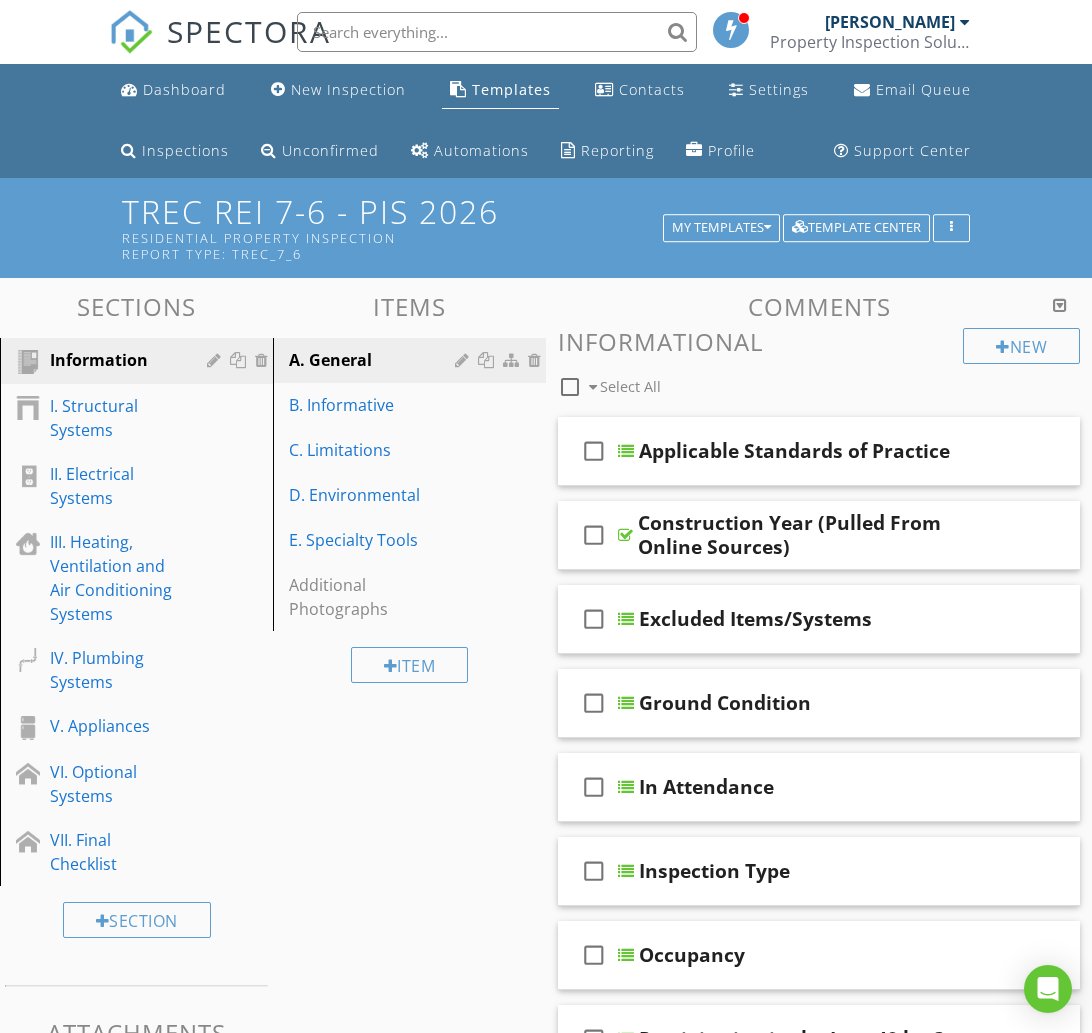 scroll, scrollTop: 0, scrollLeft: 0, axis: both 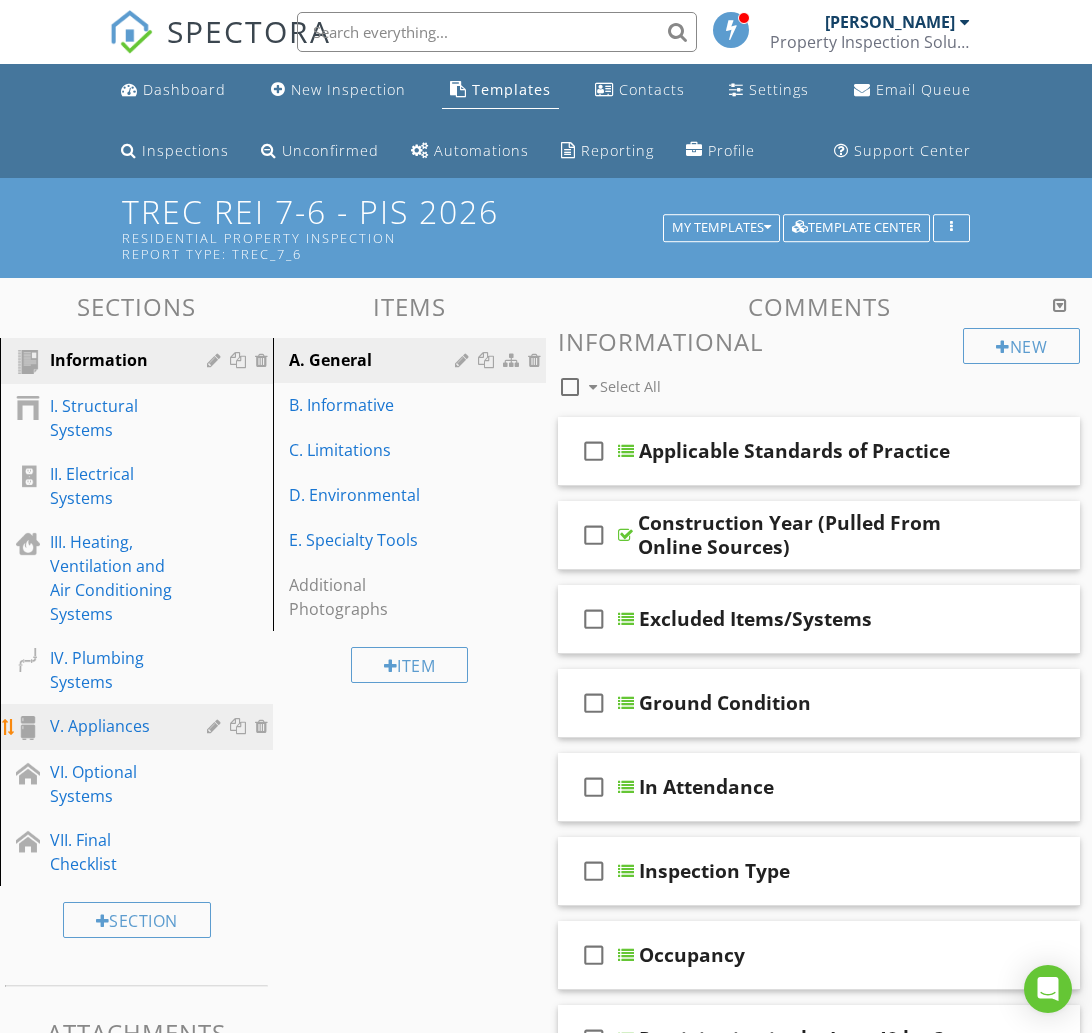 click on "V. Appliances" at bounding box center [114, 726] 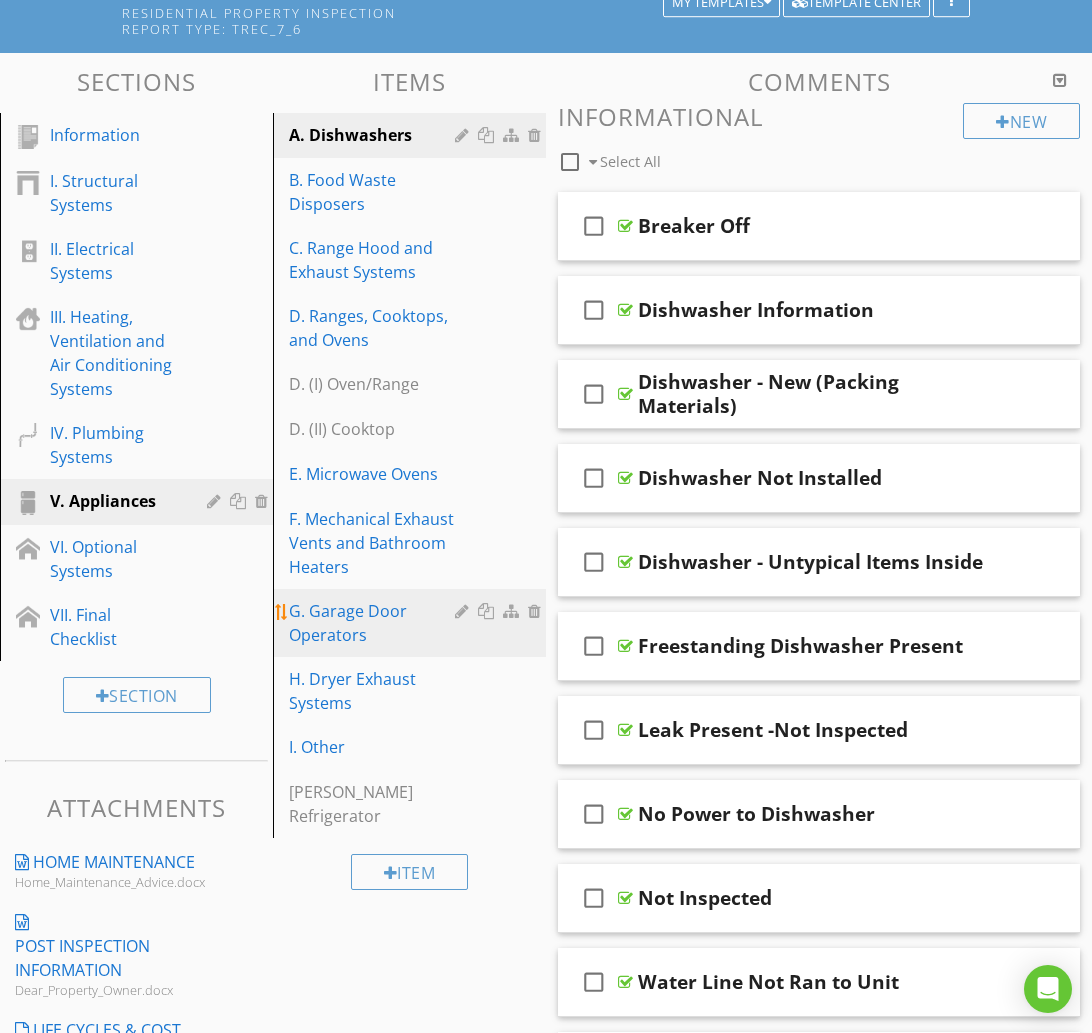 scroll, scrollTop: 214, scrollLeft: 0, axis: vertical 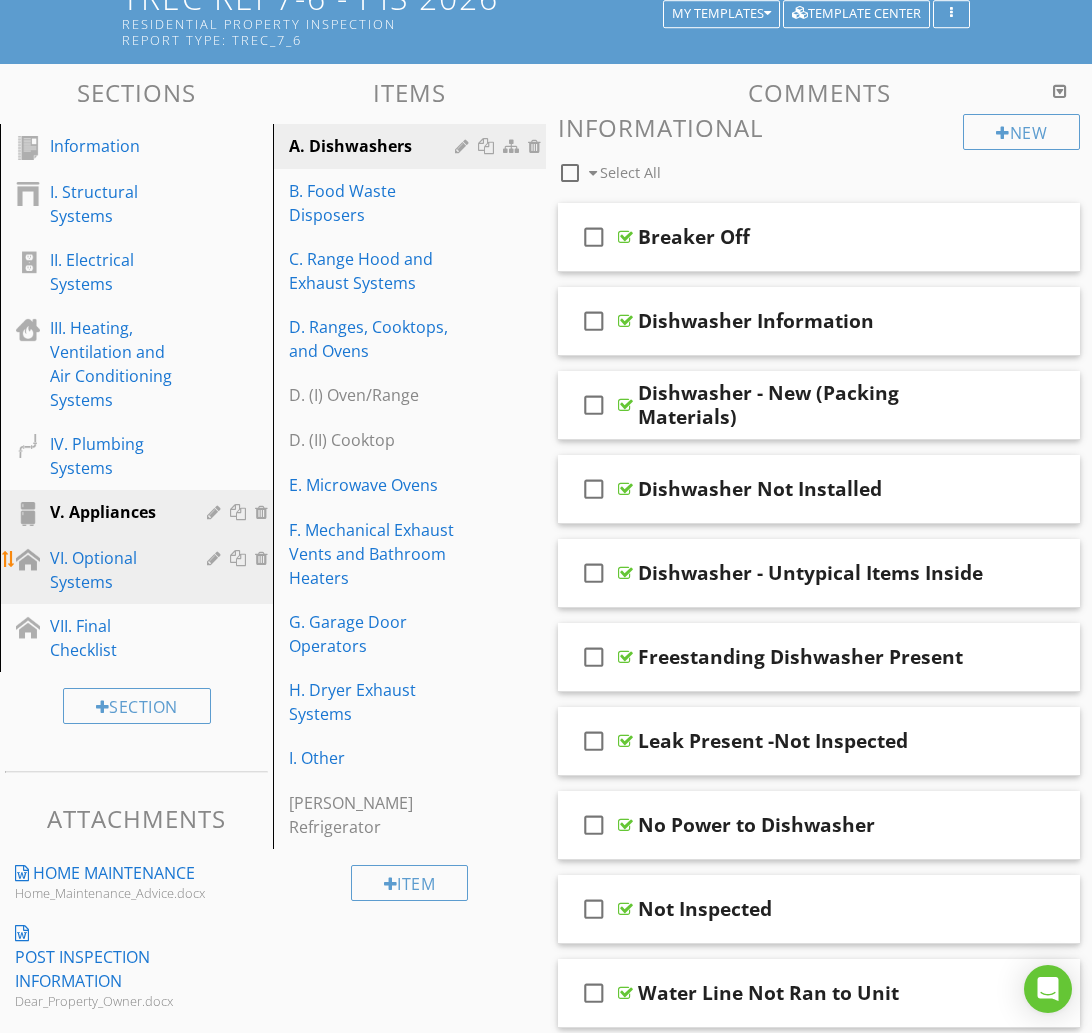 click on "VI. Optional Systems" at bounding box center (114, 570) 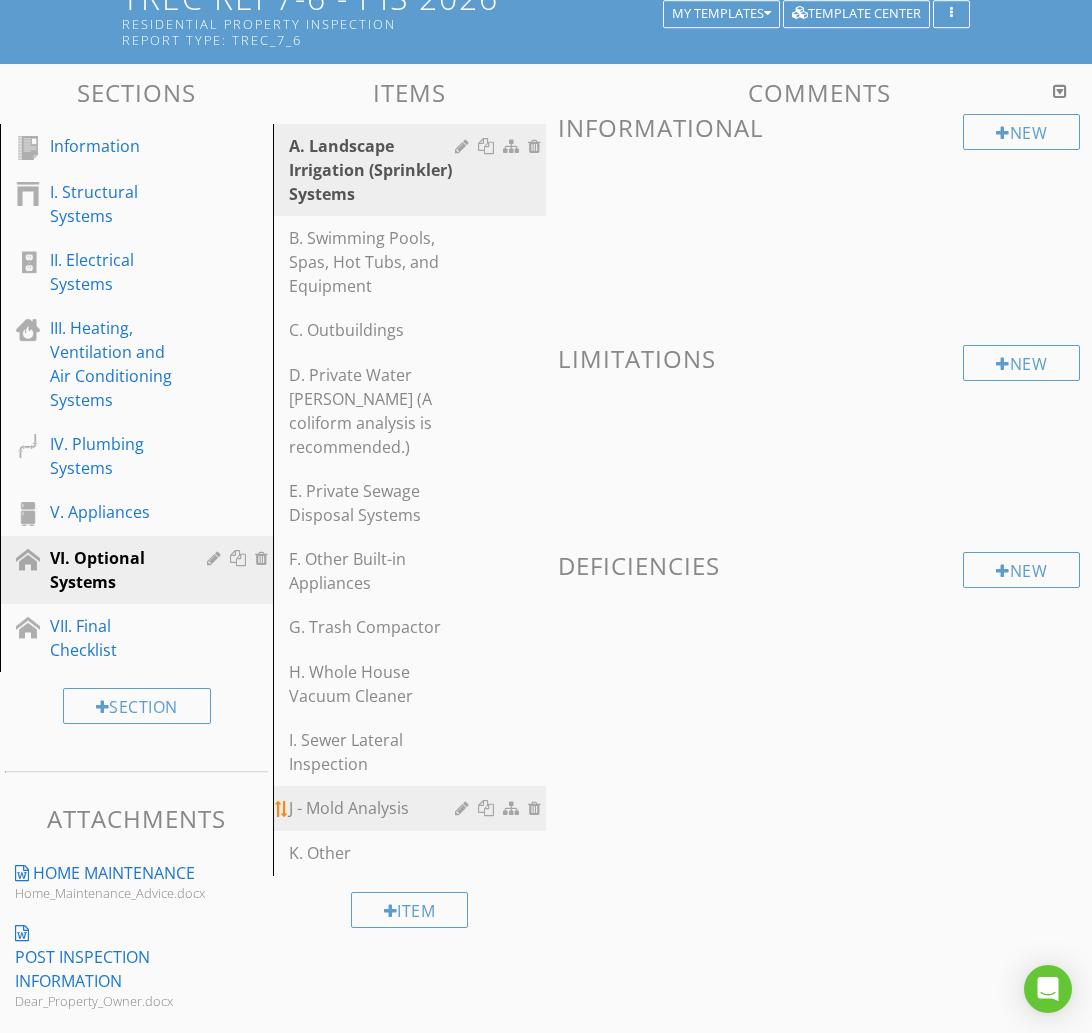 click on "J - Mold Analysis" at bounding box center (412, 808) 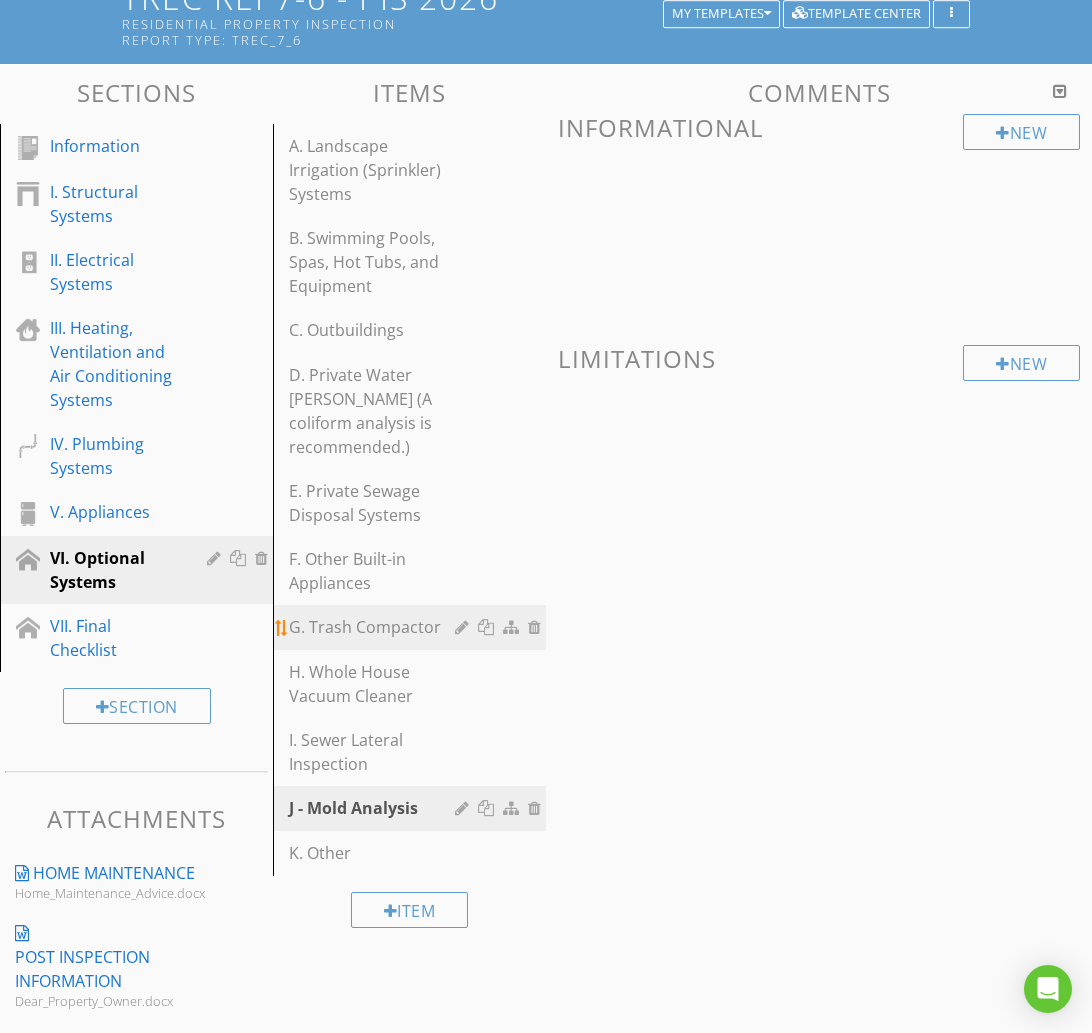 click on "G. Trash Compactor" at bounding box center [412, 627] 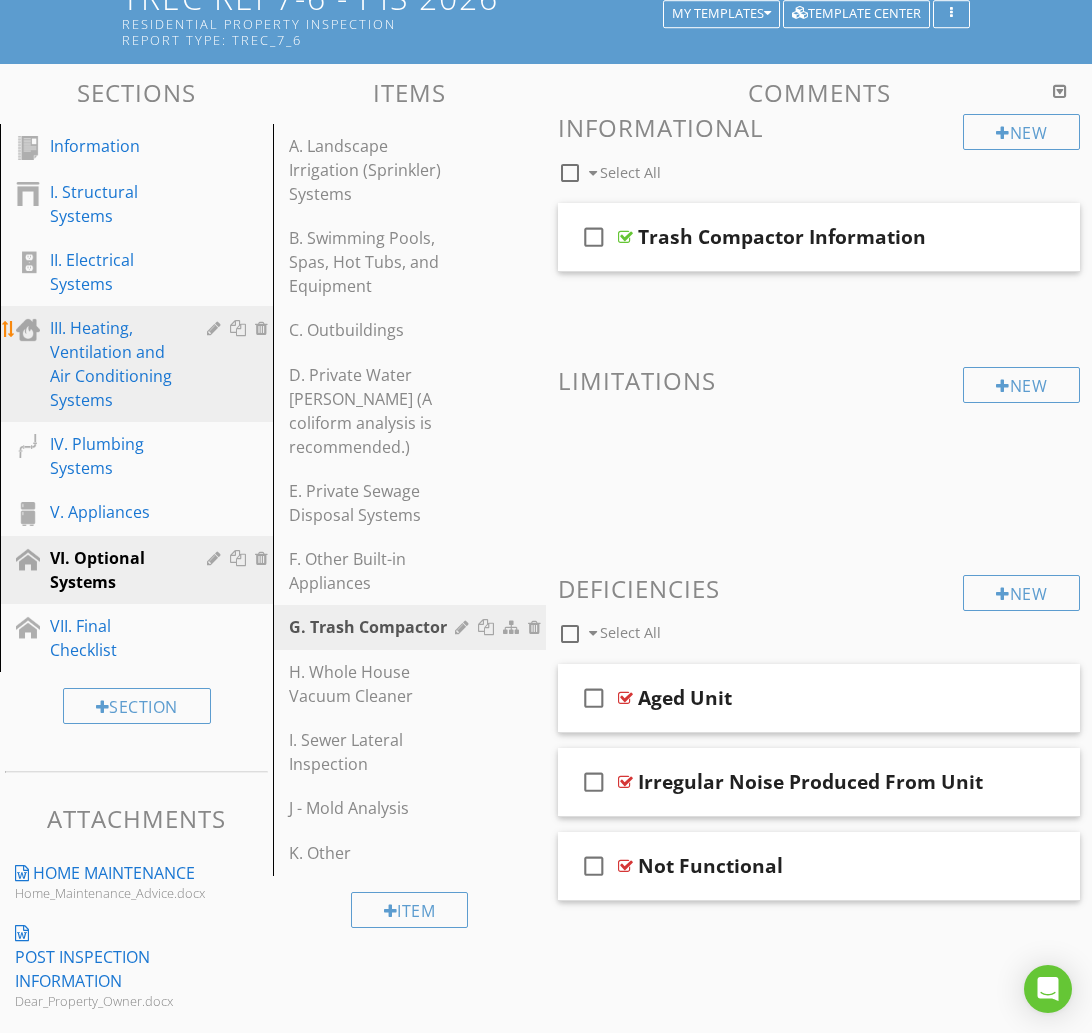 click on "III. Heating, Ventilation and Air Conditioning Systems" at bounding box center (114, 364) 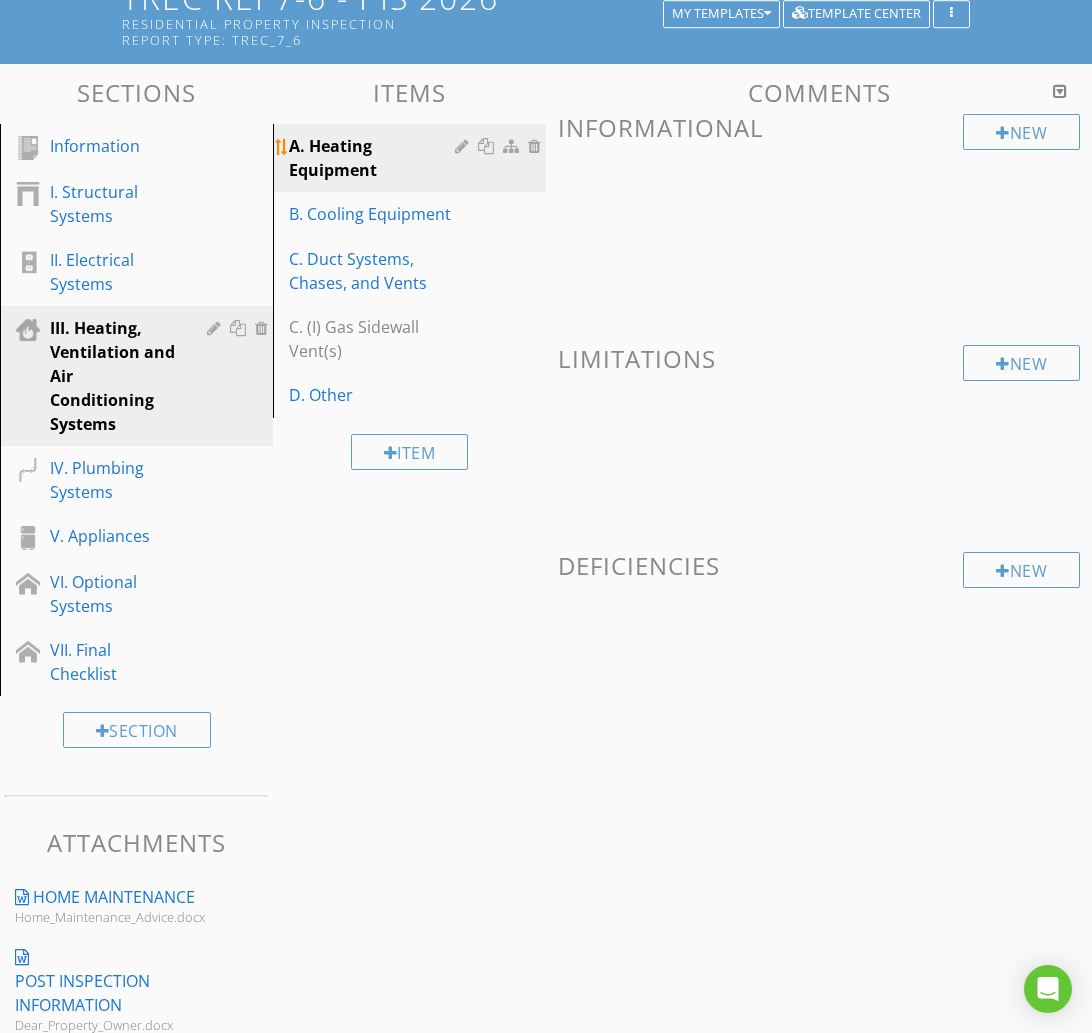 click on "A. Heating Equipment" at bounding box center (375, 158) 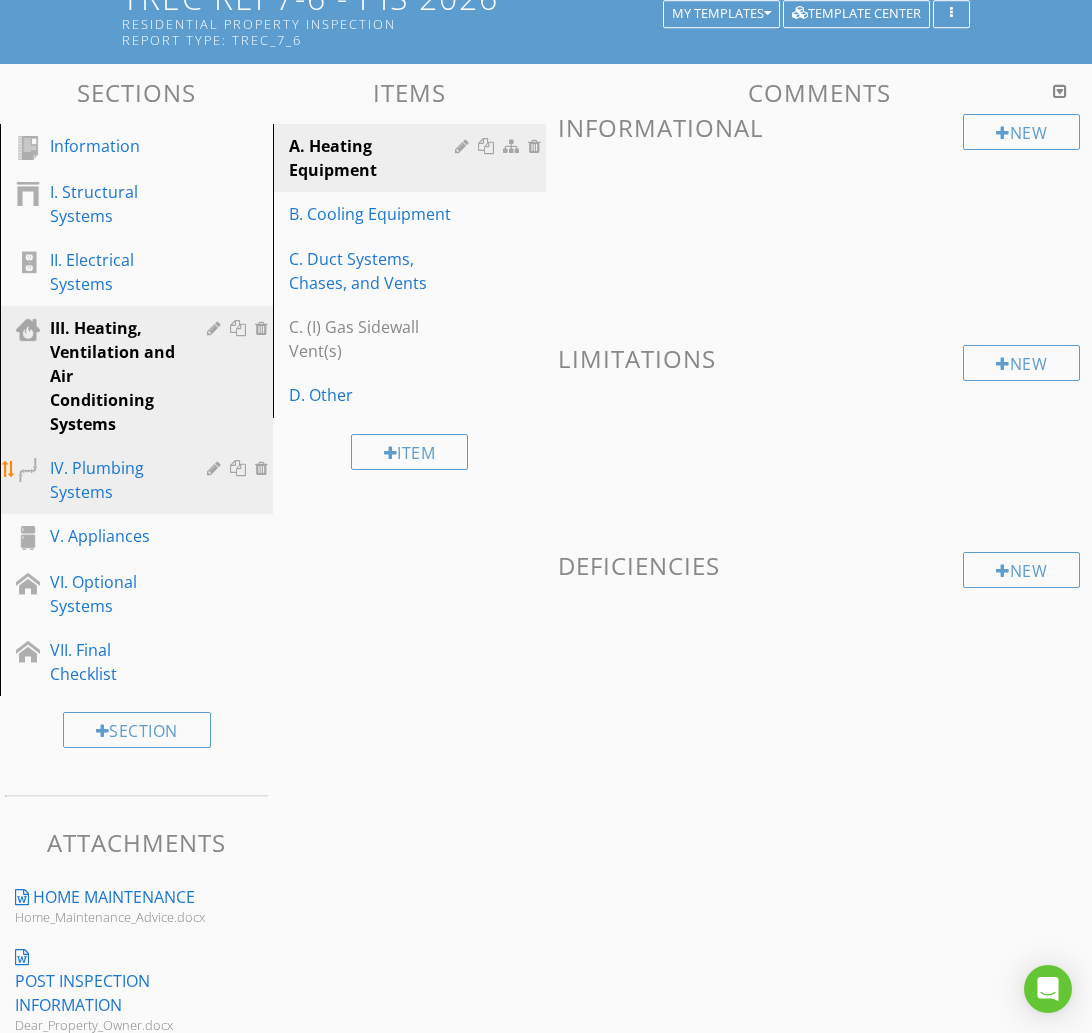 click on "IV. Plumbing Systems" at bounding box center [114, 480] 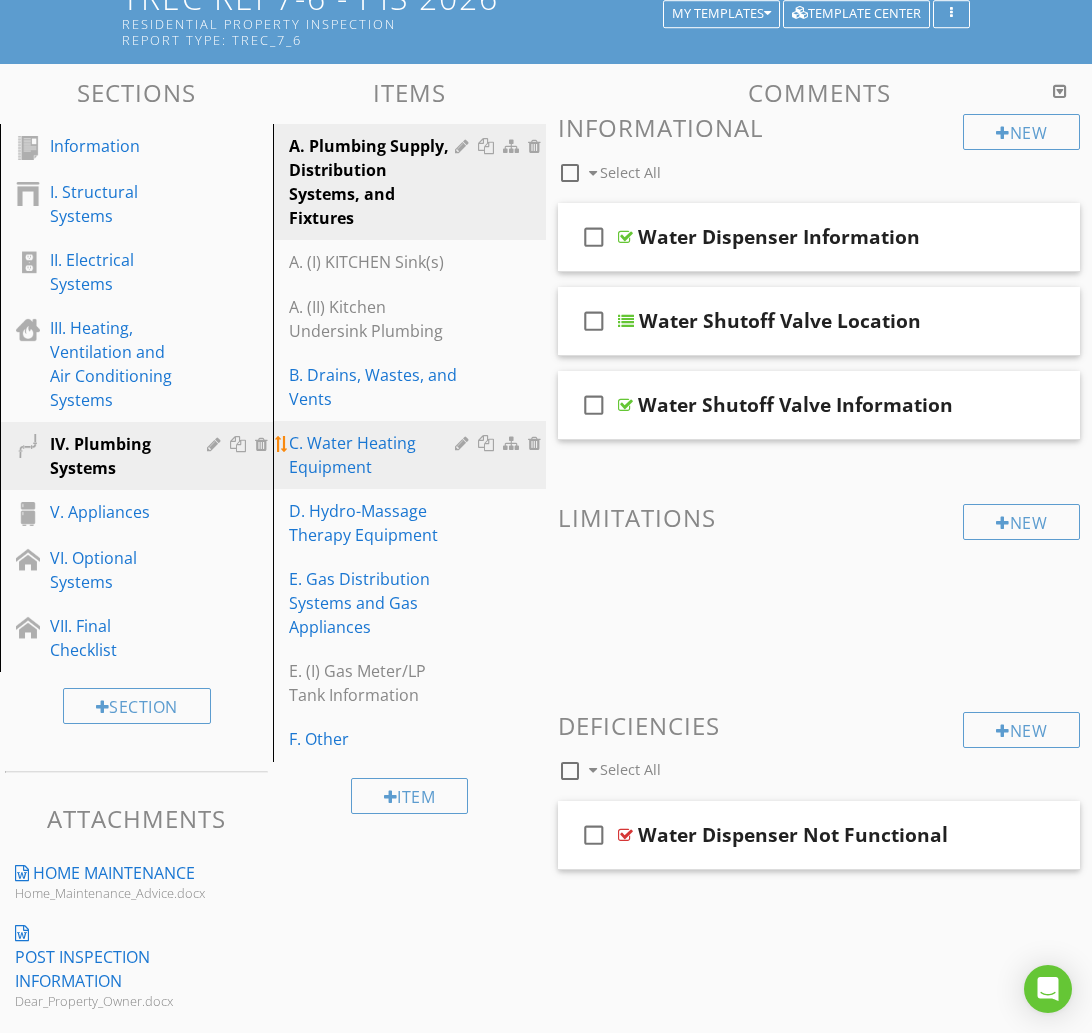 click on "C. Water Heating Equipment" at bounding box center [375, 455] 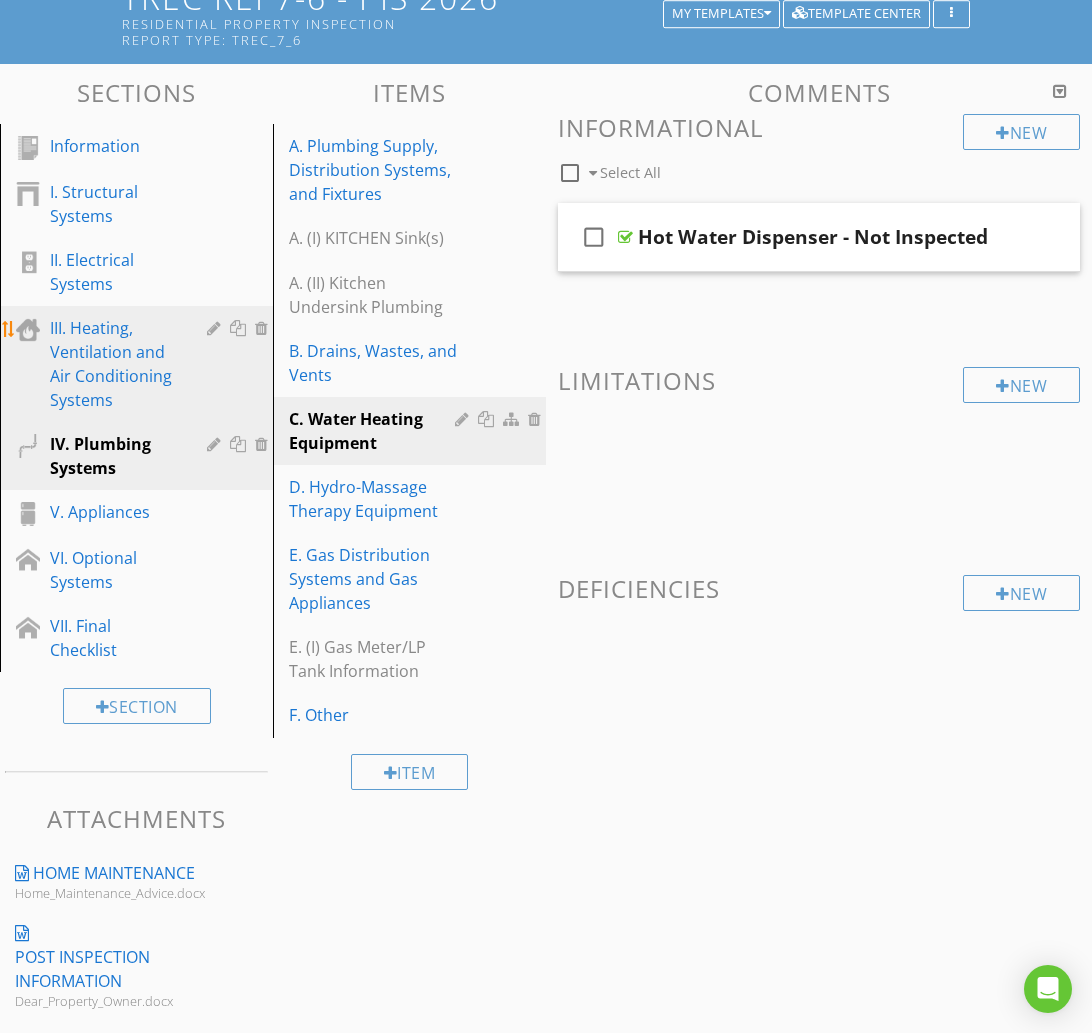 click on "III. Heating, Ventilation and Air Conditioning Systems" at bounding box center [114, 364] 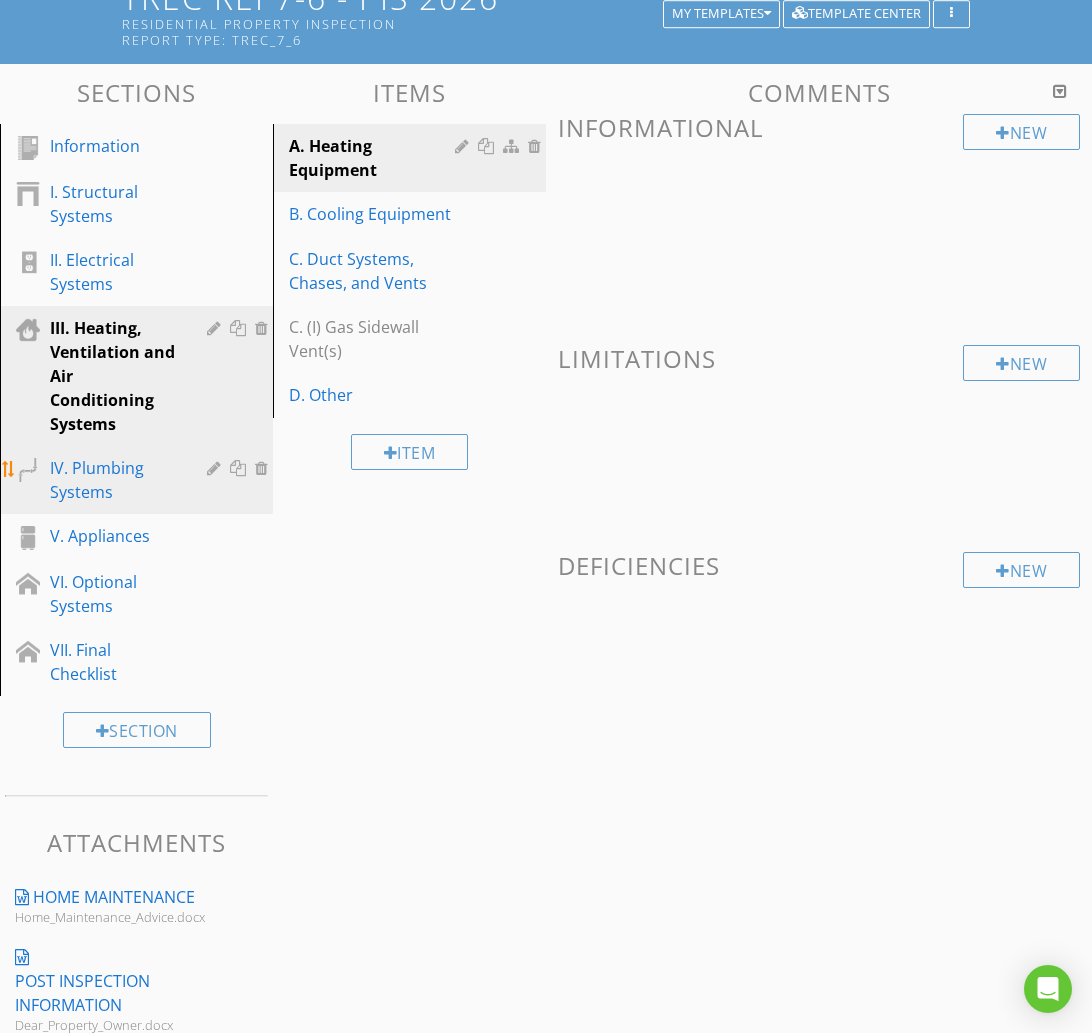 click on "IV. Plumbing Systems" at bounding box center (114, 480) 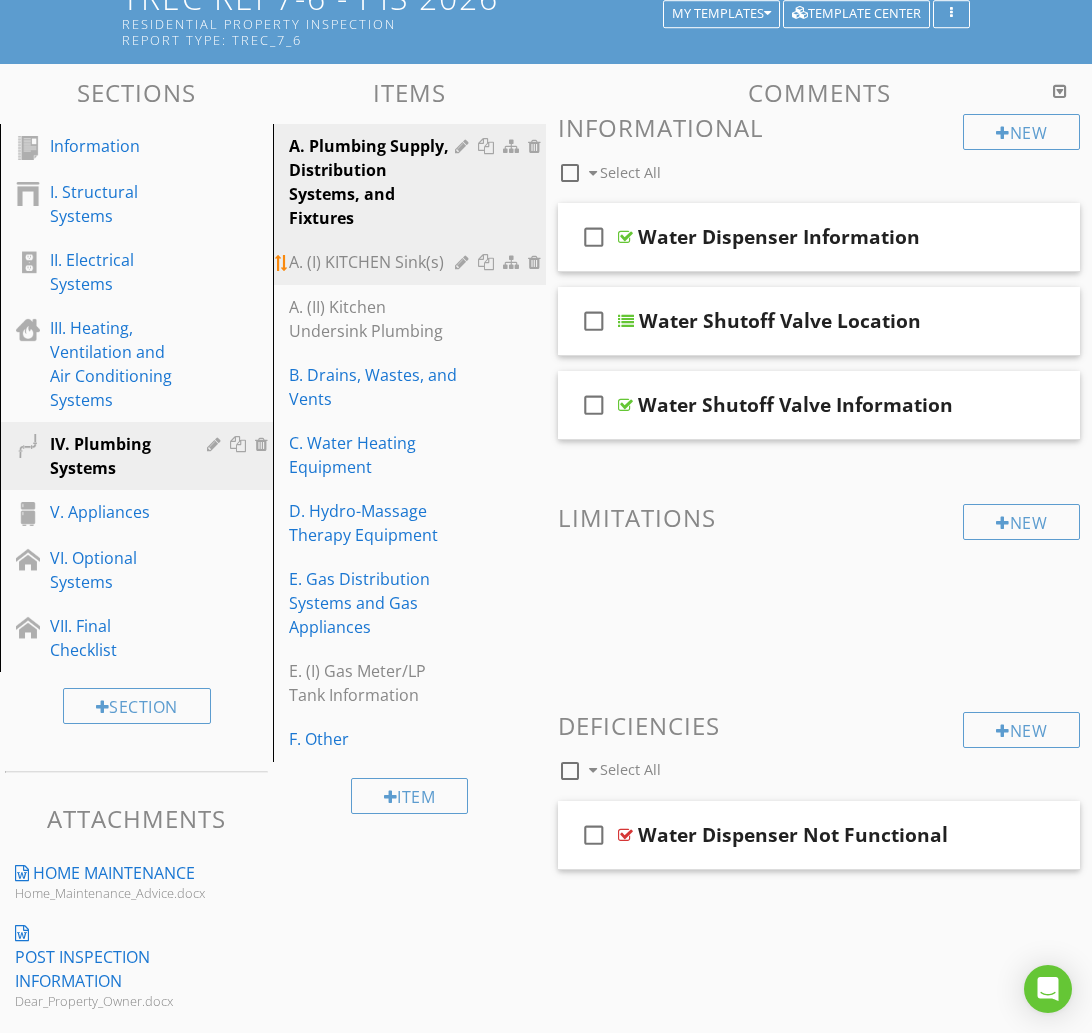 click on "A. (I) KITCHEN Sink(s)" at bounding box center (375, 262) 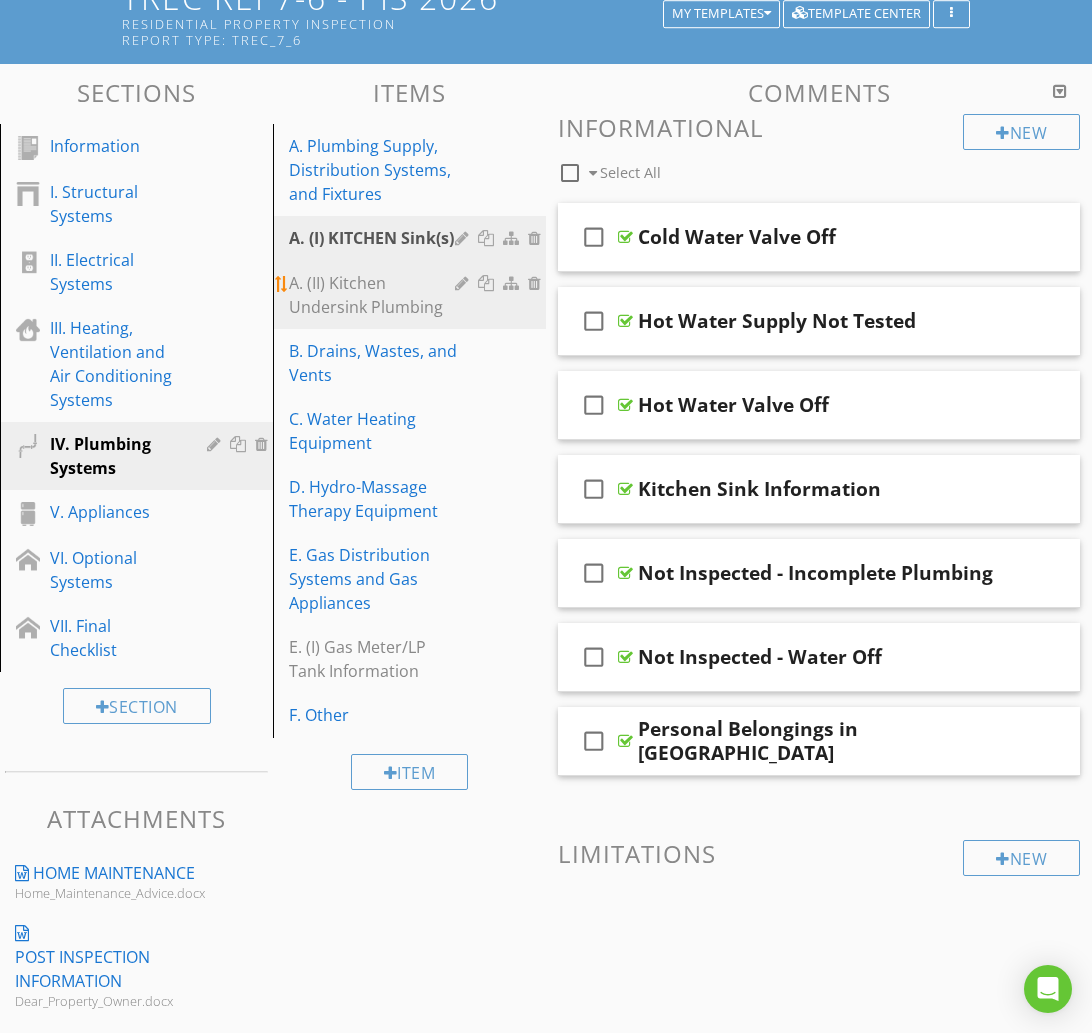 click on "A. (II) Kitchen Undersink Plumbing" at bounding box center (375, 295) 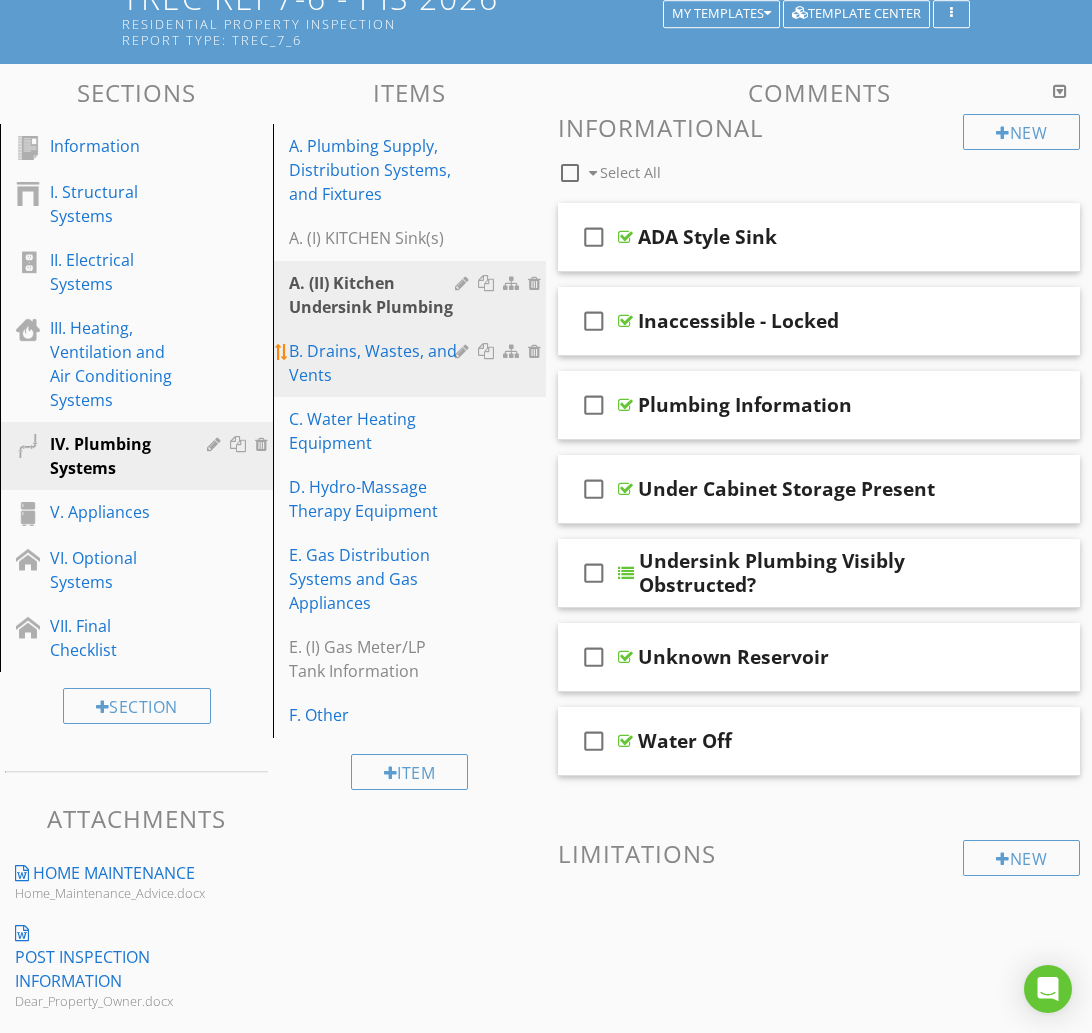 click on "B. Drains, Wastes, and Vents" at bounding box center [375, 363] 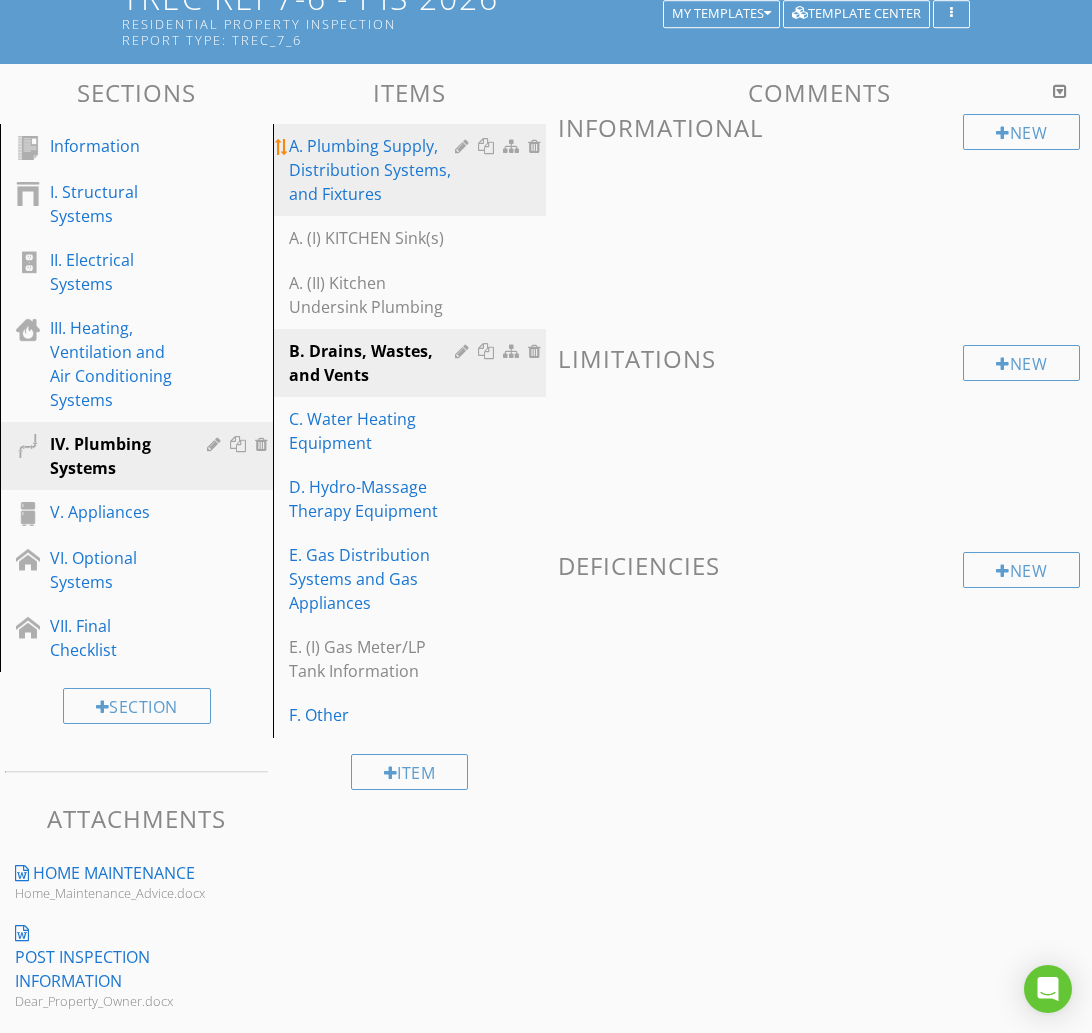 click on "A. Plumbing Supply, Distribution Systems, and Fixtures" at bounding box center [375, 170] 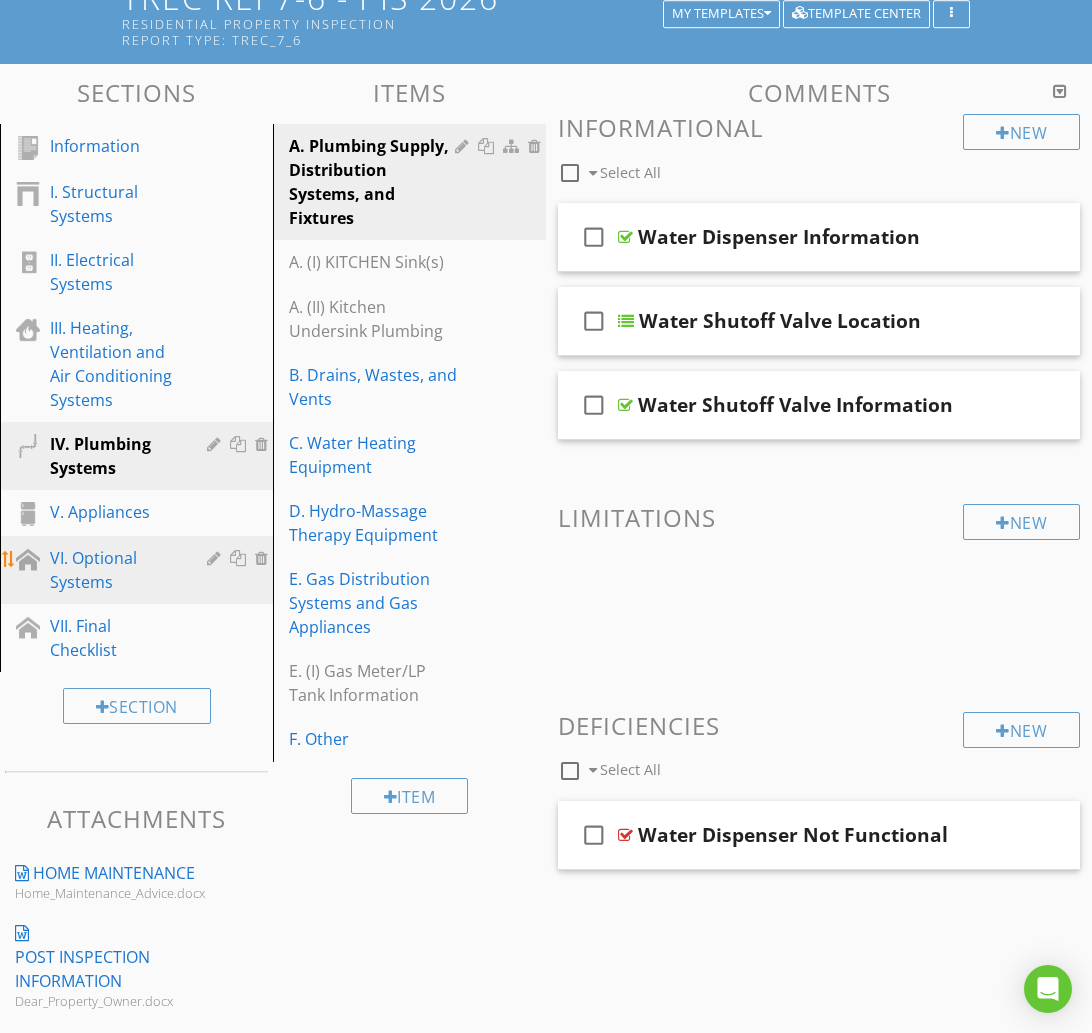 click on "VI. Optional Systems" at bounding box center (114, 570) 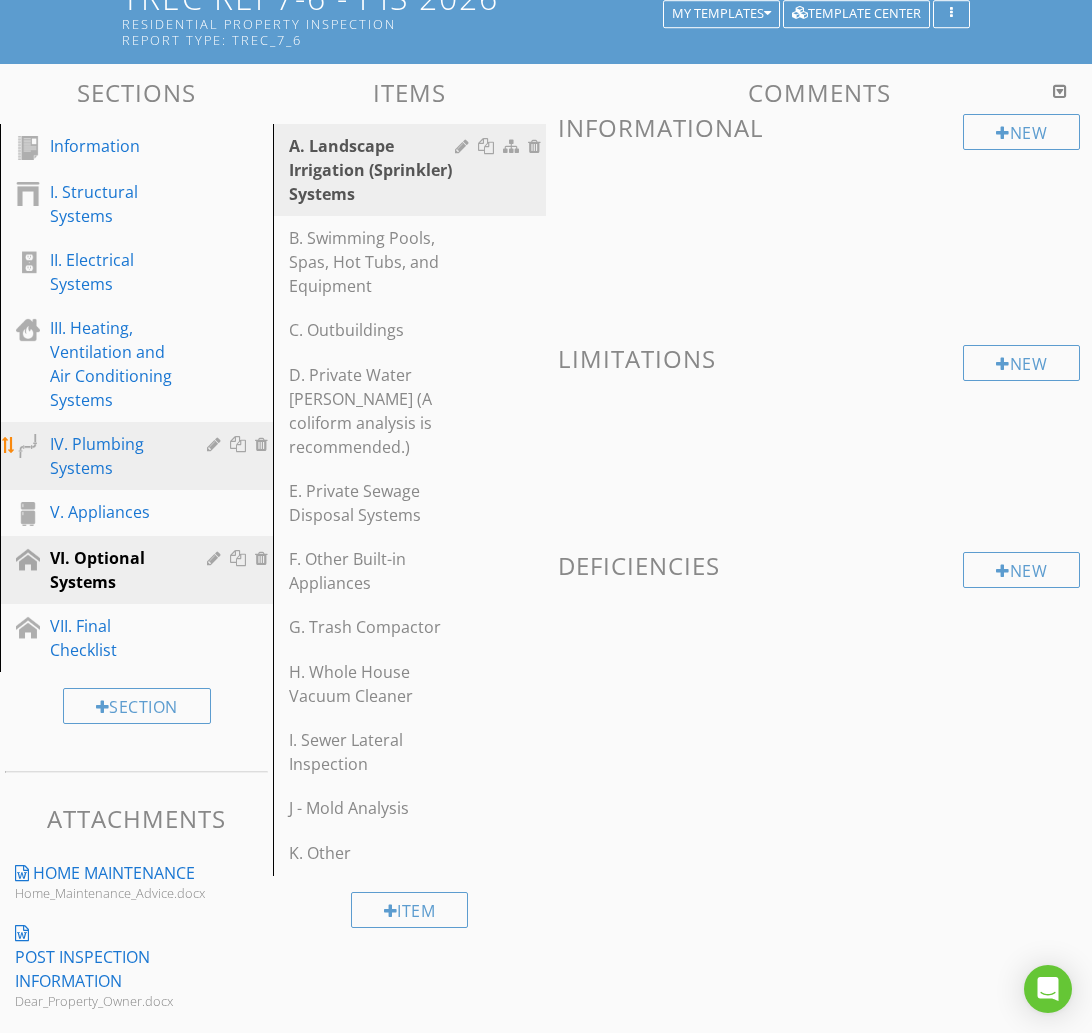 click on "IV. Plumbing Systems" at bounding box center (114, 456) 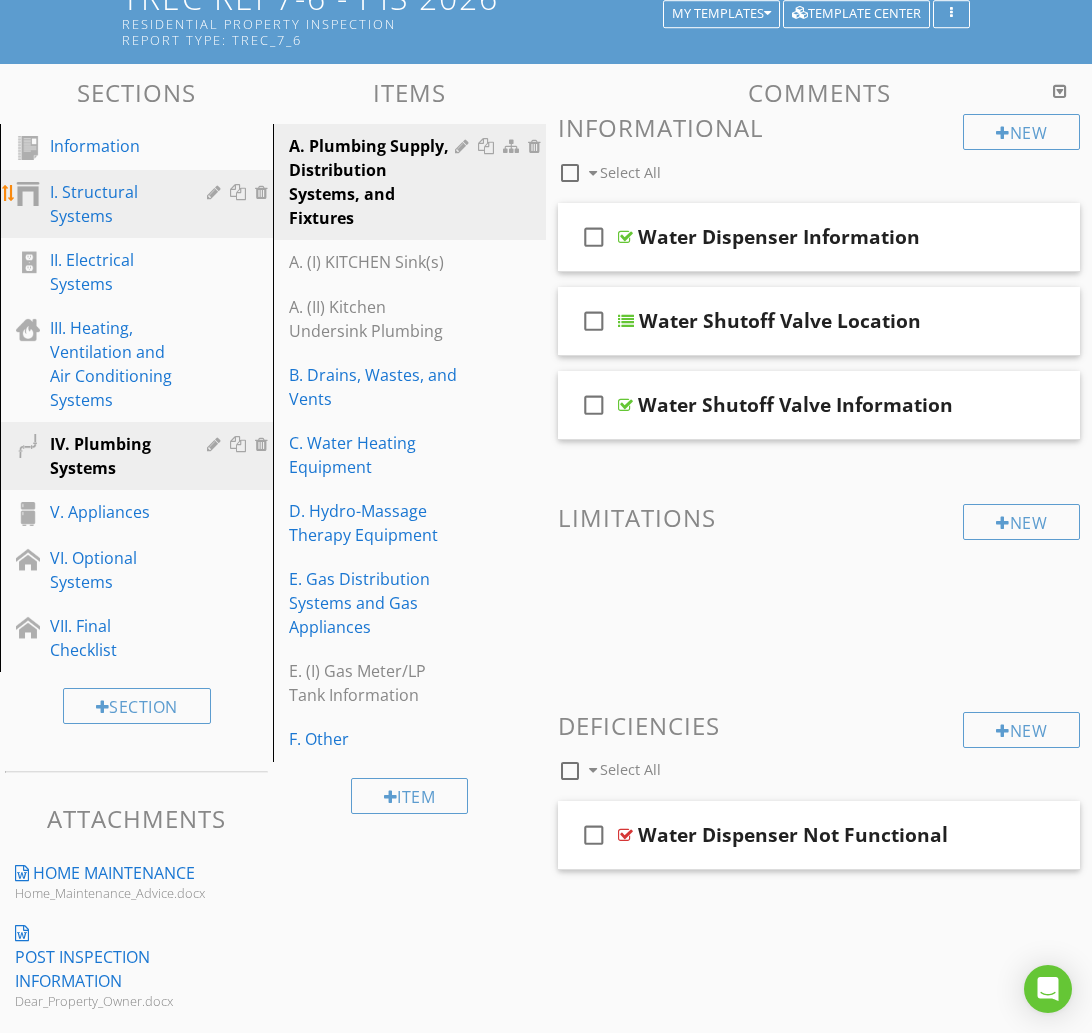 click on "I. Structural Systems" at bounding box center (114, 204) 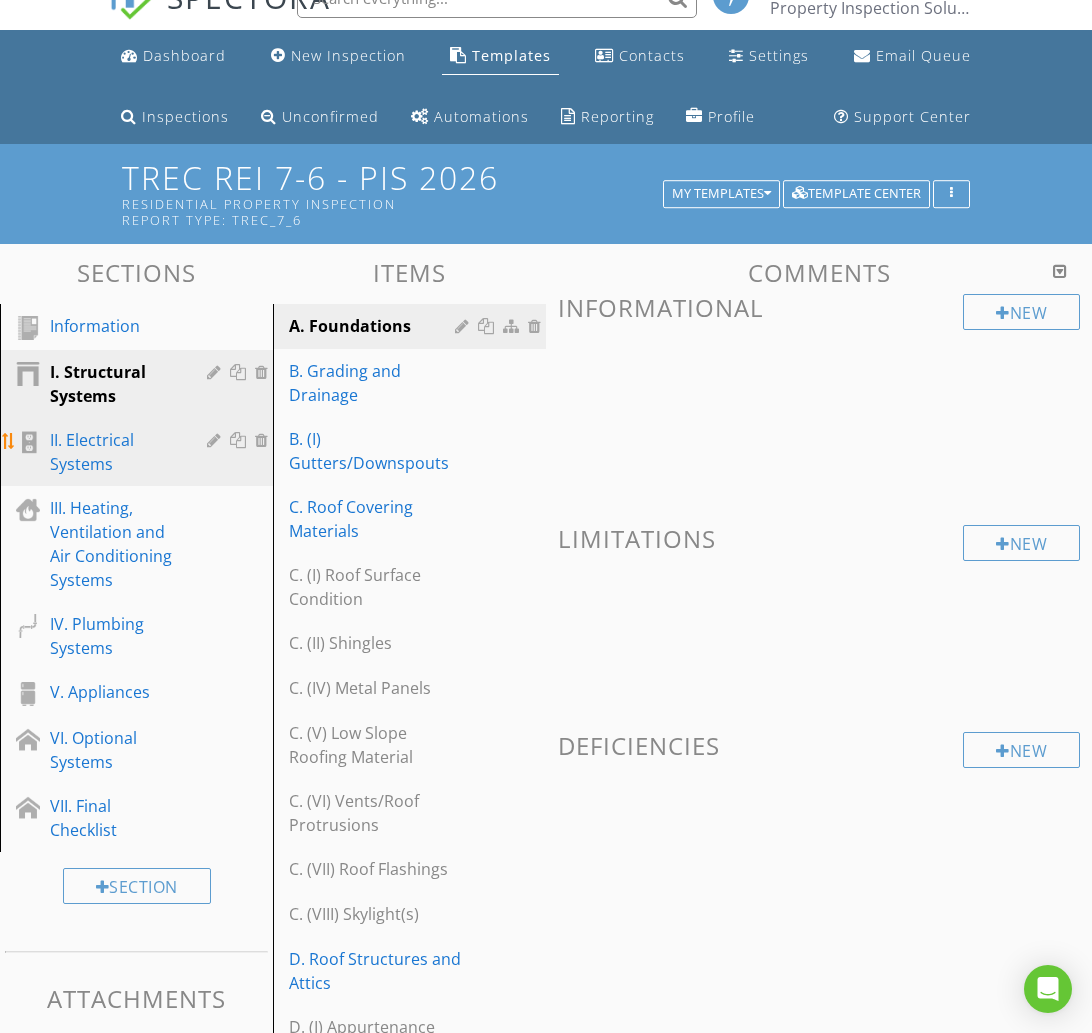 scroll, scrollTop: 0, scrollLeft: 0, axis: both 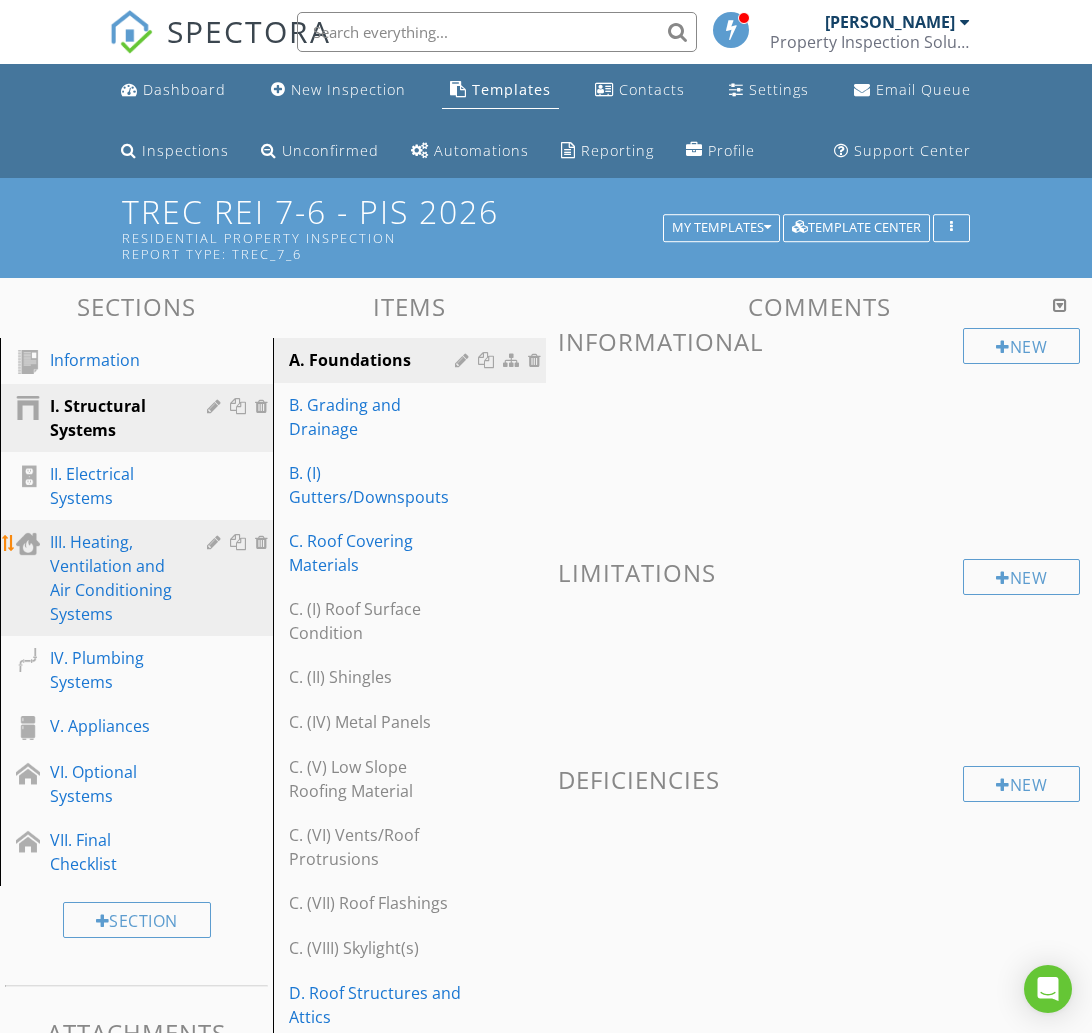 click on "III. Heating, Ventilation and Air Conditioning Systems" at bounding box center [114, 578] 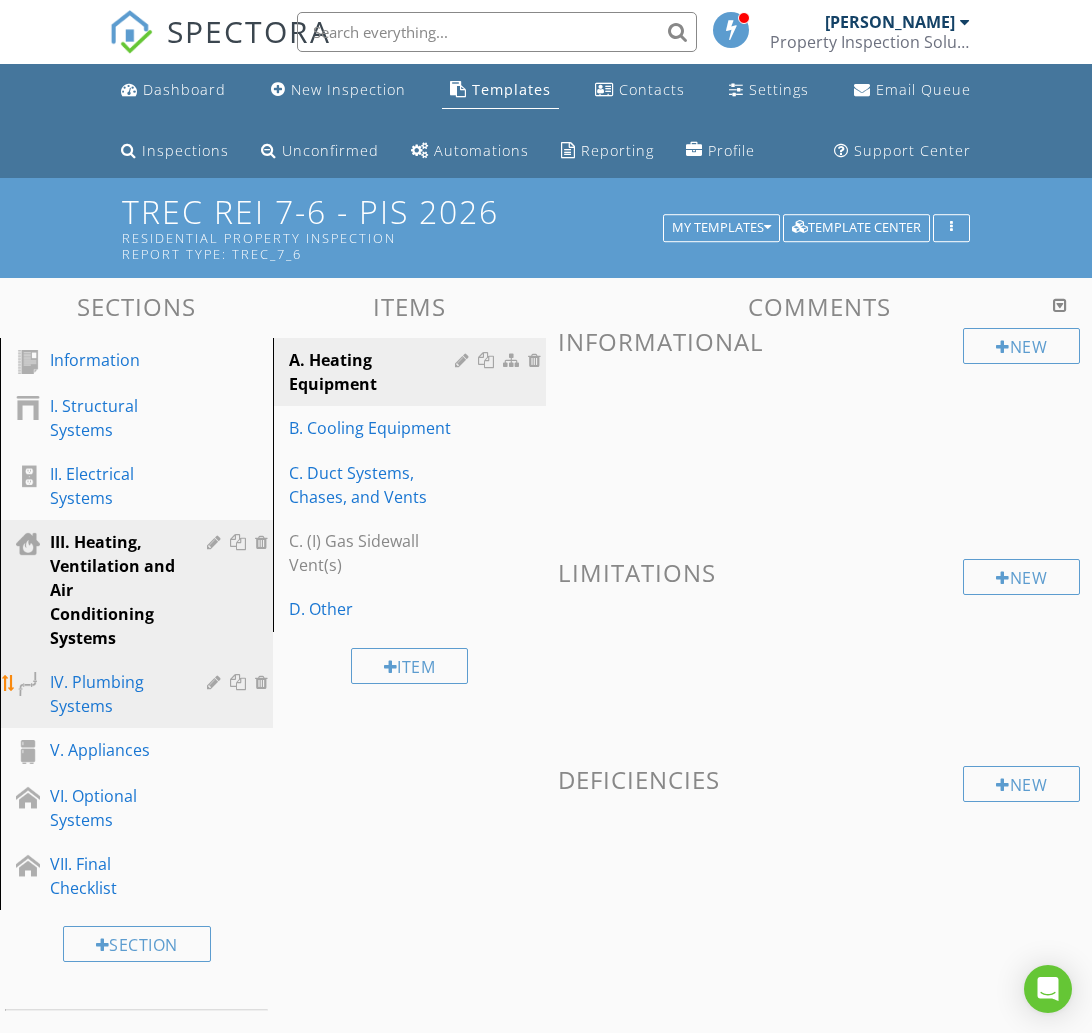 click on "IV. Plumbing Systems" at bounding box center (114, 694) 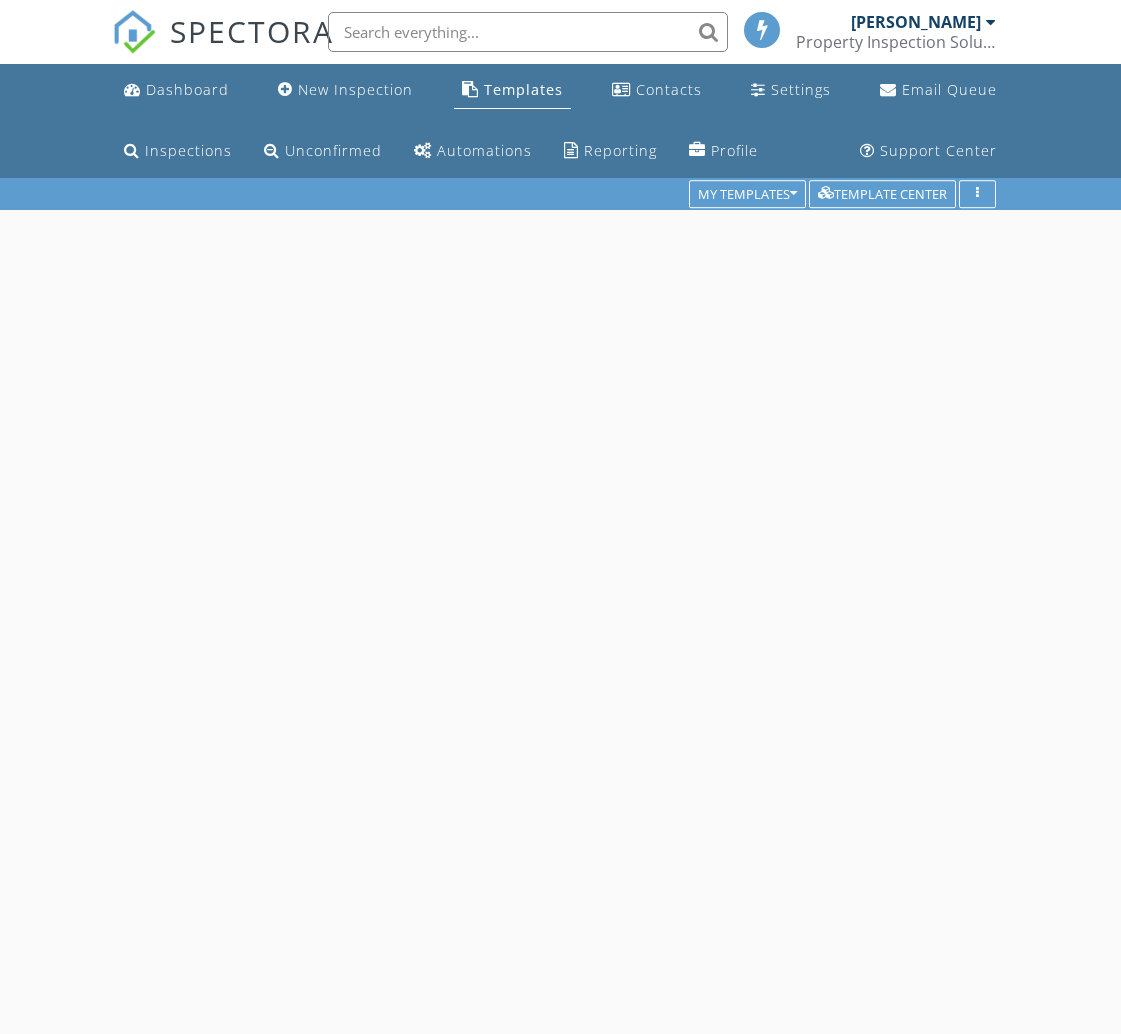 scroll, scrollTop: 178, scrollLeft: 0, axis: vertical 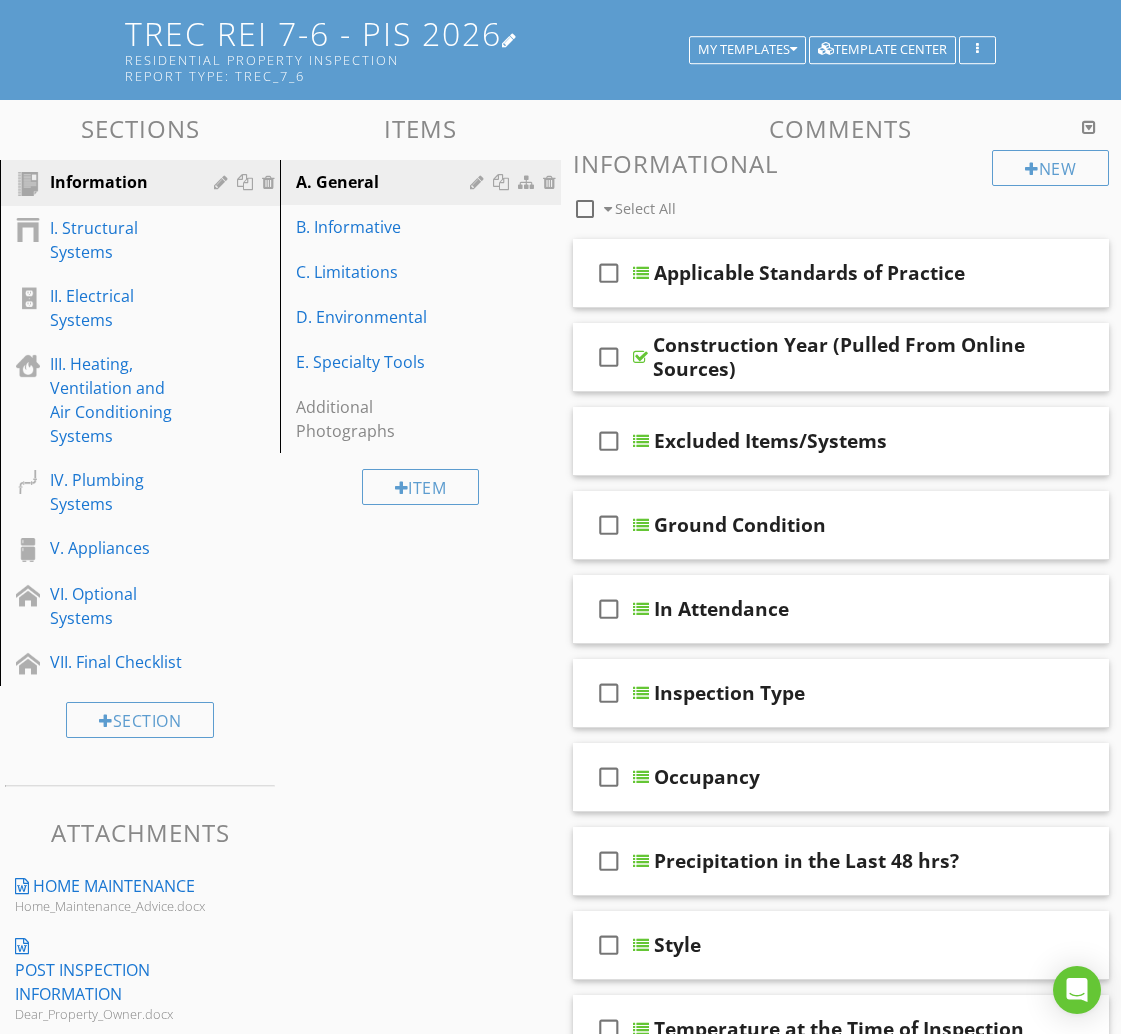 click on "Report Type: TREC_7_6" at bounding box center [410, 76] 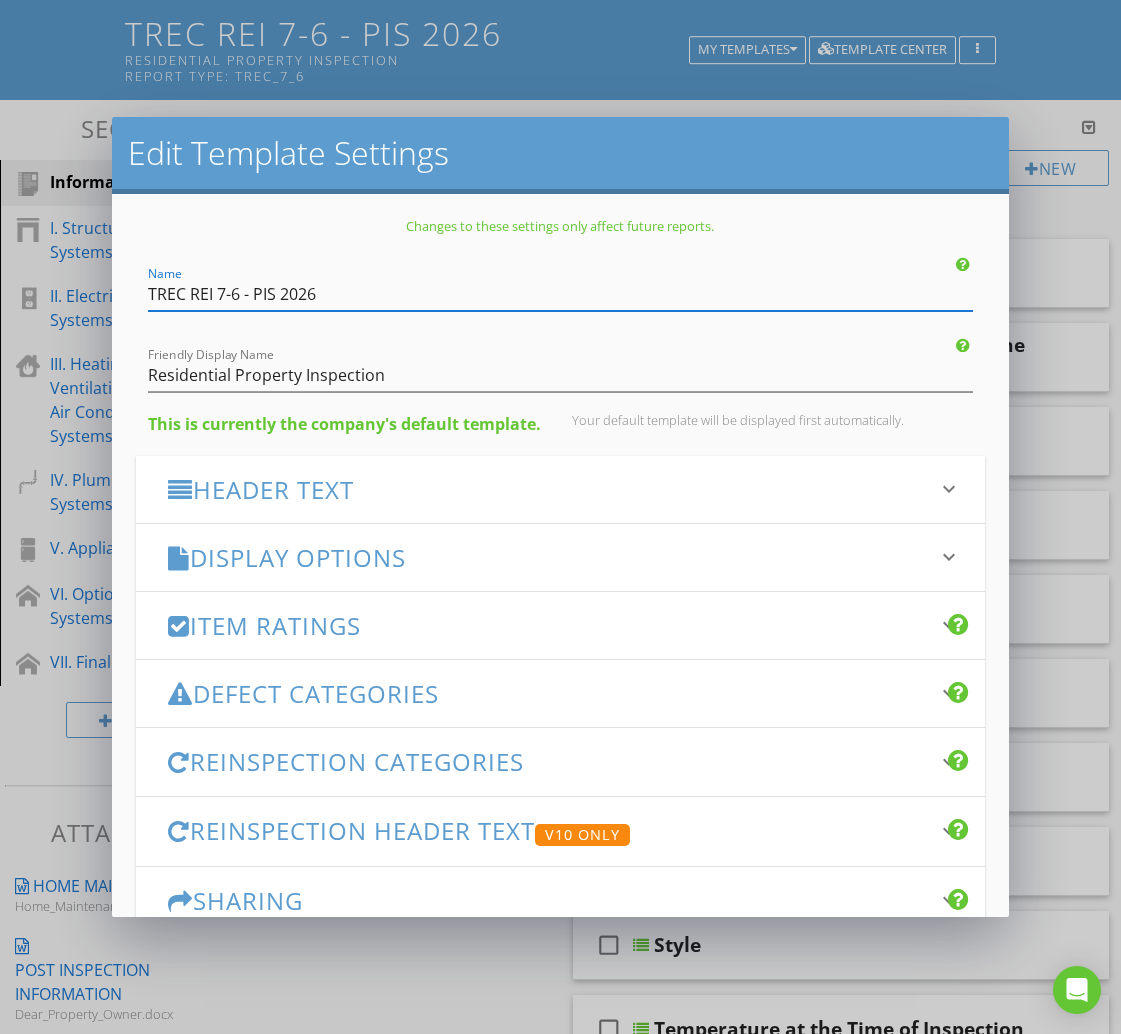 click on "Edit Template Settings   Changes to these settings only affect future reports.     Name TREC REI 7-6 - PIS 2026     Friendly Display Name Residential Property Inspection
This is currently the company's default template.
Your default template will be displayed first
automatically.
Header Text
keyboard_arrow_down   Full Report Header Text     Summary Header Text
Display Options
keyboard_arrow_down     check_box Display Category Counts Summary
What does this look like?
check_box Display 'Items Inspected' Count
With
vs
without
check_box Display Inspector Signature   Configure Signature
Where does this display?
check_box Display Standards of Practice
Set per-section by clicking the 'pencil' icon next to each
section.
What does this look like?
check_box     check_box" at bounding box center [560, 517] 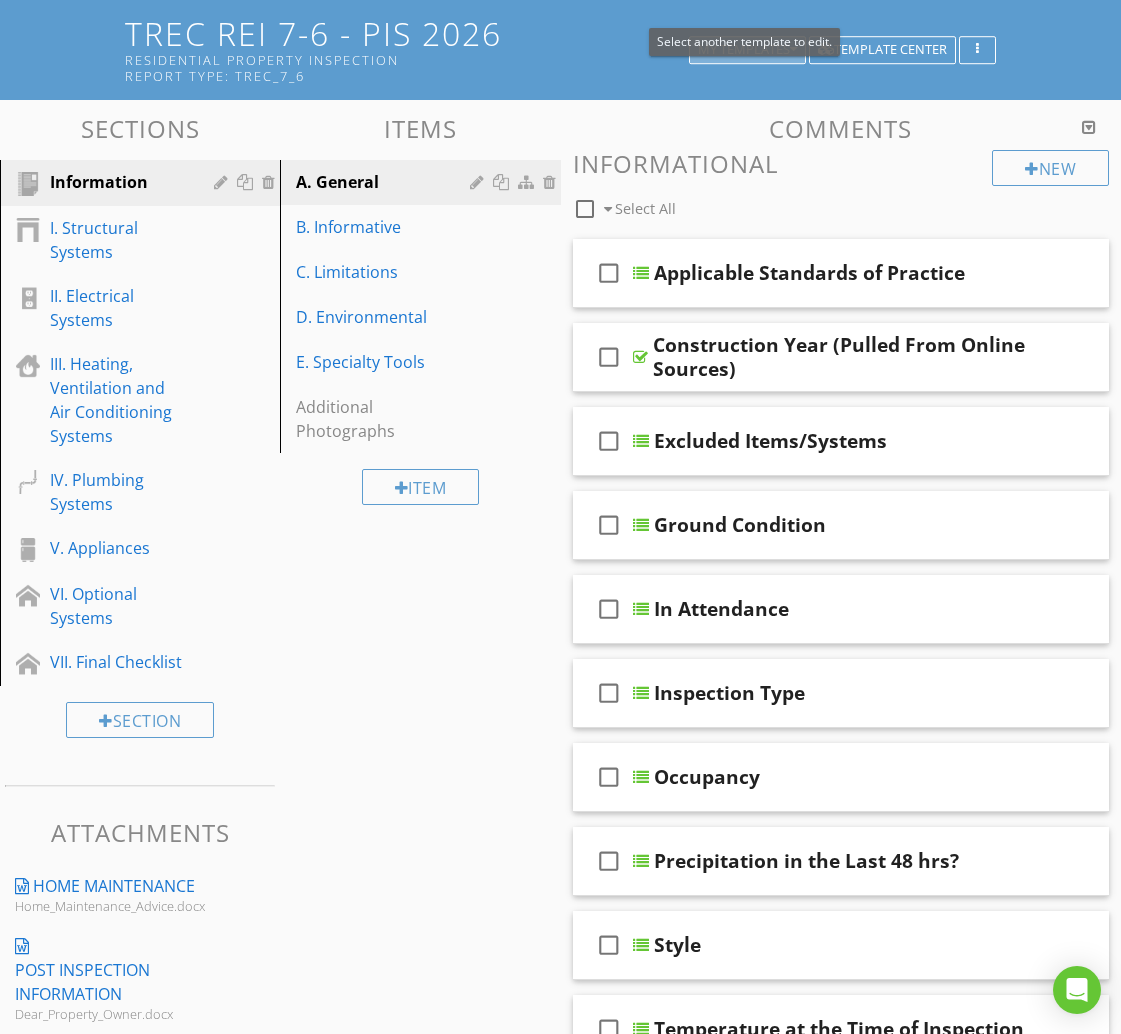 click on "My Templates" at bounding box center [747, 50] 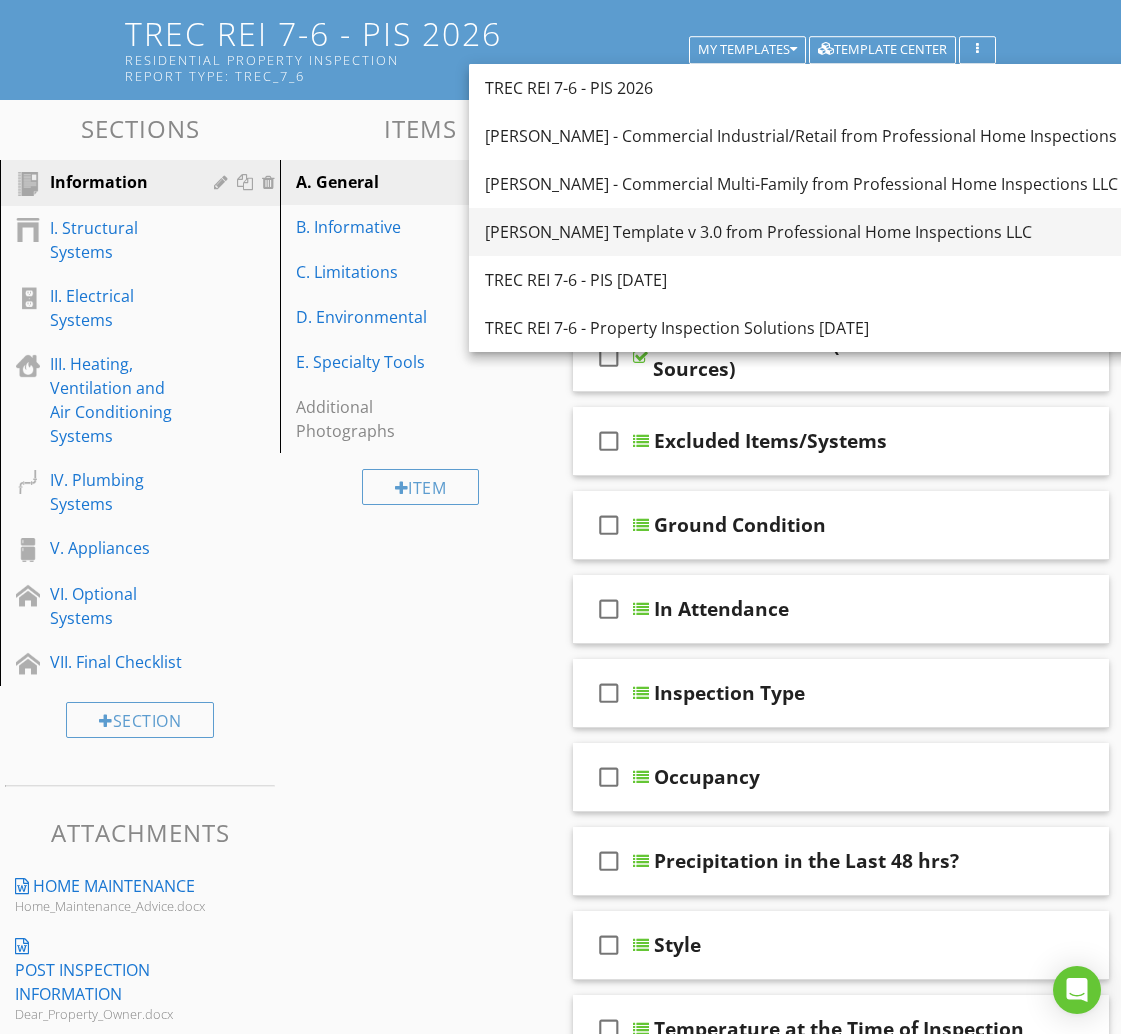 click on "[PERSON_NAME] Template v 3.0 from Professional Home Inspections LLC" at bounding box center (816, 232) 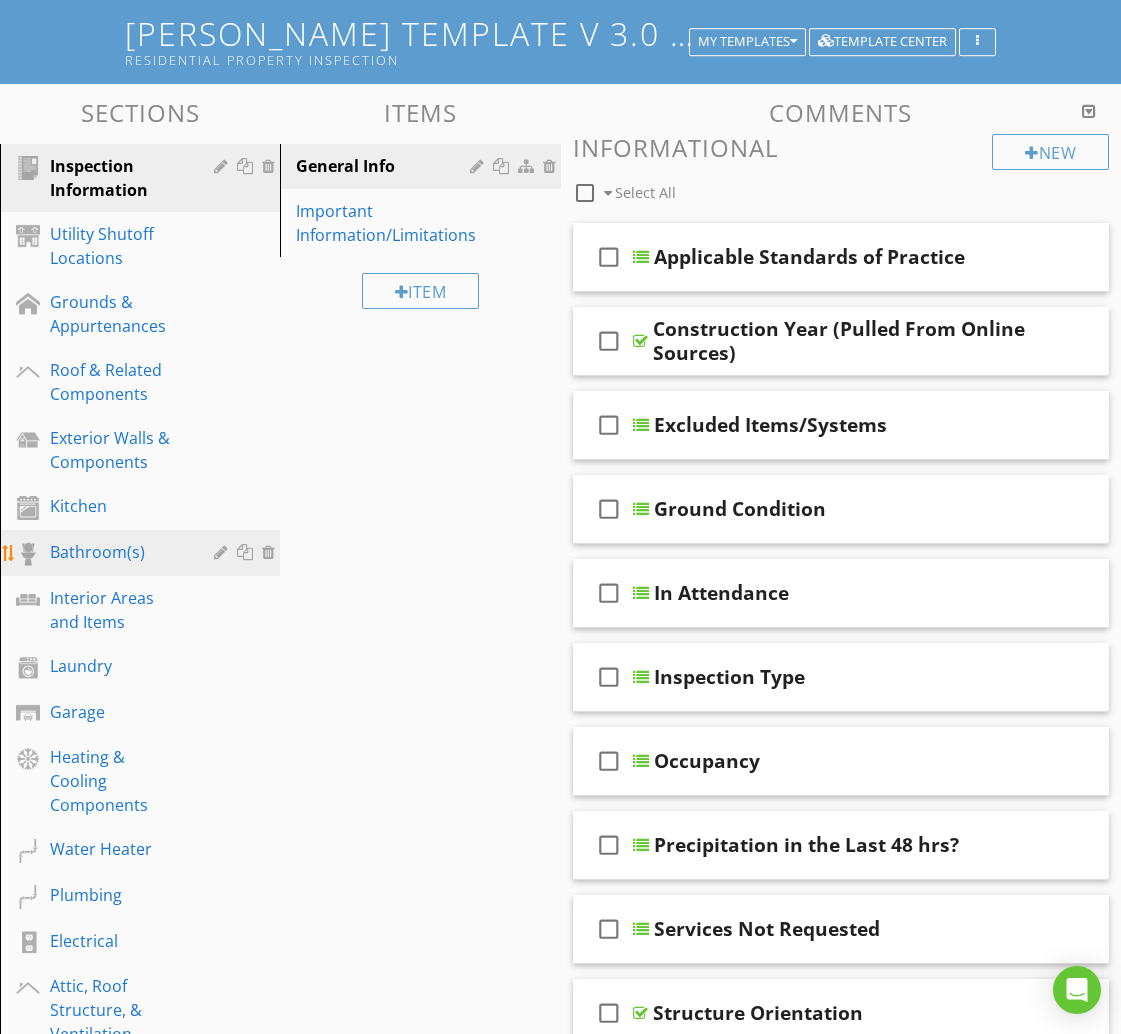 click on "Bathroom(s)" at bounding box center (117, 552) 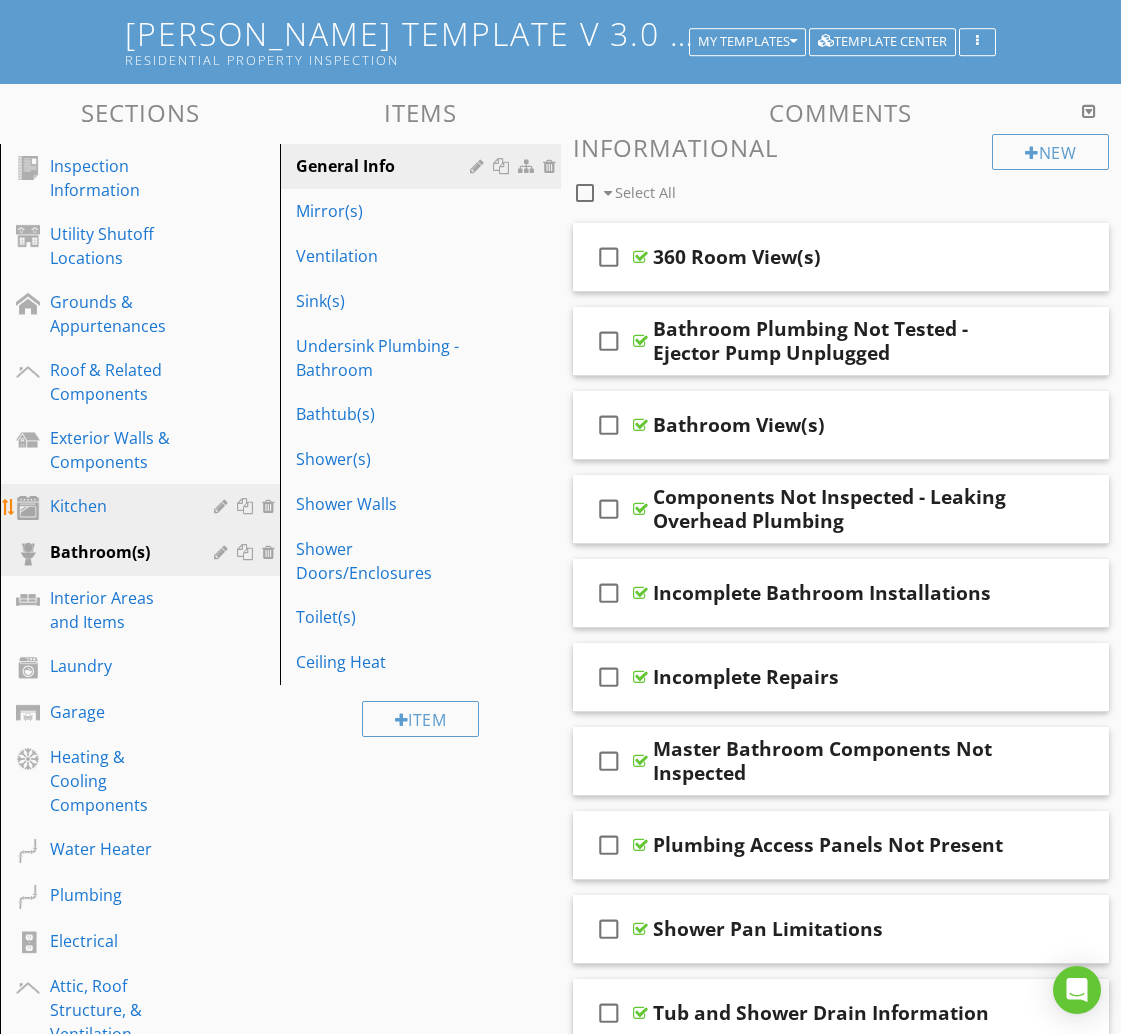 click on "Kitchen" at bounding box center (117, 506) 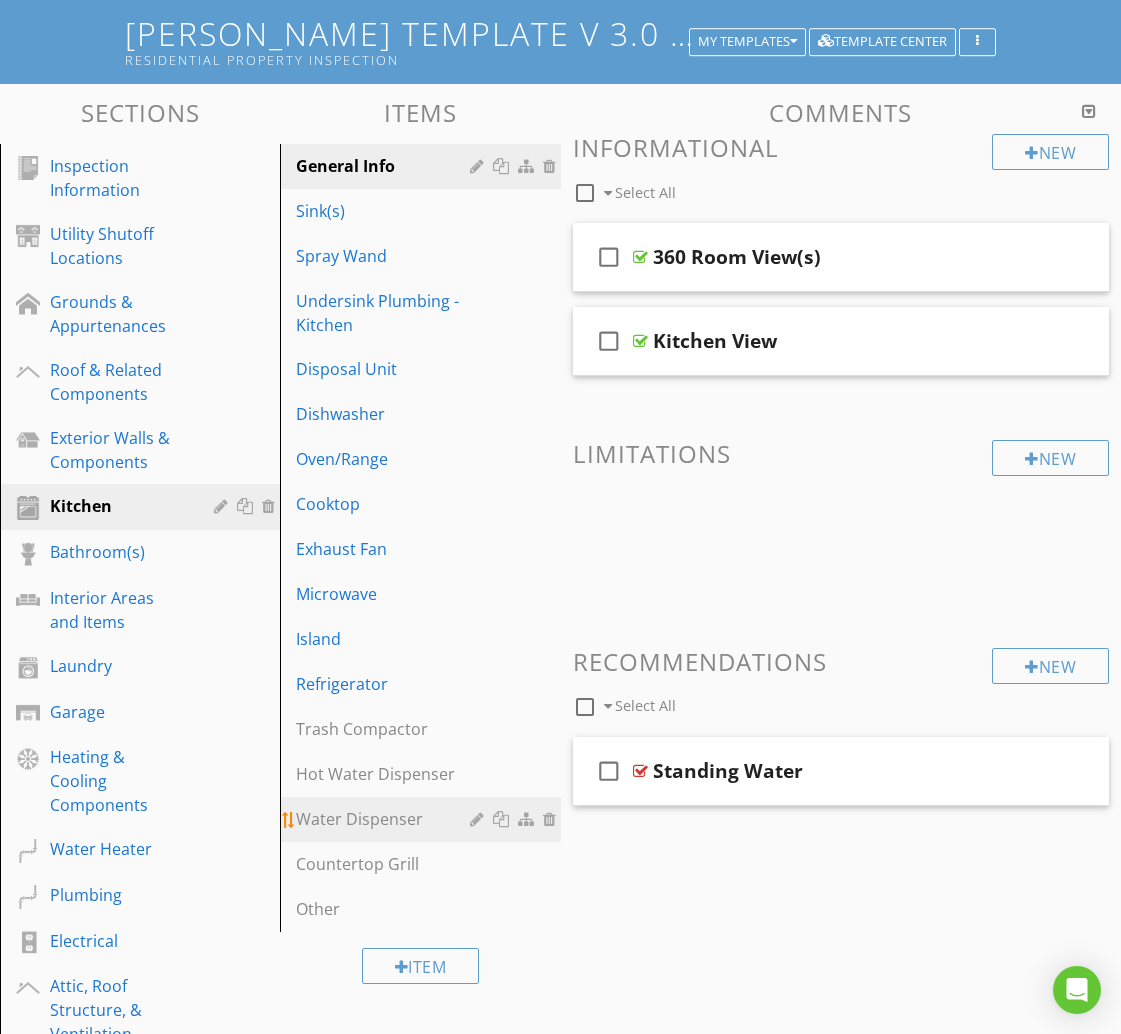 click on "Water Dispenser" at bounding box center [385, 819] 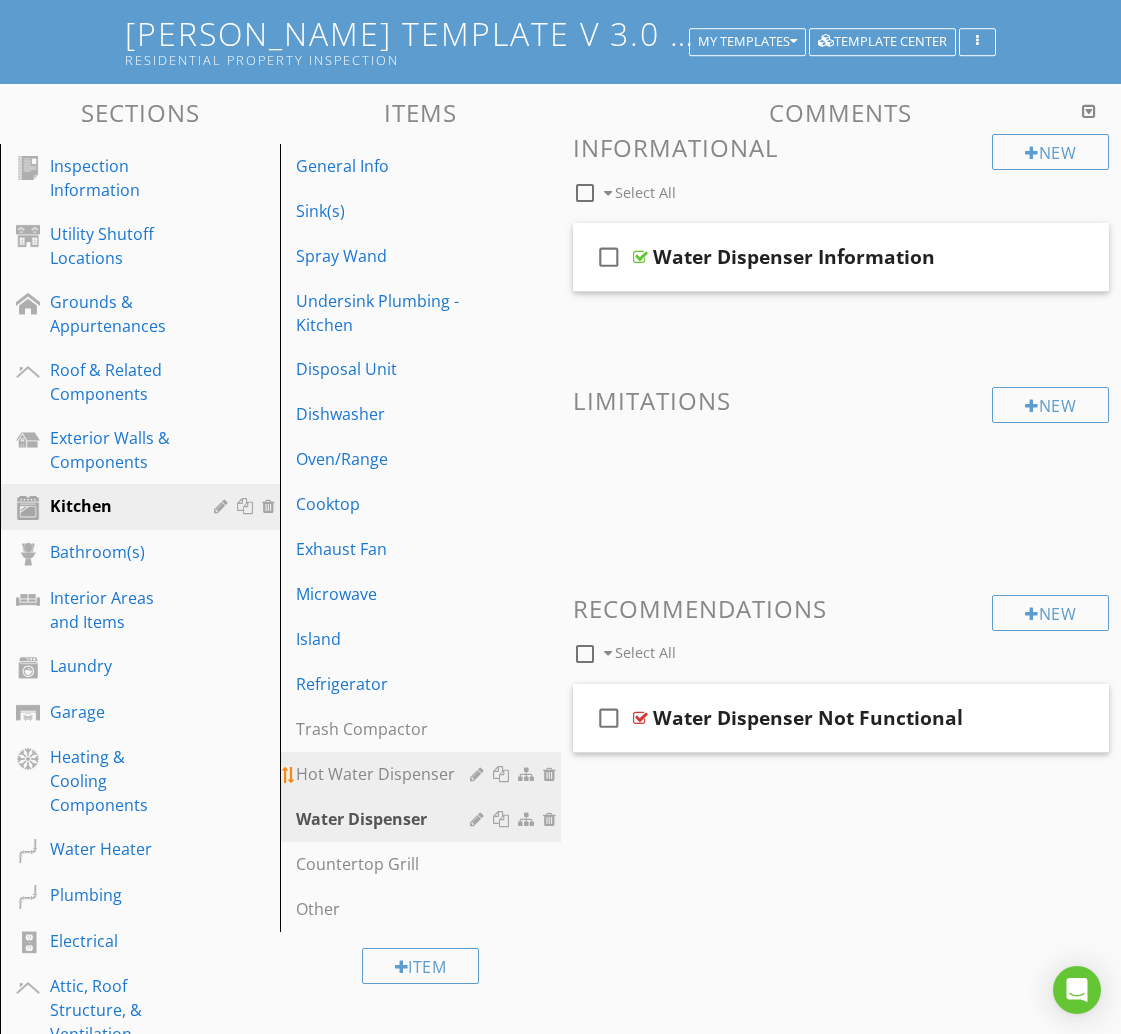 click on "Hot Water Dispenser" at bounding box center (385, 774) 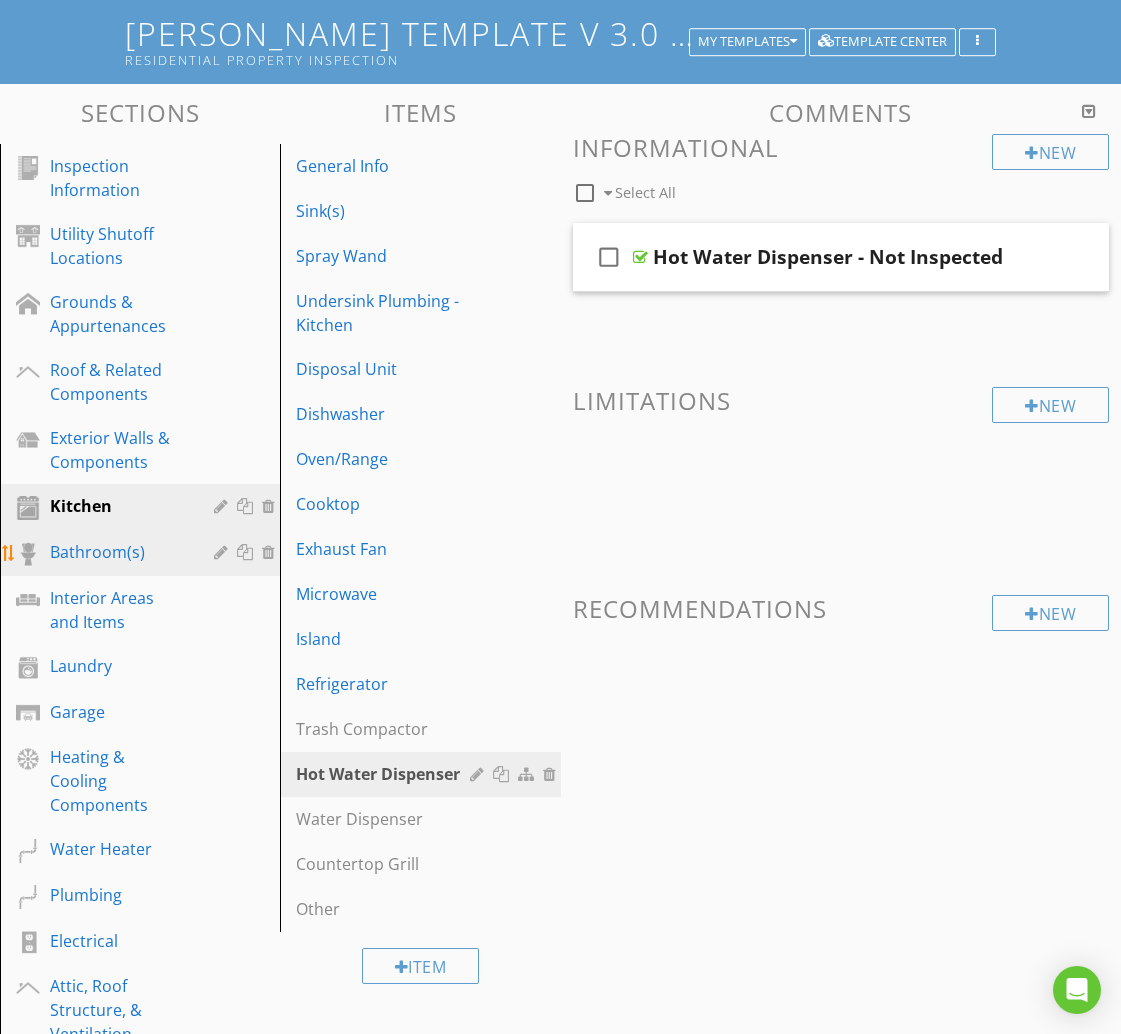 click on "Bathroom(s)" at bounding box center [117, 552] 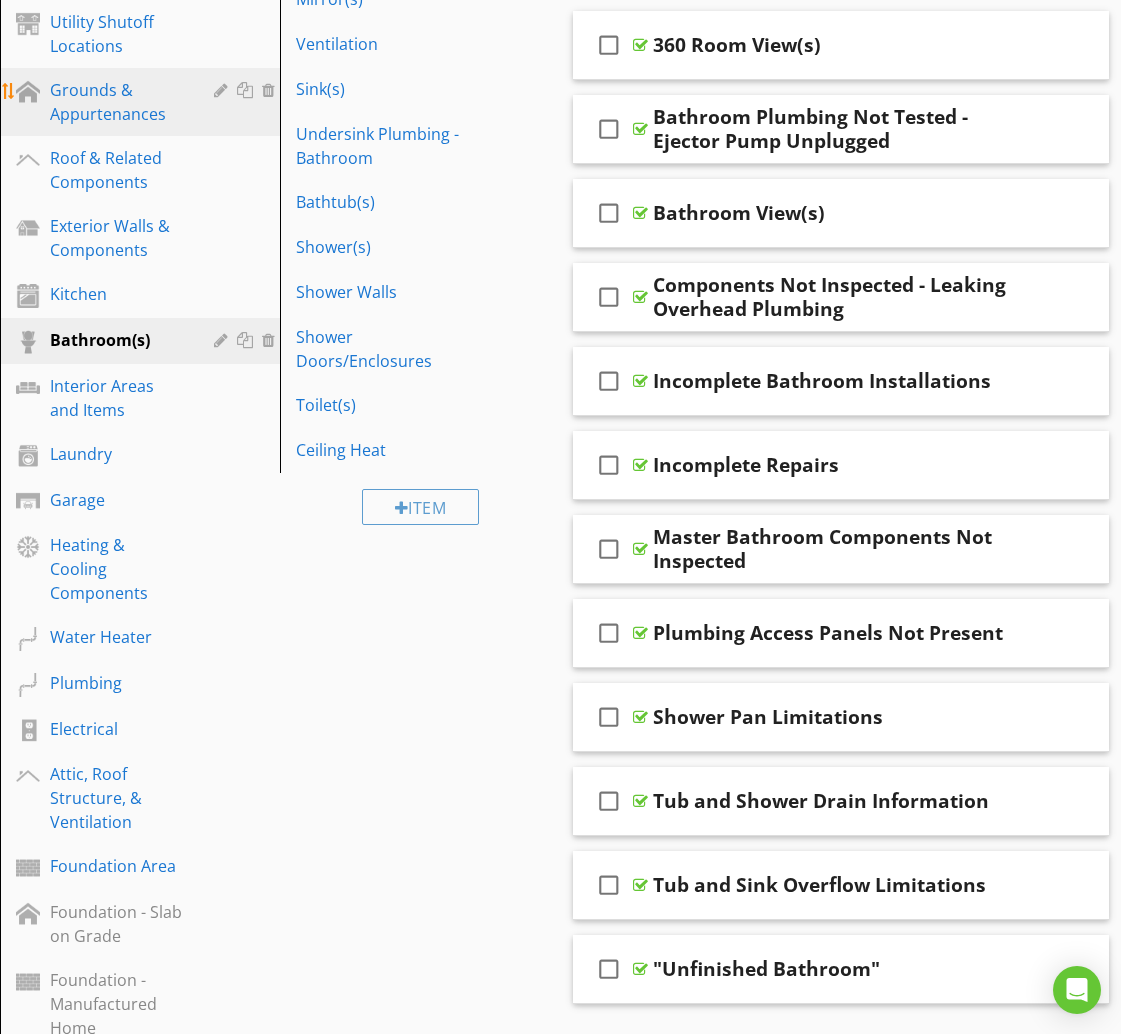 scroll, scrollTop: 396, scrollLeft: 0, axis: vertical 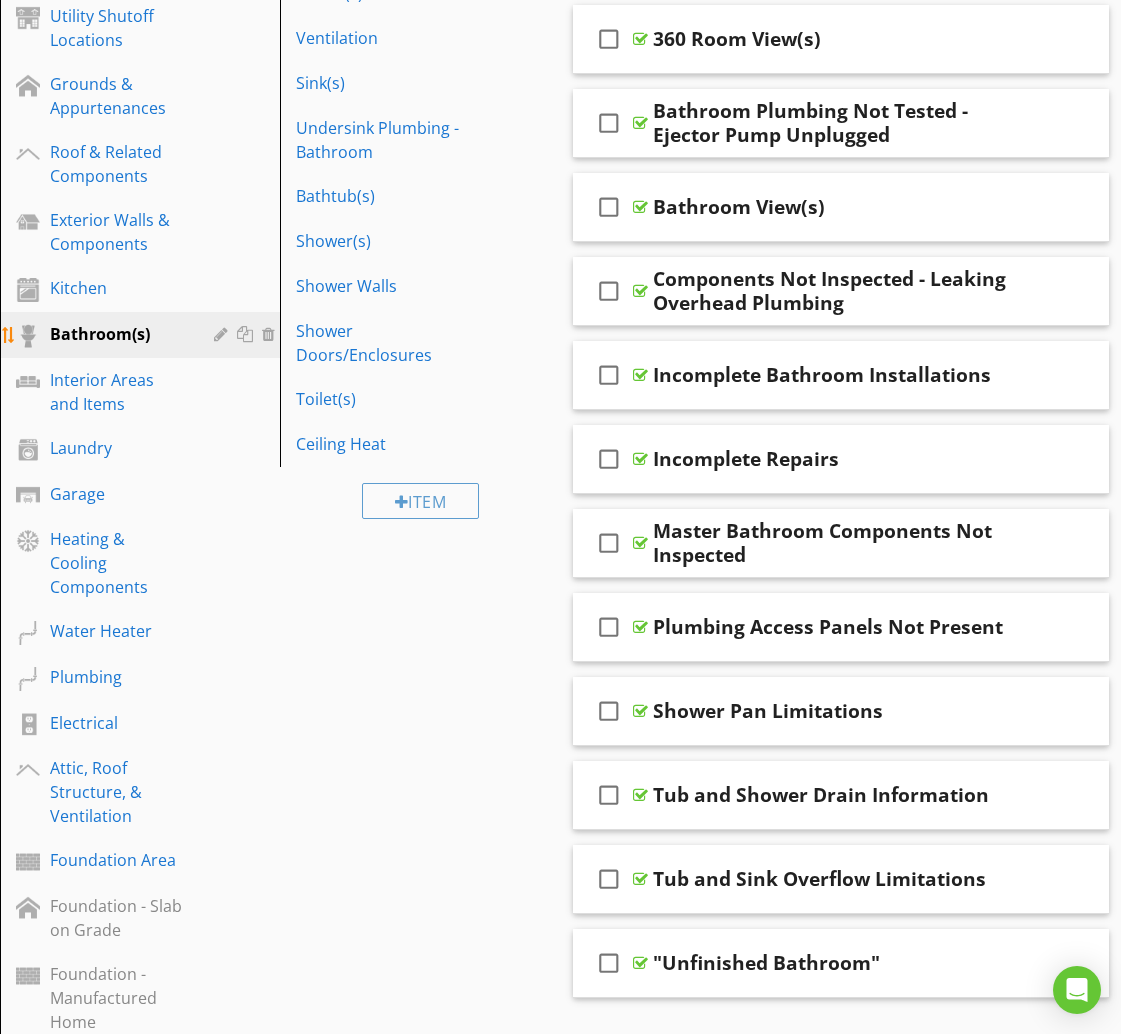 click at bounding box center [247, 334] 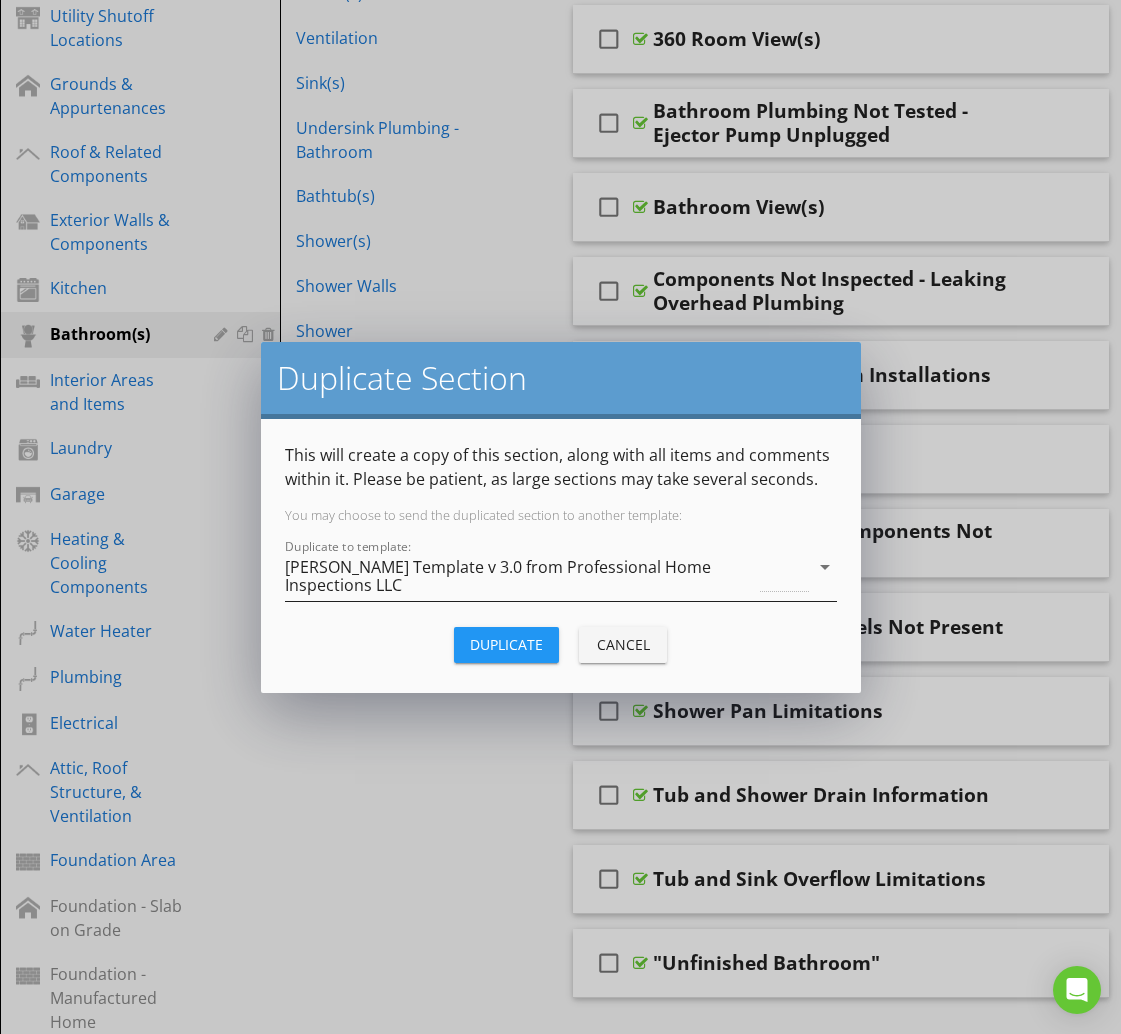 click on "[PERSON_NAME] Template v 3.0 from Professional Home Inspections LLC" at bounding box center [521, 576] 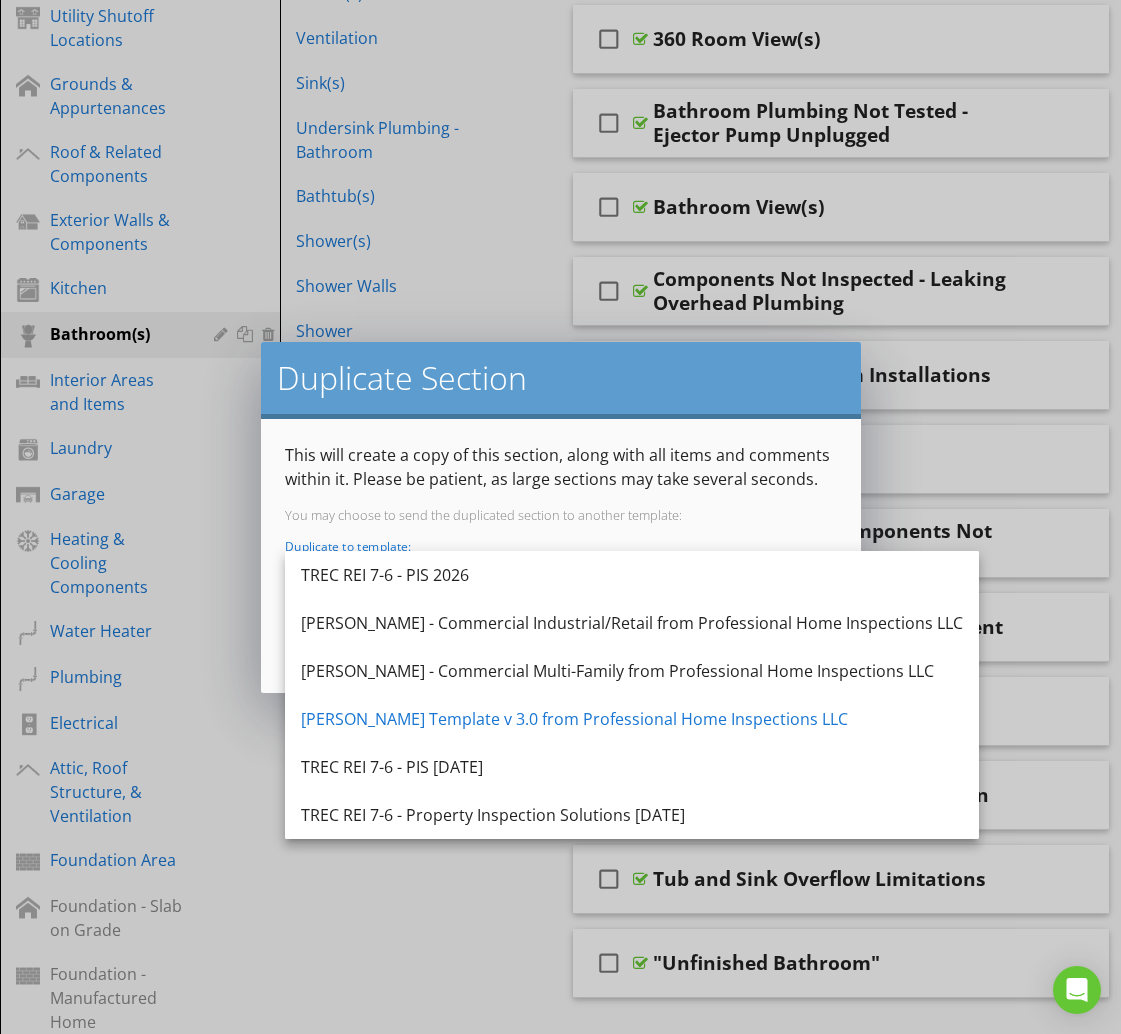 click on "Duplicate Section
This will create a copy of this section, along with all items and
comments within it. Please be patient, as large sections may take
several seconds.
You may choose to send the duplicated section to another template:
Duplicate to template: KC Bartley Template v 3.0 from Professional Home Inspections LLC arrow_drop_down   Duplicate   Cancel" at bounding box center (560, 517) 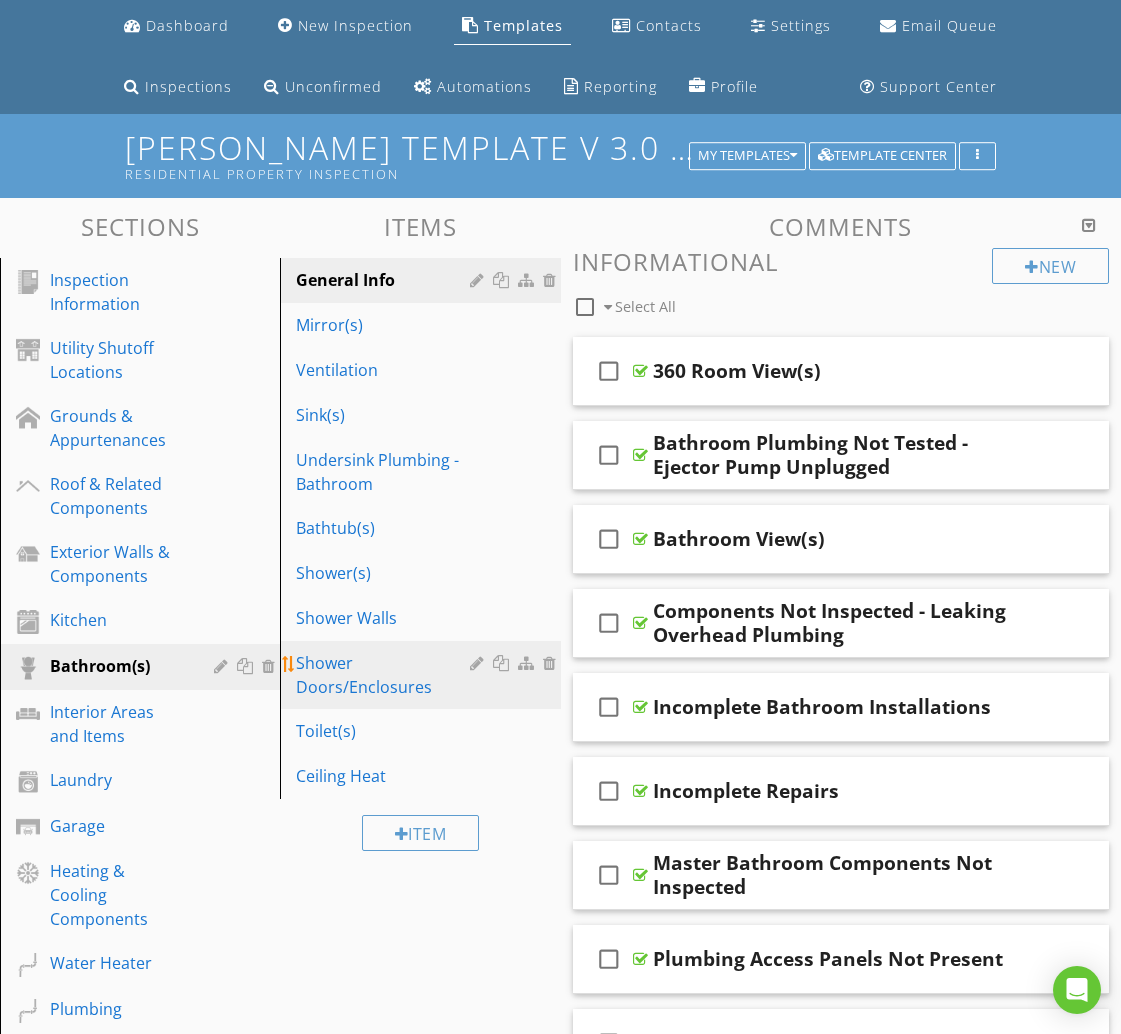 scroll, scrollTop: 0, scrollLeft: 0, axis: both 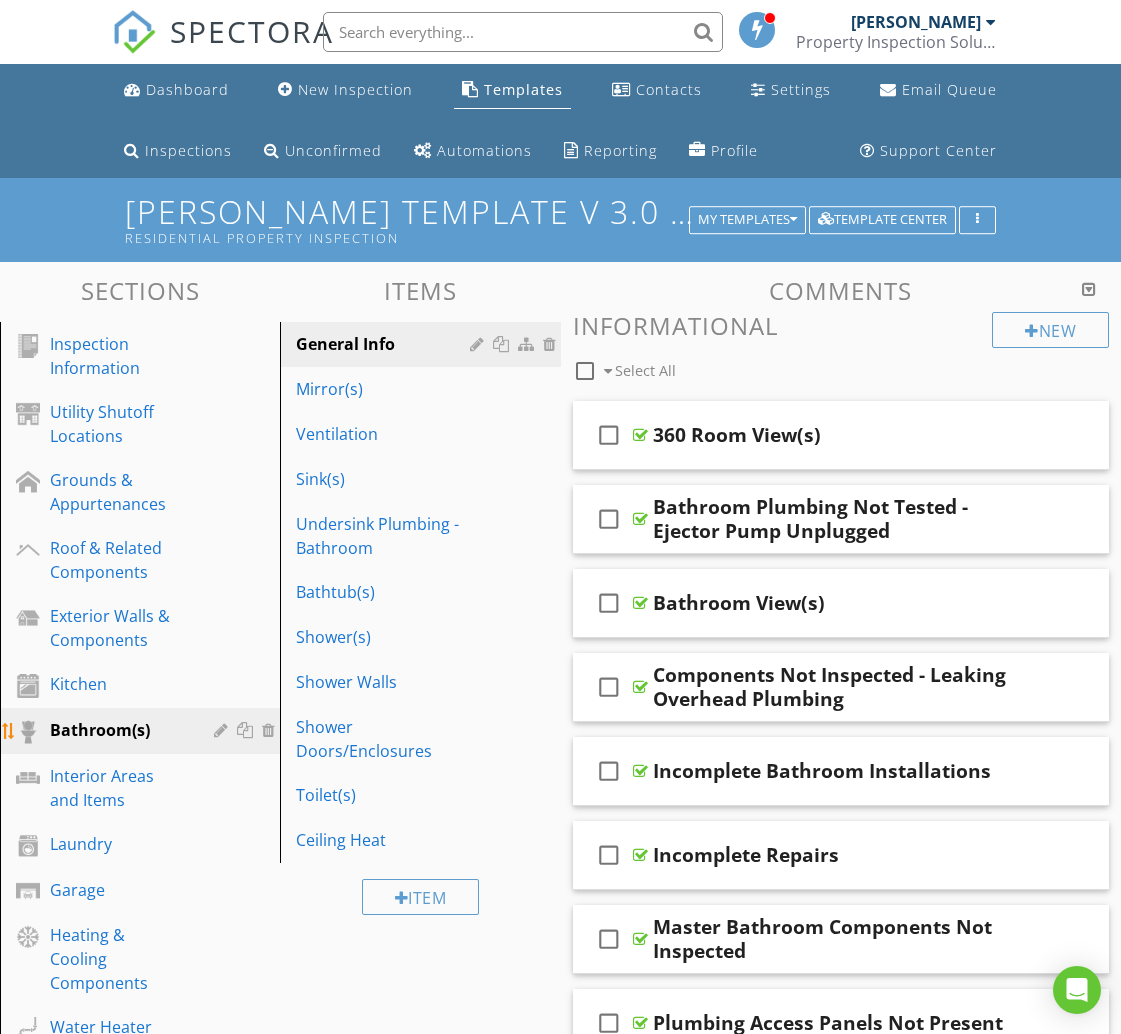 click on "Bathroom(s)" at bounding box center (117, 730) 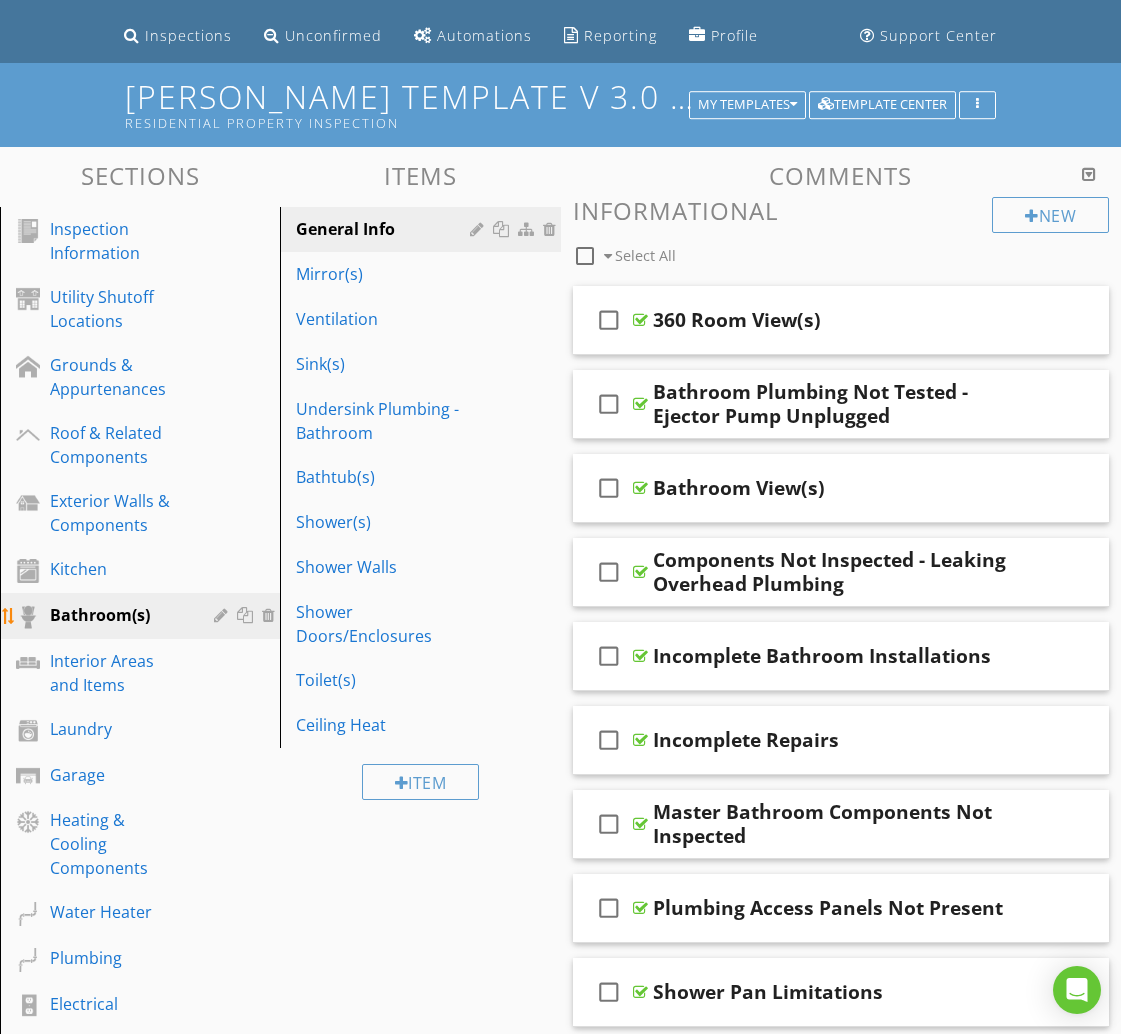 scroll, scrollTop: 110, scrollLeft: 0, axis: vertical 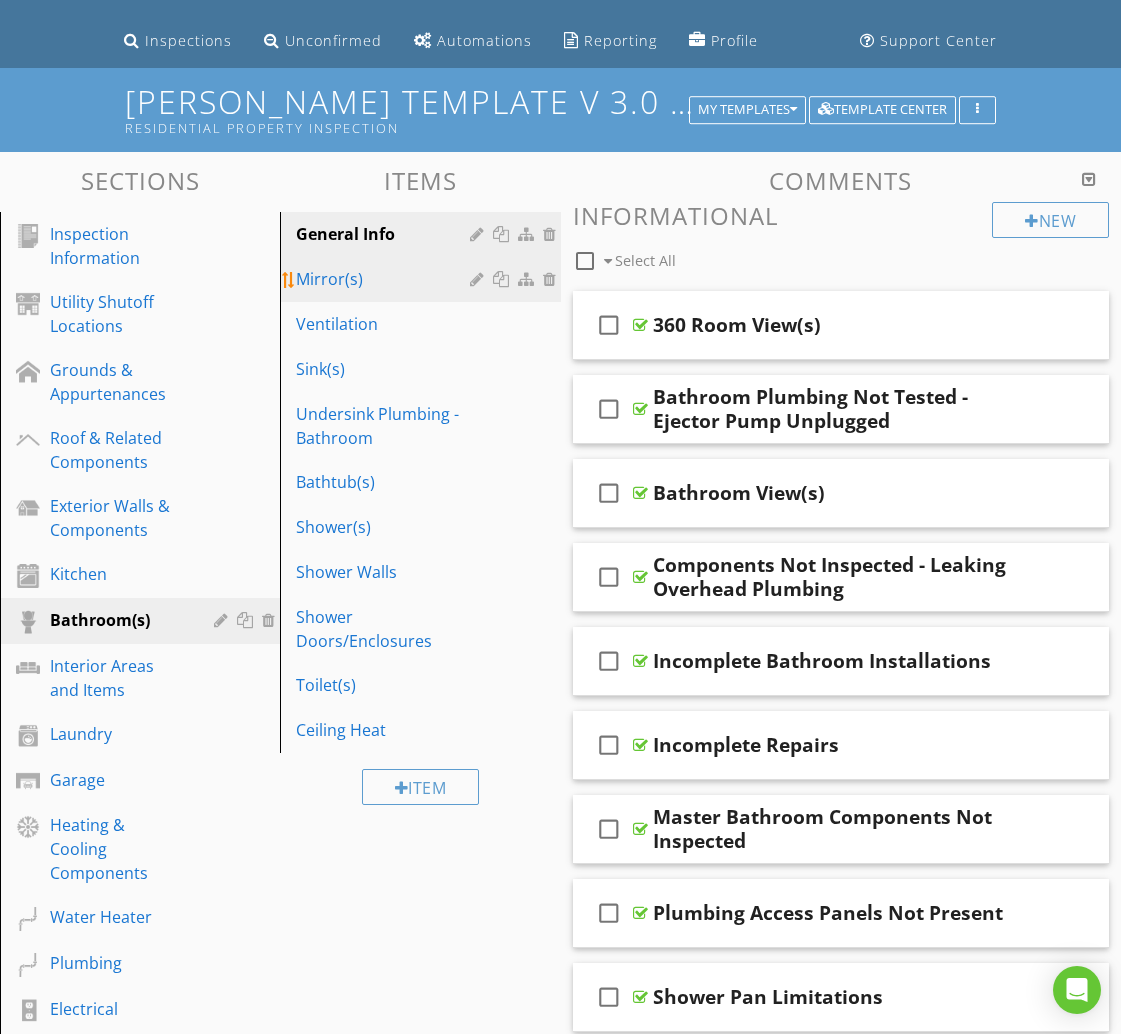 click on "Mirror(s)" at bounding box center (385, 279) 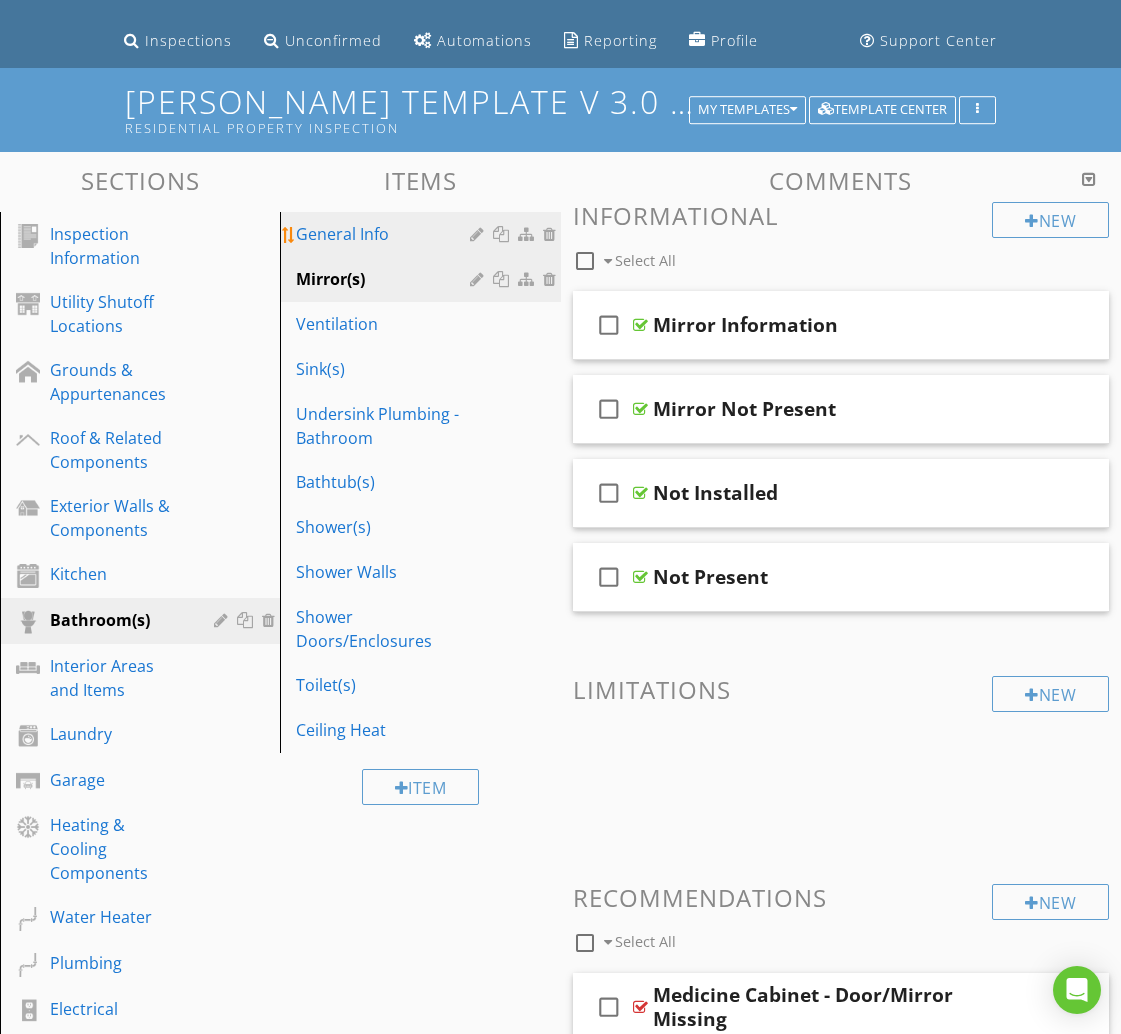 click on "General Info" at bounding box center (385, 234) 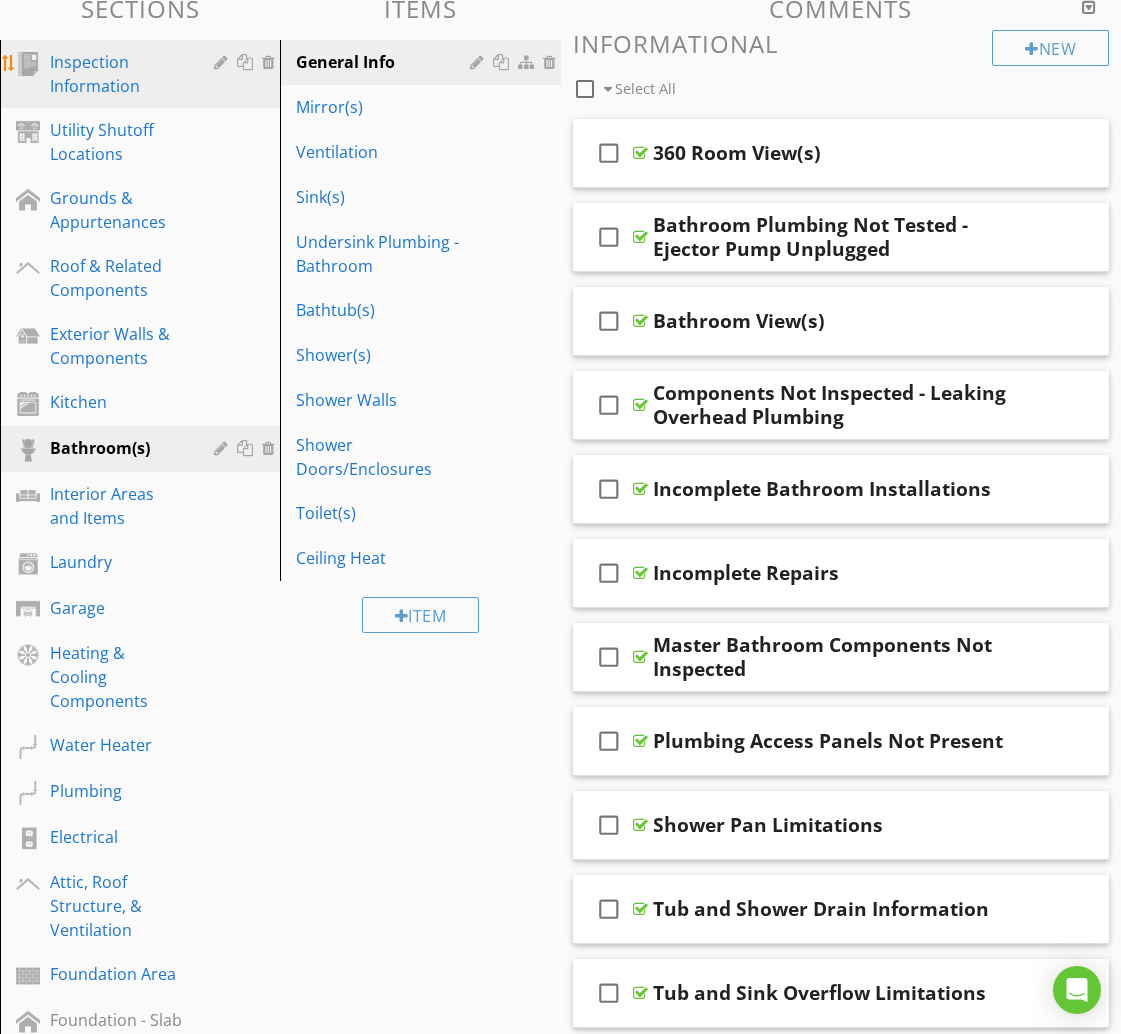 scroll, scrollTop: 280, scrollLeft: 0, axis: vertical 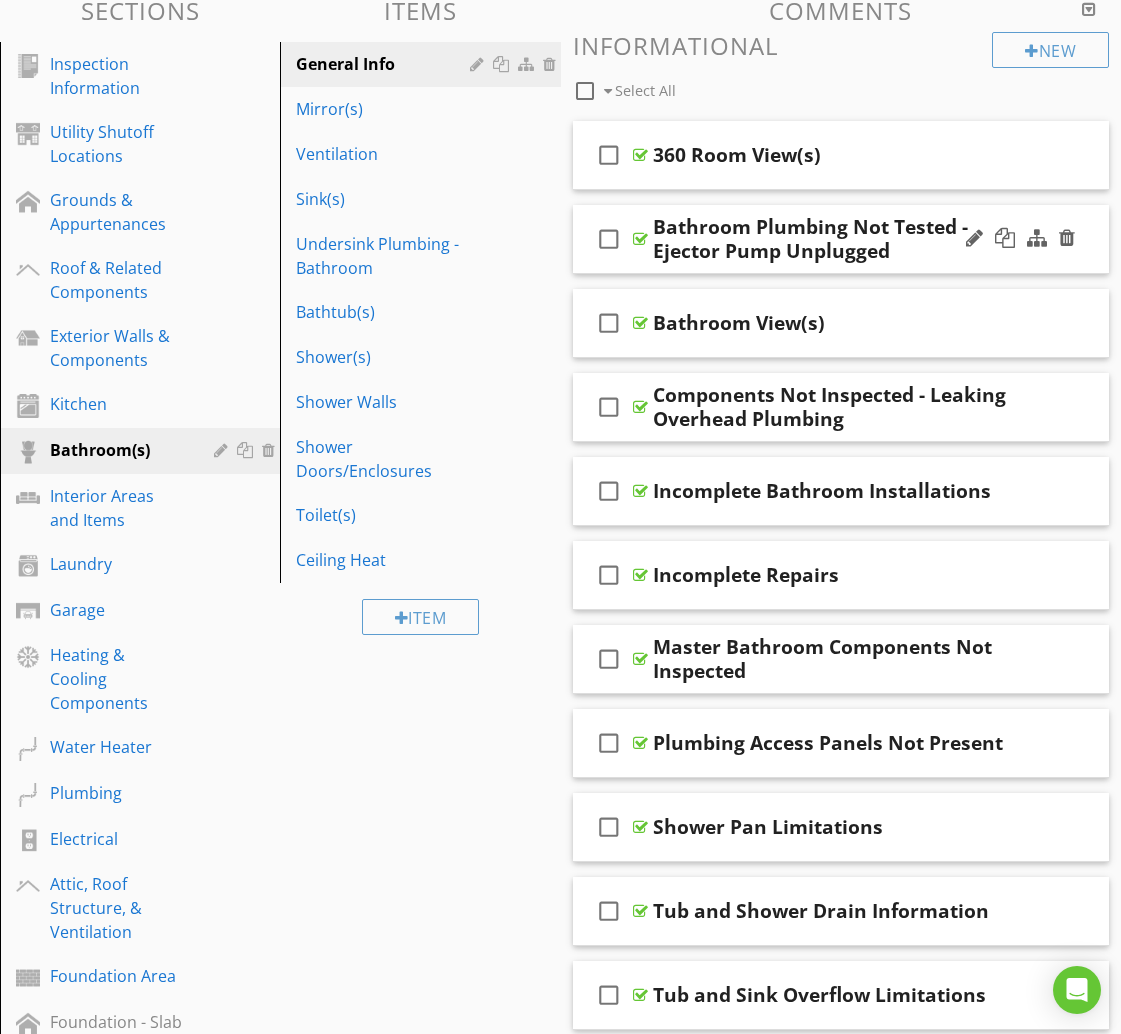click on "Bathroom Plumbing Not Tested - Ejector Pump Unplugged" at bounding box center (839, 239) 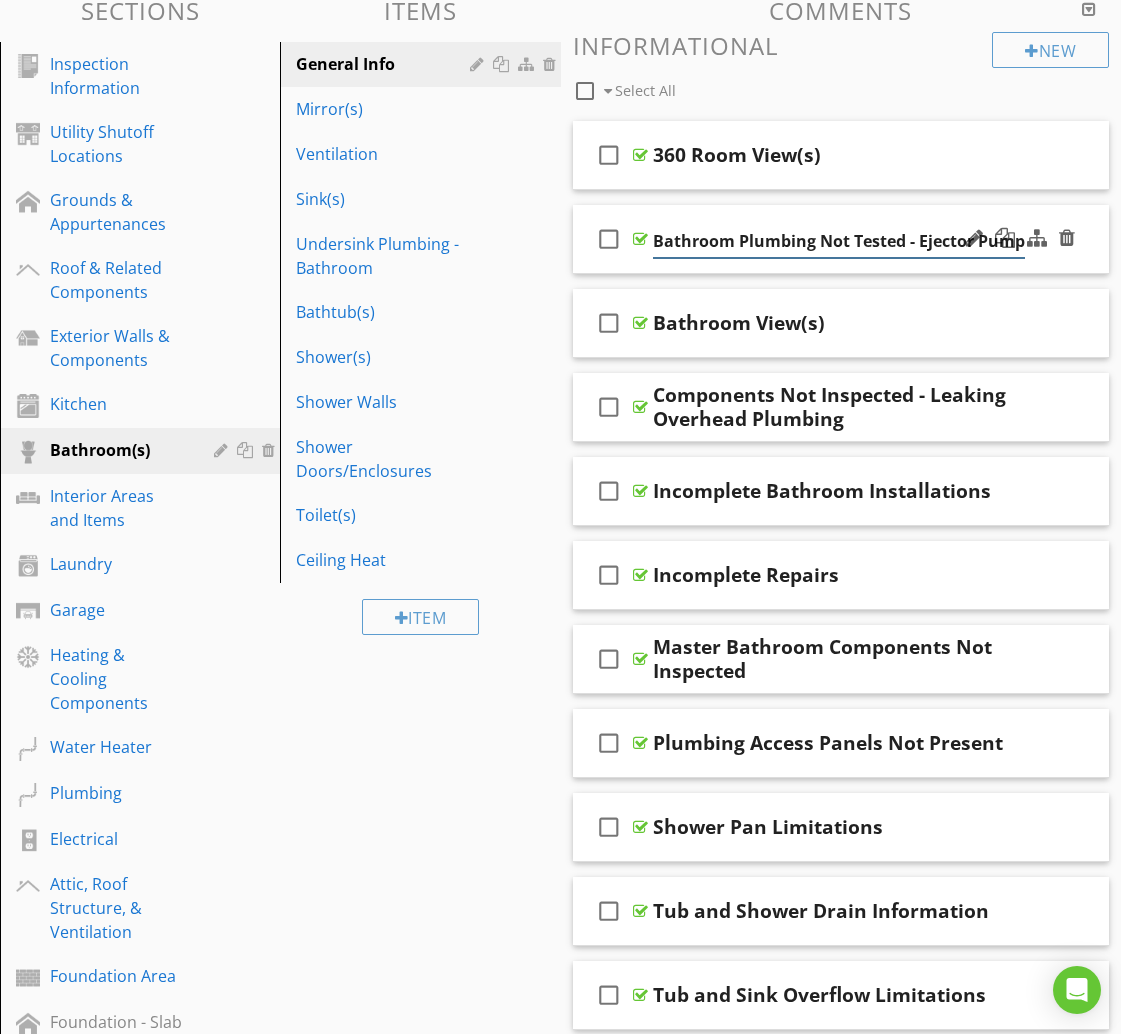 scroll, scrollTop: 0, scrollLeft: 89, axis: horizontal 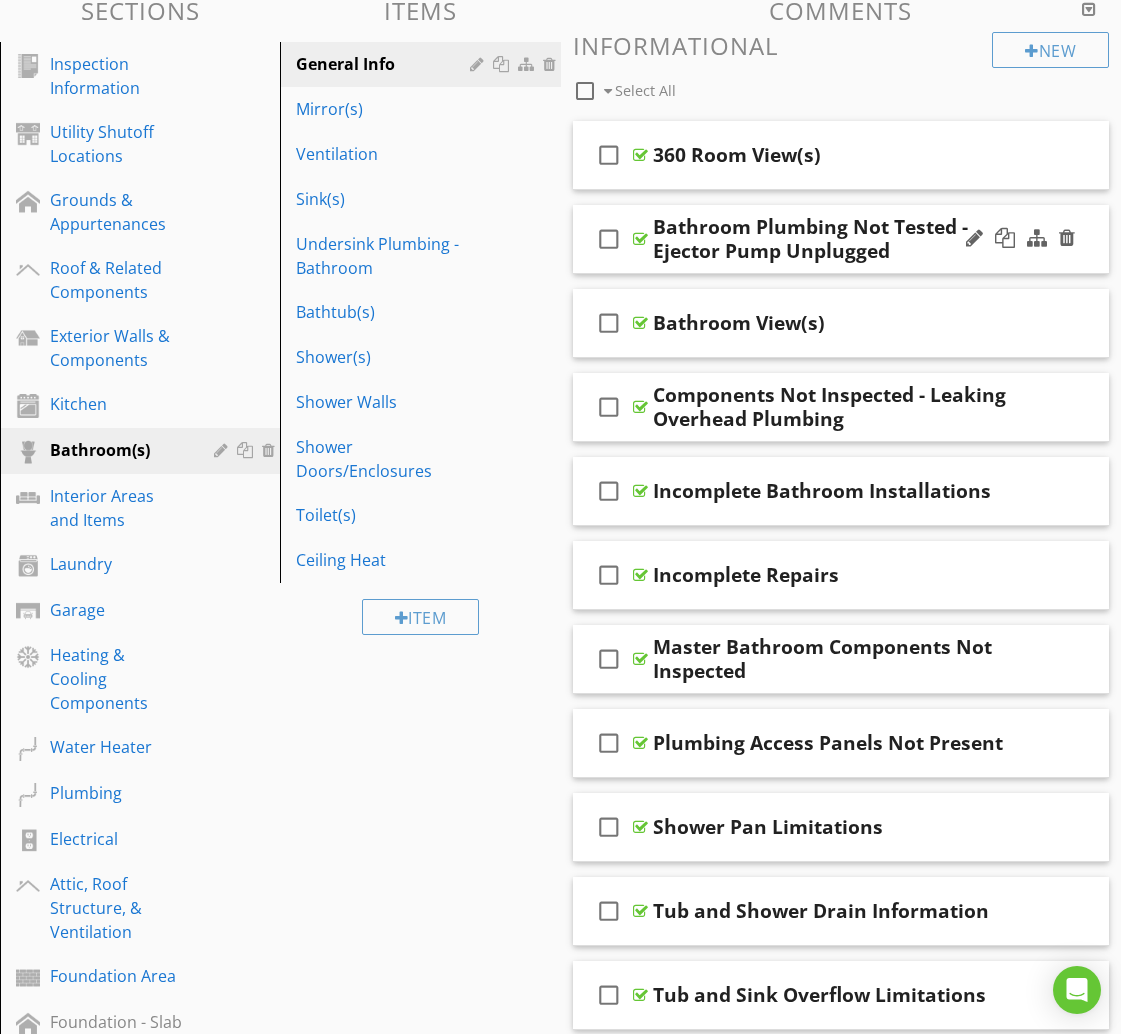 click on "check_box_outline_blank
Bathroom Plumbing Not Tested - Ejector Pump Unplugged" at bounding box center [841, 239] 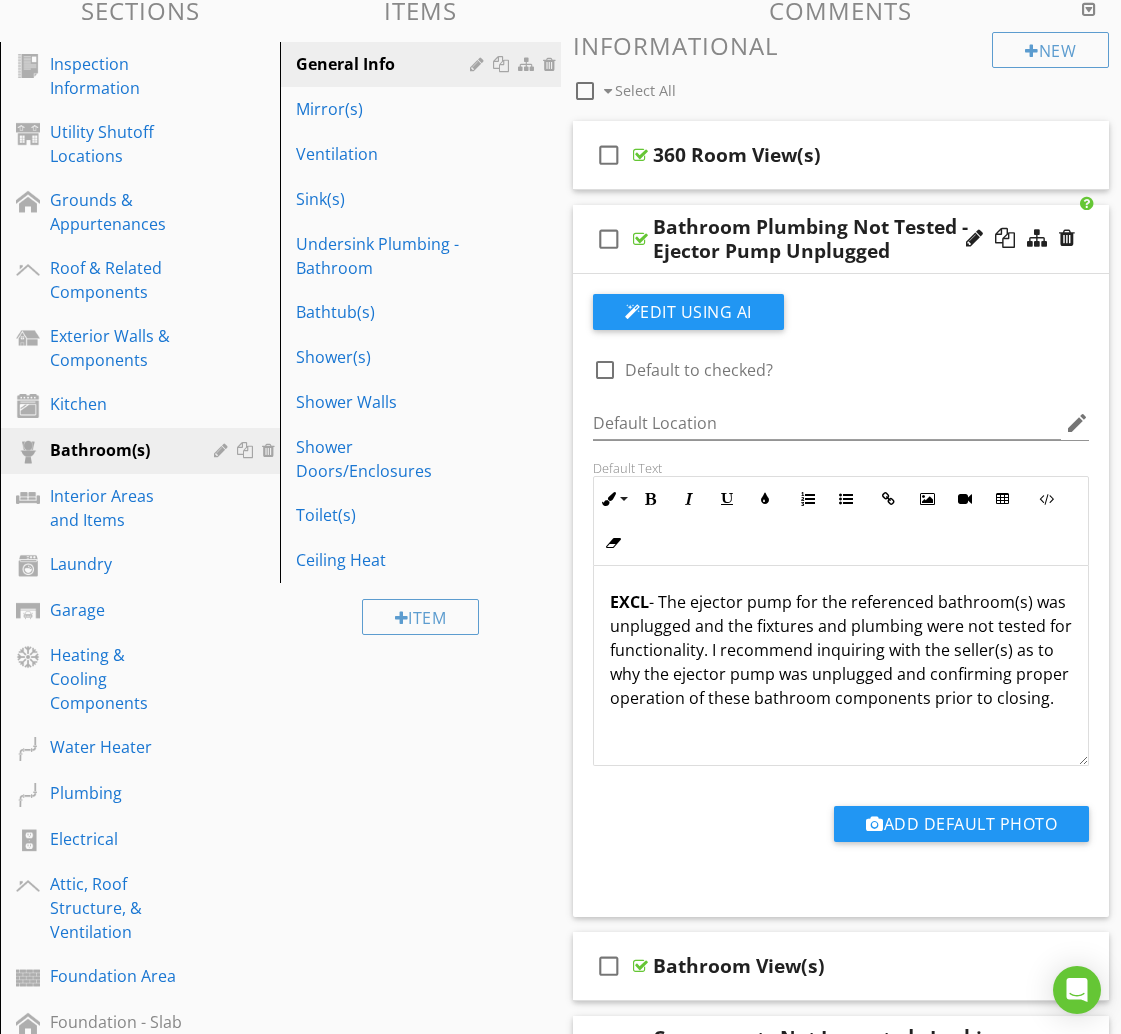 click on "Bathroom Plumbing Not Tested - Ejector Pump Unplugged" at bounding box center (839, 239) 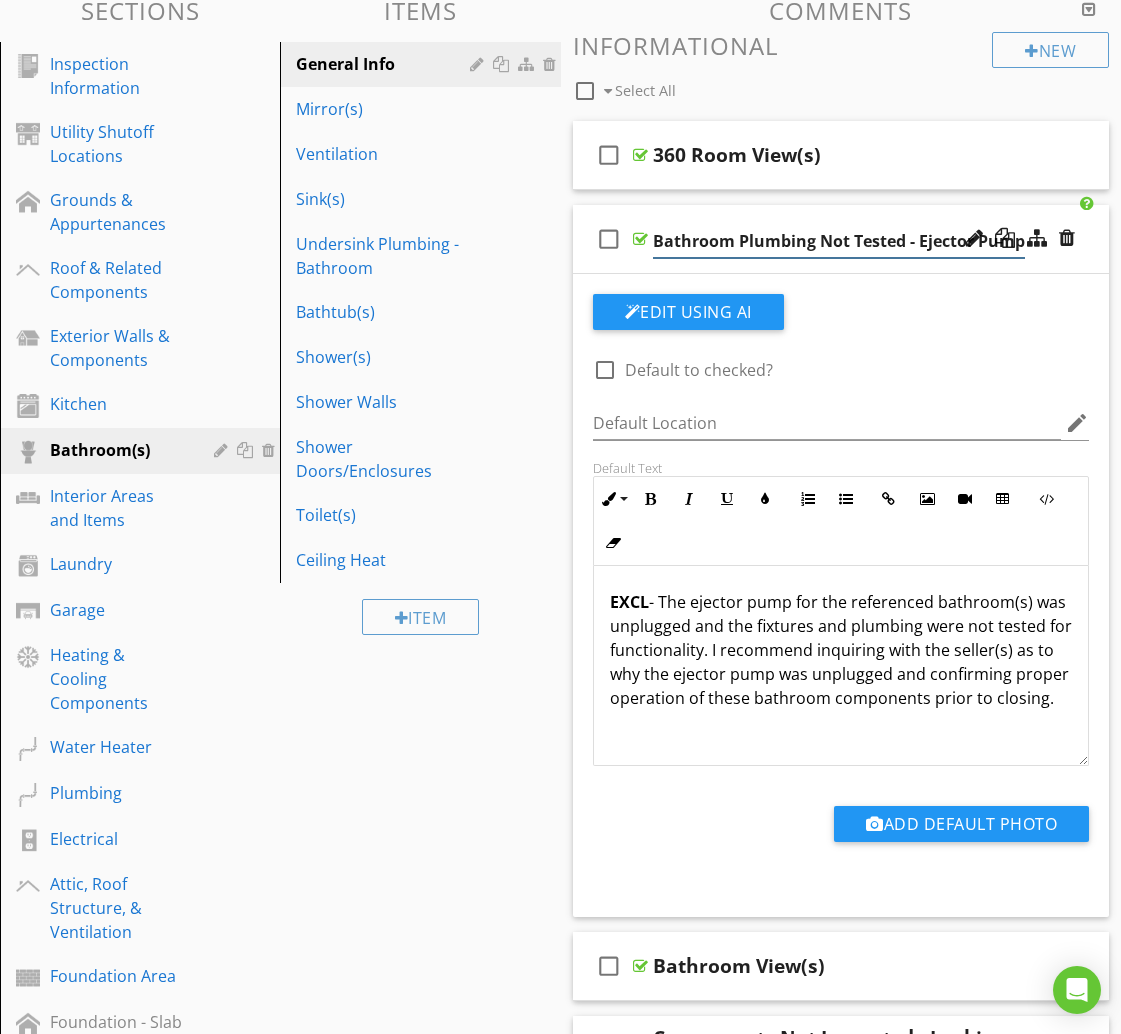 scroll, scrollTop: 0, scrollLeft: 89, axis: horizontal 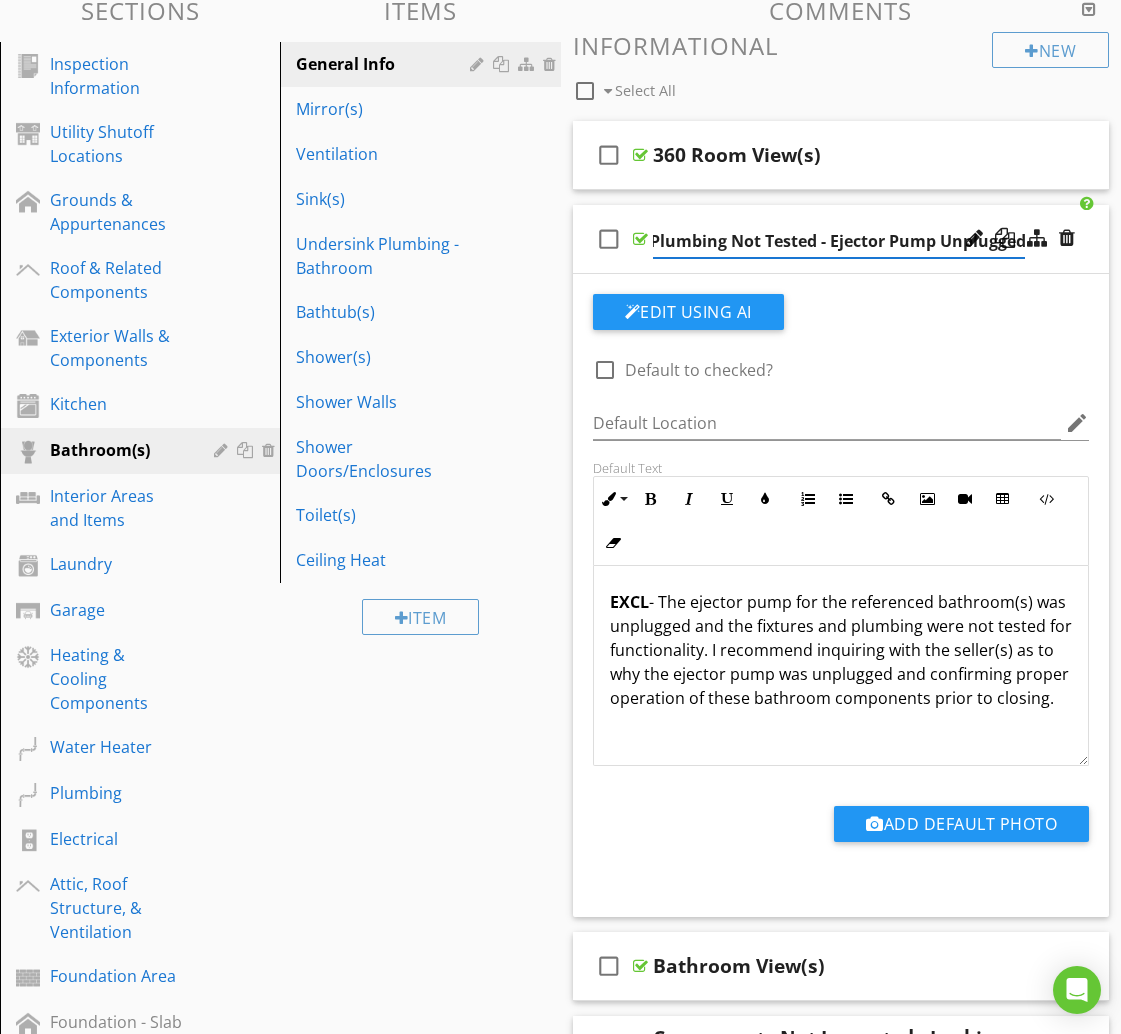 click on "check_box_outline_blank         Bathroom Plumbing Not Tested - Ejector Pump Unplugged" at bounding box center (841, 239) 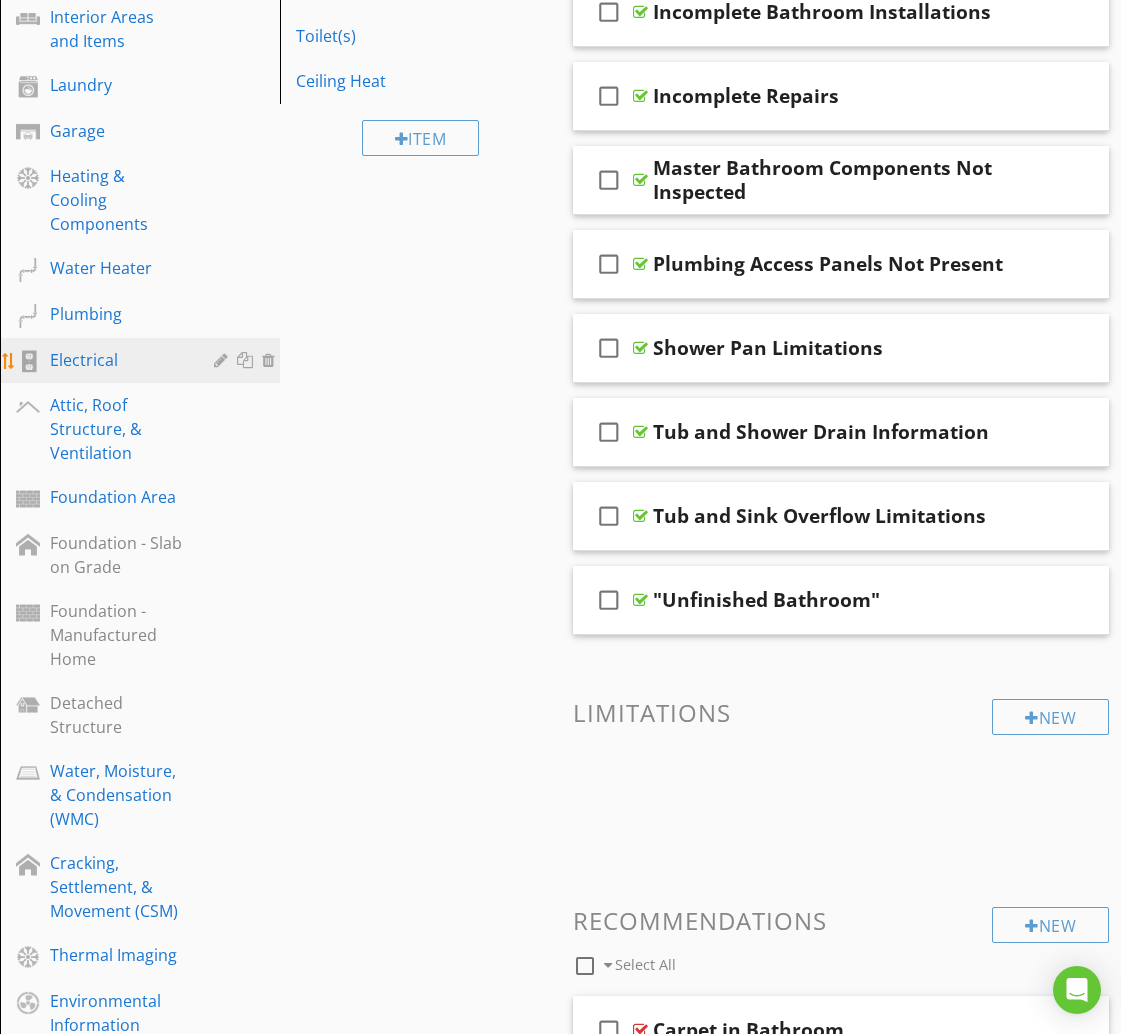 scroll, scrollTop: 766, scrollLeft: 0, axis: vertical 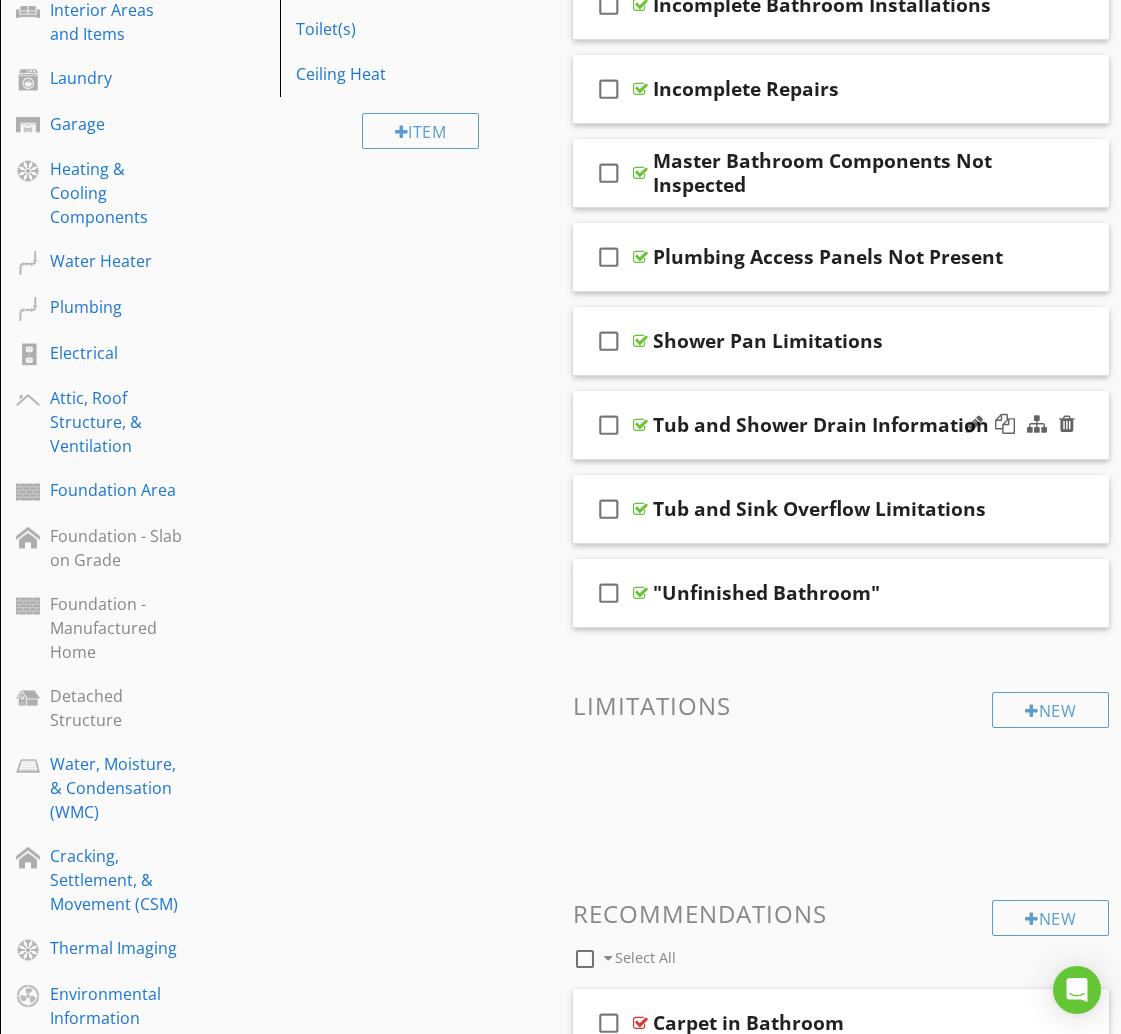 click on "check_box_outline_blank
Tub and Shower Drain Information" at bounding box center (841, 425) 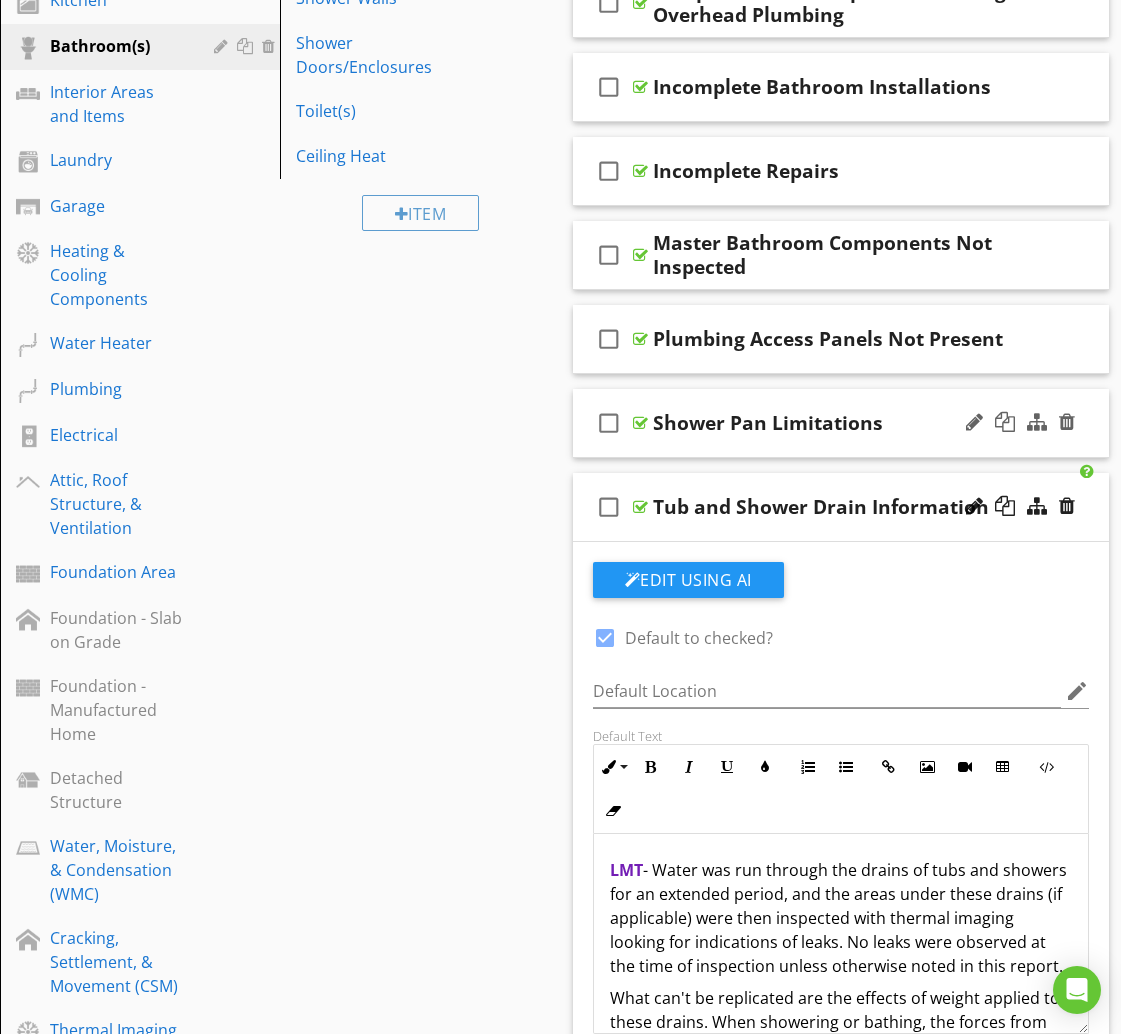 scroll, scrollTop: 628, scrollLeft: 0, axis: vertical 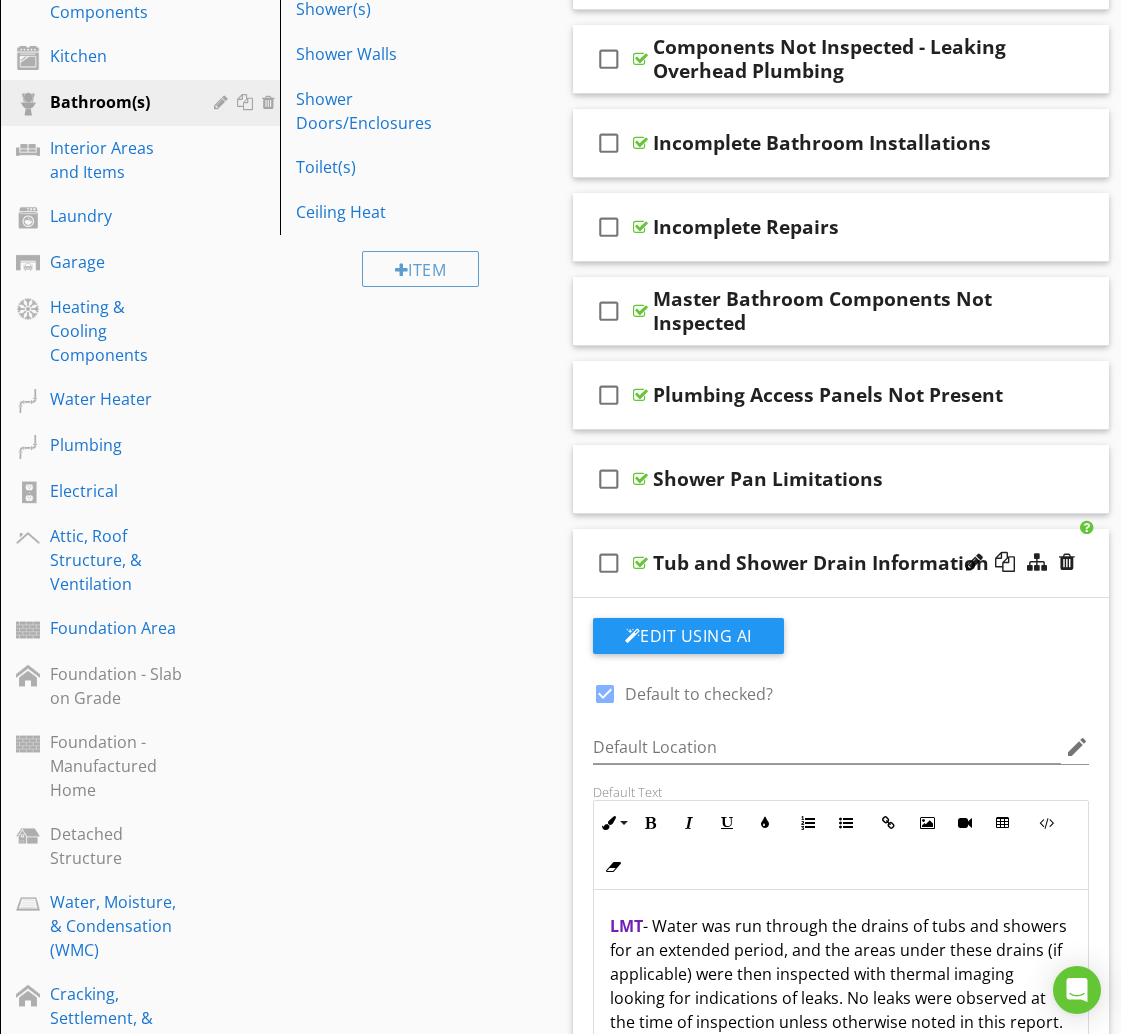 click on "check_box_outline_blank
Tub and Shower Drain Information" at bounding box center (841, 563) 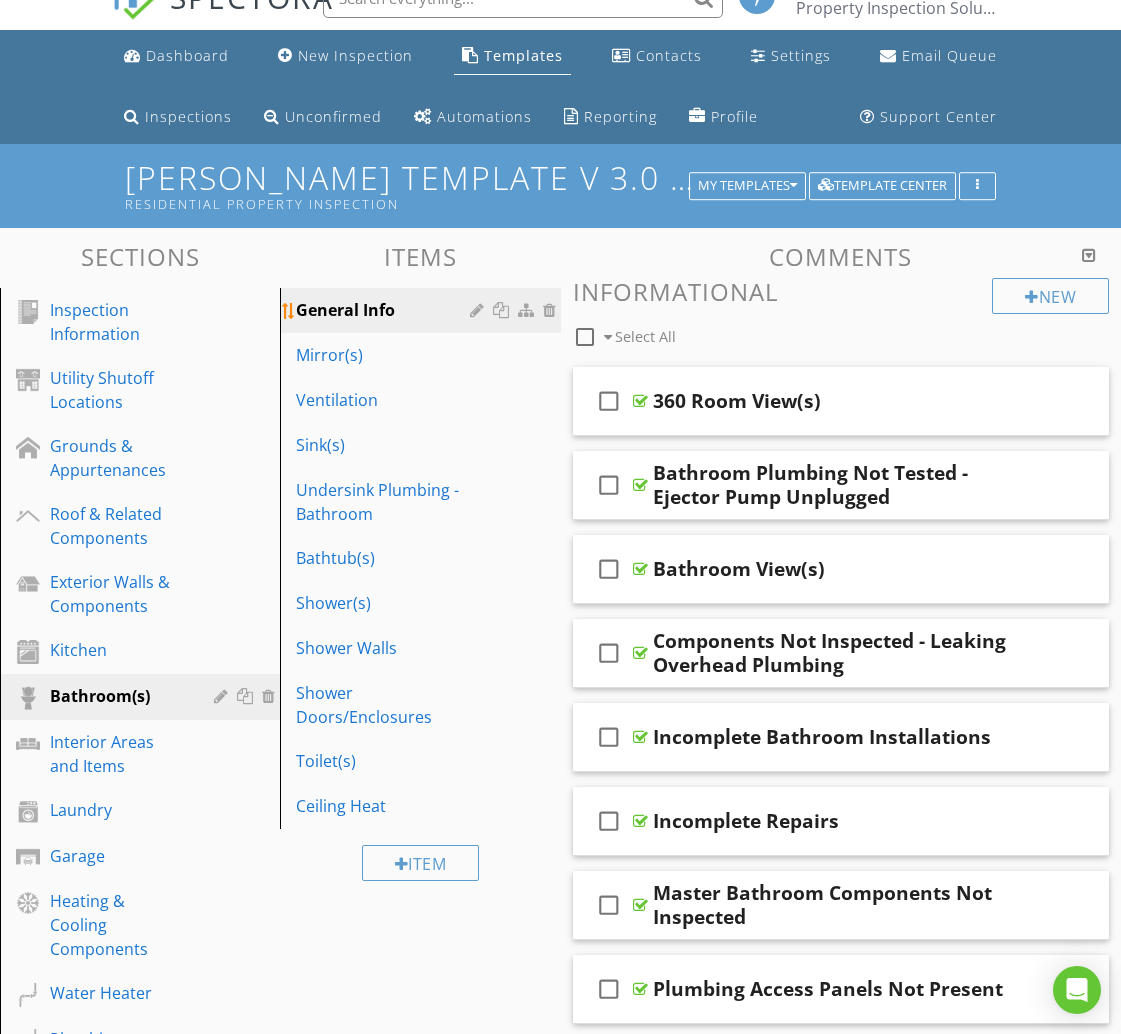 scroll, scrollTop: 29, scrollLeft: 0, axis: vertical 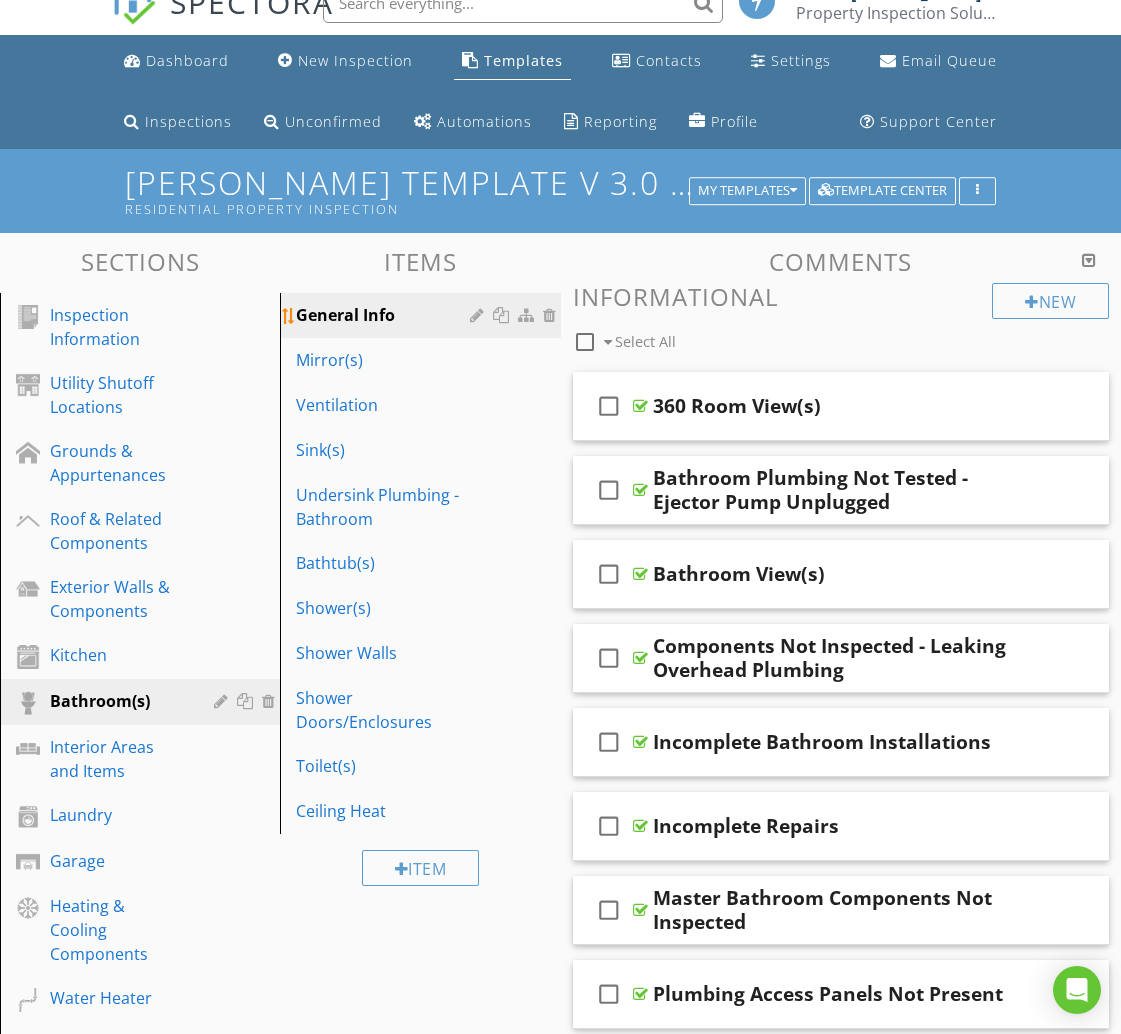 click at bounding box center (503, 315) 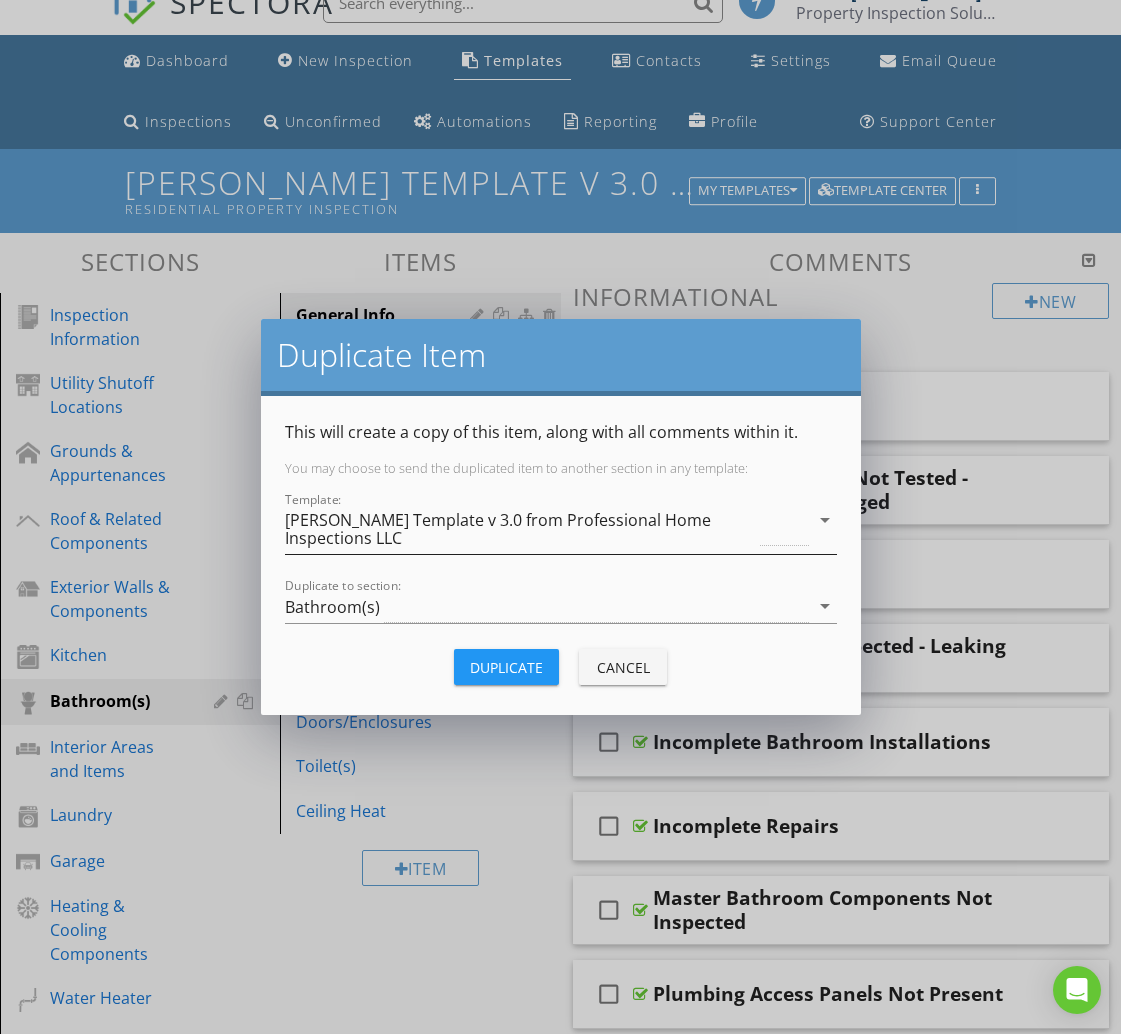 click on "[PERSON_NAME] Template v 3.0 from Professional Home Inspections LLC" at bounding box center [521, 529] 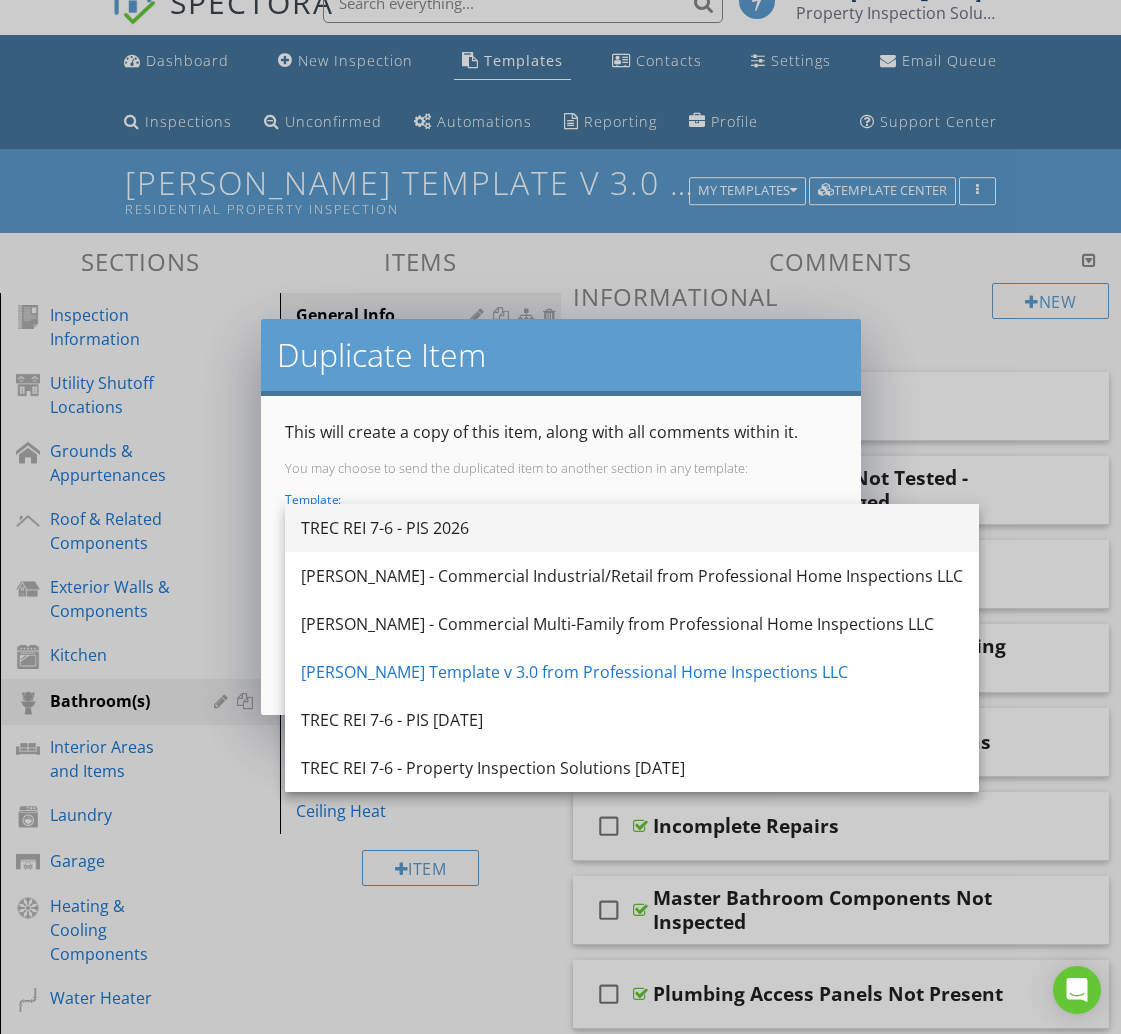 click on "TREC REI 7-6 - PIS 2026" at bounding box center [632, 528] 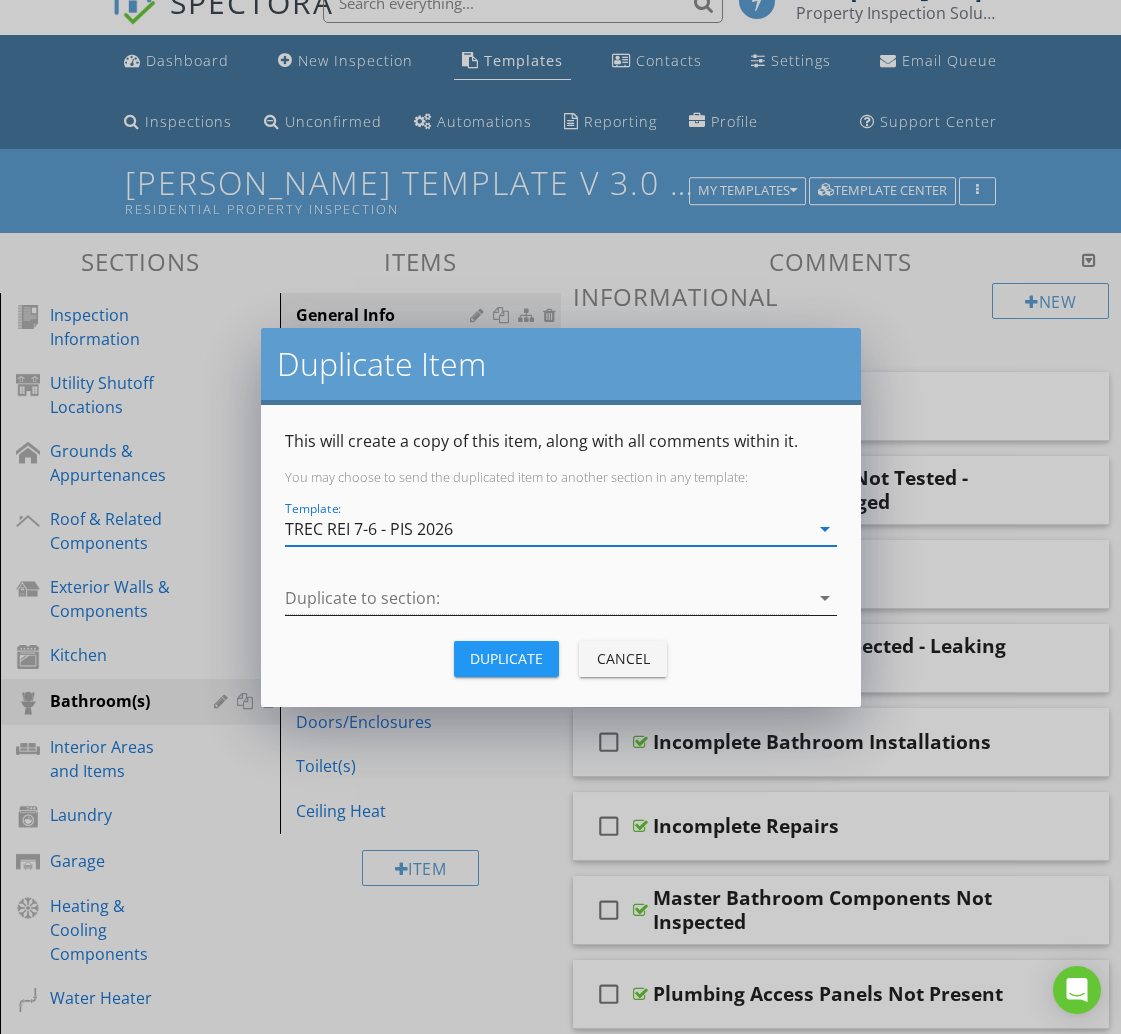 click at bounding box center (547, 598) 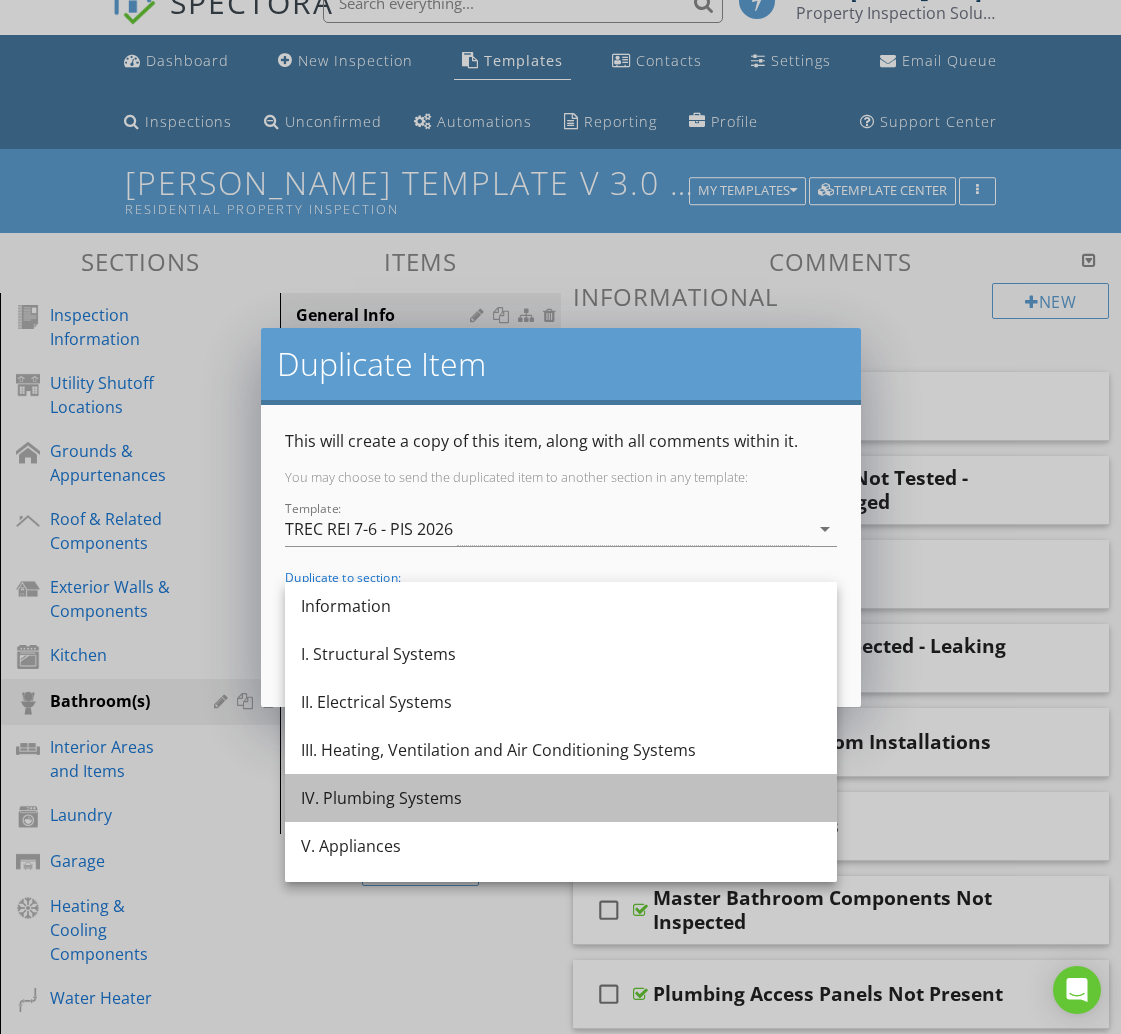 click on "IV. Plumbing Systems" at bounding box center [561, 798] 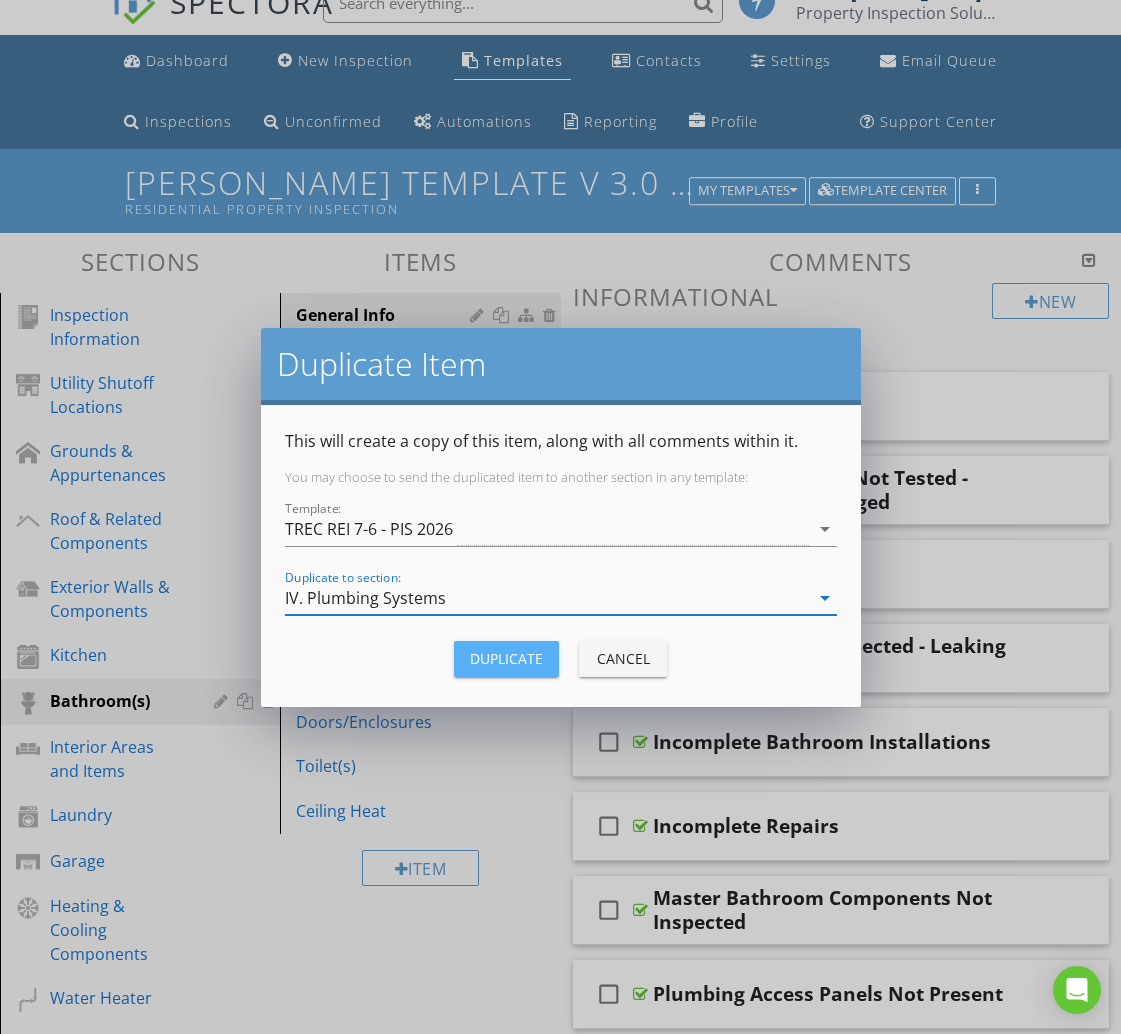 click on "Duplicate" at bounding box center (506, 658) 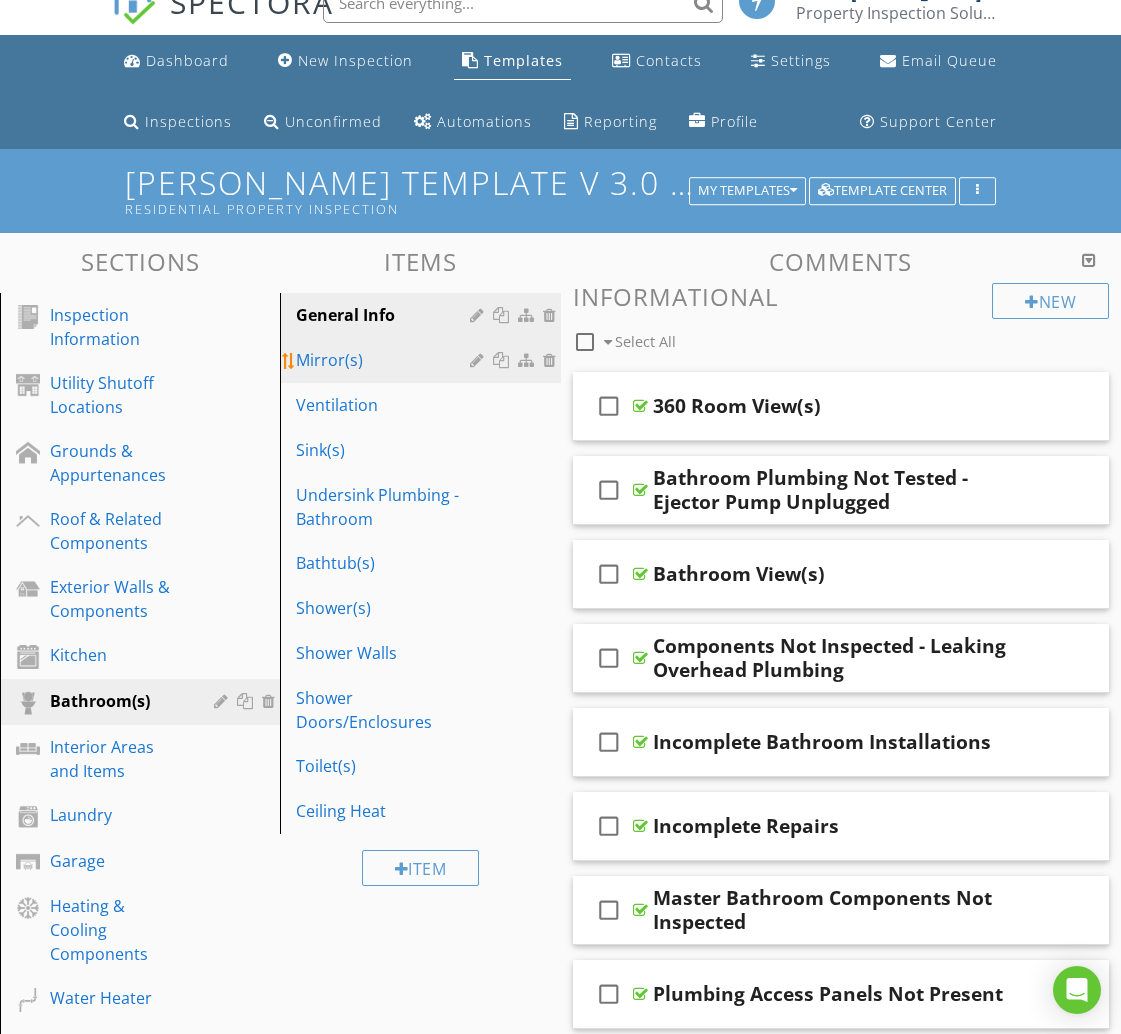 click on "Mirror(s)" at bounding box center [385, 360] 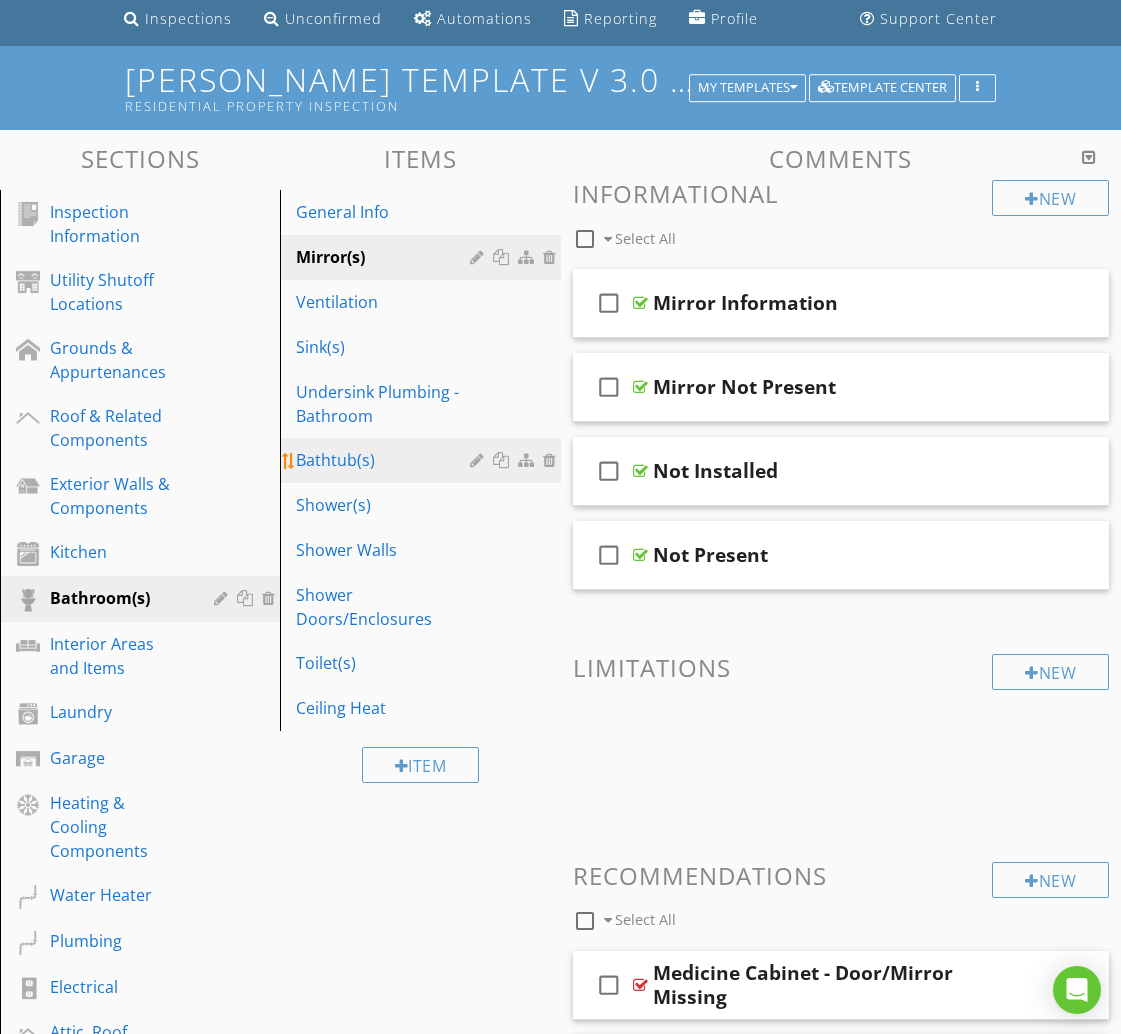scroll, scrollTop: 129, scrollLeft: 0, axis: vertical 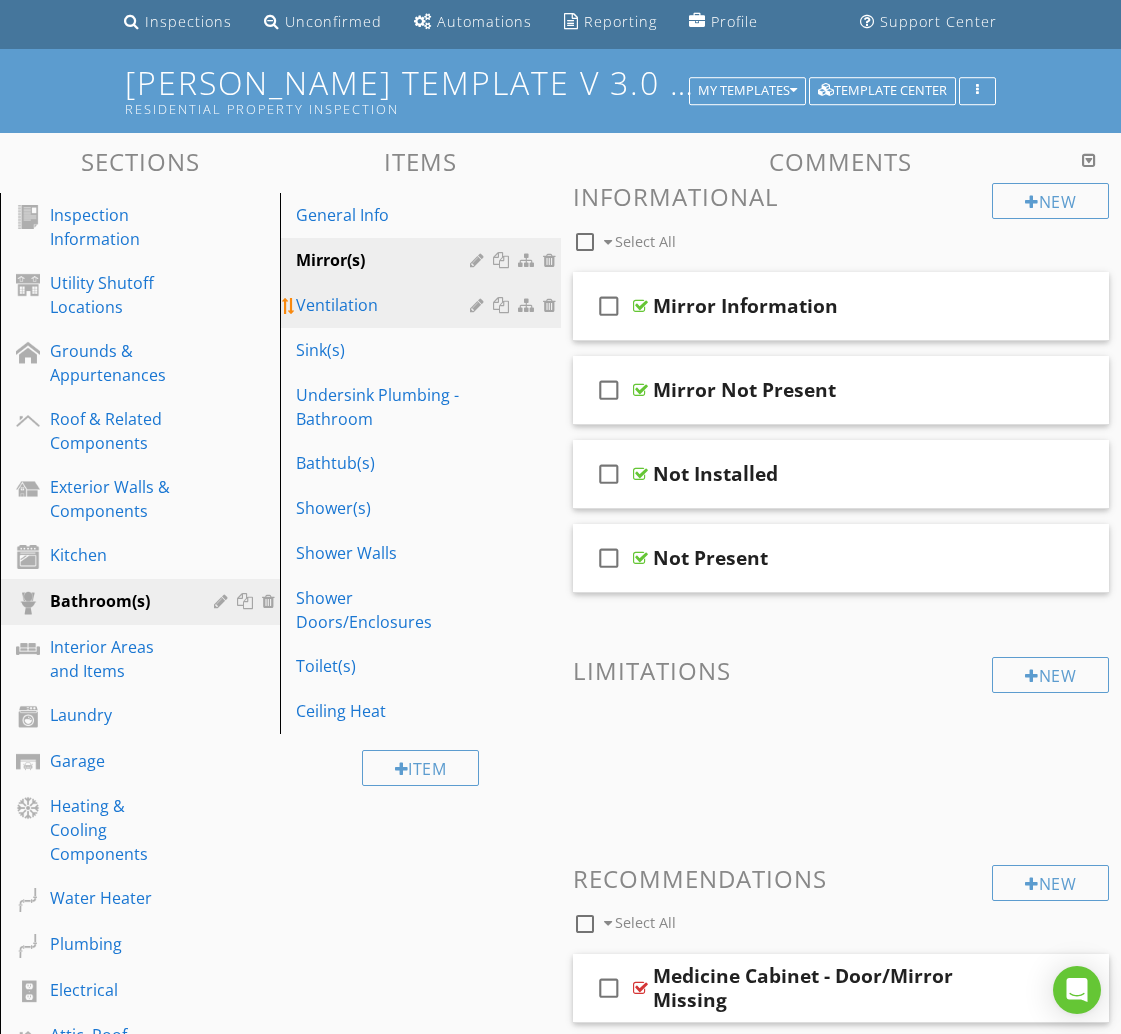 click on "Ventilation" at bounding box center [385, 305] 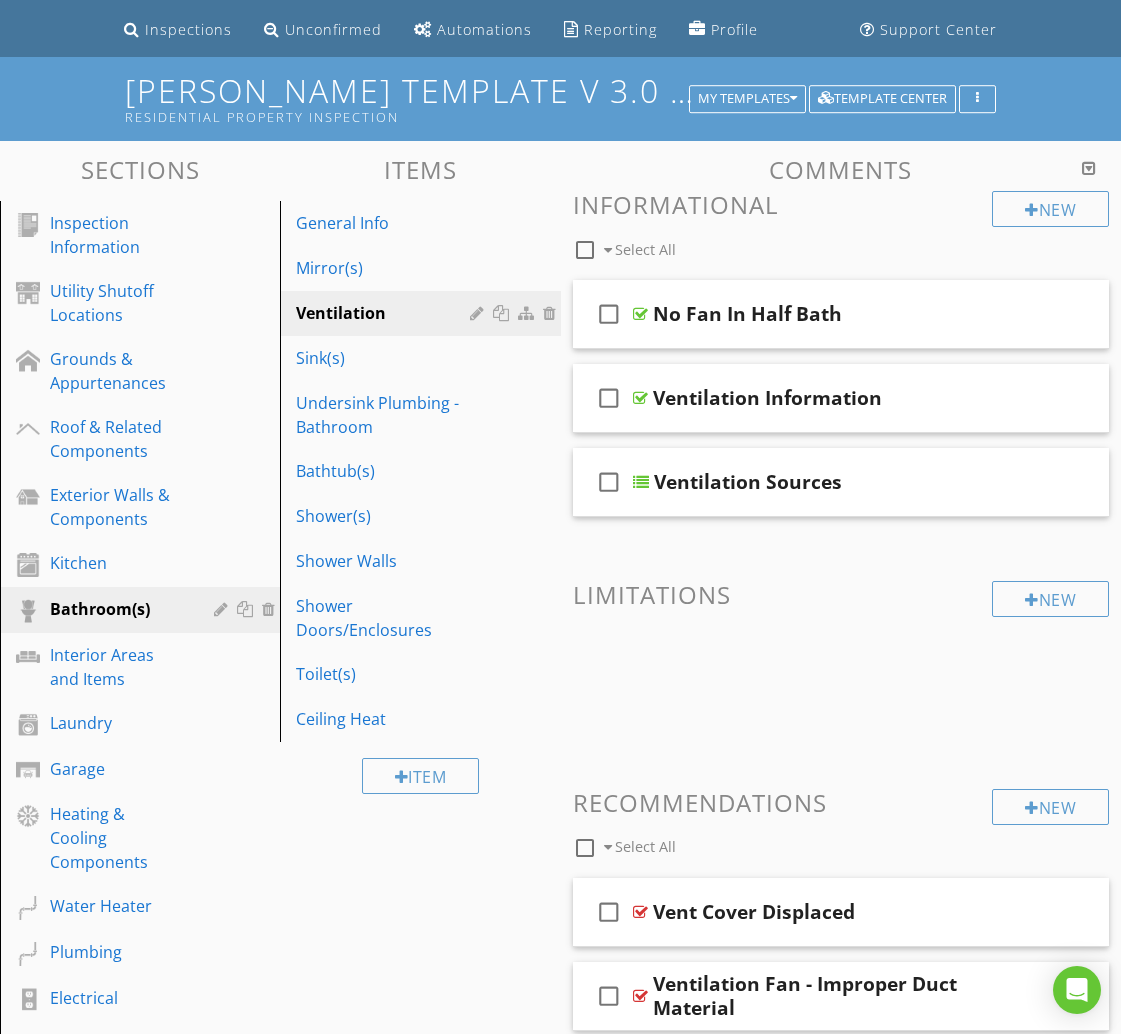 scroll, scrollTop: 115, scrollLeft: 0, axis: vertical 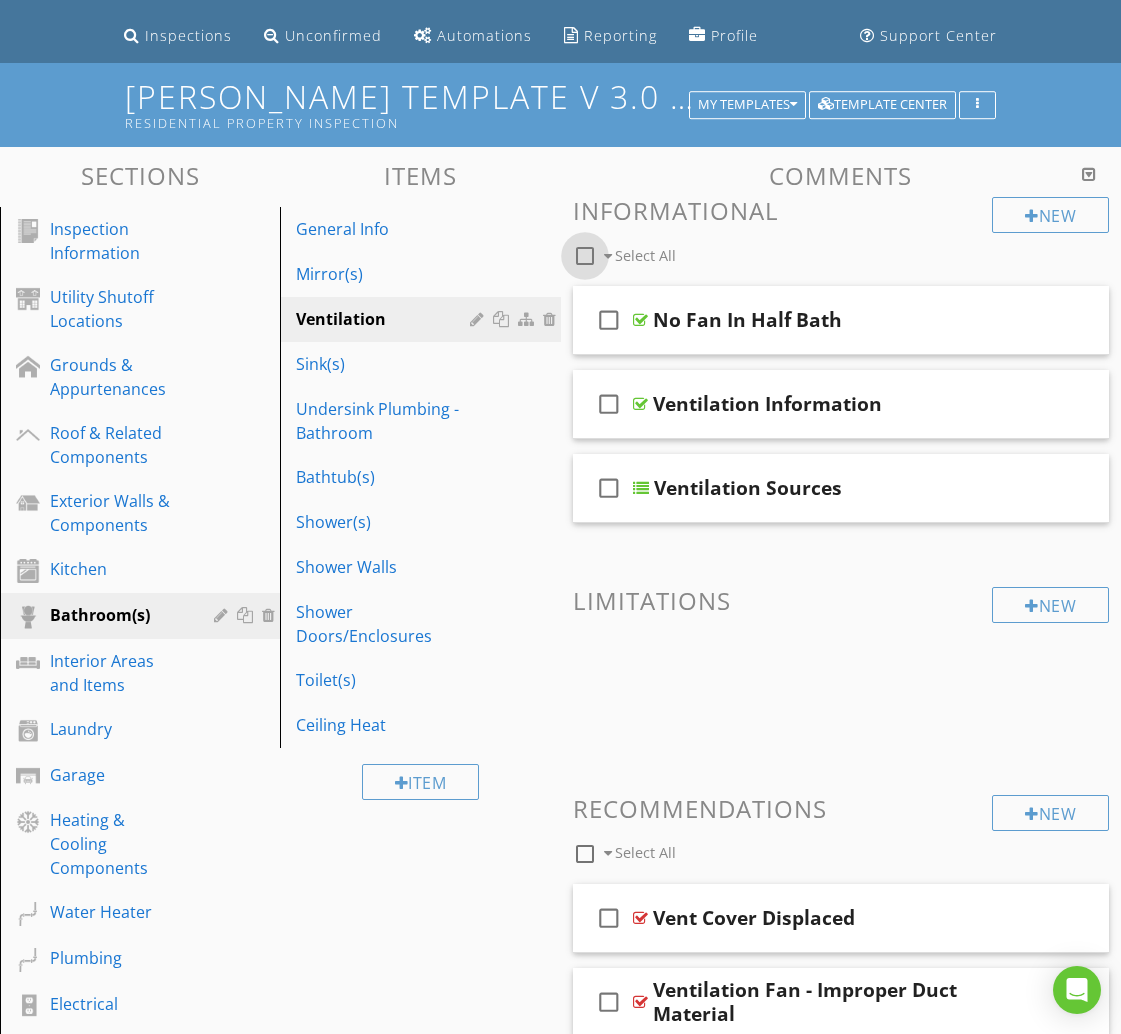 click at bounding box center [585, 256] 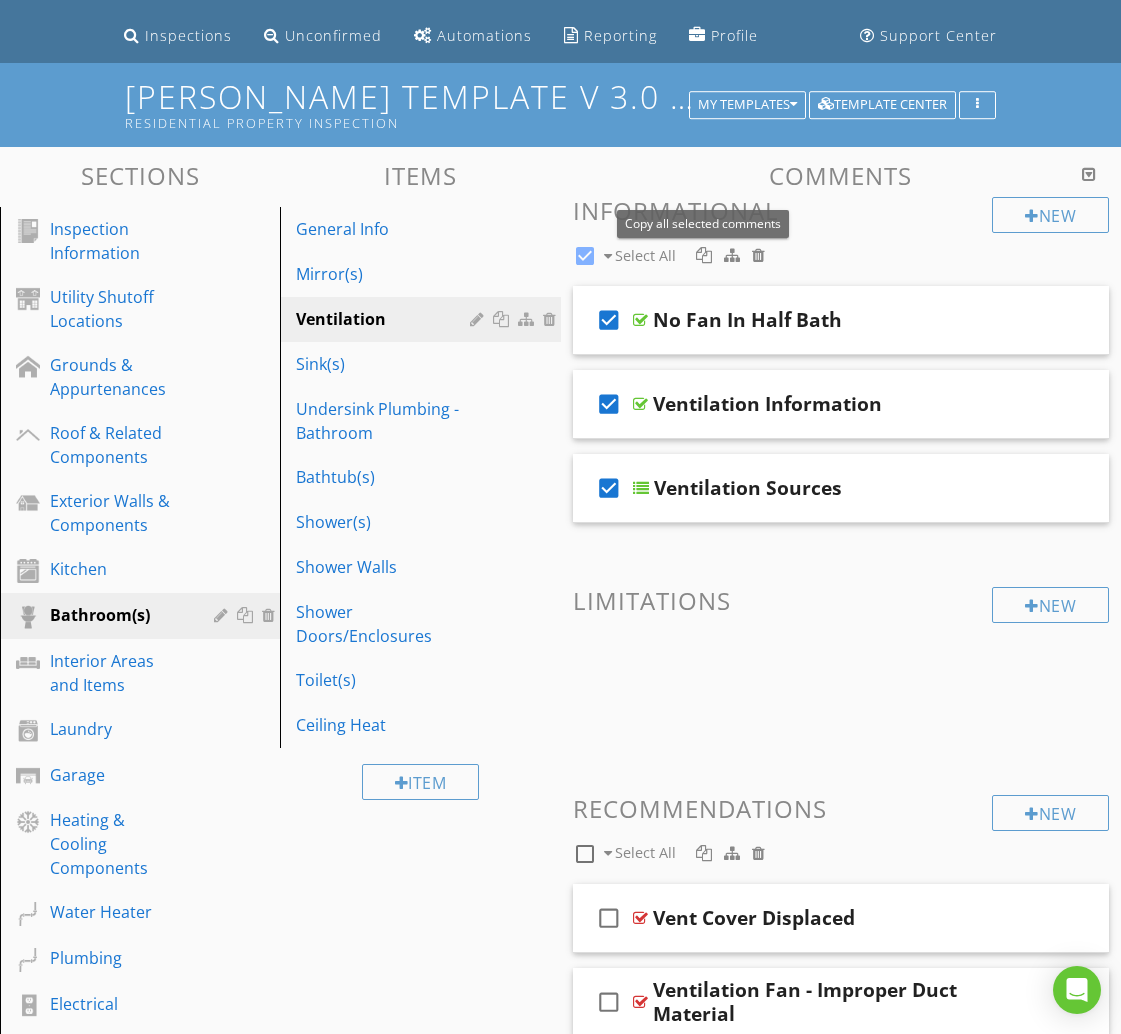 click at bounding box center (704, 255) 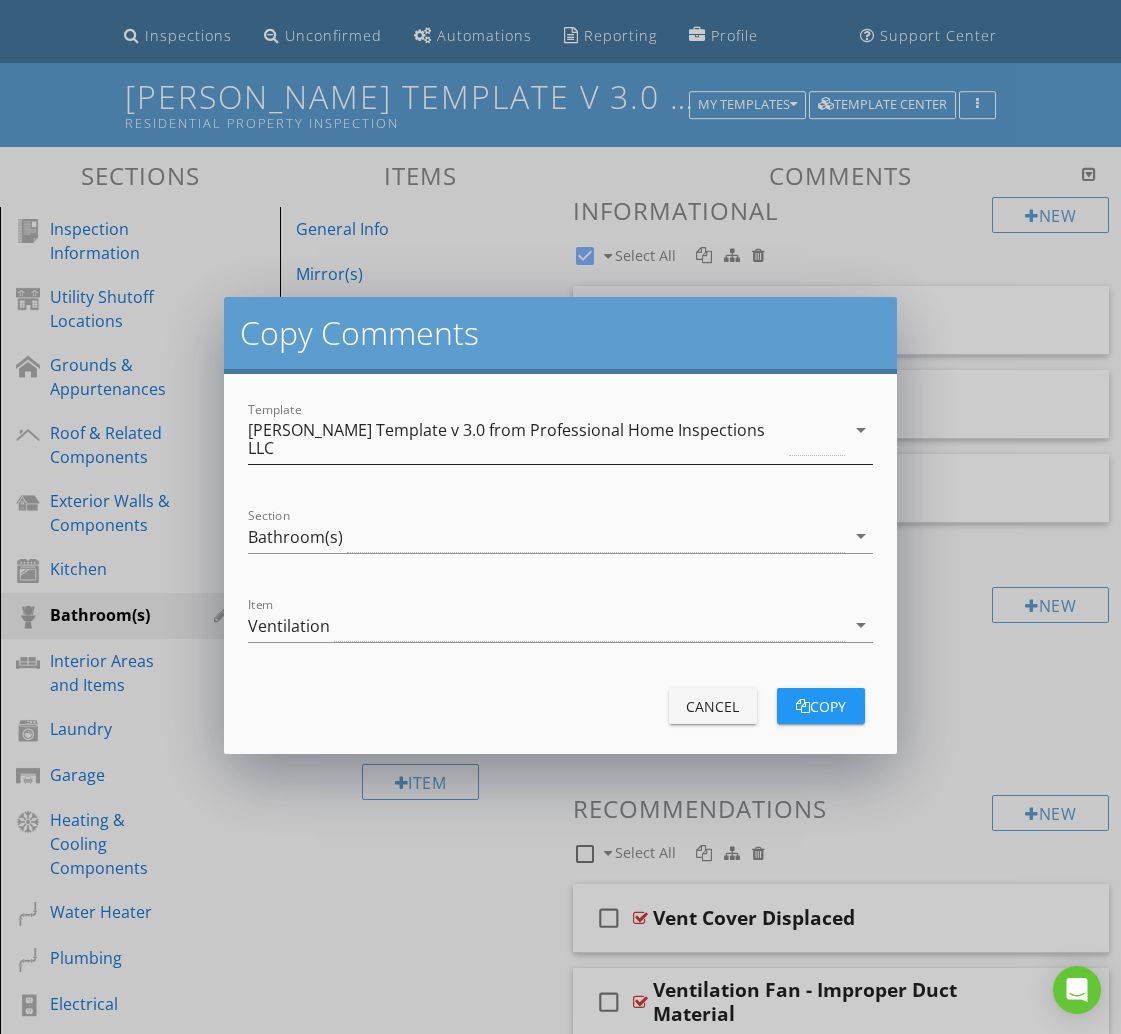 click on "[PERSON_NAME] Template v 3.0 from Professional Home Inspections LLC" at bounding box center (516, 439) 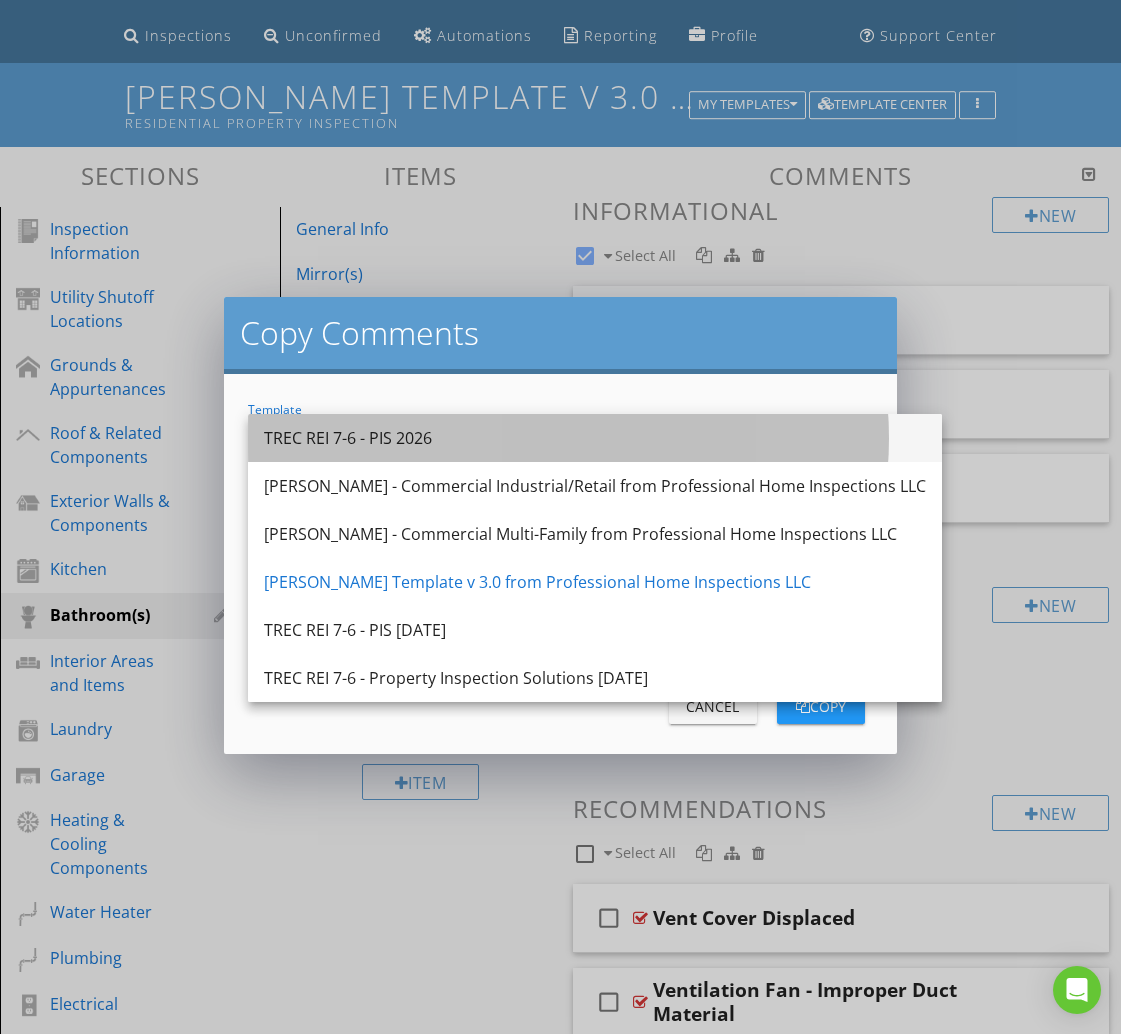 click on "TREC REI 7-6 - PIS 2026" at bounding box center [595, 438] 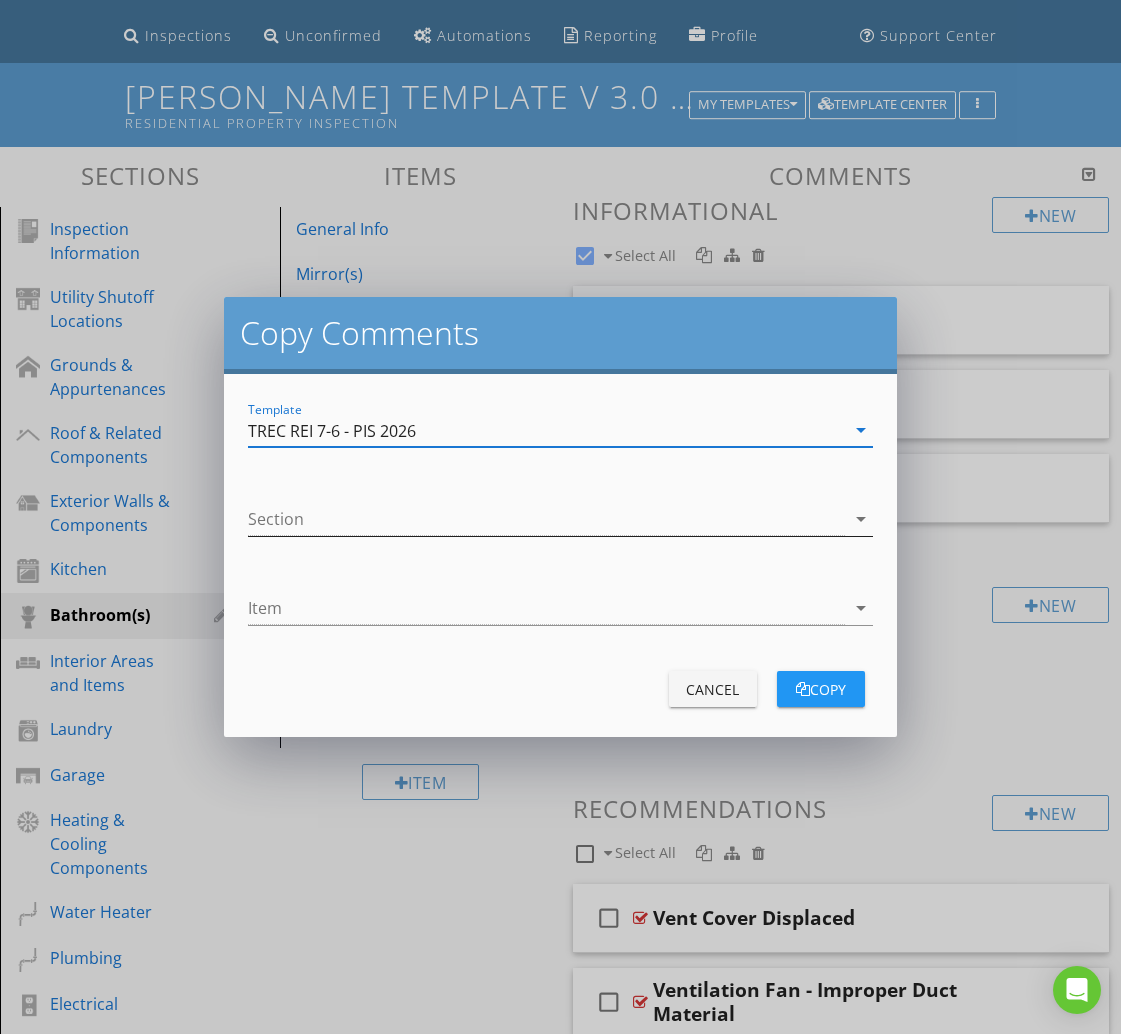 click at bounding box center (546, 519) 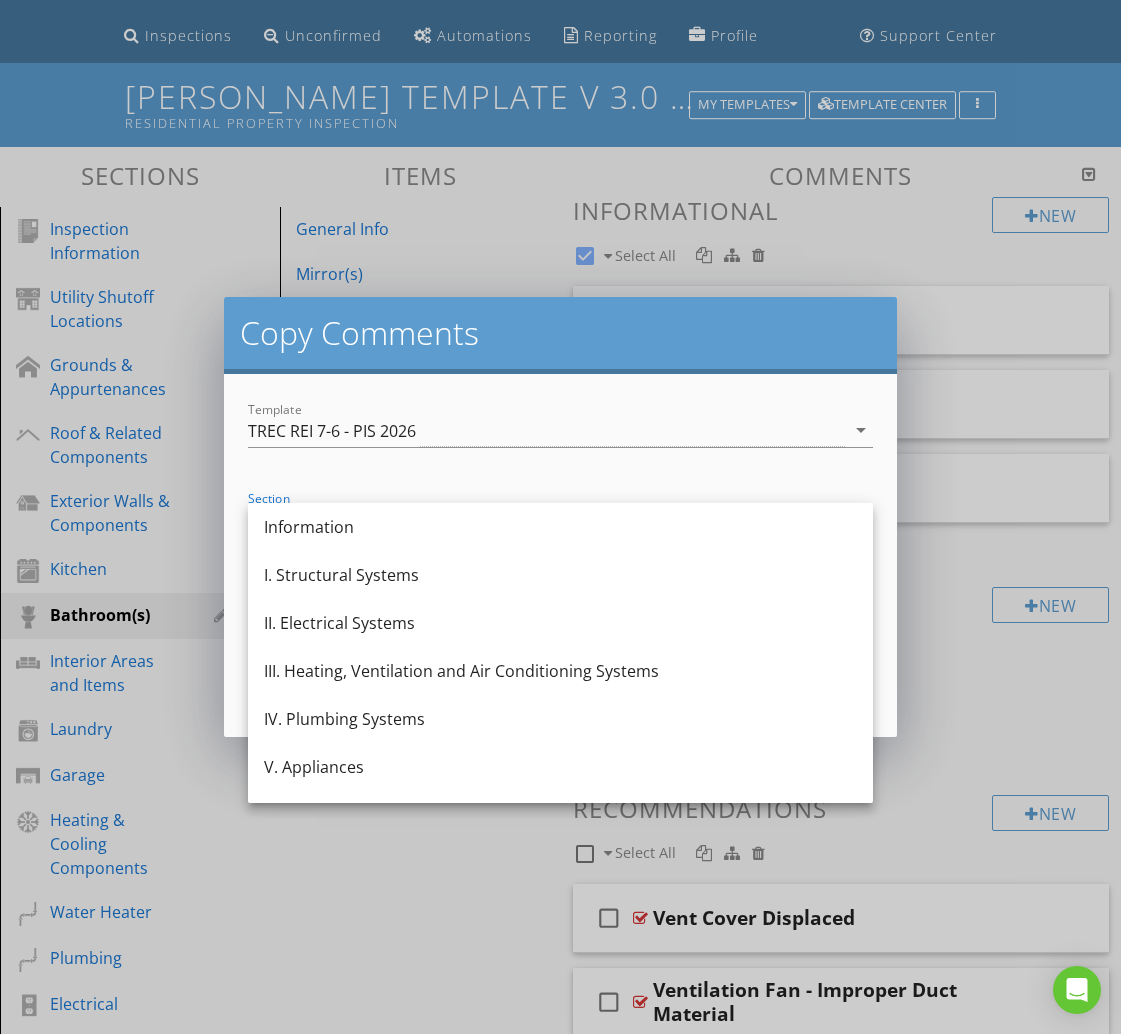 click on "IV. Plumbing Systems" at bounding box center [560, 719] 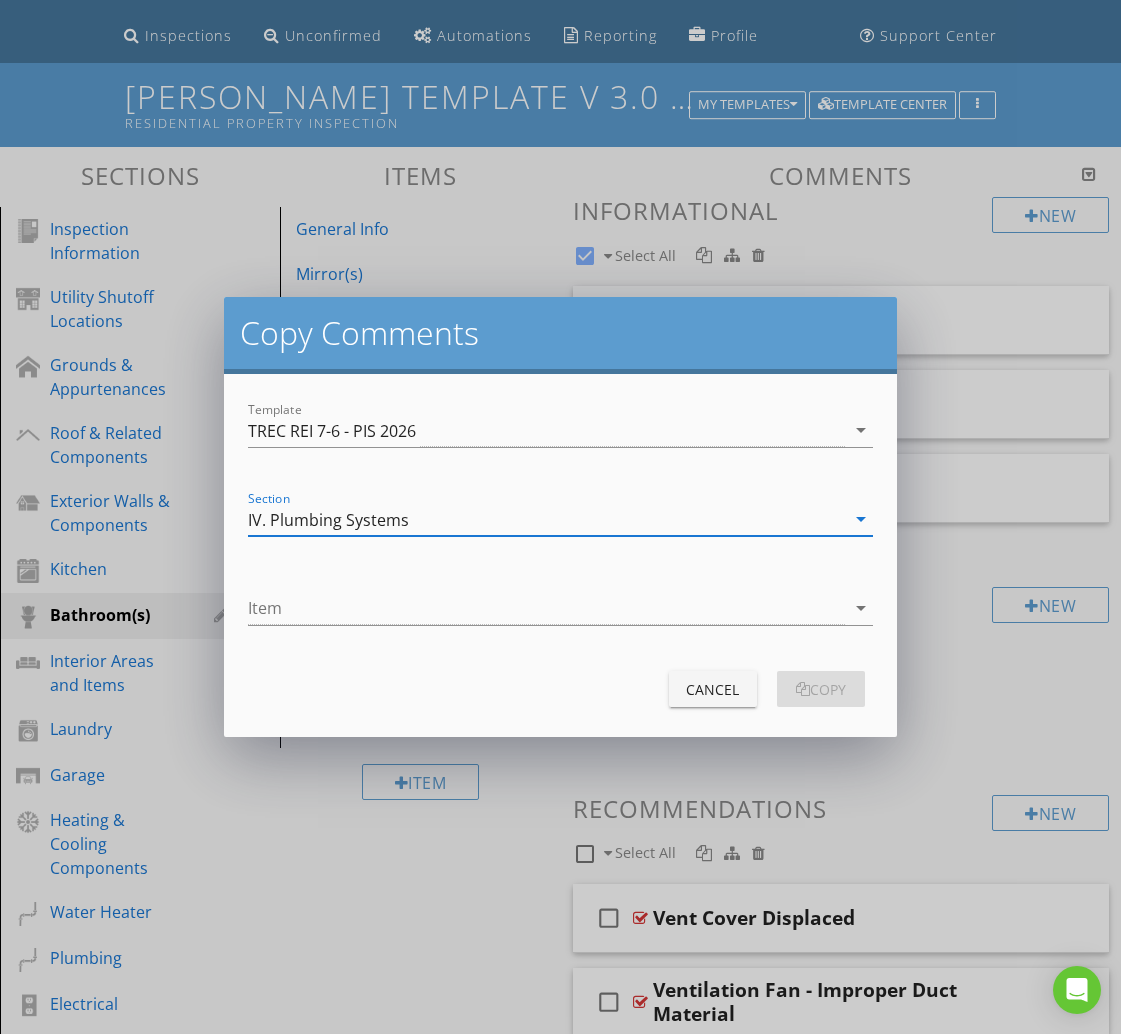 click on "IV. Plumbing Systems" at bounding box center [328, 520] 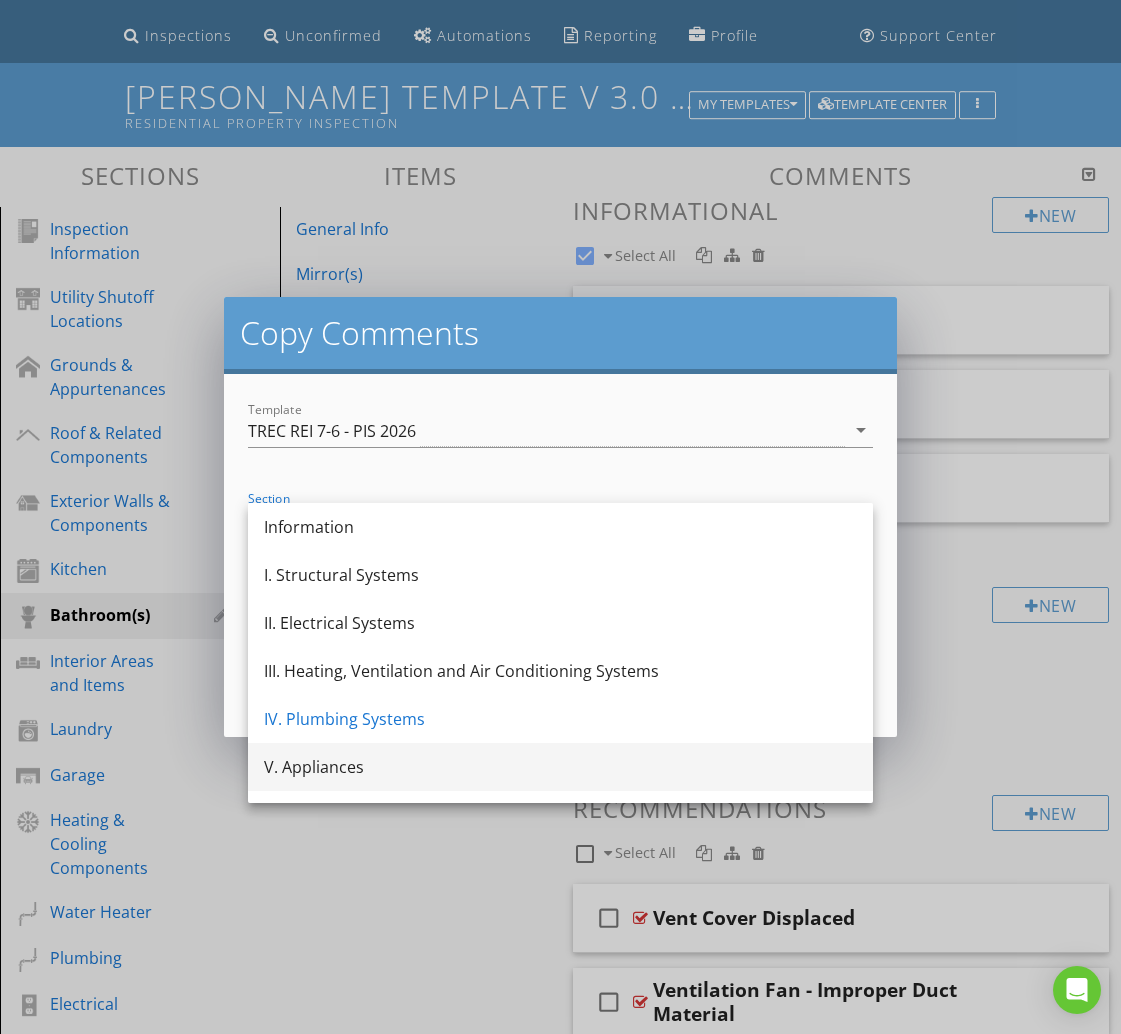 click on "V. Appliances" at bounding box center [560, 767] 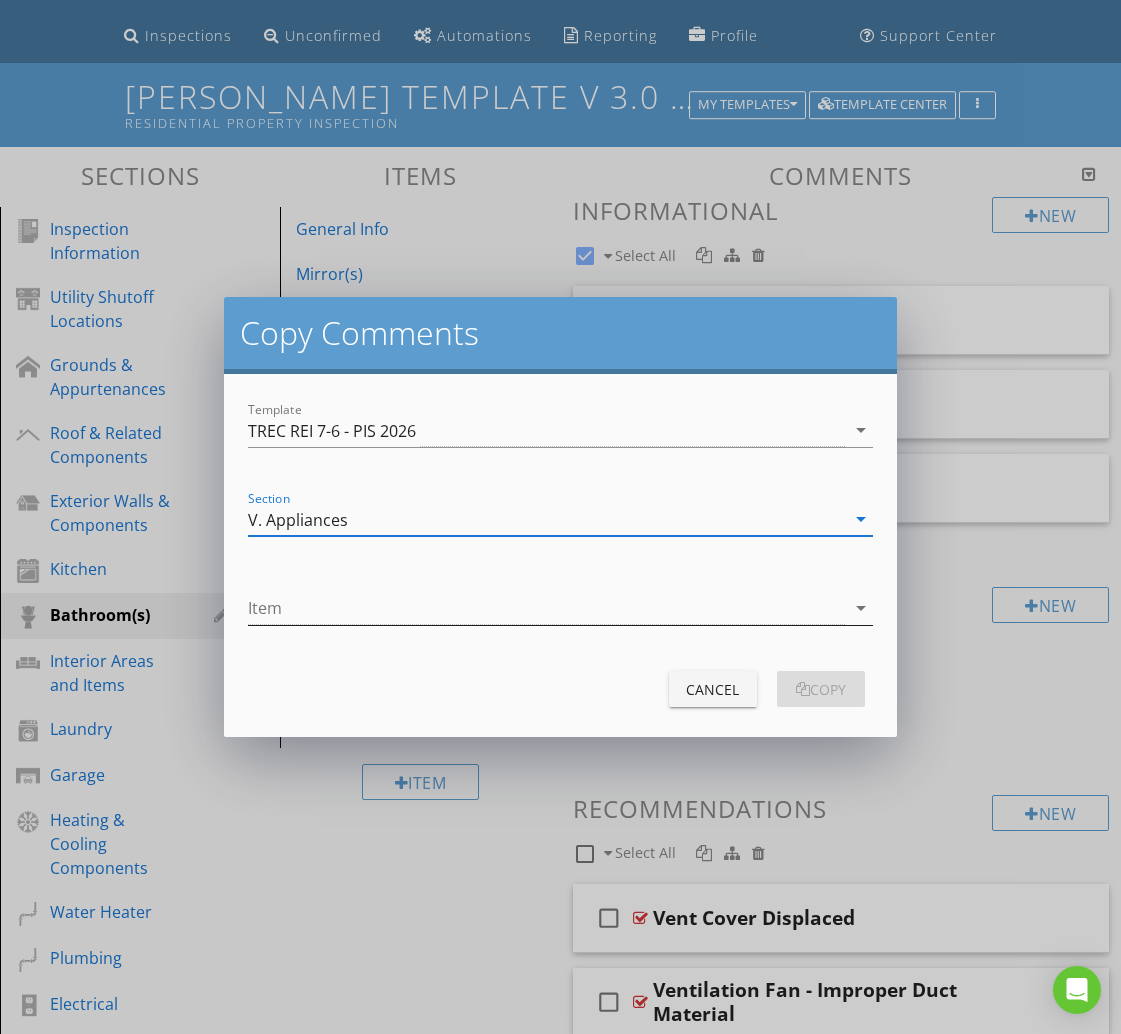 click at bounding box center [546, 608] 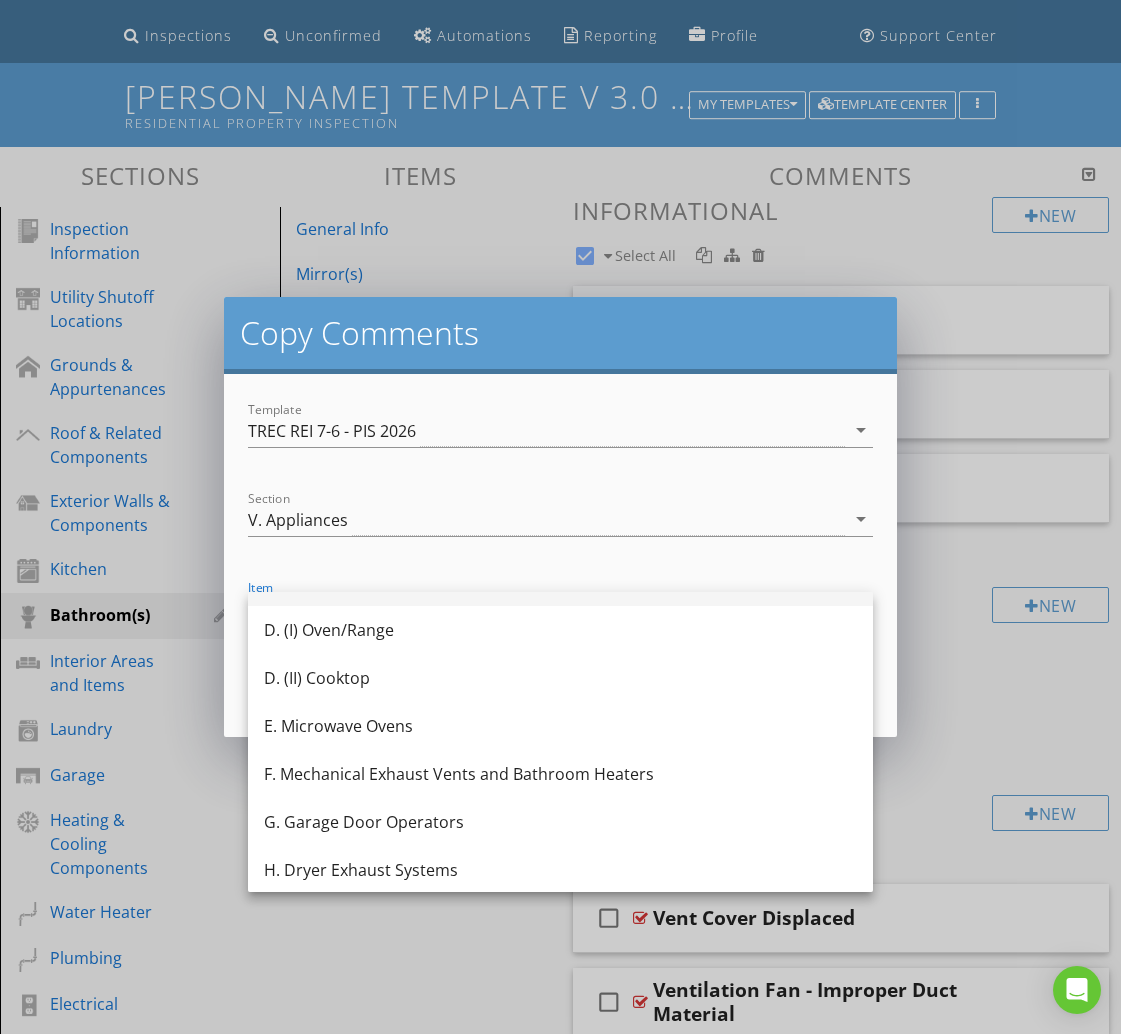 scroll, scrollTop: 184, scrollLeft: 0, axis: vertical 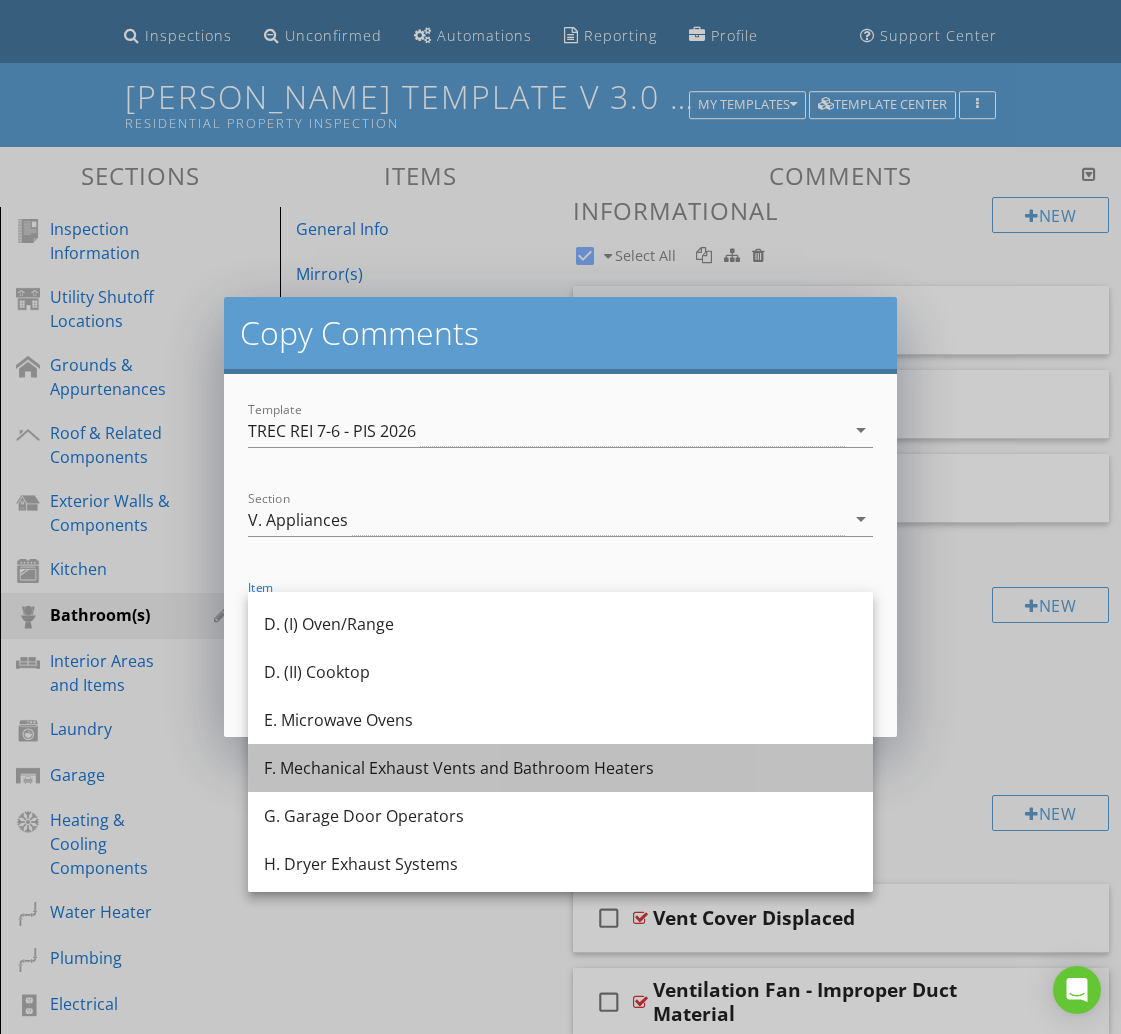 click on "F. Mechanical Exhaust Vents and Bathroom Heaters" at bounding box center (560, 768) 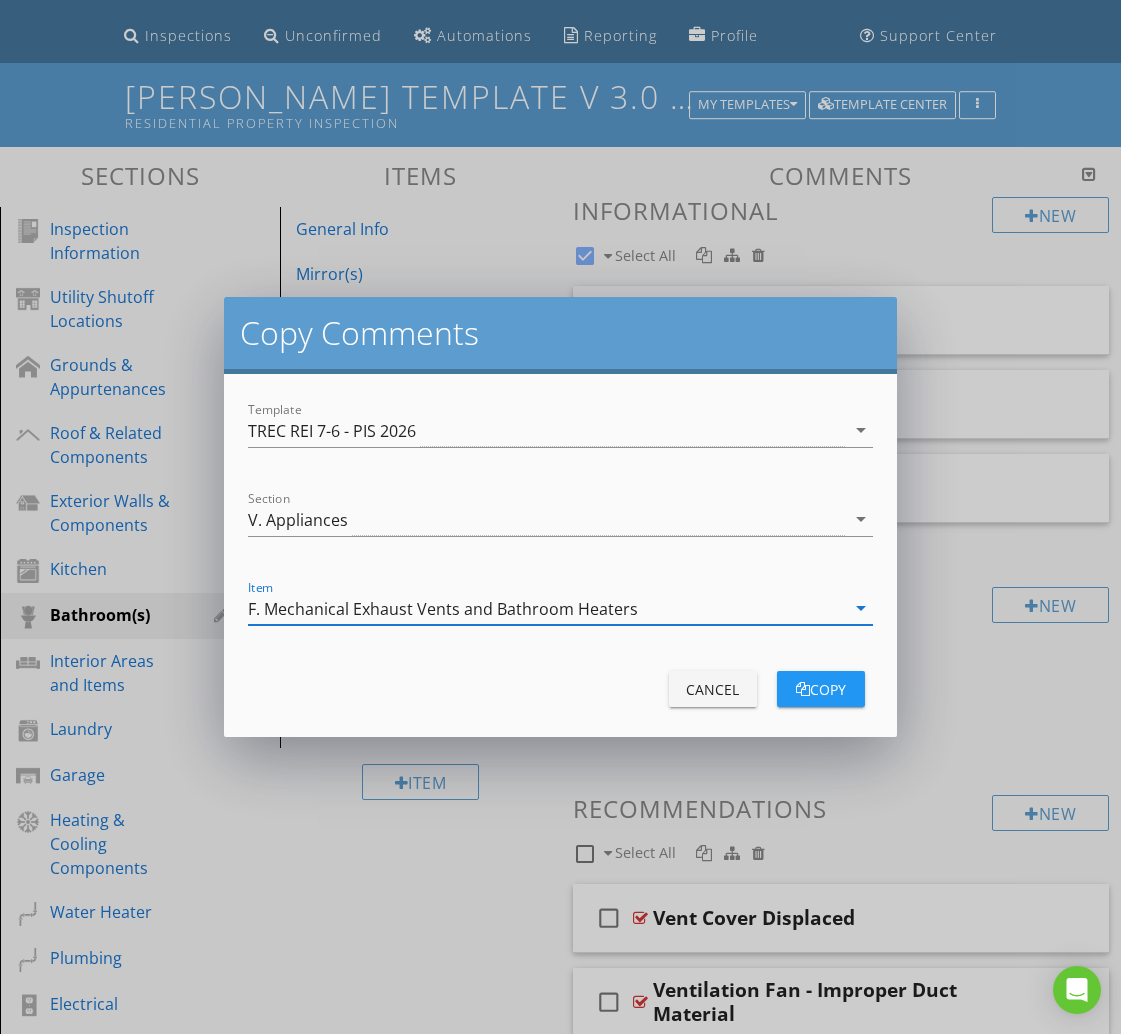 click on "copy" at bounding box center (821, 689) 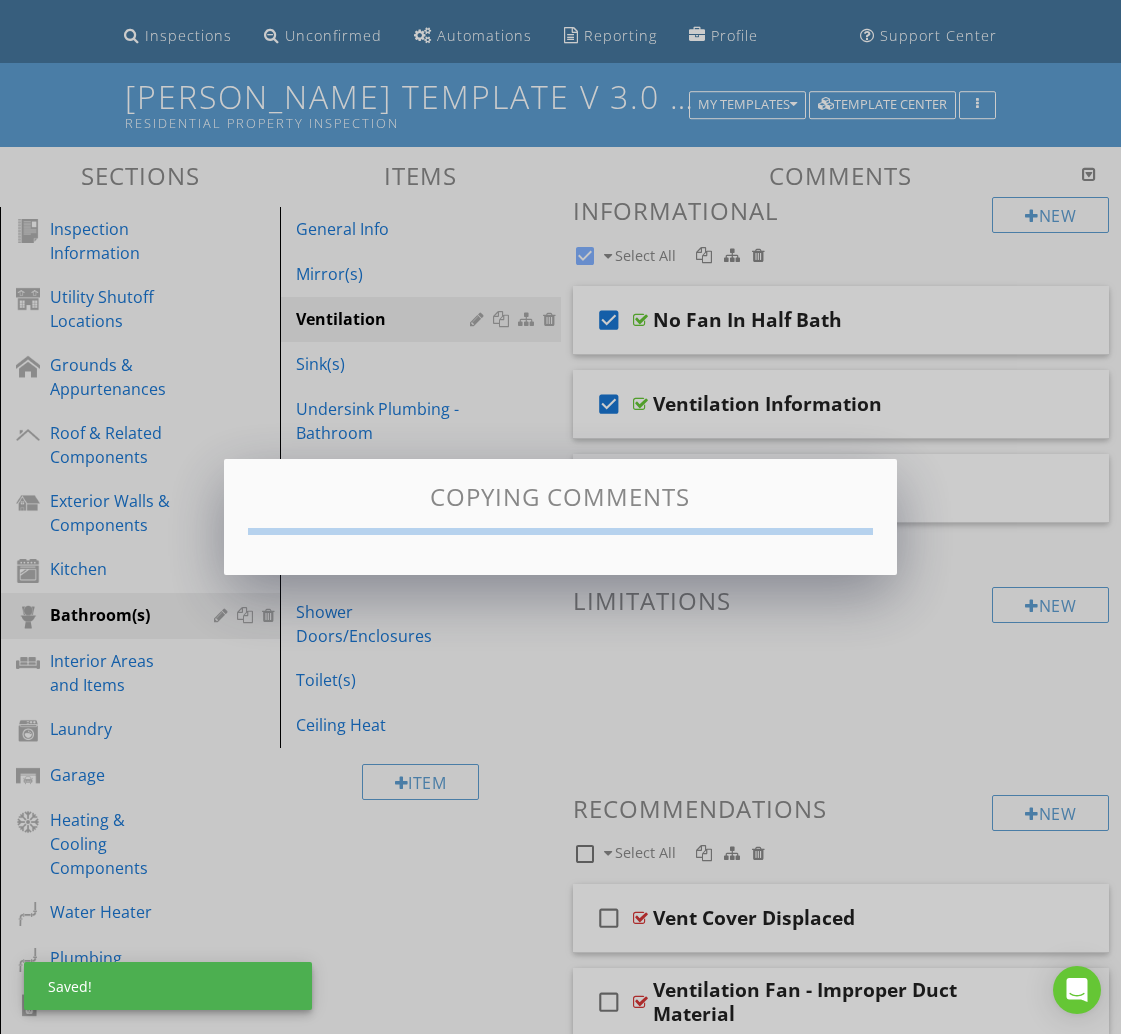 checkbox on "false" 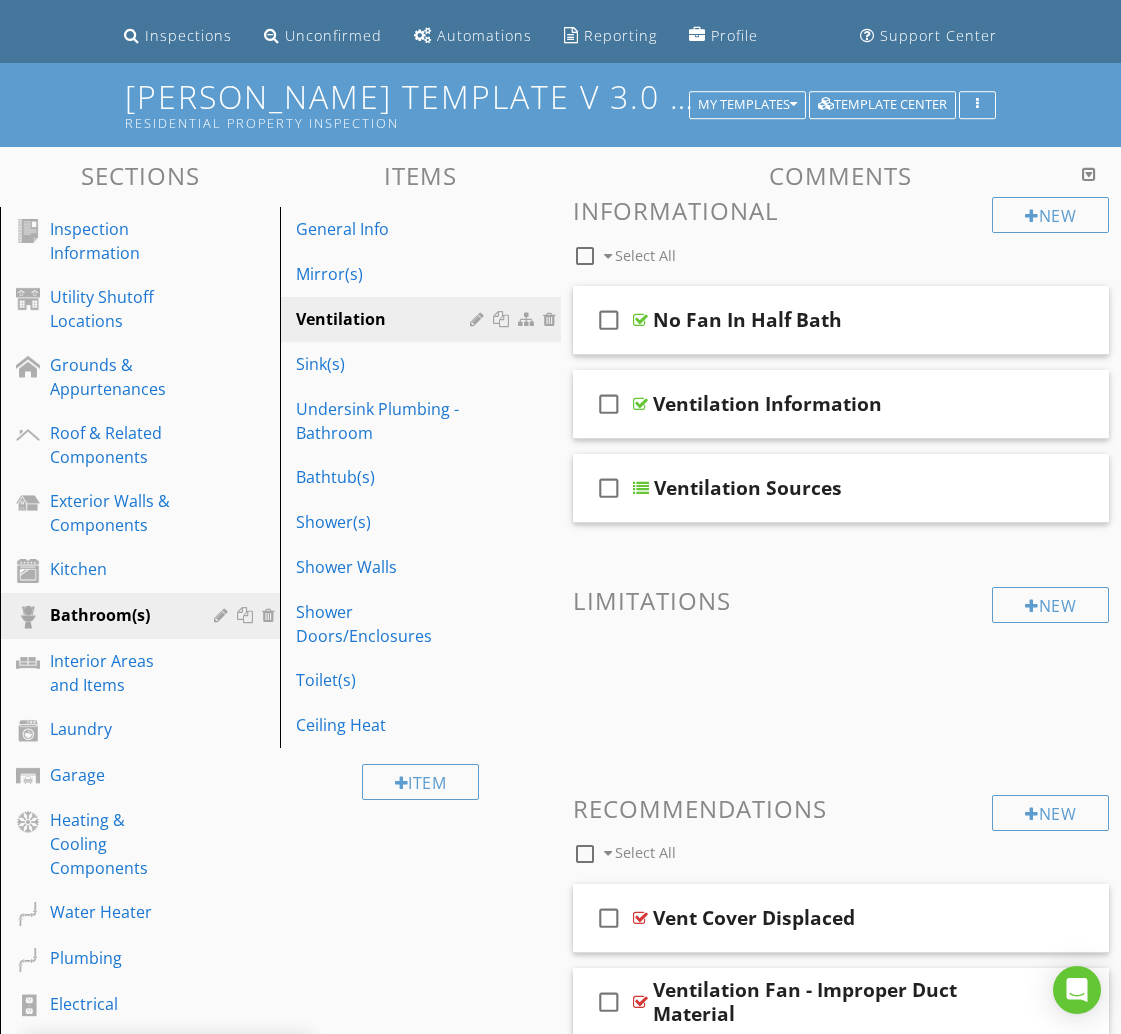 click at bounding box center (585, 854) 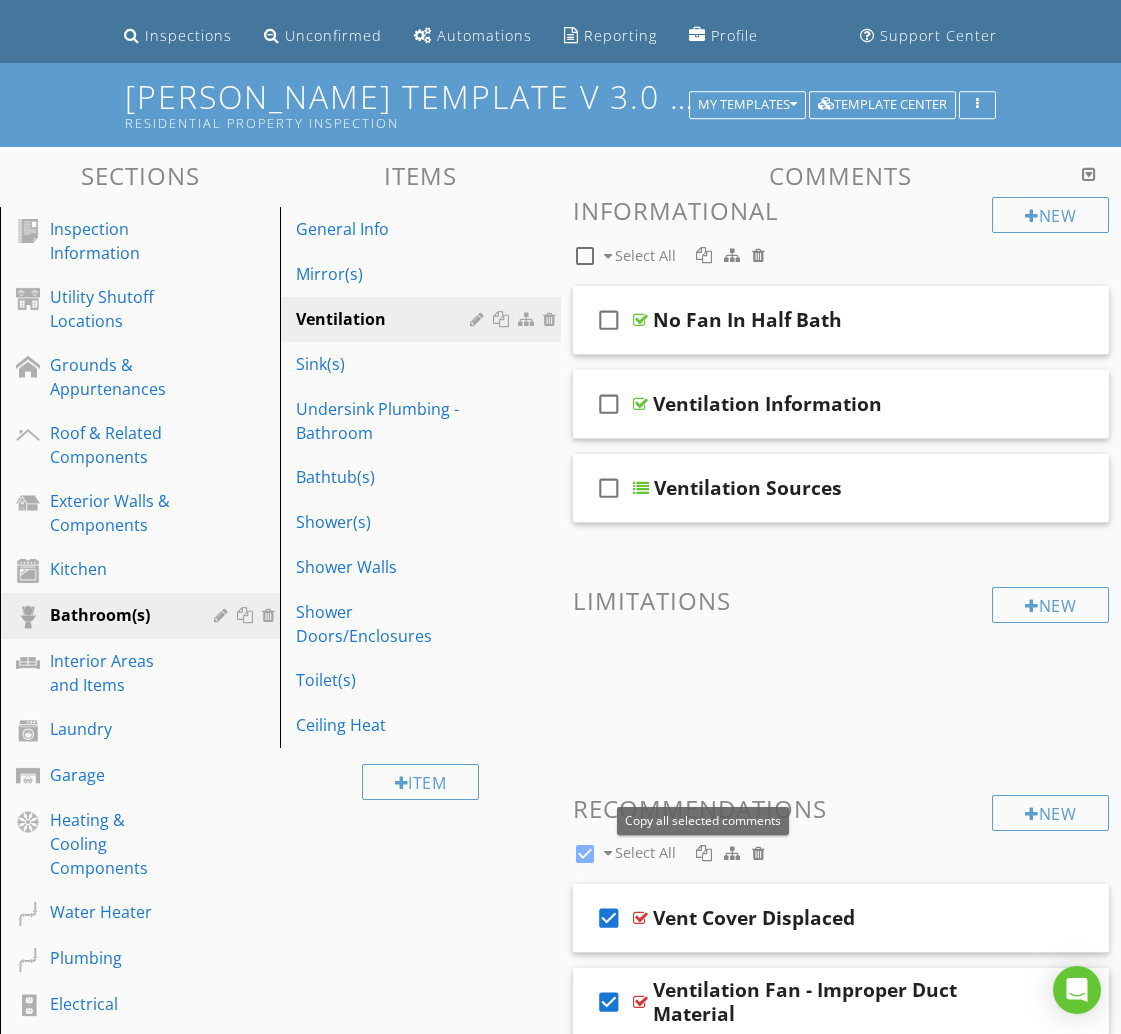 click at bounding box center (704, 853) 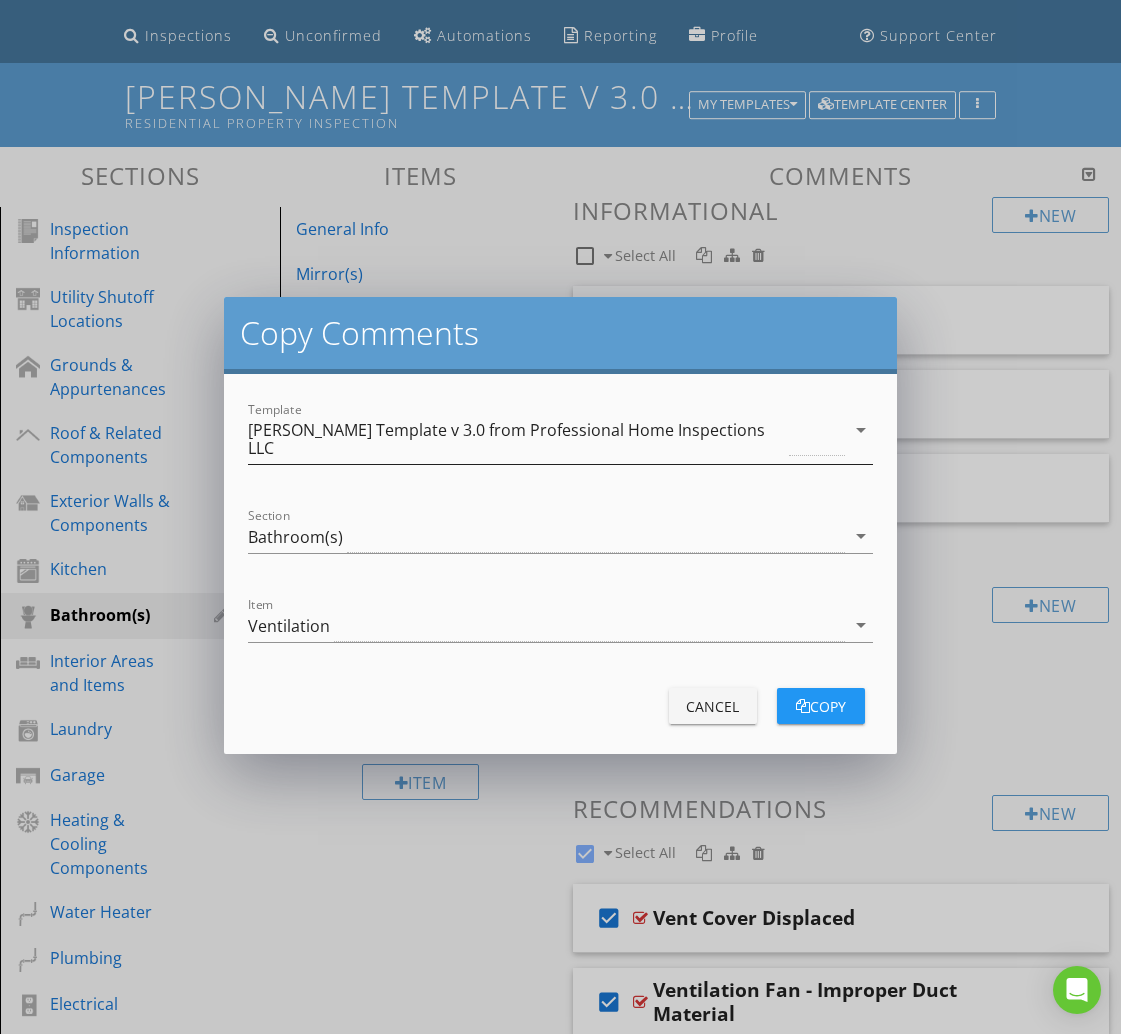 click on "[PERSON_NAME] Template v 3.0 from Professional Home Inspections LLC" at bounding box center (546, 439) 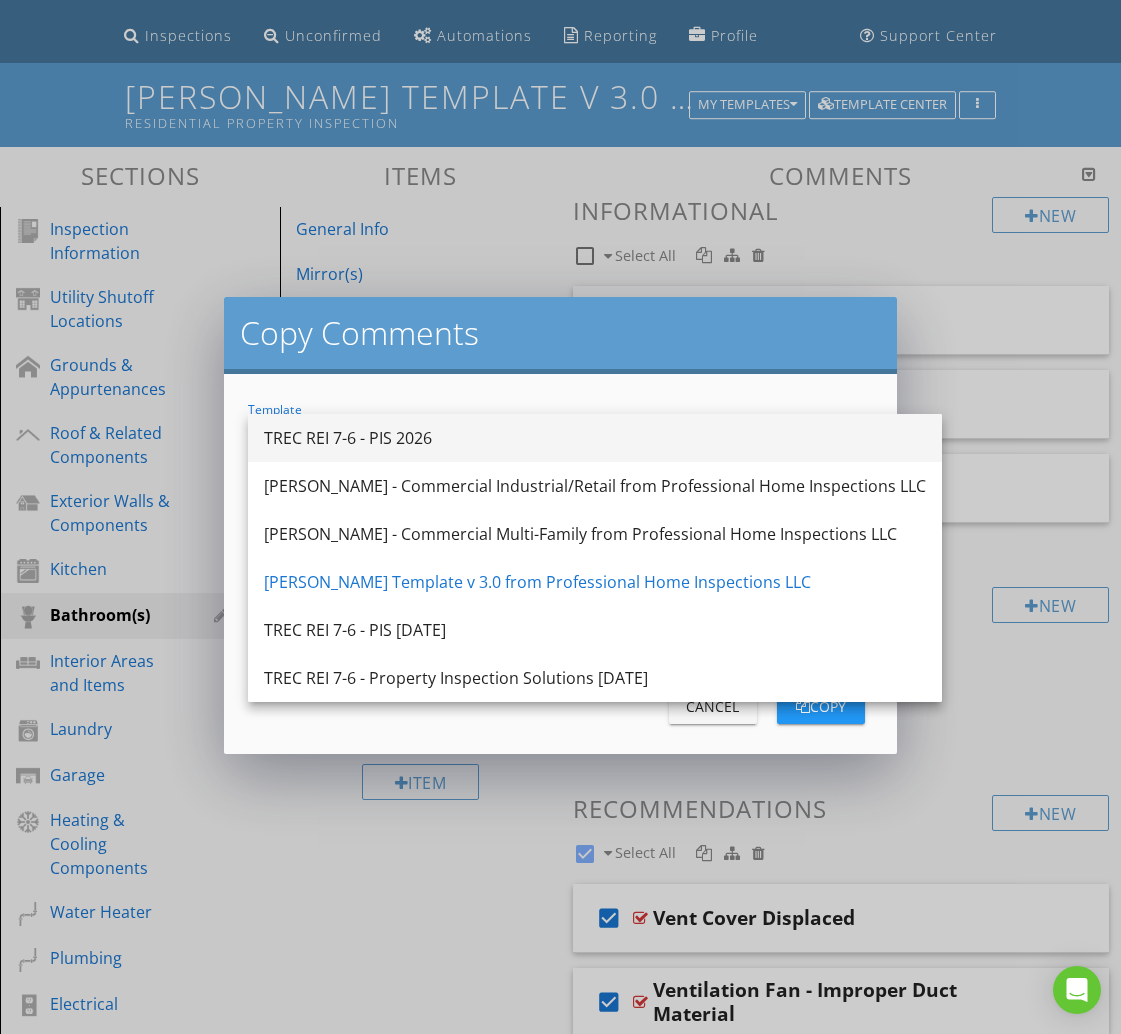 click on "TREC REI 7-6 - PIS 2026" at bounding box center [595, 438] 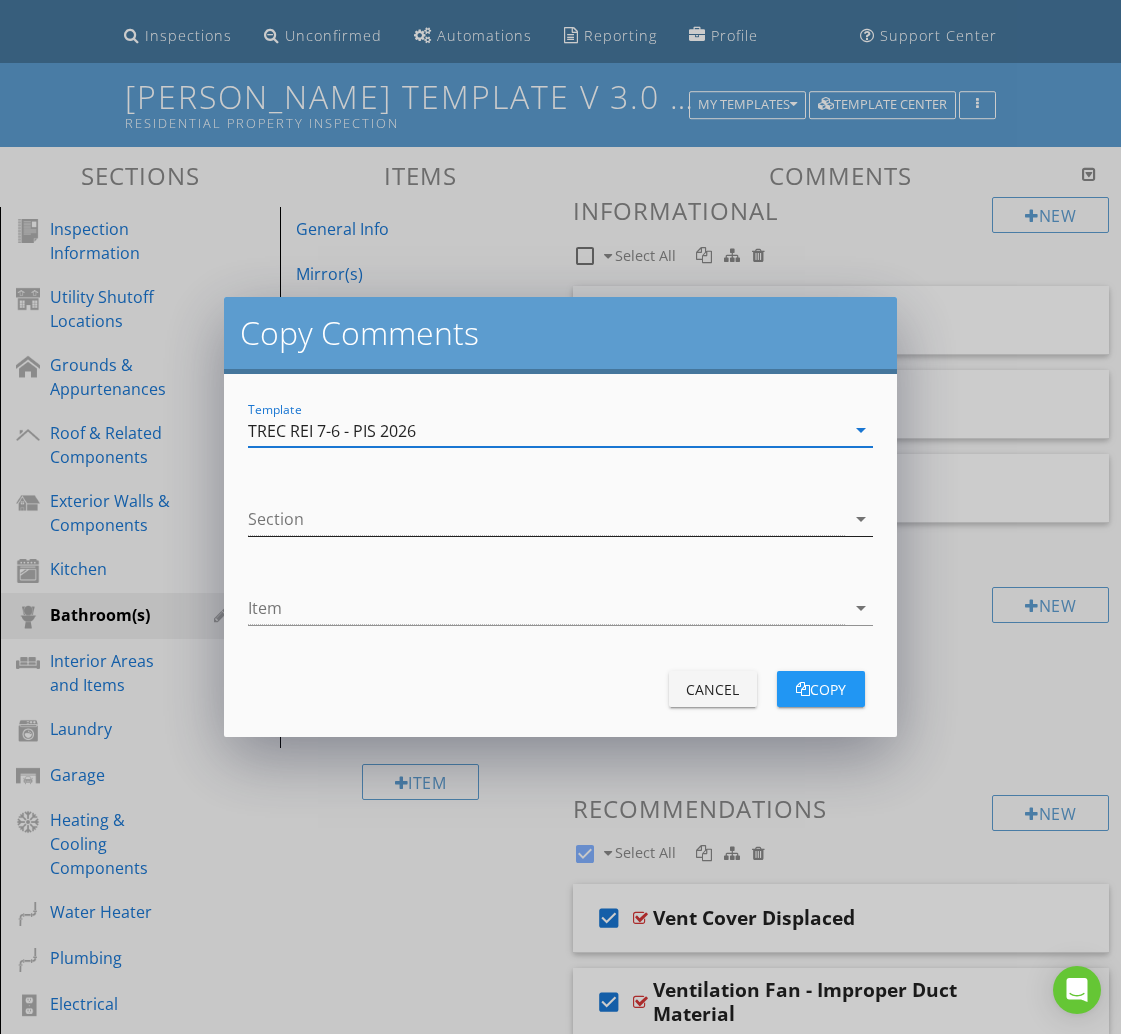 click at bounding box center (546, 519) 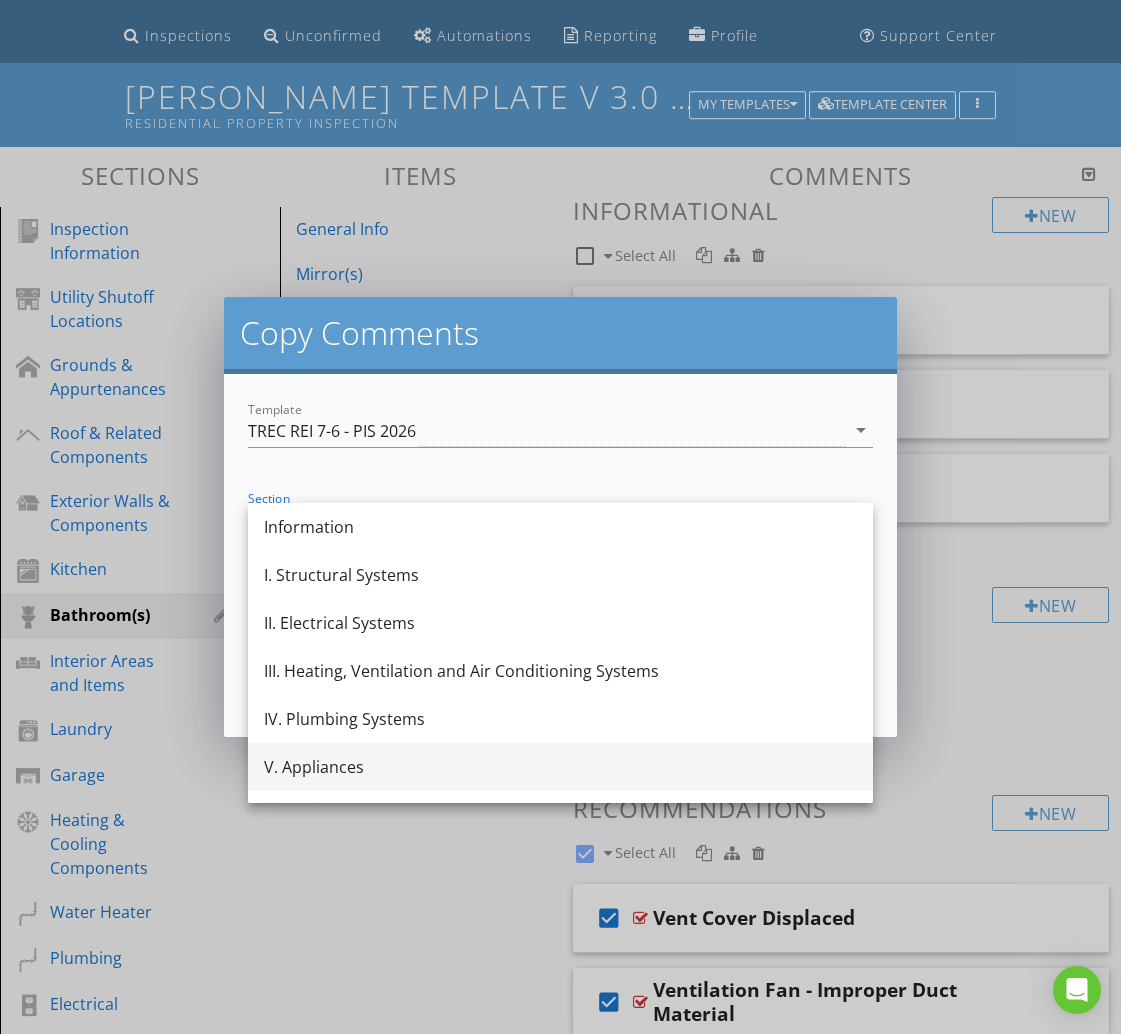 click on "V. Appliances" at bounding box center [560, 767] 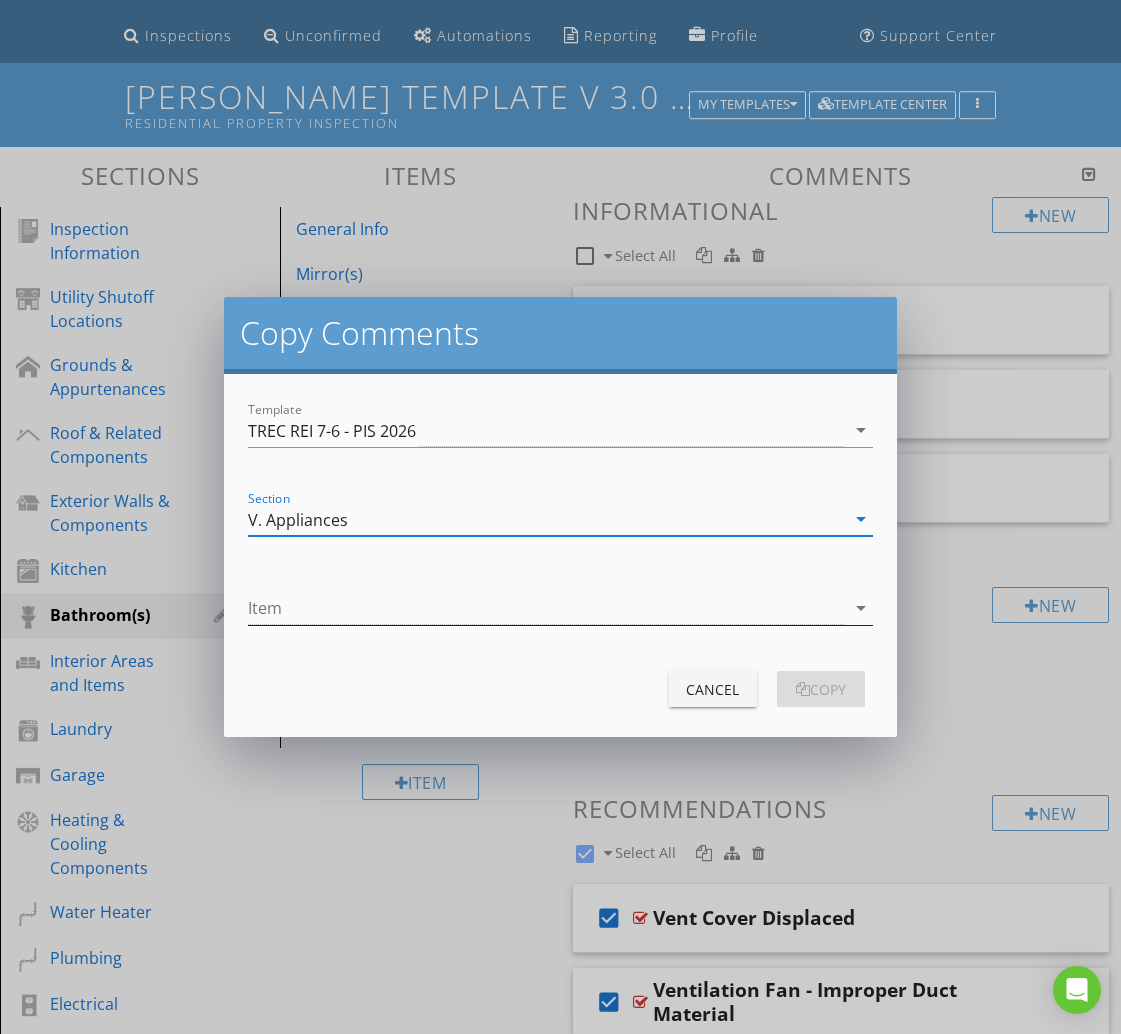 click at bounding box center (546, 608) 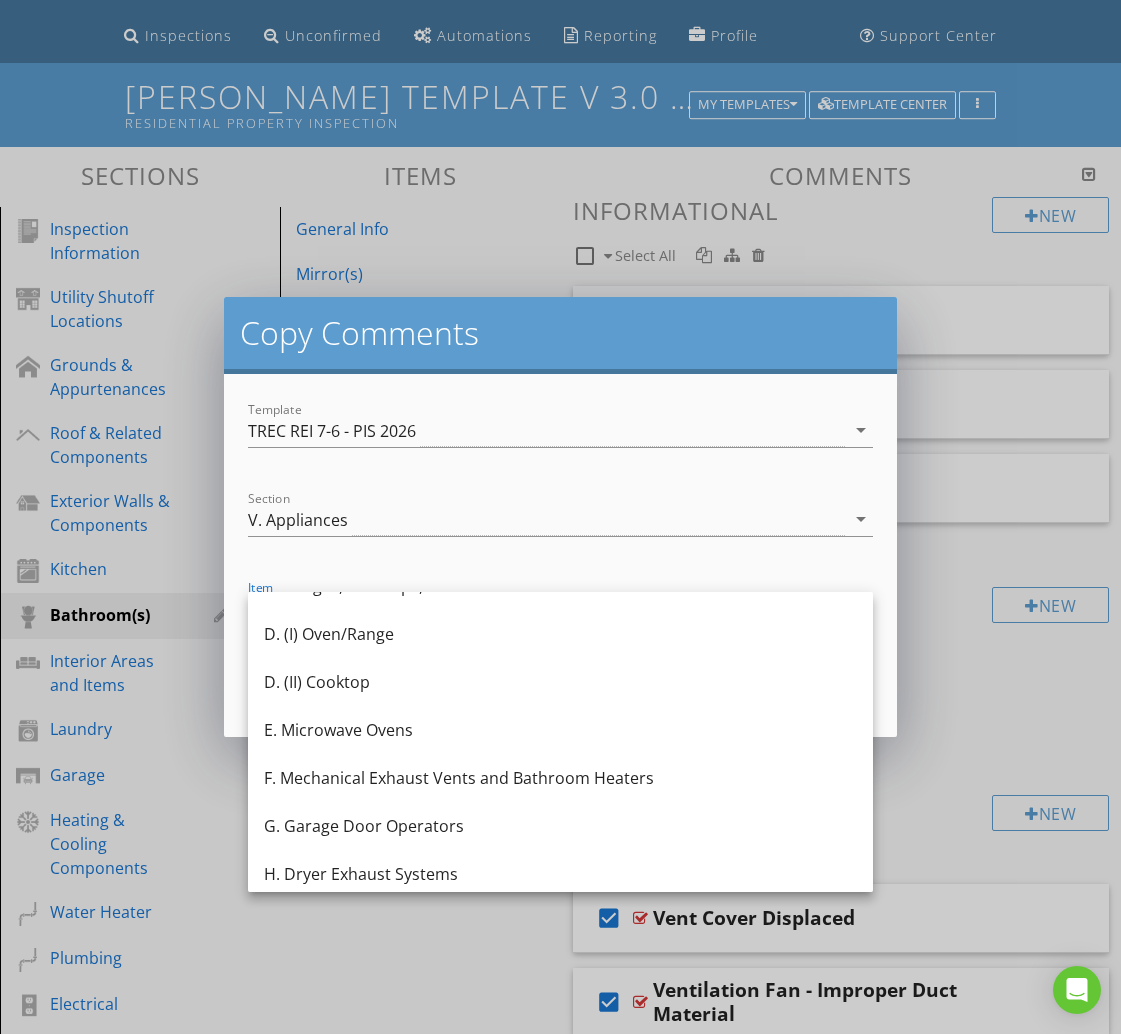 scroll, scrollTop: 228, scrollLeft: 0, axis: vertical 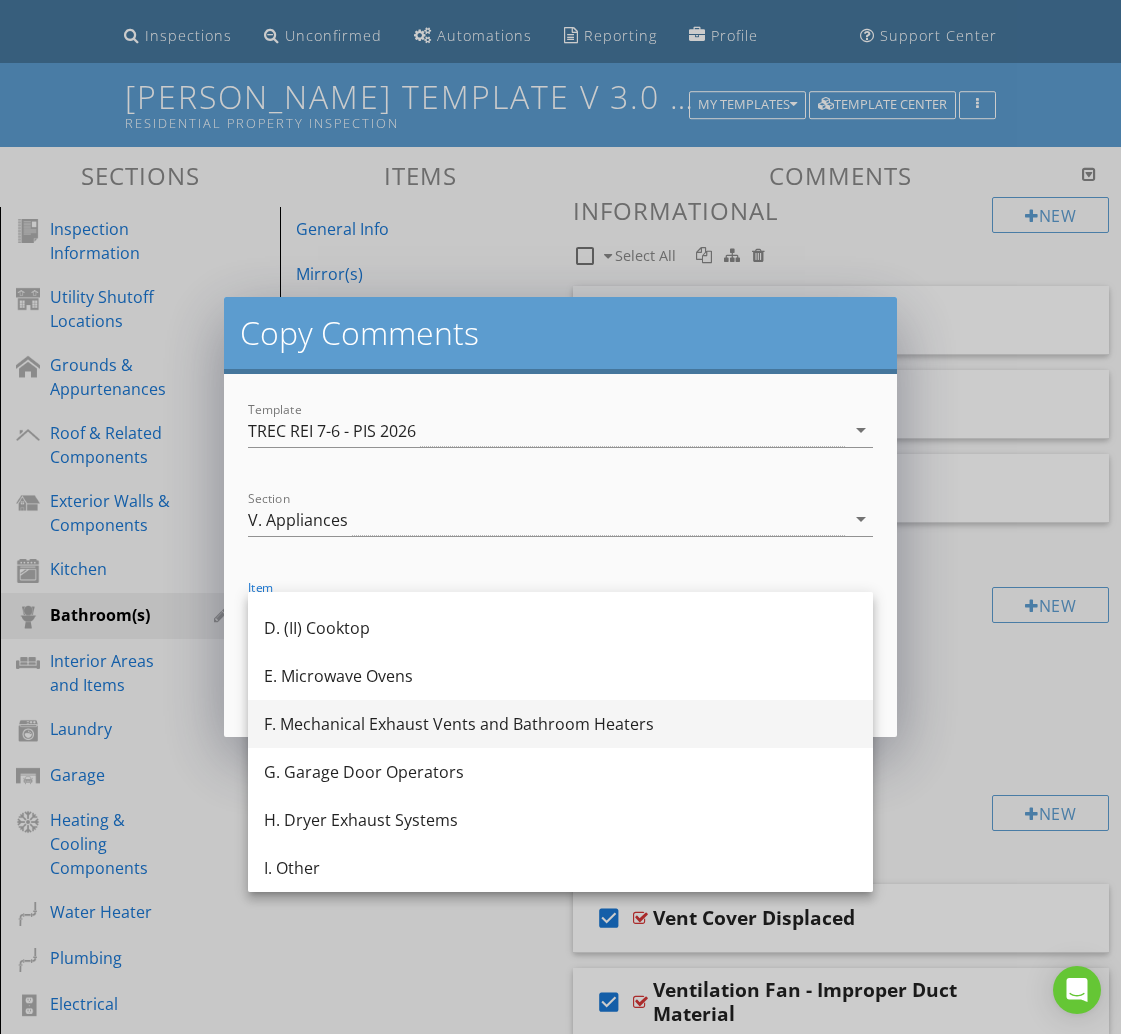 click on "F. Mechanical Exhaust Vents and Bathroom Heaters" at bounding box center (560, 724) 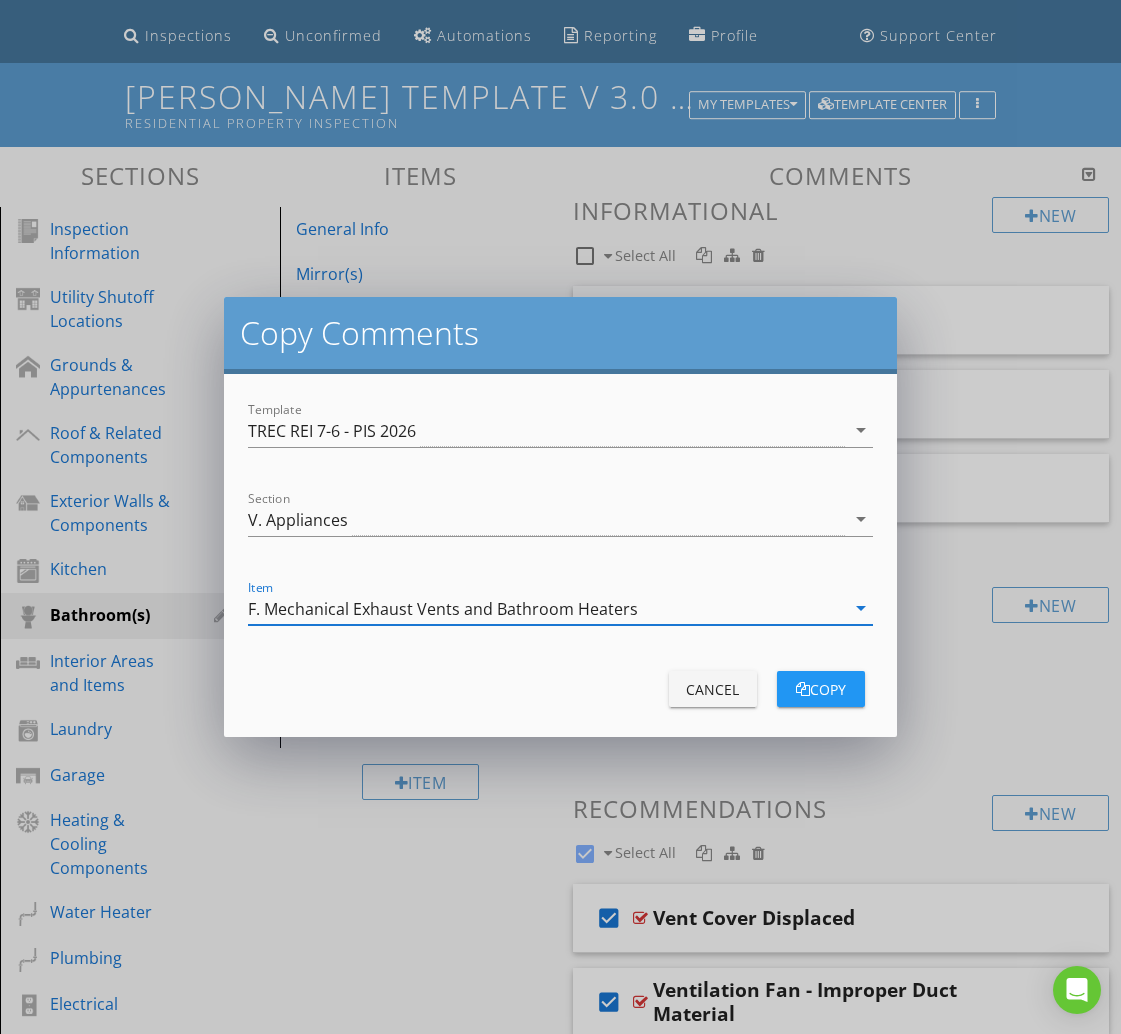 click on "copy" at bounding box center [821, 689] 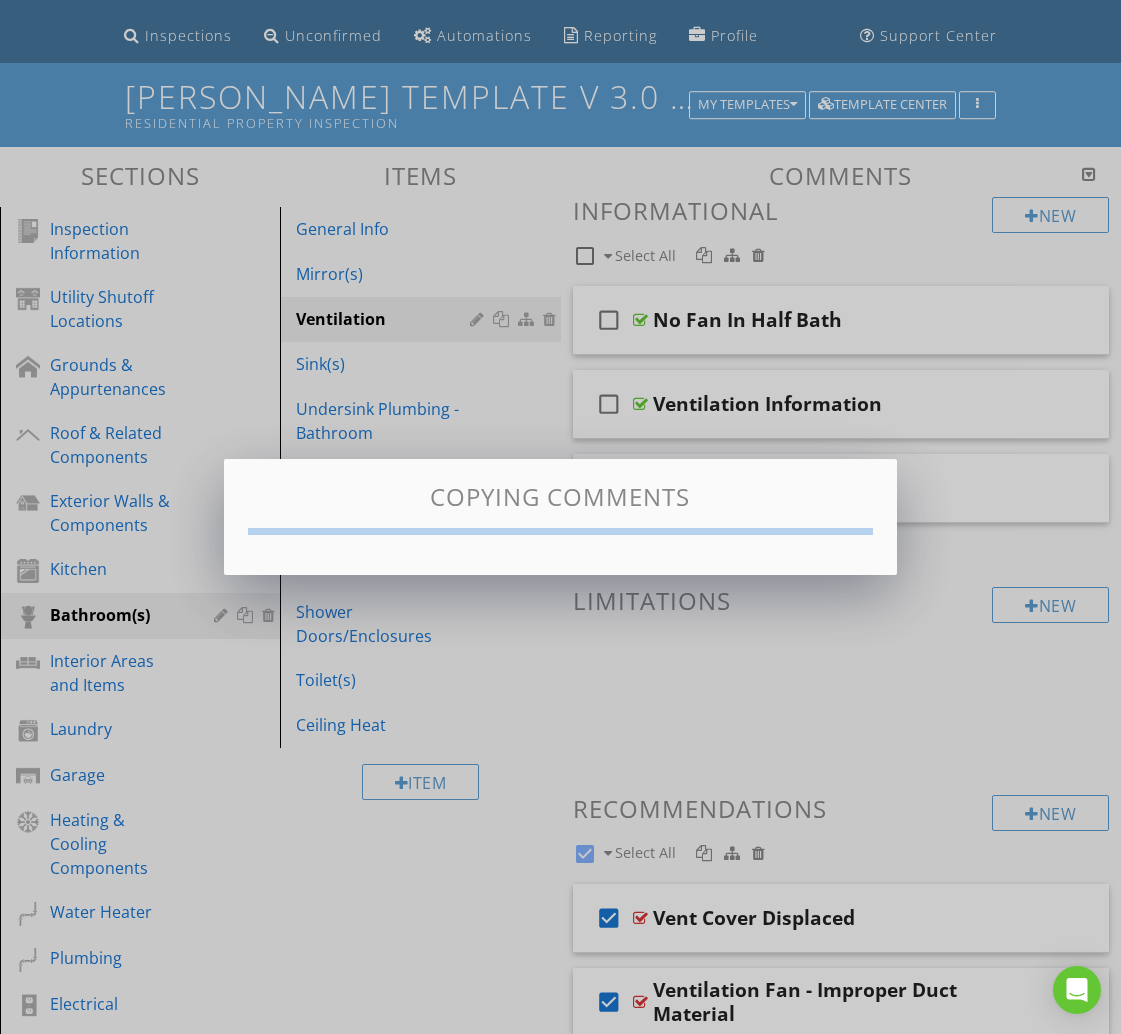 scroll, scrollTop: 116, scrollLeft: 0, axis: vertical 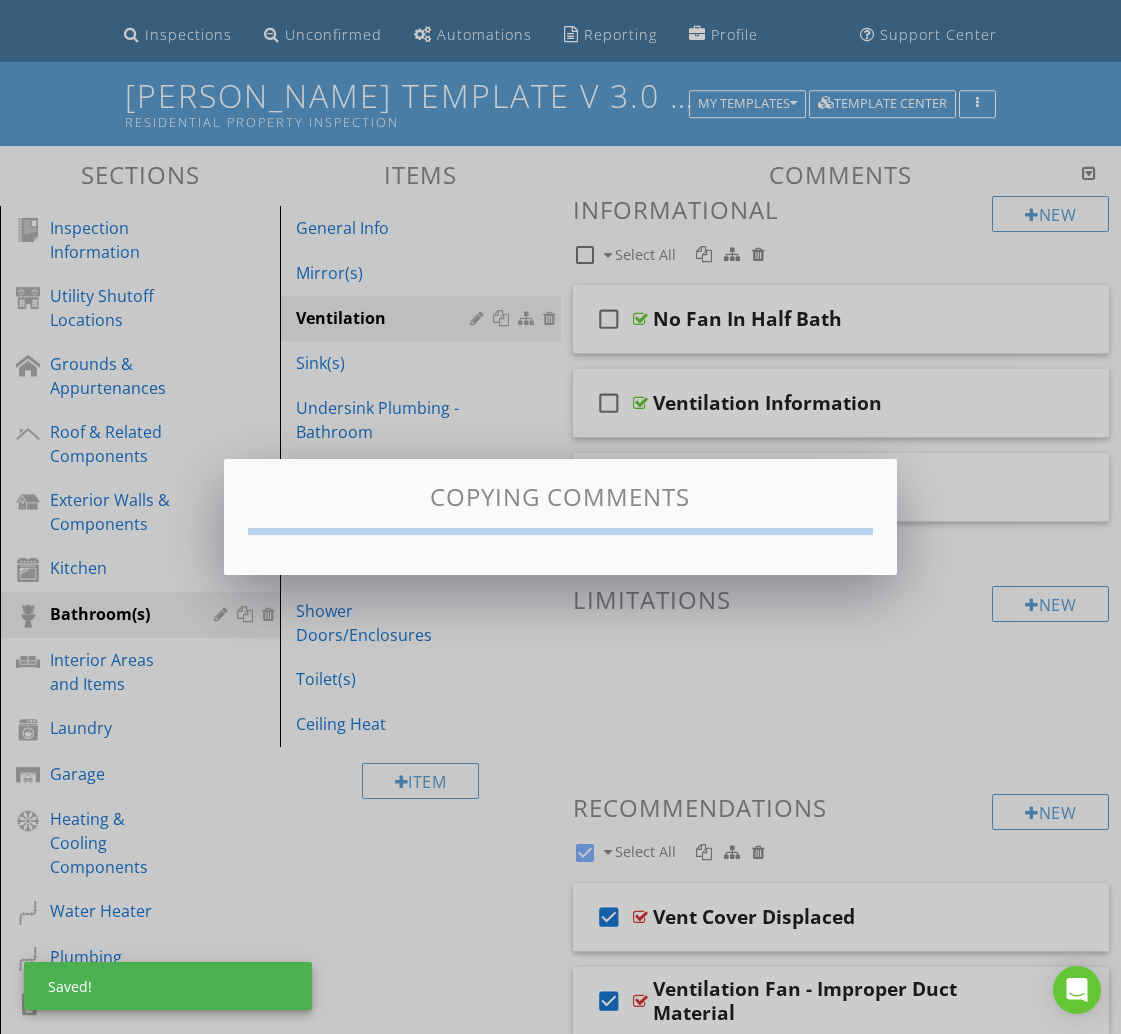 checkbox on "false" 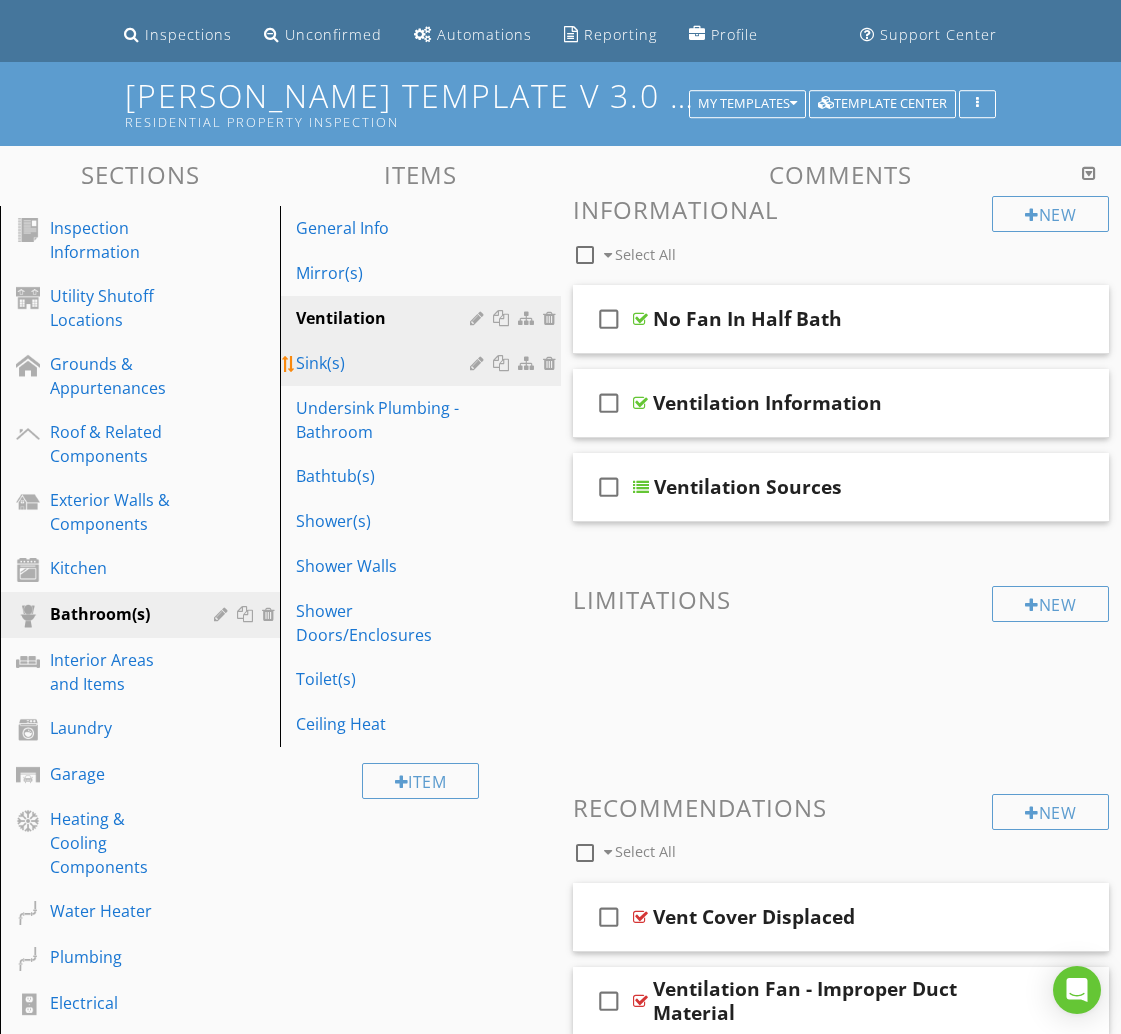click on "Sink(s)" at bounding box center [385, 363] 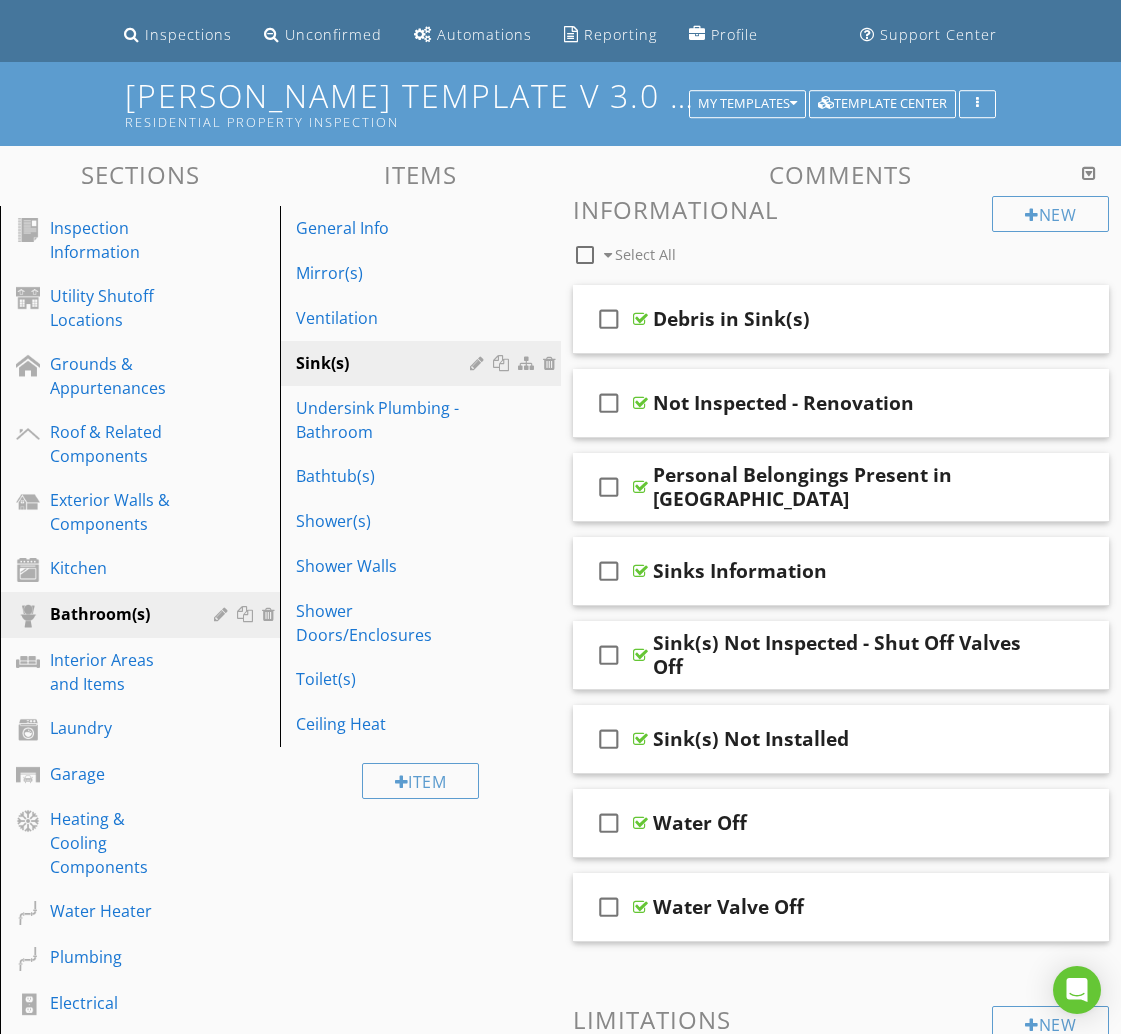 click at bounding box center (585, 255) 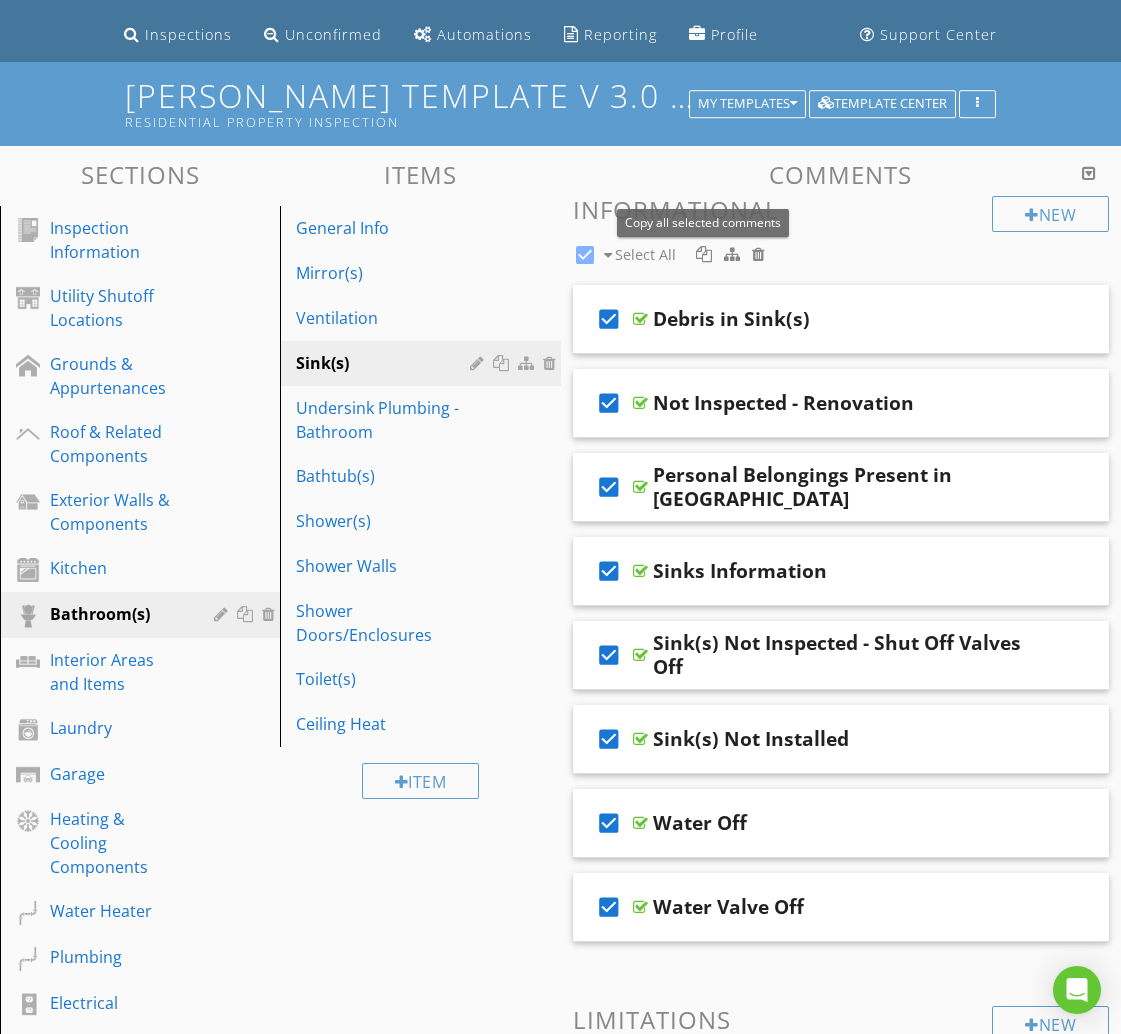 click at bounding box center (704, 254) 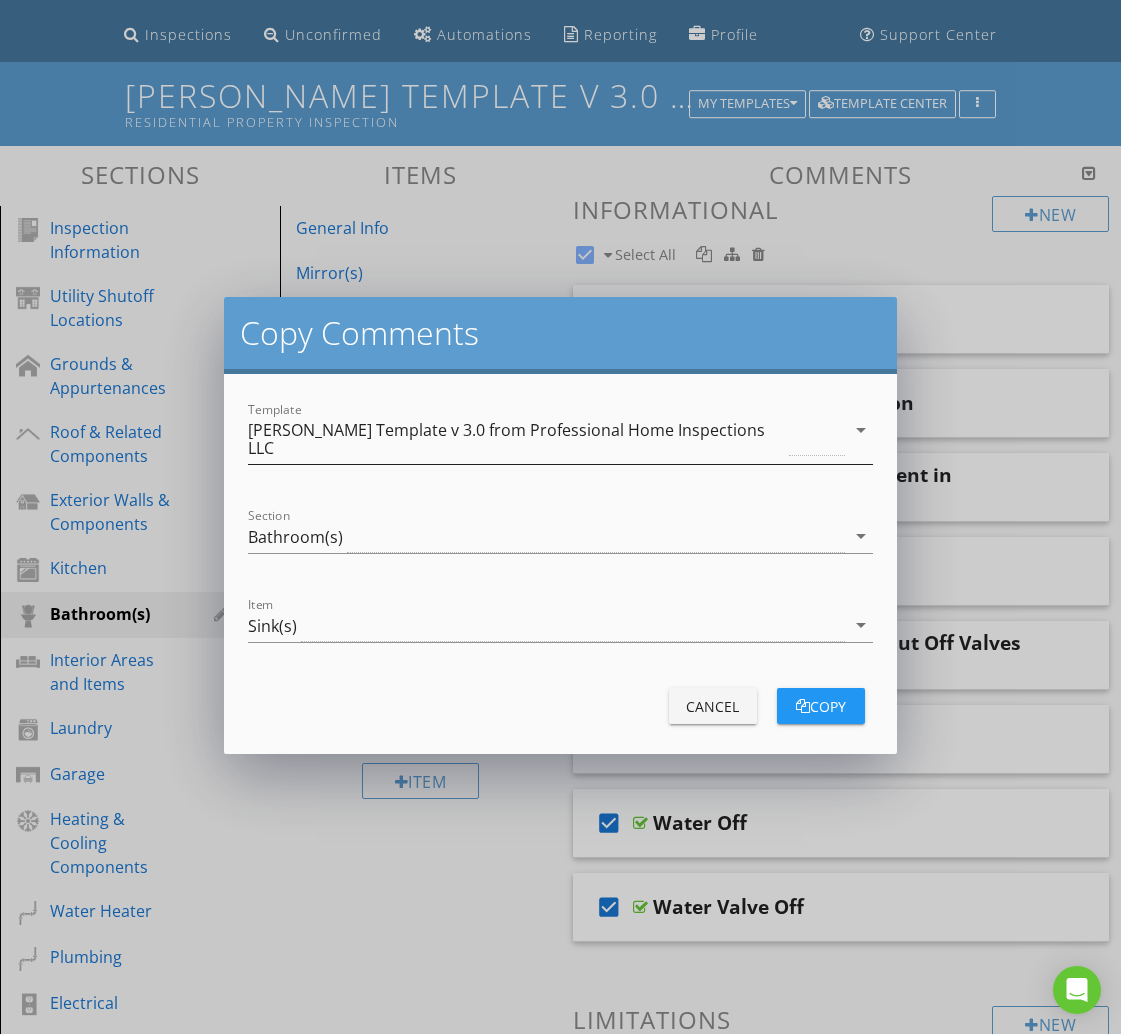 click on "[PERSON_NAME] Template v 3.0 from Professional Home Inspections LLC" at bounding box center (516, 439) 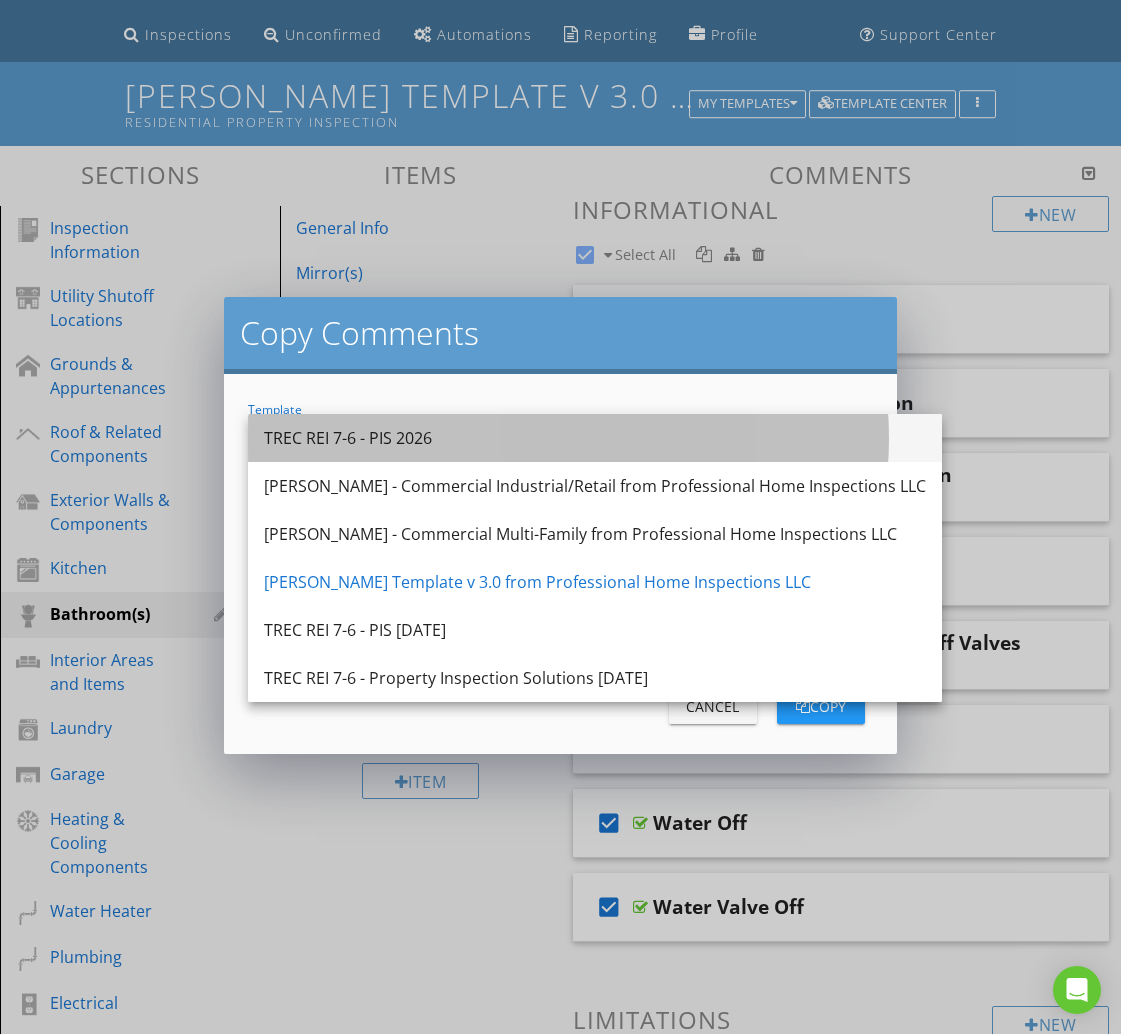 click on "TREC REI 7-6 - PIS 2026" at bounding box center (595, 438) 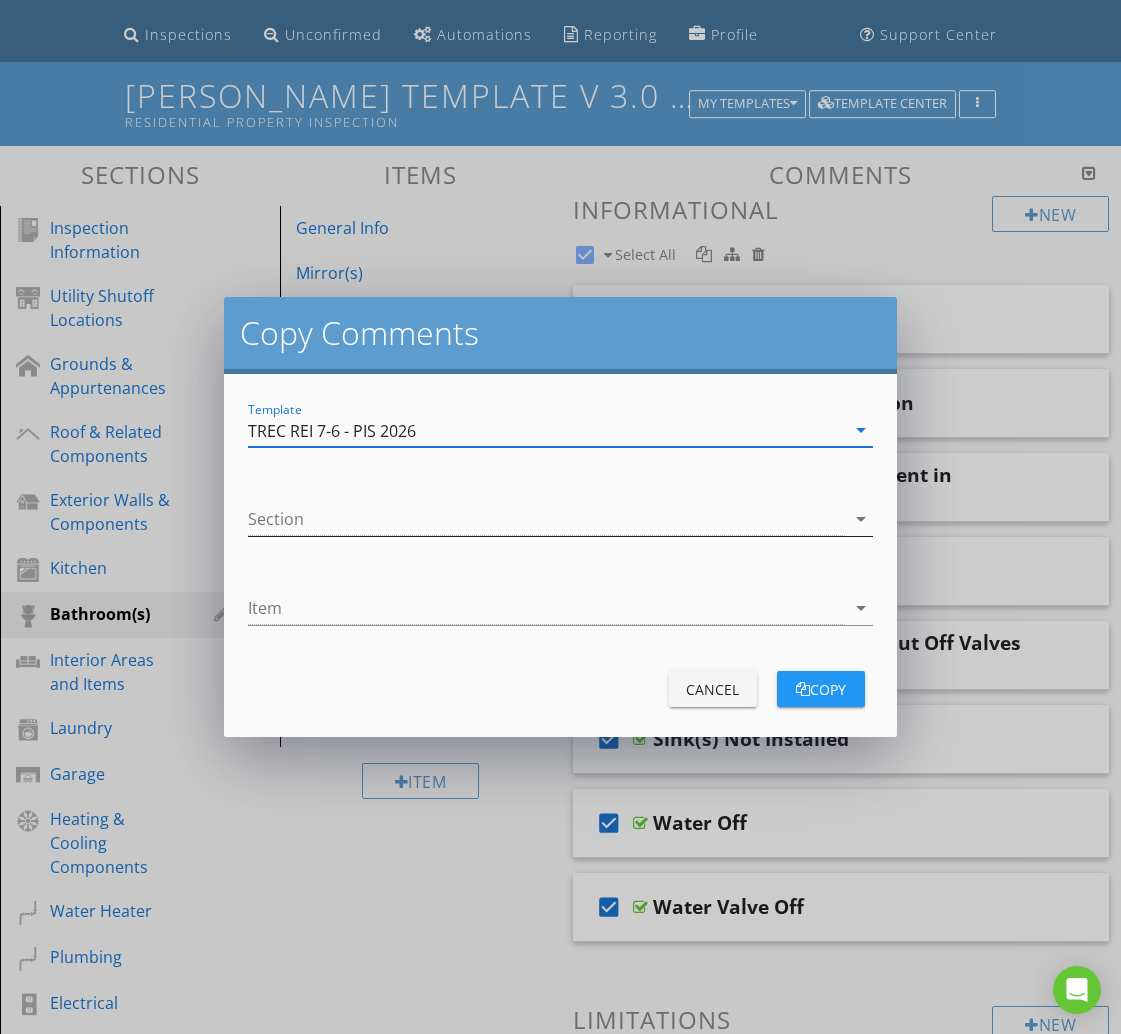 click at bounding box center [546, 519] 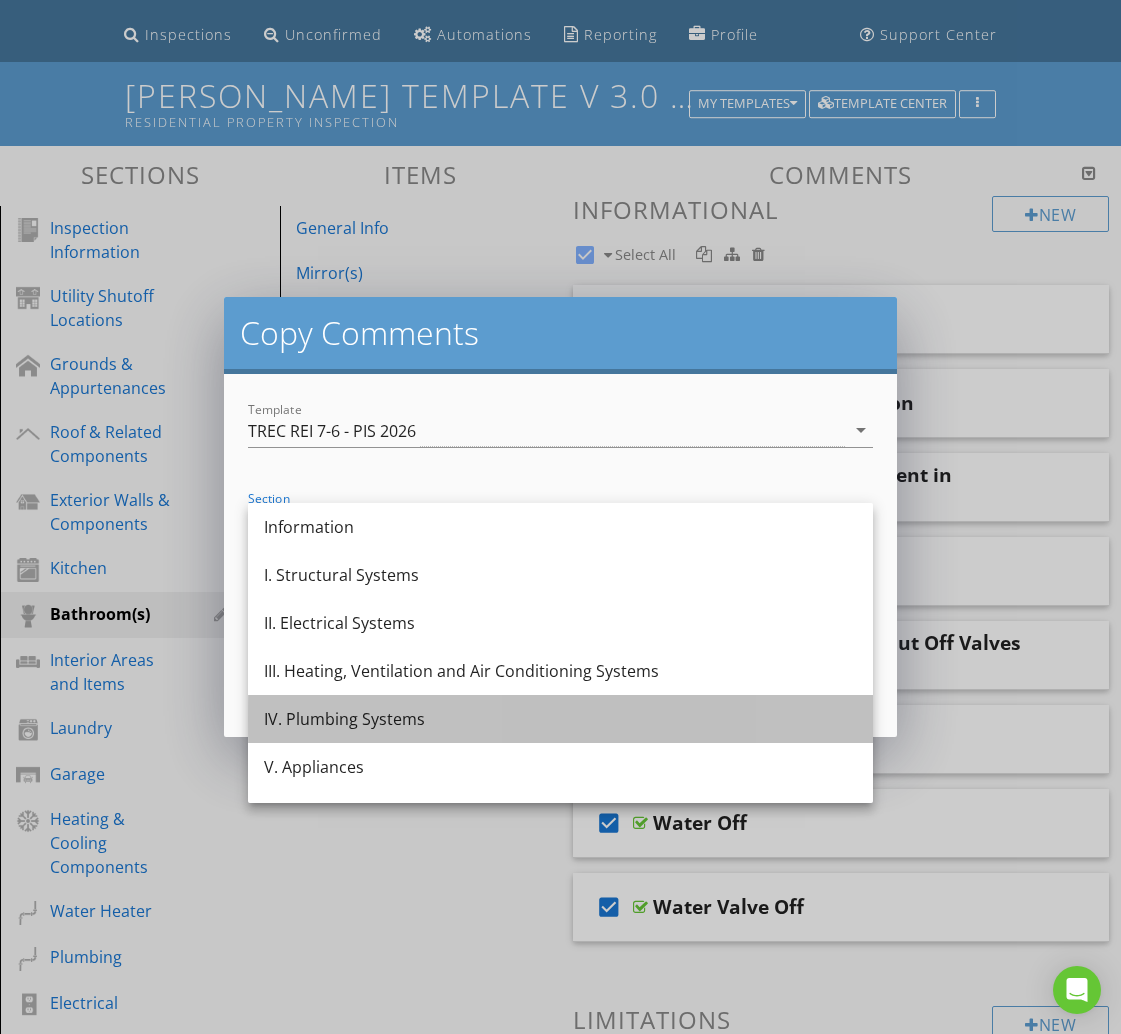 click on "IV. Plumbing Systems" at bounding box center (560, 719) 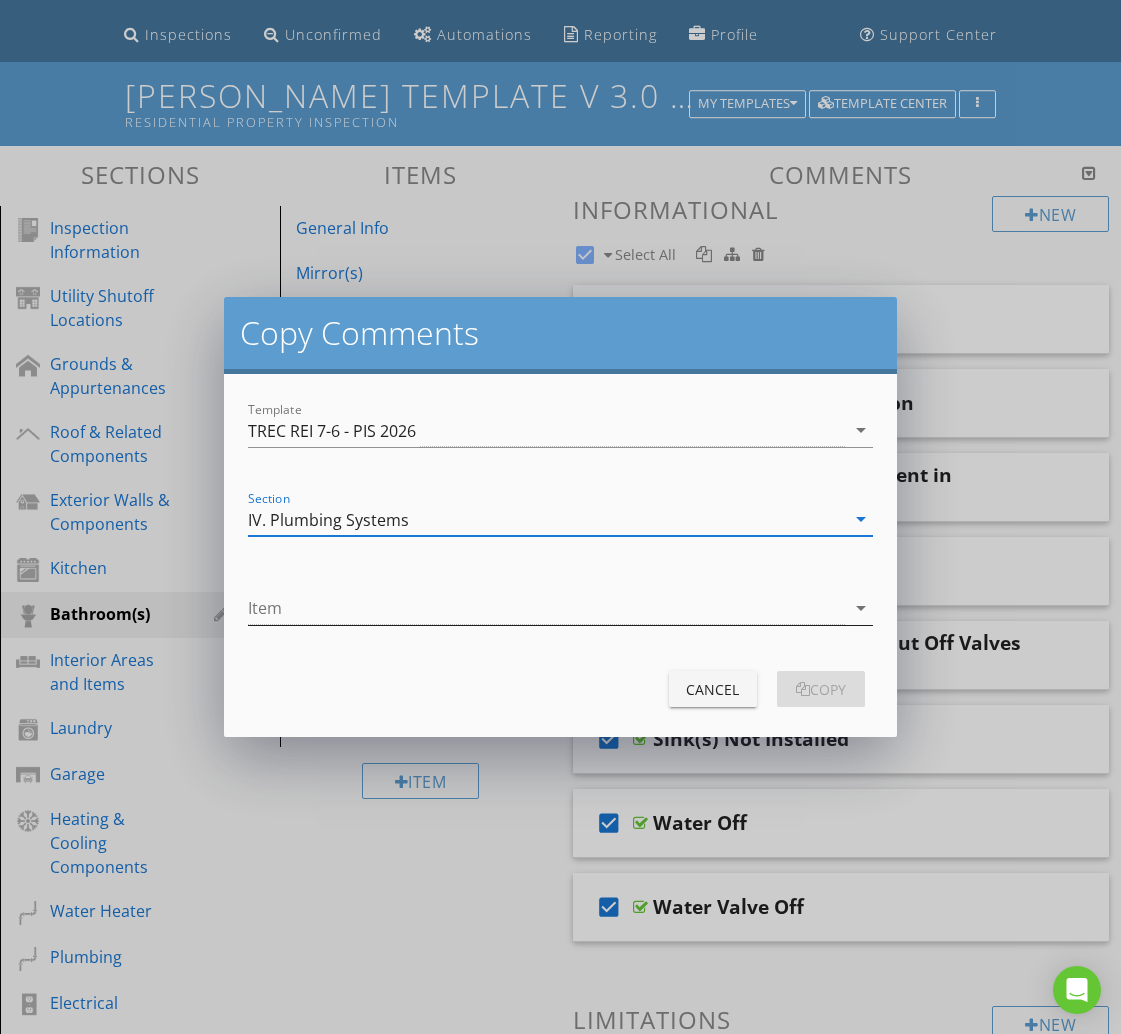 click at bounding box center [546, 608] 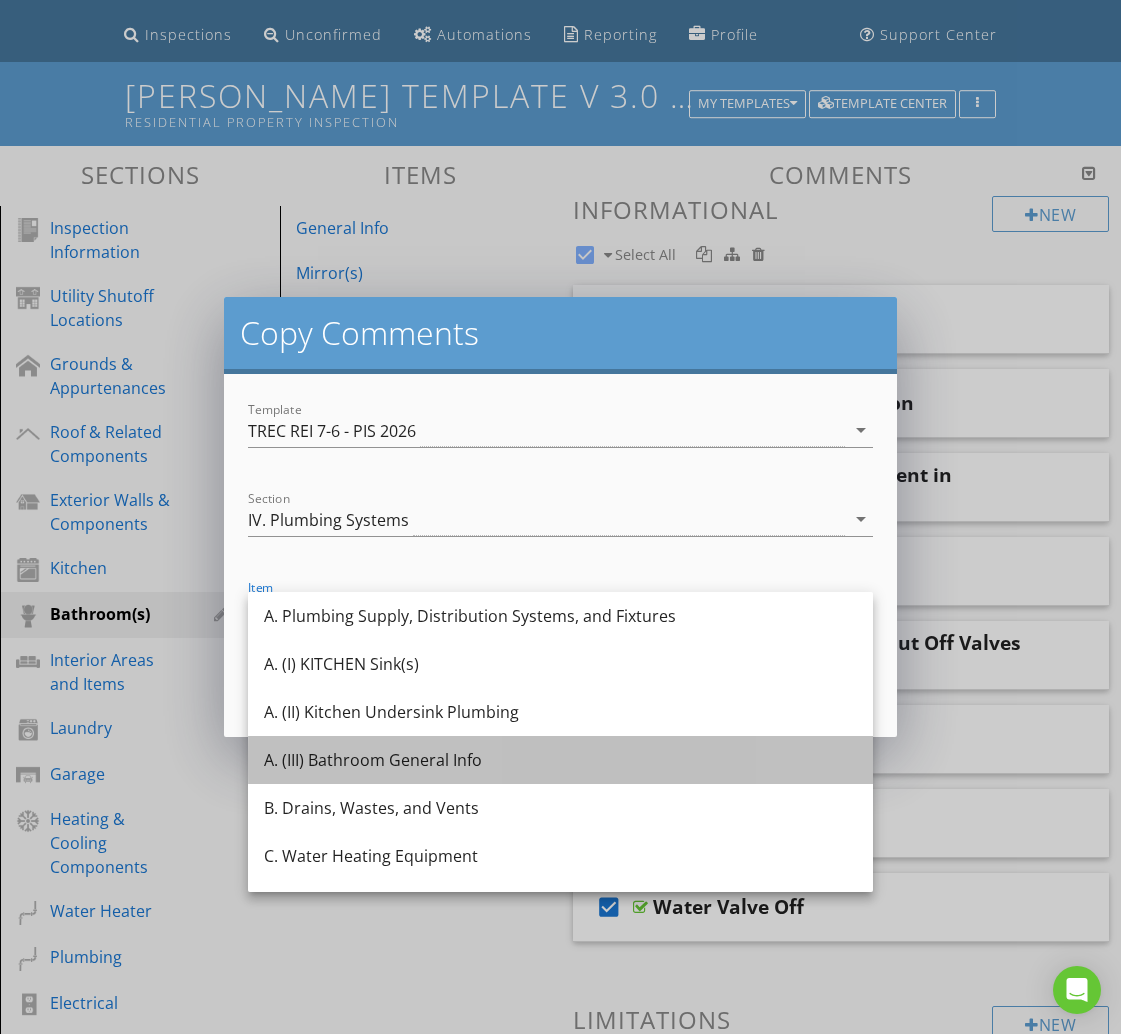 click on "A. (III) Bathroom General Info" at bounding box center [560, 760] 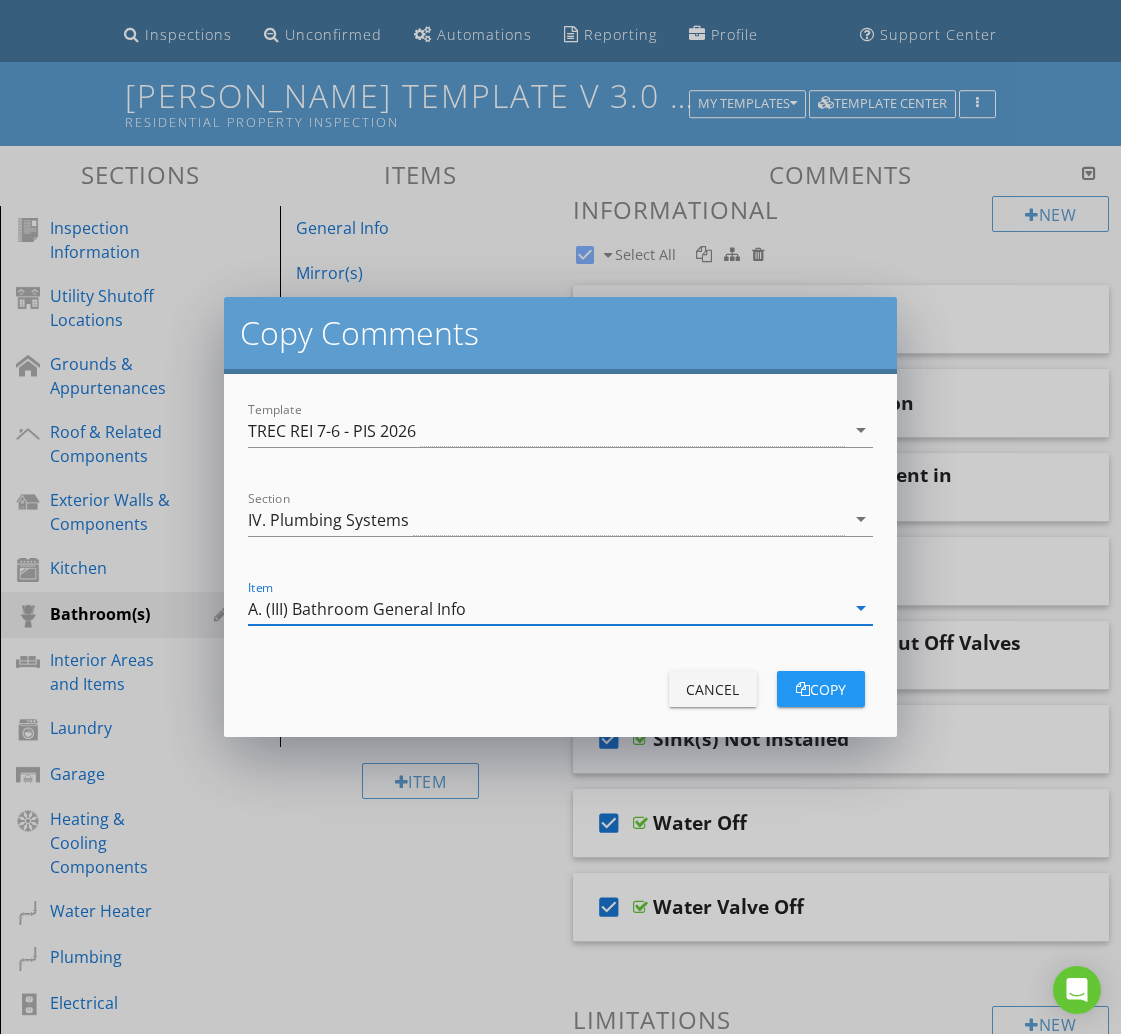 click on "copy" at bounding box center (821, 689) 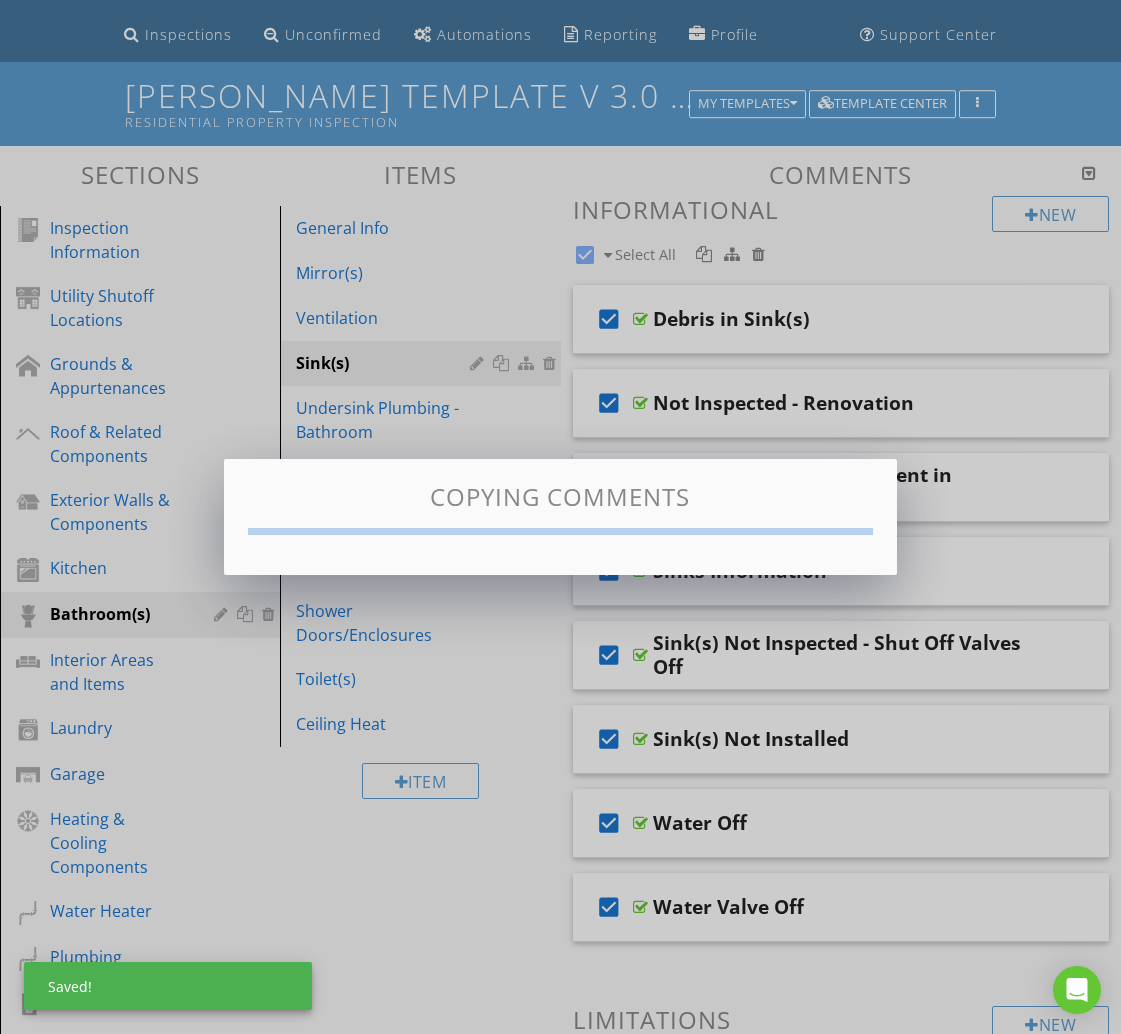 checkbox on "false" 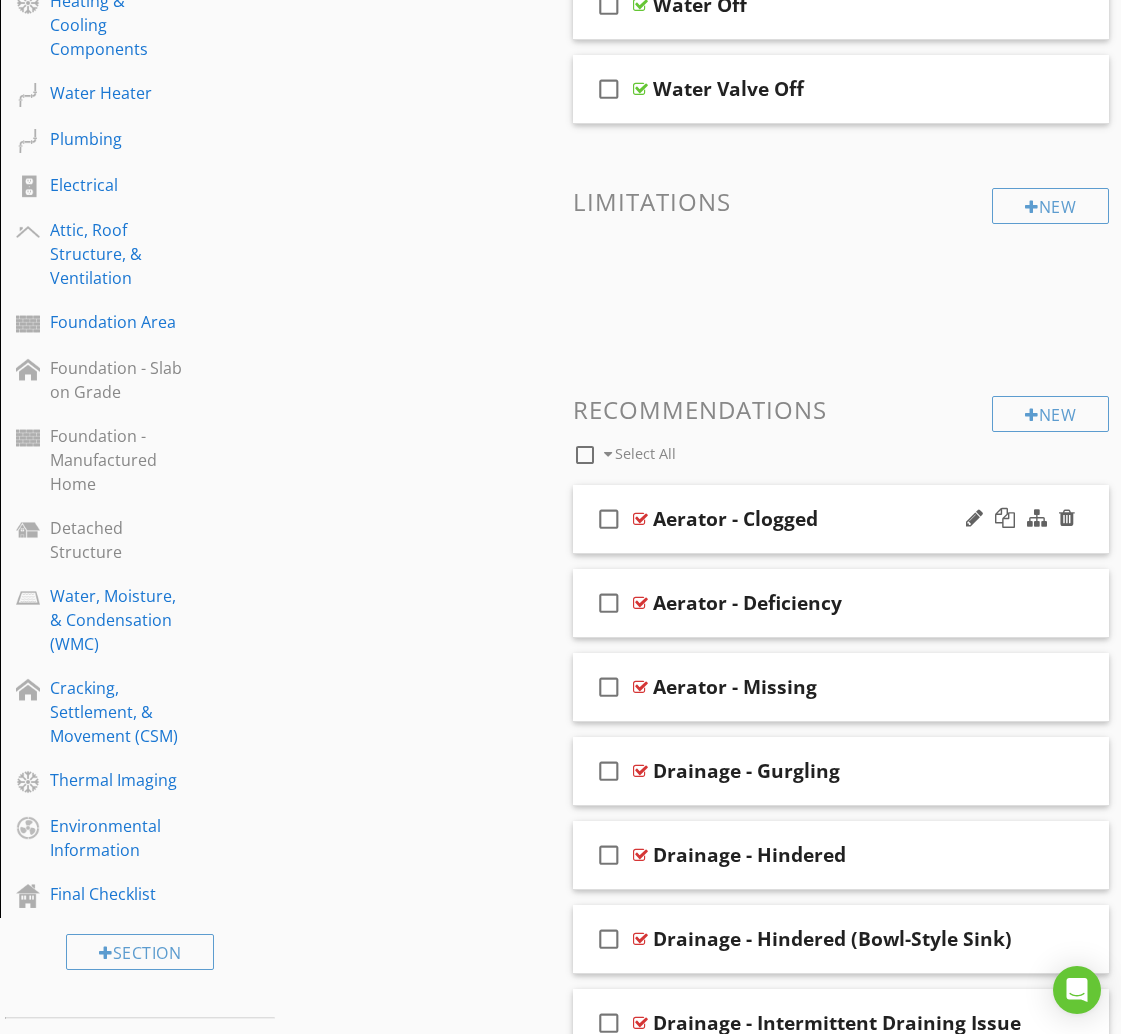 scroll, scrollTop: 935, scrollLeft: 0, axis: vertical 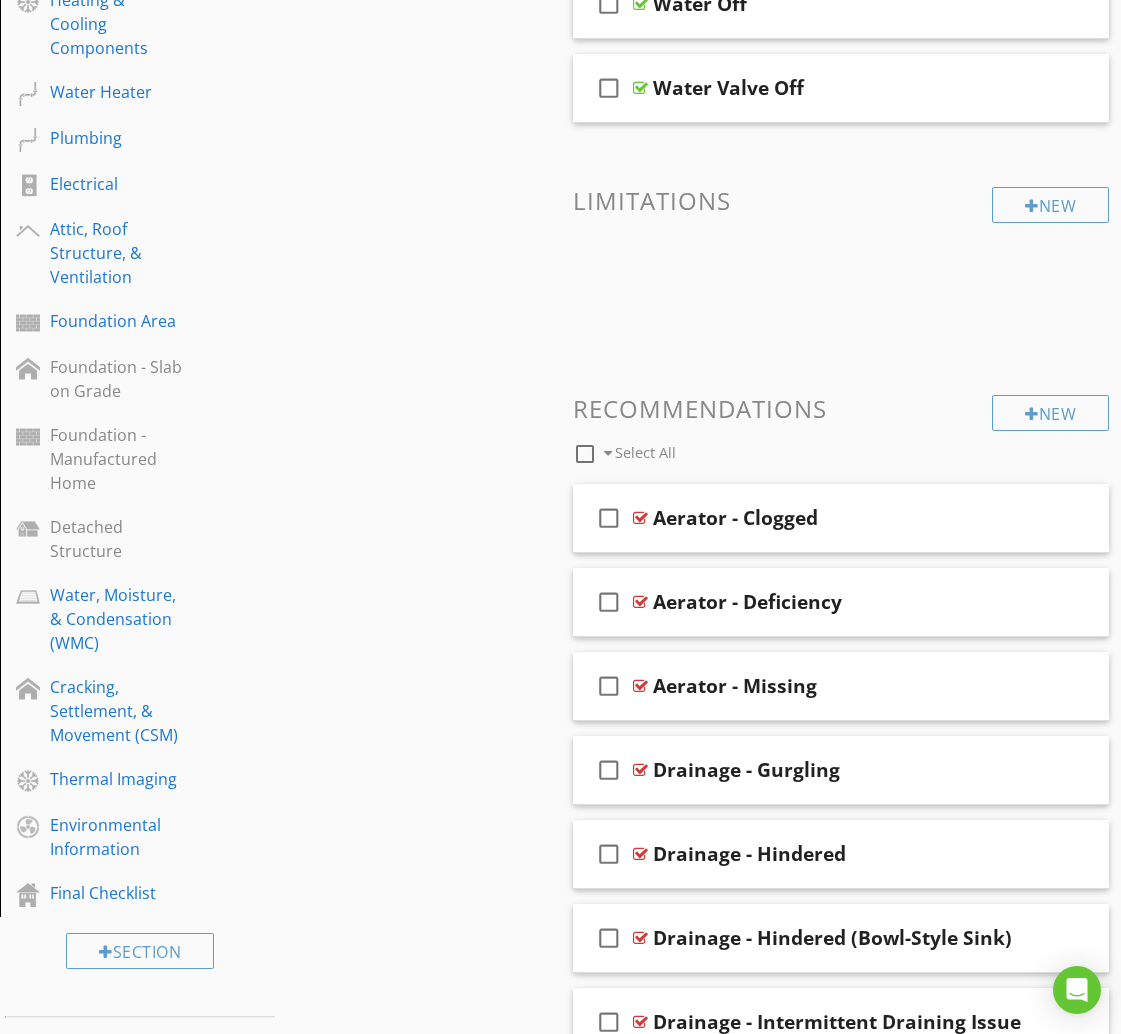 click at bounding box center [585, 454] 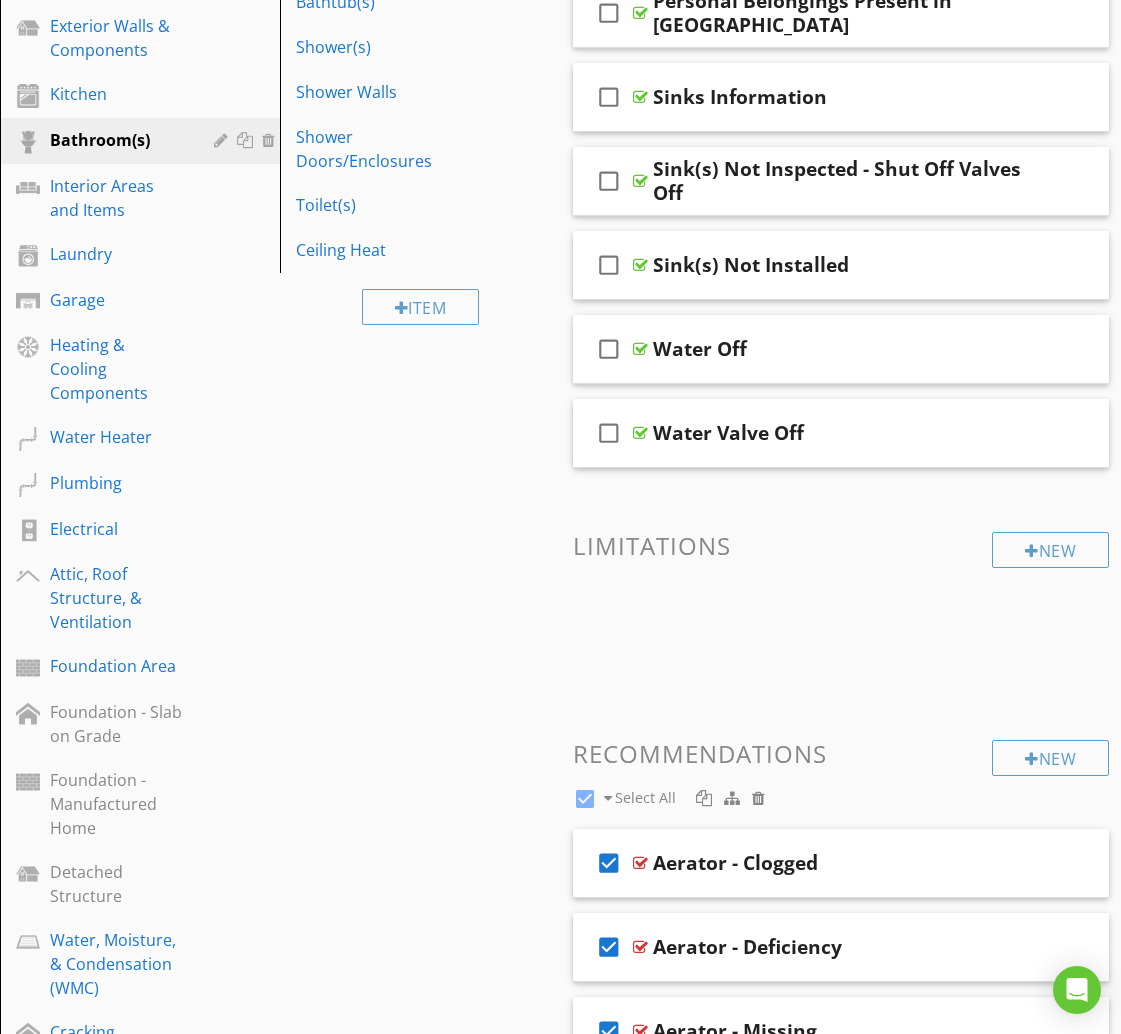 scroll, scrollTop: 596, scrollLeft: 0, axis: vertical 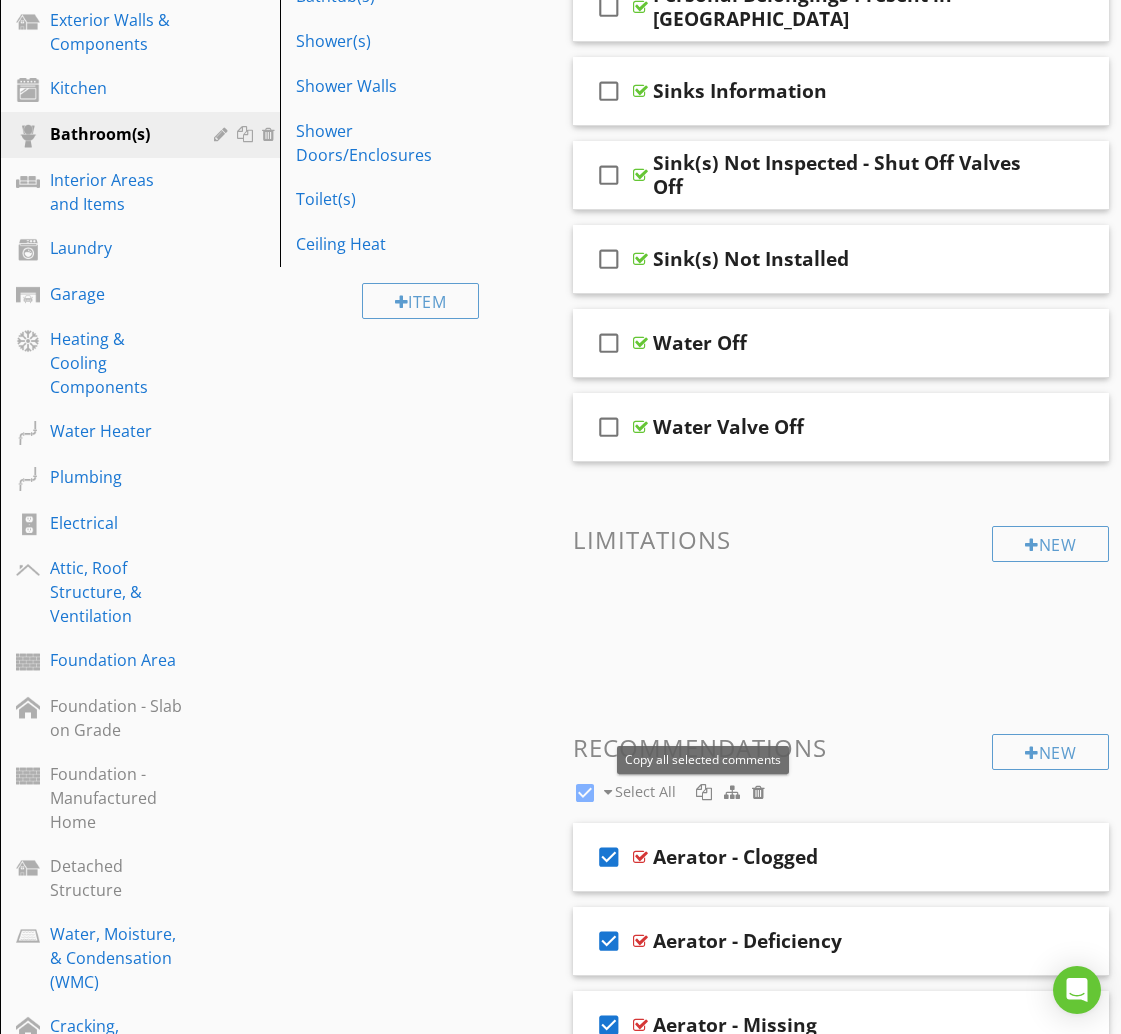 click at bounding box center [704, 792] 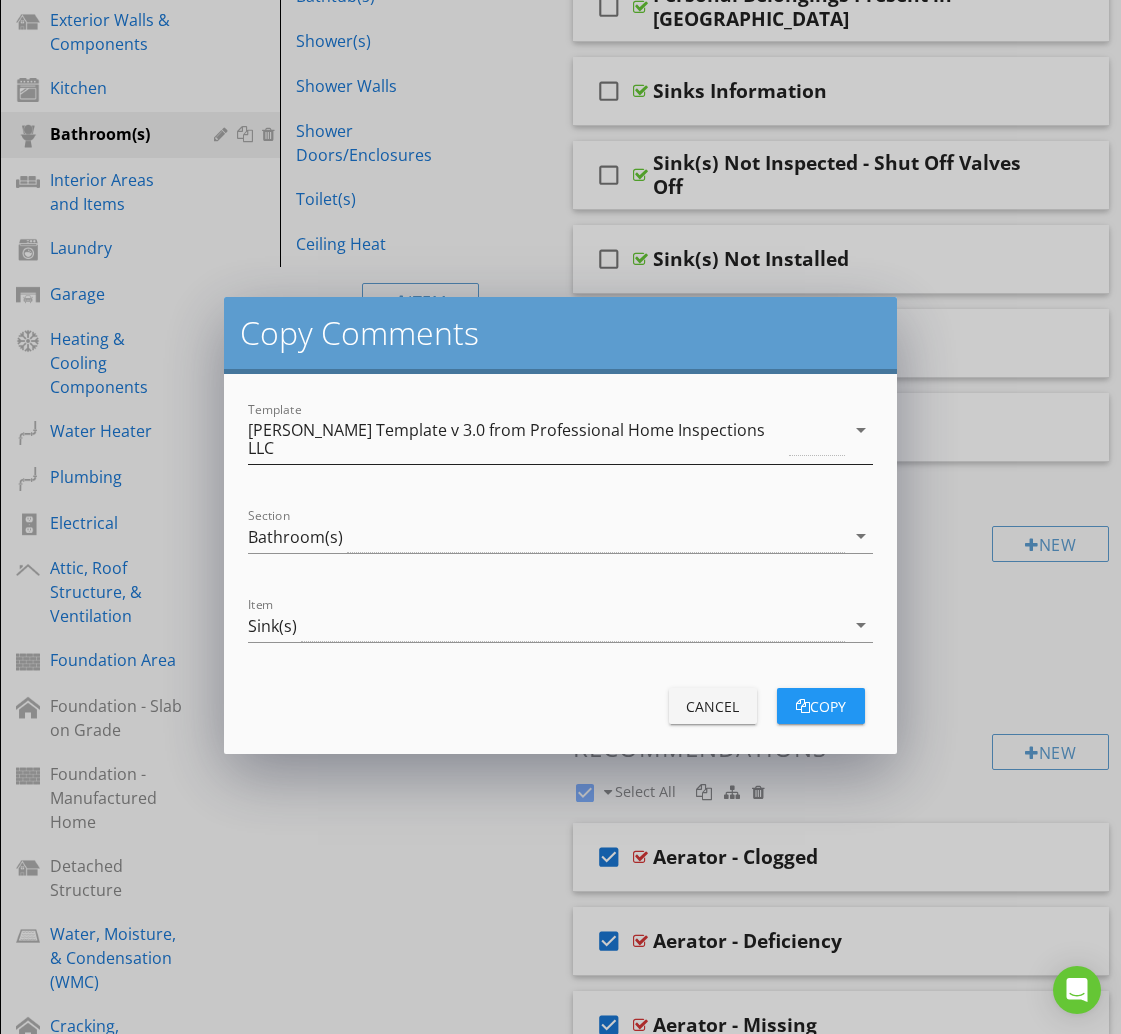 click on "[PERSON_NAME] Template v 3.0 from Professional Home Inspections LLC" at bounding box center [516, 439] 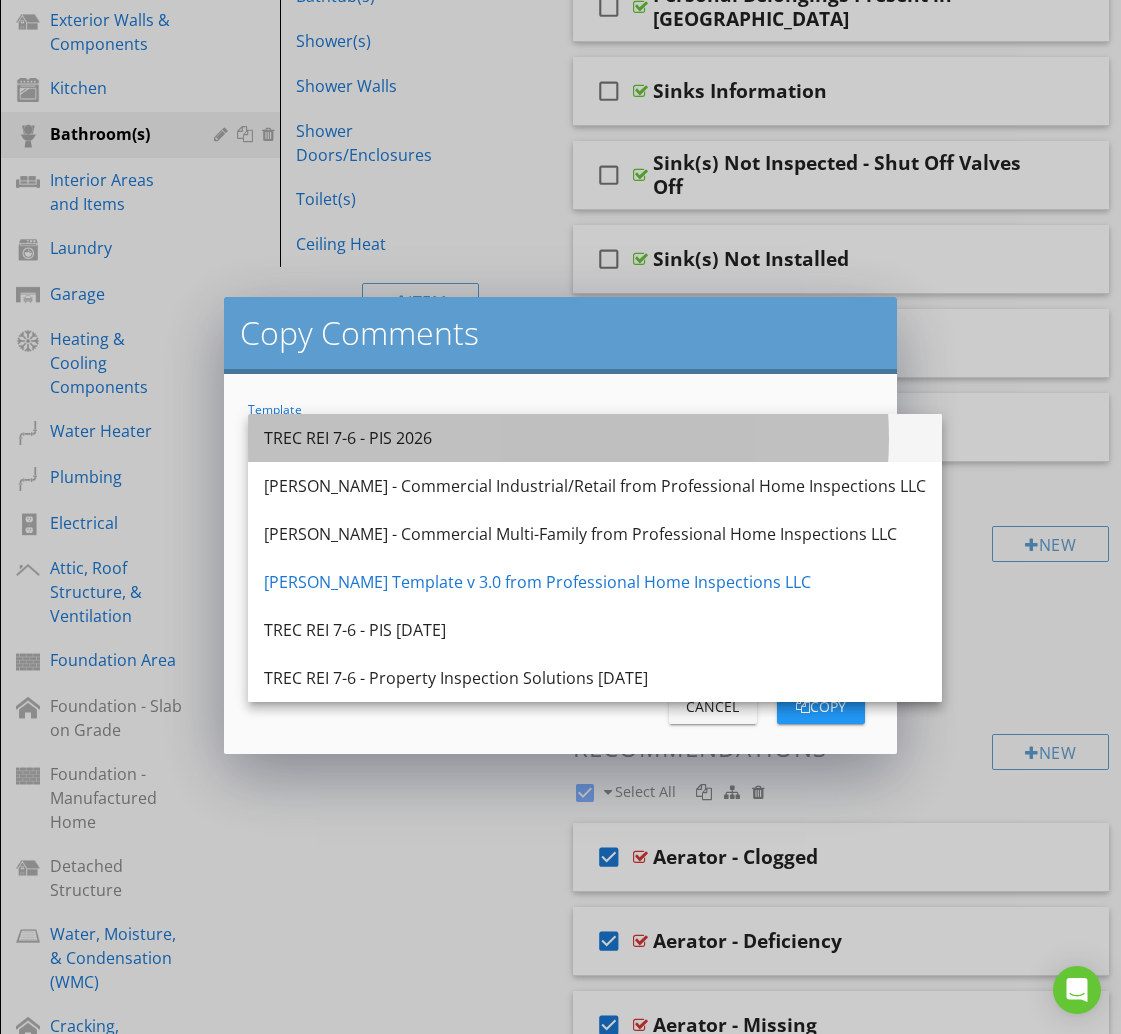click on "TREC REI 7-6 - PIS 2026" at bounding box center [595, 438] 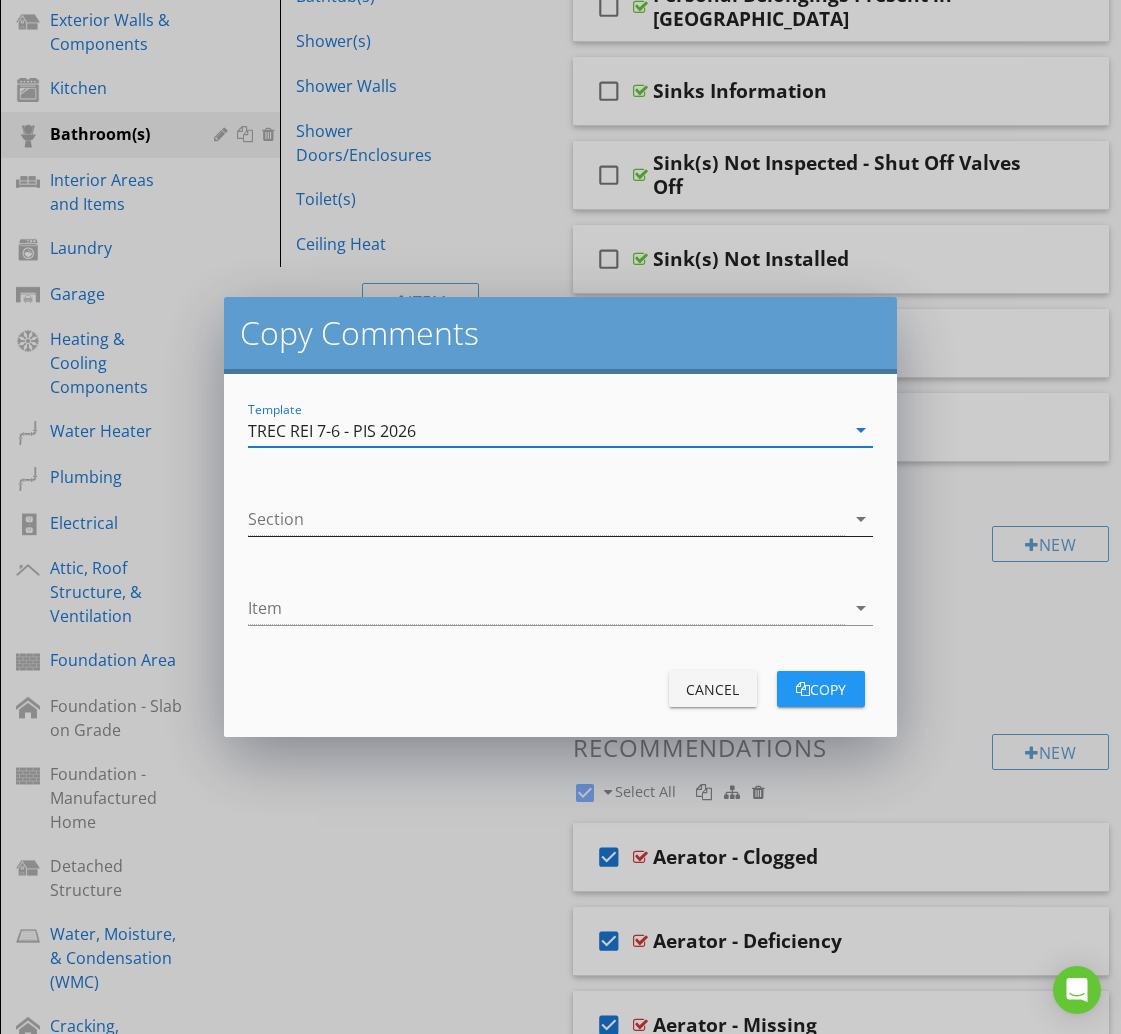 click at bounding box center [546, 519] 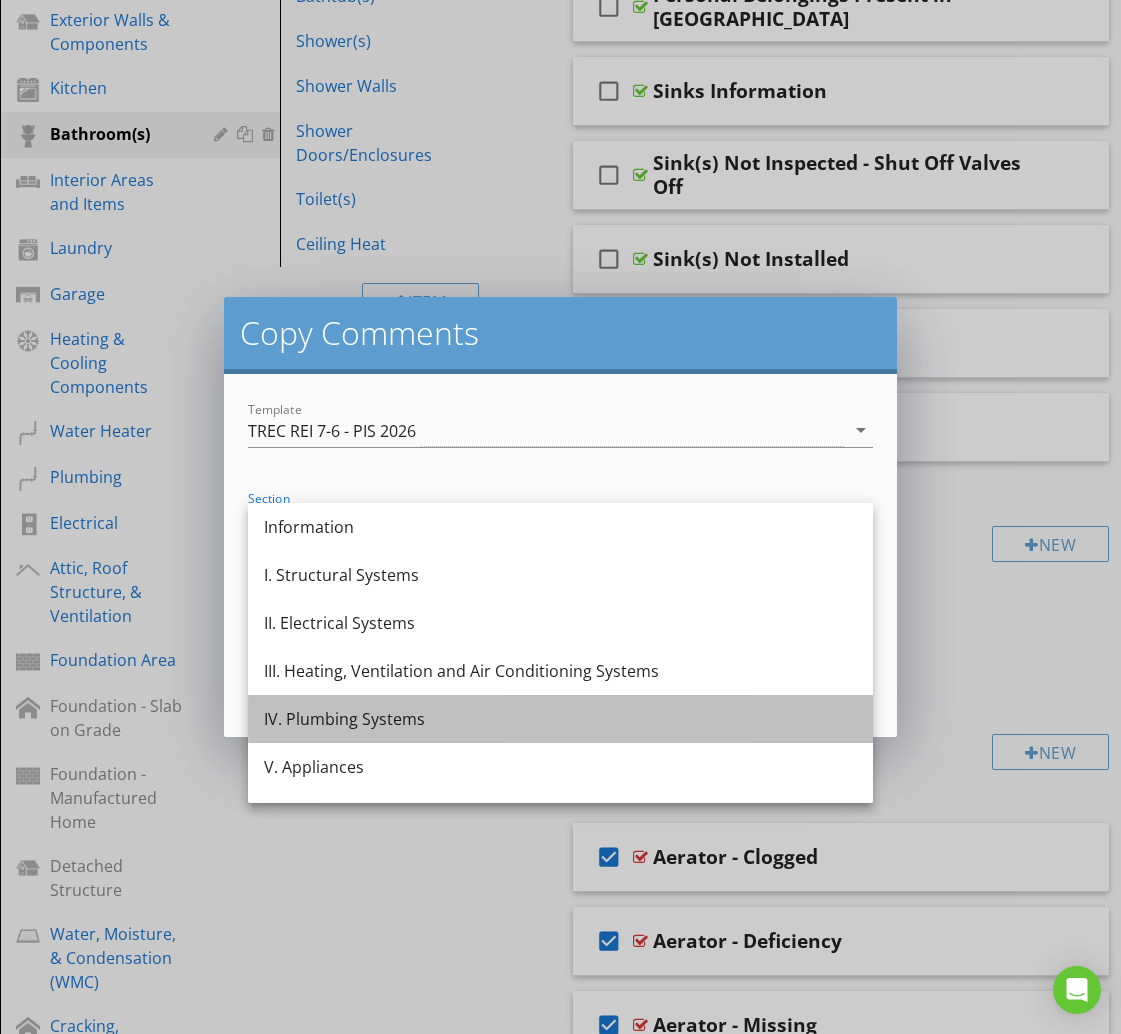 click on "IV. Plumbing Systems" at bounding box center [560, 719] 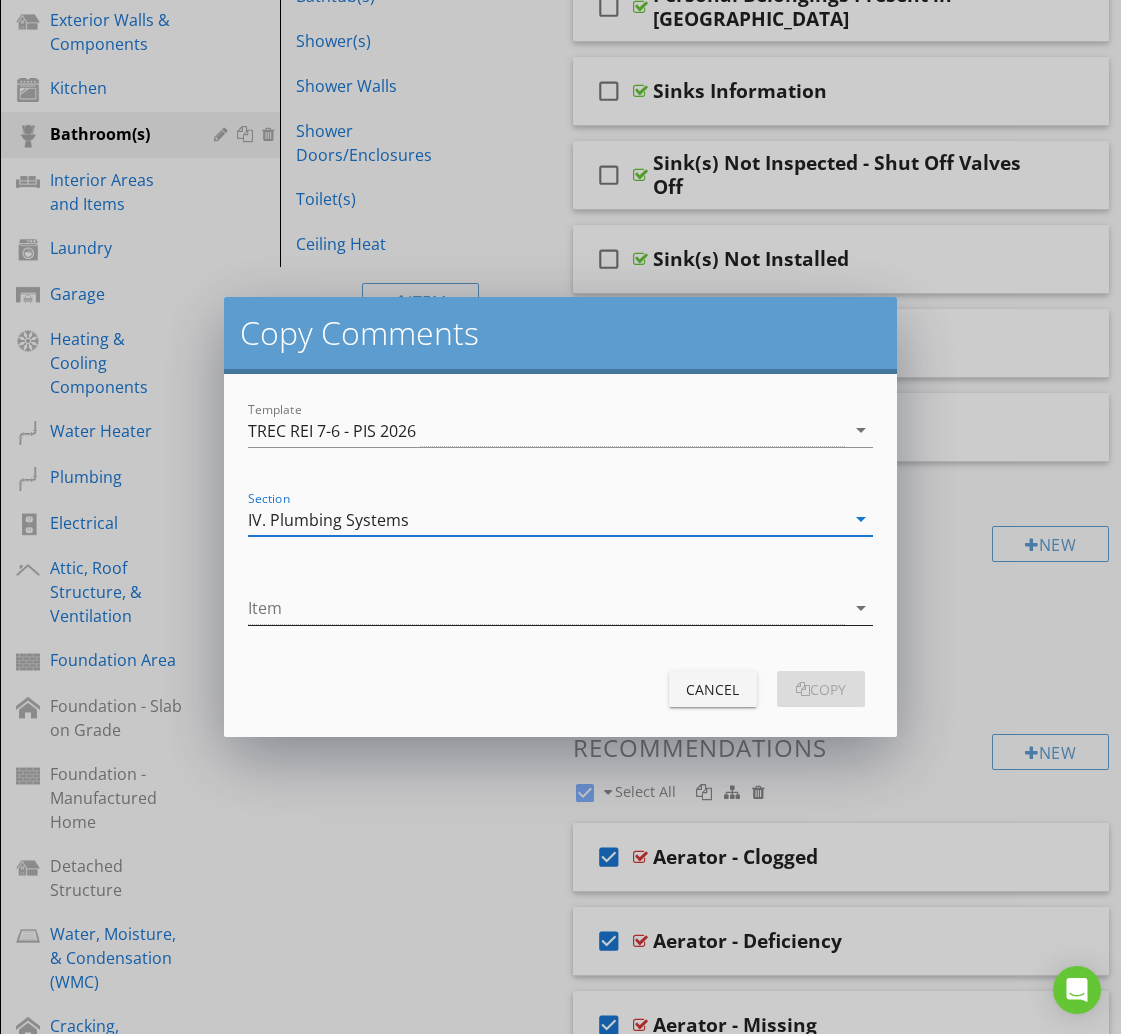 click at bounding box center [546, 608] 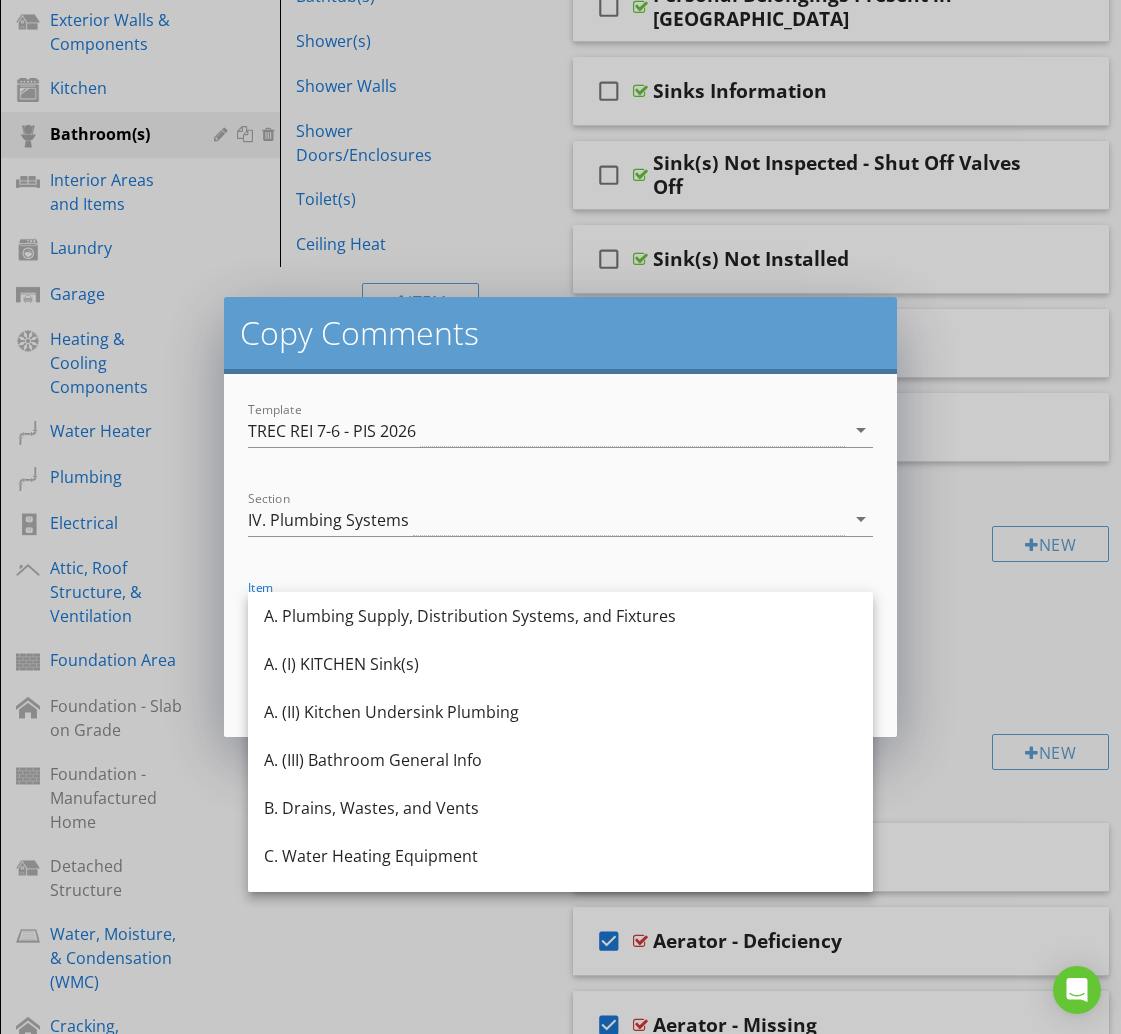 click on "A. (III) Bathroom General Info" at bounding box center [560, 760] 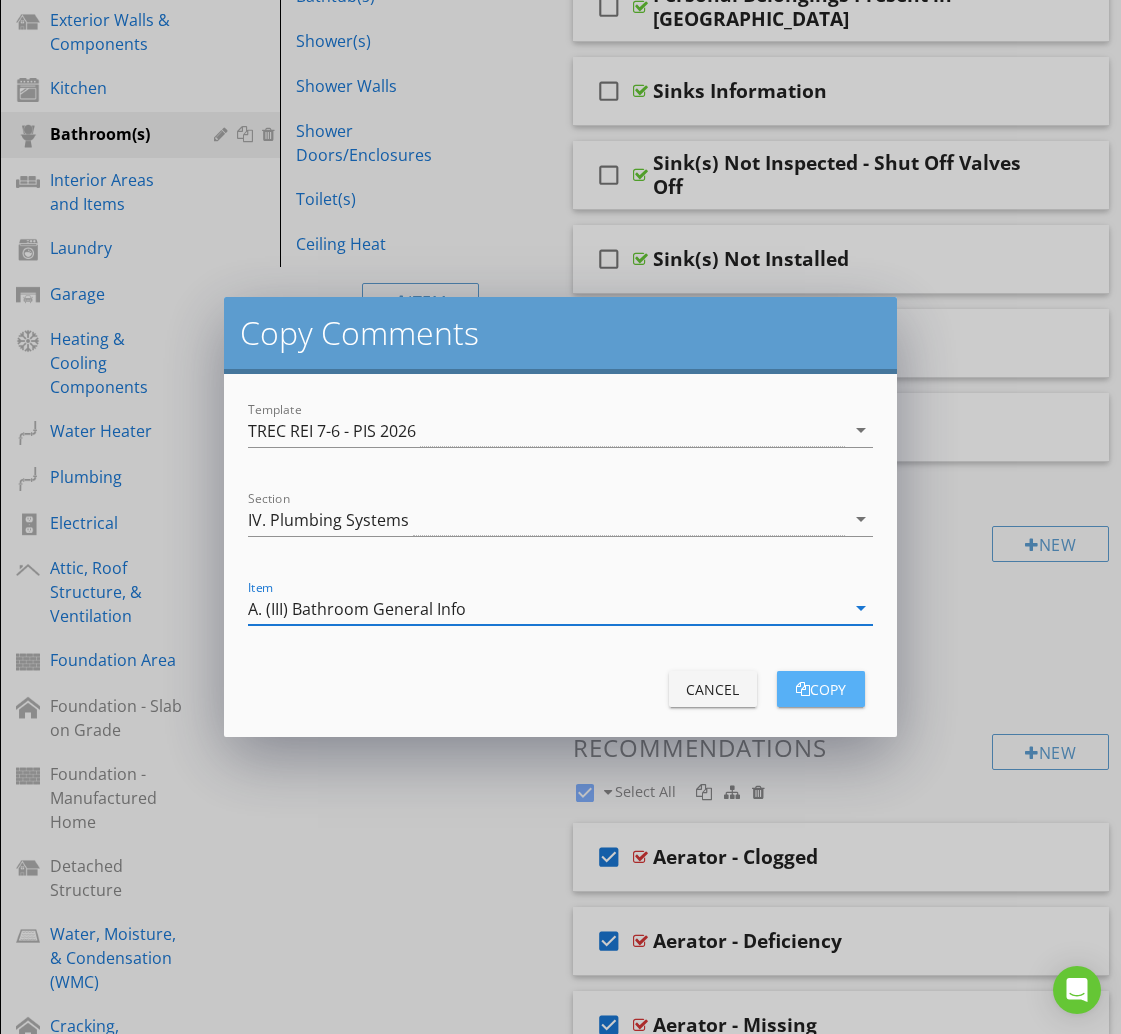 click on "copy" at bounding box center (821, 689) 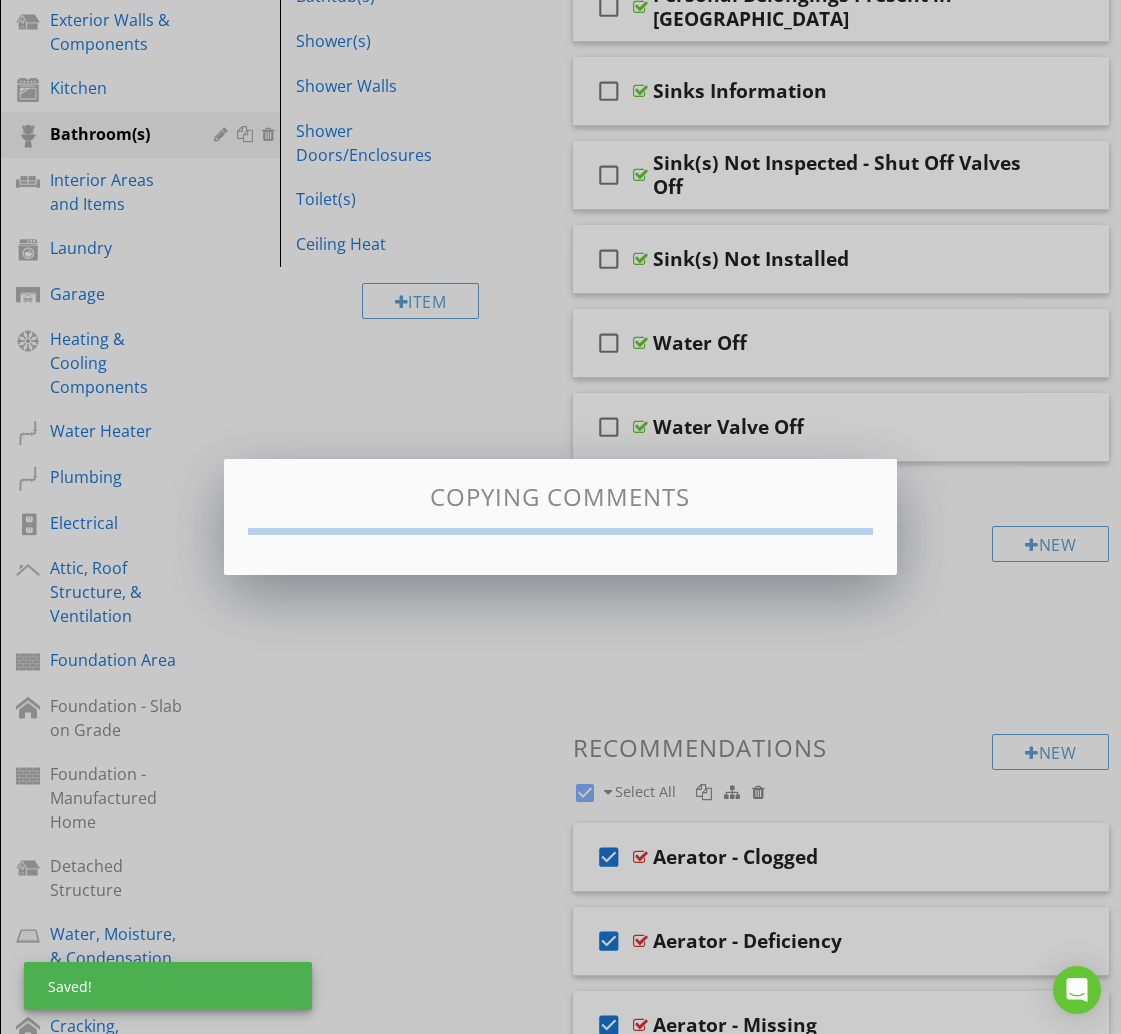 checkbox on "false" 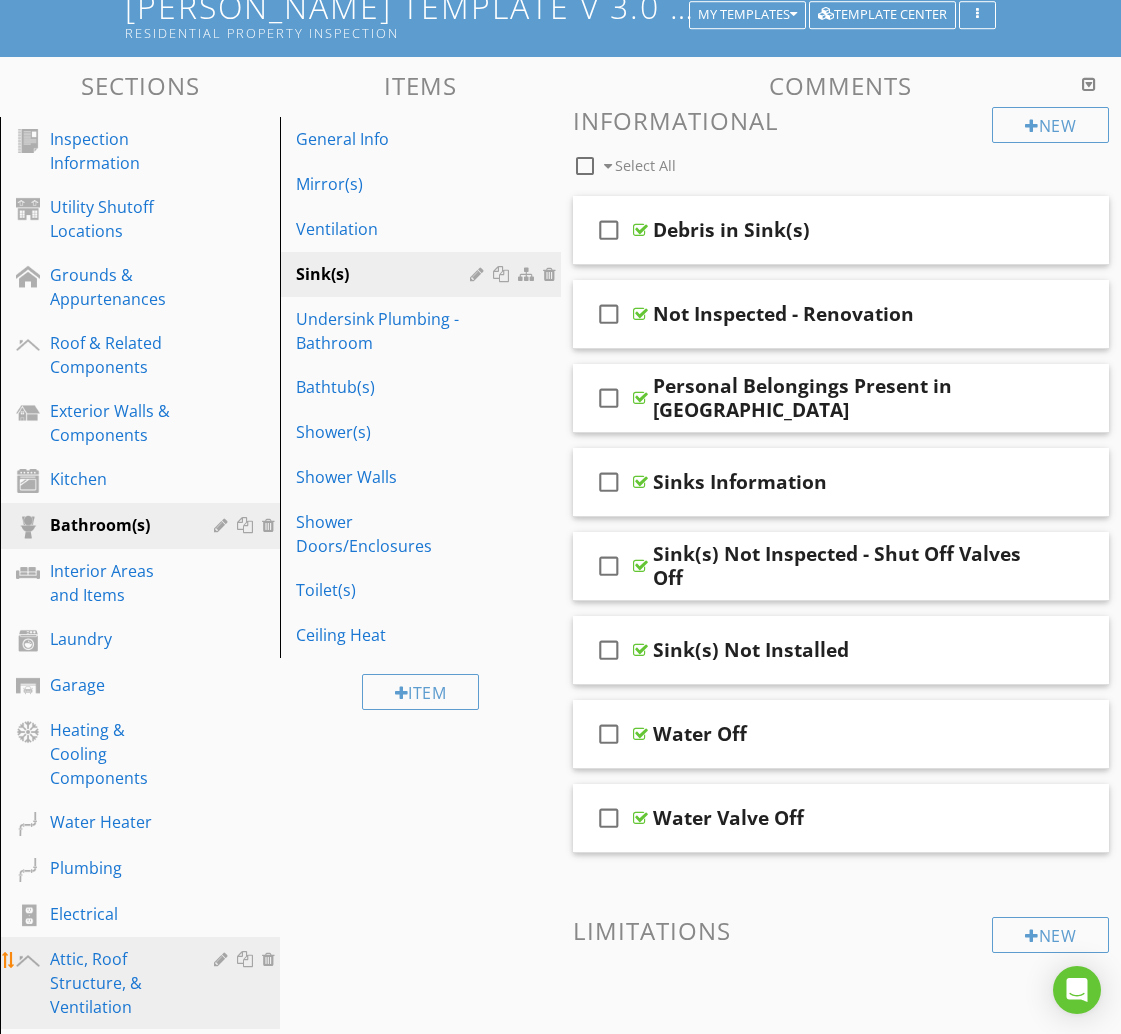 scroll, scrollTop: 199, scrollLeft: 0, axis: vertical 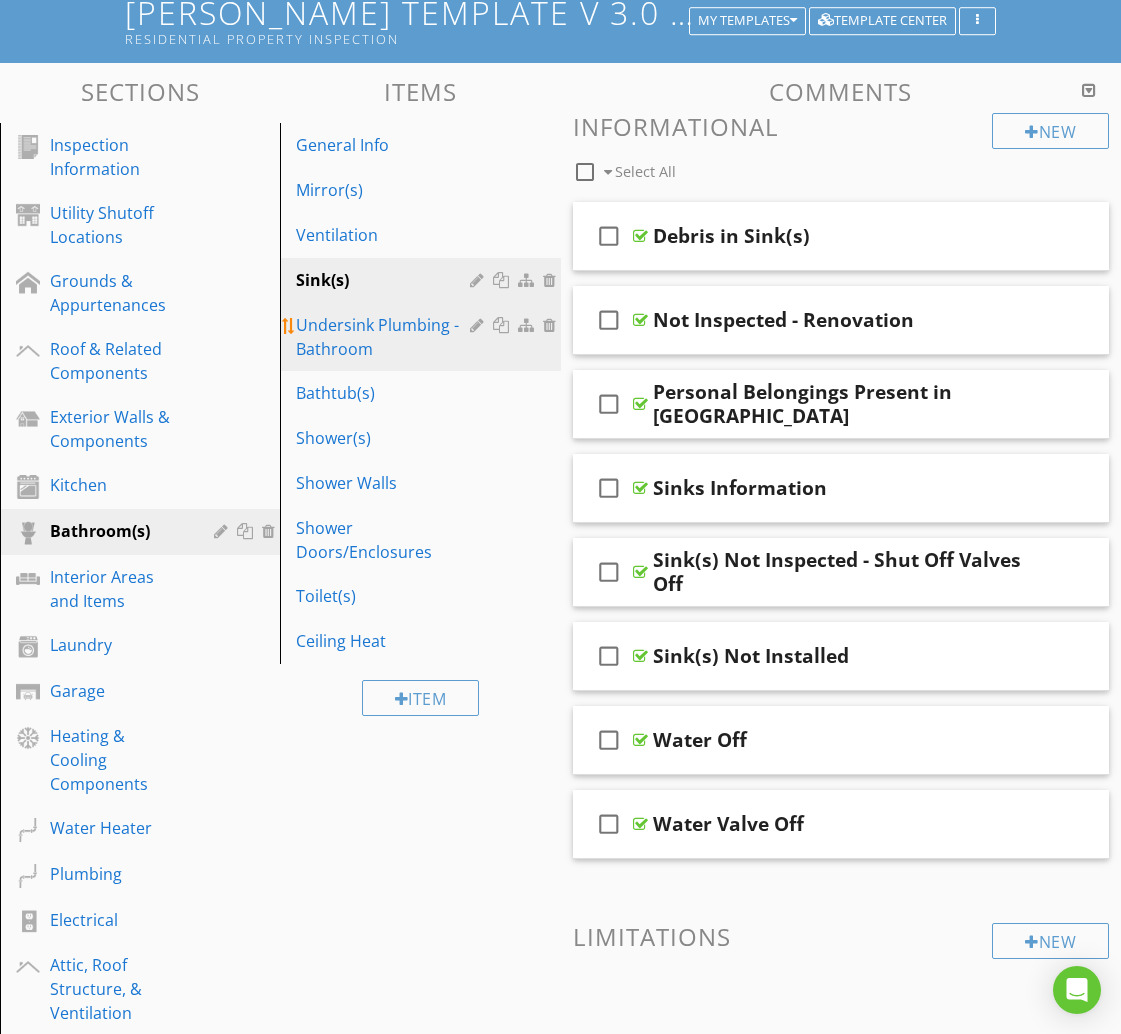 click on "Undersink Plumbing - Bathroom" at bounding box center (385, 337) 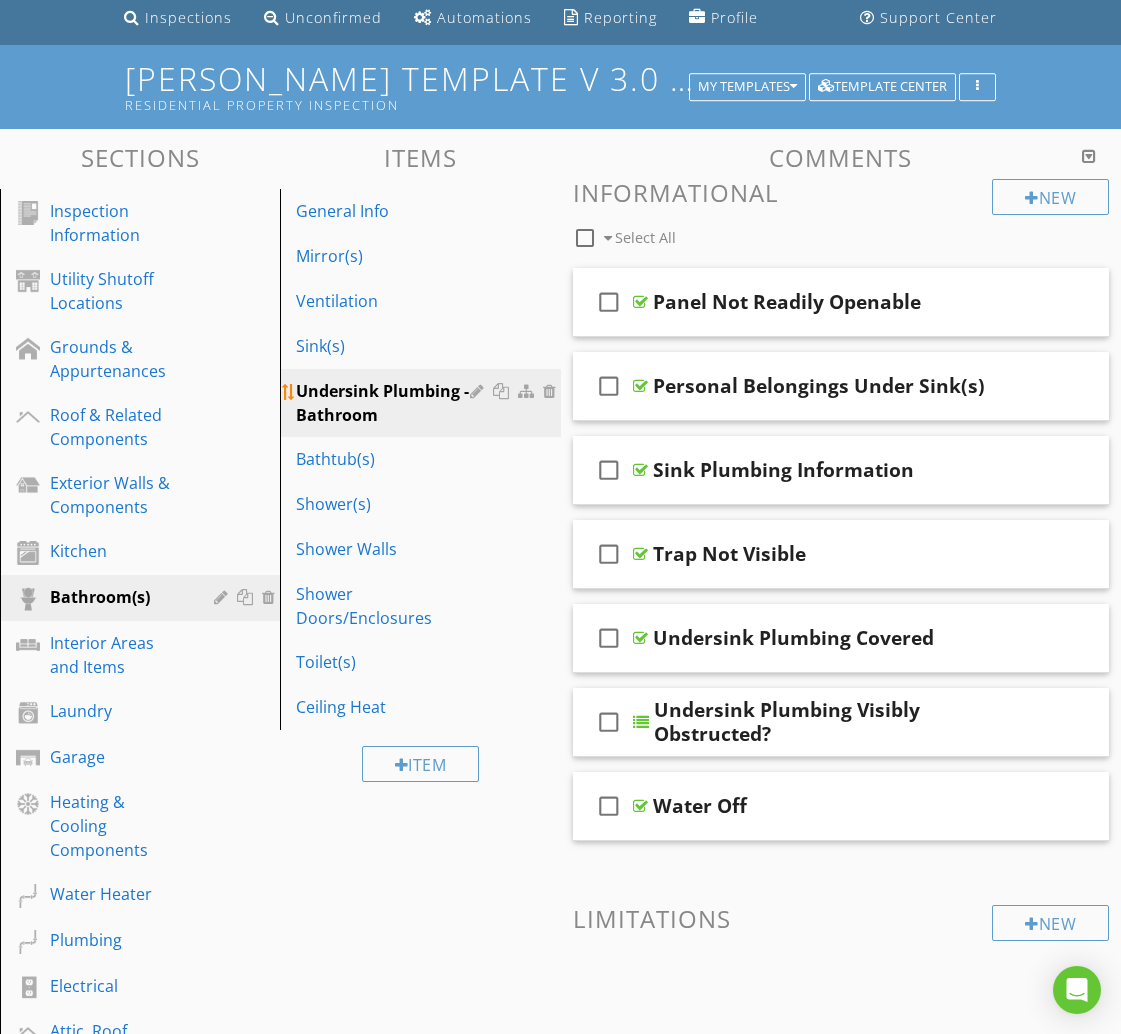 scroll, scrollTop: 130, scrollLeft: 0, axis: vertical 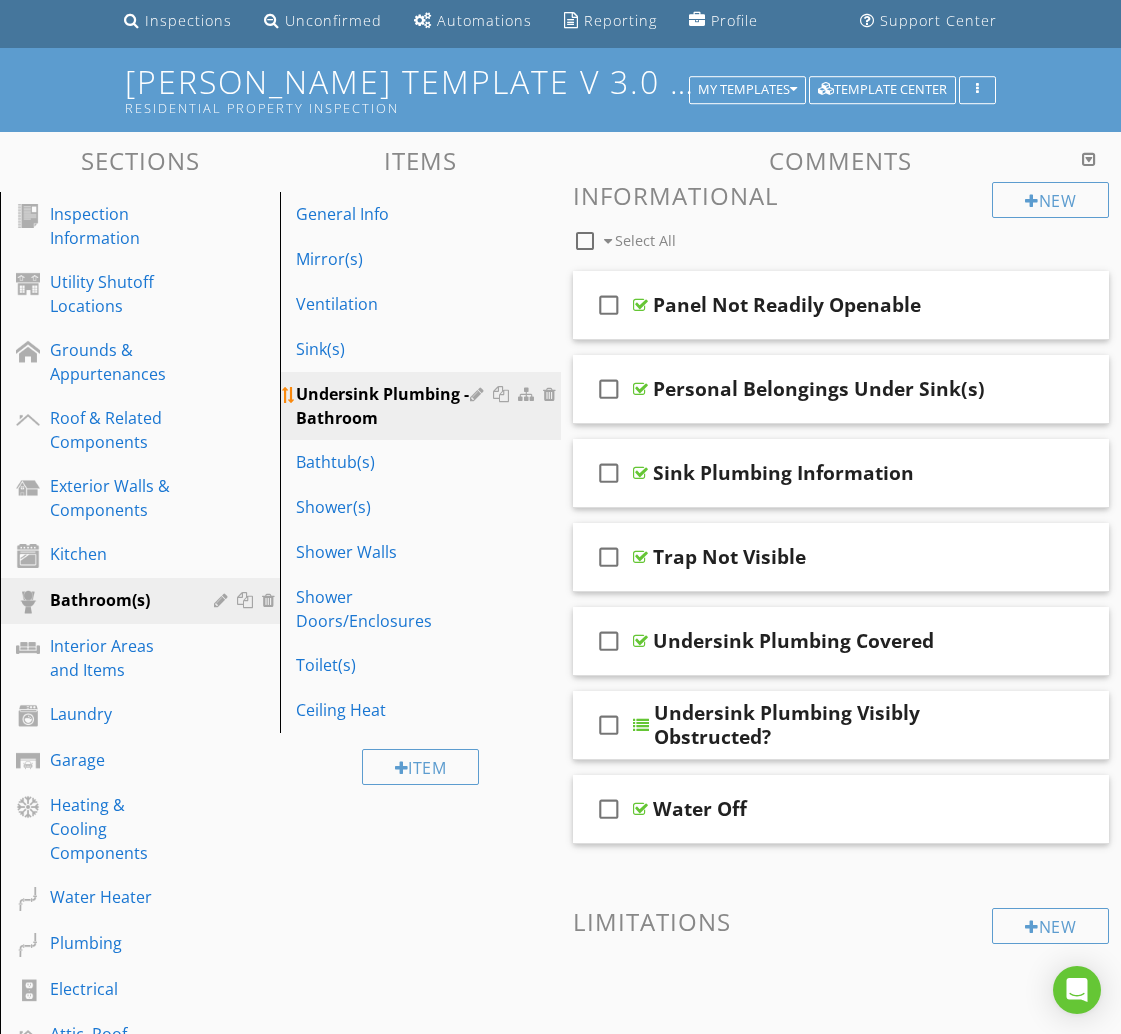 click at bounding box center [503, 394] 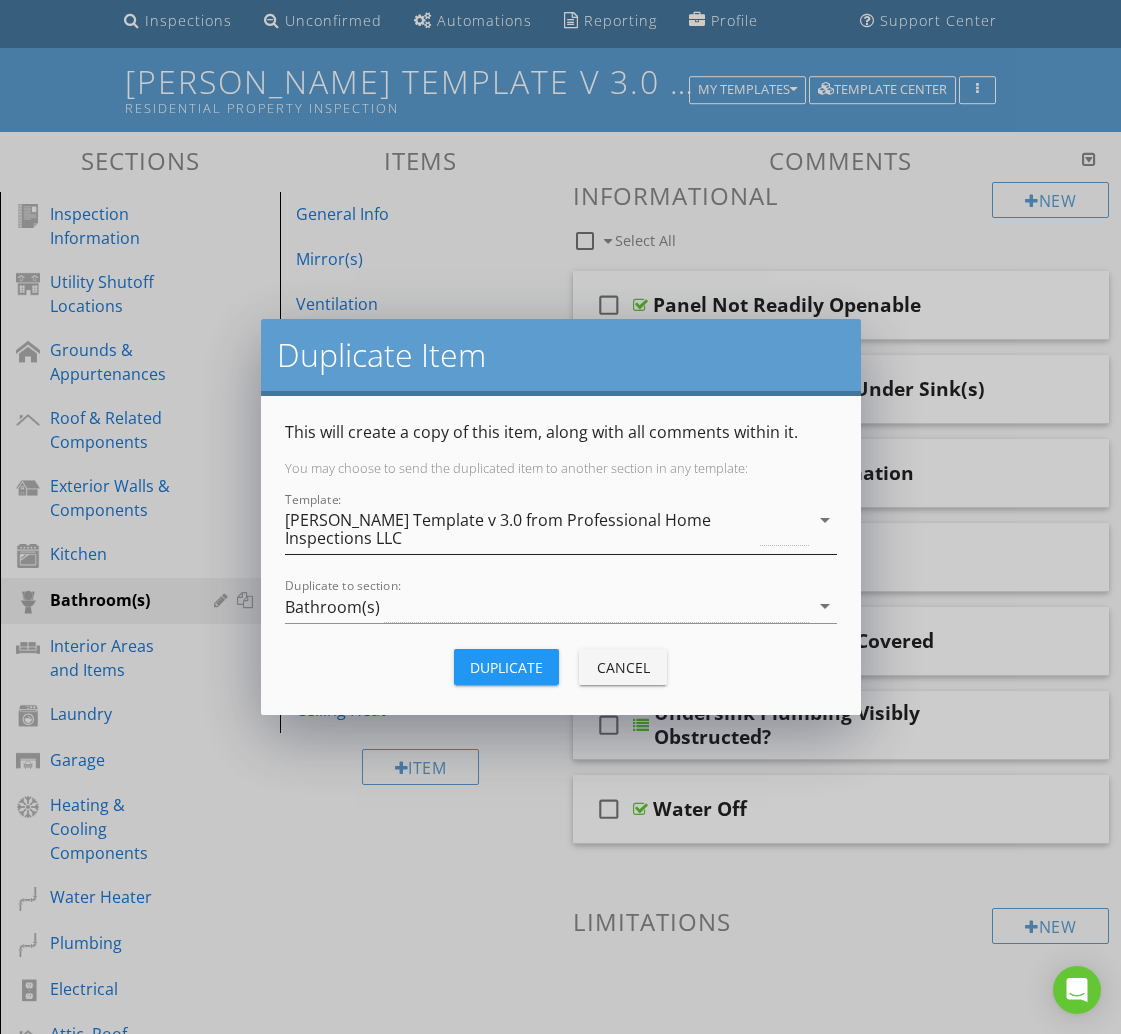 click on "[PERSON_NAME] Template v 3.0 from Professional Home Inspections LLC" at bounding box center (521, 529) 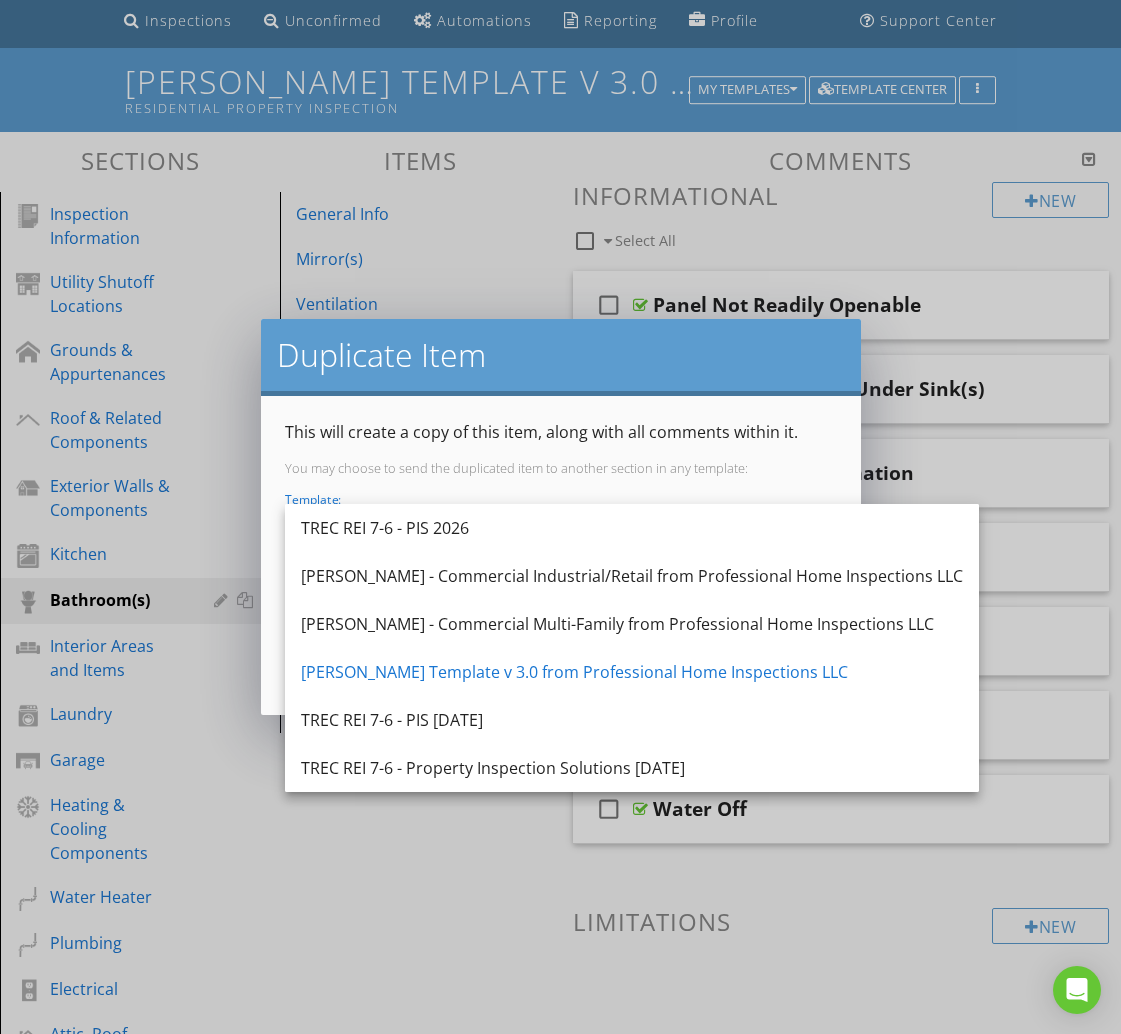 click on "TREC REI 7-6 - PIS 2026" at bounding box center [632, 528] 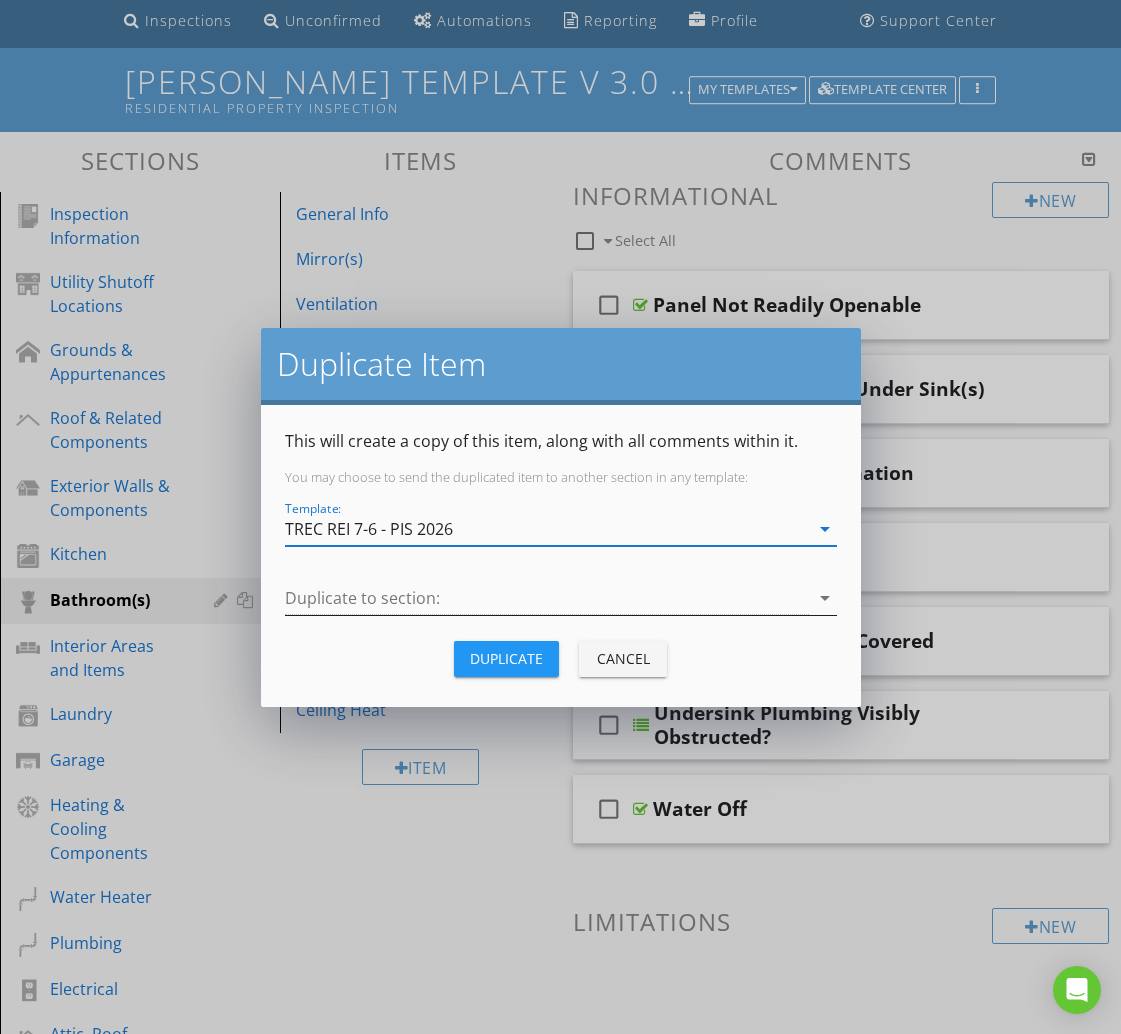 click at bounding box center [547, 598] 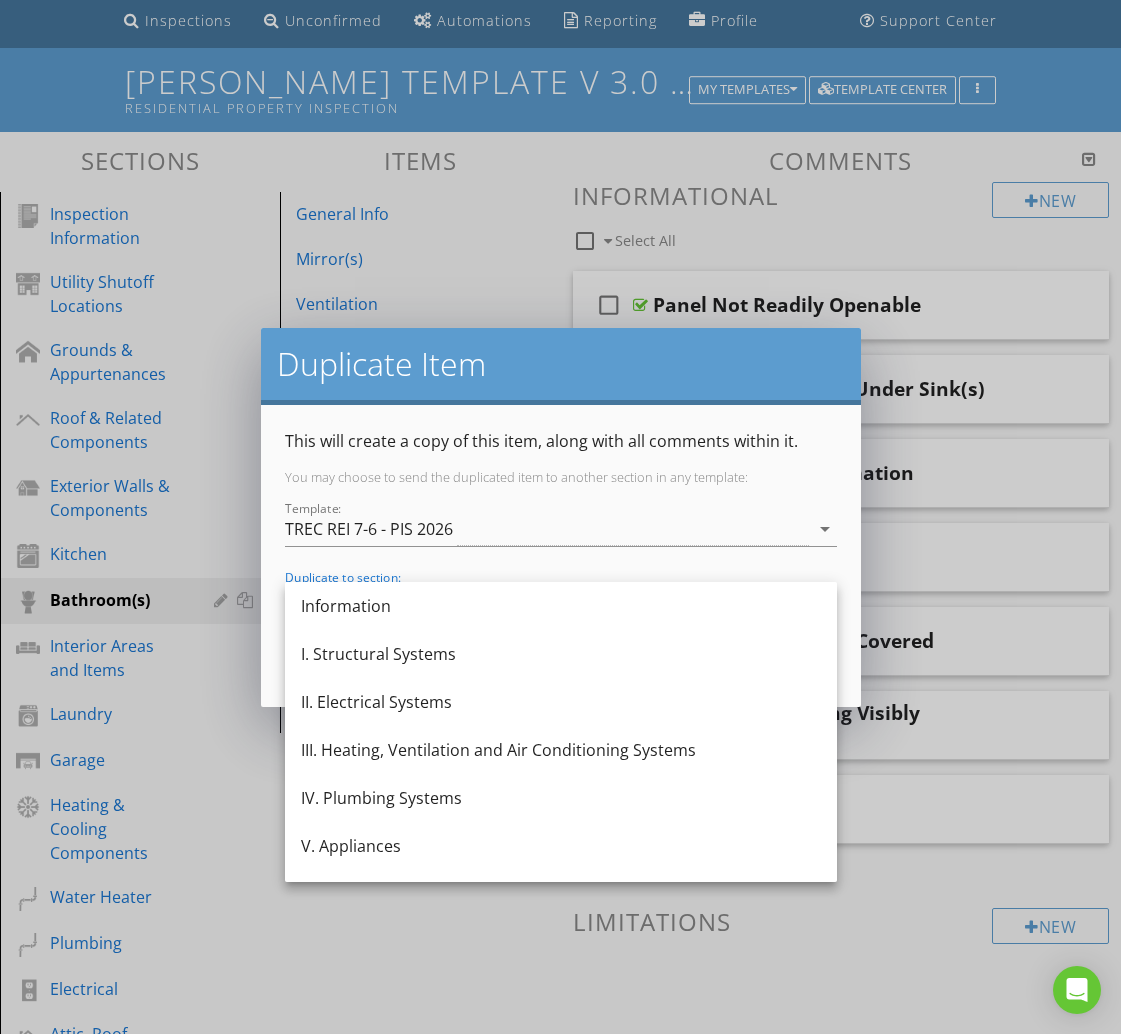 click on "IV. Plumbing Systems" at bounding box center [561, 798] 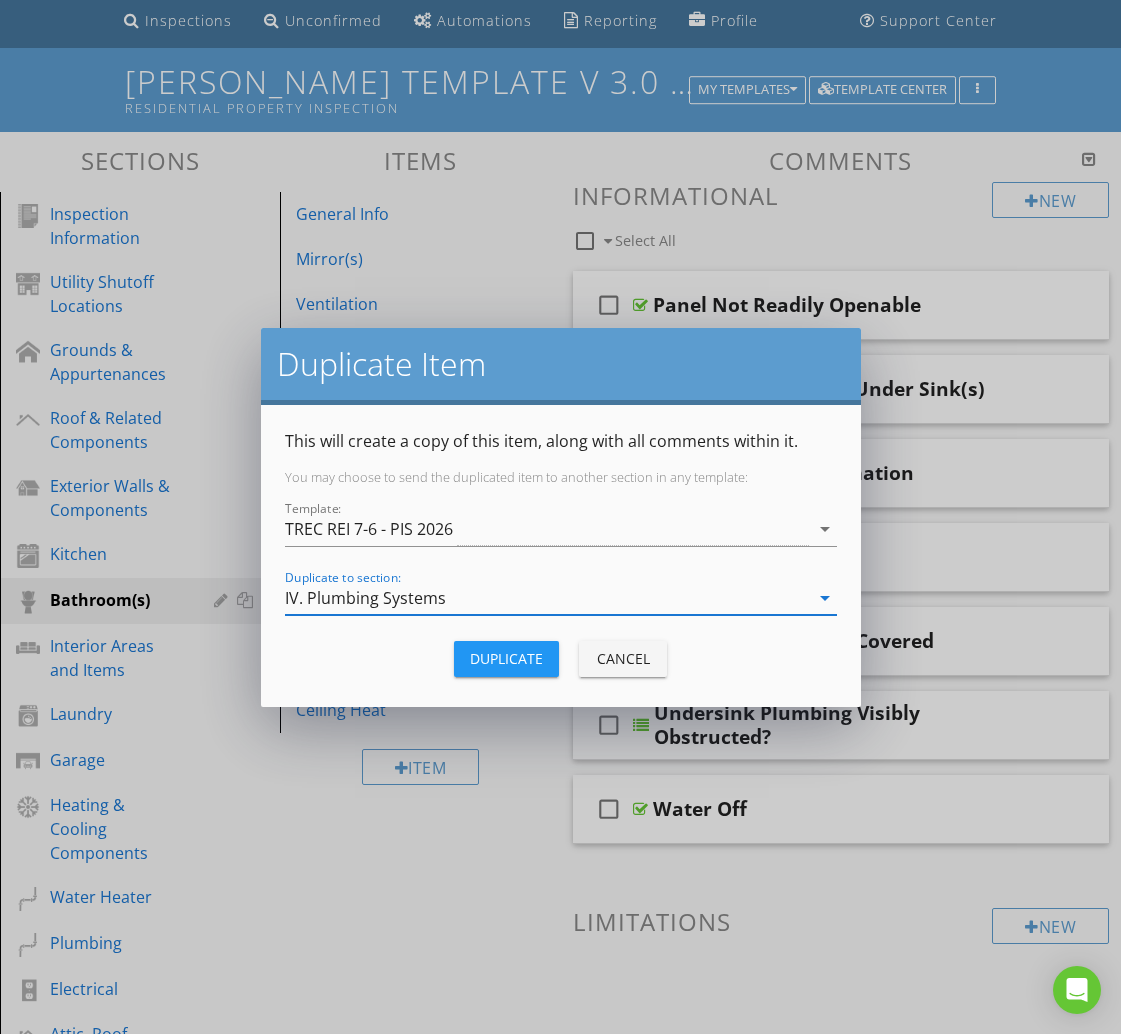click on "Duplicate" at bounding box center (506, 658) 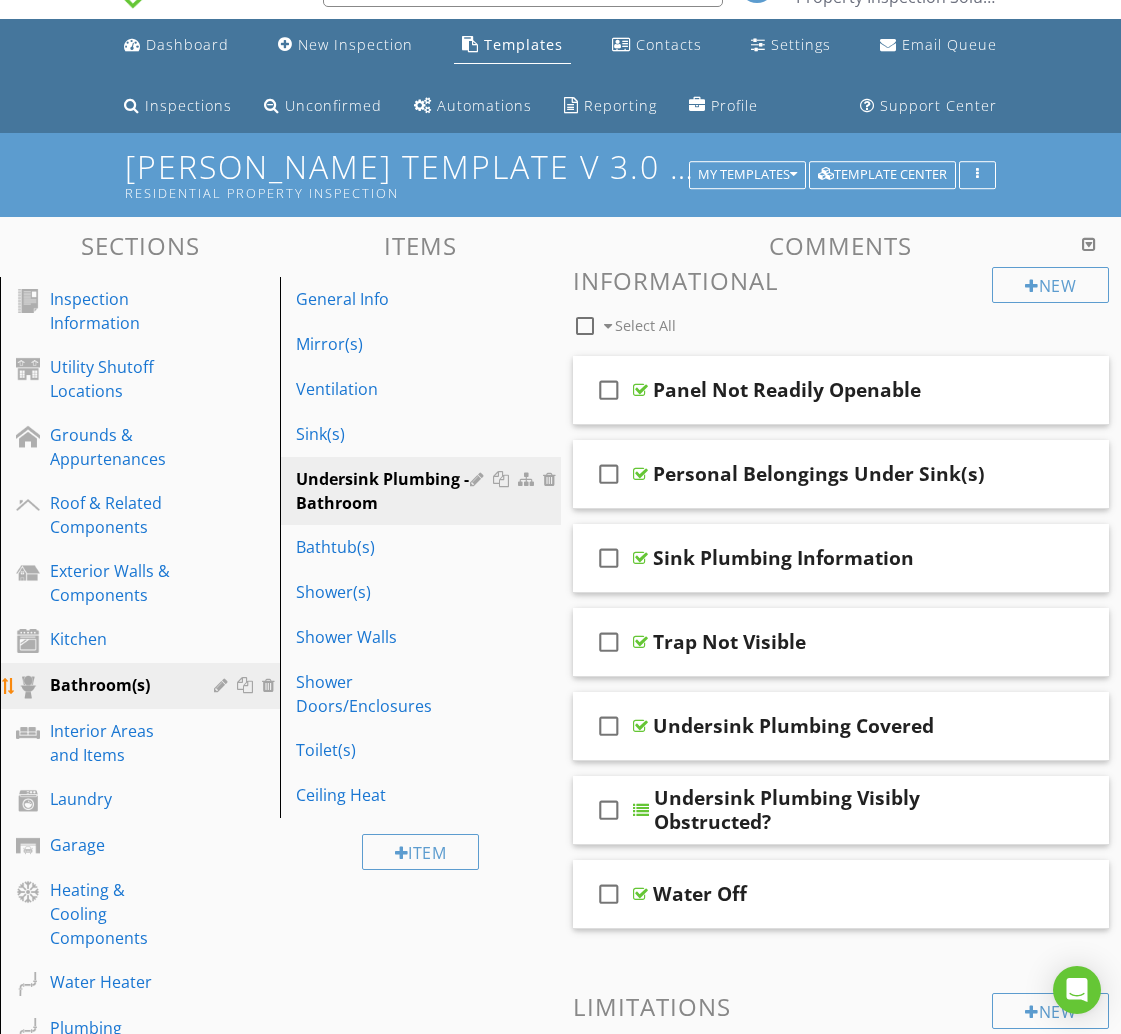 scroll, scrollTop: 0, scrollLeft: 0, axis: both 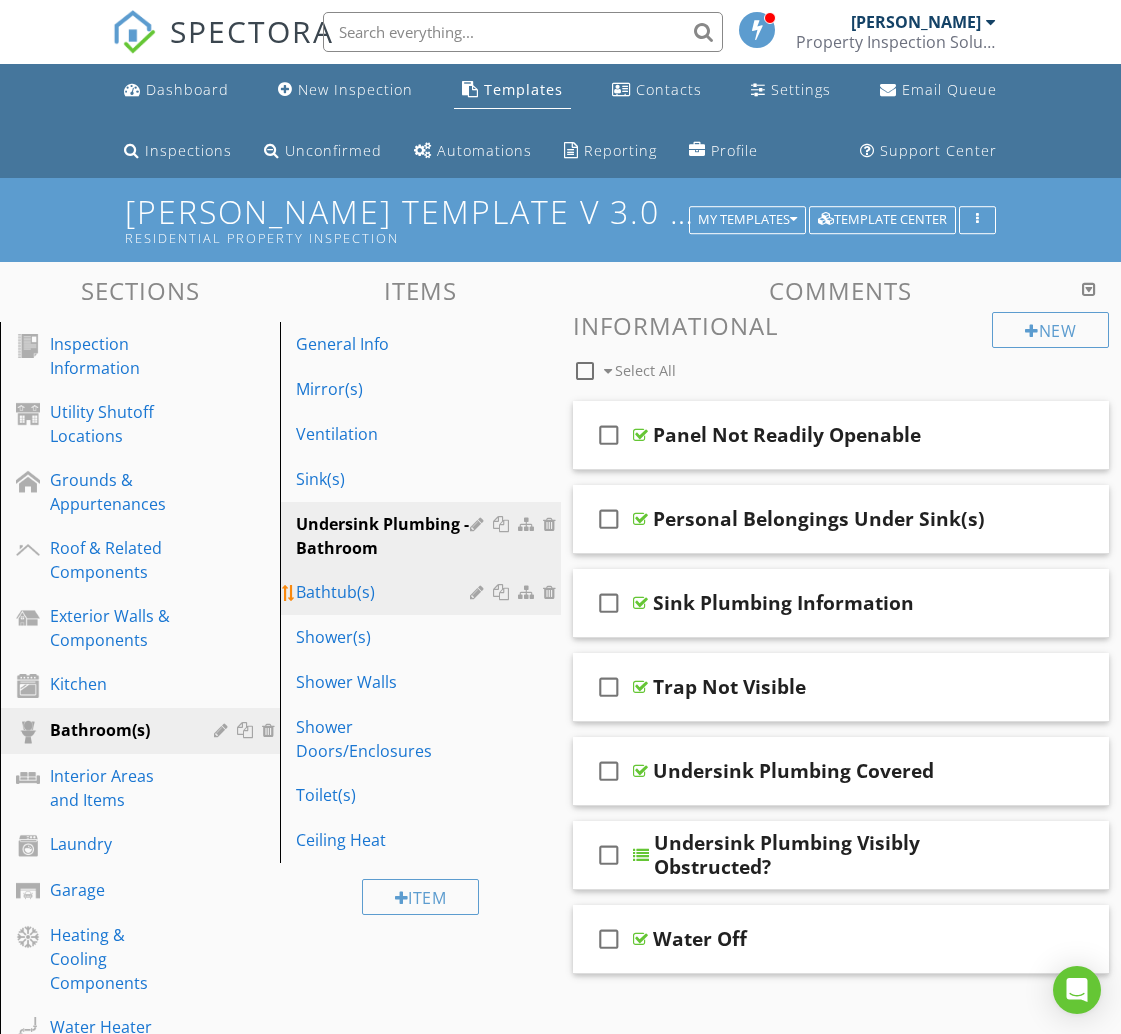 click on "Bathtub(s)" at bounding box center (385, 592) 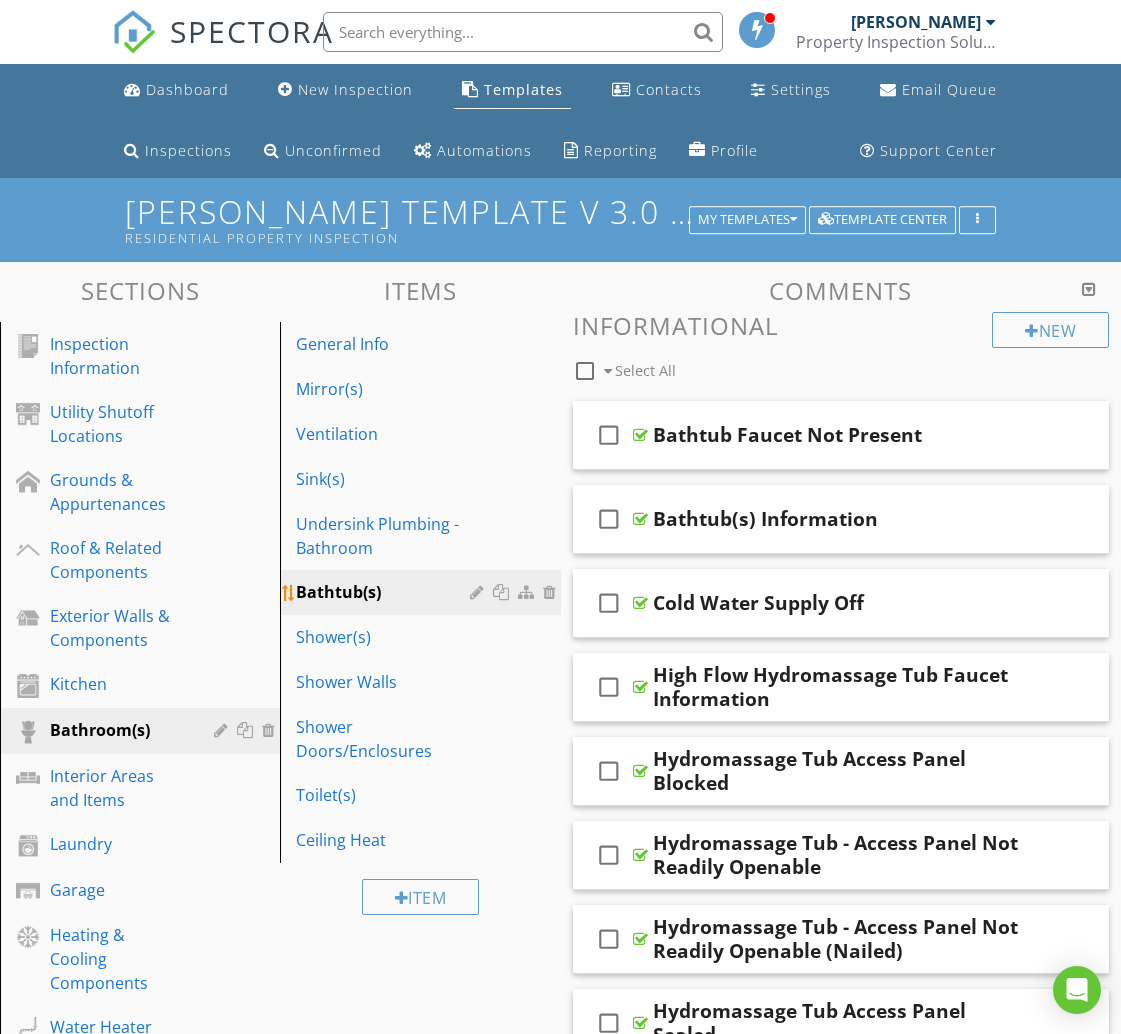 click at bounding box center (503, 592) 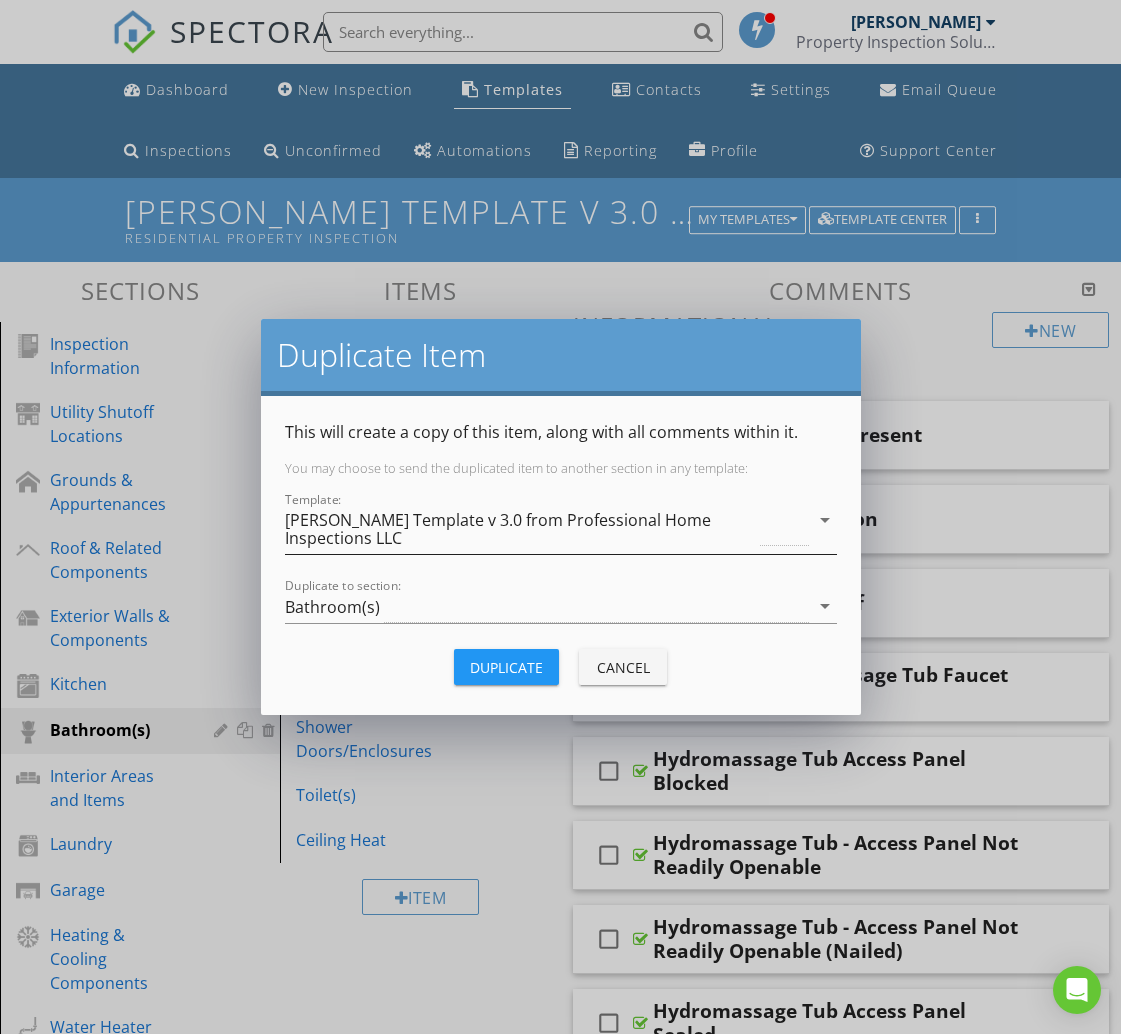 click on "[PERSON_NAME] Template v 3.0 from Professional Home Inspections LLC" at bounding box center (521, 529) 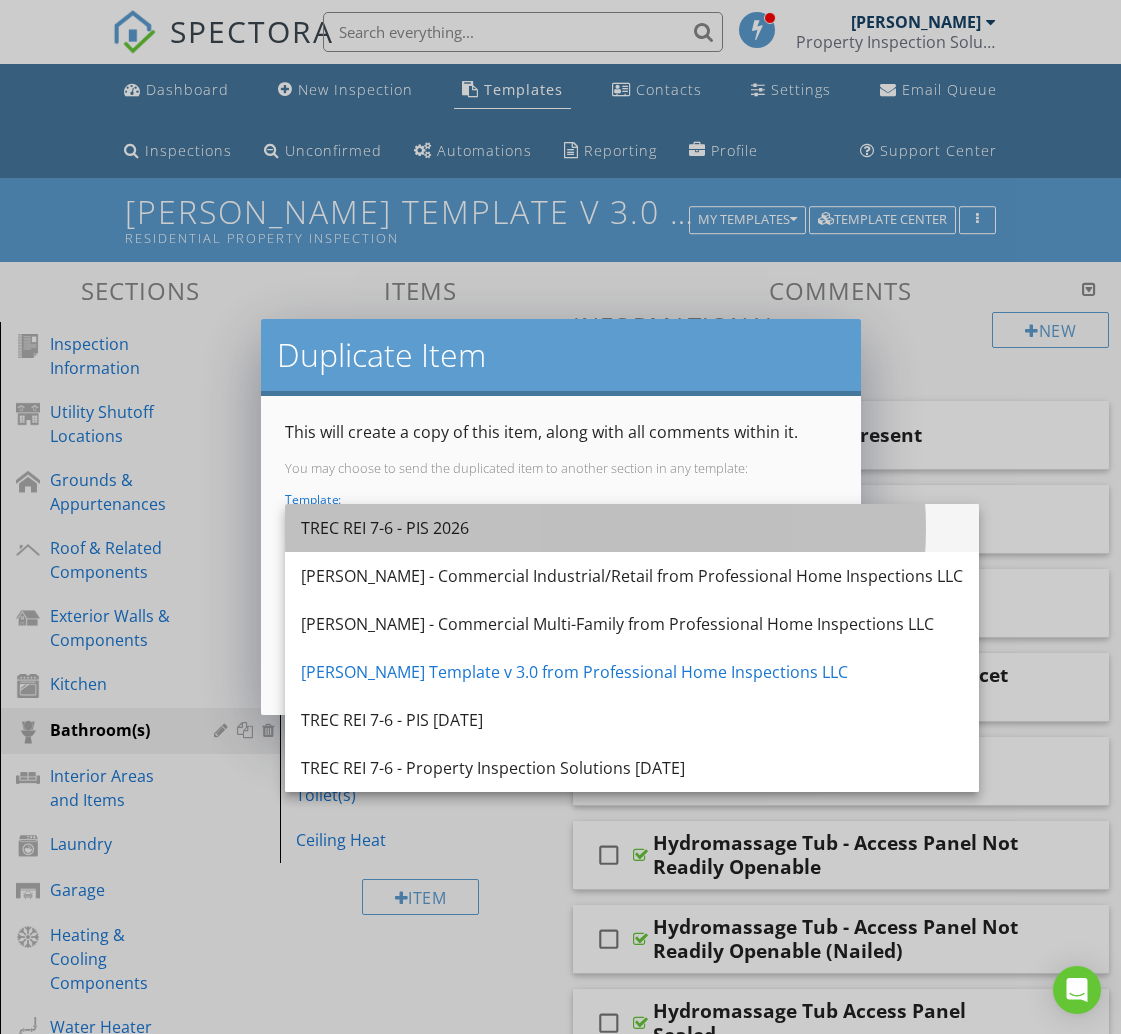 click on "TREC REI 7-6 - PIS 2026" at bounding box center (632, 528) 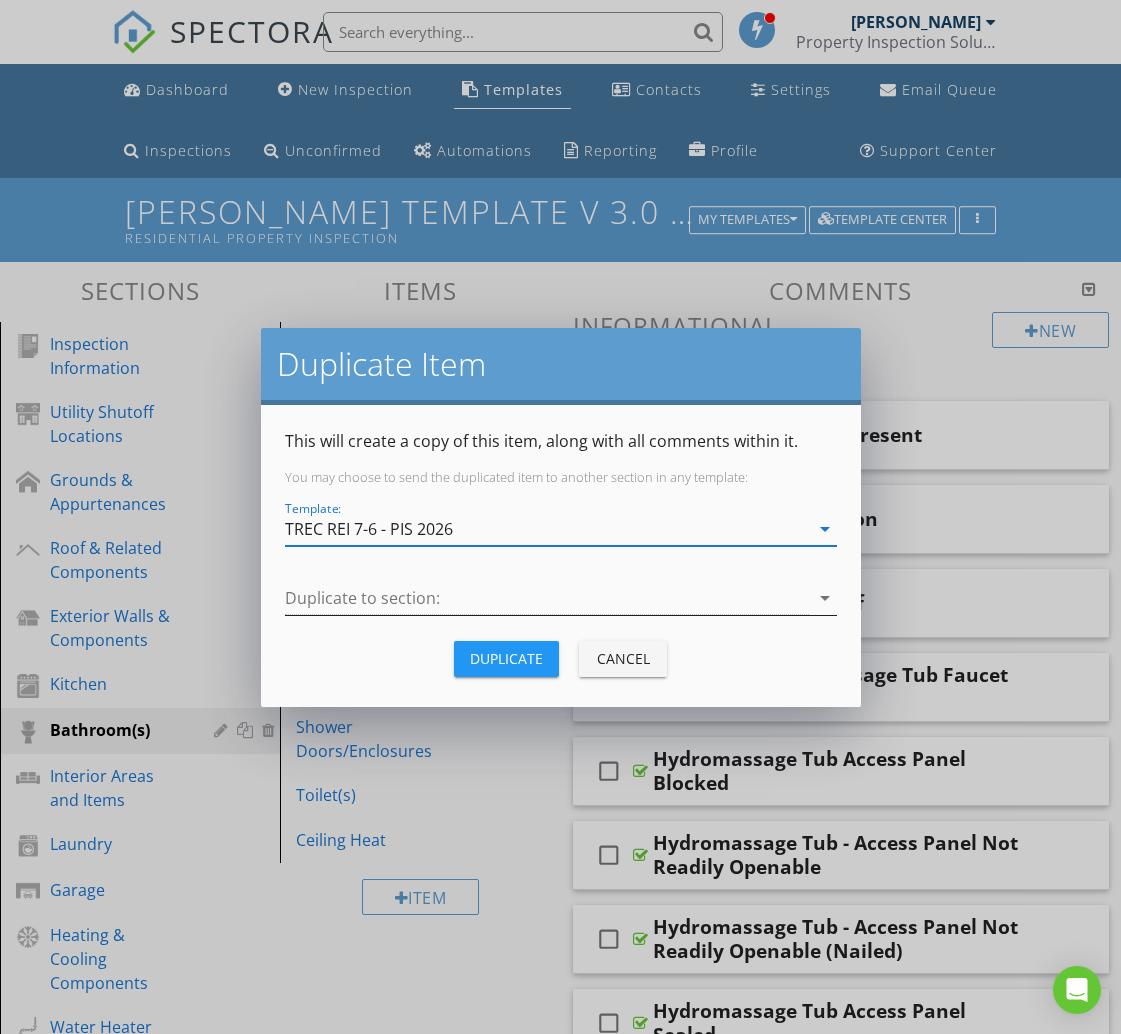 click at bounding box center (547, 598) 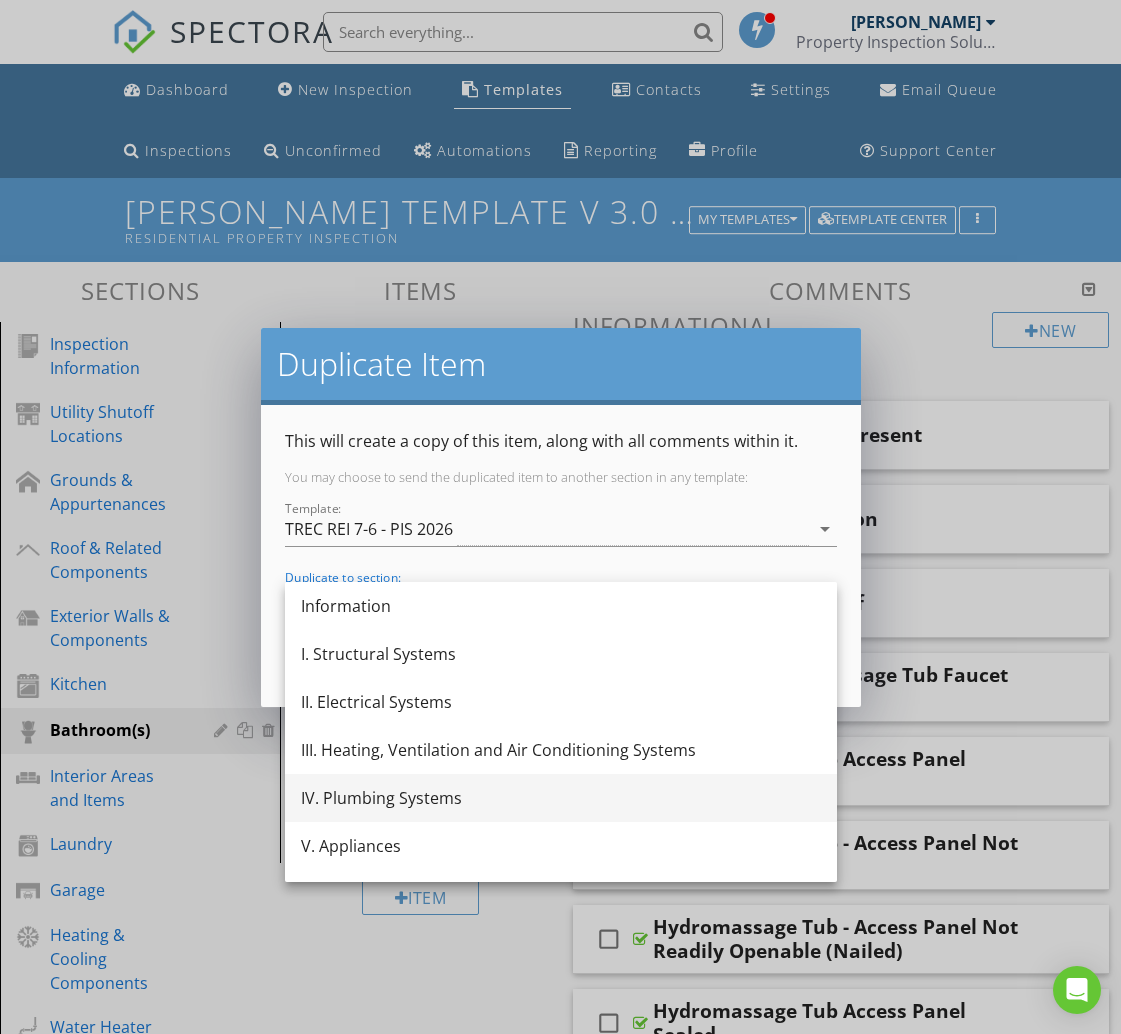 click on "IV. Plumbing Systems" at bounding box center [561, 798] 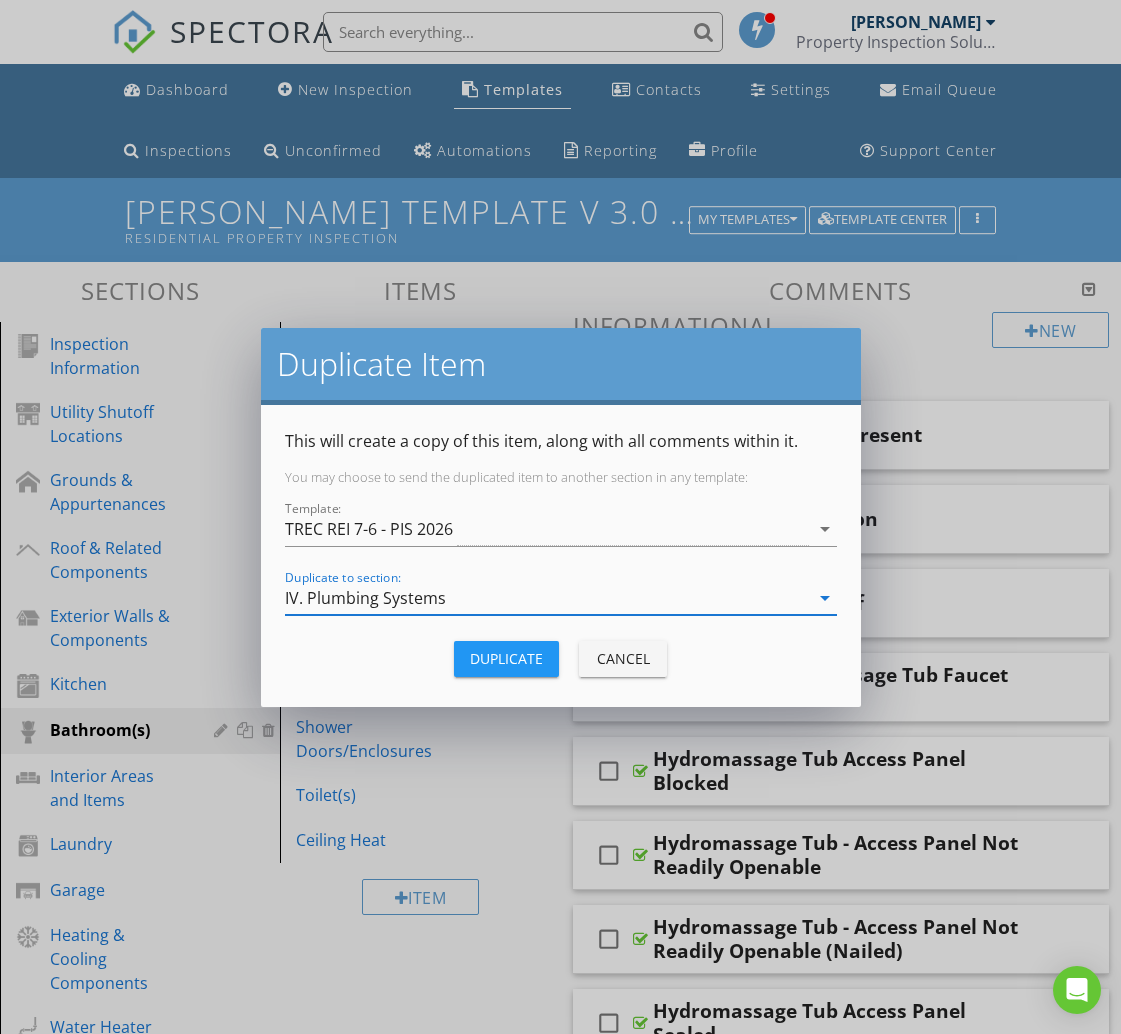 click on "Duplicate" at bounding box center [506, 658] 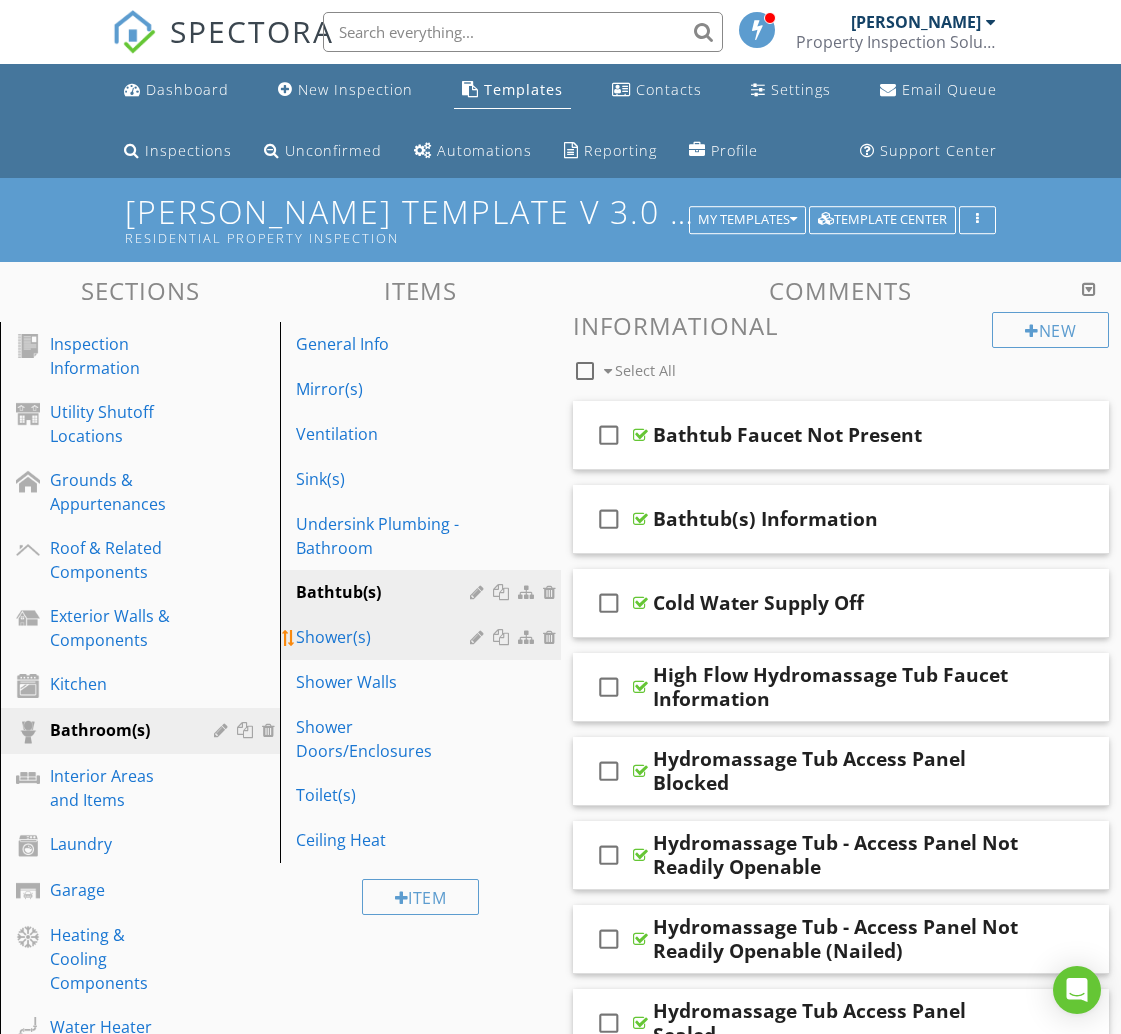 click on "Shower(s)" at bounding box center [385, 637] 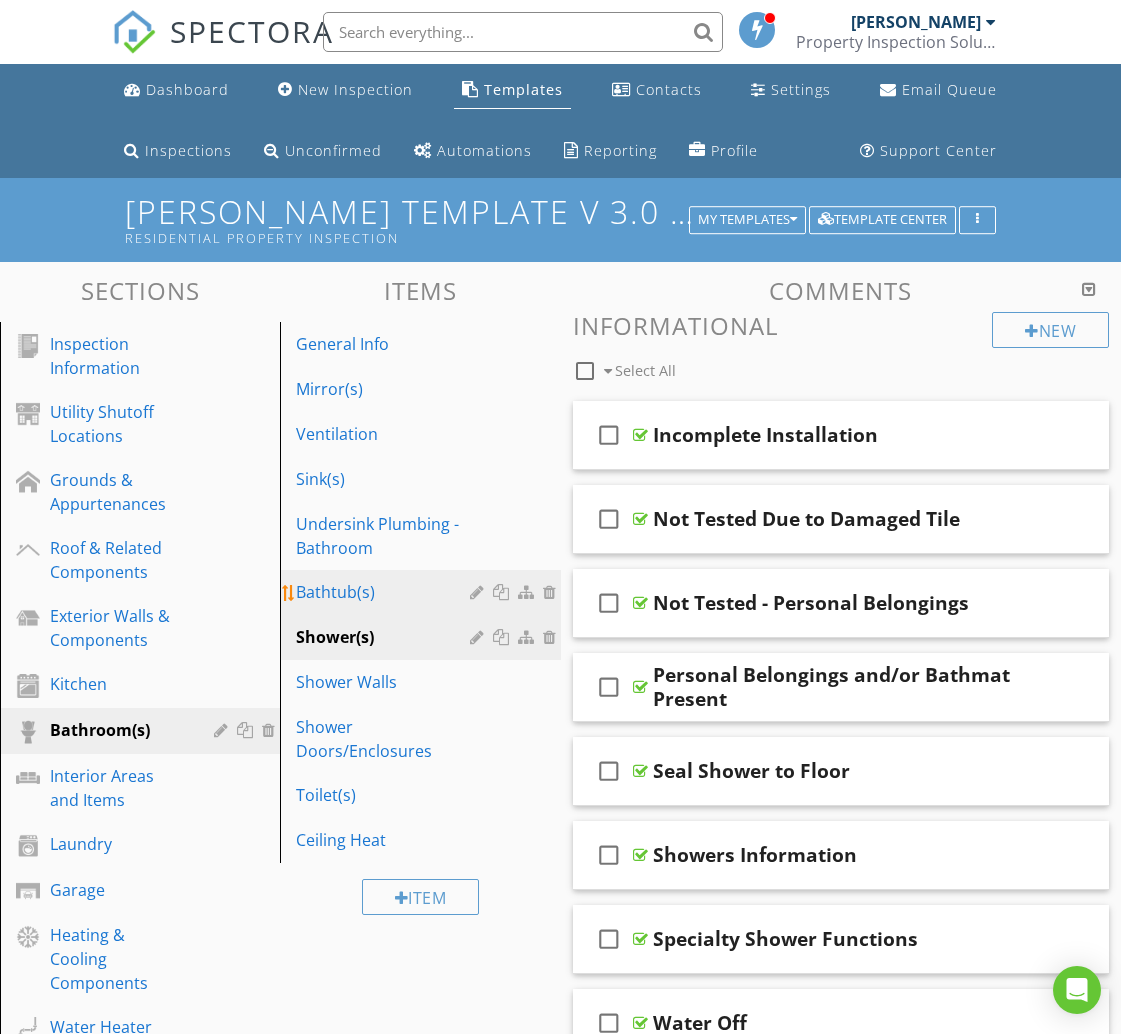 click on "Bathtub(s)" at bounding box center (385, 592) 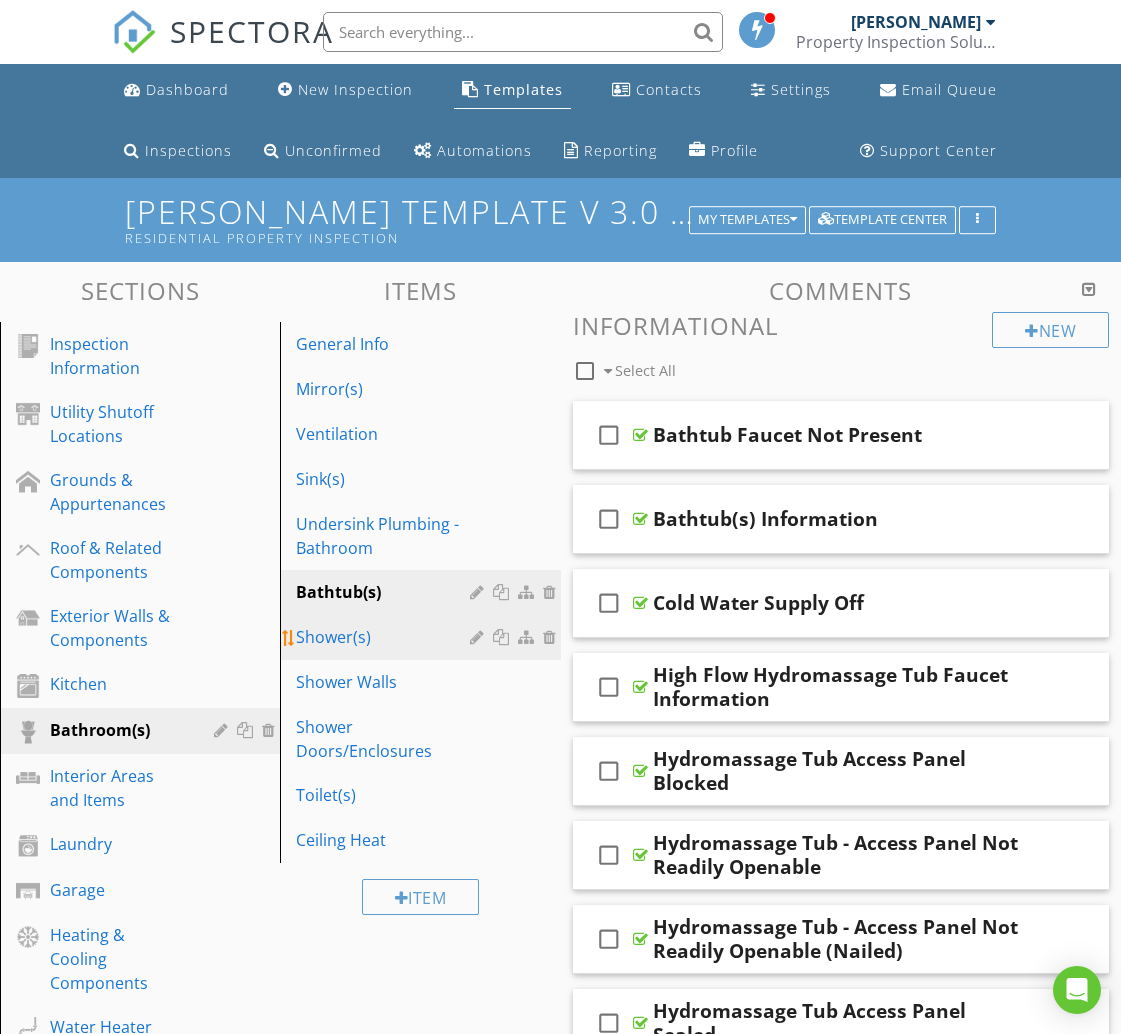 click on "Shower(s)" at bounding box center (385, 637) 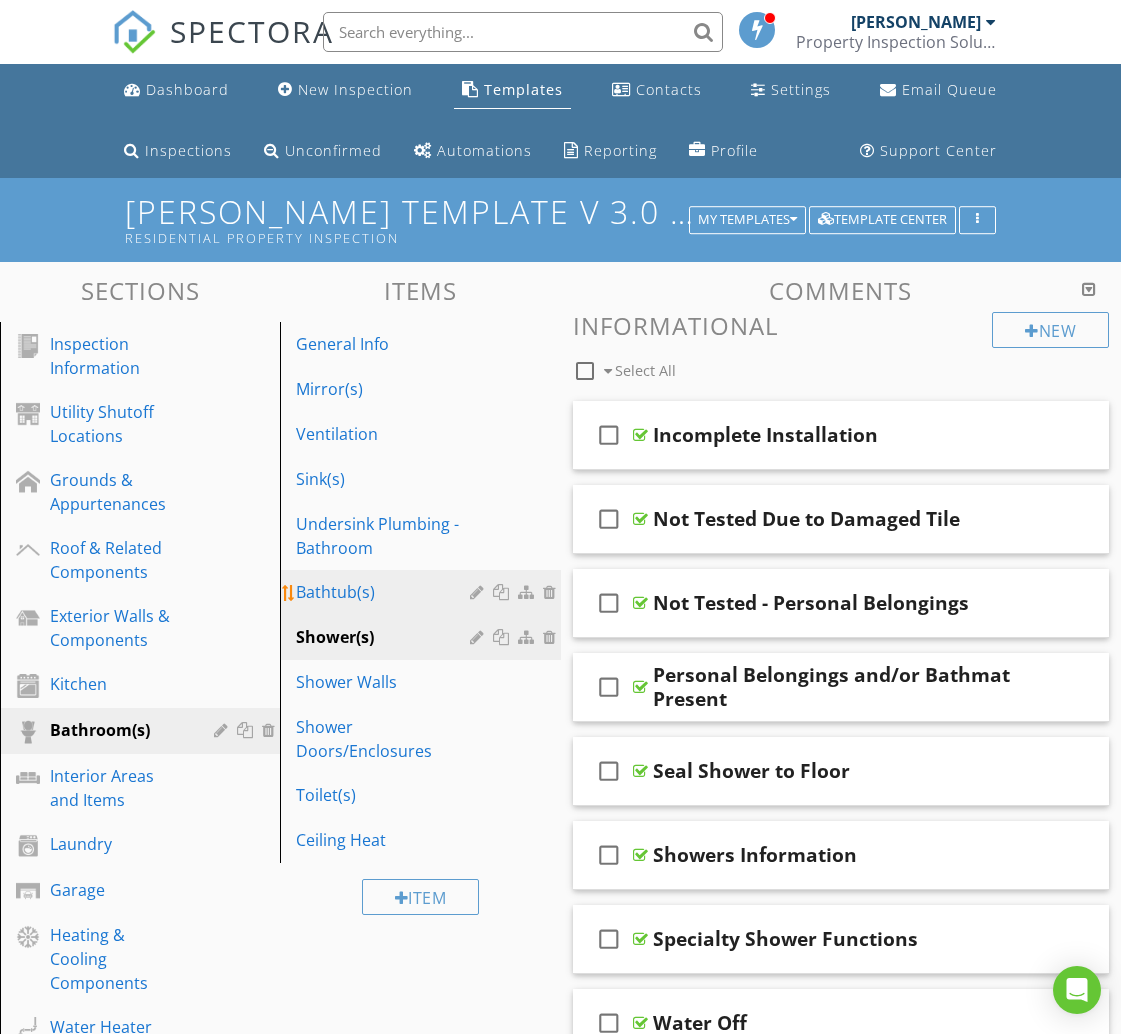click on "Bathtub(s)" at bounding box center (423, 592) 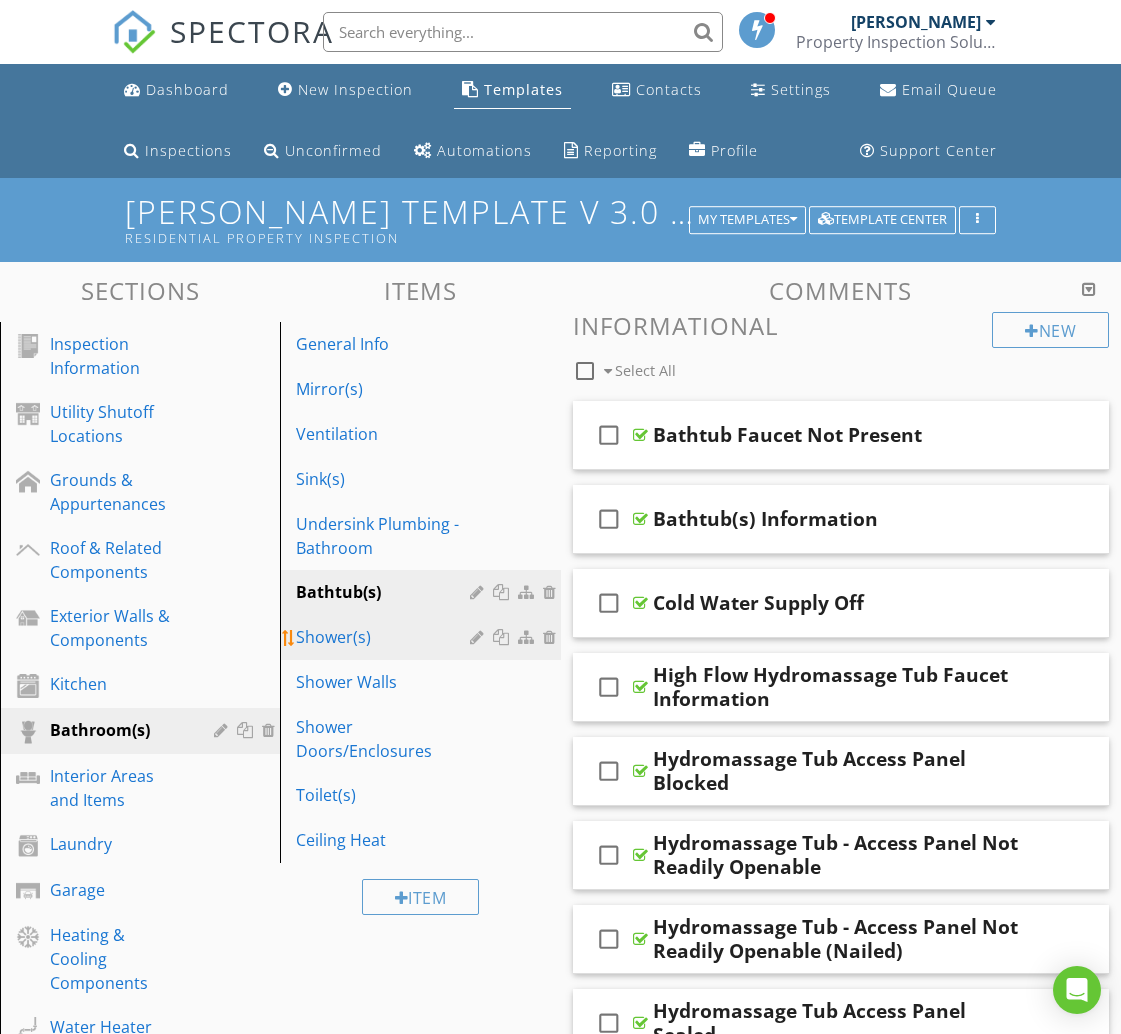 click on "Shower(s)" at bounding box center (385, 637) 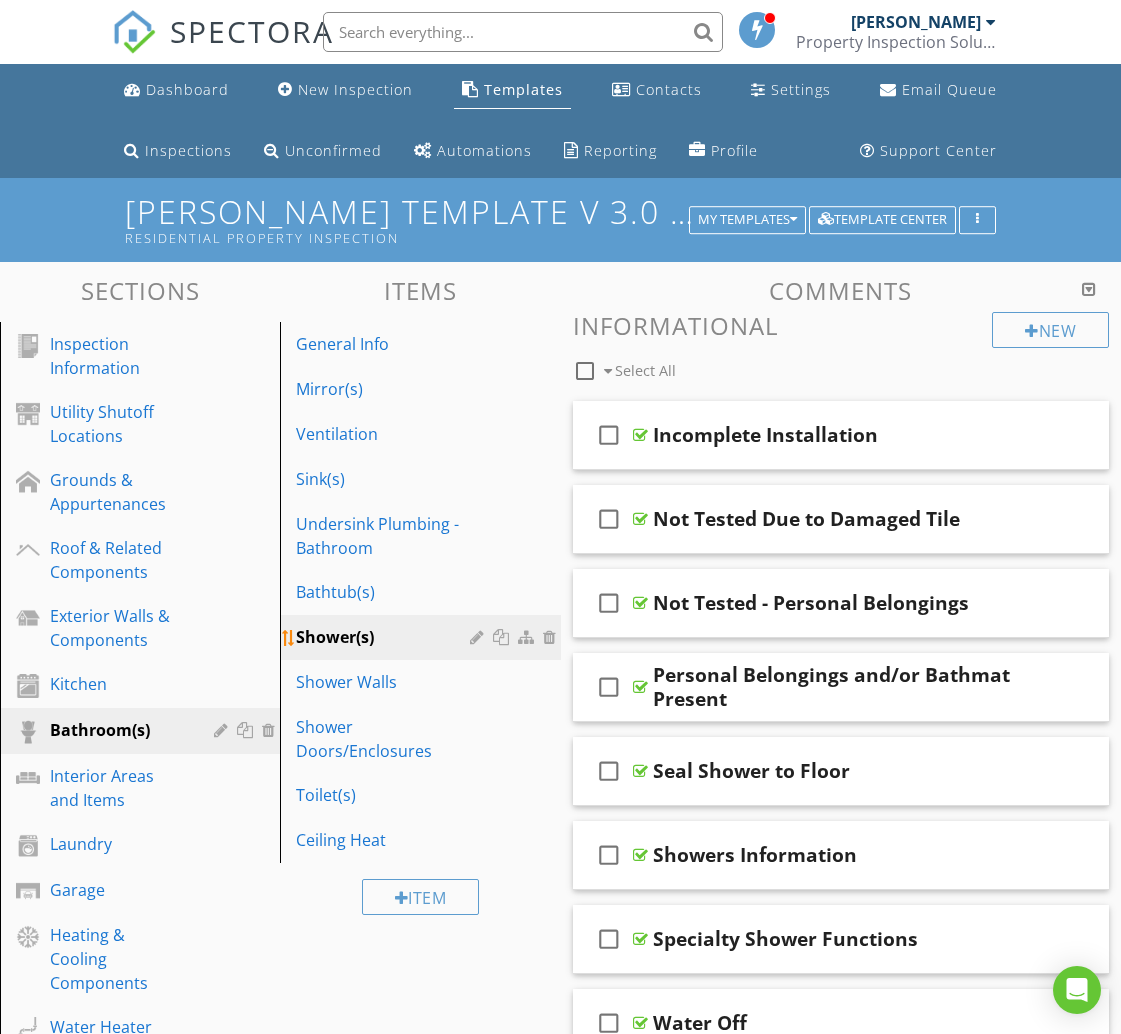 click at bounding box center (503, 637) 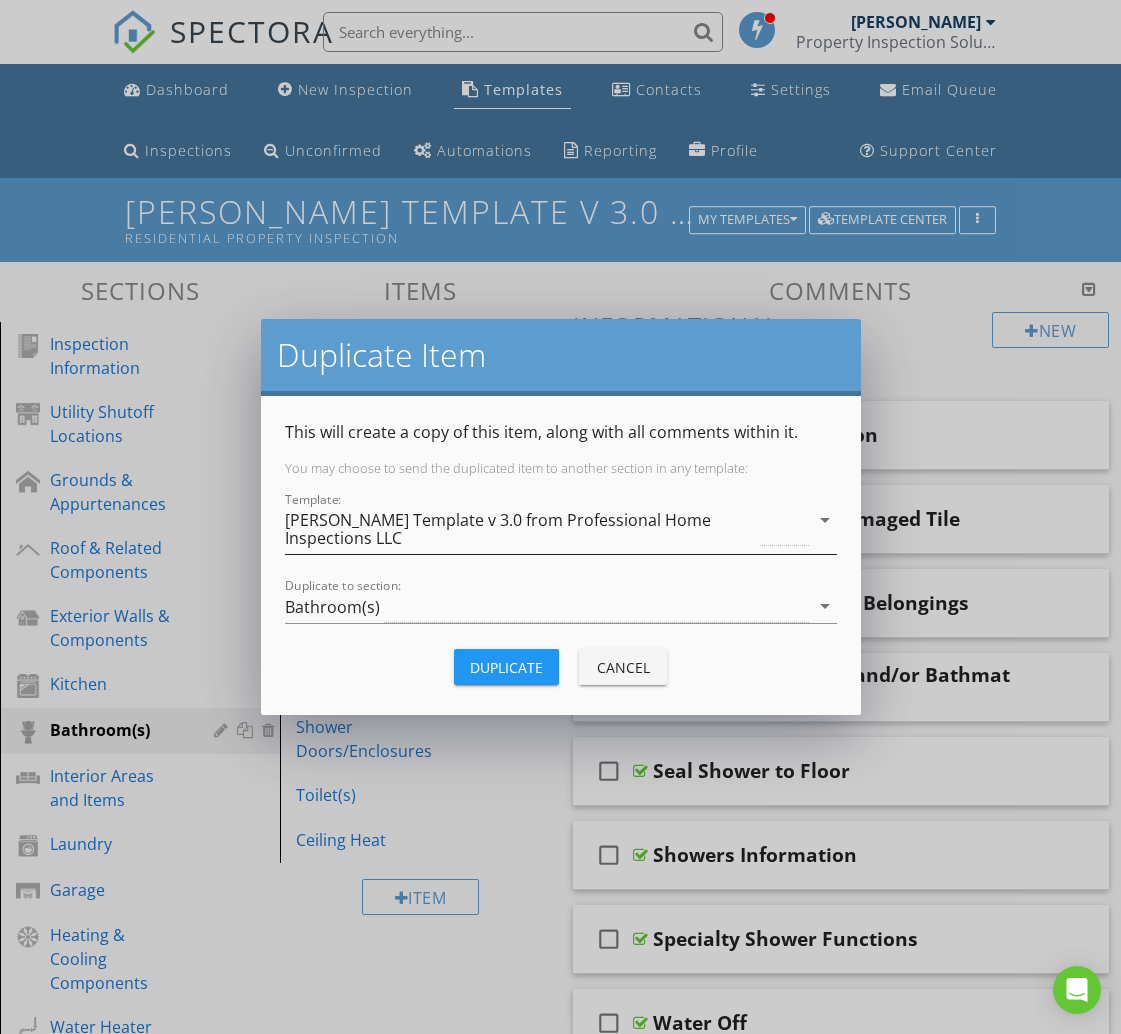 click on "KC Bartley Template v 3.0 from Professional Home Inspections LLC" at bounding box center [521, 529] 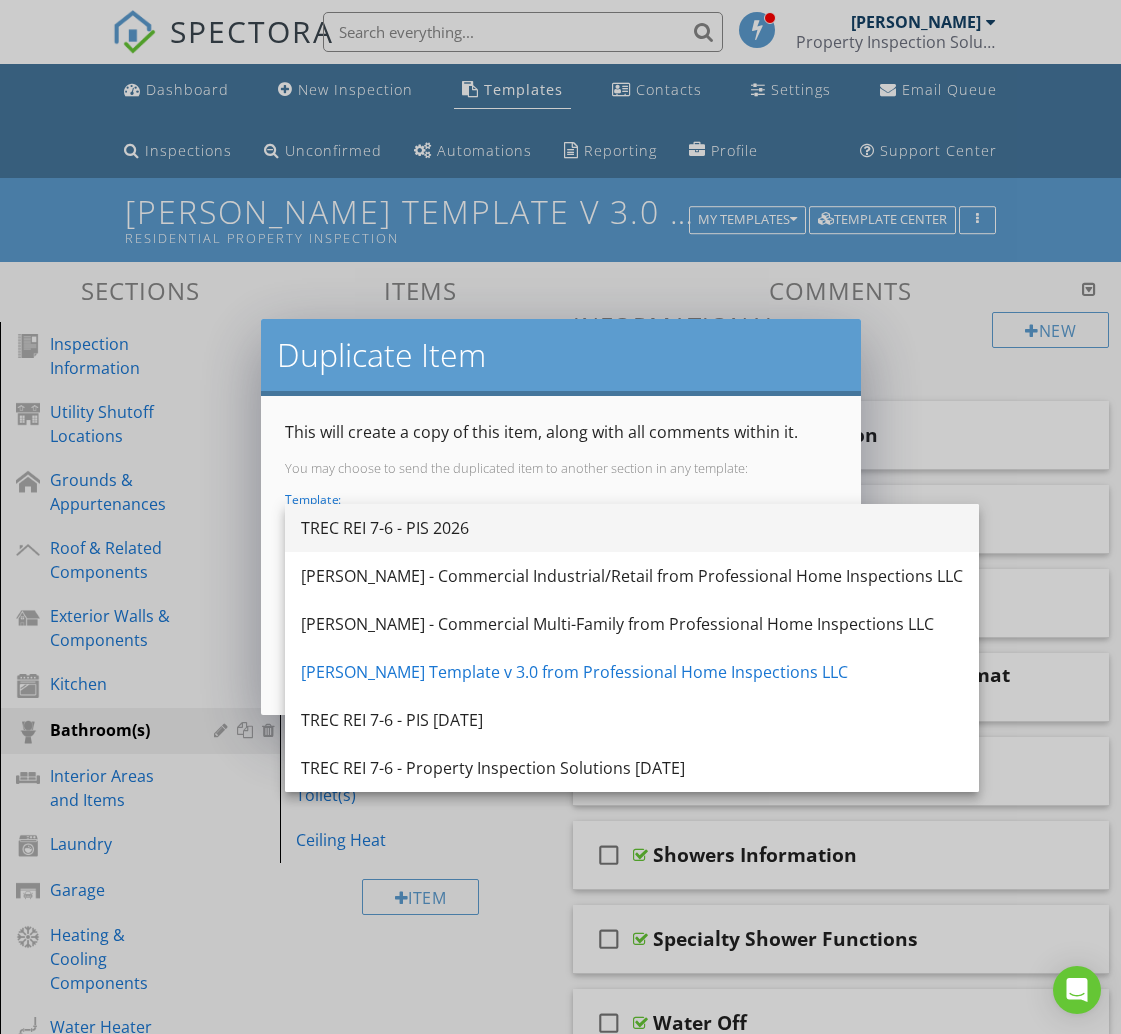click on "TREC REI 7-6 - PIS 2026" at bounding box center (632, 528) 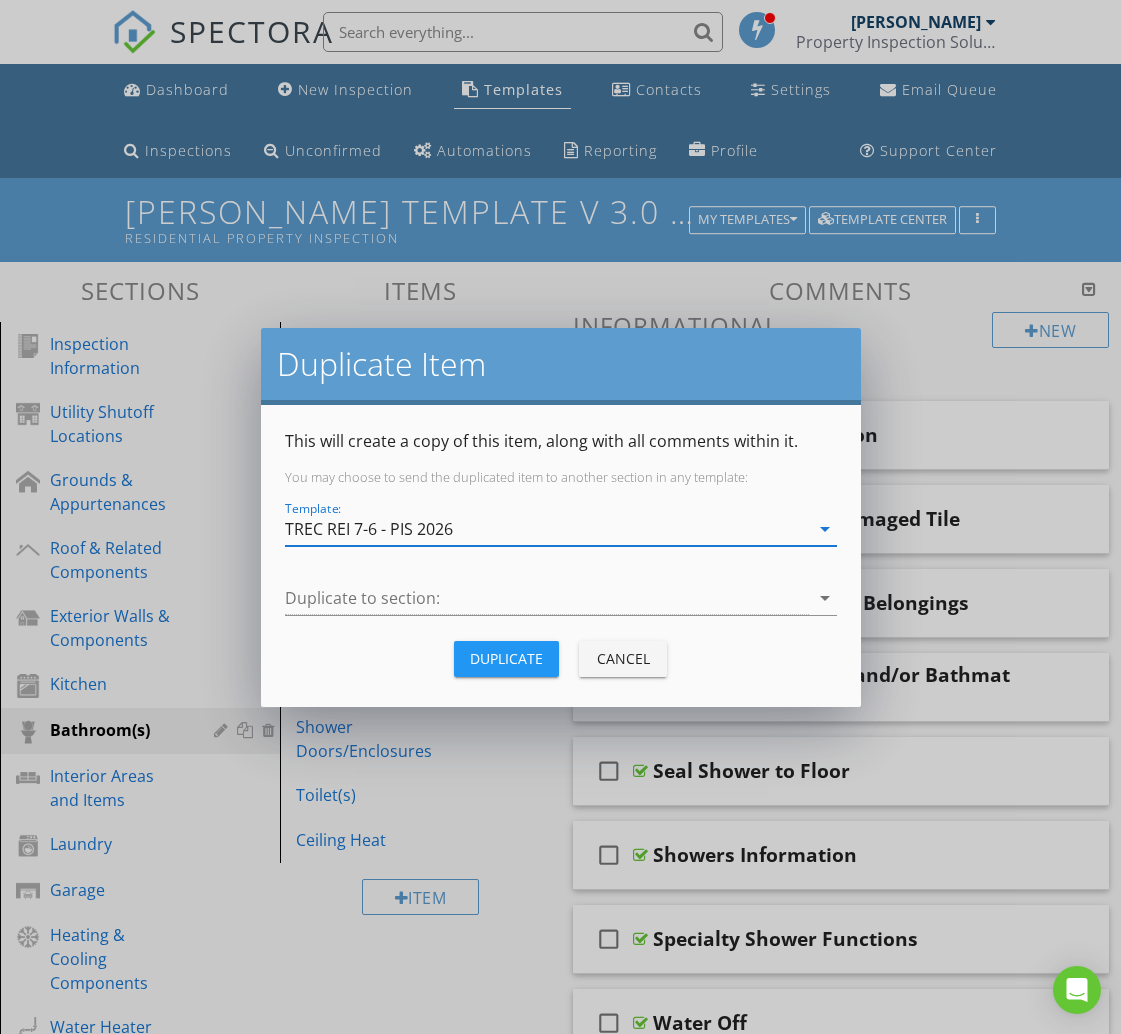 click on "Duplicate to section: arrow_drop_down" at bounding box center (561, 598) 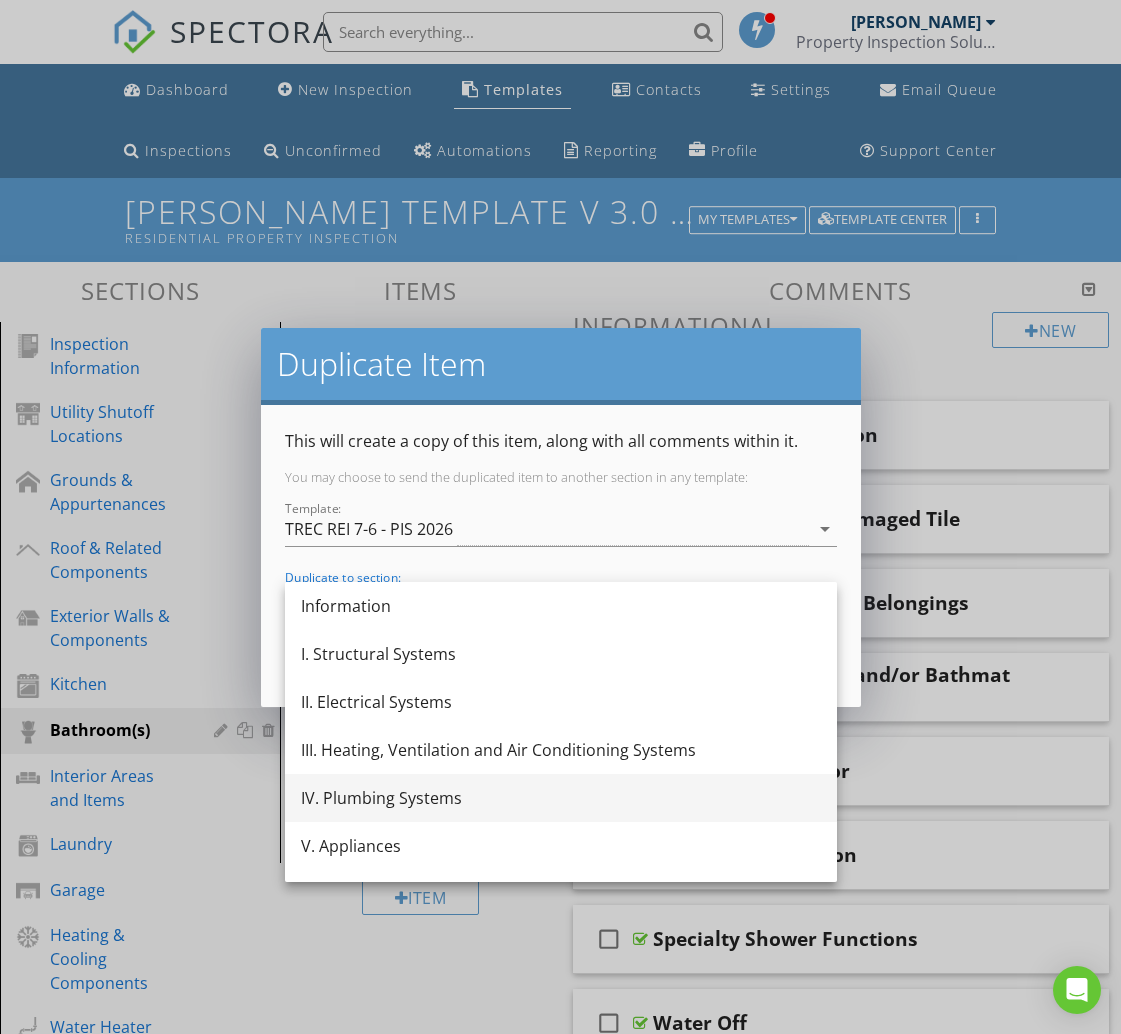 click on "IV. Plumbing Systems" at bounding box center [561, 798] 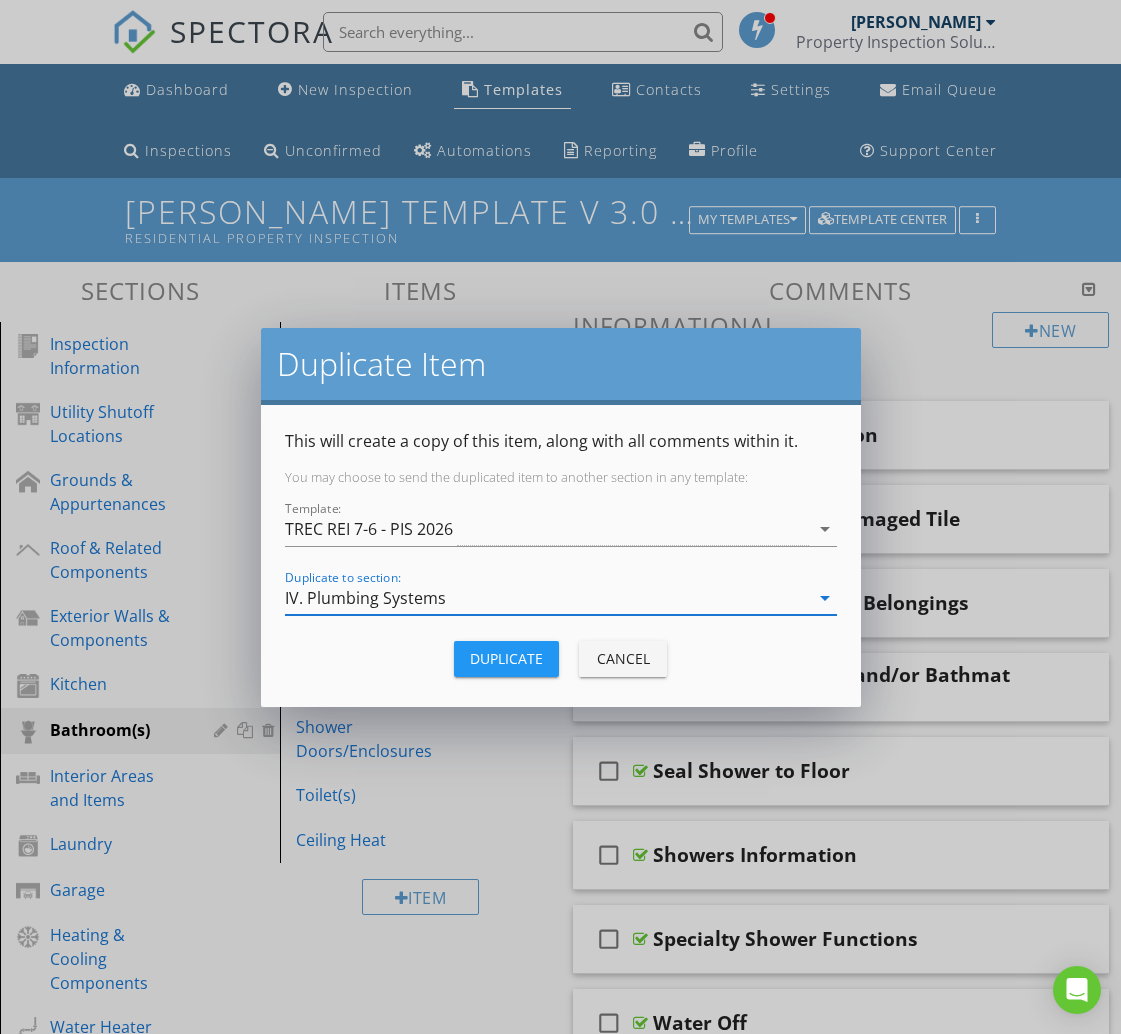 click on "Duplicate" at bounding box center (506, 658) 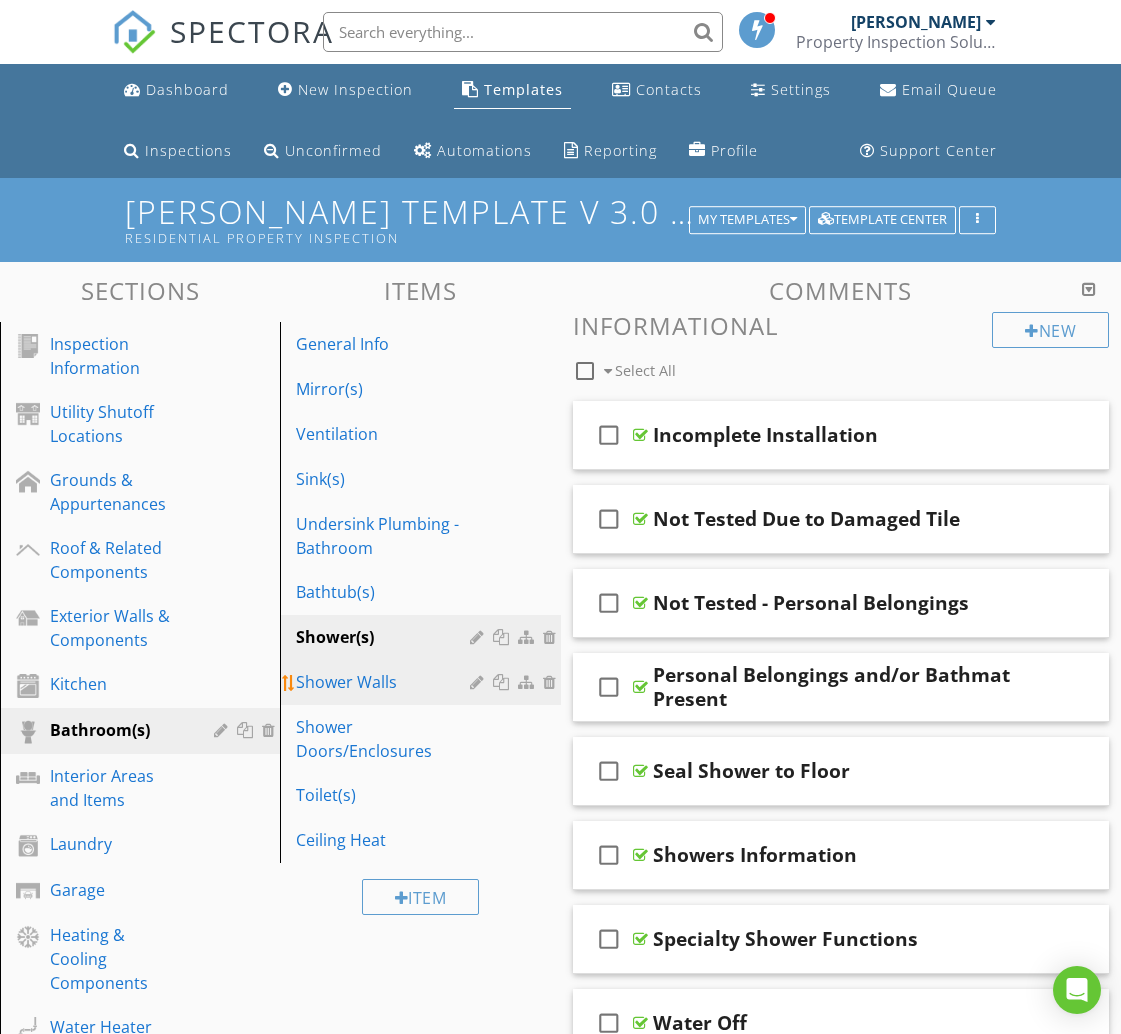 click on "Shower Walls" at bounding box center (385, 682) 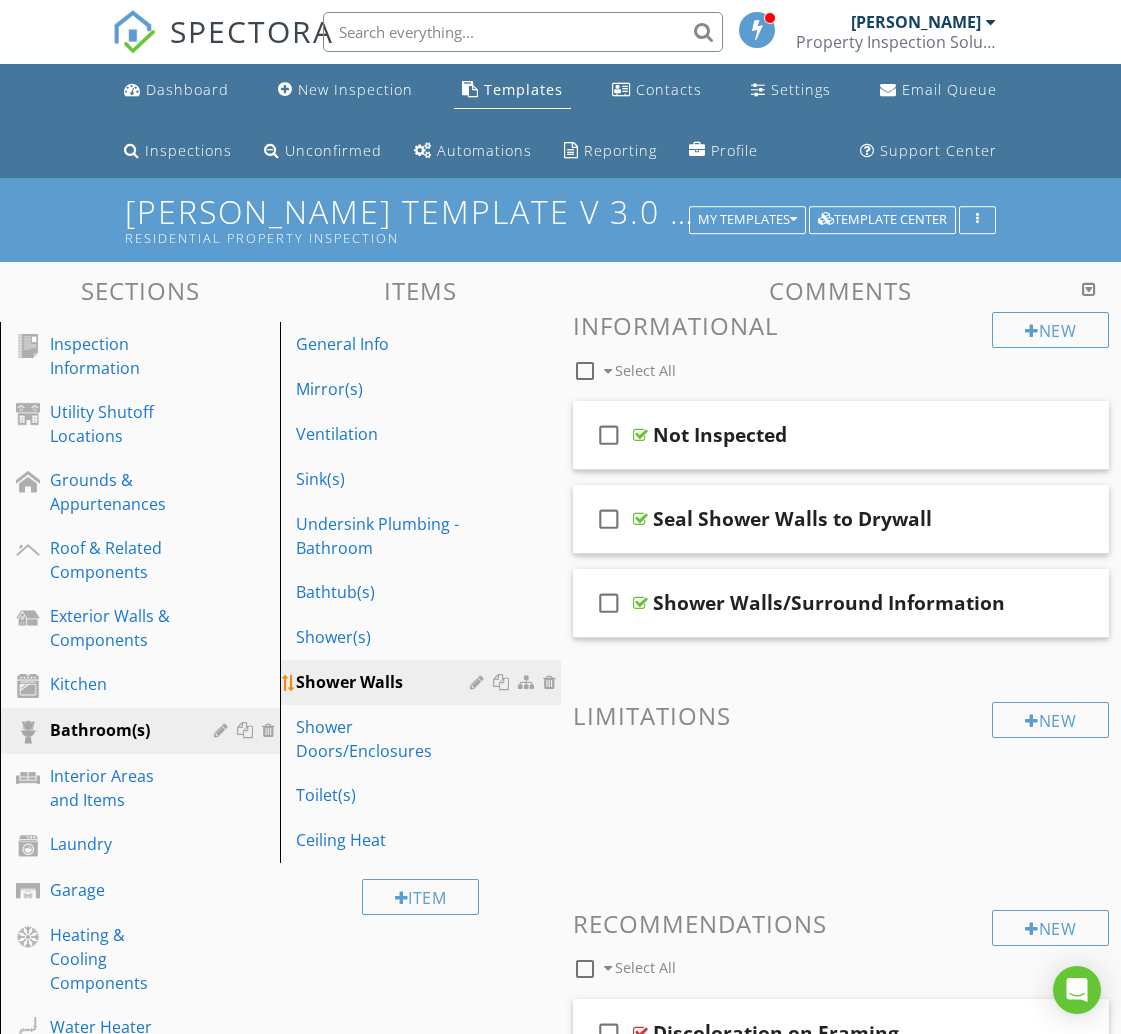 click at bounding box center [503, 682] 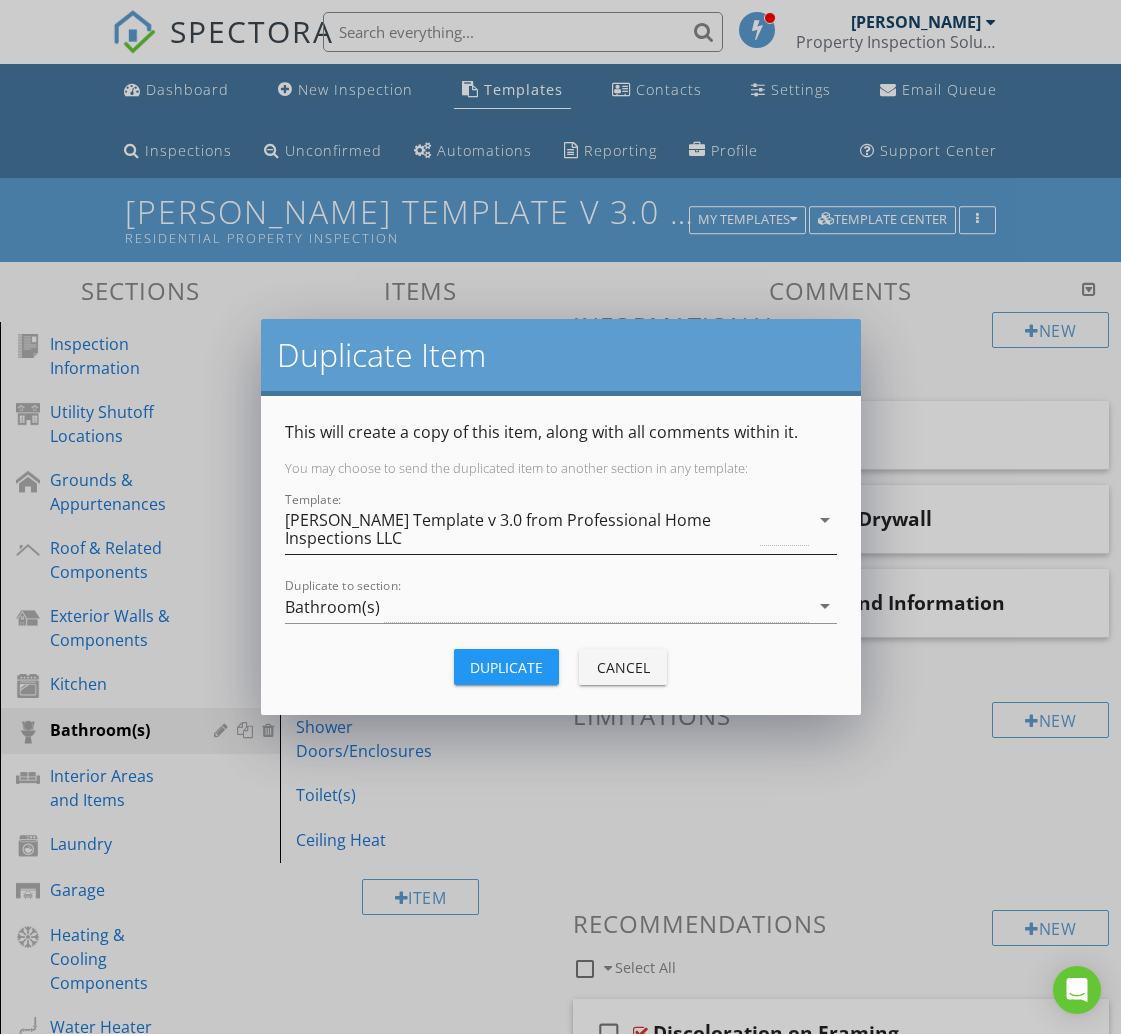 click on "[PERSON_NAME] Template v 3.0 from Professional Home Inspections LLC" at bounding box center [521, 529] 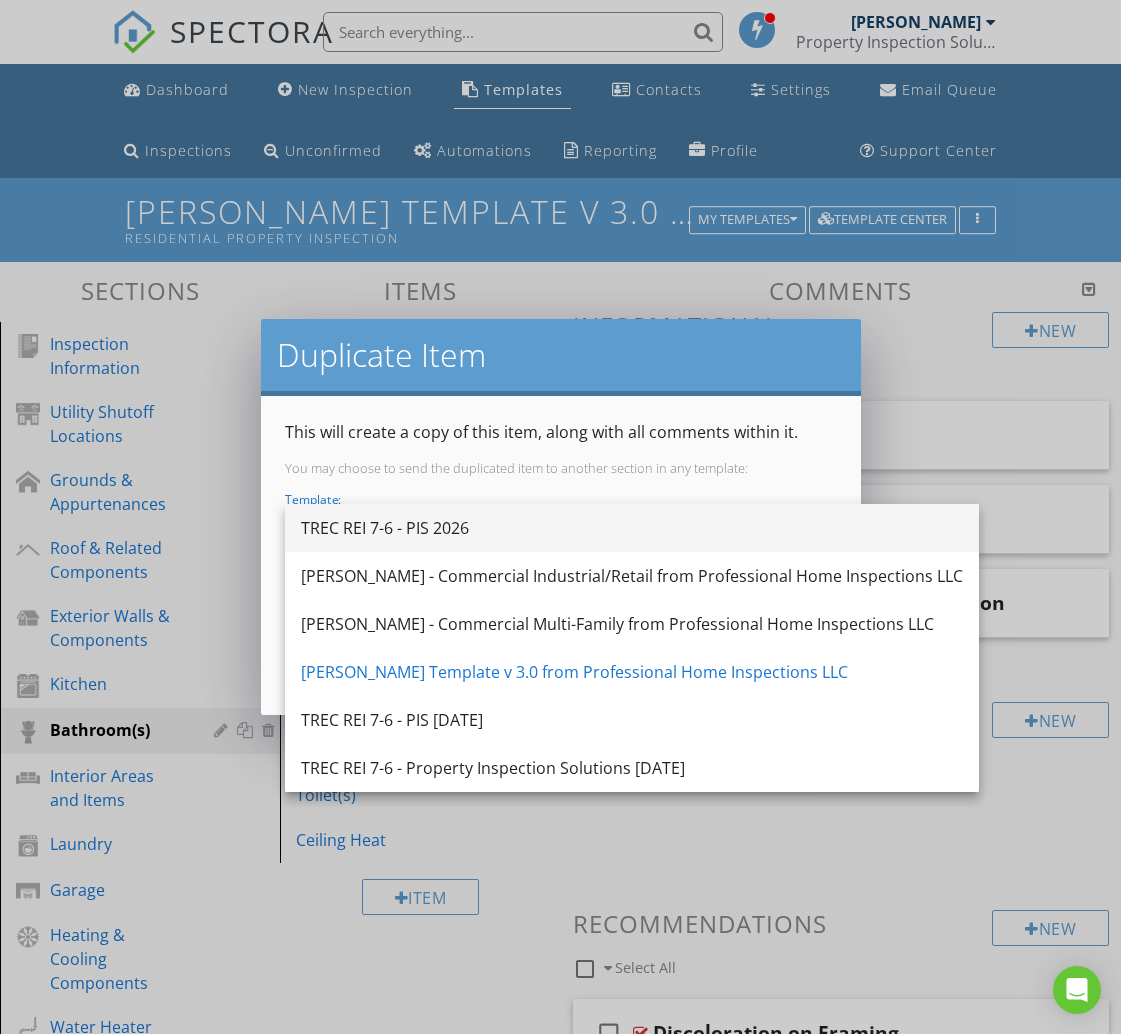 click on "TREC REI 7-6 - PIS 2026" at bounding box center [632, 528] 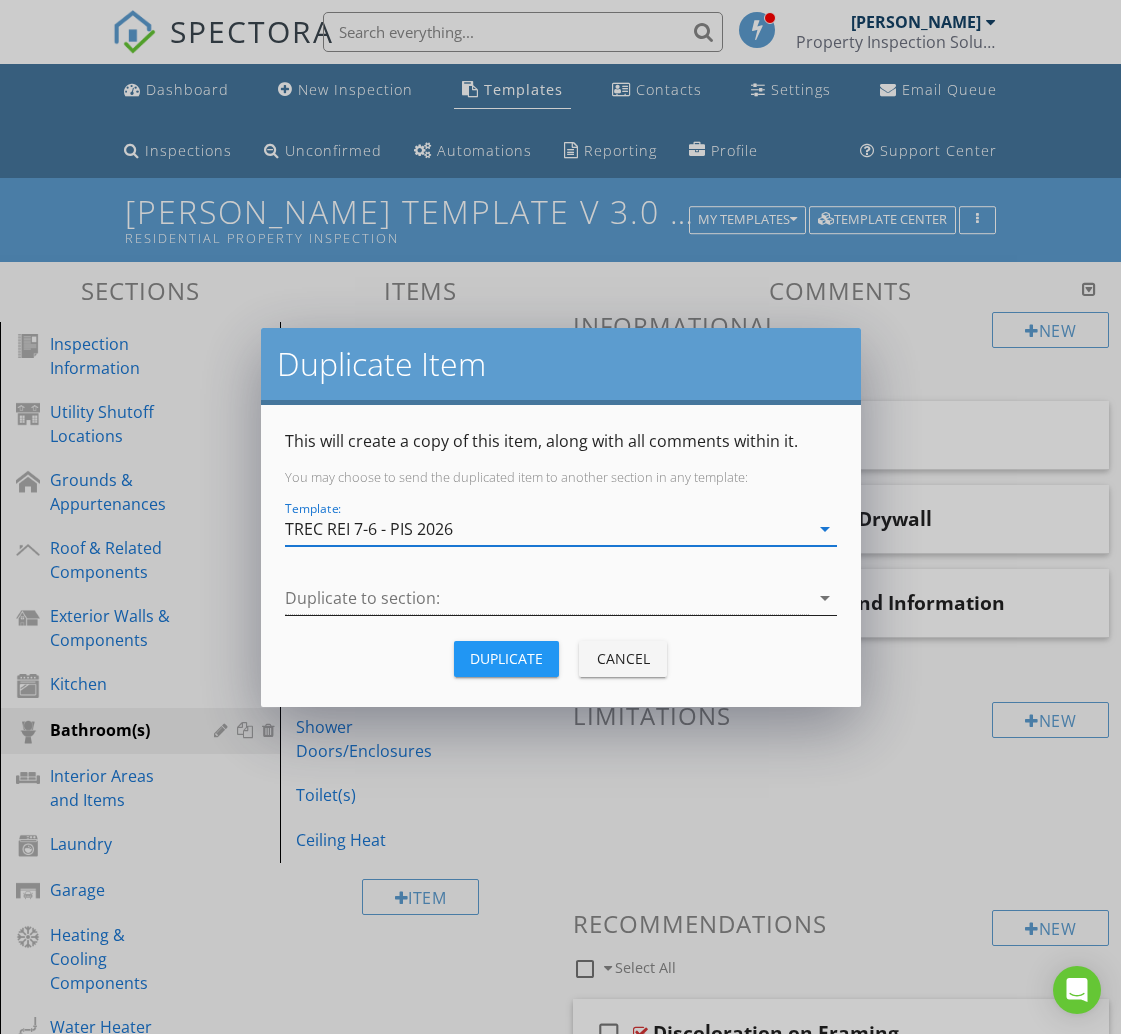 click at bounding box center [547, 598] 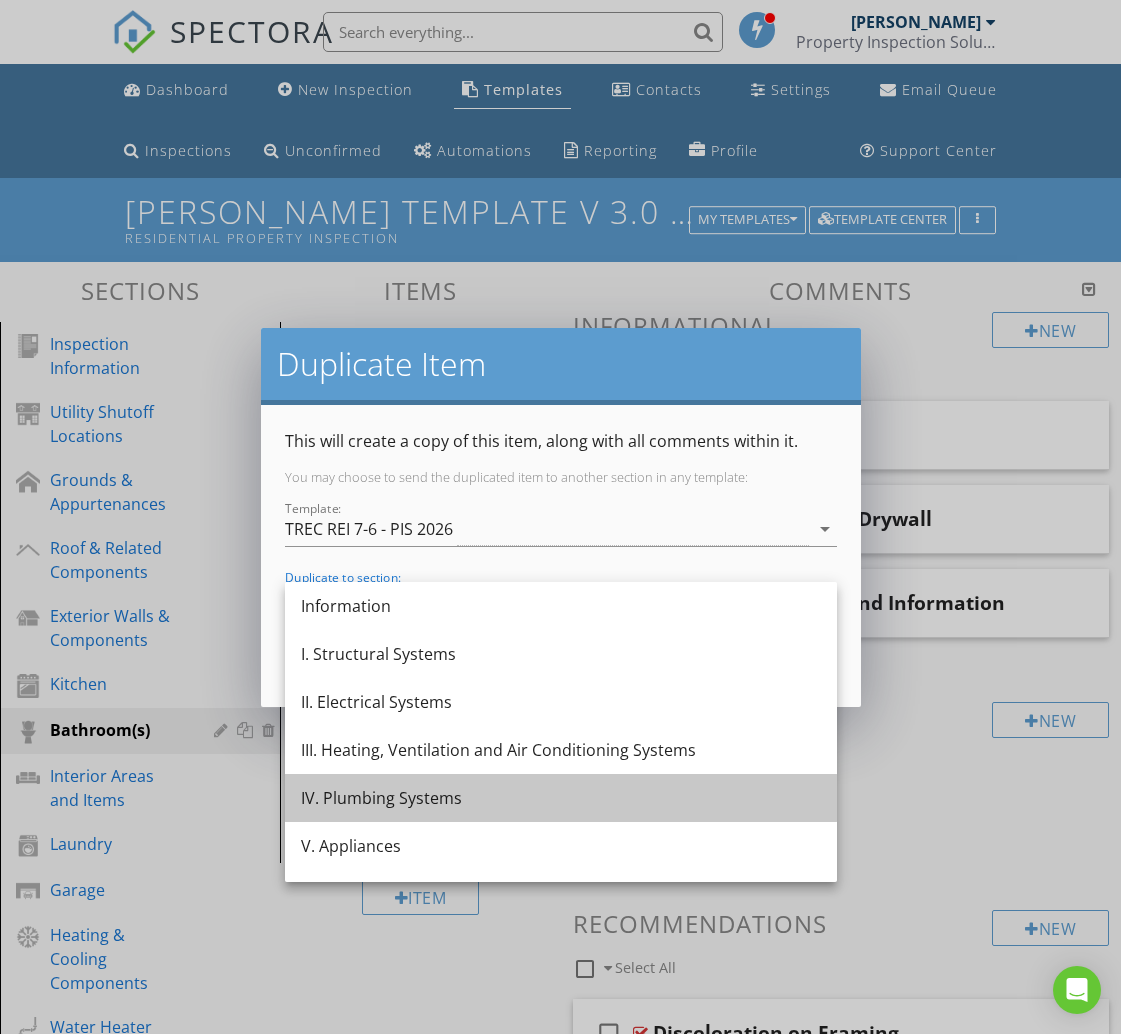 click on "IV. Plumbing Systems" at bounding box center (561, 798) 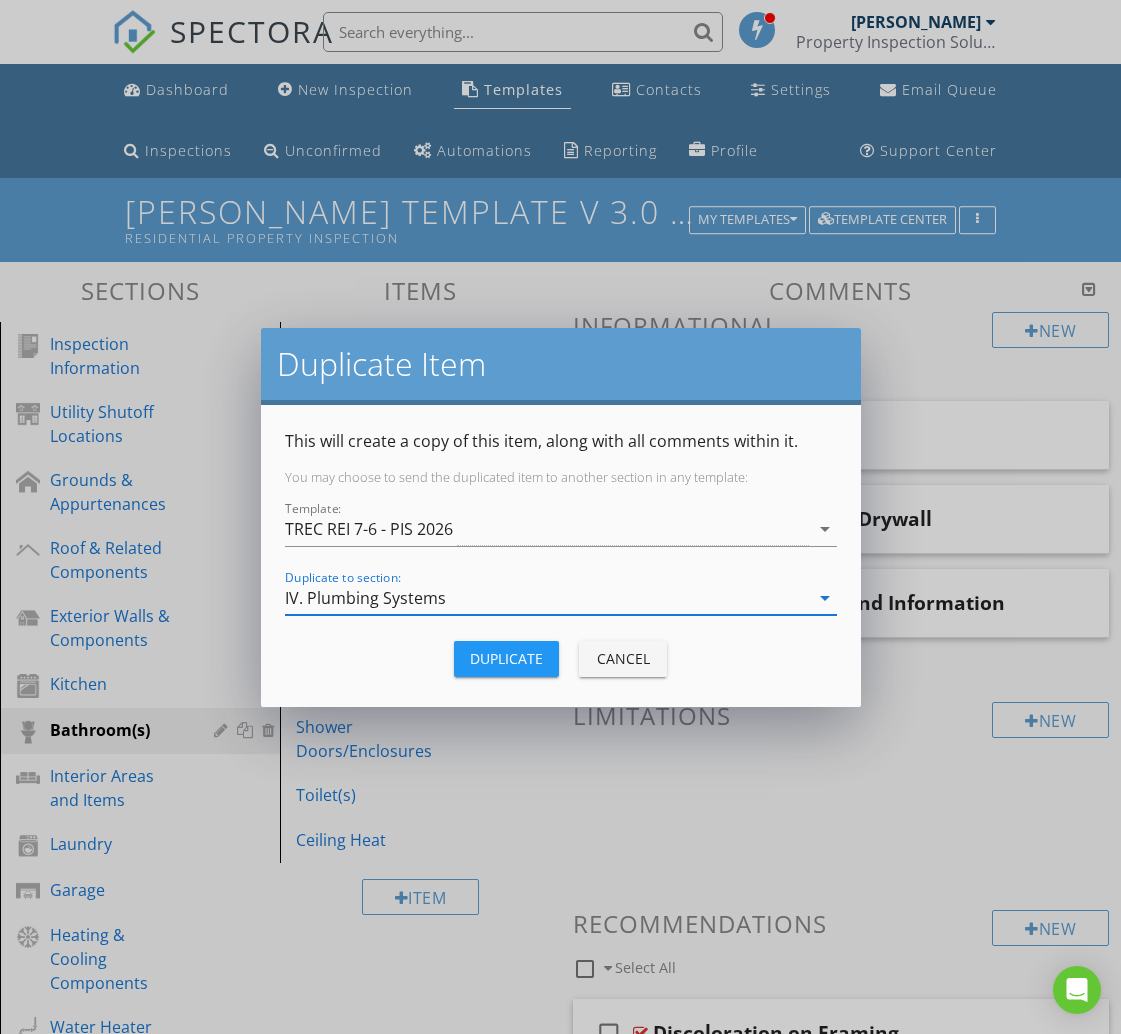 click on "Duplicate" at bounding box center [506, 658] 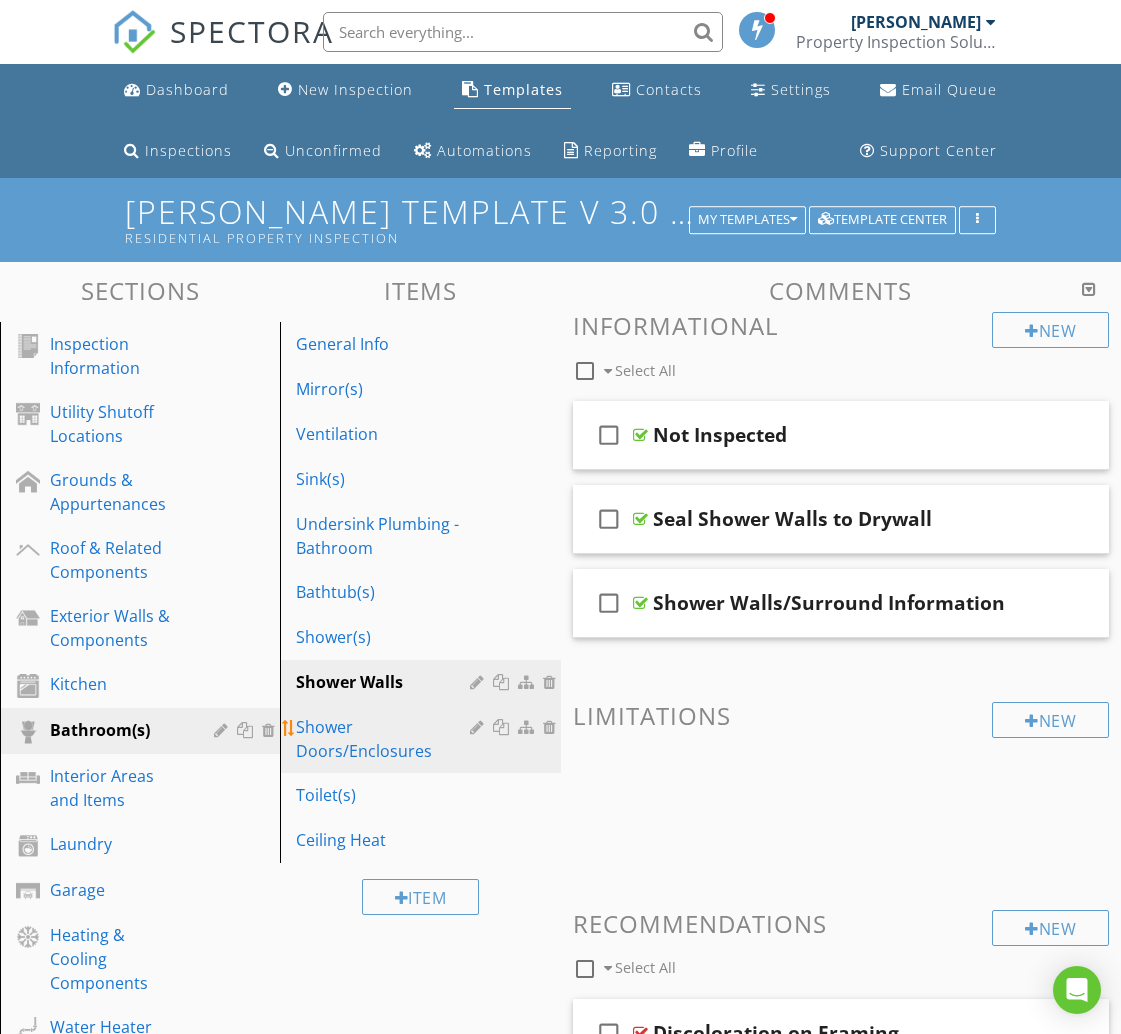click on "Shower Doors/Enclosures" at bounding box center [385, 739] 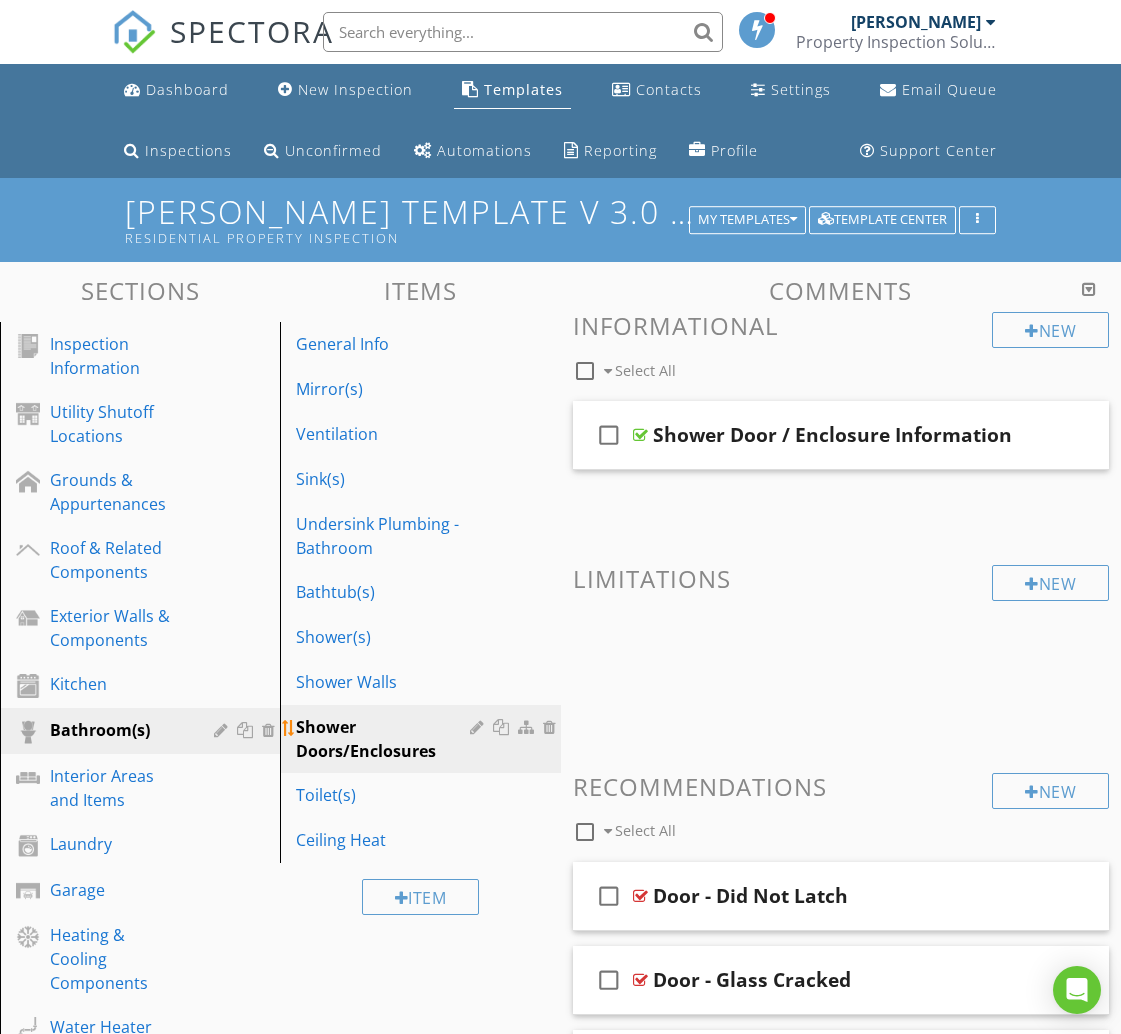click at bounding box center (503, 727) 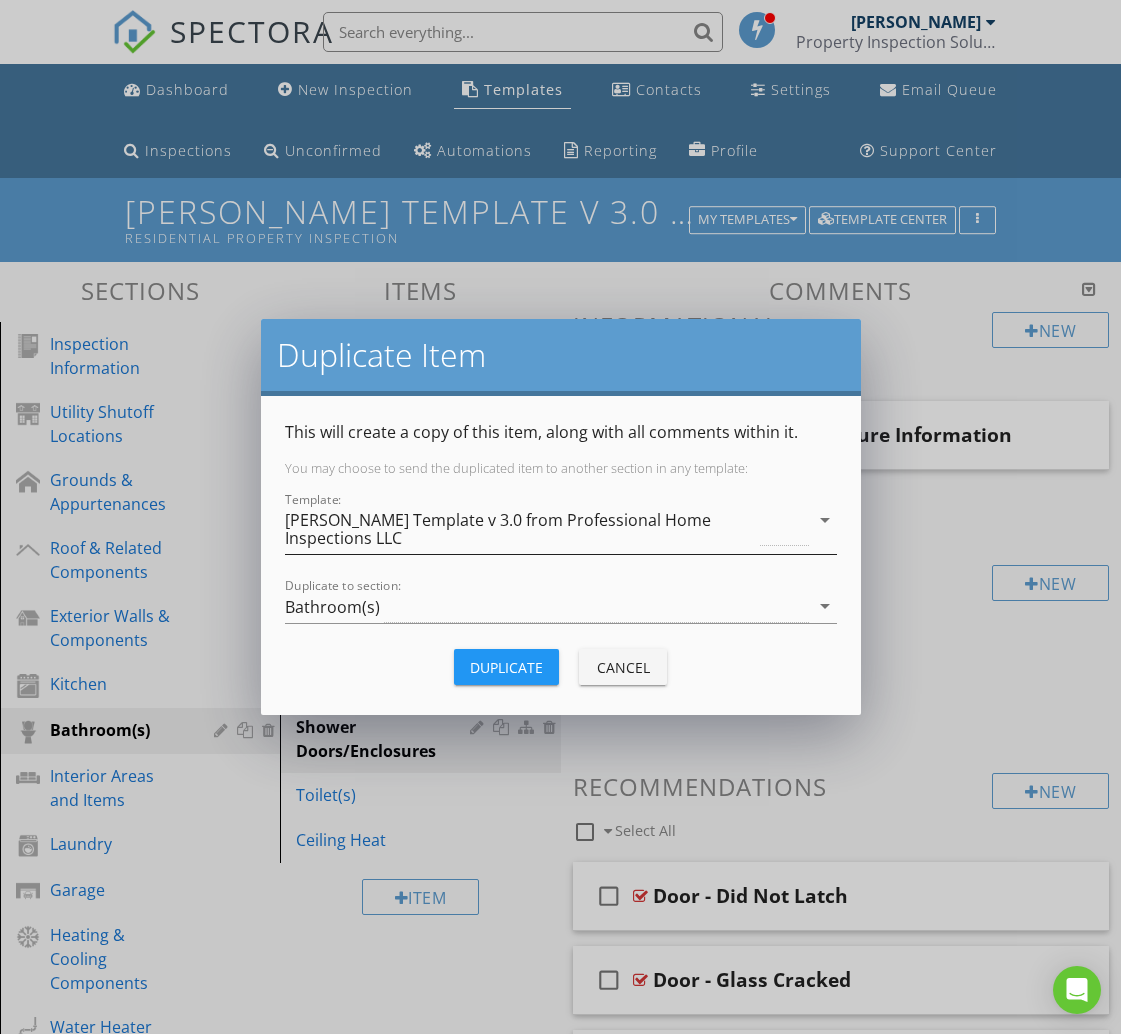 click on "[PERSON_NAME] Template v 3.0 from Professional Home Inspections LLC" at bounding box center [521, 529] 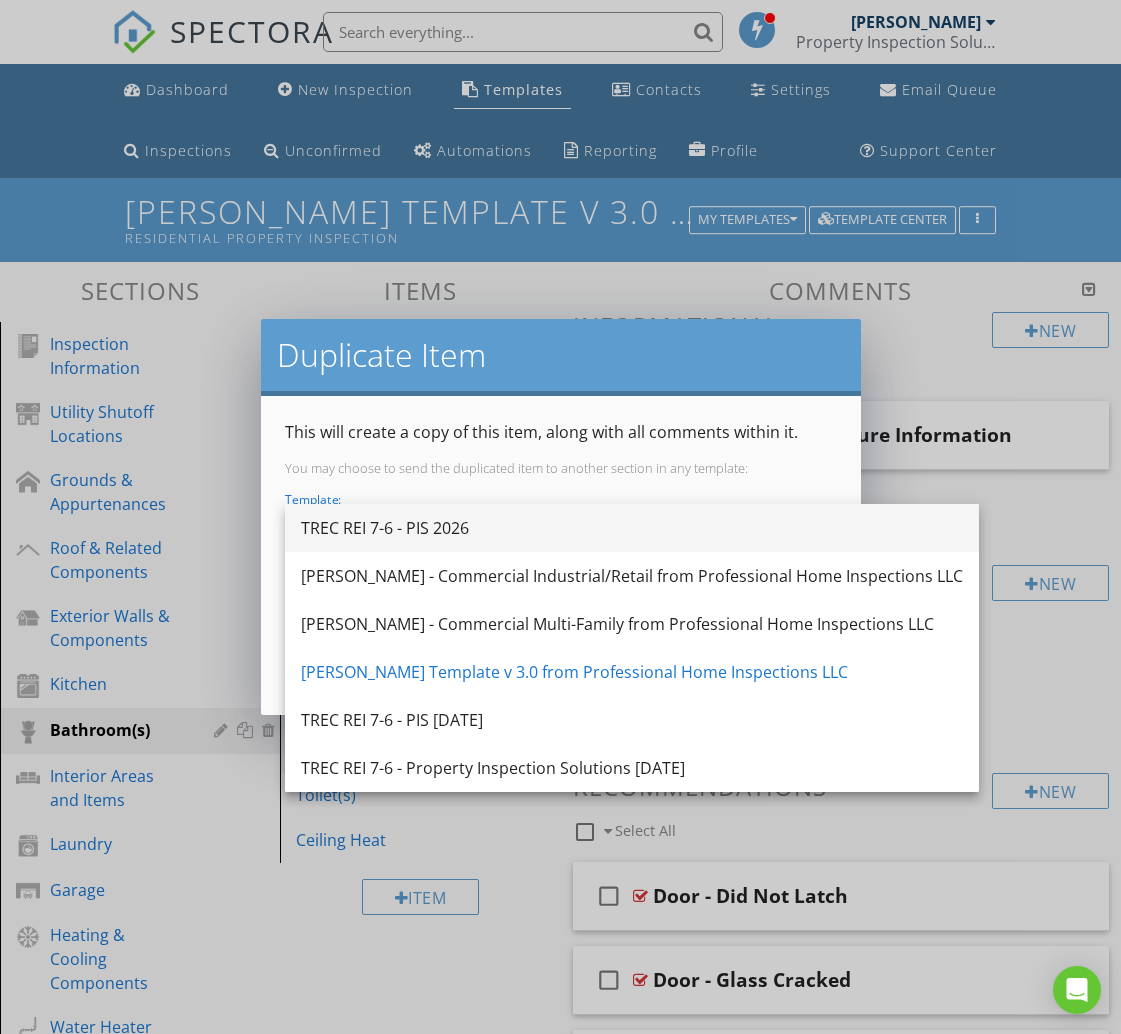 click on "TREC REI 7-6 - PIS 2026" at bounding box center (632, 528) 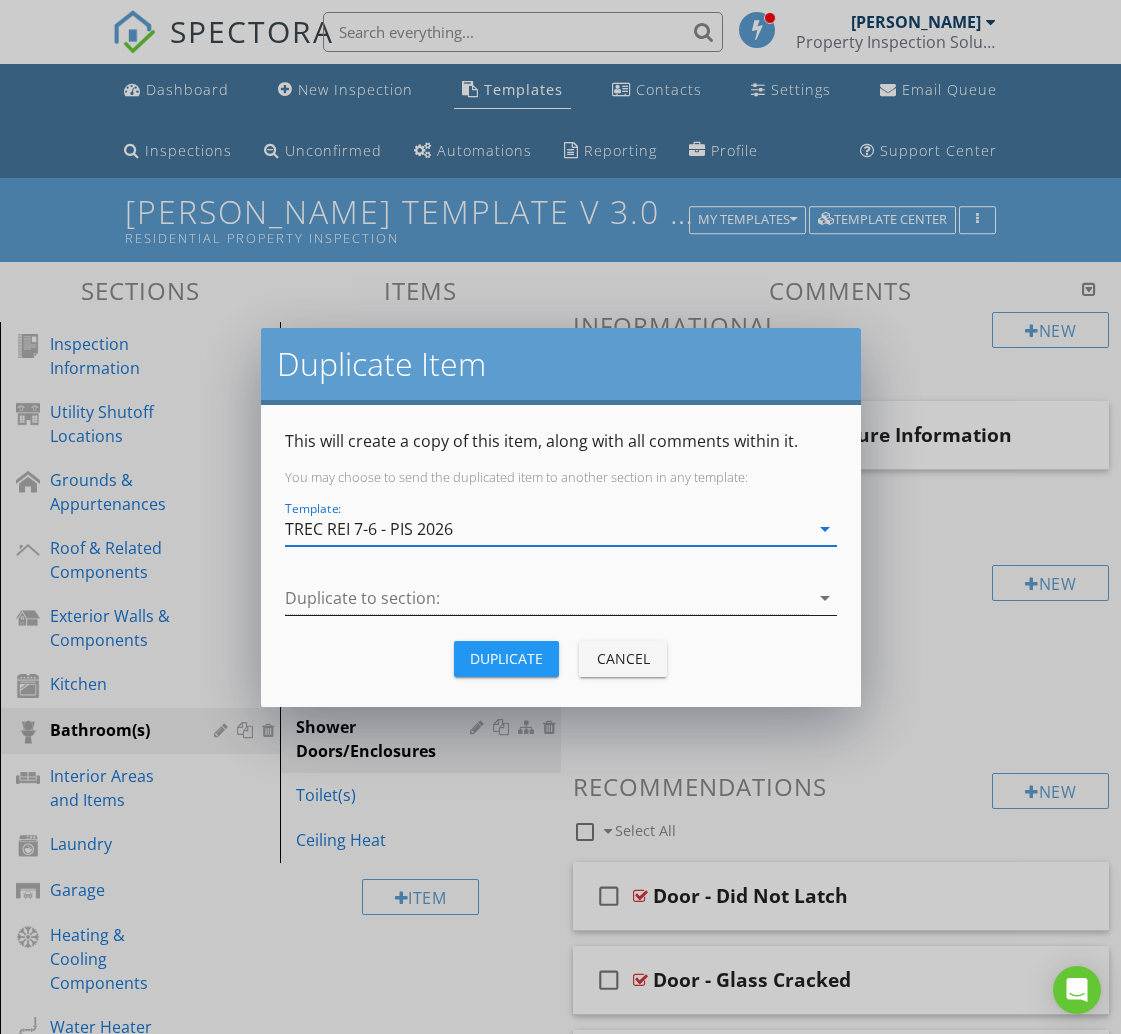 click at bounding box center [547, 598] 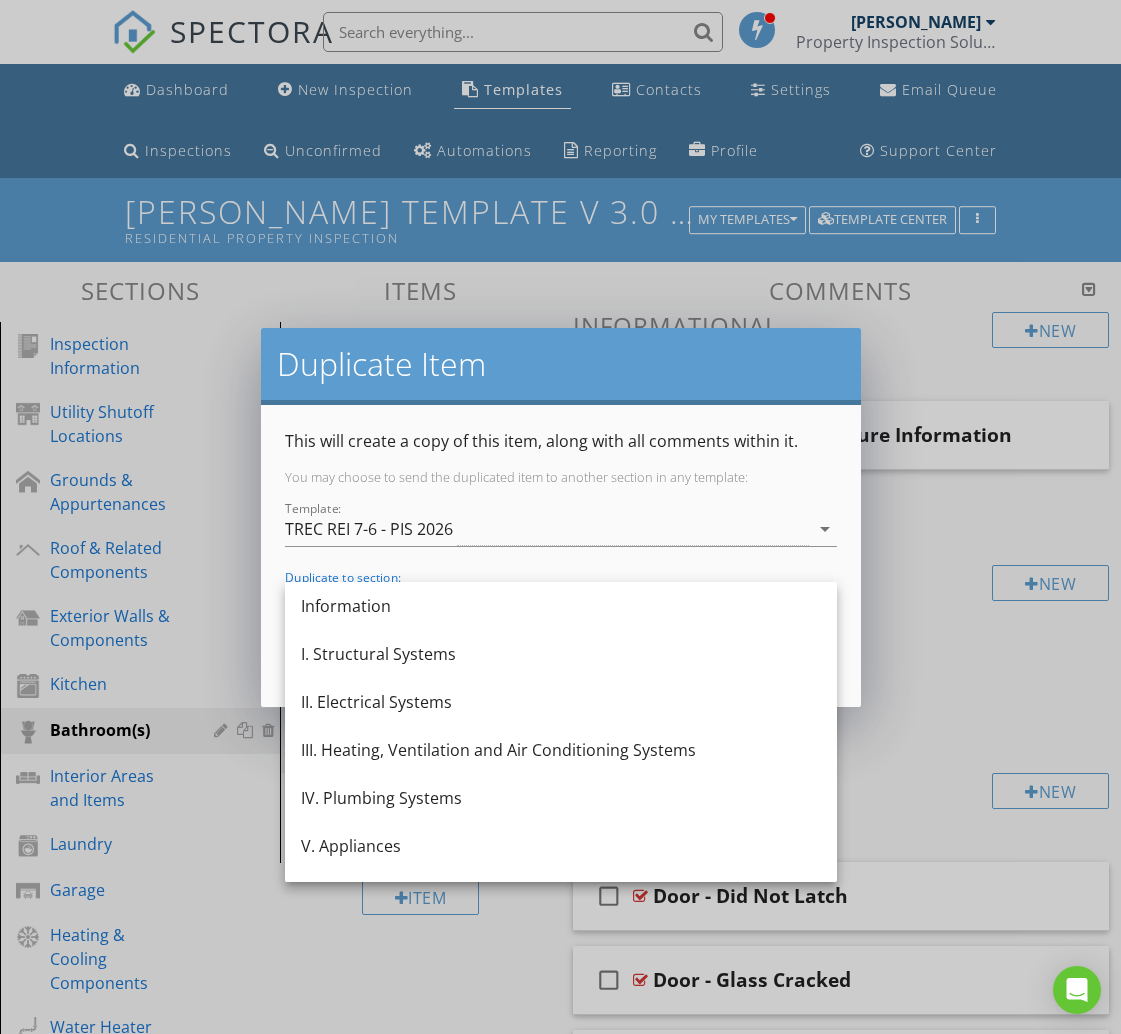 click on "IV. Plumbing Systems" at bounding box center (561, 798) 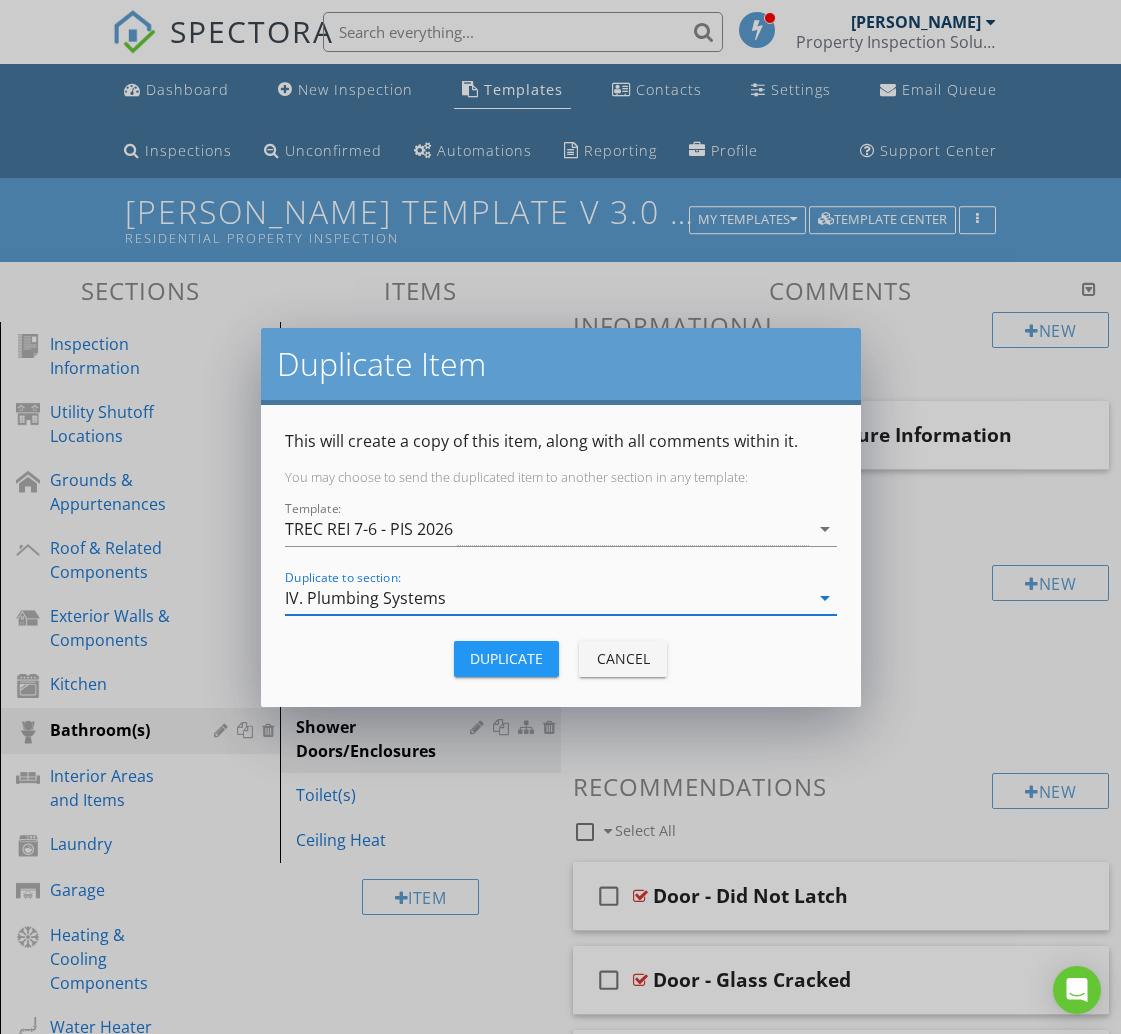 click on "Duplicate" at bounding box center [506, 658] 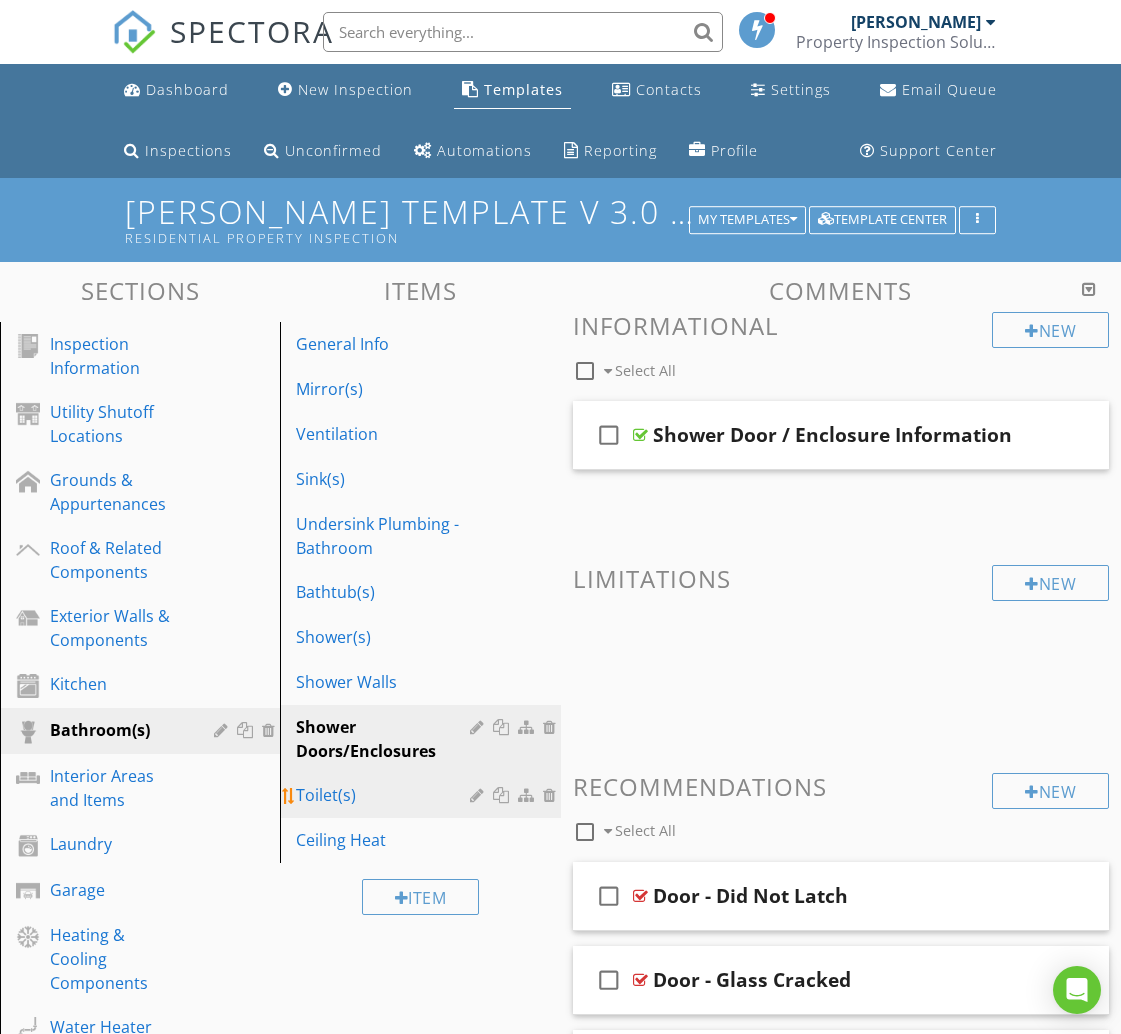 click on "Toilet(s)" at bounding box center (385, 795) 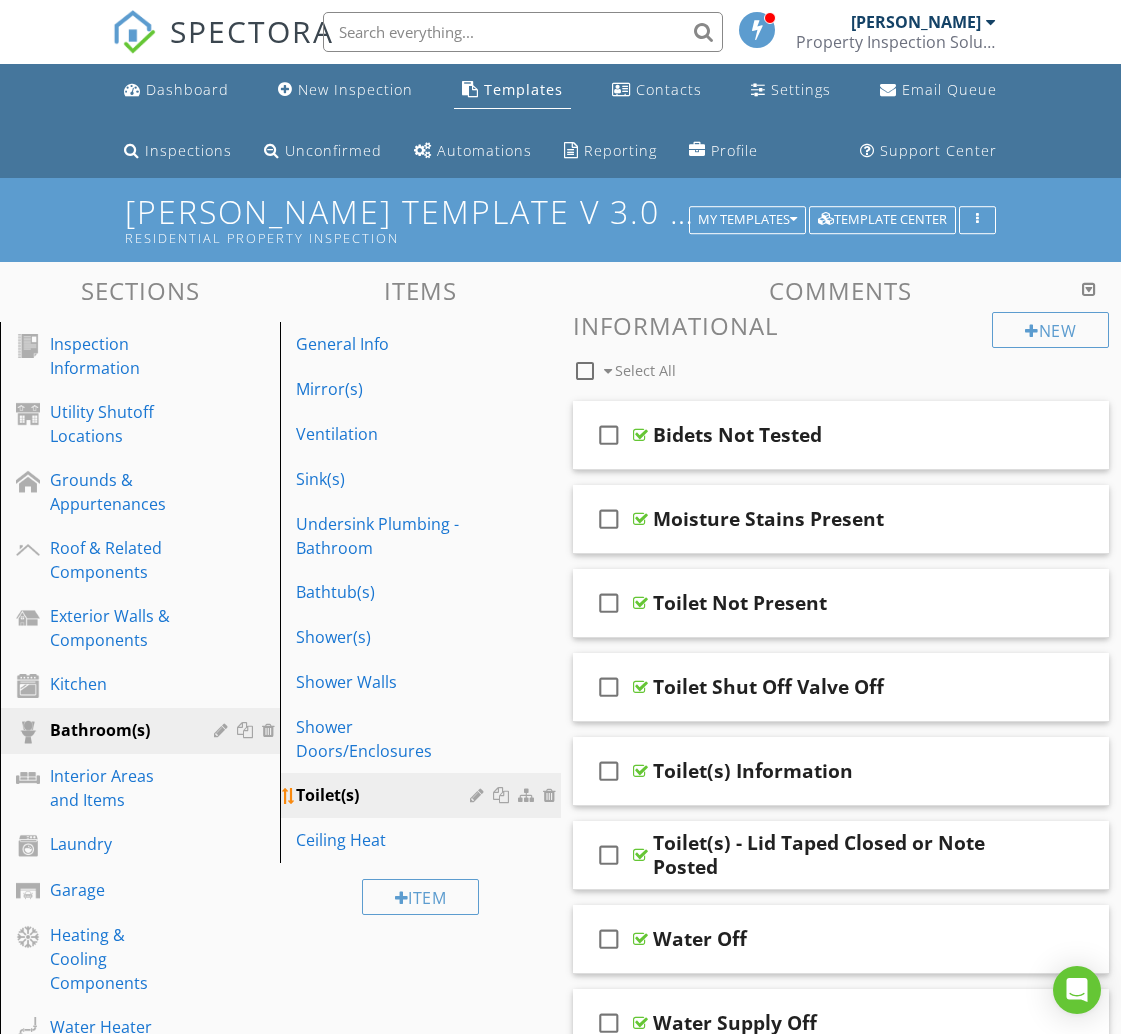 click at bounding box center [503, 795] 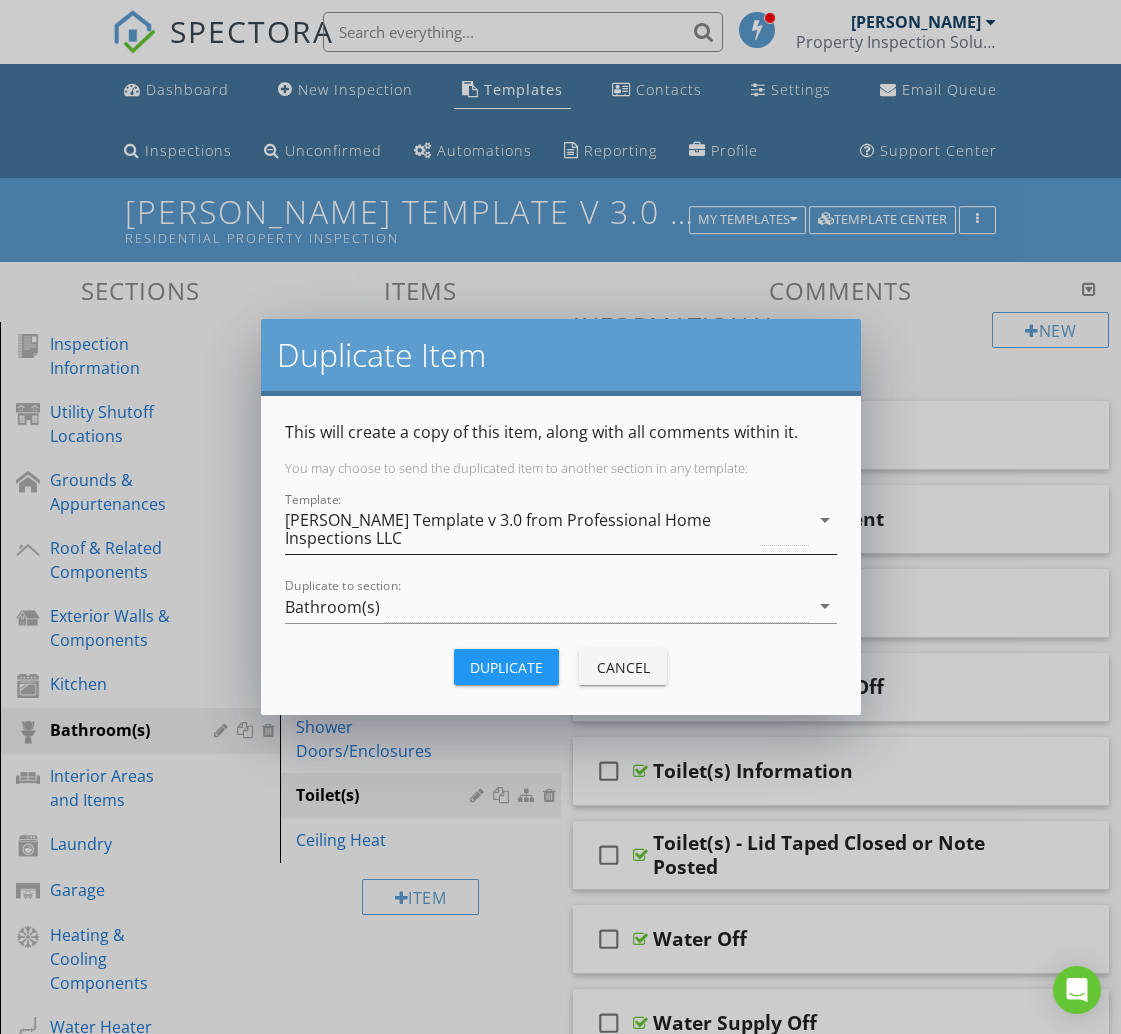 click on "[PERSON_NAME] Template v 3.0 from Professional Home Inspections LLC" at bounding box center [521, 529] 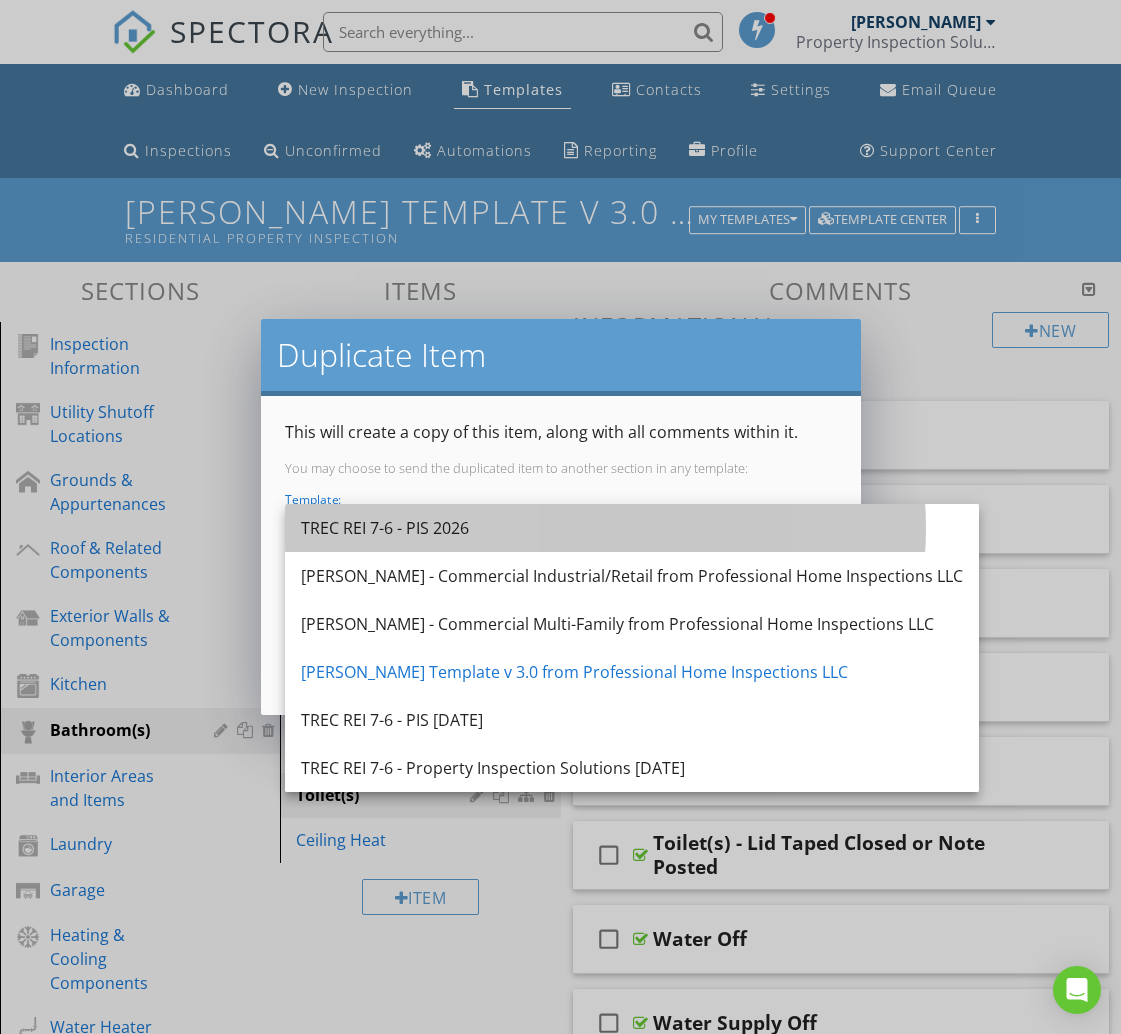 drag, startPoint x: 376, startPoint y: 521, endPoint x: 388, endPoint y: 562, distance: 42.72002 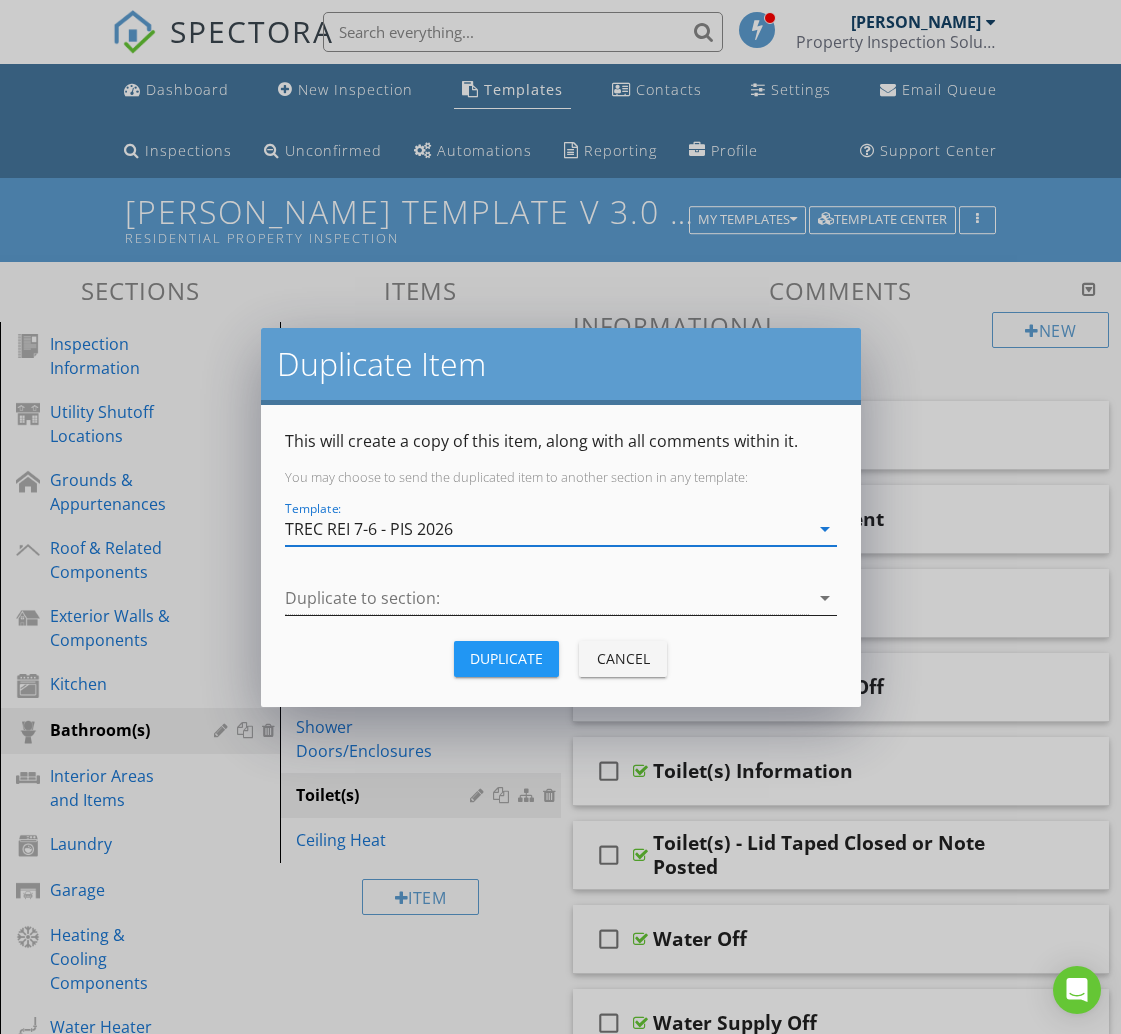 click at bounding box center [547, 598] 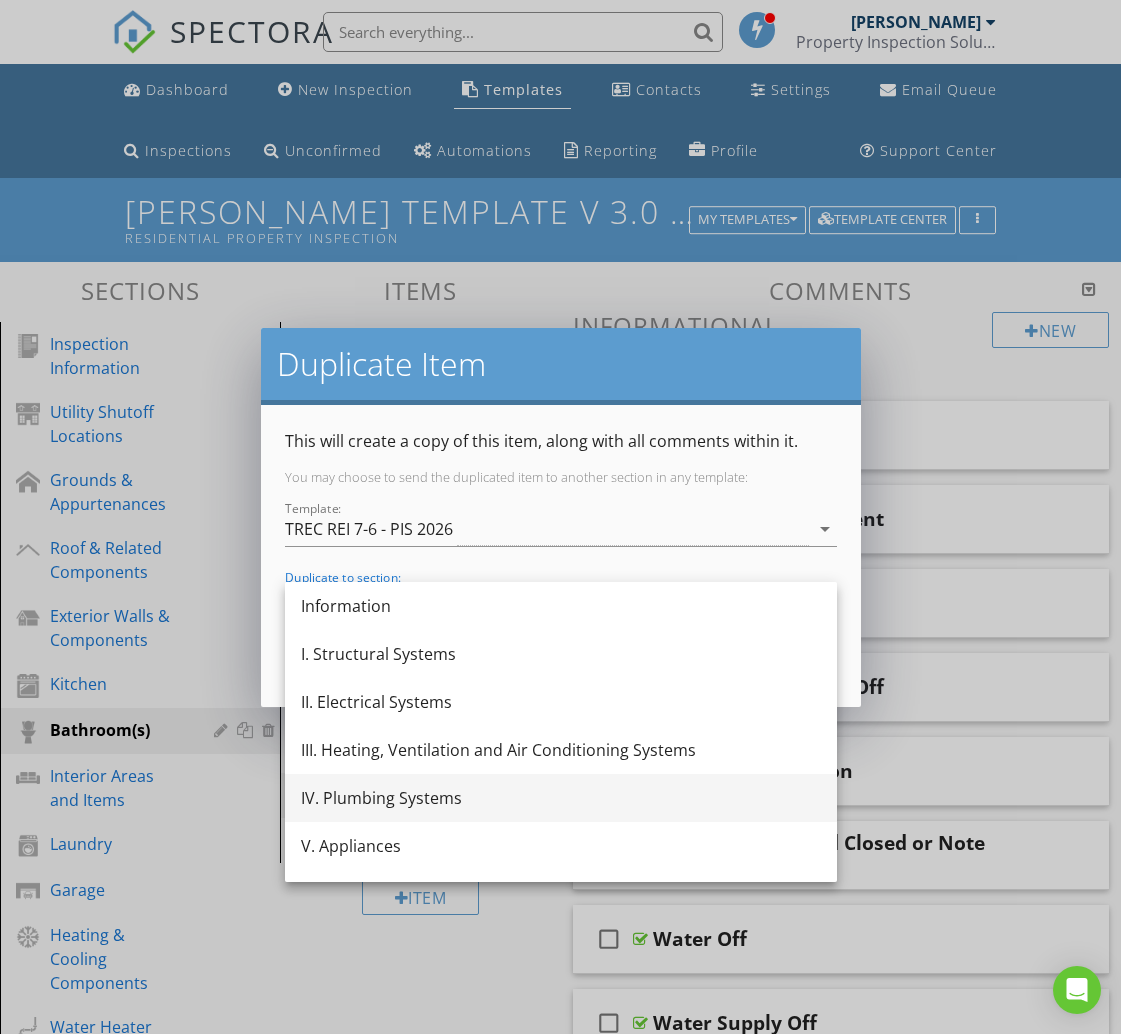 click on "IV. Plumbing Systems" at bounding box center (561, 798) 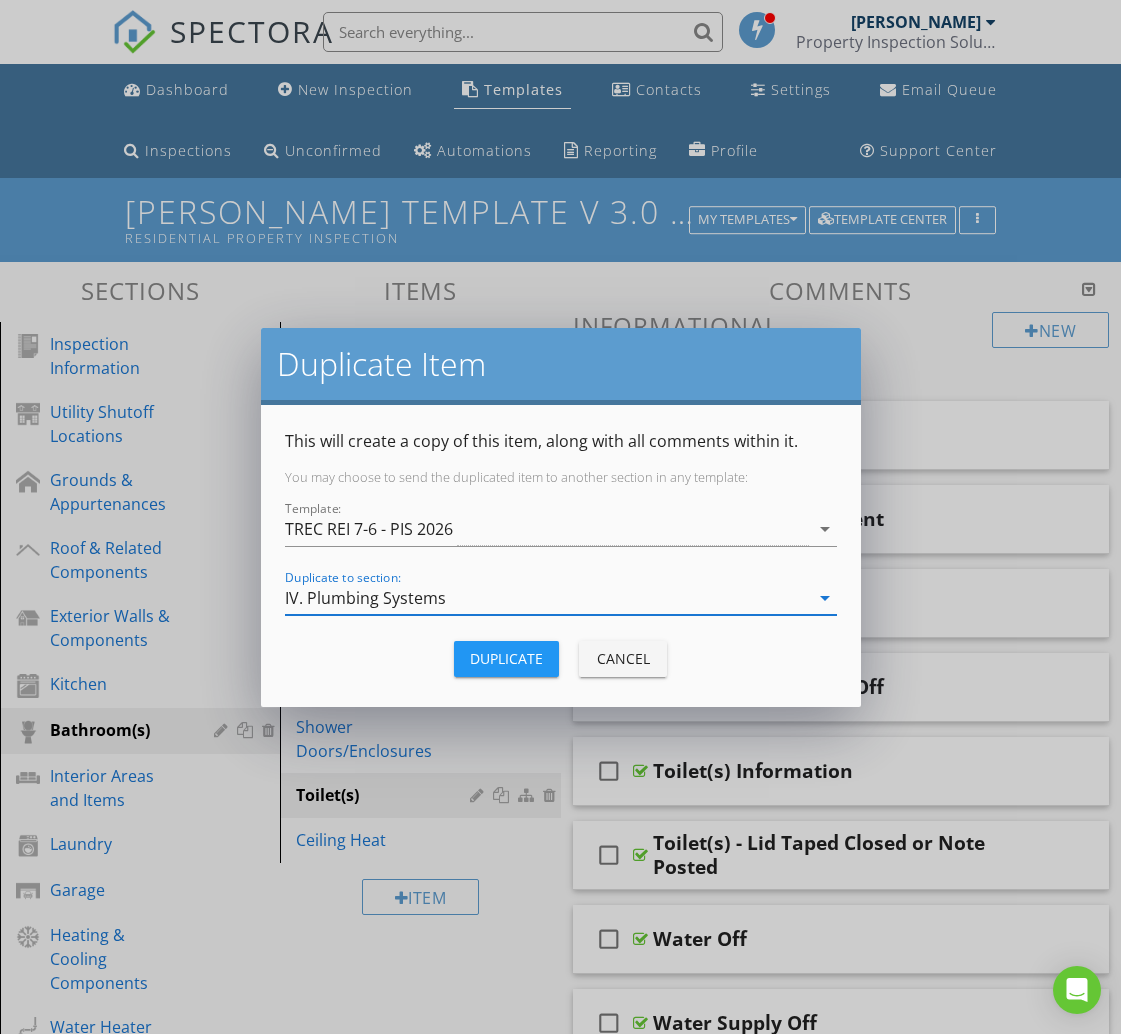click on "Duplicate" at bounding box center [506, 658] 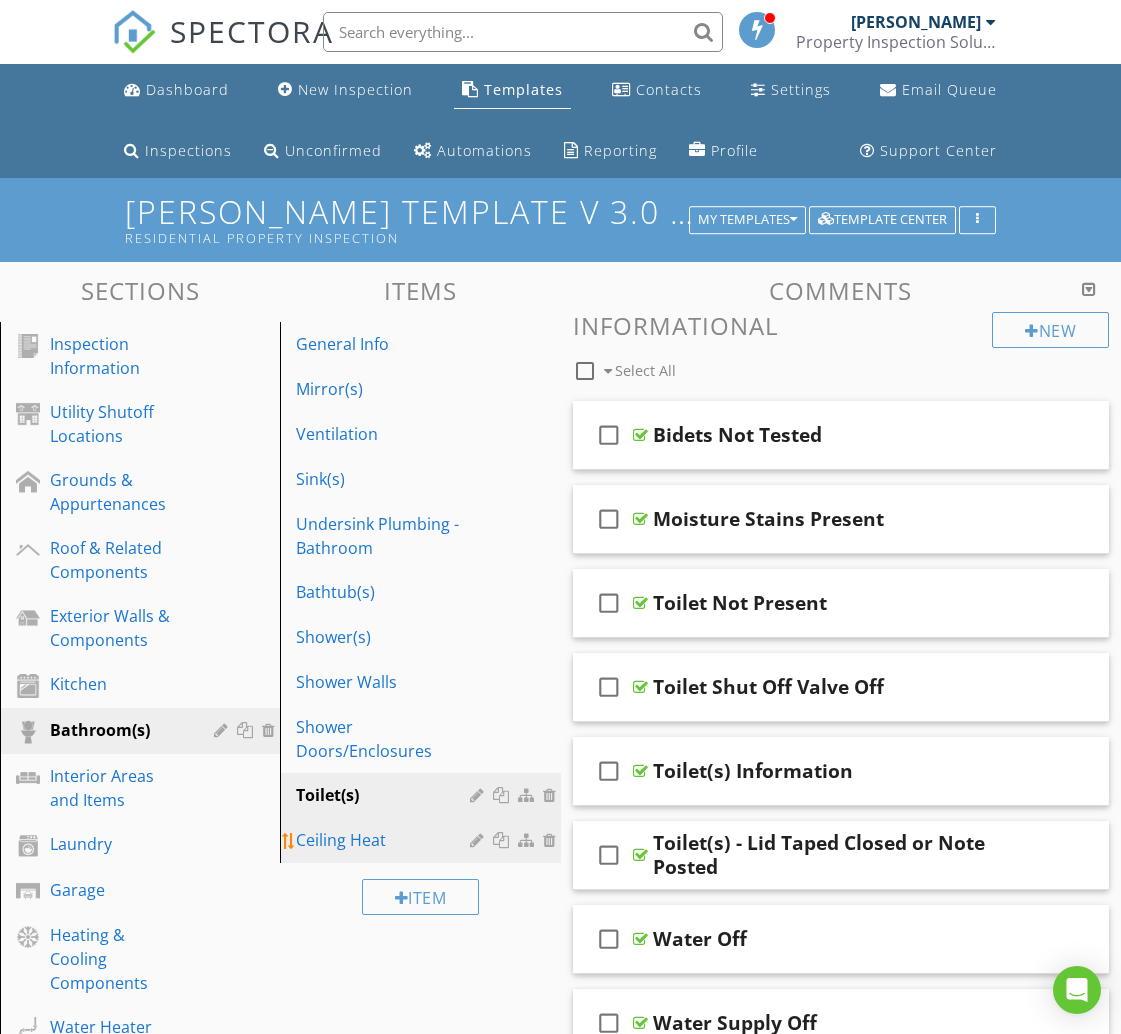 click on "Ceiling Heat" at bounding box center [385, 840] 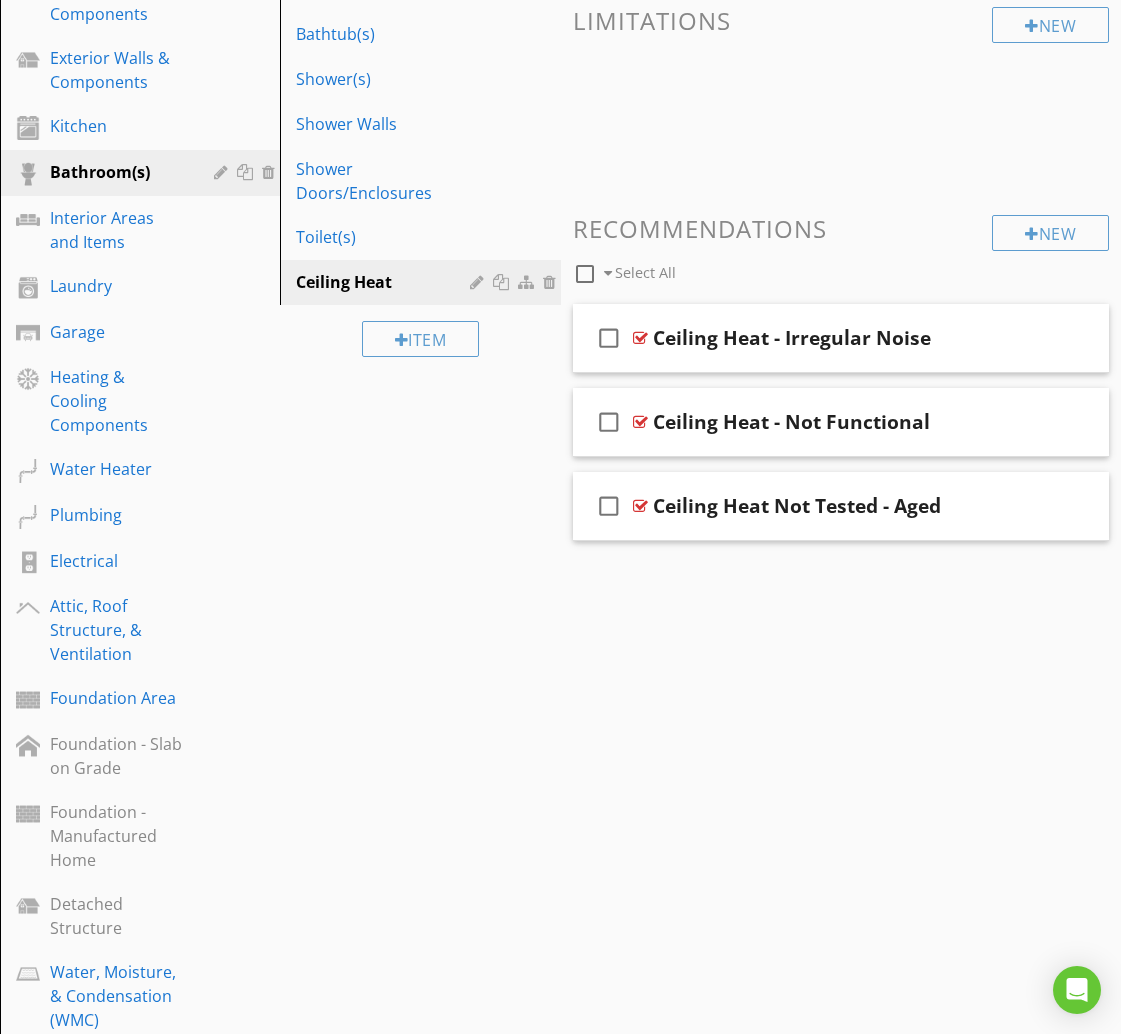 scroll, scrollTop: 0, scrollLeft: 0, axis: both 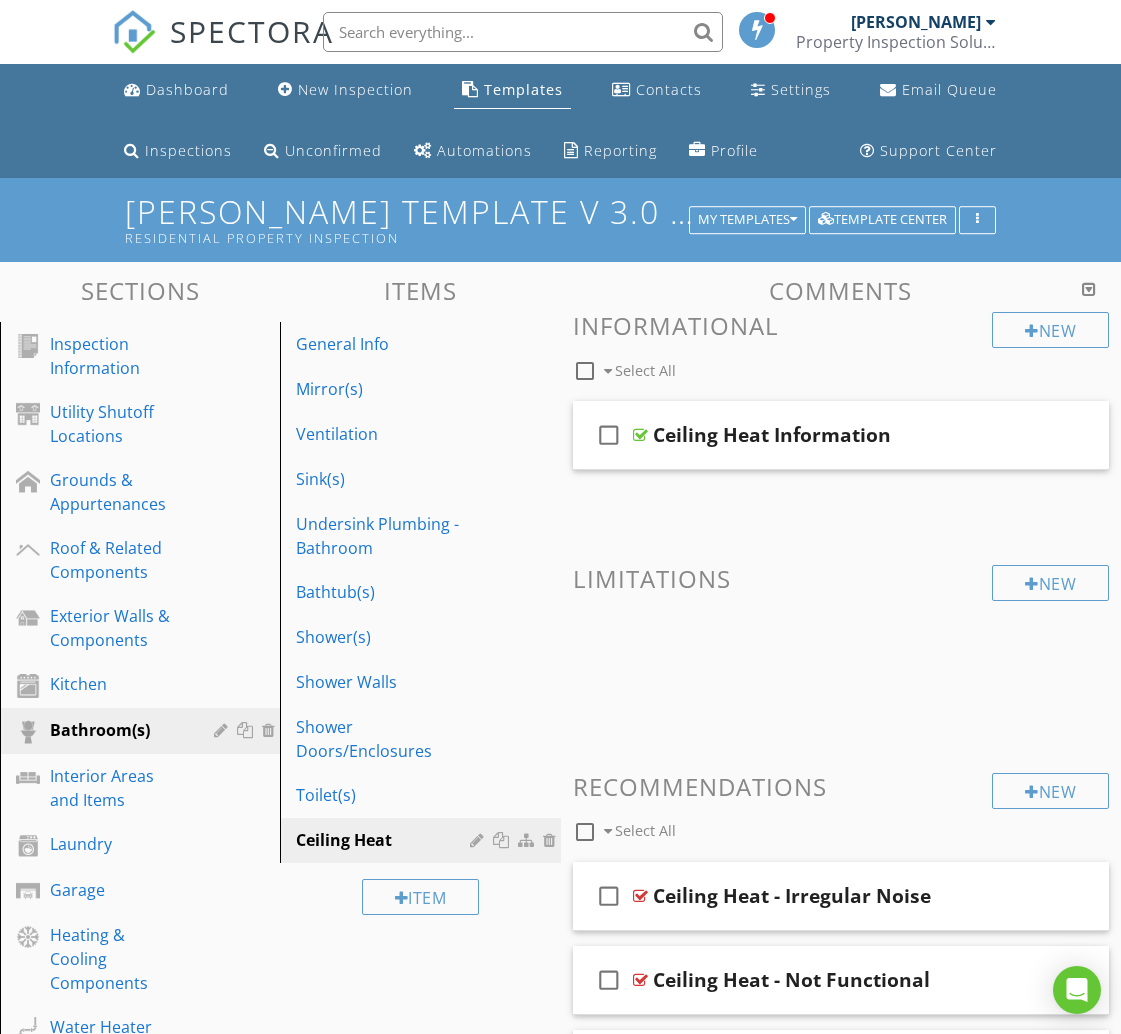 click at bounding box center (585, 371) 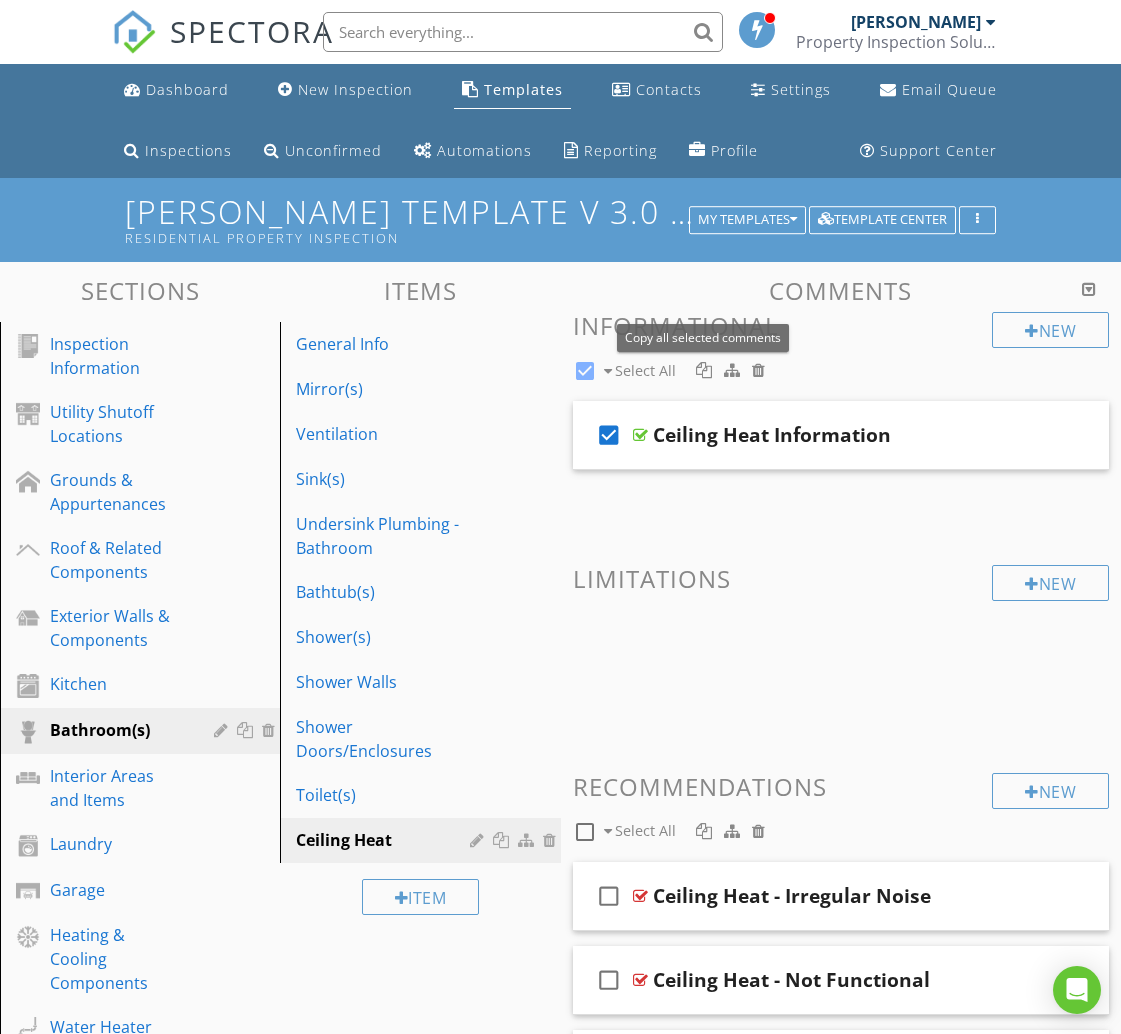 click at bounding box center [704, 370] 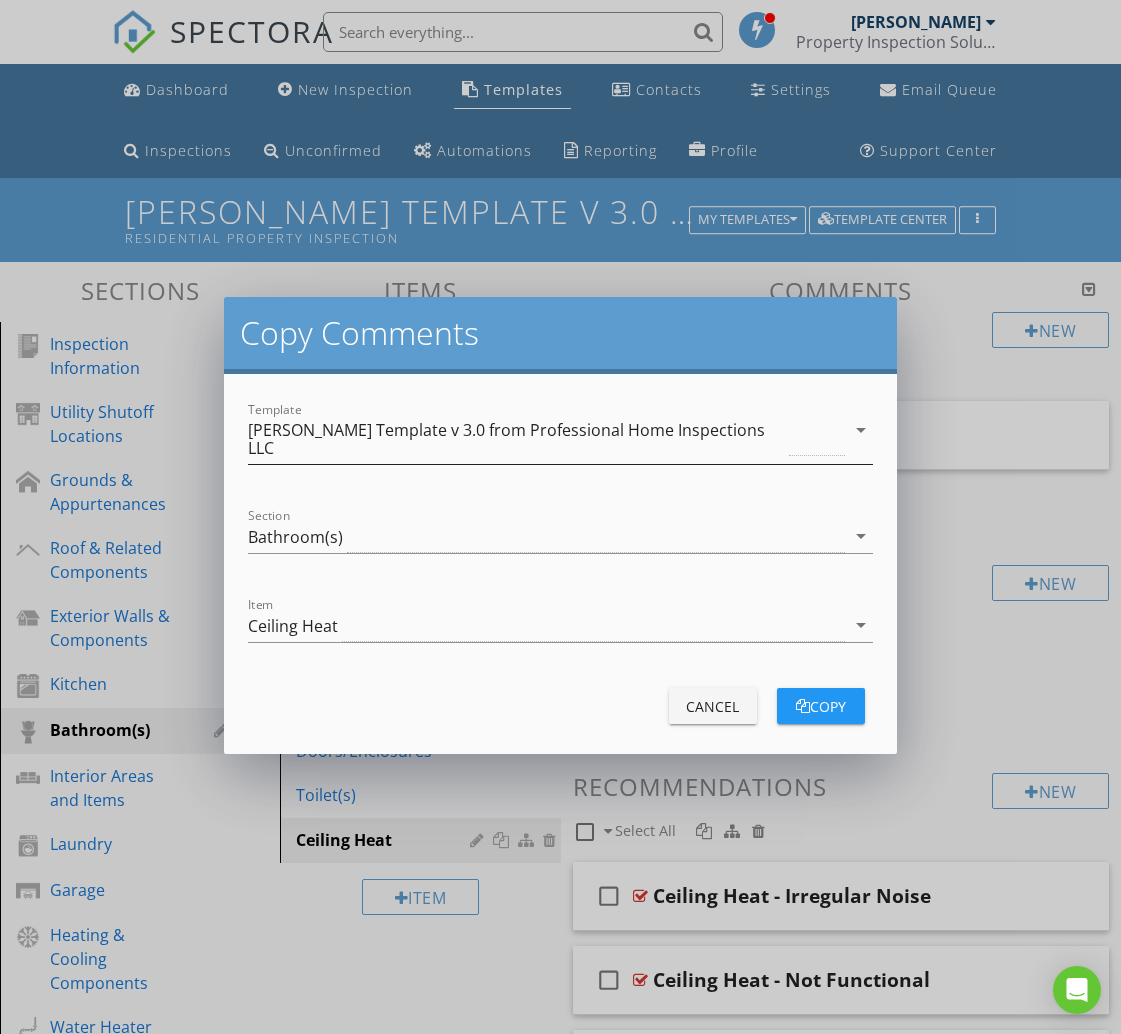 click on "[PERSON_NAME] Template v 3.0 from Professional Home Inspections LLC" at bounding box center [546, 439] 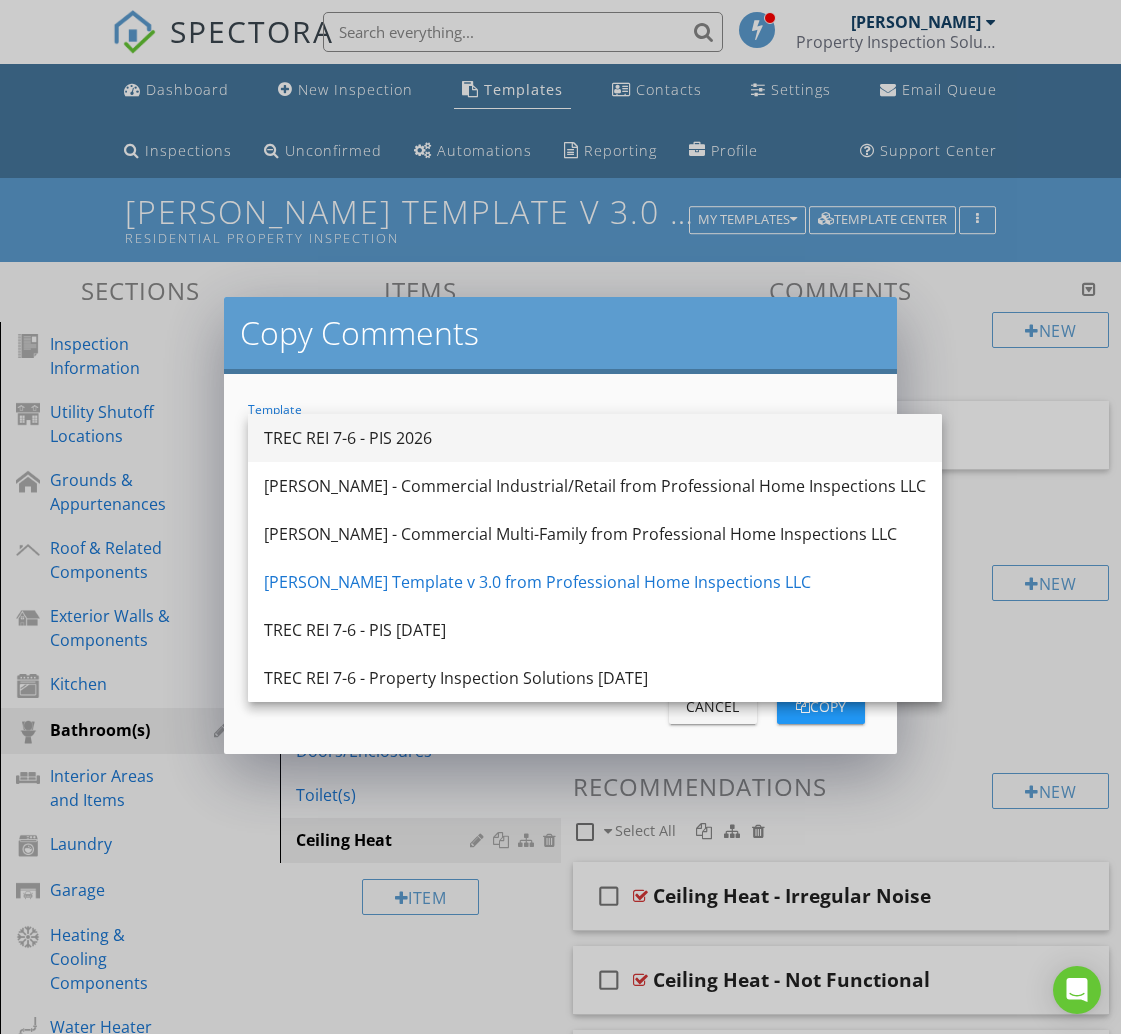 click on "TREC REI 7-6 - PIS 2026" at bounding box center [595, 438] 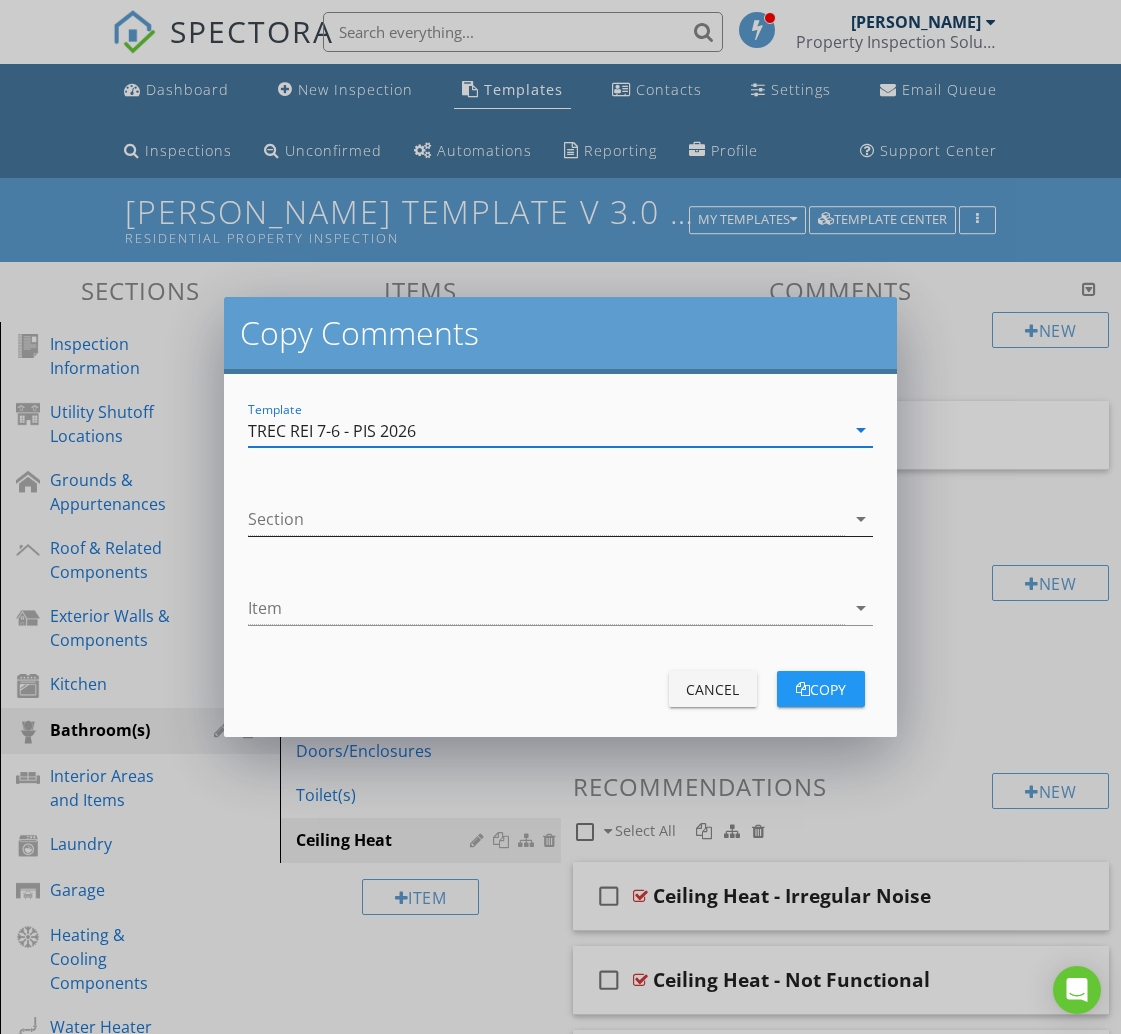 click at bounding box center [546, 519] 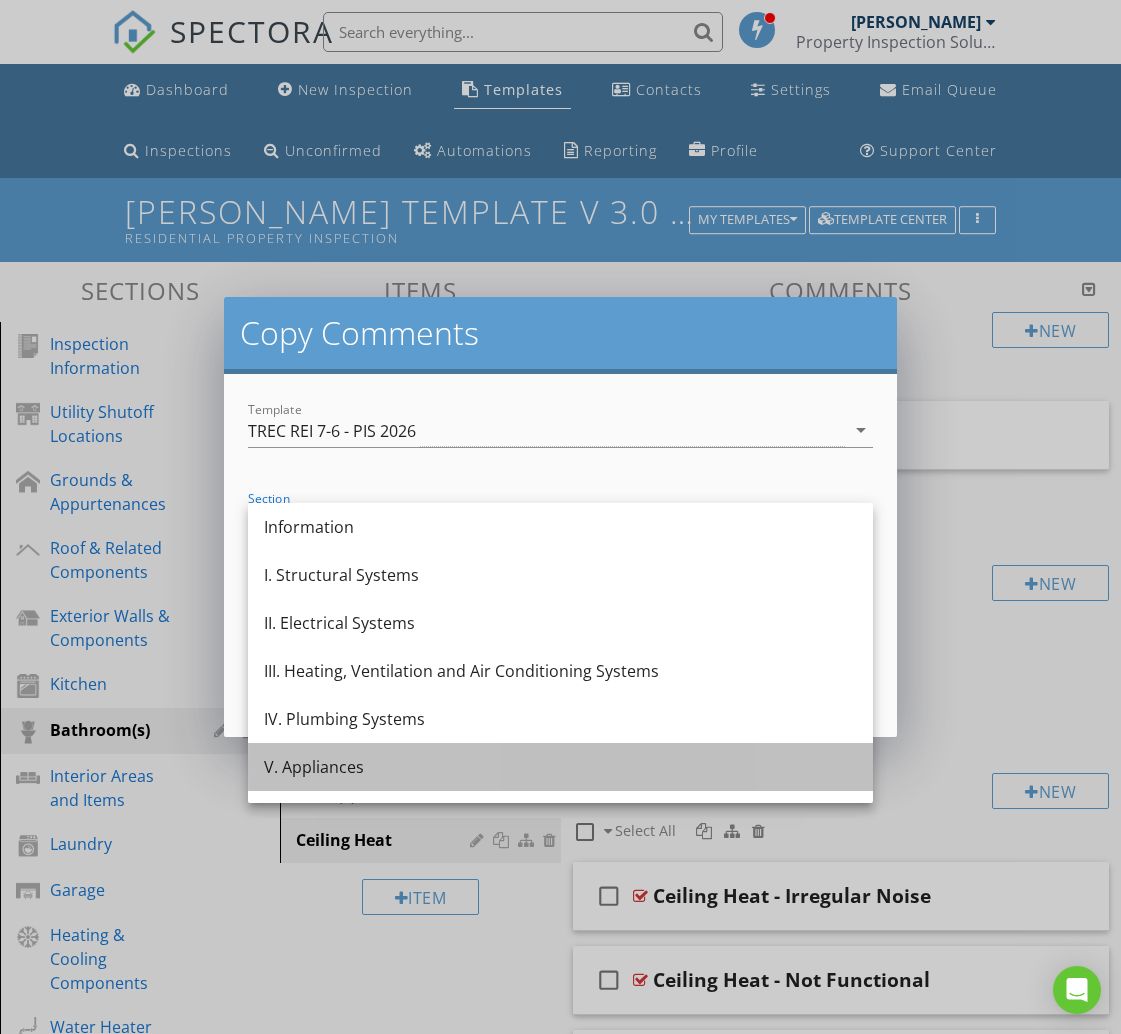 click on "V. Appliances" at bounding box center [560, 767] 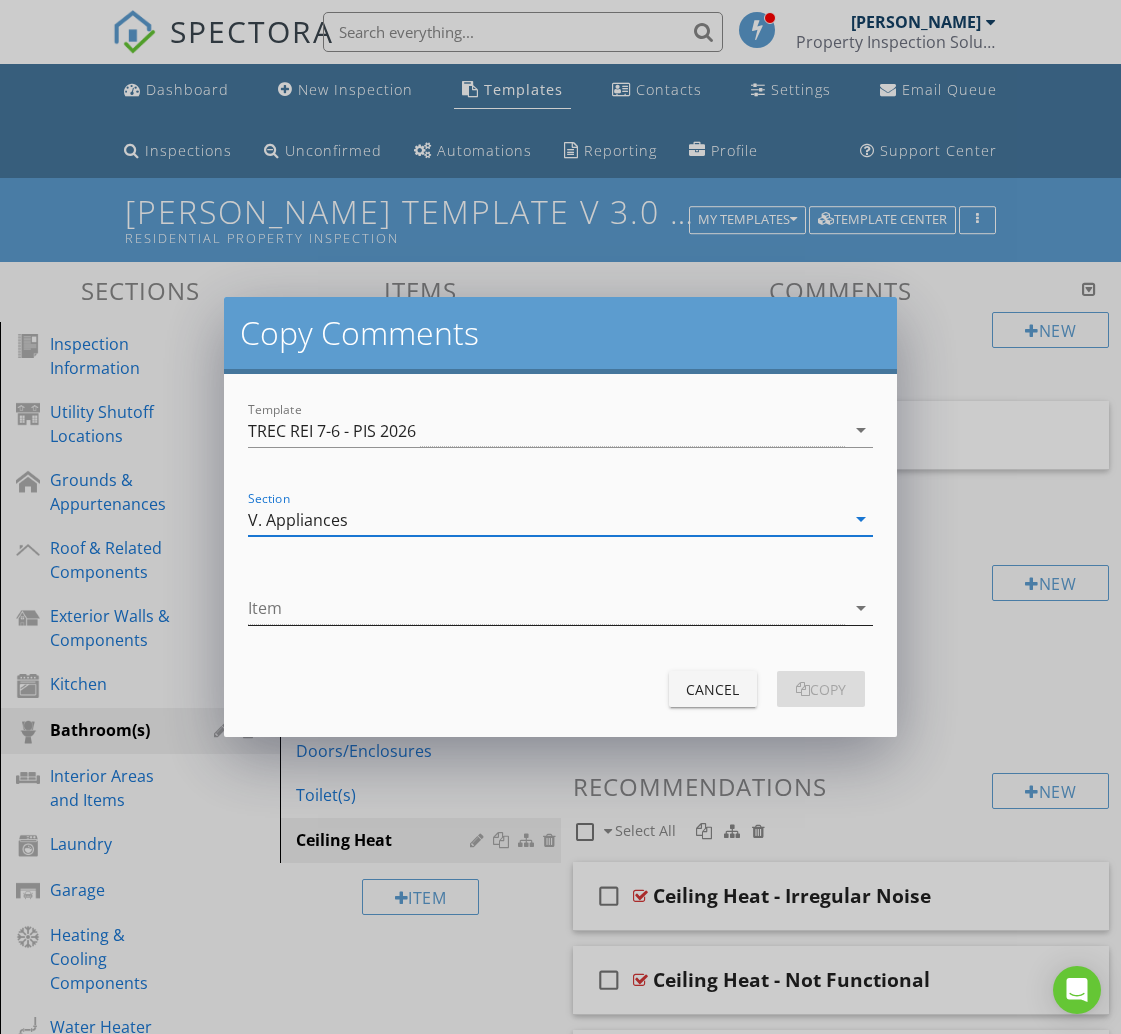 click at bounding box center [546, 608] 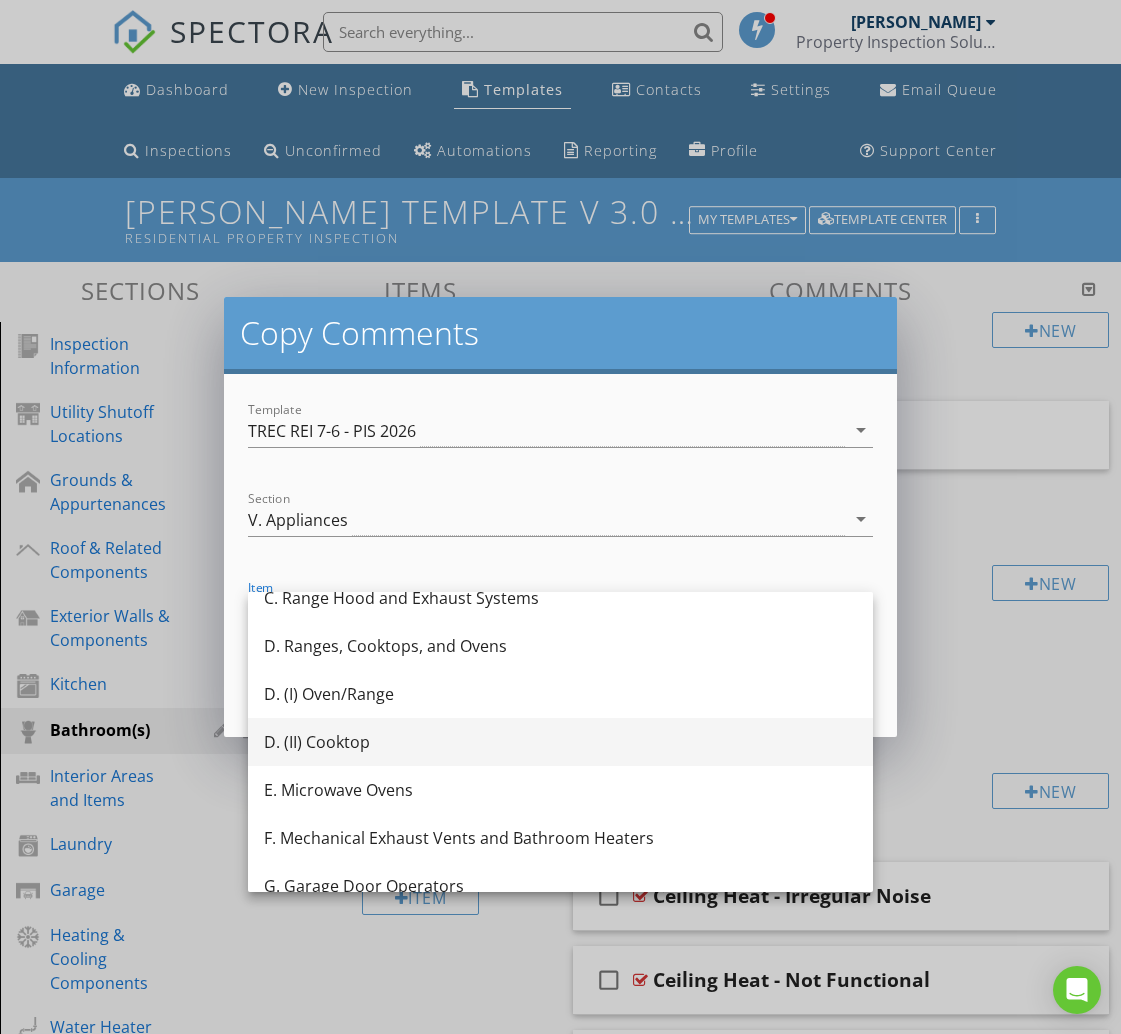scroll, scrollTop: 160, scrollLeft: 0, axis: vertical 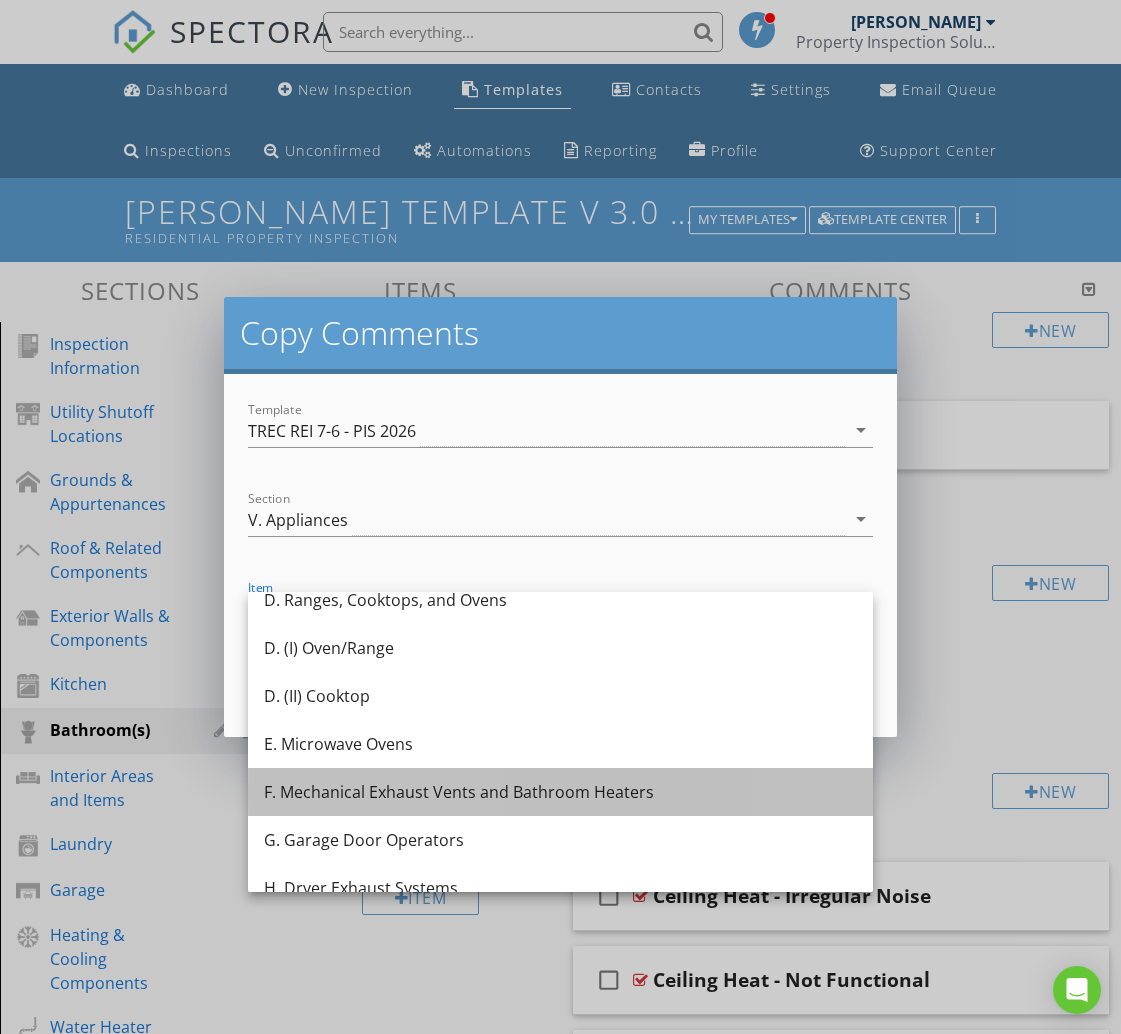 click on "F. Mechanical Exhaust Vents and Bathroom Heaters" at bounding box center (560, 792) 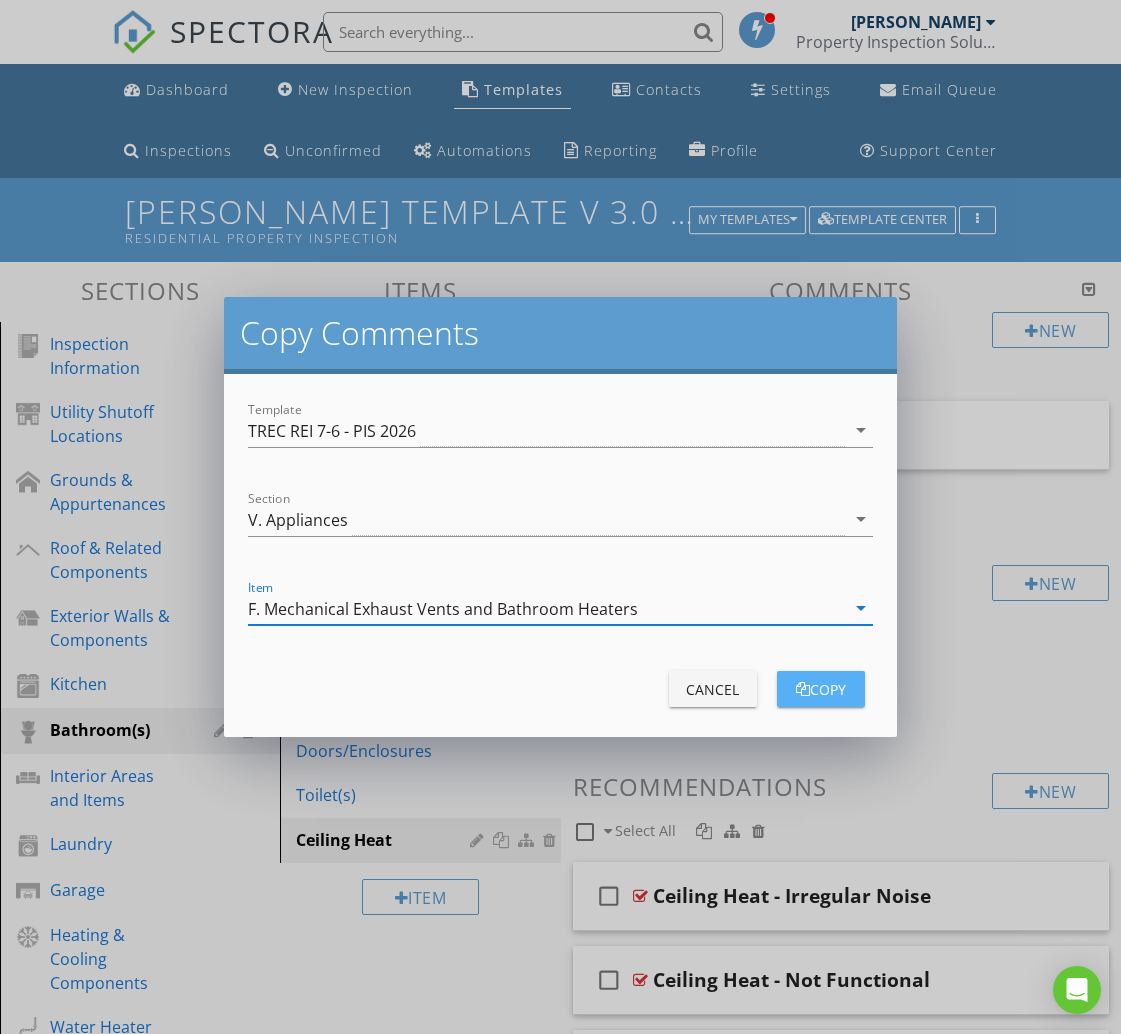 click on "copy" at bounding box center (821, 689) 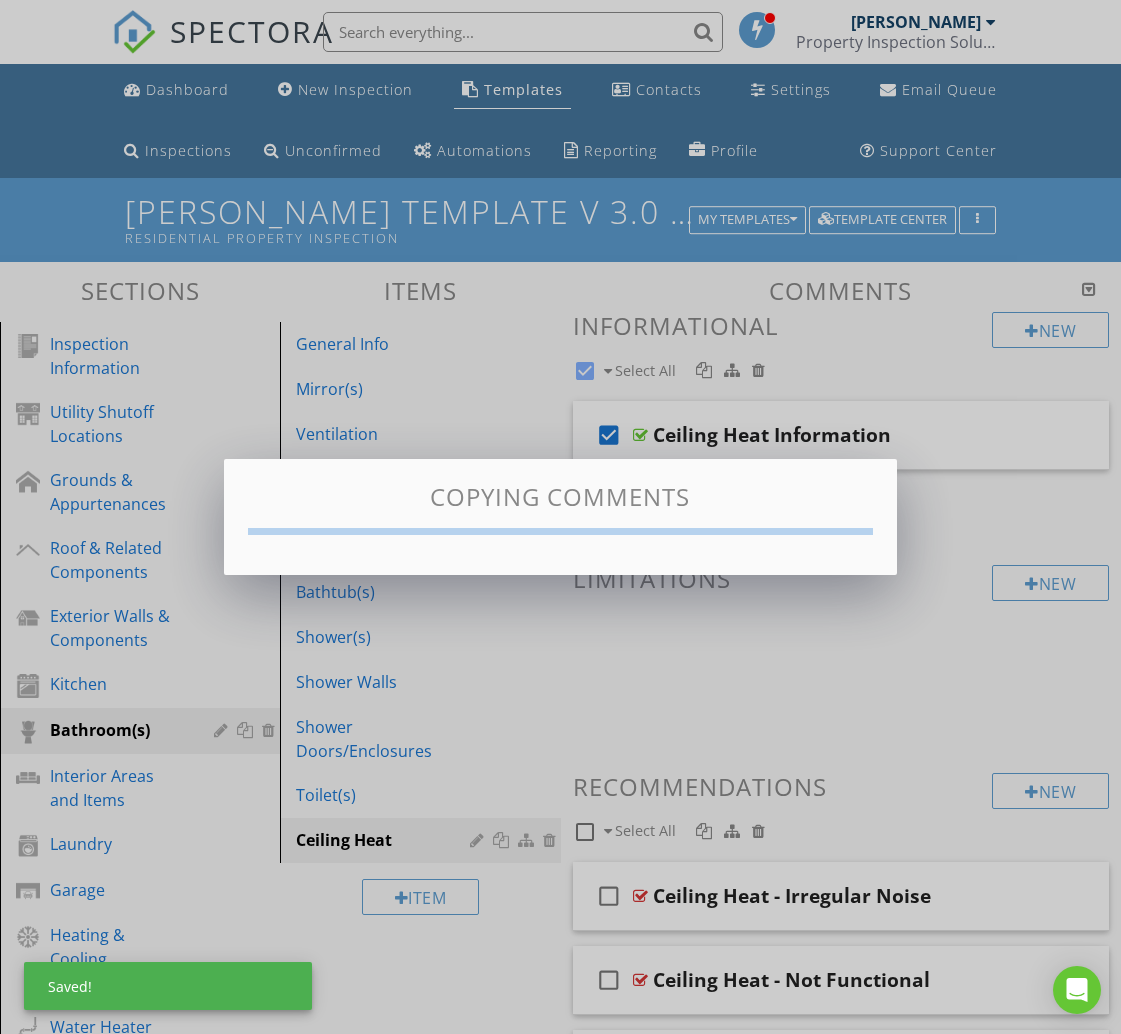 checkbox on "false" 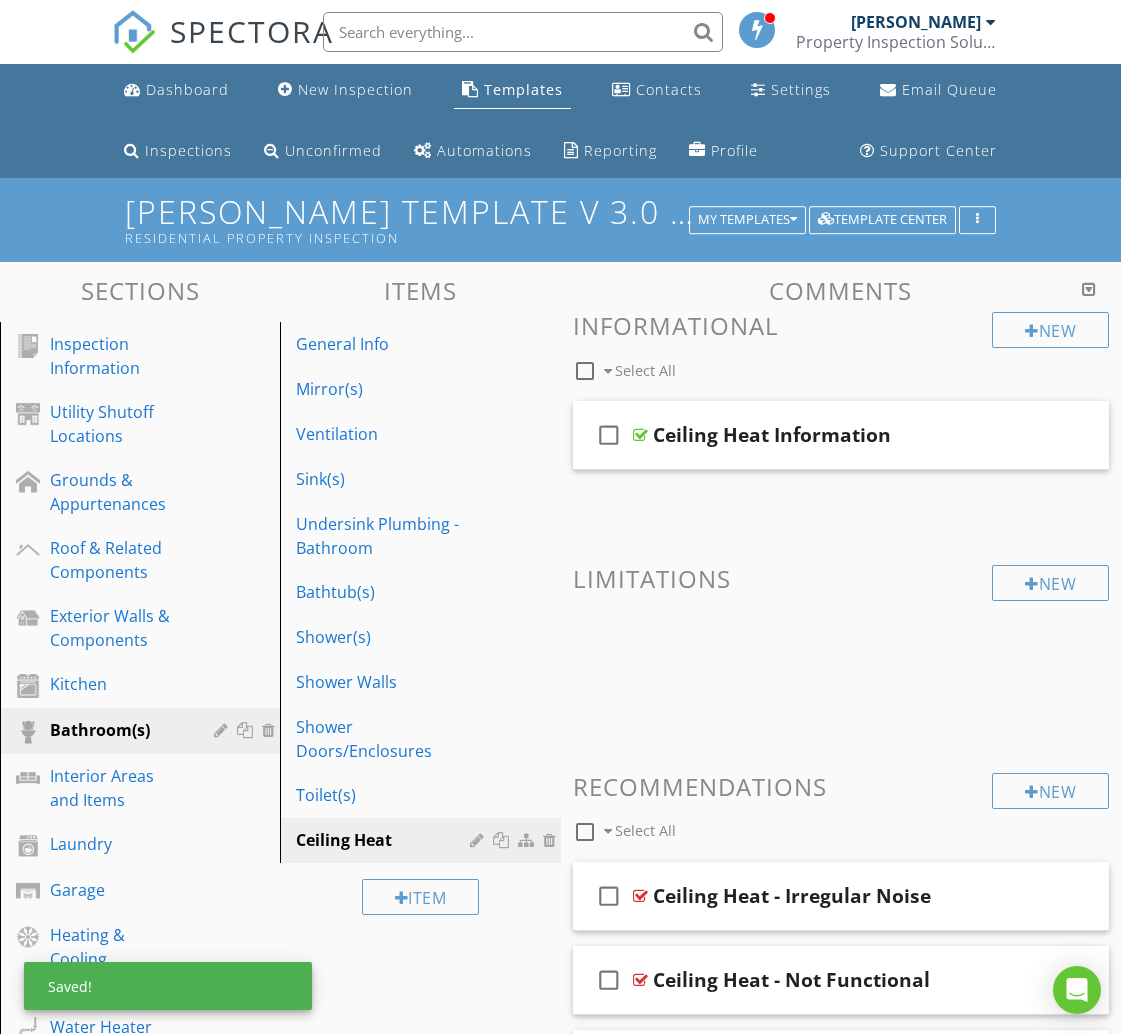 click at bounding box center (585, 832) 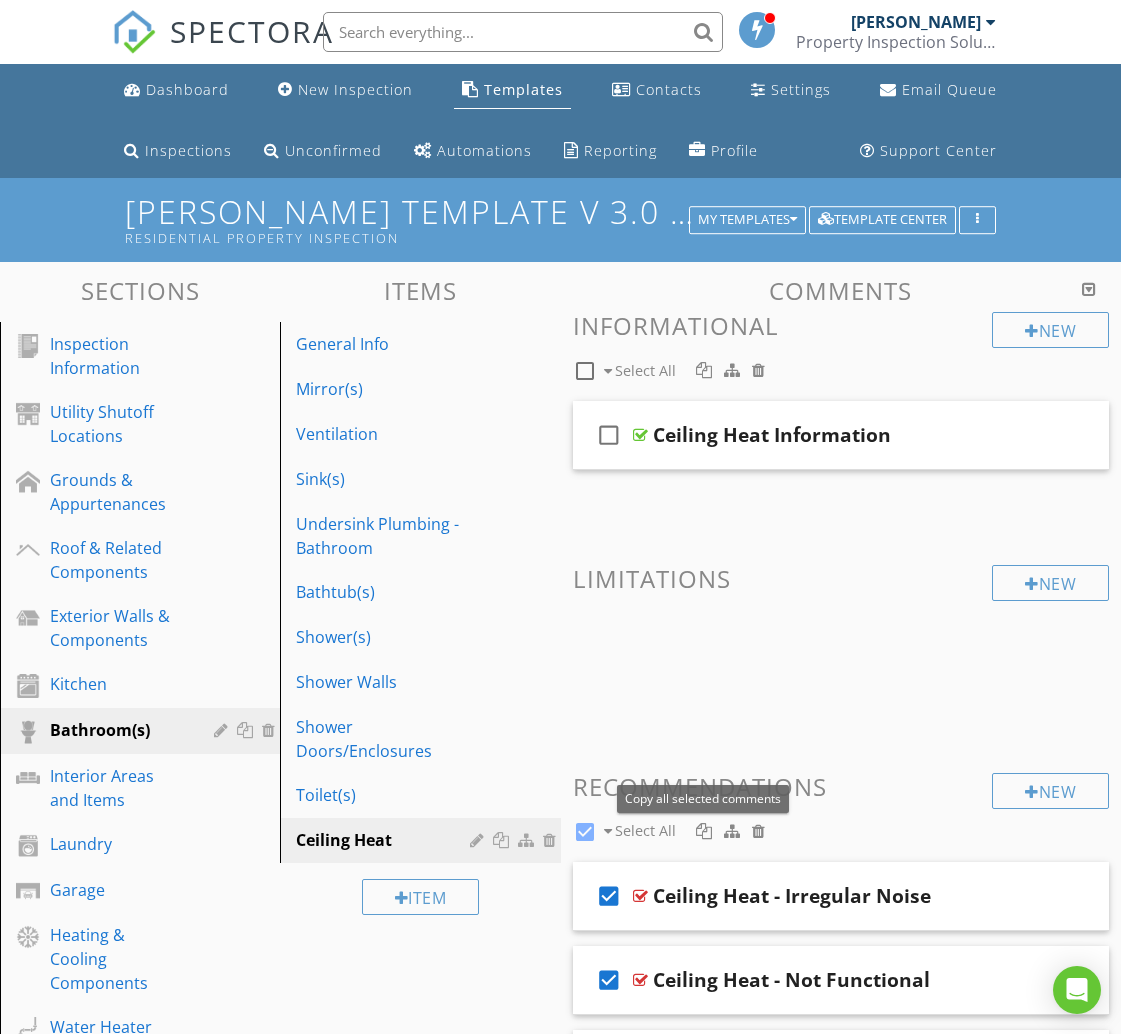 click at bounding box center (704, 831) 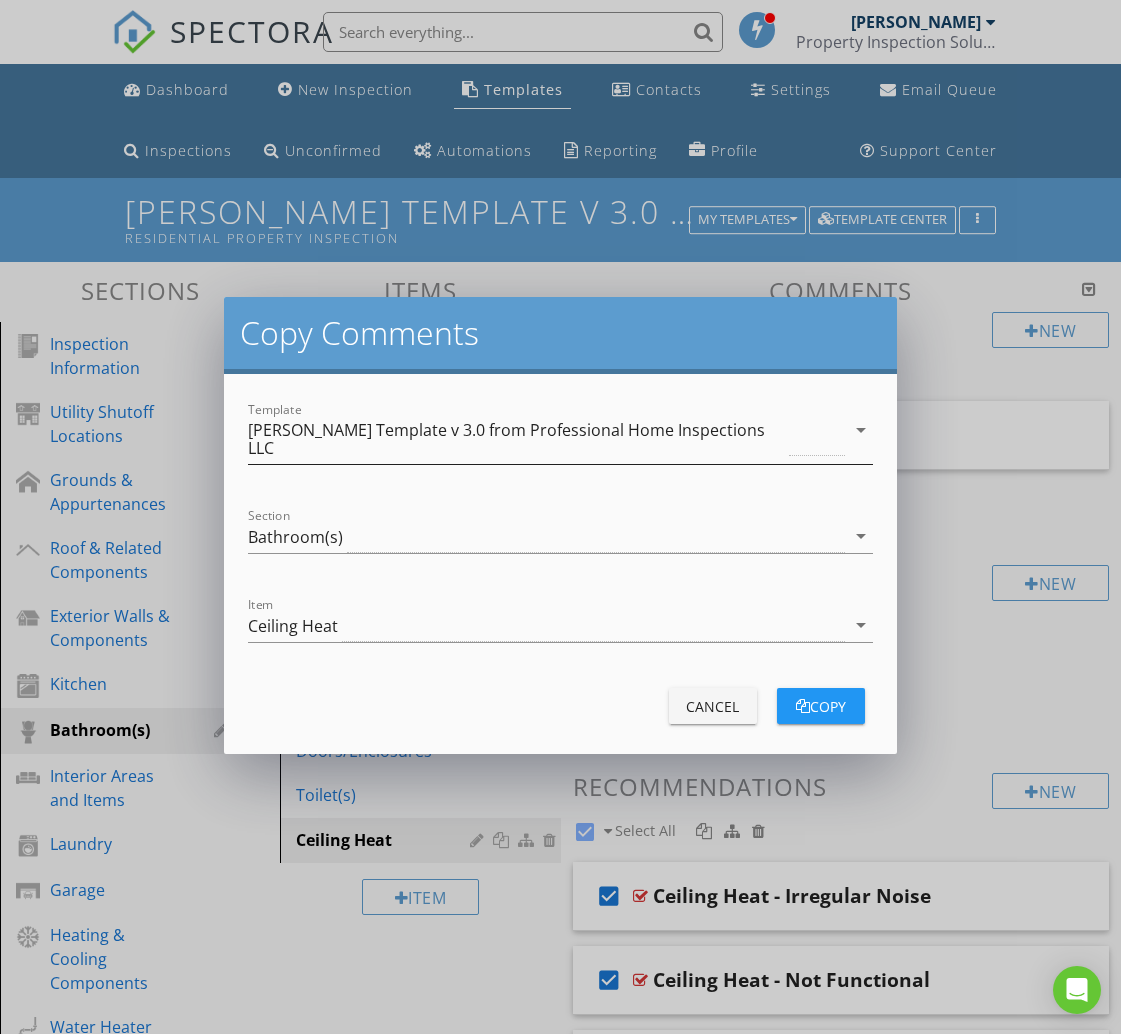 click on "[PERSON_NAME] Template v 3.0 from Professional Home Inspections LLC" at bounding box center [516, 439] 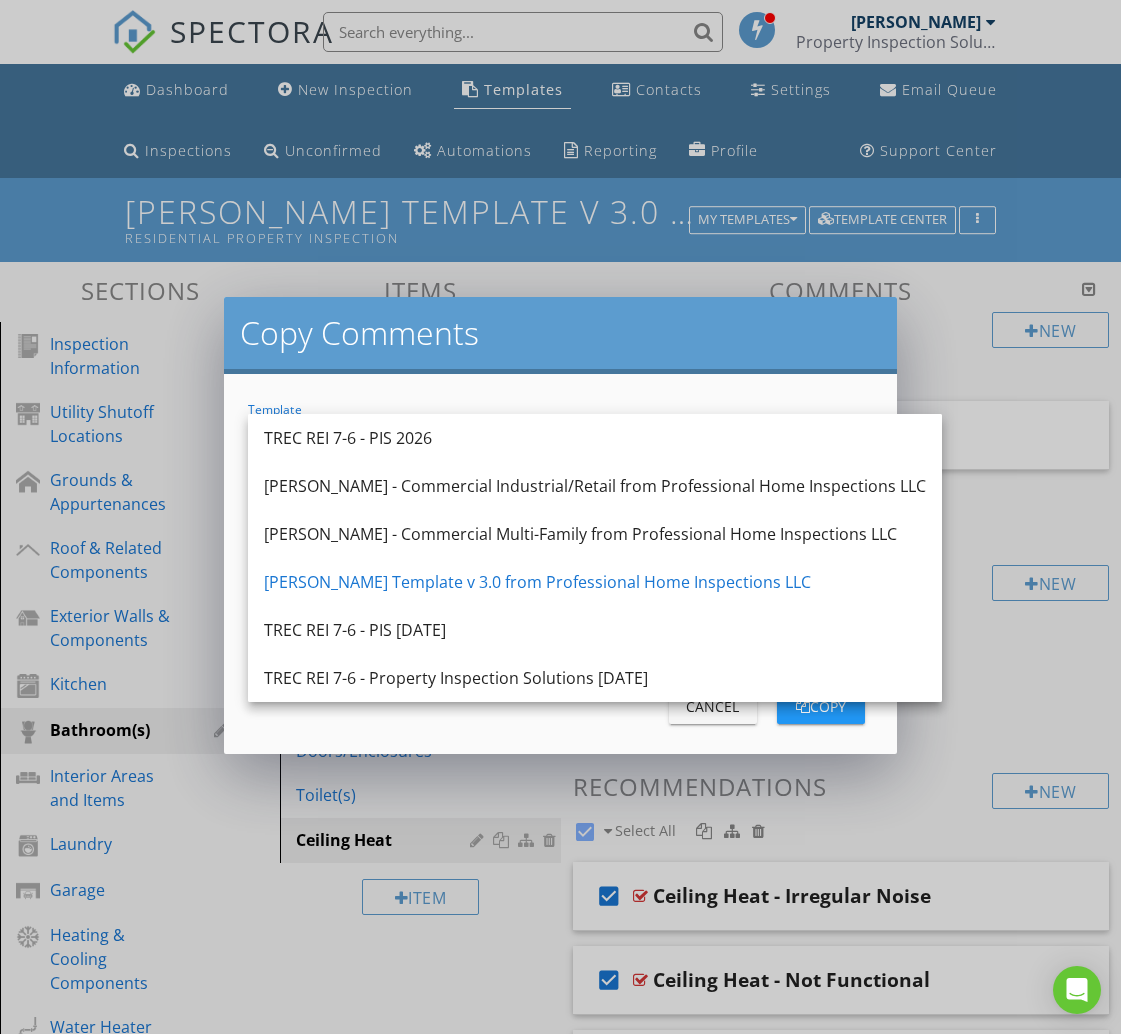 drag, startPoint x: 333, startPoint y: 429, endPoint x: 331, endPoint y: 480, distance: 51.0392 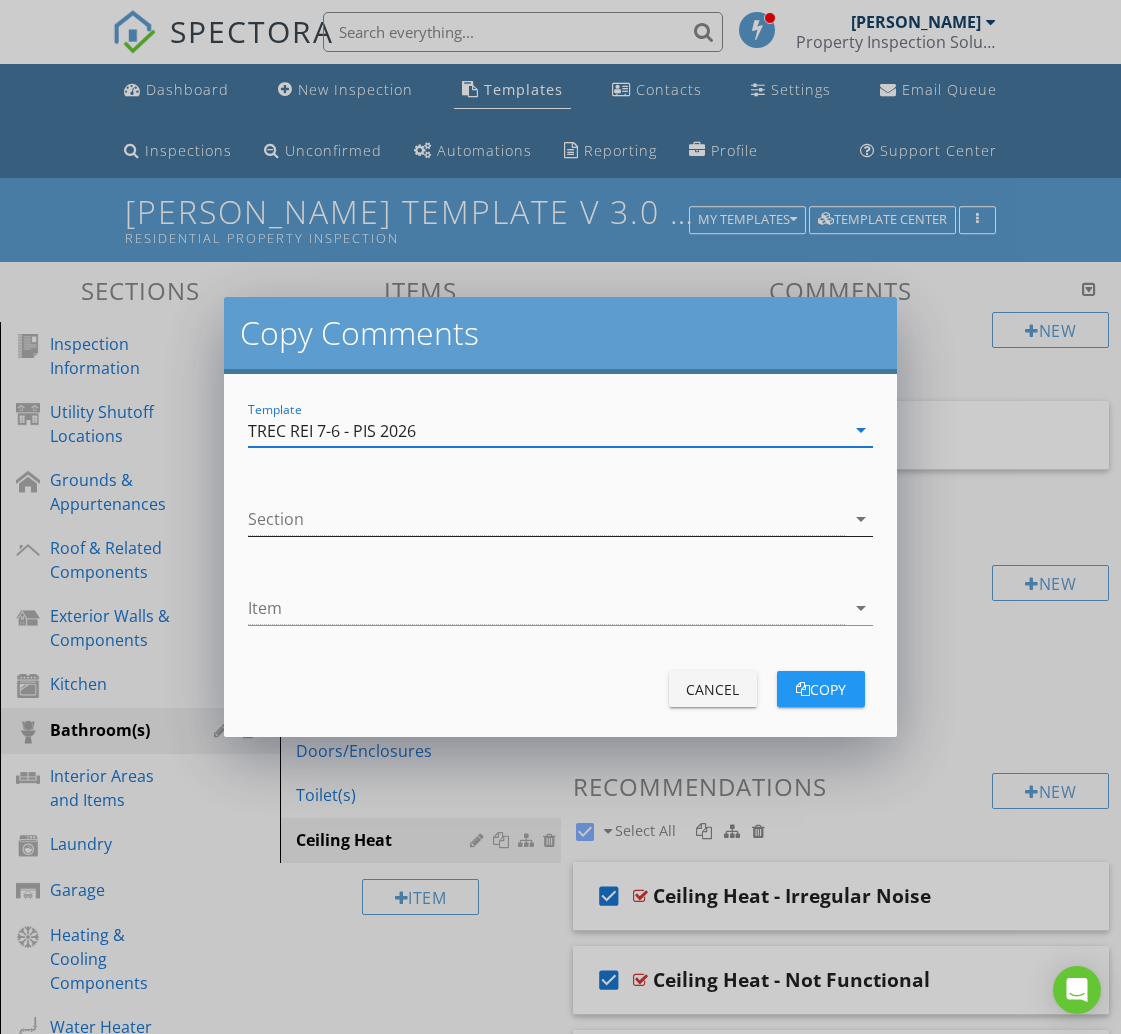 click at bounding box center [546, 519] 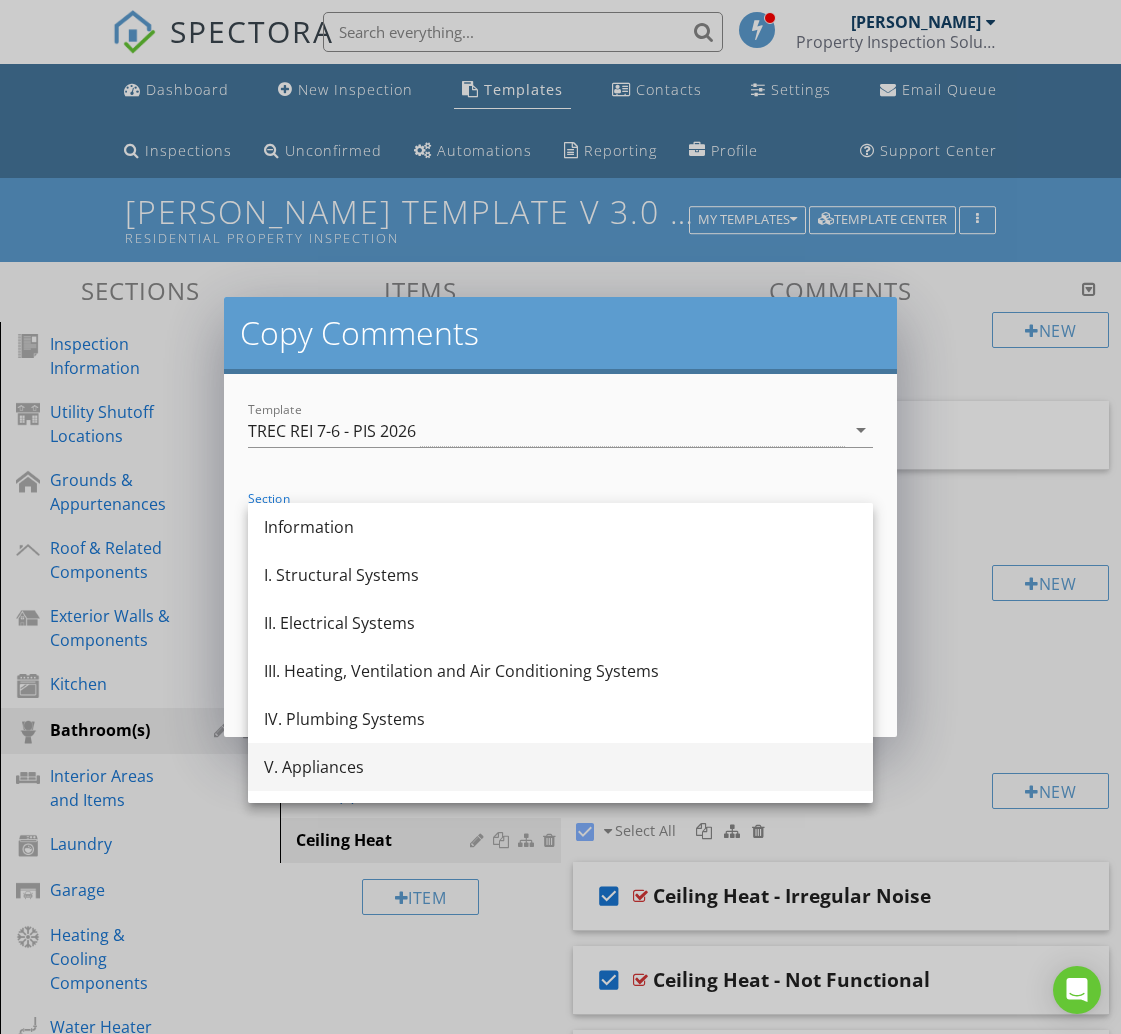 click on "V. Appliances" at bounding box center [560, 767] 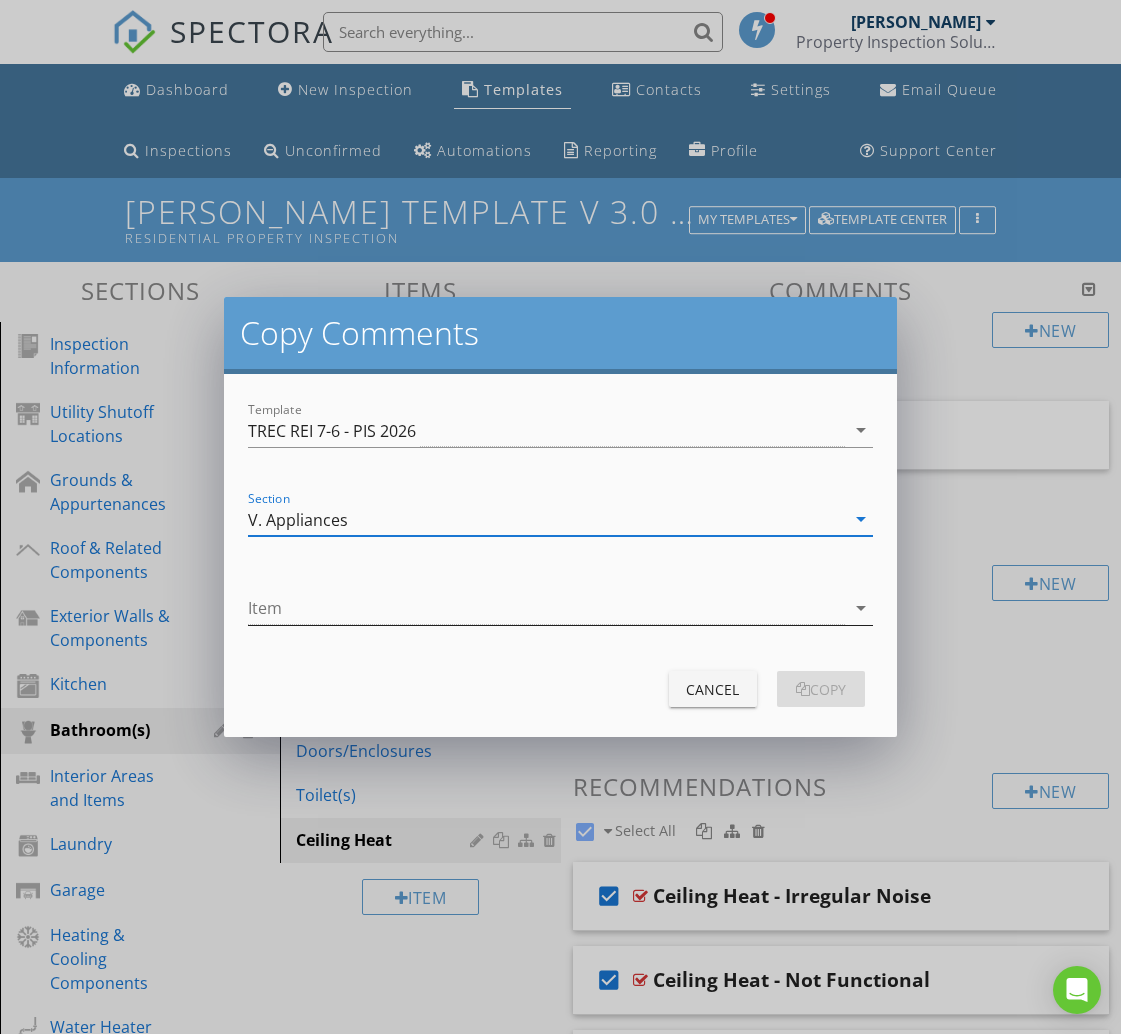 click at bounding box center (546, 608) 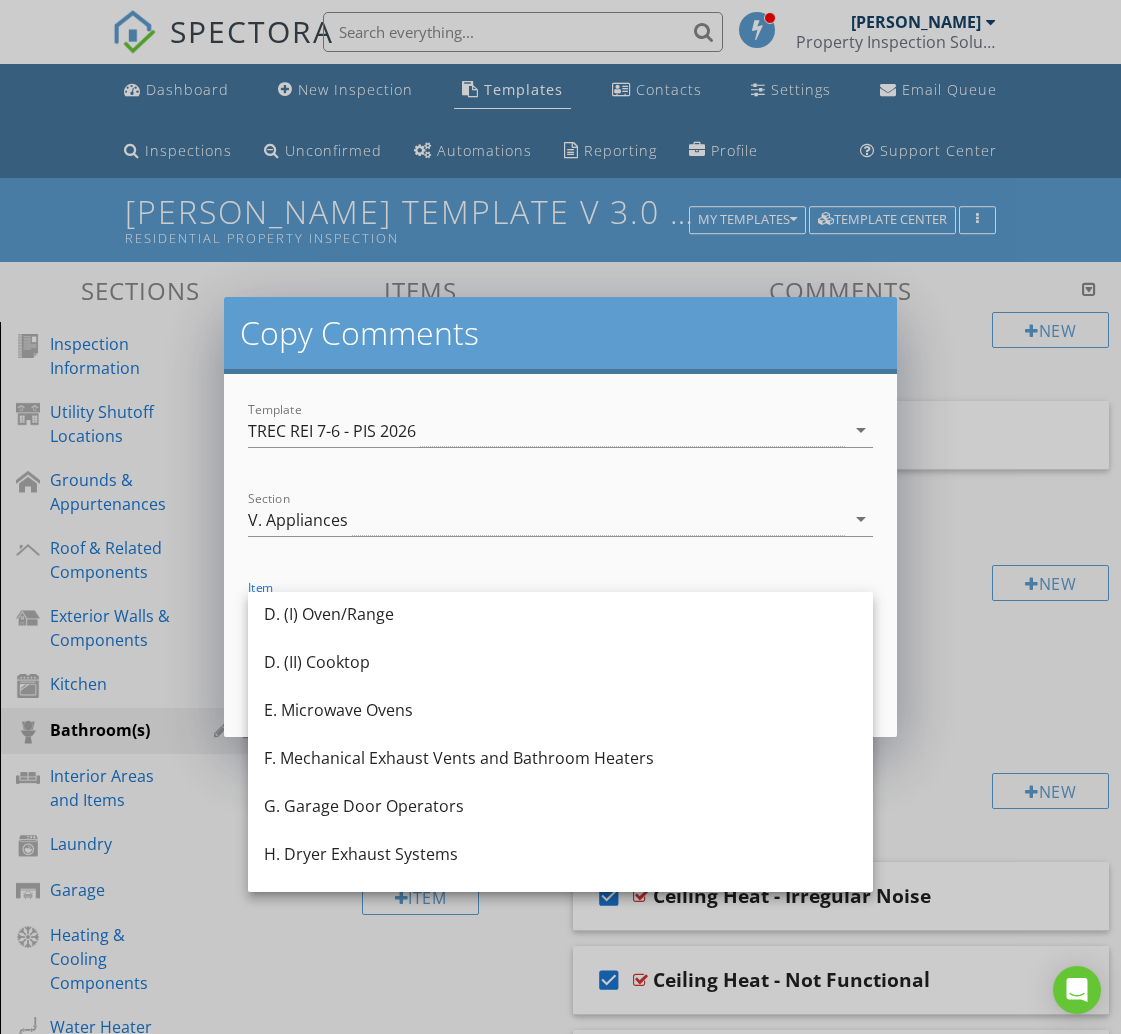 scroll, scrollTop: 205, scrollLeft: 0, axis: vertical 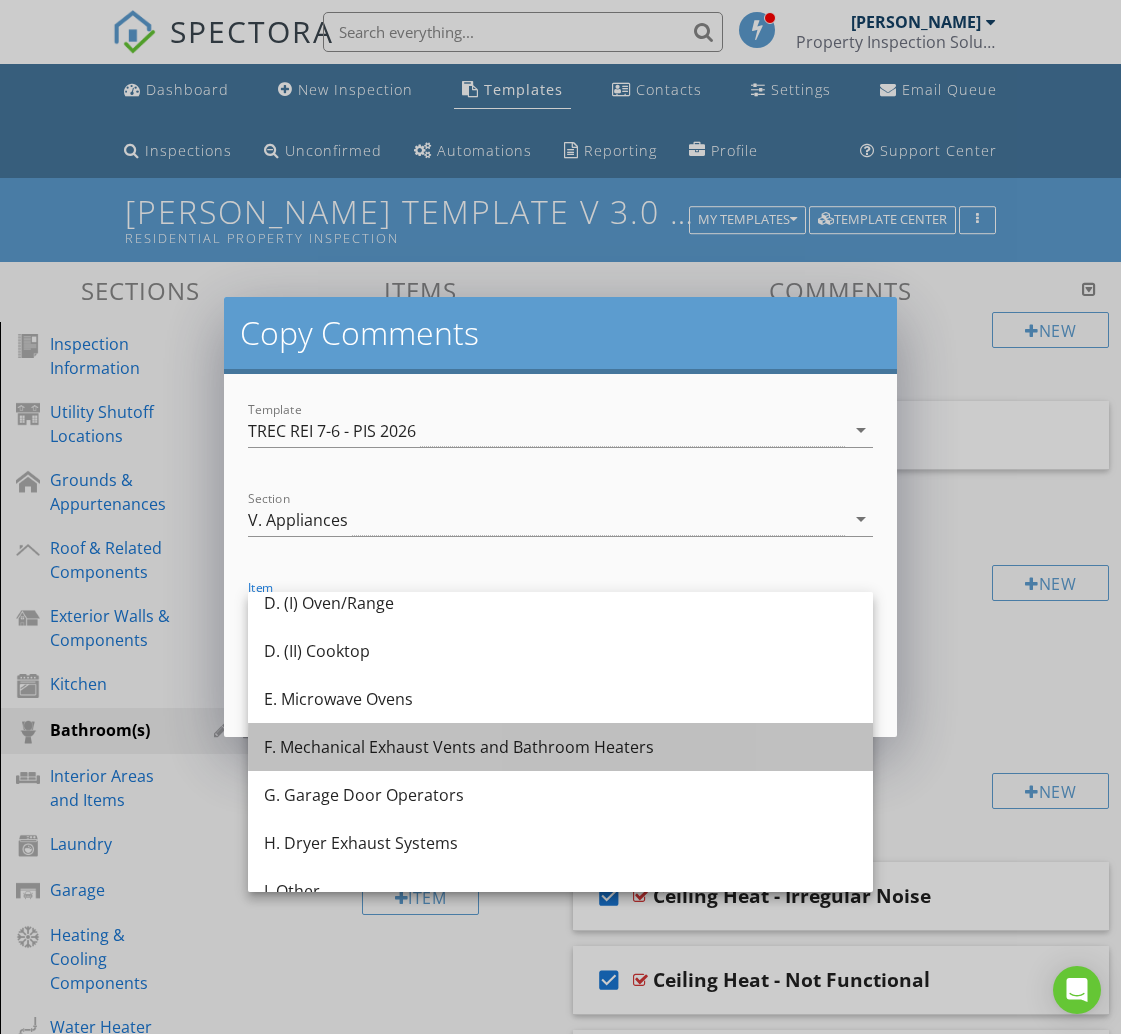 click on "F. Mechanical Exhaust Vents and Bathroom Heaters" at bounding box center (560, 747) 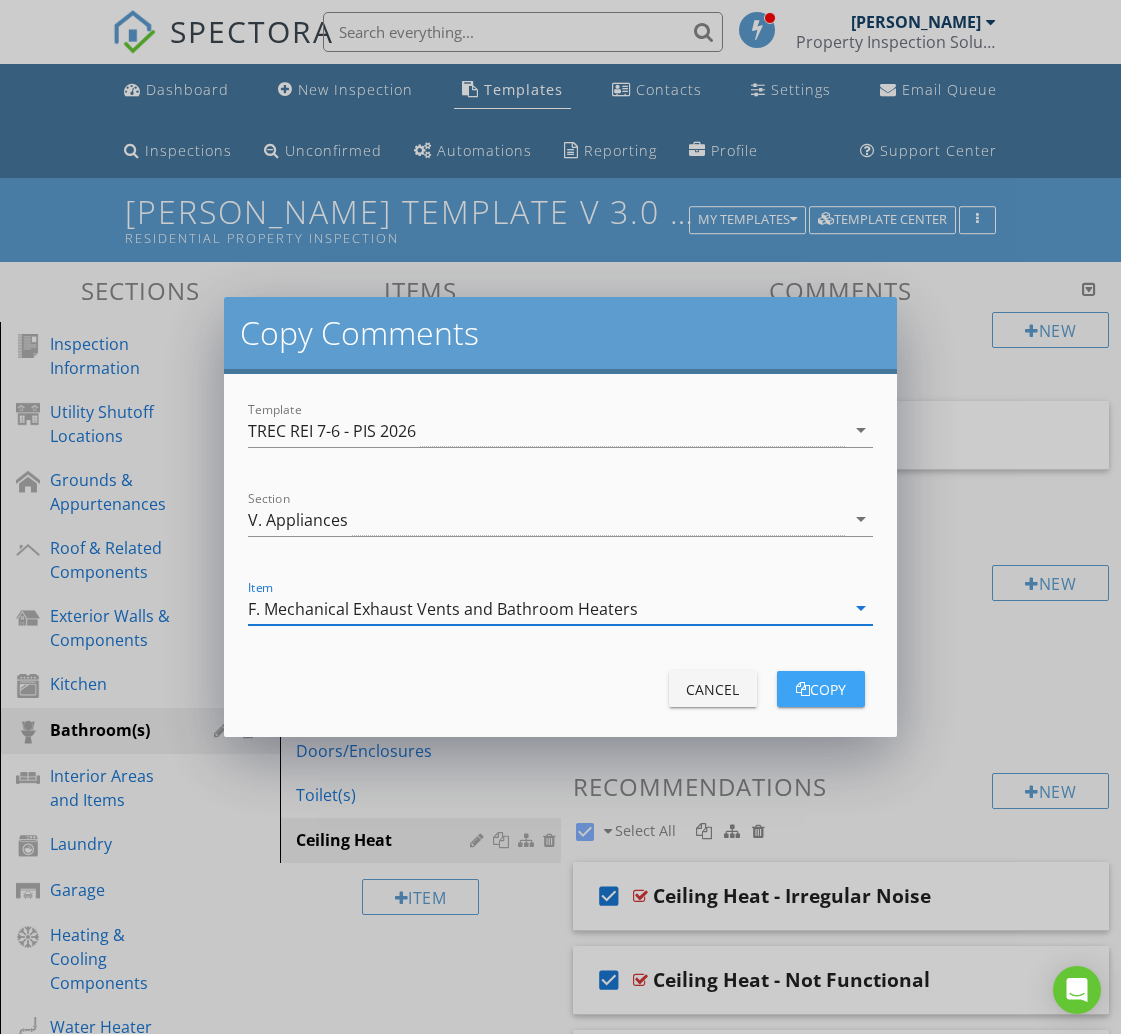 drag, startPoint x: 799, startPoint y: 694, endPoint x: 772, endPoint y: 693, distance: 27.018513 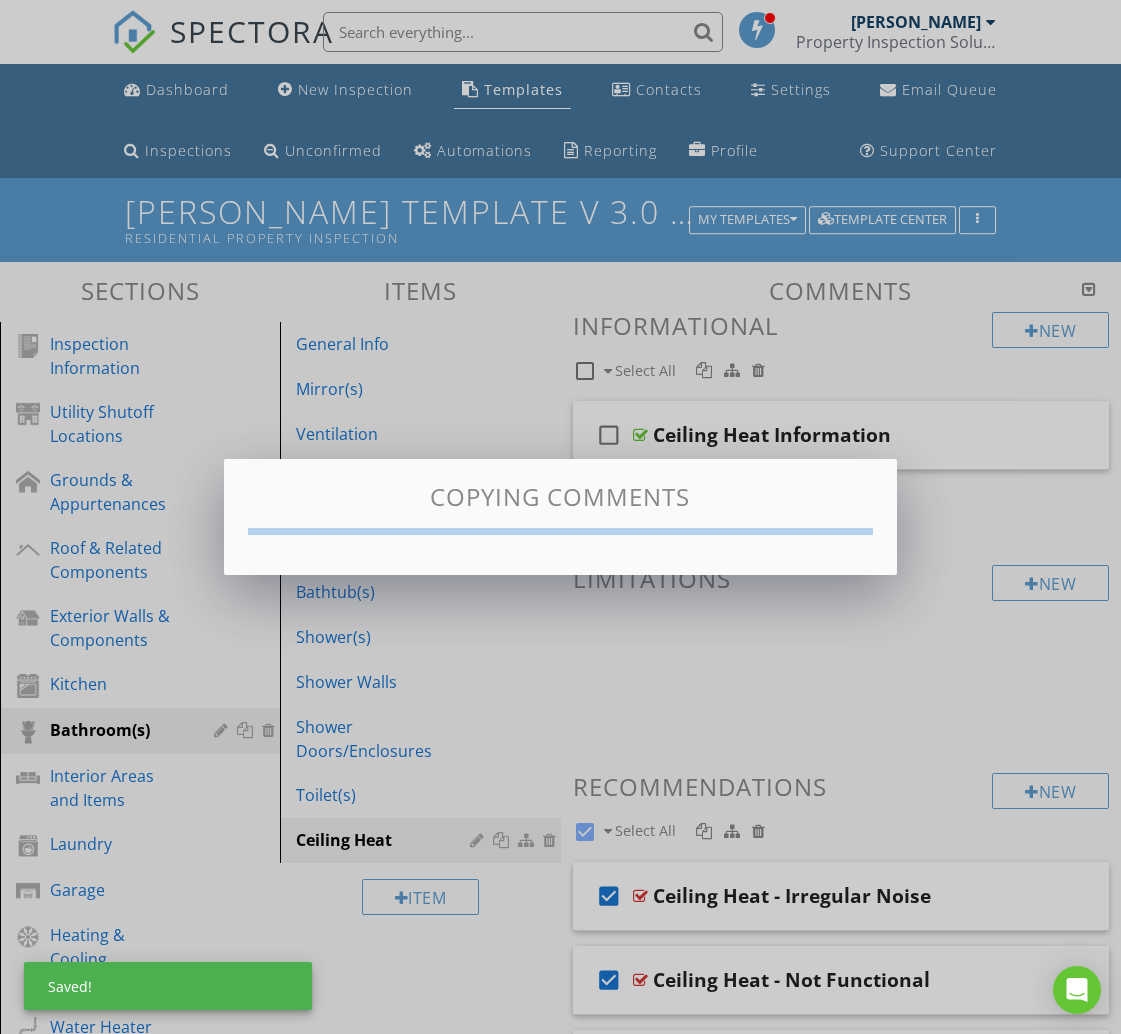 checkbox on "false" 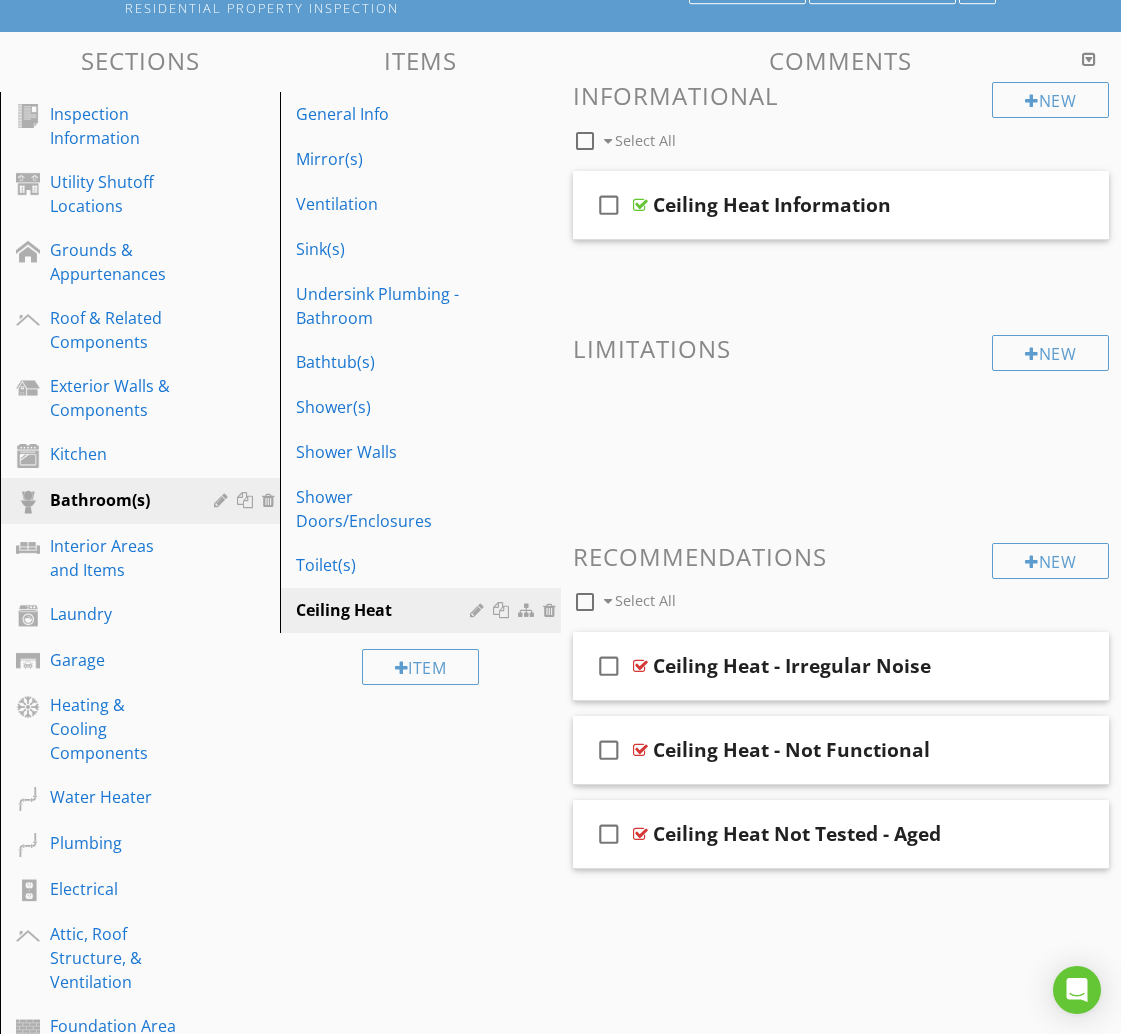 scroll, scrollTop: 214, scrollLeft: 0, axis: vertical 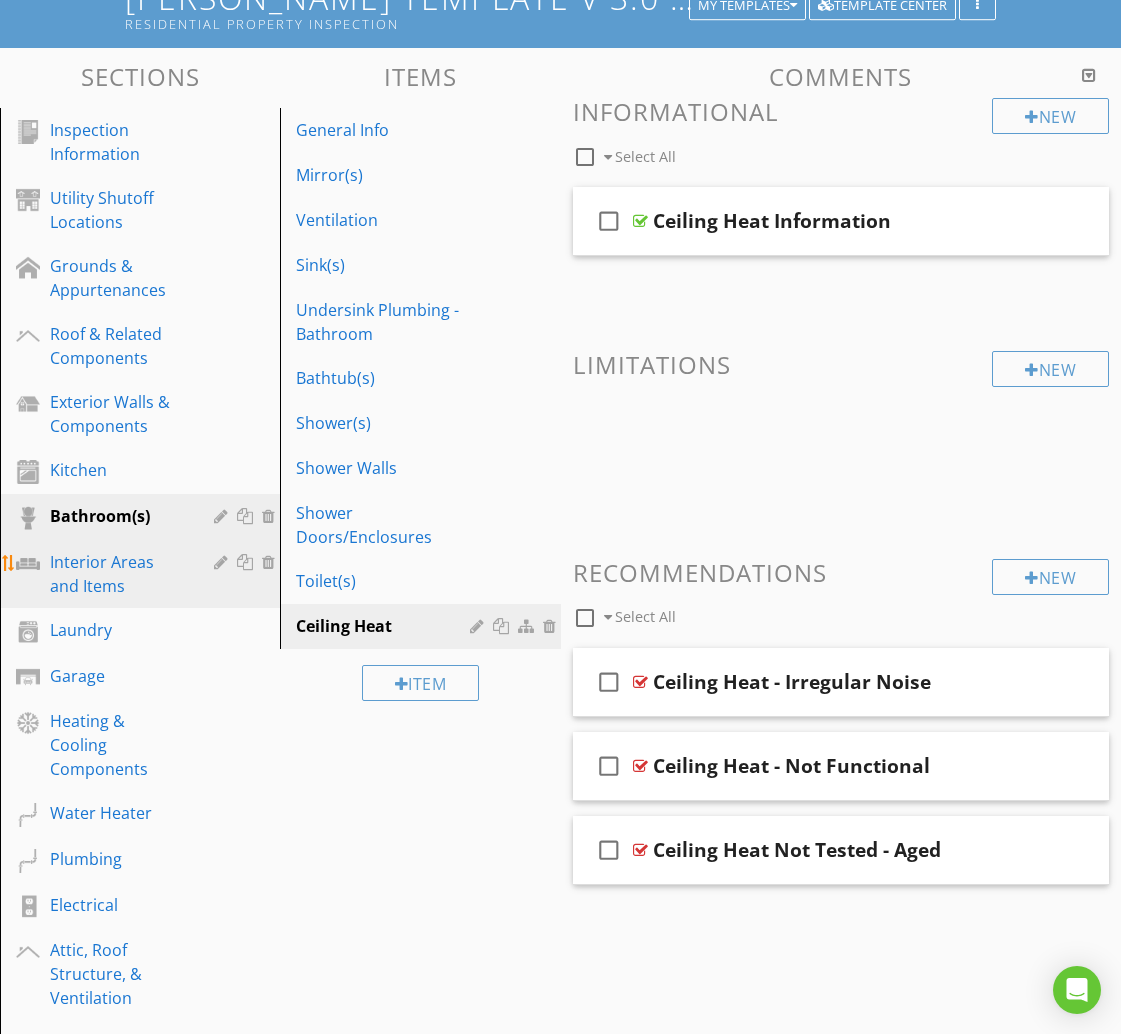 click on "Interior Areas and Items" at bounding box center (117, 574) 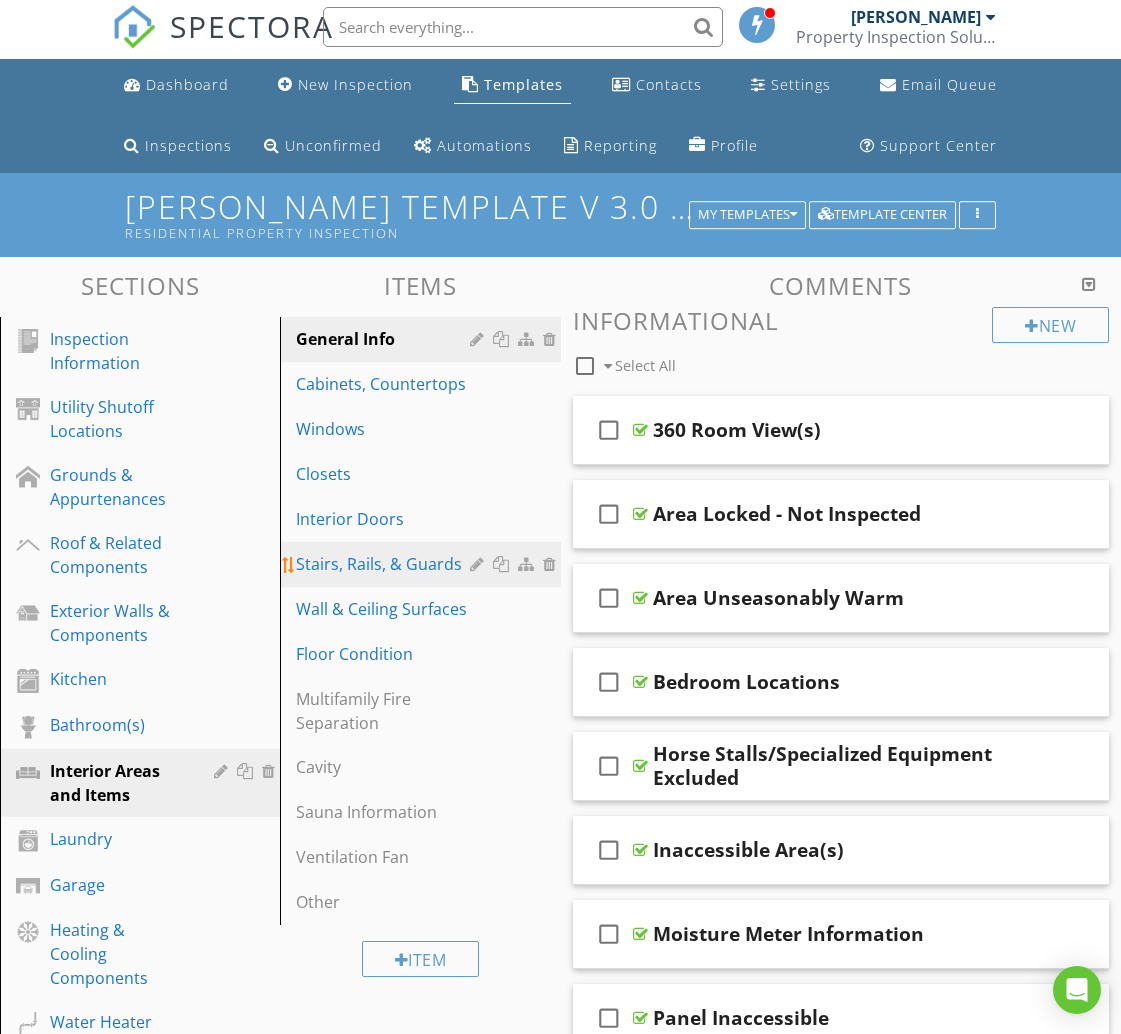 scroll, scrollTop: 0, scrollLeft: 0, axis: both 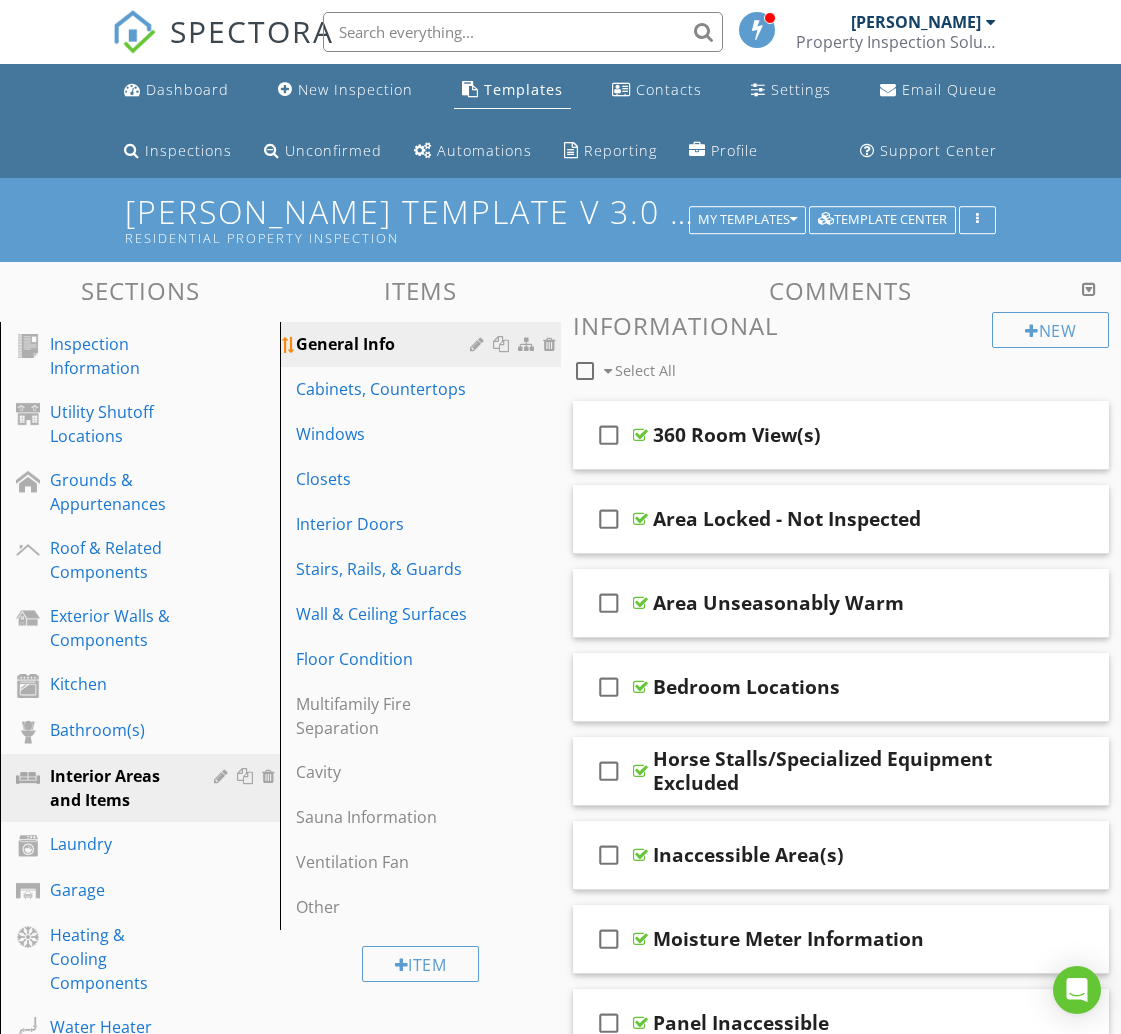 click on "General Info" at bounding box center [385, 344] 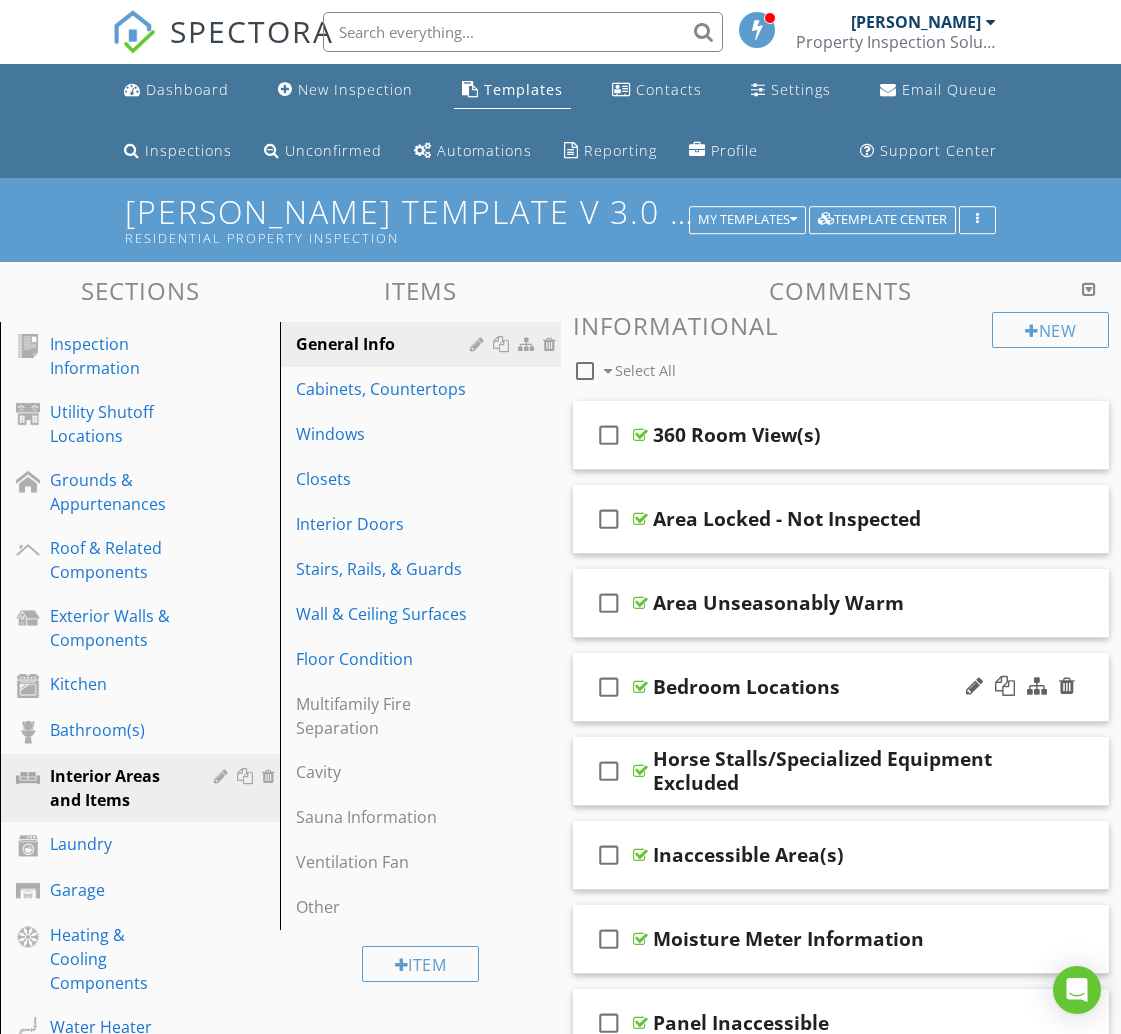 click on "Bedroom Locations" at bounding box center [839, 687] 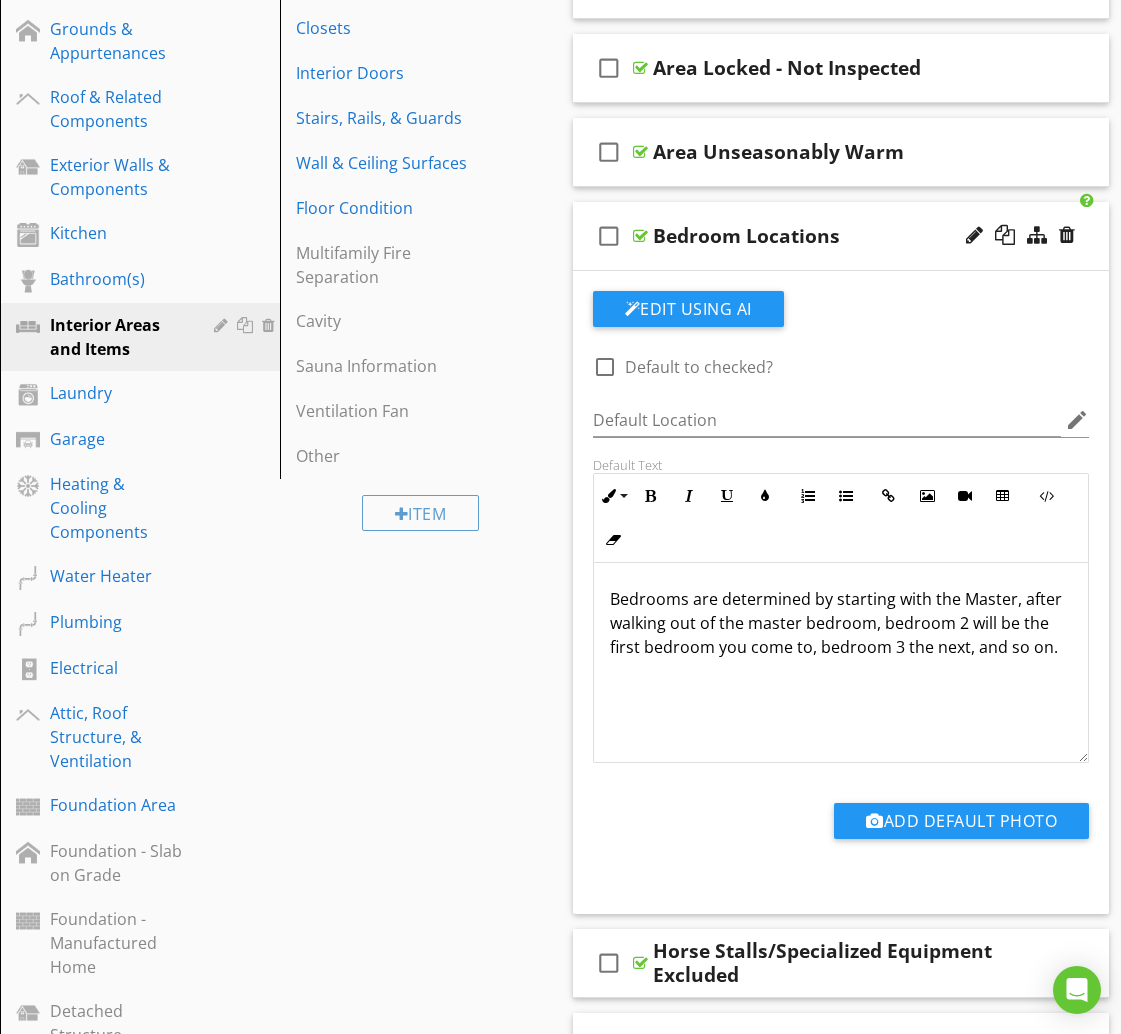 scroll, scrollTop: 455, scrollLeft: 0, axis: vertical 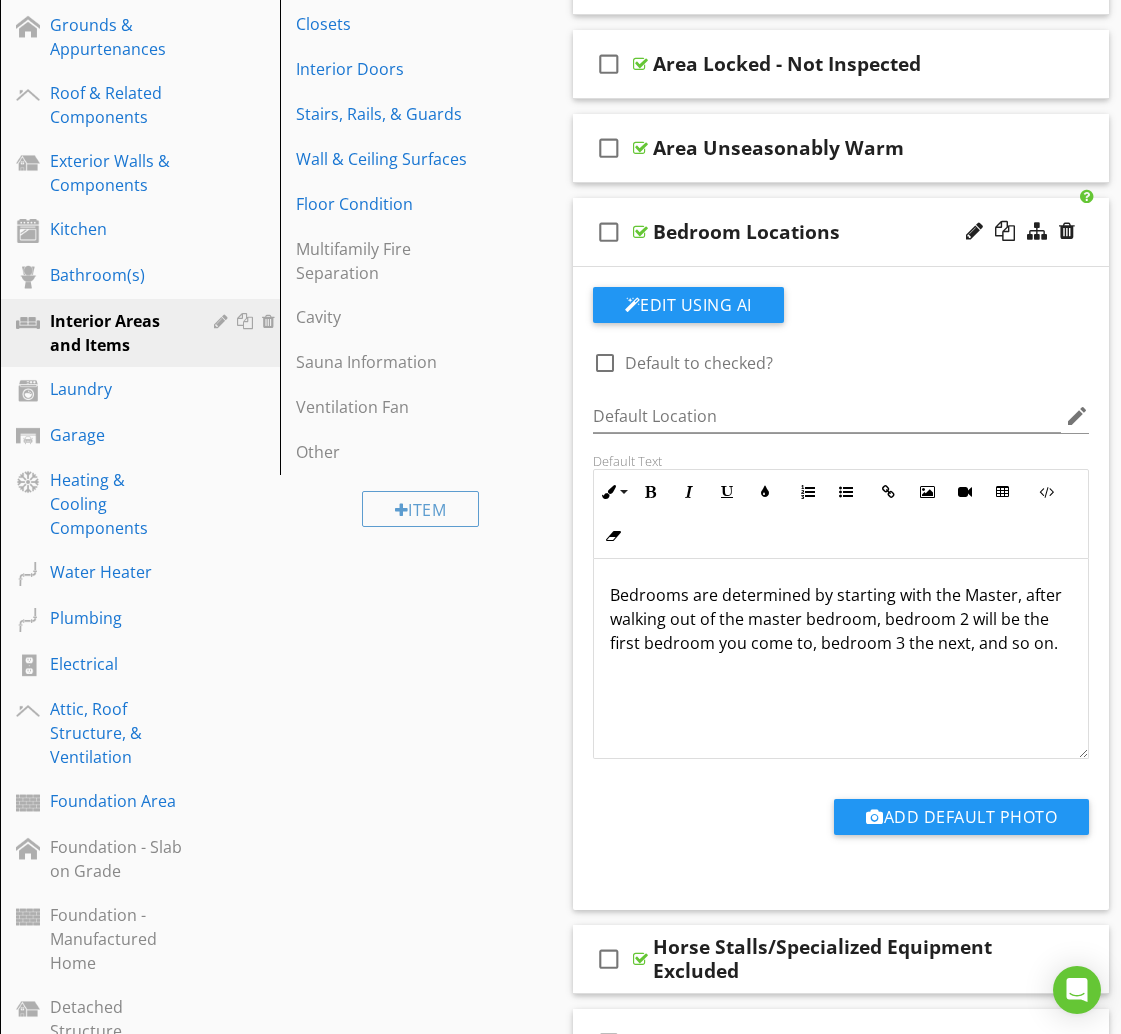 click on "check_box_outline_blank
Bedroom Locations" at bounding box center (841, 232) 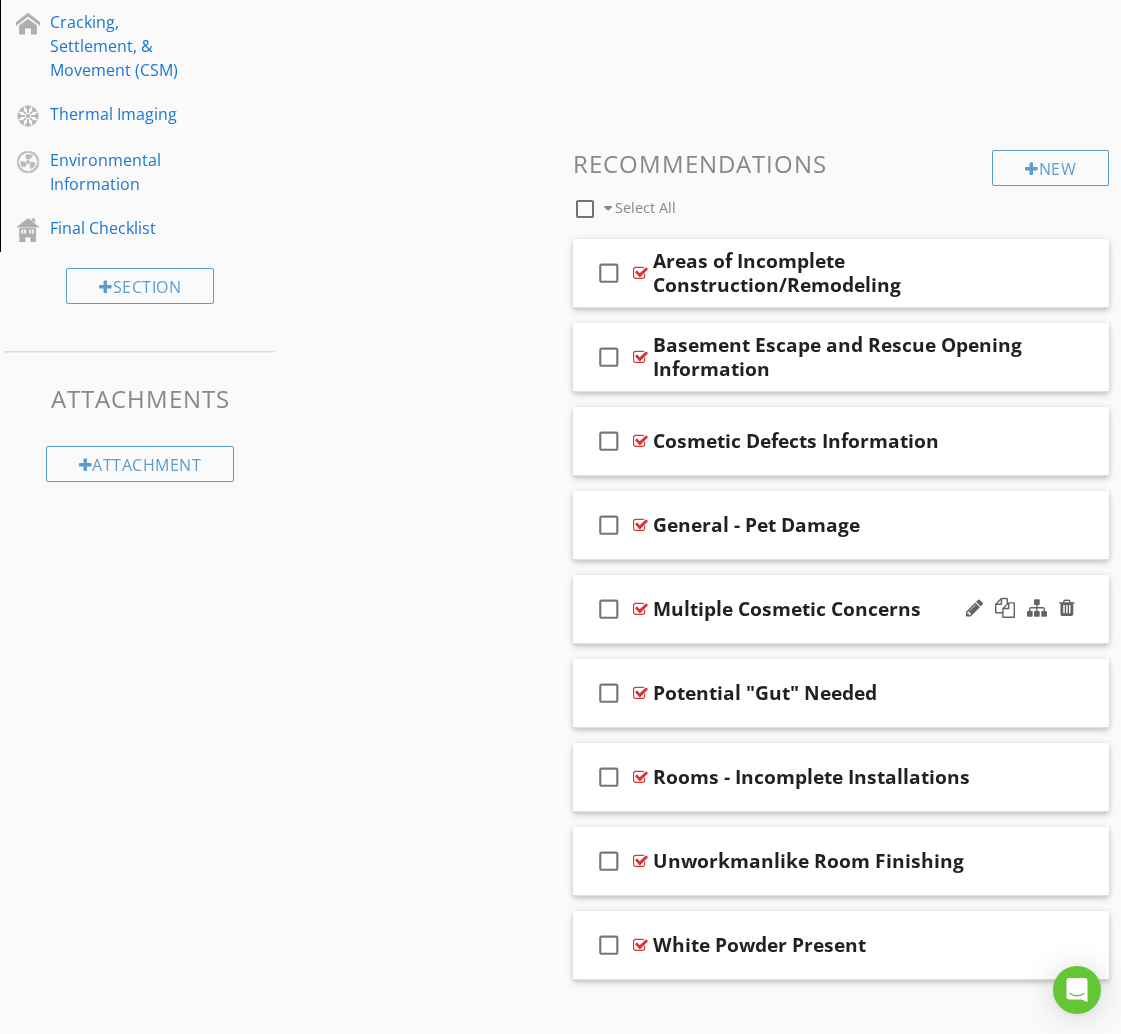 scroll, scrollTop: 1630, scrollLeft: 0, axis: vertical 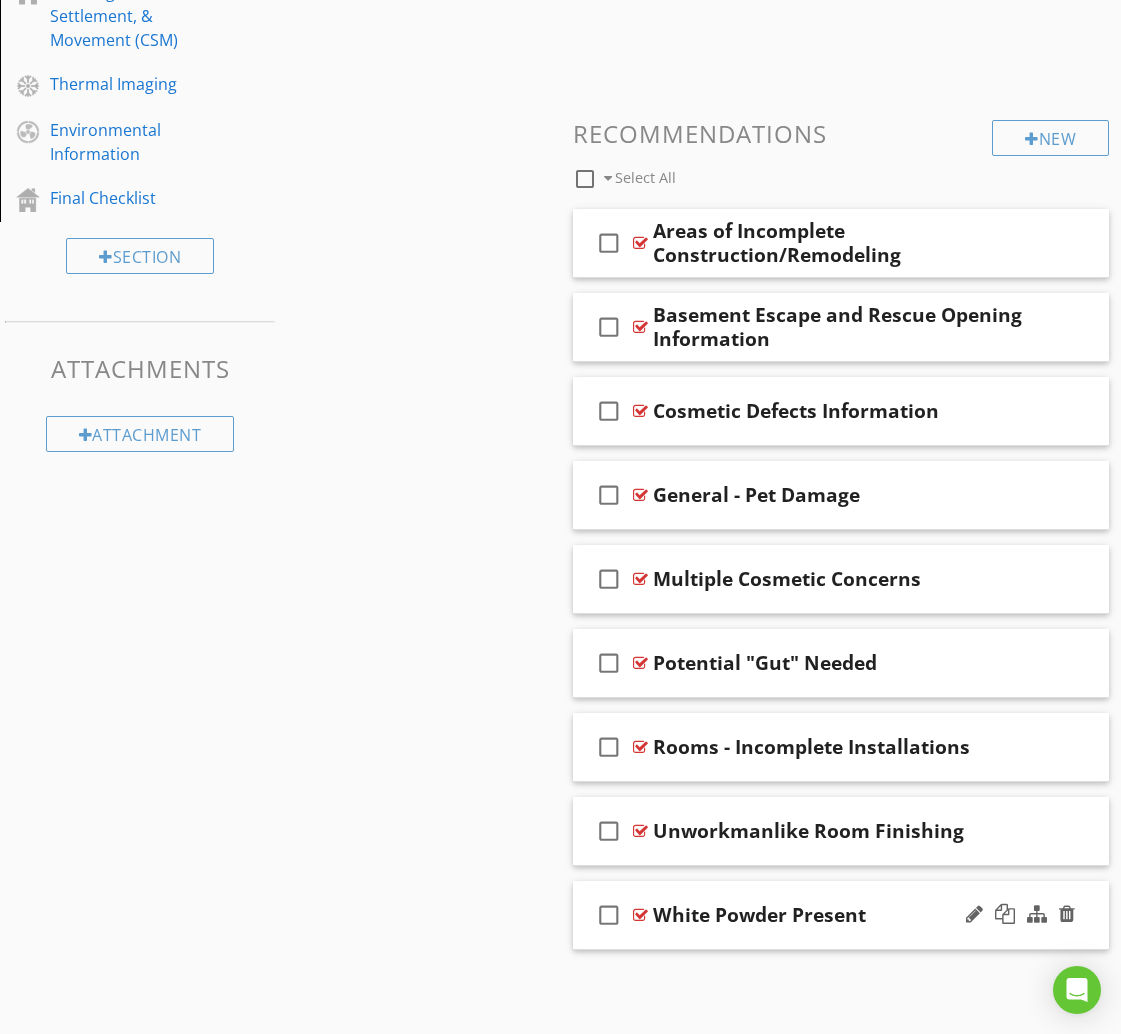 click on "check_box_outline_blank
White Powder Present" at bounding box center (841, 915) 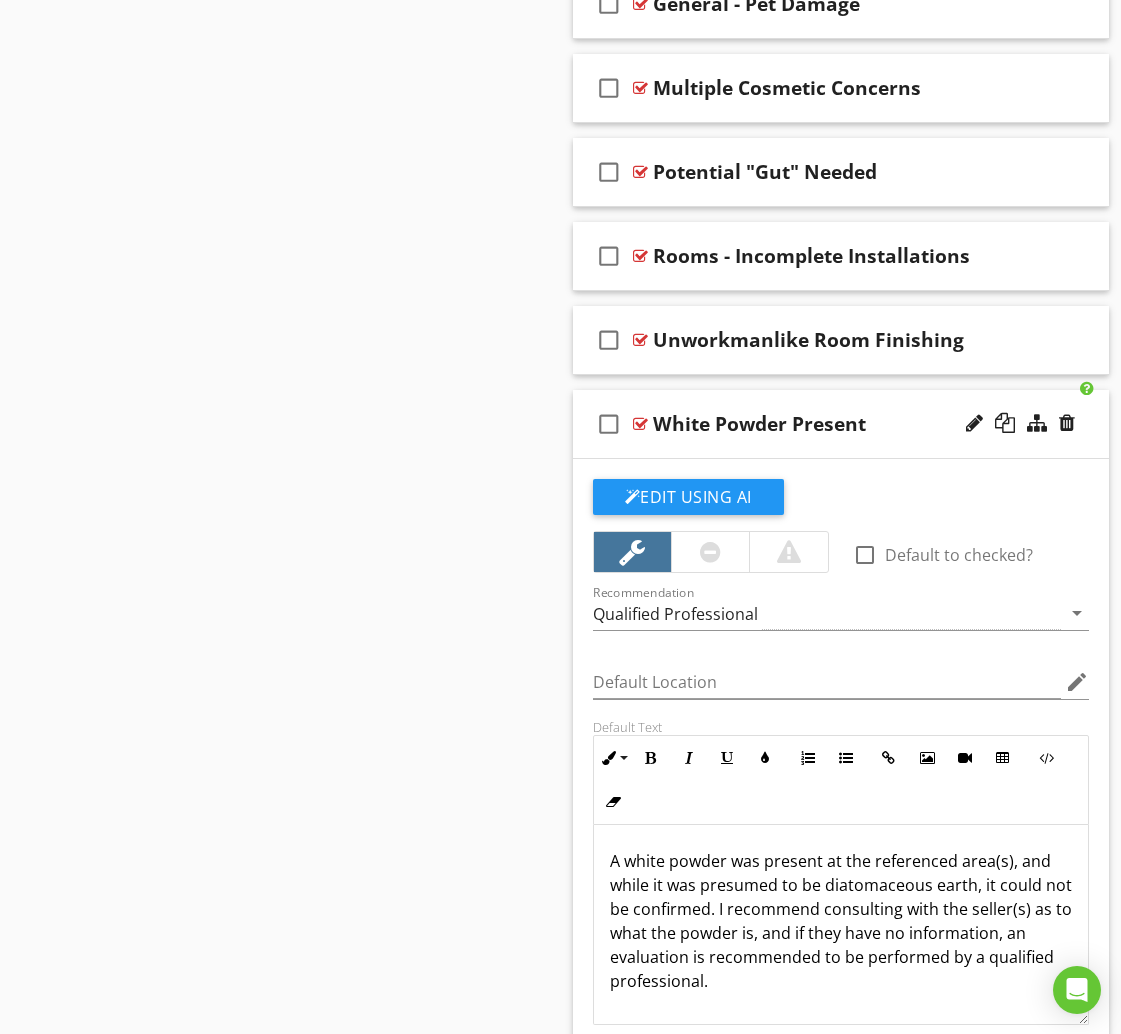 scroll, scrollTop: 2123, scrollLeft: 0, axis: vertical 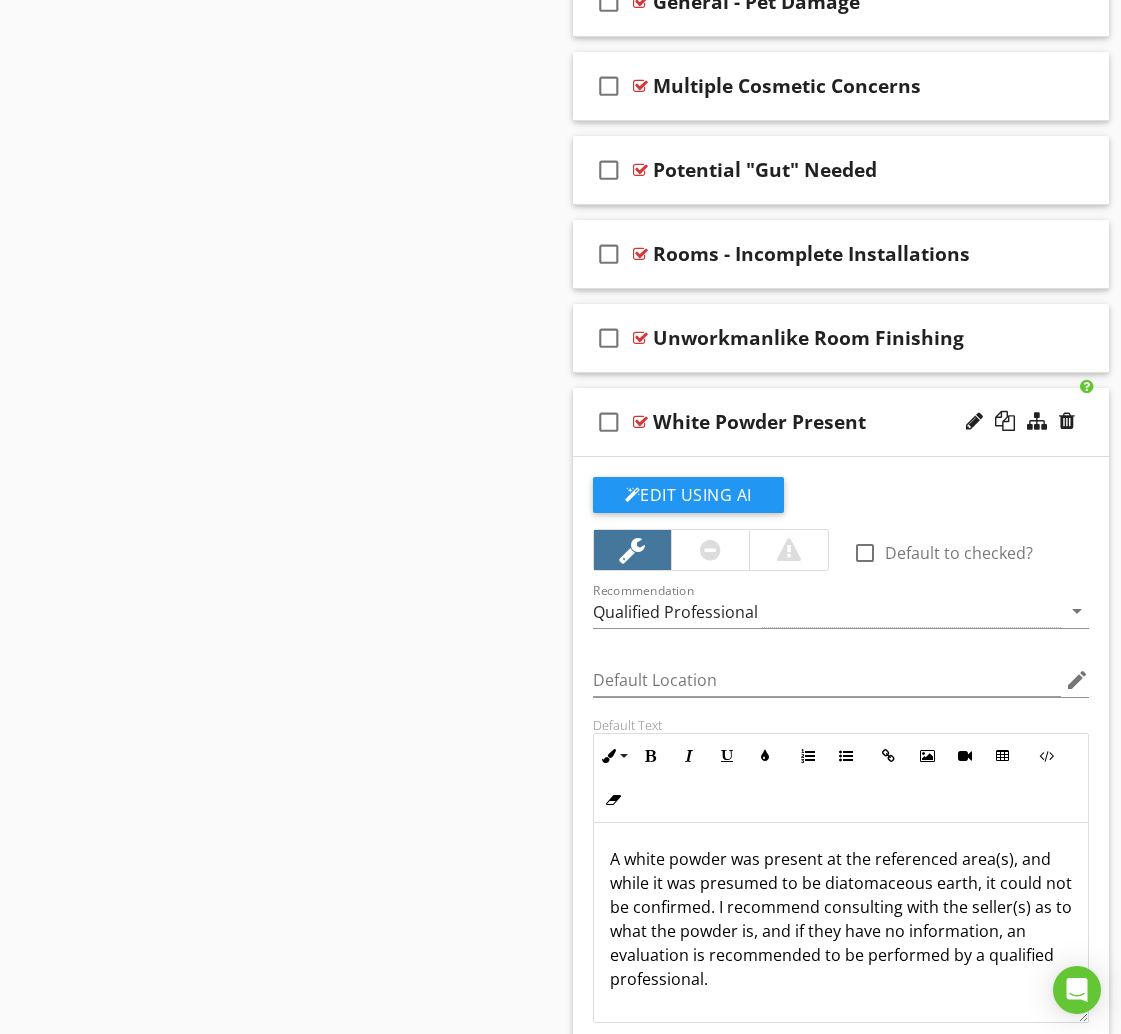 click on "White Powder Present" at bounding box center (839, 422) 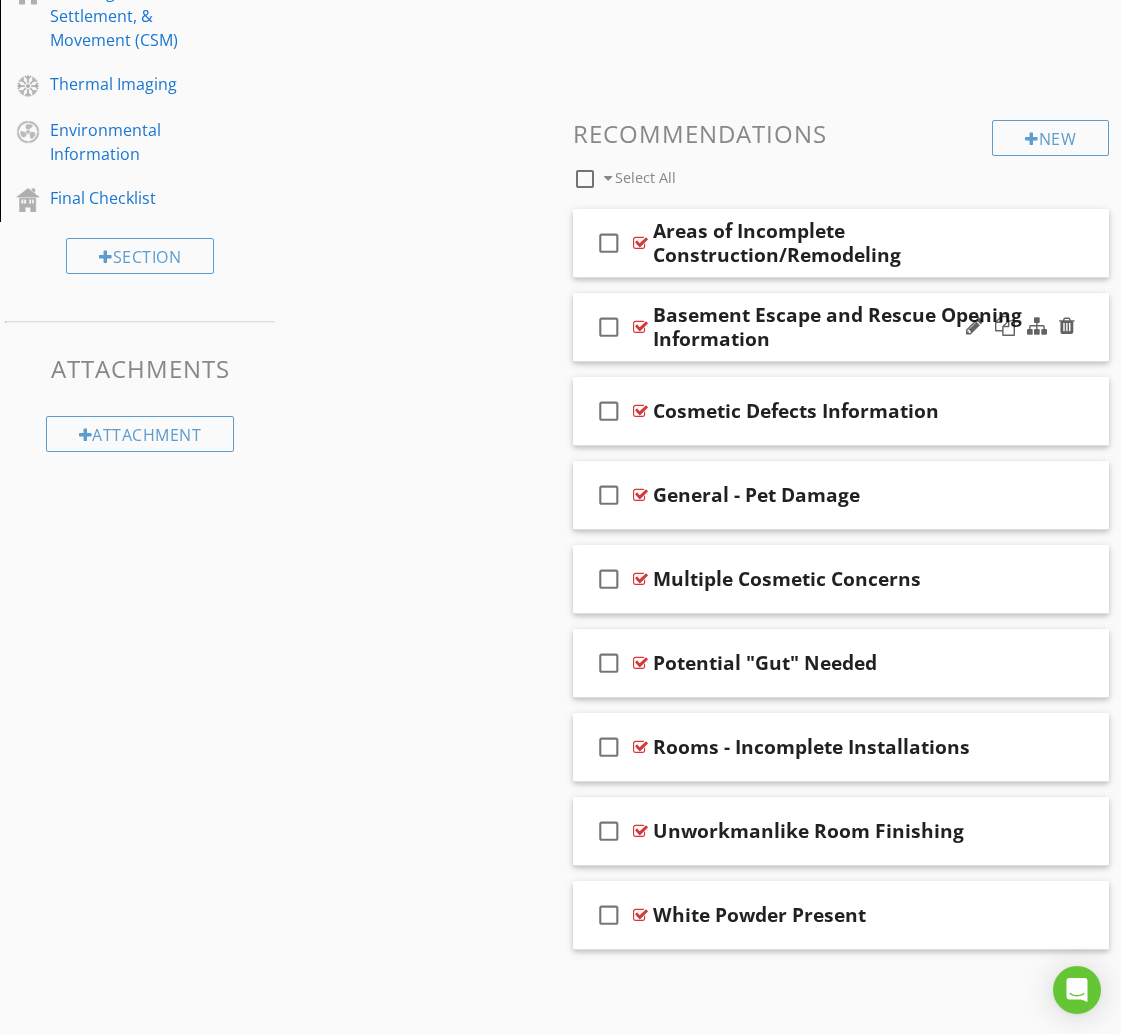 scroll, scrollTop: 1630, scrollLeft: 0, axis: vertical 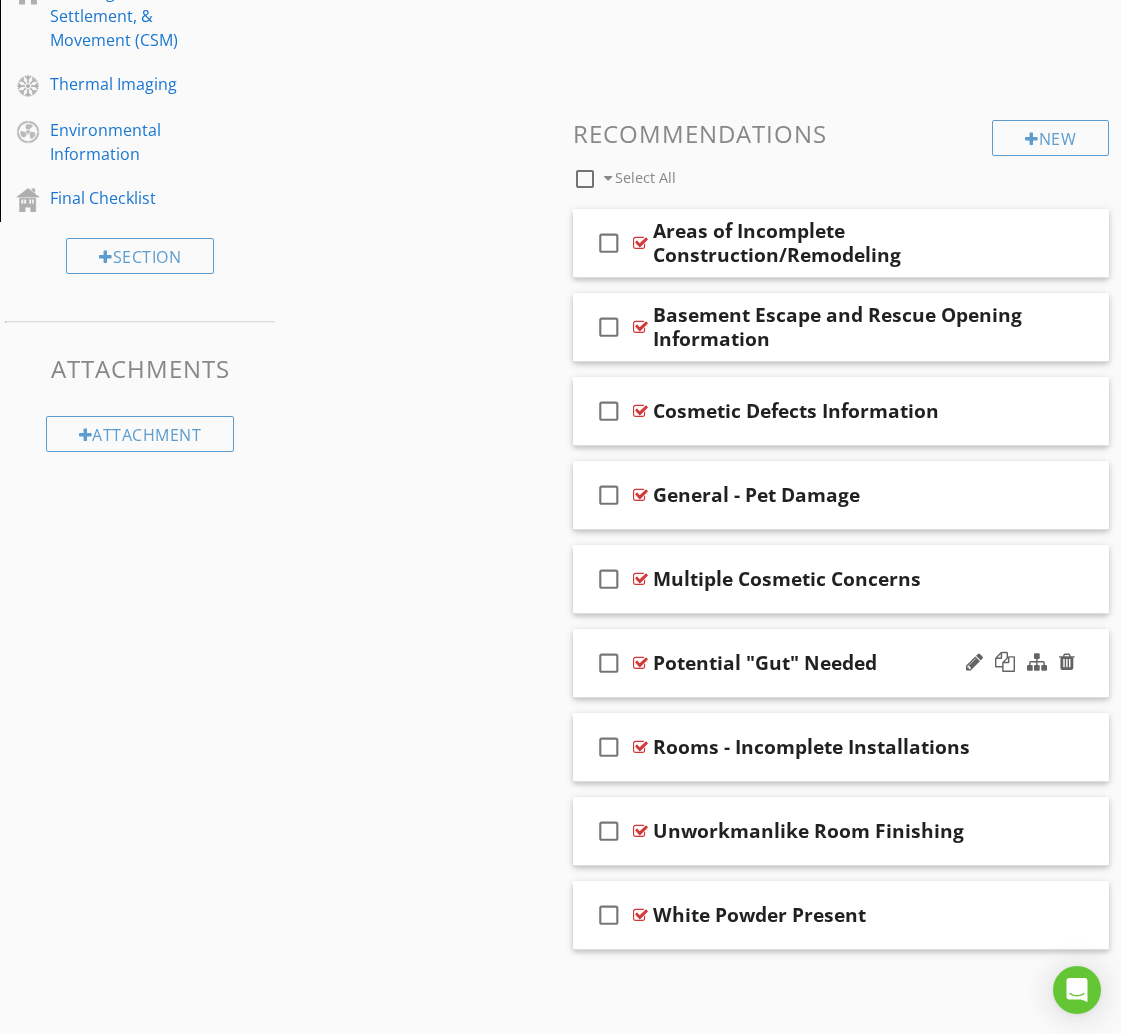 click on "Potential "Gut" Needed" at bounding box center [839, 663] 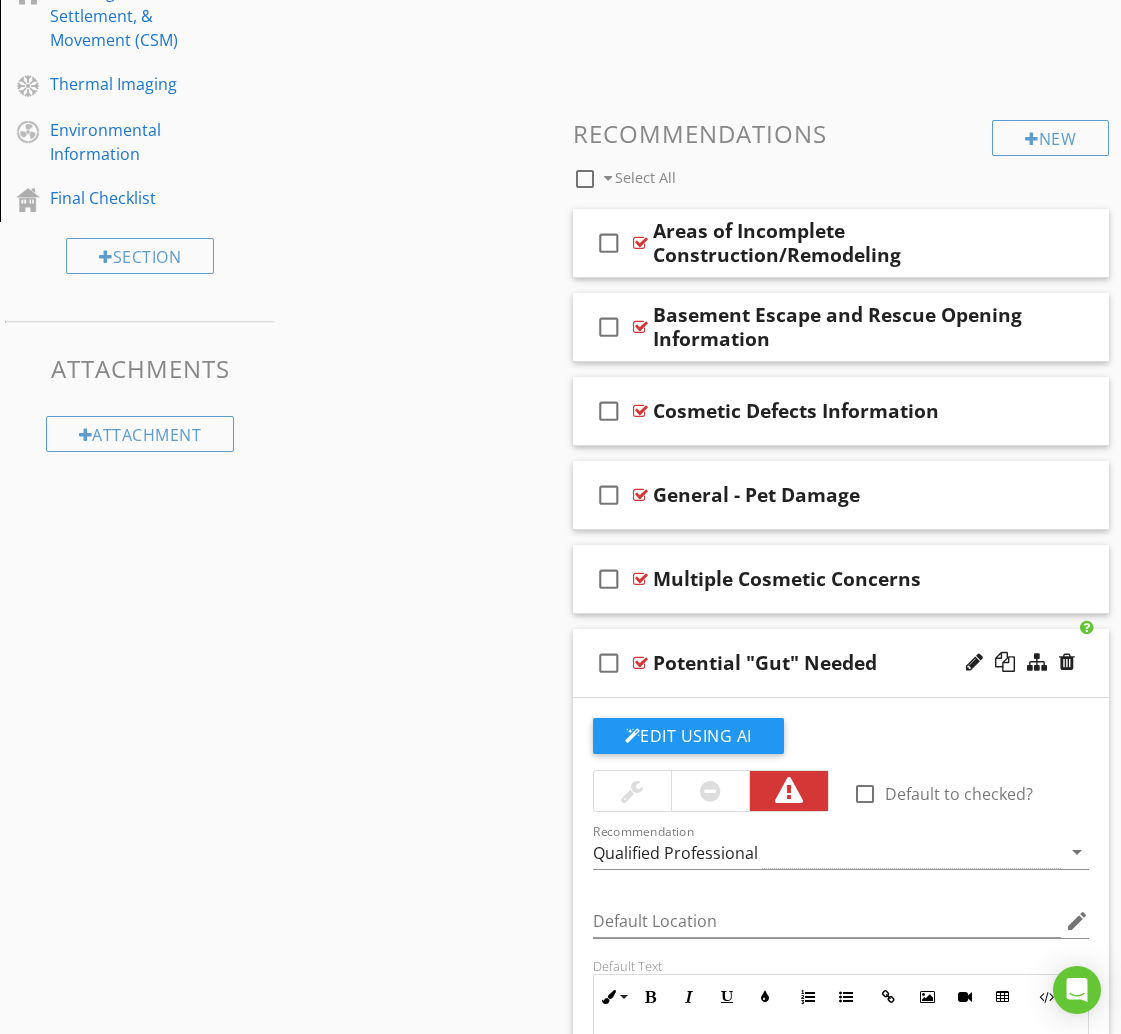 scroll, scrollTop: 2123, scrollLeft: 0, axis: vertical 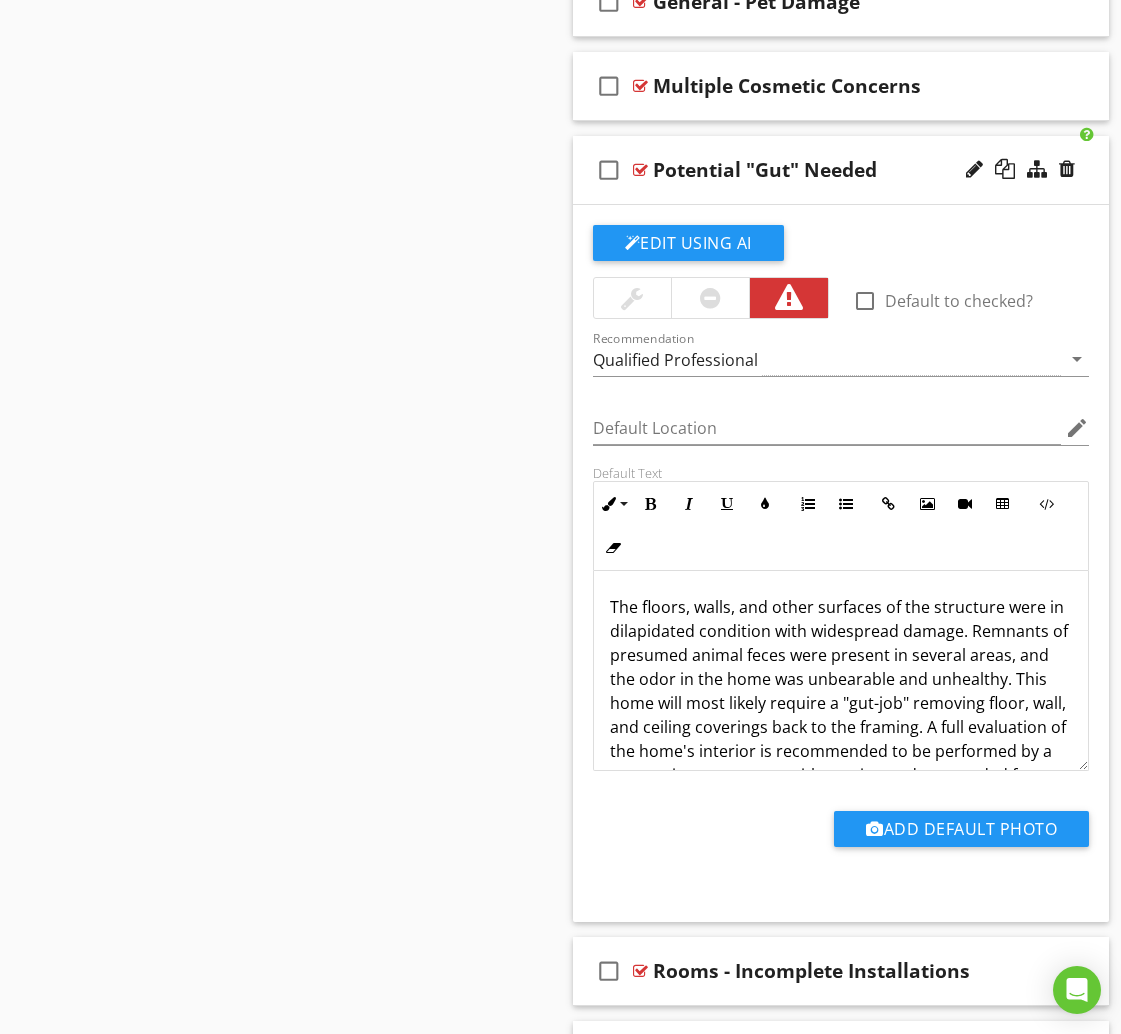 click on "check_box_outline_blank
Potential "Gut" Needed" at bounding box center [841, 170] 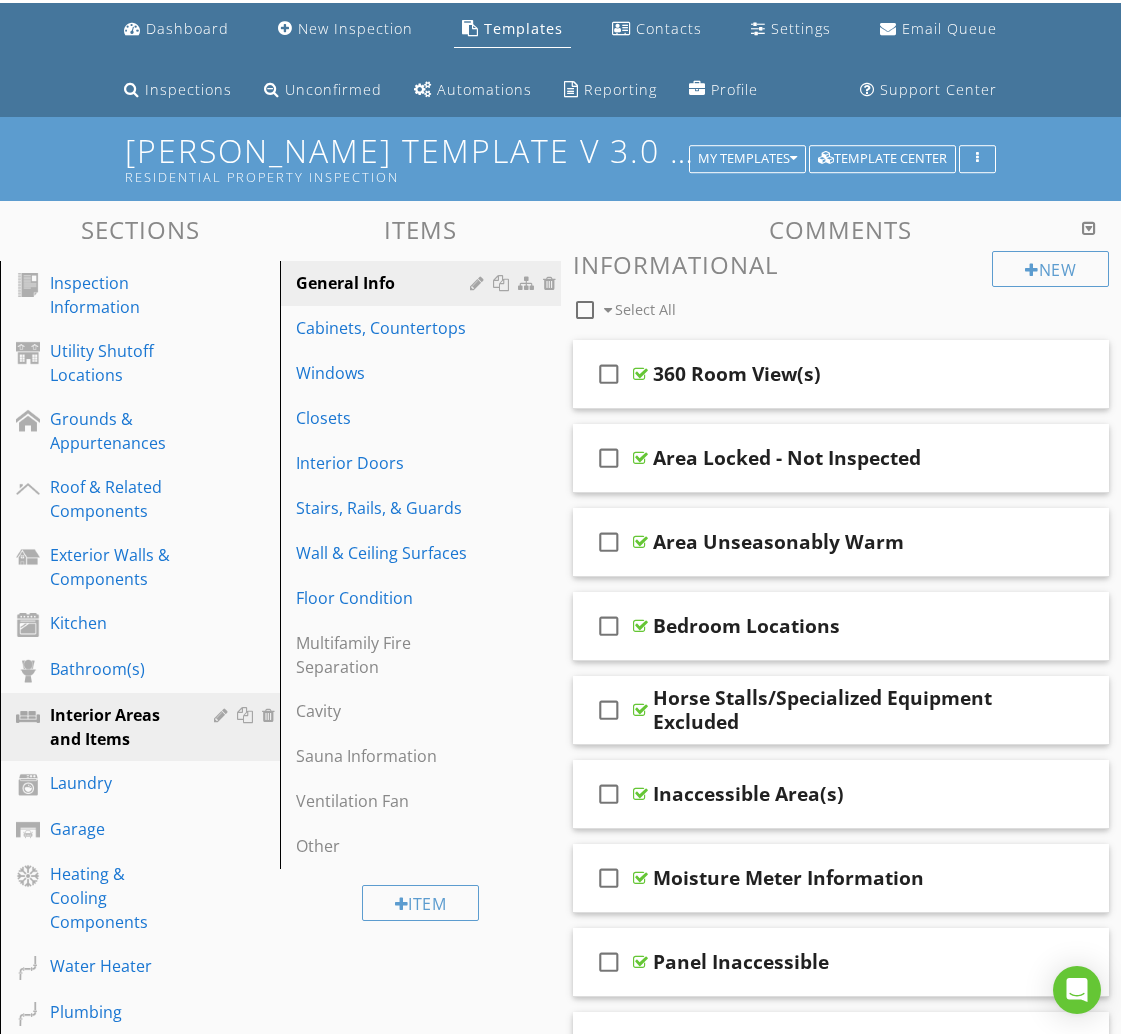 scroll, scrollTop: 56, scrollLeft: 0, axis: vertical 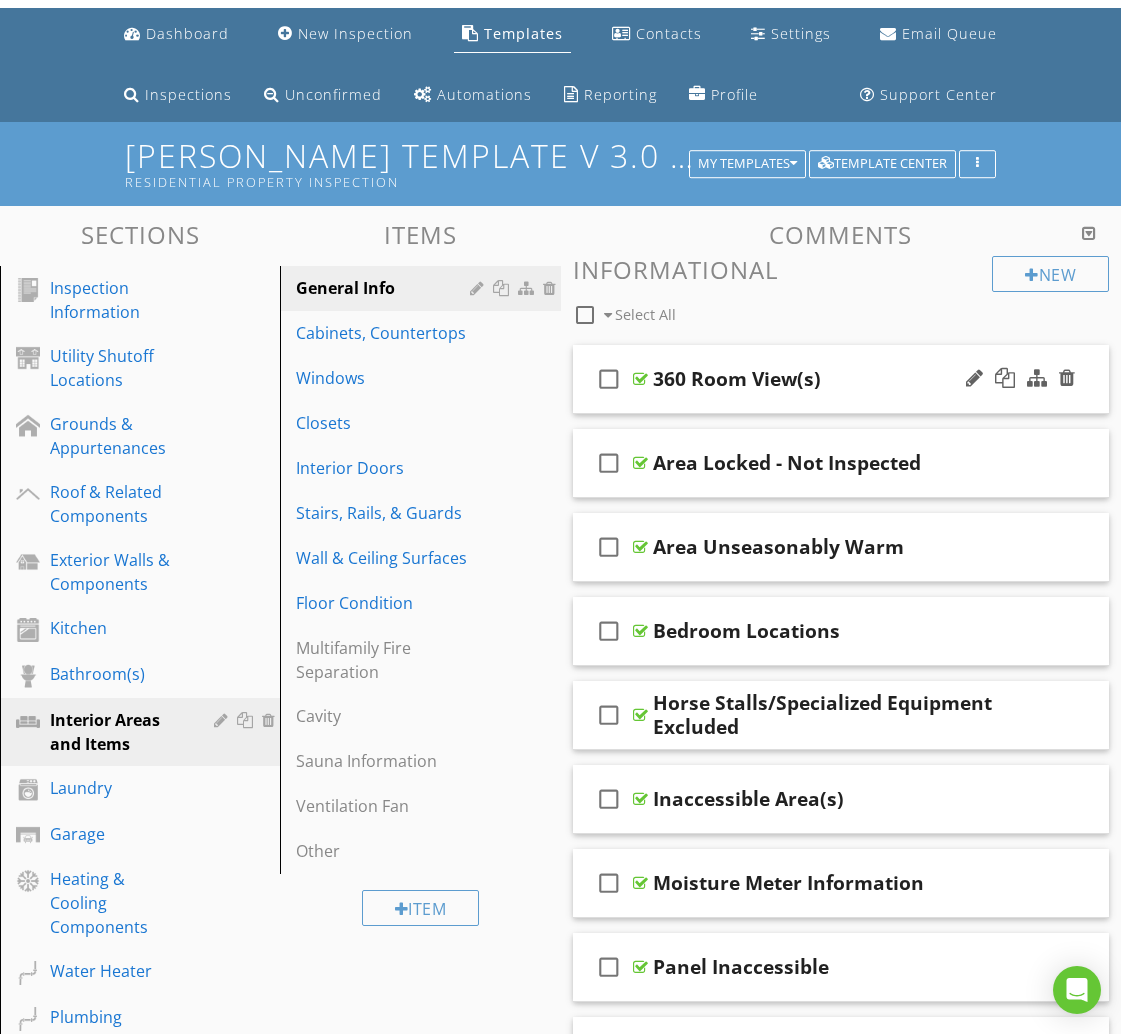 click on "check_box_outline_blank
360 Room View(s)" at bounding box center (841, 379) 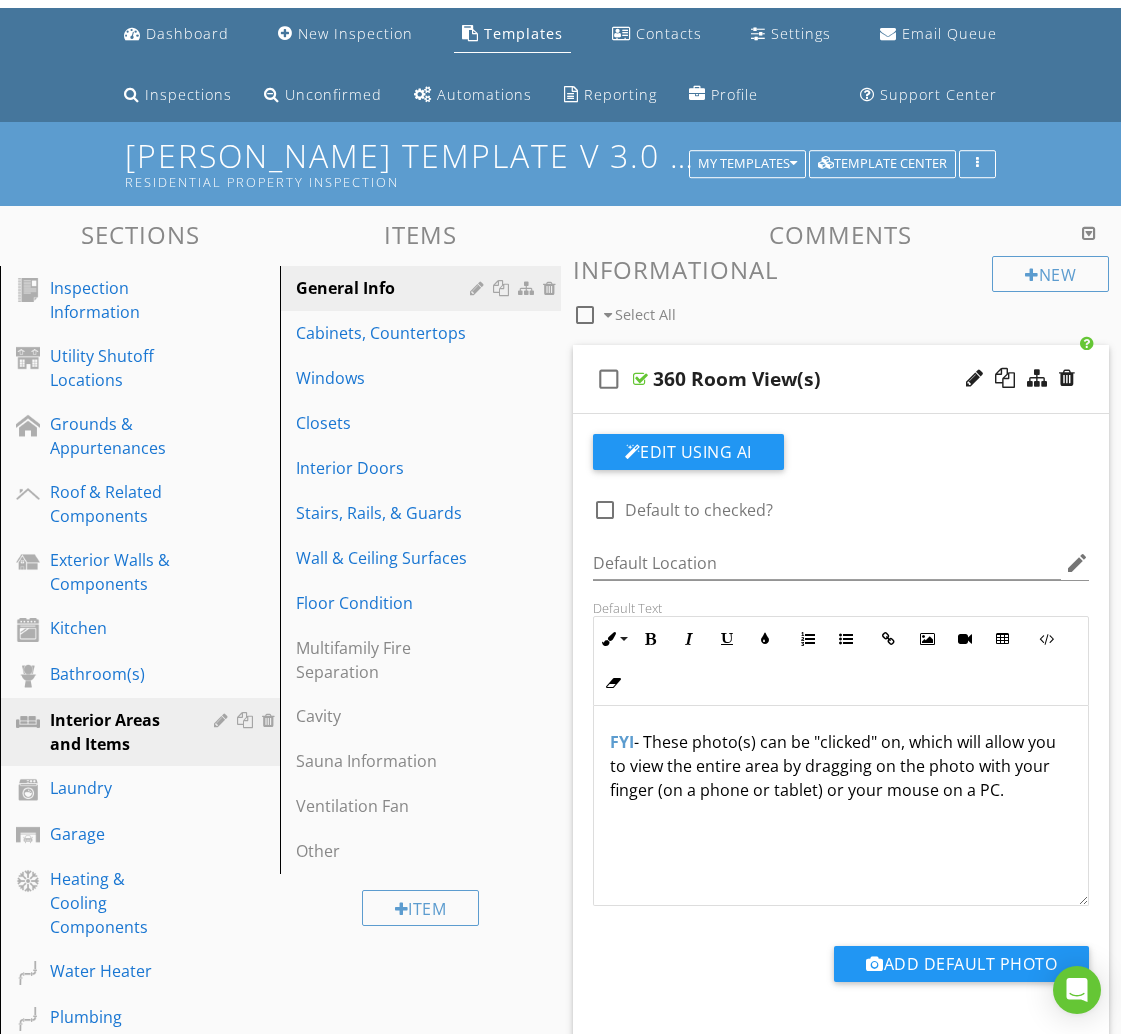 click on "check_box_outline_blank
360 Room View(s)" at bounding box center (841, 379) 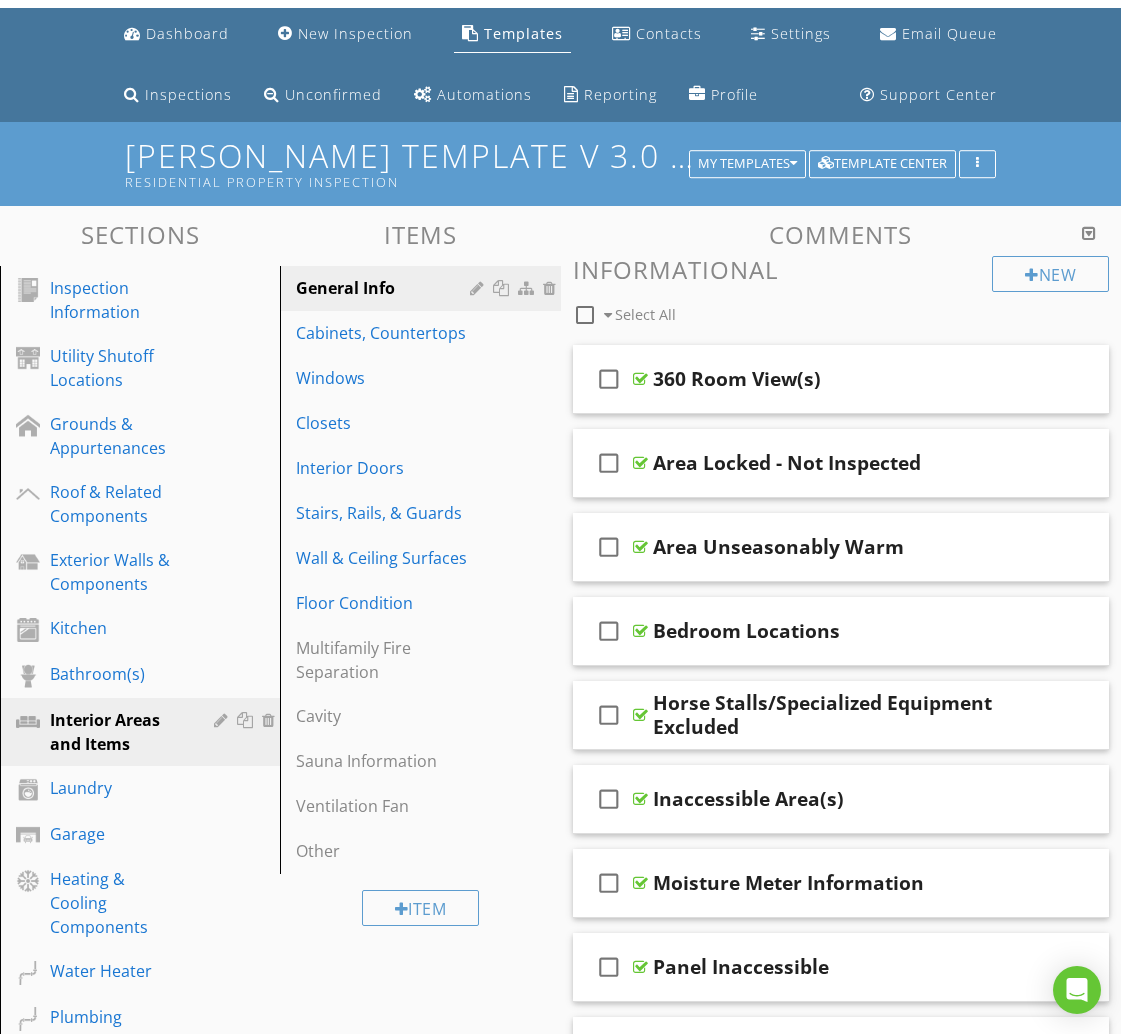 click at bounding box center (585, 315) 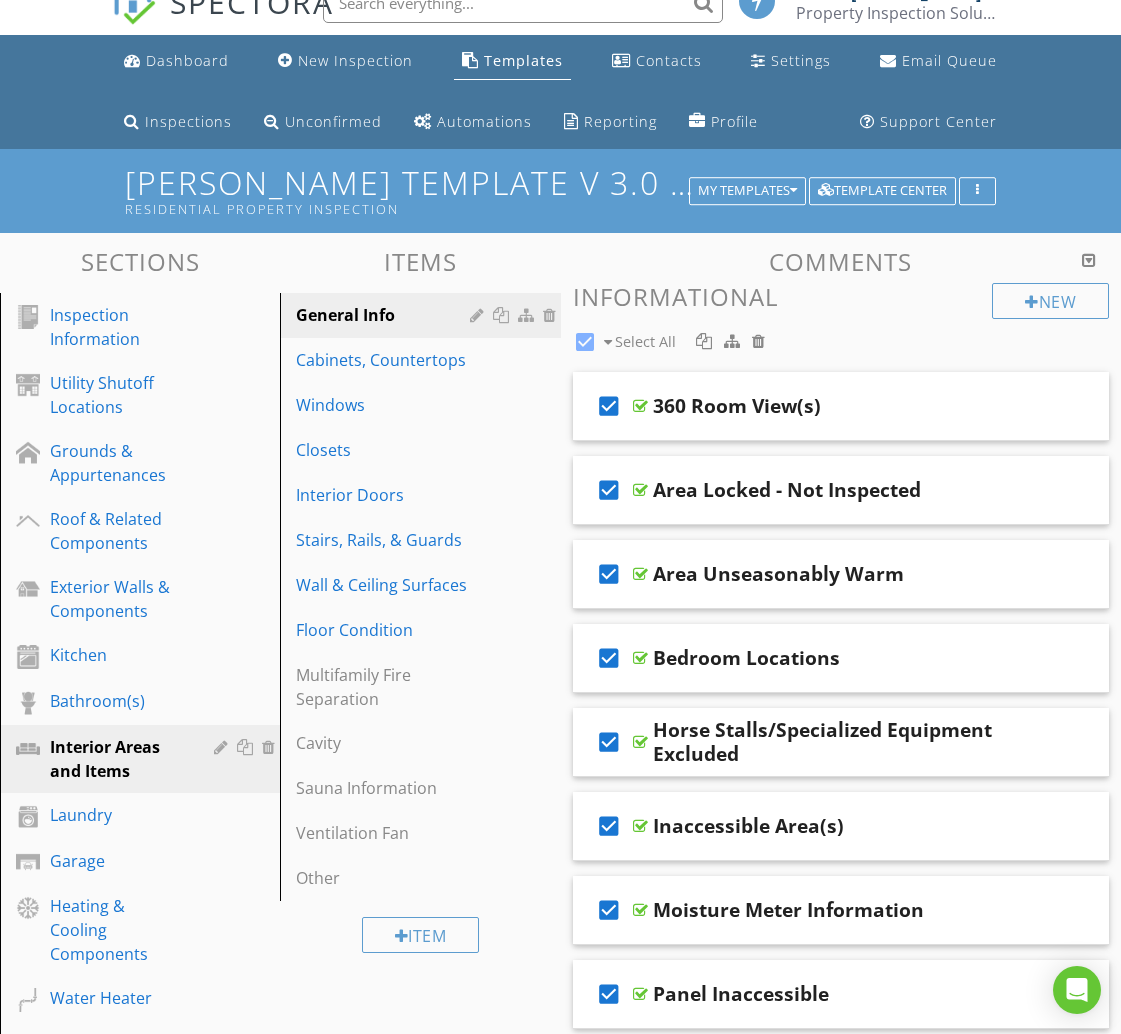 scroll, scrollTop: 0, scrollLeft: 0, axis: both 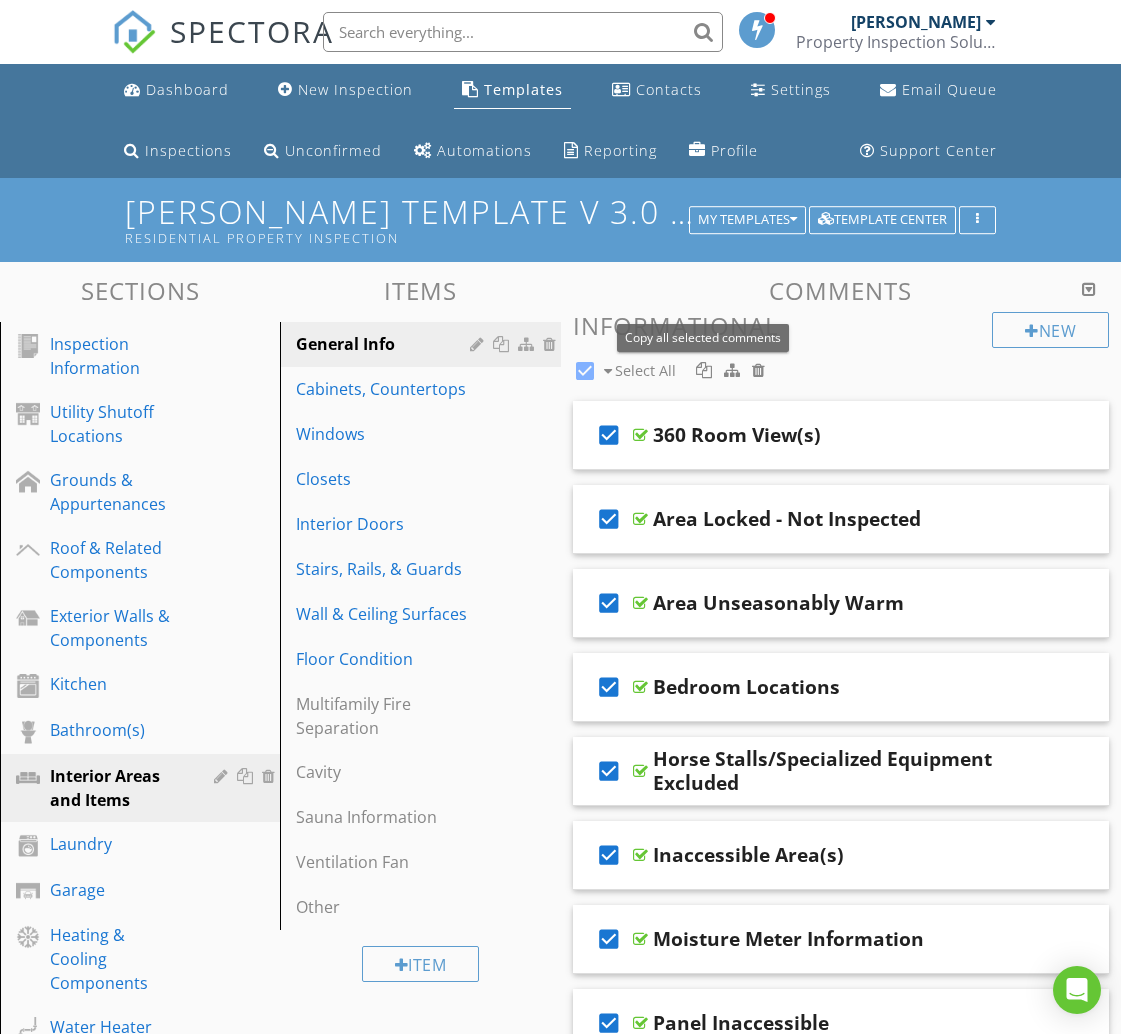 click at bounding box center (704, 370) 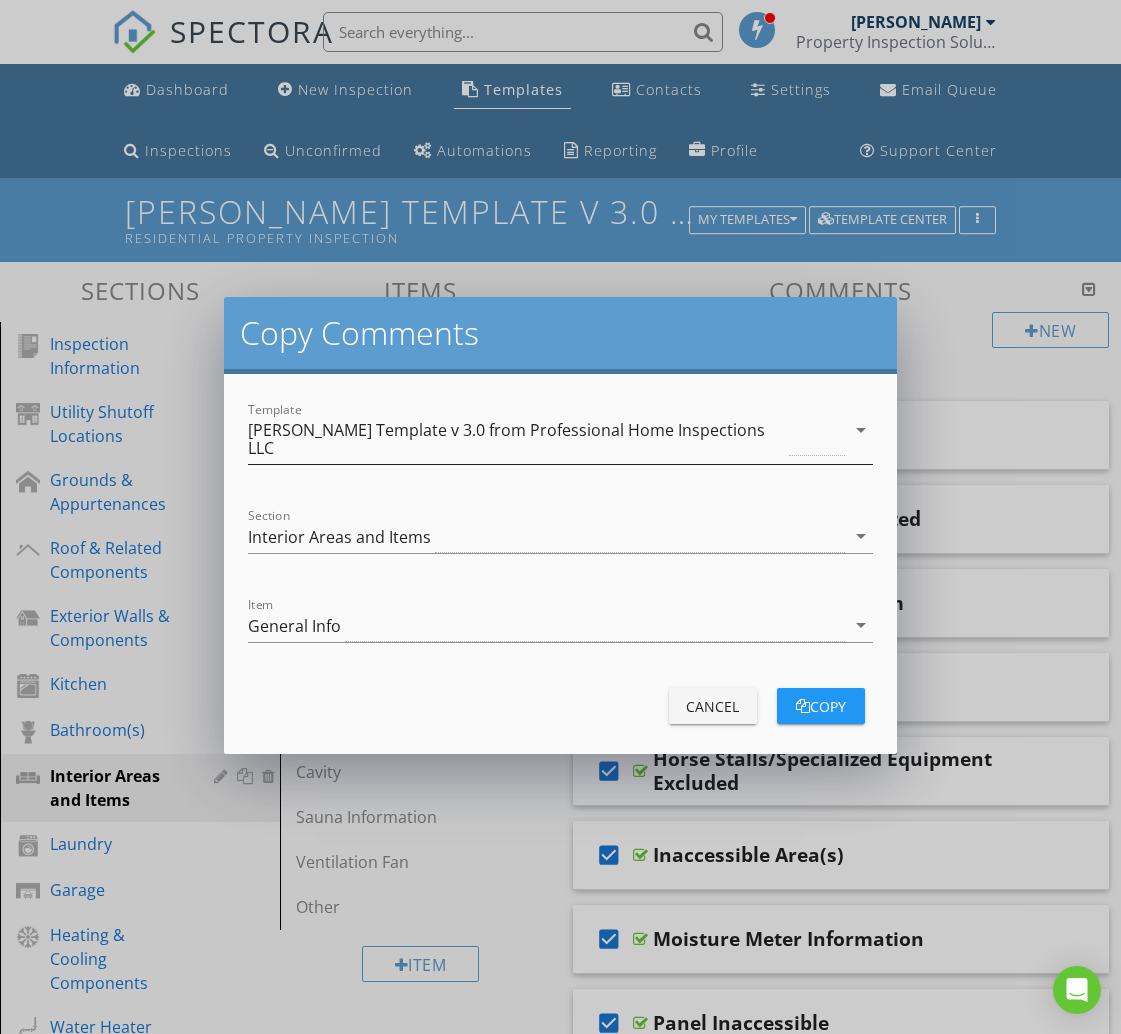 click on "[PERSON_NAME] Template v 3.0 from Professional Home Inspections LLC" at bounding box center (516, 439) 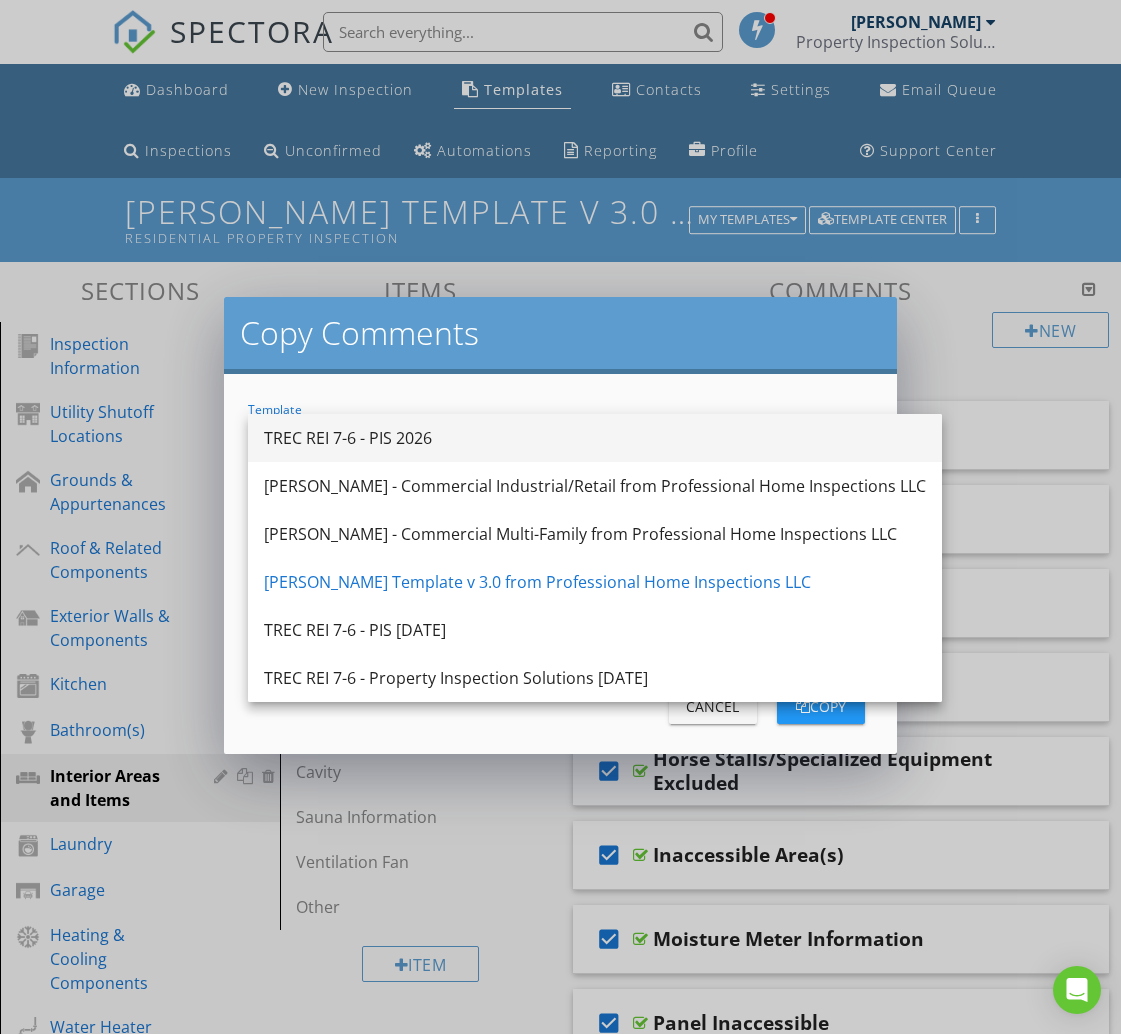 click on "TREC REI 7-6 - PIS 2026" at bounding box center (595, 438) 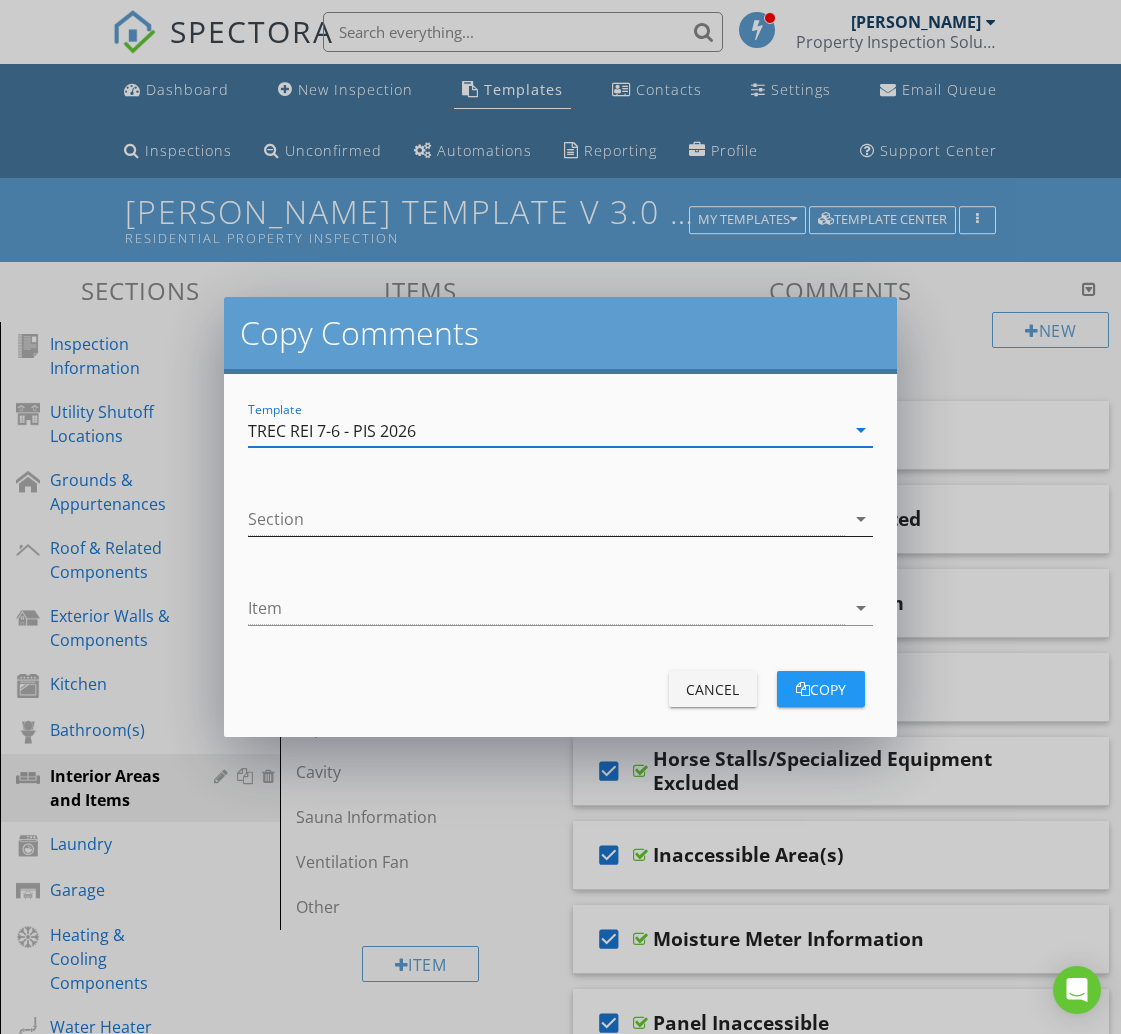 click at bounding box center (546, 519) 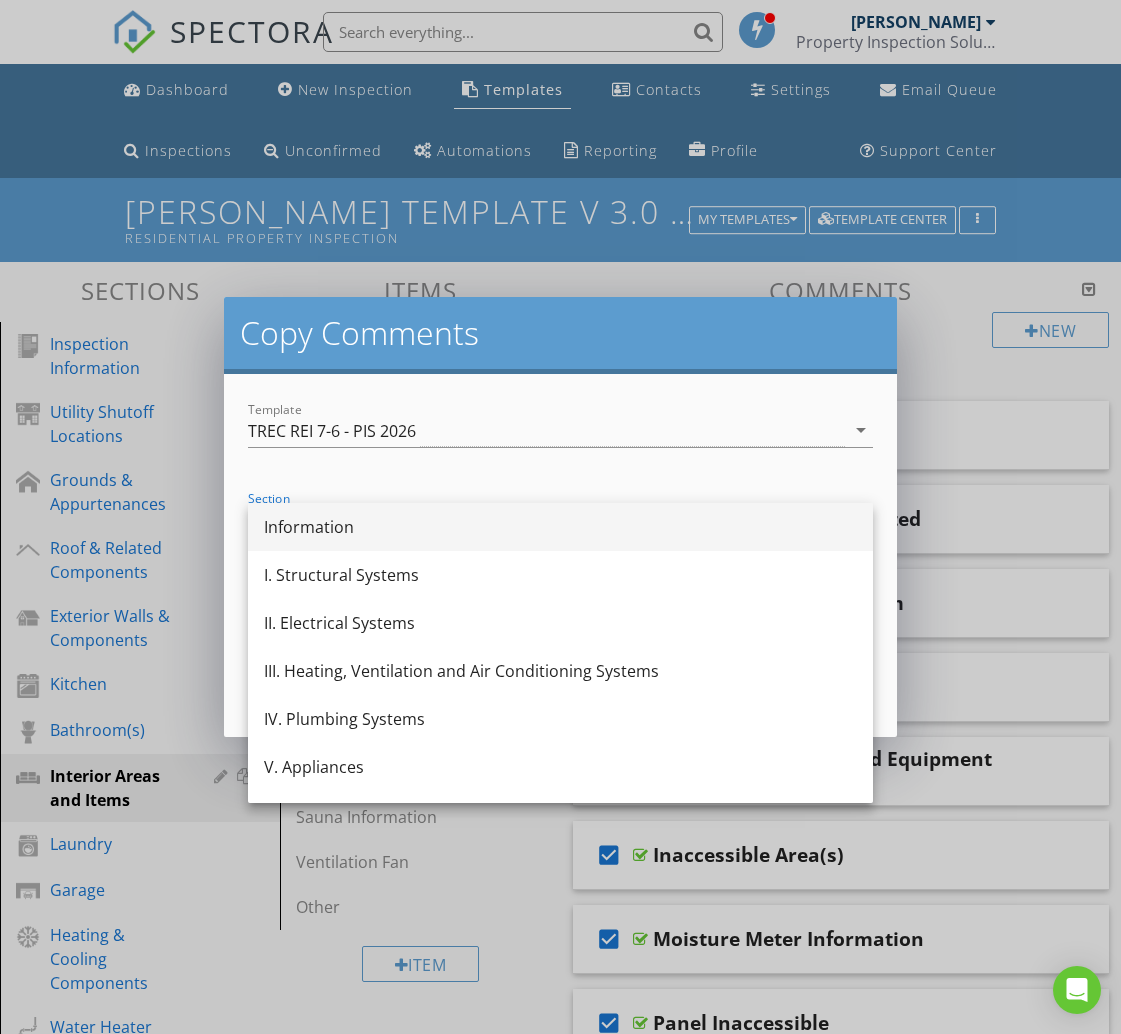 click on "Information" at bounding box center (560, 527) 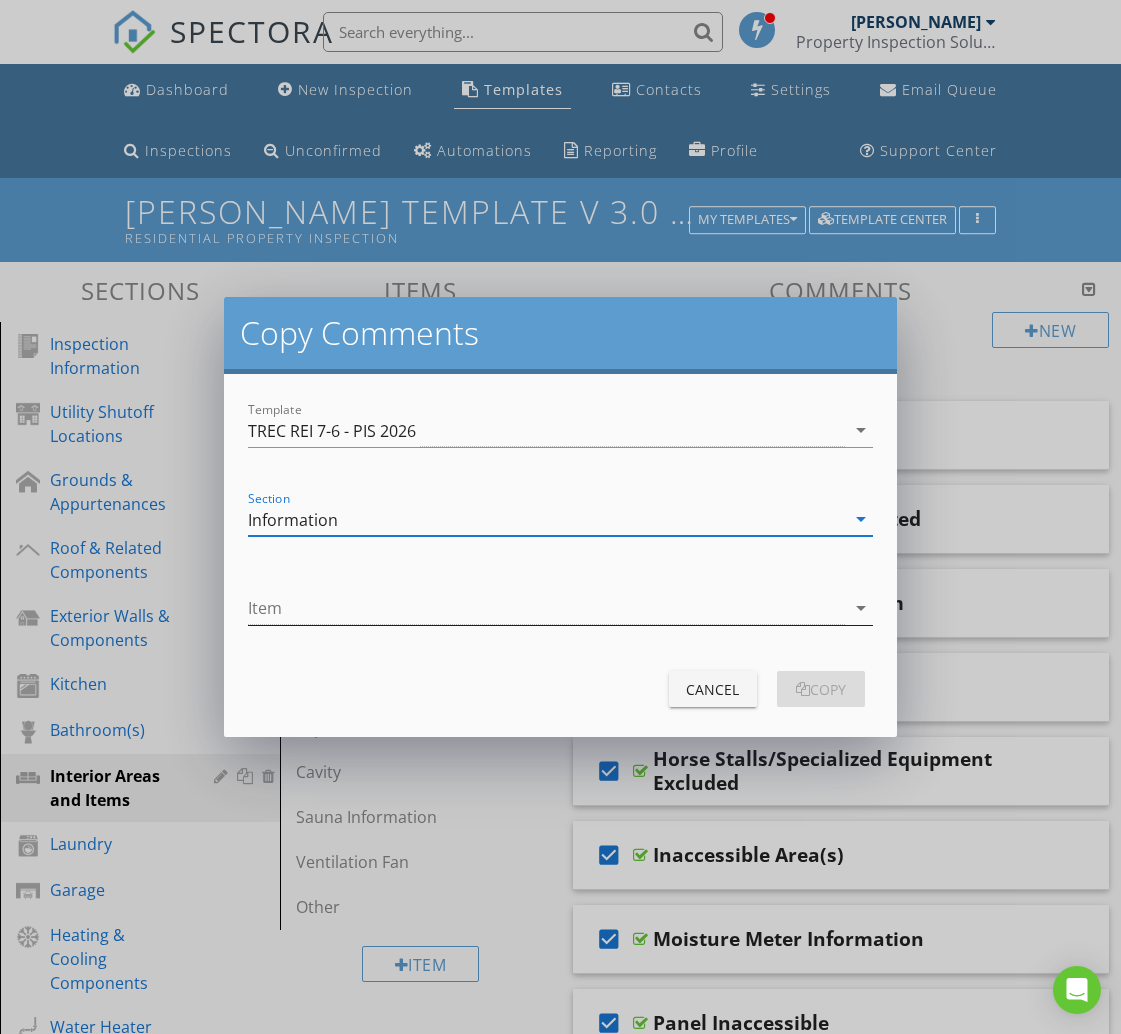 click at bounding box center (546, 608) 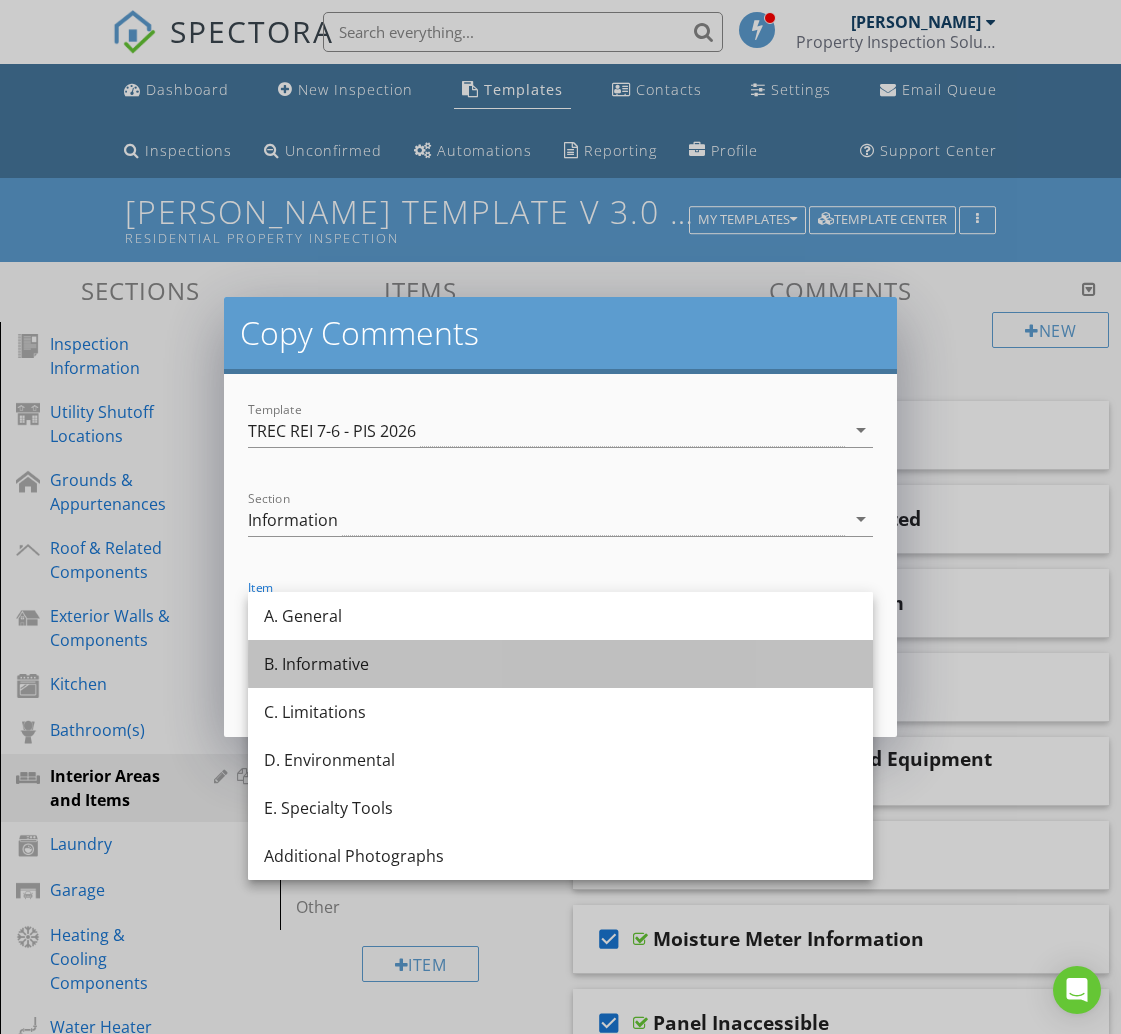 click on "B. Informative" at bounding box center [560, 664] 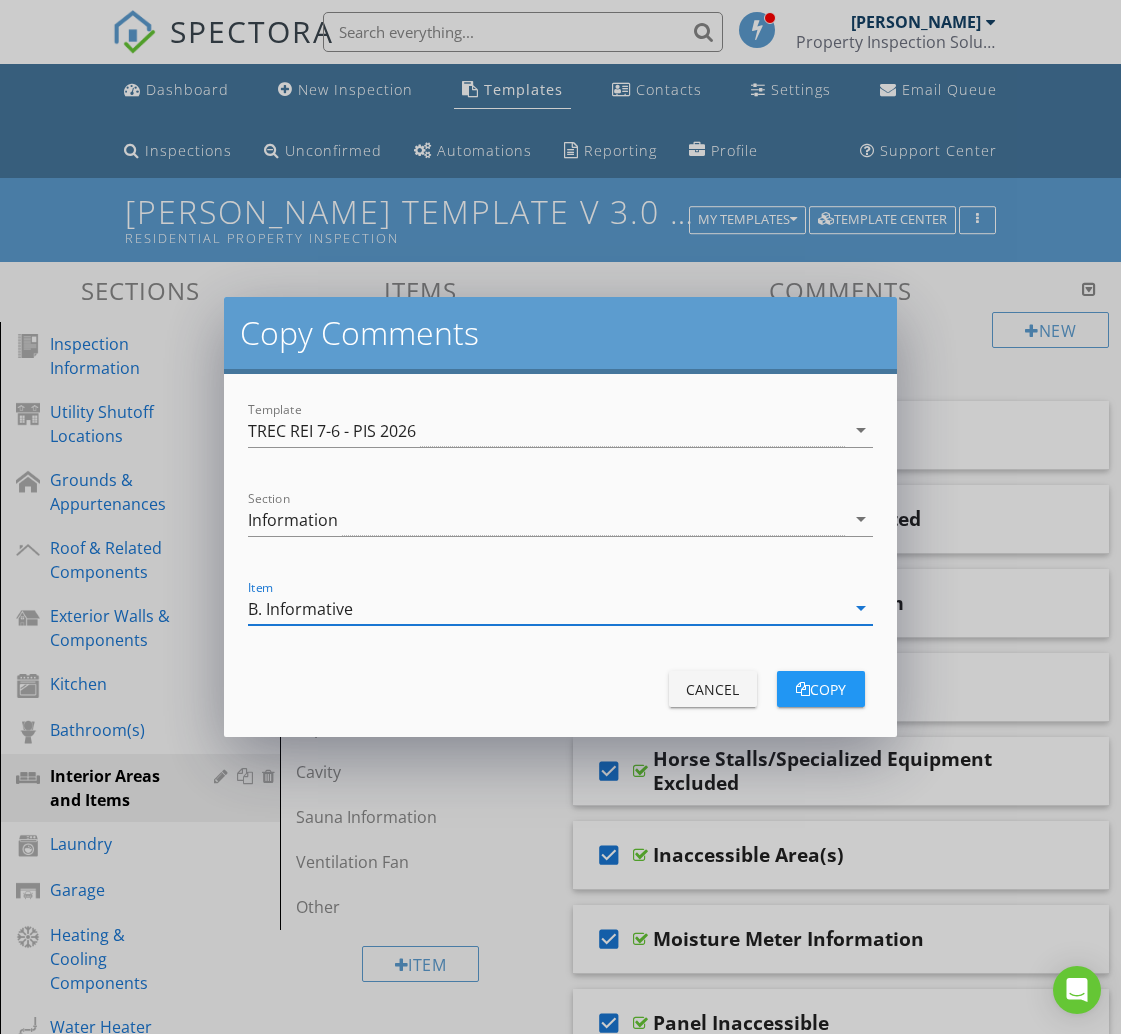 click on "copy" at bounding box center (821, 689) 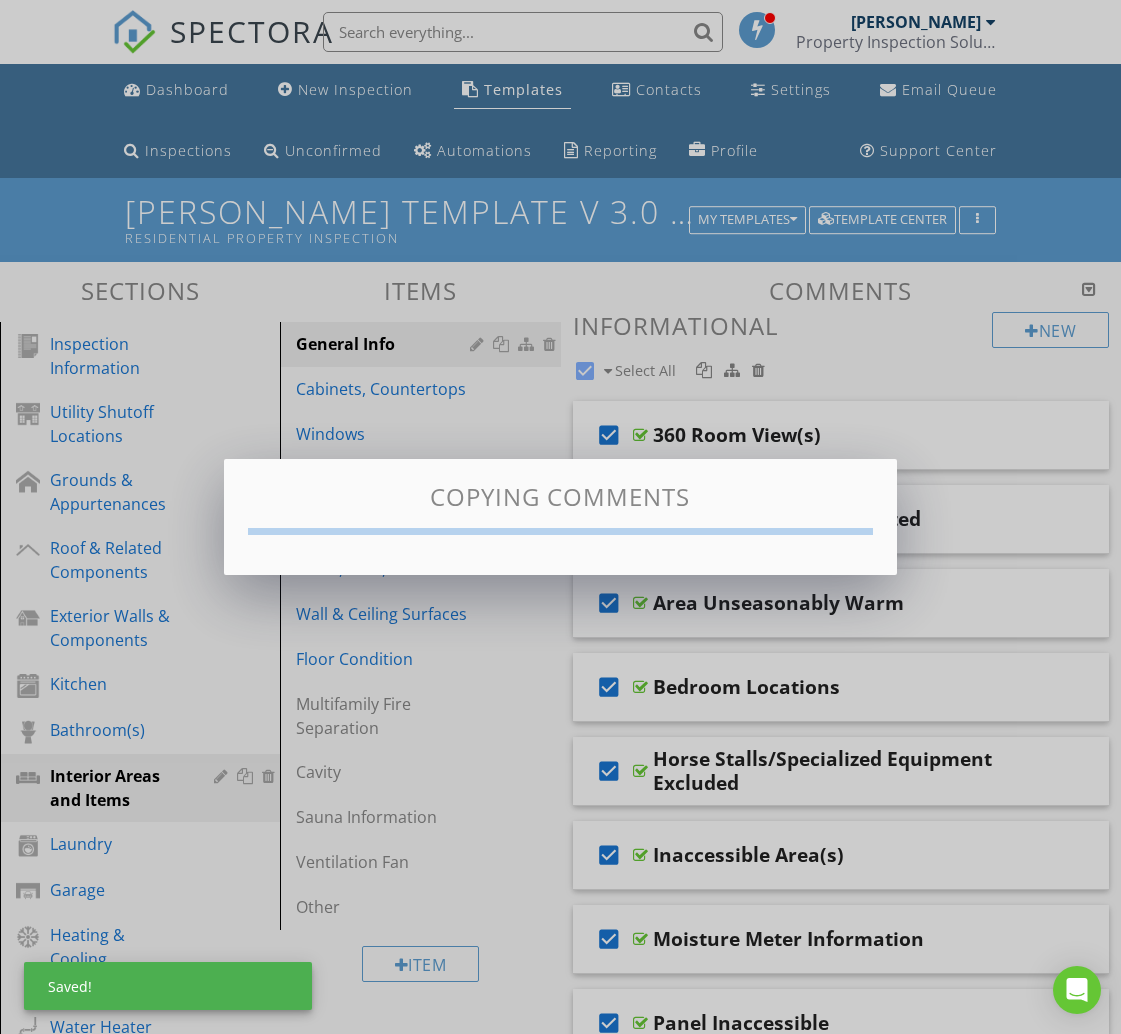 checkbox on "false" 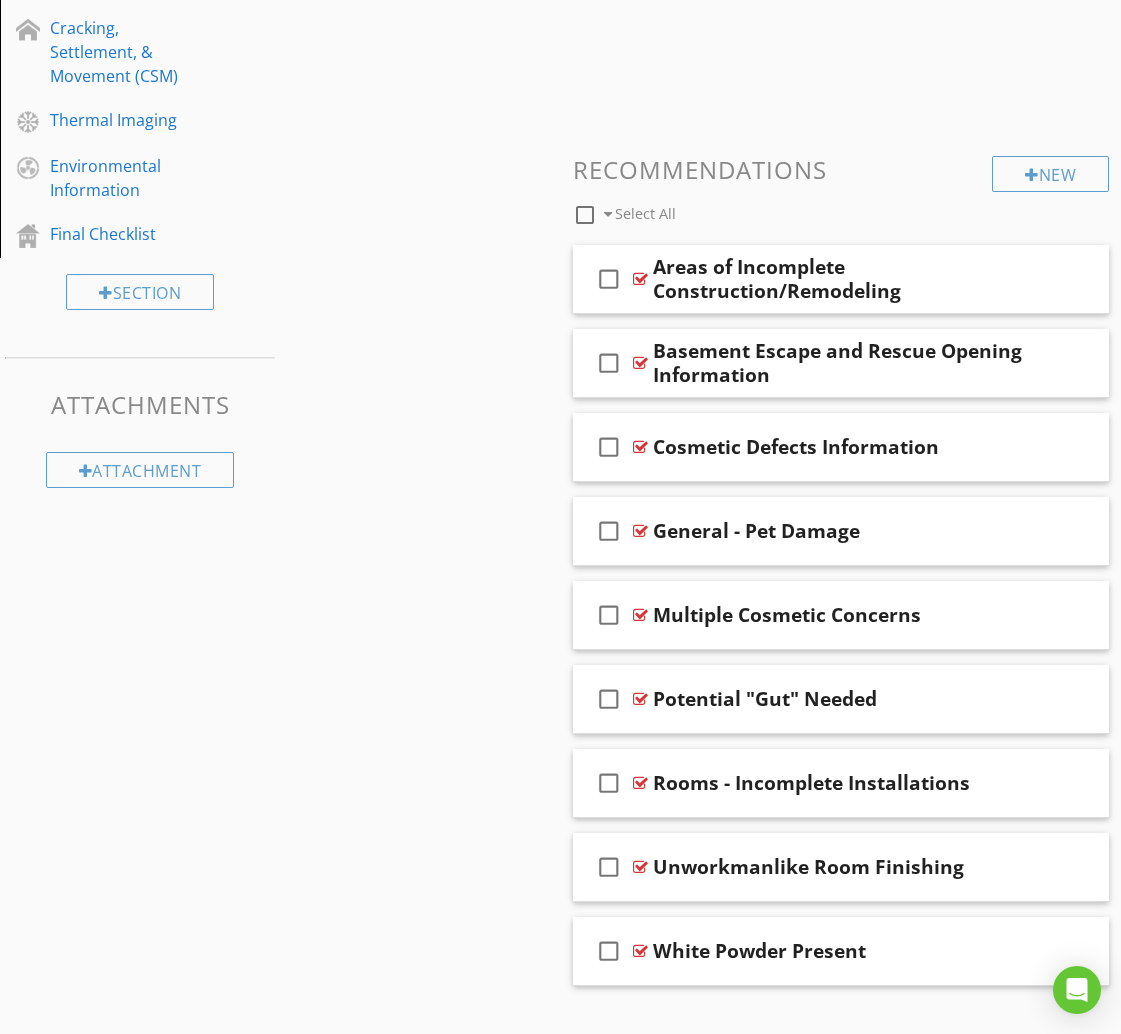 scroll, scrollTop: 1630, scrollLeft: 0, axis: vertical 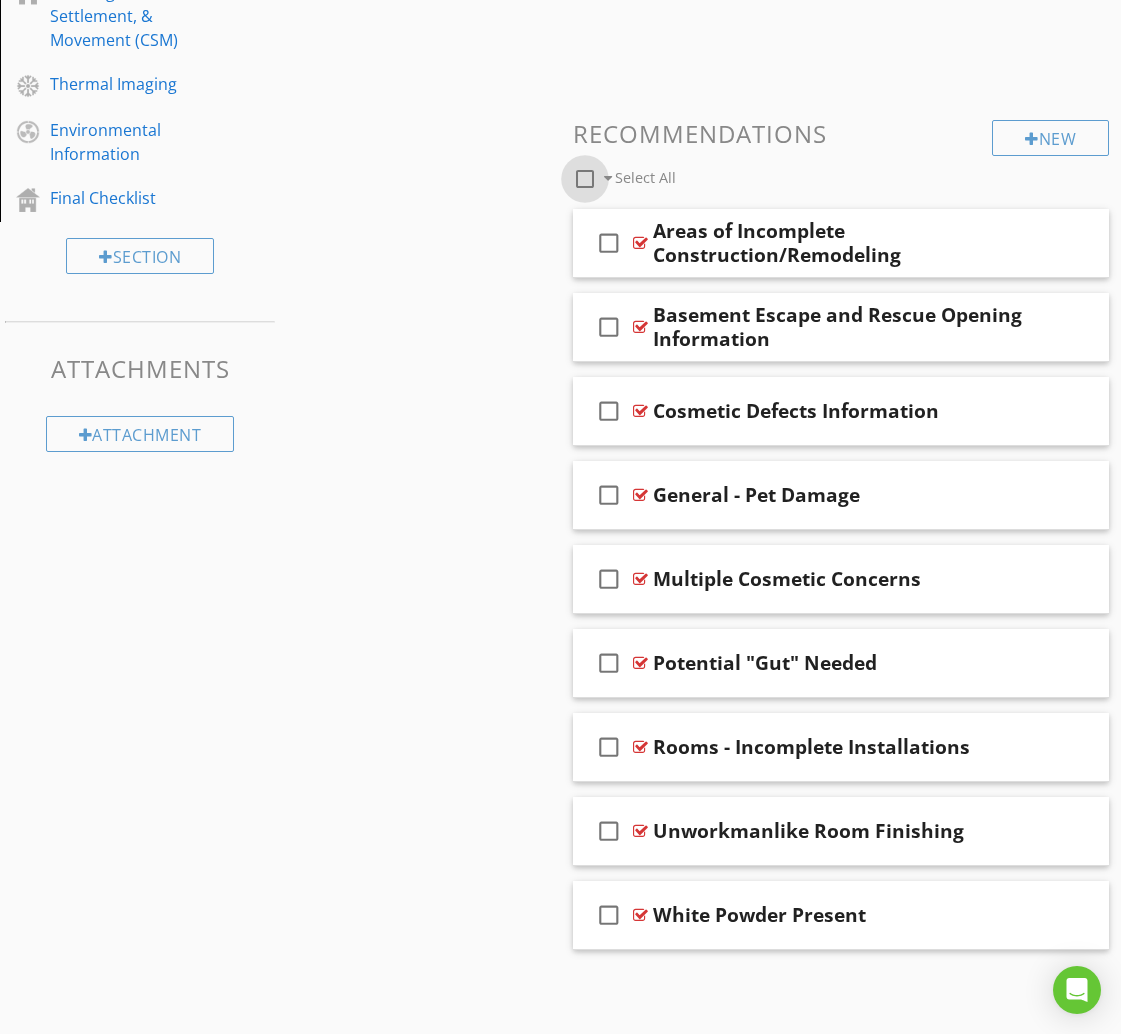 click at bounding box center [585, 179] 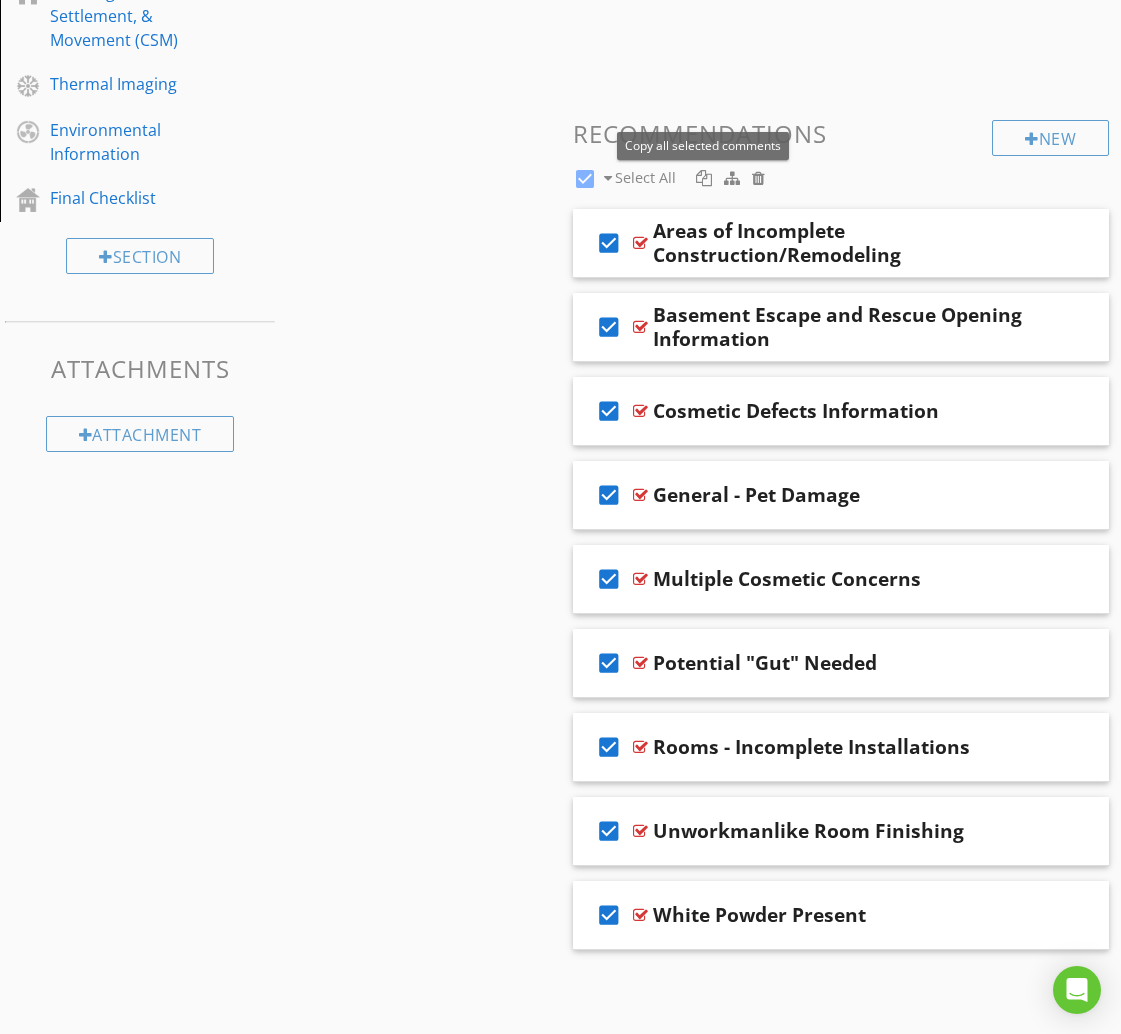 click at bounding box center [704, 178] 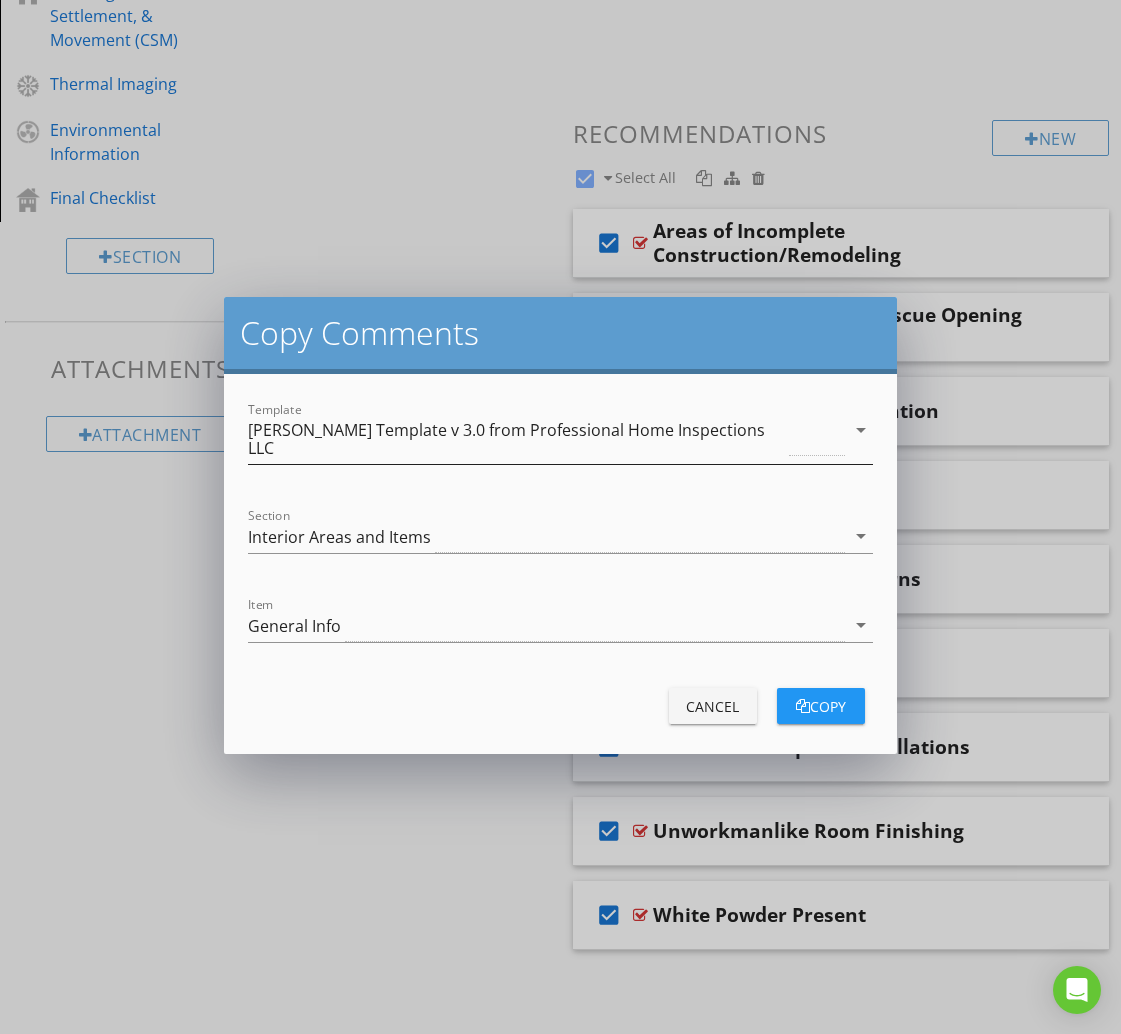 click on "[PERSON_NAME] Template v 3.0 from Professional Home Inspections LLC" at bounding box center [516, 439] 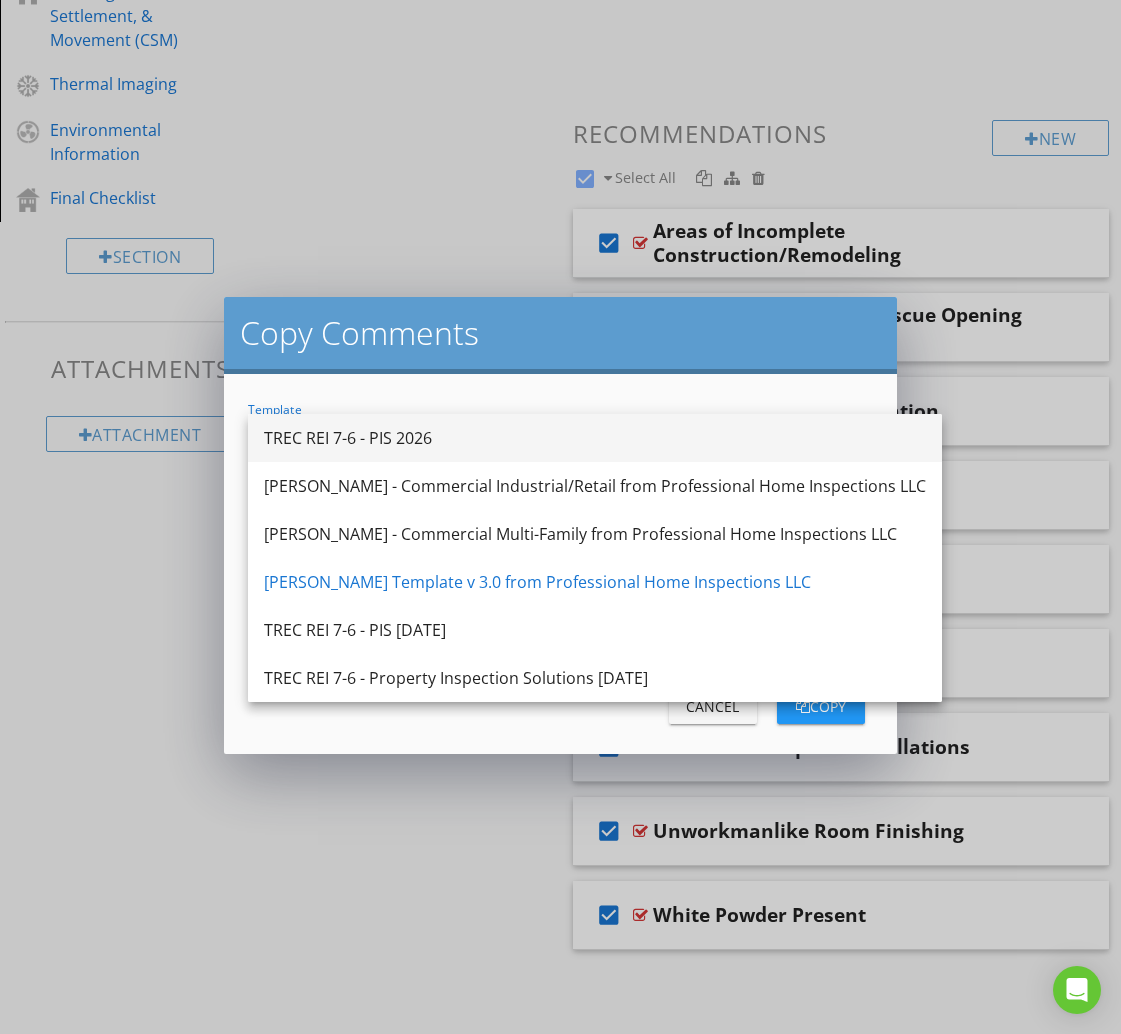 click on "TREC REI 7-6 - PIS 2026" at bounding box center [595, 438] 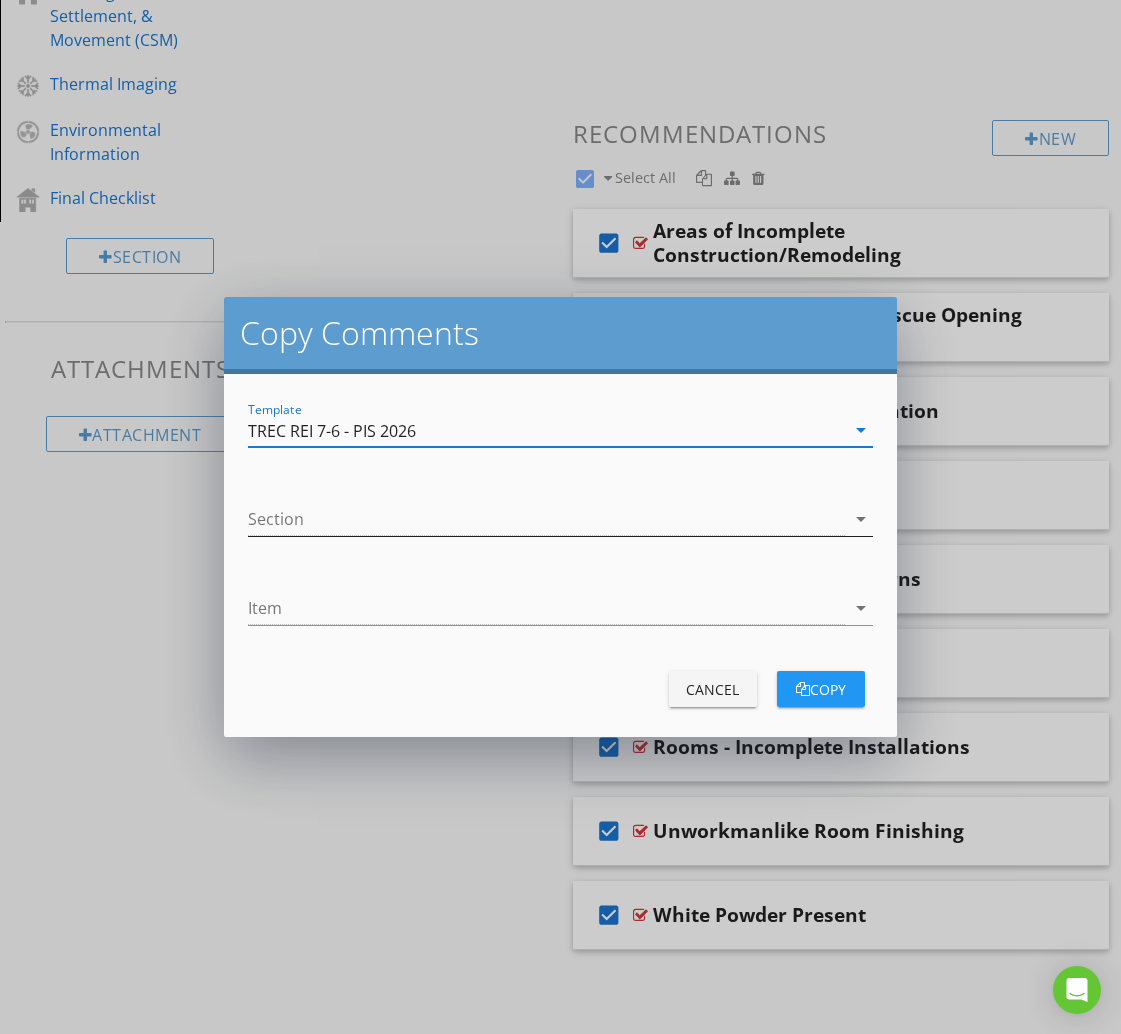 click at bounding box center [546, 519] 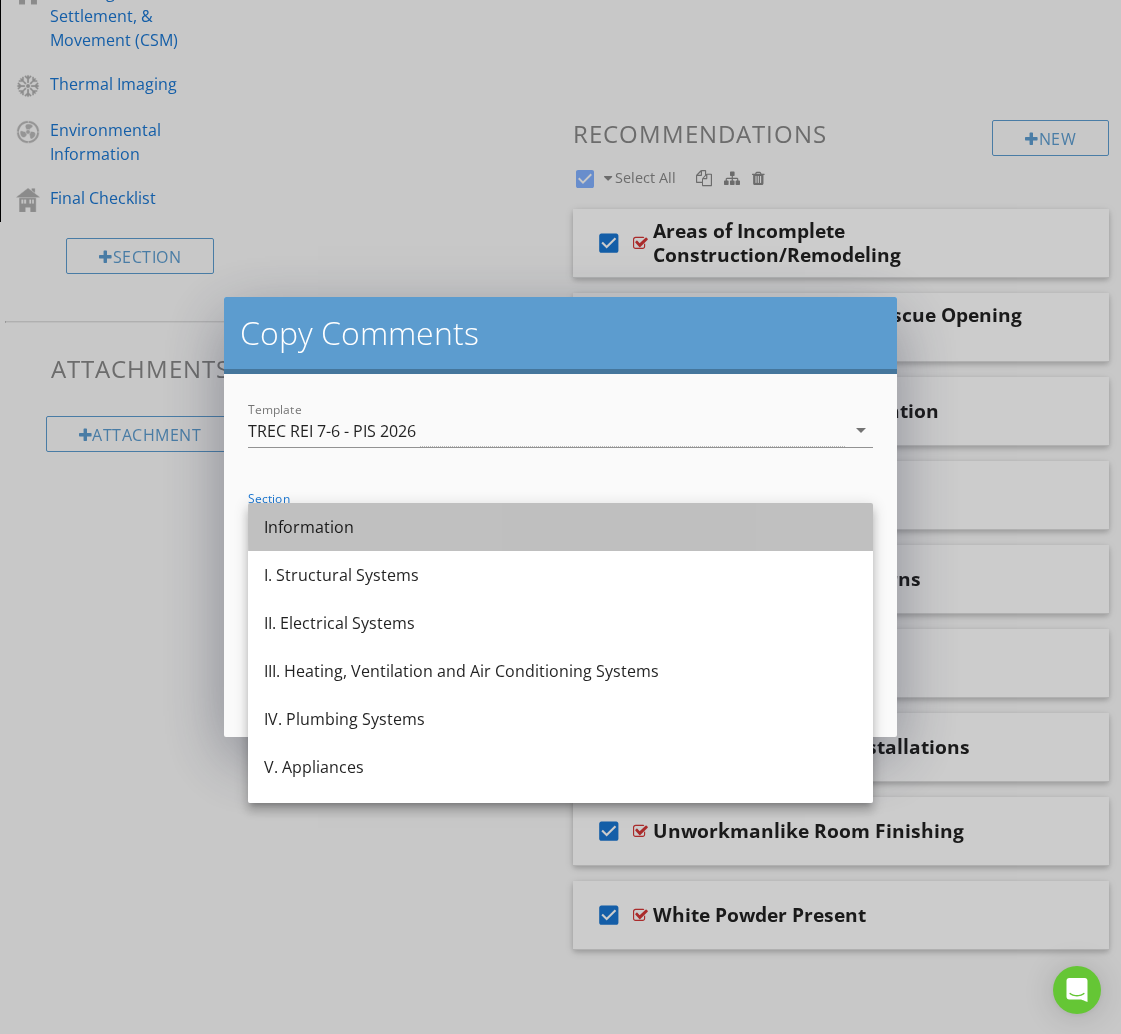 click on "Information" at bounding box center [560, 527] 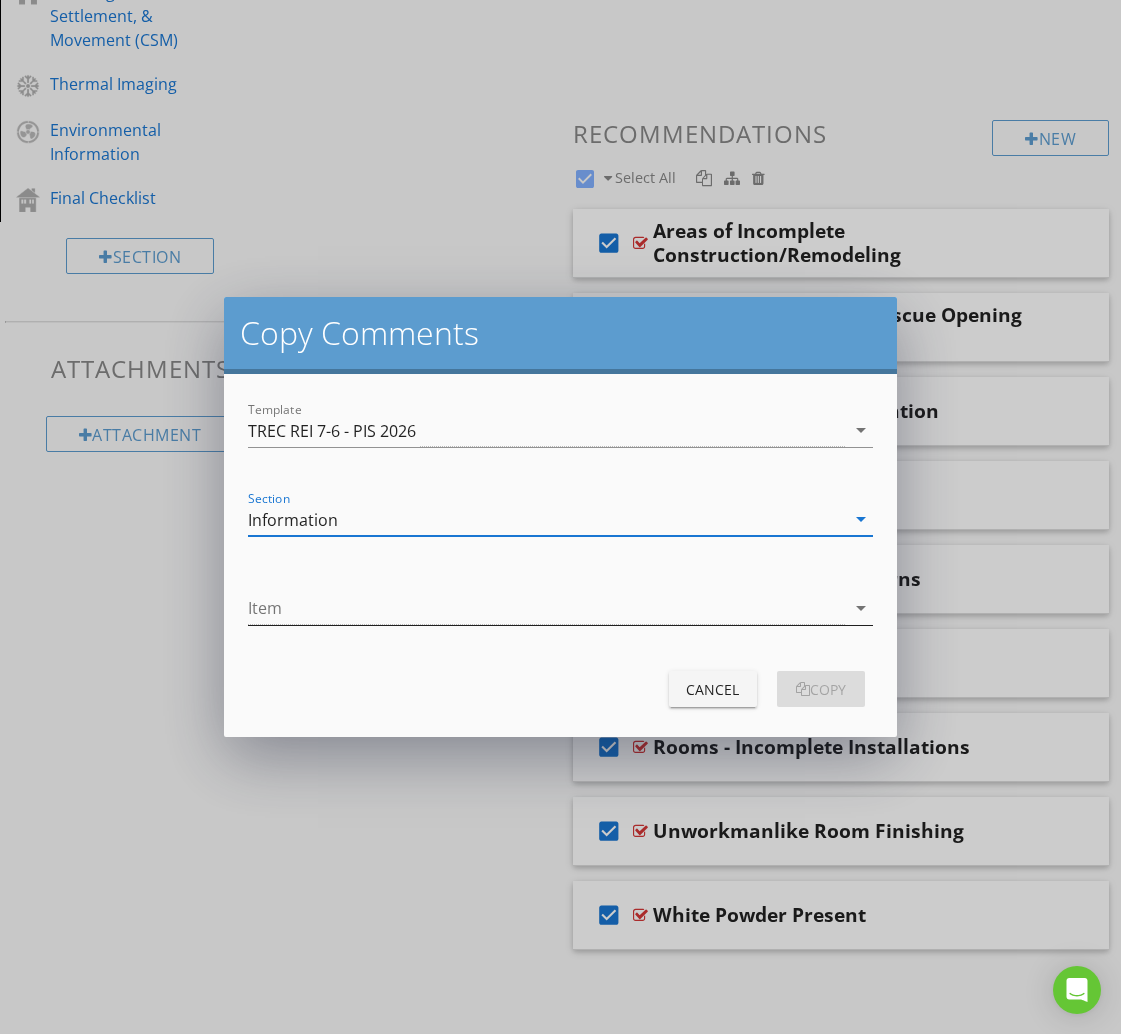 click at bounding box center [546, 608] 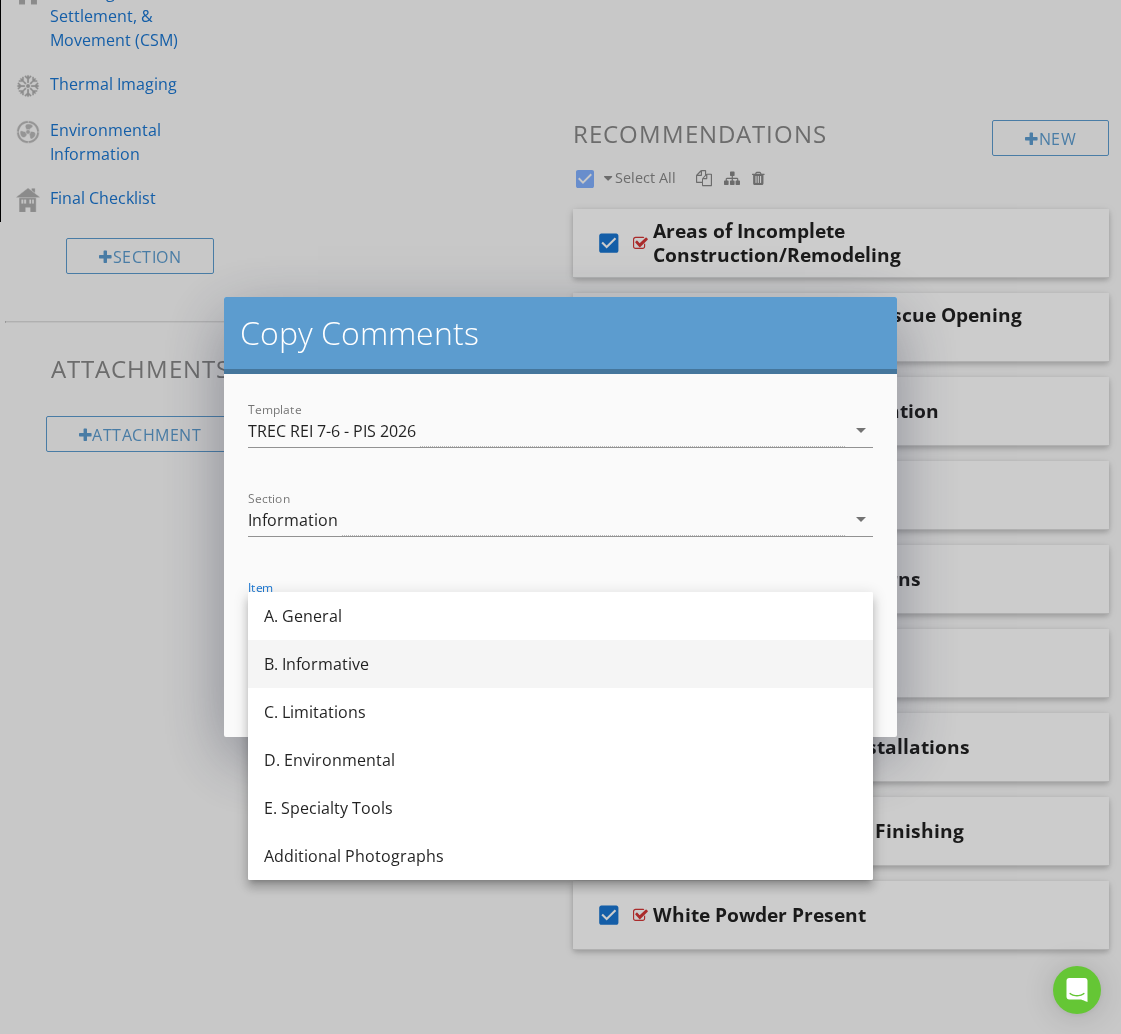 click on "B. Informative" at bounding box center (560, 664) 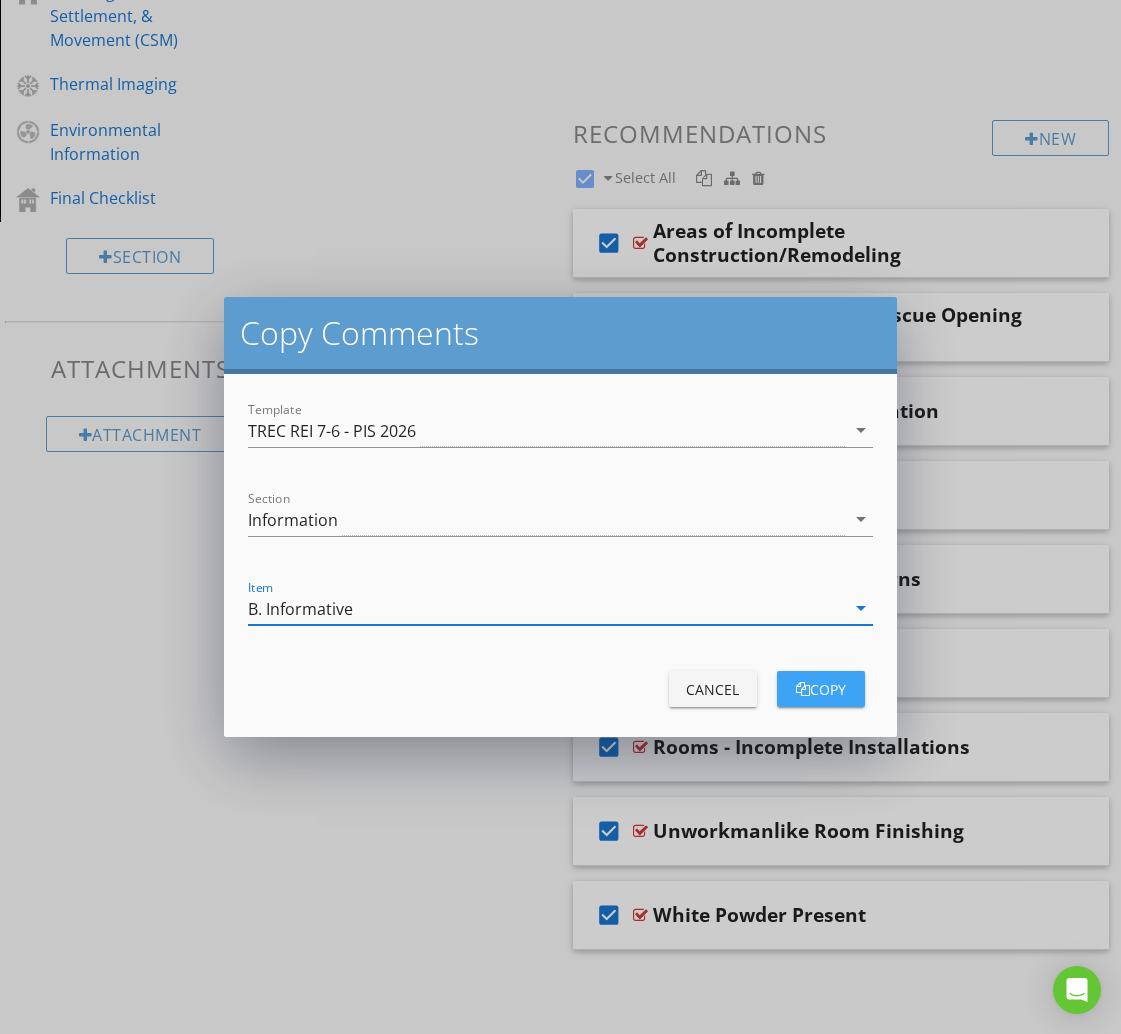 drag, startPoint x: 825, startPoint y: 689, endPoint x: 667, endPoint y: 601, distance: 180.85353 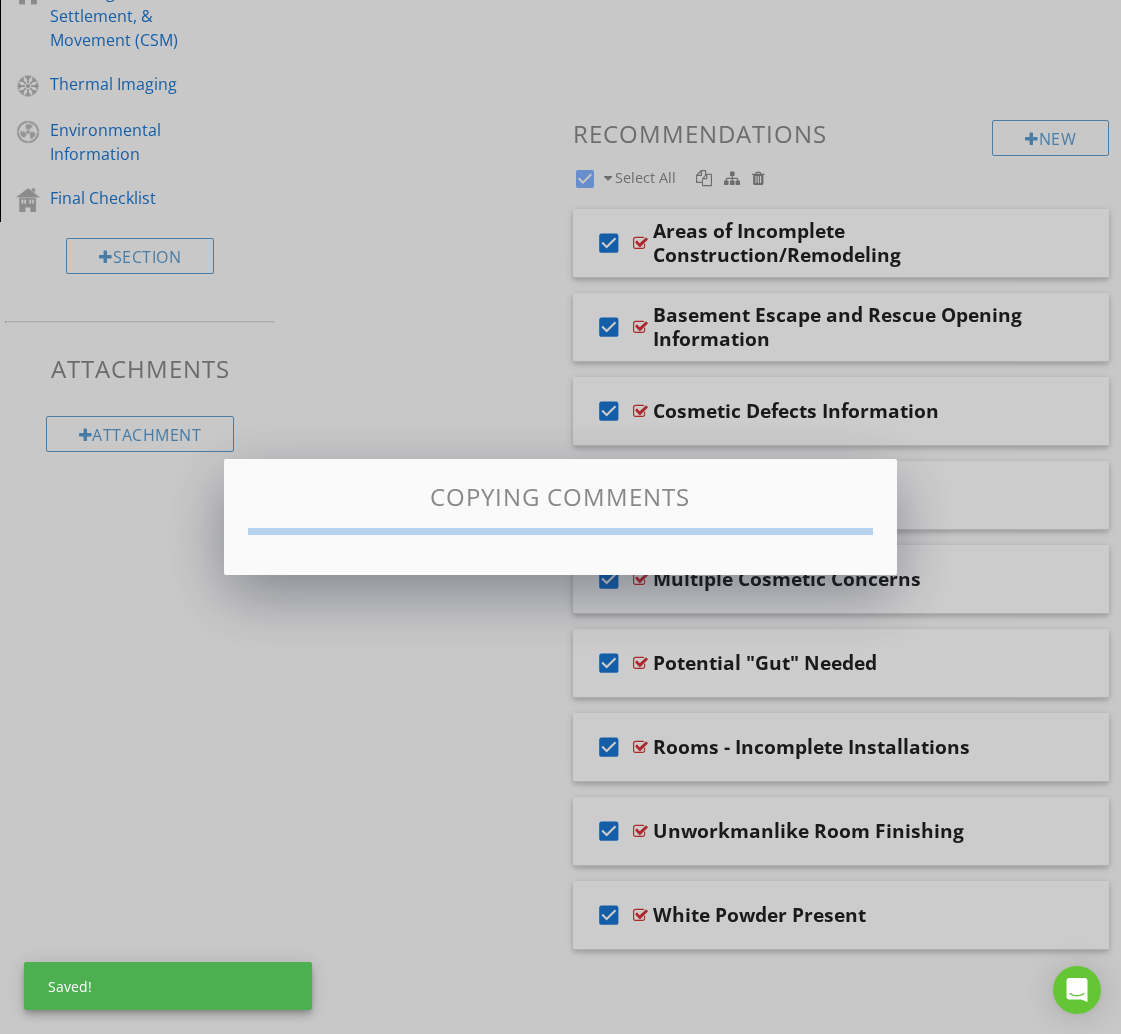 checkbox on "false" 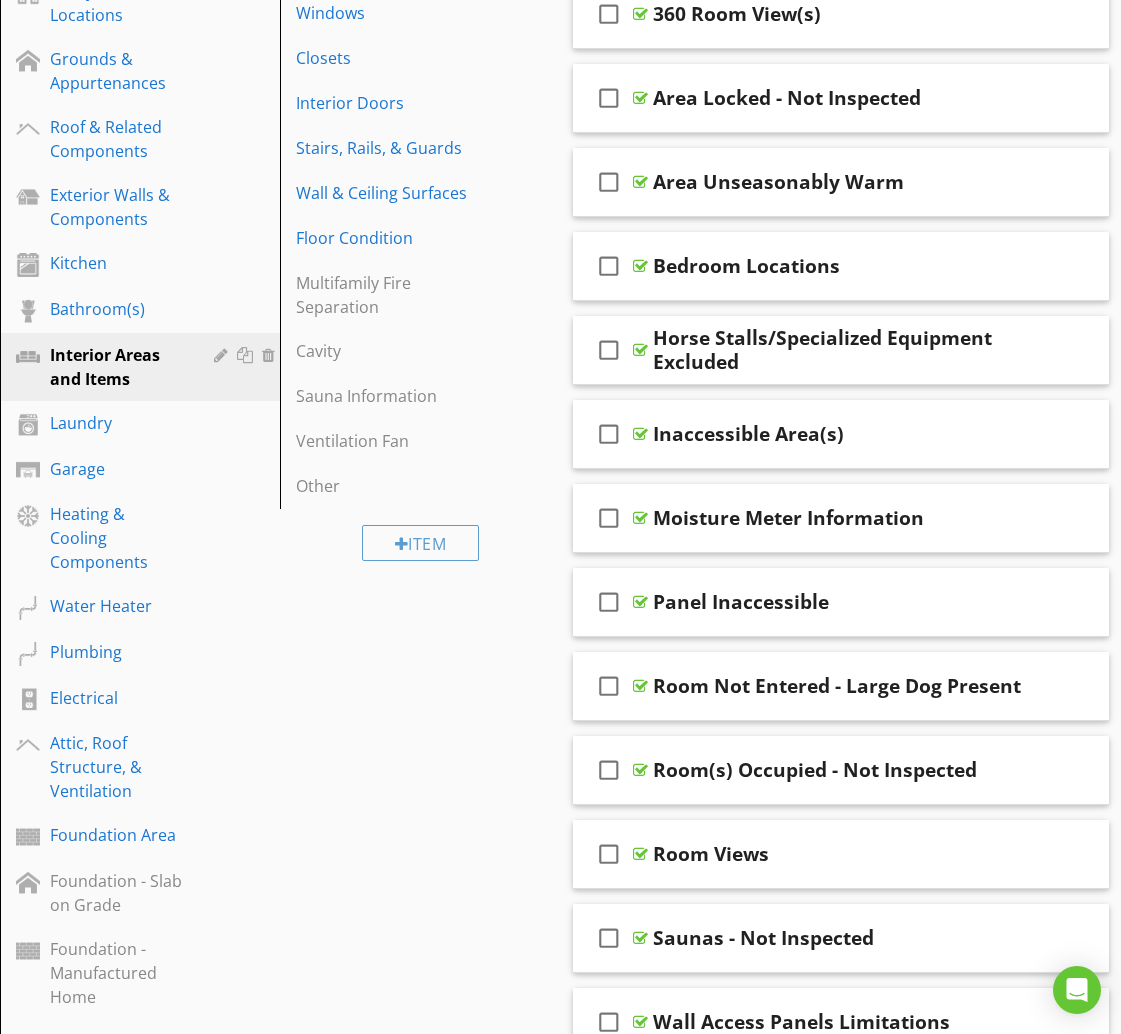 scroll, scrollTop: 0, scrollLeft: 0, axis: both 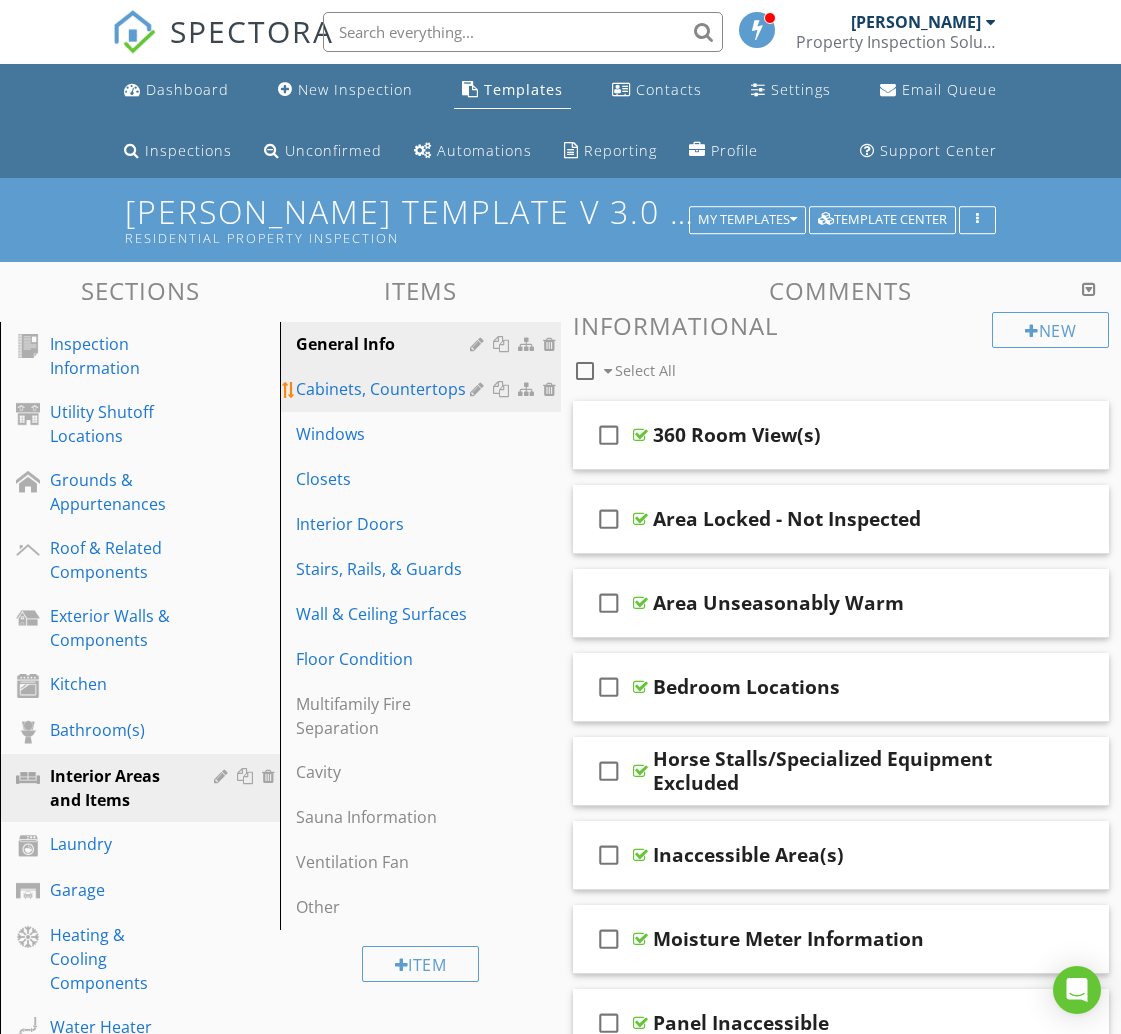 click on "Cabinets, Countertops" at bounding box center [385, 389] 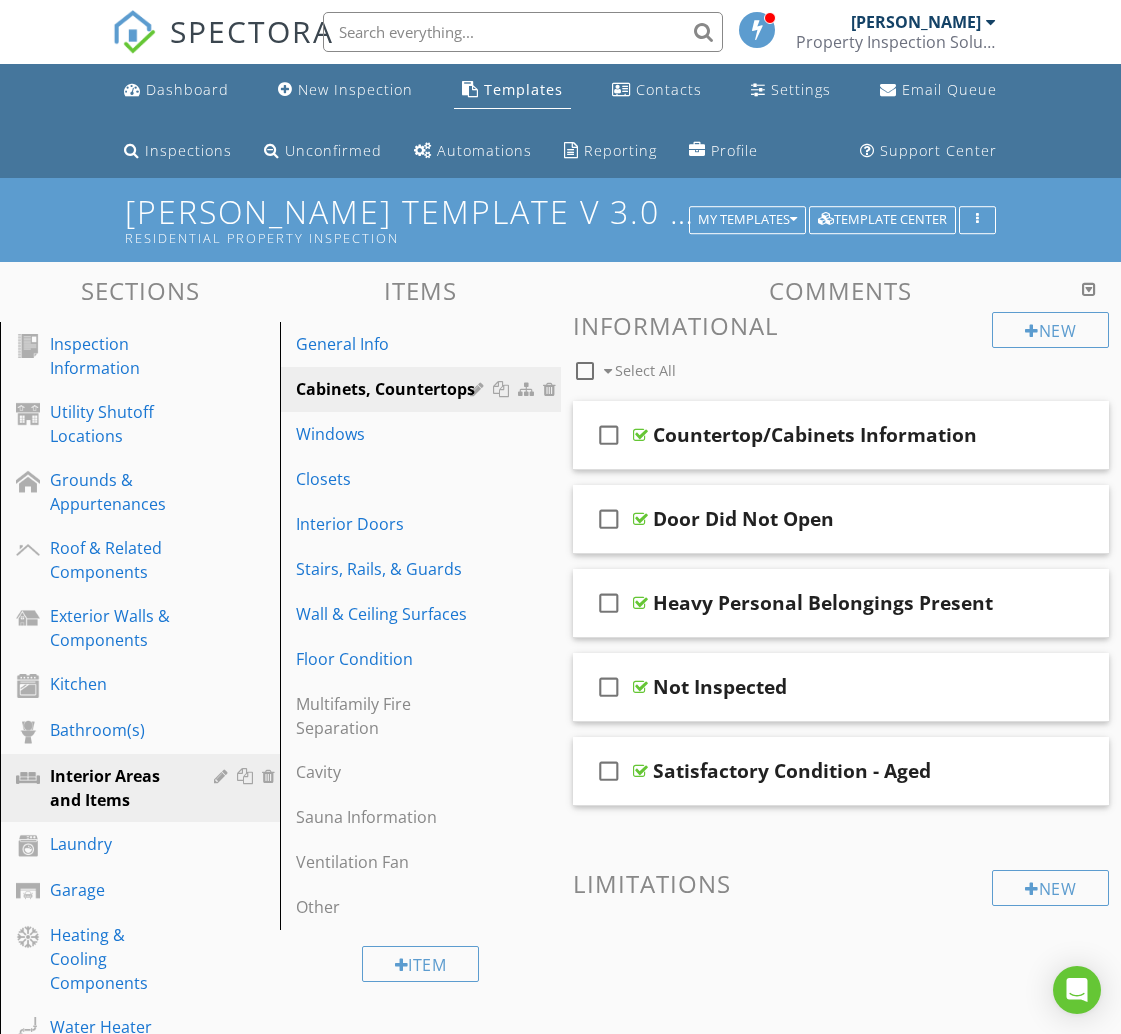 click at bounding box center [585, 371] 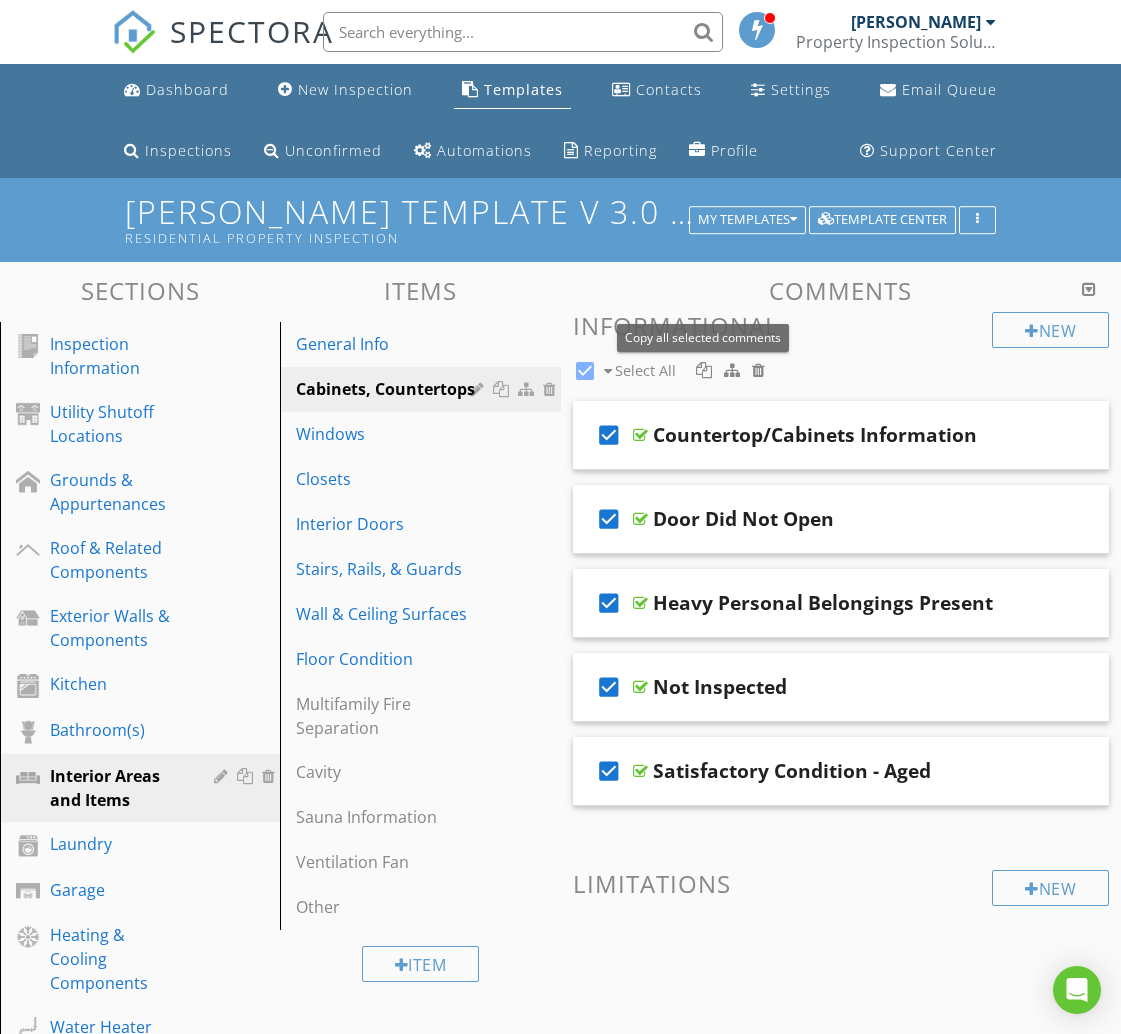 click at bounding box center (704, 370) 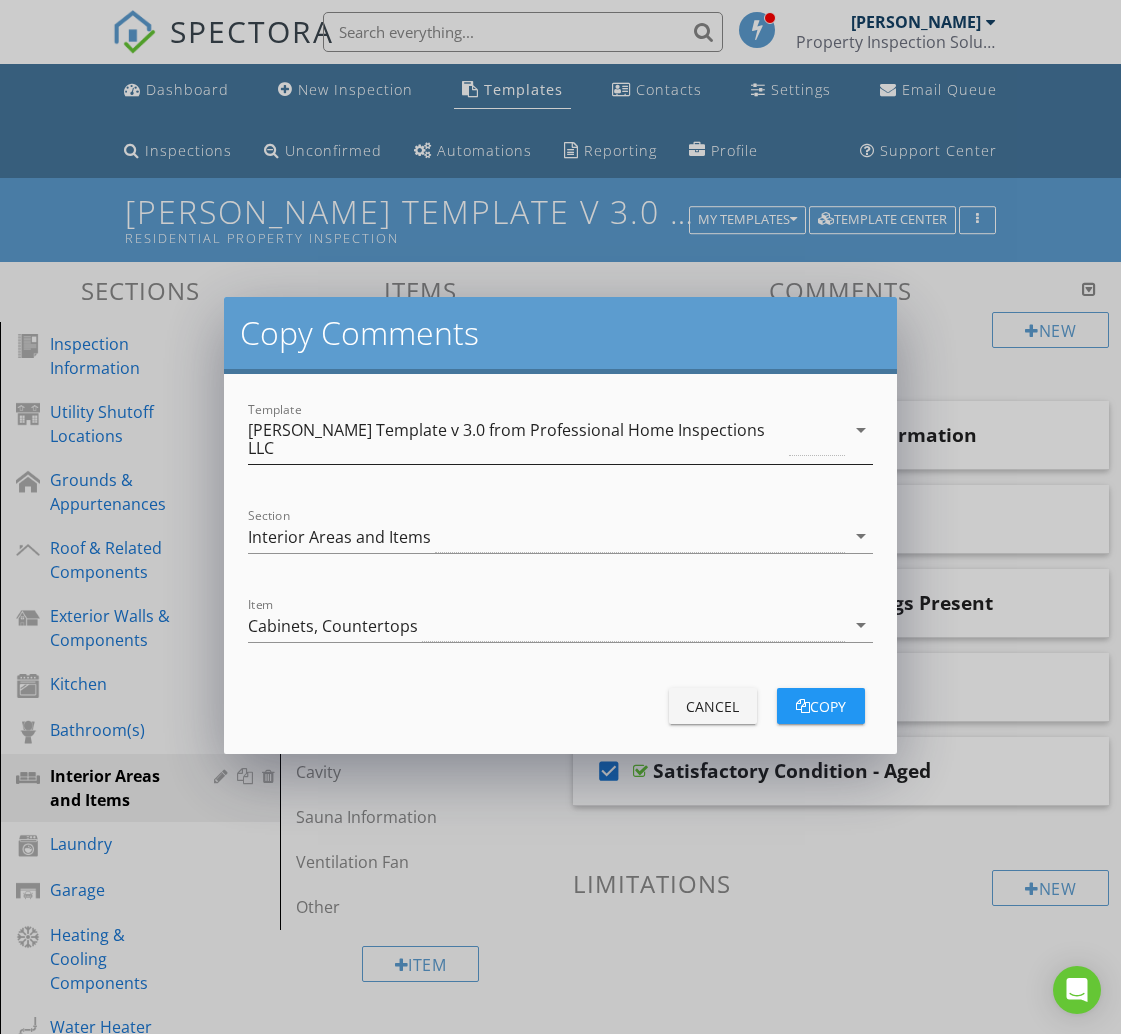 click on "[PERSON_NAME] Template v 3.0 from Professional Home Inspections LLC" at bounding box center (516, 439) 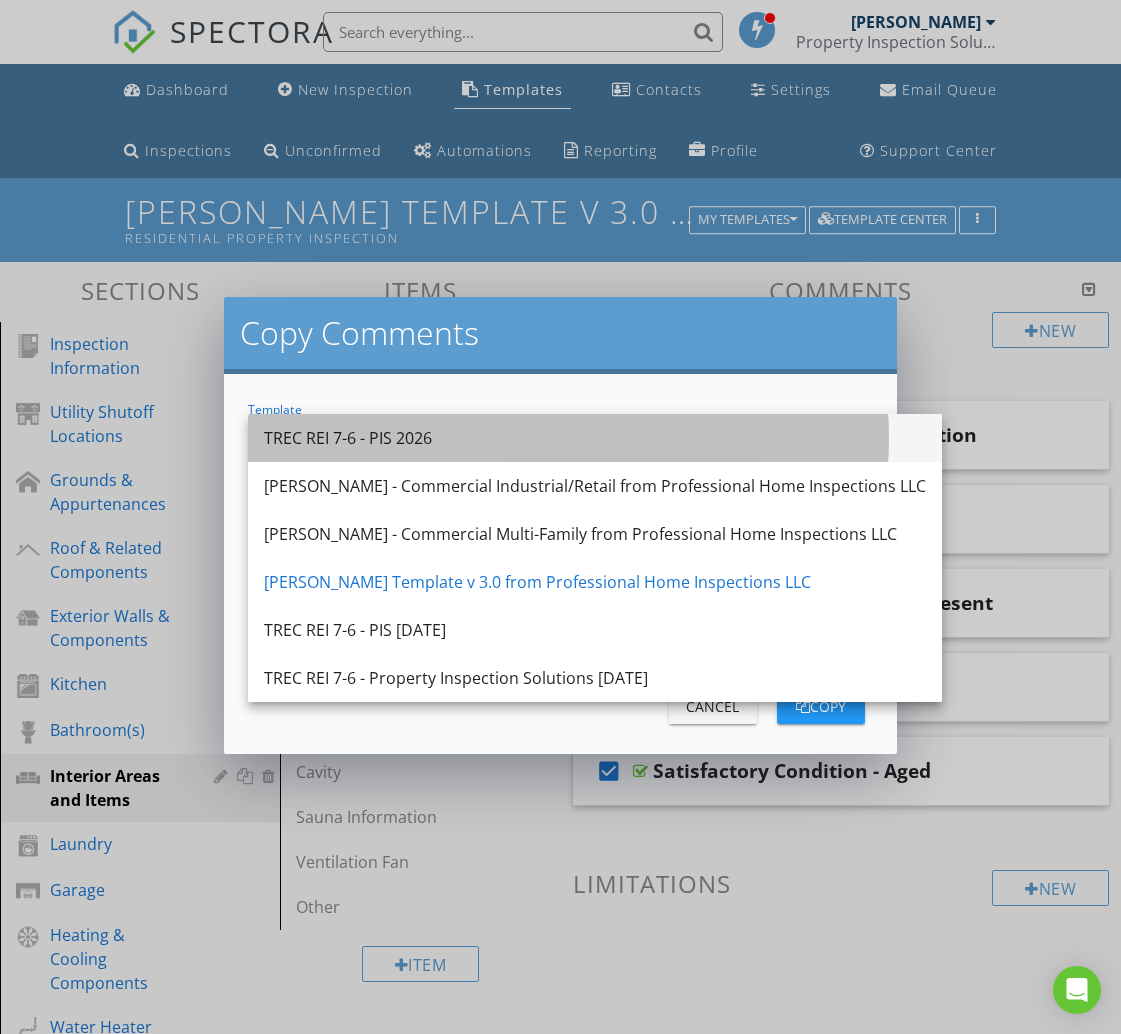 click on "TREC REI 7-6 - PIS 2026" at bounding box center [595, 438] 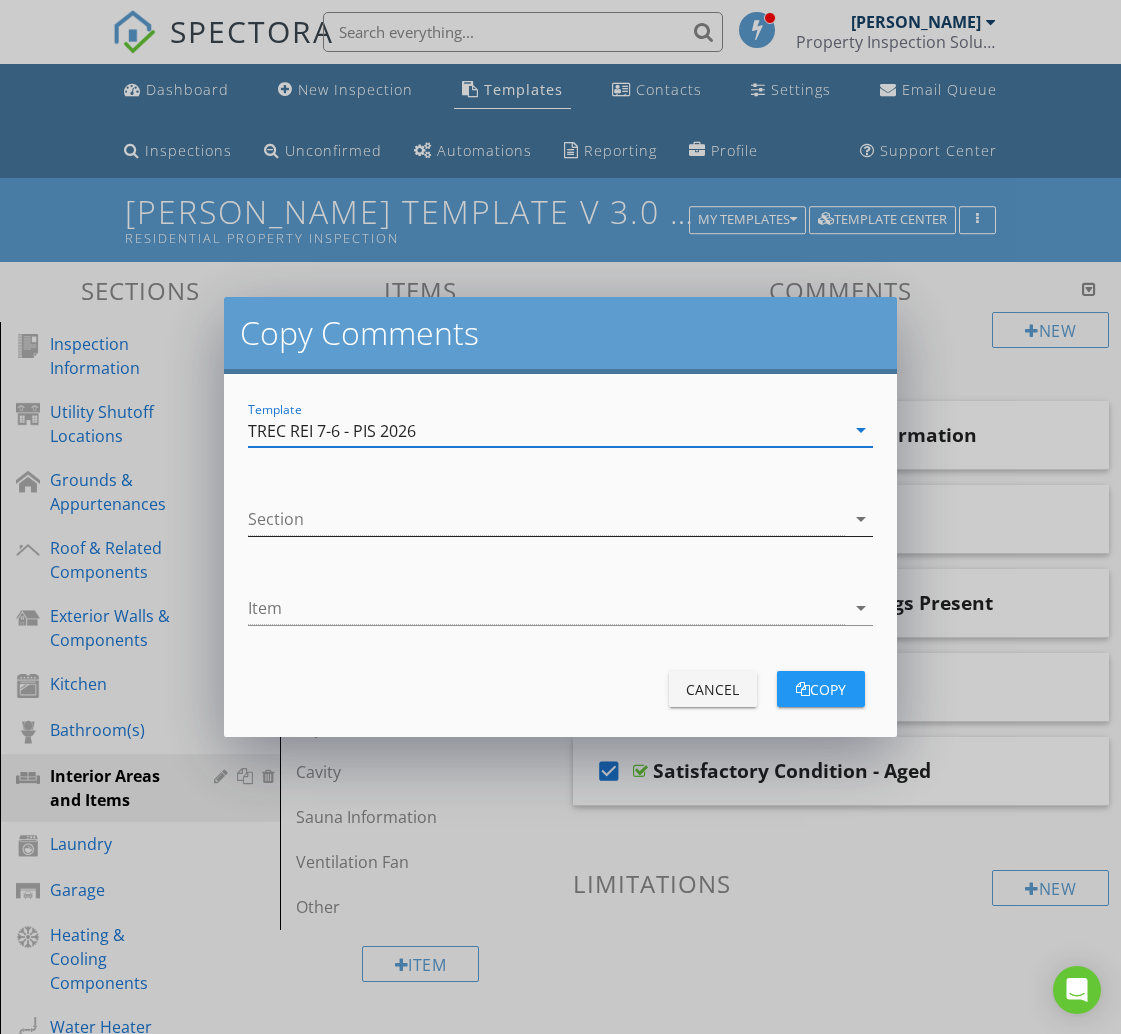 click at bounding box center [546, 519] 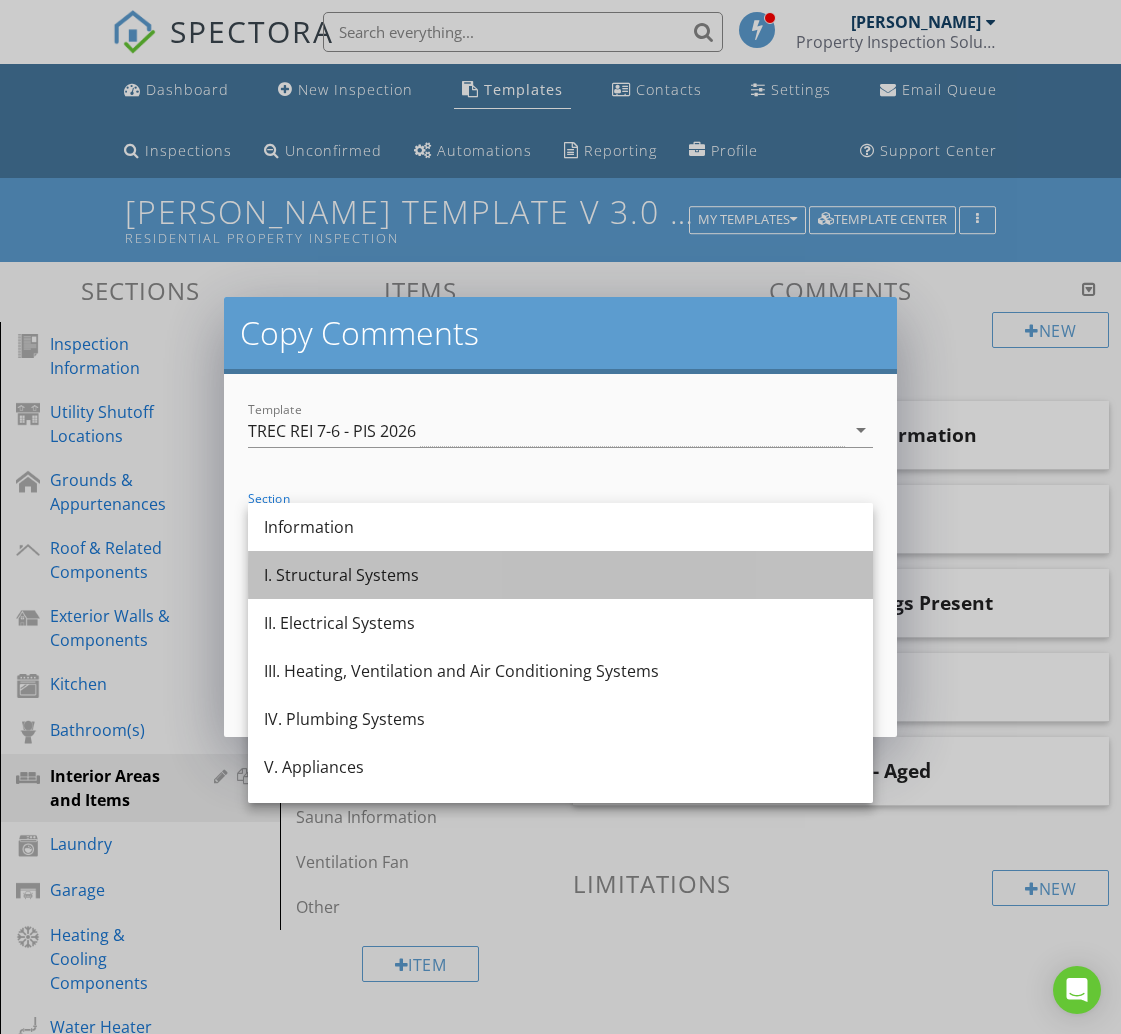 click on "I. Structural Systems" at bounding box center (560, 575) 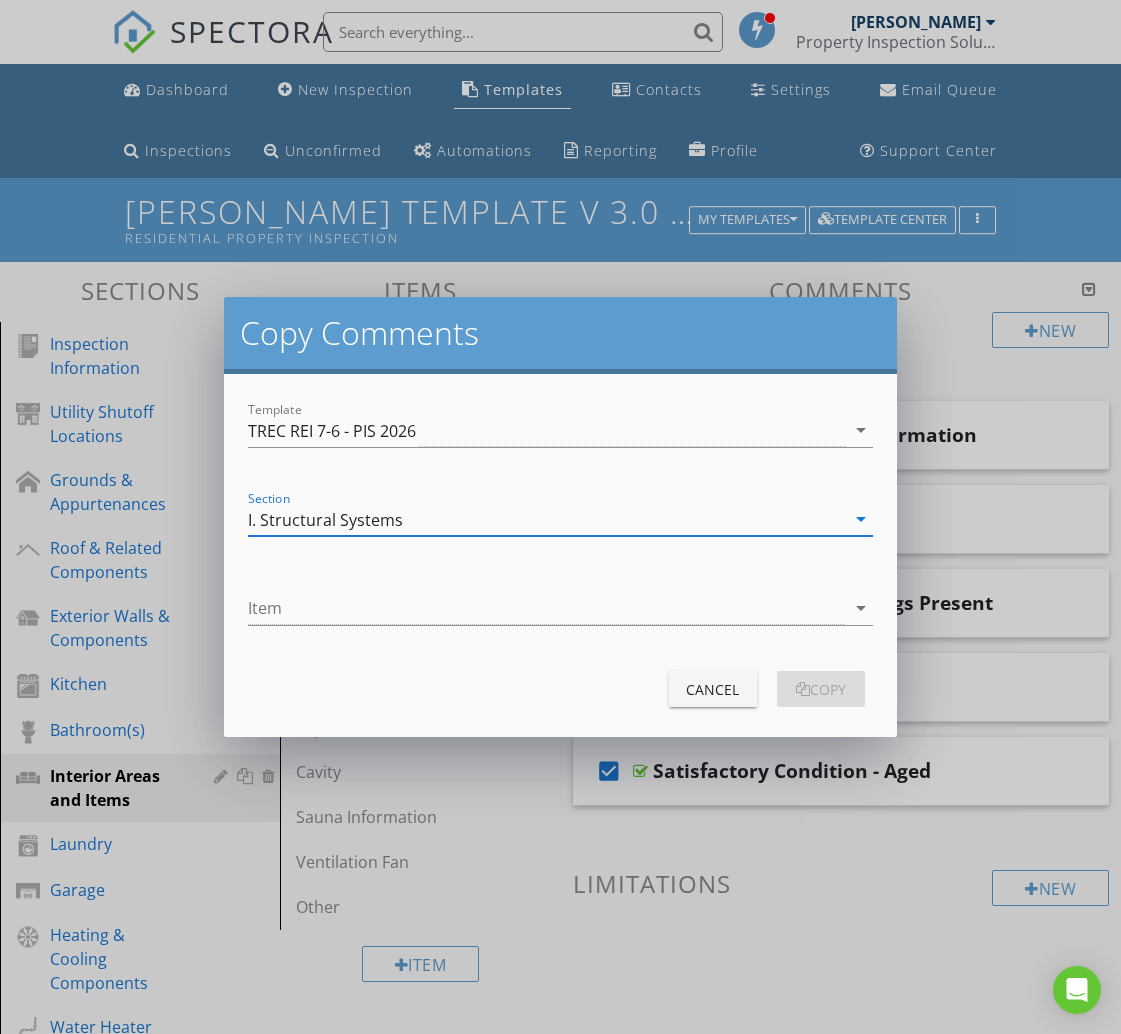 click at bounding box center (546, 608) 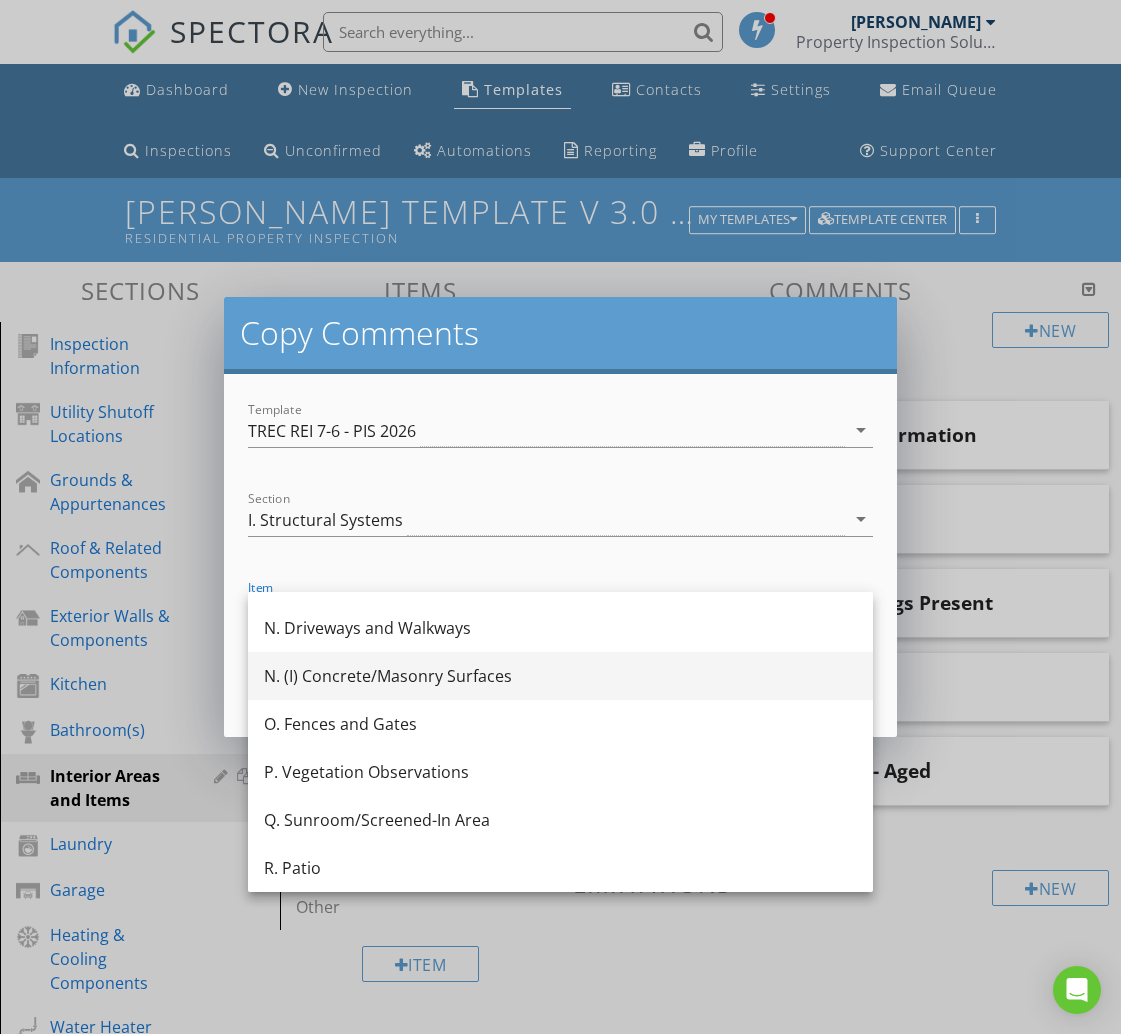 scroll, scrollTop: 2189, scrollLeft: 0, axis: vertical 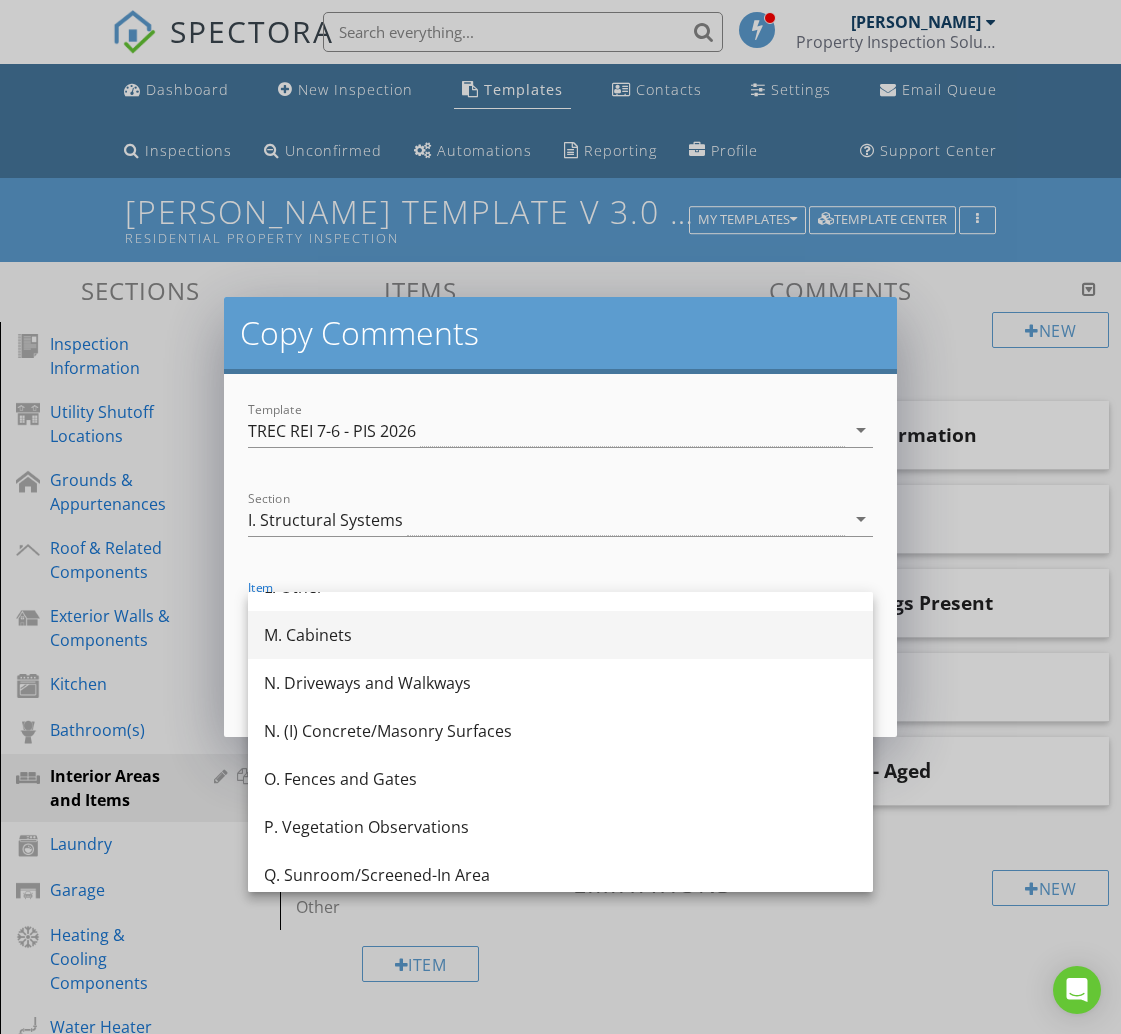 click on "M. Cabinets" at bounding box center [560, 635] 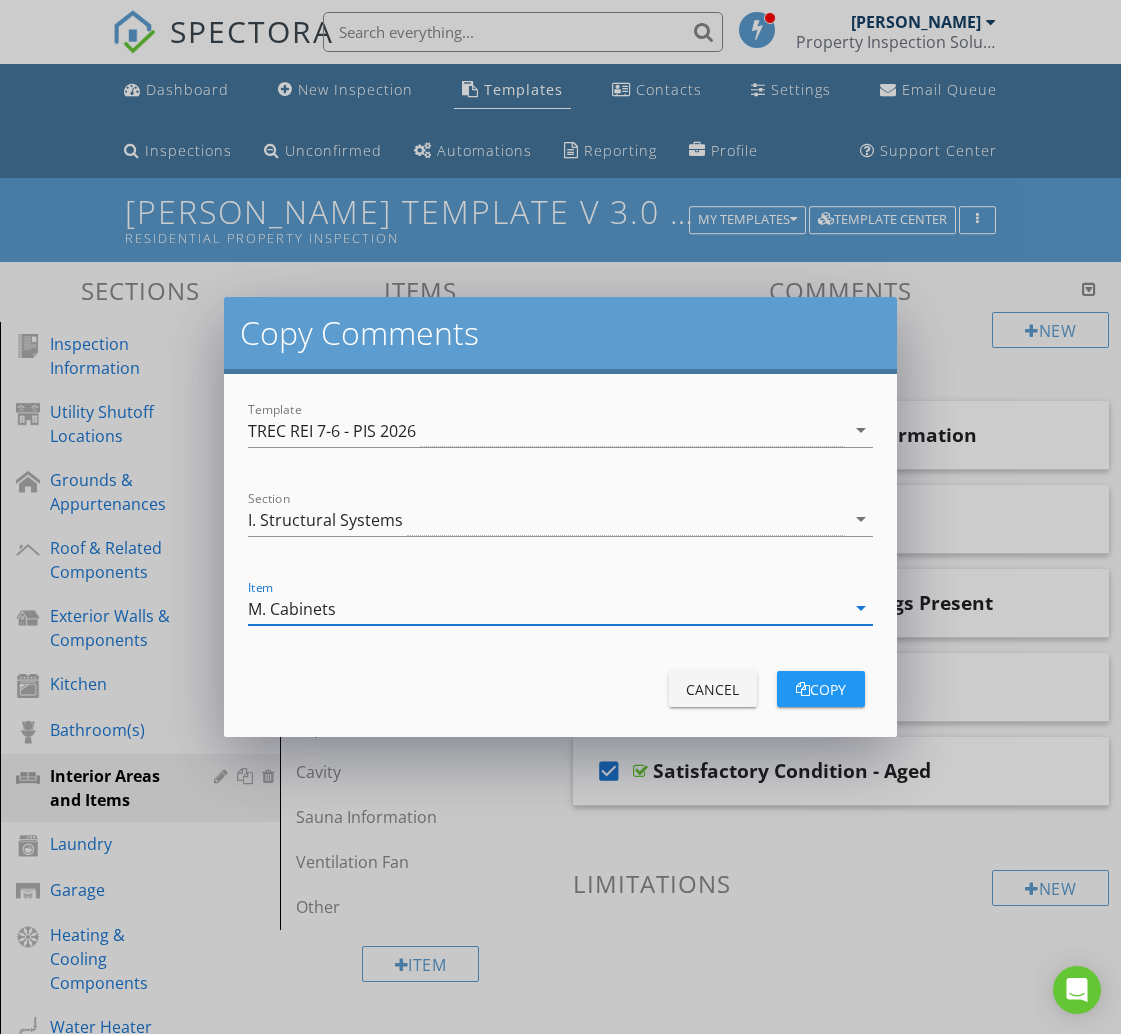 click on "copy" at bounding box center [821, 689] 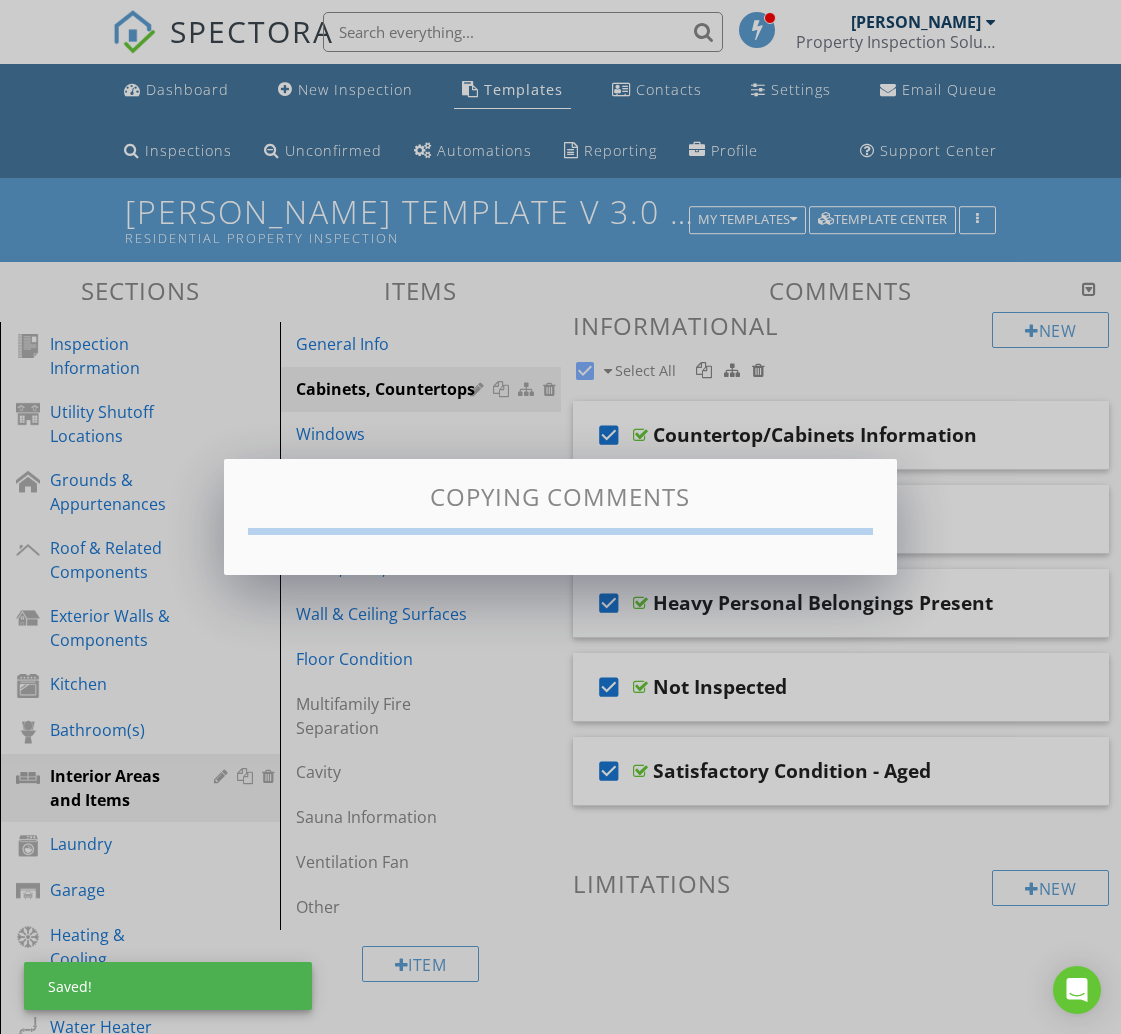 checkbox on "false" 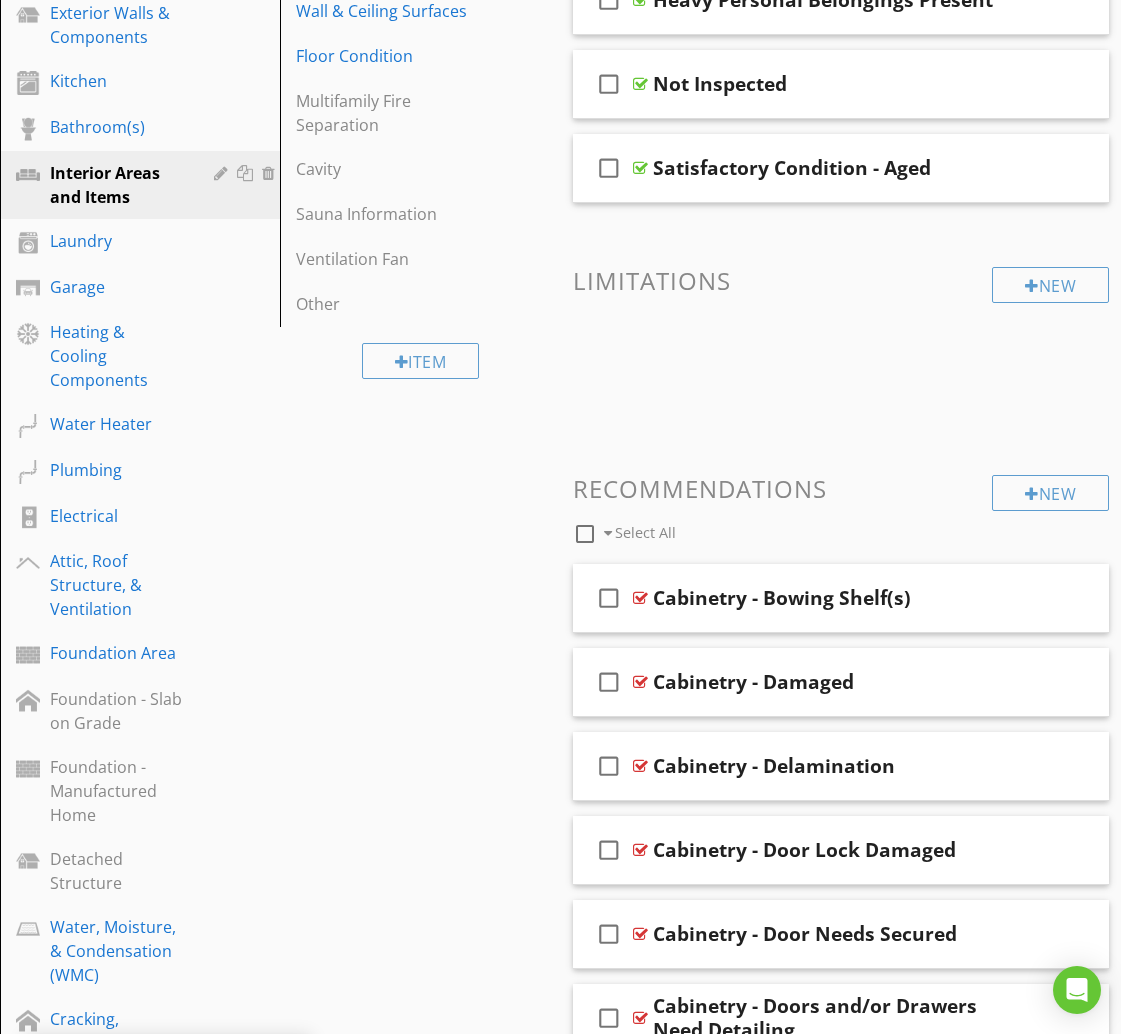 scroll, scrollTop: 606, scrollLeft: 0, axis: vertical 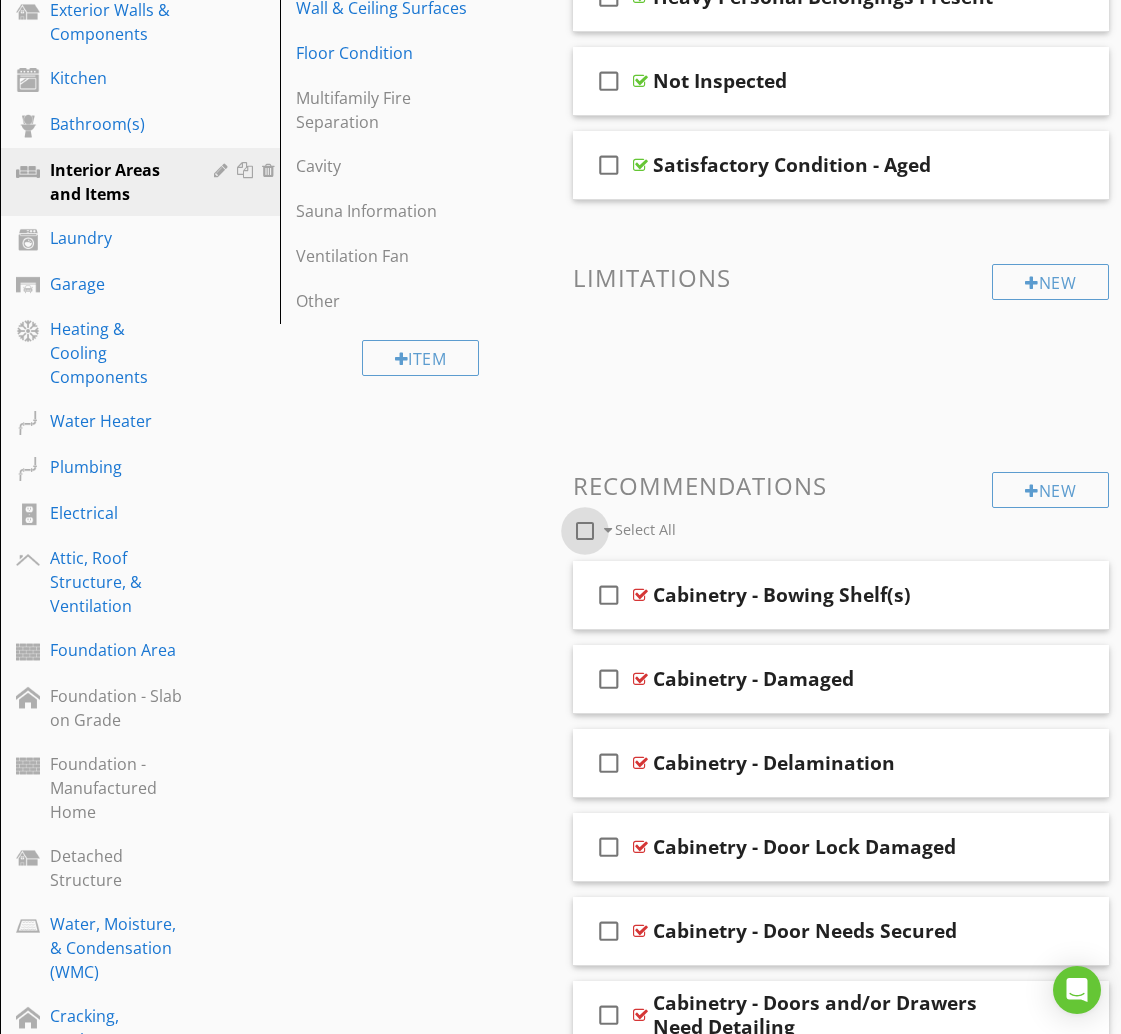 click at bounding box center (585, 531) 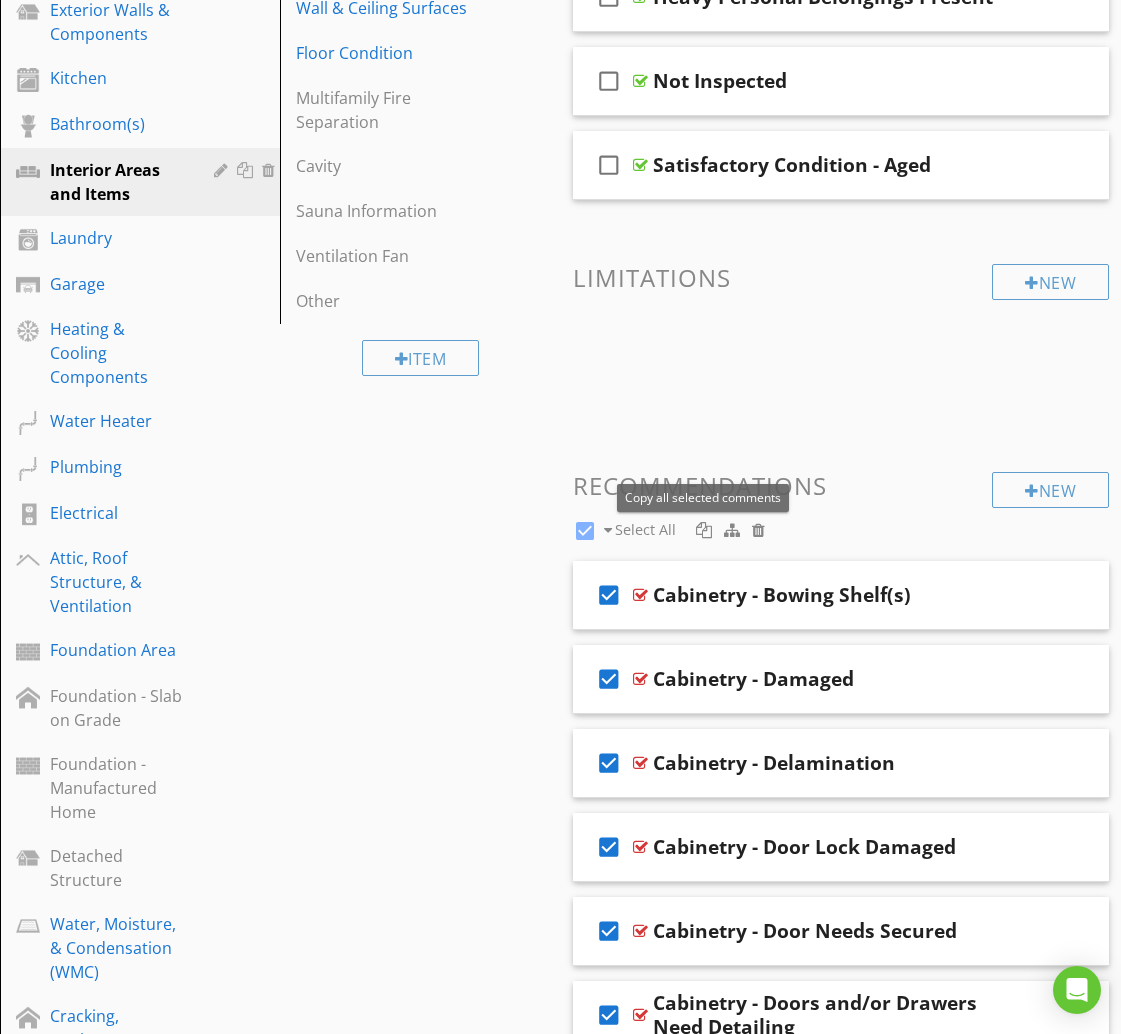 click at bounding box center [704, 530] 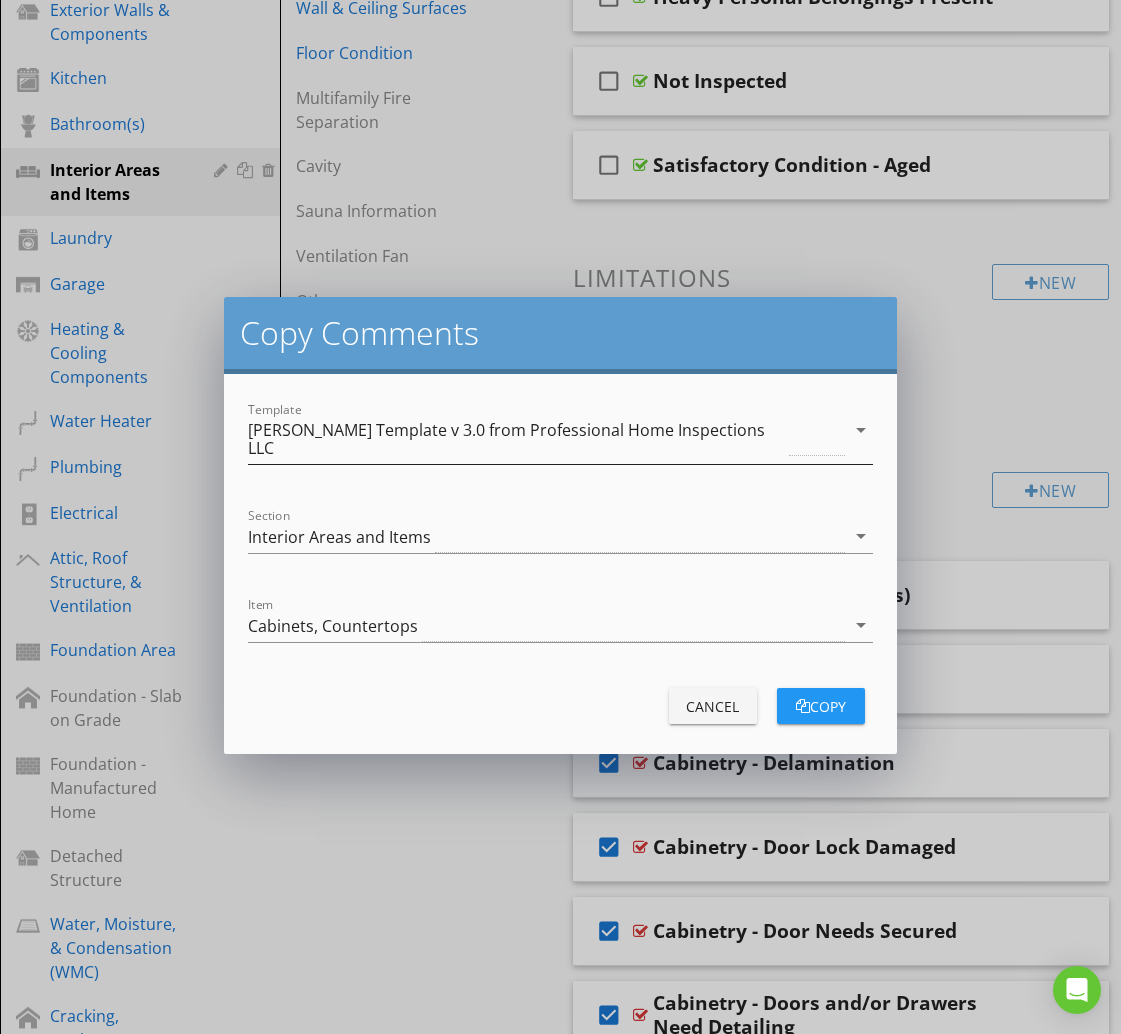 click on "[PERSON_NAME] Template v 3.0 from Professional Home Inspections LLC" at bounding box center [516, 439] 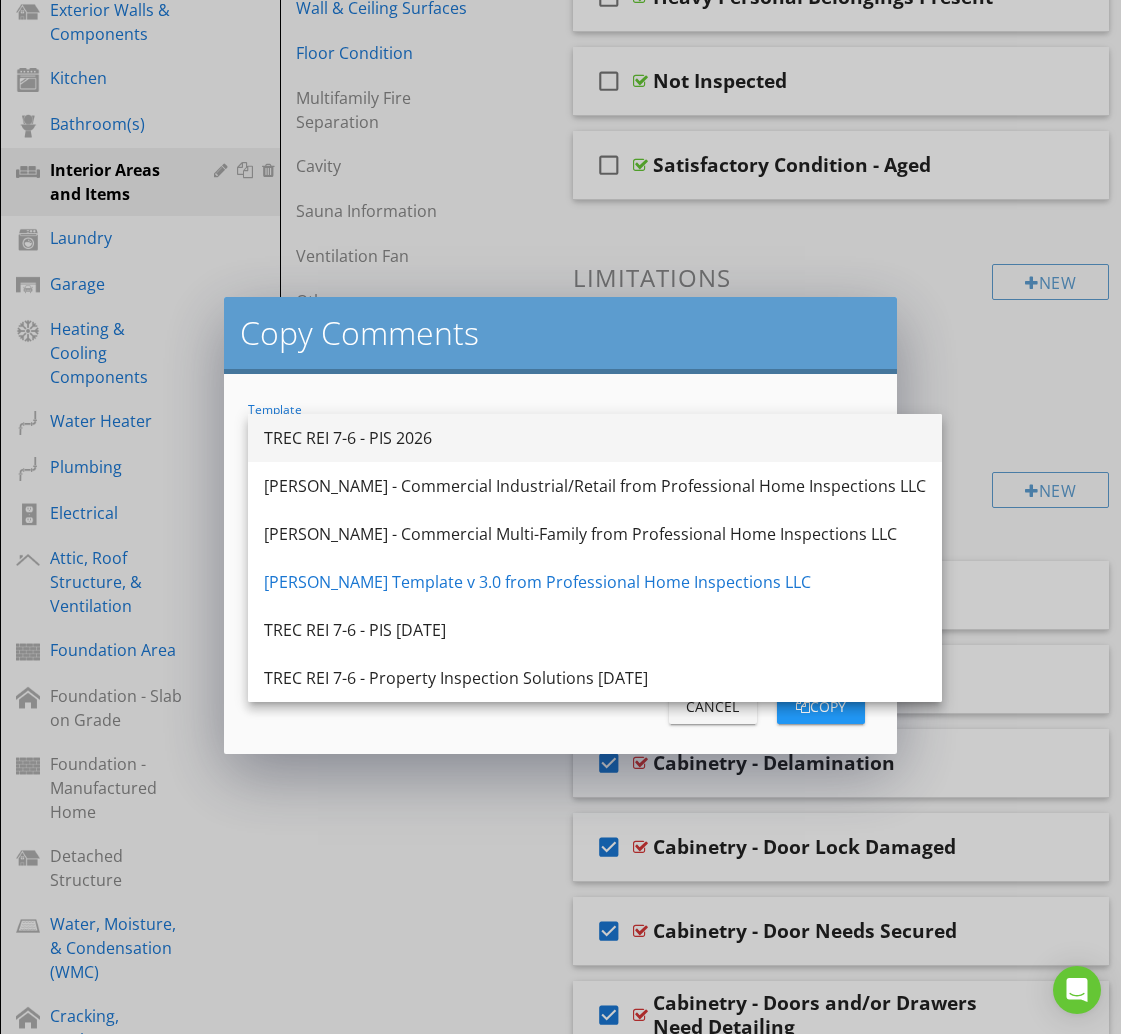 click on "TREC REI 7-6 - PIS 2026" at bounding box center (595, 438) 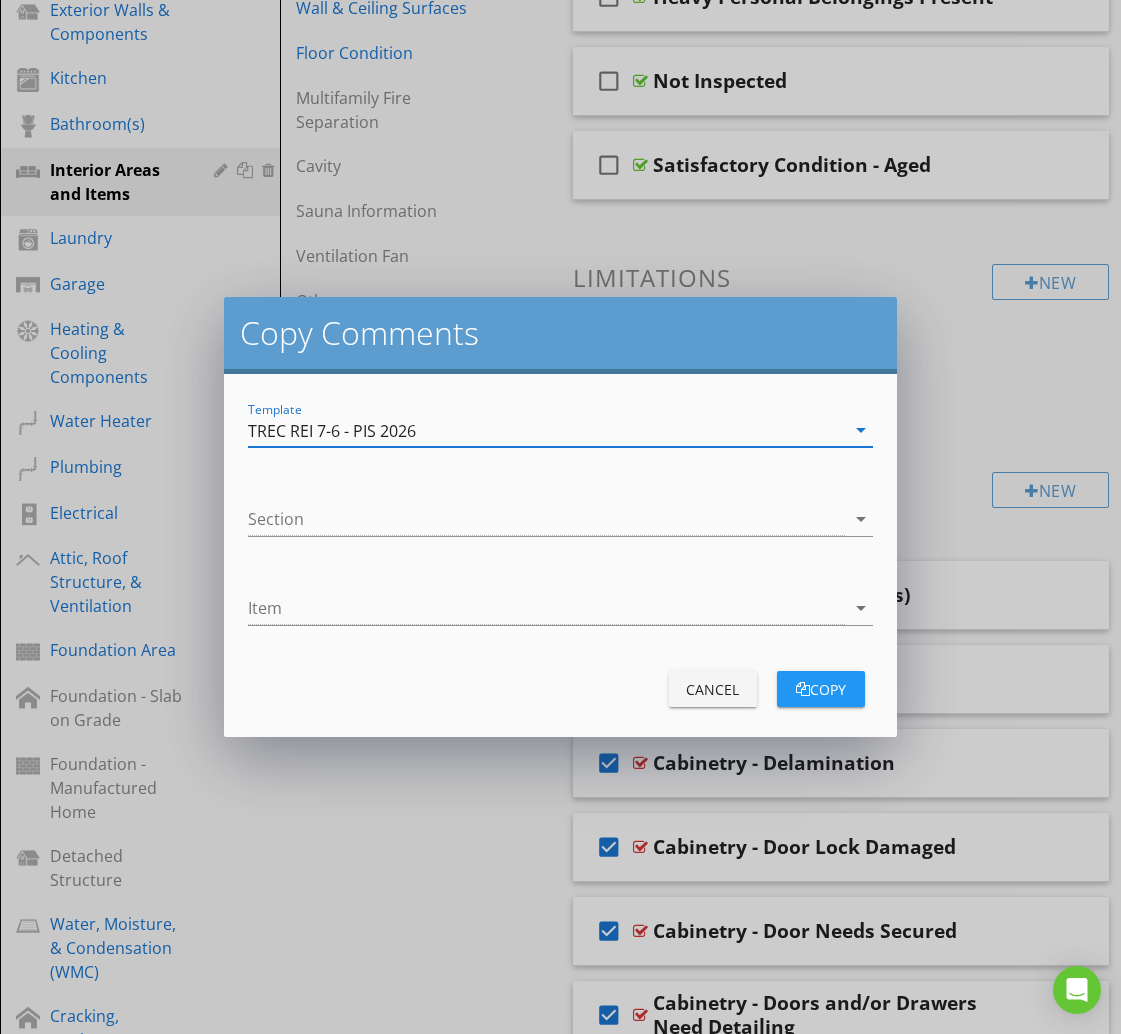 click at bounding box center [546, 519] 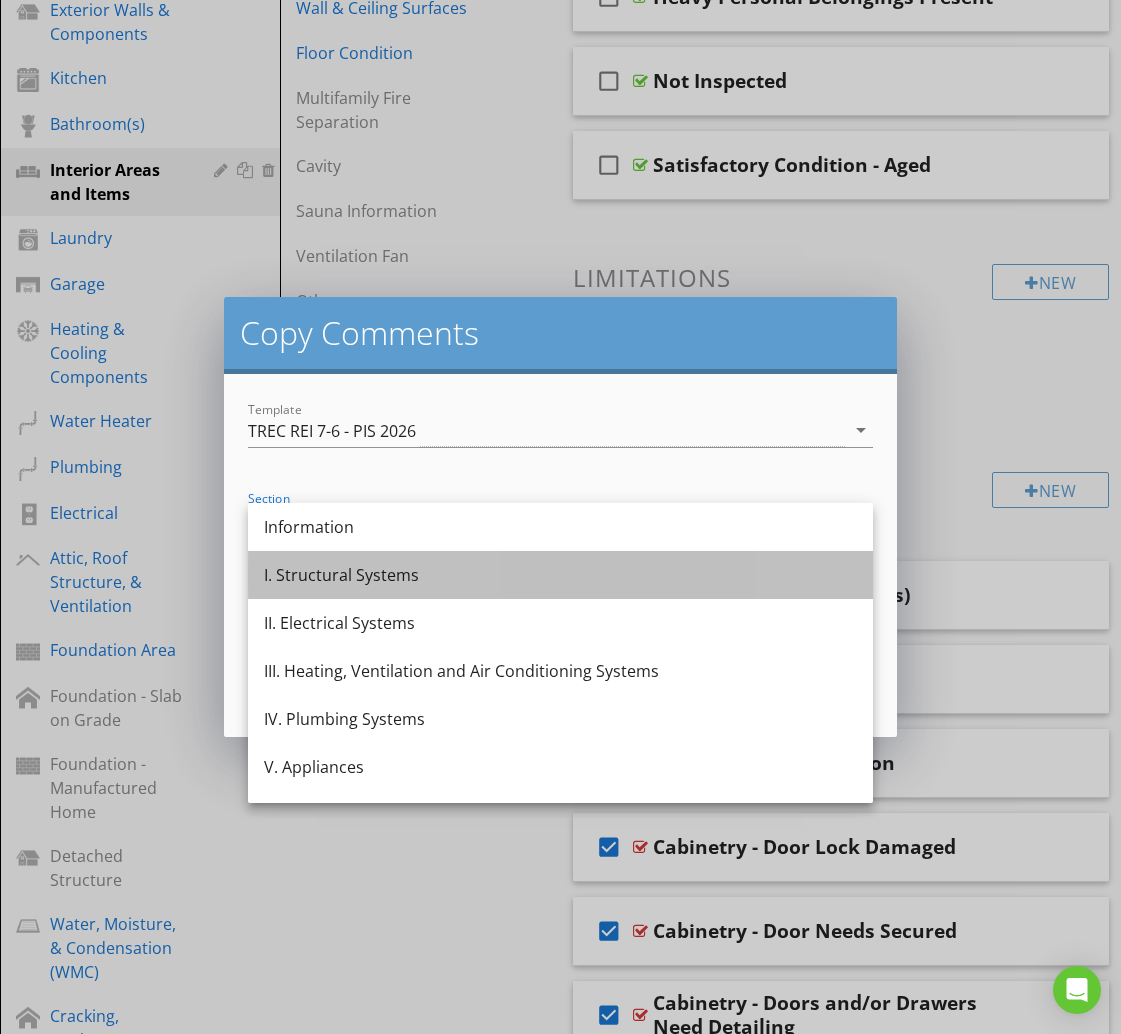 click on "I. Structural Systems" at bounding box center [560, 575] 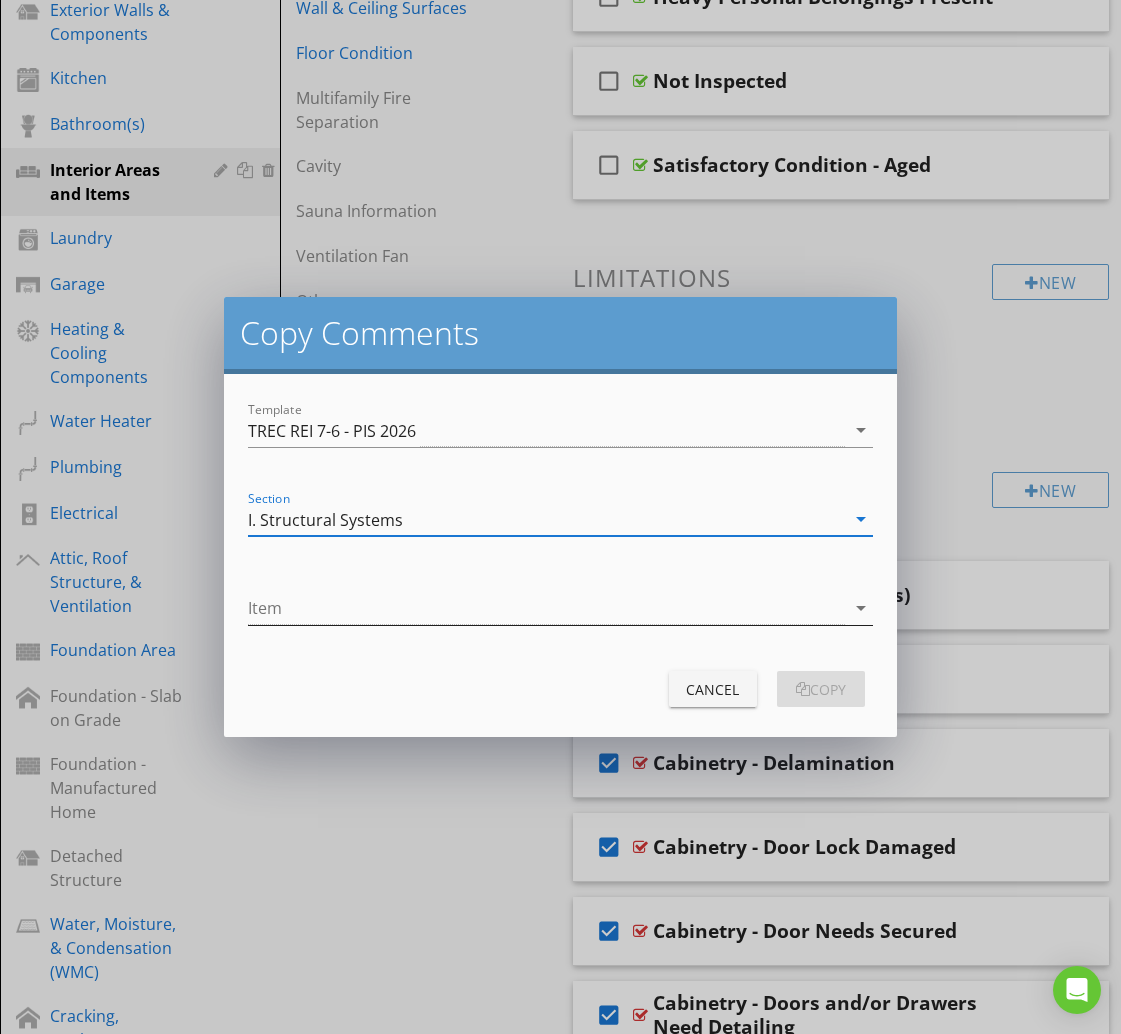click at bounding box center [546, 608] 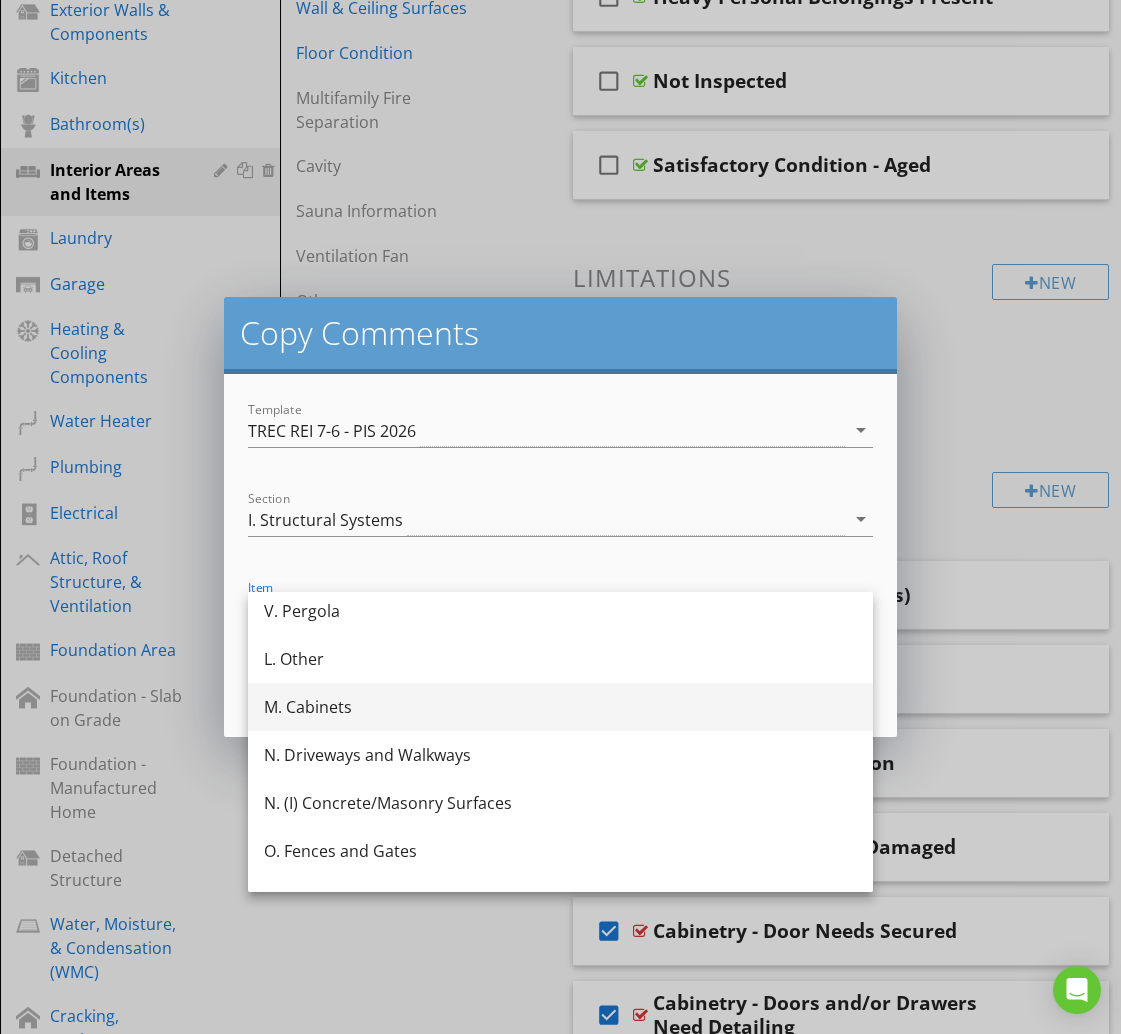 scroll, scrollTop: 2120, scrollLeft: 0, axis: vertical 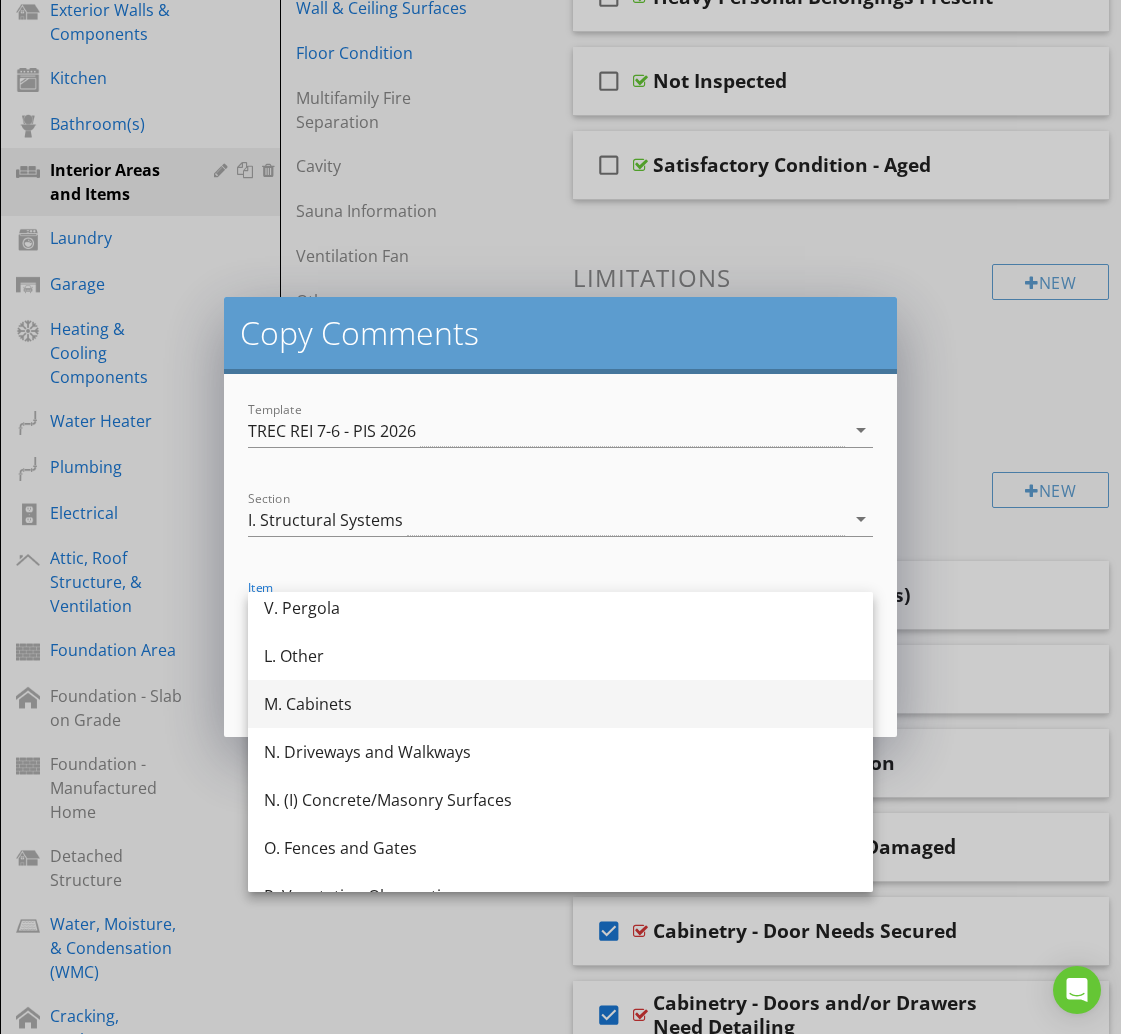 click on "M. Cabinets" at bounding box center [560, 704] 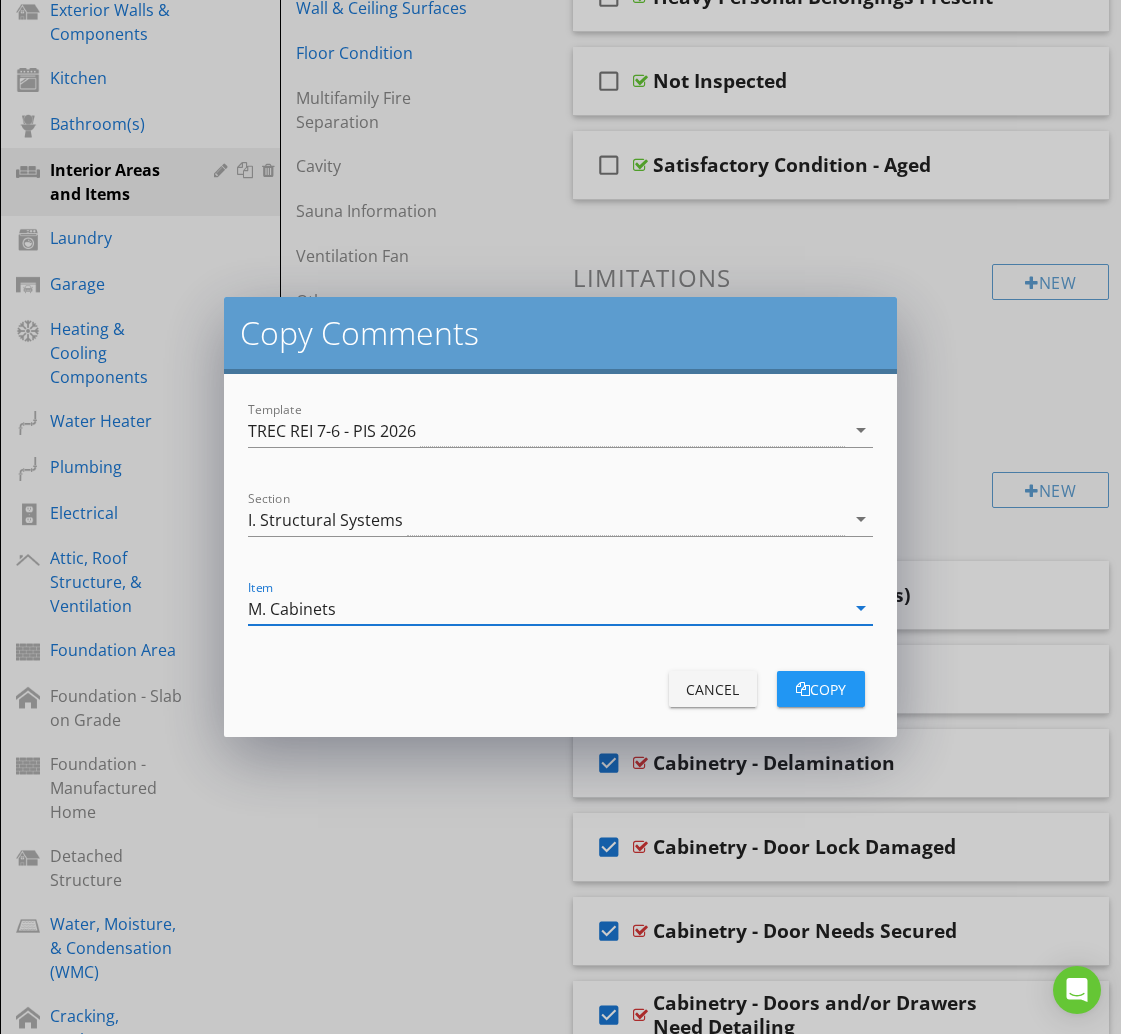 click on "copy" at bounding box center [821, 689] 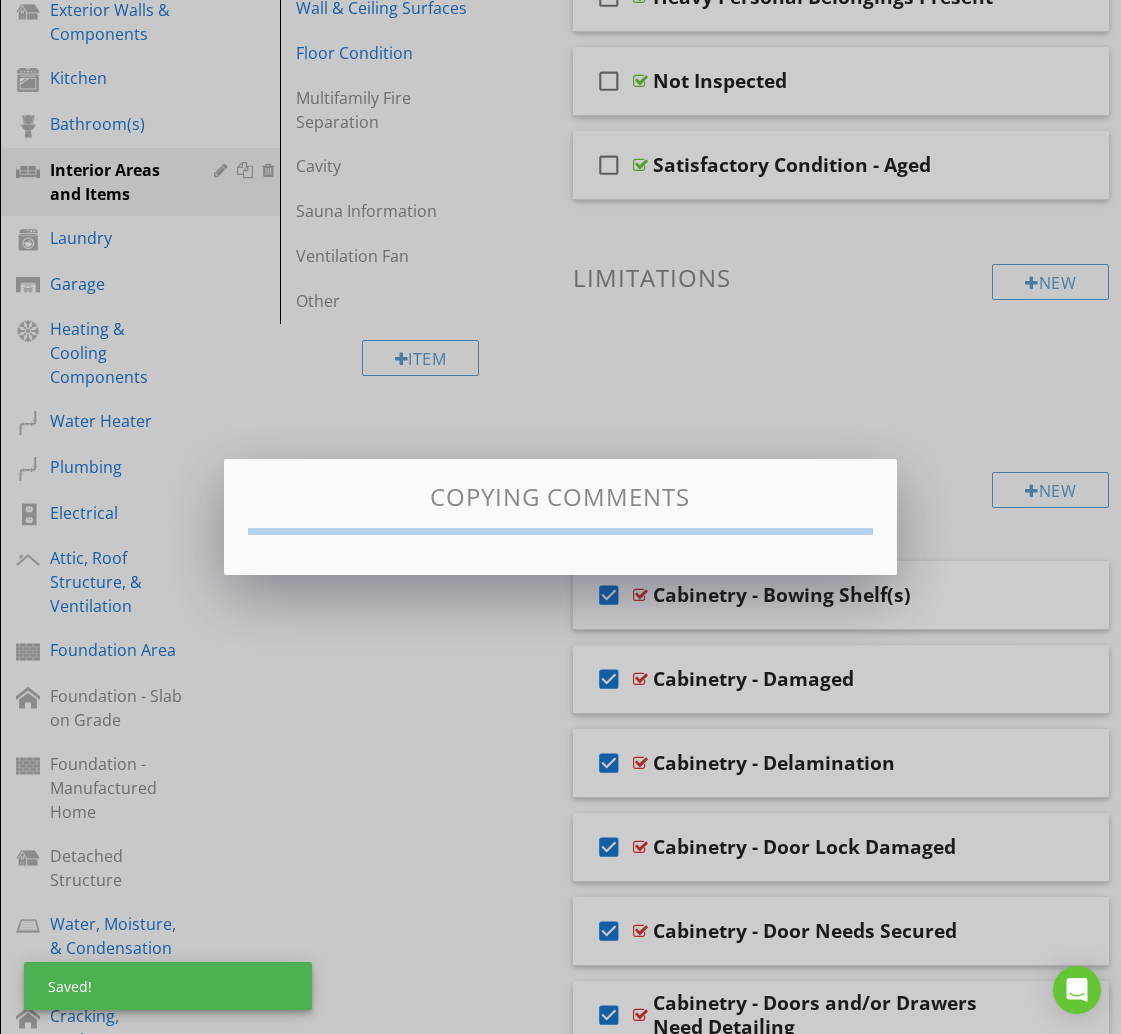 checkbox on "false" 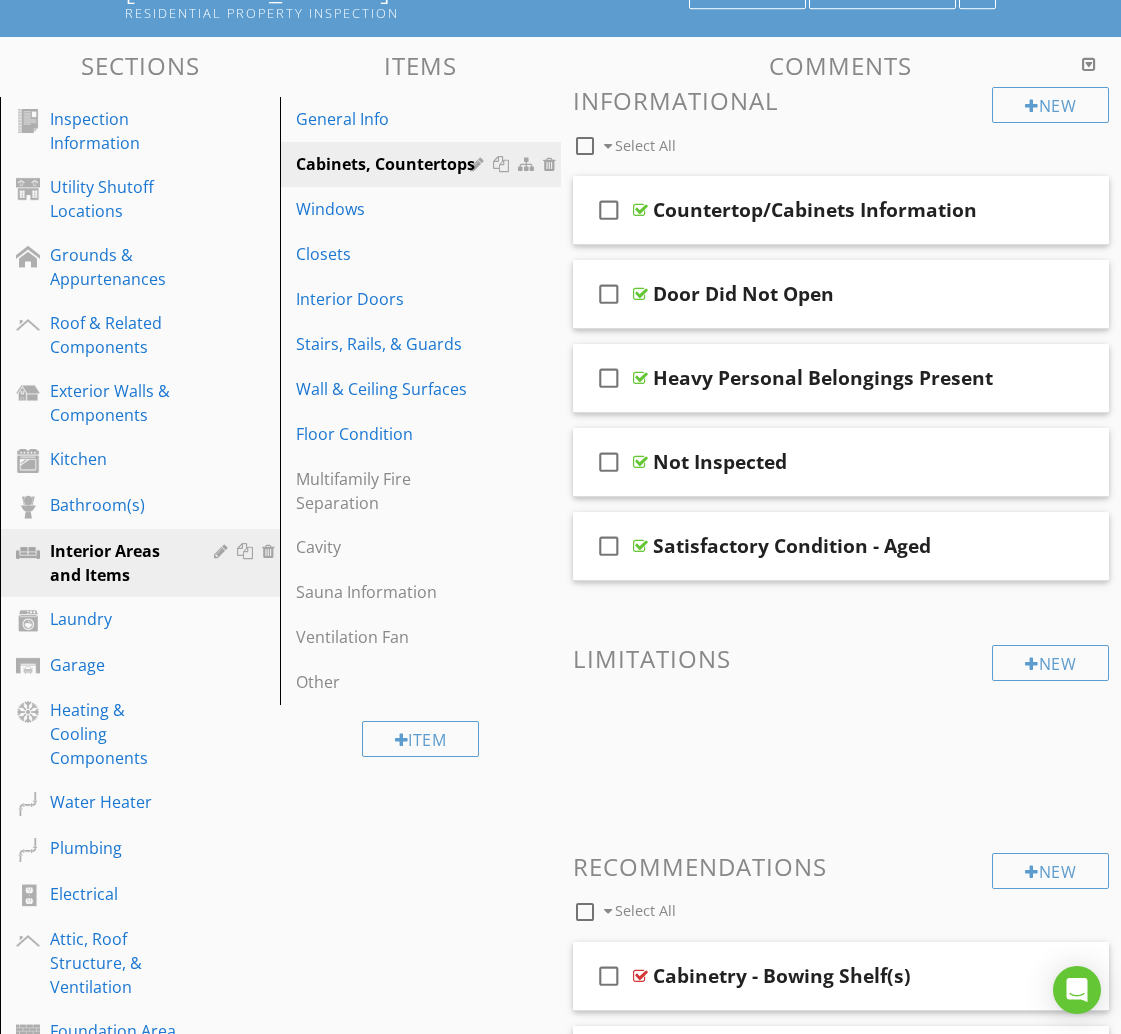 scroll, scrollTop: 0, scrollLeft: 0, axis: both 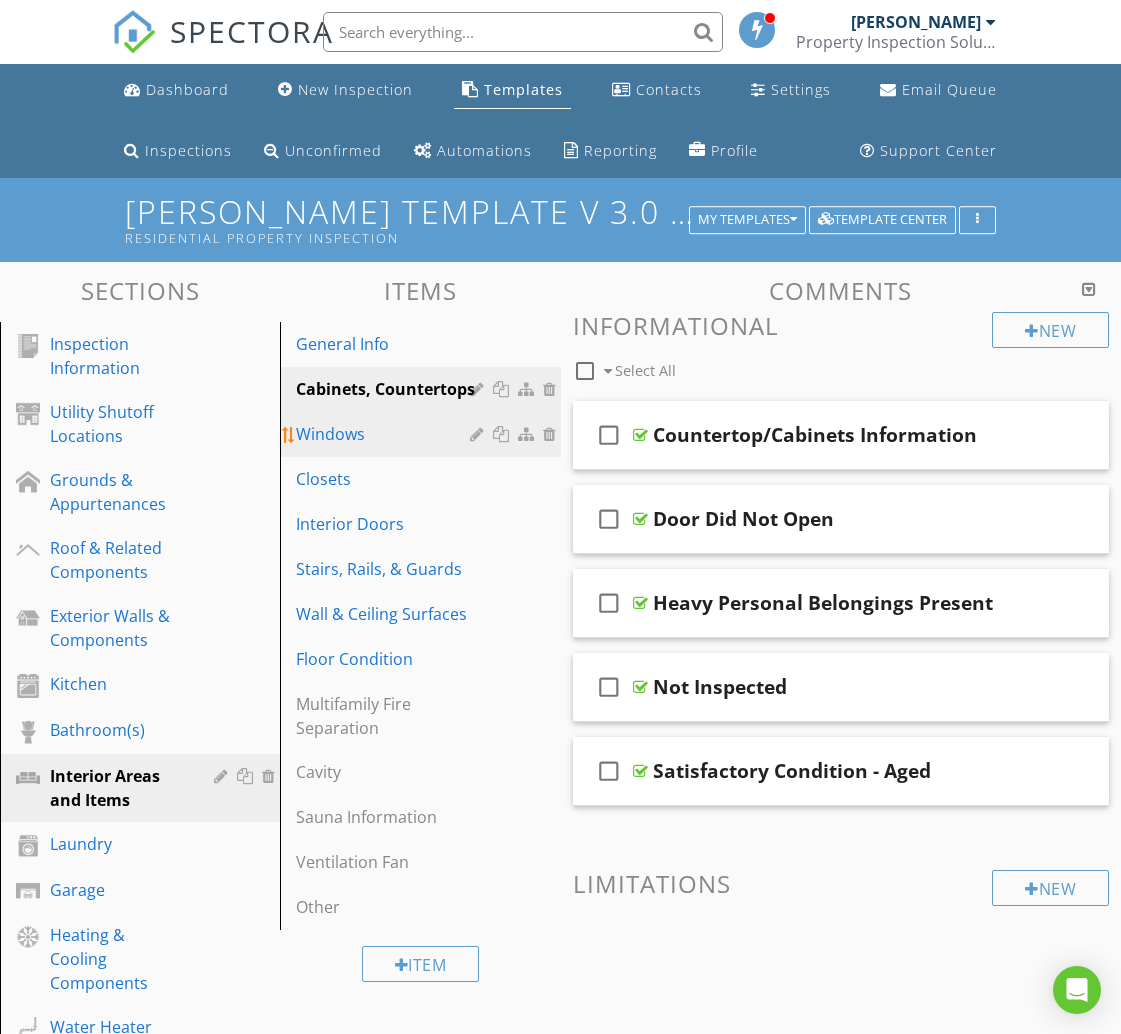 click on "Windows" at bounding box center (385, 434) 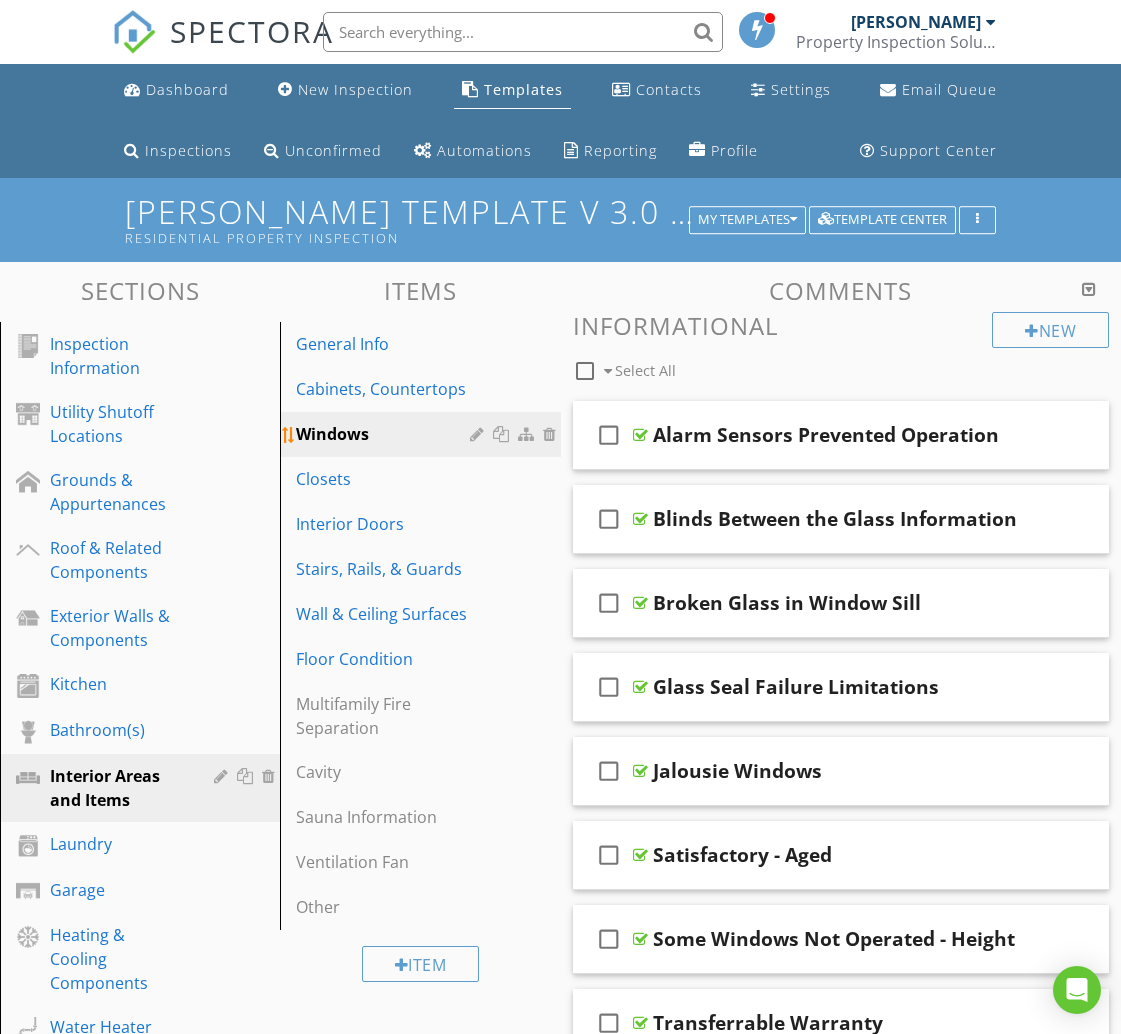 click at bounding box center [503, 434] 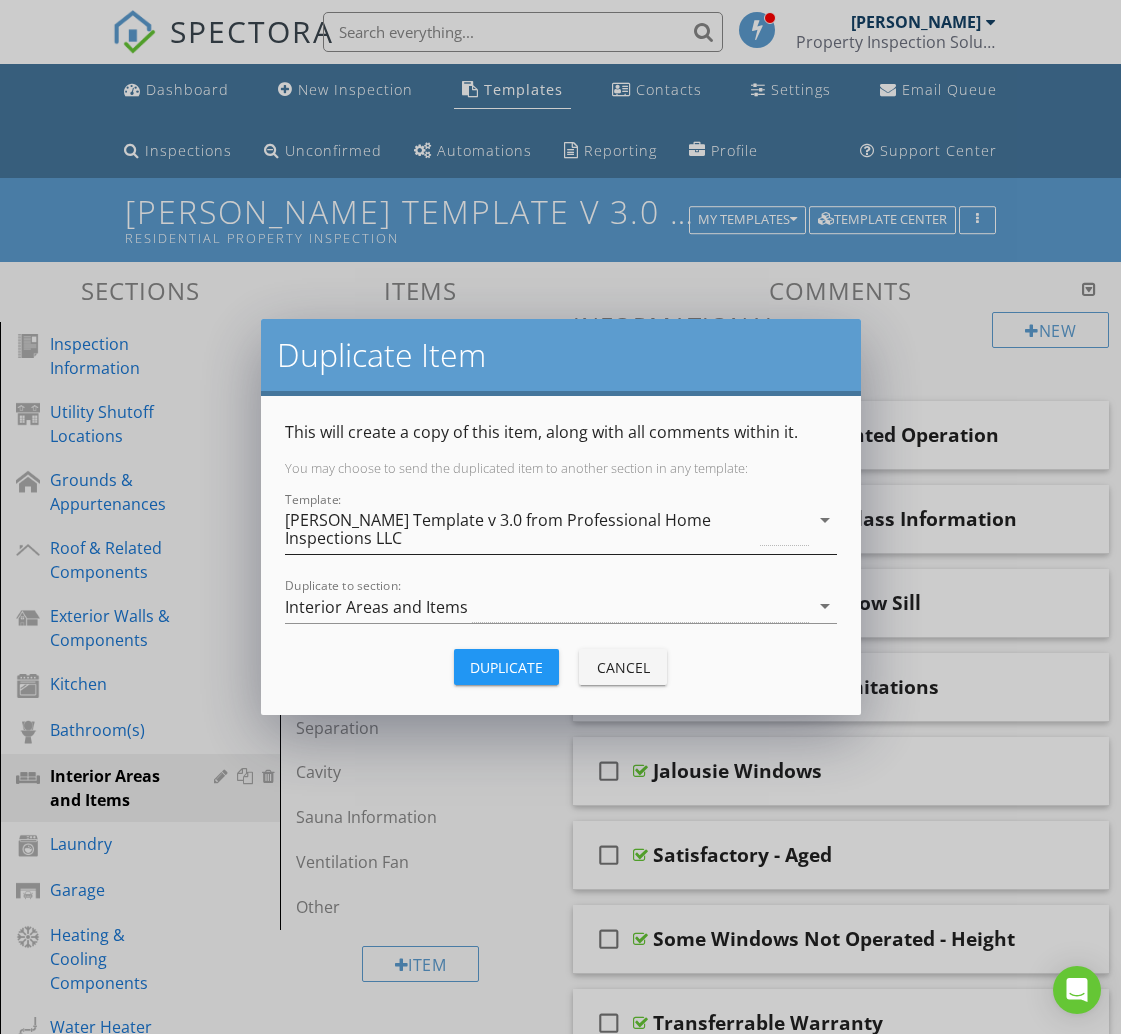 click on "[PERSON_NAME] Template v 3.0 from Professional Home Inspections LLC" at bounding box center [521, 529] 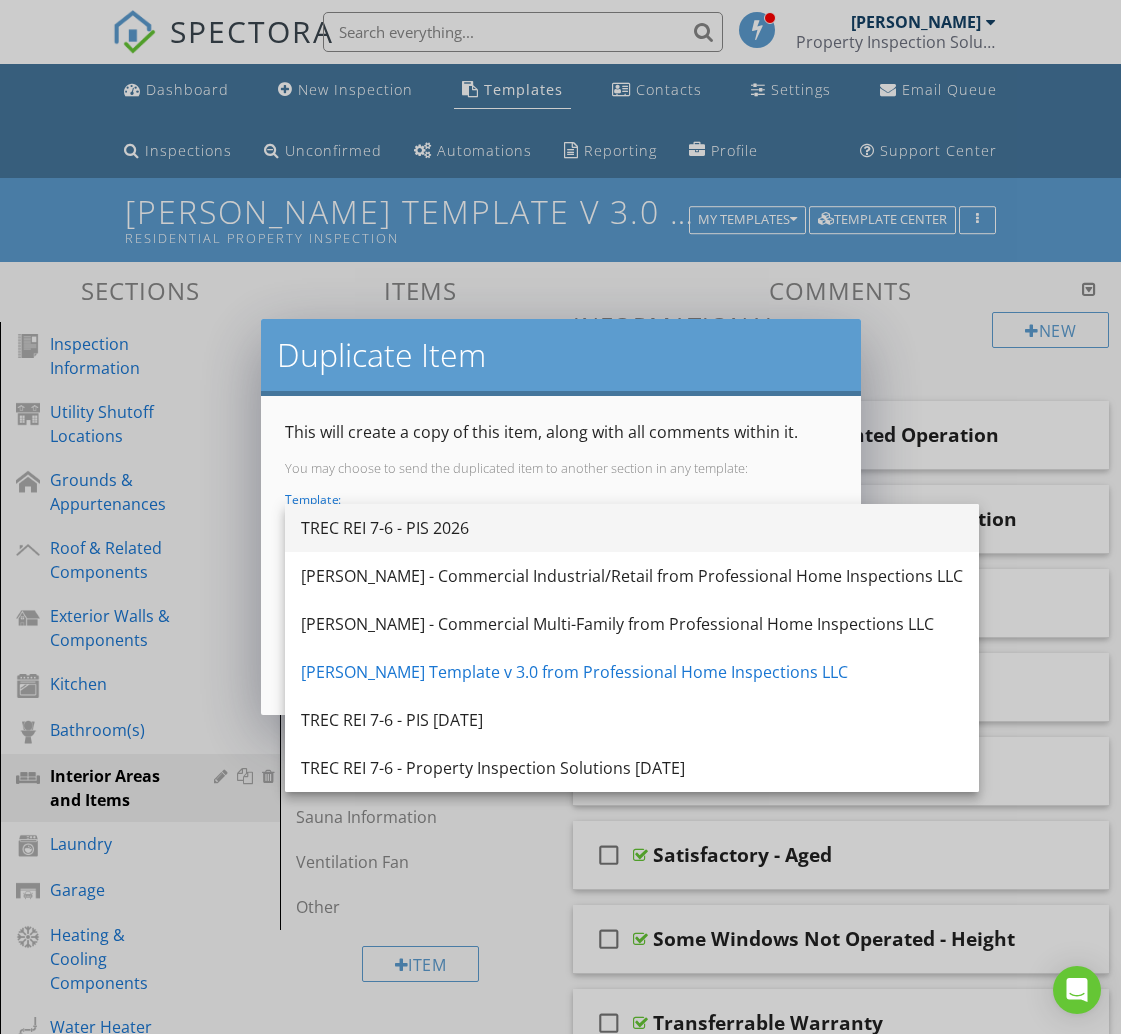 click on "TREC REI 7-6 - PIS 2026" at bounding box center (632, 528) 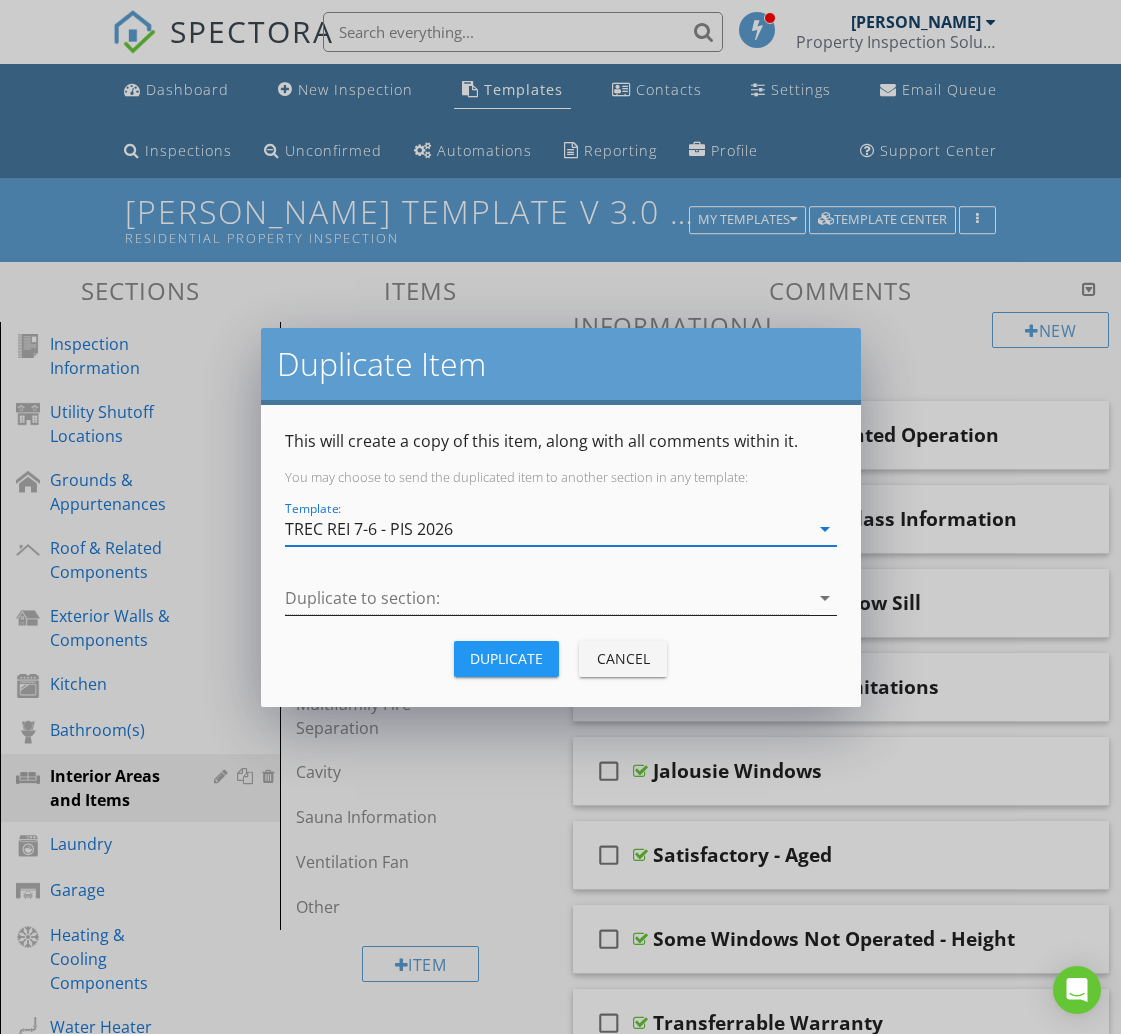 click at bounding box center [547, 598] 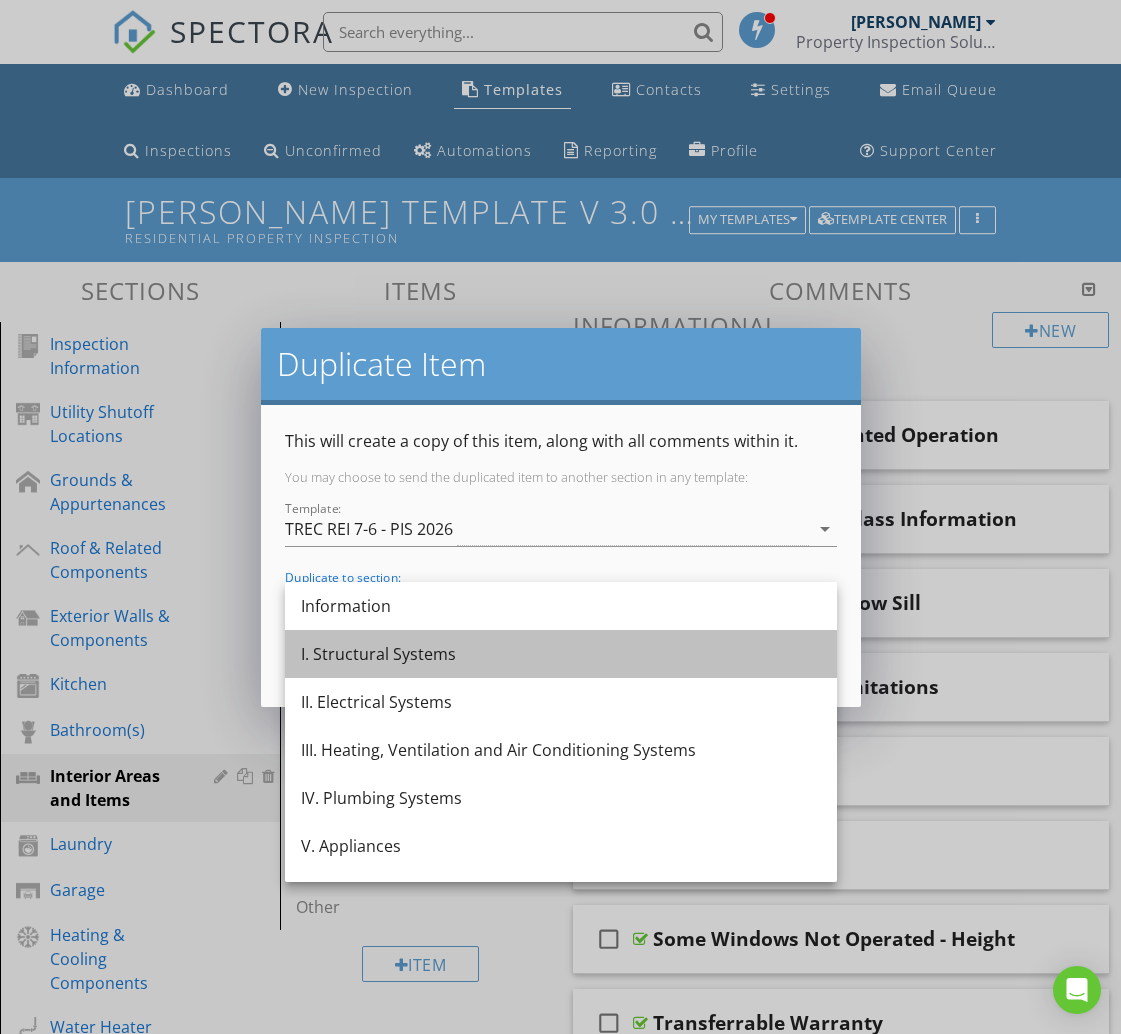 click on "I. Structural Systems" at bounding box center [561, 654] 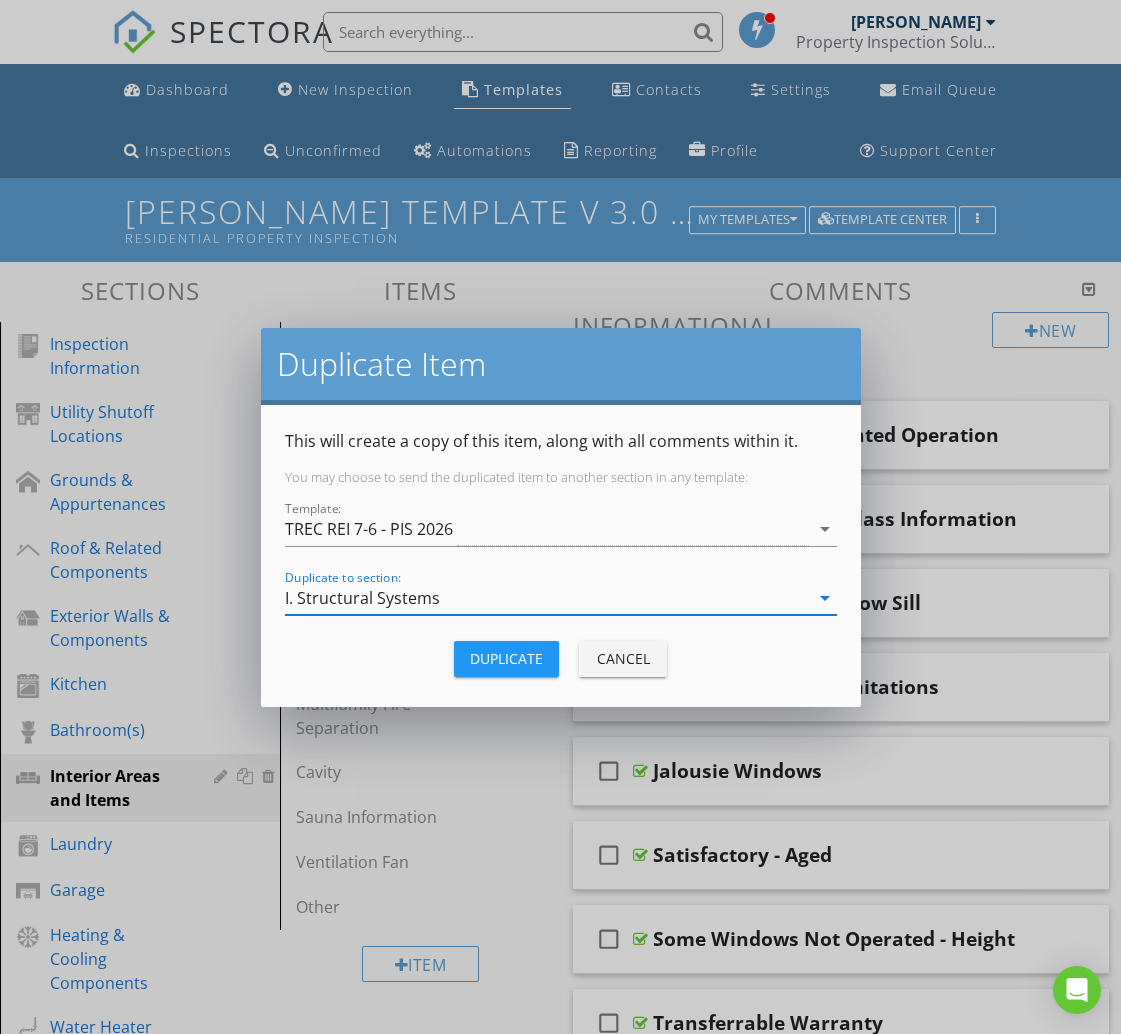 click on "Duplicate" at bounding box center [506, 658] 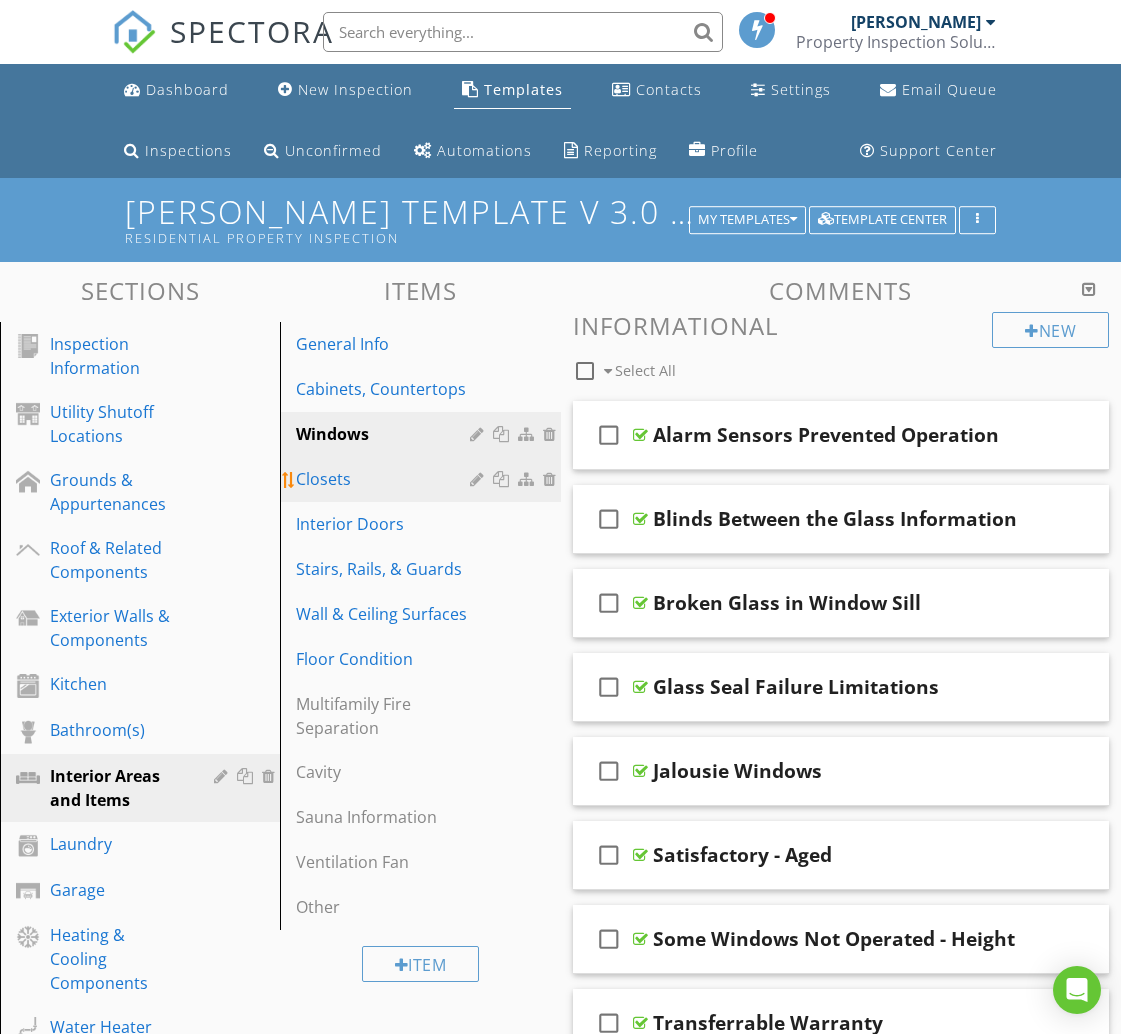 click on "Closets" at bounding box center [385, 479] 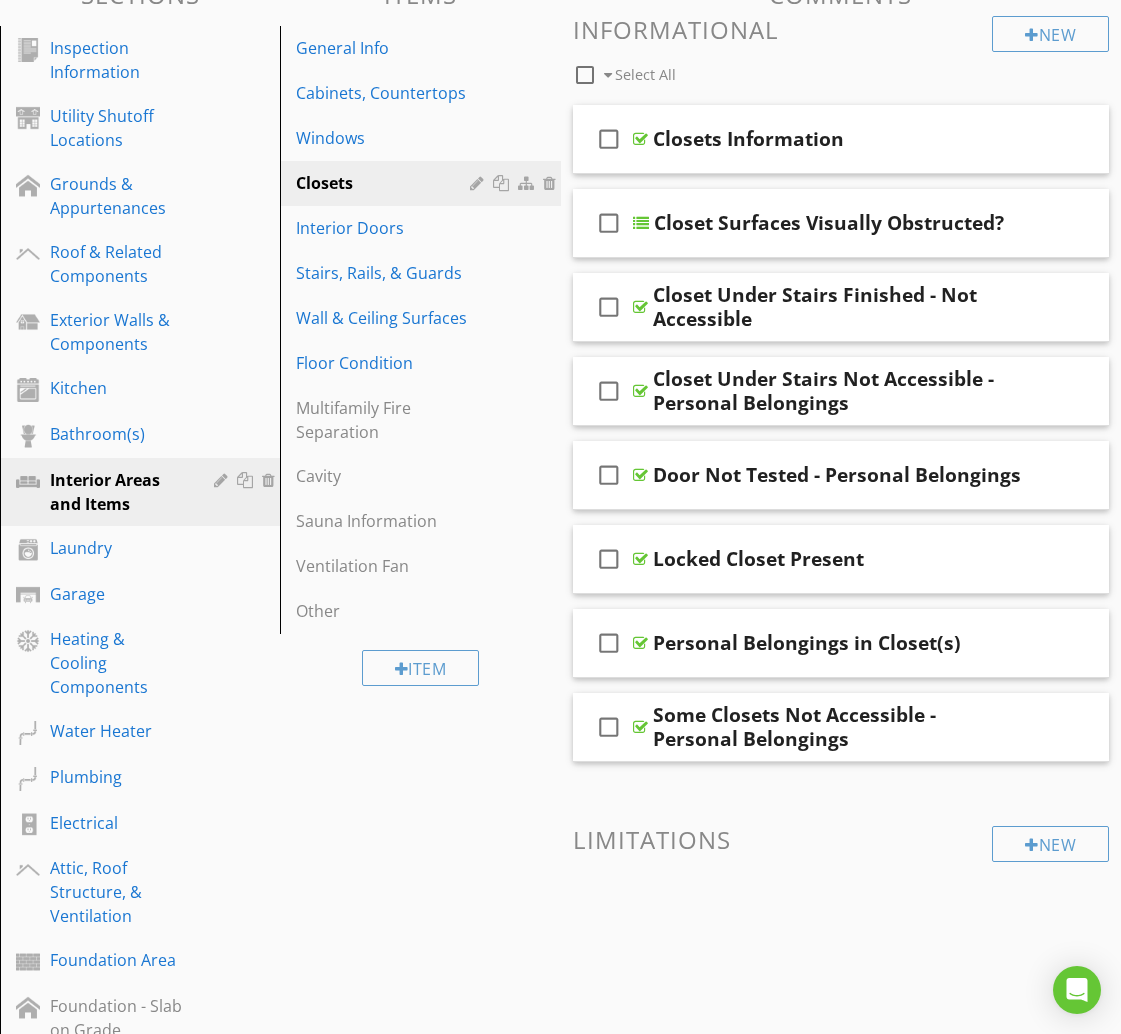scroll, scrollTop: 0, scrollLeft: 0, axis: both 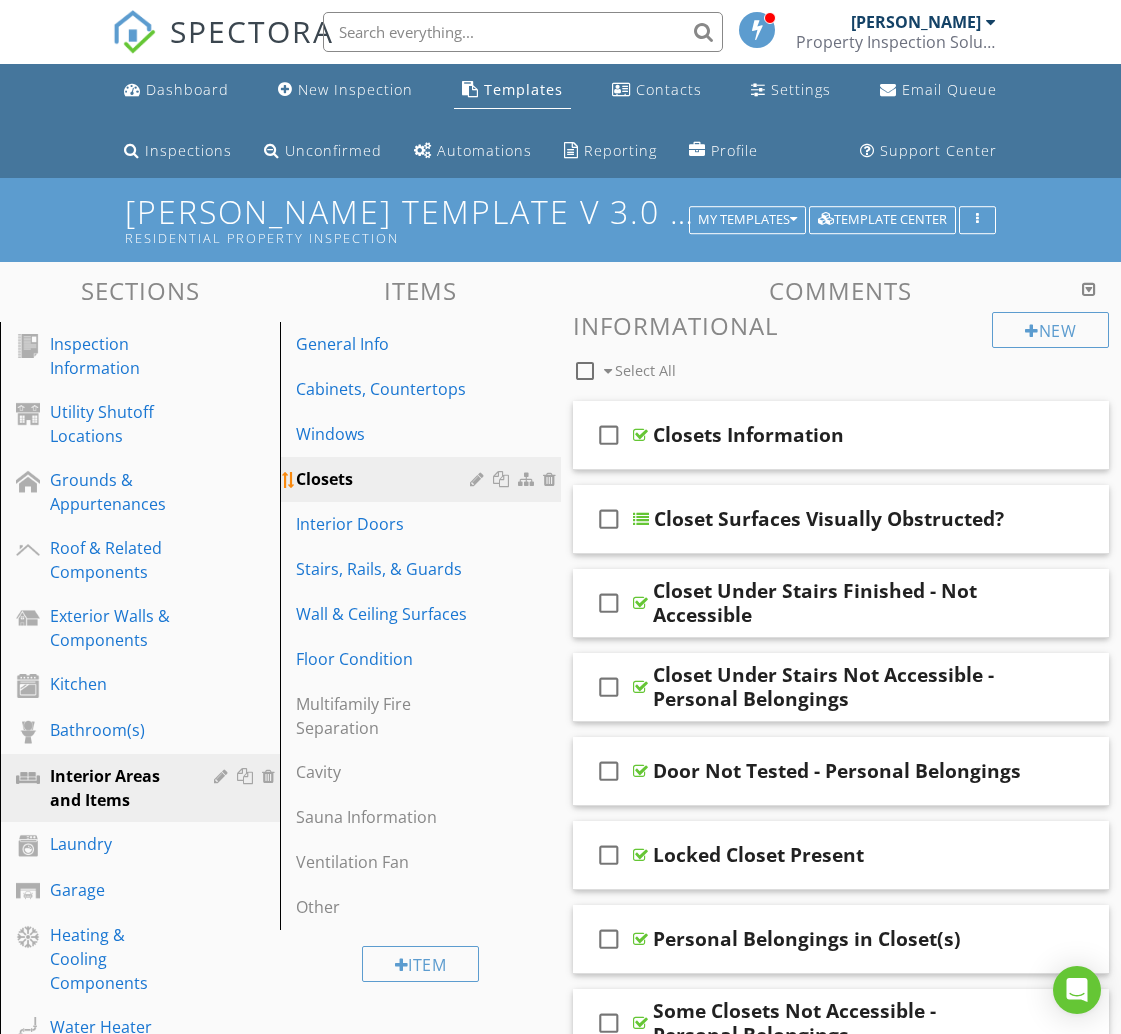 click at bounding box center (503, 479) 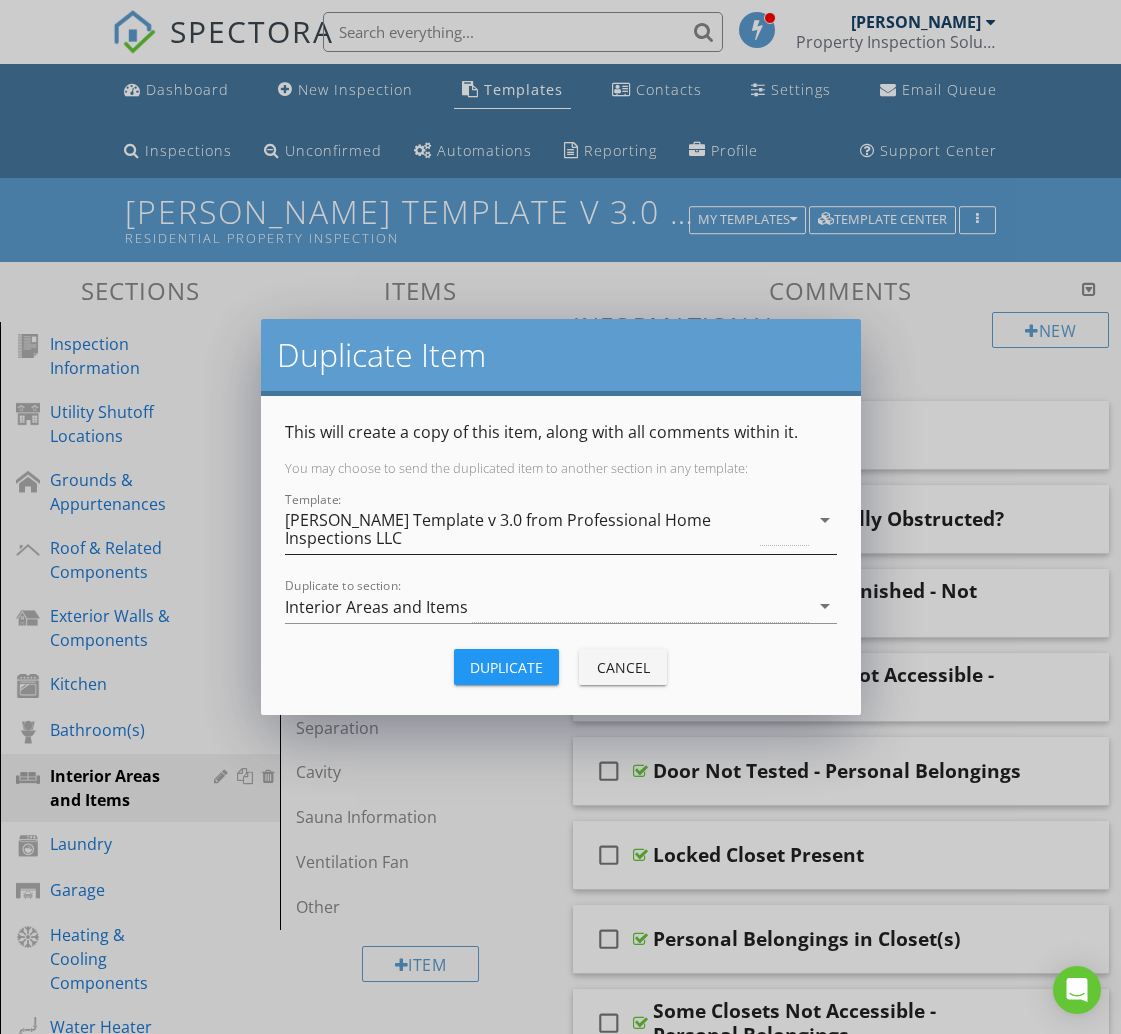 click on "[PERSON_NAME] Template v 3.0 from Professional Home Inspections LLC" at bounding box center [521, 529] 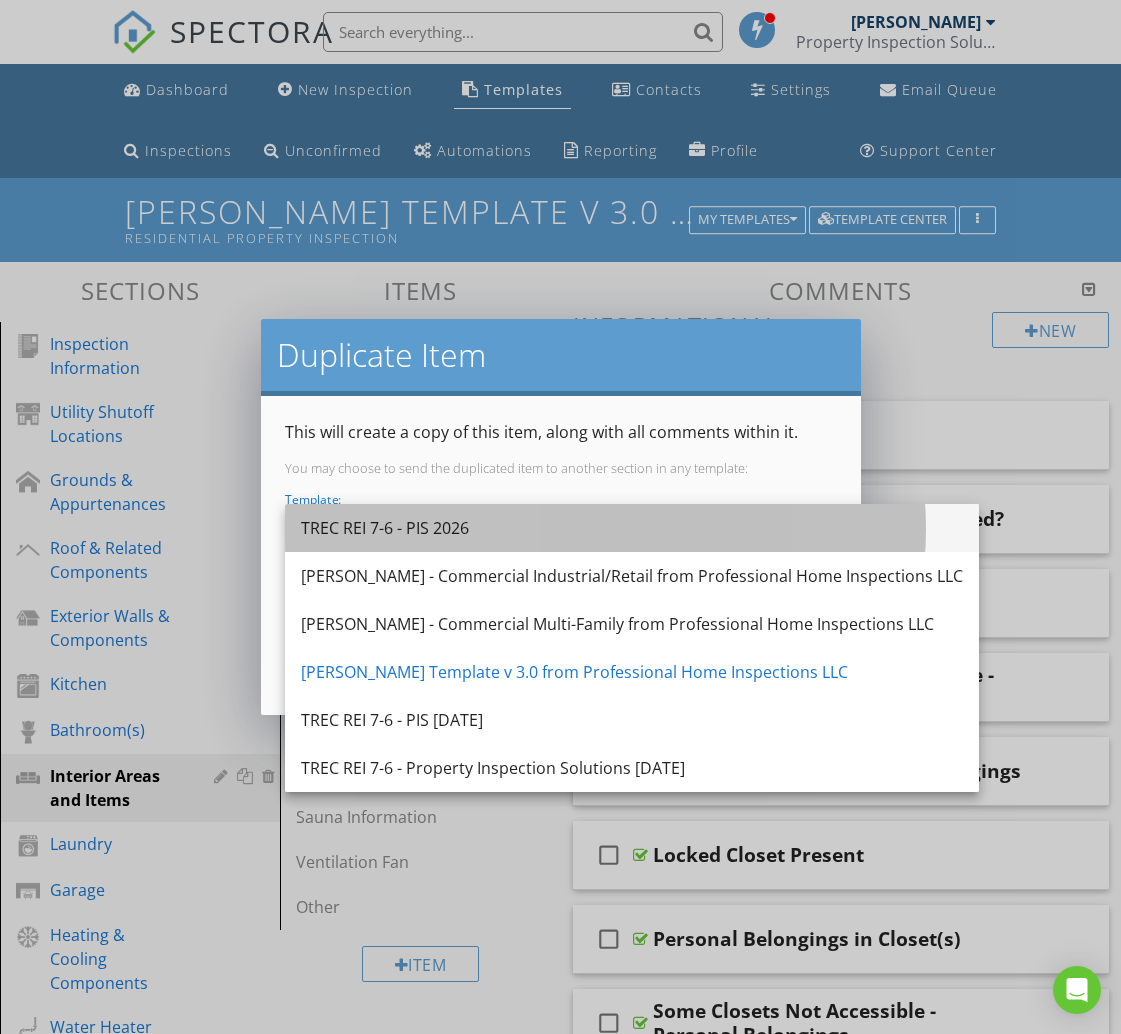 click on "TREC REI 7-6 - PIS 2026" at bounding box center (632, 528) 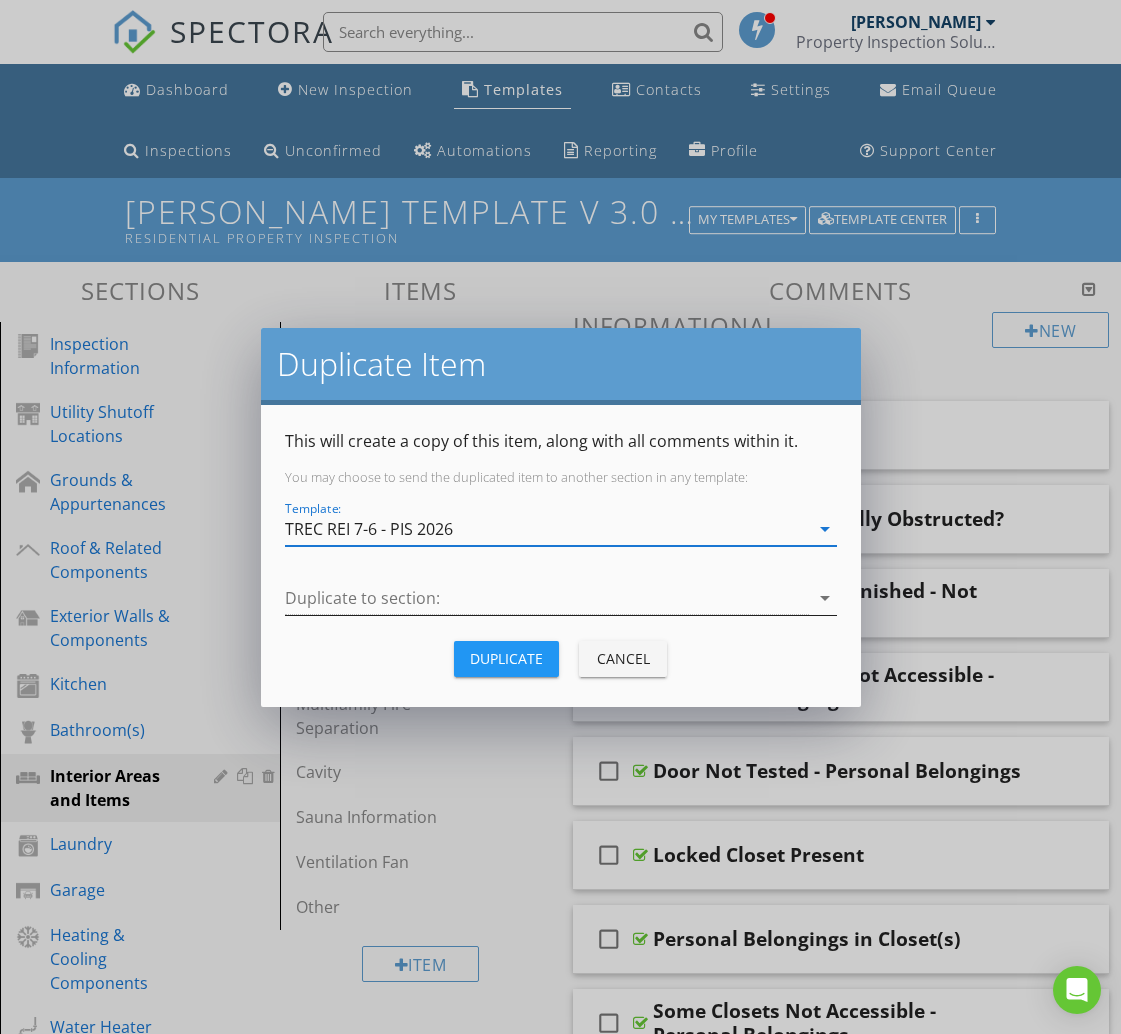 click at bounding box center (547, 598) 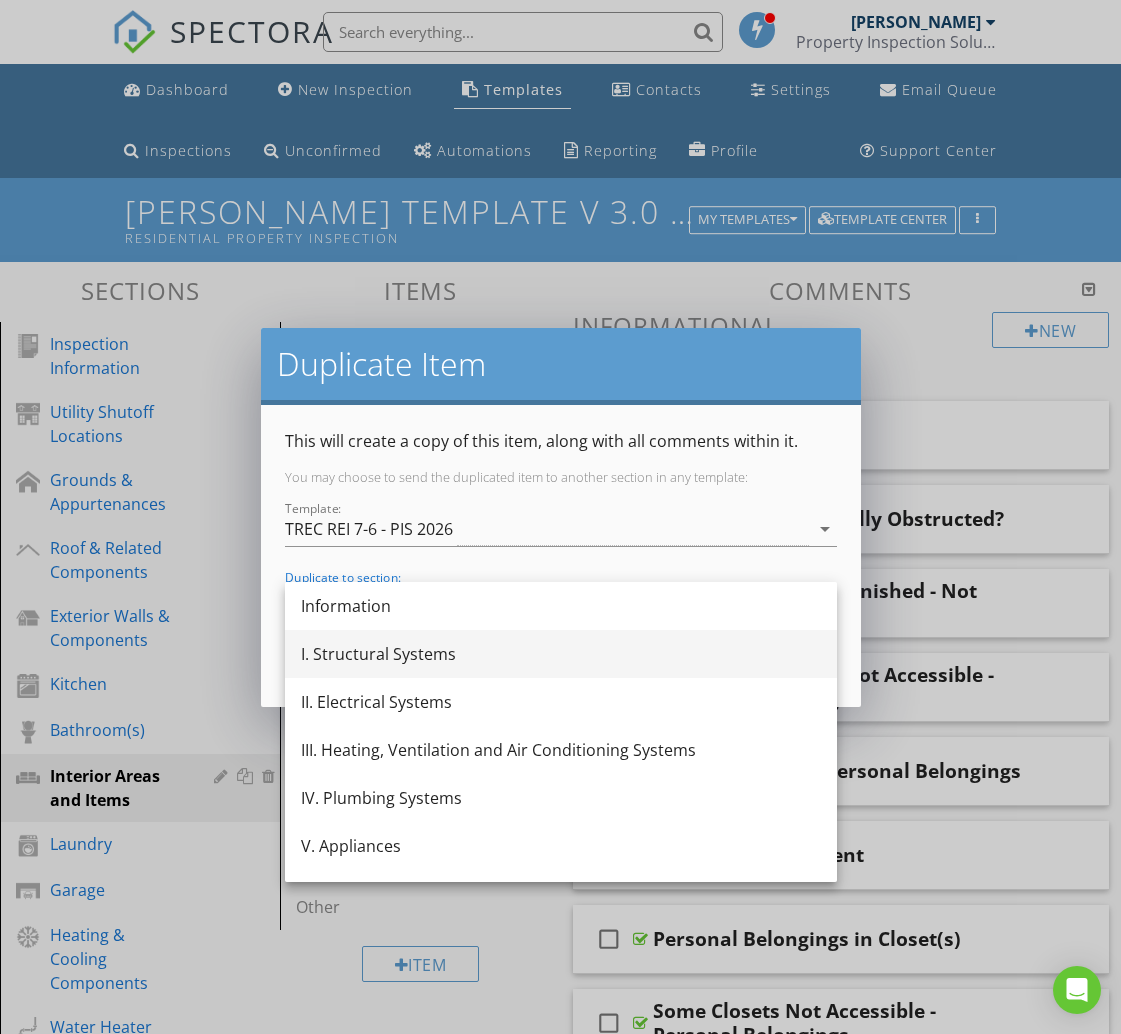click on "I. Structural Systems" at bounding box center (561, 654) 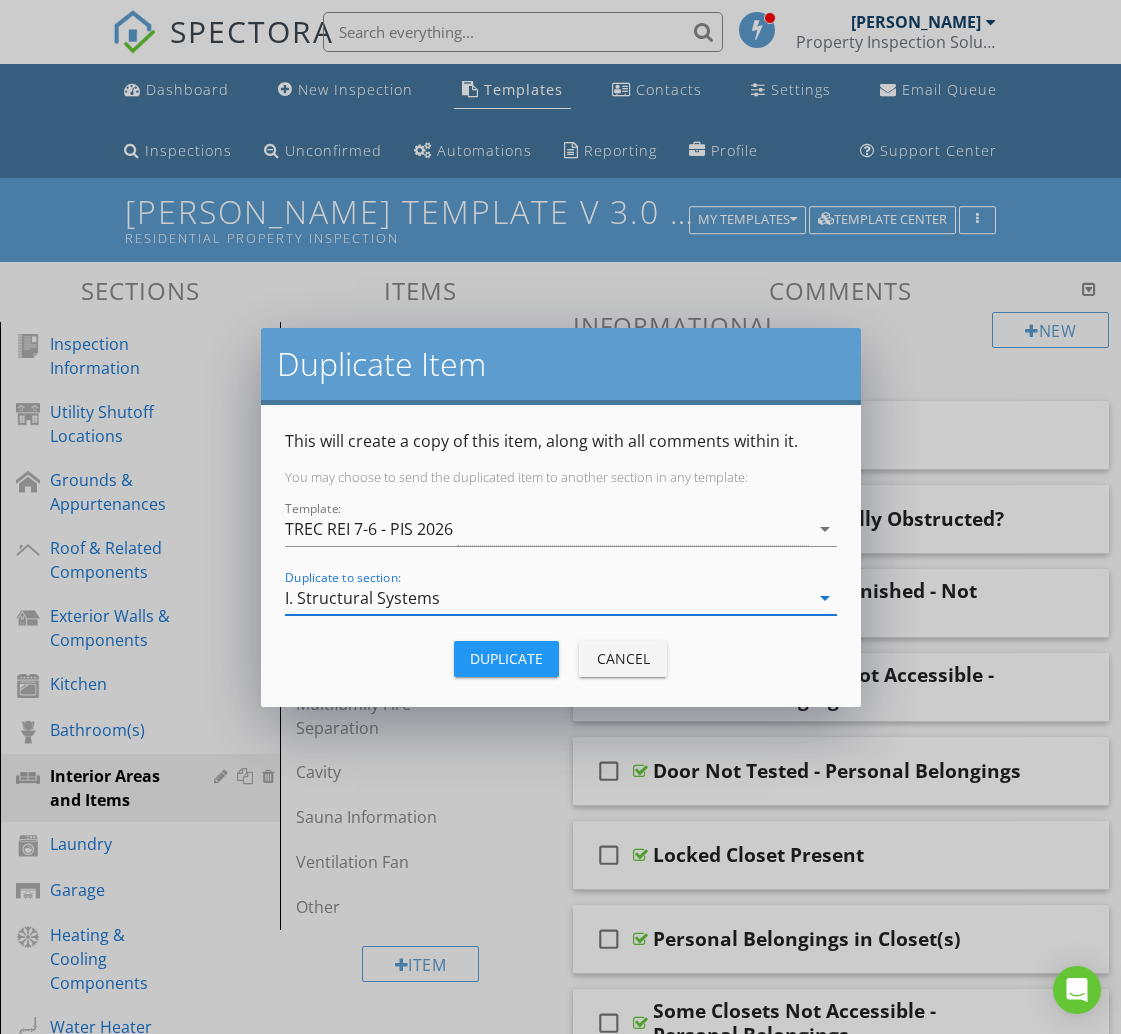drag, startPoint x: 529, startPoint y: 660, endPoint x: 309, endPoint y: 639, distance: 221 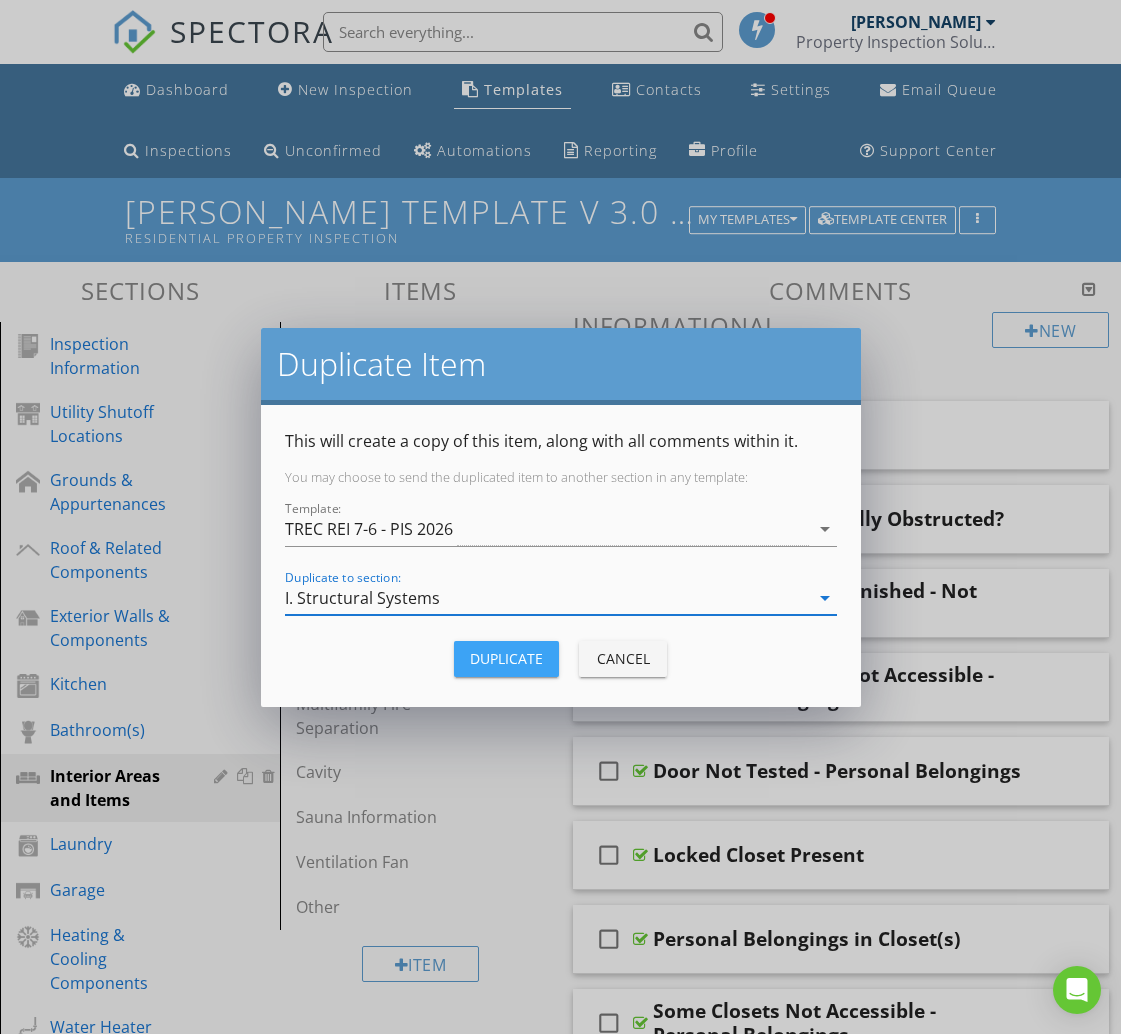 click on "Duplicate" at bounding box center [506, 658] 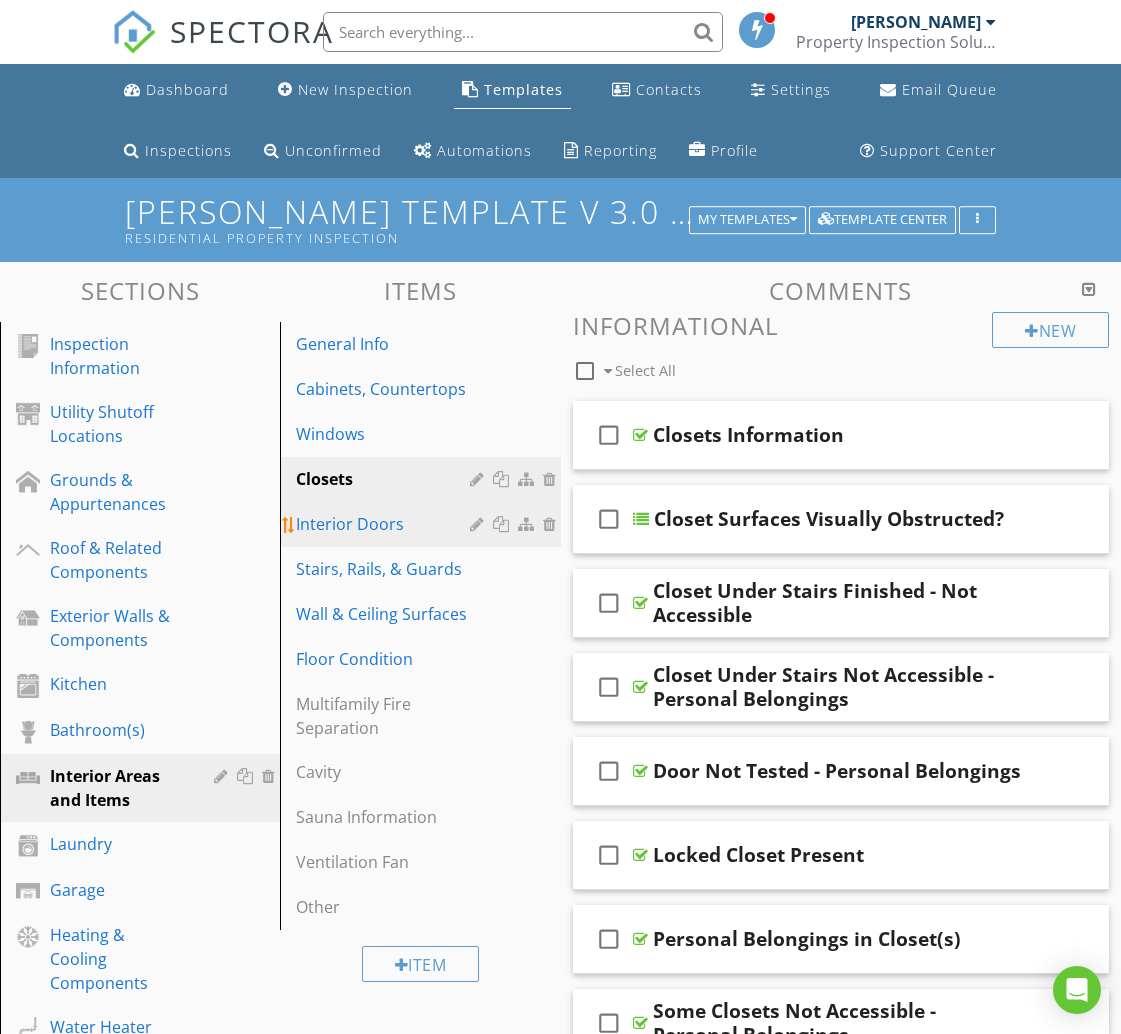 click on "Interior Doors" at bounding box center (385, 524) 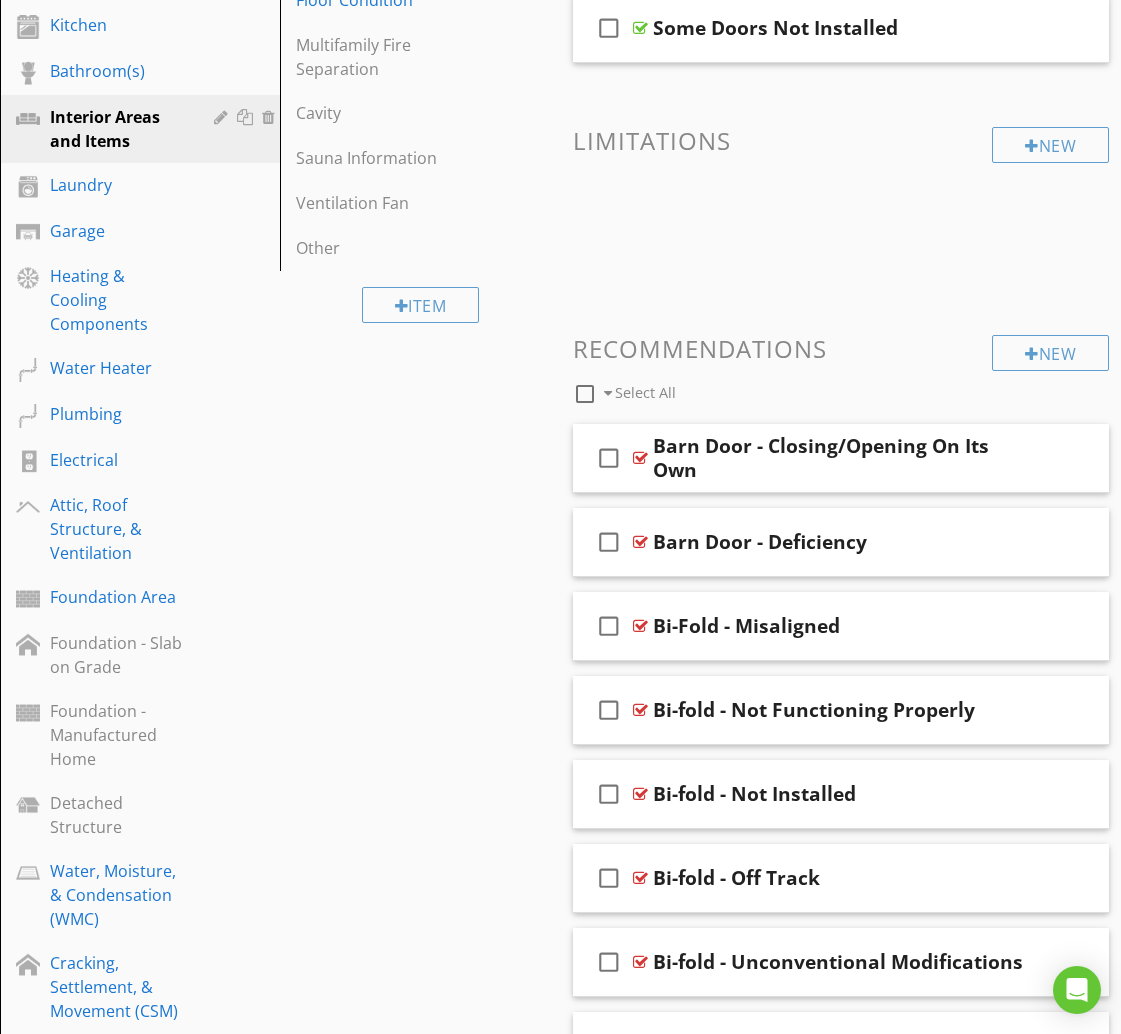 scroll, scrollTop: 0, scrollLeft: 0, axis: both 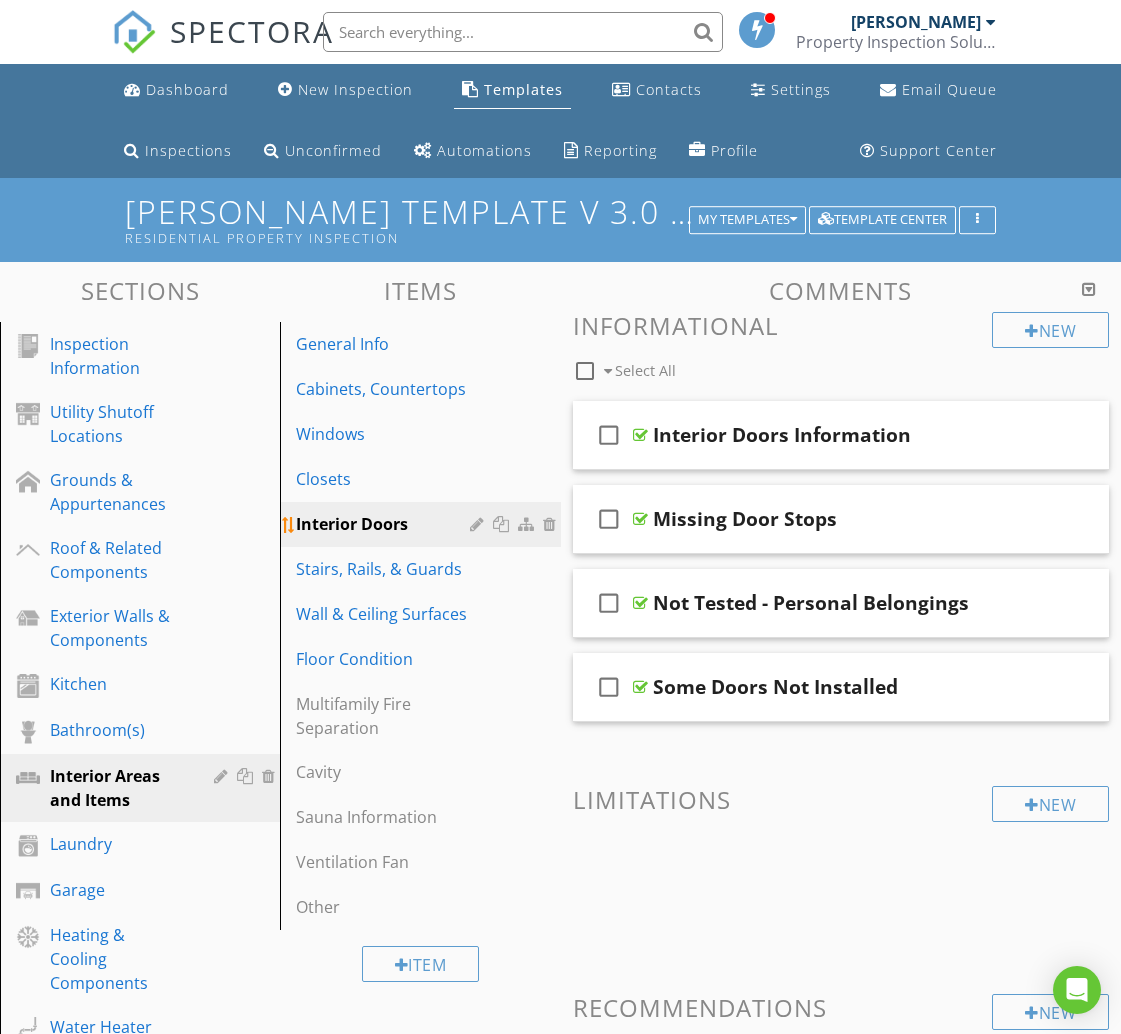 click at bounding box center (503, 524) 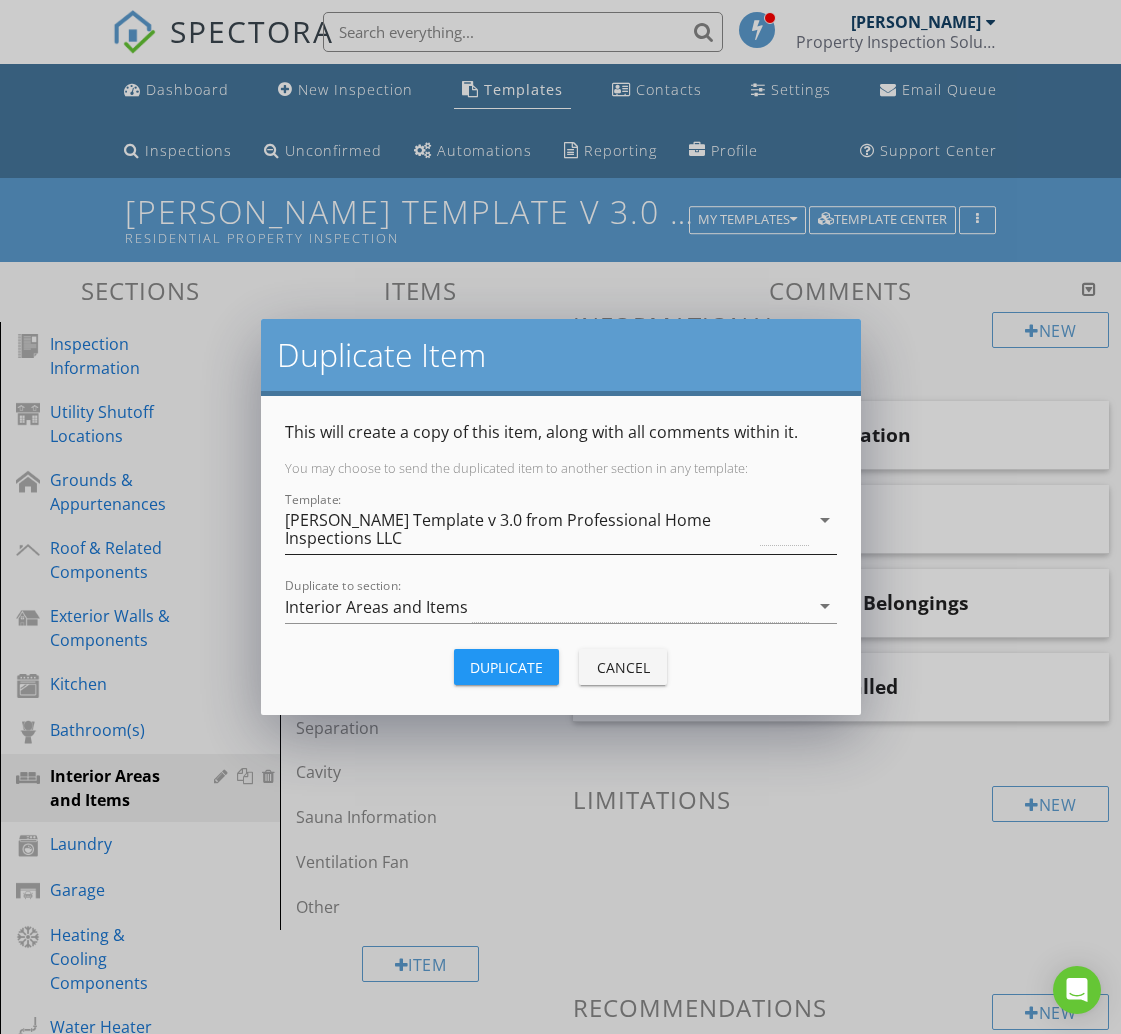 click on "[PERSON_NAME] Template v 3.0 from Professional Home Inspections LLC" at bounding box center (521, 529) 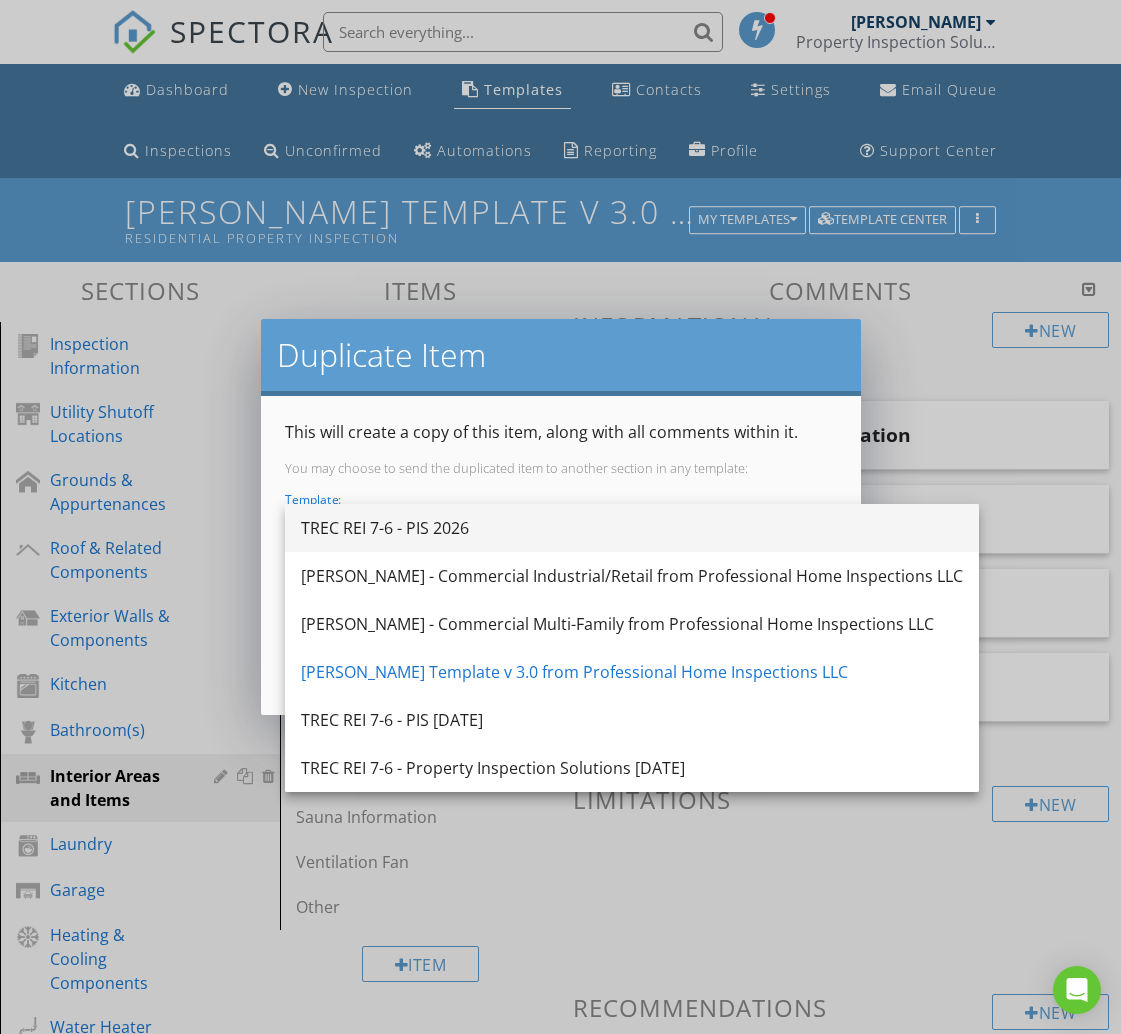 click on "TREC REI 7-6 - PIS 2026" at bounding box center (632, 528) 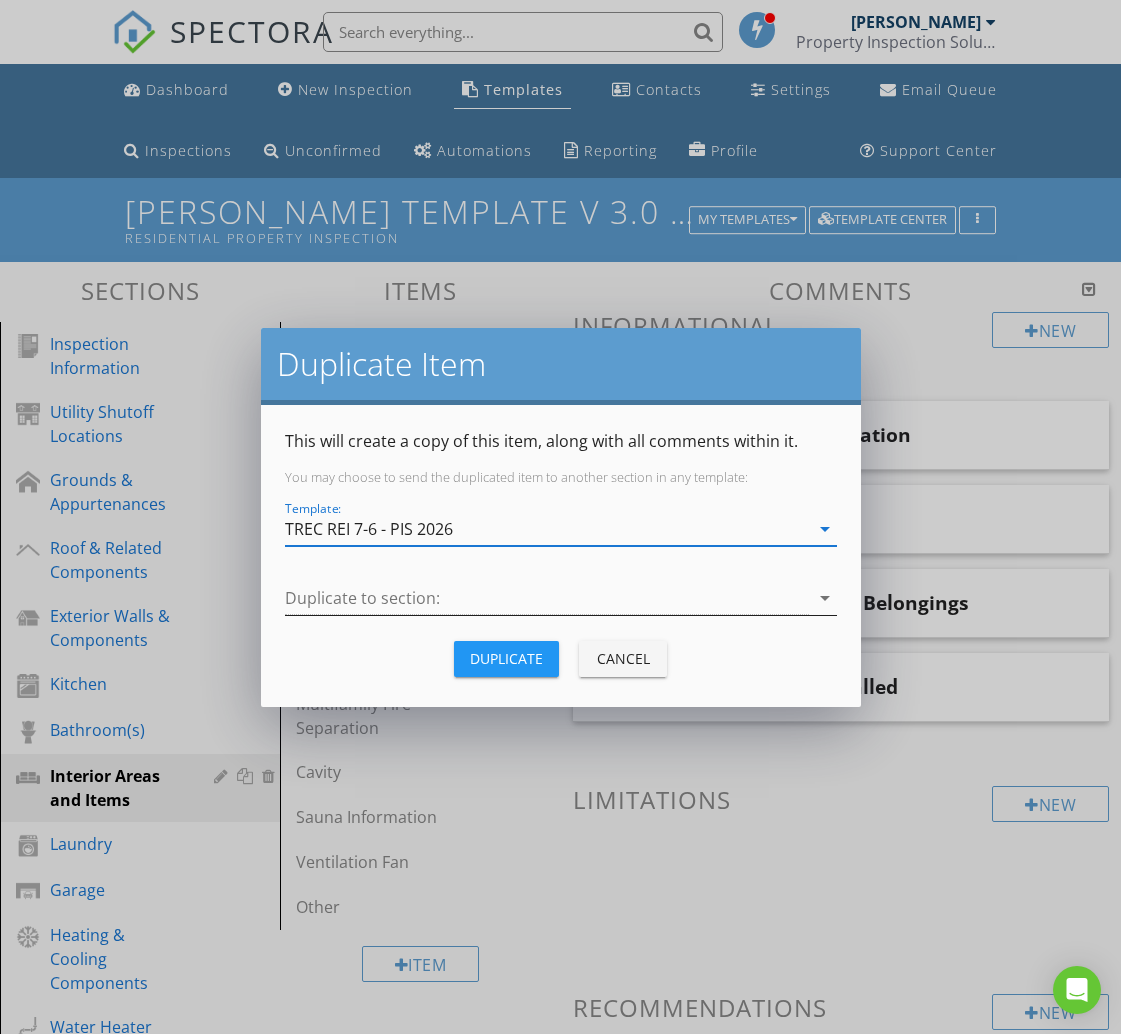 click at bounding box center (547, 598) 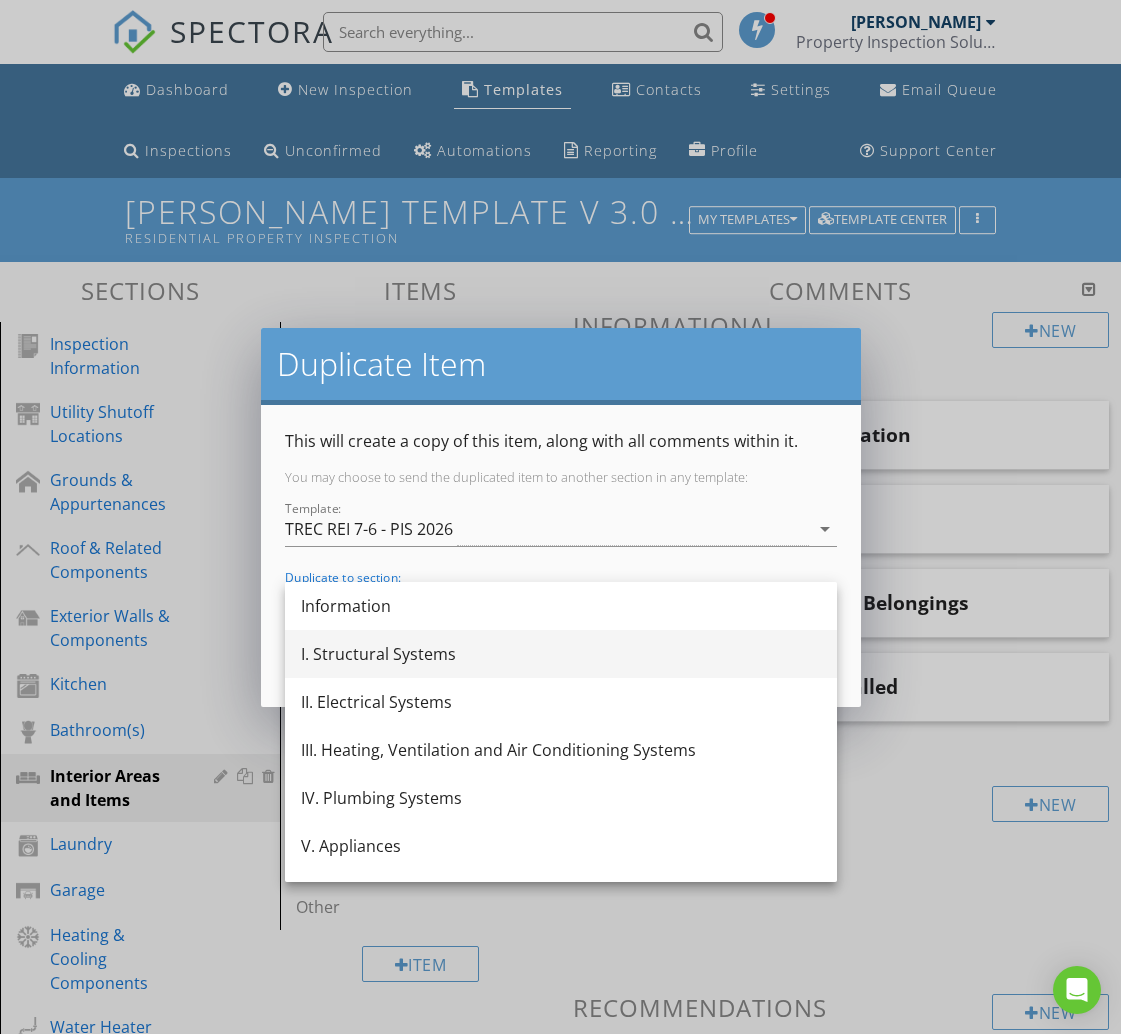 click on "I. Structural Systems" at bounding box center [561, 654] 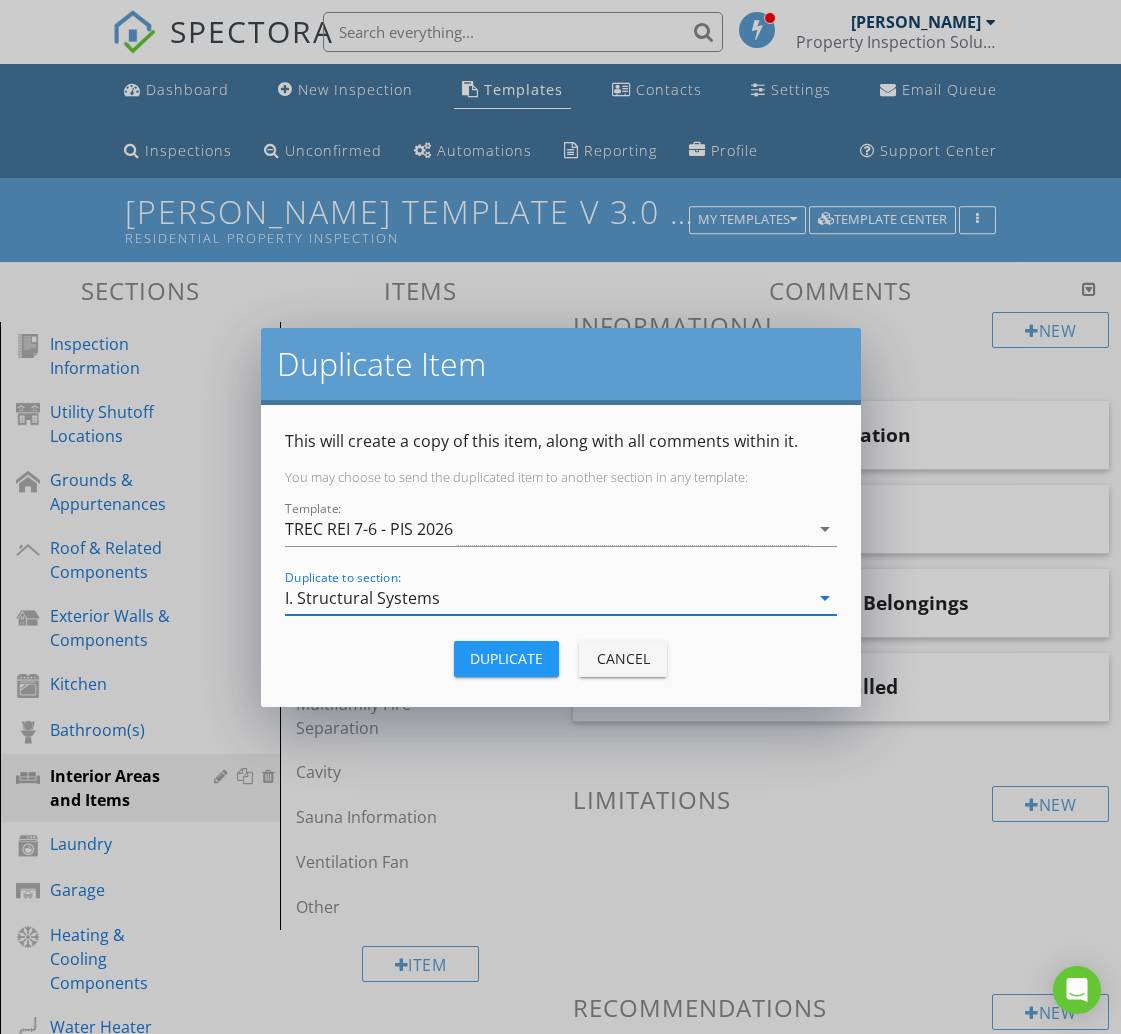 click on "Duplicate" at bounding box center (506, 659) 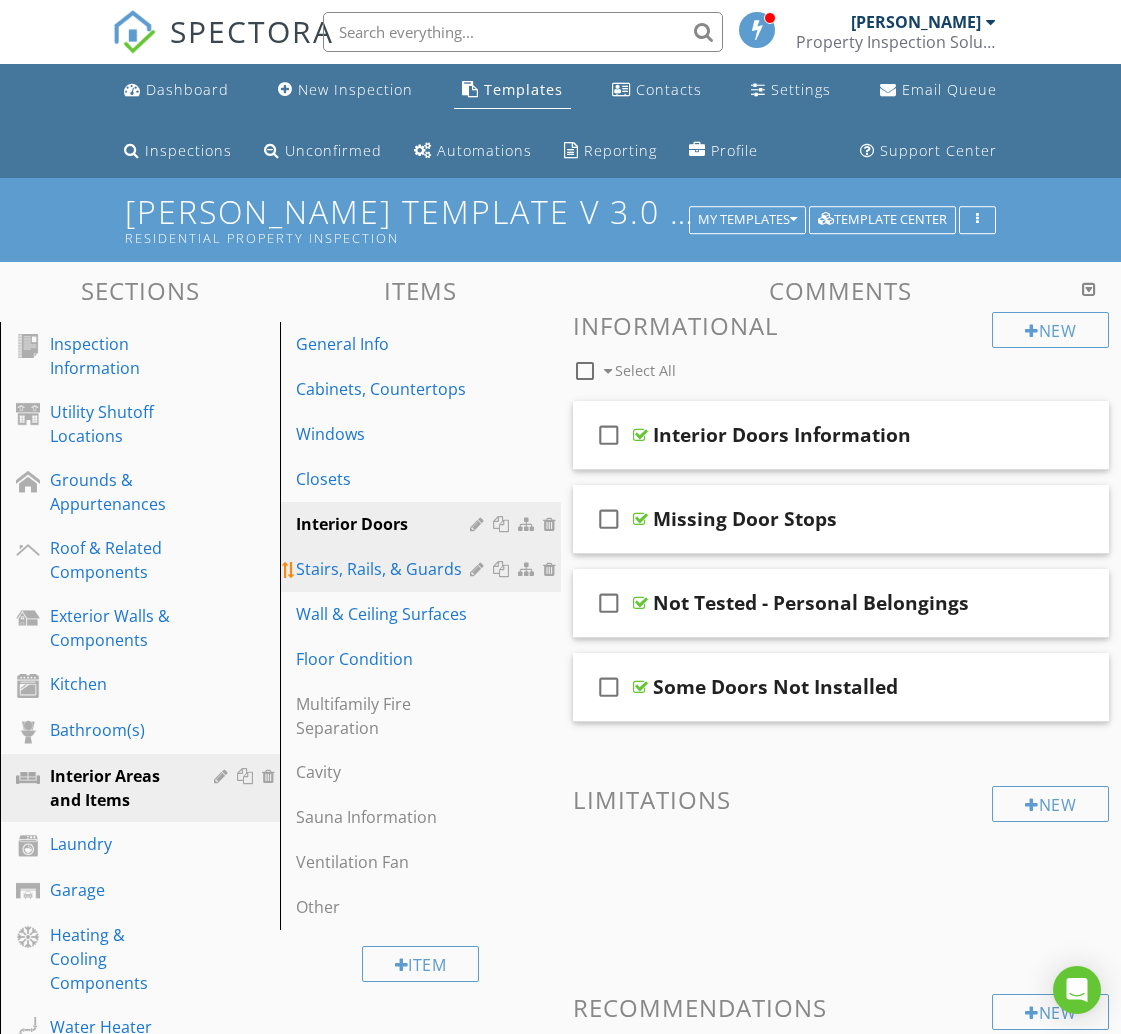 click on "Stairs, Rails, & Guards" at bounding box center [385, 569] 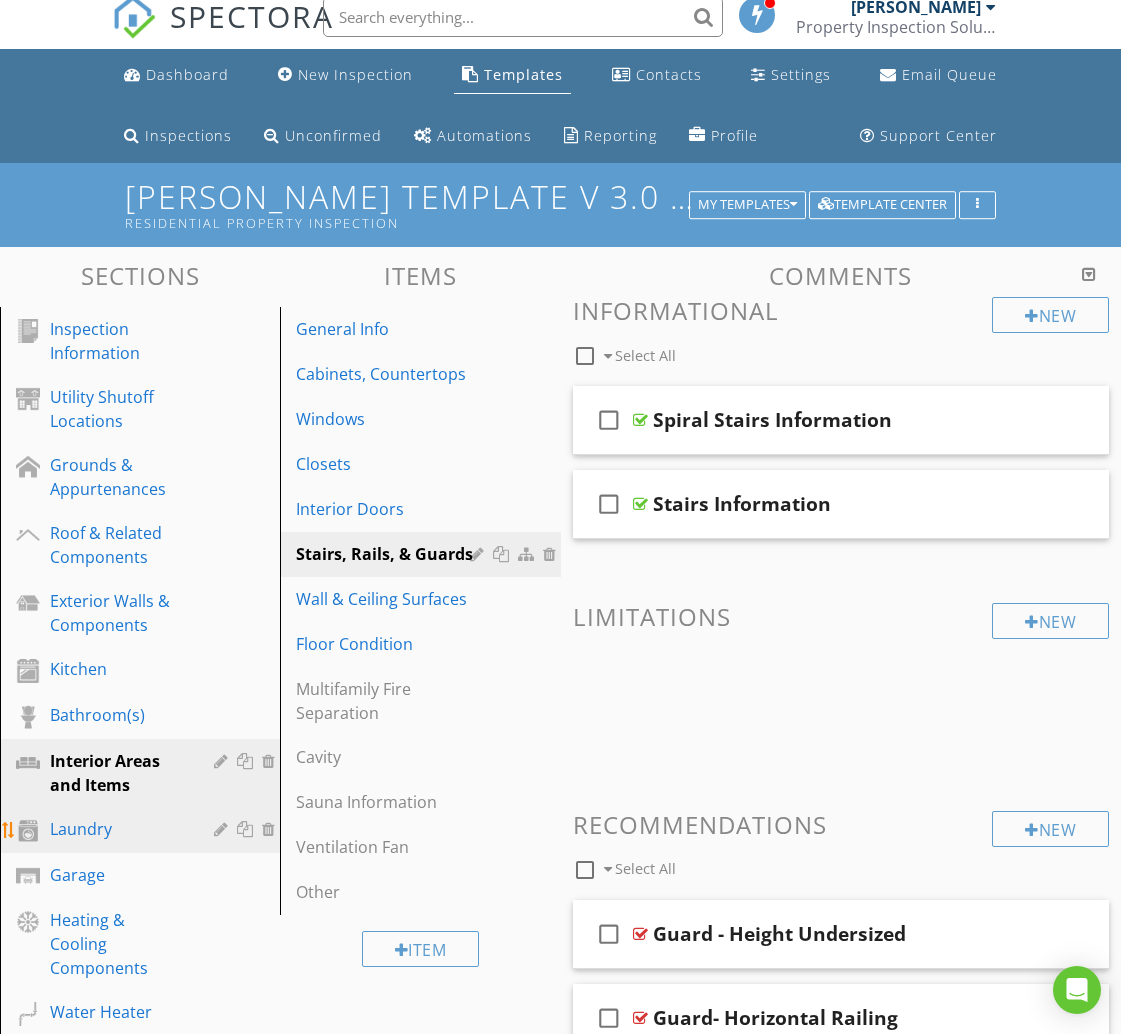 scroll, scrollTop: 0, scrollLeft: 0, axis: both 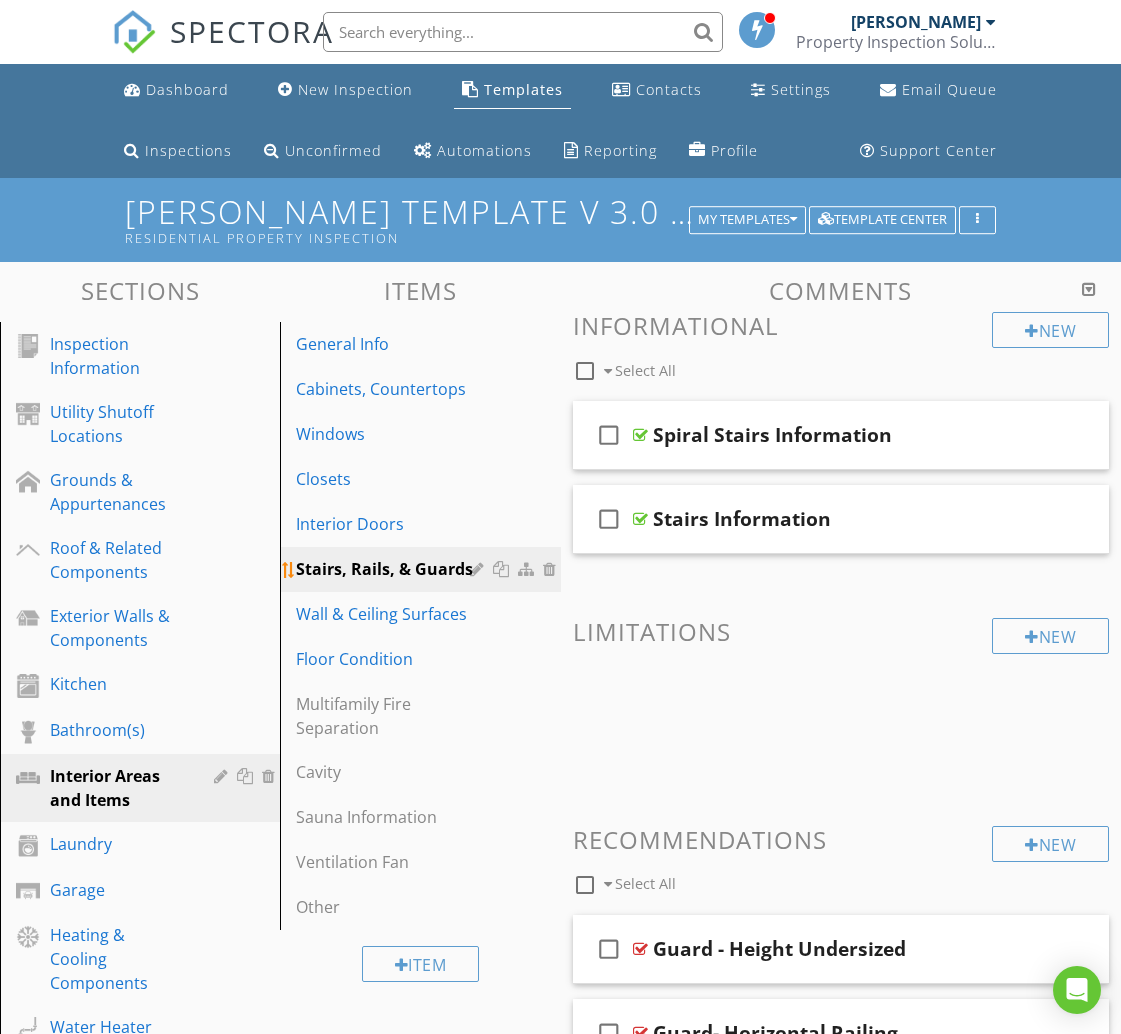 click at bounding box center (503, 569) 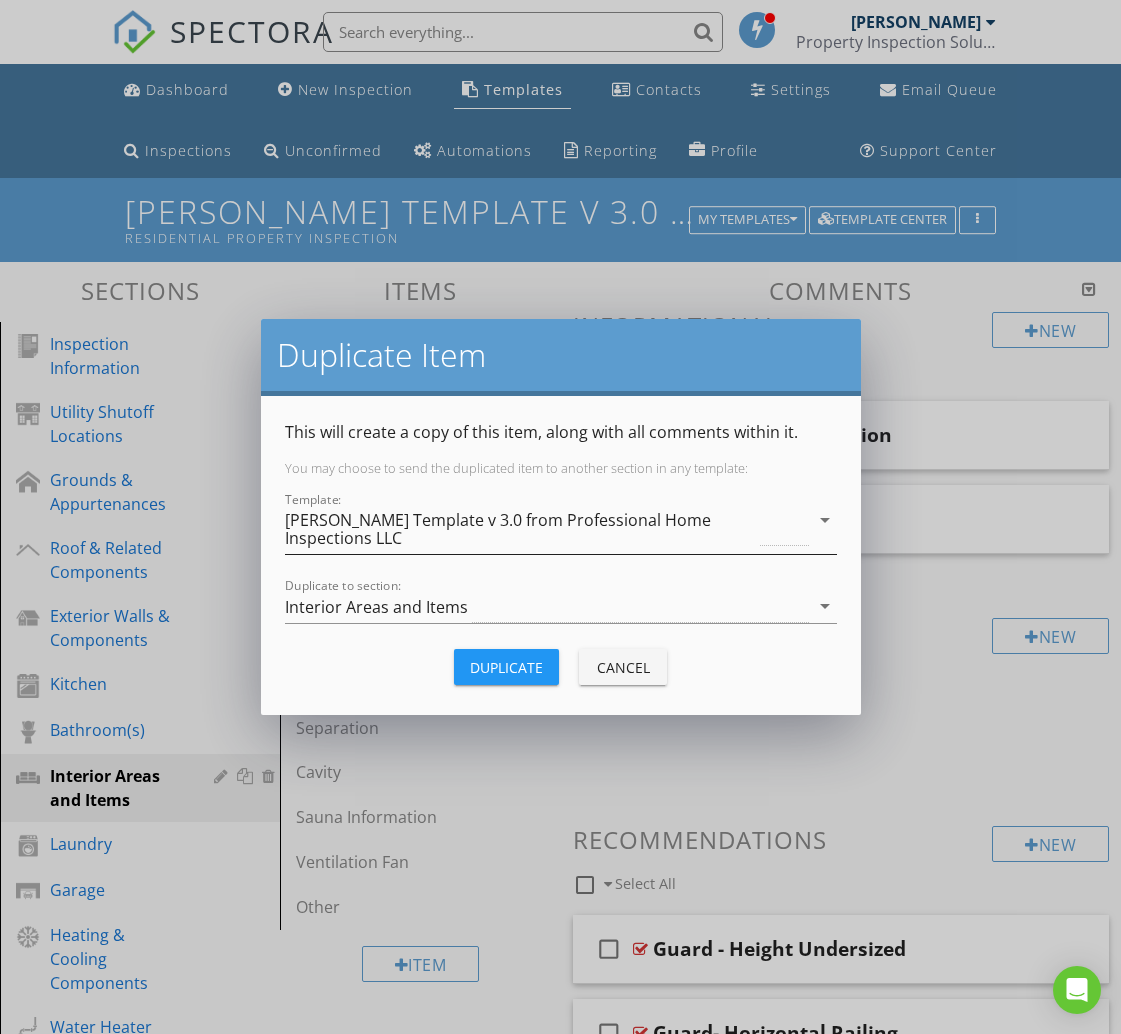 click on "[PERSON_NAME] Template v 3.0 from Professional Home Inspections LLC" at bounding box center [521, 529] 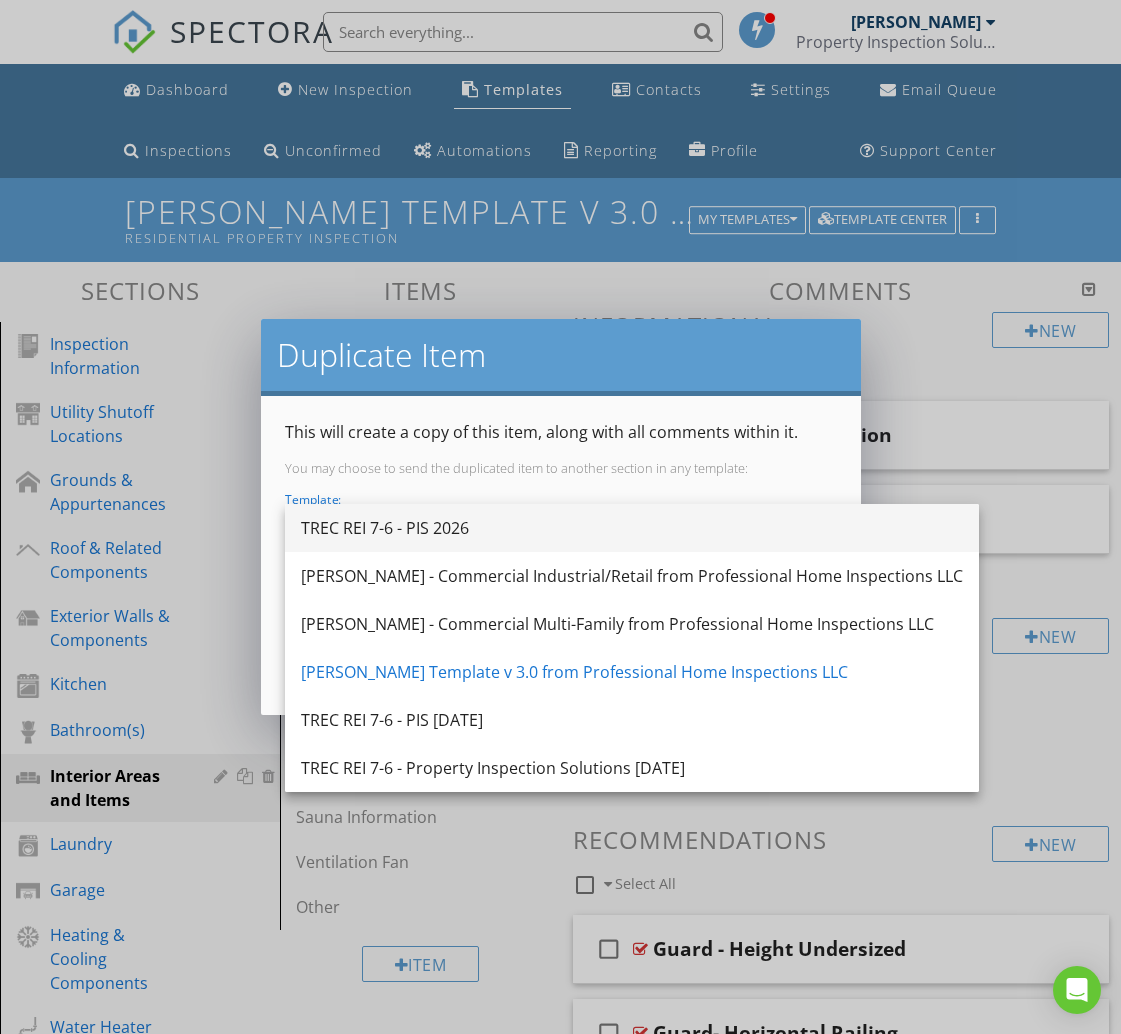 click on "TREC REI 7-6 - PIS 2026" at bounding box center (632, 528) 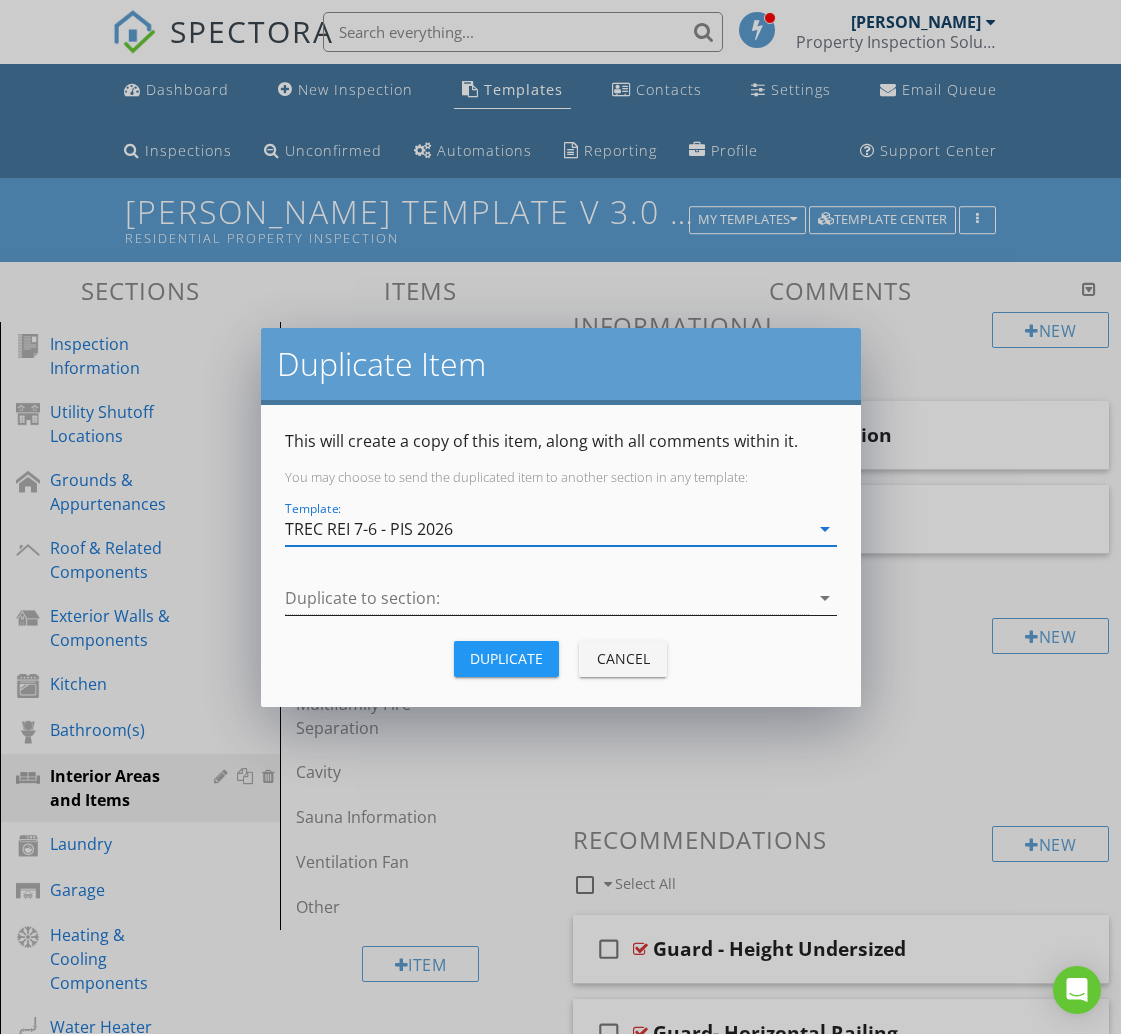 click at bounding box center (547, 598) 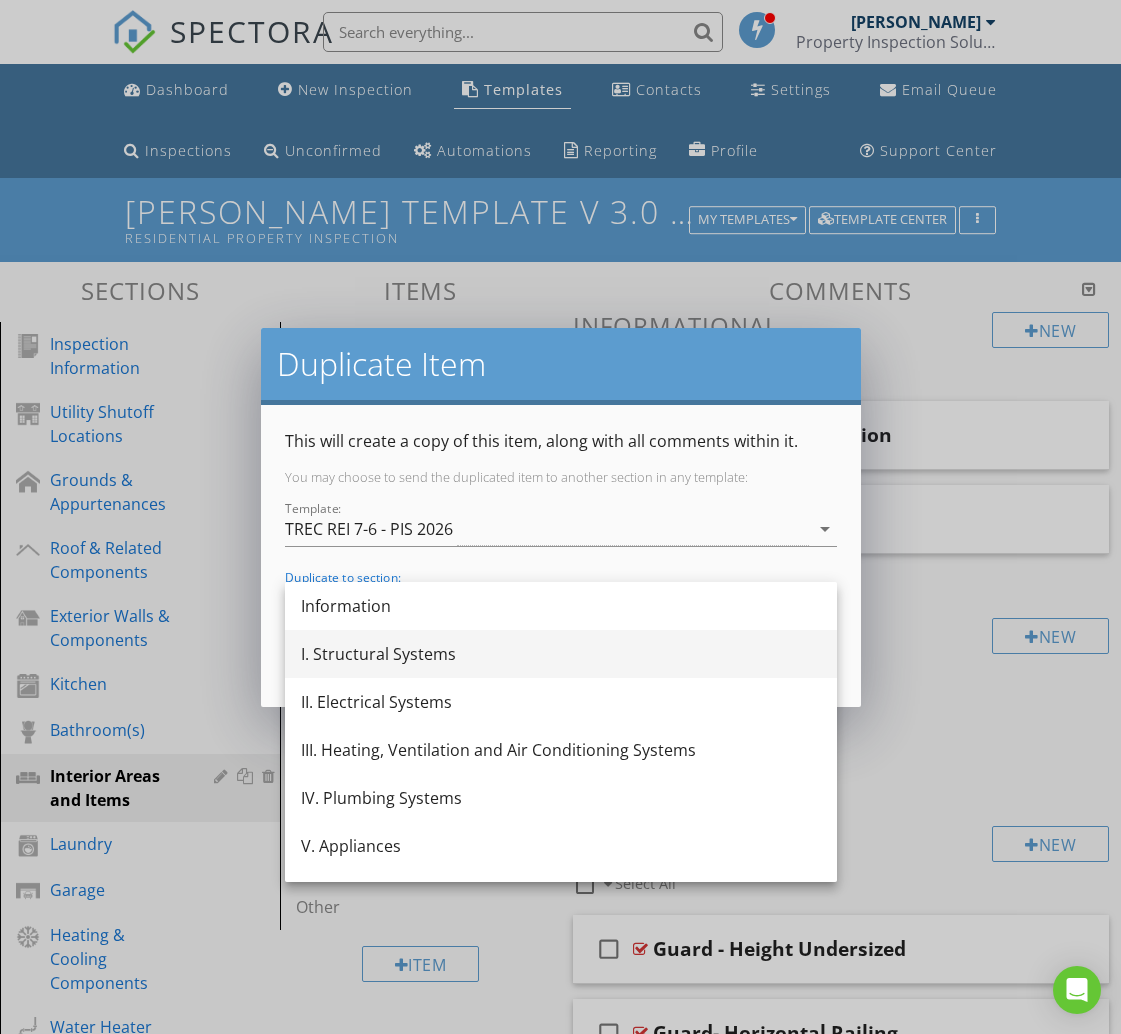 click on "I. Structural Systems" at bounding box center [561, 654] 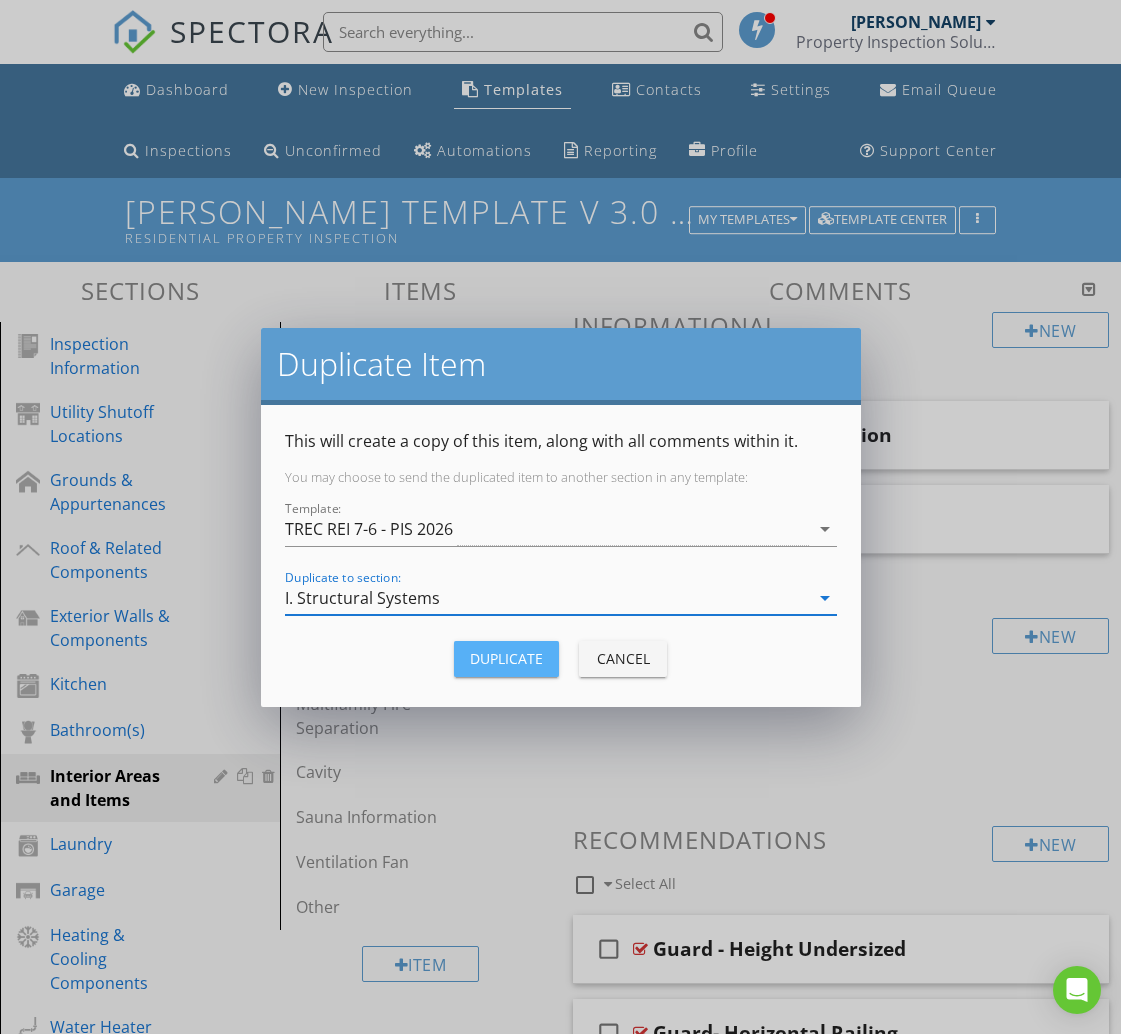 click on "Duplicate" at bounding box center (506, 658) 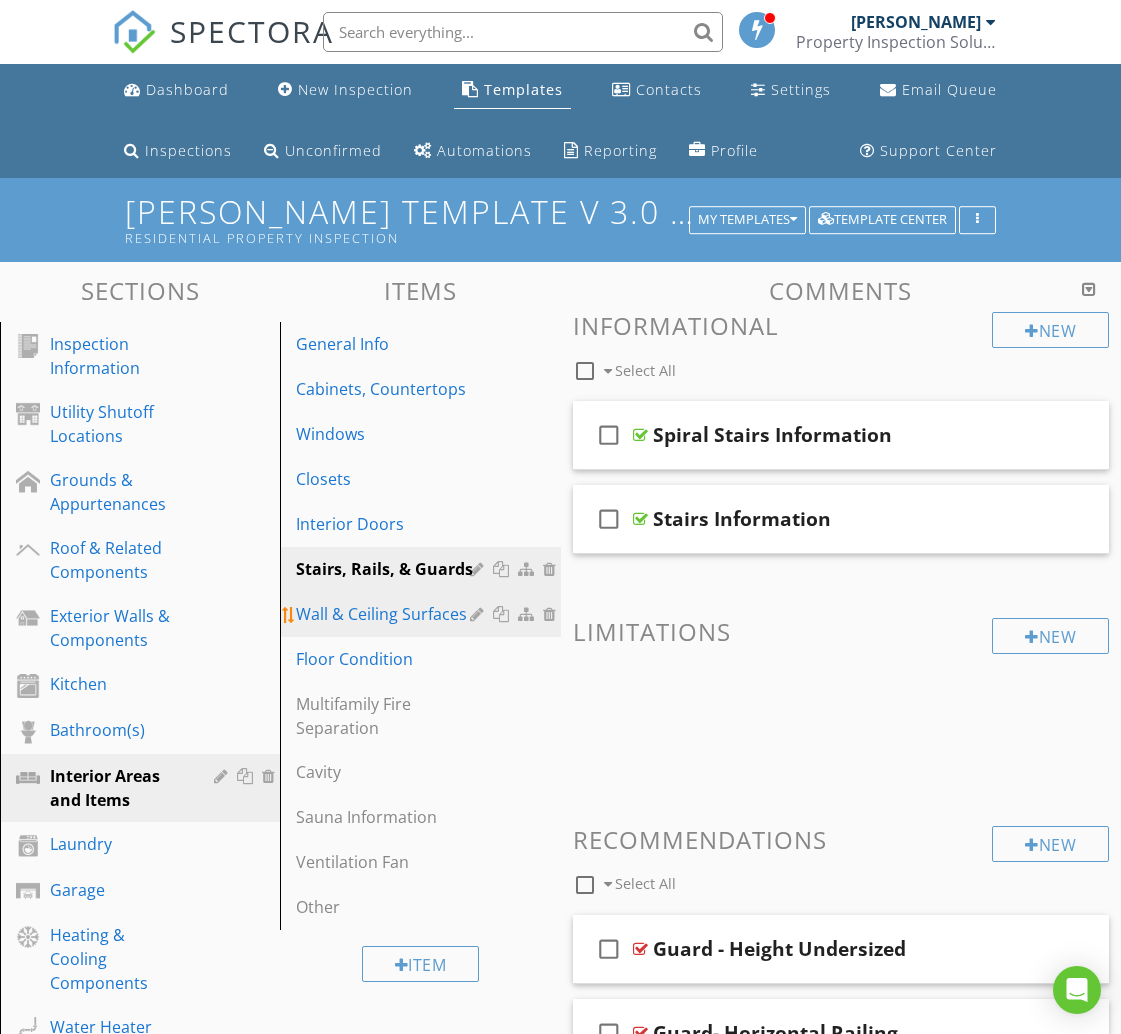 click on "Wall & Ceiling Surfaces" at bounding box center (385, 614) 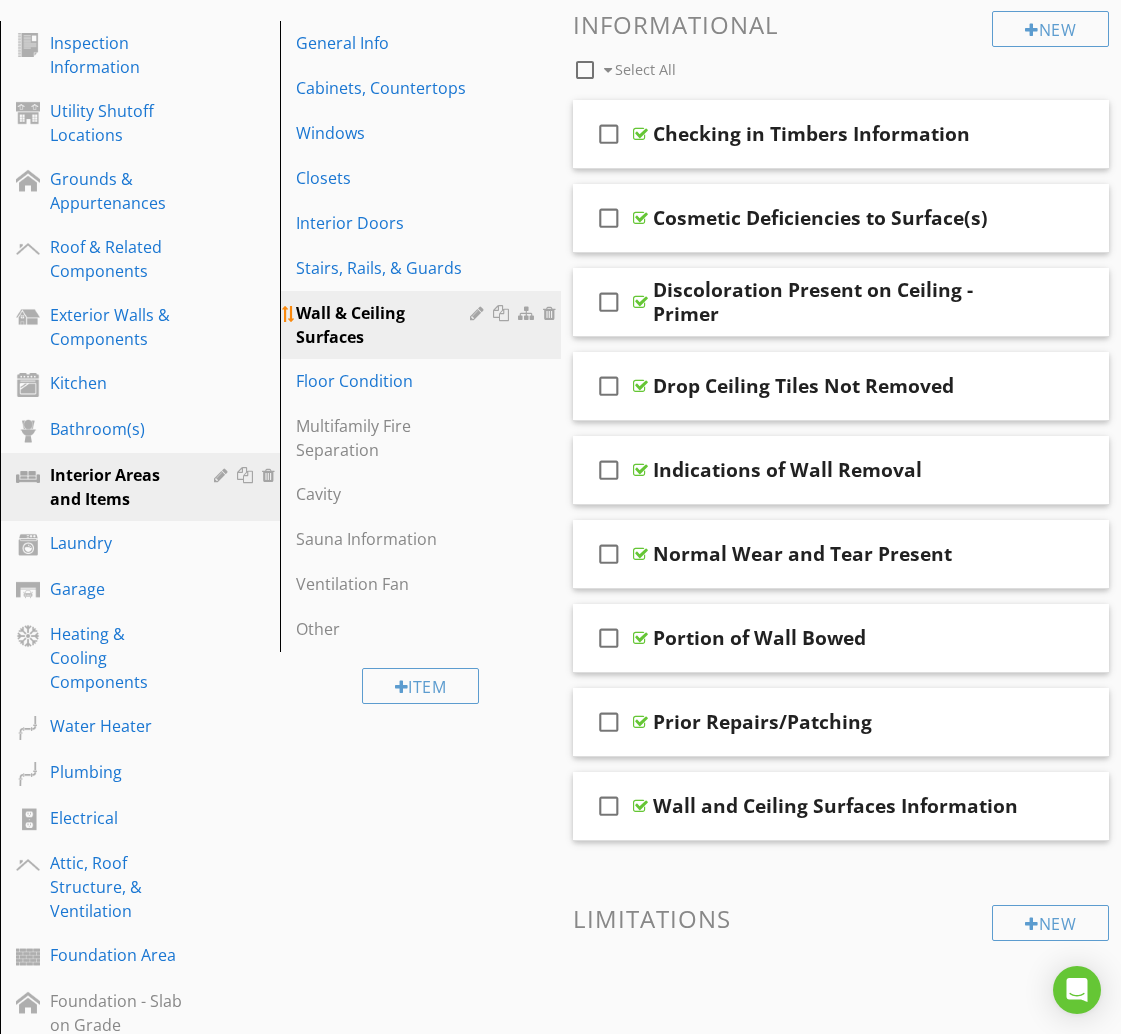 scroll, scrollTop: 303, scrollLeft: 0, axis: vertical 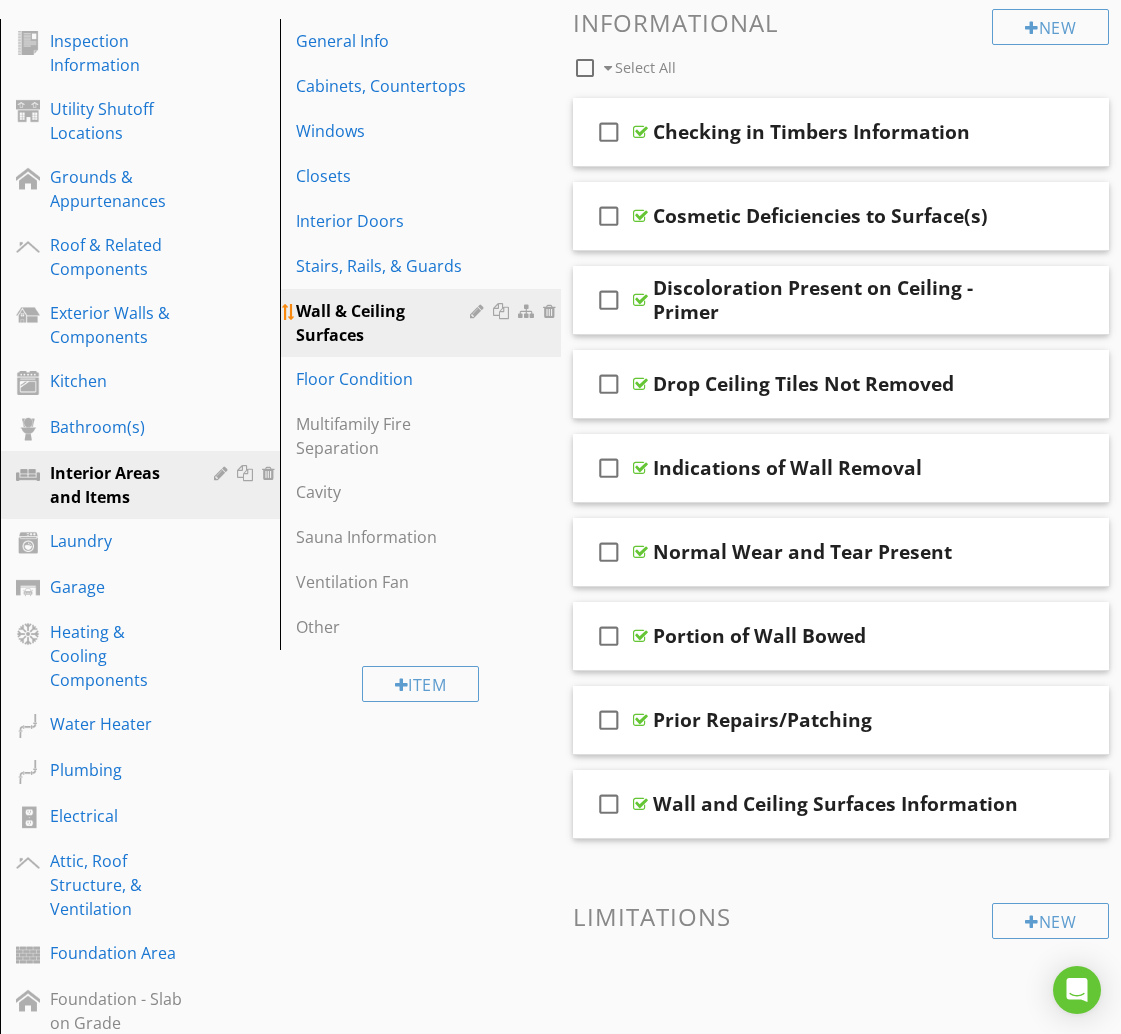 click at bounding box center [503, 311] 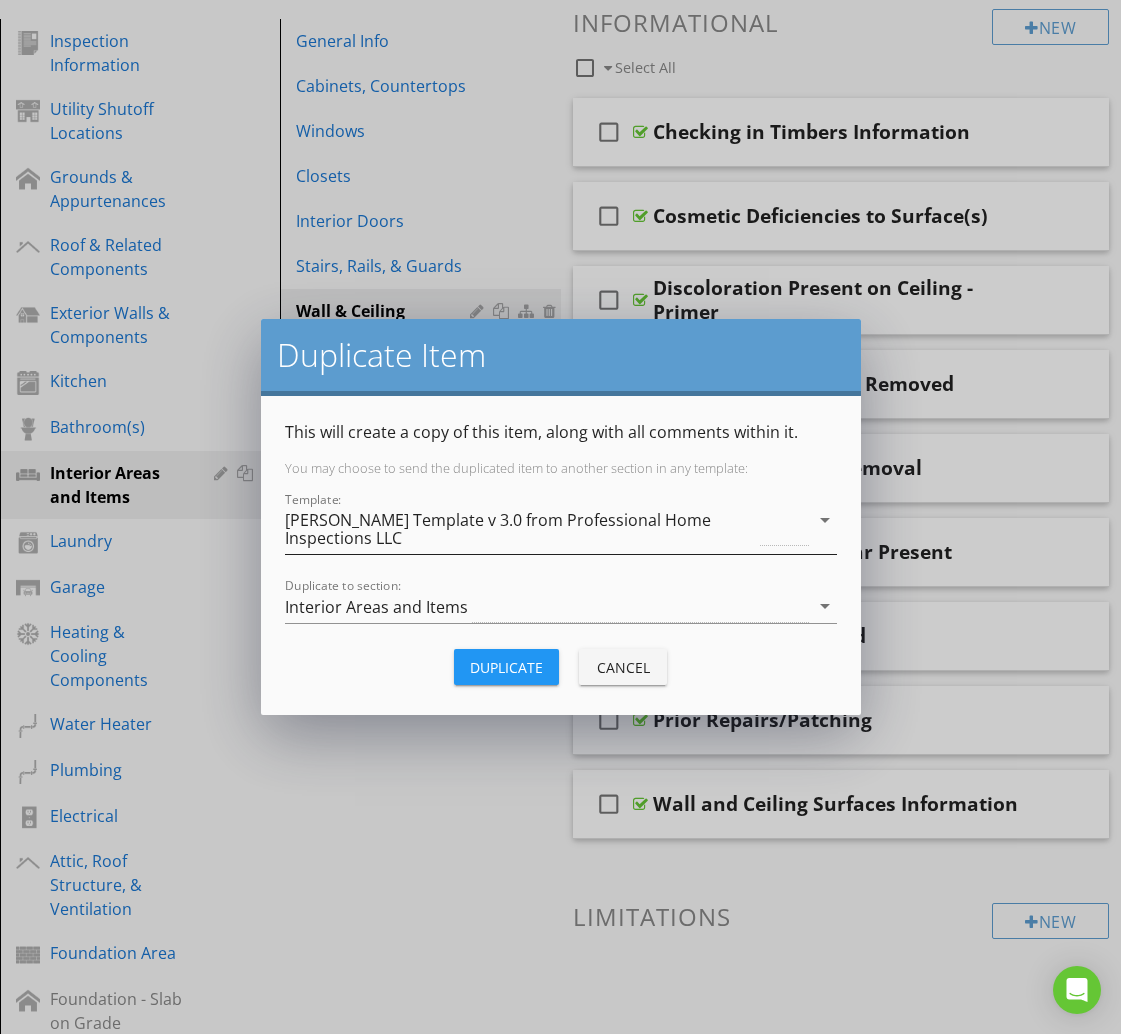 click on "[PERSON_NAME] Template v 3.0 from Professional Home Inspections LLC" at bounding box center (521, 529) 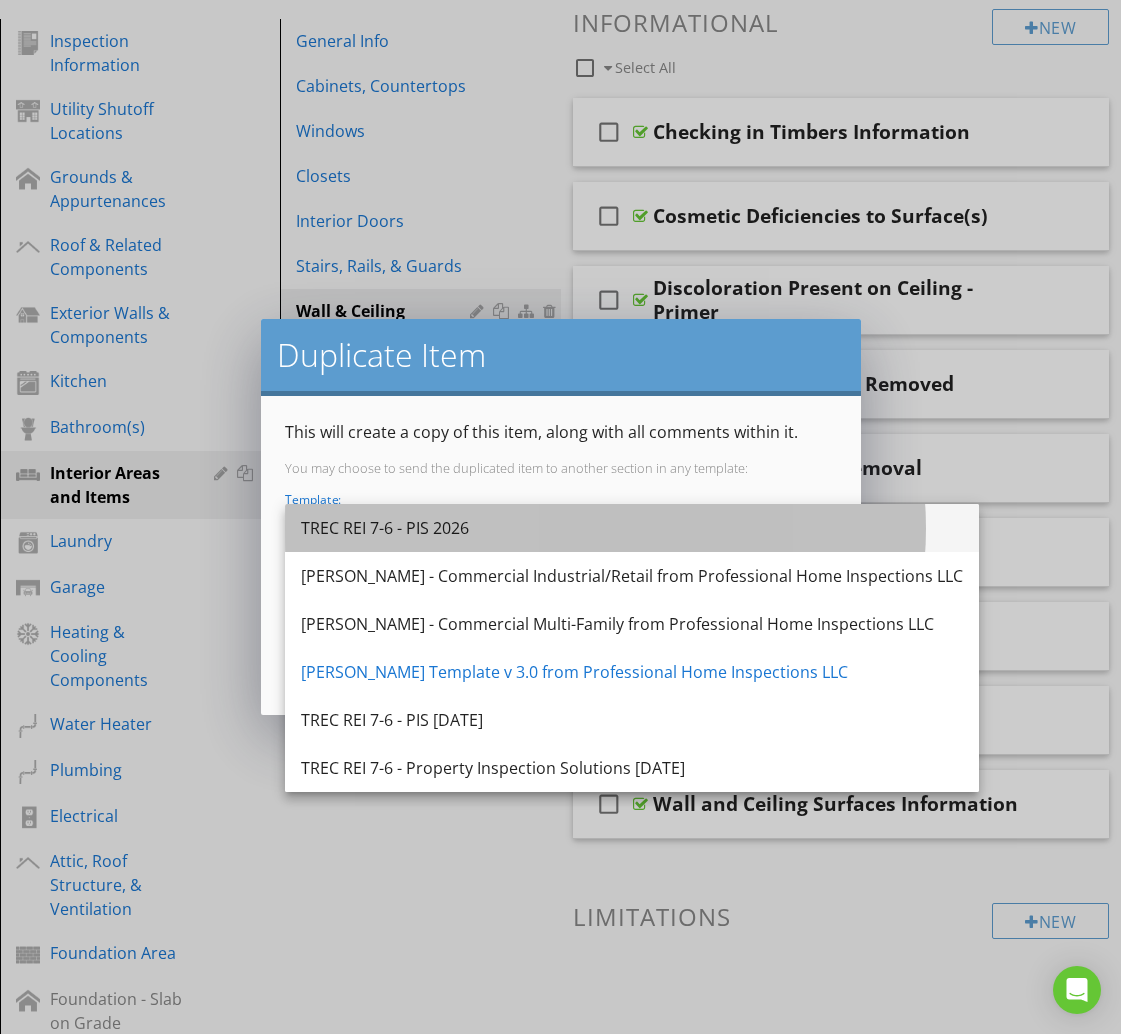 click on "TREC REI 7-6 - PIS 2026" at bounding box center [632, 528] 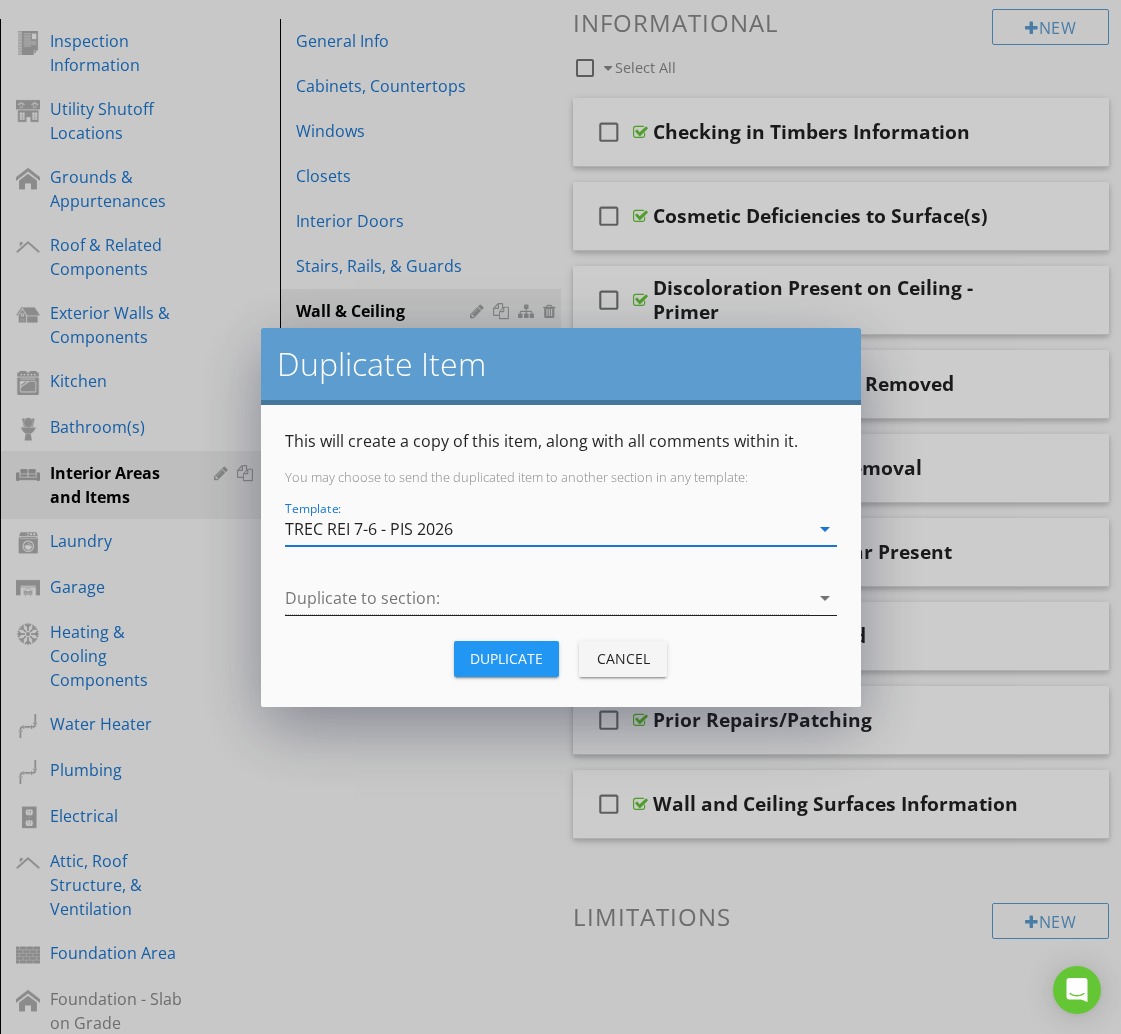 click at bounding box center (547, 598) 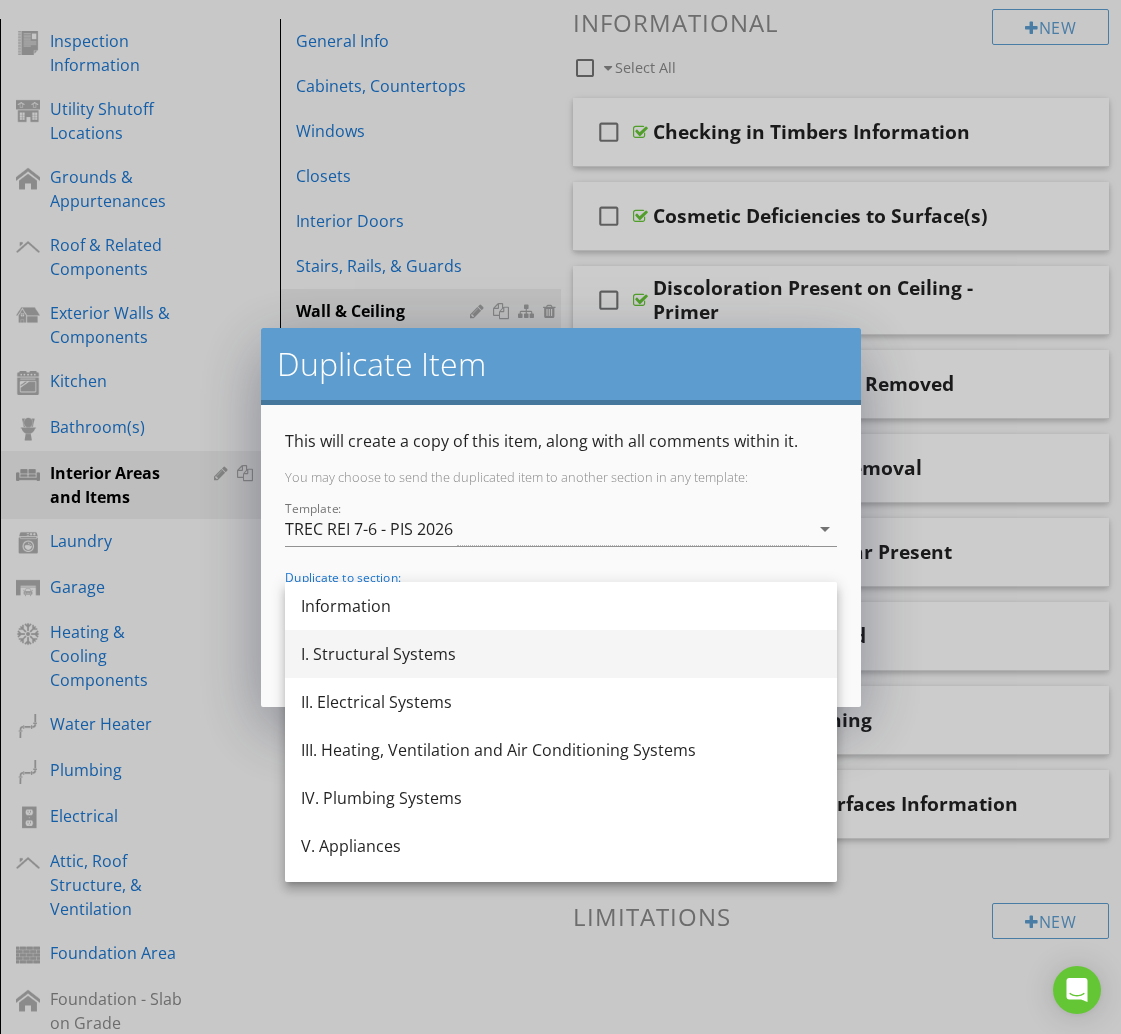 click on "I. Structural Systems" at bounding box center [561, 654] 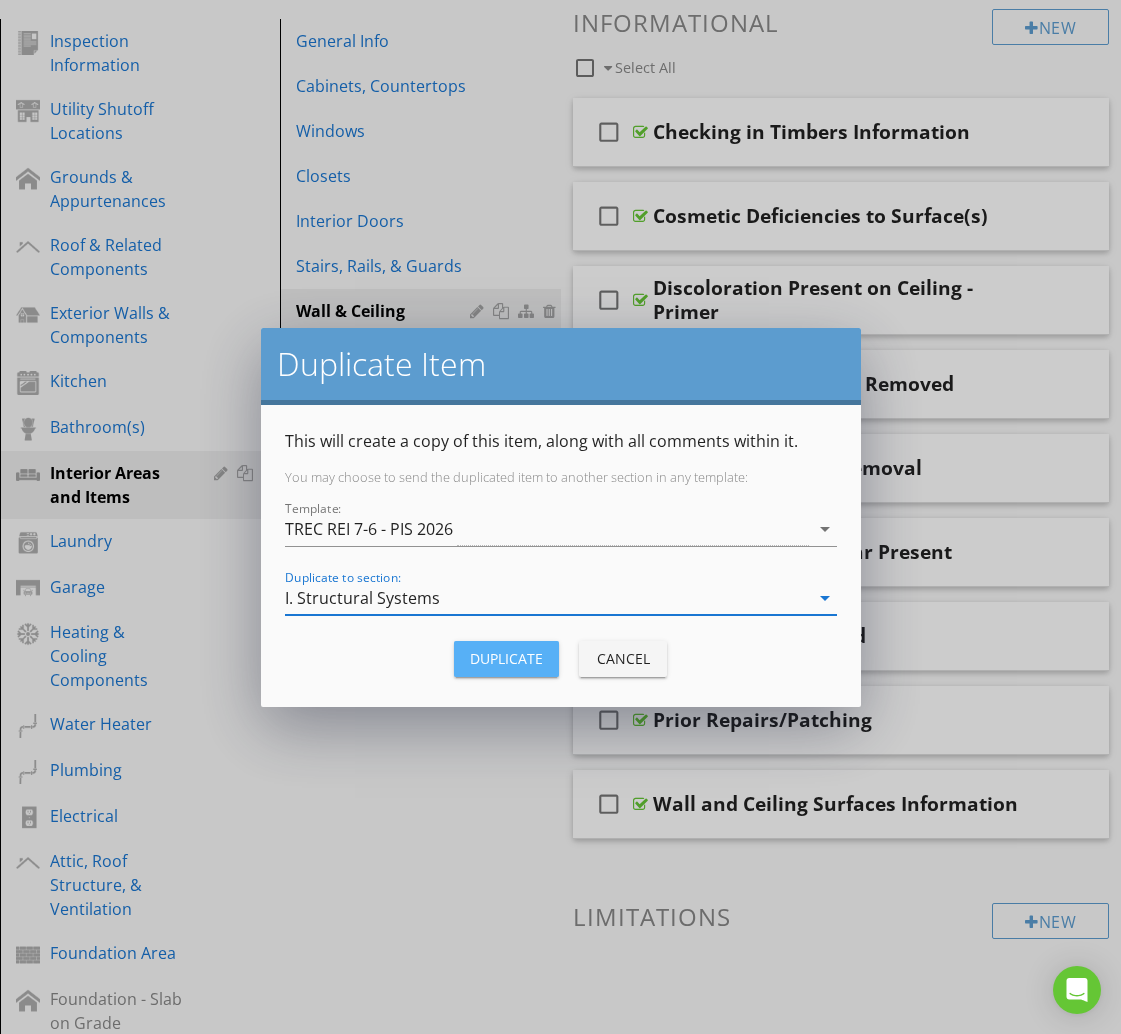 click on "Duplicate" at bounding box center [506, 658] 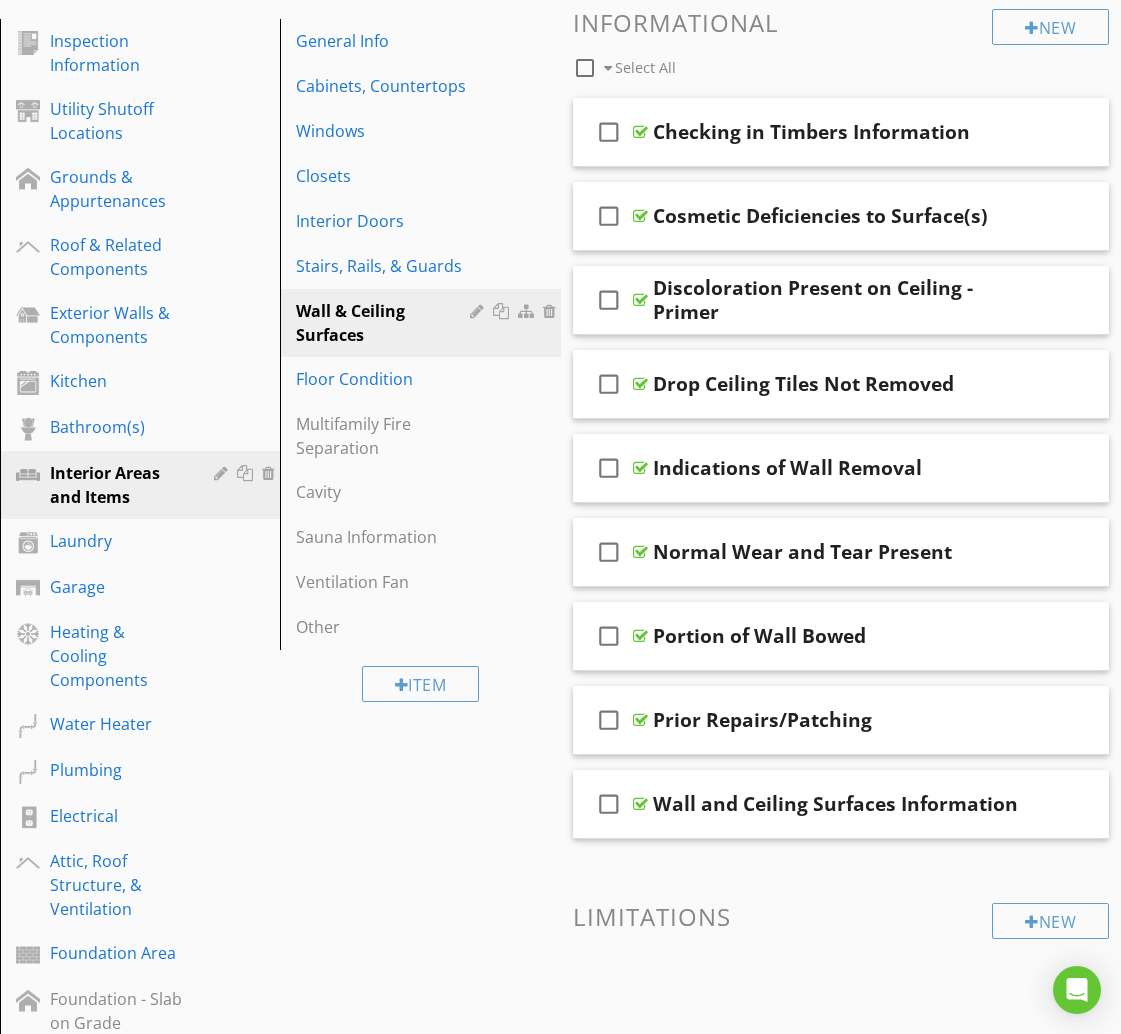 click at bounding box center [585, 68] 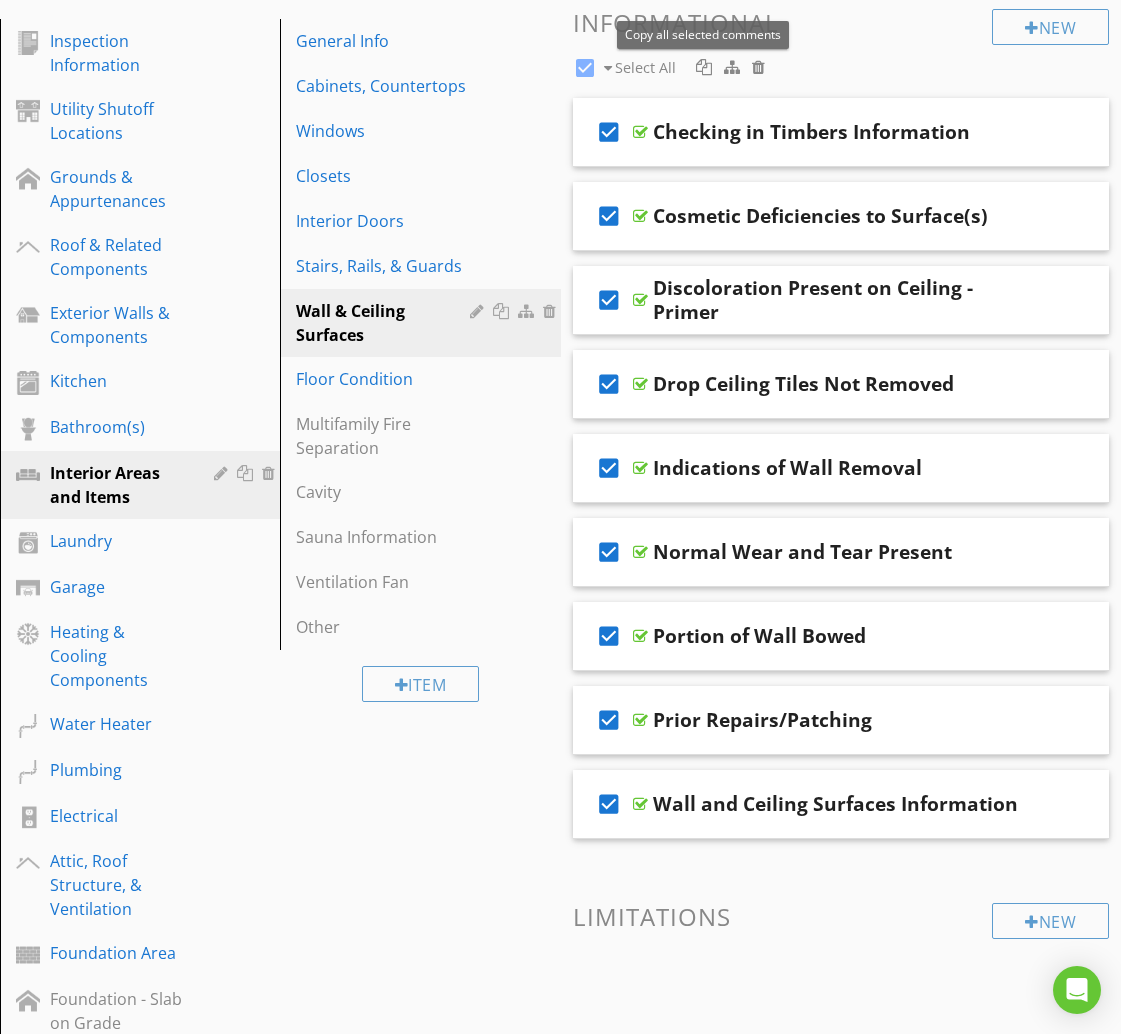click at bounding box center [704, 67] 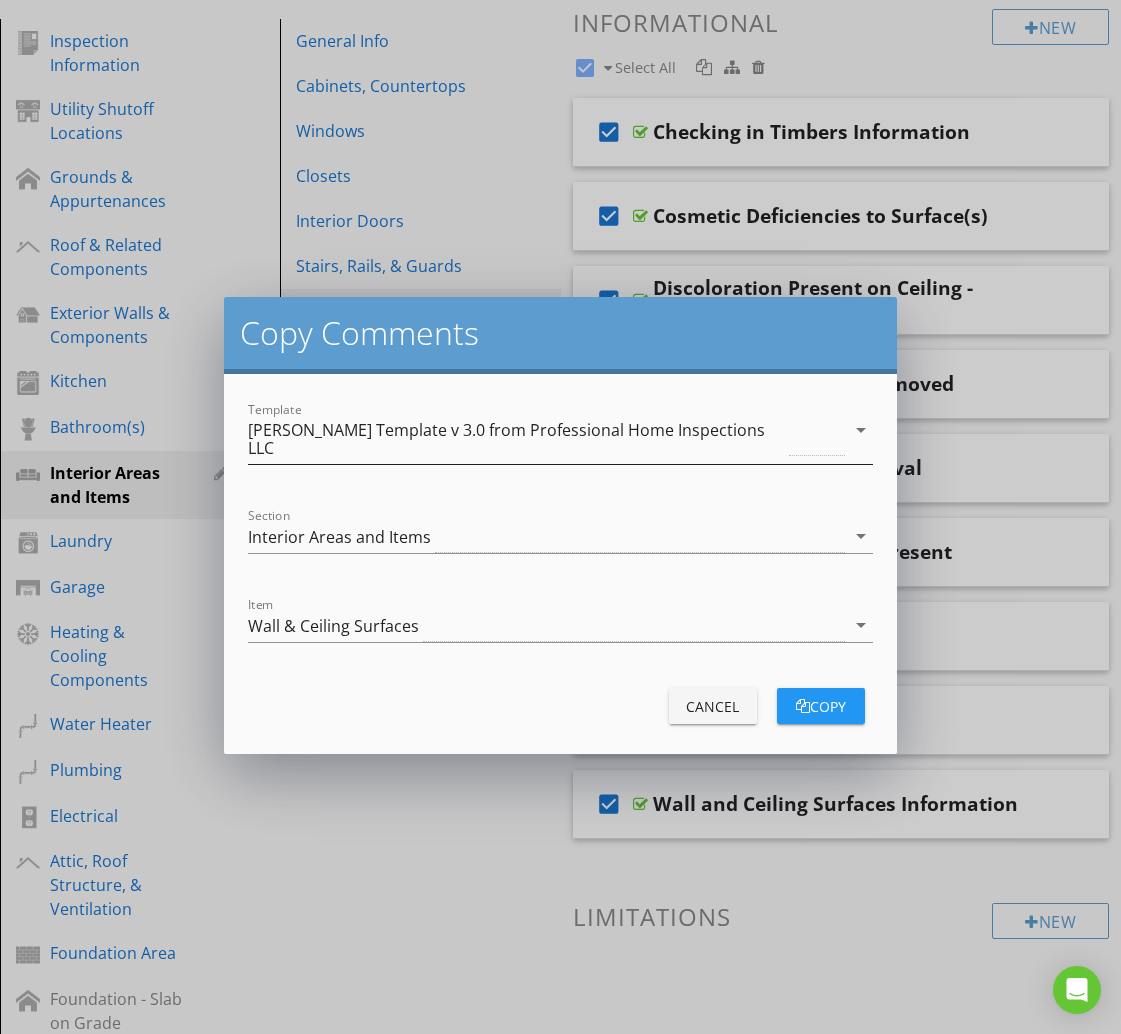 click on "[PERSON_NAME] Template v 3.0 from Professional Home Inspections LLC" at bounding box center (546, 439) 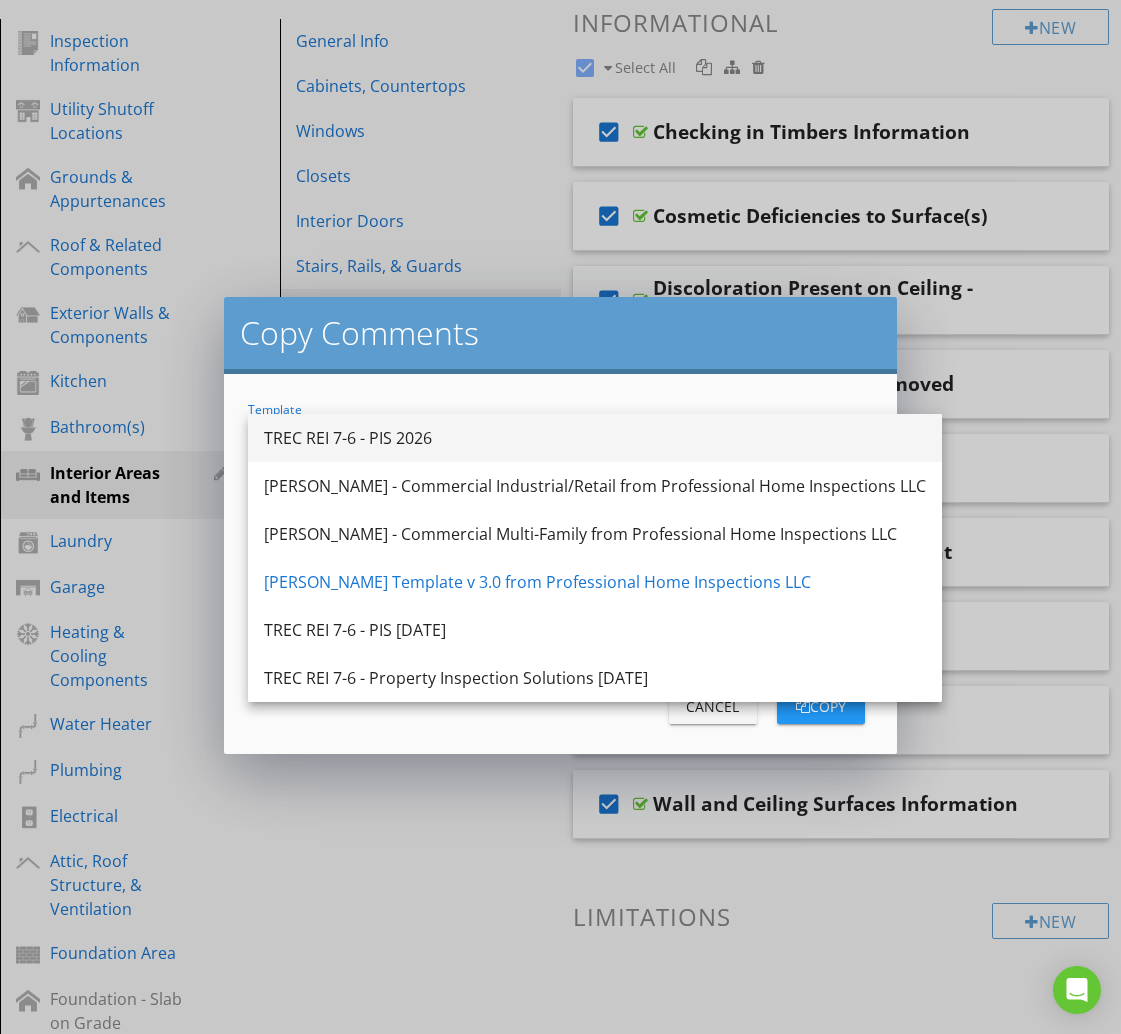 click on "TREC REI 7-6 - PIS 2026" at bounding box center [595, 438] 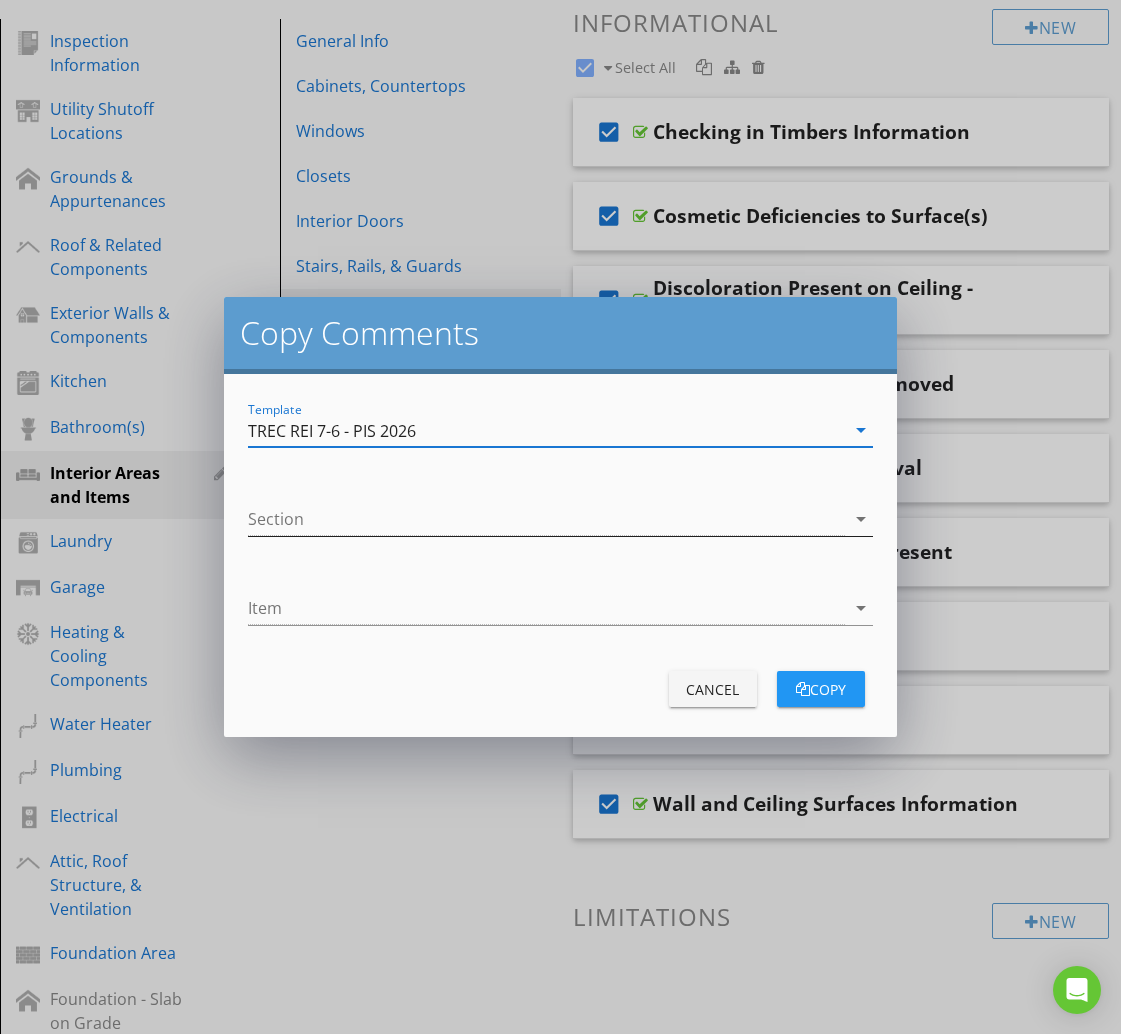 click at bounding box center [546, 519] 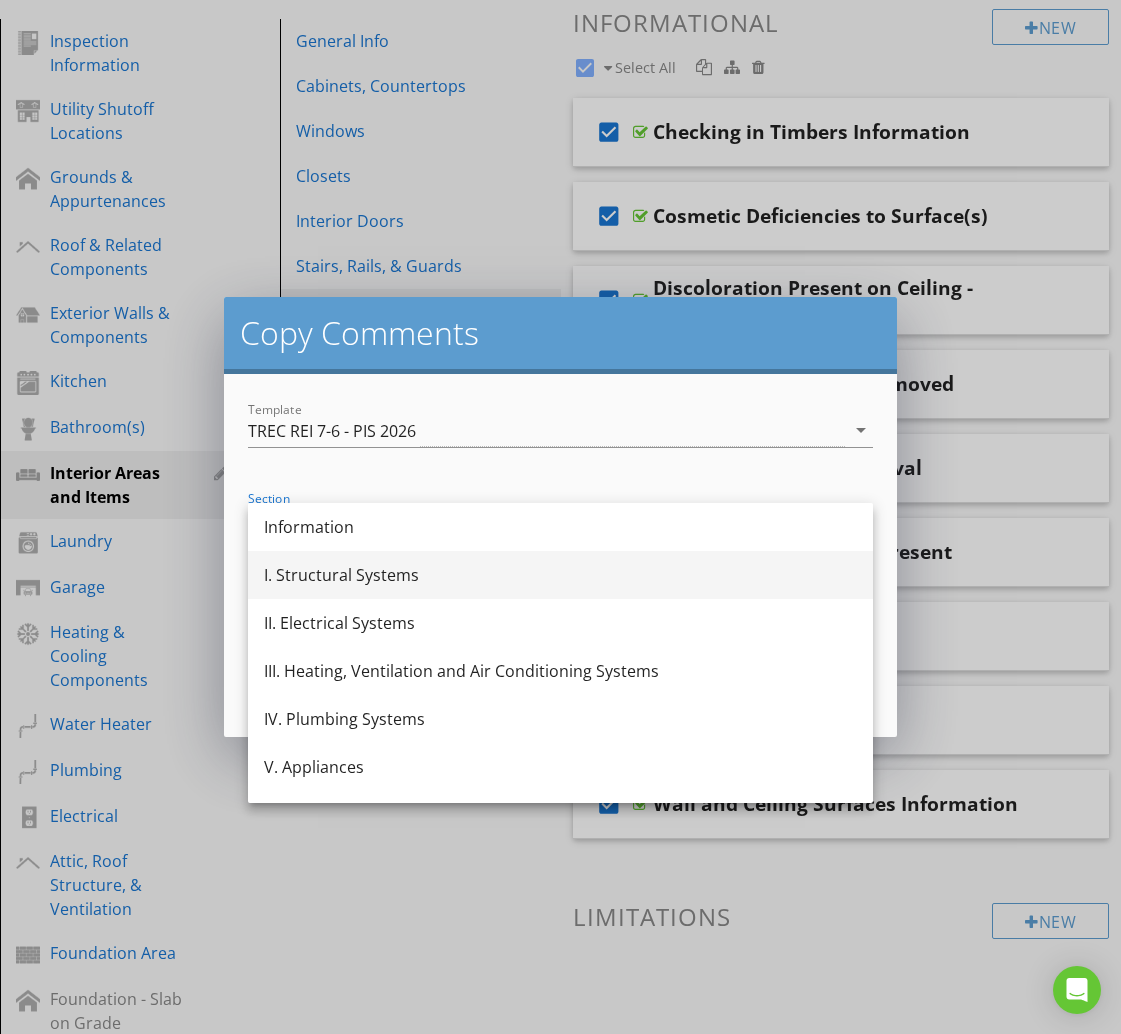 click on "I. Structural Systems" at bounding box center [560, 575] 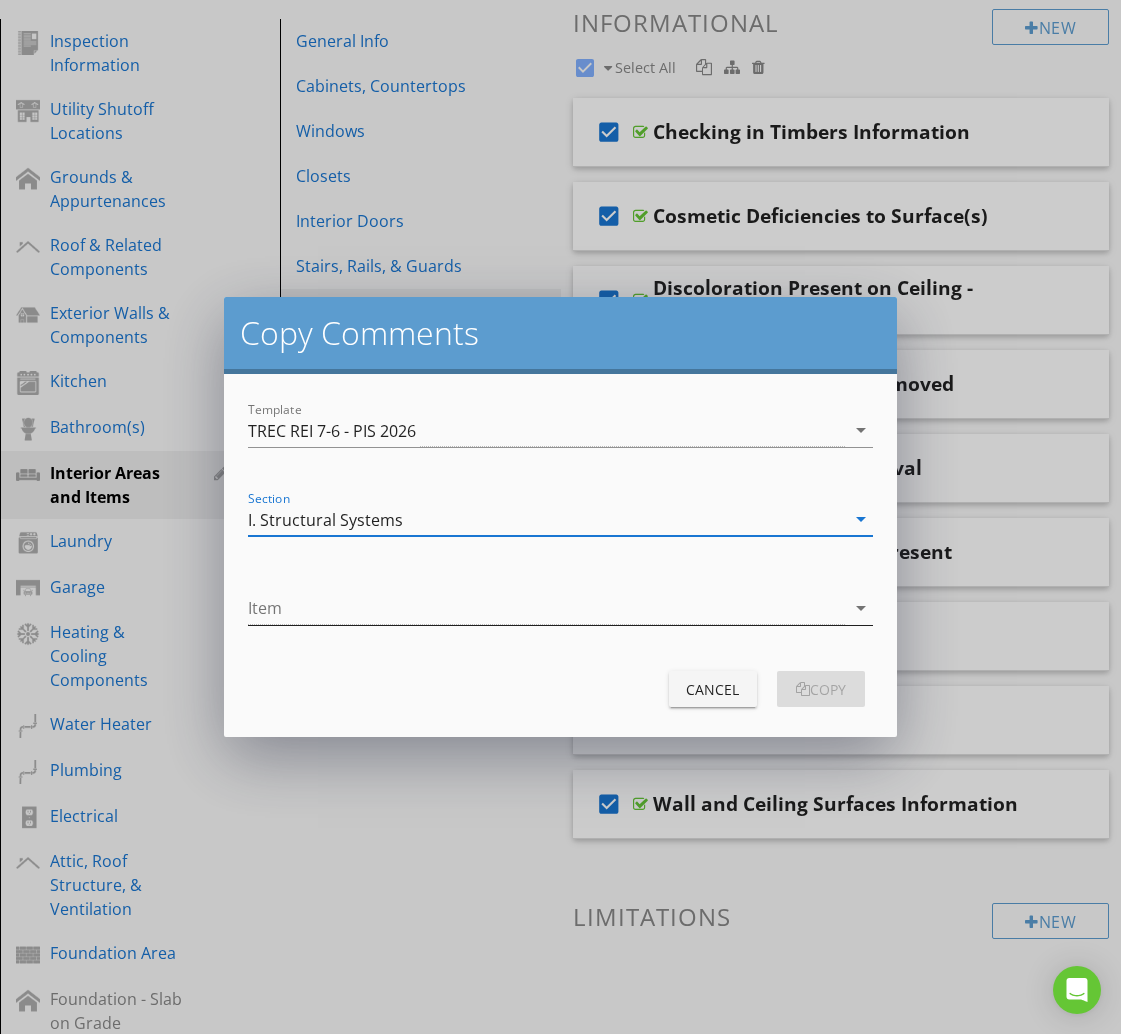 click at bounding box center (546, 608) 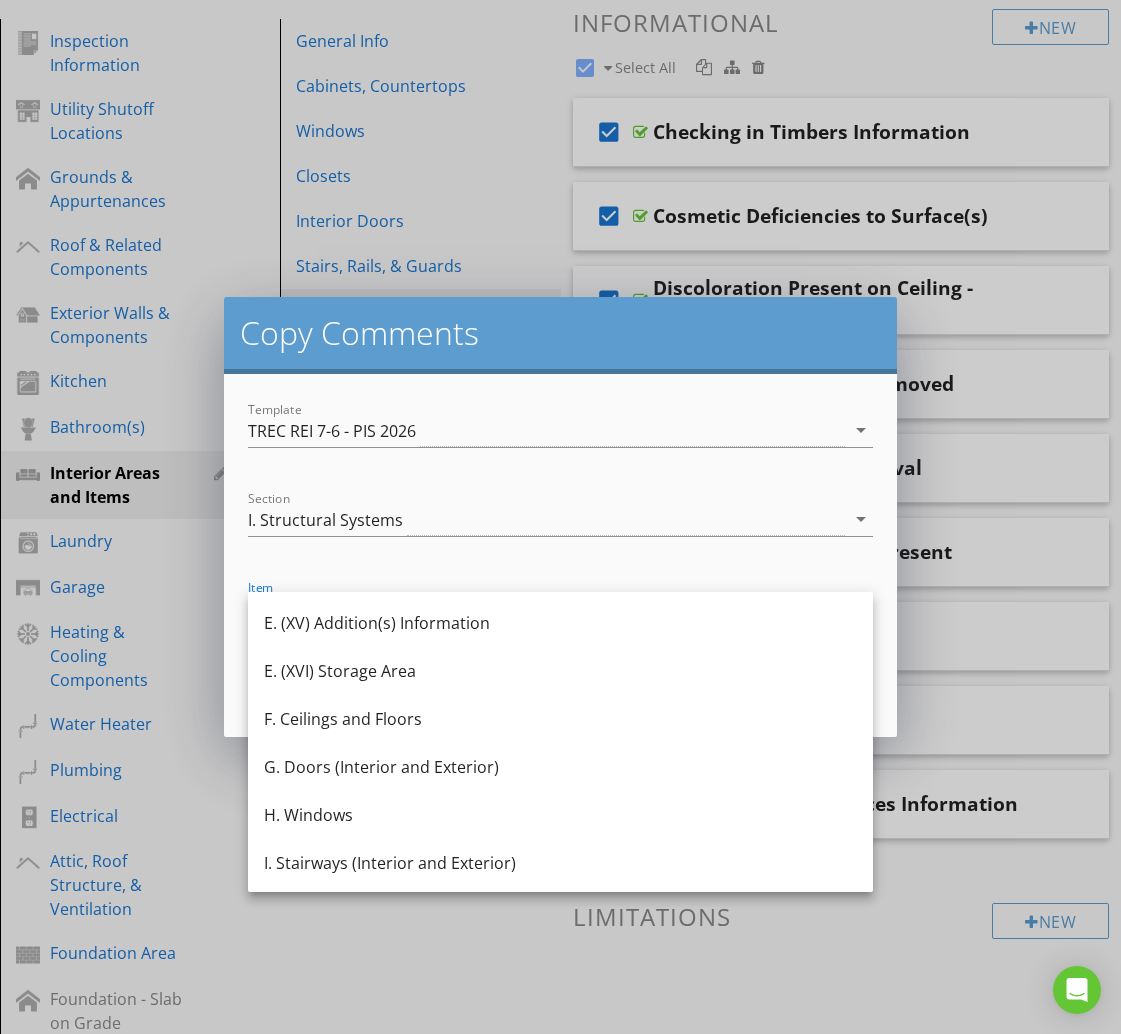 scroll, scrollTop: 1377, scrollLeft: 0, axis: vertical 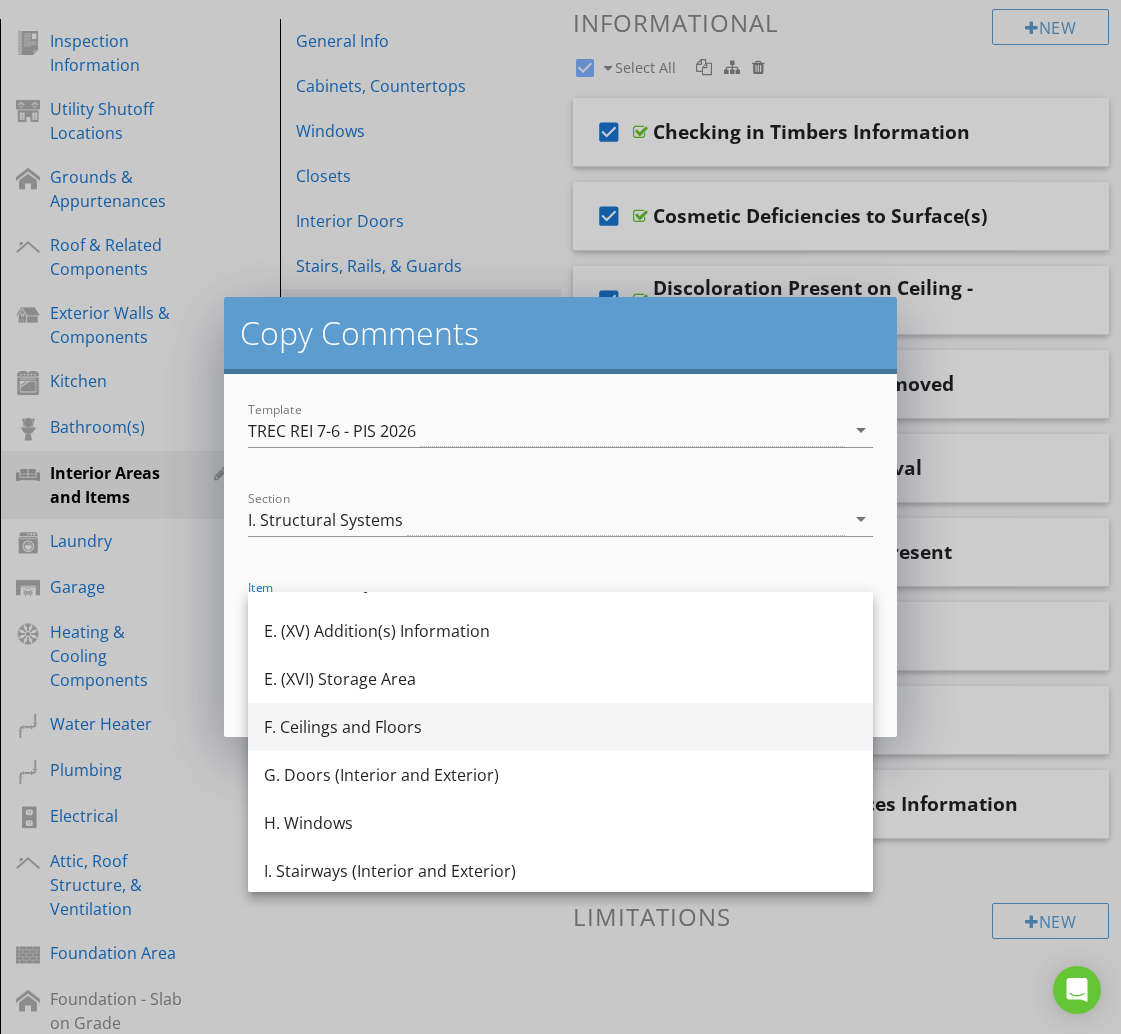 click on "F. Ceilings and Floors" at bounding box center (560, 727) 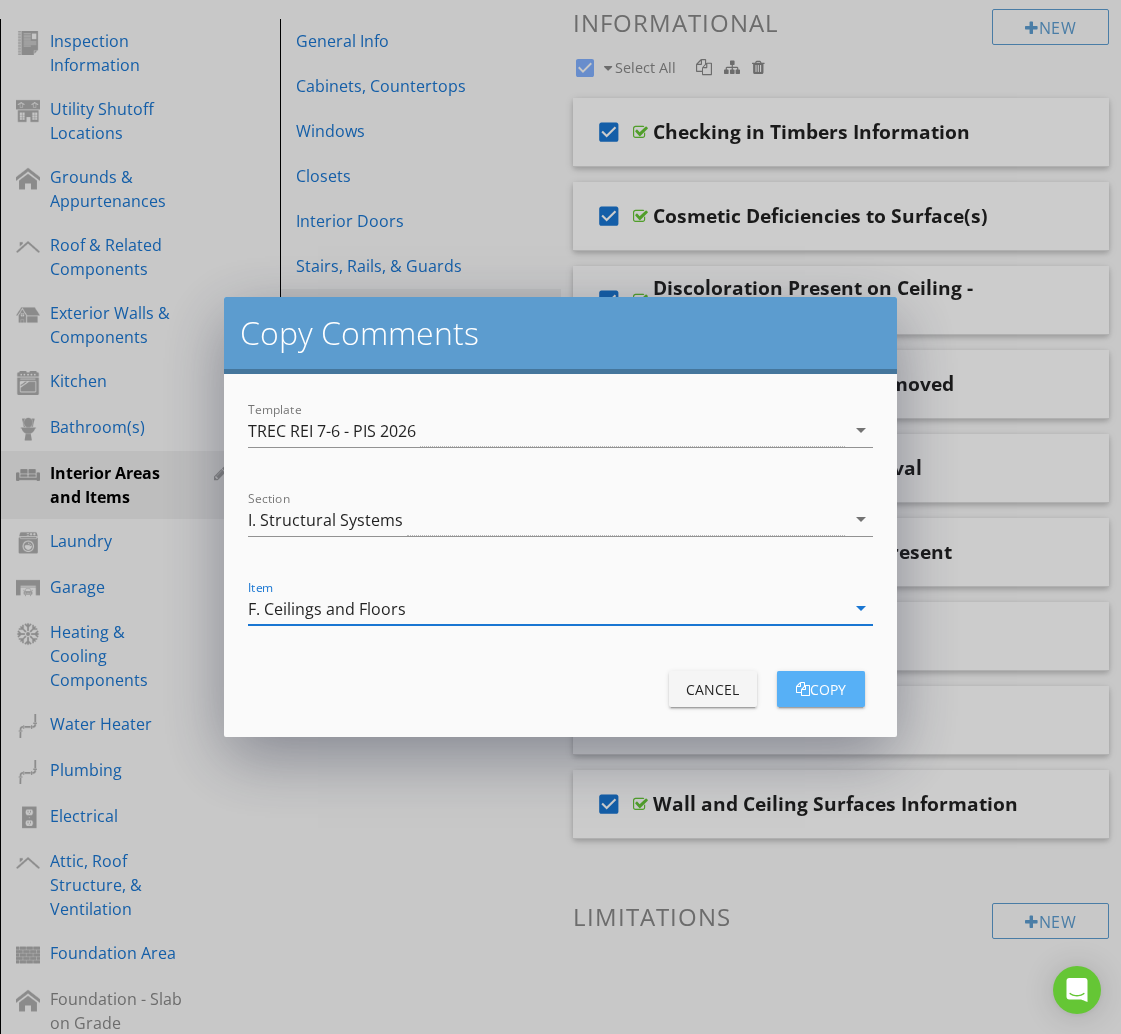 click at bounding box center (803, 689) 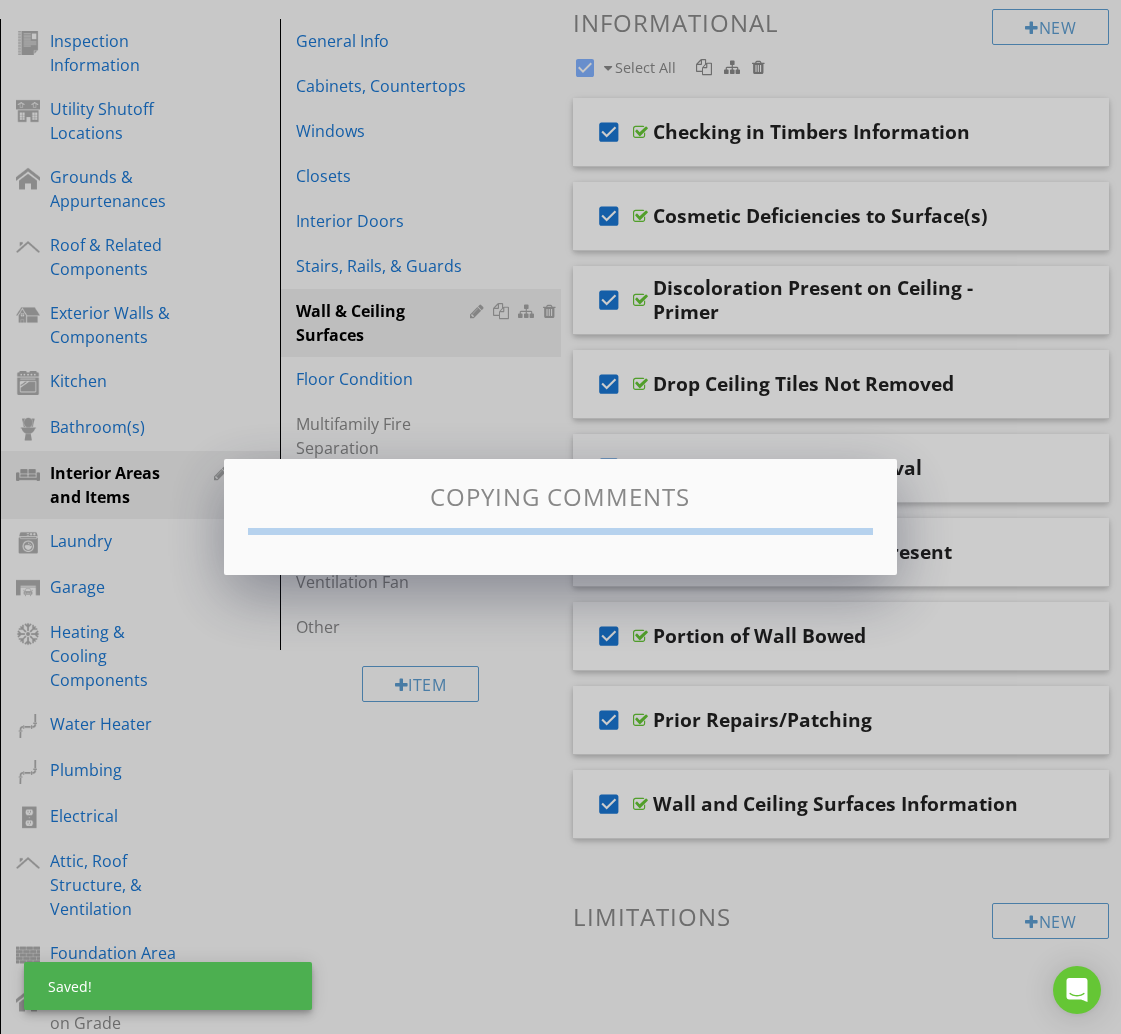 checkbox on "false" 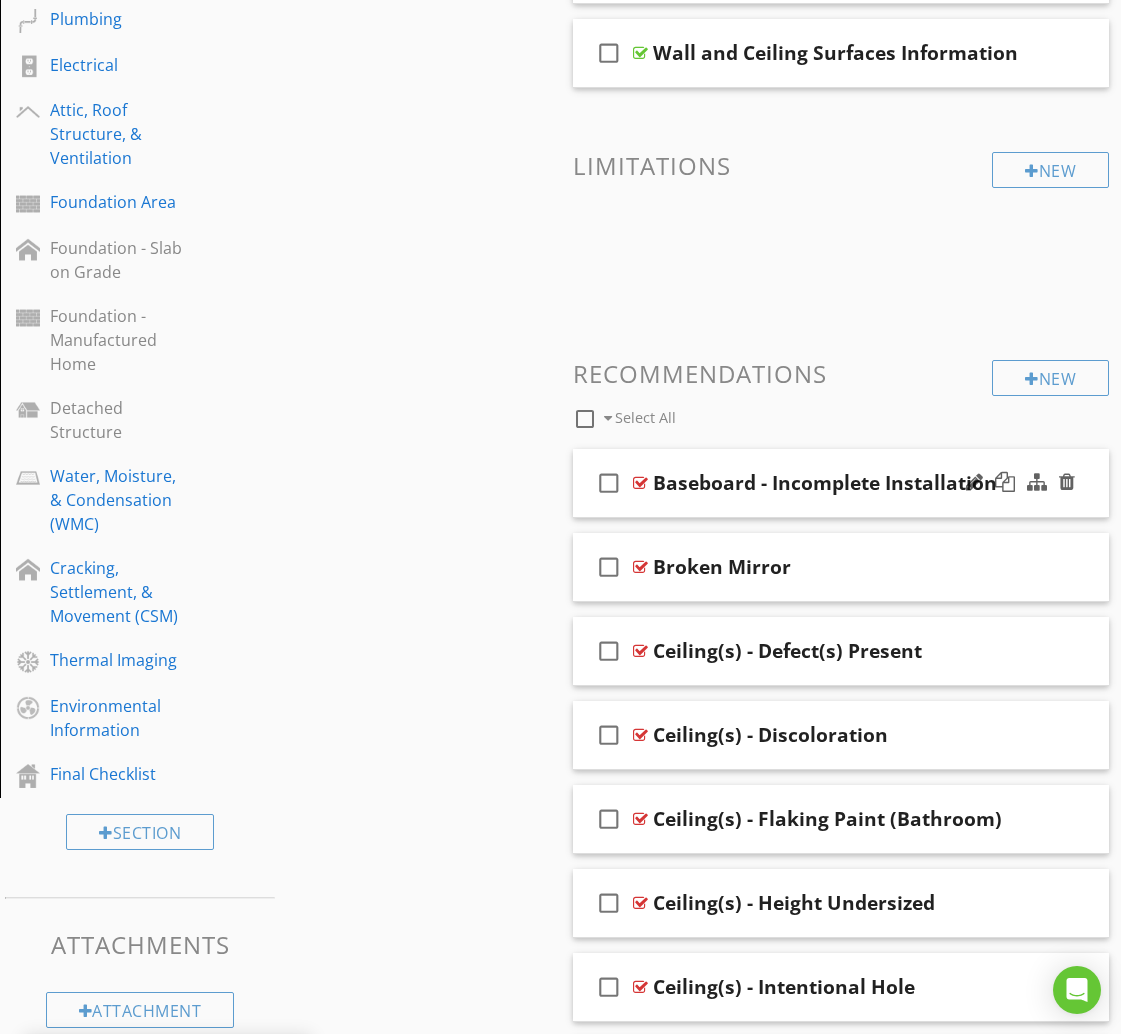 scroll, scrollTop: 1055, scrollLeft: 0, axis: vertical 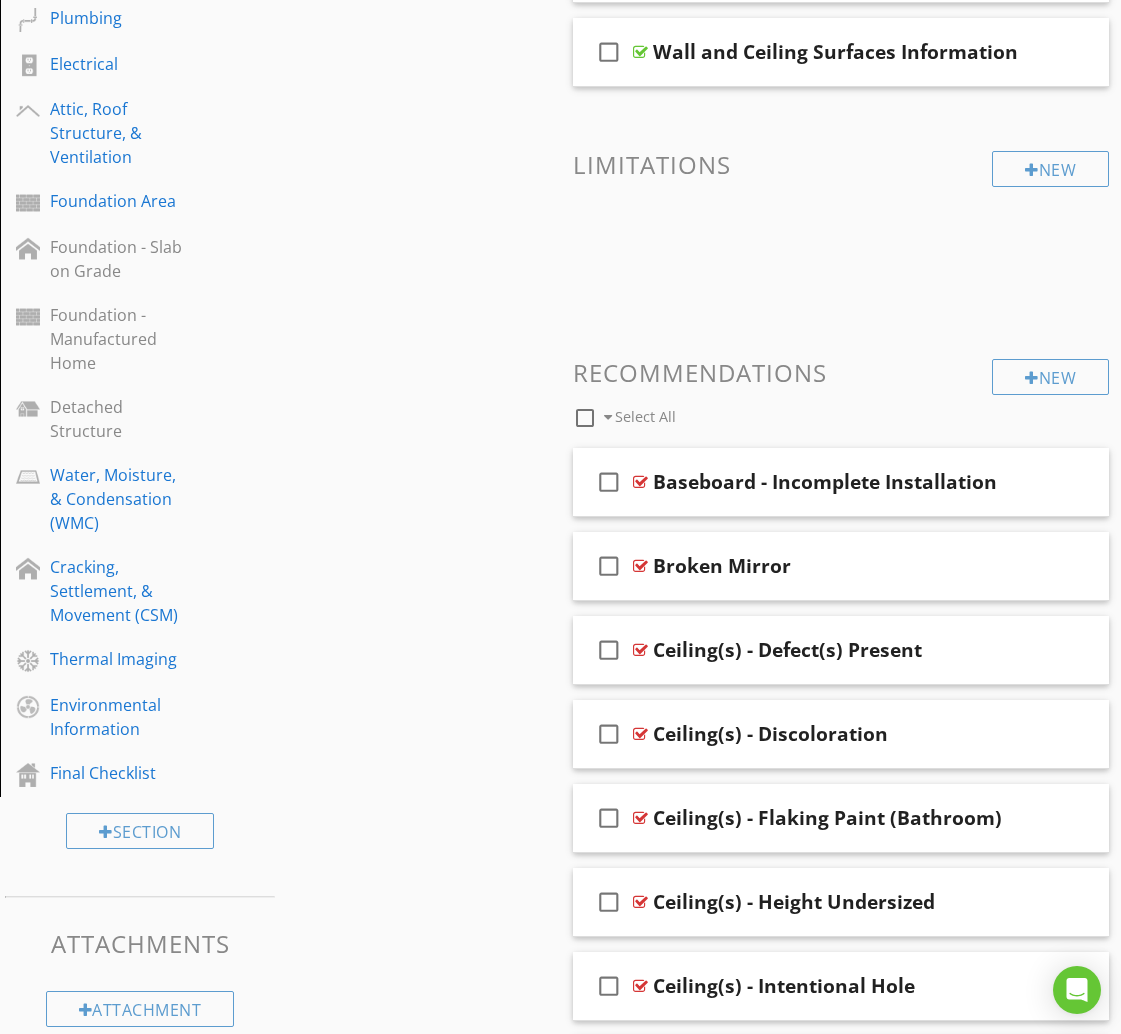 click at bounding box center [585, 418] 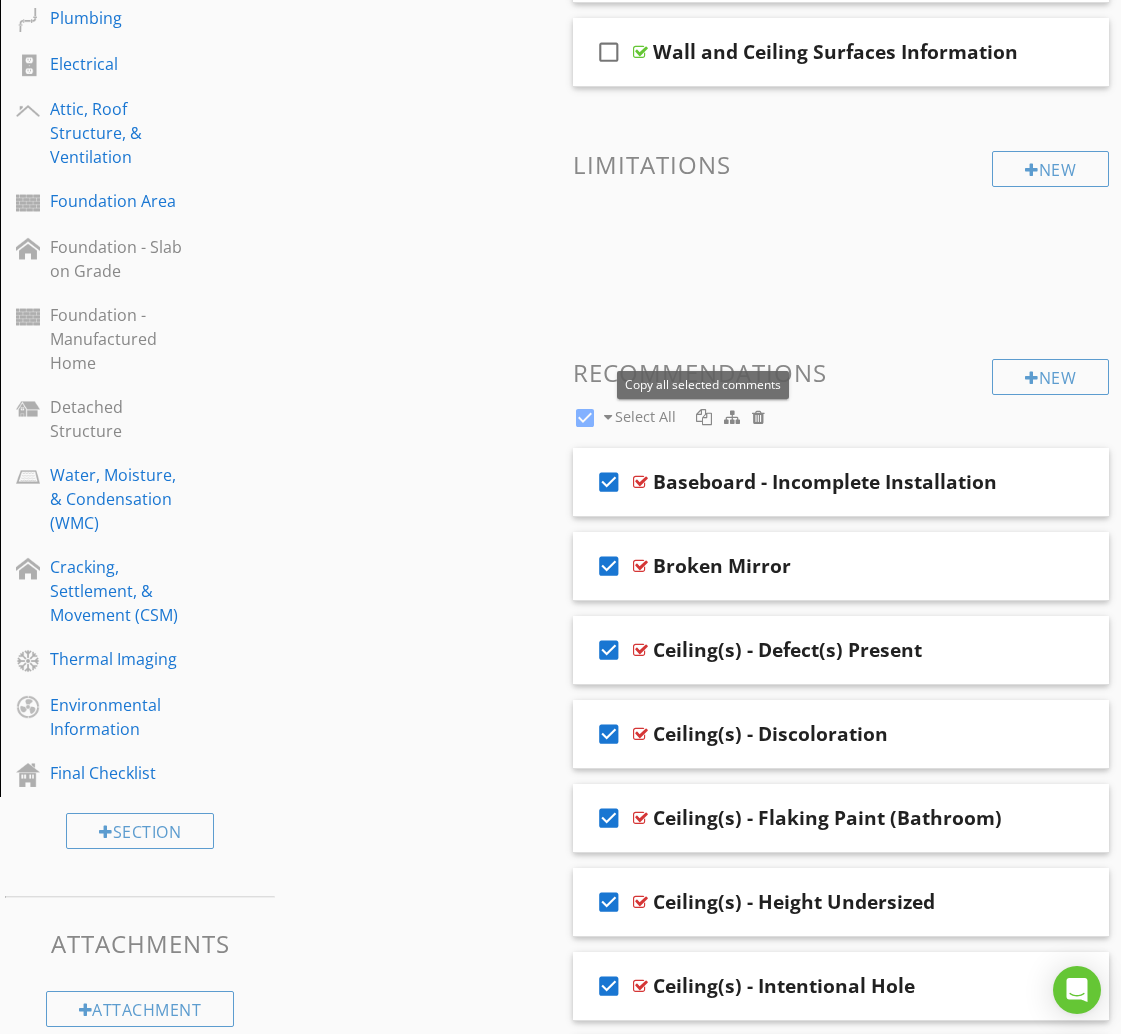 click at bounding box center [704, 417] 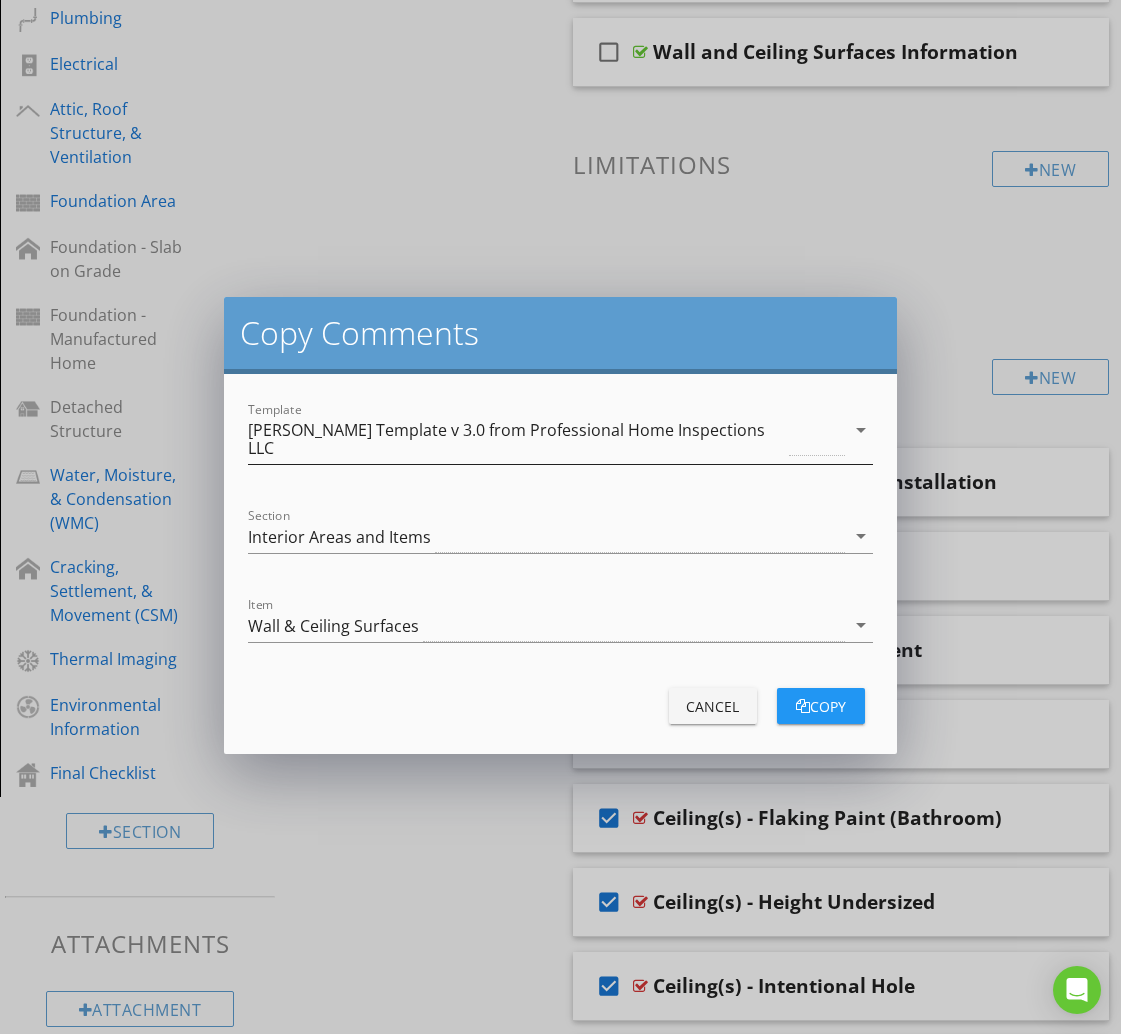 click on "[PERSON_NAME] Template v 3.0 from Professional Home Inspections LLC" at bounding box center [516, 439] 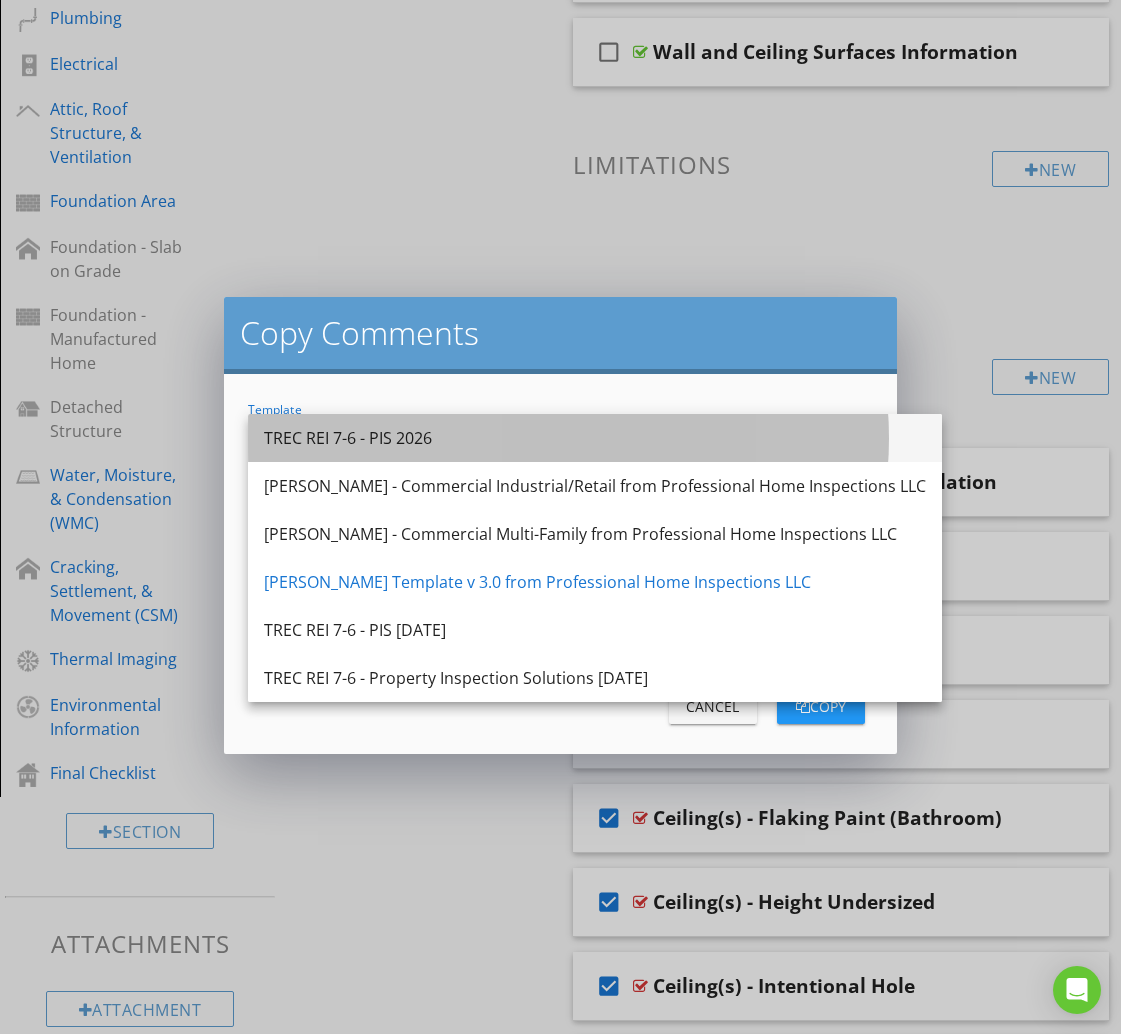 click on "TREC REI 7-6 - PIS 2026" at bounding box center [595, 438] 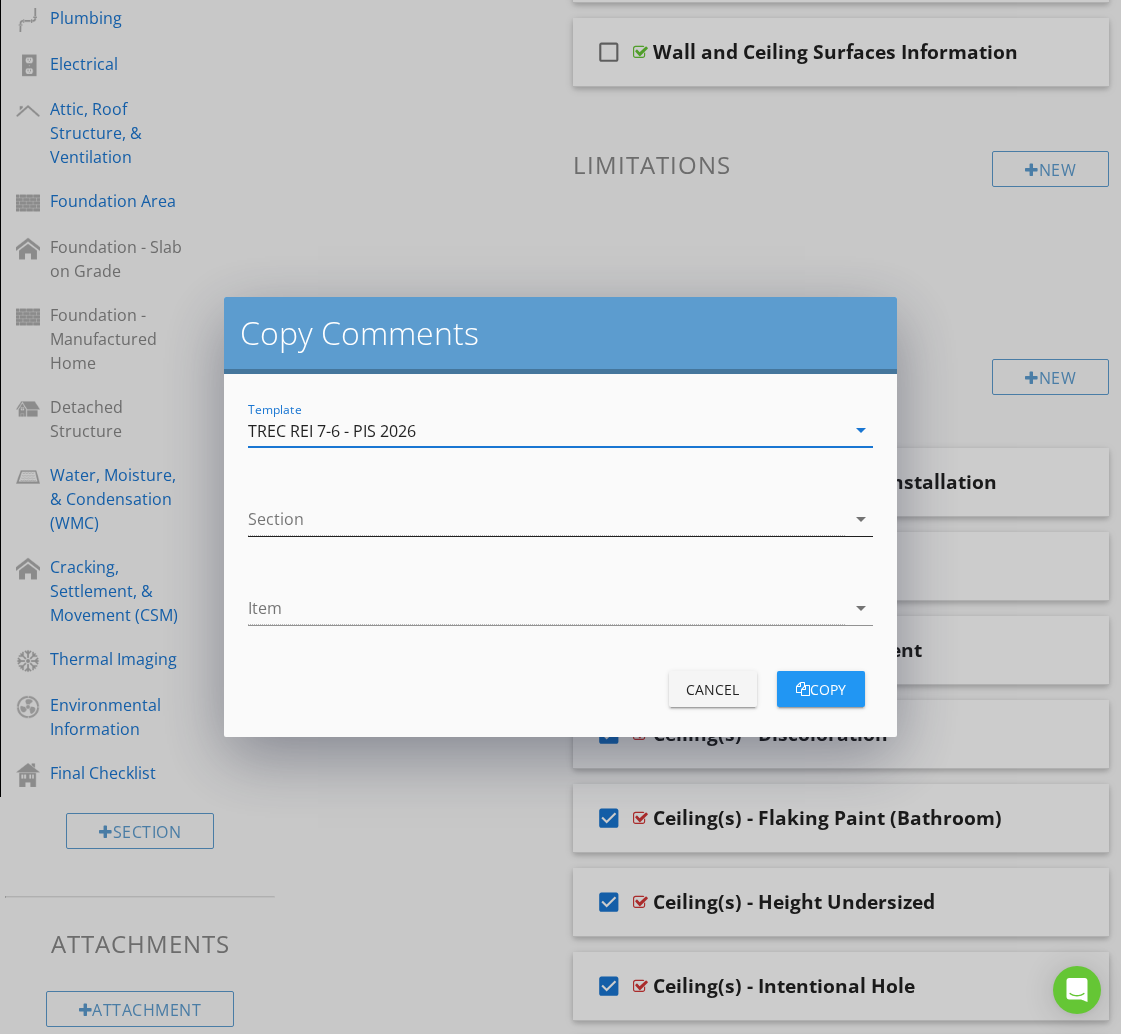 click at bounding box center [546, 519] 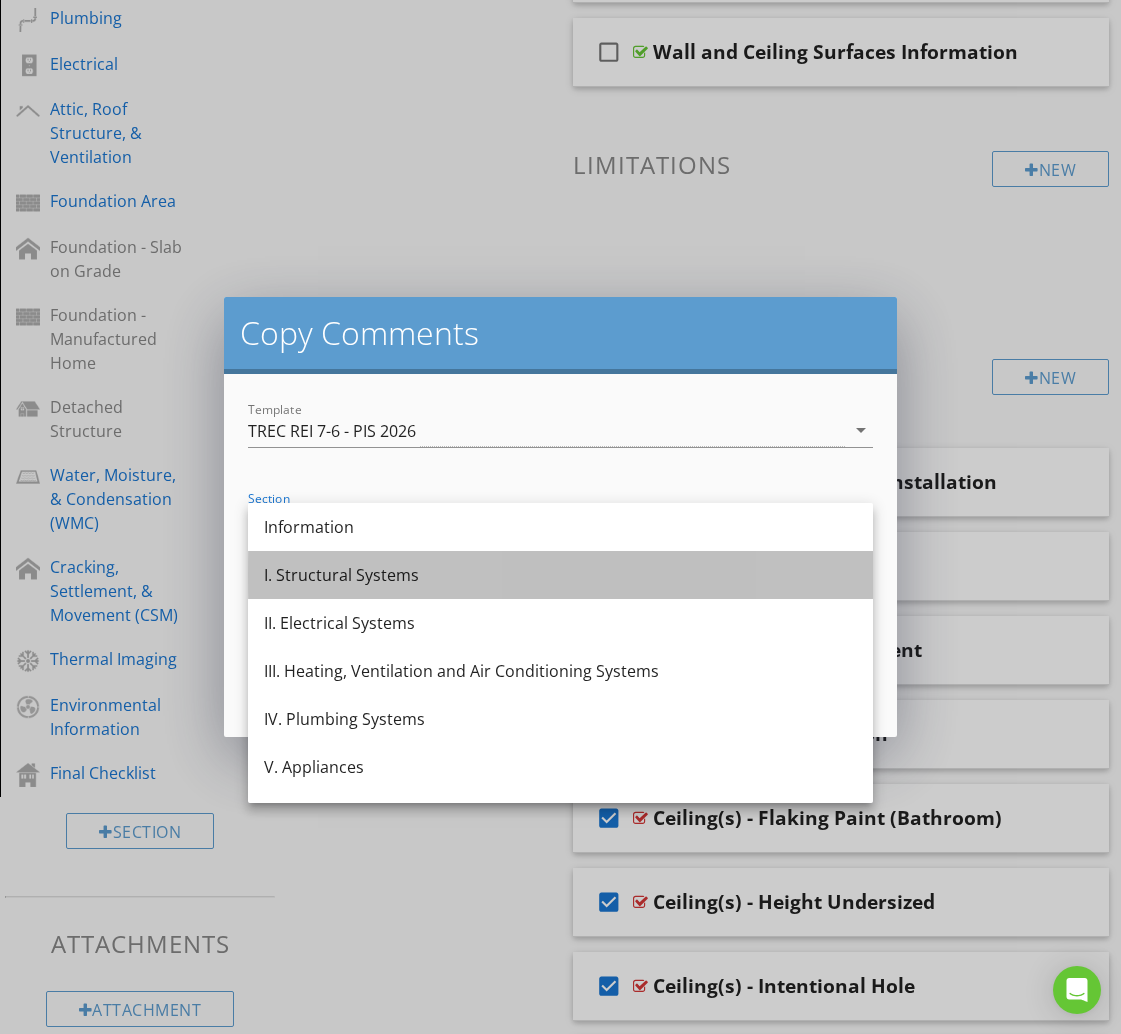 click on "I. Structural Systems" at bounding box center [560, 575] 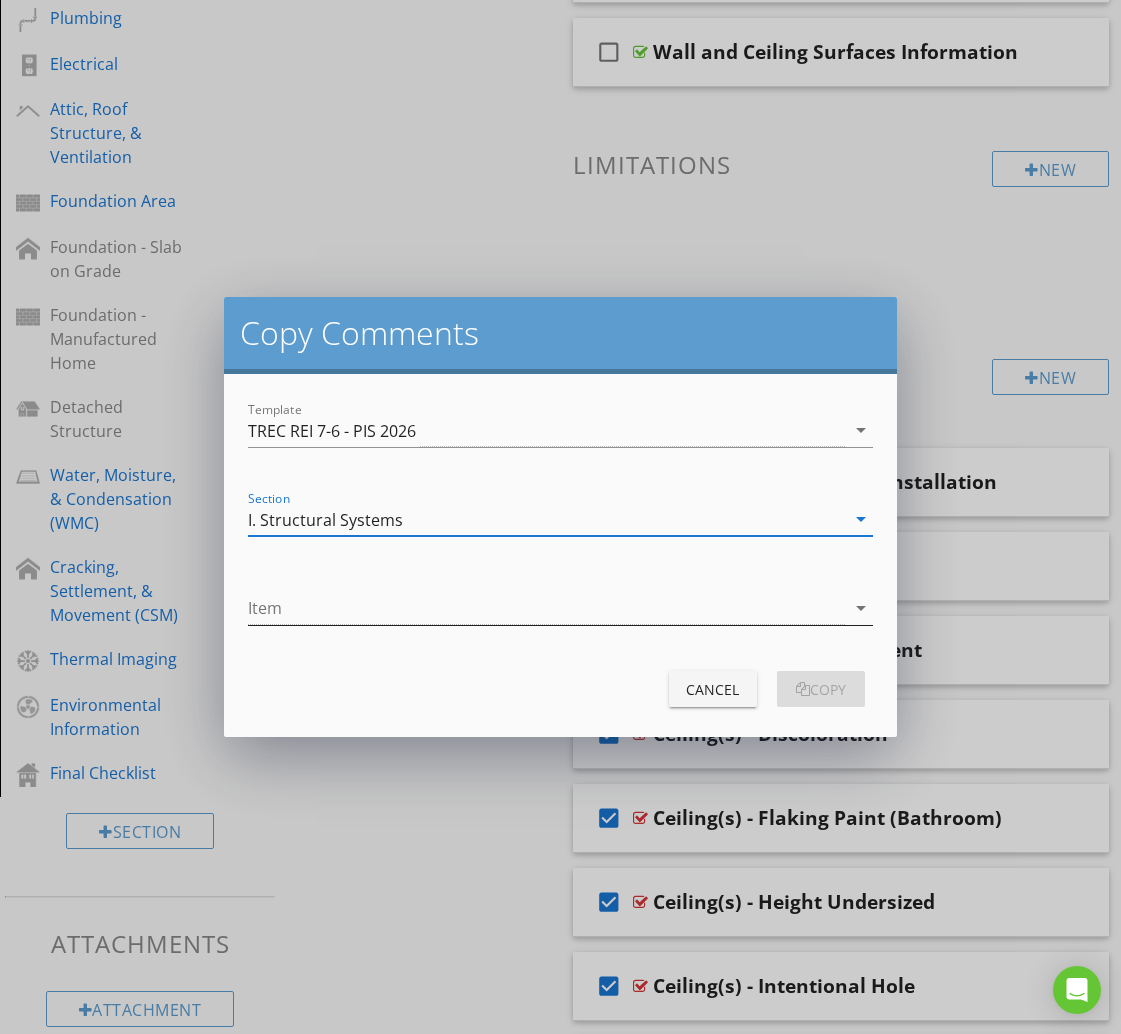 click at bounding box center (546, 608) 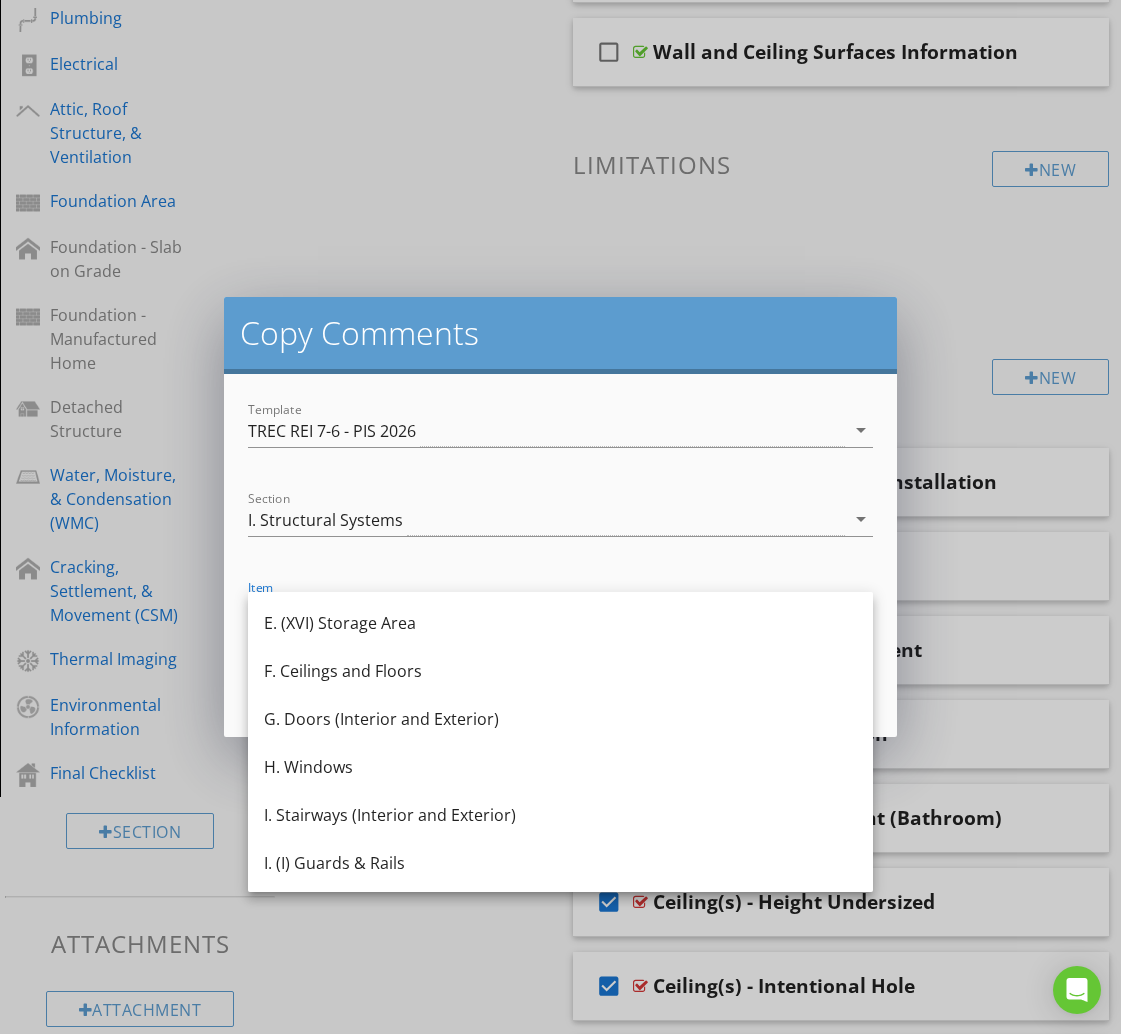 scroll, scrollTop: 1435, scrollLeft: 0, axis: vertical 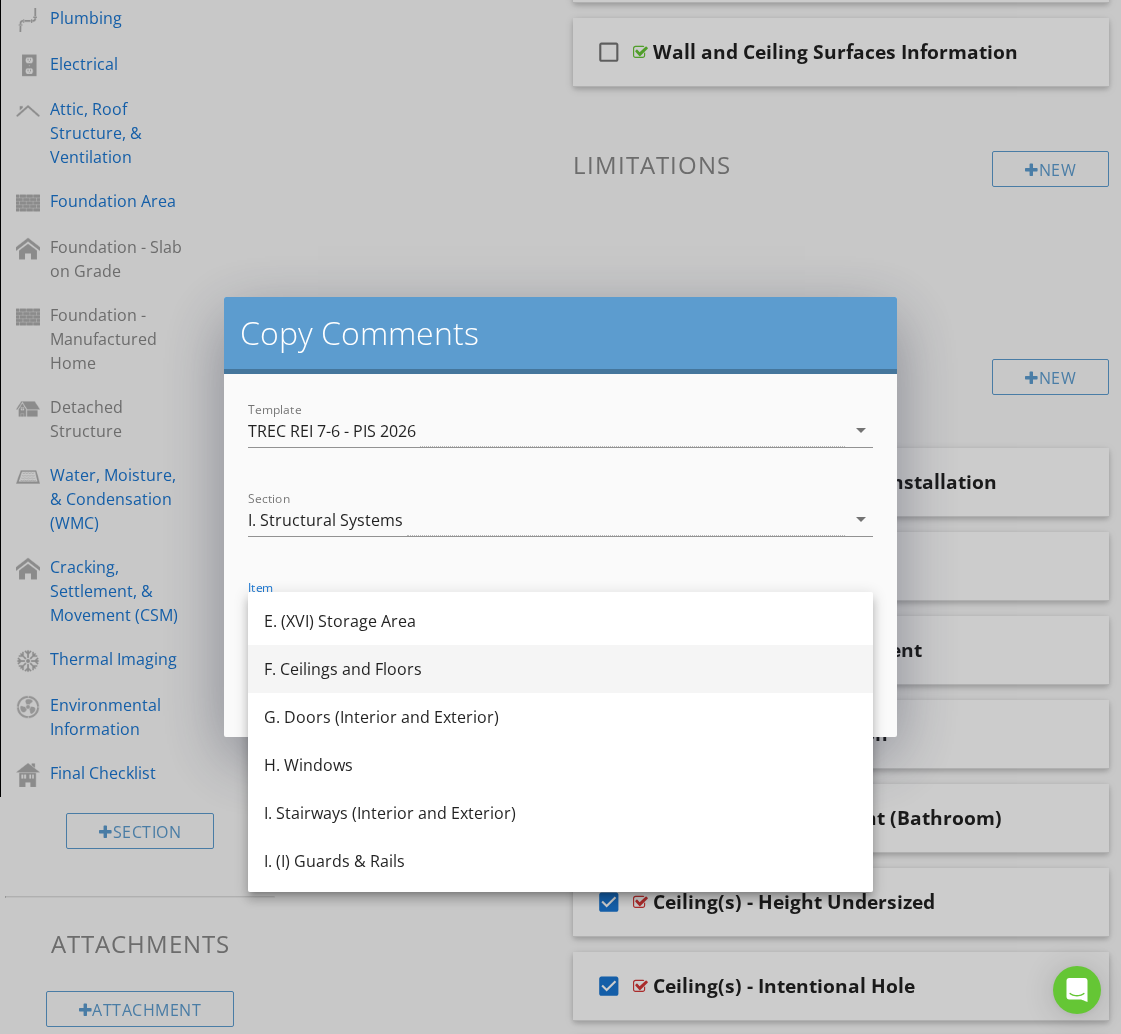 click on "F. Ceilings and Floors" at bounding box center [560, 669] 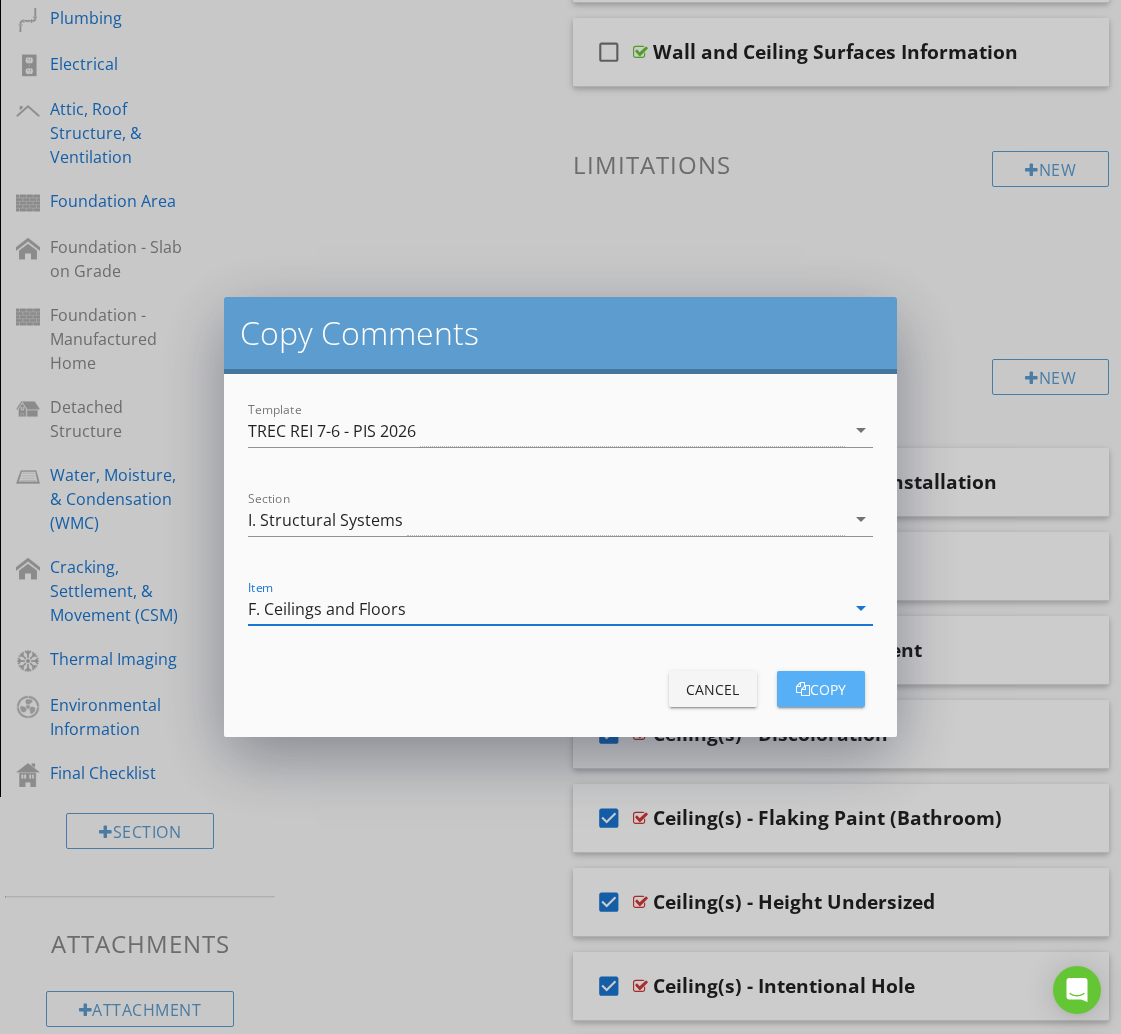 click at bounding box center (803, 689) 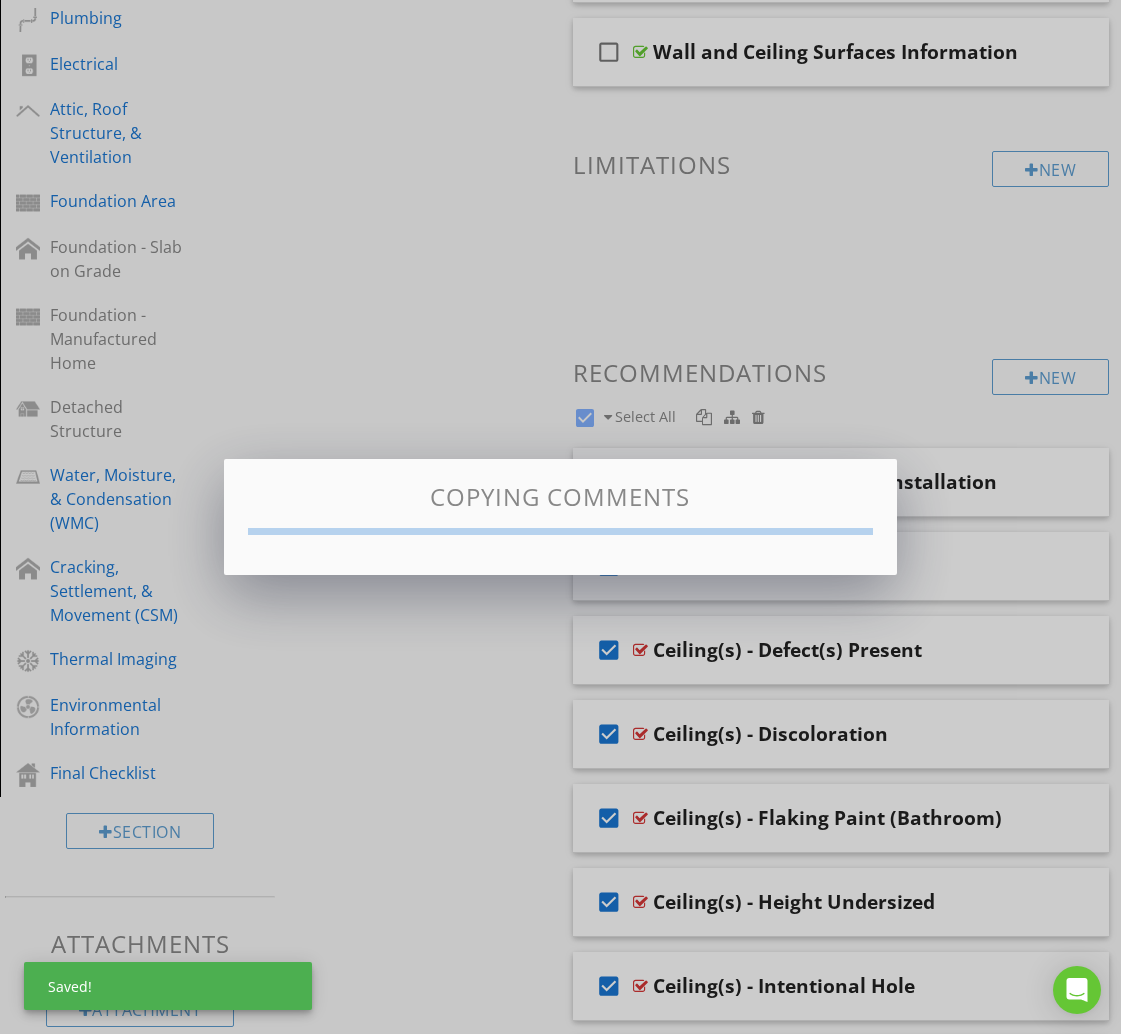 checkbox on "false" 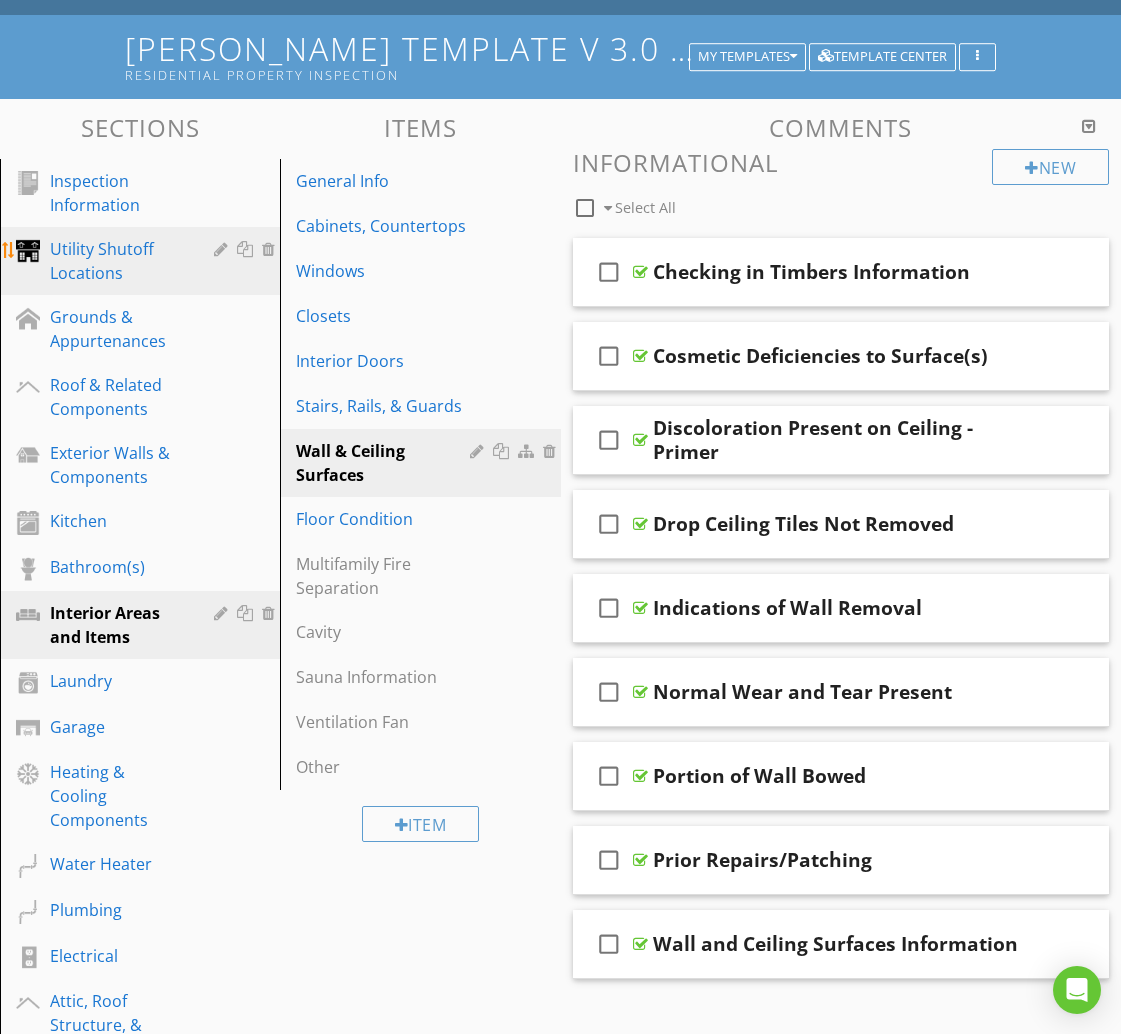 scroll, scrollTop: 160, scrollLeft: 0, axis: vertical 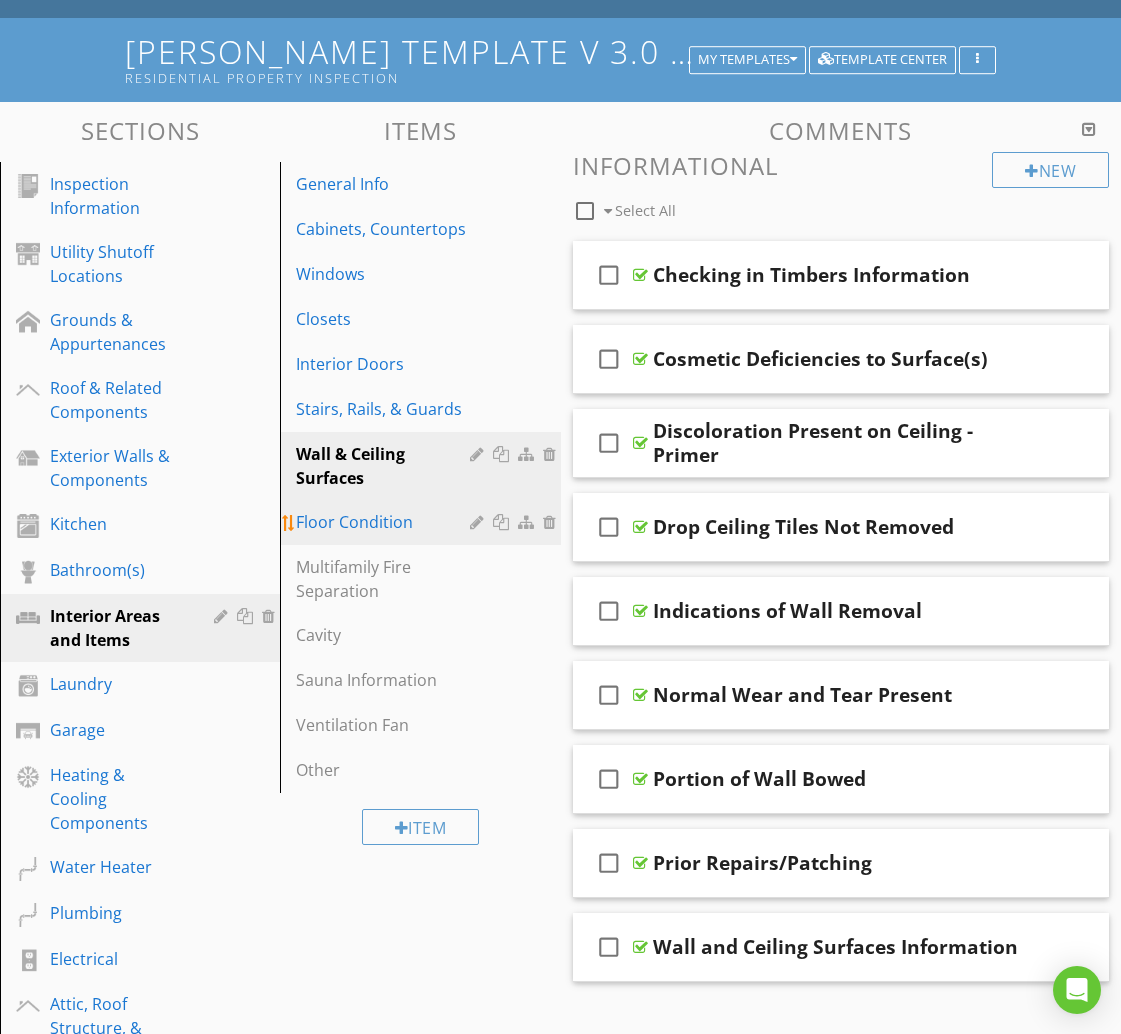 click on "Floor Condition" at bounding box center [385, 522] 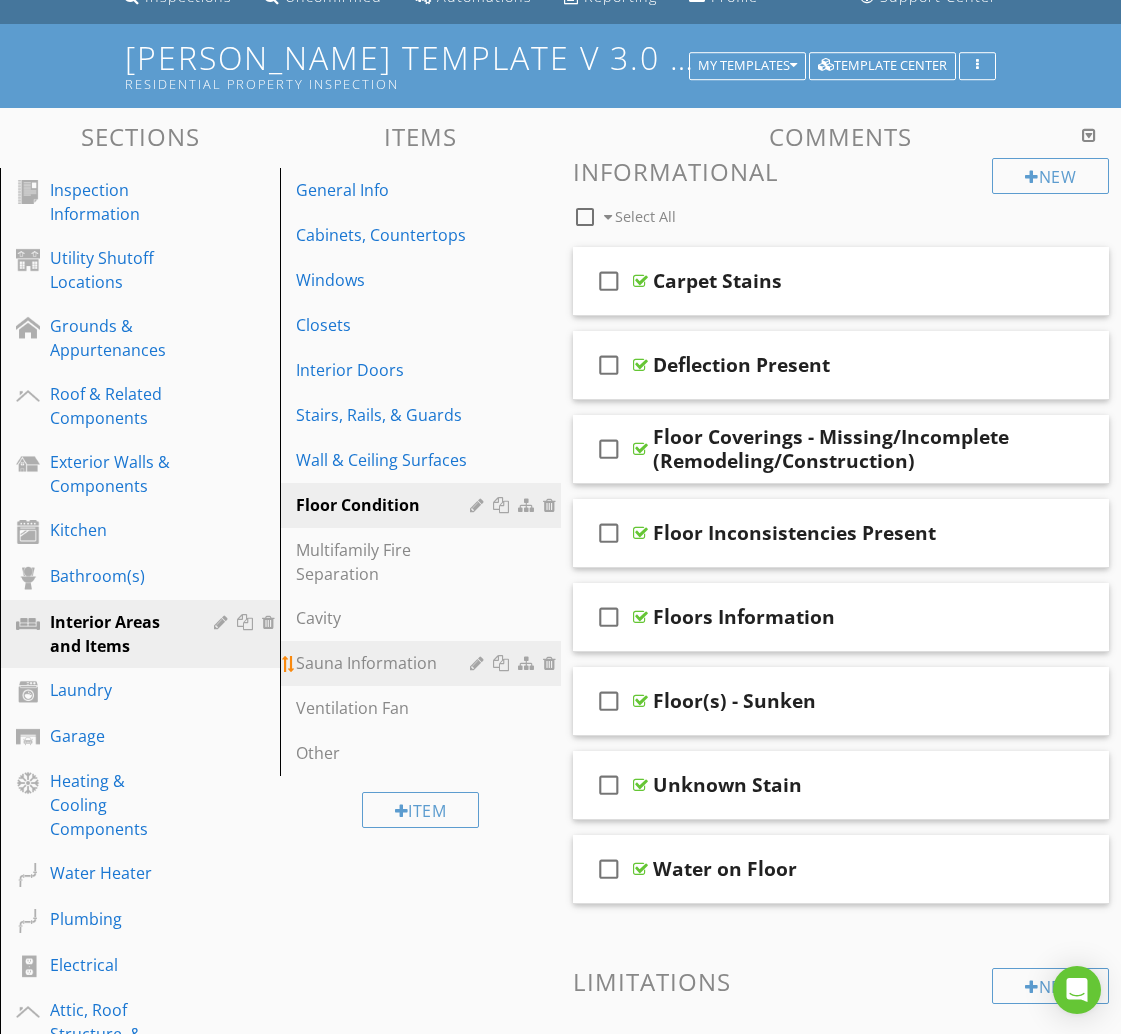 scroll, scrollTop: 0, scrollLeft: 0, axis: both 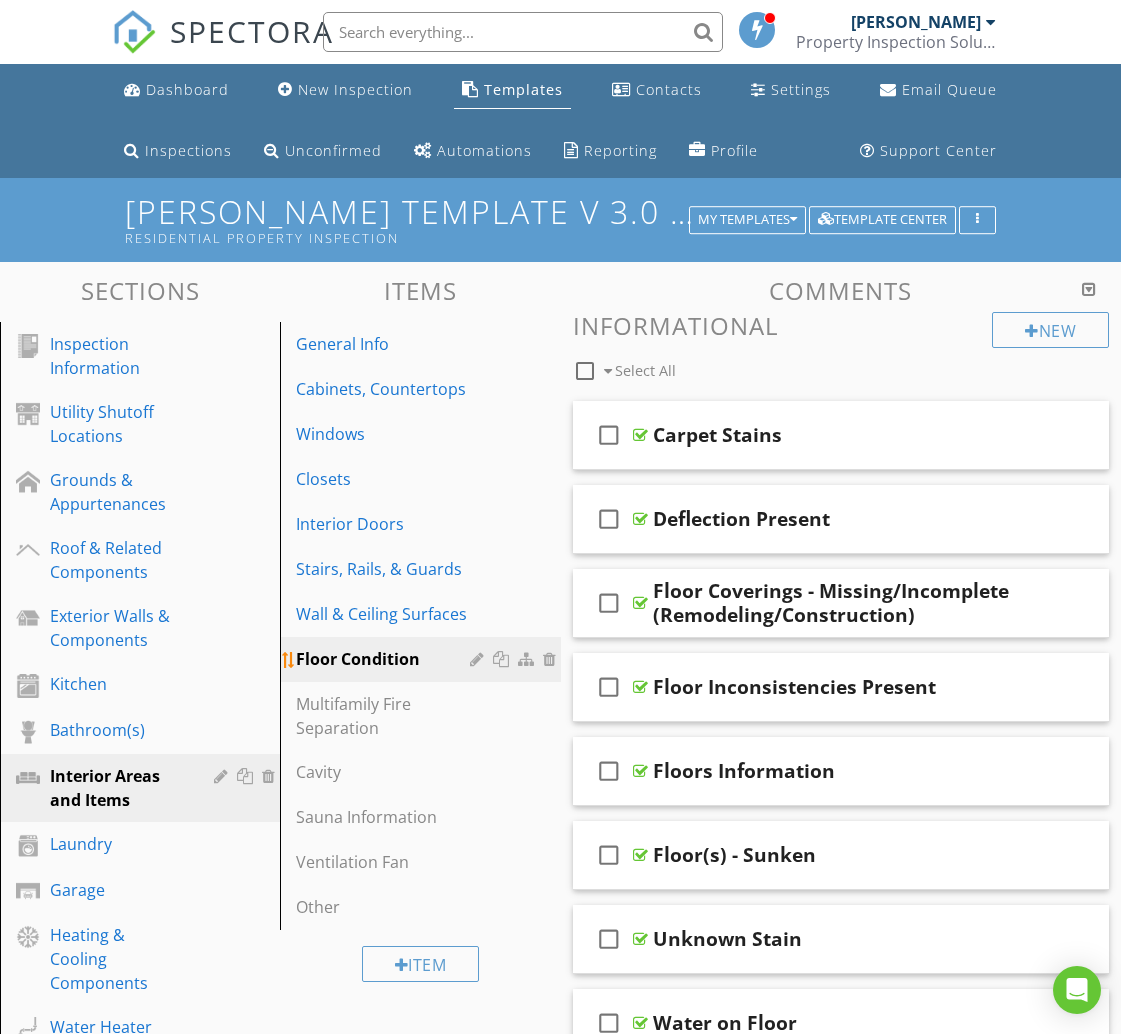 click at bounding box center (503, 659) 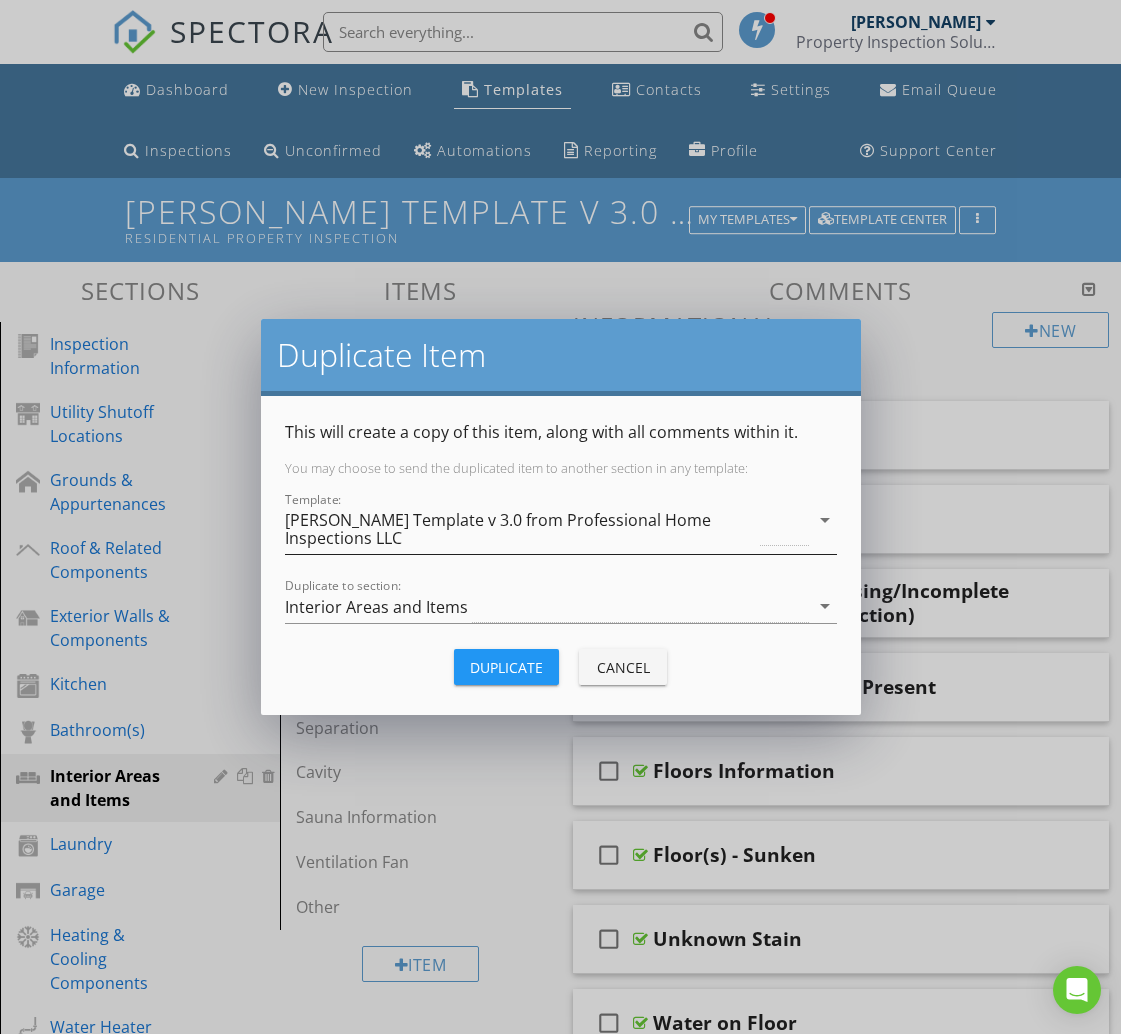 click on "[PERSON_NAME] Template v 3.0 from Professional Home Inspections LLC" at bounding box center (521, 529) 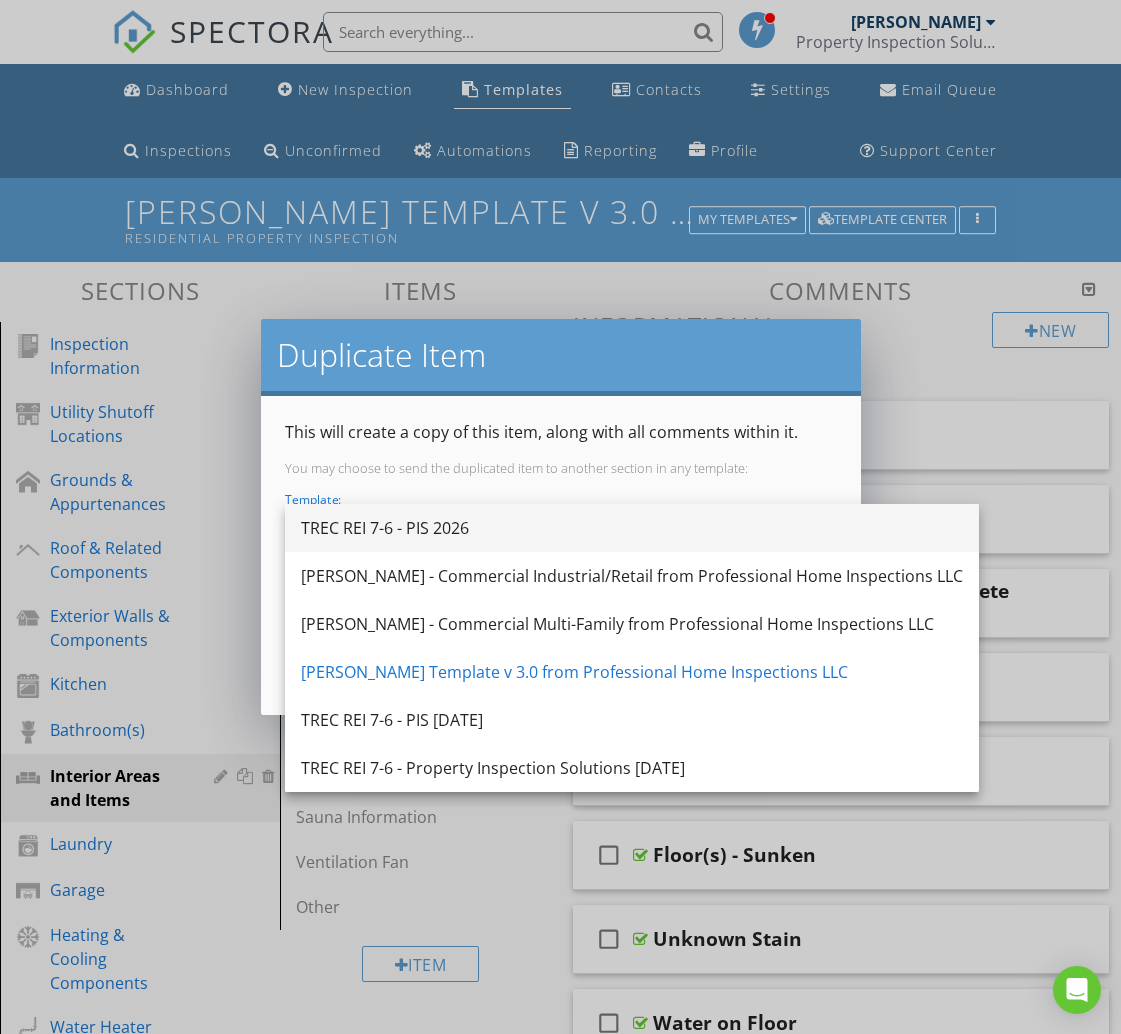 click on "TREC REI 7-6 - PIS 2026" at bounding box center (632, 528) 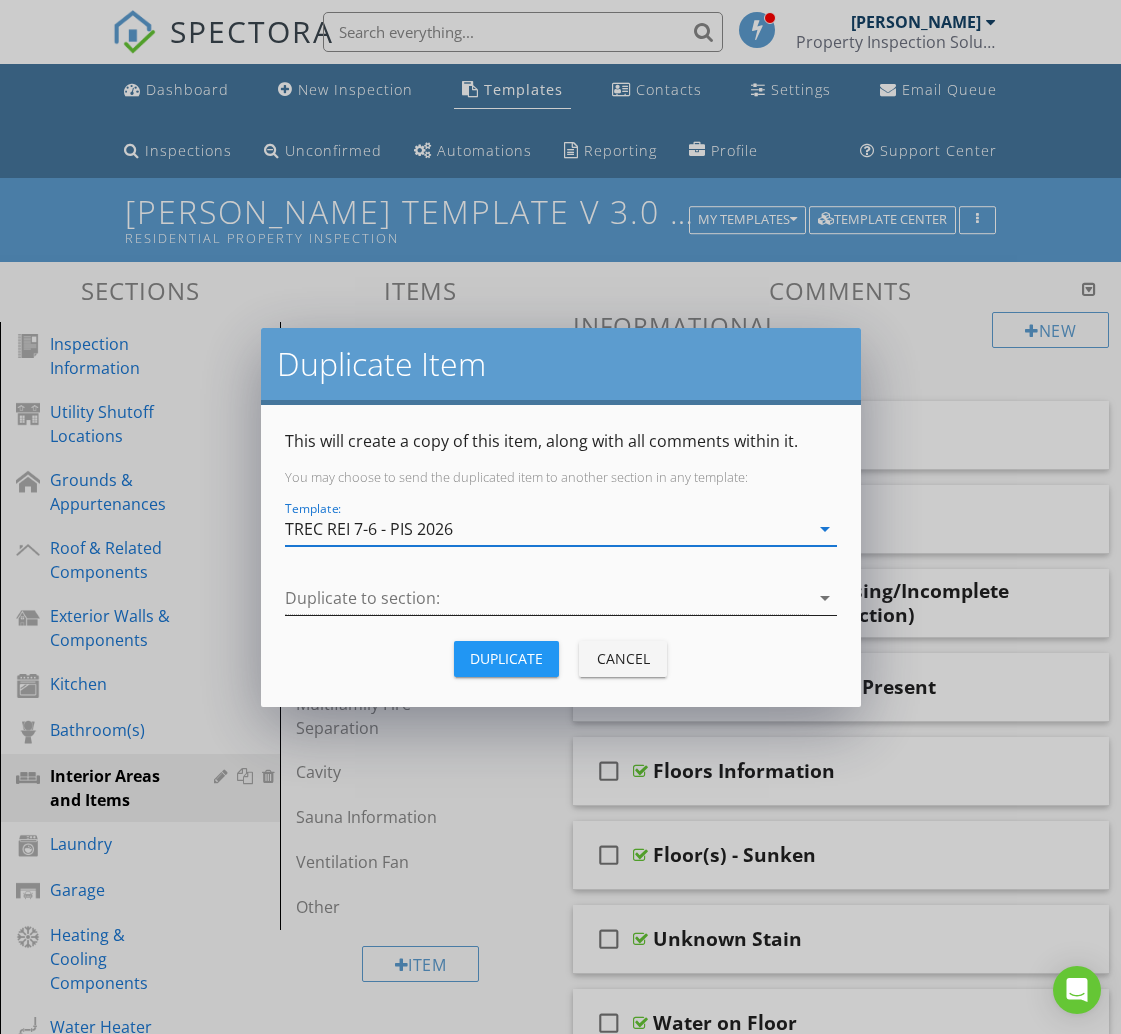 click at bounding box center [547, 598] 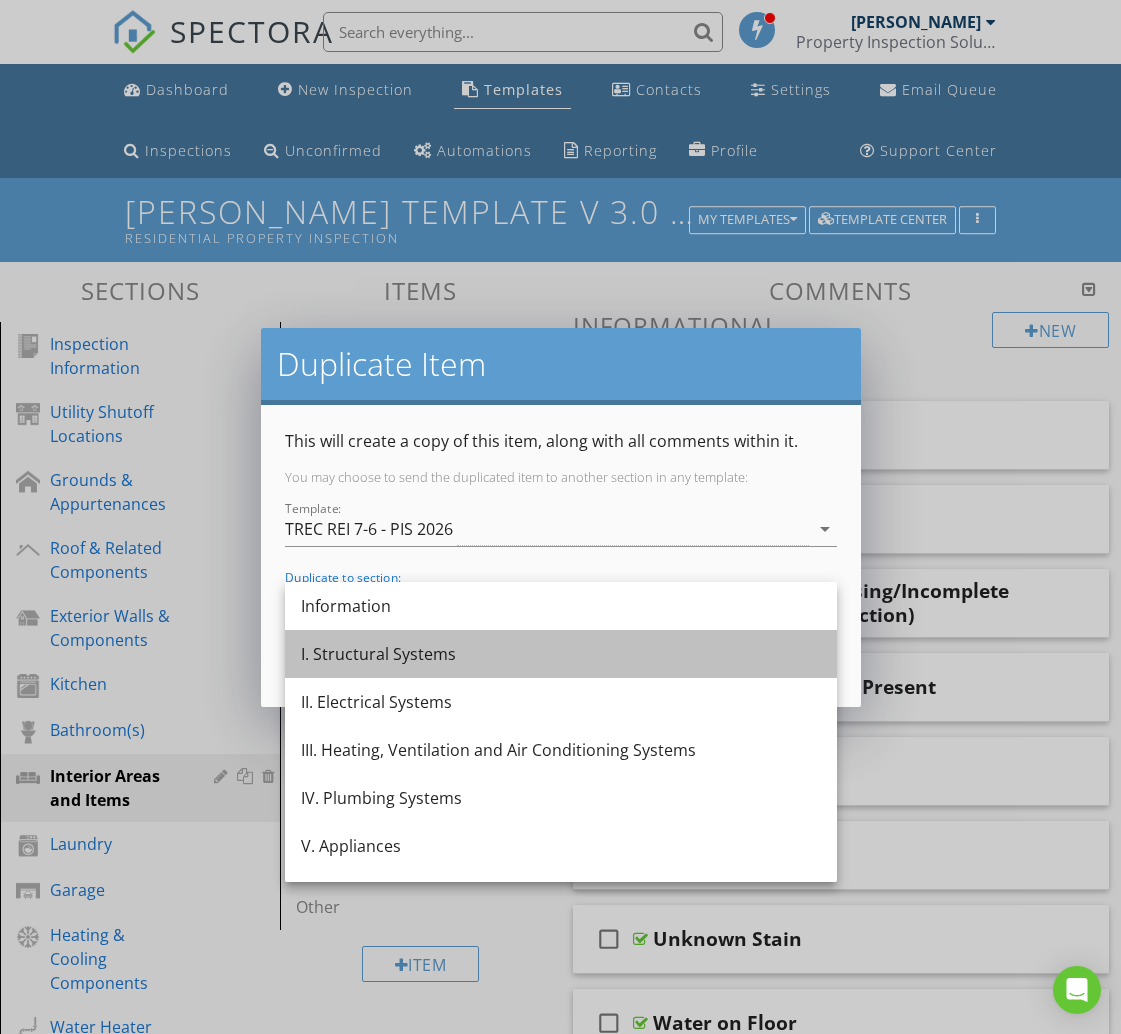 click on "I. Structural Systems" at bounding box center [561, 654] 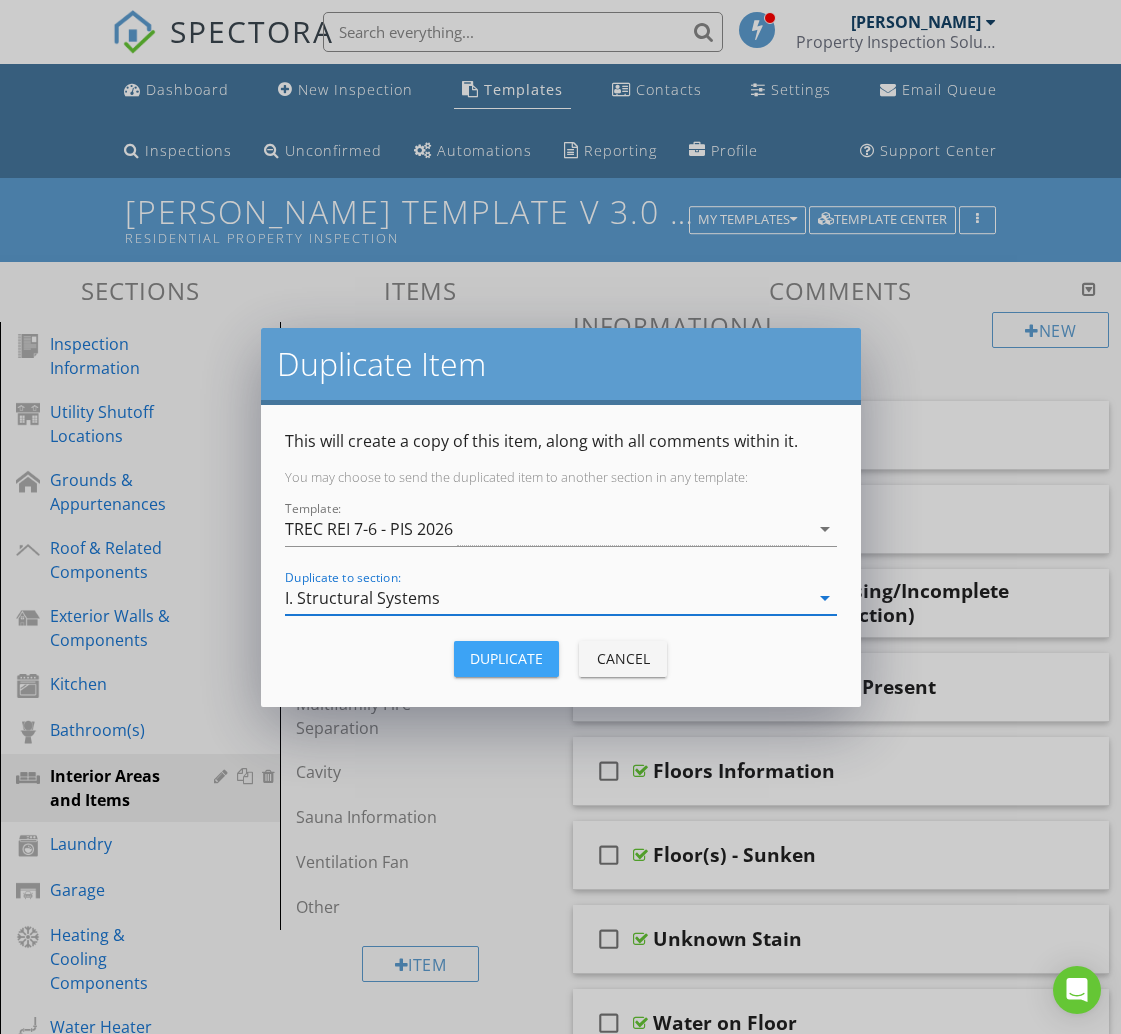 click on "Duplicate" at bounding box center [506, 658] 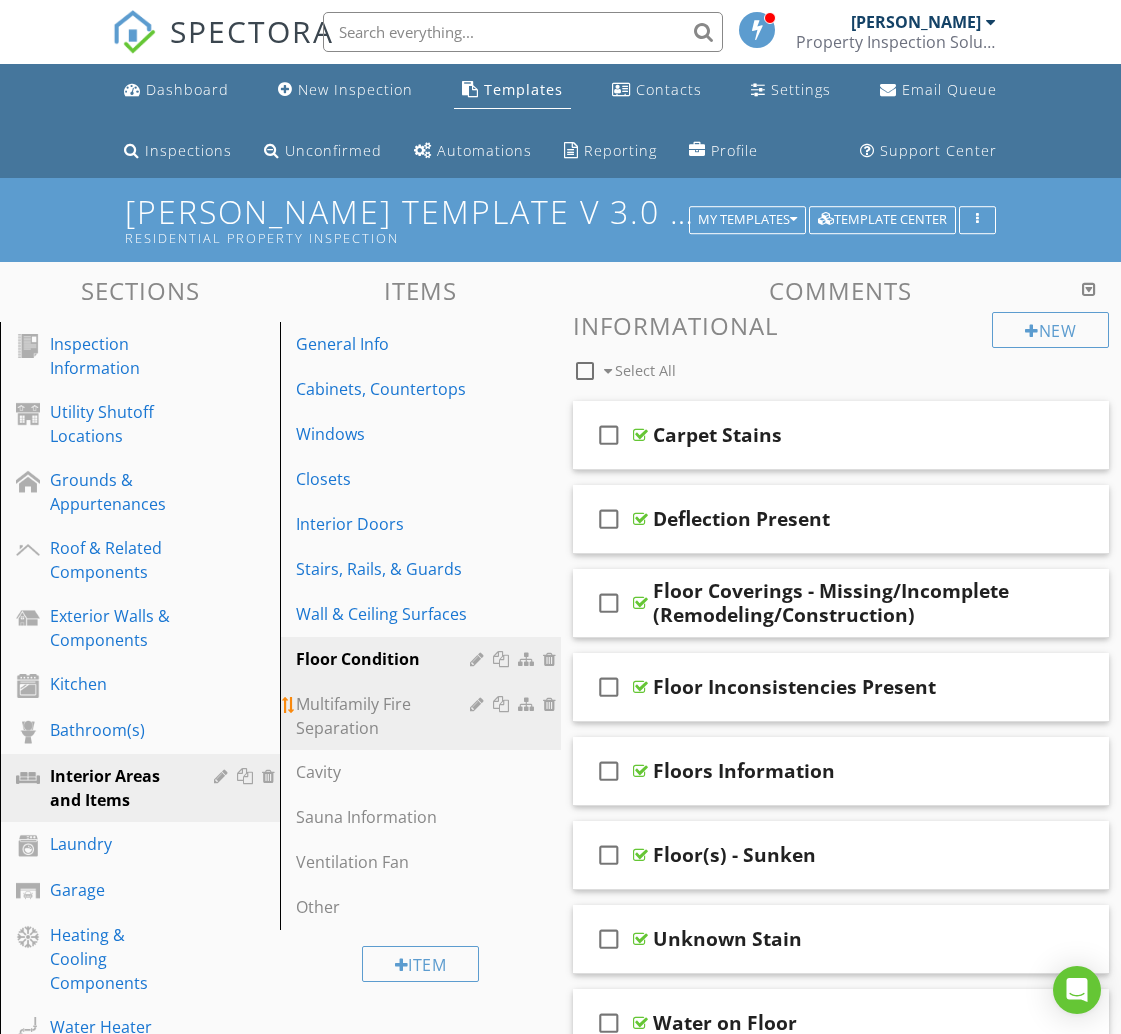 click on "Multifamily Fire Separation" at bounding box center (385, 716) 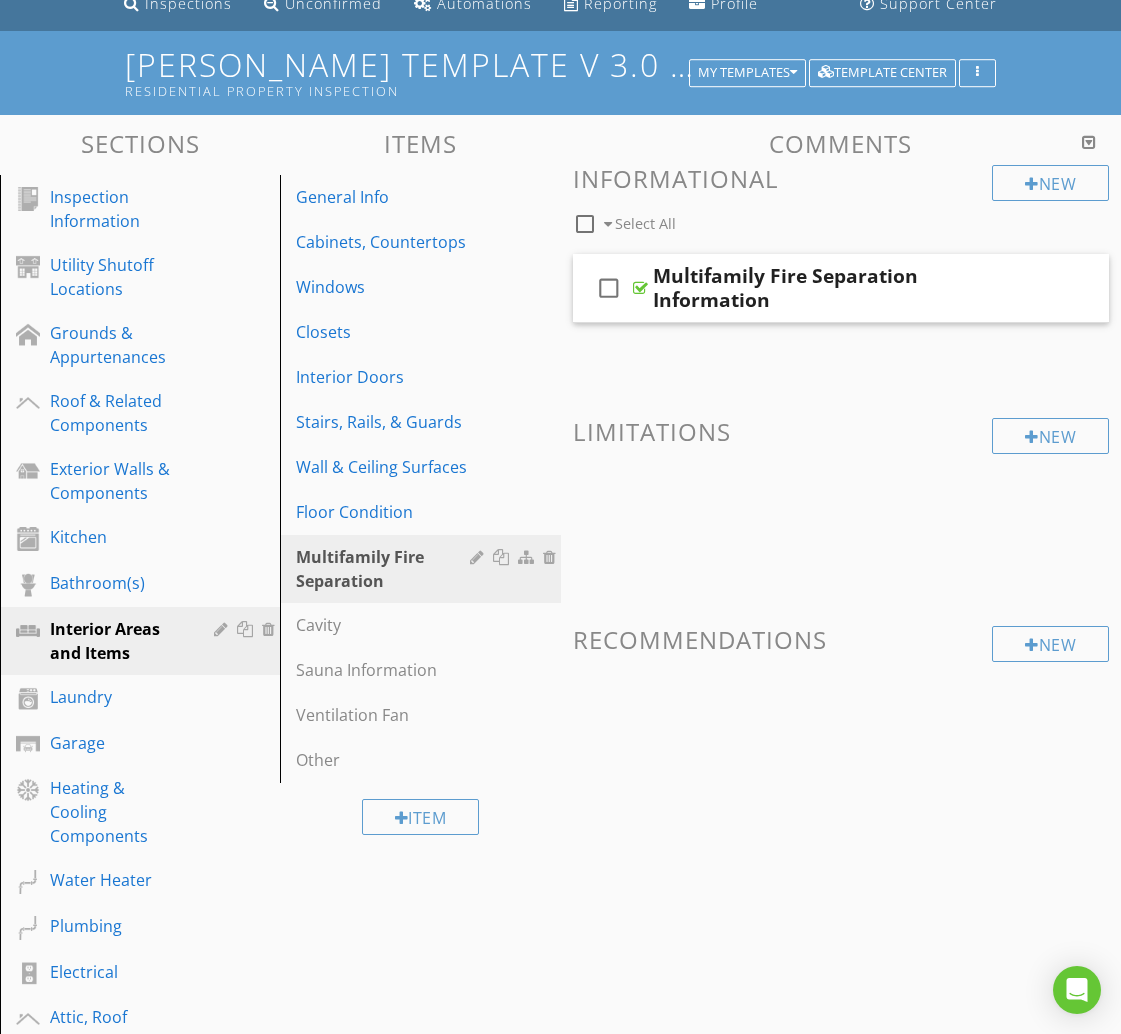 scroll, scrollTop: 0, scrollLeft: 0, axis: both 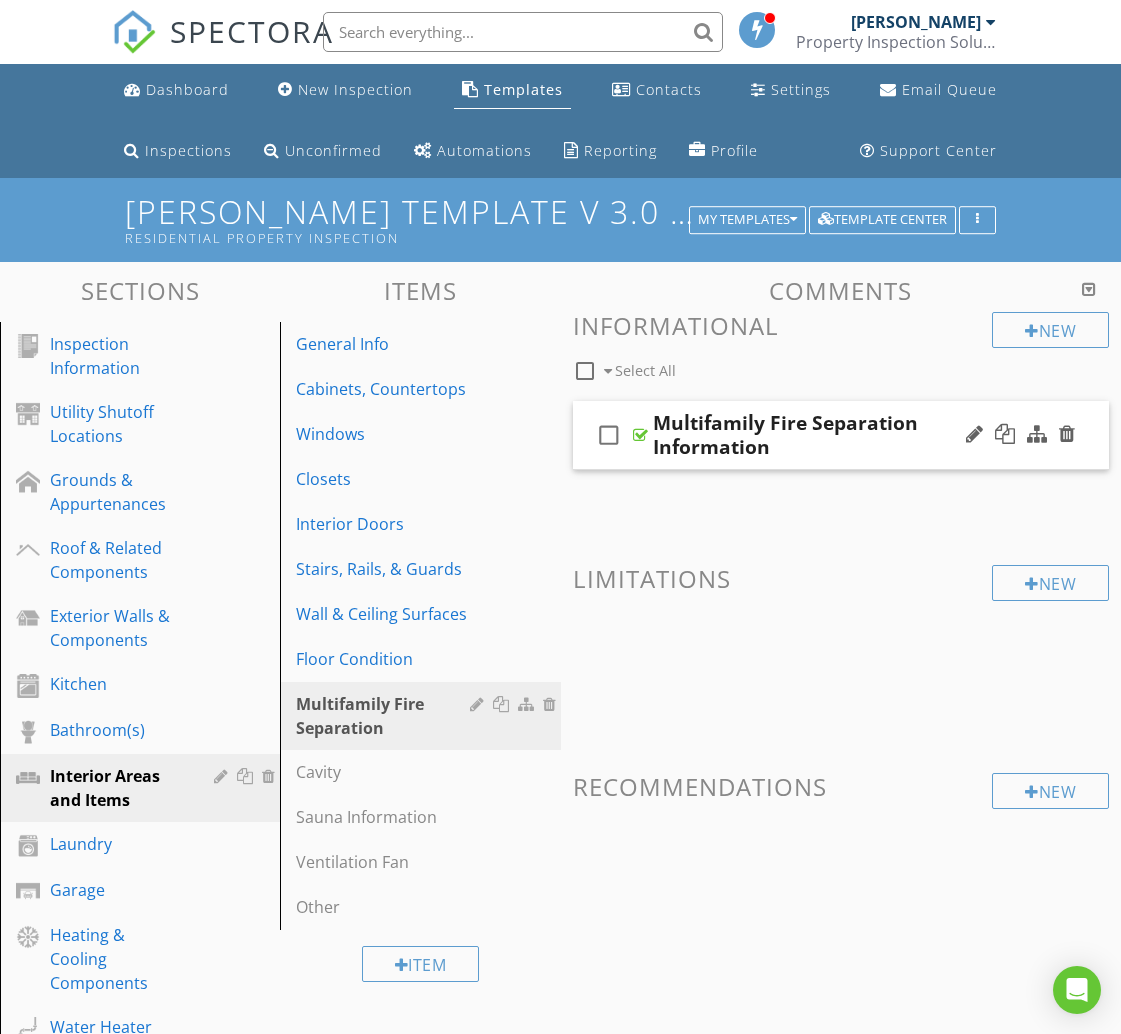 click on "Multifamily Fire Separation Information" at bounding box center (839, 435) 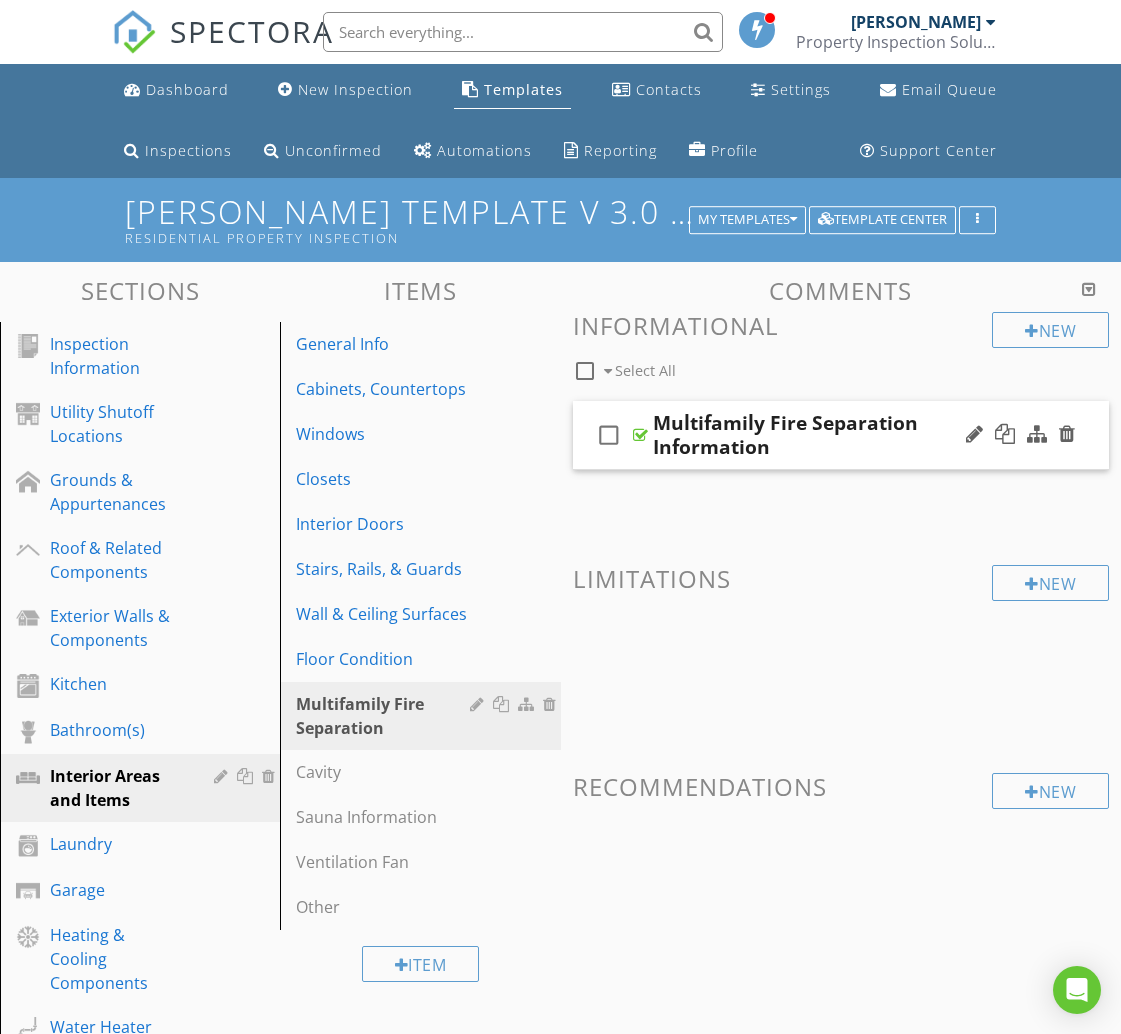 click on "check_box_outline_blank
Multifamily Fire Separation Information" at bounding box center [841, 435] 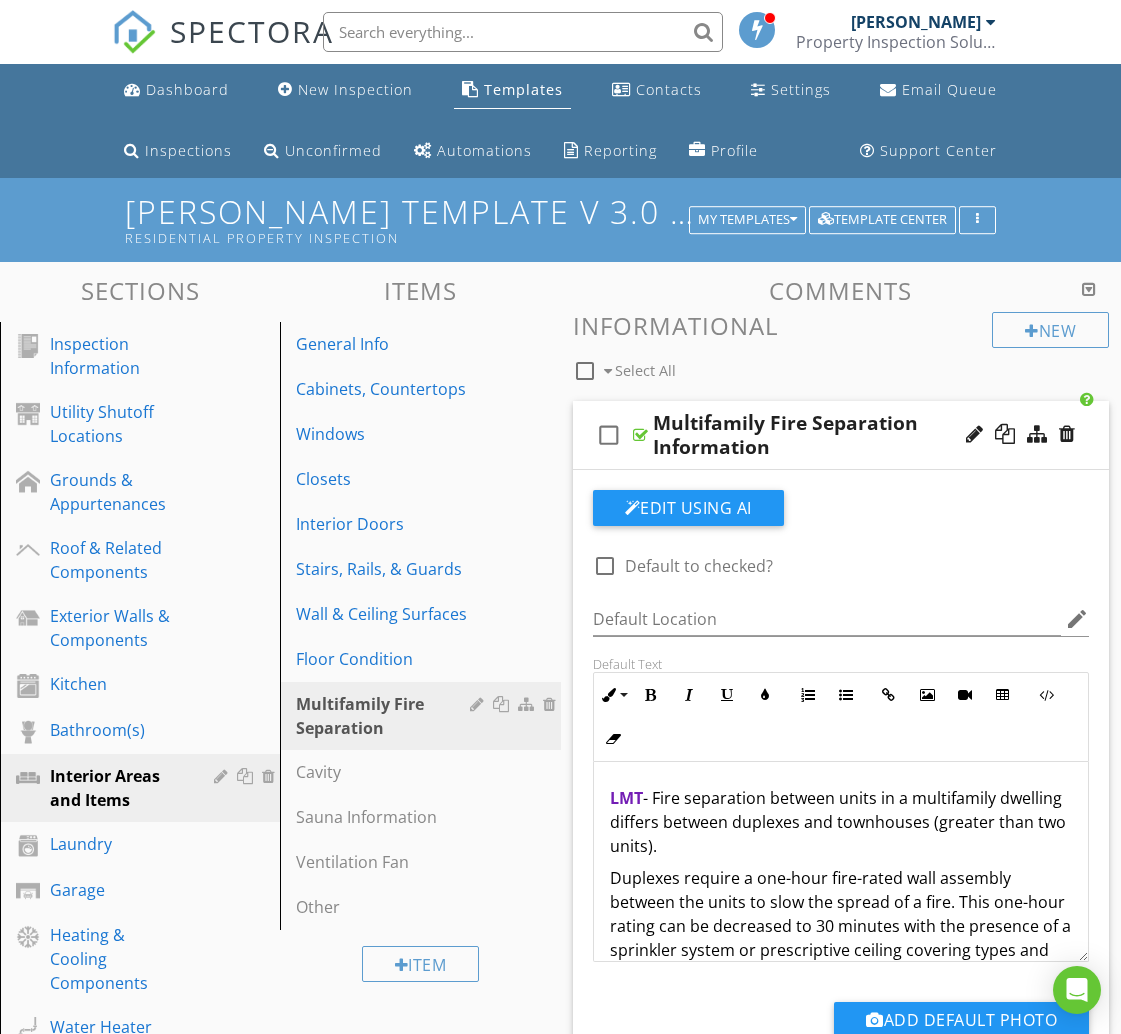 click at bounding box center (1020, 435) 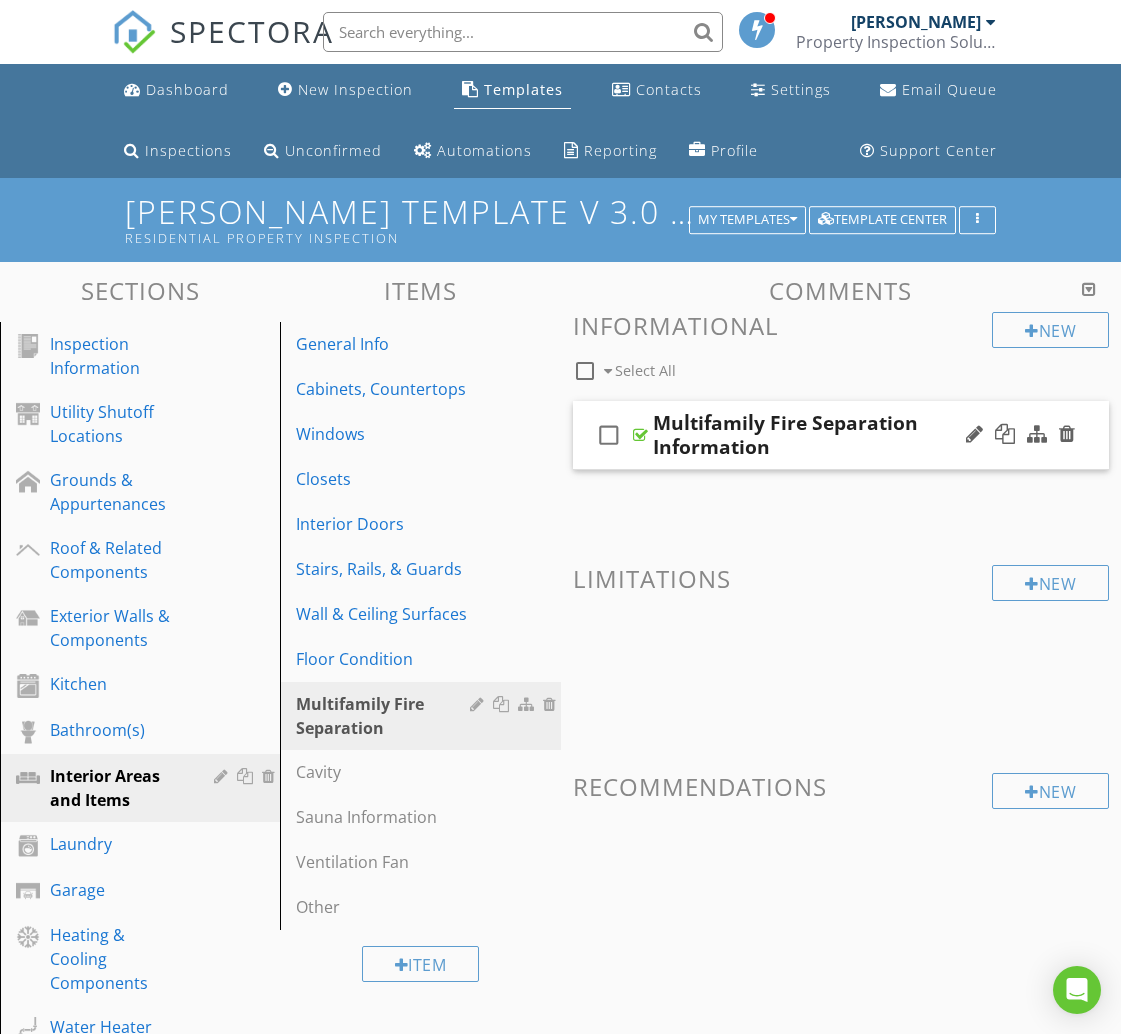 click at bounding box center [1020, 435] 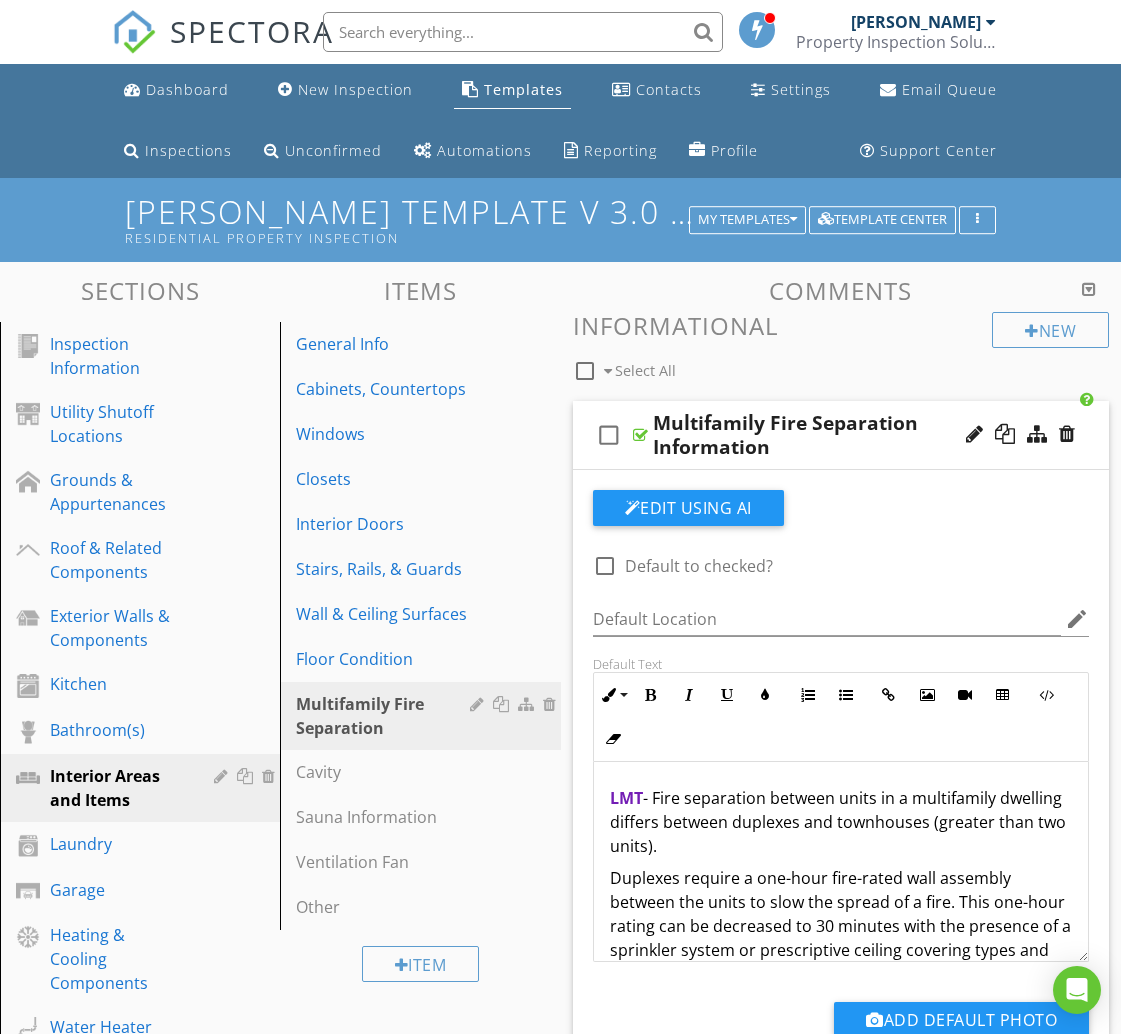 click at bounding box center (1020, 435) 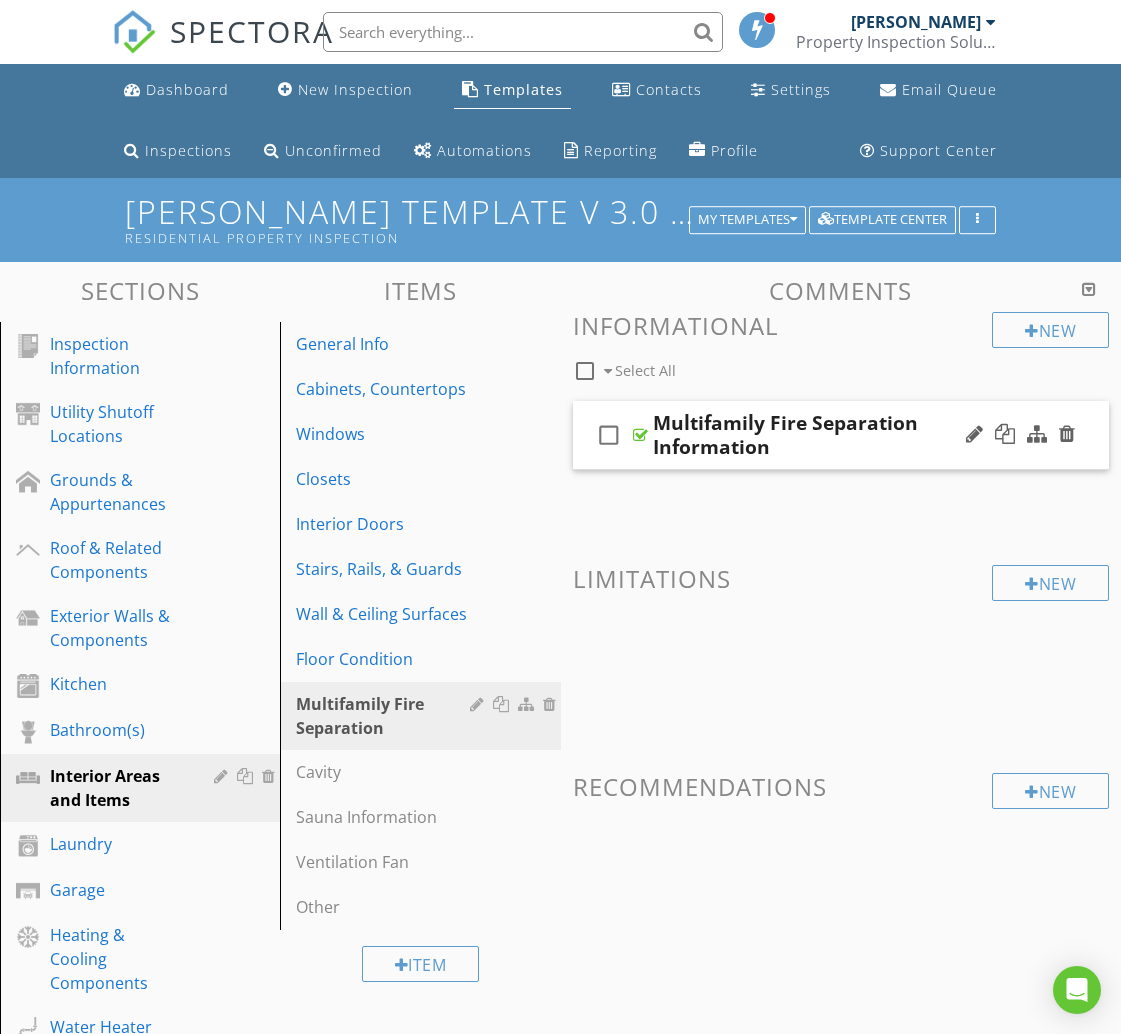 click on "check_box_outline_blank" at bounding box center [609, 435] 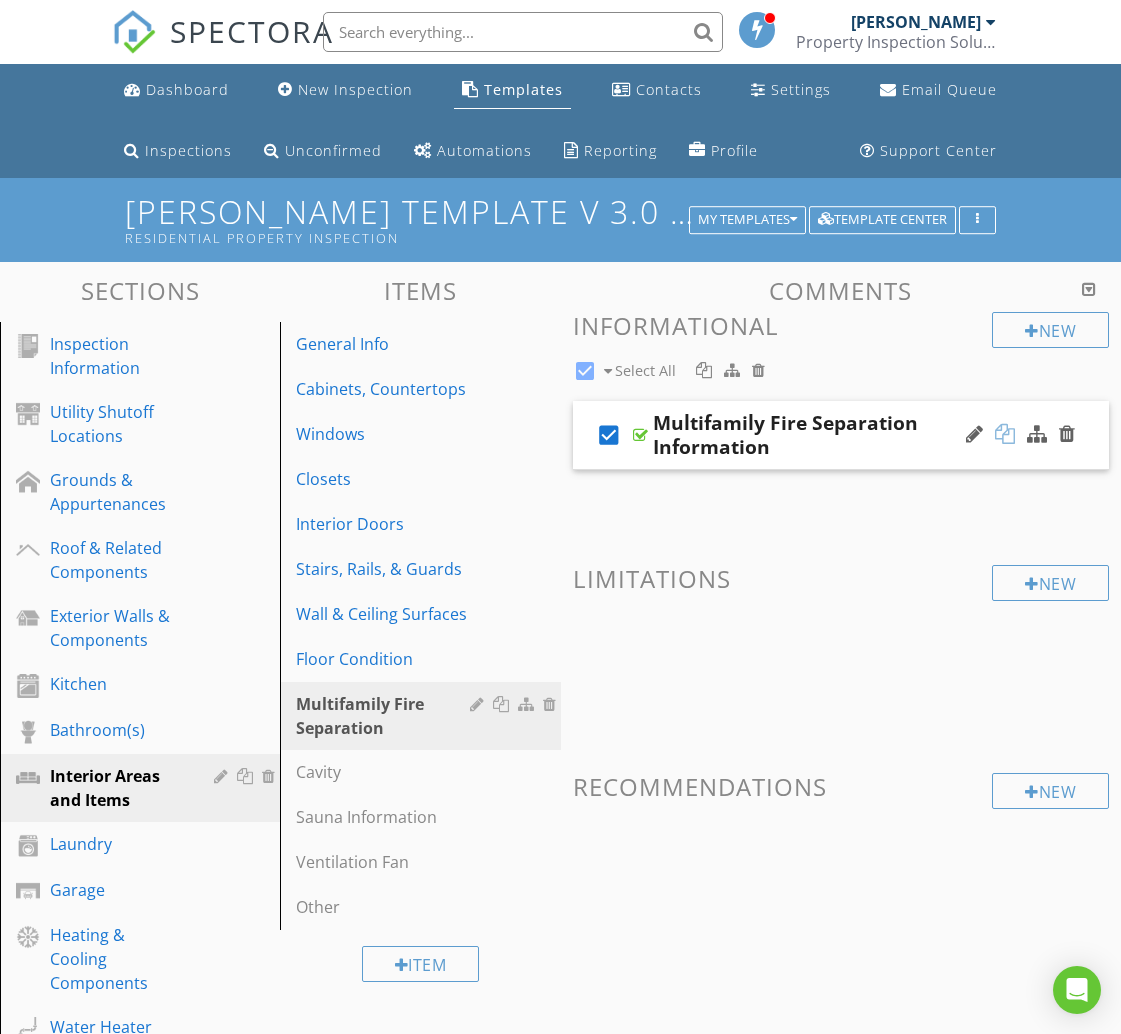 click at bounding box center (1005, 434) 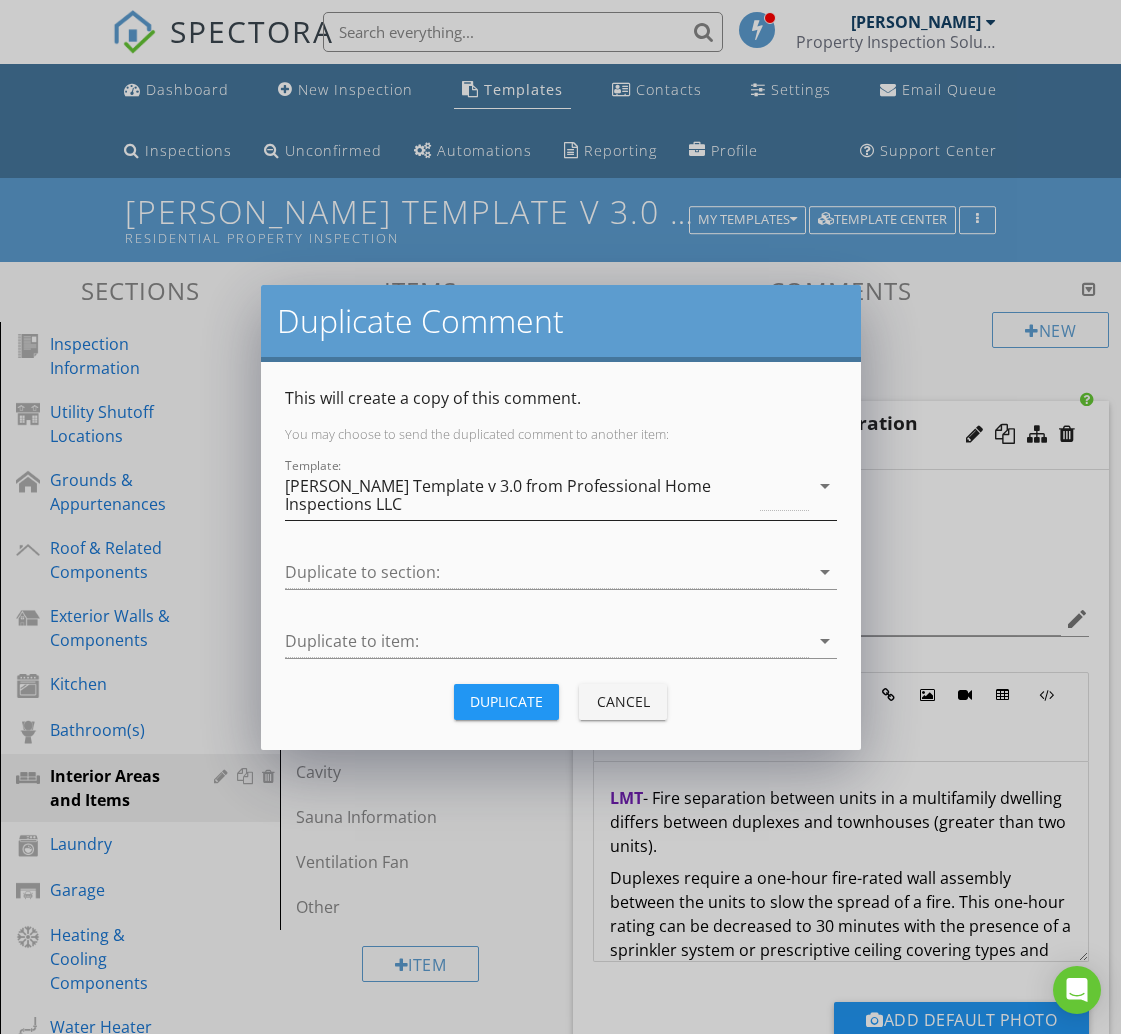 click on "[PERSON_NAME] Template v 3.0 from Professional Home Inspections LLC" at bounding box center (547, 495) 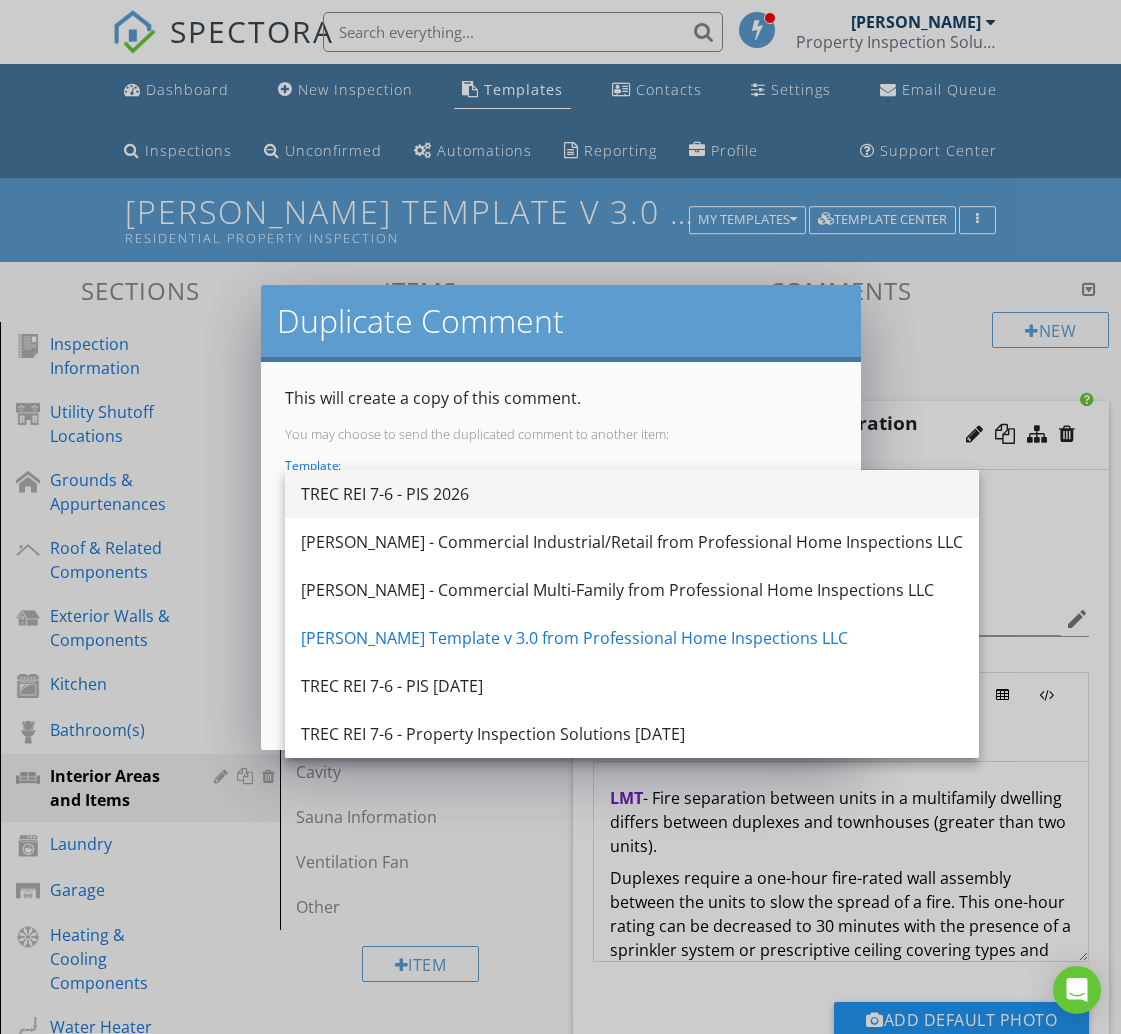 click on "TREC REI 7-6 - PIS 2026" at bounding box center (632, 494) 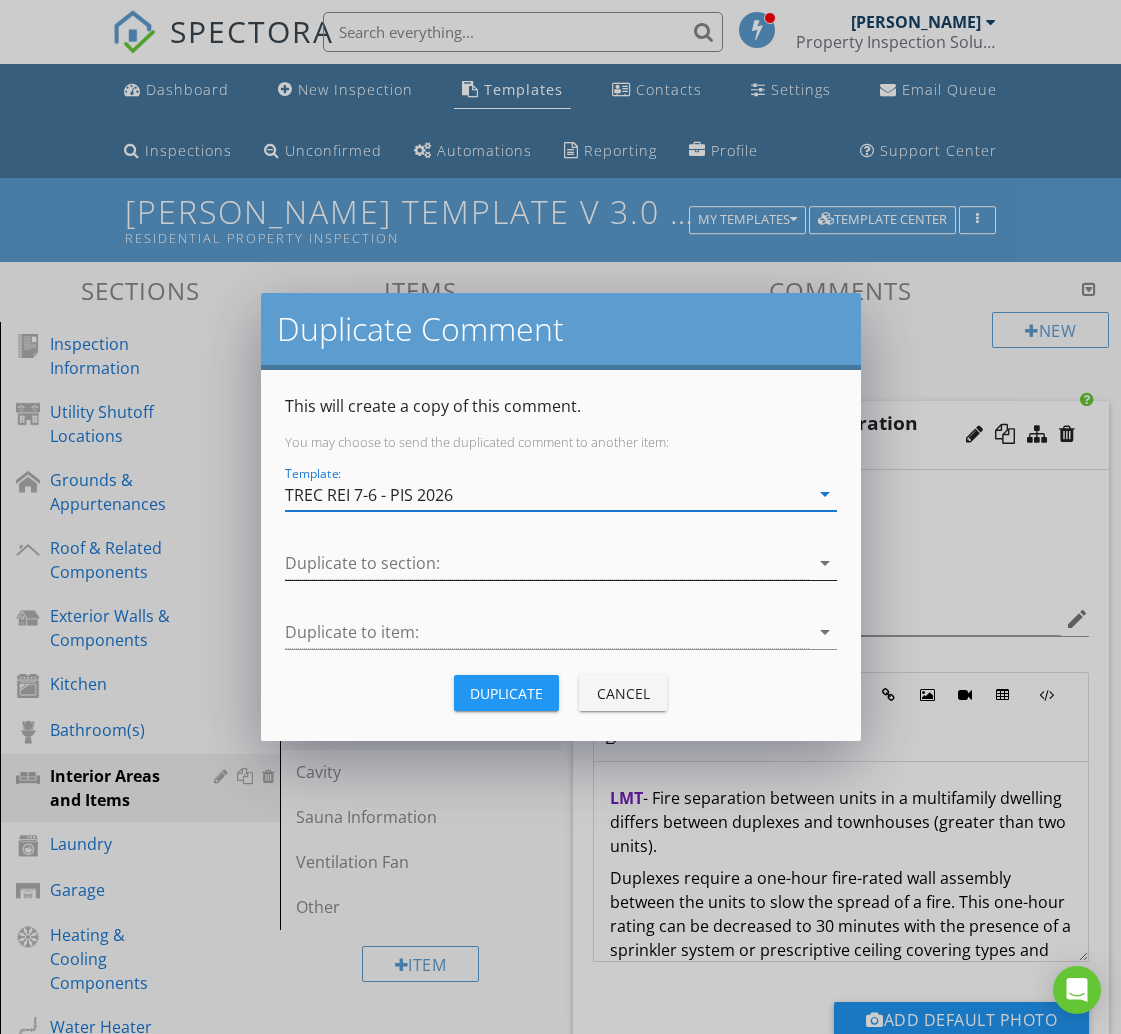 click at bounding box center [547, 563] 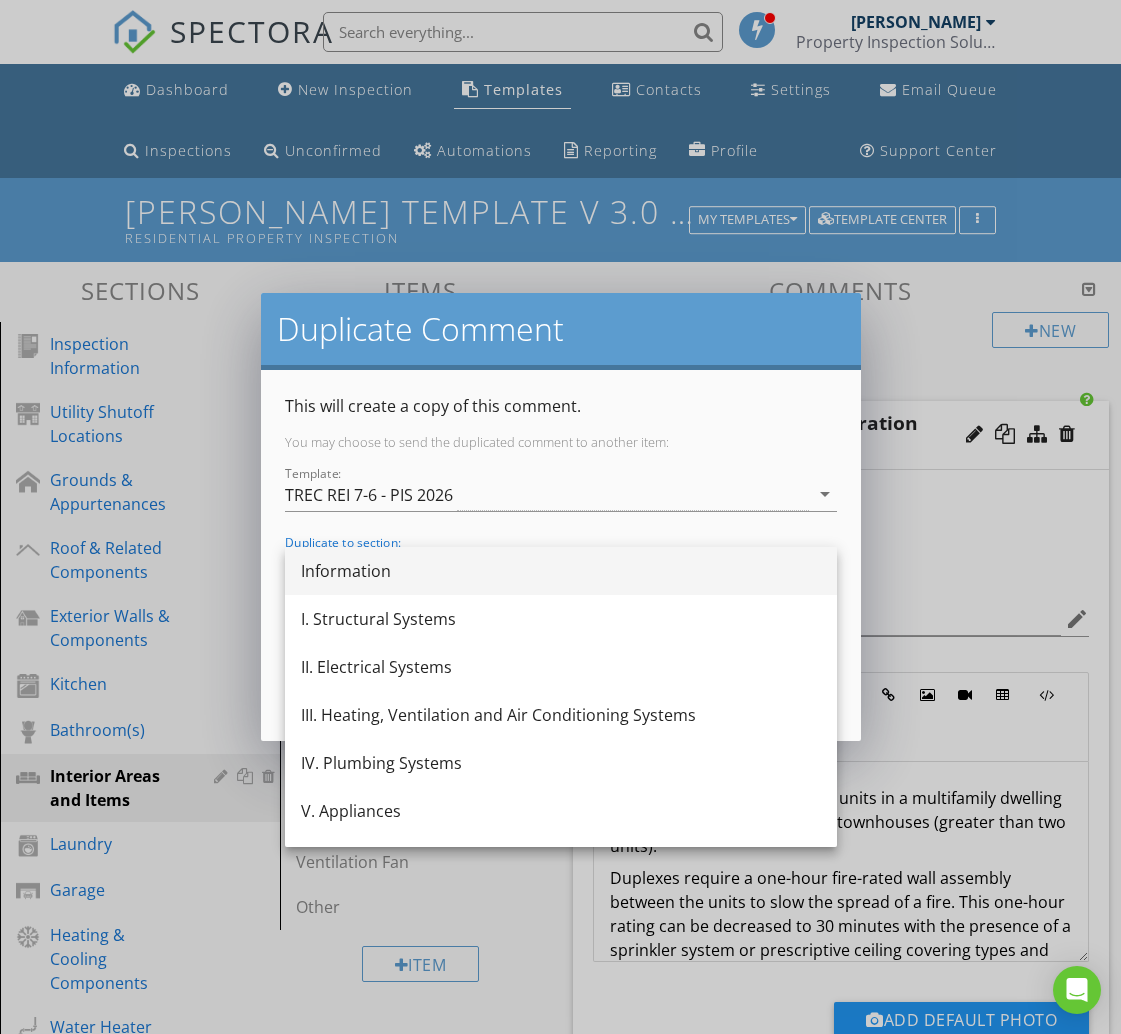 click on "Information" at bounding box center [561, 571] 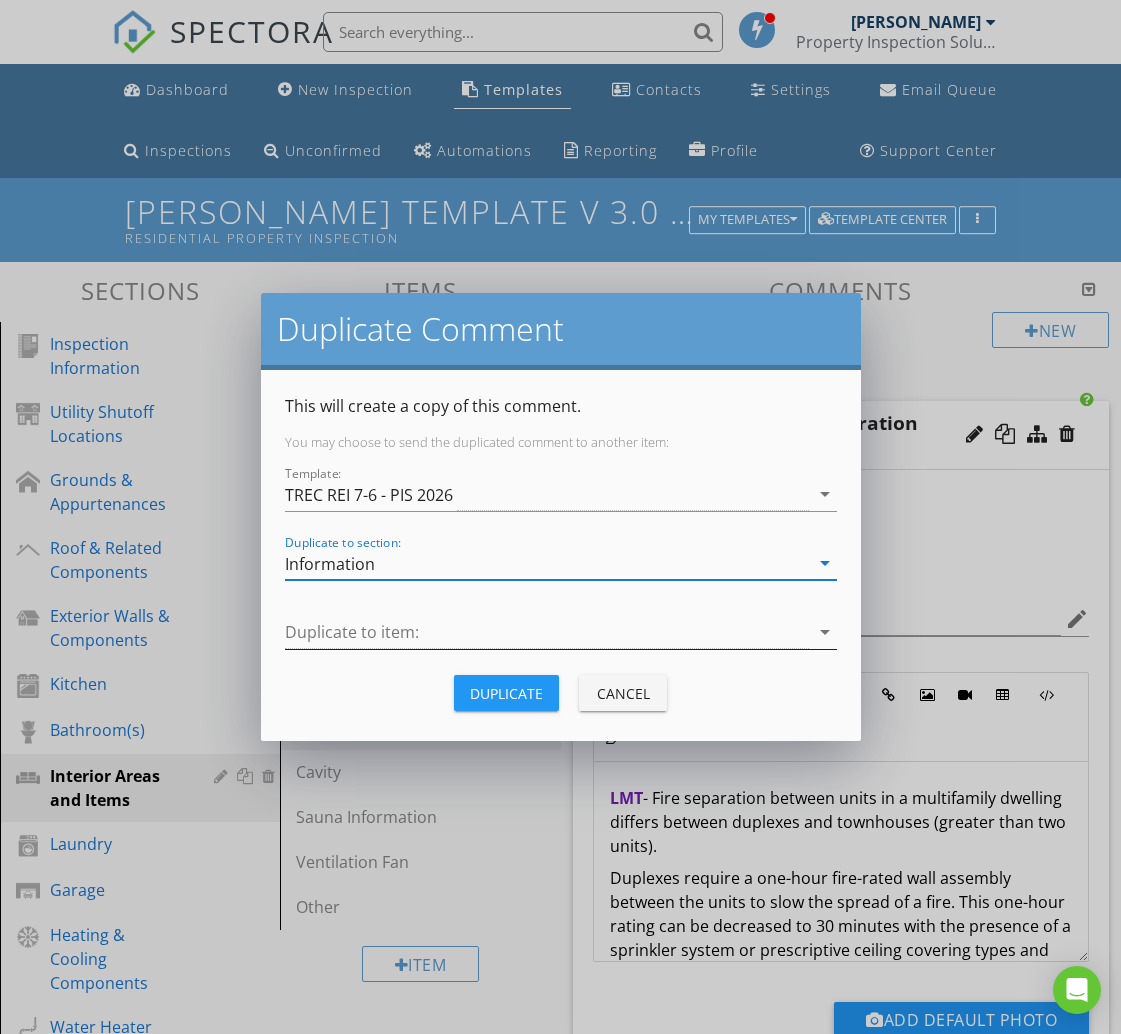 click at bounding box center (547, 632) 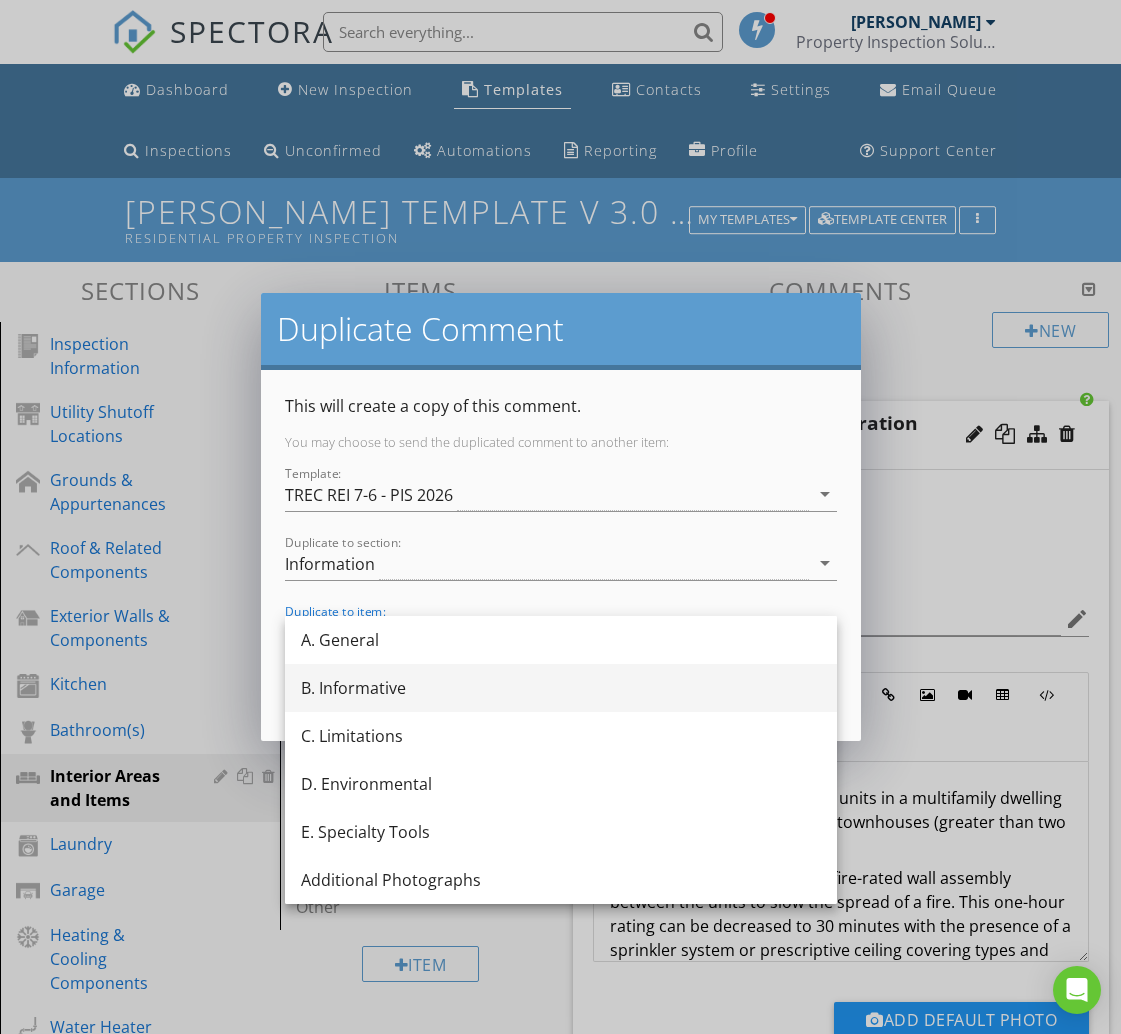 click on "B. Informative" at bounding box center (561, 688) 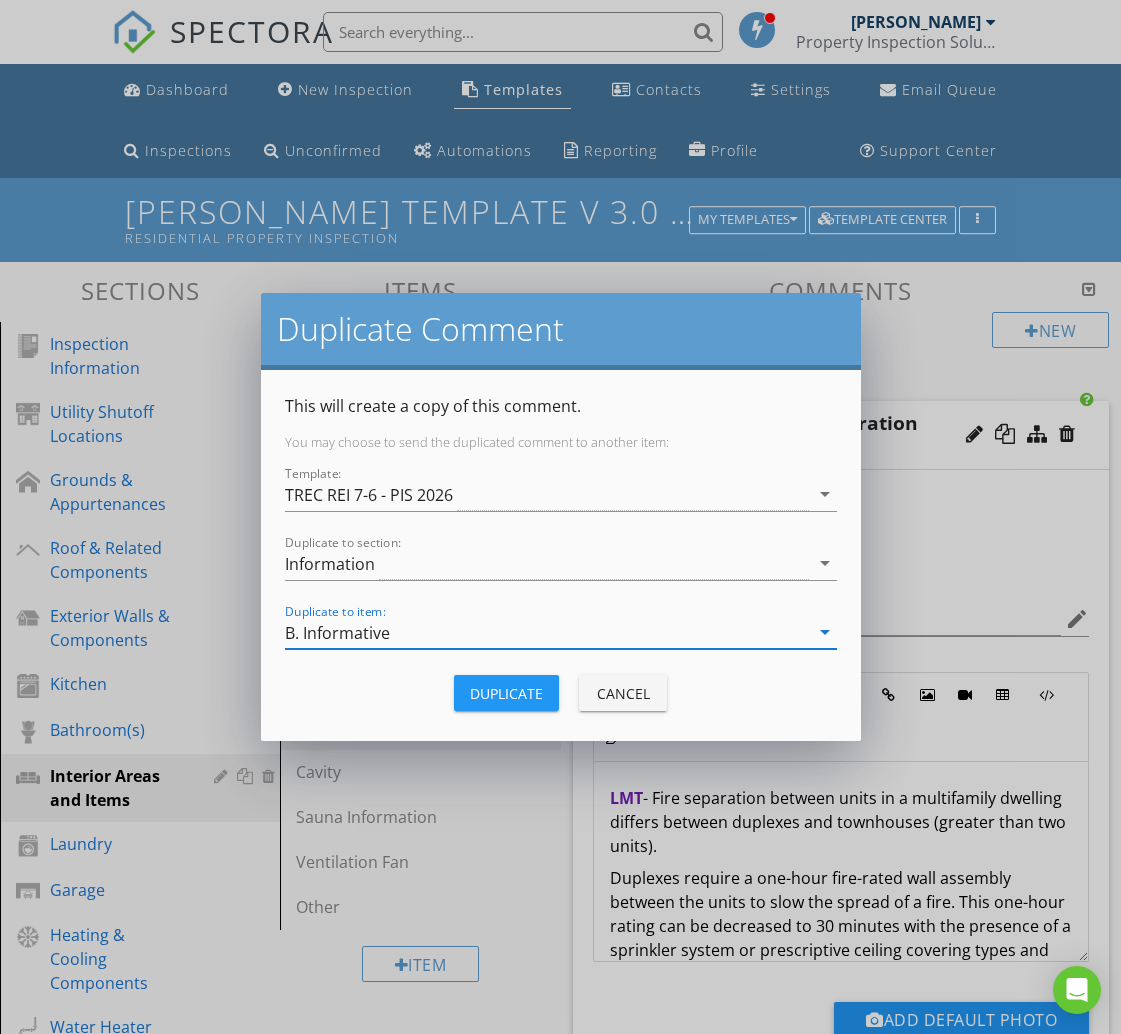 click on "Duplicate" at bounding box center [506, 693] 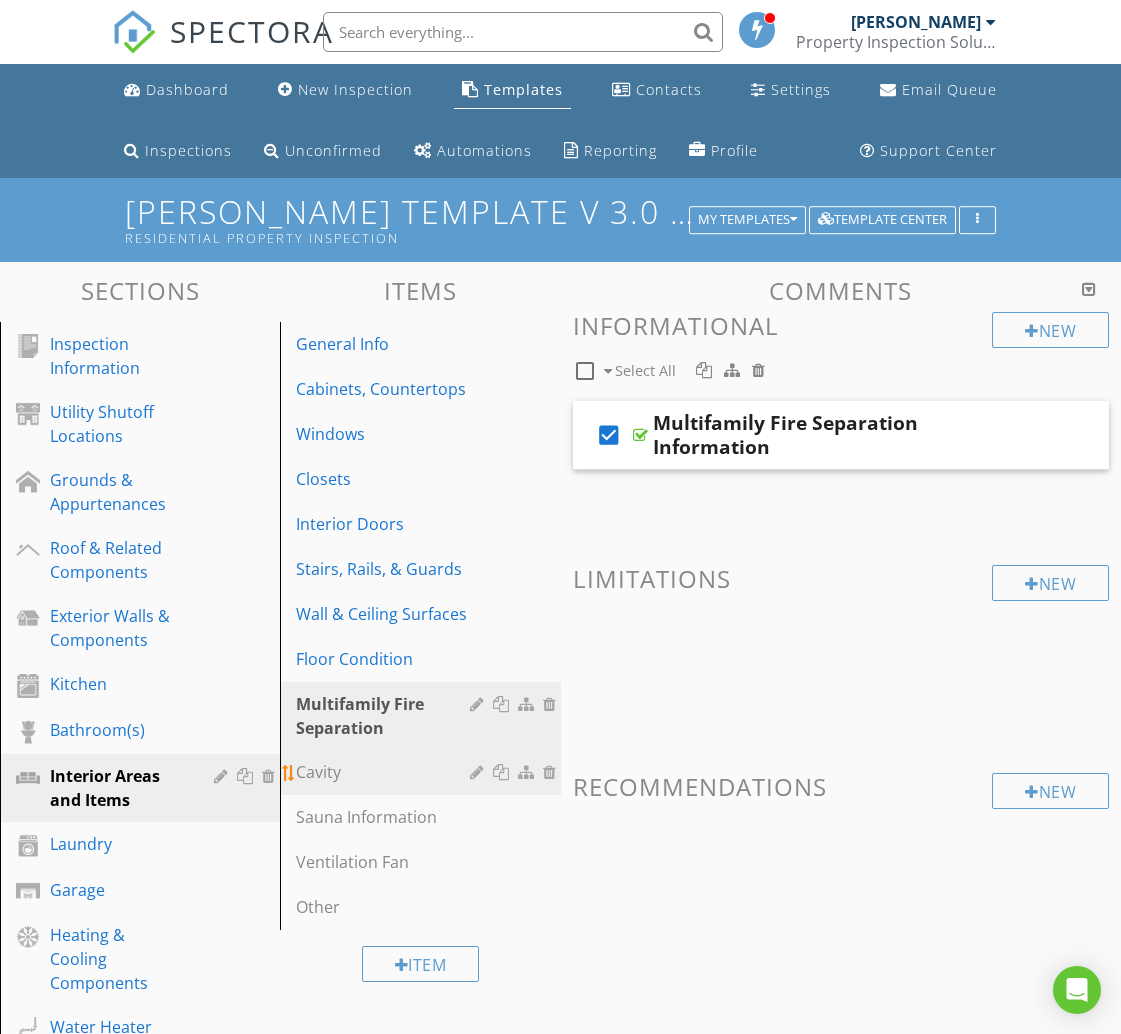 click on "Cavity" at bounding box center [385, 772] 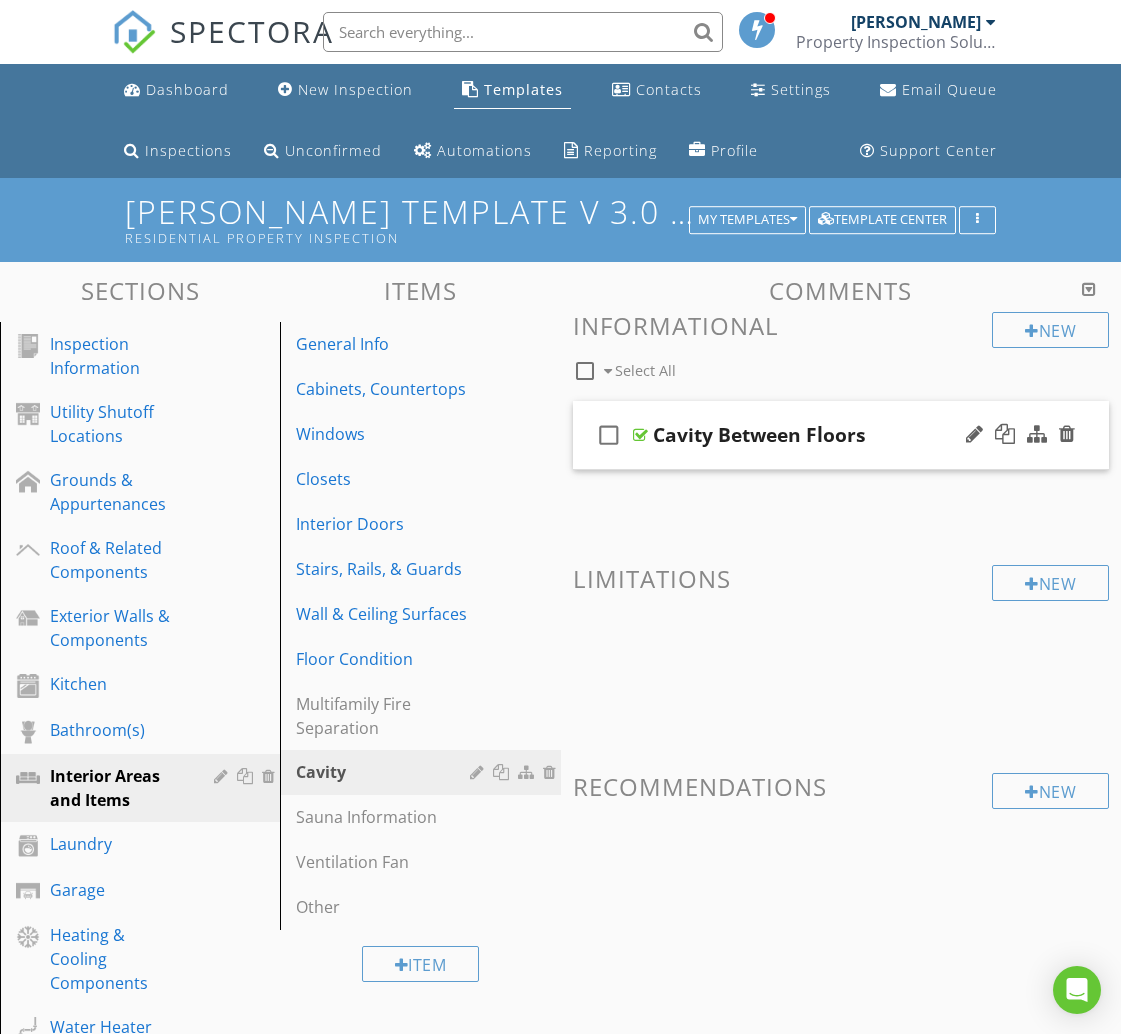 click on "Cavity Between Floors" at bounding box center (839, 435) 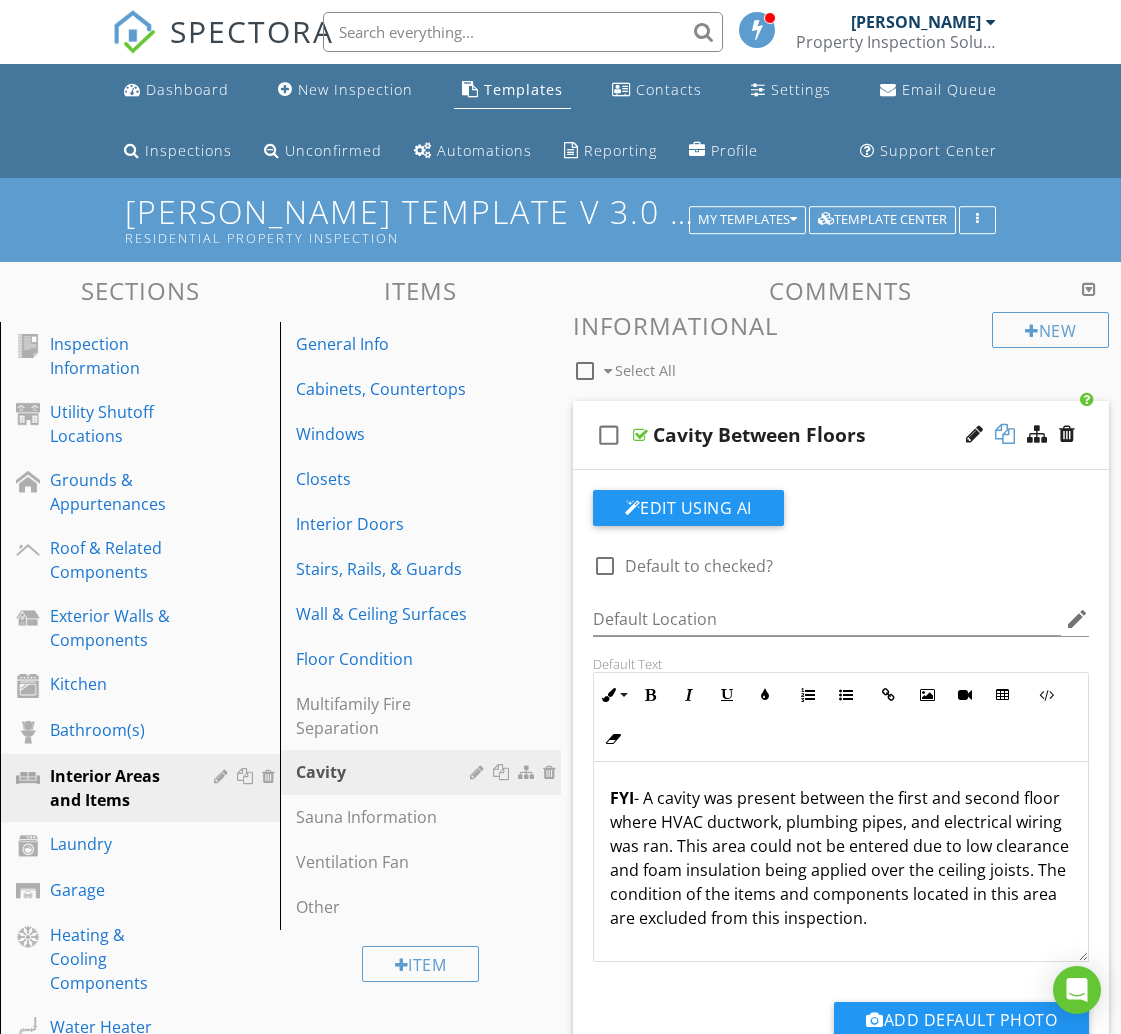 click at bounding box center (1005, 434) 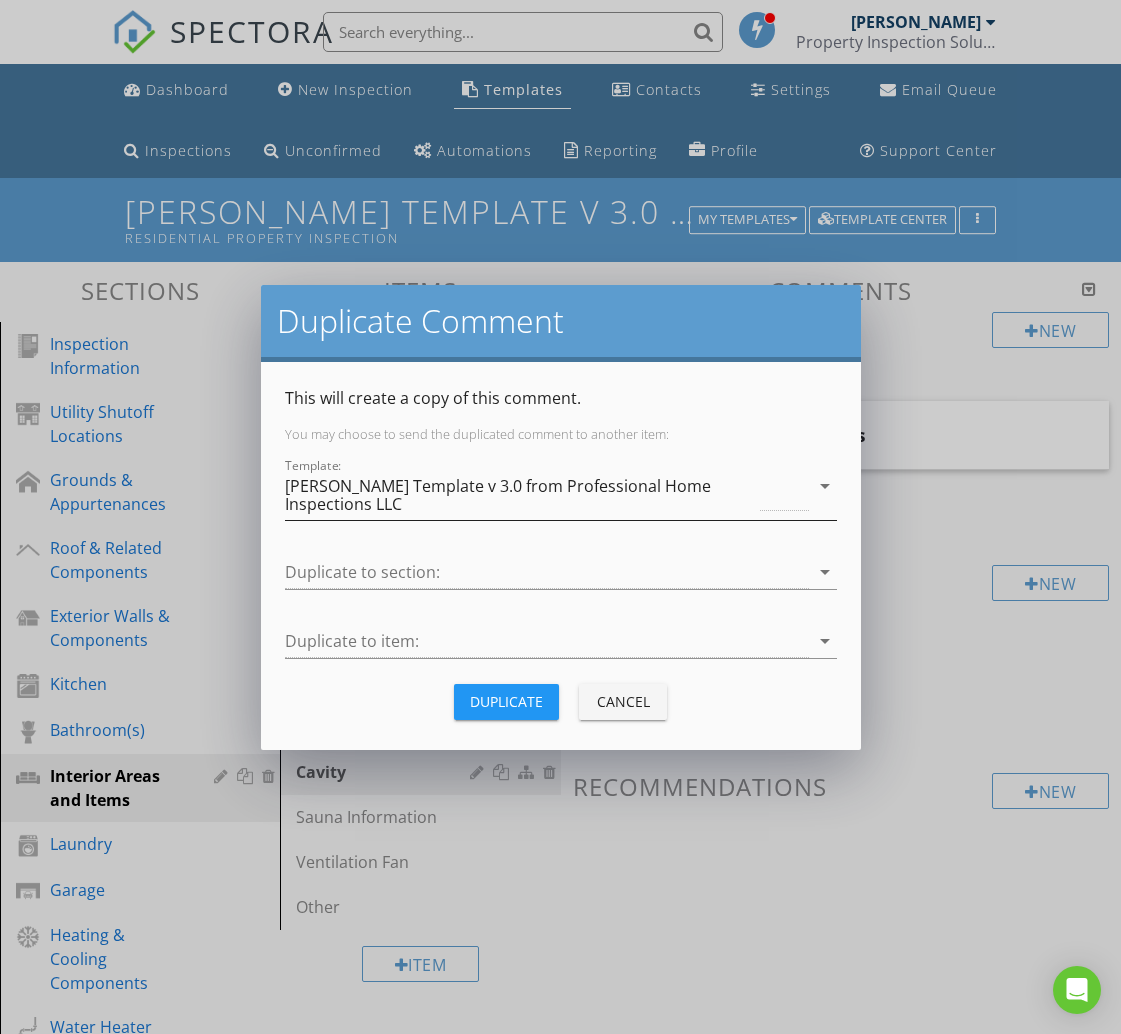 click on "[PERSON_NAME] Template v 3.0 from Professional Home Inspections LLC" at bounding box center [521, 495] 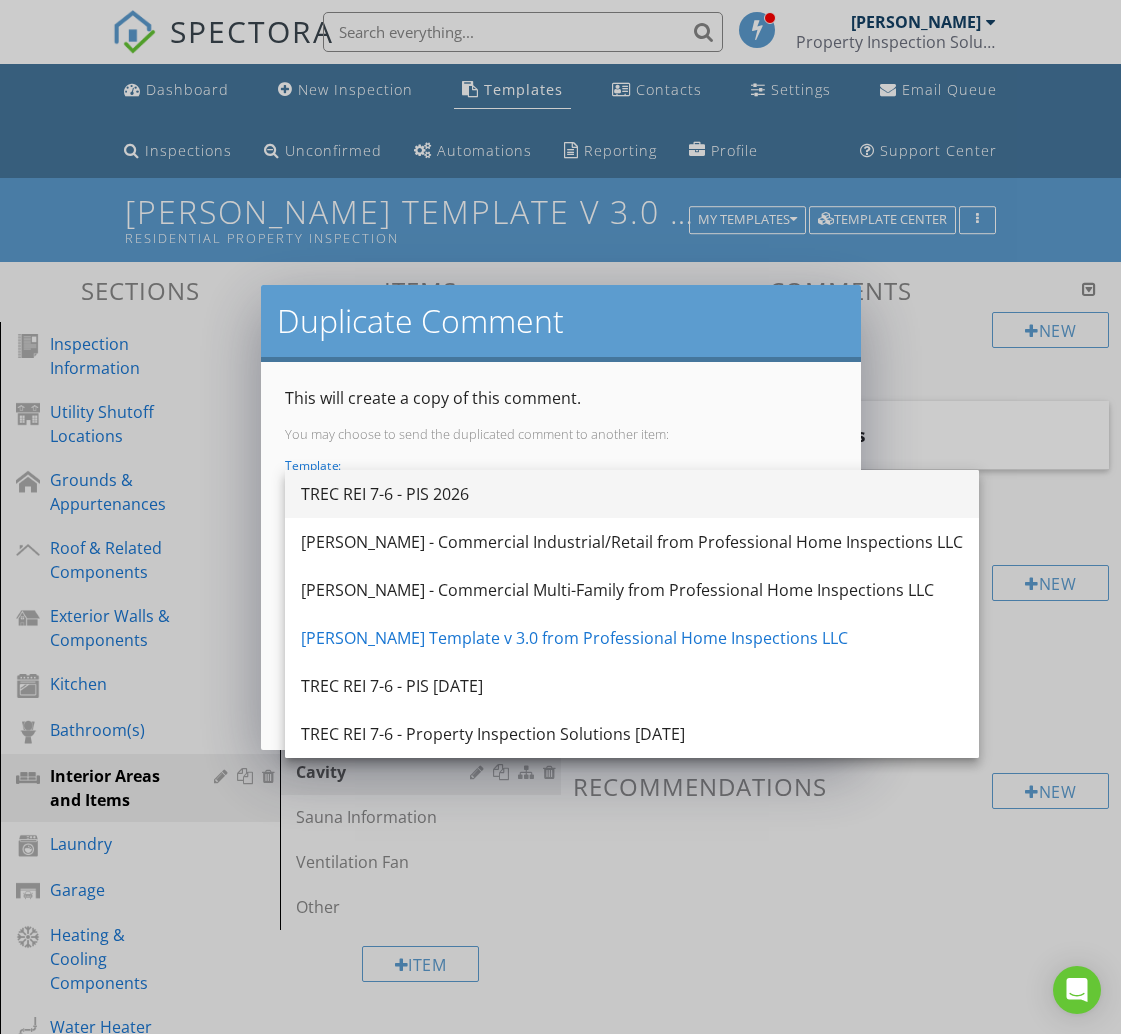 click on "TREC REI 7-6 - PIS 2026" at bounding box center [632, 494] 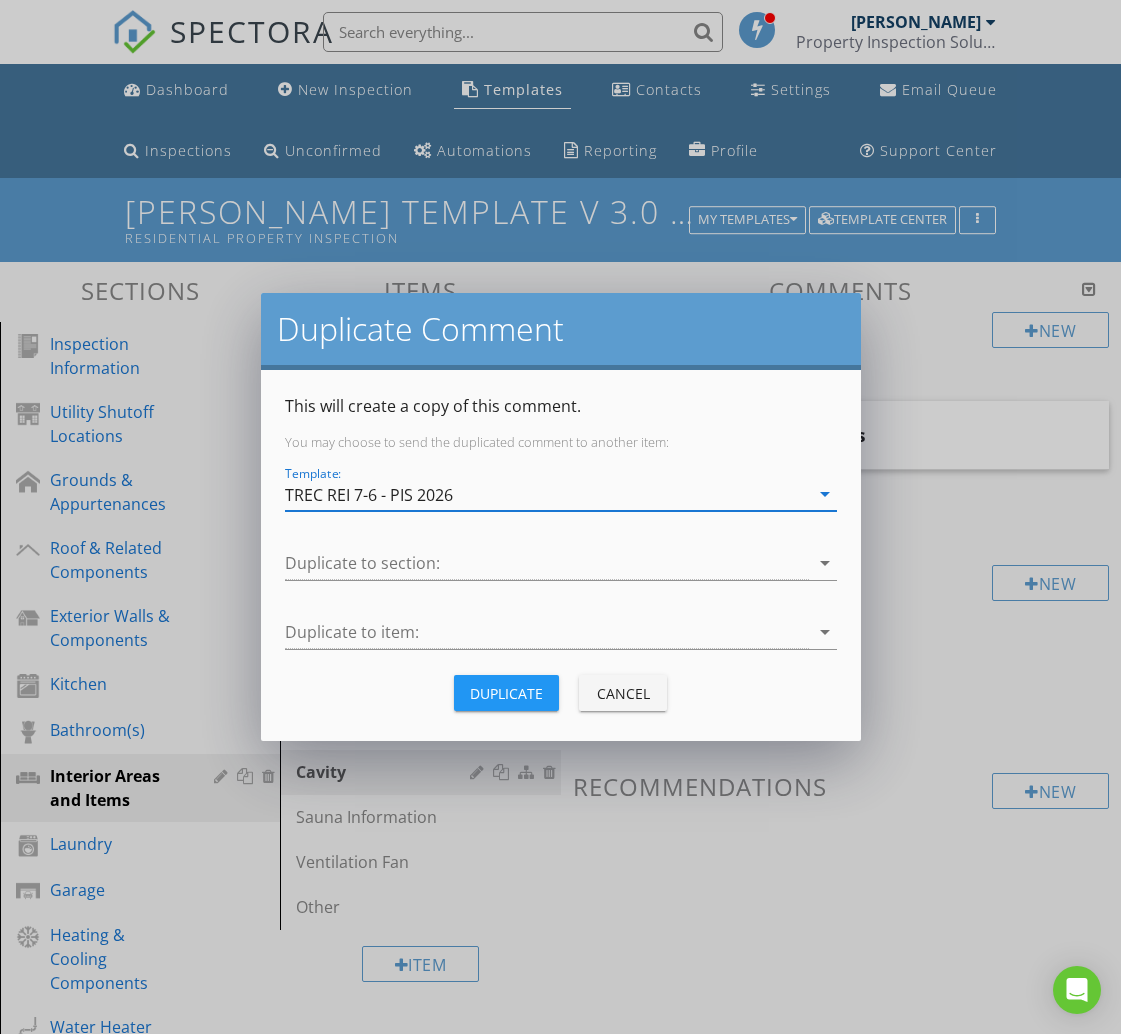 click at bounding box center (547, 563) 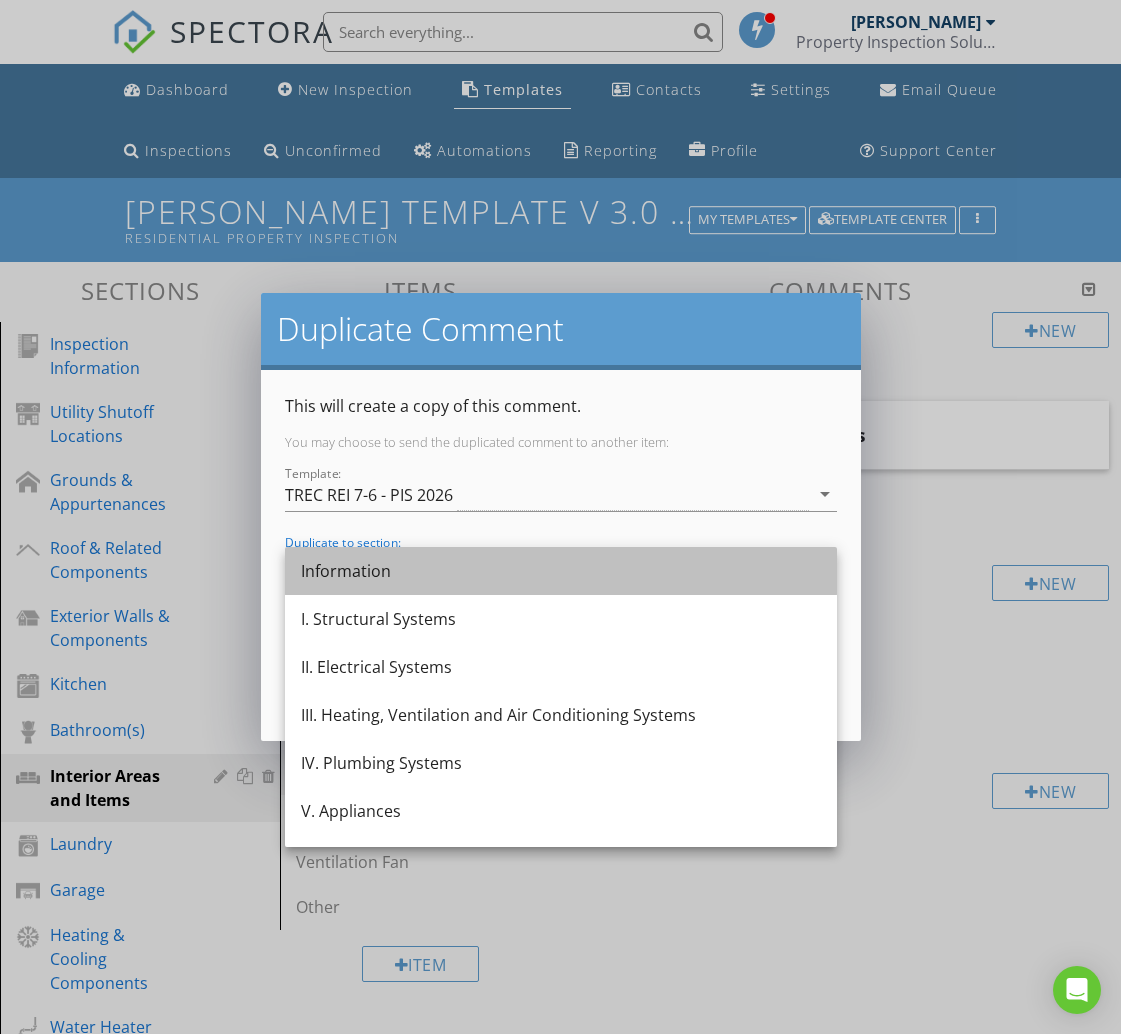 click on "Information" at bounding box center [561, 571] 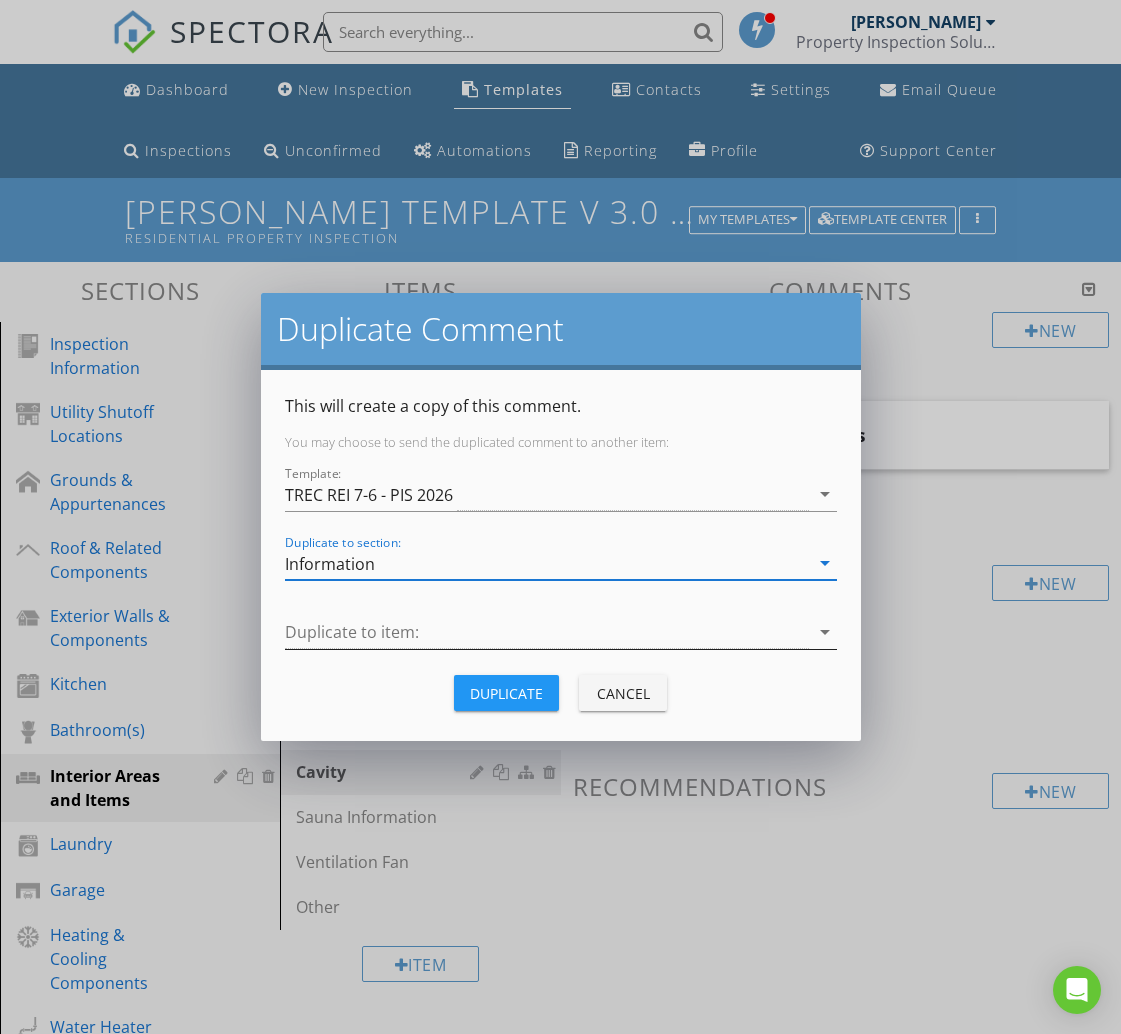 click at bounding box center [547, 632] 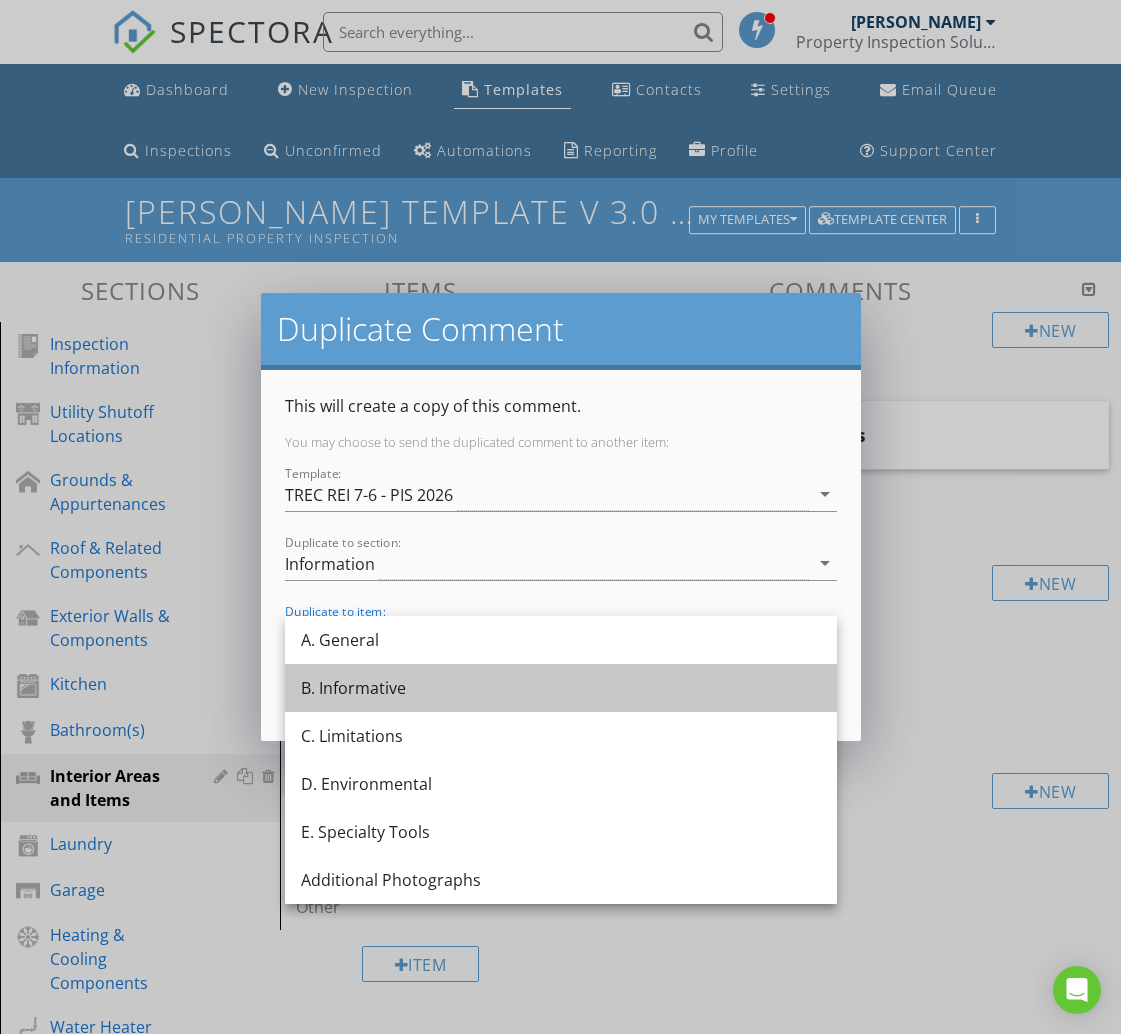 click on "B. Informative" at bounding box center [561, 688] 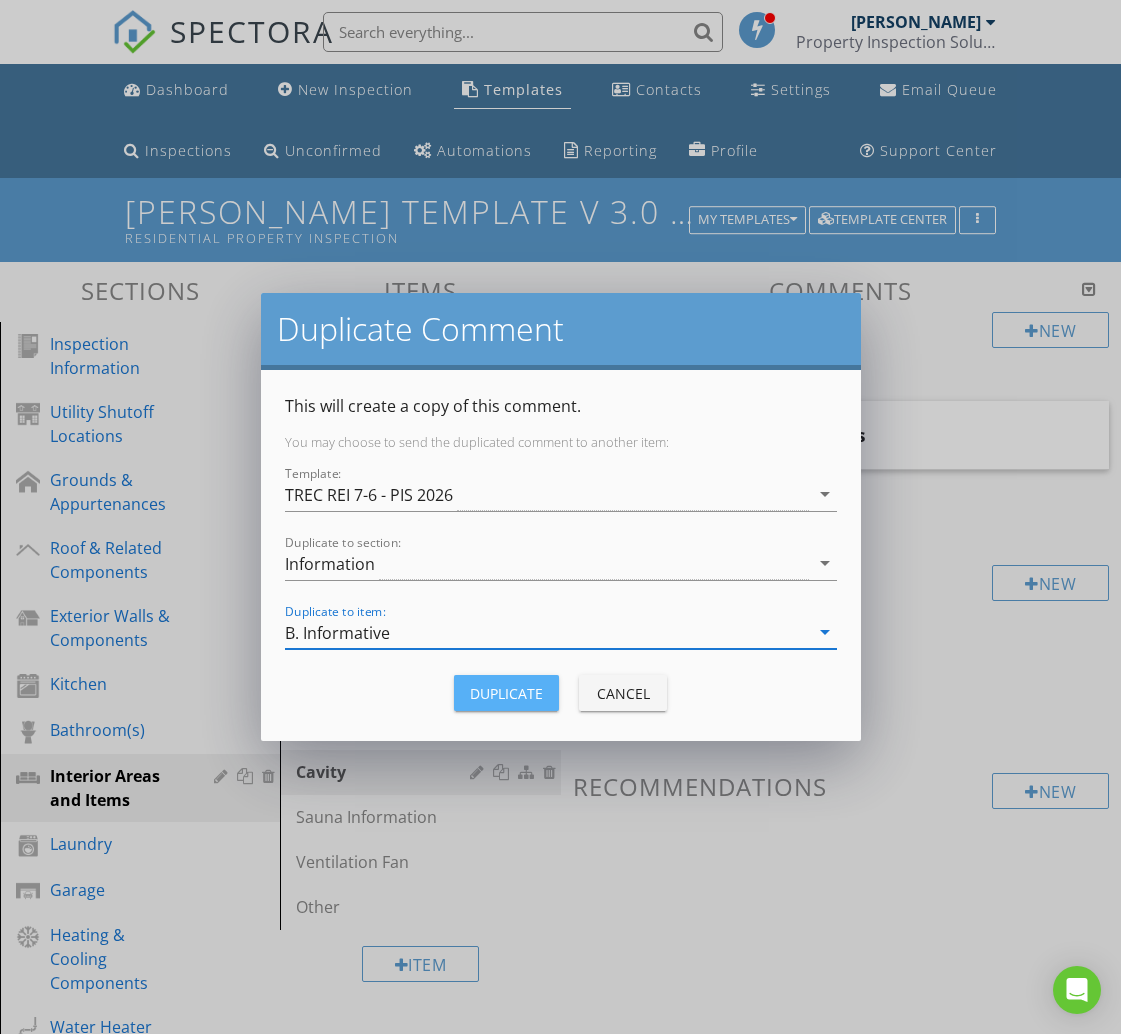 click on "Duplicate" at bounding box center [506, 693] 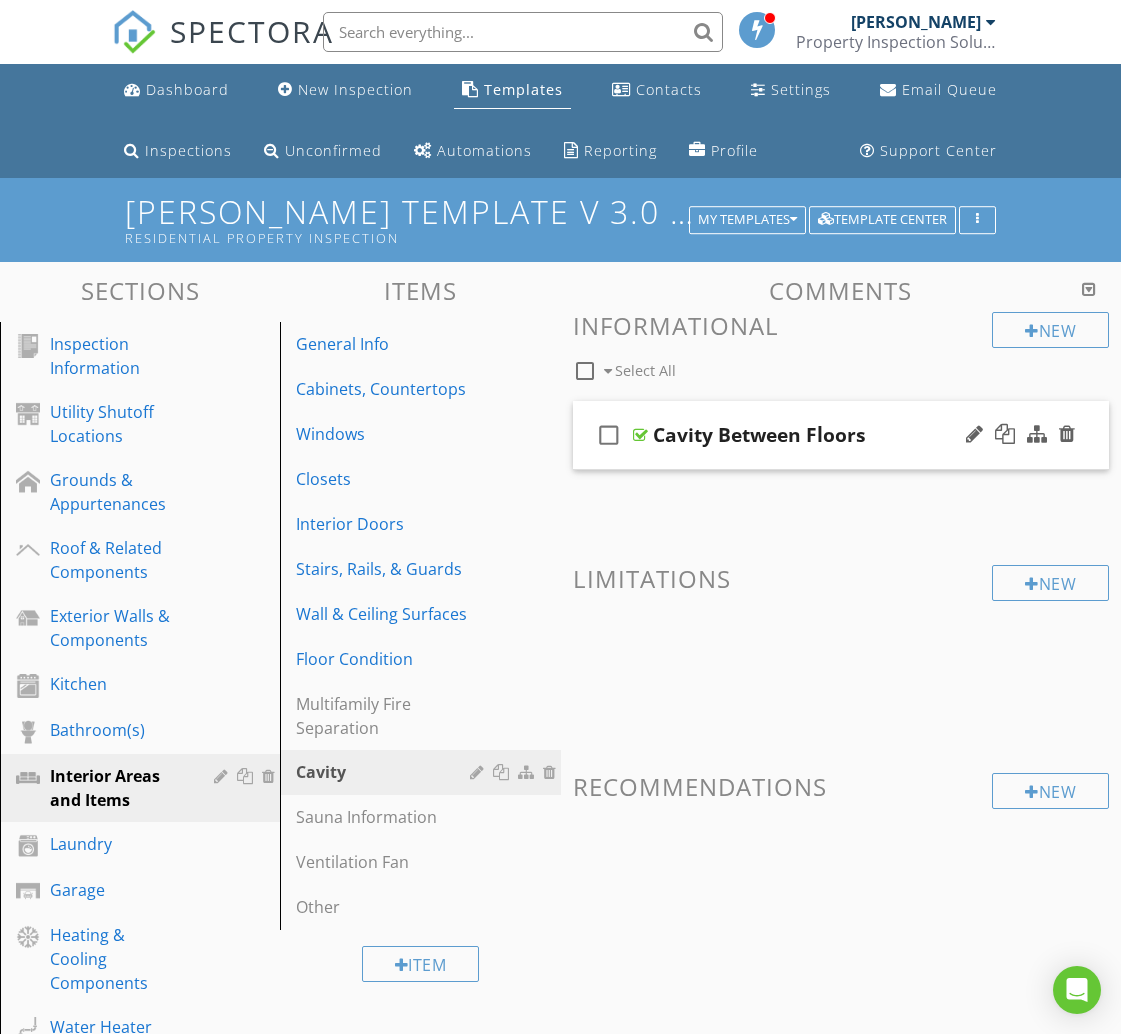 click on "Cavity Between Floors" at bounding box center [839, 435] 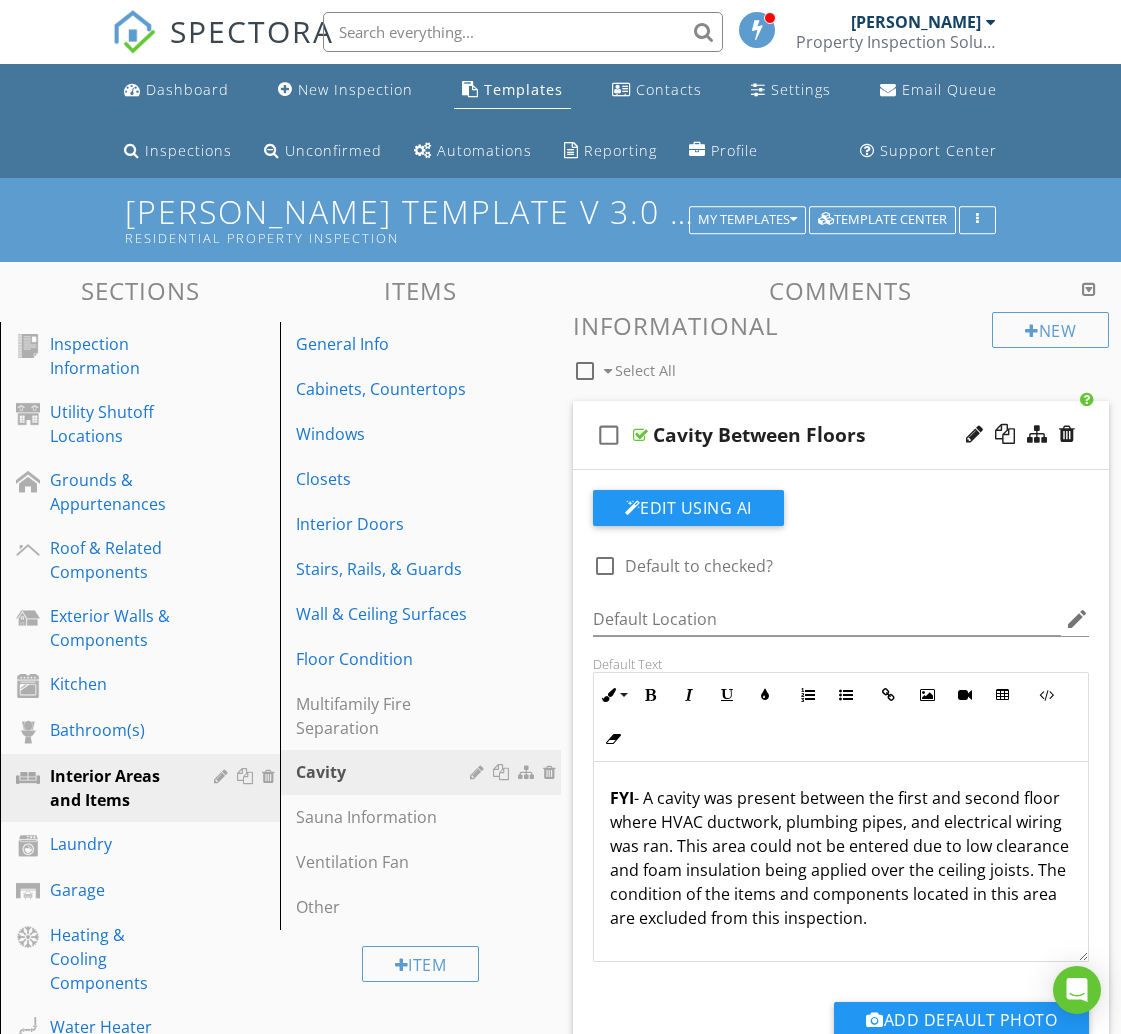 click on "check_box_outline_blank
Cavity Between Floors" at bounding box center (841, 435) 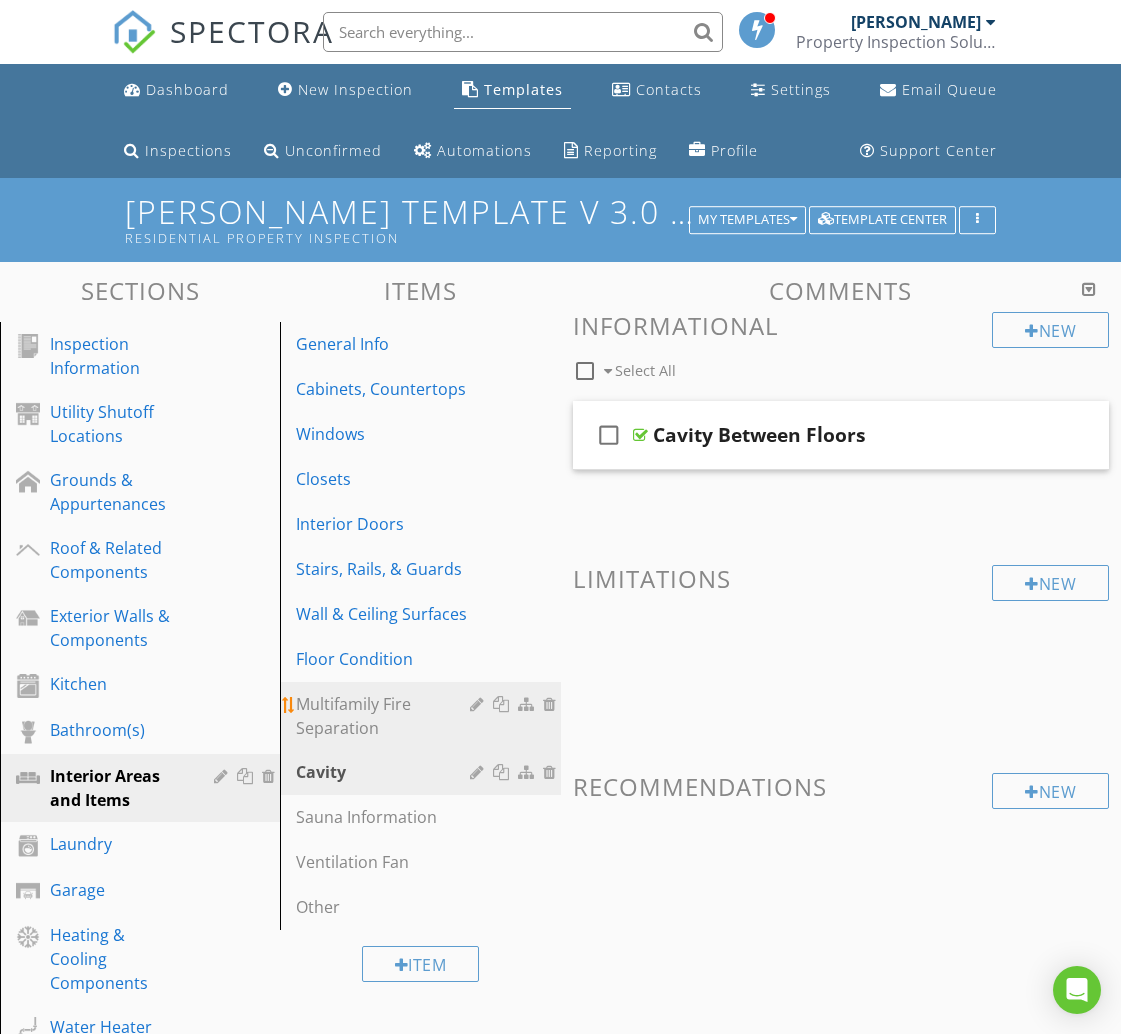 click on "Multifamily Fire Separation" at bounding box center (385, 716) 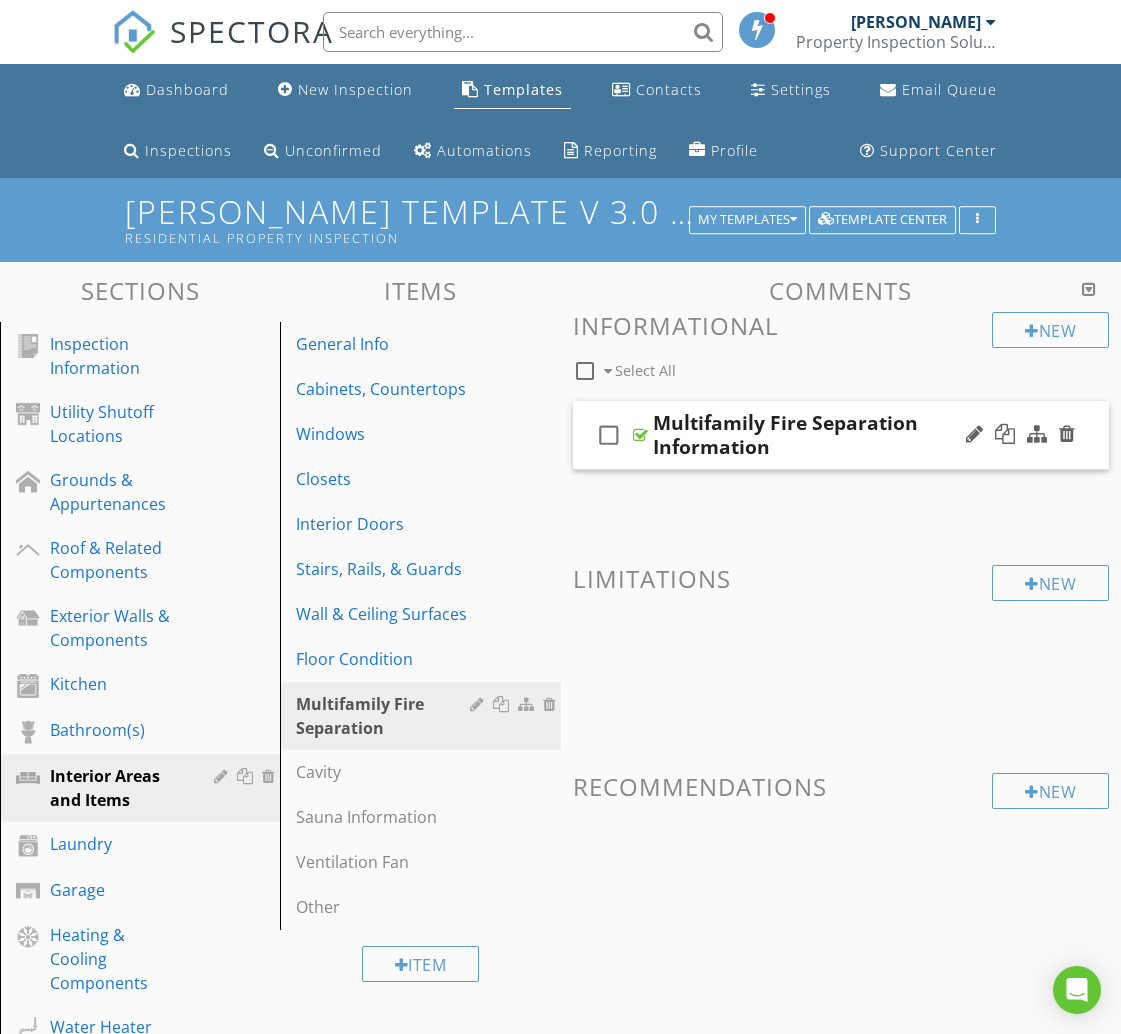 click on "Multifamily Fire Separation Information" at bounding box center [839, 435] 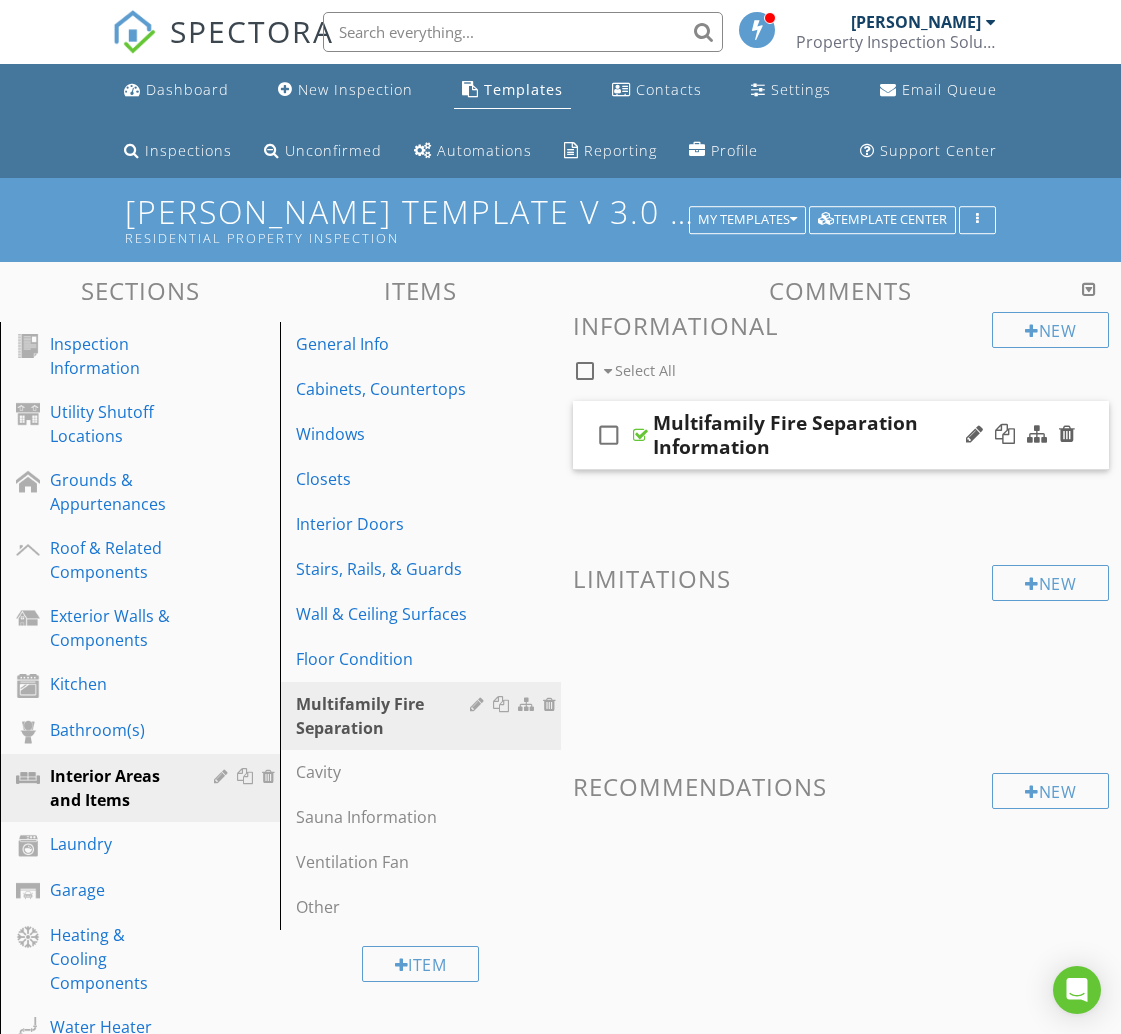 click on "check_box_outline_blank
Multifamily Fire Separation Information" at bounding box center [841, 435] 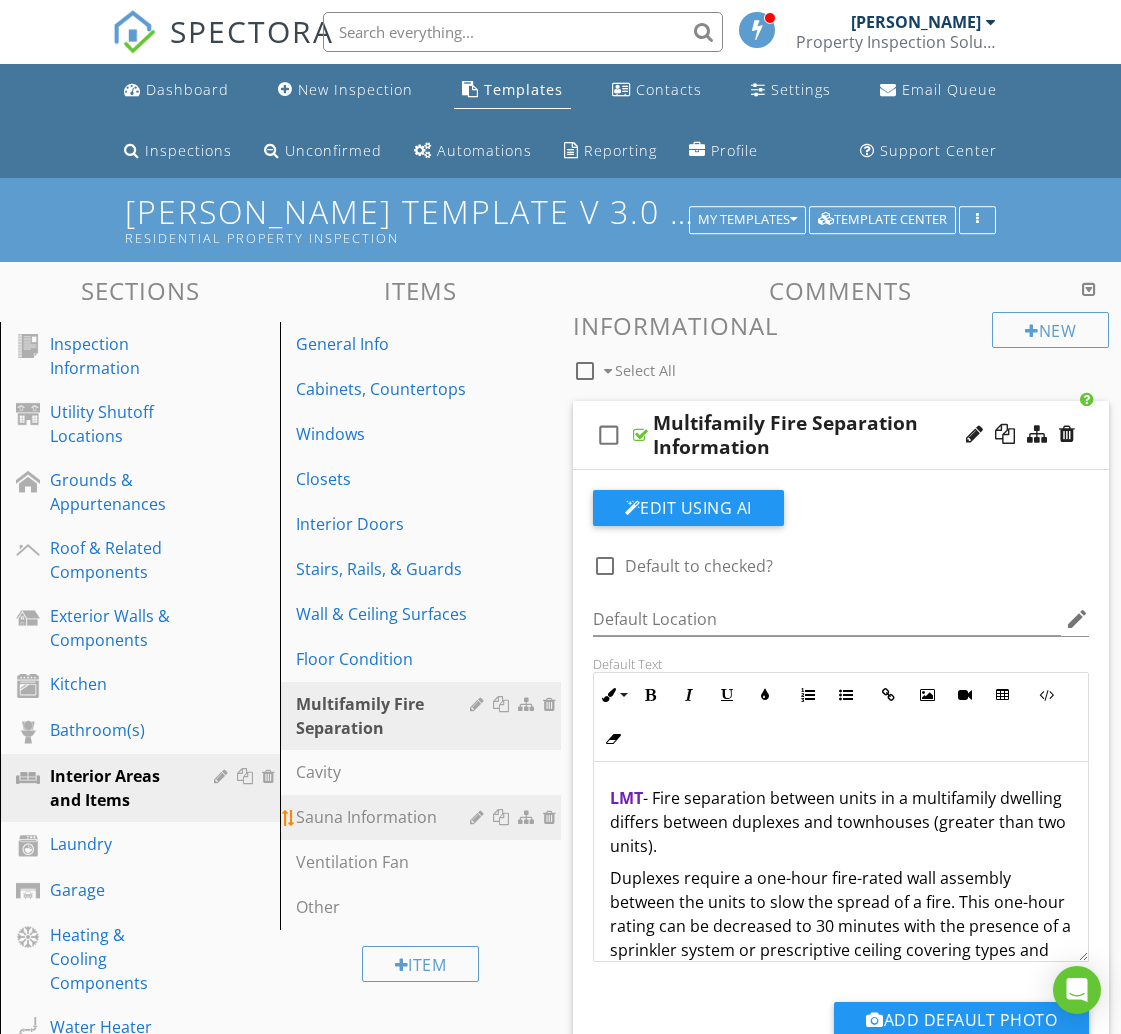 click on "Sauna Information" at bounding box center [385, 817] 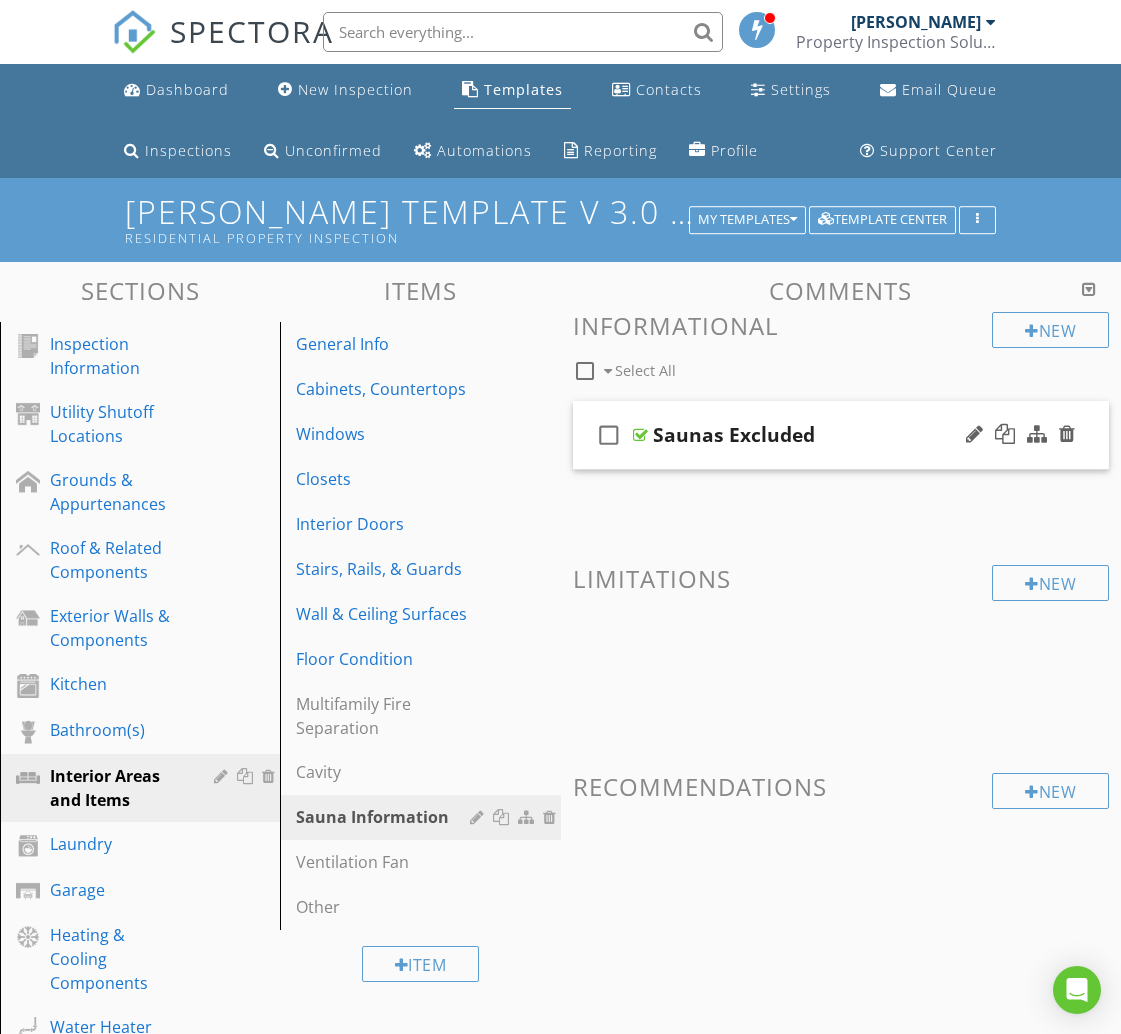 click at bounding box center [1020, 435] 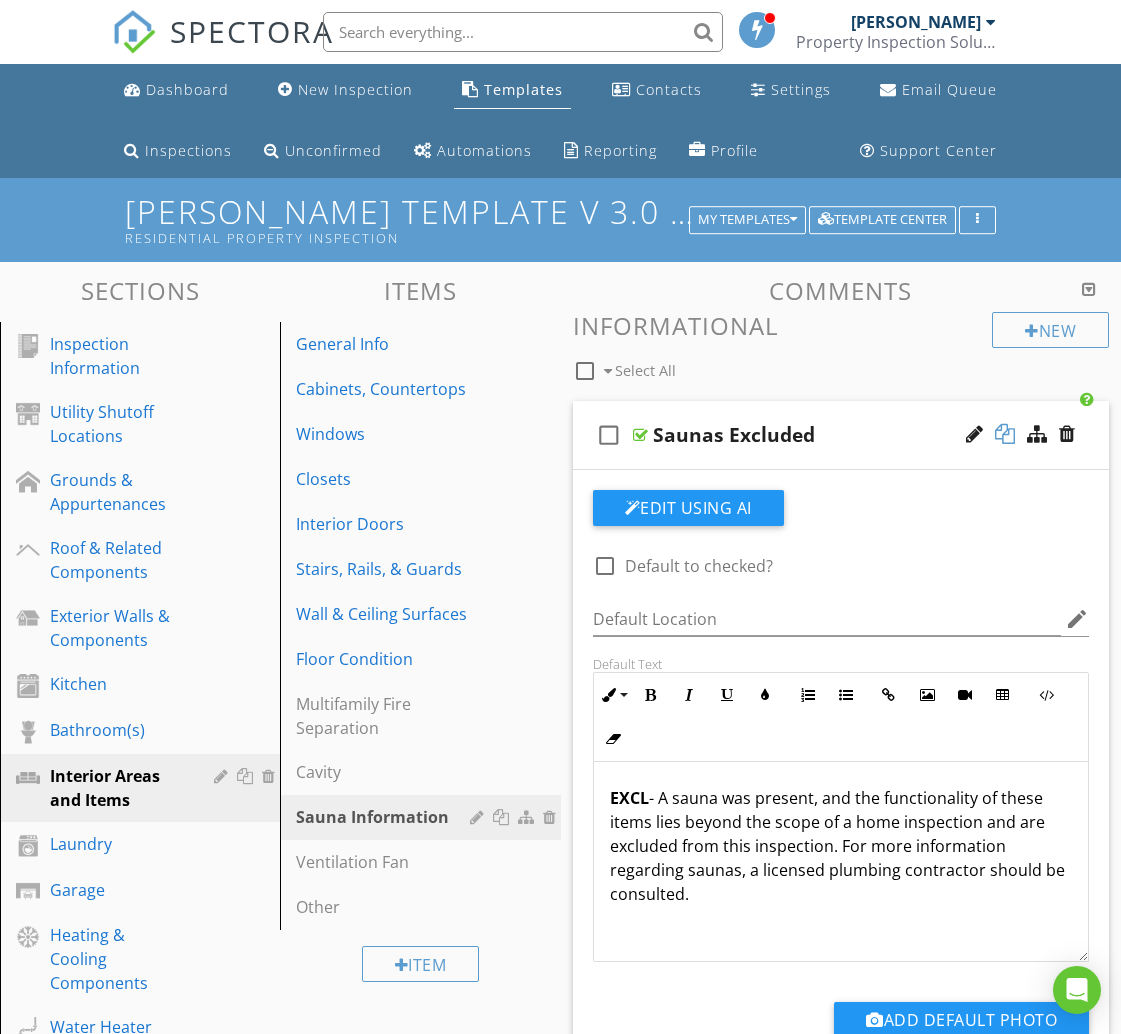 click at bounding box center (1005, 434) 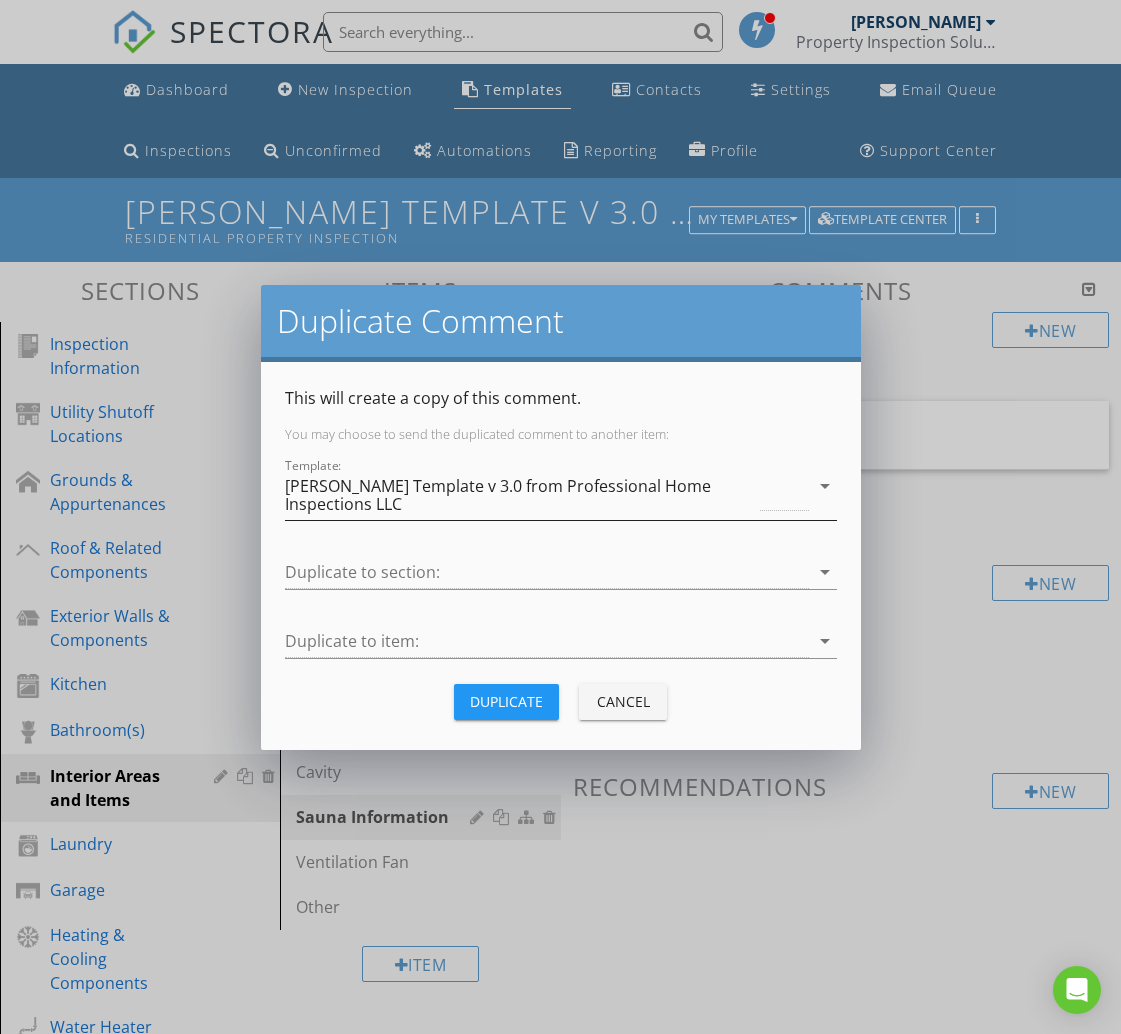 click on "[PERSON_NAME] Template v 3.0 from Professional Home Inspections LLC" at bounding box center (521, 495) 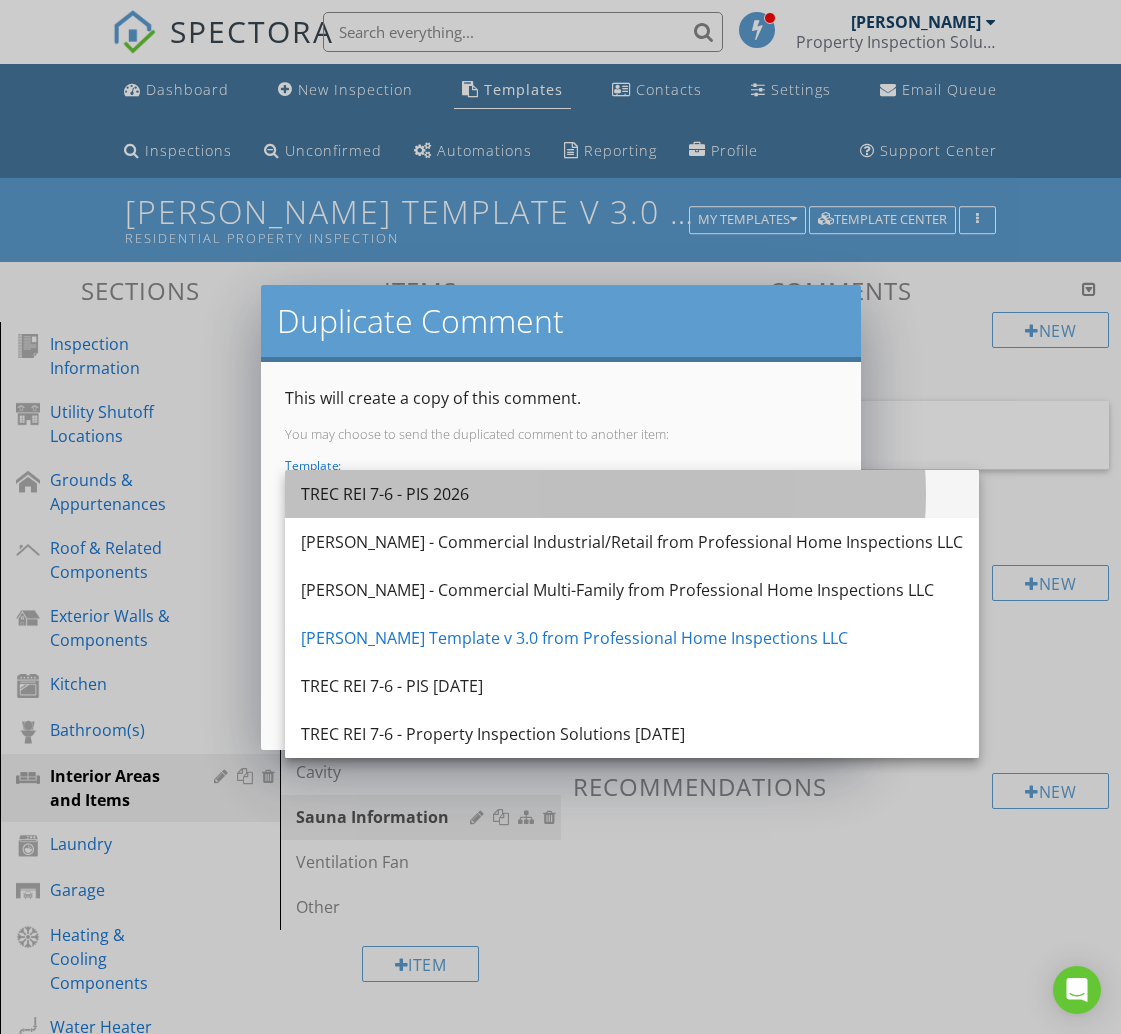 click on "TREC REI 7-6 - PIS 2026" at bounding box center [632, 494] 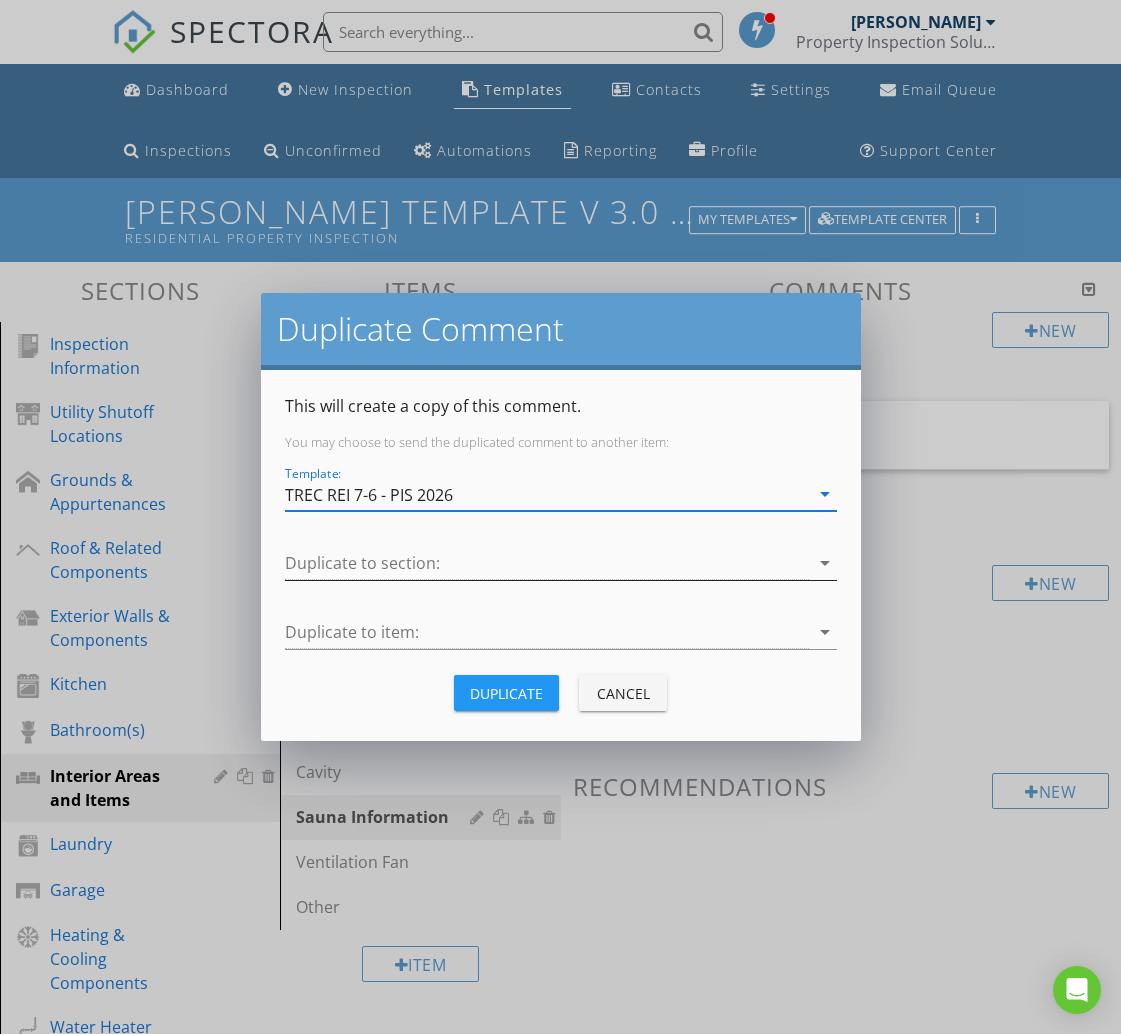 click at bounding box center (547, 563) 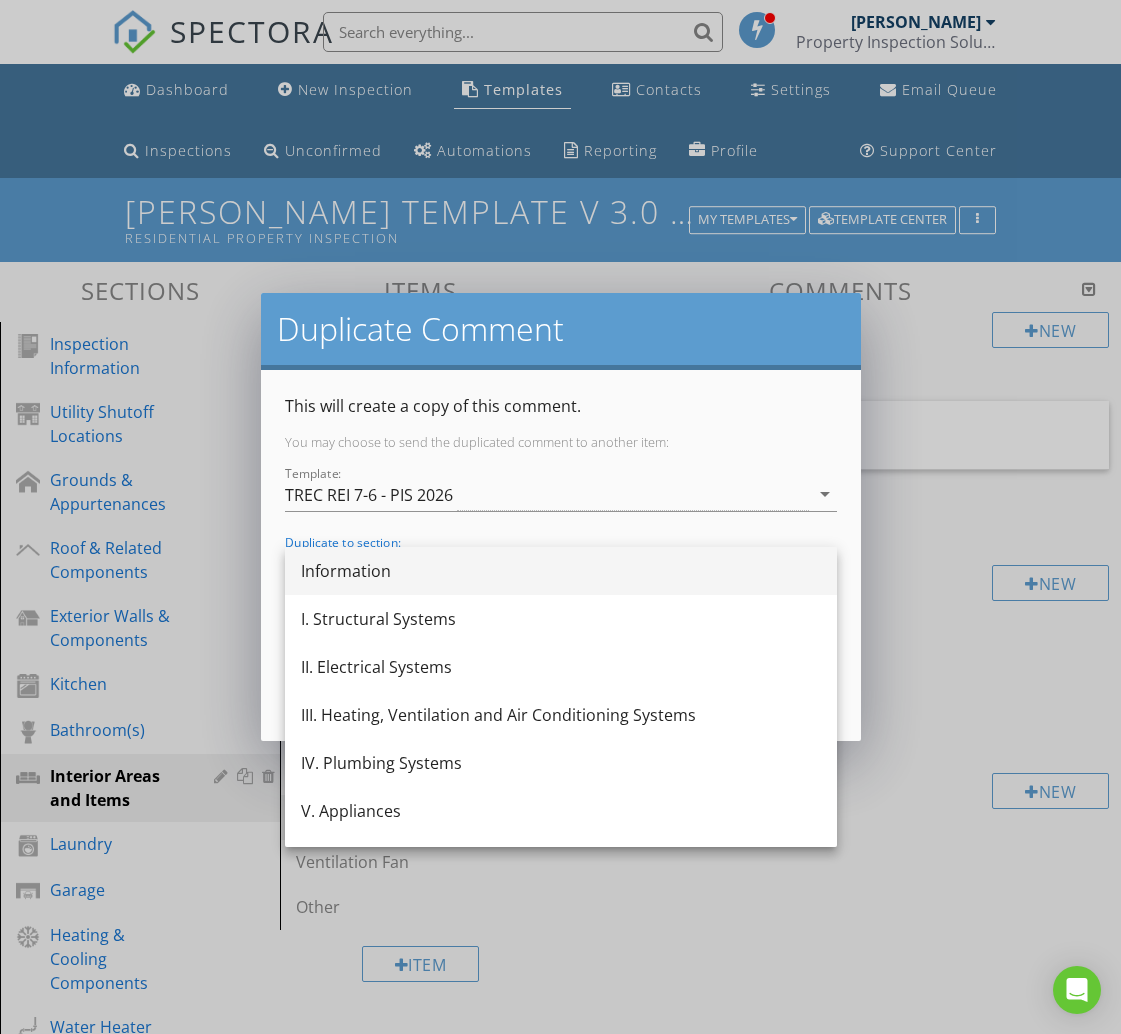 click on "Information" at bounding box center (561, 571) 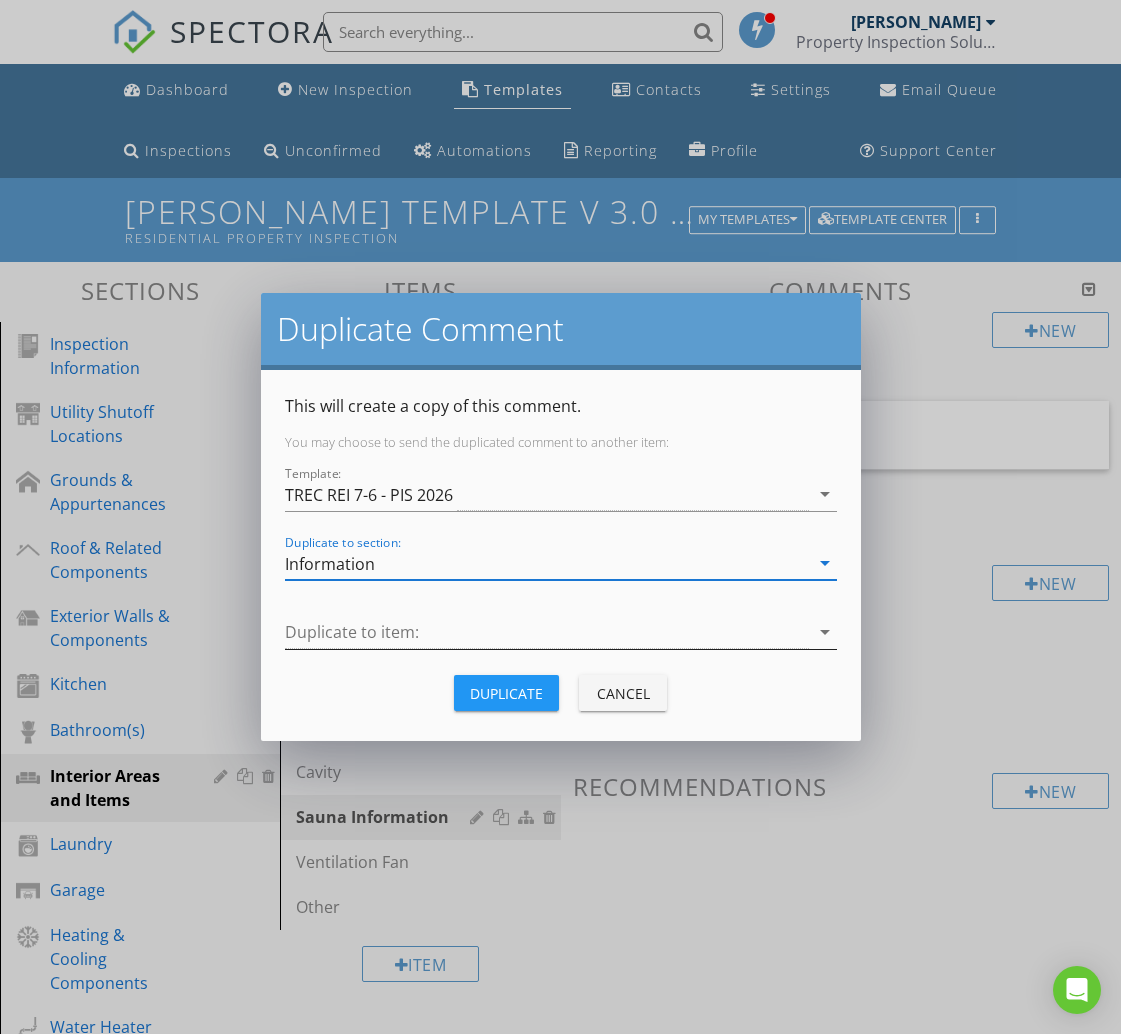 click at bounding box center [547, 632] 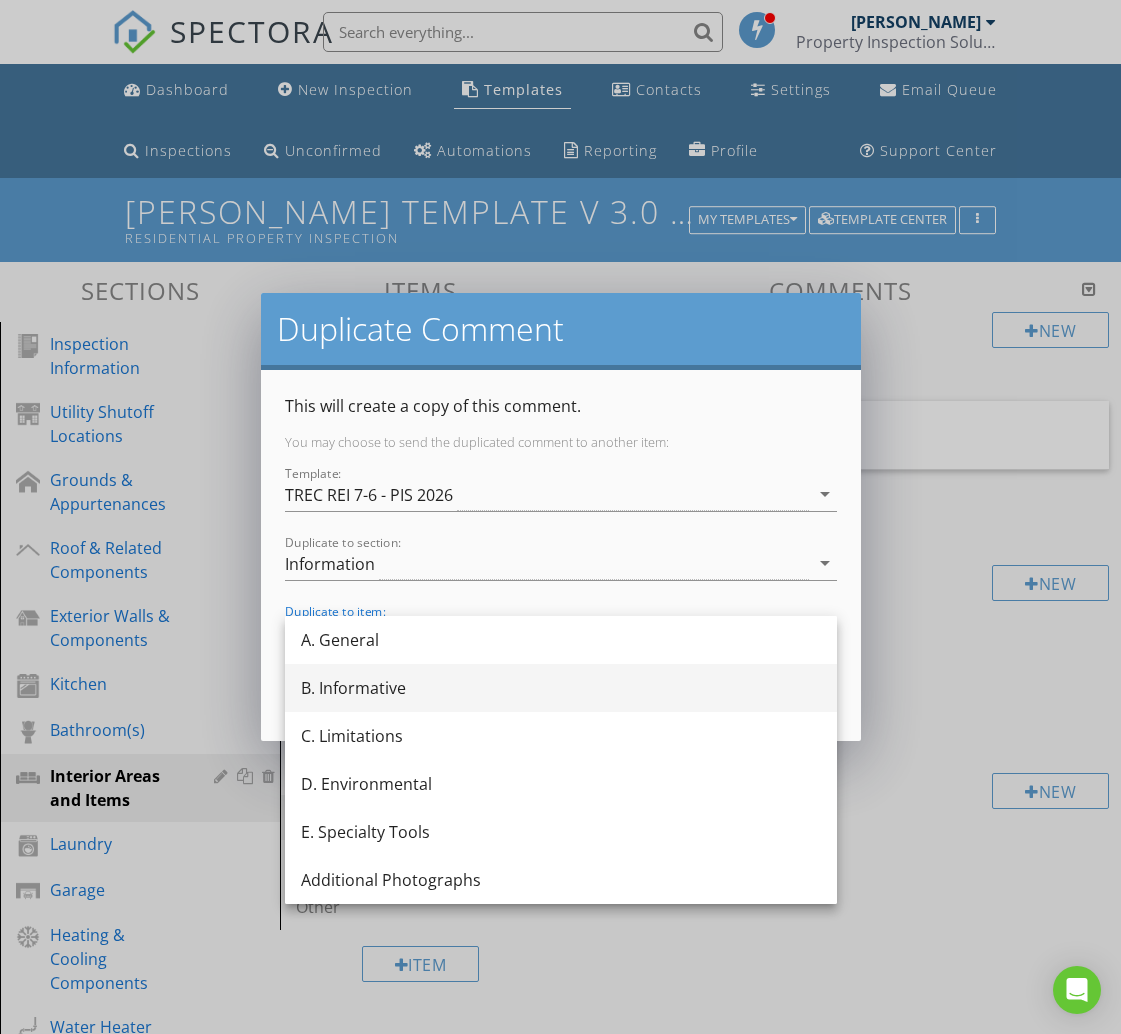 click on "B. Informative" at bounding box center (561, 688) 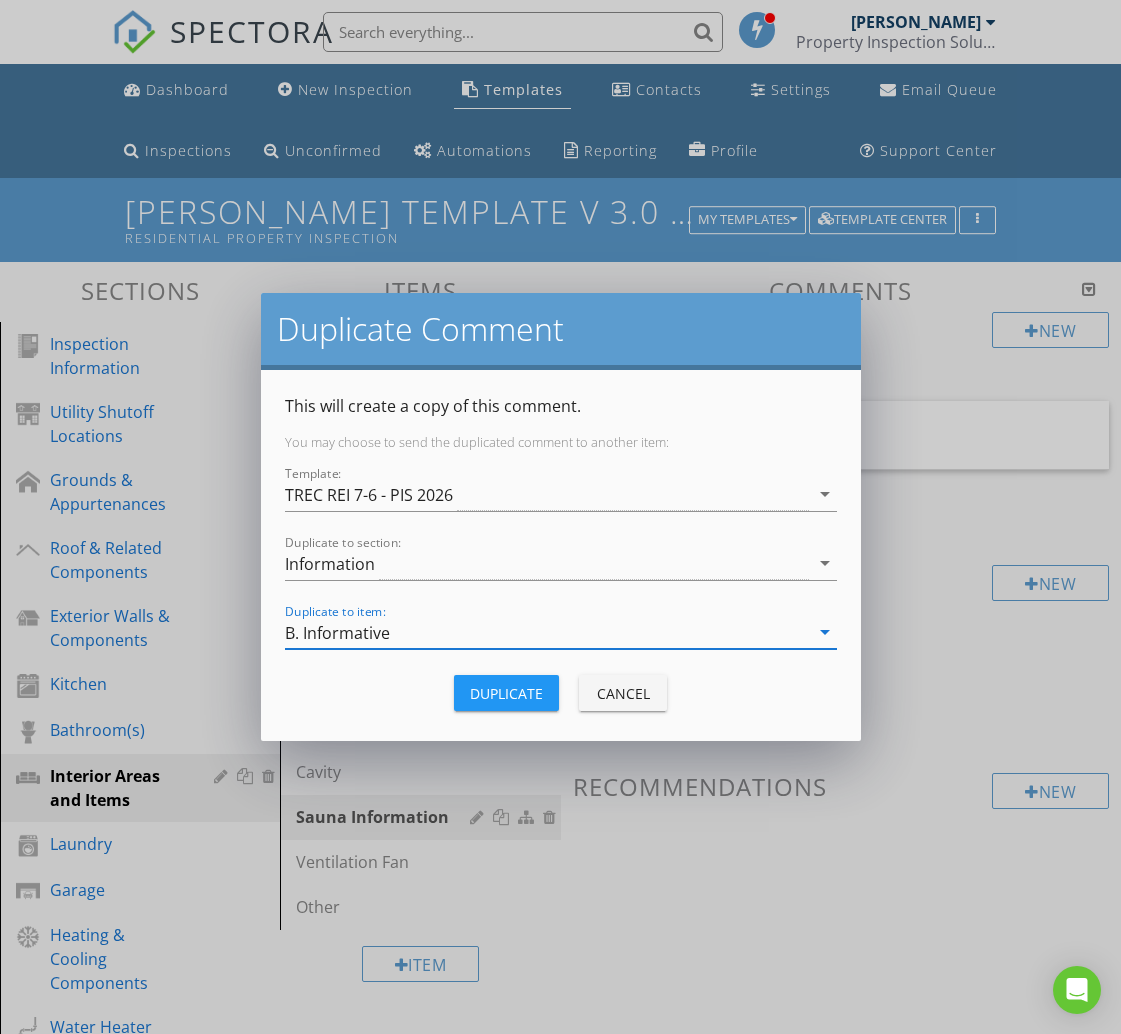 click on "Duplicate" at bounding box center [506, 693] 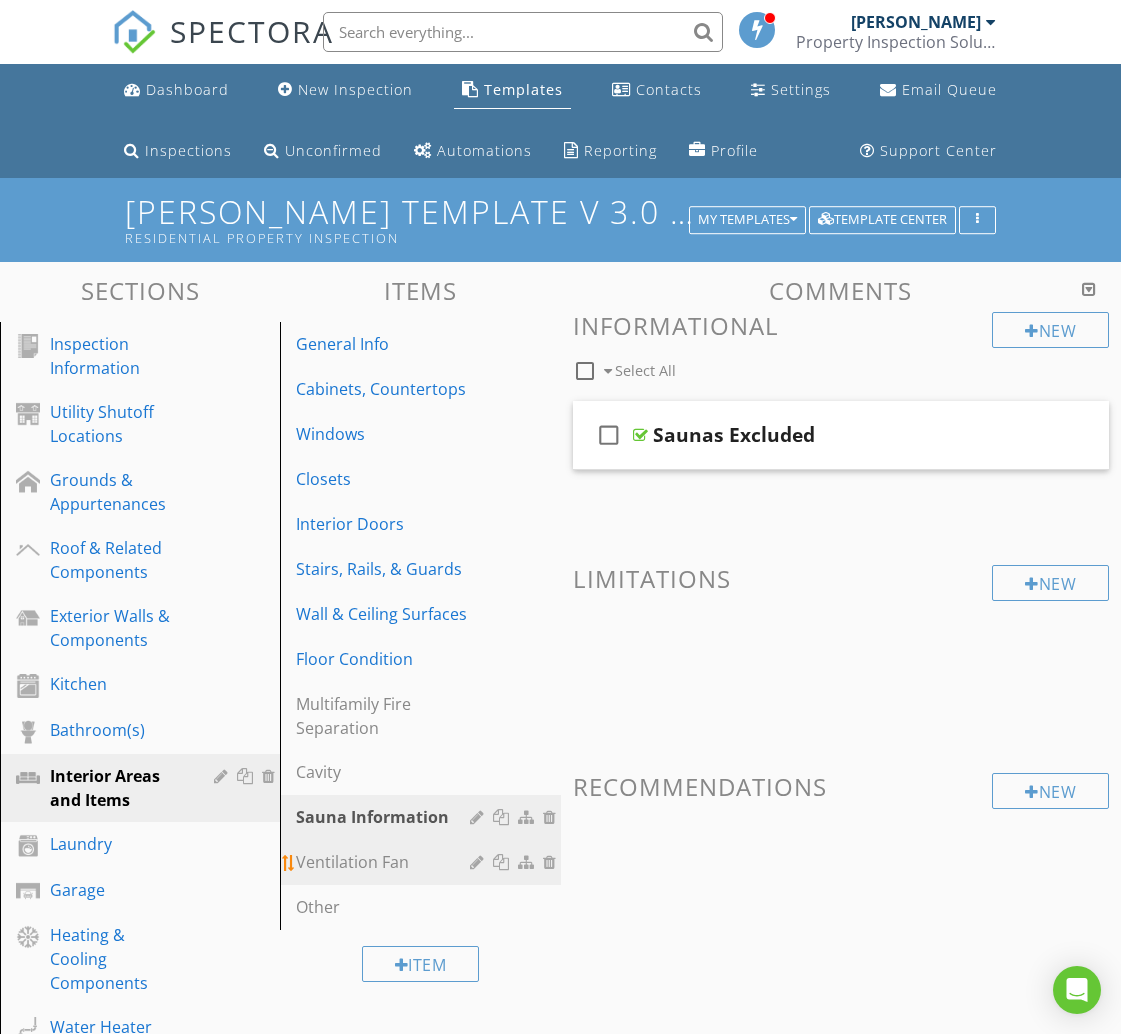click on "Ventilation Fan" at bounding box center [385, 862] 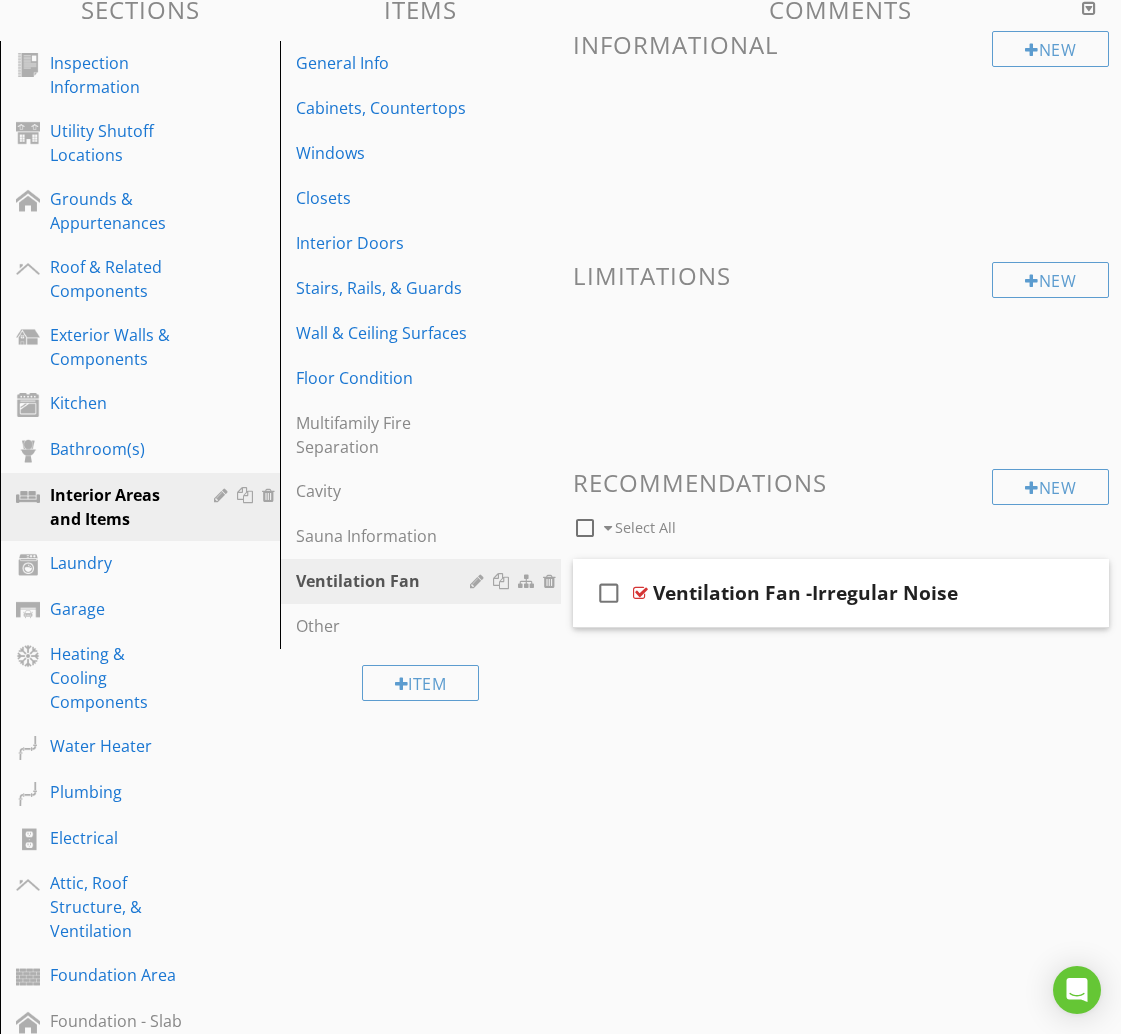 scroll, scrollTop: 284, scrollLeft: 0, axis: vertical 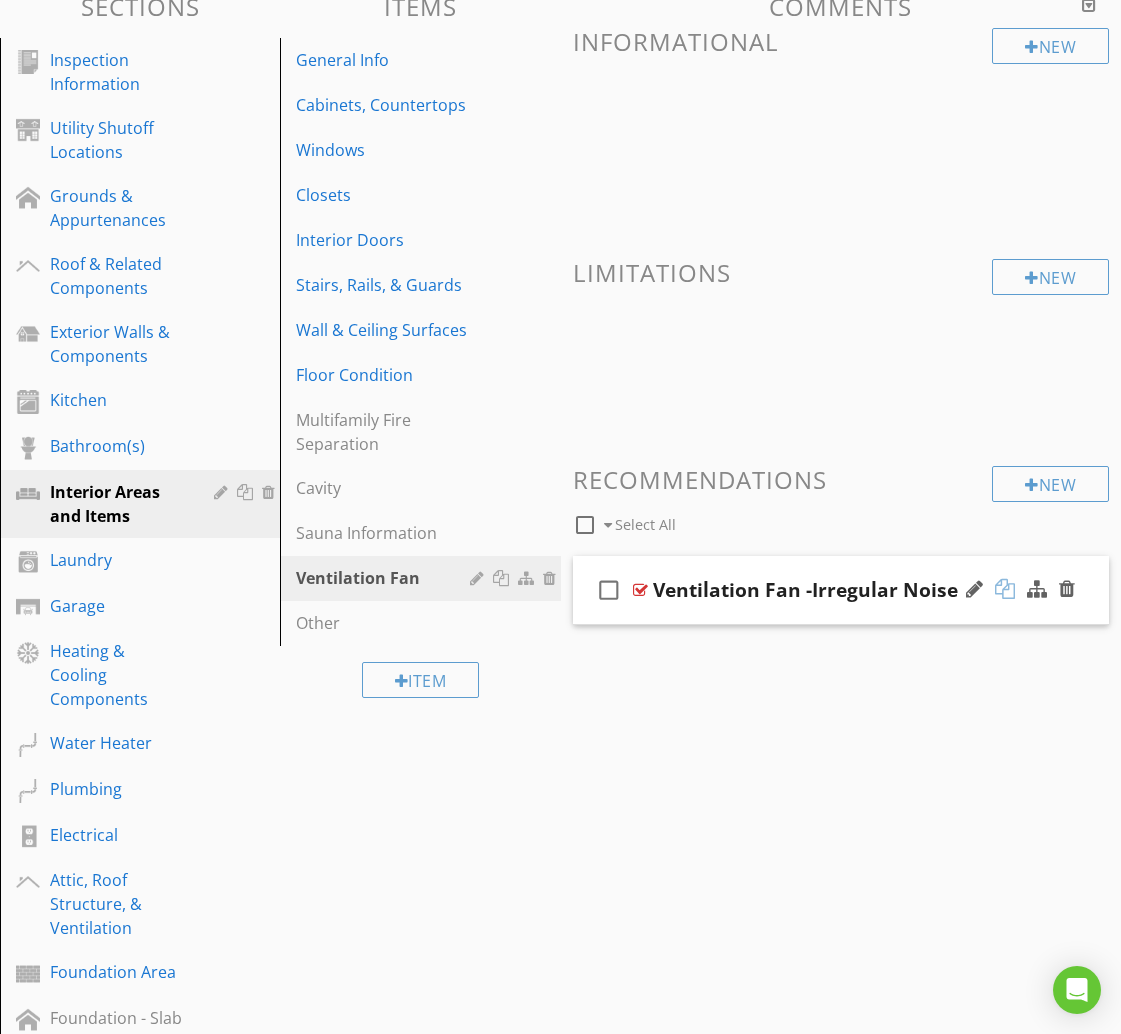 click at bounding box center [1005, 589] 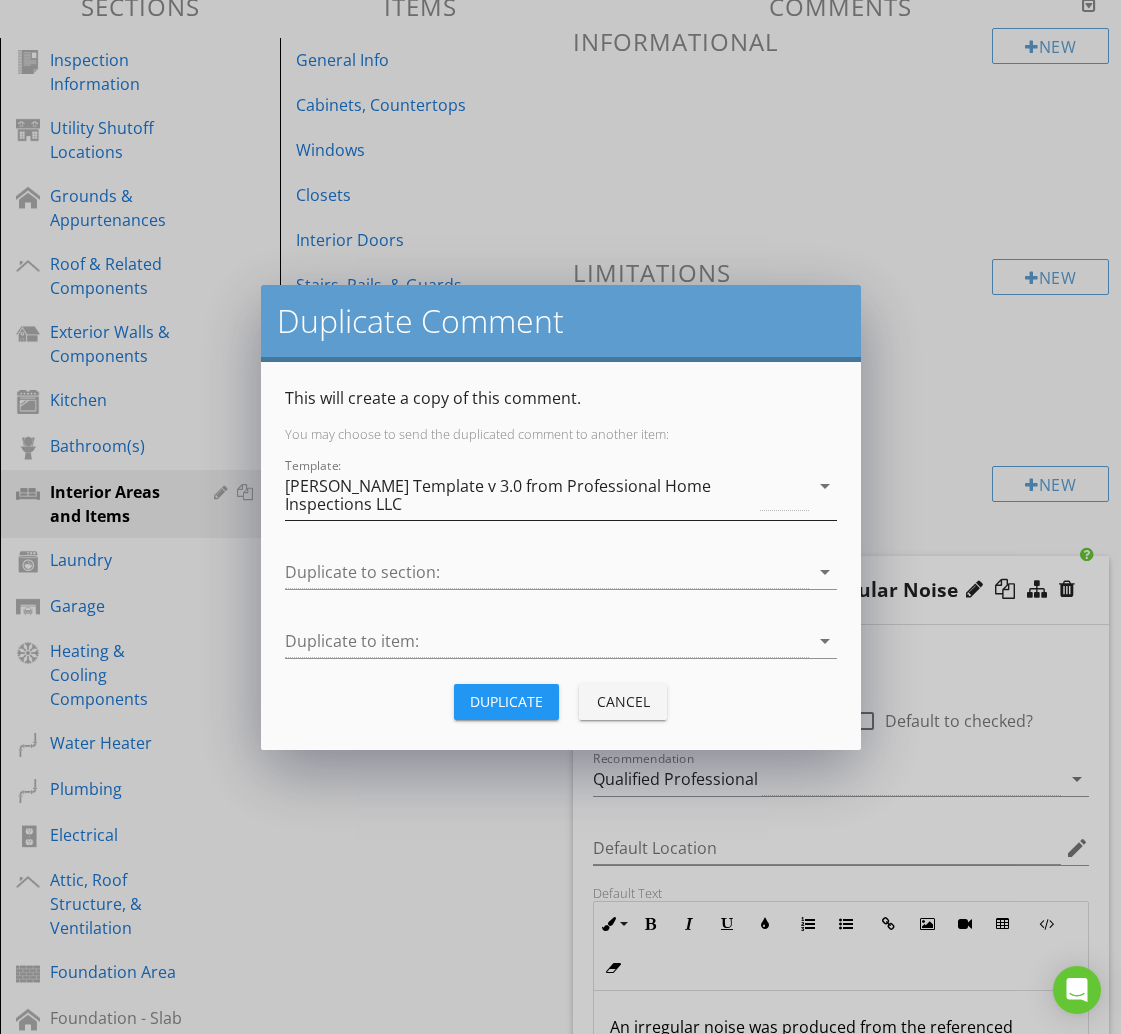 click on "[PERSON_NAME] Template v 3.0 from Professional Home Inspections LLC" at bounding box center (521, 495) 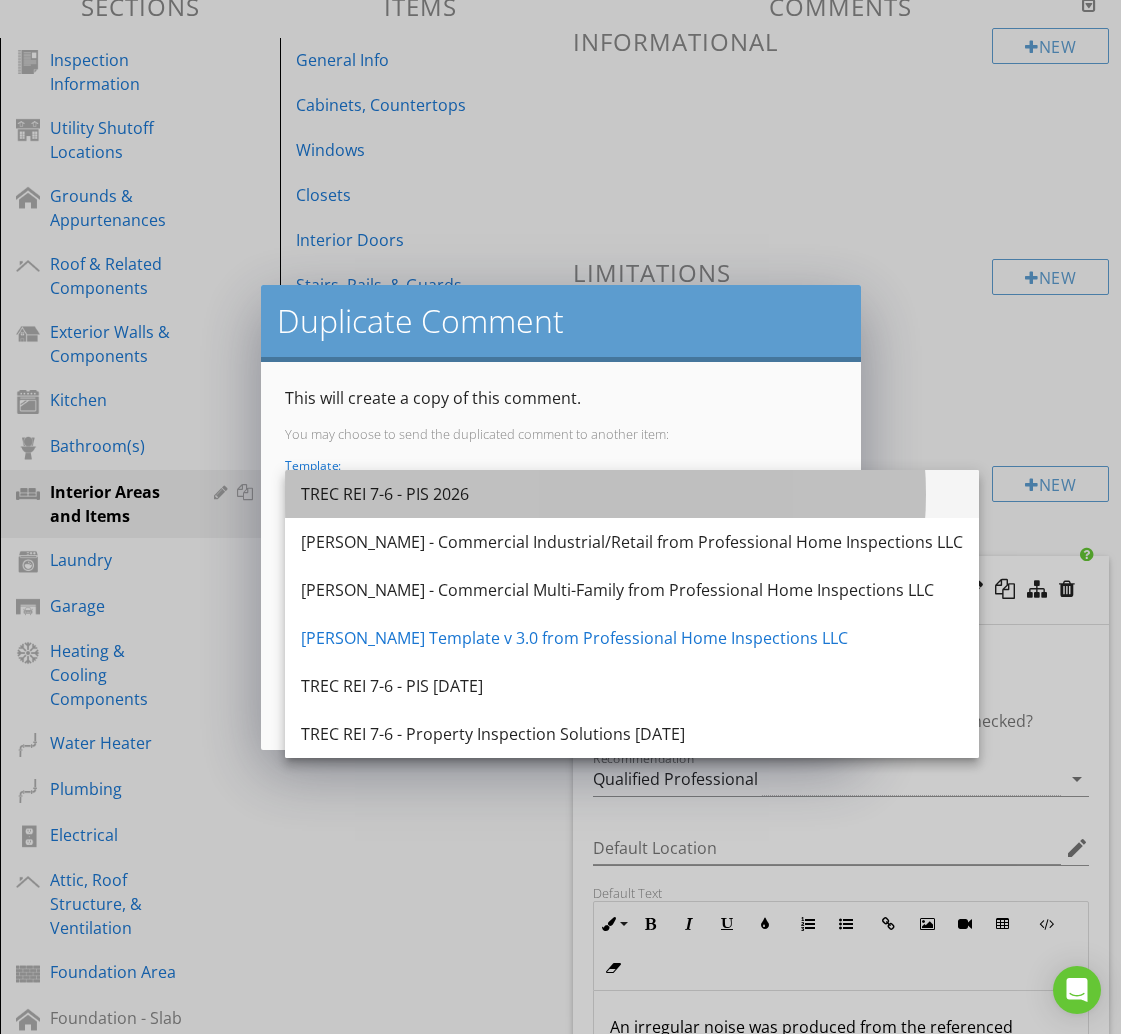 click on "TREC REI 7-6 - PIS 2026" at bounding box center [632, 494] 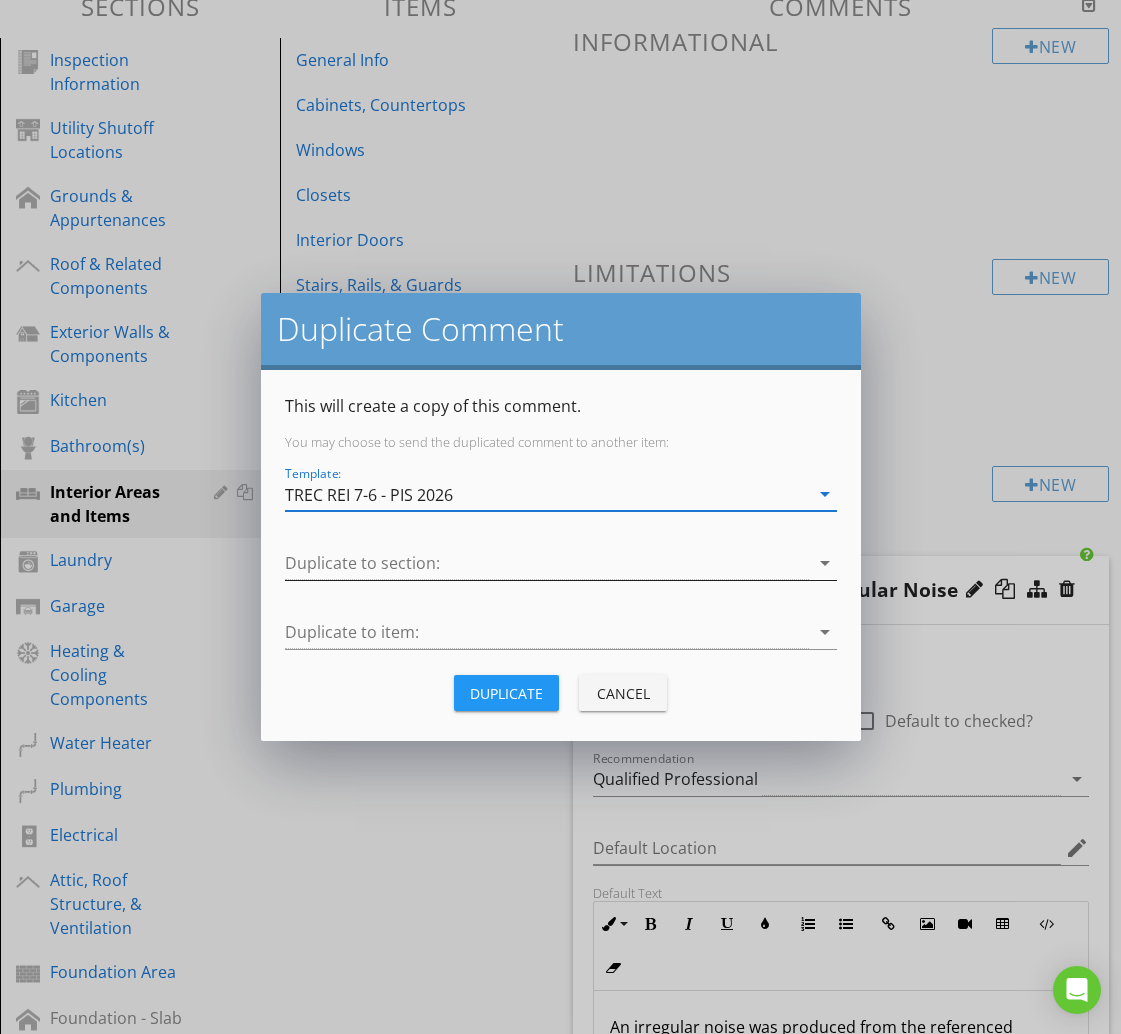 click at bounding box center [547, 563] 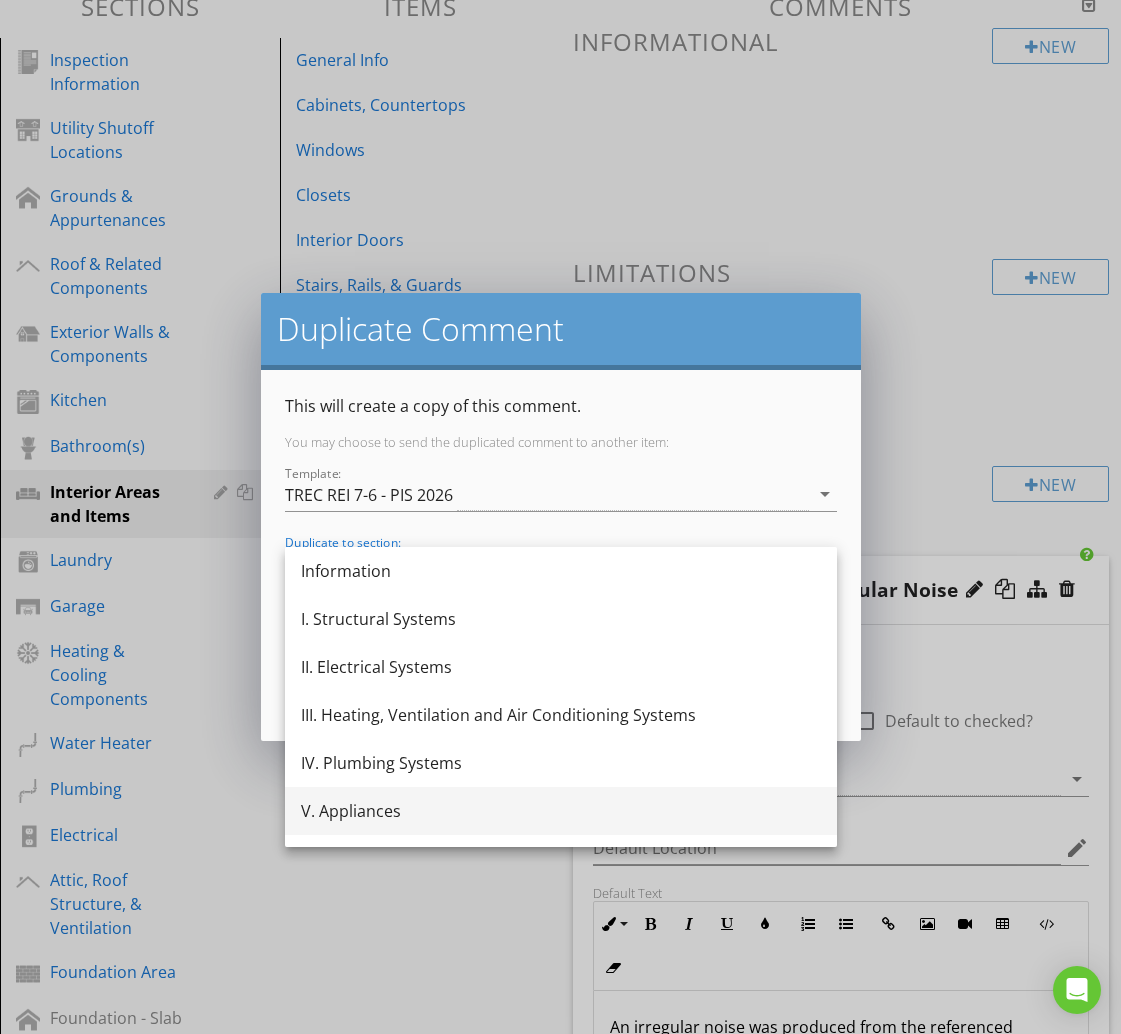 click on "V. Appliances" at bounding box center (561, 811) 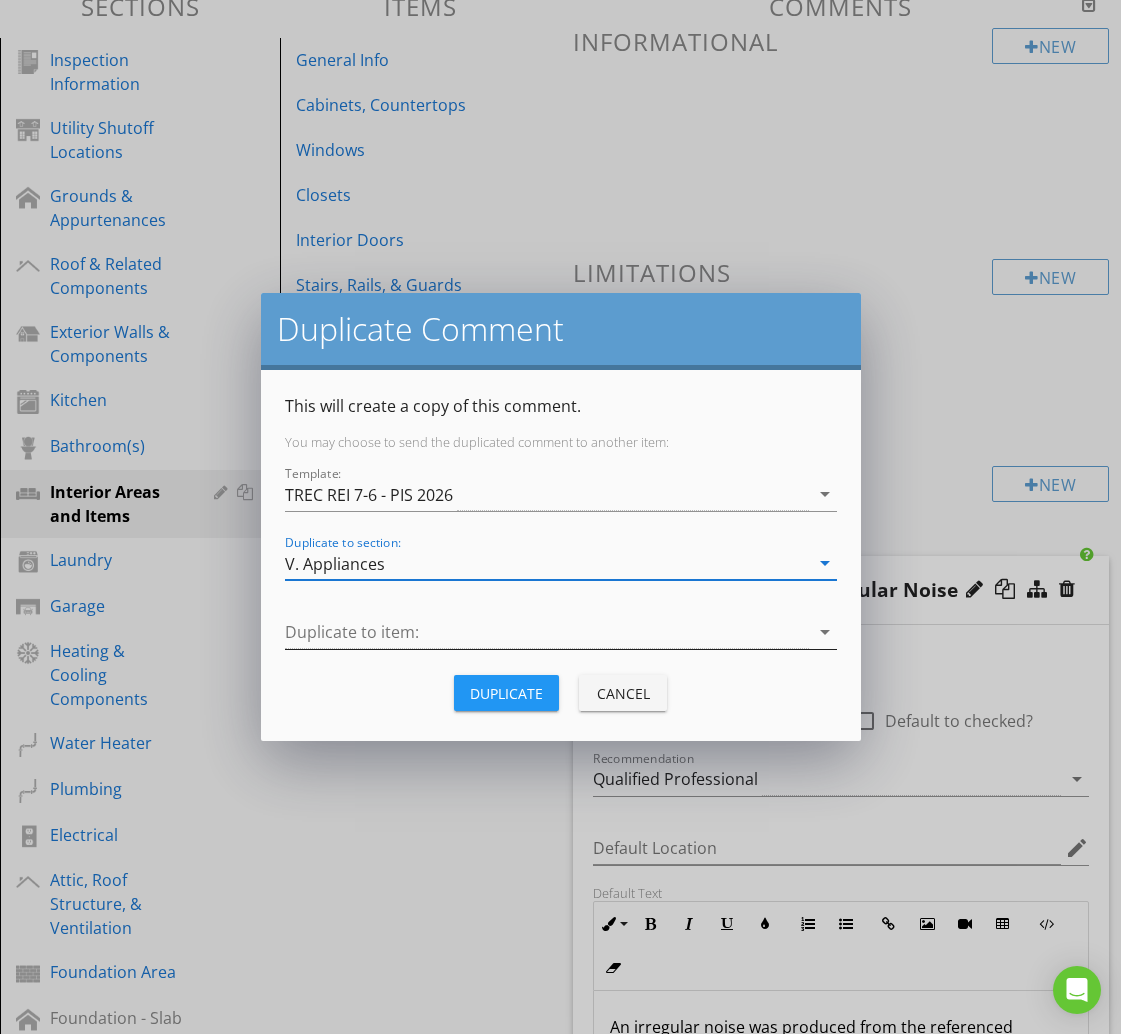 click at bounding box center (547, 632) 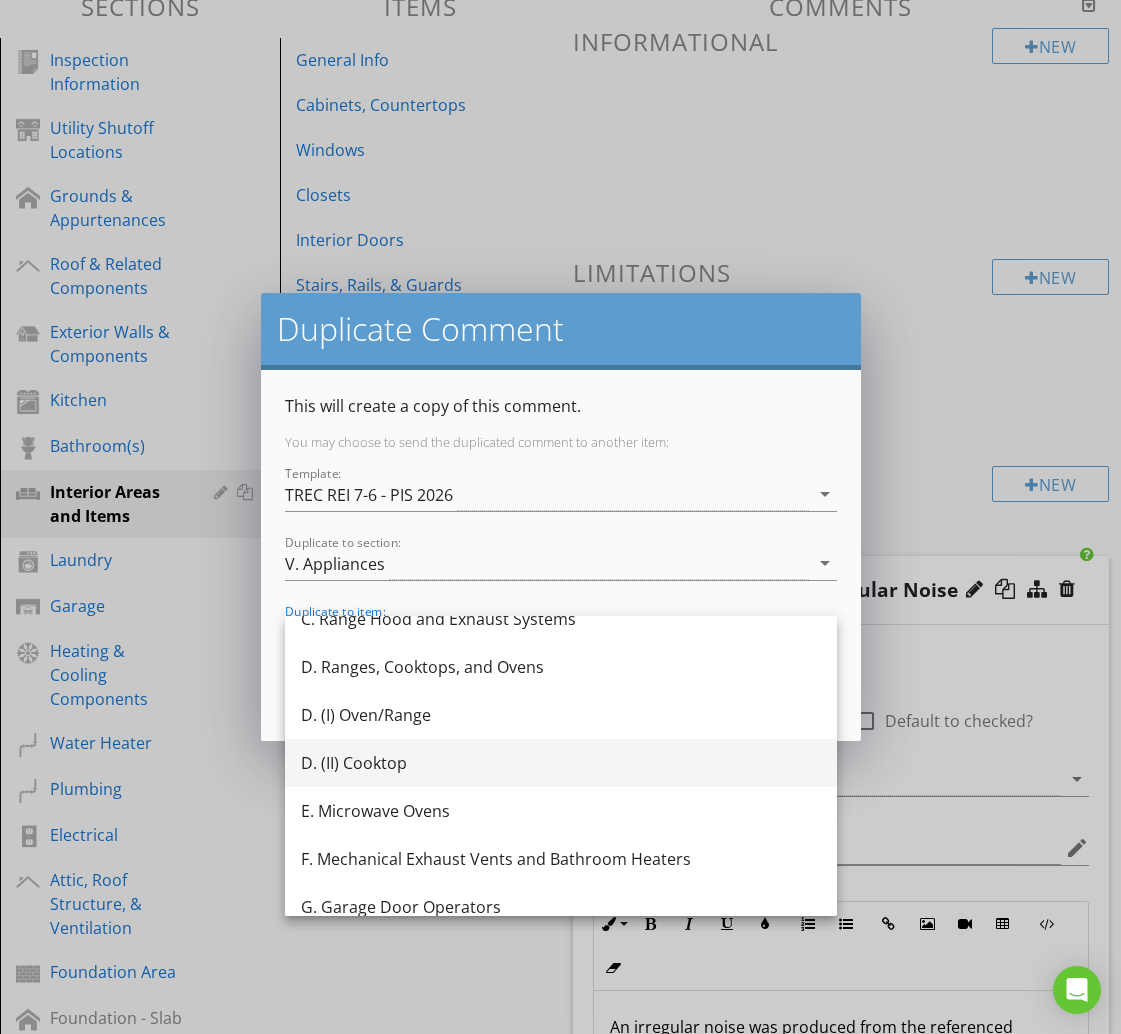 scroll, scrollTop: 127, scrollLeft: 0, axis: vertical 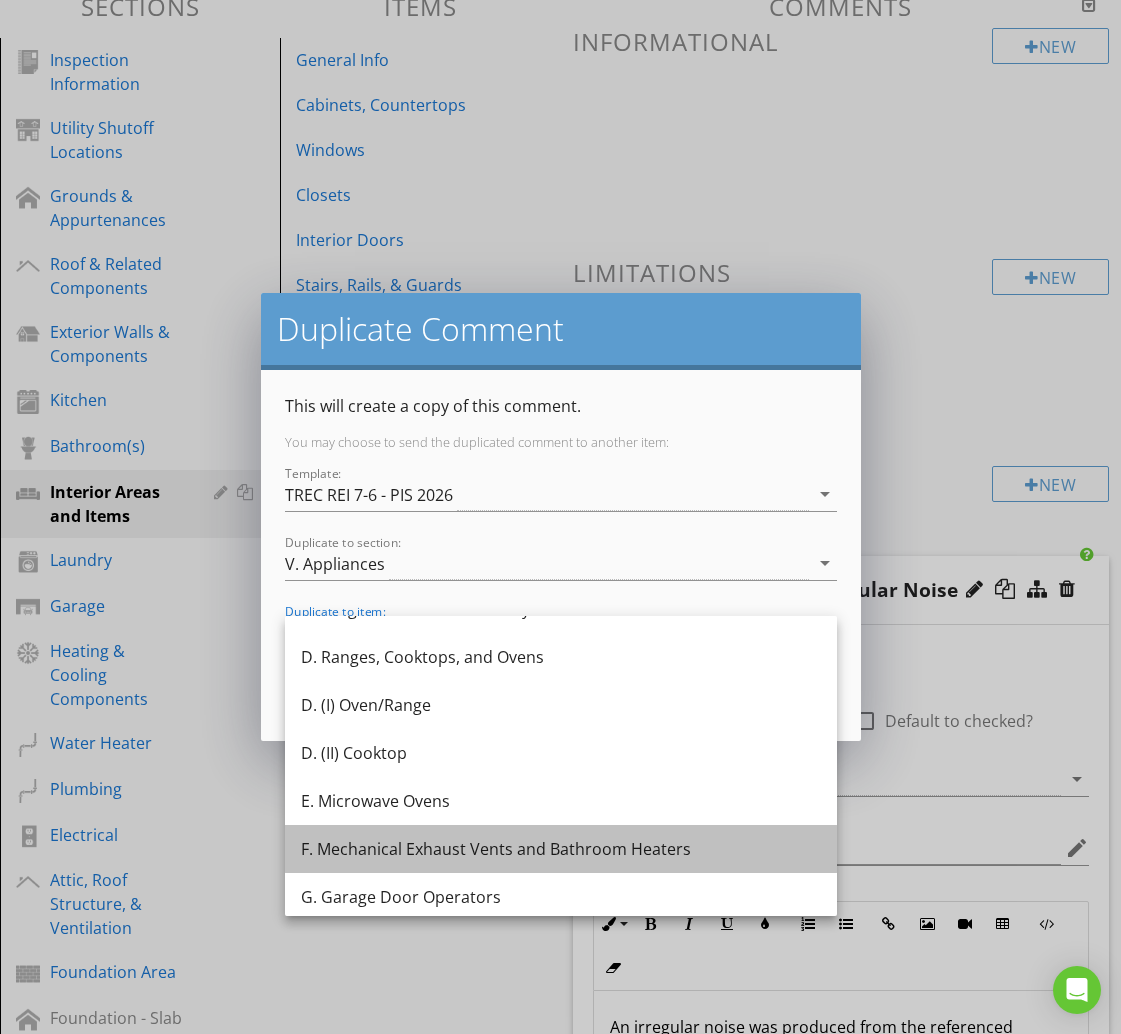 click on "F. Mechanical Exhaust Vents and Bathroom Heaters" at bounding box center (561, 849) 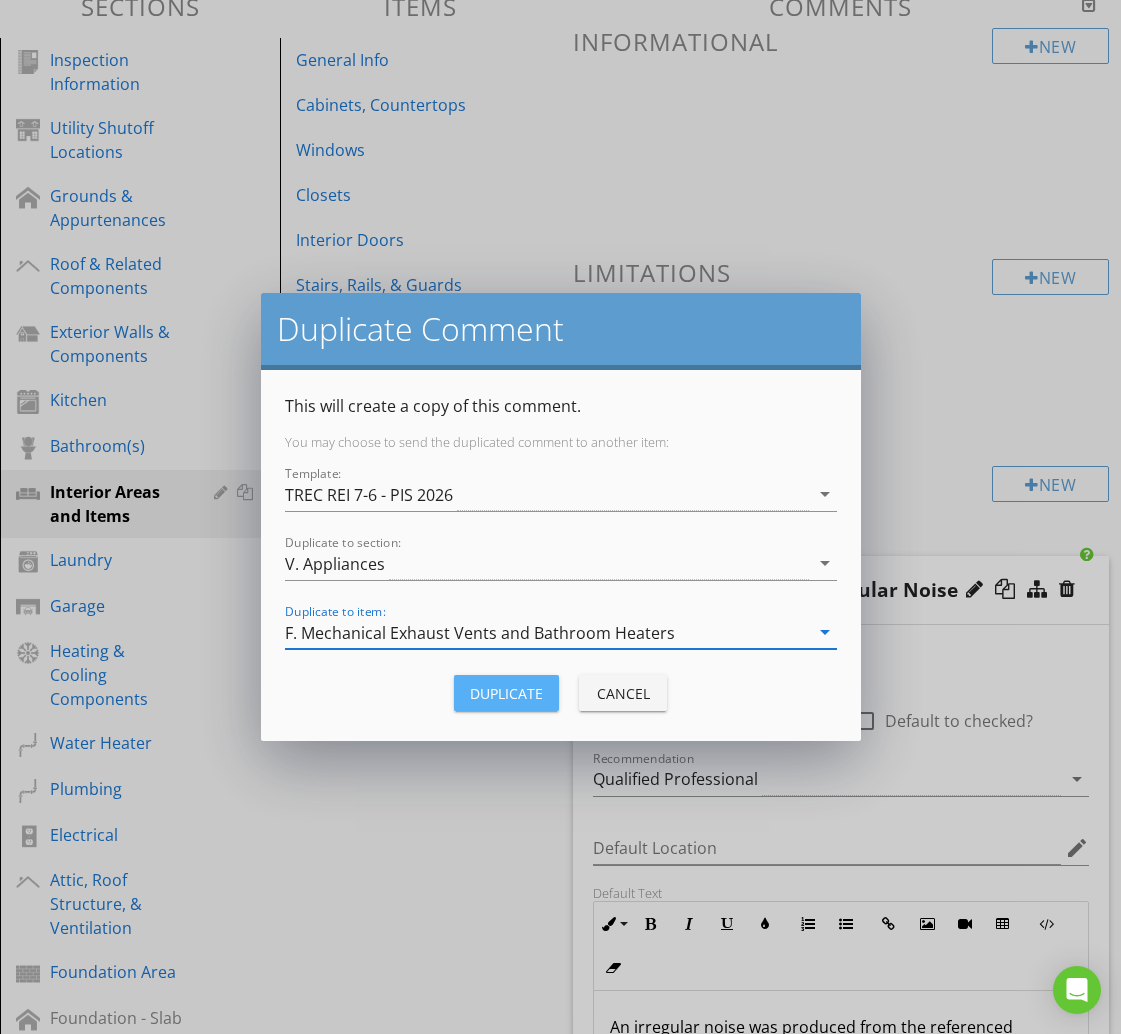 click on "Duplicate" at bounding box center (506, 693) 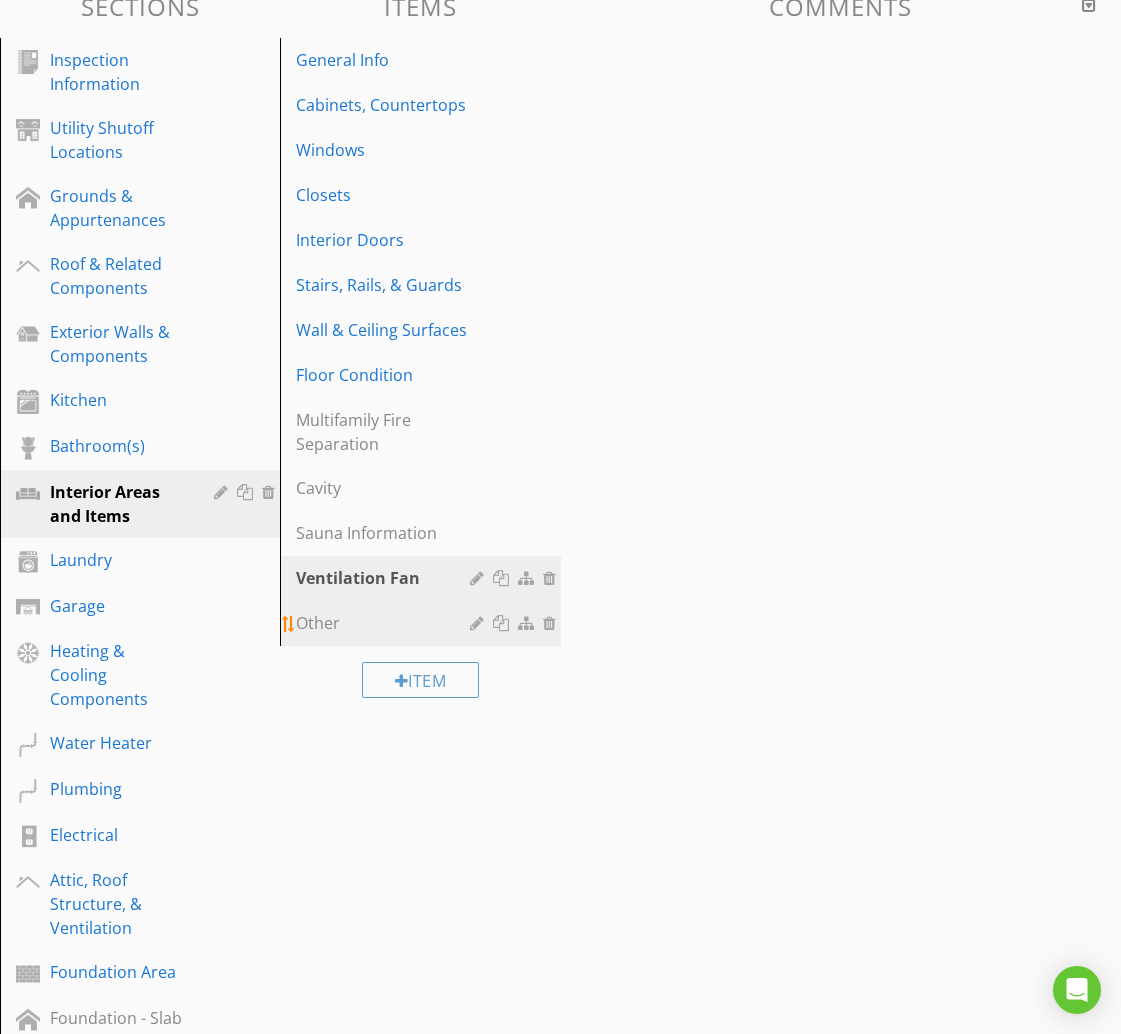 click on "Other" at bounding box center (385, 623) 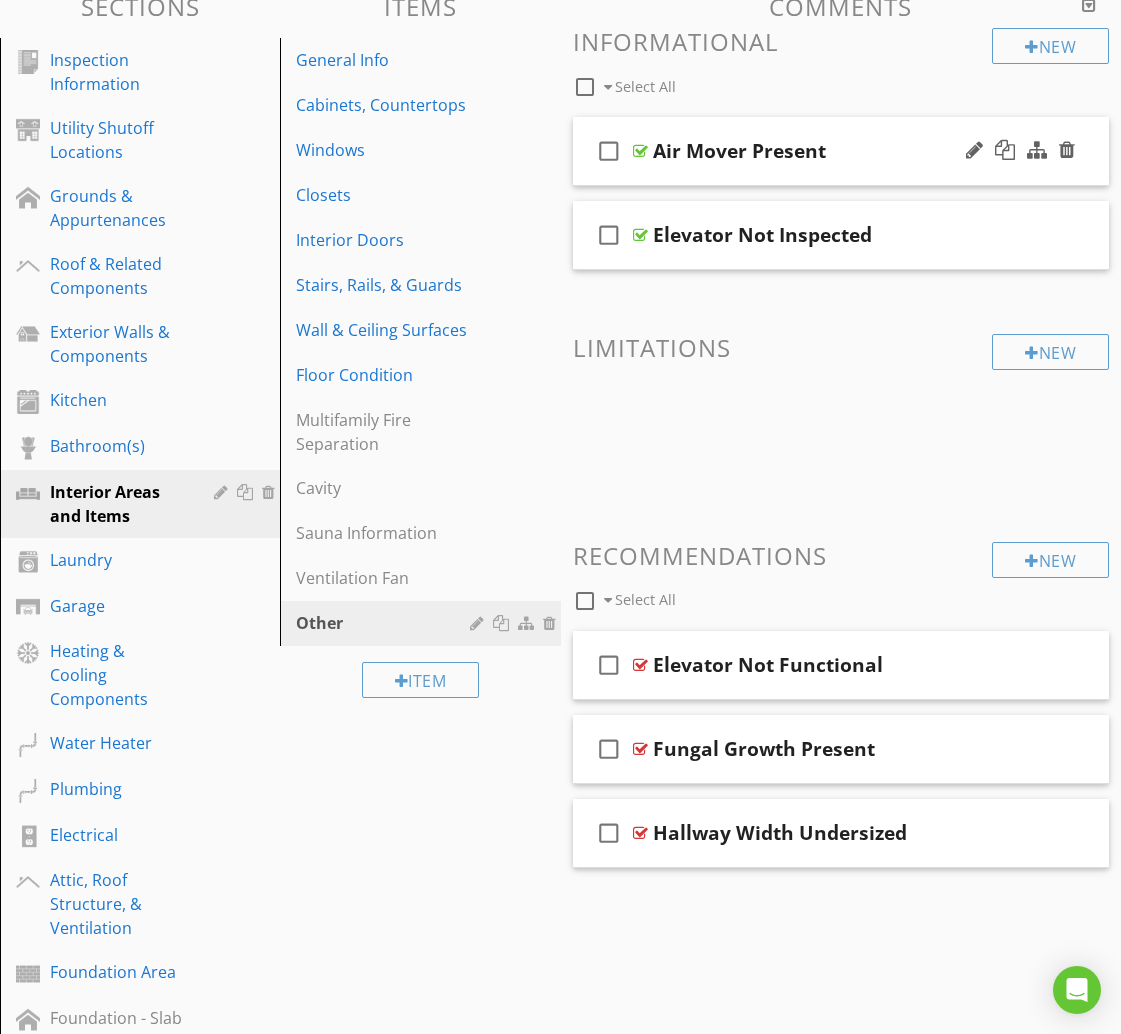 click on "check_box_outline_blank
Air Mover Present" at bounding box center (841, 151) 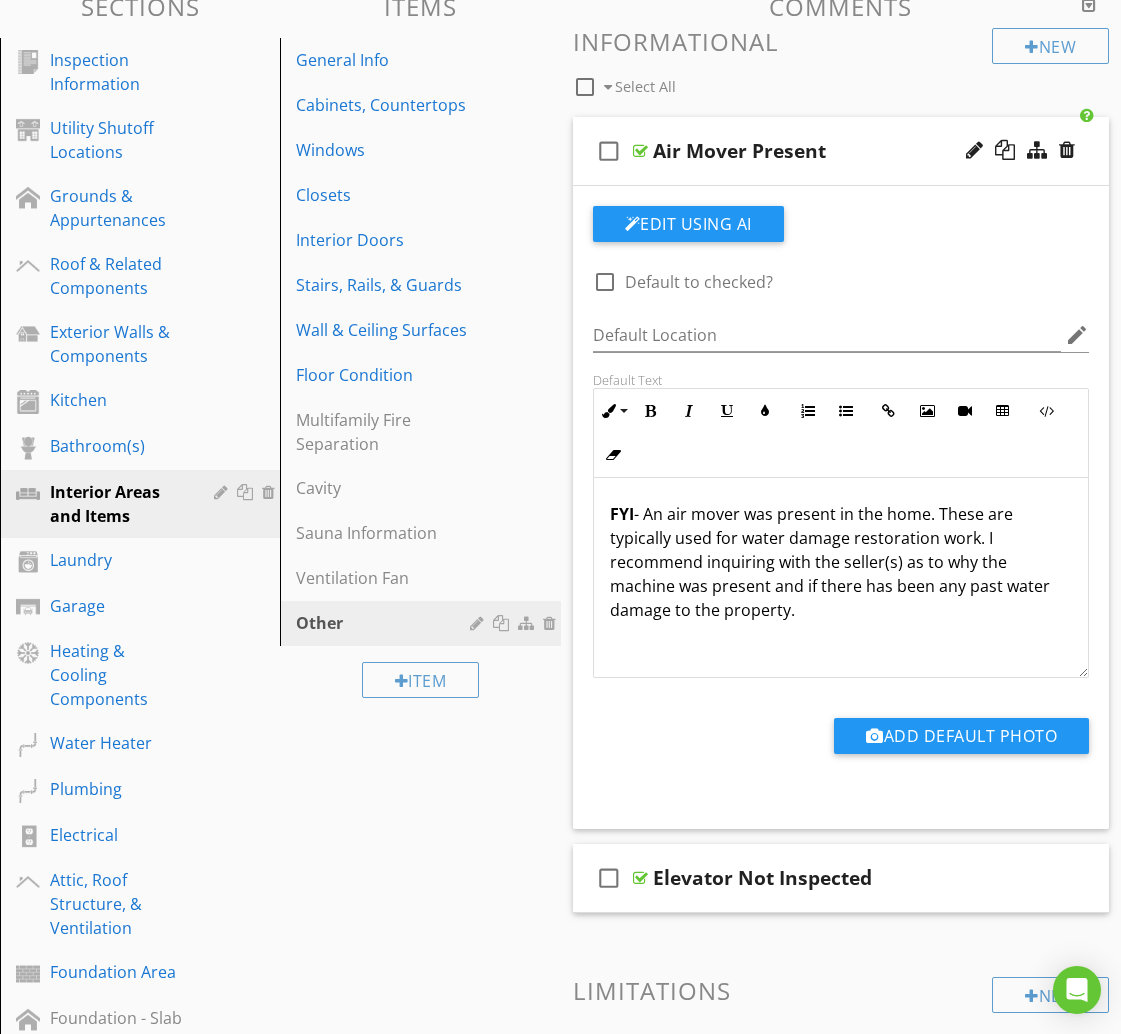 click on "Air Mover Present" at bounding box center (839, 151) 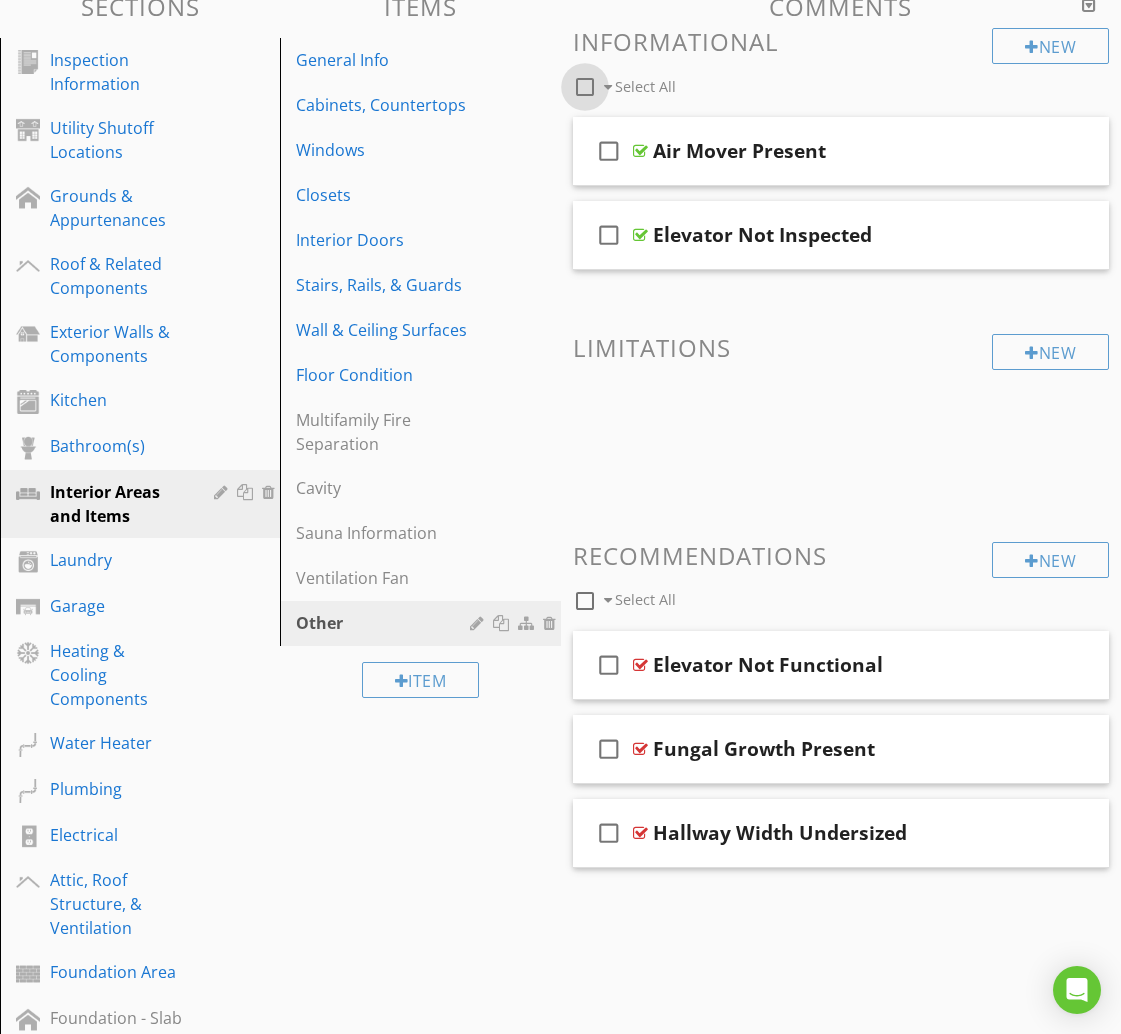 click at bounding box center [585, 87] 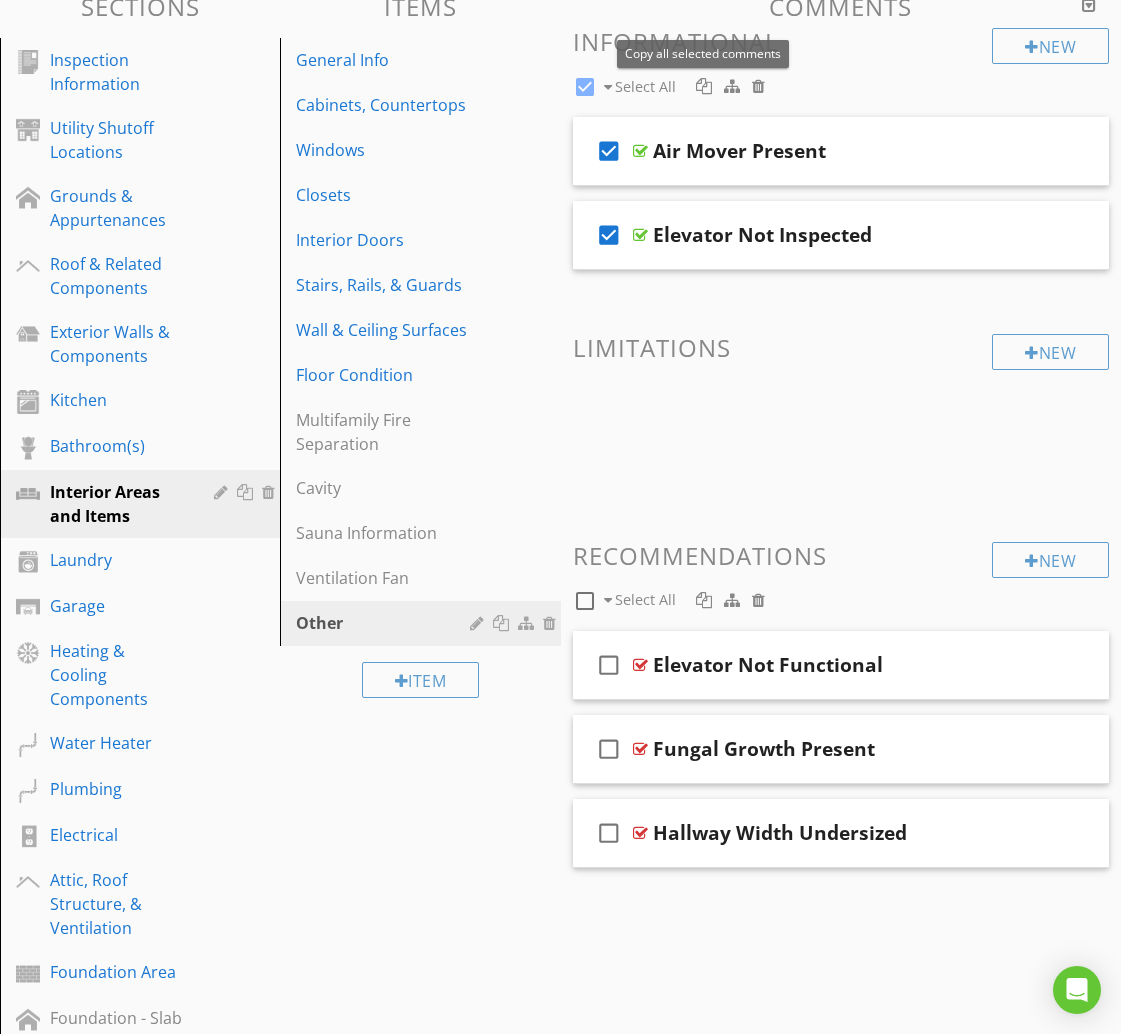 click at bounding box center [704, 86] 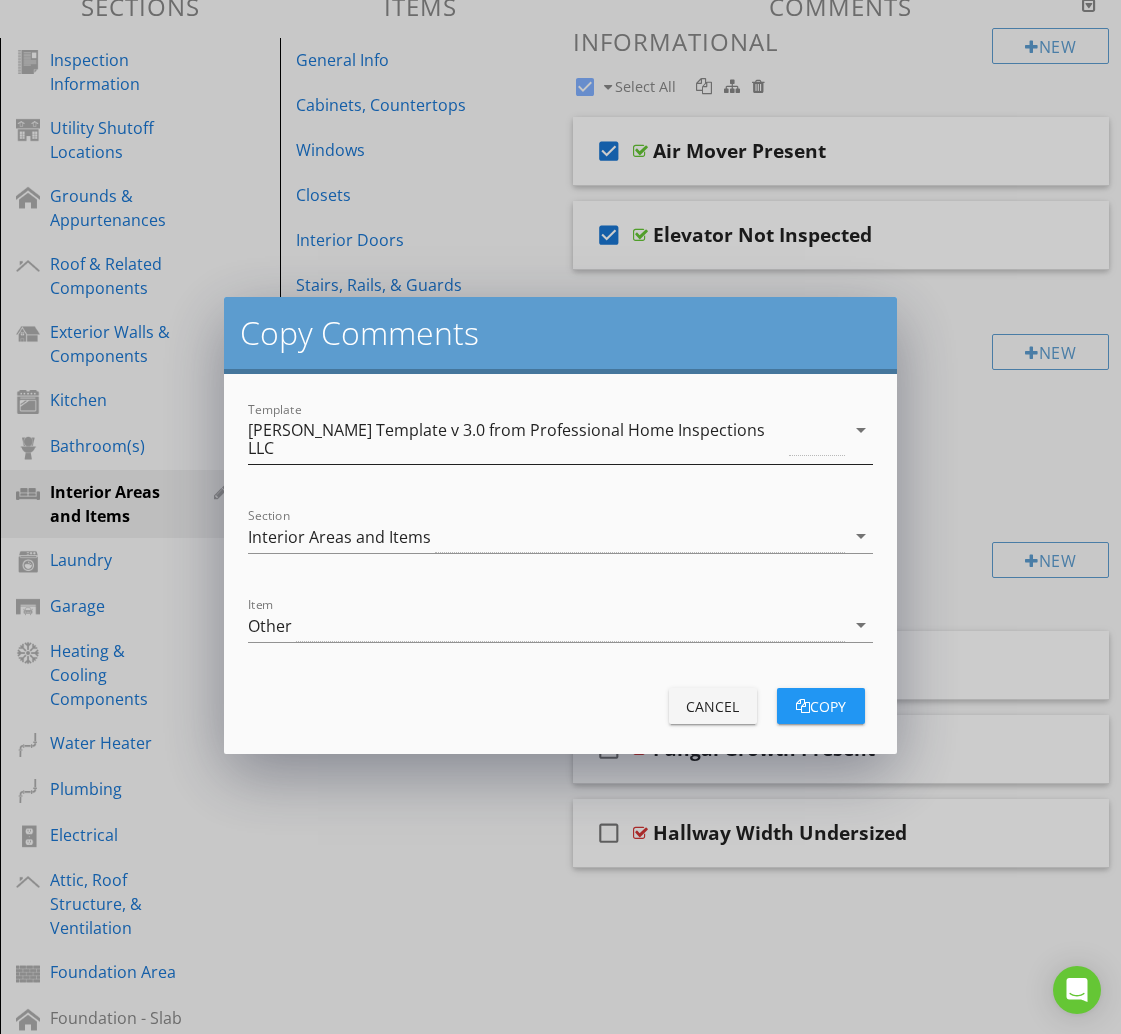click on "[PERSON_NAME] Template v 3.0 from Professional Home Inspections LLC" at bounding box center [516, 439] 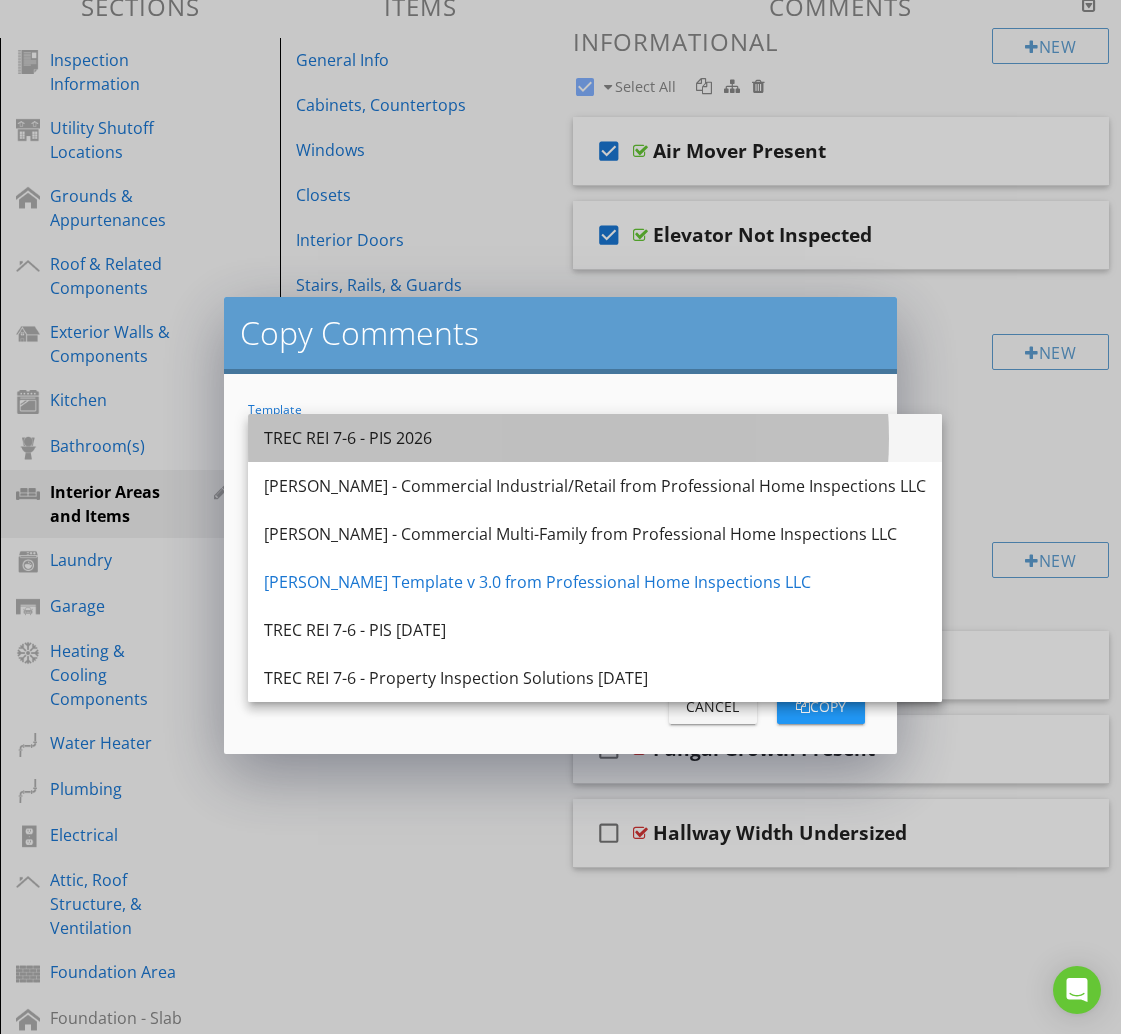 click on "TREC REI 7-6 - PIS 2026" at bounding box center (595, 438) 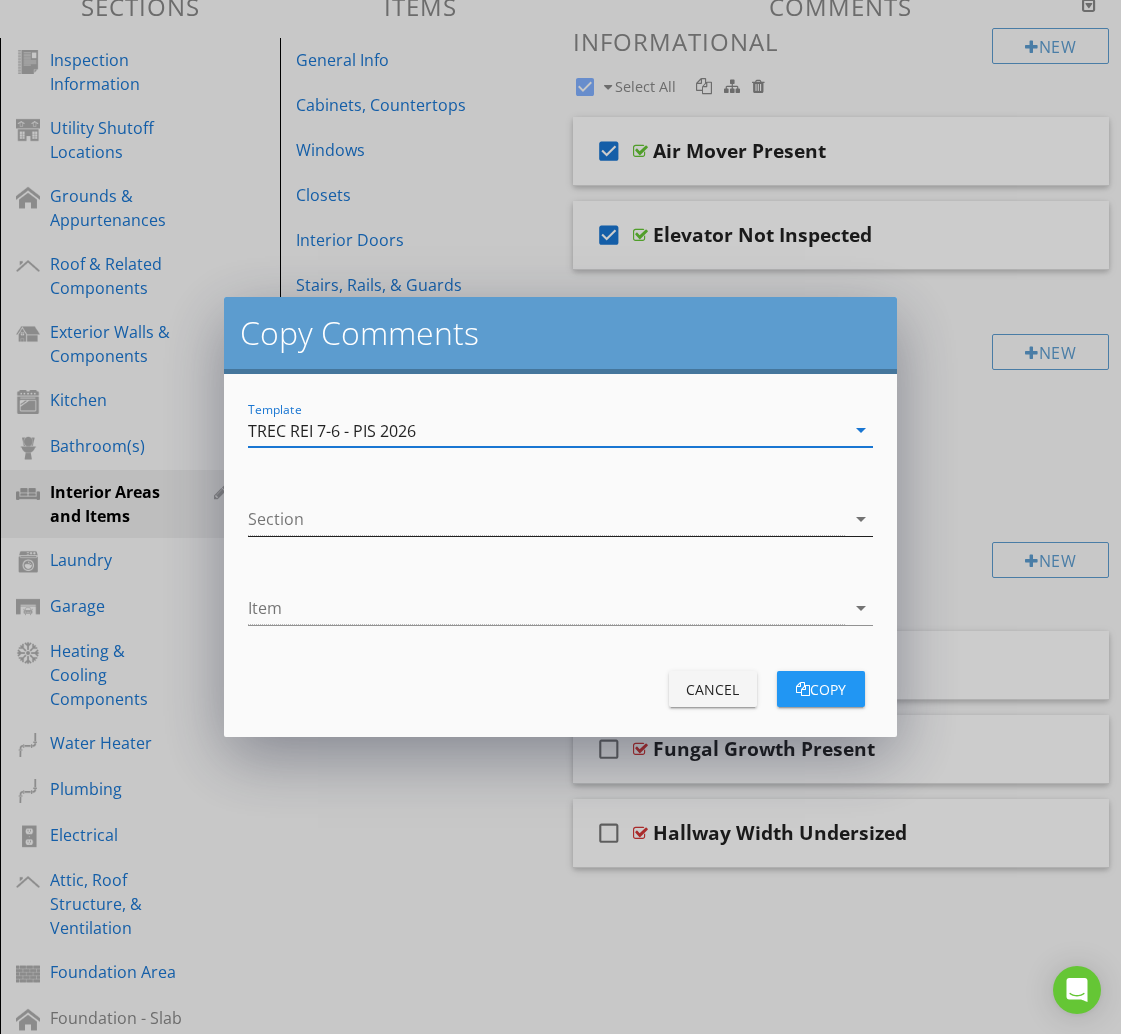 click at bounding box center (546, 519) 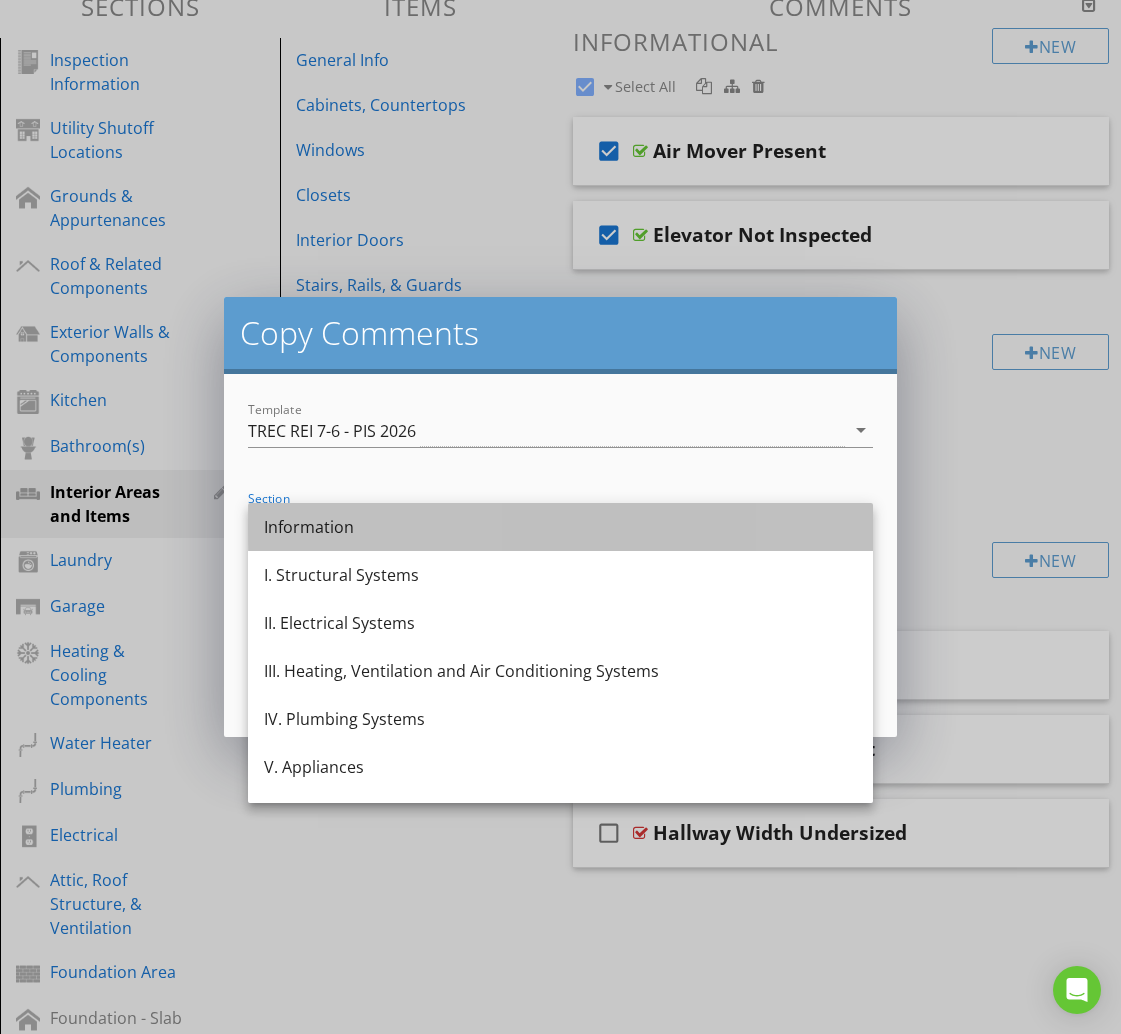 click on "Information" at bounding box center (560, 527) 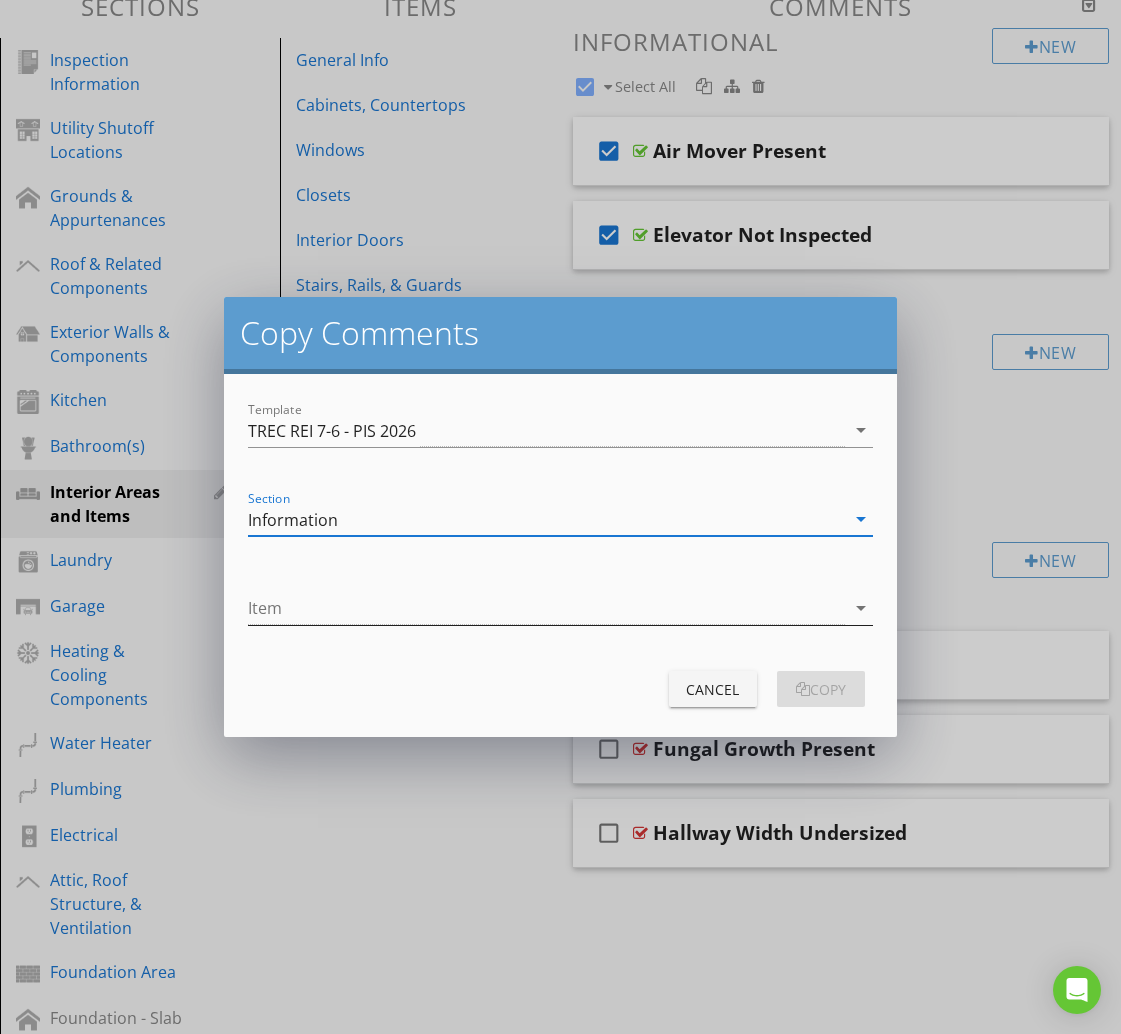 click at bounding box center [546, 608] 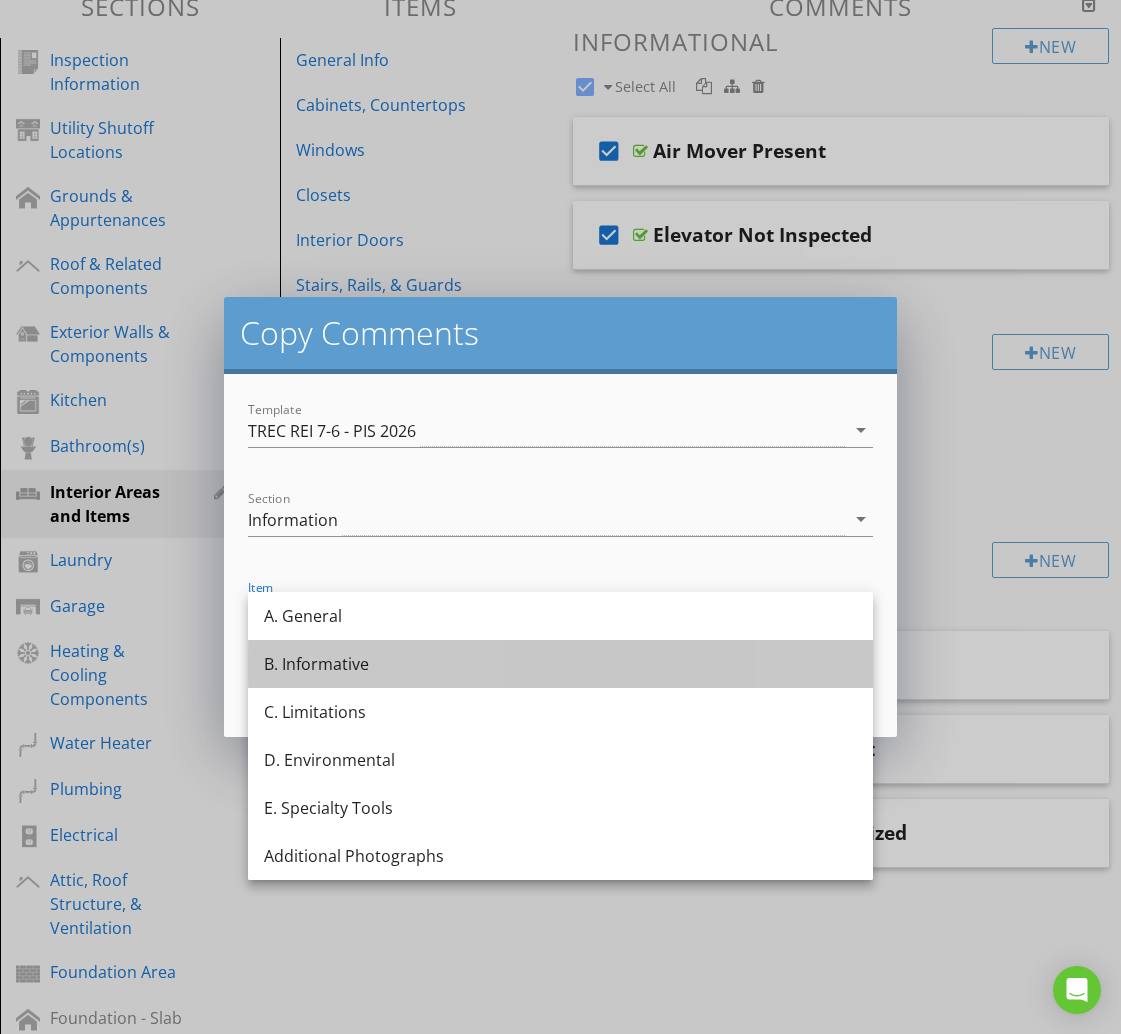 click on "B. Informative" at bounding box center (560, 664) 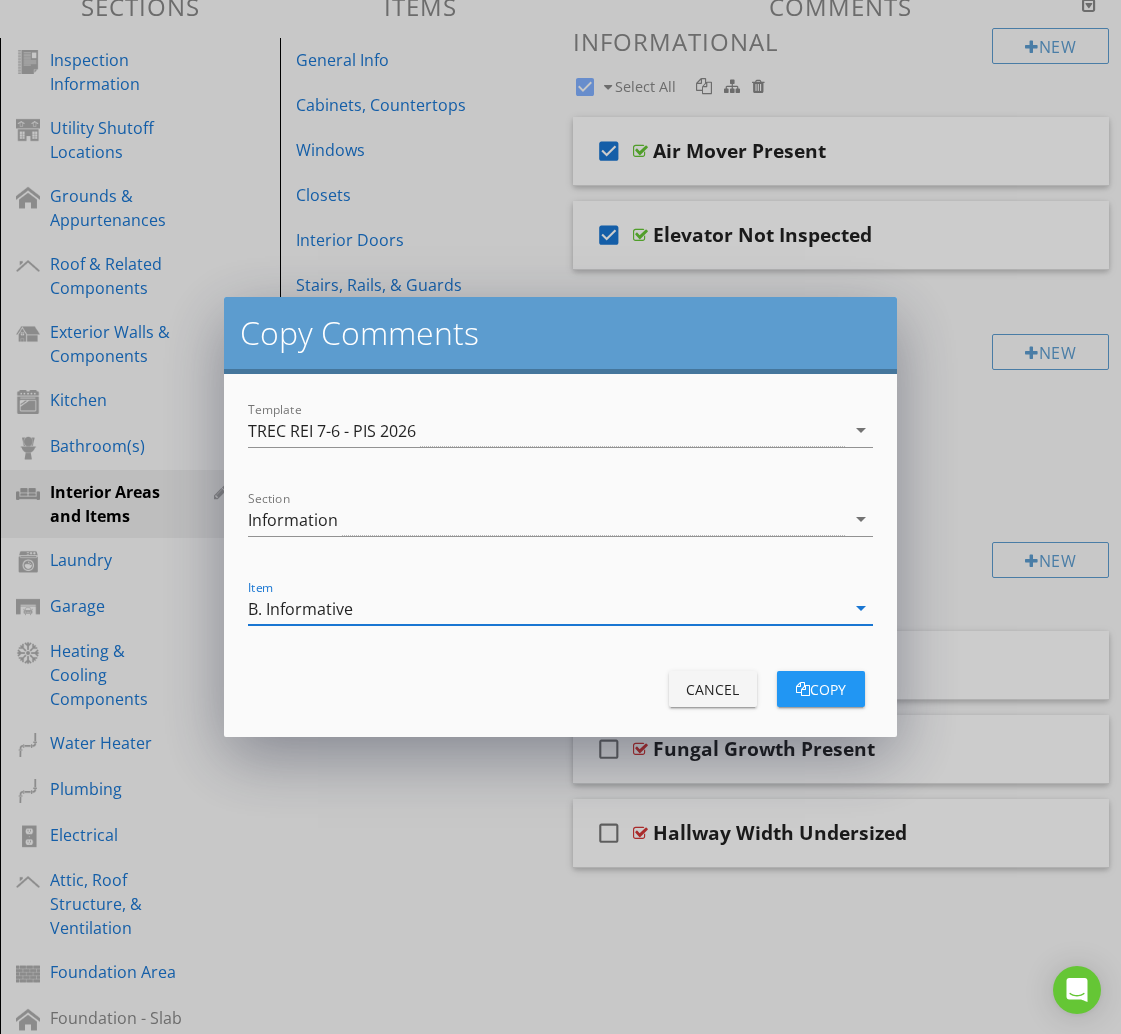 click on "copy" at bounding box center [821, 689] 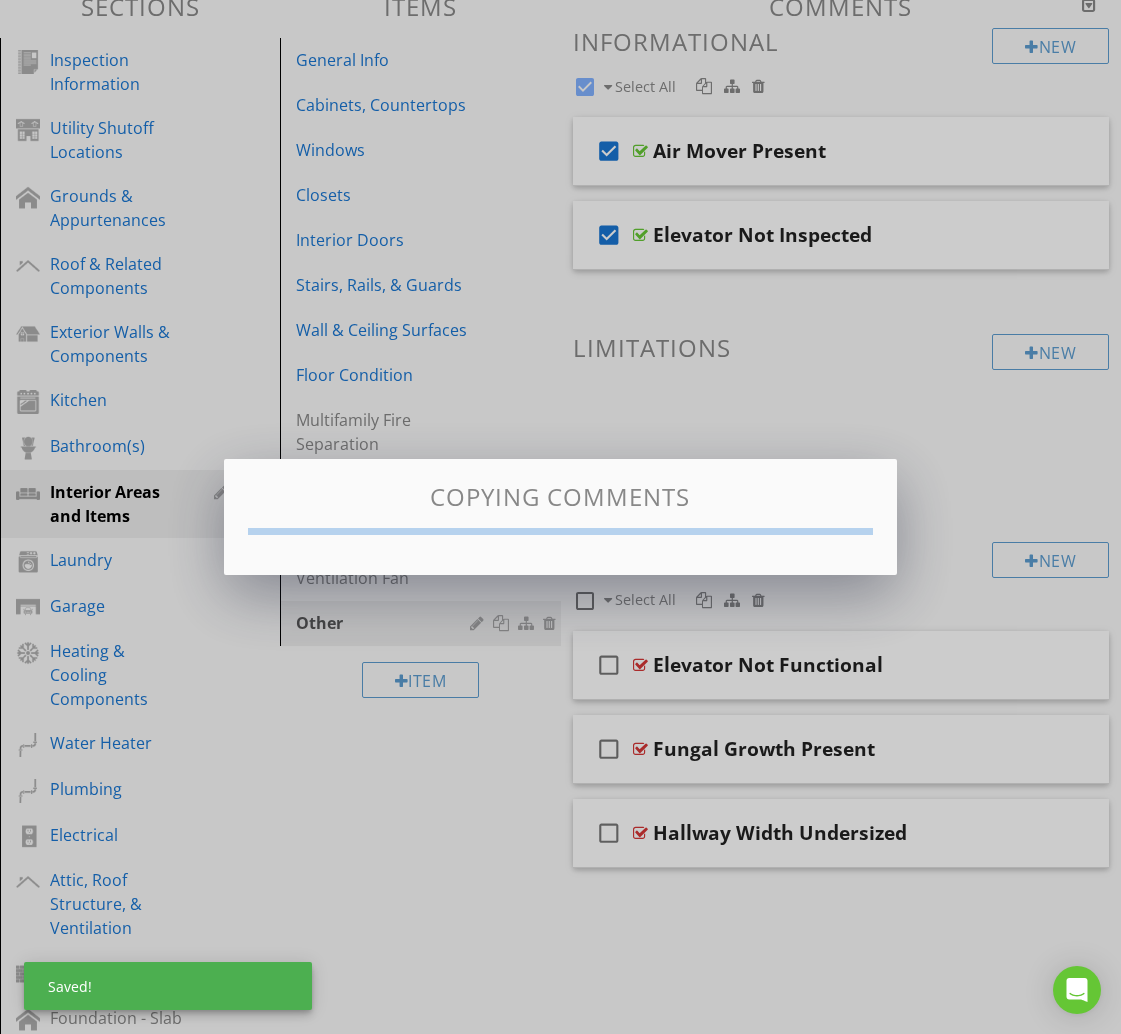 checkbox on "false" 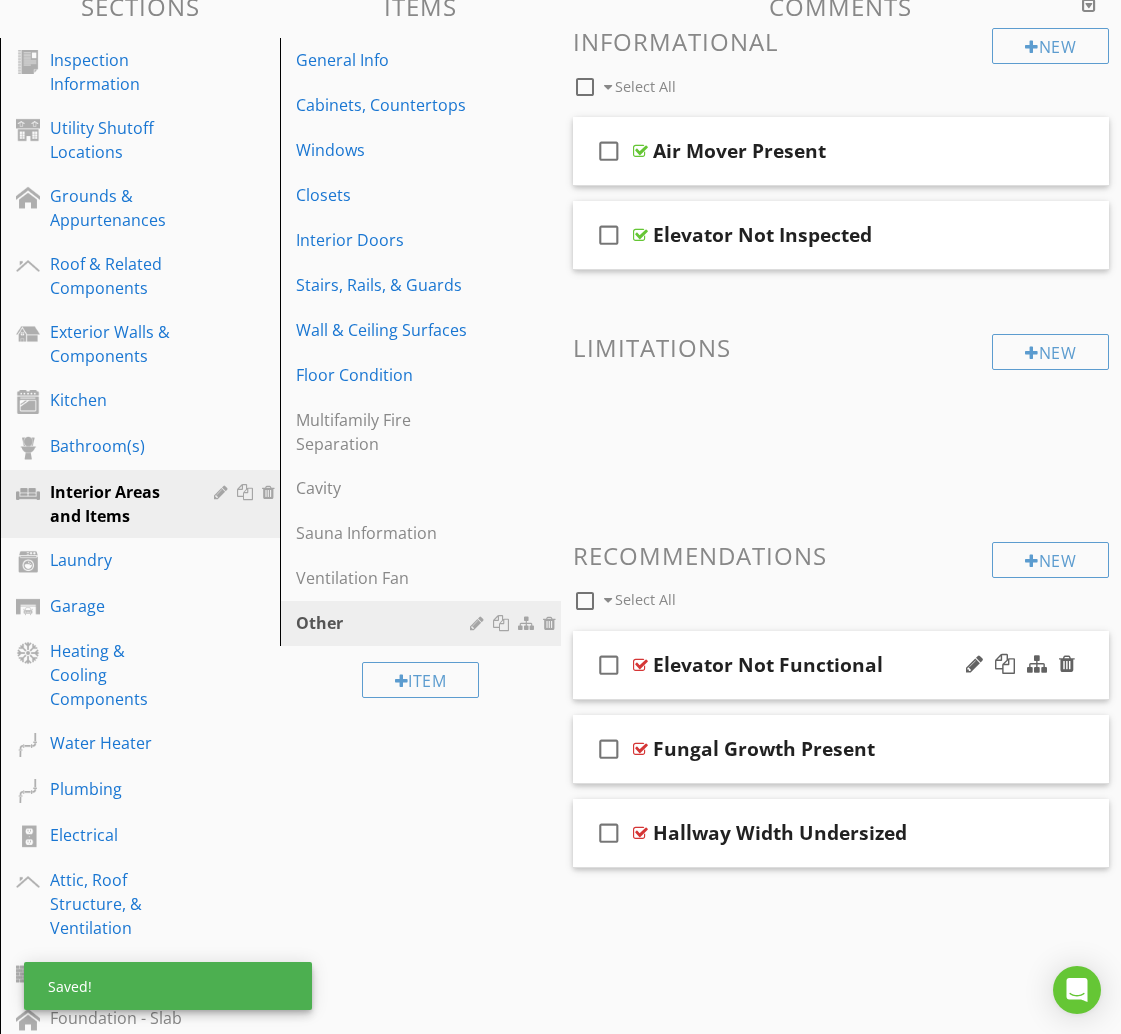 click on "Elevator Not Functional" at bounding box center (839, 665) 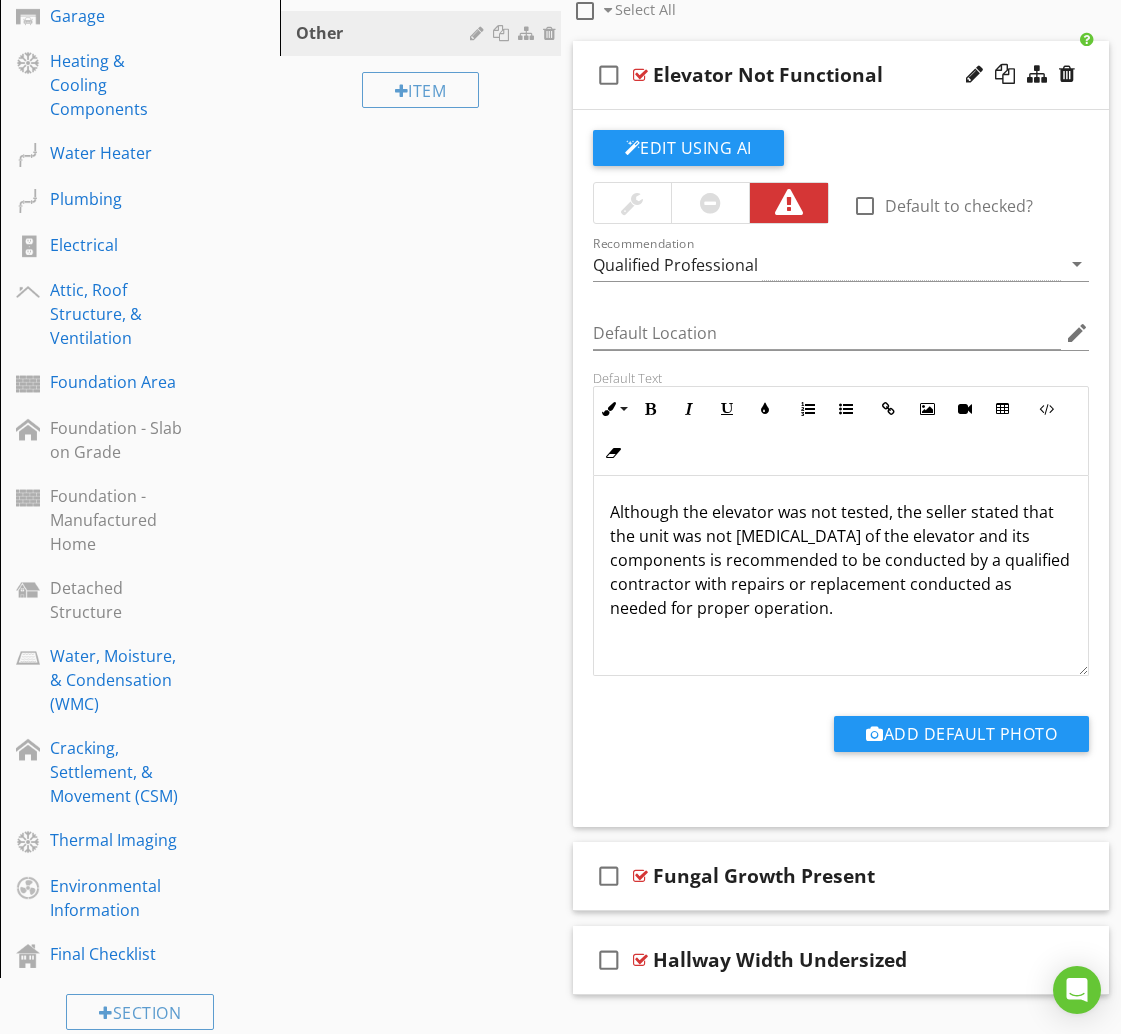 scroll, scrollTop: 873, scrollLeft: 0, axis: vertical 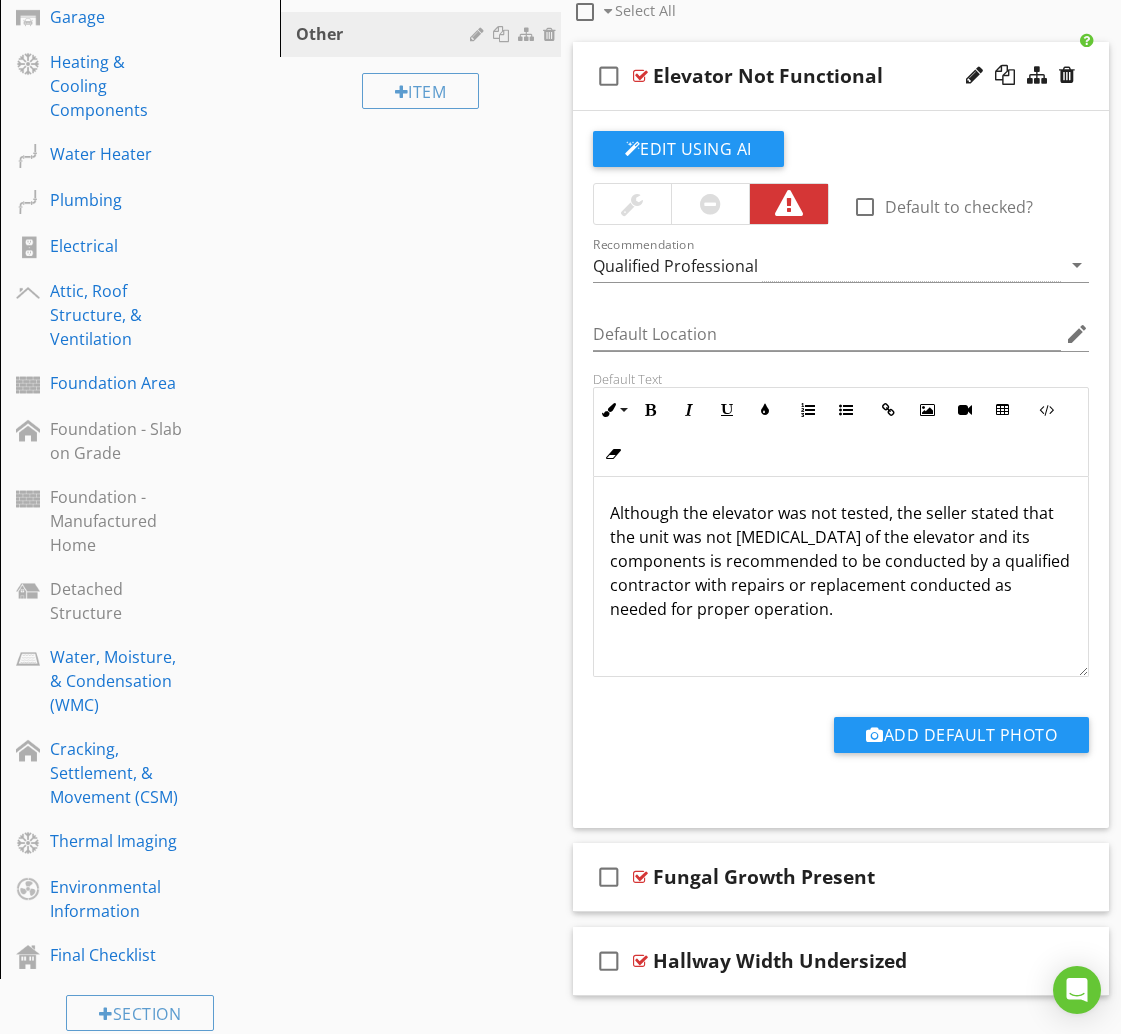click on "check_box_outline_blank
Elevator Not Functional" at bounding box center [841, 76] 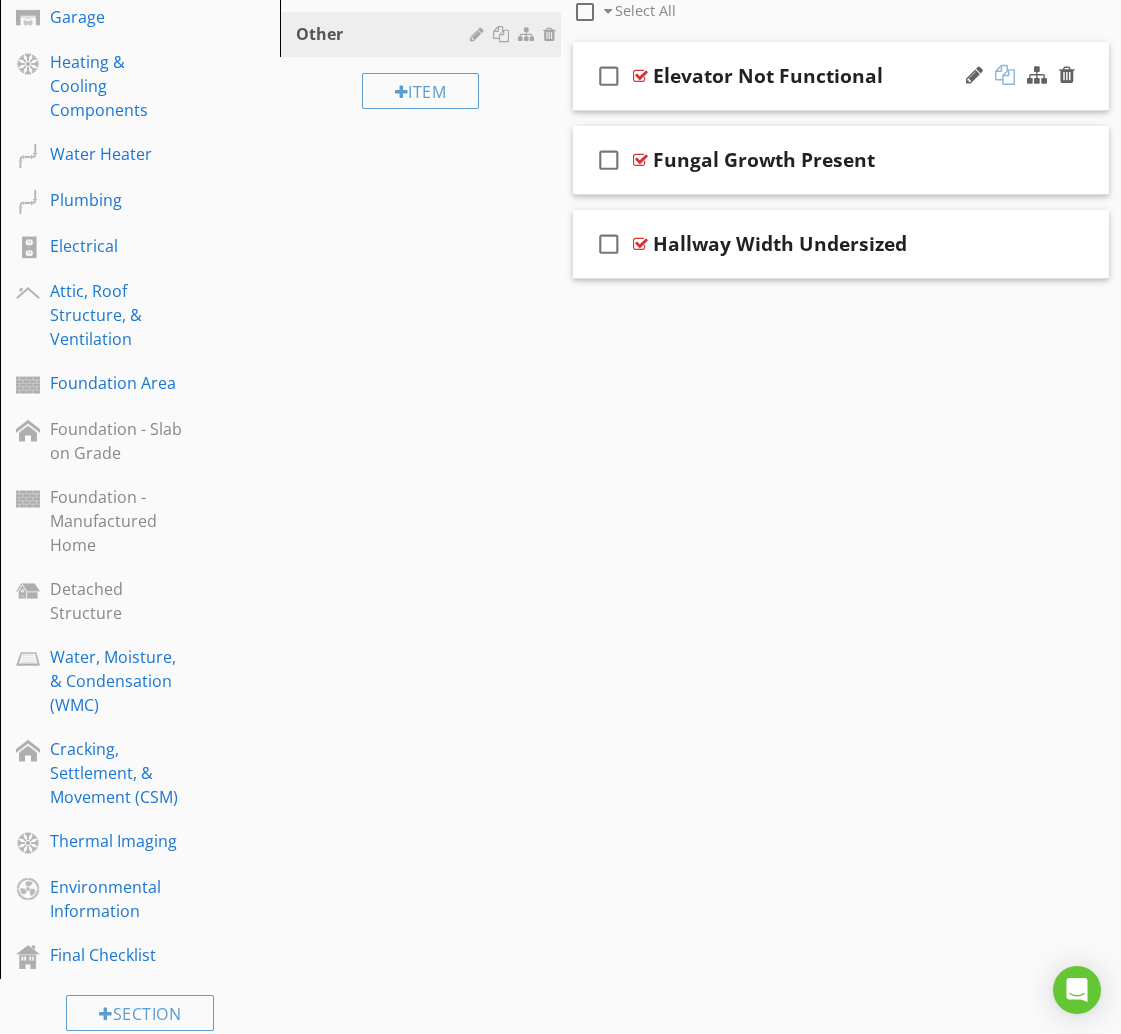 click at bounding box center [1005, 75] 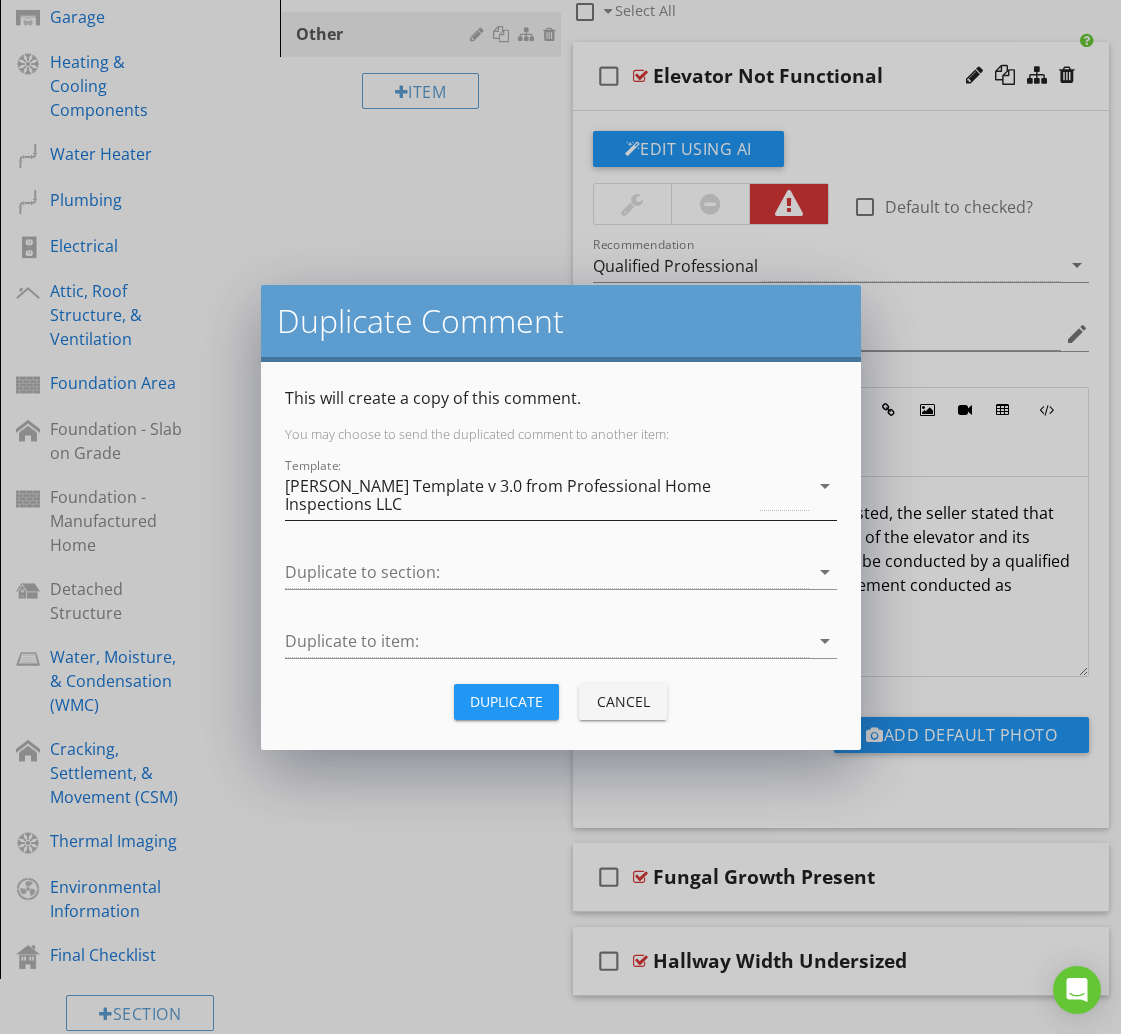 click on "[PERSON_NAME] Template v 3.0 from Professional Home Inspections LLC" at bounding box center [521, 495] 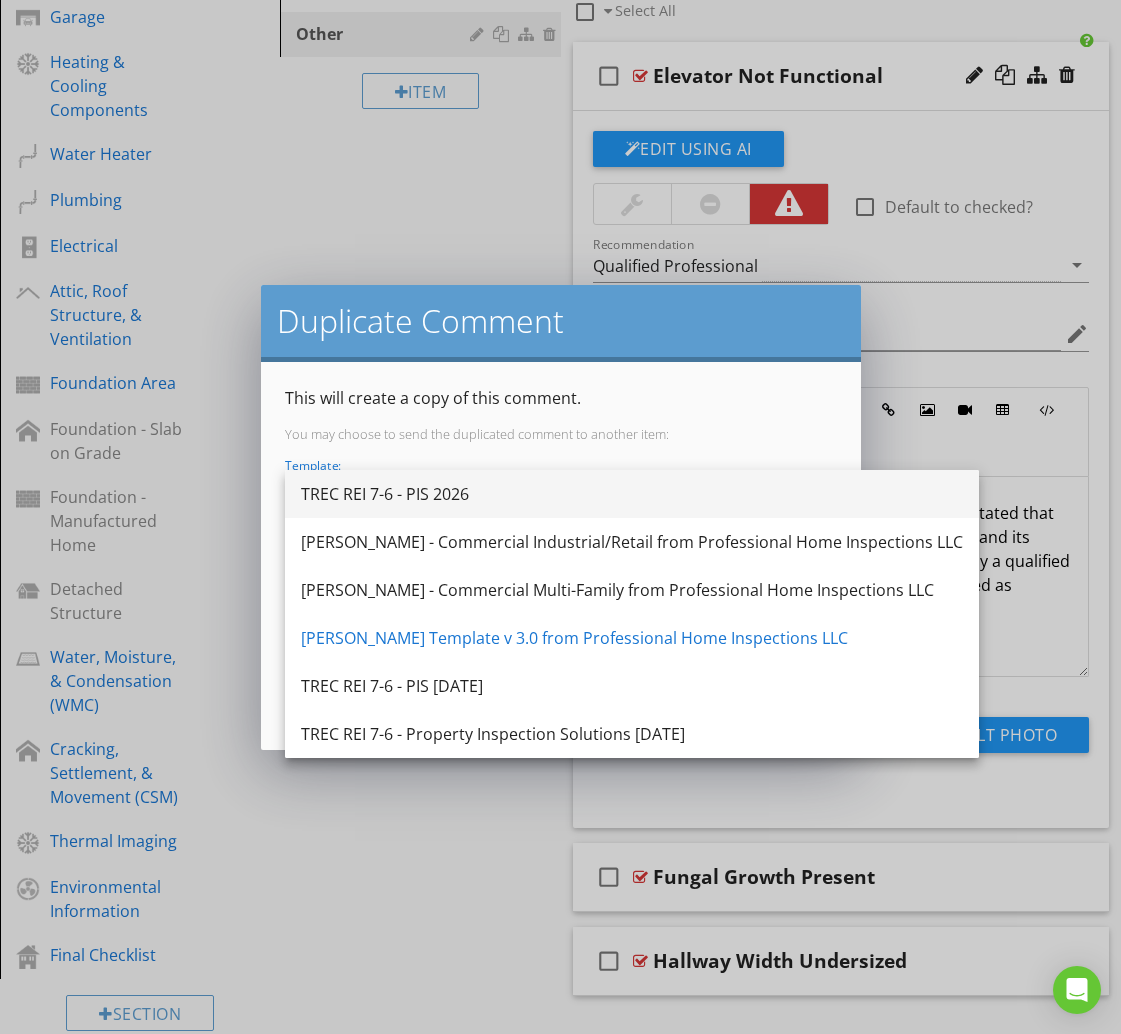 click on "TREC REI 7-6 - PIS 2026" at bounding box center [632, 494] 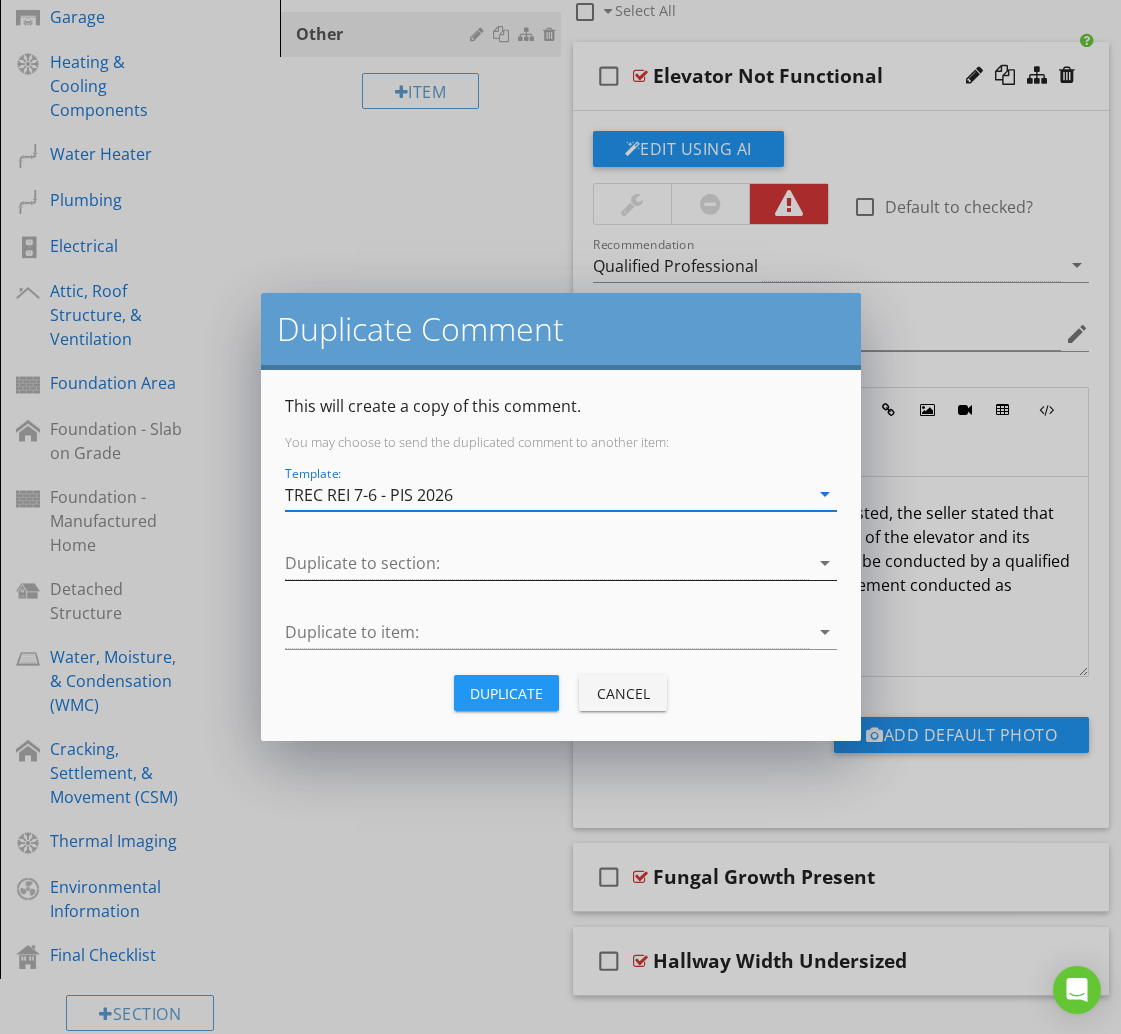 click at bounding box center [547, 563] 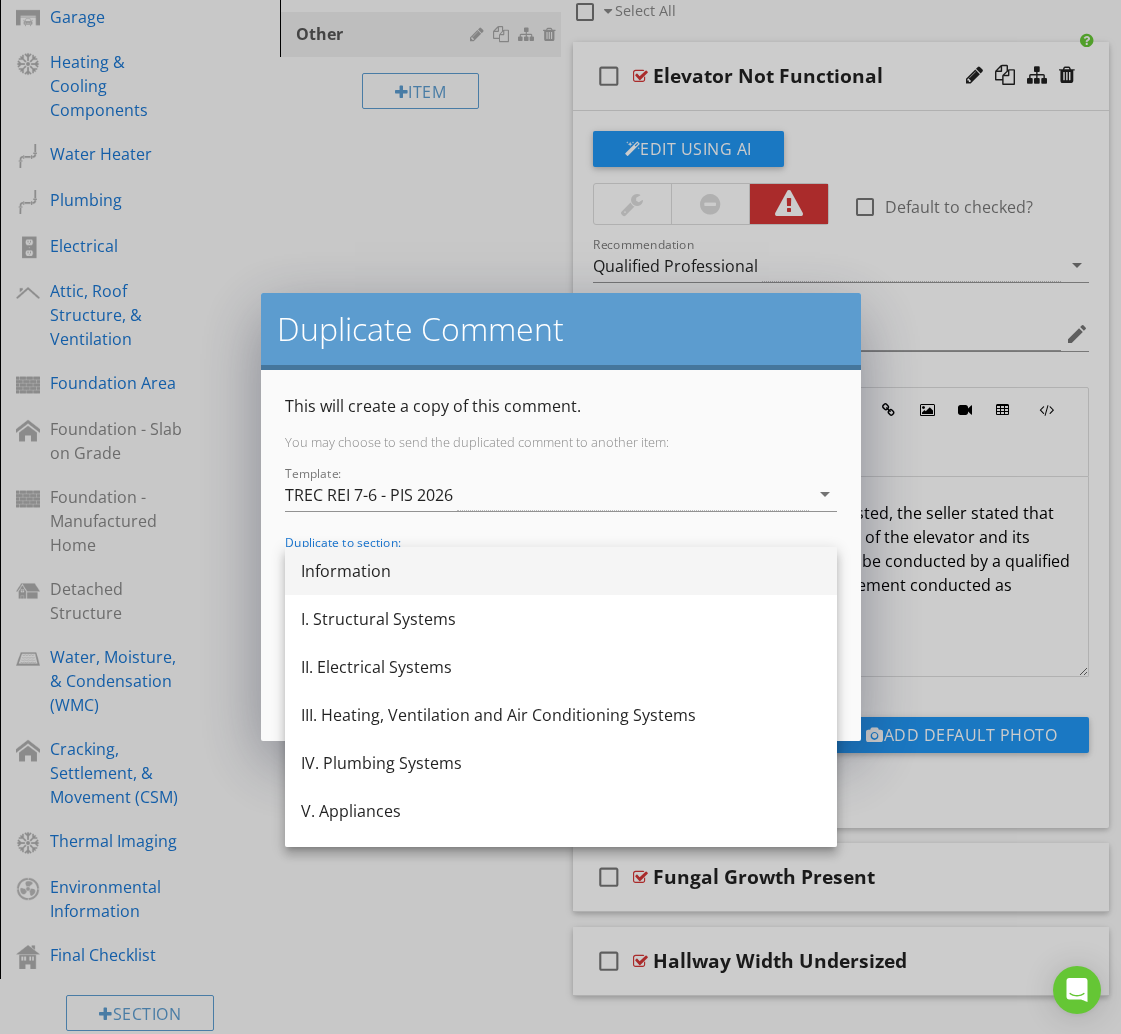 click on "Information" at bounding box center (561, 571) 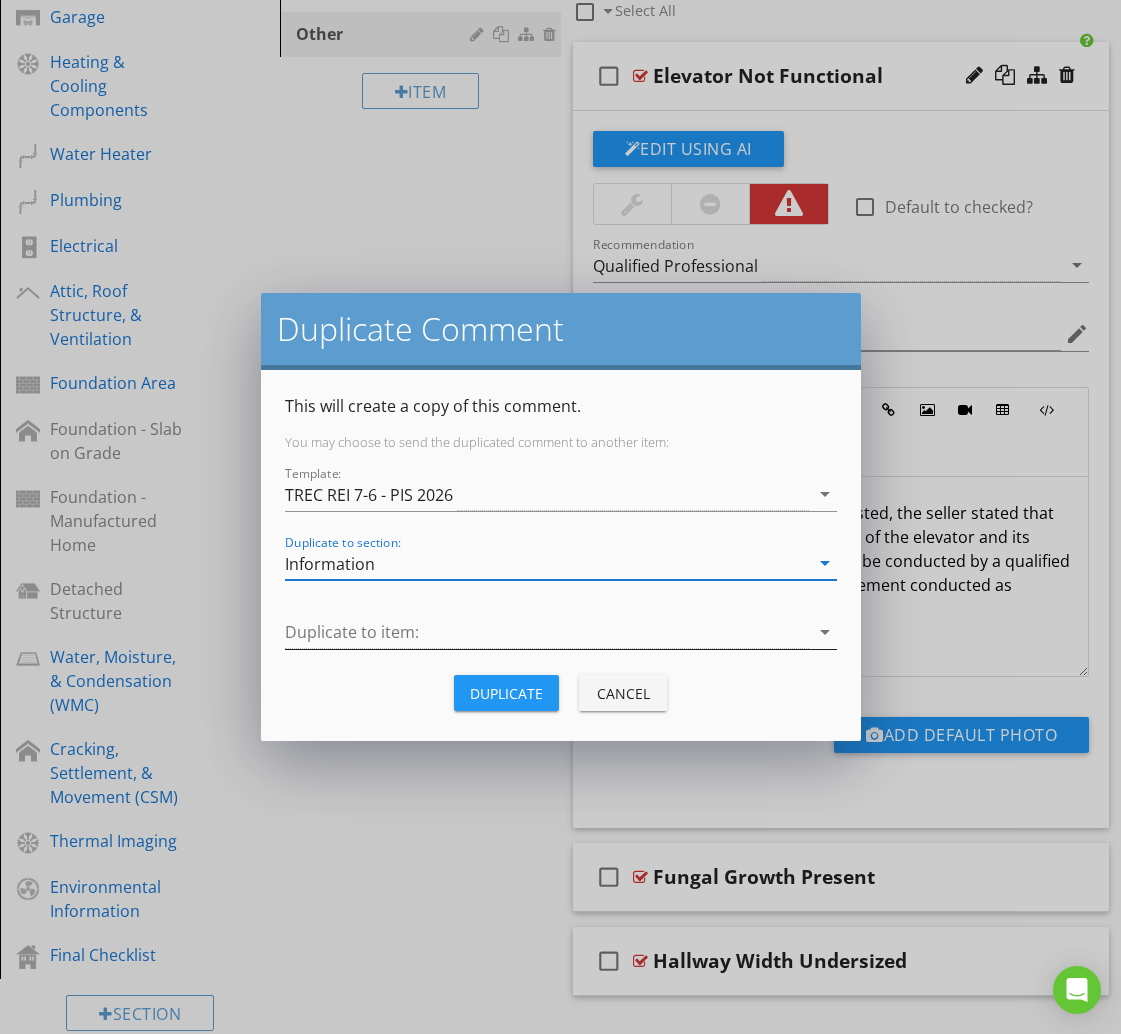 click at bounding box center (547, 632) 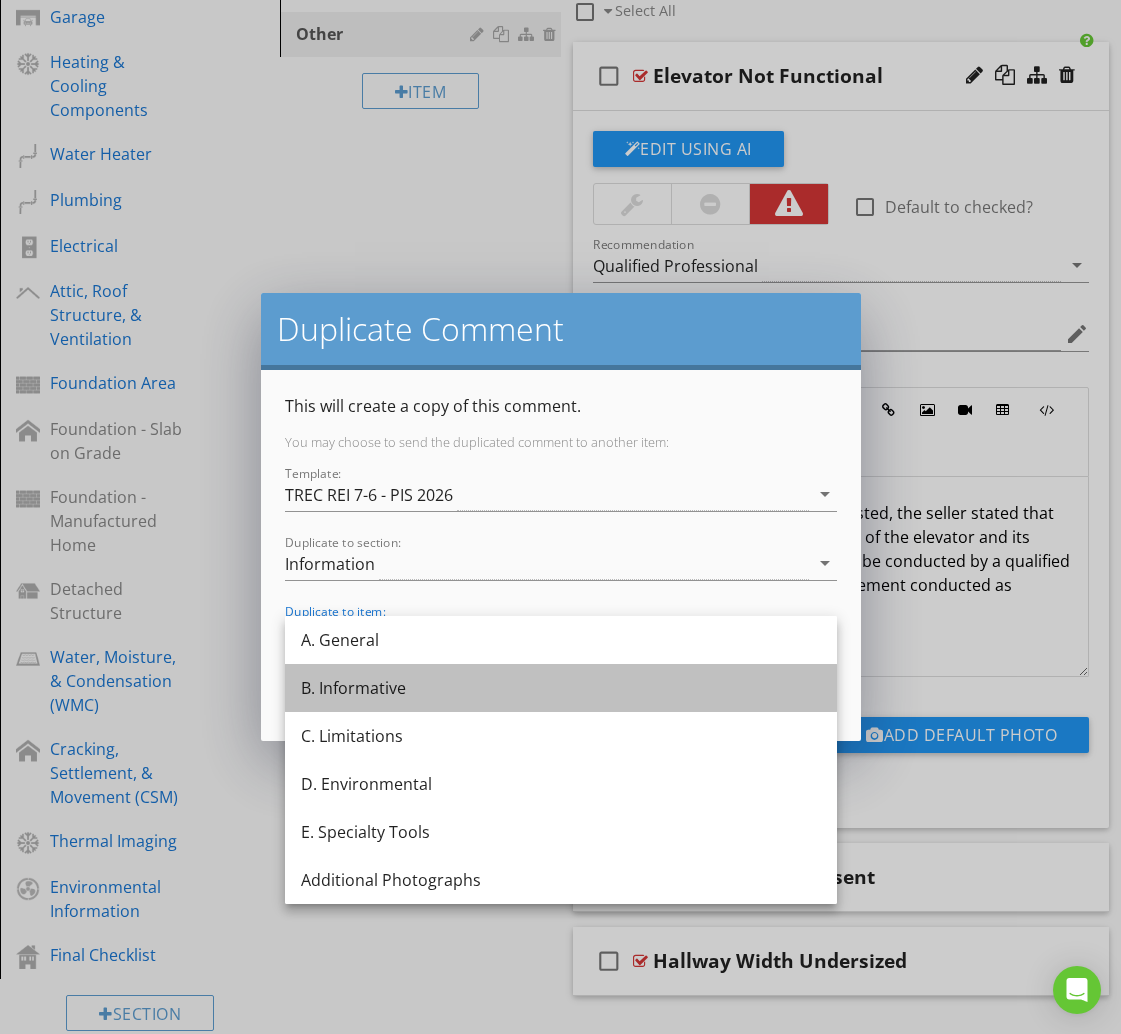 click on "B. Informative" at bounding box center (561, 688) 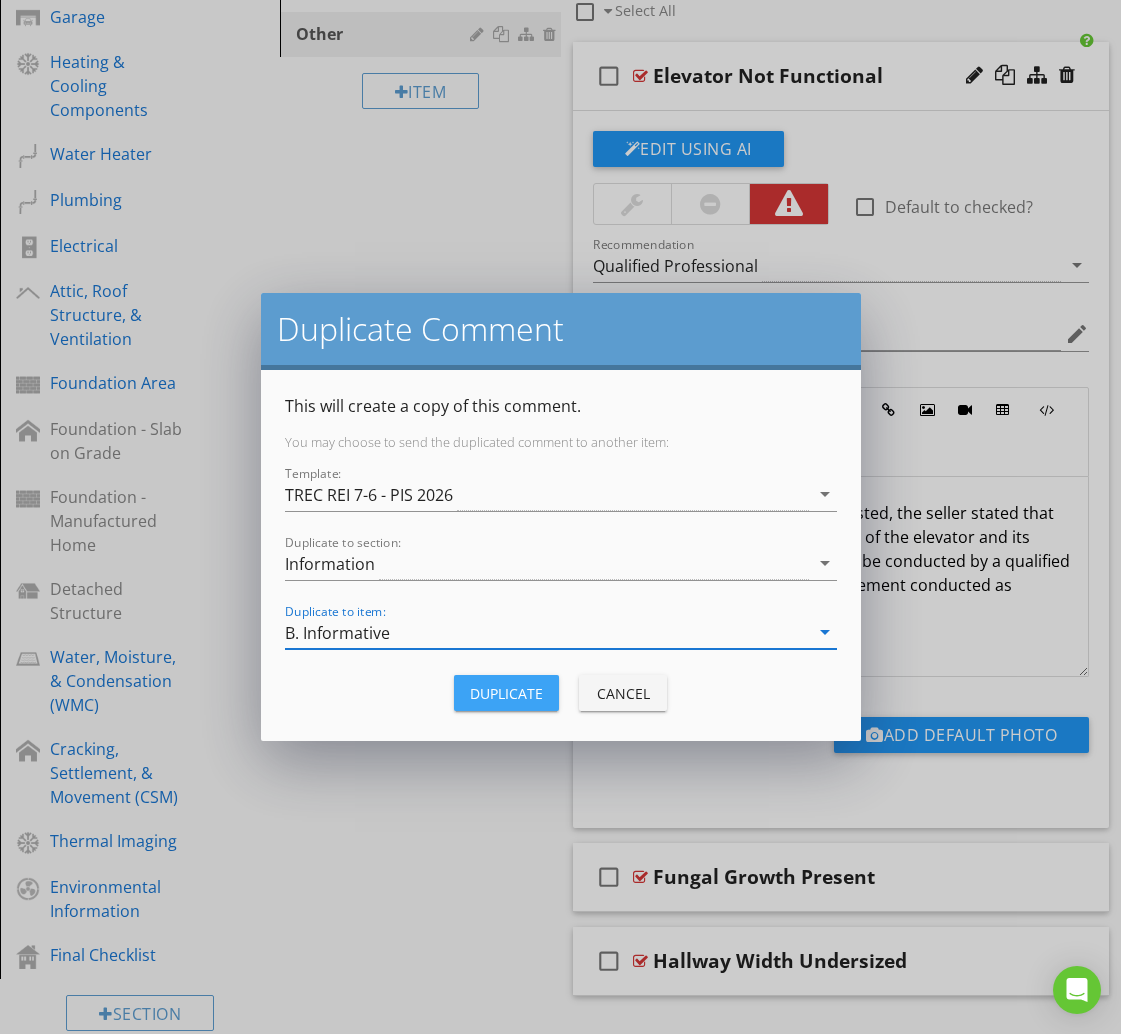 click on "Duplicate" at bounding box center [506, 693] 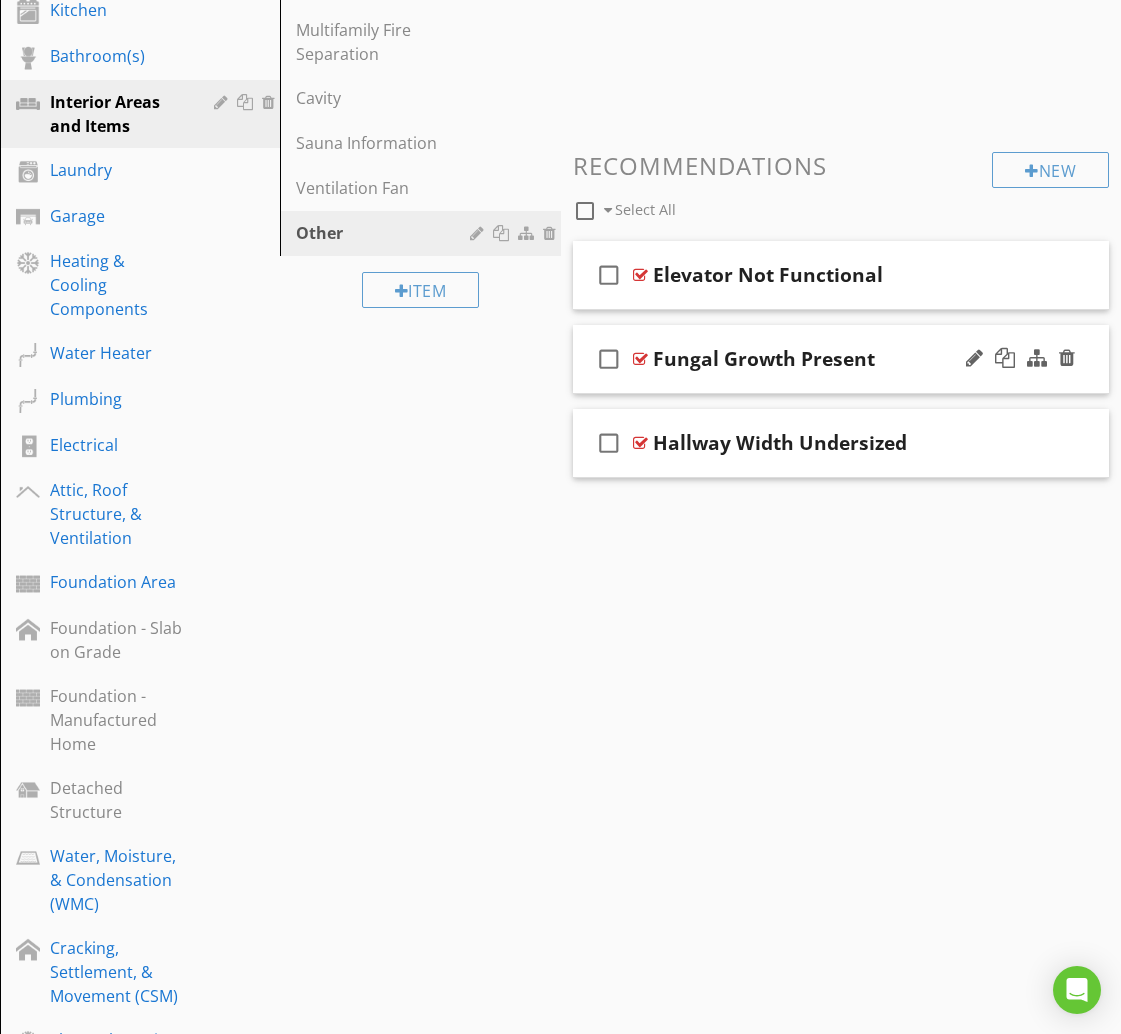 scroll, scrollTop: 671, scrollLeft: 0, axis: vertical 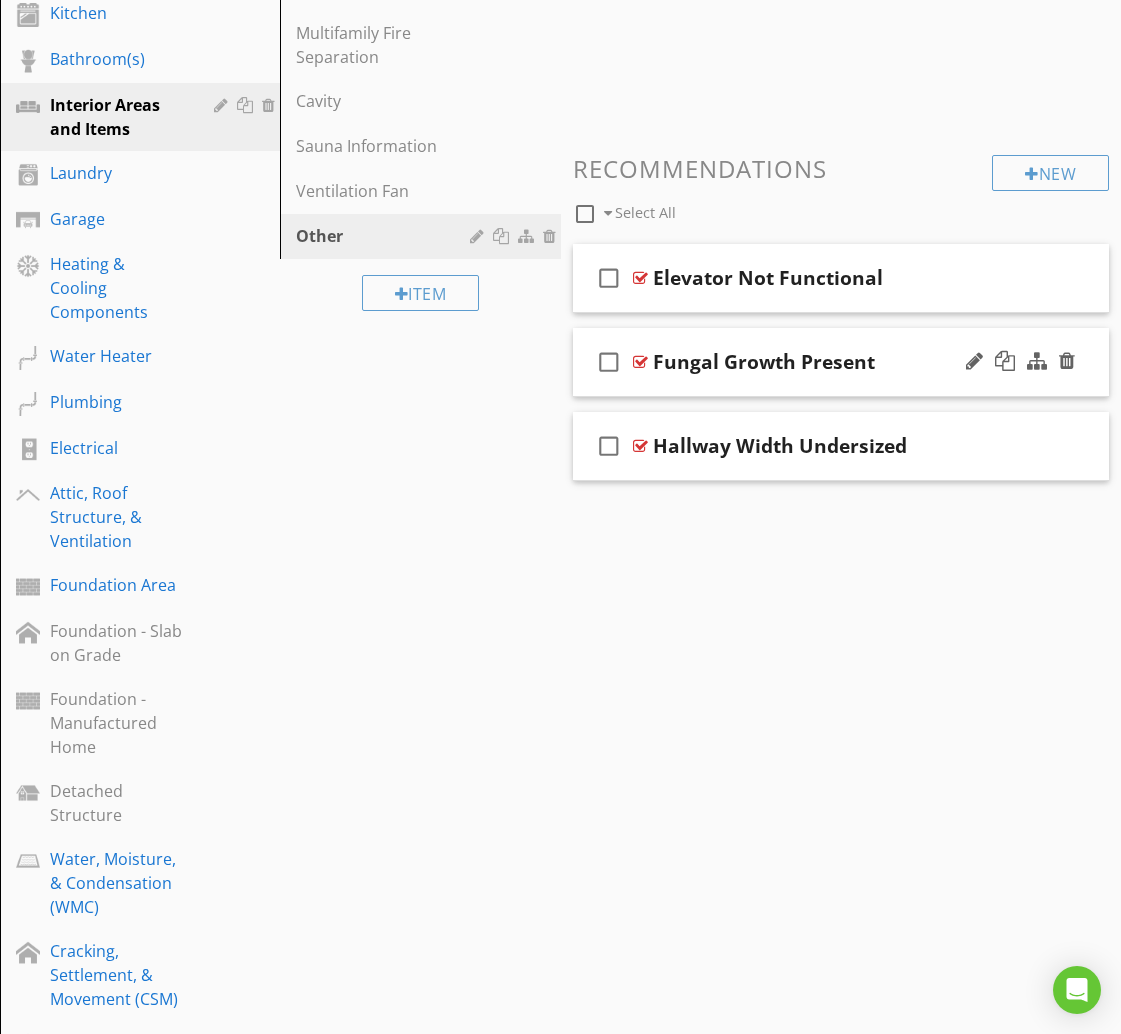 click on "check_box_outline_blank
Fungal Growth Present" at bounding box center (841, 362) 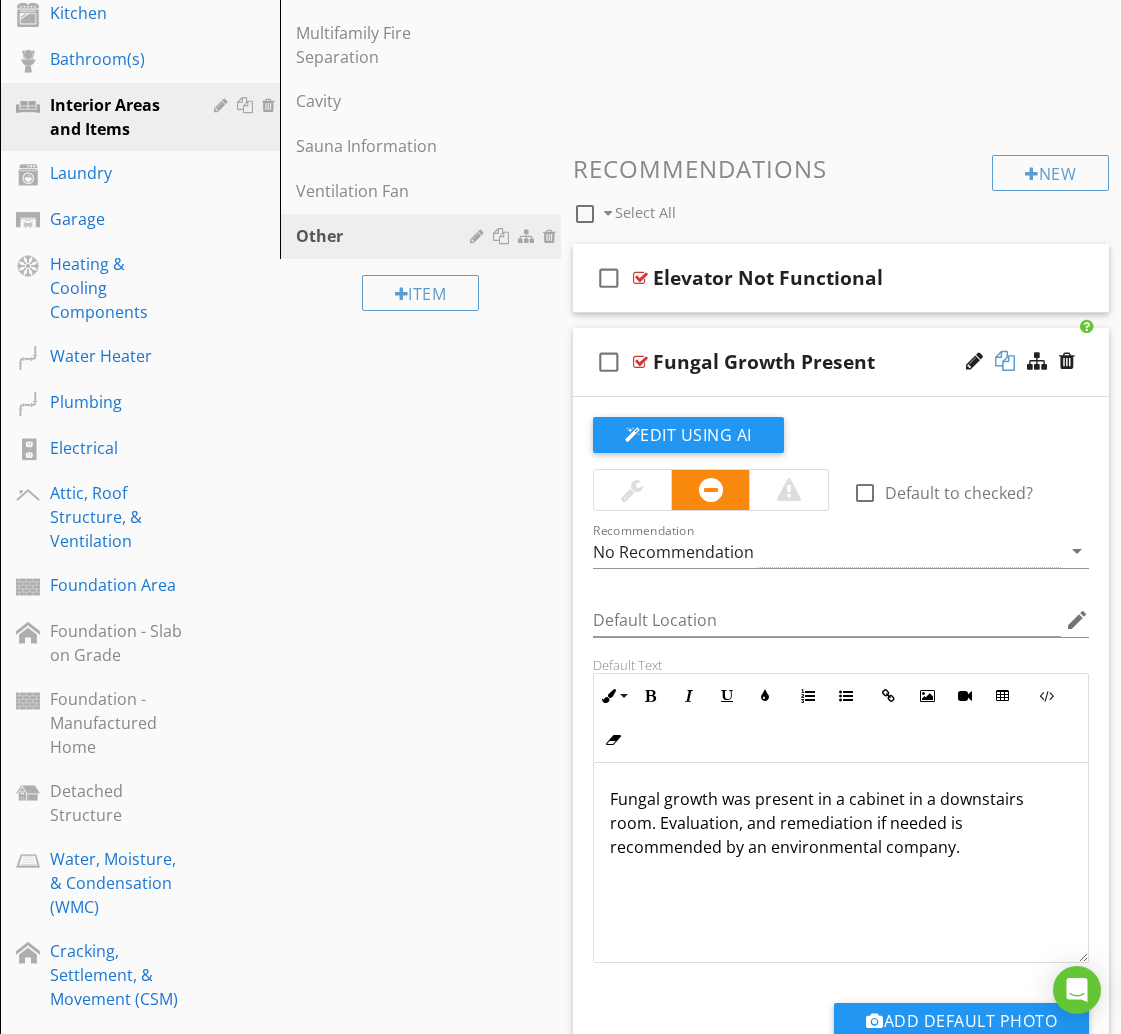 click at bounding box center [1005, 361] 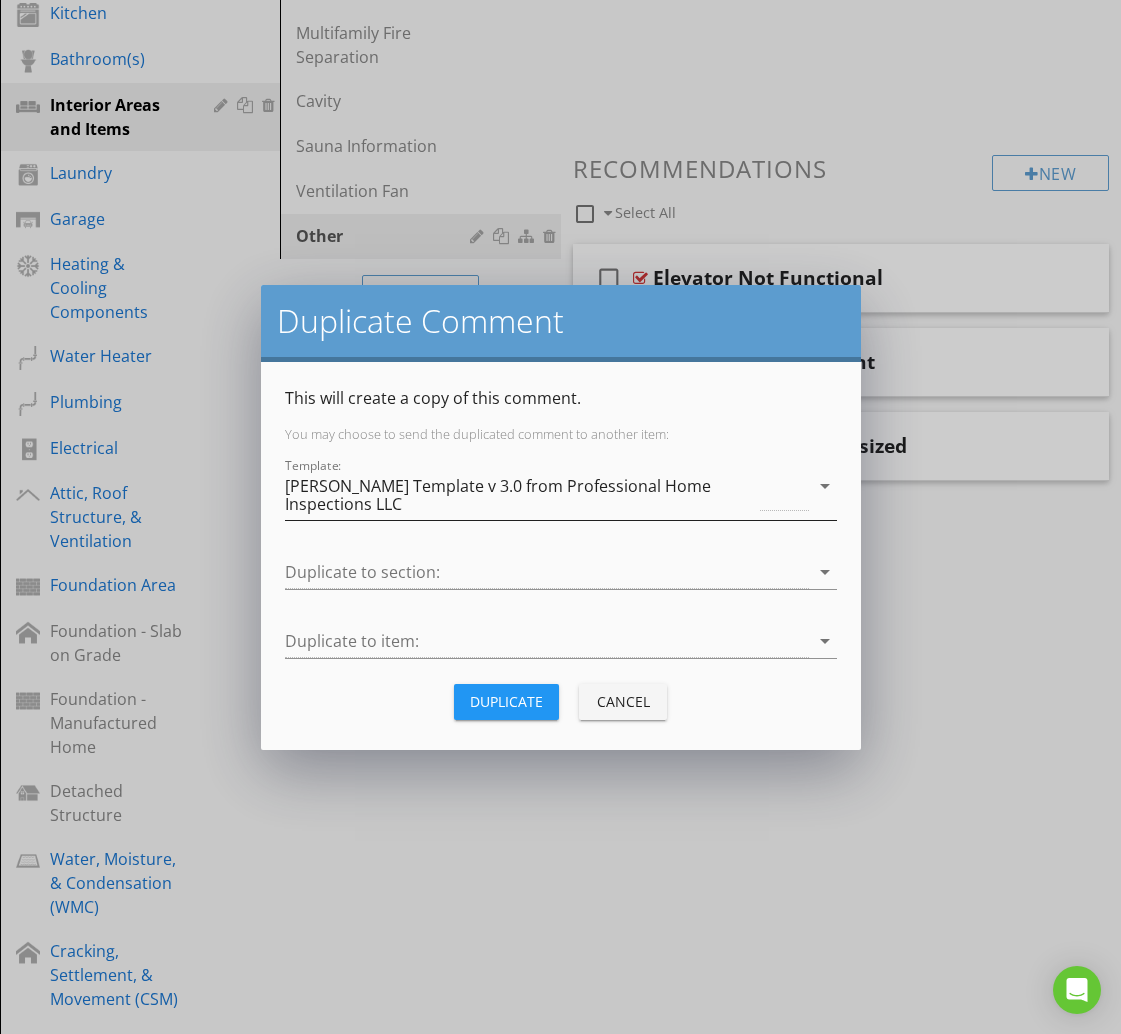 click on "[PERSON_NAME] Template v 3.0 from Professional Home Inspections LLC" at bounding box center [521, 495] 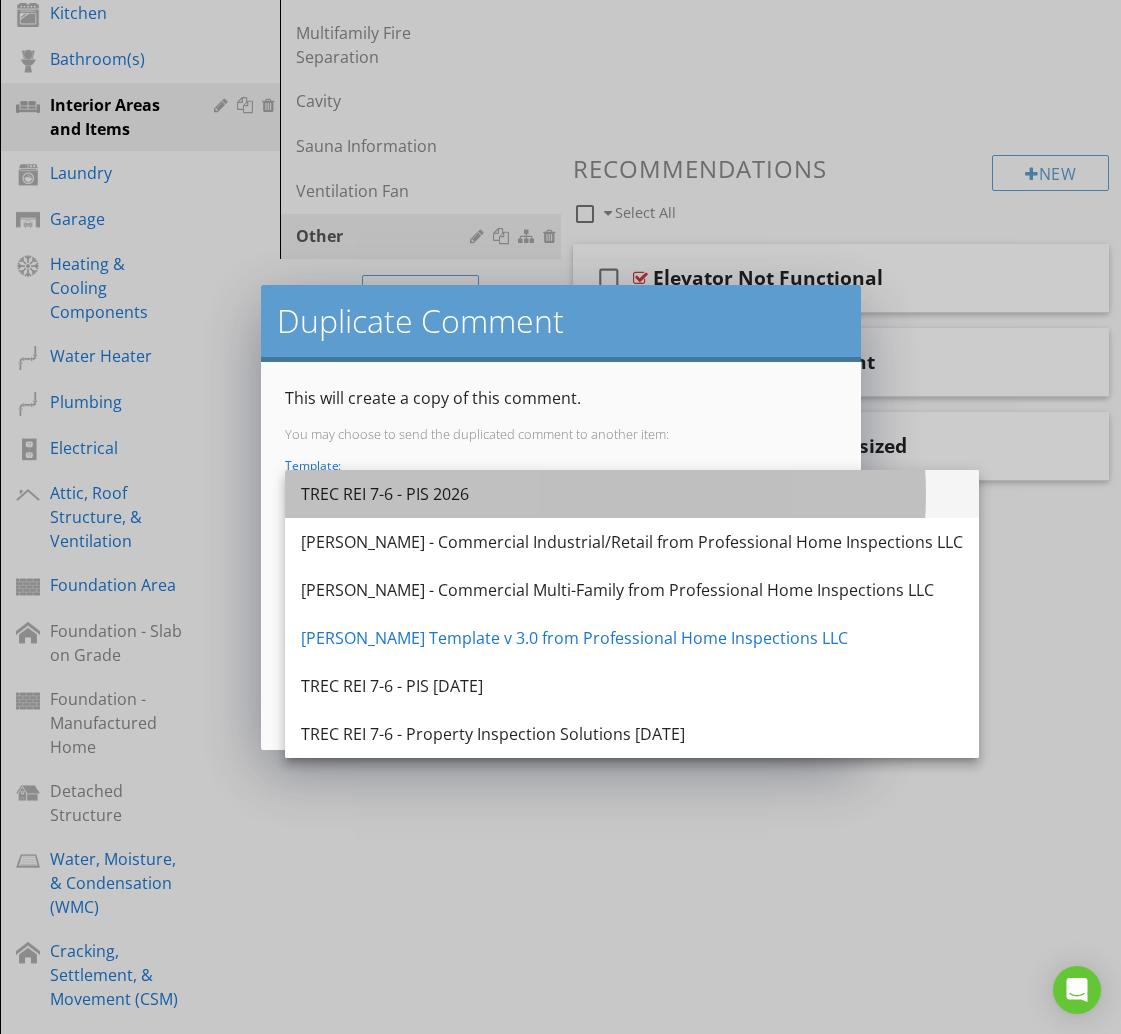 click on "TREC REI 7-6 - PIS 2026" at bounding box center [632, 494] 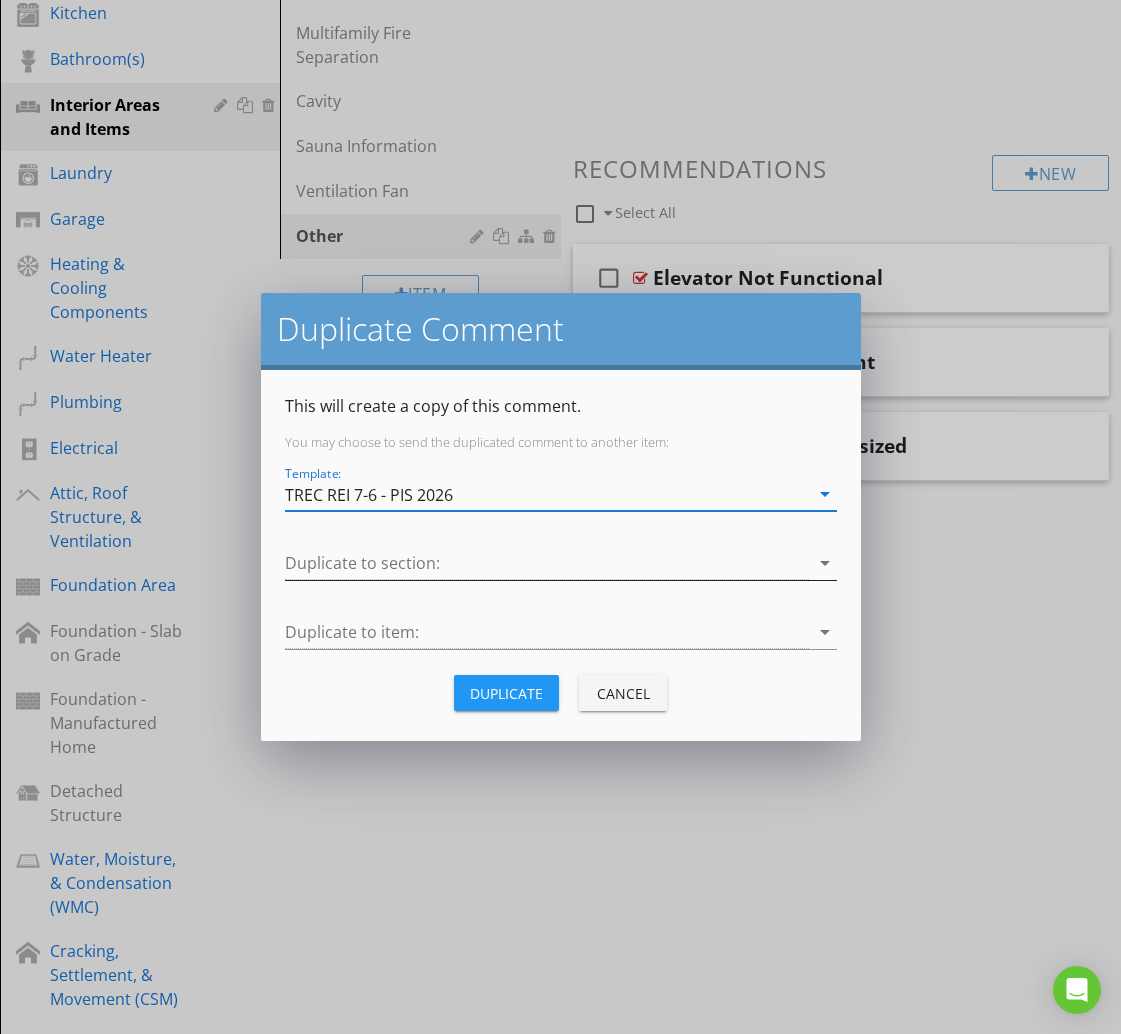 click at bounding box center [547, 563] 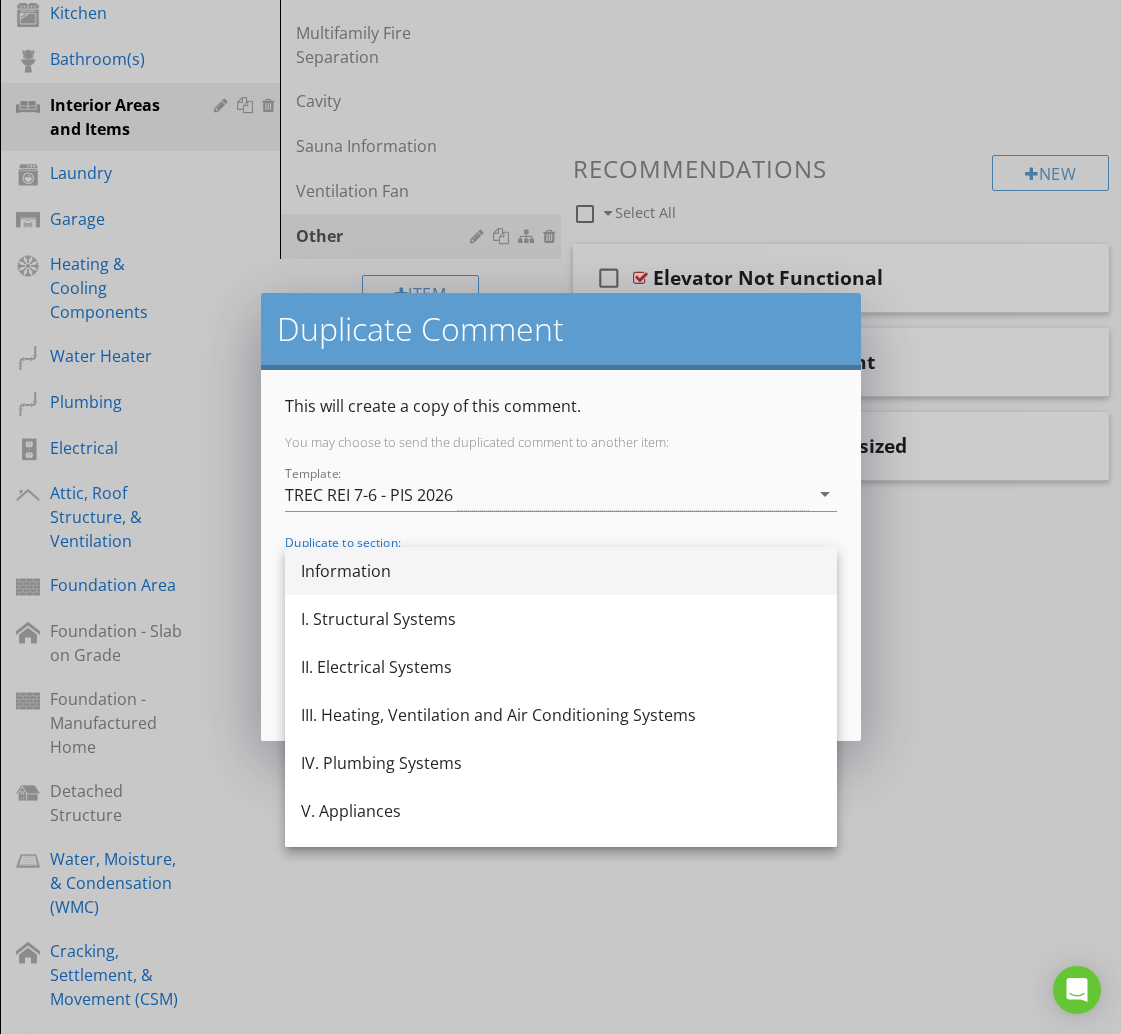 click on "Information" at bounding box center [561, 571] 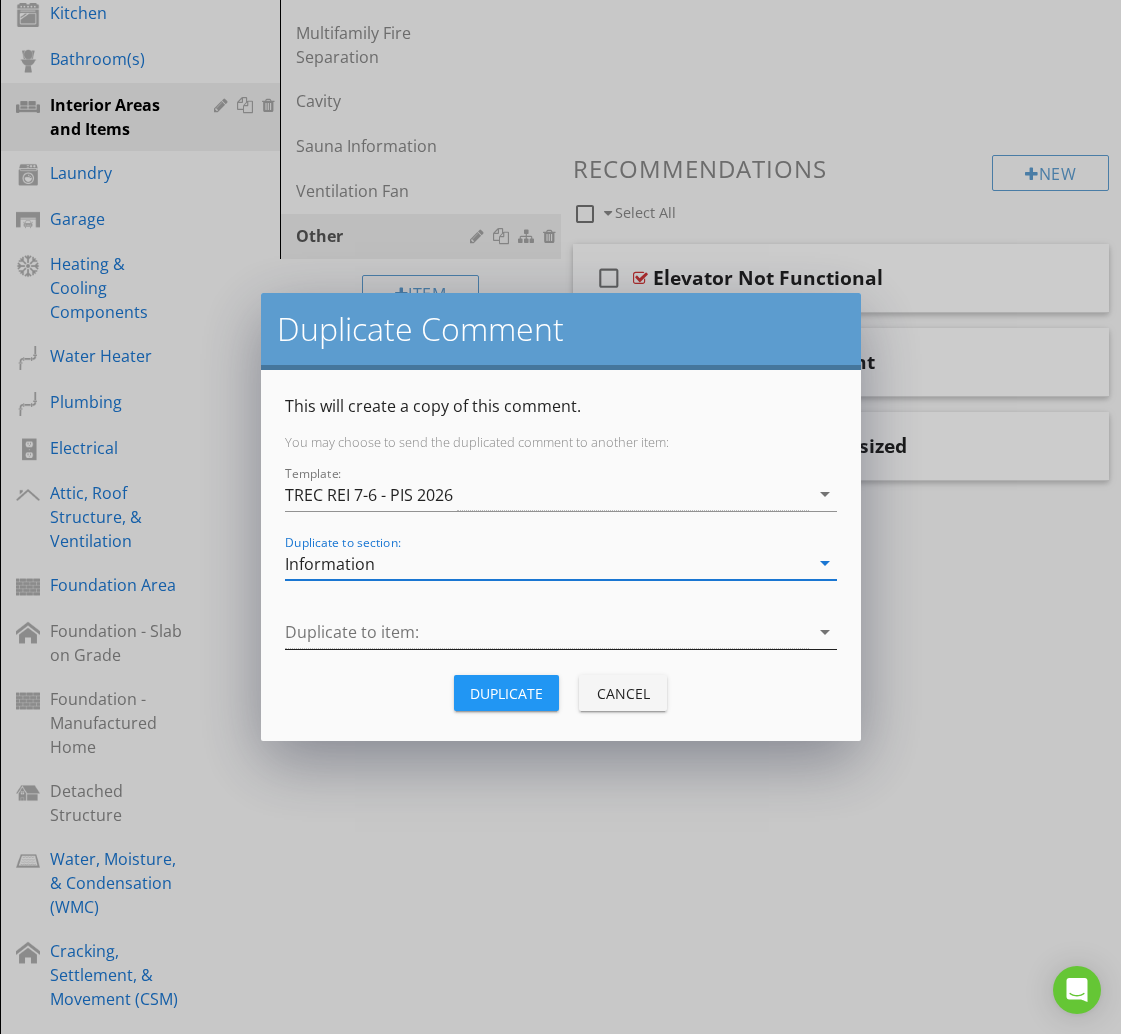 click at bounding box center [547, 632] 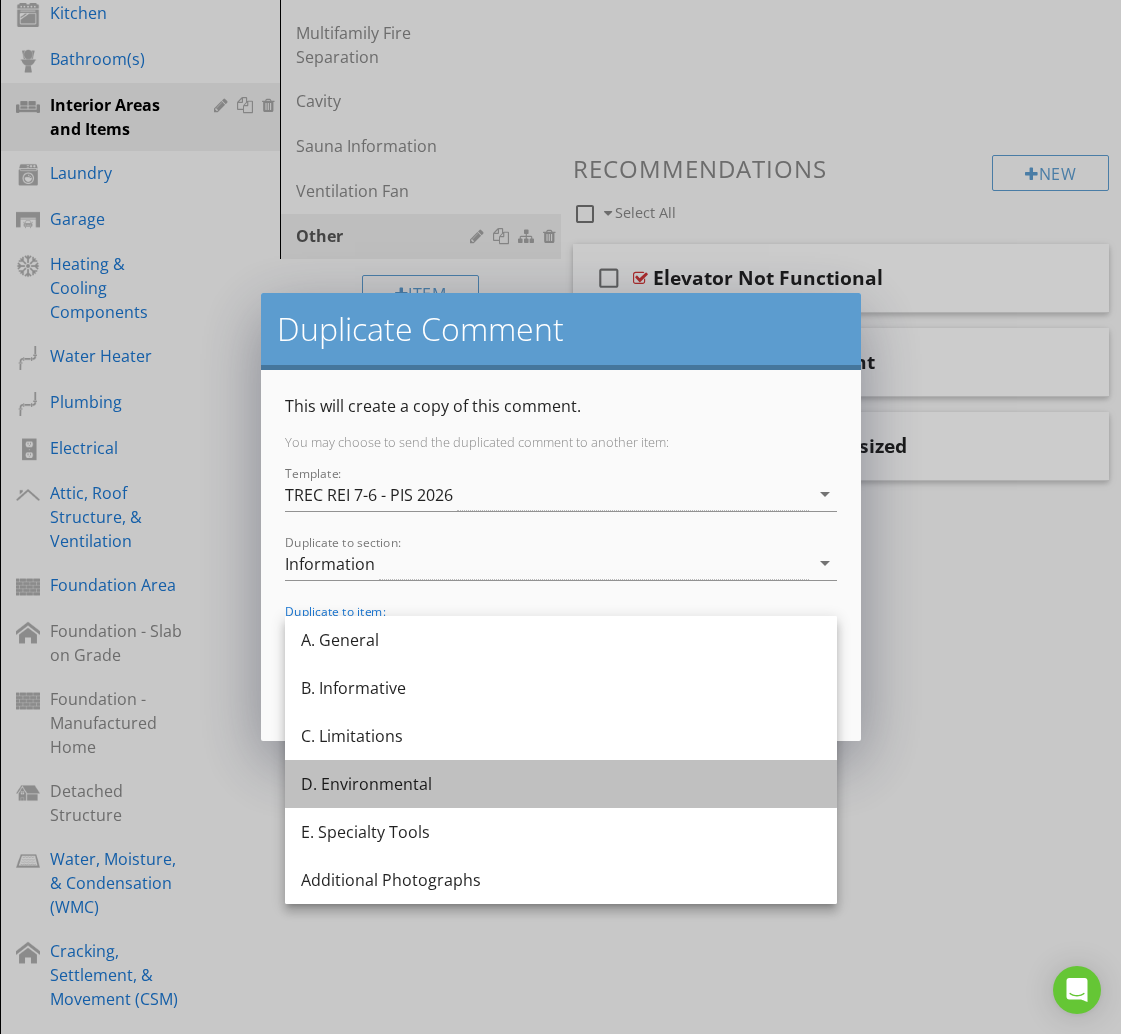 click on "D. Environmental" at bounding box center [561, 784] 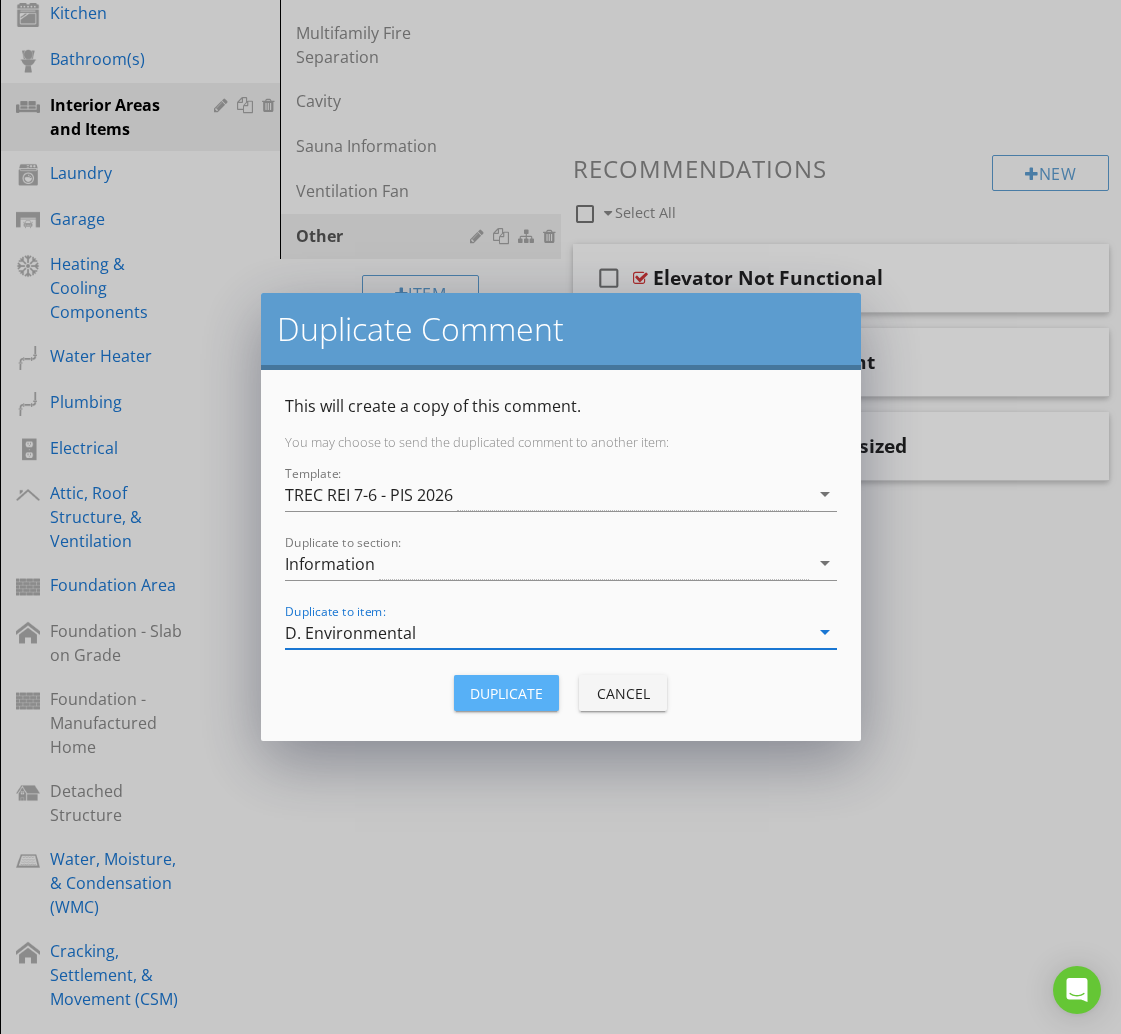 click on "Duplicate" at bounding box center (506, 693) 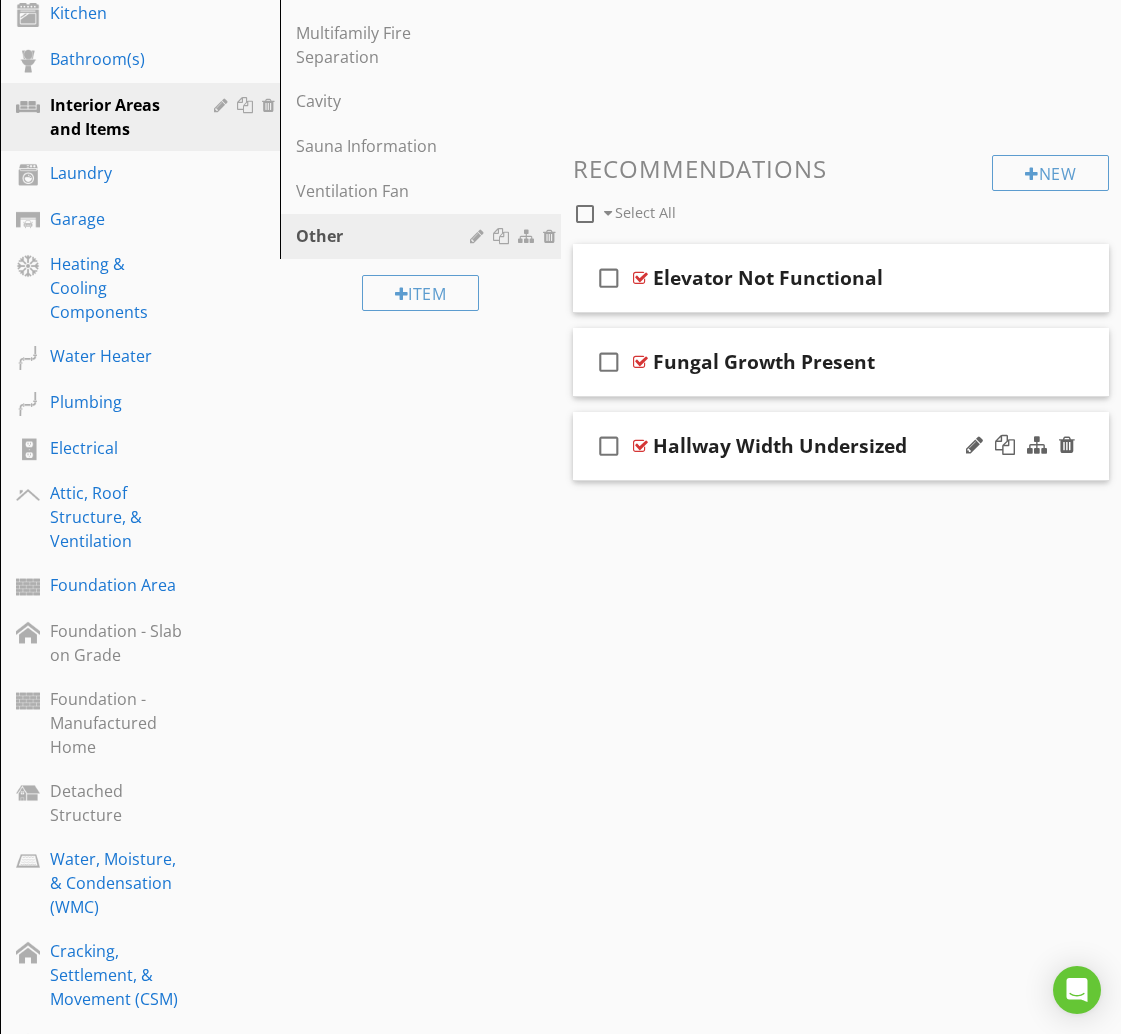 click on "check_box_outline_blank
Hallway Width Undersized" at bounding box center [841, 446] 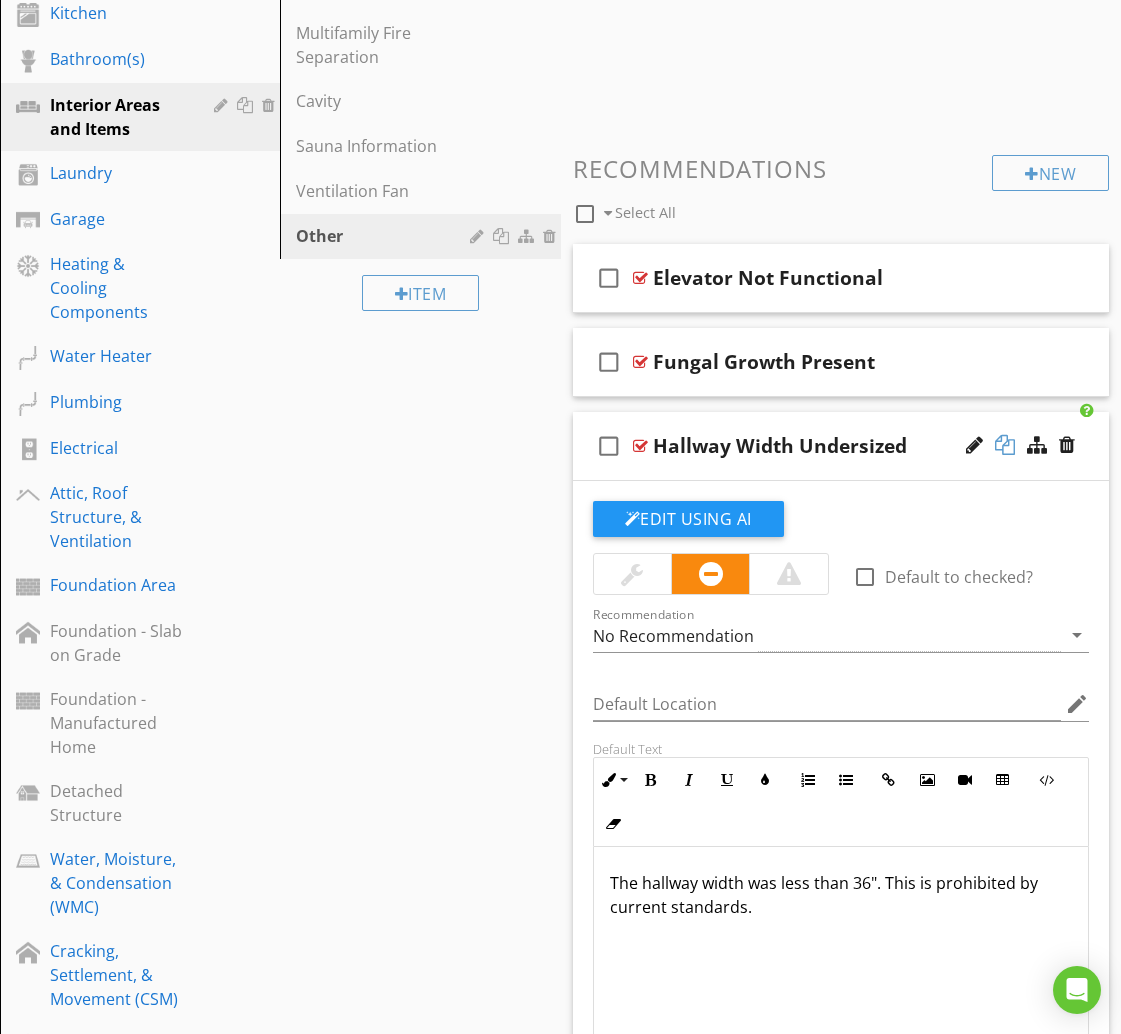 click at bounding box center (1005, 445) 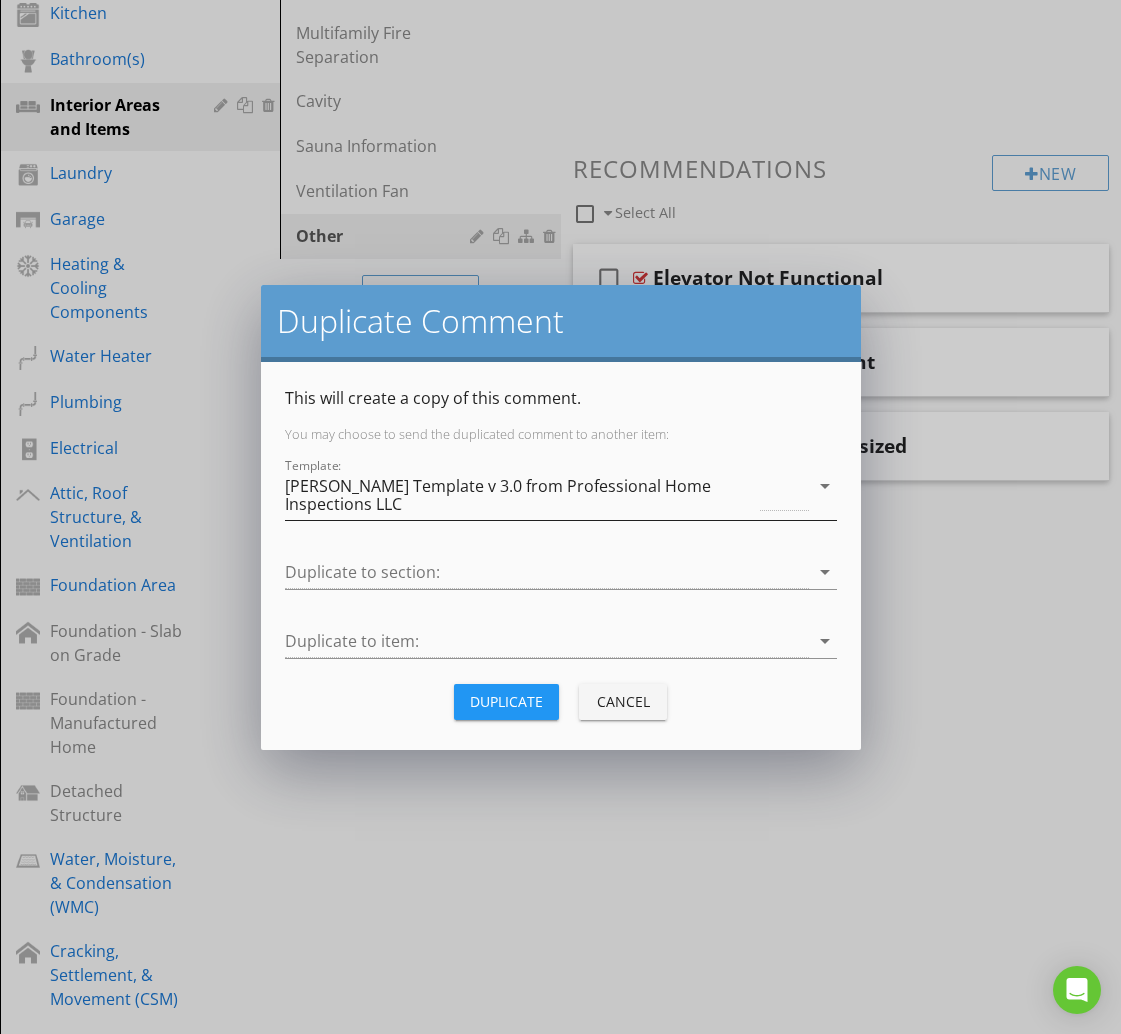 click on "[PERSON_NAME] Template v 3.0 from Professional Home Inspections LLC" at bounding box center [521, 495] 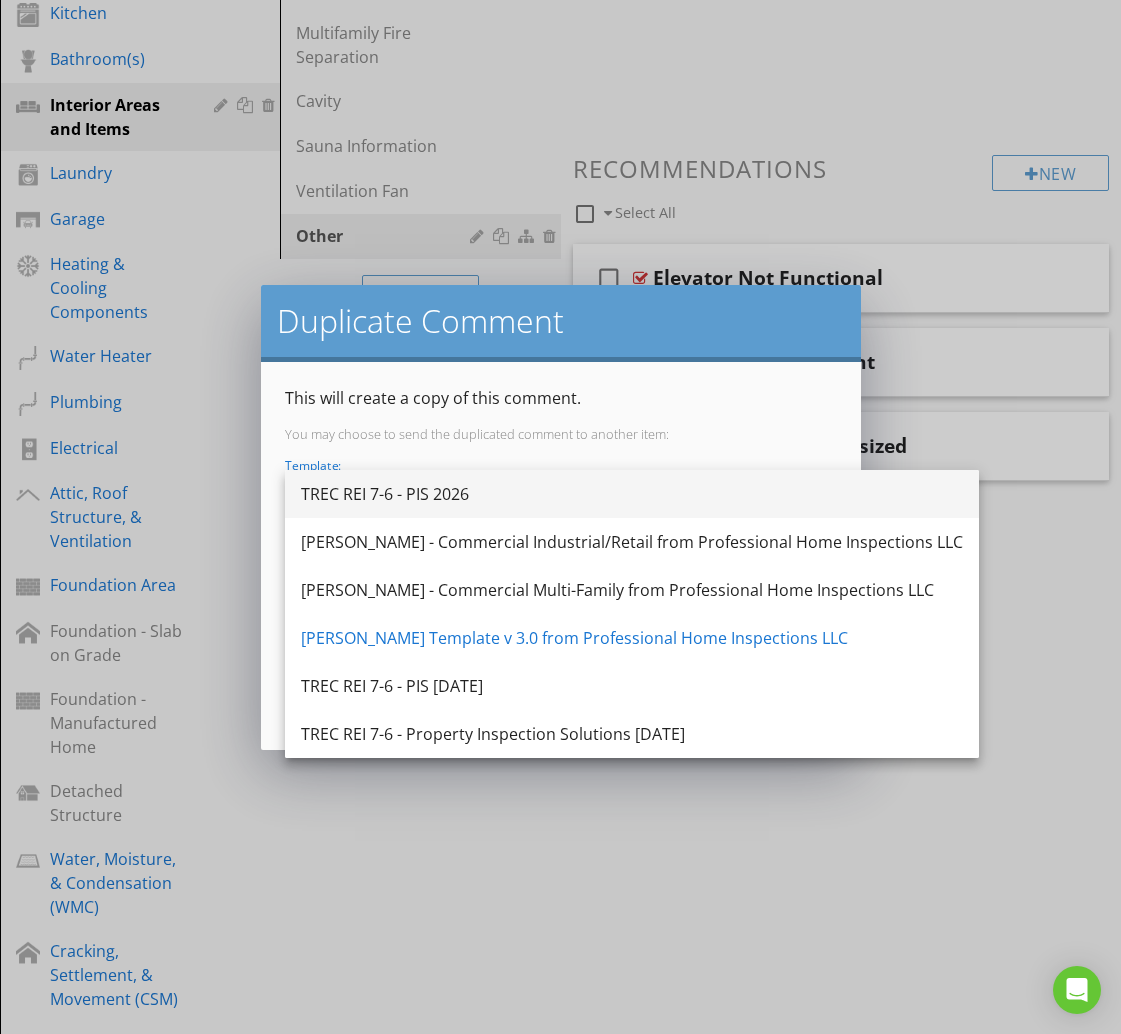 click on "TREC REI 7-6 - PIS 2026" at bounding box center (632, 494) 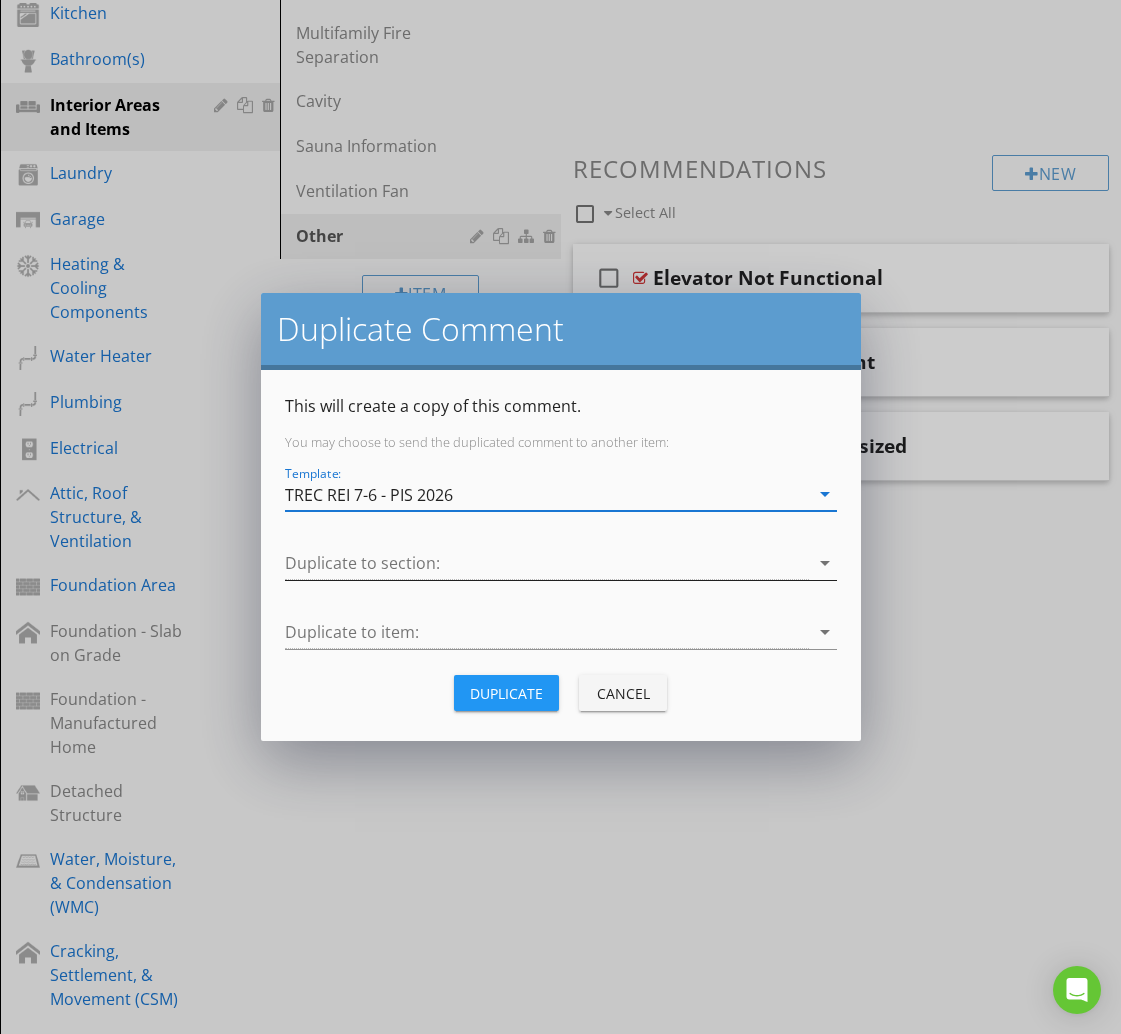 click at bounding box center [547, 563] 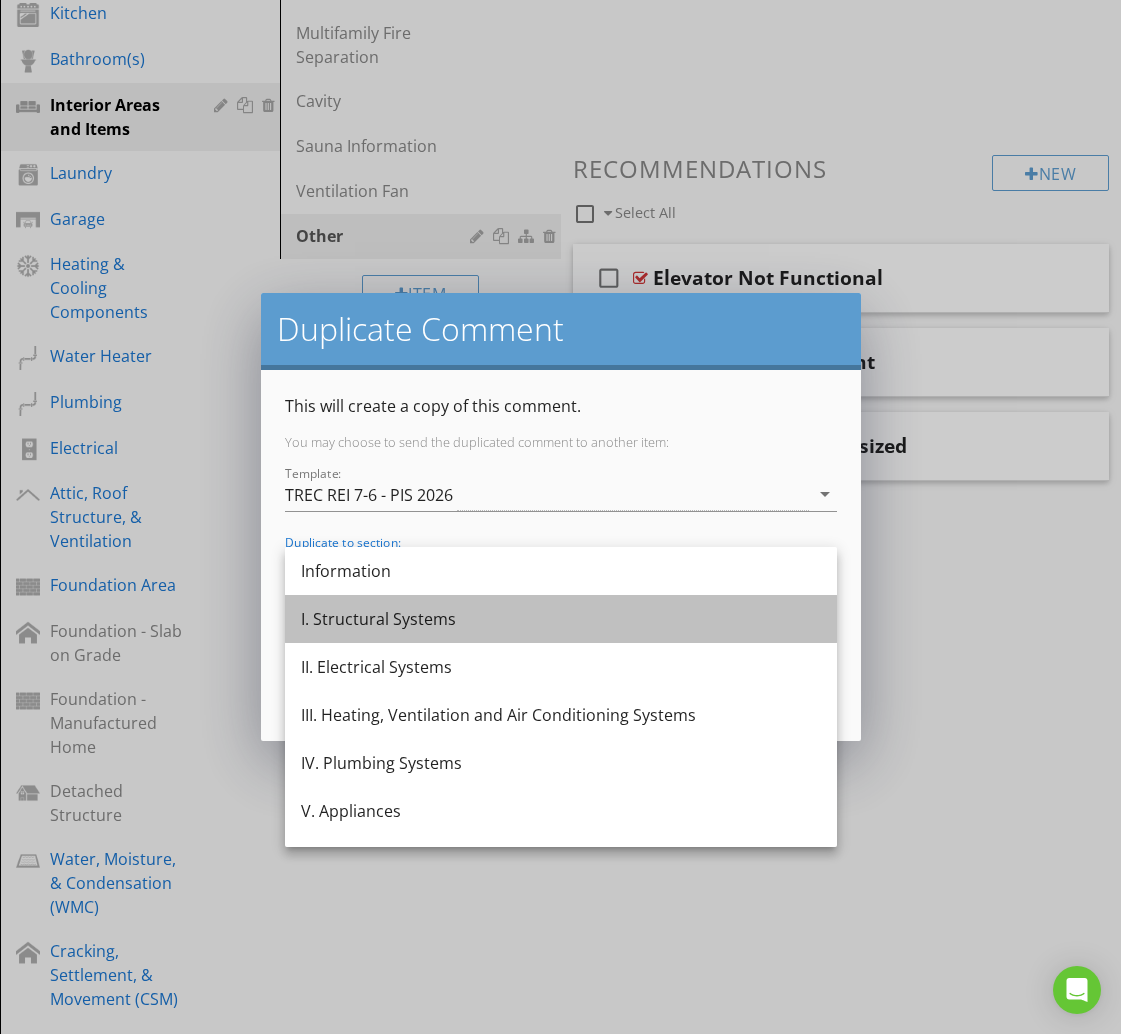 click on "I. Structural Systems" at bounding box center [561, 619] 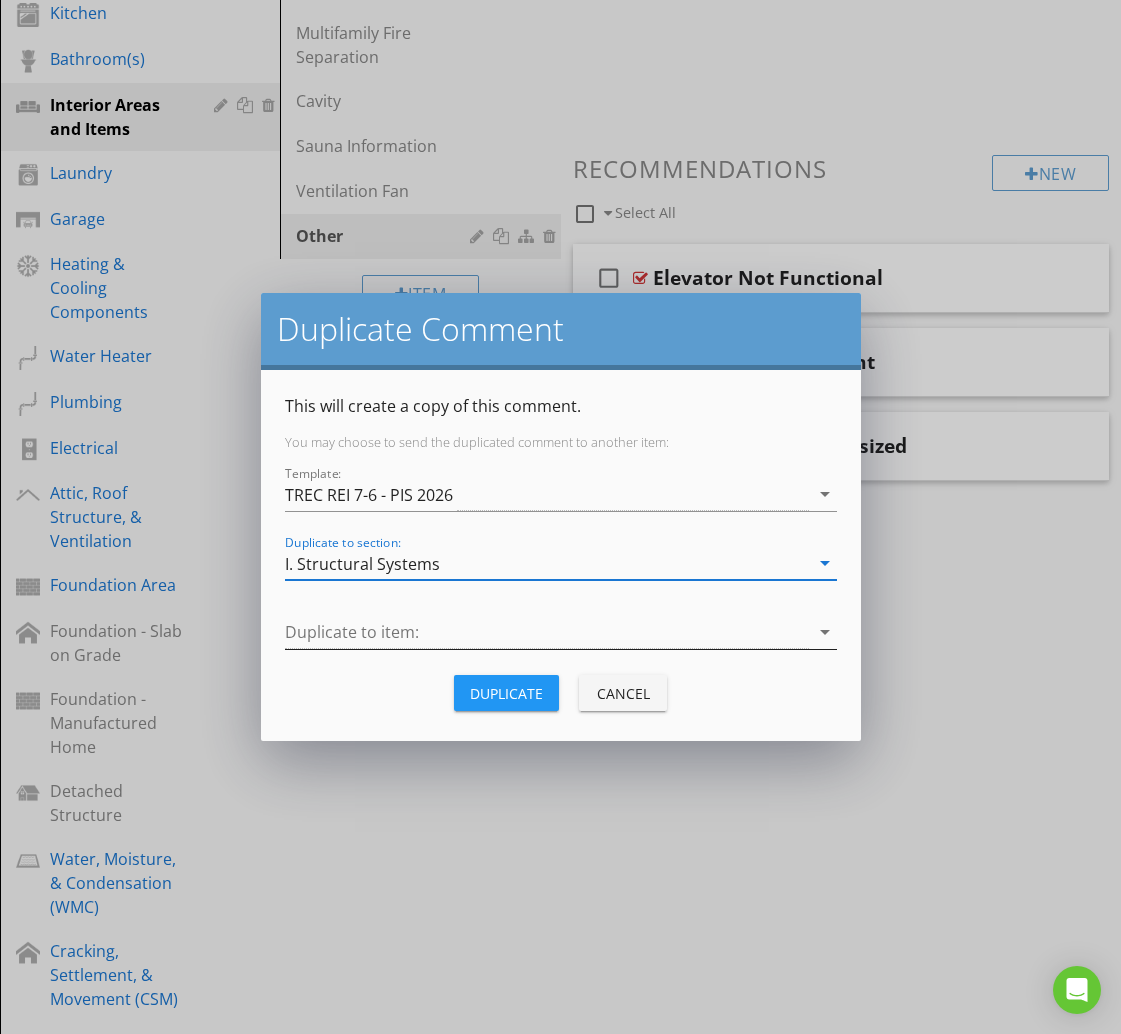 click at bounding box center [547, 632] 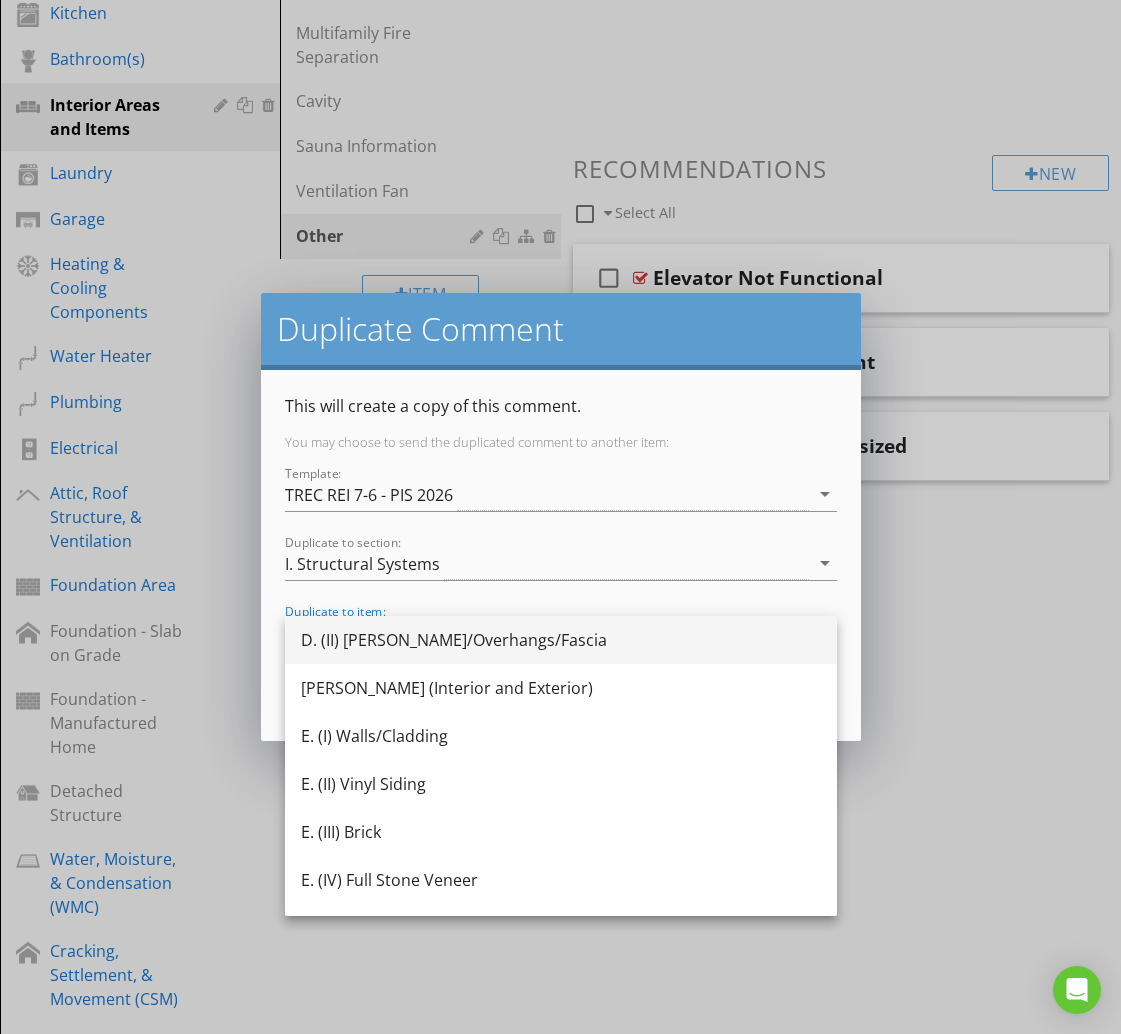 scroll, scrollTop: 603, scrollLeft: 0, axis: vertical 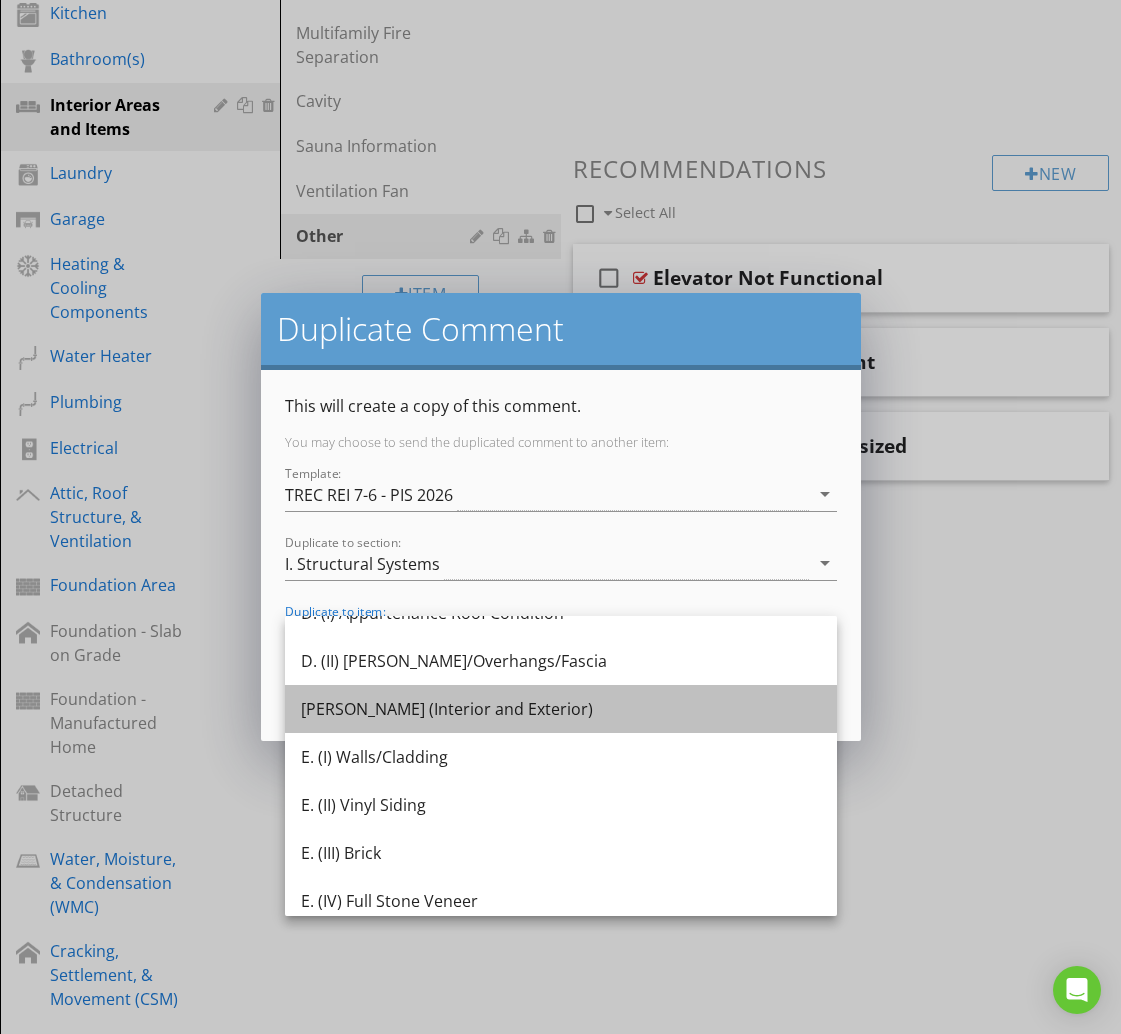 click on "E. Walls (Interior and Exterior)" at bounding box center [561, 709] 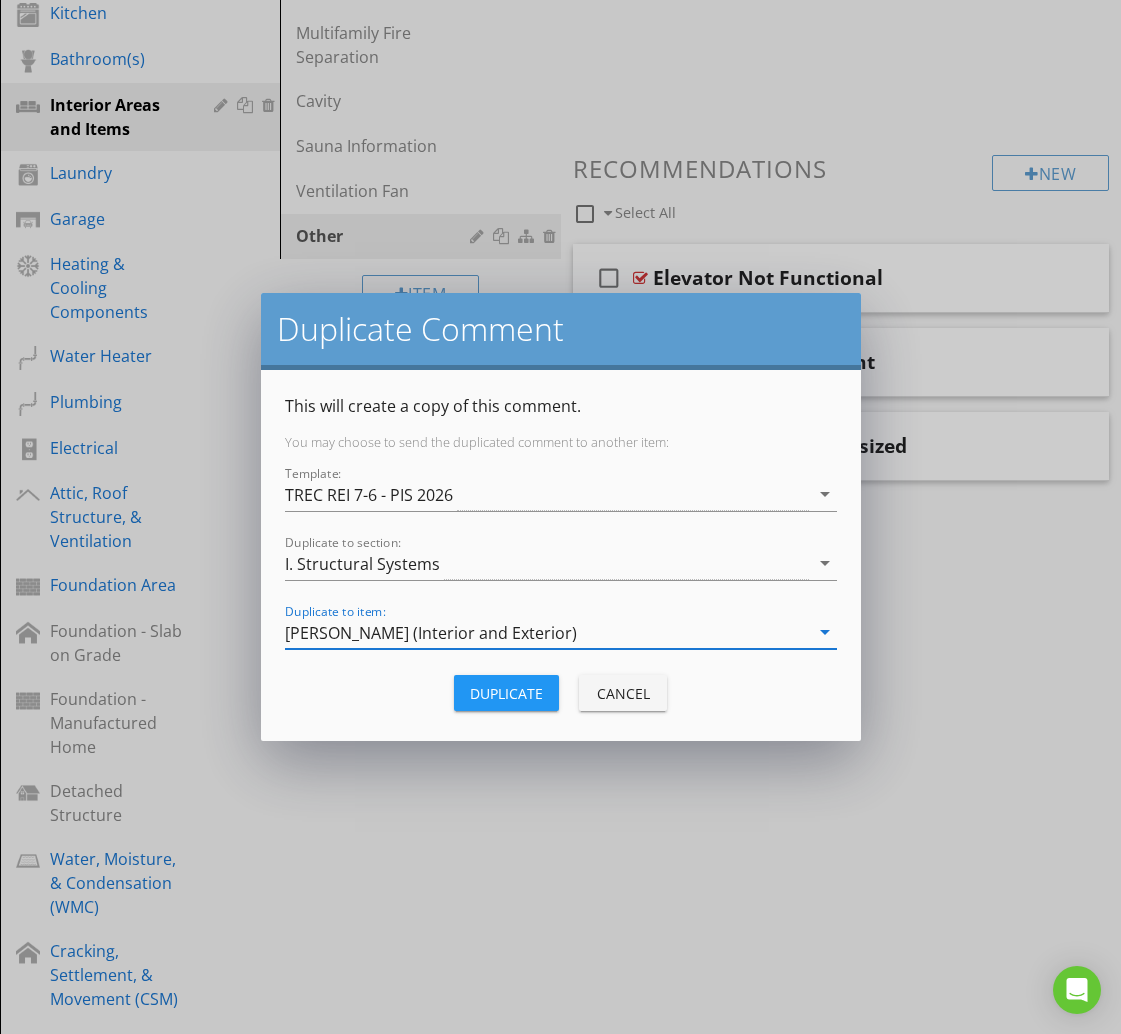 click on "Duplicate" at bounding box center (506, 693) 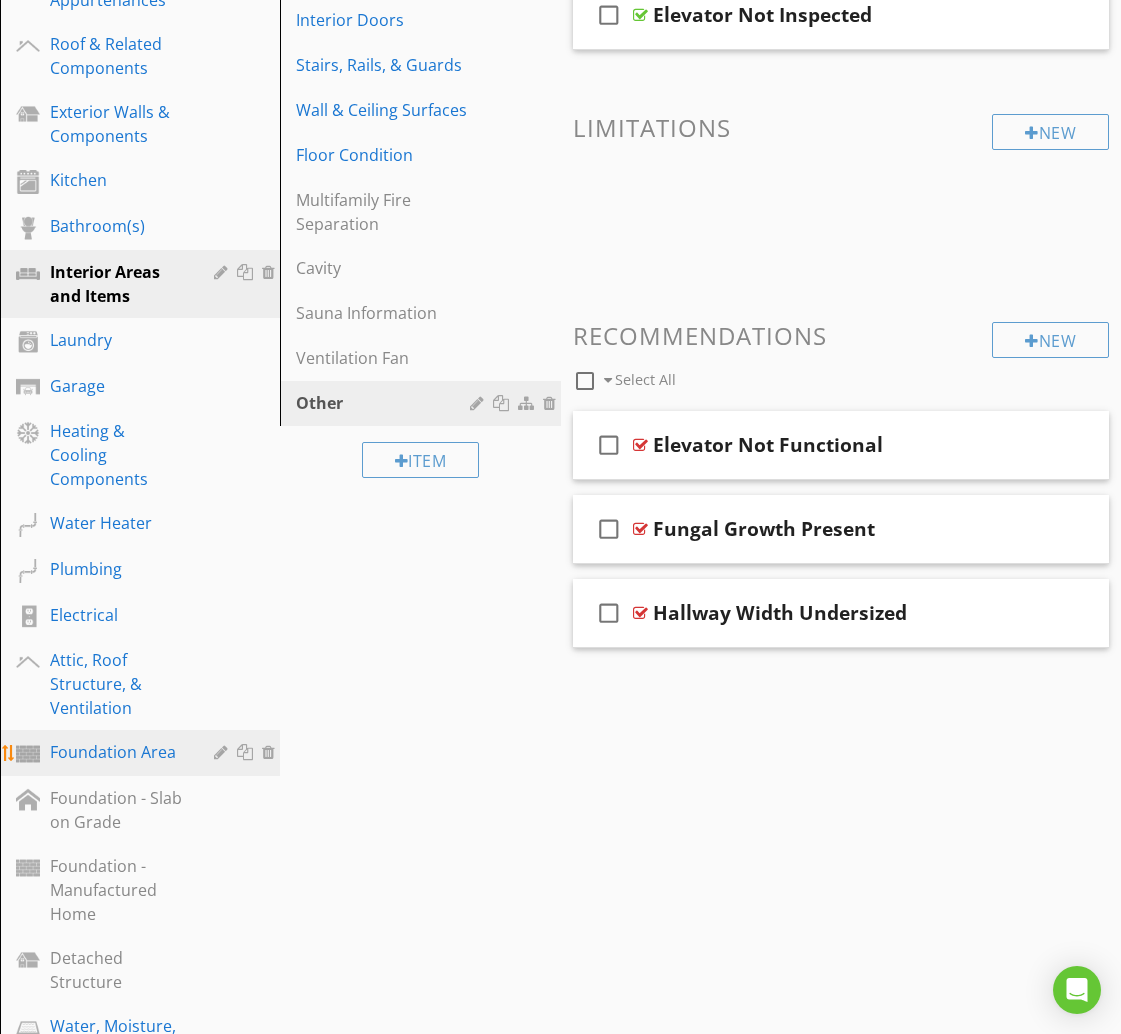scroll, scrollTop: 501, scrollLeft: 0, axis: vertical 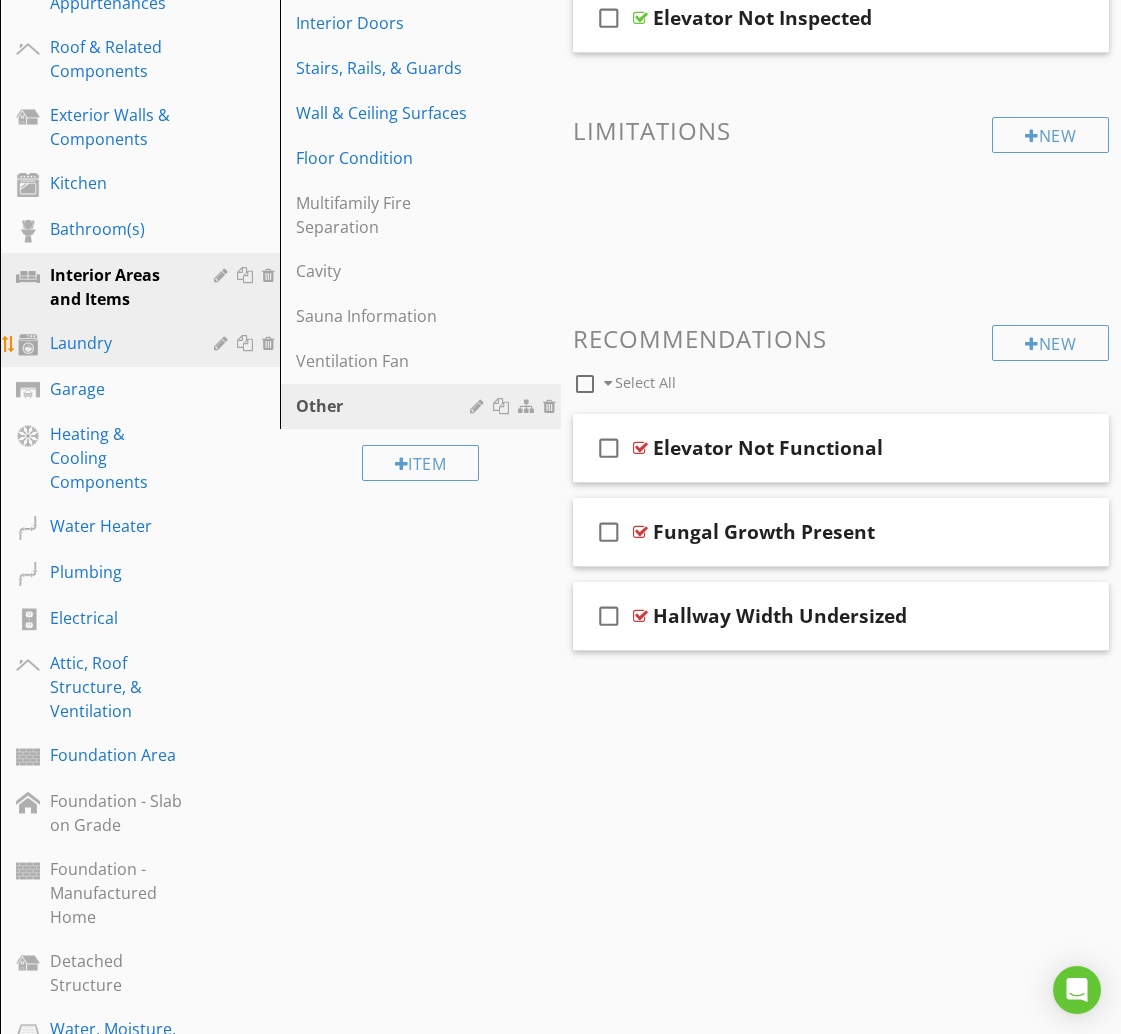 click on "Laundry" at bounding box center [117, 343] 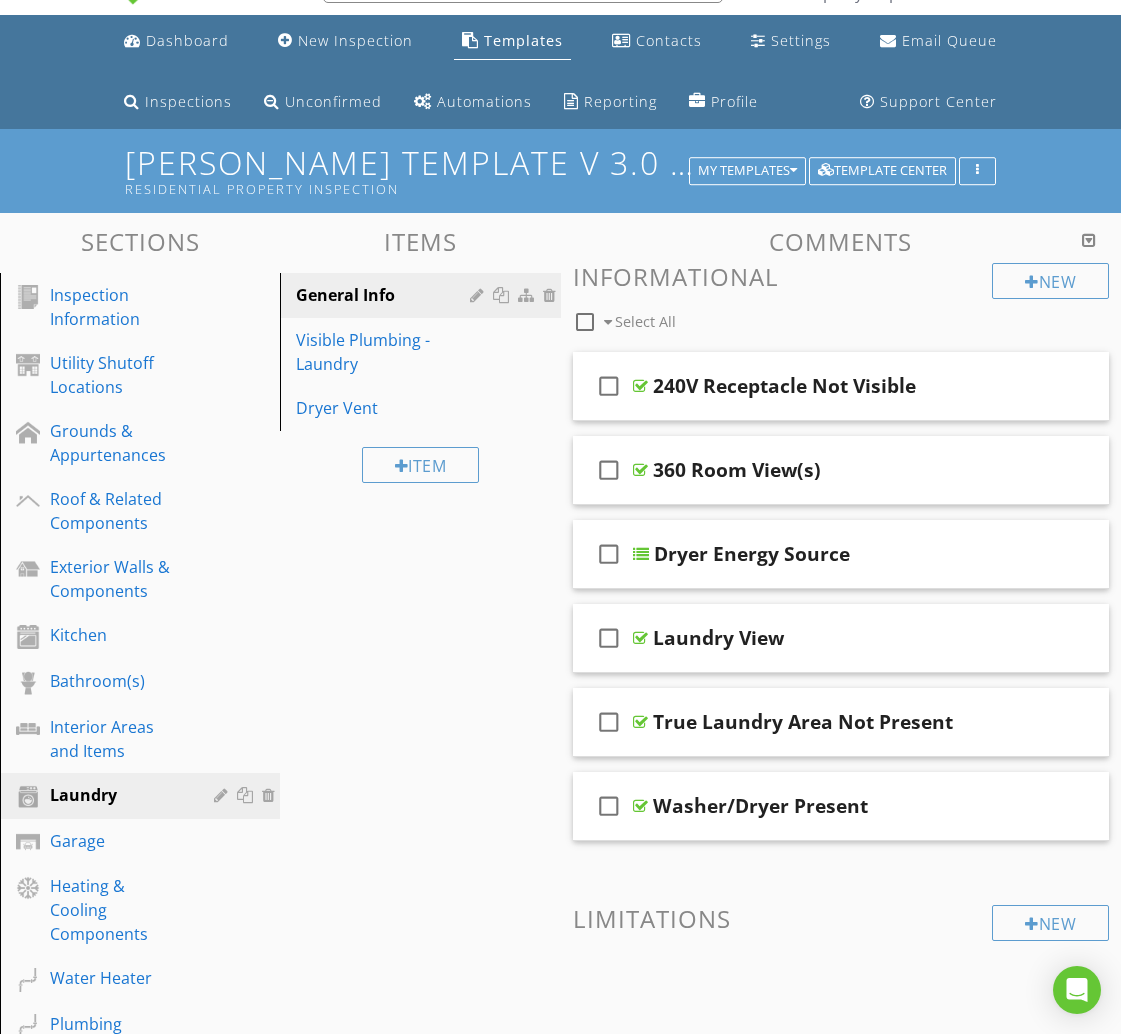 scroll, scrollTop: 0, scrollLeft: 0, axis: both 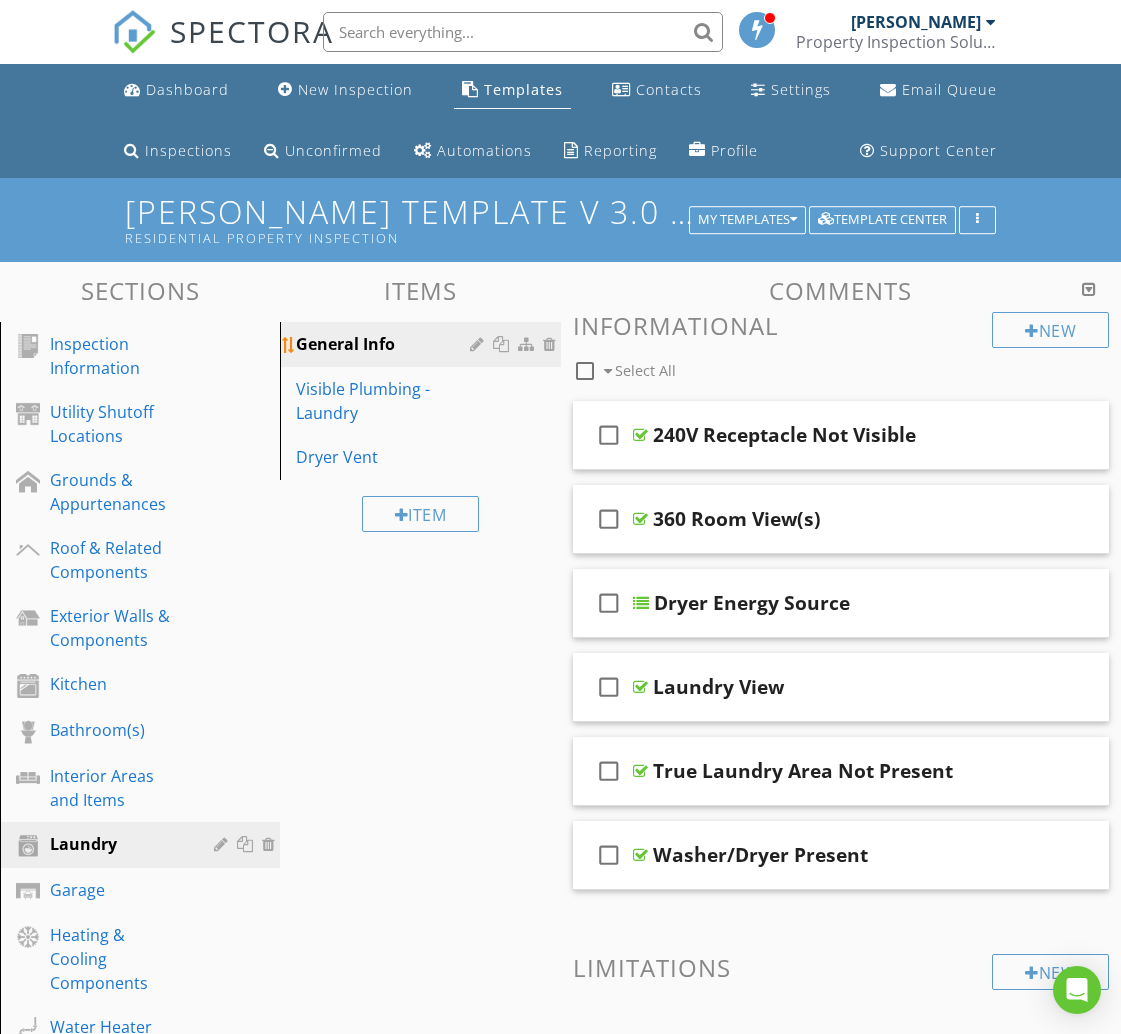 click on "General Info" at bounding box center [385, 344] 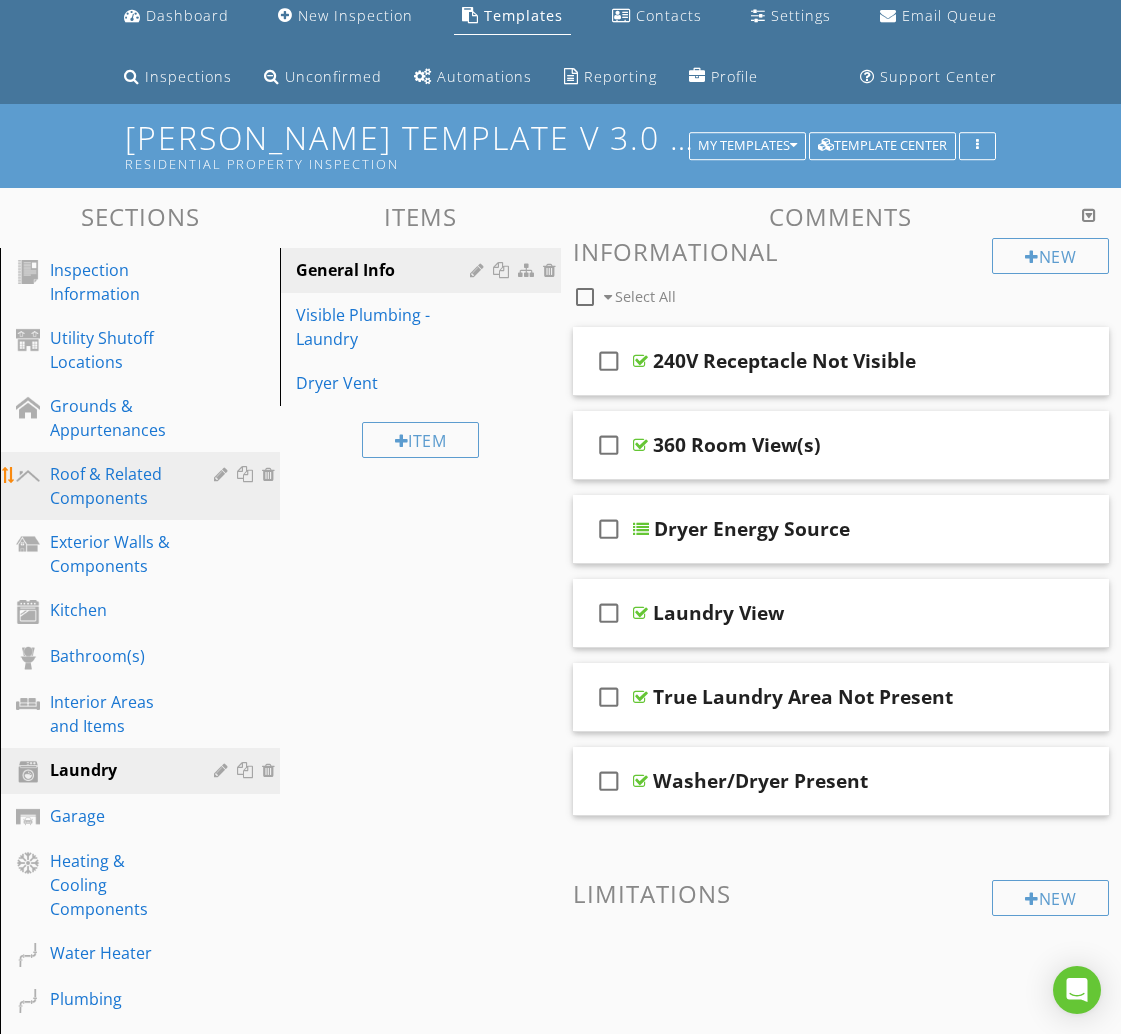 scroll, scrollTop: 0, scrollLeft: 0, axis: both 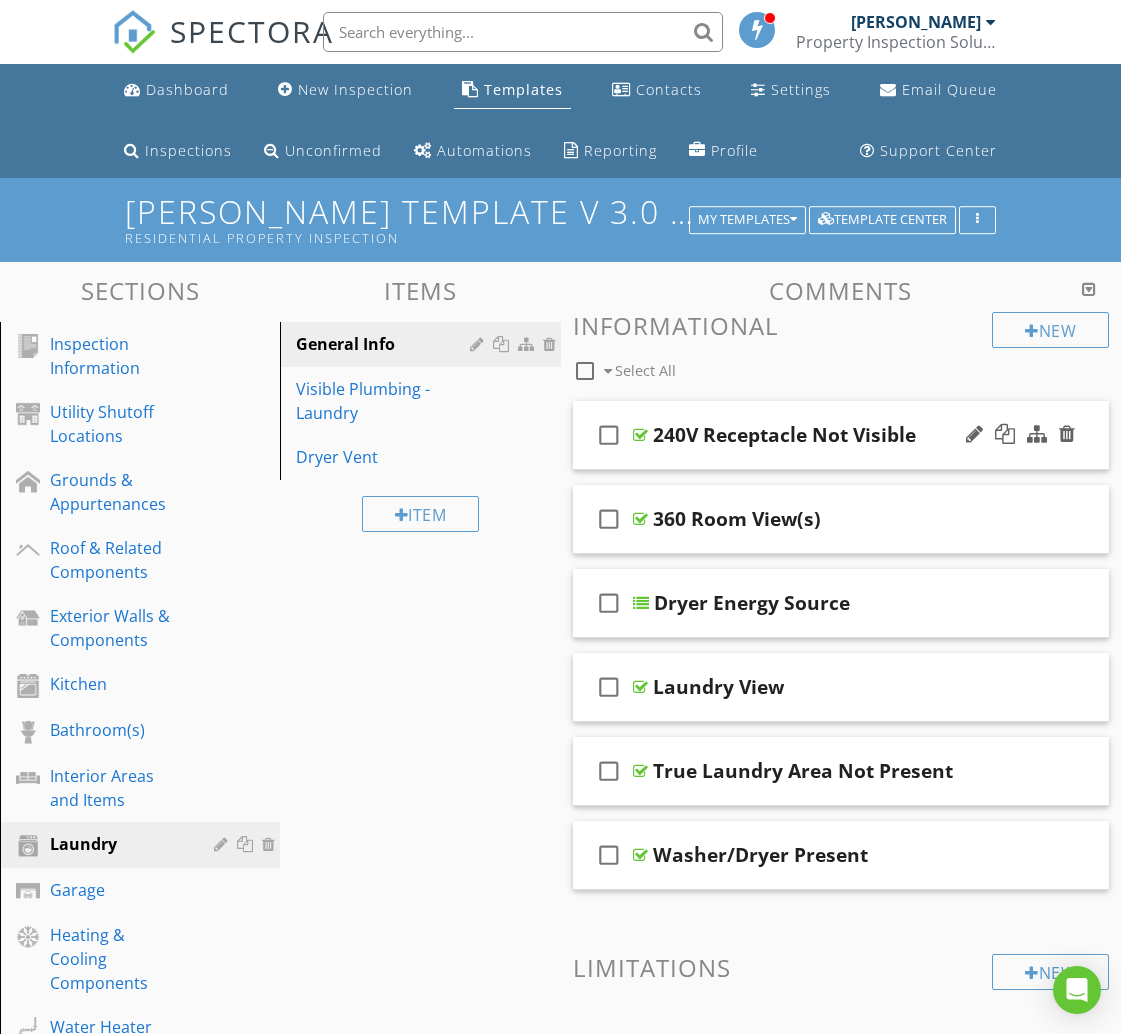 click on "check_box_outline_blank" at bounding box center (609, 435) 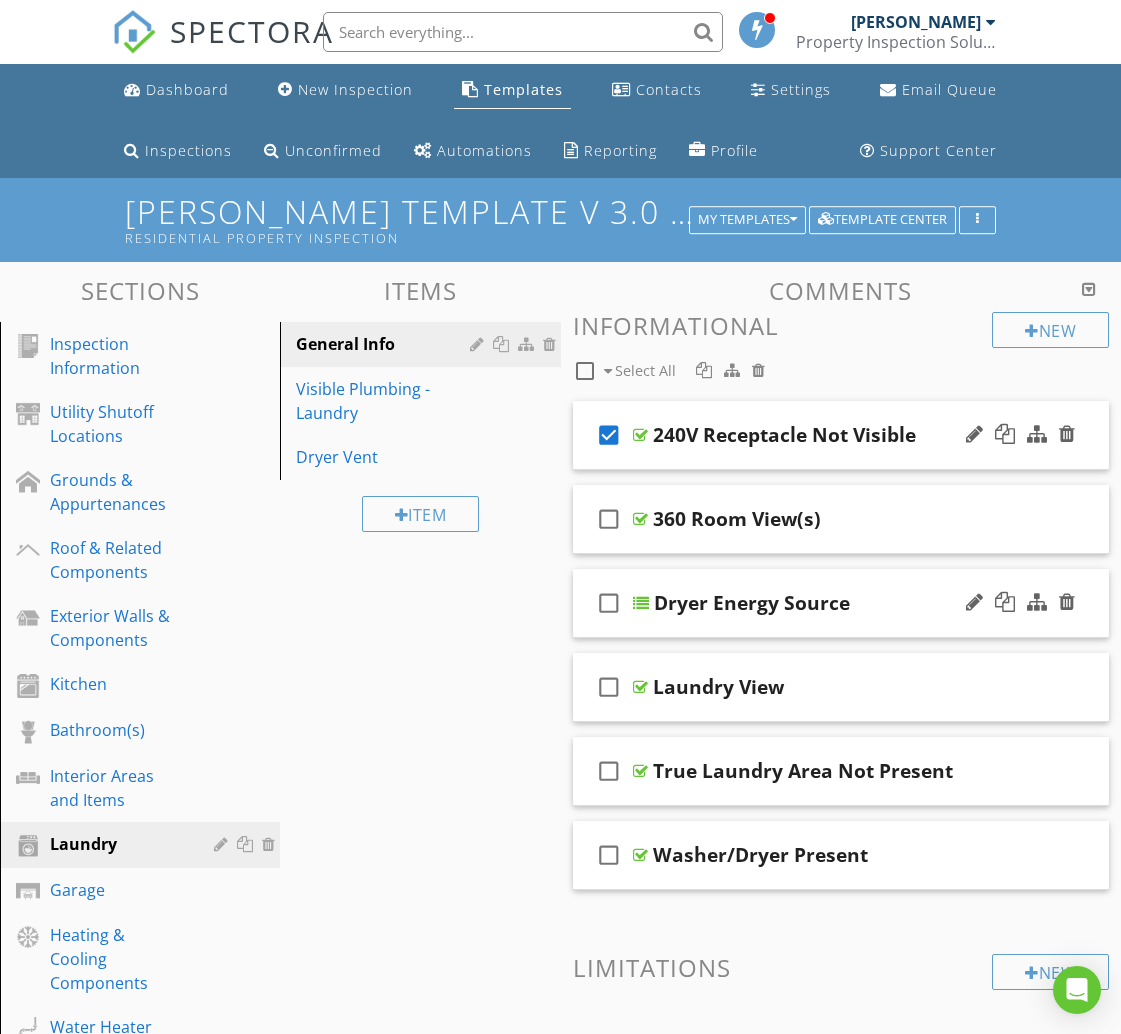 click on "check_box_outline_blank" at bounding box center [609, 603] 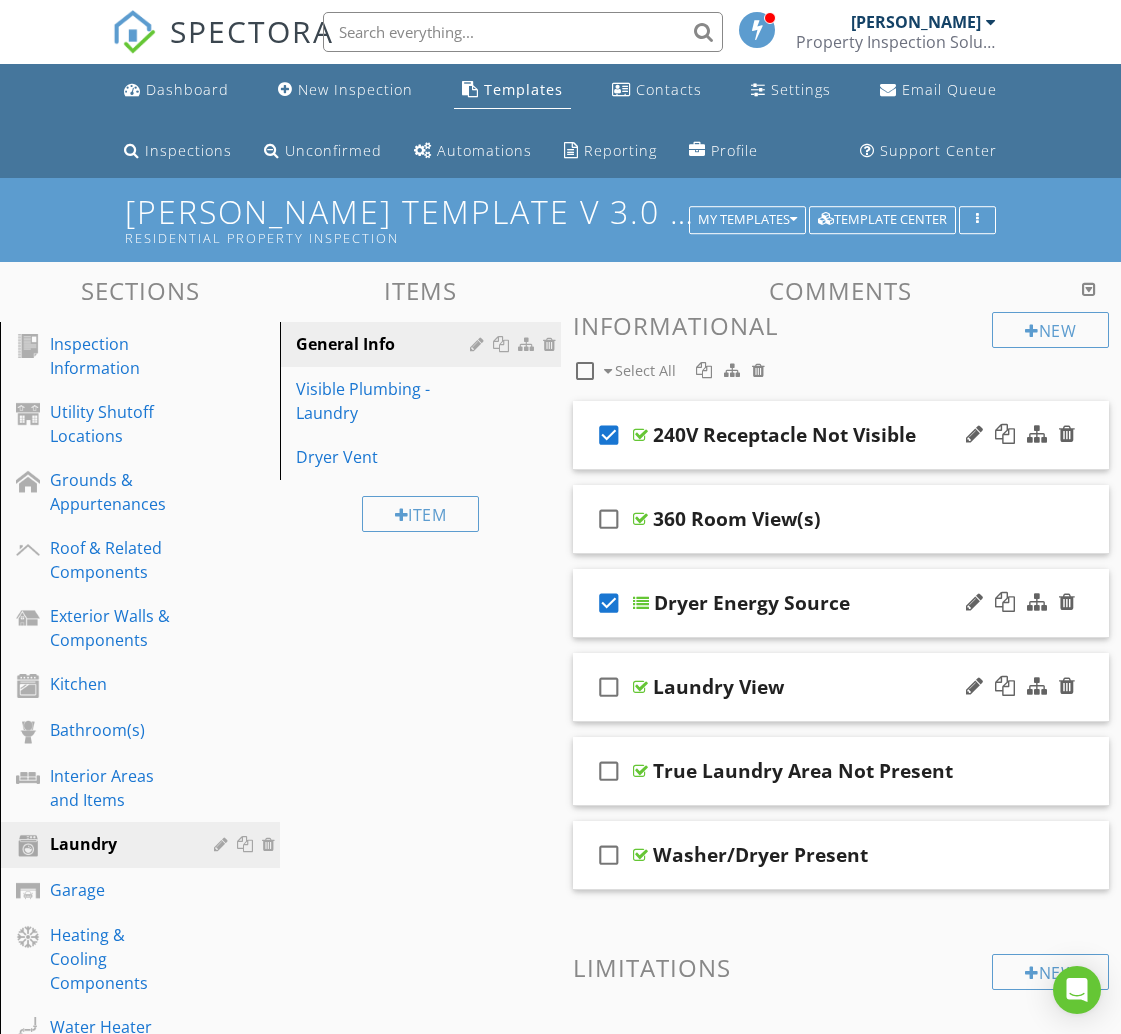 click on "Laundry View" at bounding box center (839, 687) 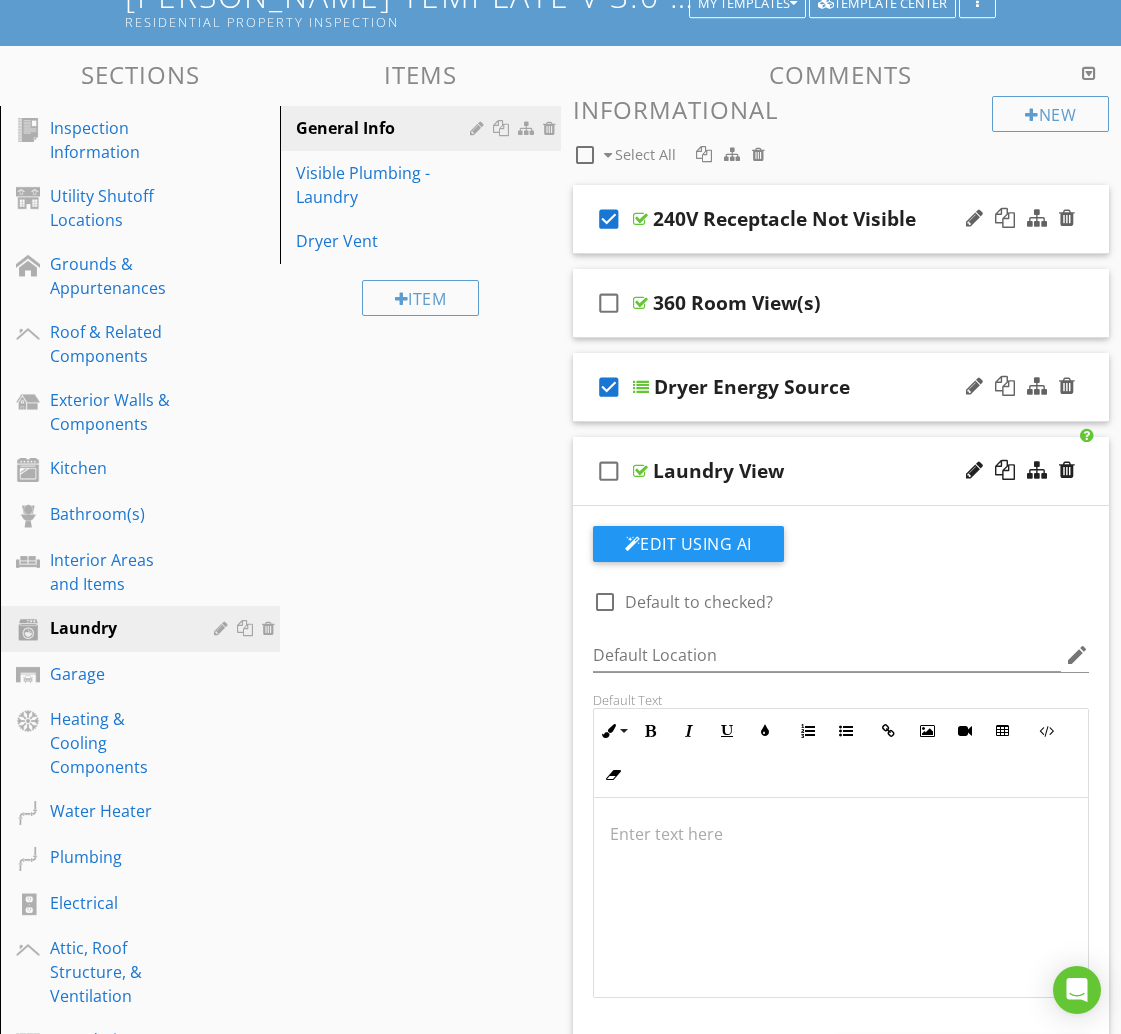 scroll, scrollTop: 223, scrollLeft: 0, axis: vertical 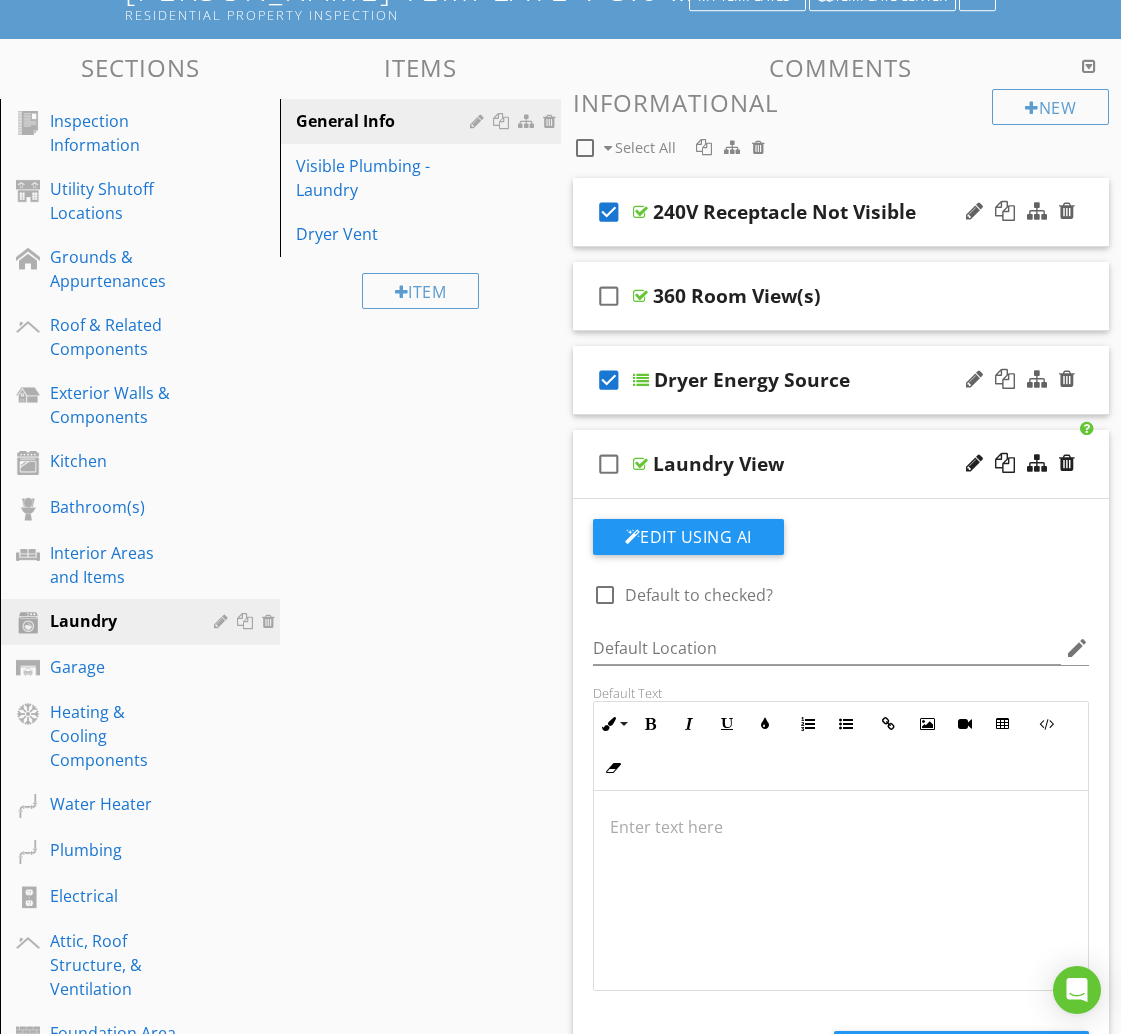 click on "check_box_outline_blank
Laundry View" at bounding box center (841, 464) 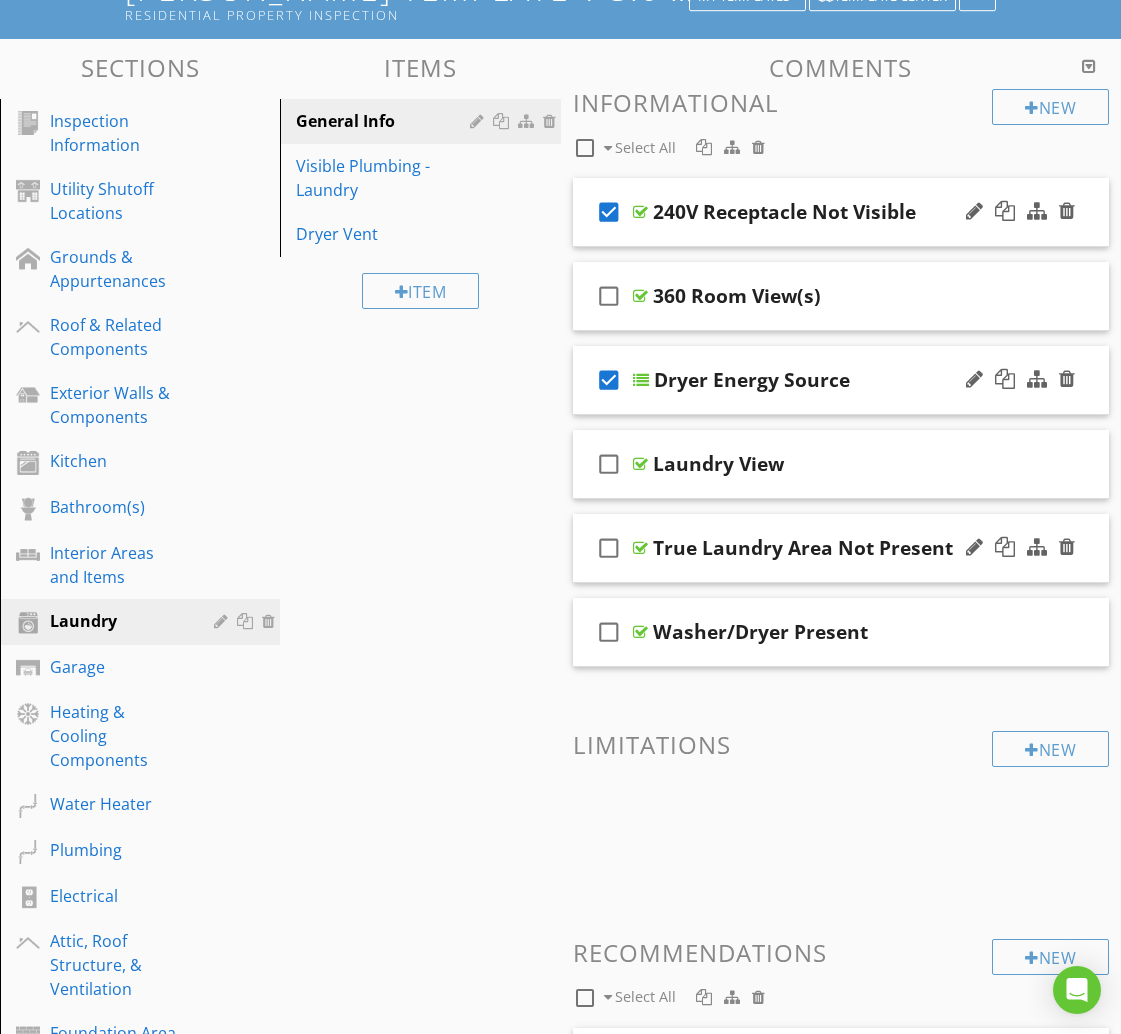 click on "check_box_outline_blank
True Laundry Area Not Present" at bounding box center (841, 548) 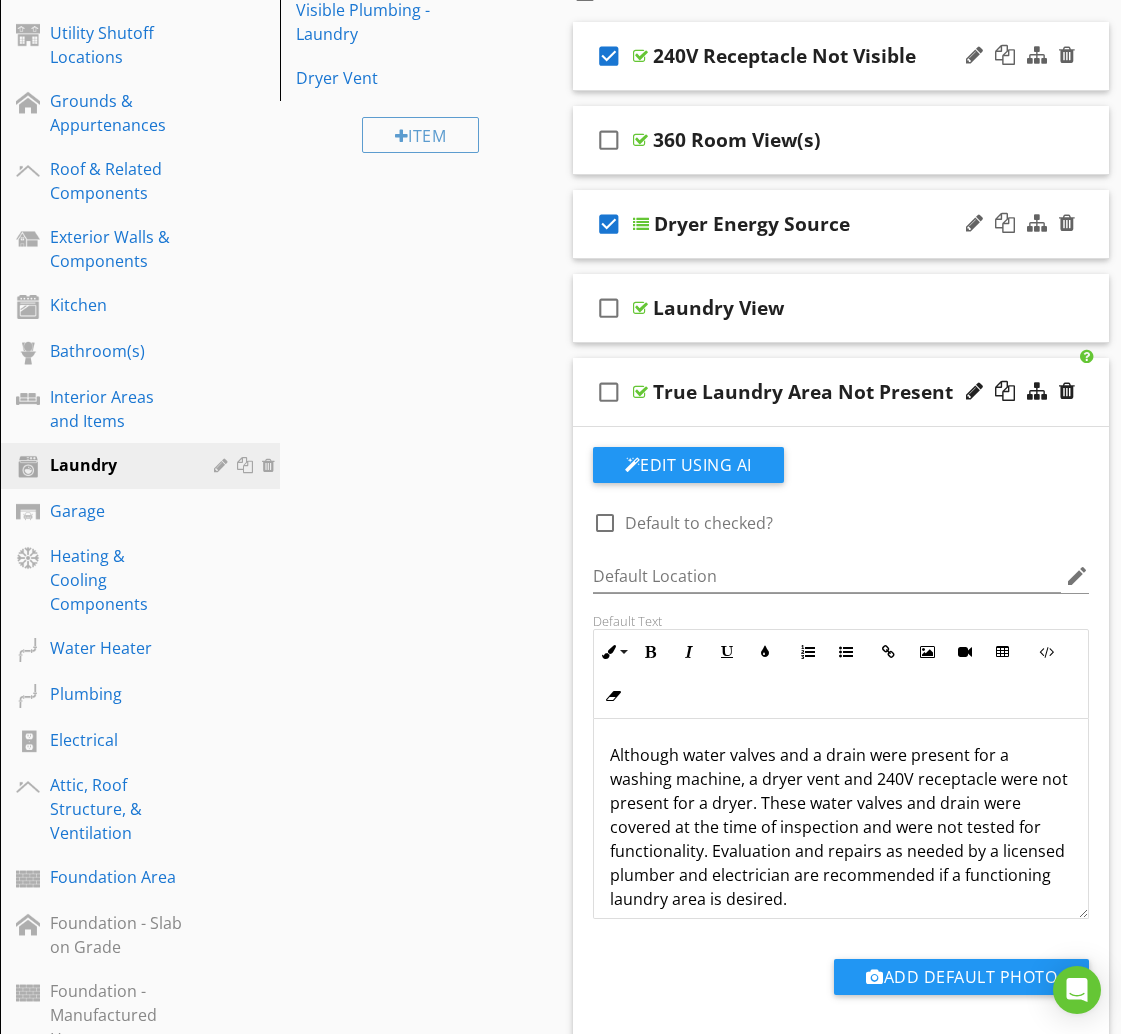 scroll, scrollTop: 381, scrollLeft: 0, axis: vertical 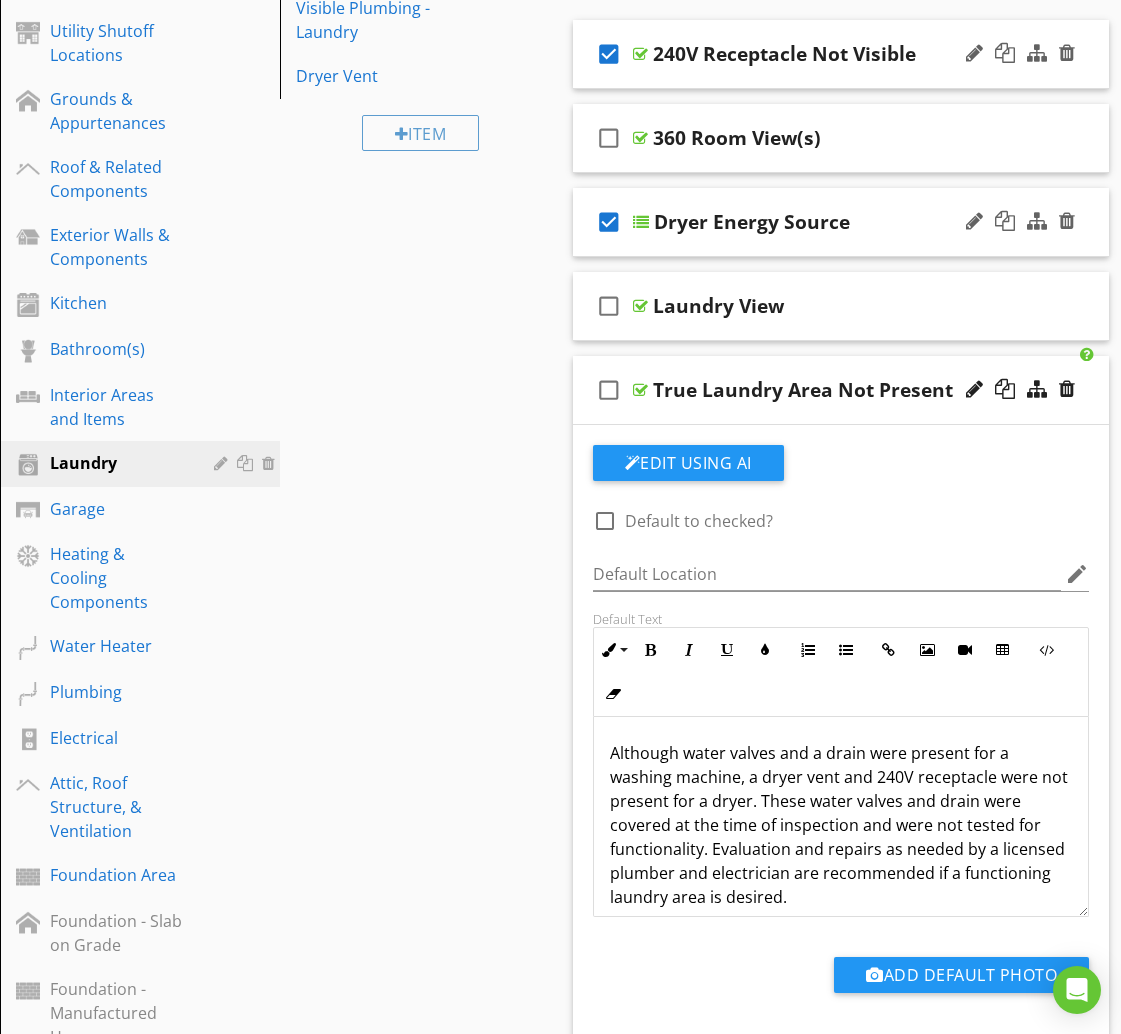 click on "check_box_outline_blank
True Laundry Area Not Present" at bounding box center [841, 390] 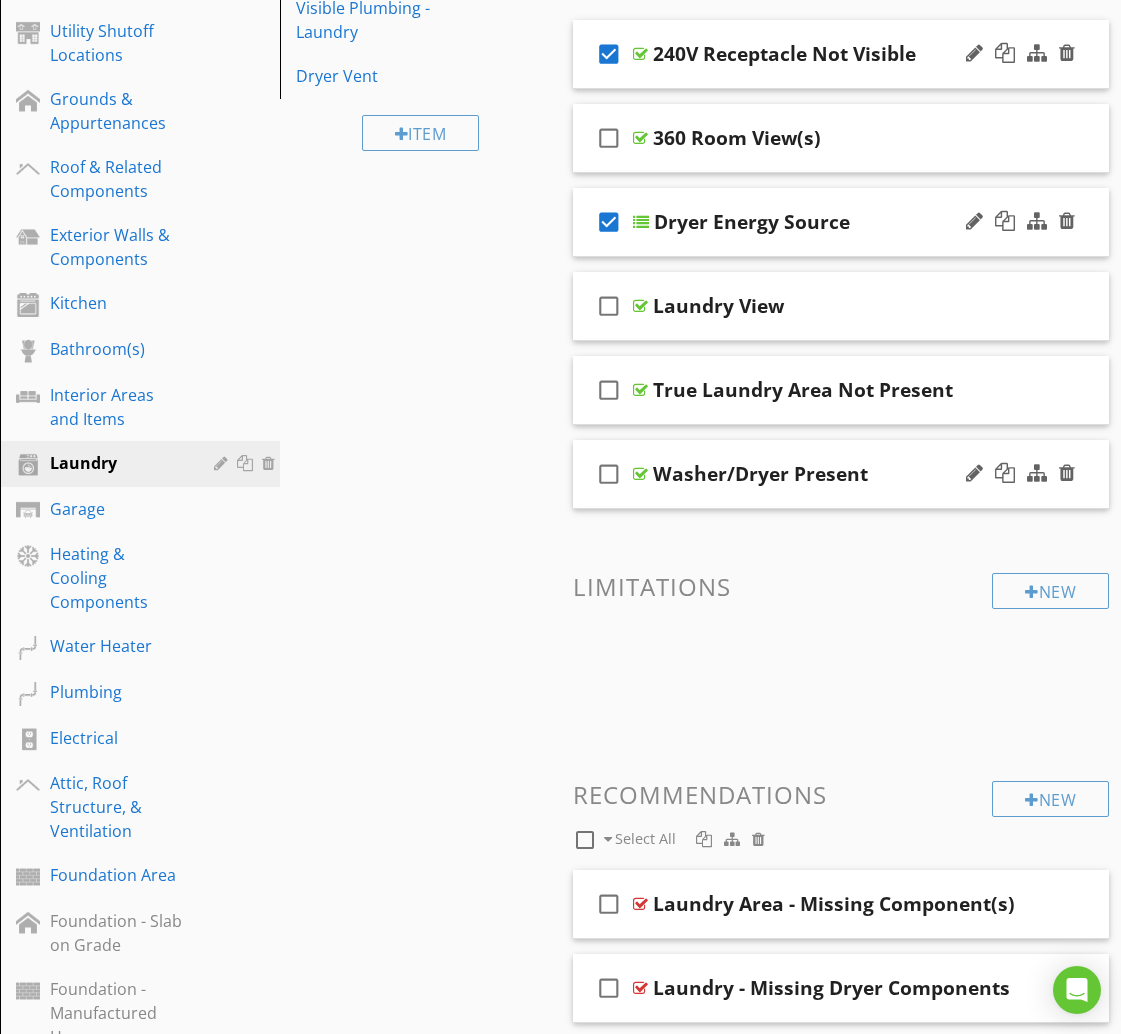 click on "check_box_outline_blank
Washer/Dryer Present" at bounding box center (841, 474) 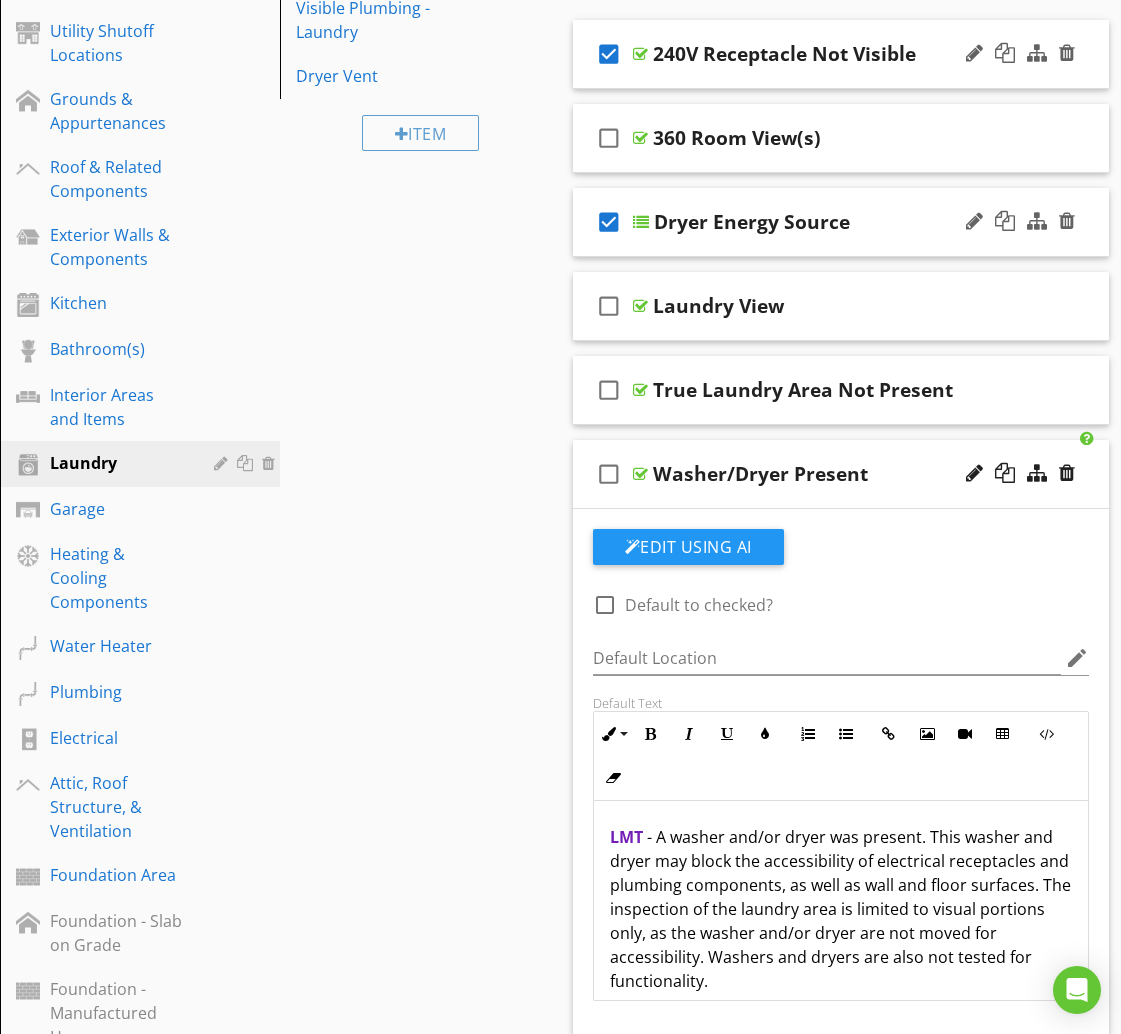 click on "check_box_outline_blank
Washer/Dryer Present" at bounding box center [841, 474] 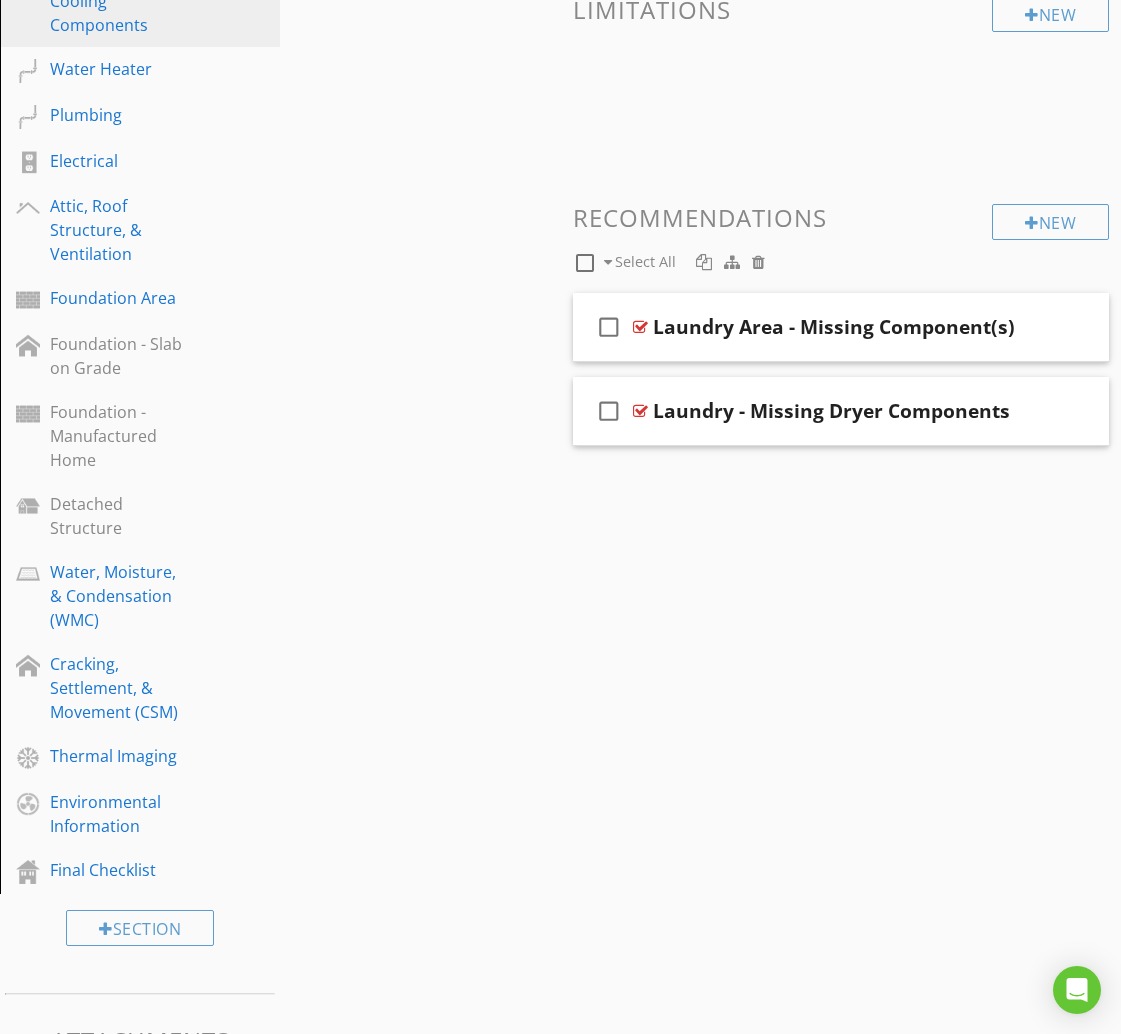 scroll, scrollTop: 964, scrollLeft: 0, axis: vertical 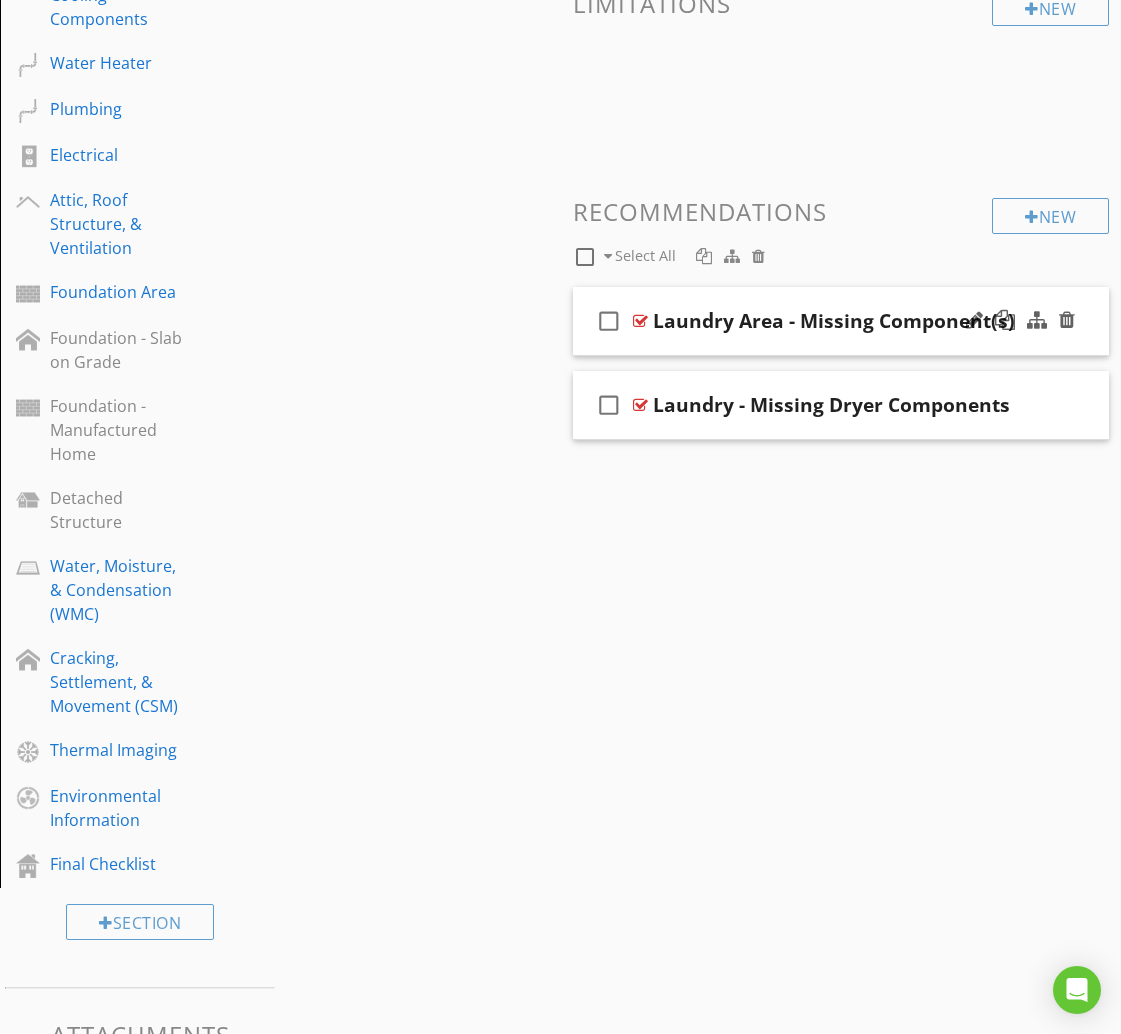 click on "check_box_outline_blank
Laundry Area - Missing Component(s)" at bounding box center (841, 321) 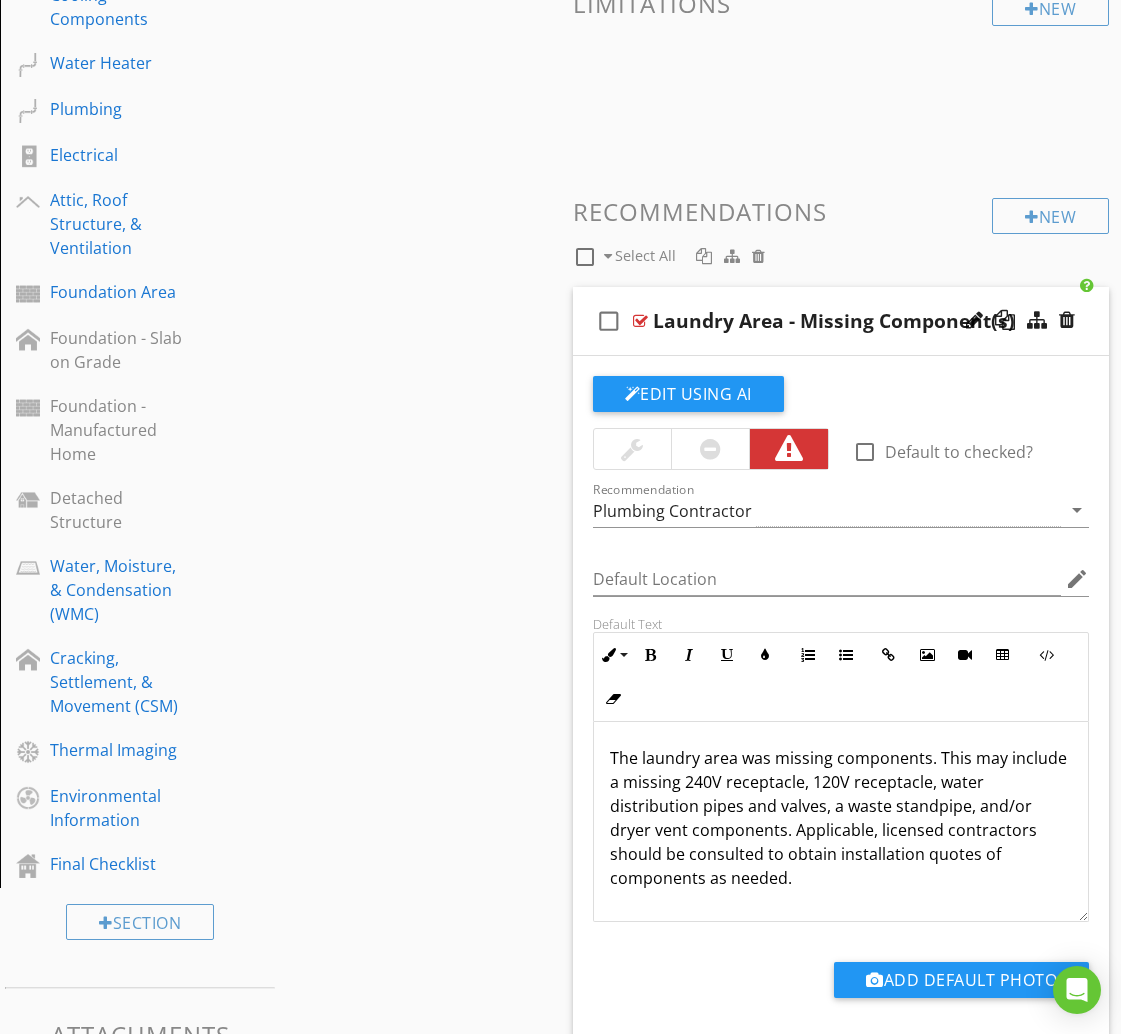 click on "check_box_outline_blank
Laundry Area - Missing Component(s)" at bounding box center [841, 321] 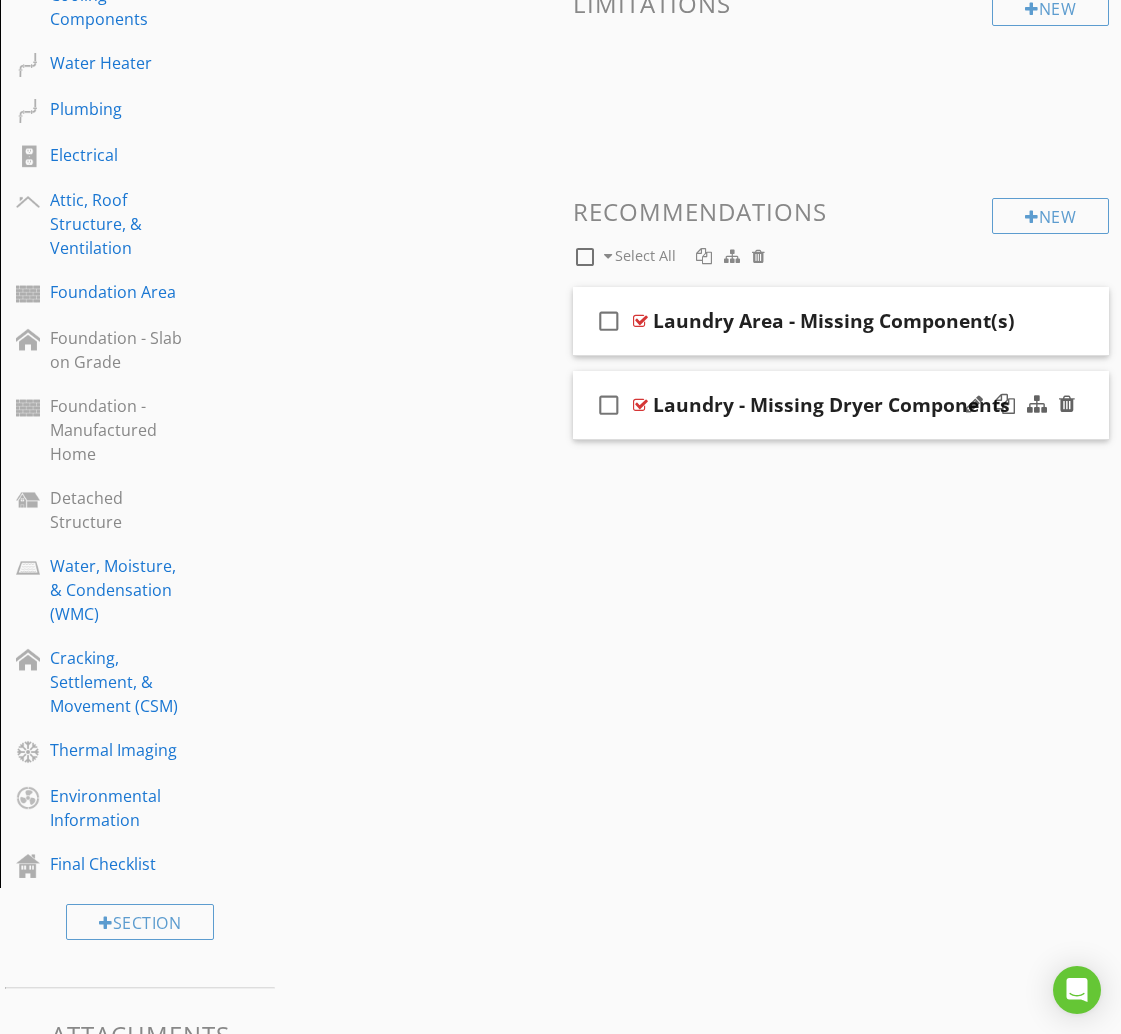 click on "check_box_outline_blank
Laundry - Missing Dryer Components" at bounding box center [841, 405] 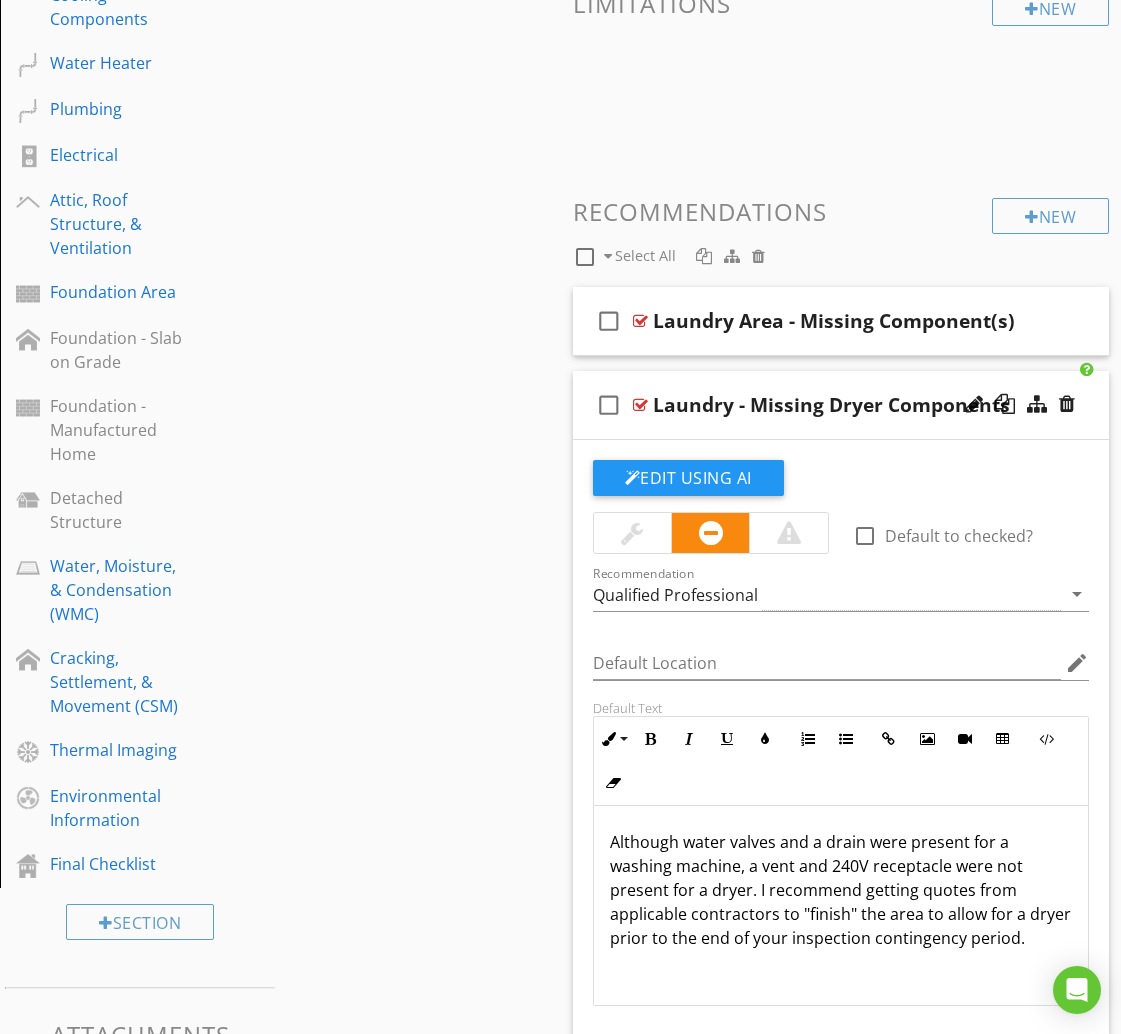 click on "check_box_outline_blank
Laundry - Missing Dryer Components" at bounding box center (841, 405) 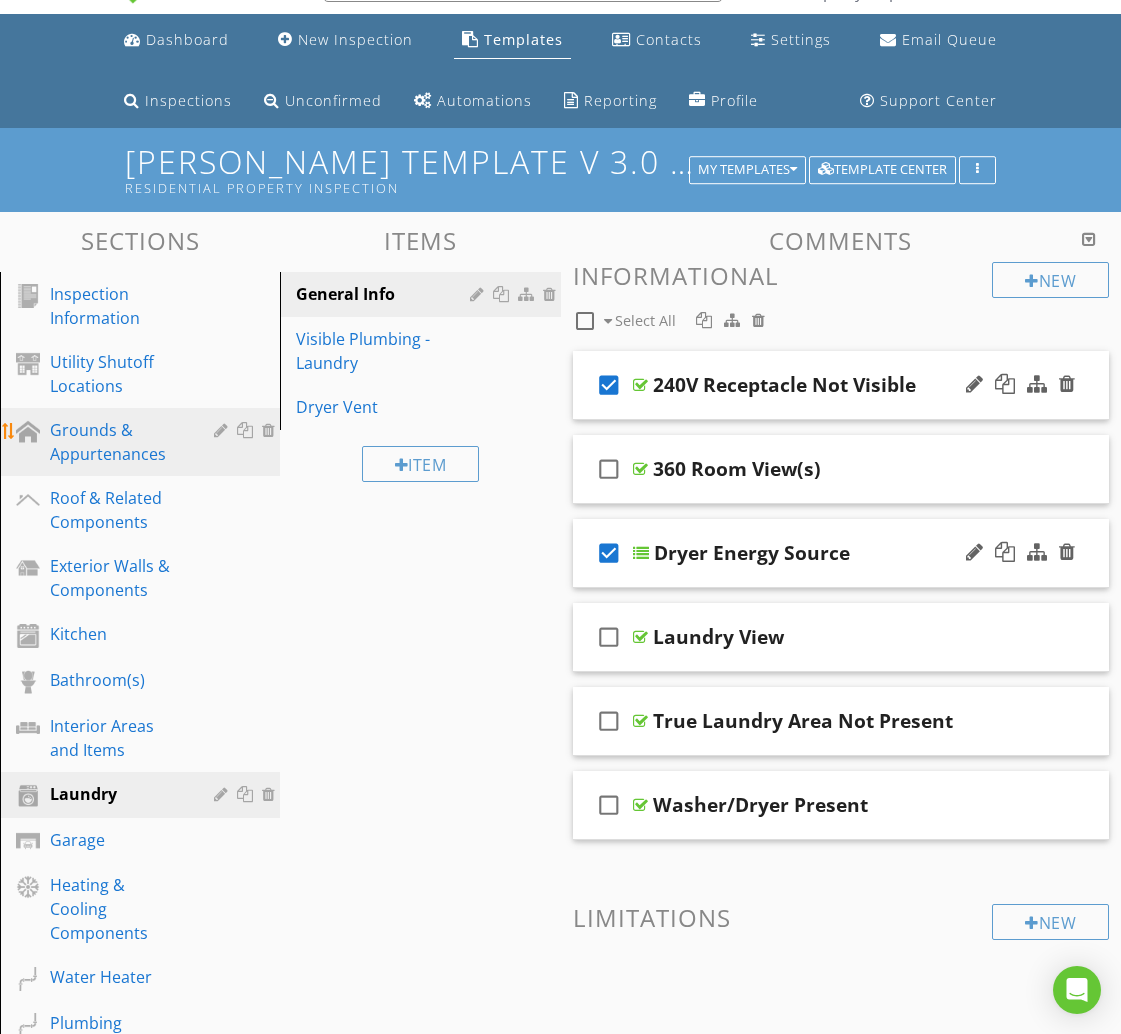 scroll, scrollTop: 45, scrollLeft: 0, axis: vertical 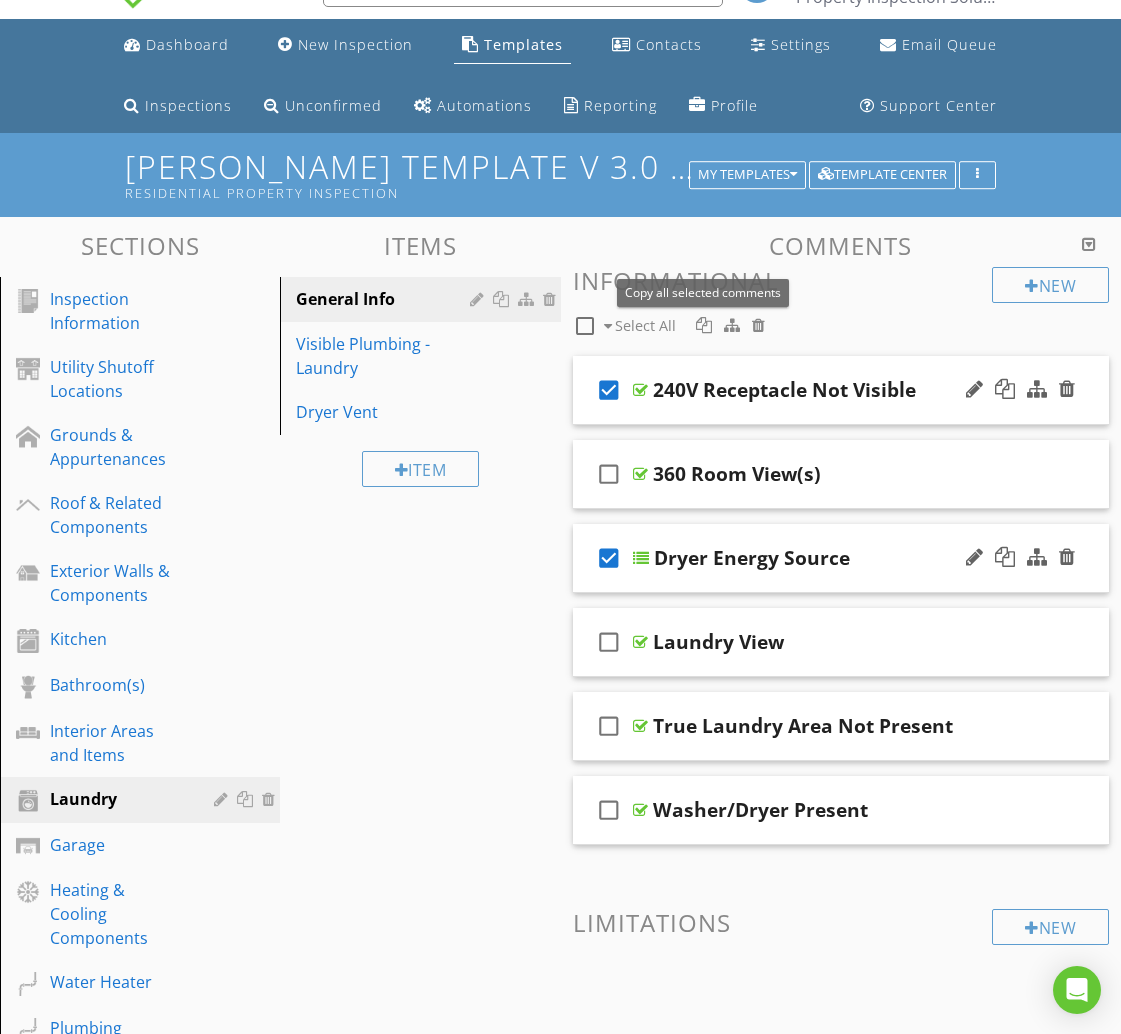 click at bounding box center (704, 325) 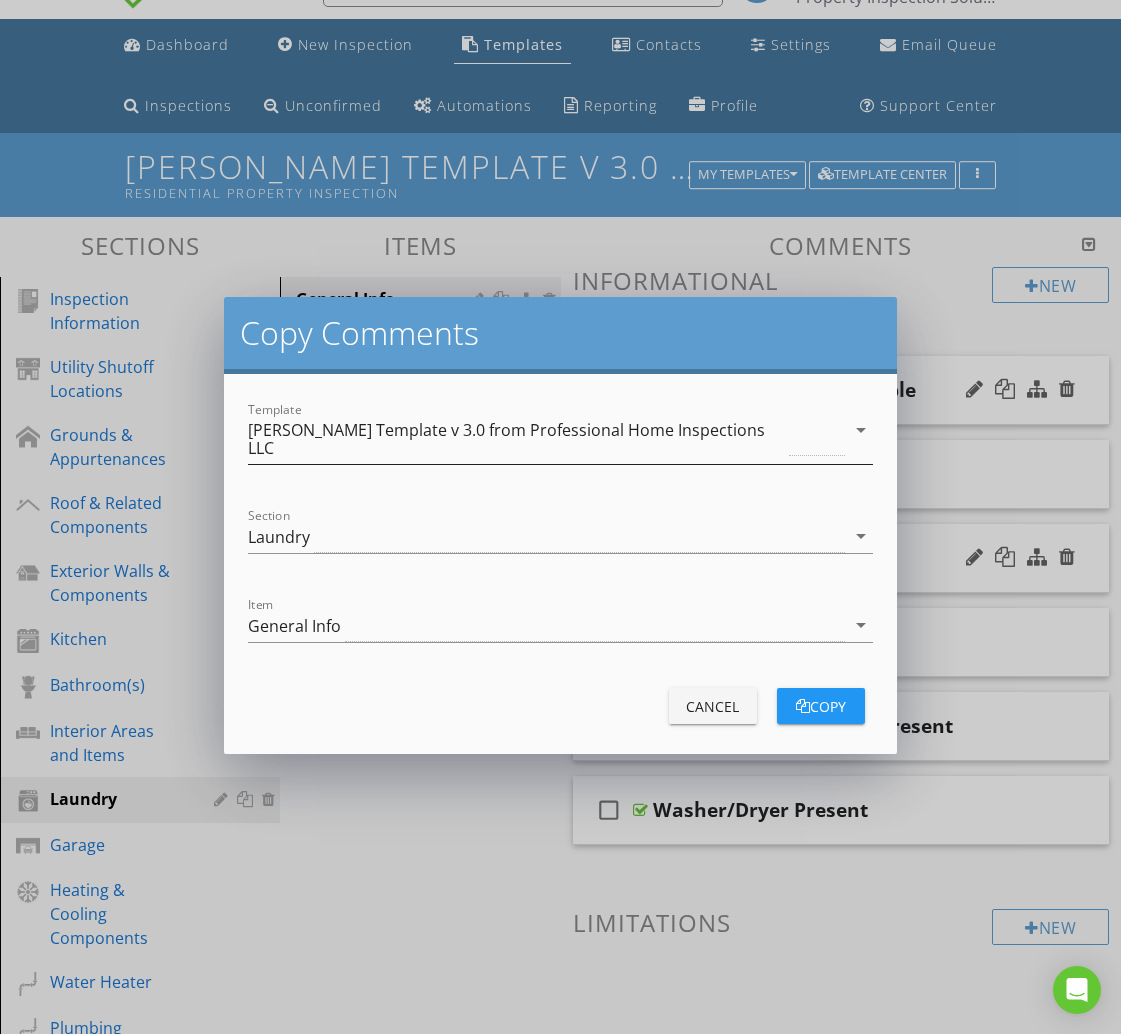 click on "[PERSON_NAME] Template v 3.0 from Professional Home Inspections LLC" at bounding box center [516, 439] 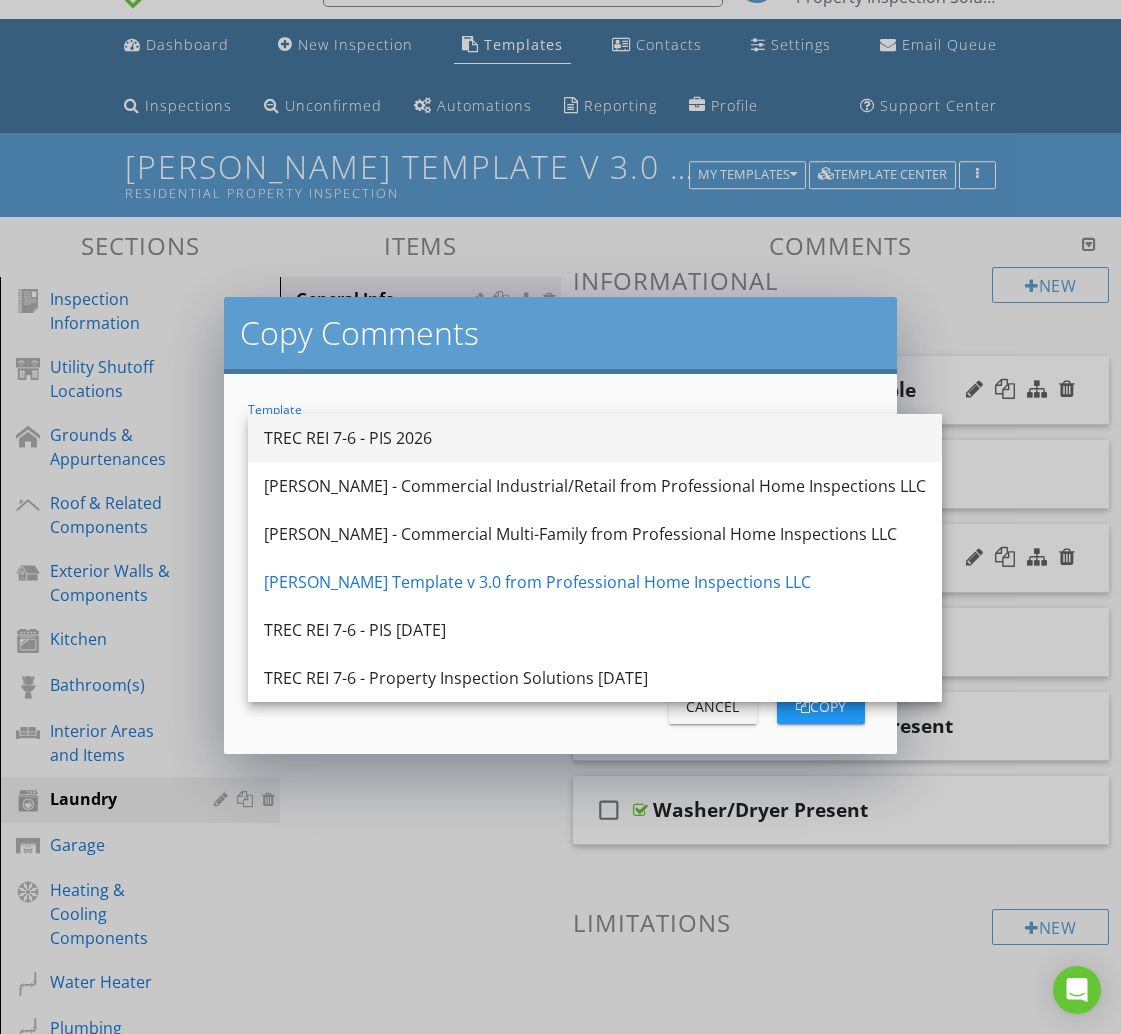 click on "TREC REI 7-6 - PIS 2026" at bounding box center [595, 438] 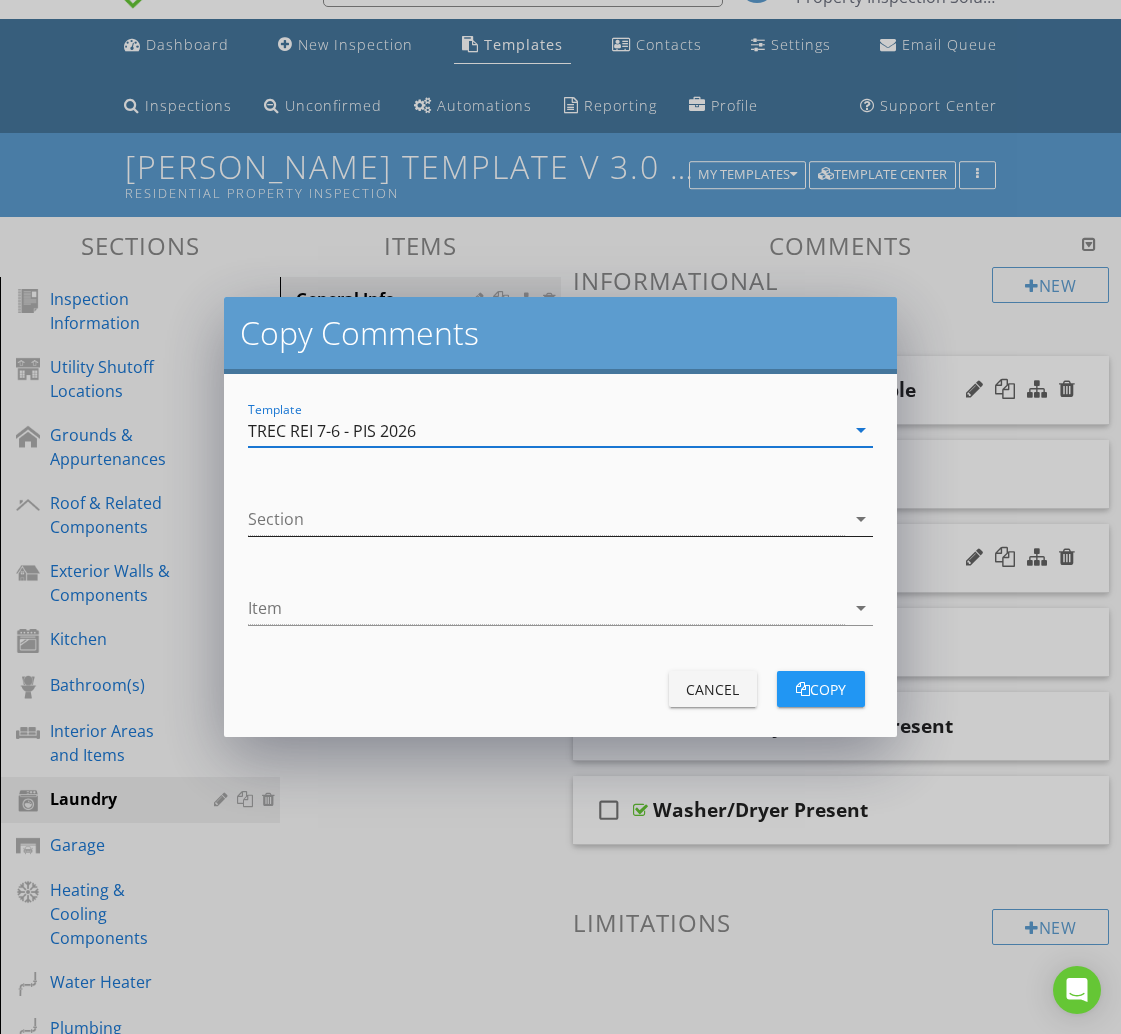 click at bounding box center (546, 519) 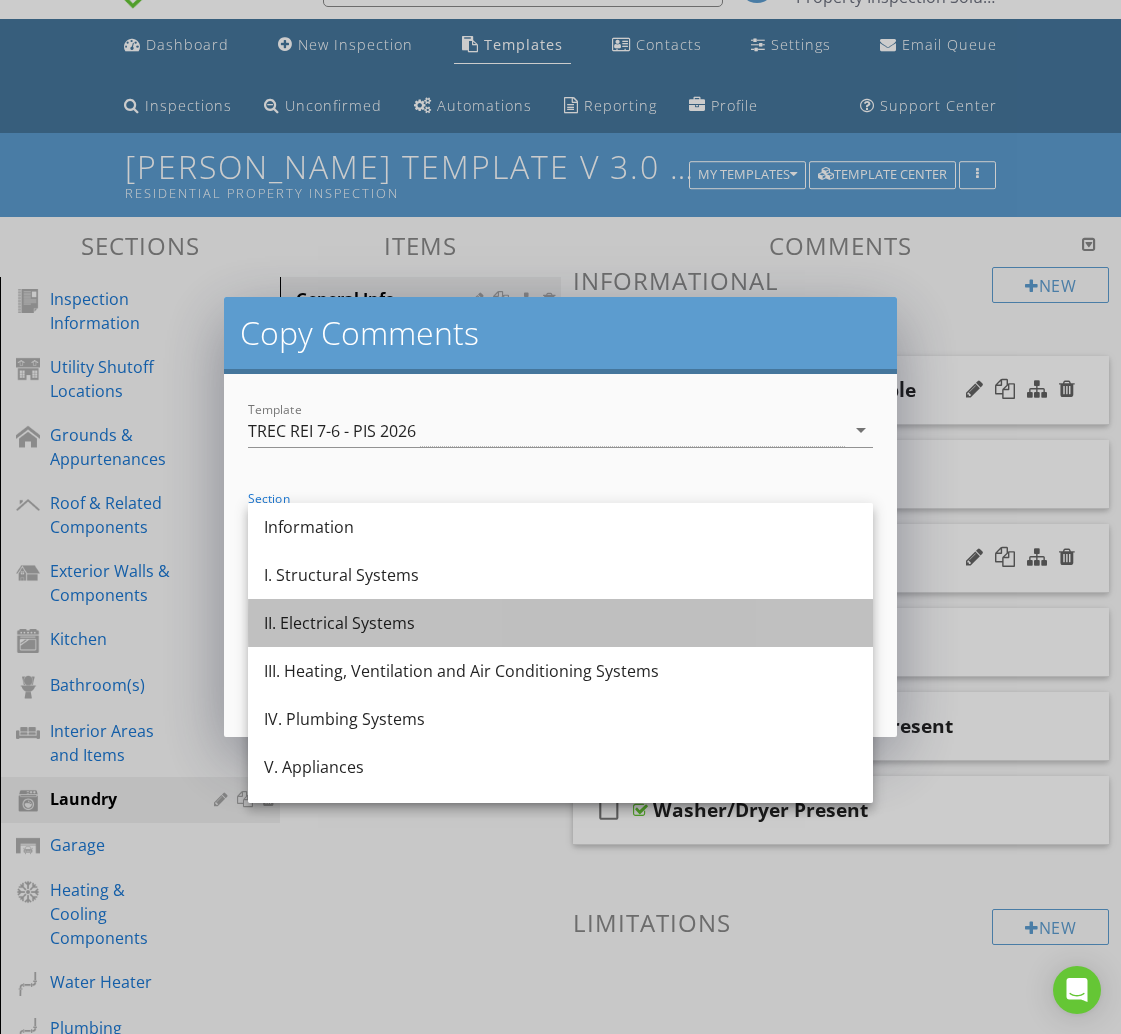 click on "II. Electrical Systems" at bounding box center (560, 623) 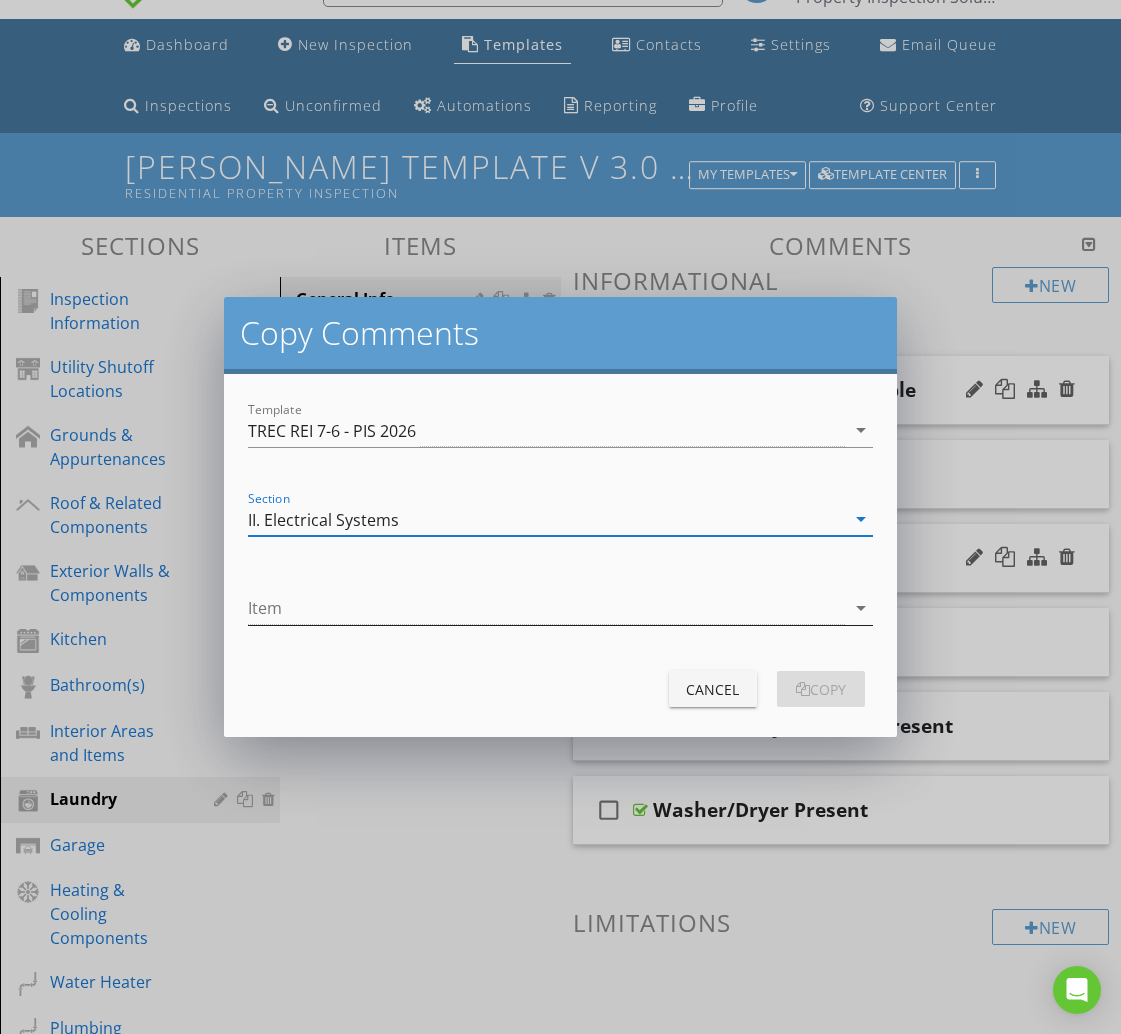 click at bounding box center [546, 608] 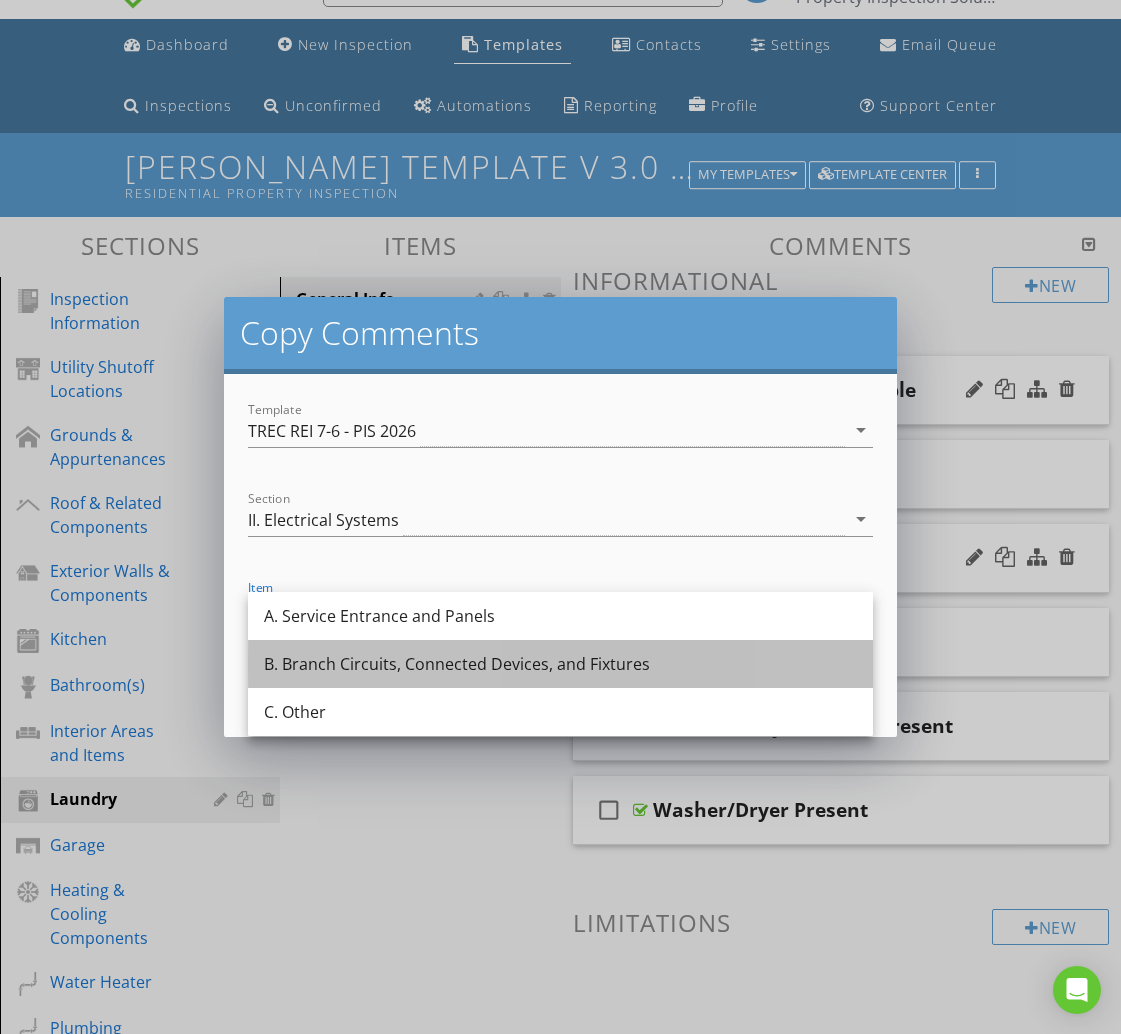 click on "B. Branch Circuits, Connected Devices, and Fixtures" at bounding box center [560, 664] 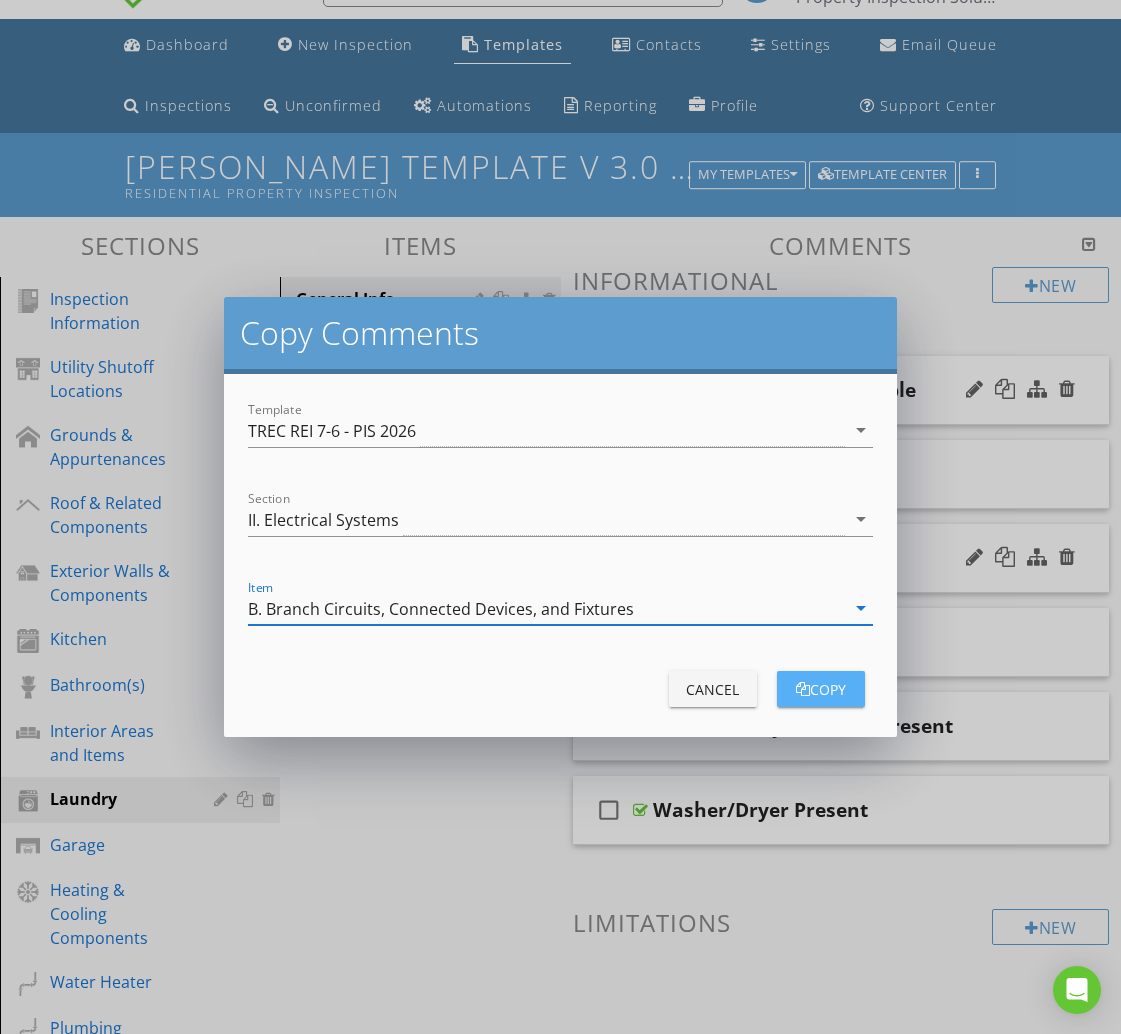 click on "copy" at bounding box center [821, 689] 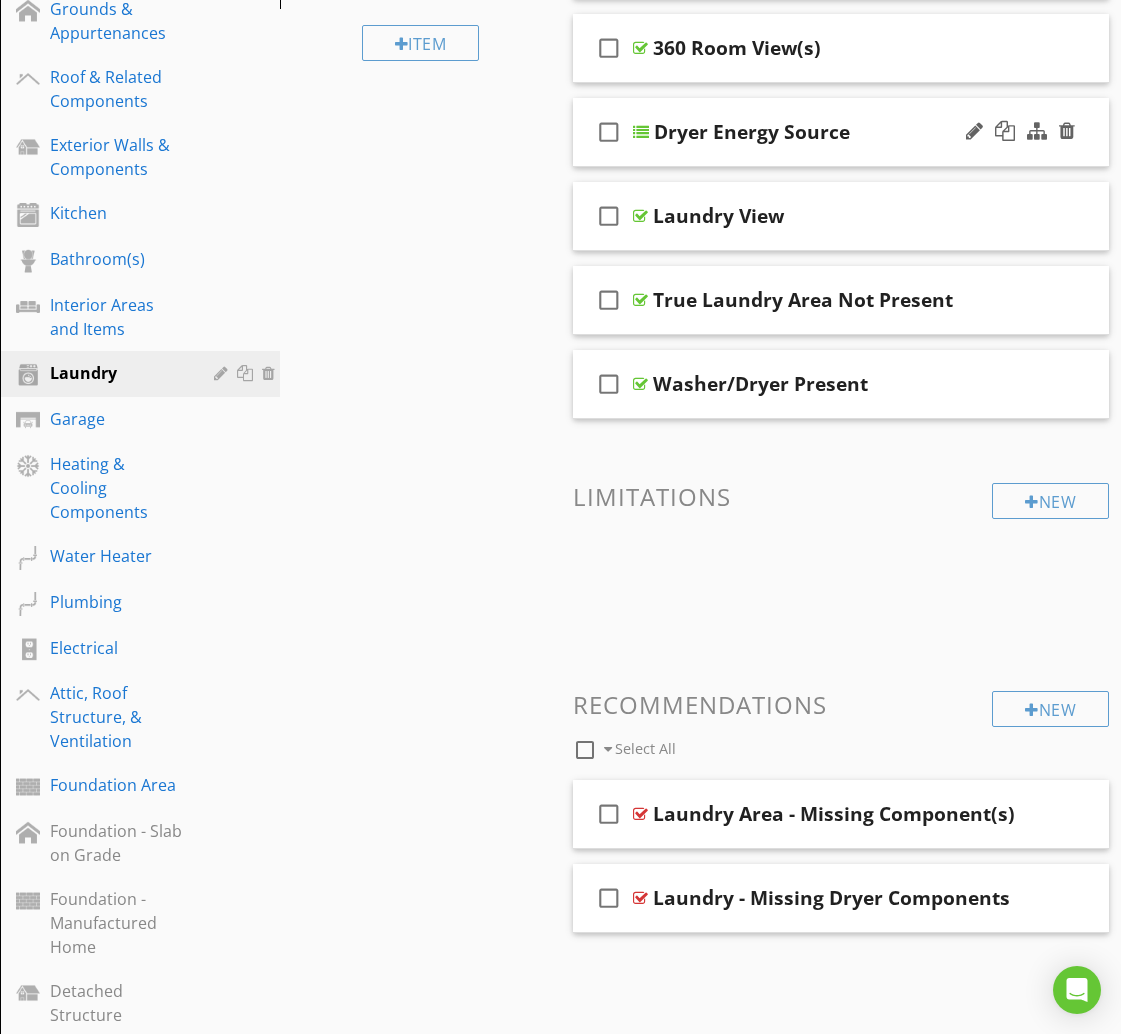 scroll, scrollTop: 466, scrollLeft: 0, axis: vertical 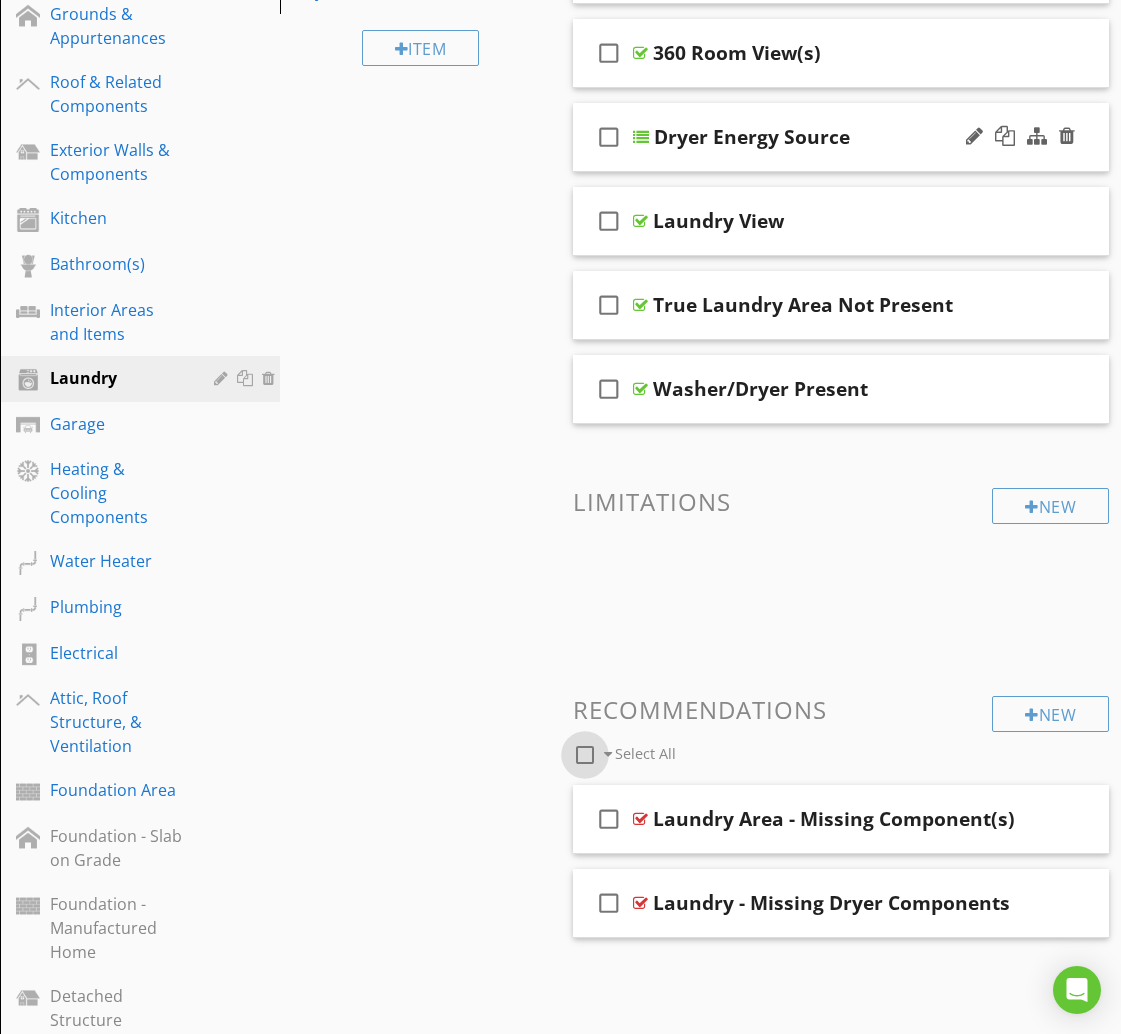 click at bounding box center [585, 755] 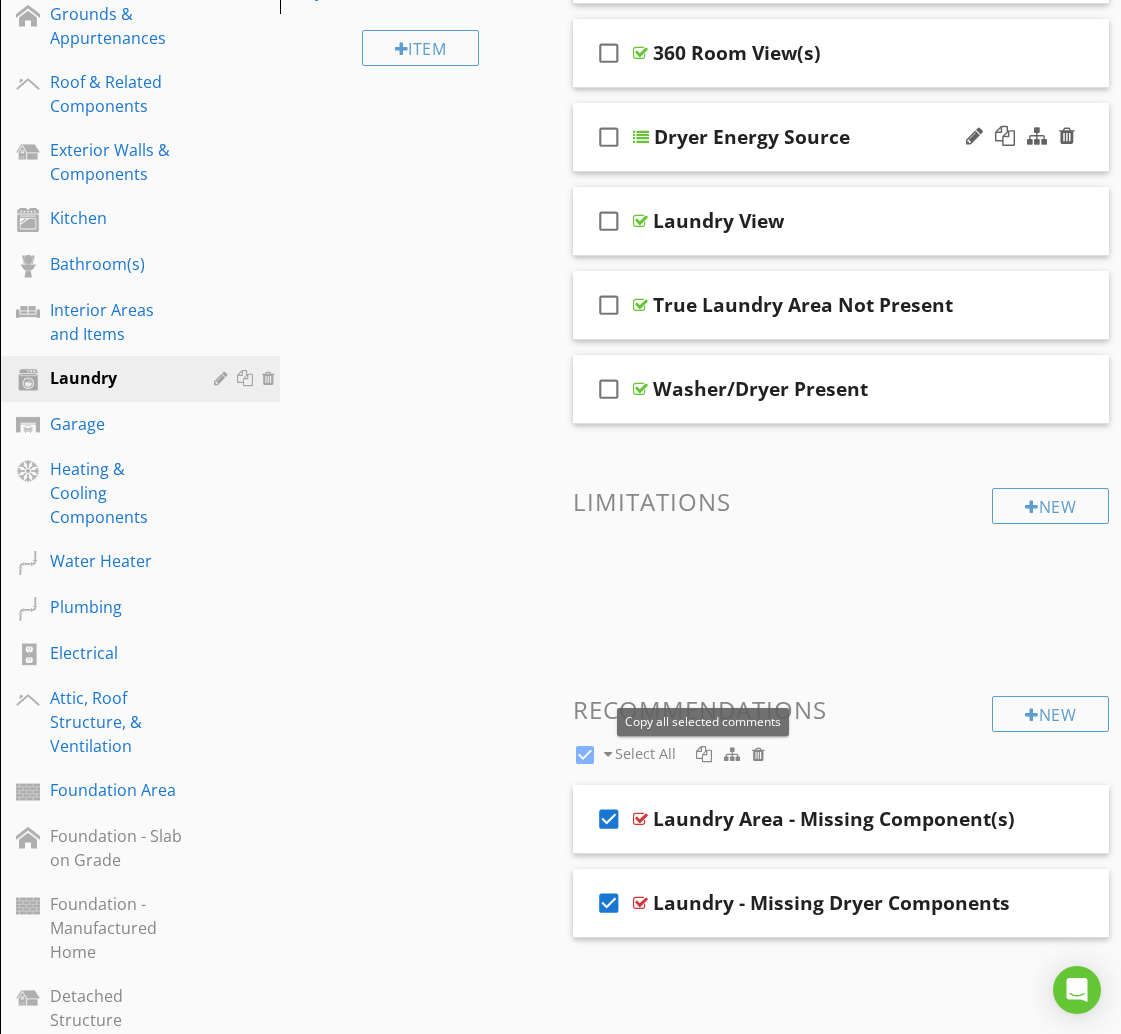 click at bounding box center (704, 754) 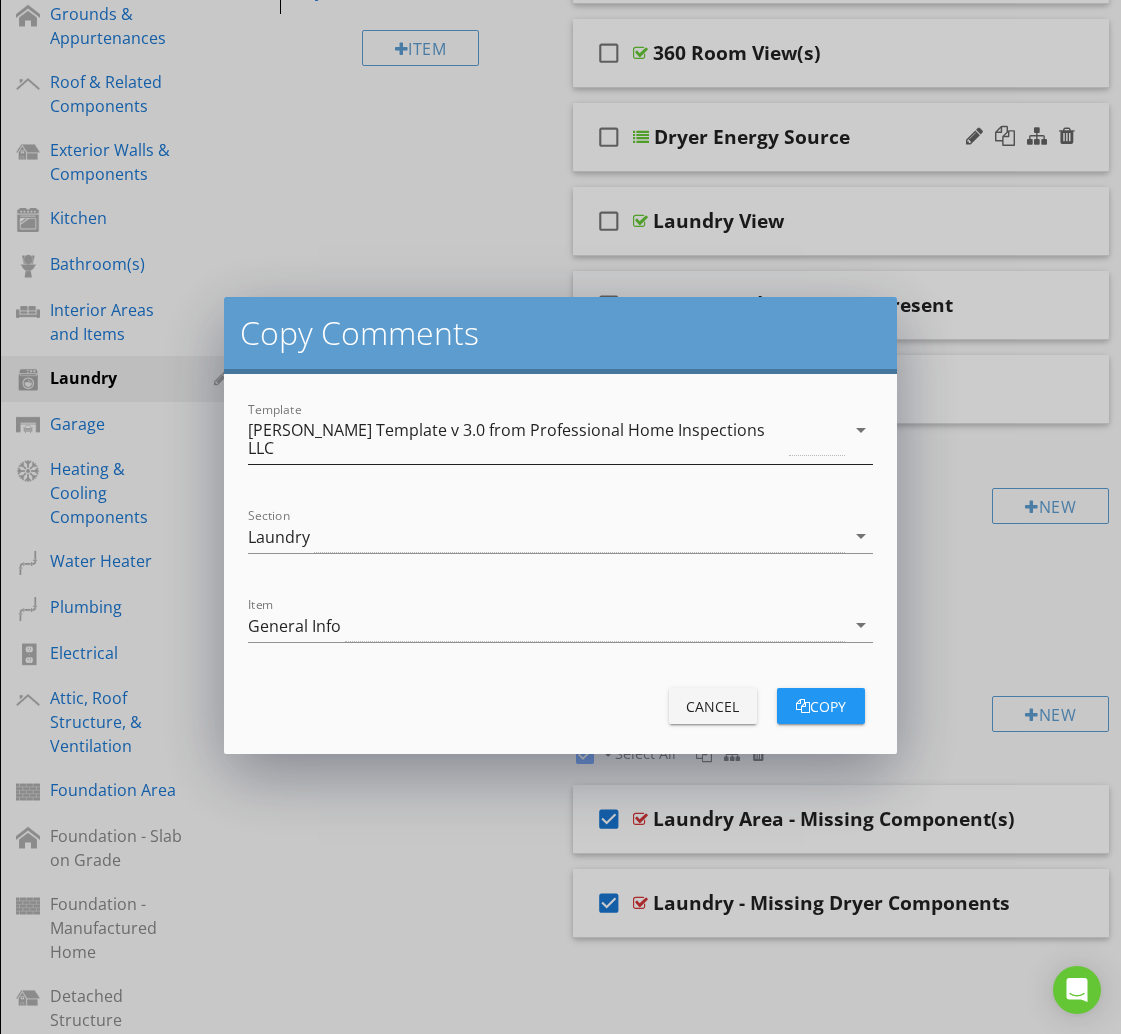 click on "[PERSON_NAME] Template v 3.0 from Professional Home Inspections LLC" at bounding box center [516, 439] 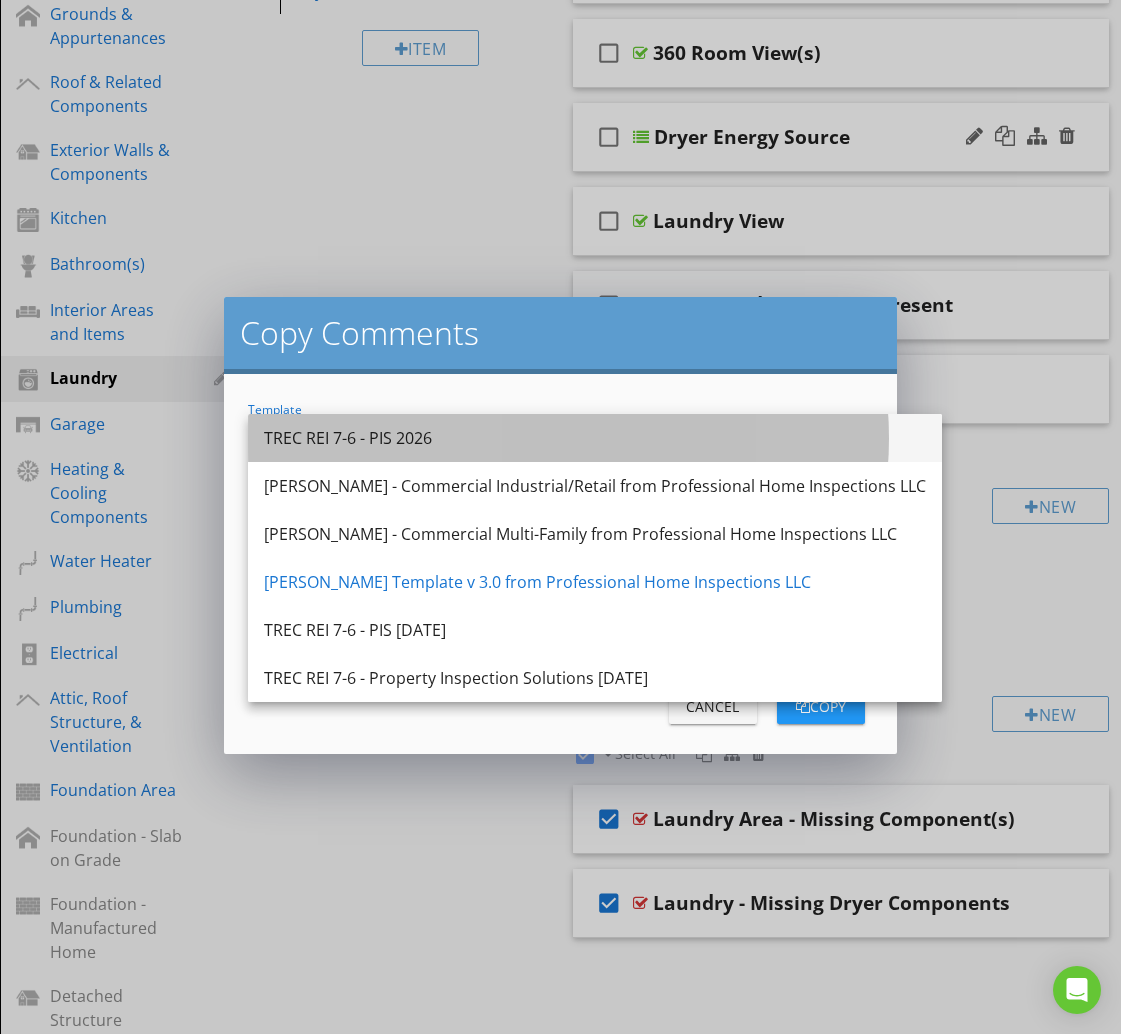 click on "TREC REI 7-6 - PIS 2026" at bounding box center [595, 438] 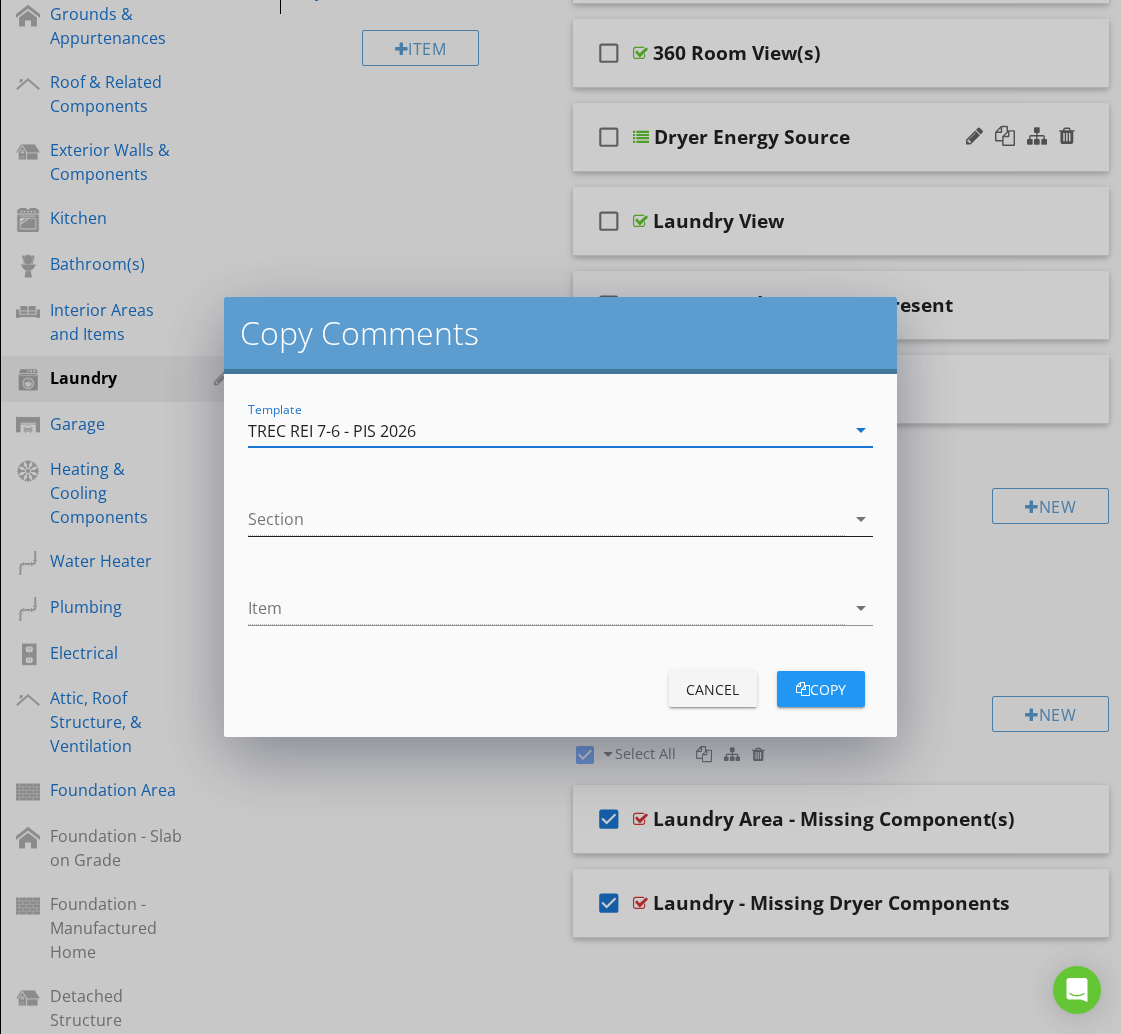 click at bounding box center [546, 519] 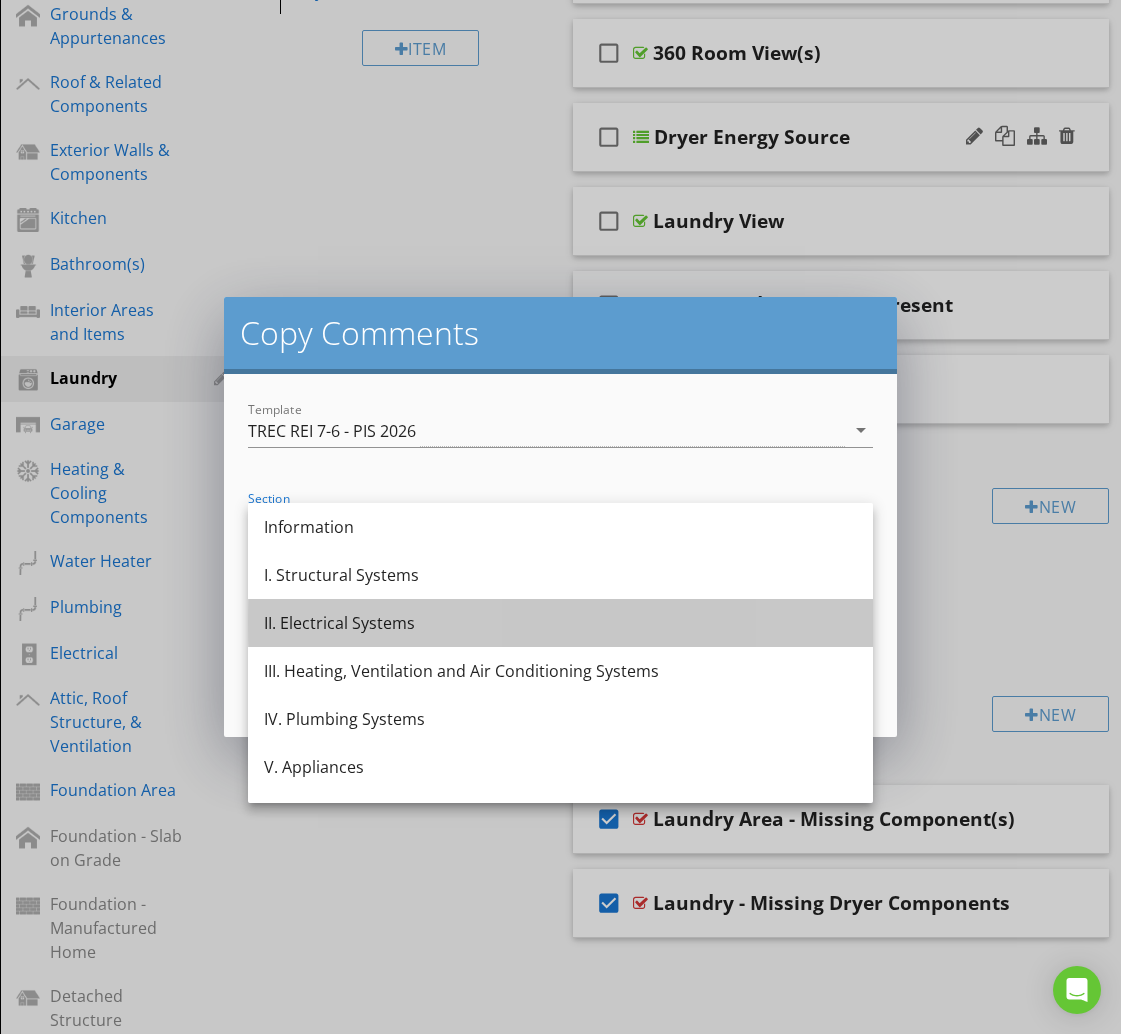 click on "II. Electrical Systems" at bounding box center (560, 623) 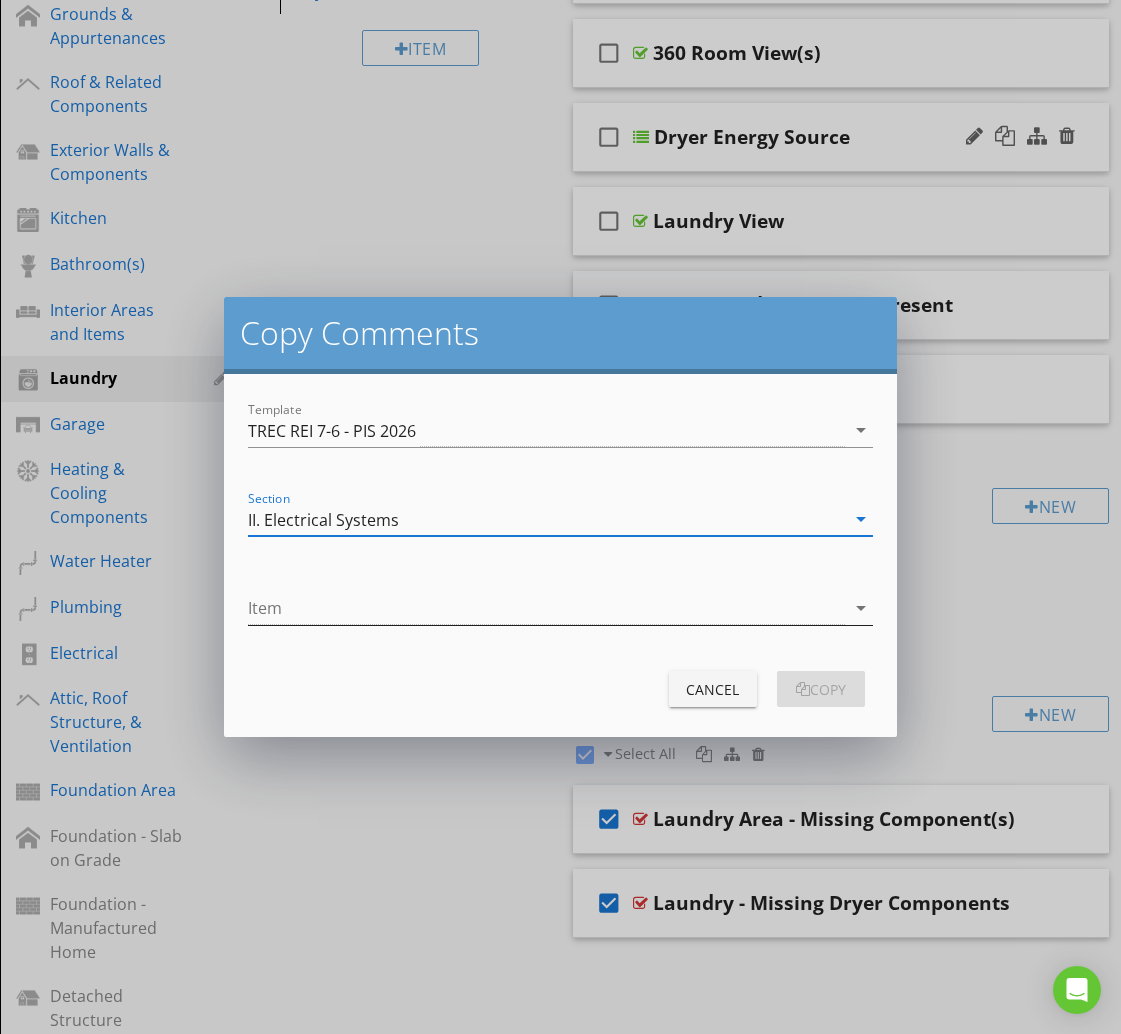 click at bounding box center [546, 608] 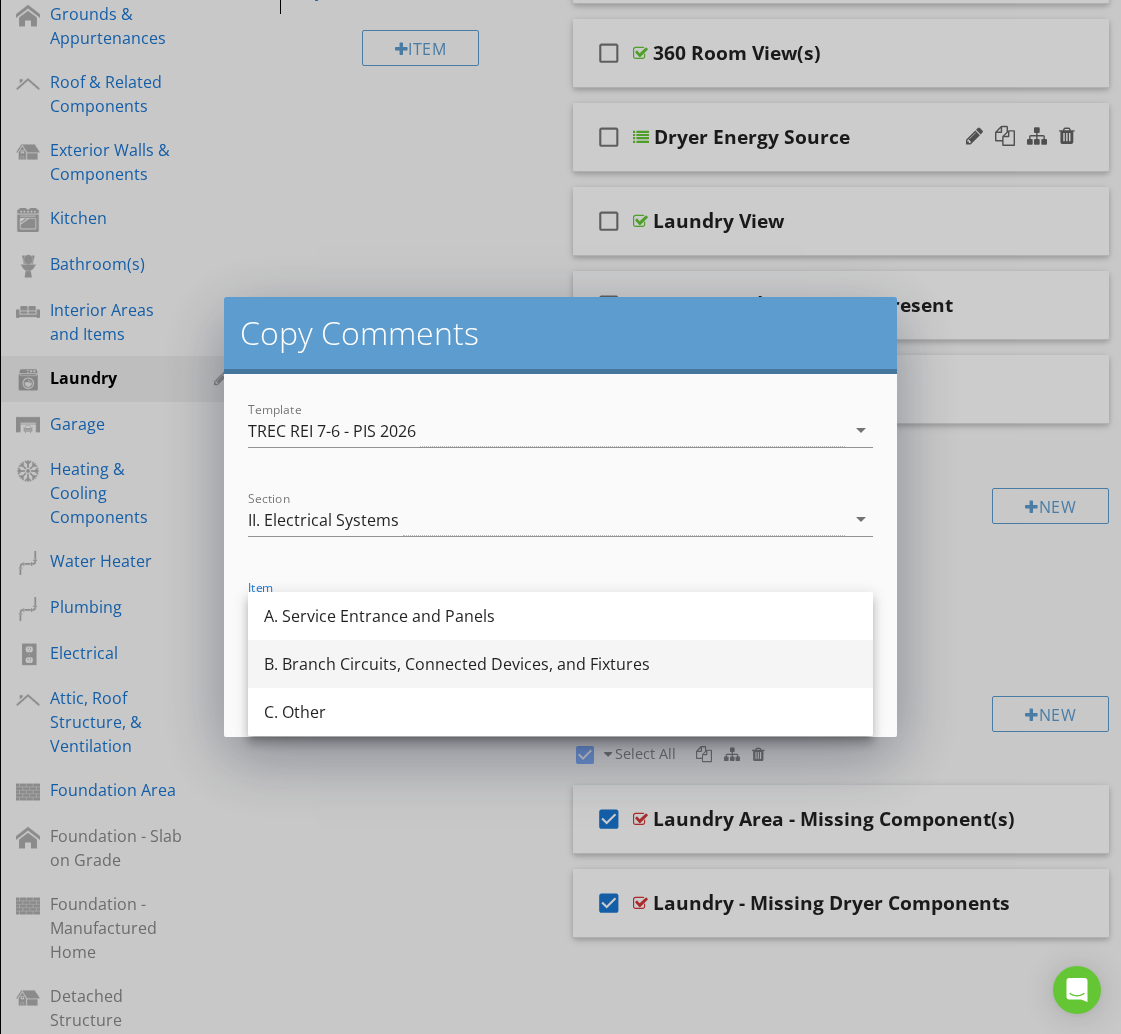 click on "B. Branch Circuits, Connected Devices, and Fixtures" at bounding box center [560, 664] 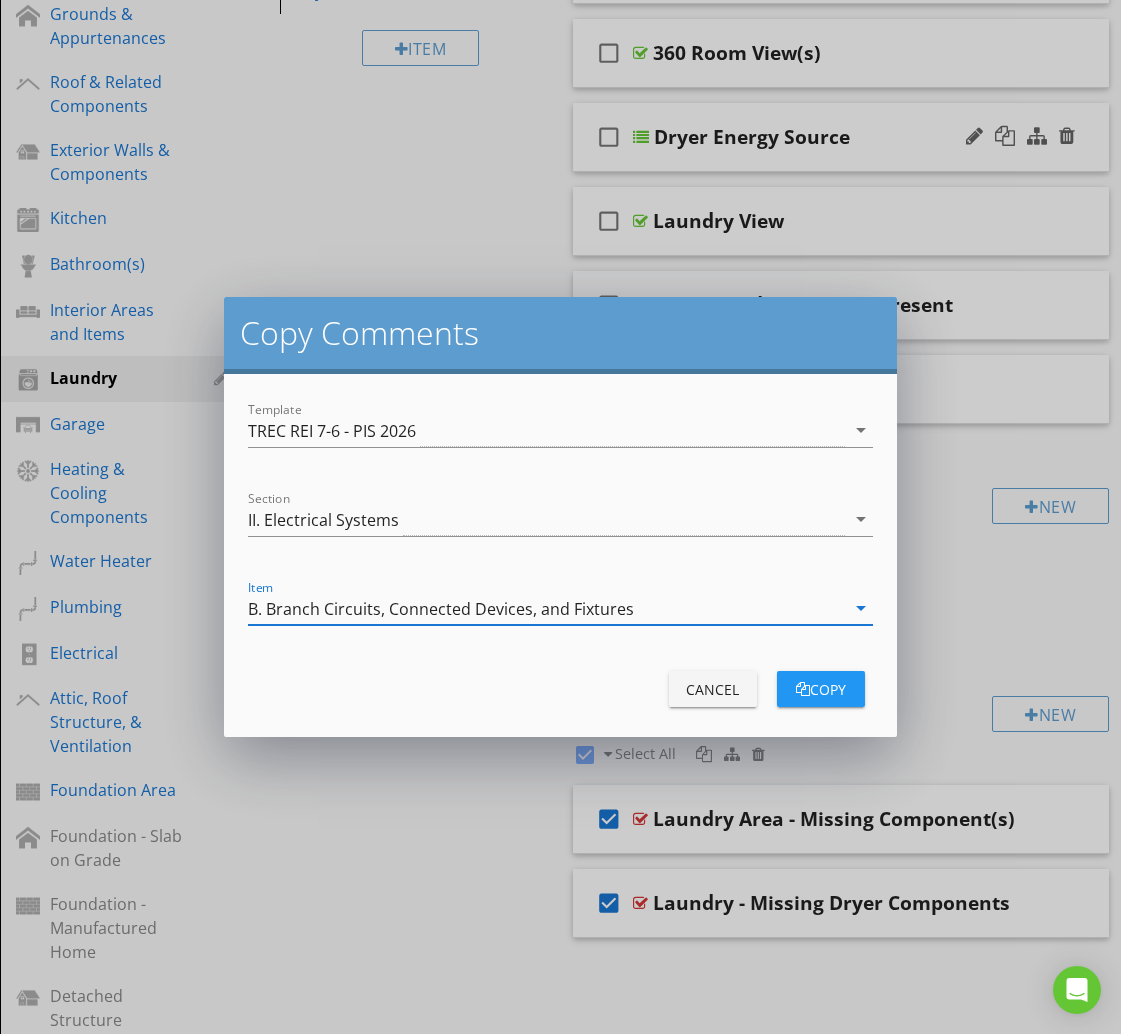 click on "copy" at bounding box center [821, 689] 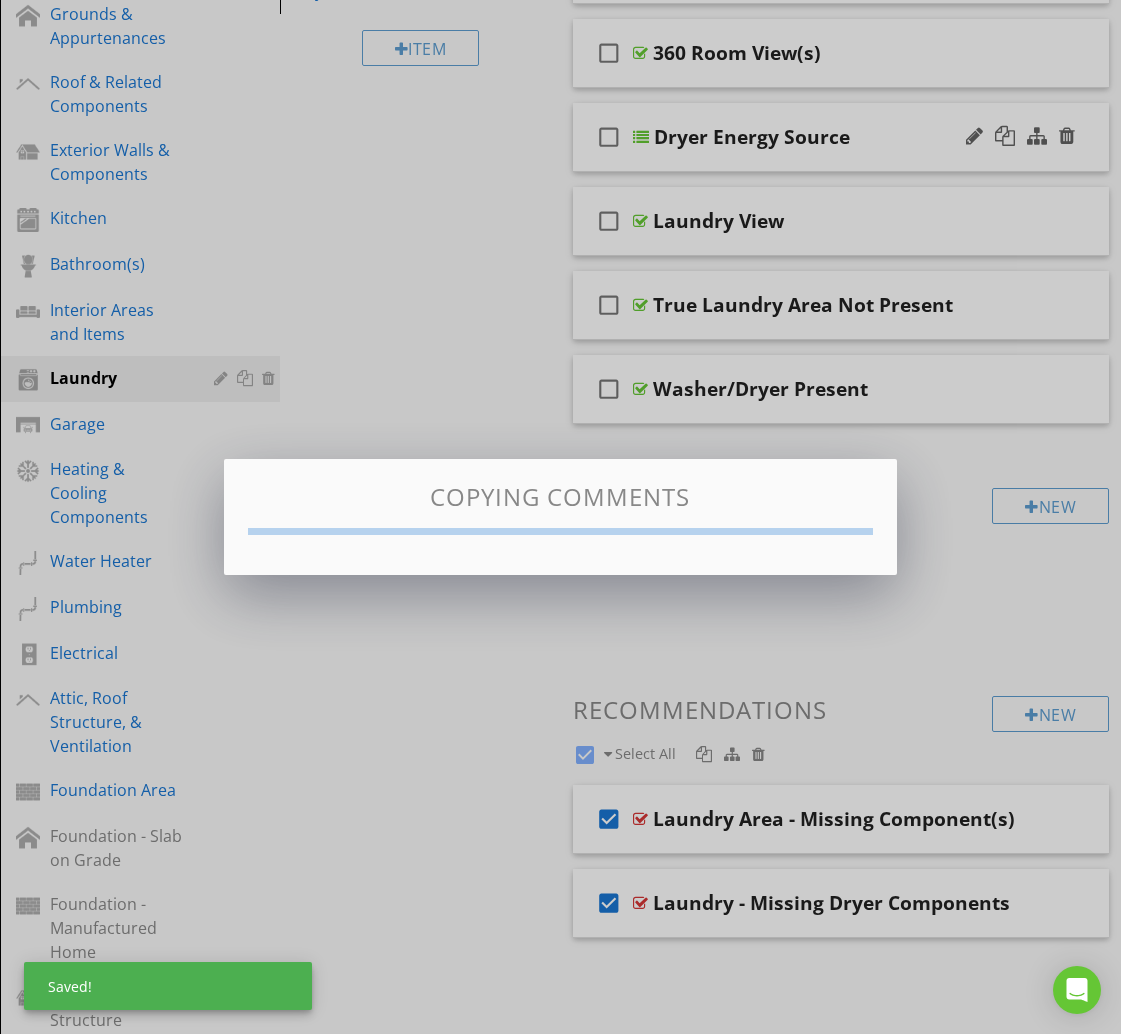 checkbox on "false" 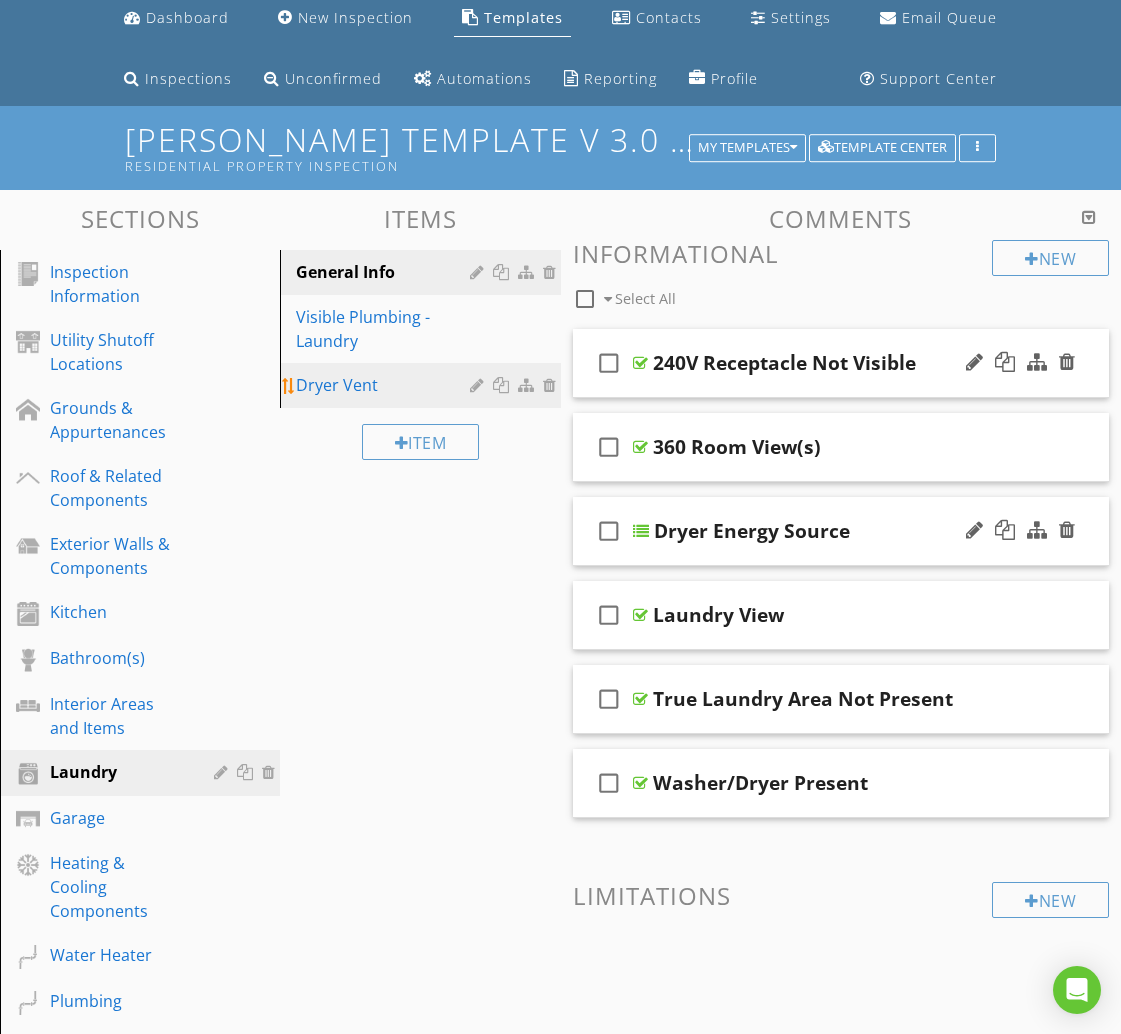 scroll, scrollTop: 63, scrollLeft: 0, axis: vertical 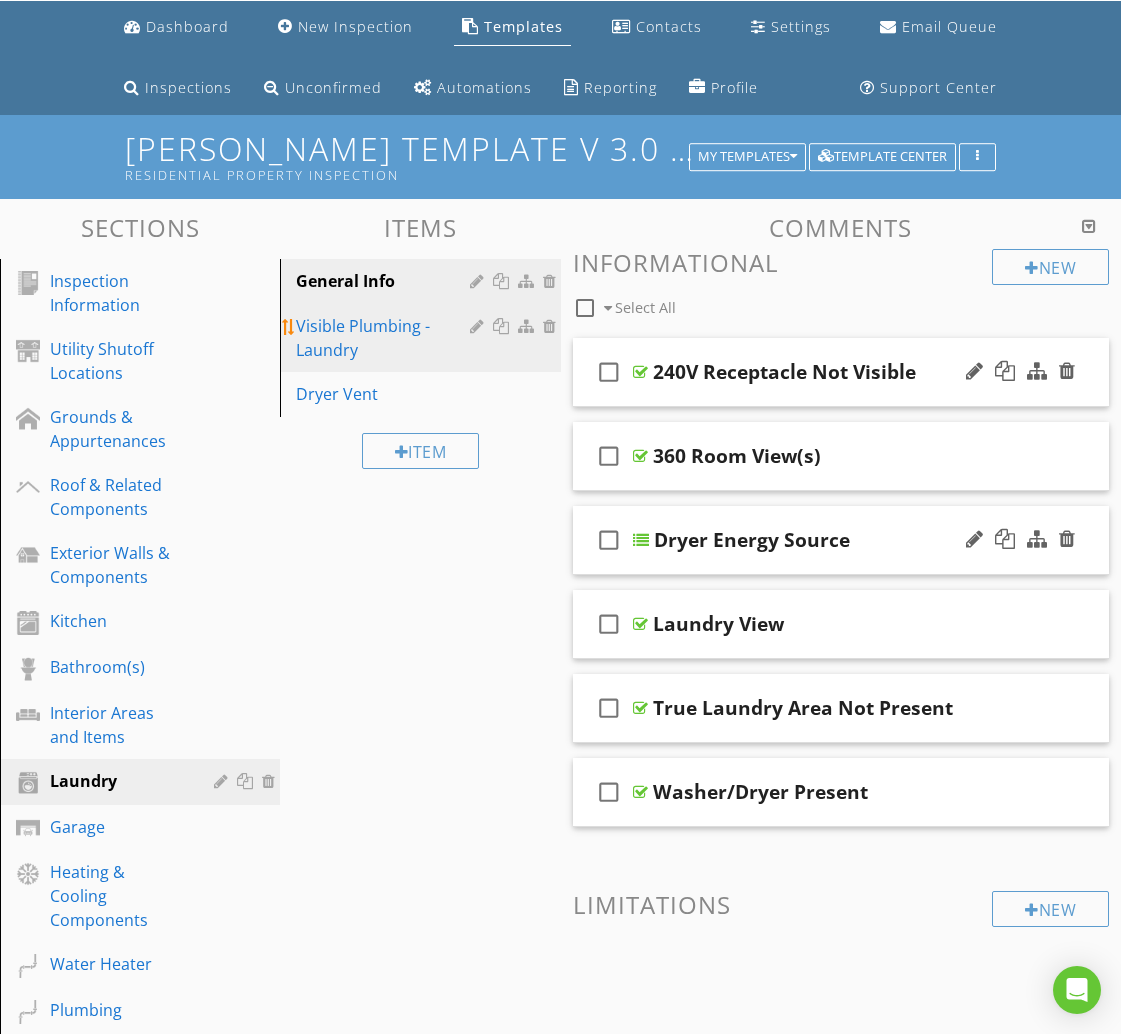 click on "Visible Plumbing - Laundry" at bounding box center [385, 338] 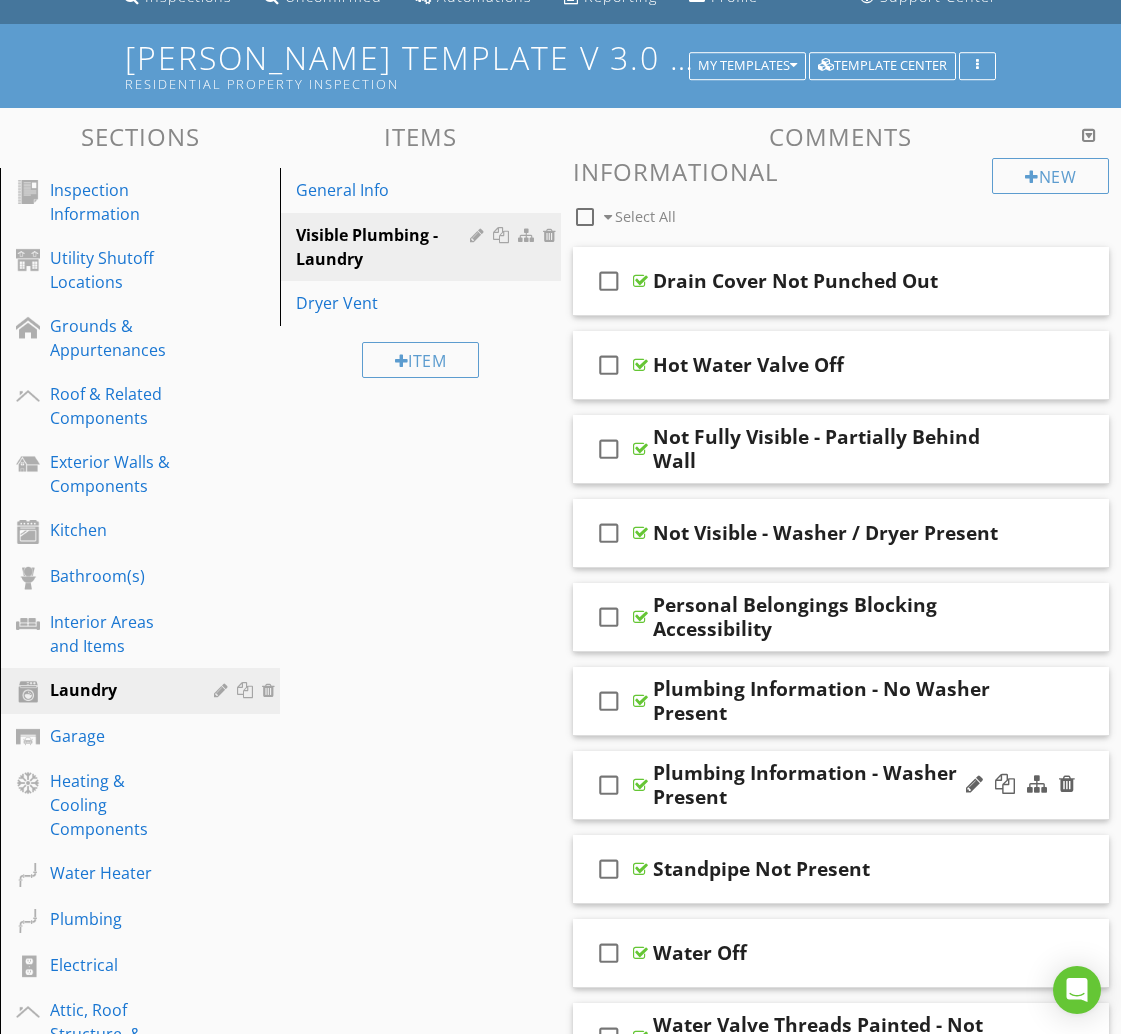 scroll, scrollTop: 149, scrollLeft: 0, axis: vertical 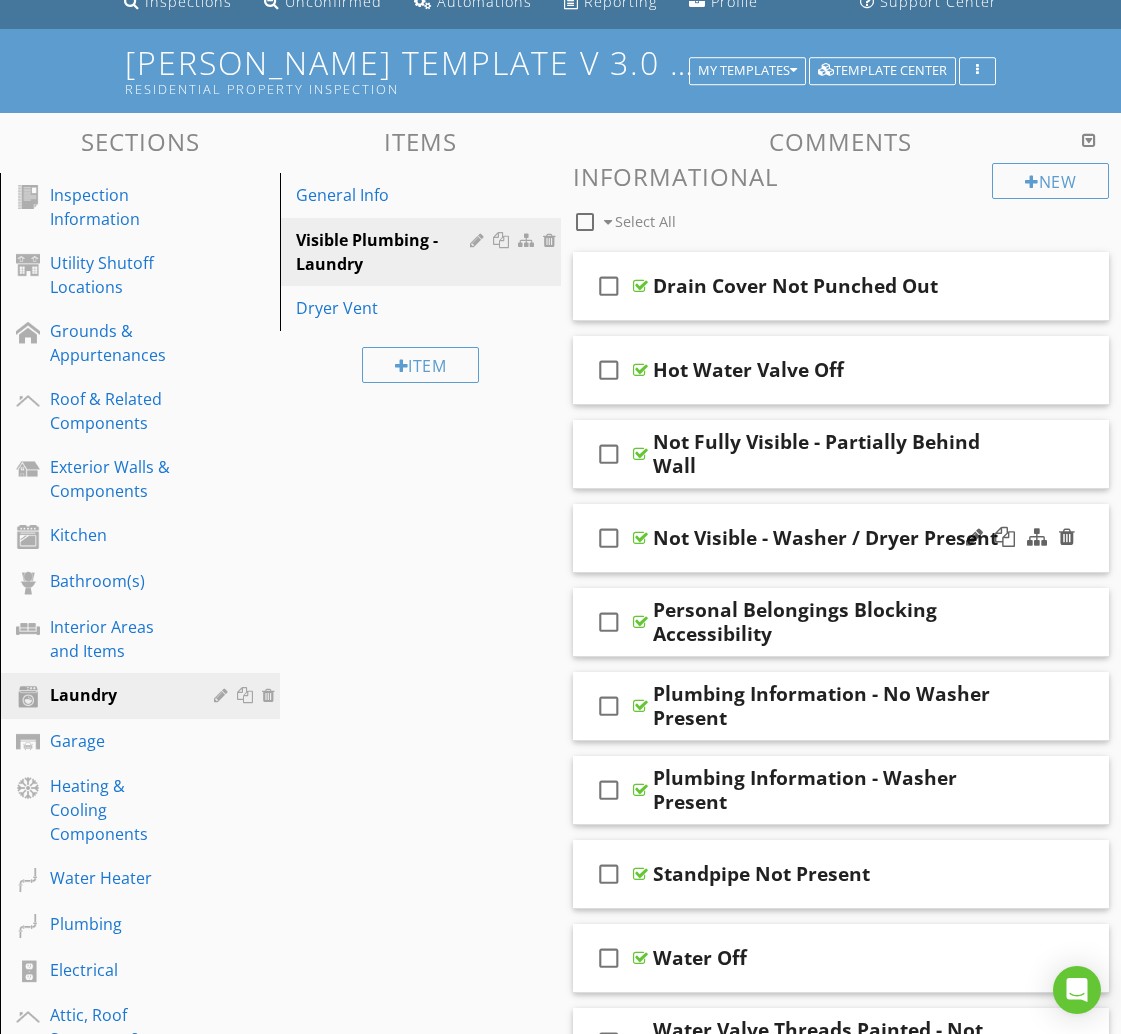 click on "check_box_outline_blank
Not Visible - Washer / Dryer Present" at bounding box center [841, 538] 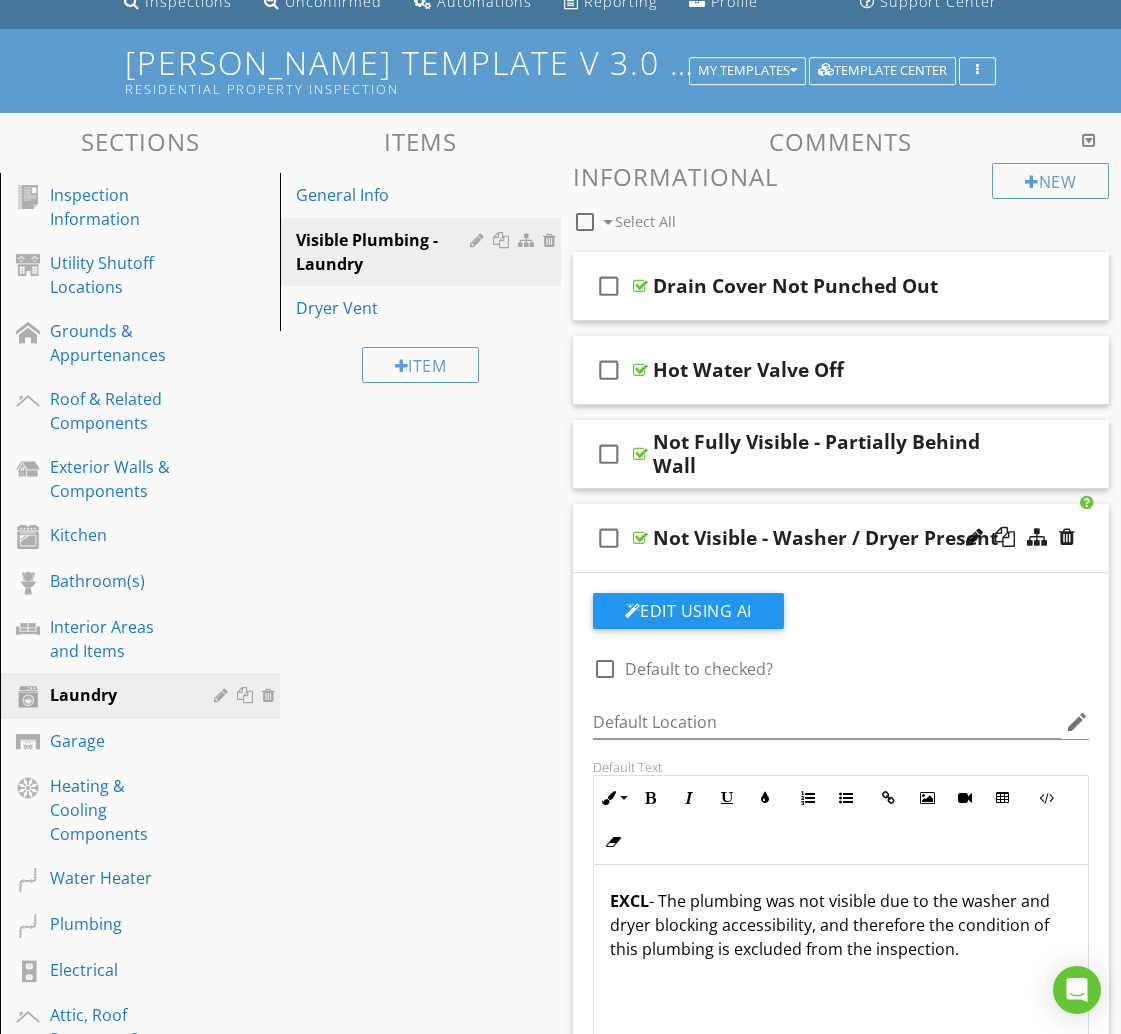 click on "check_box_outline_blank
Not Visible - Washer / Dryer Present" at bounding box center (841, 538) 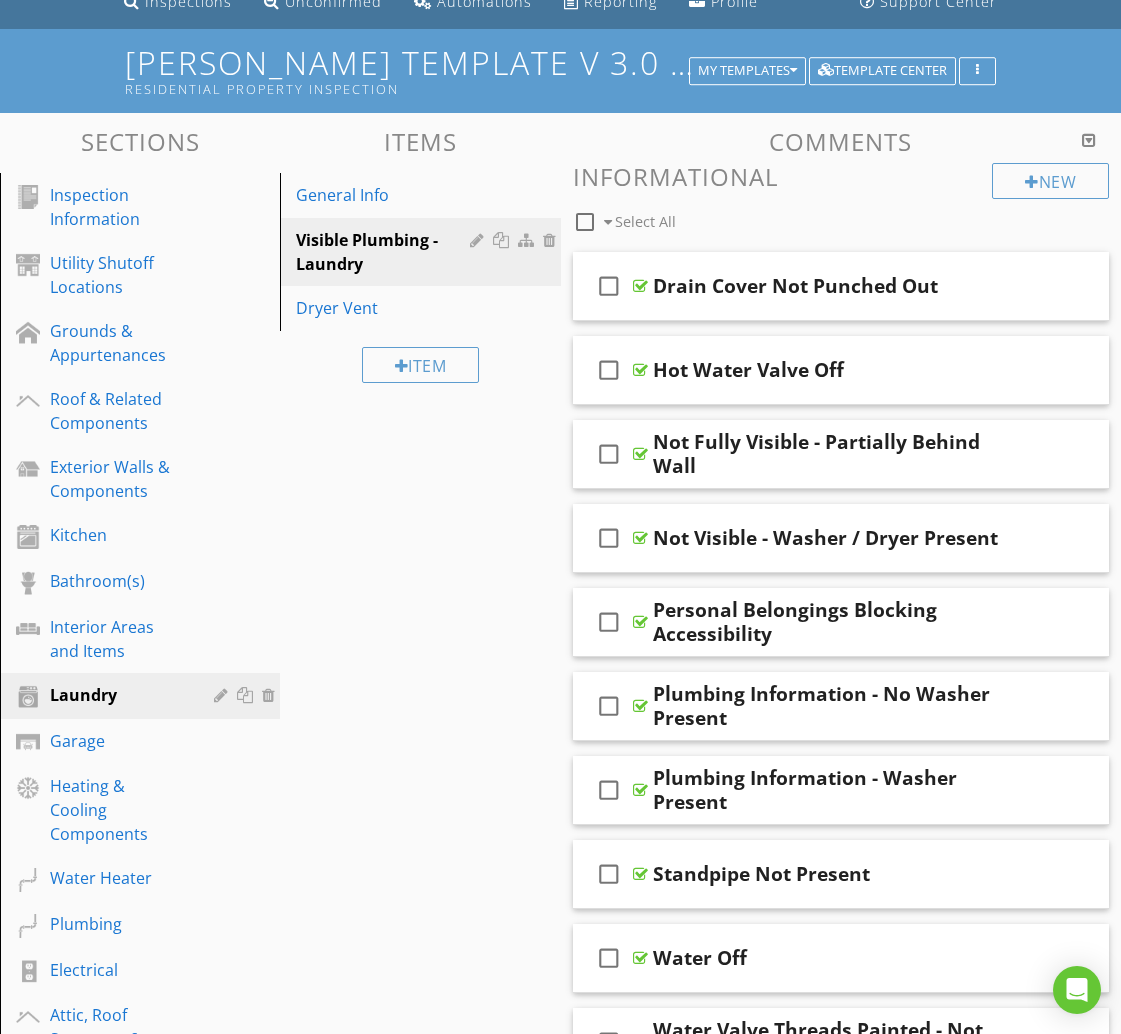 click at bounding box center [585, 222] 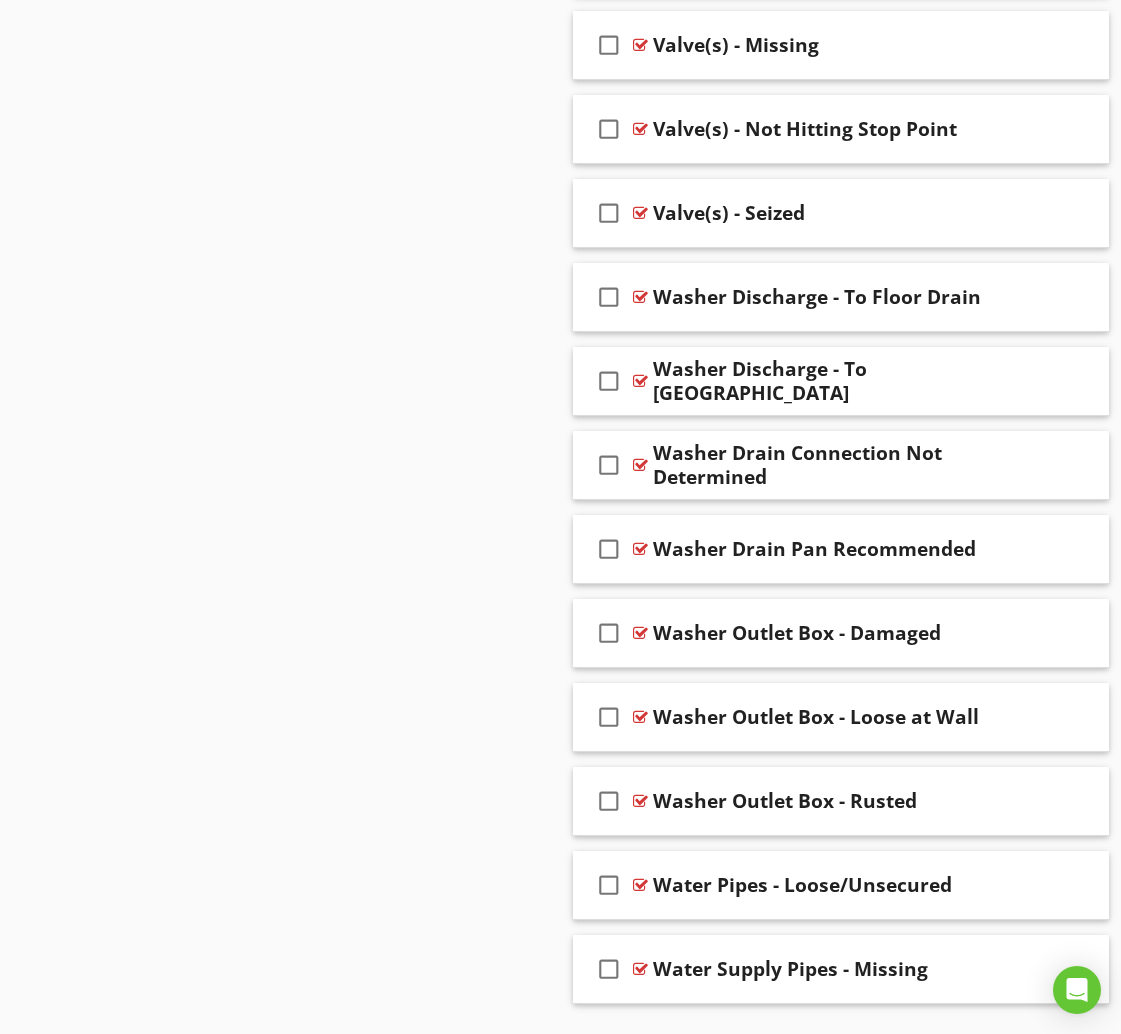 scroll, scrollTop: 3562, scrollLeft: 0, axis: vertical 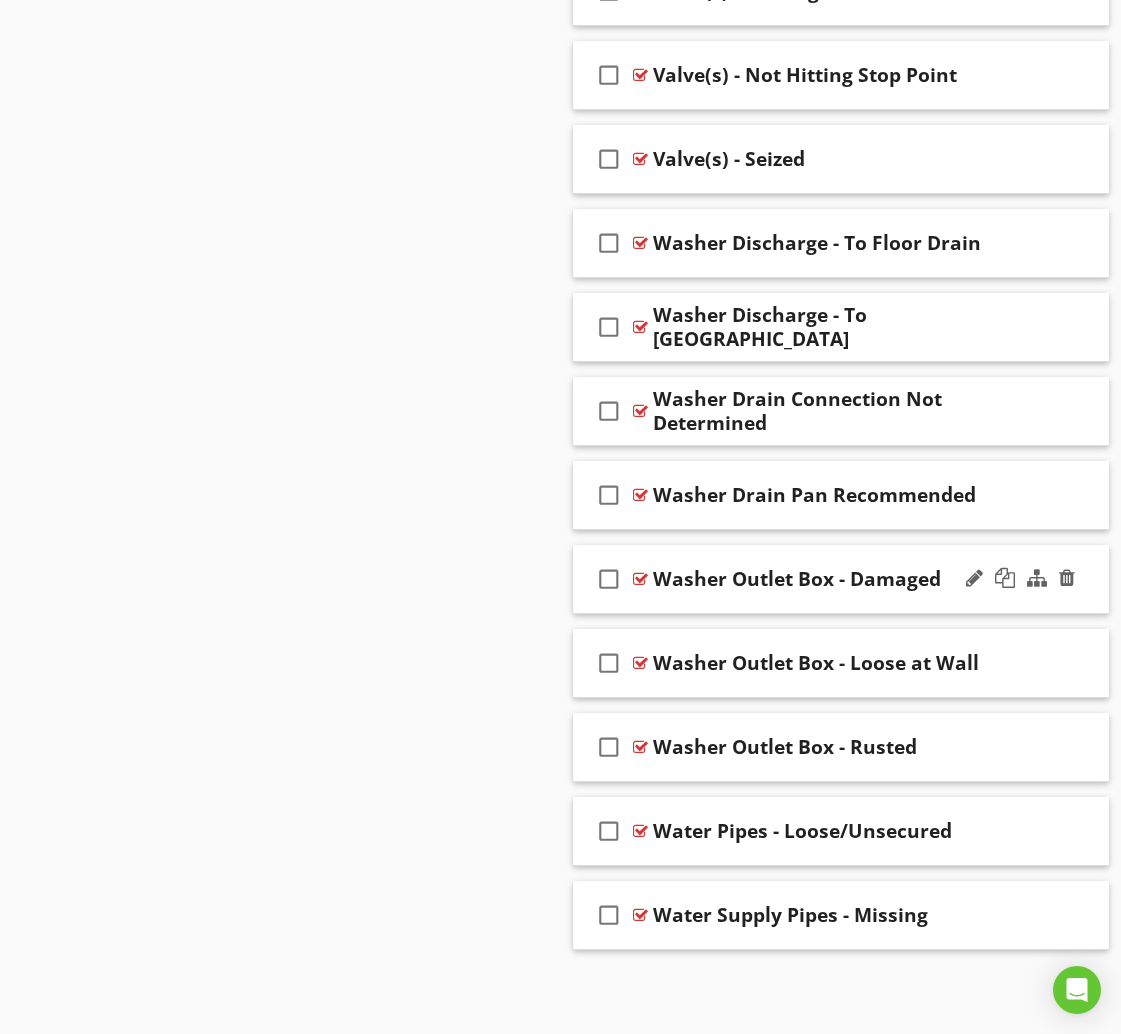 click on "check_box_outline_blank
Washer Outlet Box - Damaged" at bounding box center (841, 579) 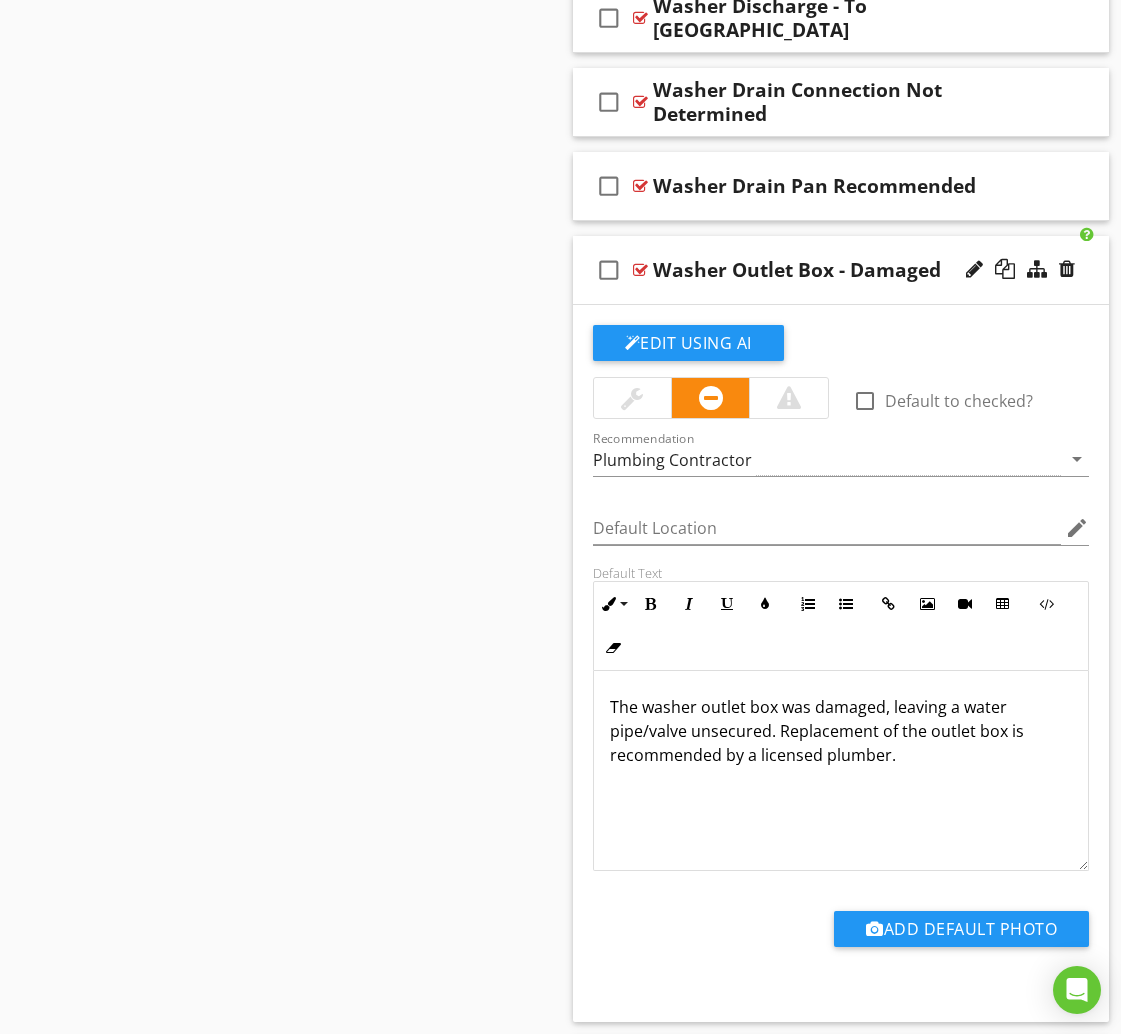 scroll, scrollTop: 3873, scrollLeft: 0, axis: vertical 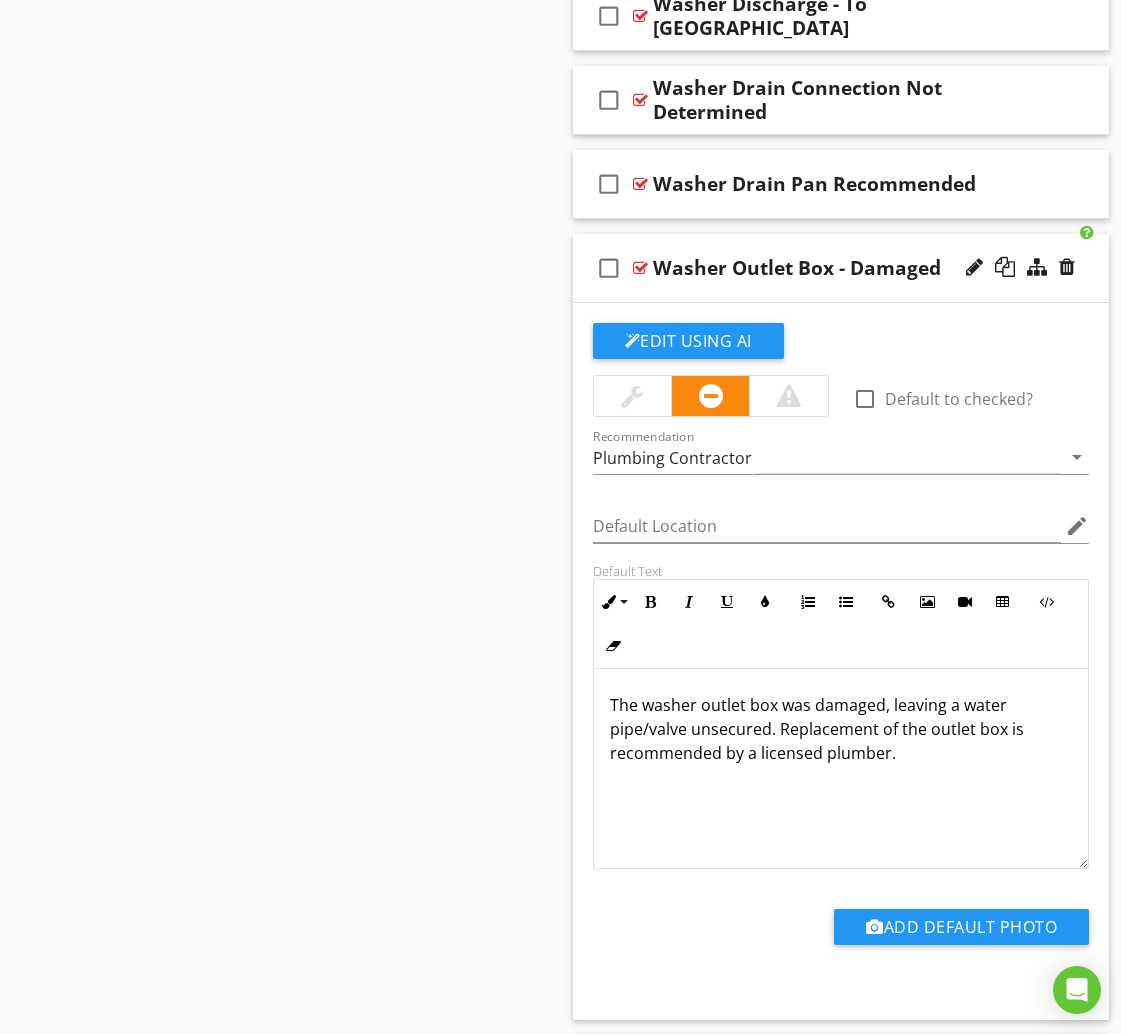 click on "check_box_outline_blank
Washer Outlet Box - Damaged" at bounding box center (841, 268) 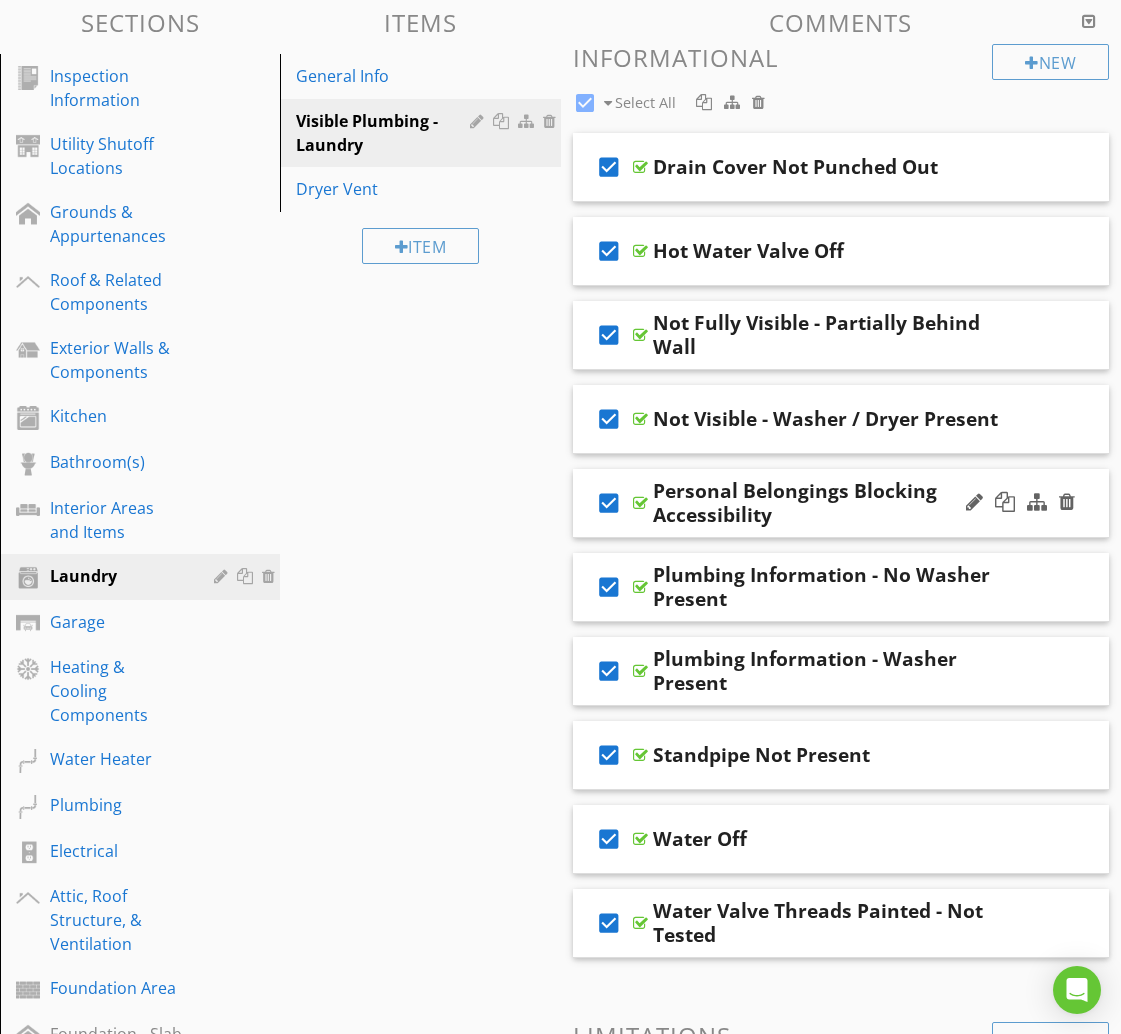 scroll, scrollTop: 0, scrollLeft: 0, axis: both 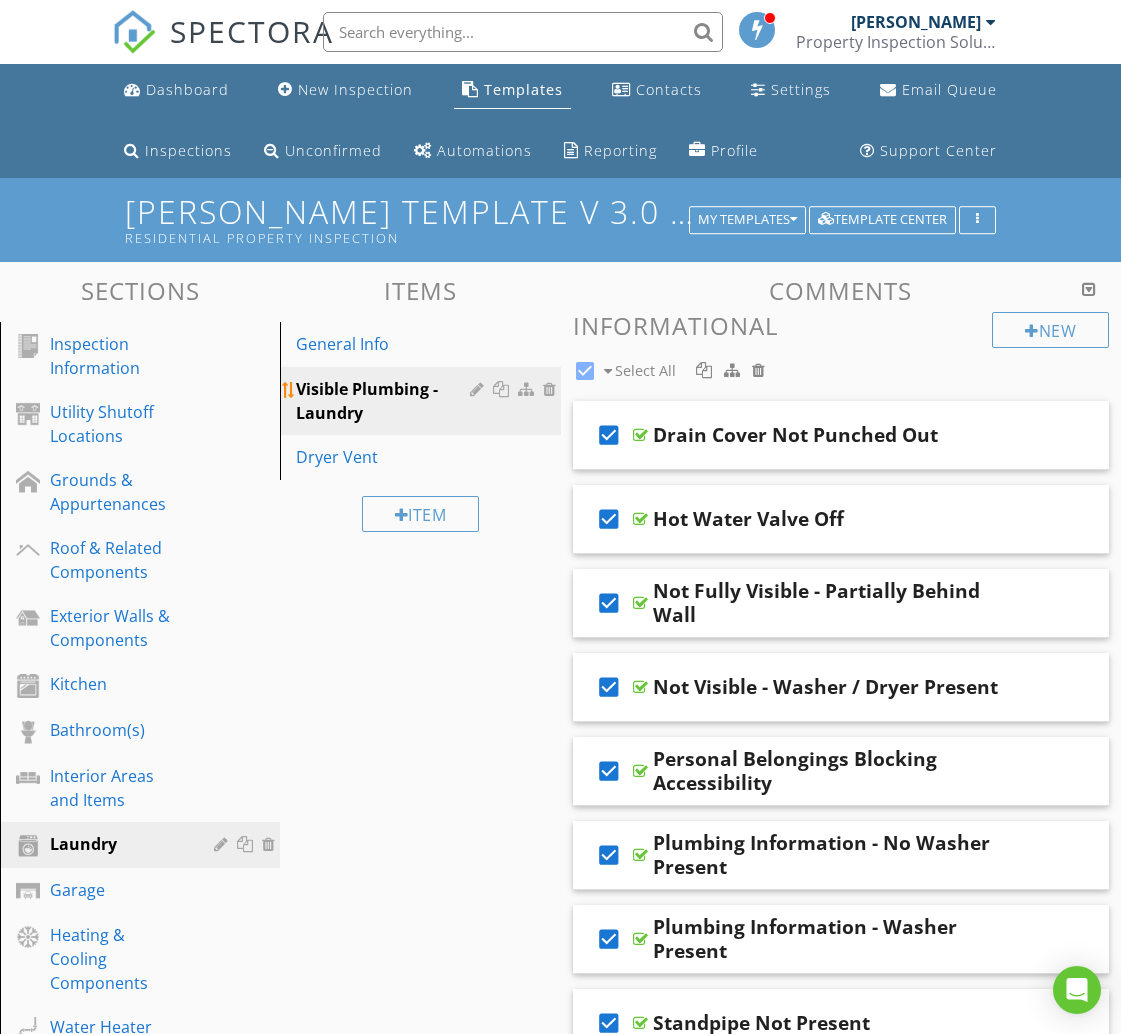 click at bounding box center (503, 389) 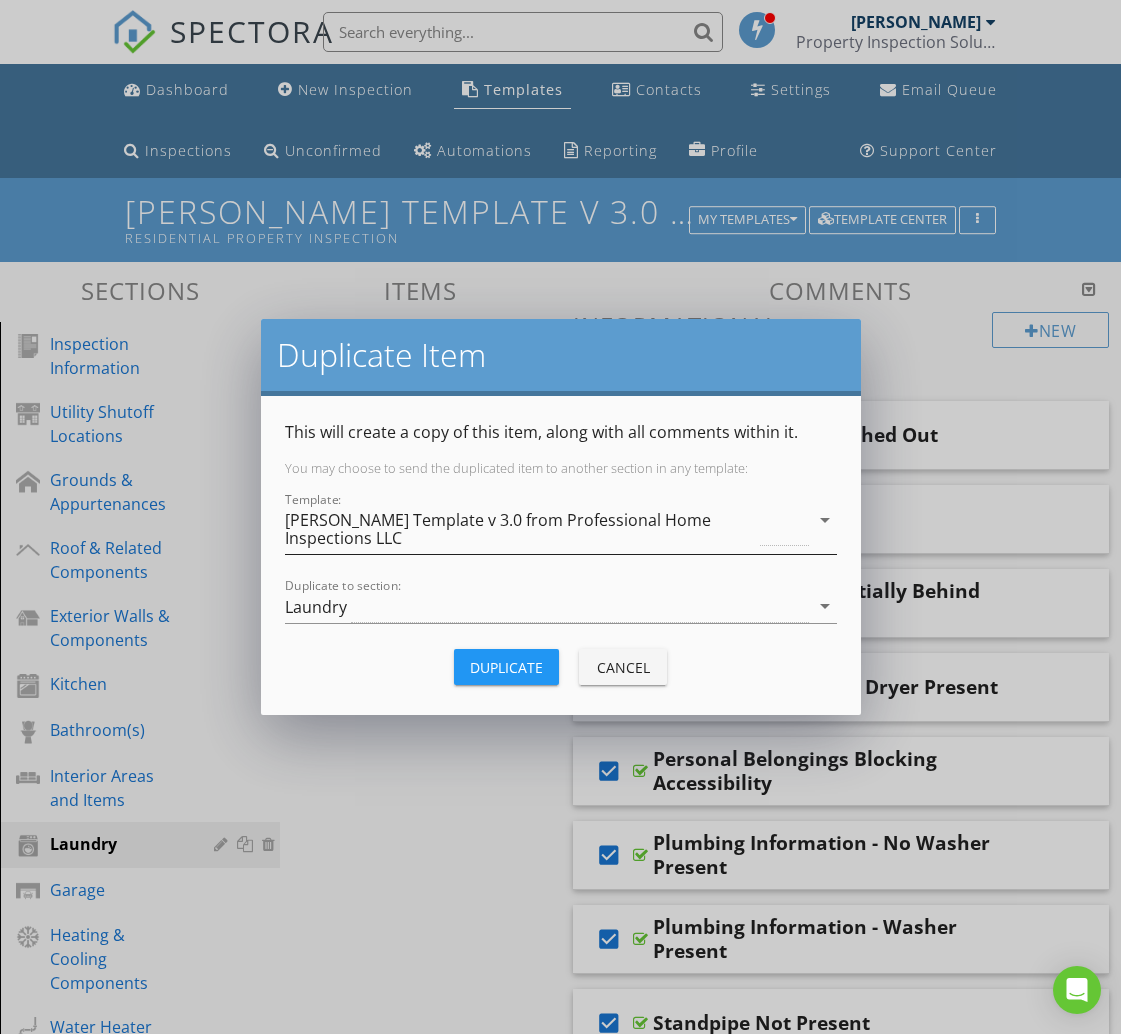 click on "[PERSON_NAME] Template v 3.0 from Professional Home Inspections LLC" at bounding box center (521, 529) 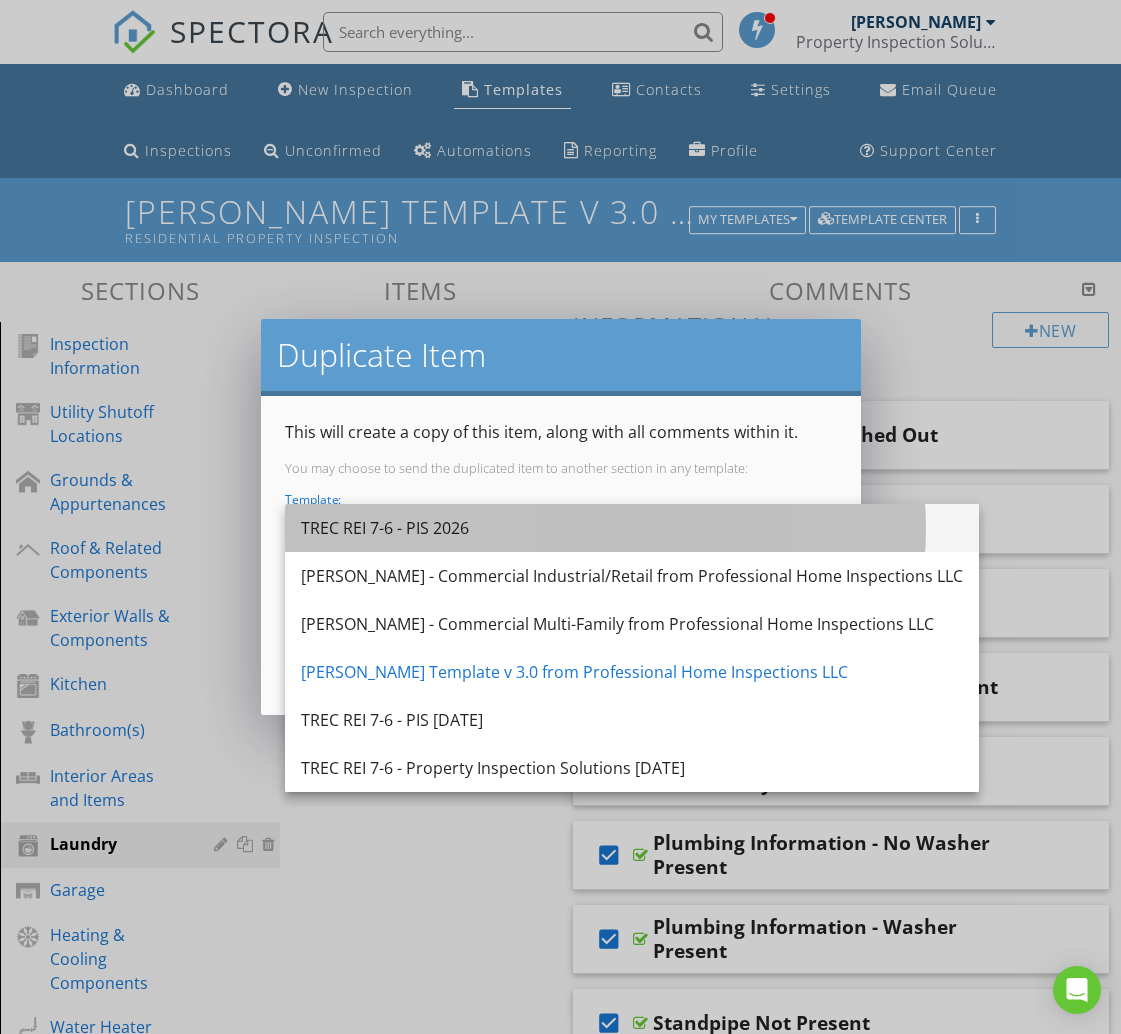 click on "TREC REI 7-6 - PIS 2026" at bounding box center (632, 528) 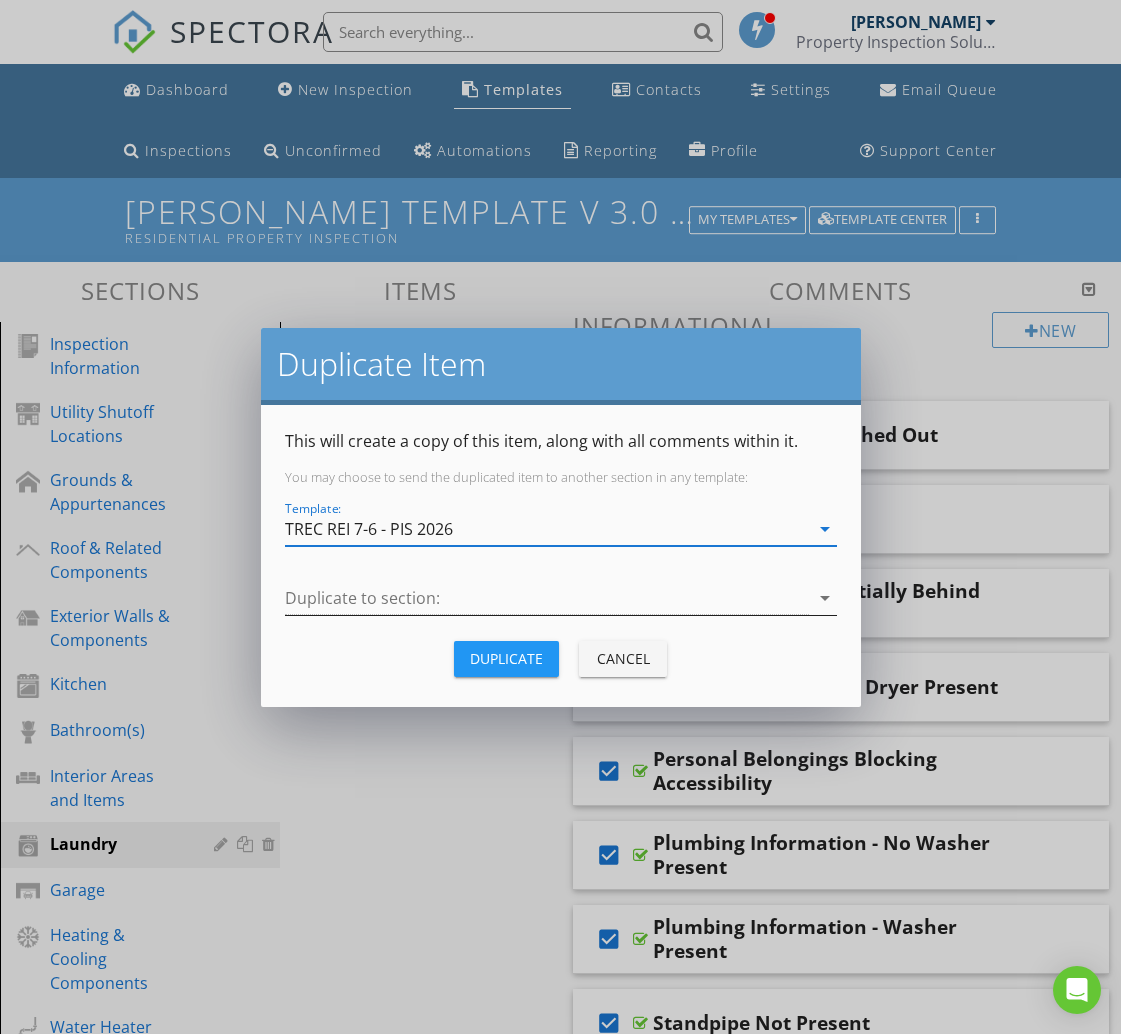 click at bounding box center (547, 598) 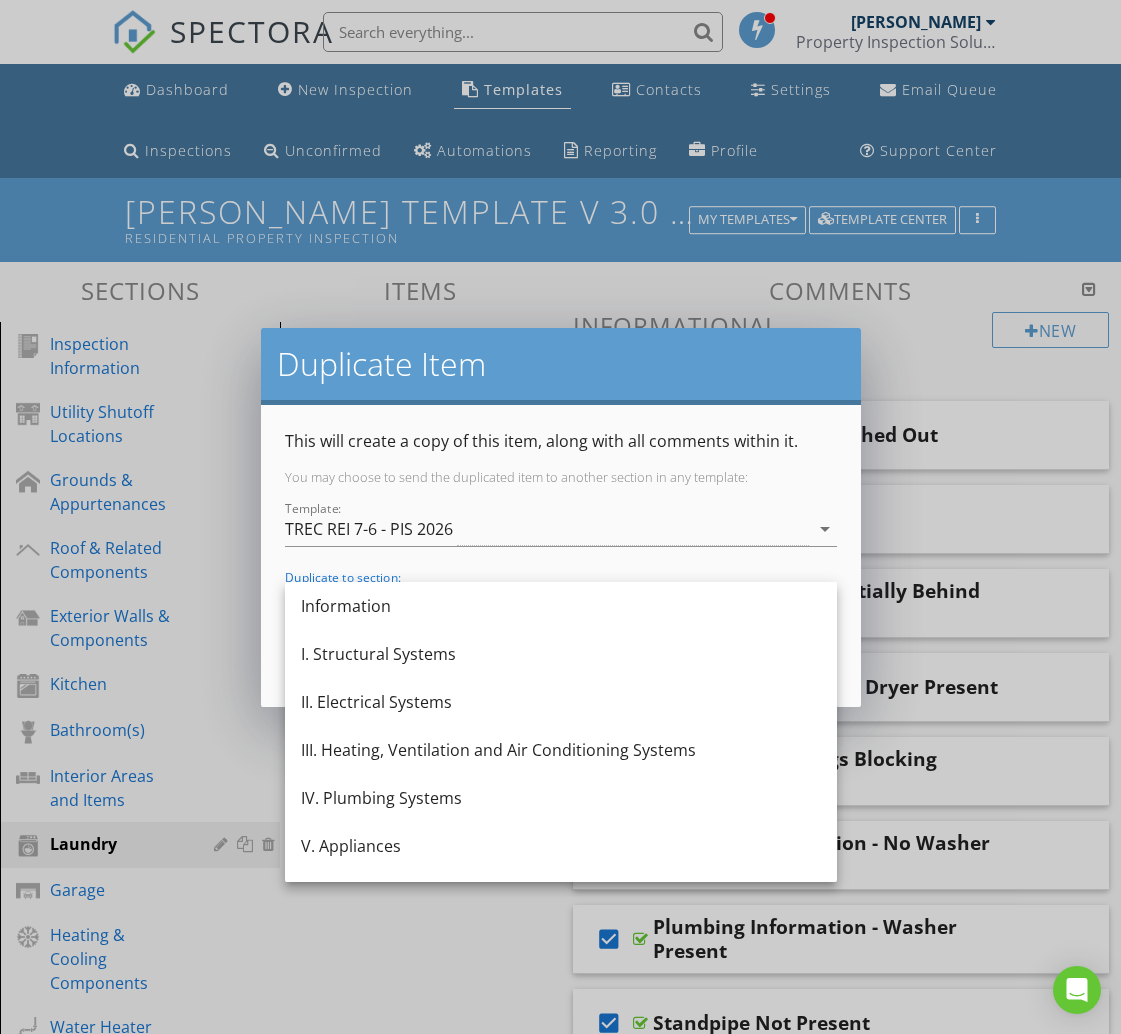 click on "IV. Plumbing Systems" at bounding box center (561, 798) 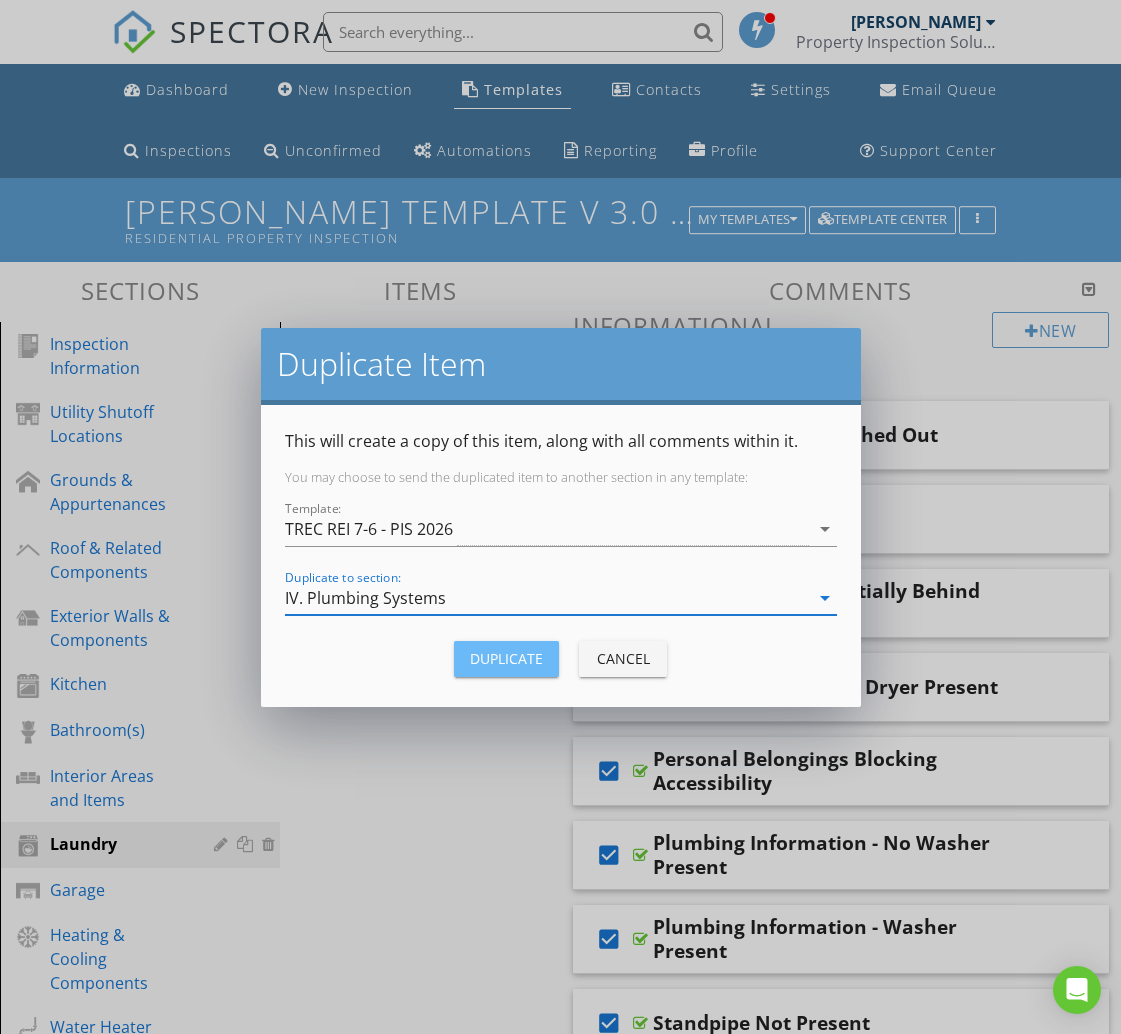 drag, startPoint x: 477, startPoint y: 662, endPoint x: 455, endPoint y: 654, distance: 23.409399 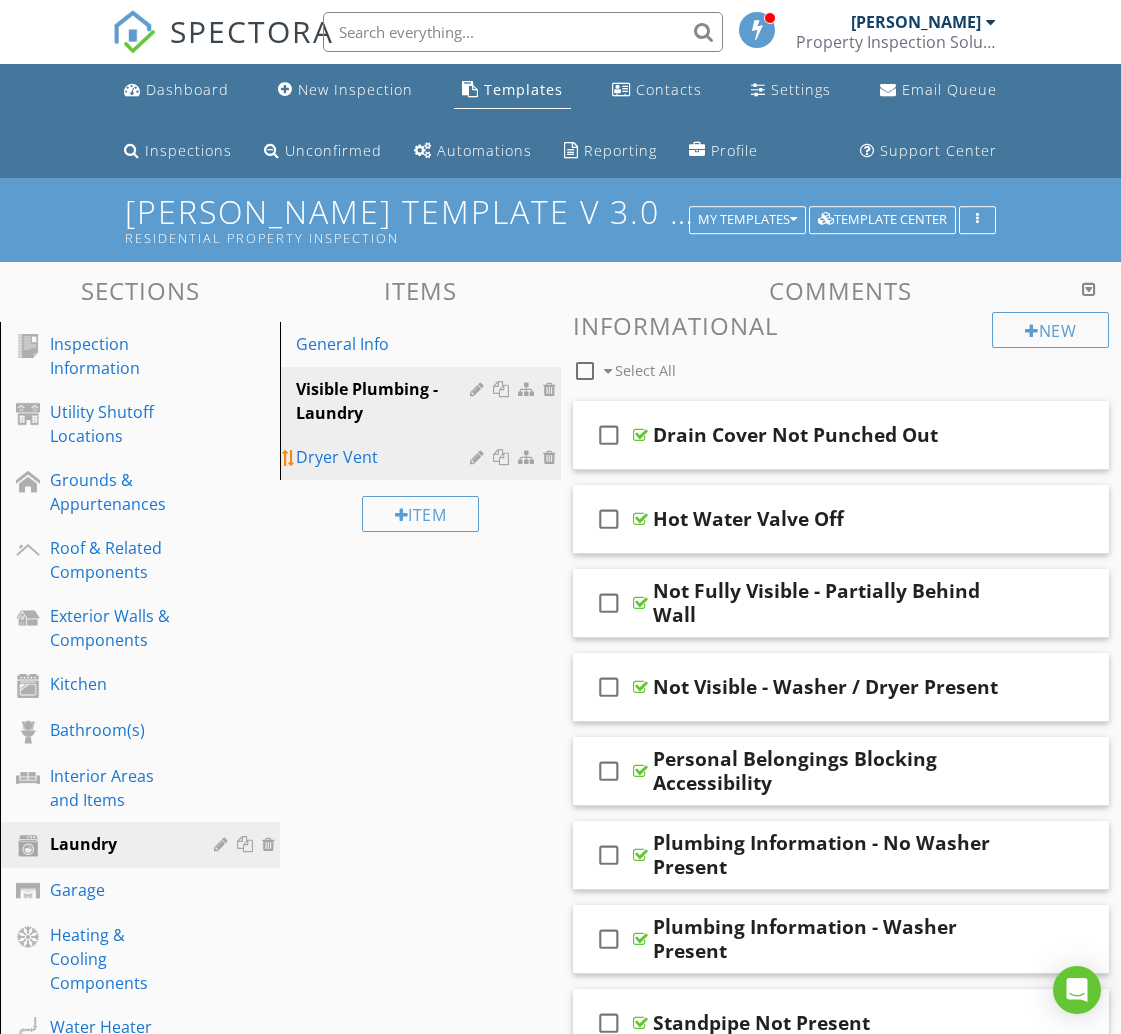 click on "Dryer Vent" at bounding box center (385, 457) 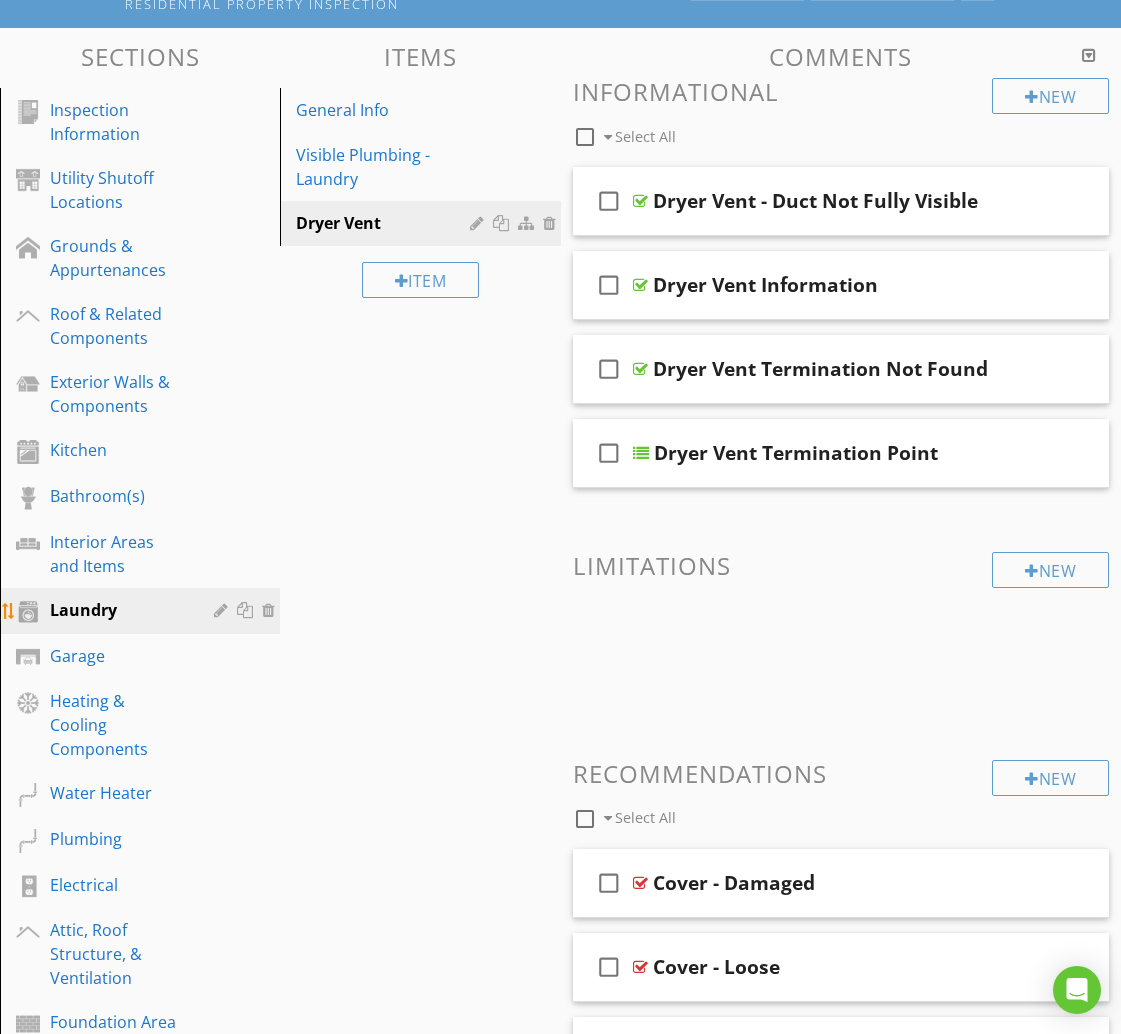 scroll, scrollTop: 230, scrollLeft: 0, axis: vertical 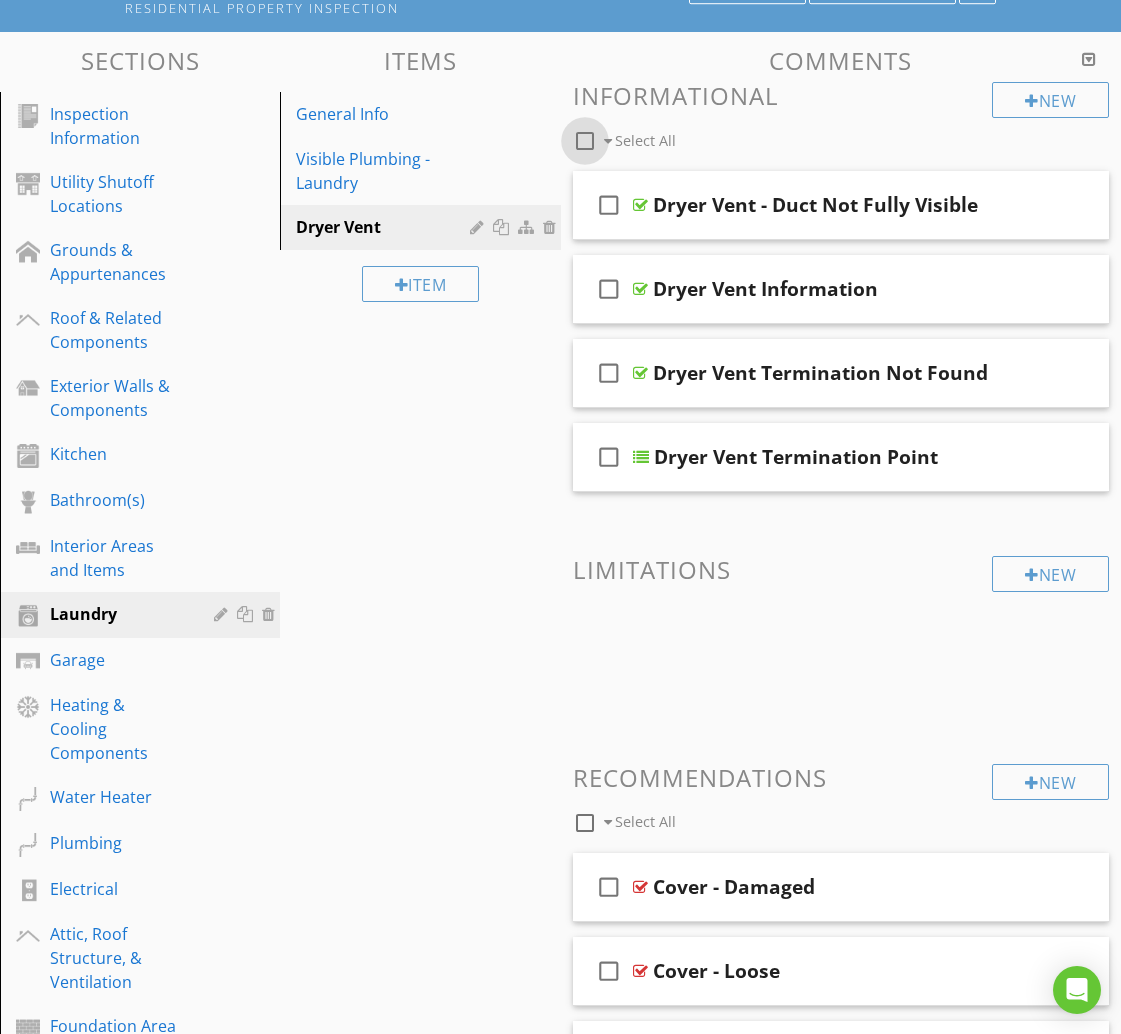 click at bounding box center [585, 141] 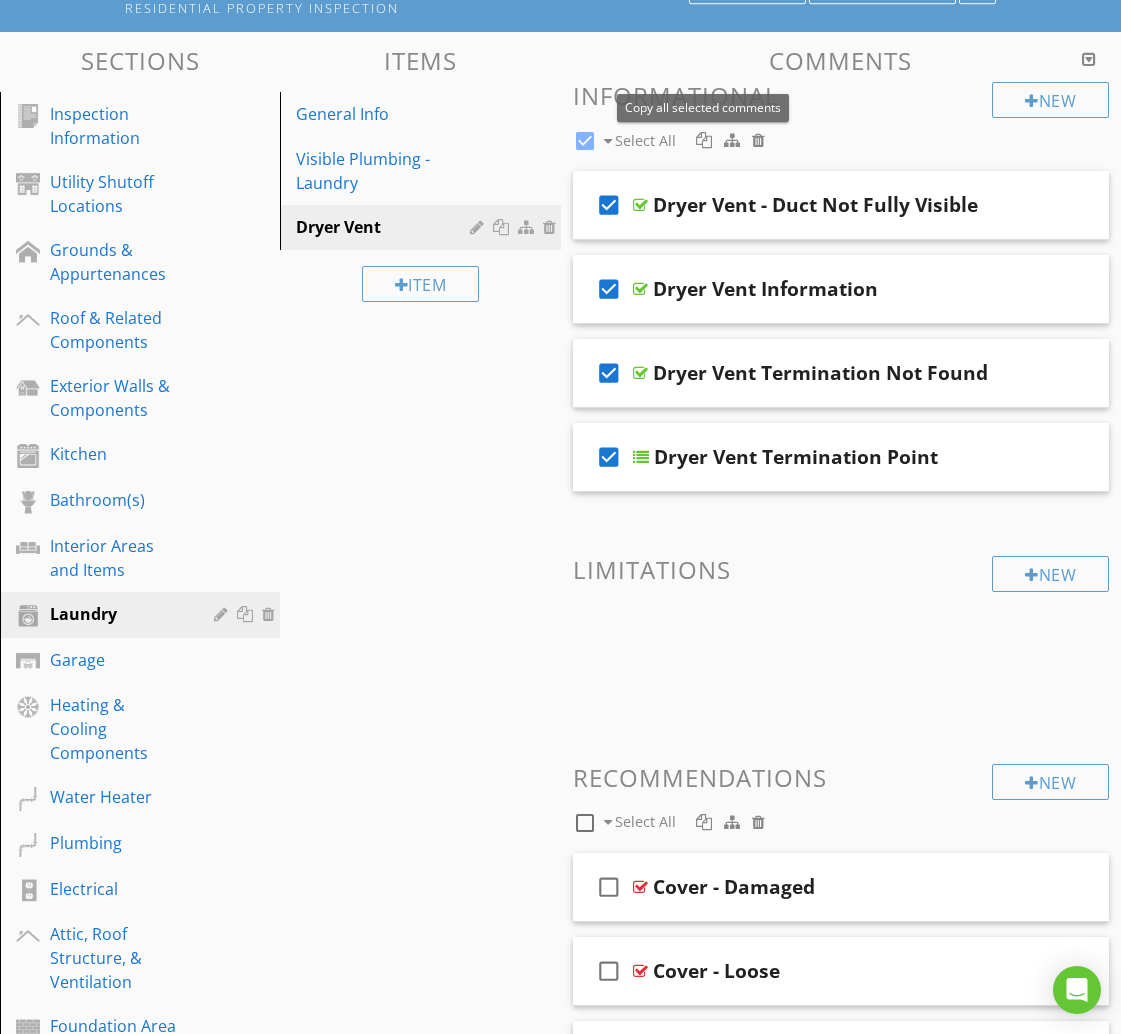click at bounding box center [704, 140] 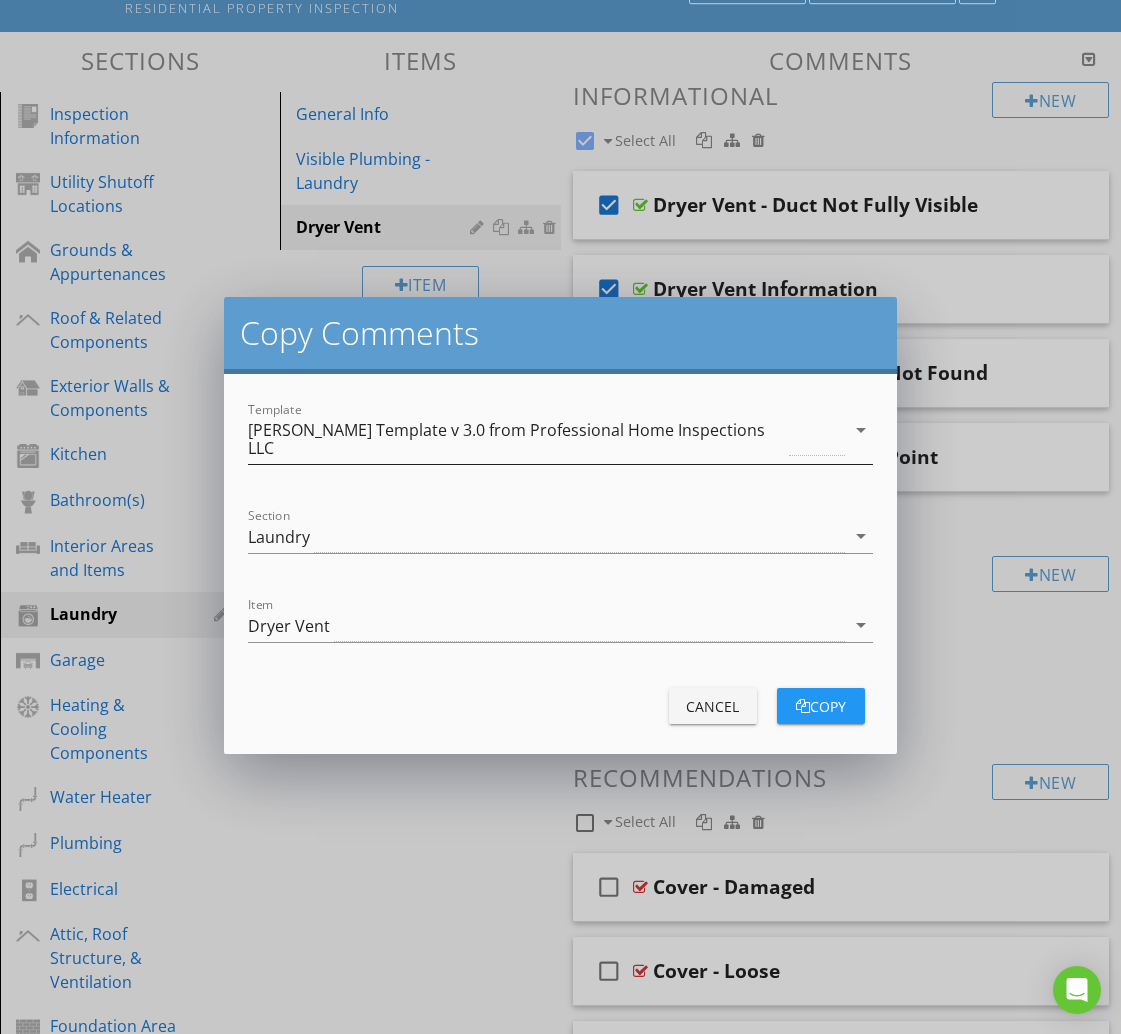 click on "[PERSON_NAME] Template v 3.0 from Professional Home Inspections LLC" at bounding box center (516, 439) 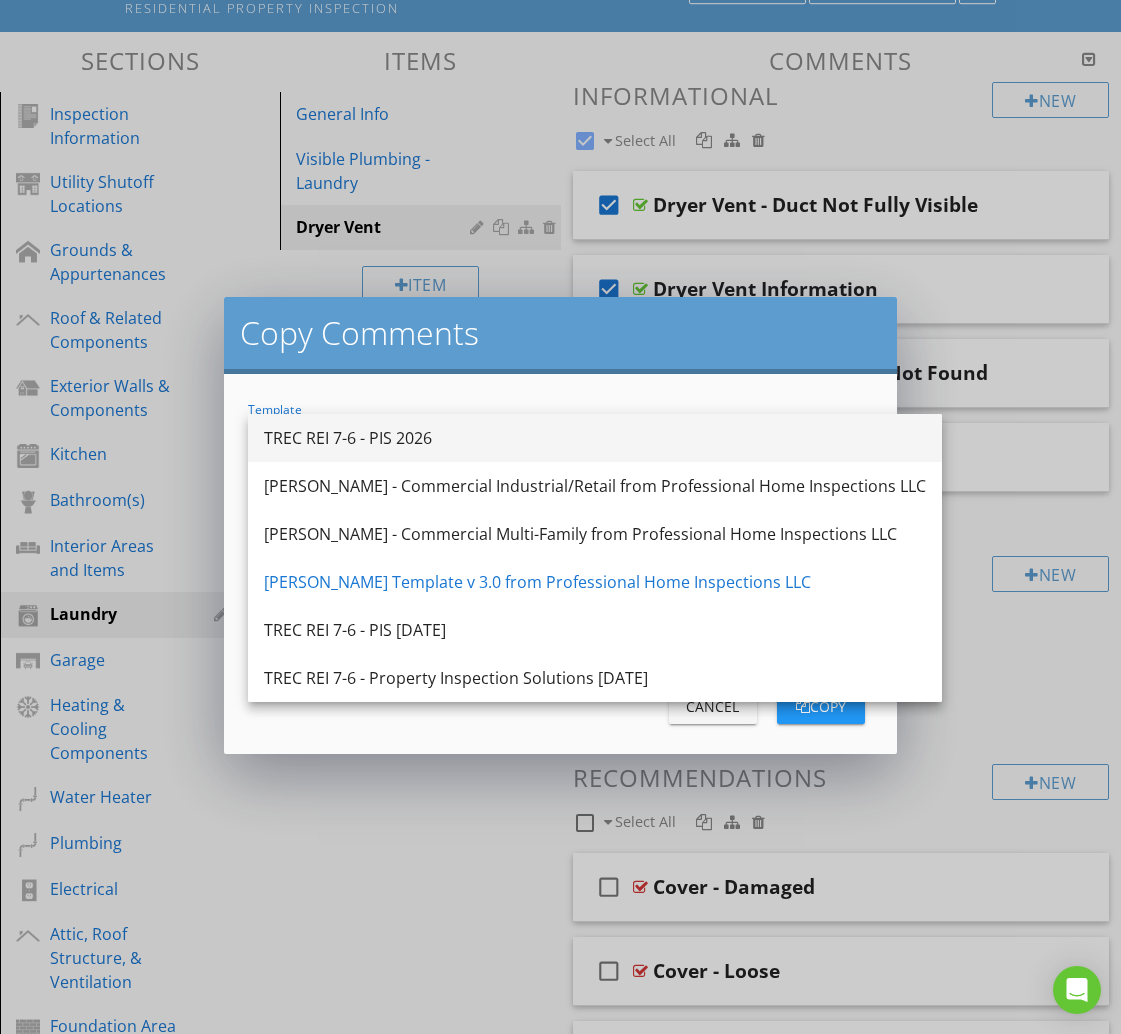 click on "TREC REI 7-6 - PIS 2026" at bounding box center (595, 438) 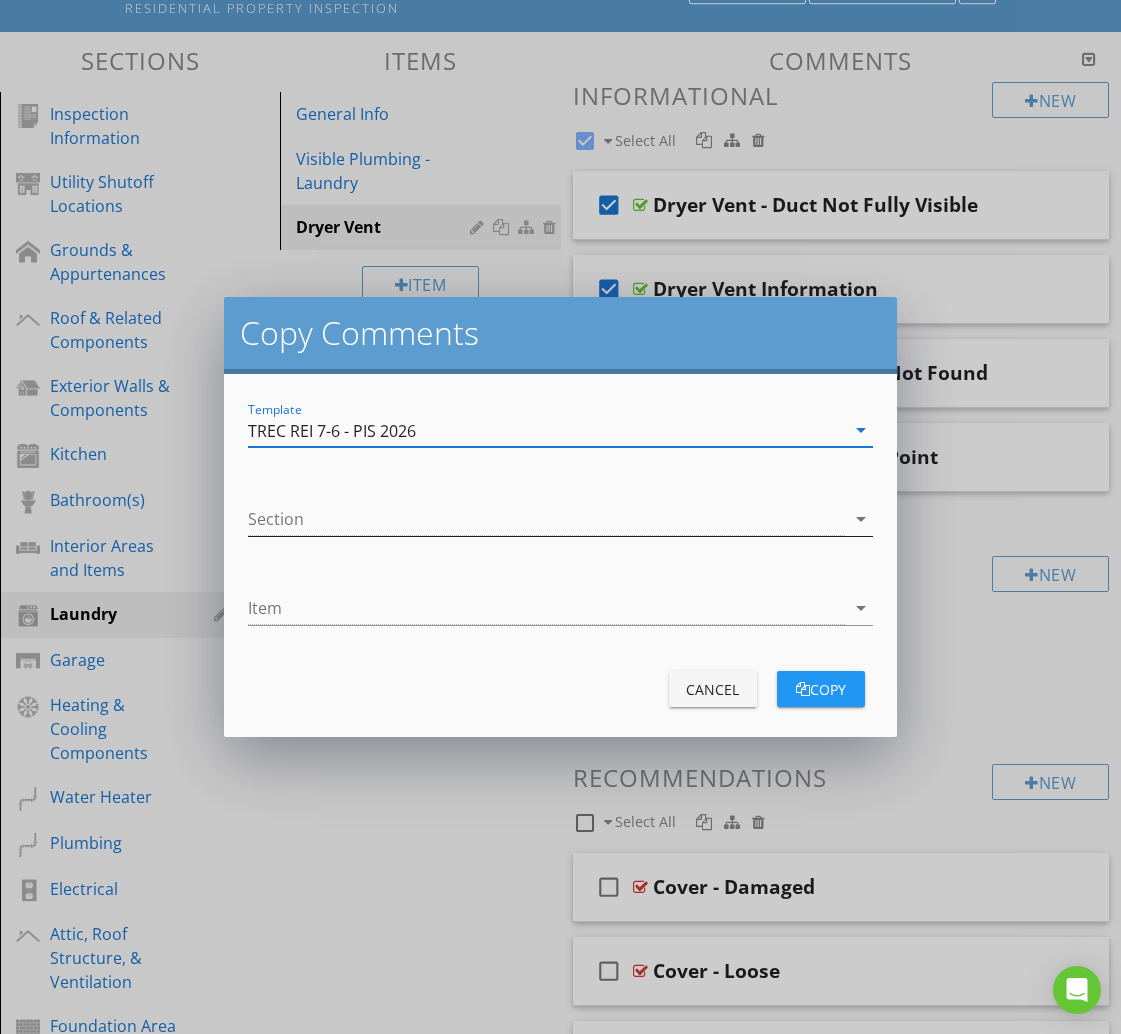 click at bounding box center (546, 519) 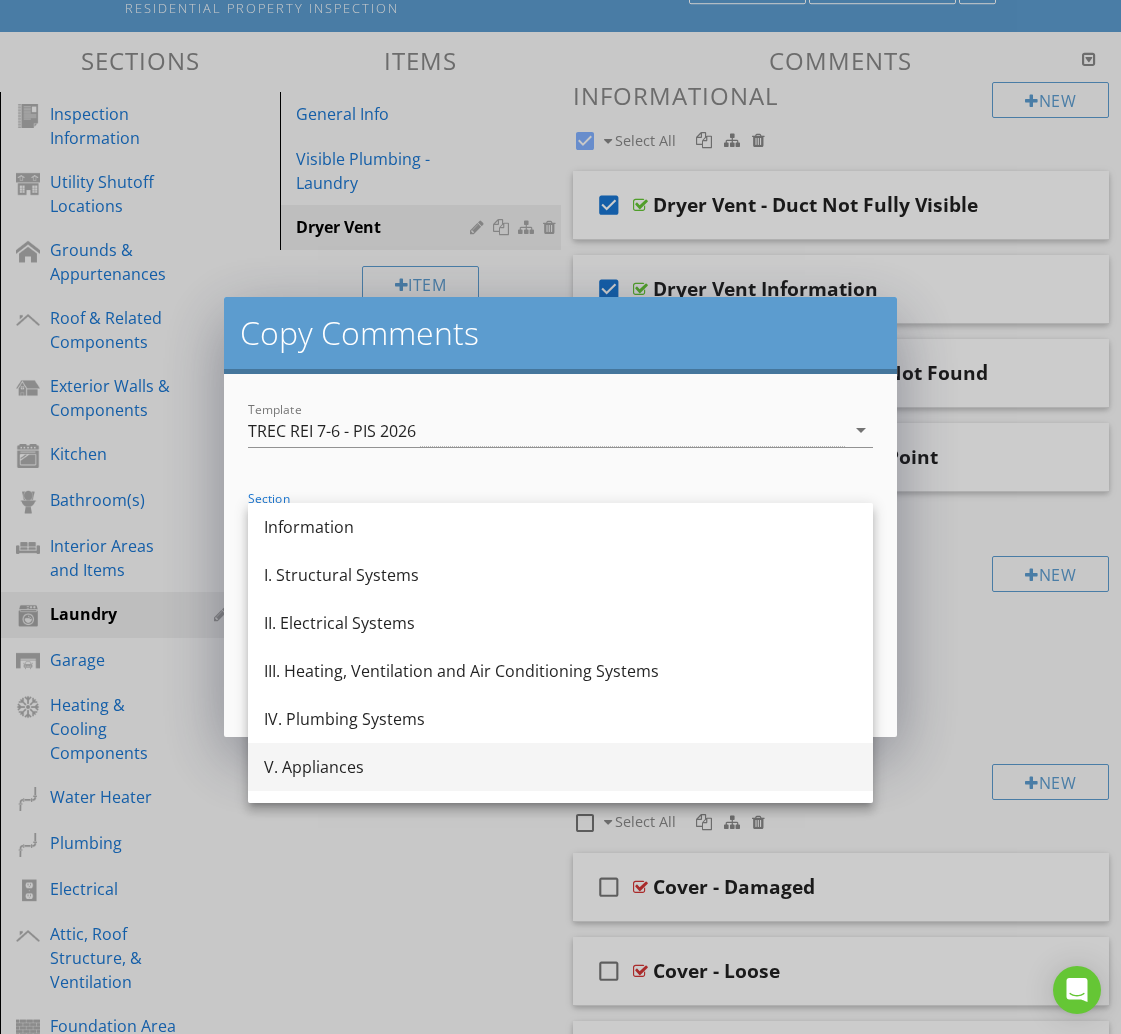 click on "V. Appliances" at bounding box center (560, 767) 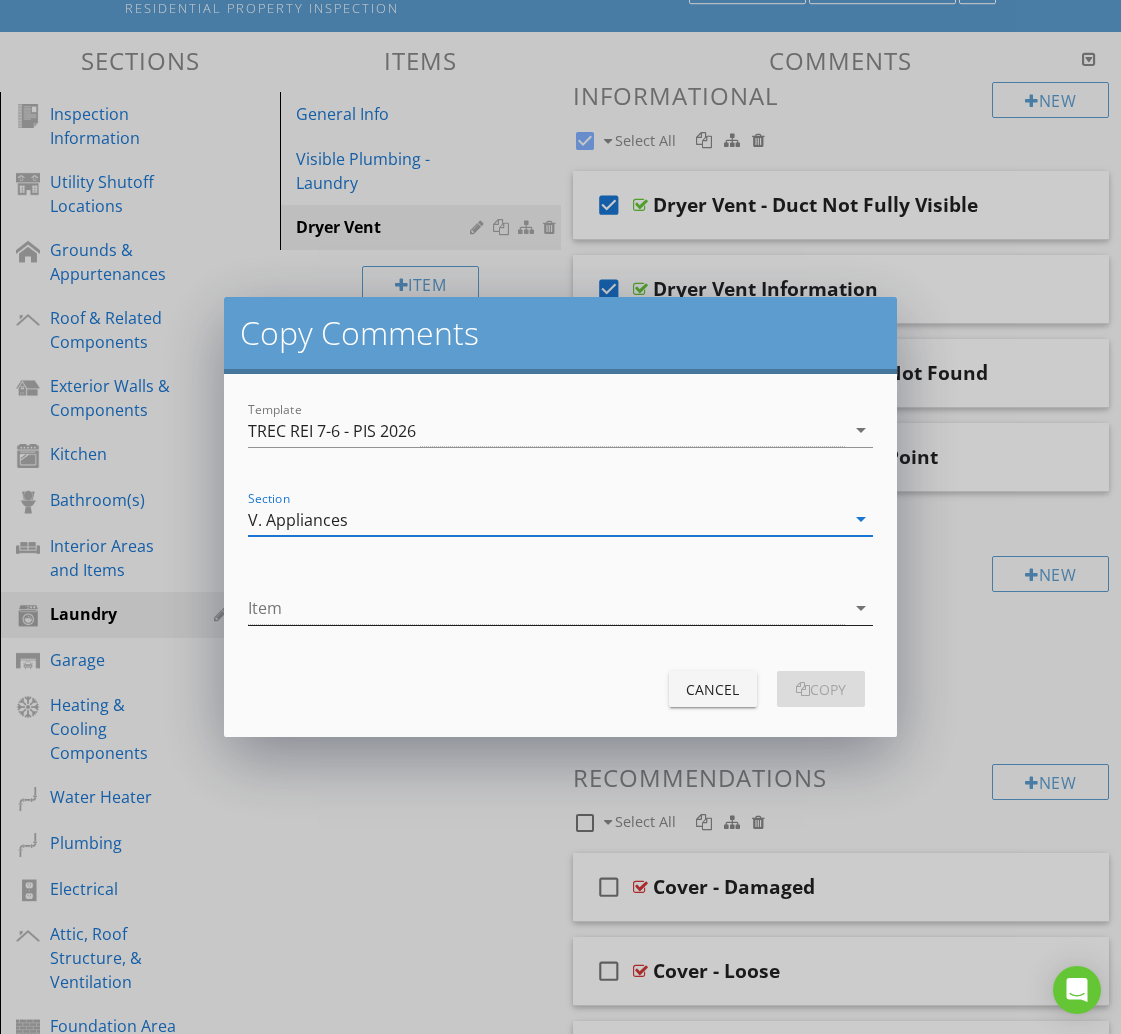 click at bounding box center (546, 608) 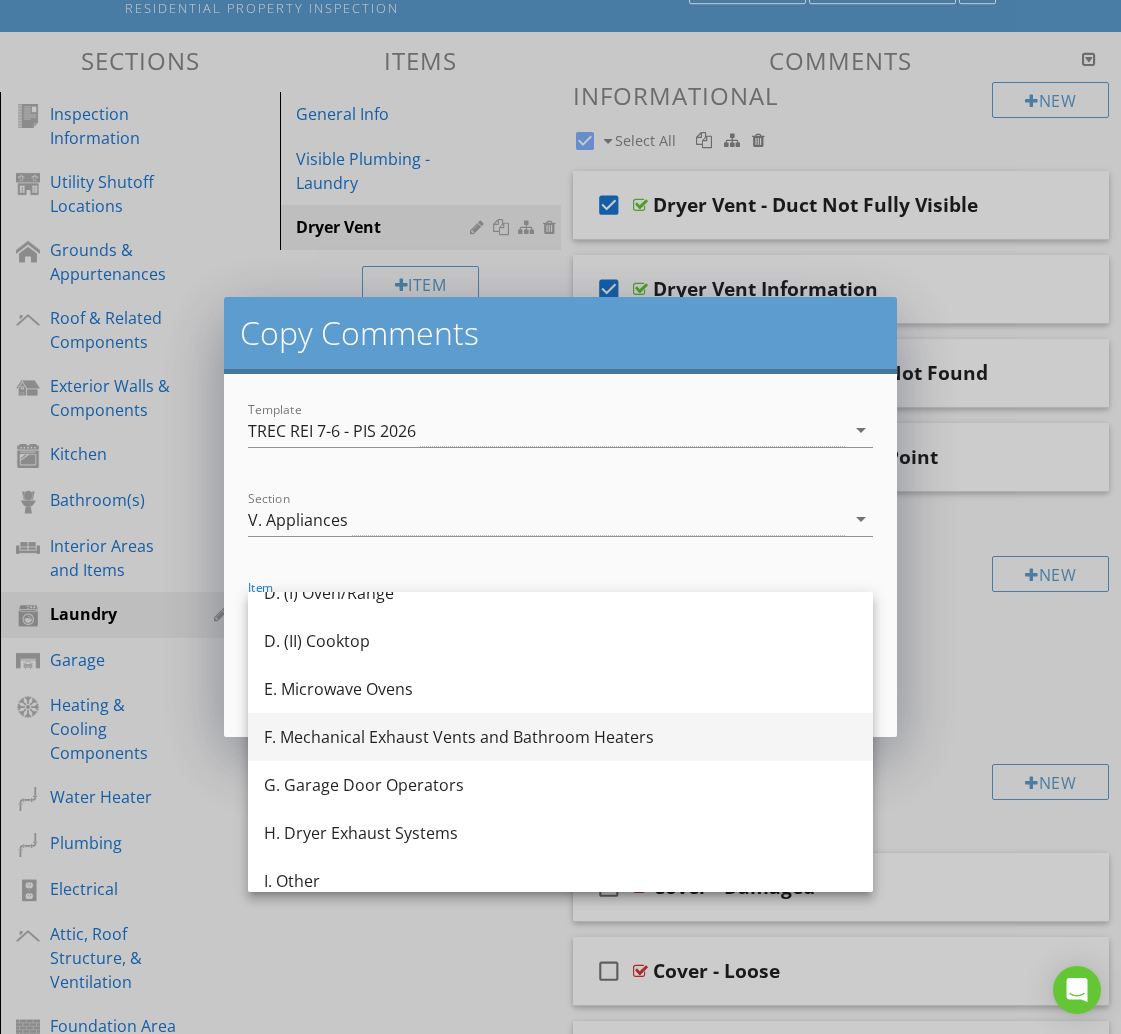 scroll, scrollTop: 219, scrollLeft: 0, axis: vertical 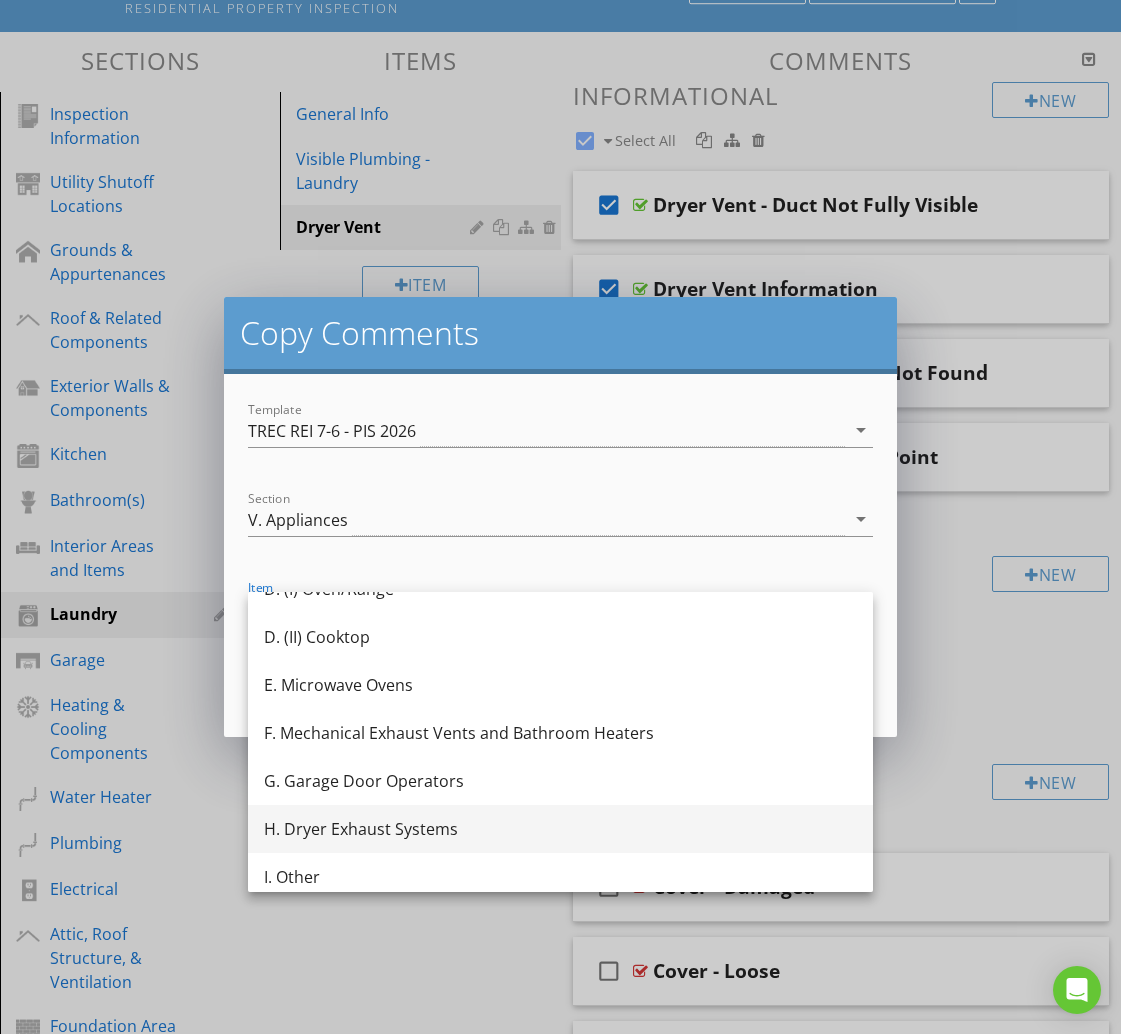 click on "H. Dryer Exhaust Systems" at bounding box center (560, 829) 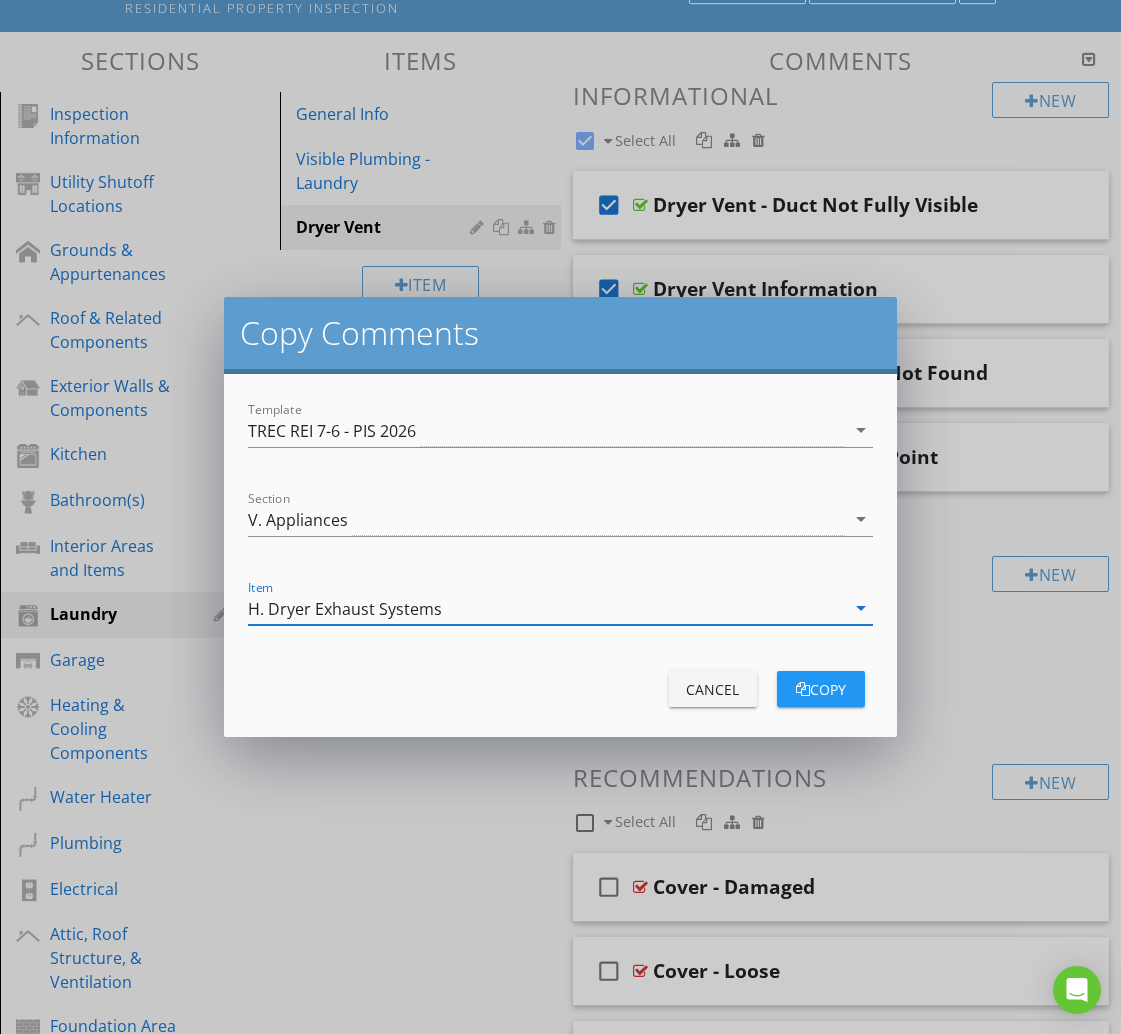 click on "copy" at bounding box center [821, 689] 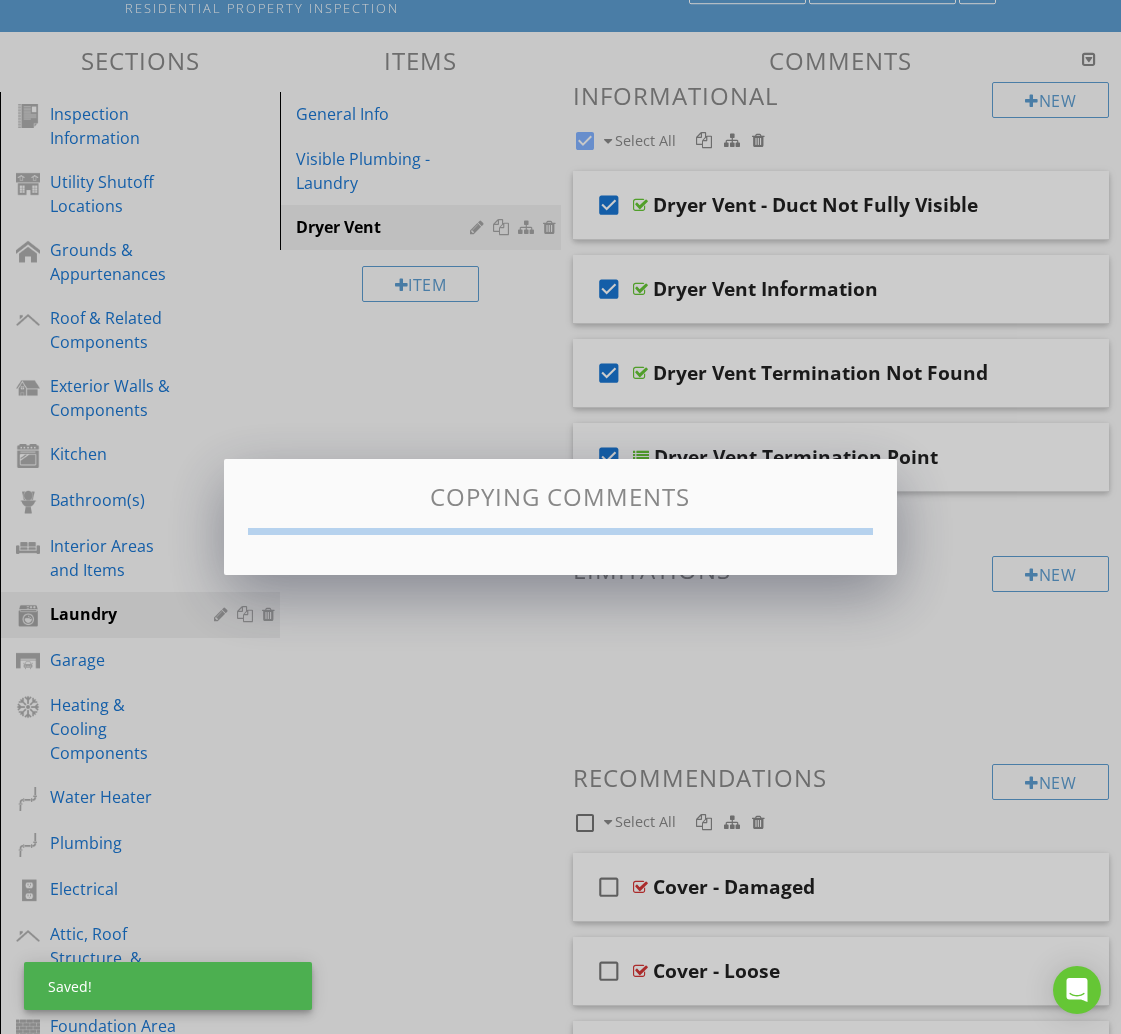 checkbox on "false" 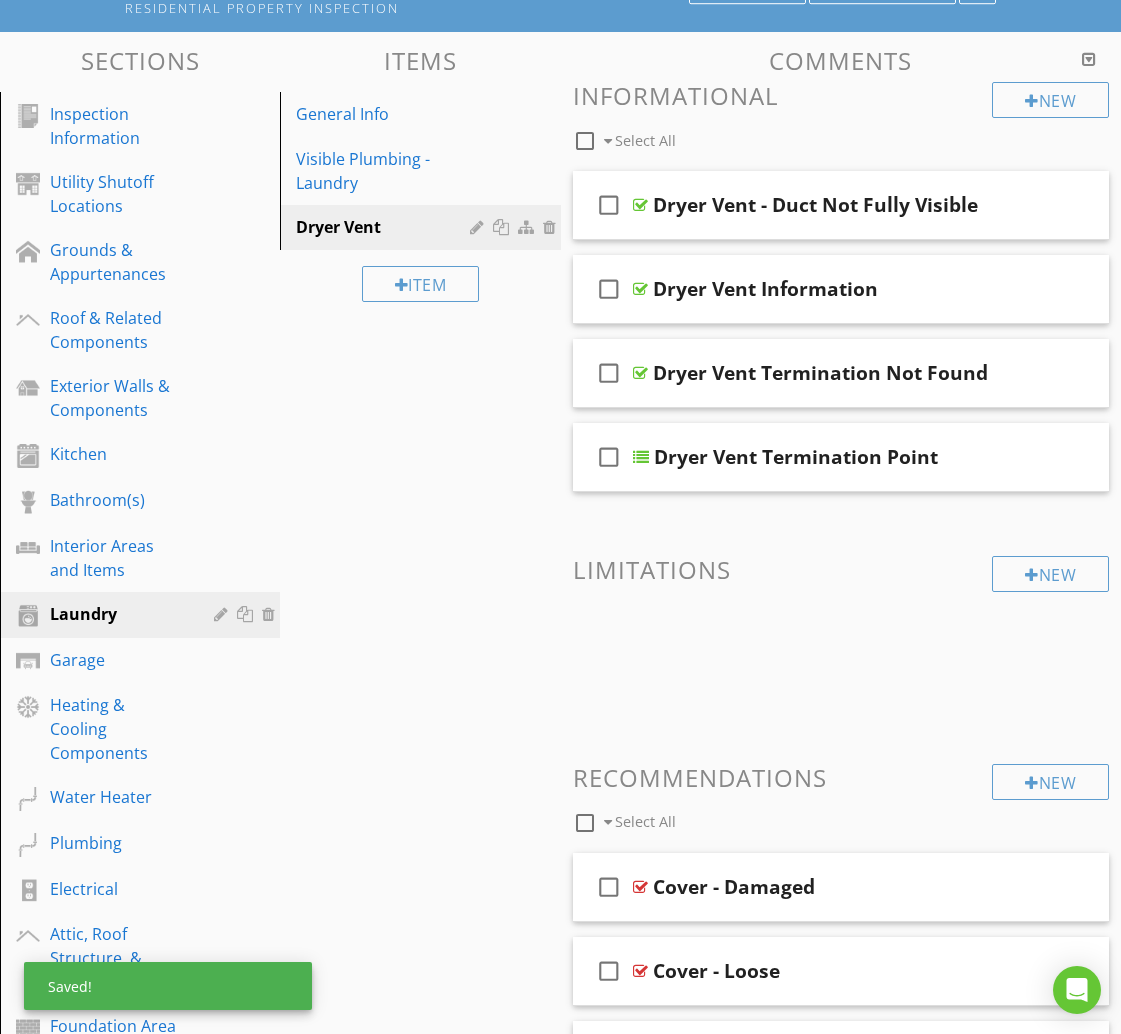 click at bounding box center [585, 823] 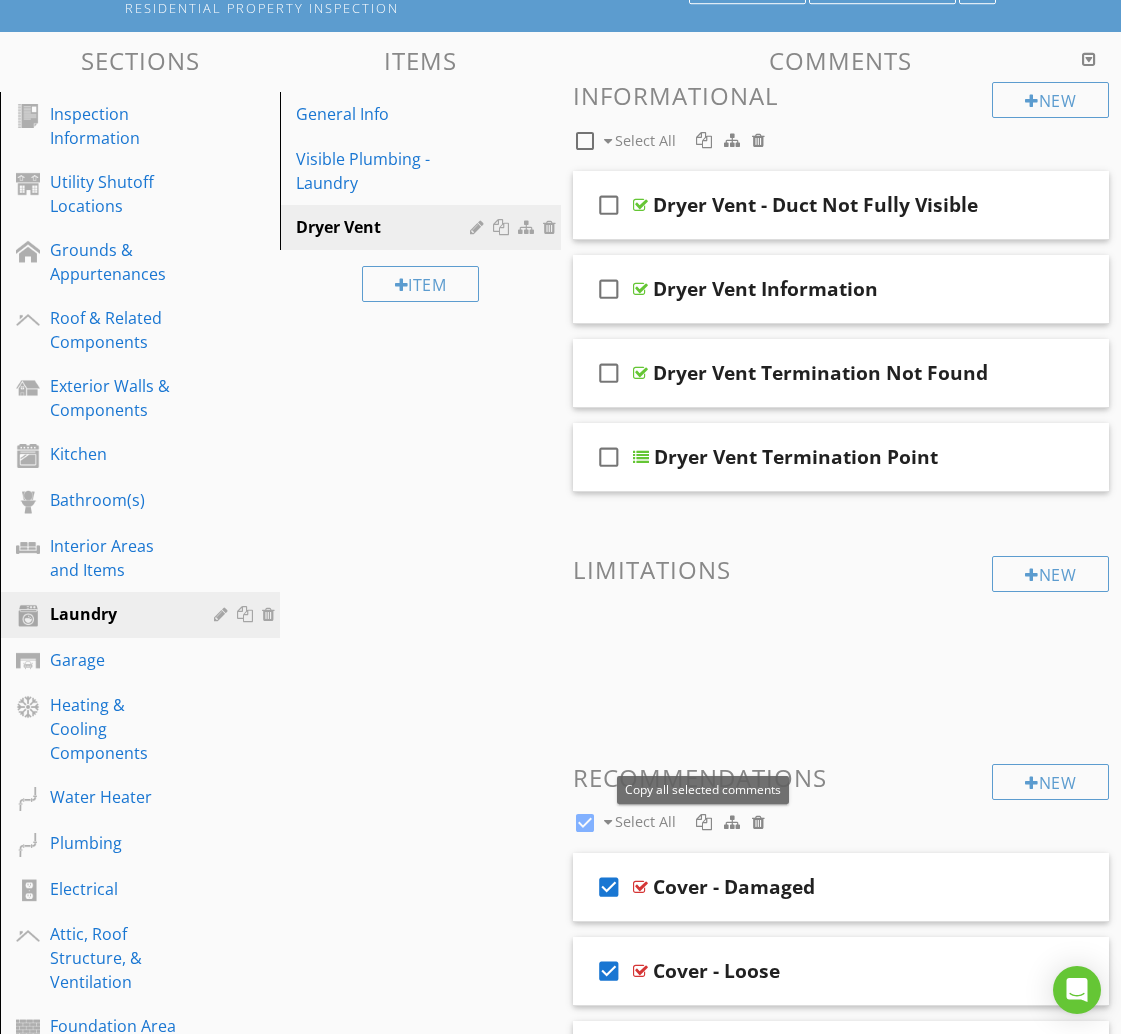 click at bounding box center [704, 822] 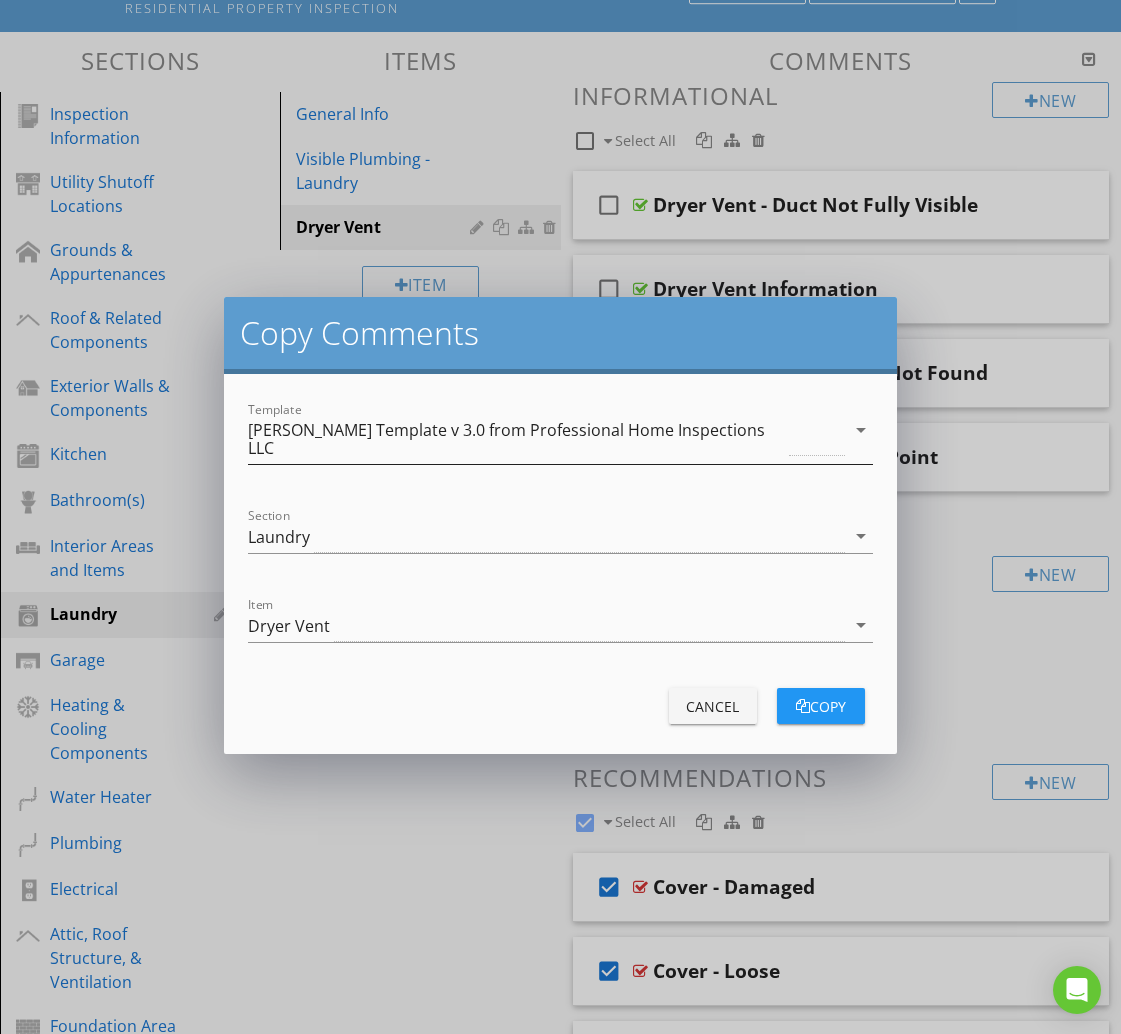 click on "[PERSON_NAME] Template v 3.0 from Professional Home Inspections LLC" at bounding box center [516, 439] 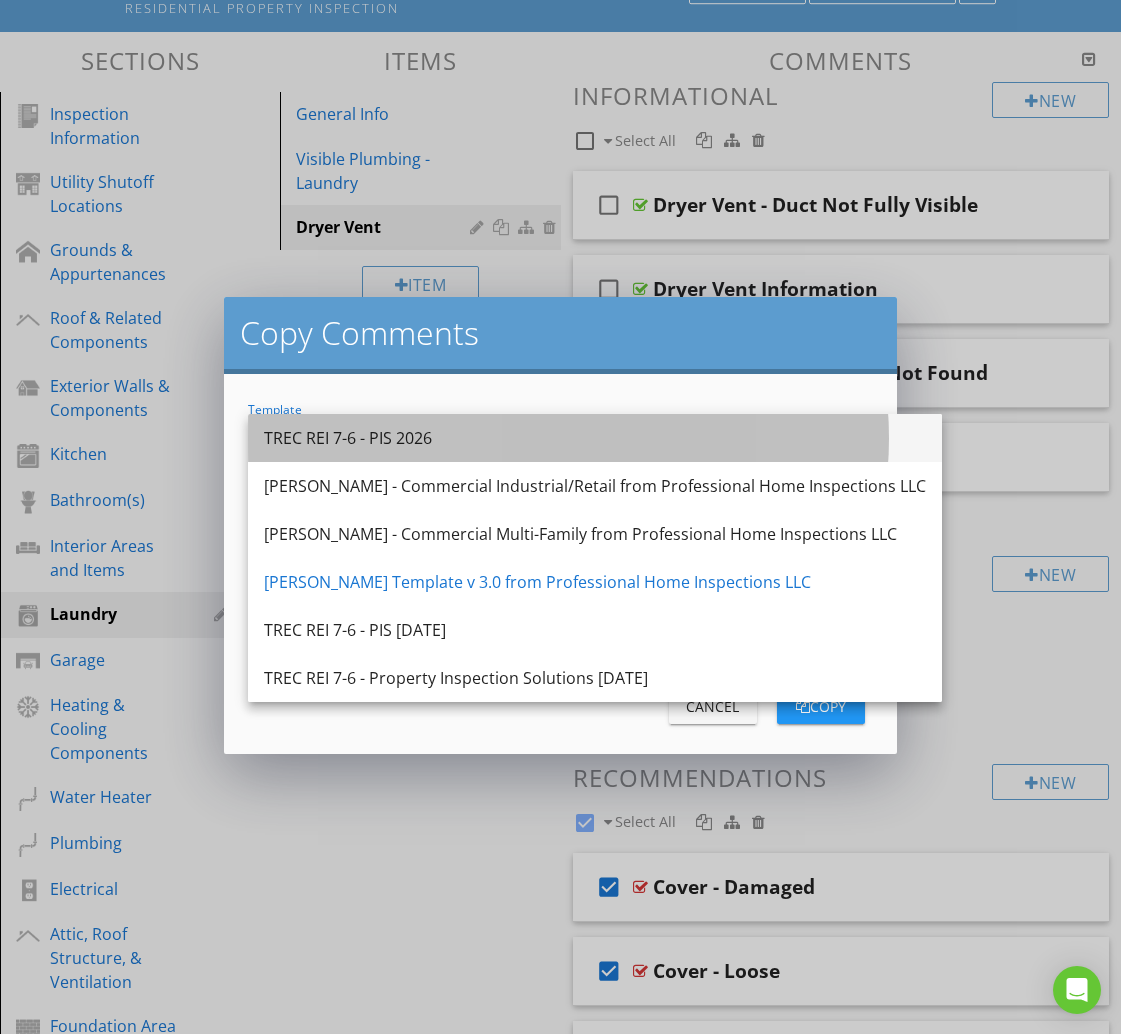 click on "TREC REI 7-6 - PIS 2026" at bounding box center [595, 438] 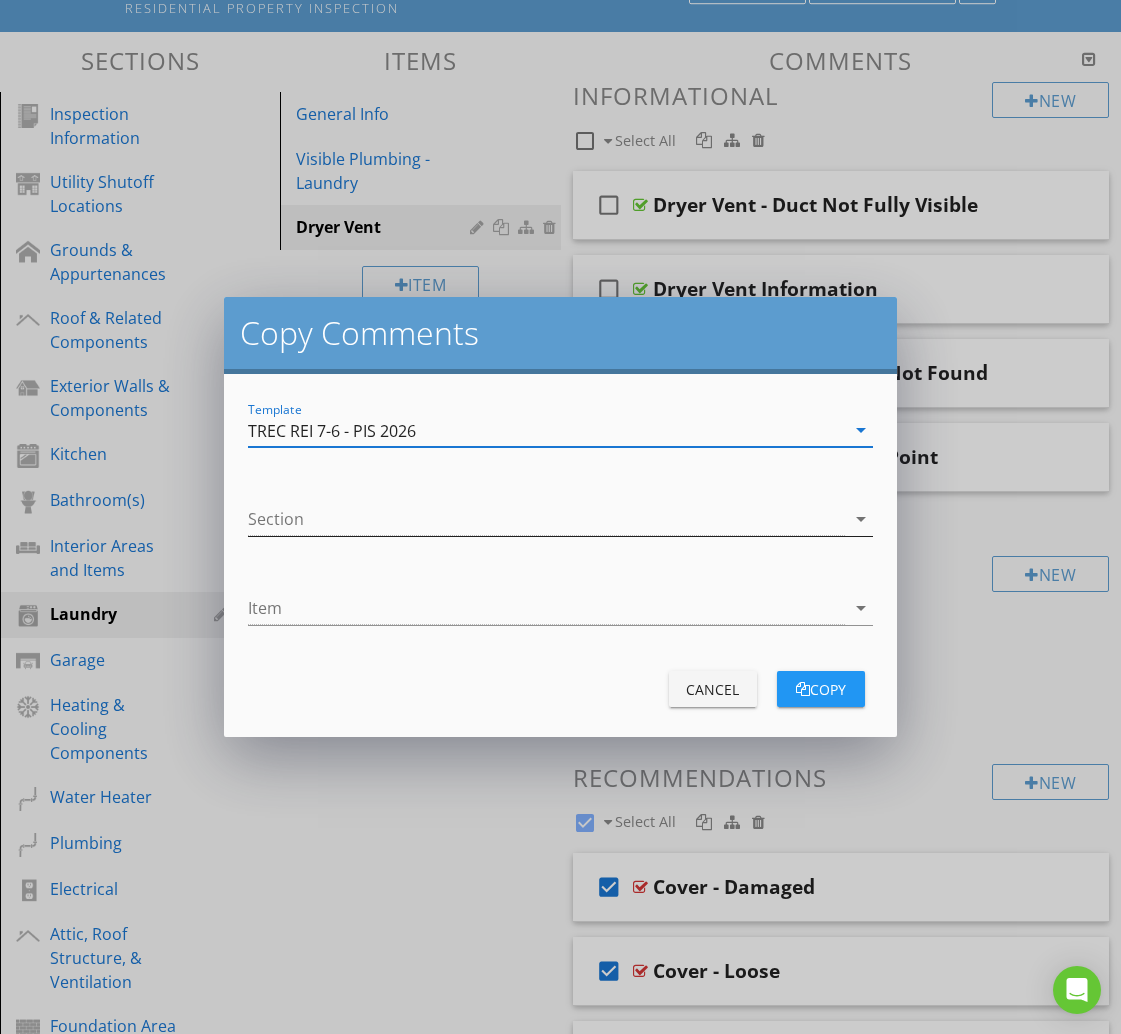 click at bounding box center [546, 519] 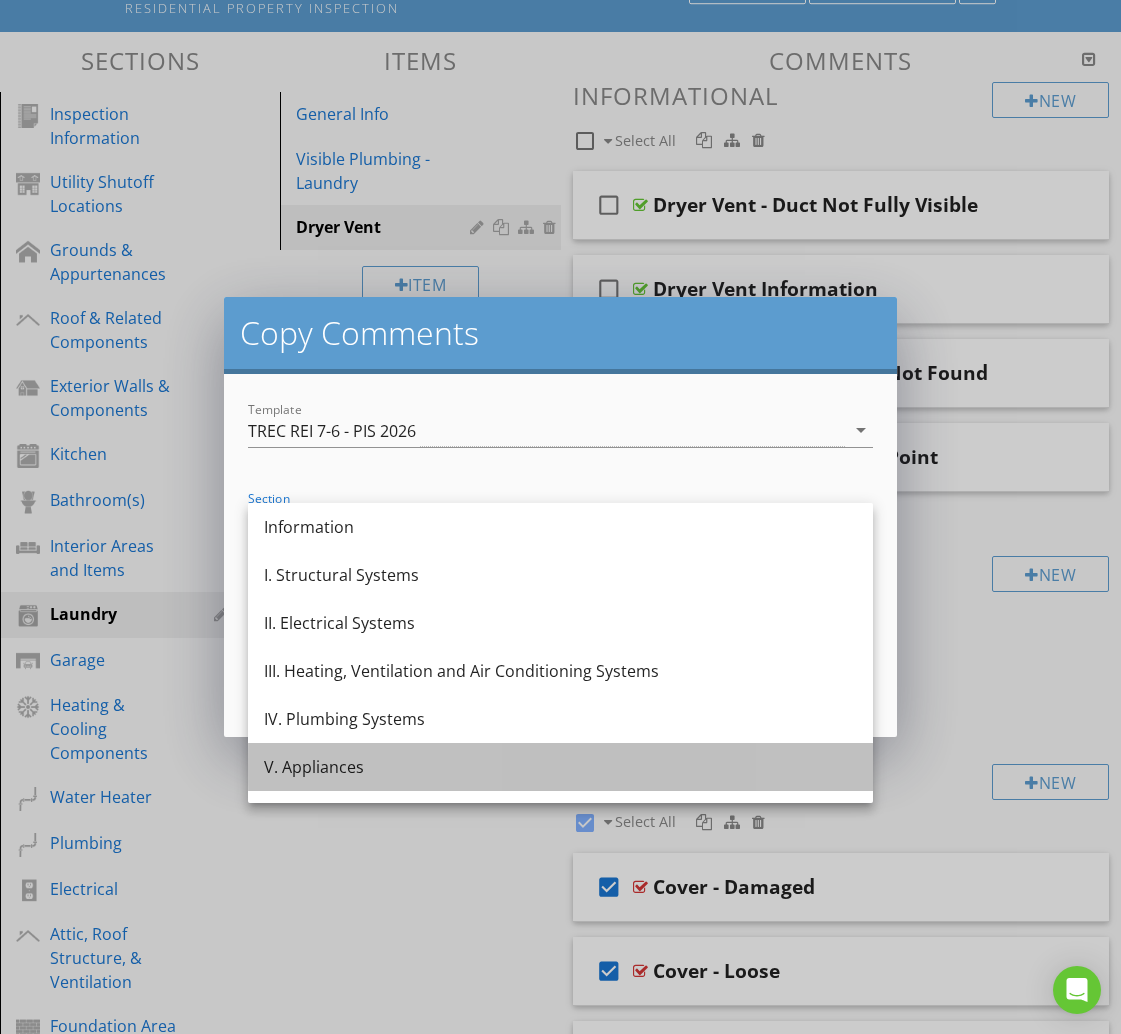 scroll, scrollTop: 0, scrollLeft: 0, axis: both 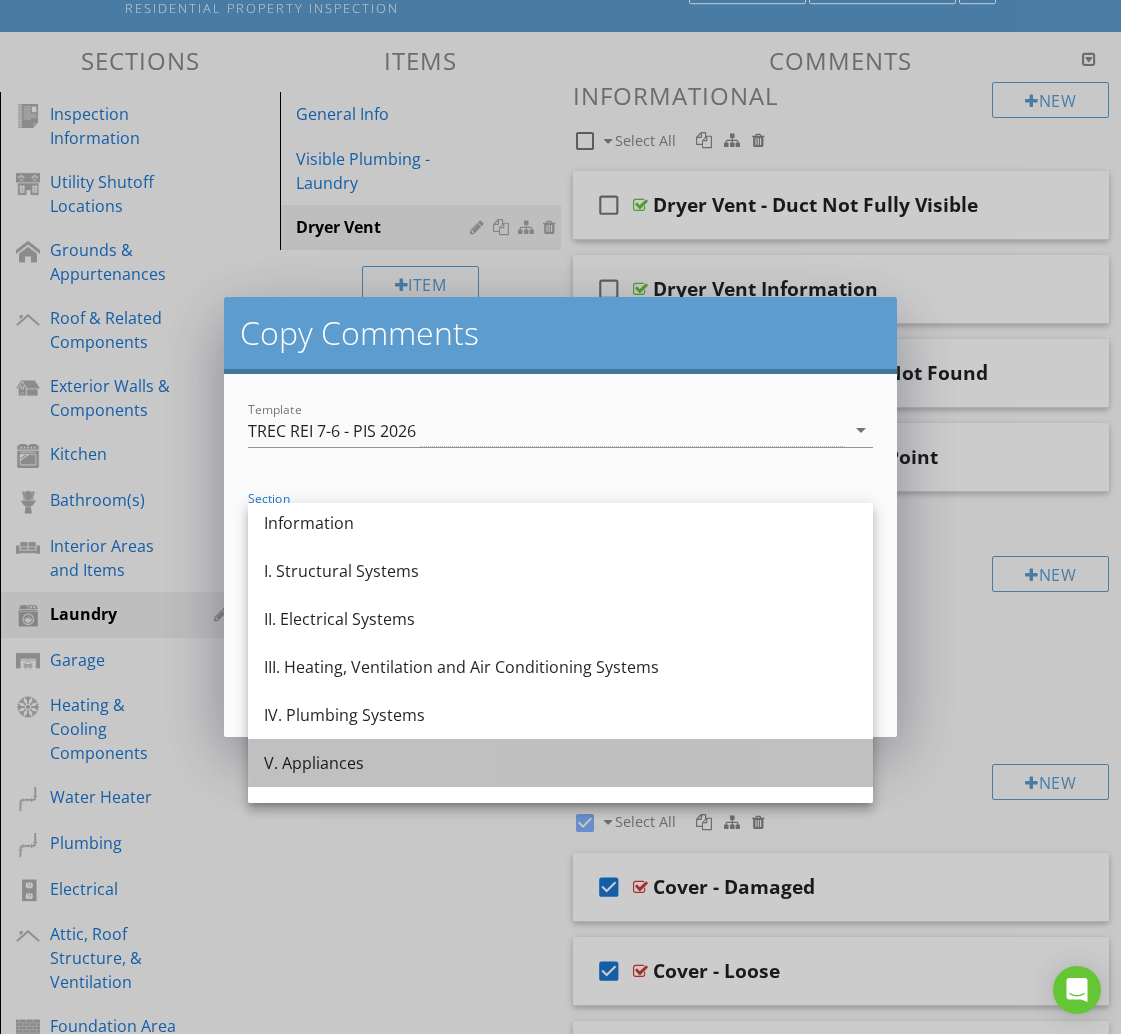 click on "V. Appliances" at bounding box center [560, 763] 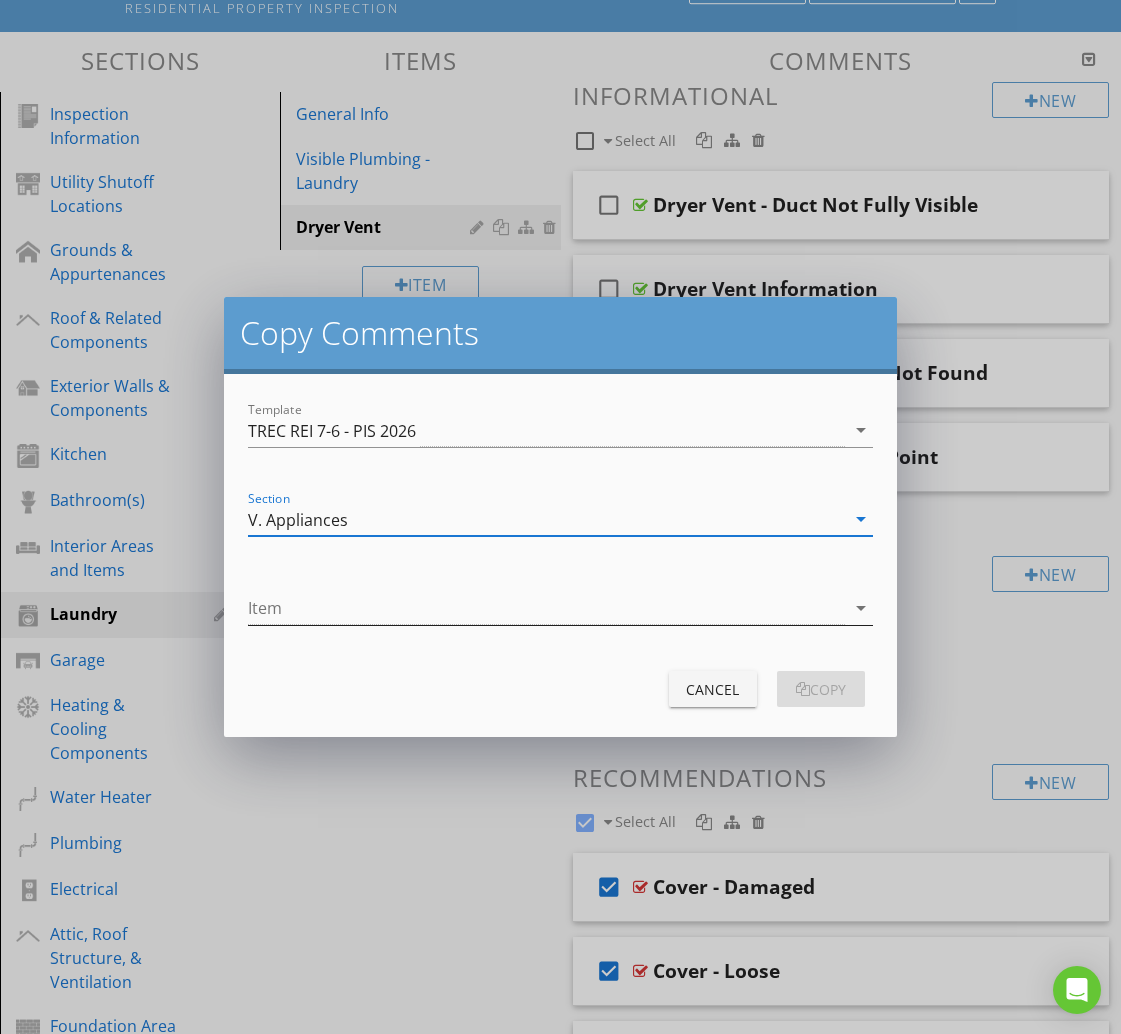 click at bounding box center [546, 608] 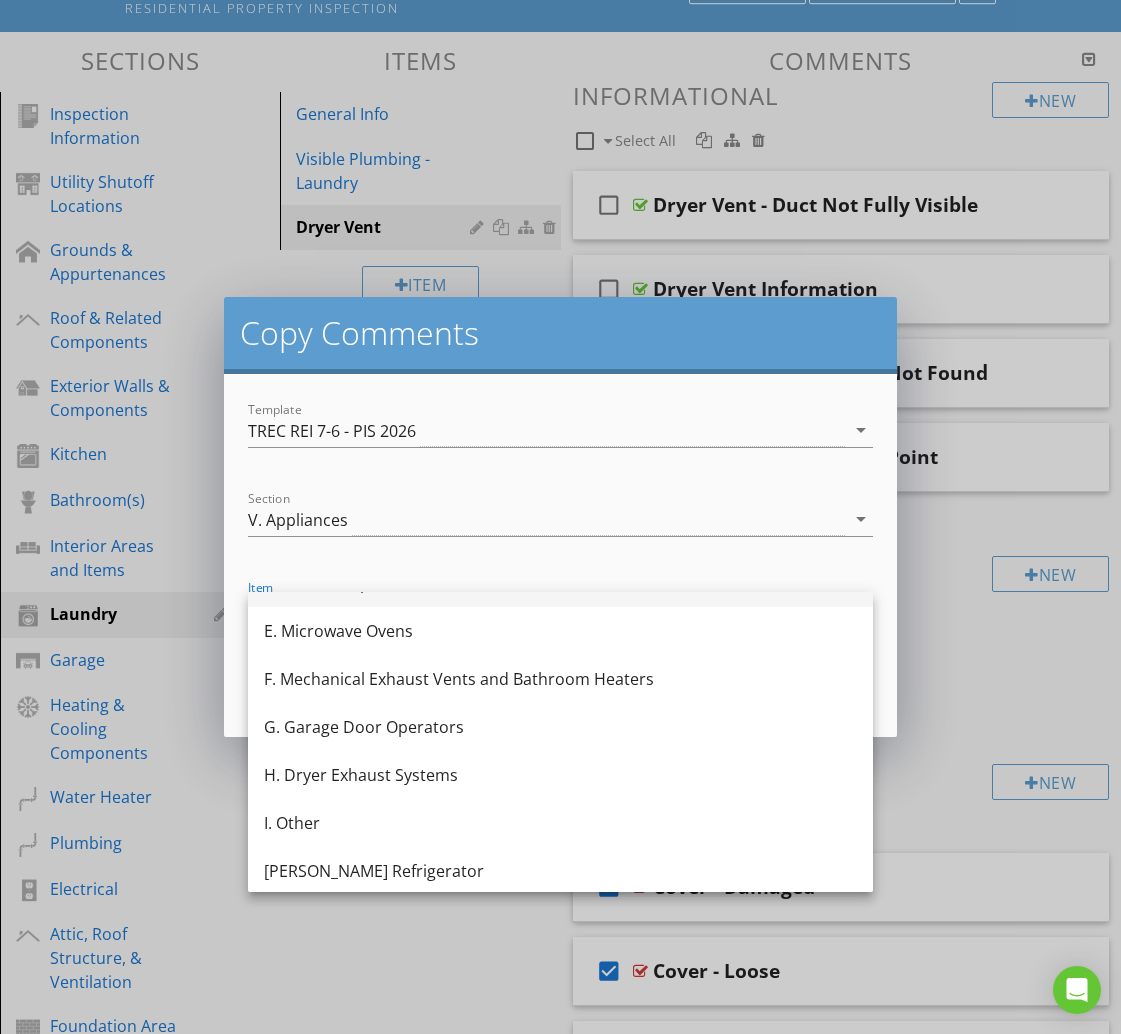 scroll, scrollTop: 276, scrollLeft: 0, axis: vertical 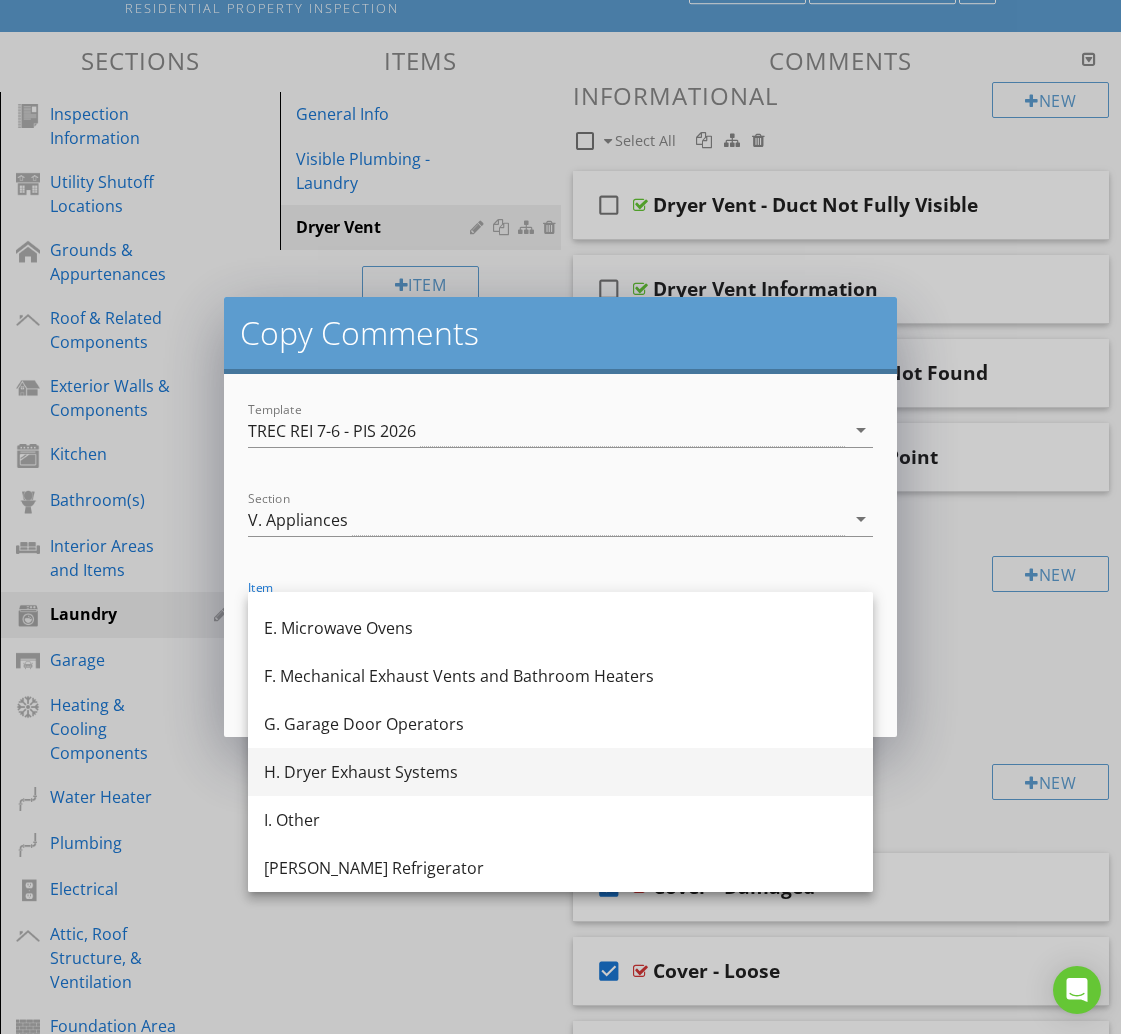 click on "H. Dryer Exhaust Systems" at bounding box center [560, 772] 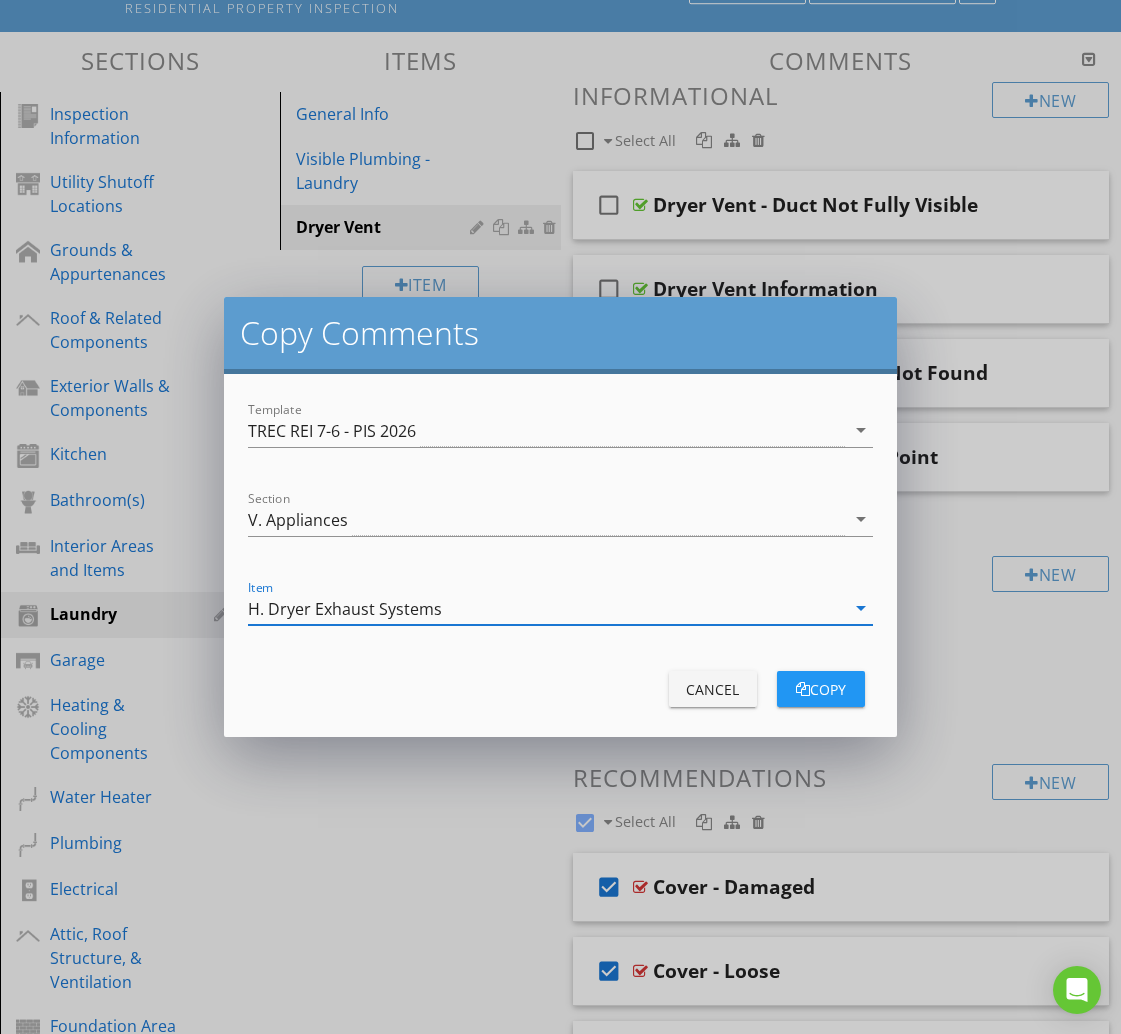 click at bounding box center (803, 689) 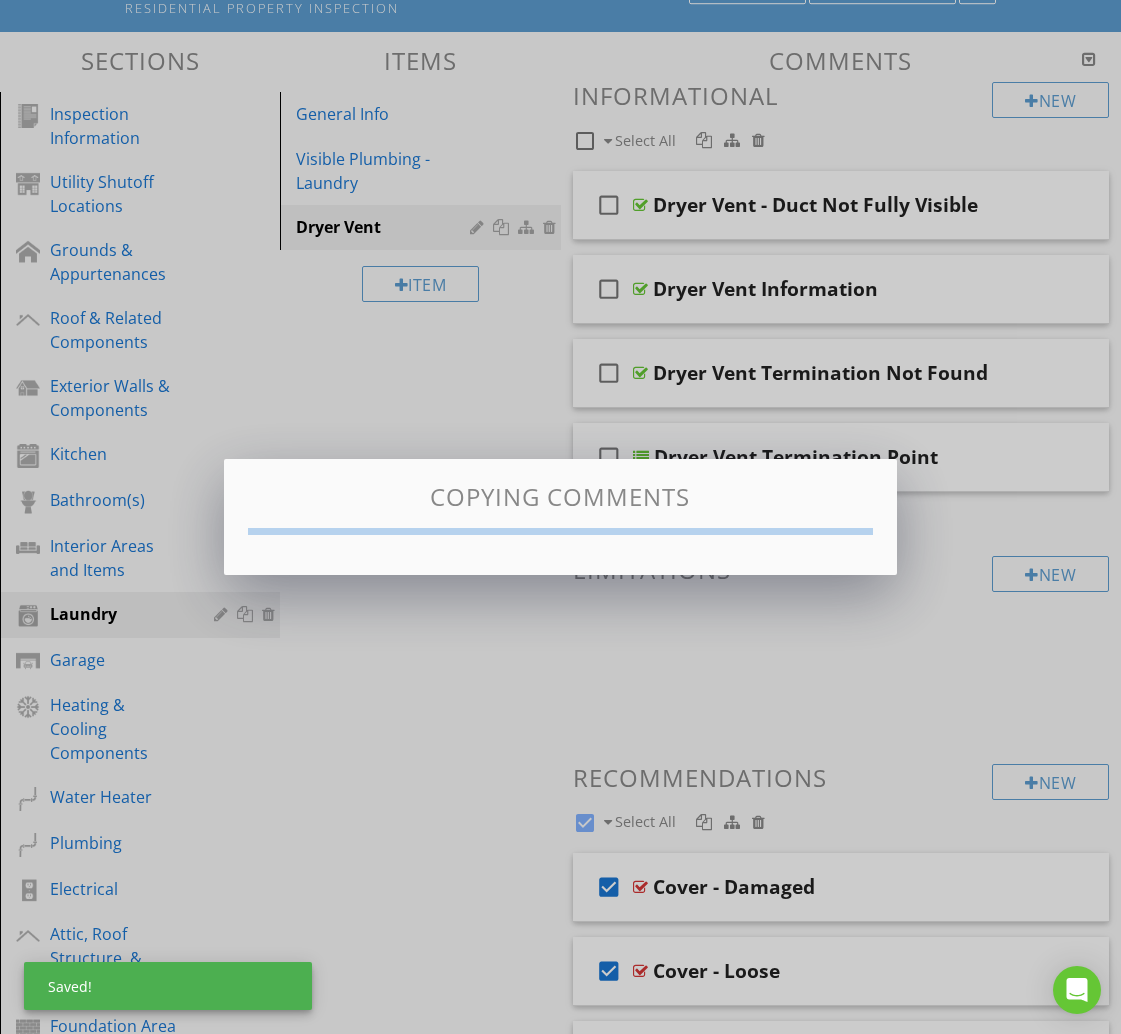 checkbox on "false" 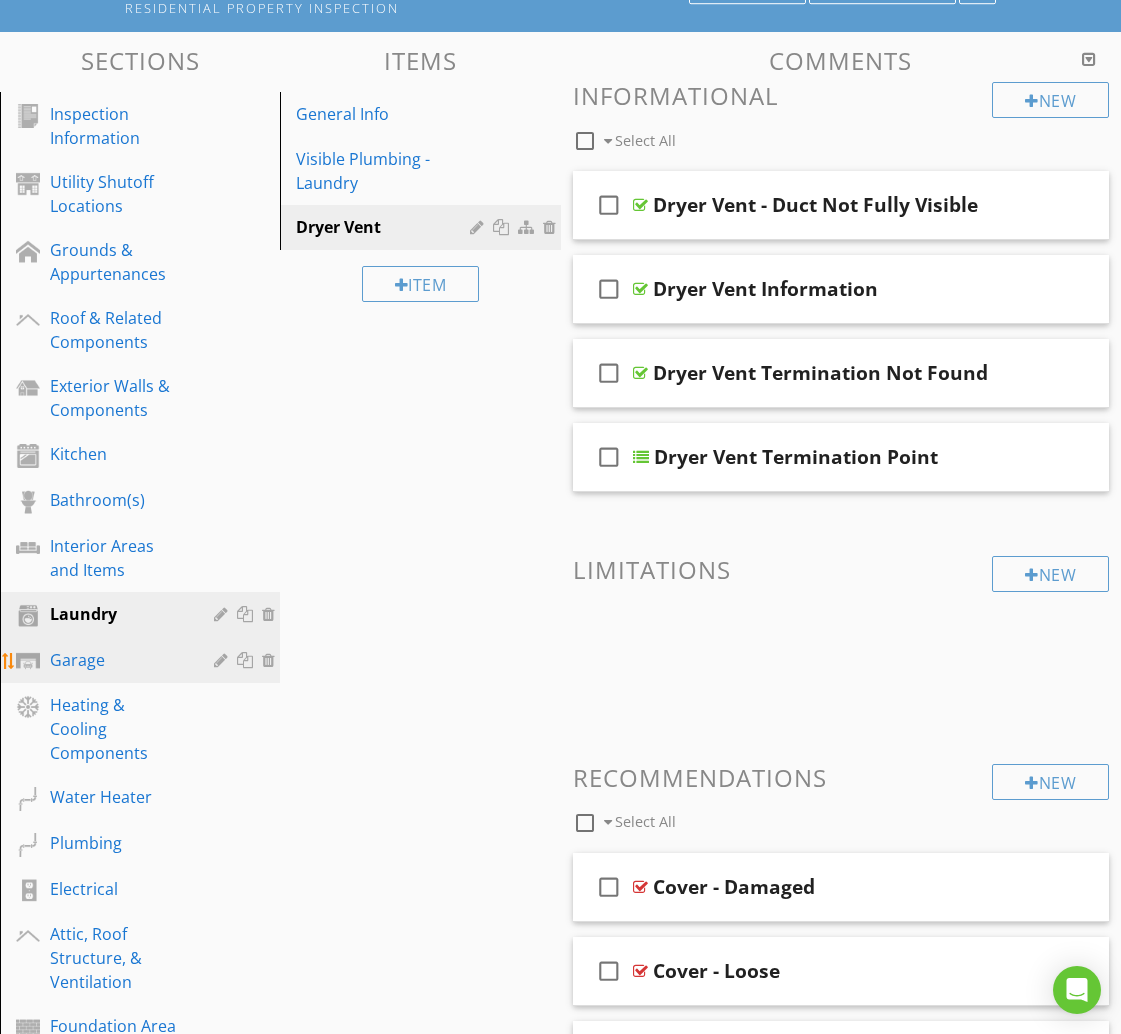 click on "Garage" at bounding box center [117, 660] 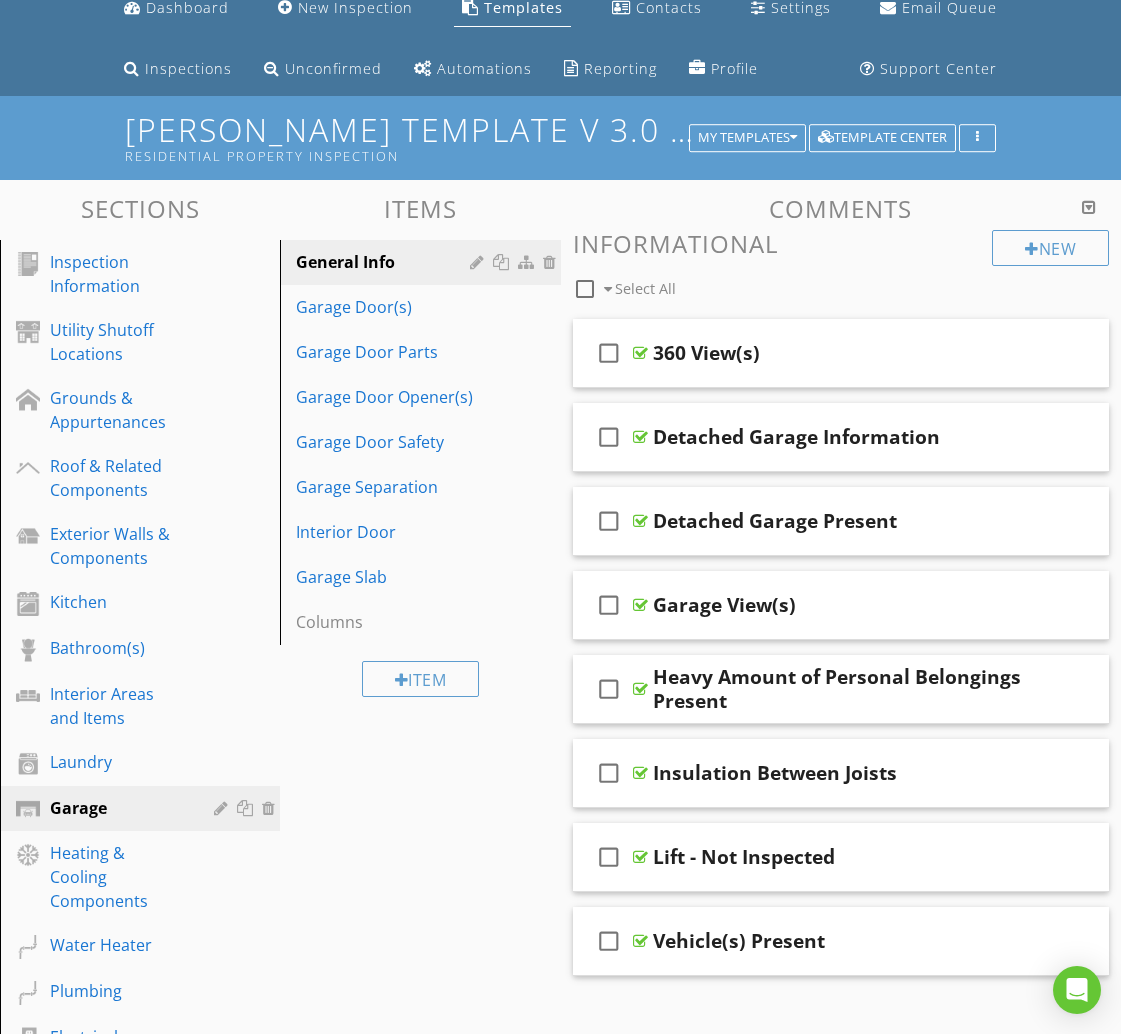 scroll, scrollTop: 0, scrollLeft: 0, axis: both 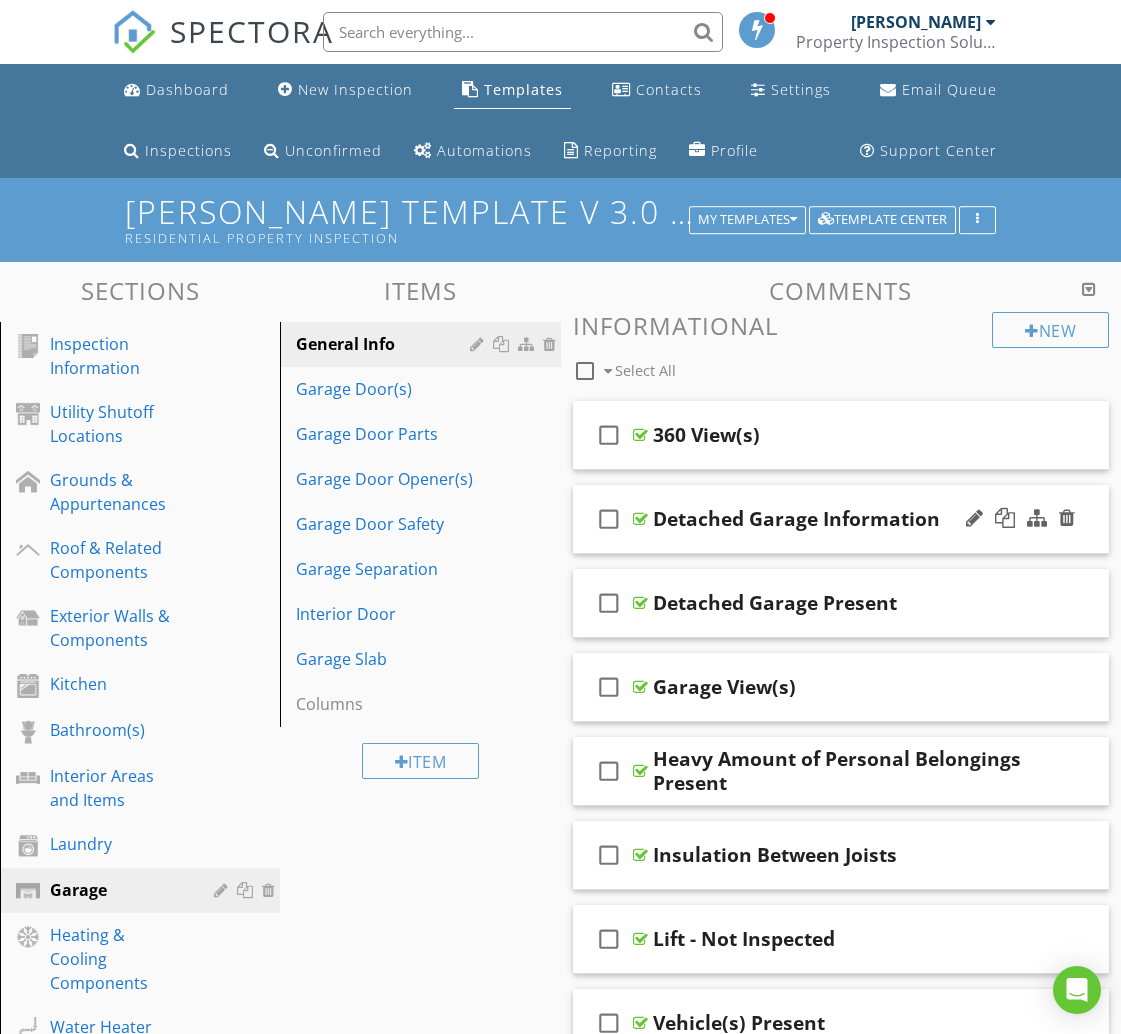 click on "check_box_outline_blank
Detached Garage Information" at bounding box center [841, 519] 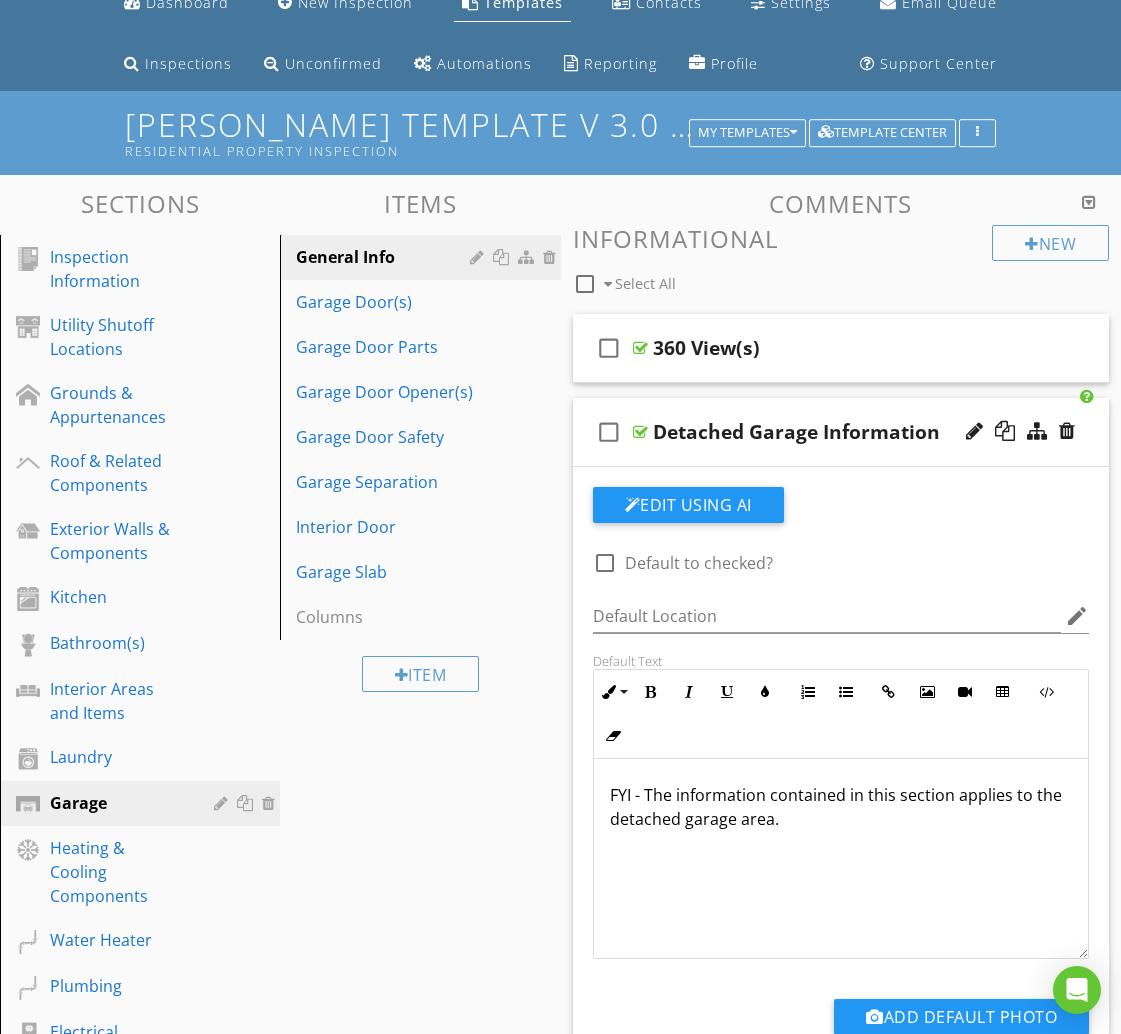 scroll, scrollTop: 89, scrollLeft: 0, axis: vertical 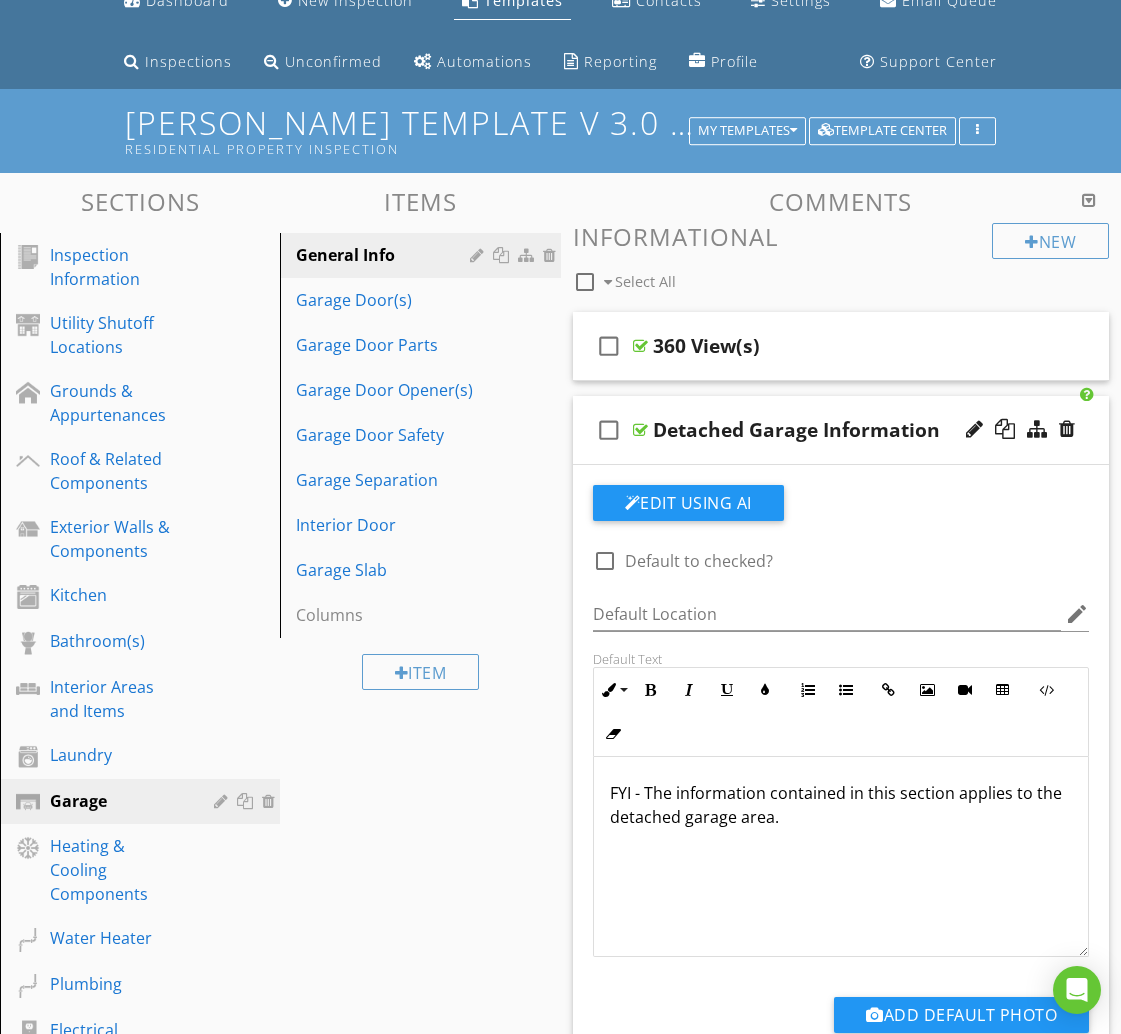 click on "check_box_outline_blank
Detached Garage Information" at bounding box center (841, 430) 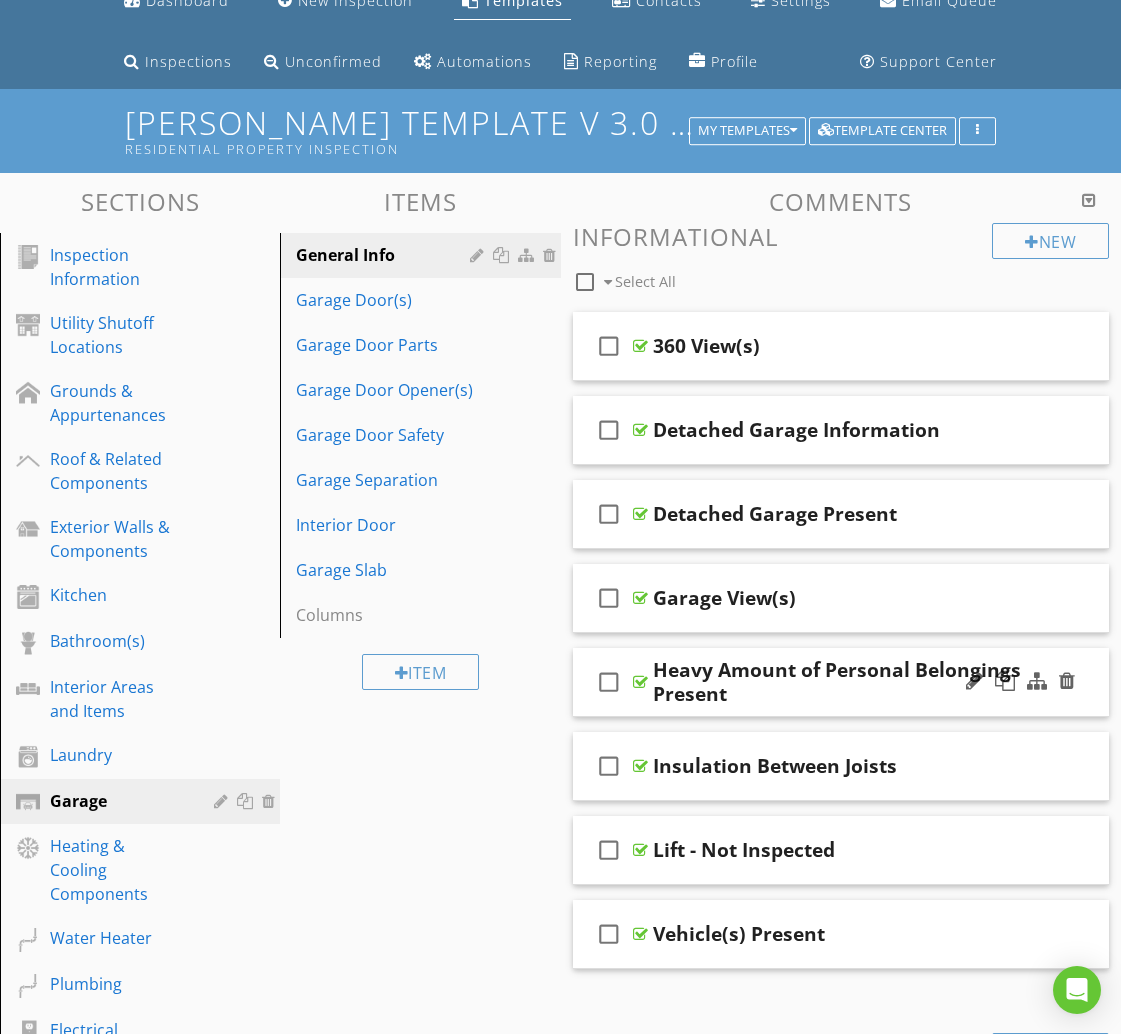 click on "Heavy Amount of Personal Belongings Present" at bounding box center (839, 682) 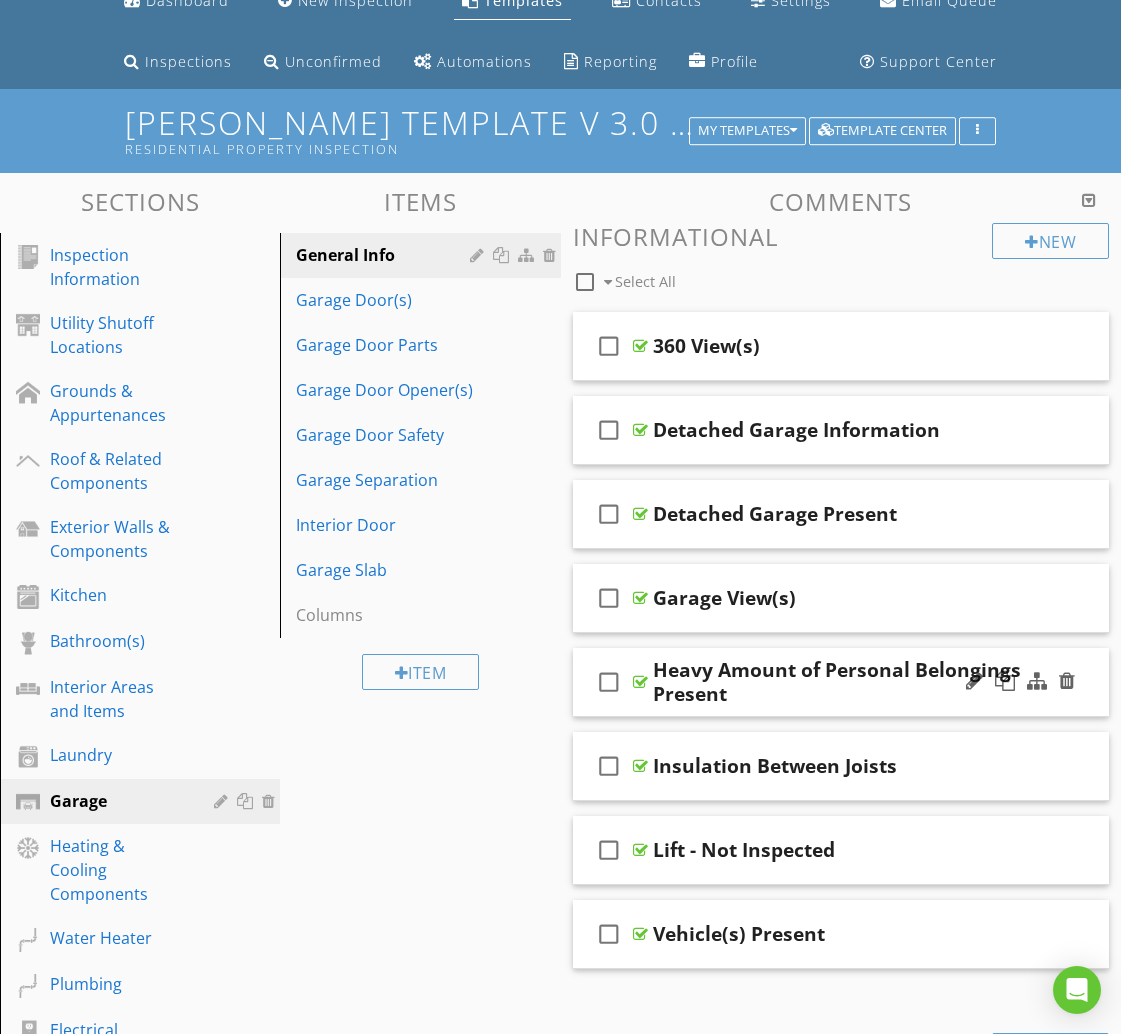 click on "check_box_outline_blank
Heavy Amount of Personal Belongings Present" at bounding box center [841, 682] 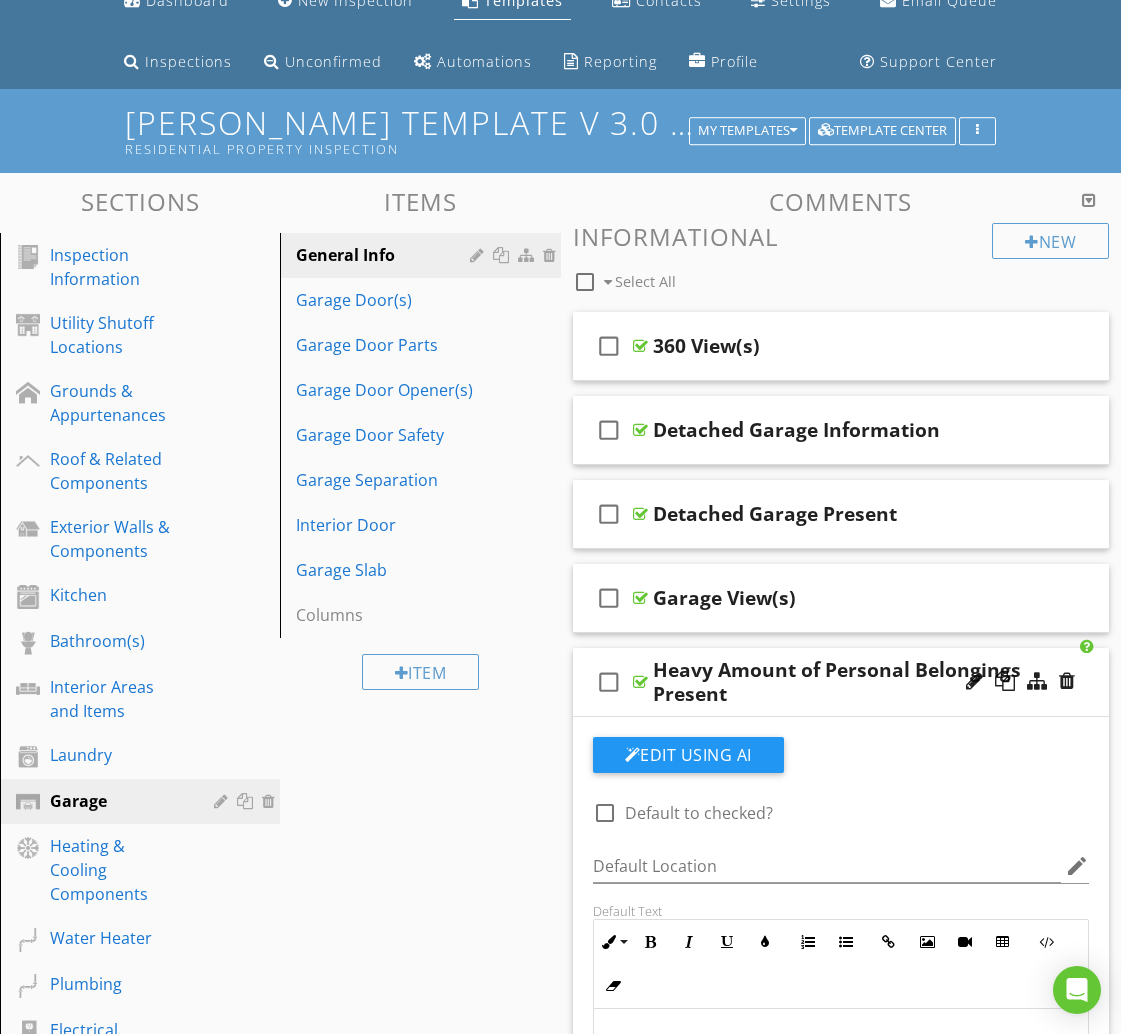 click on "check_box_outline_blank
Heavy Amount of Personal Belongings Present" at bounding box center (841, 682) 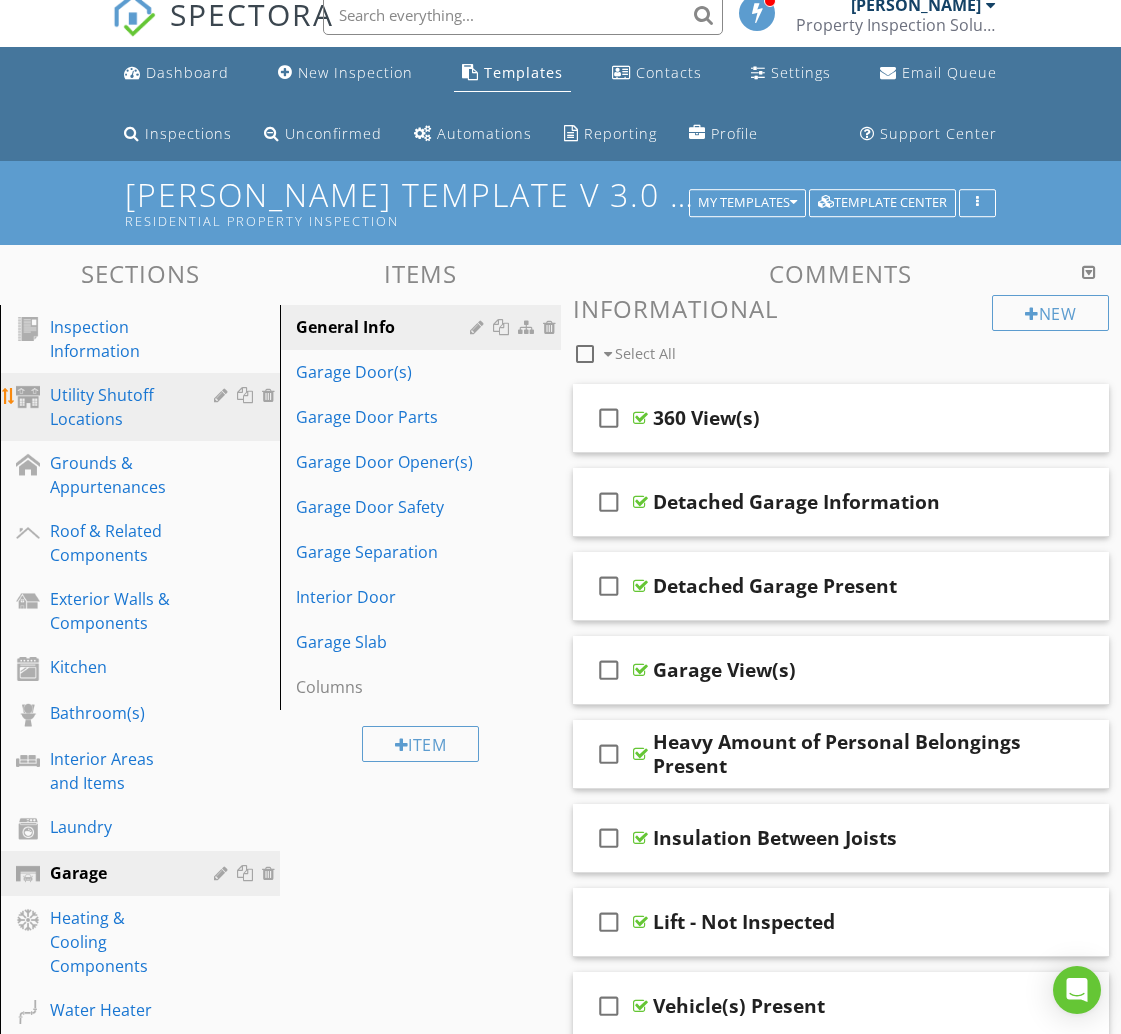 scroll, scrollTop: 0, scrollLeft: 0, axis: both 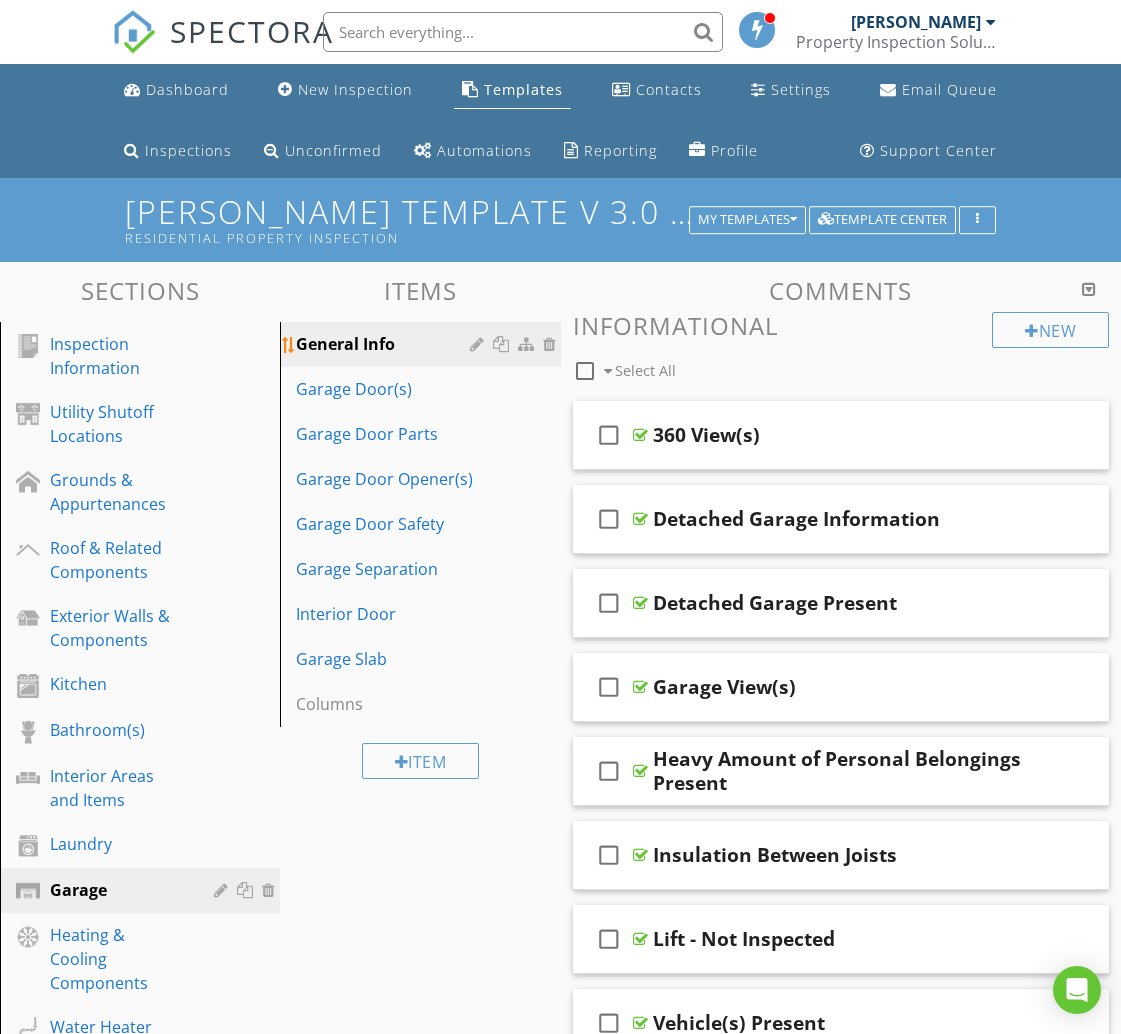 click at bounding box center [503, 344] 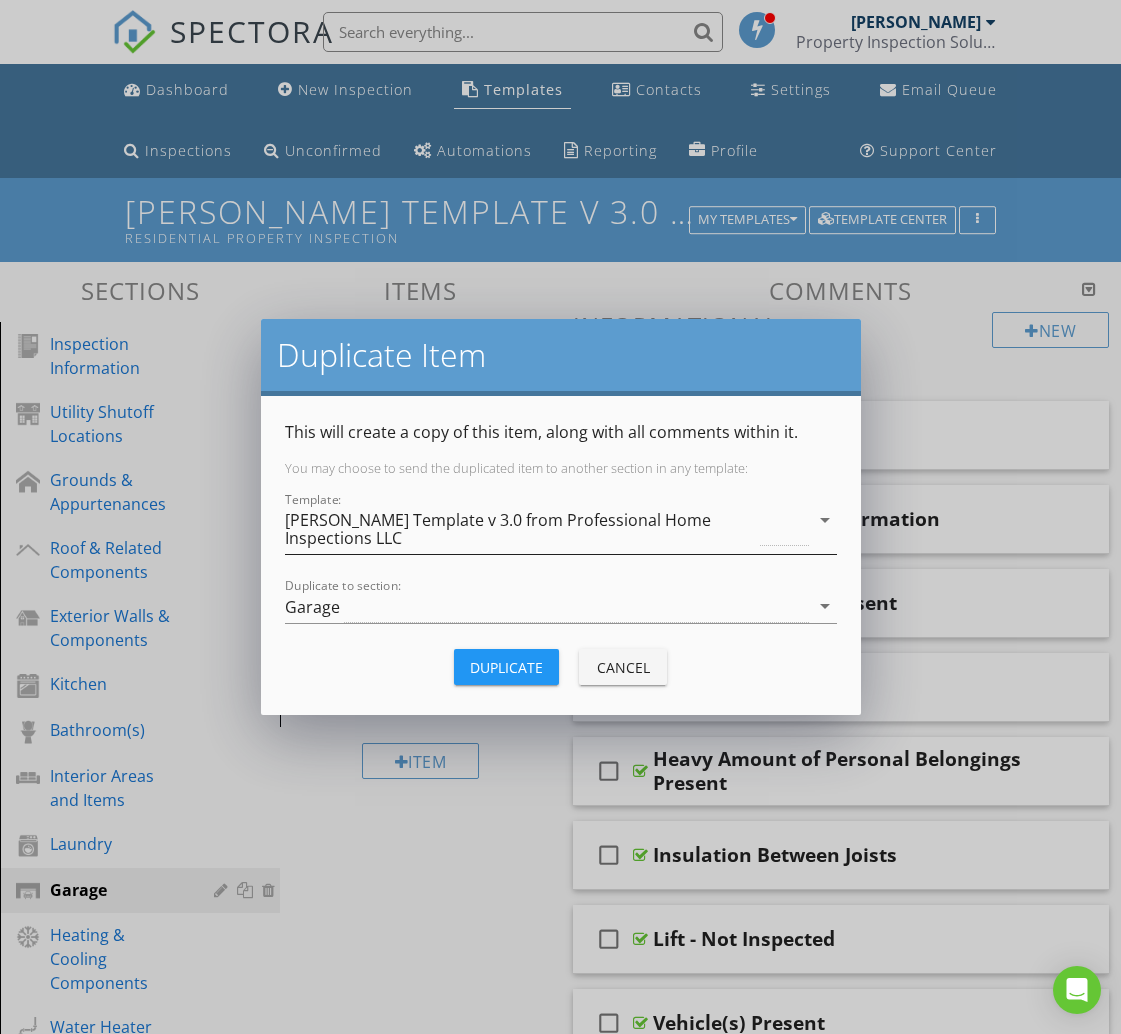 click on "[PERSON_NAME] Template v 3.0 from Professional Home Inspections LLC" at bounding box center [521, 529] 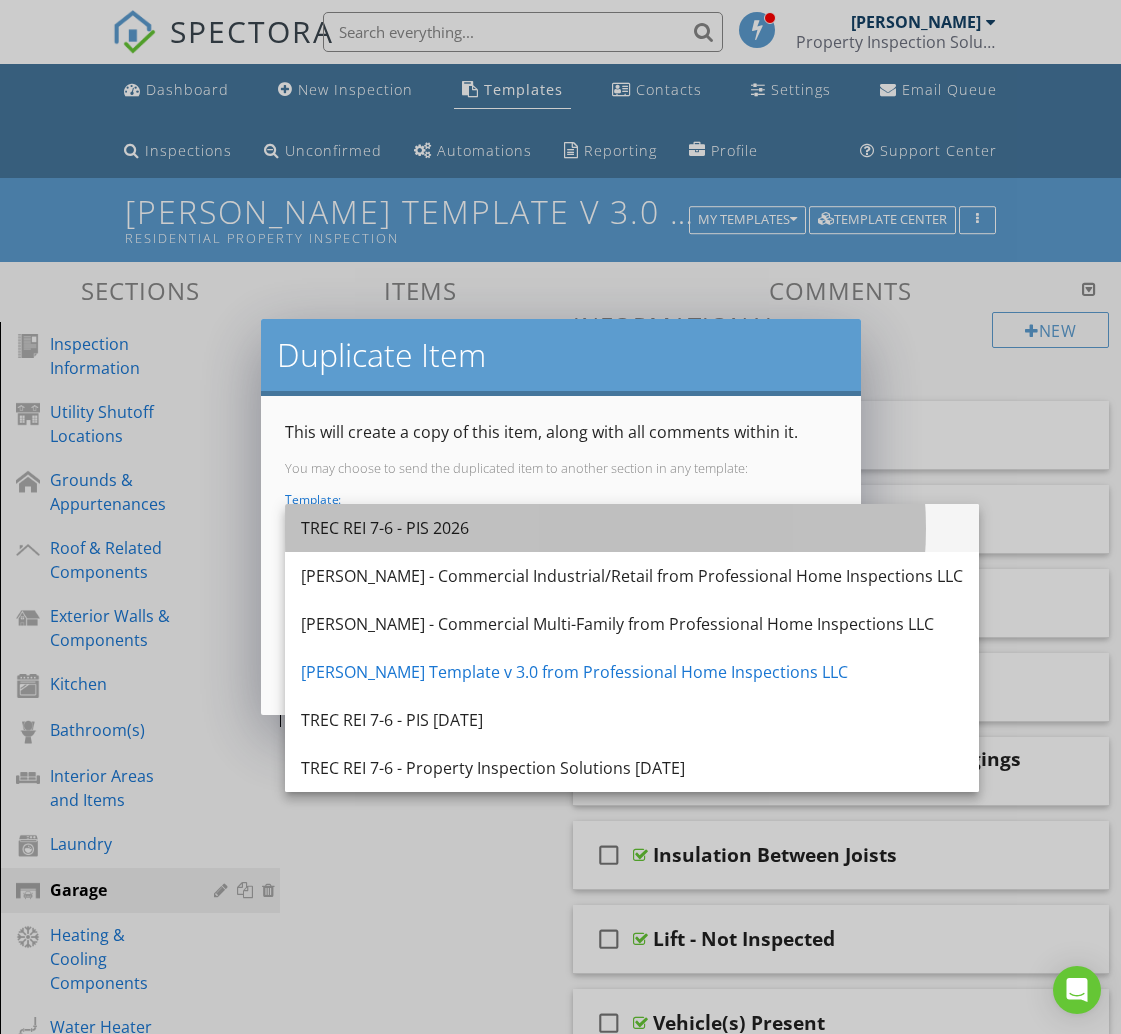click on "TREC REI 7-6 - PIS 2026" at bounding box center (632, 528) 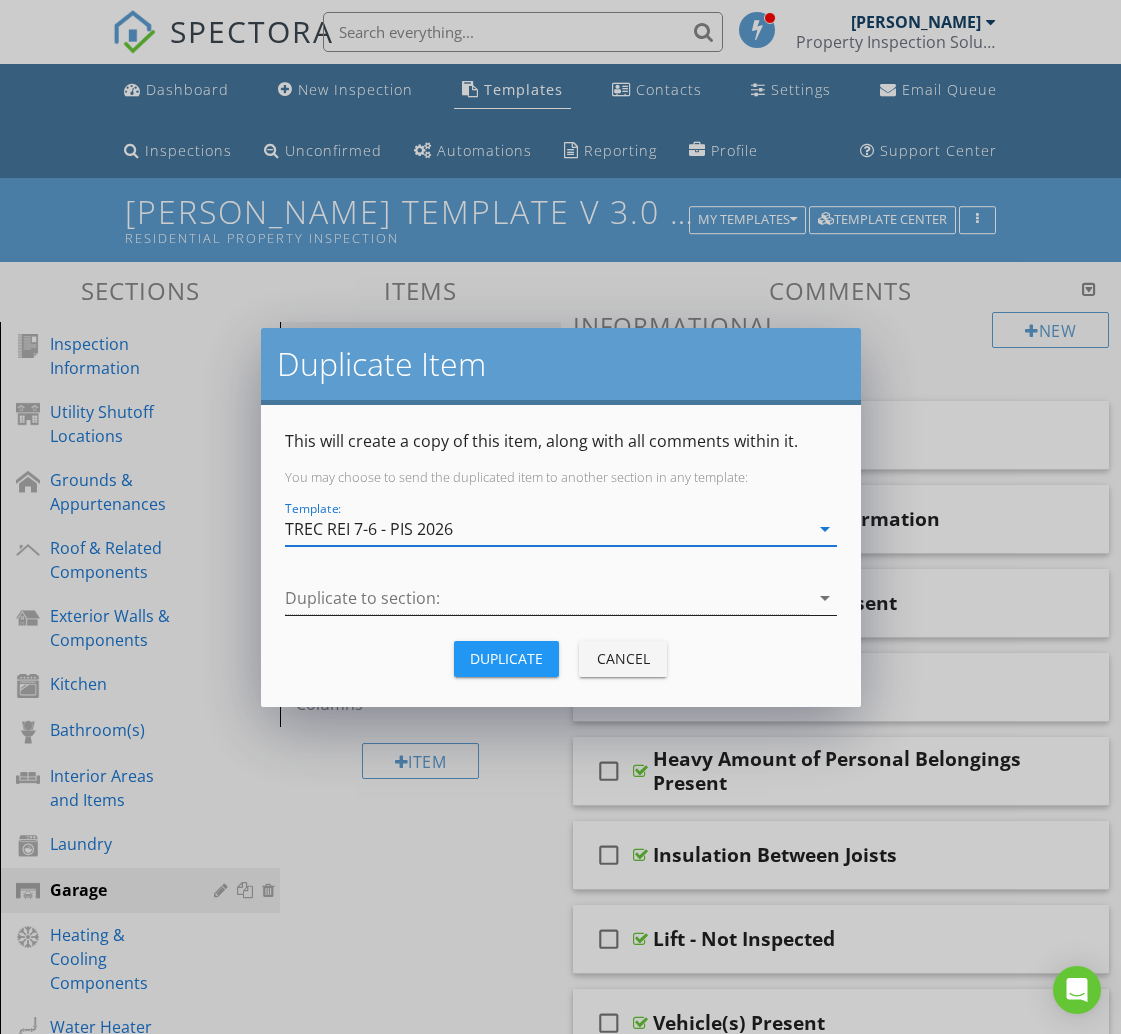 click at bounding box center (547, 598) 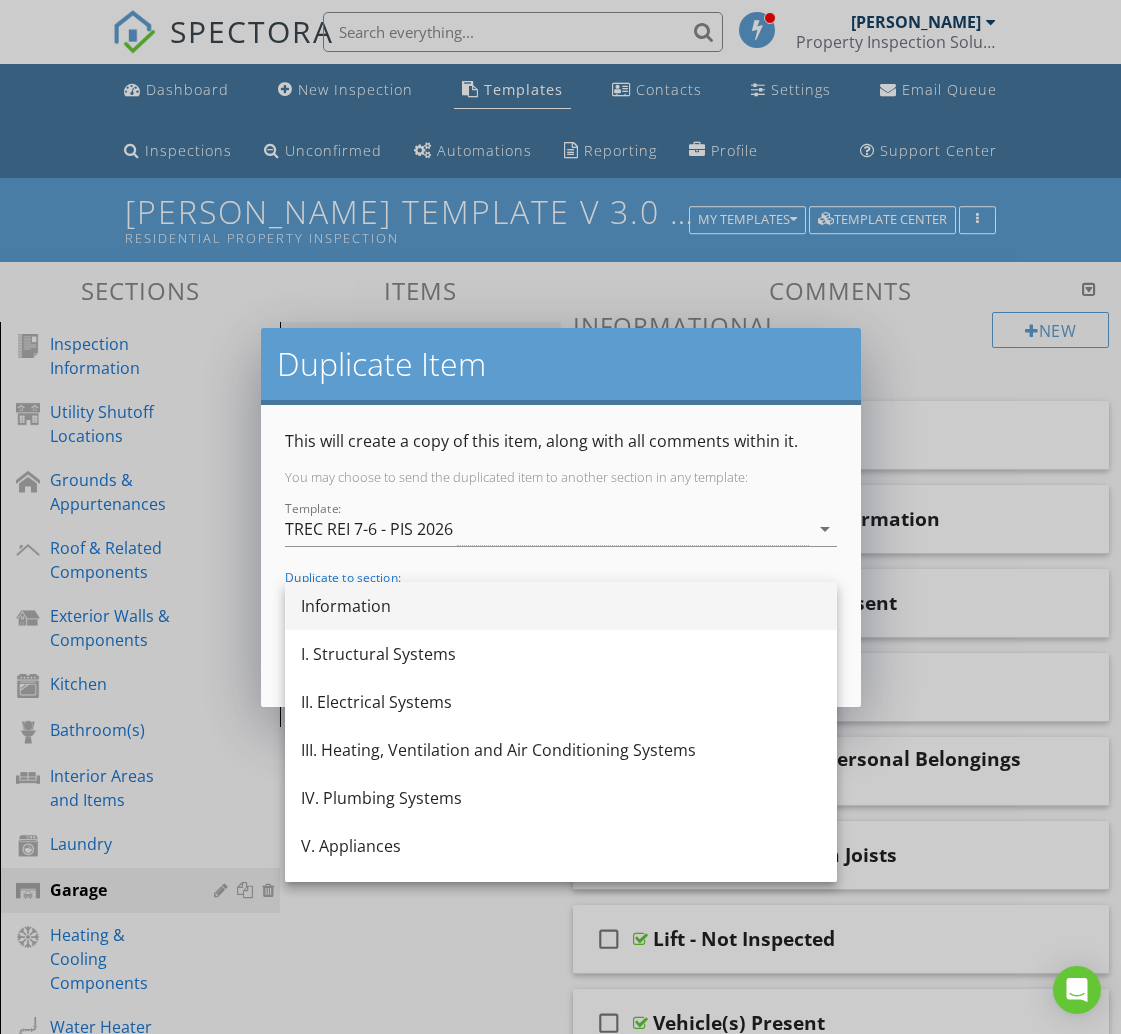 click on "Information" at bounding box center (561, 606) 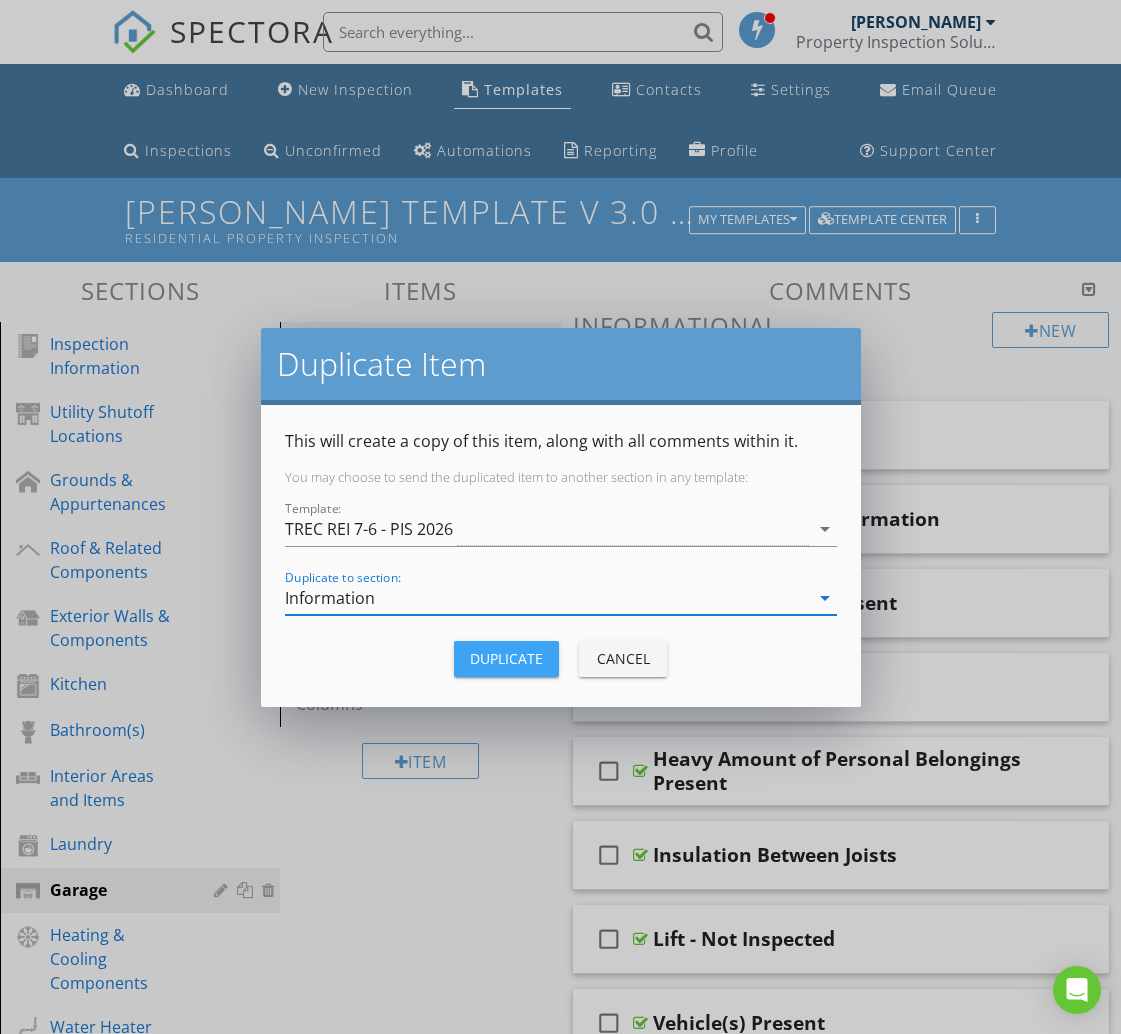 click on "Duplicate" at bounding box center (506, 658) 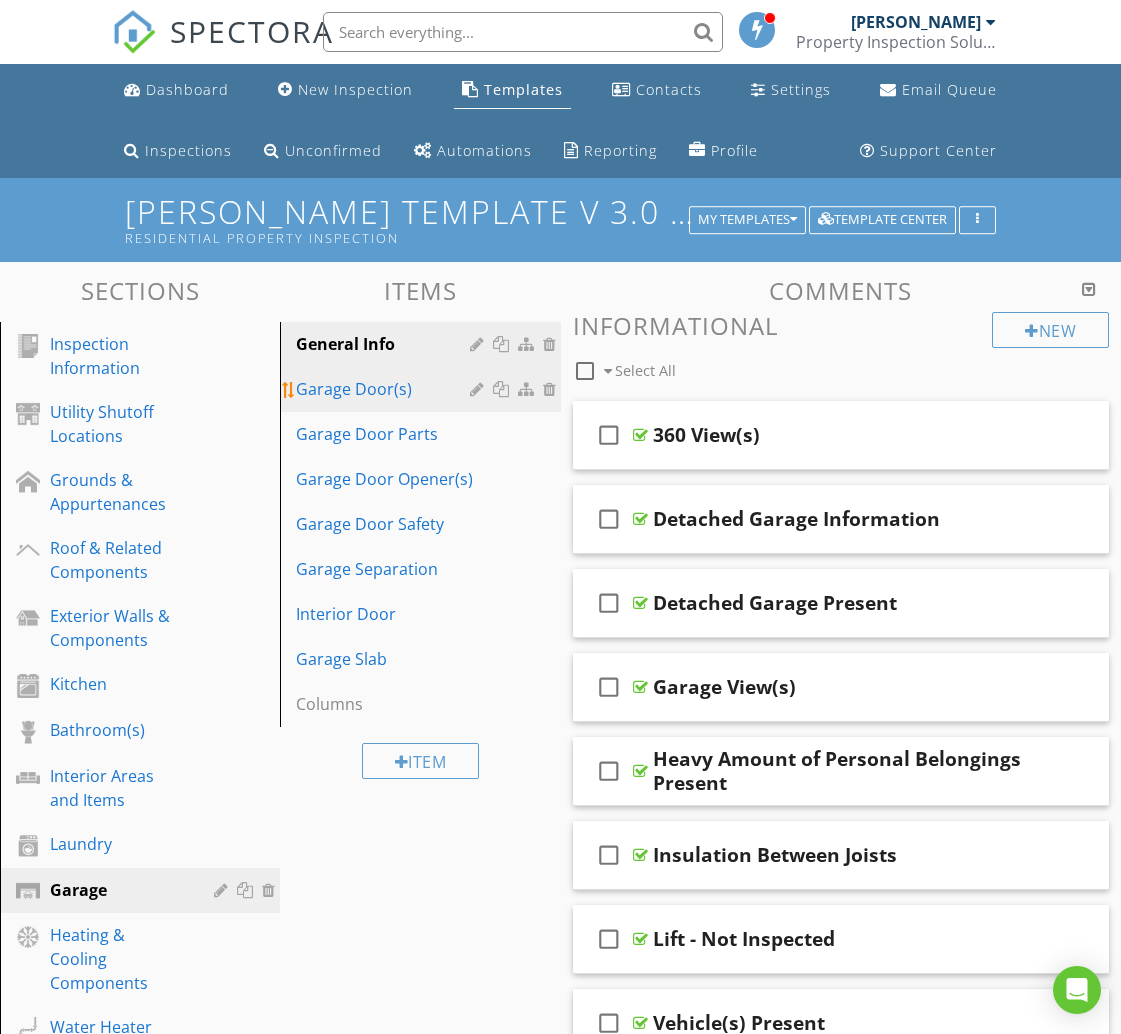 click on "Garage Door(s)" at bounding box center [385, 389] 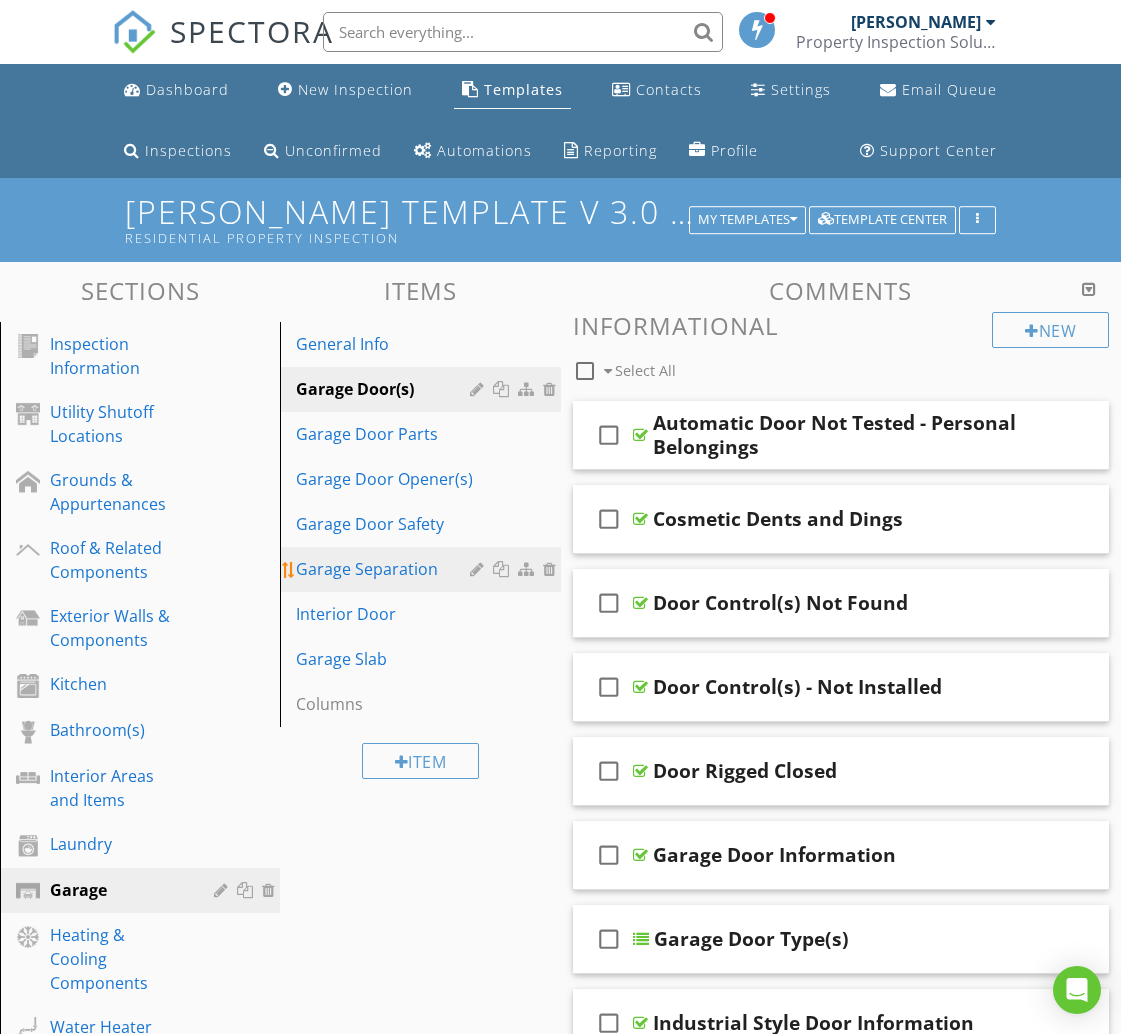 scroll, scrollTop: 4, scrollLeft: 0, axis: vertical 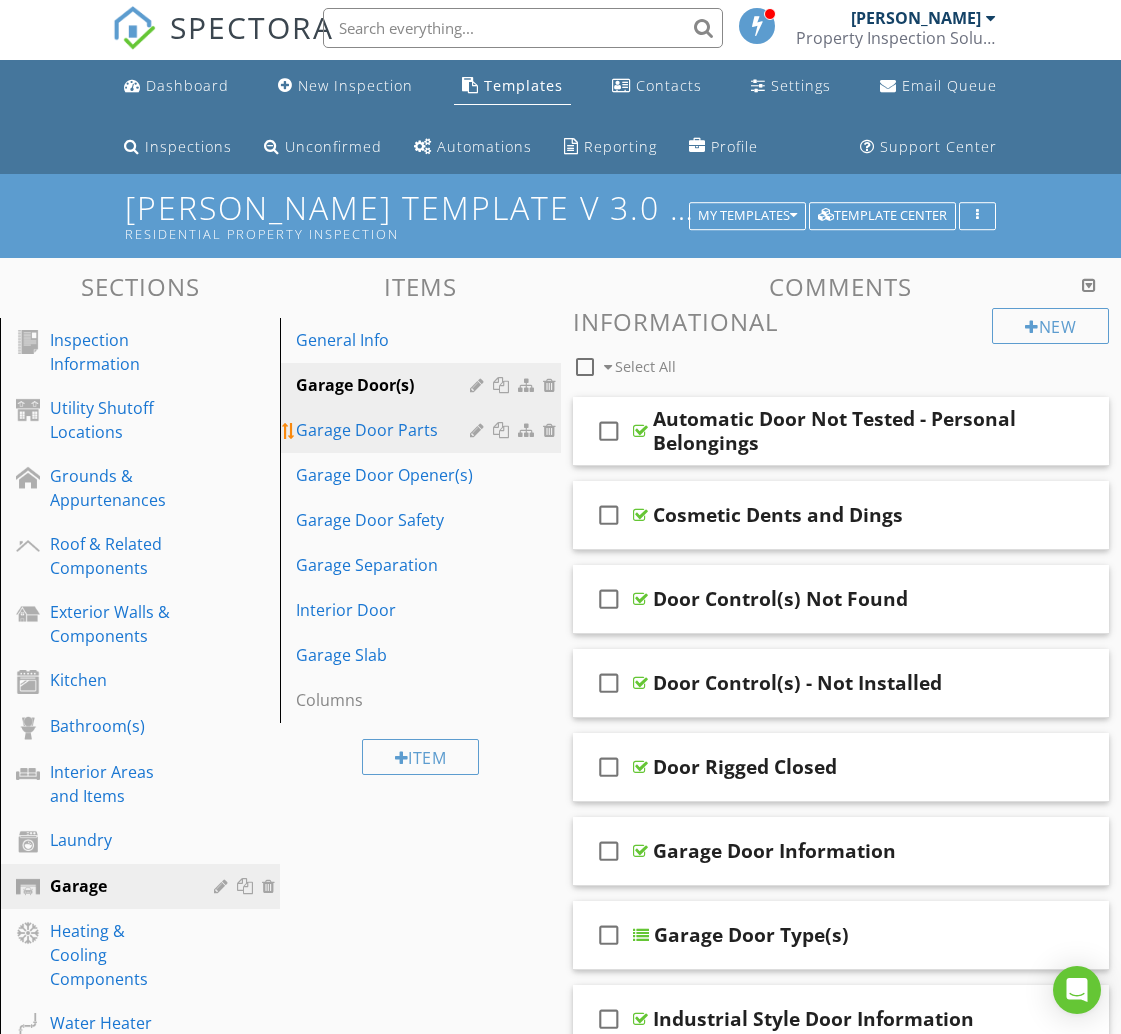 click on "Garage Door Parts" at bounding box center (385, 430) 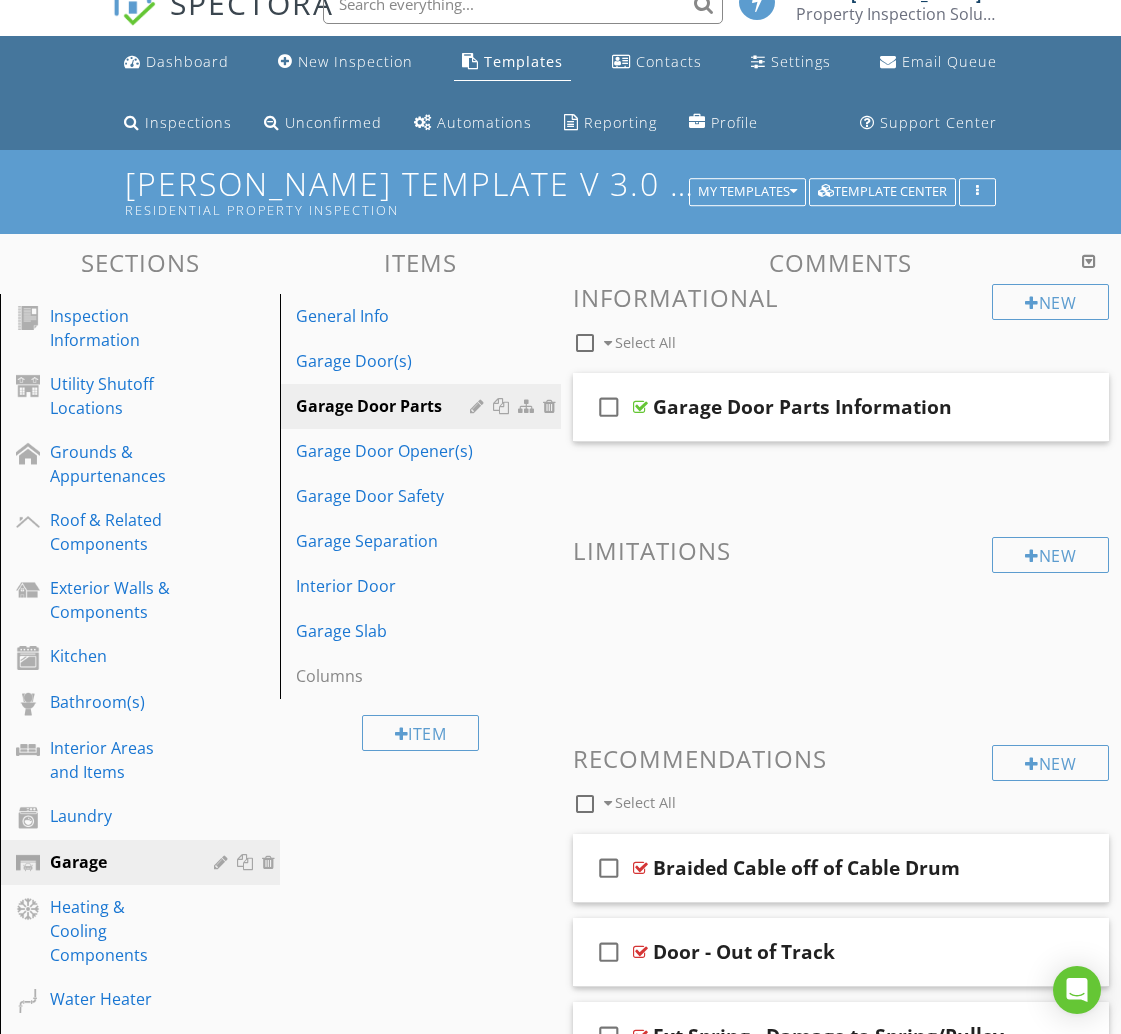 scroll, scrollTop: 0, scrollLeft: 0, axis: both 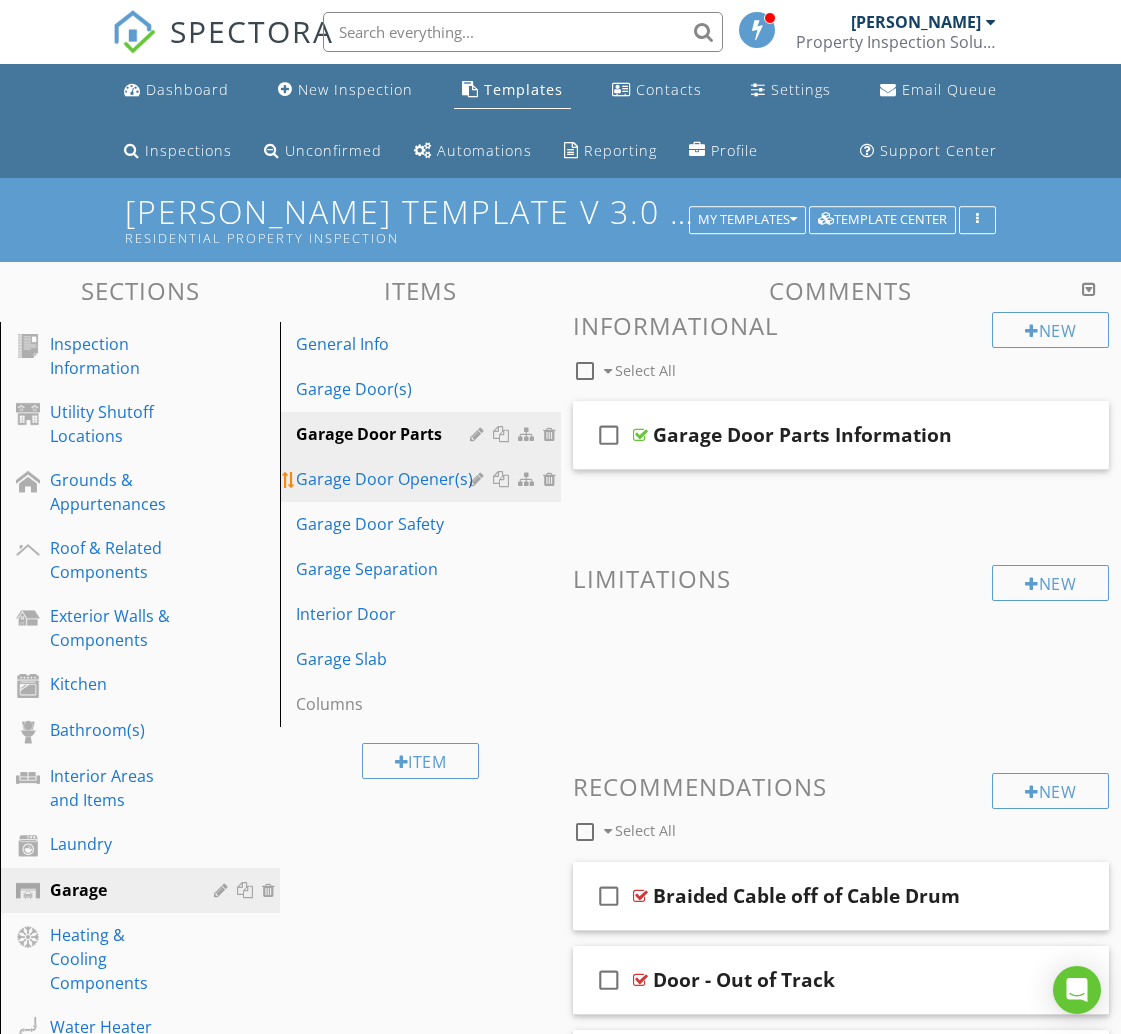 click on "Garage Door Opener(s)" at bounding box center [385, 479] 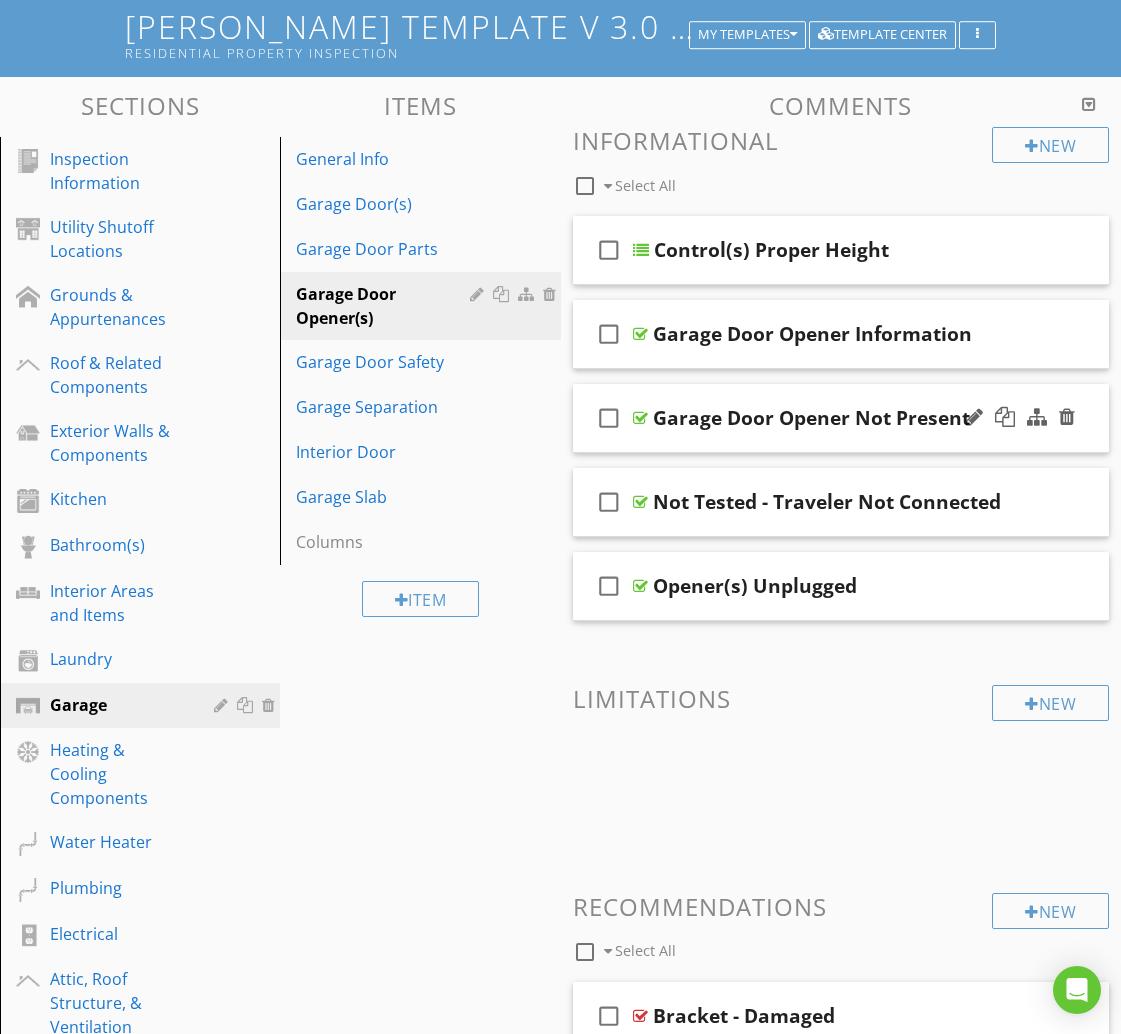 scroll, scrollTop: 0, scrollLeft: 0, axis: both 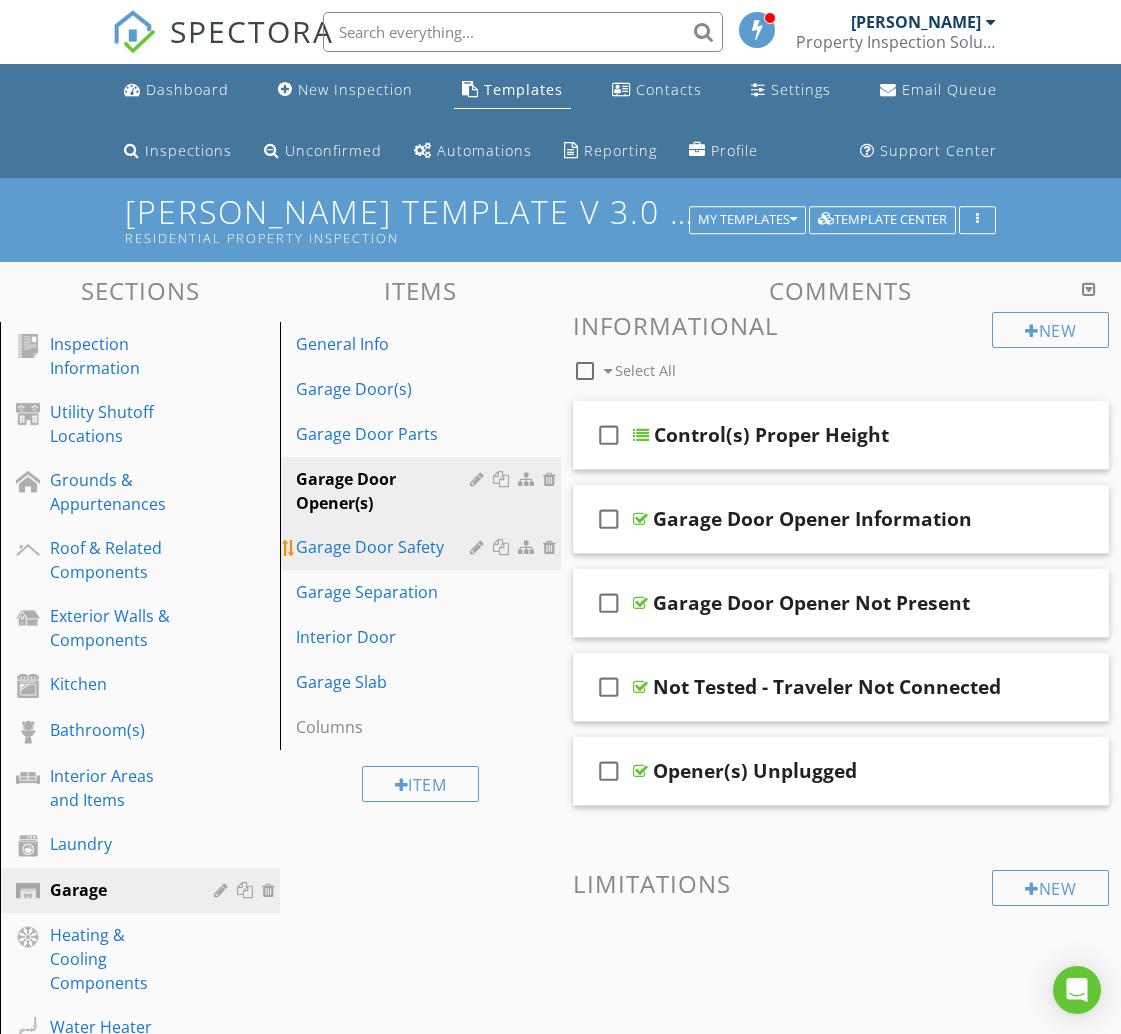 click on "Garage Door Safety" at bounding box center [385, 547] 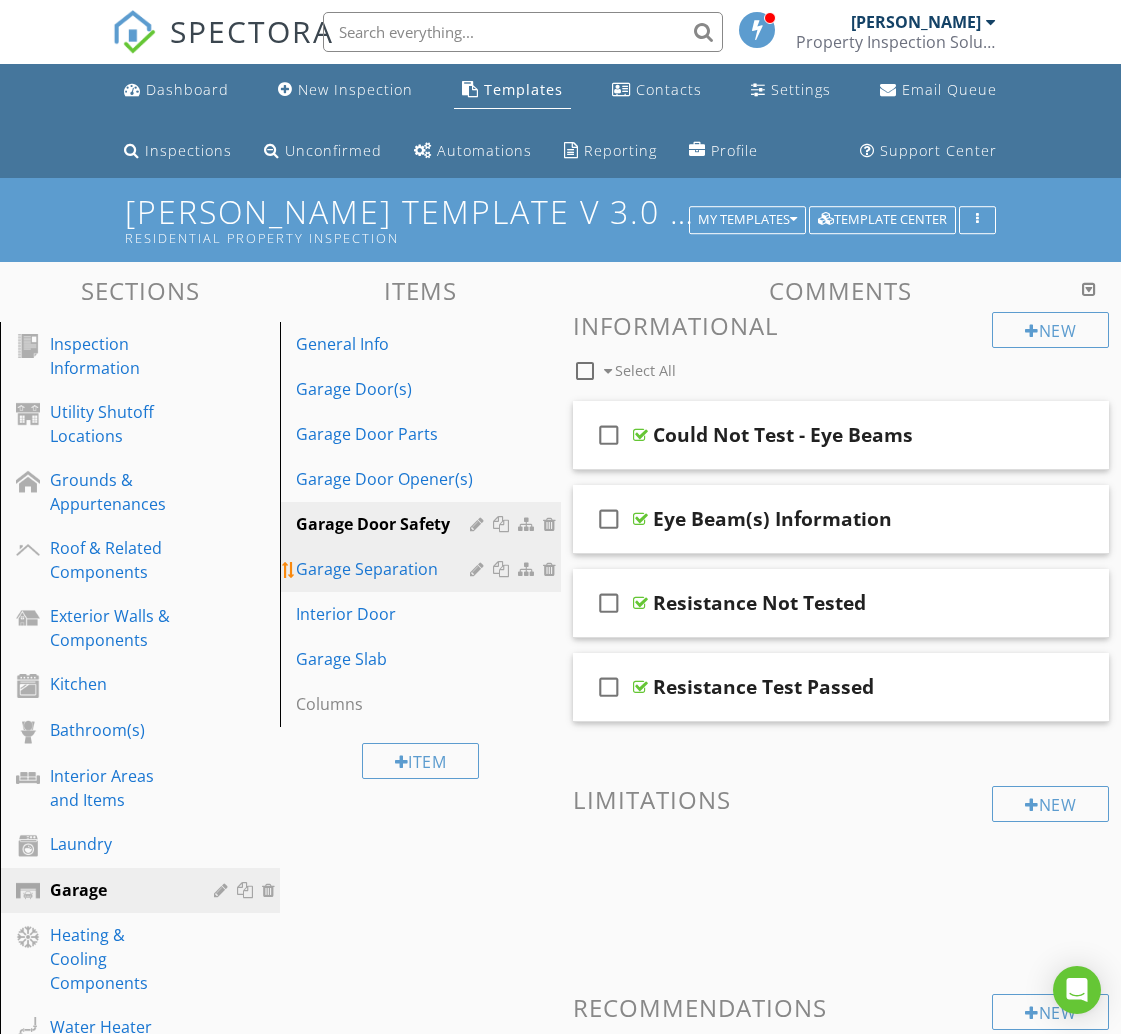 click on "Garage Separation" at bounding box center (385, 569) 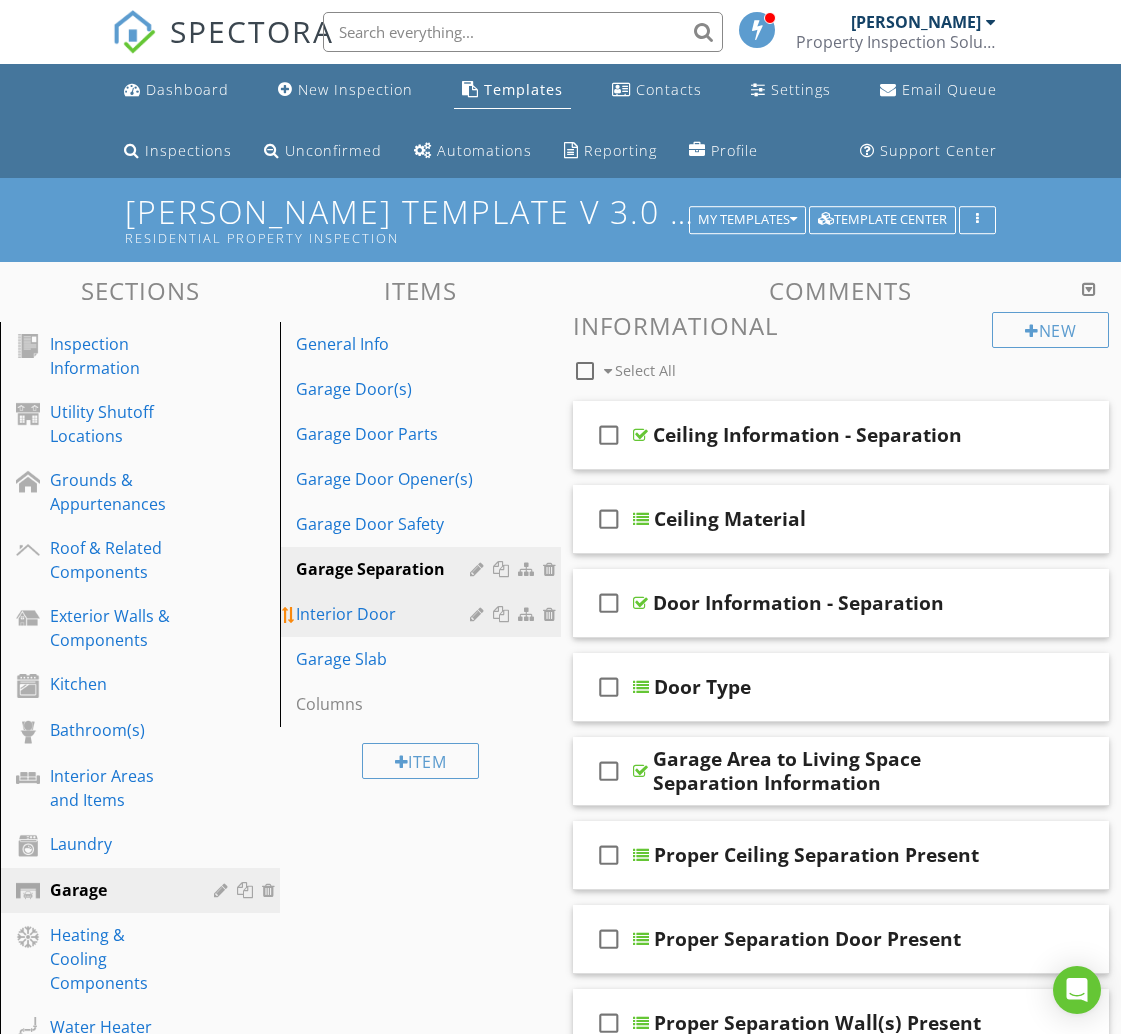click on "Interior Door" at bounding box center [385, 614] 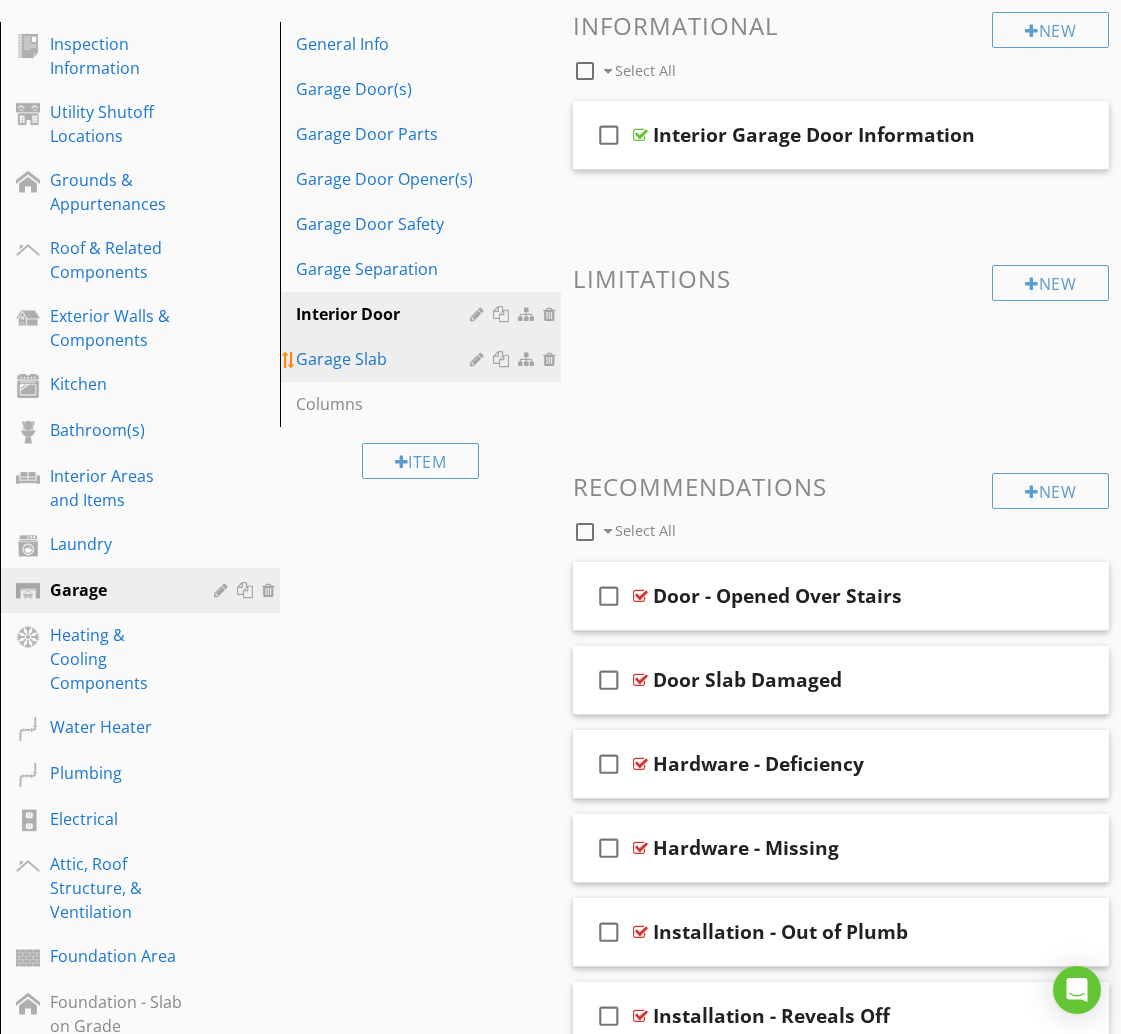 scroll, scrollTop: 286, scrollLeft: 0, axis: vertical 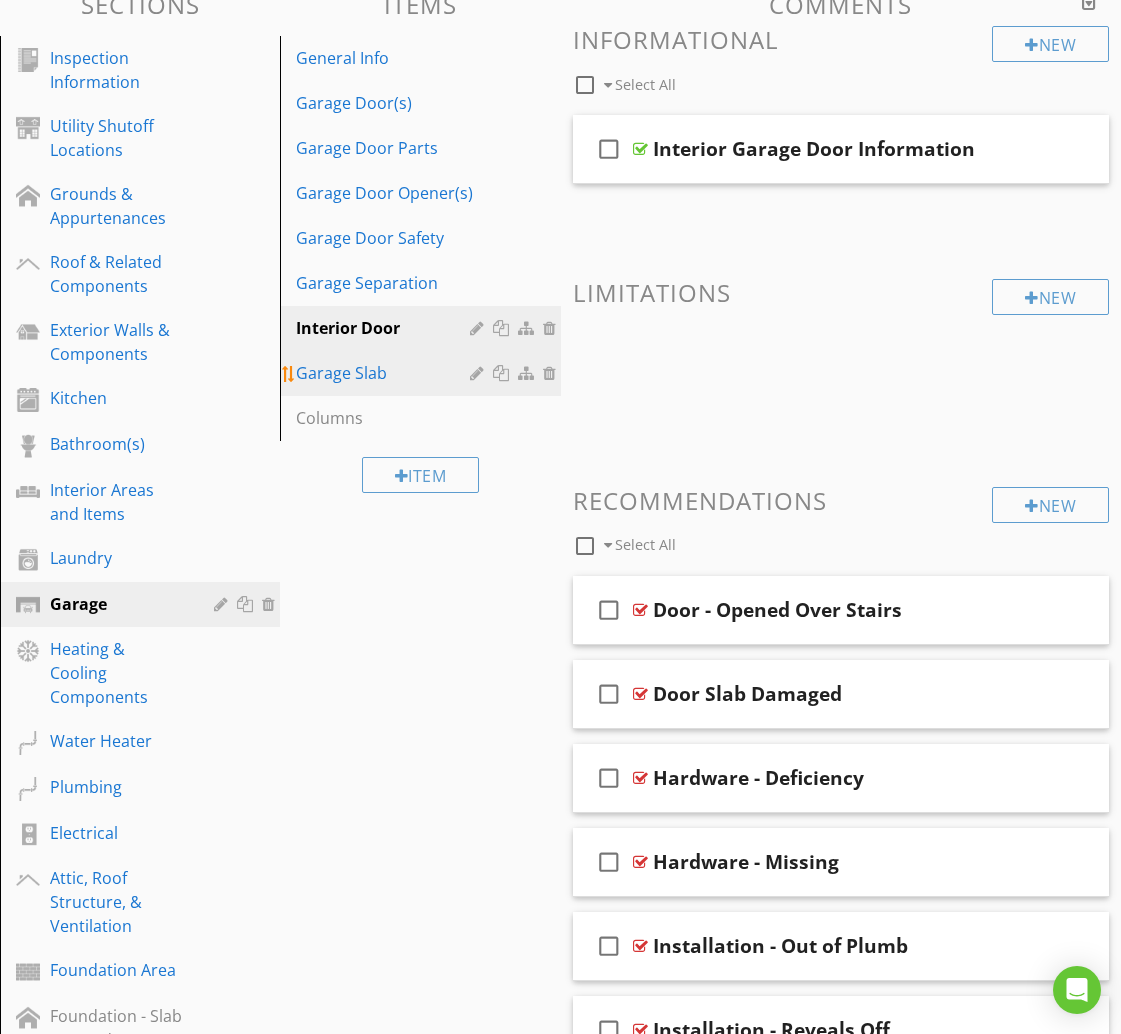 click on "Garage Slab" at bounding box center (385, 373) 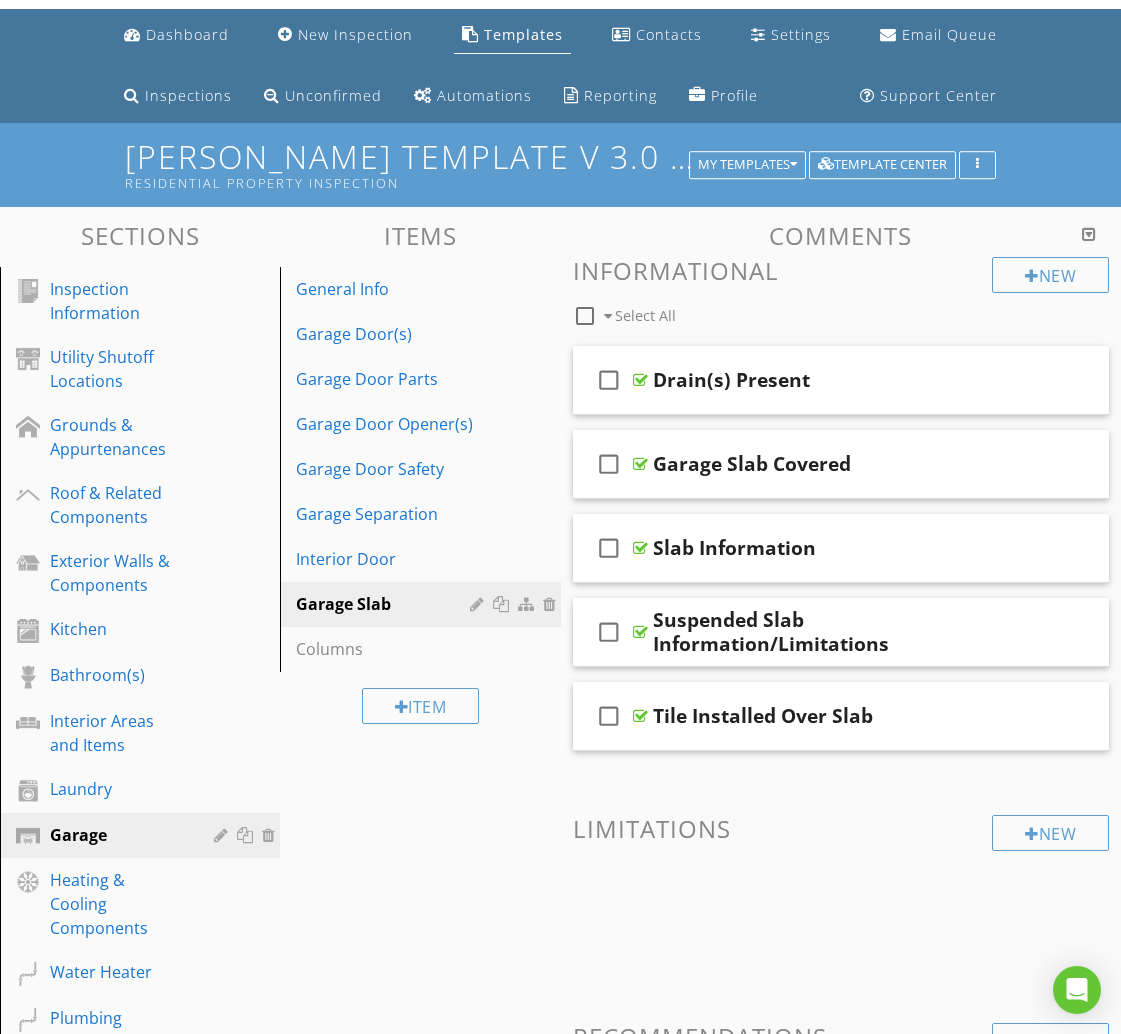 scroll, scrollTop: 0, scrollLeft: 0, axis: both 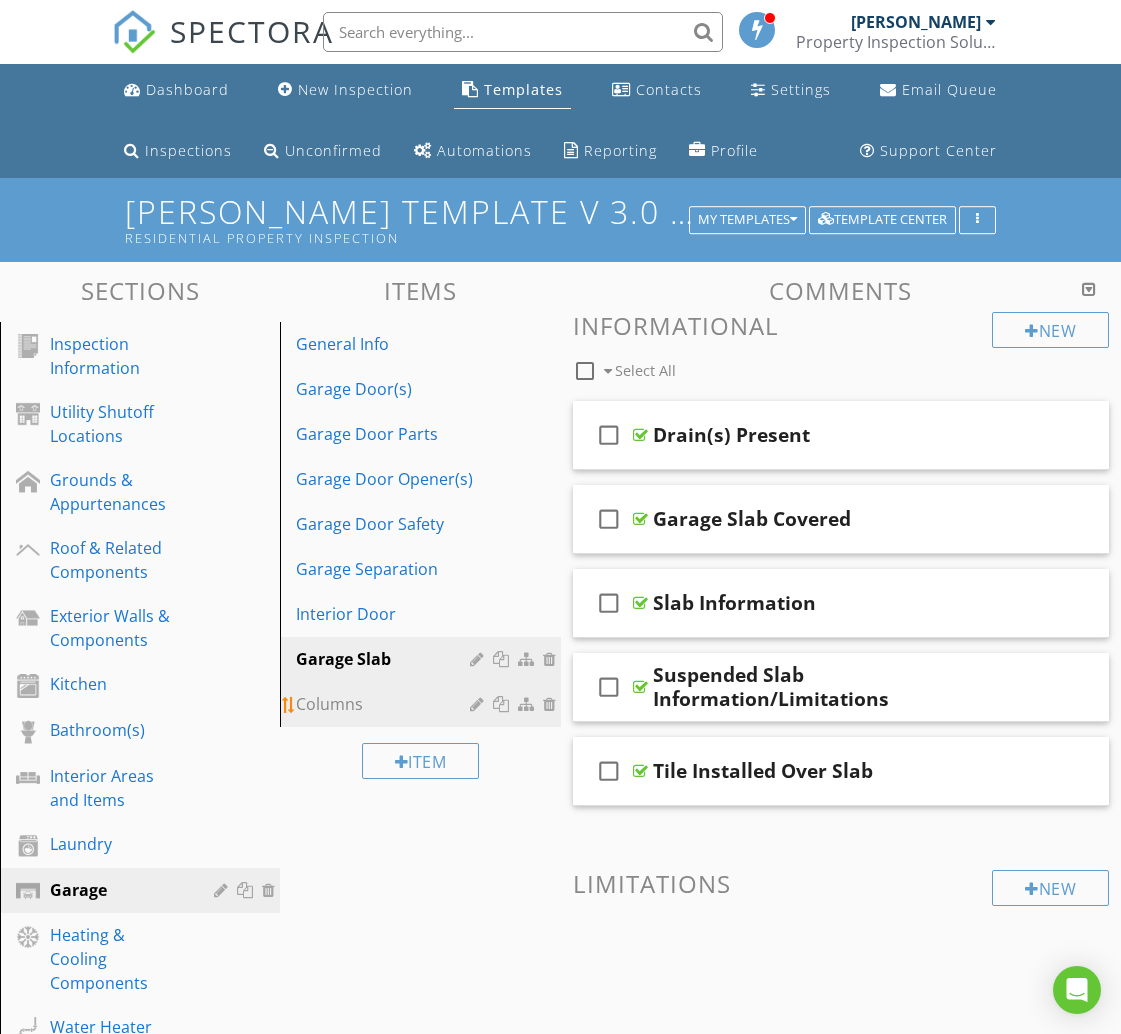 click on "Columns" at bounding box center (385, 704) 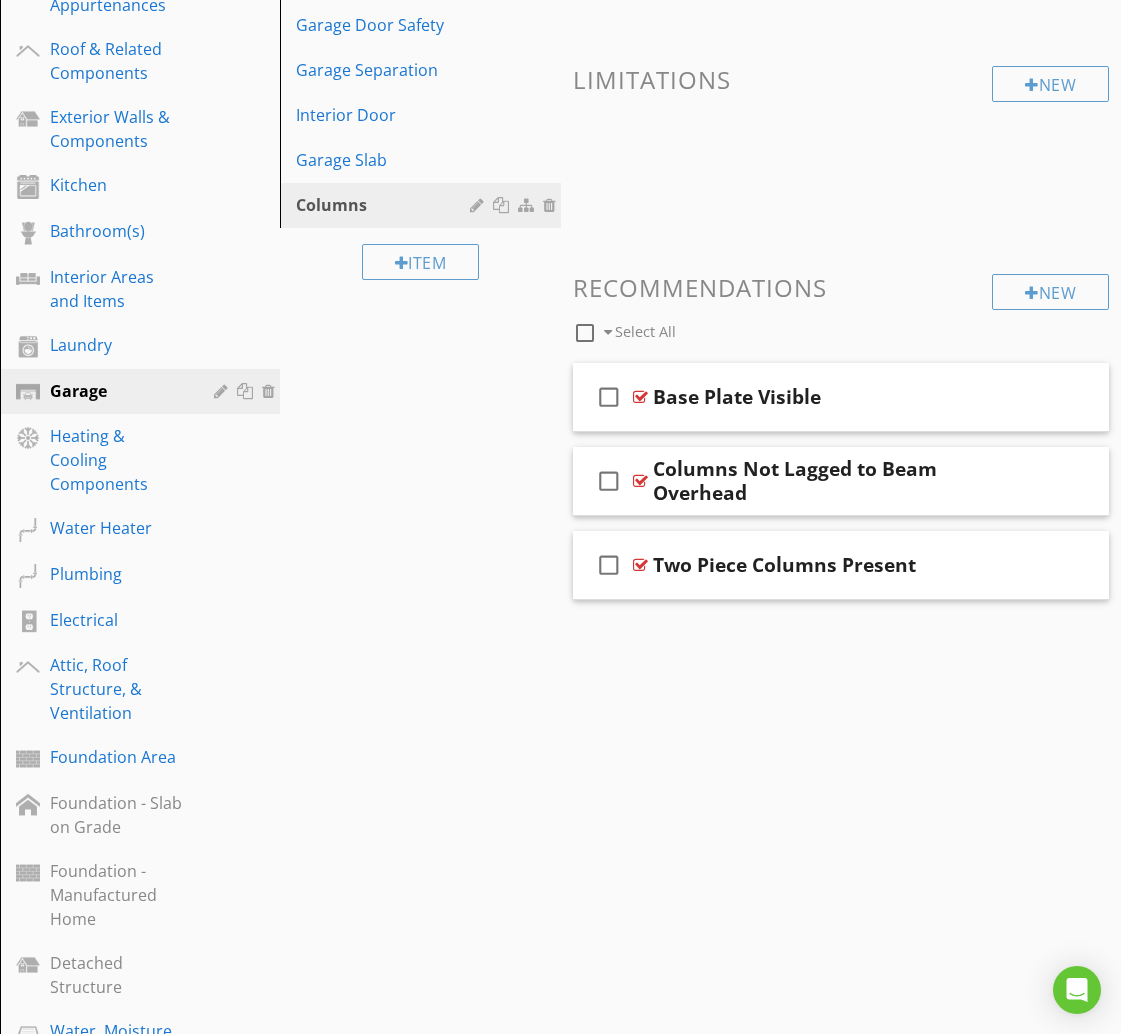 scroll, scrollTop: 0, scrollLeft: 0, axis: both 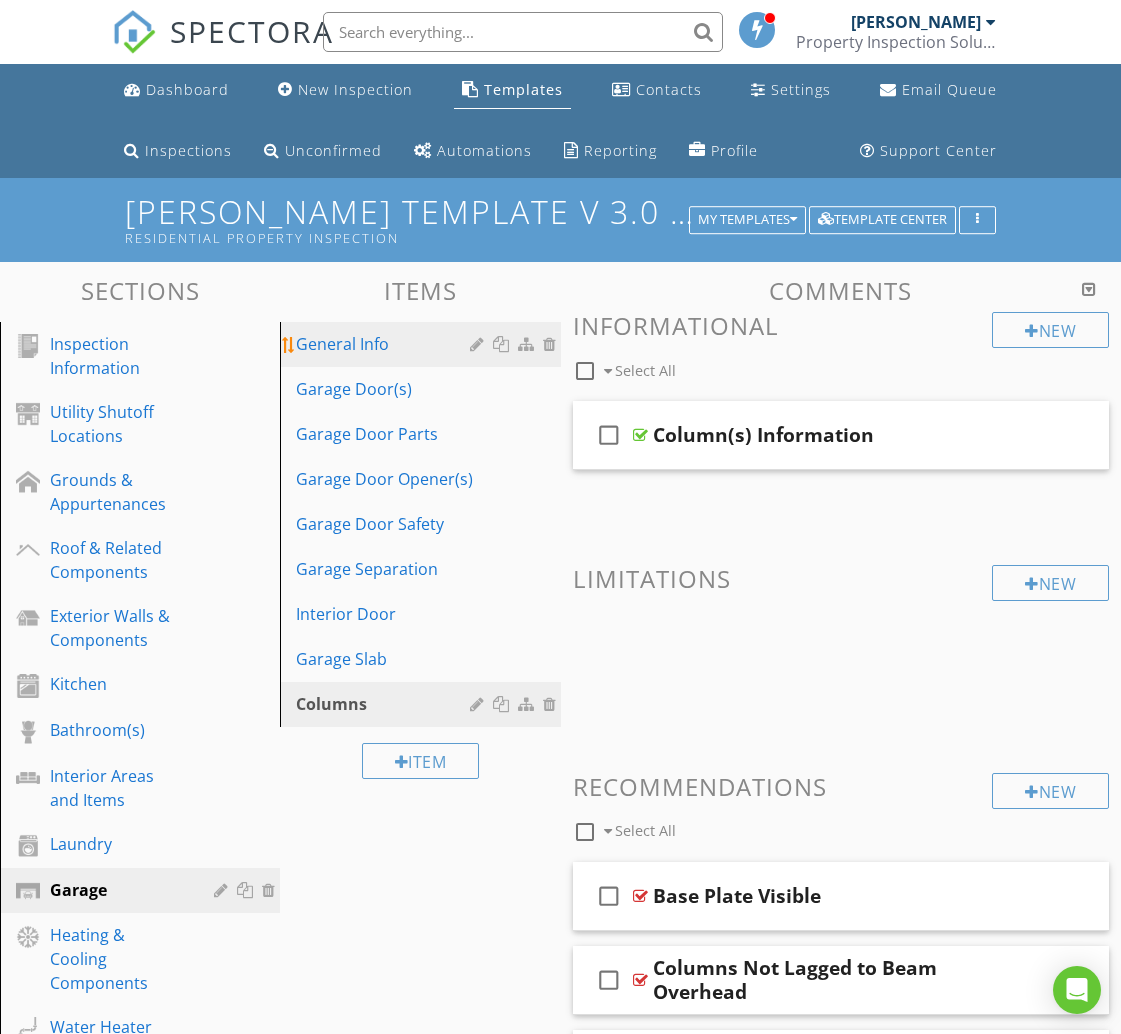 click on "General Info" at bounding box center [385, 344] 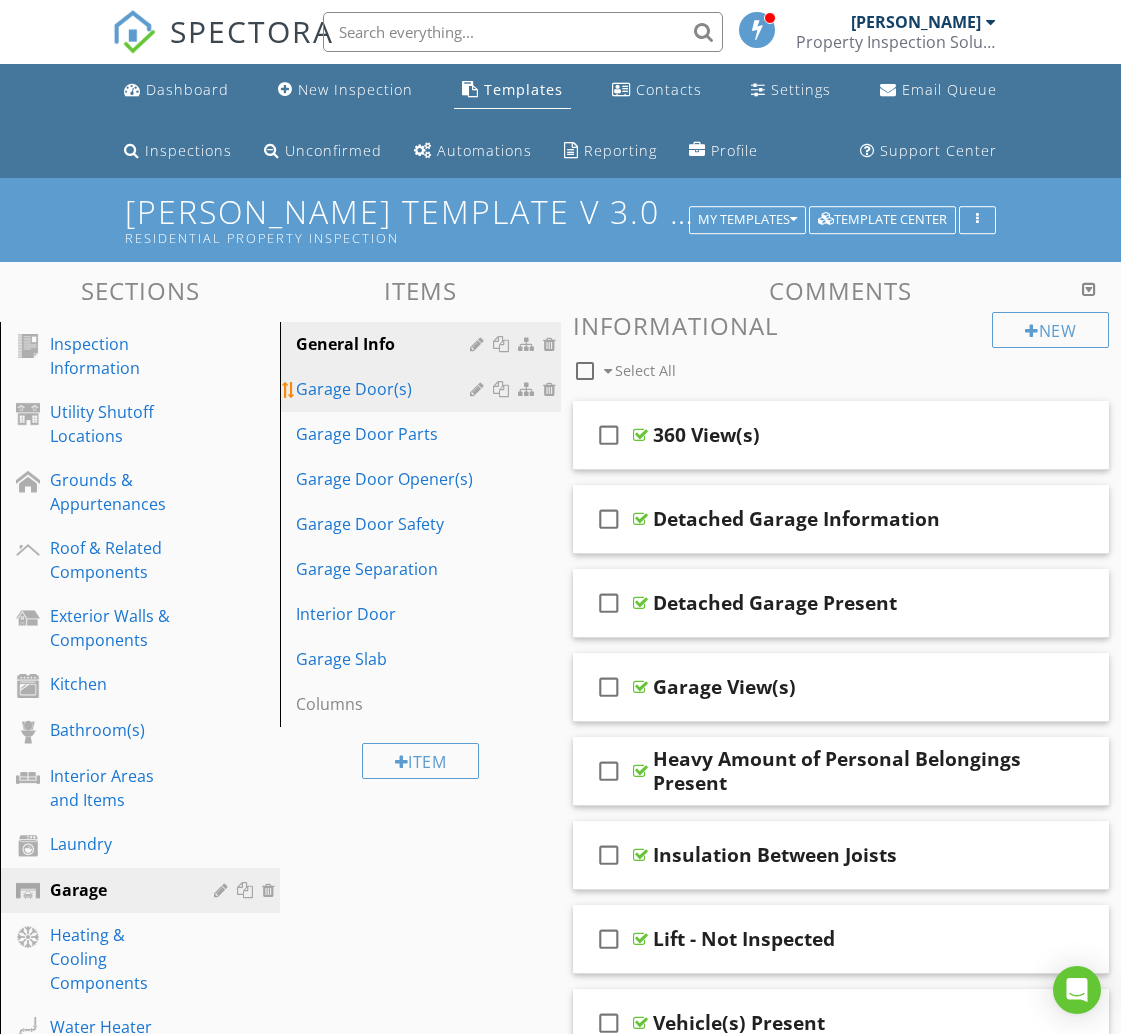 click on "Garage Door(s)" at bounding box center [385, 389] 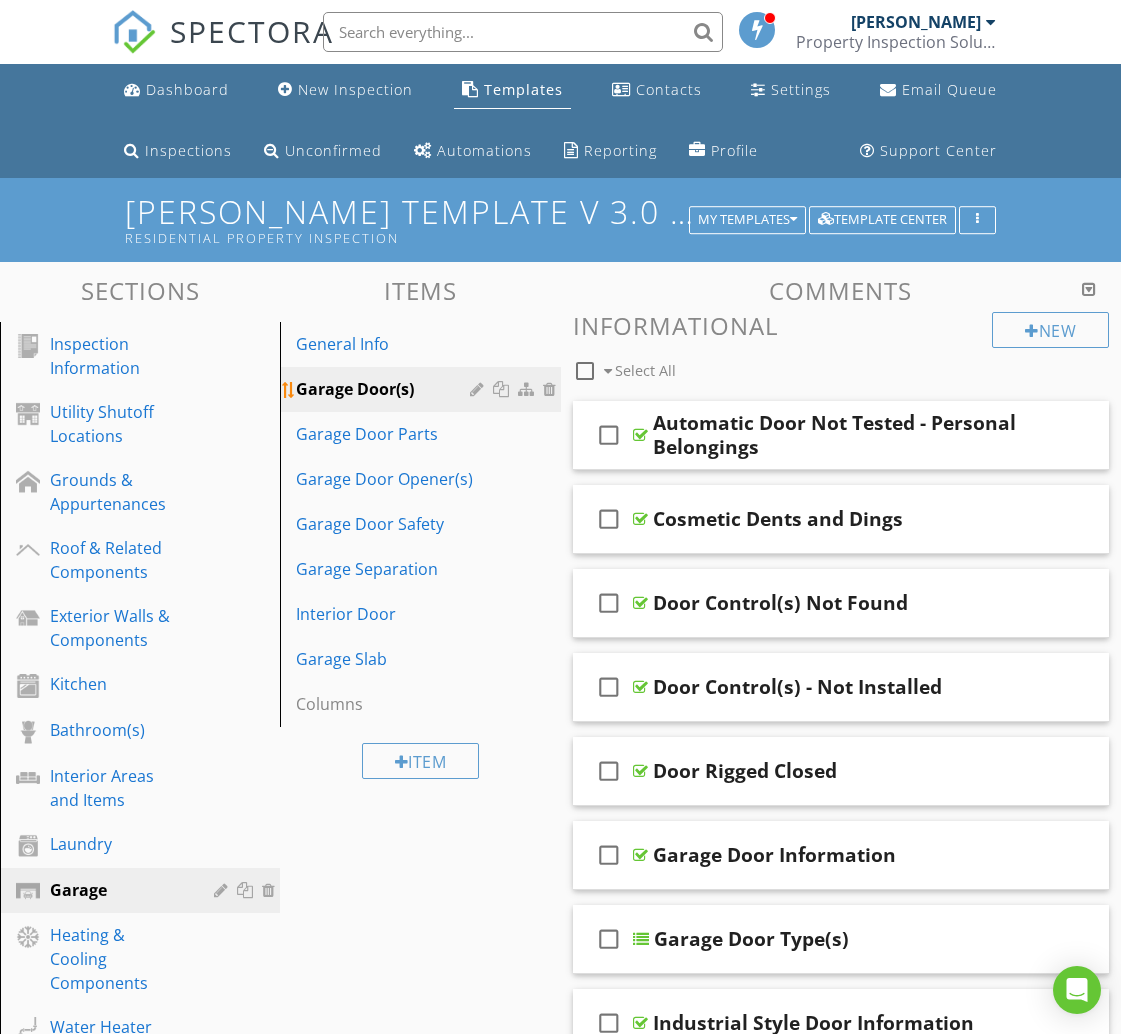 click at bounding box center [503, 389] 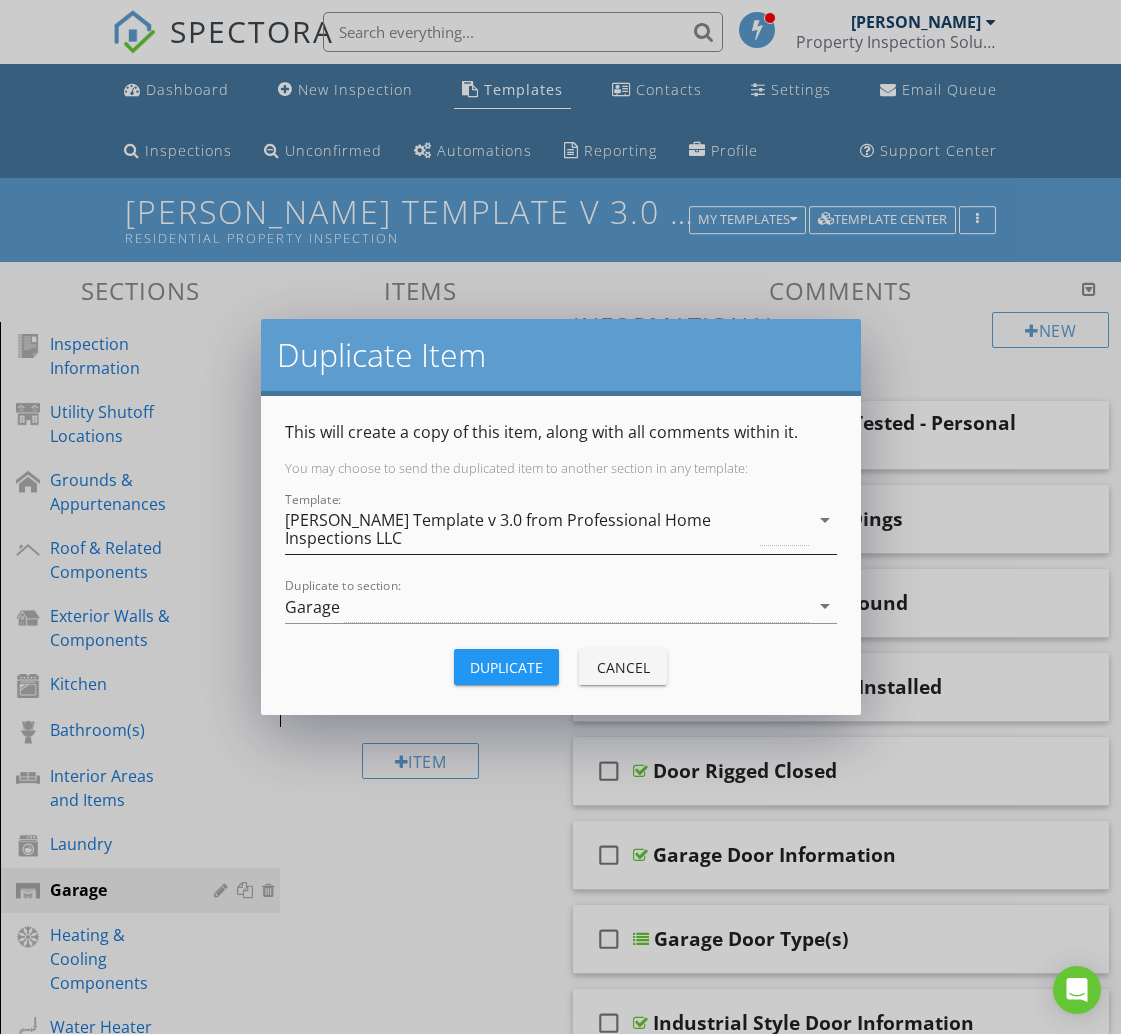 click on "[PERSON_NAME] Template v 3.0 from Professional Home Inspections LLC" at bounding box center [521, 529] 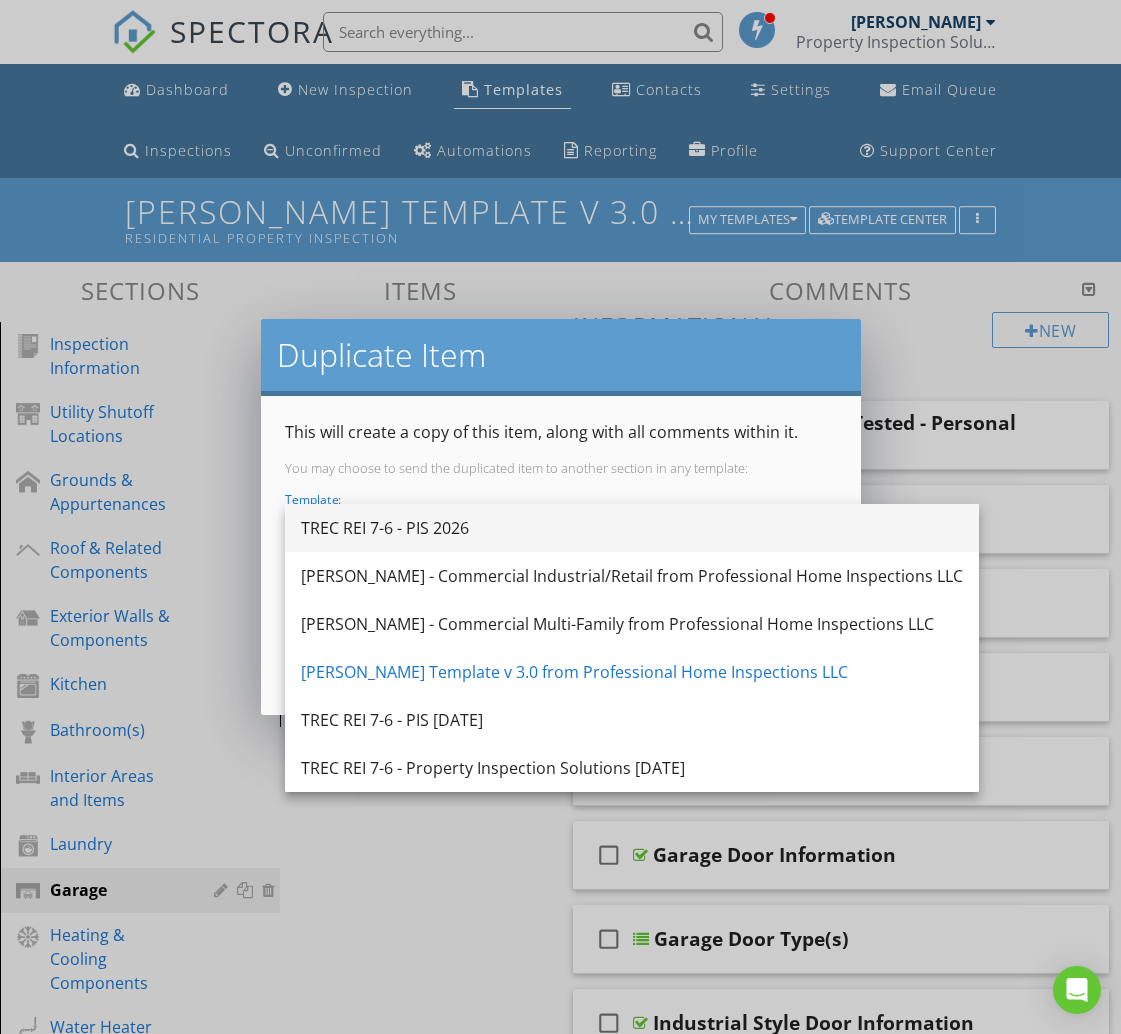 click on "TREC REI 7-6 - PIS 2026" at bounding box center [632, 528] 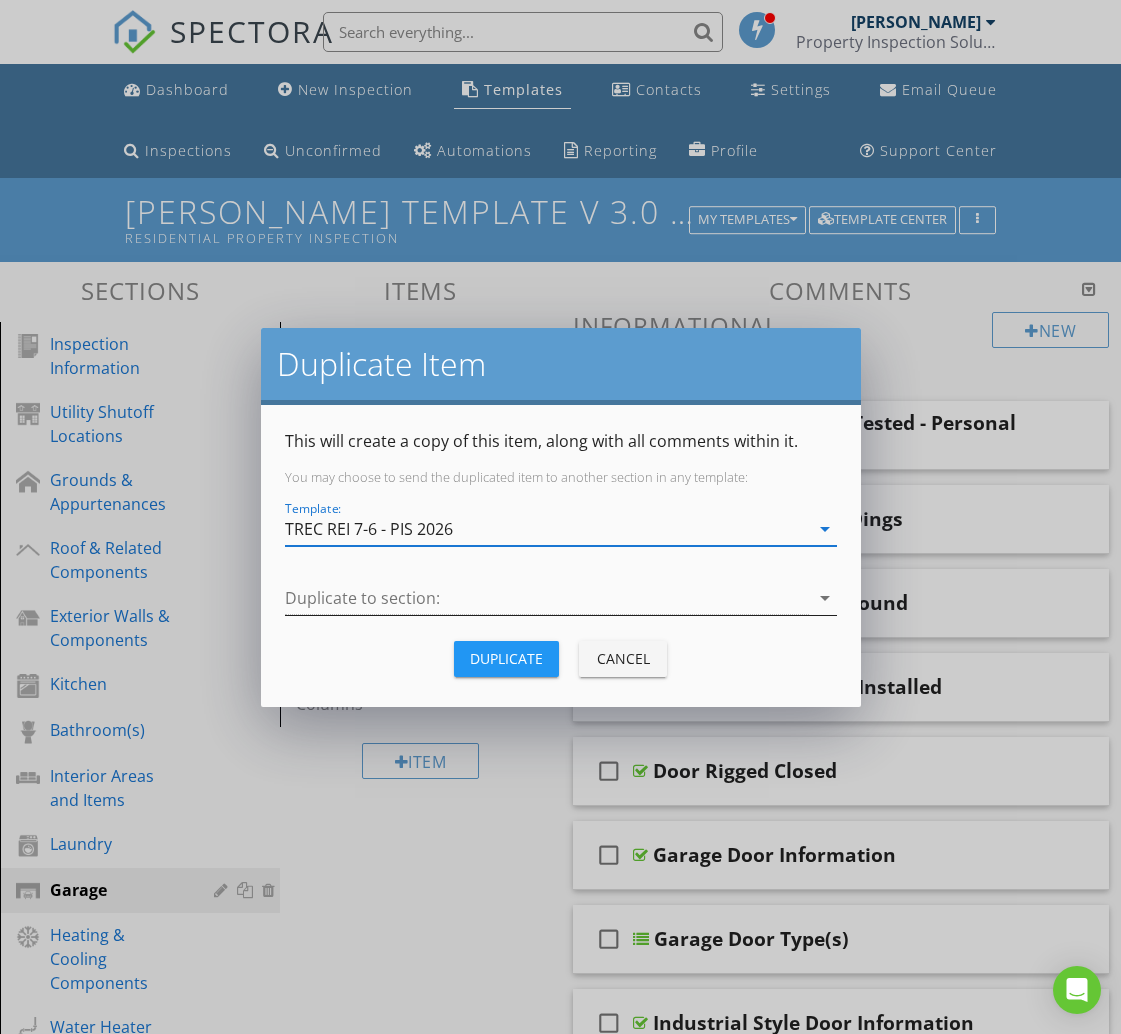 click at bounding box center (547, 598) 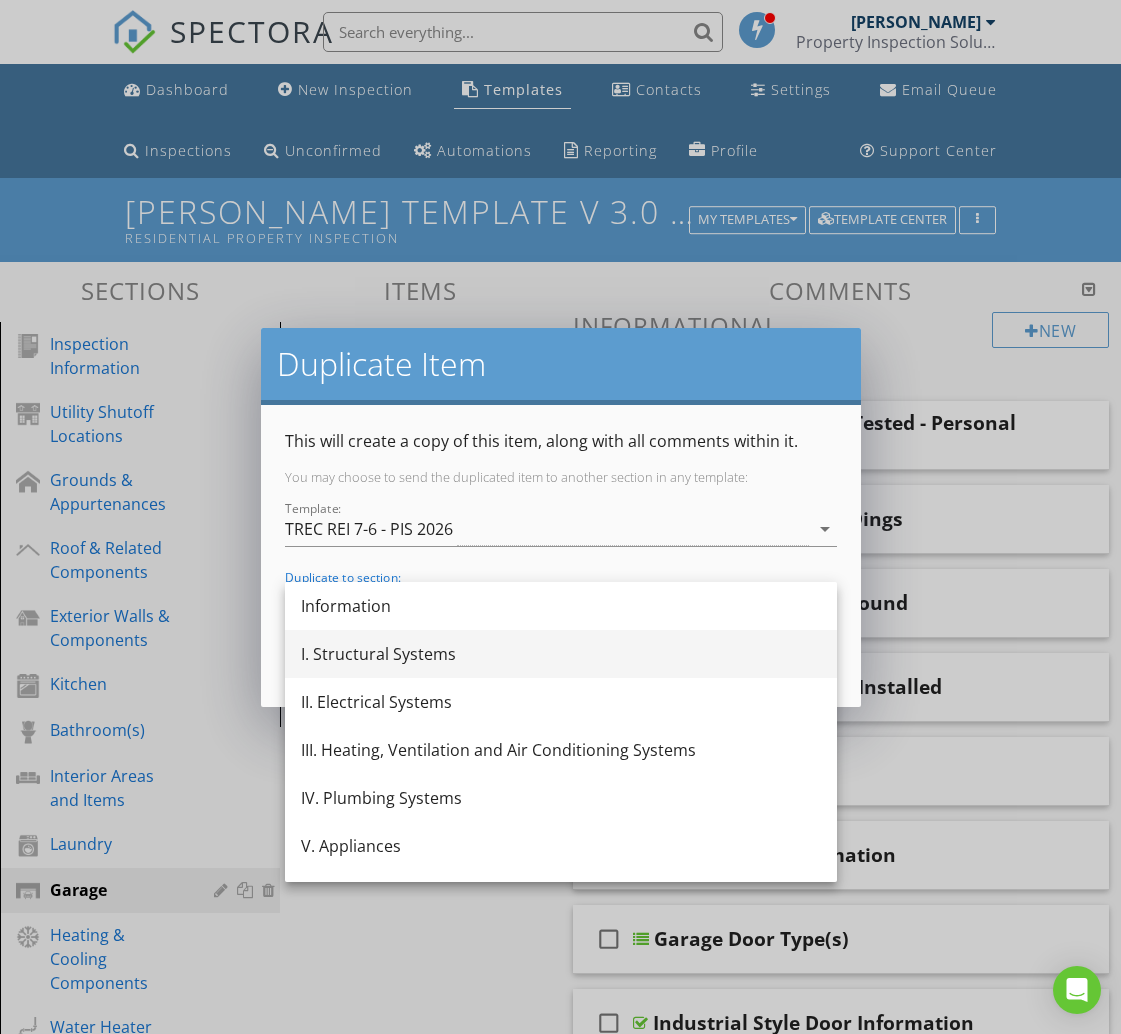click on "I. Structural Systems" at bounding box center (561, 654) 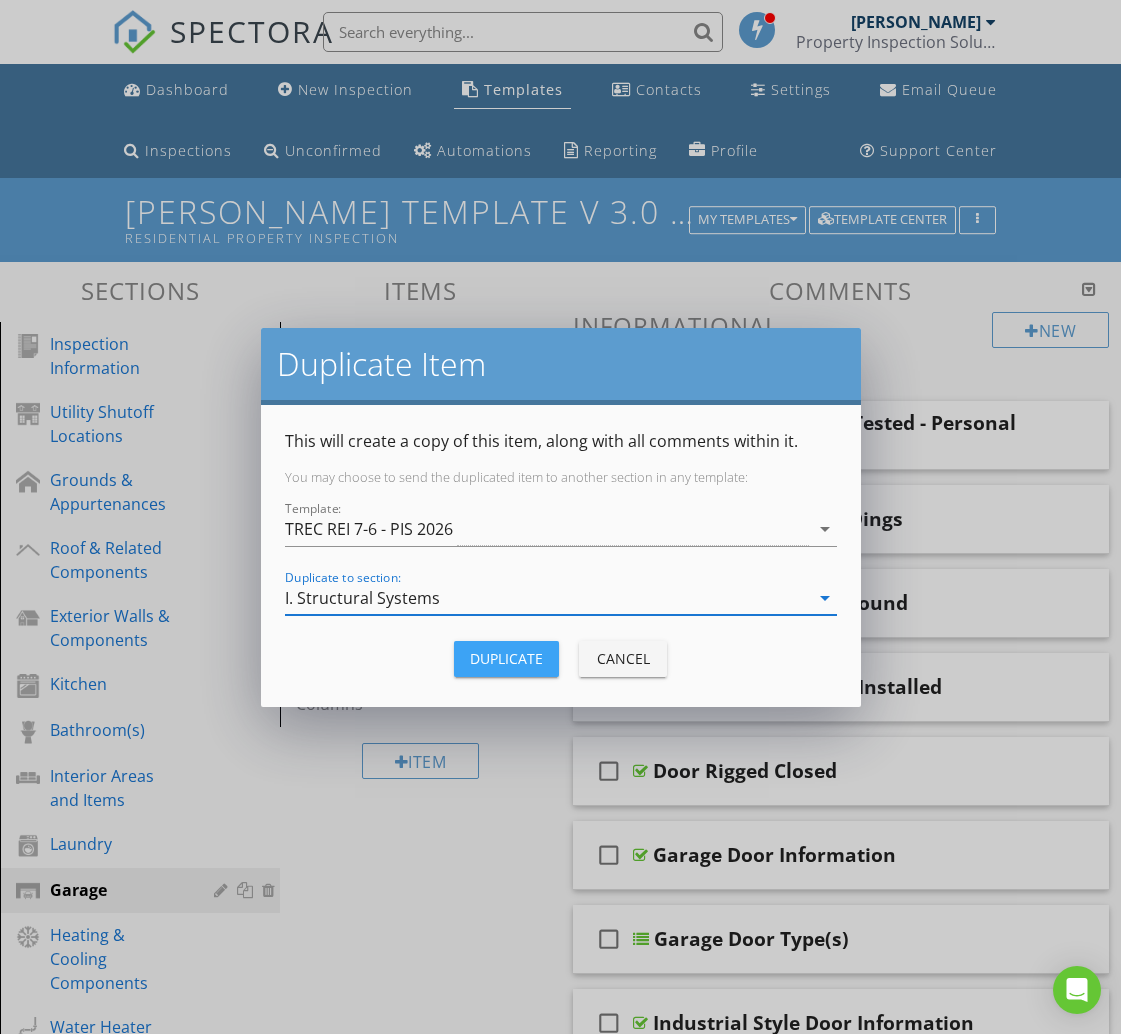 click on "Duplicate" at bounding box center [506, 658] 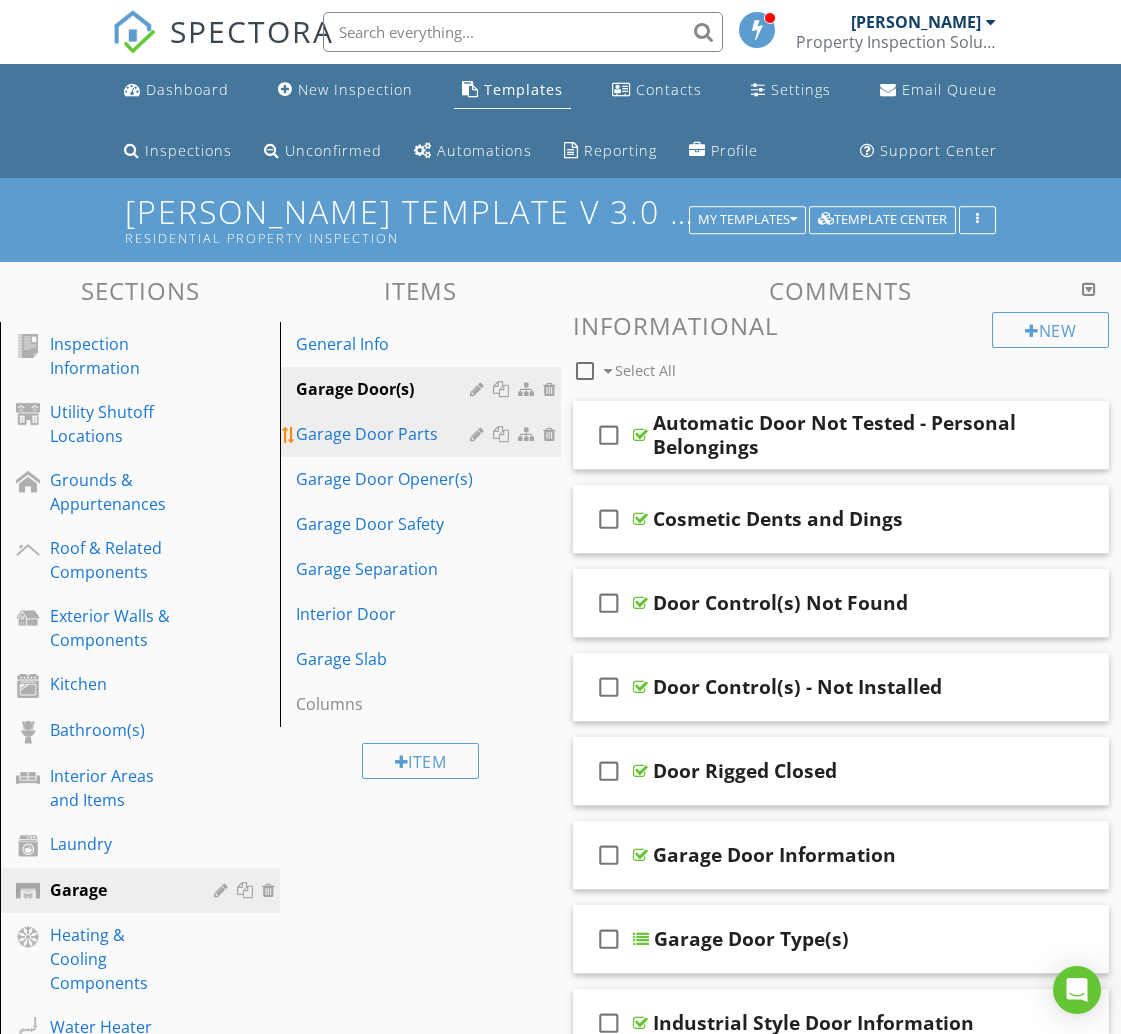 click on "Garage Door Parts" at bounding box center (385, 434) 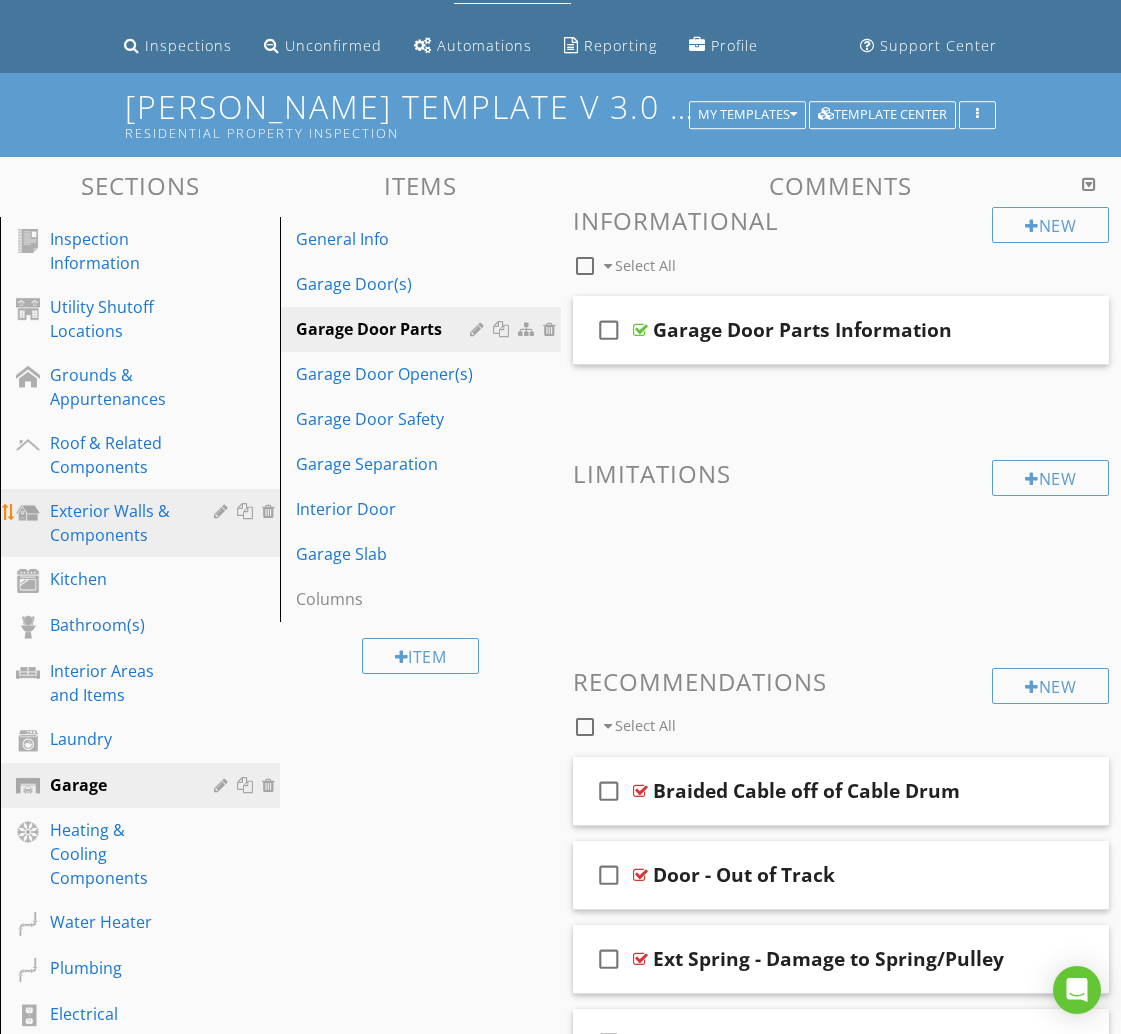 scroll, scrollTop: 101, scrollLeft: 0, axis: vertical 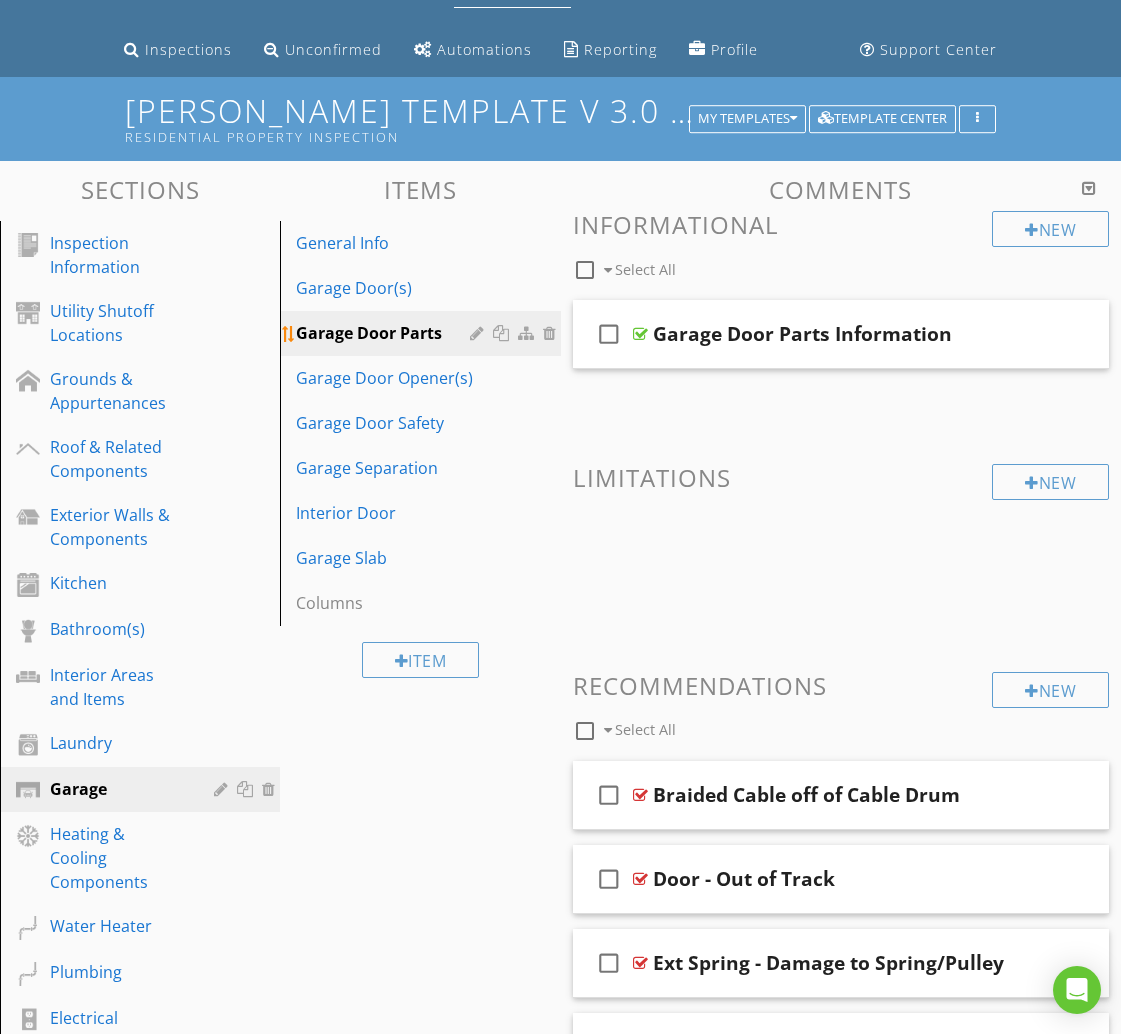 click at bounding box center [503, 333] 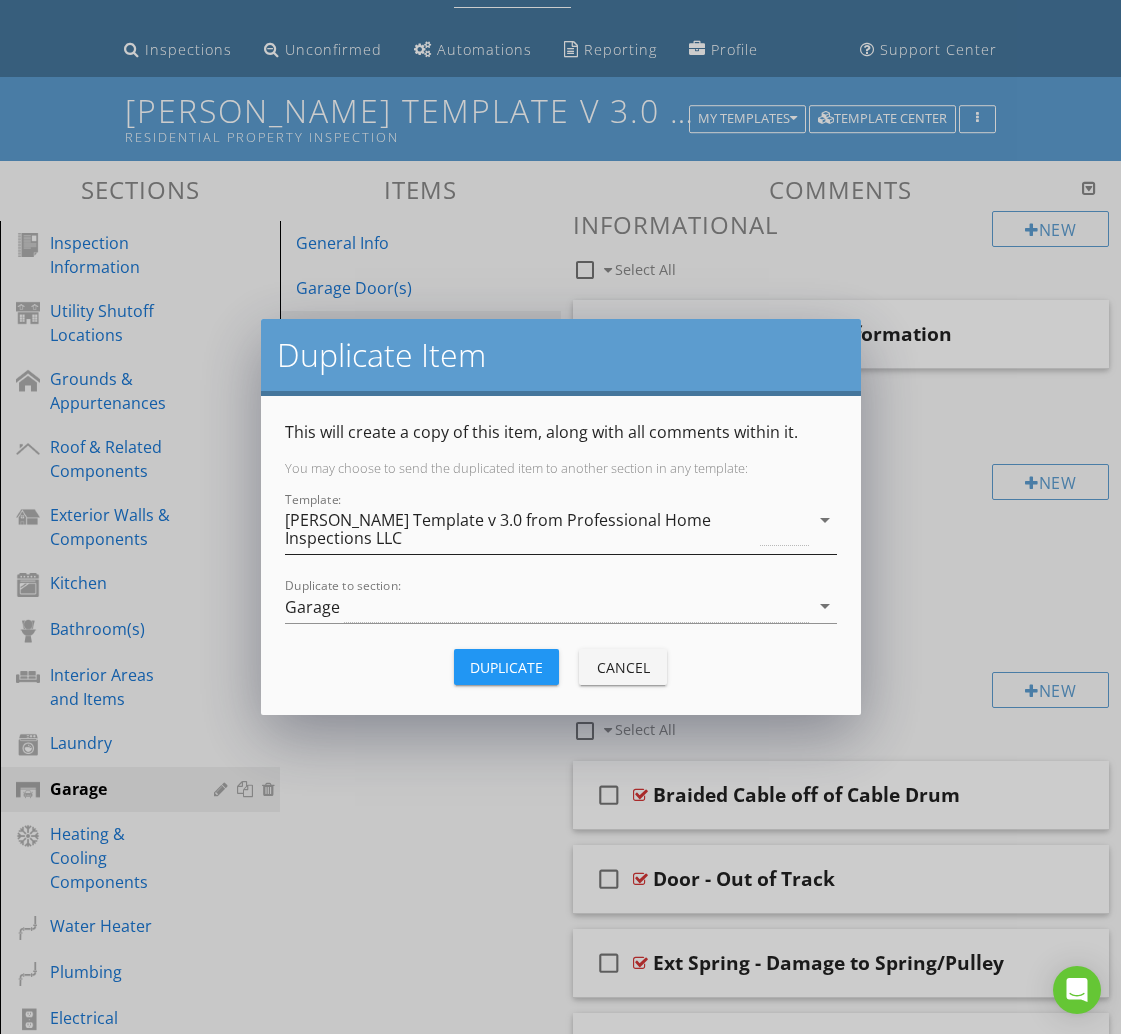 click on "[PERSON_NAME] Template v 3.0 from Professional Home Inspections LLC" at bounding box center (521, 529) 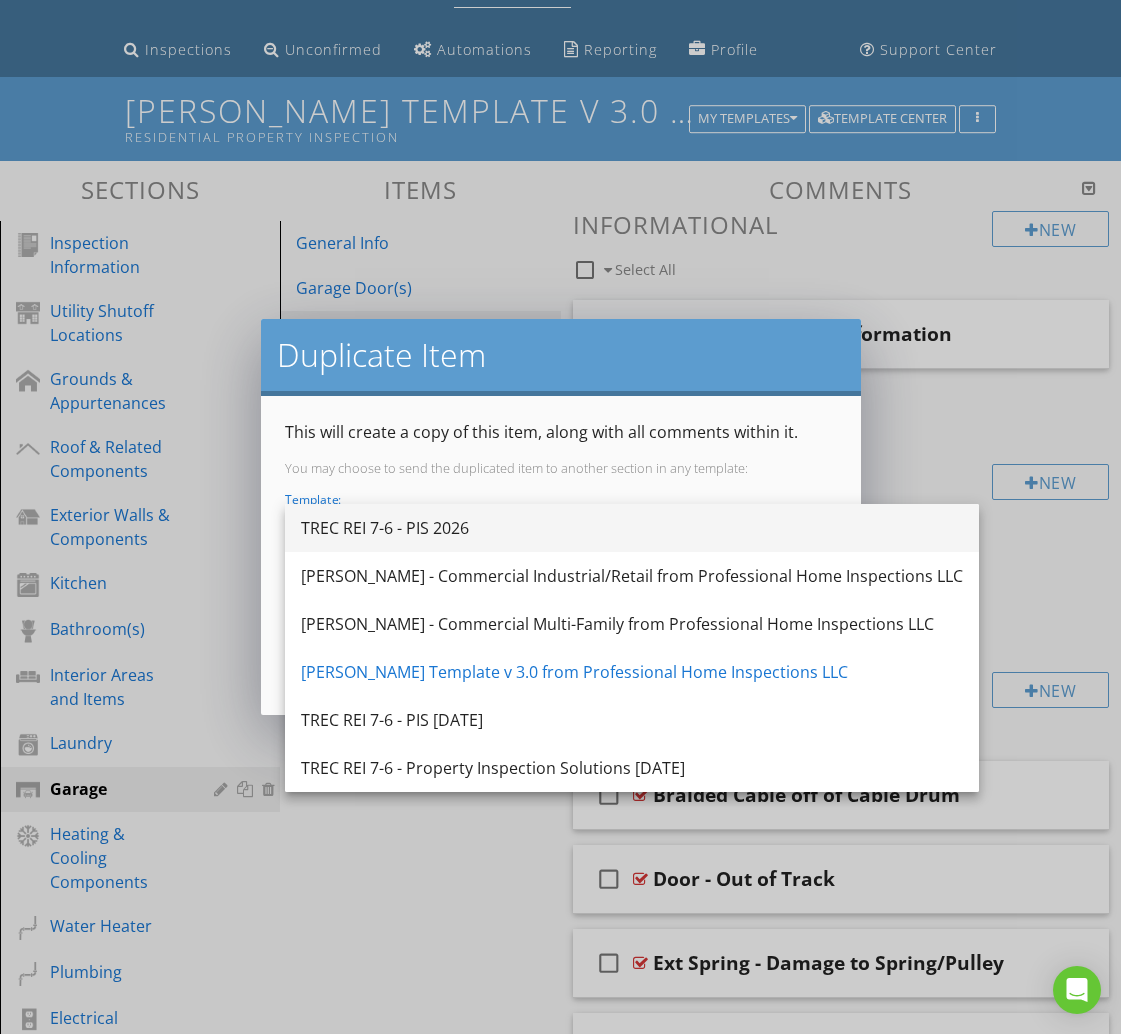 click on "TREC REI 7-6 - PIS 2026" at bounding box center [632, 528] 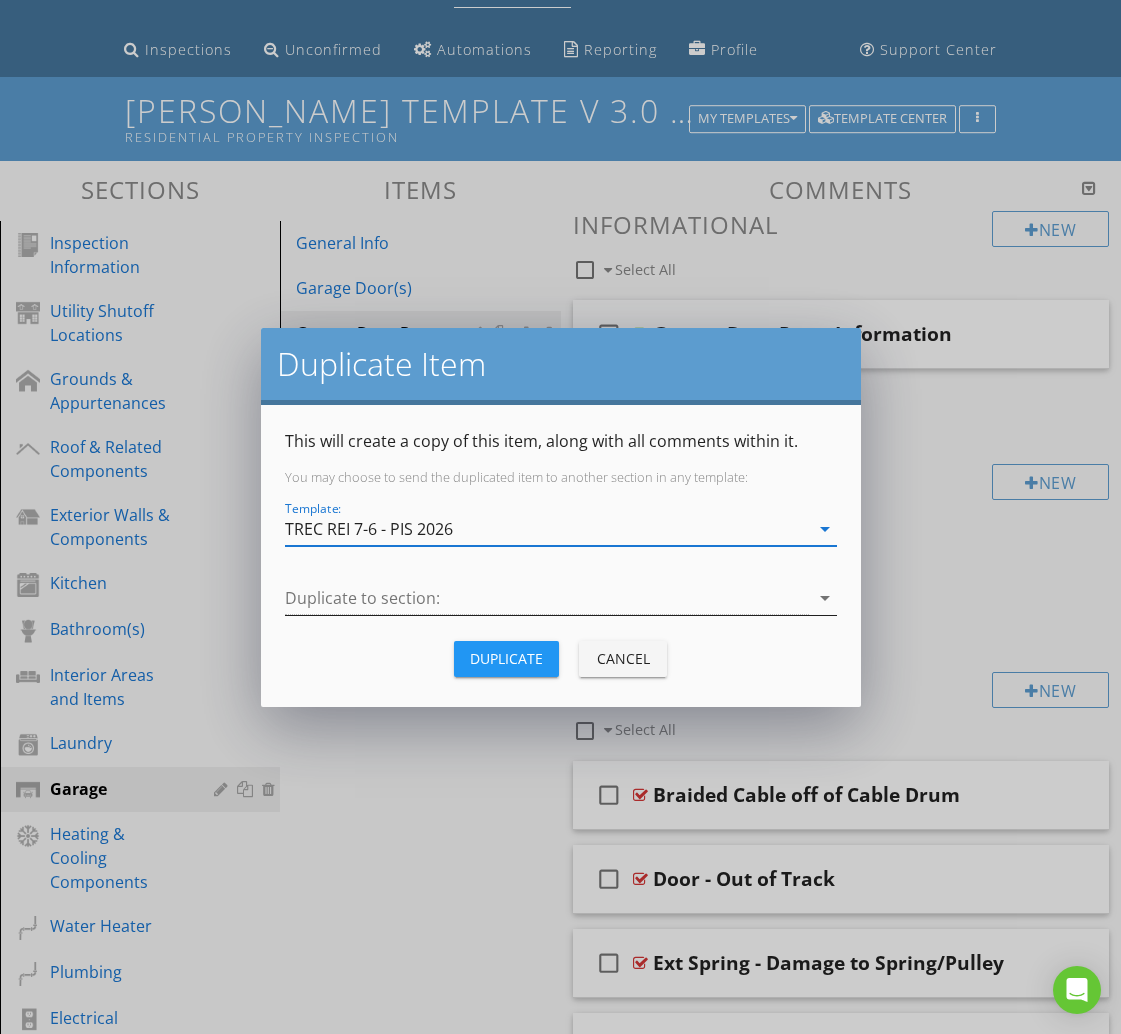 click at bounding box center [547, 598] 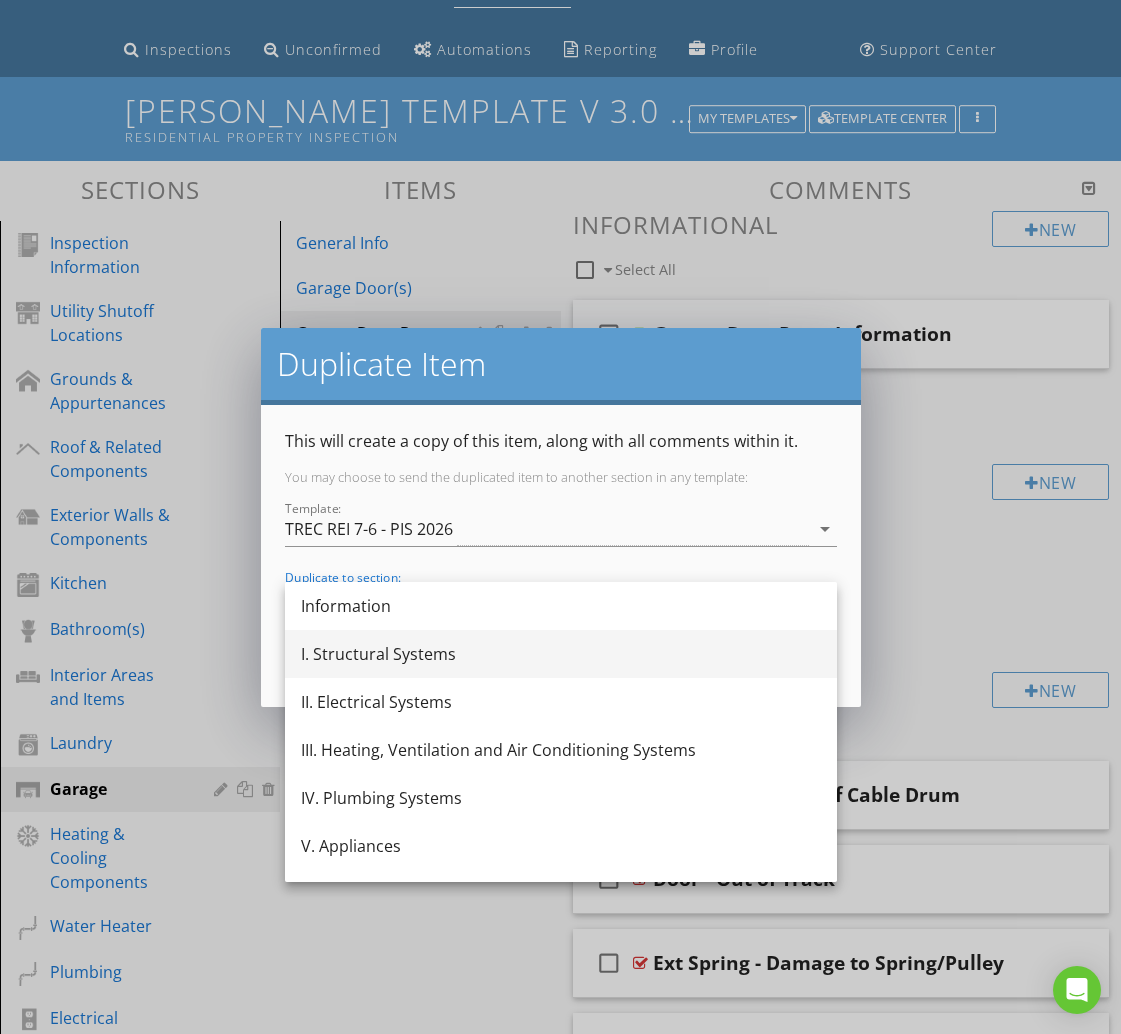 click on "I. Structural Systems" at bounding box center [561, 654] 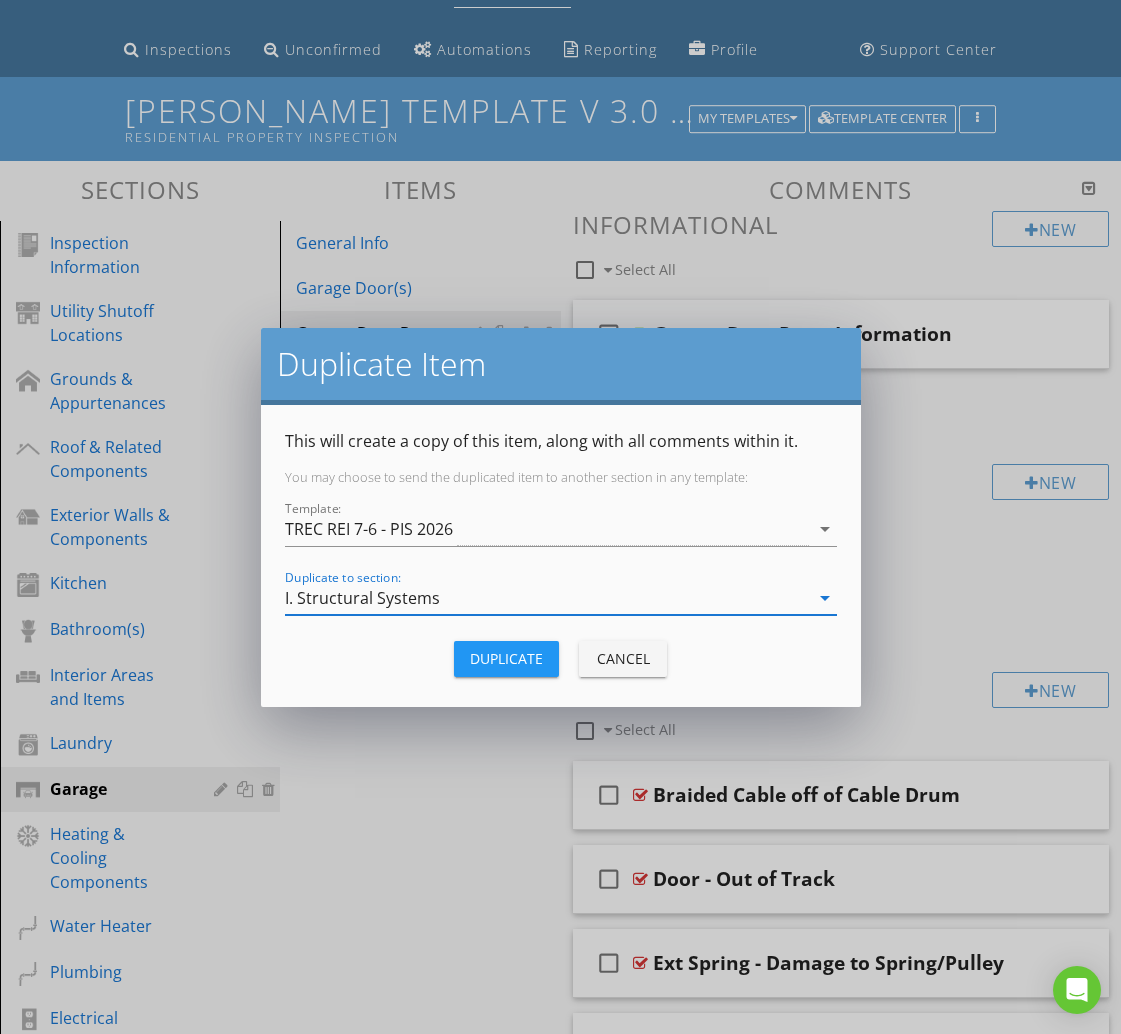 click on "Duplicate" at bounding box center [506, 659] 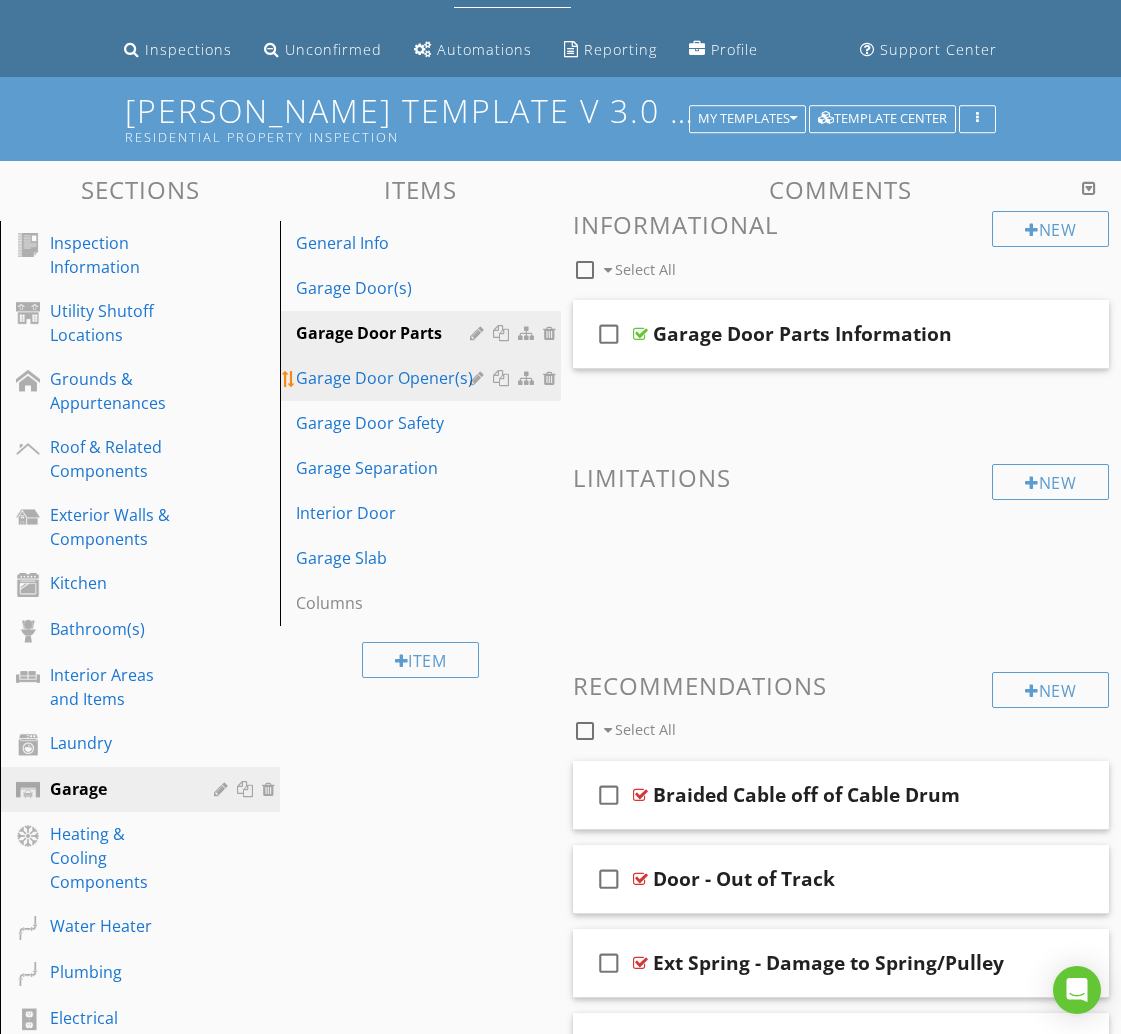 click on "Garage Door Opener(s)" at bounding box center [385, 378] 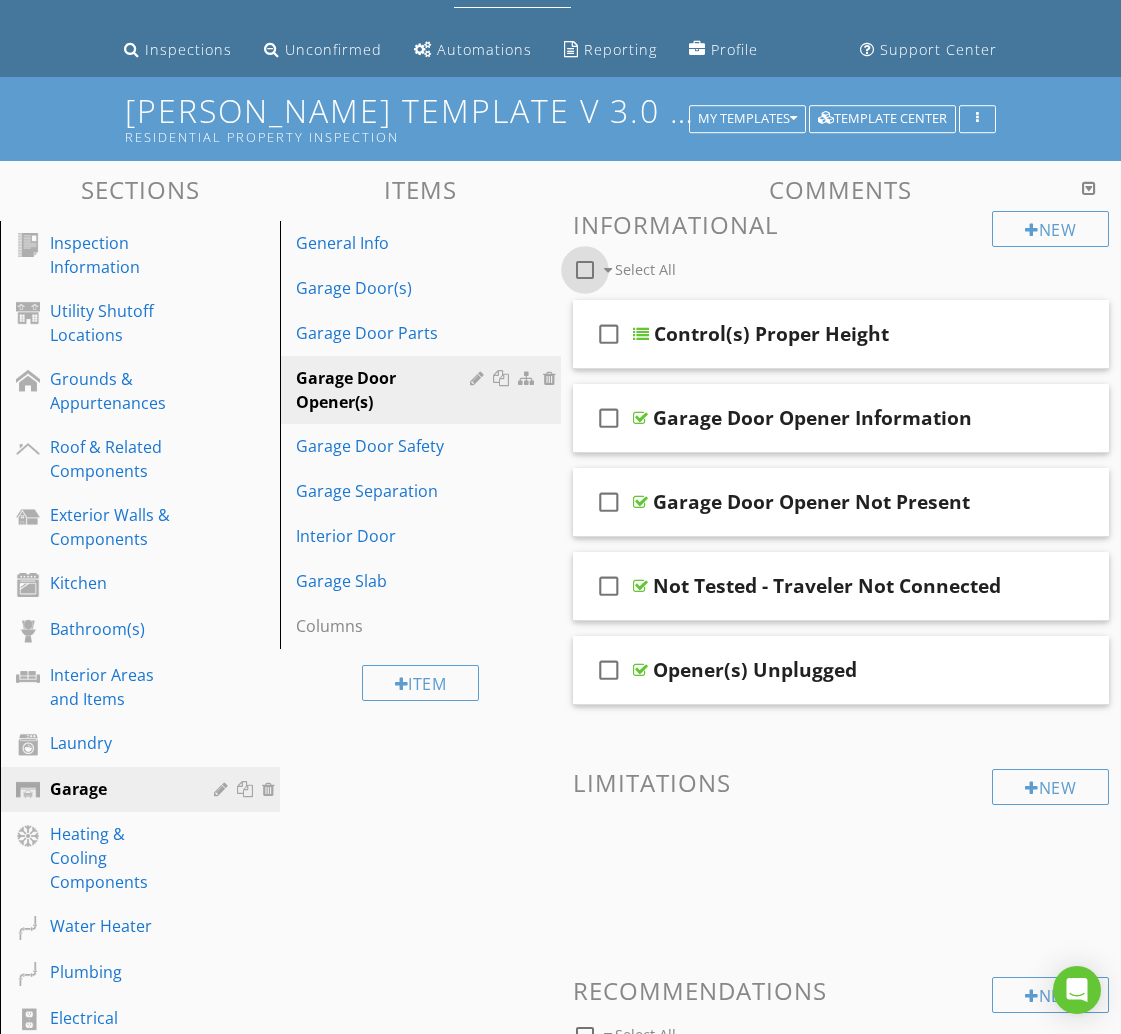 click at bounding box center [585, 270] 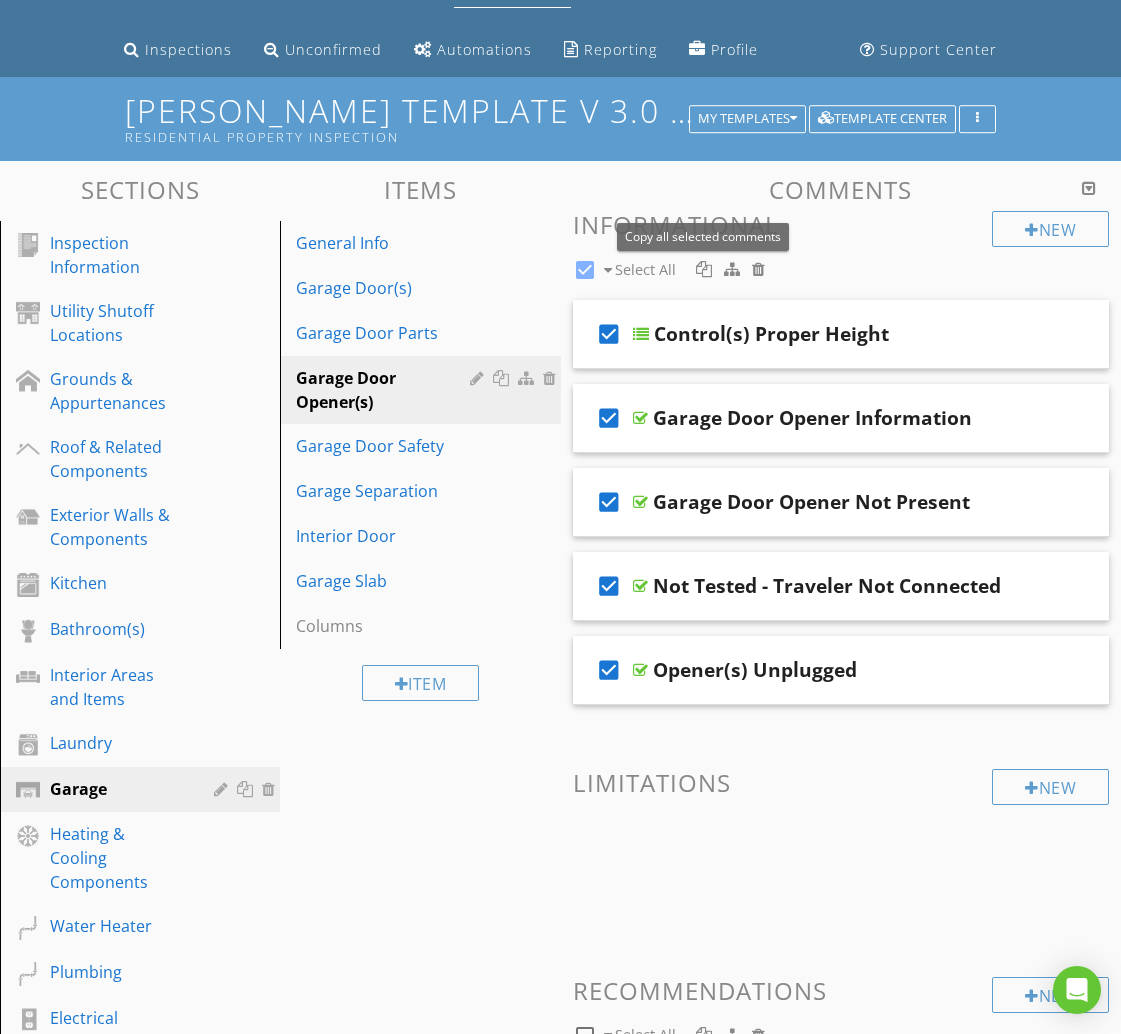 click at bounding box center [704, 269] 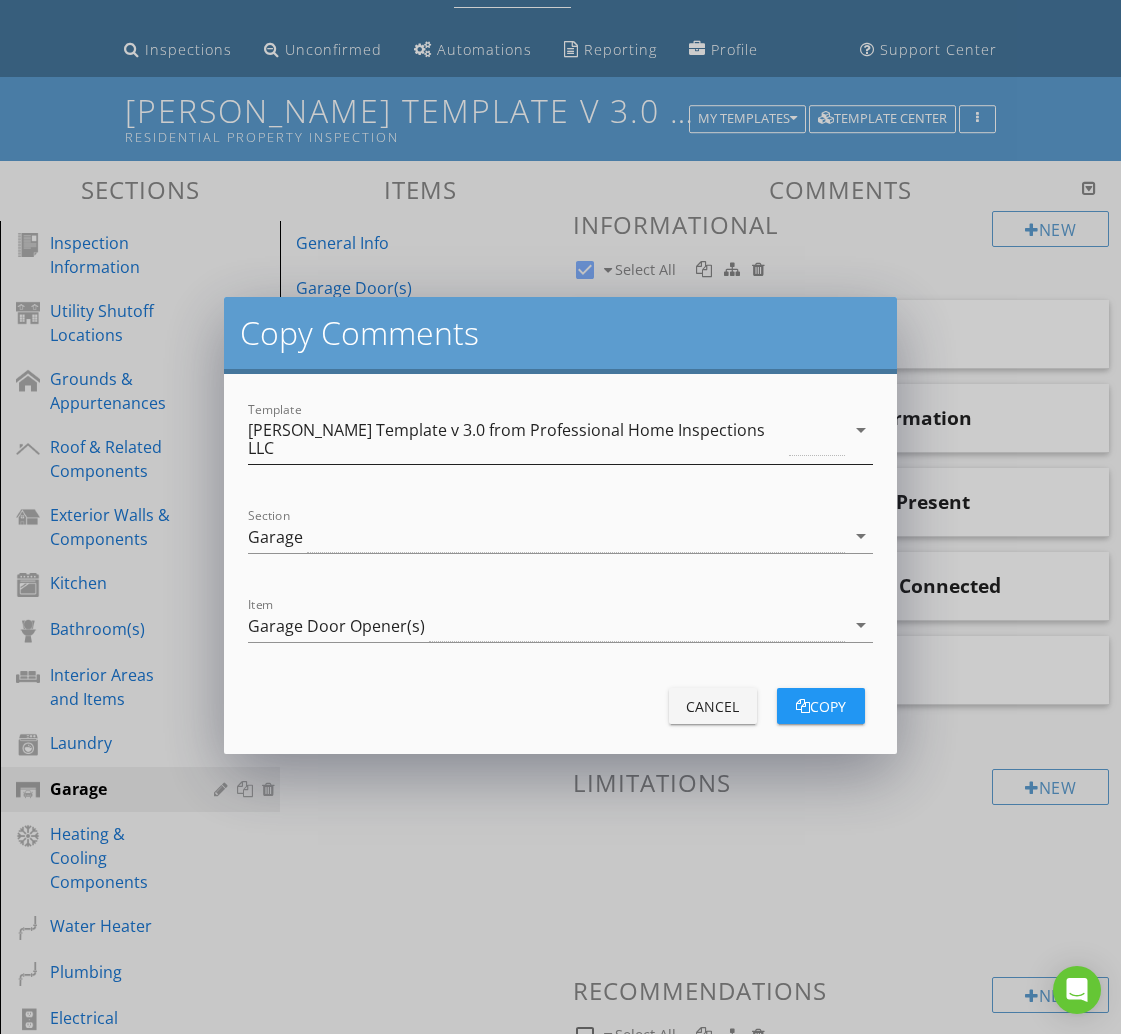 click on "[PERSON_NAME] Template v 3.0 from Professional Home Inspections LLC" at bounding box center [516, 439] 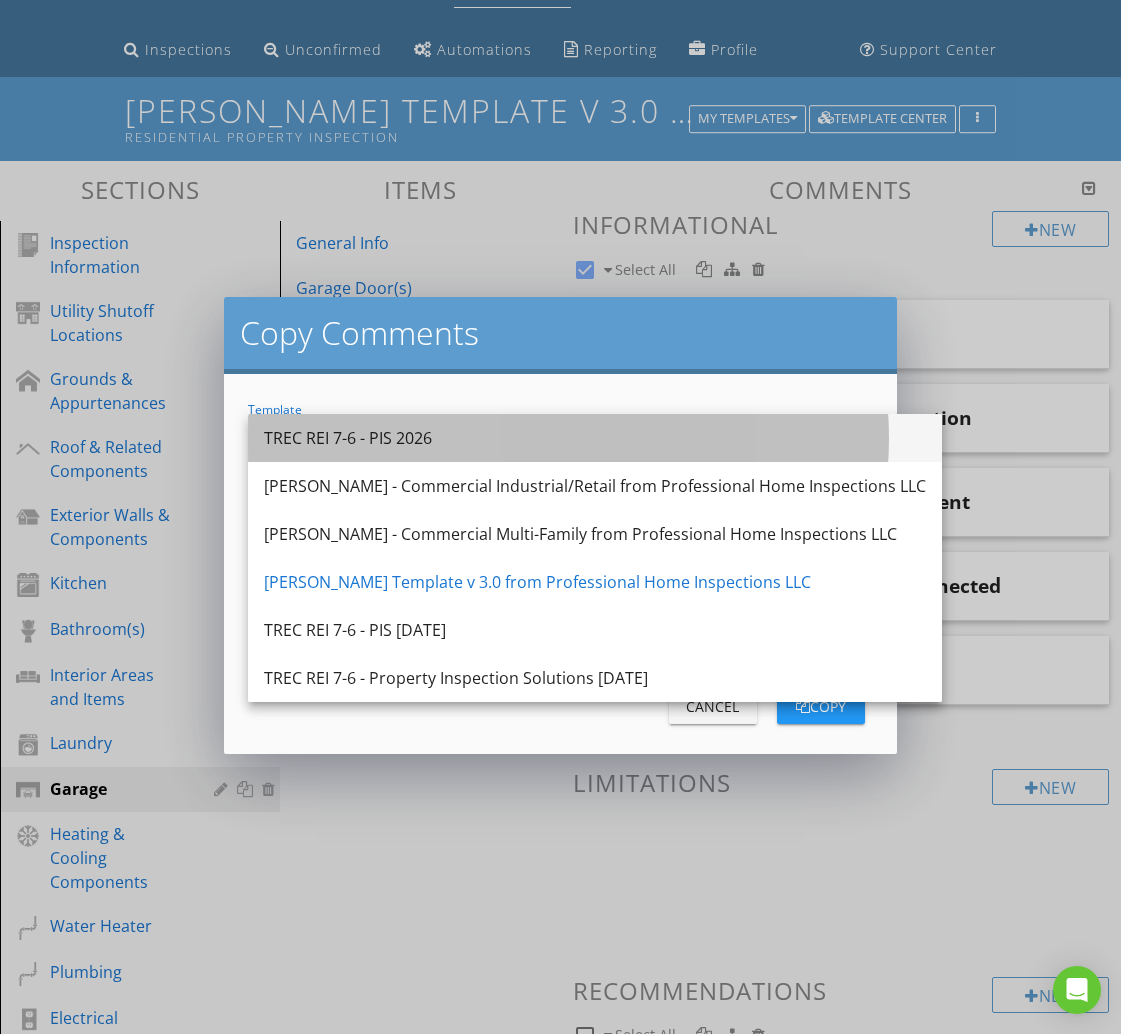 click on "TREC REI 7-6 - PIS 2026" at bounding box center [595, 438] 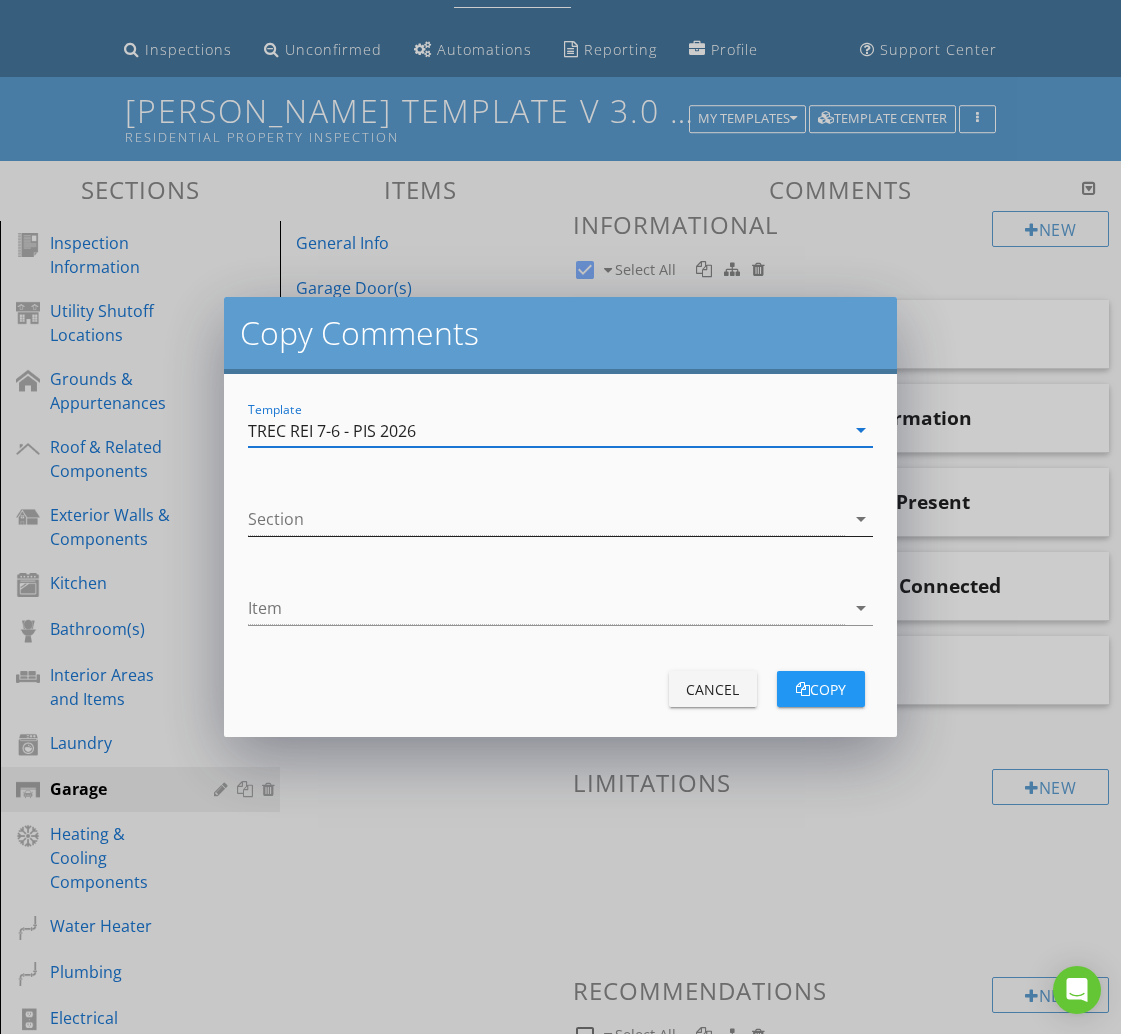click at bounding box center [546, 519] 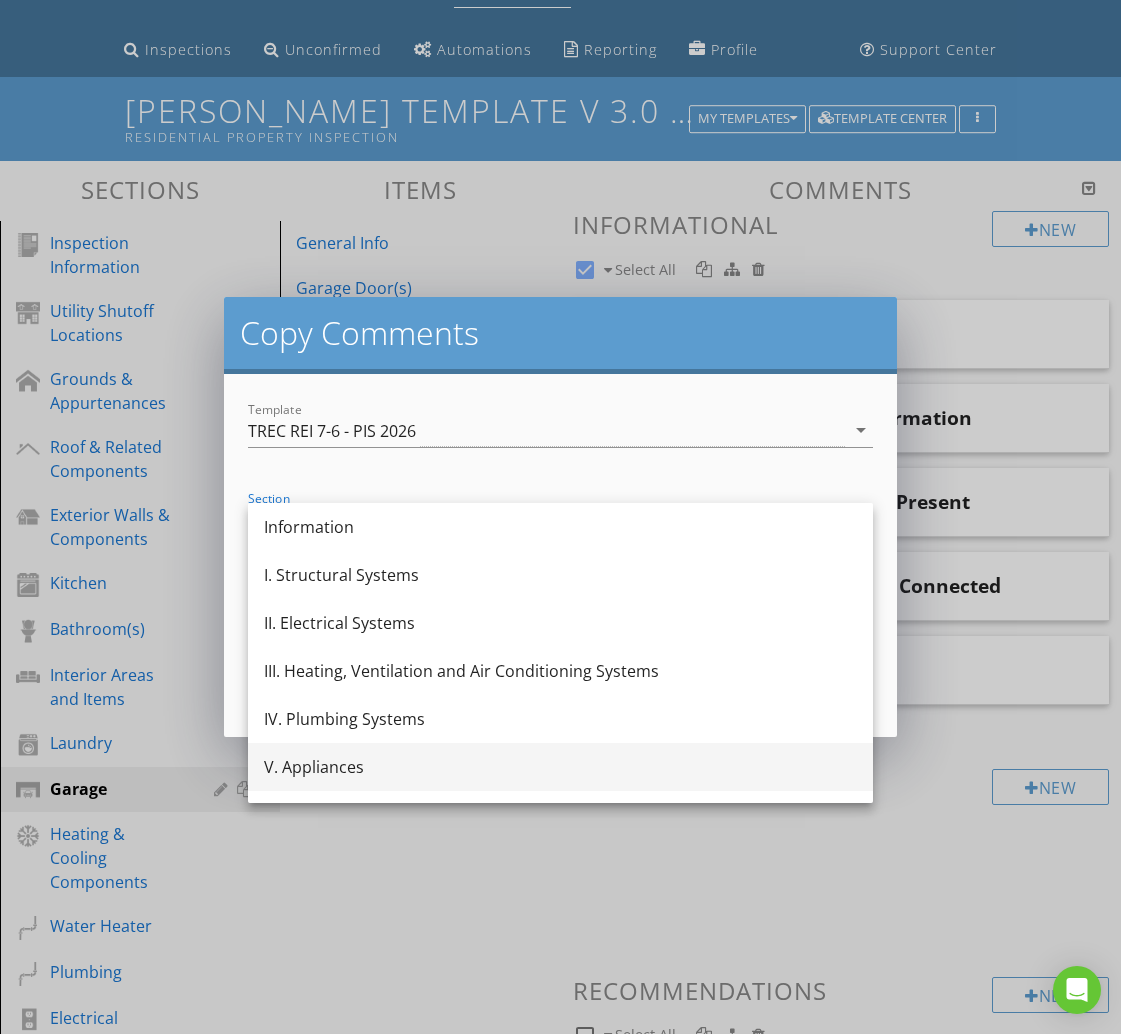 click on "V. Appliances" at bounding box center [560, 767] 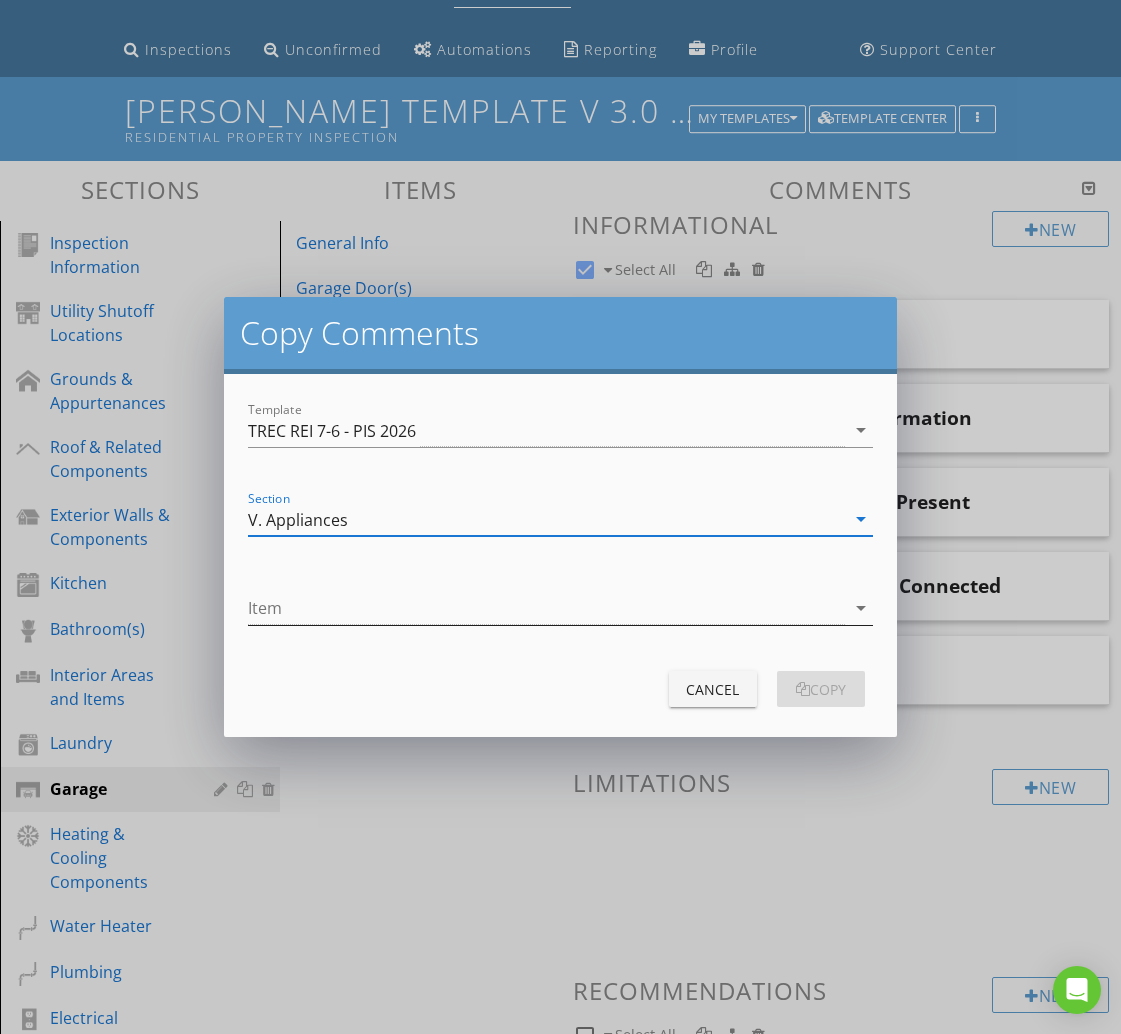 click at bounding box center [546, 608] 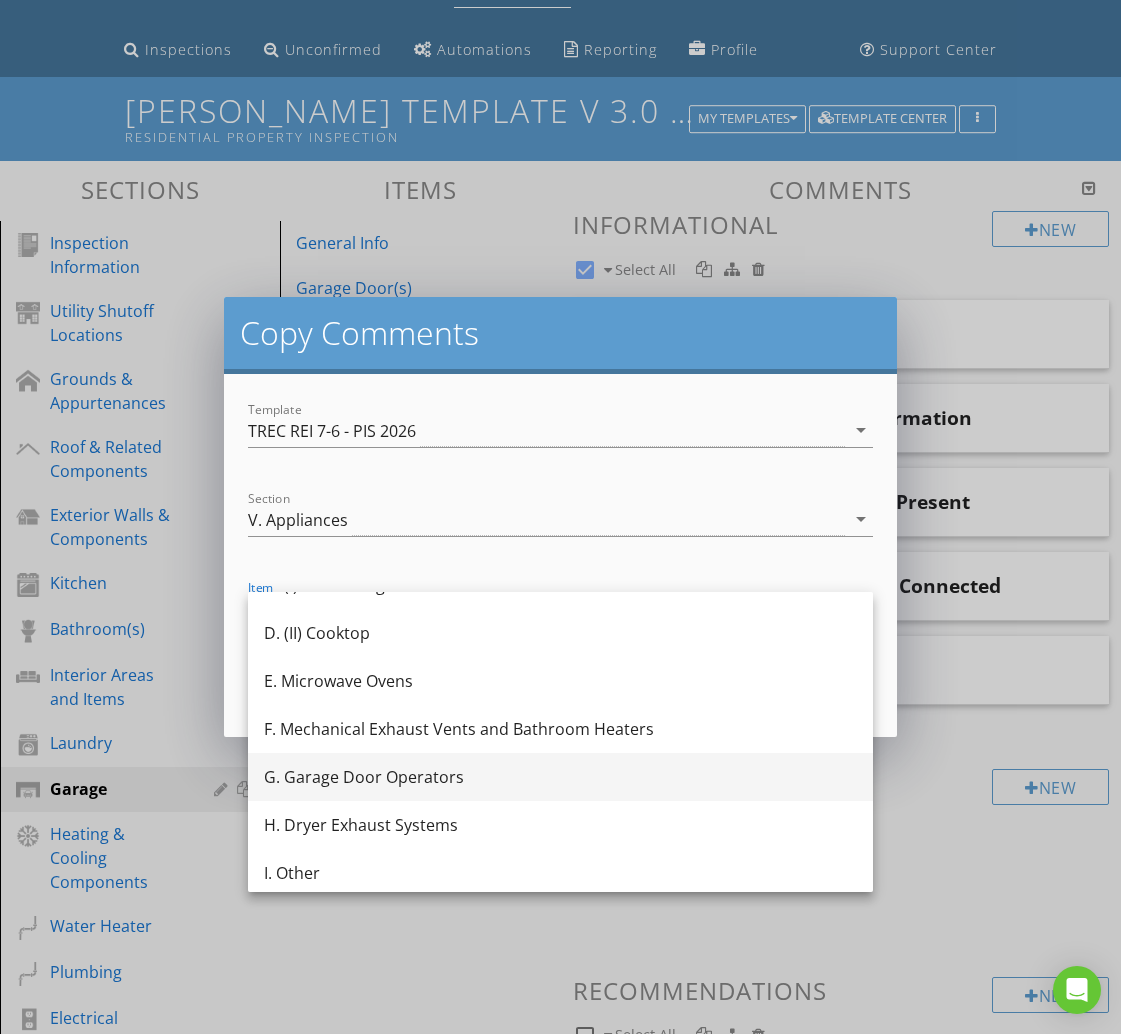 scroll, scrollTop: 230, scrollLeft: 0, axis: vertical 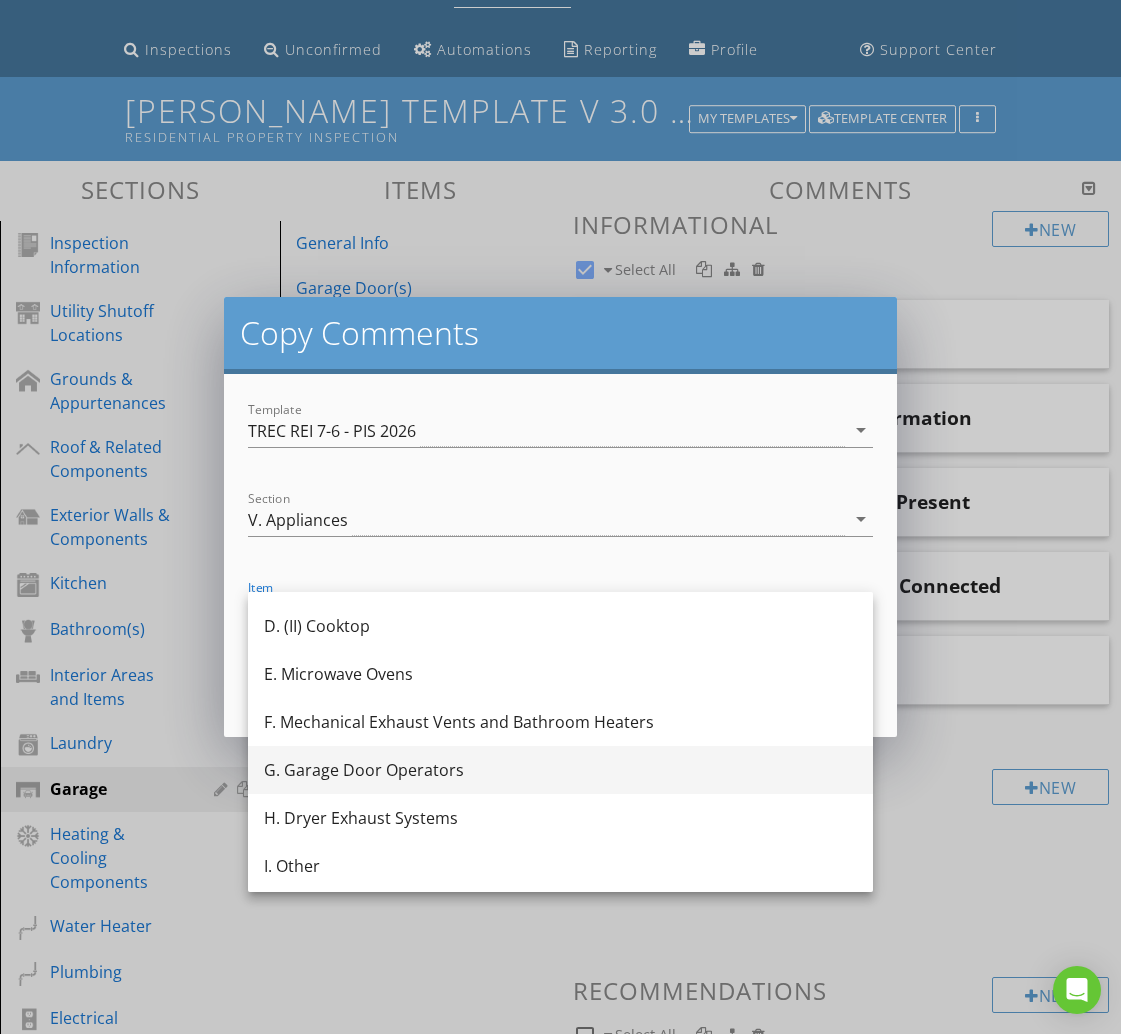 click on "G. Garage Door Operators" at bounding box center (560, 770) 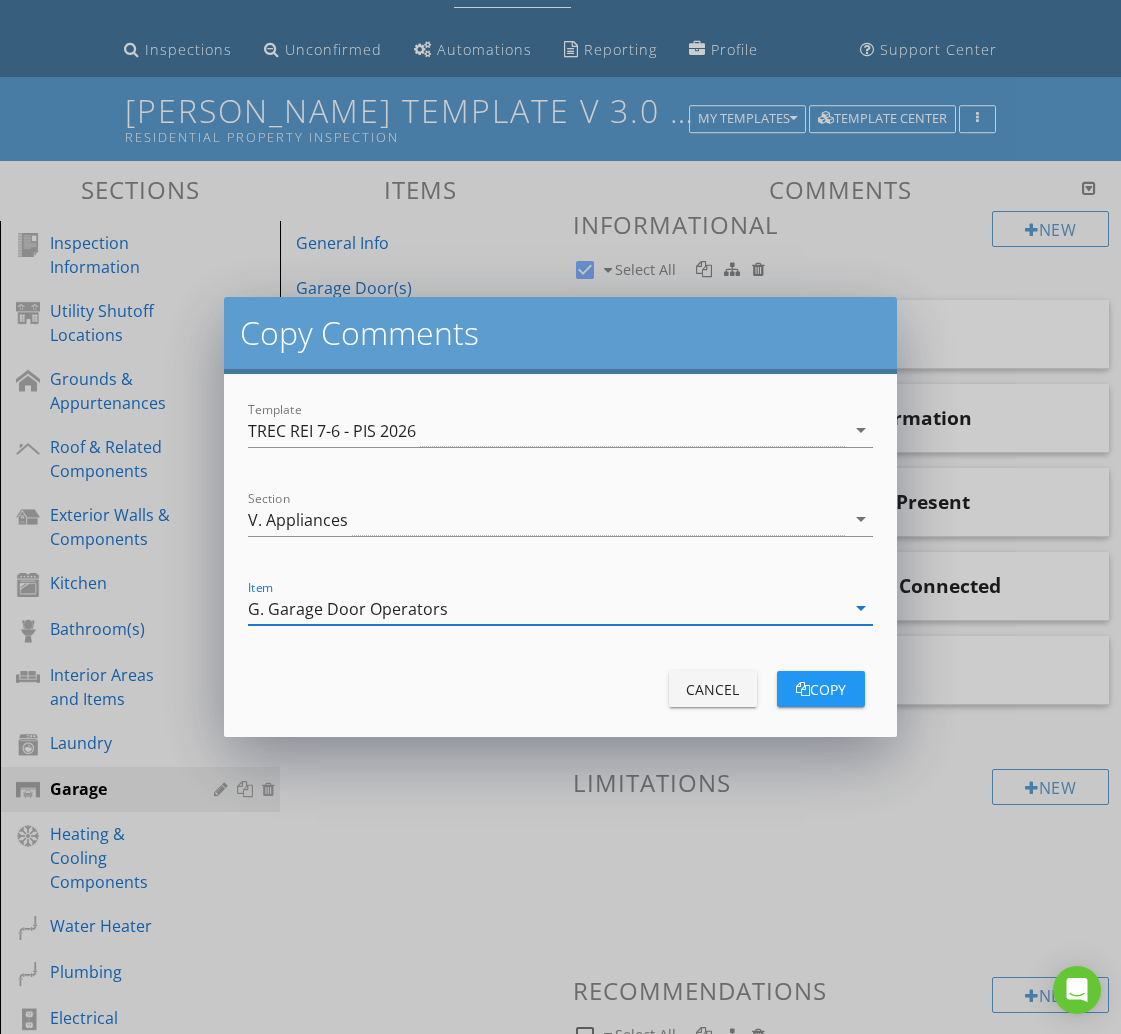 click at bounding box center (803, 689) 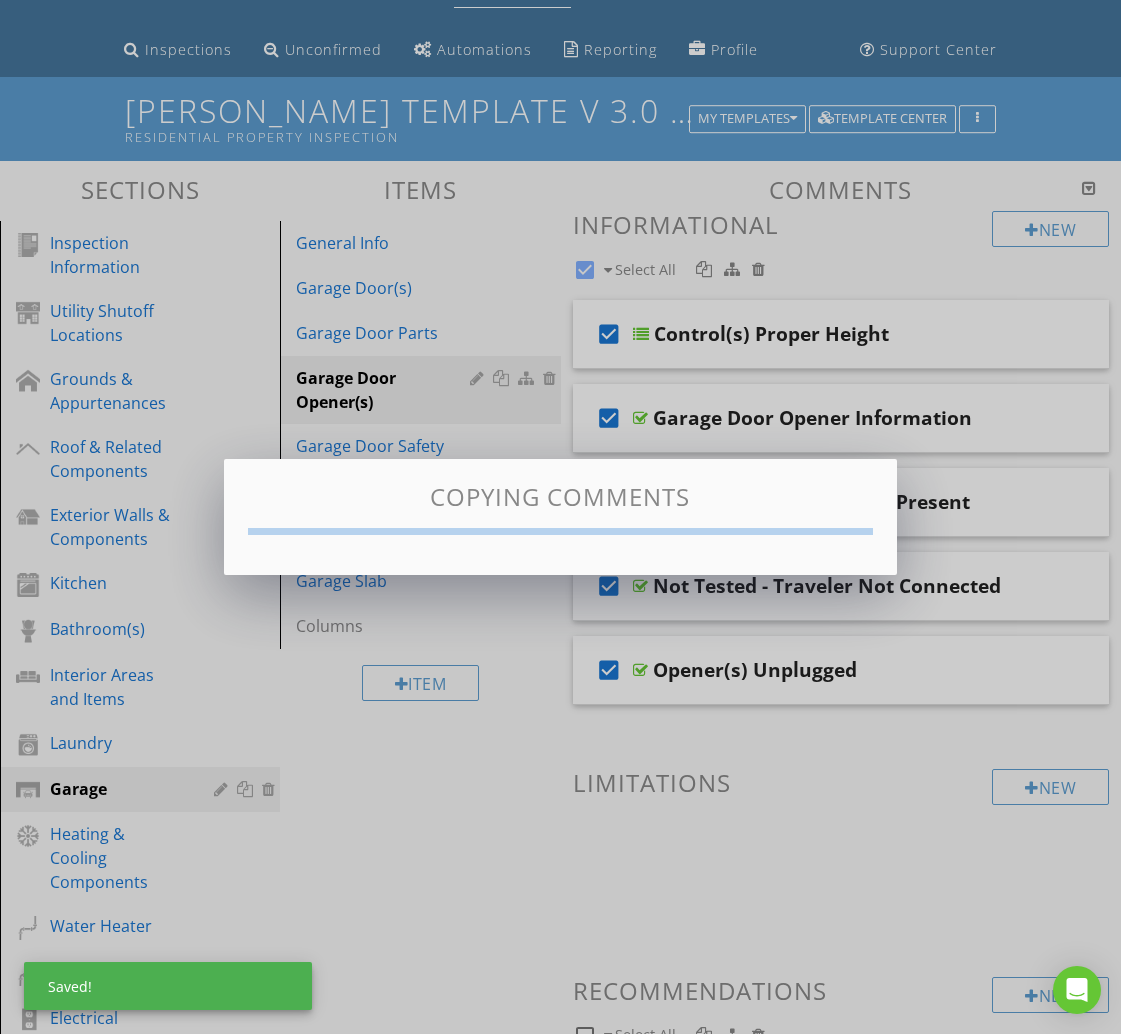 checkbox on "false" 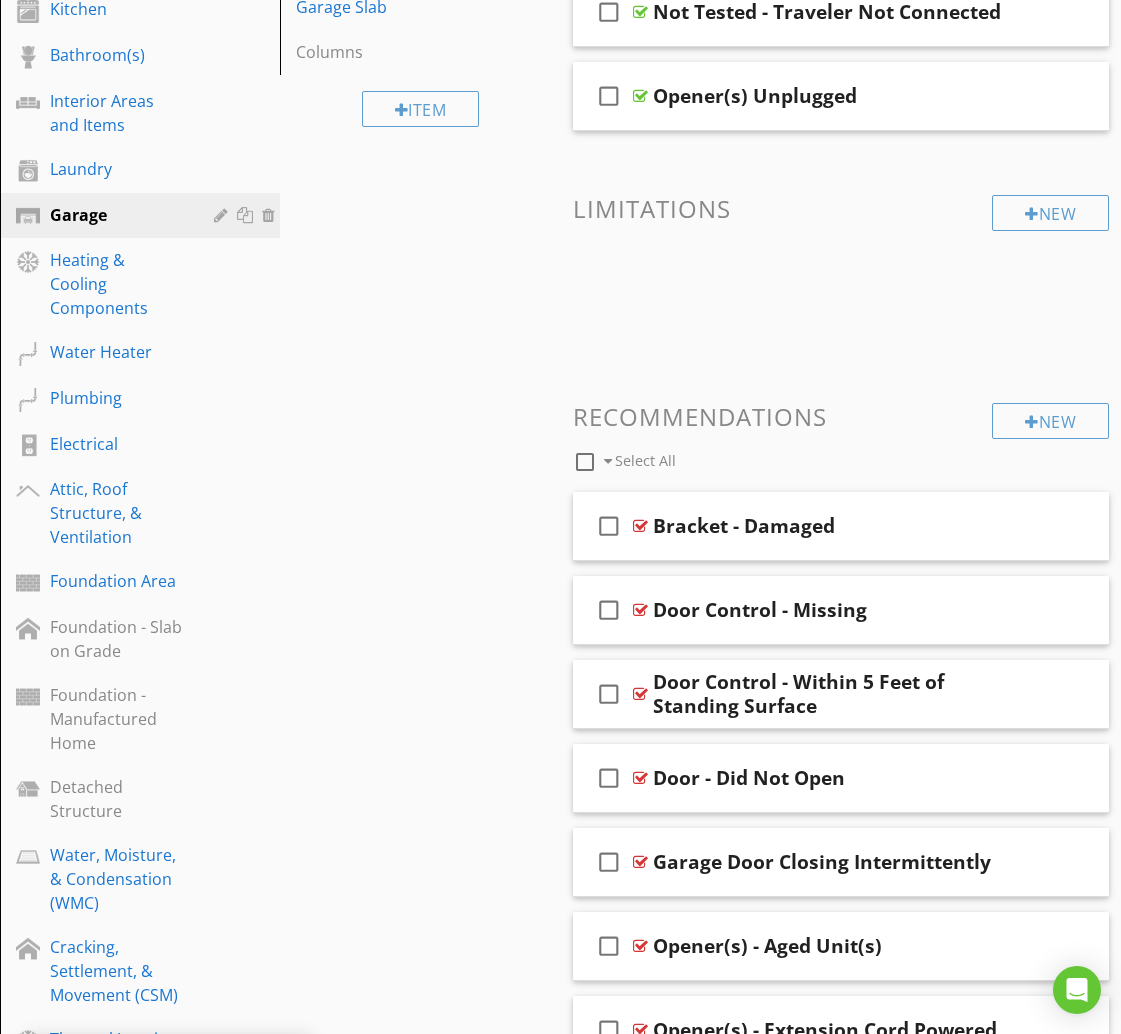 scroll, scrollTop: 679, scrollLeft: 0, axis: vertical 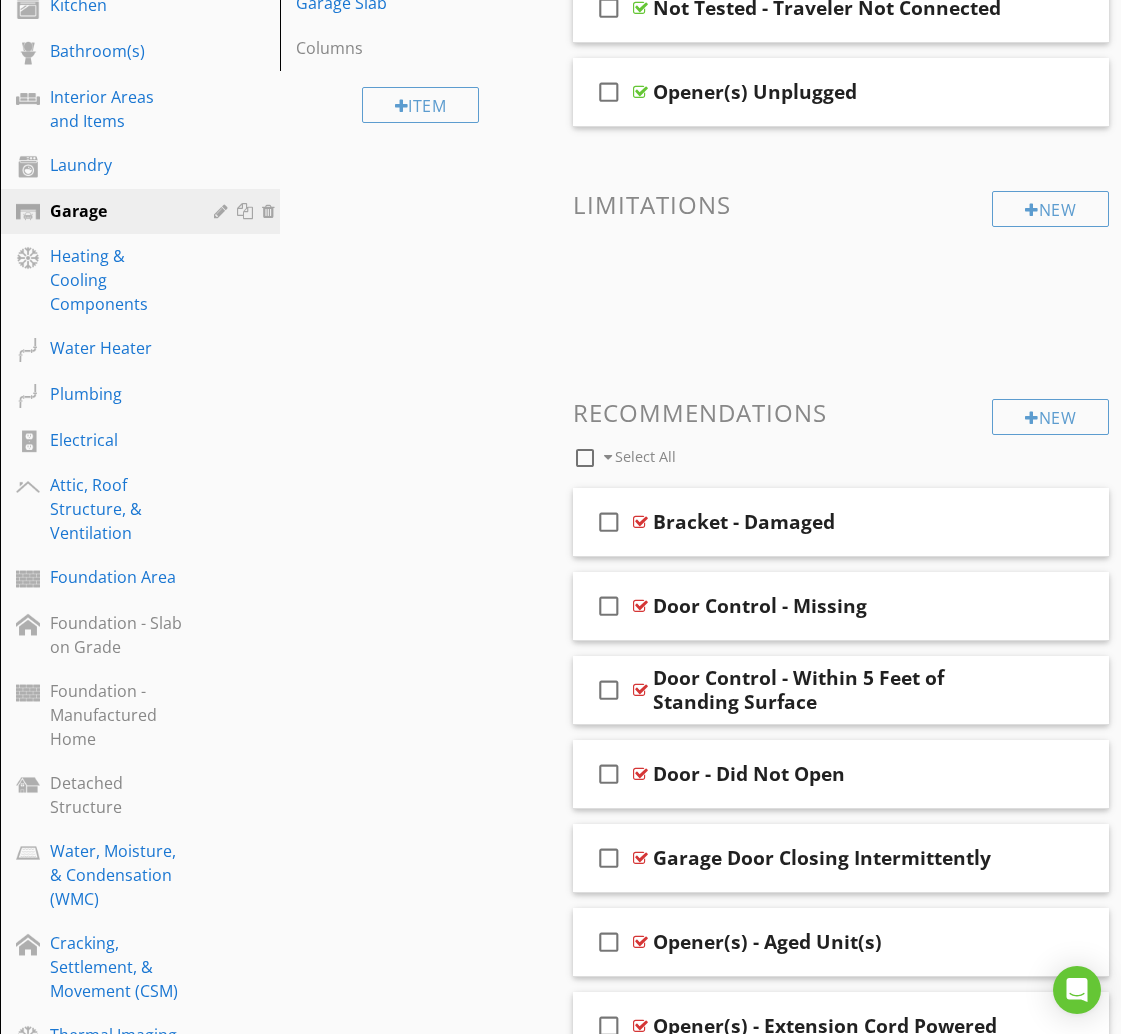 click at bounding box center (585, 458) 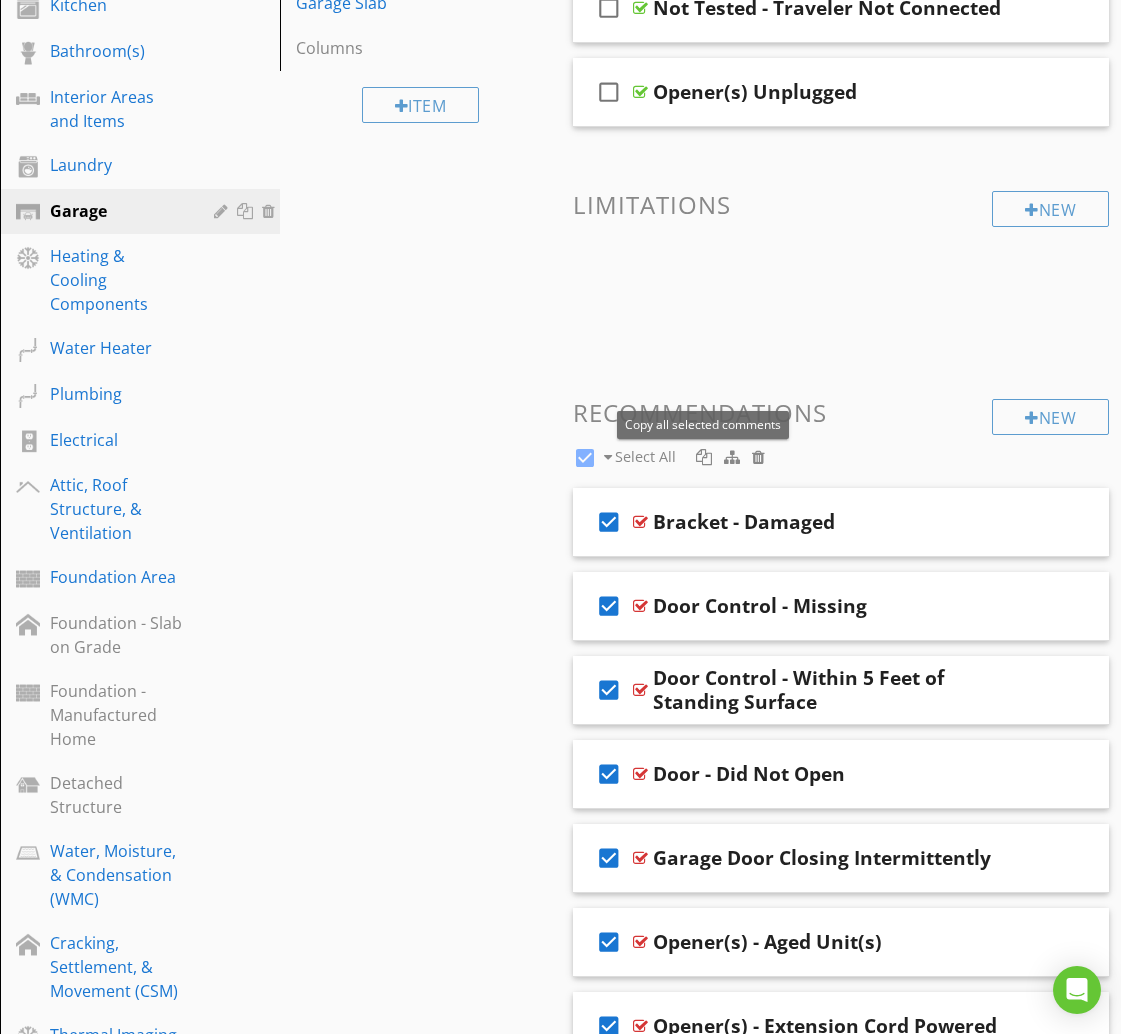 click at bounding box center (704, 457) 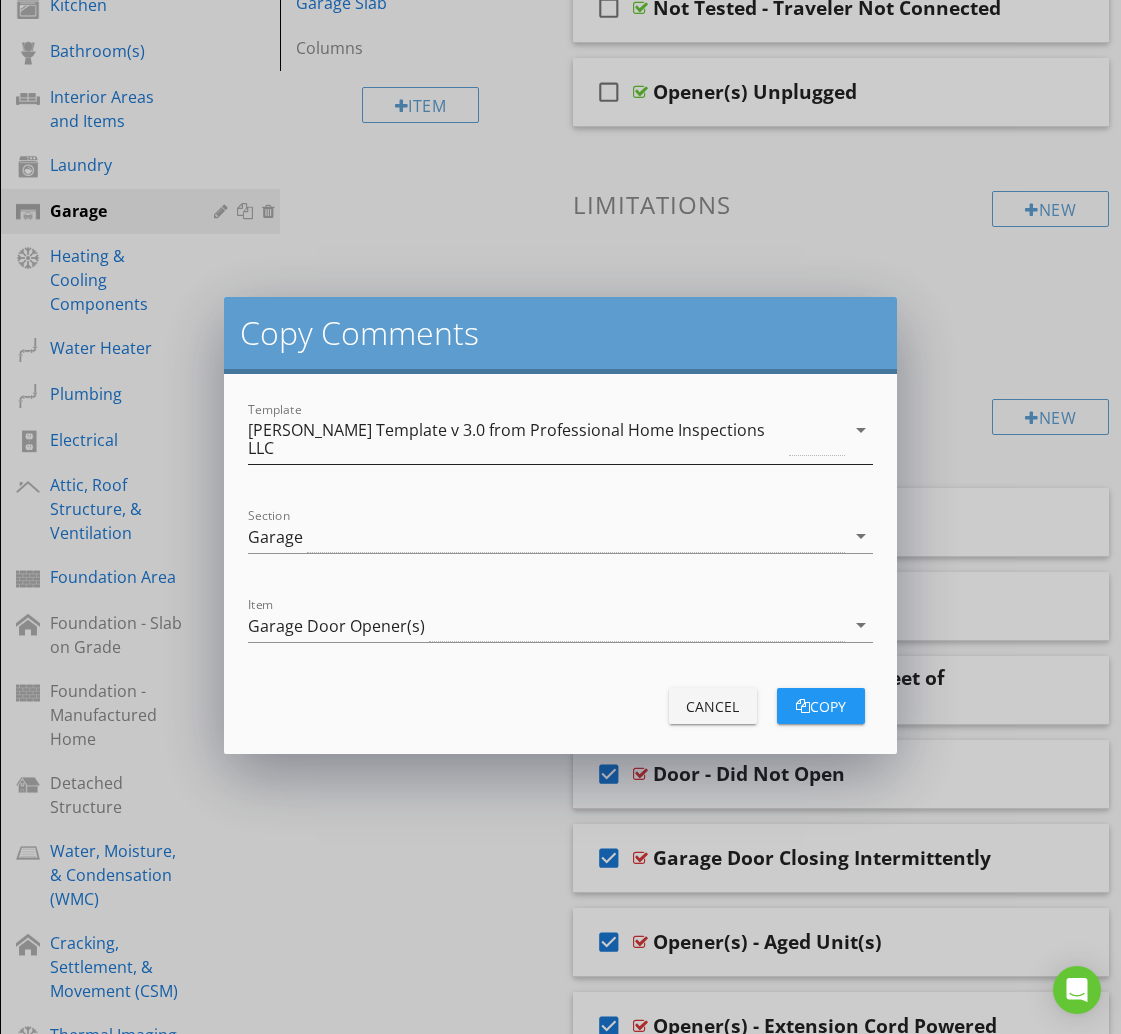 click on "[PERSON_NAME] Template v 3.0 from Professional Home Inspections LLC" at bounding box center (516, 439) 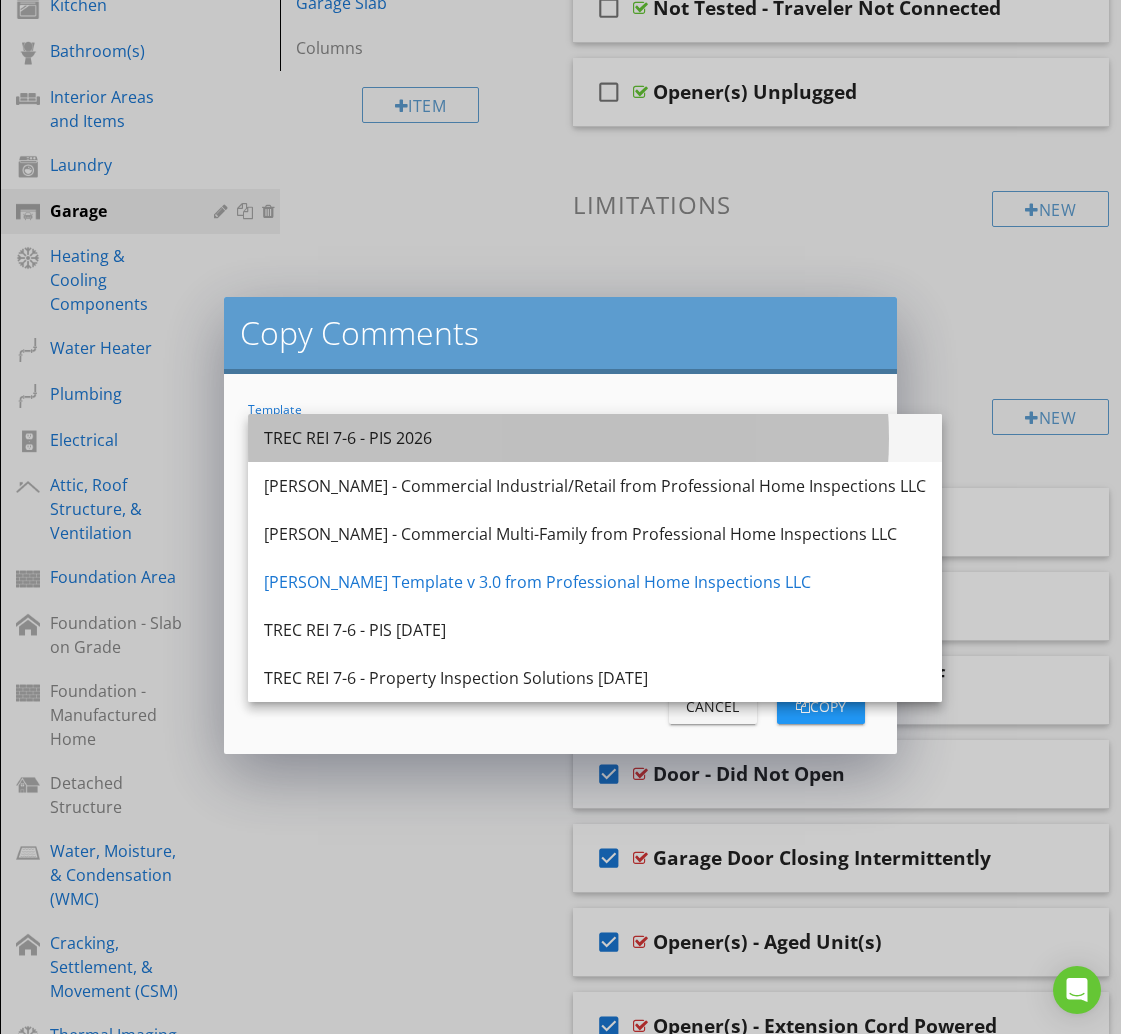 click on "TREC REI 7-6 - PIS 2026" at bounding box center [595, 438] 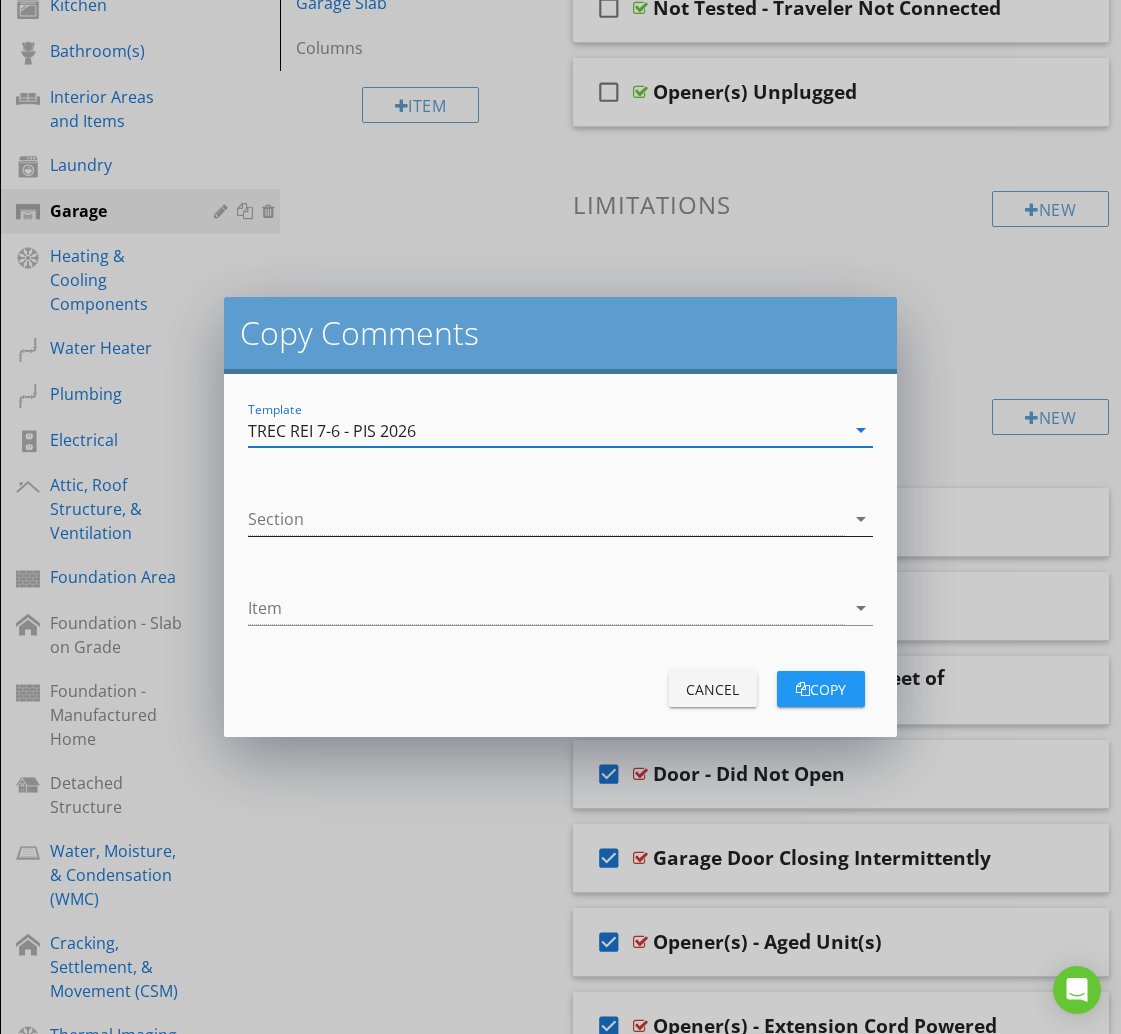 click at bounding box center [546, 519] 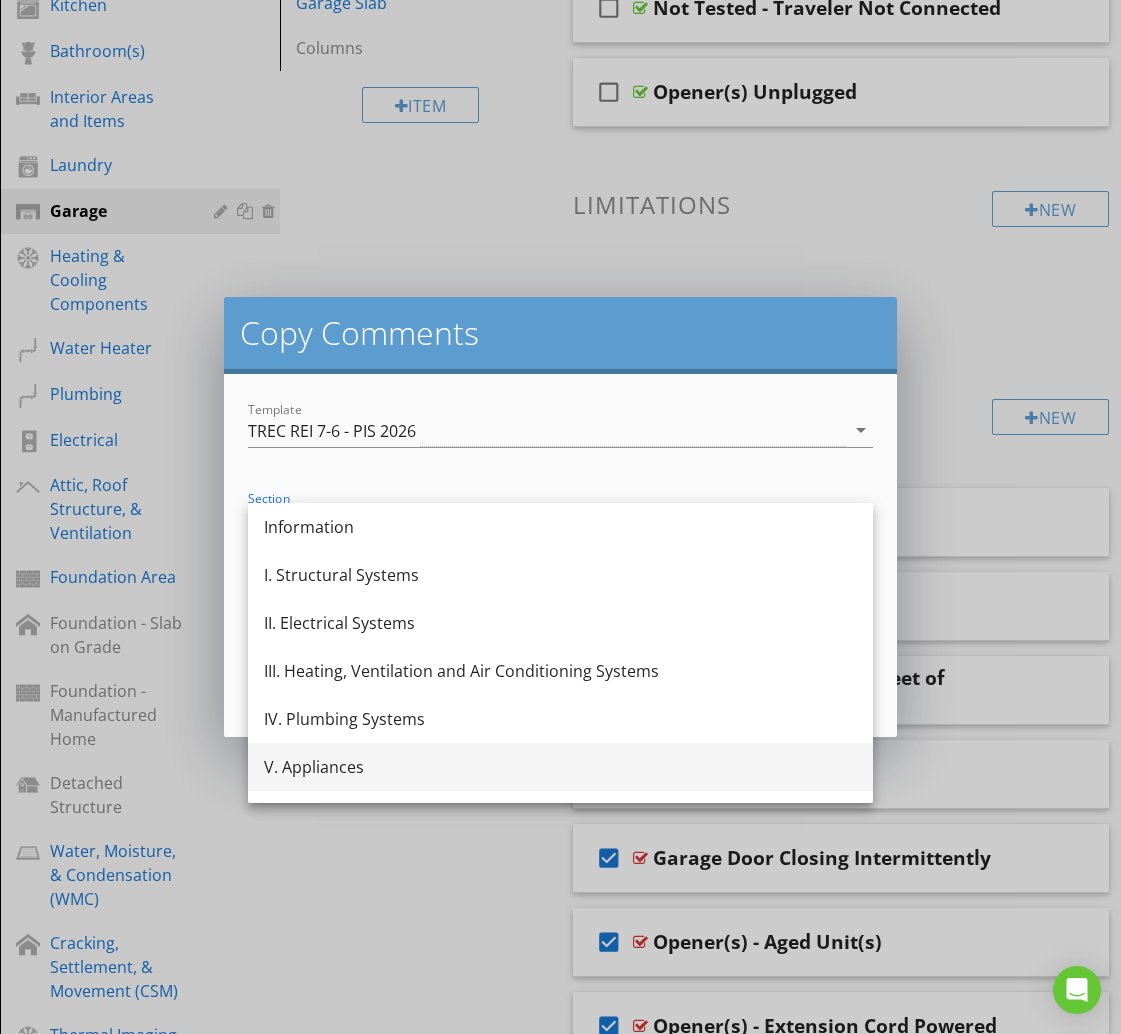 click on "V. Appliances" at bounding box center (560, 767) 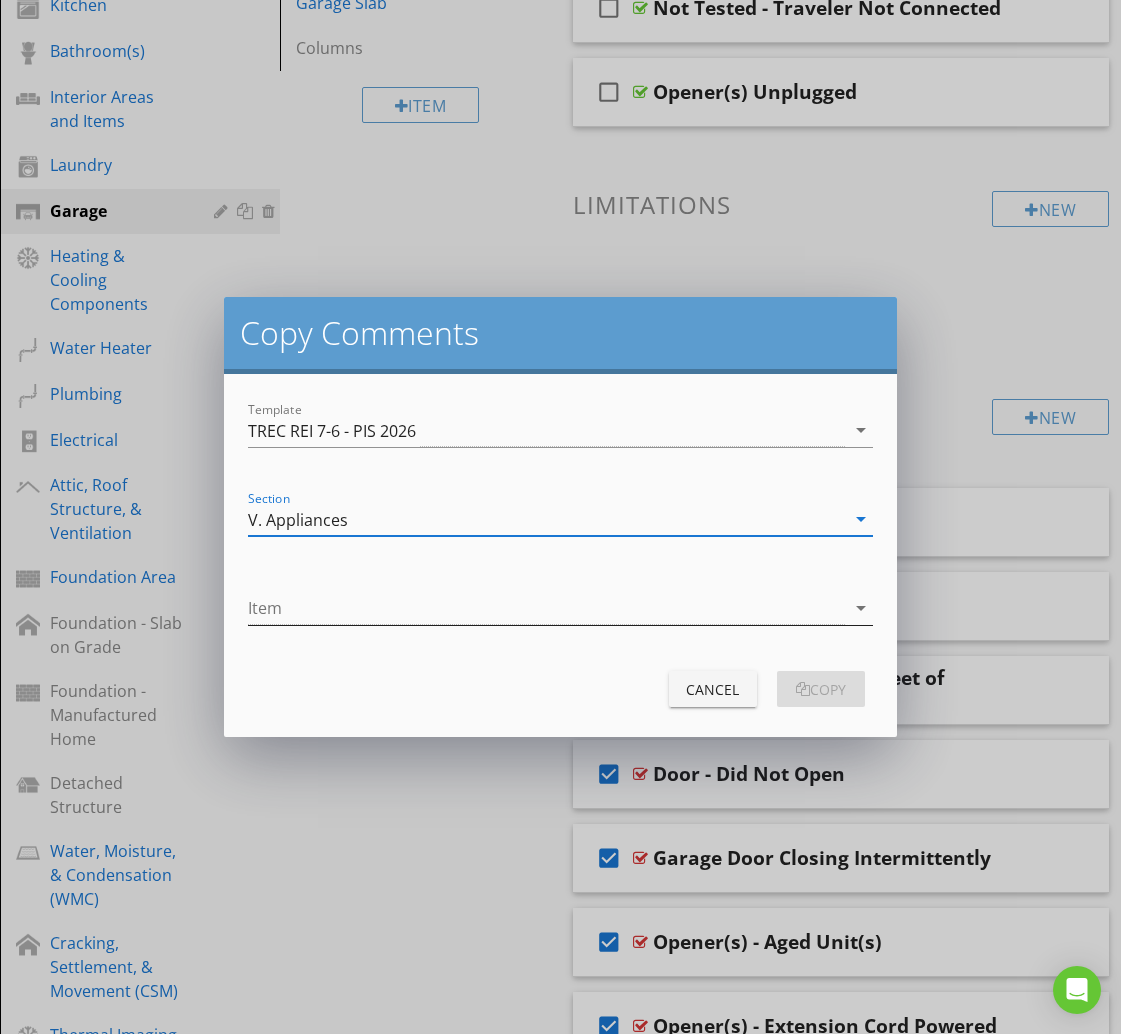 click at bounding box center (546, 608) 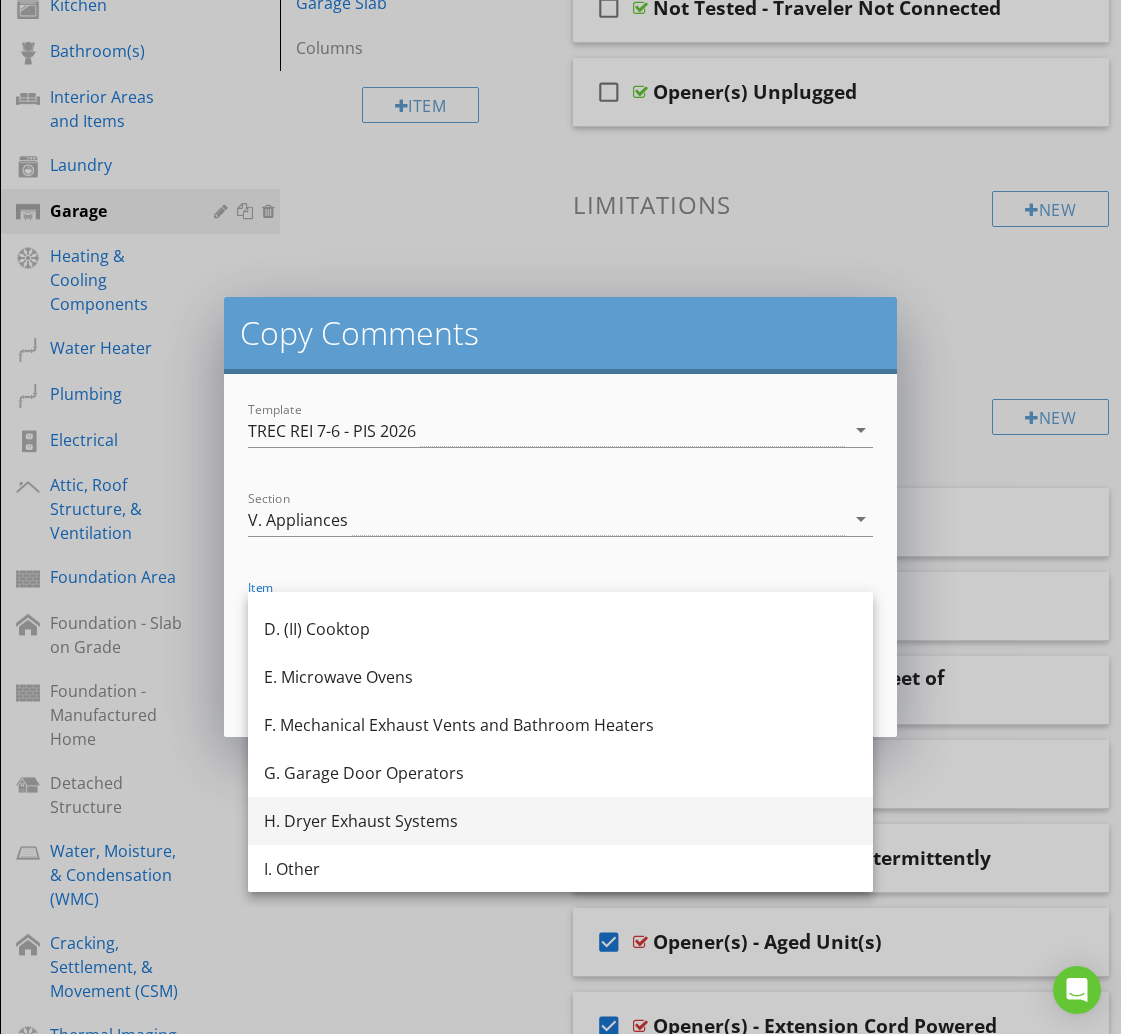 scroll, scrollTop: 231, scrollLeft: 0, axis: vertical 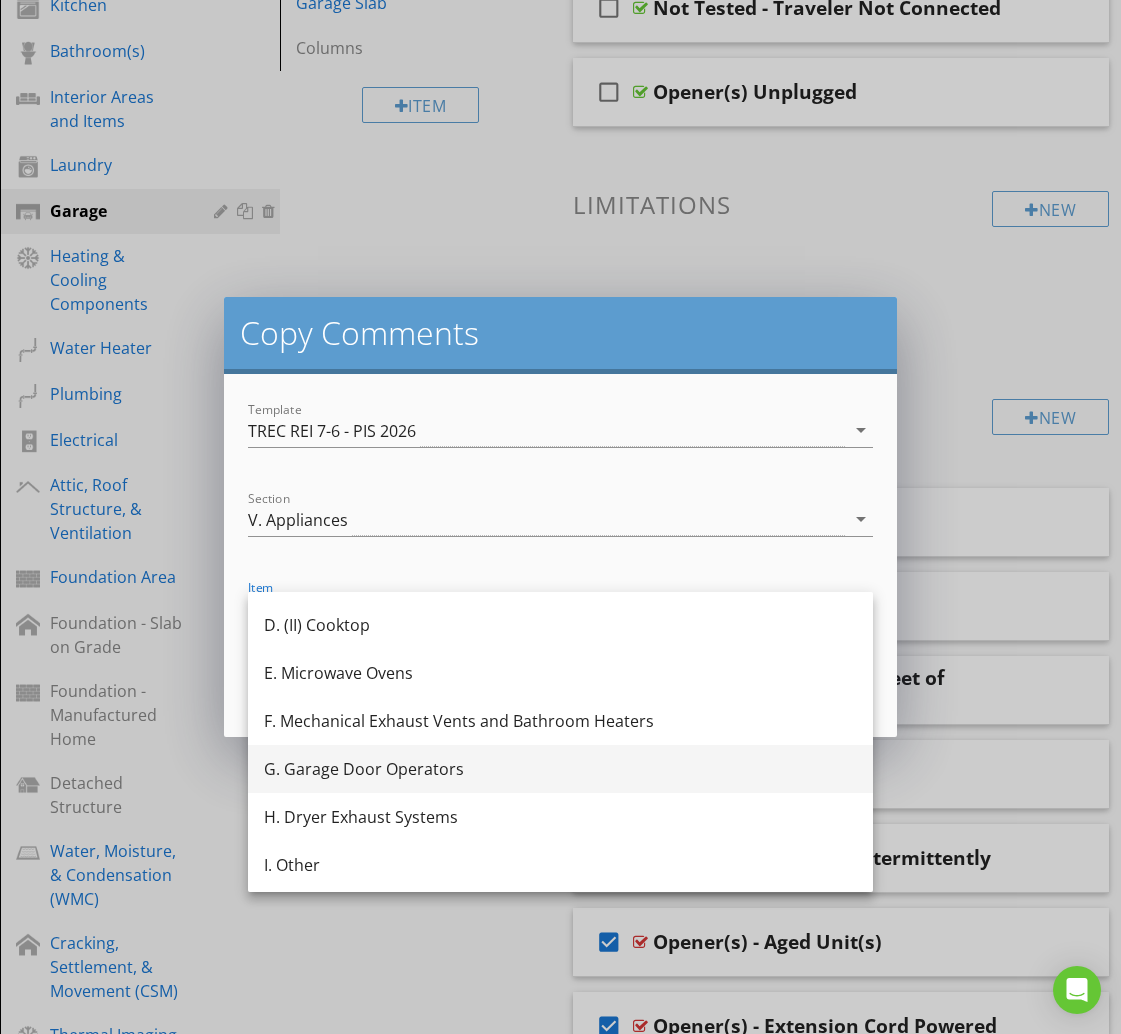 click on "G. Garage Door Operators" at bounding box center [560, 769] 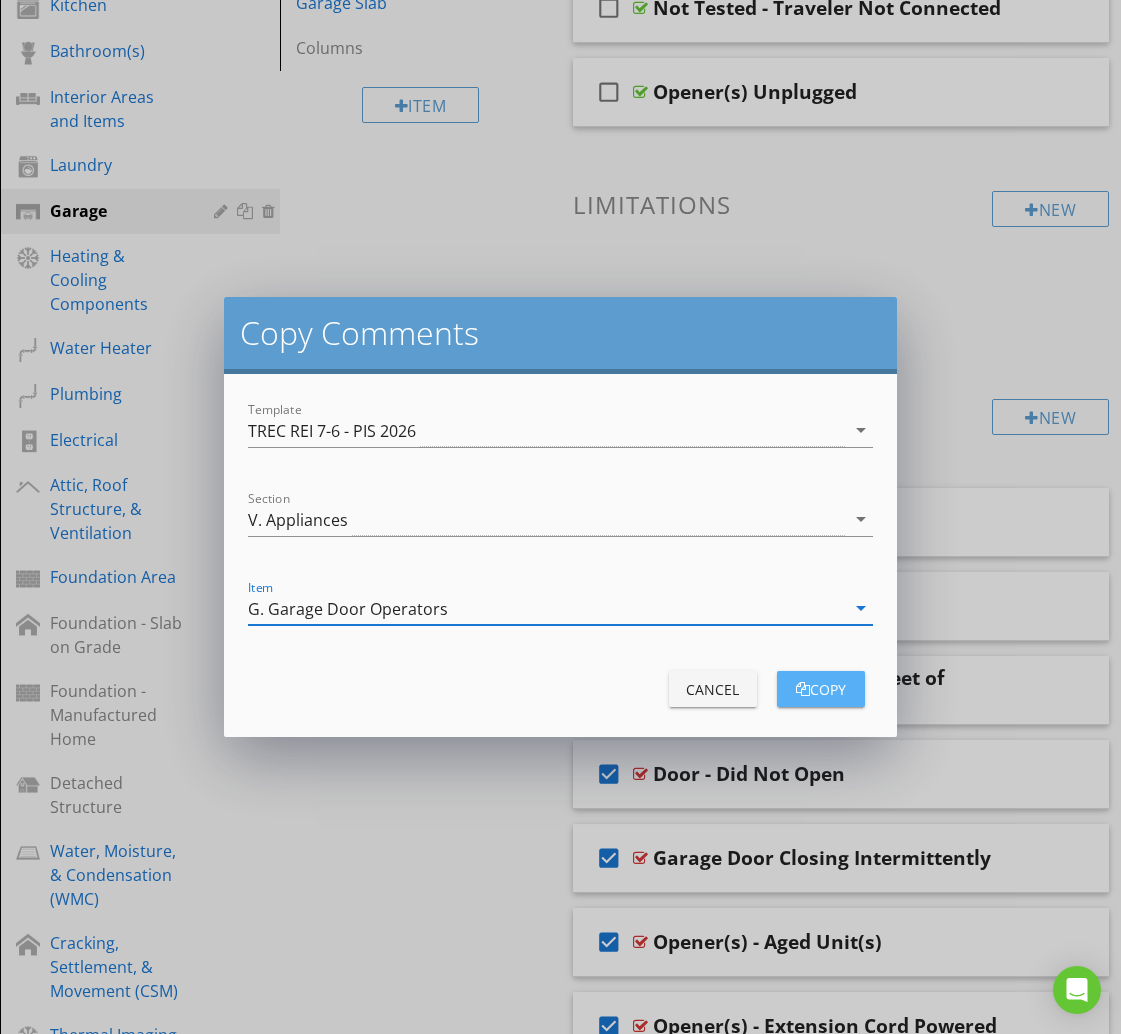 click on "copy" at bounding box center [821, 689] 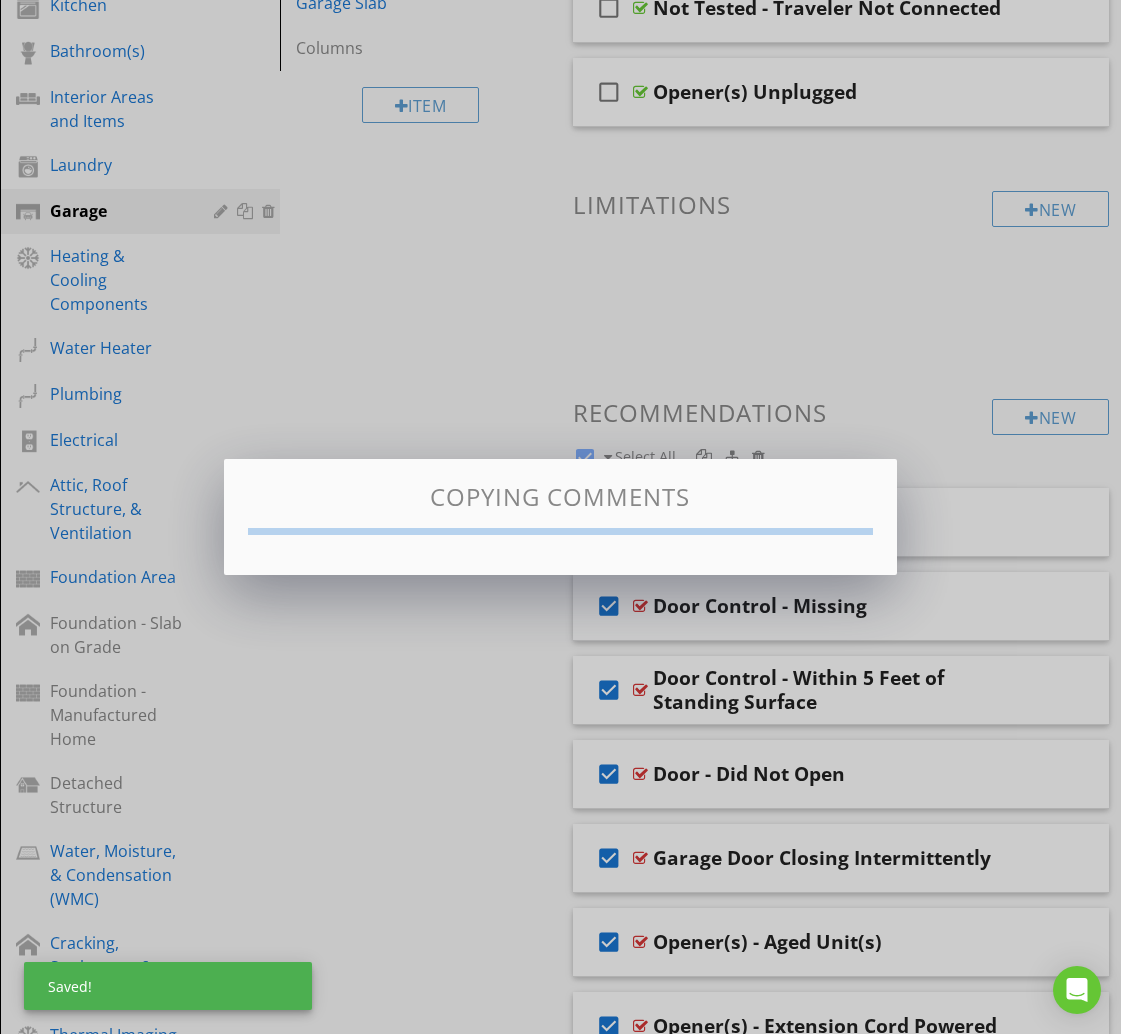 checkbox on "false" 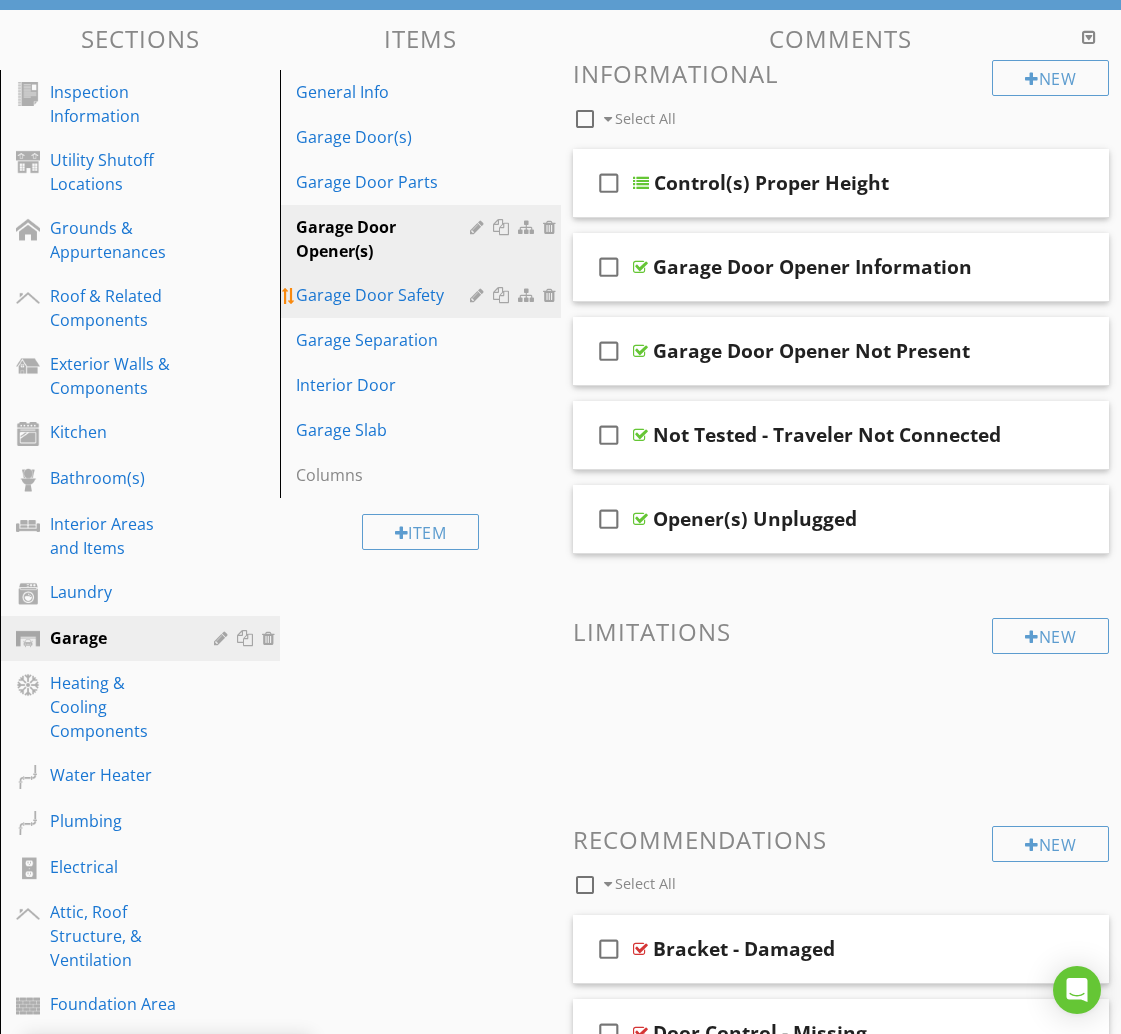 scroll, scrollTop: 242, scrollLeft: 0, axis: vertical 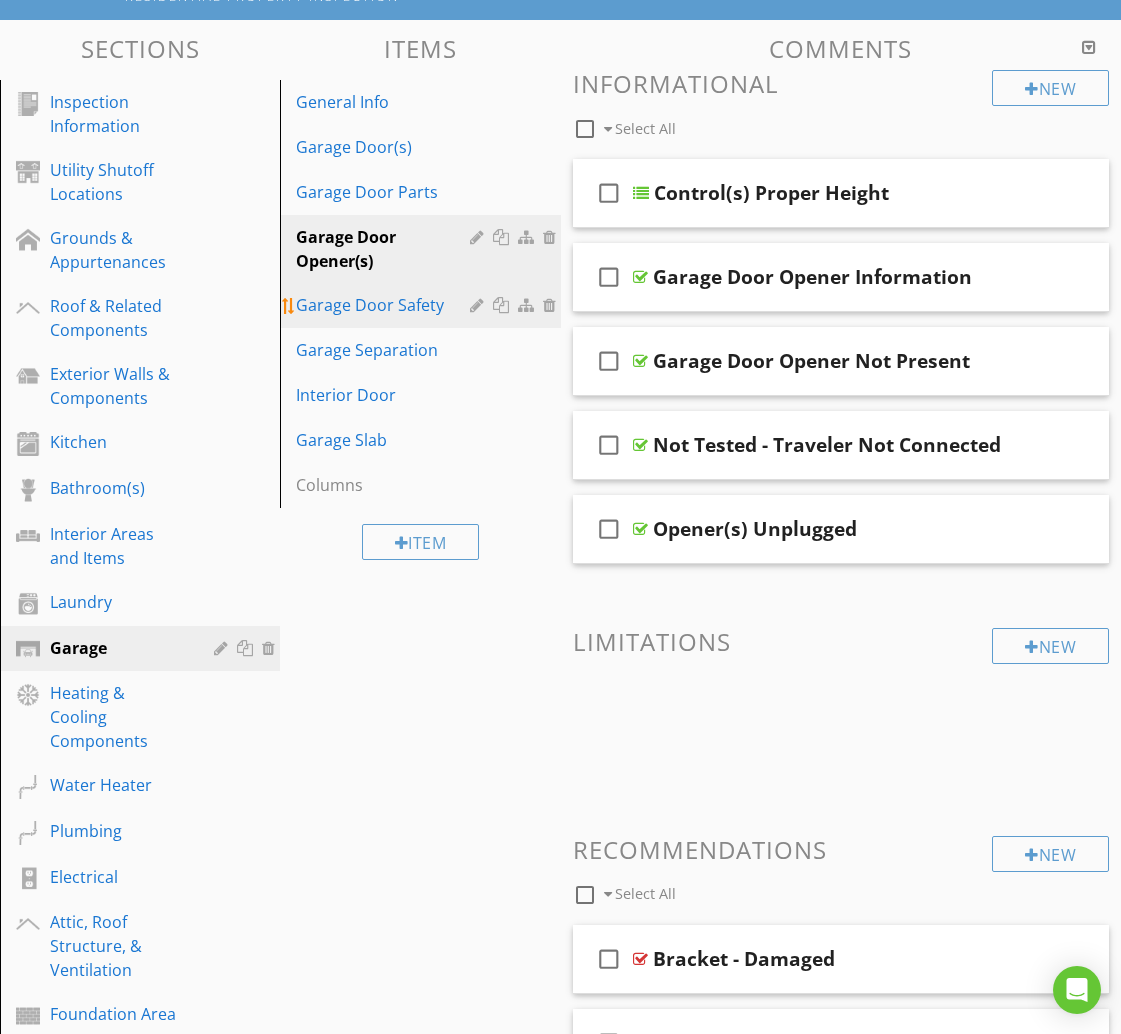 click on "Garage Door Safety" at bounding box center (385, 305) 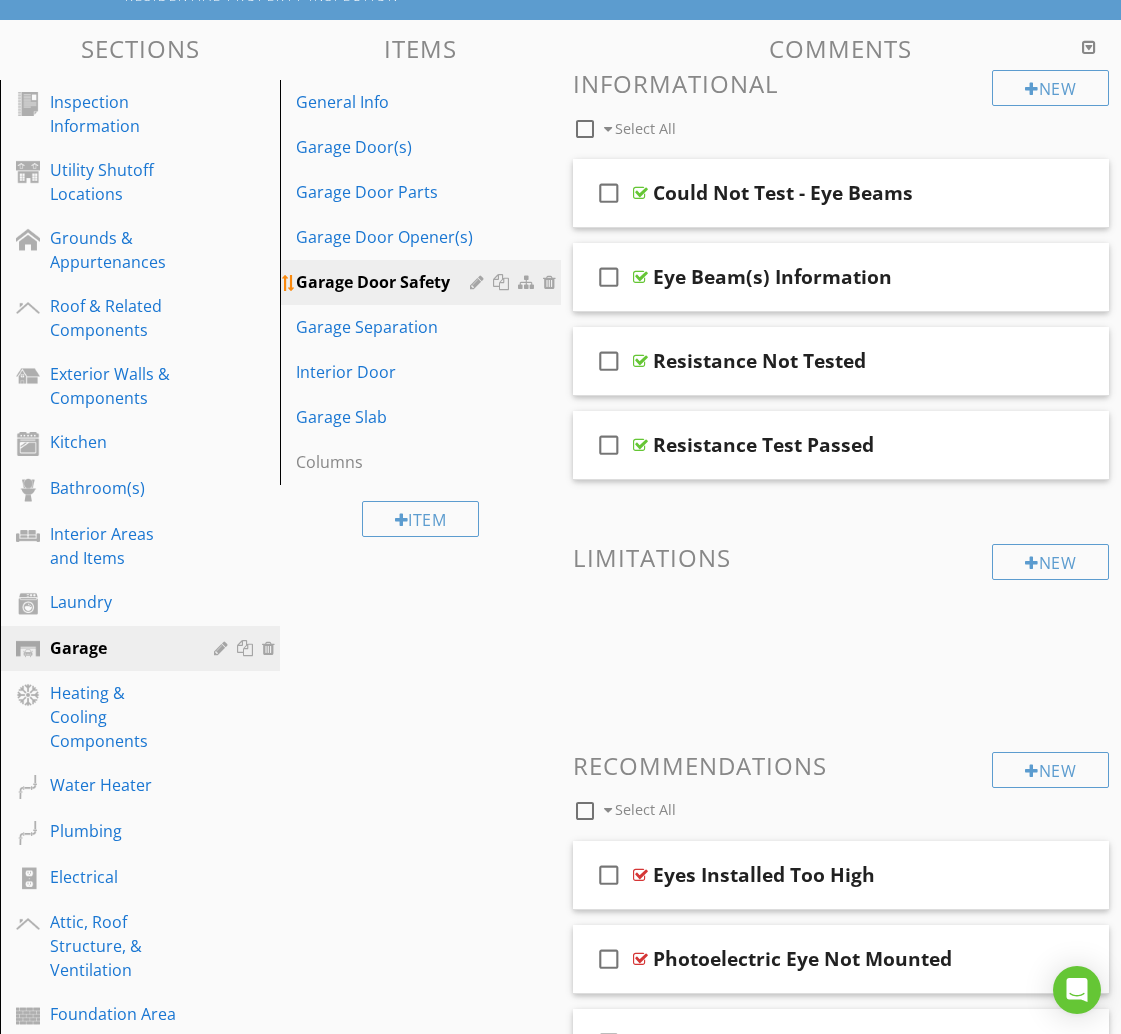 click at bounding box center [503, 282] 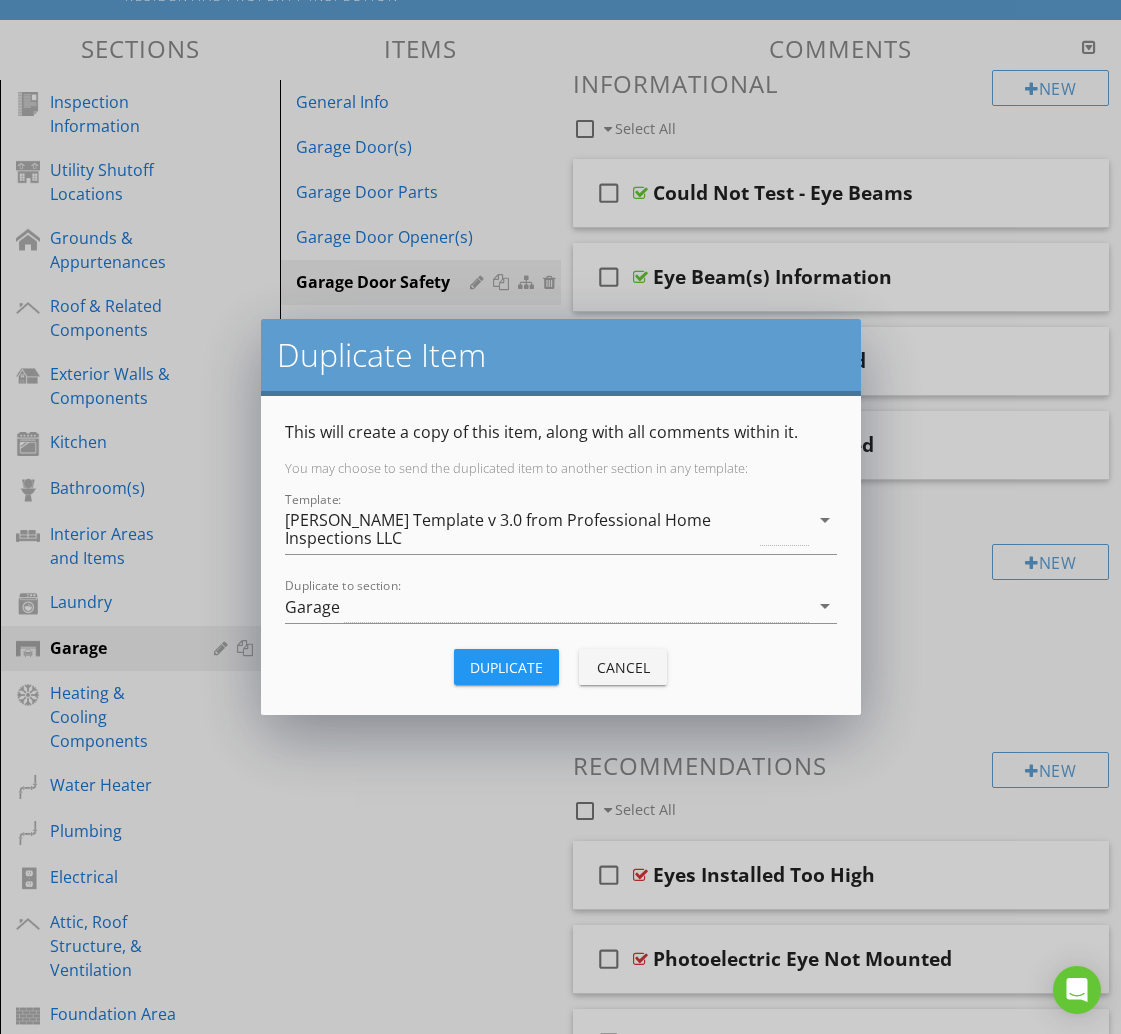 click on "Duplicate Item   This will create a copy of this item, along with all comments
within it.   You may choose to send the duplicated item to another section in
any template:   Template: KC Bartley Template v 3.0 from Professional Home Inspections LLC arrow_drop_down   Duplicate to section: Garage arrow_drop_down       Duplicate   Cancel" at bounding box center (560, 517) 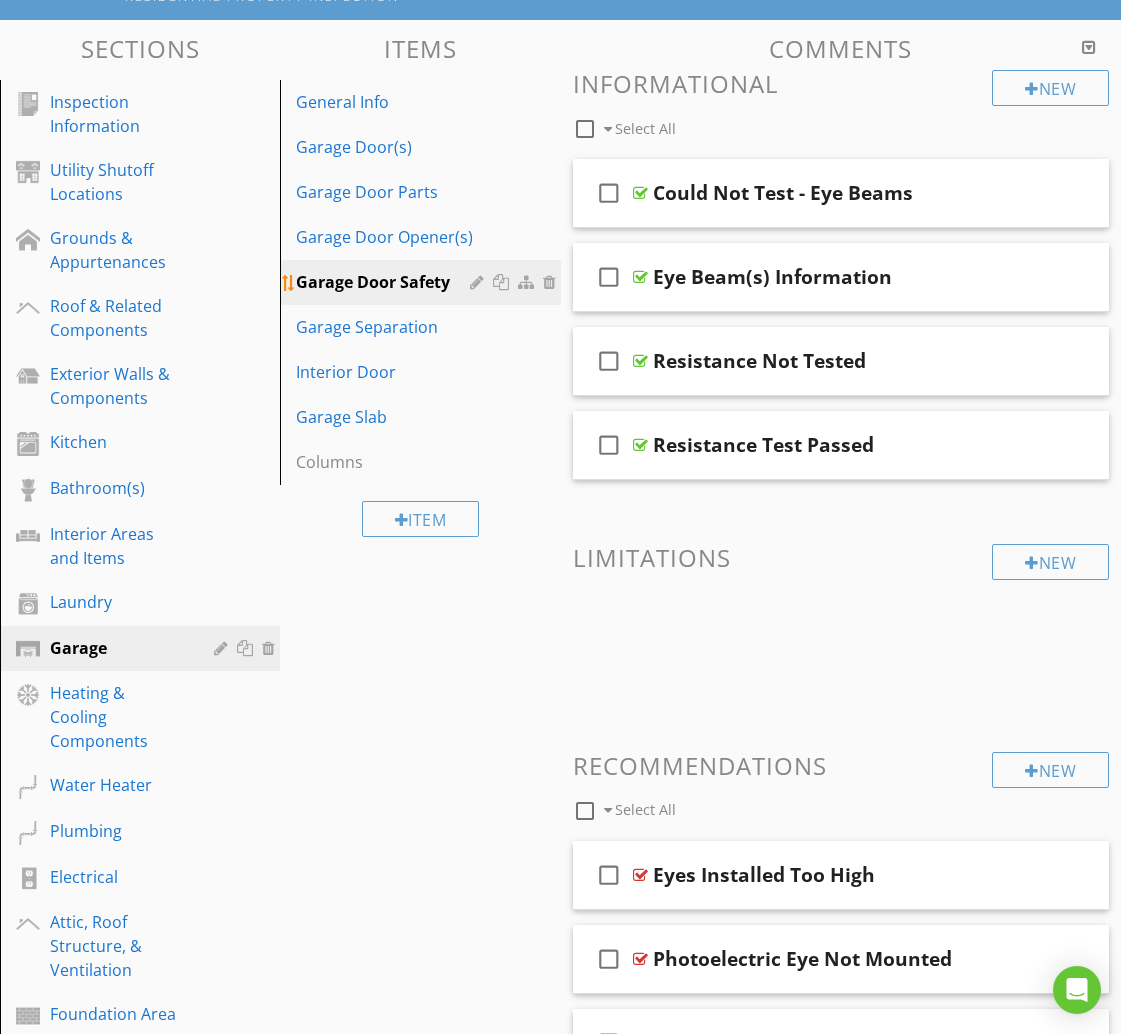 click on "Garage Door Safety" at bounding box center [385, 282] 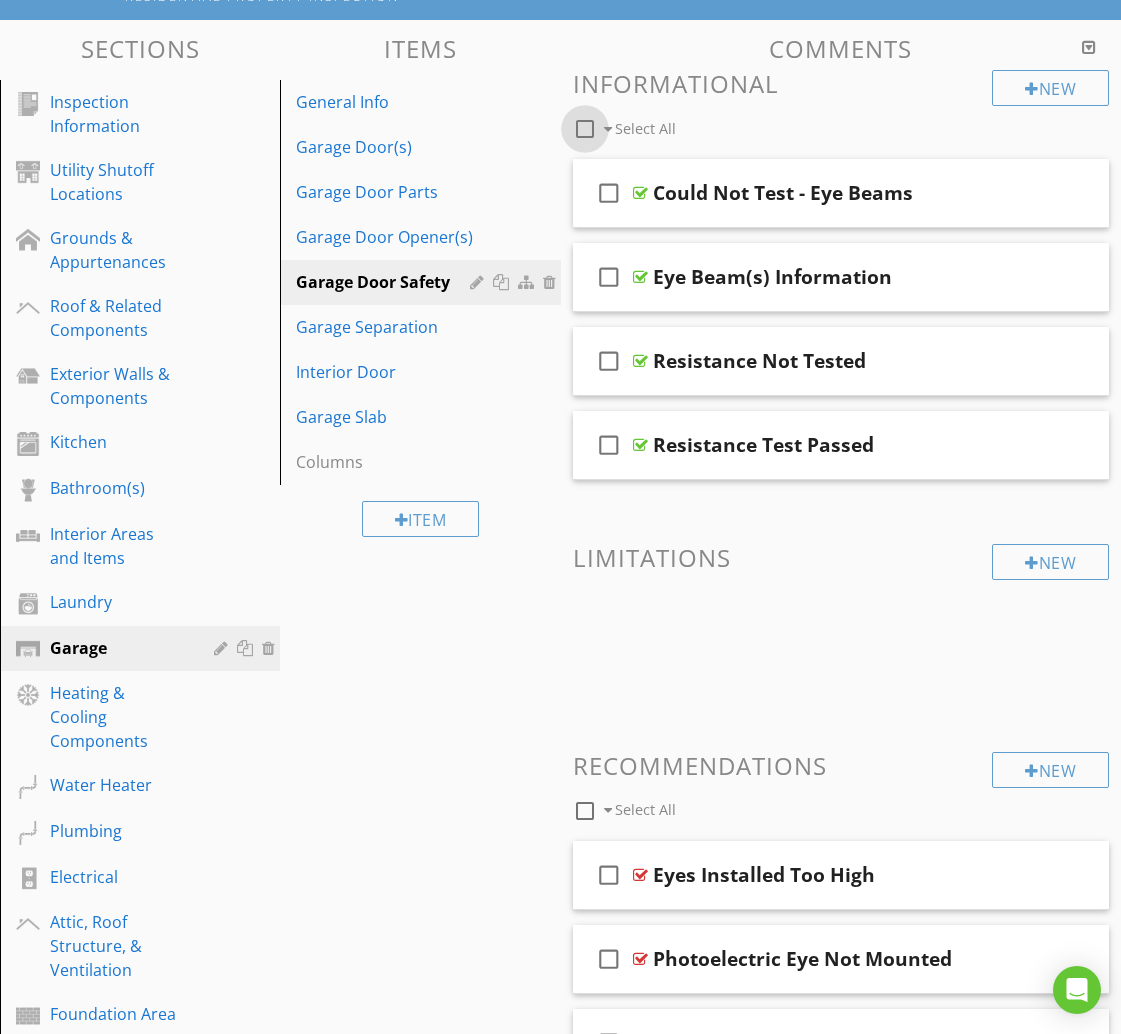click at bounding box center (585, 129) 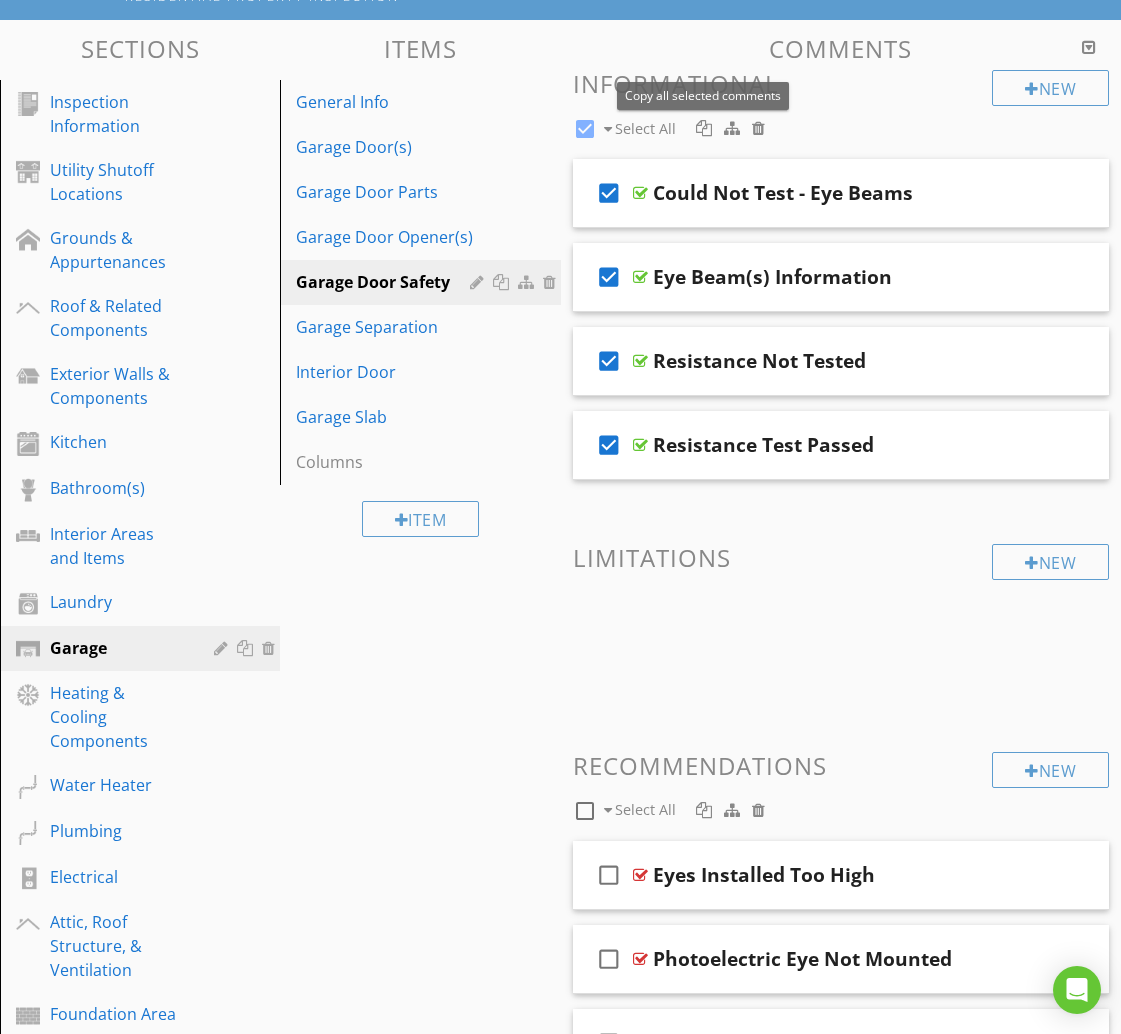 click at bounding box center [704, 128] 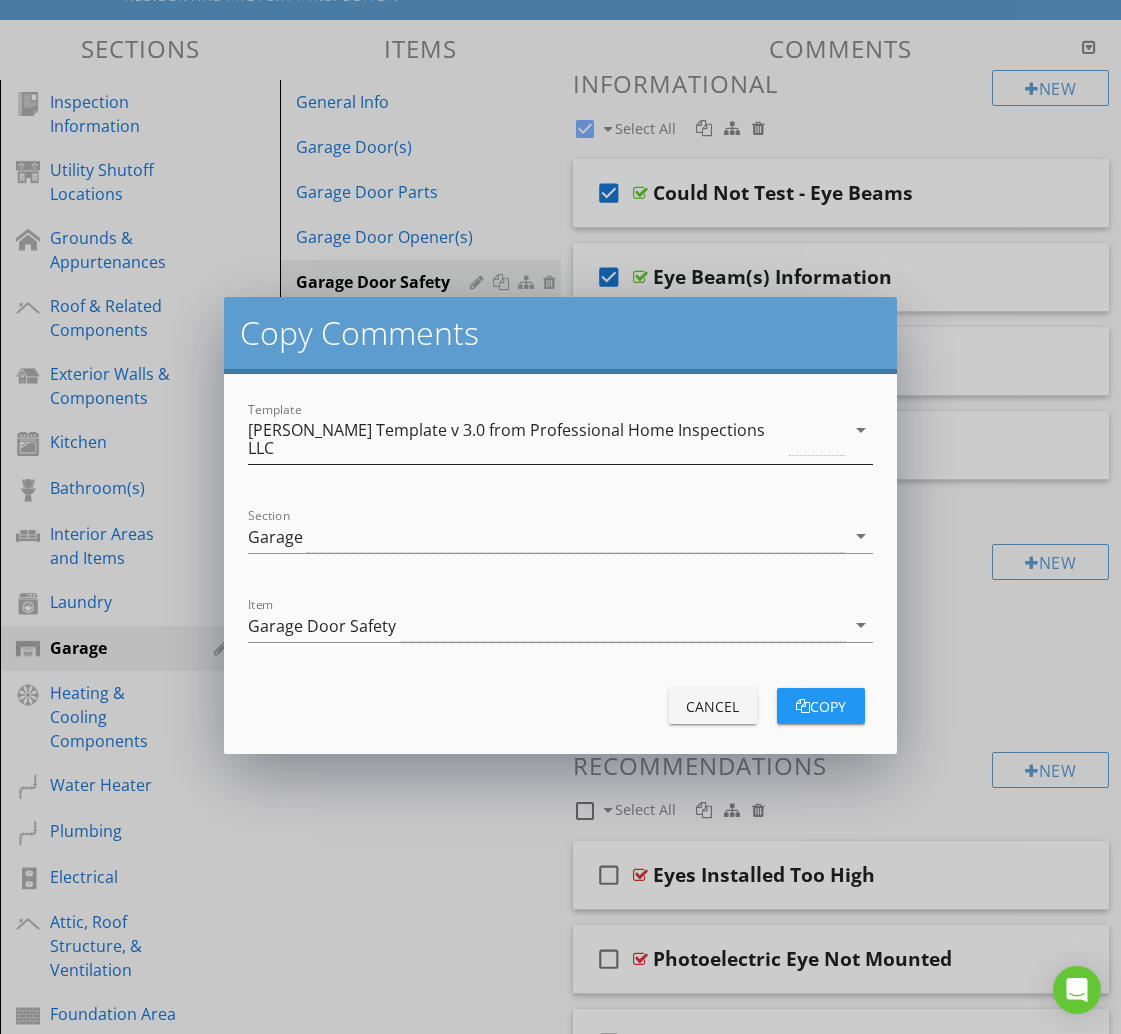 click on "[PERSON_NAME] Template v 3.0 from Professional Home Inspections LLC" at bounding box center (516, 439) 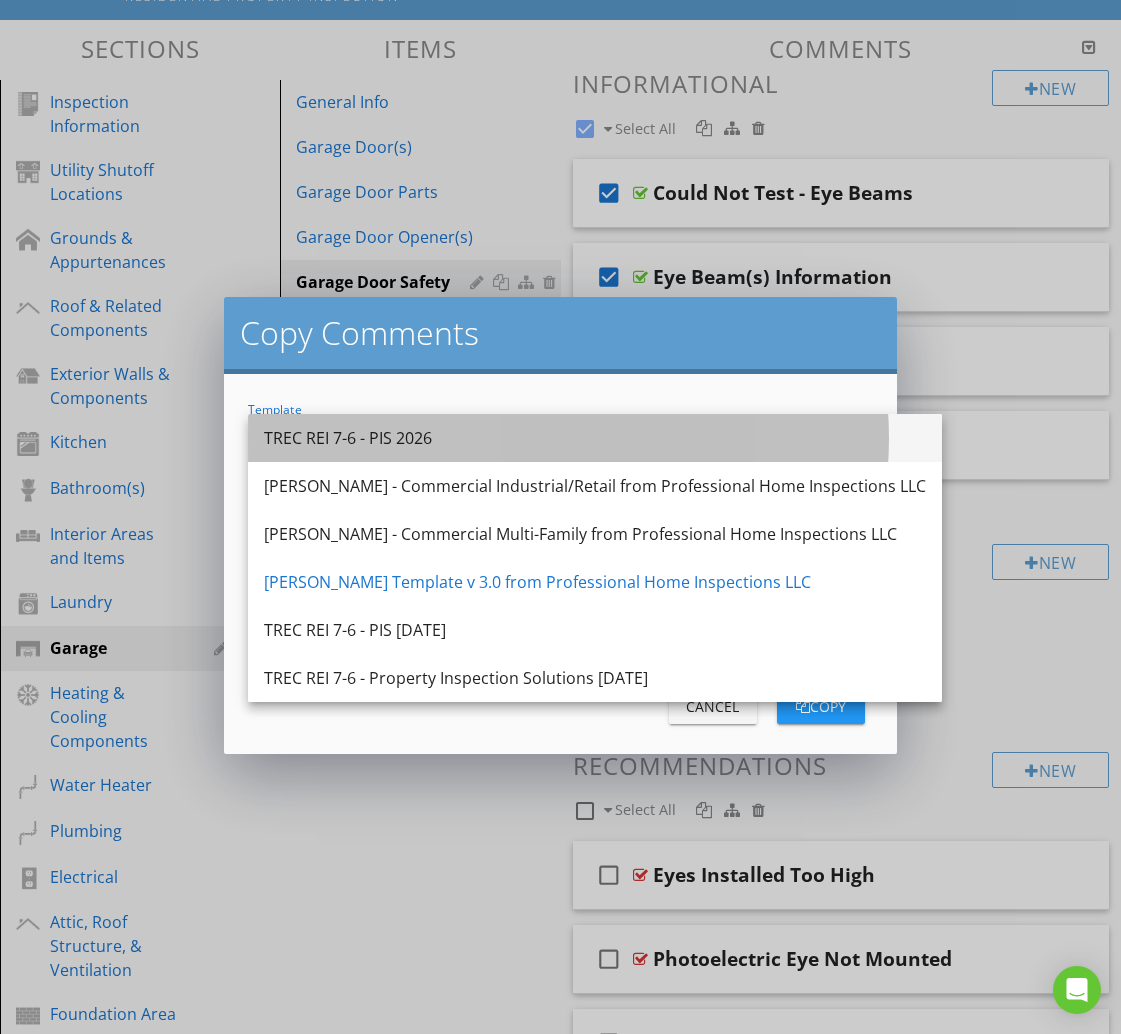 click on "TREC REI 7-6 - PIS 2026" at bounding box center (595, 438) 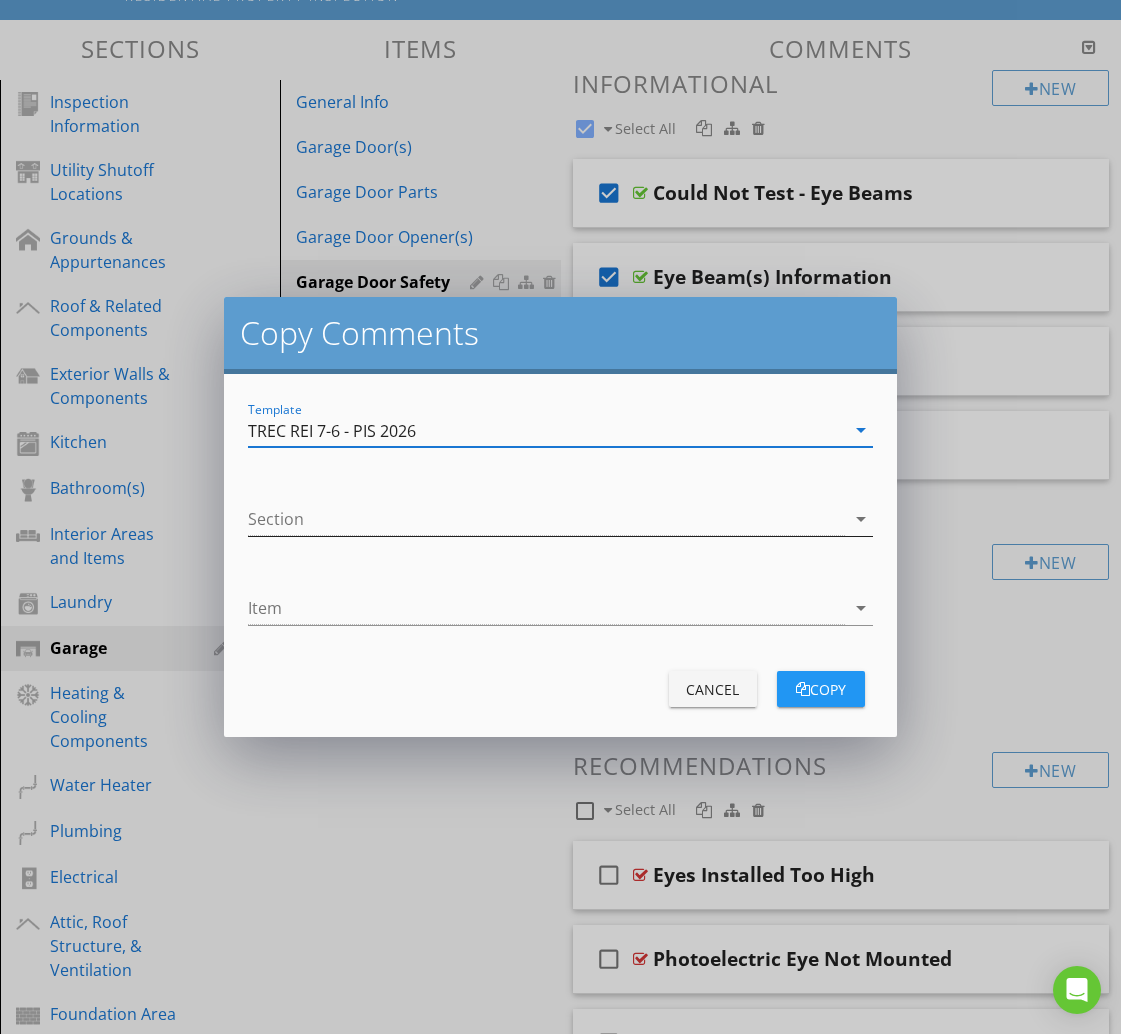 click at bounding box center [546, 519] 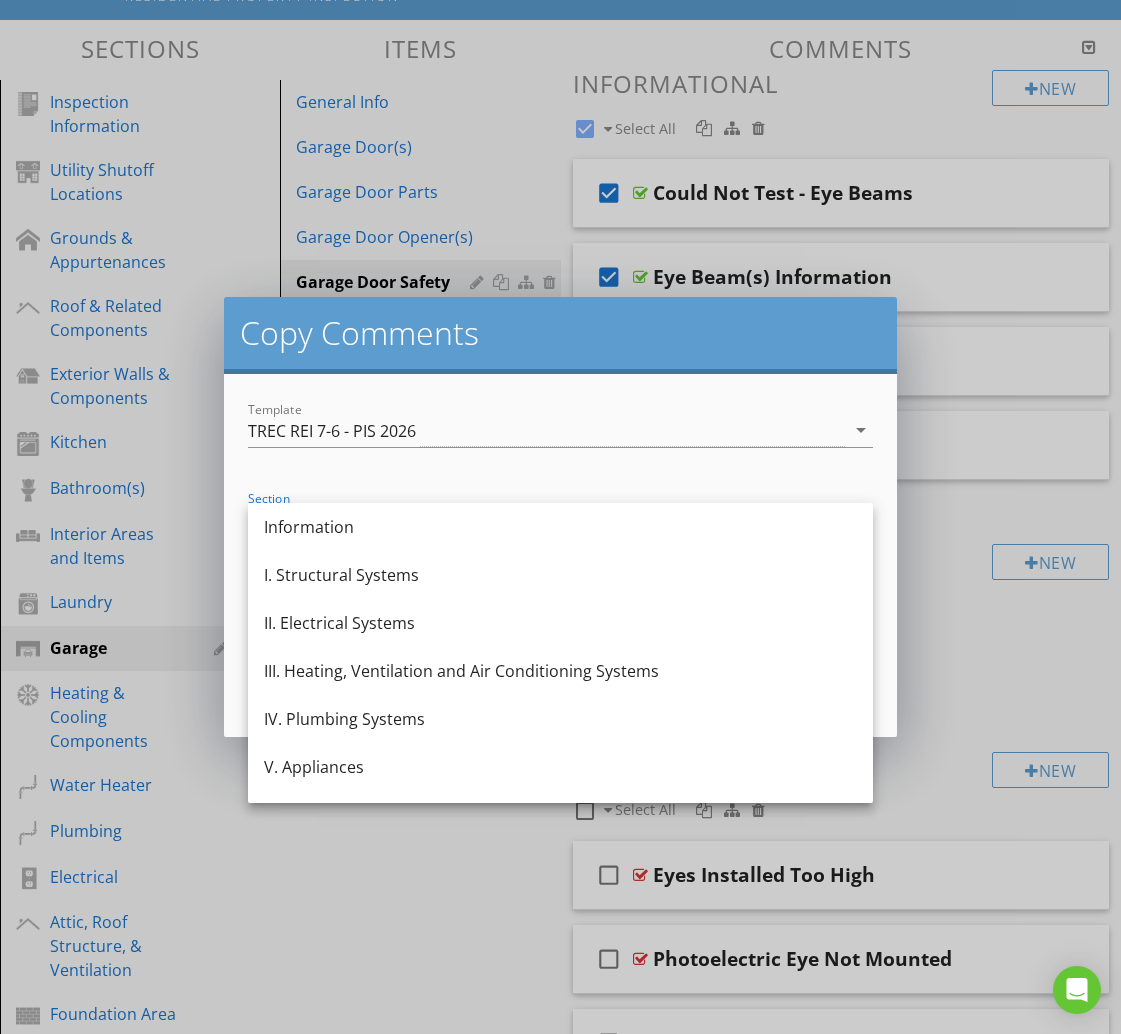 click on "V. Appliances" at bounding box center [560, 767] 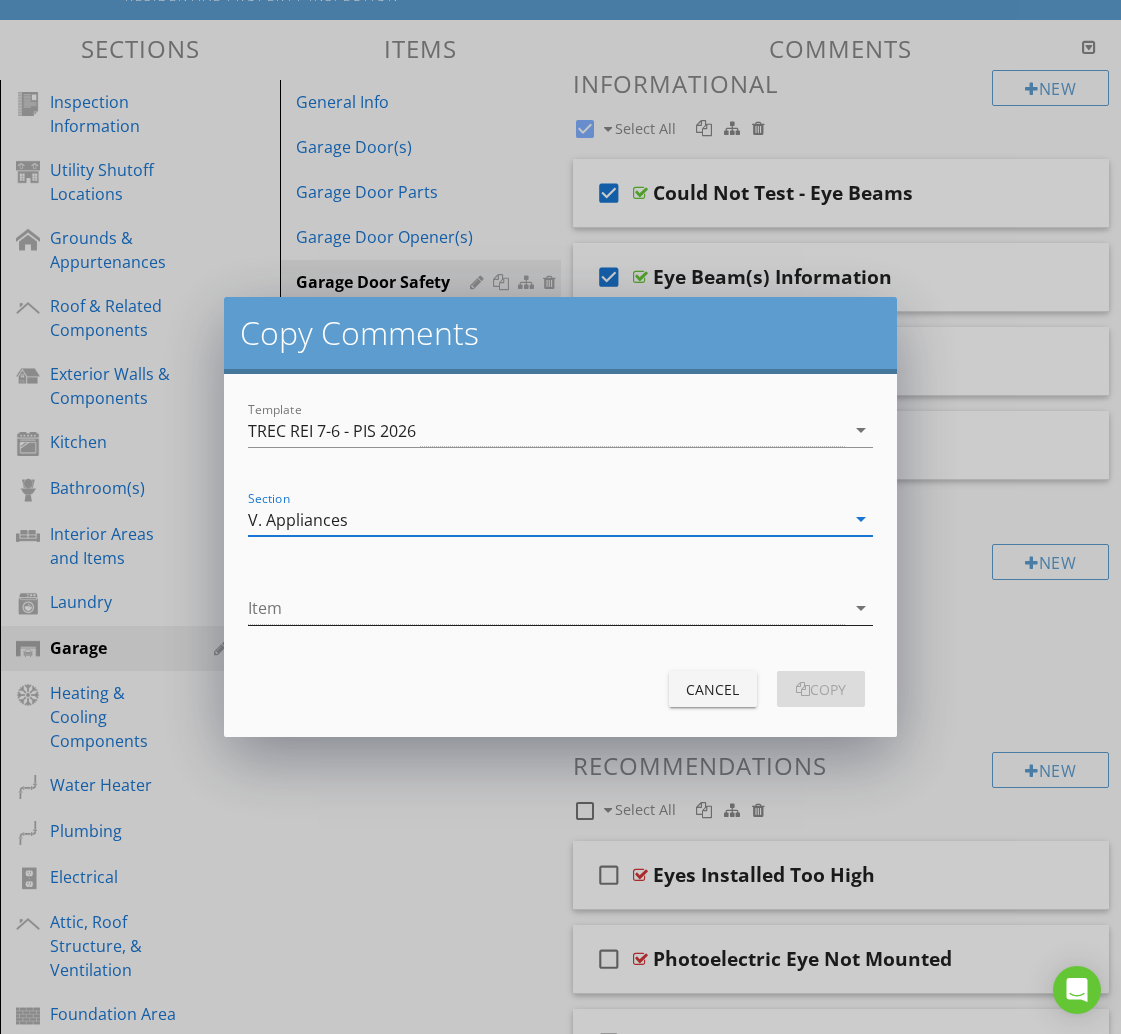 click at bounding box center [546, 608] 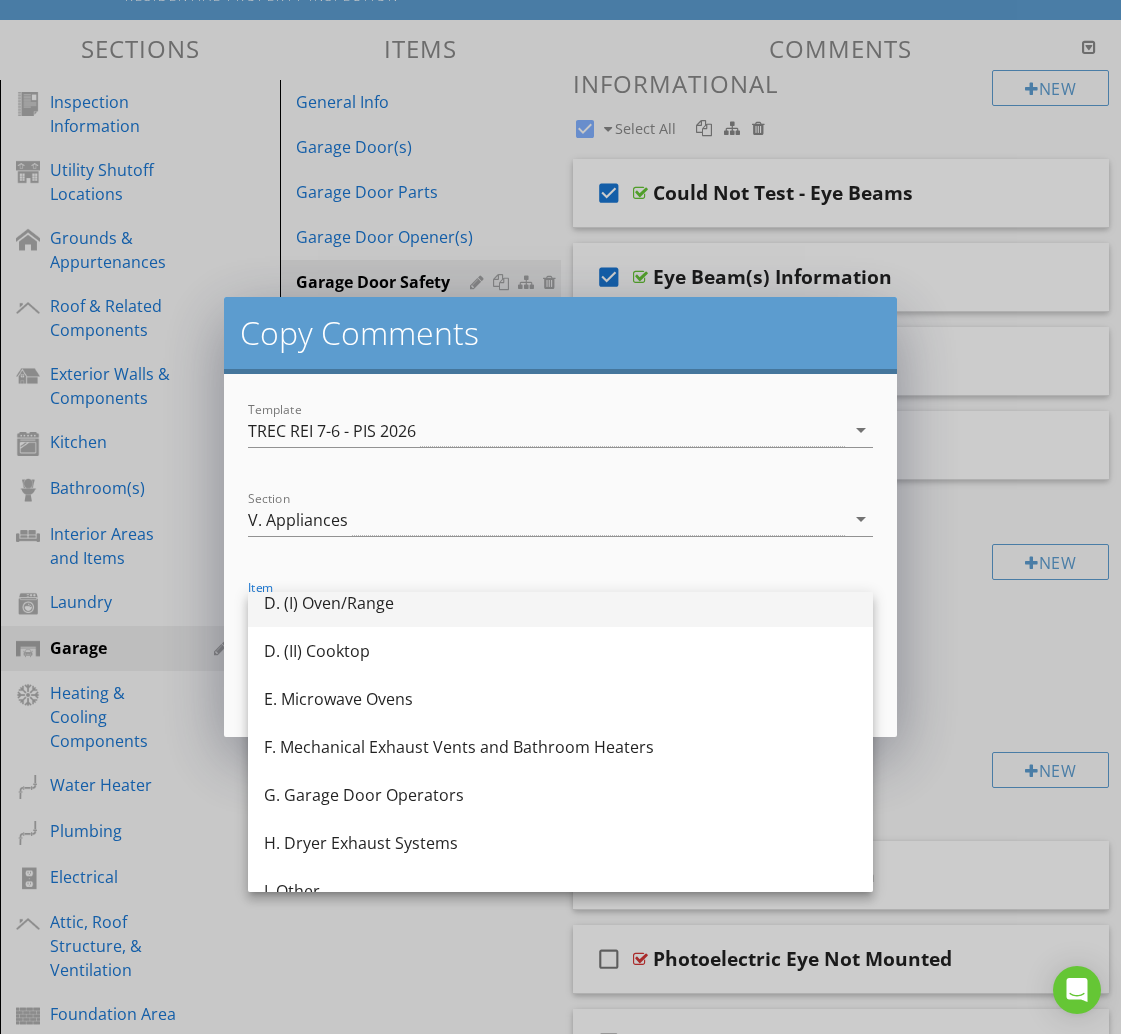 scroll, scrollTop: 227, scrollLeft: 0, axis: vertical 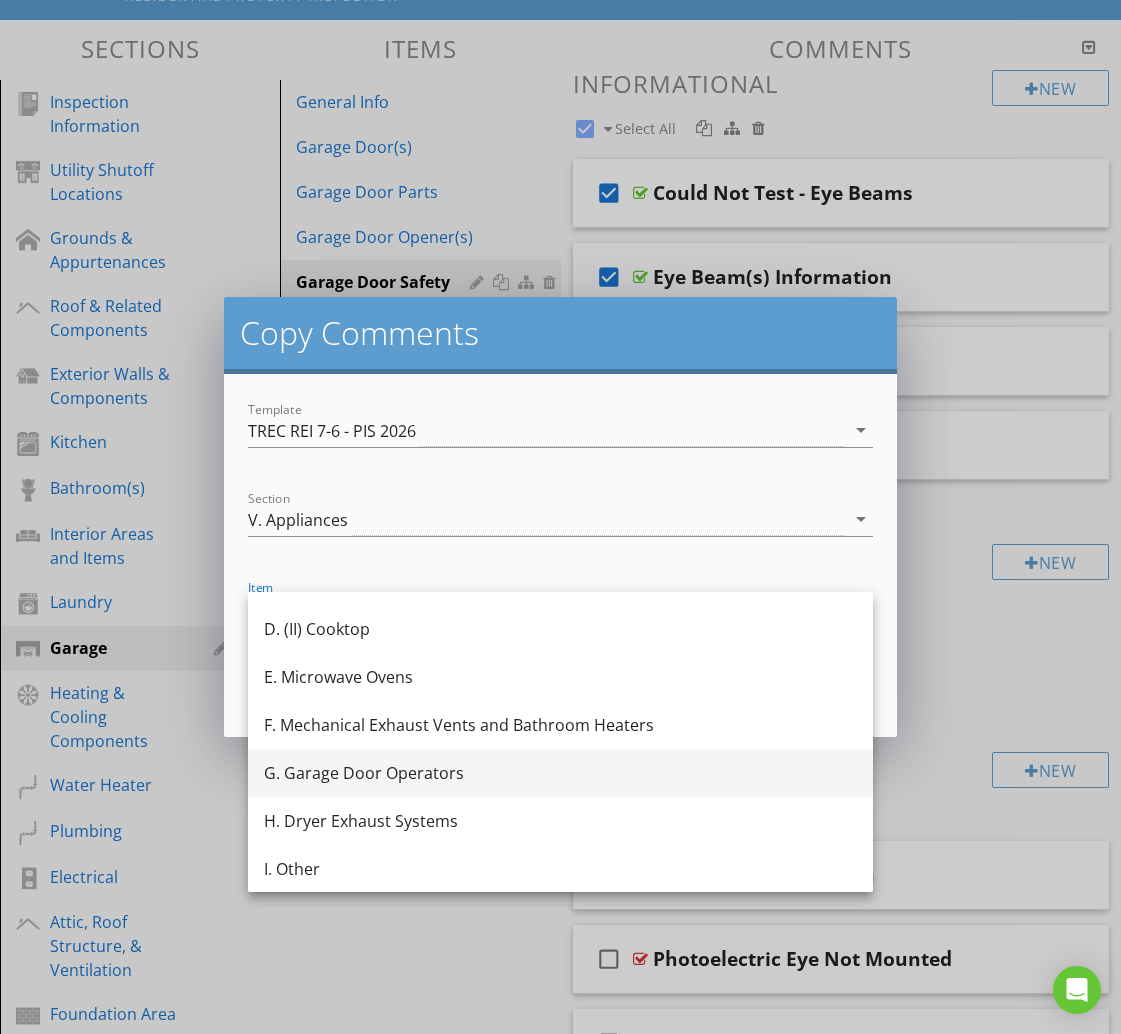 click on "G. Garage Door Operators" at bounding box center [560, 773] 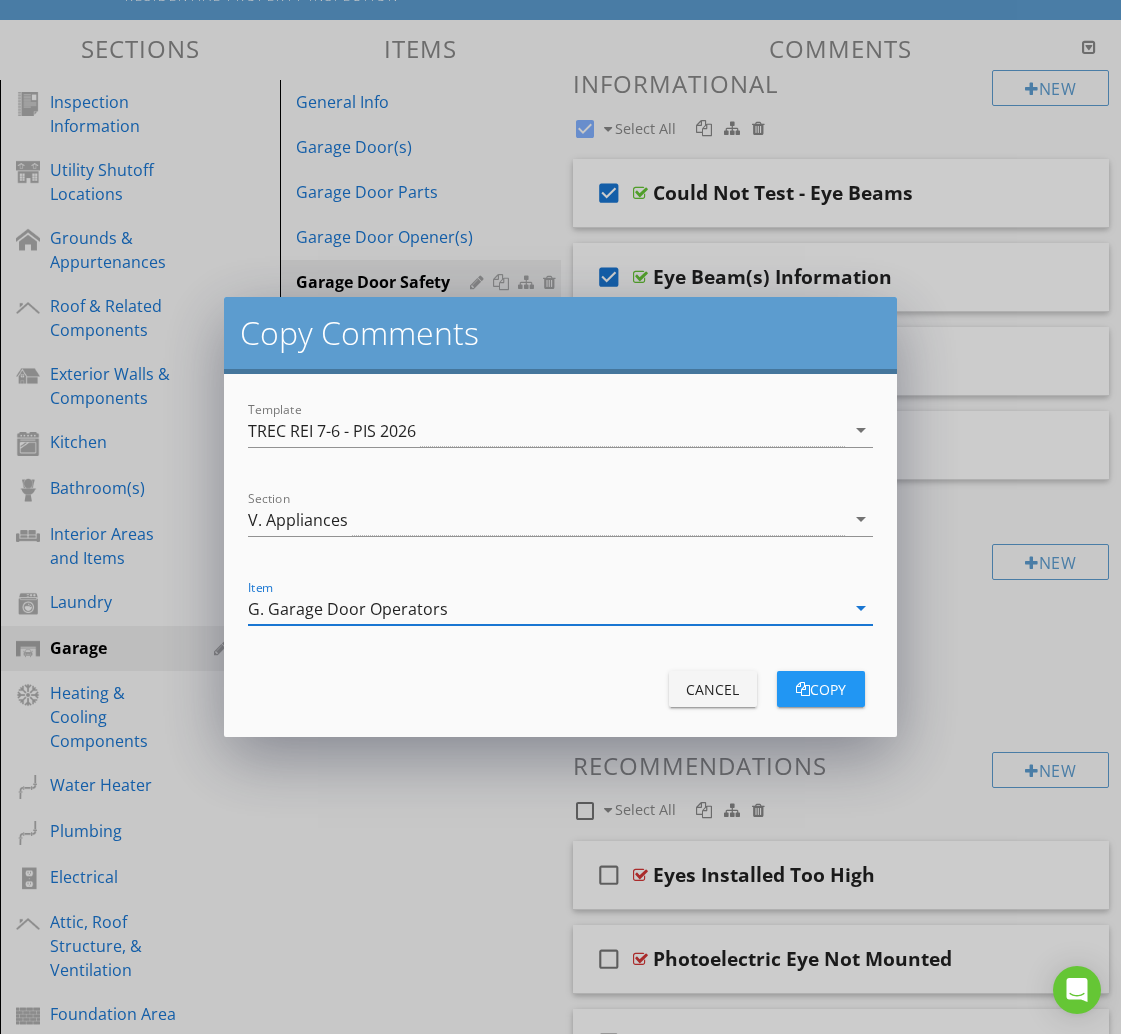 click on "copy" at bounding box center [821, 689] 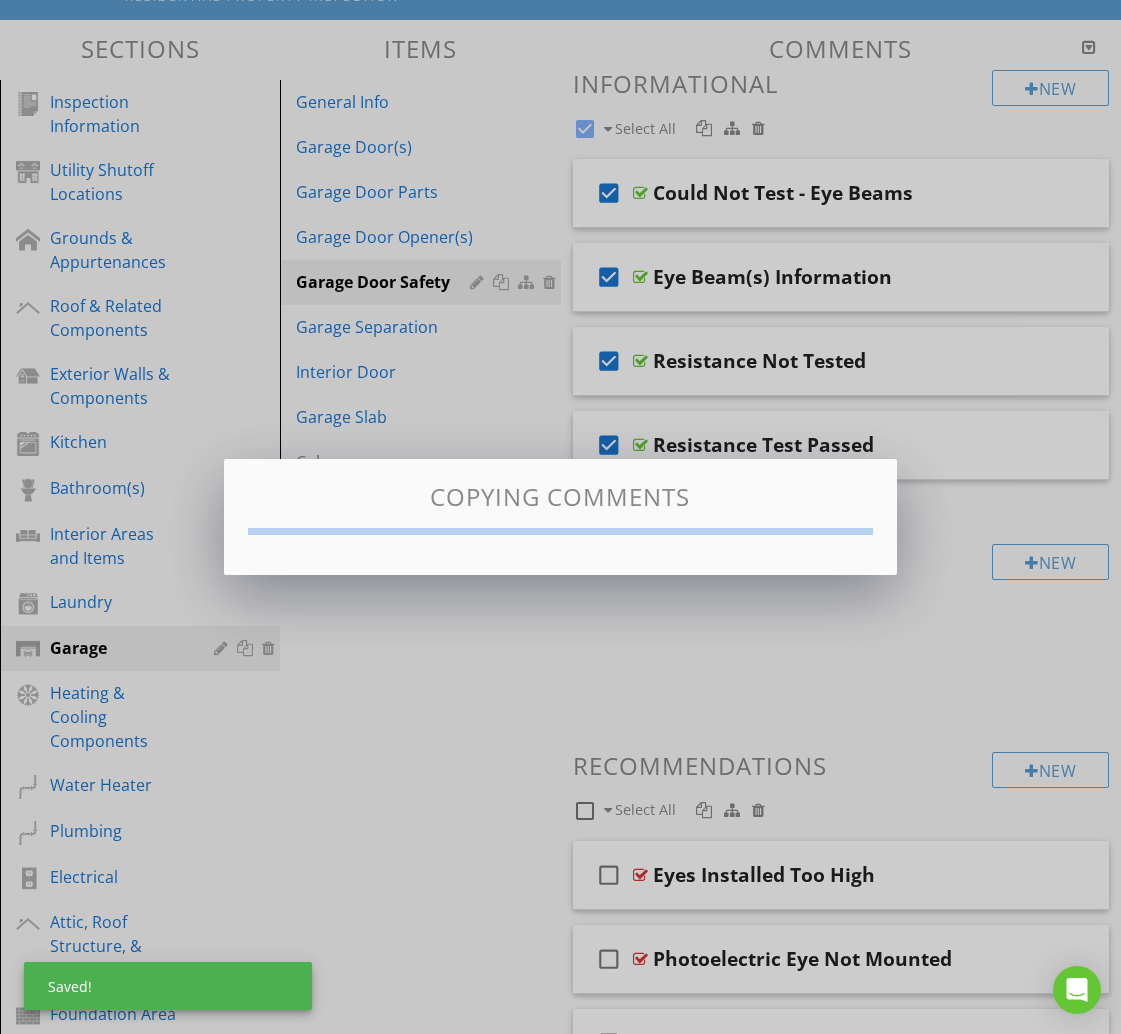 checkbox on "false" 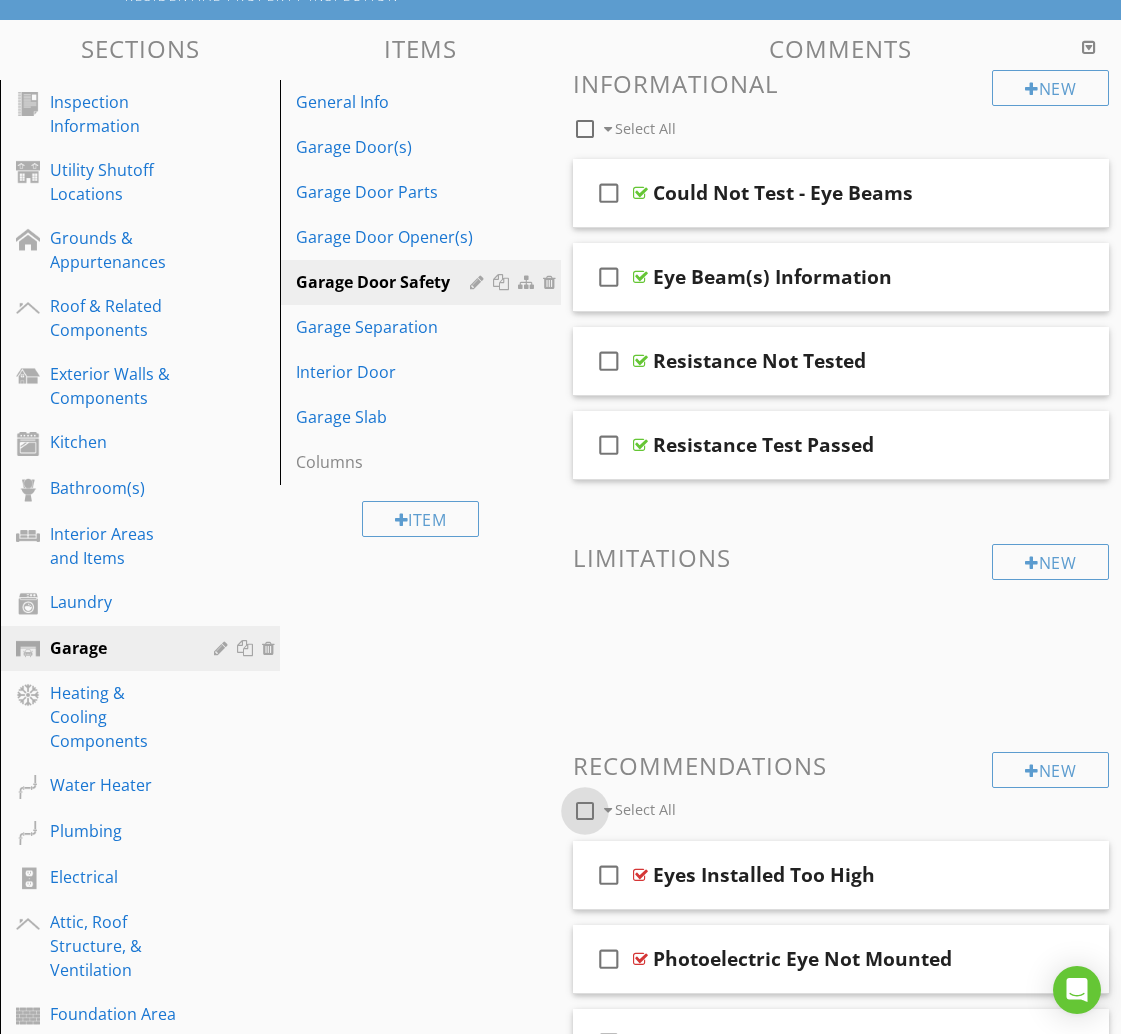 click at bounding box center [585, 811] 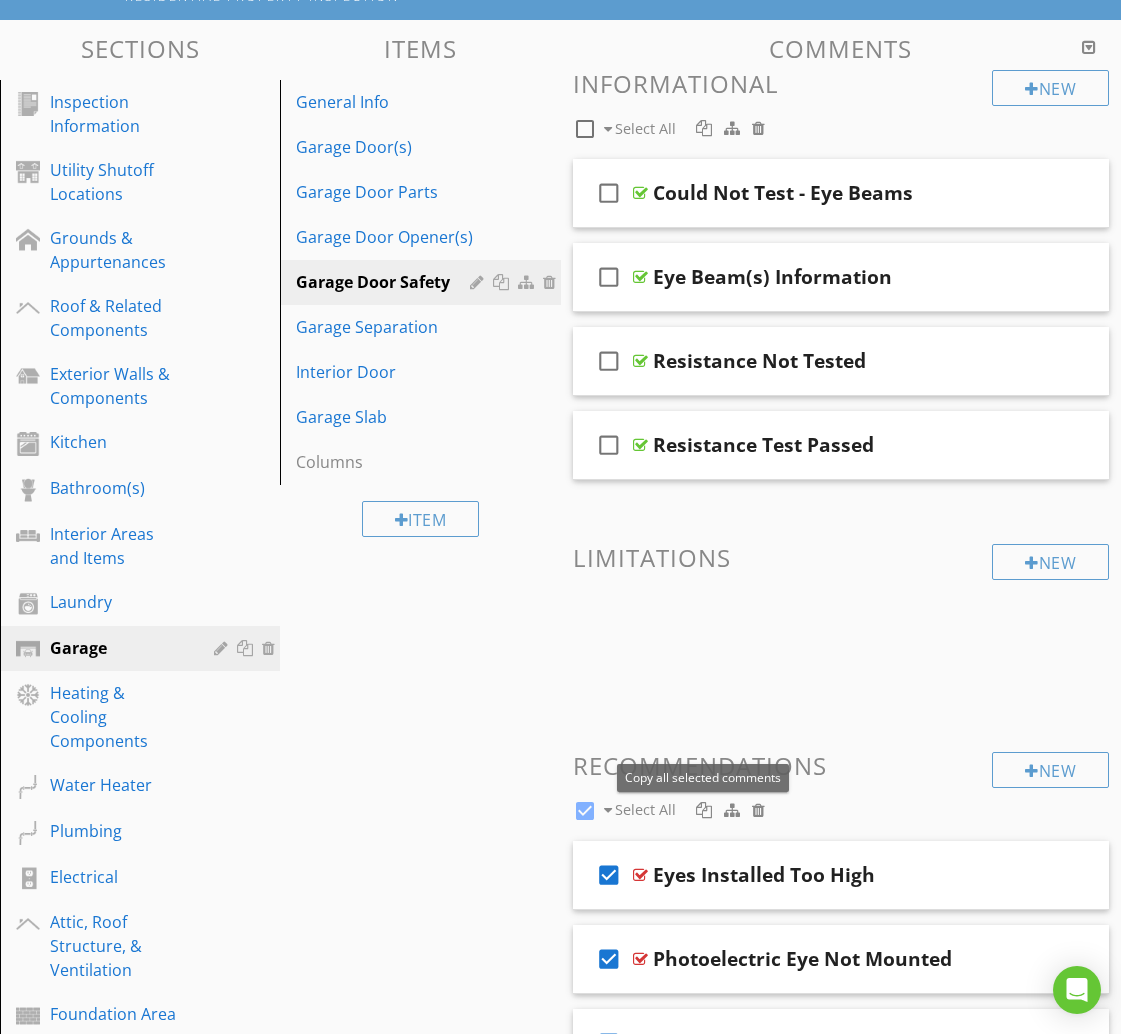 click at bounding box center [704, 810] 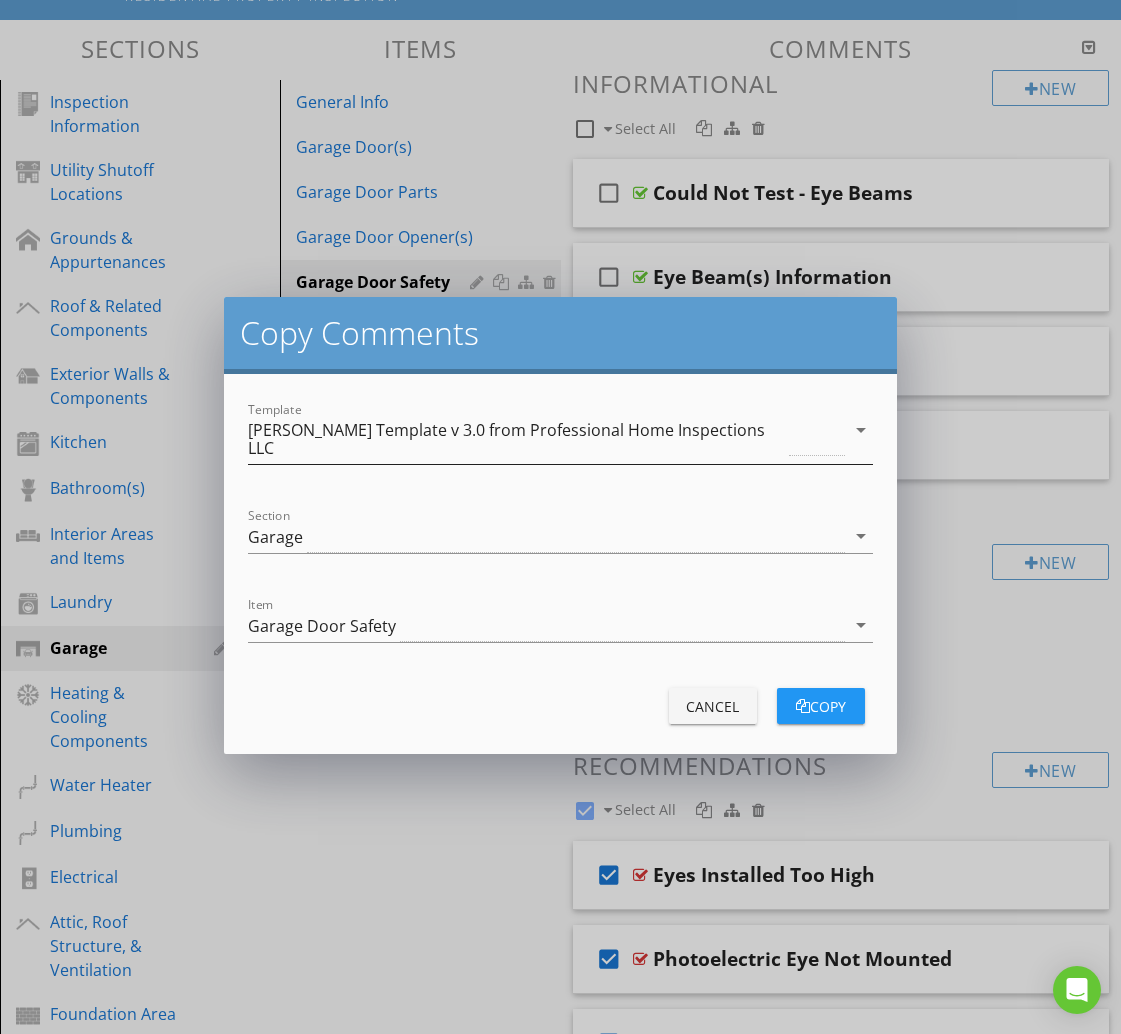 click on "[PERSON_NAME] Template v 3.0 from Professional Home Inspections LLC" at bounding box center [546, 439] 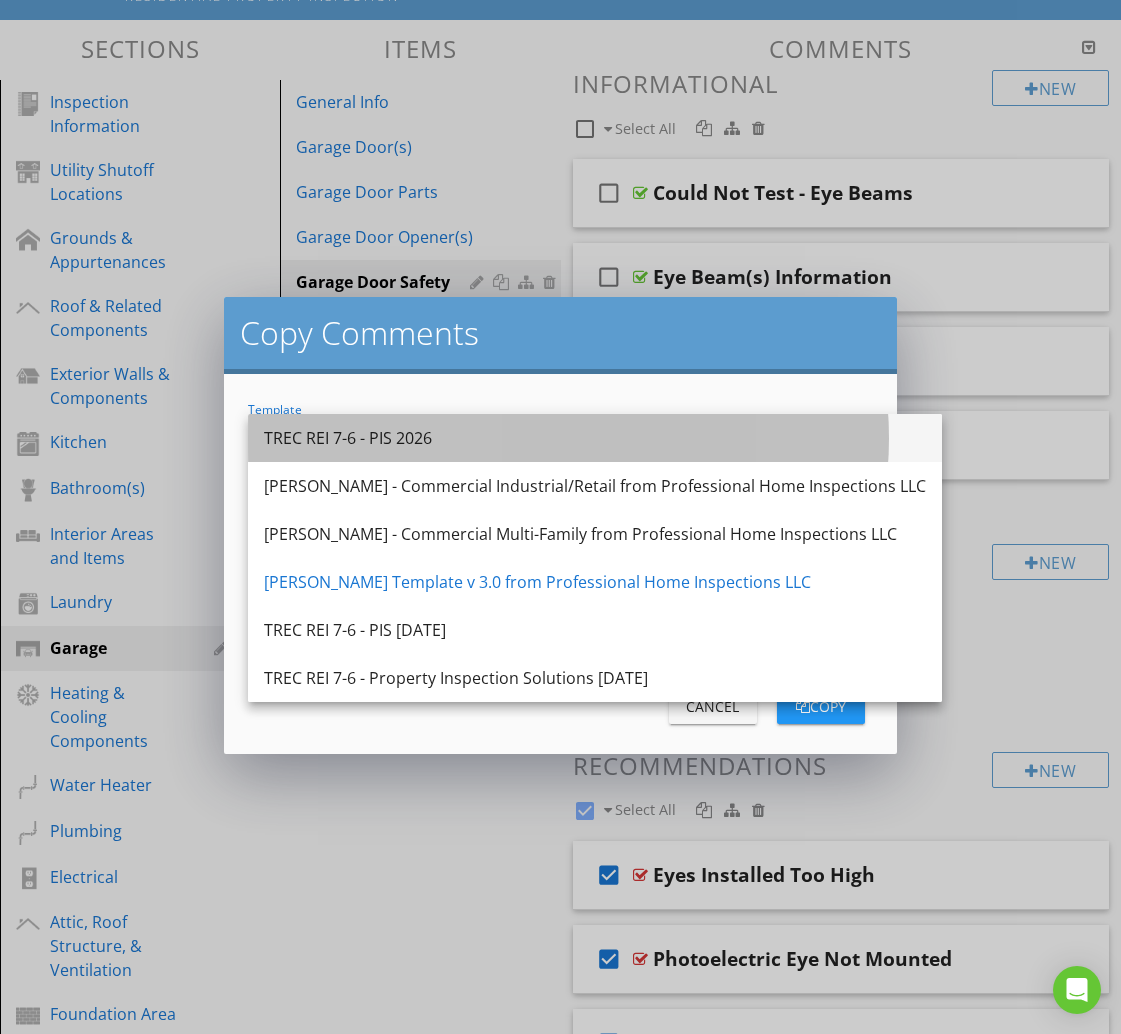 click on "TREC REI 7-6 - PIS 2026" at bounding box center [595, 438] 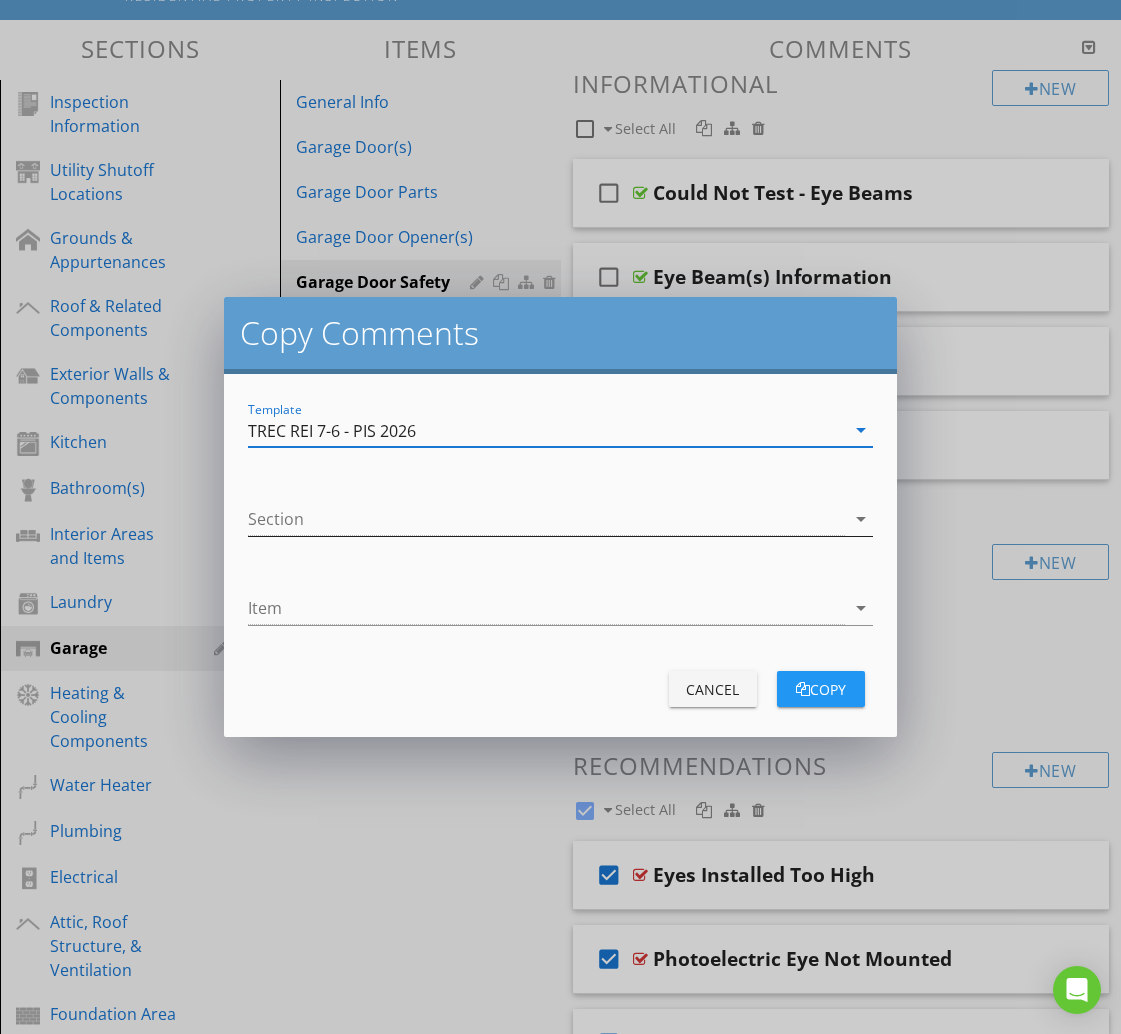 click at bounding box center (546, 519) 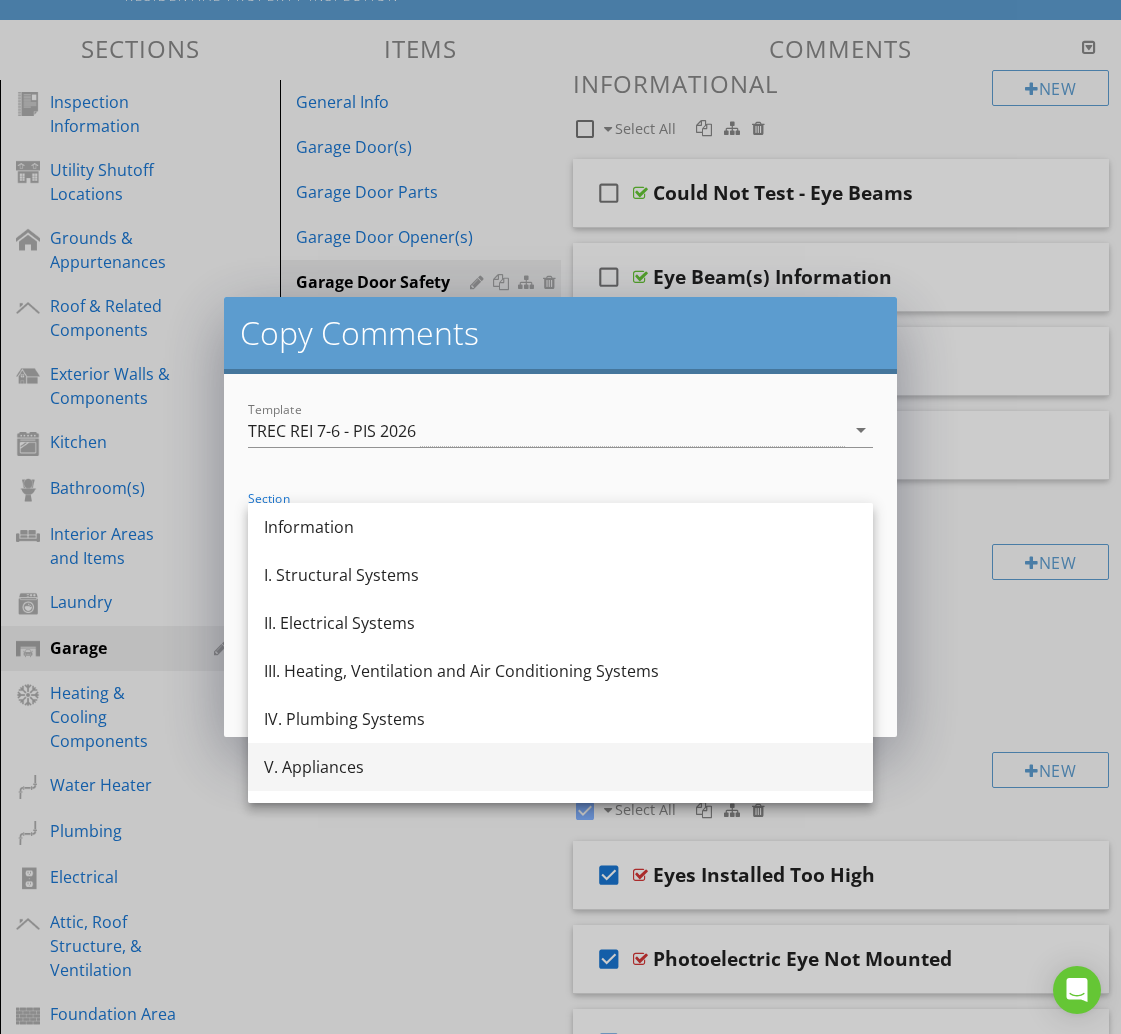 click on "V. Appliances" at bounding box center (560, 767) 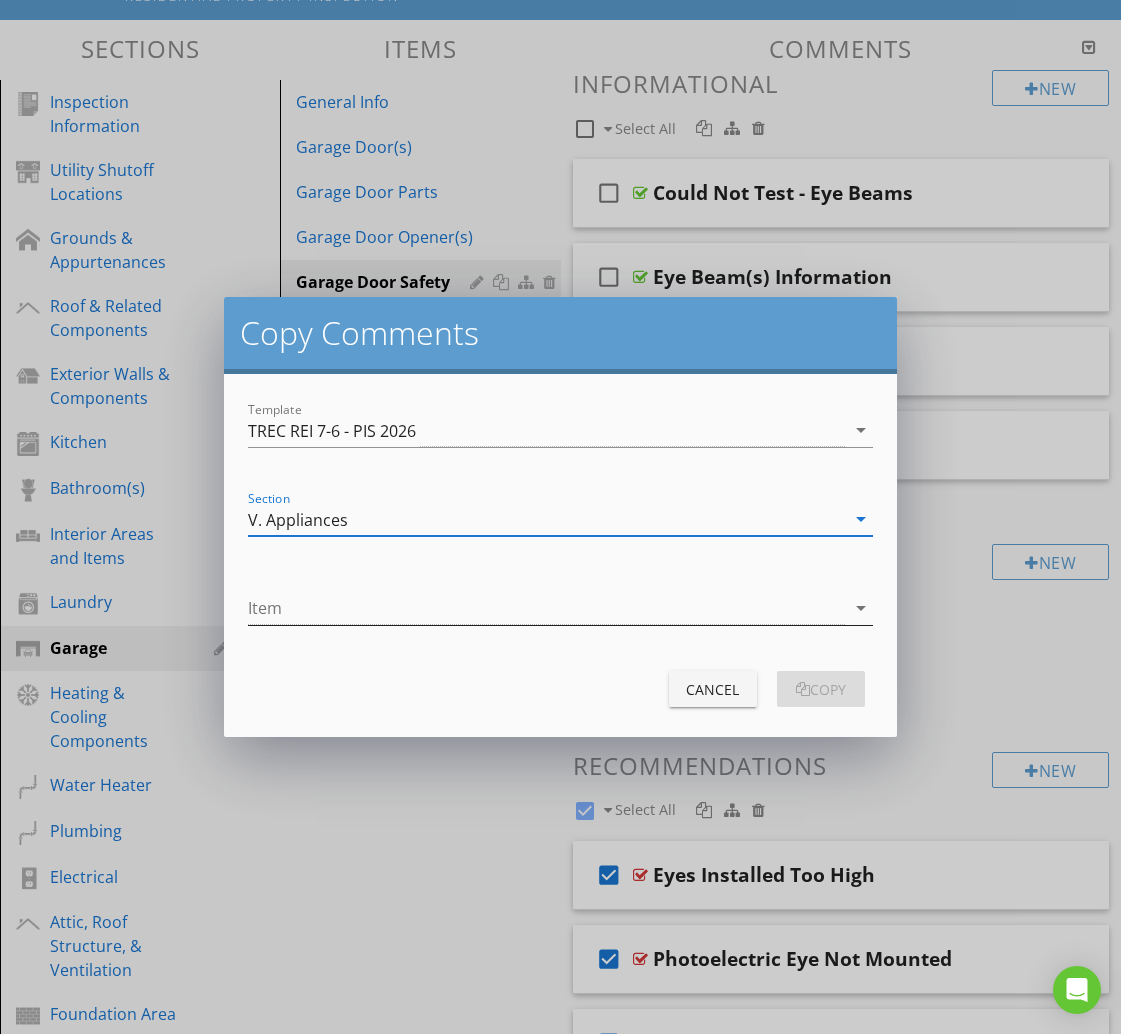 click at bounding box center (546, 608) 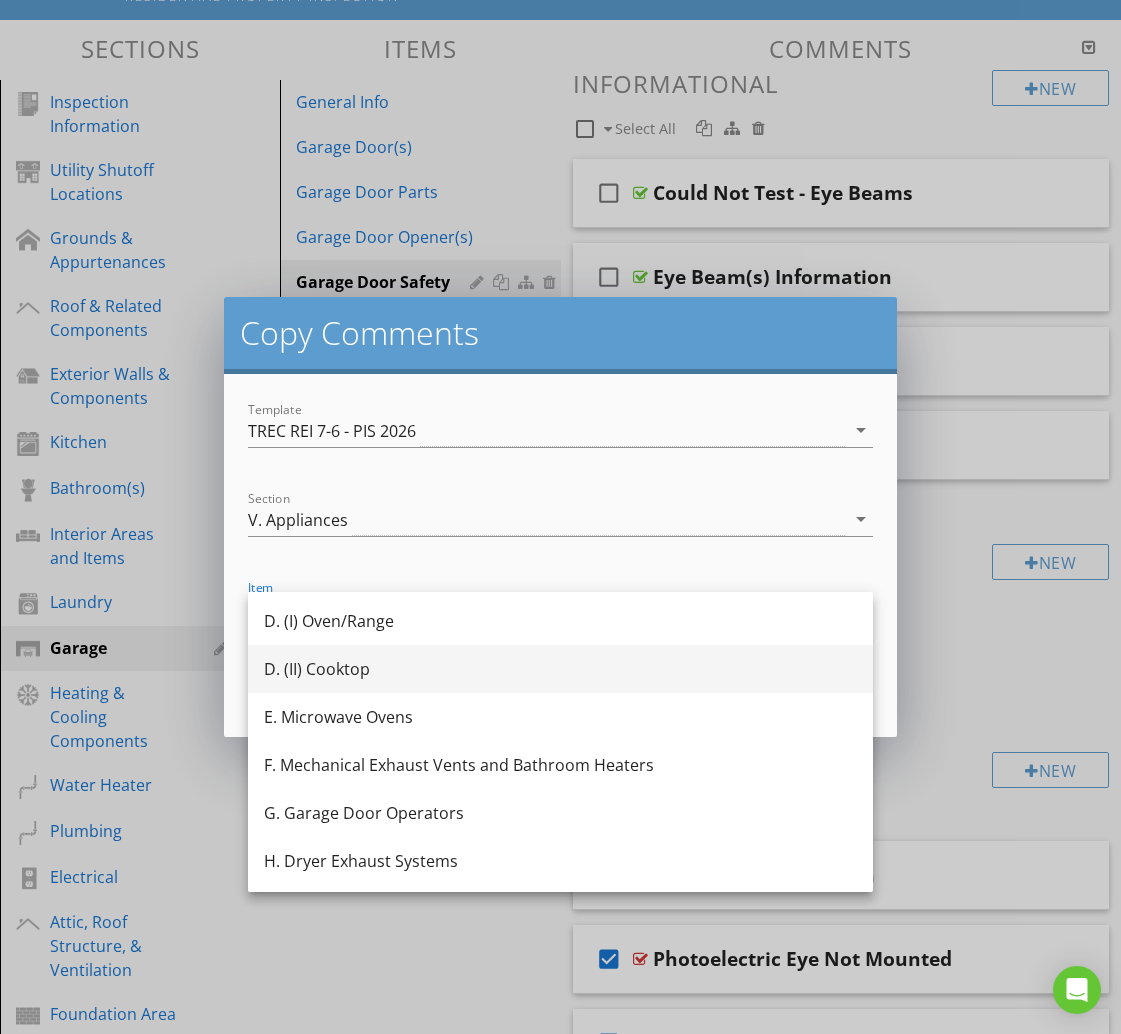 scroll, scrollTop: 276, scrollLeft: 0, axis: vertical 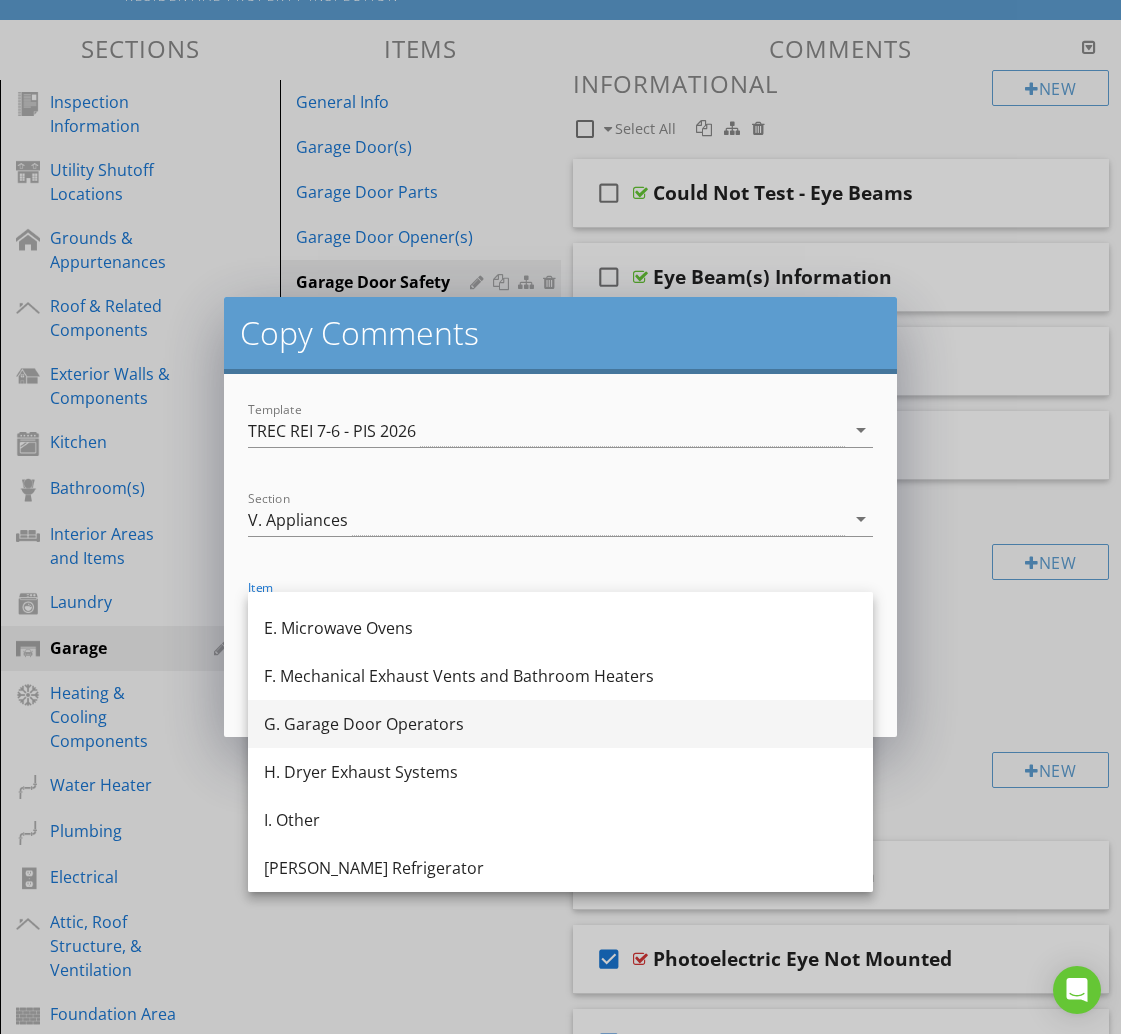 click on "G. Garage Door Operators" at bounding box center [560, 724] 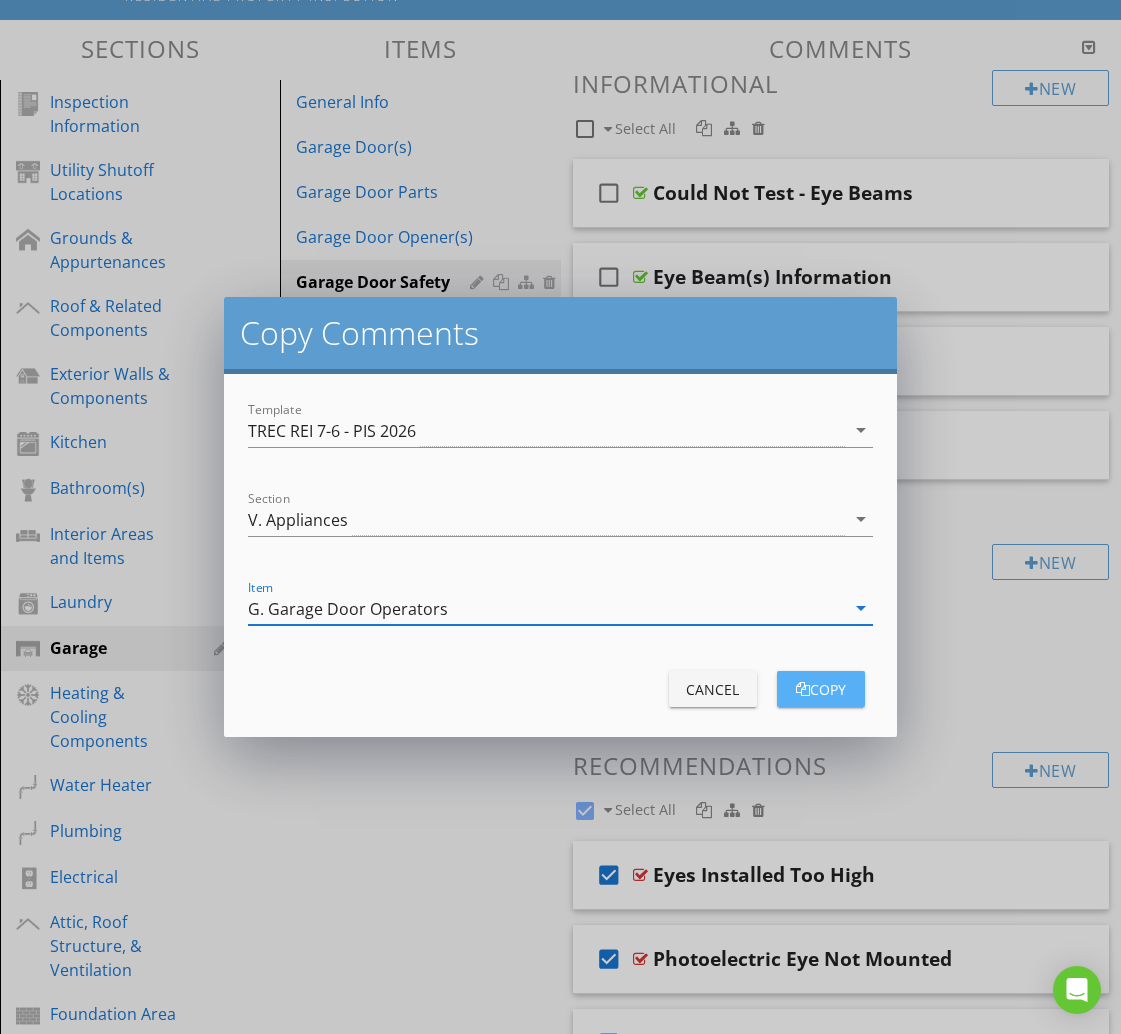 click on "copy" at bounding box center (821, 689) 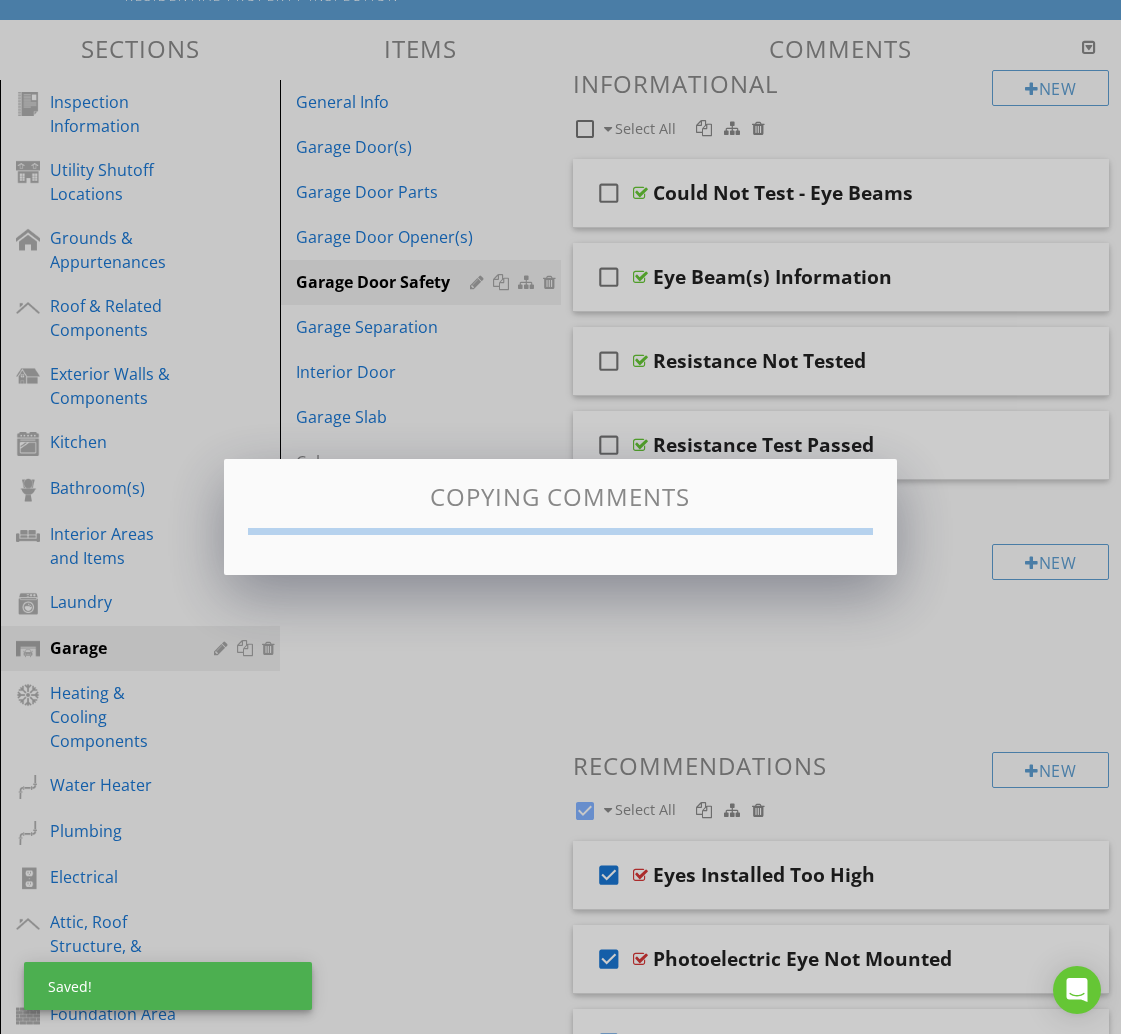 checkbox on "false" 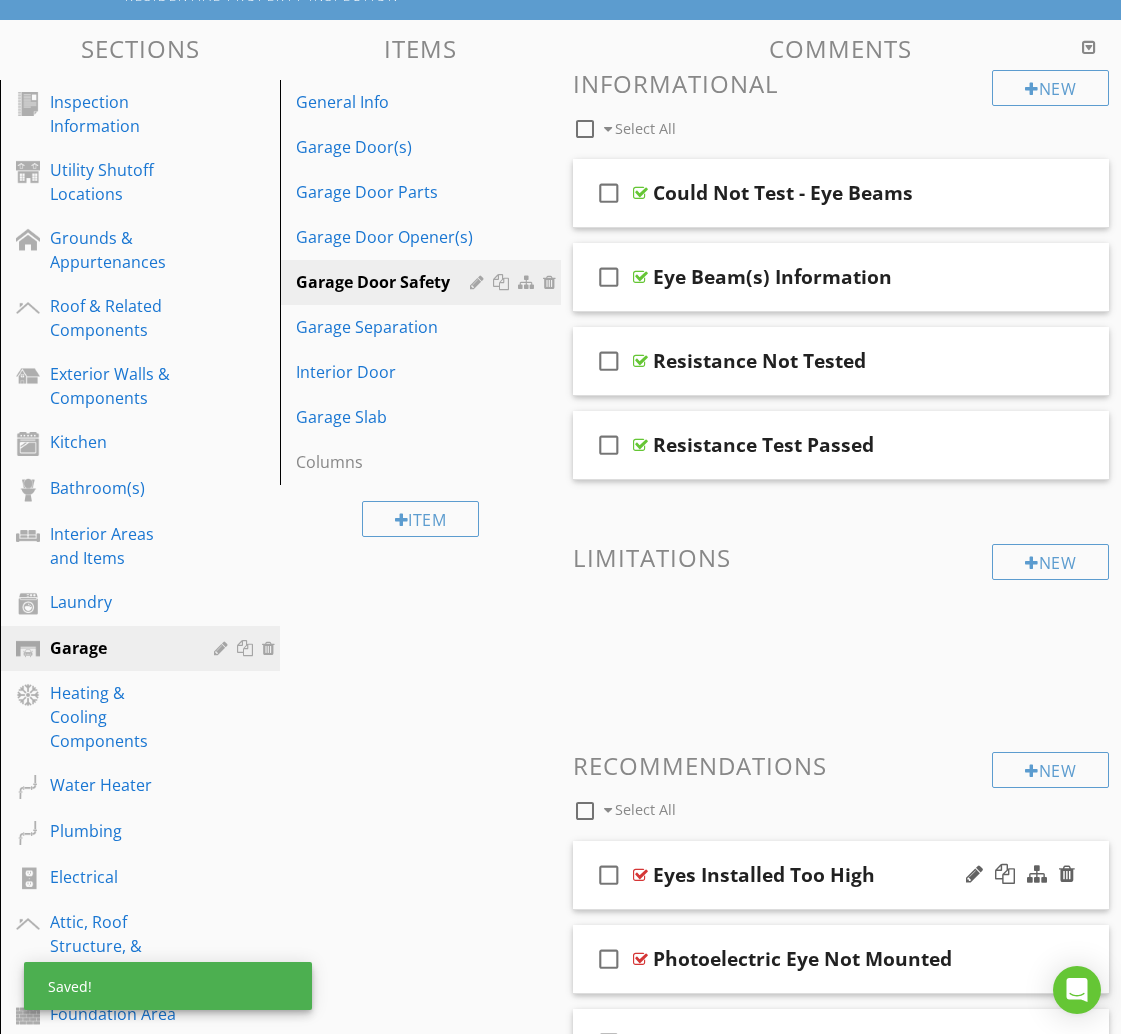 click on "check_box_outline_blank
Eyes Installed Too High" at bounding box center [841, 875] 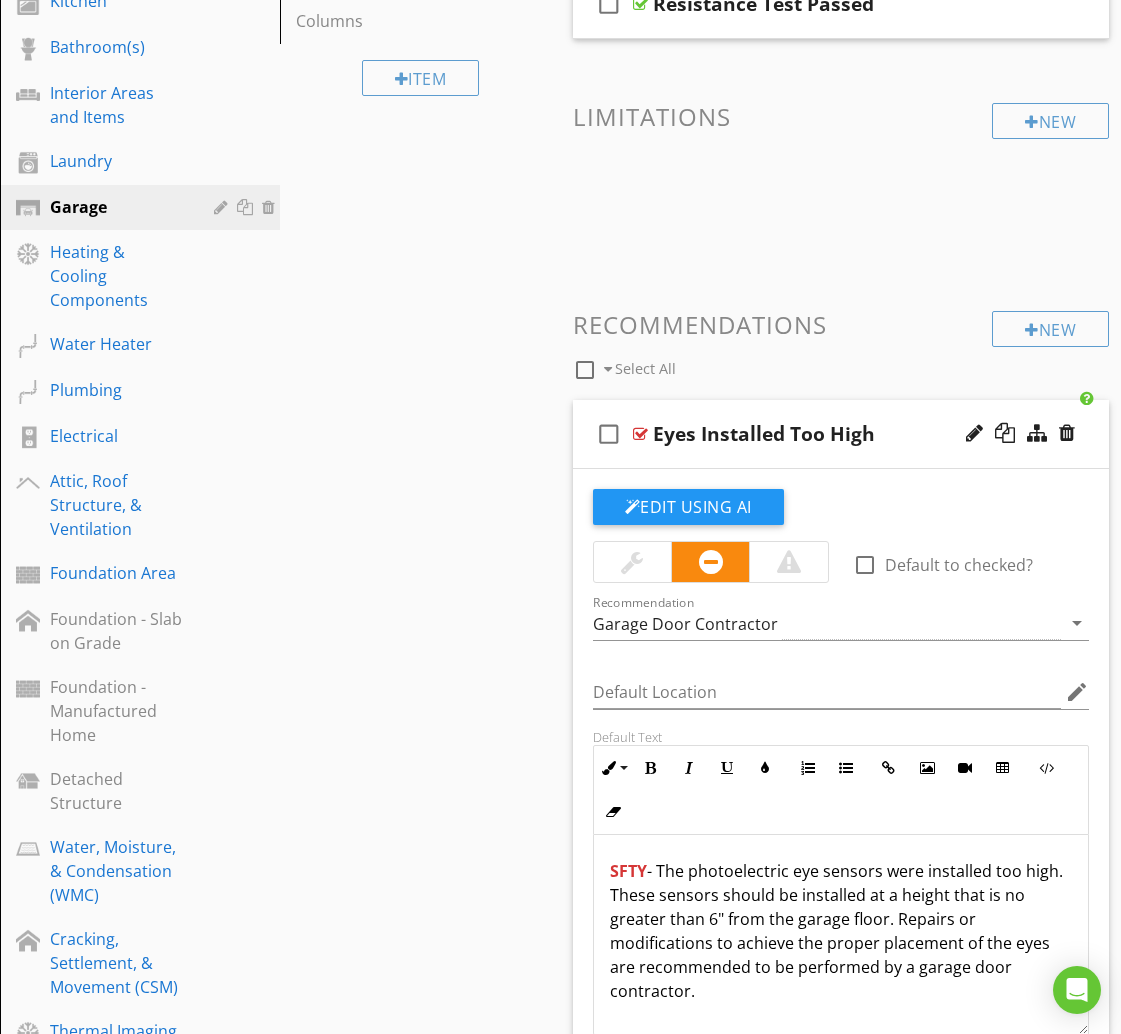 scroll, scrollTop: 697, scrollLeft: 0, axis: vertical 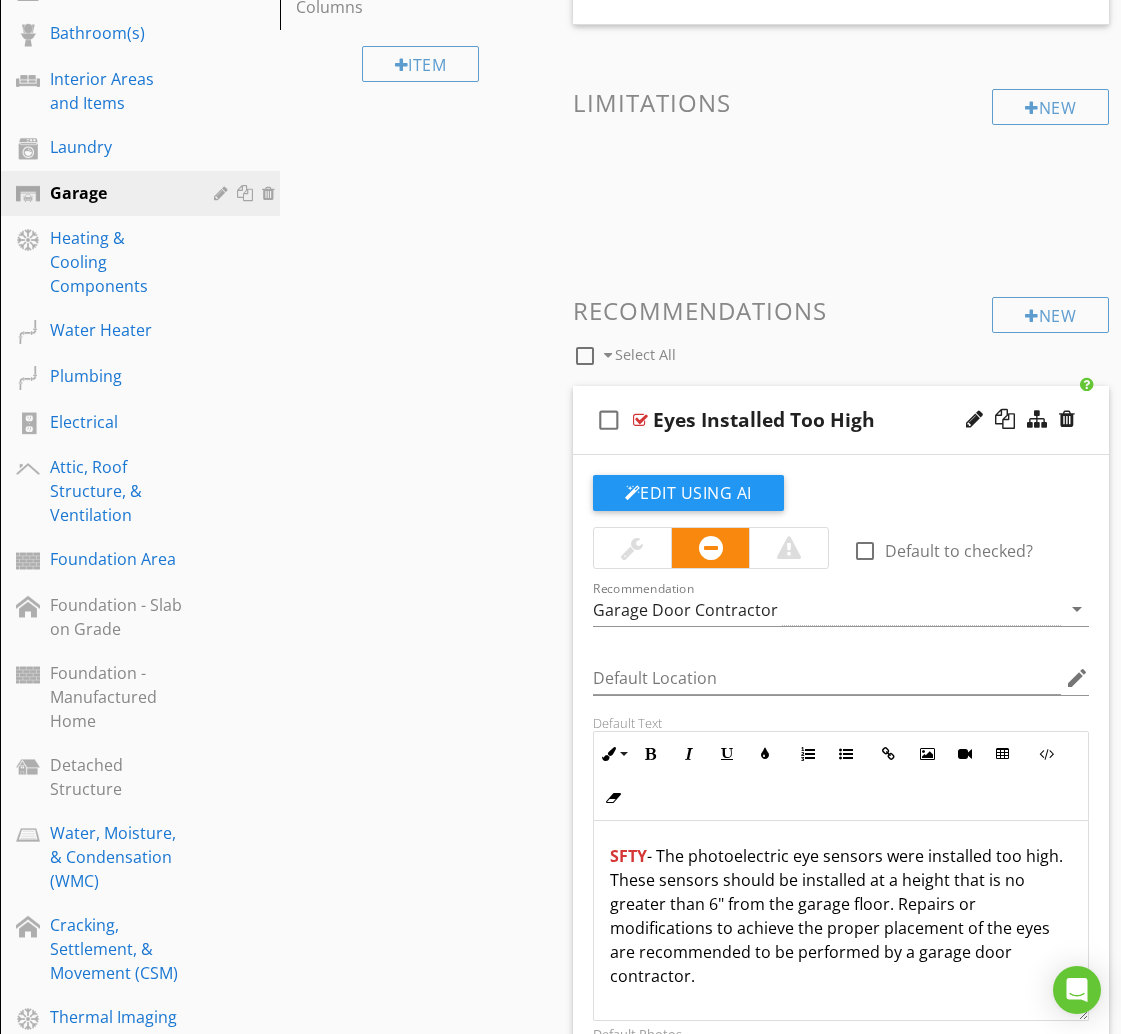 click on "check_box_outline_blank
Eyes Installed Too High" at bounding box center [841, 420] 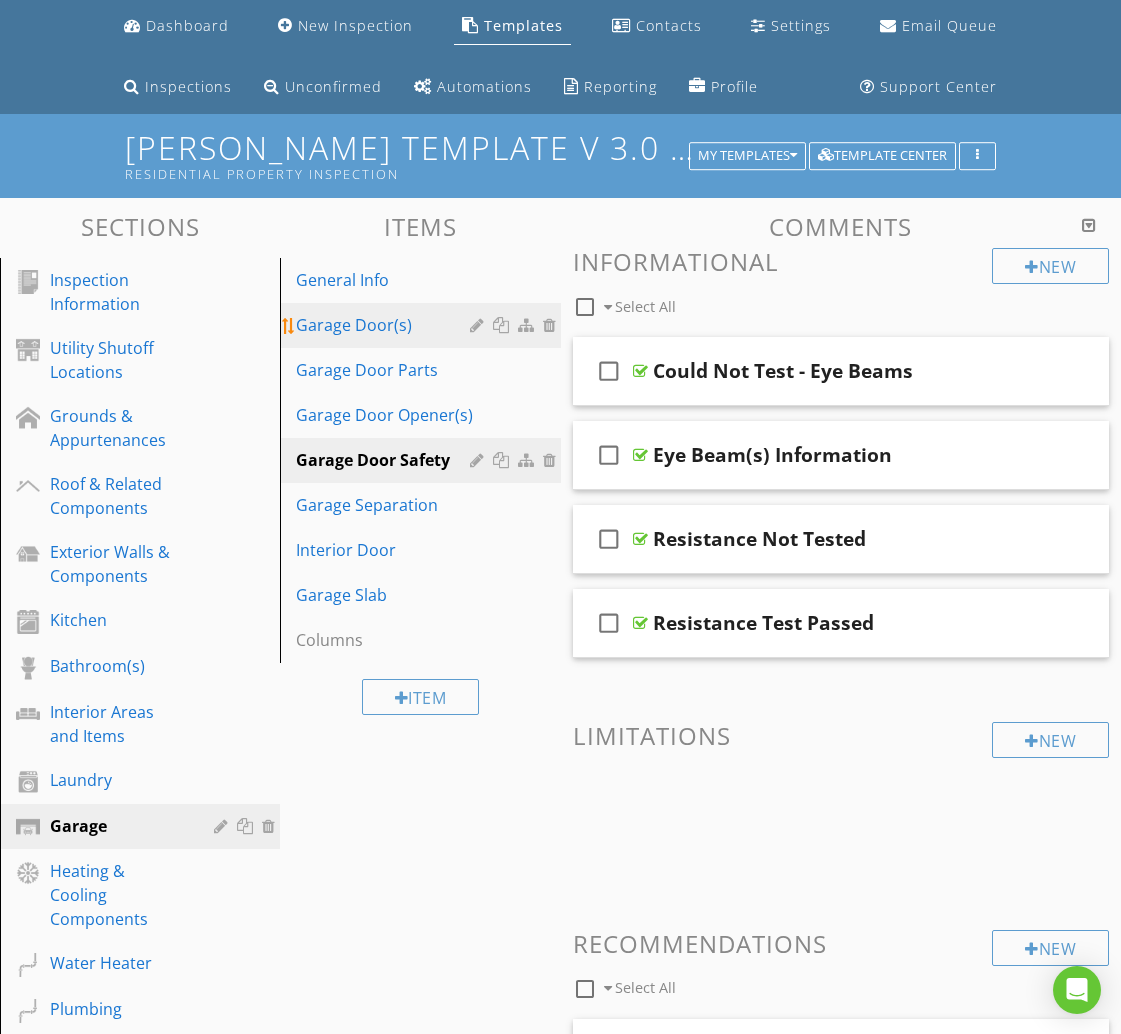 scroll, scrollTop: 28, scrollLeft: 0, axis: vertical 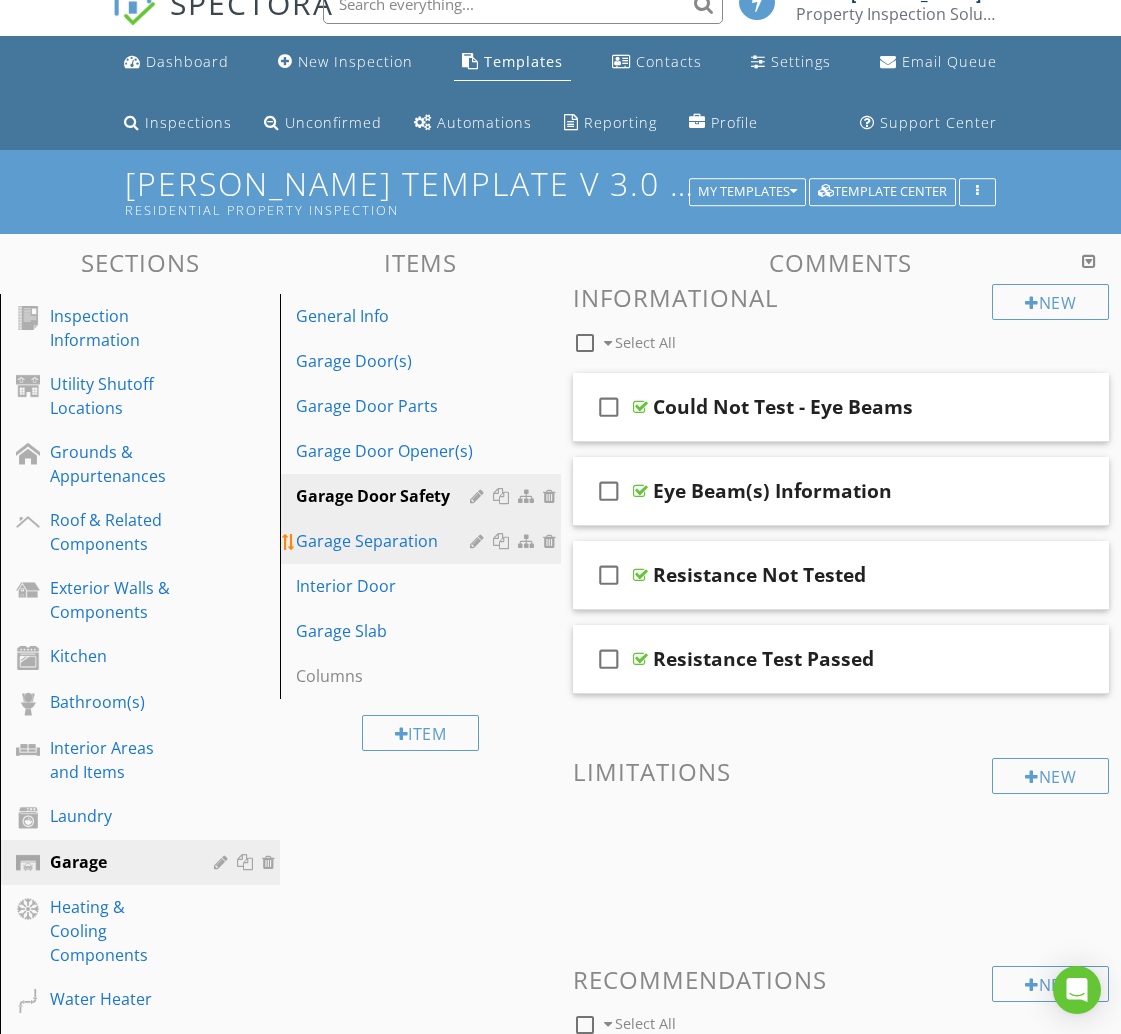 click on "Garage Separation" at bounding box center (385, 541) 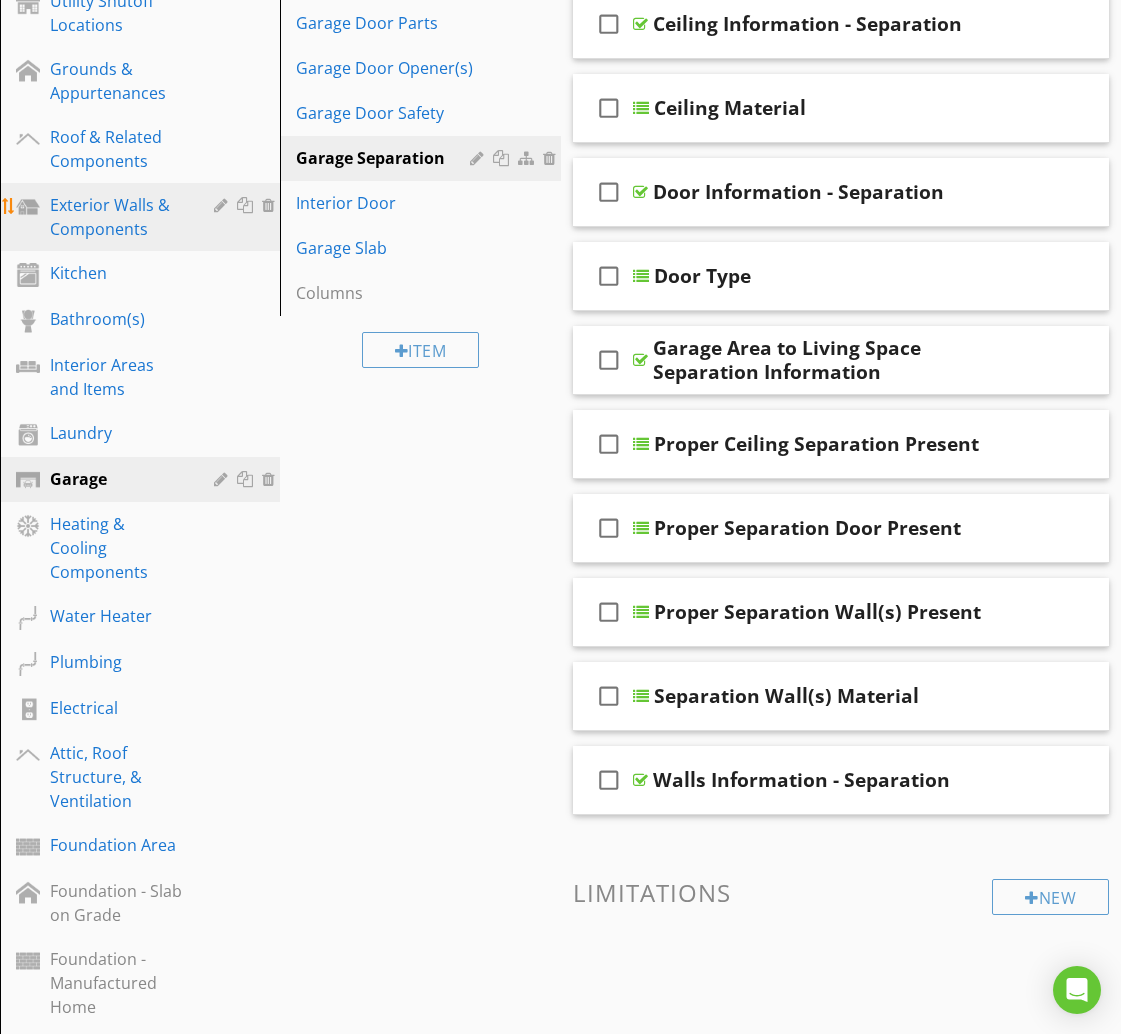 scroll, scrollTop: 413, scrollLeft: 0, axis: vertical 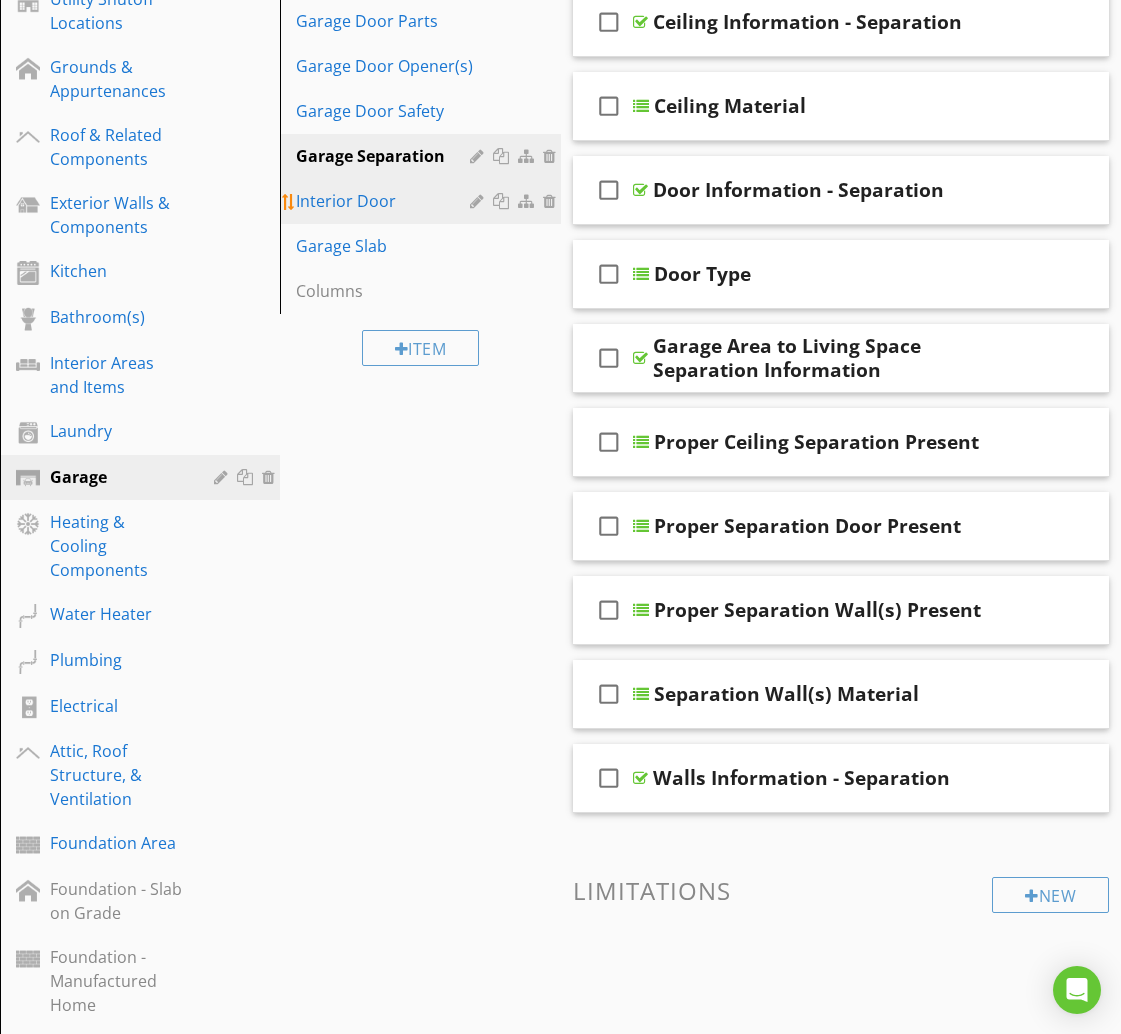 click on "Interior Door" at bounding box center (385, 201) 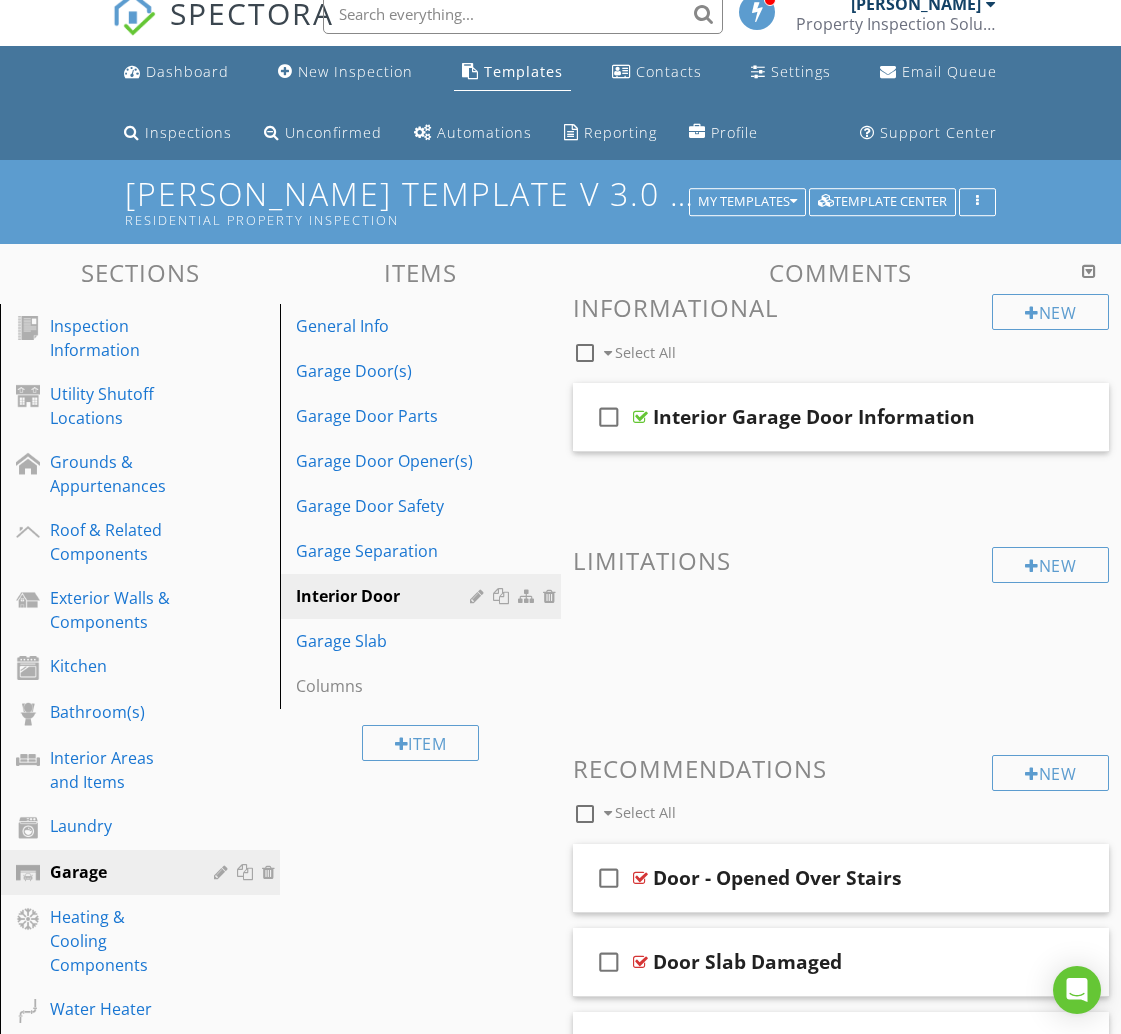 scroll, scrollTop: 0, scrollLeft: 0, axis: both 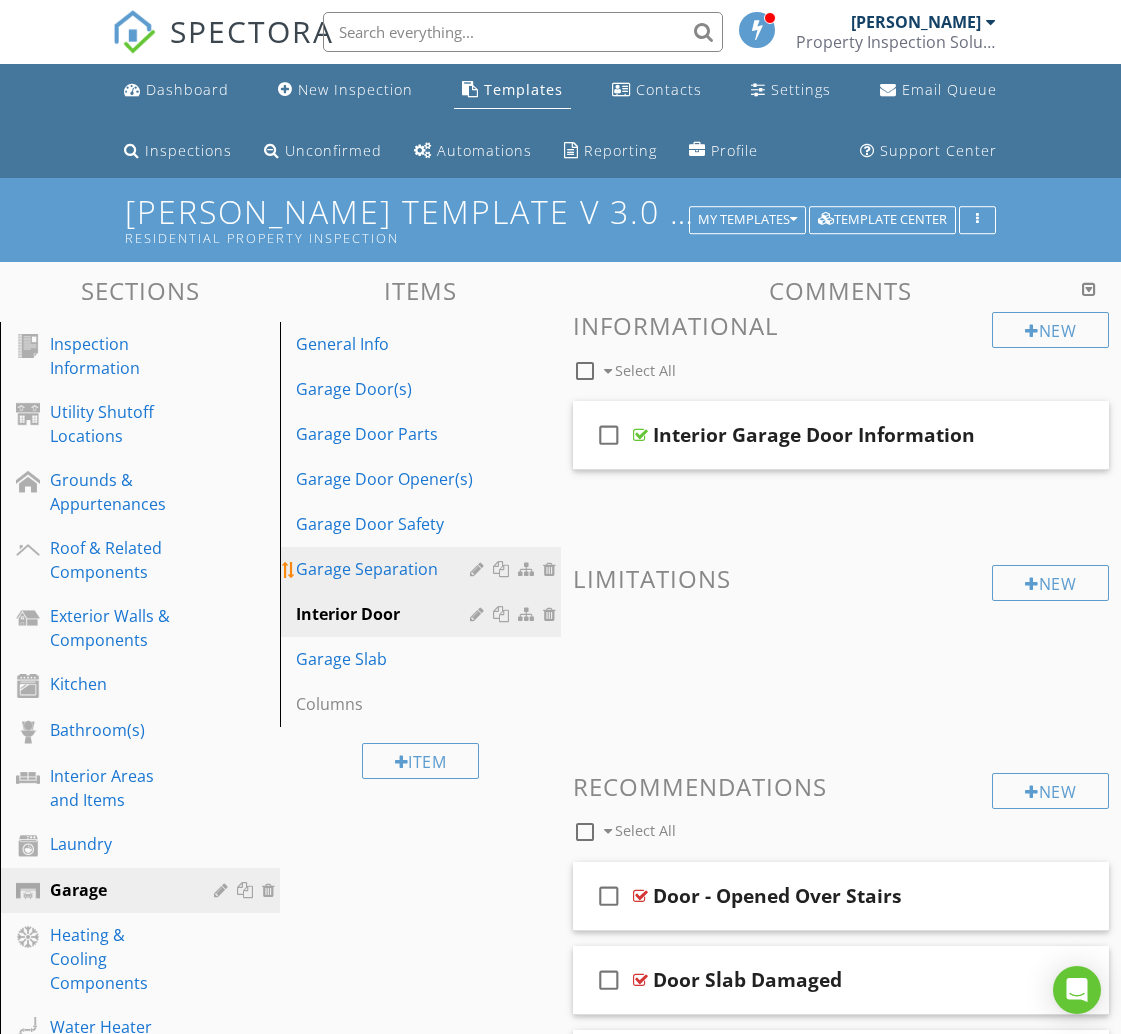 click on "Garage Separation" at bounding box center [385, 569] 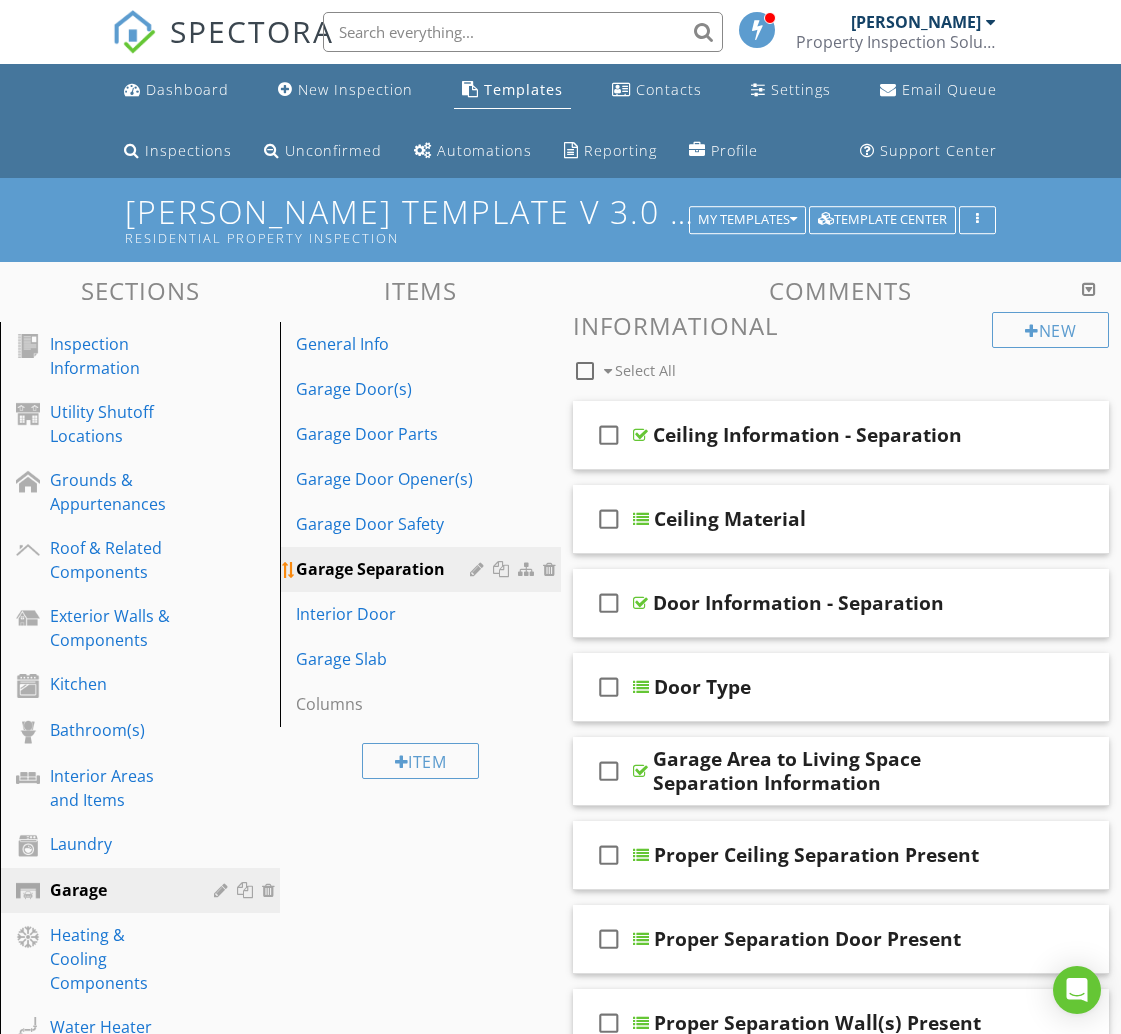click at bounding box center [503, 569] 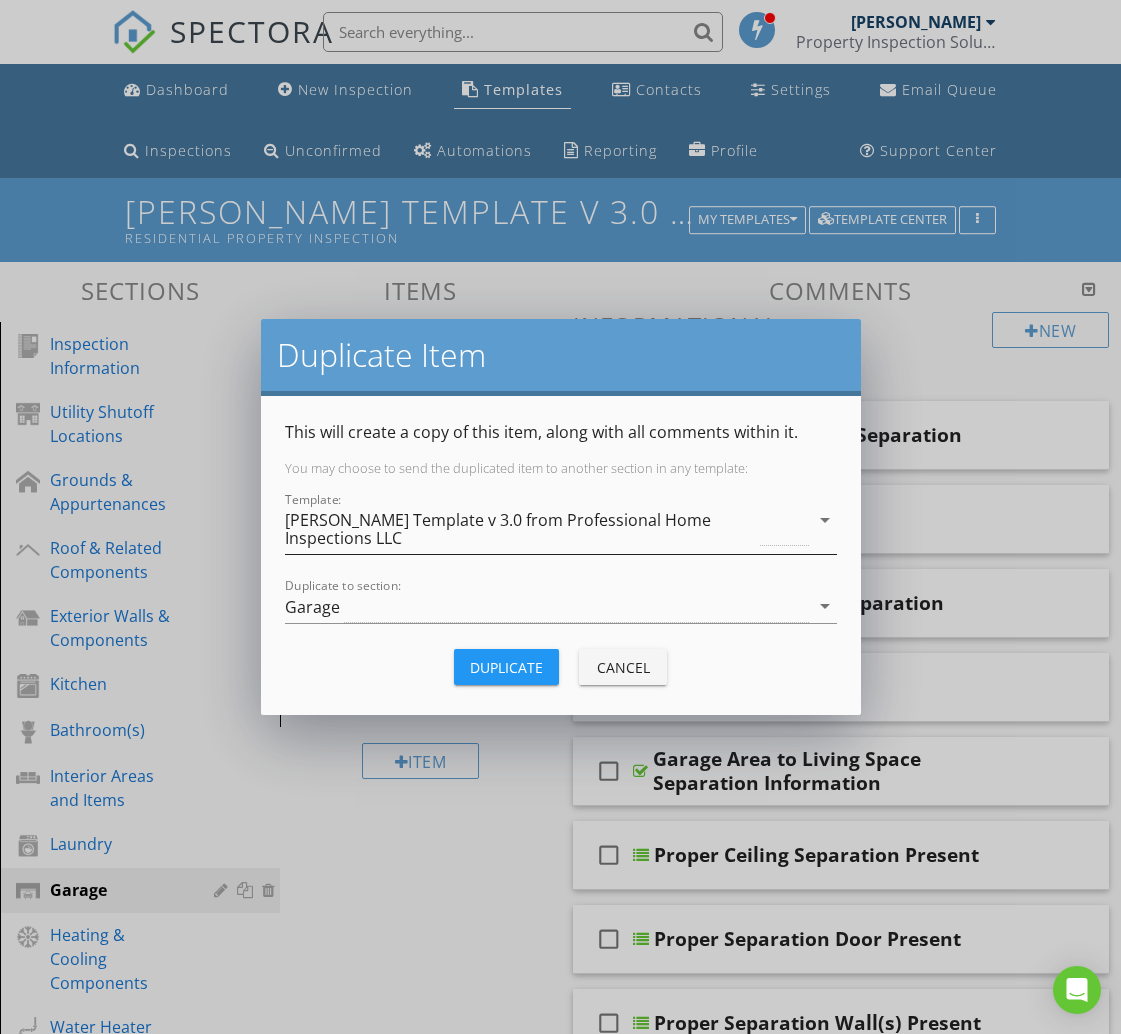 click on "[PERSON_NAME] Template v 3.0 from Professional Home Inspections LLC" at bounding box center [521, 529] 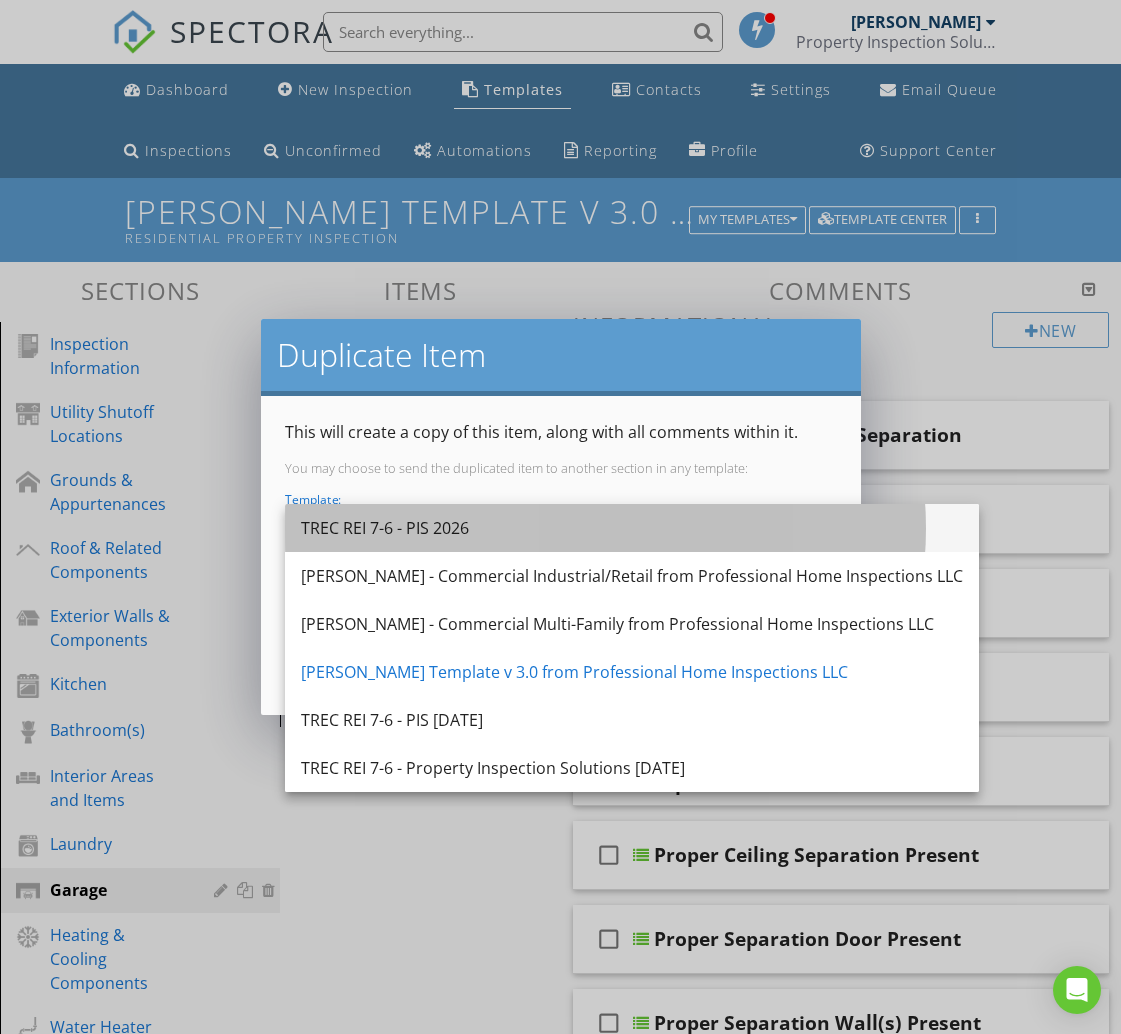 click on "TREC REI 7-6 - PIS 2026" at bounding box center (632, 528) 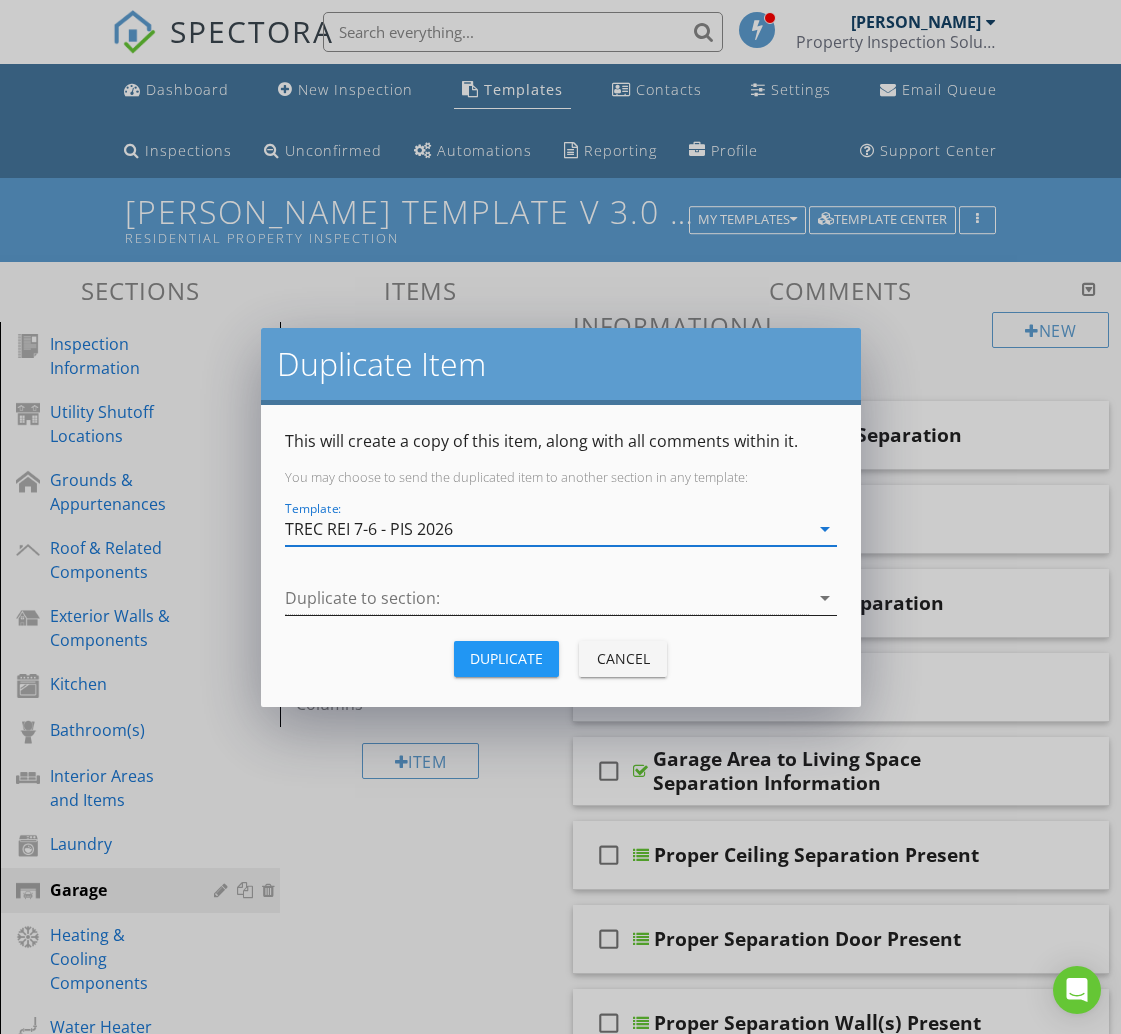 click at bounding box center (547, 598) 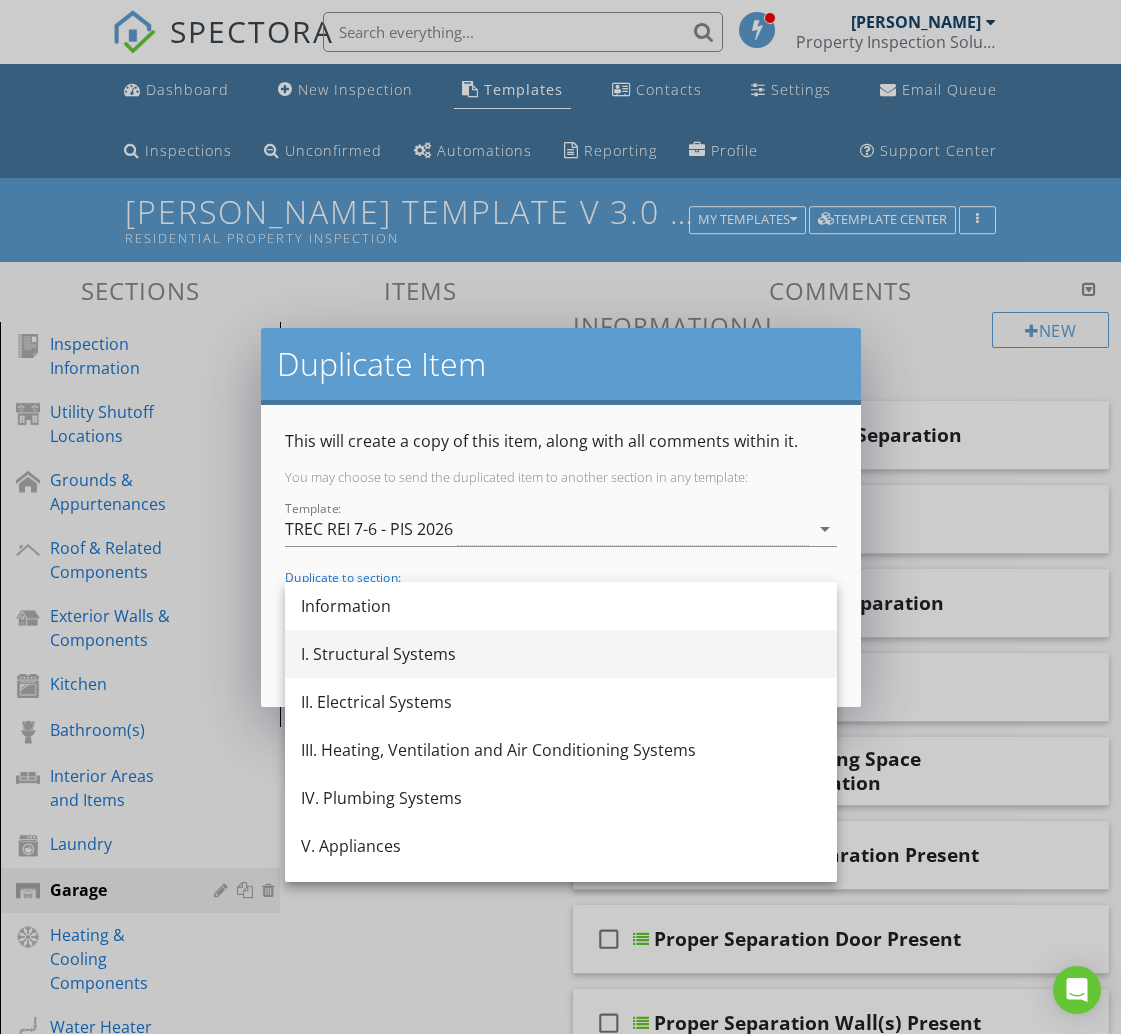 click on "I. Structural Systems" at bounding box center (561, 654) 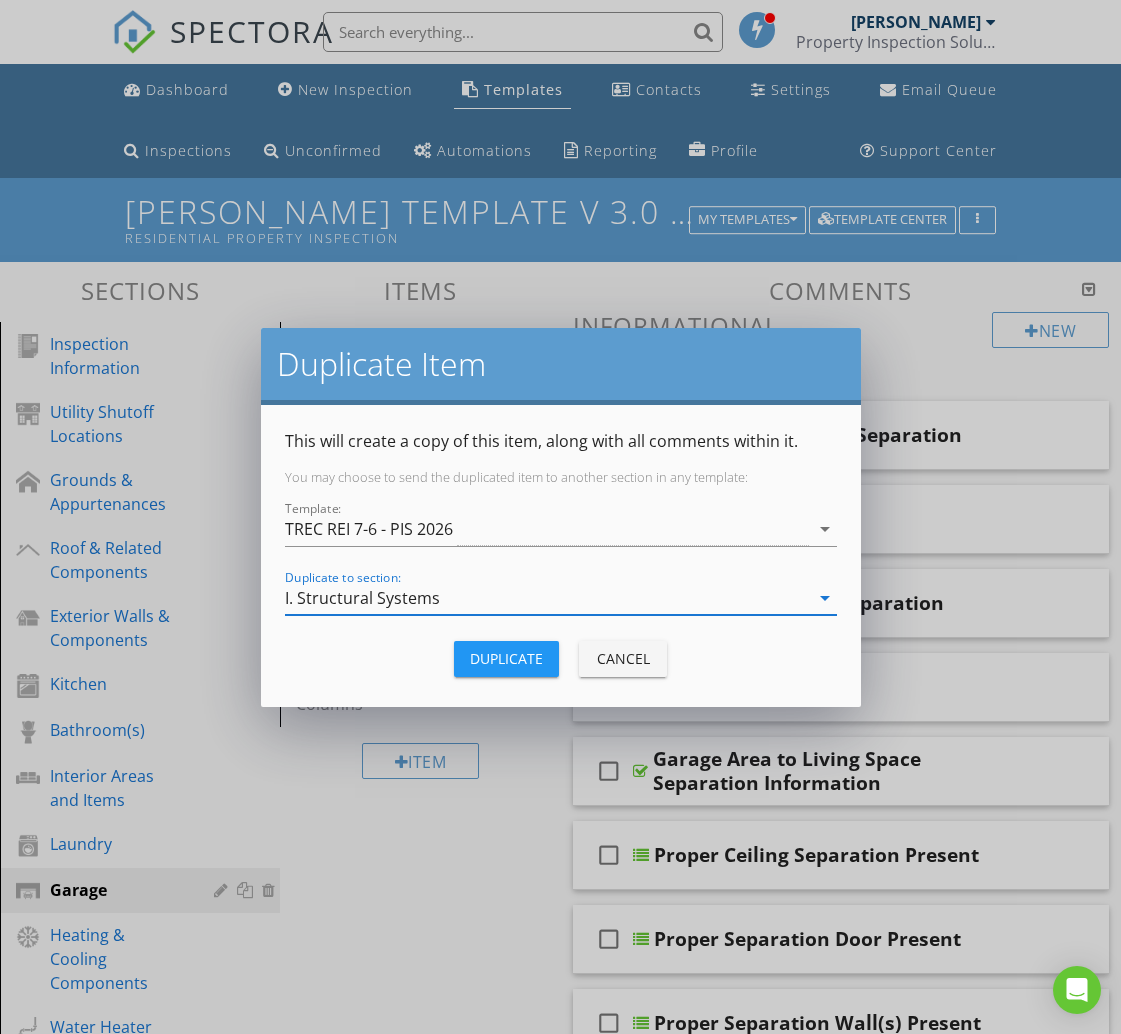 click on "Duplicate" at bounding box center [506, 658] 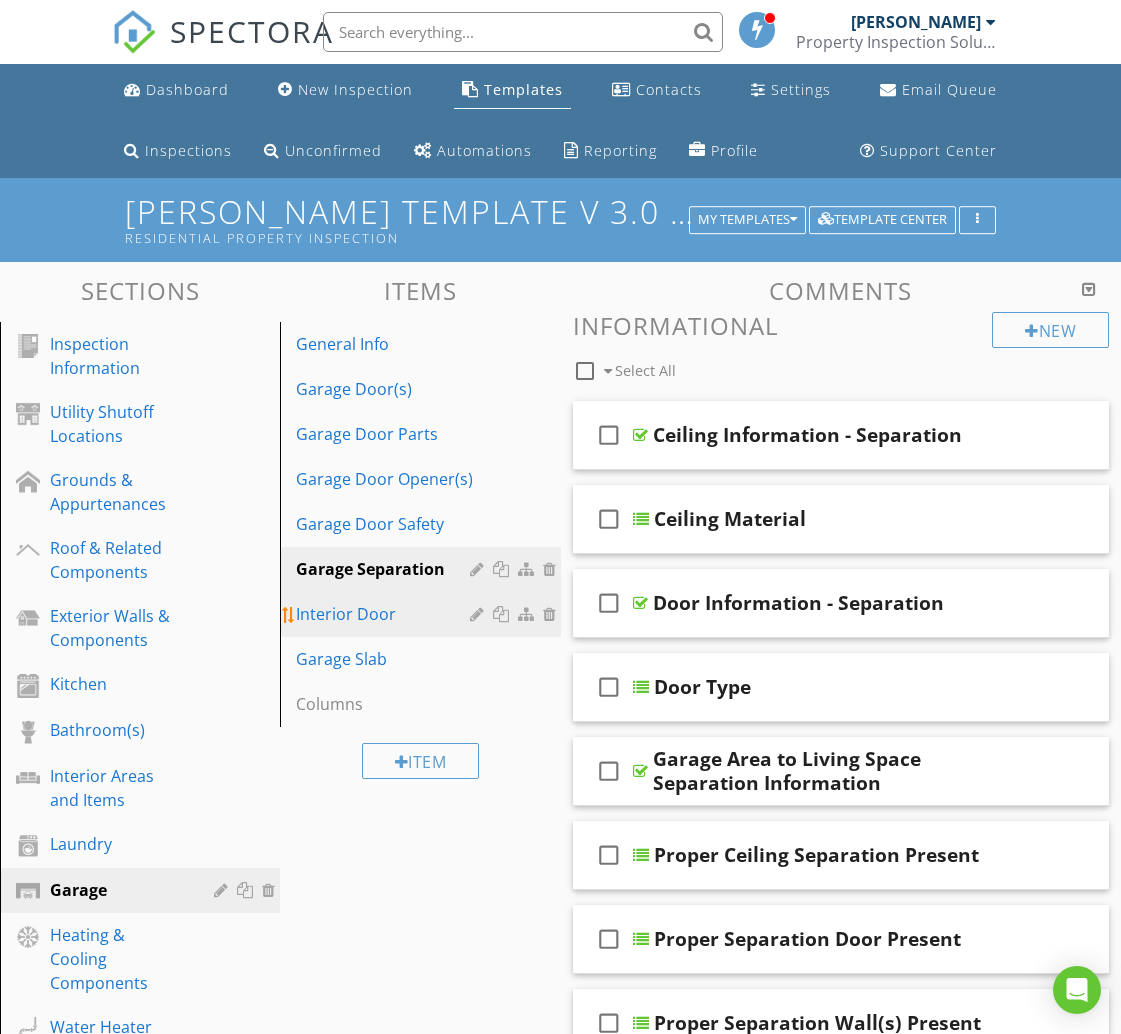 click on "Interior Door" at bounding box center (385, 614) 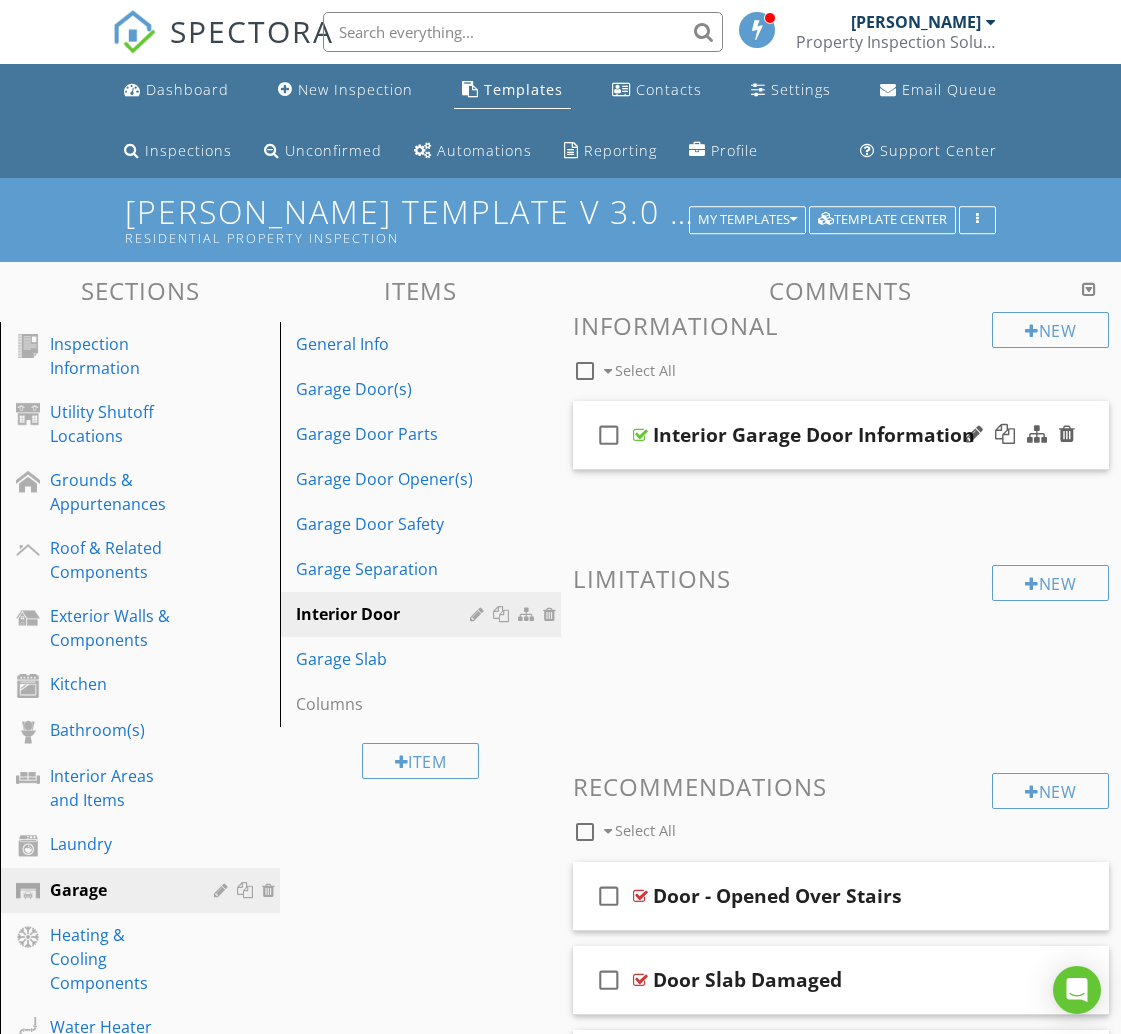 click on "check_box_outline_blank
Interior Garage Door Information" at bounding box center (841, 435) 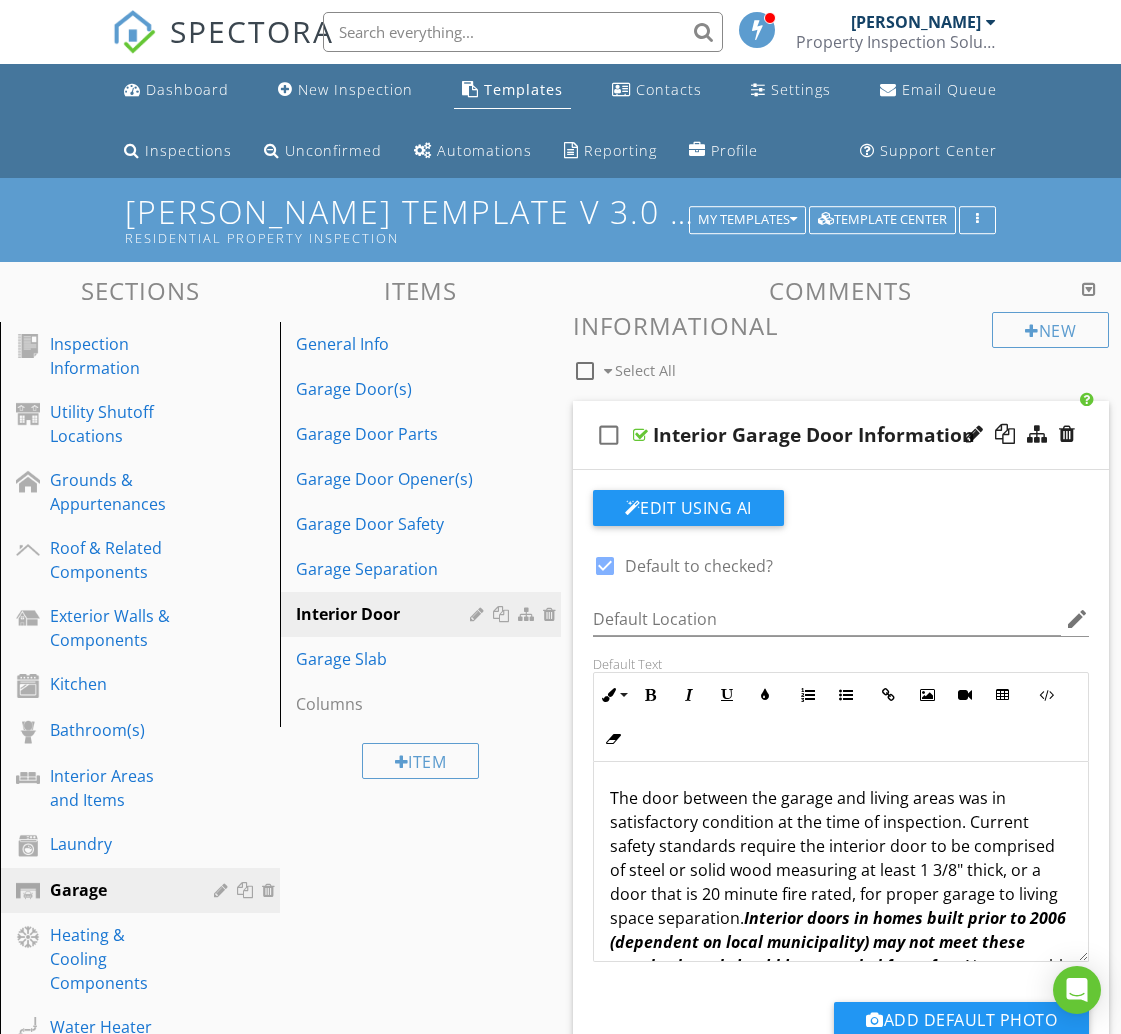 click on "check_box_outline_blank
Interior Garage Door Information" at bounding box center (841, 435) 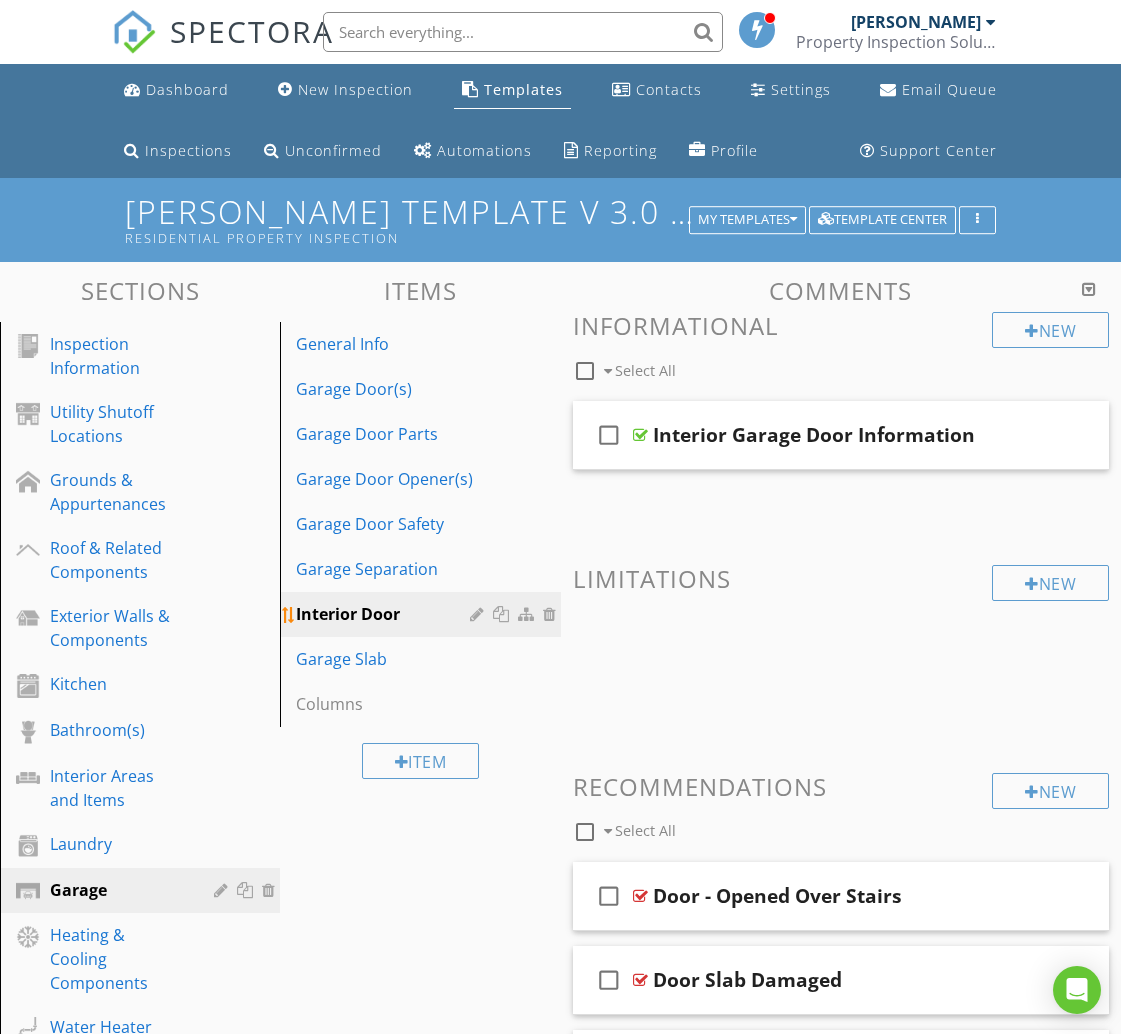 click at bounding box center [503, 614] 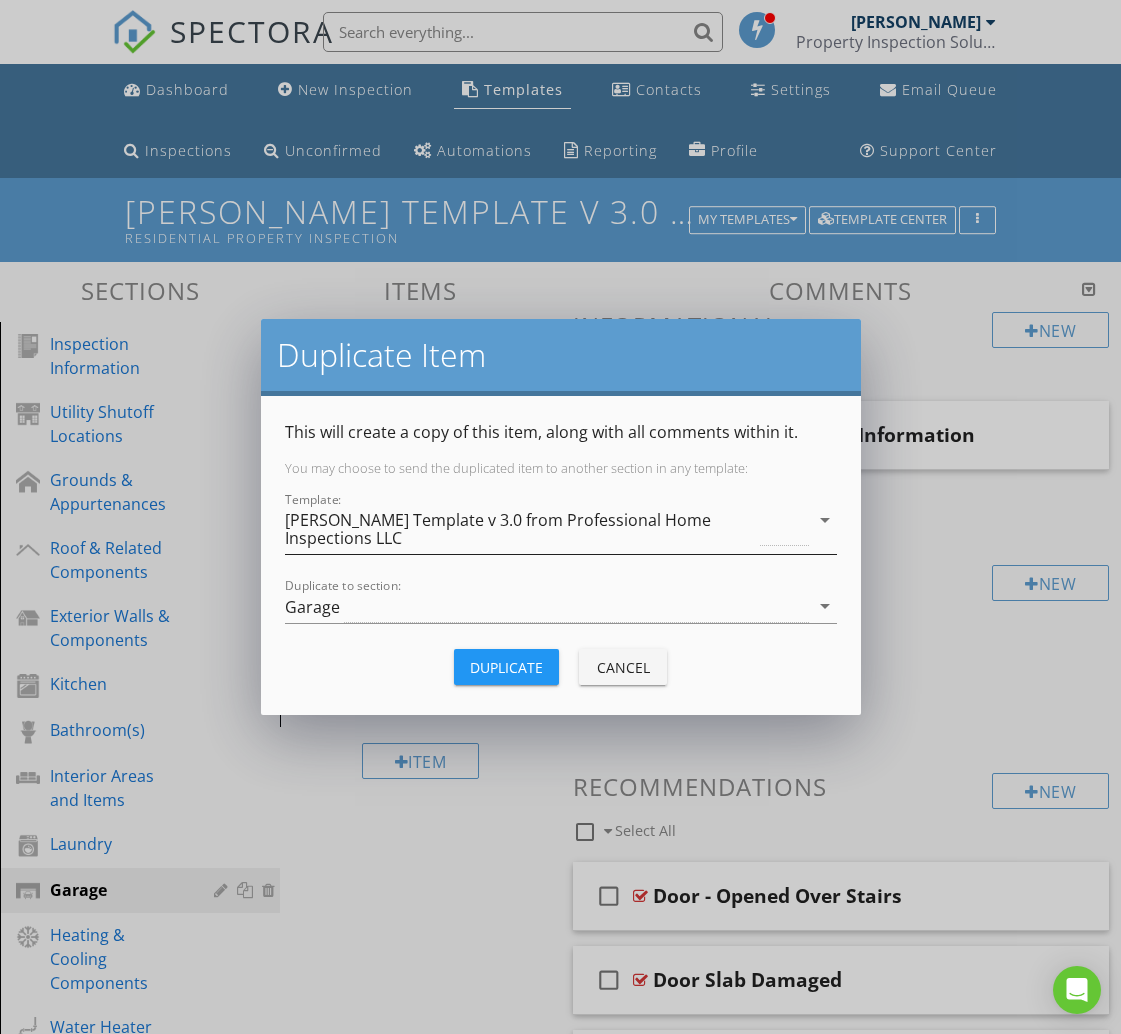 click on "[PERSON_NAME] Template v 3.0 from Professional Home Inspections LLC" at bounding box center [521, 529] 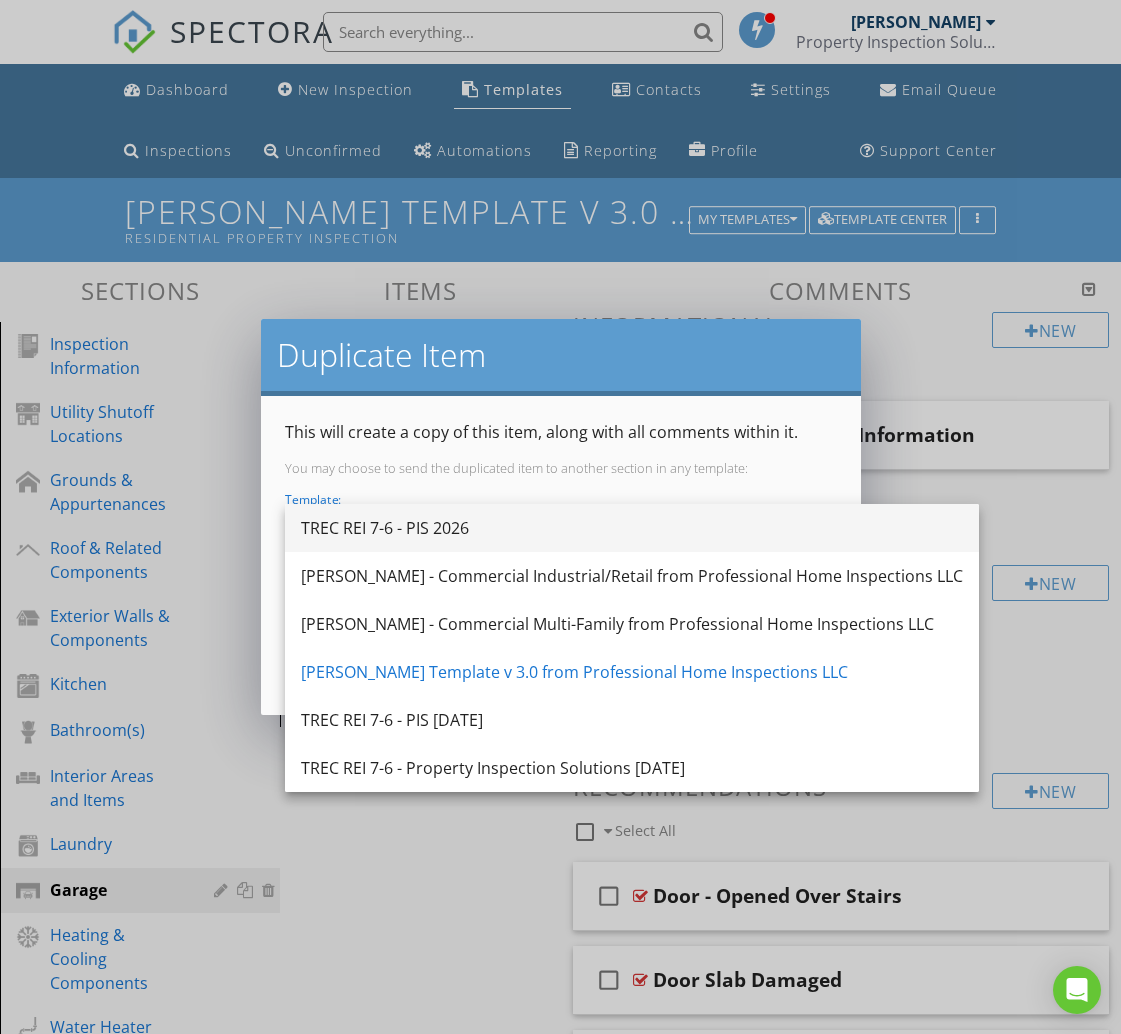 click on "TREC REI 7-6 - PIS 2026" at bounding box center [632, 528] 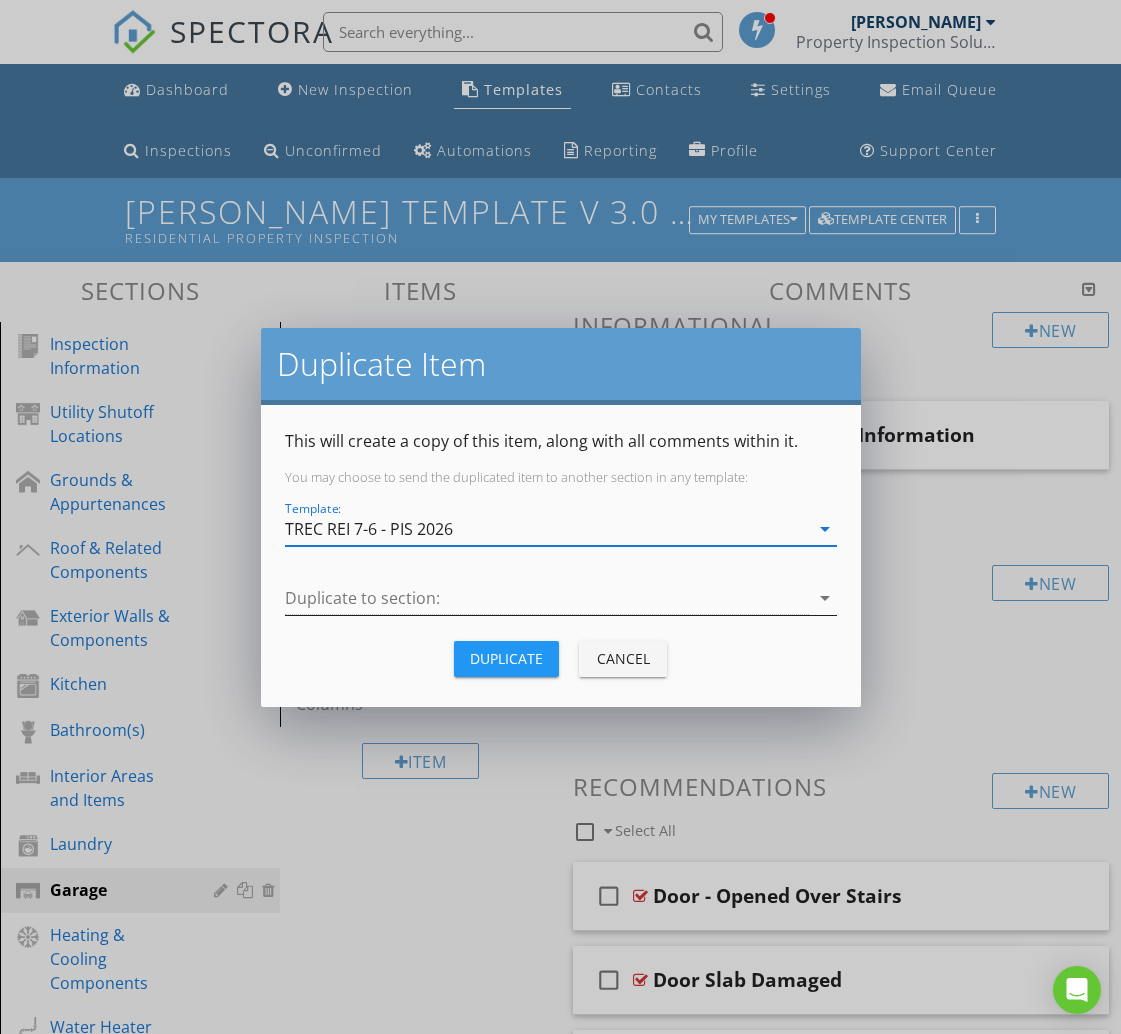 click at bounding box center (547, 598) 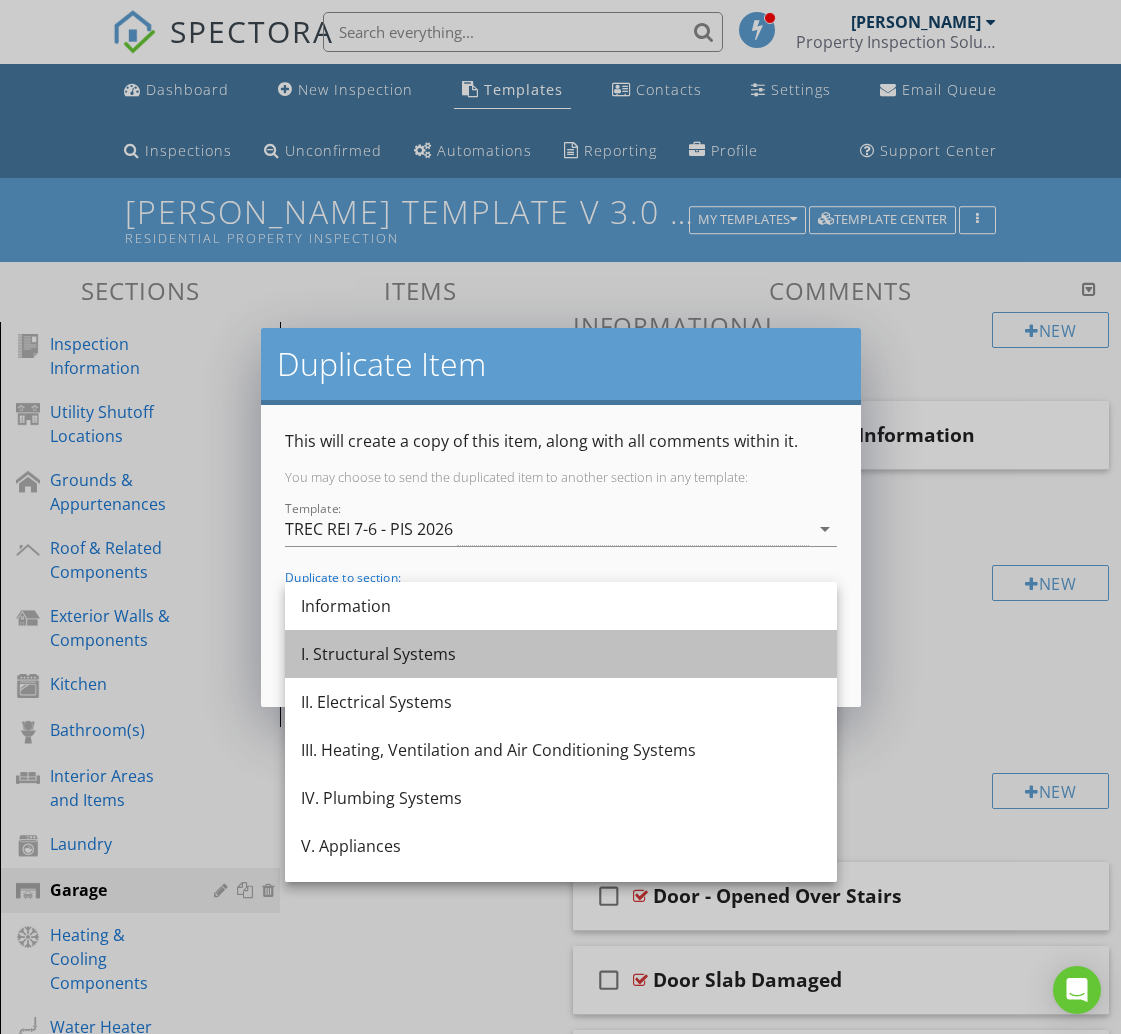 click on "I. Structural Systems" at bounding box center (561, 654) 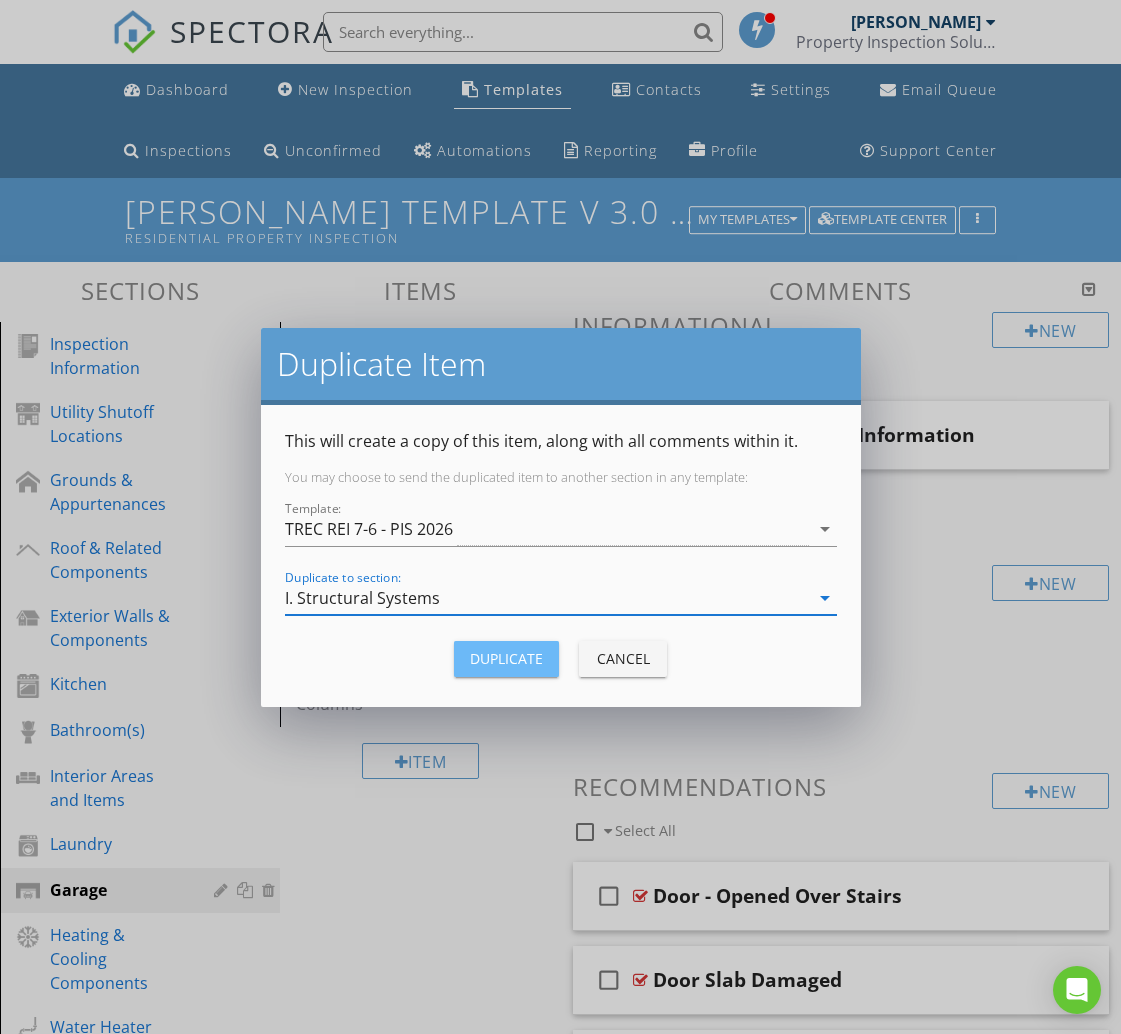 drag, startPoint x: 525, startPoint y: 664, endPoint x: 493, endPoint y: 654, distance: 33.526108 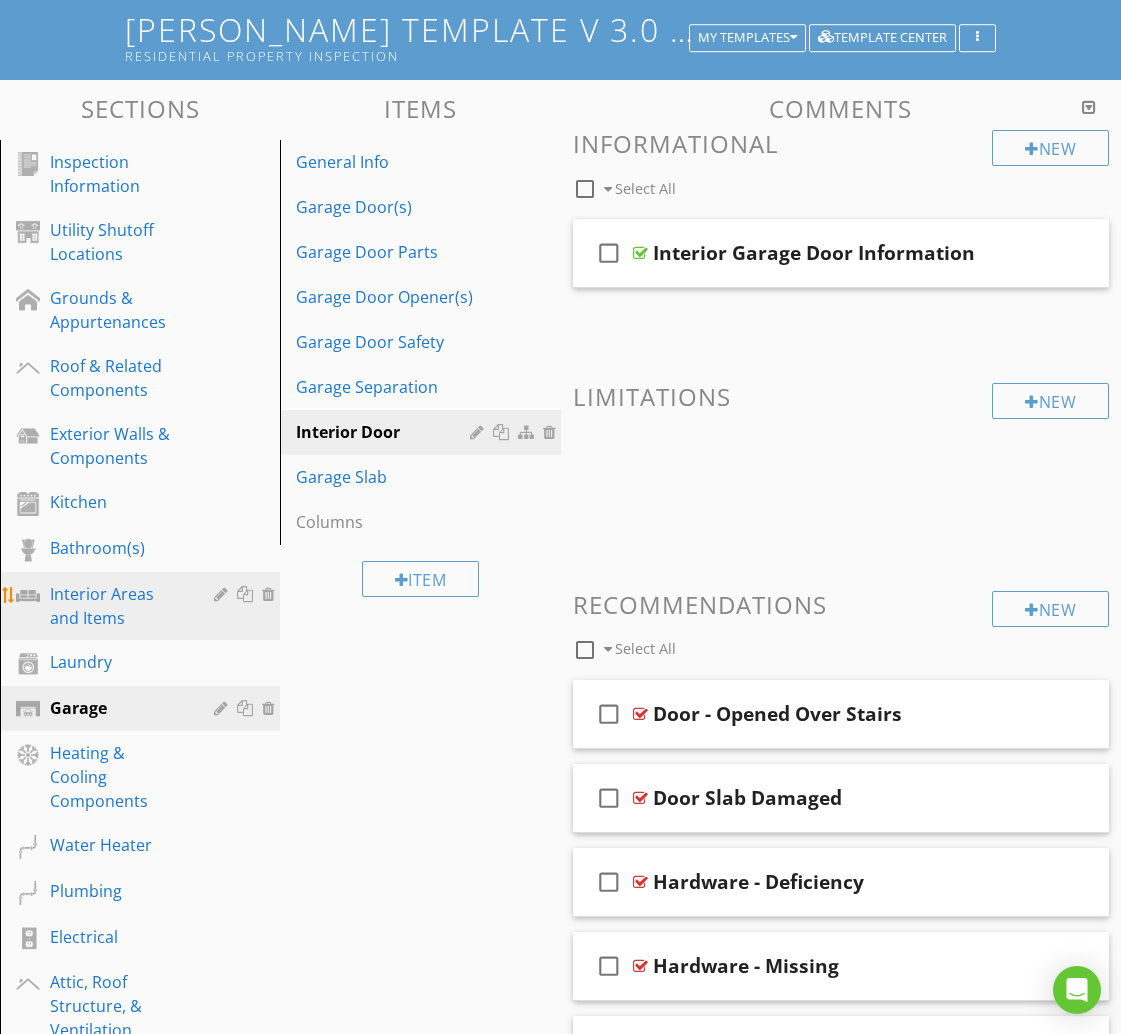 scroll, scrollTop: 0, scrollLeft: 0, axis: both 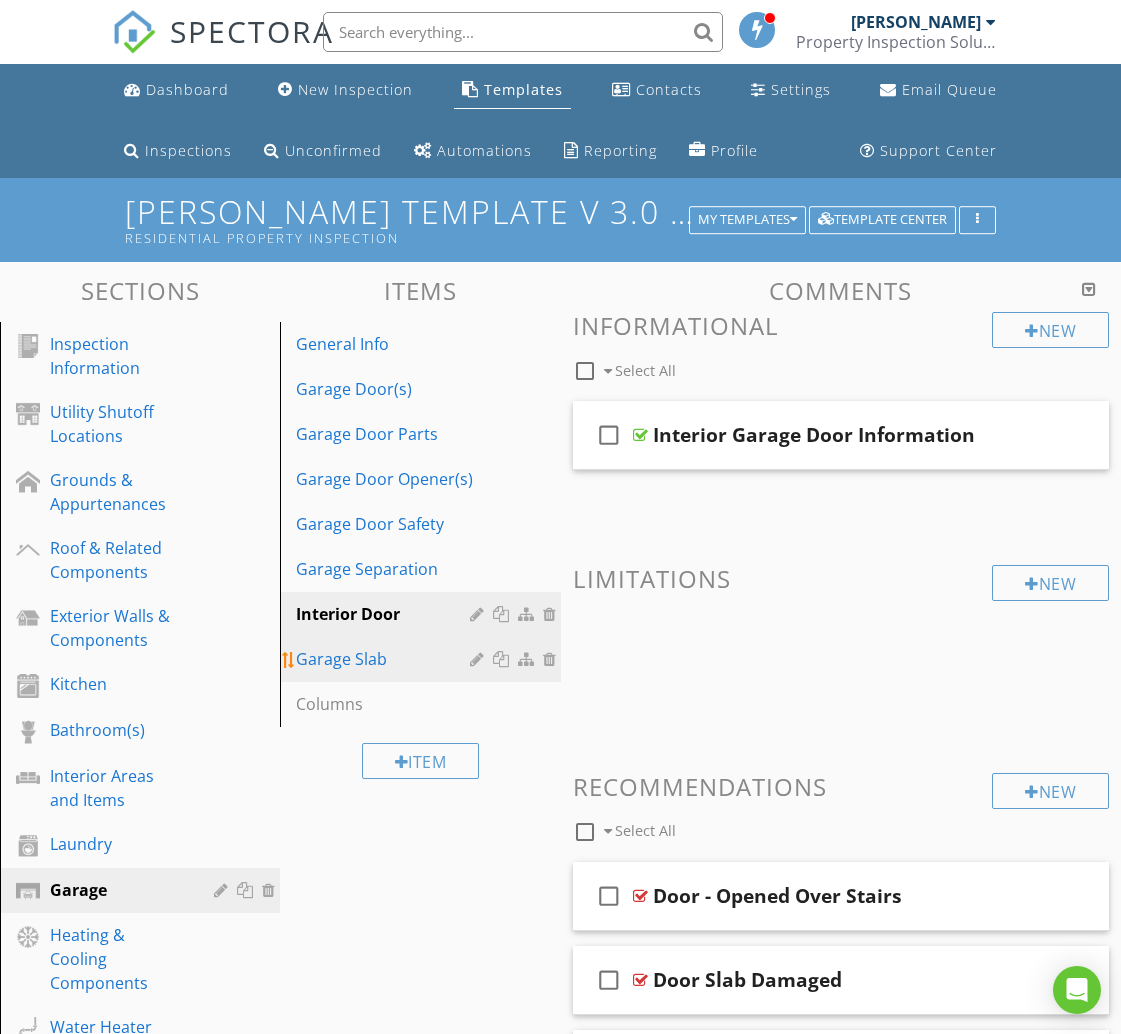 click on "Garage Slab" at bounding box center (385, 659) 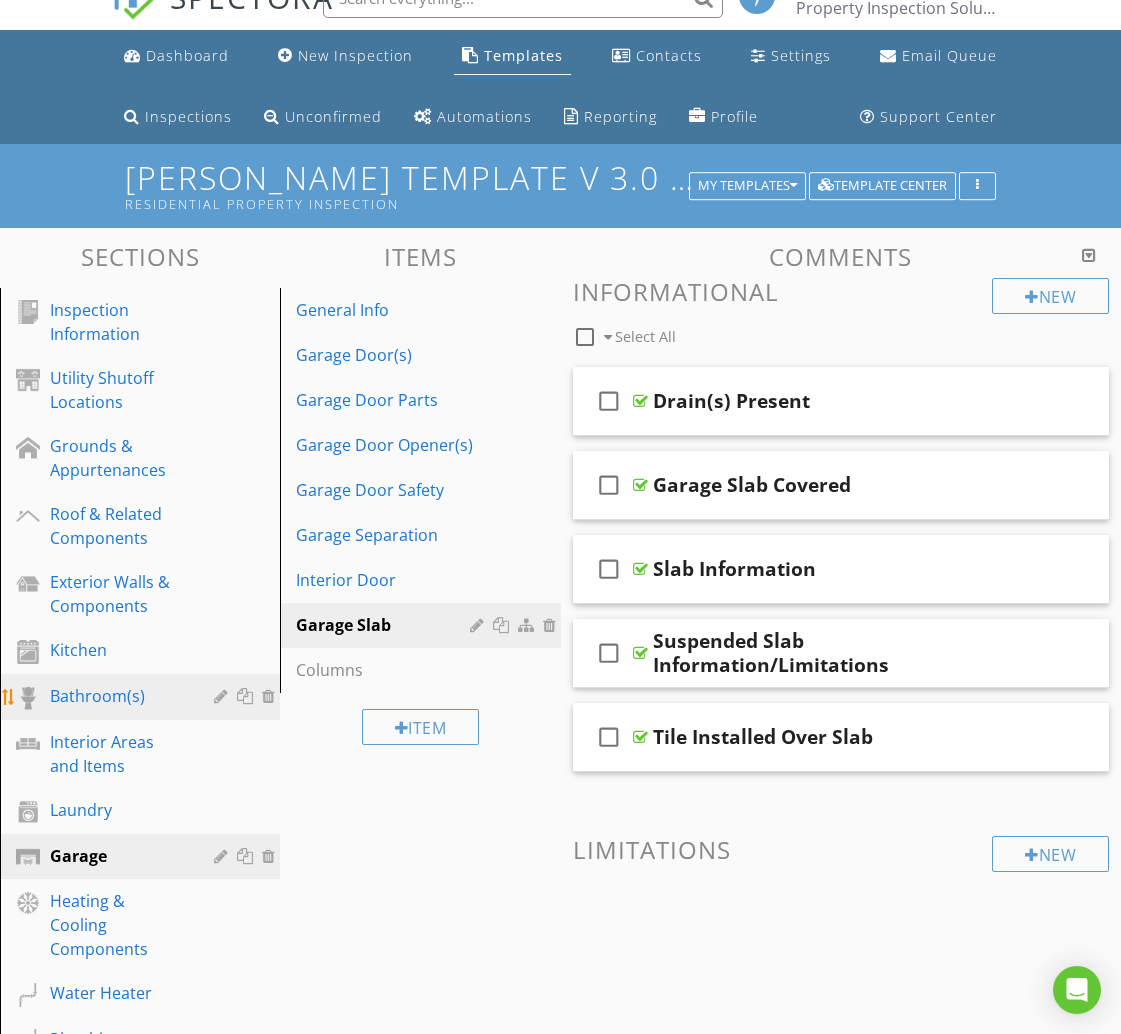 scroll, scrollTop: 0, scrollLeft: 0, axis: both 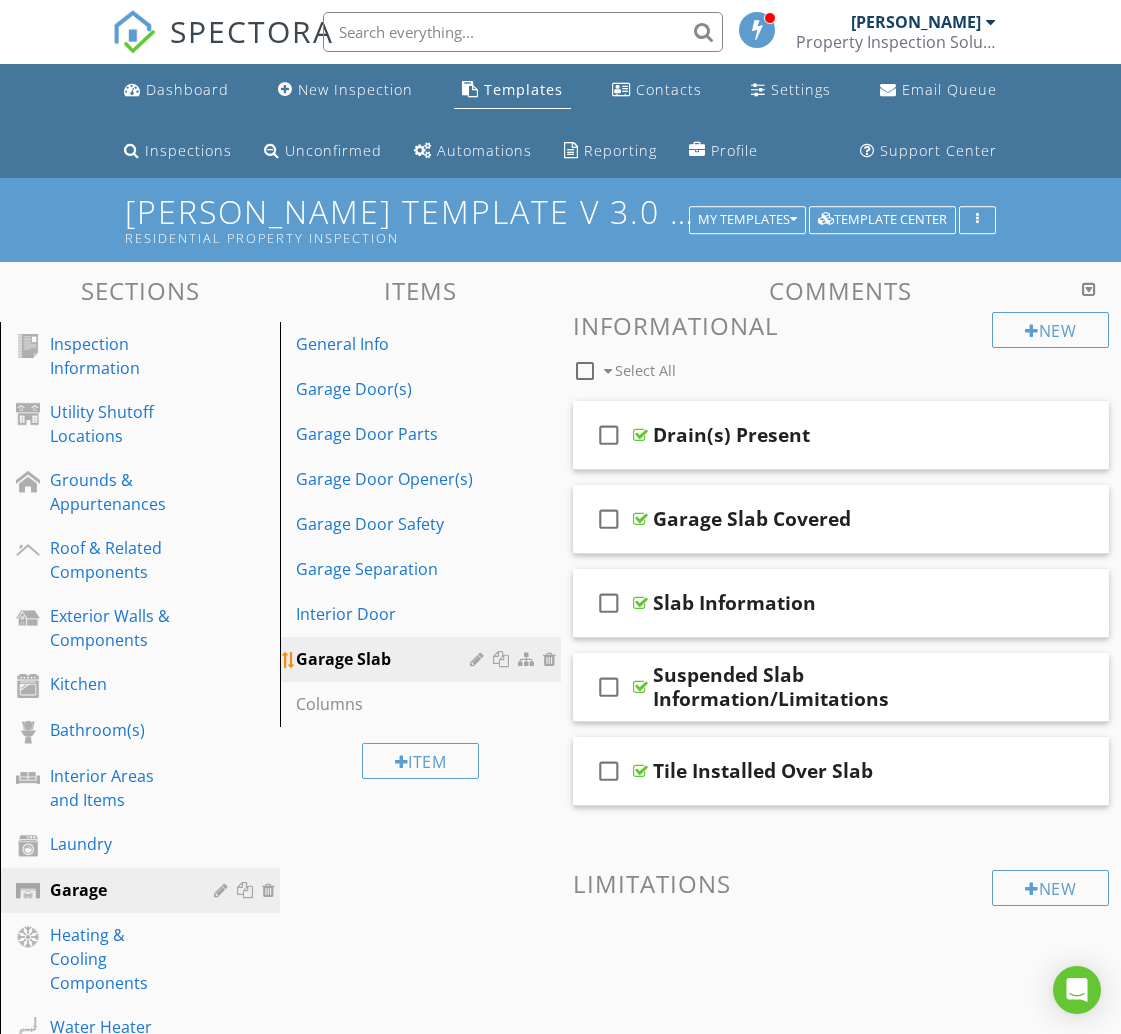 click at bounding box center [503, 659] 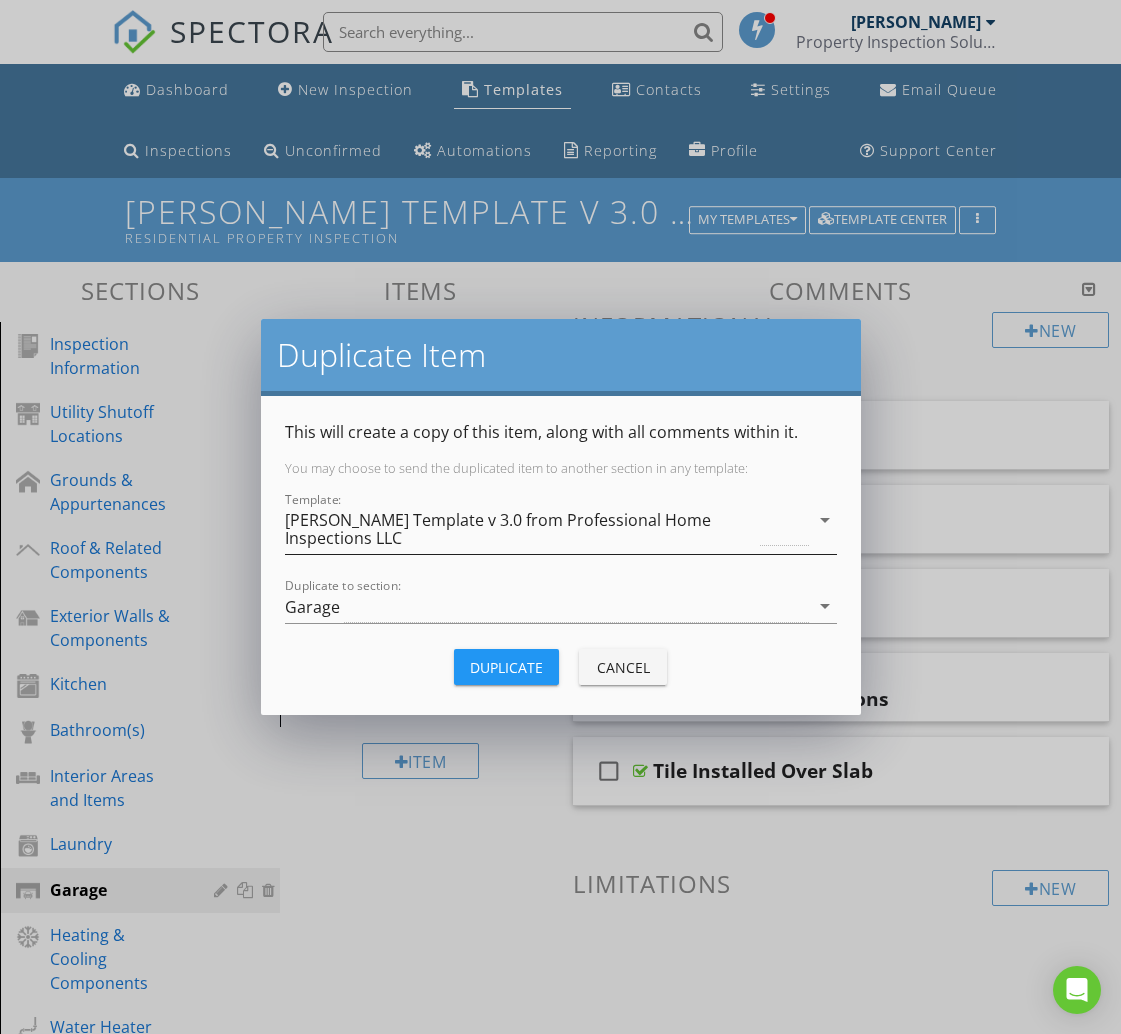 click on "[PERSON_NAME] Template v 3.0 from Professional Home Inspections LLC" at bounding box center [521, 529] 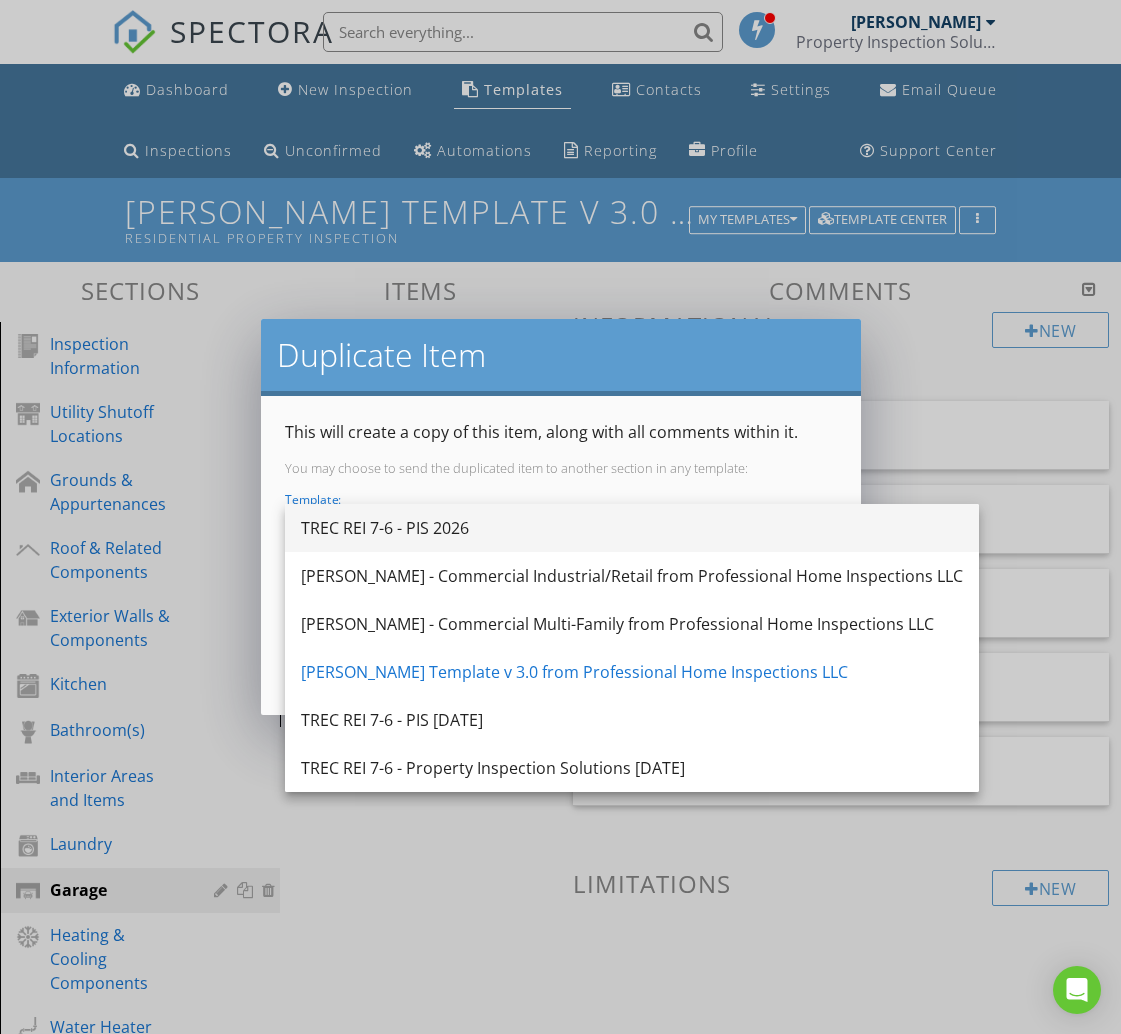 click on "TREC REI 7-6 - PIS 2026" at bounding box center (632, 528) 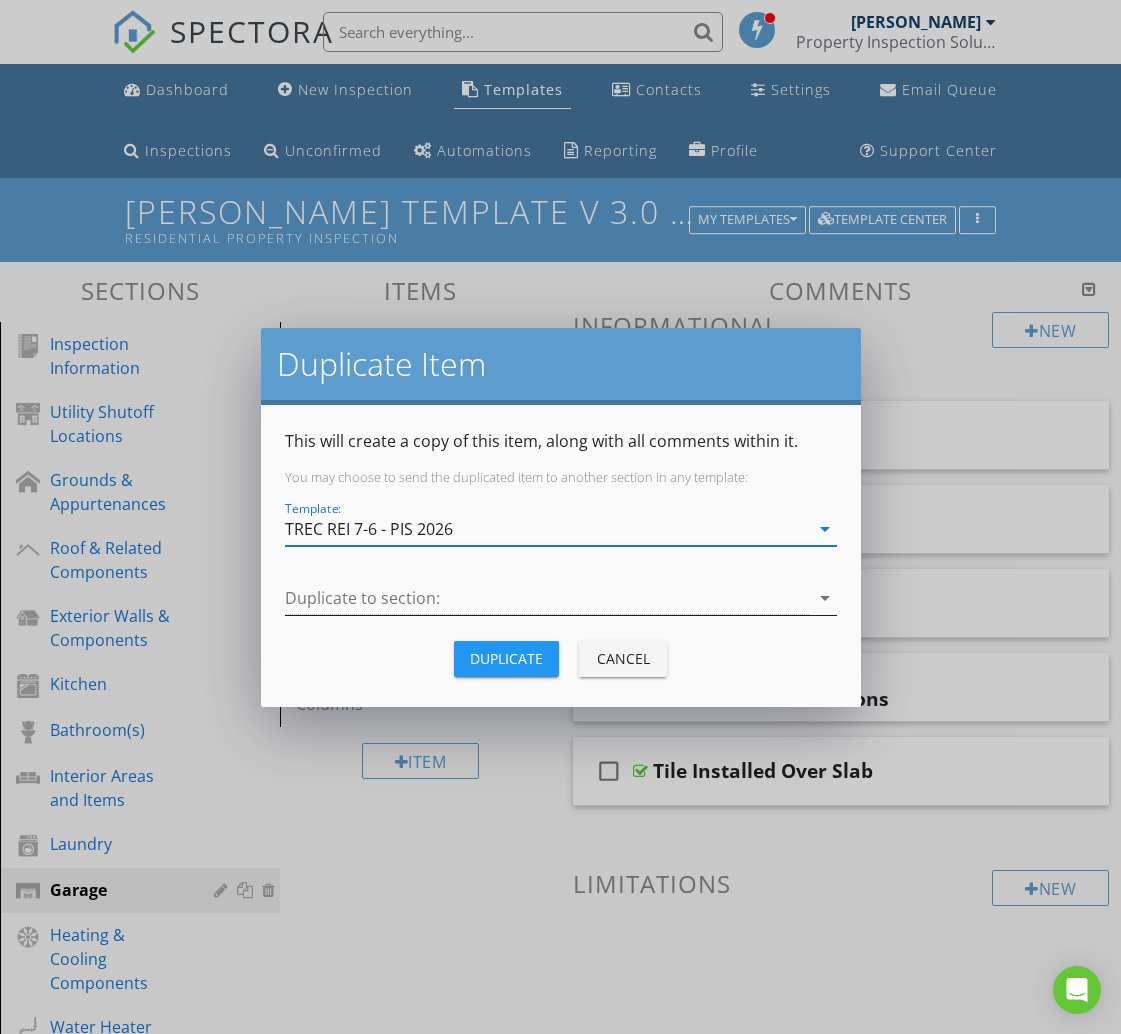 click at bounding box center (547, 598) 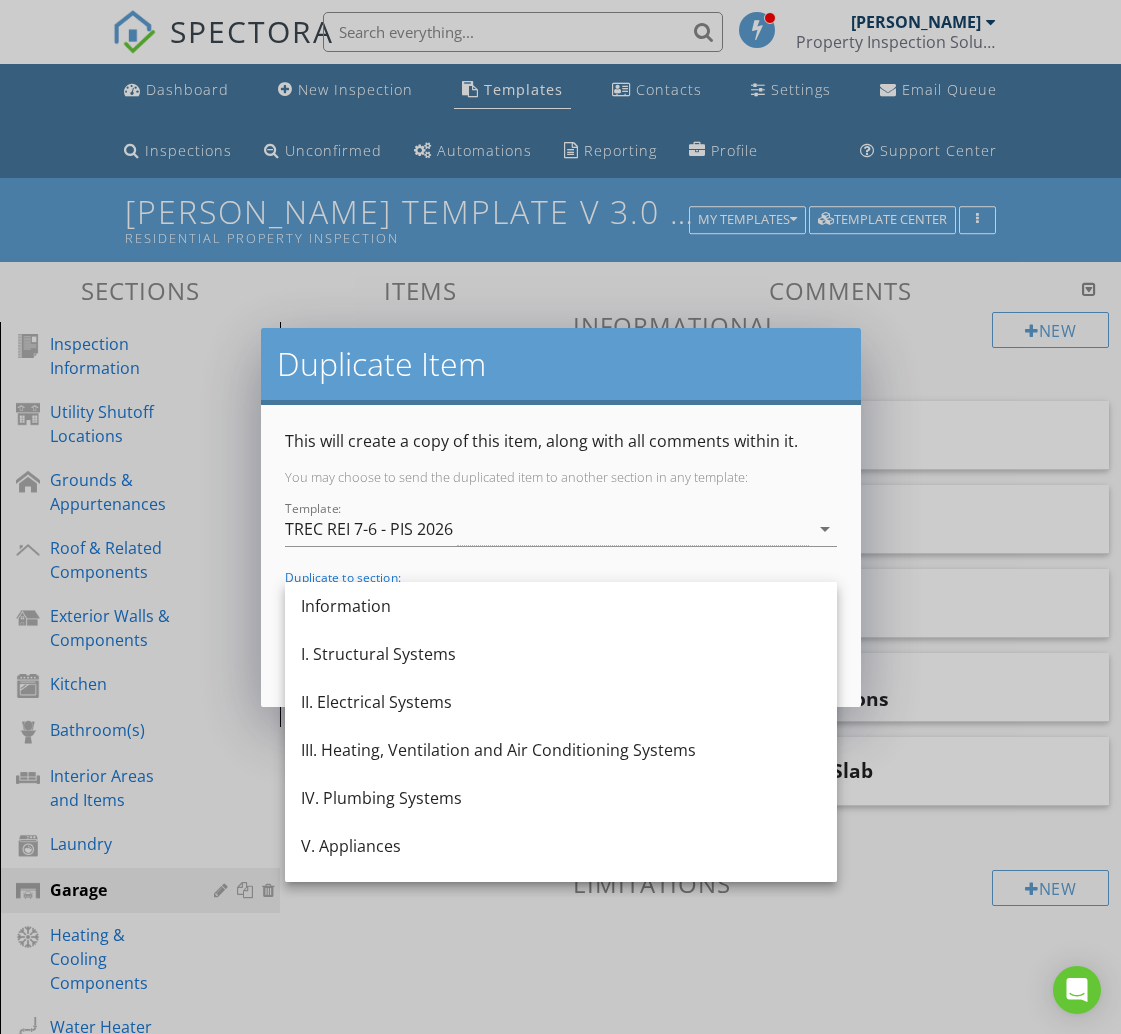 click on "I. Structural Systems" at bounding box center (561, 654) 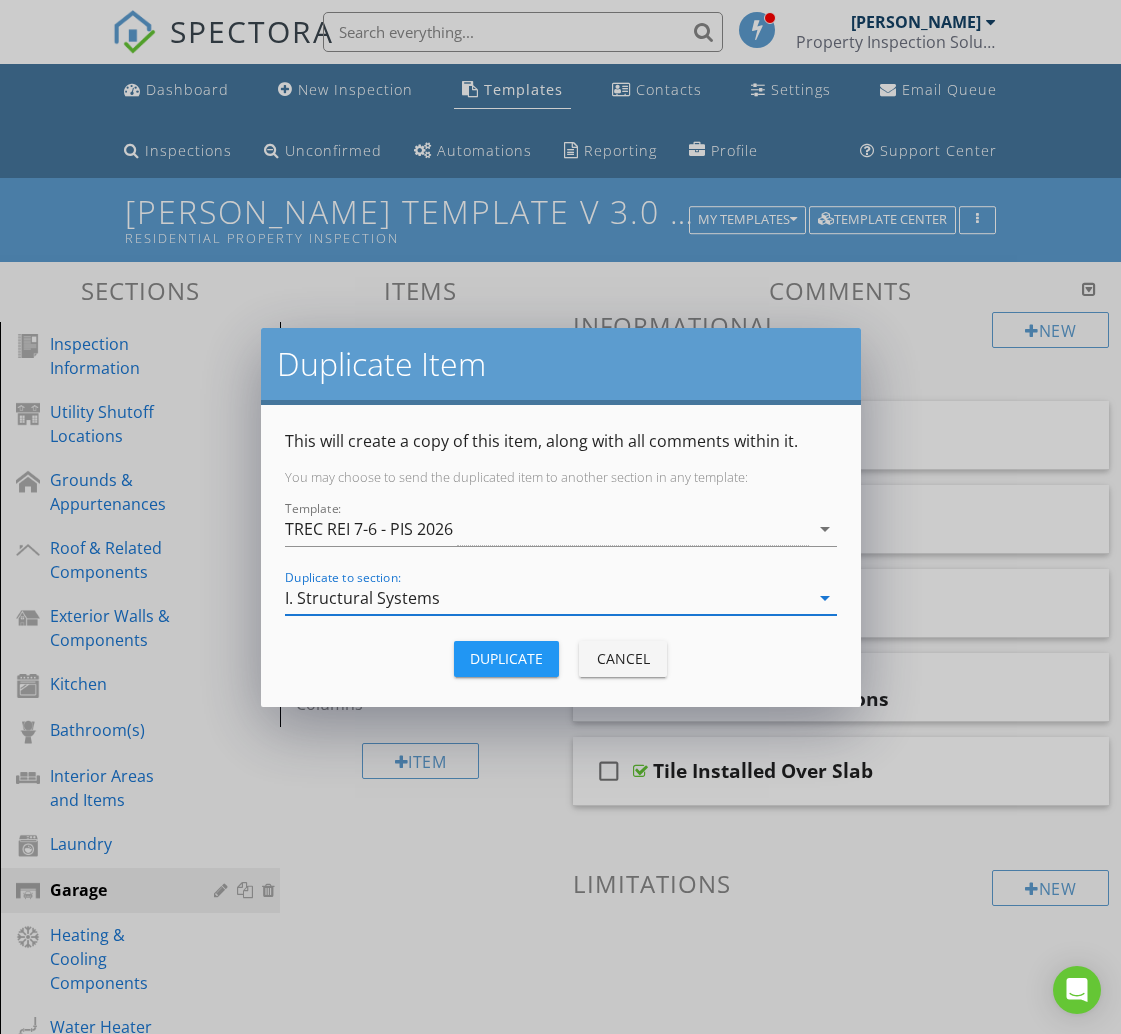 click on "Duplicate" at bounding box center (506, 658) 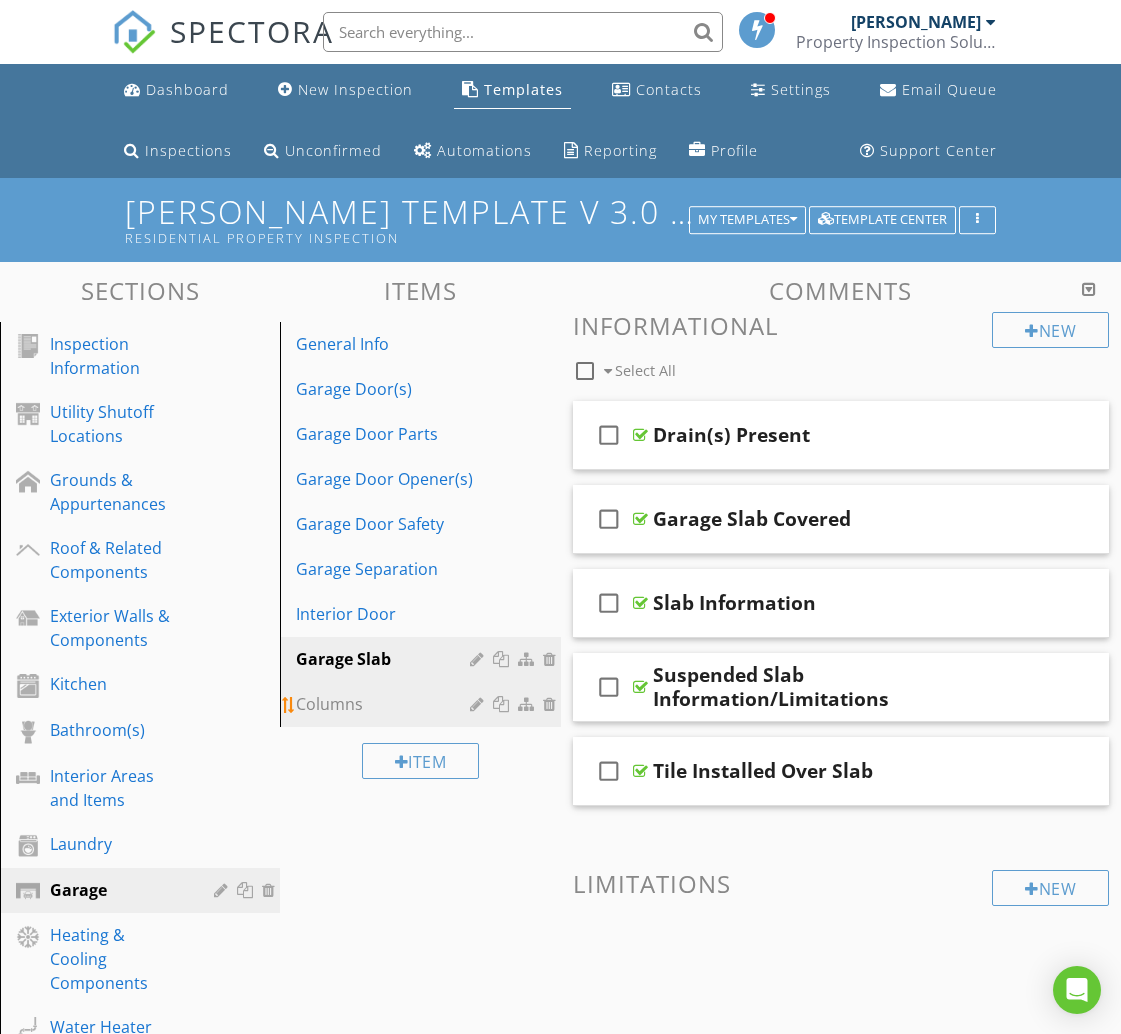 click on "Columns" at bounding box center [385, 704] 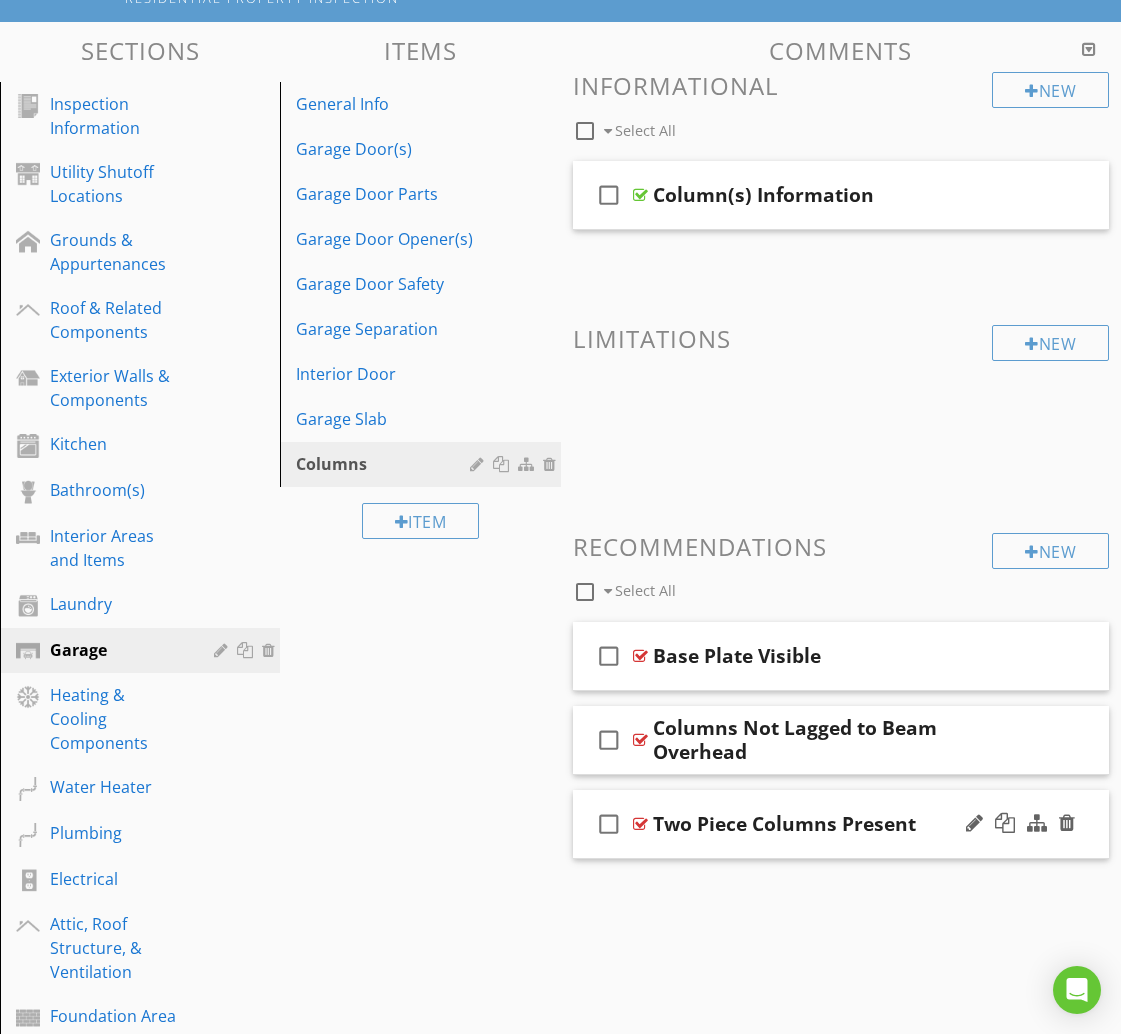 scroll, scrollTop: 234, scrollLeft: 0, axis: vertical 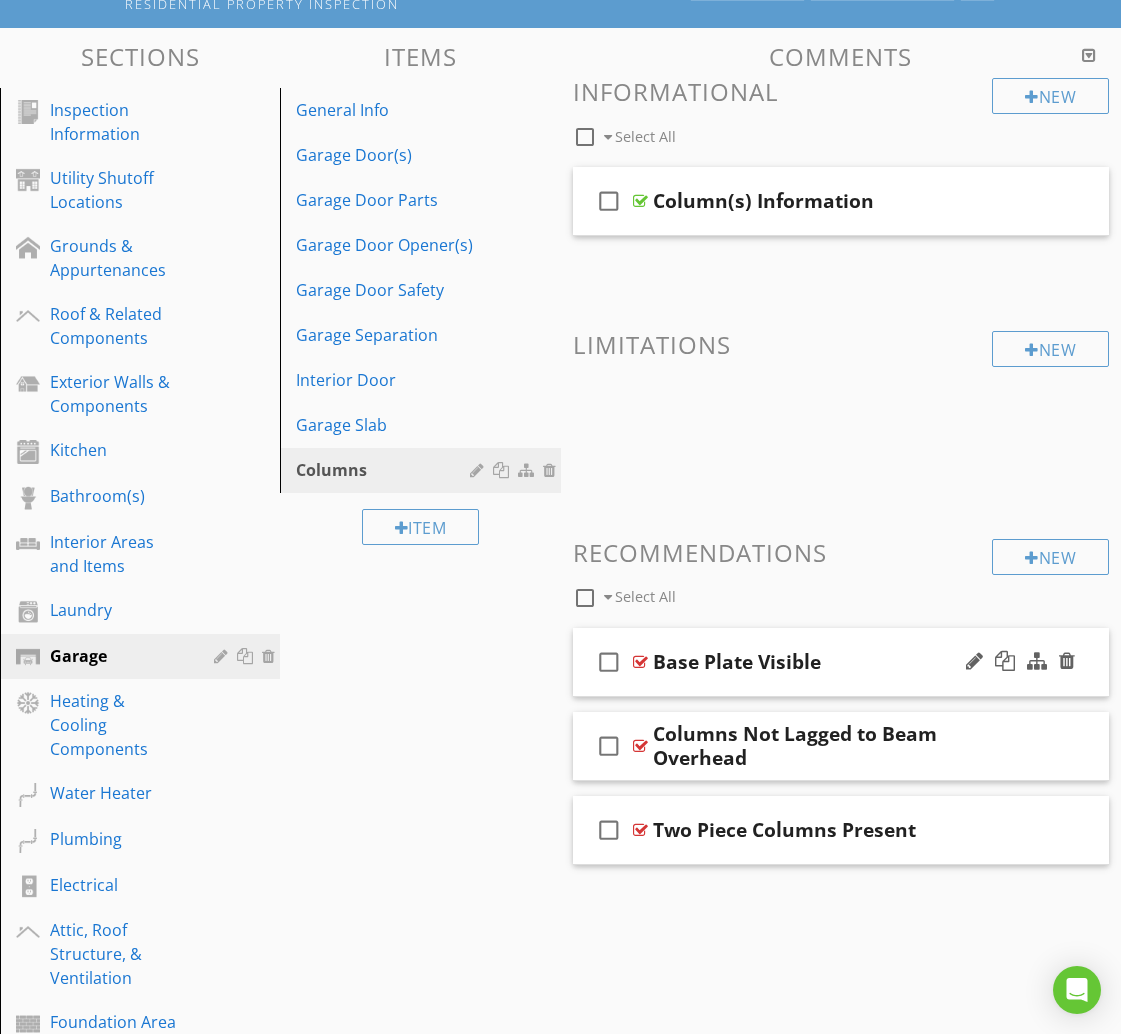 click on "Base Plate Visible" at bounding box center [839, 662] 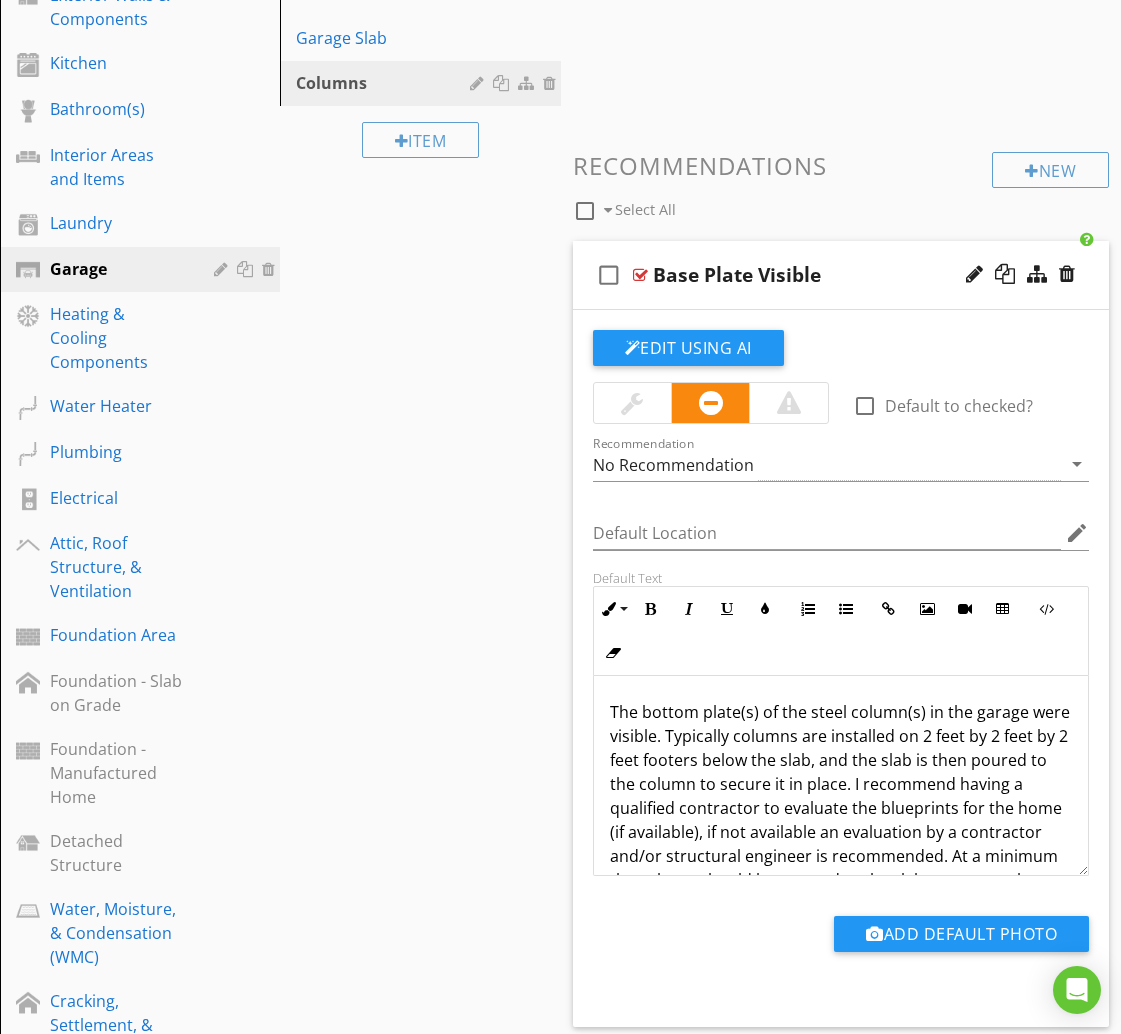 scroll, scrollTop: 626, scrollLeft: 0, axis: vertical 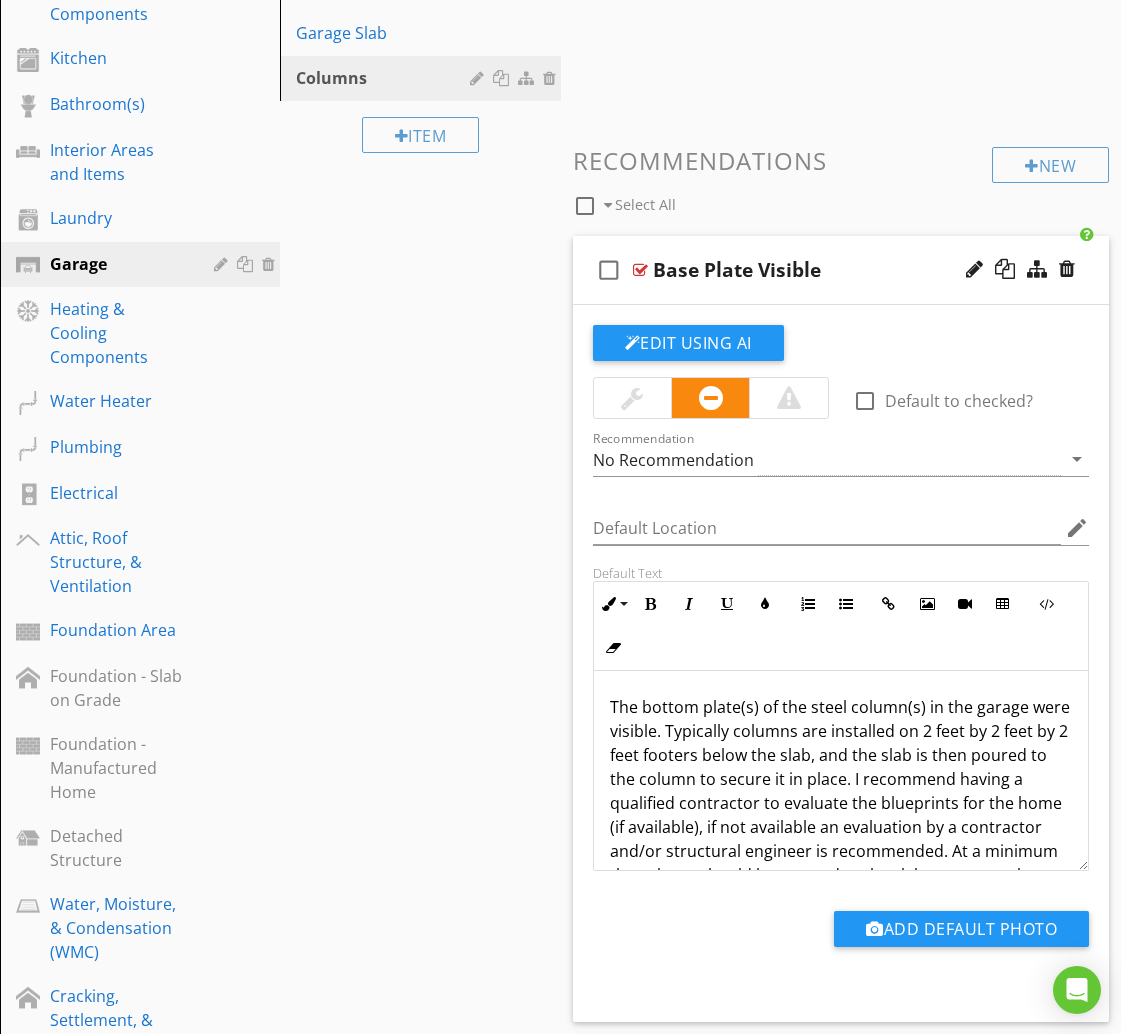 click on "Base Plate Visible" at bounding box center (839, 270) 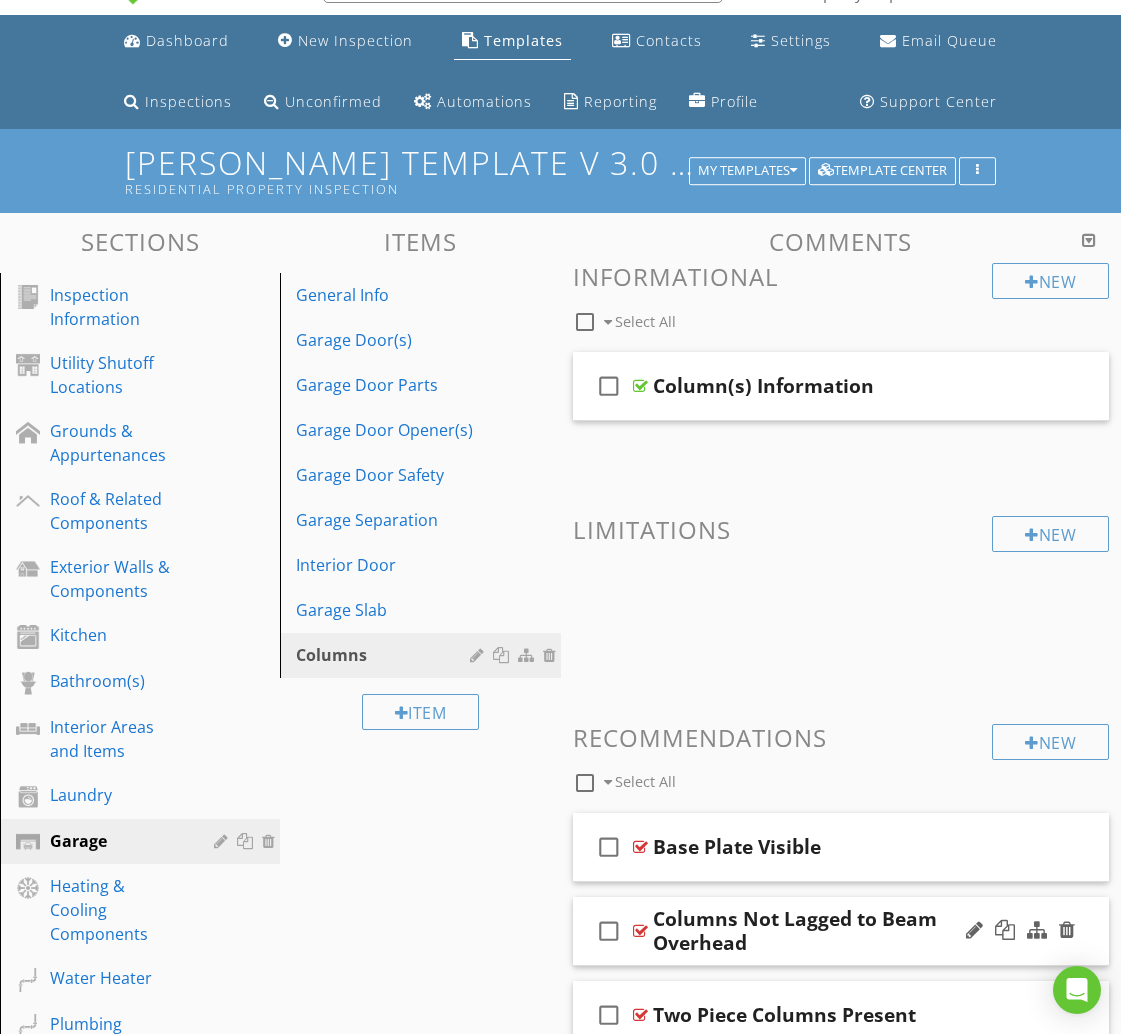 scroll, scrollTop: 0, scrollLeft: 0, axis: both 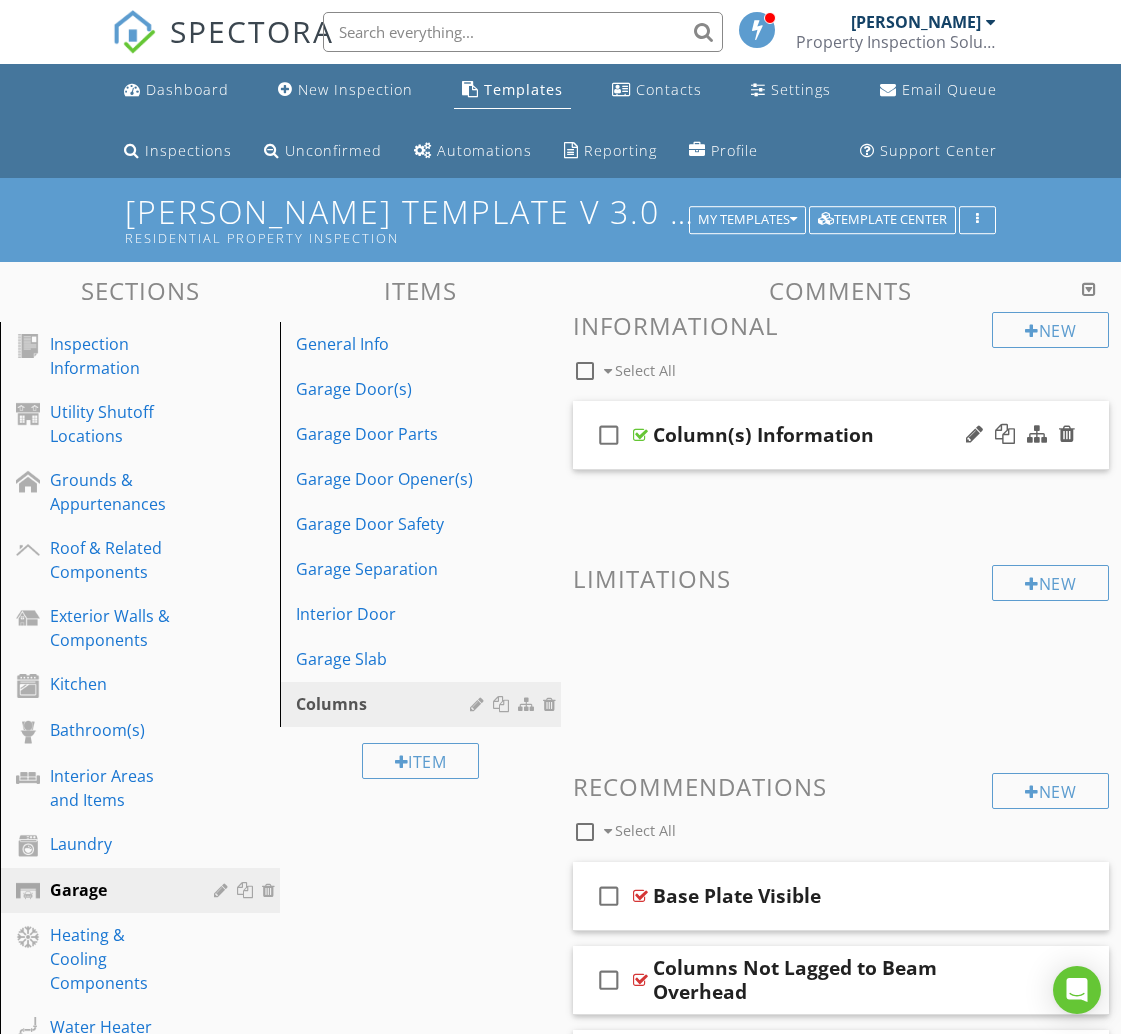 click on "Column(s) Information" at bounding box center (839, 435) 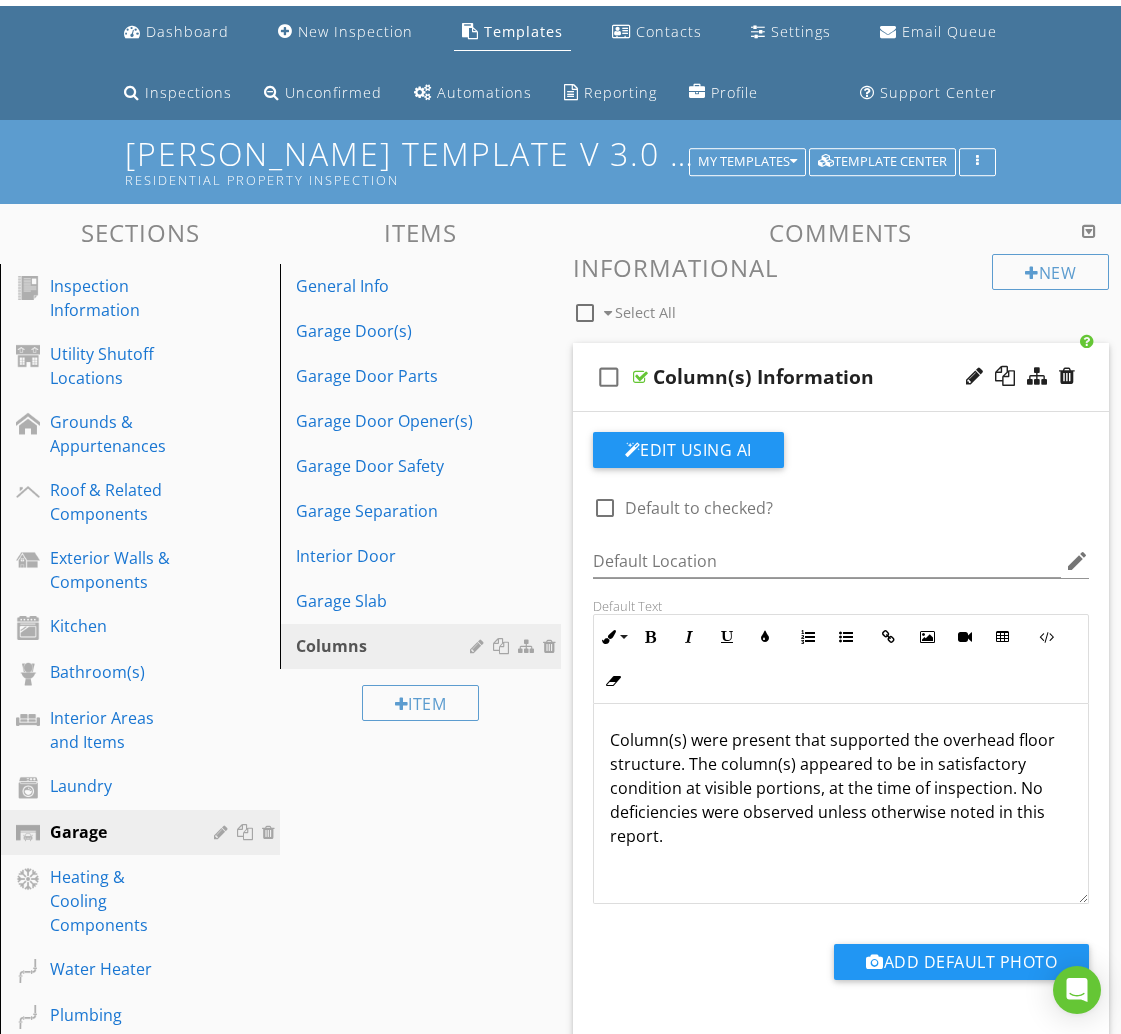 scroll, scrollTop: 83, scrollLeft: 0, axis: vertical 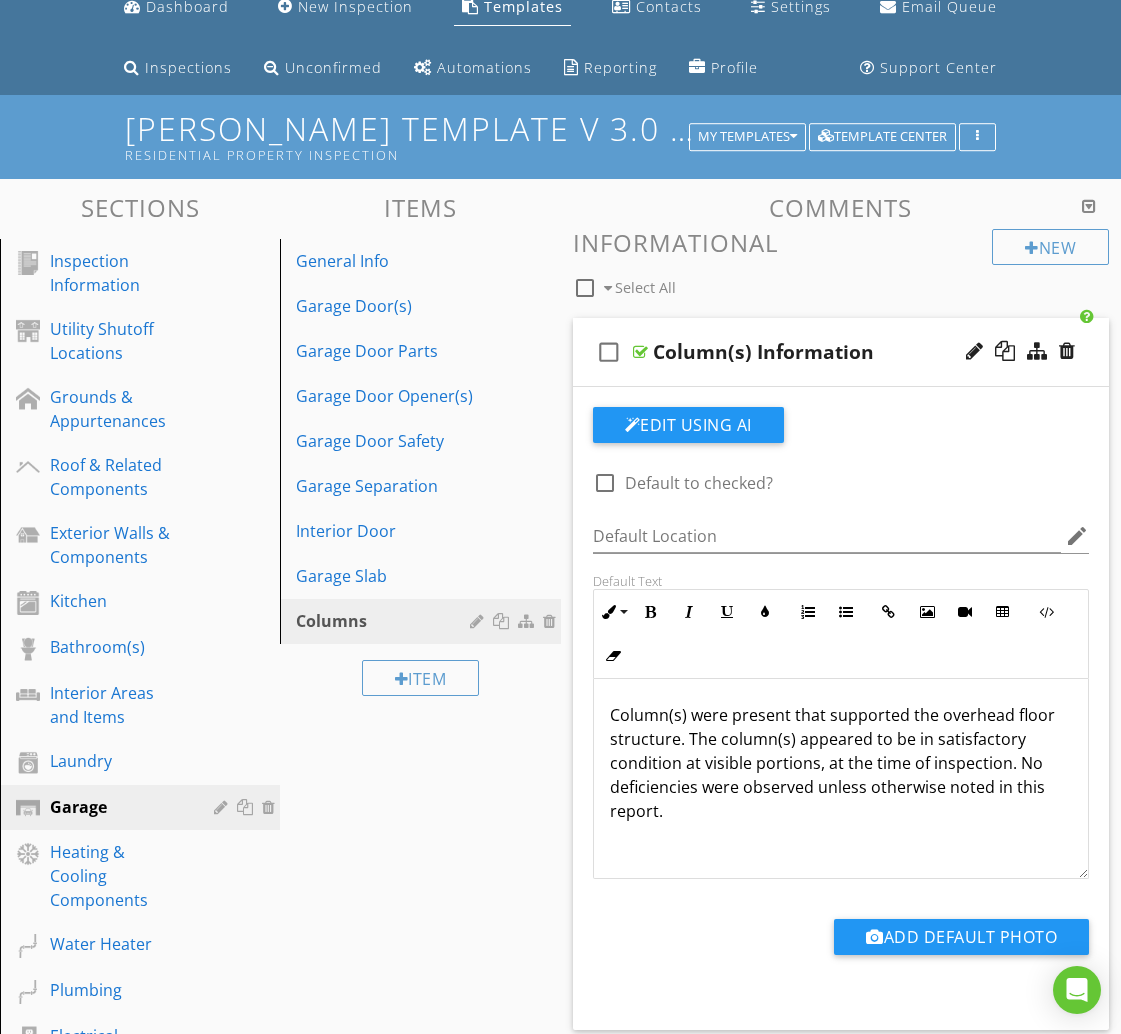 click on "check_box_outline_blank
Column(s) Information" at bounding box center (841, 352) 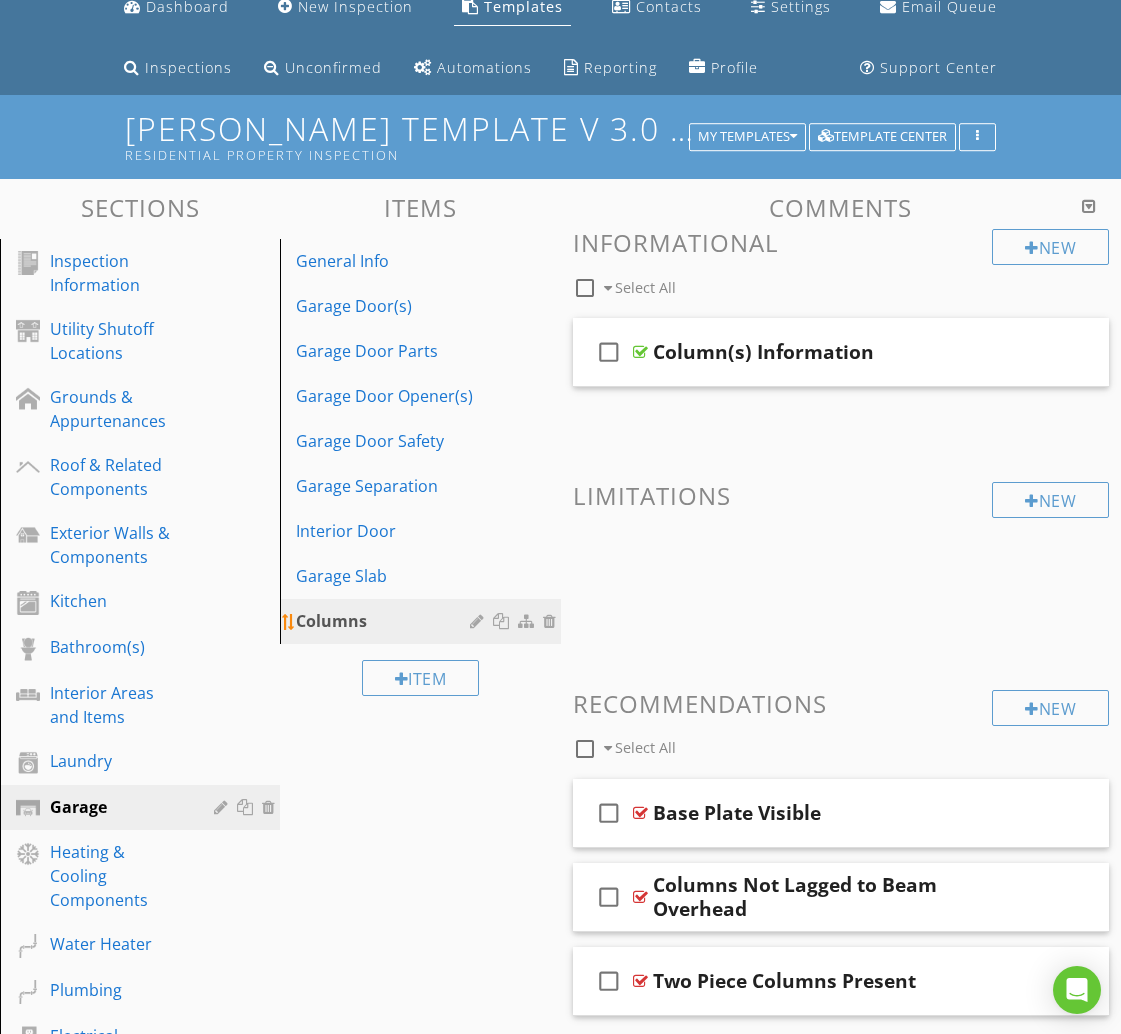 click at bounding box center (503, 621) 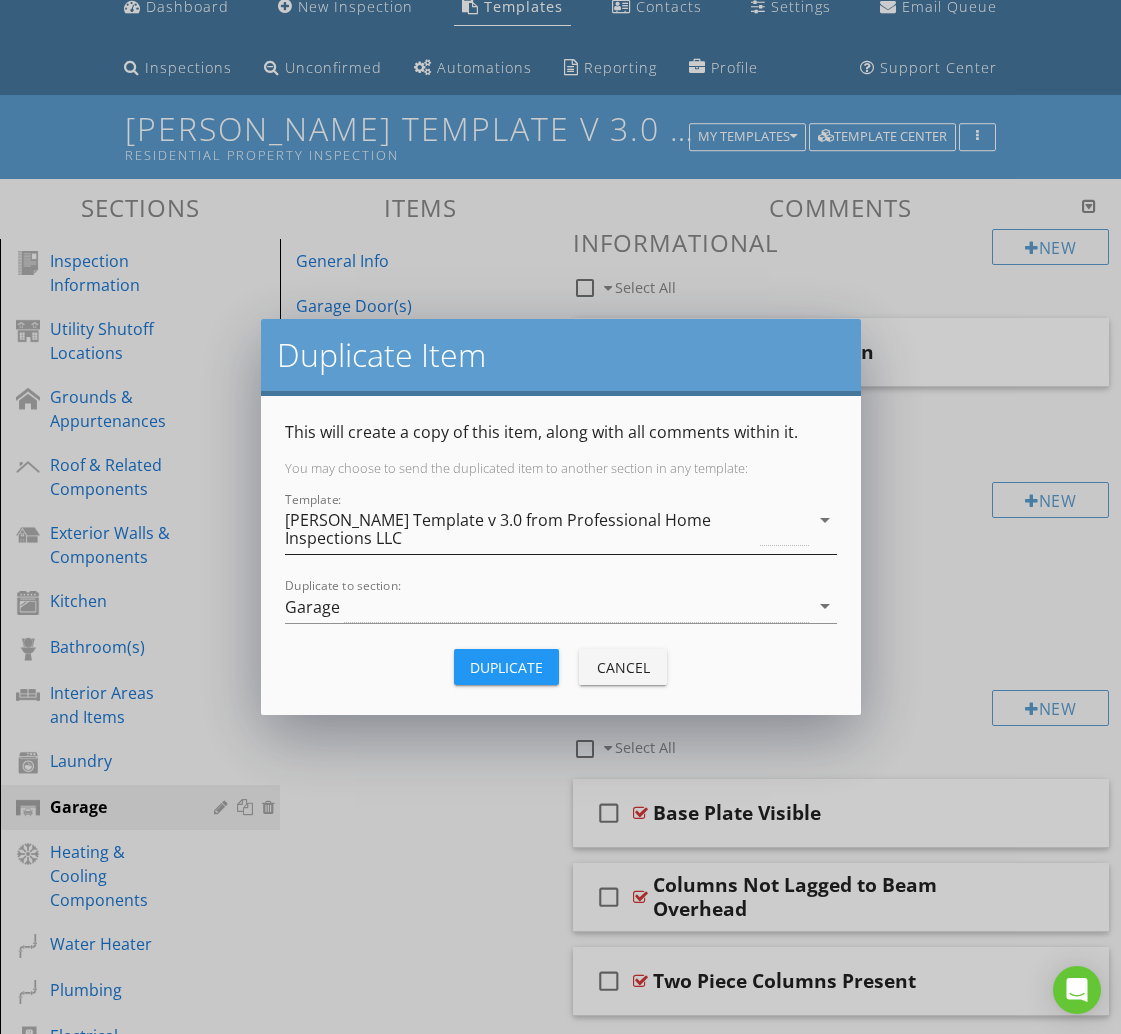 click on "[PERSON_NAME] Template v 3.0 from Professional Home Inspections LLC" at bounding box center [521, 529] 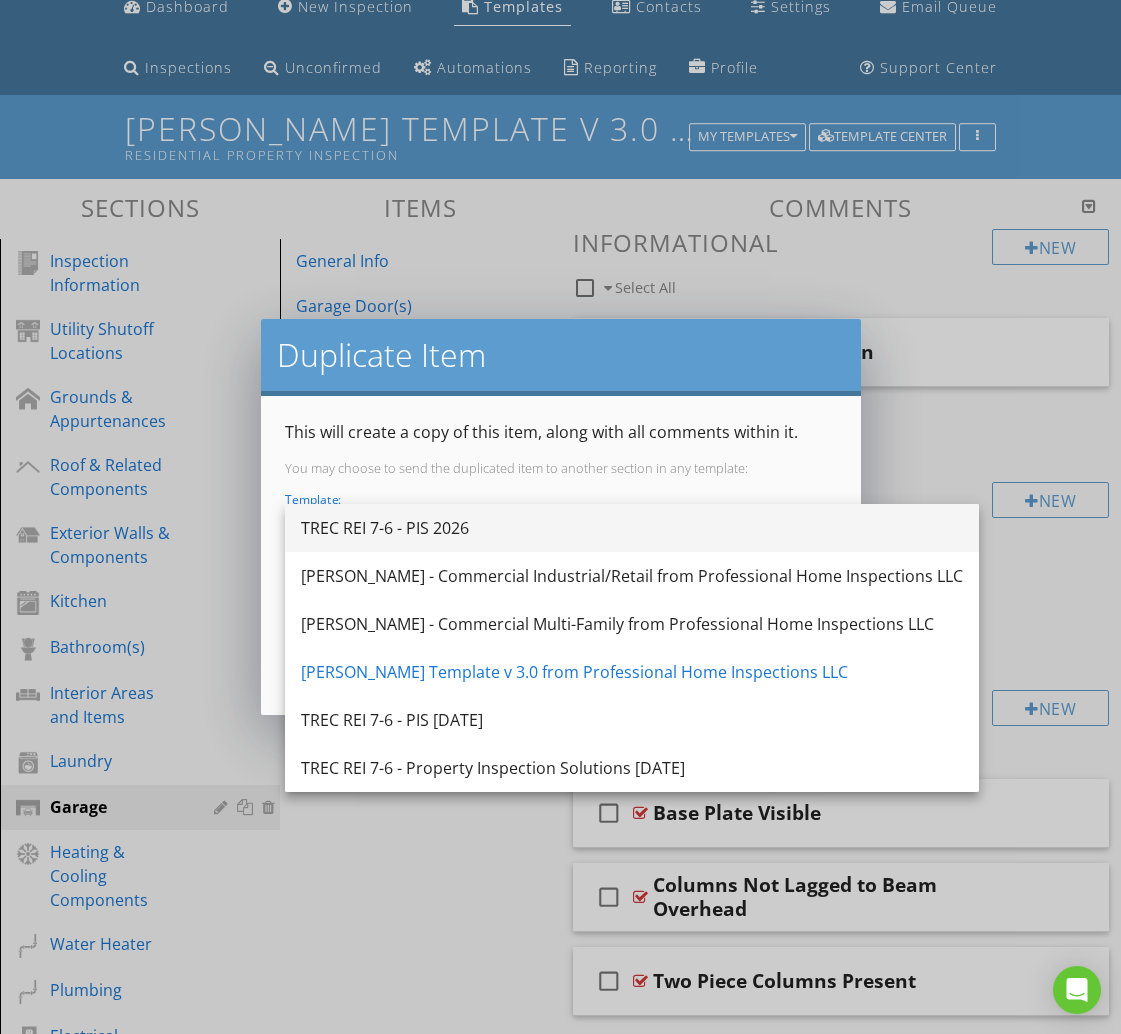 click on "TREC REI 7-6 - PIS 2026" at bounding box center (632, 528) 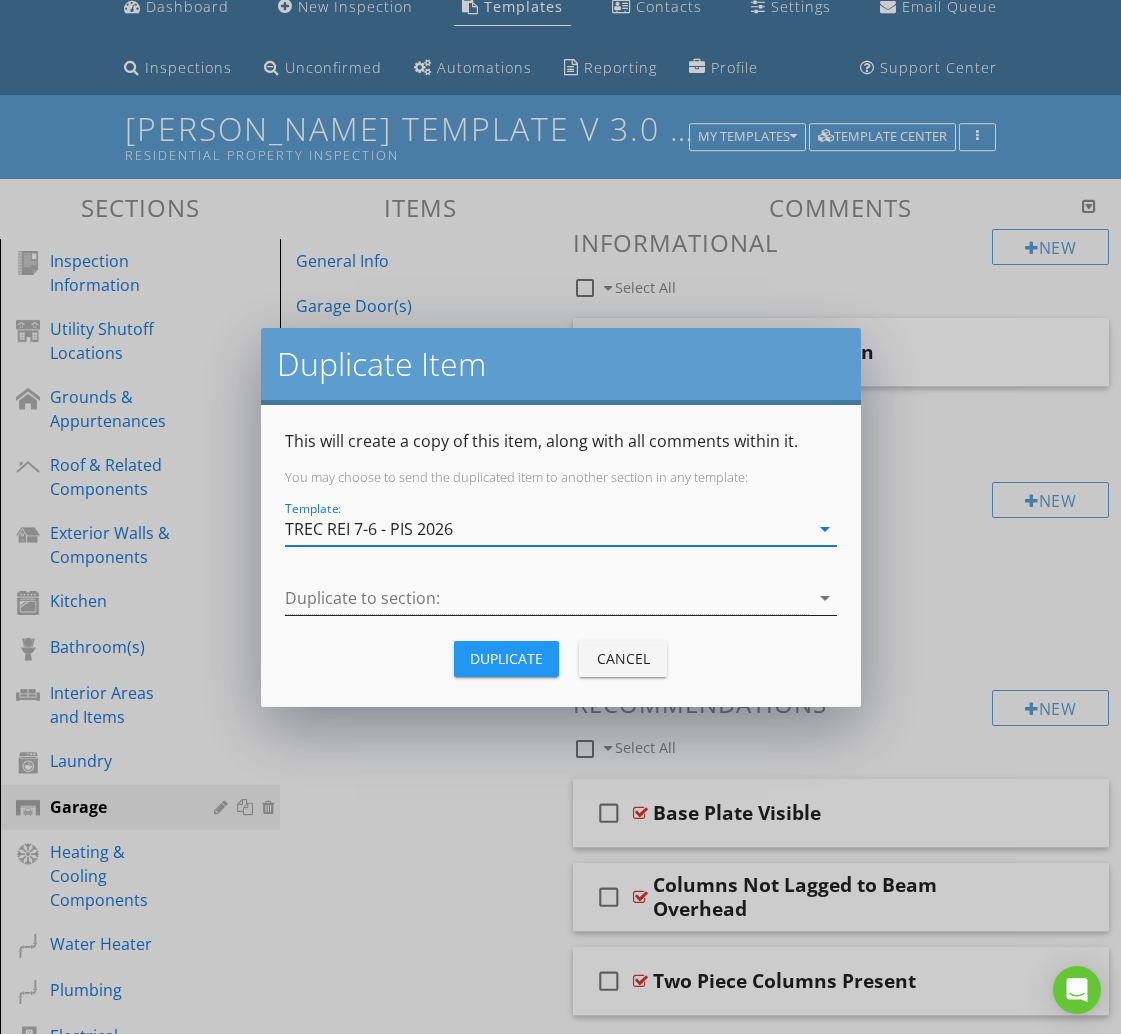 click at bounding box center (547, 598) 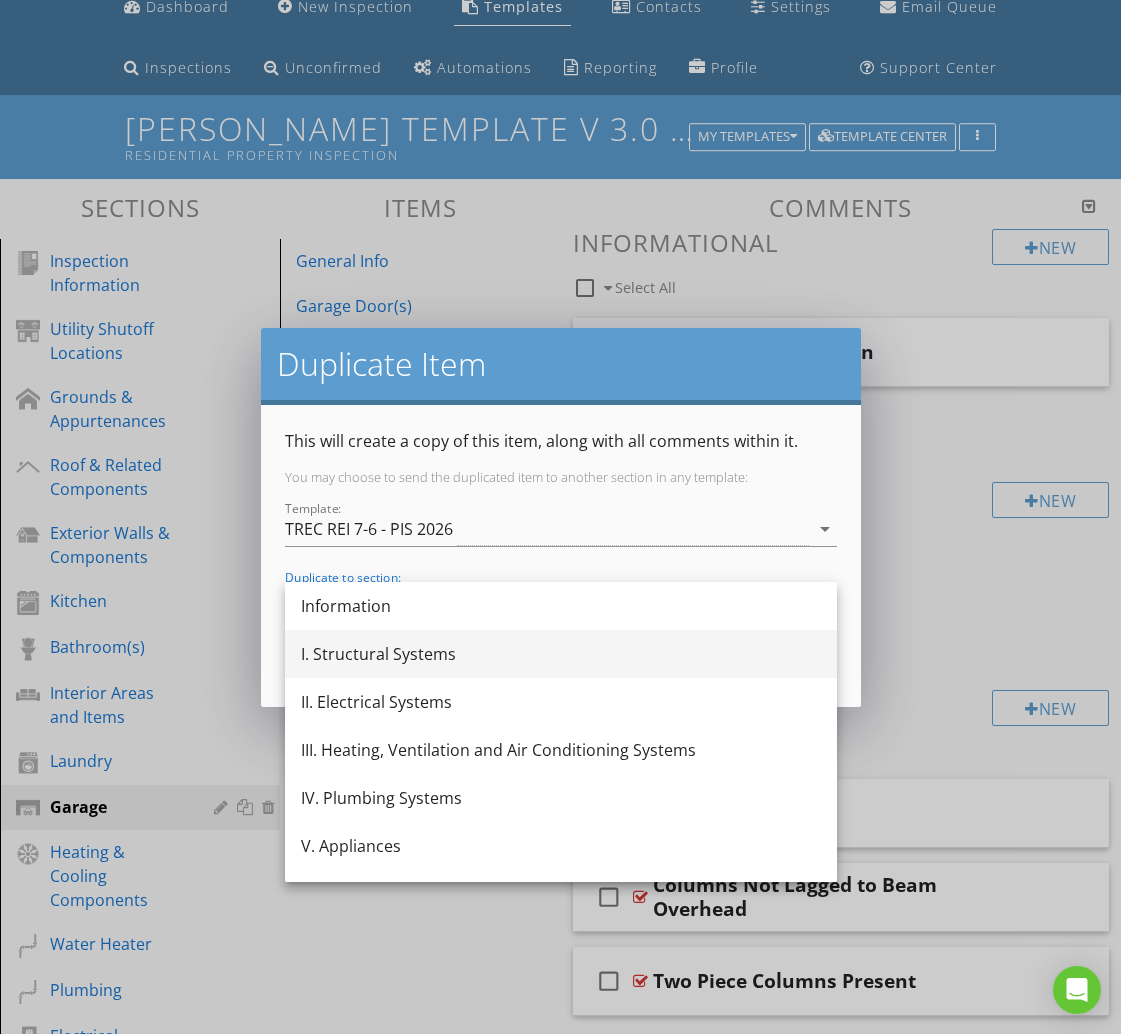 click on "I. Structural Systems" at bounding box center [561, 654] 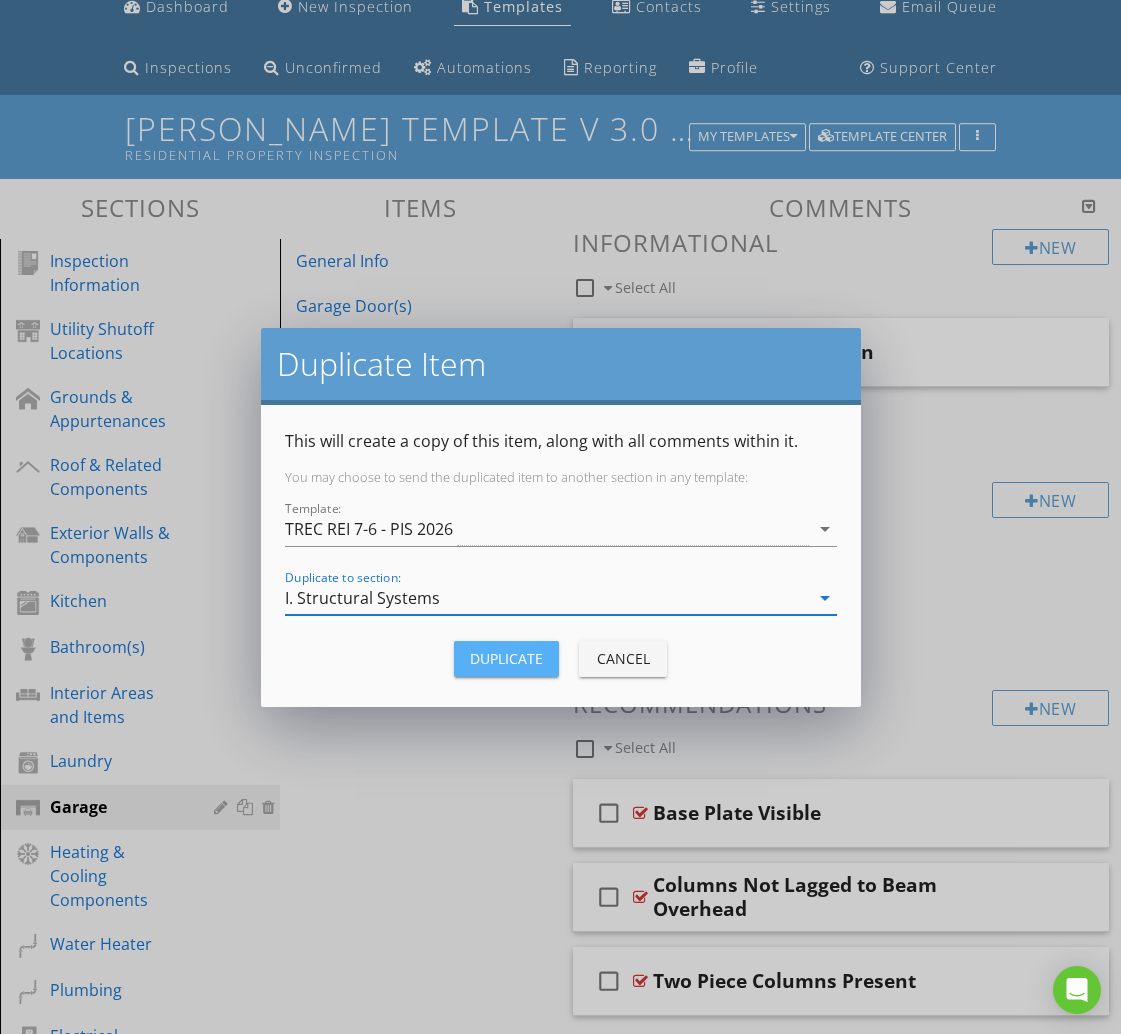 click on "Duplicate" at bounding box center (506, 658) 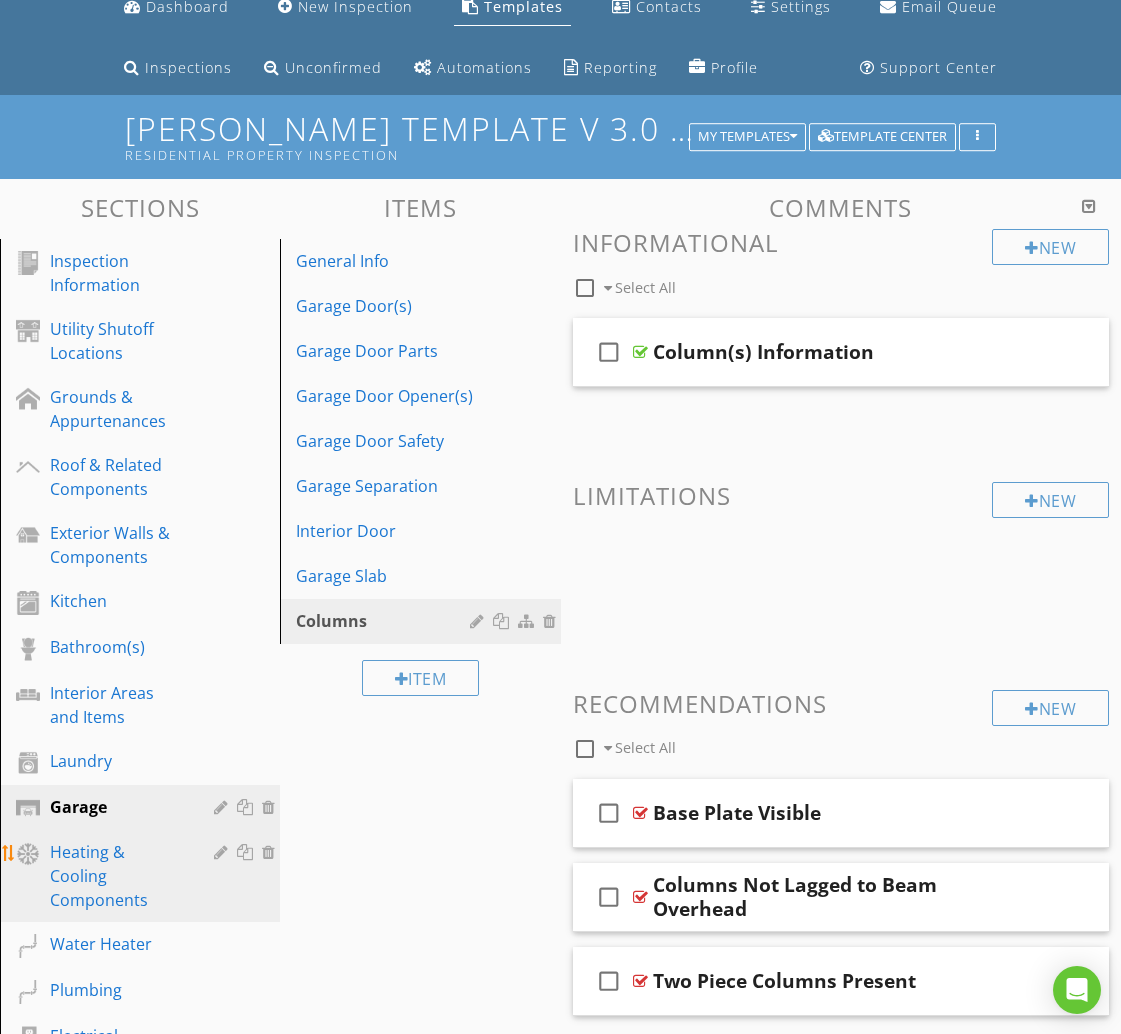 click on "Heating & Cooling Components" at bounding box center [117, 876] 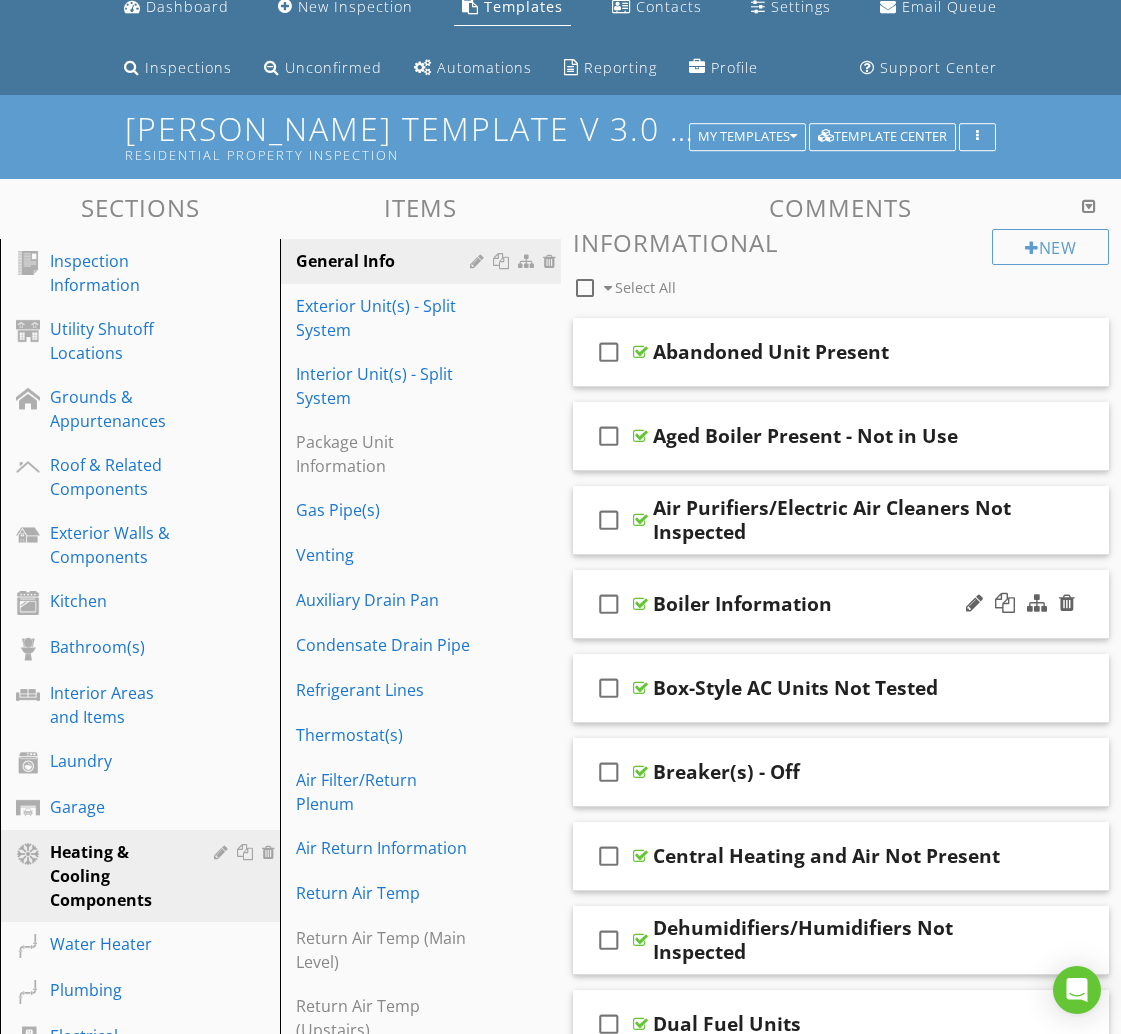 click on "check_box_outline_blank
Boiler Information" at bounding box center [841, 604] 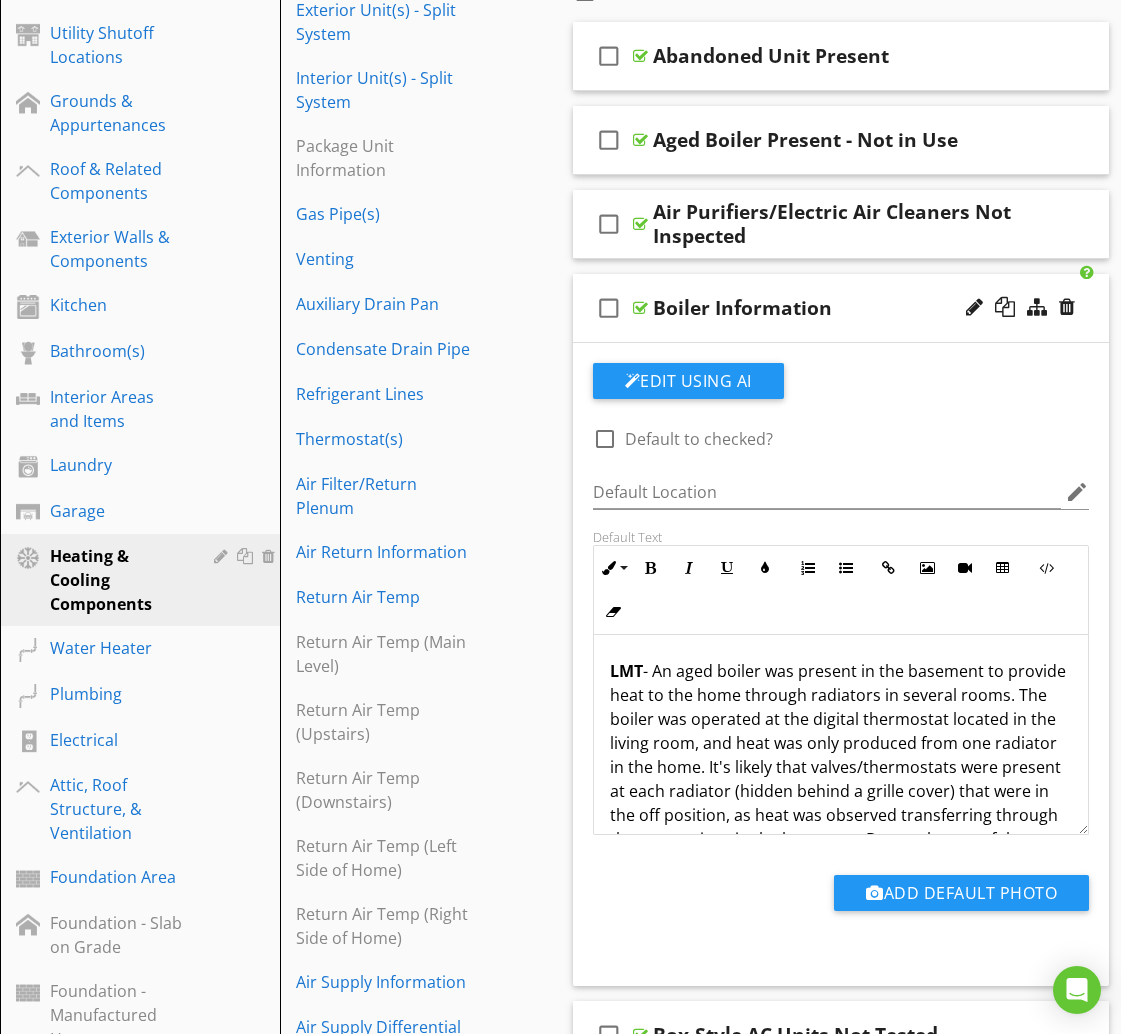 scroll, scrollTop: 381, scrollLeft: 0, axis: vertical 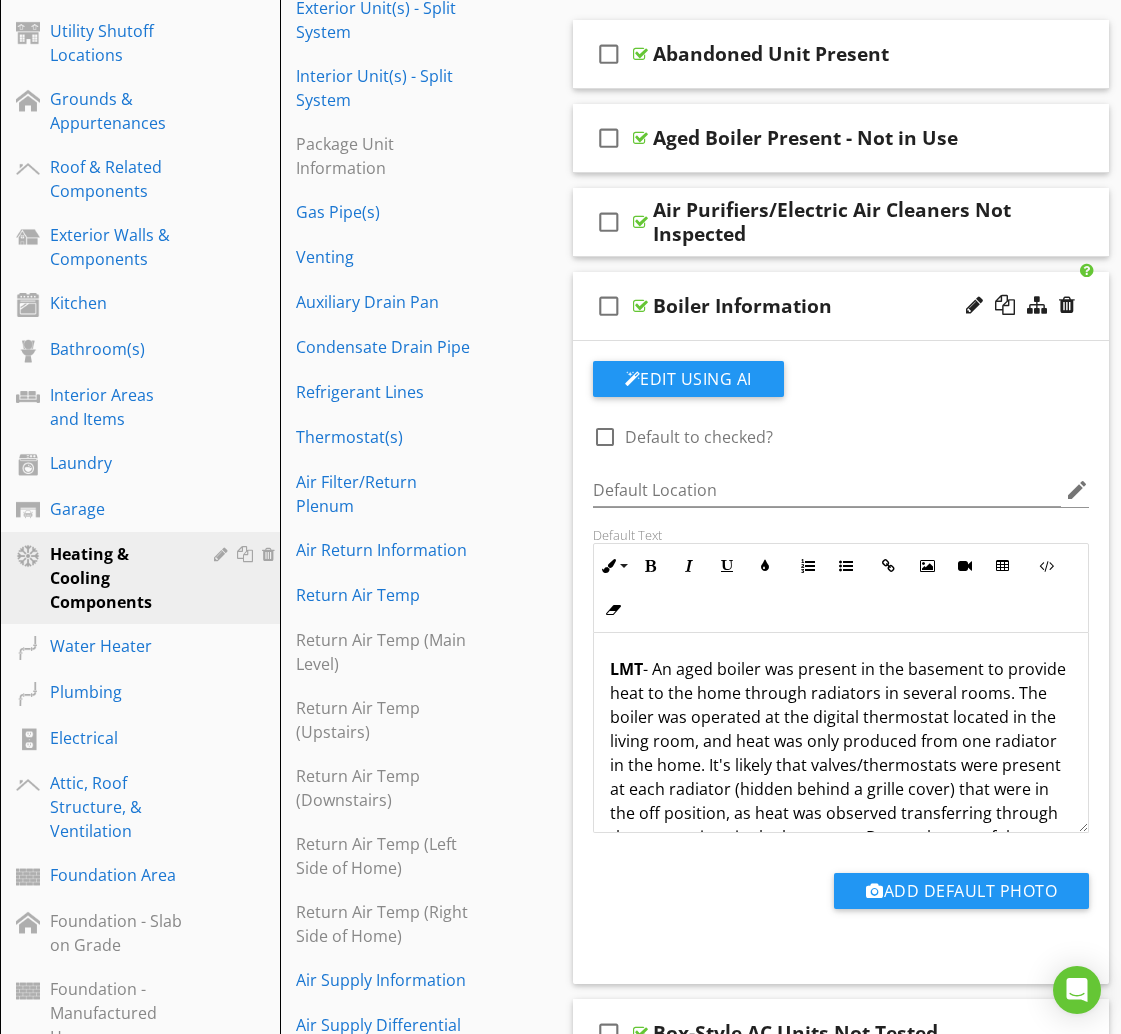 click on "check_box_outline_blank
Boiler Information" at bounding box center (841, 306) 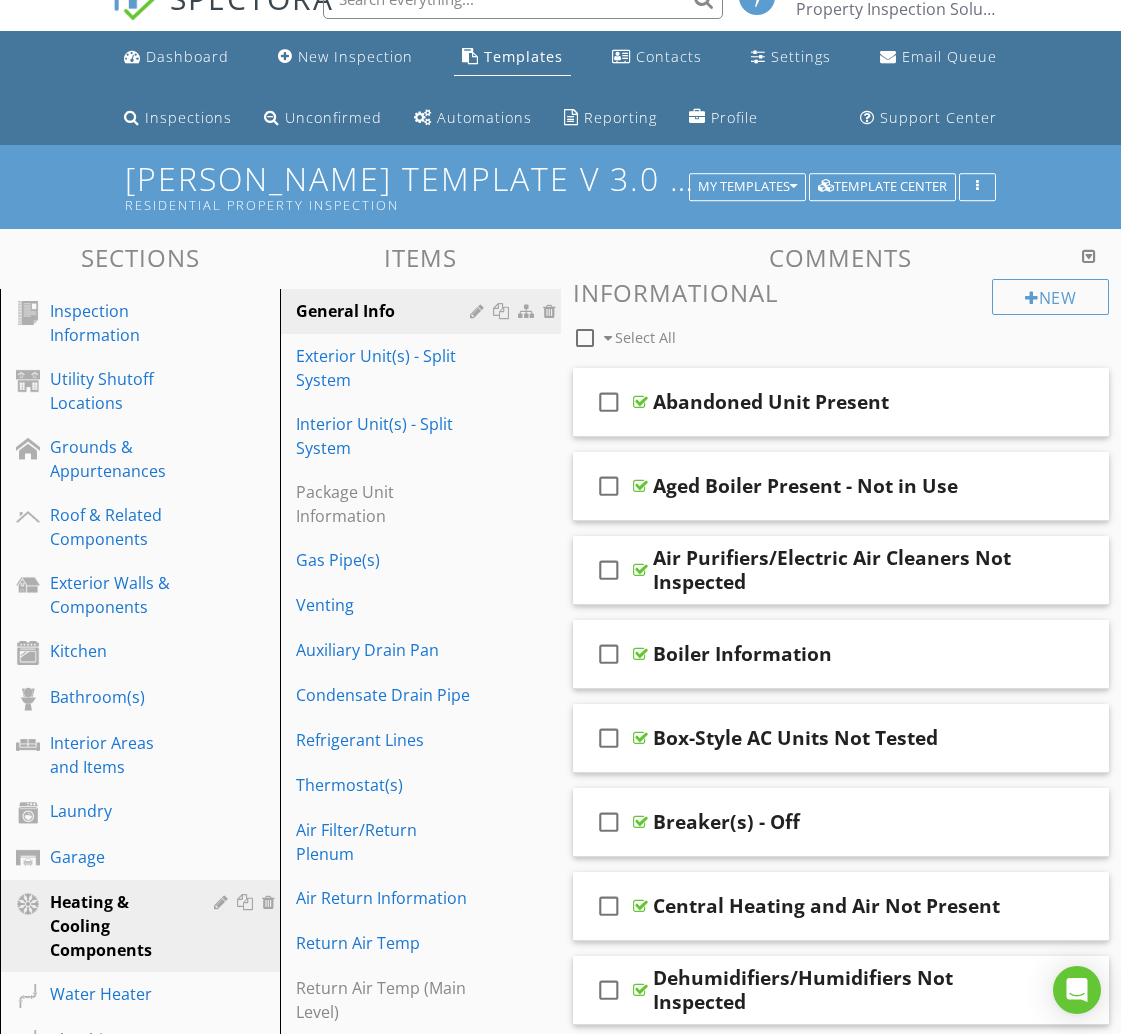 scroll, scrollTop: 0, scrollLeft: 0, axis: both 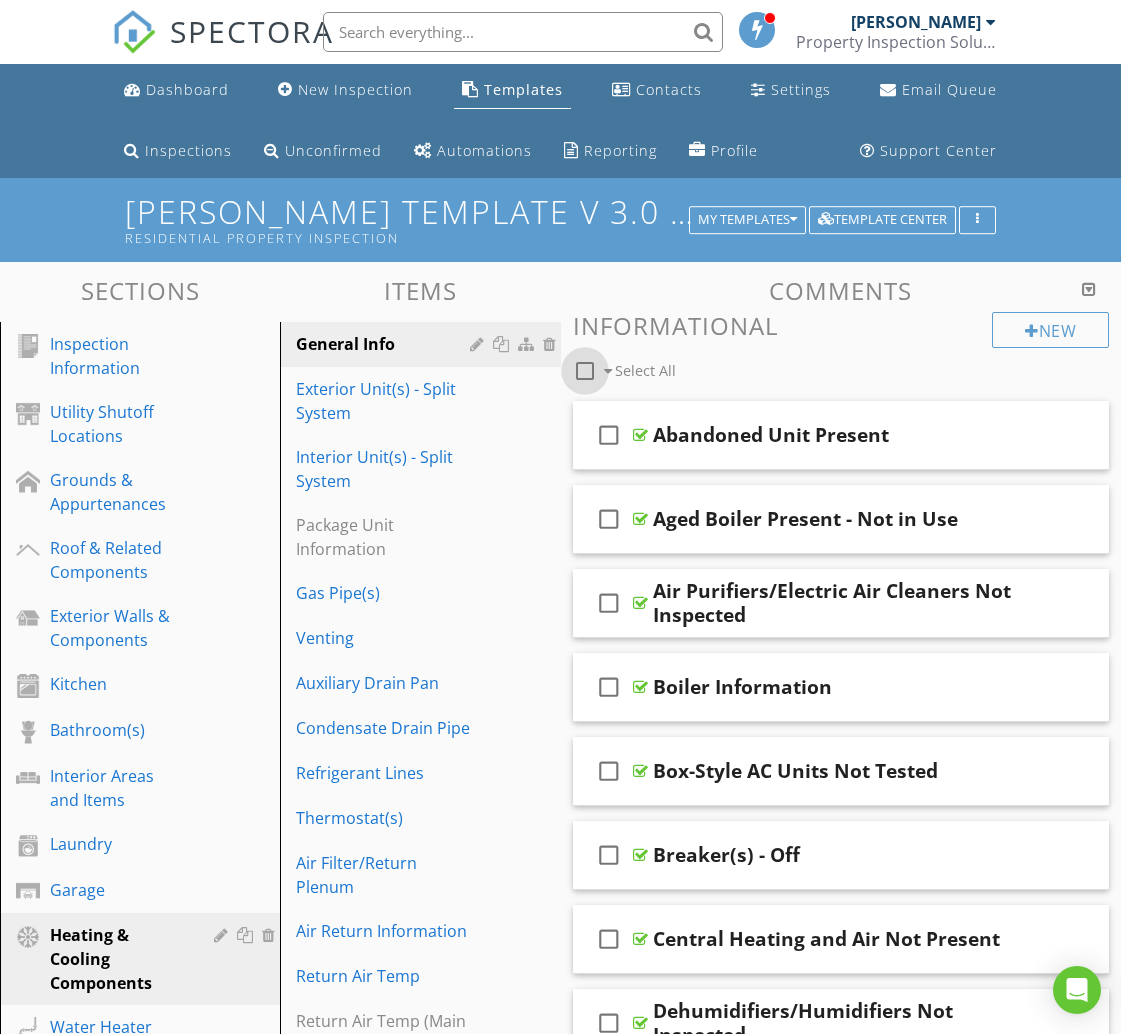 click at bounding box center [585, 371] 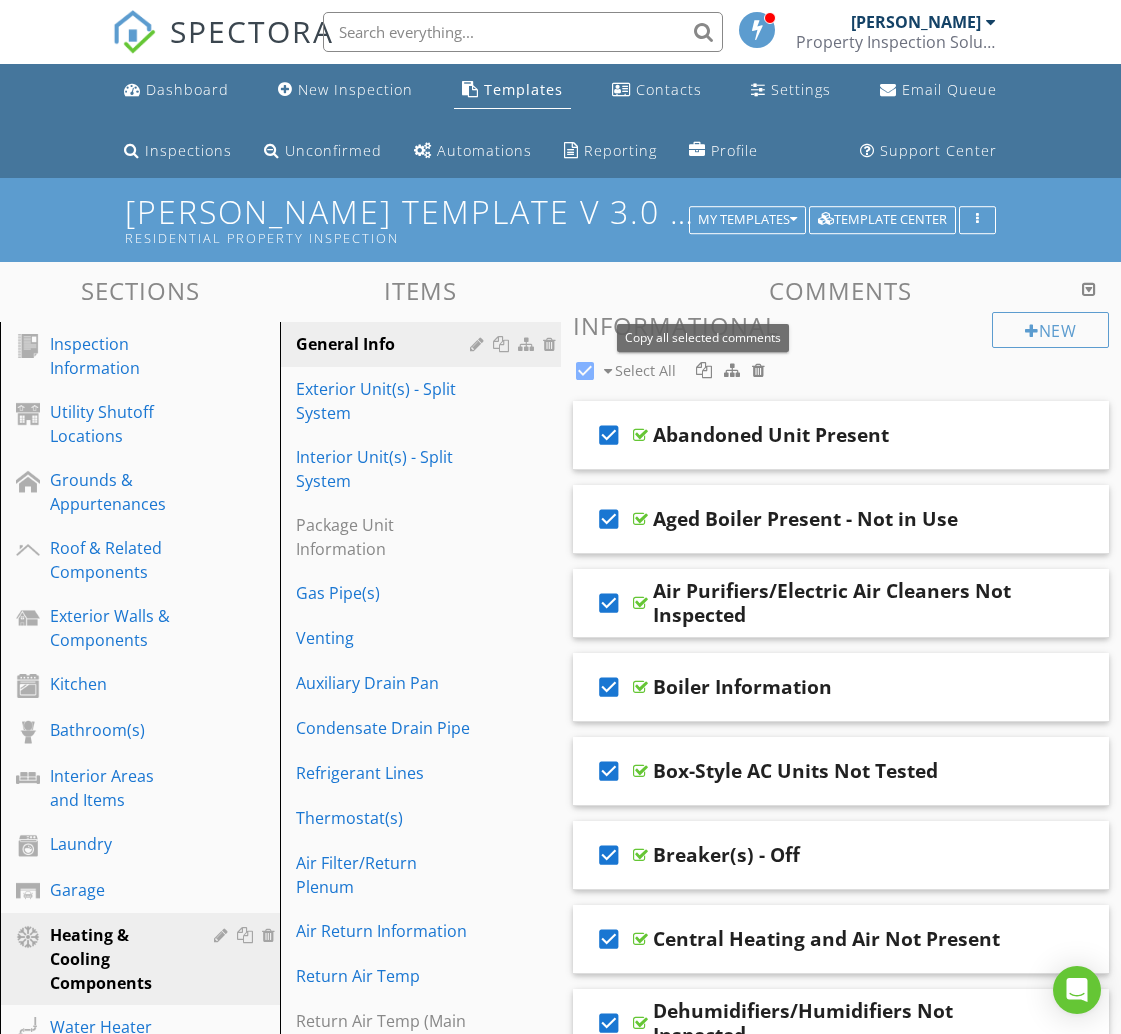 click at bounding box center [704, 370] 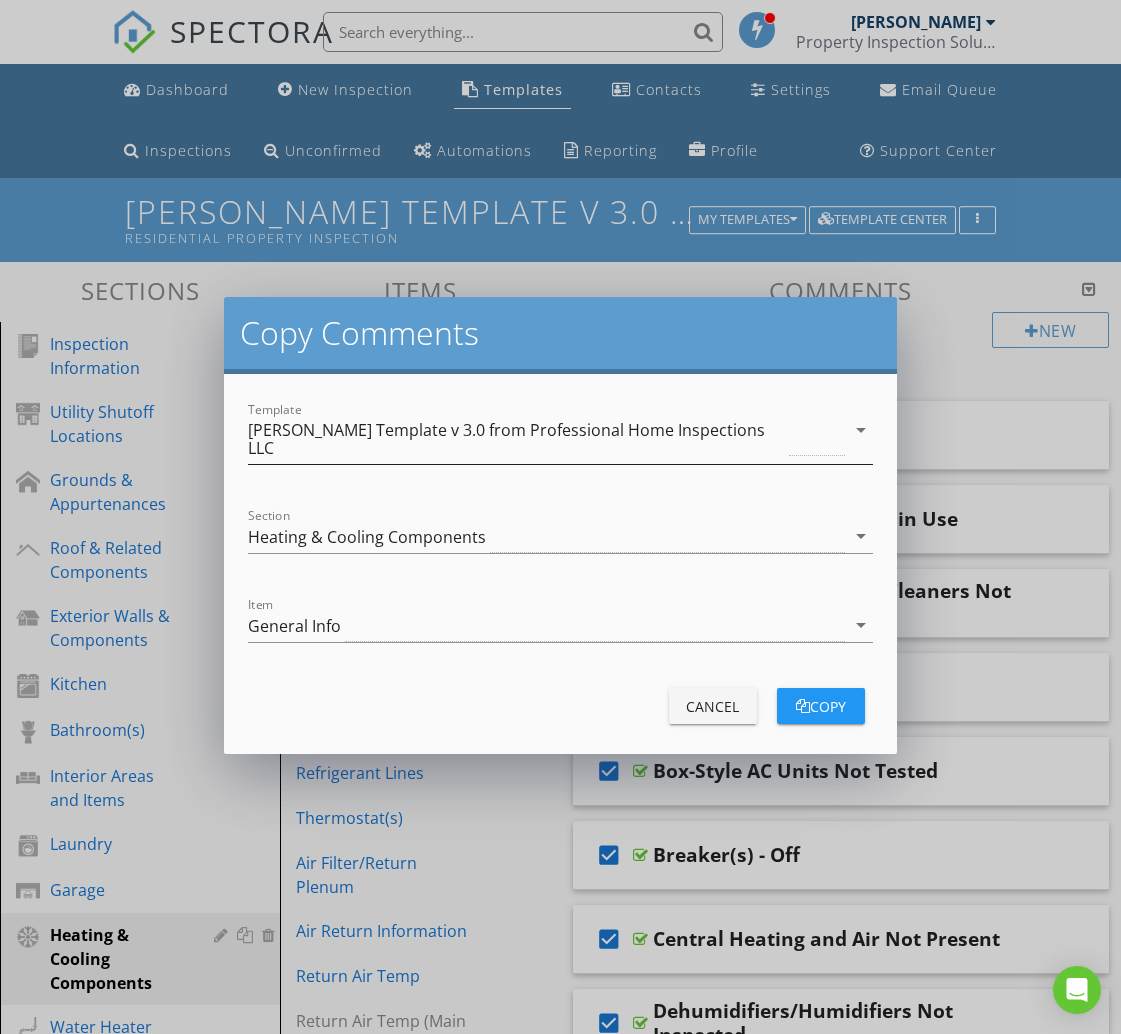 click on "[PERSON_NAME] Template v 3.0 from Professional Home Inspections LLC" at bounding box center [516, 439] 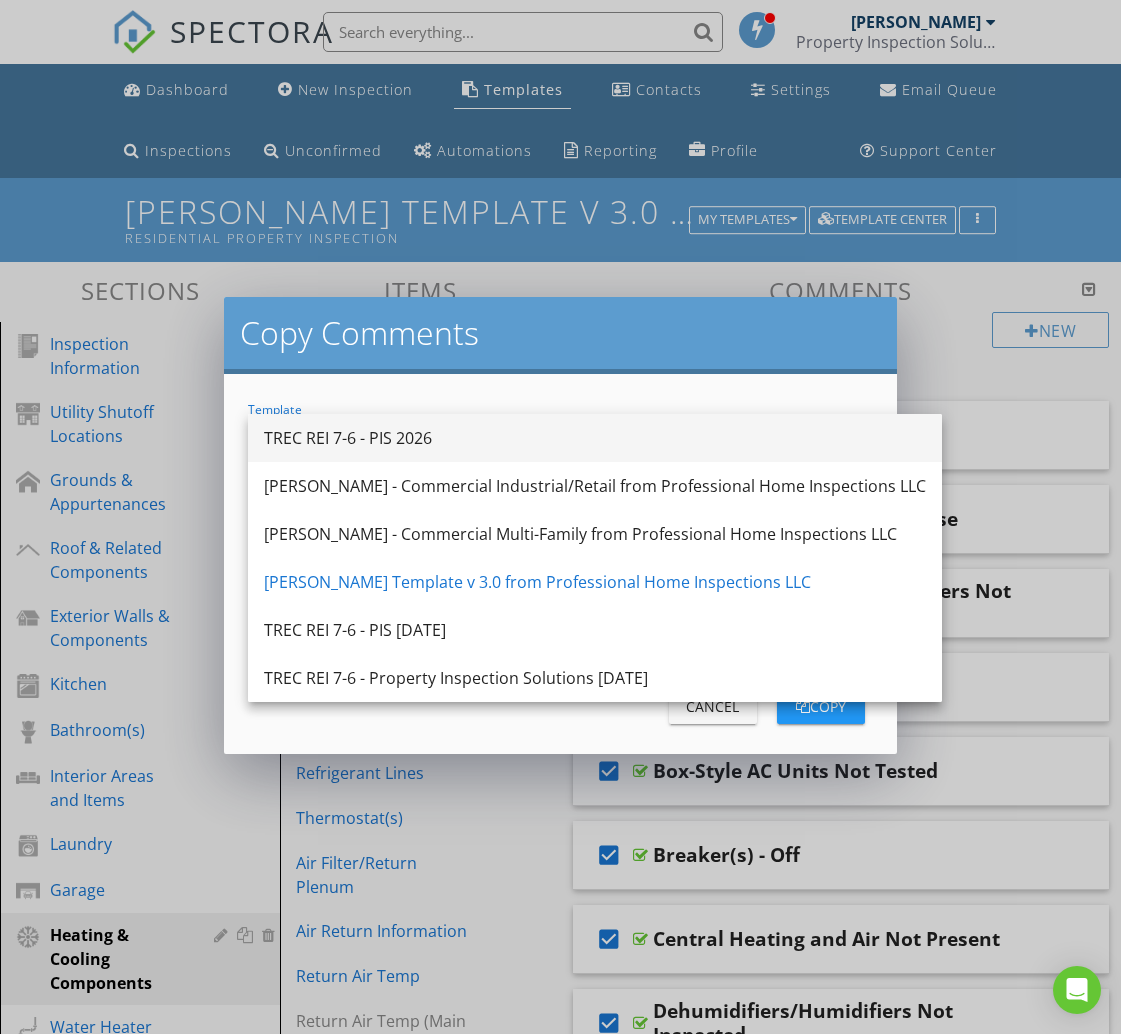 click on "TREC REI 7-6 - PIS 2026" at bounding box center [595, 438] 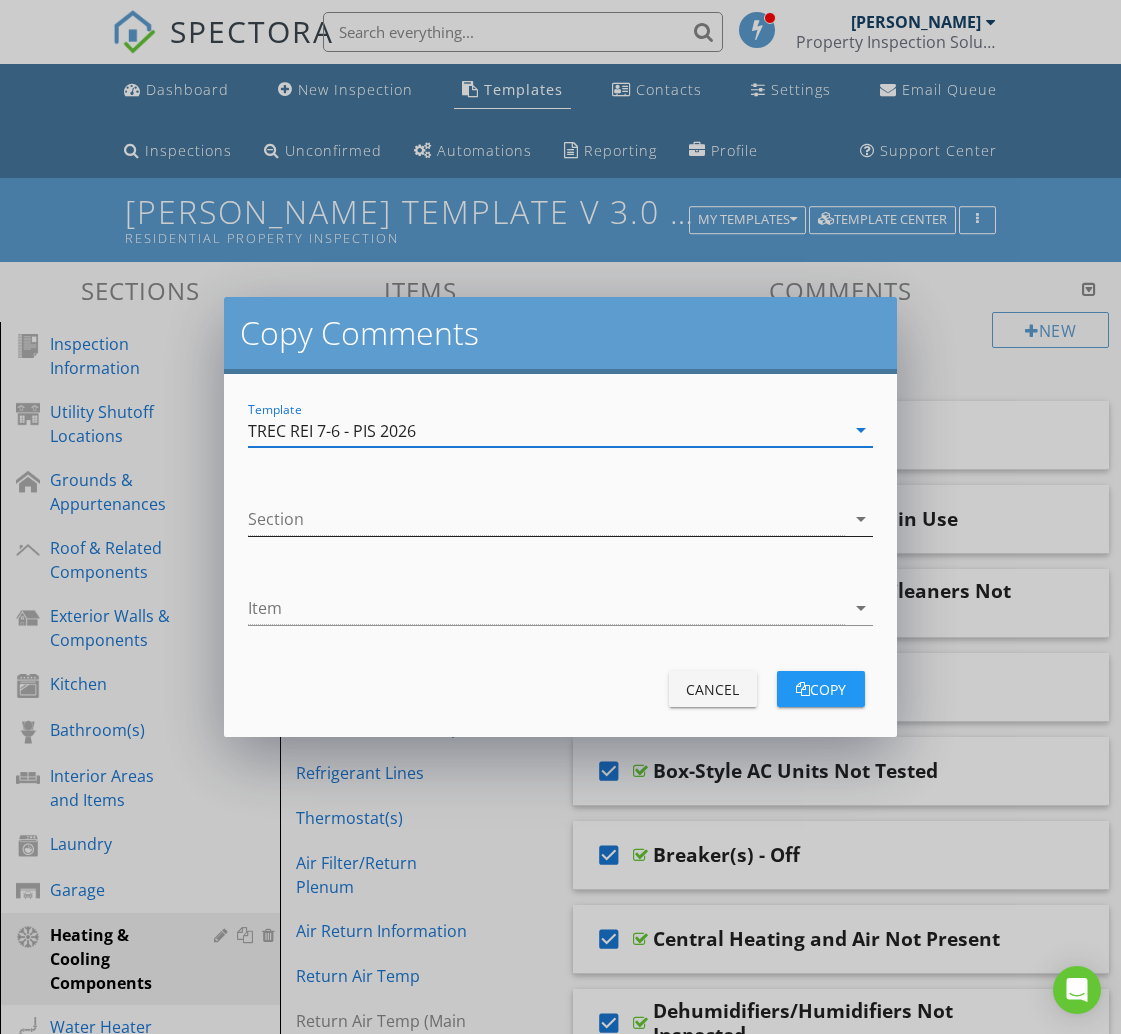 click at bounding box center [546, 519] 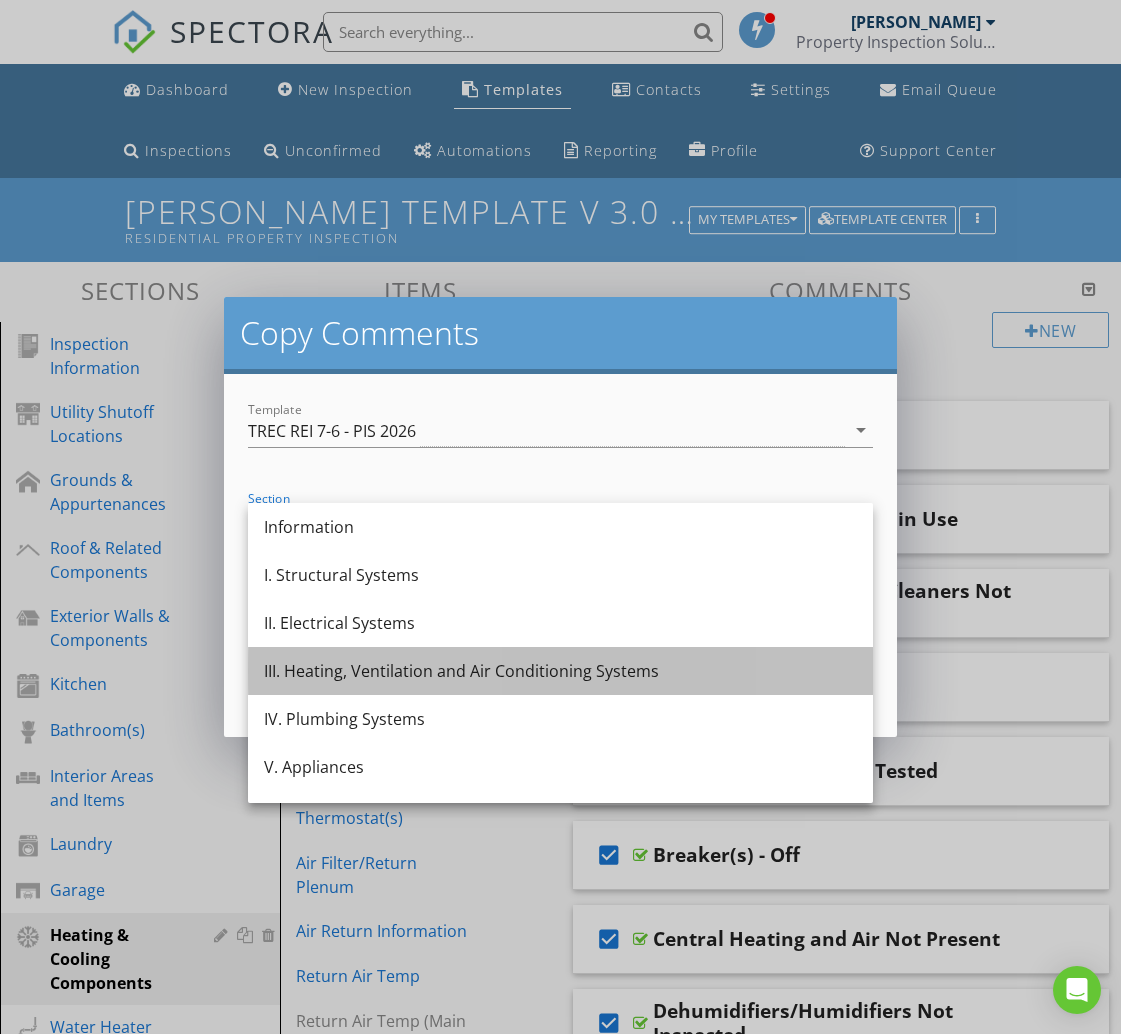 click on "III. Heating, Ventilation and Air Conditioning Systems" at bounding box center [560, 671] 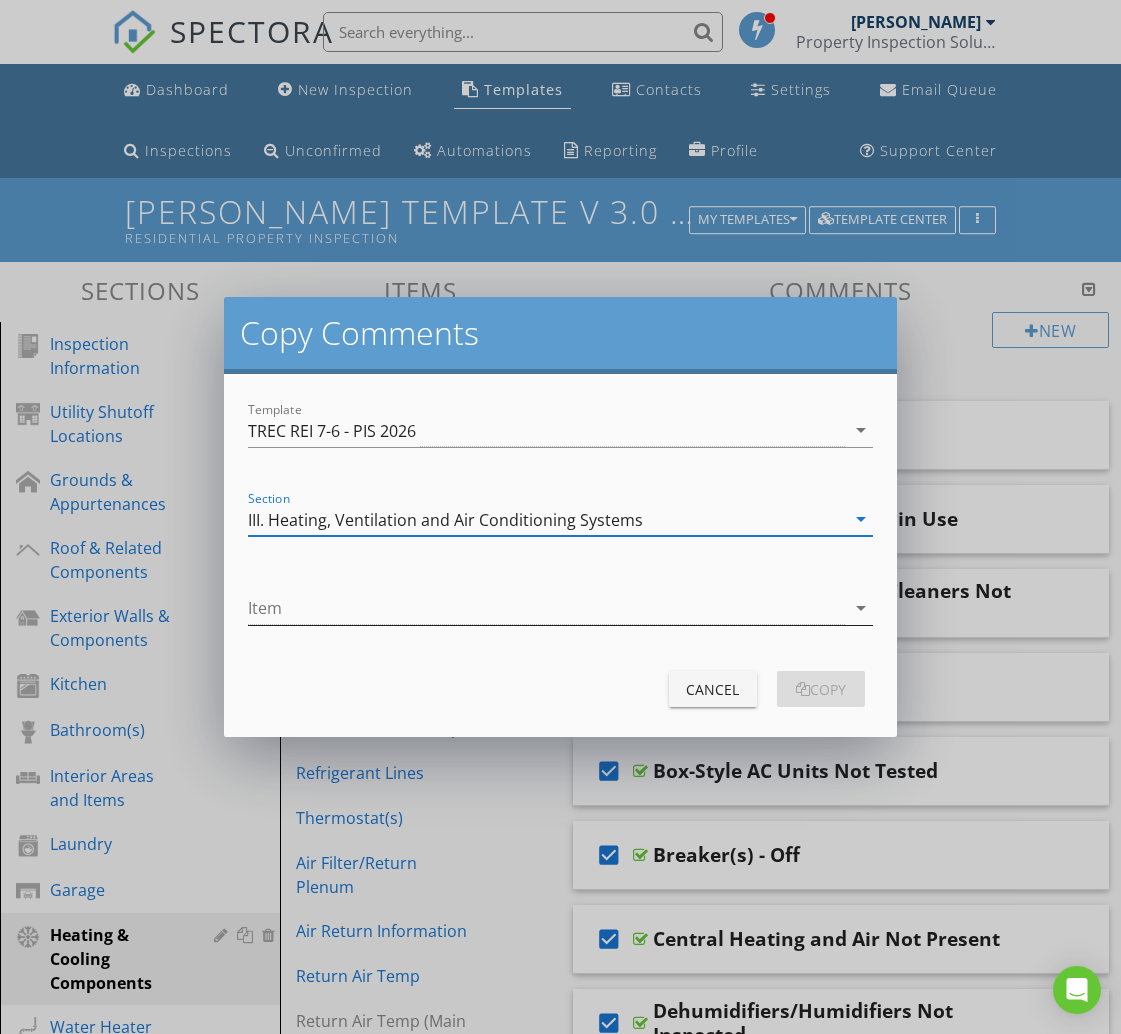 click at bounding box center (546, 608) 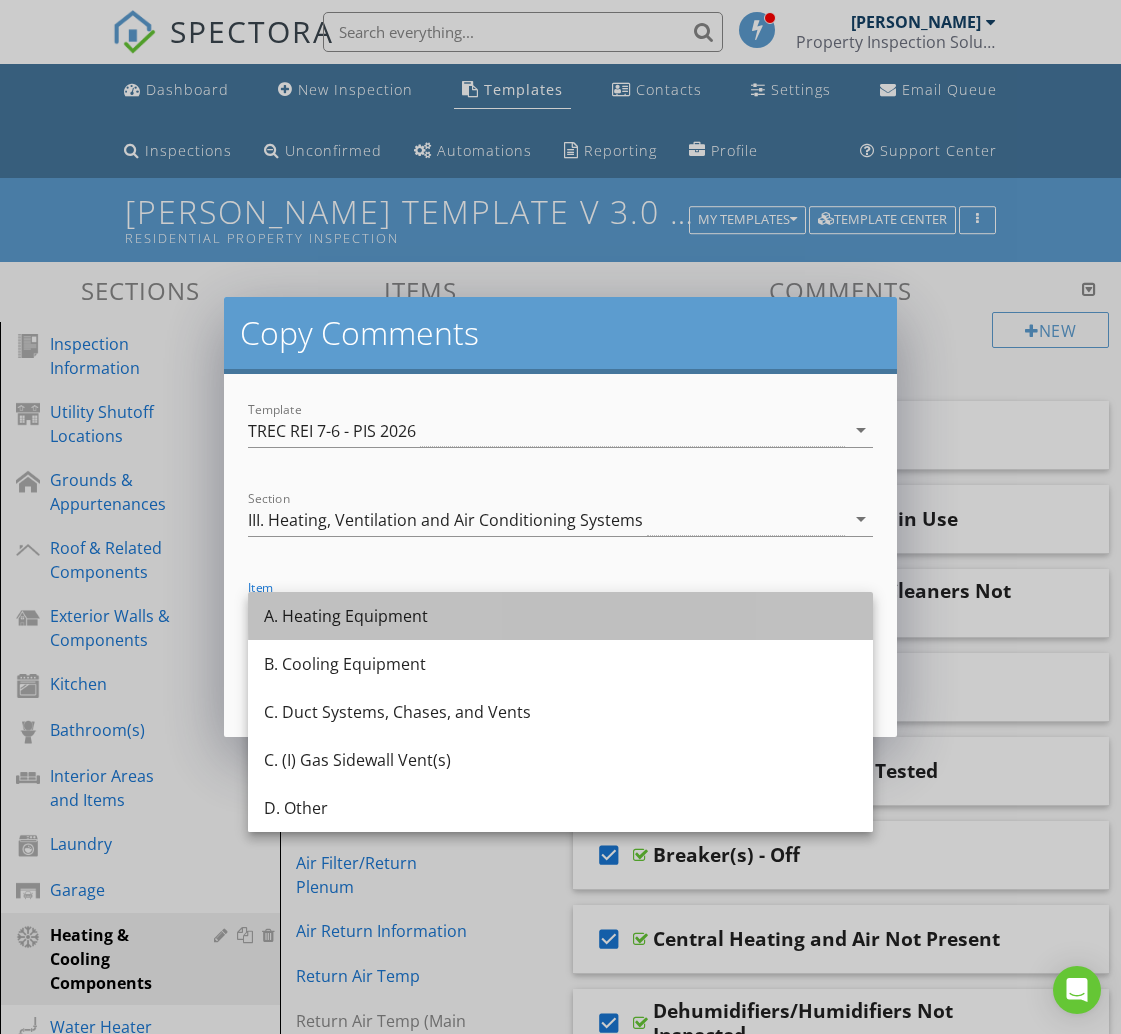 click on "A. Heating Equipment" at bounding box center (560, 616) 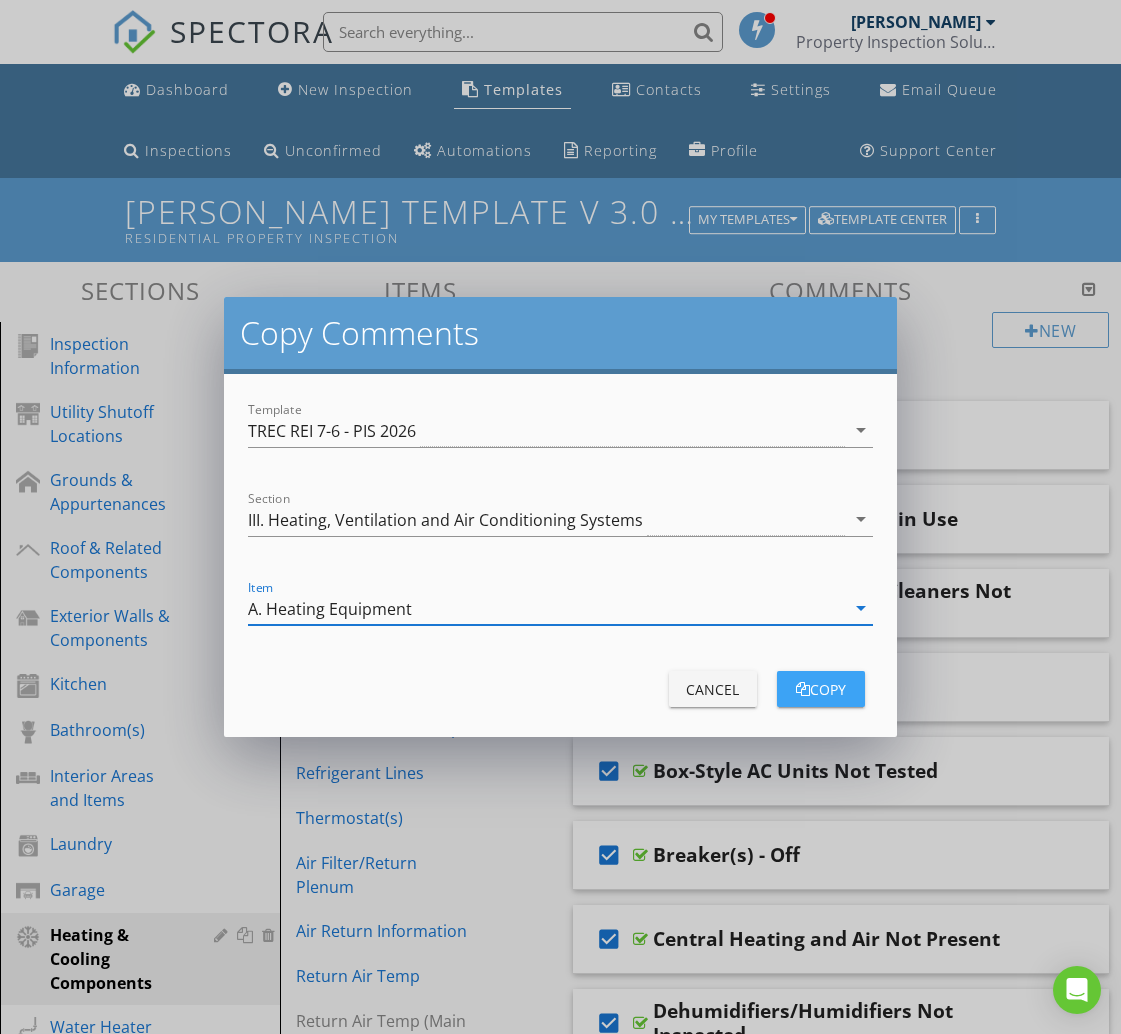 click on "copy" at bounding box center [821, 689] 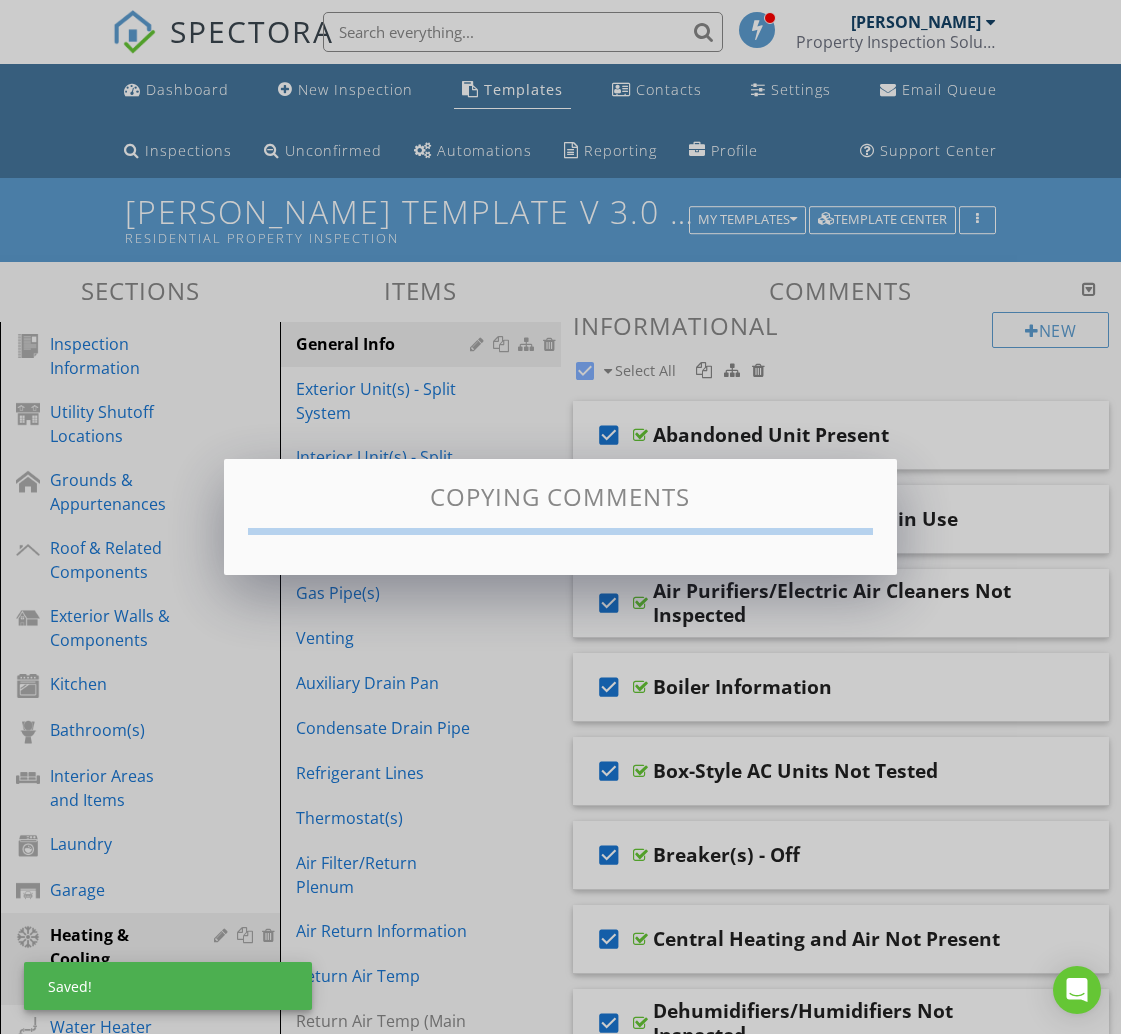 checkbox on "false" 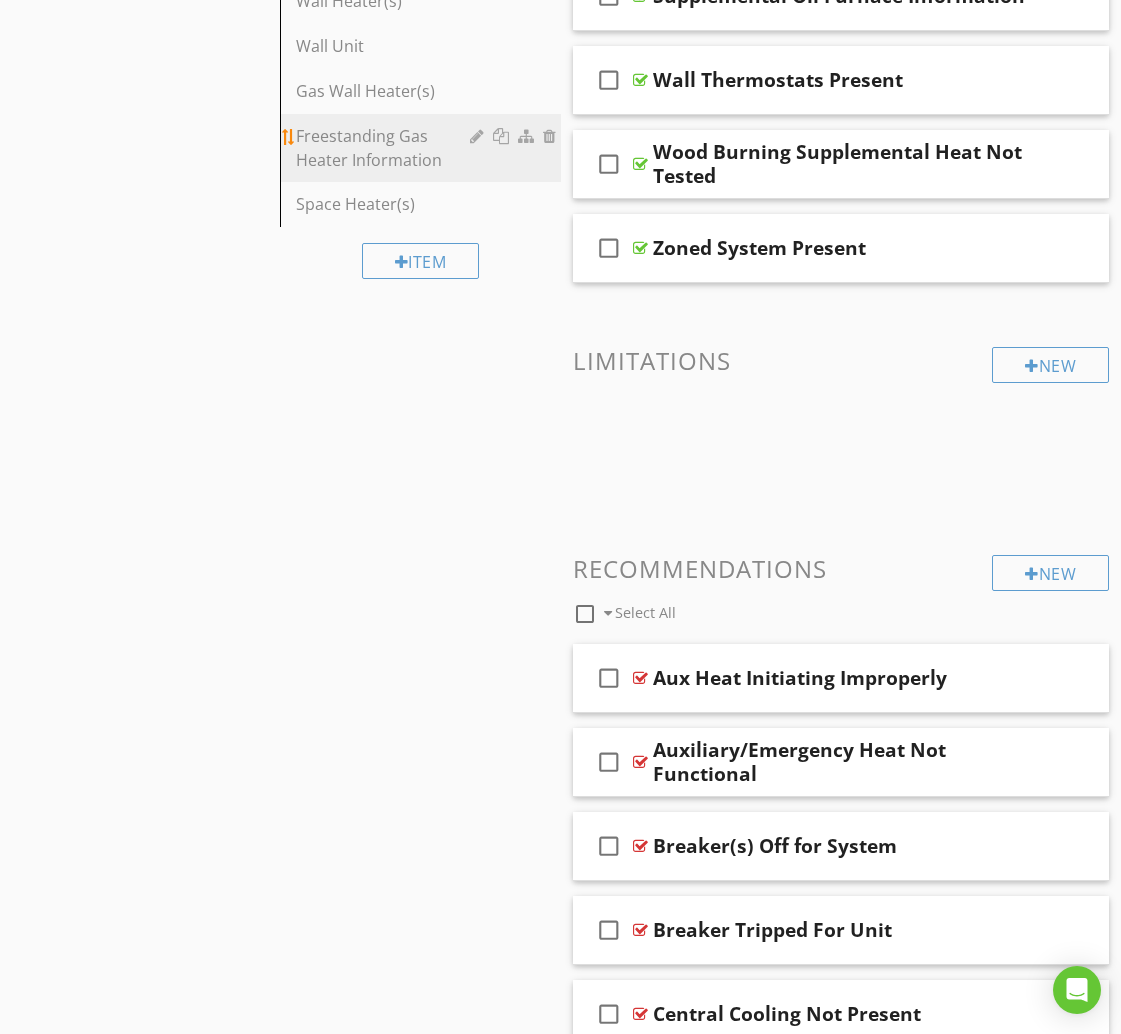 scroll, scrollTop: 2317, scrollLeft: 0, axis: vertical 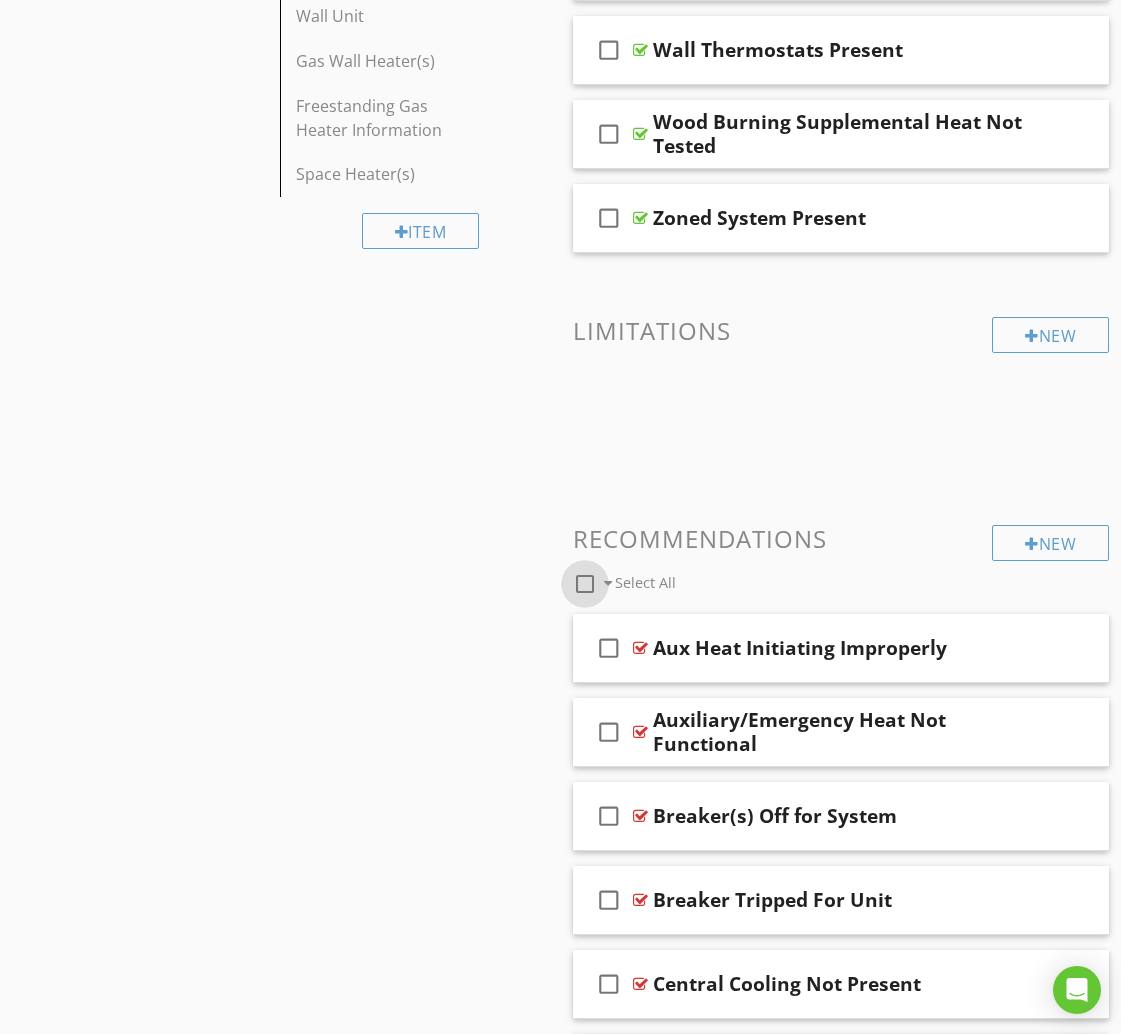 click at bounding box center [585, 584] 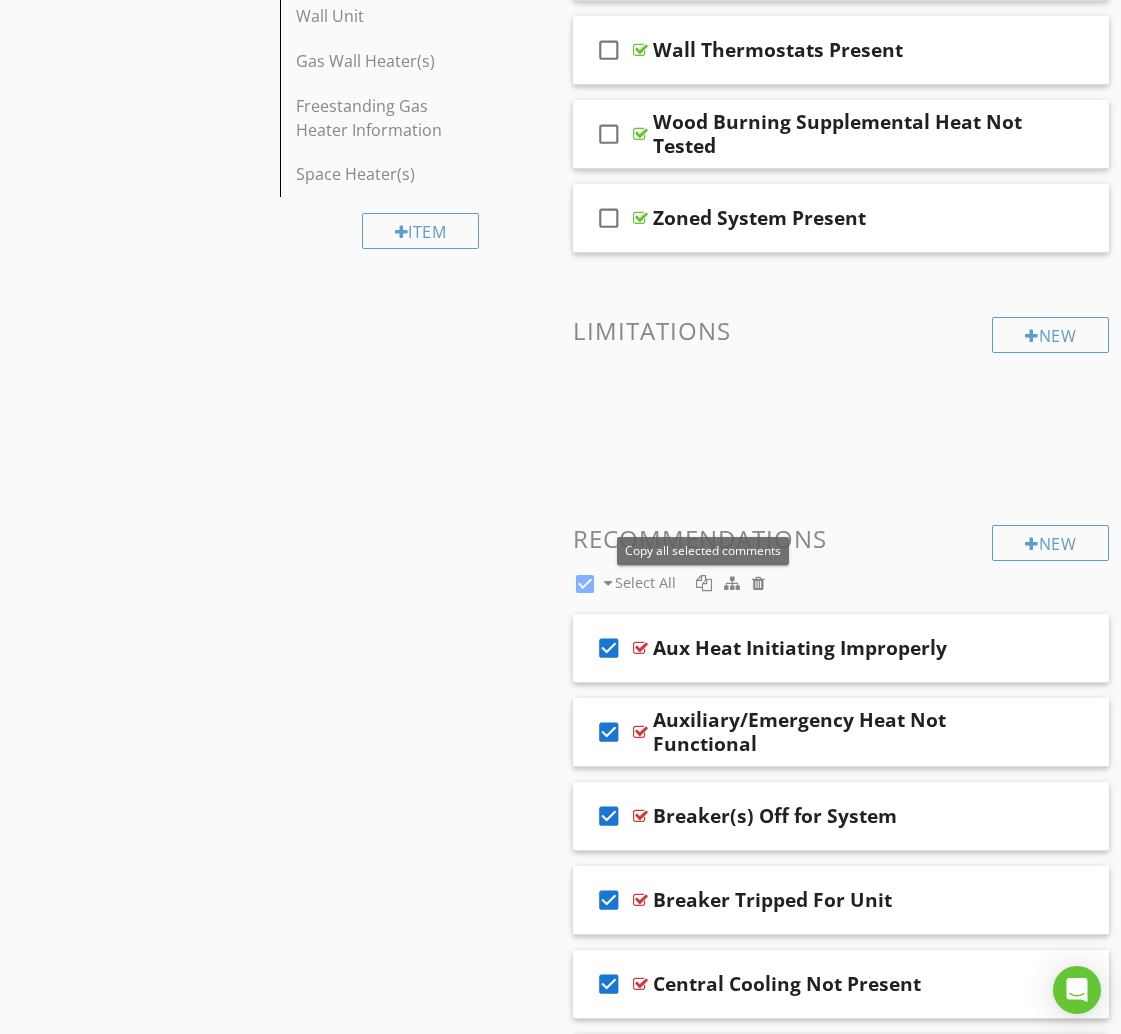 click at bounding box center (704, 583) 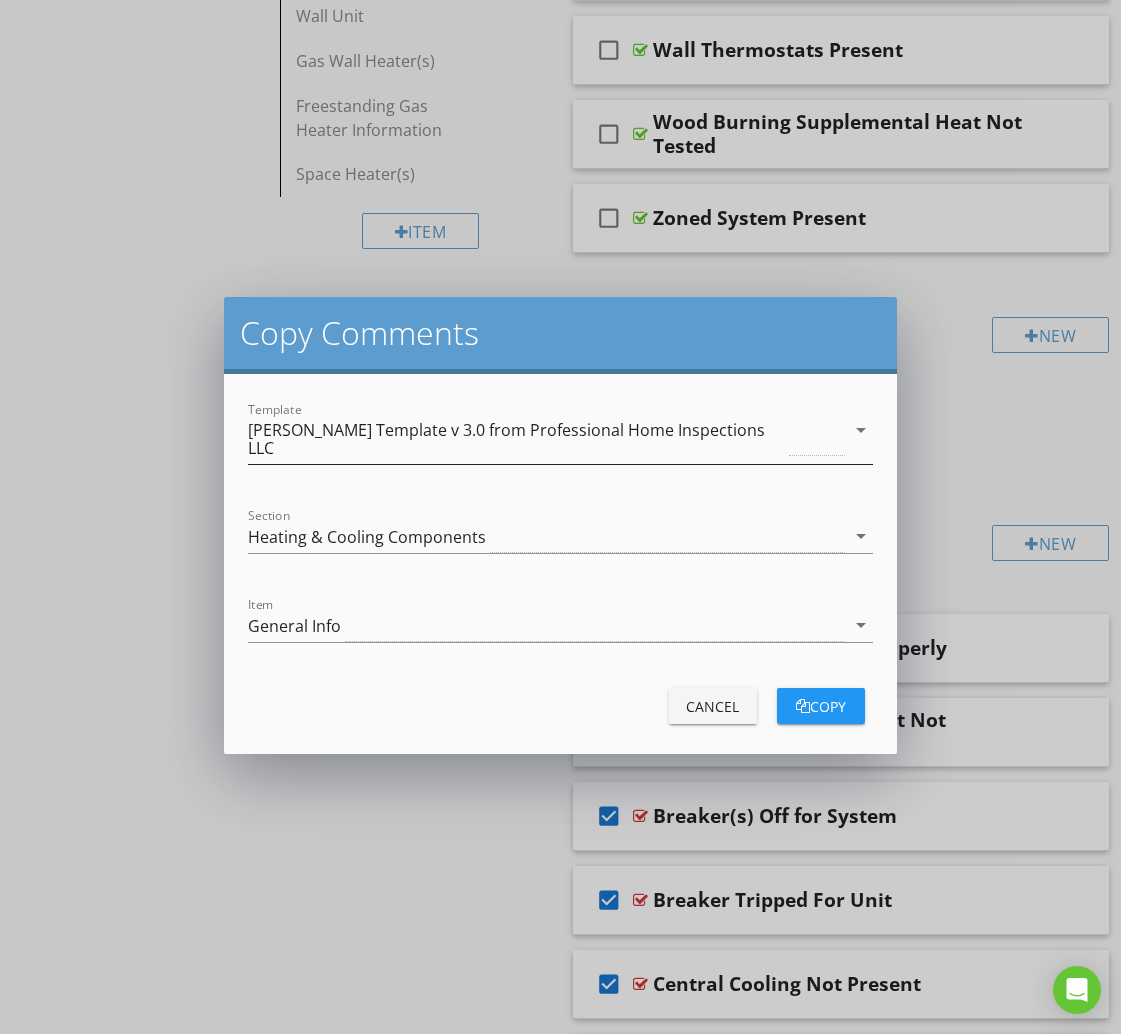 click on "[PERSON_NAME] Template v 3.0 from Professional Home Inspections LLC" at bounding box center [516, 439] 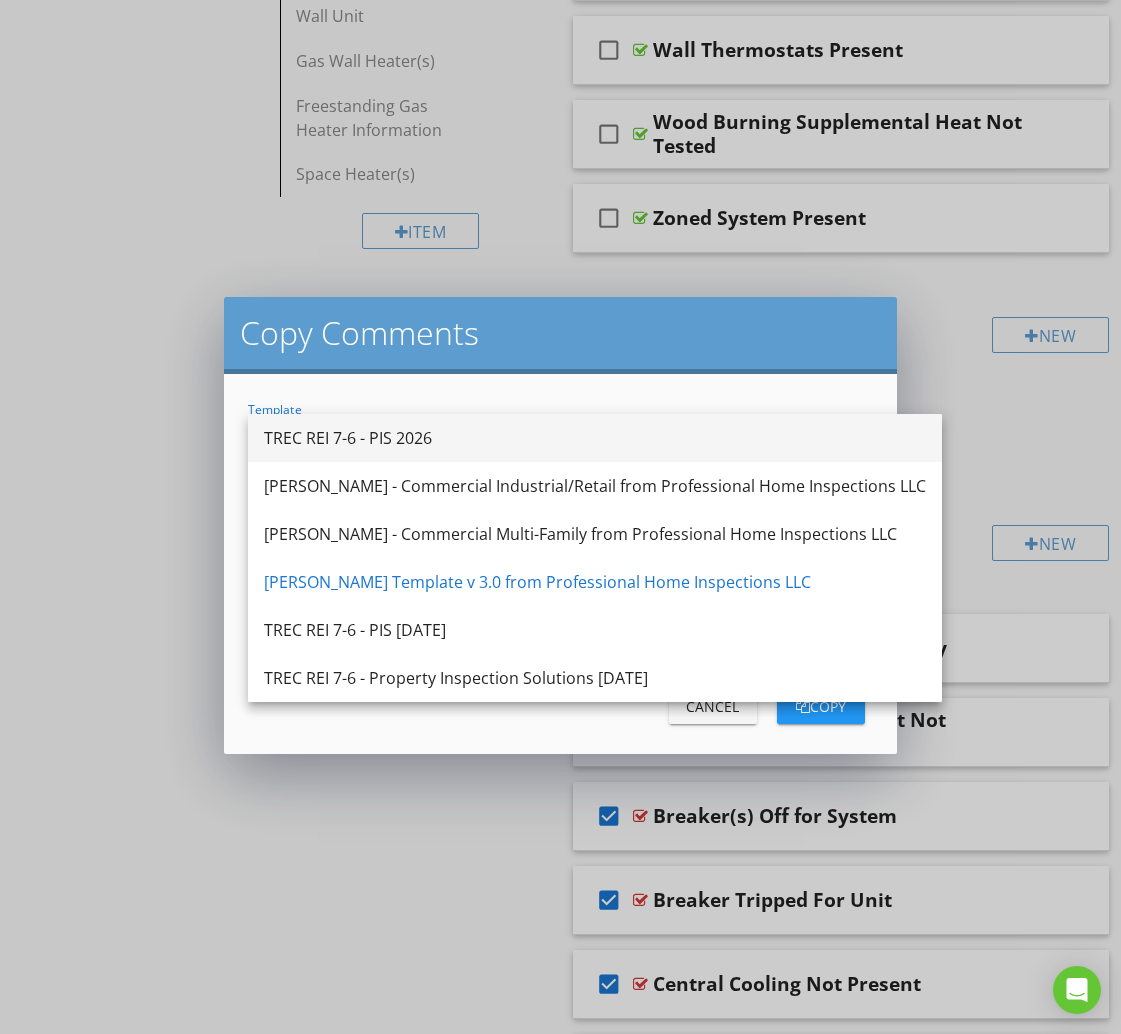 click on "TREC REI 7-6 - PIS 2026" at bounding box center (595, 438) 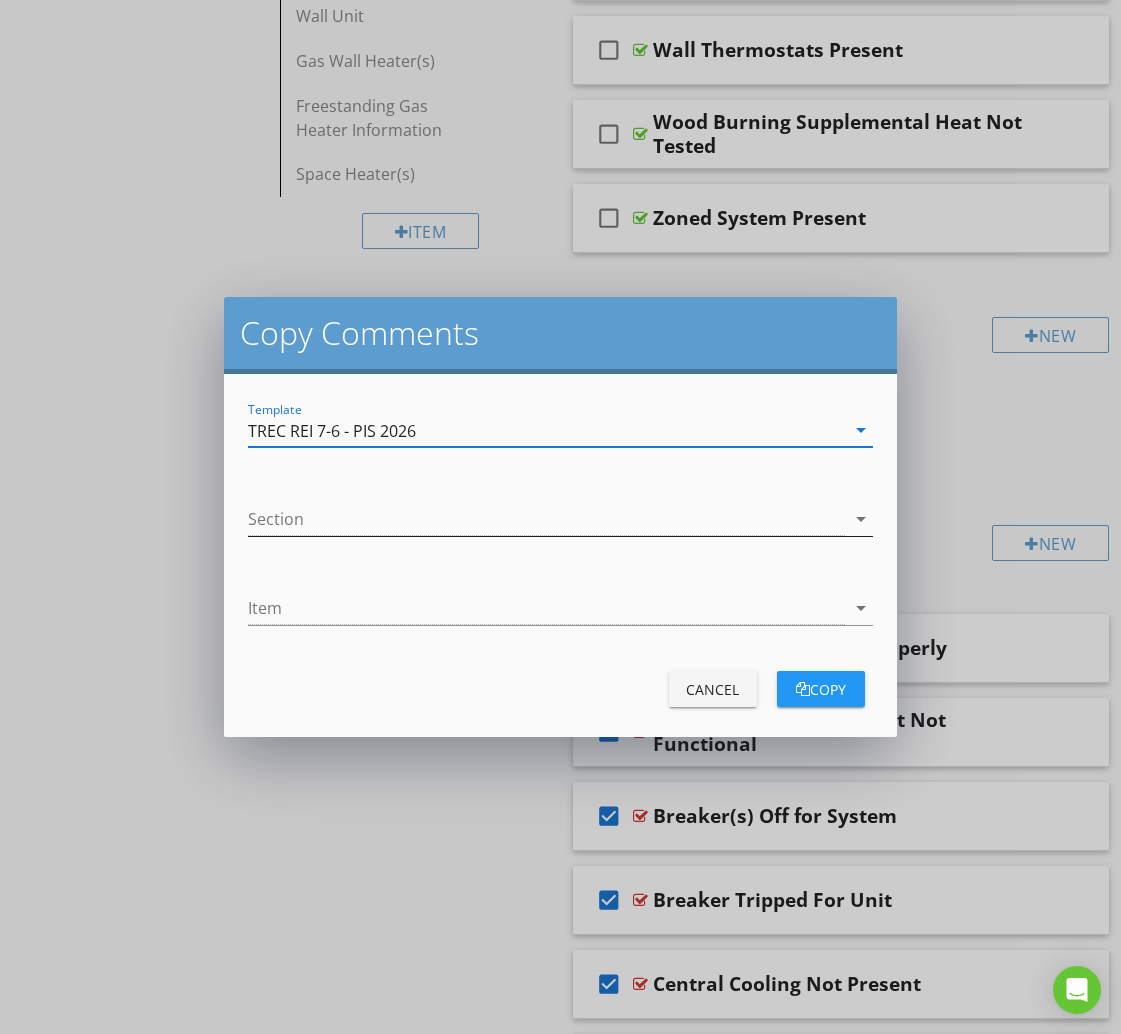 click at bounding box center [546, 519] 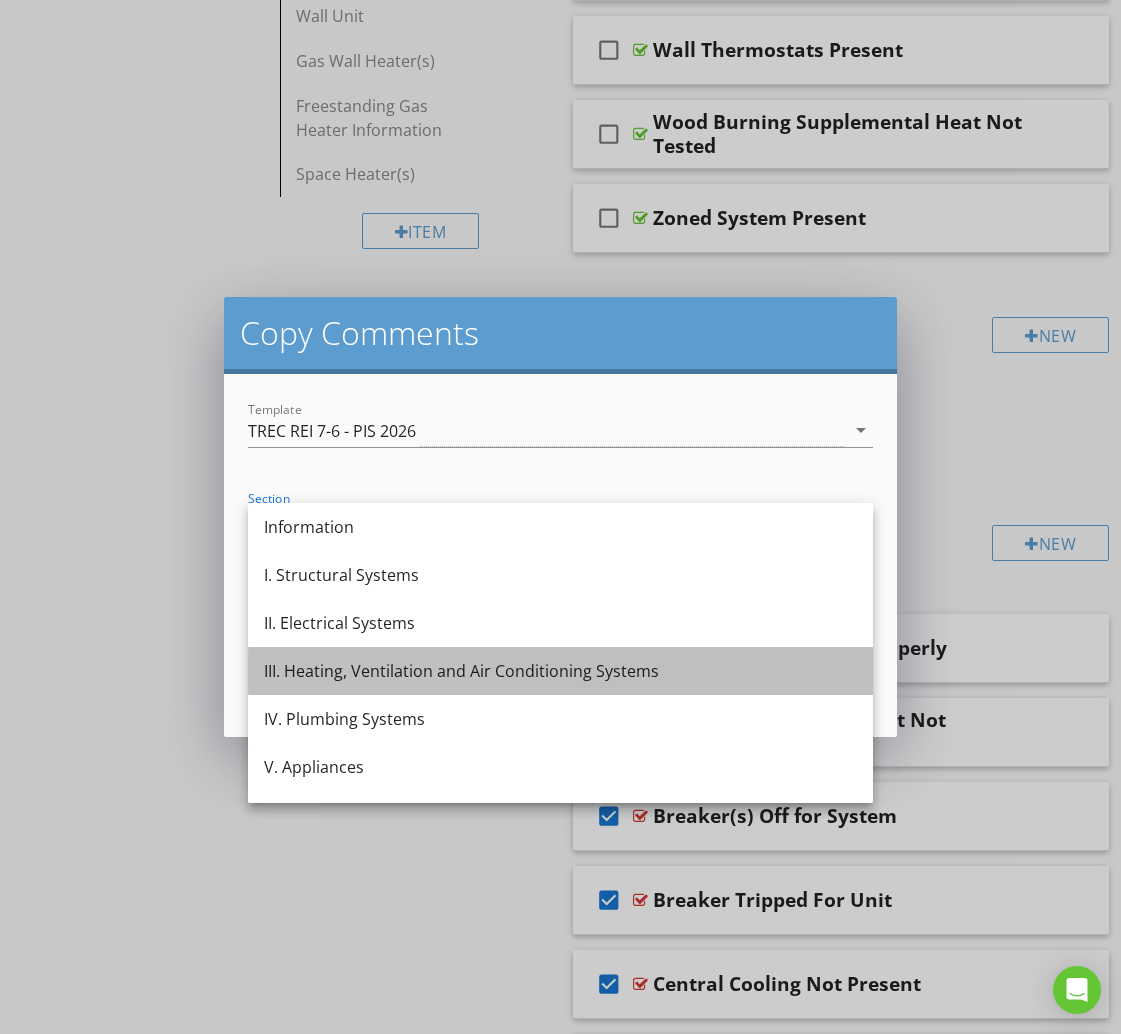 click on "III. Heating, Ventilation and Air Conditioning Systems" at bounding box center [560, 671] 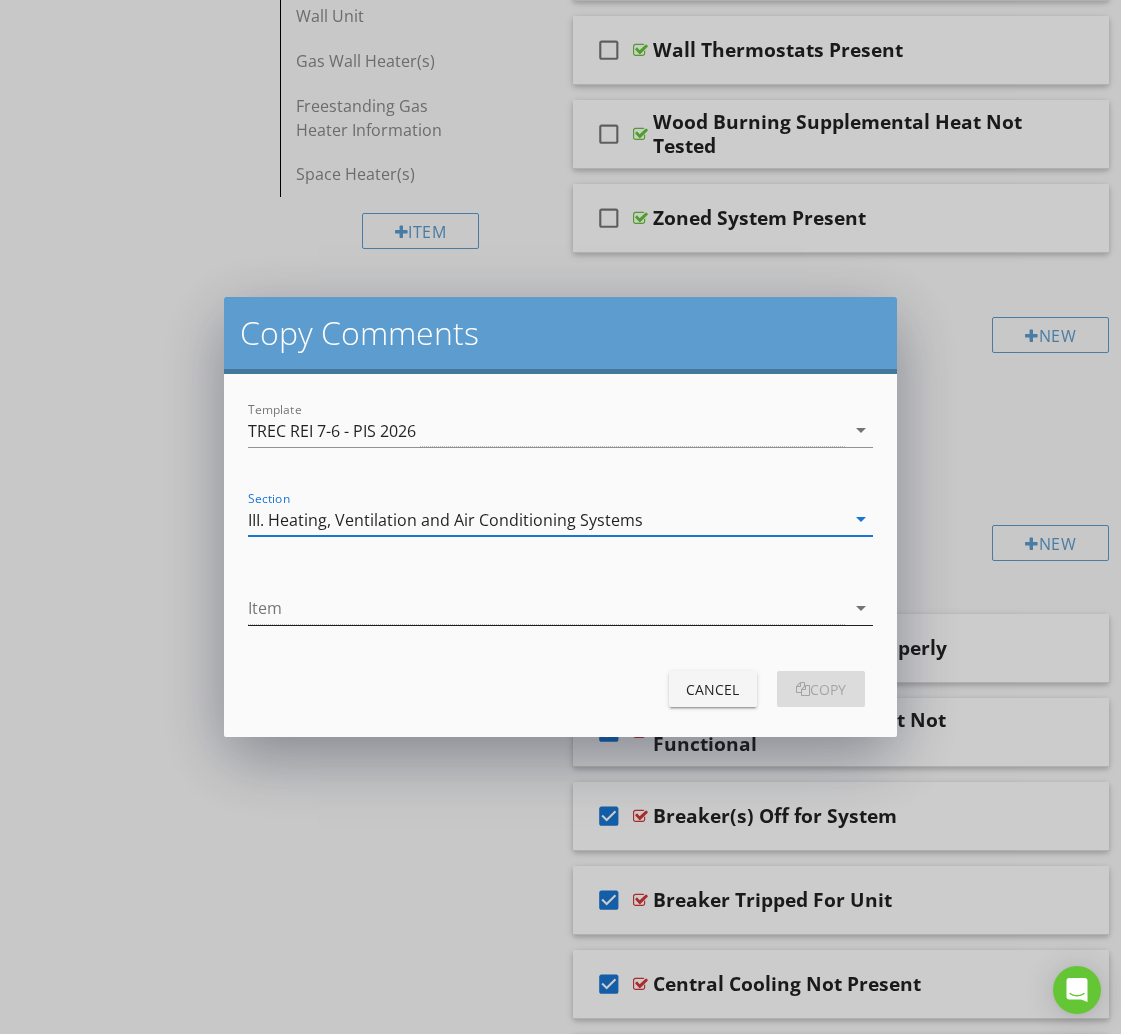 click at bounding box center (546, 608) 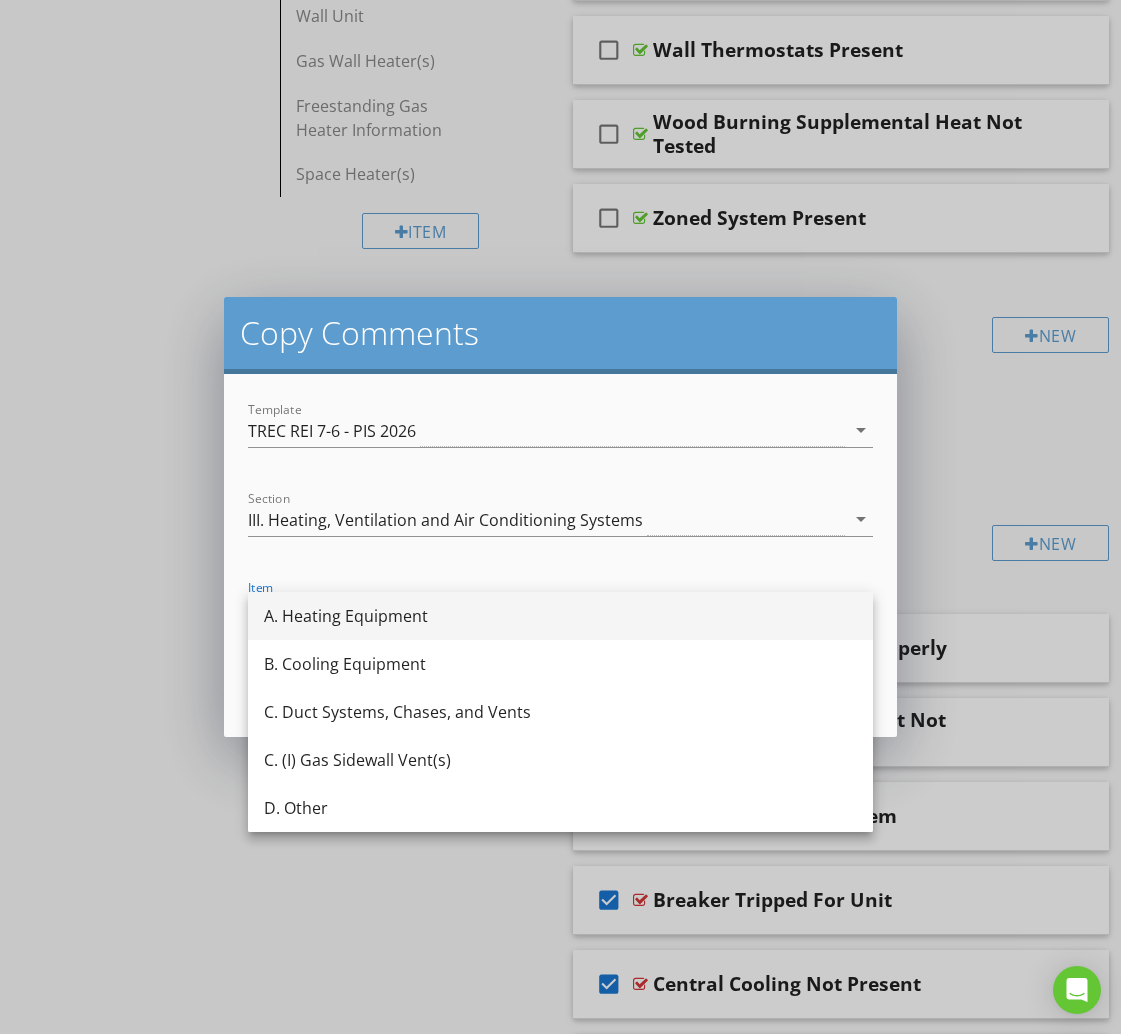 click on "A. Heating Equipment" at bounding box center (560, 616) 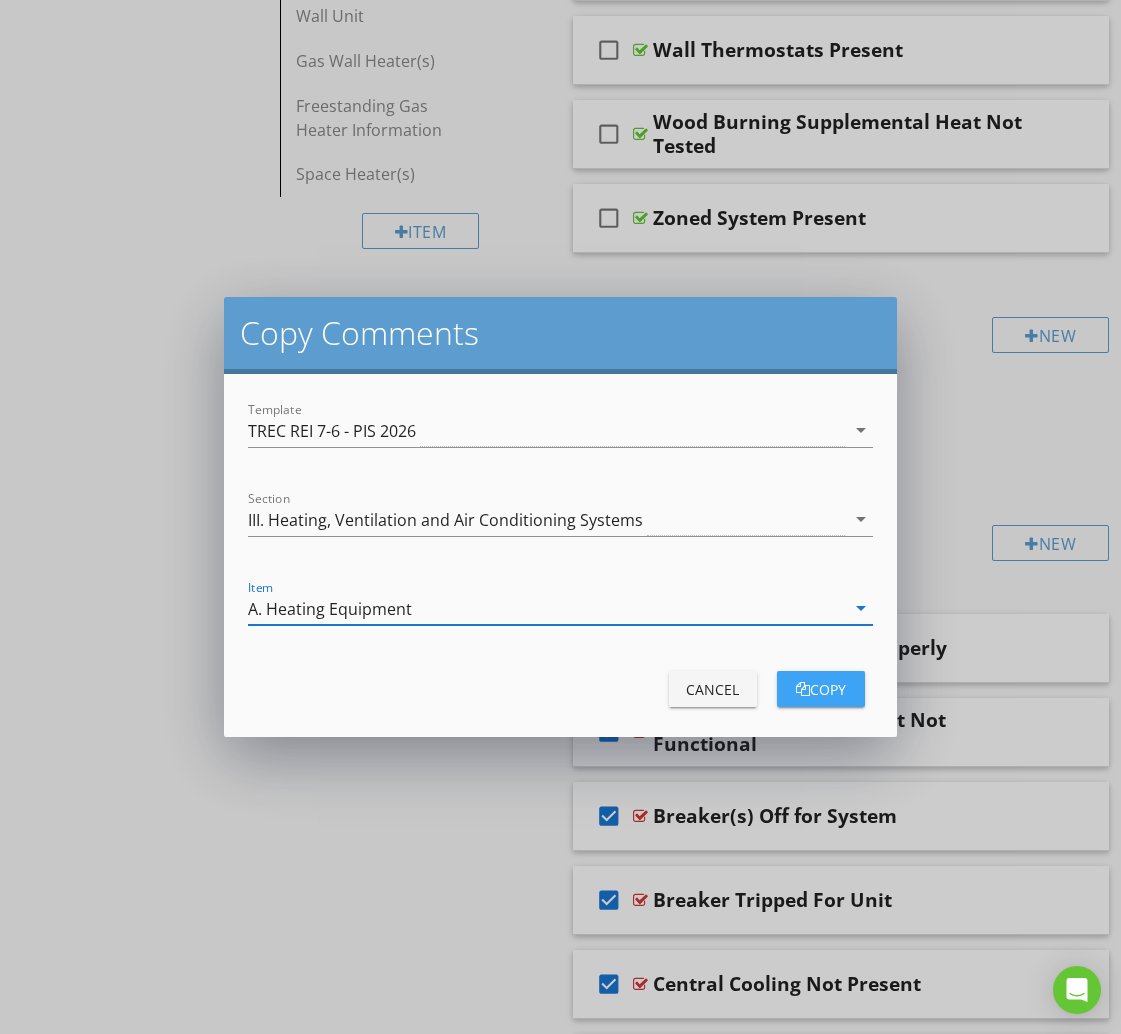 click on "copy" at bounding box center [821, 689] 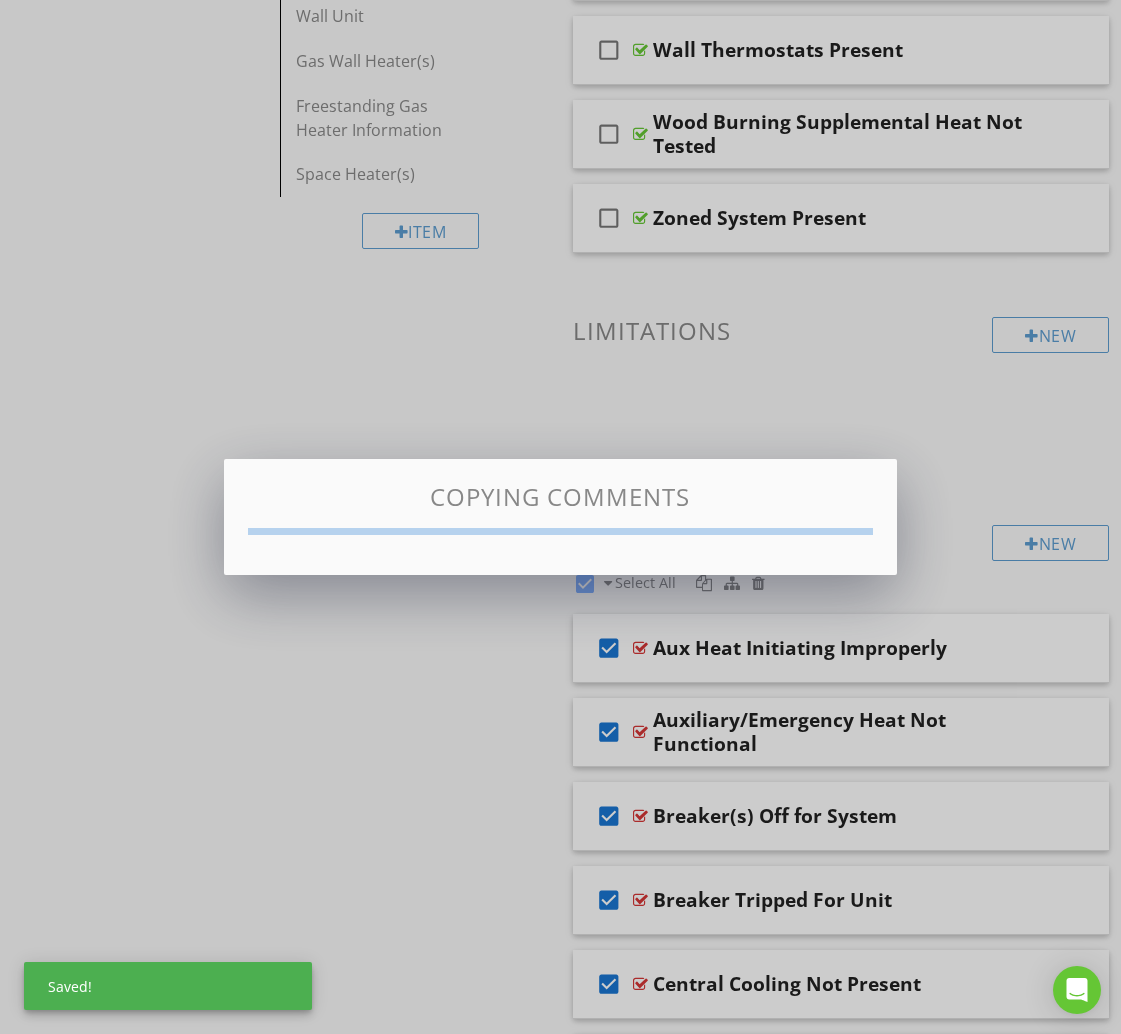 checkbox on "false" 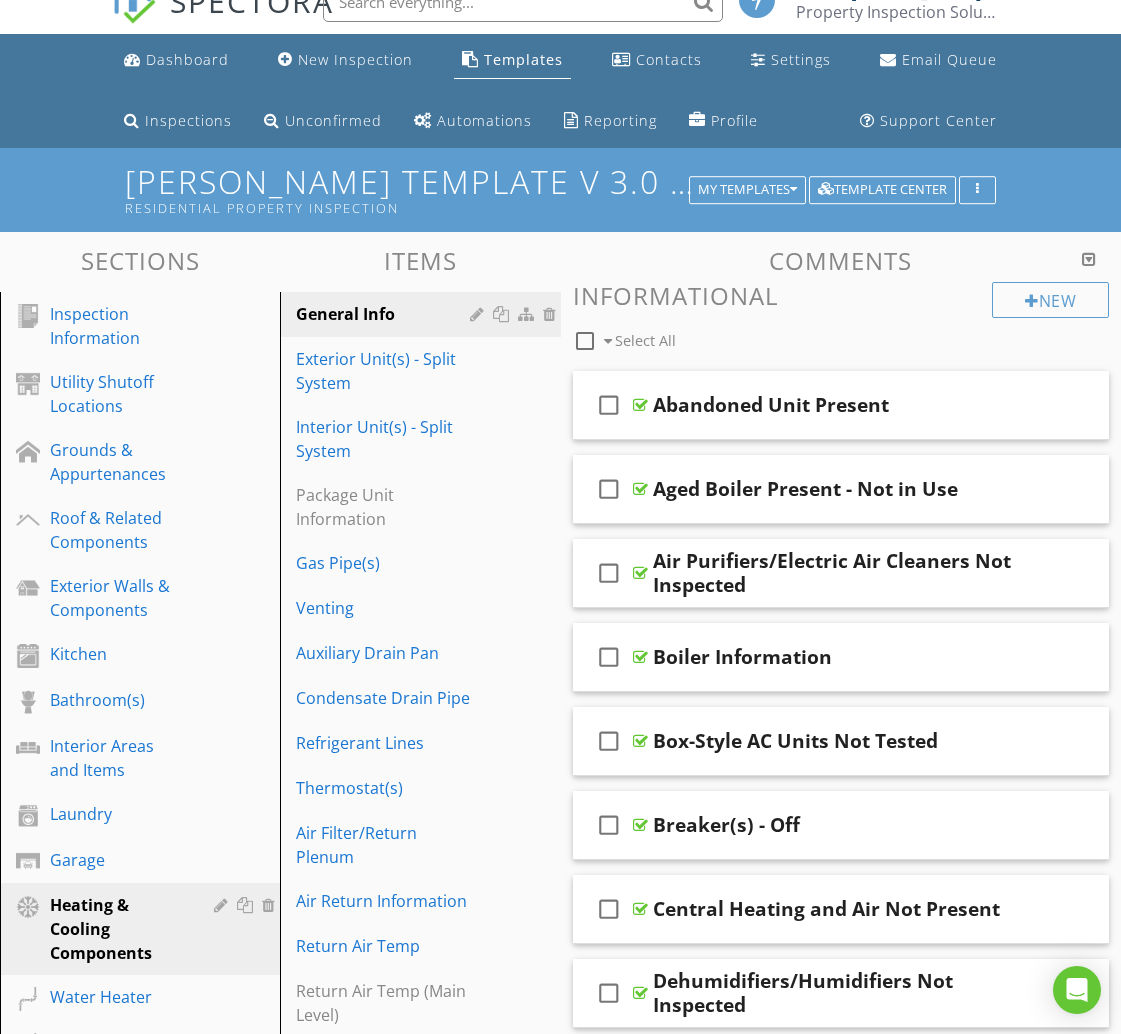 scroll, scrollTop: 20, scrollLeft: 0, axis: vertical 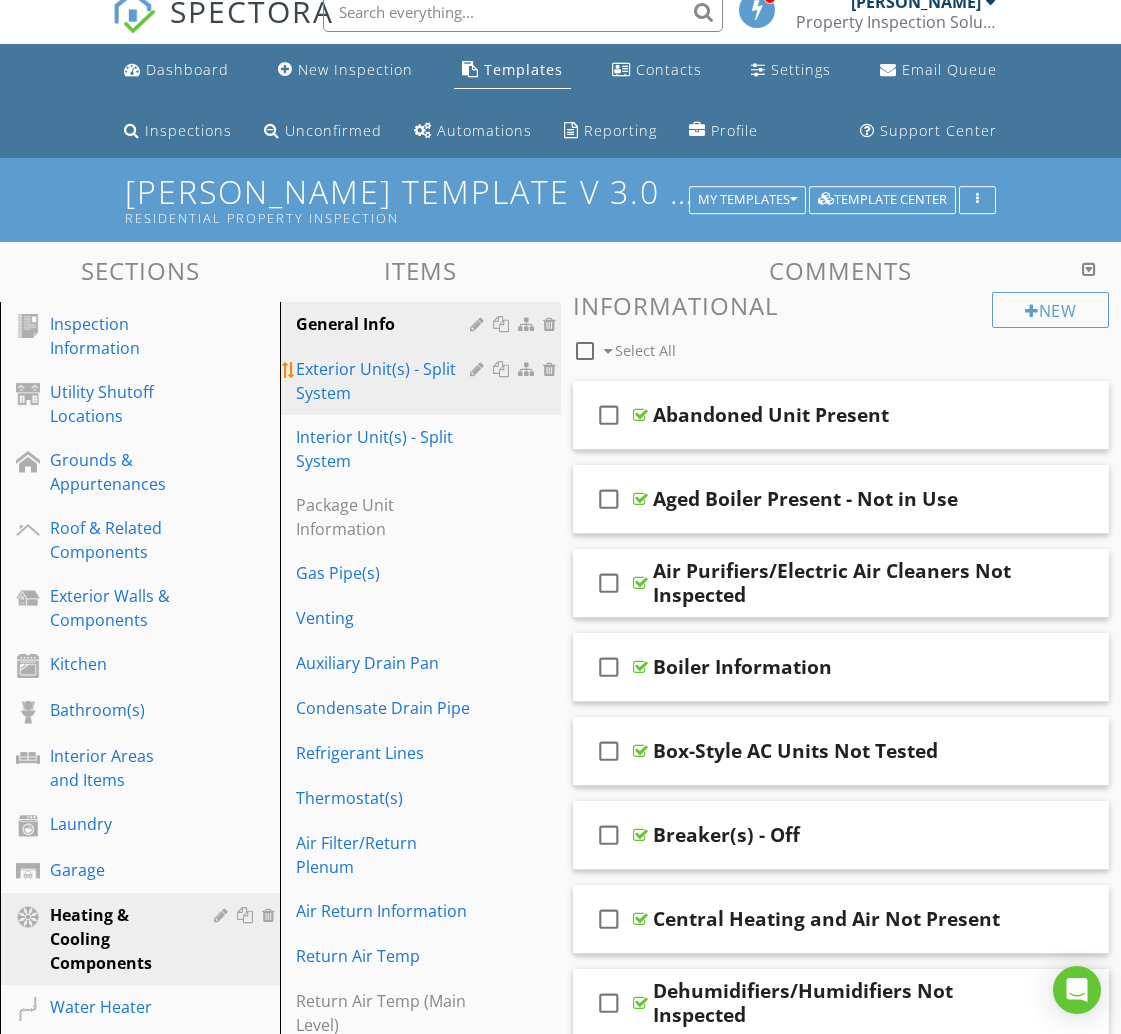 click on "Exterior Unit(s) - Split System" at bounding box center [385, 381] 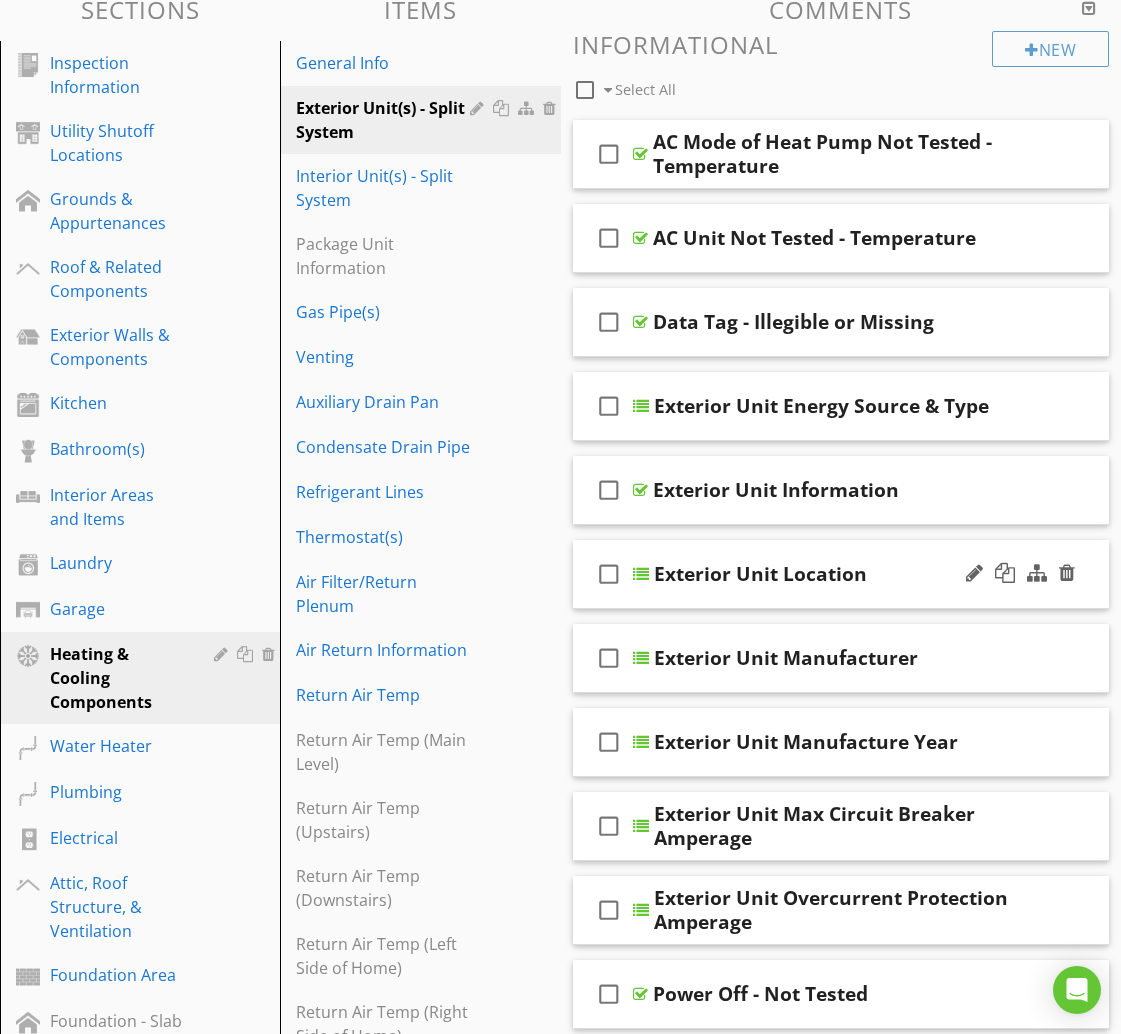 scroll, scrollTop: 272, scrollLeft: 0, axis: vertical 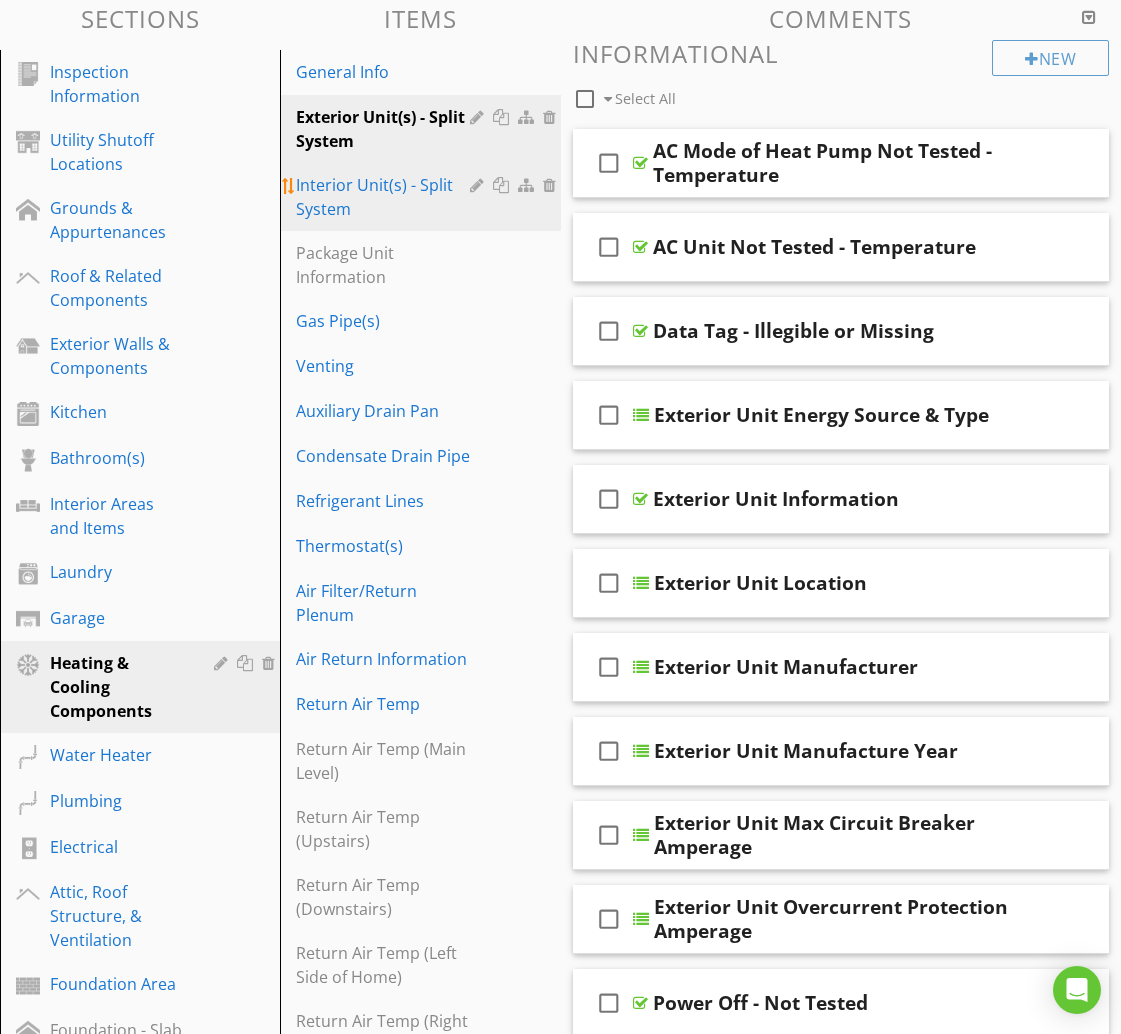 click on "Interior Unit(s) - Split System" at bounding box center (385, 197) 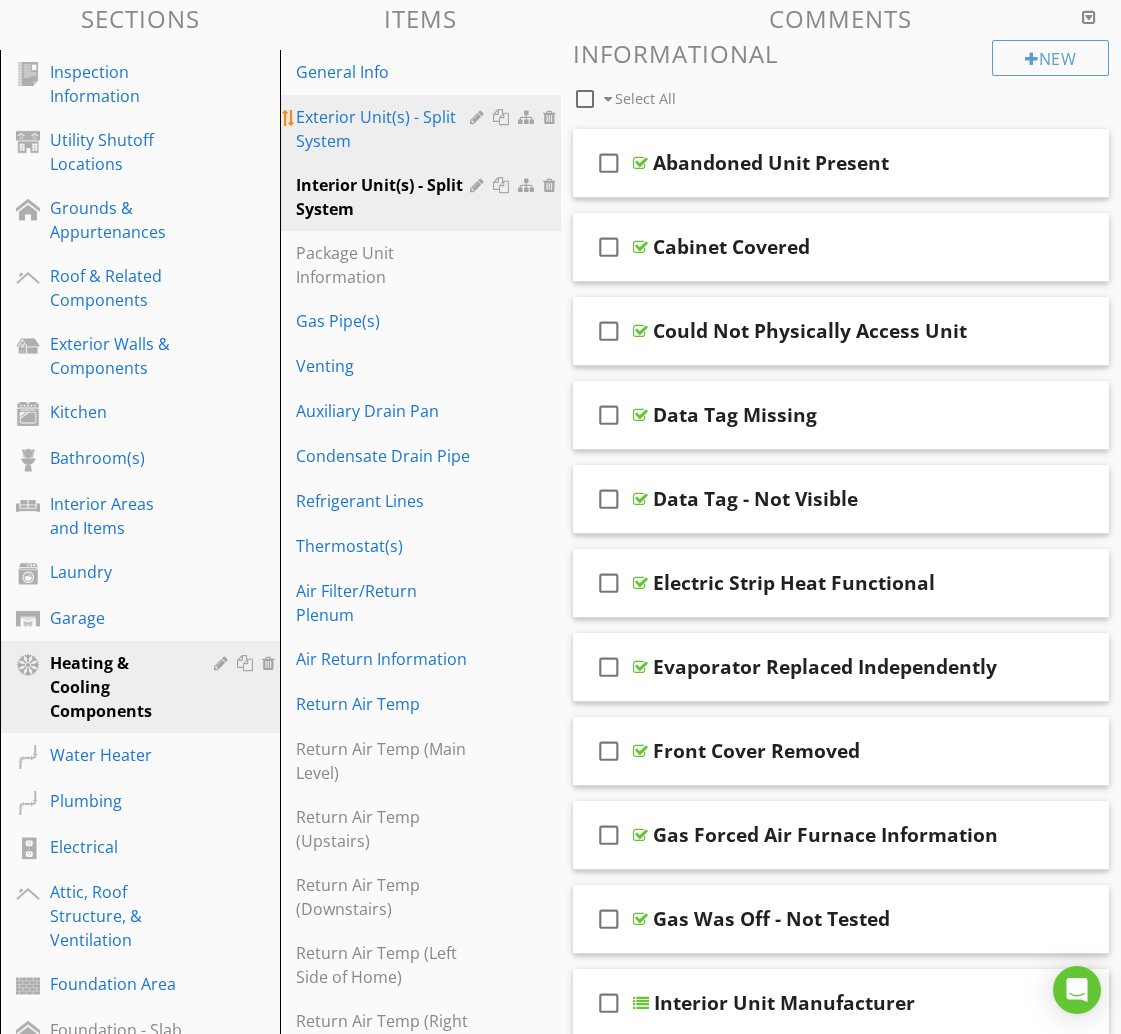 click on "Exterior Unit(s) - Split System" at bounding box center (385, 129) 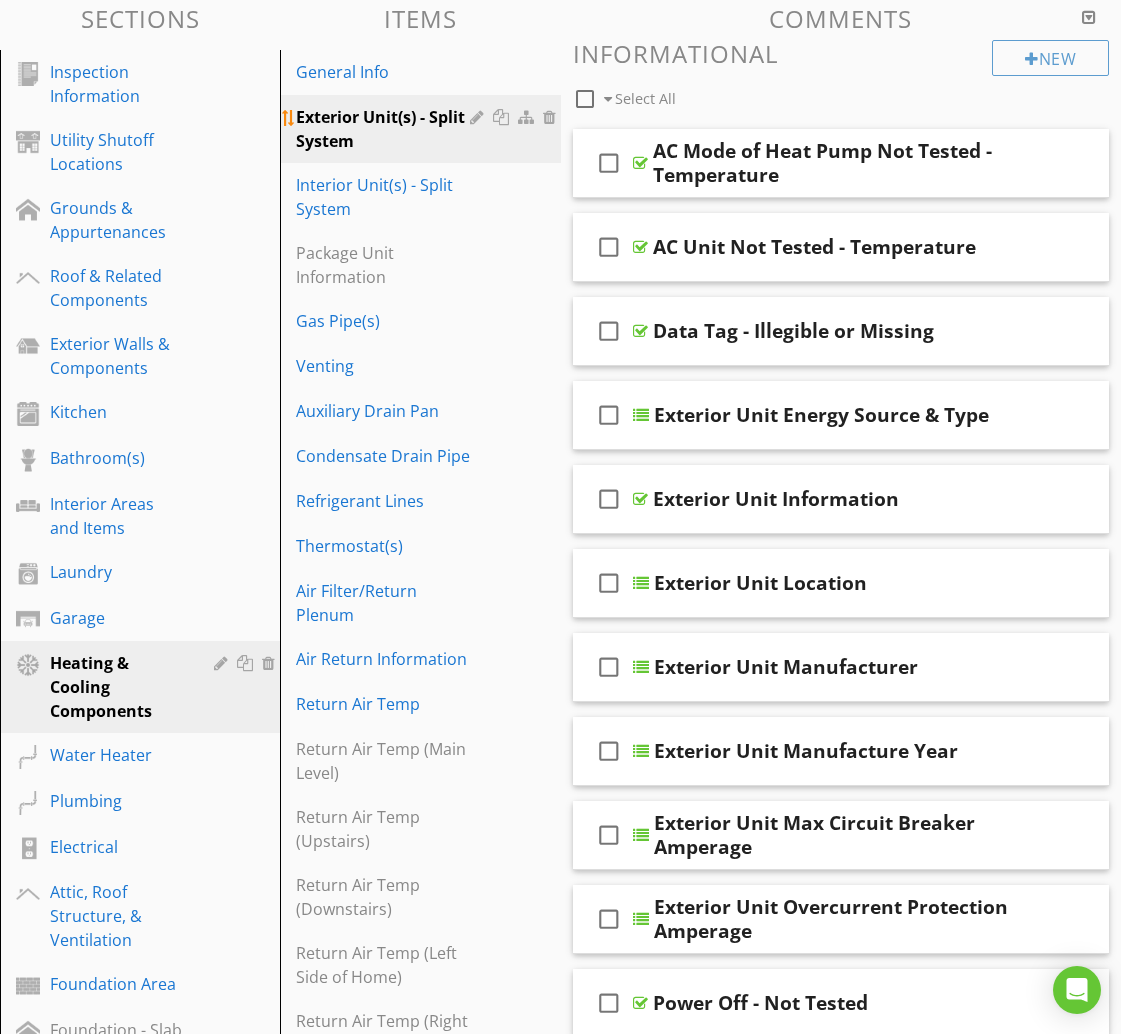 click at bounding box center (503, 117) 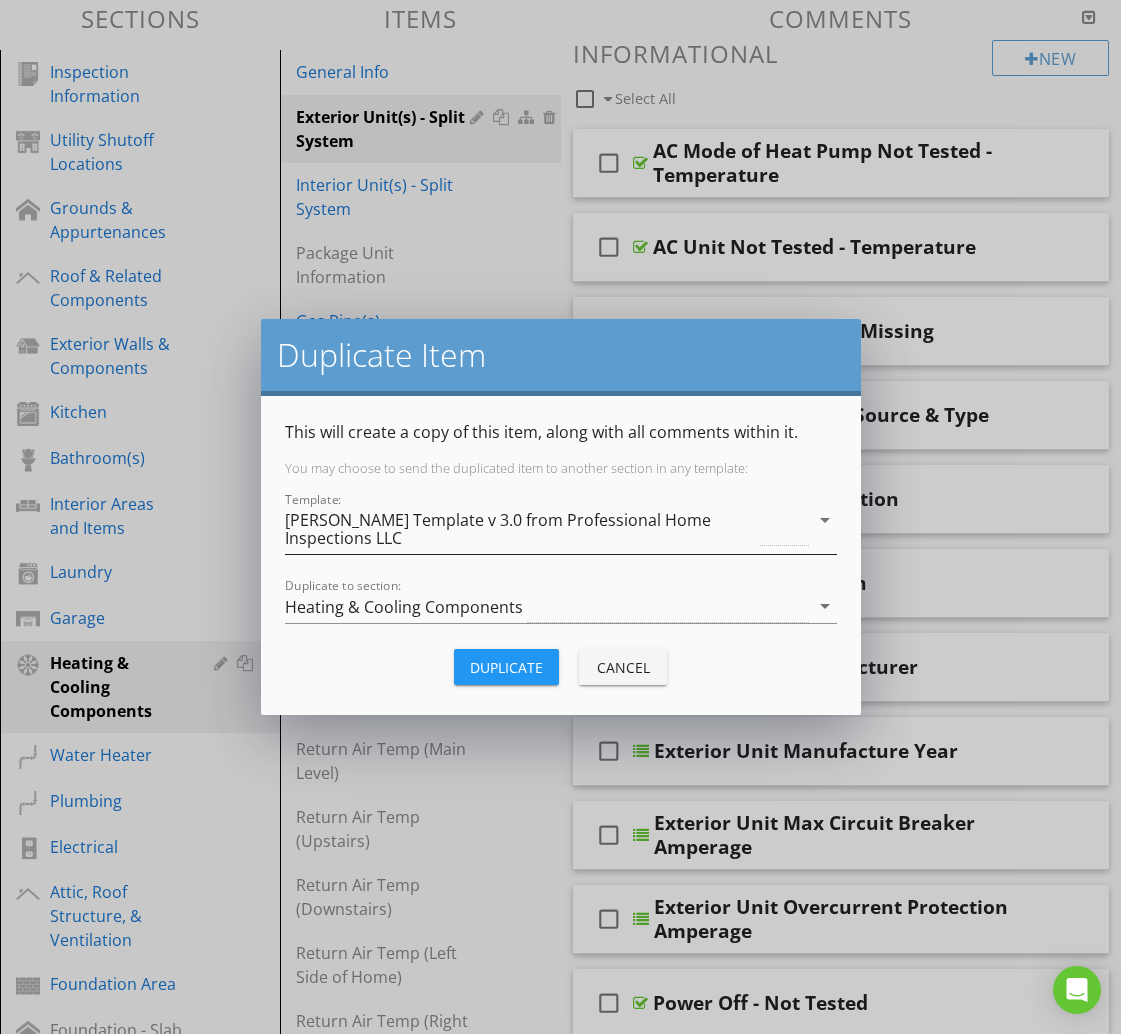 click on "[PERSON_NAME] Template v 3.0 from Professional Home Inspections LLC" at bounding box center (521, 529) 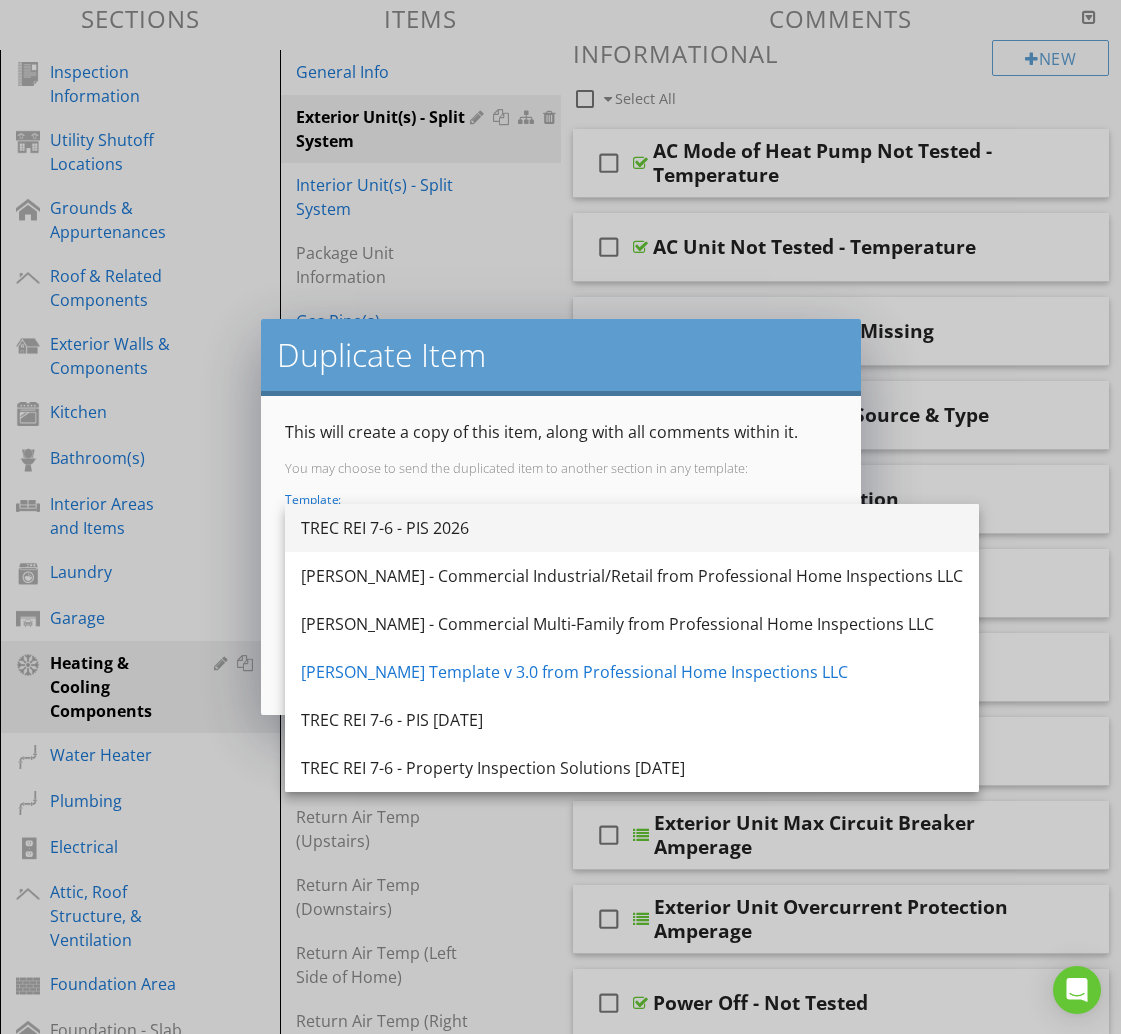 click on "TREC REI 7-6 - PIS 2026" at bounding box center (632, 528) 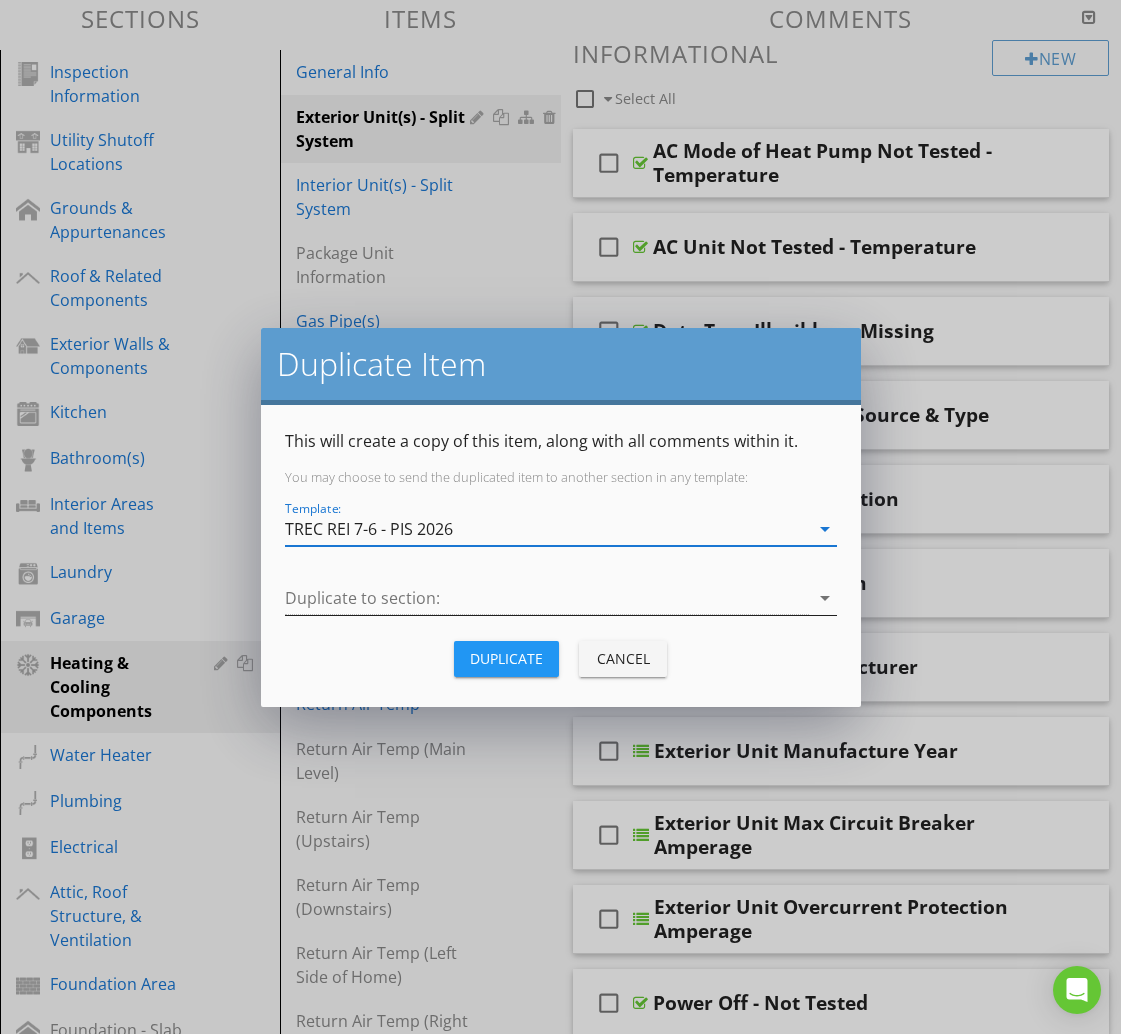 click at bounding box center [547, 598] 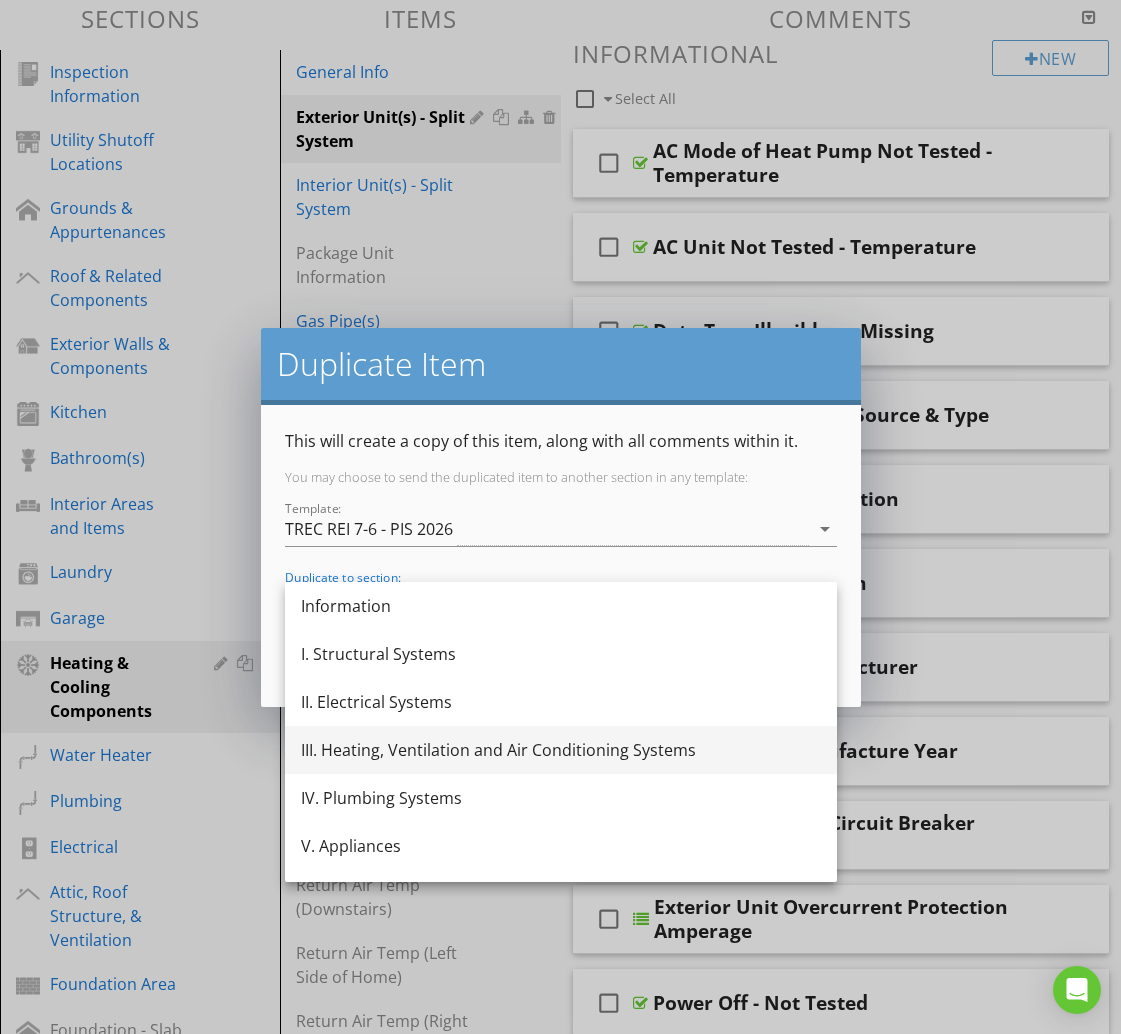 click on "III. Heating, Ventilation and Air Conditioning Systems" at bounding box center (561, 750) 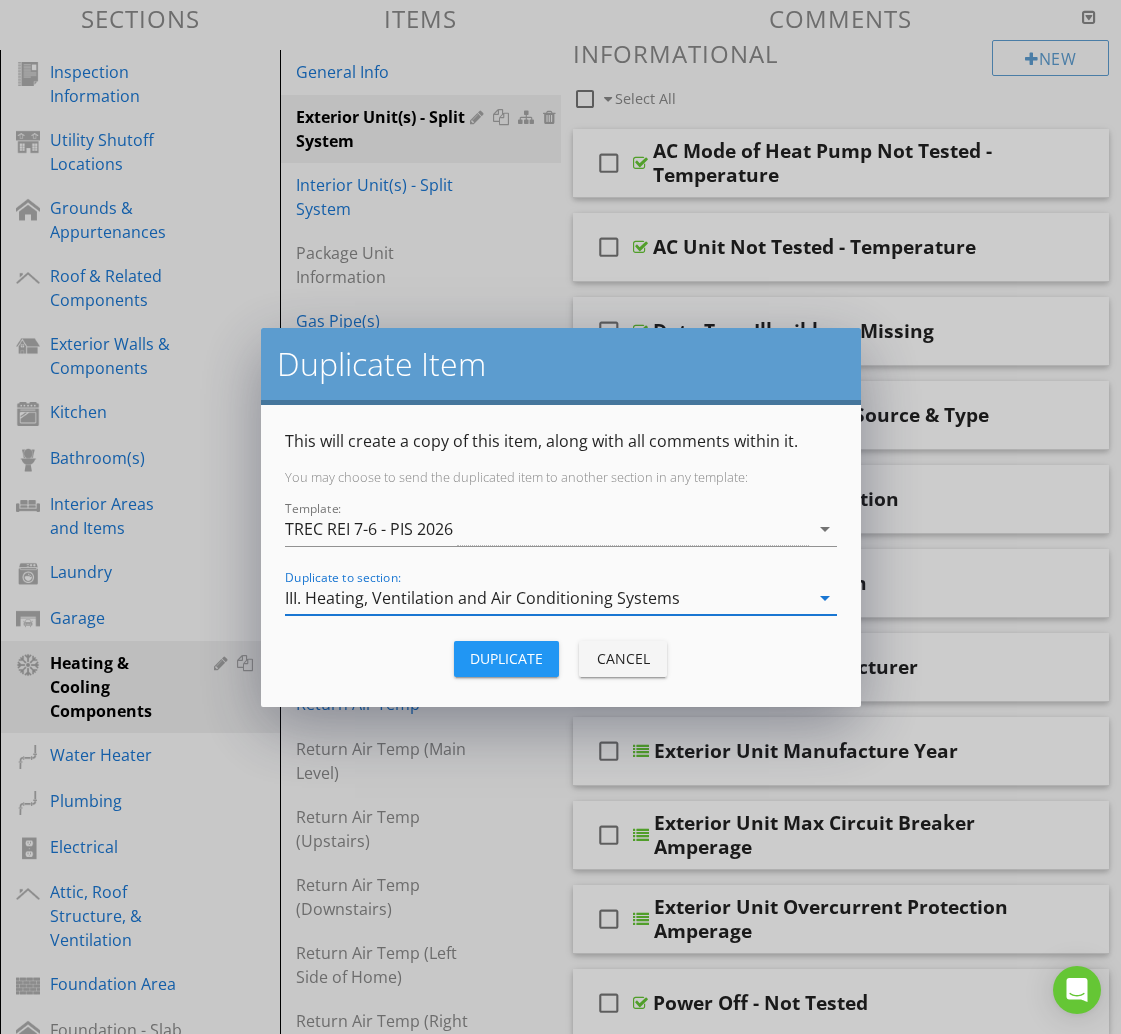 click on "Duplicate" at bounding box center (506, 658) 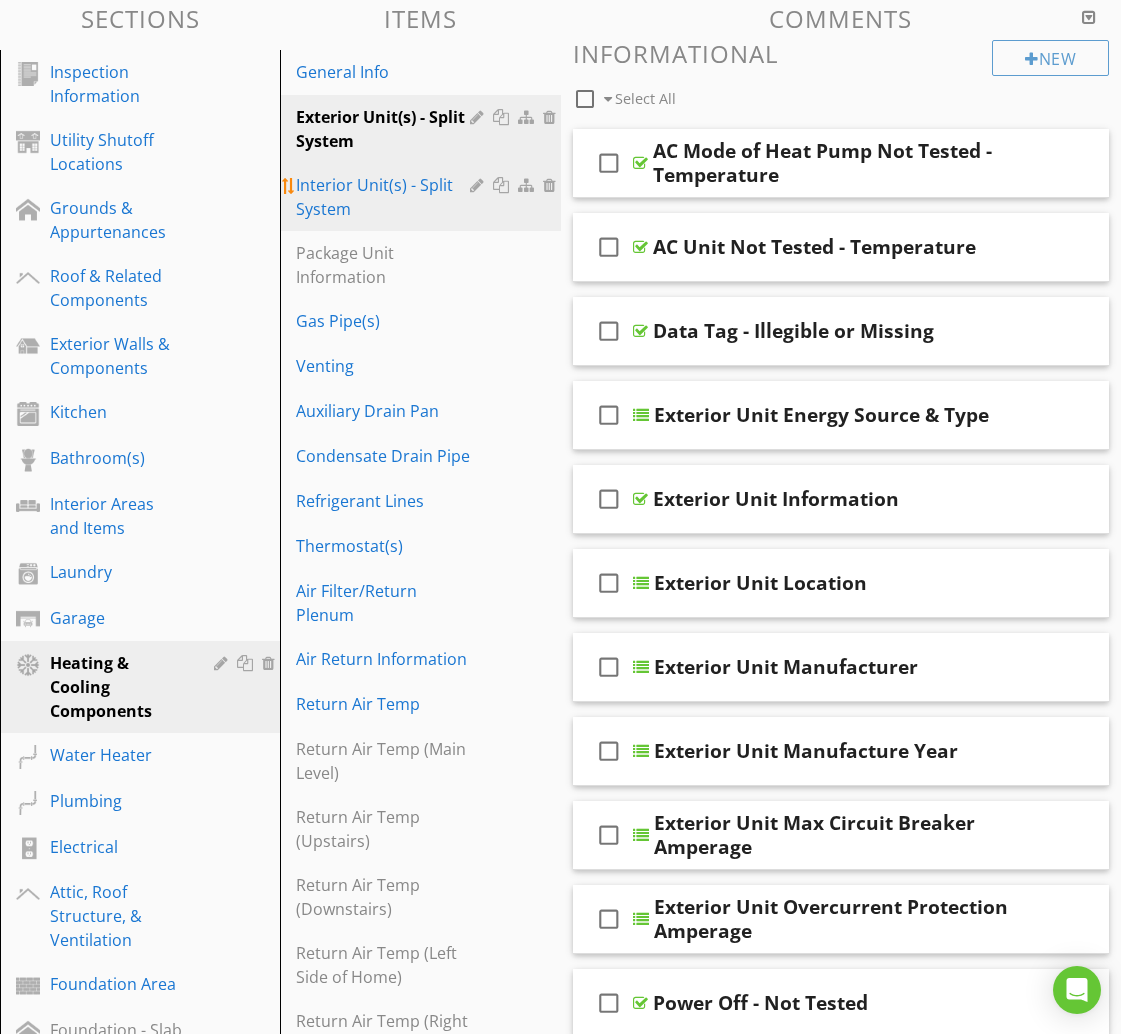 click at bounding box center (503, 185) 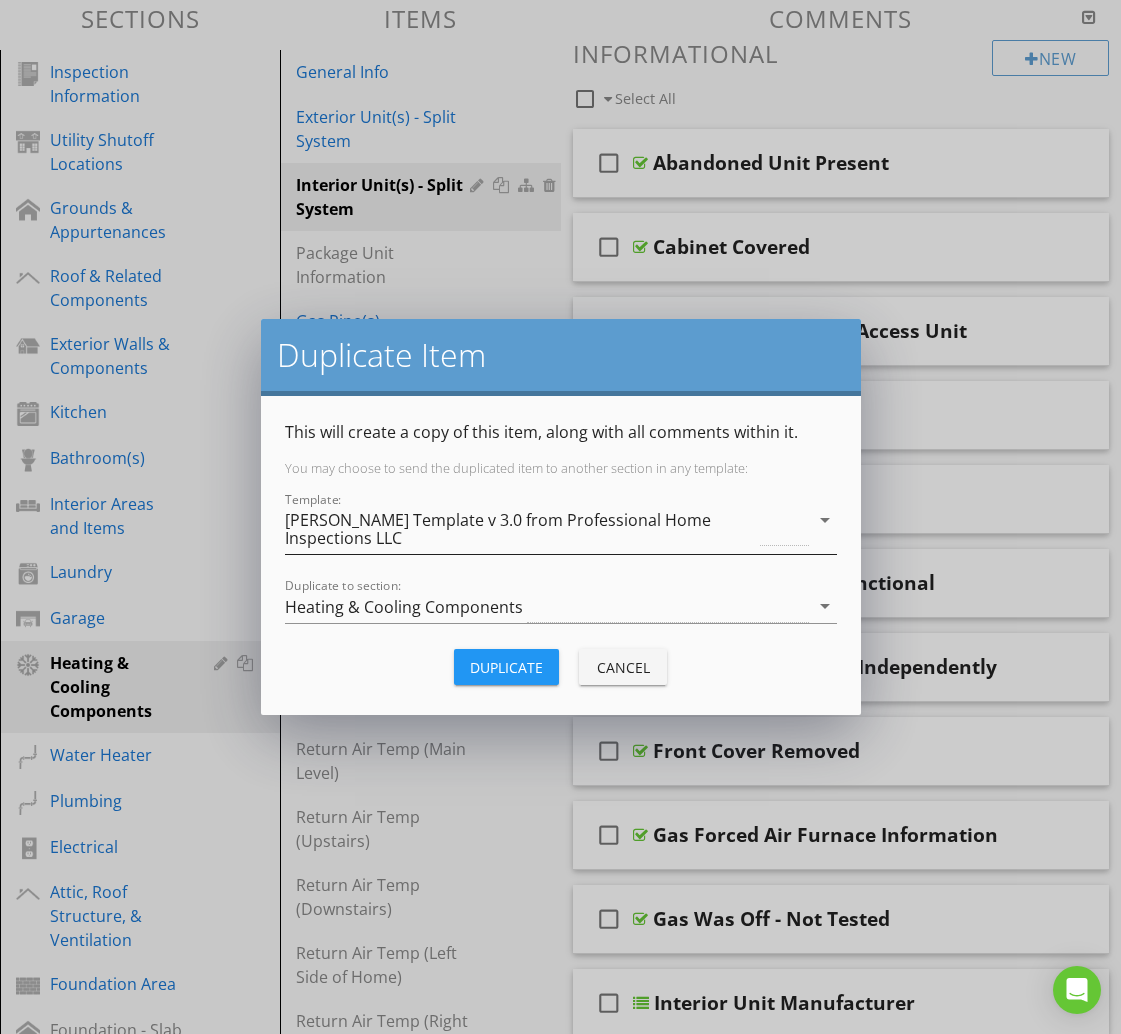 click on "[PERSON_NAME] Template v 3.0 from Professional Home Inspections LLC" at bounding box center [521, 529] 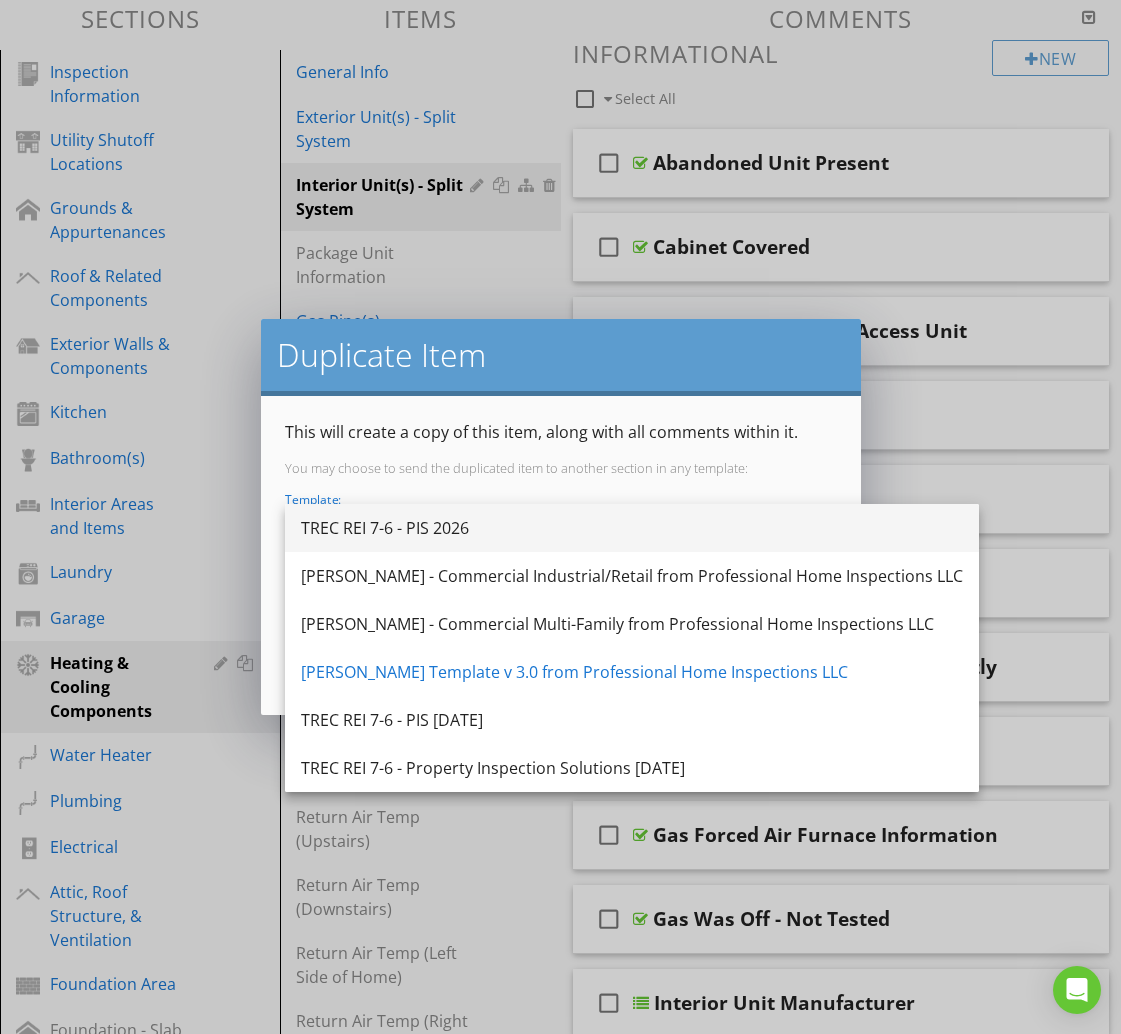 click on "TREC REI 7-6 - PIS 2026" at bounding box center [632, 528] 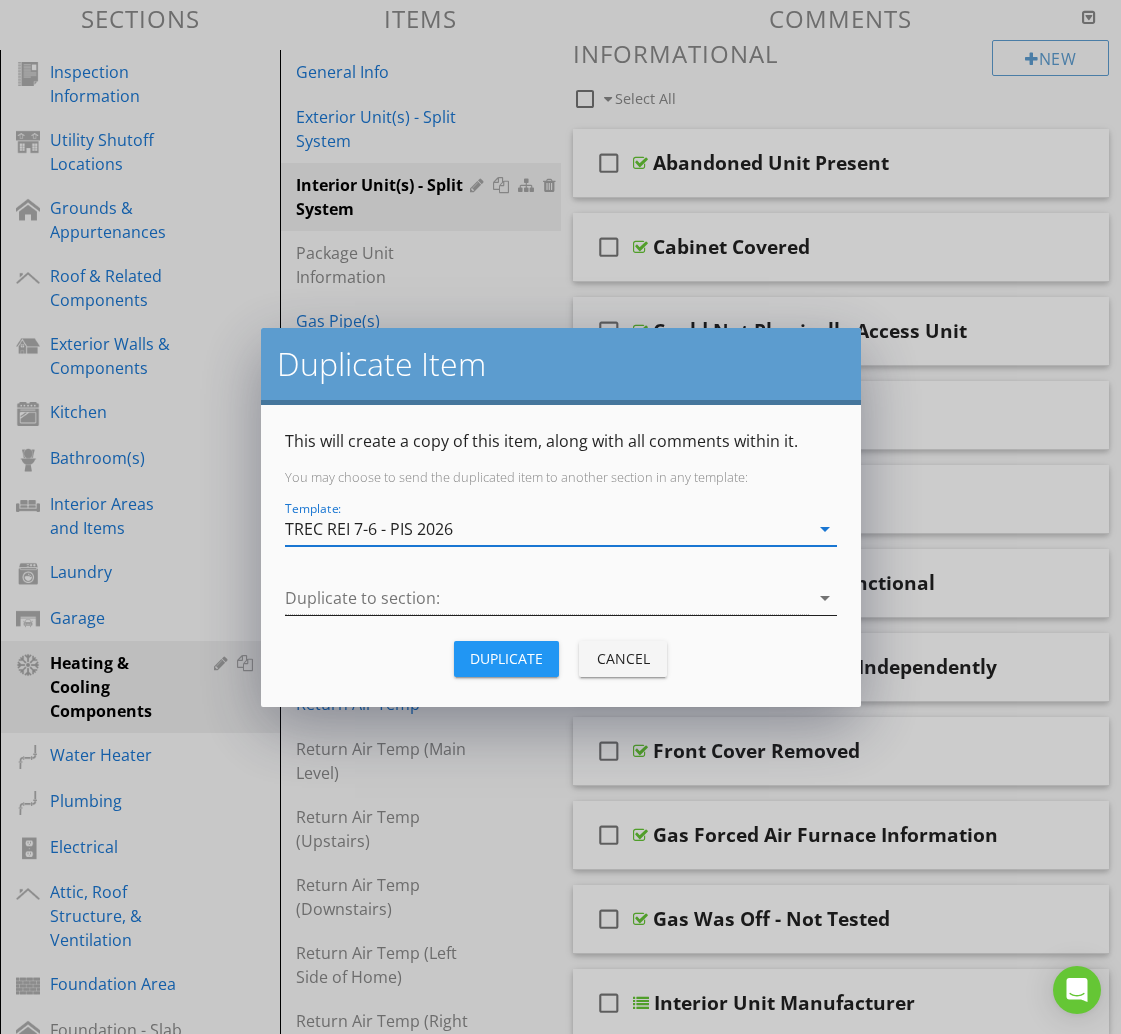 click at bounding box center (547, 598) 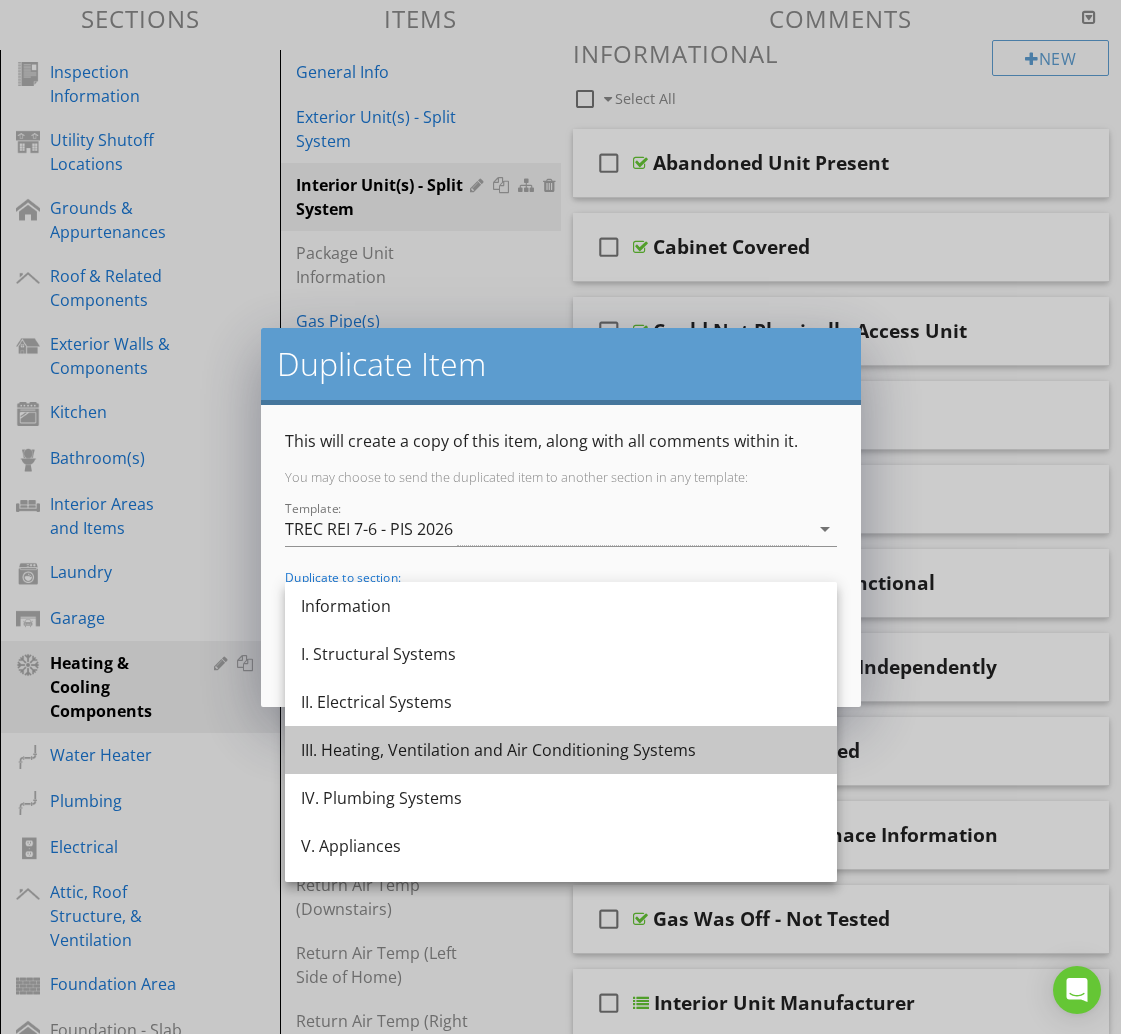 click on "III. Heating, Ventilation and Air Conditioning Systems" at bounding box center [561, 750] 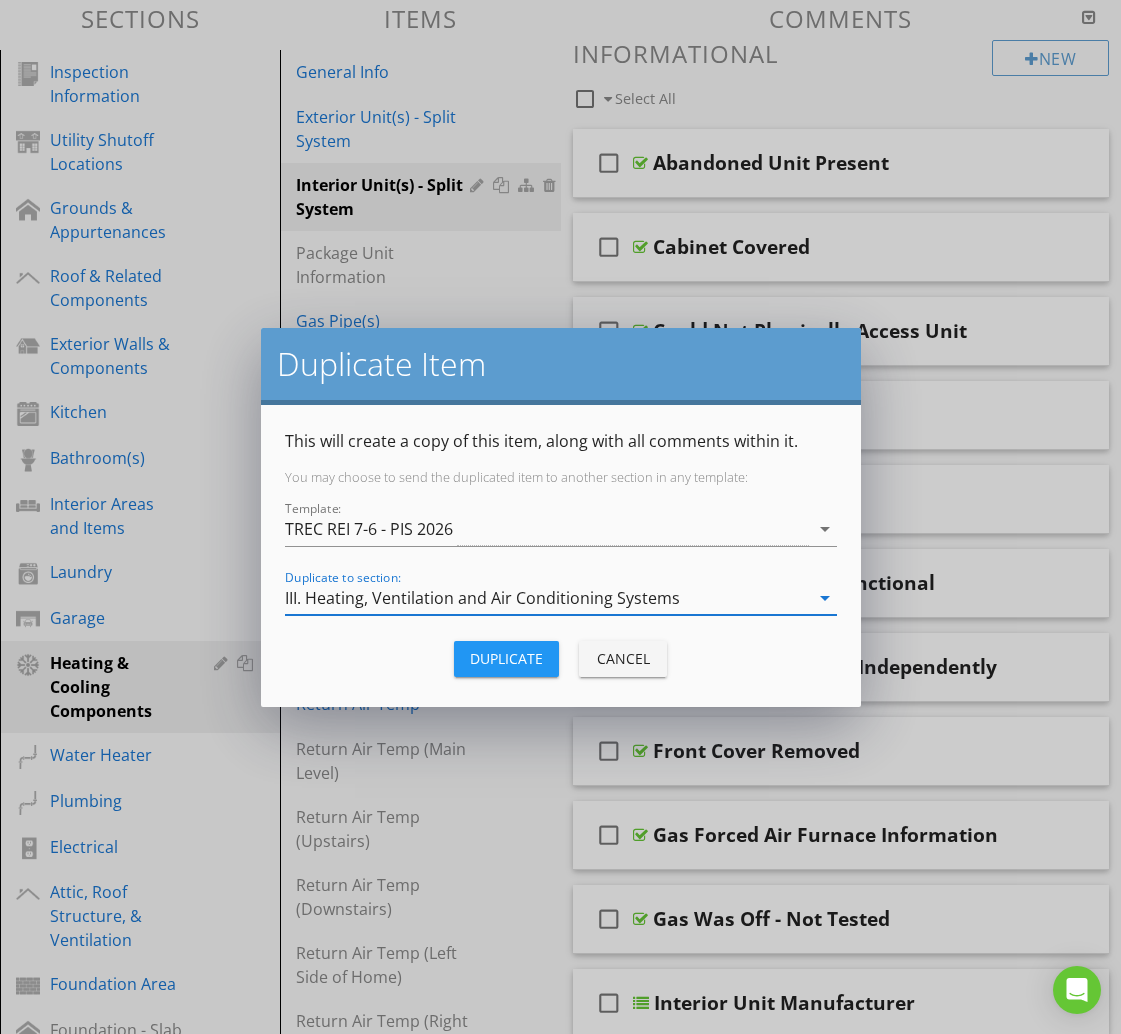 click on "Duplicate" at bounding box center (506, 659) 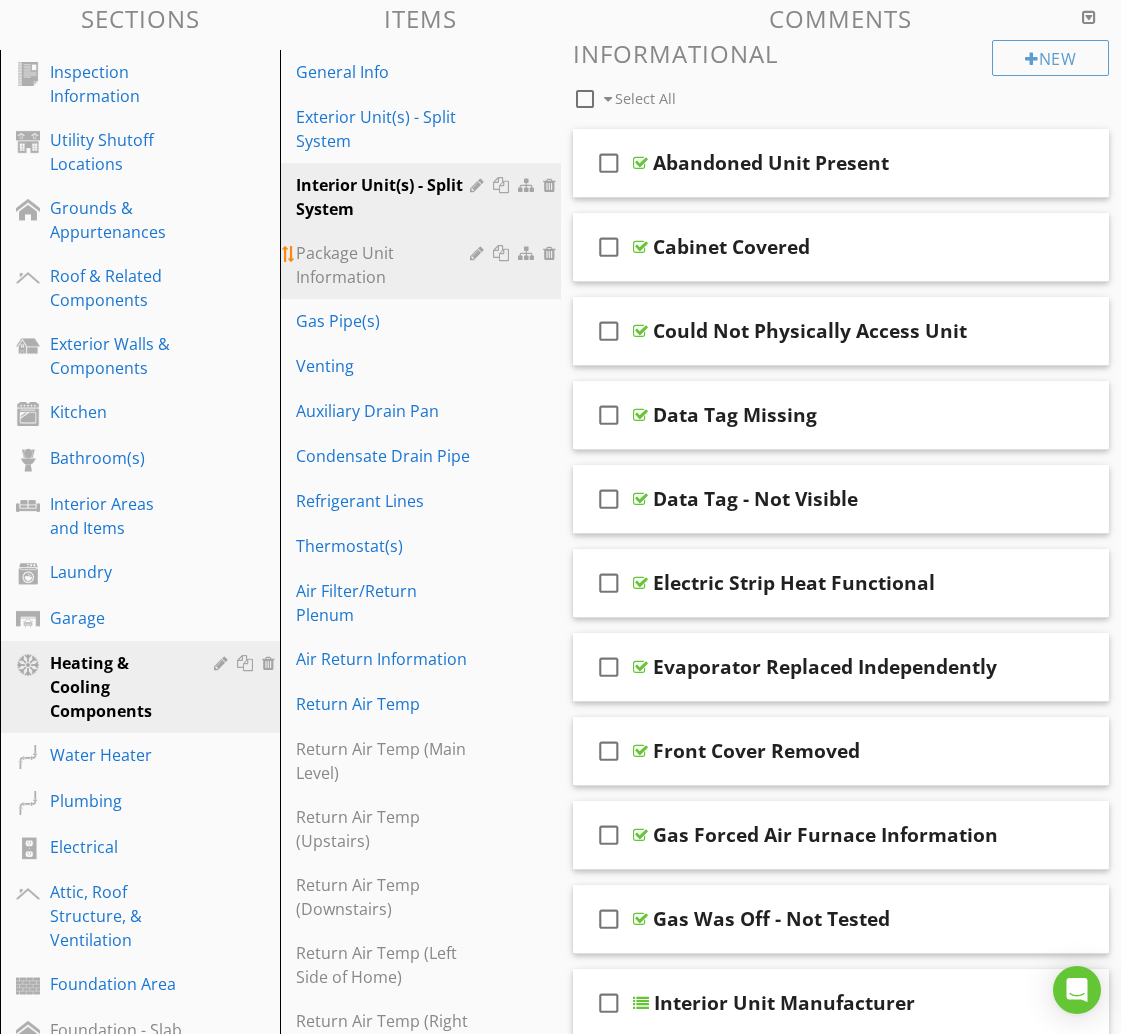 click on "Package Unit Information" at bounding box center [385, 265] 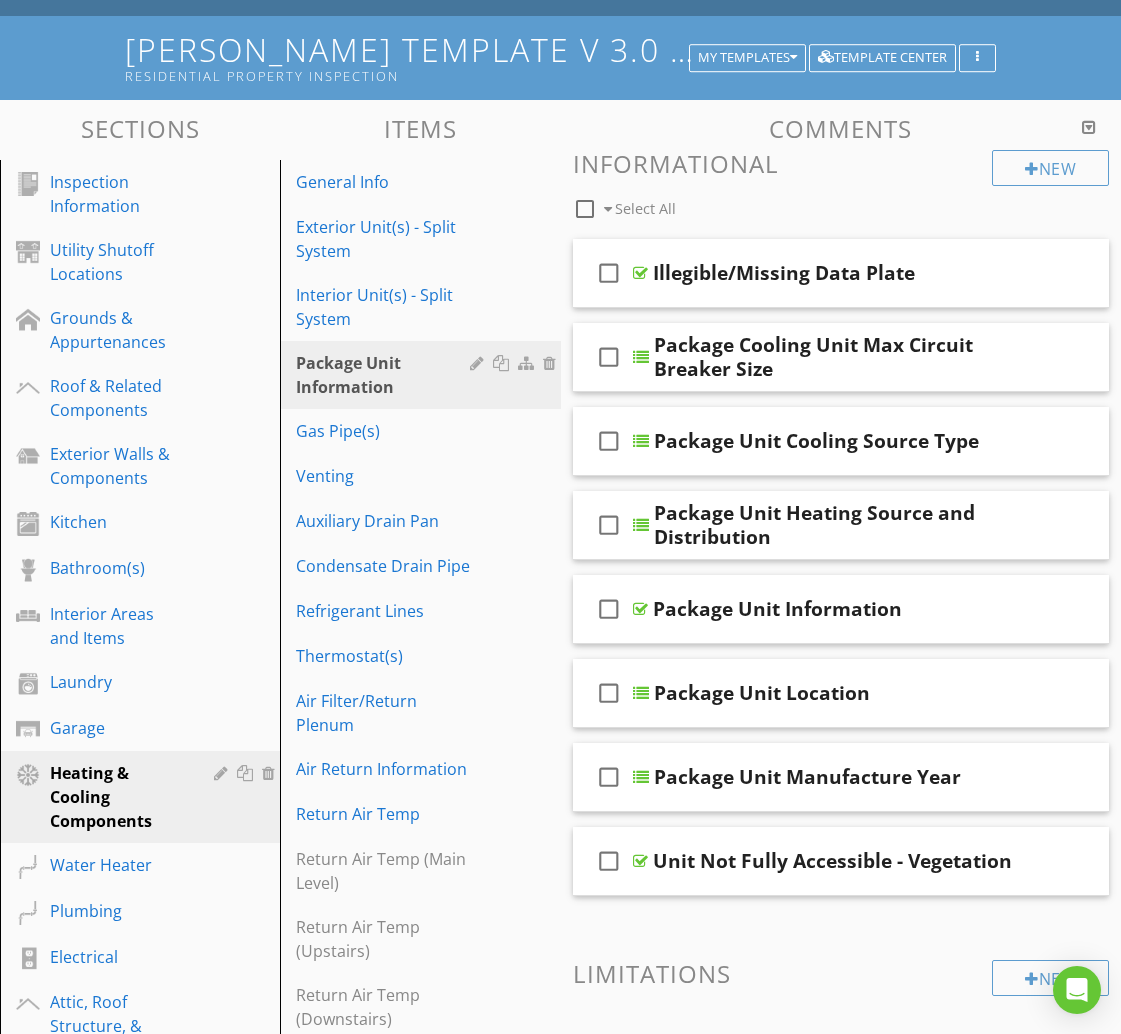 scroll, scrollTop: 0, scrollLeft: 0, axis: both 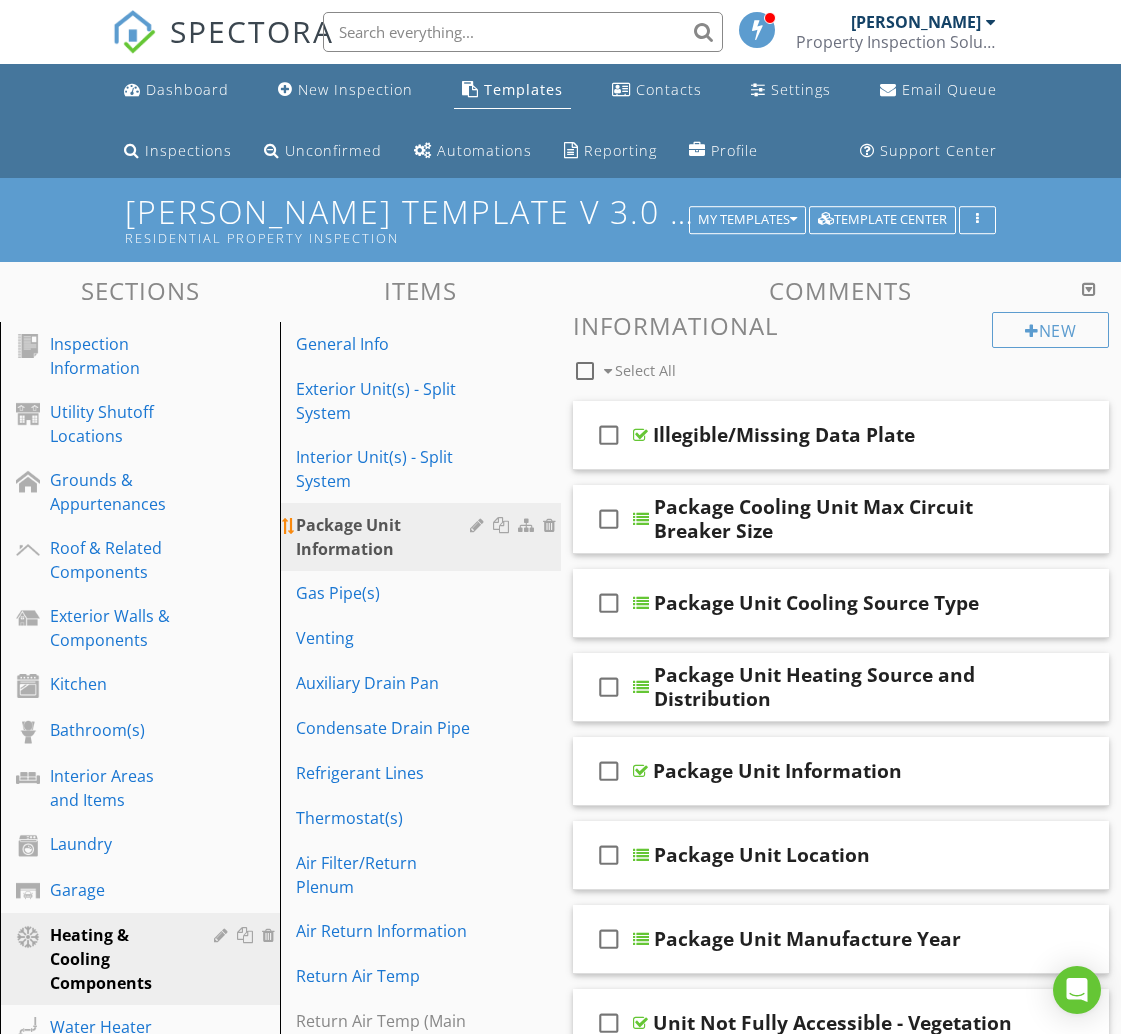 click at bounding box center (503, 525) 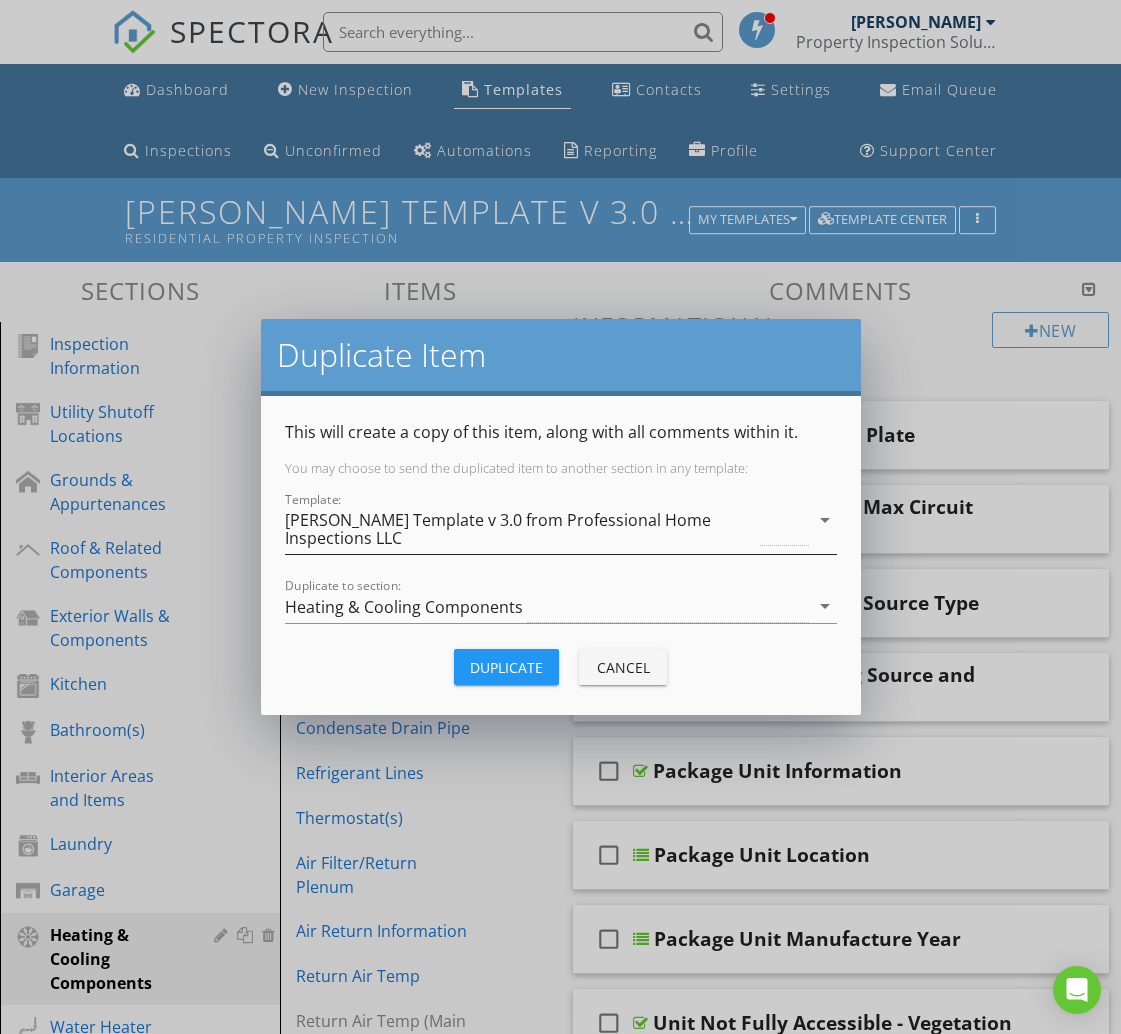 click on "[PERSON_NAME] Template v 3.0 from Professional Home Inspections LLC" at bounding box center (521, 529) 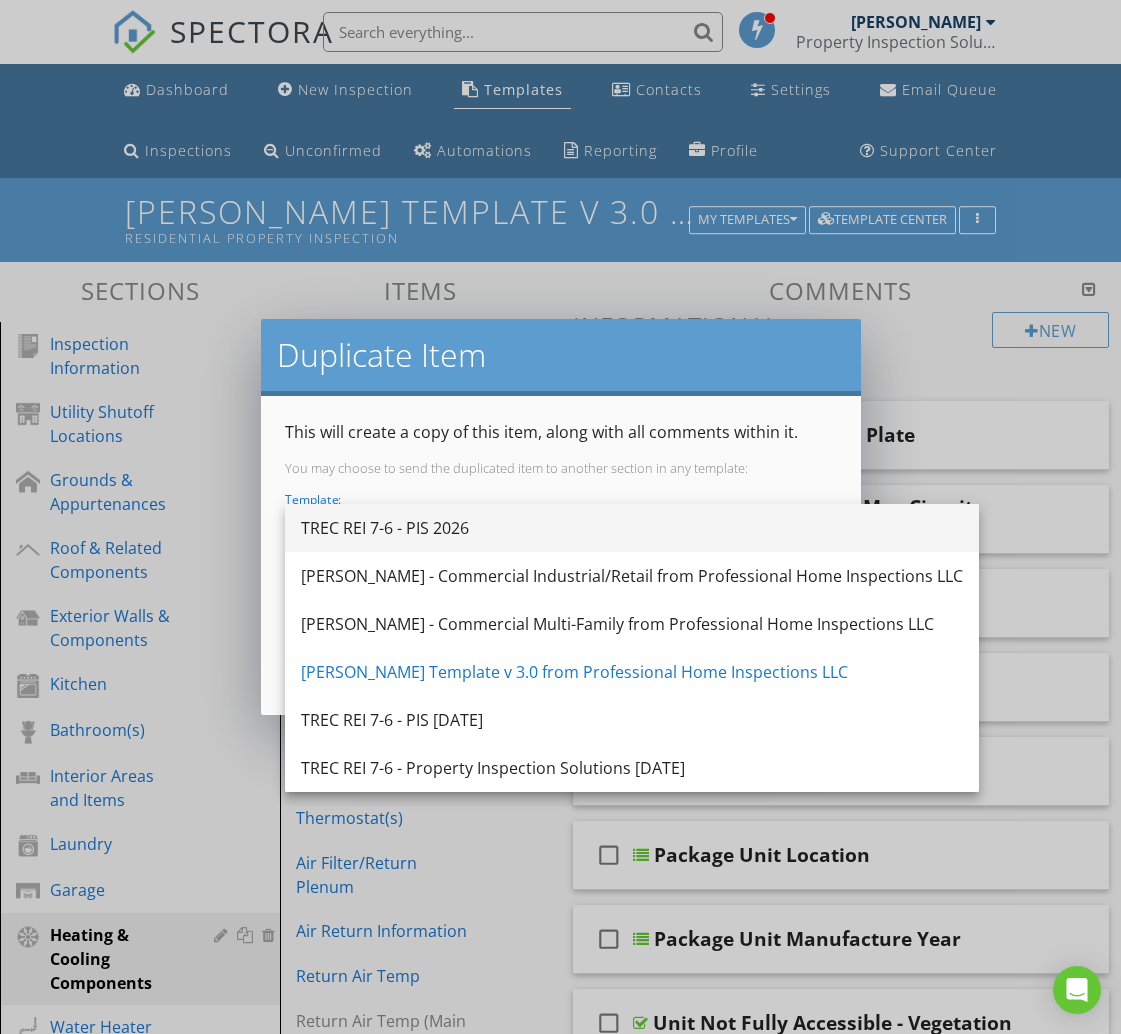 click on "TREC REI 7-6 - PIS 2026" at bounding box center (632, 528) 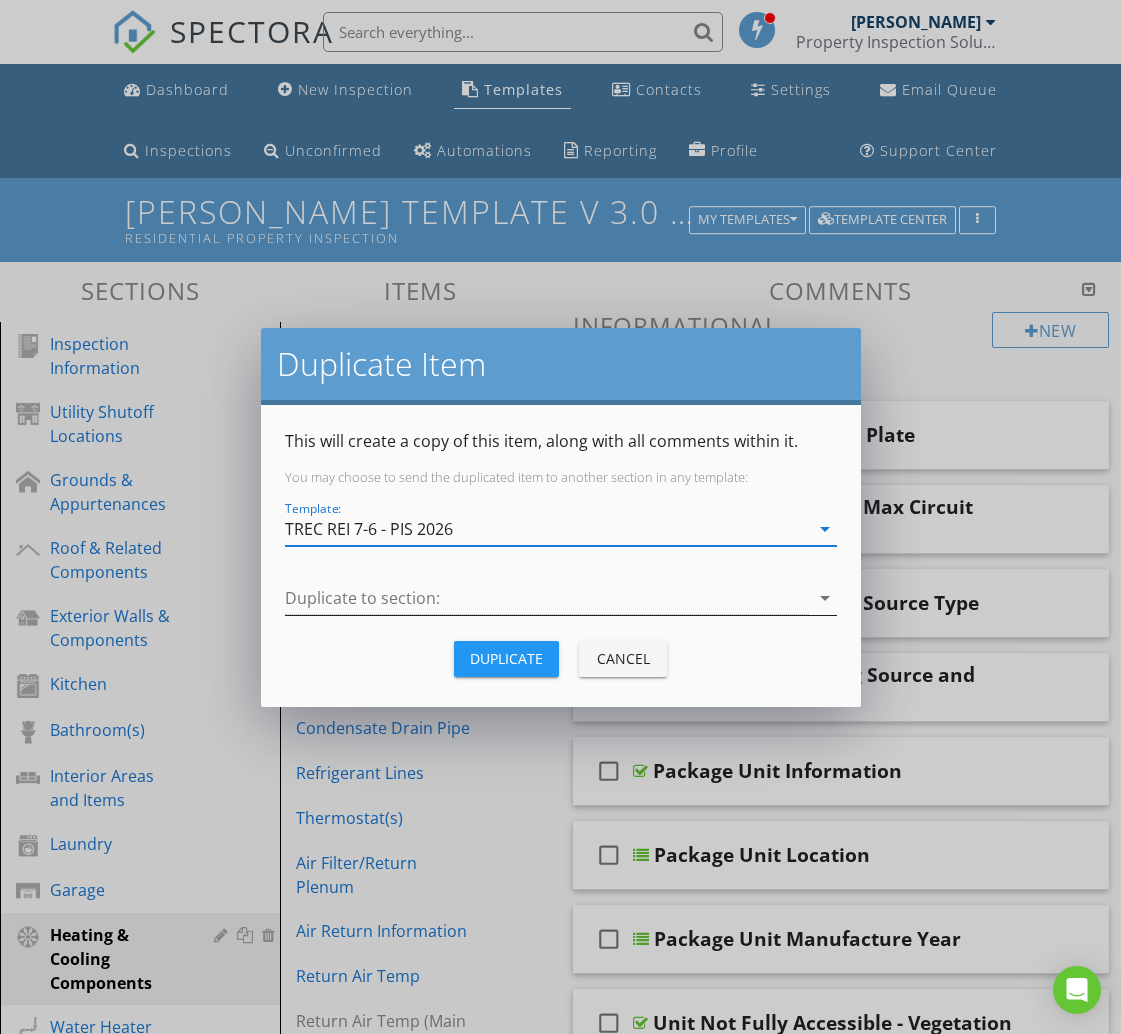 click at bounding box center (547, 598) 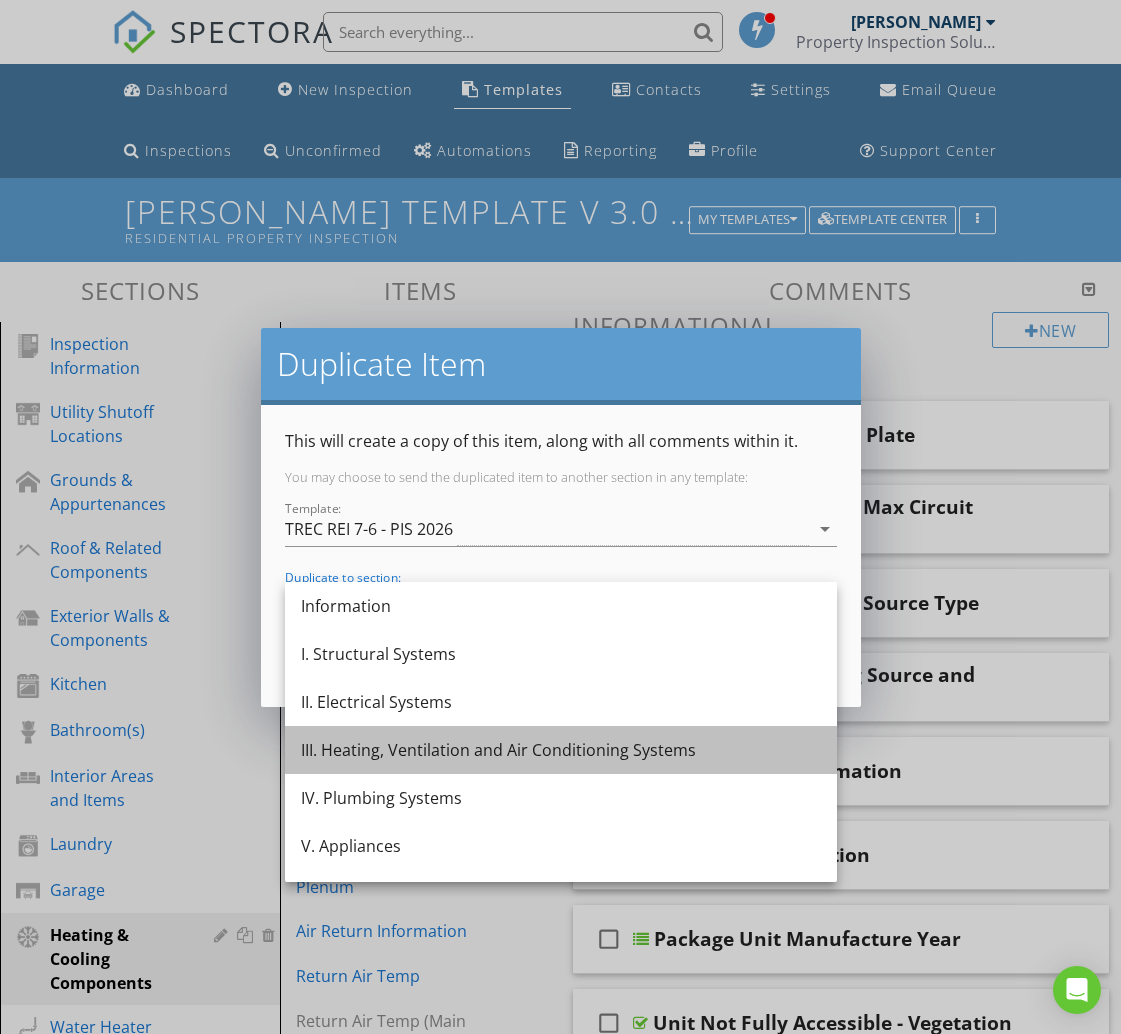click on "III. Heating, Ventilation and Air Conditioning Systems" at bounding box center (561, 750) 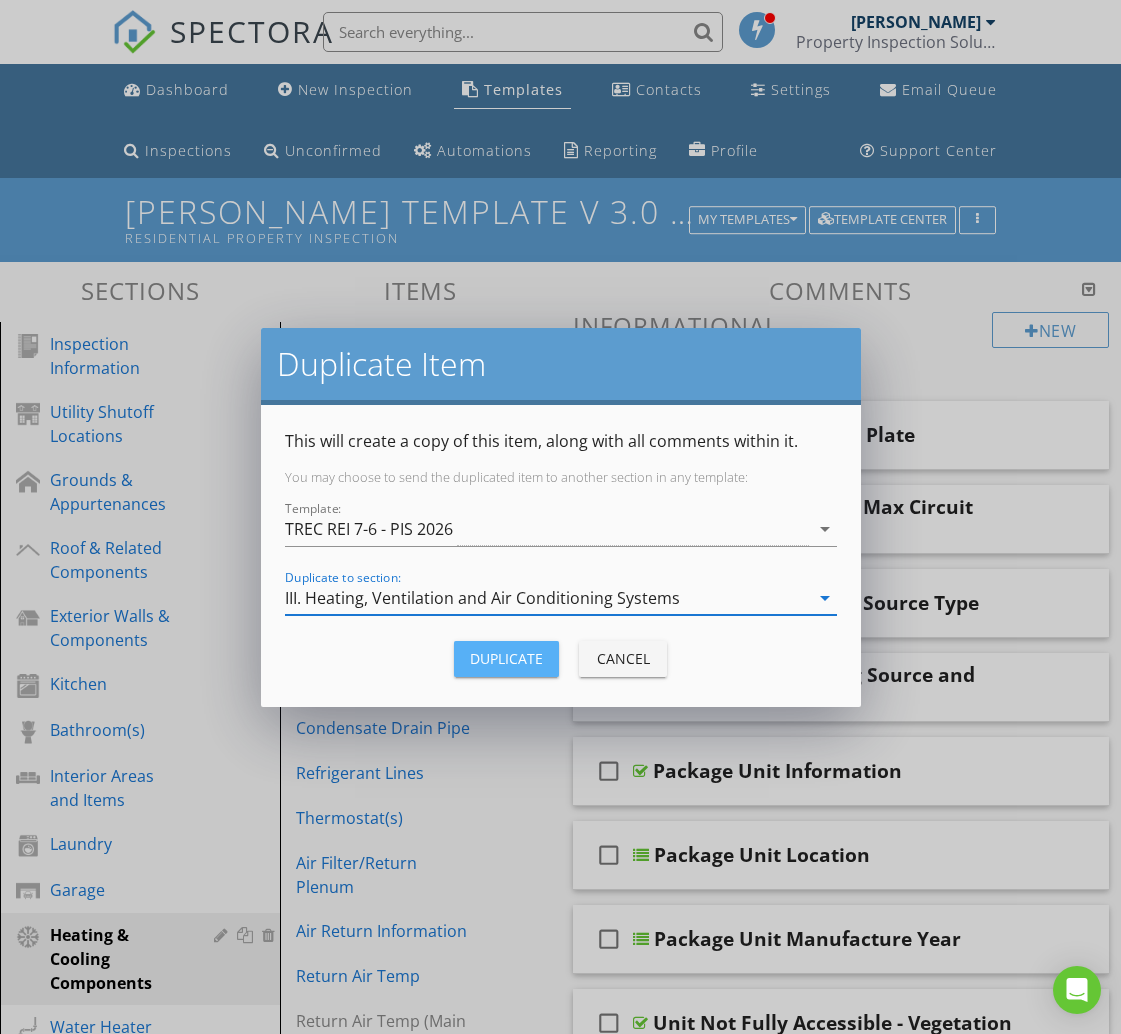 click on "Duplicate" at bounding box center [506, 658] 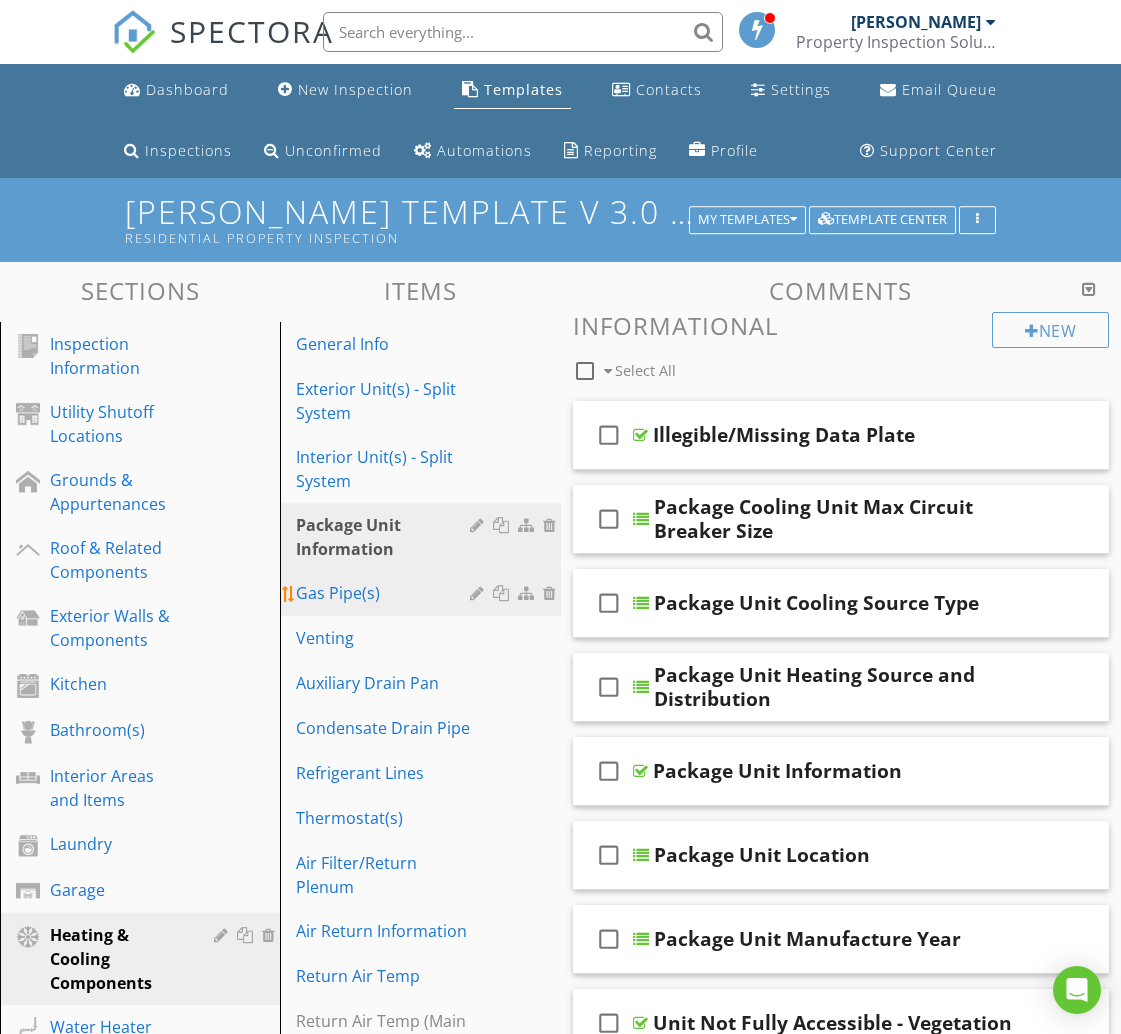 click on "Gas Pipe(s)" at bounding box center (385, 593) 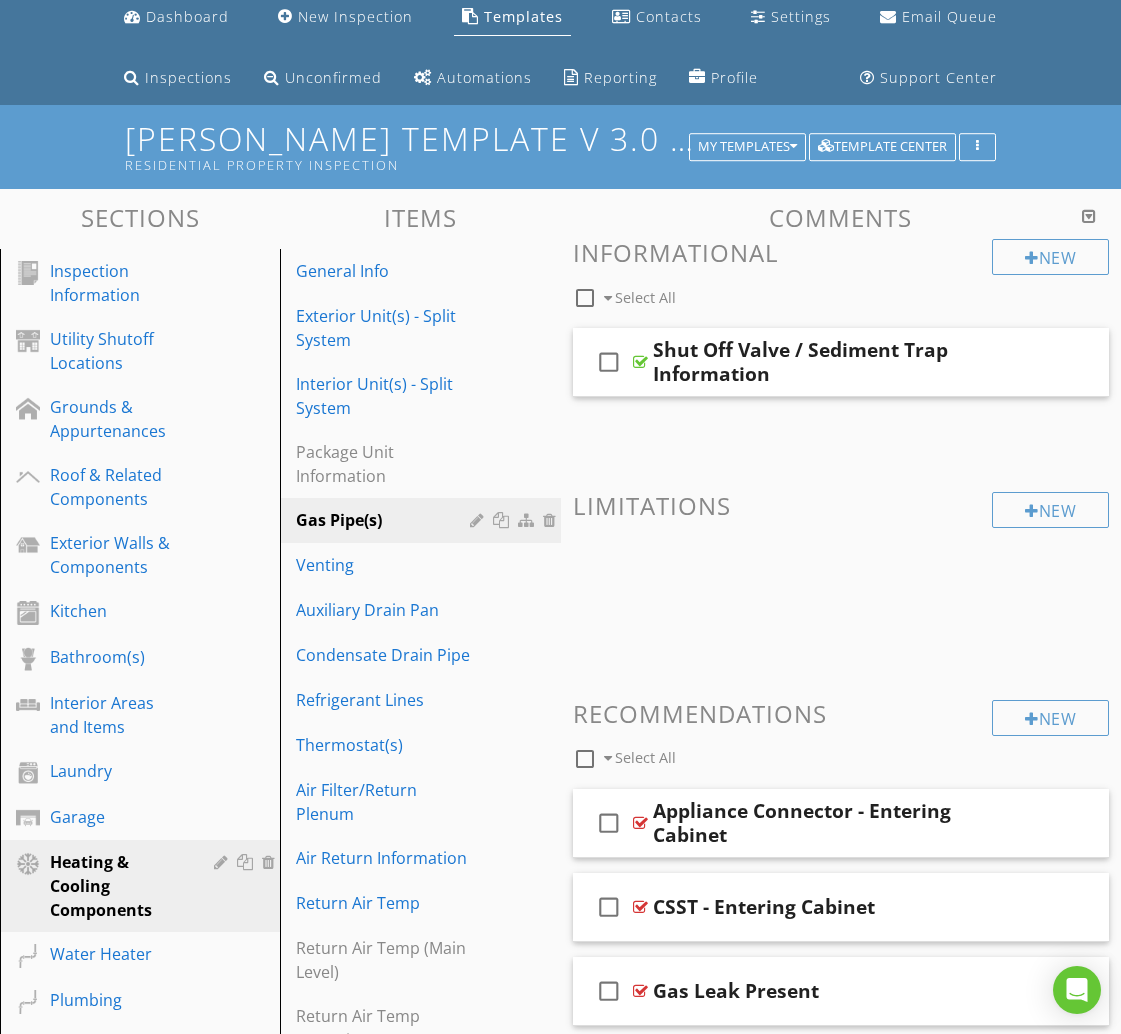 scroll, scrollTop: 0, scrollLeft: 0, axis: both 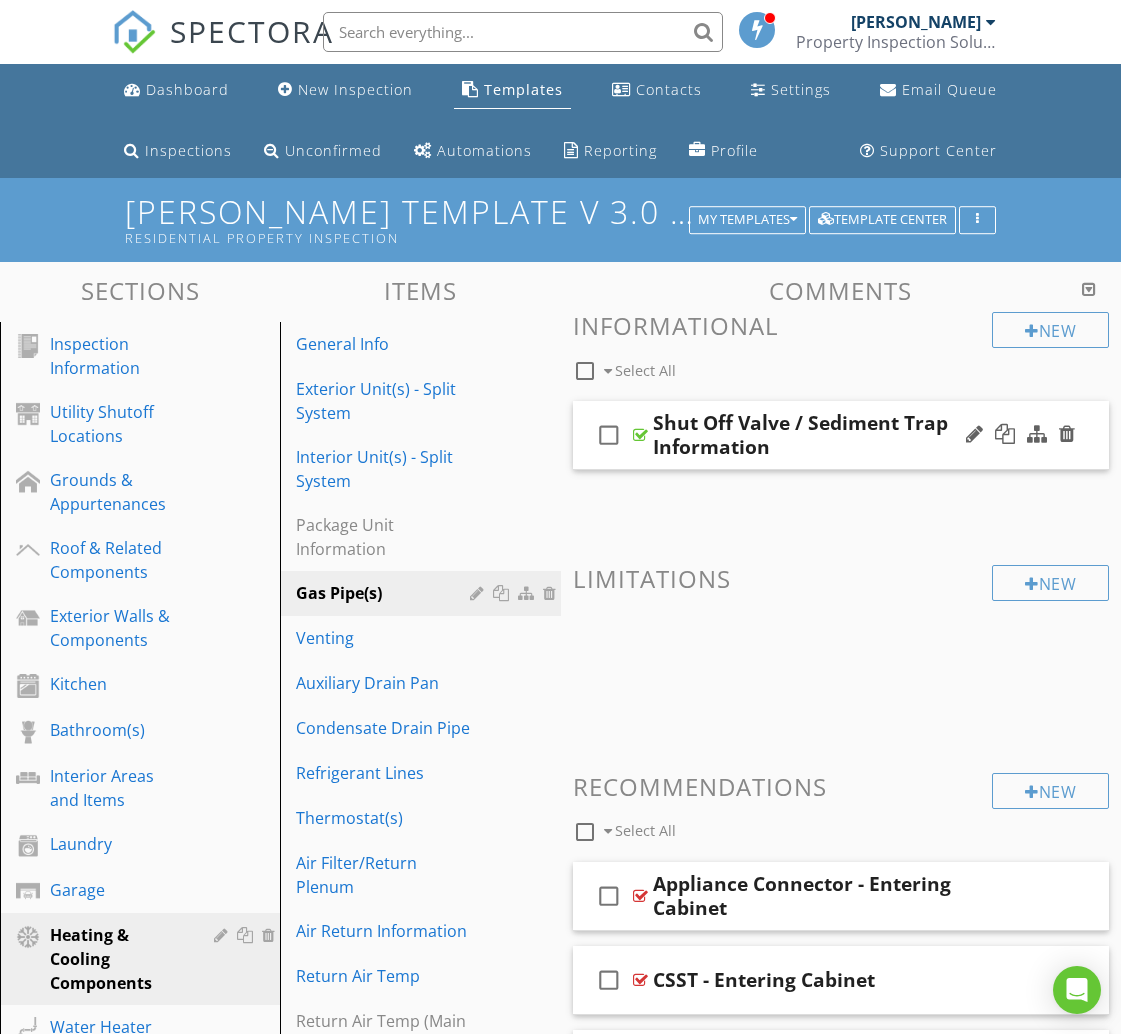 click on "check_box_outline_blank" at bounding box center (609, 435) 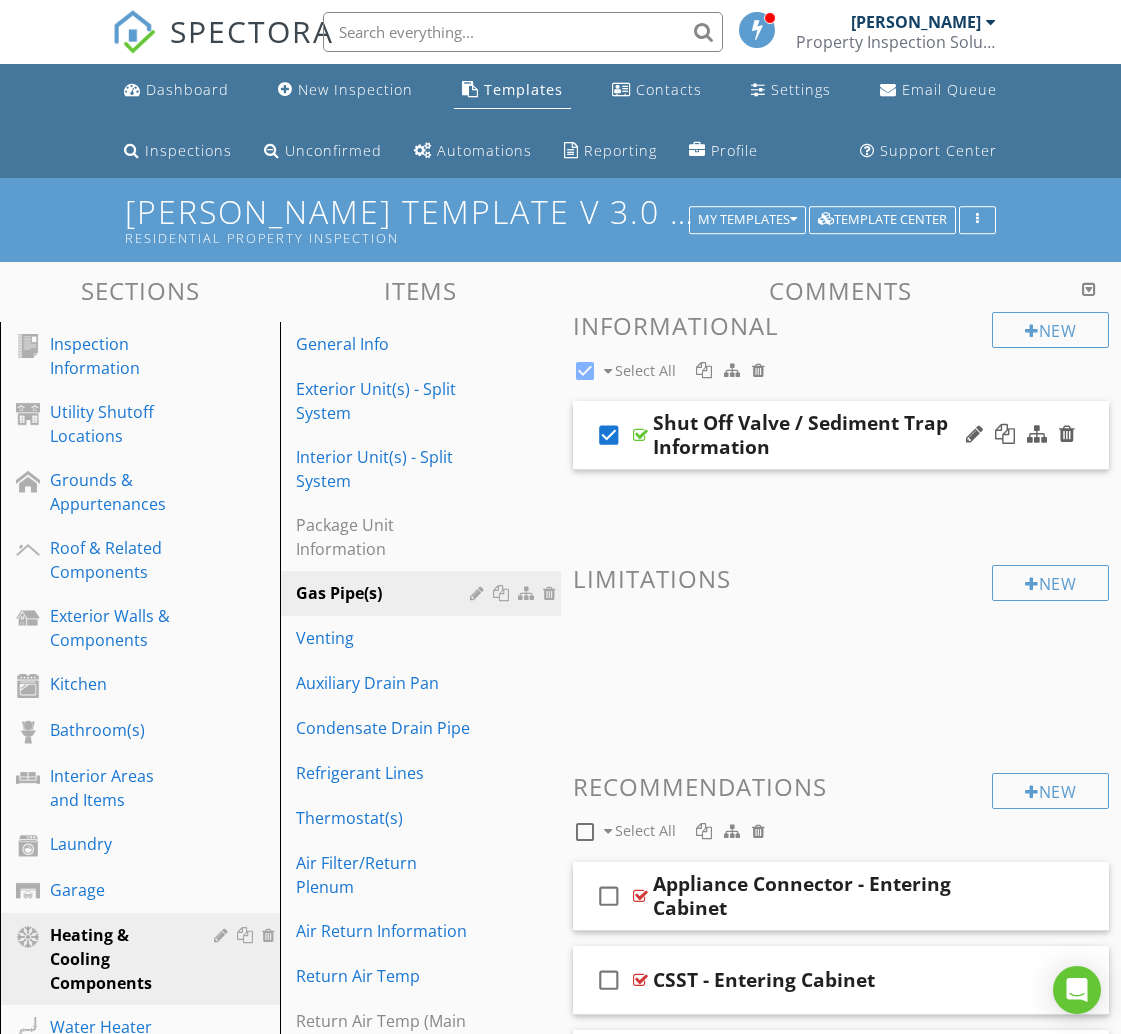 click on "Shut Off Valve / Sediment Trap Information" at bounding box center [839, 435] 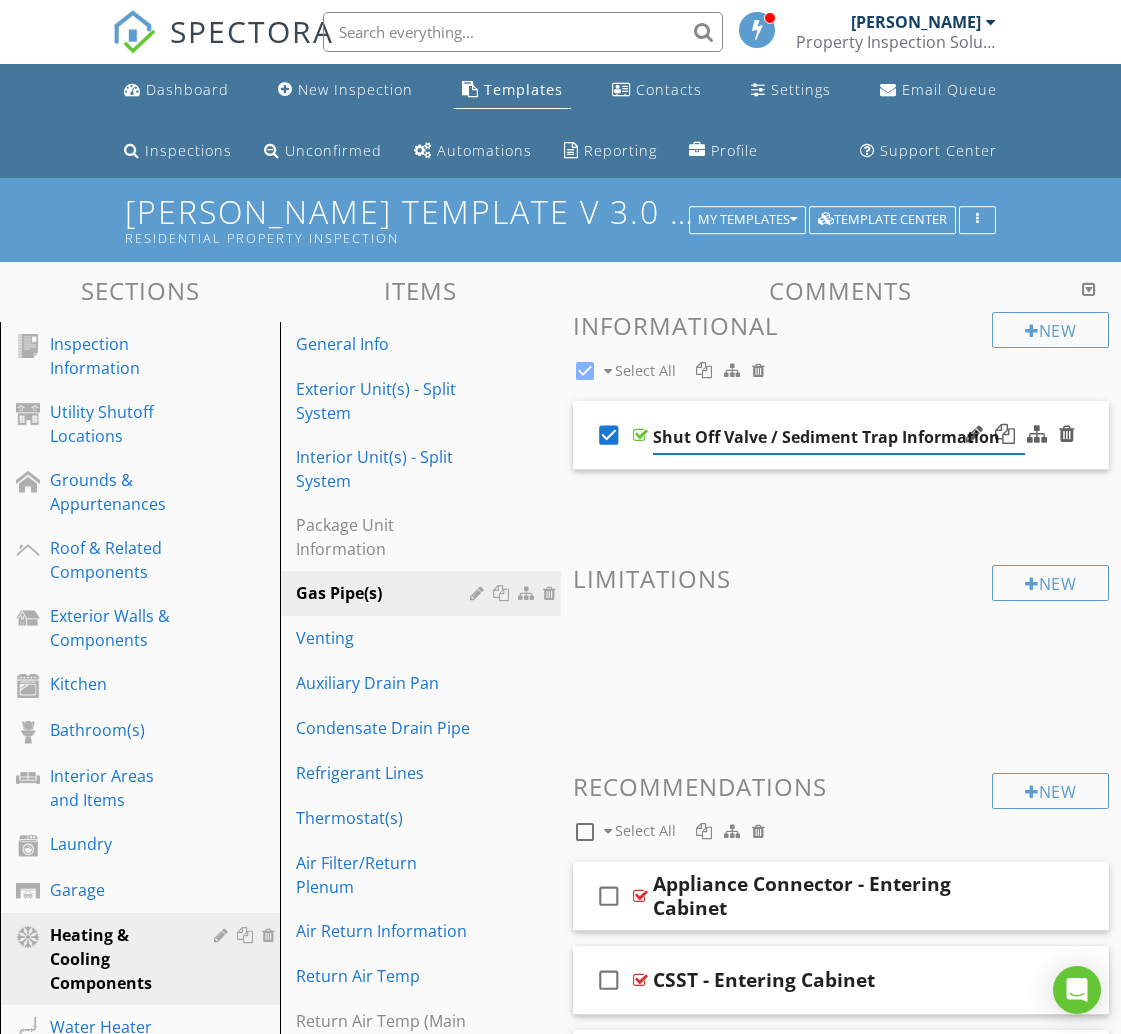 click on "check_box       Shut Off Valve / Sediment Trap Information" at bounding box center [841, 435] 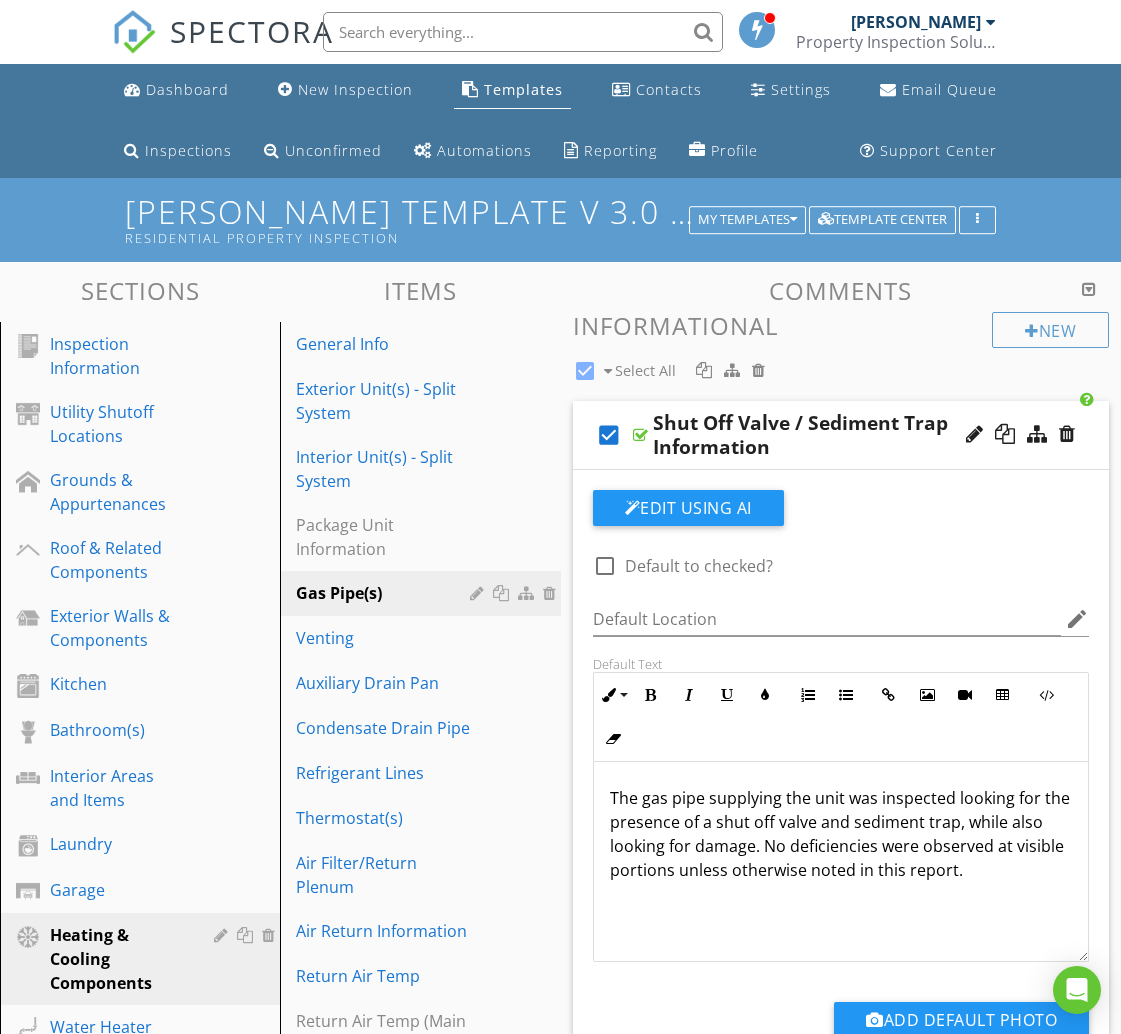 click on "check_box
Shut Off Valve / Sediment Trap Information" at bounding box center (841, 435) 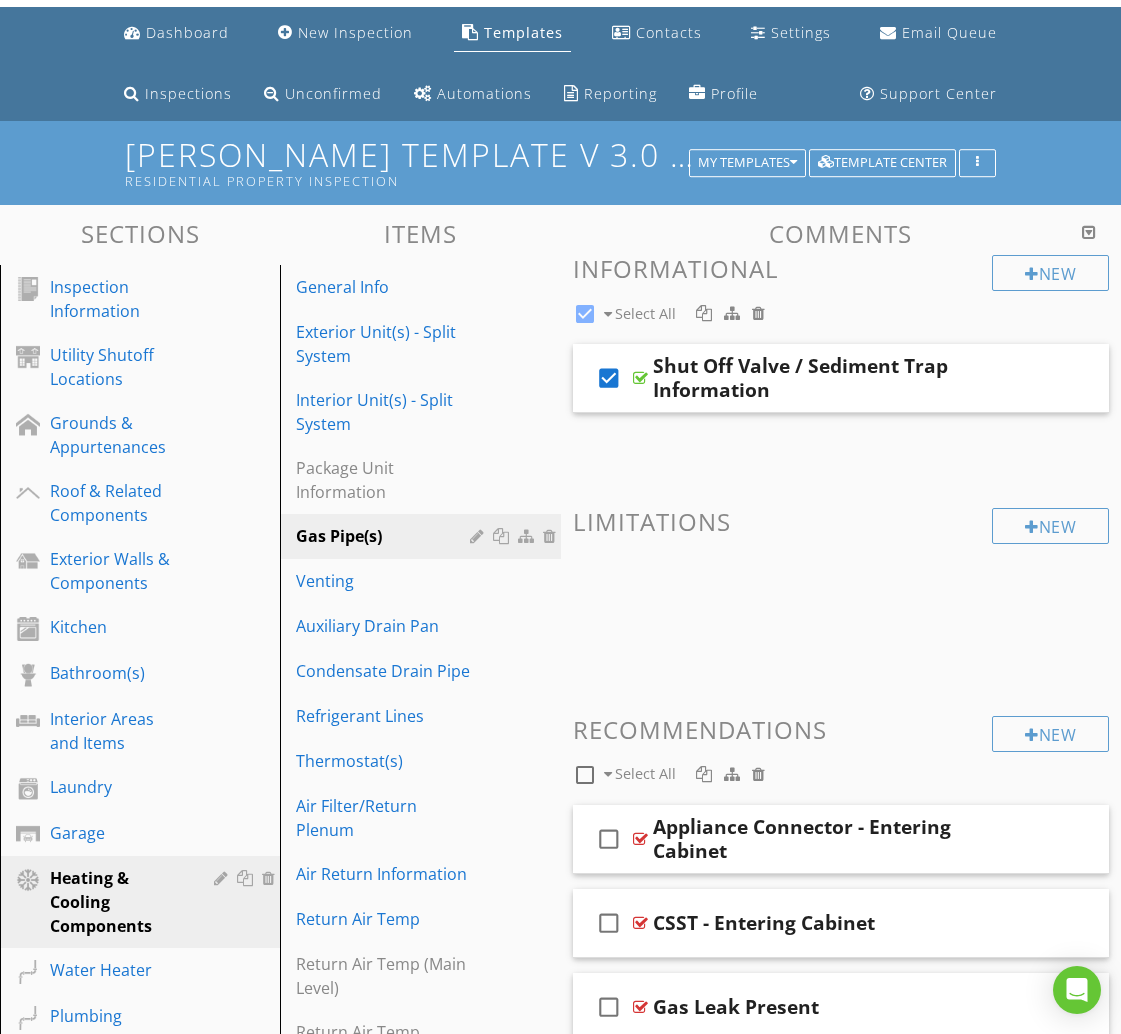 scroll, scrollTop: 58, scrollLeft: 0, axis: vertical 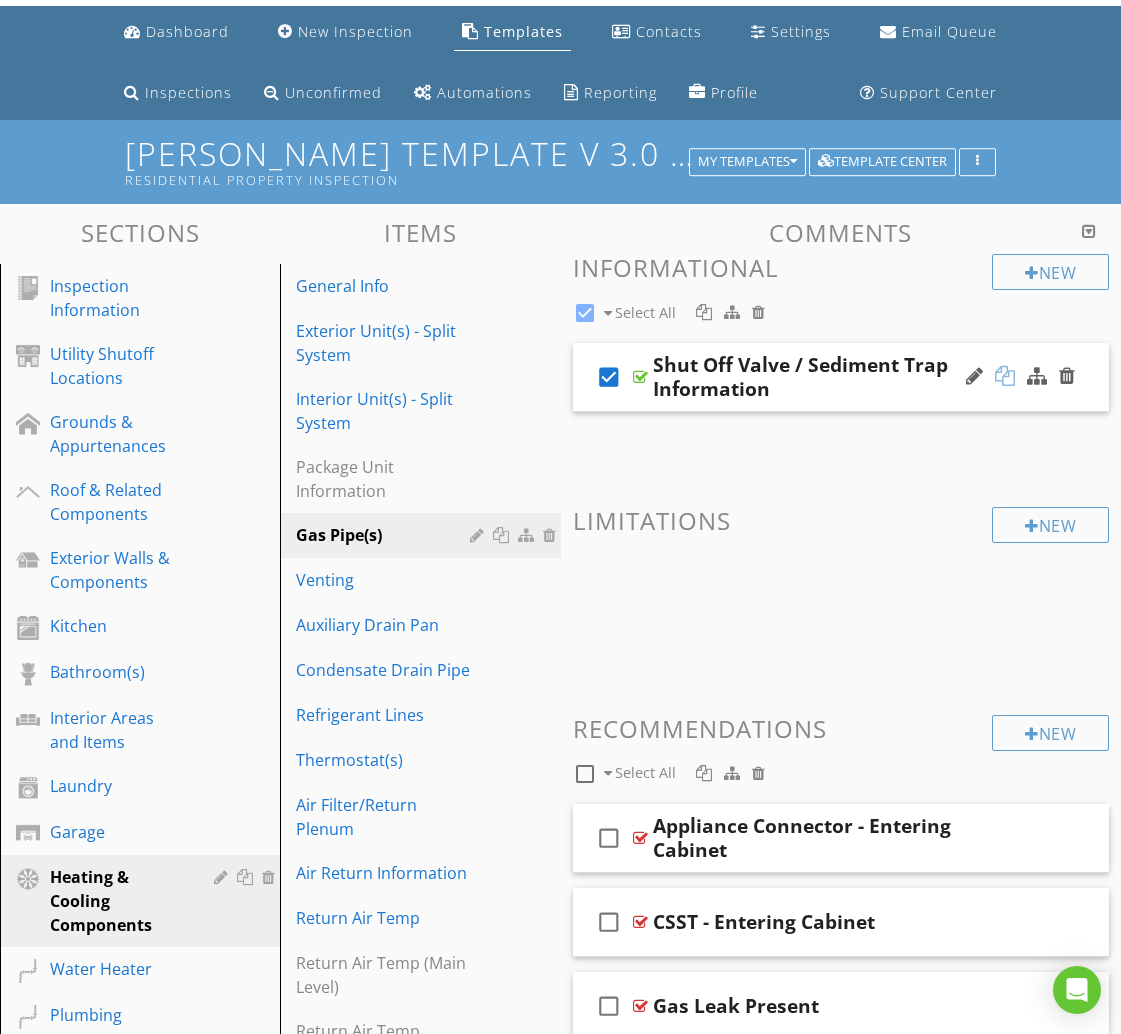 click at bounding box center [1005, 376] 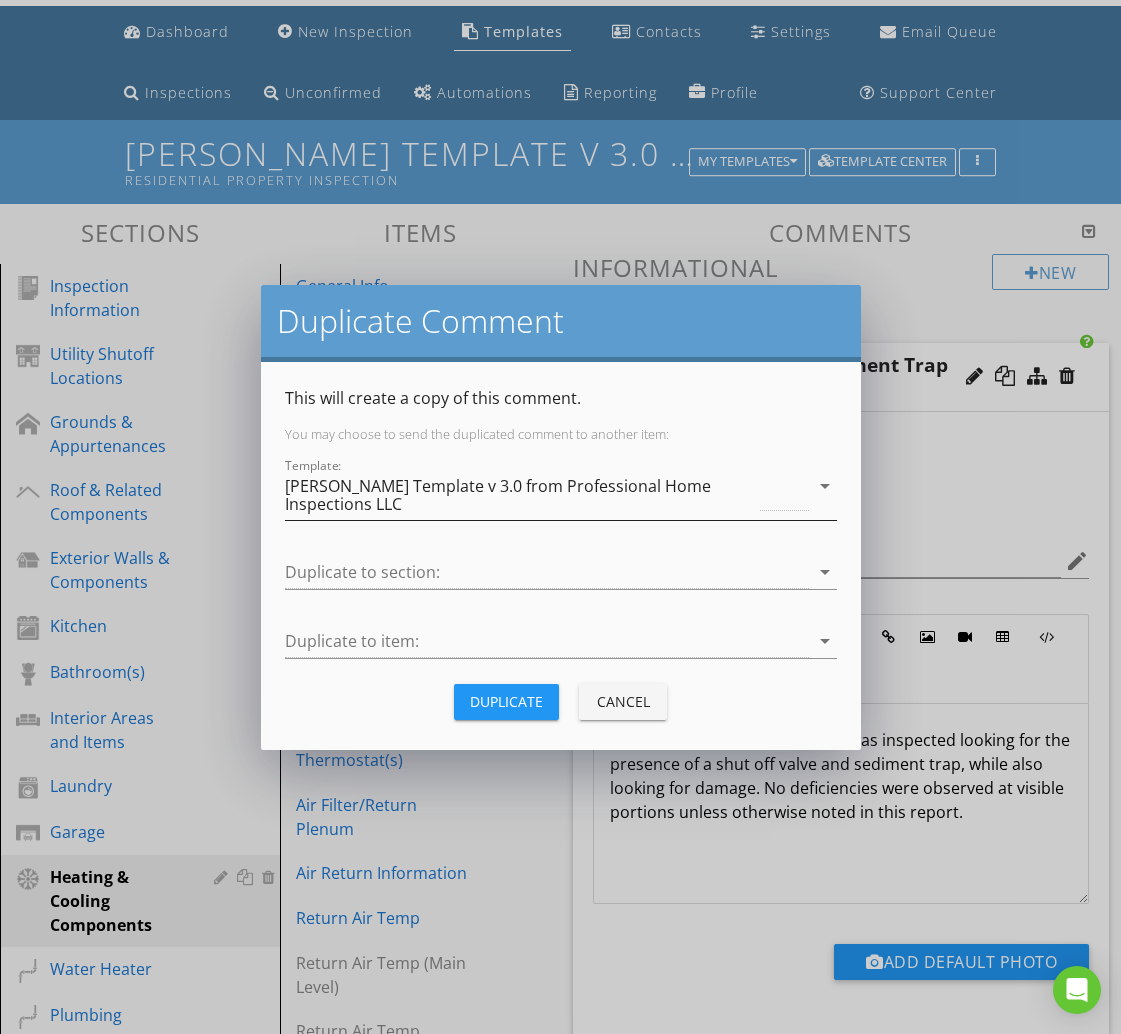 click on "[PERSON_NAME] Template v 3.0 from Professional Home Inspections LLC" at bounding box center (521, 495) 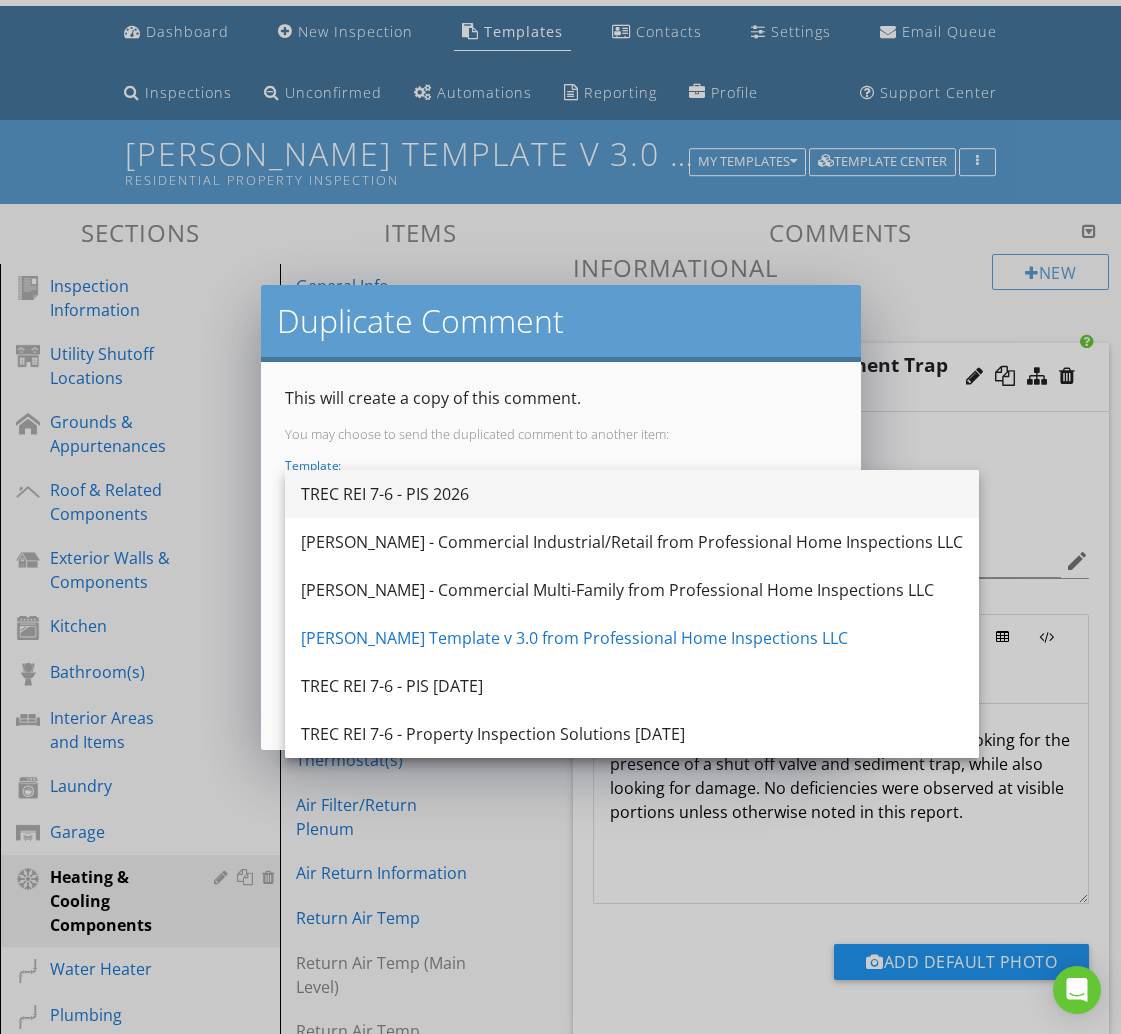 click on "TREC REI 7-6 - PIS 2026" at bounding box center [632, 494] 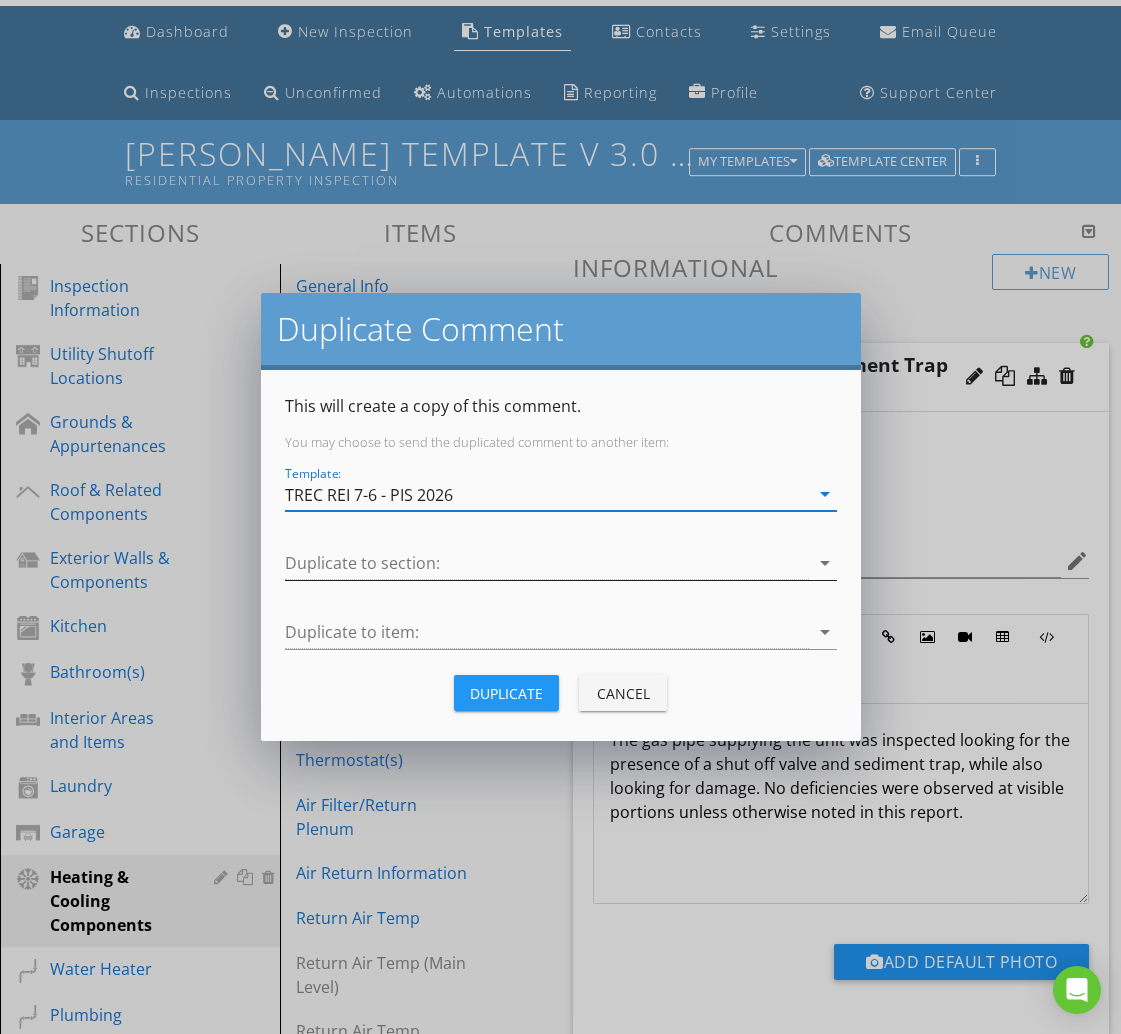 click at bounding box center (547, 563) 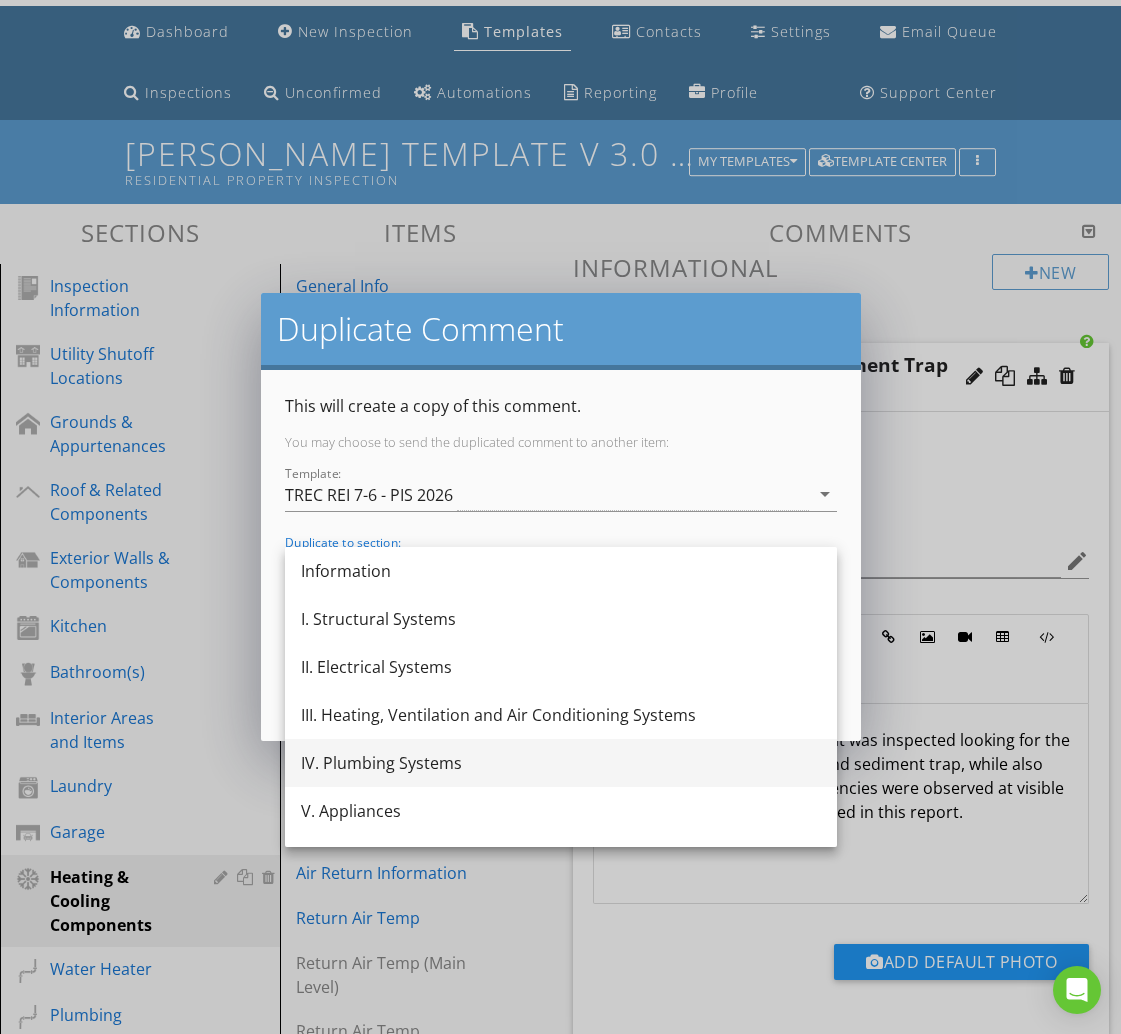 click on "IV. Plumbing Systems" at bounding box center [561, 763] 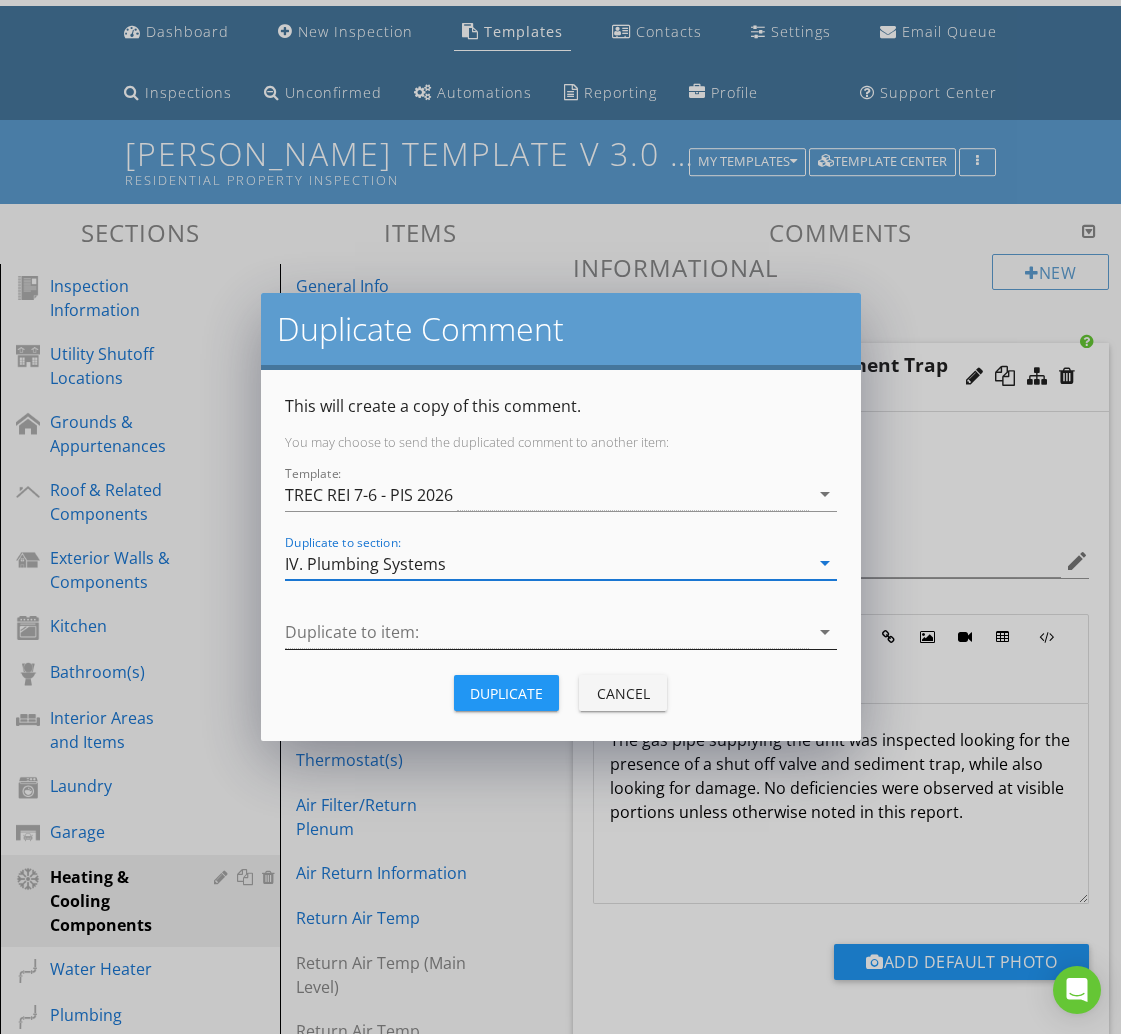 click at bounding box center [547, 632] 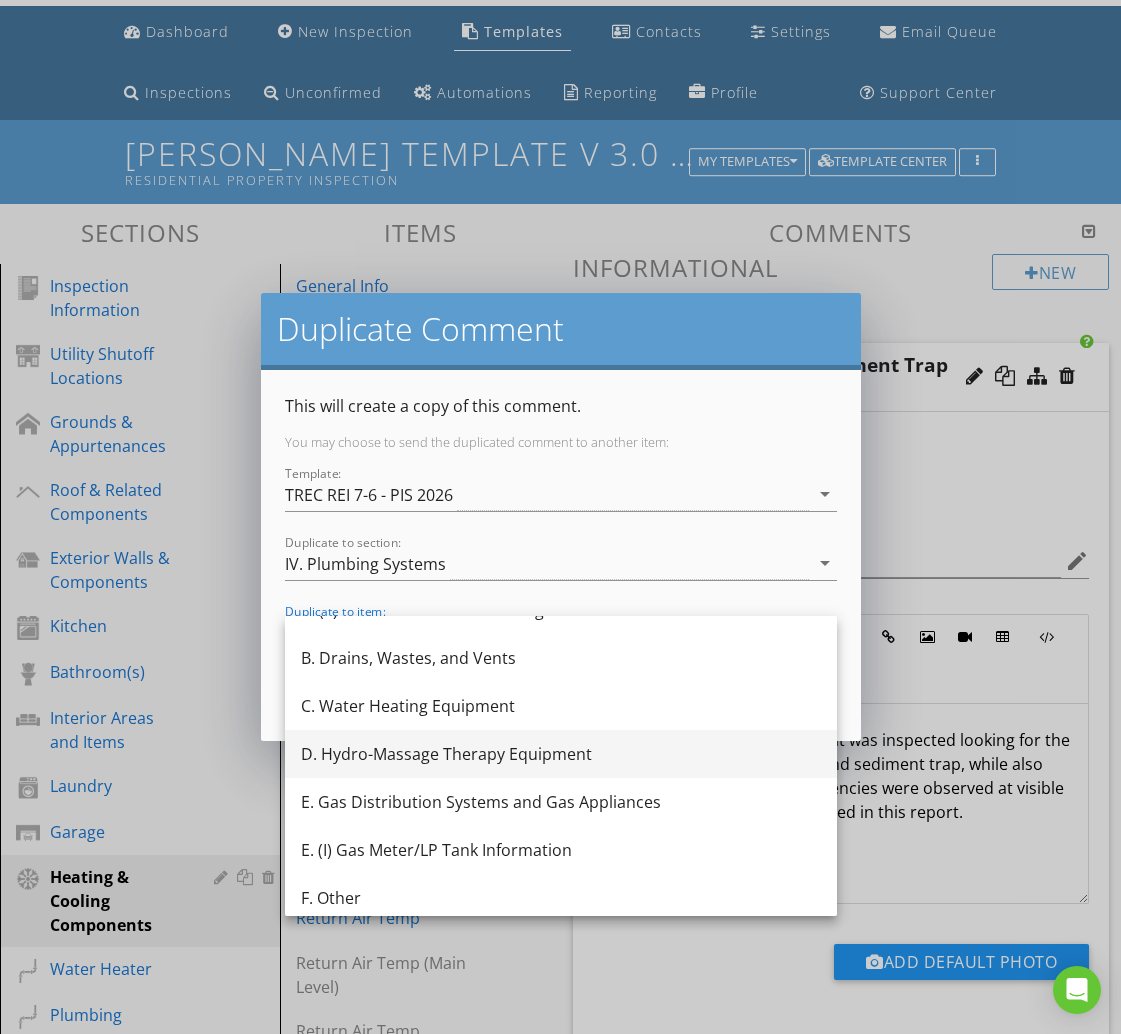 scroll, scrollTop: 516, scrollLeft: 0, axis: vertical 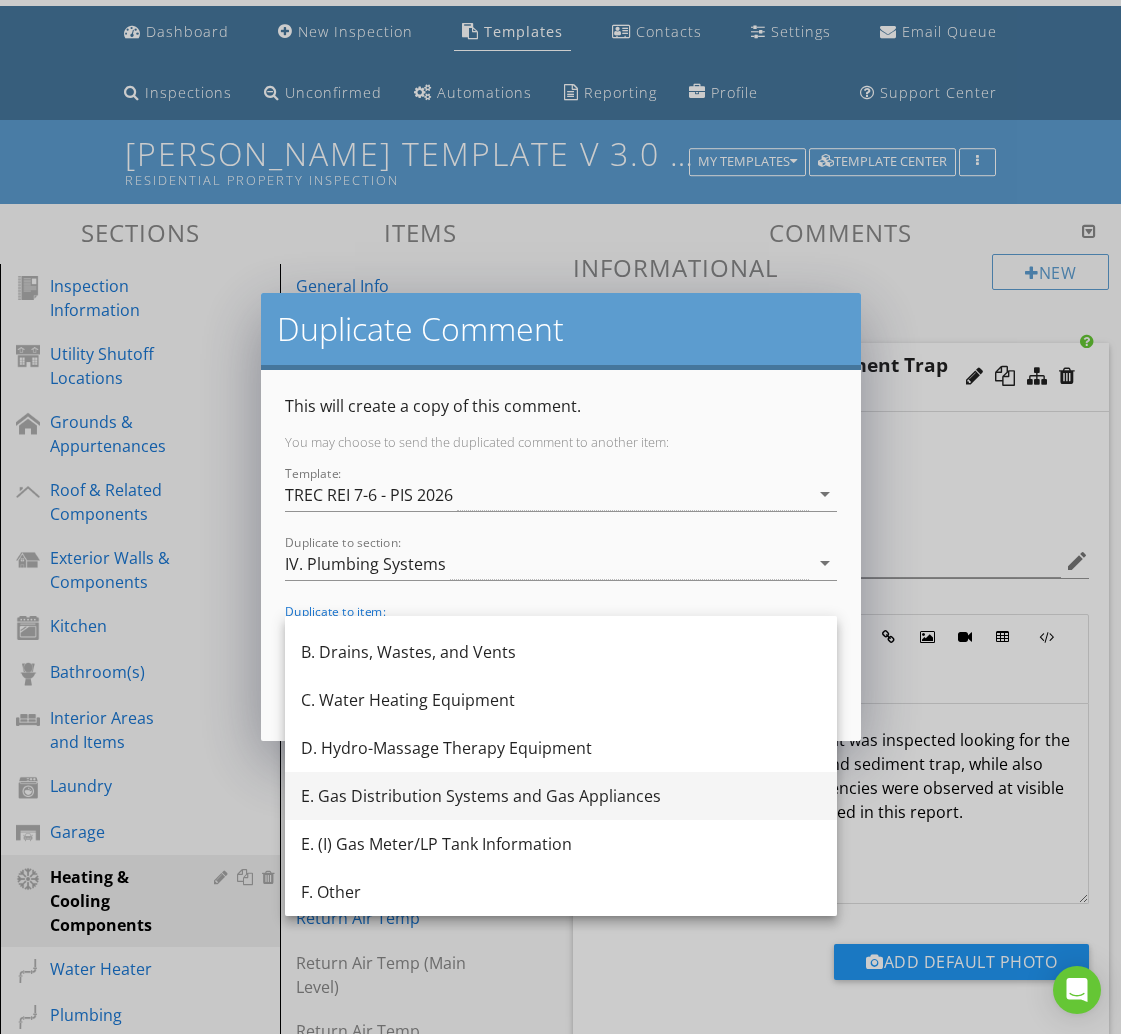 click on "E. Gas Distribution Systems and Gas Appliances" at bounding box center (561, 796) 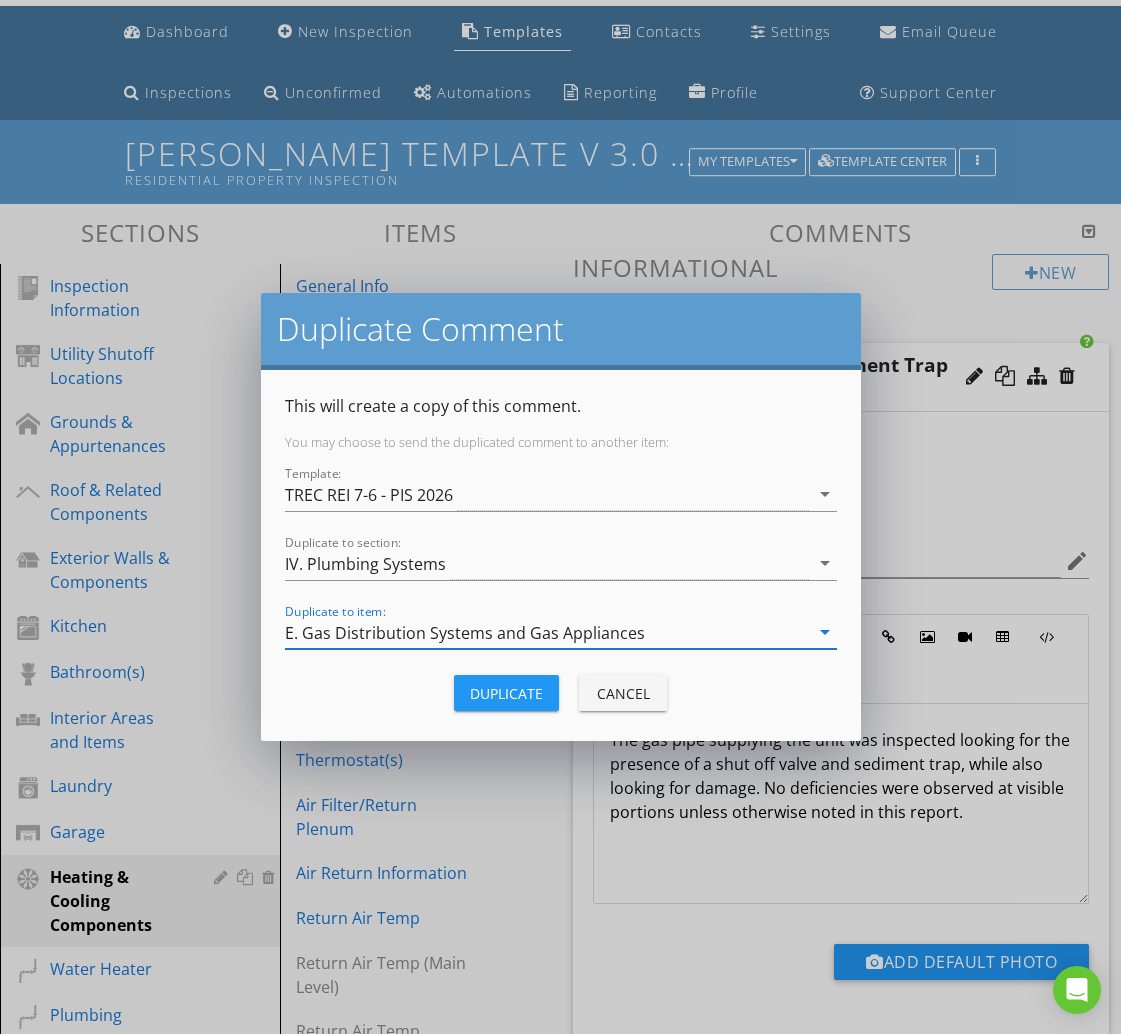 click on "Duplicate" at bounding box center [506, 693] 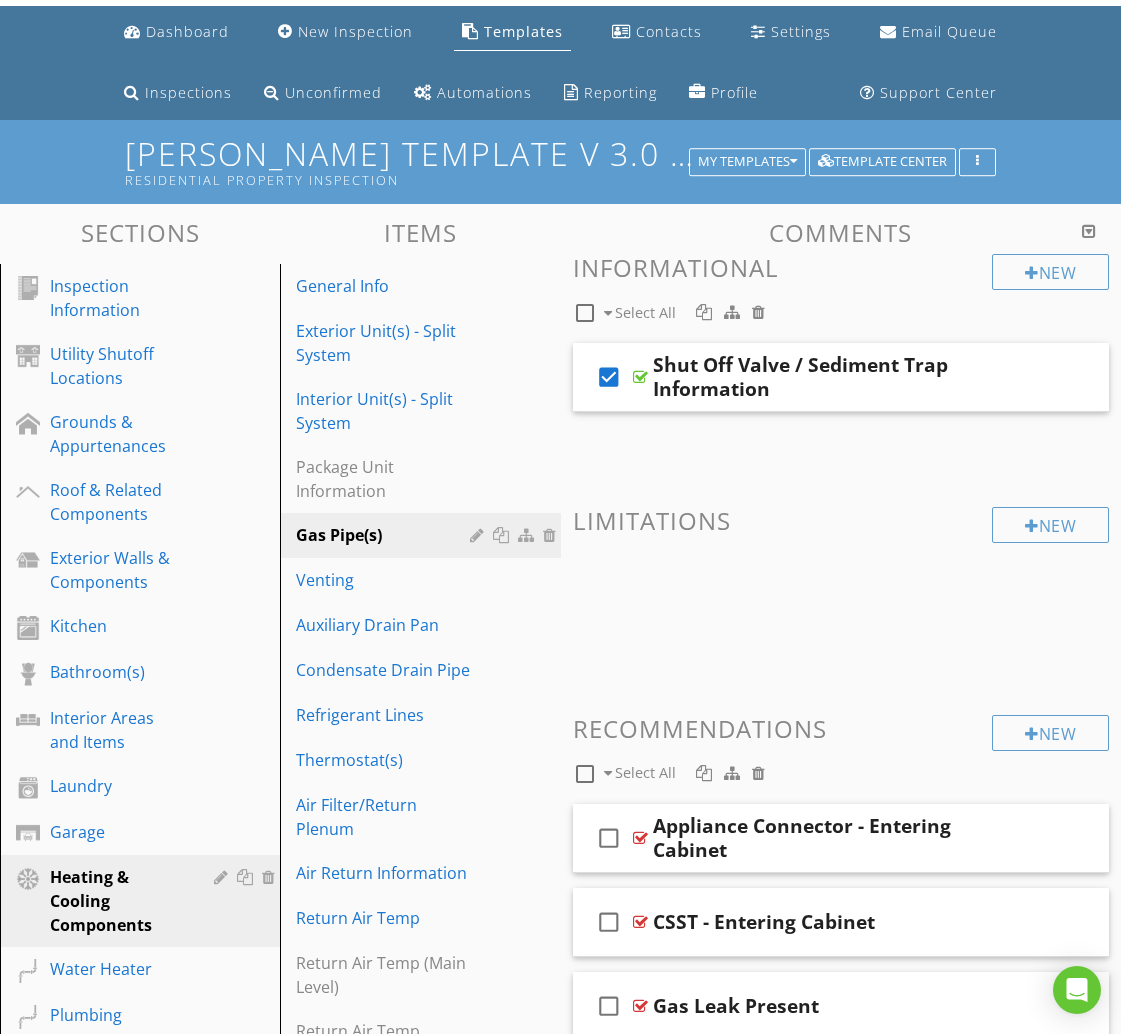 click at bounding box center (585, 774) 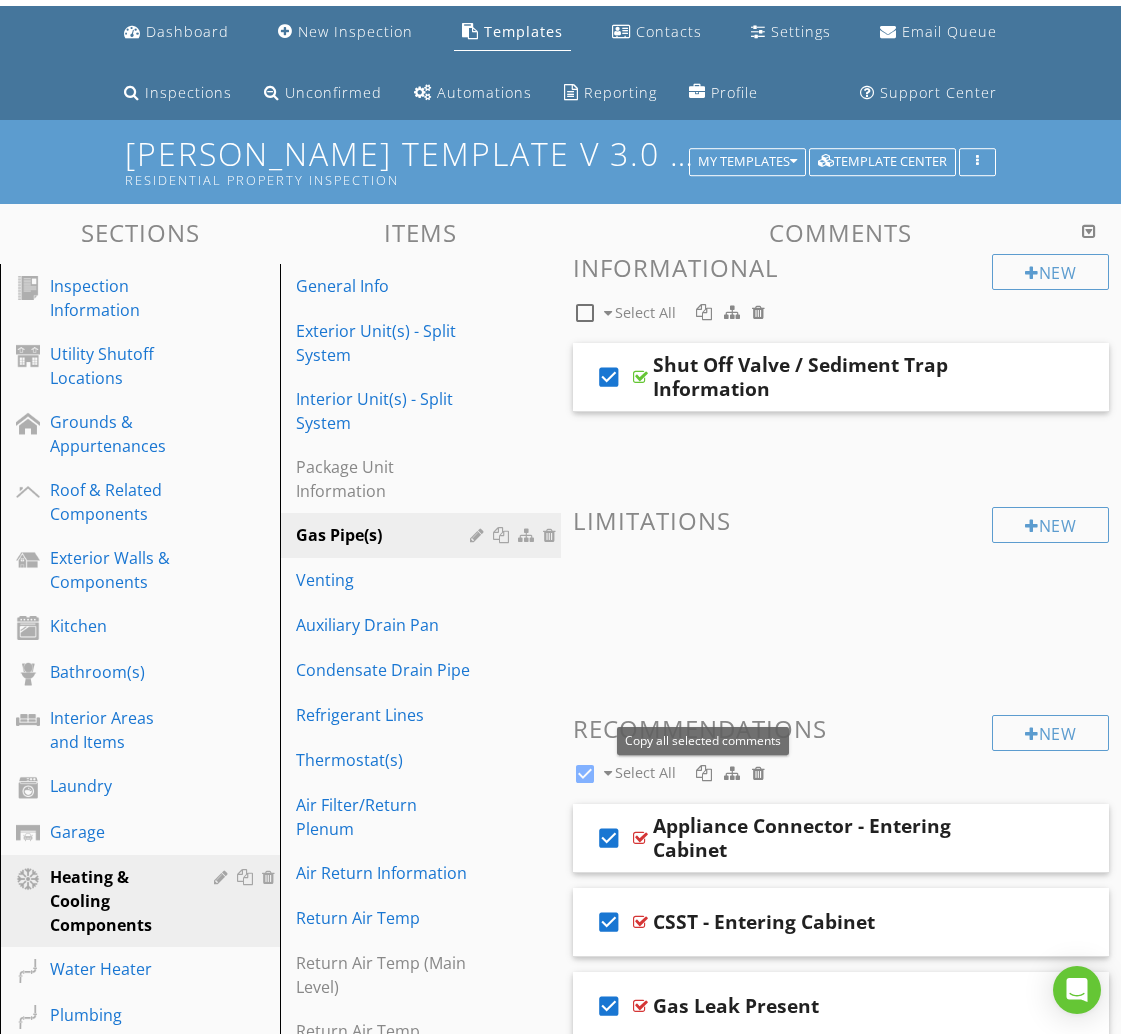 click at bounding box center [704, 773] 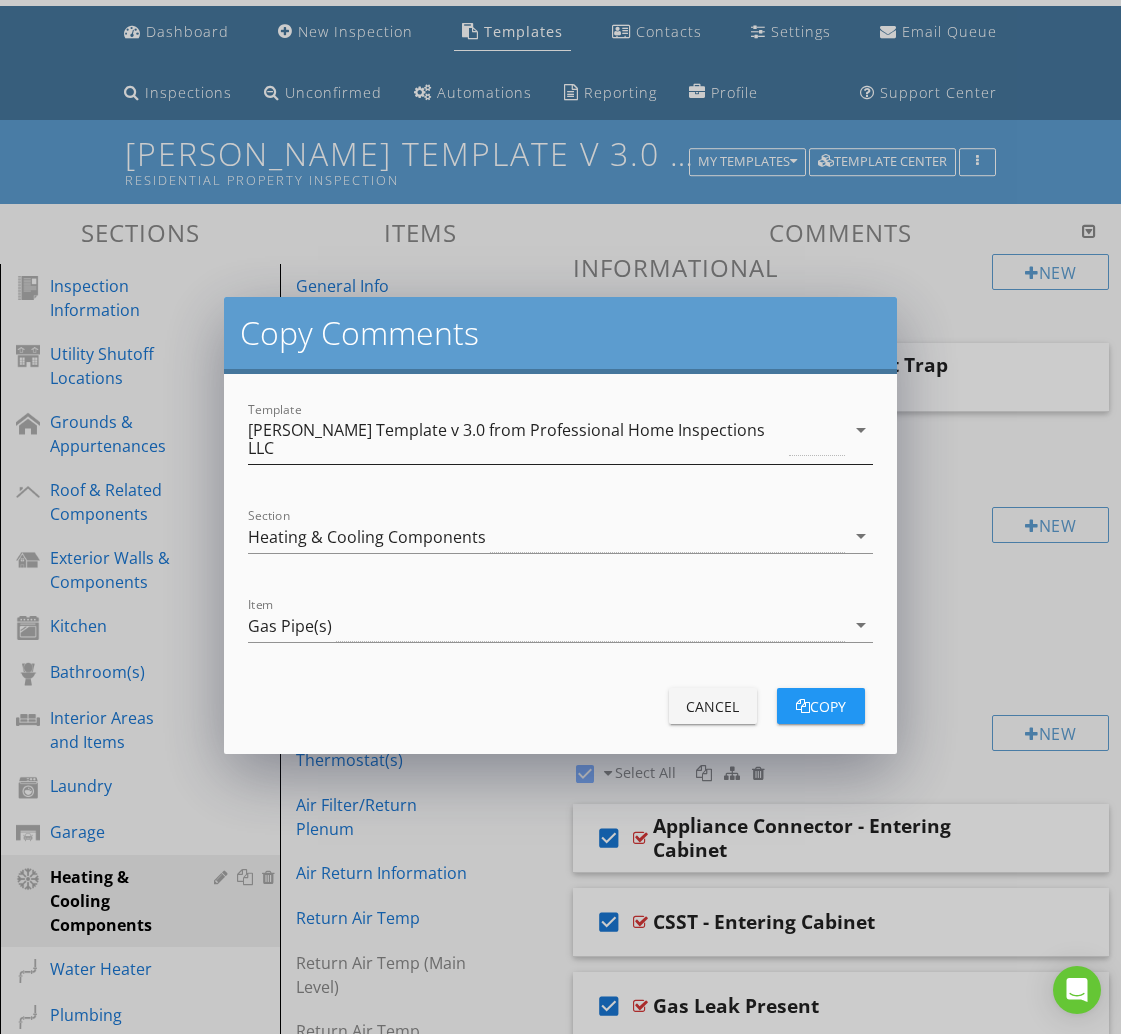 click on "[PERSON_NAME] Template v 3.0 from Professional Home Inspections LLC" at bounding box center (516, 439) 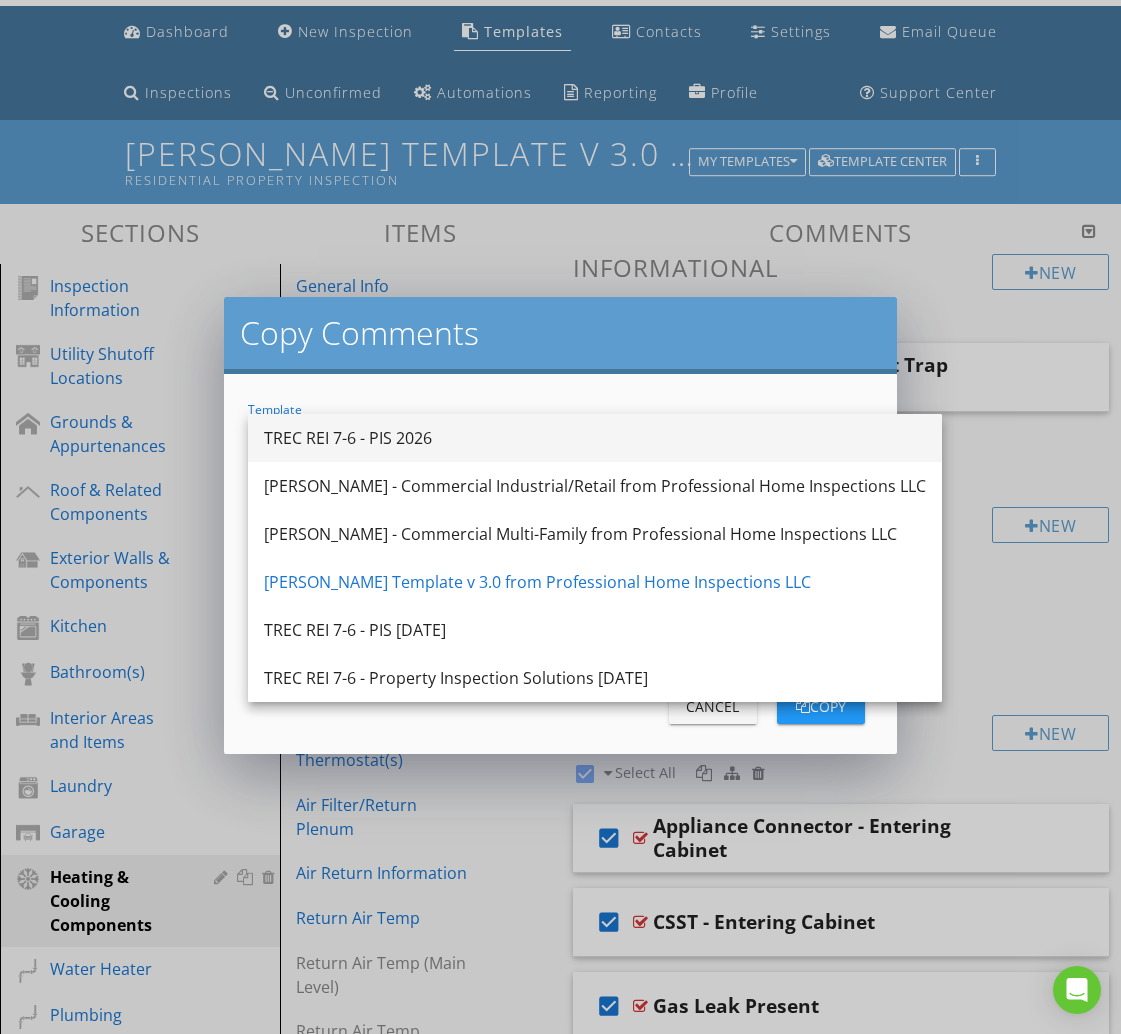 click on "TREC REI 7-6 - PIS 2026" at bounding box center (595, 438) 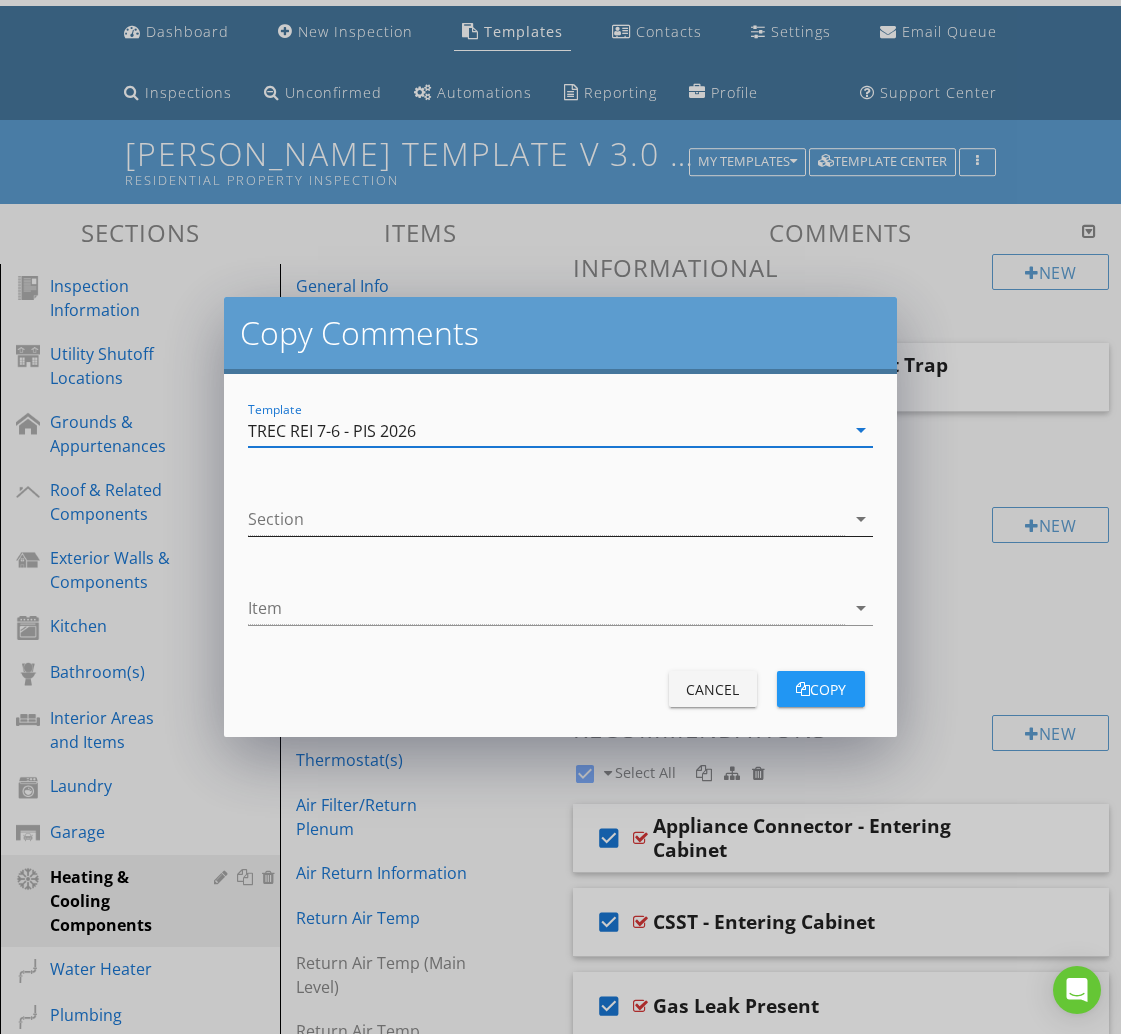 click at bounding box center [546, 519] 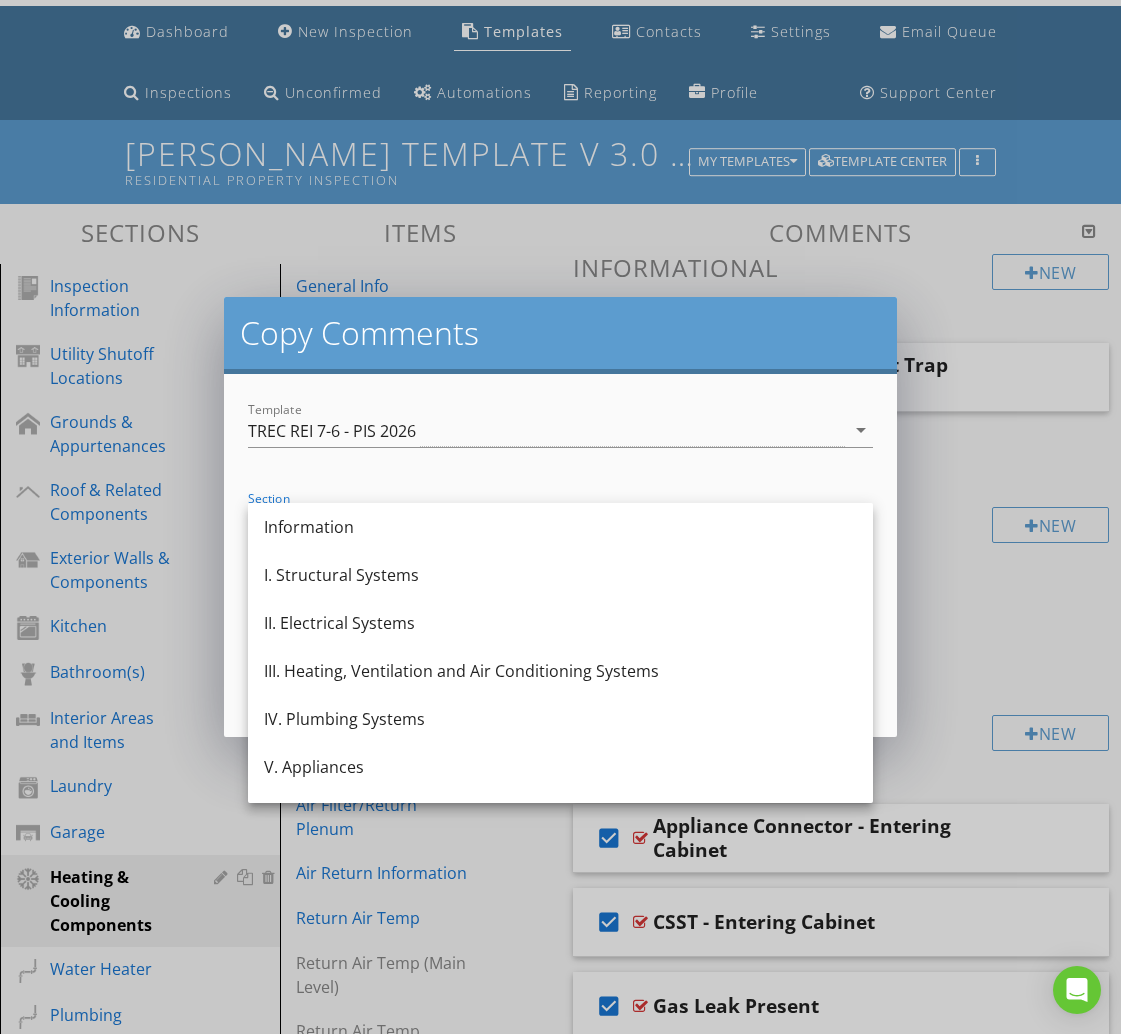 click on "IV. Plumbing Systems" at bounding box center [560, 719] 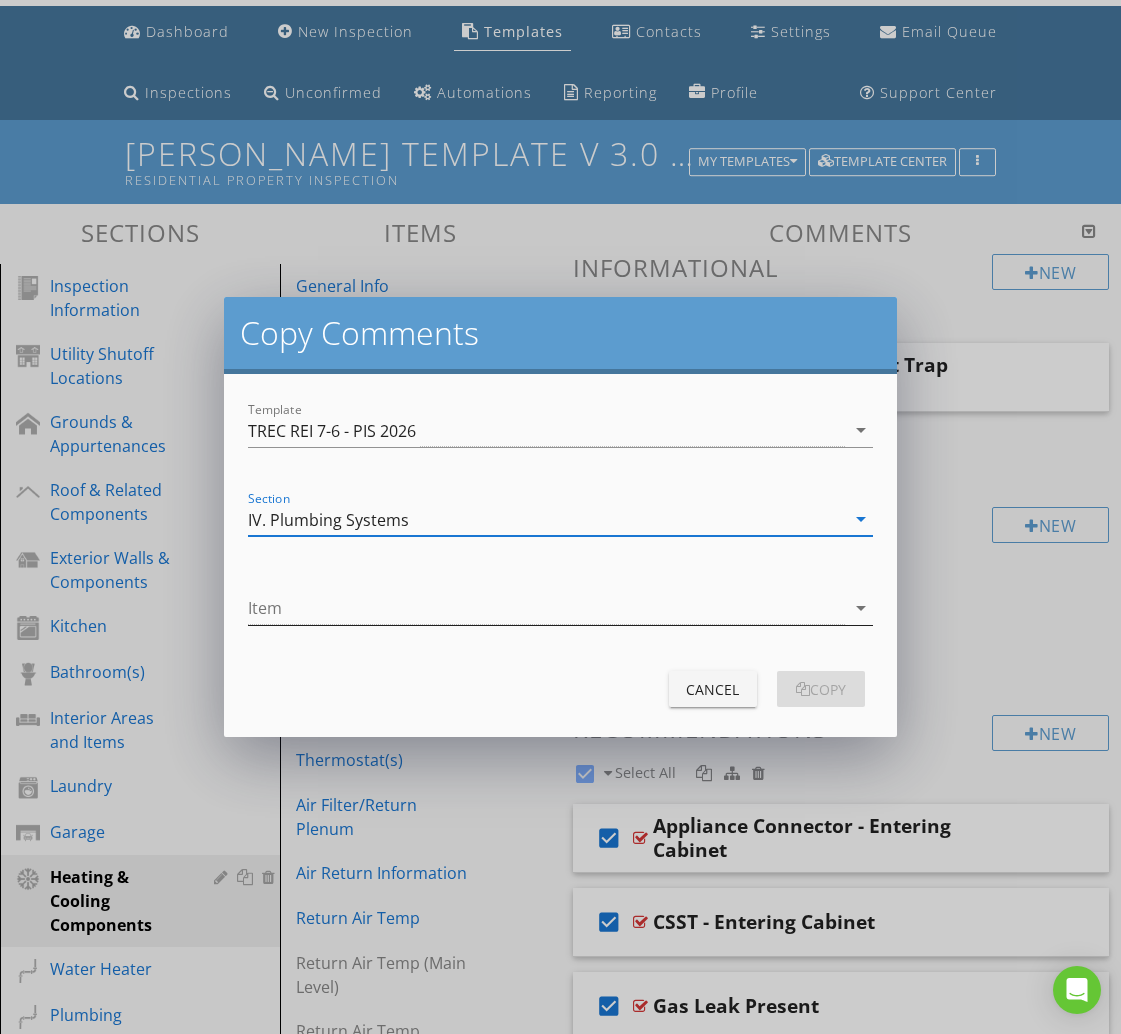 click at bounding box center [546, 608] 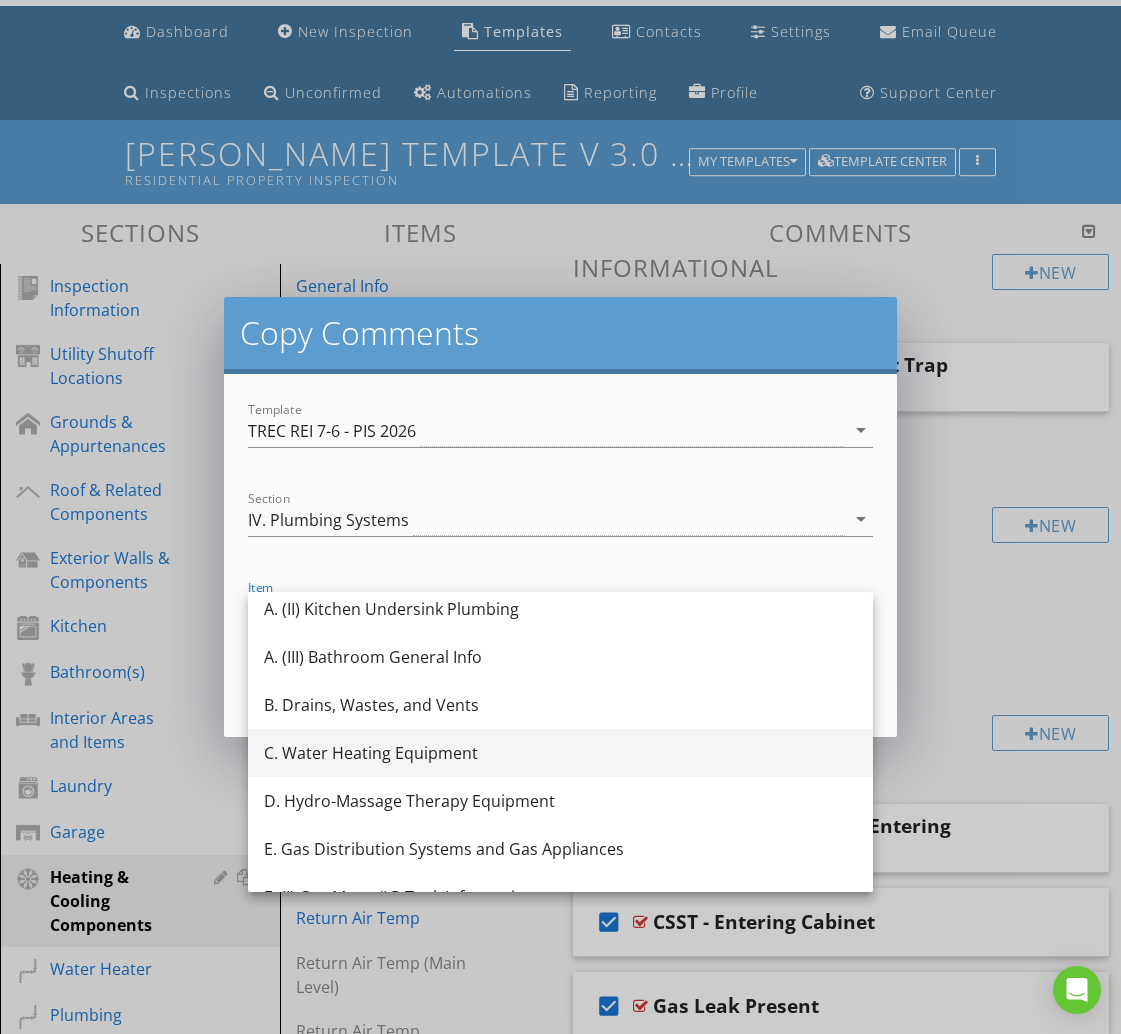 scroll, scrollTop: 180, scrollLeft: 0, axis: vertical 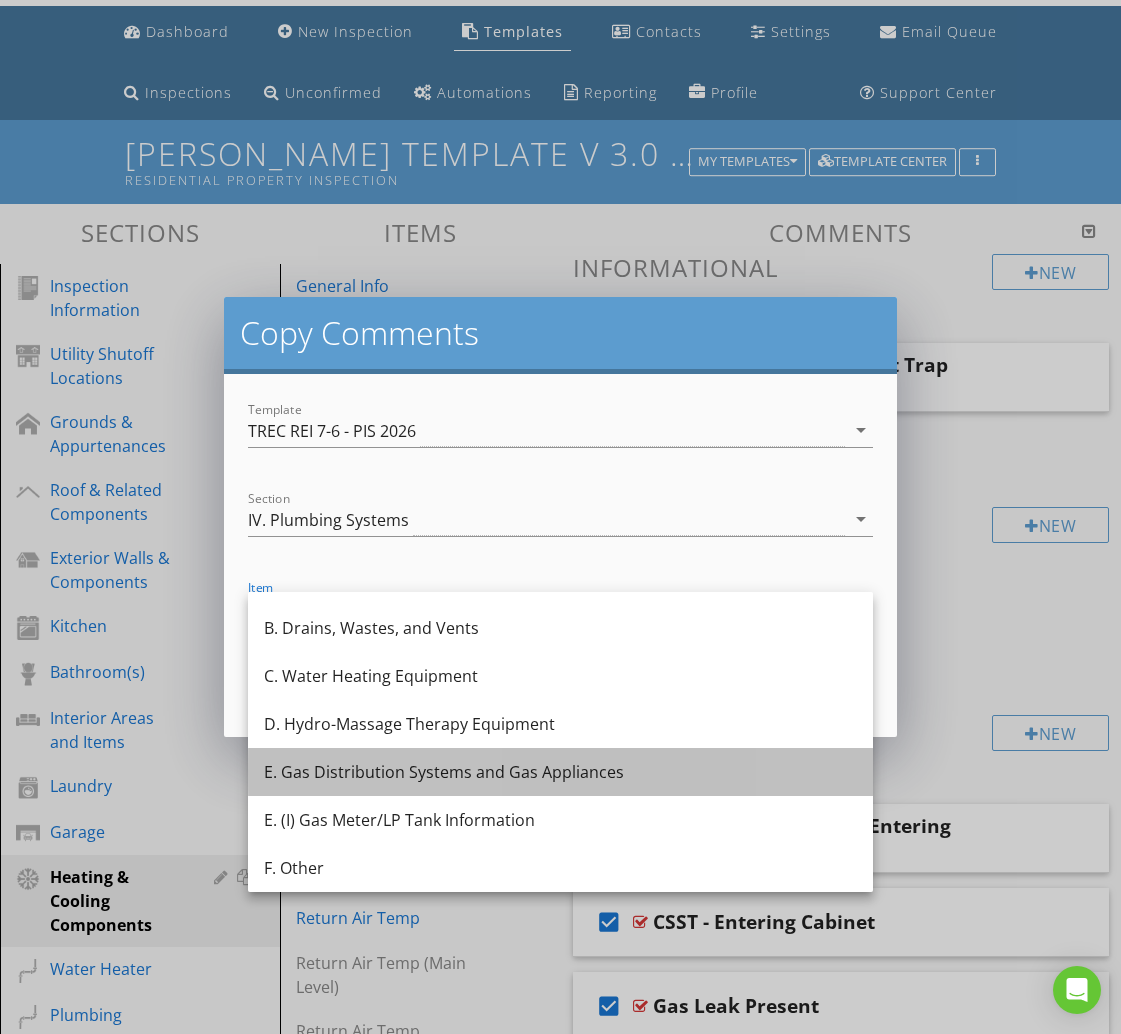 click on "E. Gas Distribution Systems and Gas Appliances" at bounding box center (560, 772) 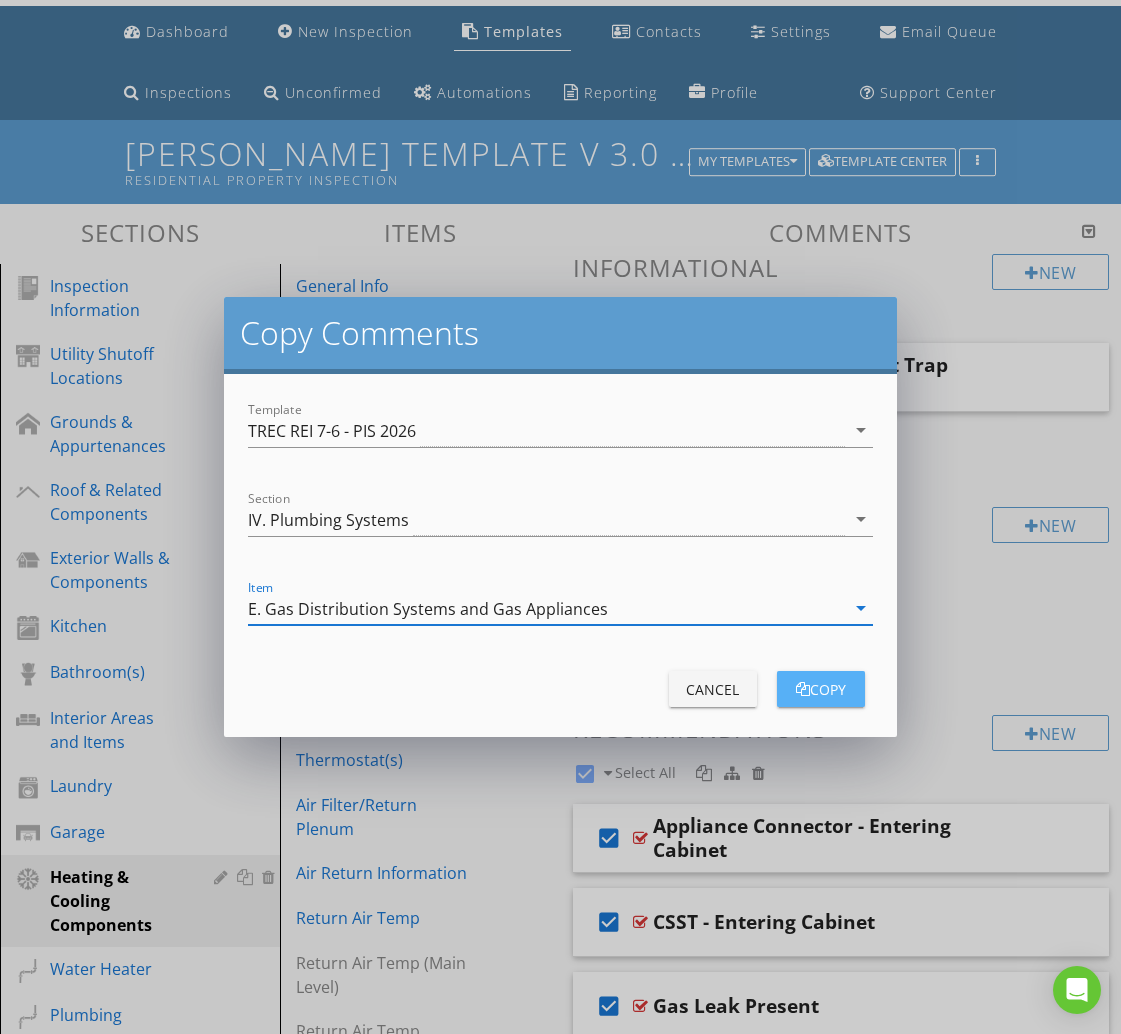 click on "copy" at bounding box center [821, 689] 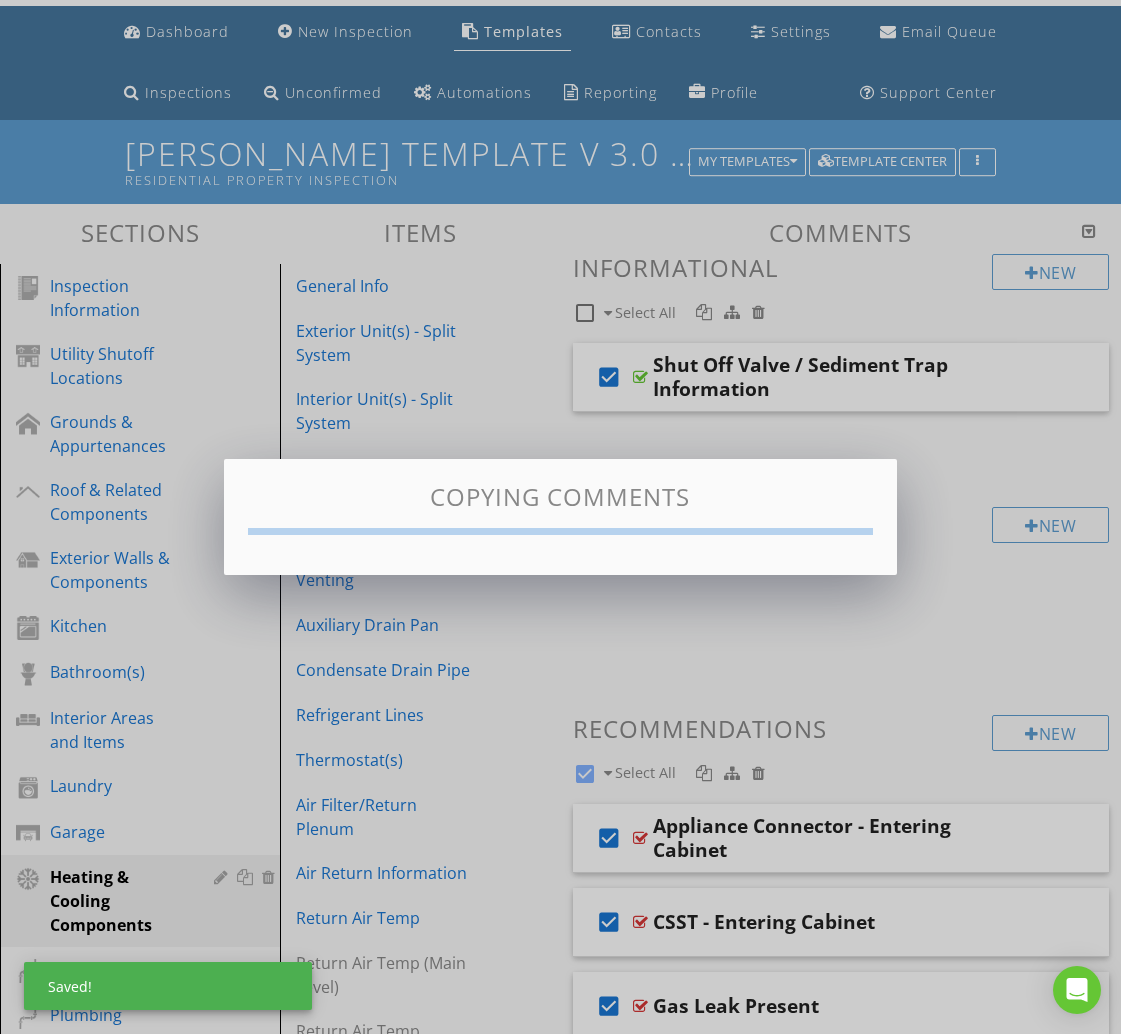 checkbox on "false" 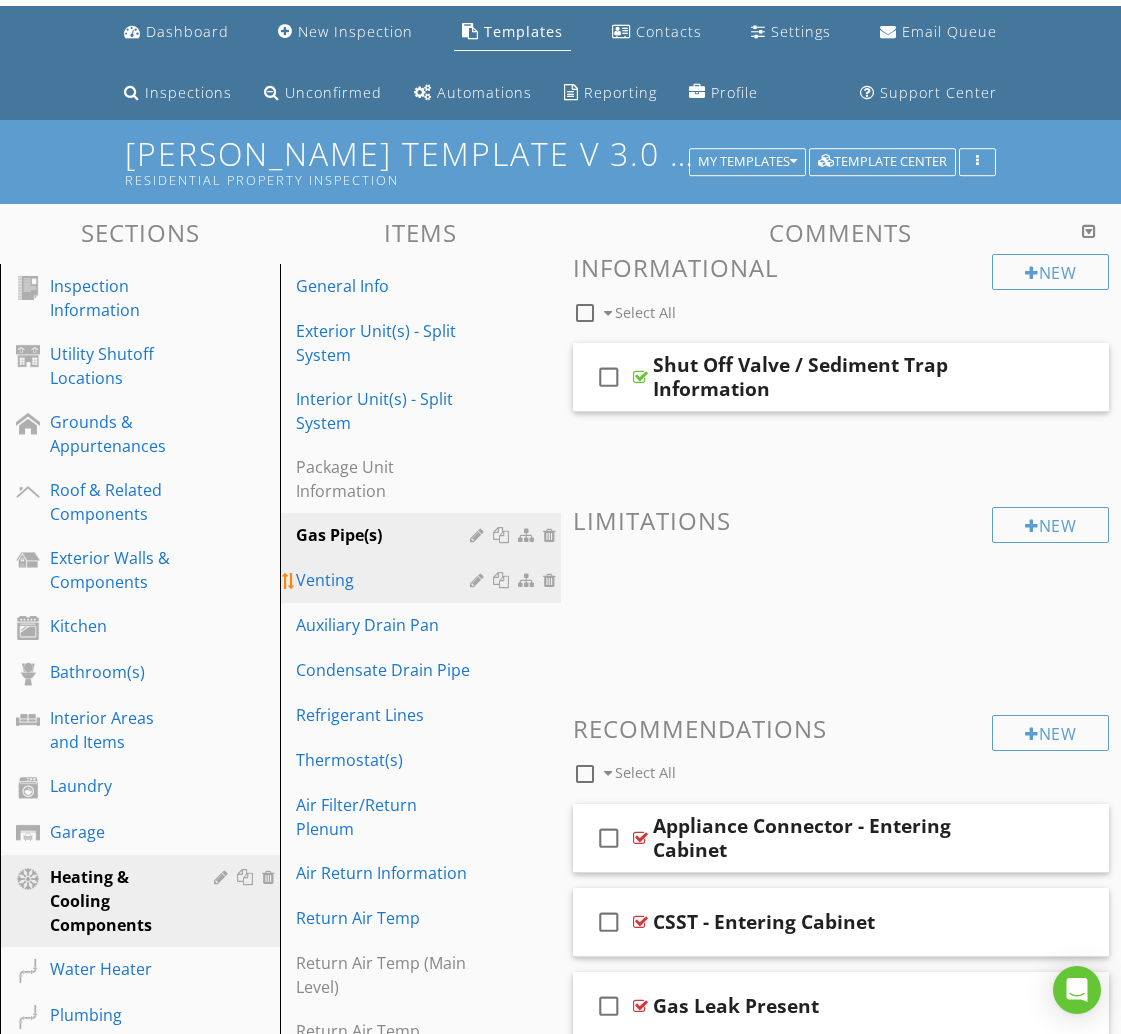 click on "Venting" at bounding box center (385, 580) 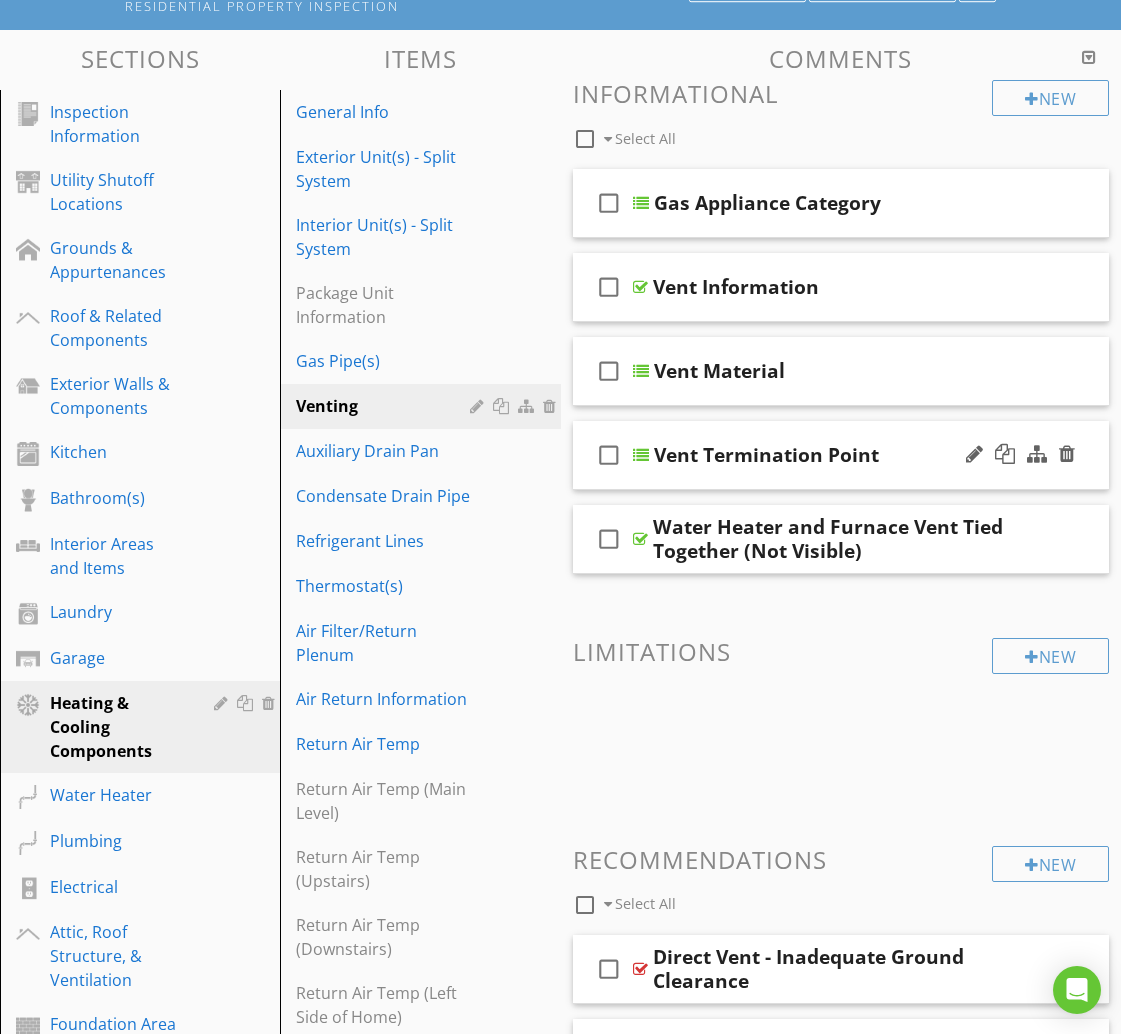 scroll, scrollTop: 216, scrollLeft: 0, axis: vertical 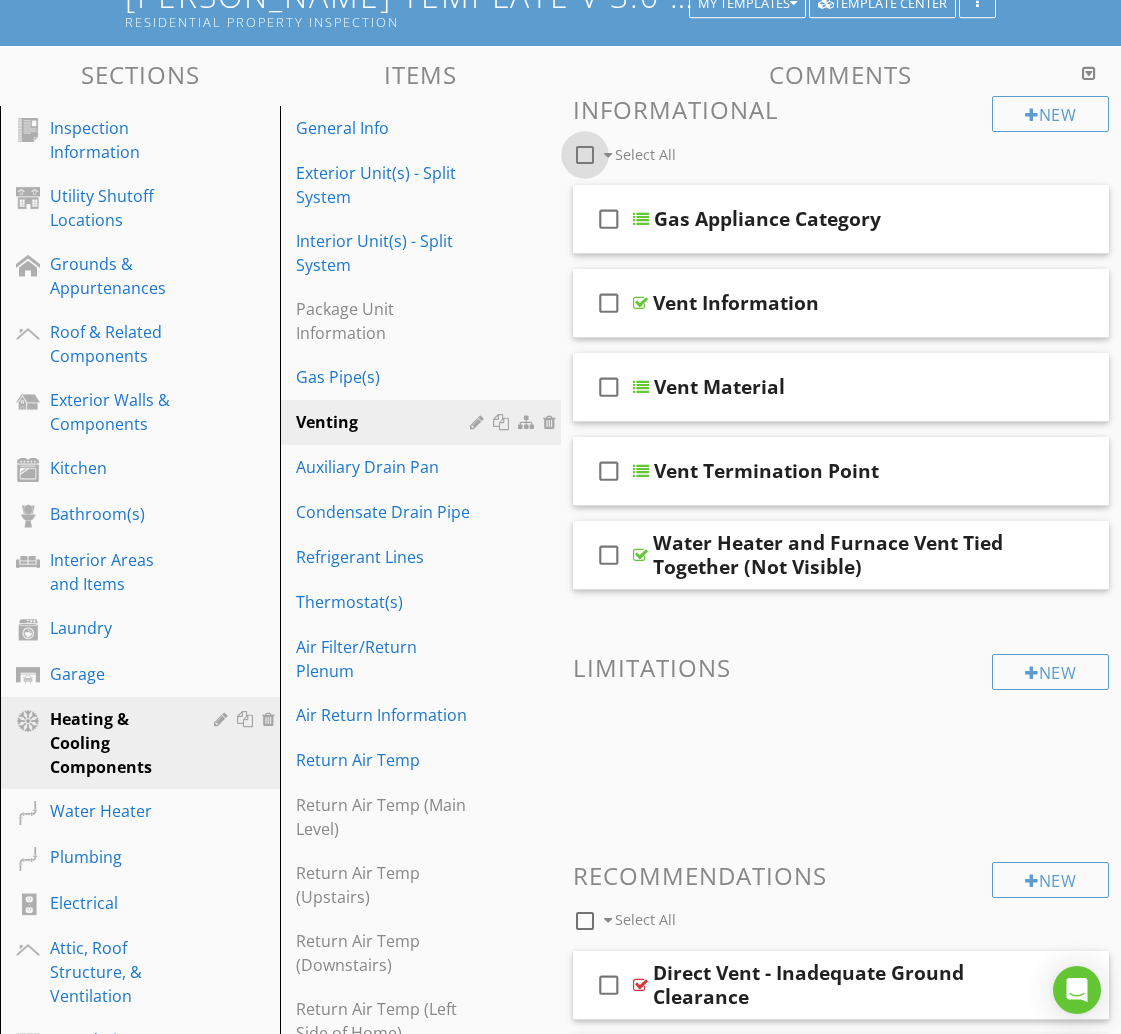 click at bounding box center [585, 155] 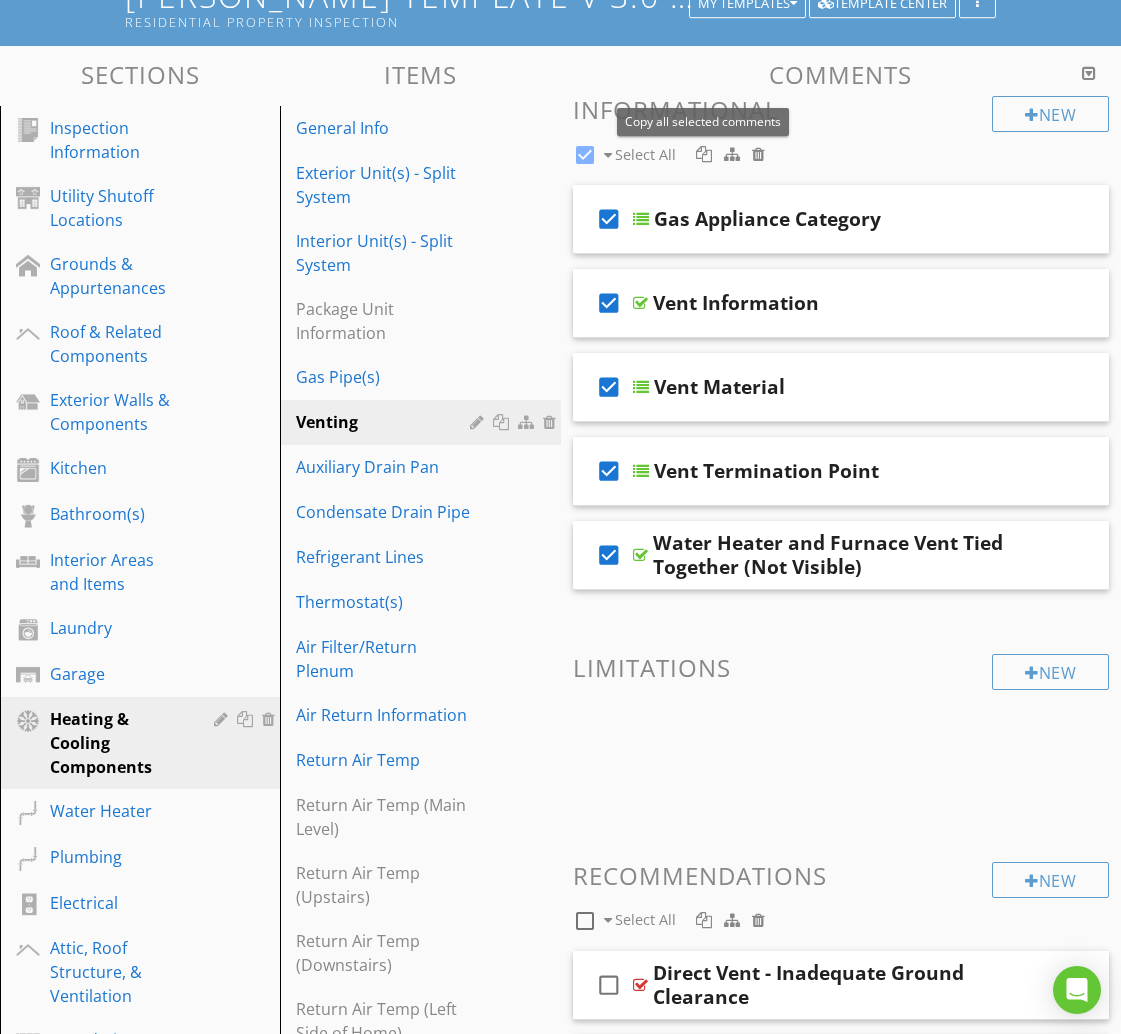 click at bounding box center (704, 154) 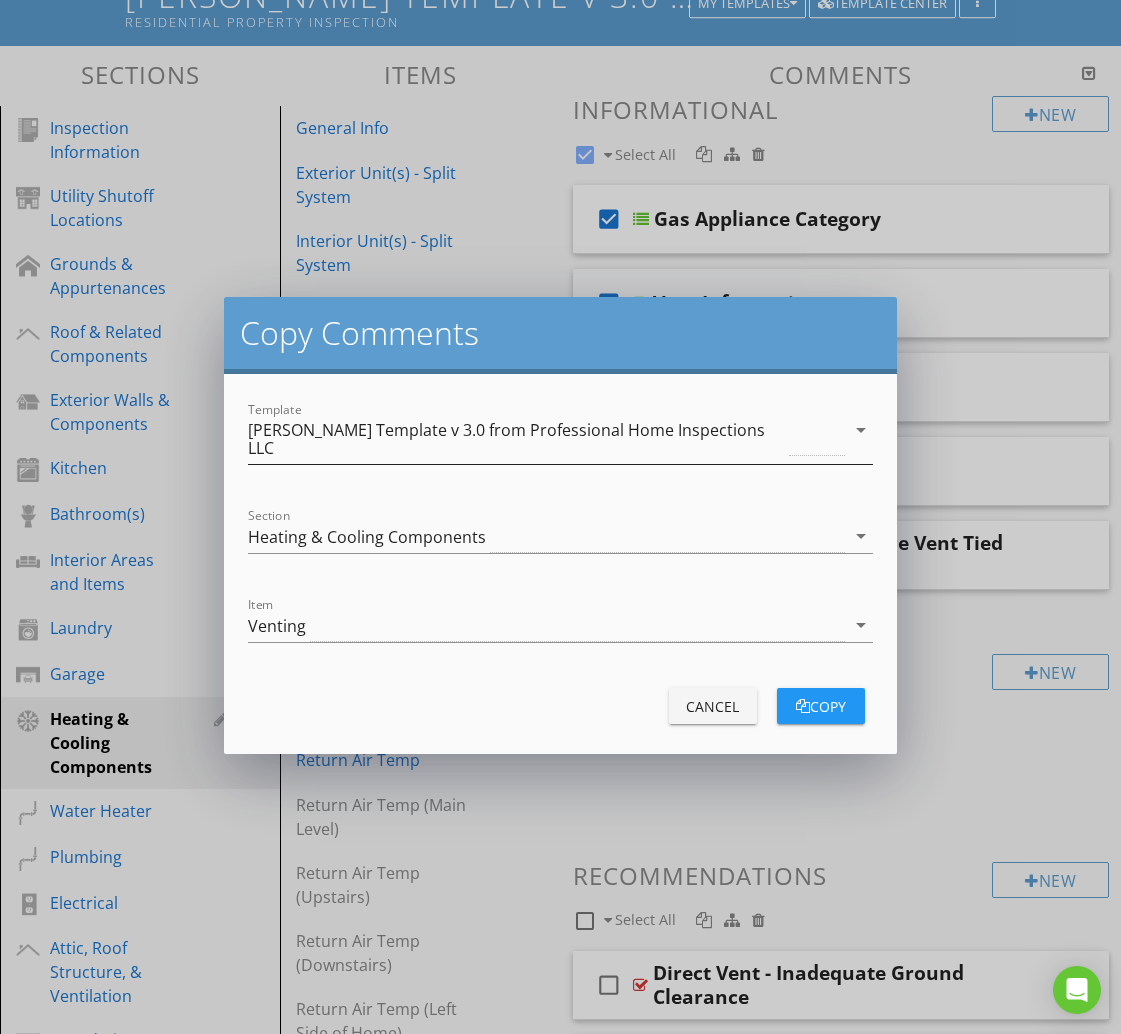 click on "[PERSON_NAME] Template v 3.0 from Professional Home Inspections LLC" at bounding box center (516, 439) 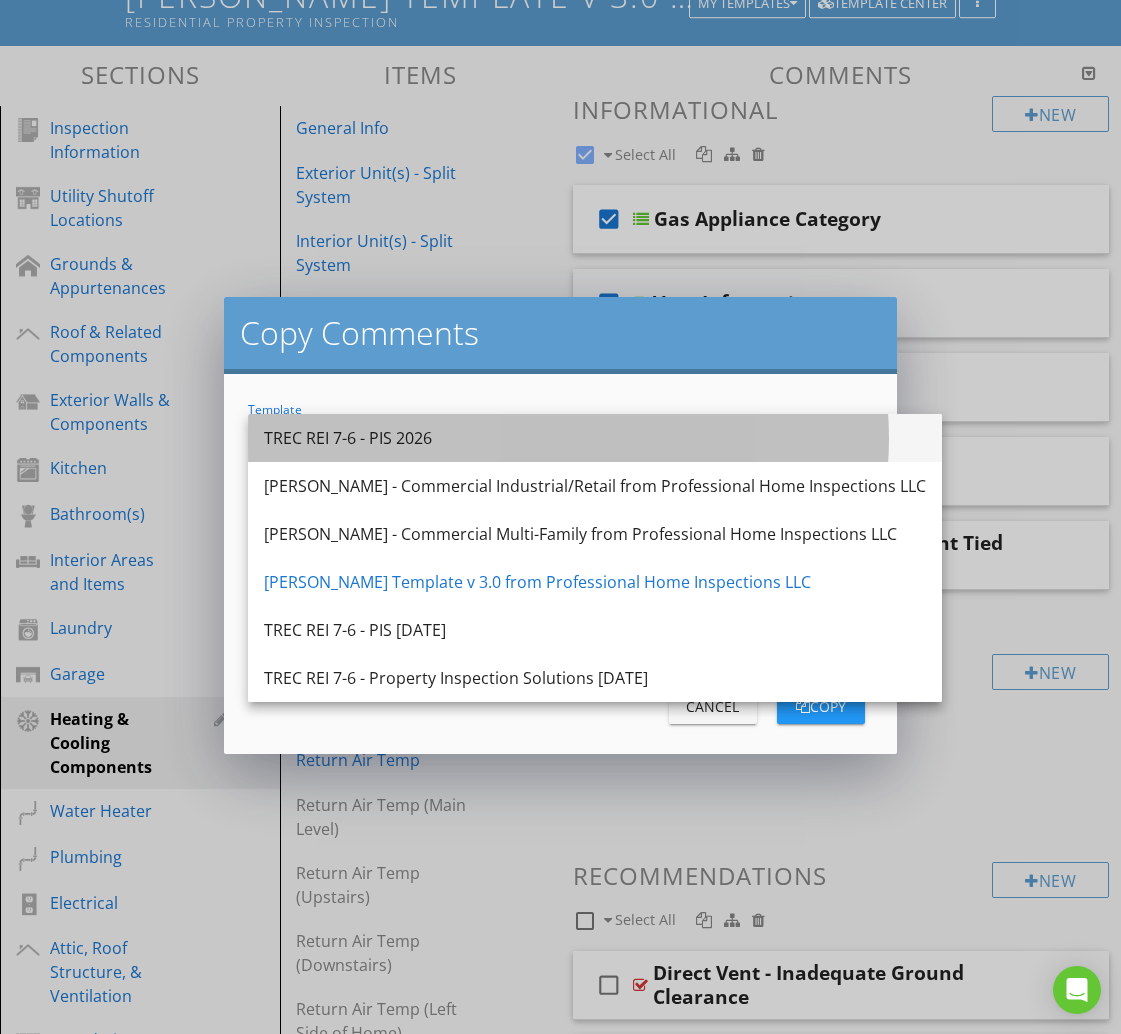 click on "TREC REI 7-6 - PIS 2026" at bounding box center [595, 438] 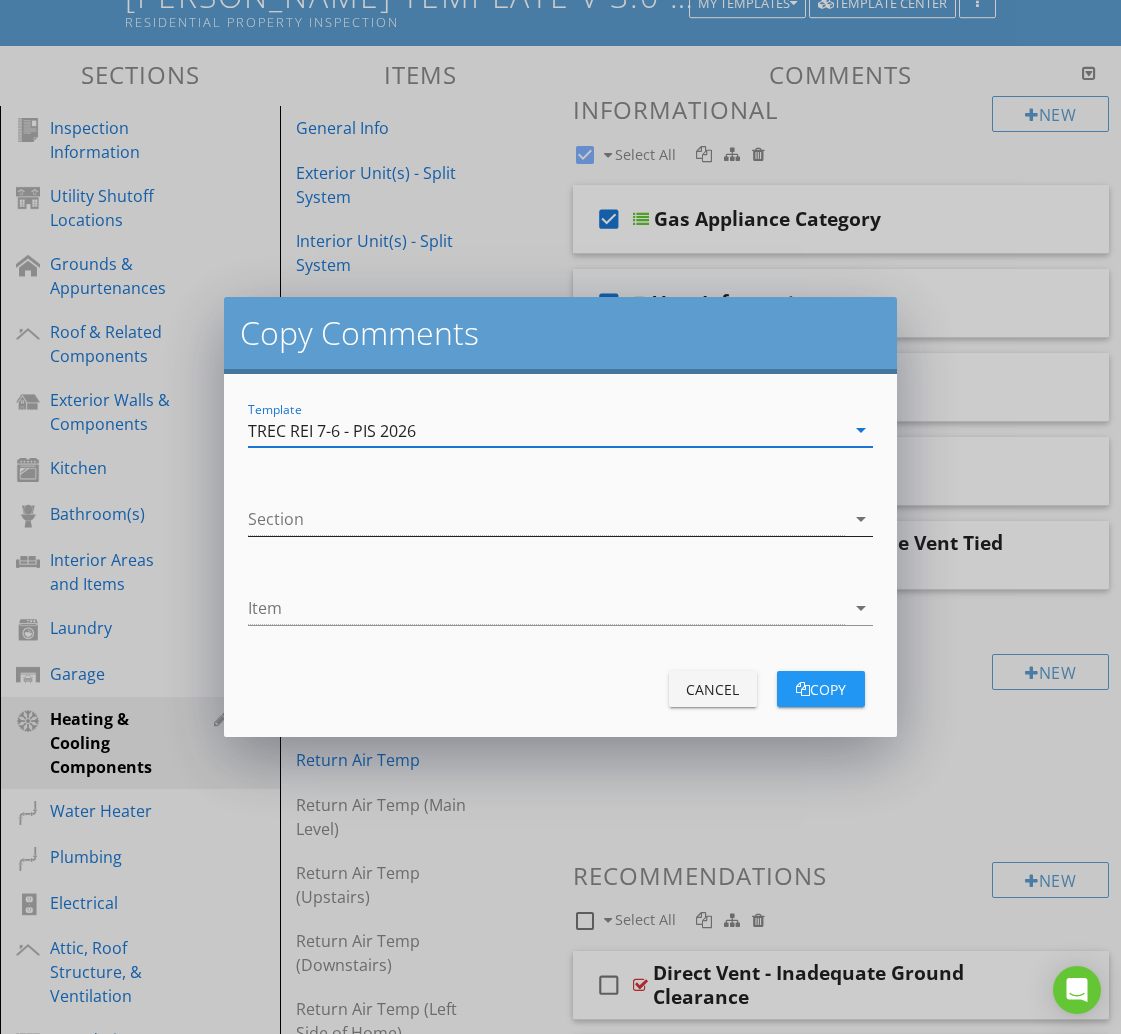 click at bounding box center [546, 519] 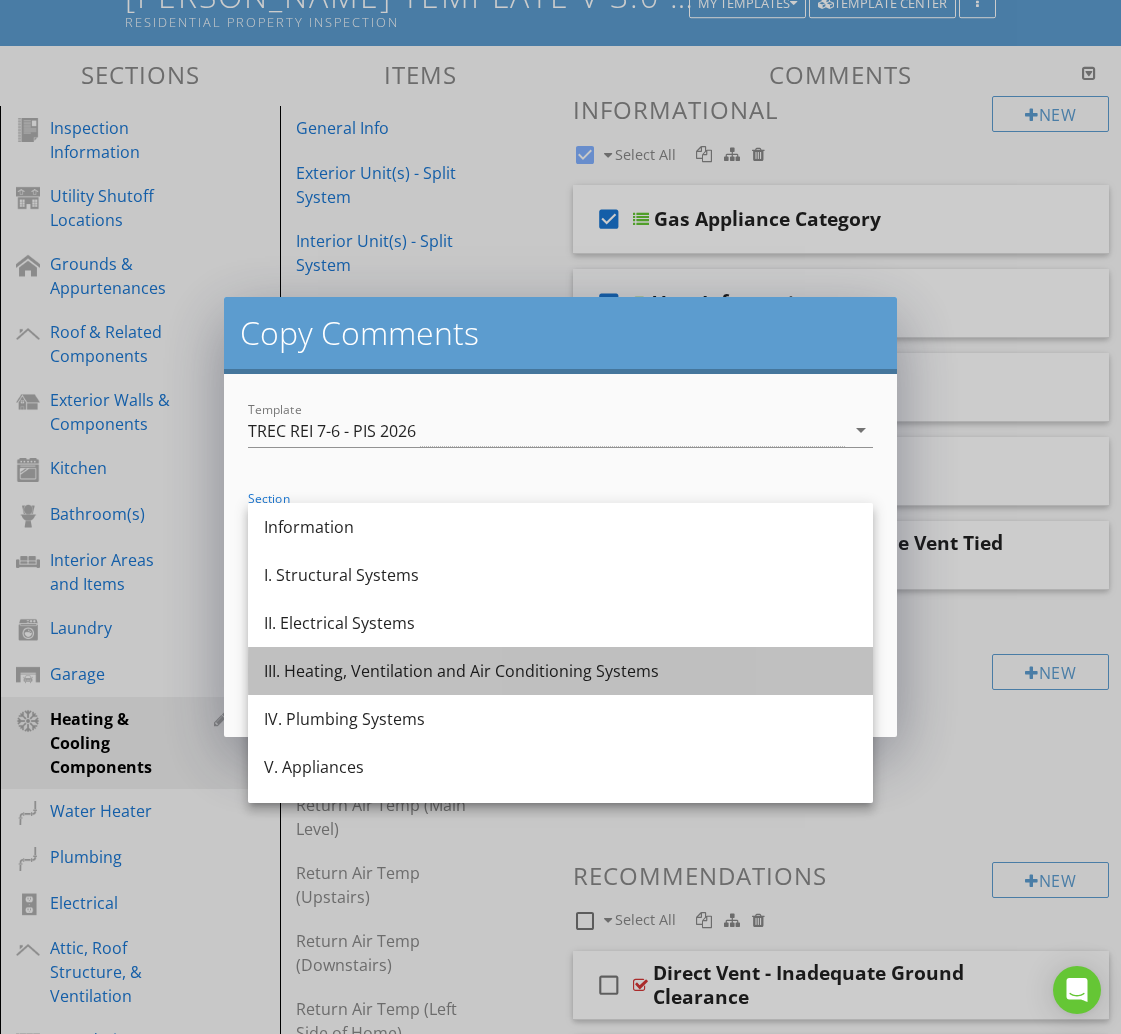 click on "III. Heating, Ventilation and Air Conditioning Systems" at bounding box center [560, 671] 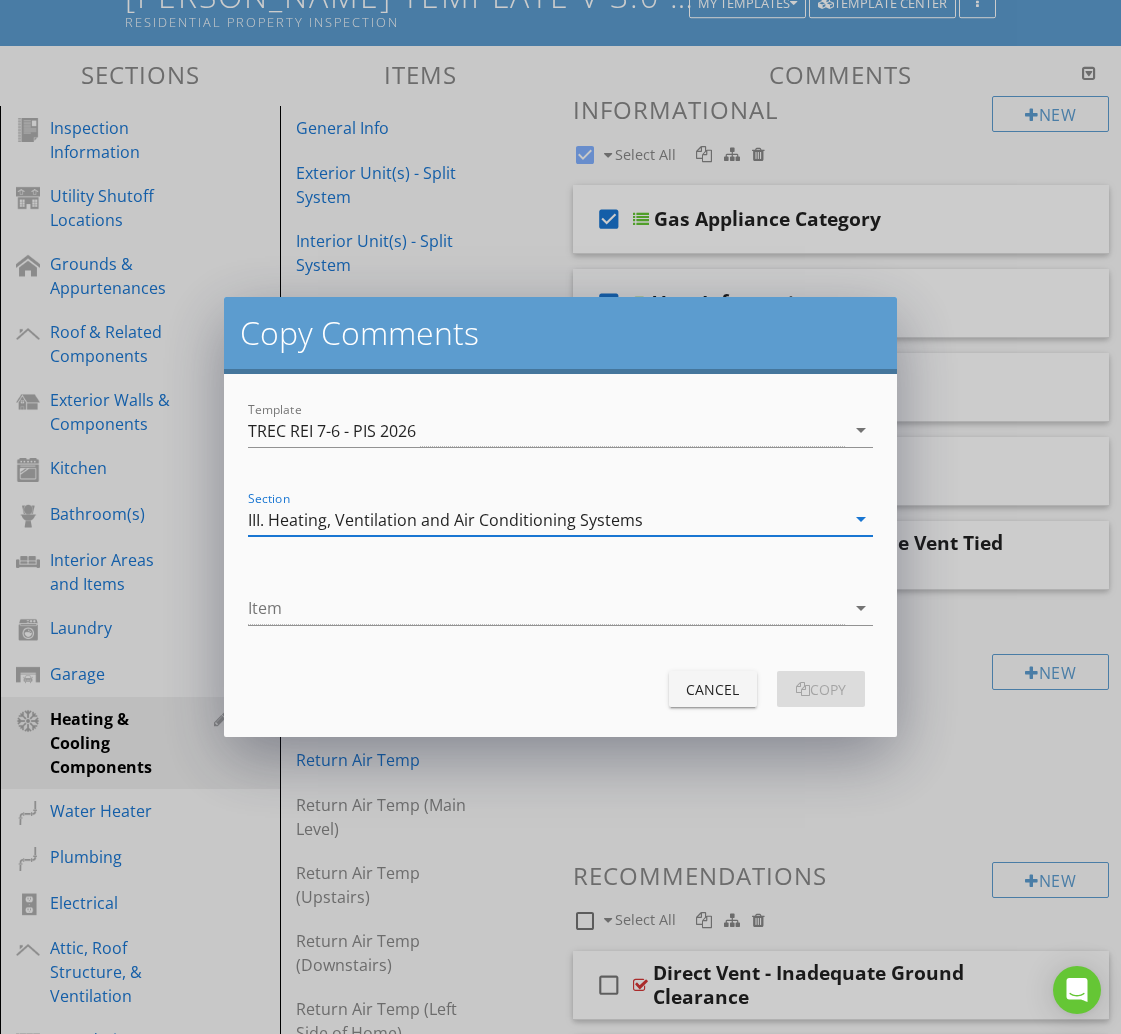 click on "Item arrow_drop_down" at bounding box center [560, 612] 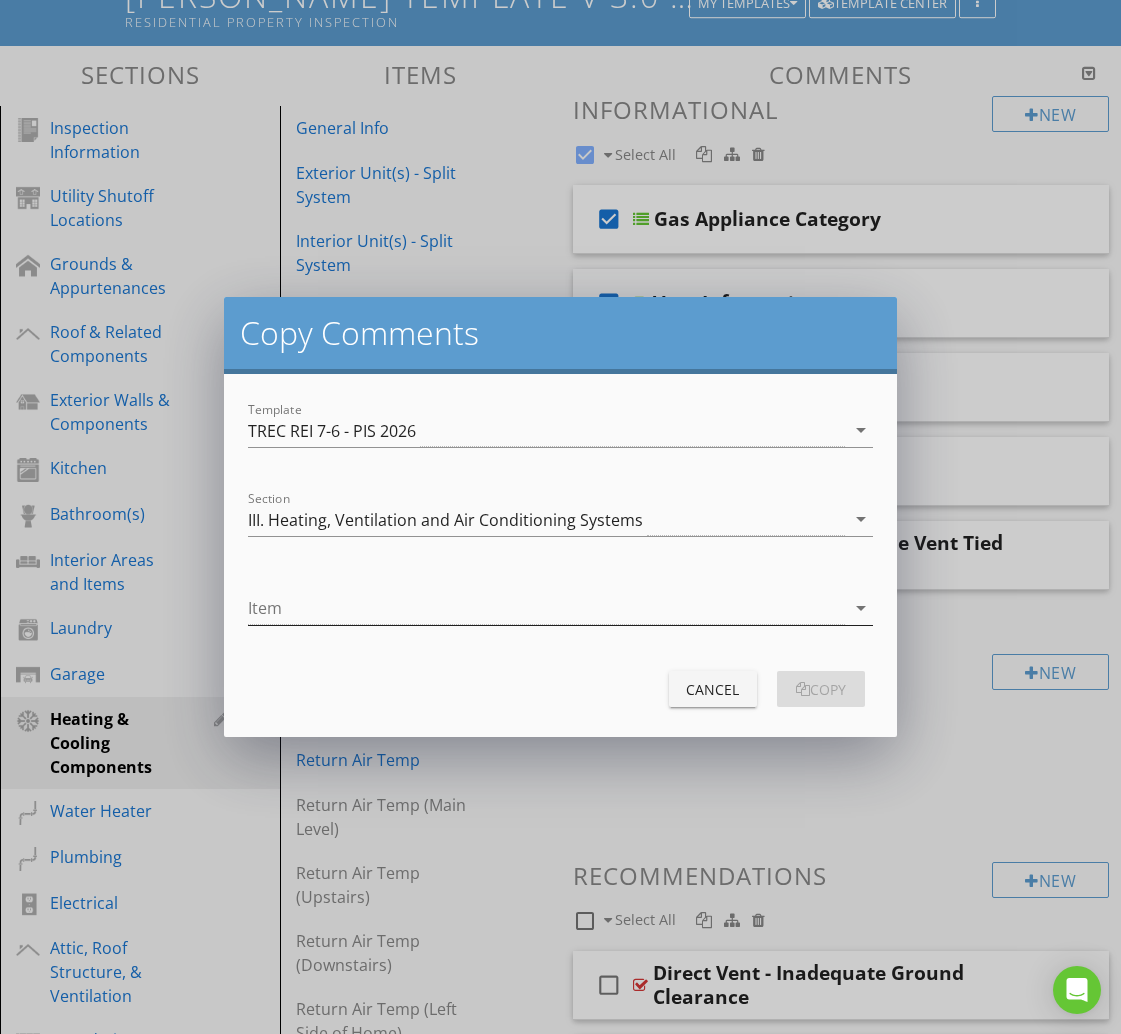 click at bounding box center [546, 608] 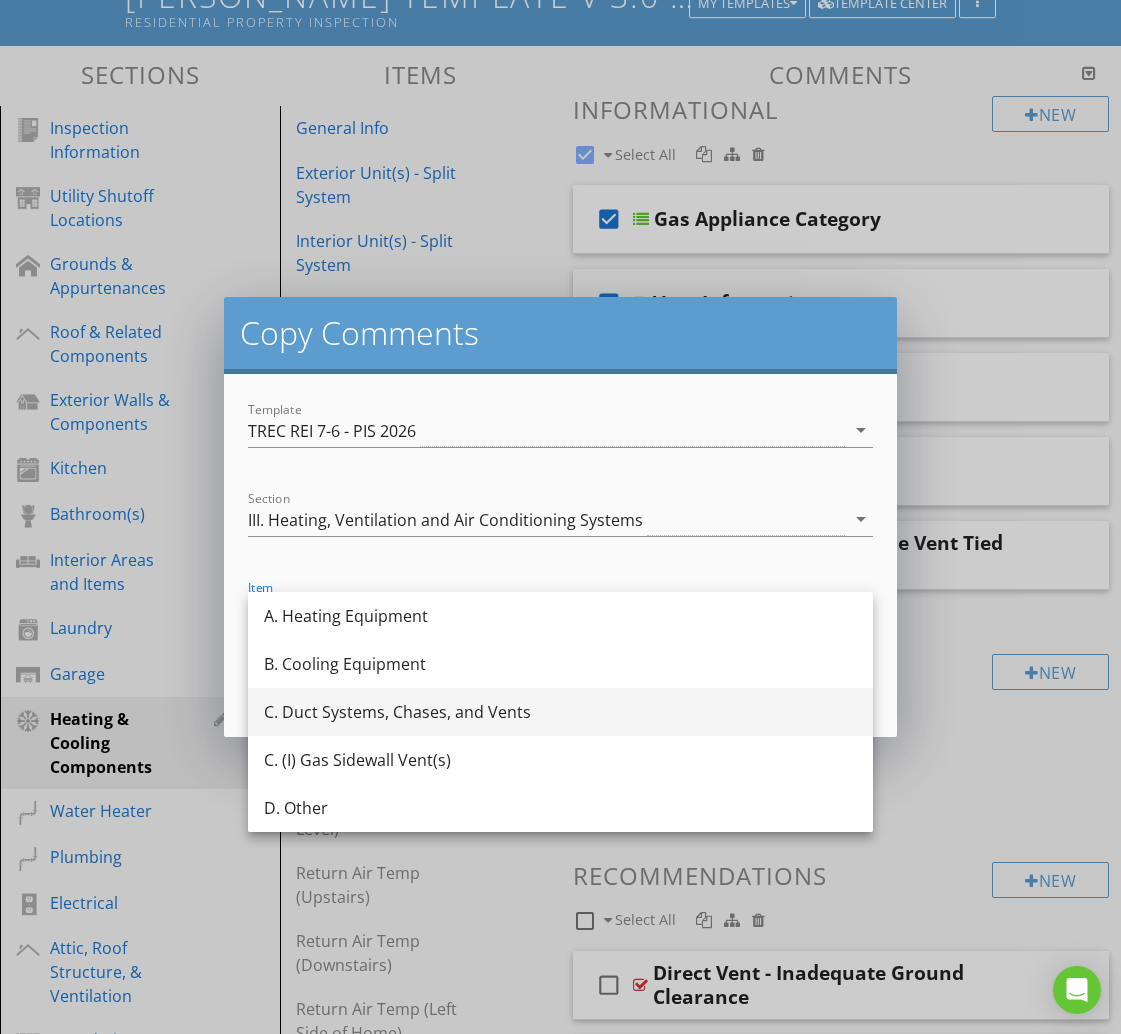 click on "C. Duct Systems, Chases, and Vents" at bounding box center (560, 712) 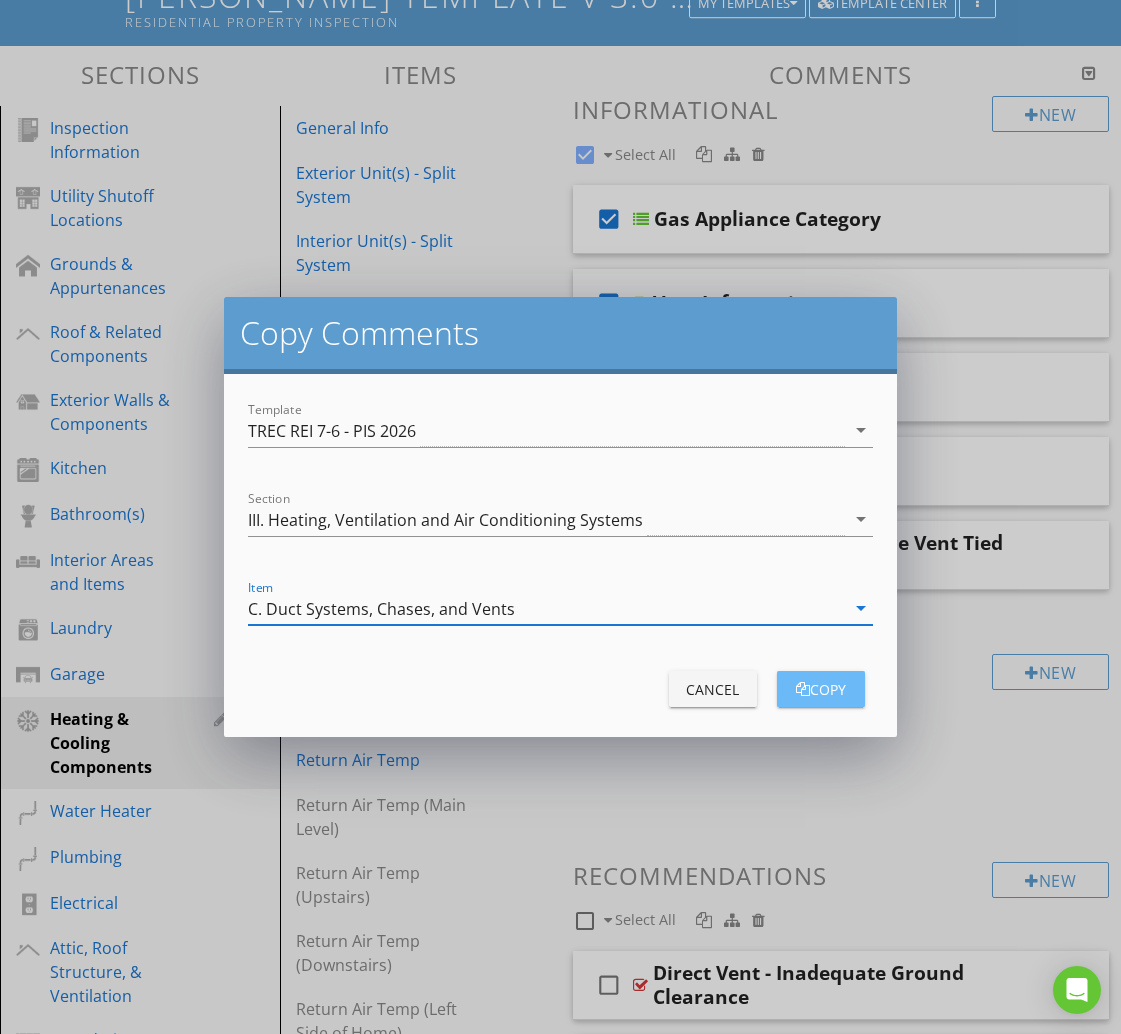 click on "copy" at bounding box center (821, 689) 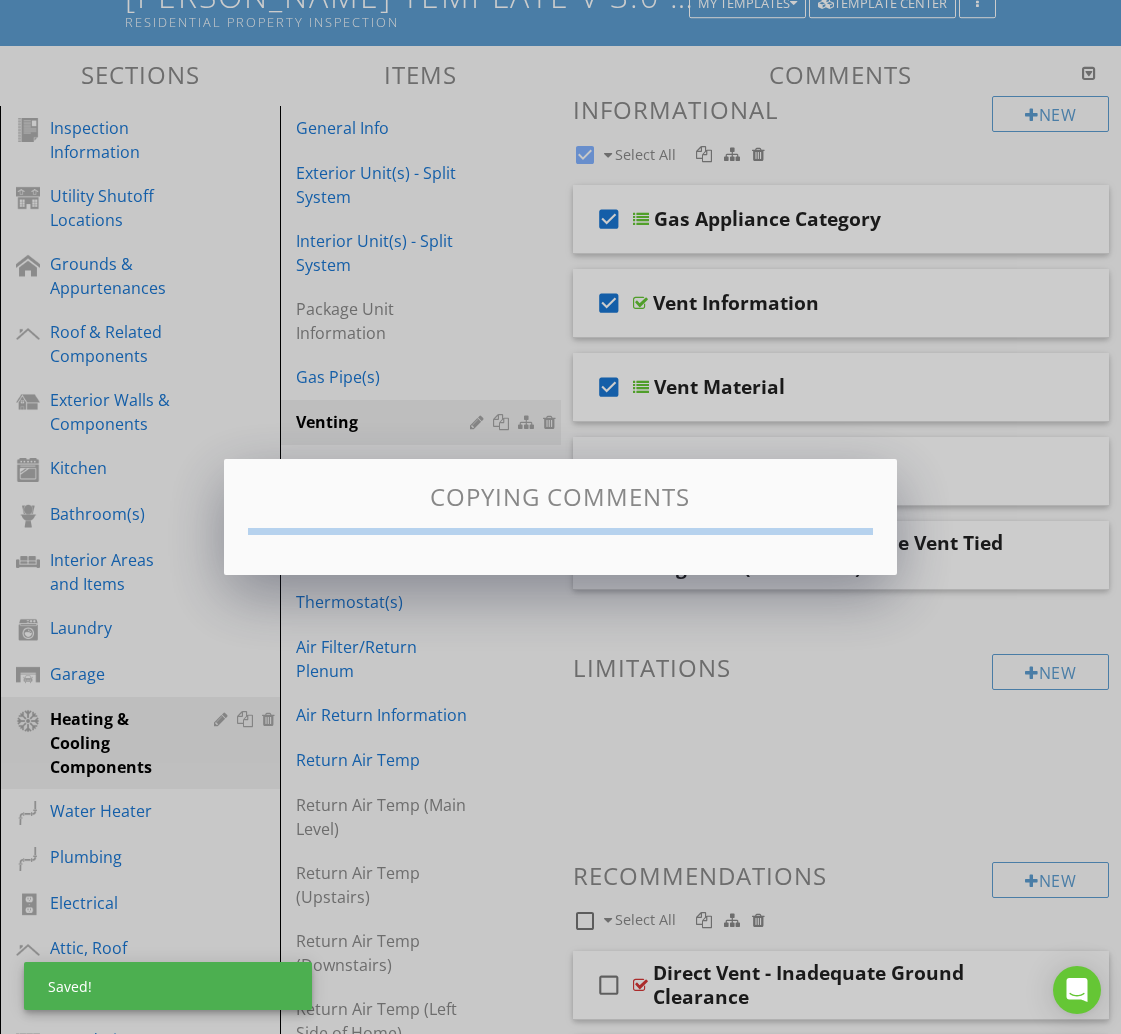 checkbox on "false" 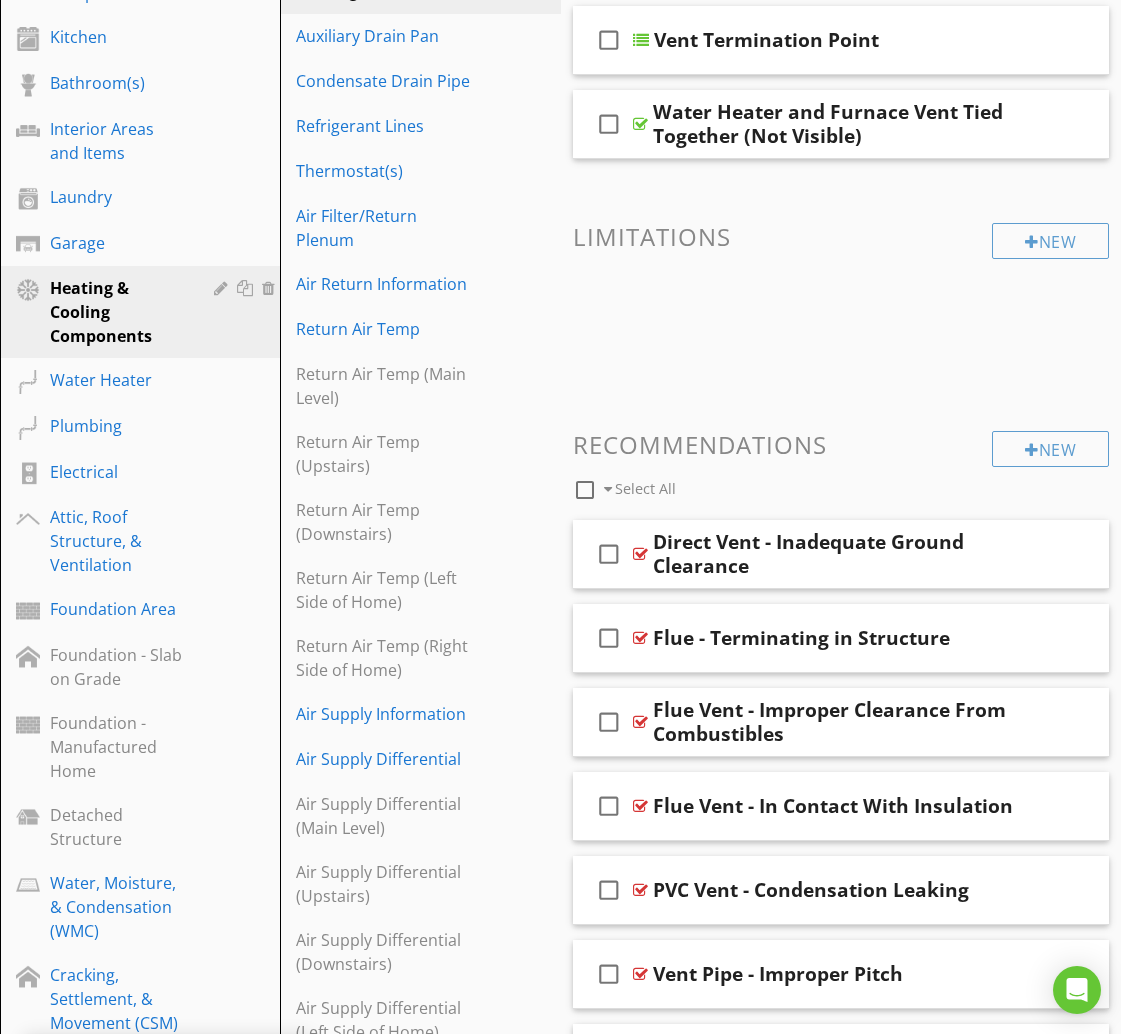 scroll, scrollTop: 651, scrollLeft: 0, axis: vertical 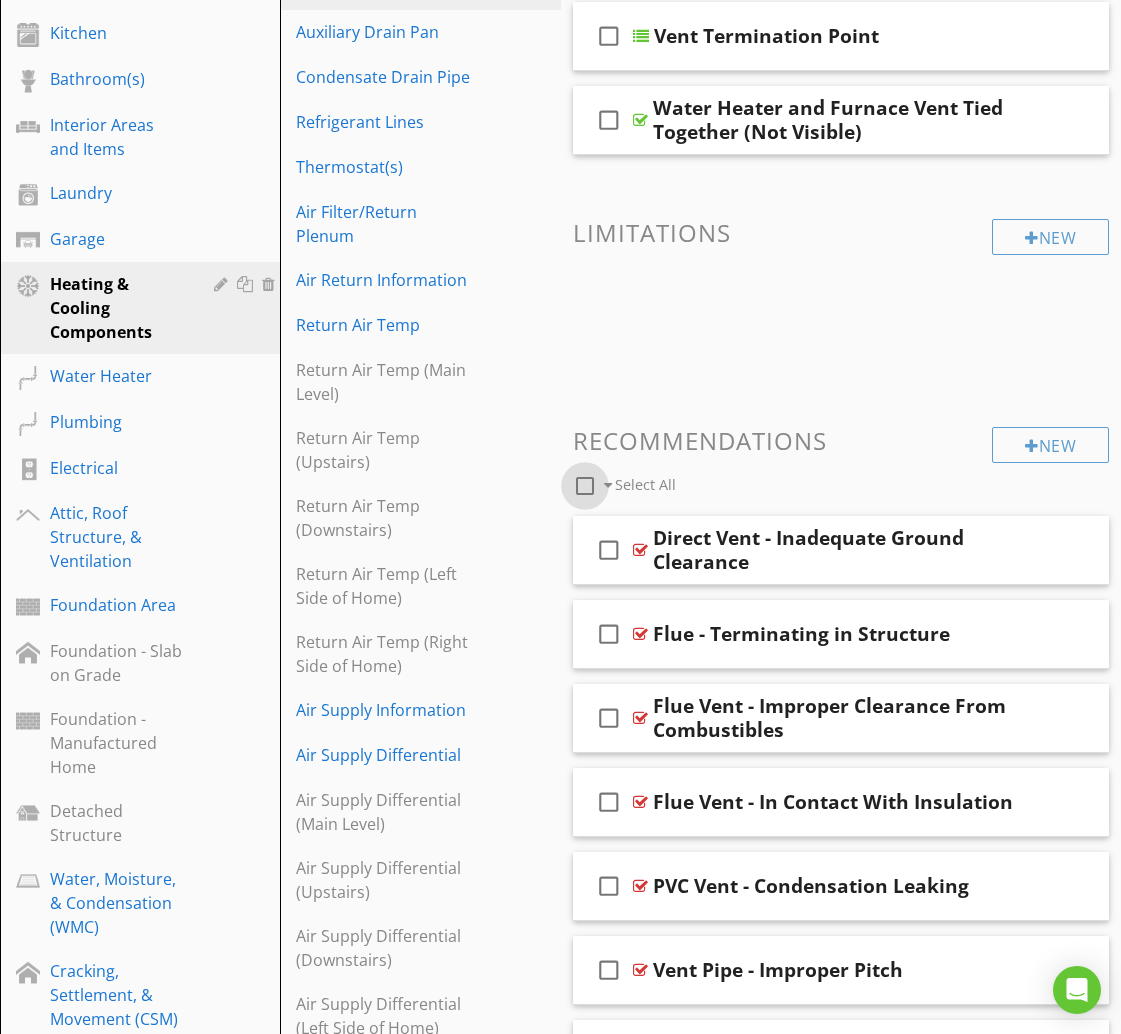 click at bounding box center (585, 486) 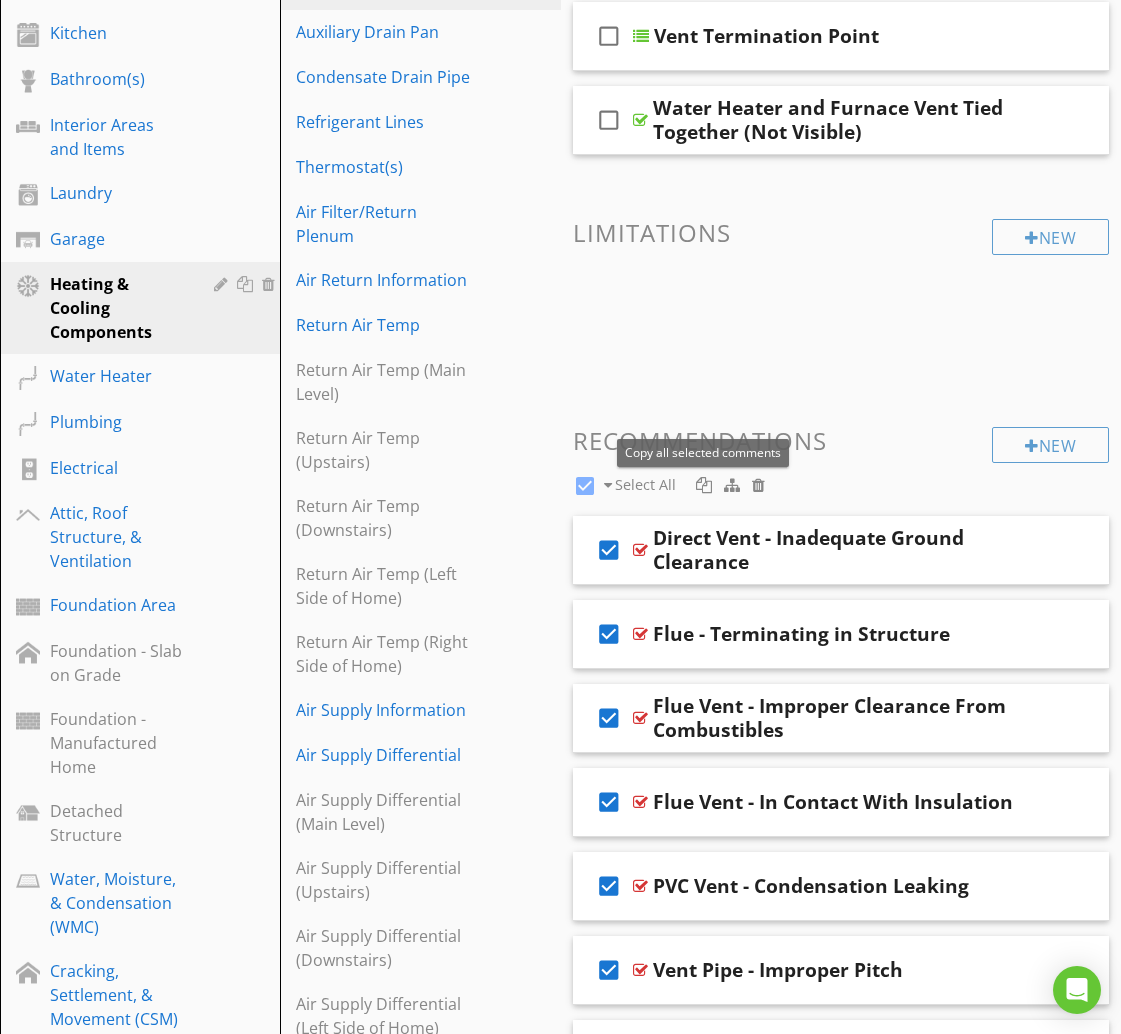 click at bounding box center [704, 485] 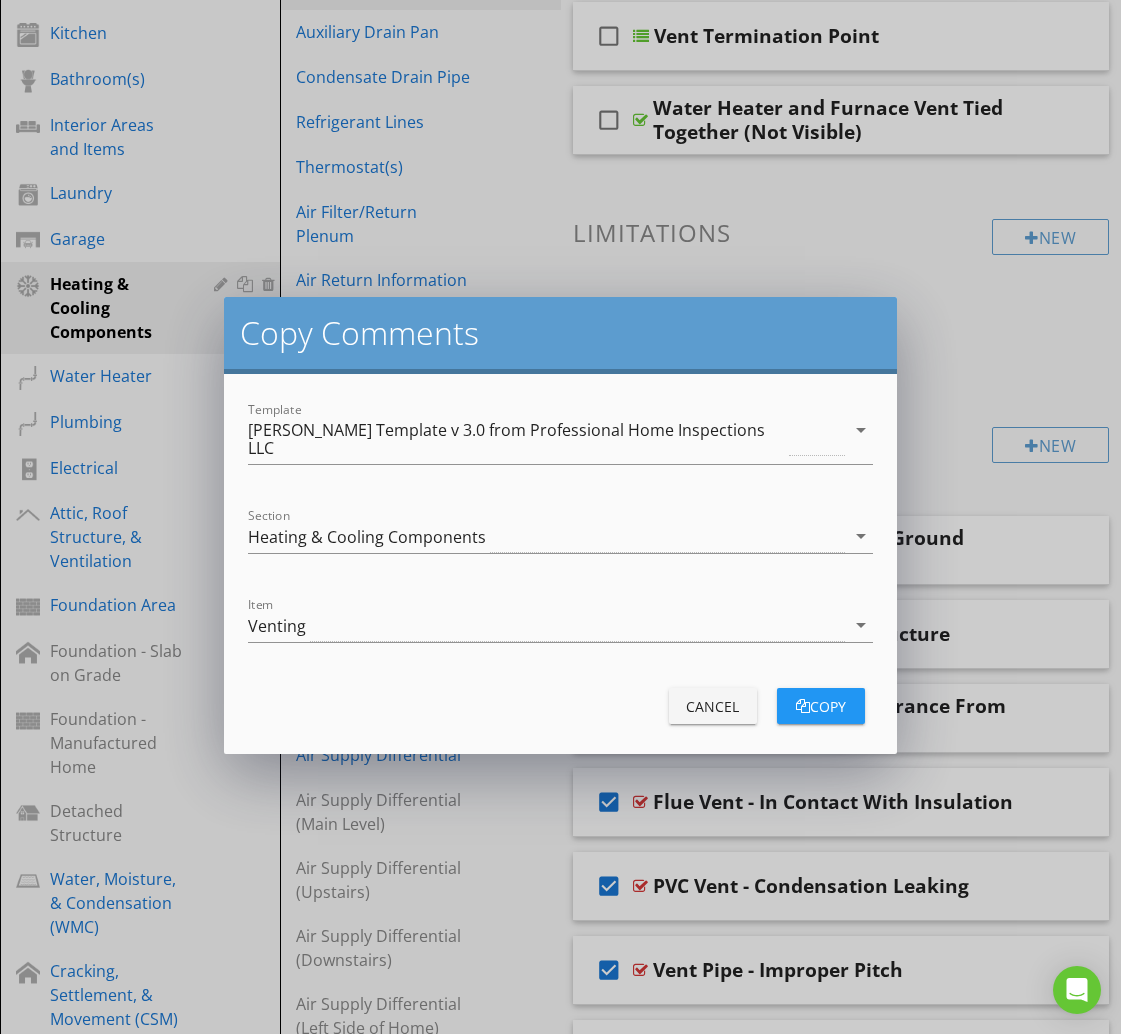 click on "[PERSON_NAME] Template v 3.0 from Professional Home Inspections LLC" at bounding box center [516, 439] 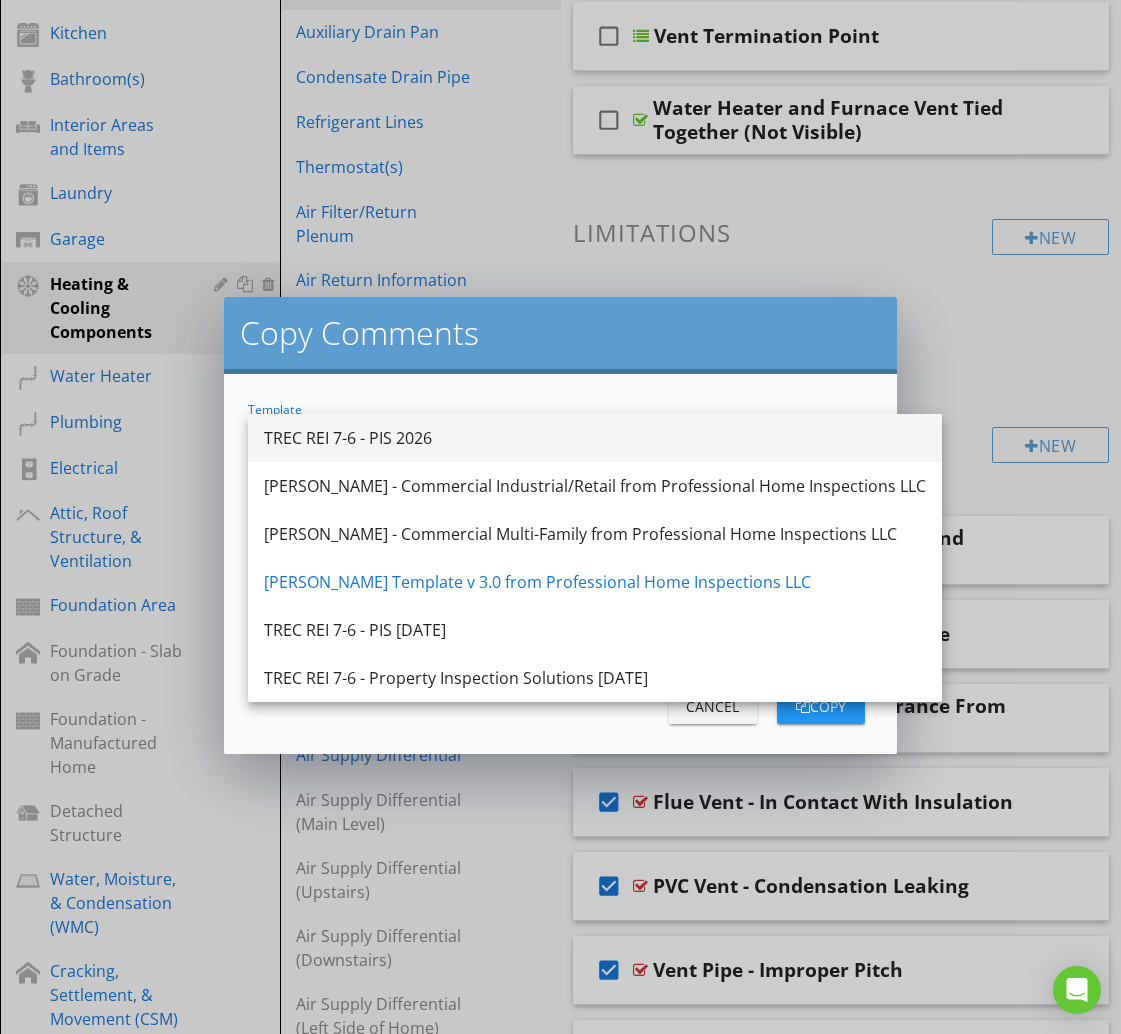 click on "TREC REI 7-6 - PIS 2026" at bounding box center (595, 438) 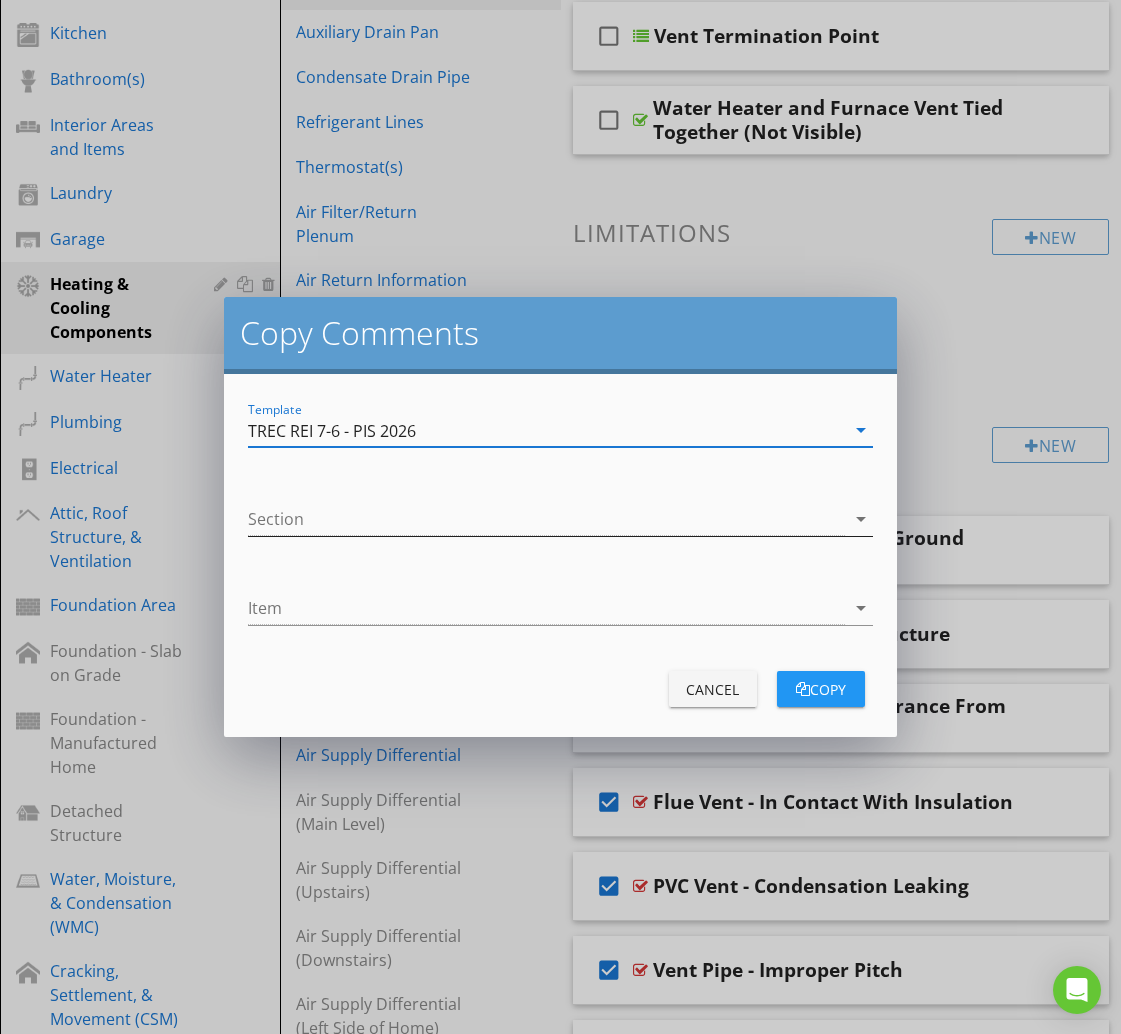 click at bounding box center [546, 519] 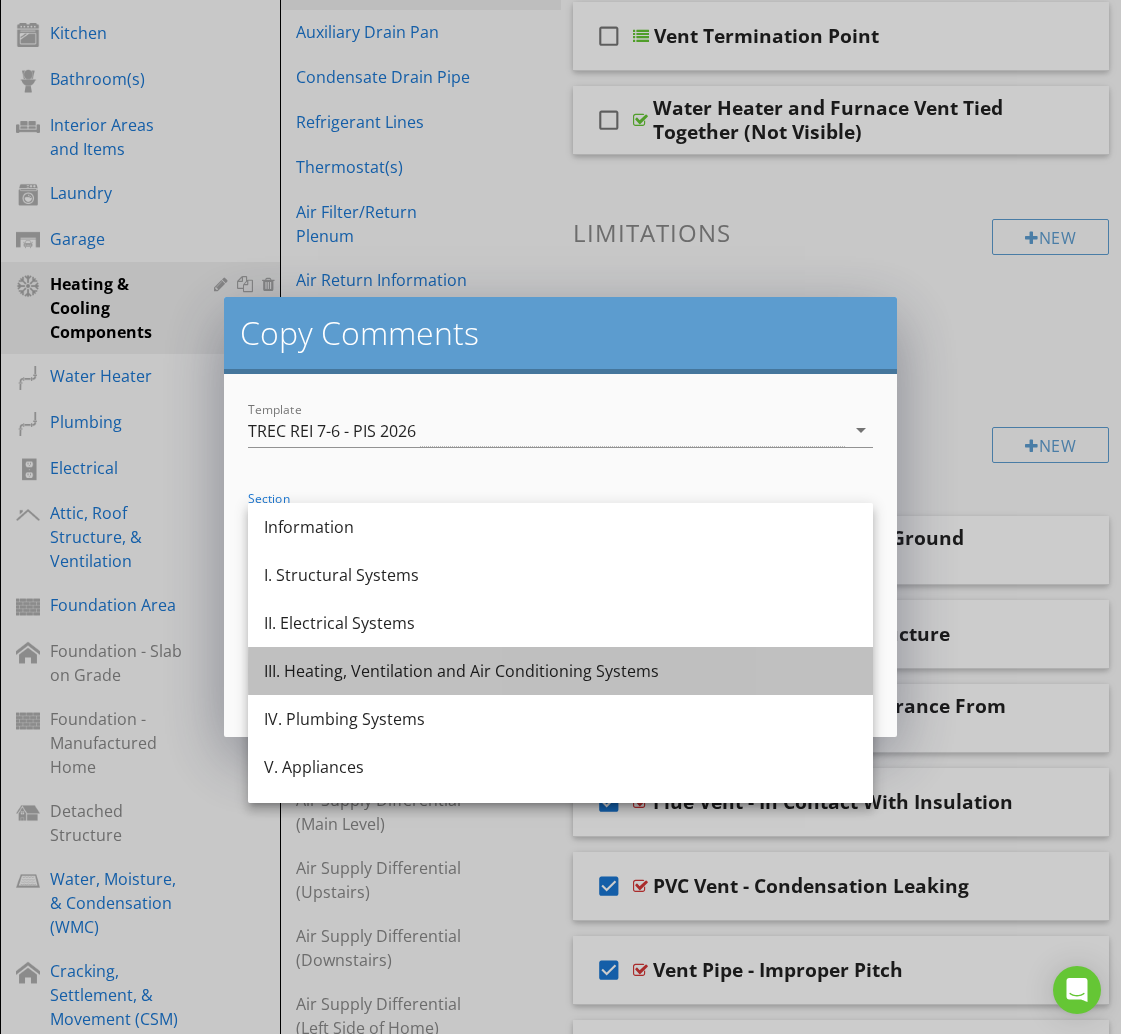 click on "III. Heating, Ventilation and Air Conditioning Systems" at bounding box center (560, 671) 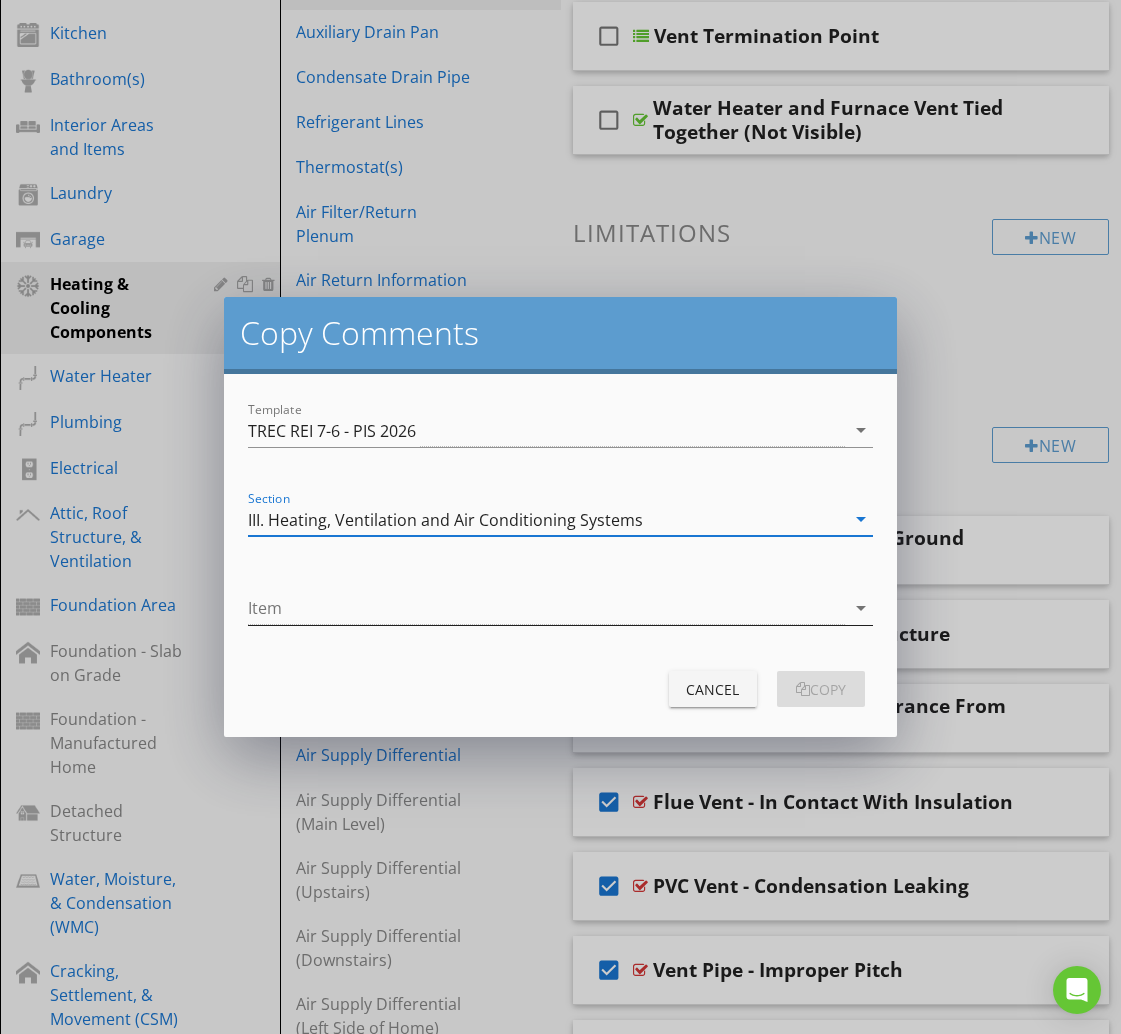 click at bounding box center [546, 608] 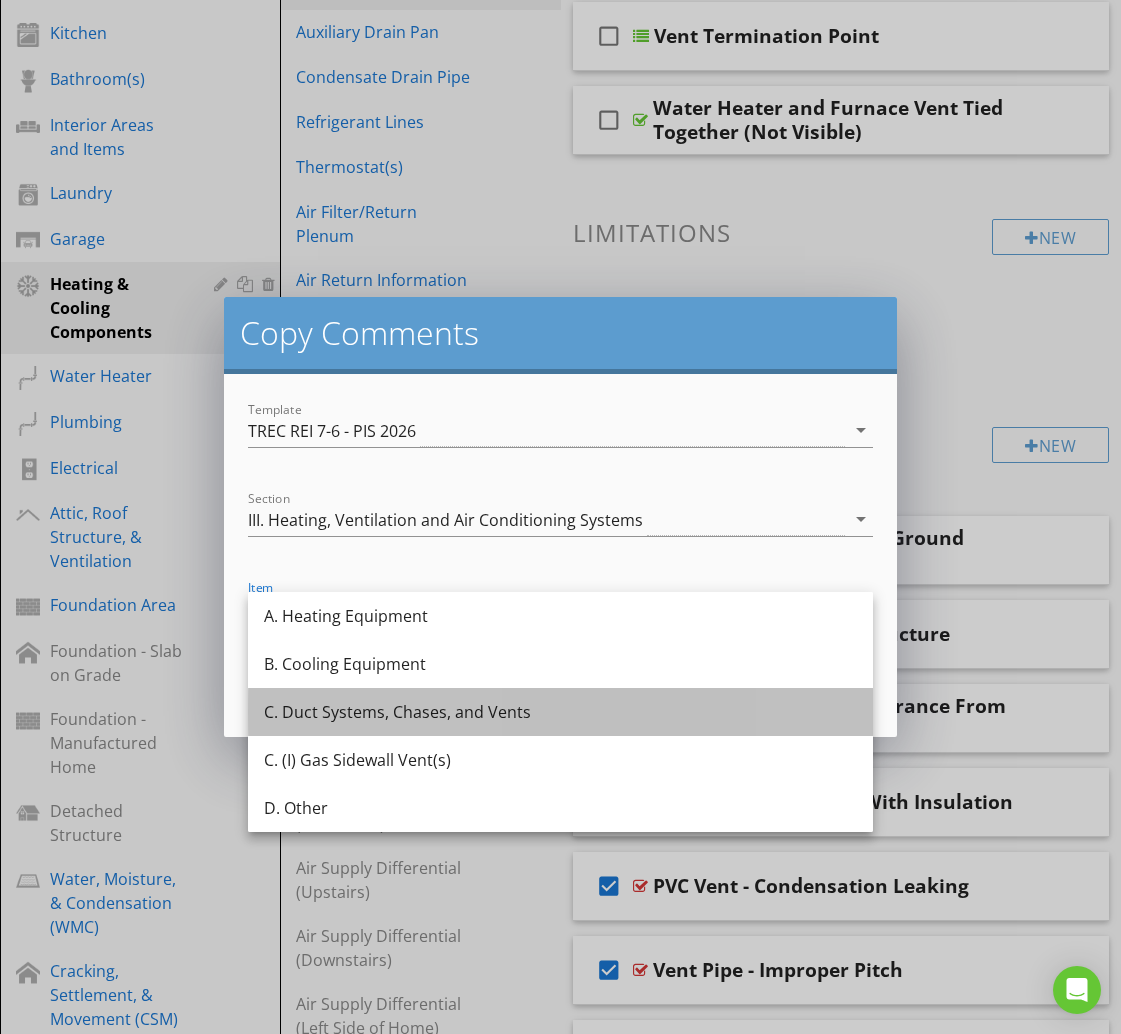 click on "C. Duct Systems, Chases, and Vents" at bounding box center [560, 712] 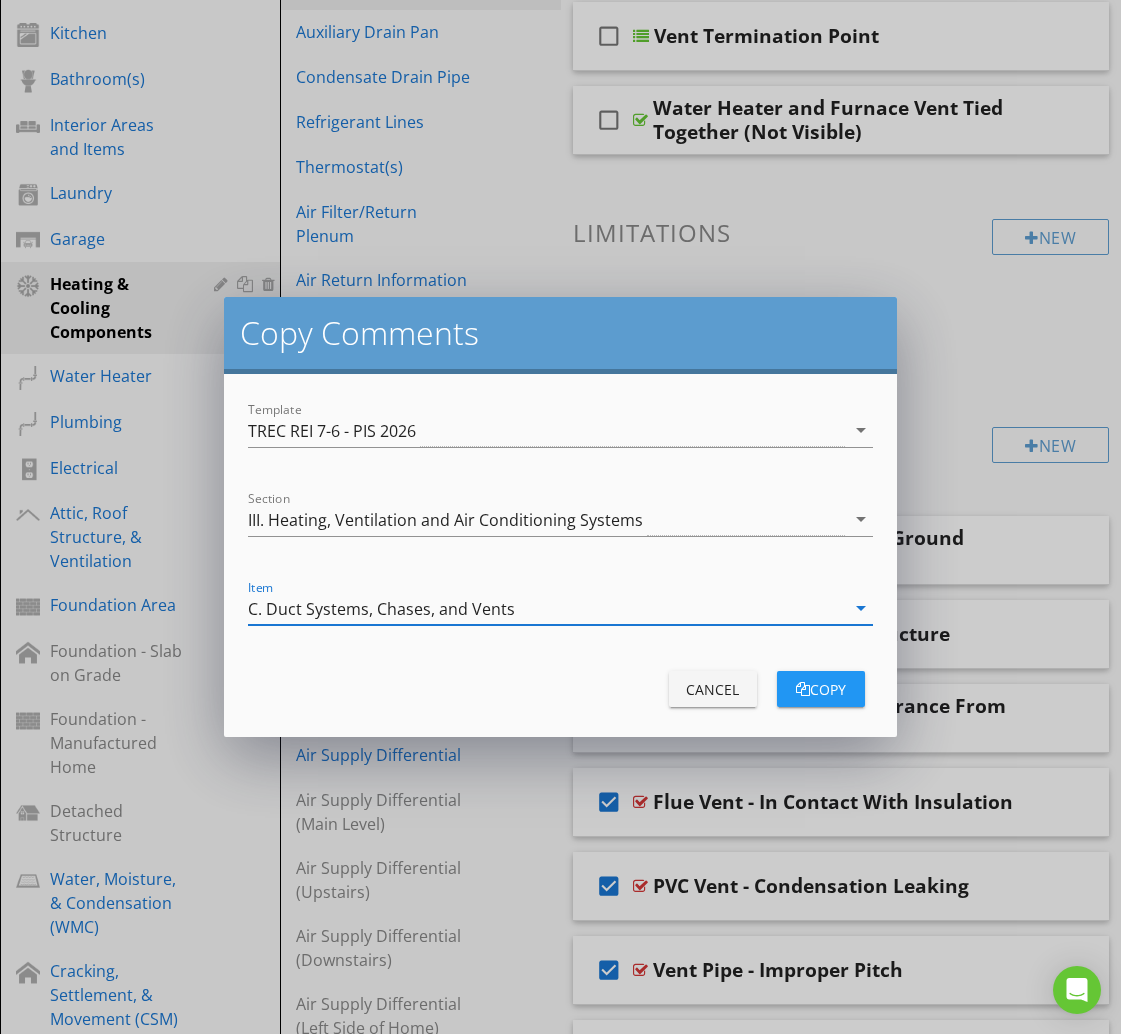 click on "copy" at bounding box center (821, 689) 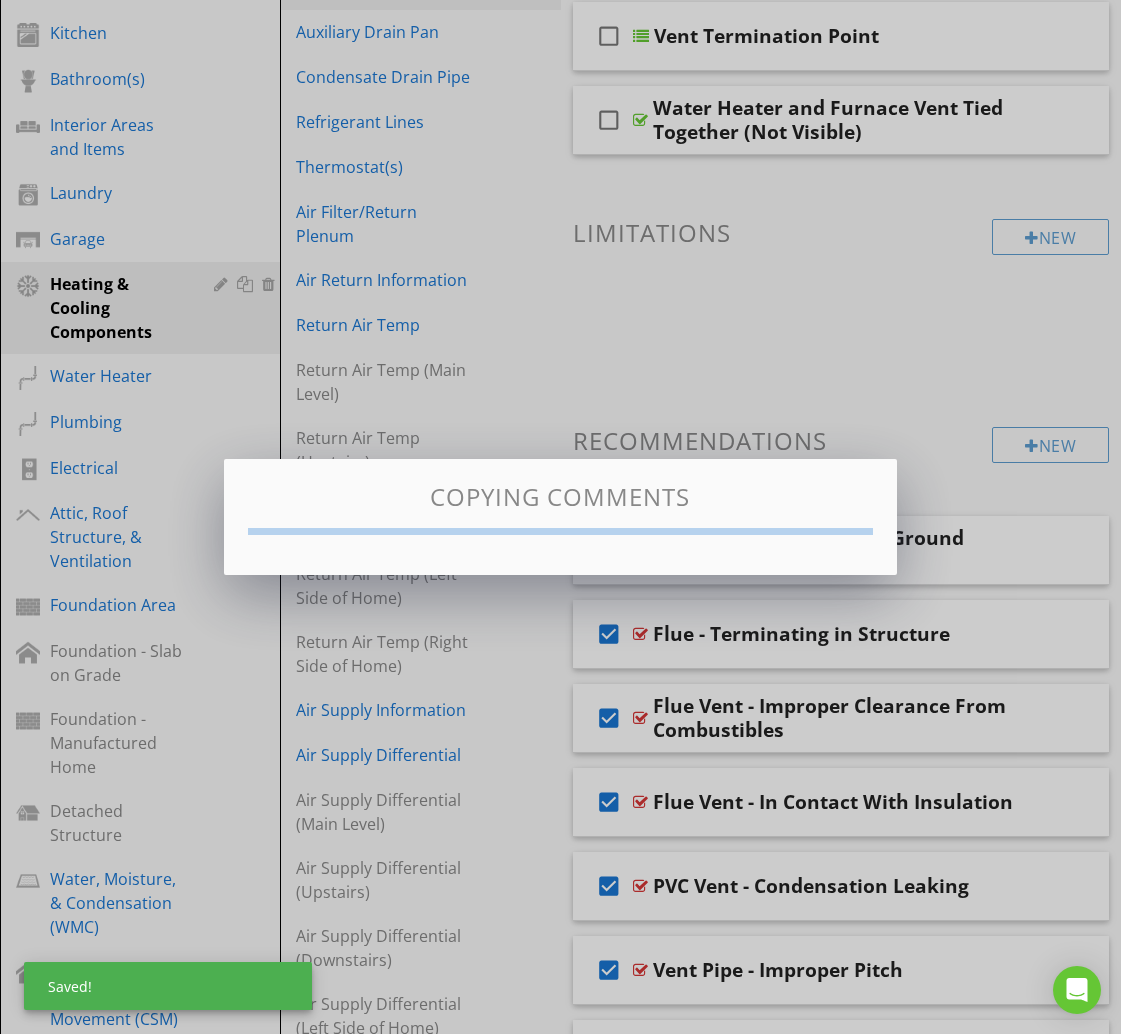 checkbox on "false" 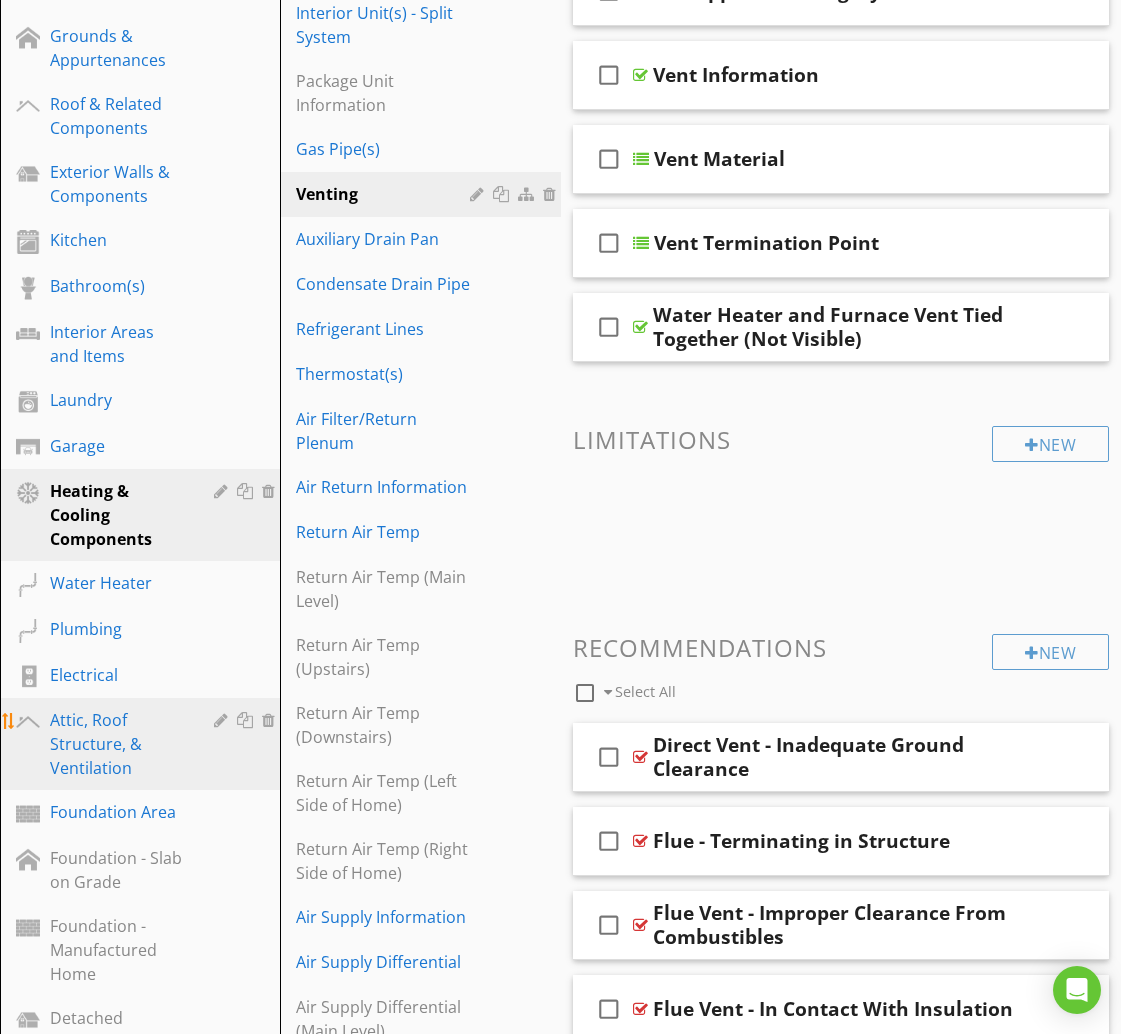 scroll, scrollTop: 440, scrollLeft: 0, axis: vertical 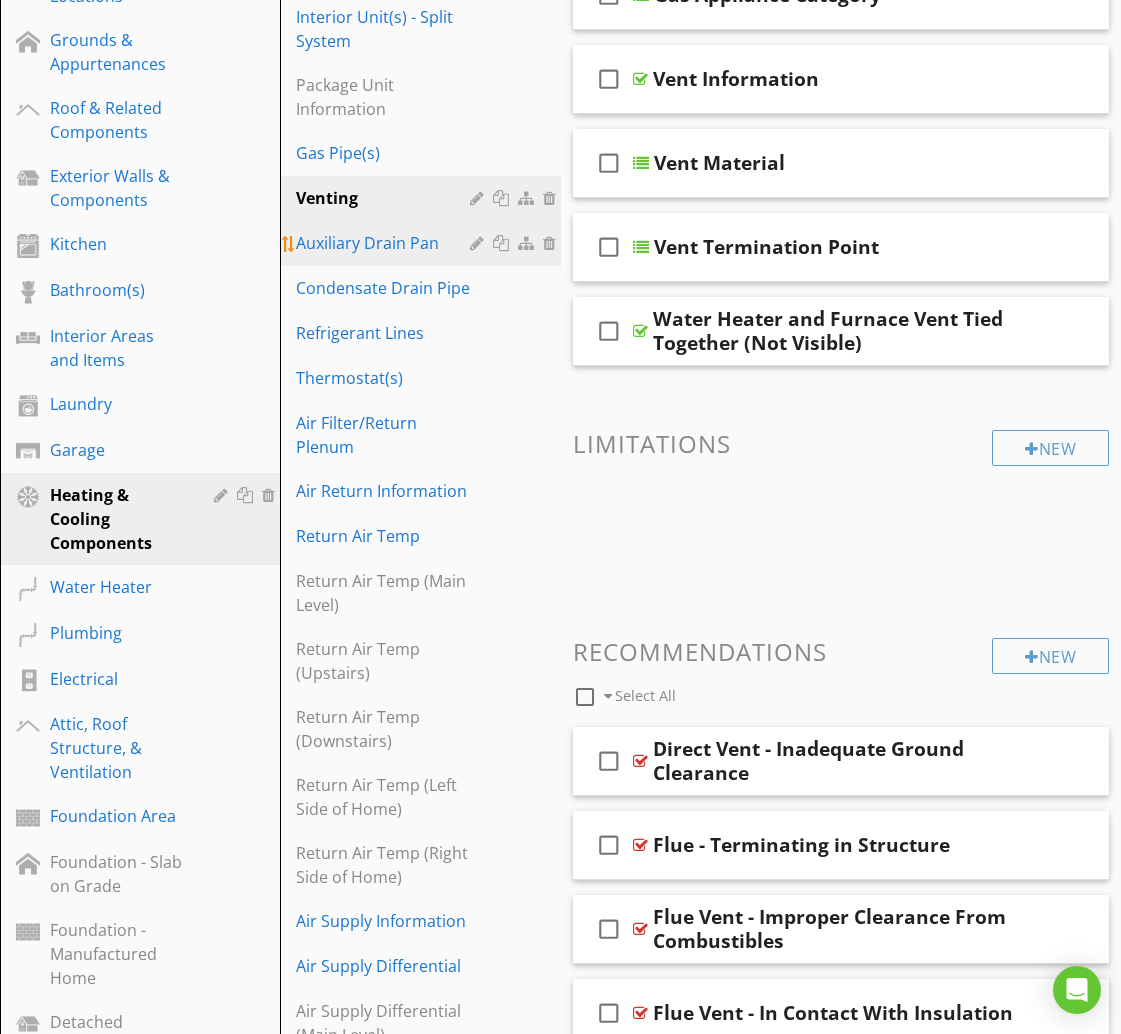 click on "Auxiliary Drain Pan" at bounding box center (385, 243) 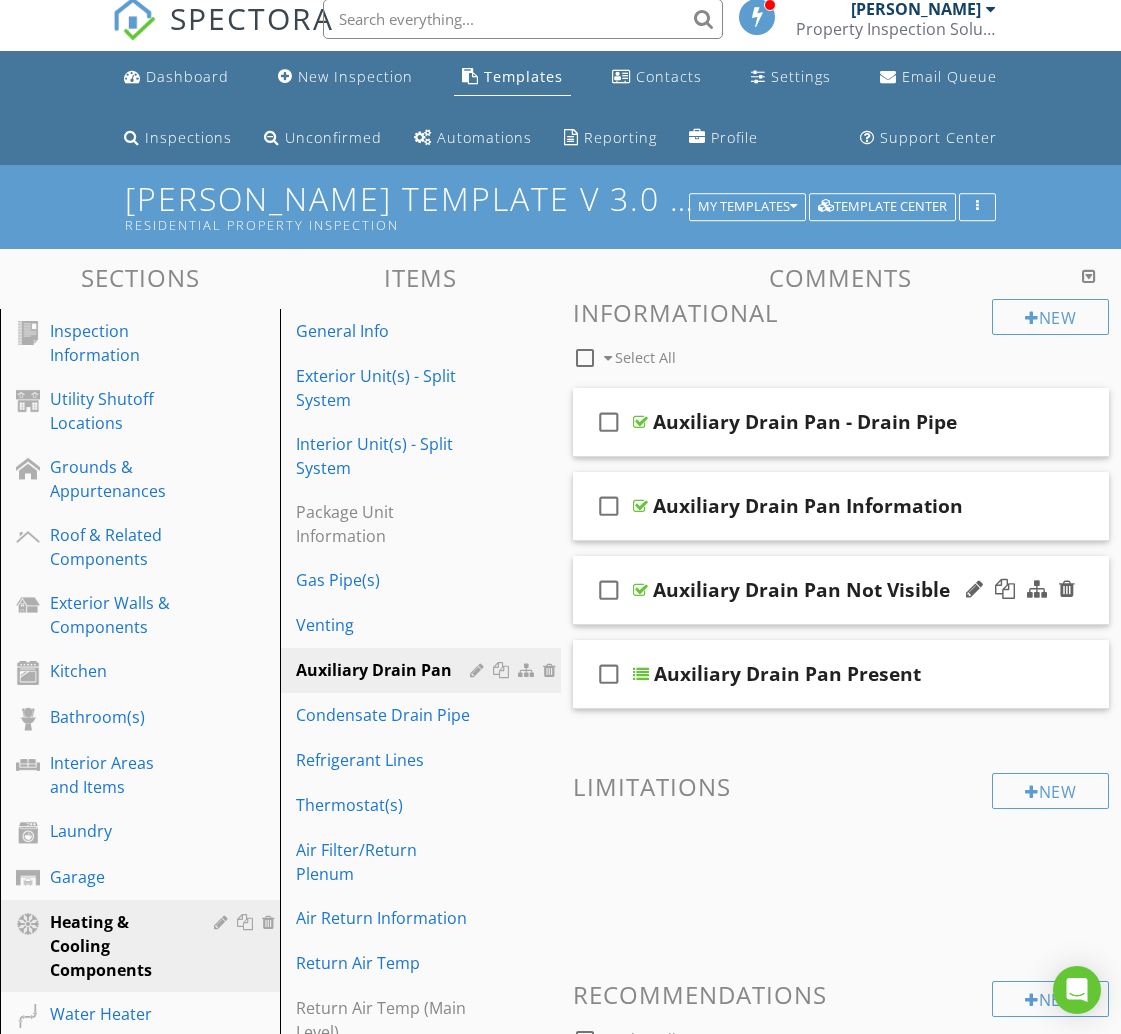 scroll, scrollTop: 0, scrollLeft: 0, axis: both 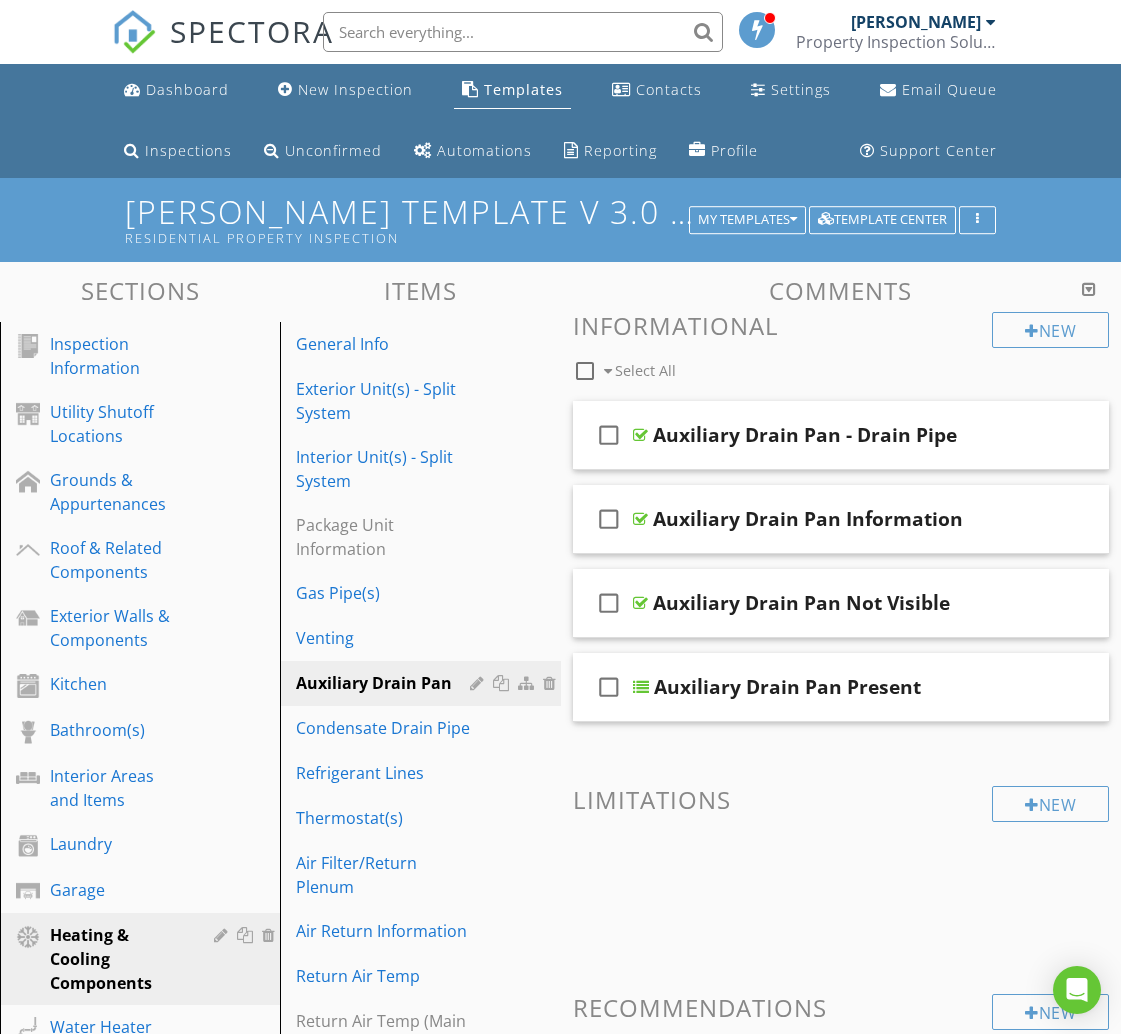 click at bounding box center (585, 371) 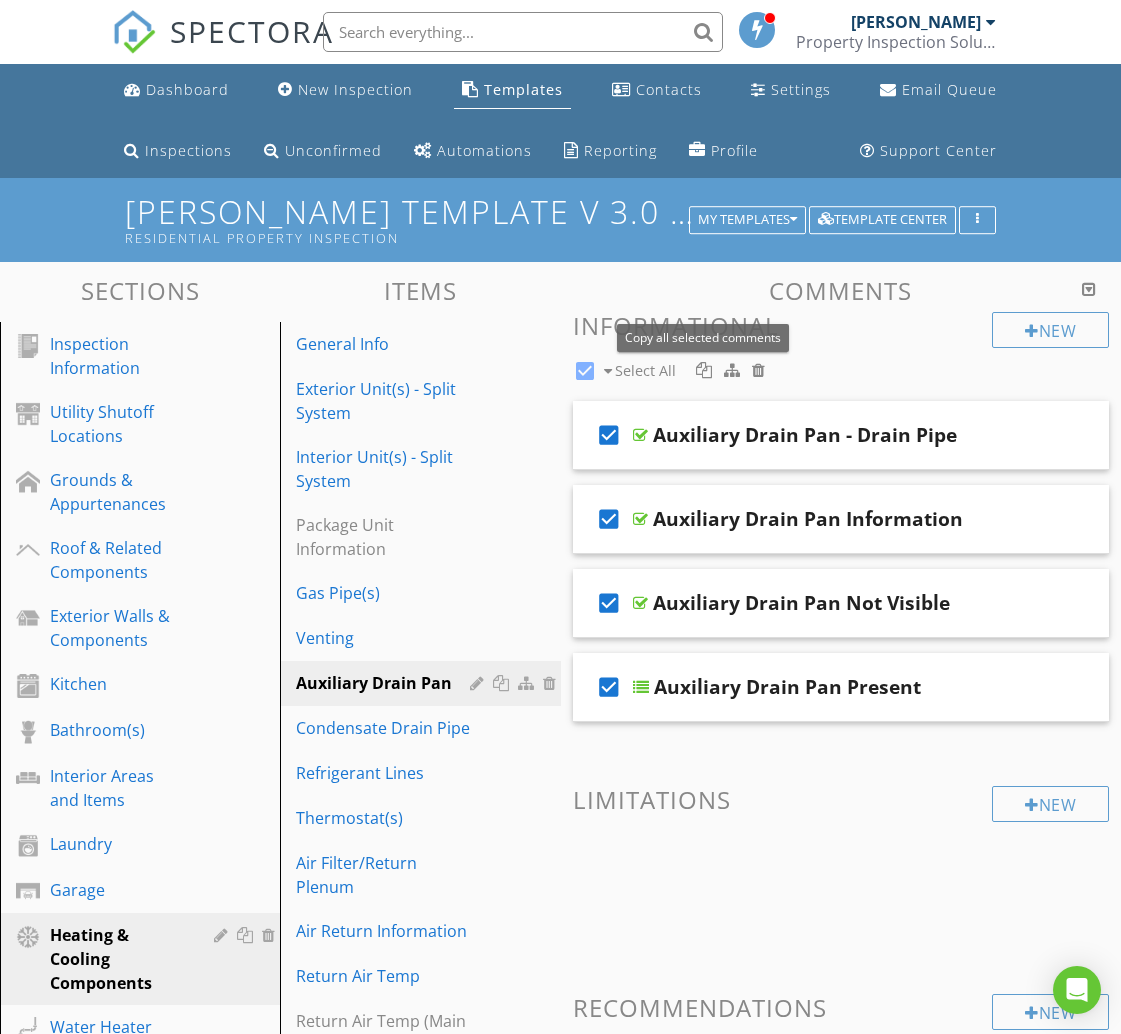 click at bounding box center (704, 370) 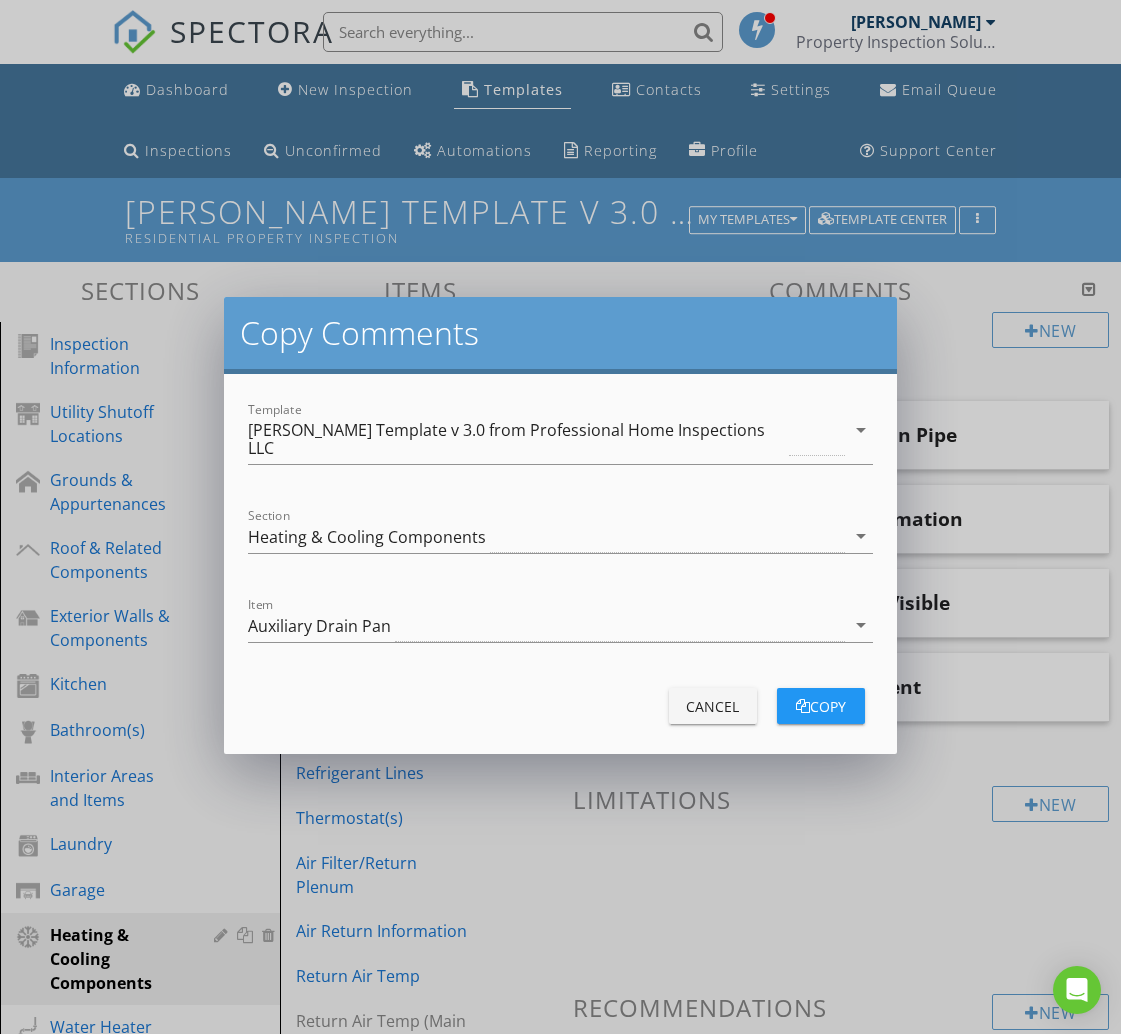 click on "[PERSON_NAME] Template v 3.0 from Professional Home Inspections LLC" at bounding box center [516, 439] 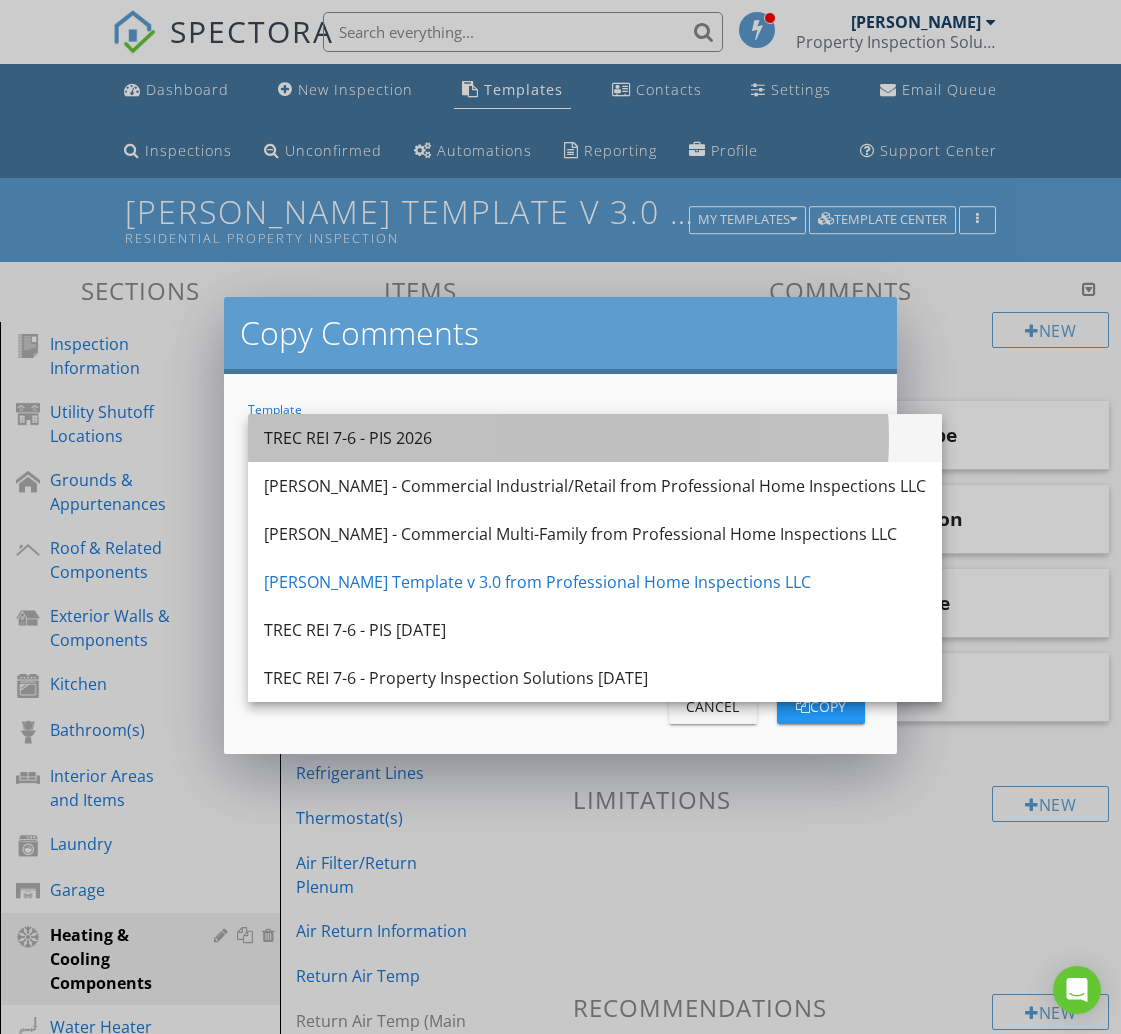 click on "TREC REI 7-6 - PIS 2026" at bounding box center (595, 438) 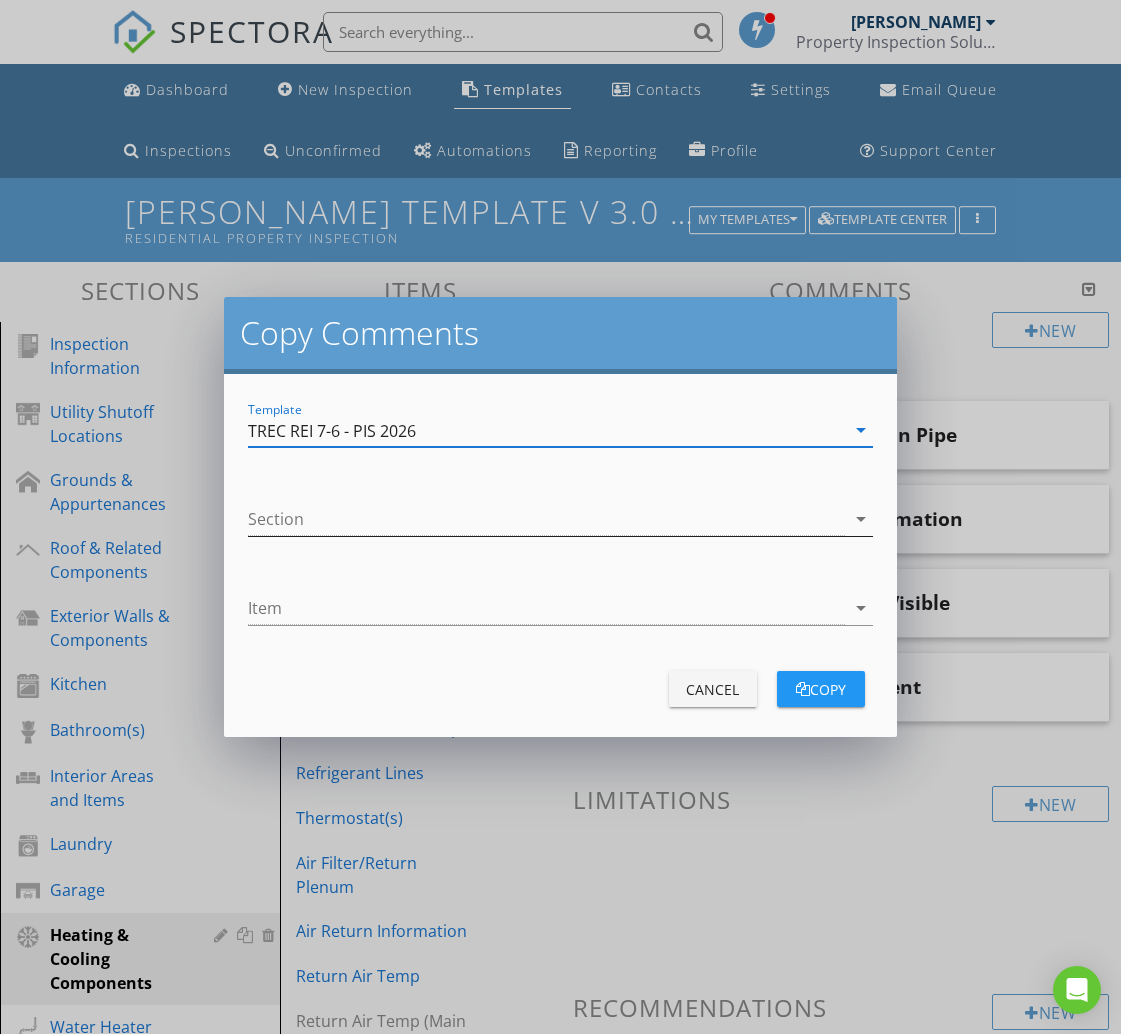 click at bounding box center (546, 519) 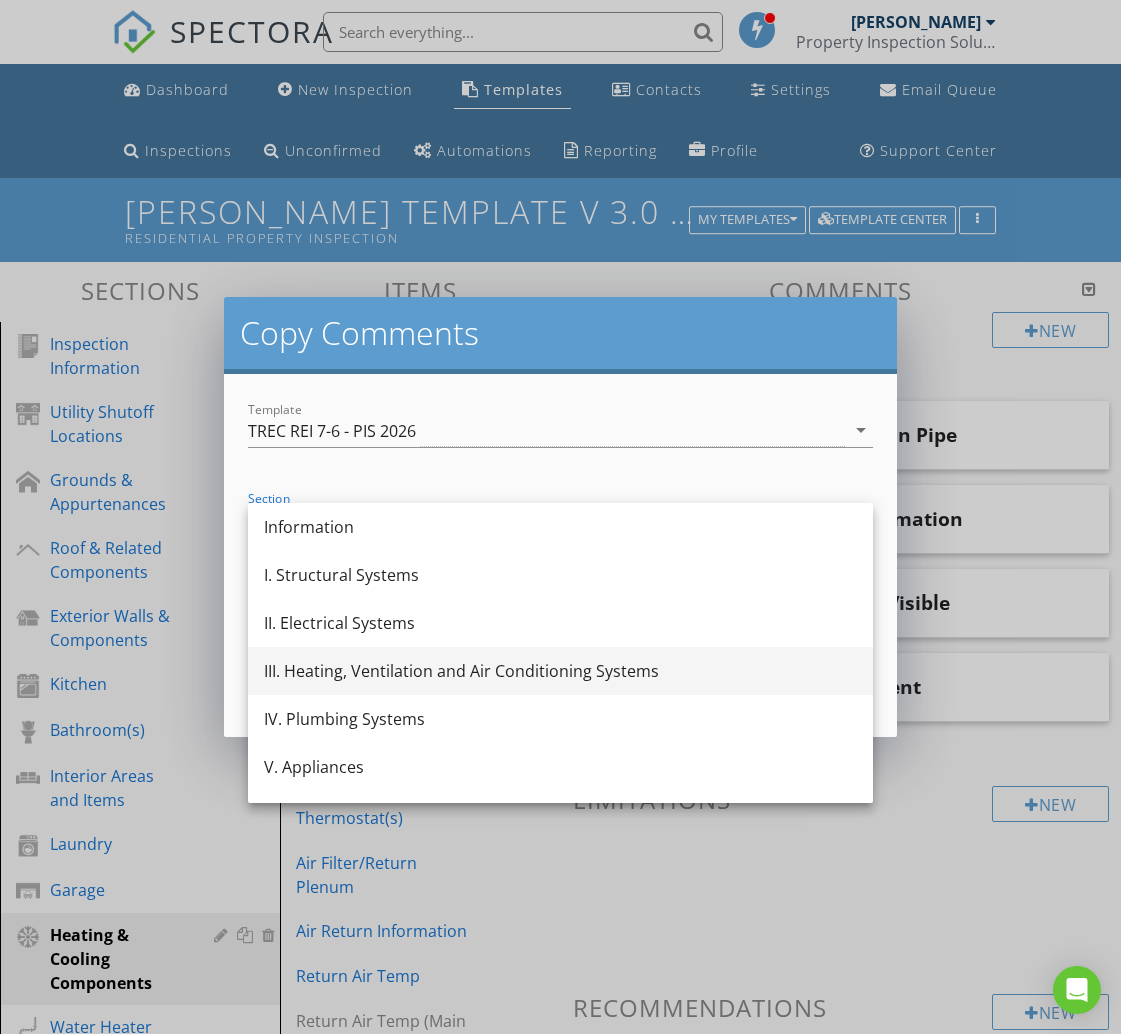 click on "III. Heating, Ventilation and Air Conditioning Systems" at bounding box center (560, 671) 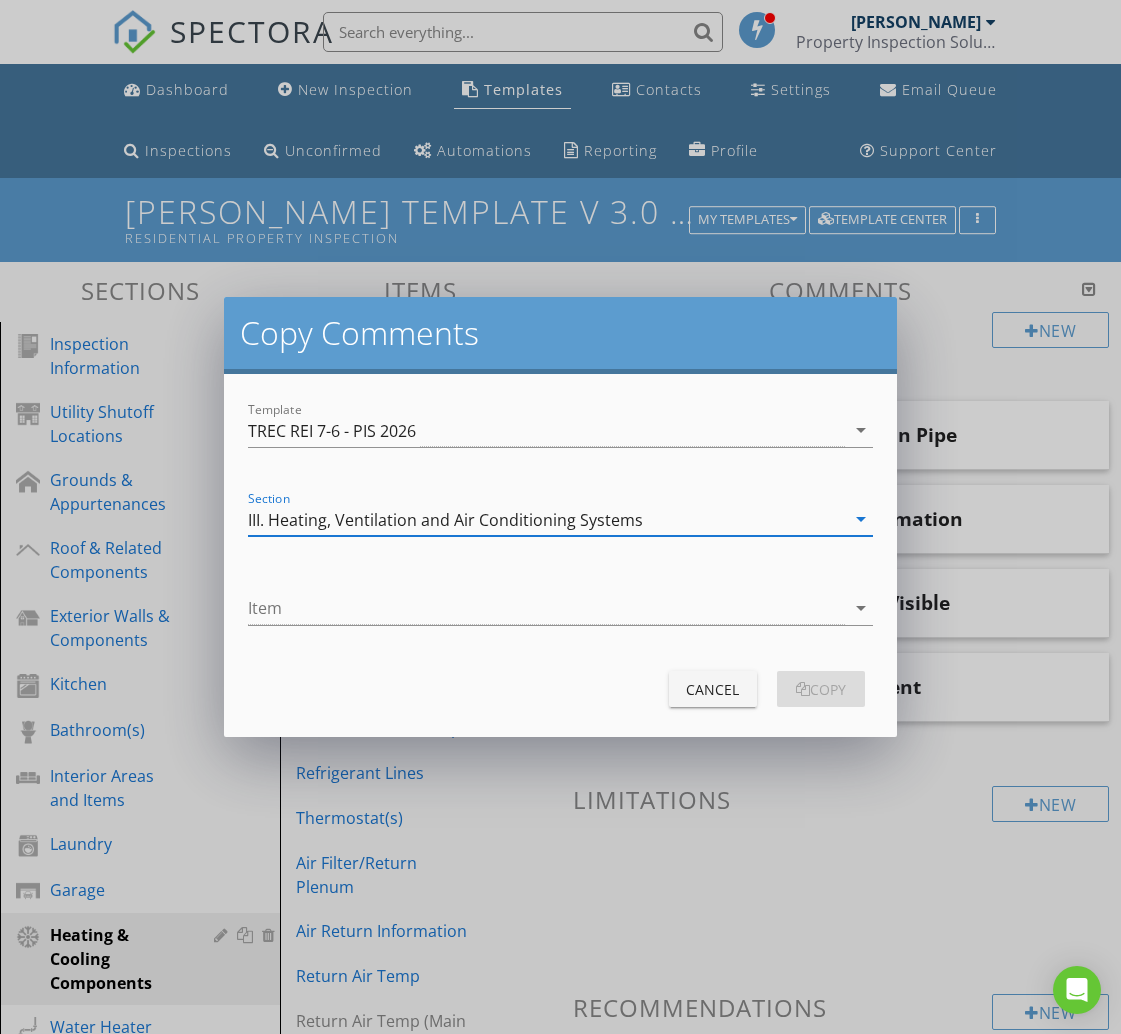 click on "Item arrow_drop_down" at bounding box center [560, 612] 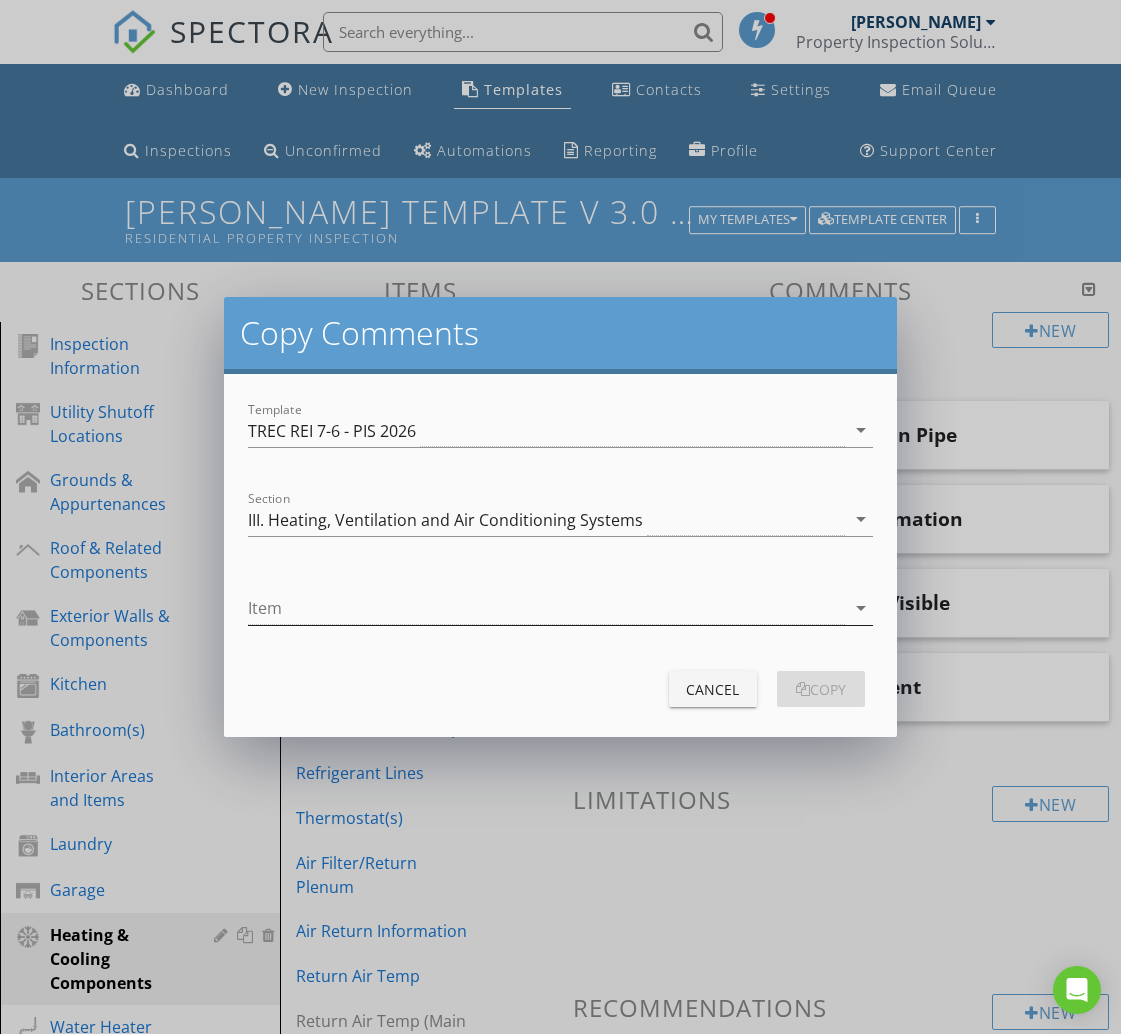 click at bounding box center [546, 608] 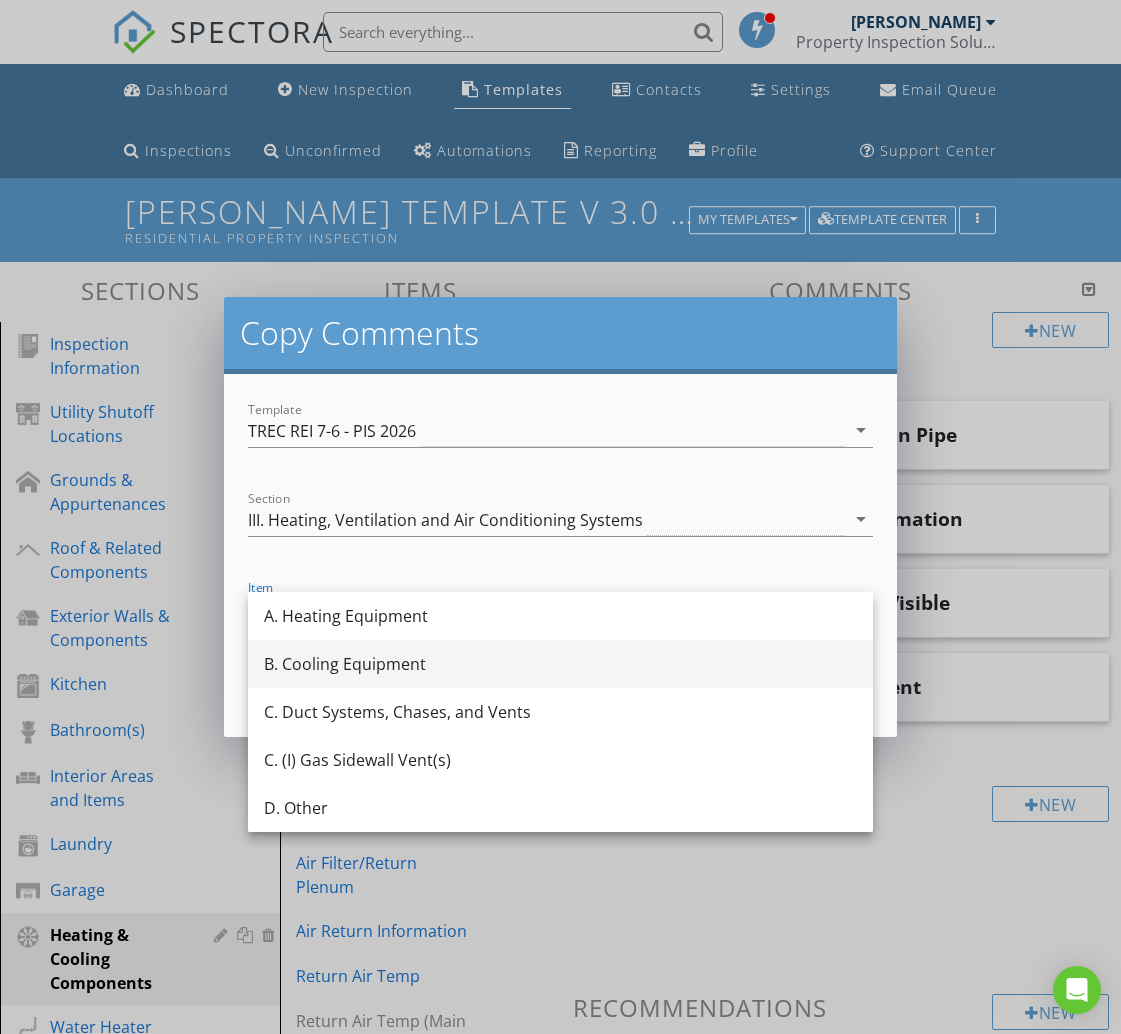 click on "B. Cooling Equipment" at bounding box center (560, 664) 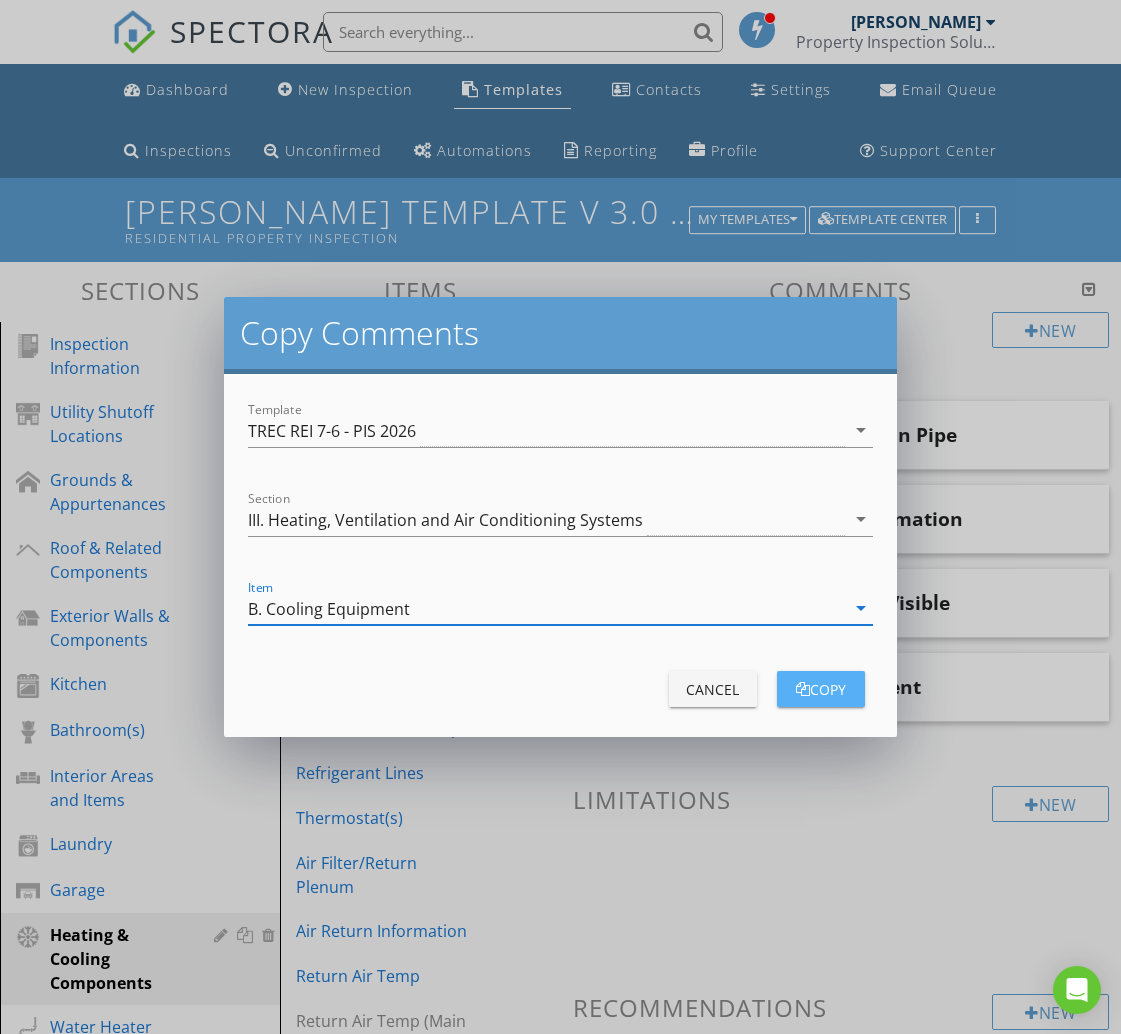 click on "copy" at bounding box center [821, 689] 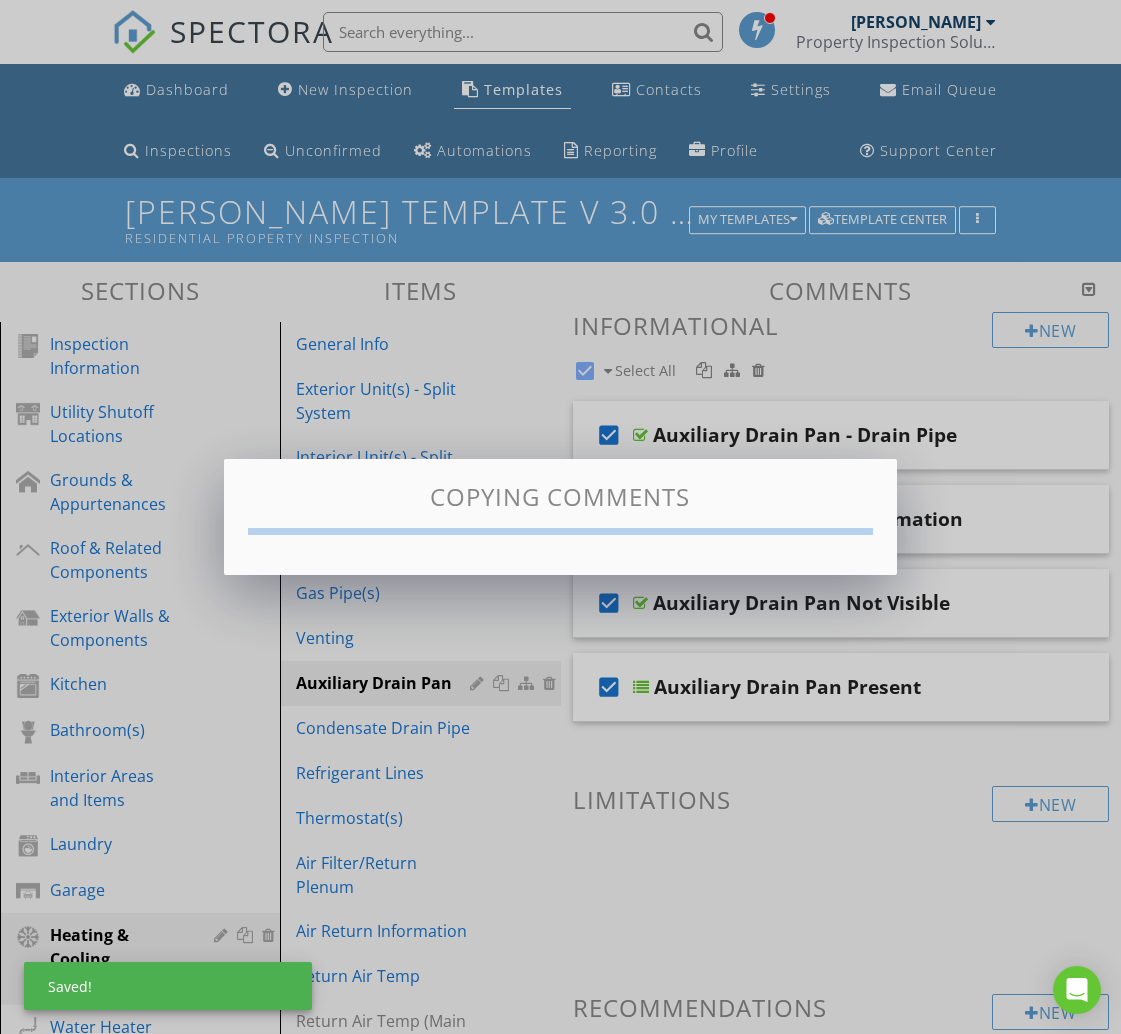 checkbox on "false" 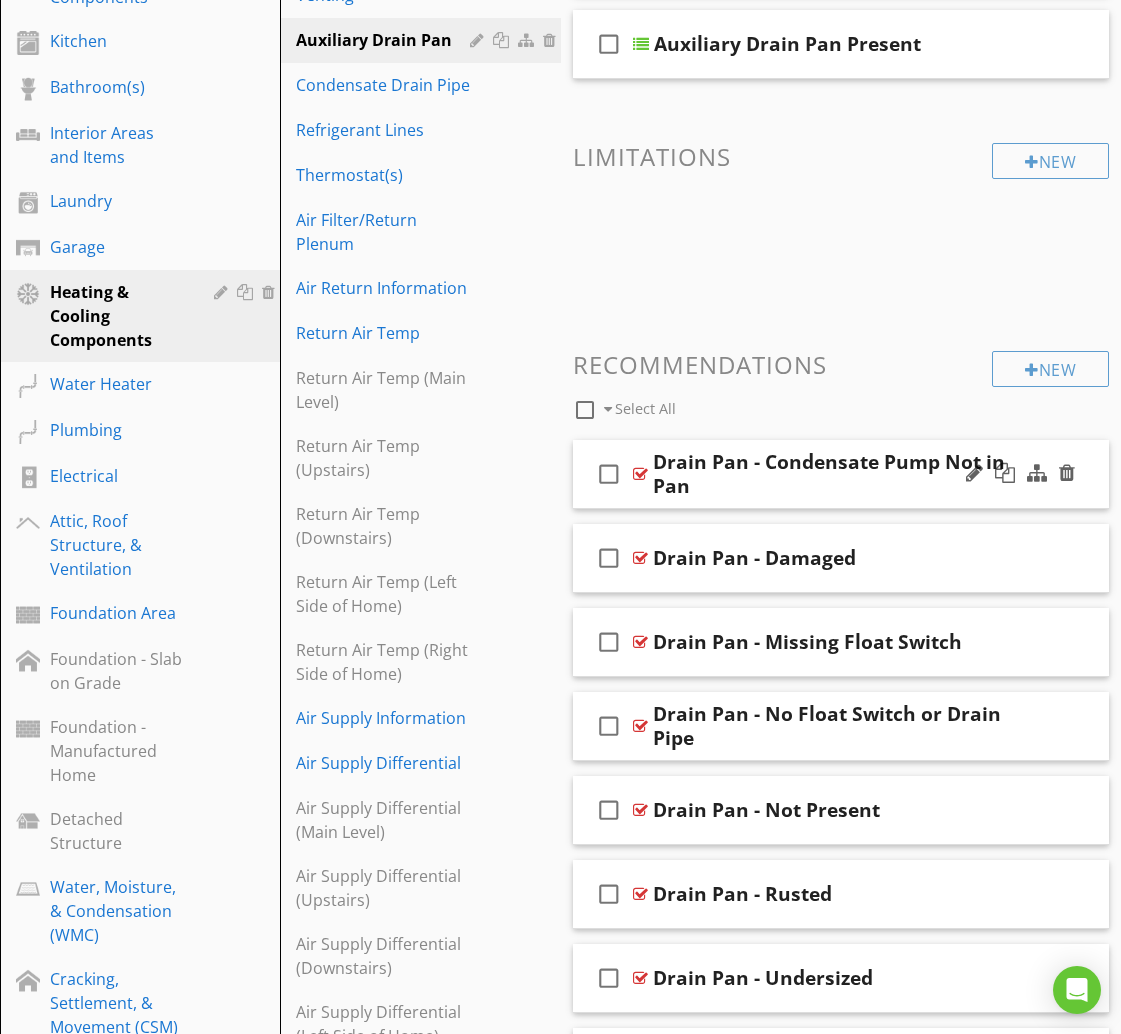 scroll, scrollTop: 651, scrollLeft: 0, axis: vertical 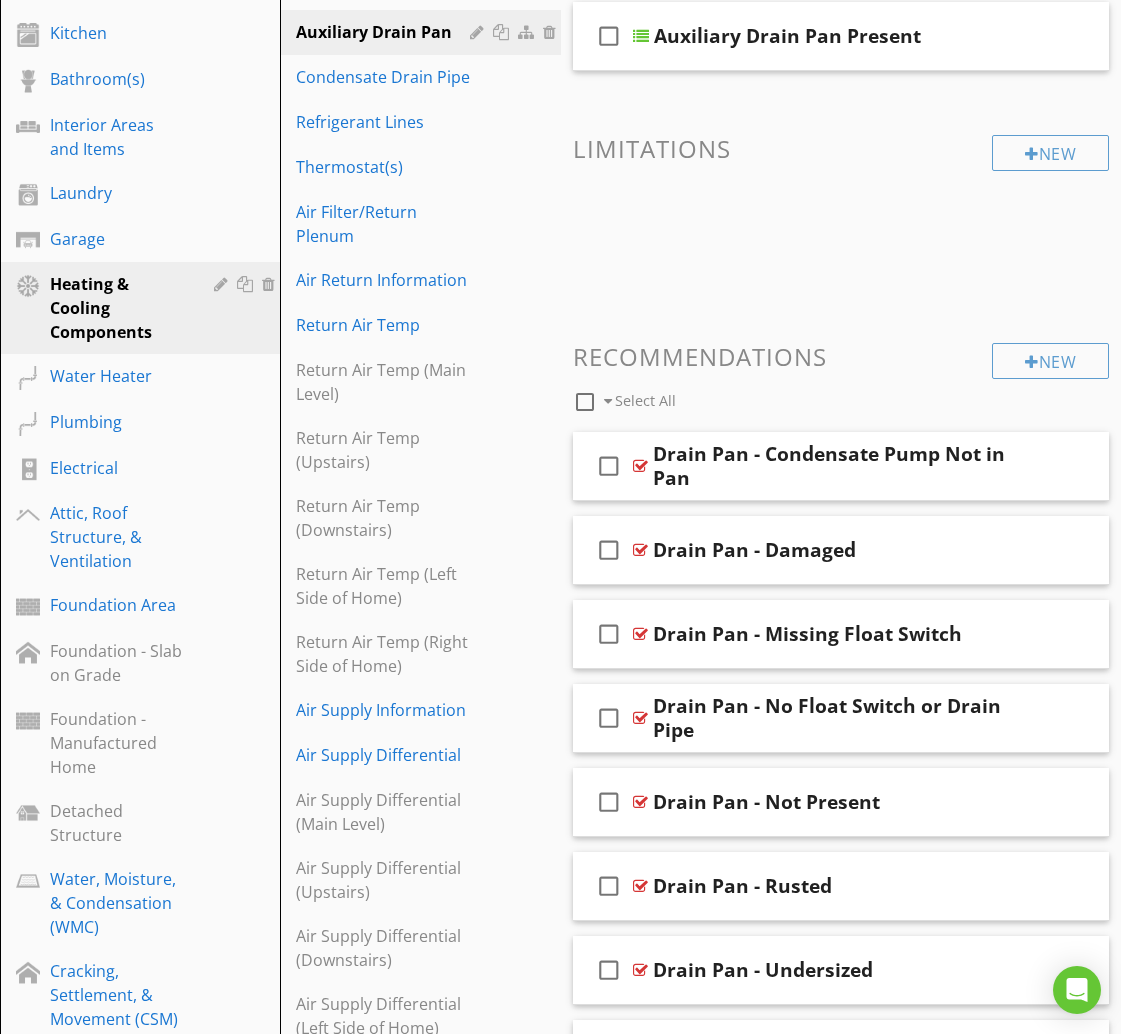 click at bounding box center [585, 402] 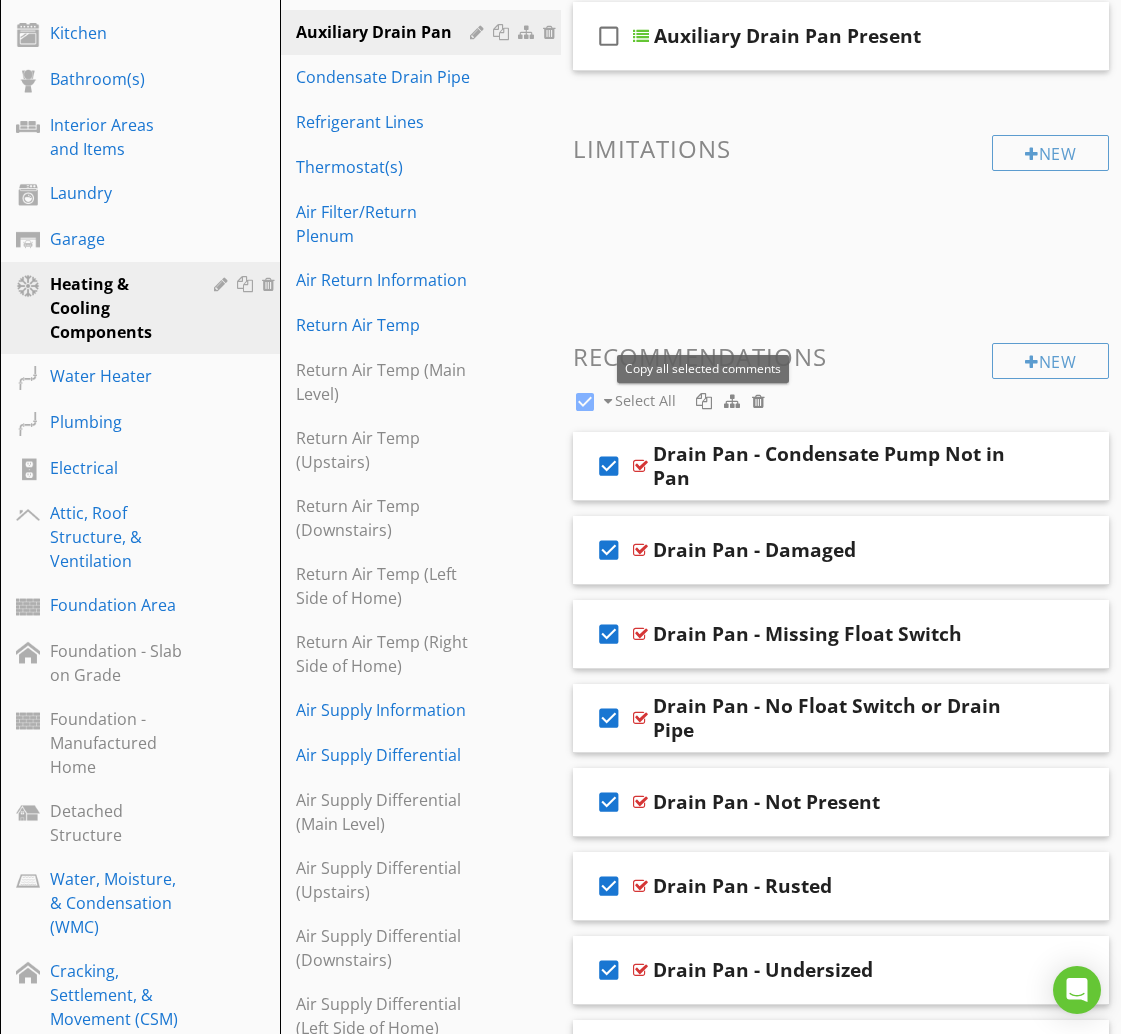 click at bounding box center (704, 401) 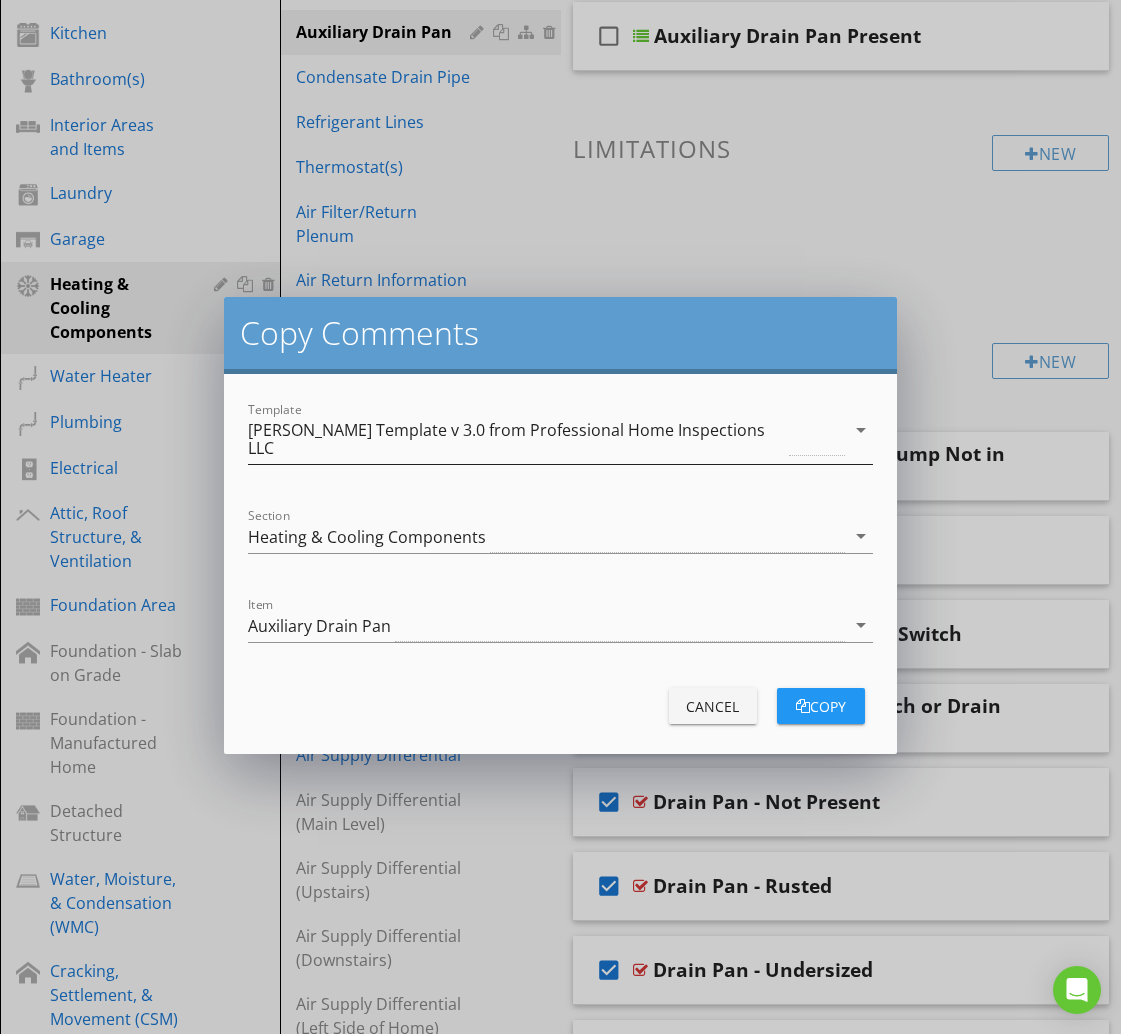 click on "[PERSON_NAME] Template v 3.0 from Professional Home Inspections LLC" at bounding box center [516, 439] 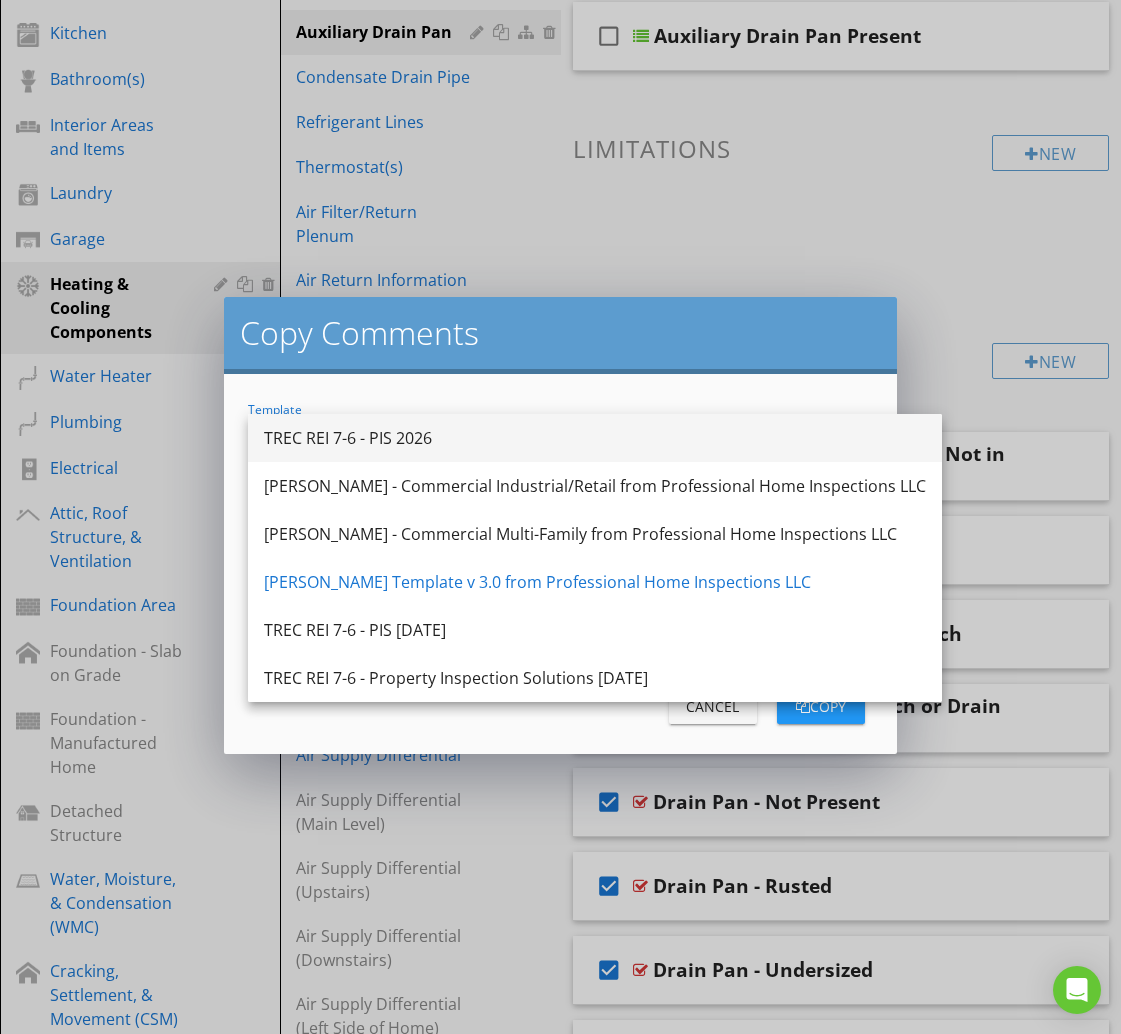 click on "TREC REI 7-6 - PIS 2026" at bounding box center [595, 438] 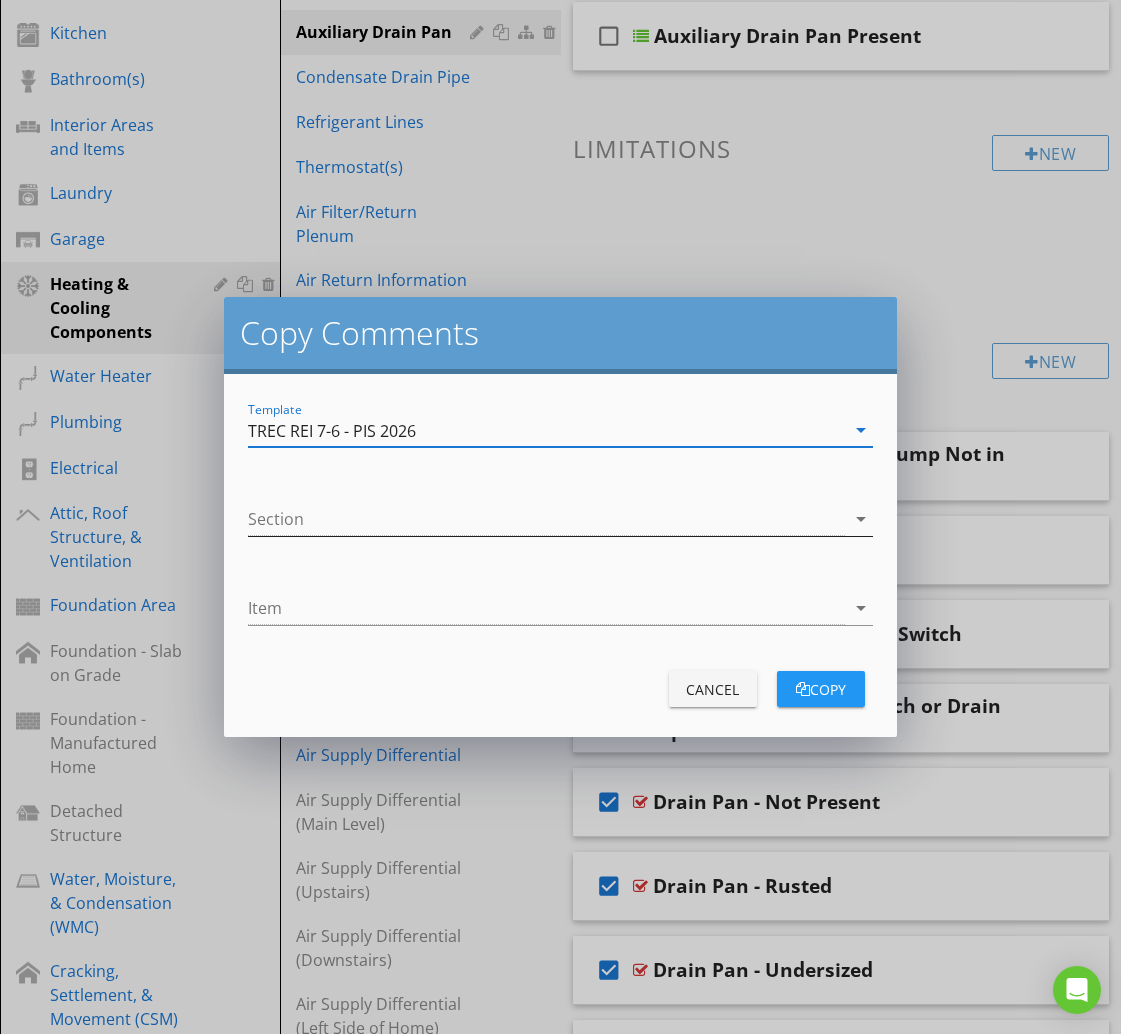 click at bounding box center [546, 519] 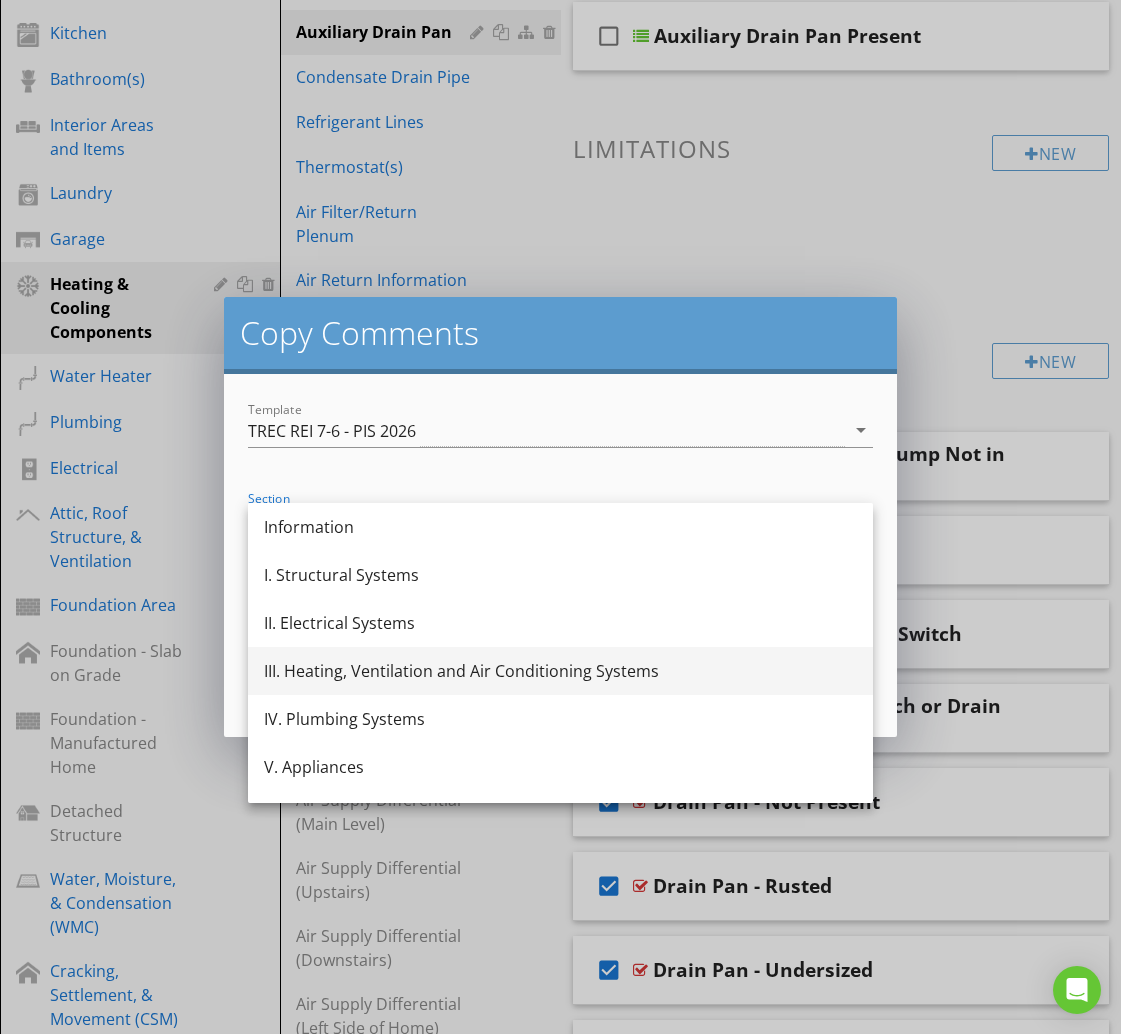 click on "III. Heating, Ventilation and Air Conditioning Systems" at bounding box center (560, 671) 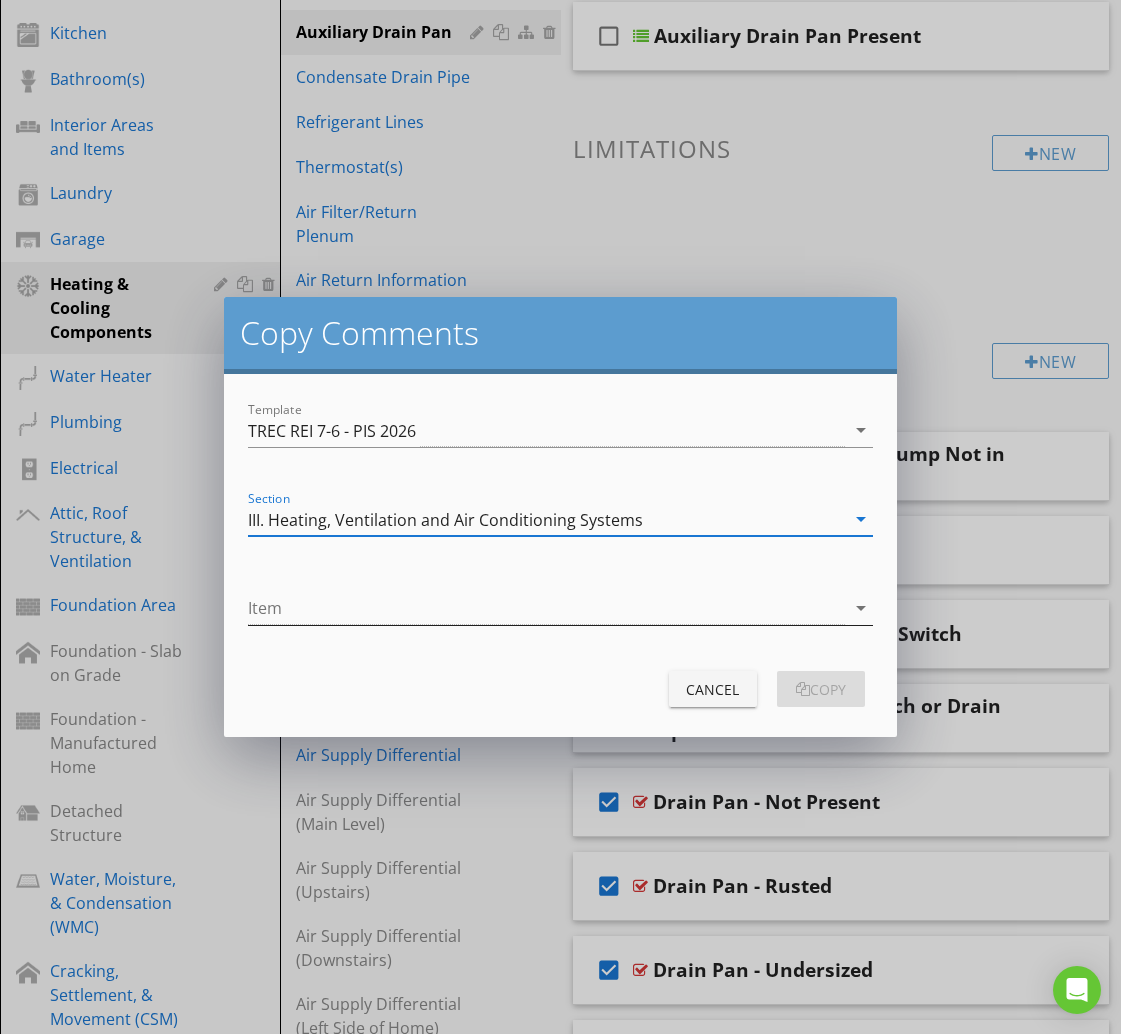 click at bounding box center [546, 608] 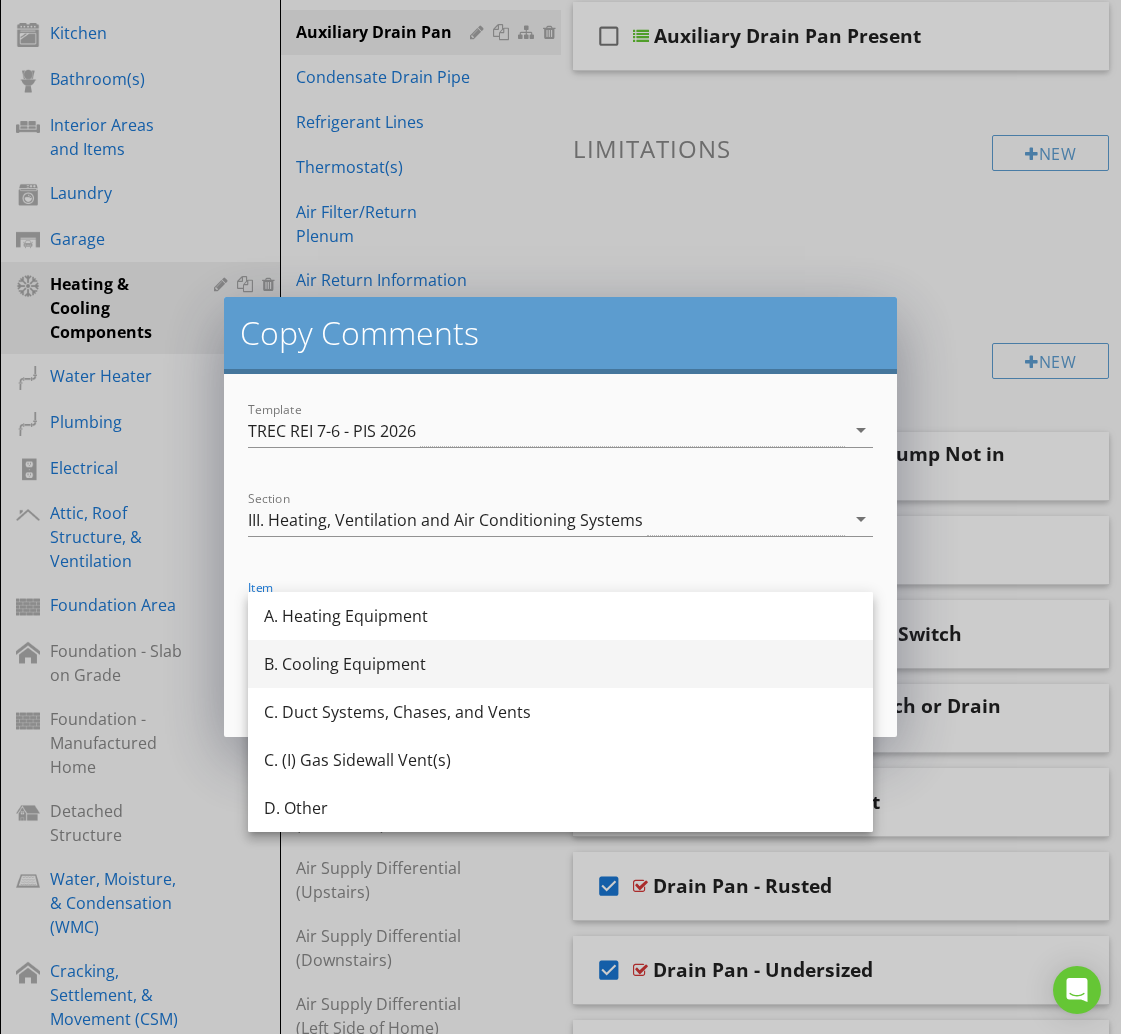 click on "B. Cooling Equipment" at bounding box center (560, 664) 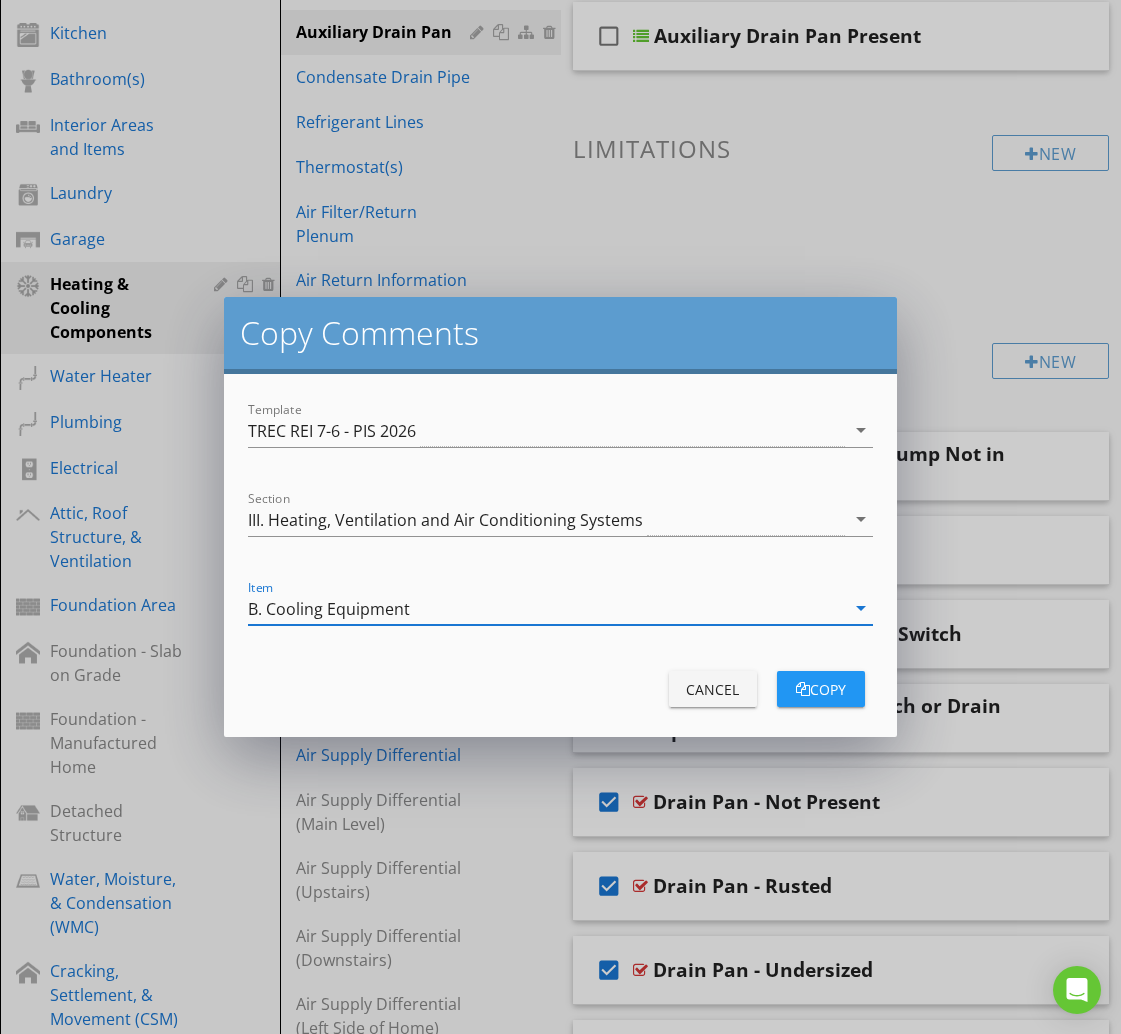 click on "copy" at bounding box center [821, 689] 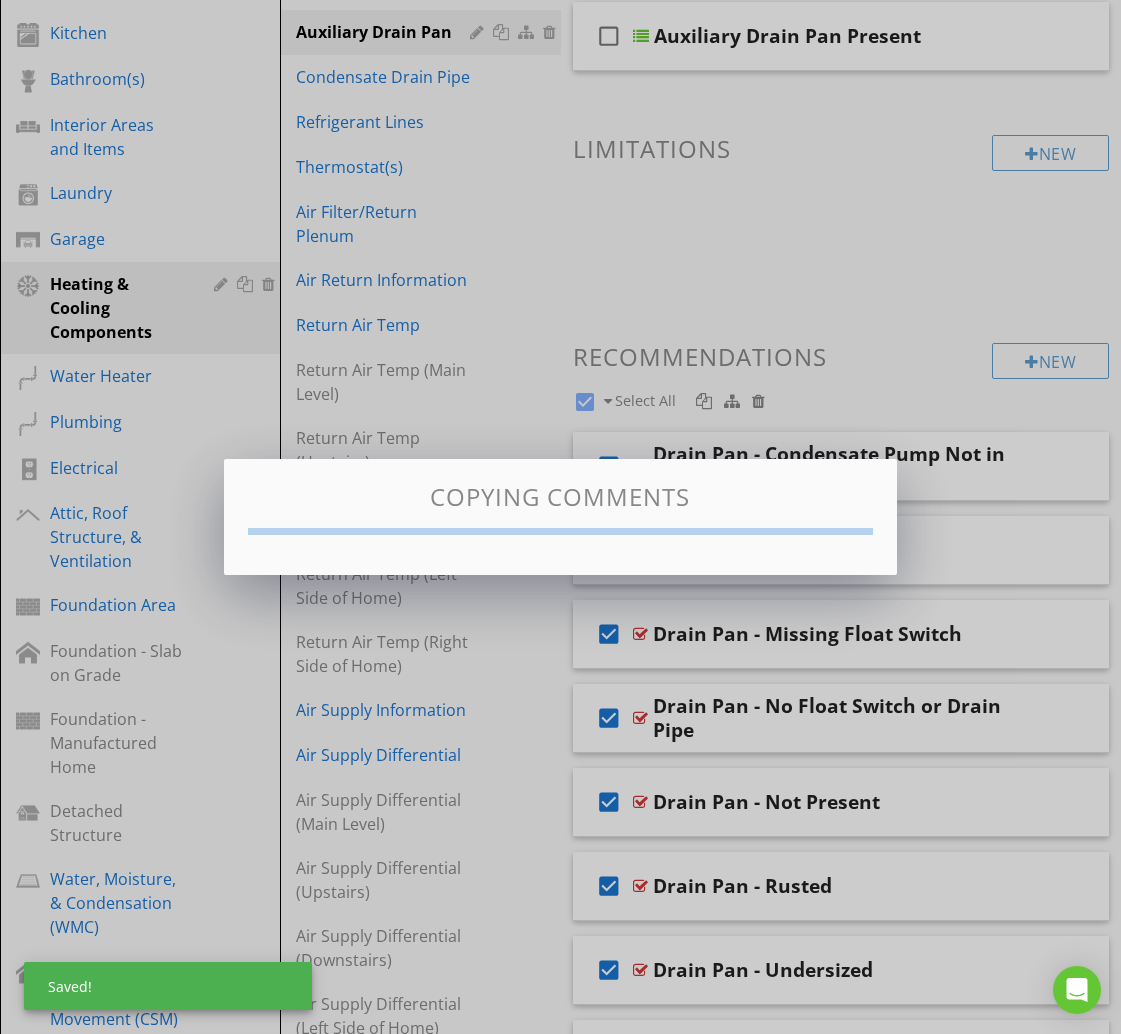 checkbox on "false" 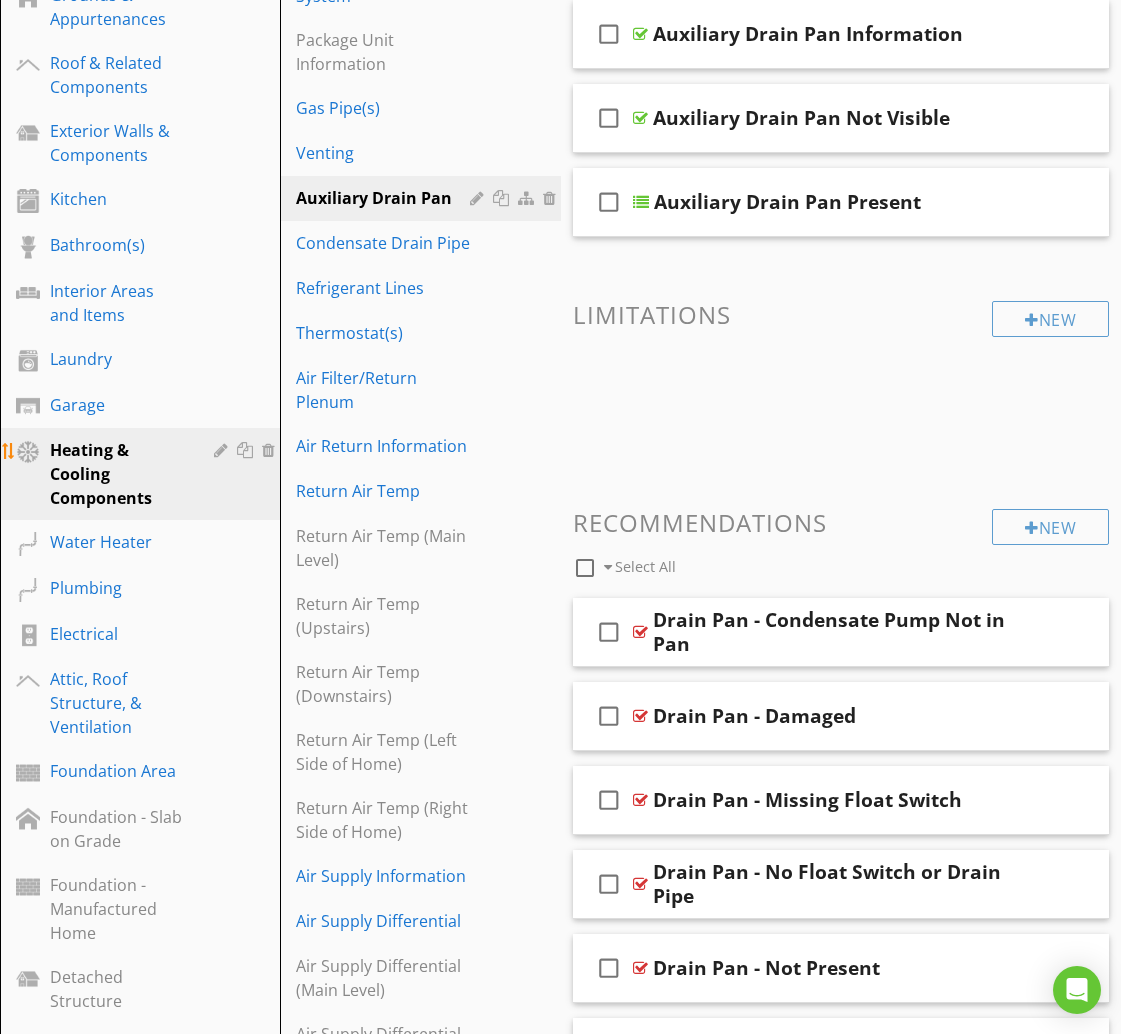 scroll, scrollTop: 475, scrollLeft: 0, axis: vertical 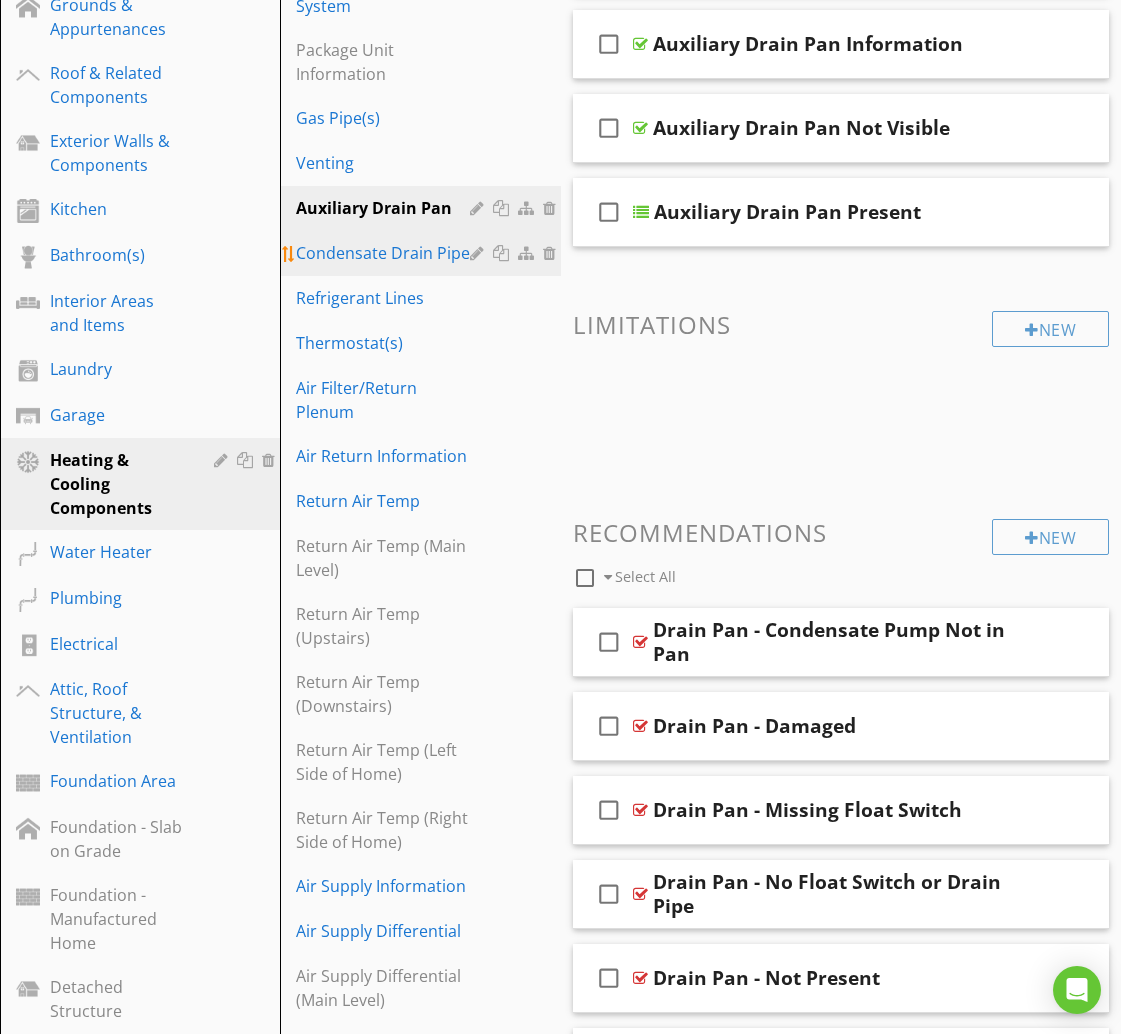 click on "Condensate Drain Pipe" at bounding box center (385, 253) 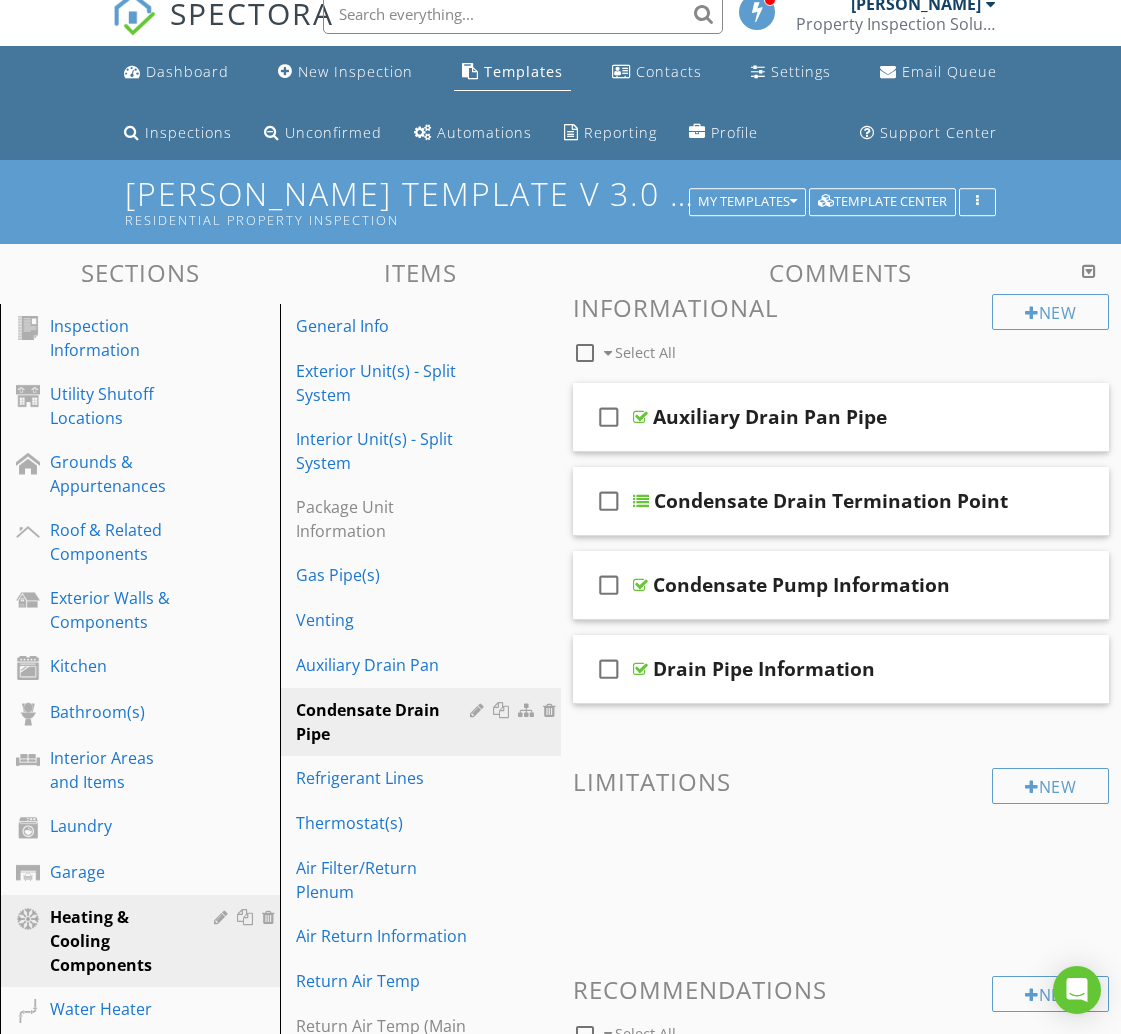 scroll, scrollTop: 0, scrollLeft: 0, axis: both 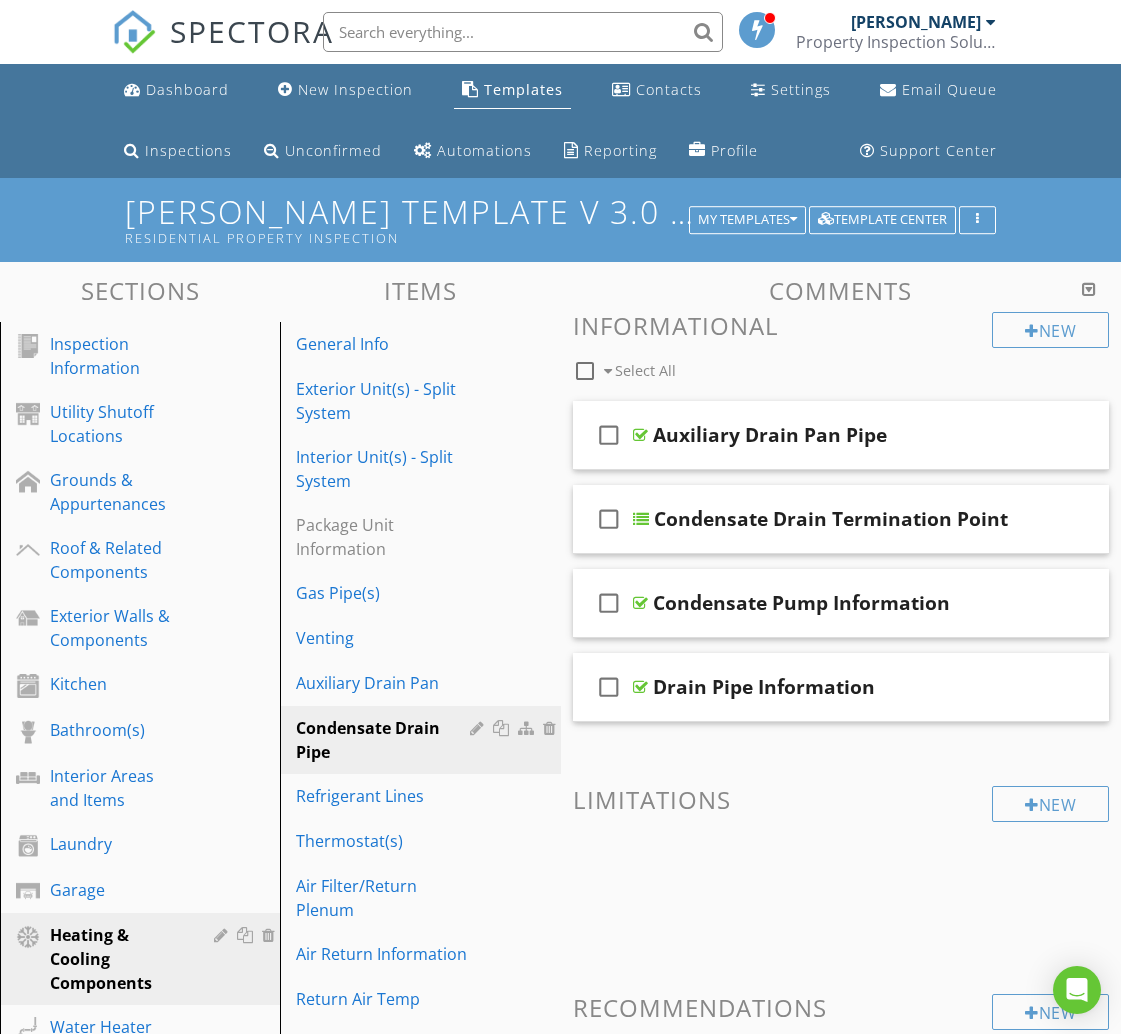 click at bounding box center [585, 371] 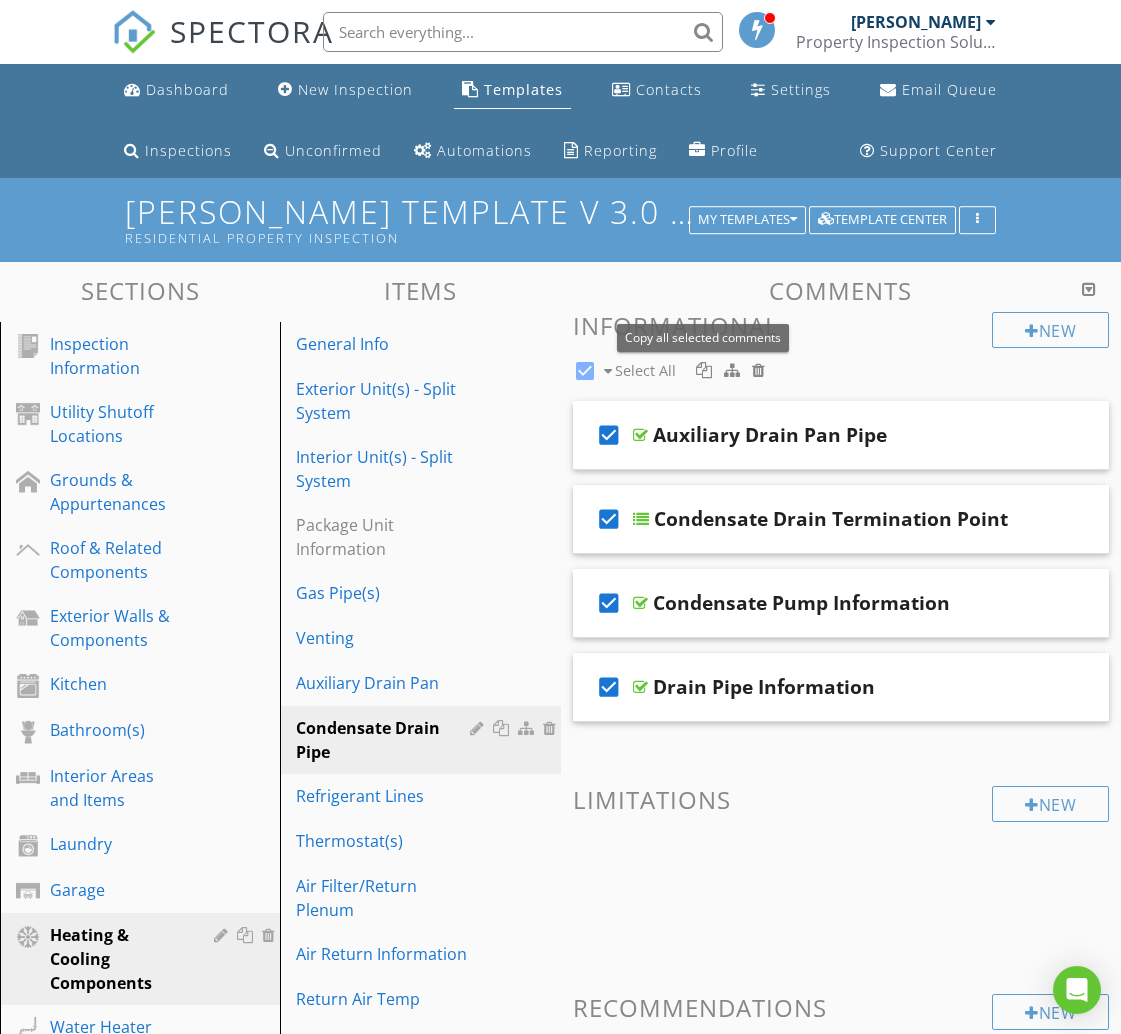 click at bounding box center (704, 370) 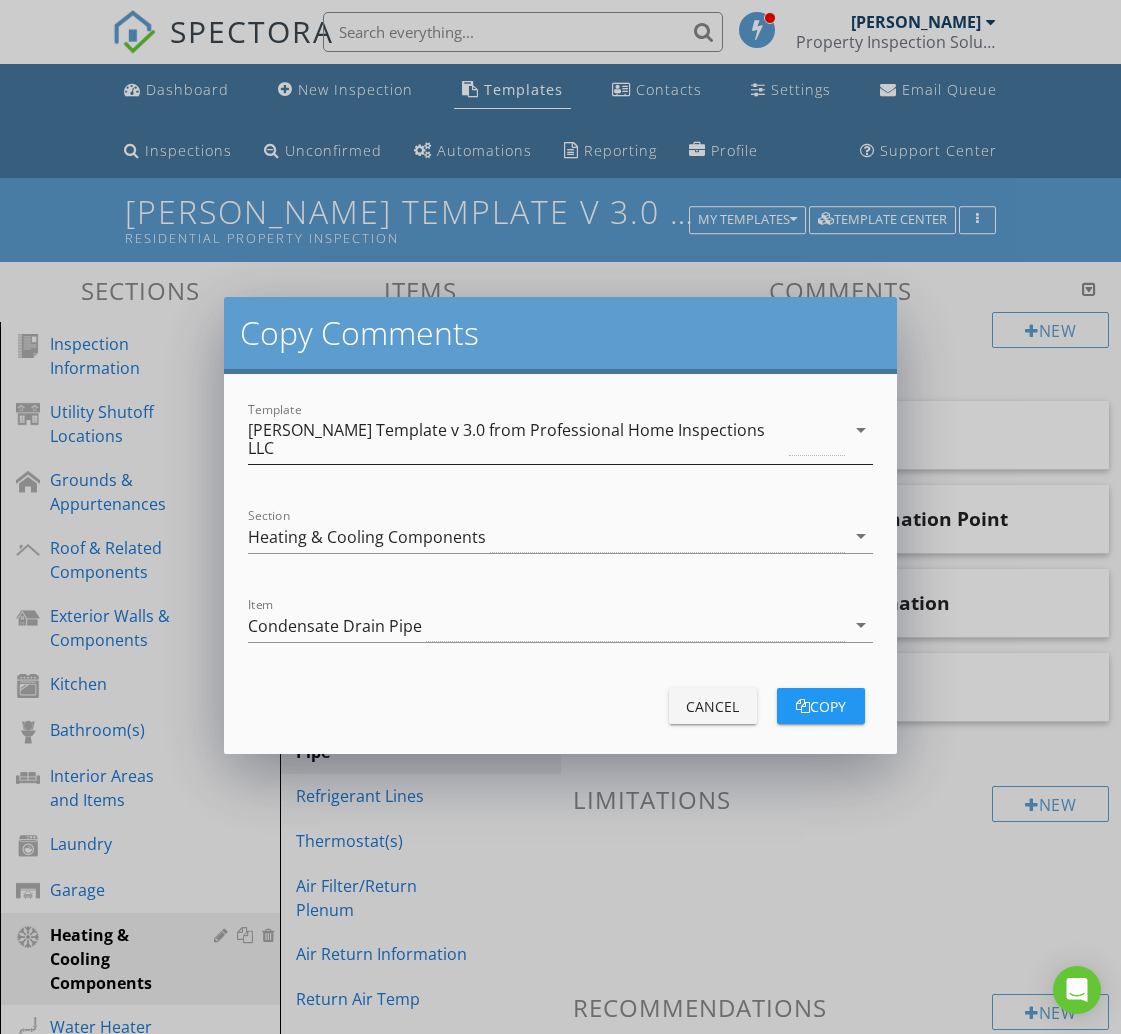 click on "[PERSON_NAME] Template v 3.0 from Professional Home Inspections LLC" at bounding box center (516, 439) 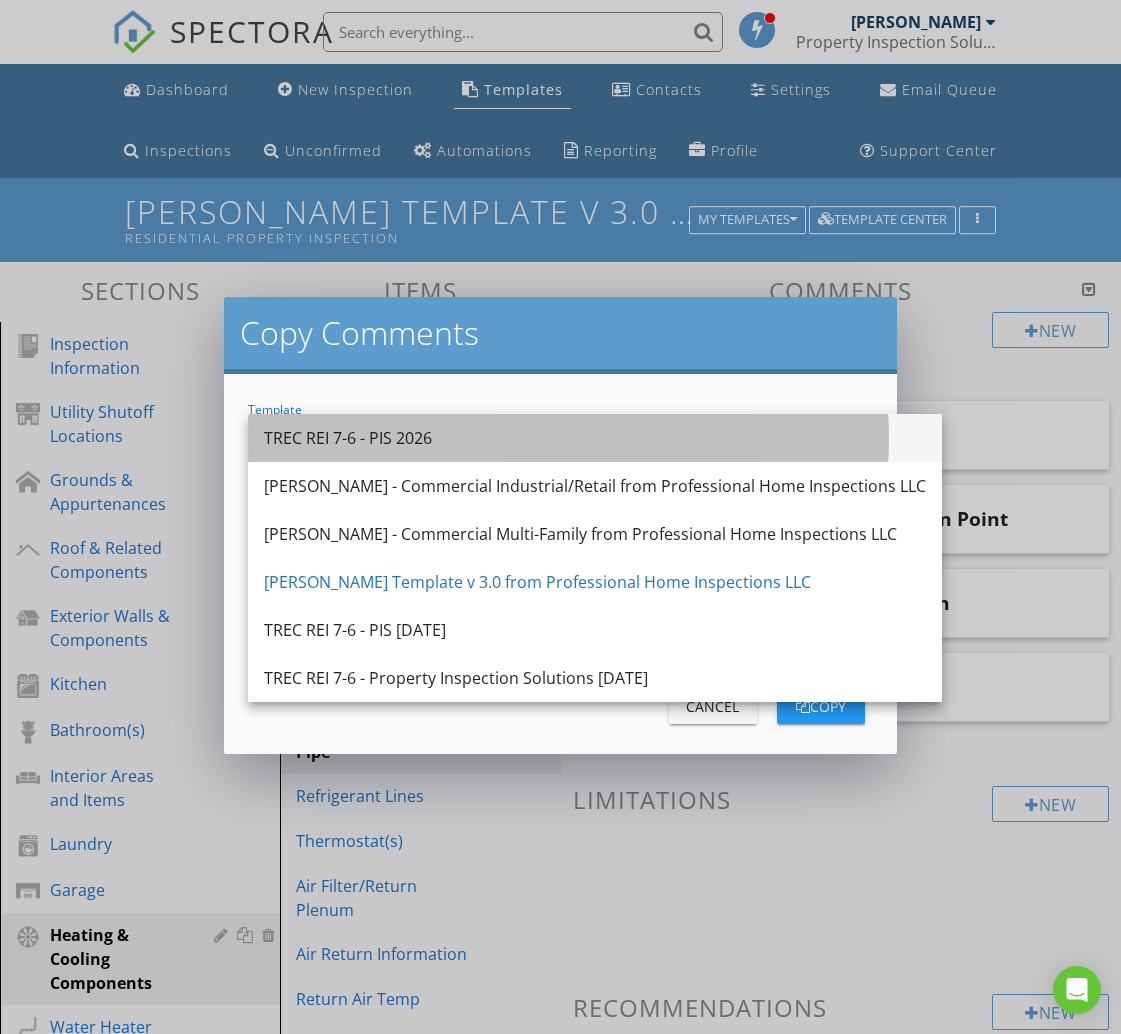 click on "TREC REI 7-6 - PIS 2026" at bounding box center (595, 438) 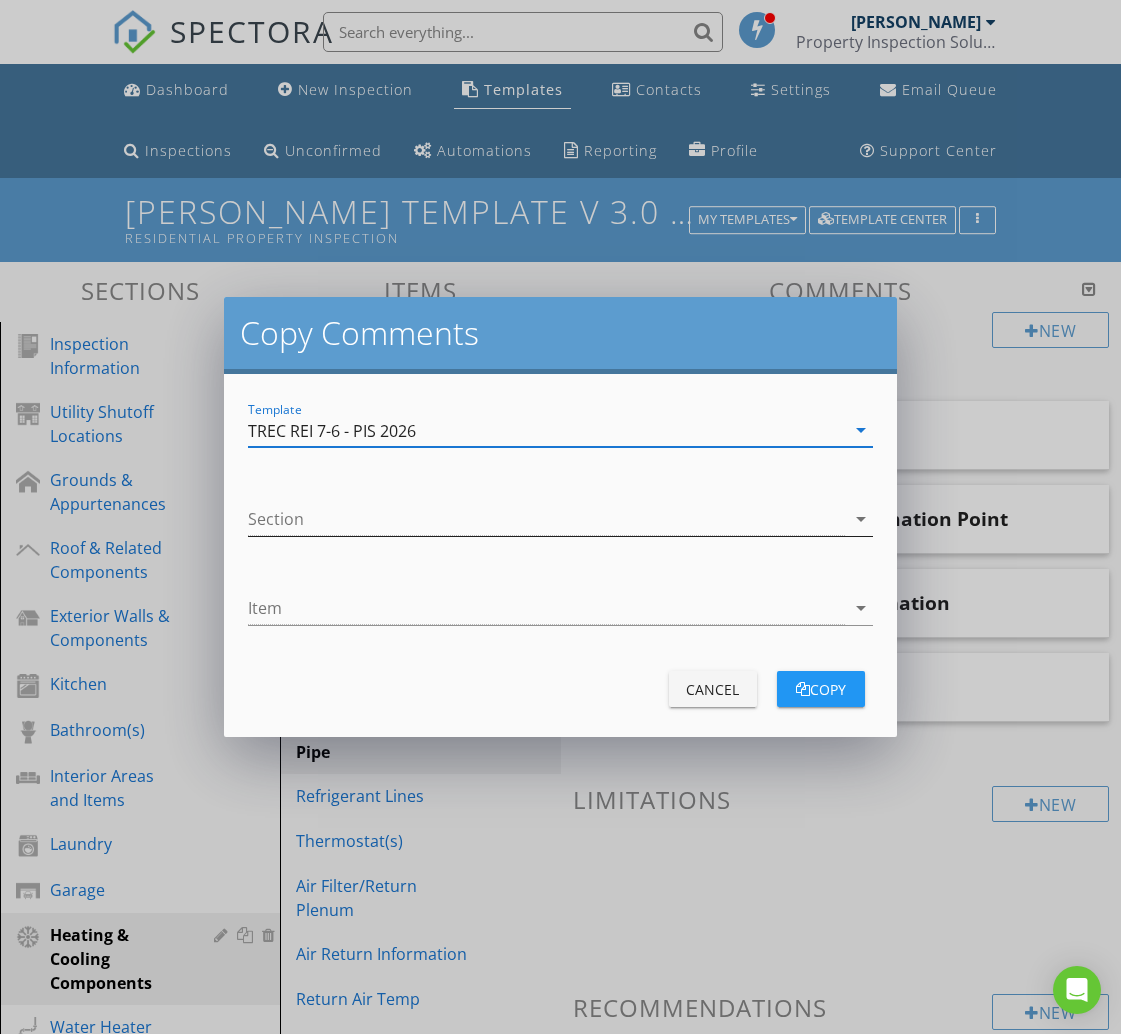 click at bounding box center [546, 519] 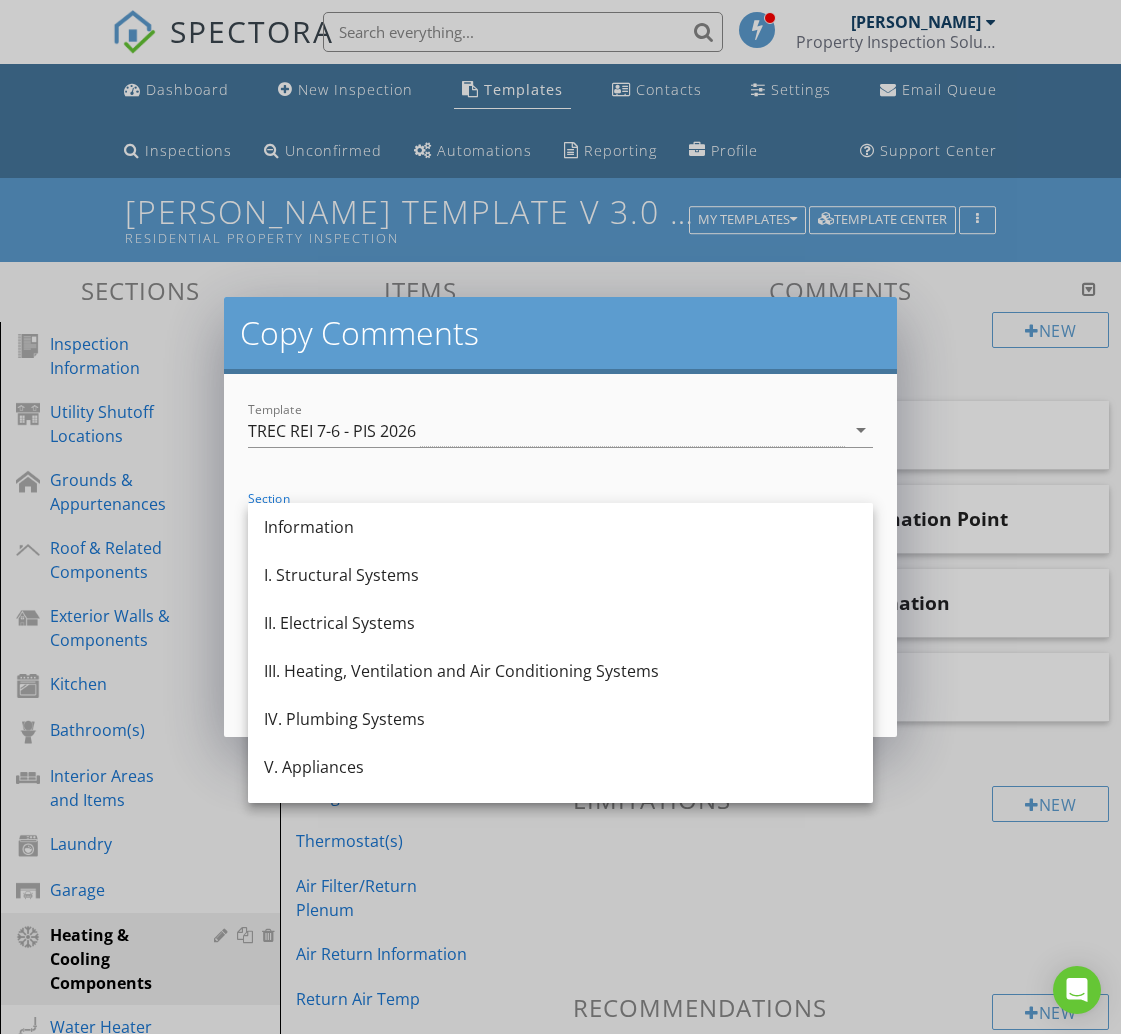 drag, startPoint x: 337, startPoint y: 673, endPoint x: 360, endPoint y: 661, distance: 25.942244 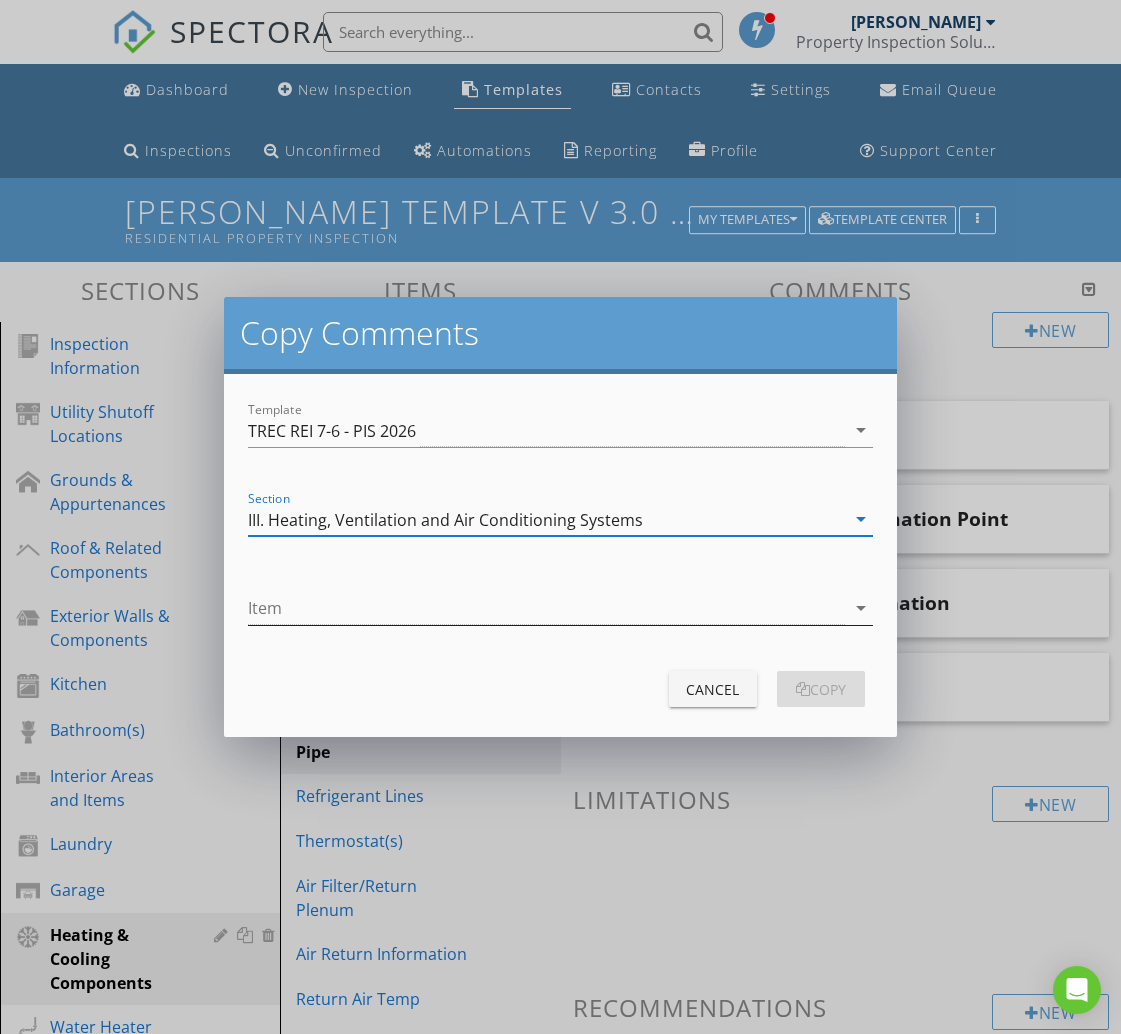 click at bounding box center [546, 608] 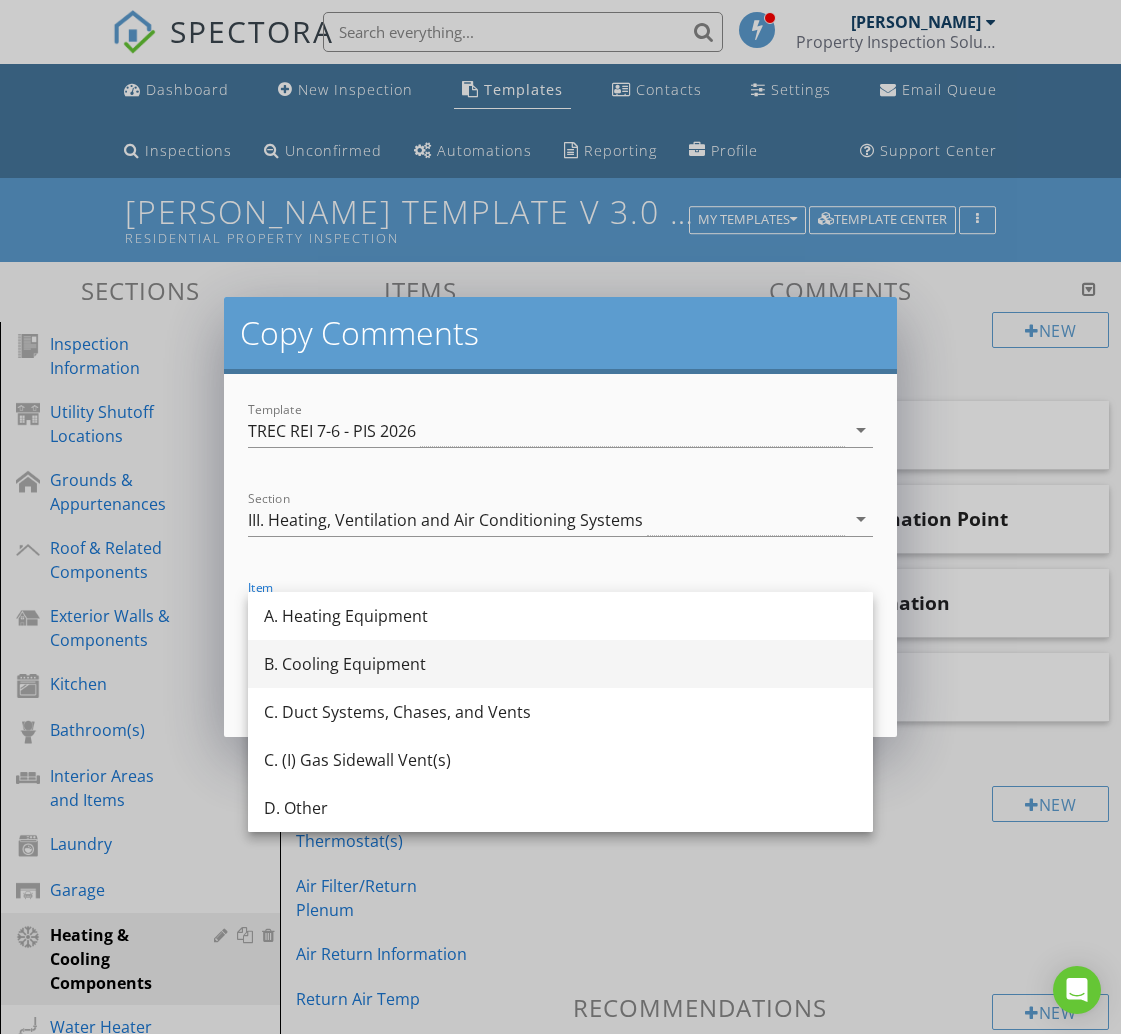 click on "B. Cooling Equipment" at bounding box center (560, 664) 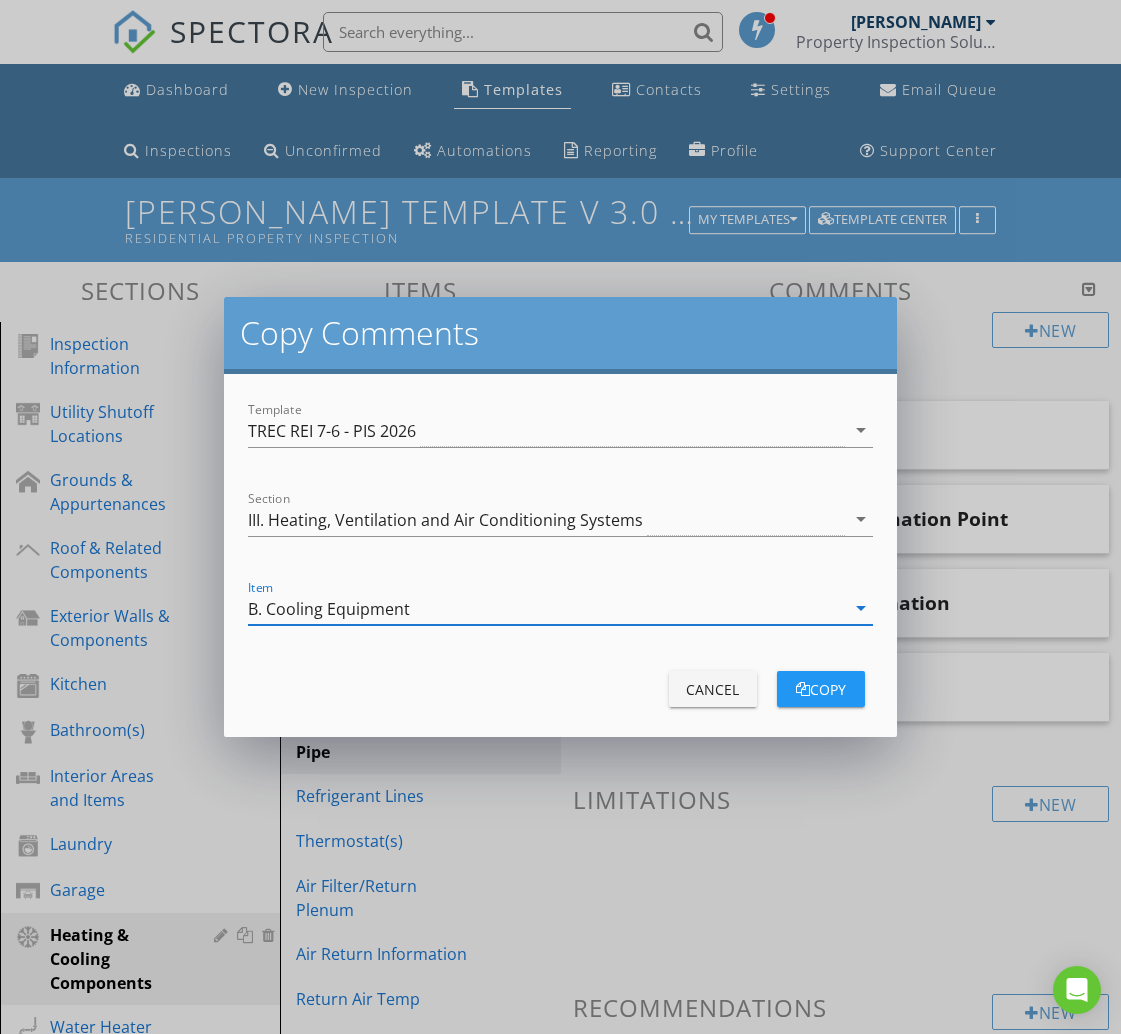 click on "copy" at bounding box center (821, 689) 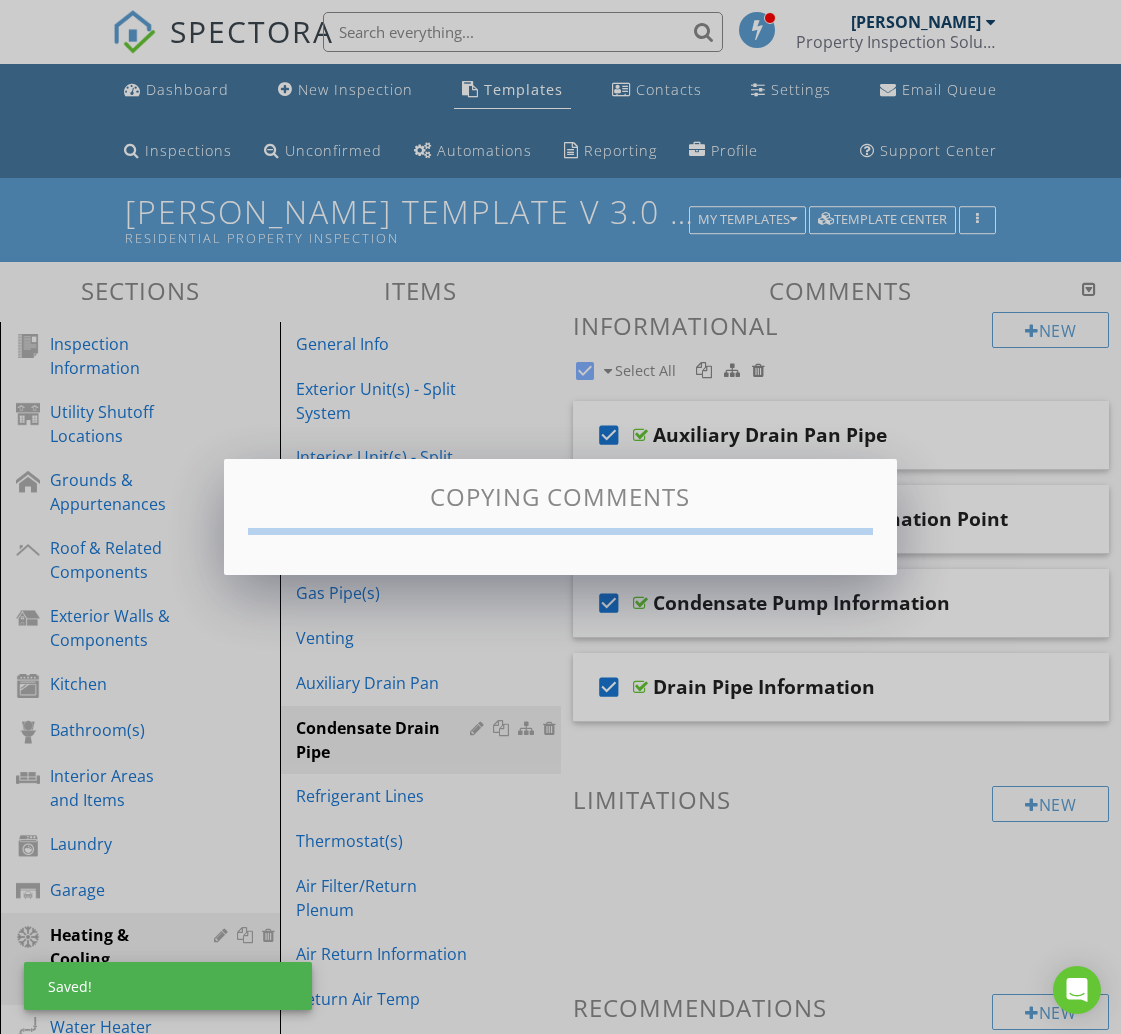 checkbox on "false" 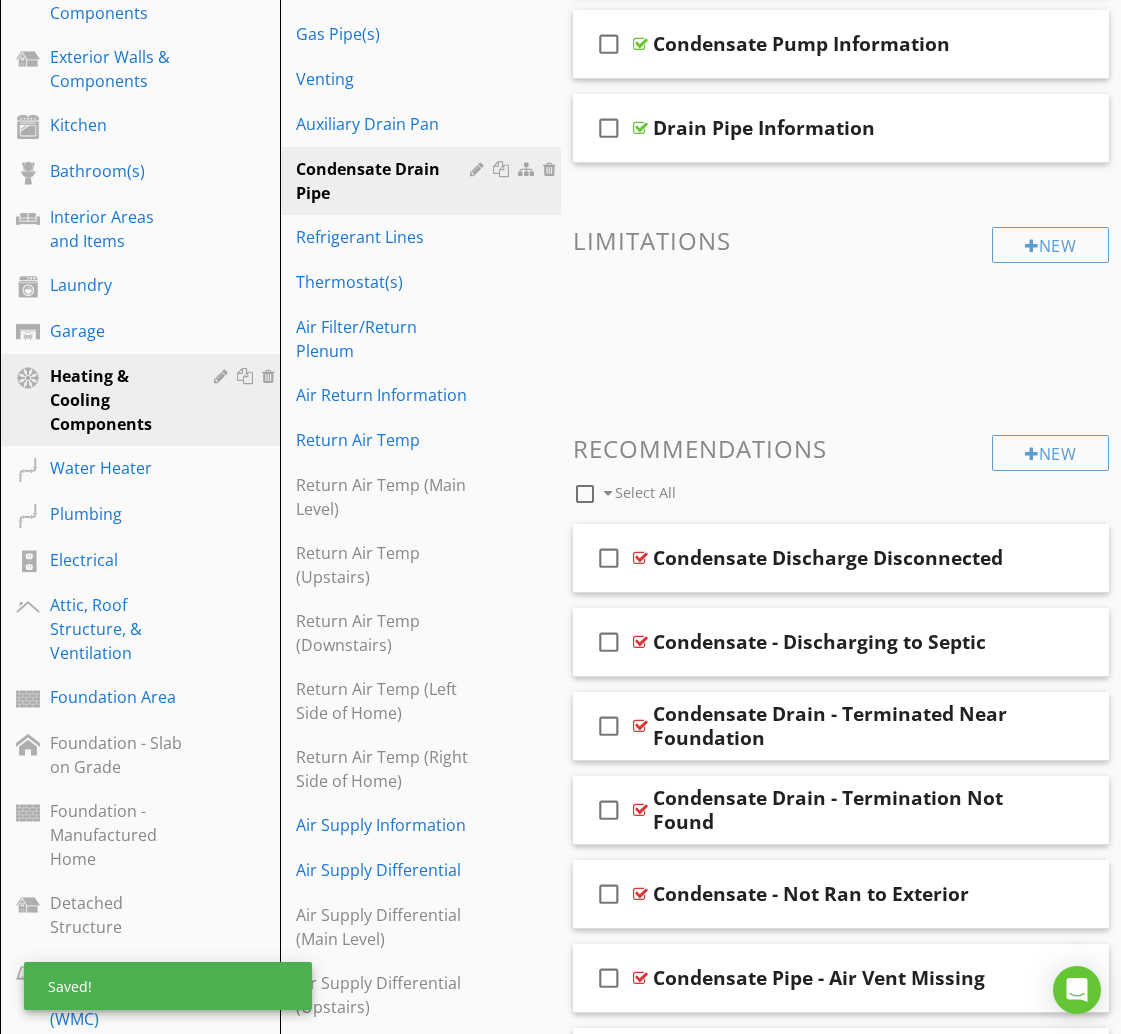 scroll, scrollTop: 624, scrollLeft: 0, axis: vertical 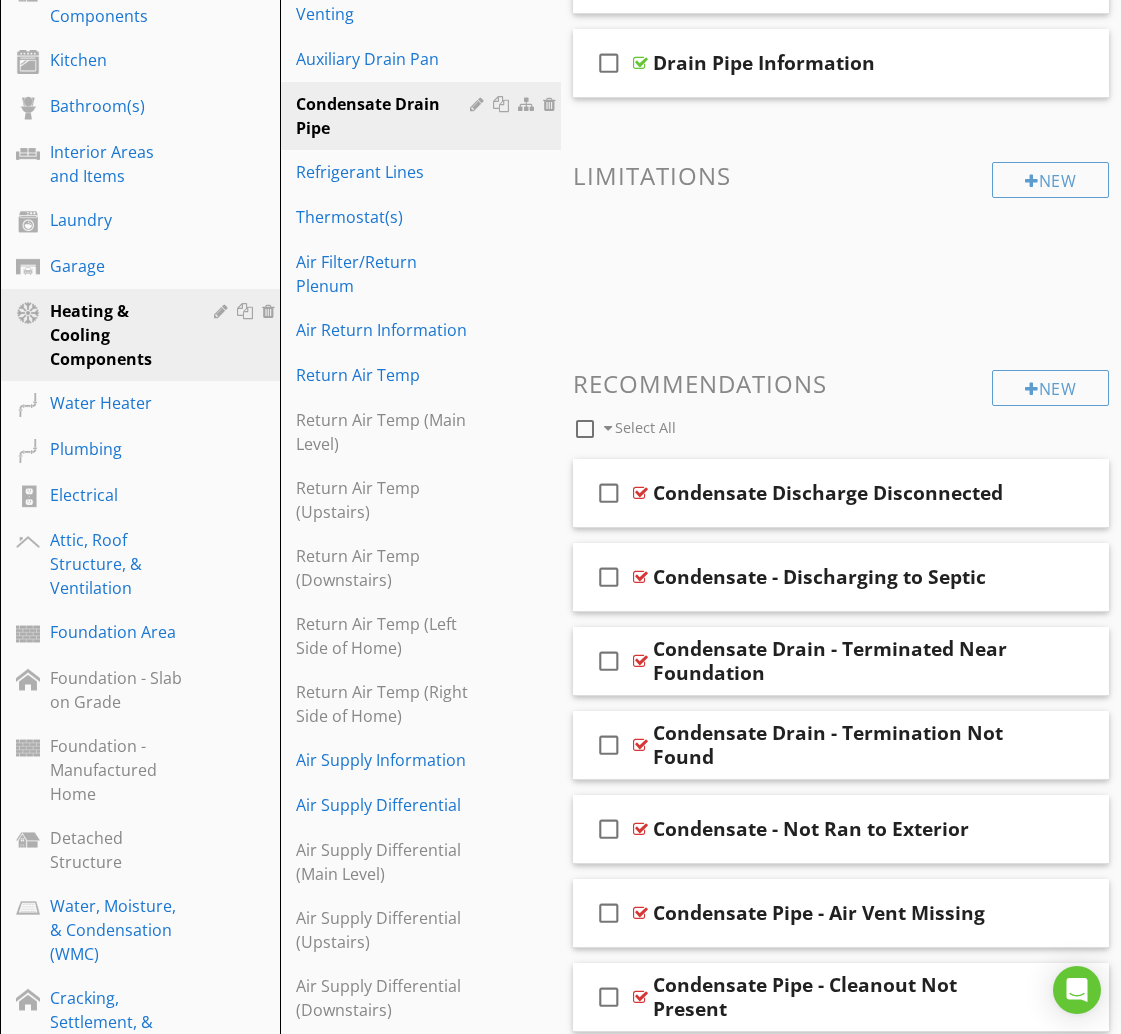 click at bounding box center [585, 429] 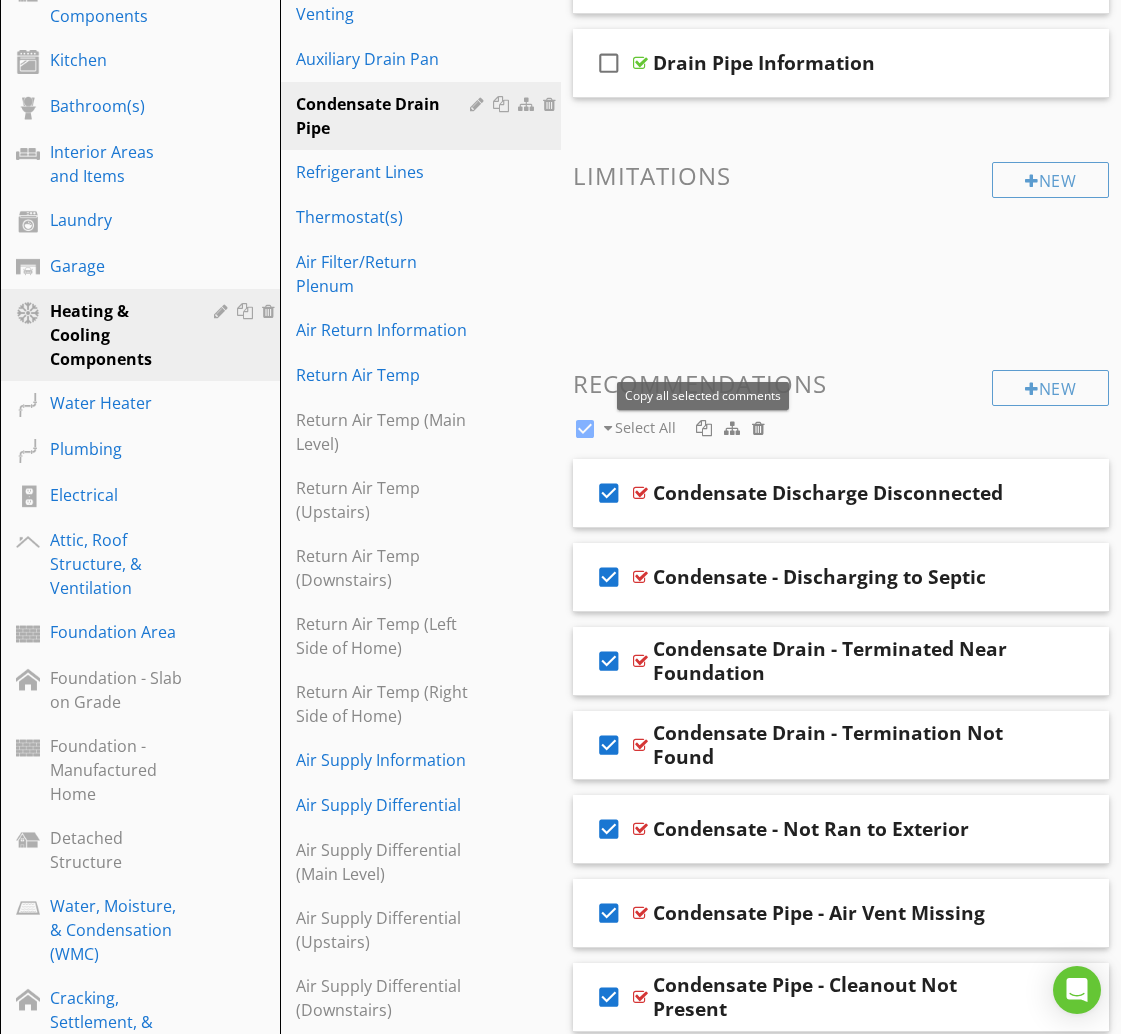 click at bounding box center (704, 428) 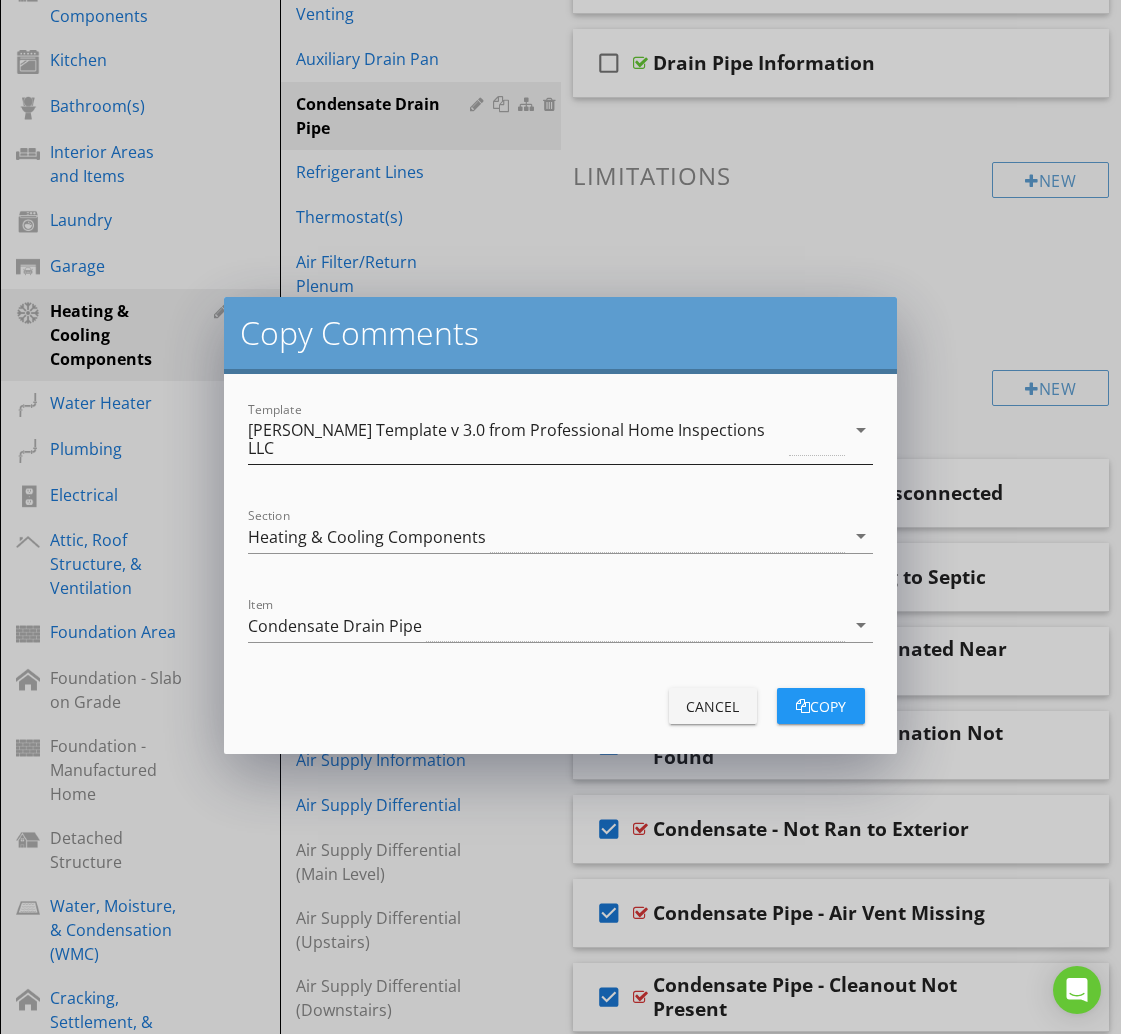 click on "[PERSON_NAME] Template v 3.0 from Professional Home Inspections LLC" at bounding box center [516, 439] 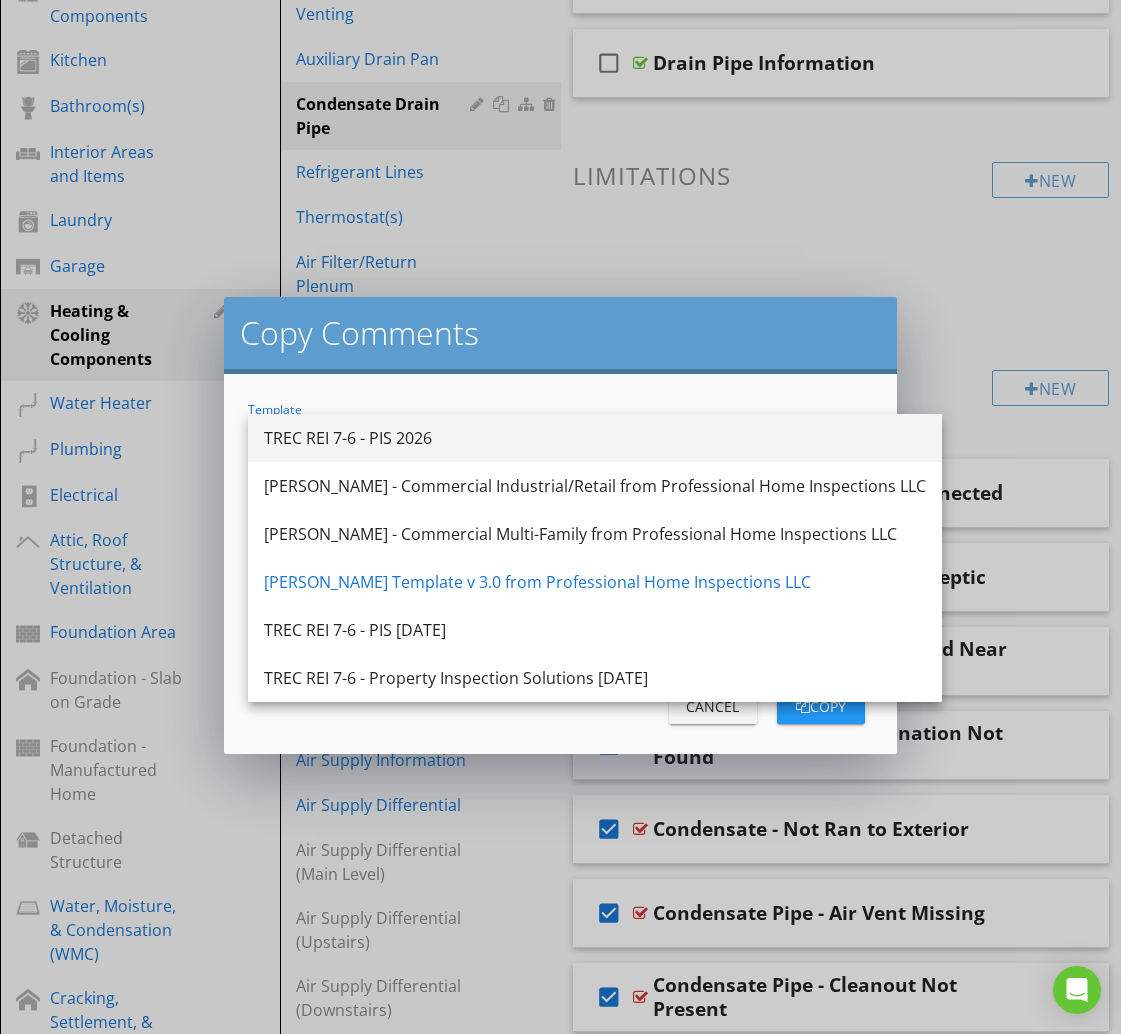 click on "TREC REI 7-6 - PIS 2026" at bounding box center [595, 438] 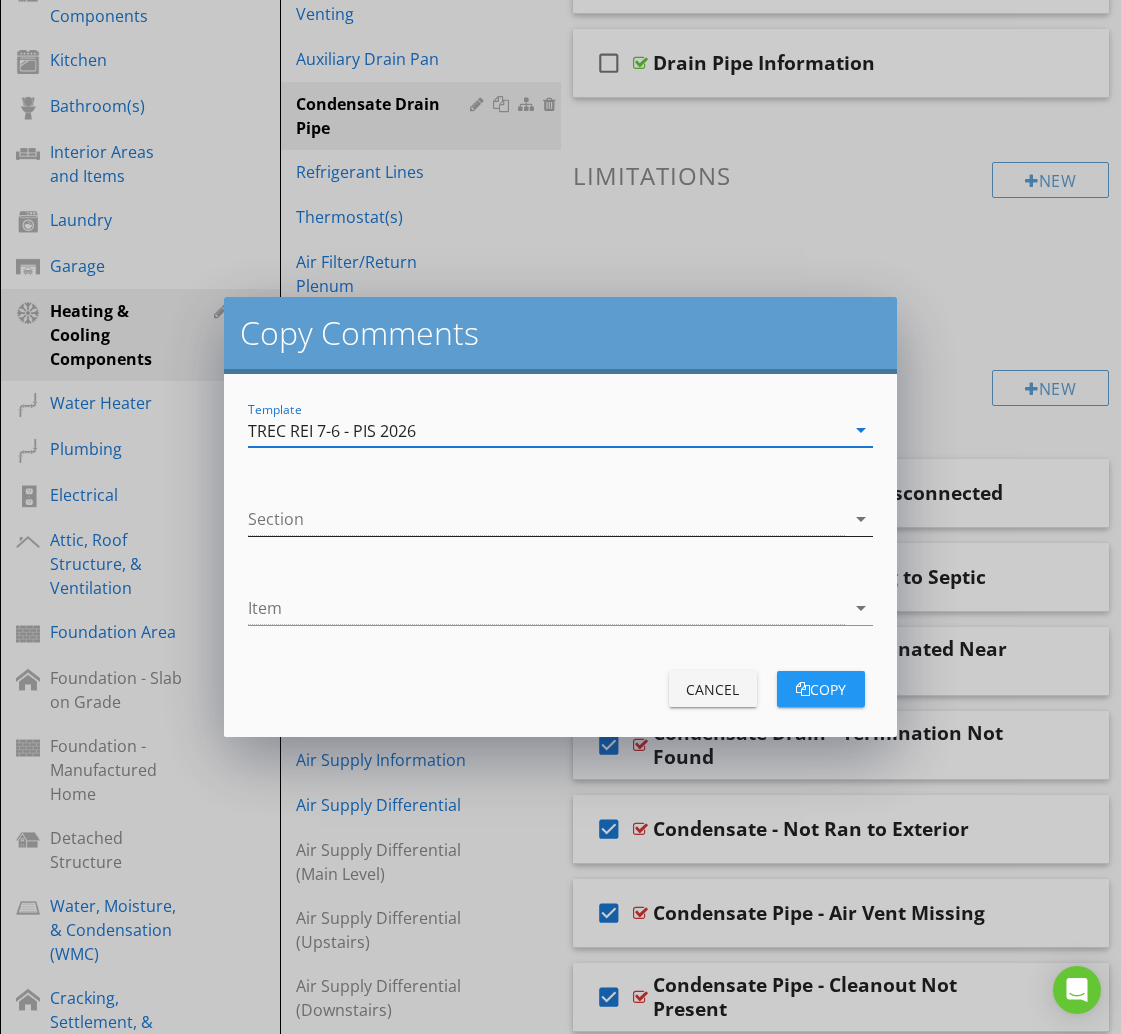 click at bounding box center [546, 519] 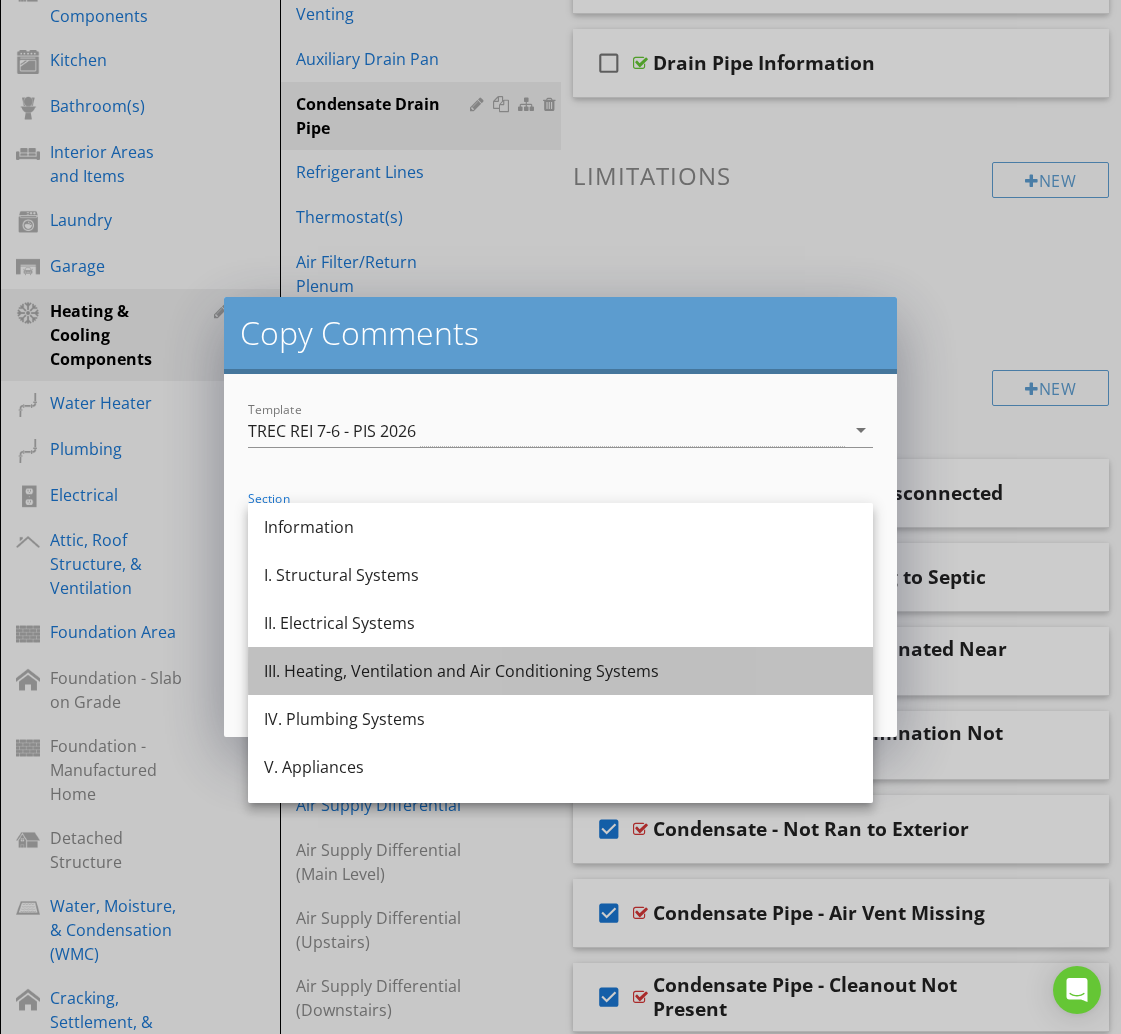click on "III. Heating, Ventilation and Air Conditioning Systems" at bounding box center (560, 671) 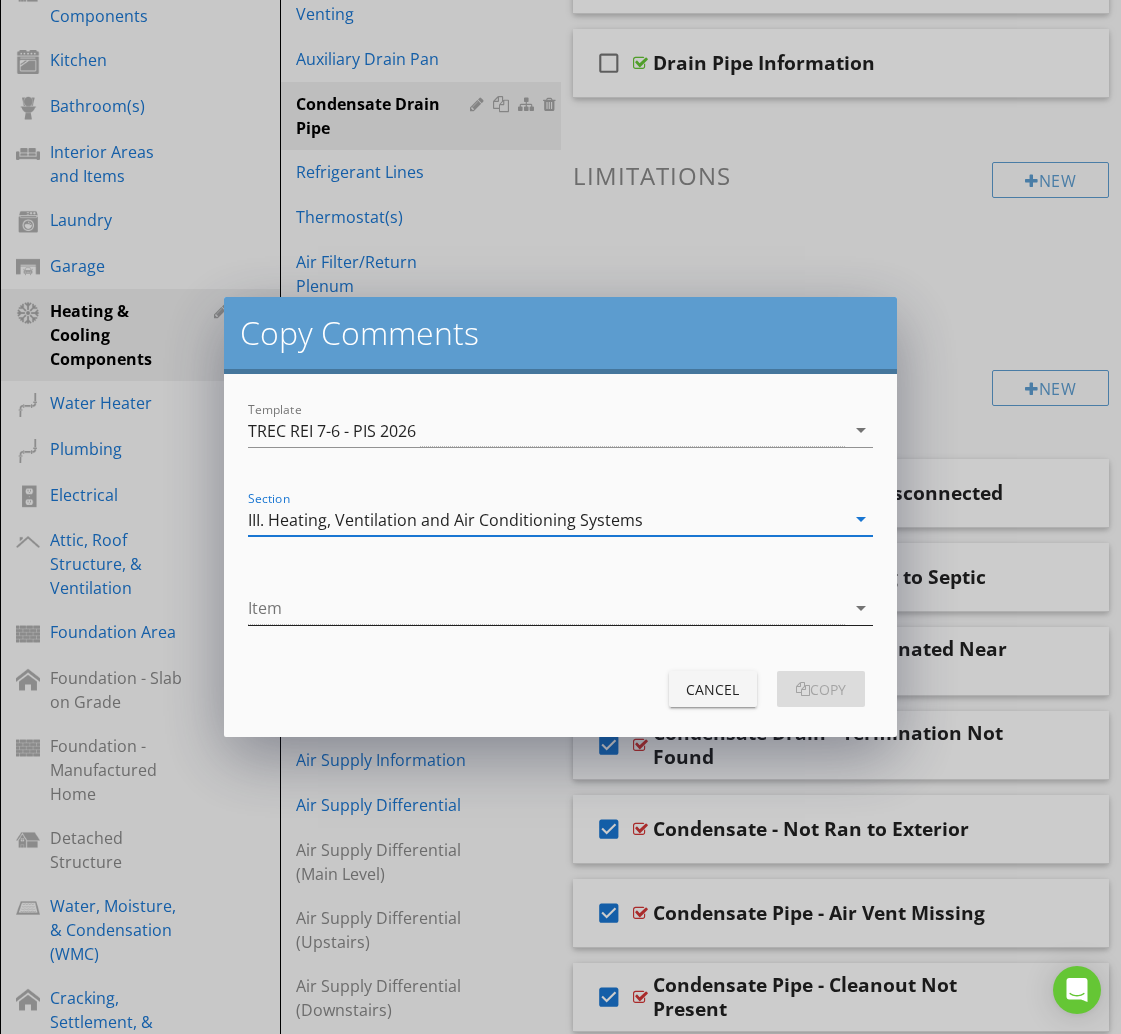 click at bounding box center (546, 608) 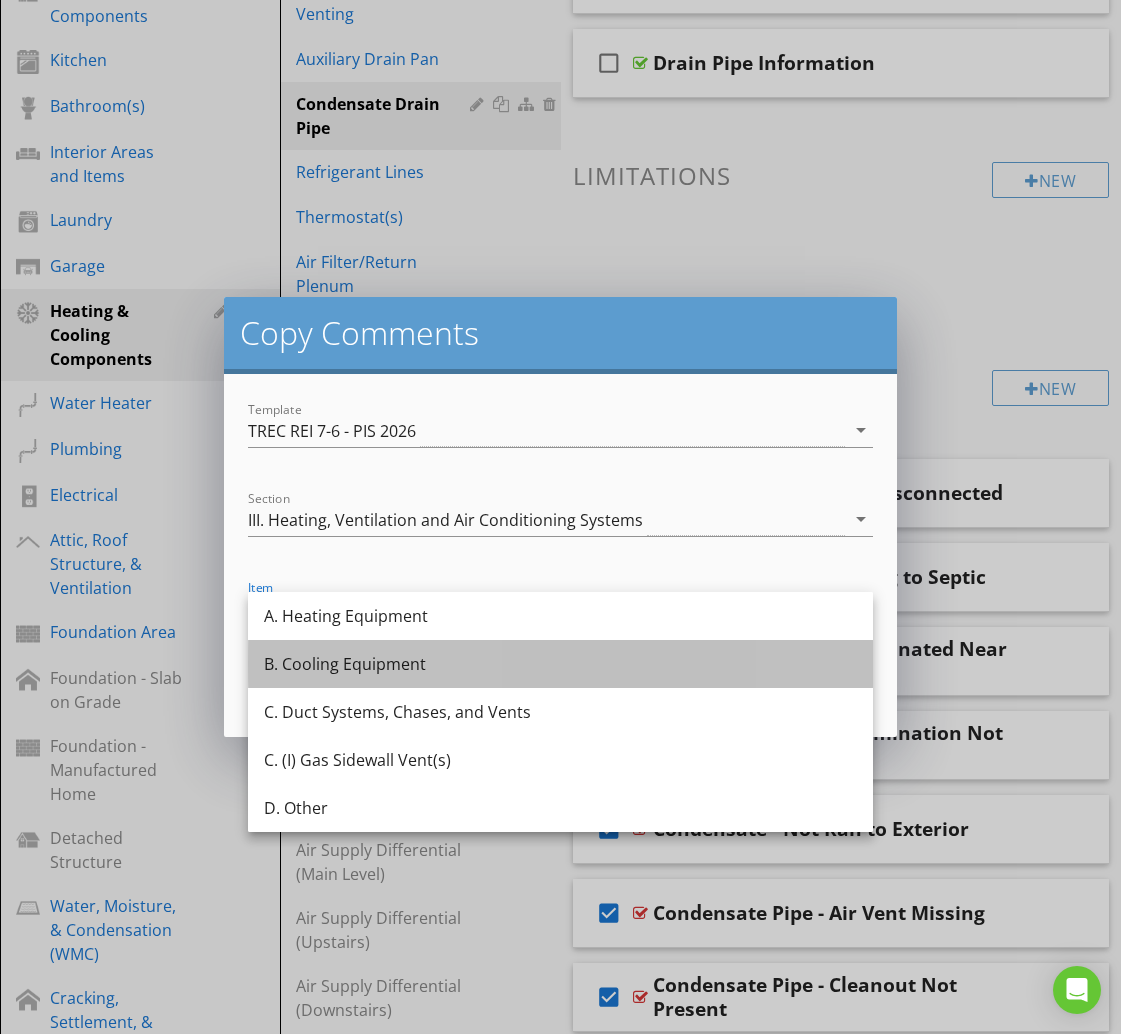 click on "B. Cooling Equipment" at bounding box center (560, 664) 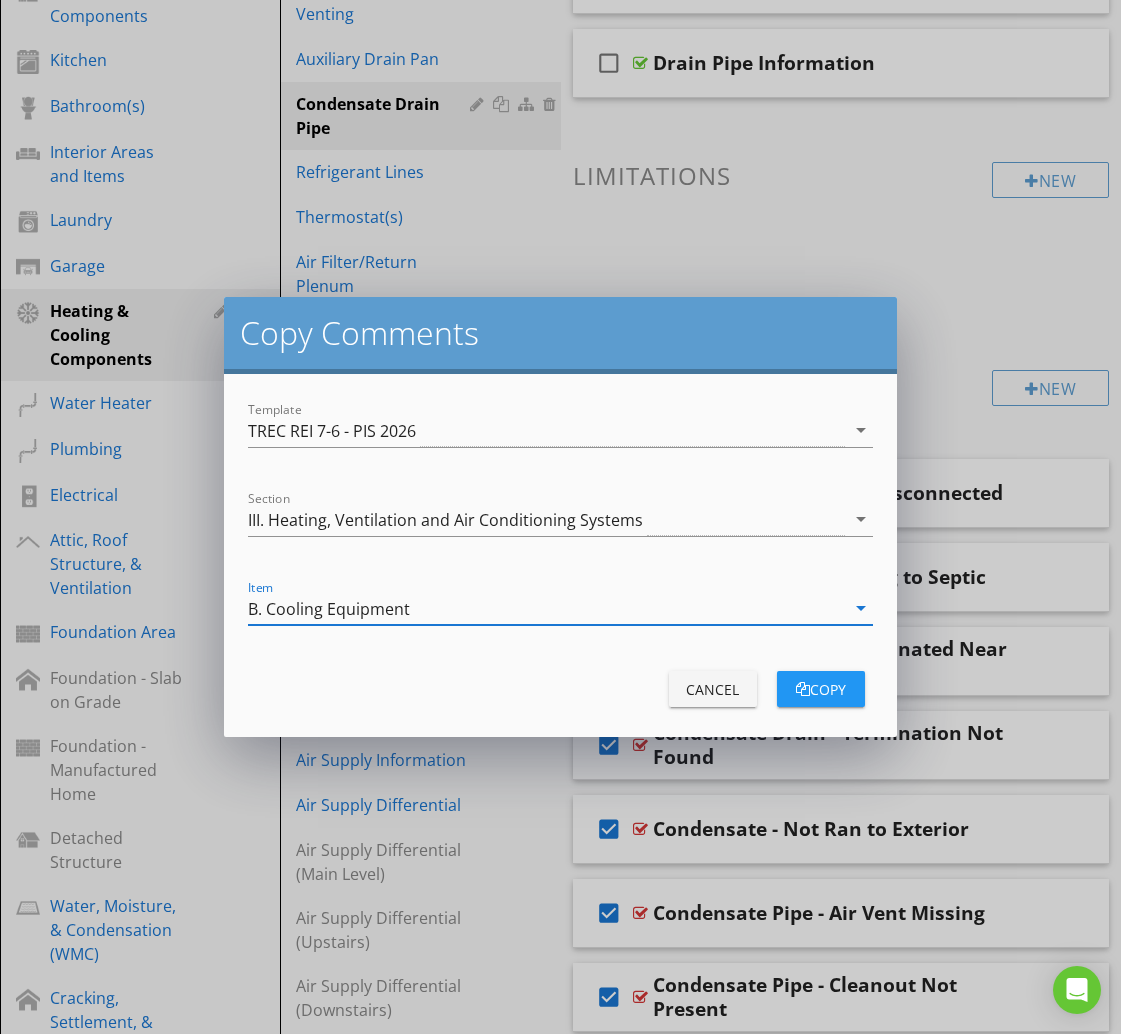 click at bounding box center (803, 689) 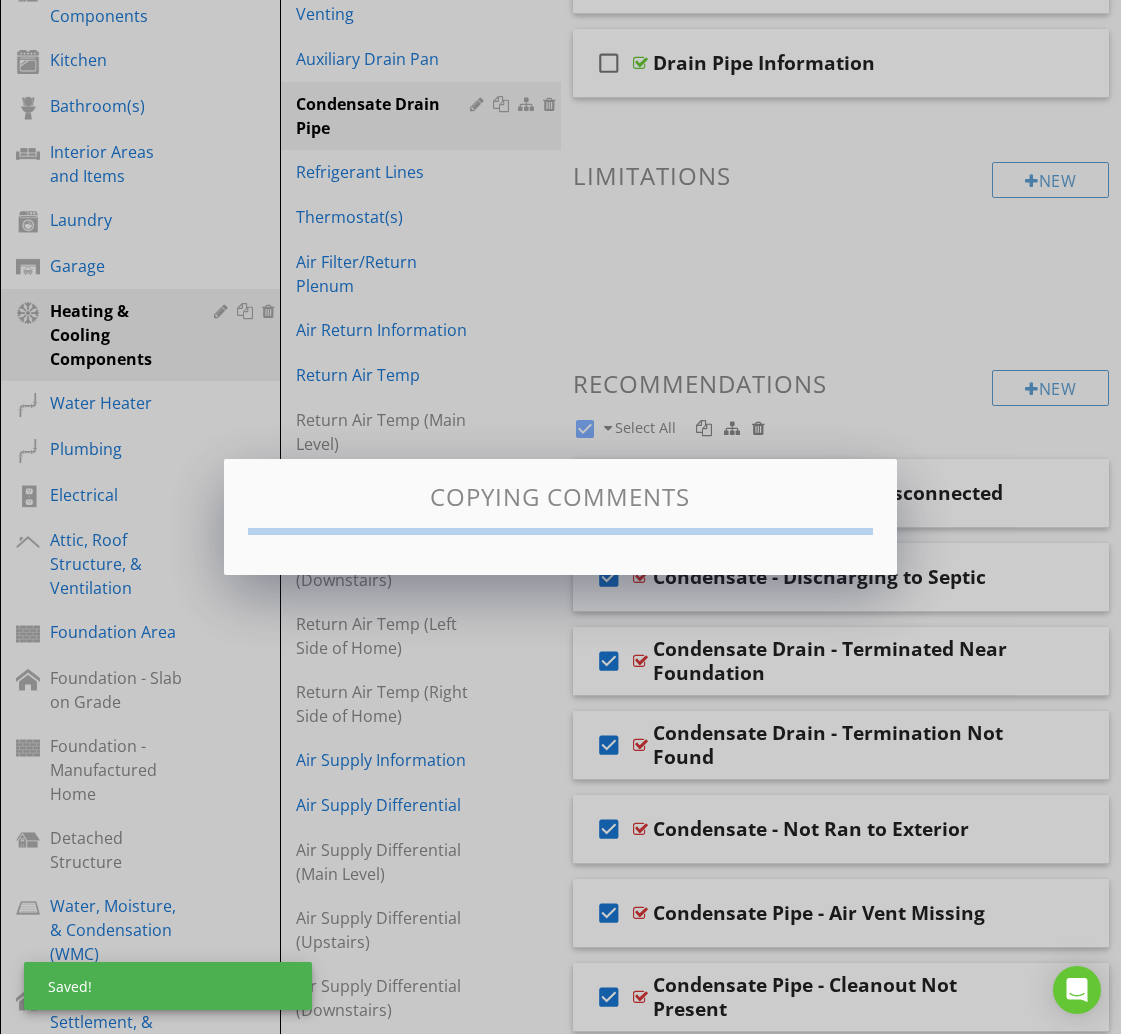 checkbox on "false" 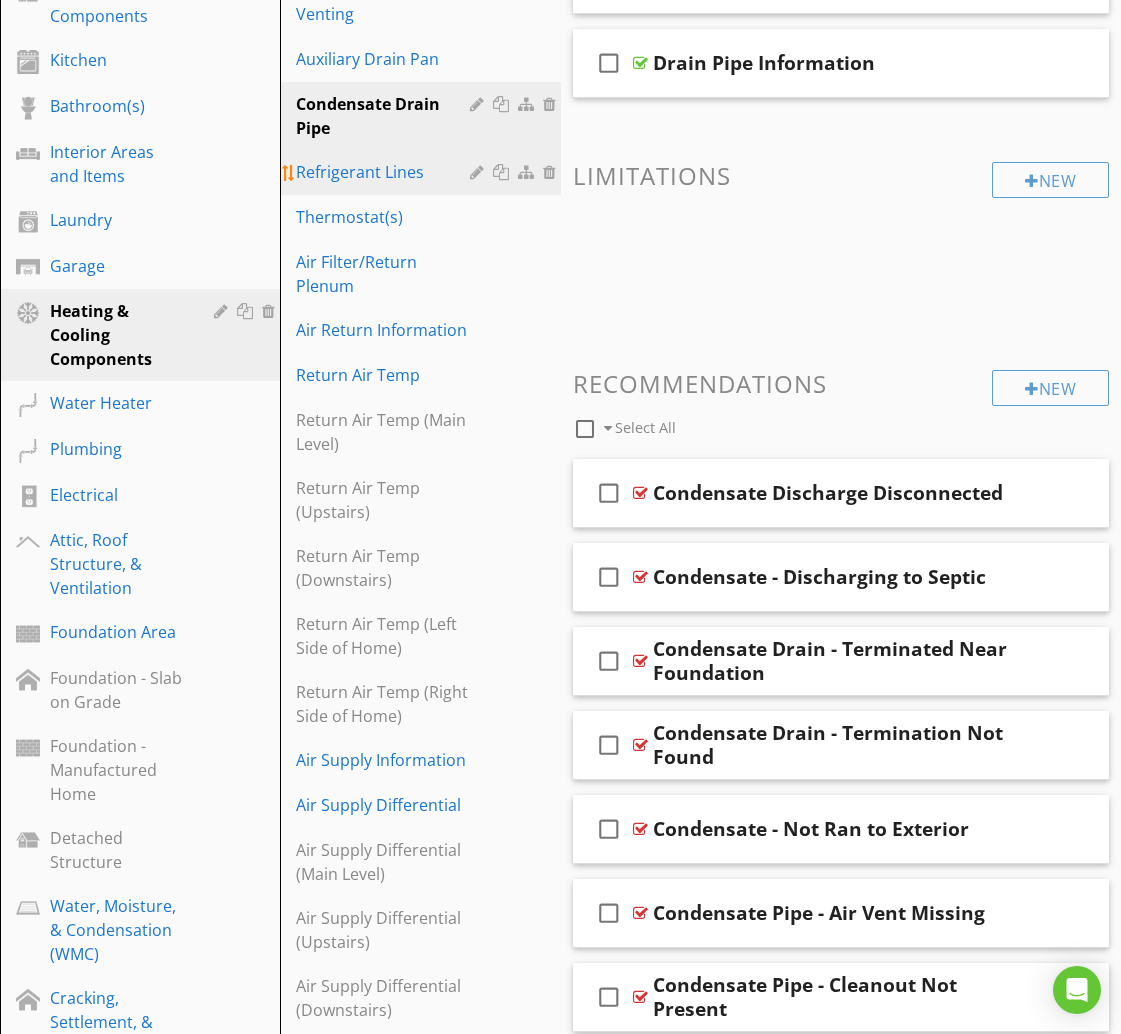 click on "Refrigerant Lines" at bounding box center [385, 172] 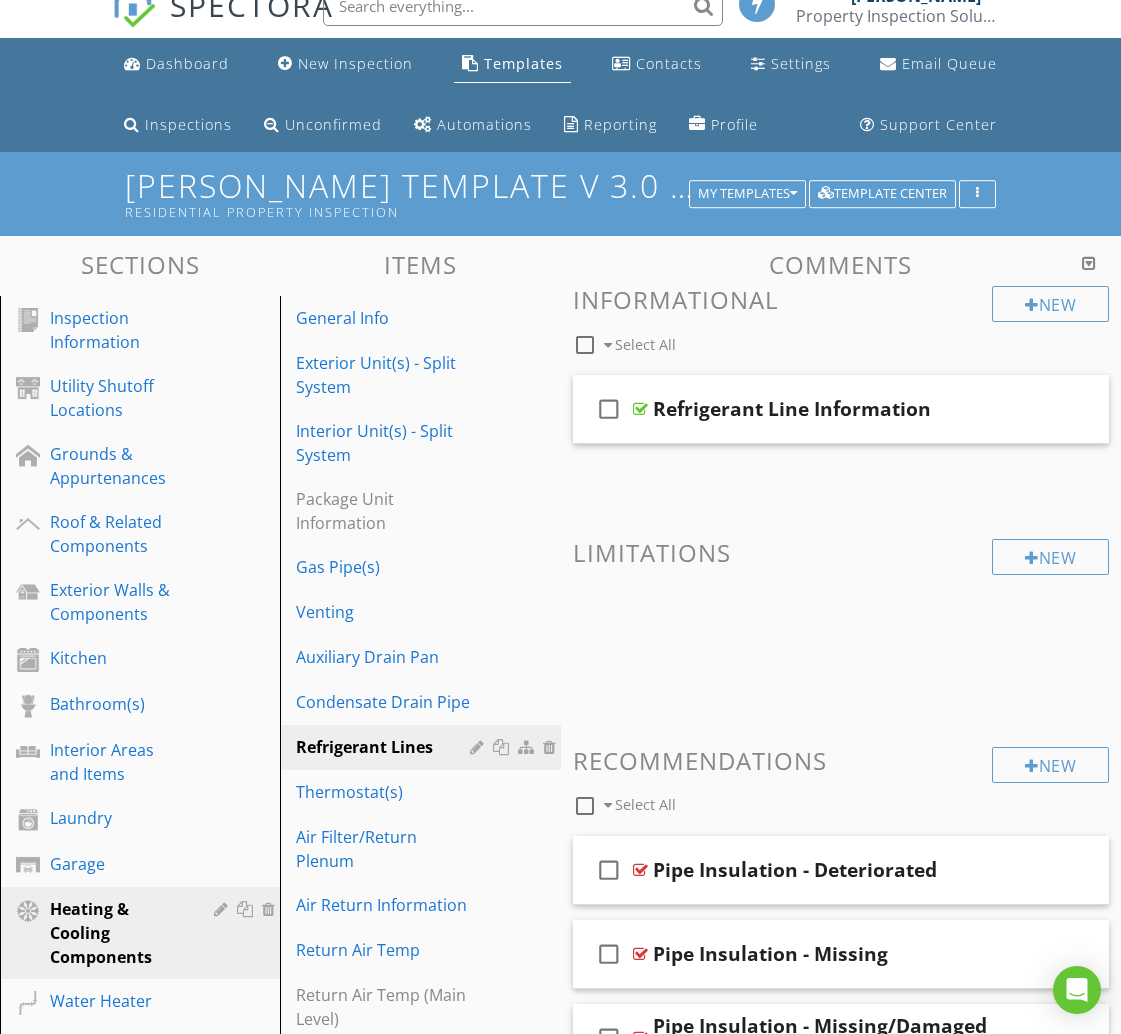 scroll, scrollTop: 0, scrollLeft: 0, axis: both 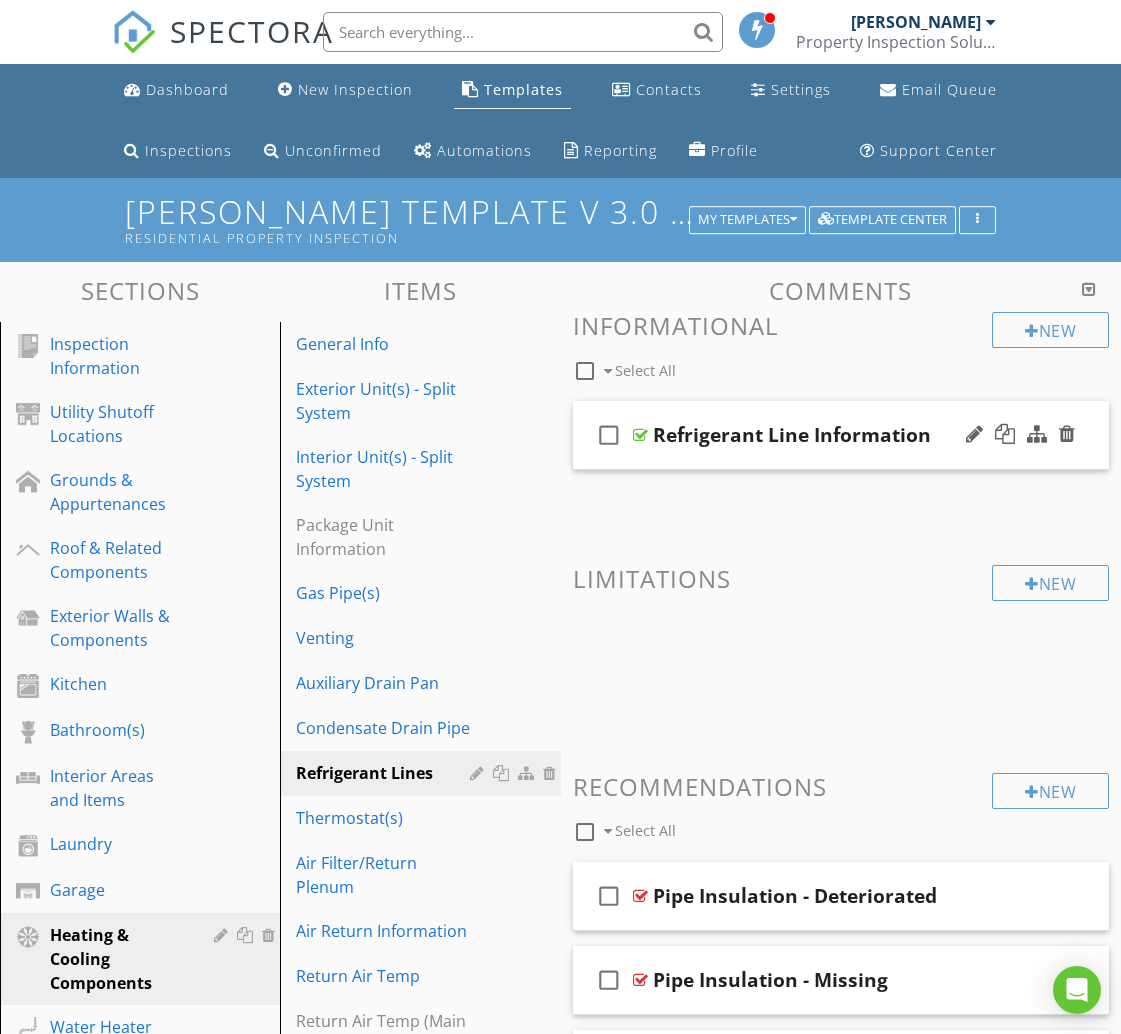 click on "check_box_outline_blank
Refrigerant Line Information" at bounding box center (841, 435) 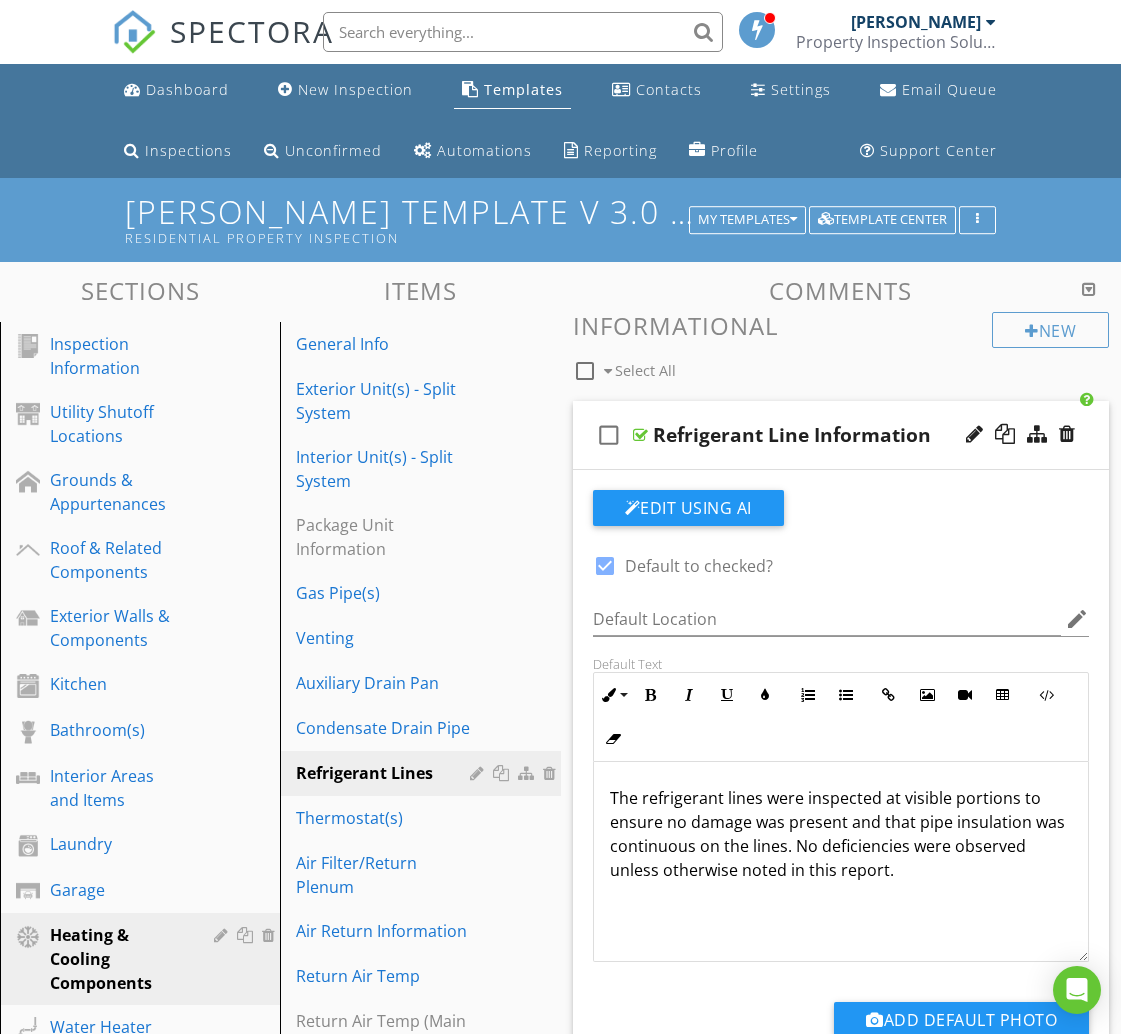 click on "check_box_outline_blank
Refrigerant Line Information" at bounding box center [841, 435] 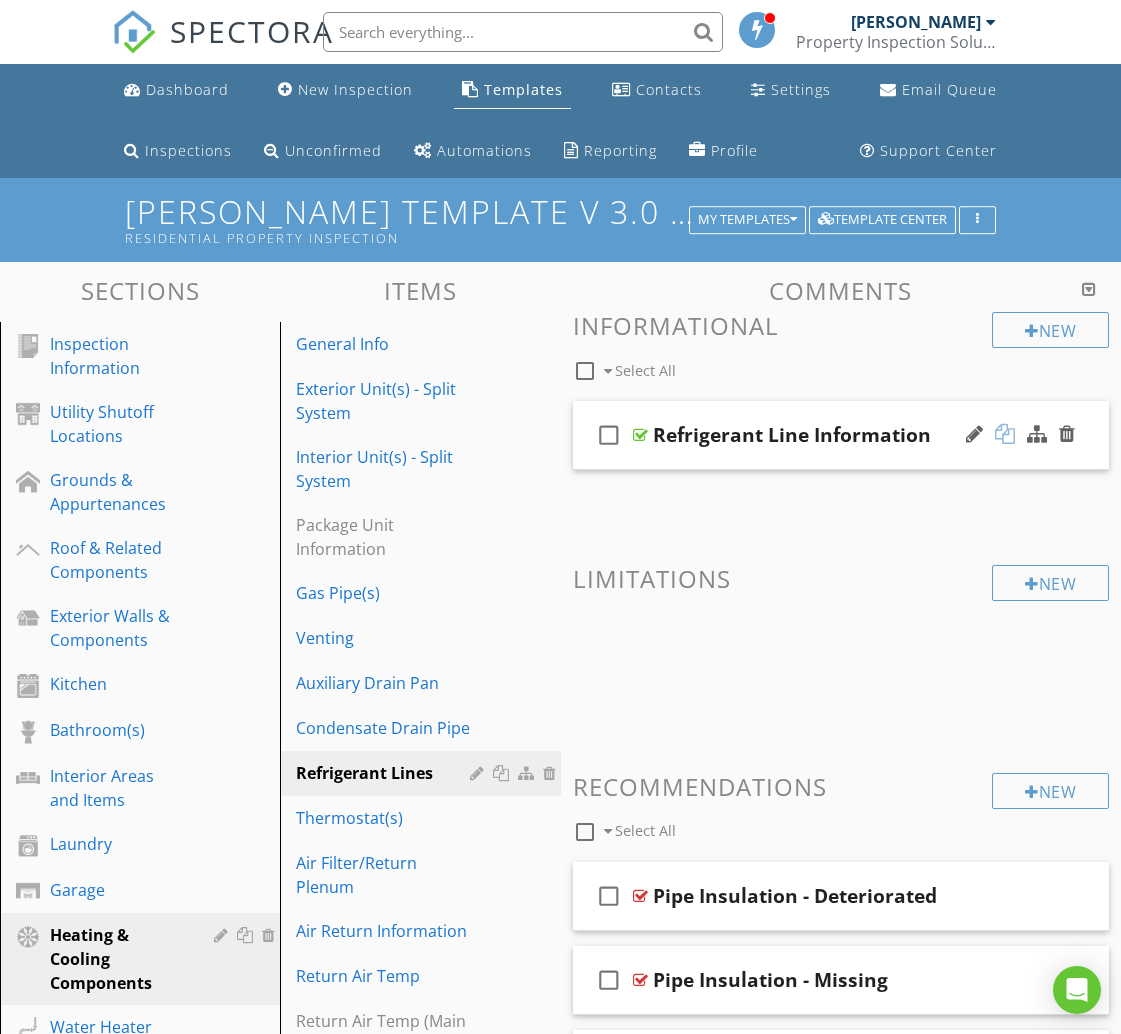 click at bounding box center (1005, 434) 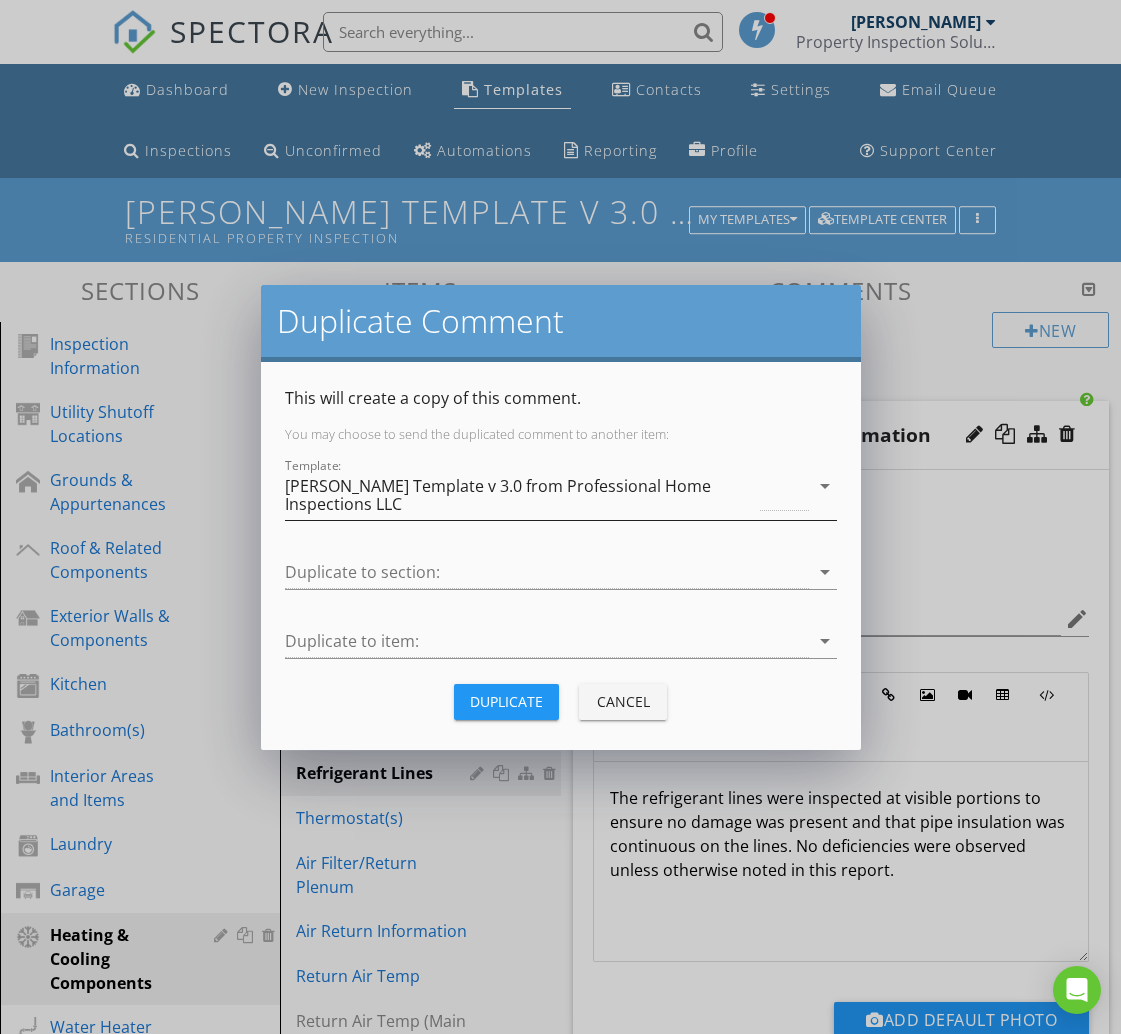 click on "[PERSON_NAME] Template v 3.0 from Professional Home Inspections LLC" at bounding box center (521, 495) 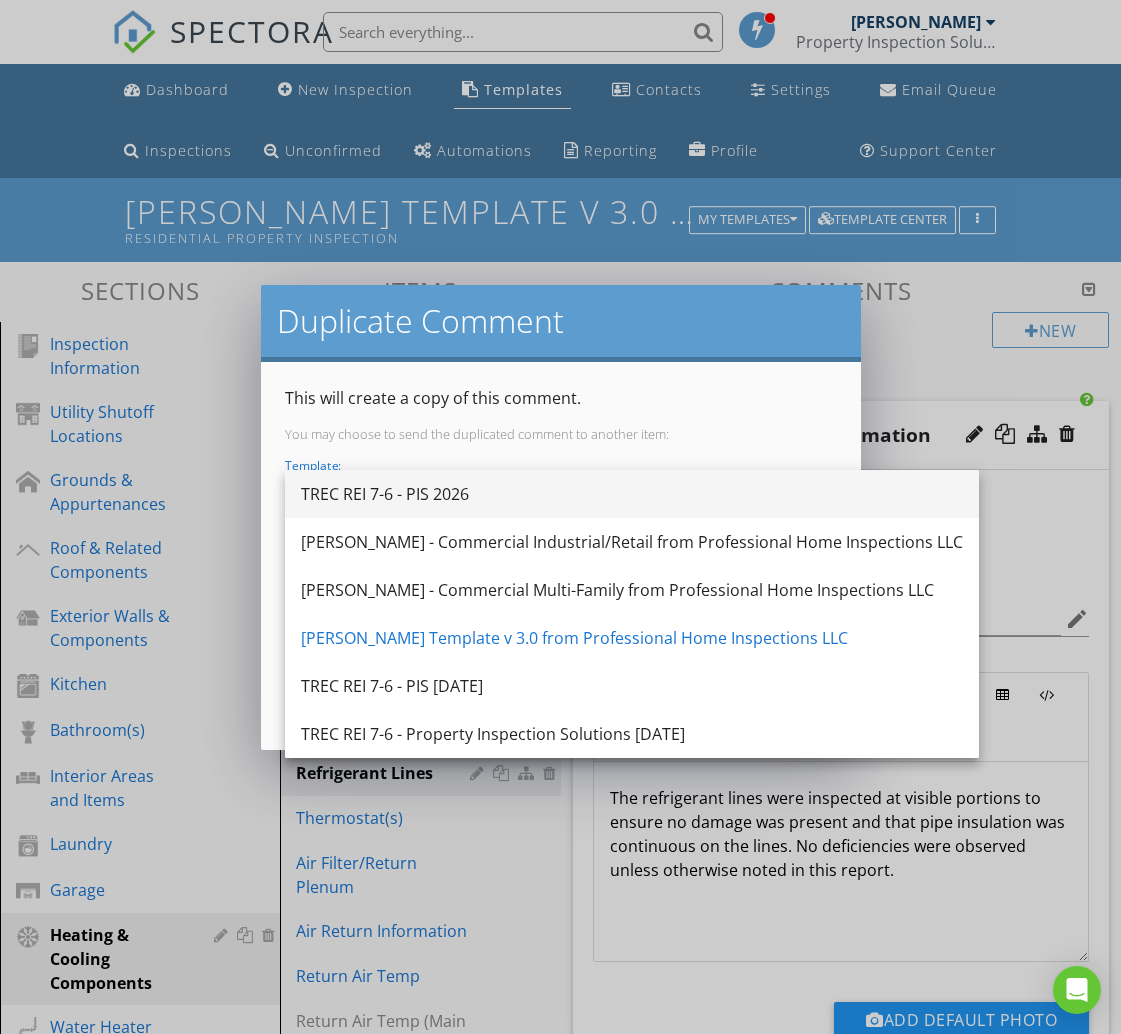 click on "TREC REI 7-6 - PIS 2026" at bounding box center [632, 494] 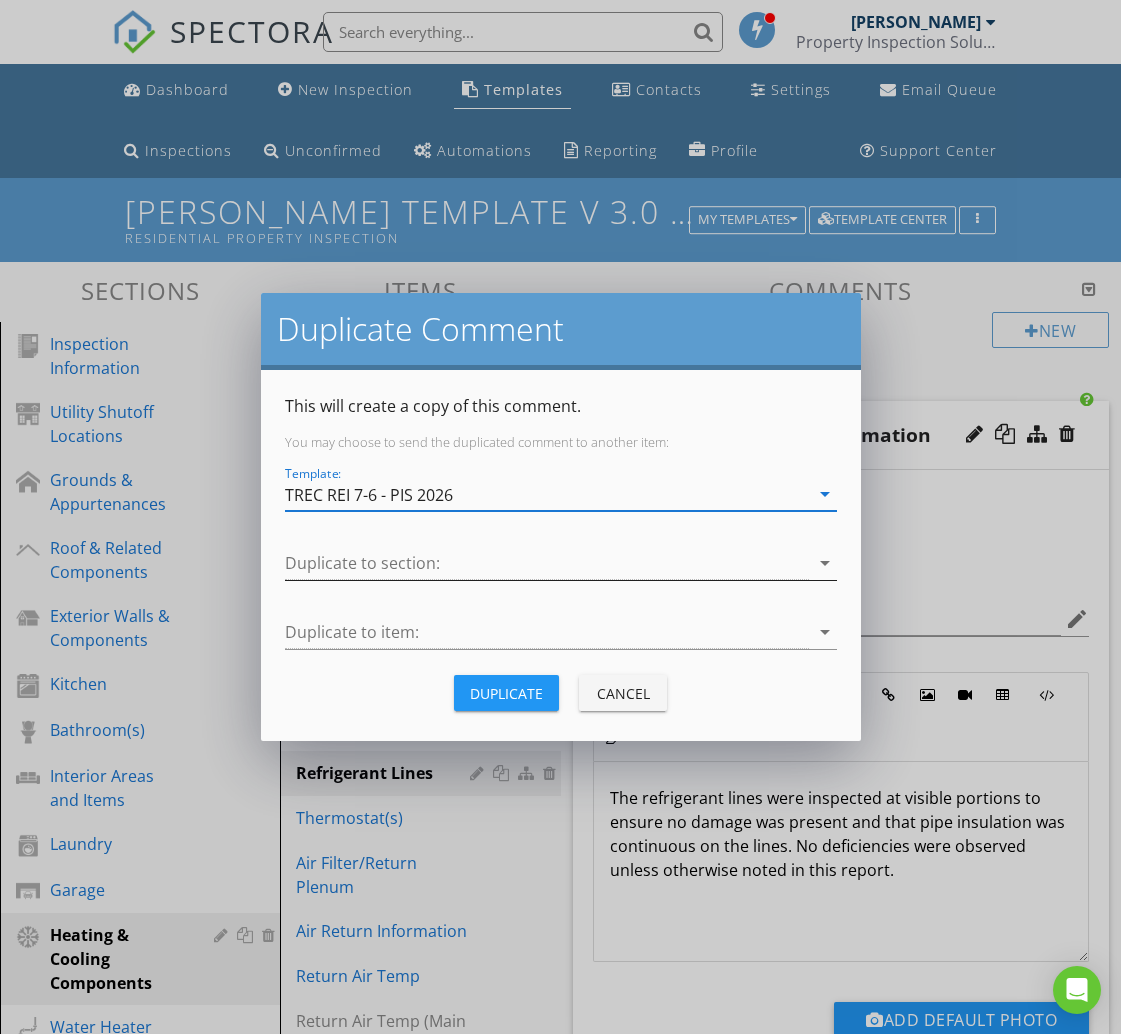 click at bounding box center (547, 563) 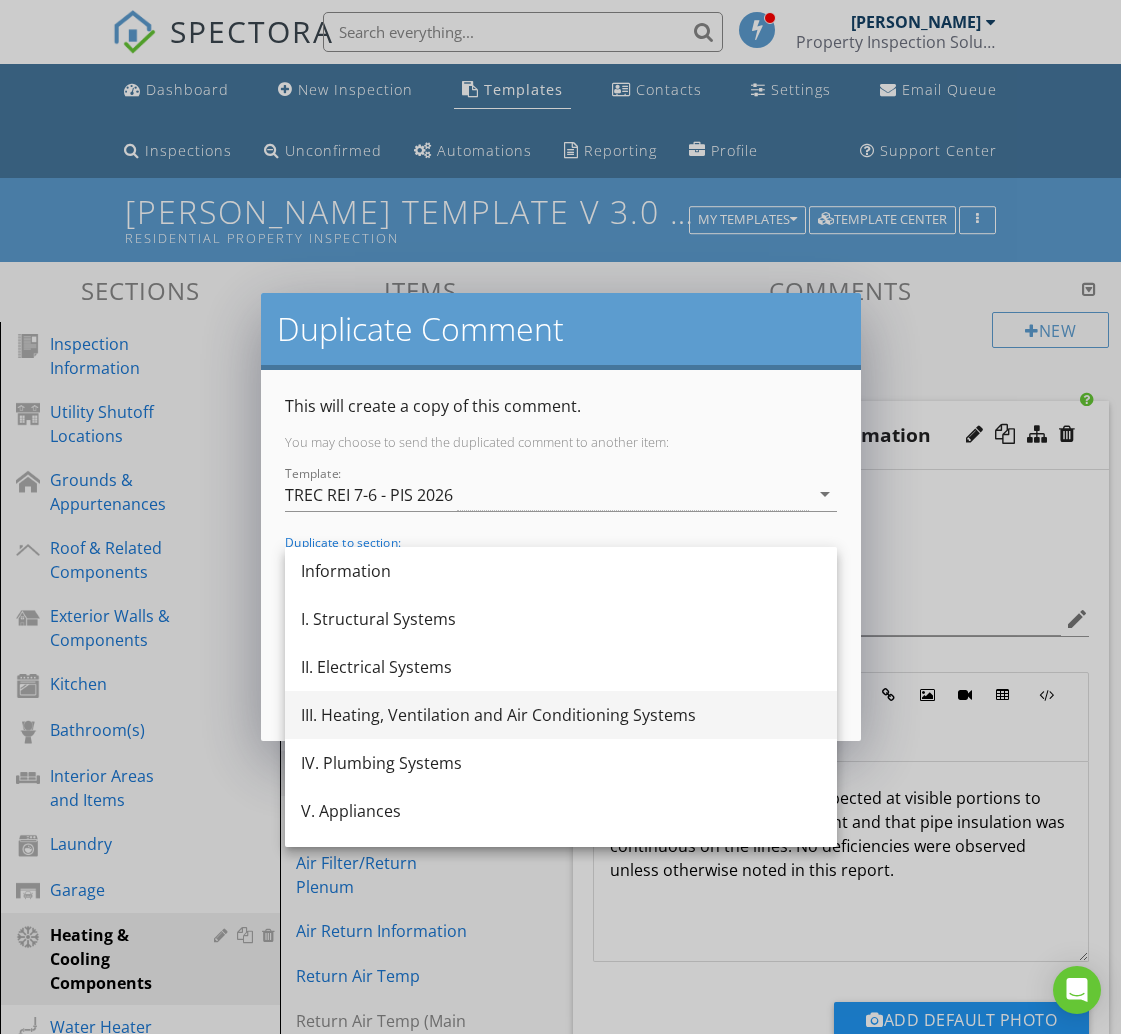 click on "III. Heating, Ventilation and Air Conditioning Systems" at bounding box center (561, 715) 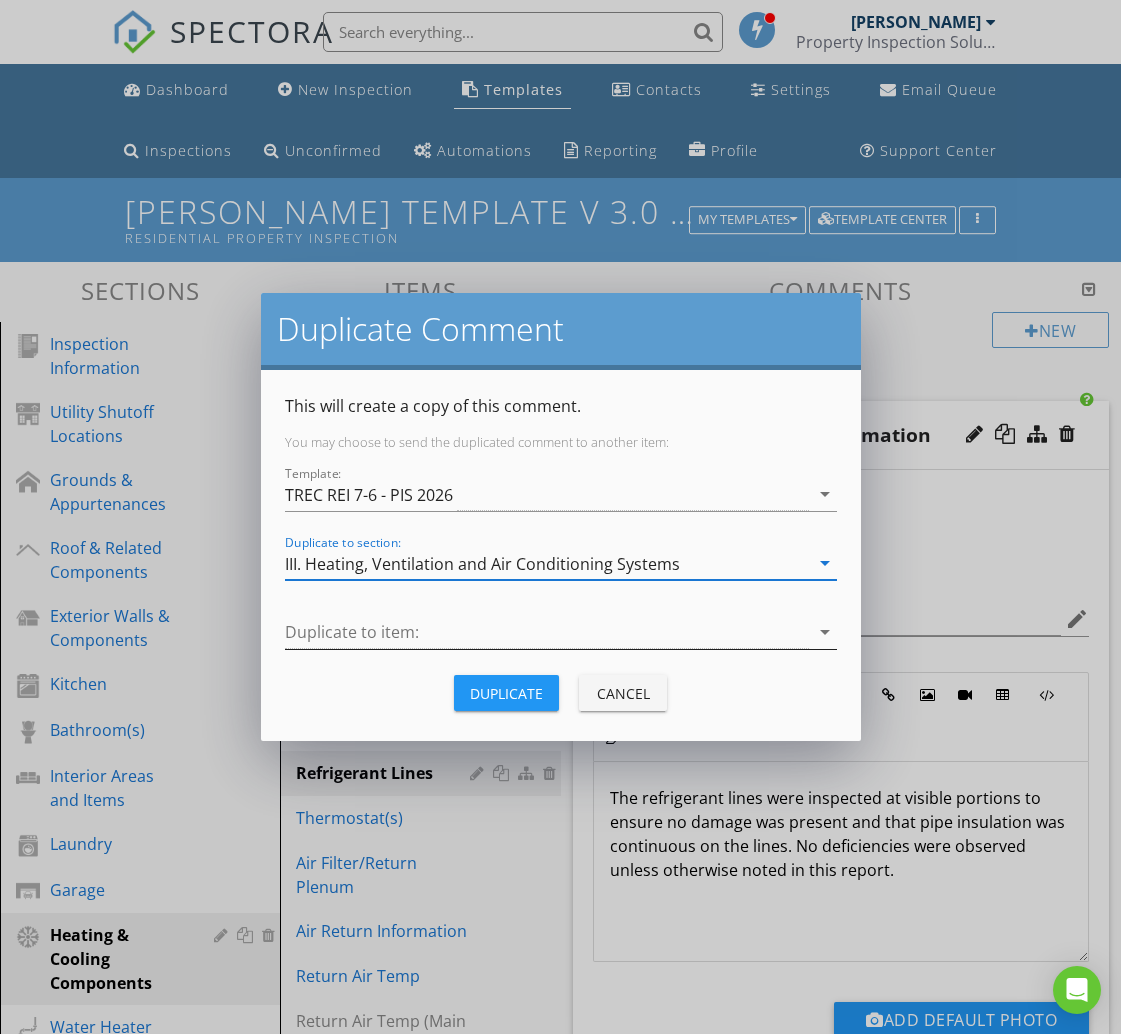 click at bounding box center (547, 632) 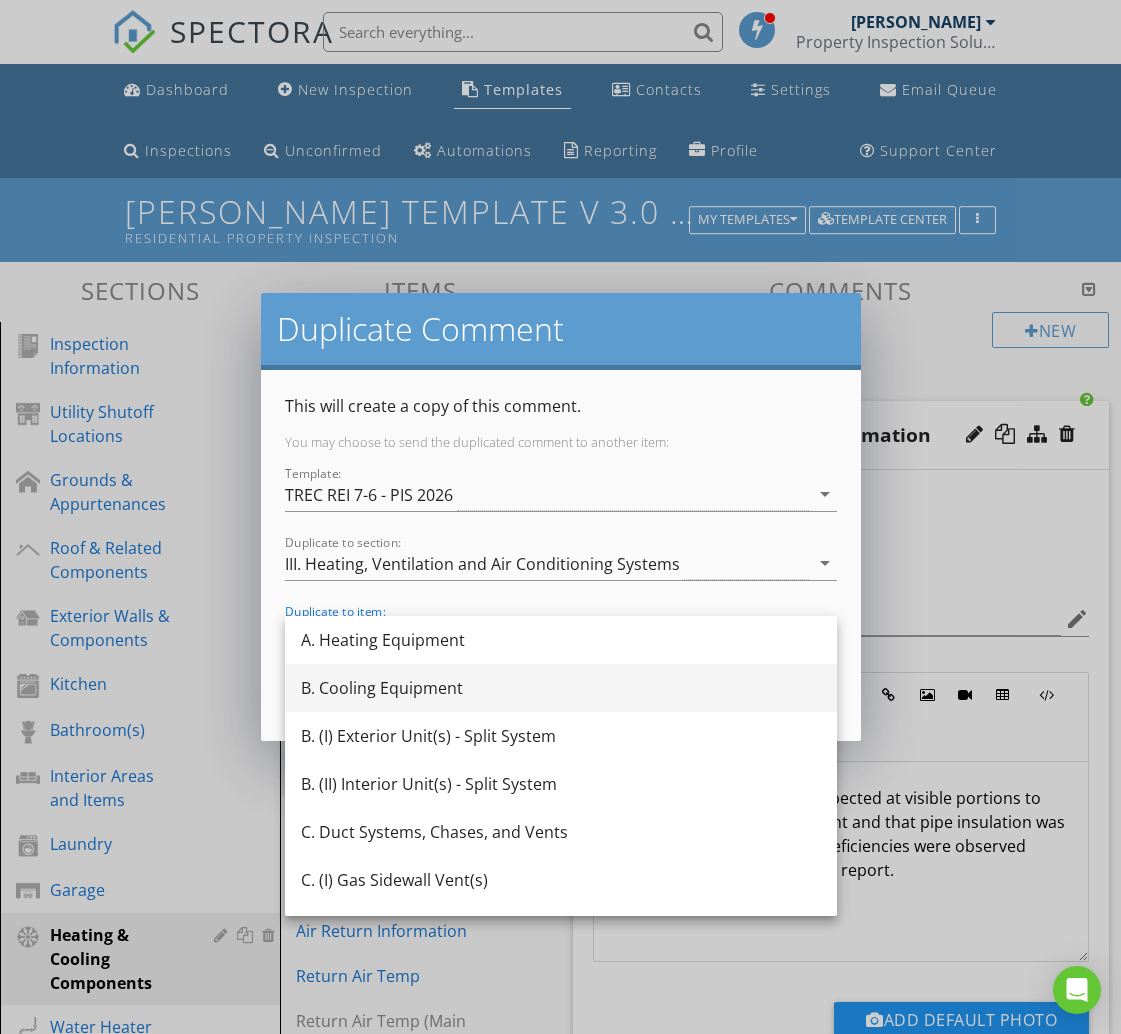 click on "B. Cooling Equipment" at bounding box center (561, 688) 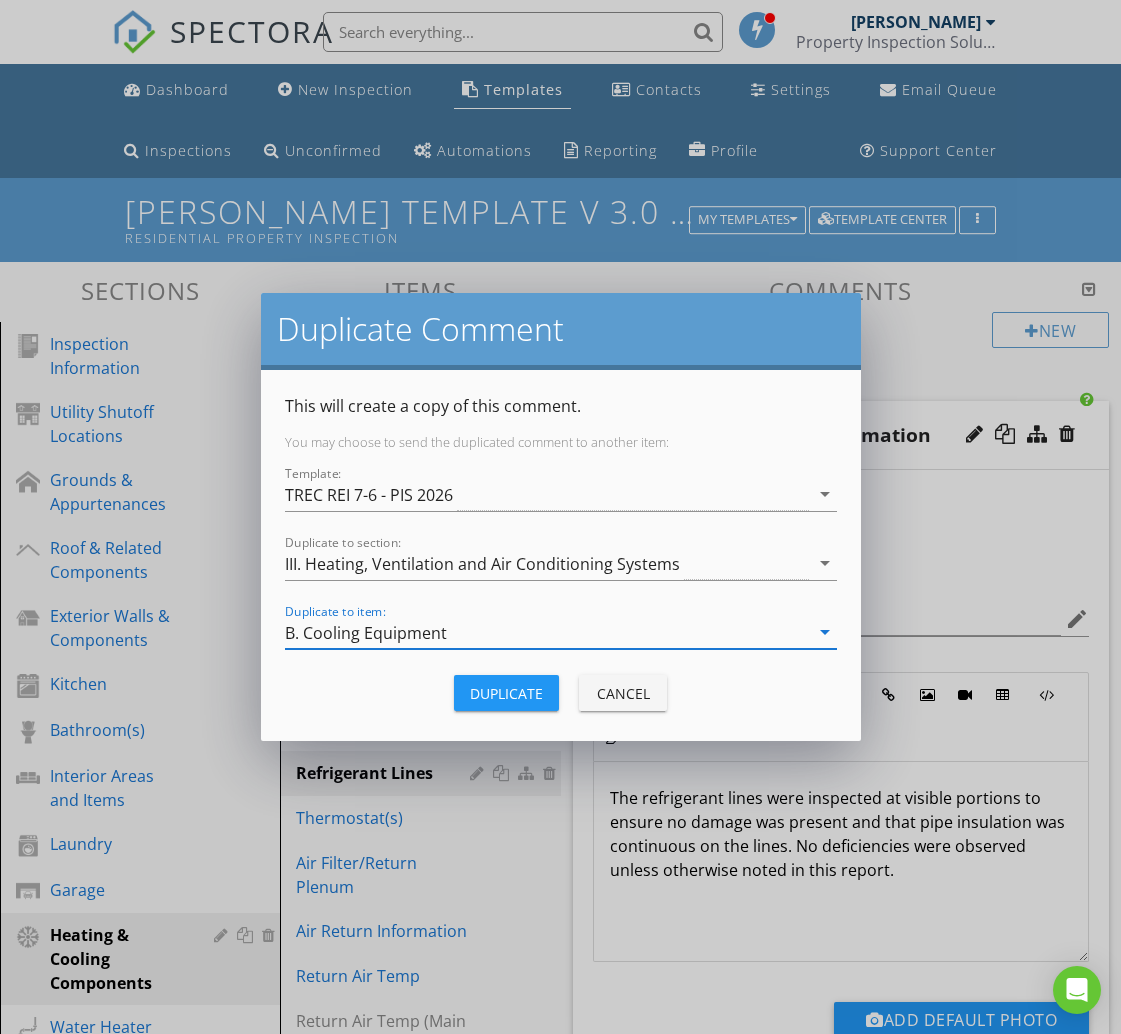 click on "Duplicate" at bounding box center (506, 693) 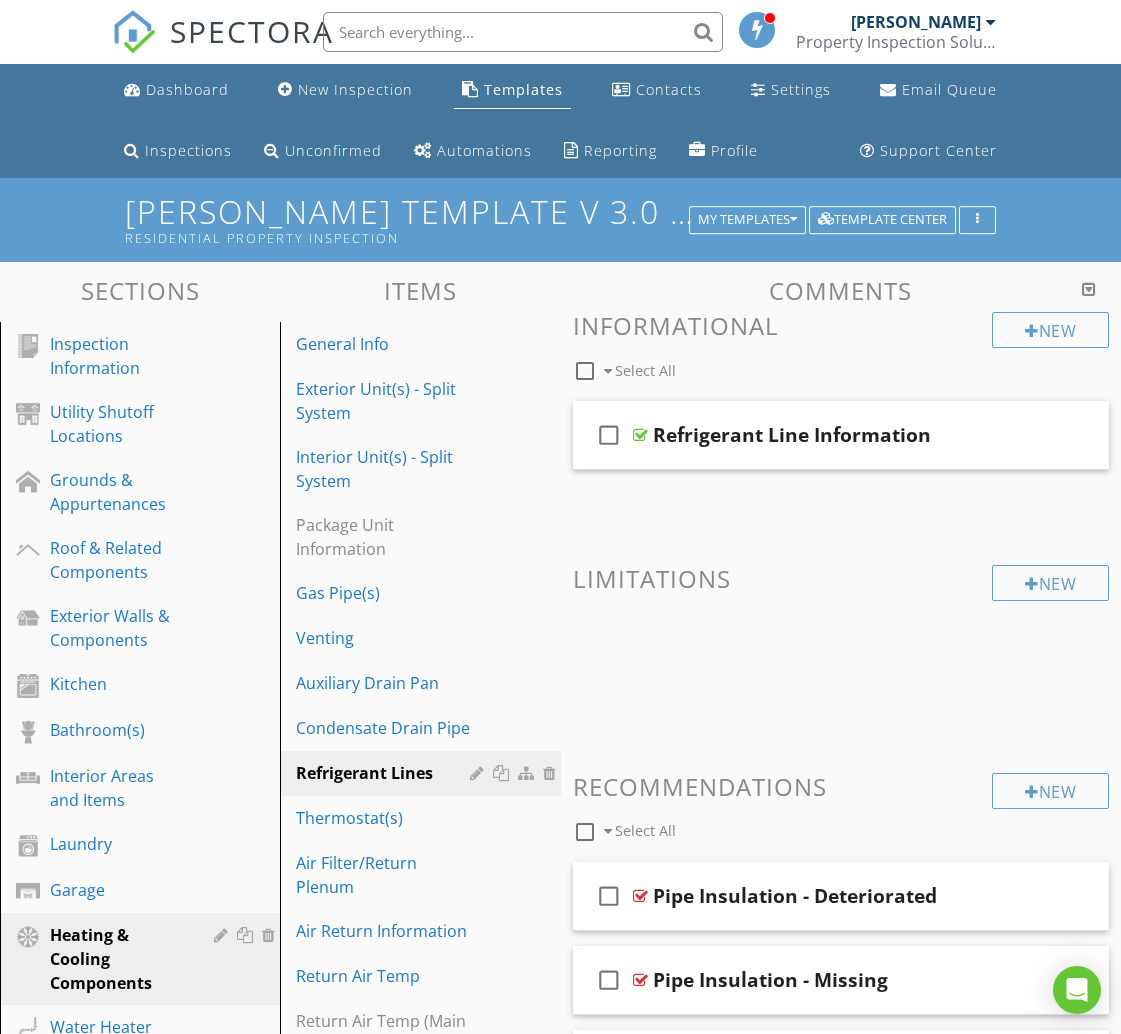 click at bounding box center [585, 832] 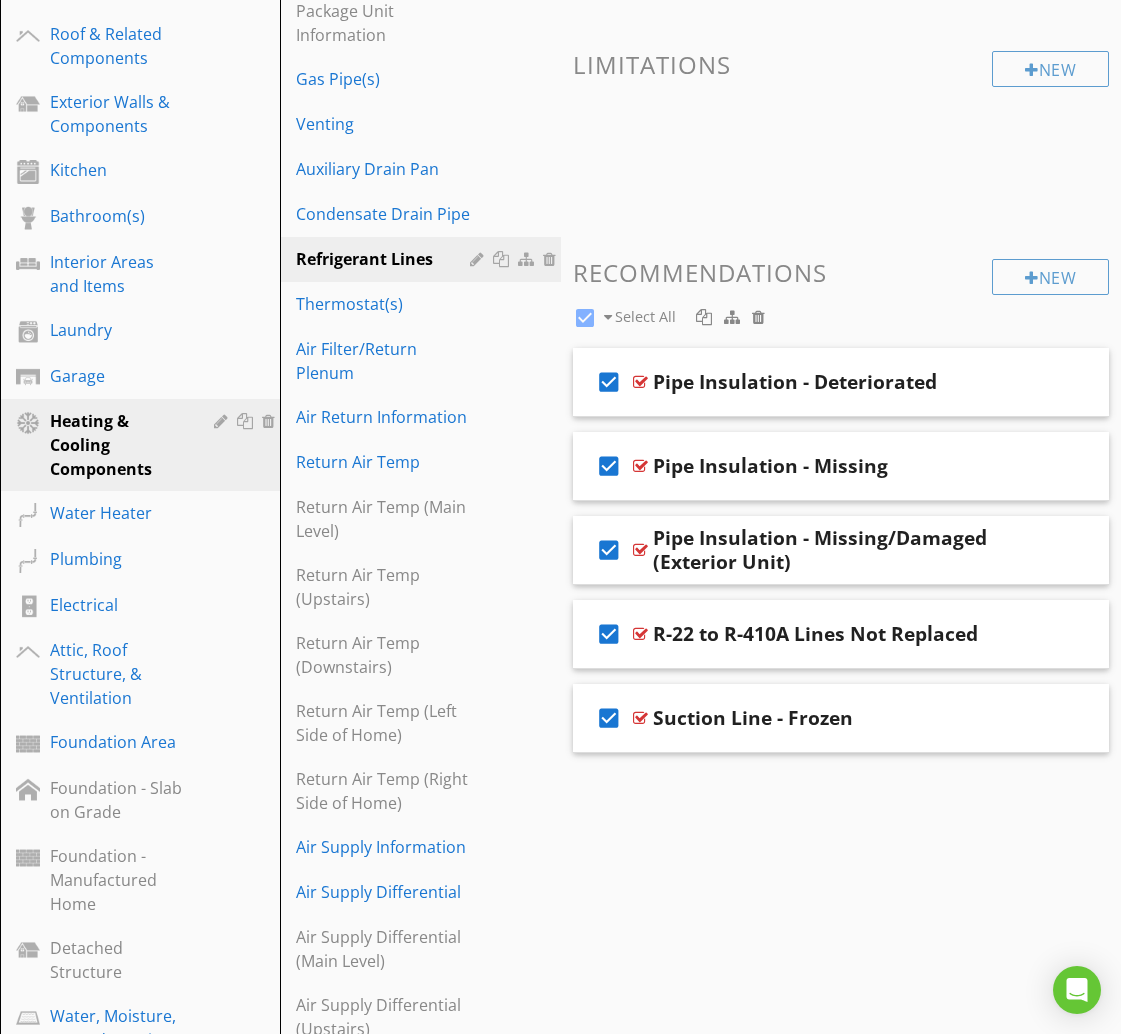 scroll, scrollTop: 515, scrollLeft: 0, axis: vertical 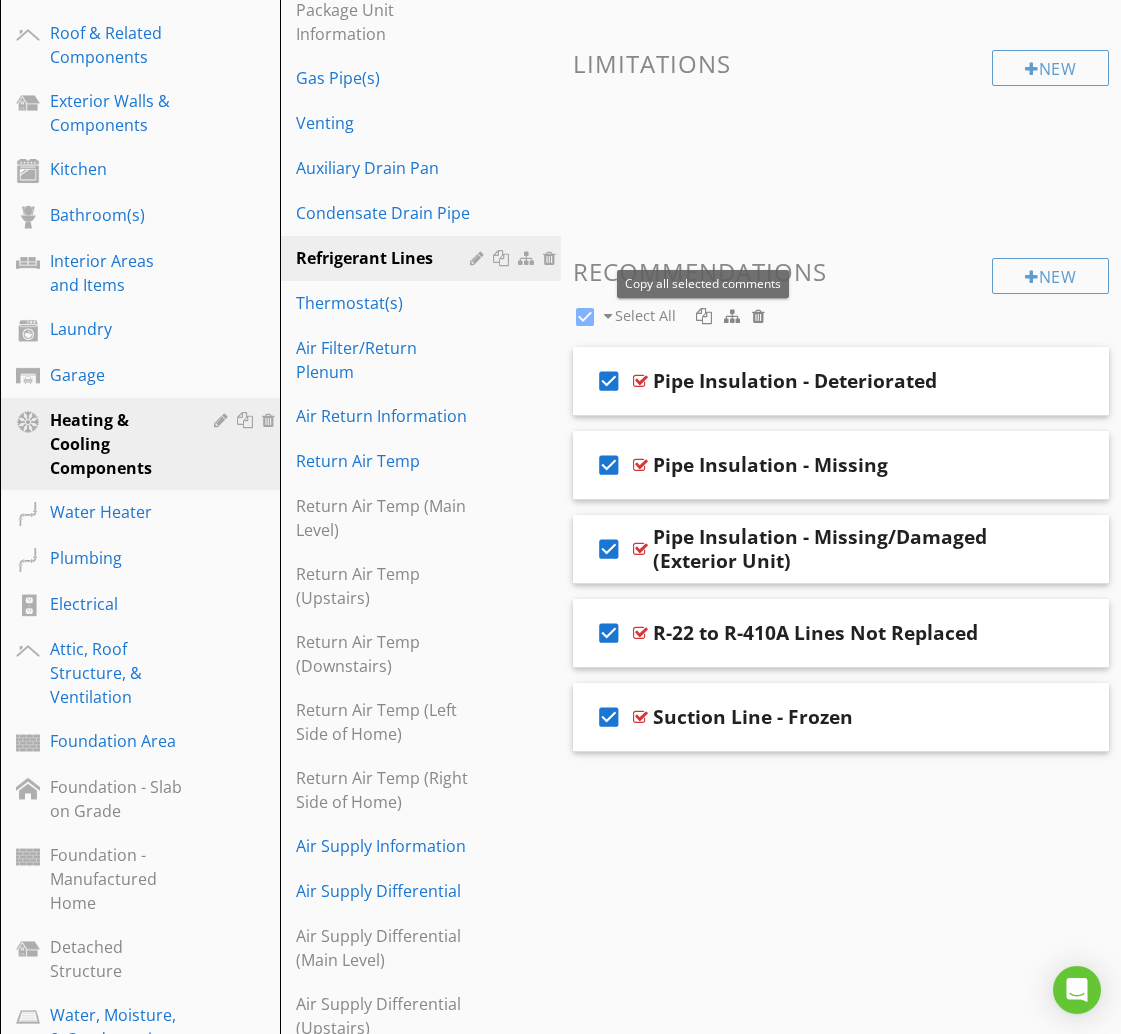 click at bounding box center [704, 316] 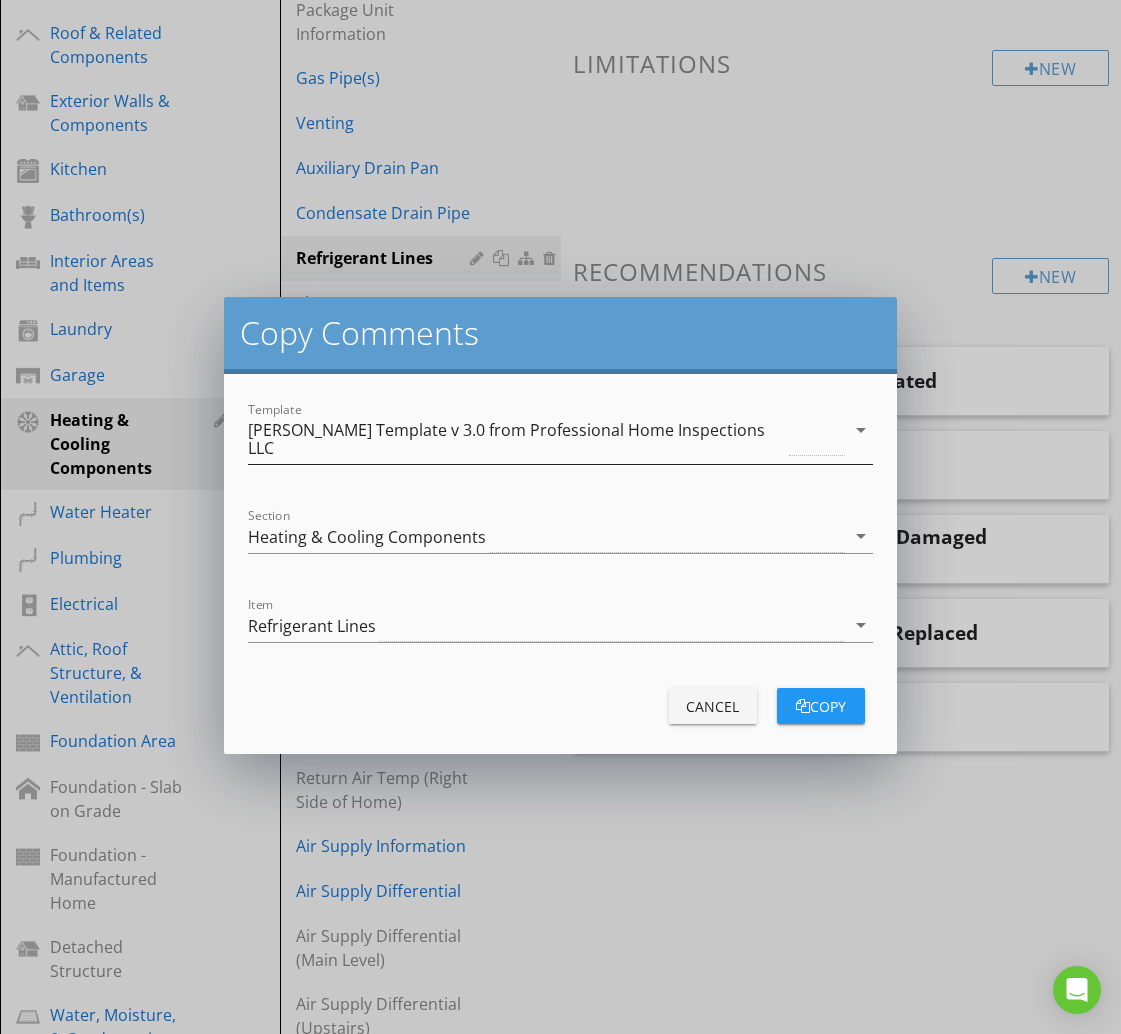 click on "[PERSON_NAME] Template v 3.0 from Professional Home Inspections LLC" at bounding box center (516, 439) 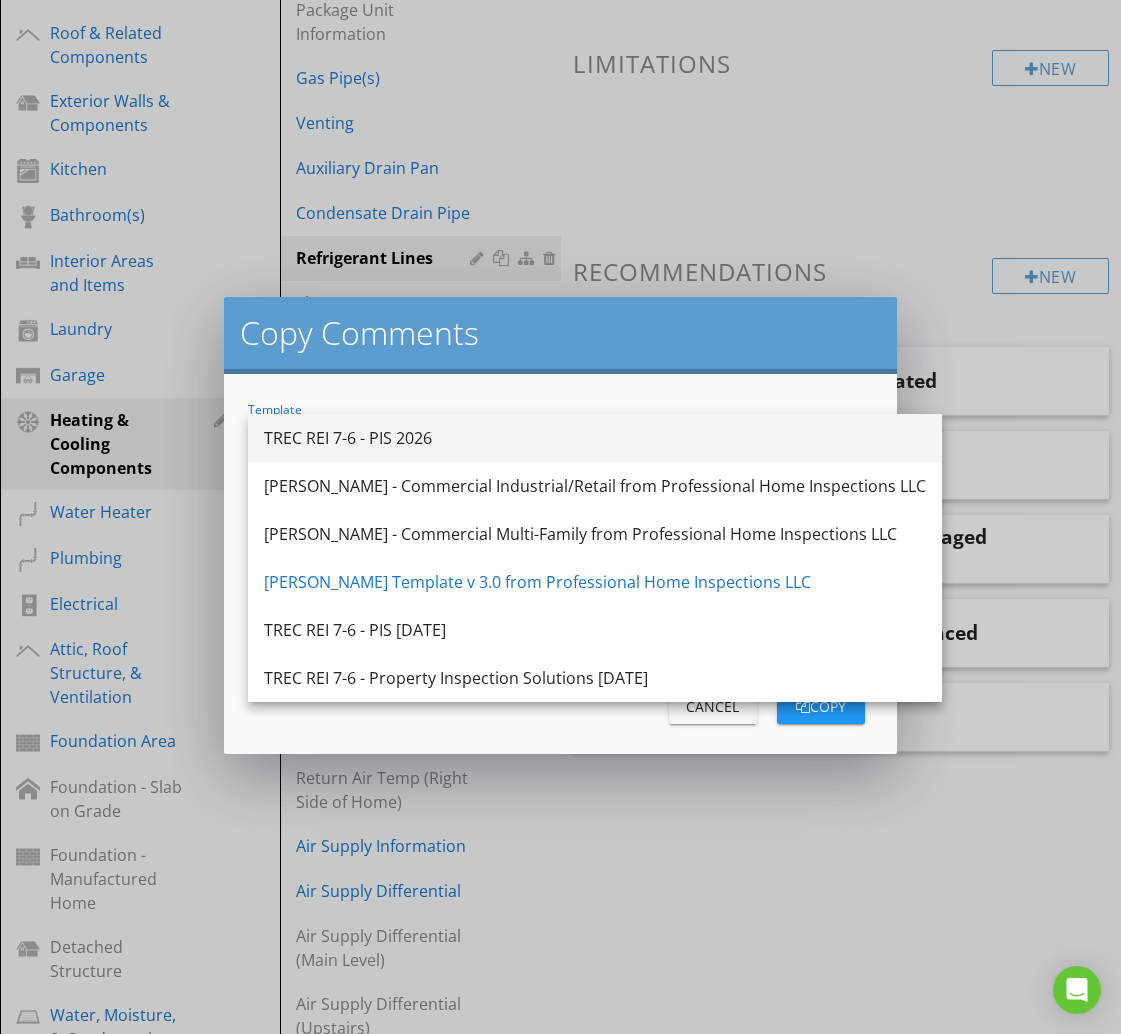 click on "TREC REI 7-6 - PIS 2026" at bounding box center (595, 438) 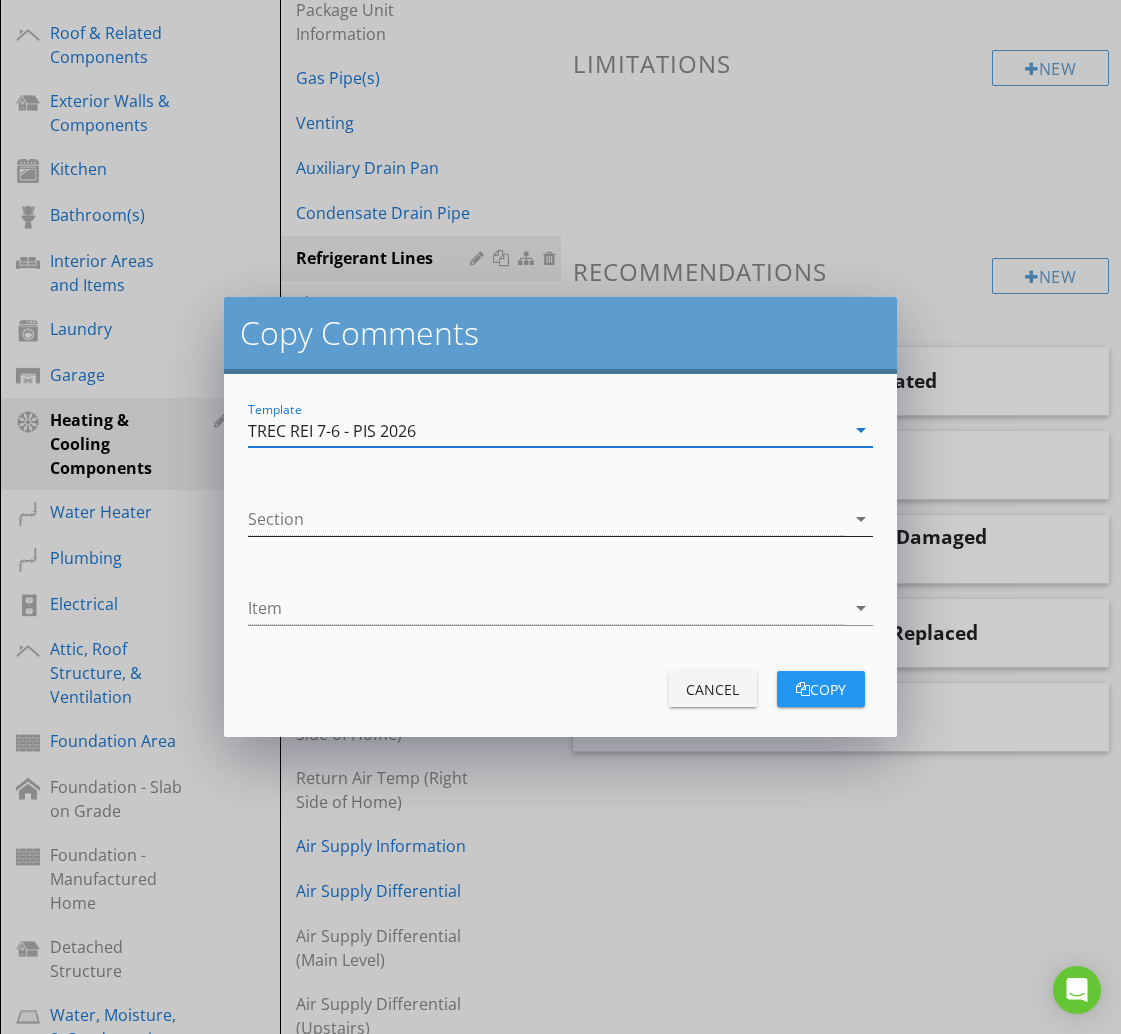 click at bounding box center [546, 519] 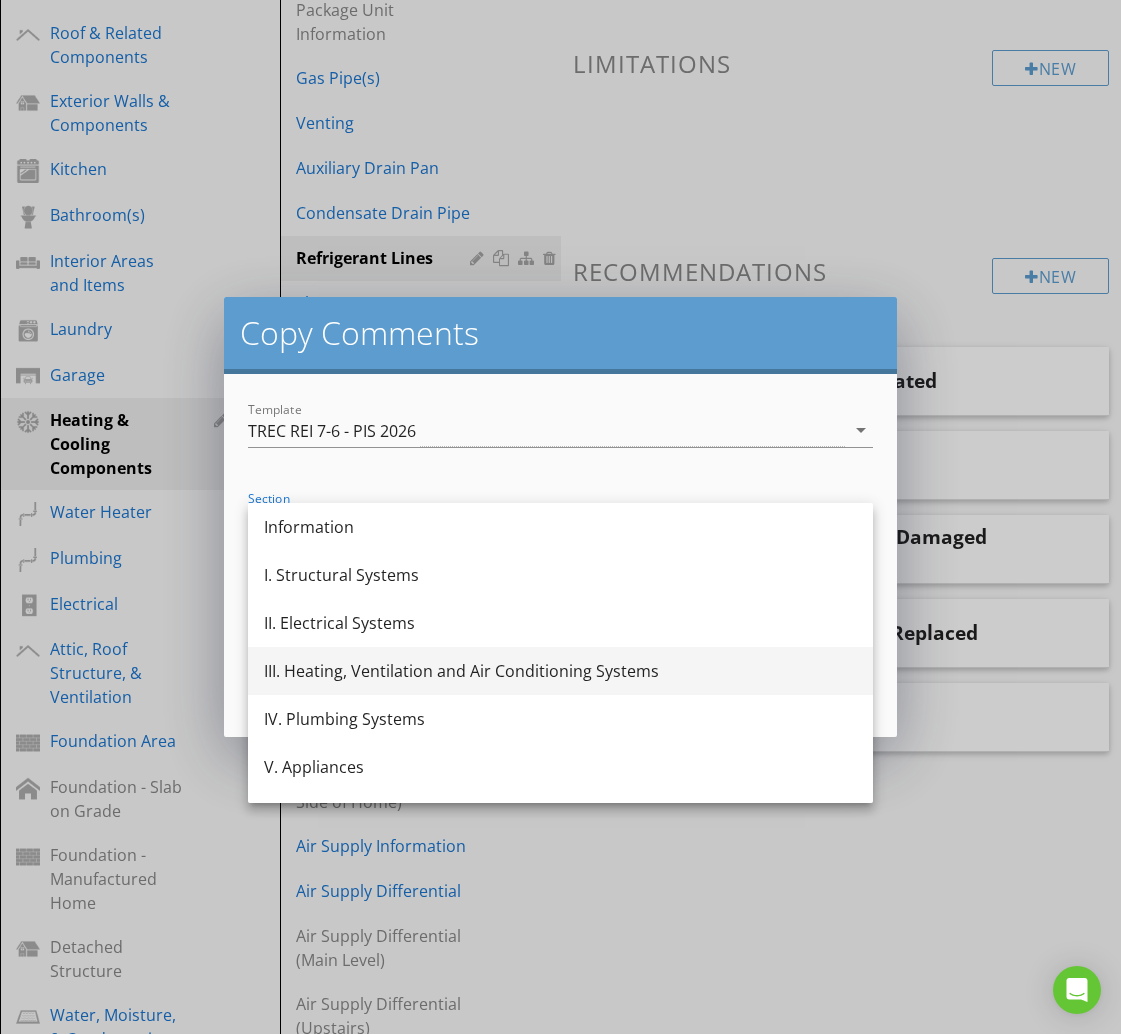 click on "III. Heating, Ventilation and Air Conditioning Systems" at bounding box center (560, 671) 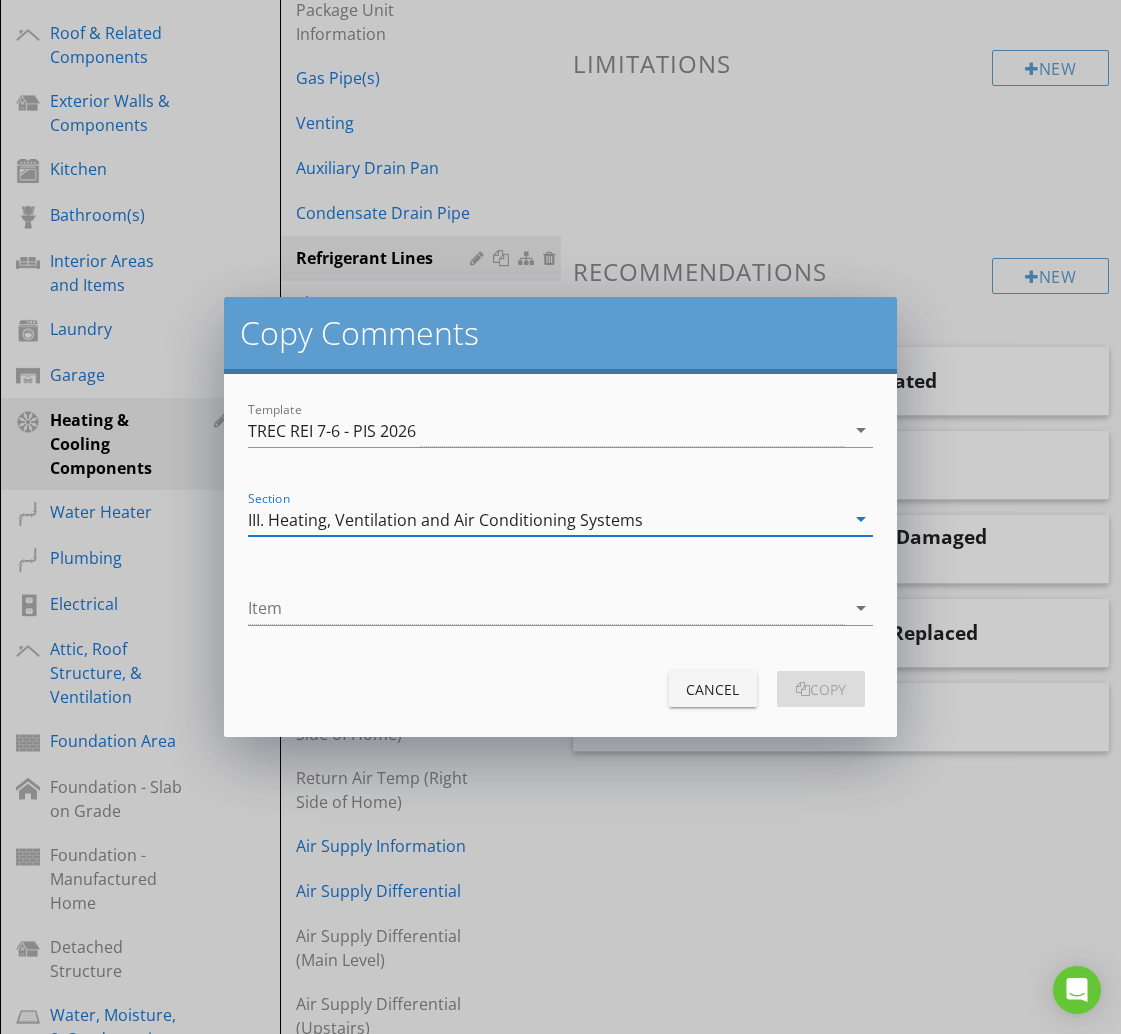 click on "Template TREC REI 7-6 - PIS 2026 arrow_drop_down   Section III. Heating, Ventilation and Air Conditioning Systems arrow_drop_down   Item arrow_drop_down    Cancel
copy" at bounding box center [560, 555] 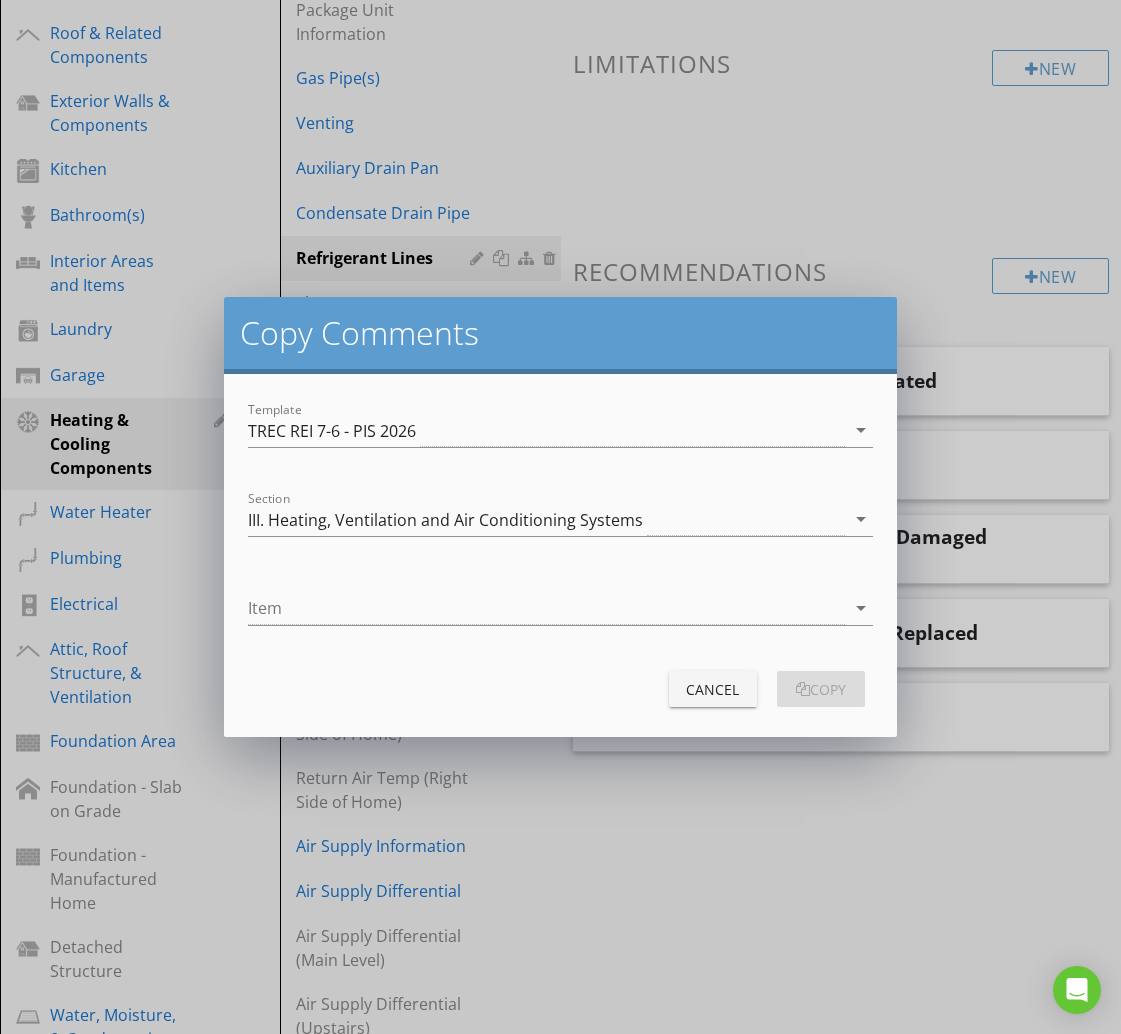click on "Item arrow_drop_down" at bounding box center (560, 612) 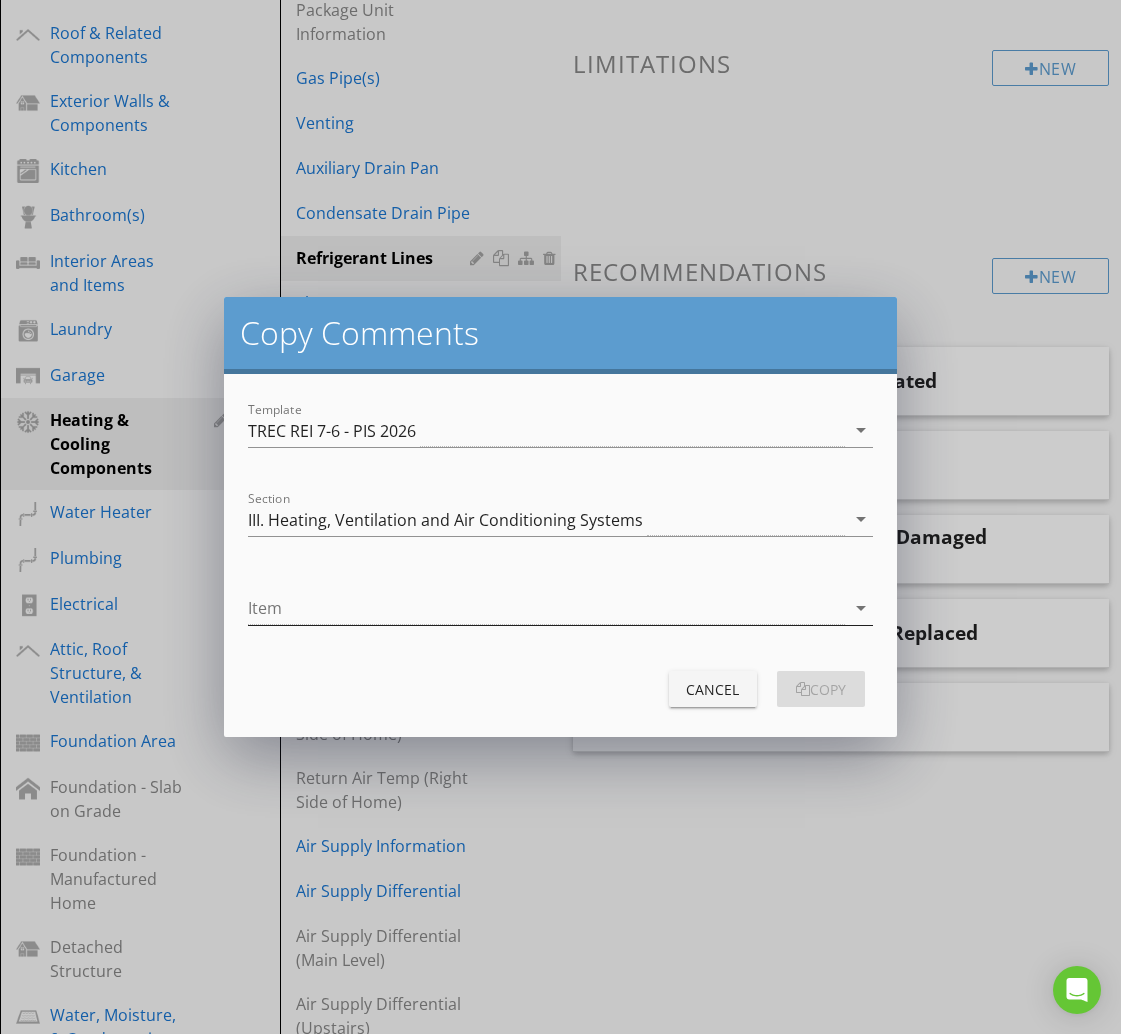 click at bounding box center (546, 608) 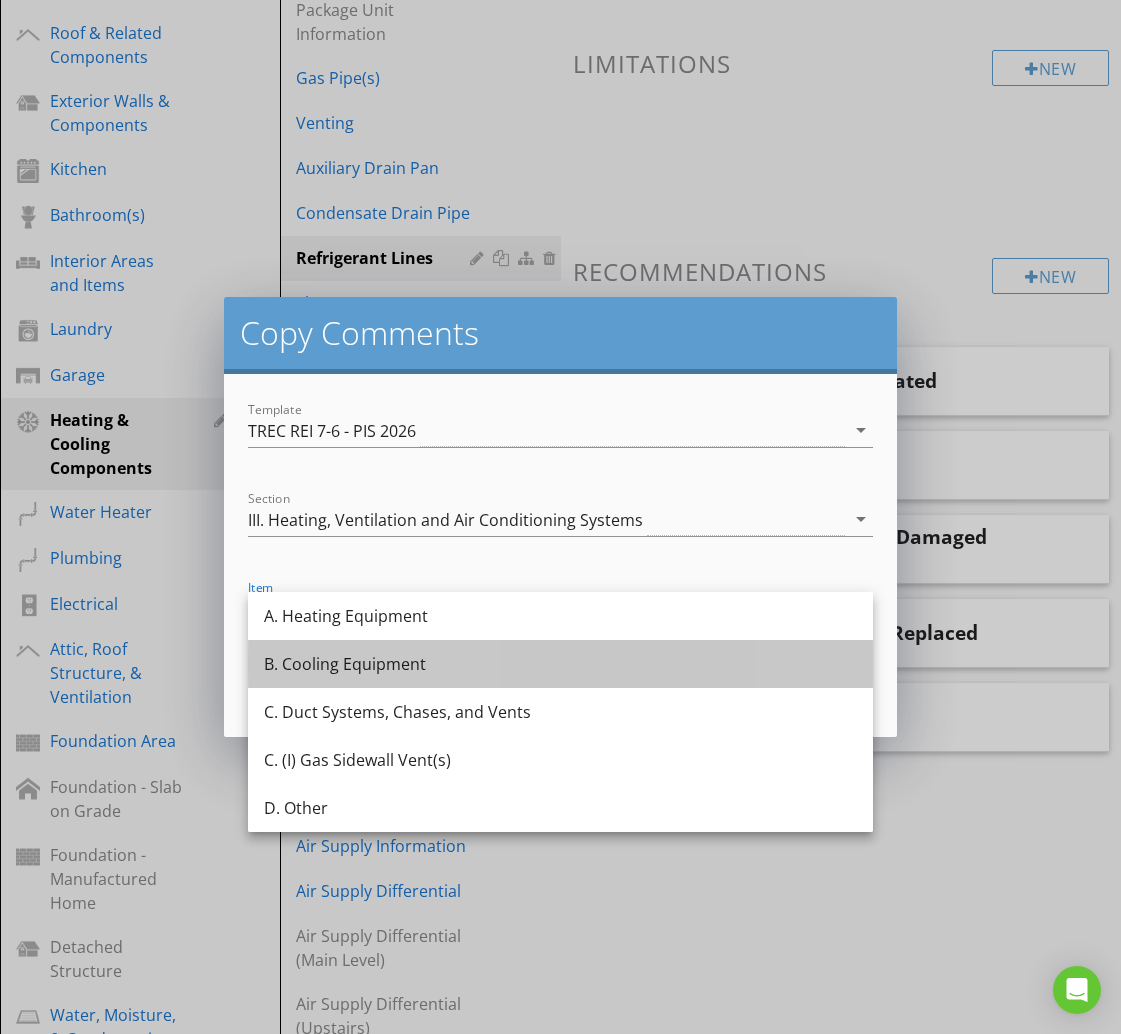 drag, startPoint x: 356, startPoint y: 671, endPoint x: 370, endPoint y: 664, distance: 15.652476 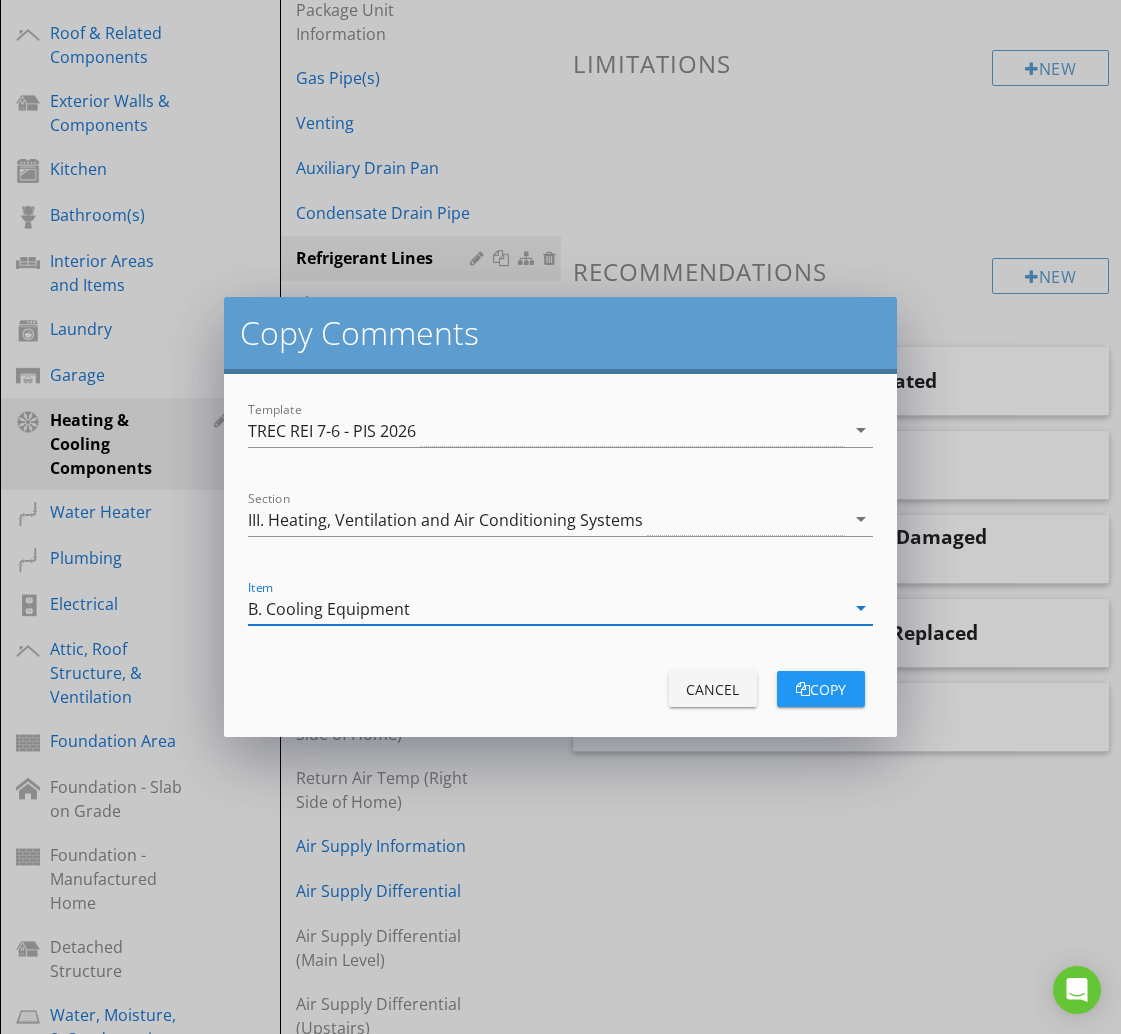 click on "copy" at bounding box center [821, 689] 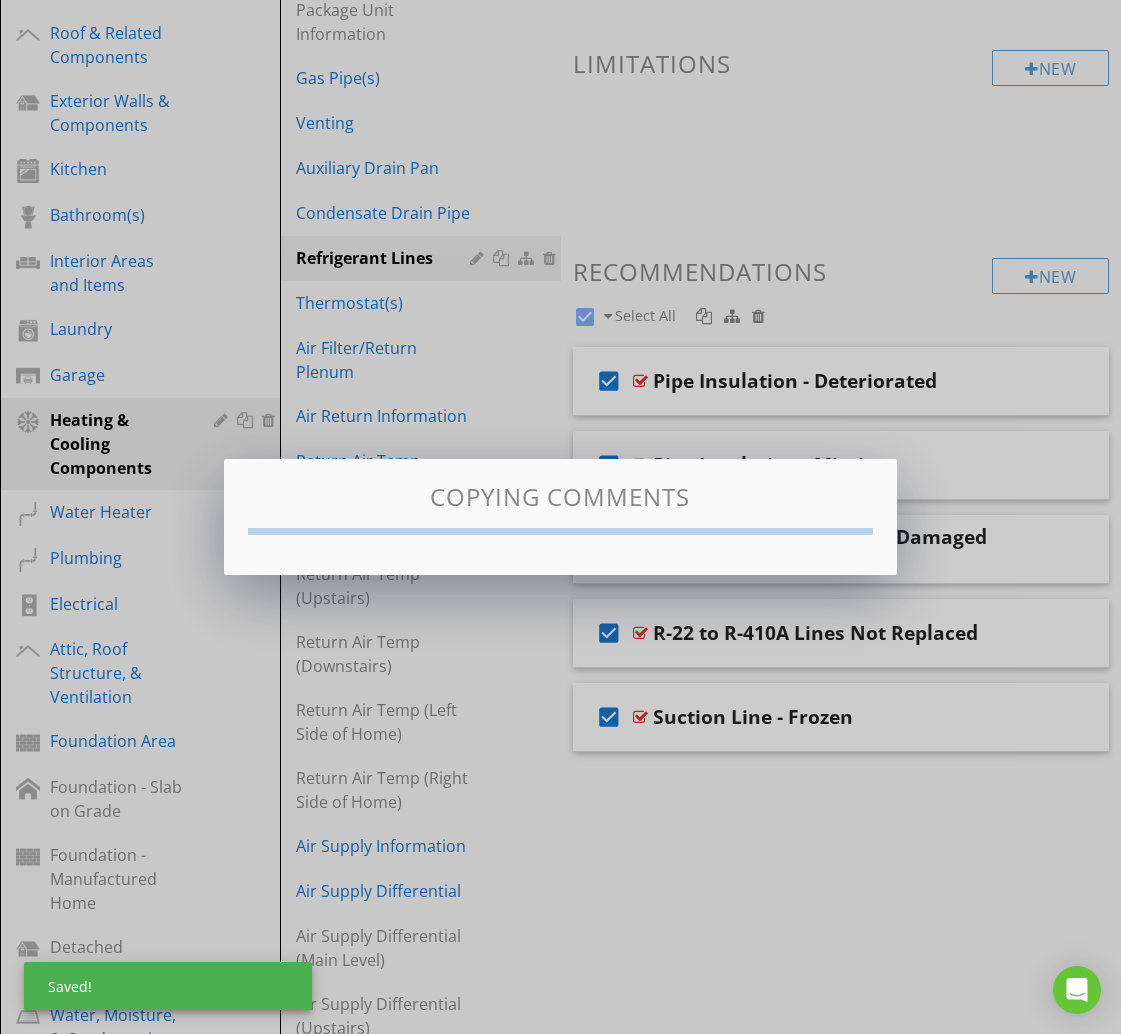 checkbox on "false" 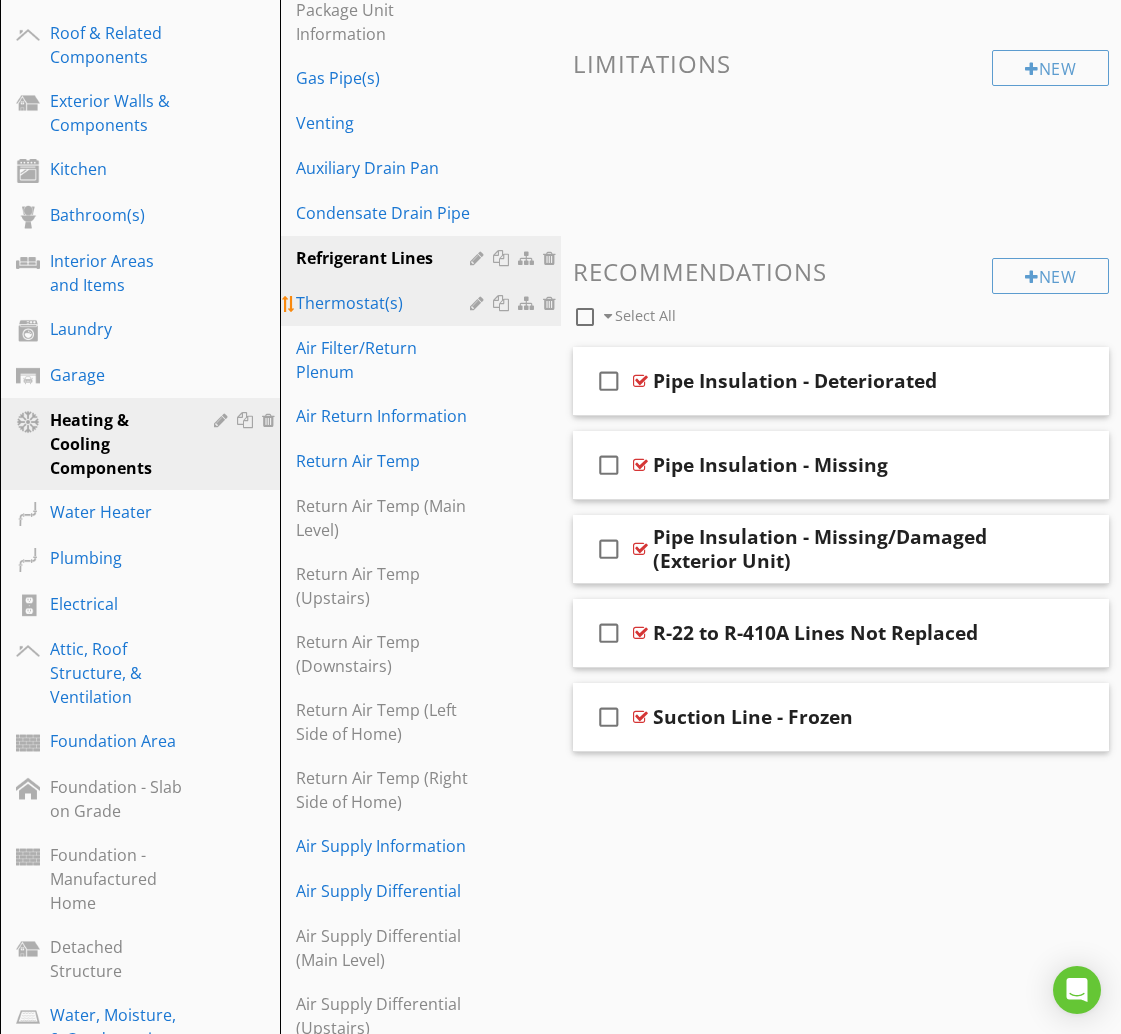 click on "Thermostat(s)" at bounding box center [385, 303] 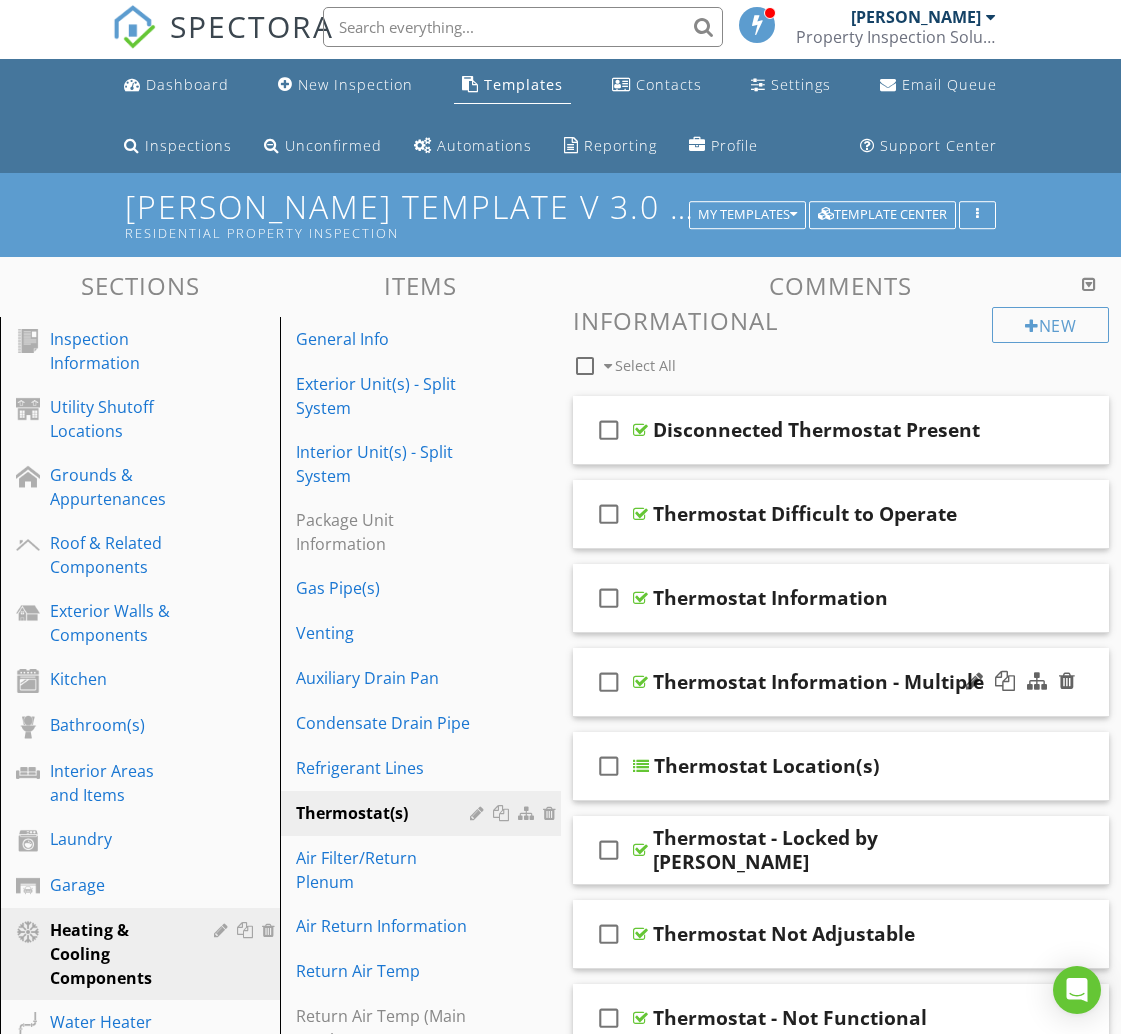 scroll, scrollTop: 0, scrollLeft: 0, axis: both 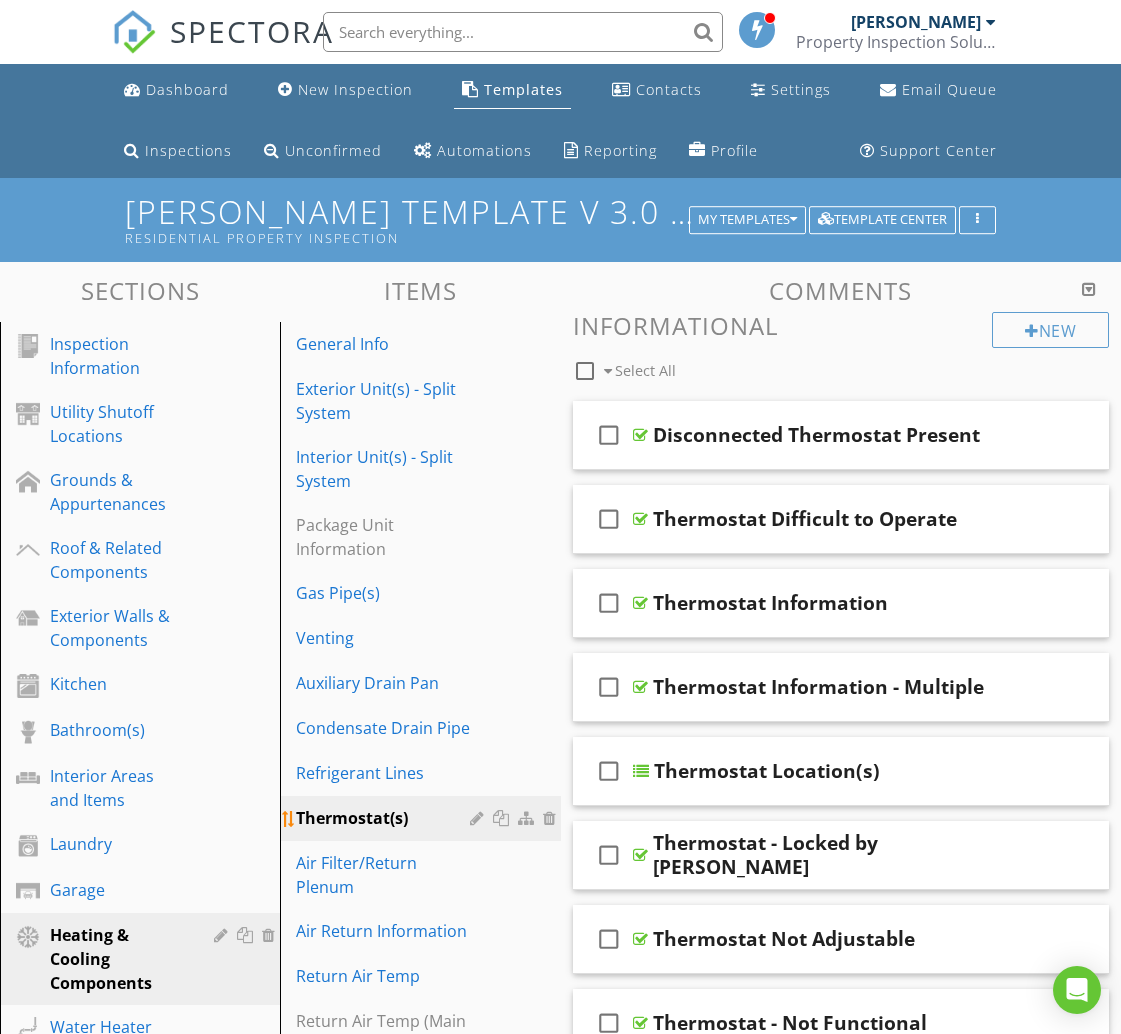 click at bounding box center (503, 818) 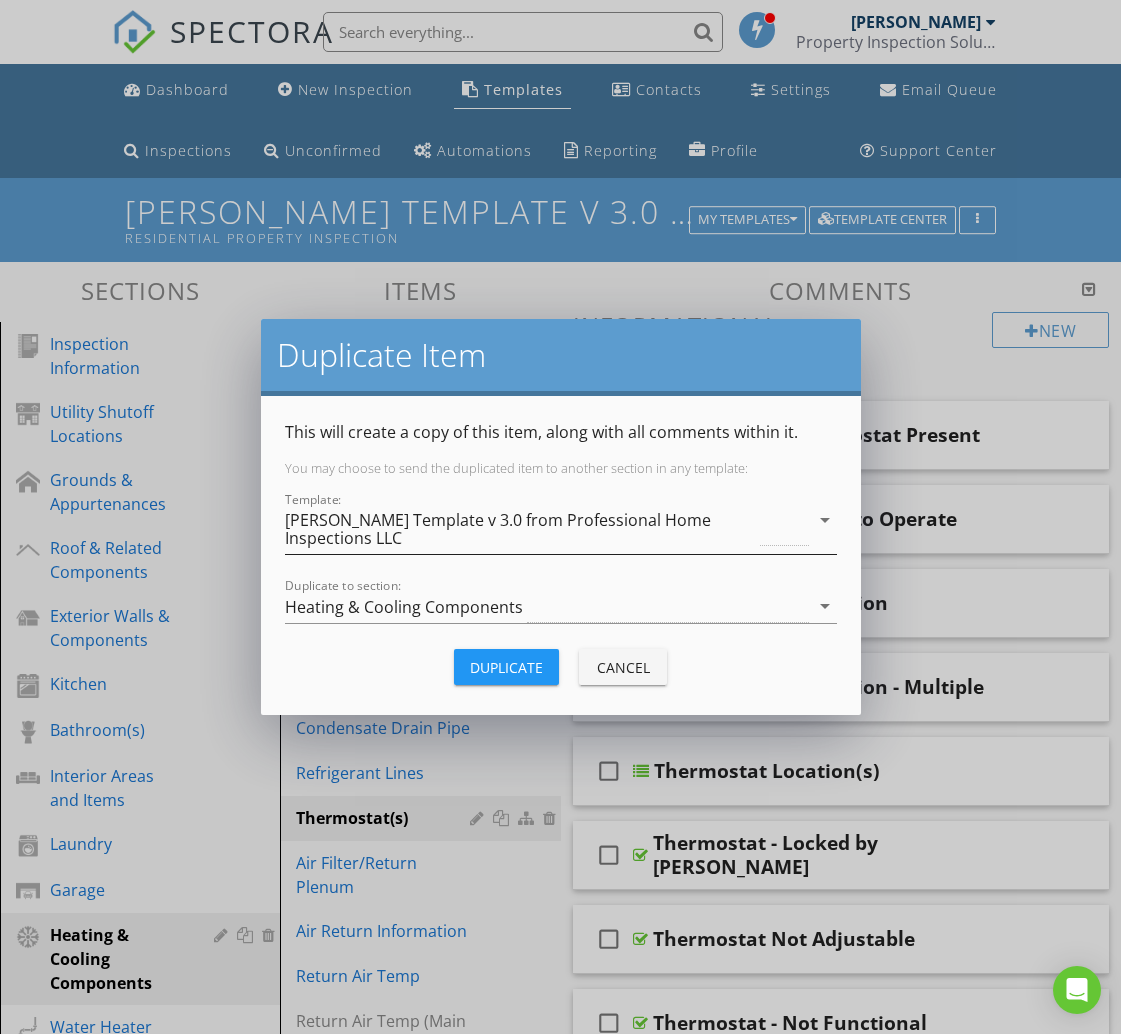click on "[PERSON_NAME] Template v 3.0 from Professional Home Inspections LLC" at bounding box center [521, 529] 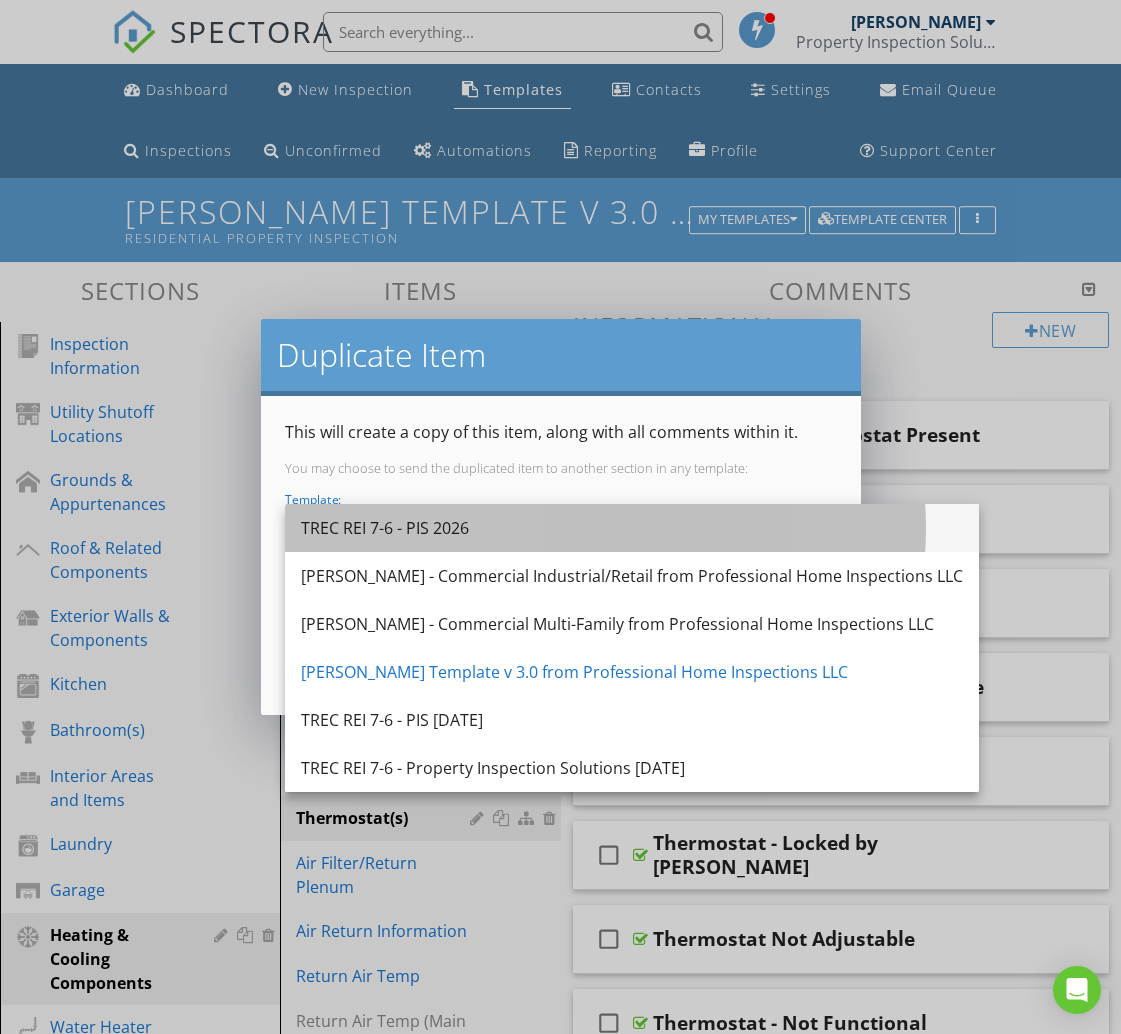 click on "TREC REI 7-6 - PIS 2026" at bounding box center (632, 528) 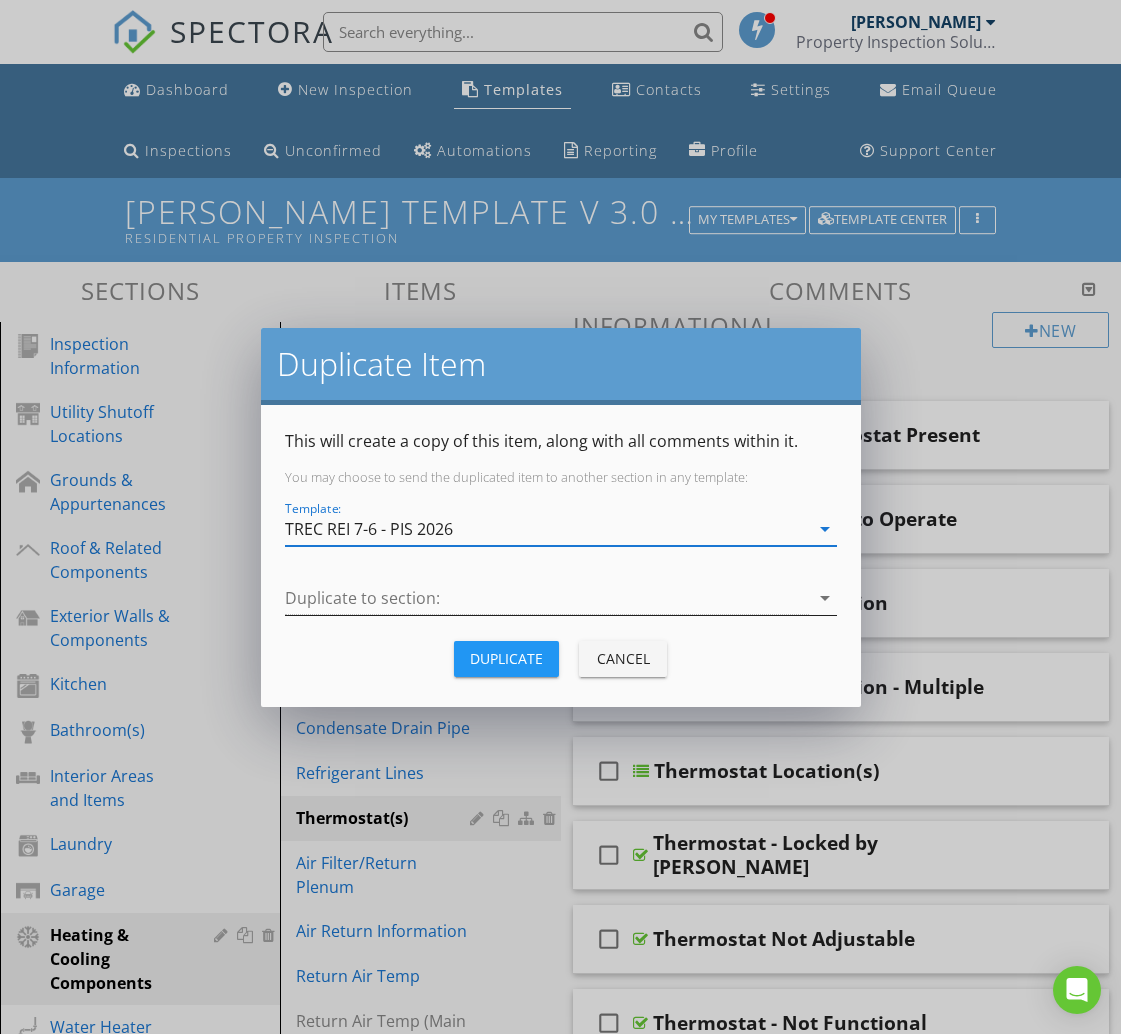 click at bounding box center [547, 598] 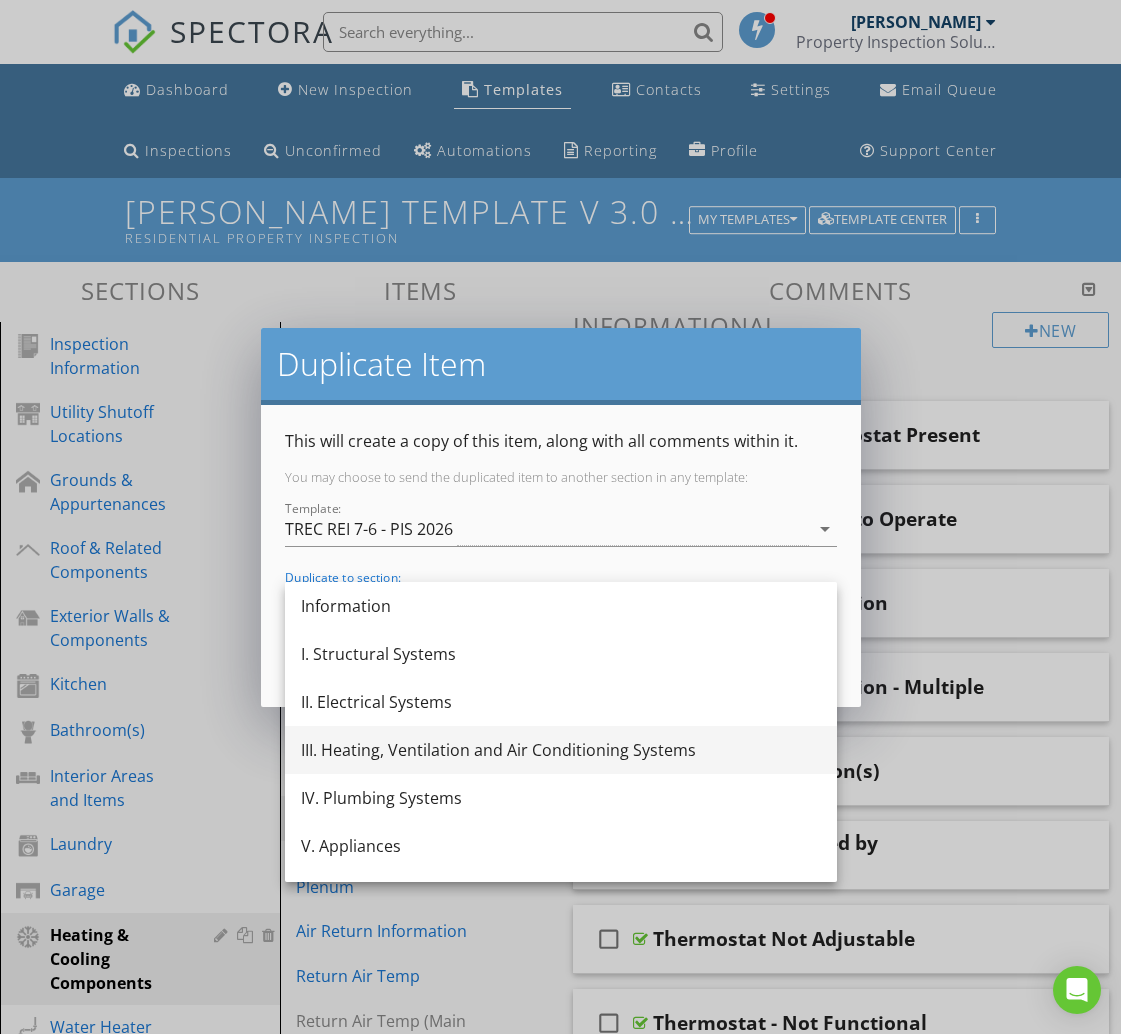 click on "III. Heating, Ventilation and Air Conditioning Systems" at bounding box center [561, 750] 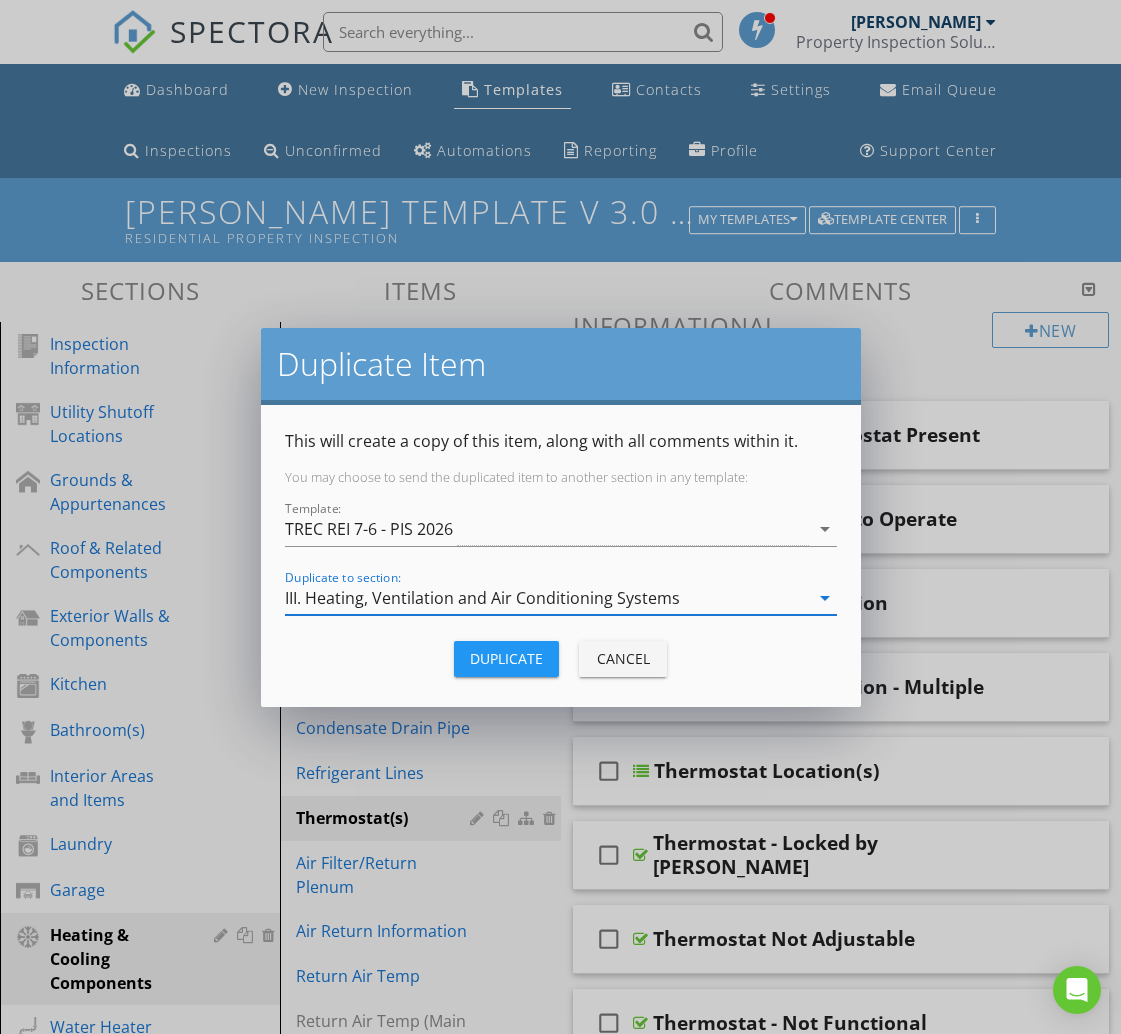 click on "Duplicate" at bounding box center (506, 658) 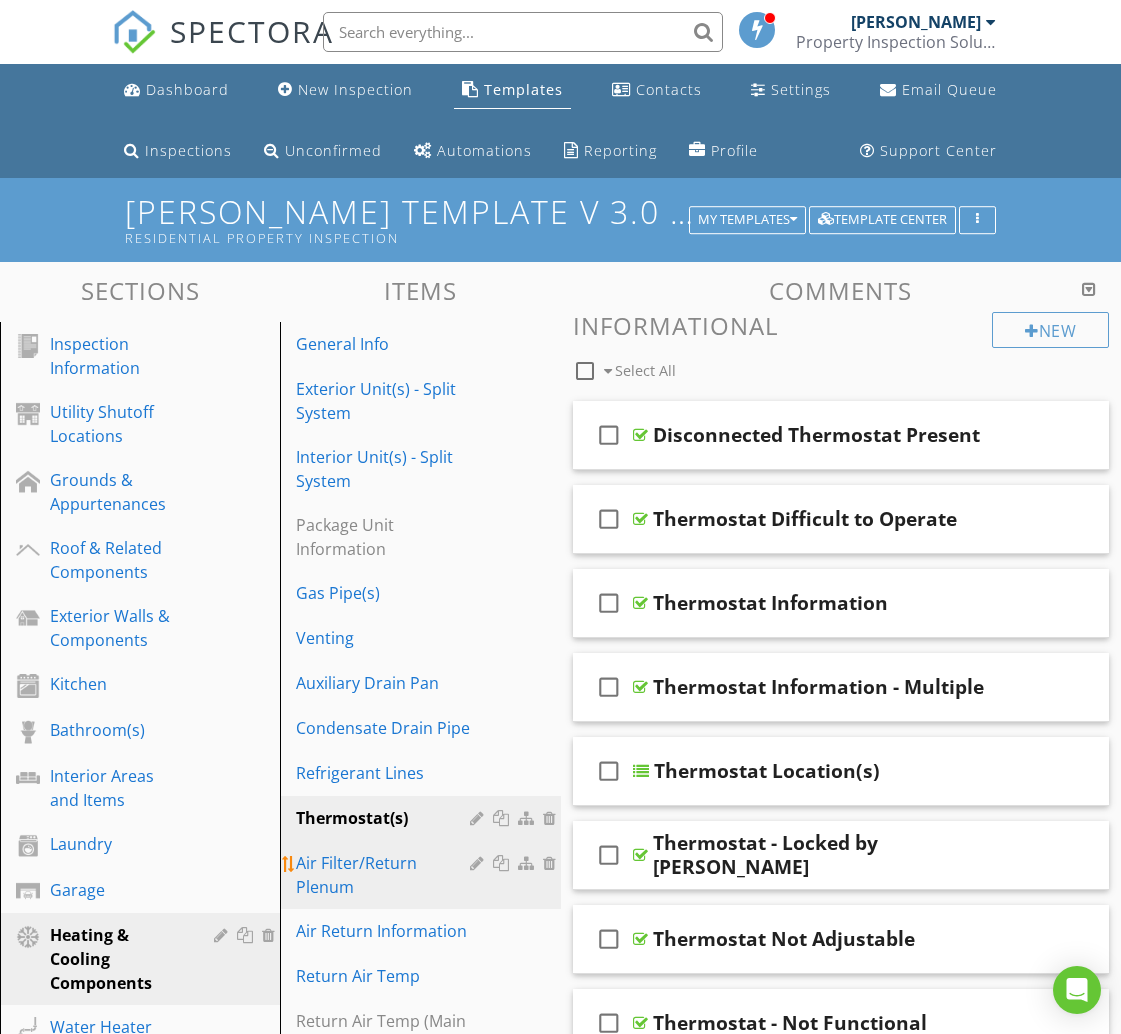 click on "Air Filter/Return Plenum" at bounding box center [385, 875] 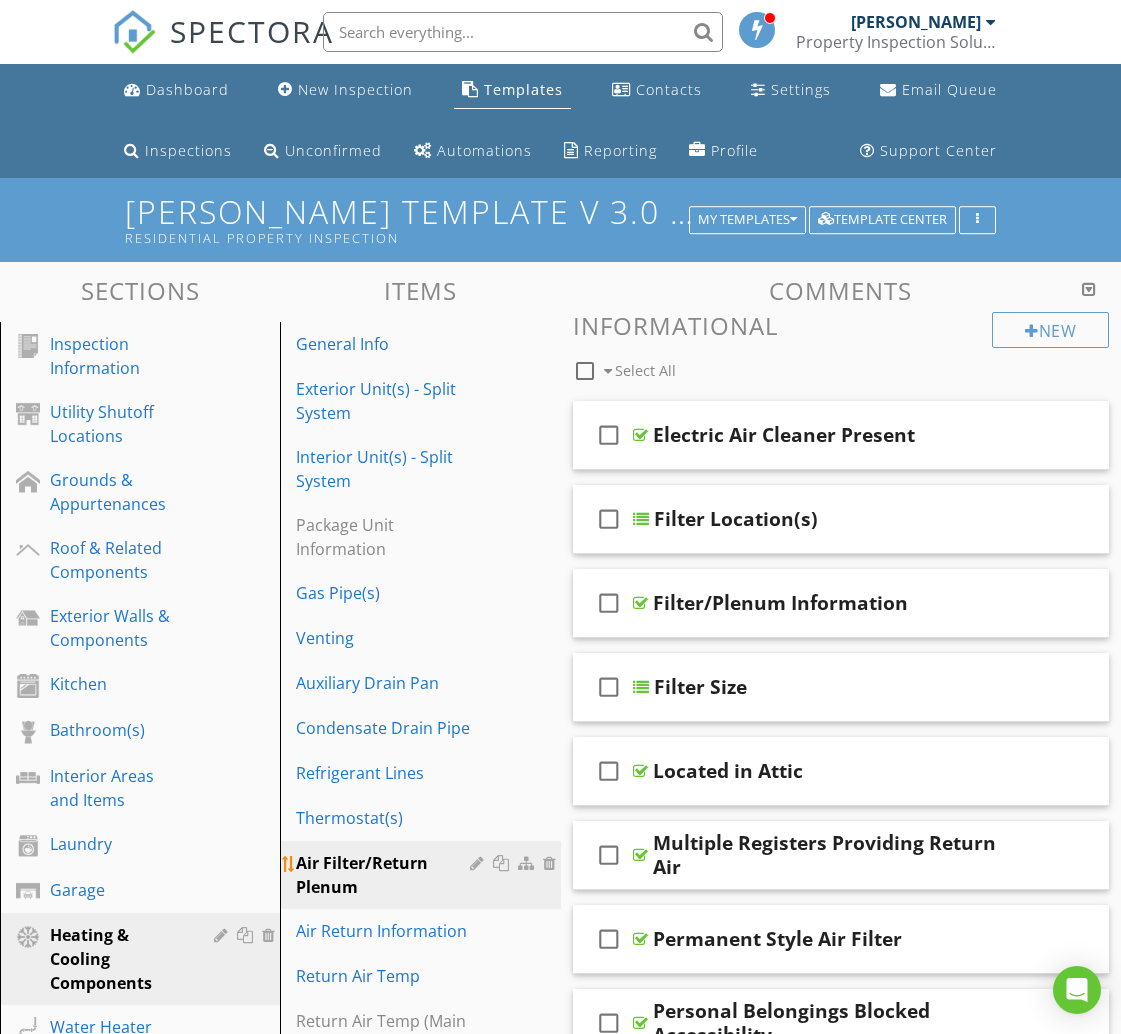 click at bounding box center (503, 863) 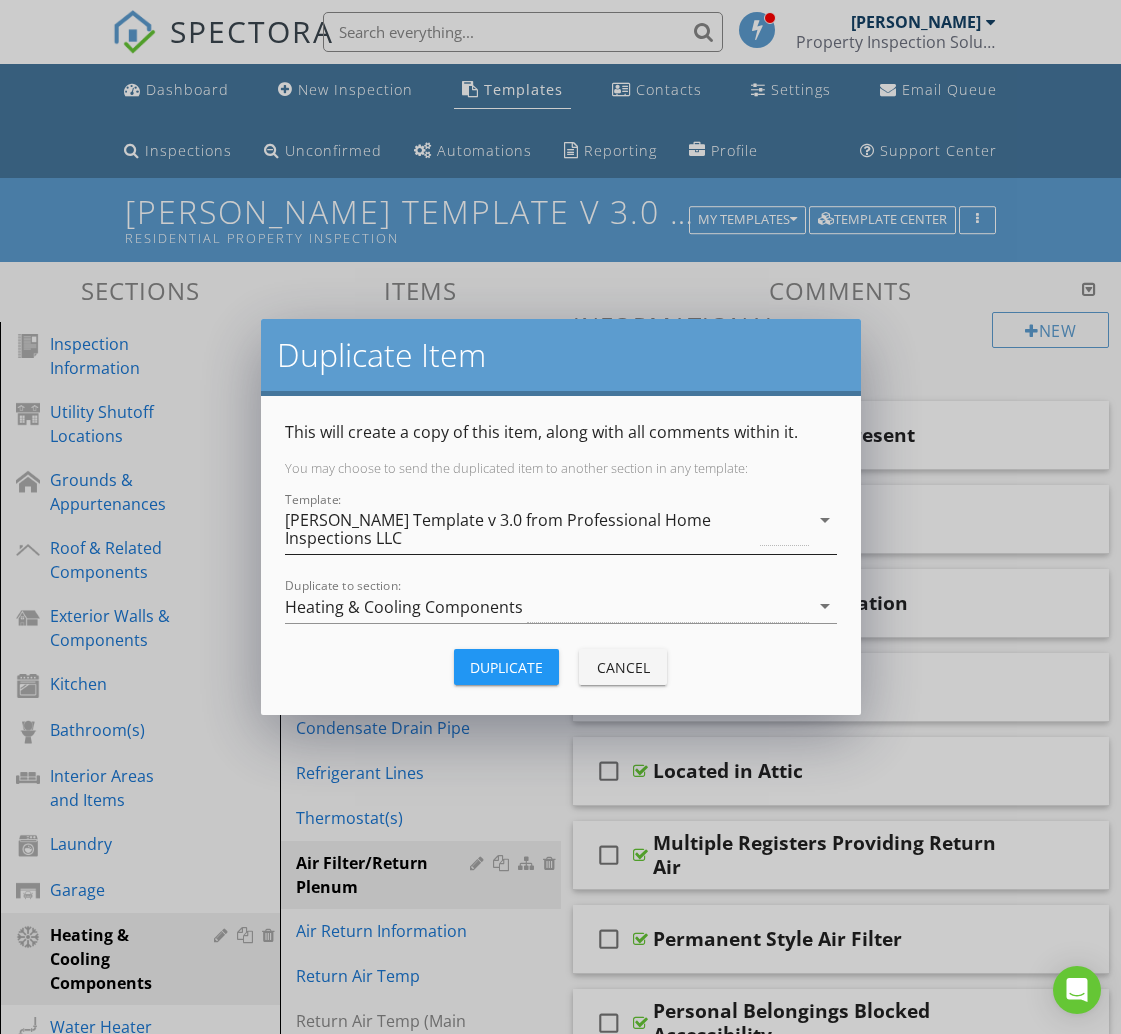 click on "[PERSON_NAME] Template v 3.0 from Professional Home Inspections LLC" at bounding box center (521, 529) 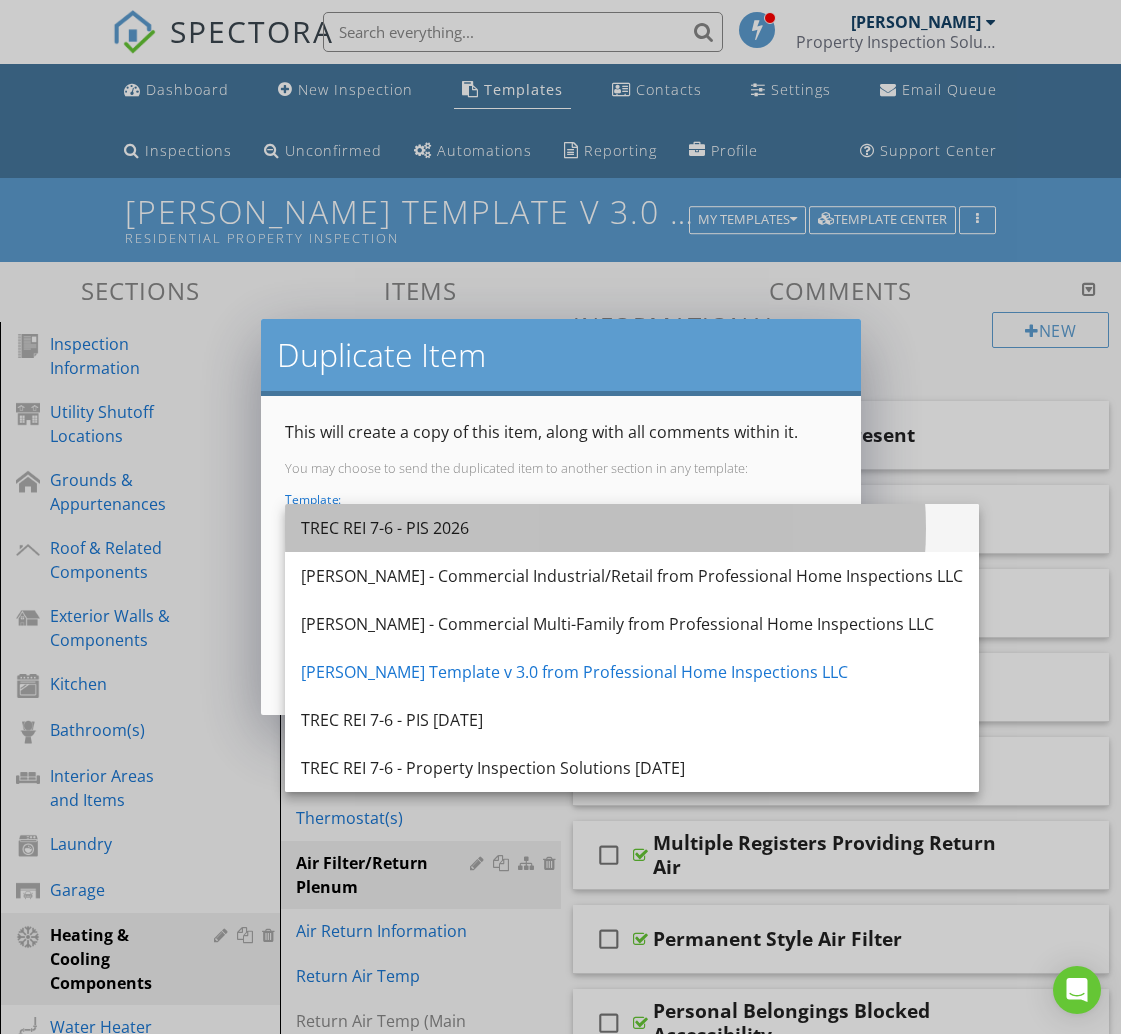 click on "TREC REI 7-6 - PIS 2026" at bounding box center (632, 528) 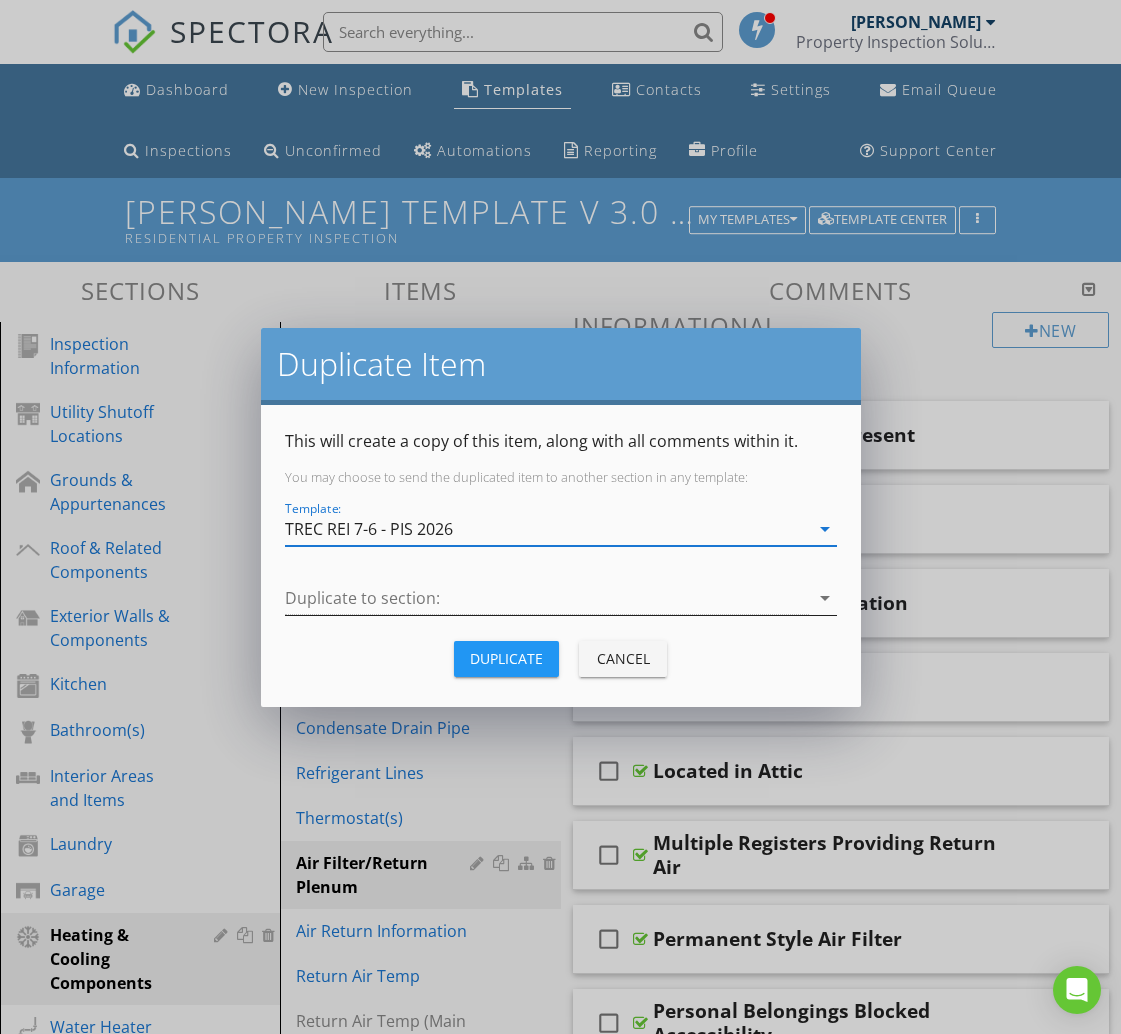 click at bounding box center (547, 598) 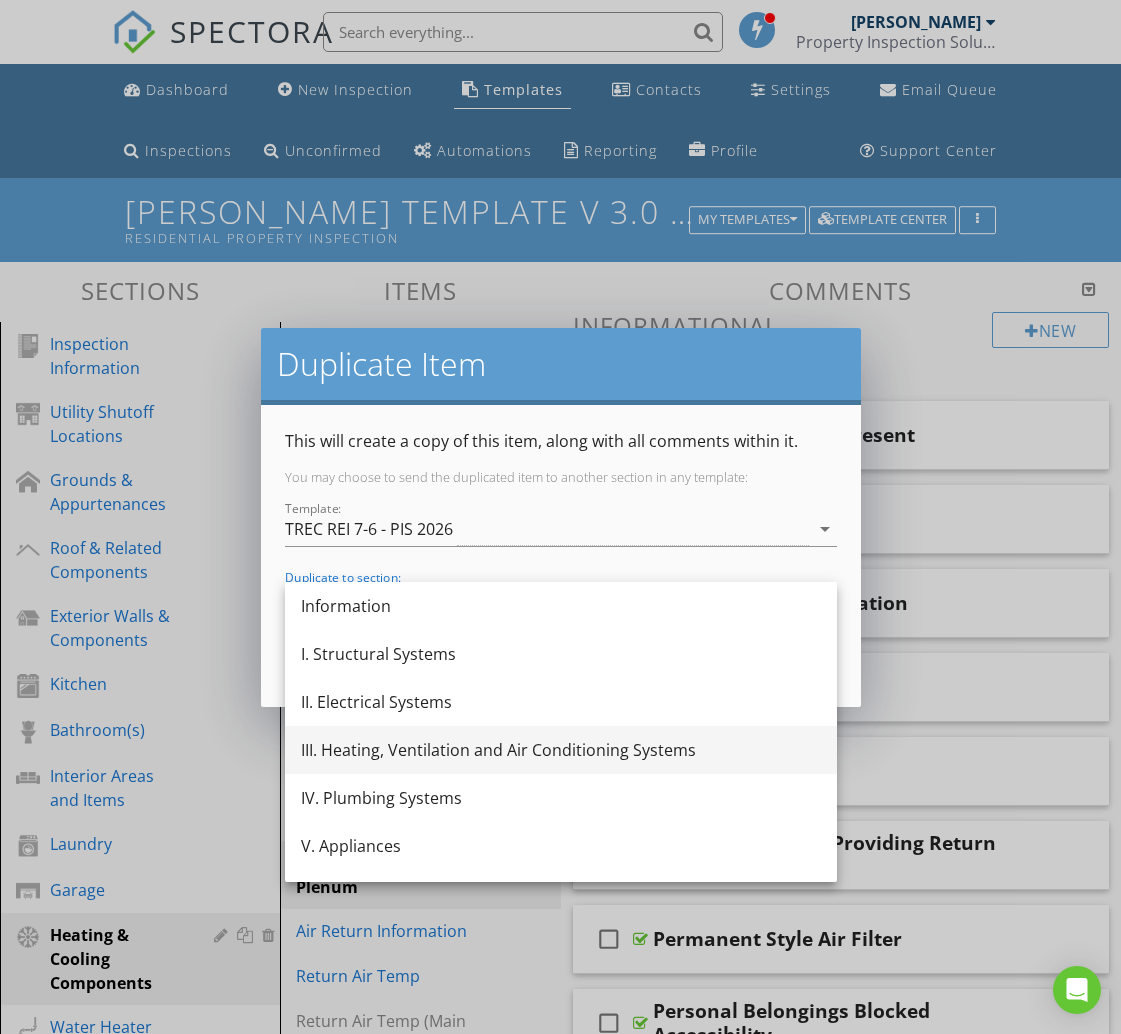click on "III. Heating, Ventilation and Air Conditioning Systems" at bounding box center [561, 750] 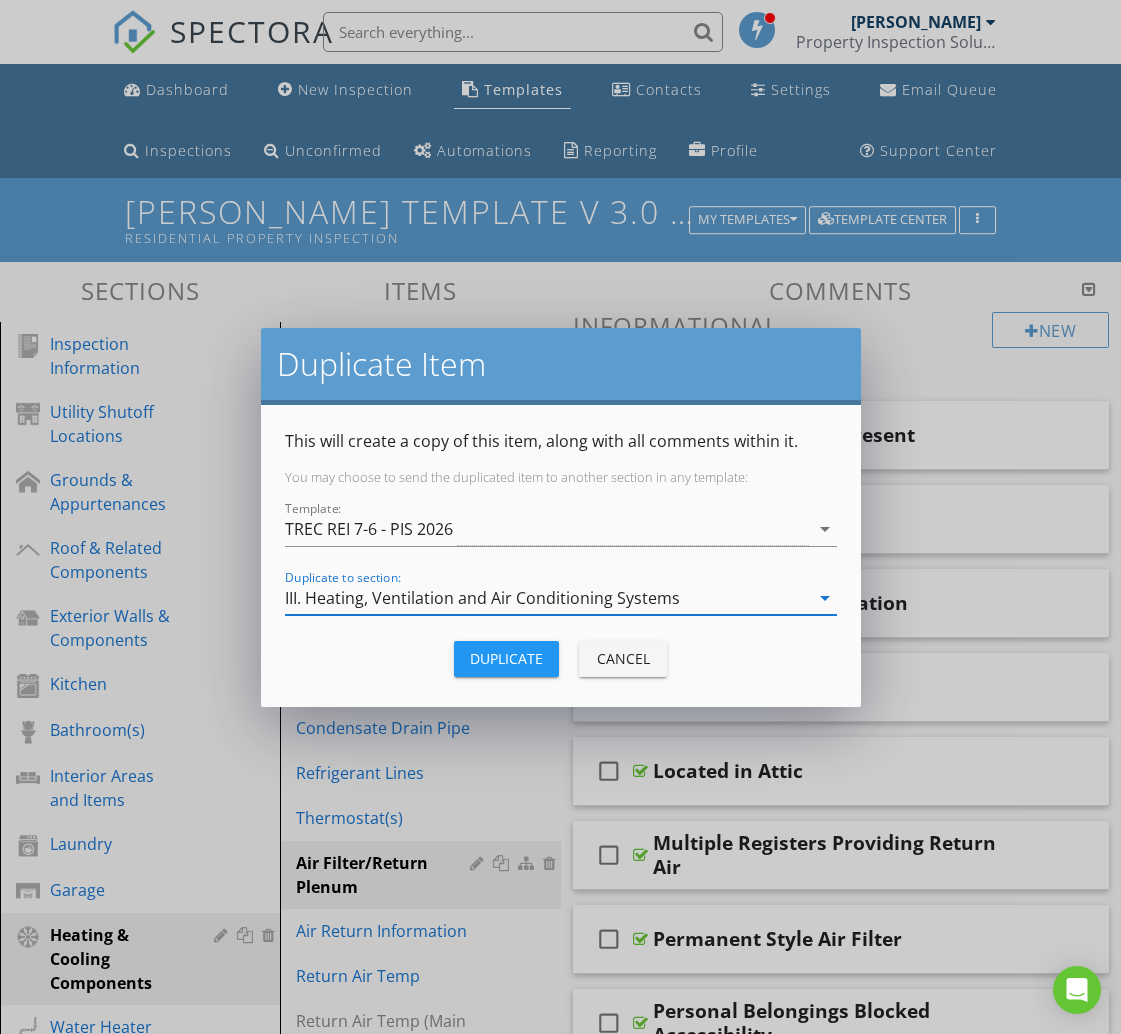 click on "Duplicate" at bounding box center (506, 658) 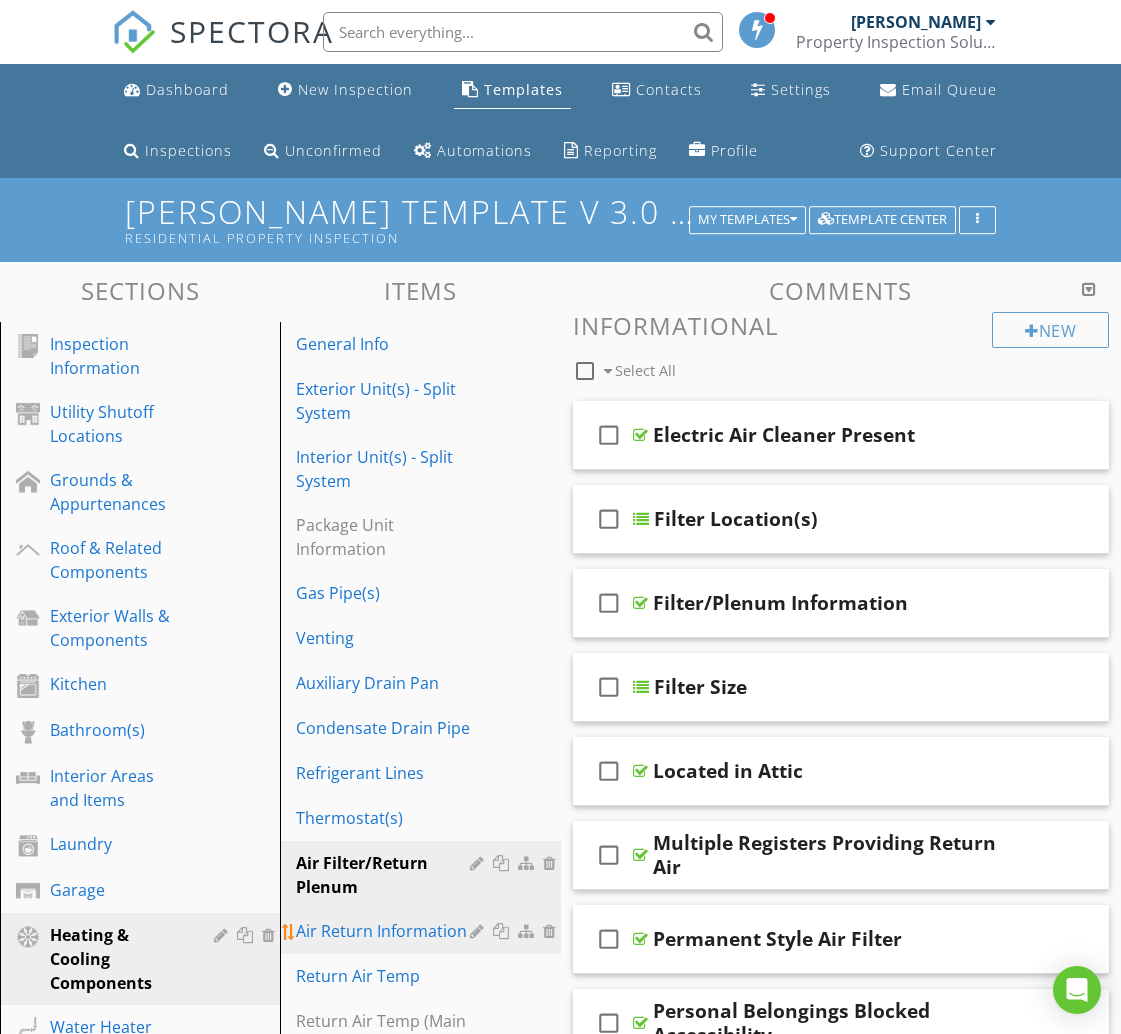 click on "Air Return Information" at bounding box center (385, 931) 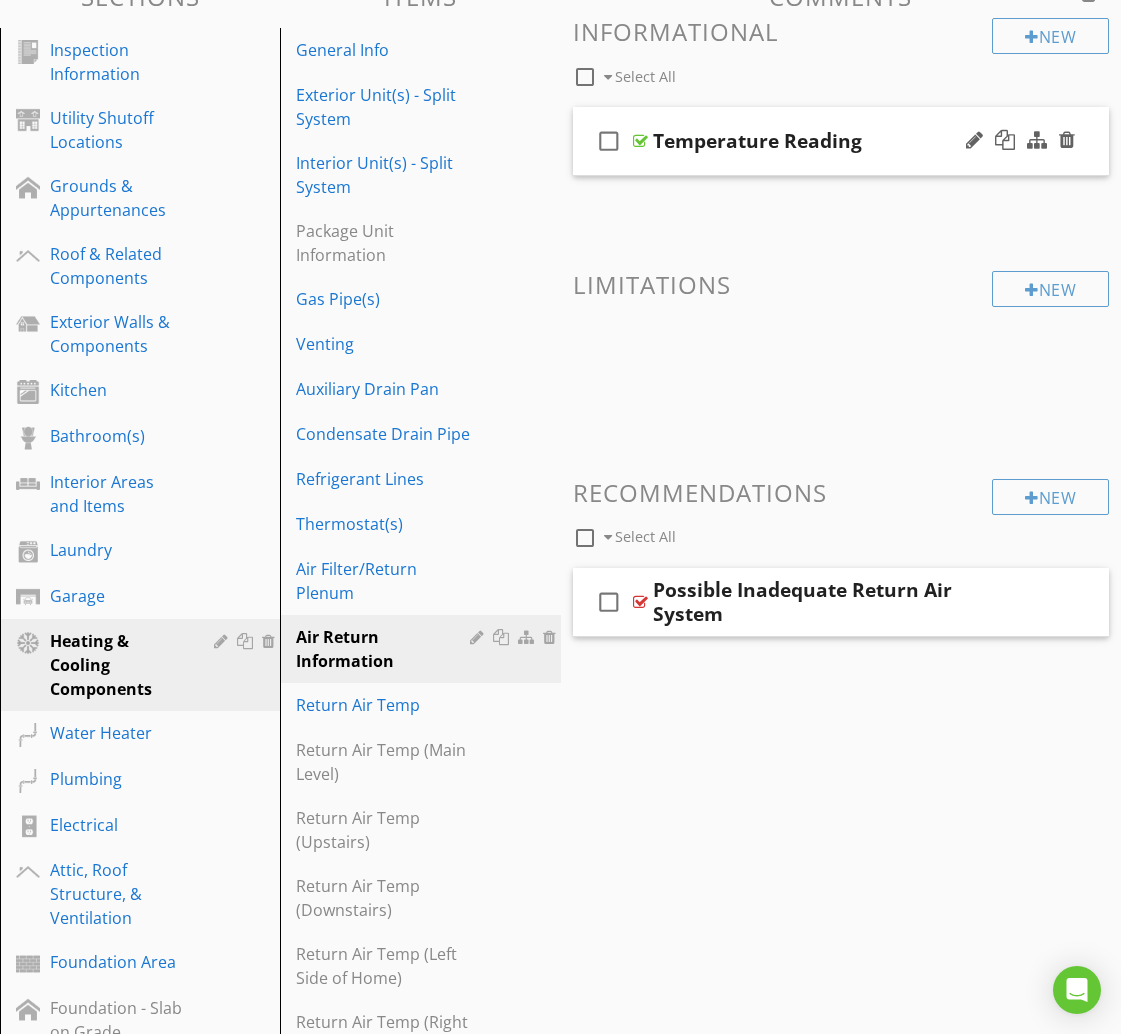 scroll, scrollTop: 299, scrollLeft: 0, axis: vertical 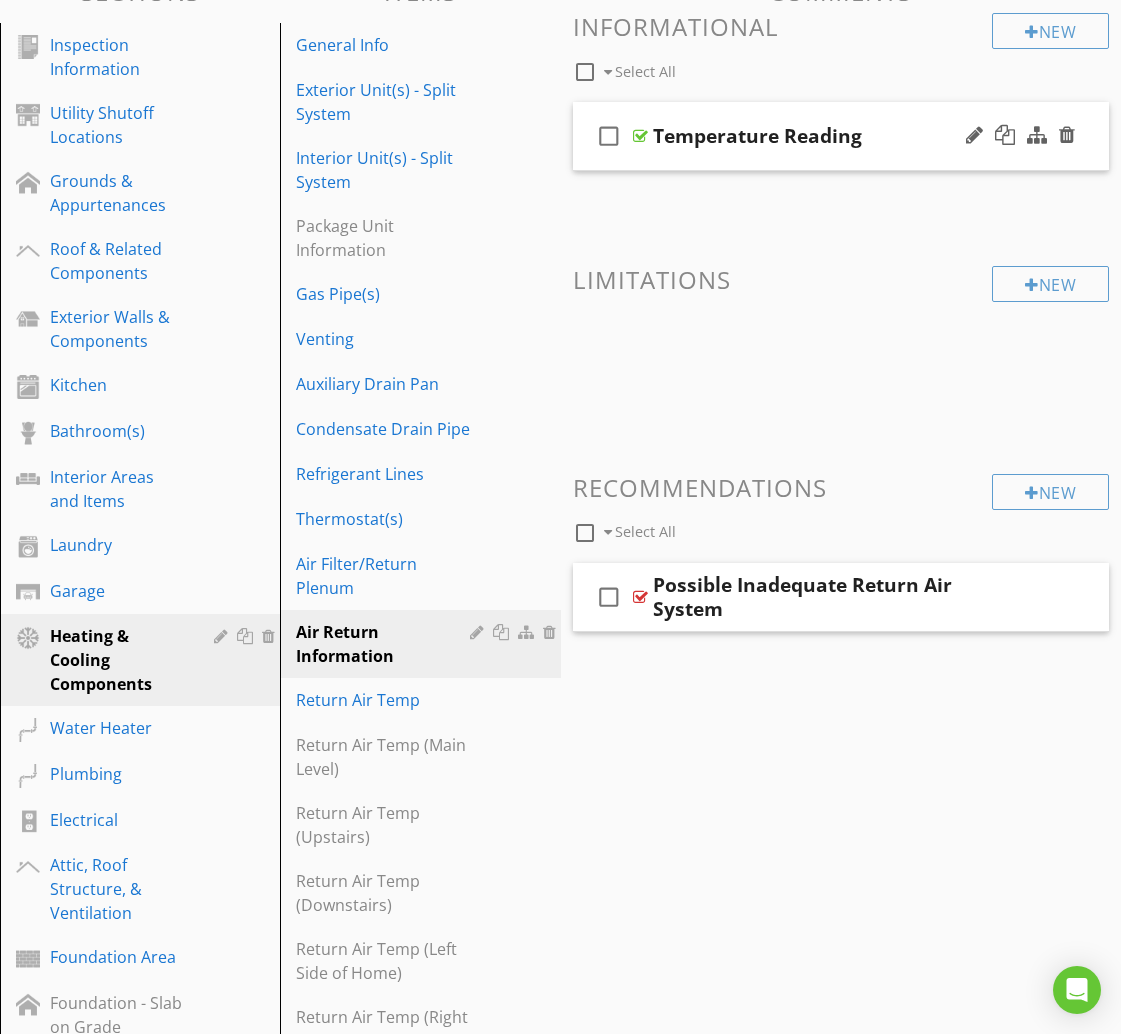 click on "check_box_outline_blank
Temperature Reading" at bounding box center [841, 136] 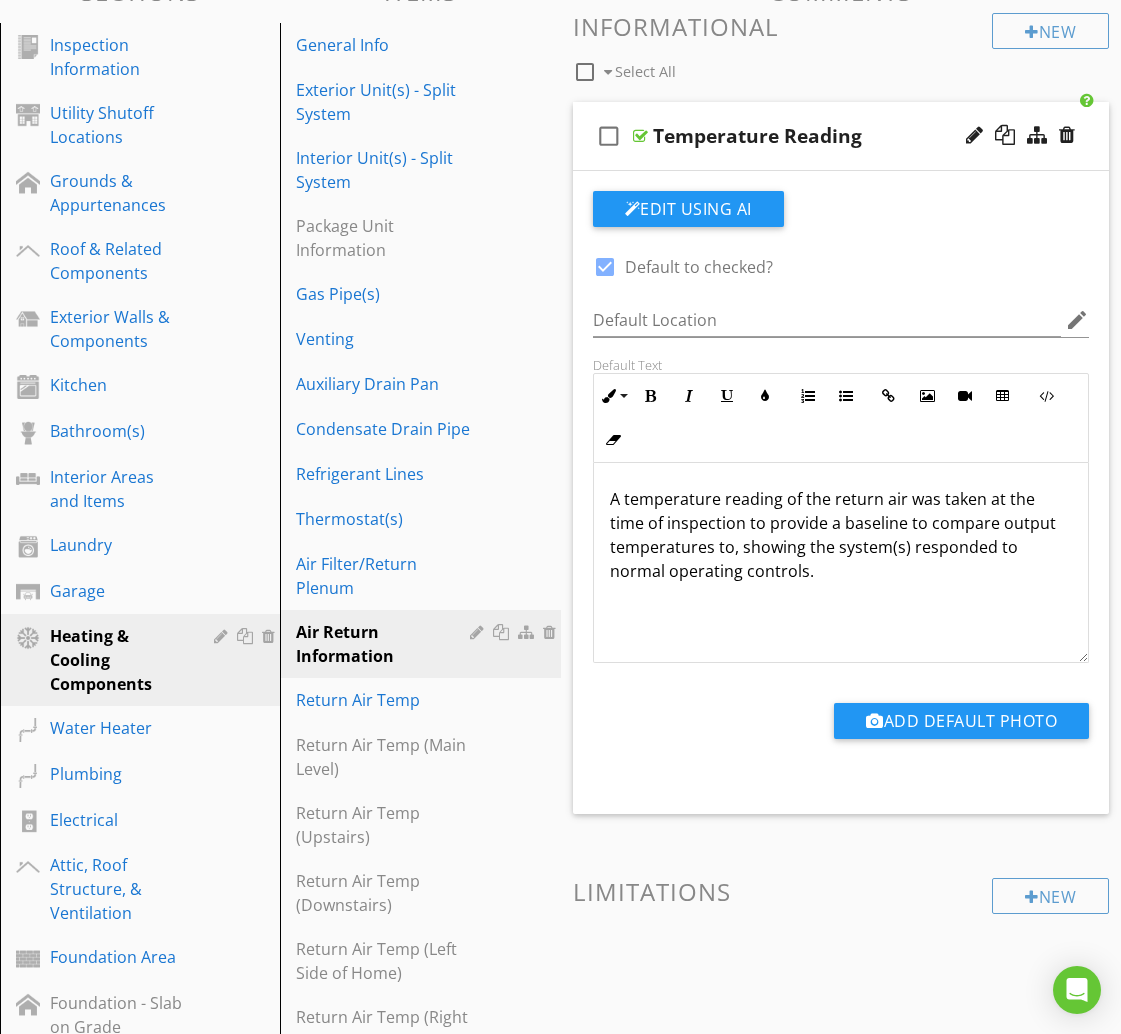 click on "check_box_outline_blank
Temperature Reading" at bounding box center [841, 136] 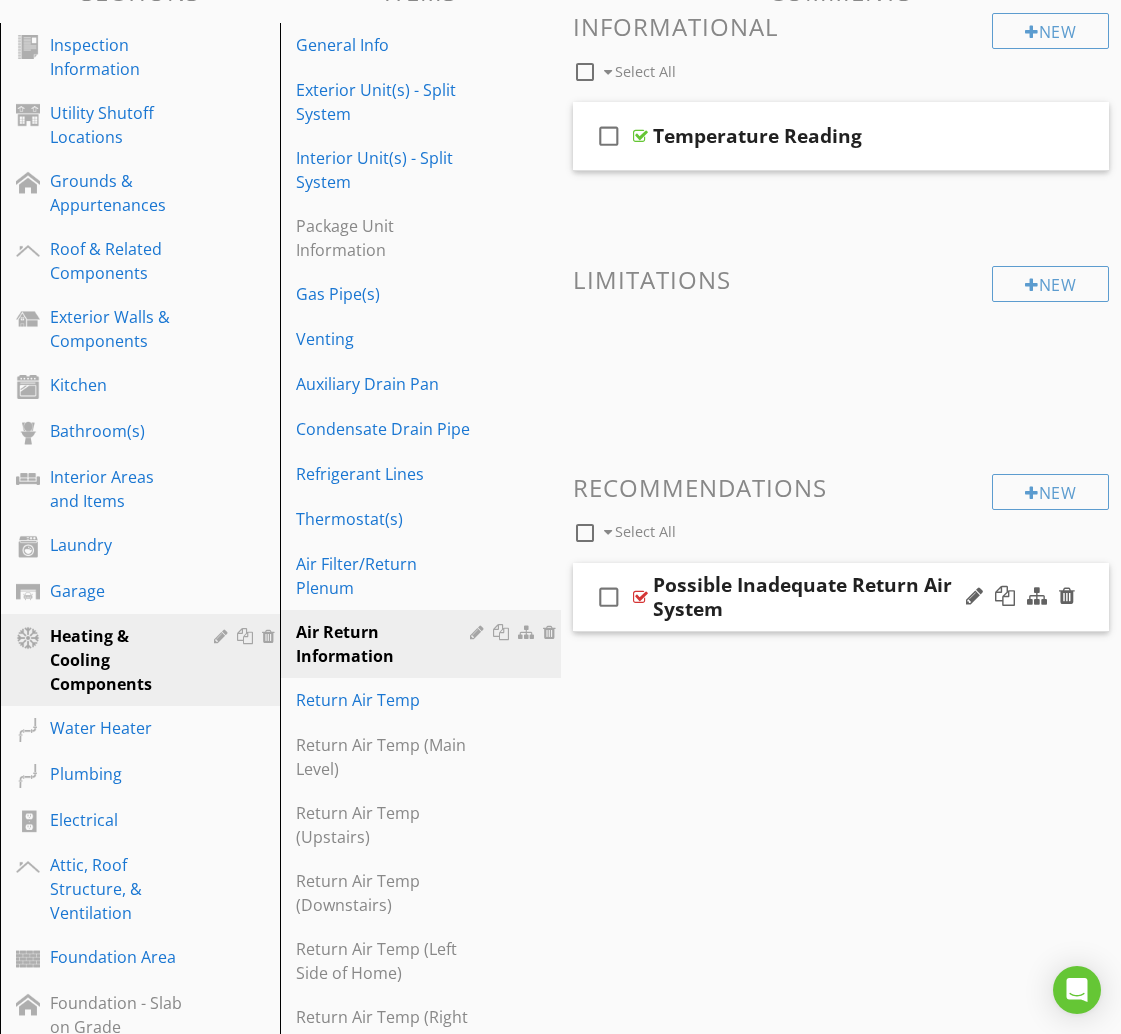 click on "check_box_outline_blank
Possible Inadequate Return Air System" at bounding box center [841, 597] 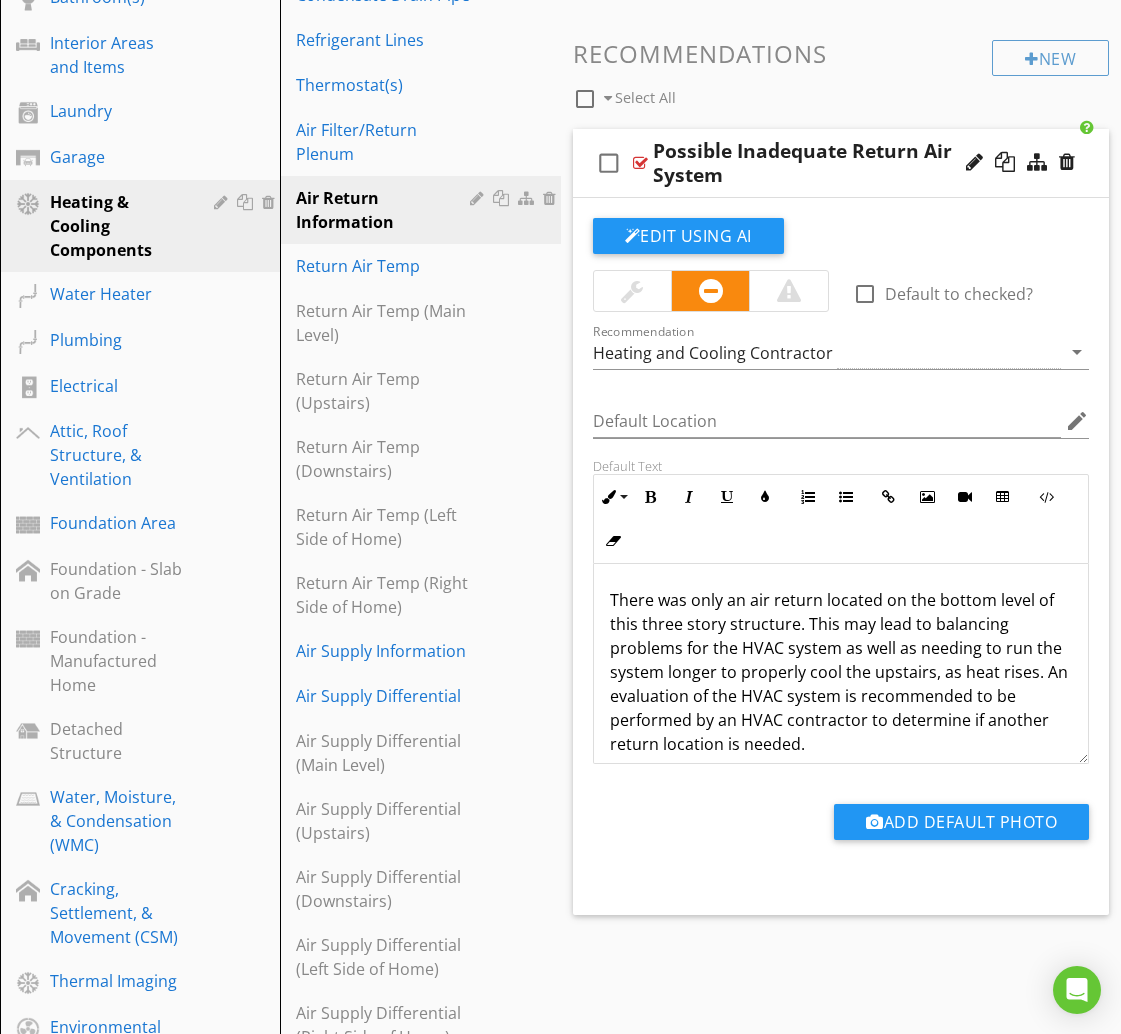 scroll, scrollTop: 731, scrollLeft: 0, axis: vertical 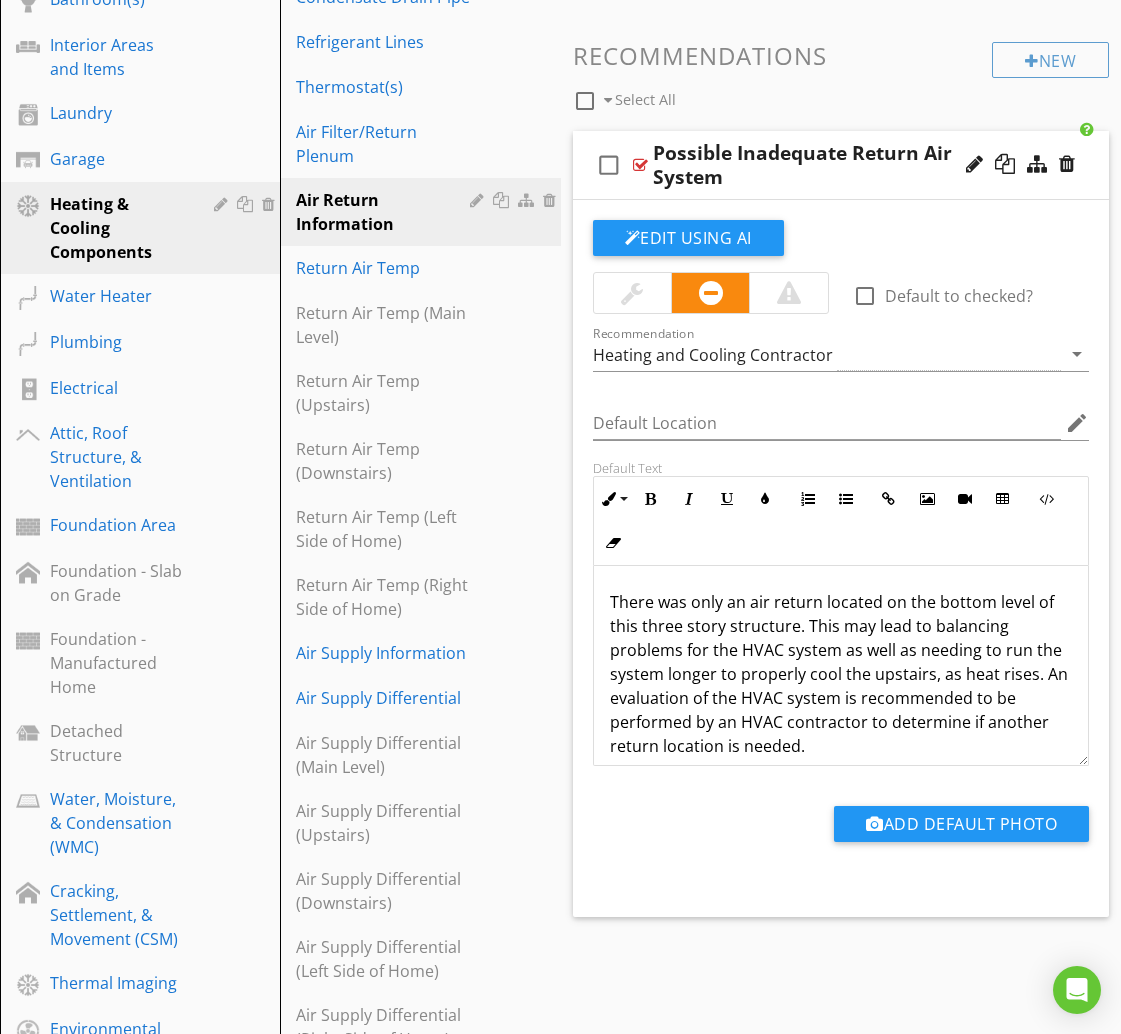 click on "check_box_outline_blank
Possible Inadequate Return Air System" at bounding box center (841, 165) 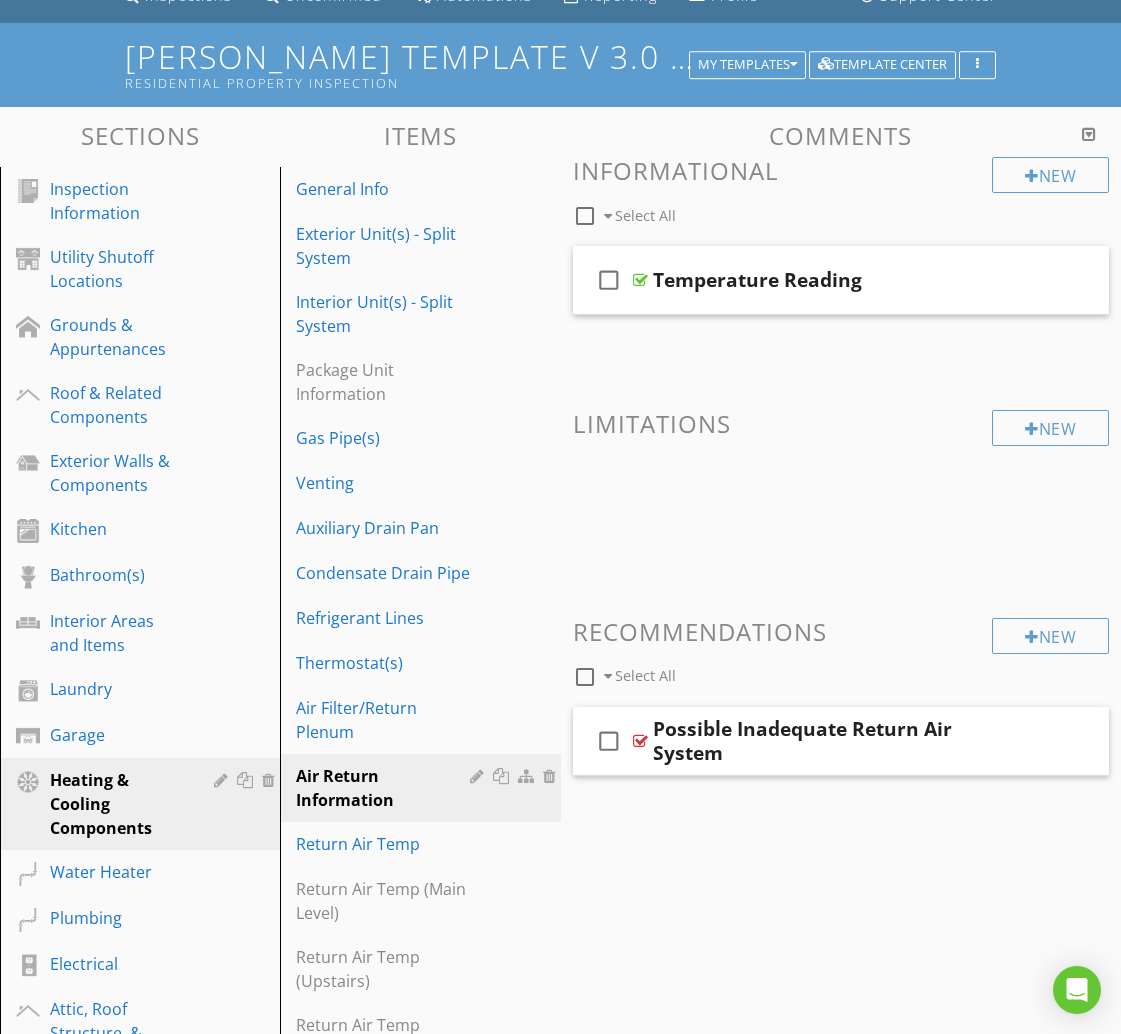 scroll, scrollTop: 152, scrollLeft: 0, axis: vertical 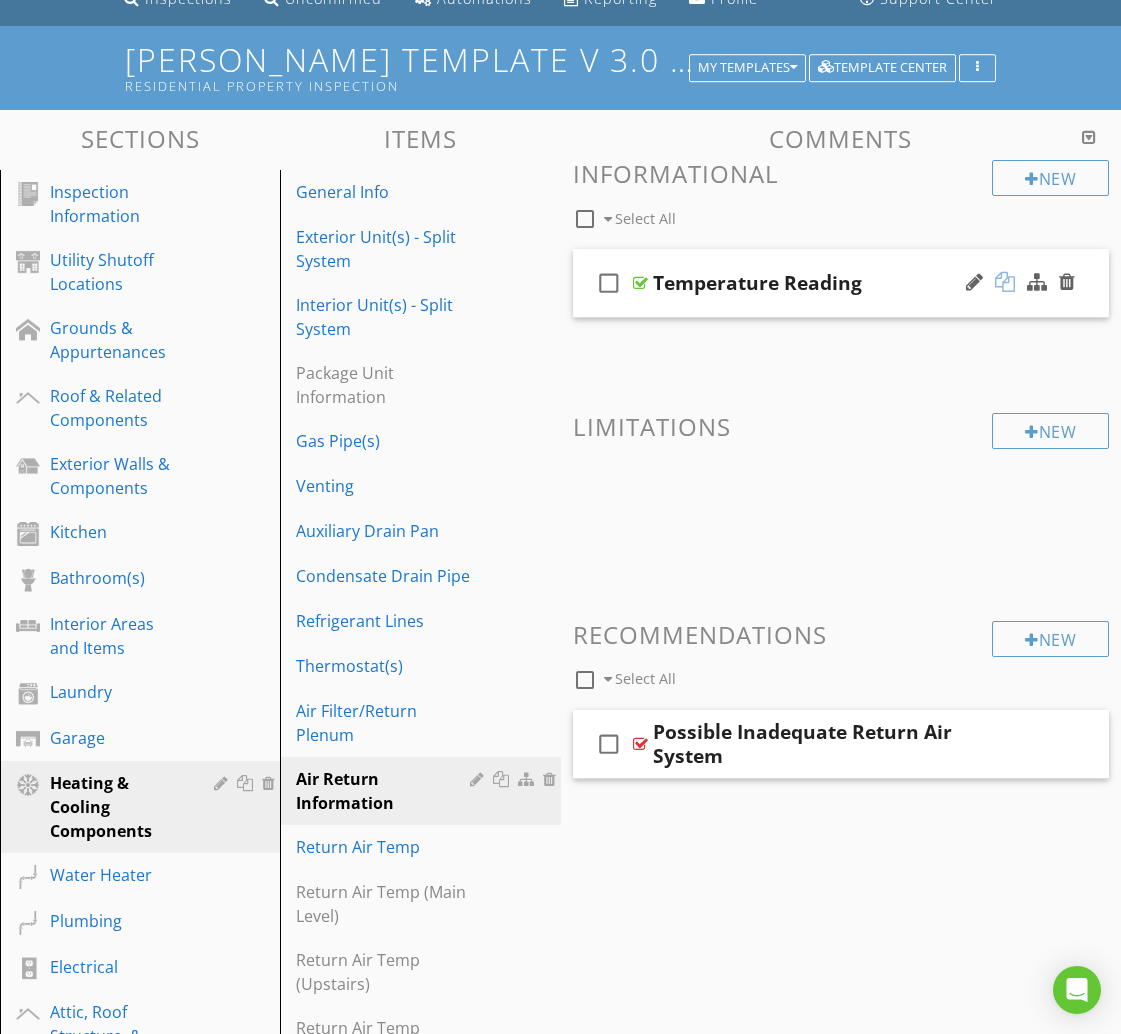 click at bounding box center (1005, 282) 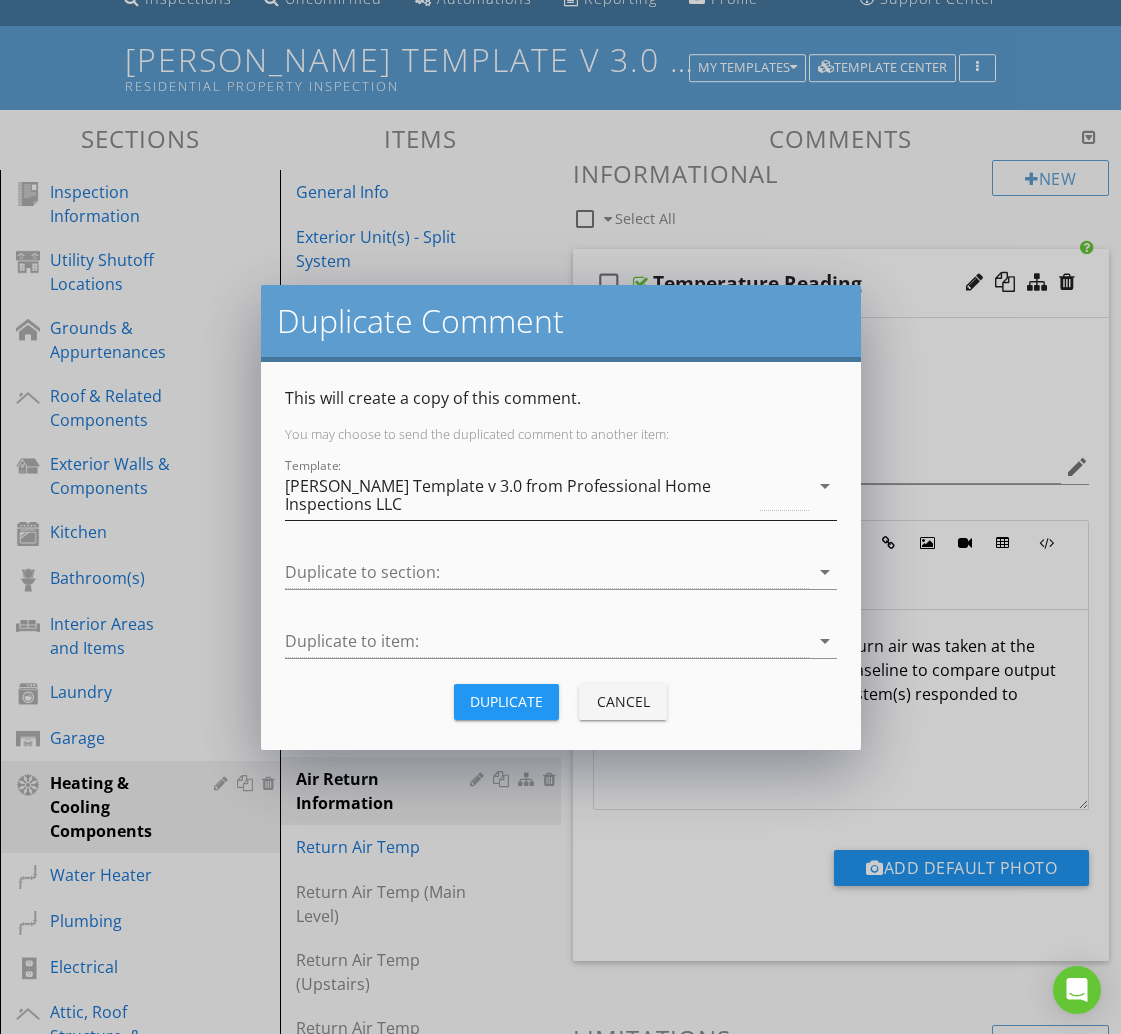 click on "[PERSON_NAME] Template v 3.0 from Professional Home Inspections LLC" at bounding box center [521, 495] 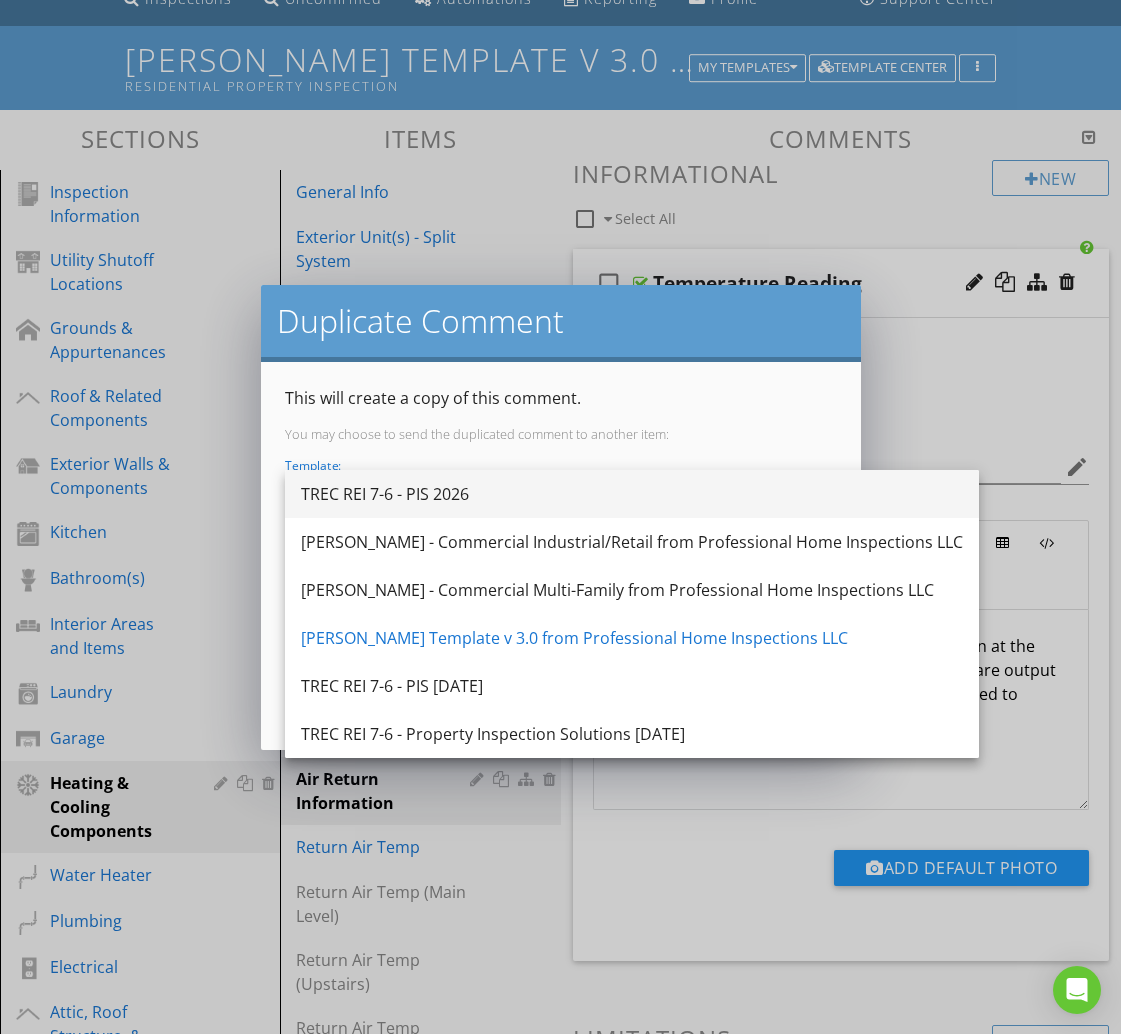 click on "TREC REI 7-6 - PIS 2026" at bounding box center (632, 494) 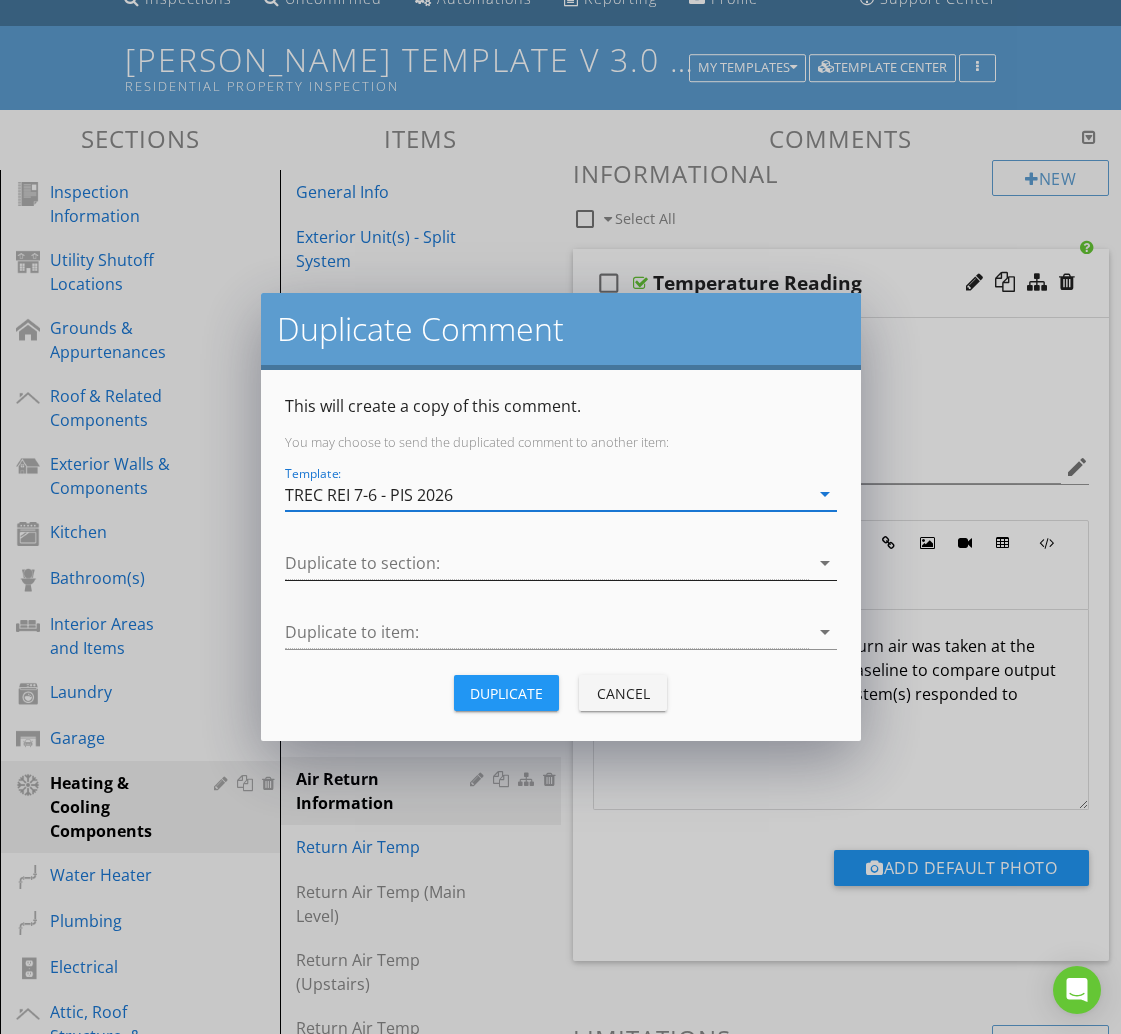 click at bounding box center [547, 563] 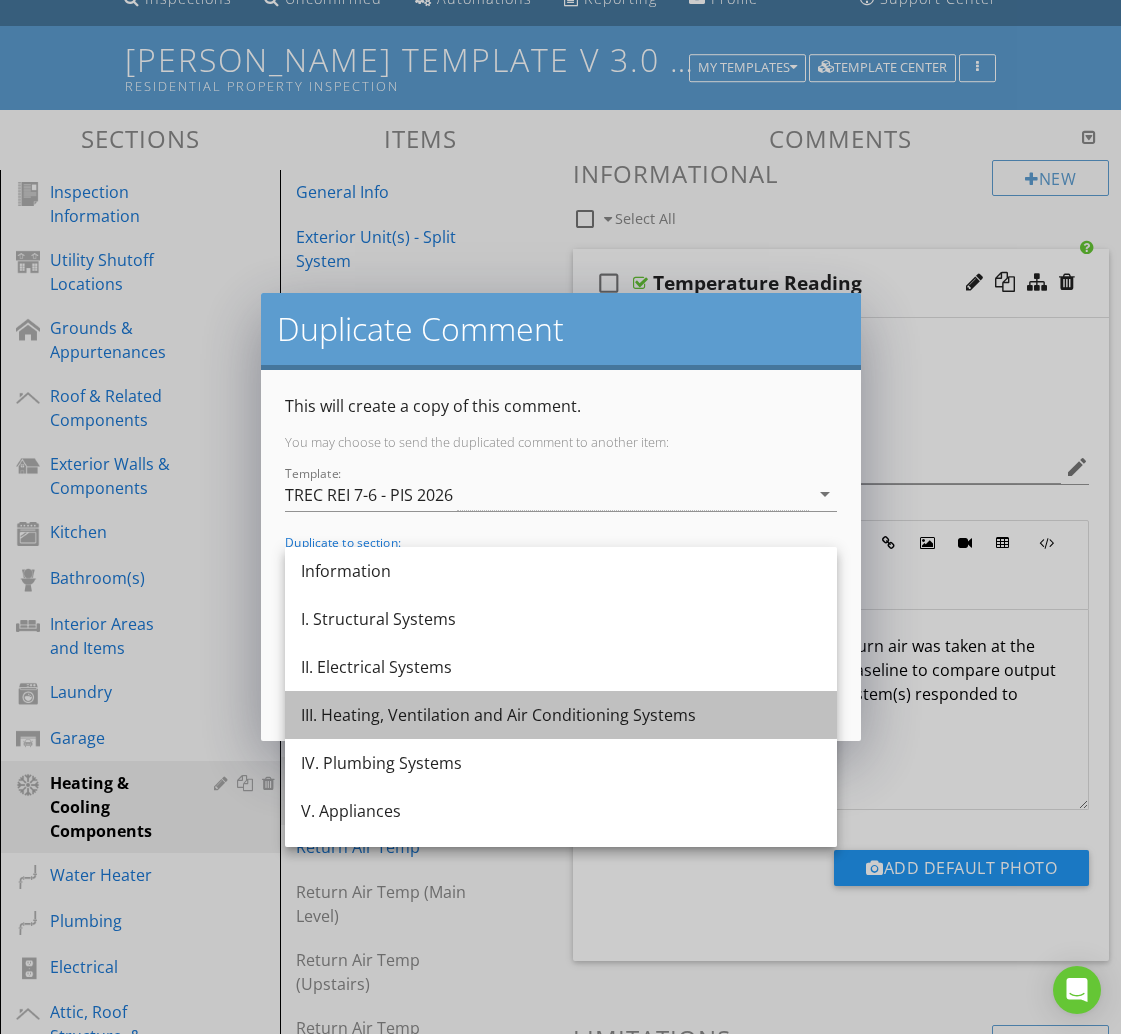 click on "III. Heating, Ventilation and Air Conditioning Systems" at bounding box center [561, 715] 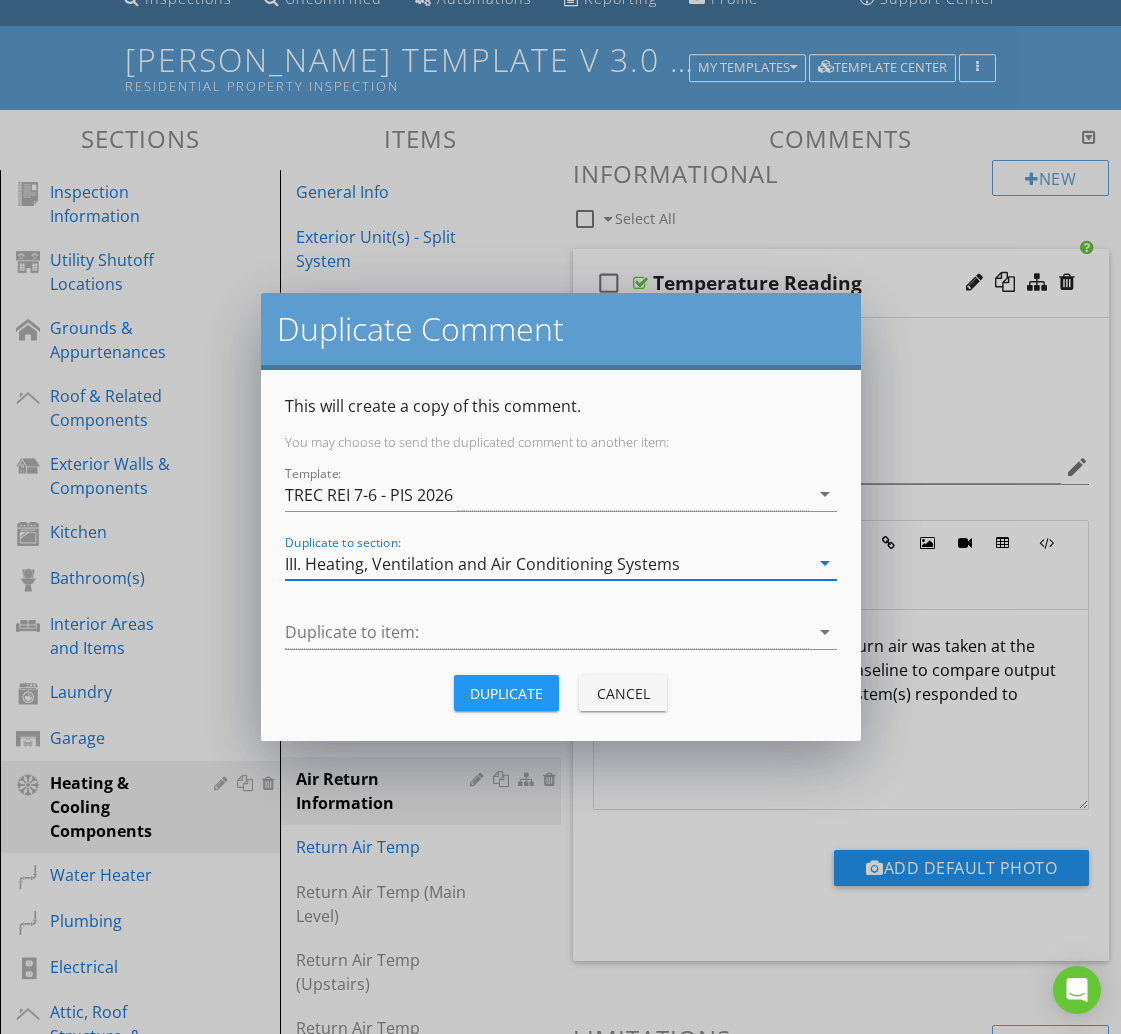 click at bounding box center (547, 632) 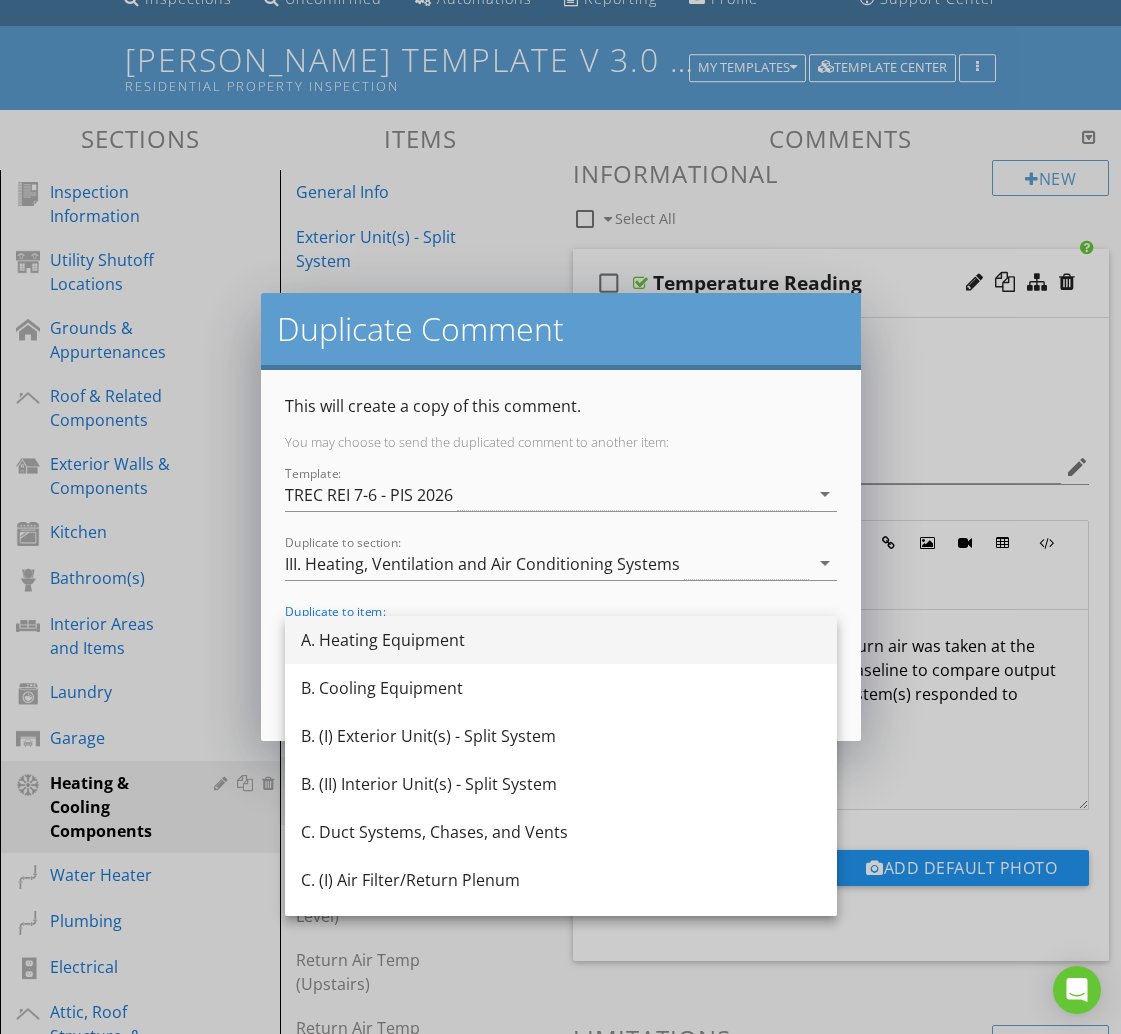 click on "A. Heating Equipment" at bounding box center (561, 640) 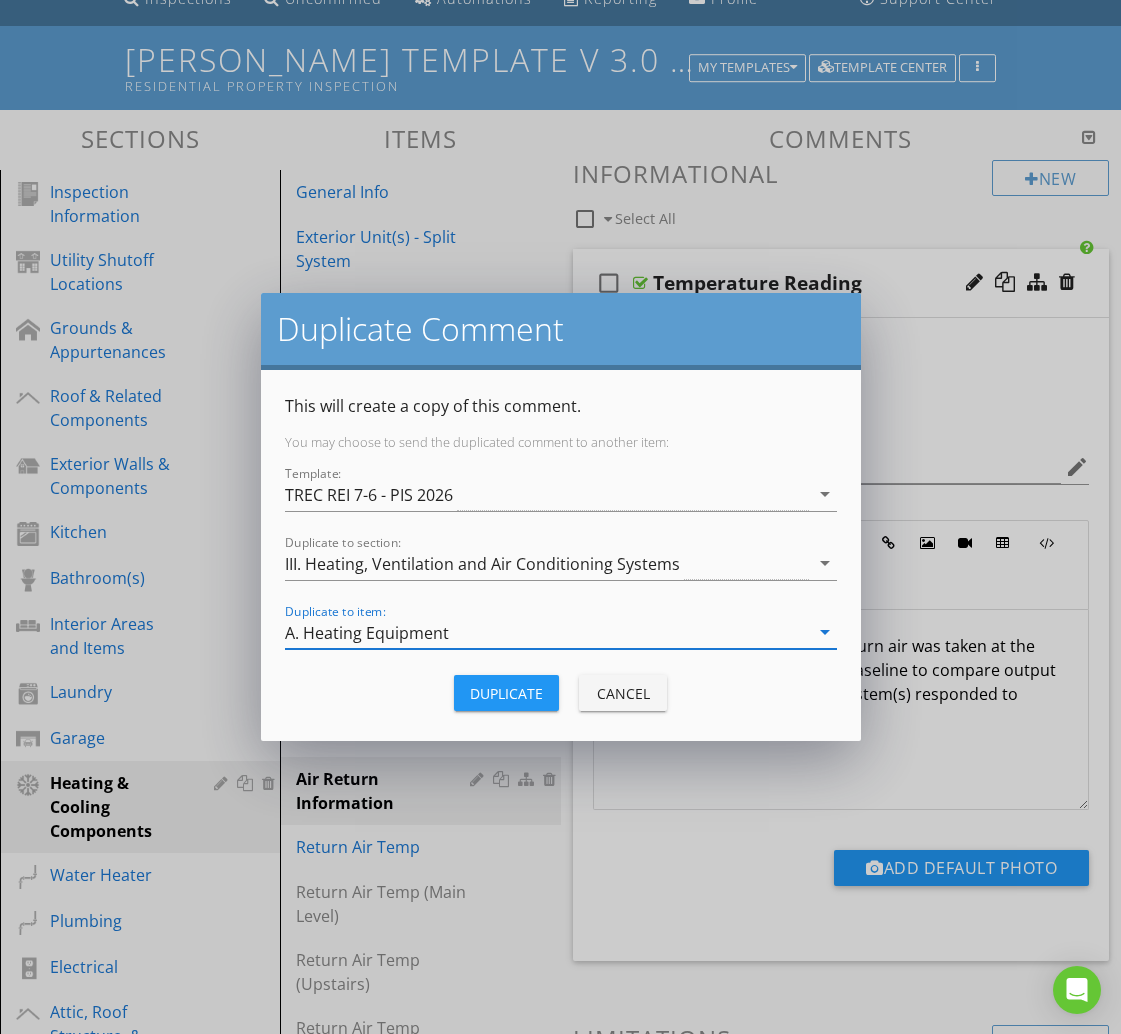 click on "Duplicate" at bounding box center (506, 693) 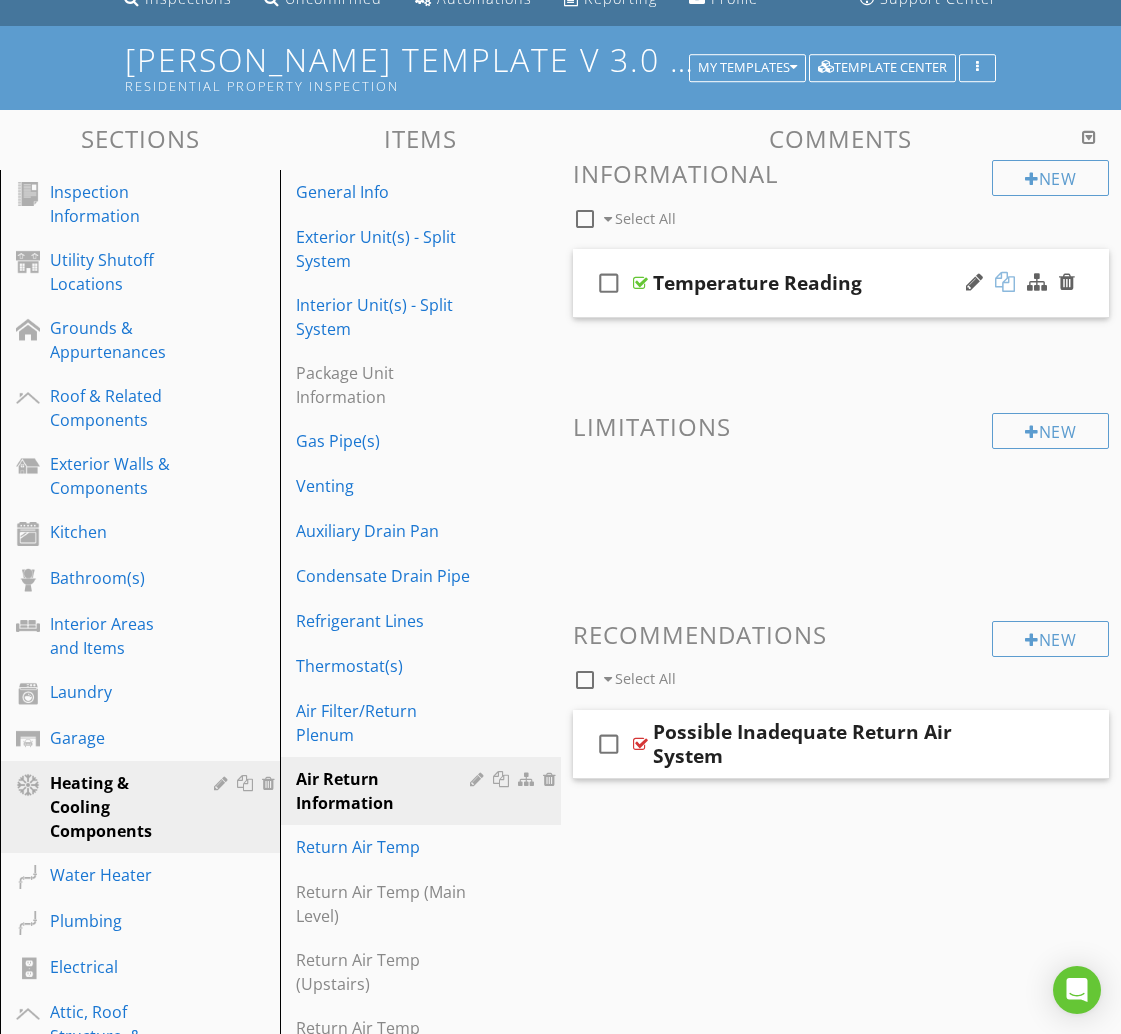 click at bounding box center (1005, 282) 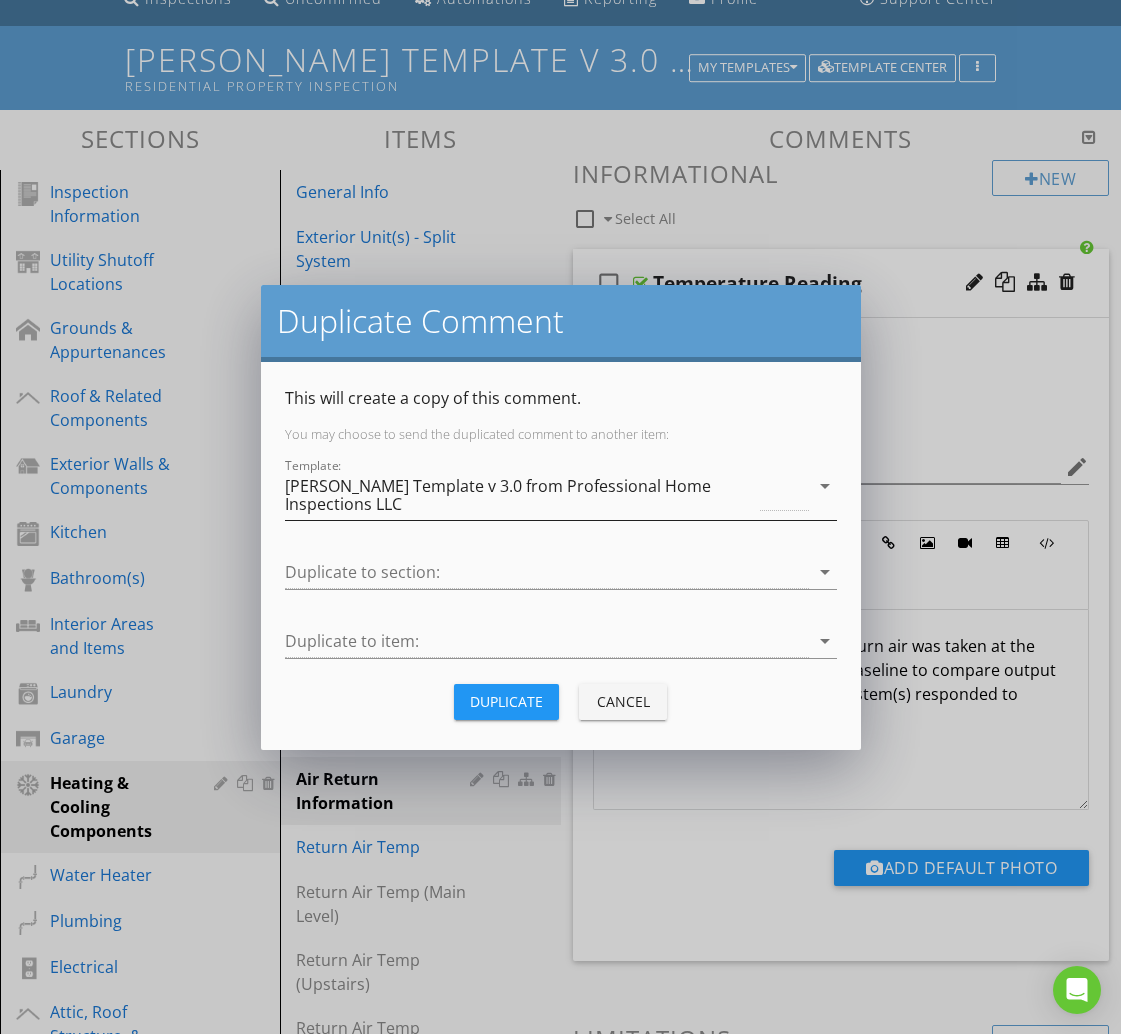 click on "[PERSON_NAME] Template v 3.0 from Professional Home Inspections LLC" at bounding box center [521, 495] 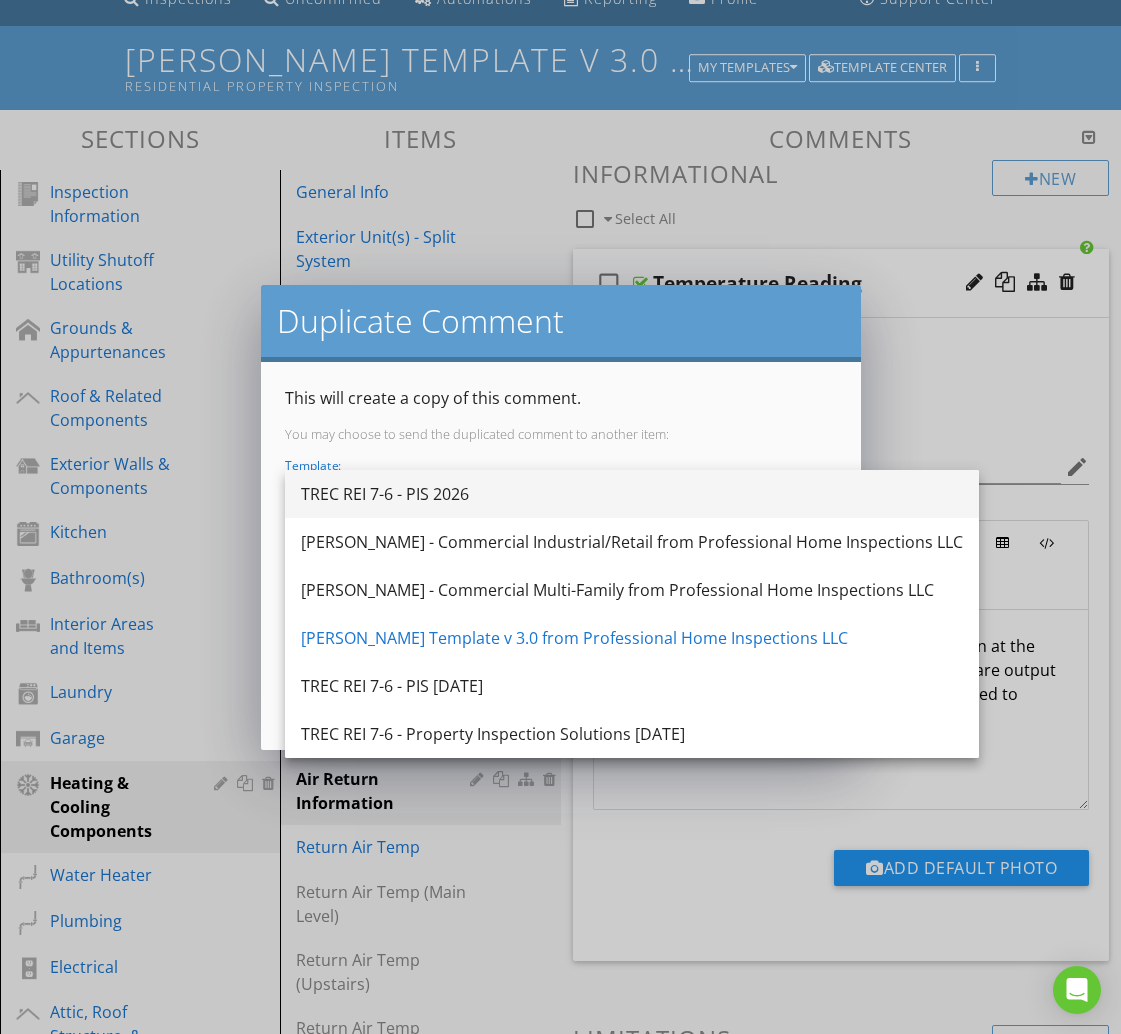 click on "TREC REI 7-6 - PIS 2026" at bounding box center [632, 494] 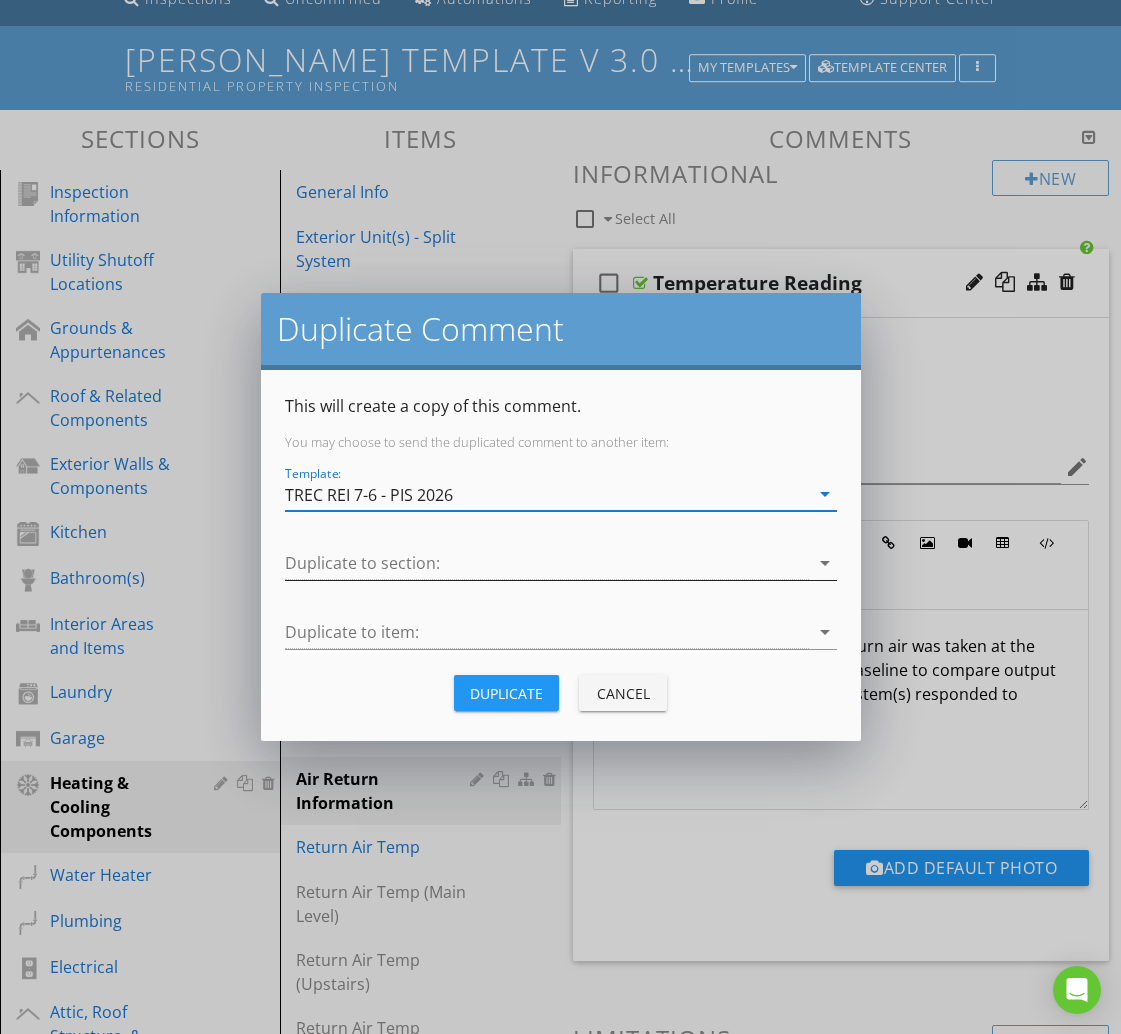 click at bounding box center [547, 563] 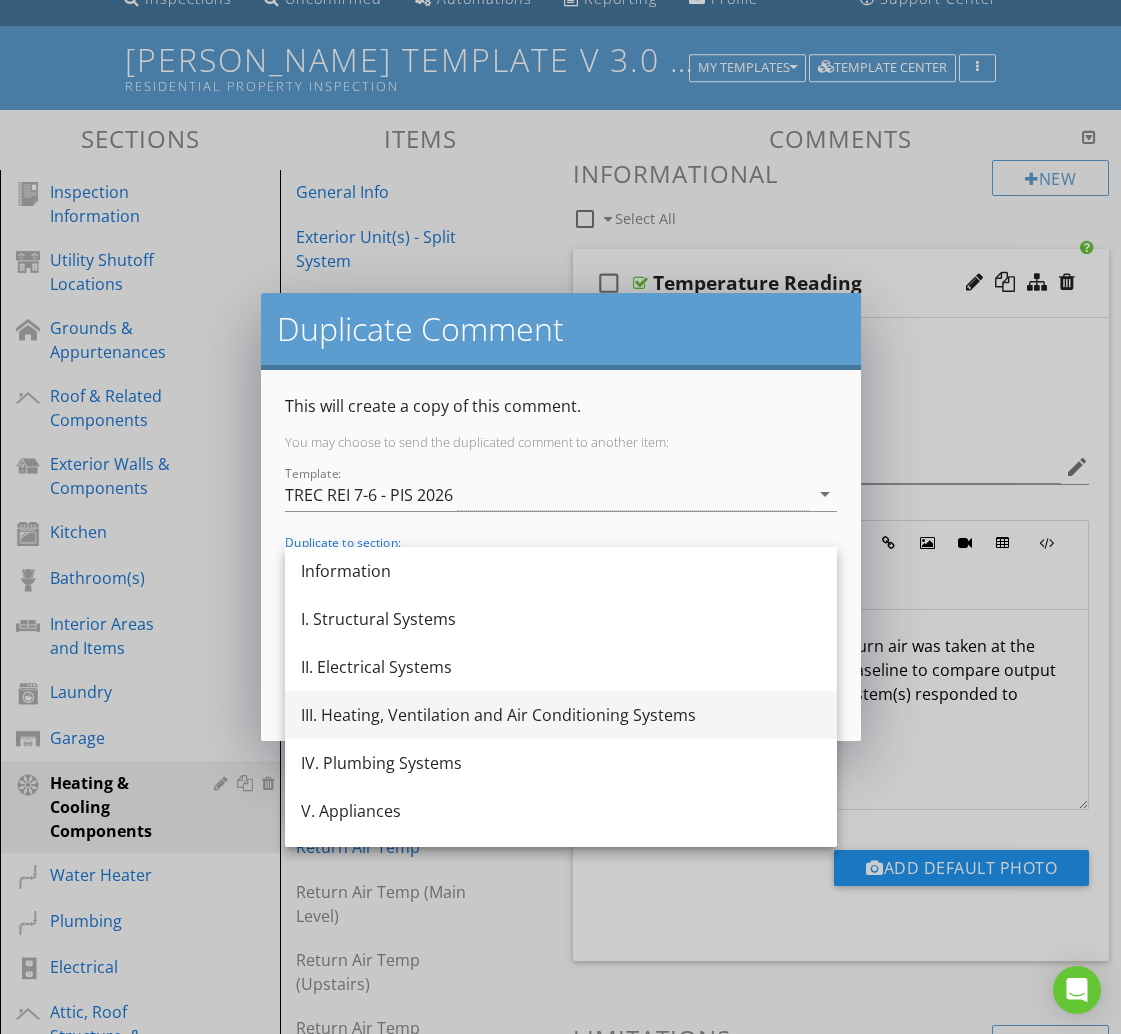 click on "III. Heating, Ventilation and Air Conditioning Systems" at bounding box center (561, 715) 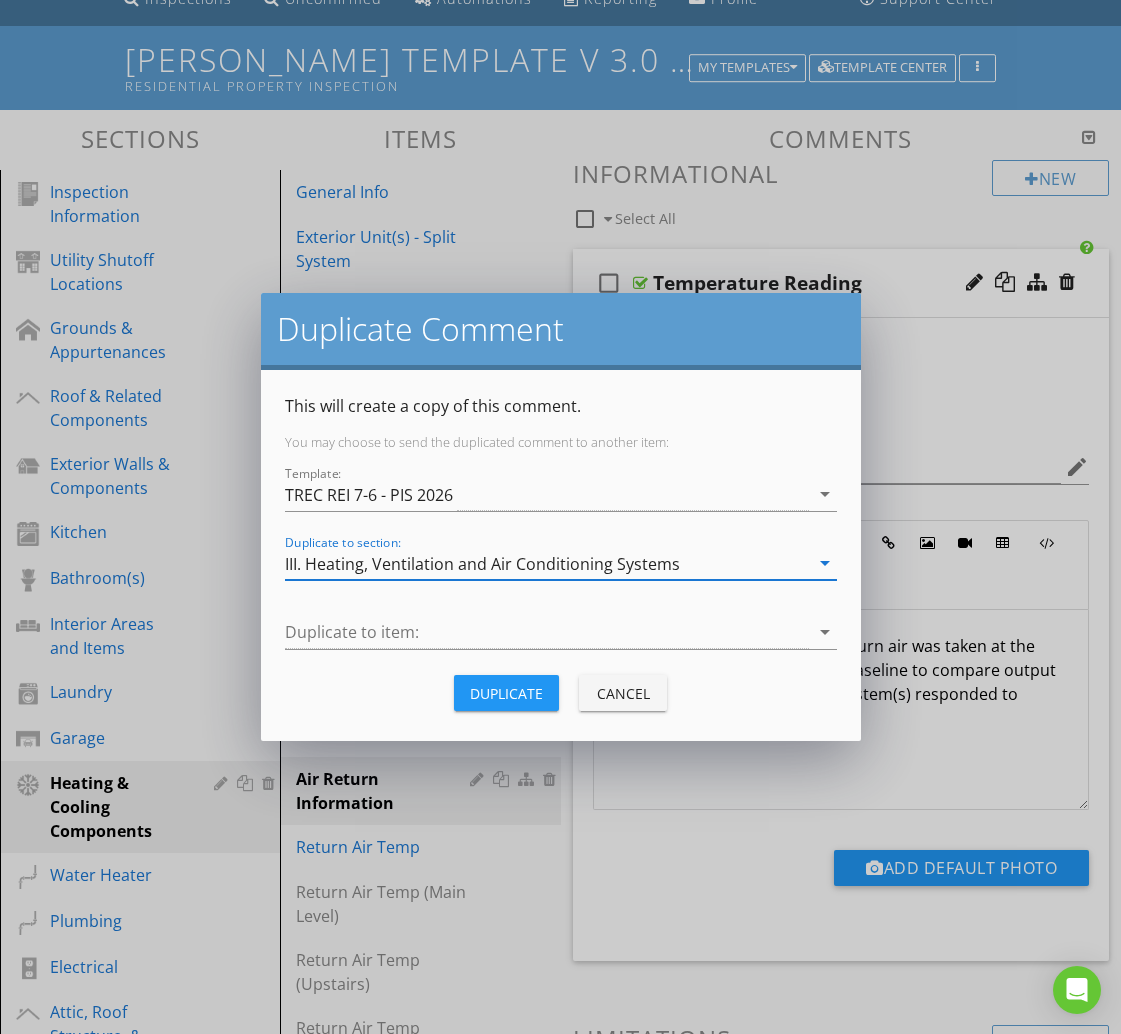 click on "Duplicate to item: arrow_drop_down" at bounding box center [561, 636] 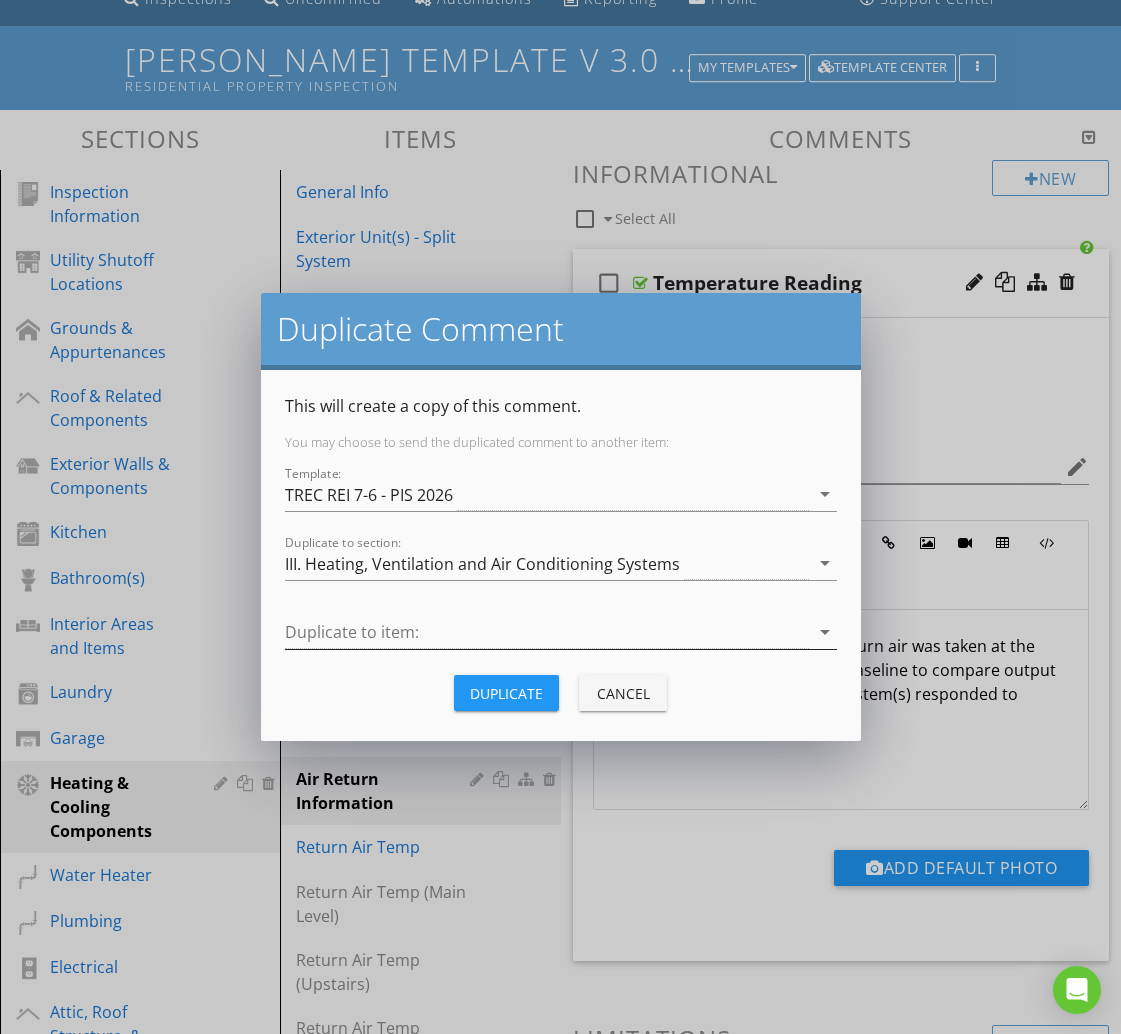 click at bounding box center [547, 632] 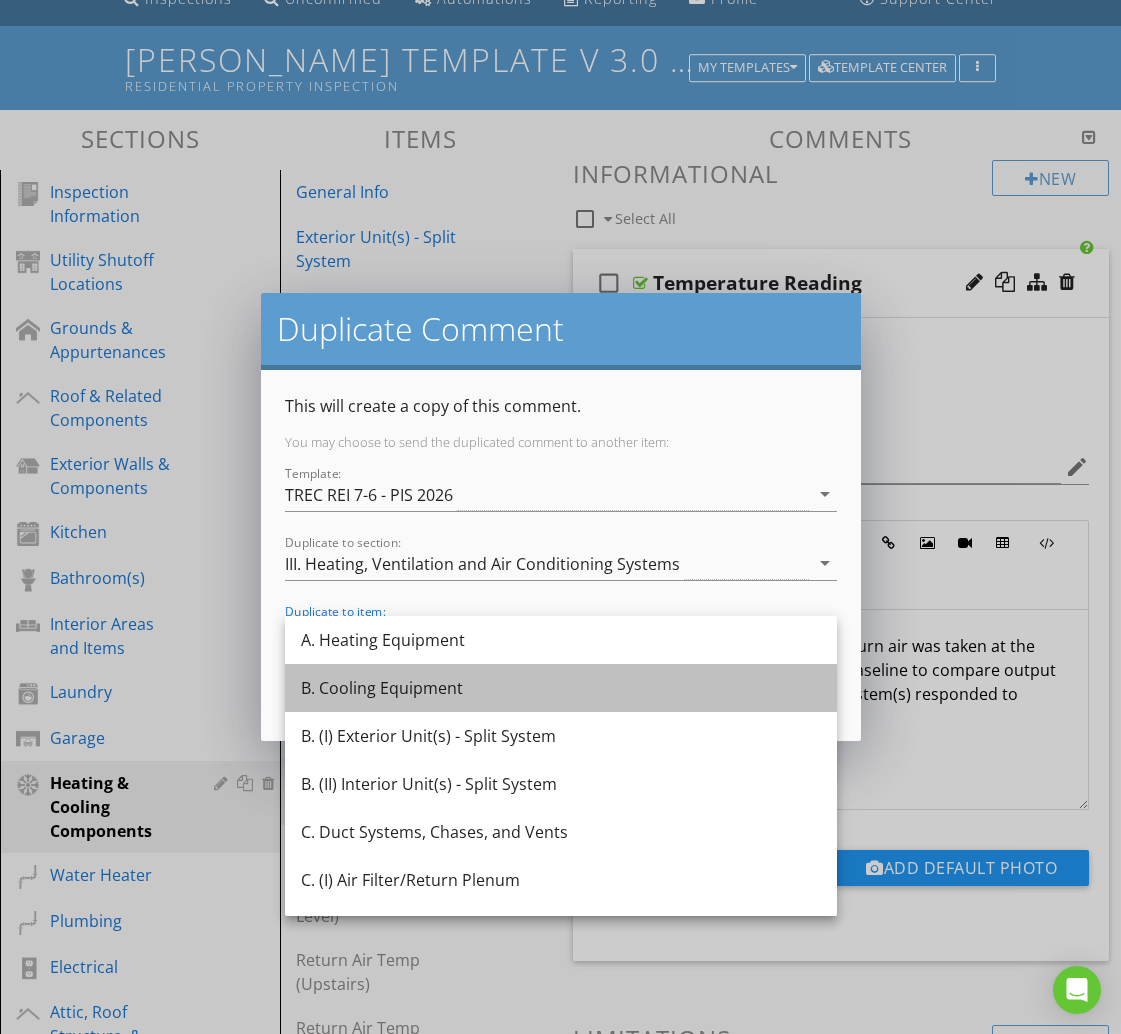 click on "B. Cooling Equipment" at bounding box center (561, 688) 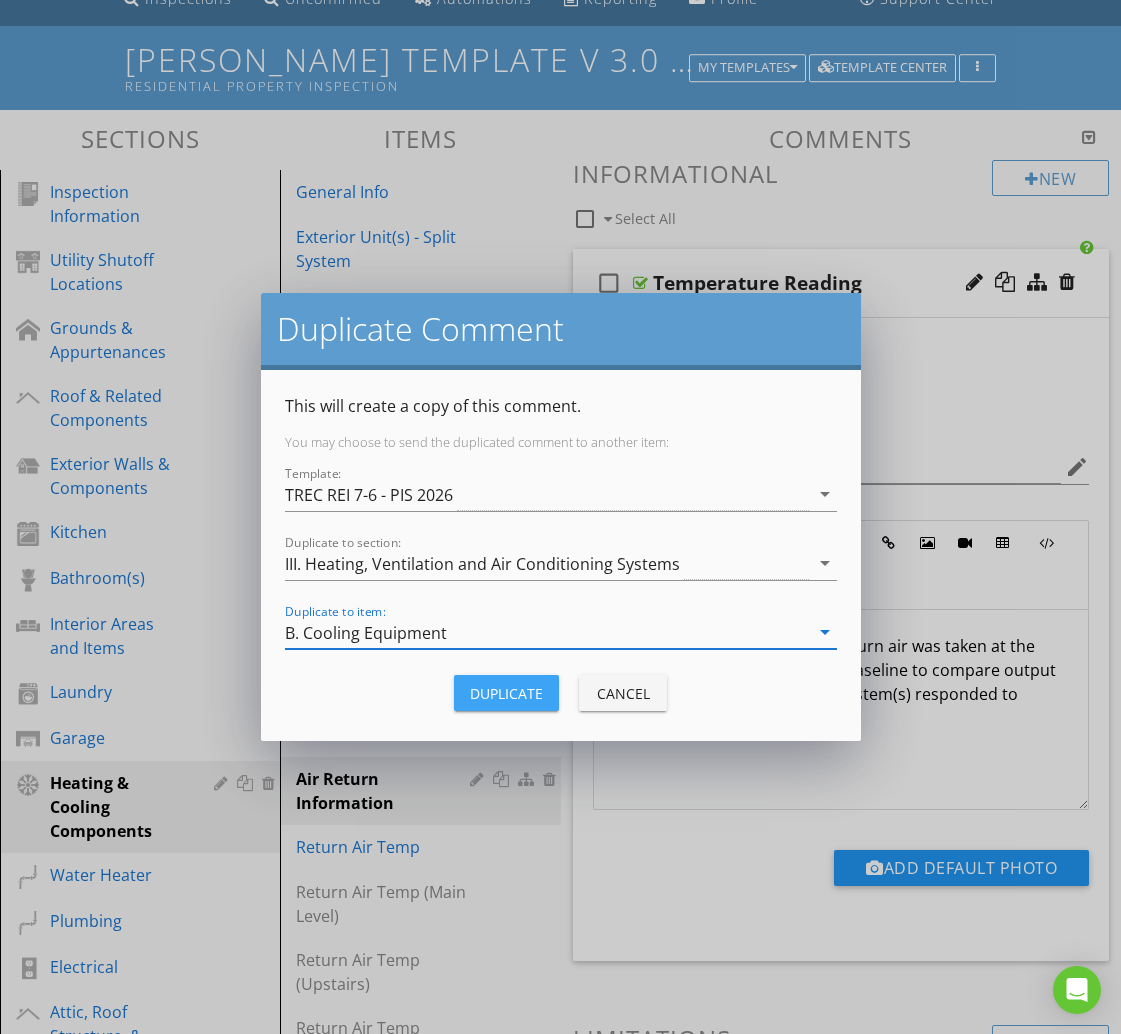 click on "Duplicate" at bounding box center [506, 693] 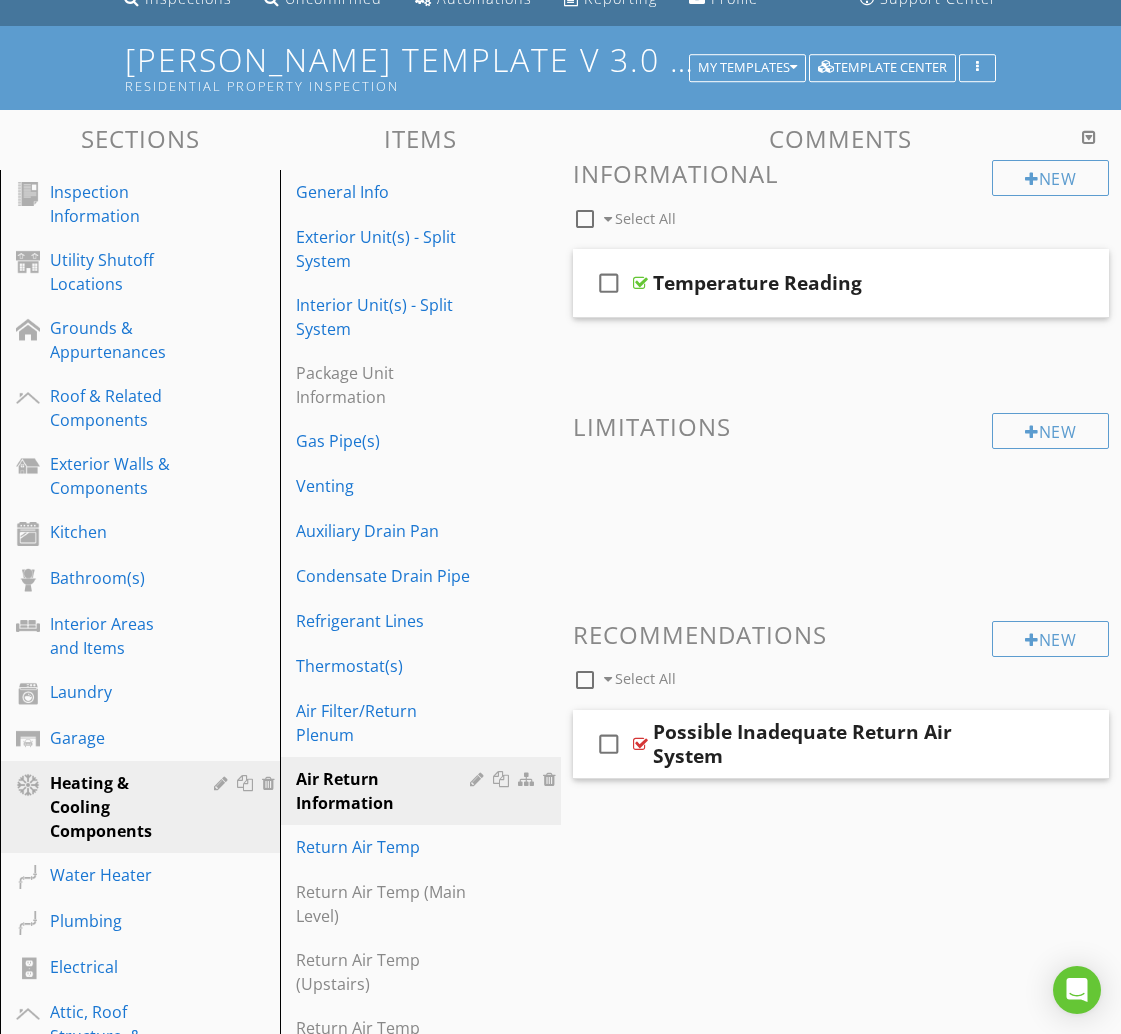 click at bounding box center (841, 507) 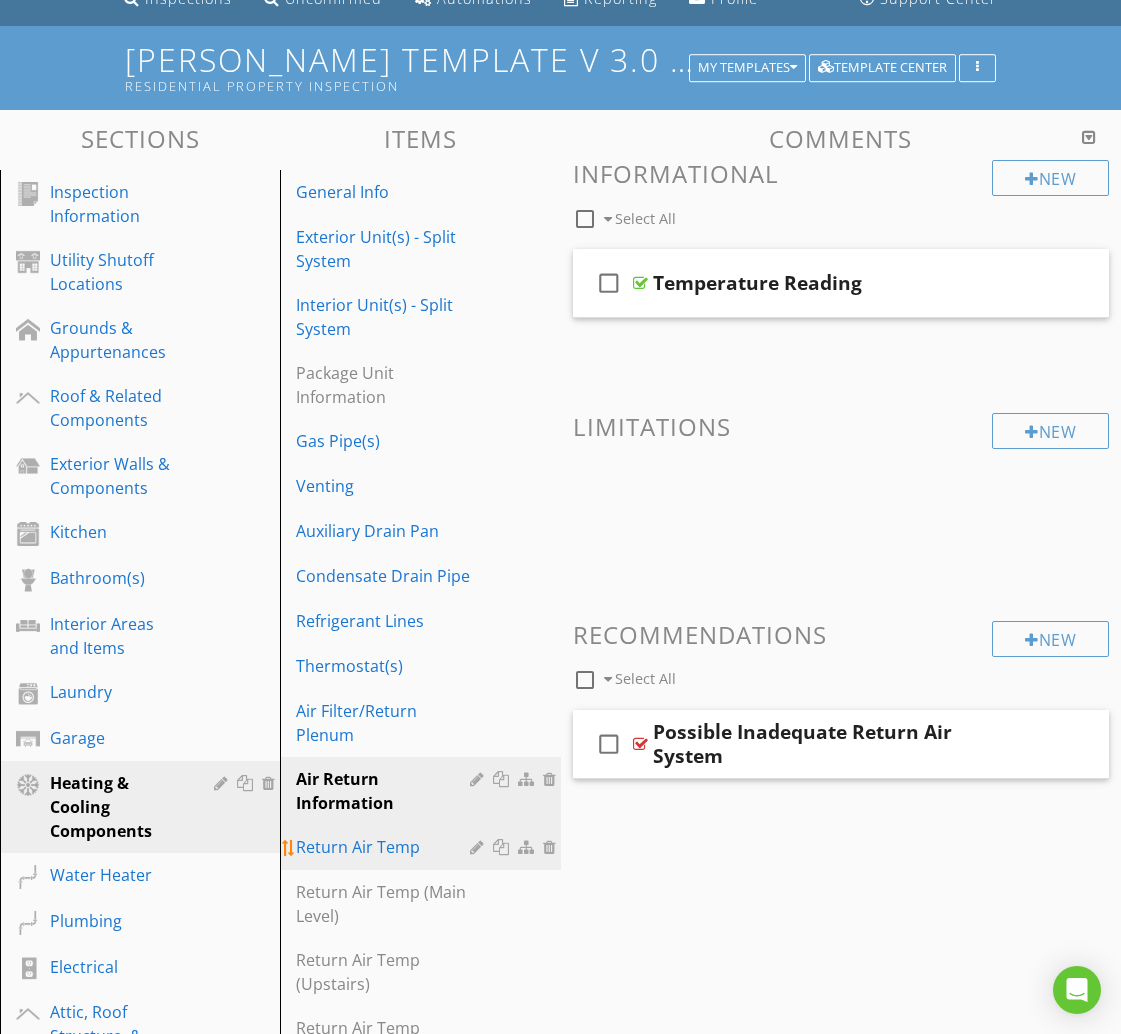 click on "Return Air Temp" at bounding box center [385, 847] 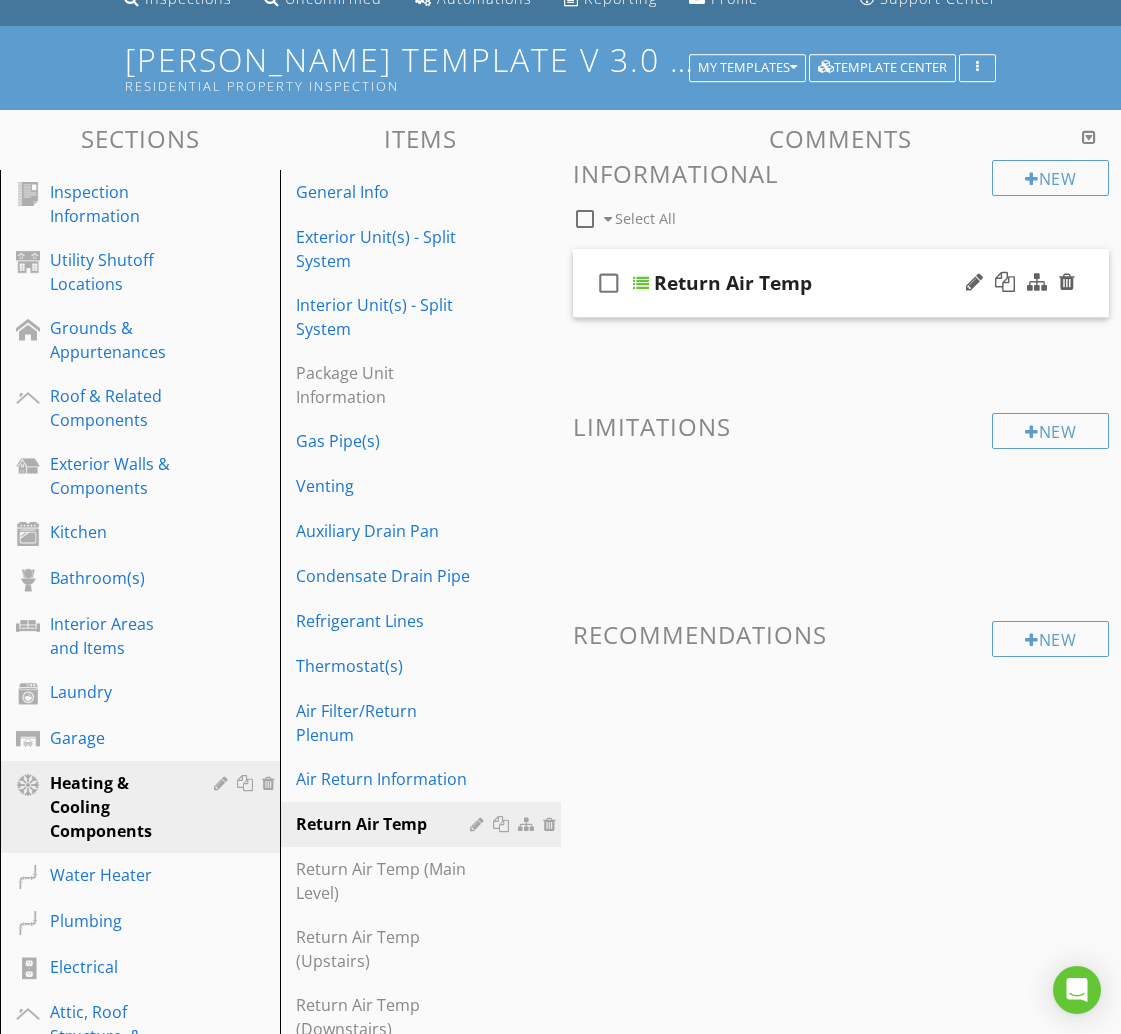 click on "Return Air Temp" at bounding box center (840, 283) 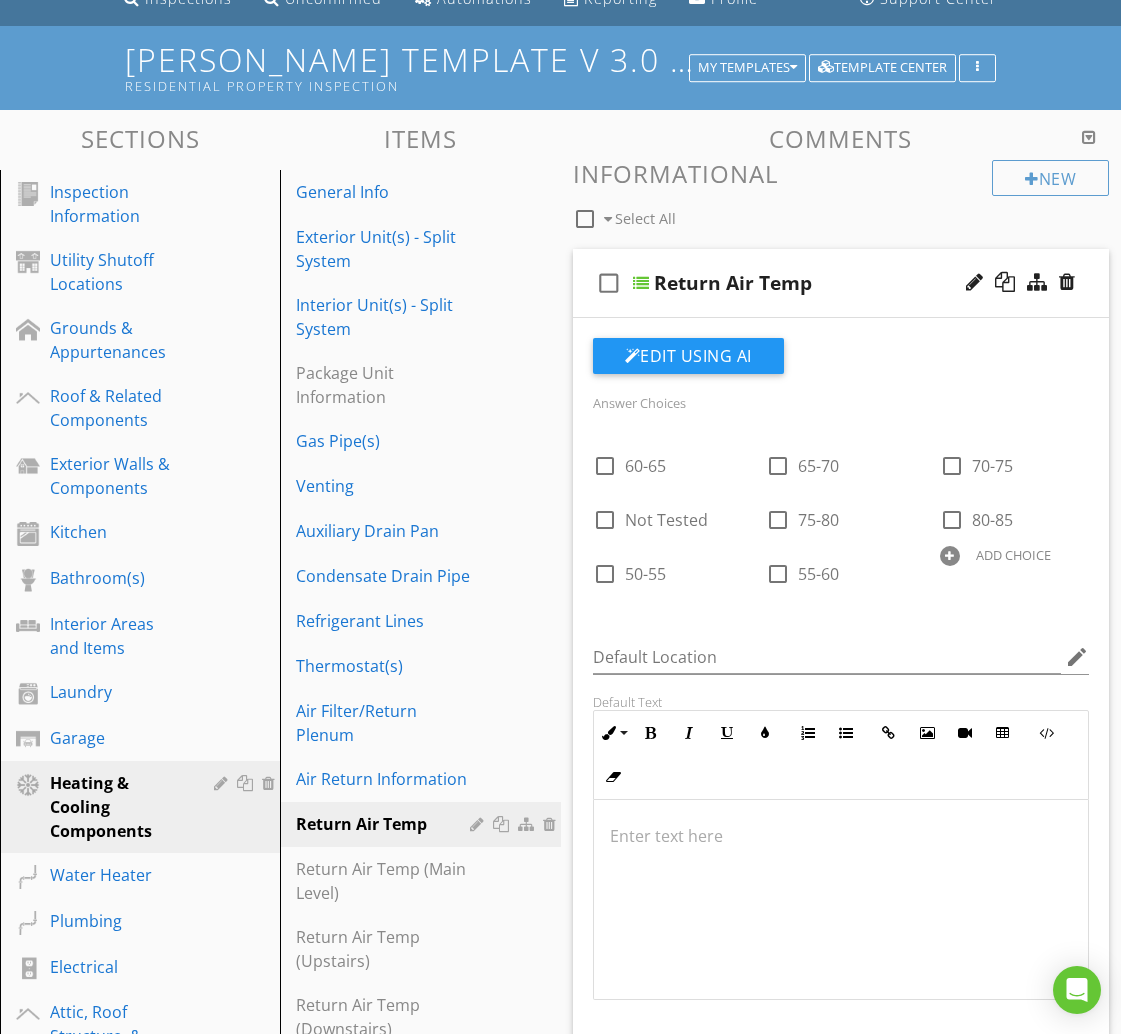 click on "Return Air Temp" at bounding box center (840, 283) 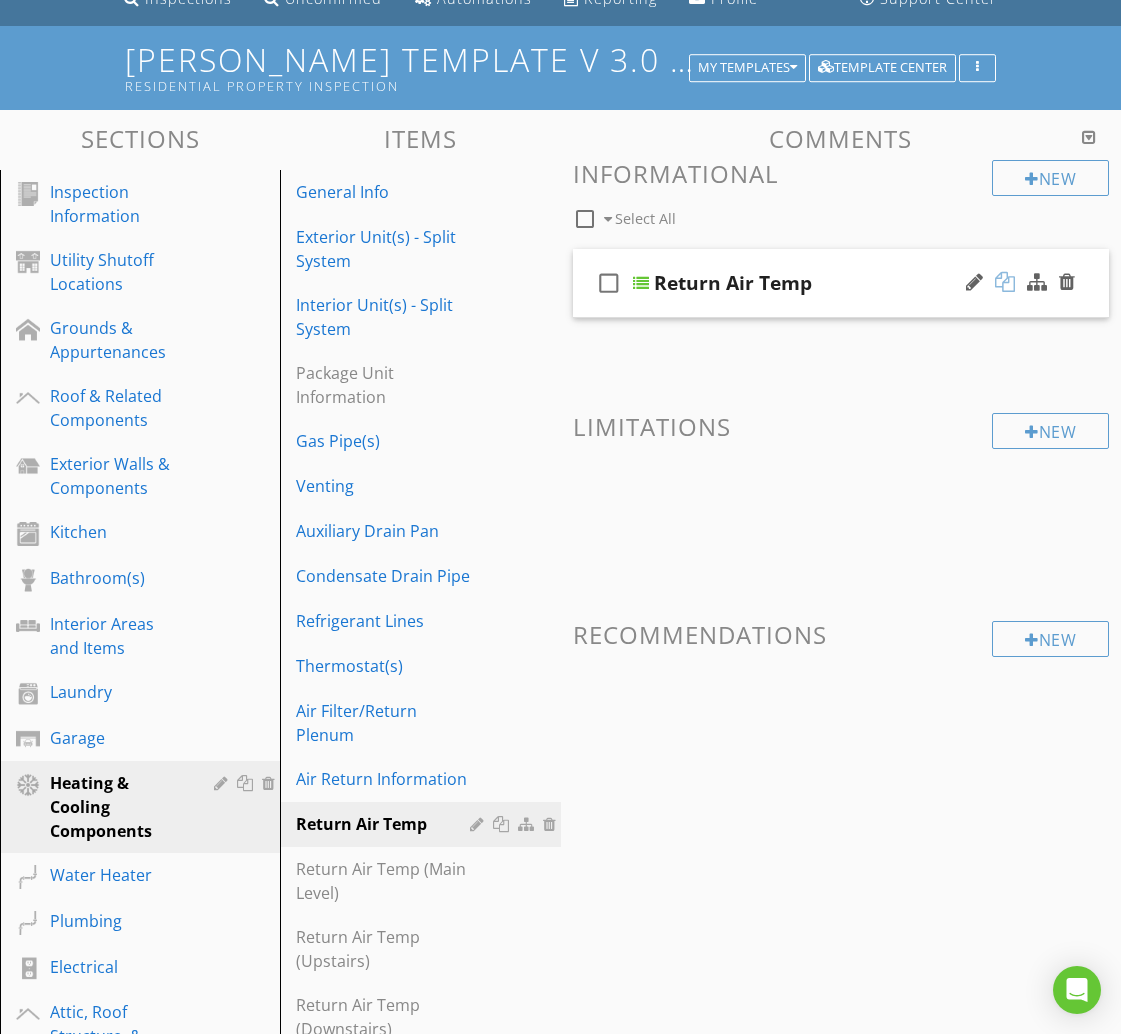 click at bounding box center (1005, 282) 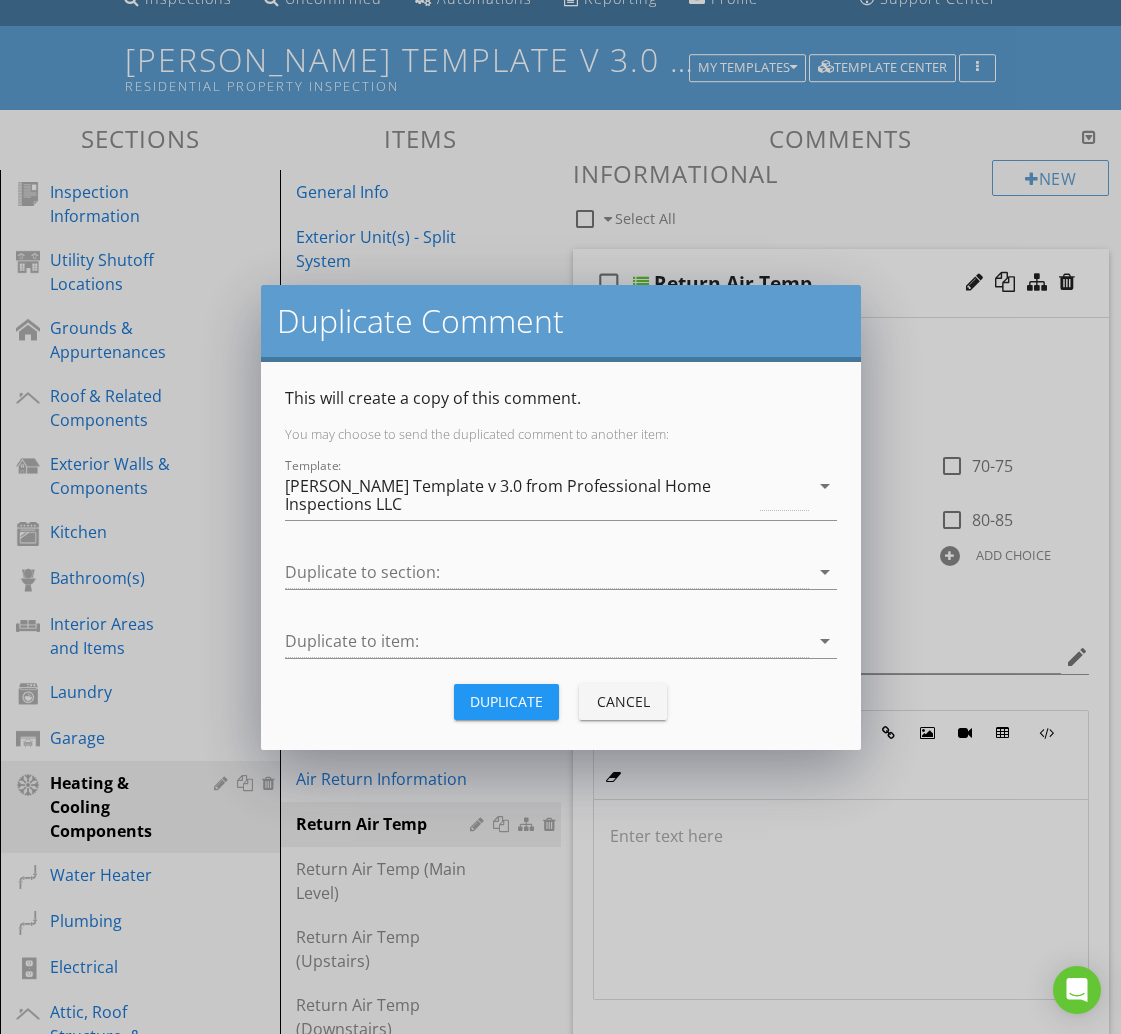 click on "[PERSON_NAME] Template v 3.0 from Professional Home Inspections LLC" at bounding box center (521, 495) 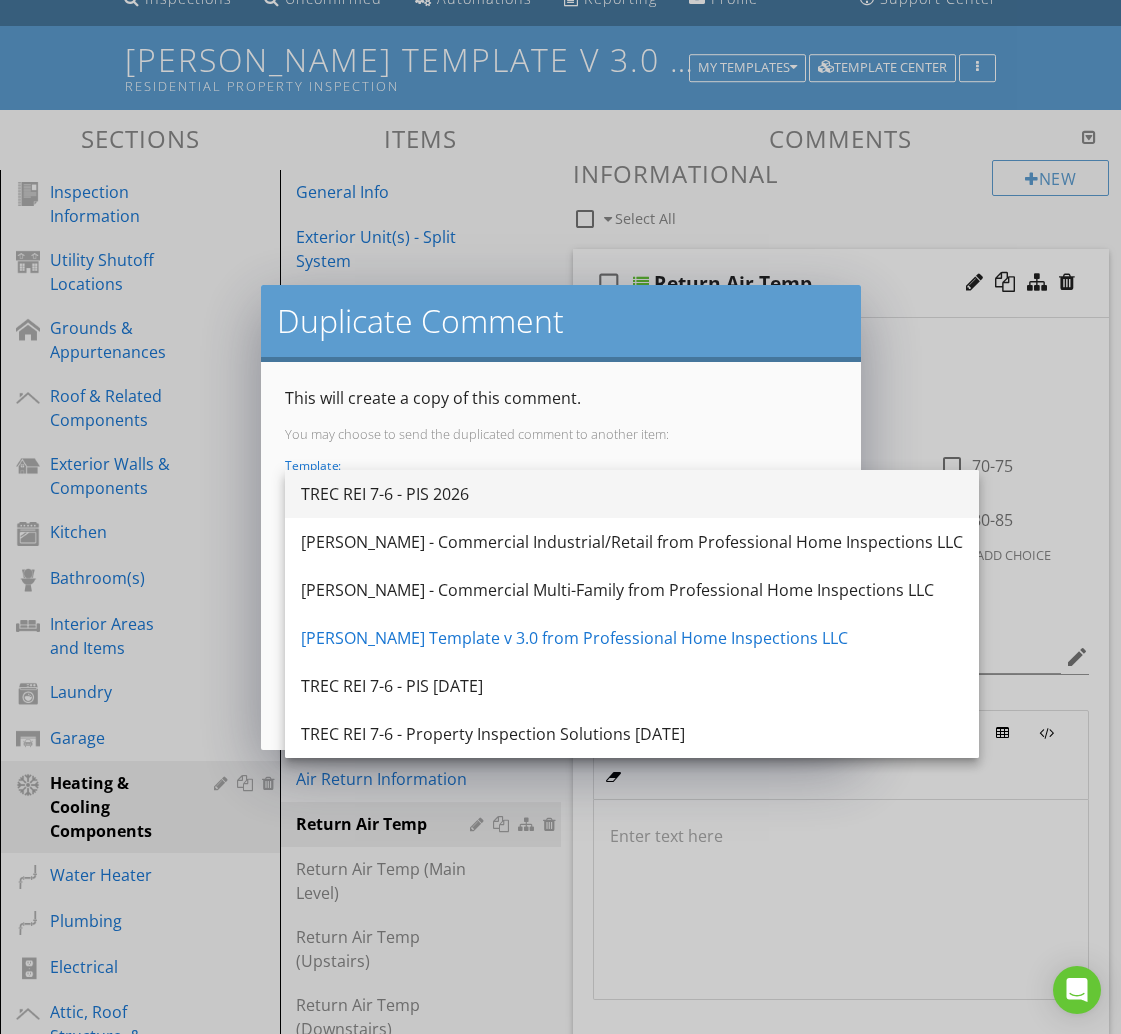 click on "TREC REI 7-6 - PIS 2026" at bounding box center [632, 494] 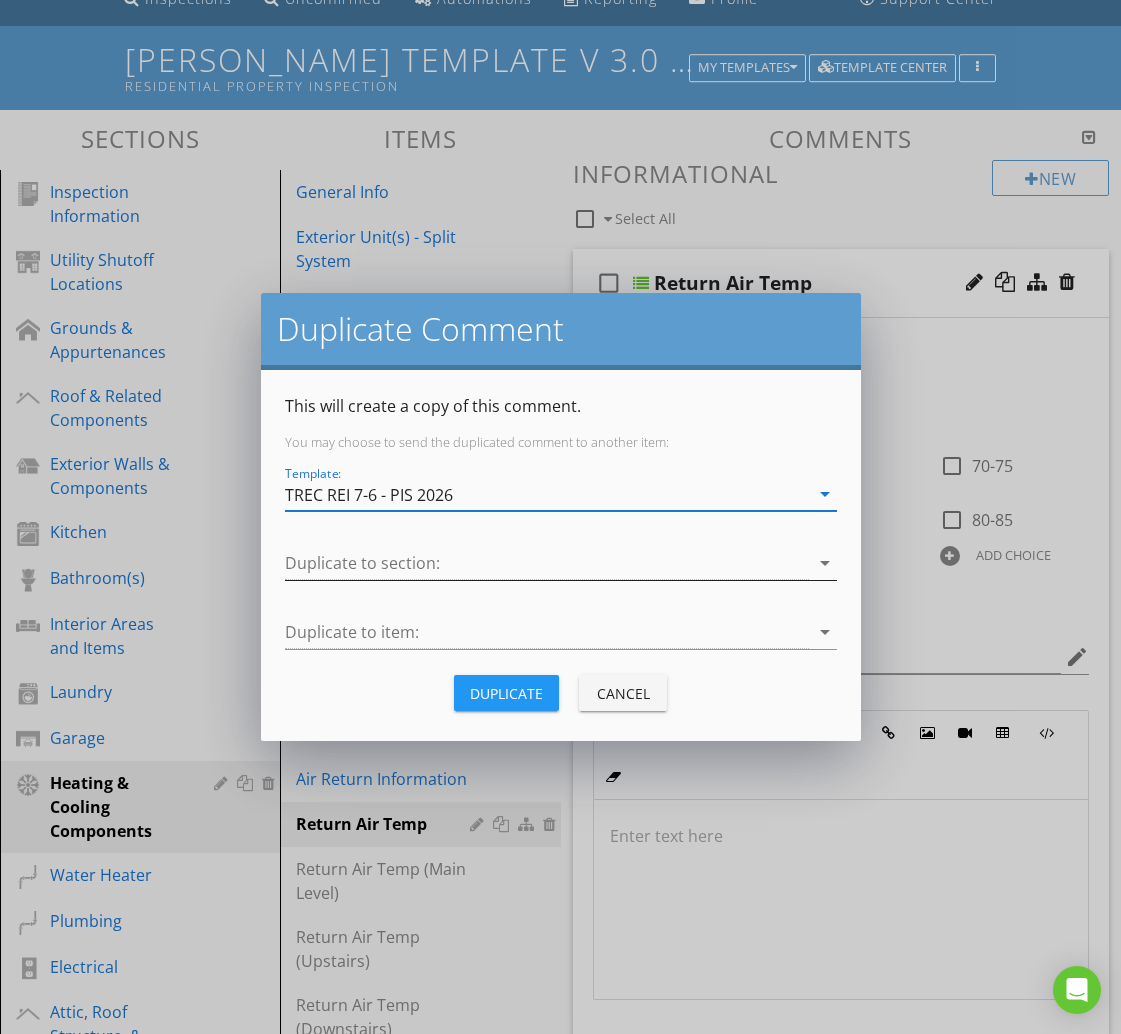 click at bounding box center (547, 563) 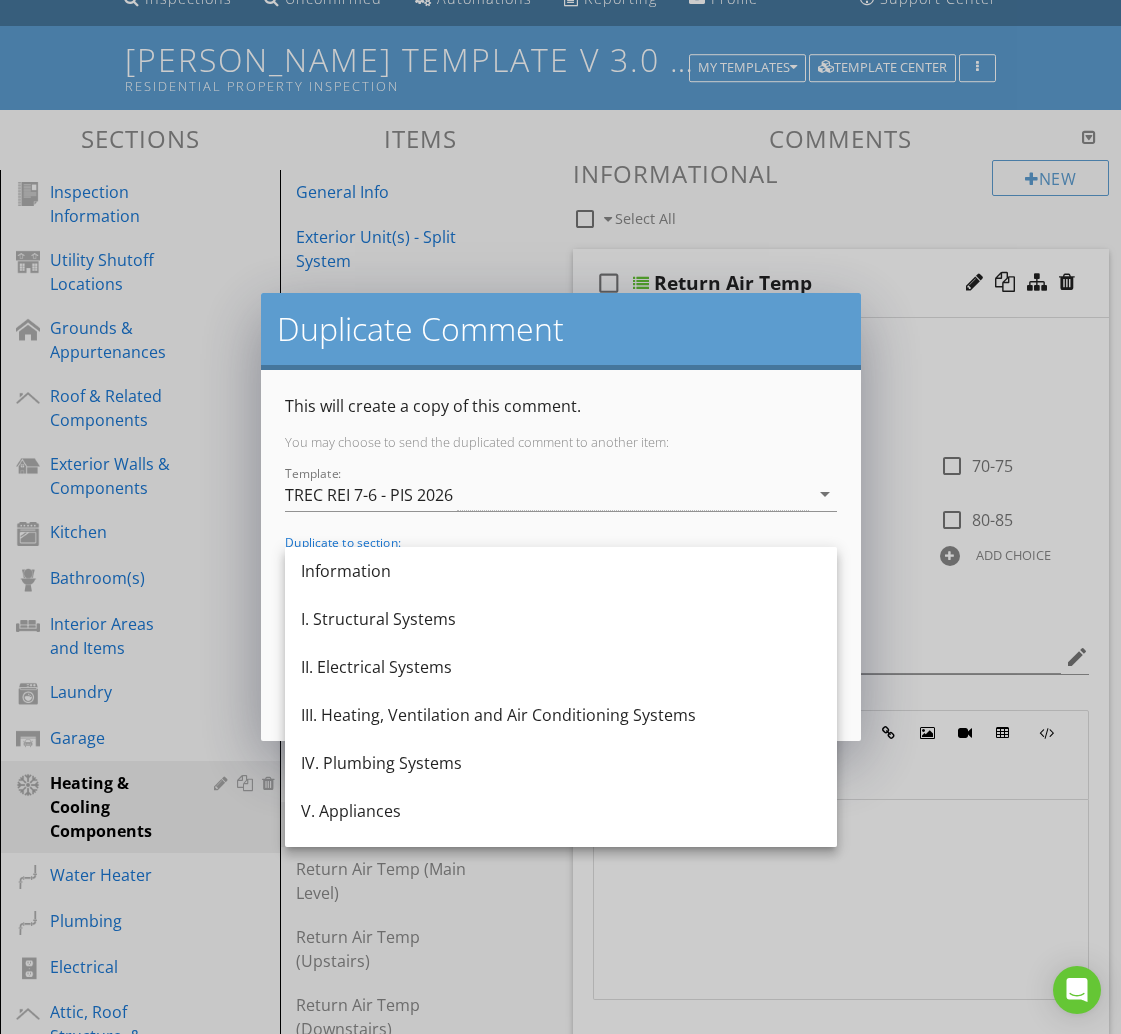 click on "III. Heating, Ventilation and Air Conditioning Systems" at bounding box center (561, 715) 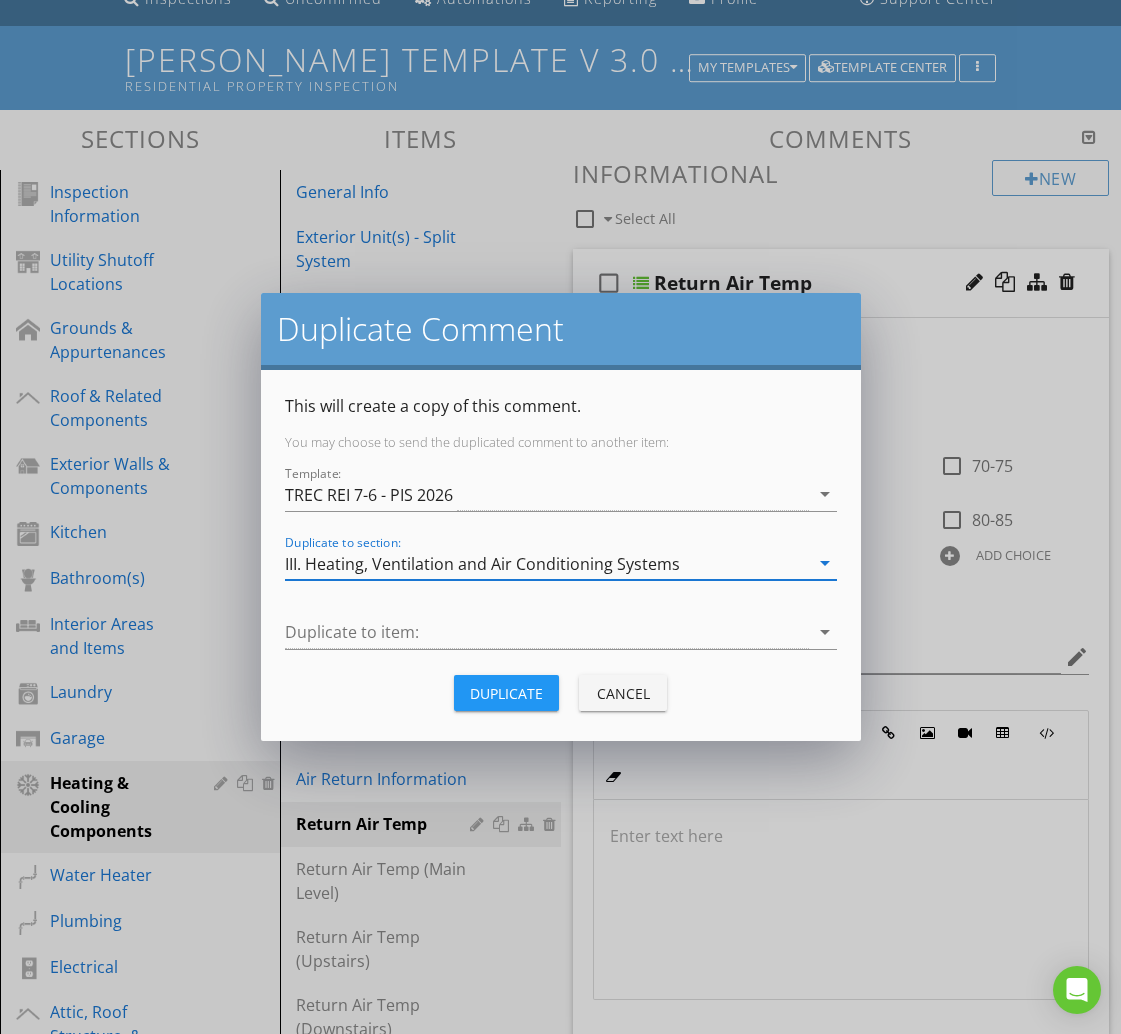 click on "Duplicate to item: arrow_drop_down" at bounding box center [561, 636] 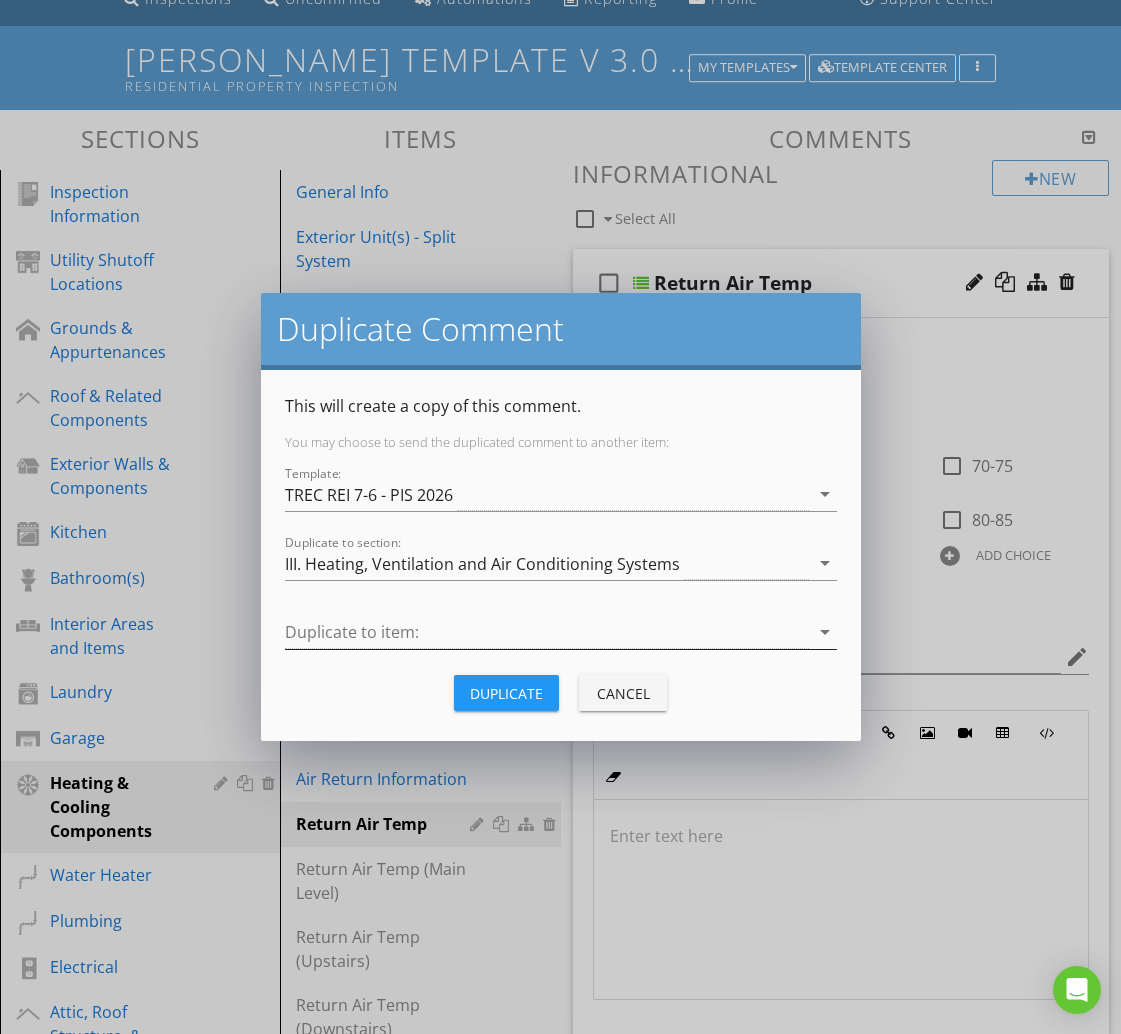 click at bounding box center [547, 632] 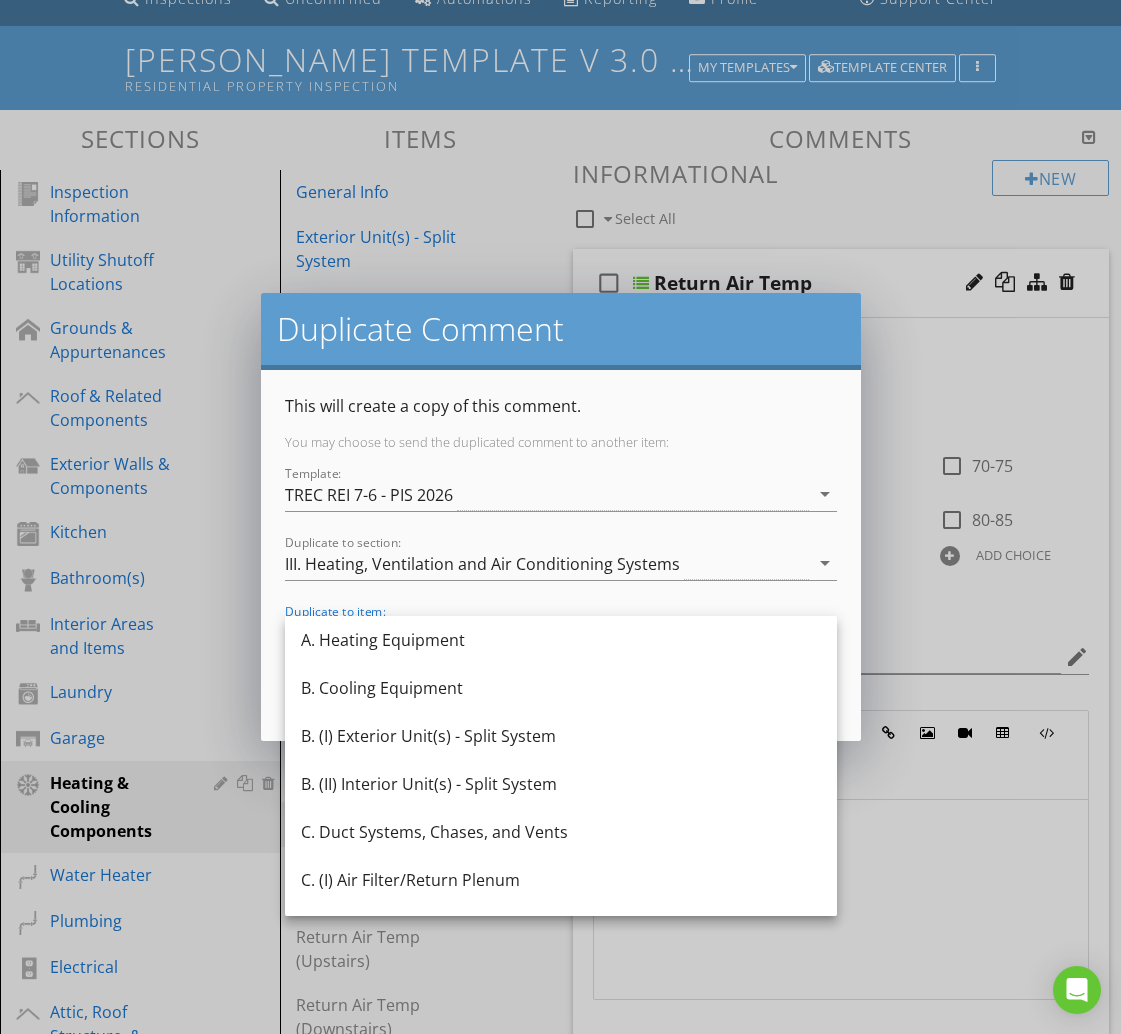 click on "A. Heating Equipment" at bounding box center (561, 640) 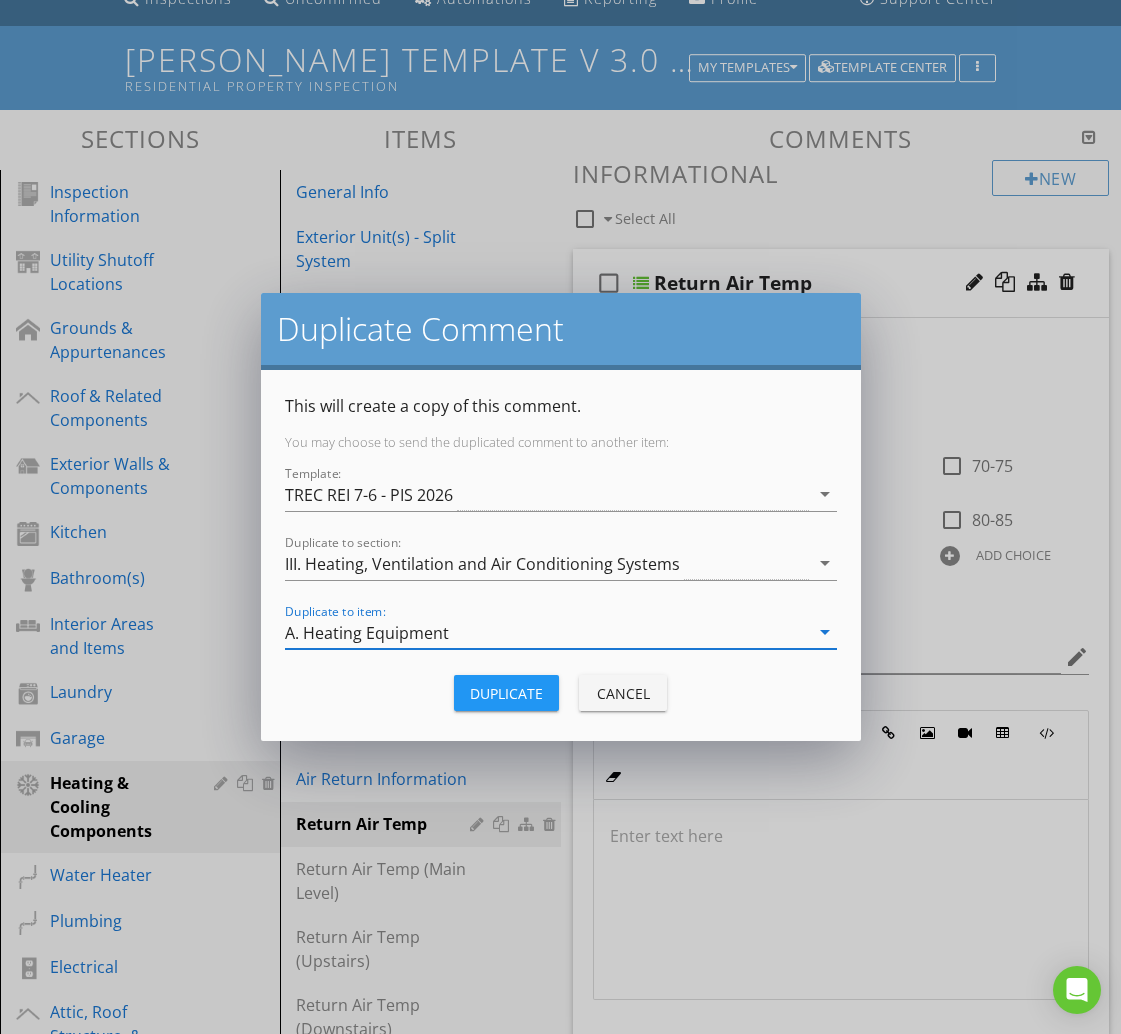 click on "Duplicate" at bounding box center [506, 693] 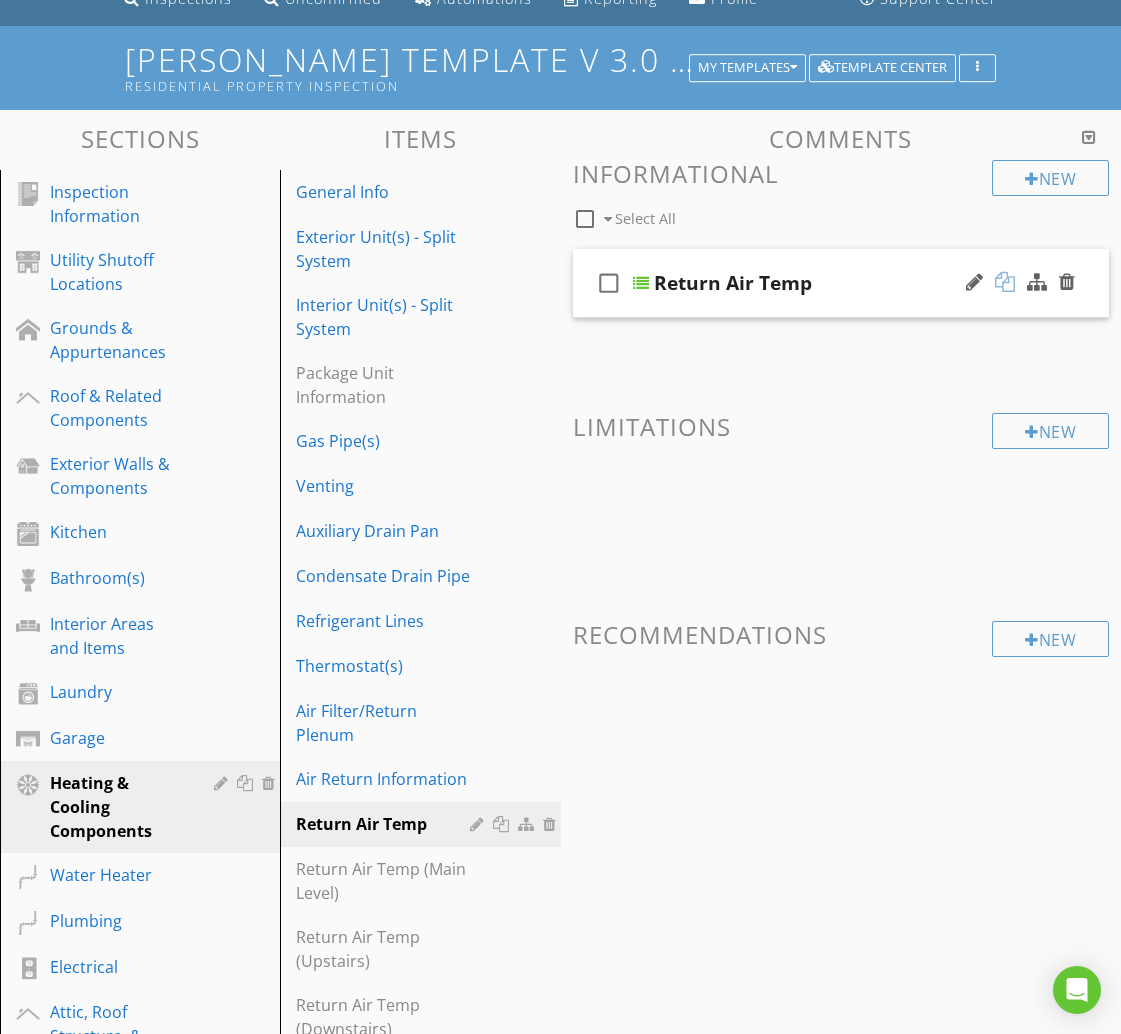 click at bounding box center (1005, 282) 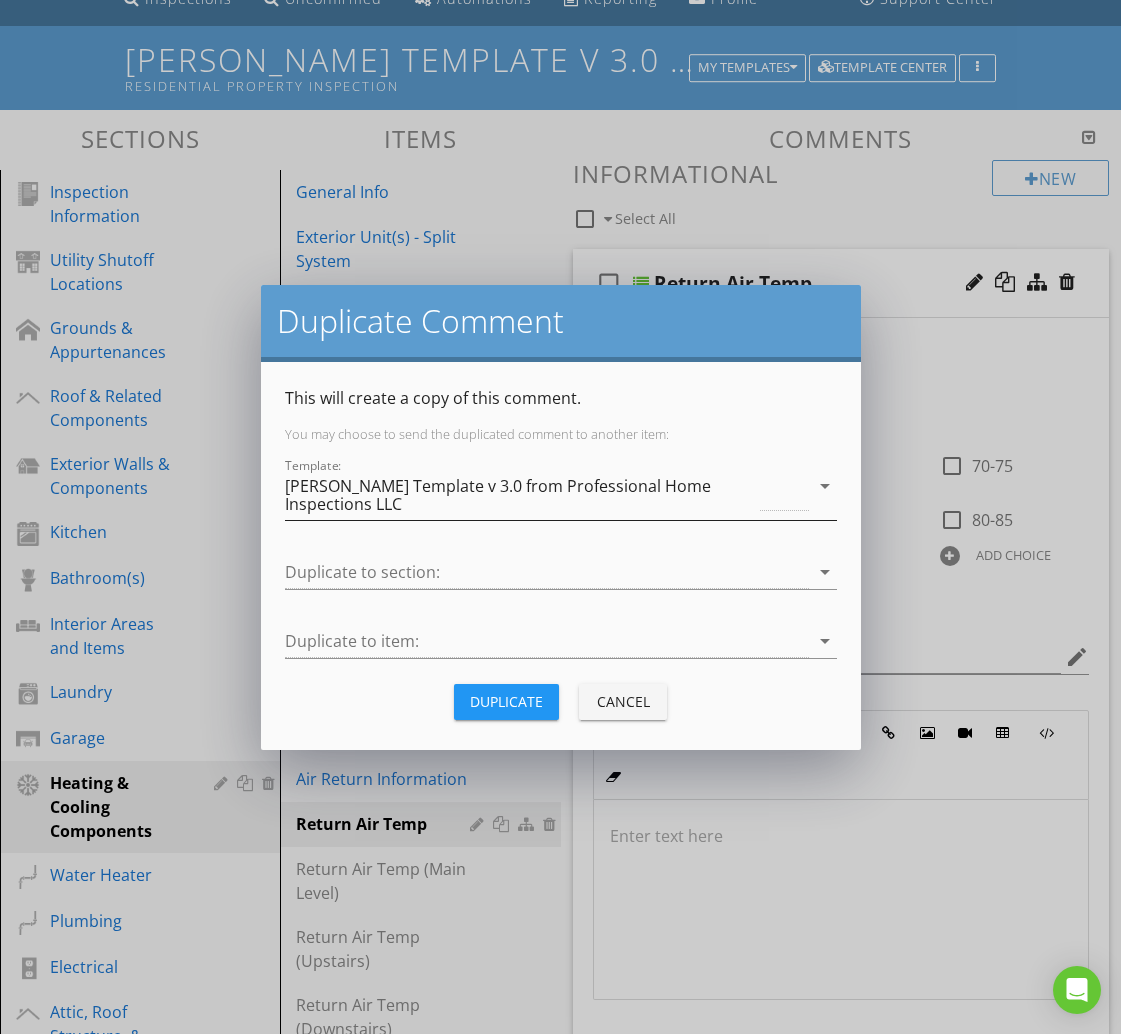 click on "[PERSON_NAME] Template v 3.0 from Professional Home Inspections LLC" at bounding box center (521, 495) 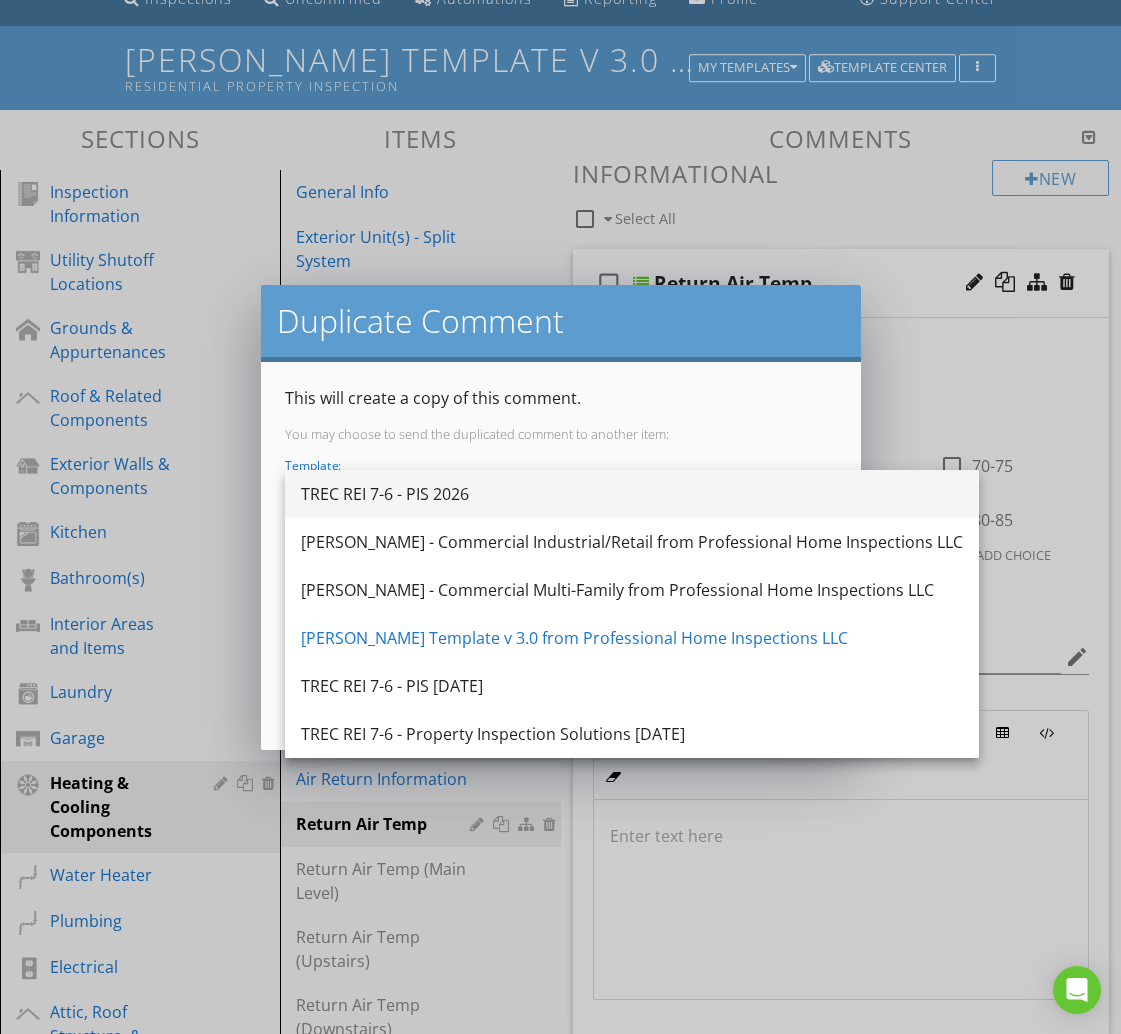 click on "TREC REI 7-6 - PIS 2026" at bounding box center (632, 494) 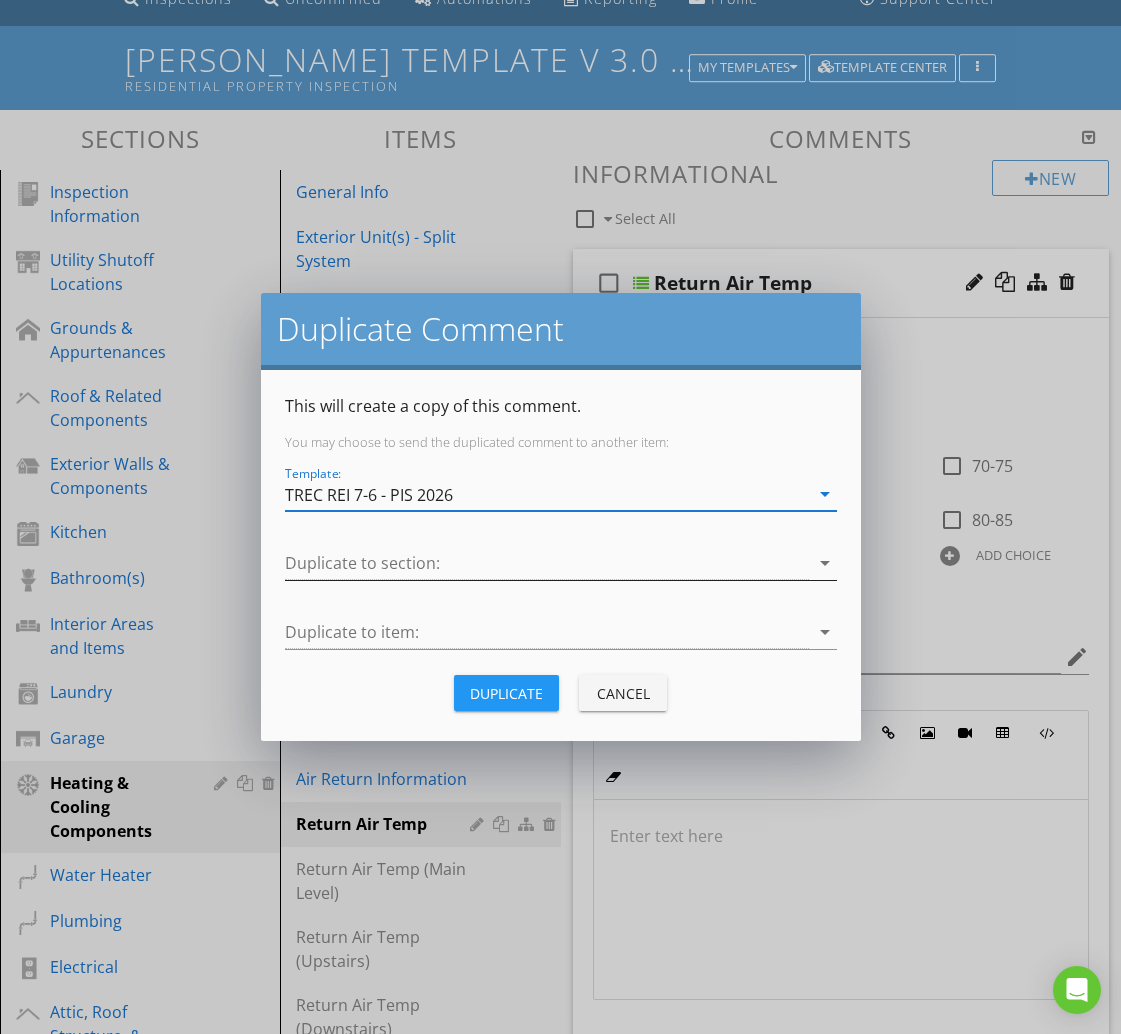 click at bounding box center (547, 563) 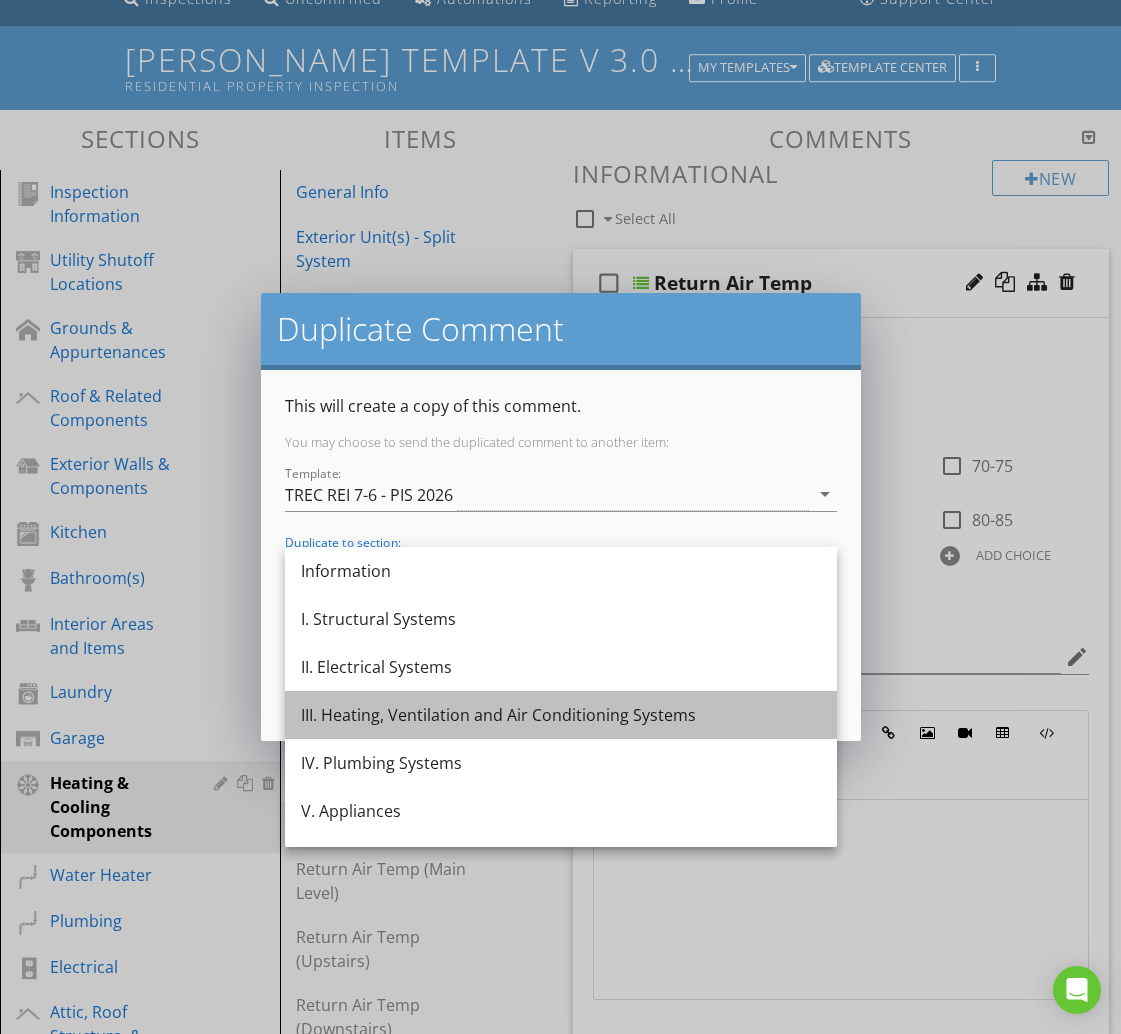 click on "III. Heating, Ventilation and Air Conditioning Systems" at bounding box center (561, 715) 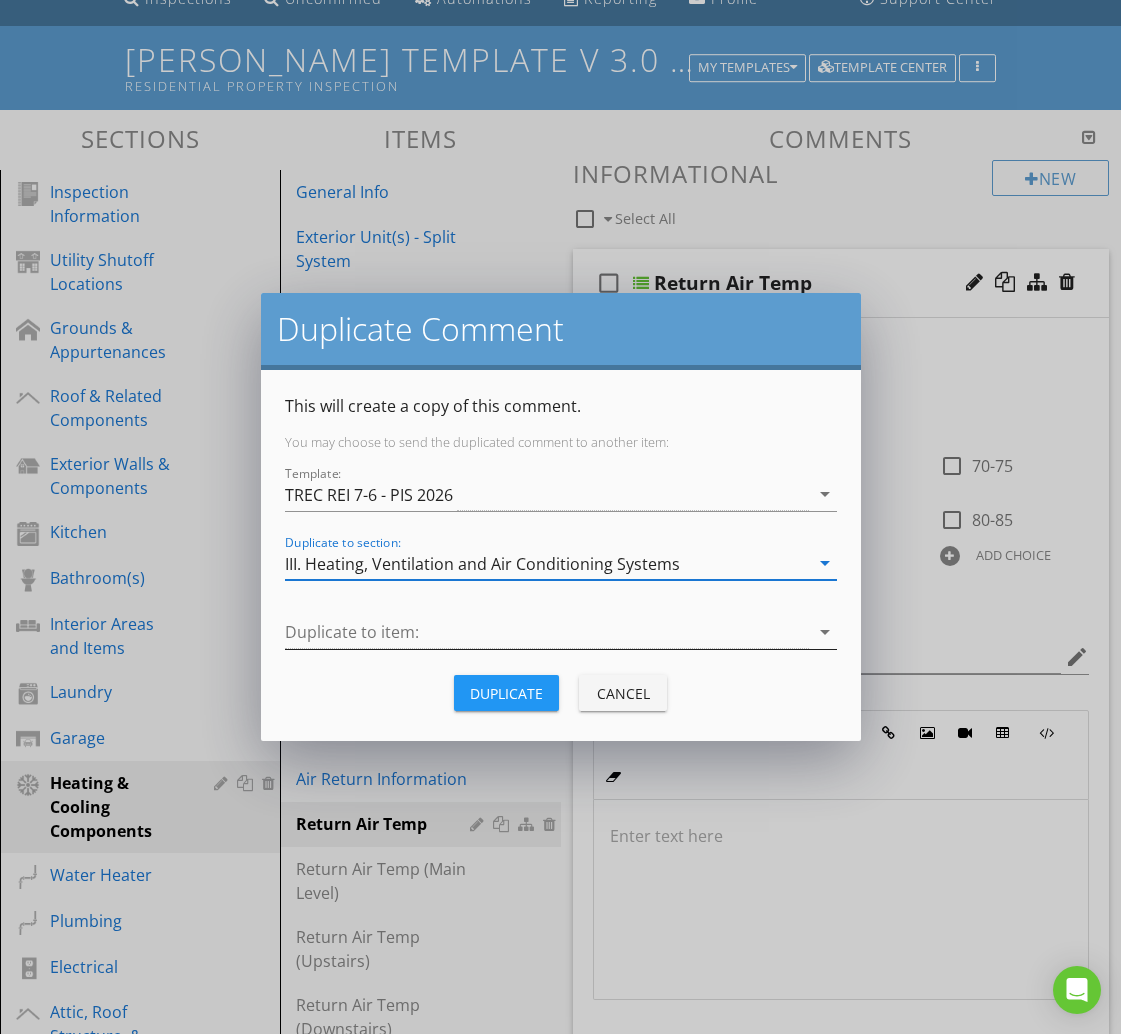 click at bounding box center (547, 632) 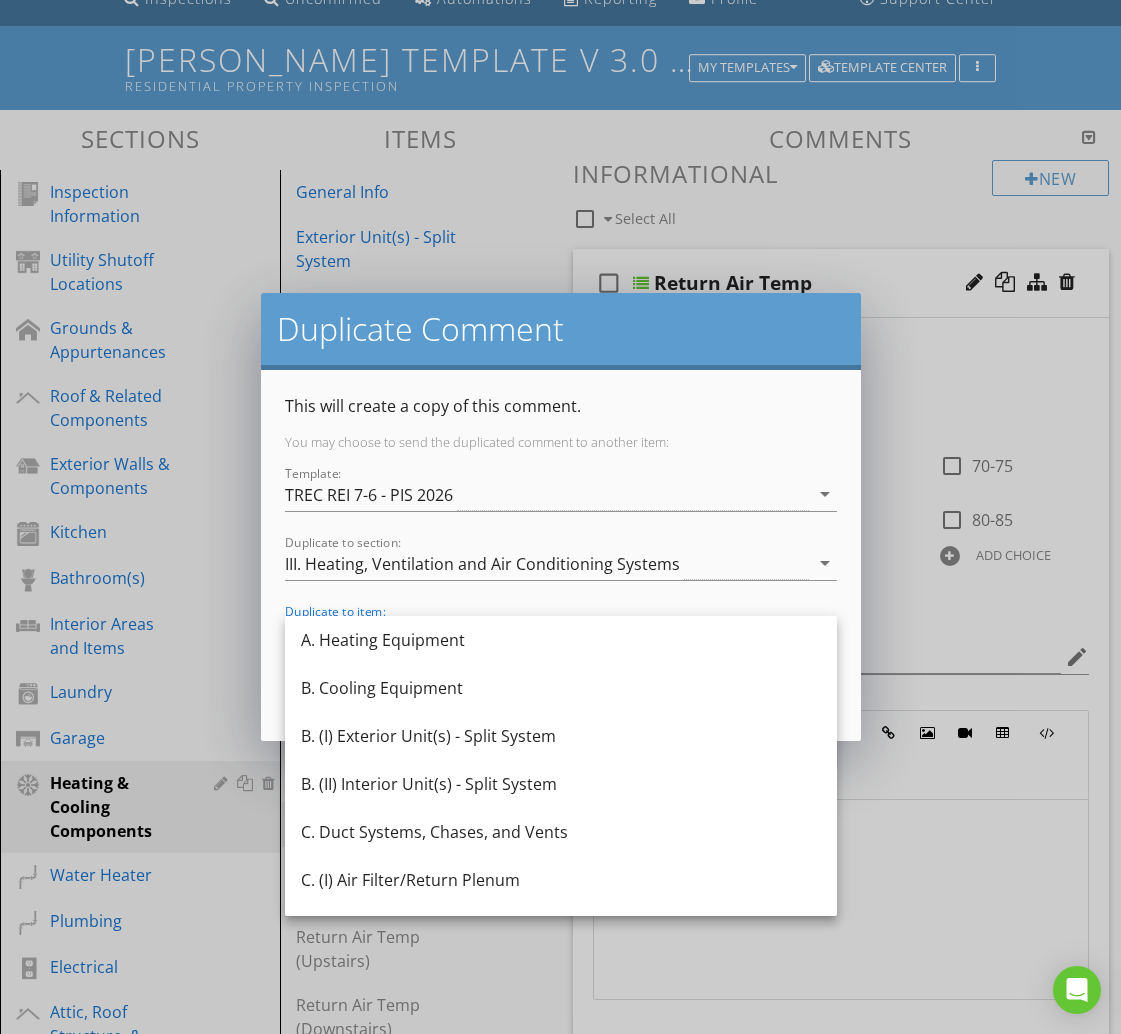 click on "B. Cooling Equipment" at bounding box center [561, 688] 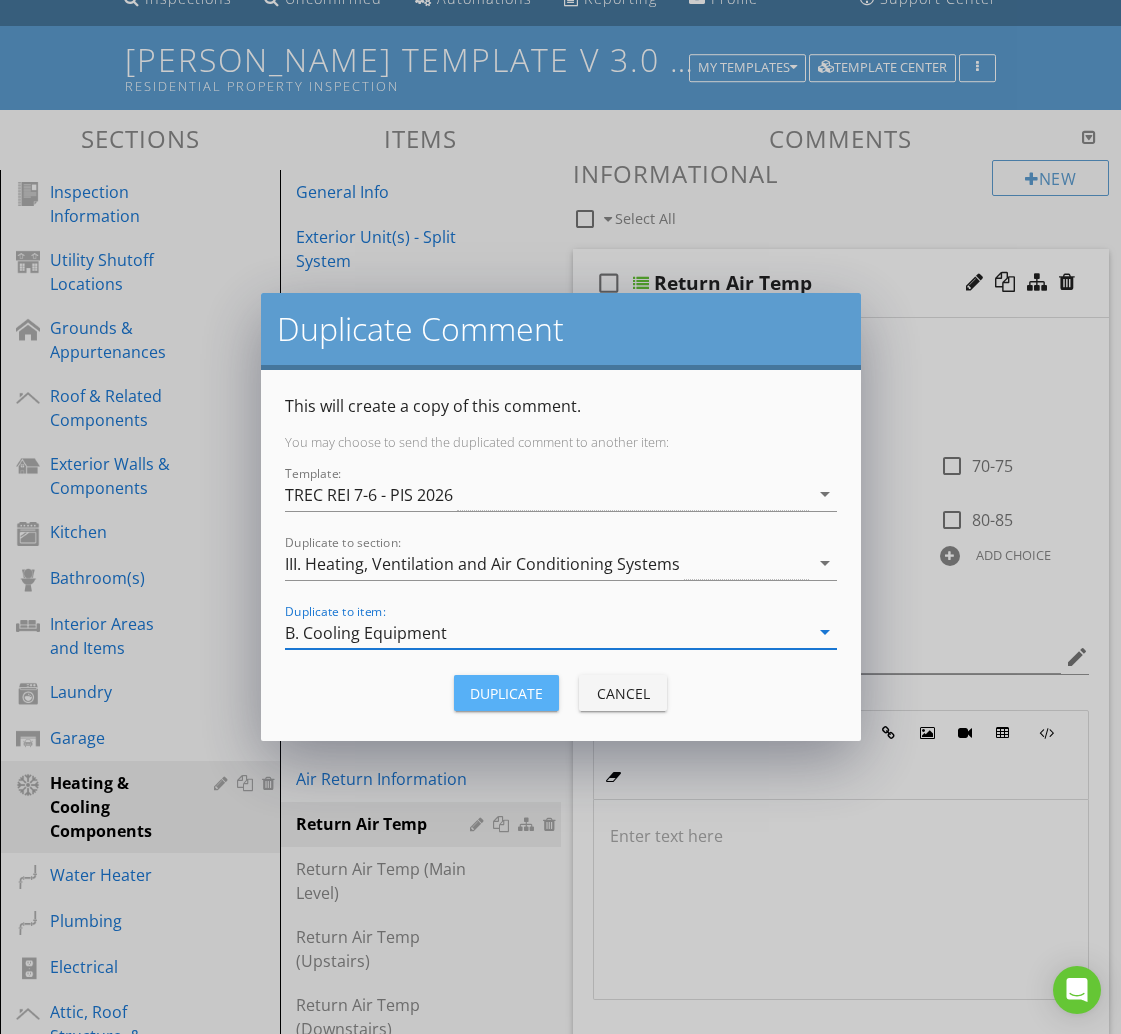 click on "Duplicate" at bounding box center (506, 693) 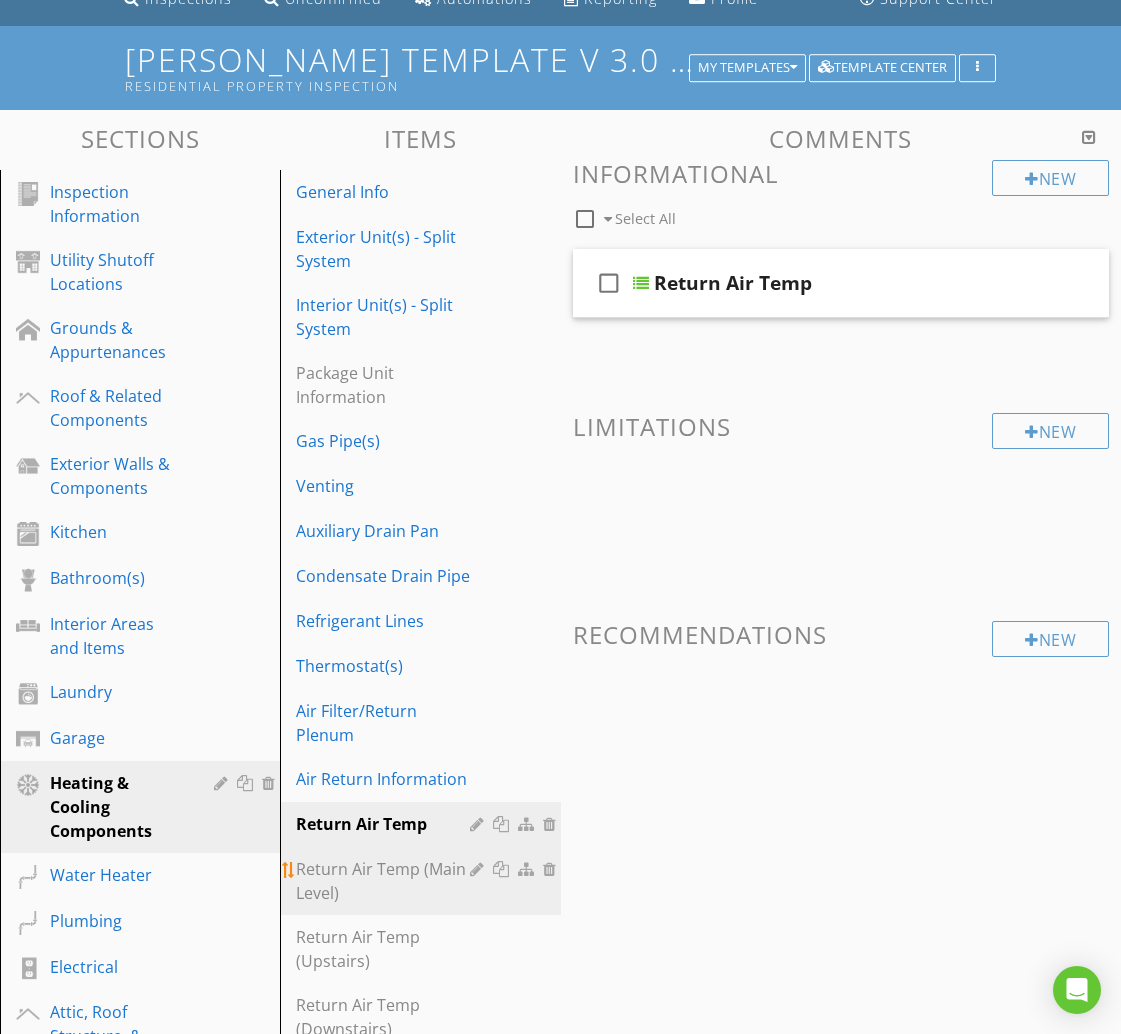 click on "Return Air Temp (Main Level)" at bounding box center (385, 881) 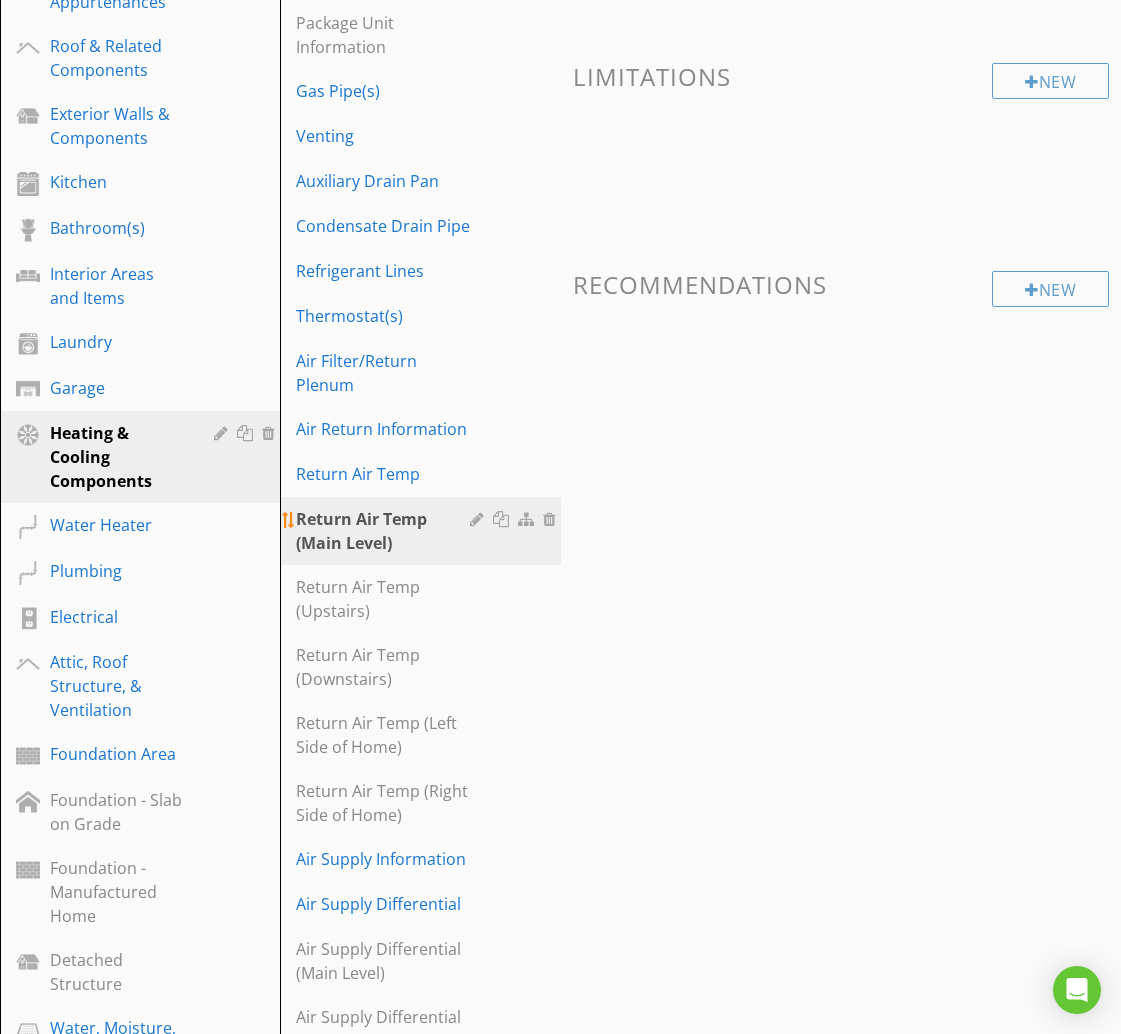 scroll, scrollTop: 512, scrollLeft: 0, axis: vertical 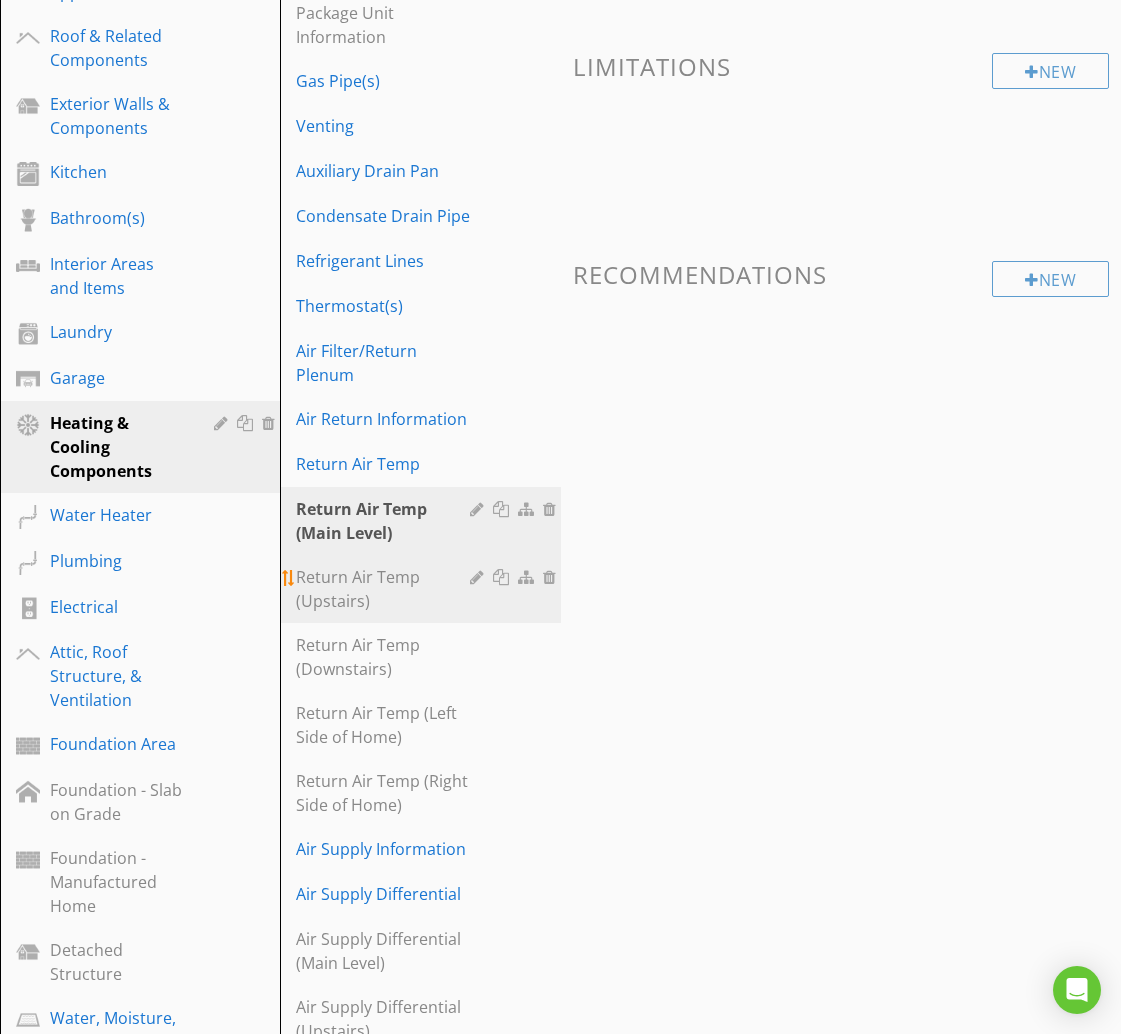 click on "Return Air Temp (Upstairs)" at bounding box center [385, 589] 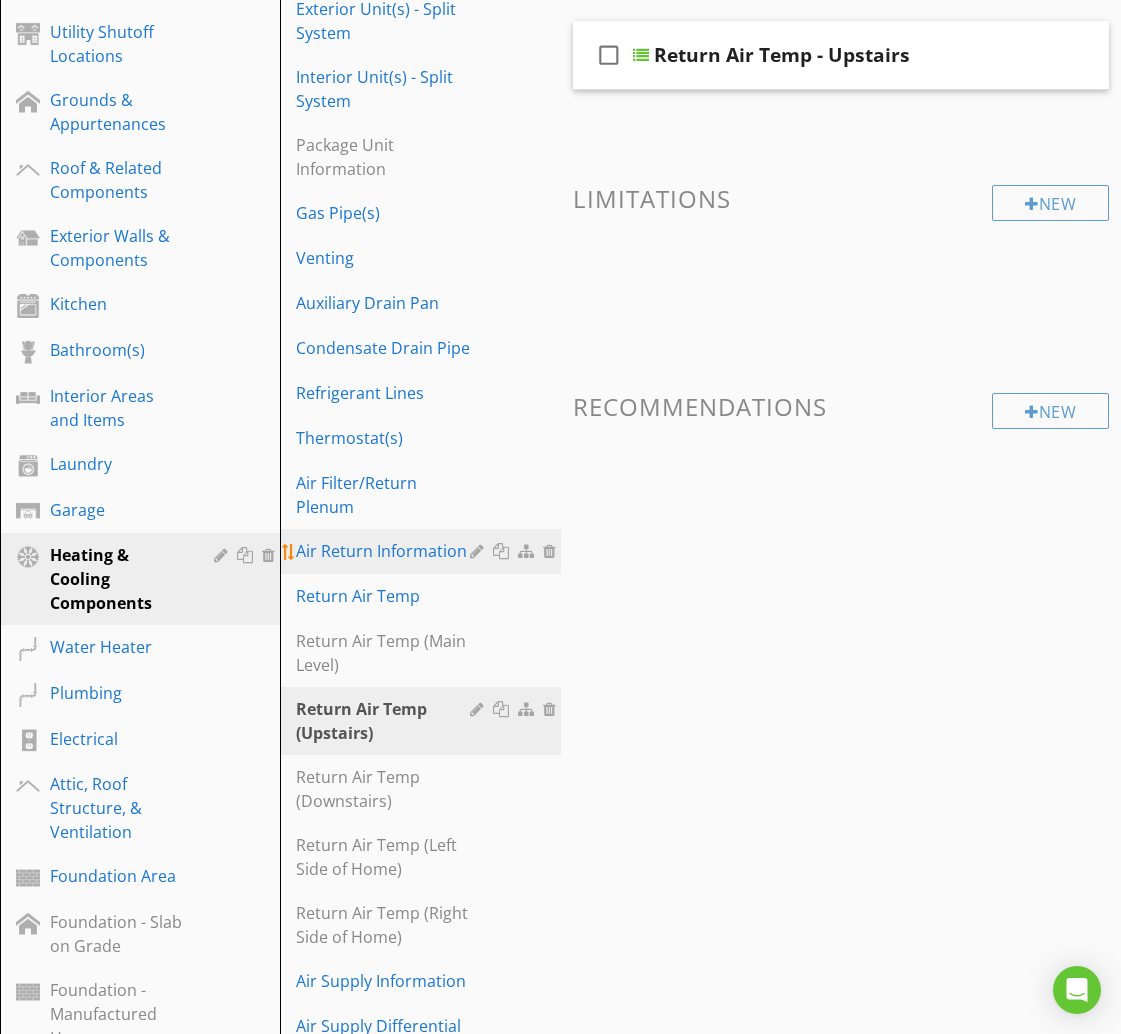 scroll, scrollTop: 386, scrollLeft: 0, axis: vertical 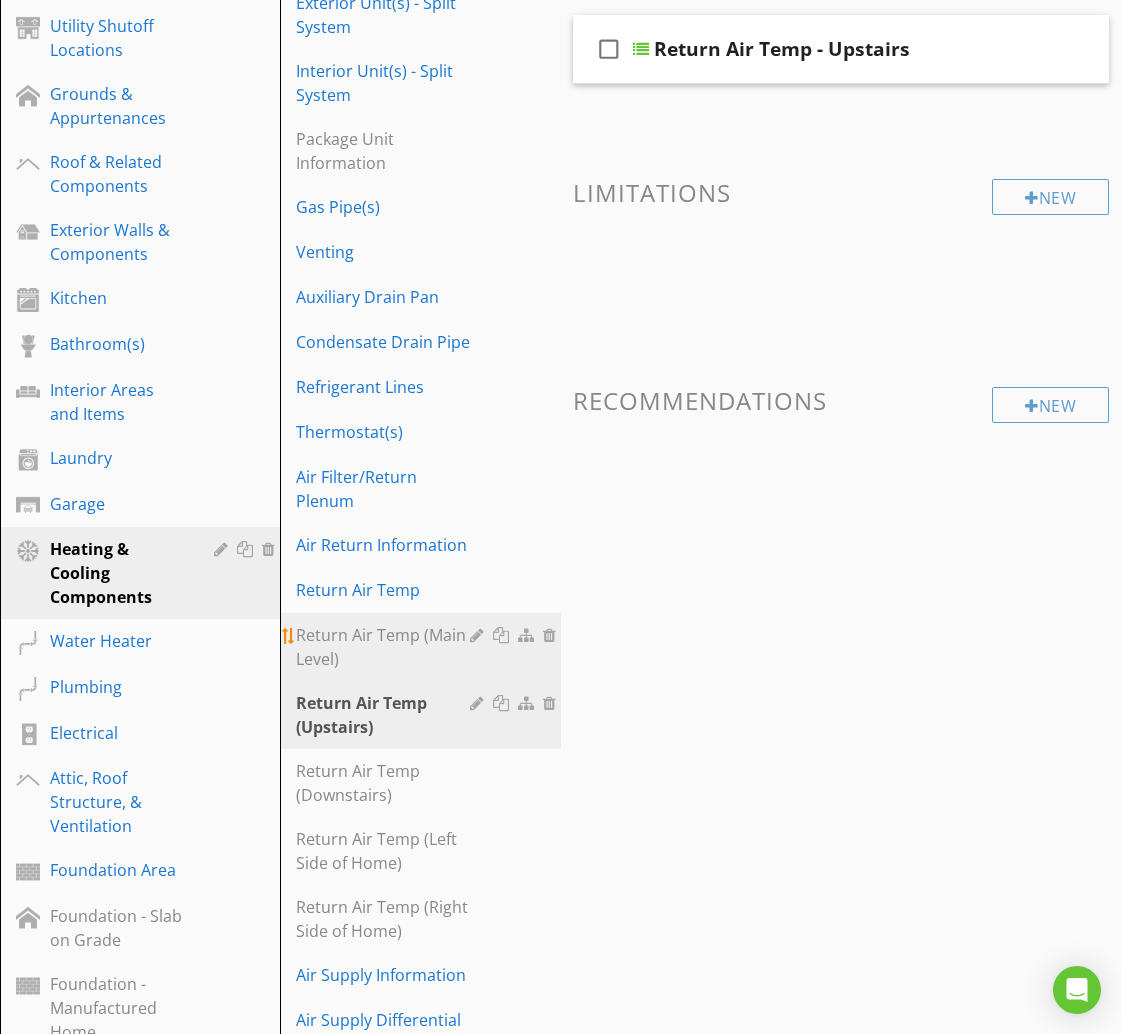 click on "Return Air Temp (Main Level)" at bounding box center (385, 647) 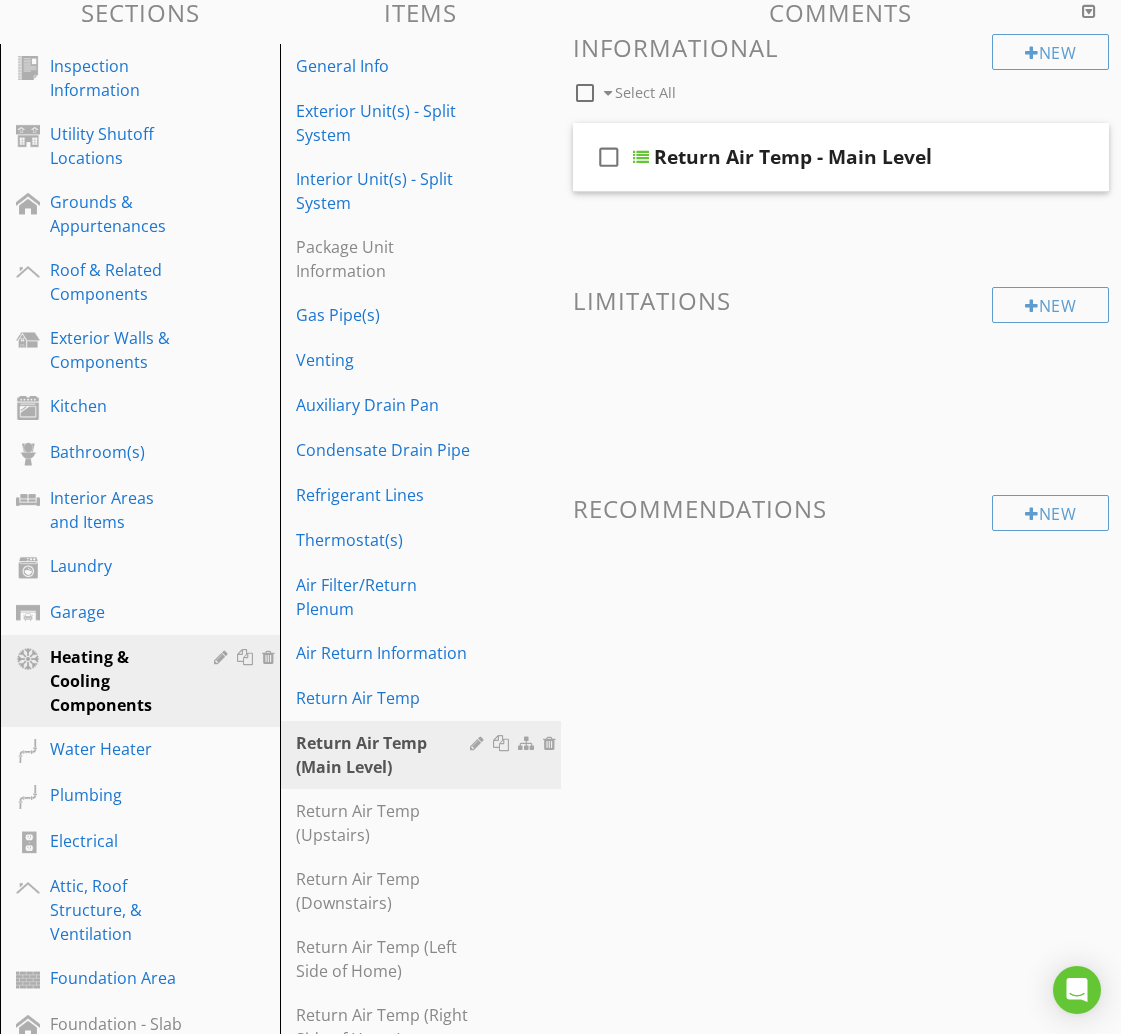 scroll, scrollTop: 275, scrollLeft: 0, axis: vertical 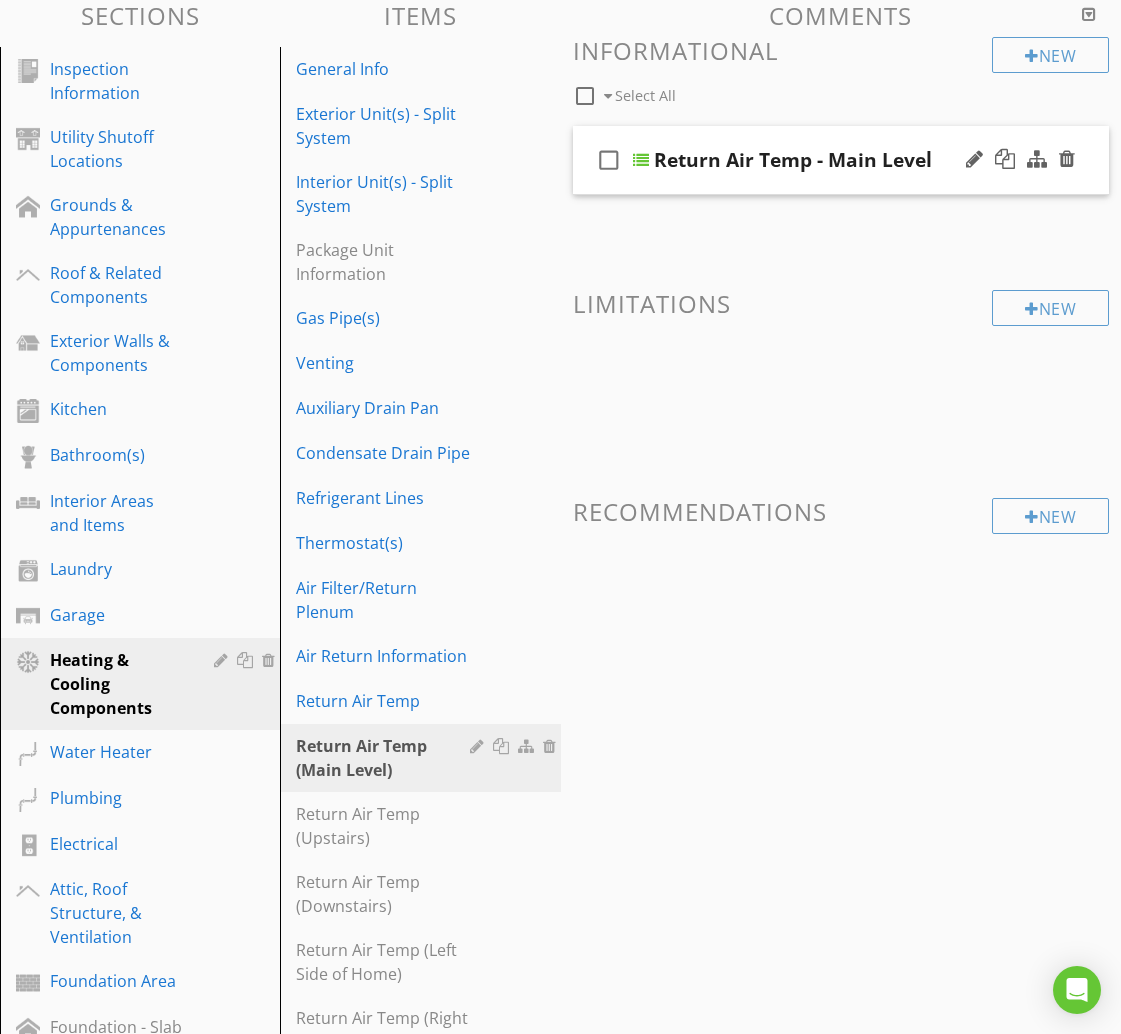 click on "check_box_outline_blank
Return Air Temp - Main Level" at bounding box center (841, 160) 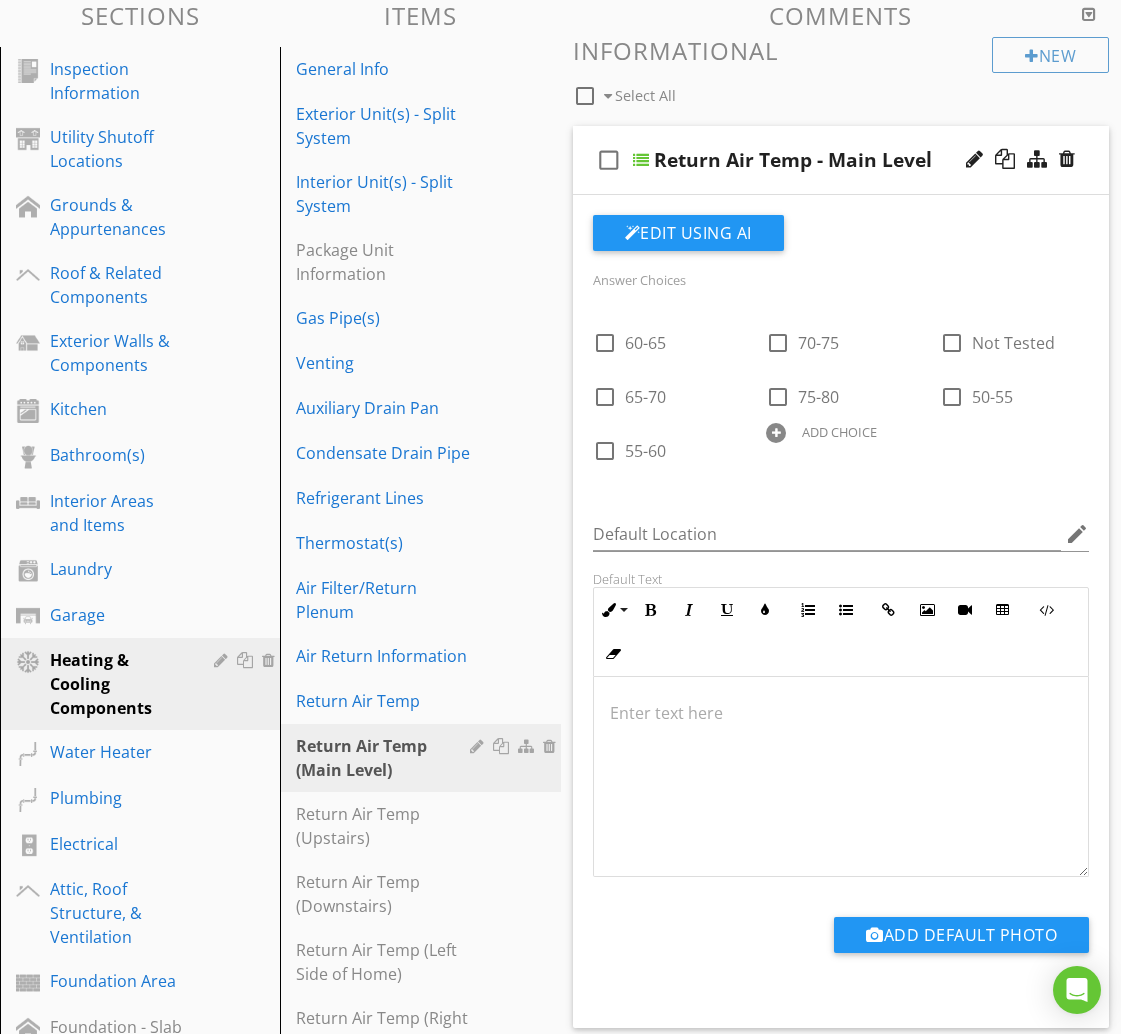 click on "check_box_outline_blank
Return Air Temp - Main Level" at bounding box center [841, 160] 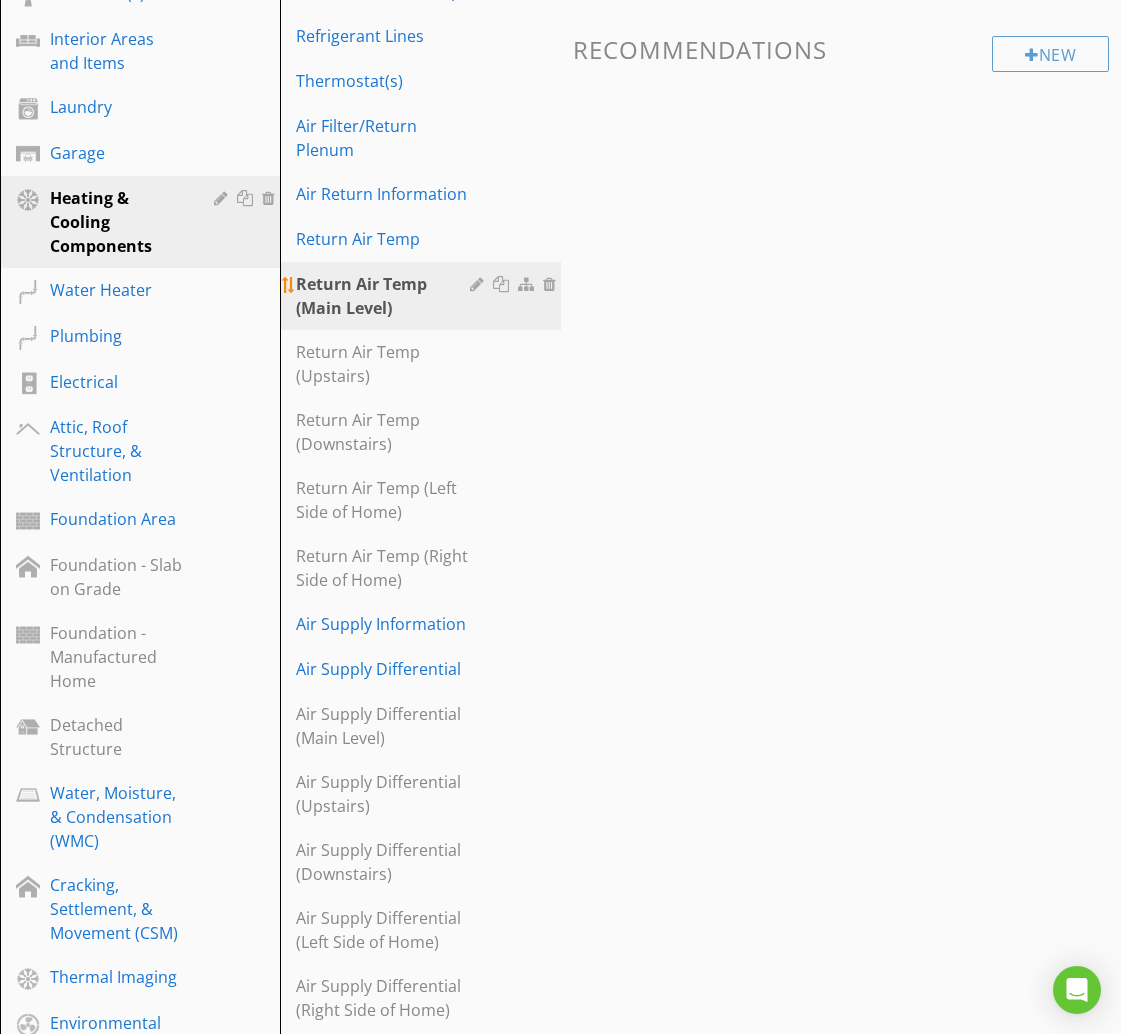scroll, scrollTop: 726, scrollLeft: 0, axis: vertical 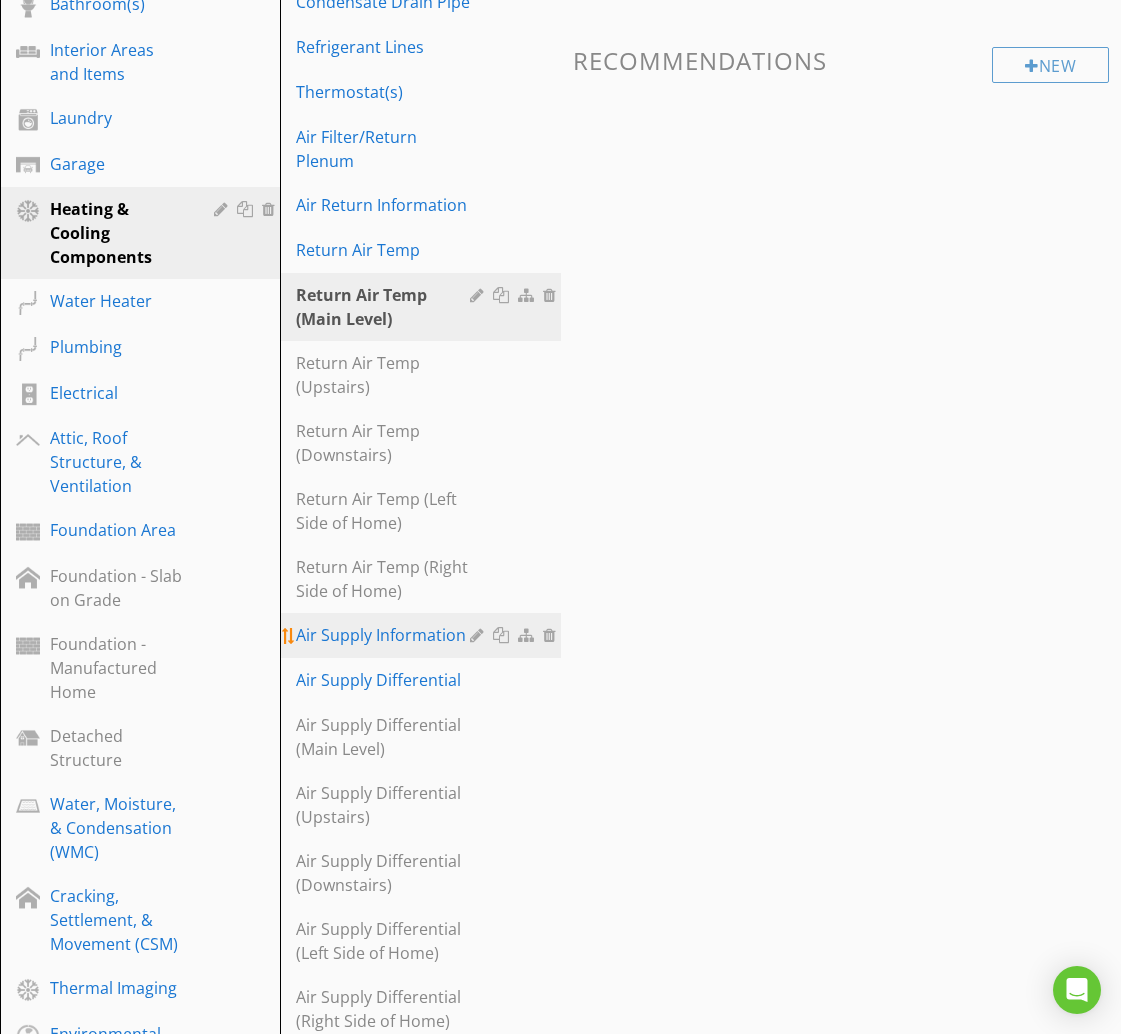 click on "Air Supply Information" at bounding box center (385, 635) 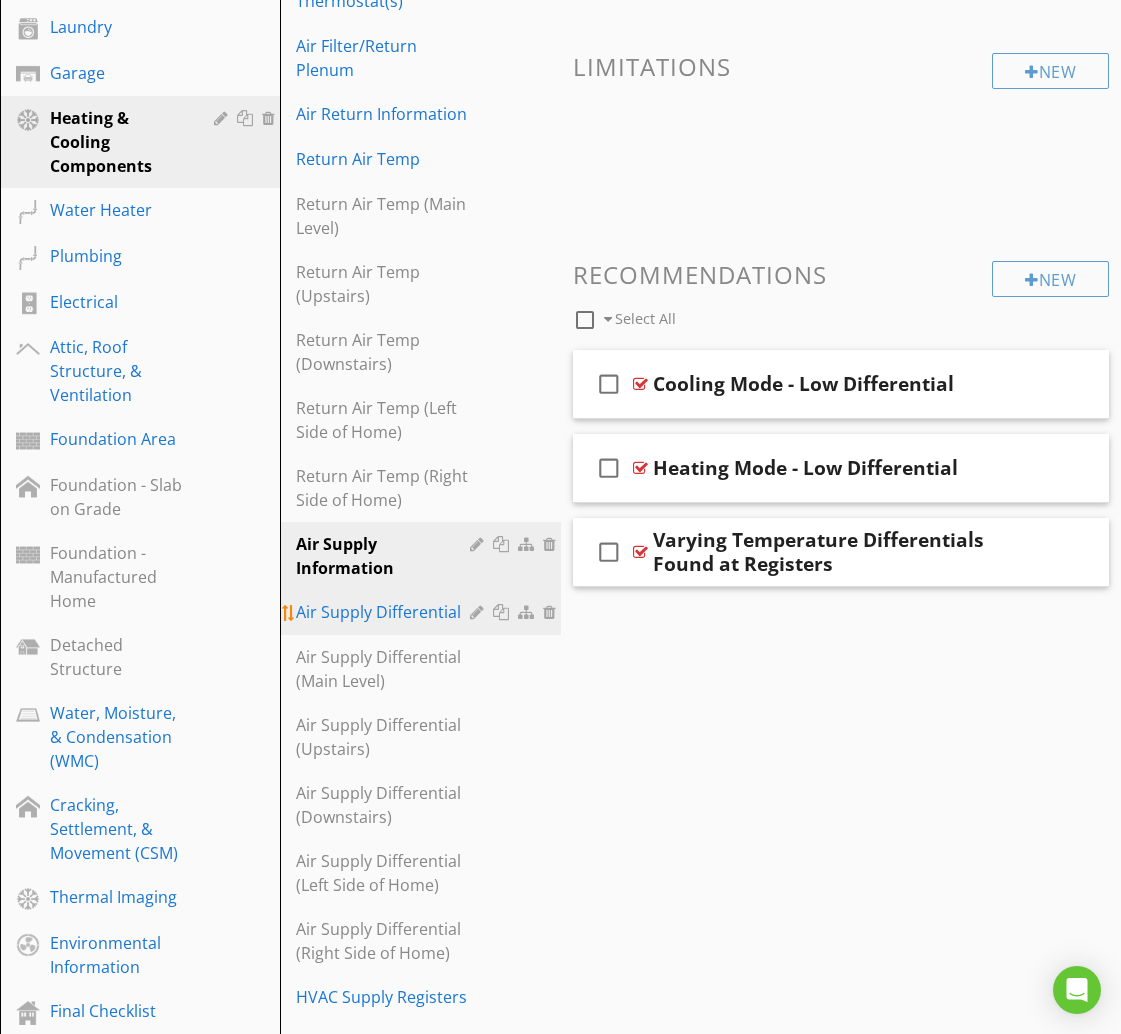 scroll, scrollTop: 819, scrollLeft: 0, axis: vertical 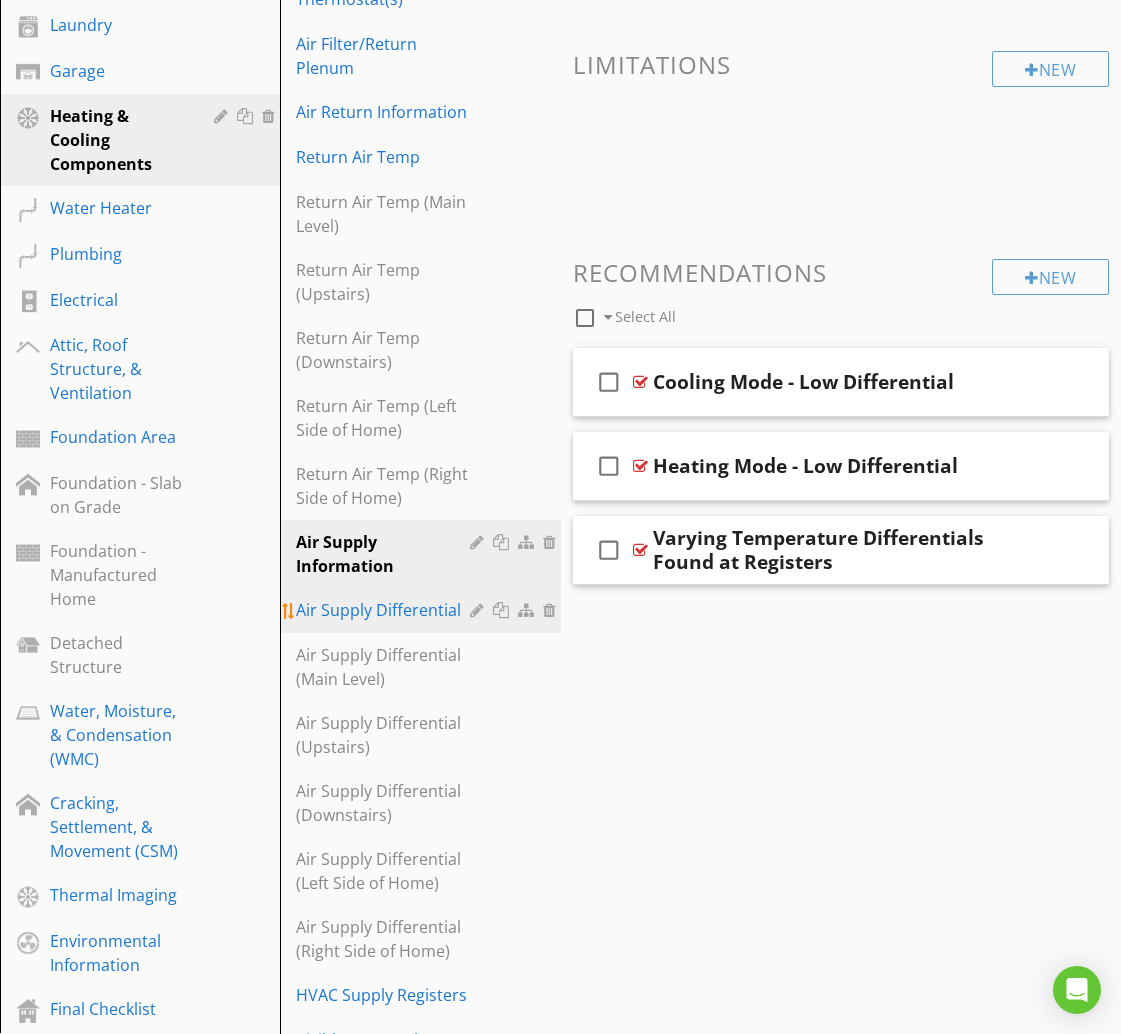 click on "Air Supply Differential" at bounding box center [385, 610] 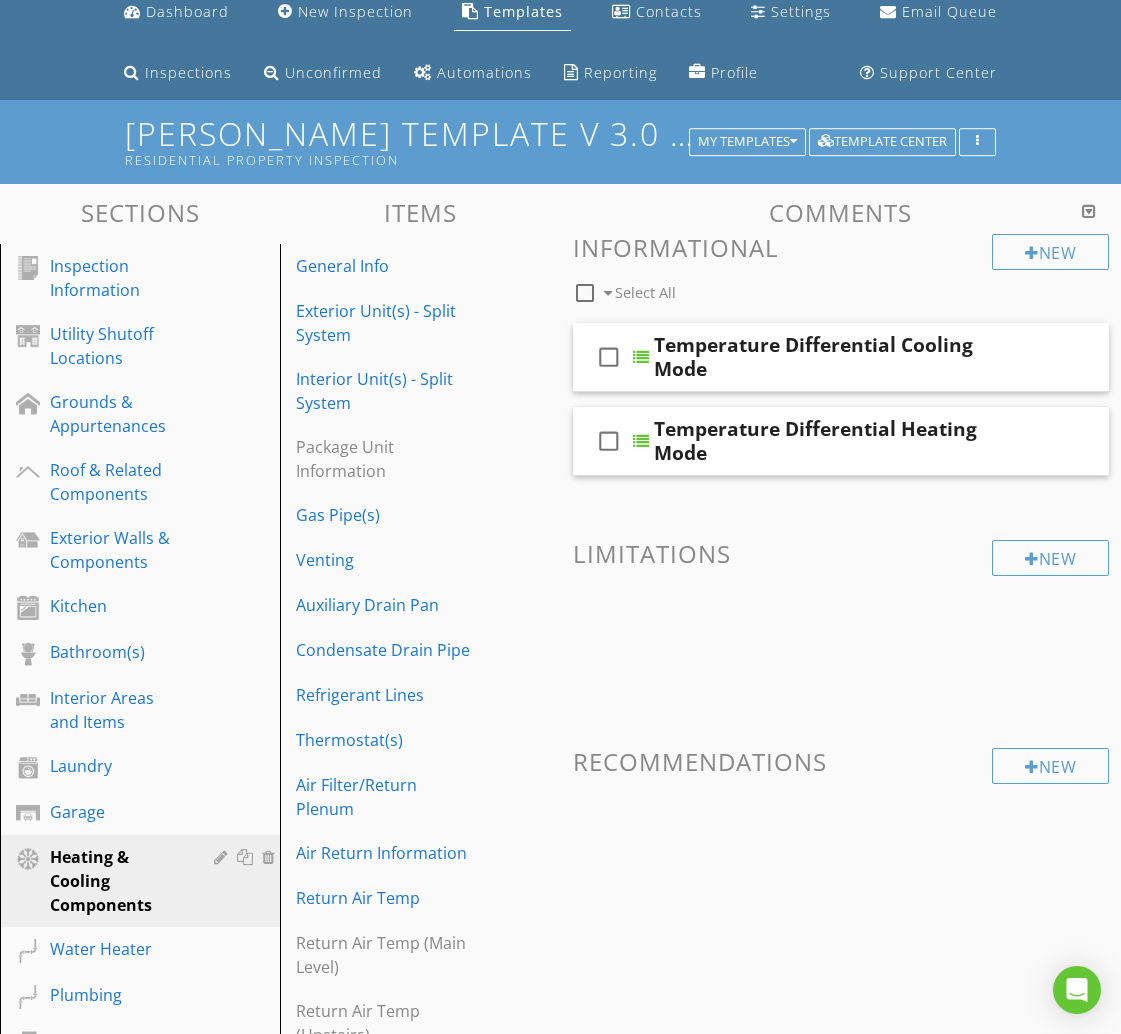 scroll, scrollTop: 0, scrollLeft: 0, axis: both 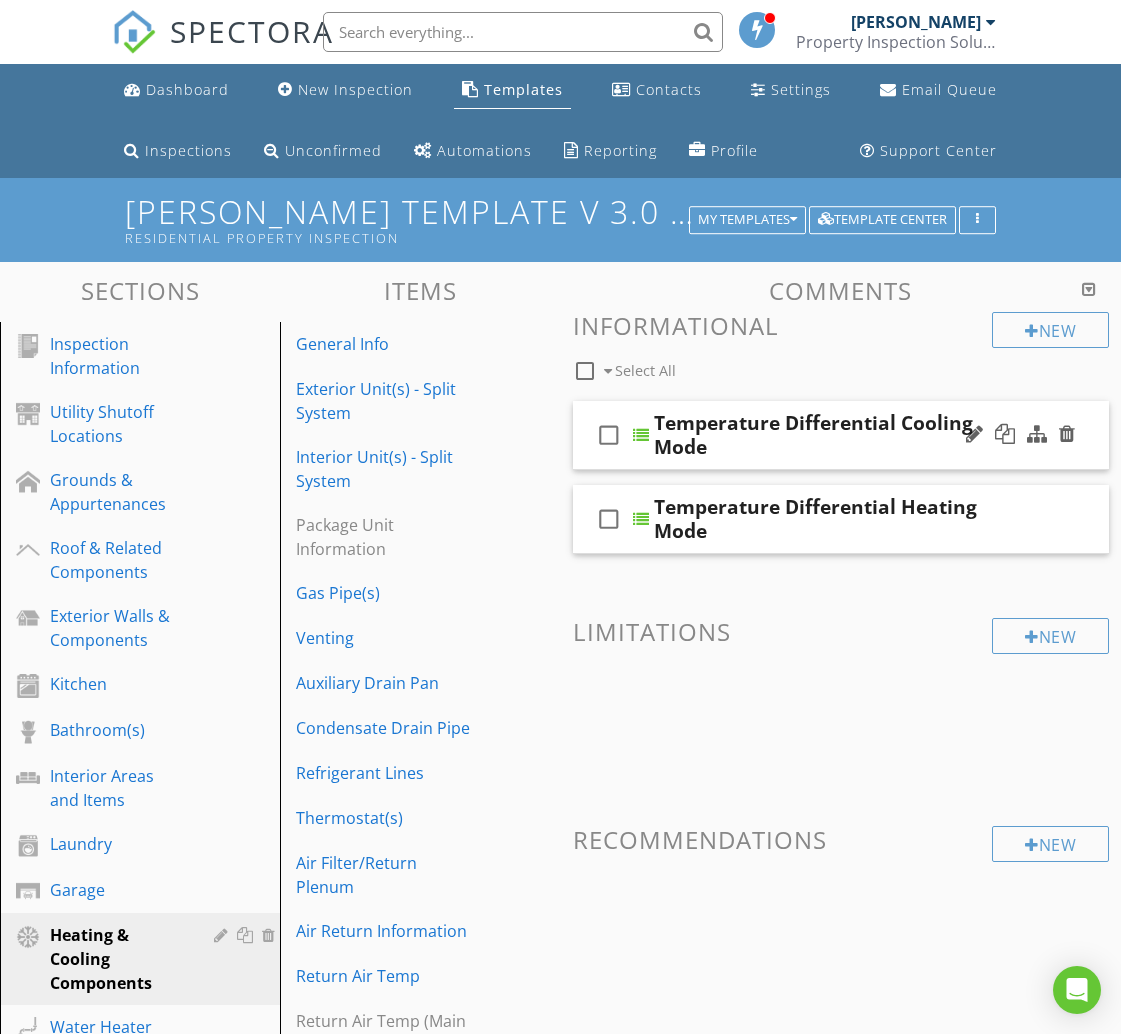 click on "Temperature Differential Cooling Mode" at bounding box center [840, 435] 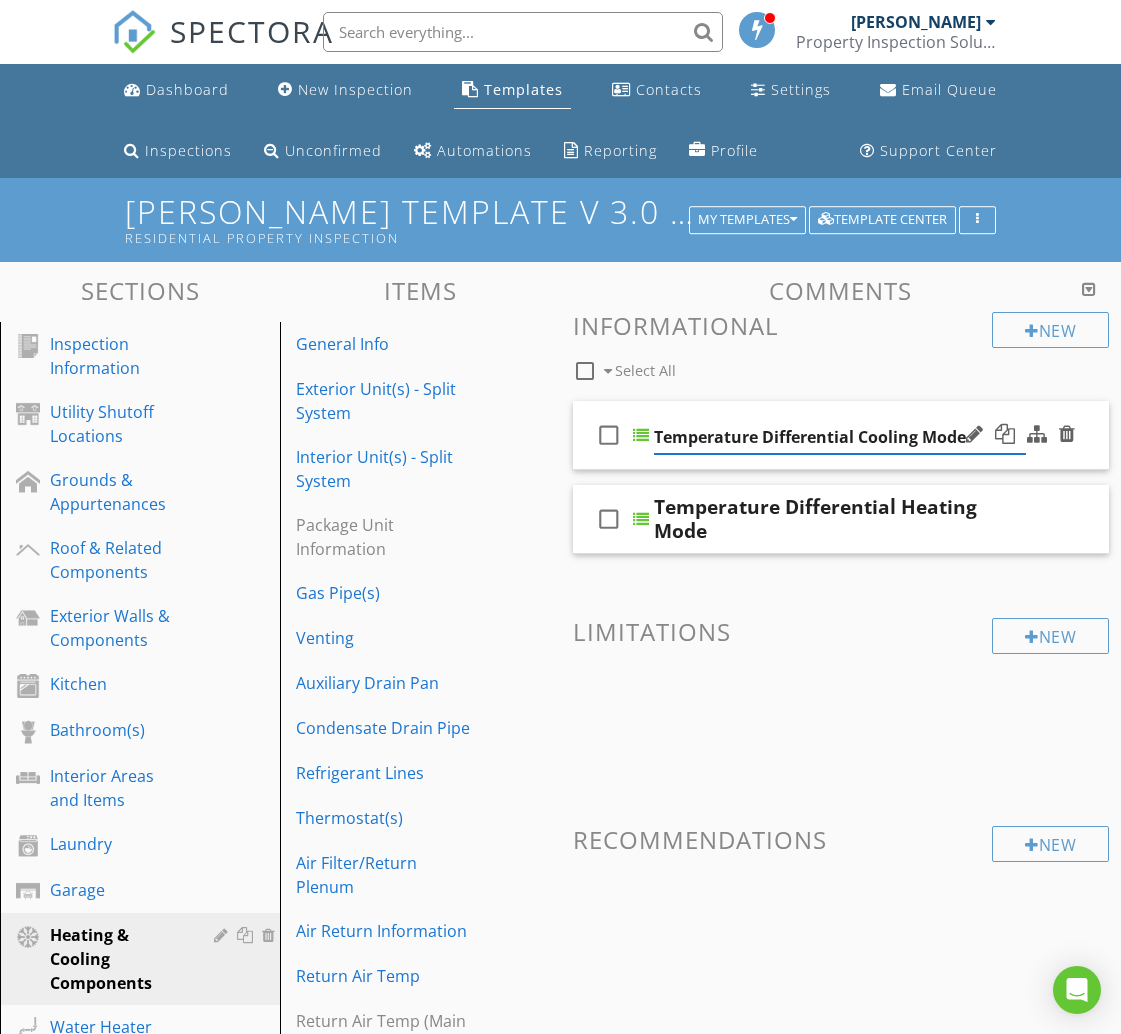 click at bounding box center [1020, 435] 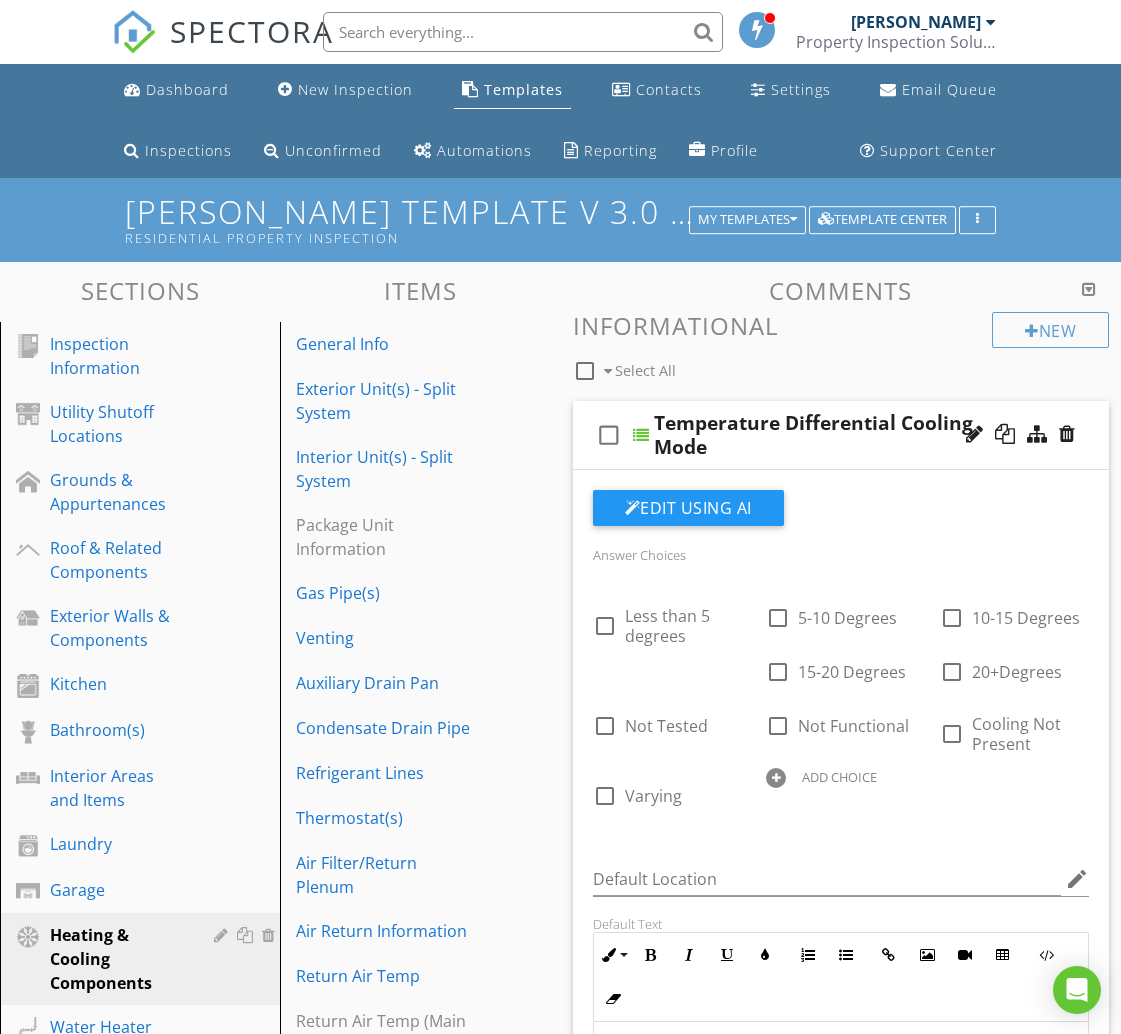 click at bounding box center [1020, 435] 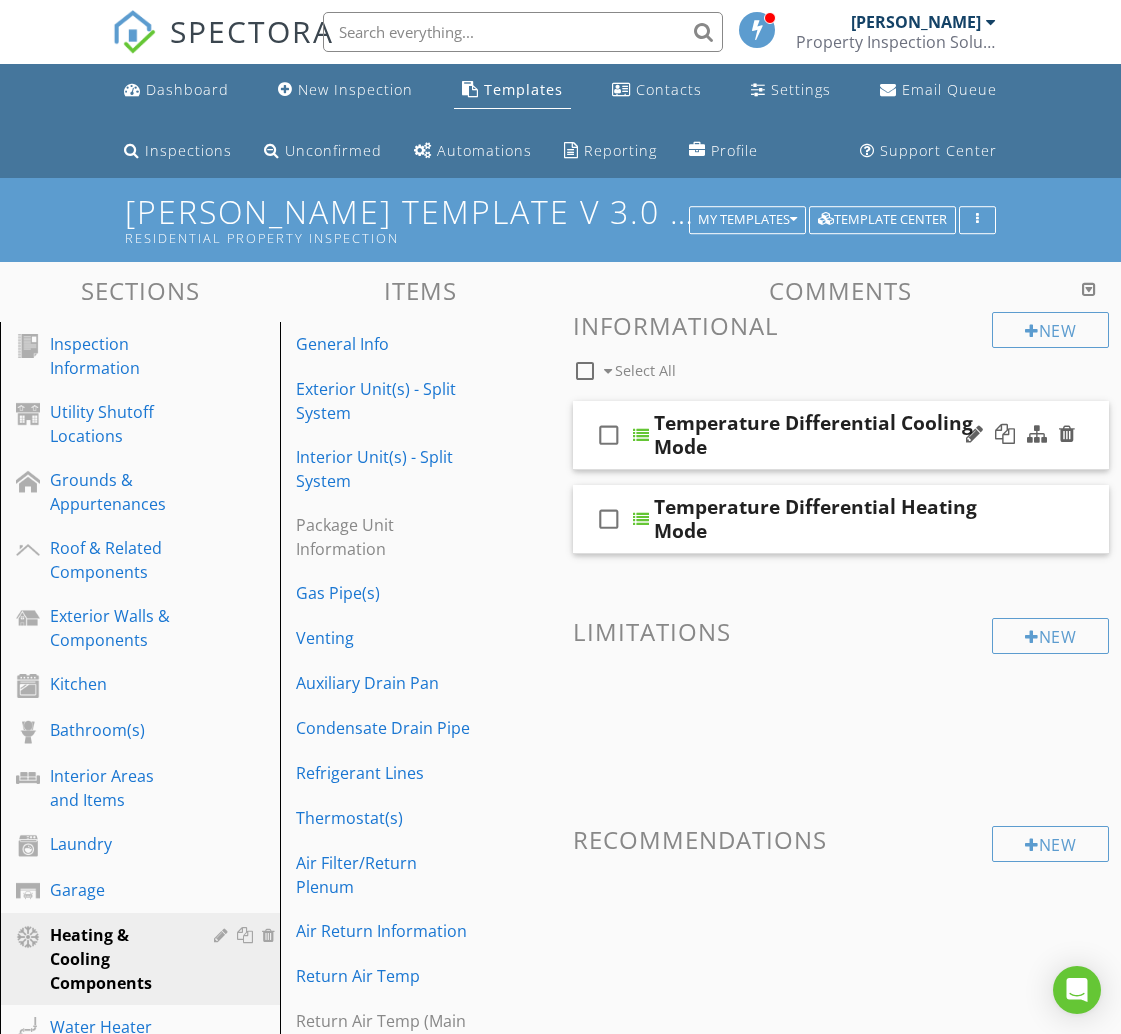 click at bounding box center (1020, 435) 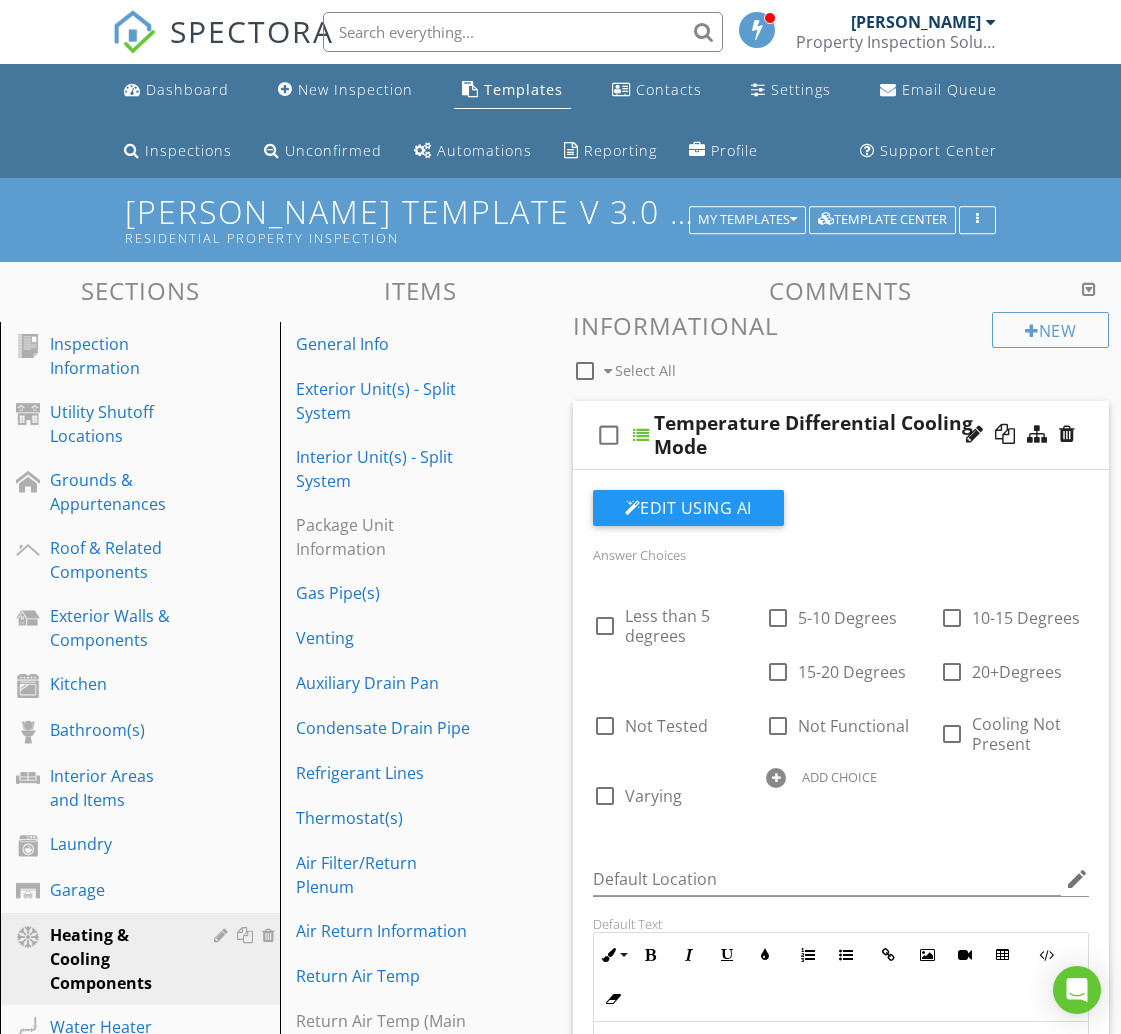 click at bounding box center [1020, 435] 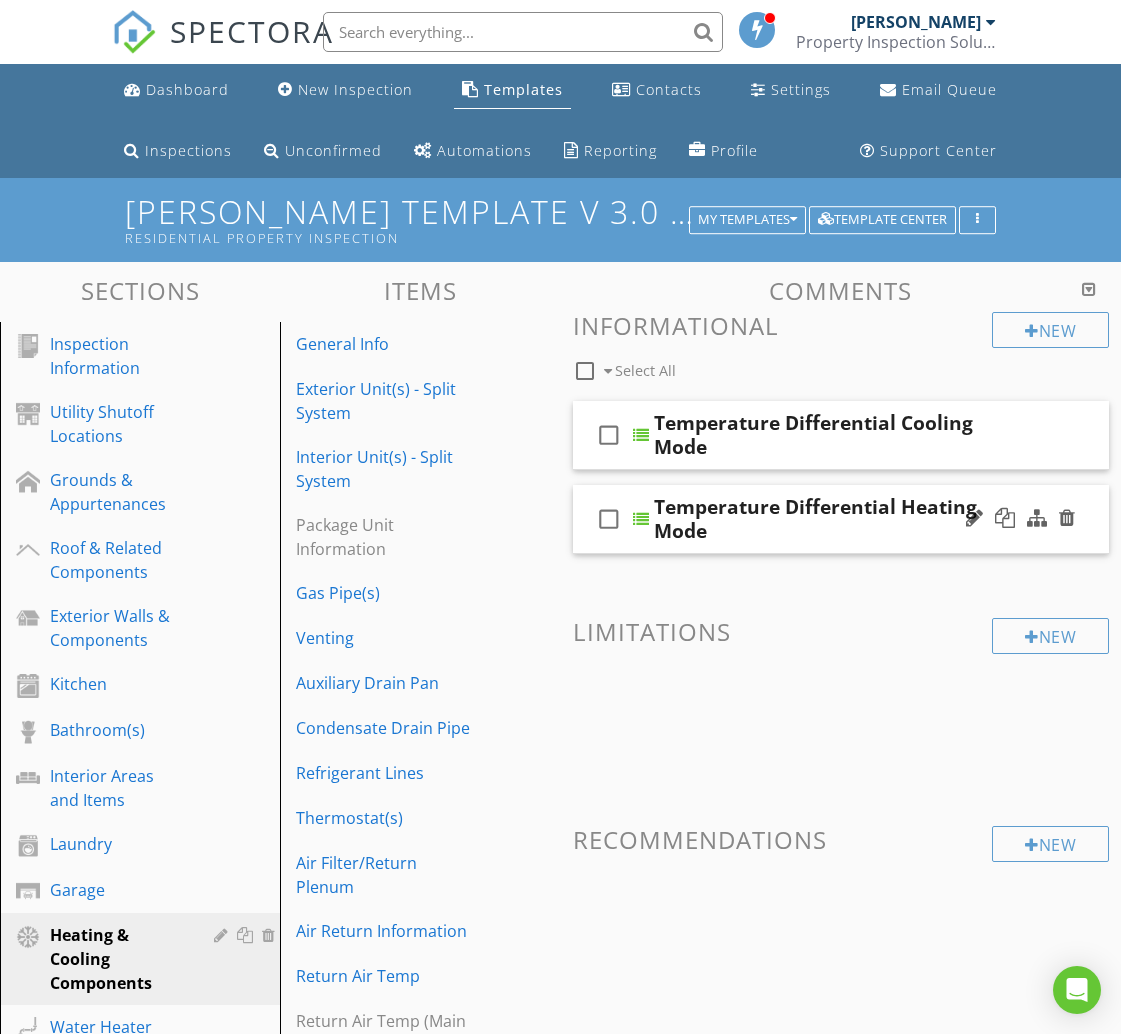 click at bounding box center [1020, 519] 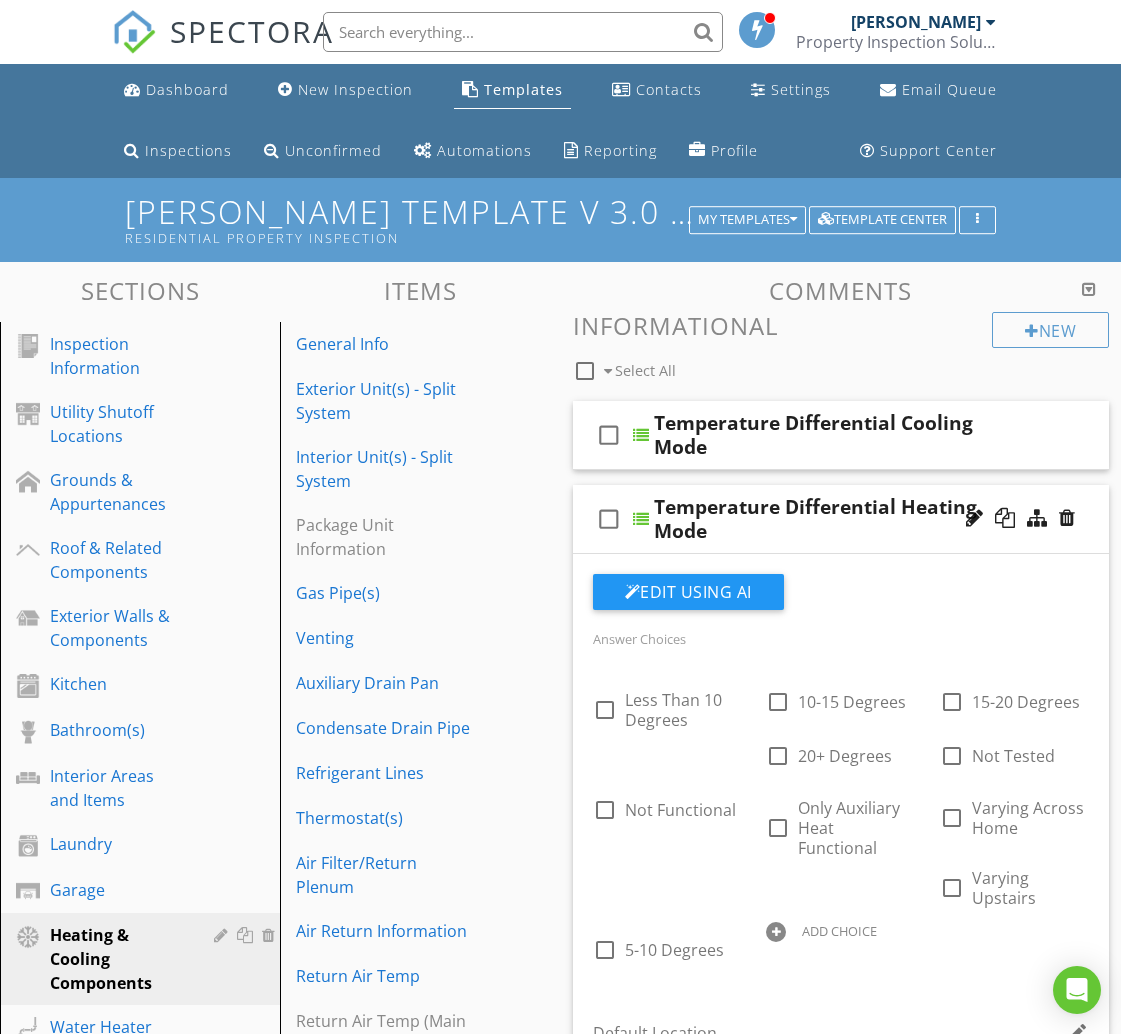 click at bounding box center [1020, 519] 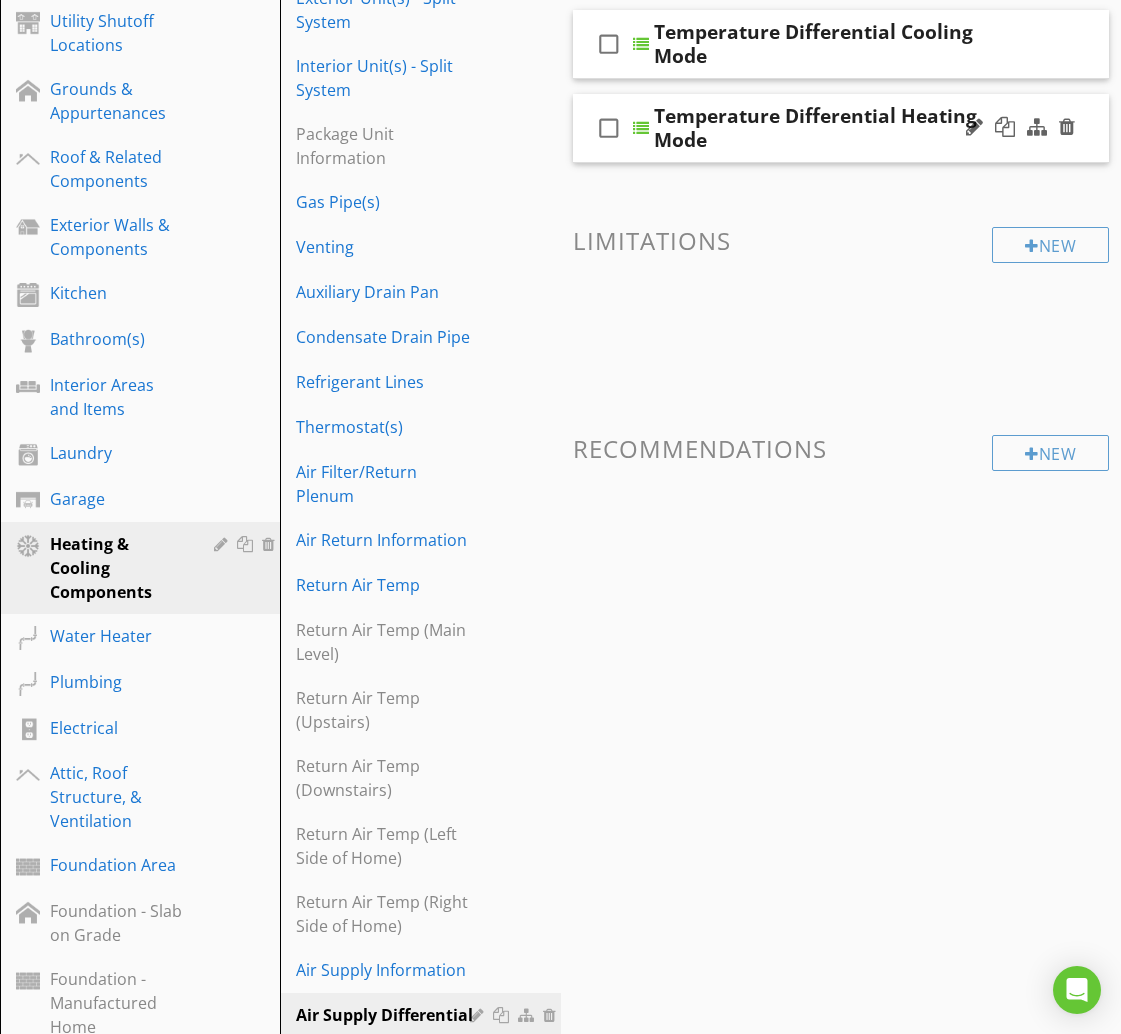 scroll, scrollTop: 359, scrollLeft: 0, axis: vertical 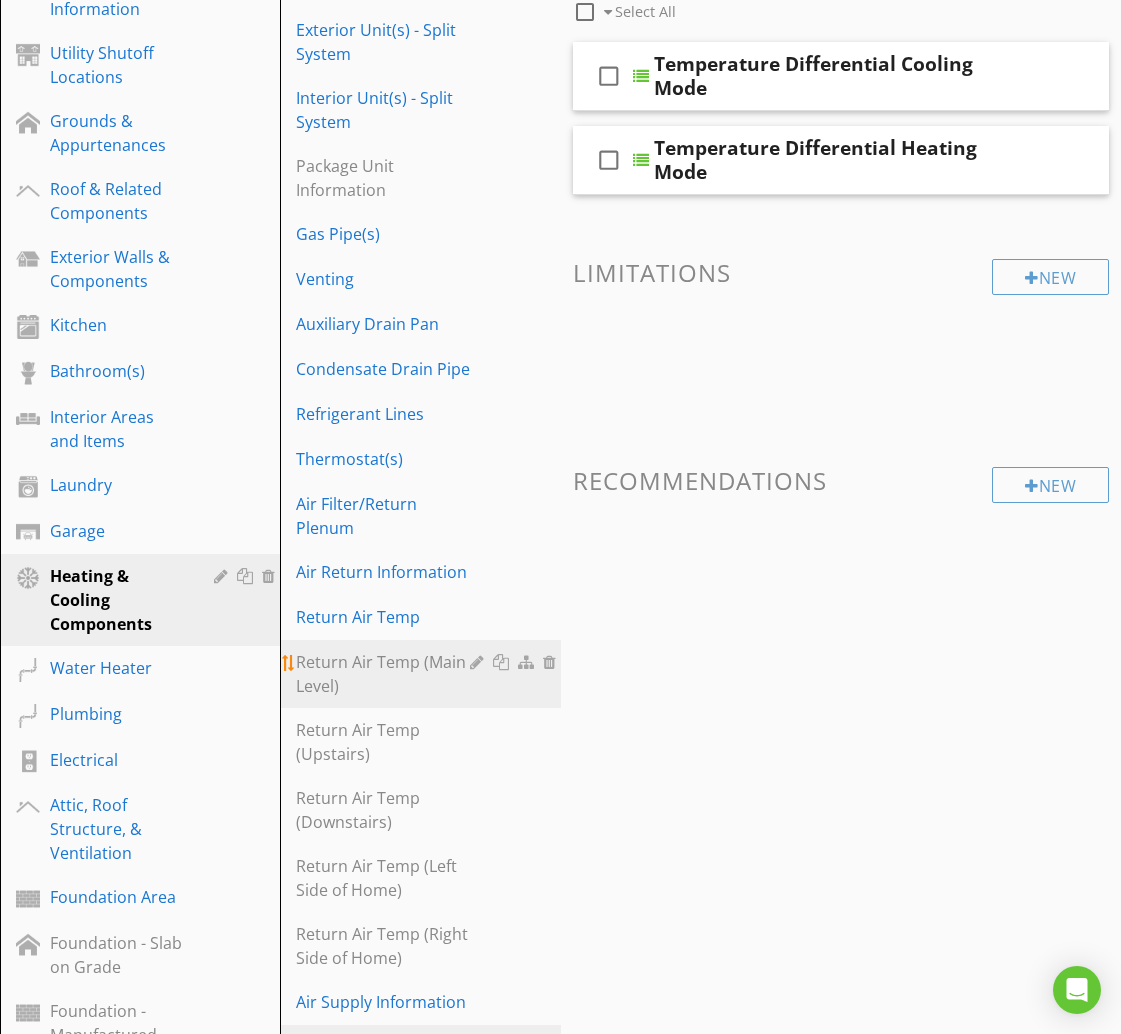 click on "Return Air Temp (Main Level)" at bounding box center (385, 674) 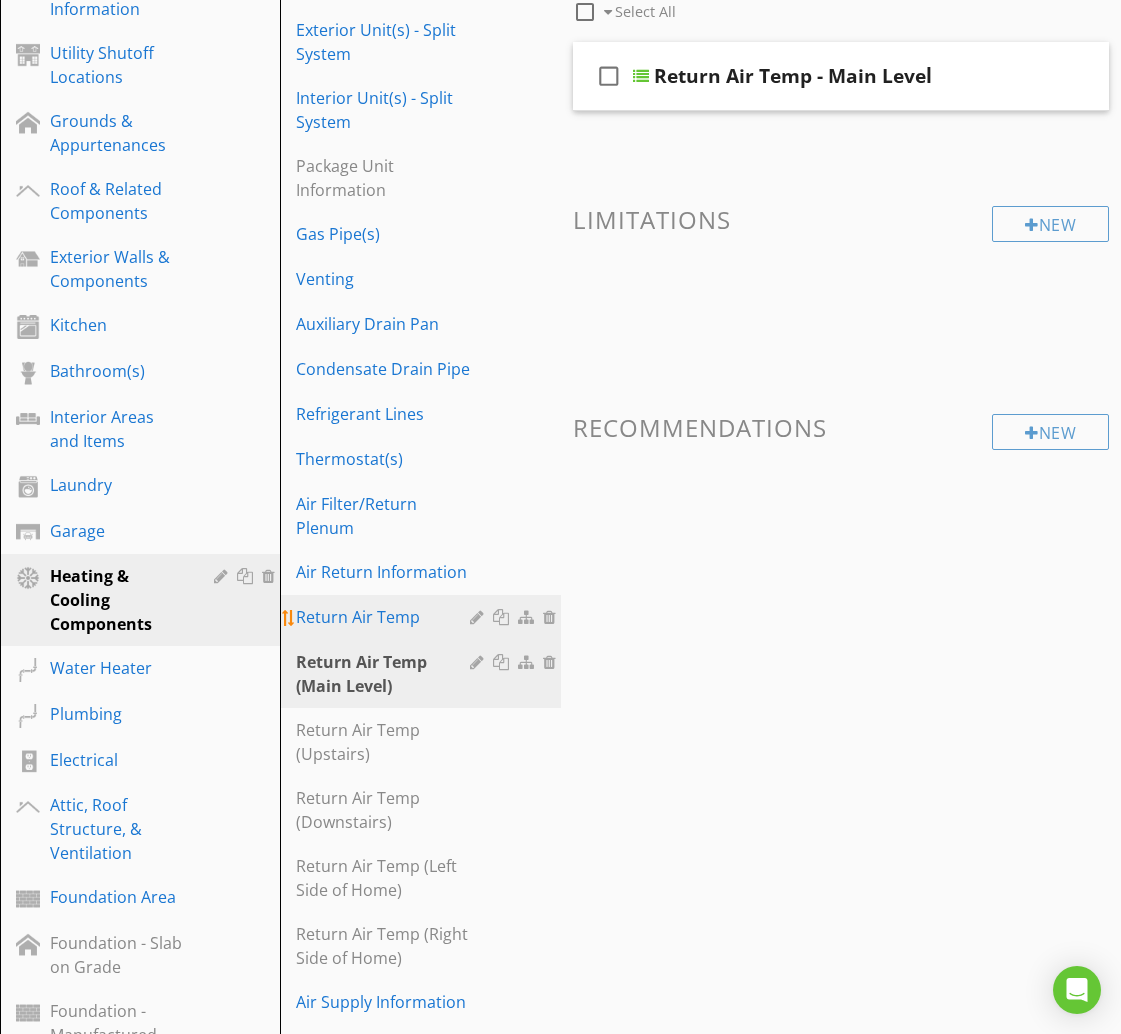 click on "Return Air Temp" at bounding box center [385, 617] 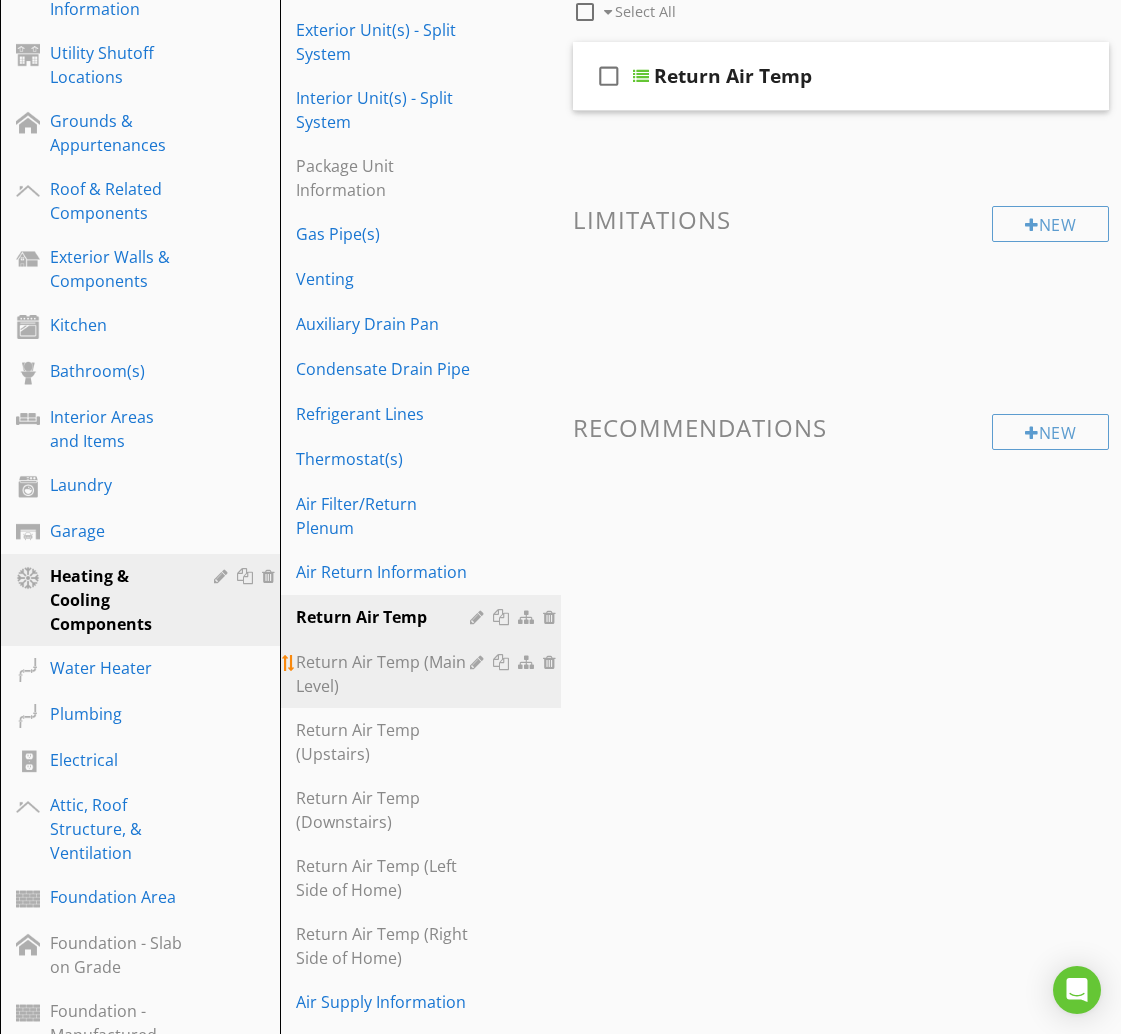 click on "Return Air Temp (Main Level)" at bounding box center [385, 674] 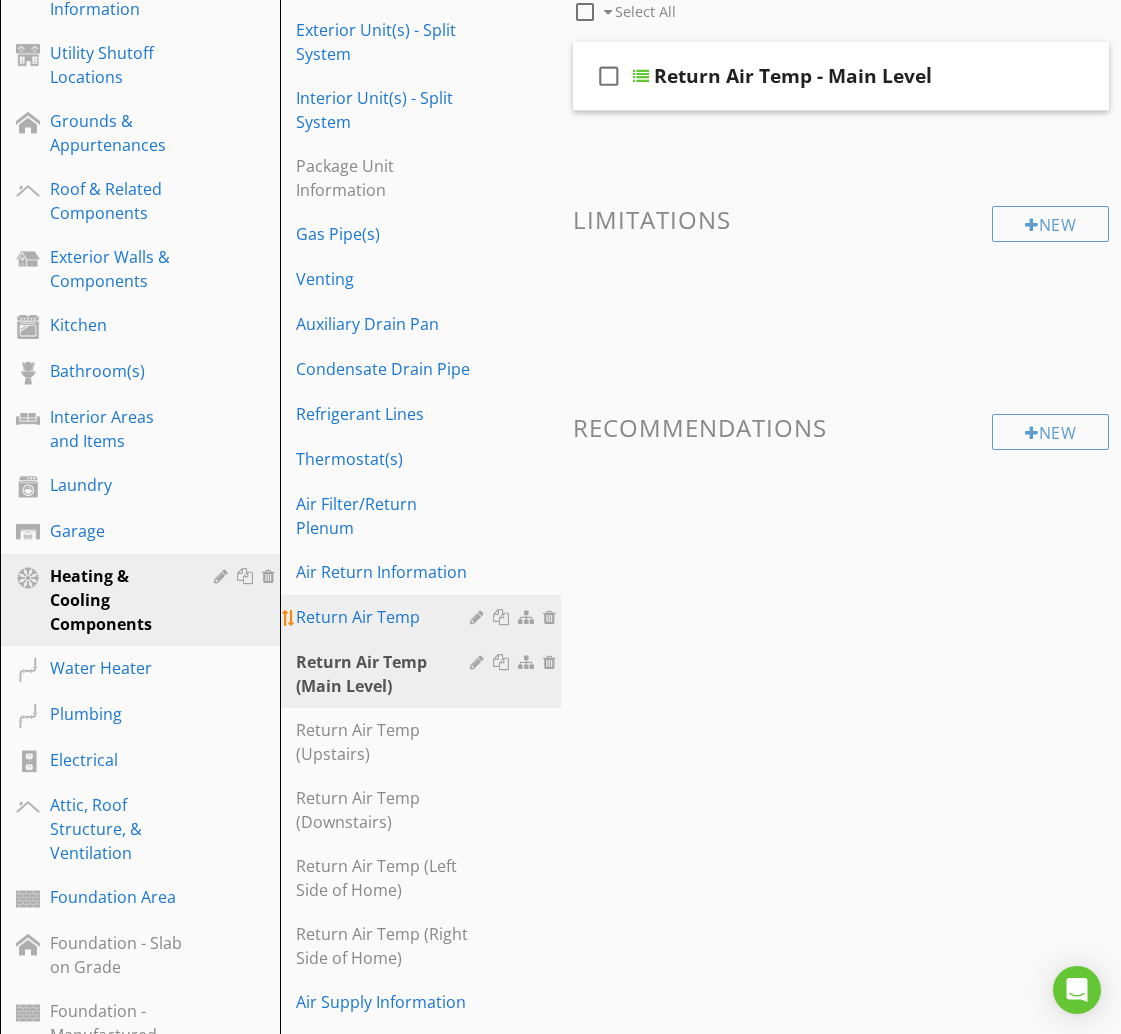 click on "Return Air Temp" at bounding box center [385, 617] 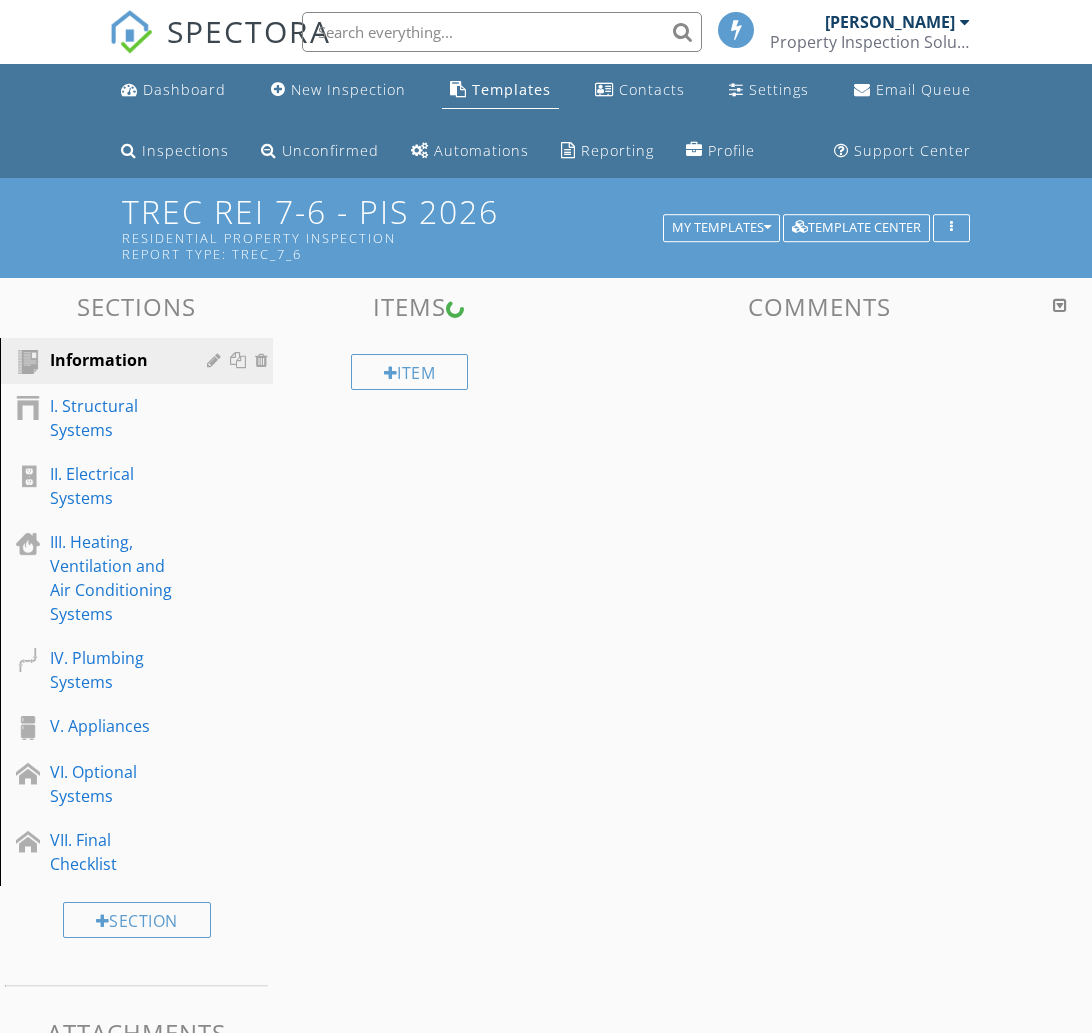 scroll, scrollTop: 0, scrollLeft: 0, axis: both 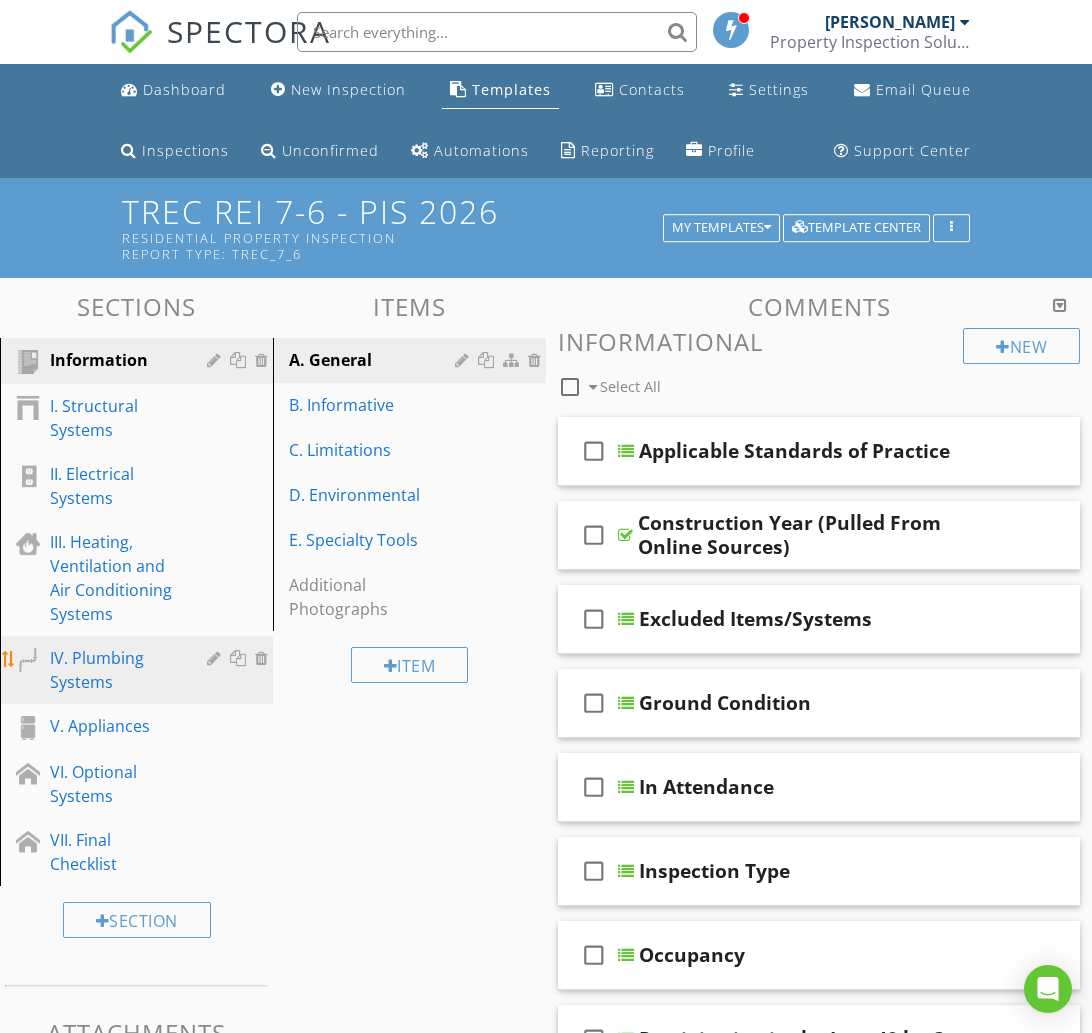 click on "IV. Plumbing Systems" at bounding box center [114, 670] 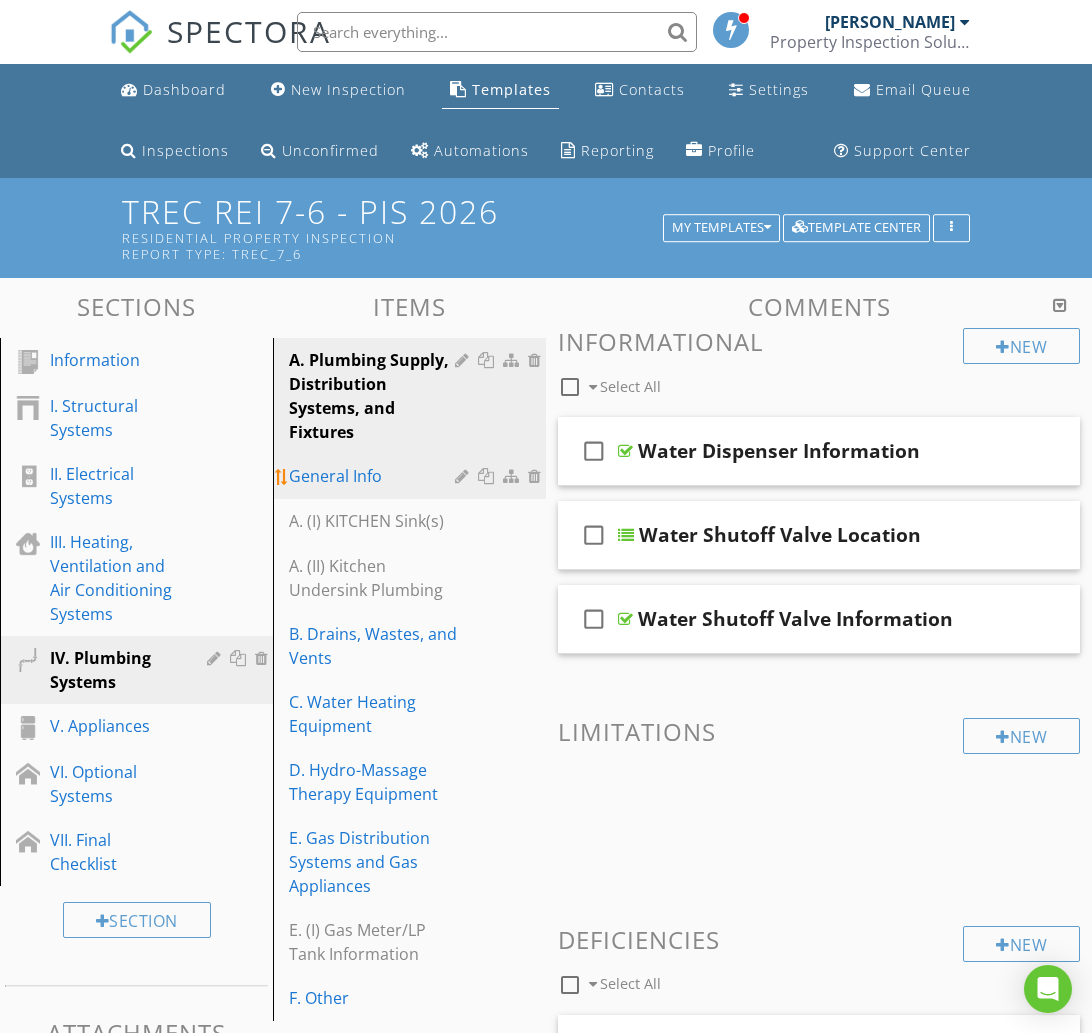type 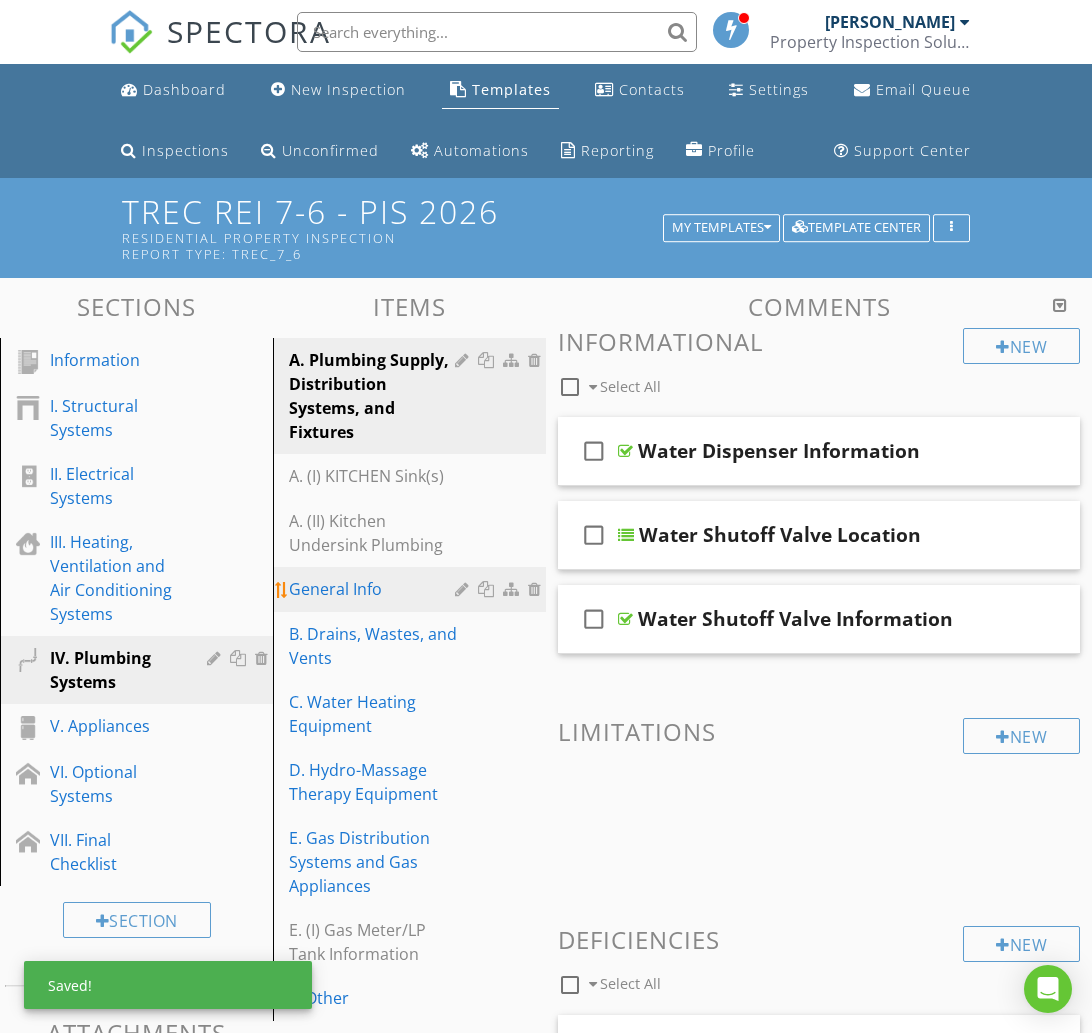 click on "General Info" at bounding box center [375, 589] 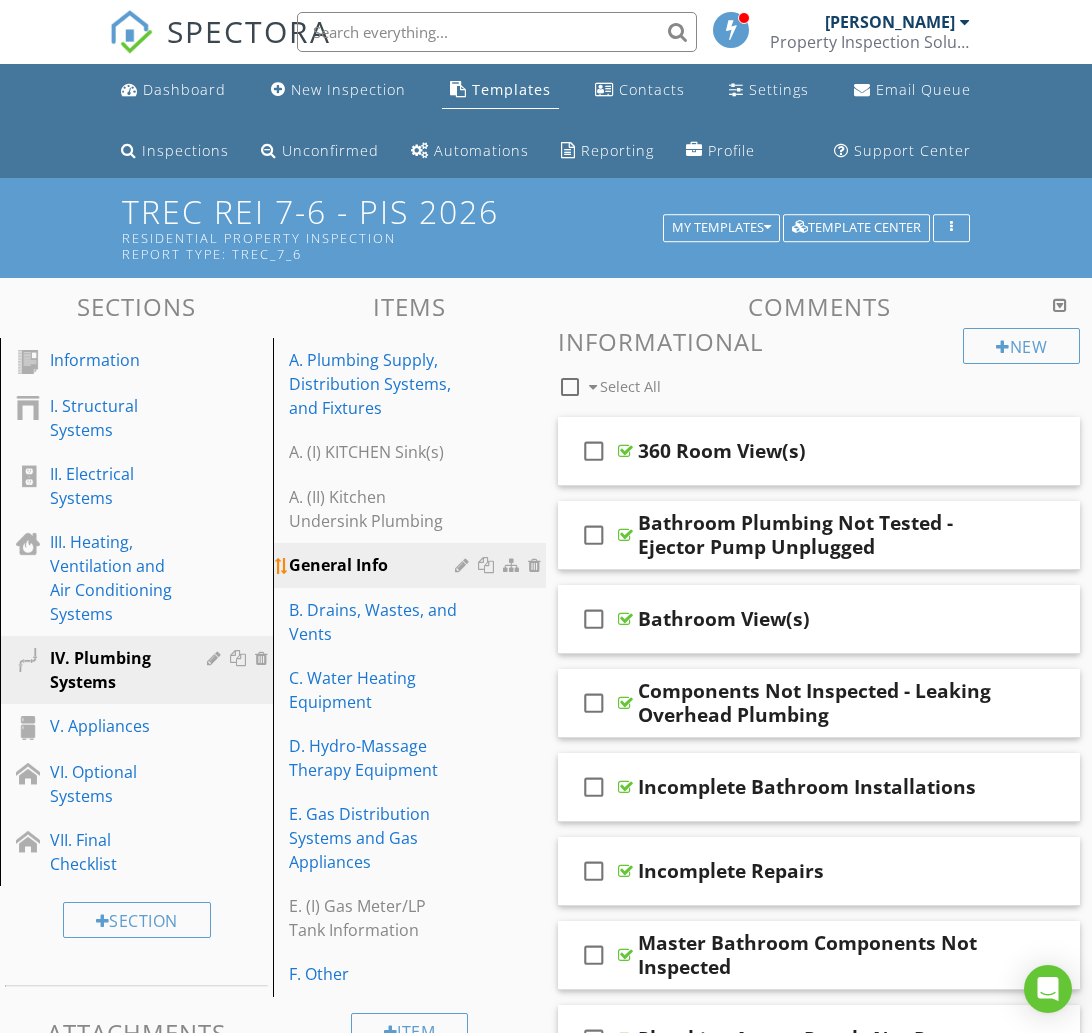 click at bounding box center [464, 565] 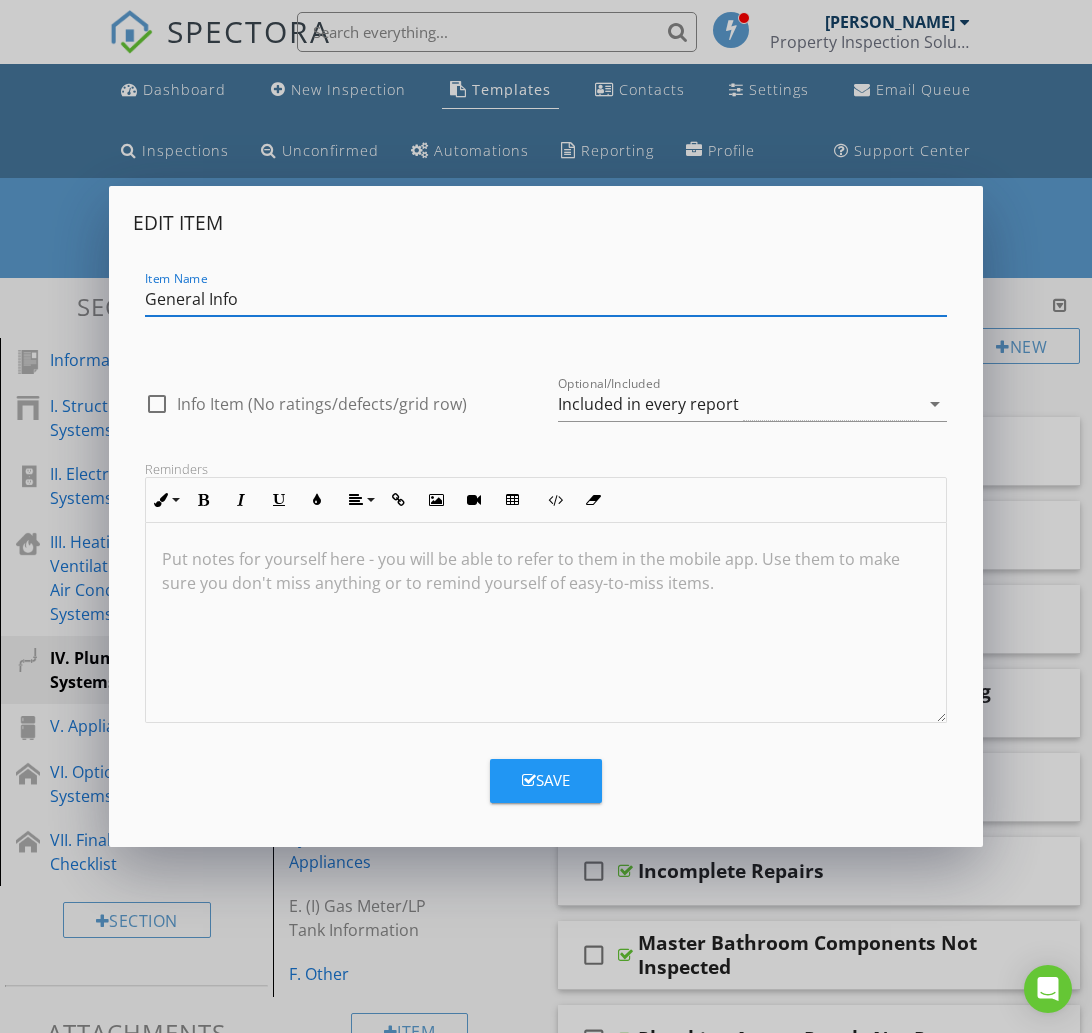 click on "General Info" at bounding box center [546, 299] 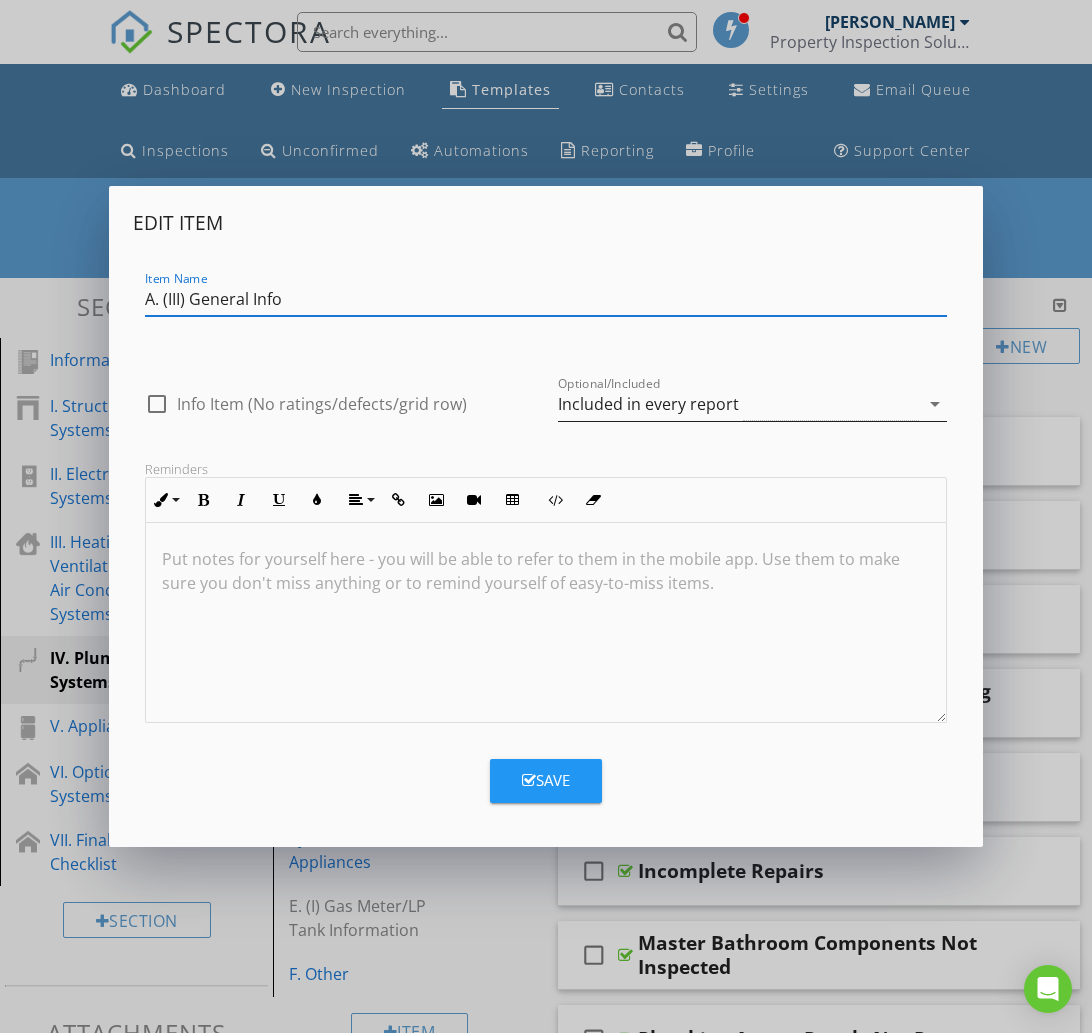 type on "A. (III) General Info" 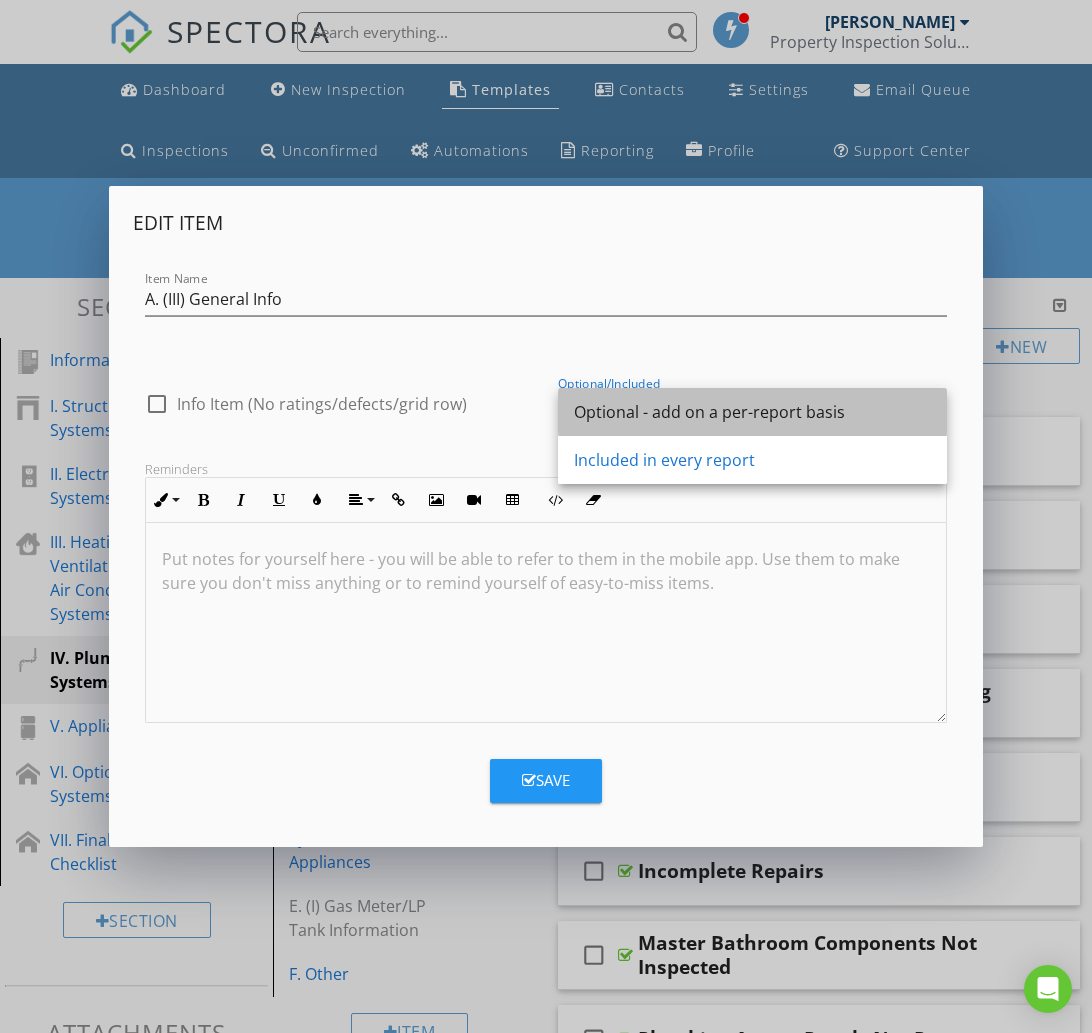 click on "Optional - add on a per-report basis" at bounding box center [752, 412] 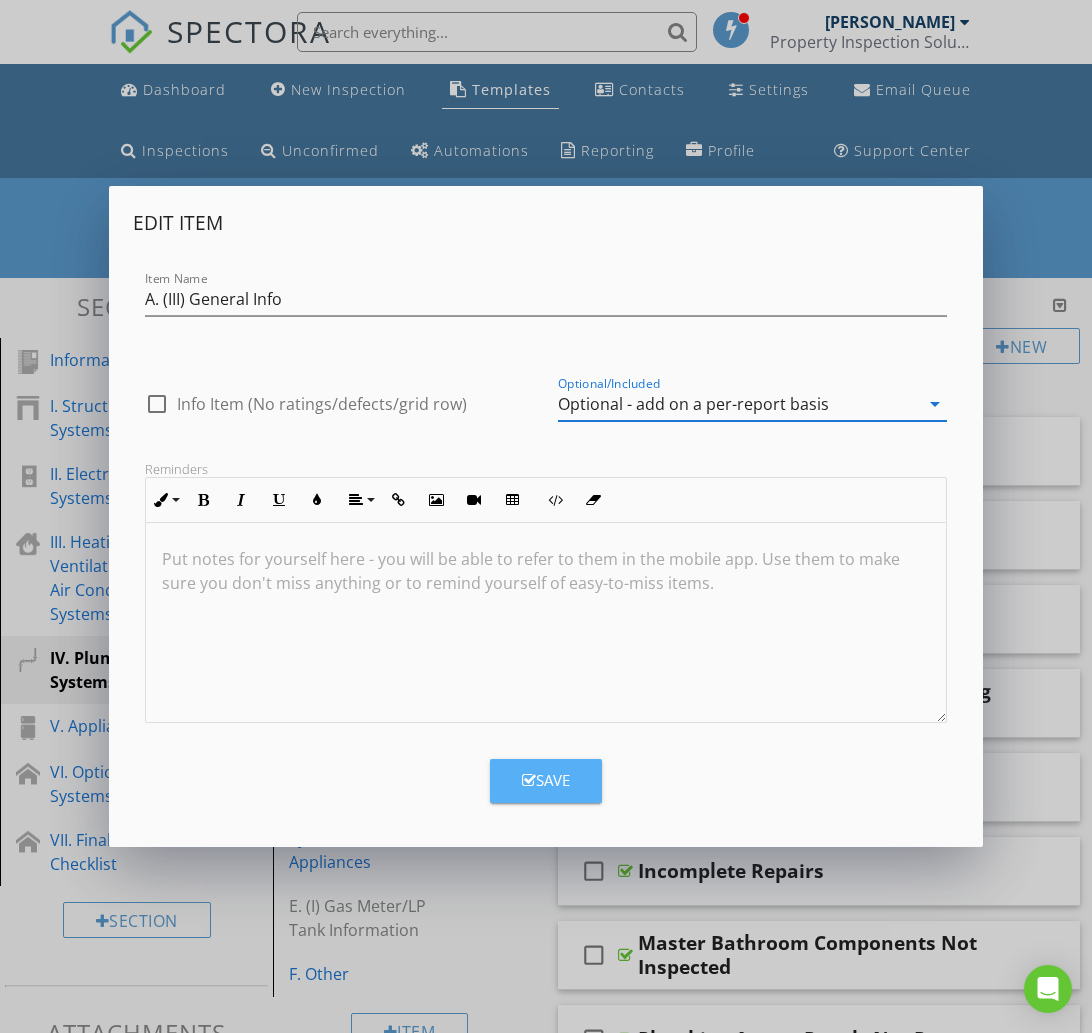 click on "Save" at bounding box center [546, 780] 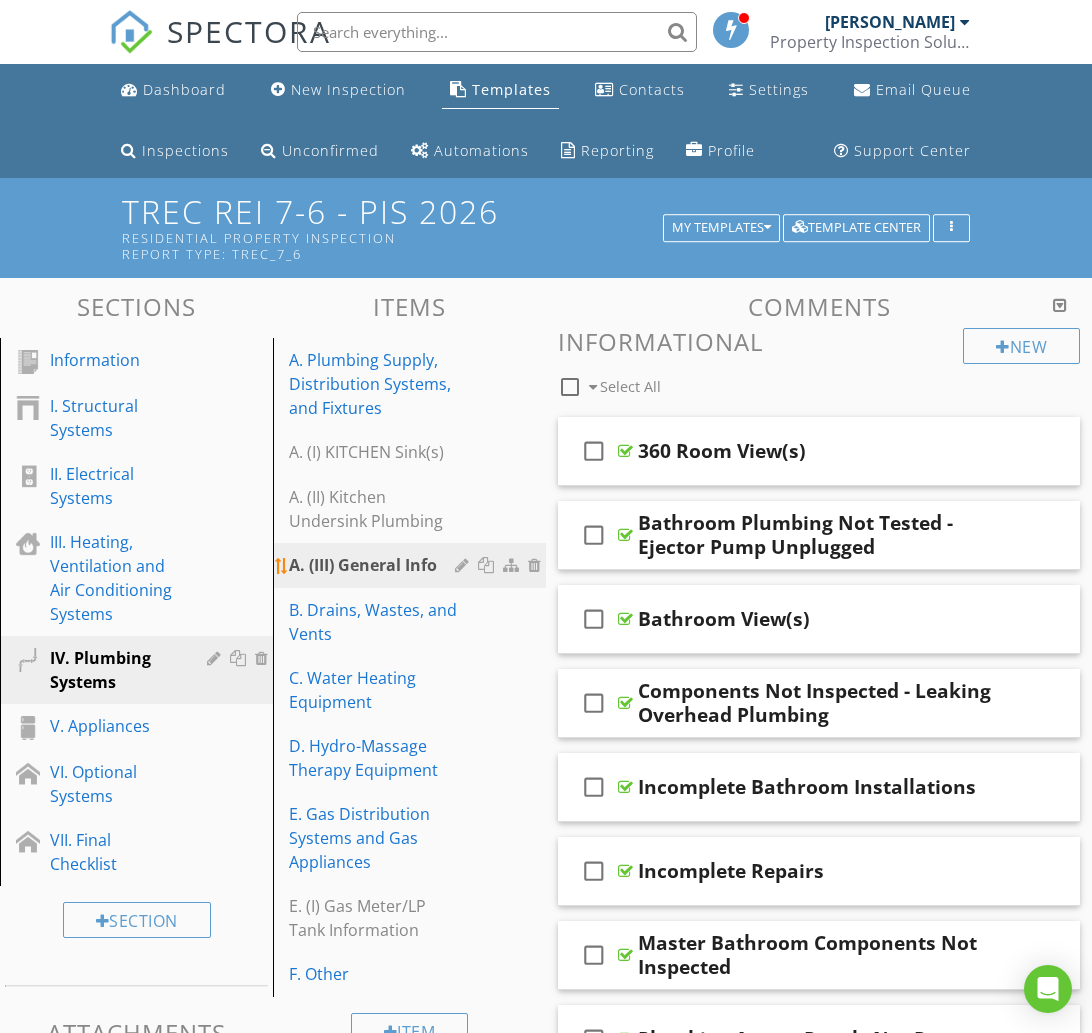 click at bounding box center (464, 565) 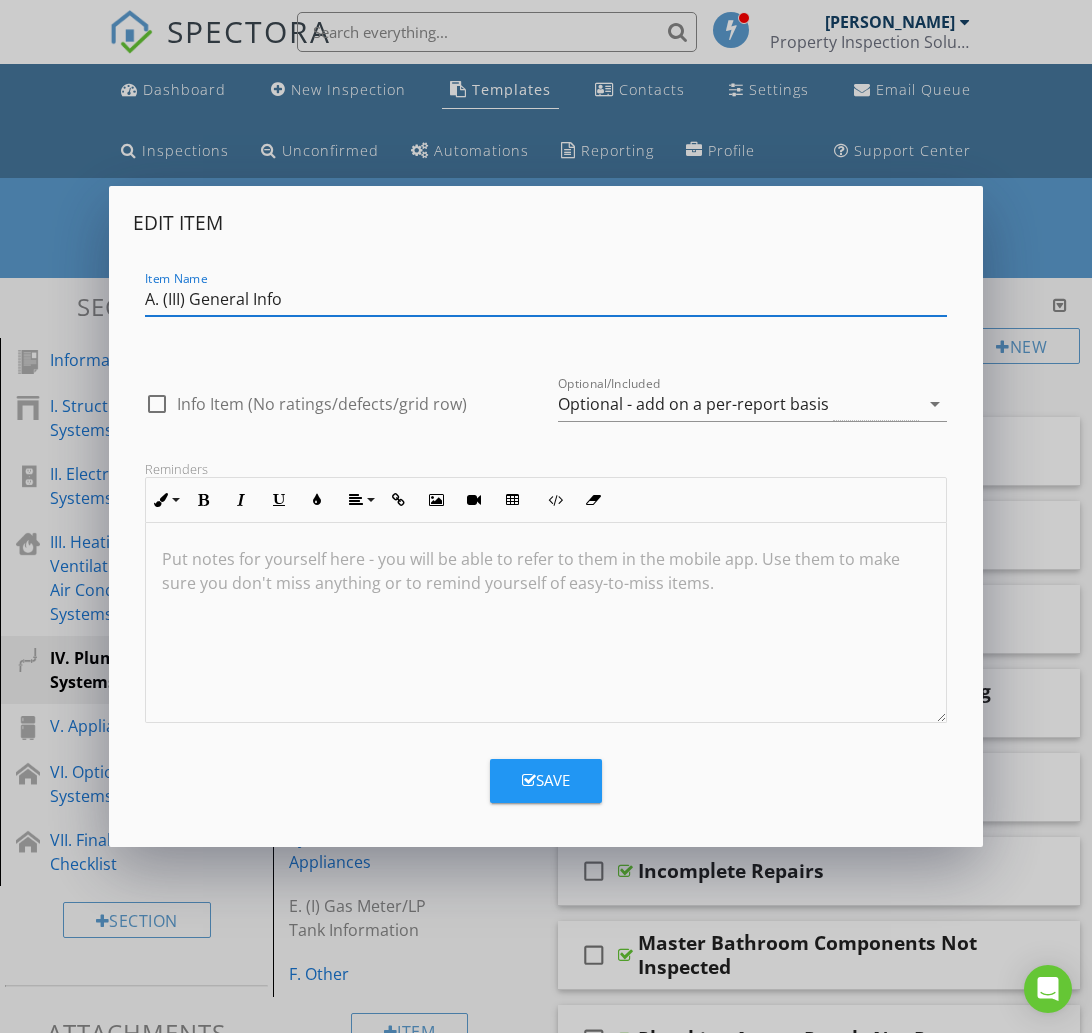 click on "A. (III) General Info" at bounding box center (546, 299) 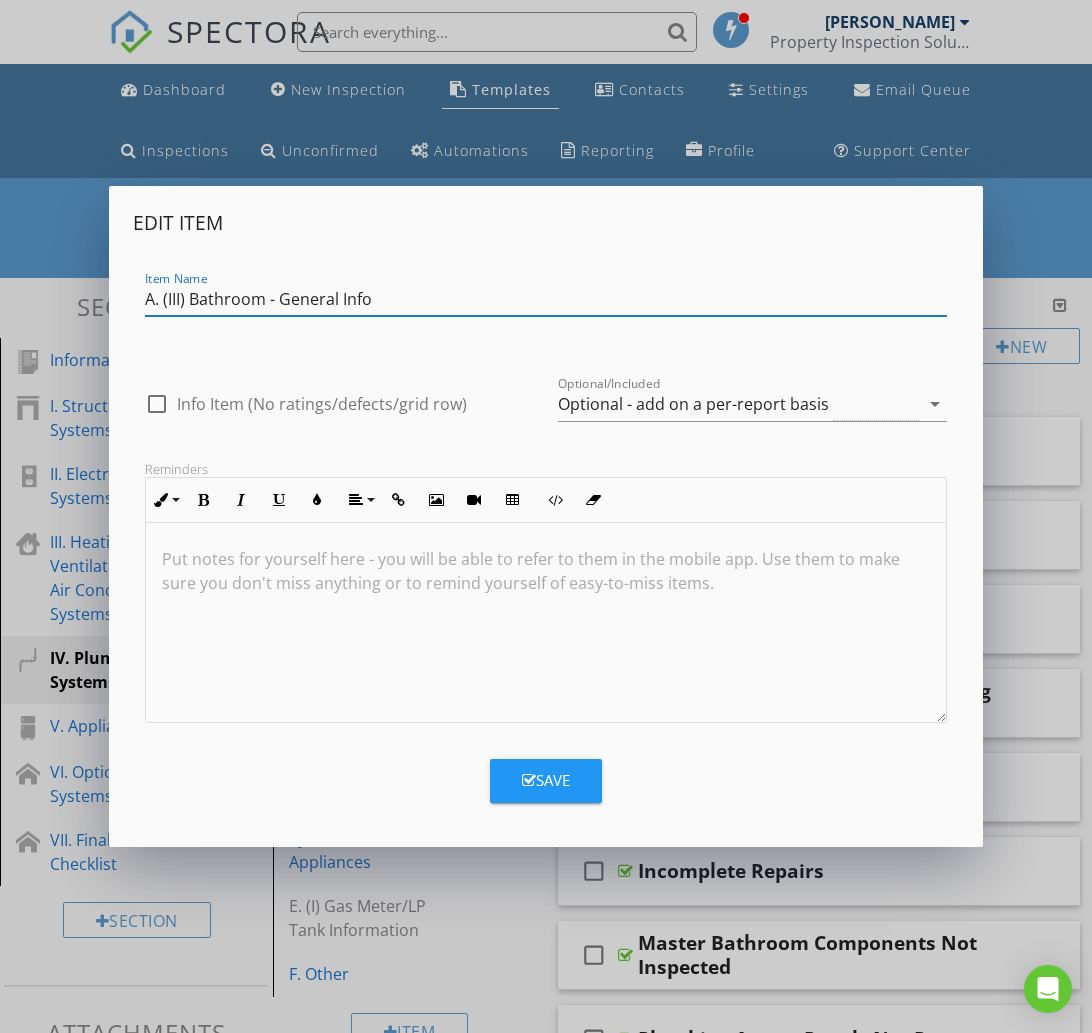 type on "A. (III) Bathroom - General Info" 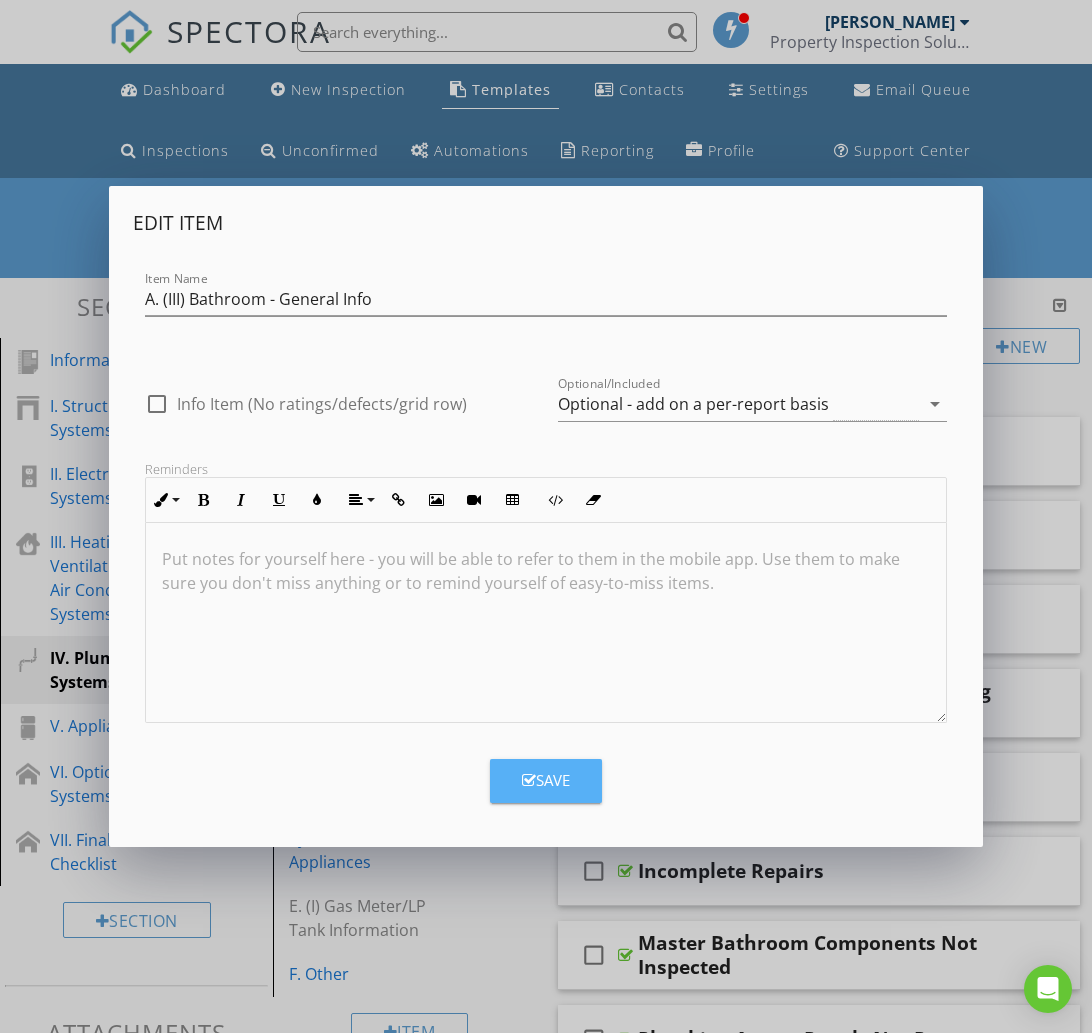 click at bounding box center (529, 780) 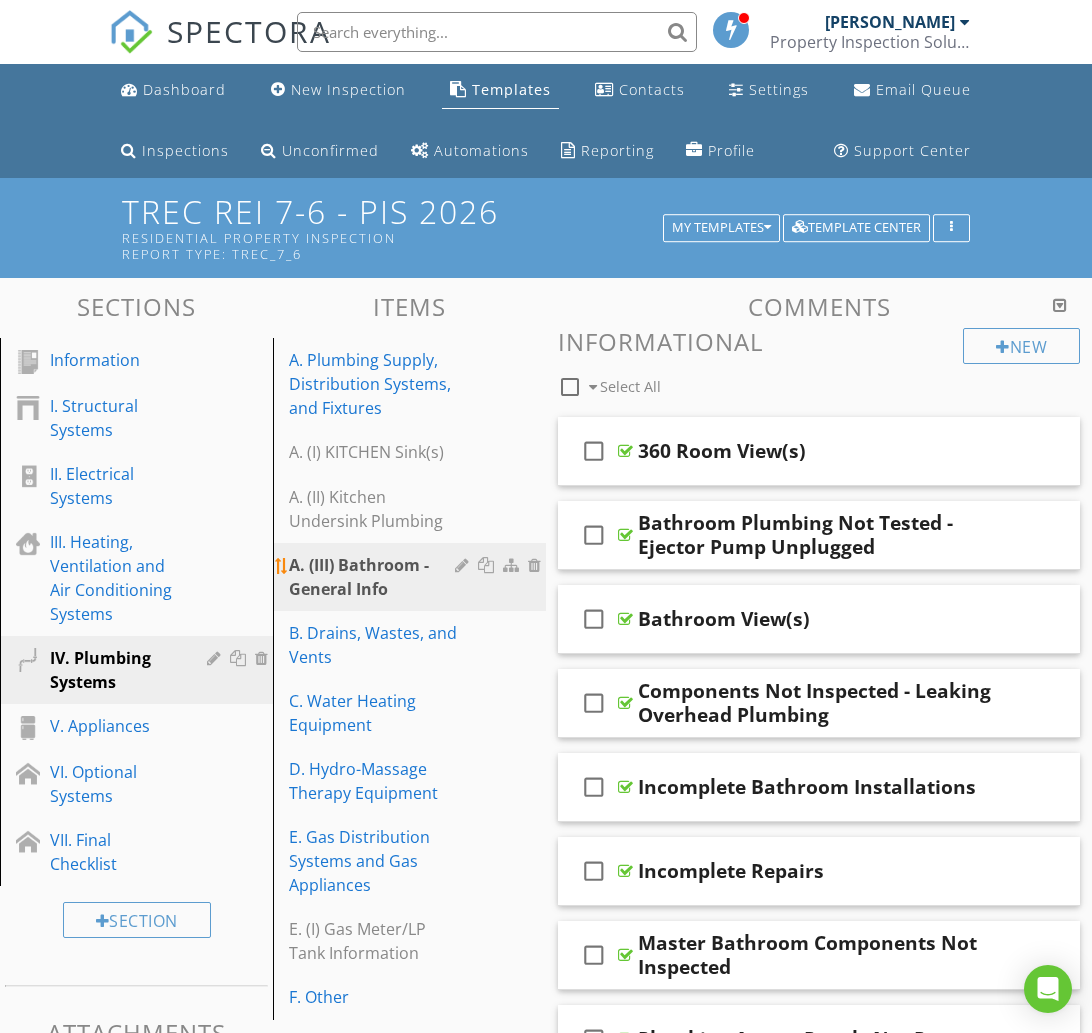 click at bounding box center [464, 565] 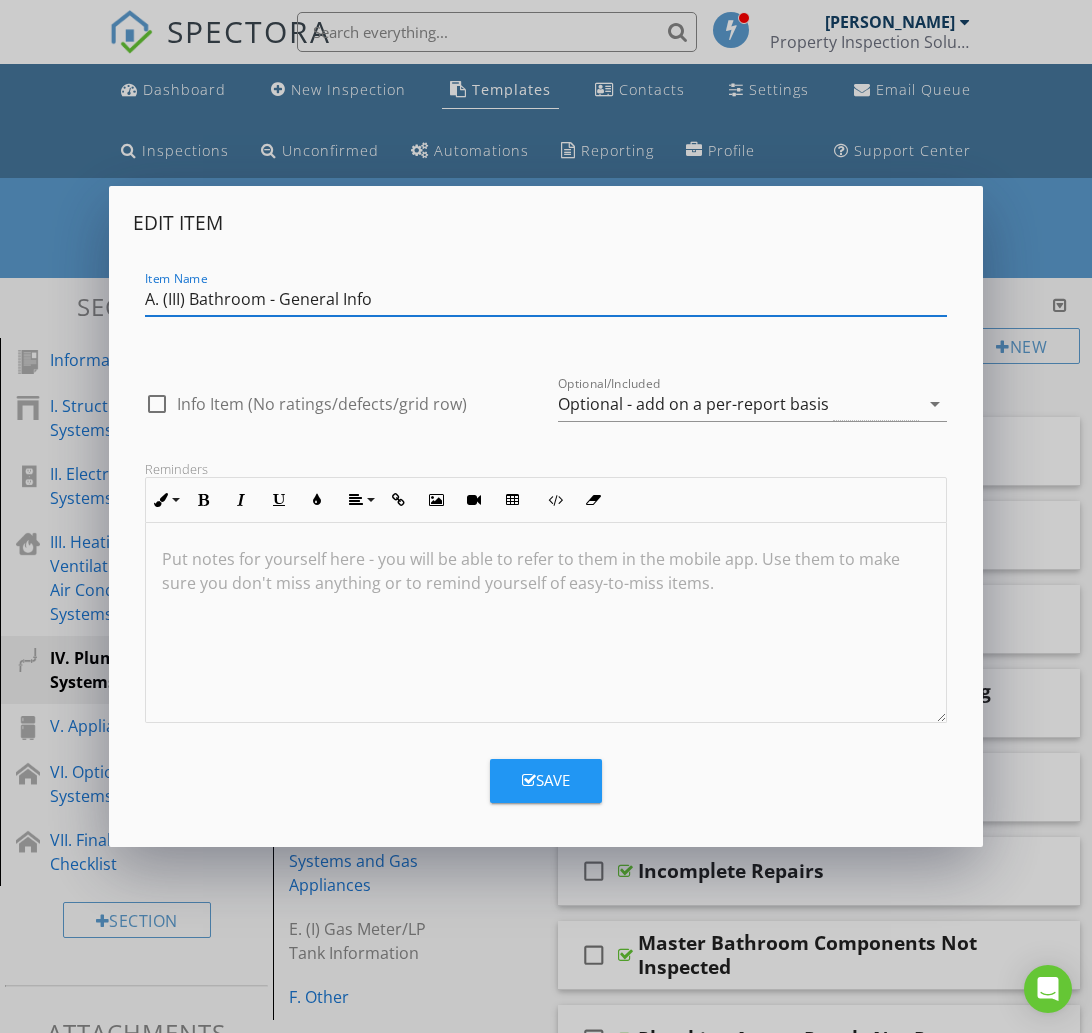 drag, startPoint x: 264, startPoint y: 297, endPoint x: 252, endPoint y: 340, distance: 44.64303 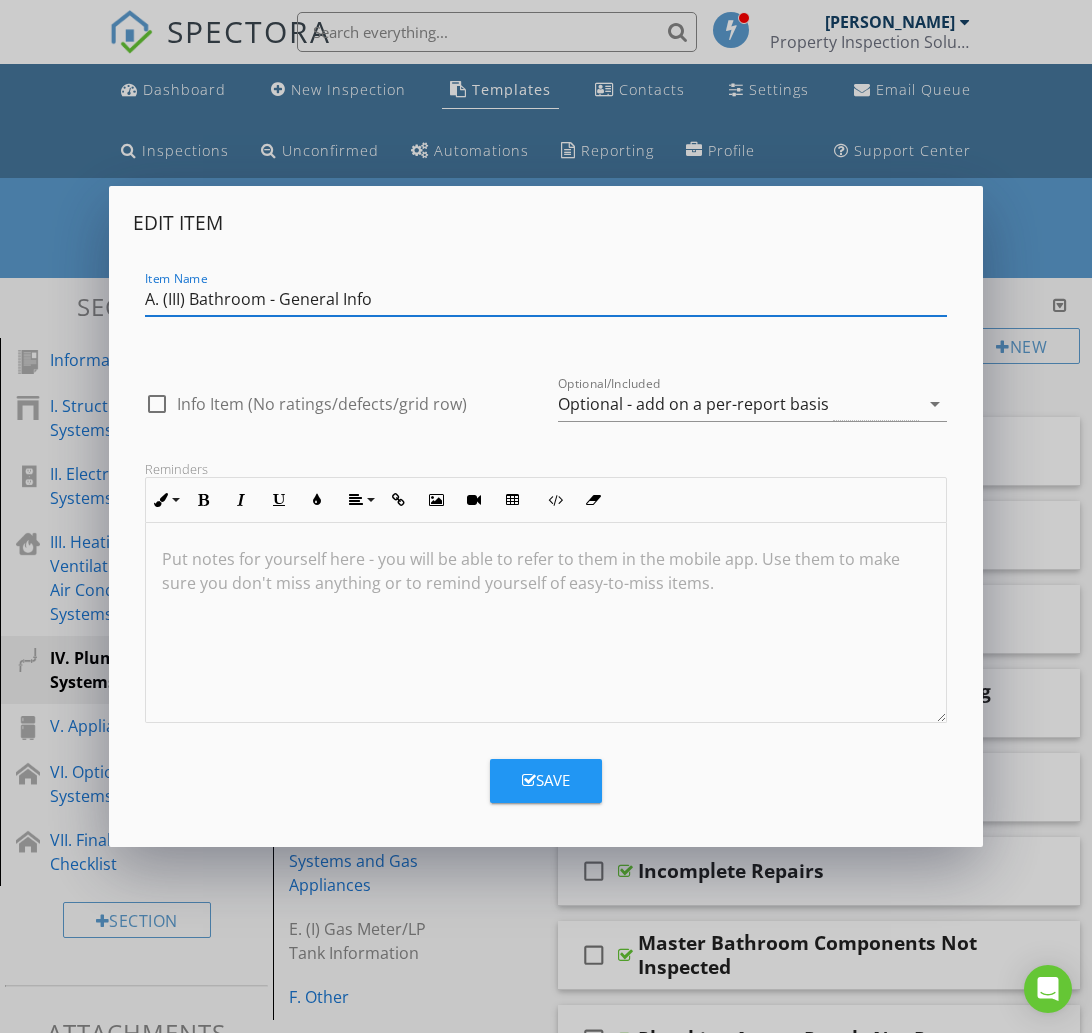 click on "A. (III) Bathroom - General Info" at bounding box center [546, 299] 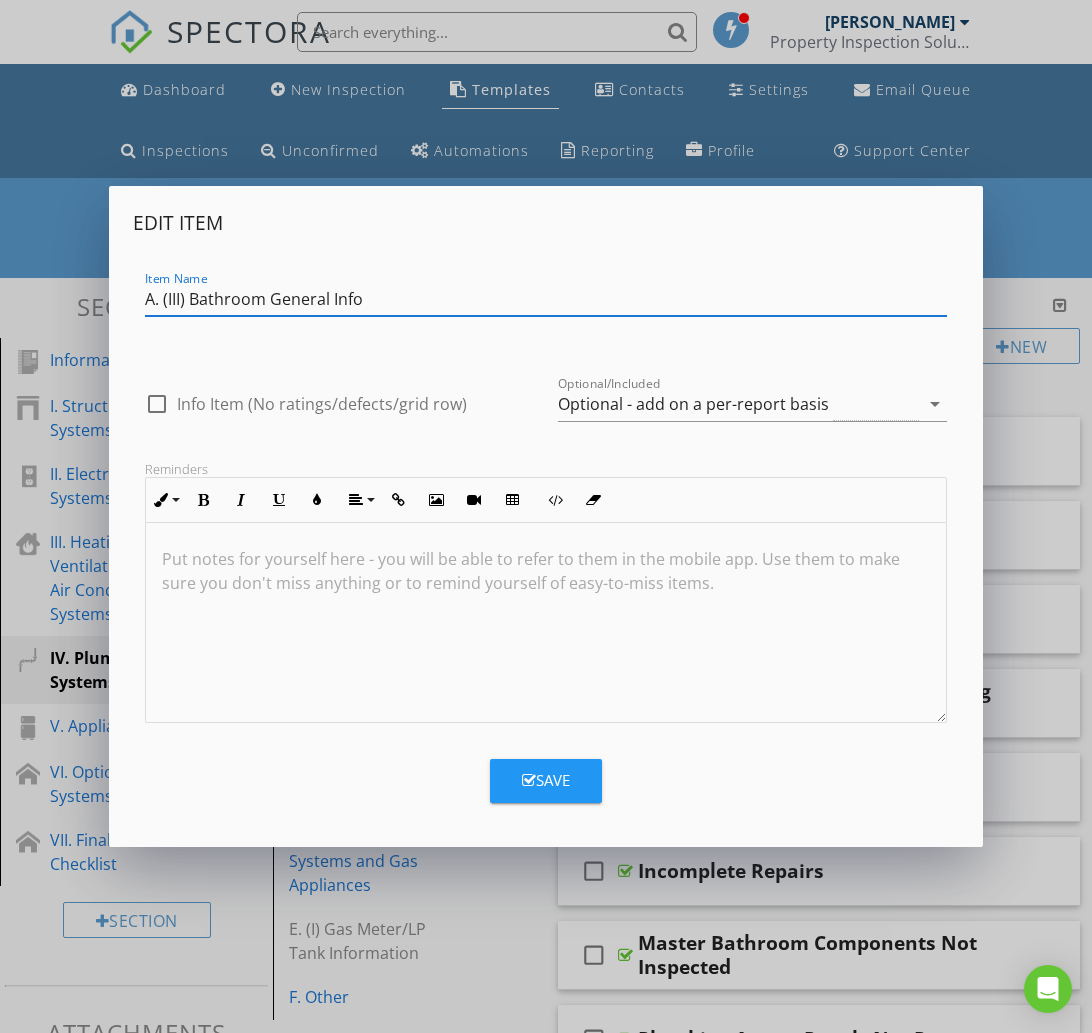 type on "A. (III) Bathroom General Info" 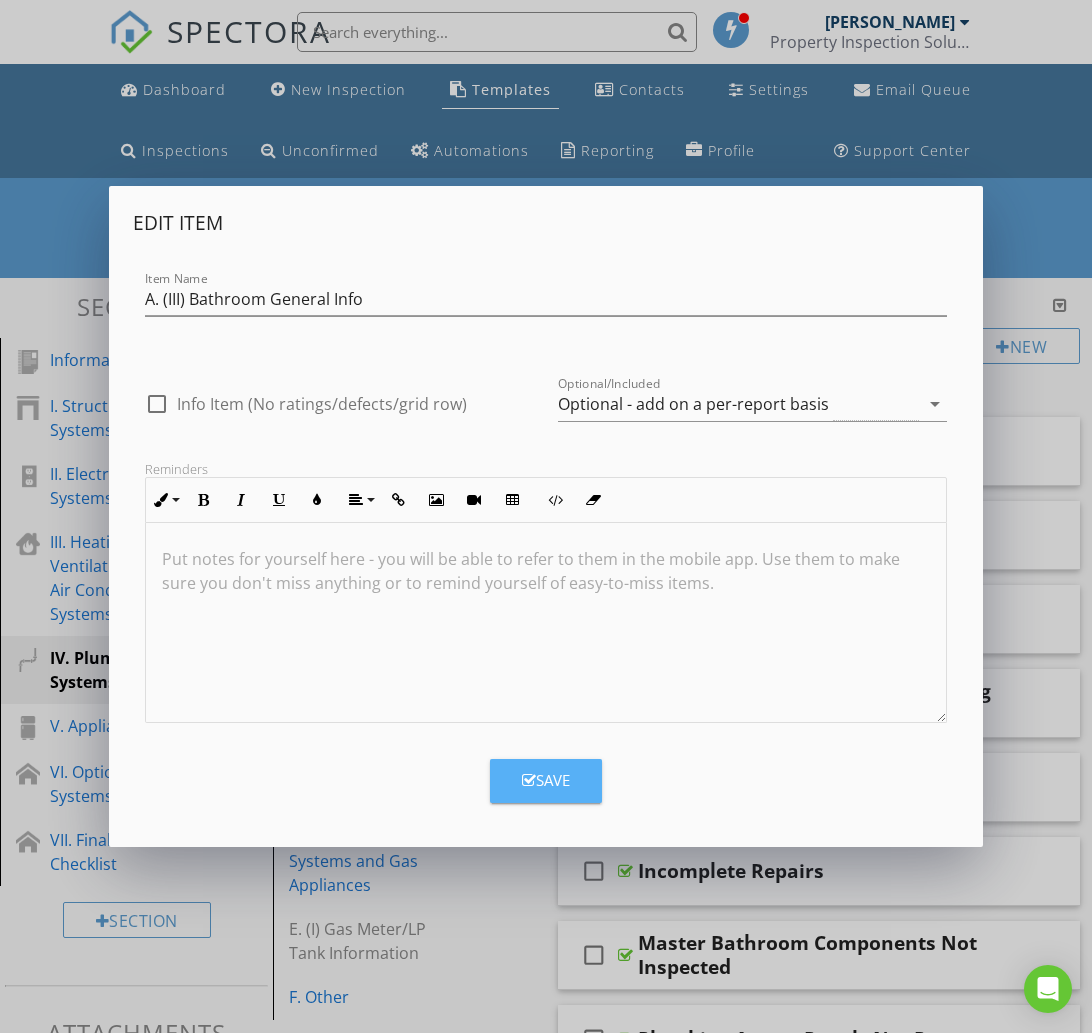 click on "Save" at bounding box center [546, 780] 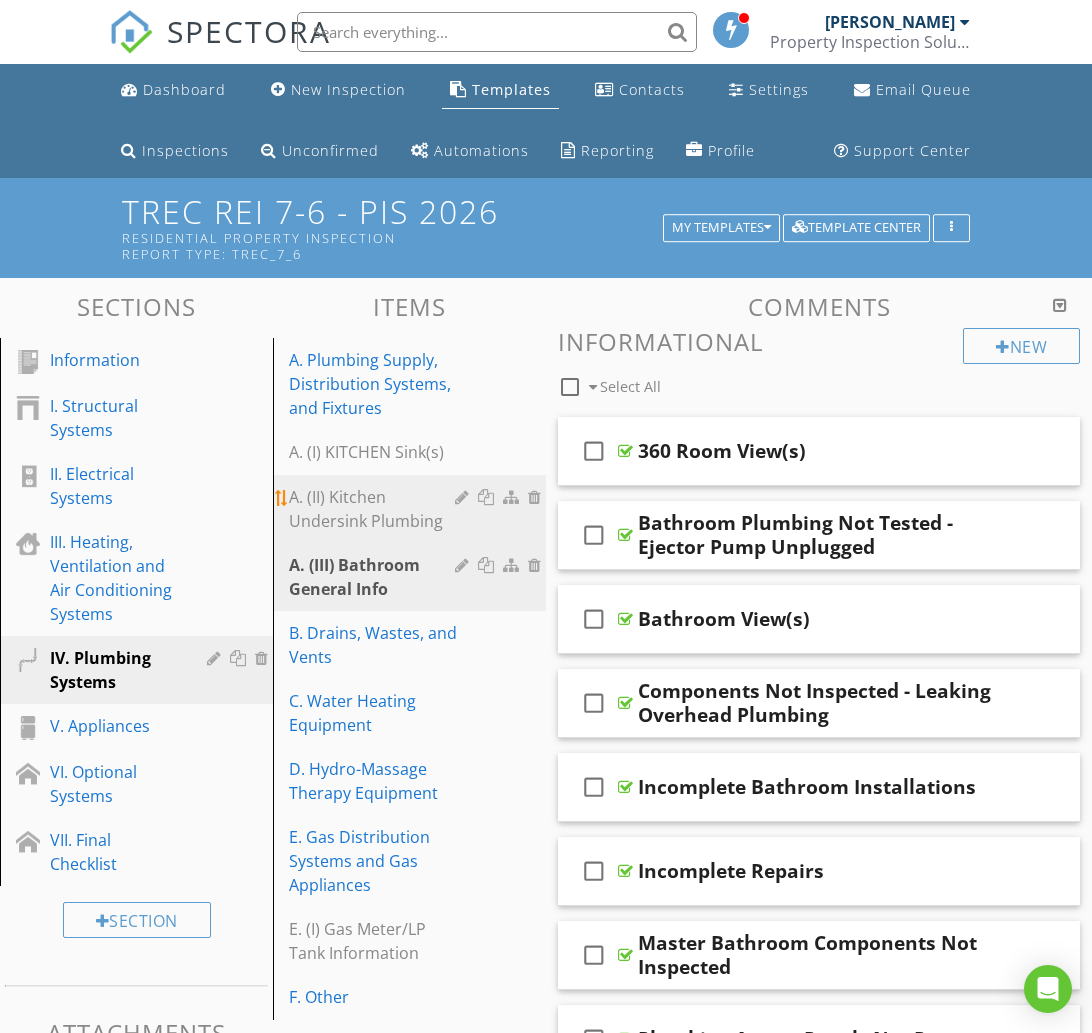 click on "A. (II) Kitchen Undersink Plumbing" at bounding box center (375, 509) 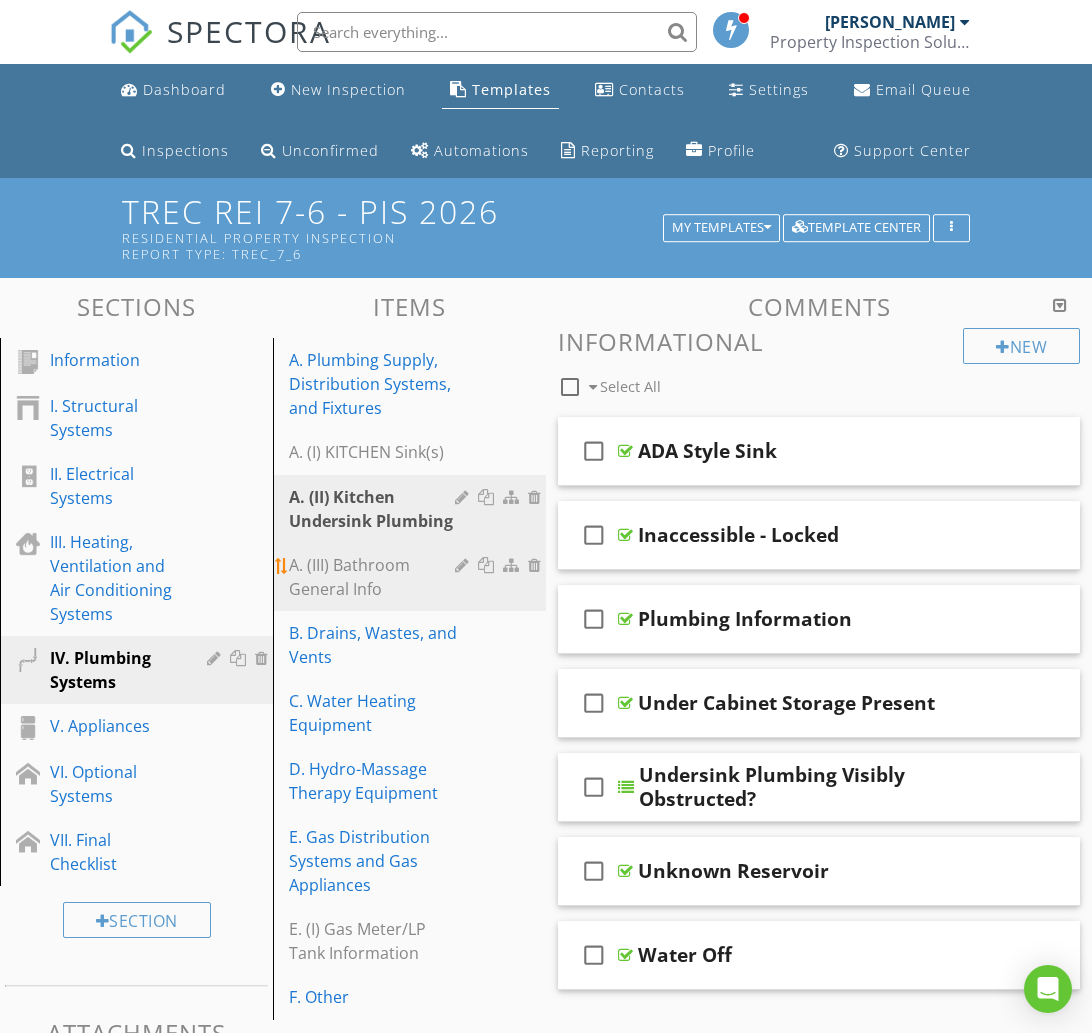 click on "A. (III) Bathroom General Info" at bounding box center (375, 577) 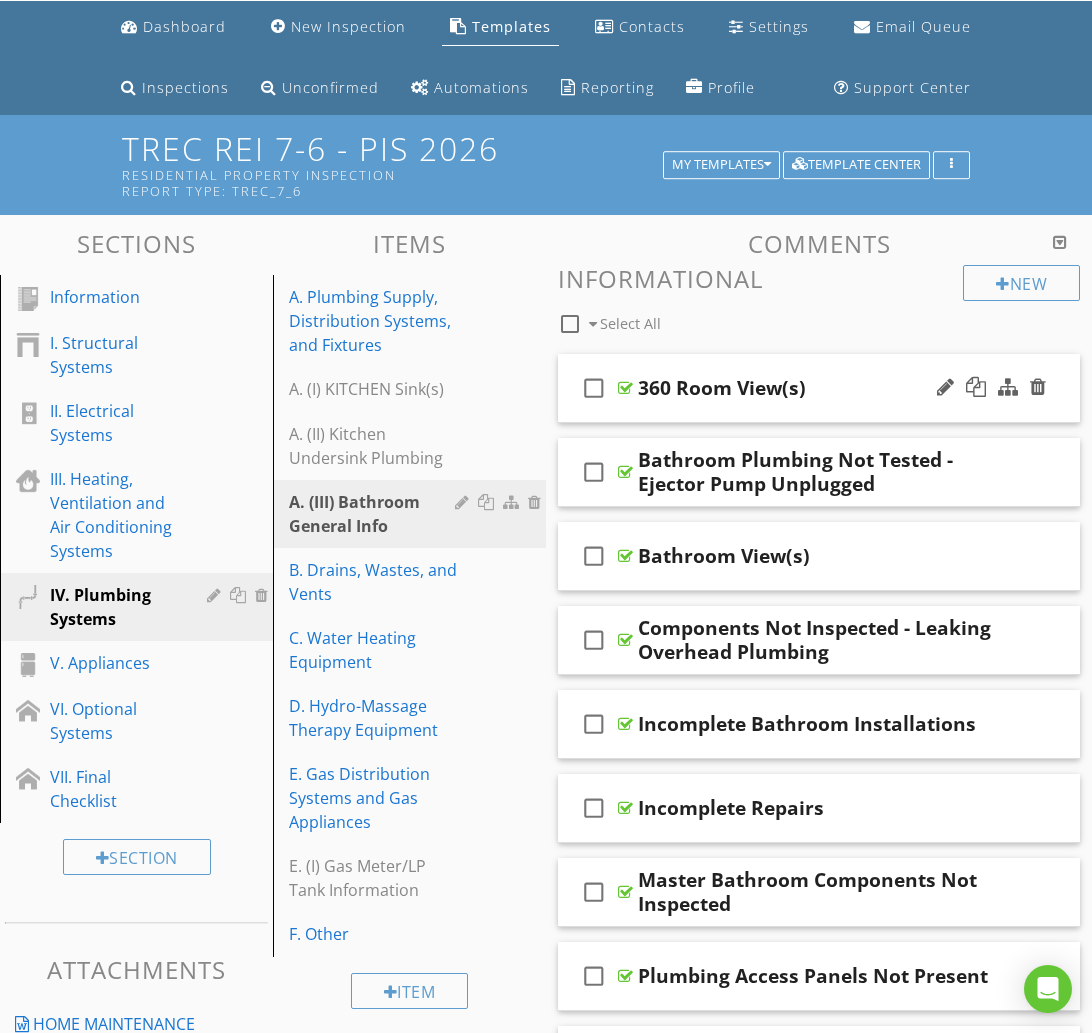 scroll, scrollTop: 0, scrollLeft: 0, axis: both 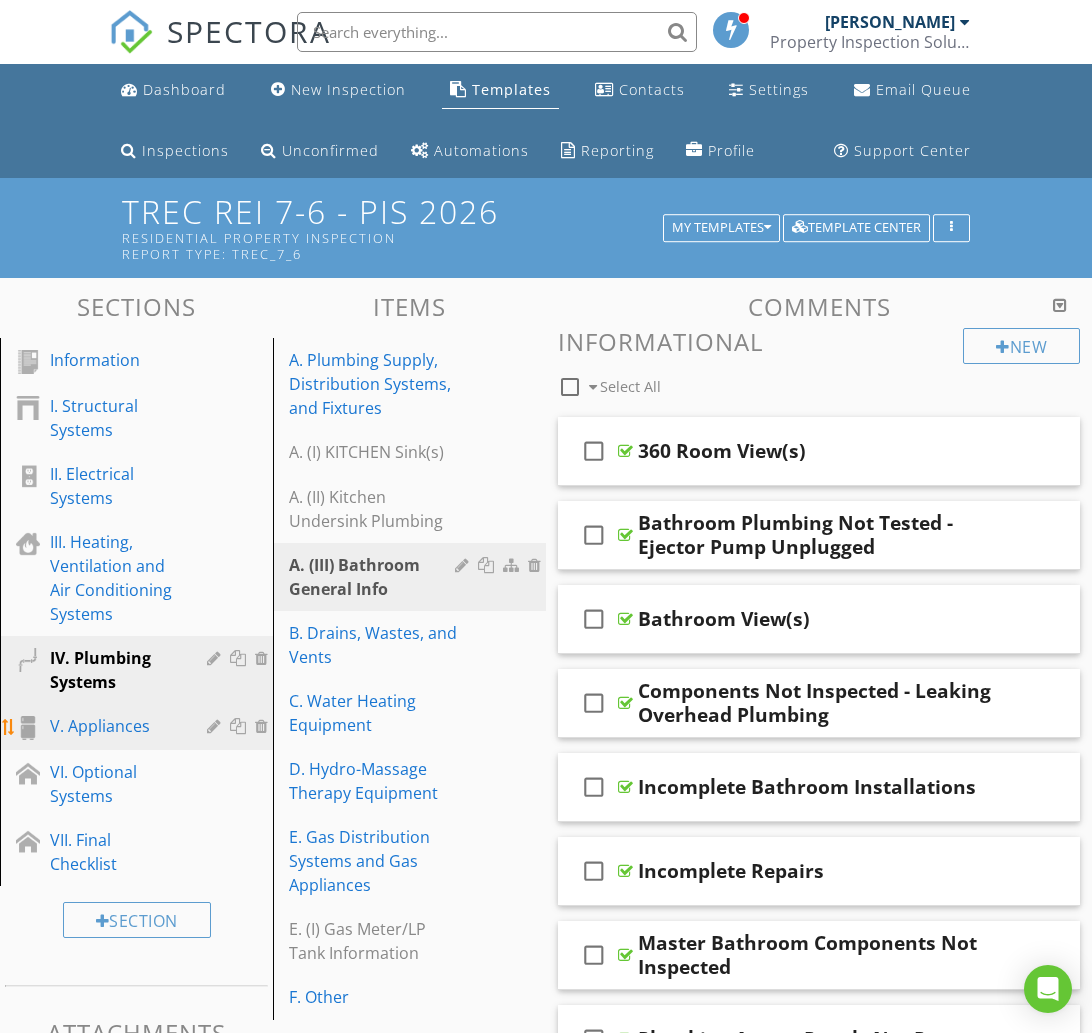 click on "V. Appliances" at bounding box center [114, 726] 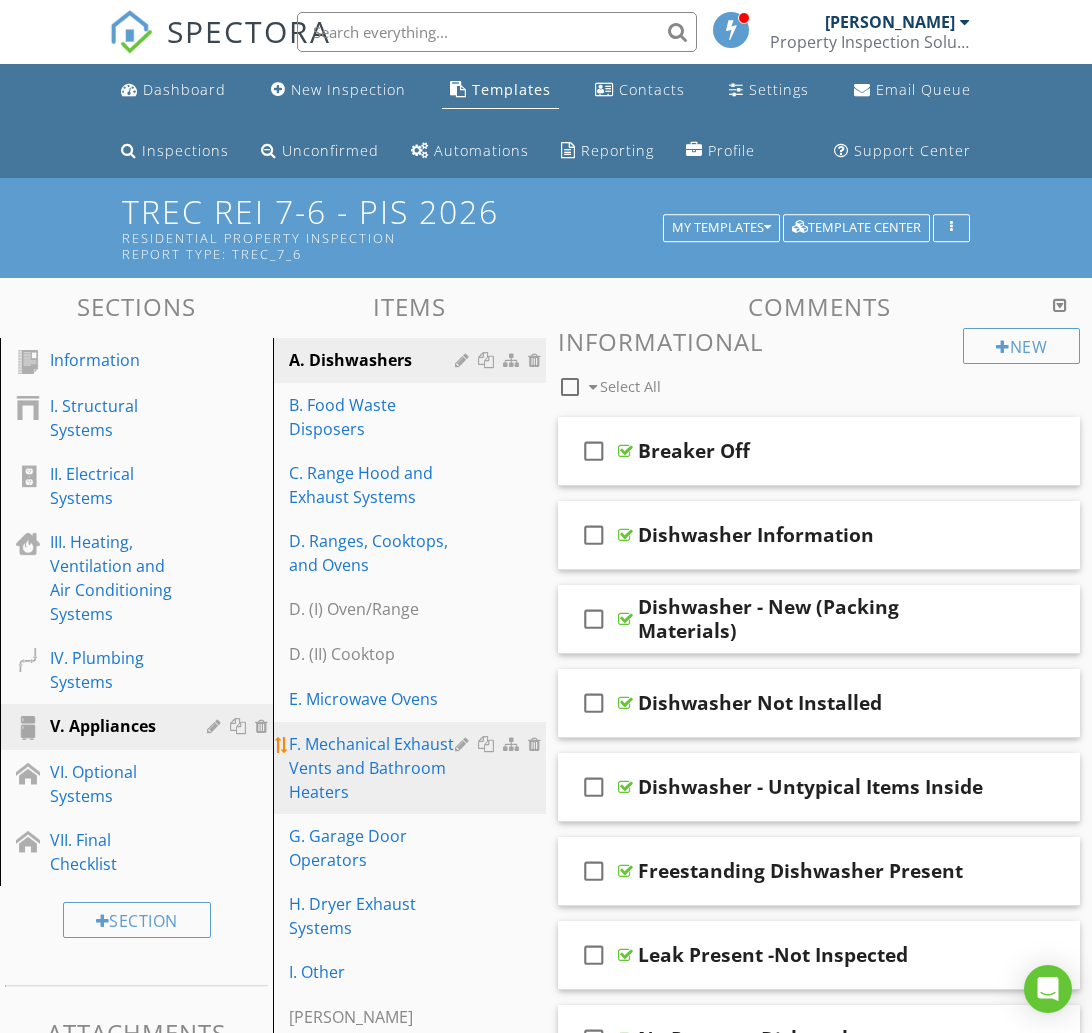 click on "F. Mechanical Exhaust Vents and Bathroom Heaters" at bounding box center [375, 768] 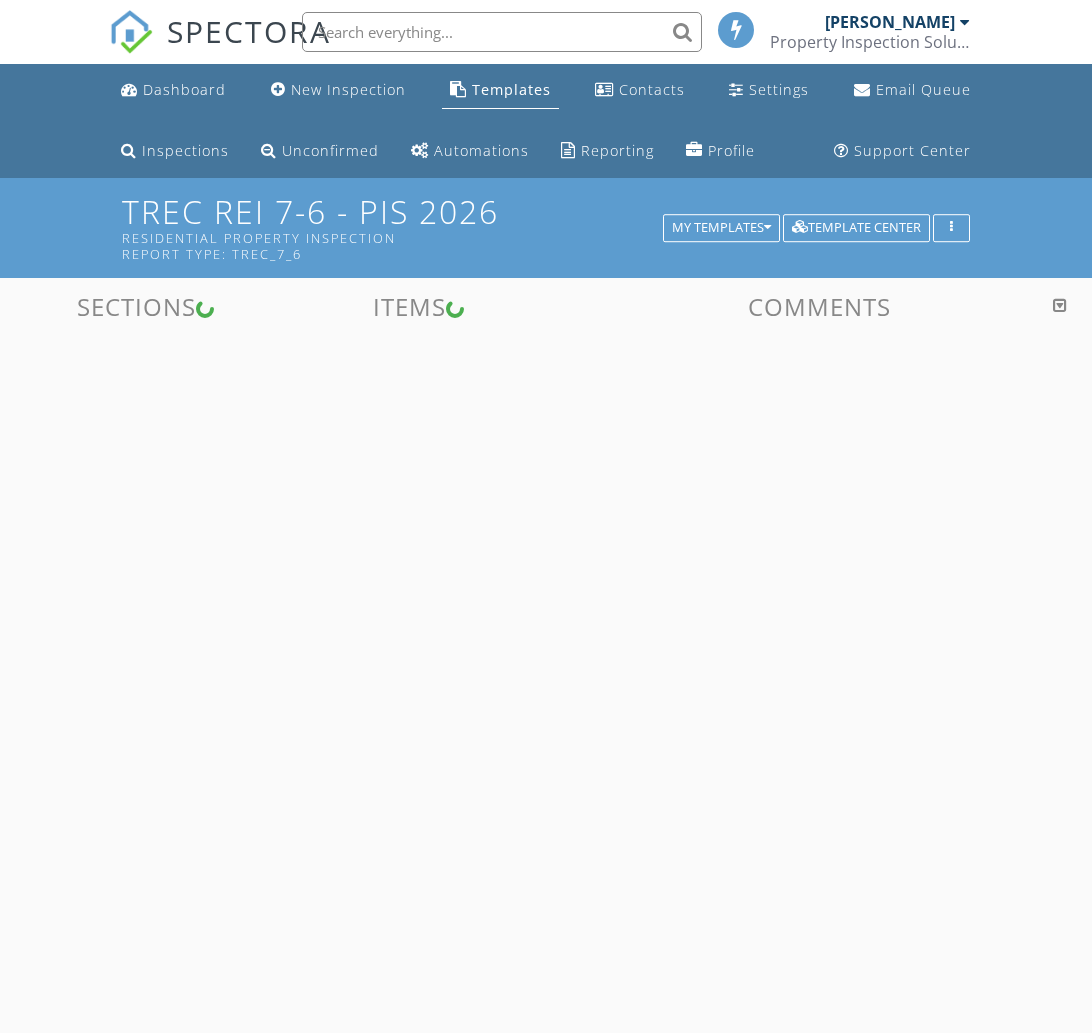scroll, scrollTop: 0, scrollLeft: 0, axis: both 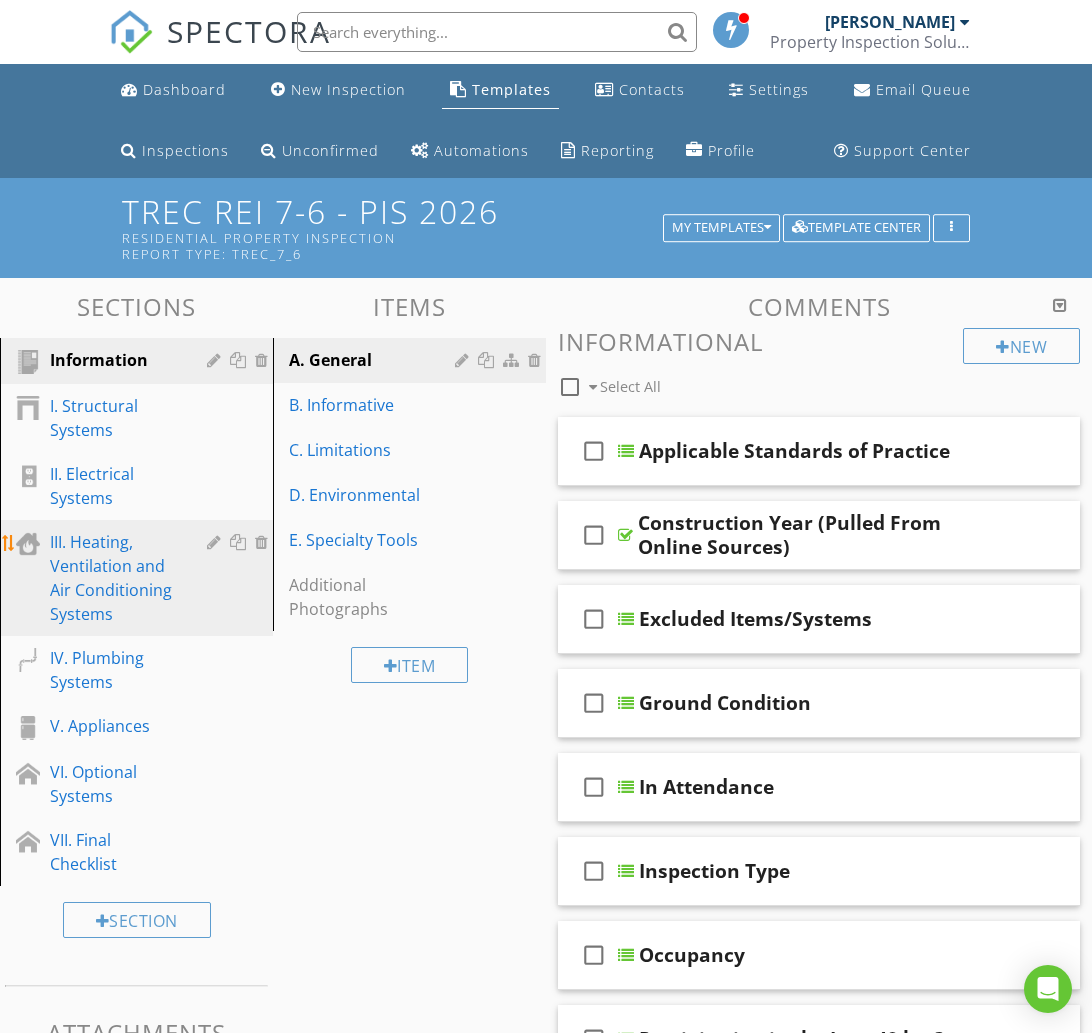 click on "III. Heating, Ventilation and Air Conditioning Systems" at bounding box center [114, 578] 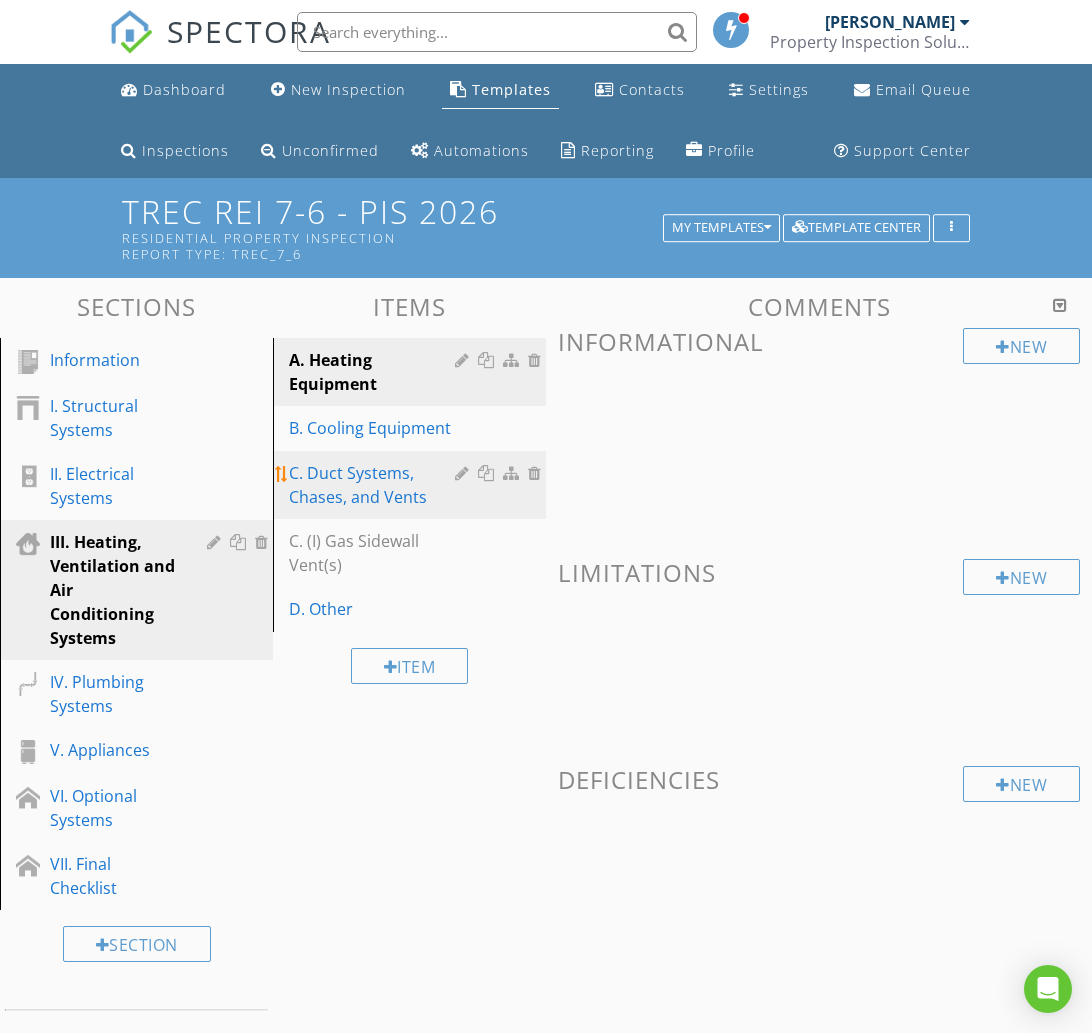 click on "C. Duct Systems, Chases, and Vents" at bounding box center [375, 485] 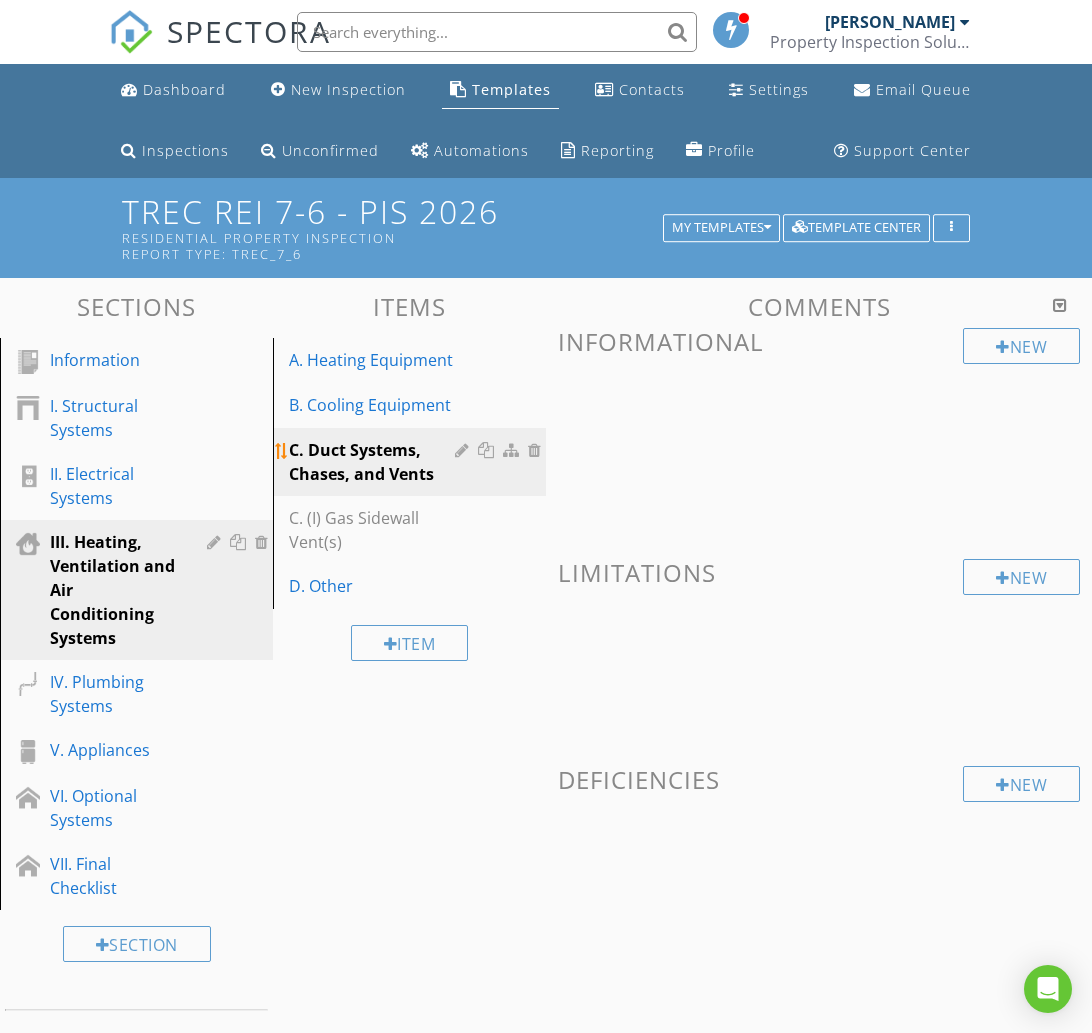 click on "C. Duct Systems, Chases, and Vents" at bounding box center (375, 462) 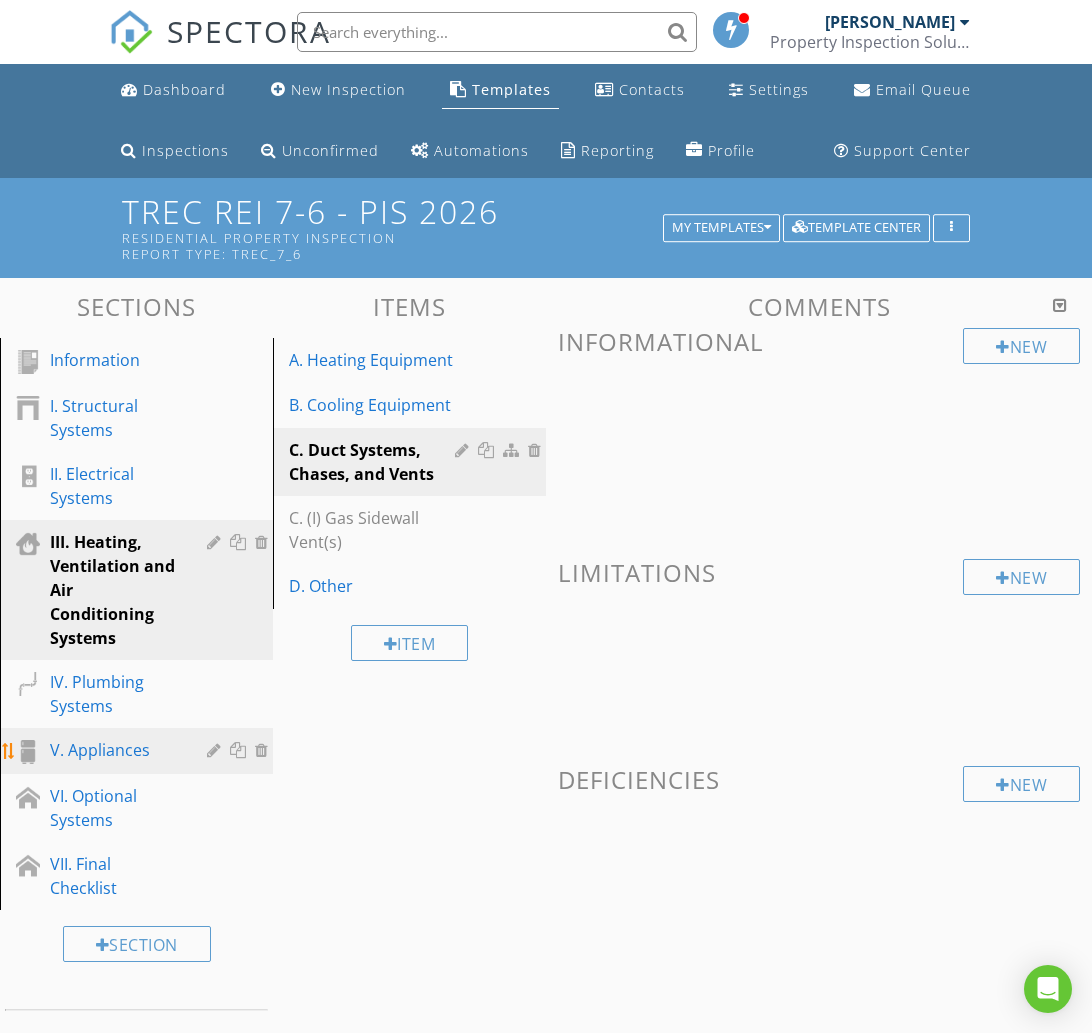 click on "V. Appliances" at bounding box center (139, 751) 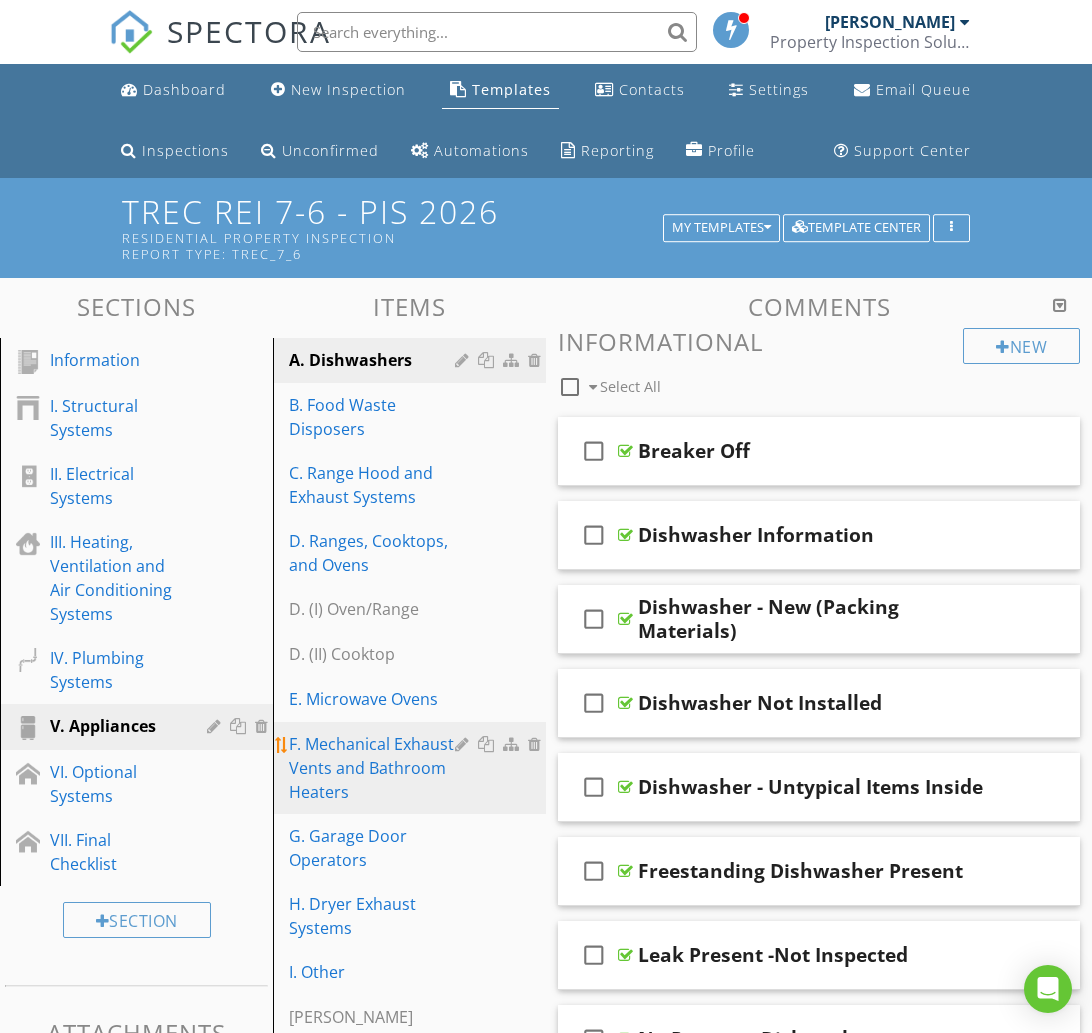 click on "F. Mechanical Exhaust Vents and Bathroom Heaters" at bounding box center [375, 768] 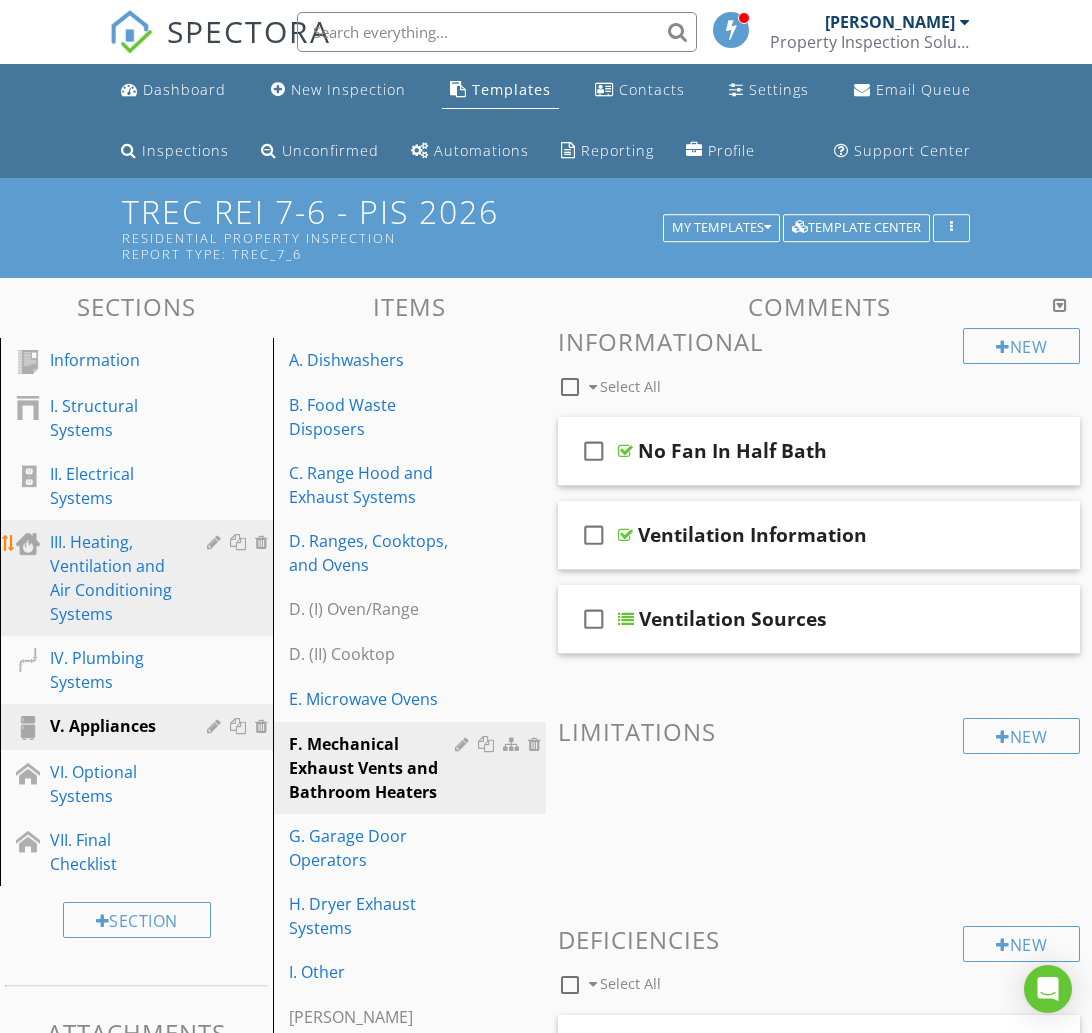 click on "III. Heating, Ventilation and Air Conditioning Systems" at bounding box center (114, 578) 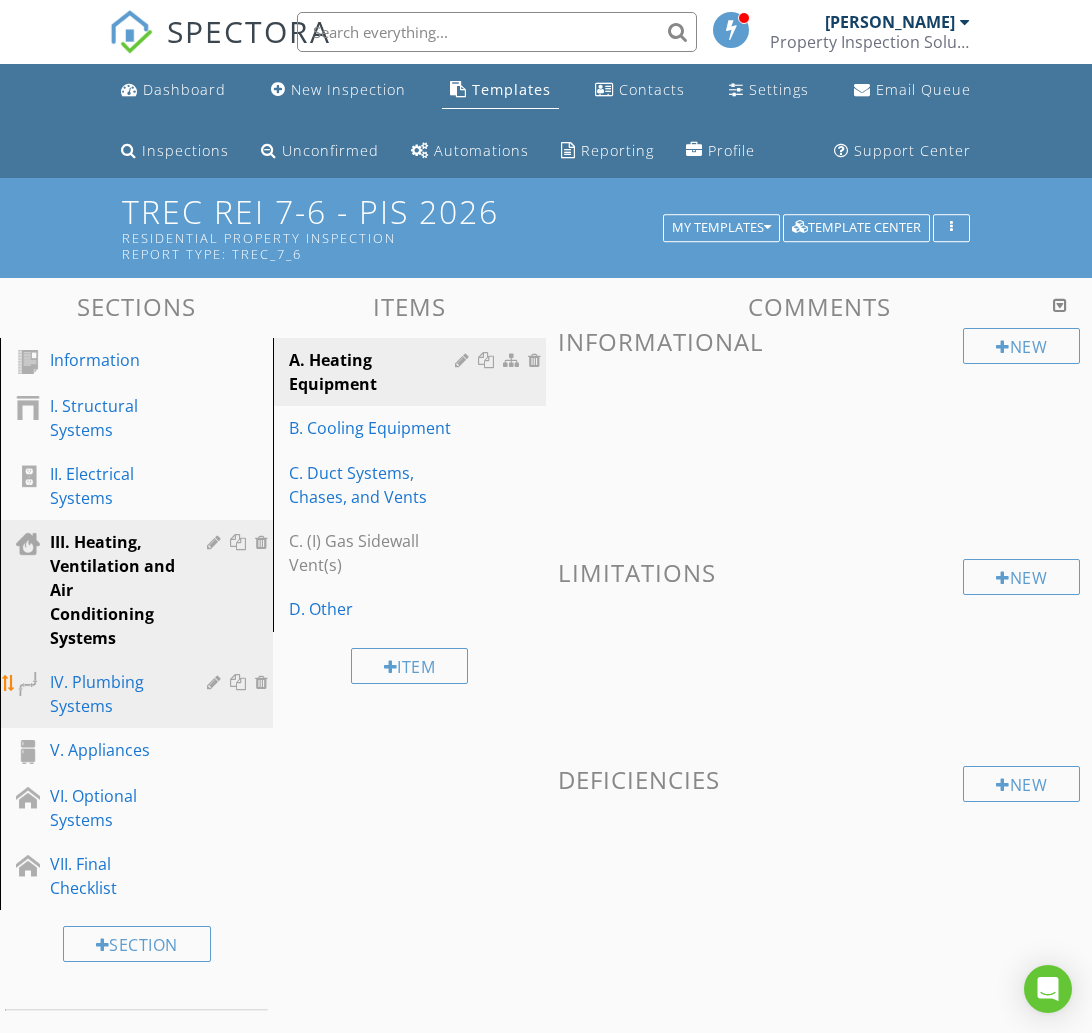 click on "IV. Plumbing Systems" at bounding box center (114, 694) 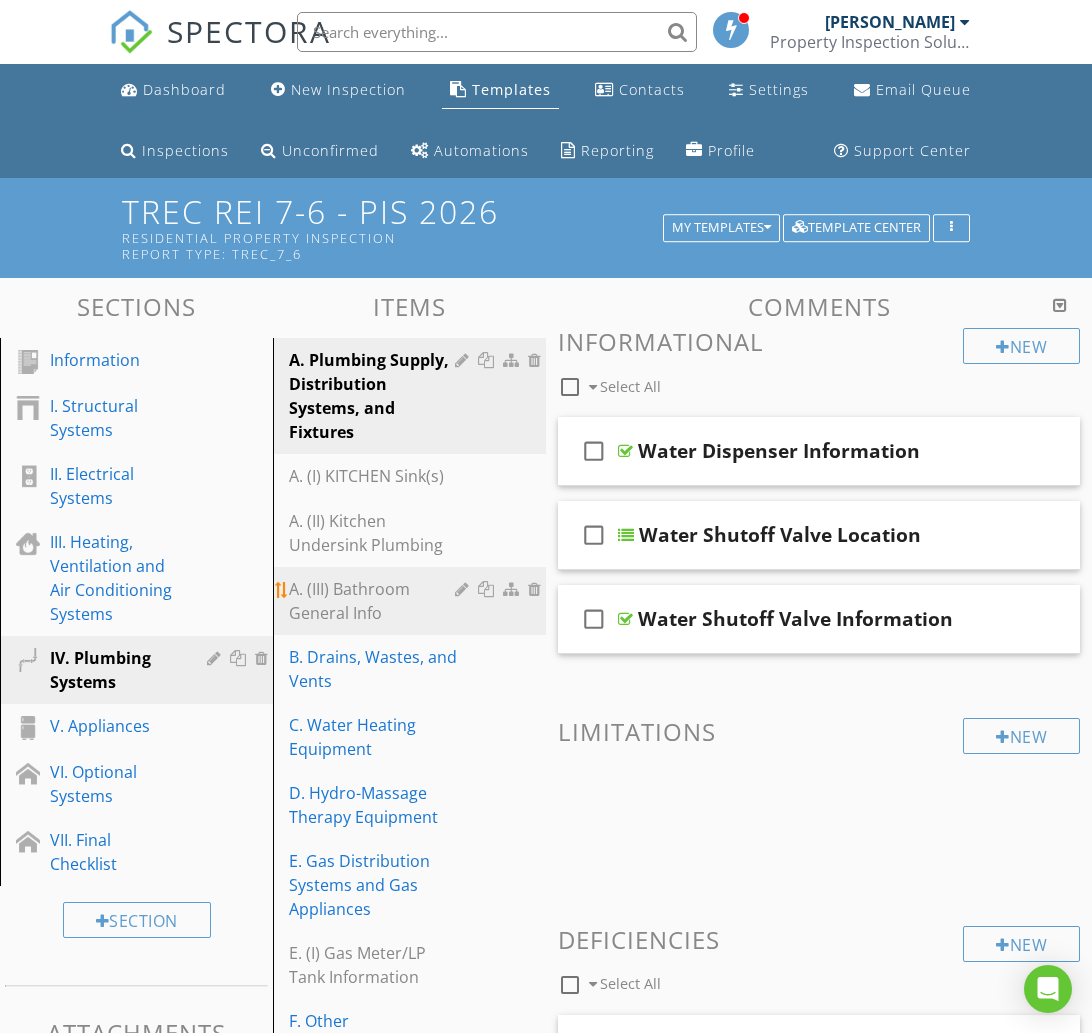 click on "A. (III) Bathroom General Info" at bounding box center (375, 601) 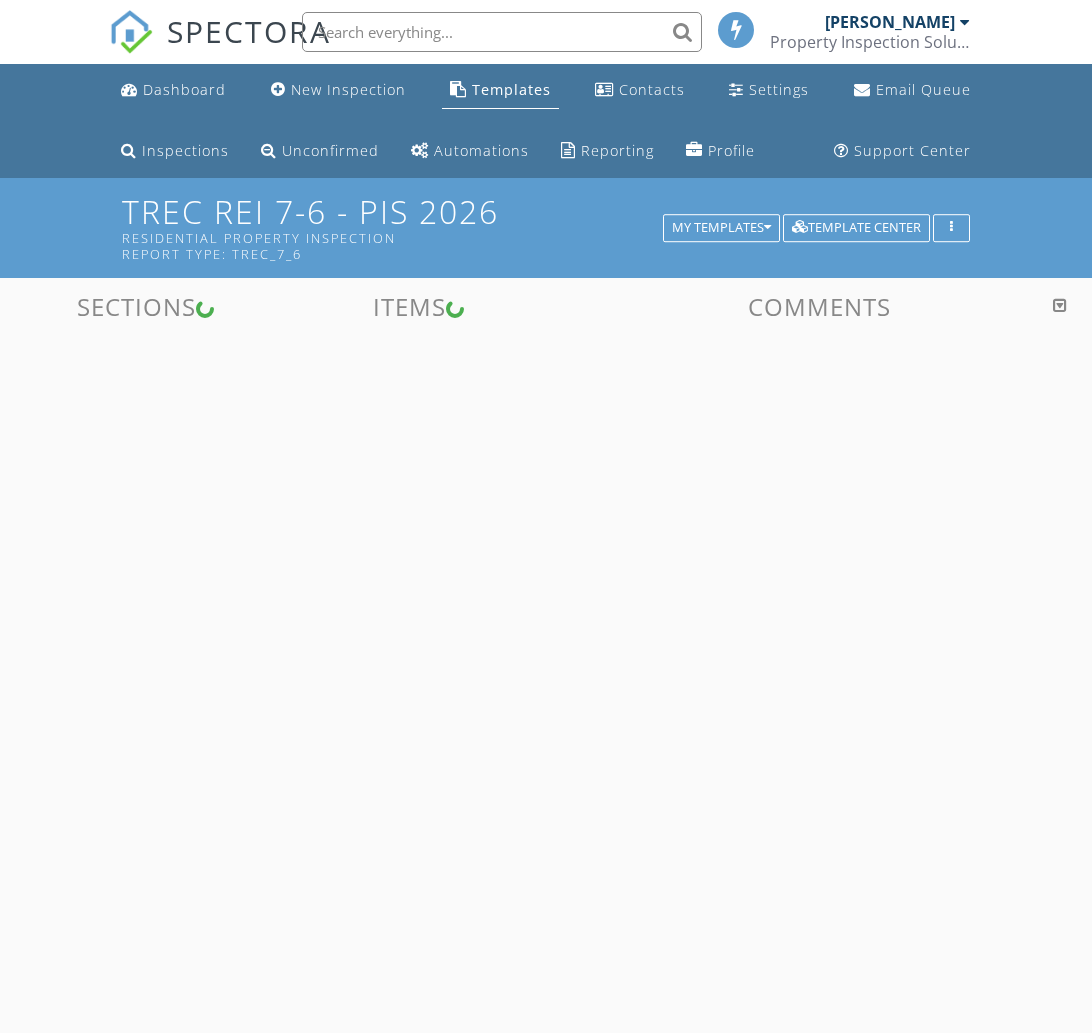 scroll, scrollTop: 0, scrollLeft: 0, axis: both 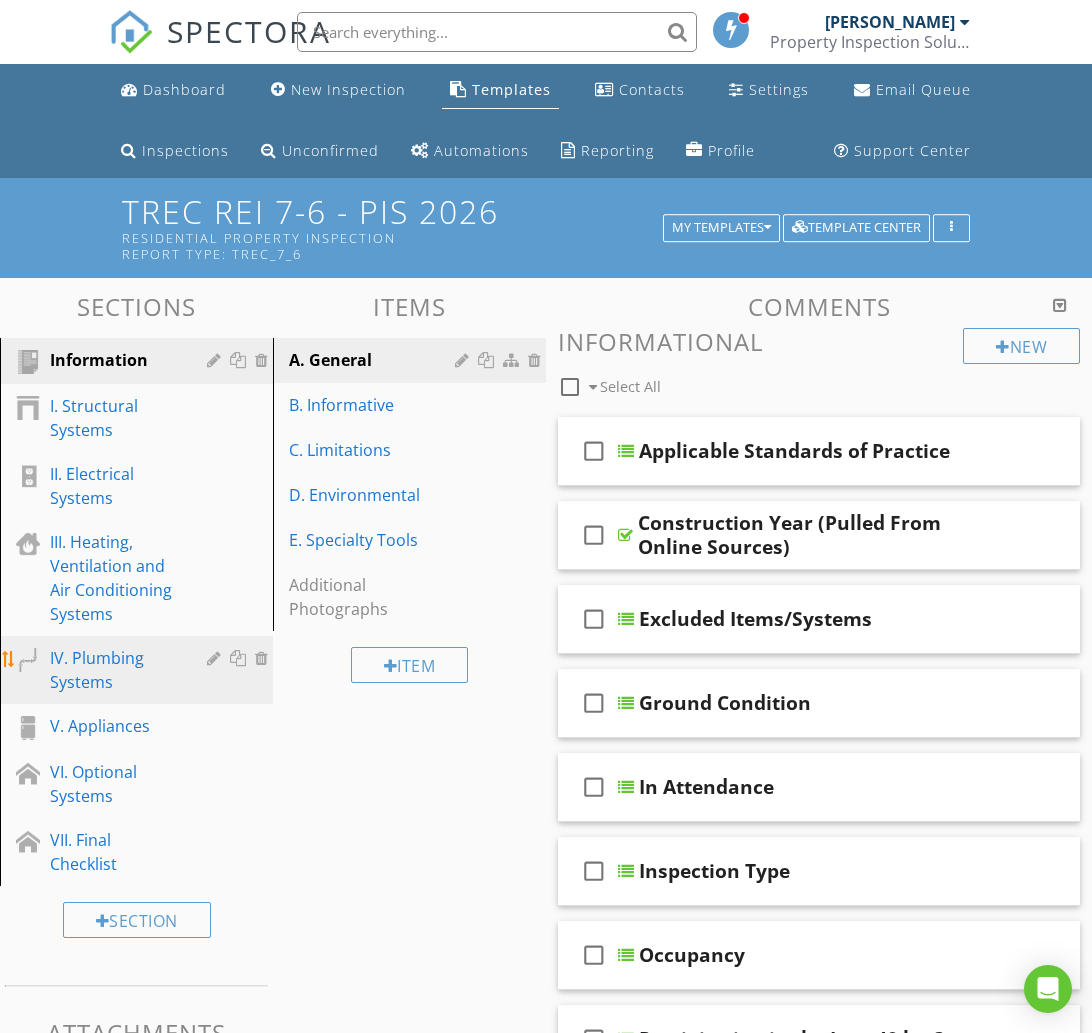 click on "IV. Plumbing Systems" at bounding box center (114, 670) 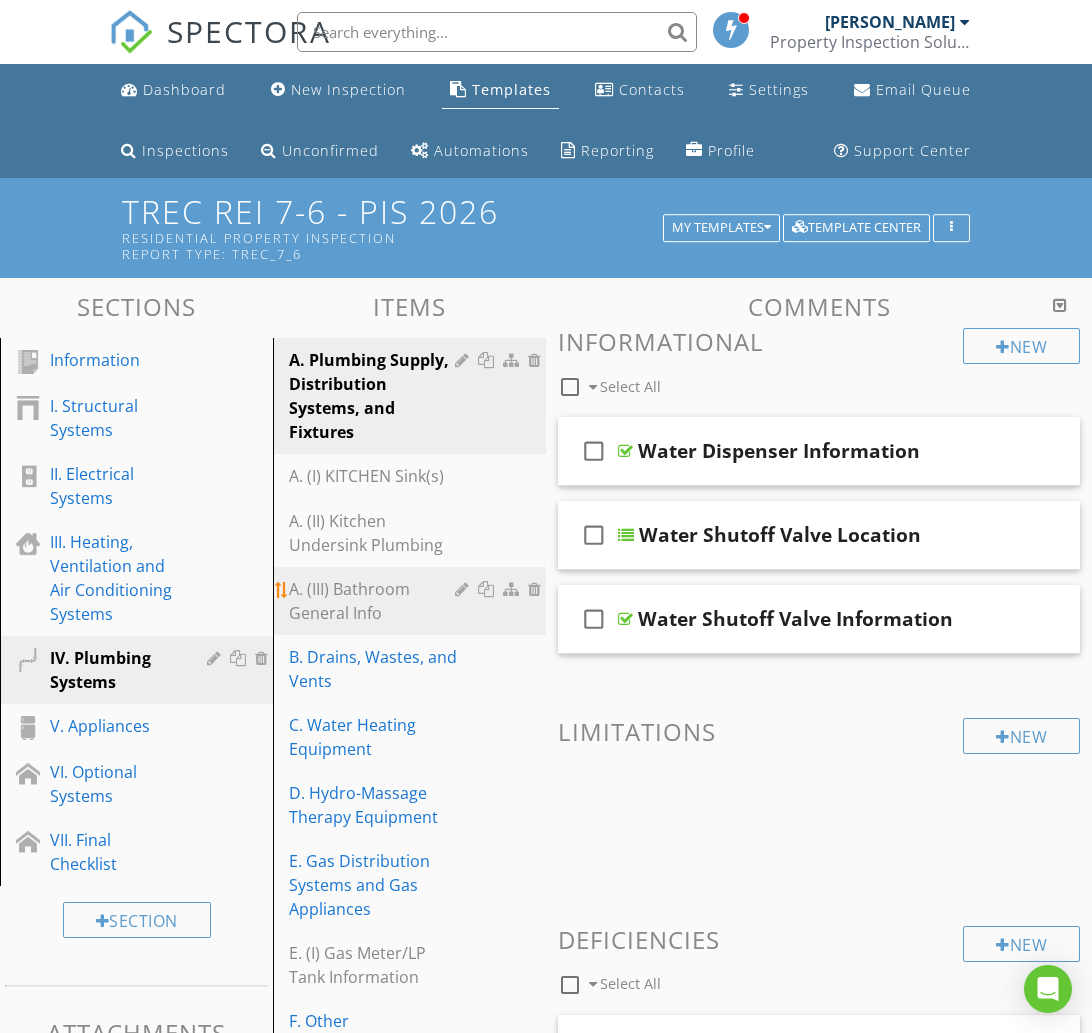 click on "A. (III) Bathroom General Info" at bounding box center (375, 601) 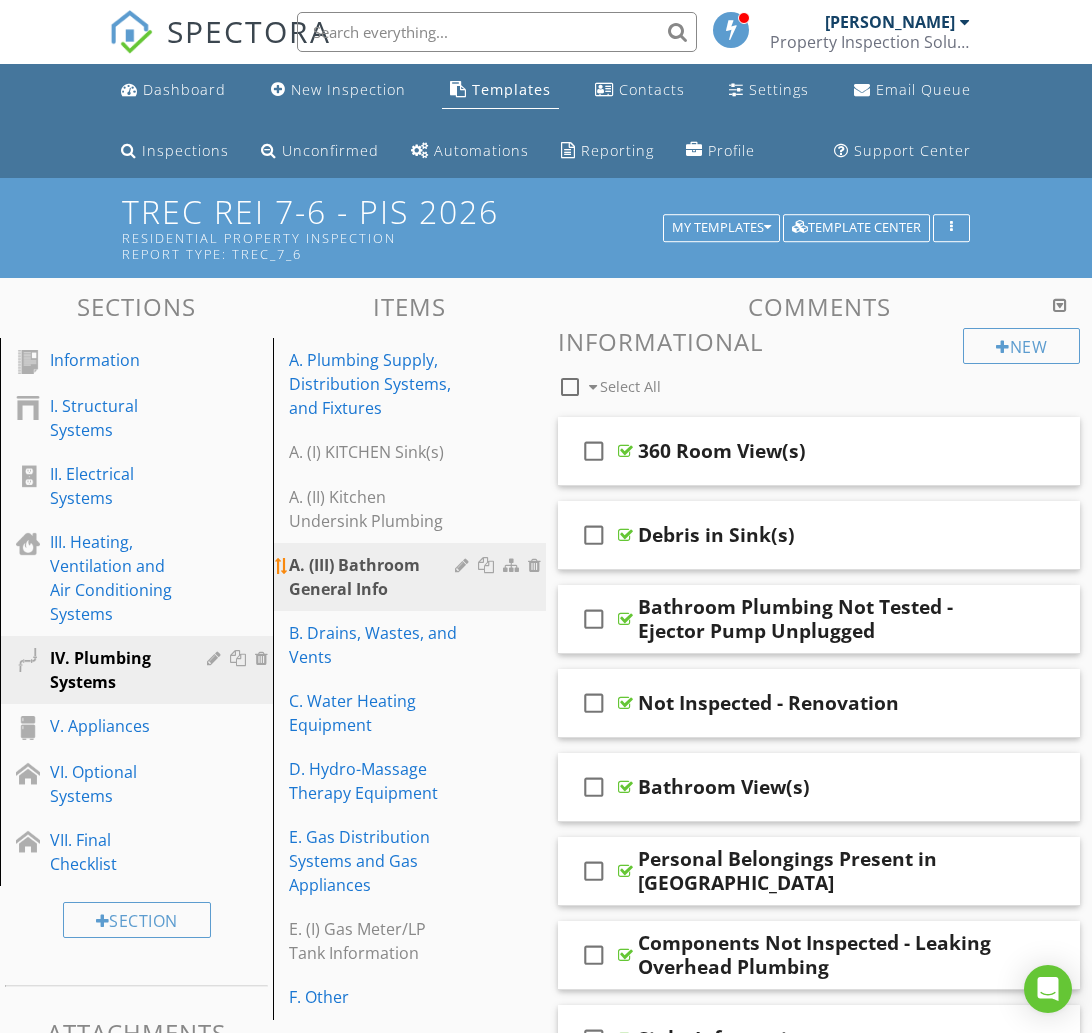 click at bounding box center (464, 565) 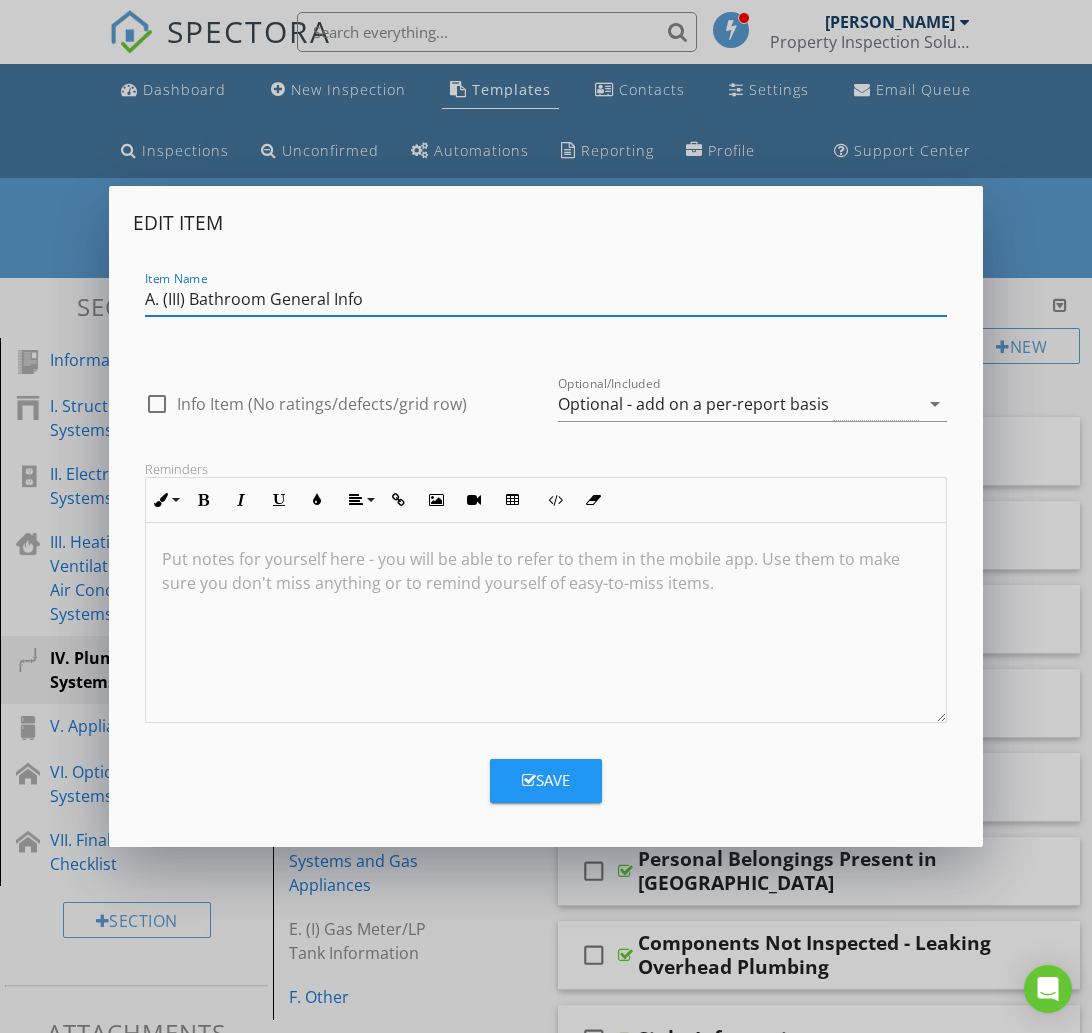 click on "A. (III) Bathroom General Info" at bounding box center (546, 299) 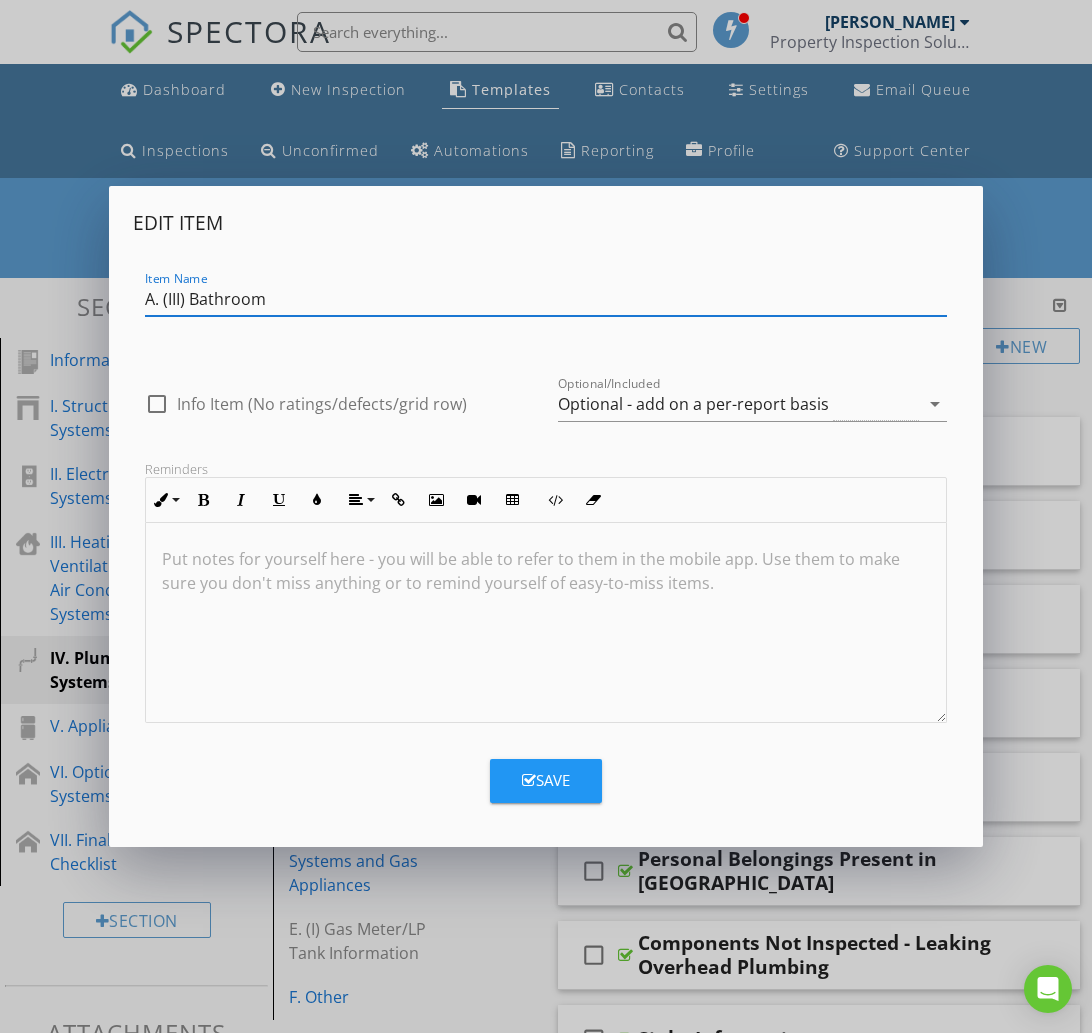 type on "A. (III) Bathroom" 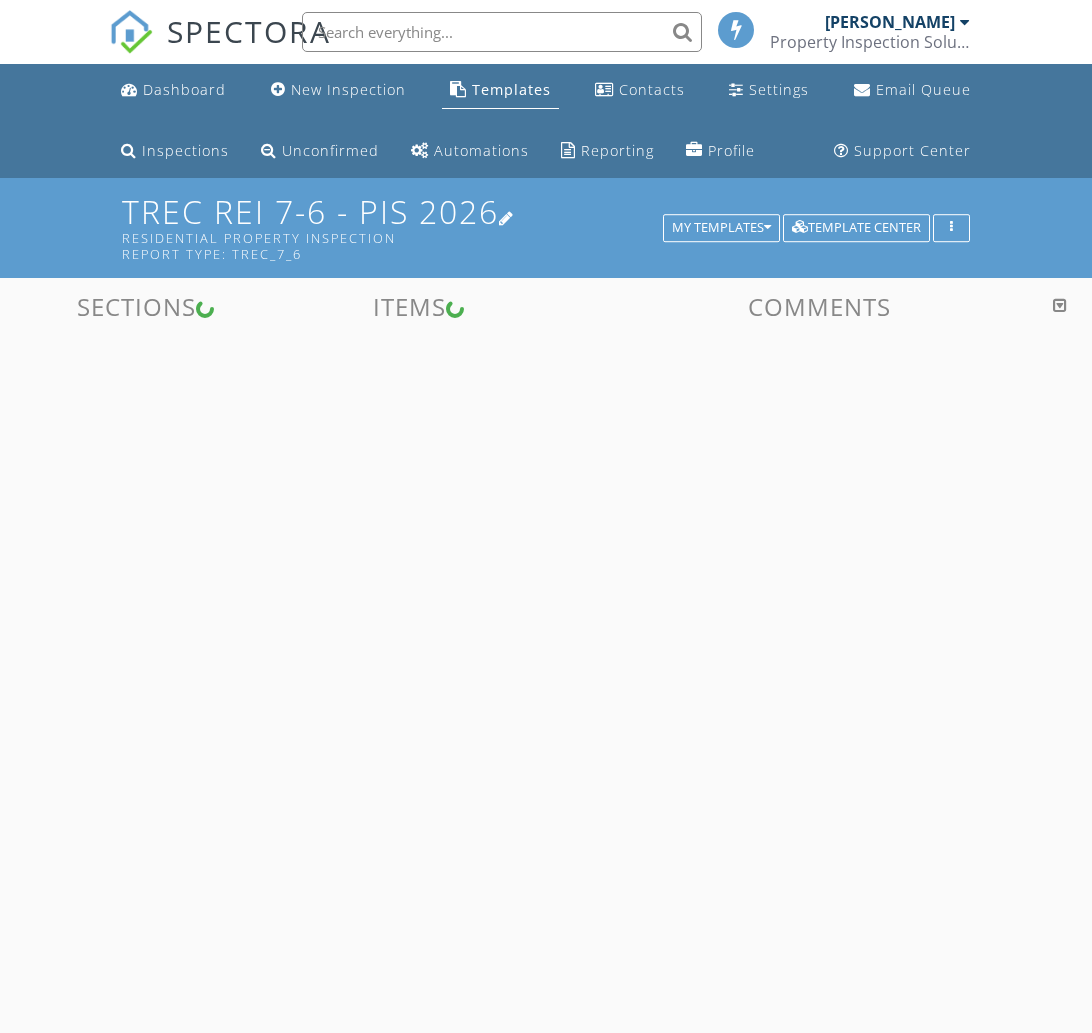 scroll, scrollTop: 0, scrollLeft: 0, axis: both 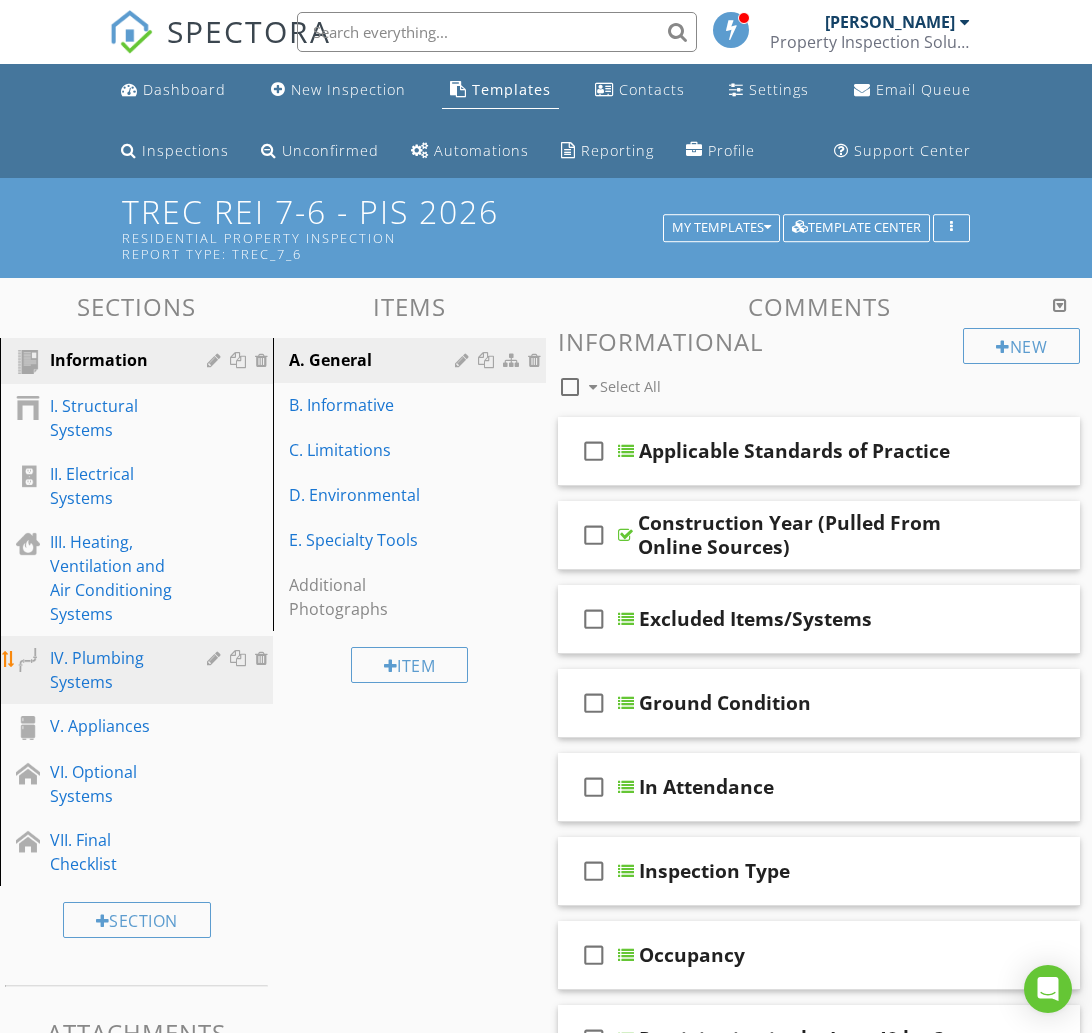 click on "IV. Plumbing Systems" at bounding box center [114, 670] 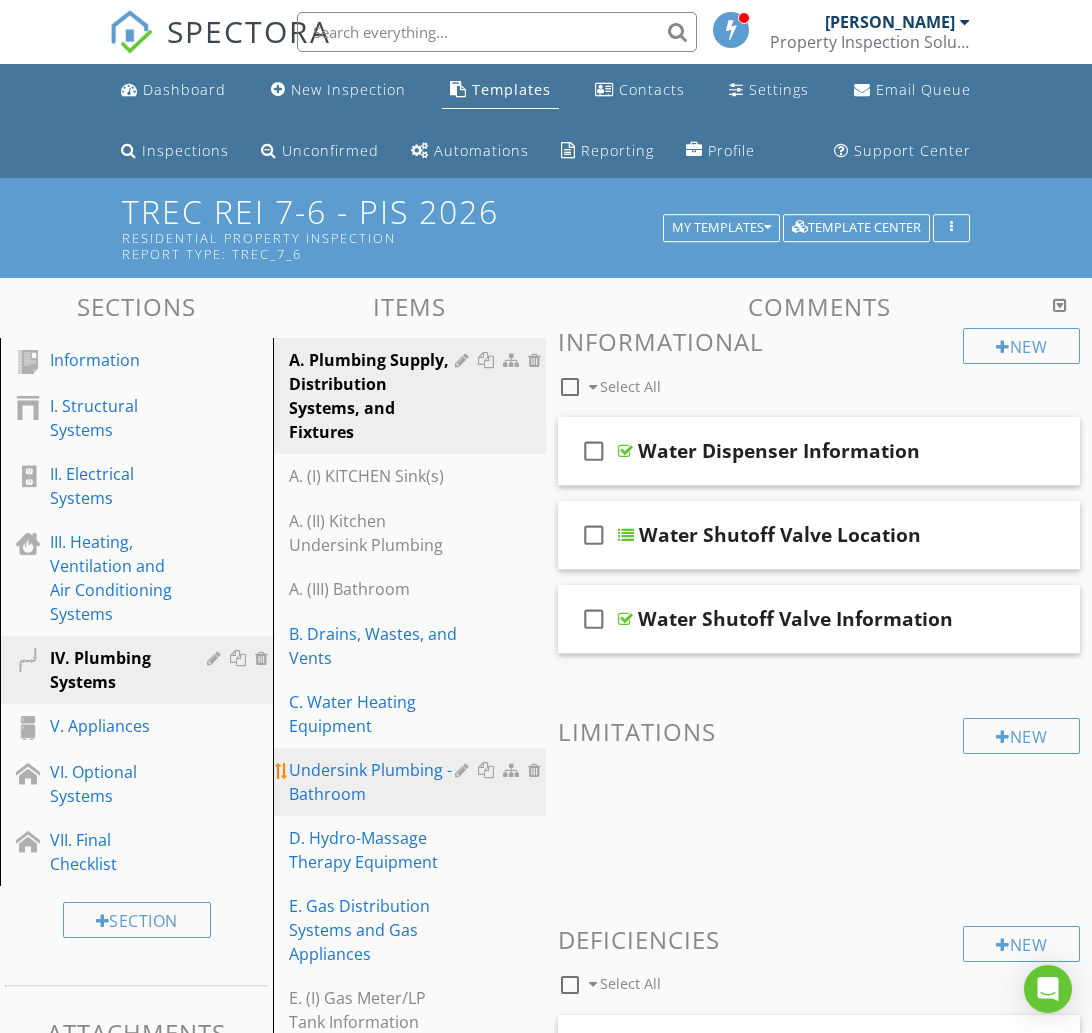 type 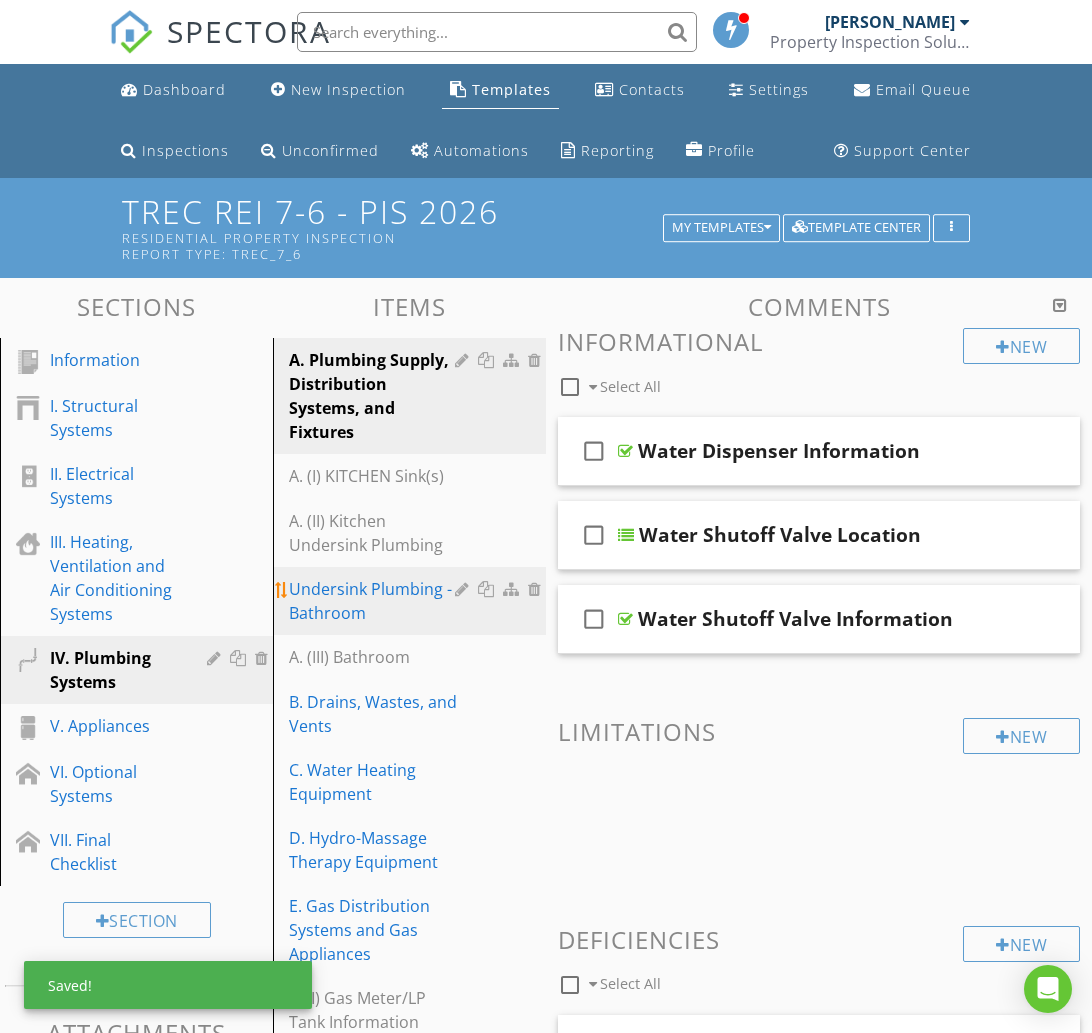 click at bounding box center (464, 589) 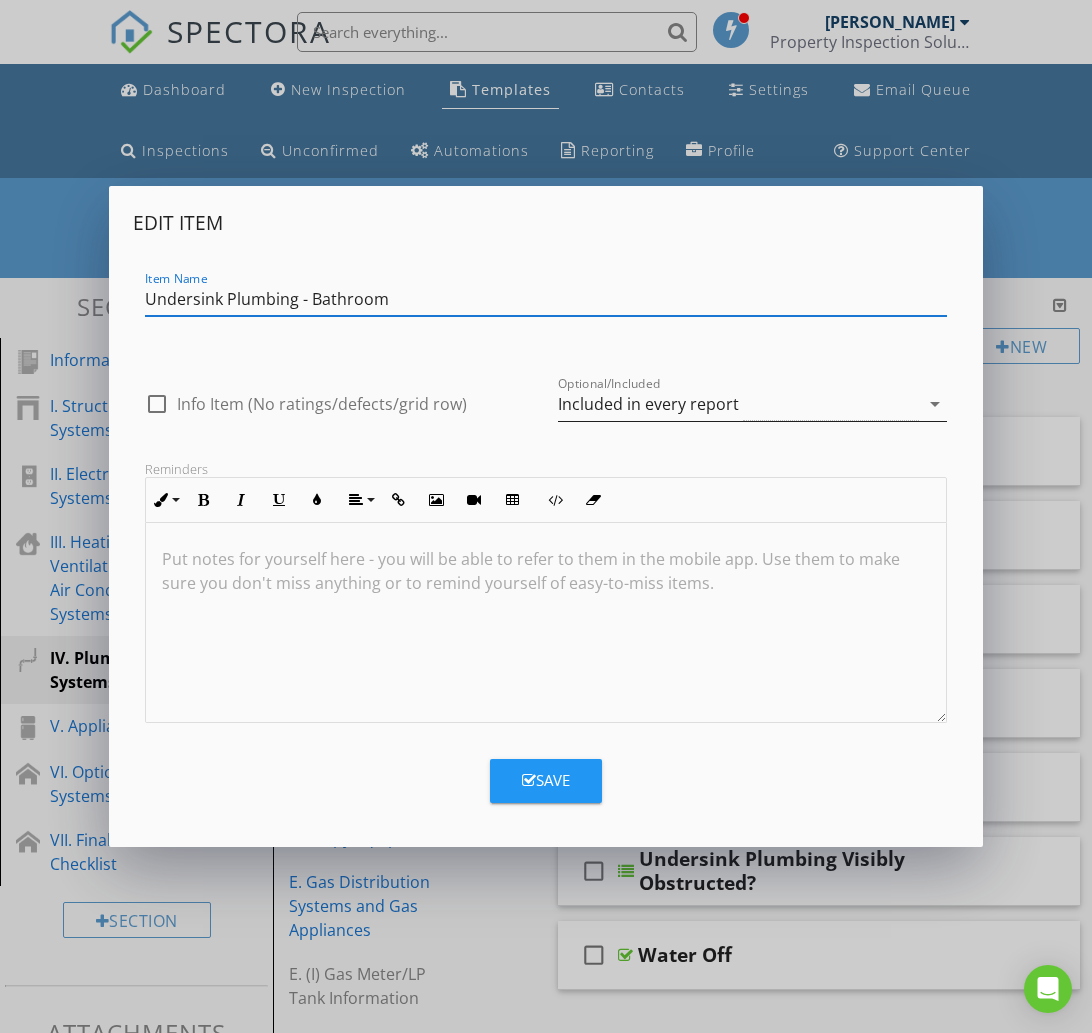click on "Included in every report" at bounding box center [648, 404] 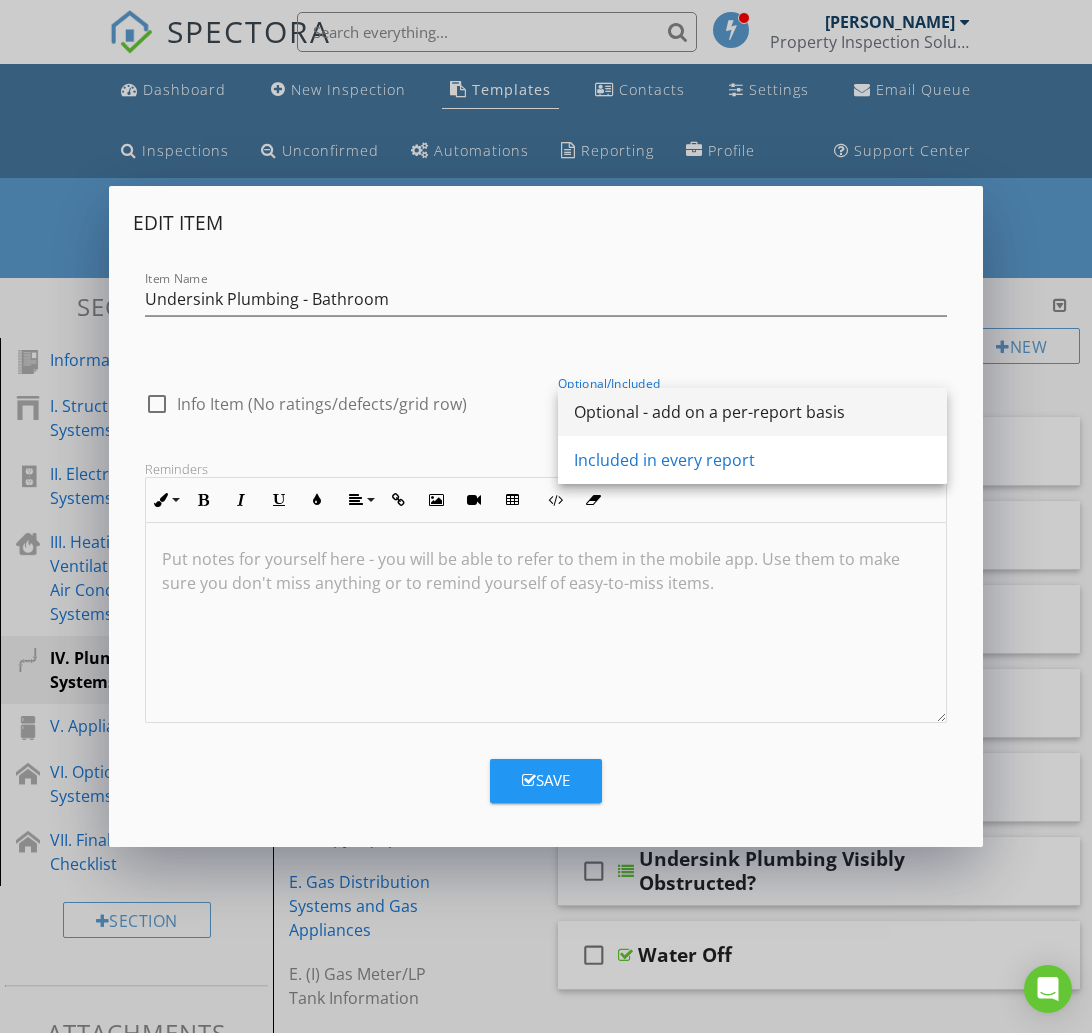 click on "Optional - add on a per-report basis" at bounding box center [752, 412] 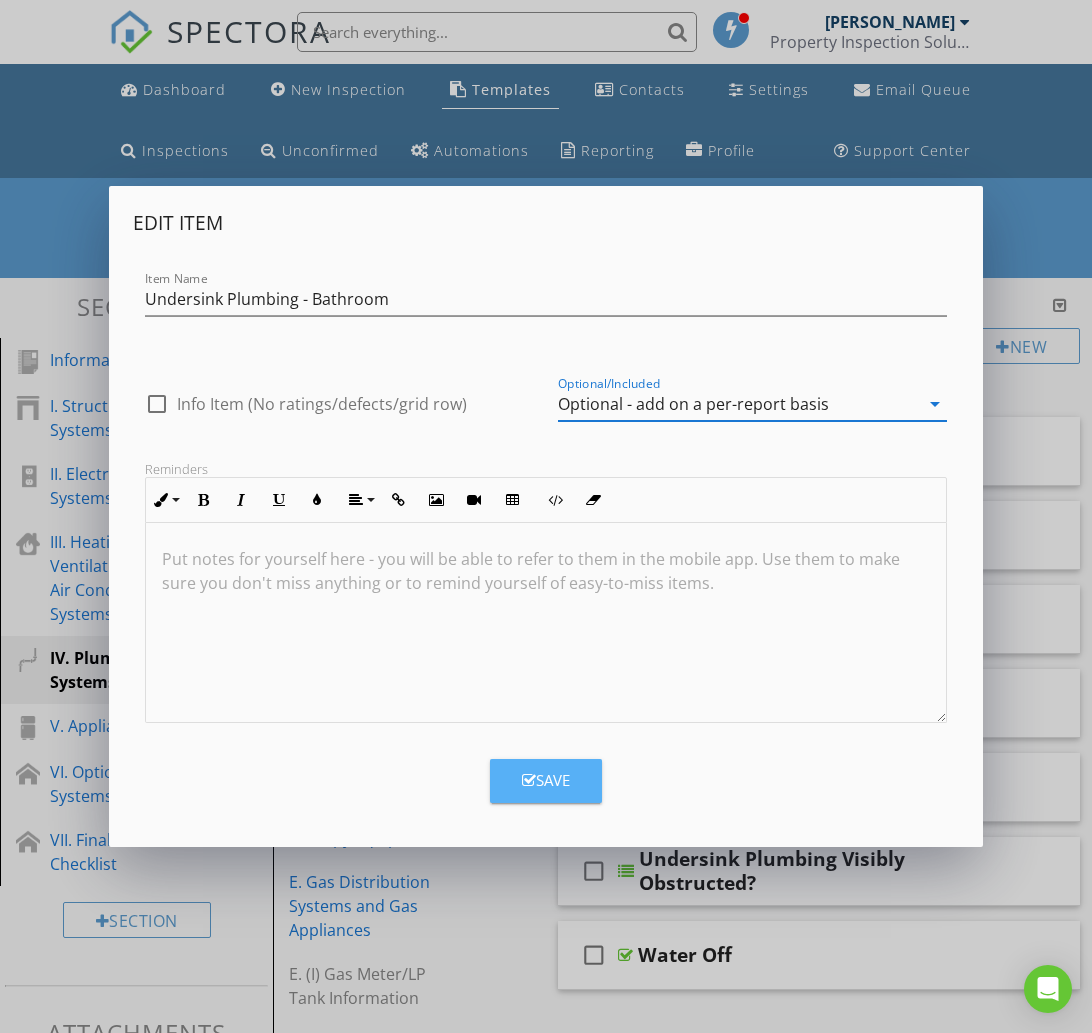 click on "Save" at bounding box center (546, 780) 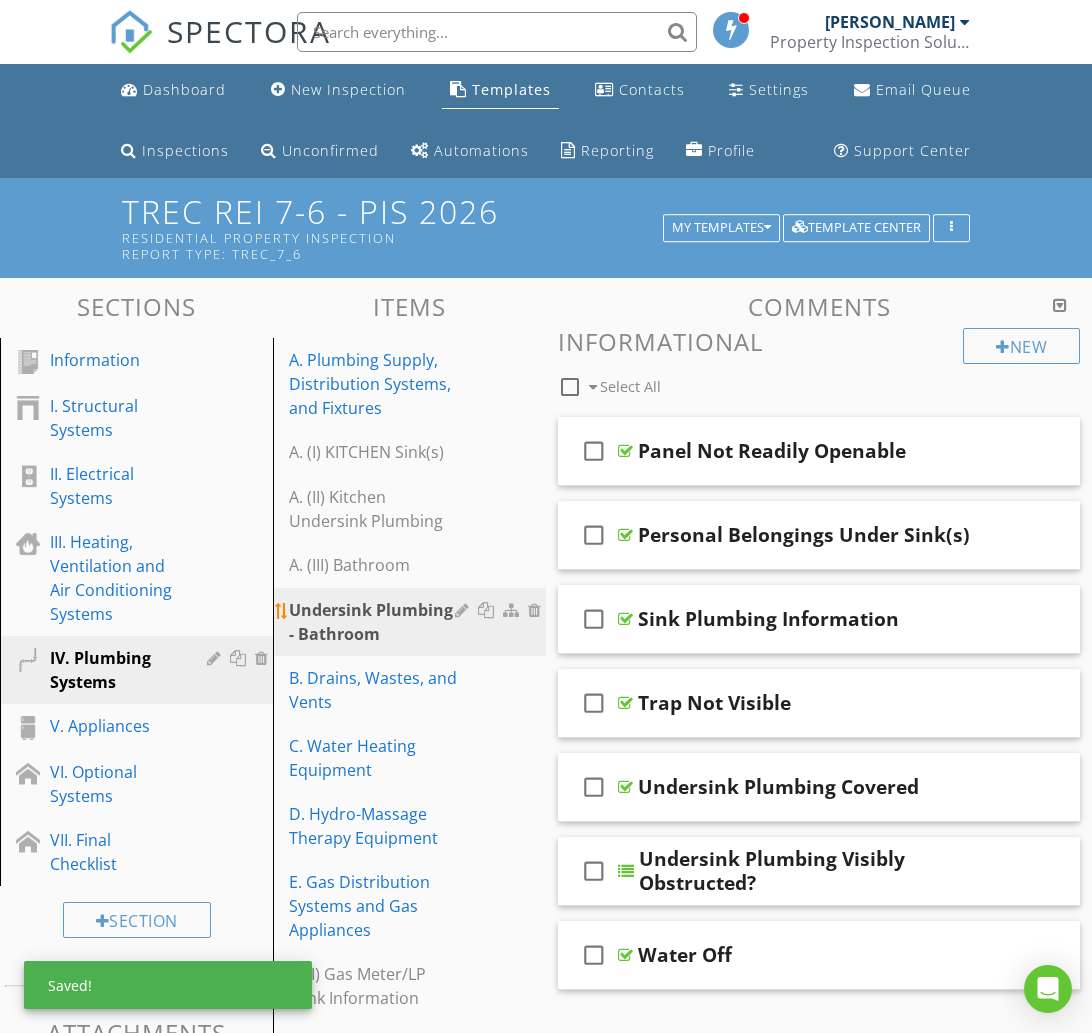 click at bounding box center [464, 610] 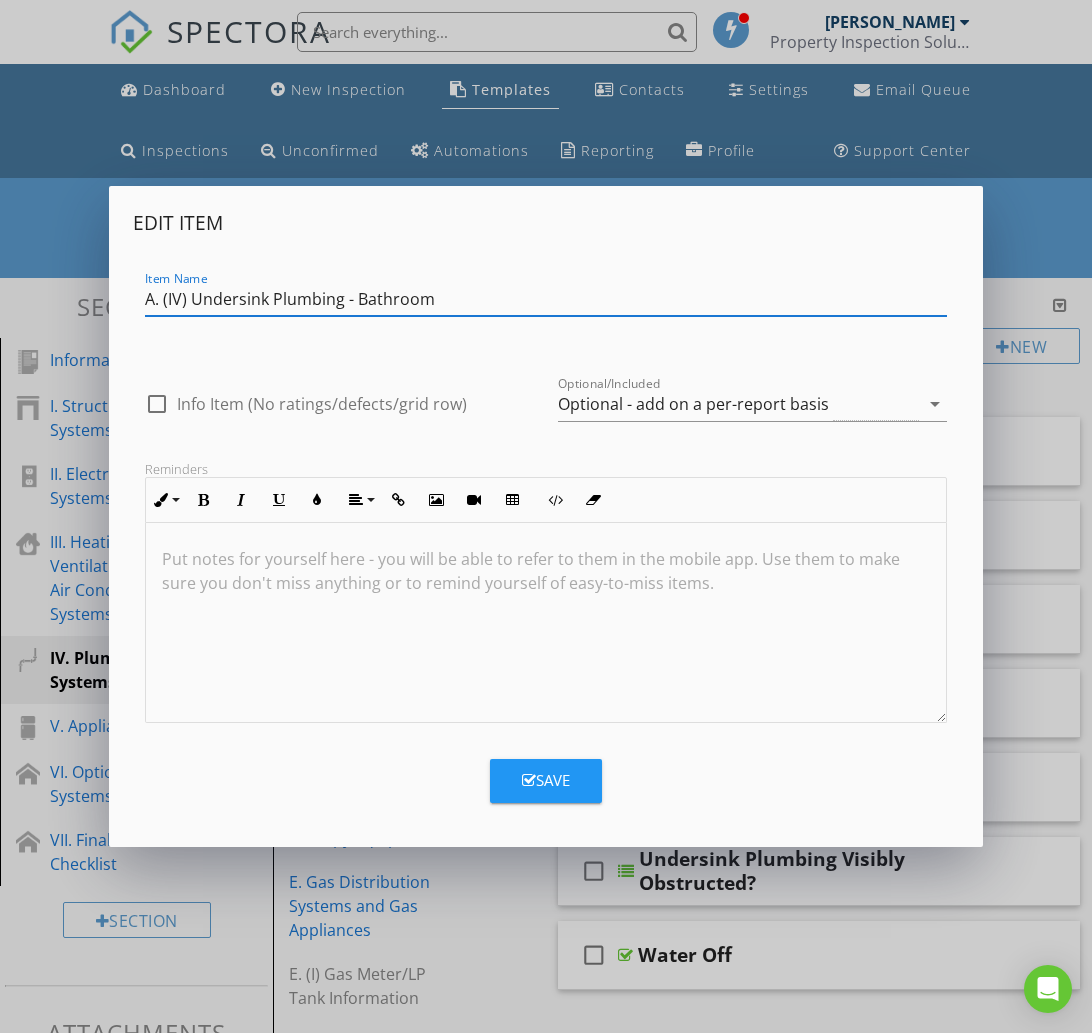 click on "A. (IV) Undersink Plumbing - Bathroom" at bounding box center (546, 299) 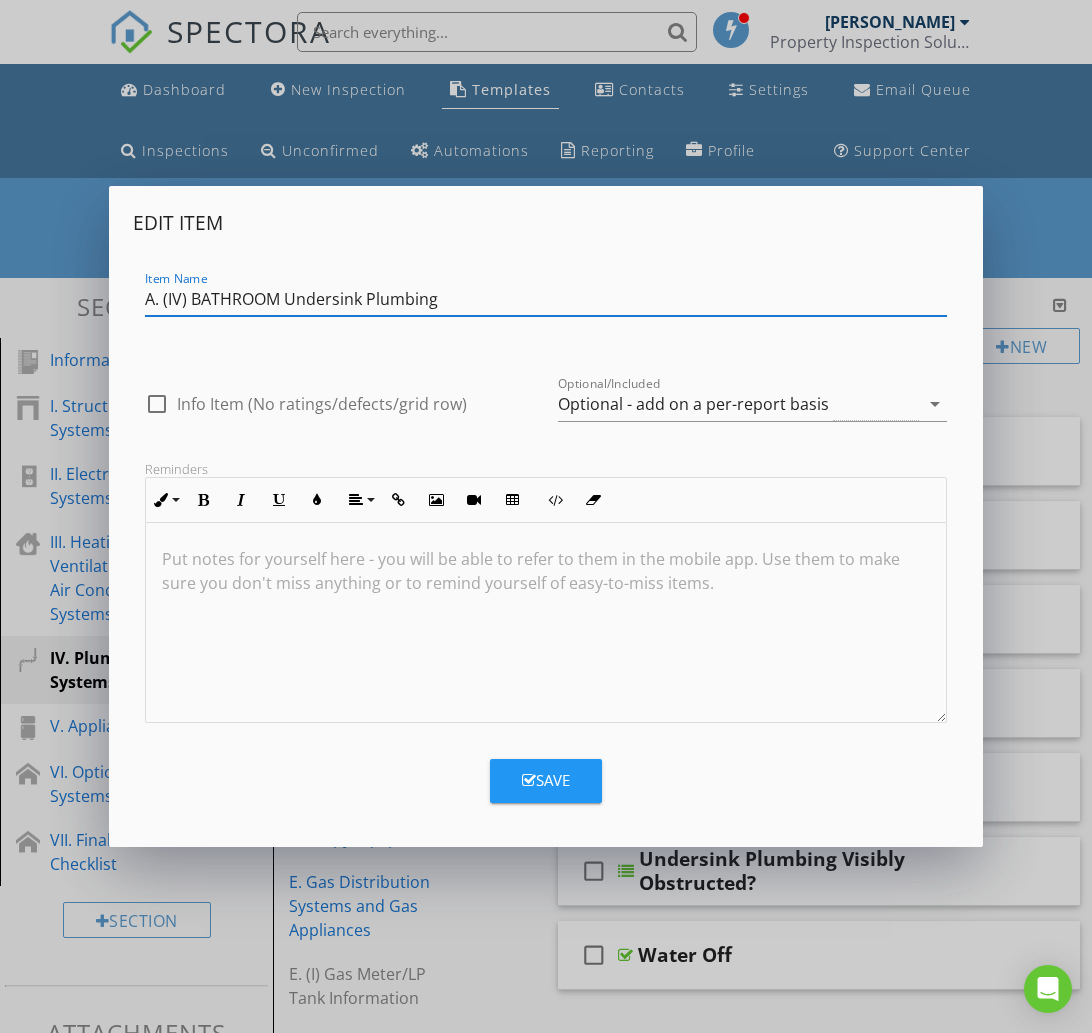 type on "A. (IV) BATHROOM Undersink Plumbing" 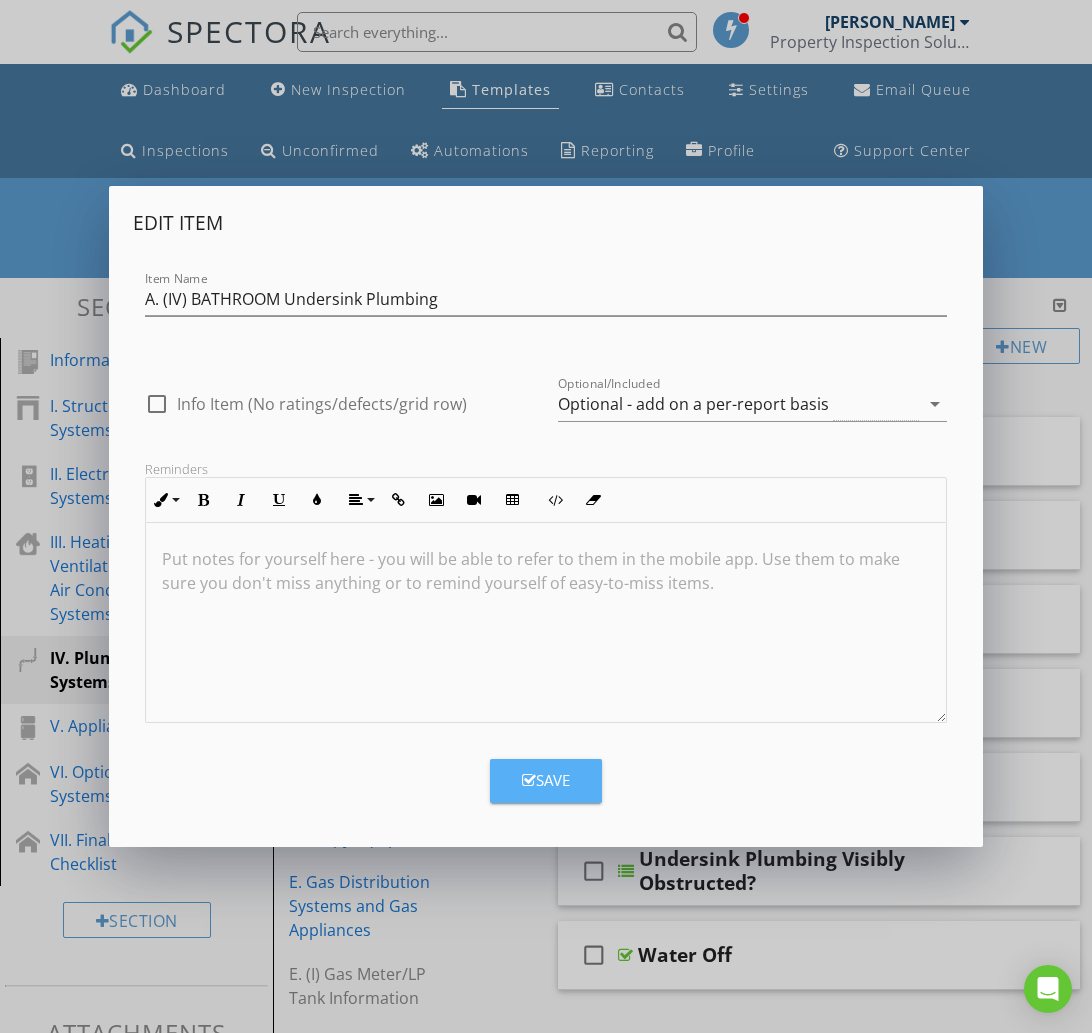 click on "Save" at bounding box center [546, 780] 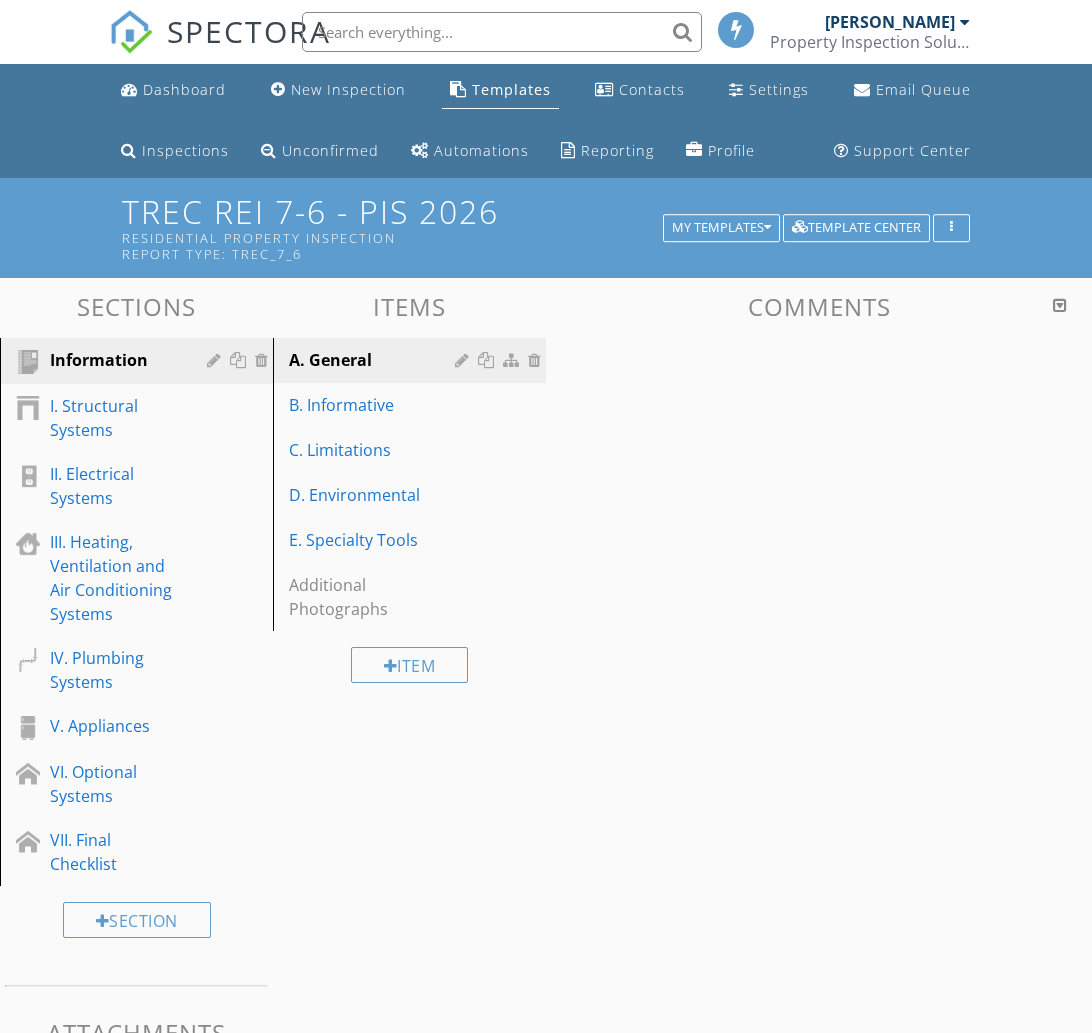 scroll, scrollTop: 0, scrollLeft: 0, axis: both 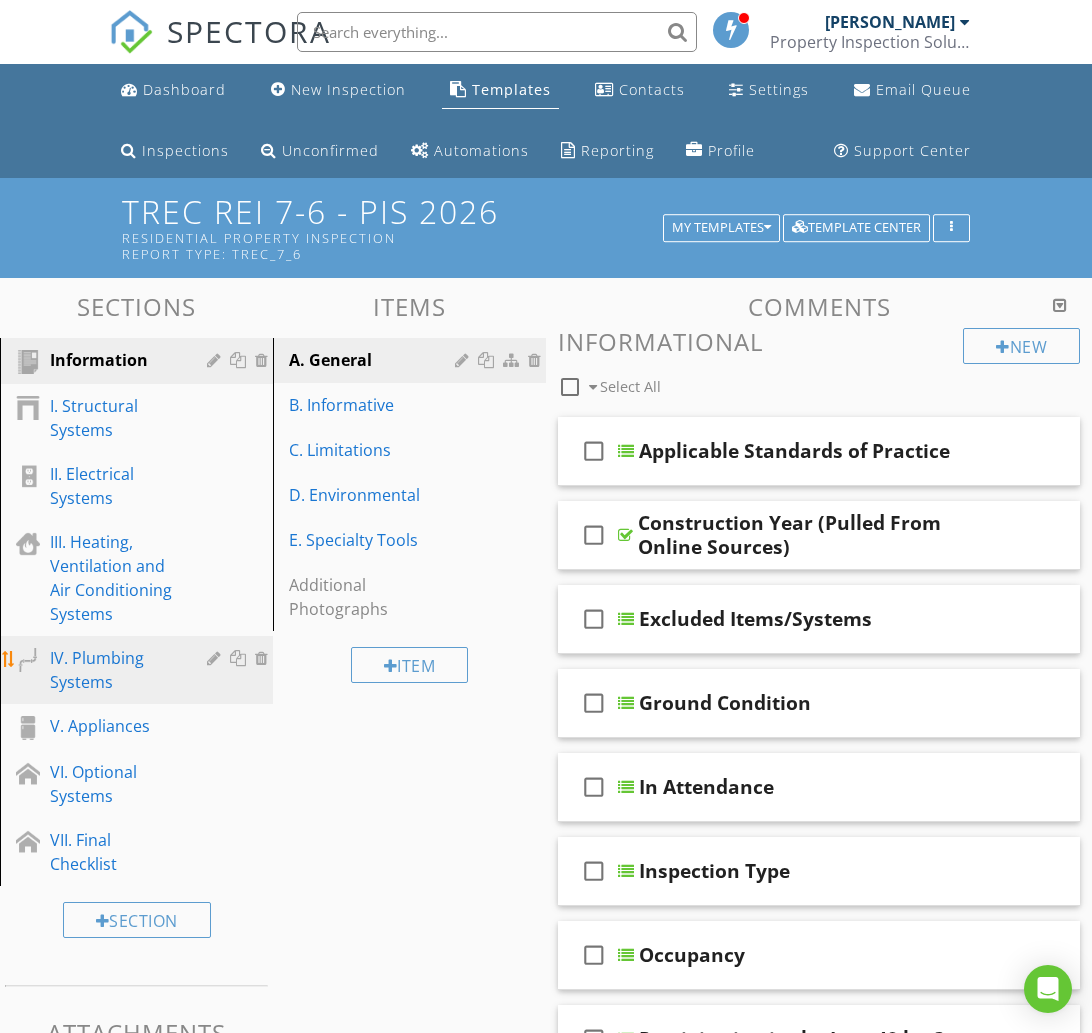 click on "IV. Plumbing Systems" at bounding box center [114, 670] 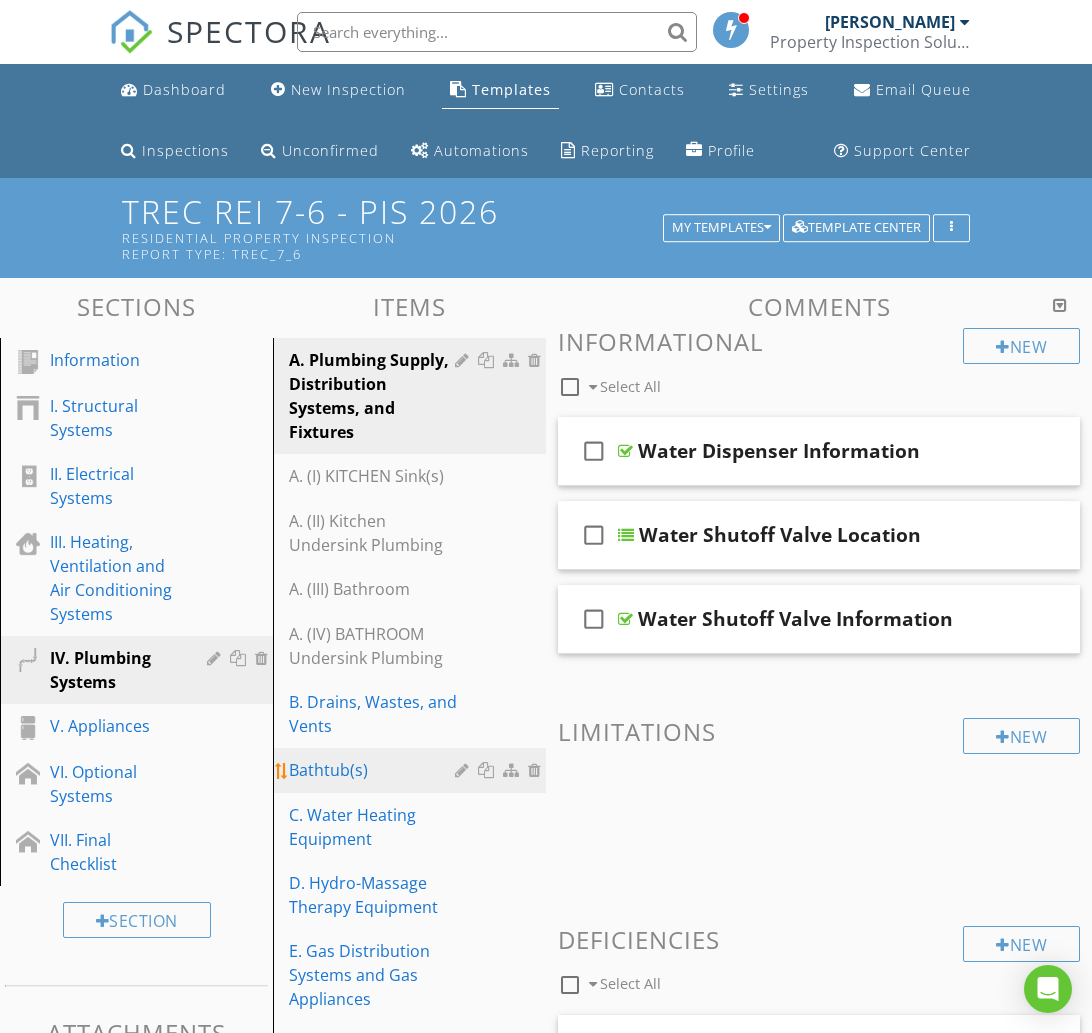 type 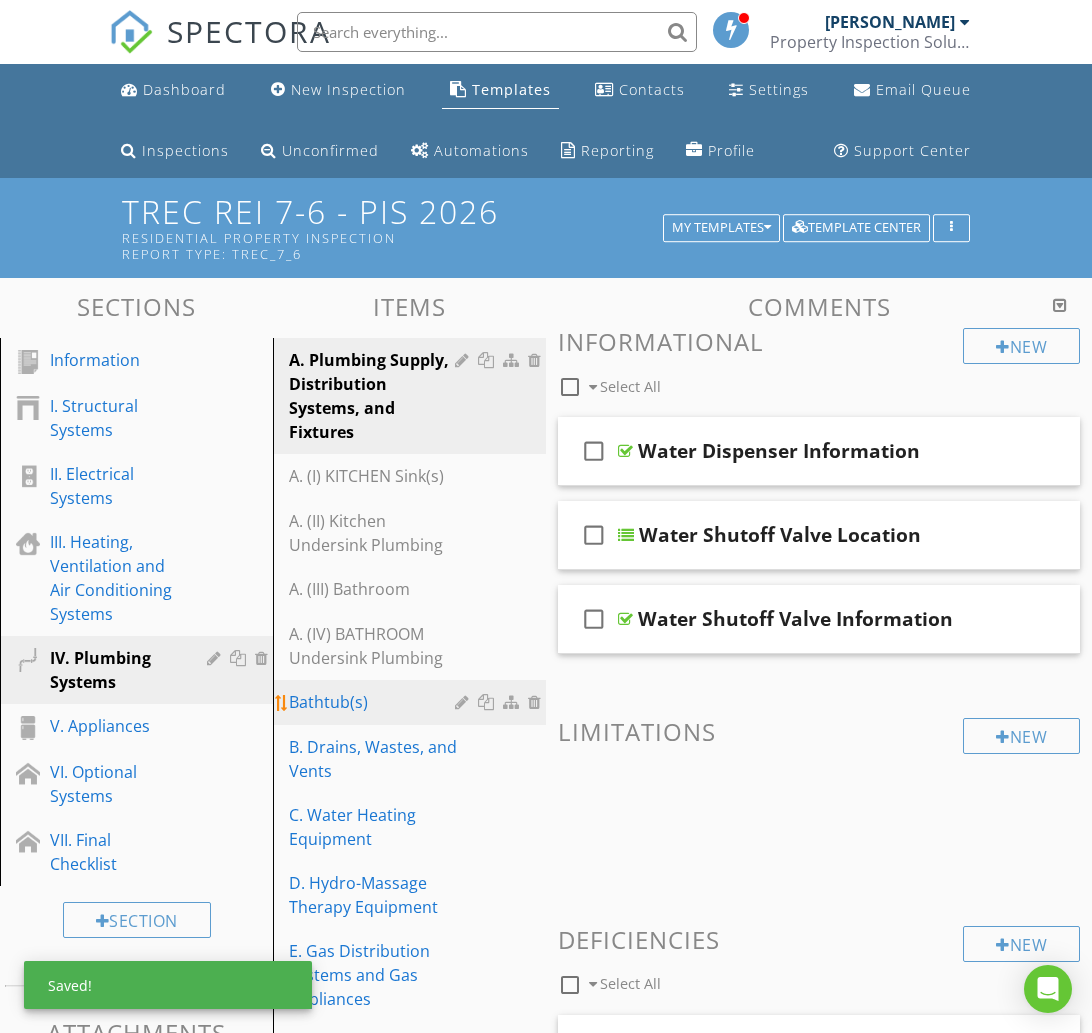 click at bounding box center [464, 702] 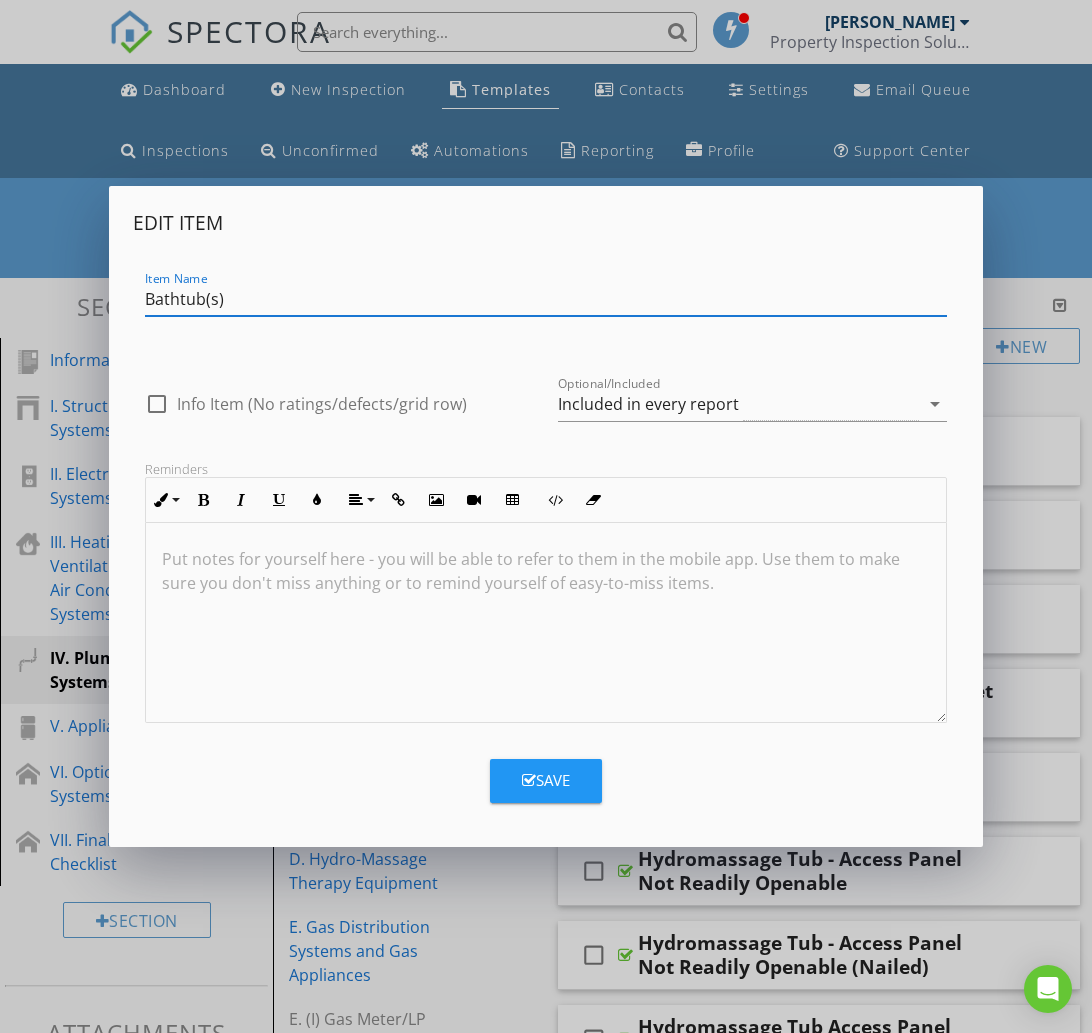 click on "Item Name Bathtub(s)" at bounding box center (546, 301) 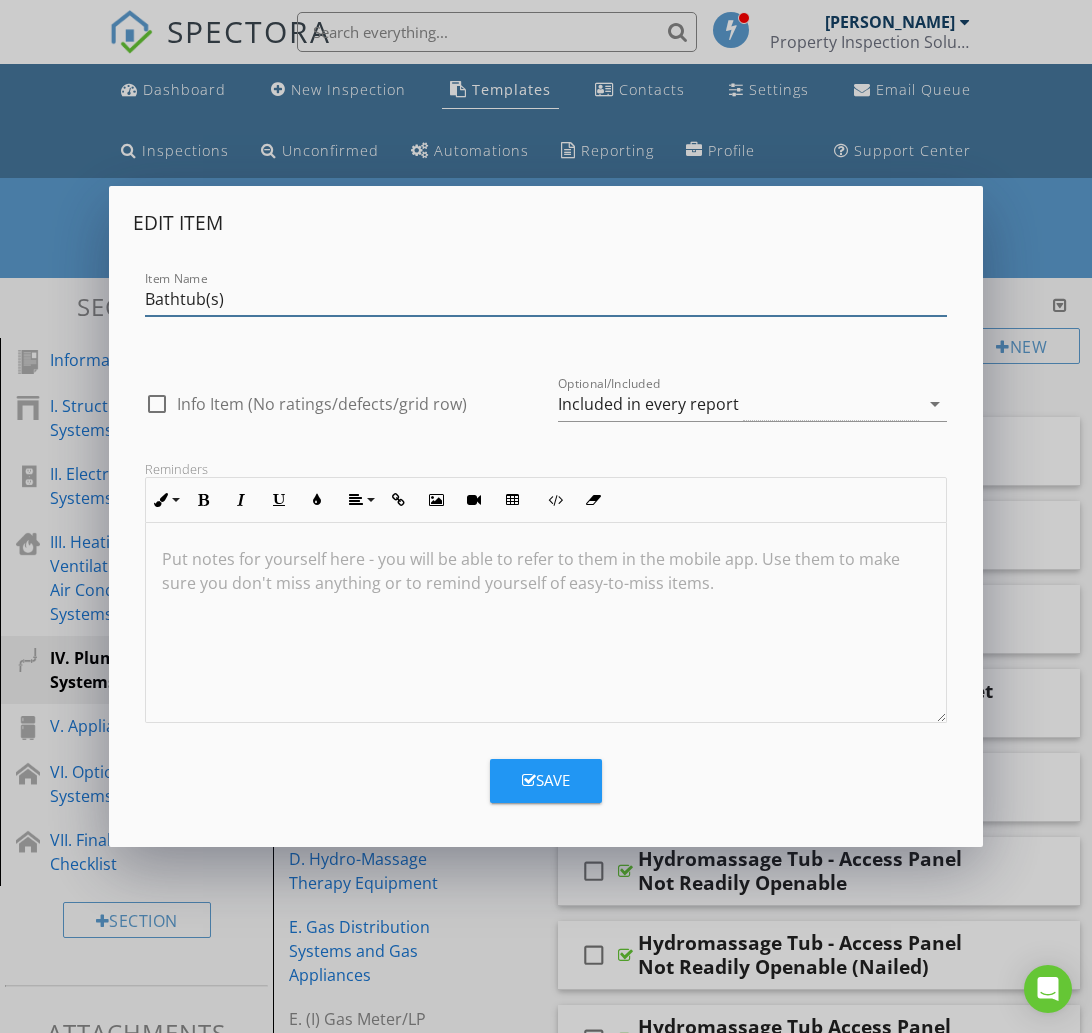 click on "Bathtub(s)" at bounding box center [546, 299] 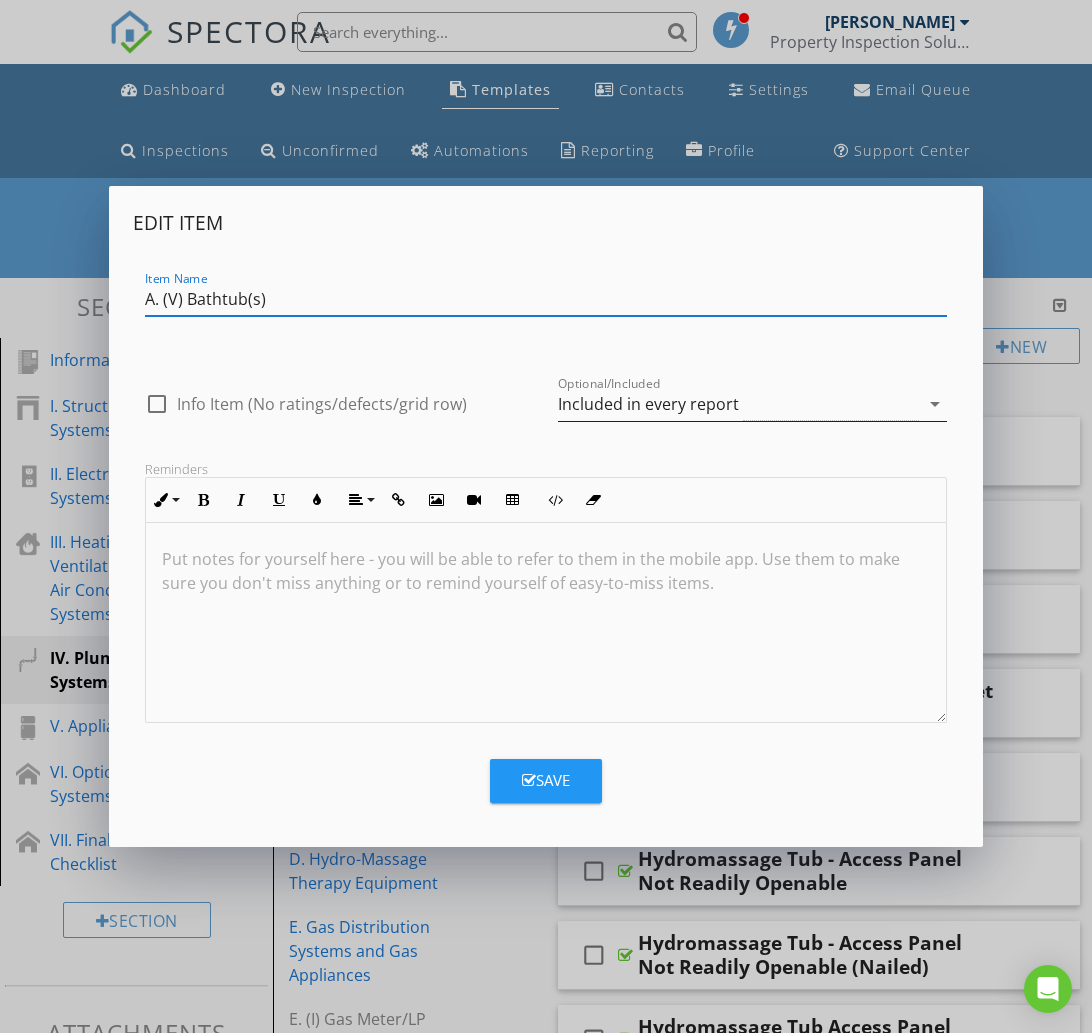 type on "A. (V) Bathtub(s)" 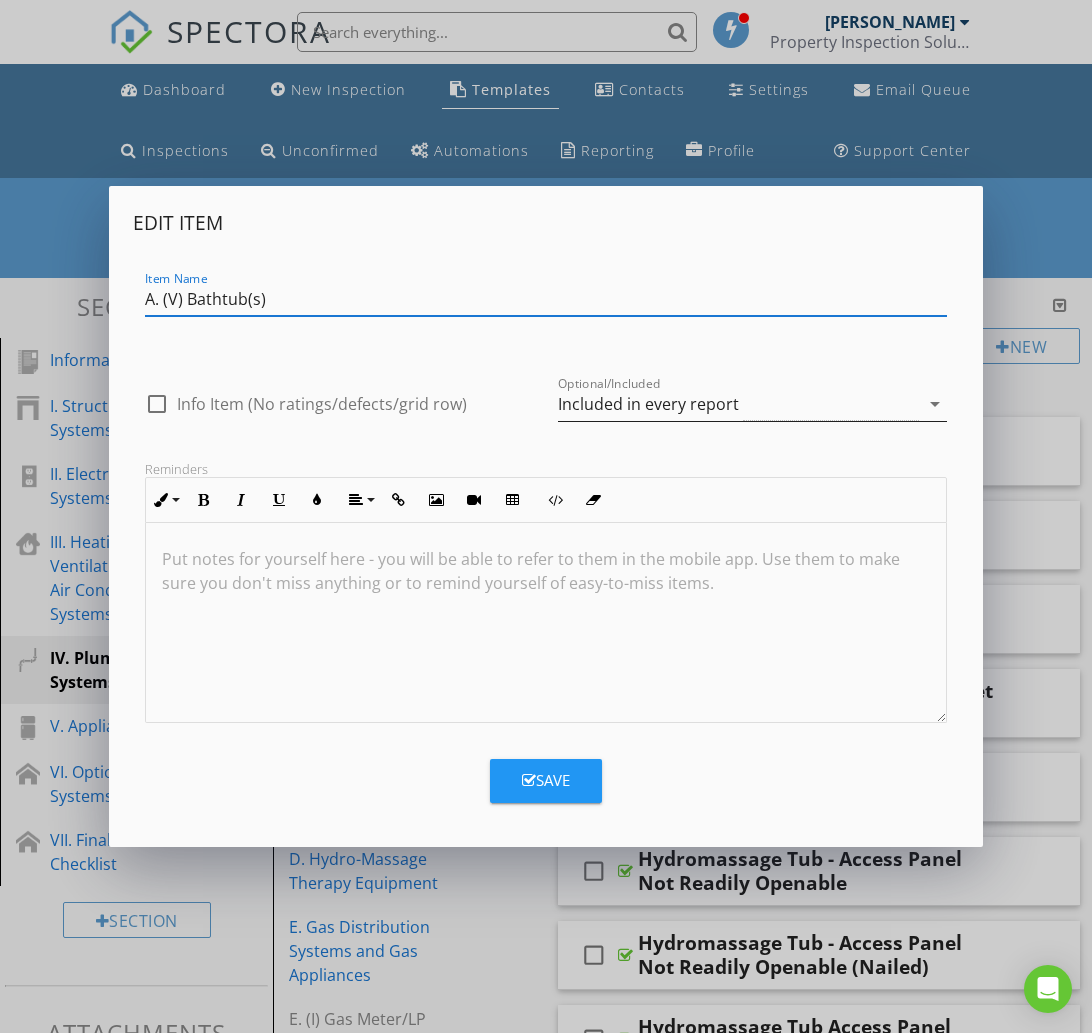 click on "Included in every report" at bounding box center [738, 404] 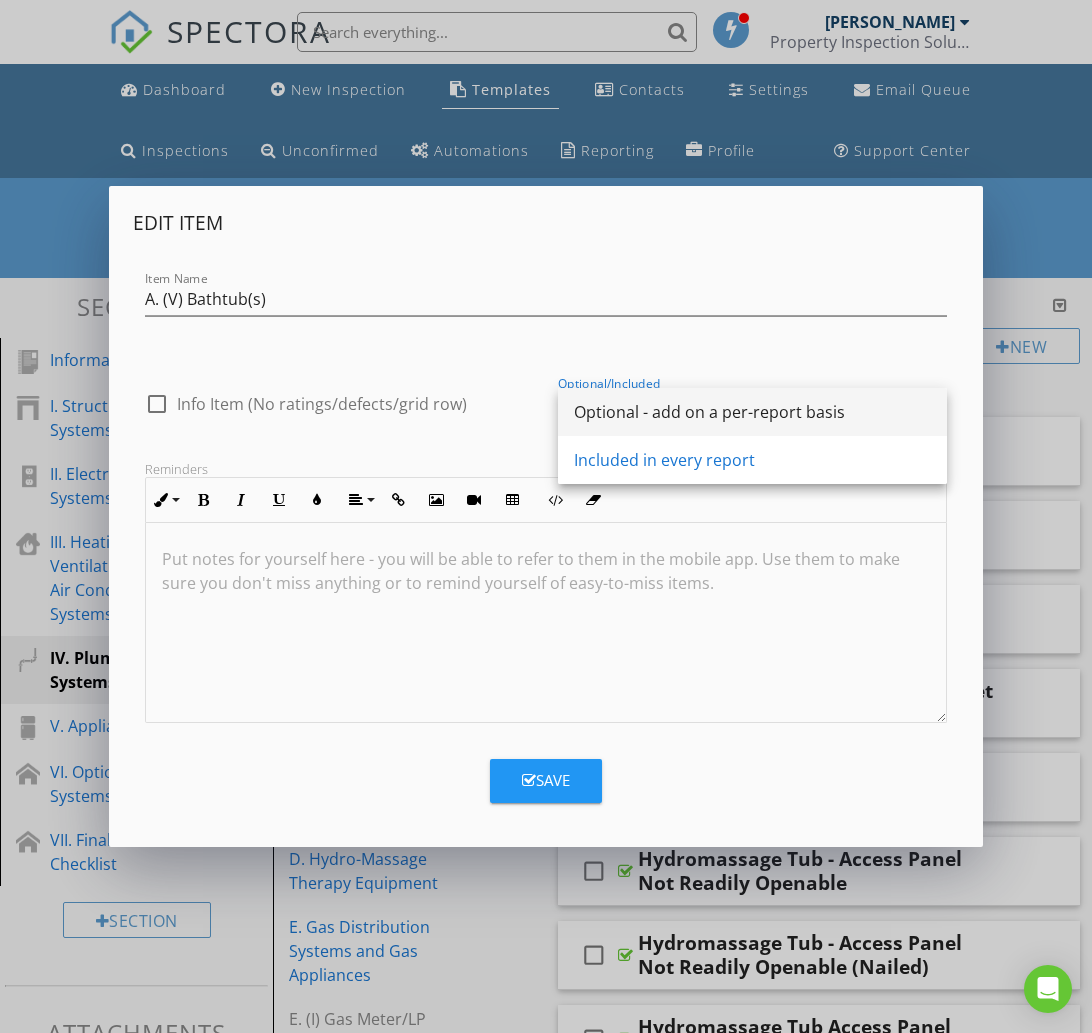 click on "Optional - add on a per-report basis" at bounding box center (752, 412) 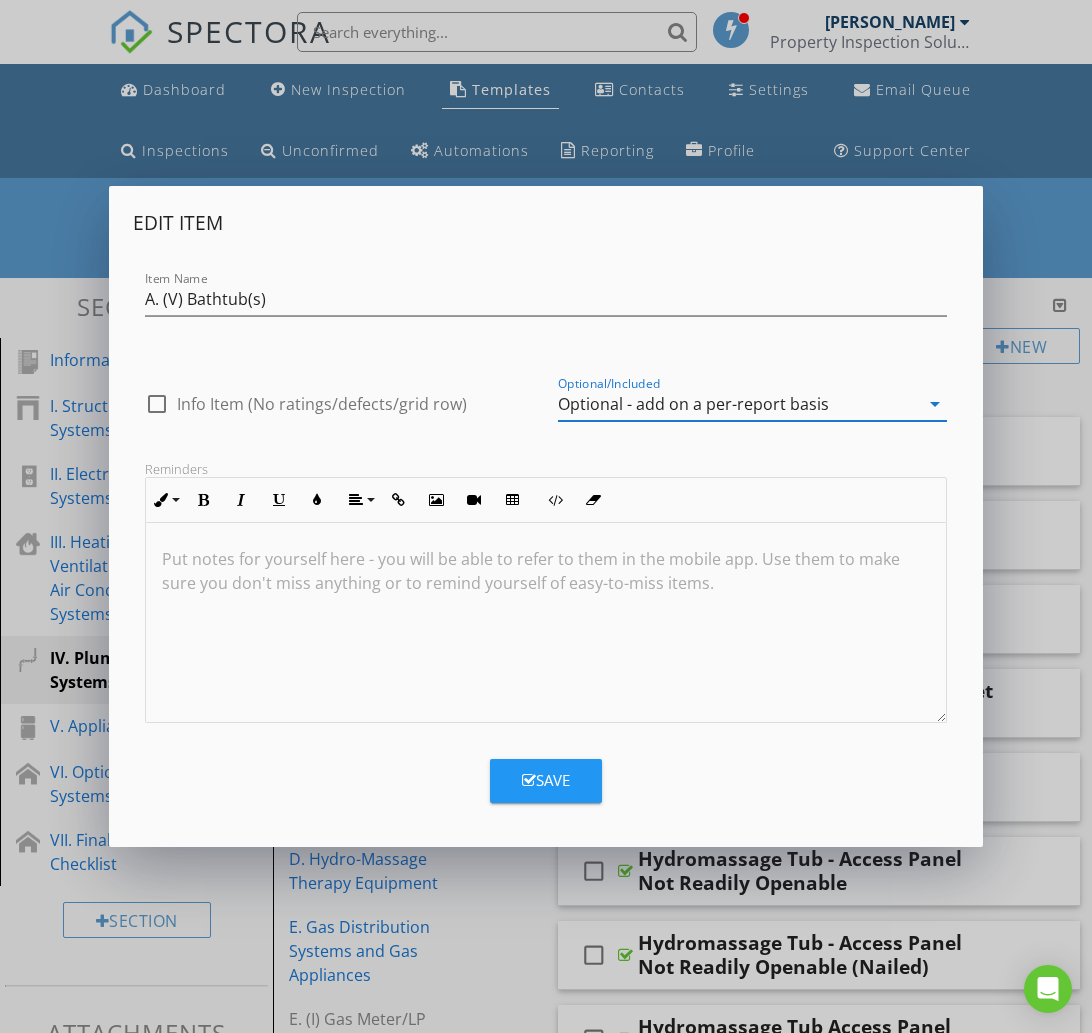 click on "Save" at bounding box center (546, 781) 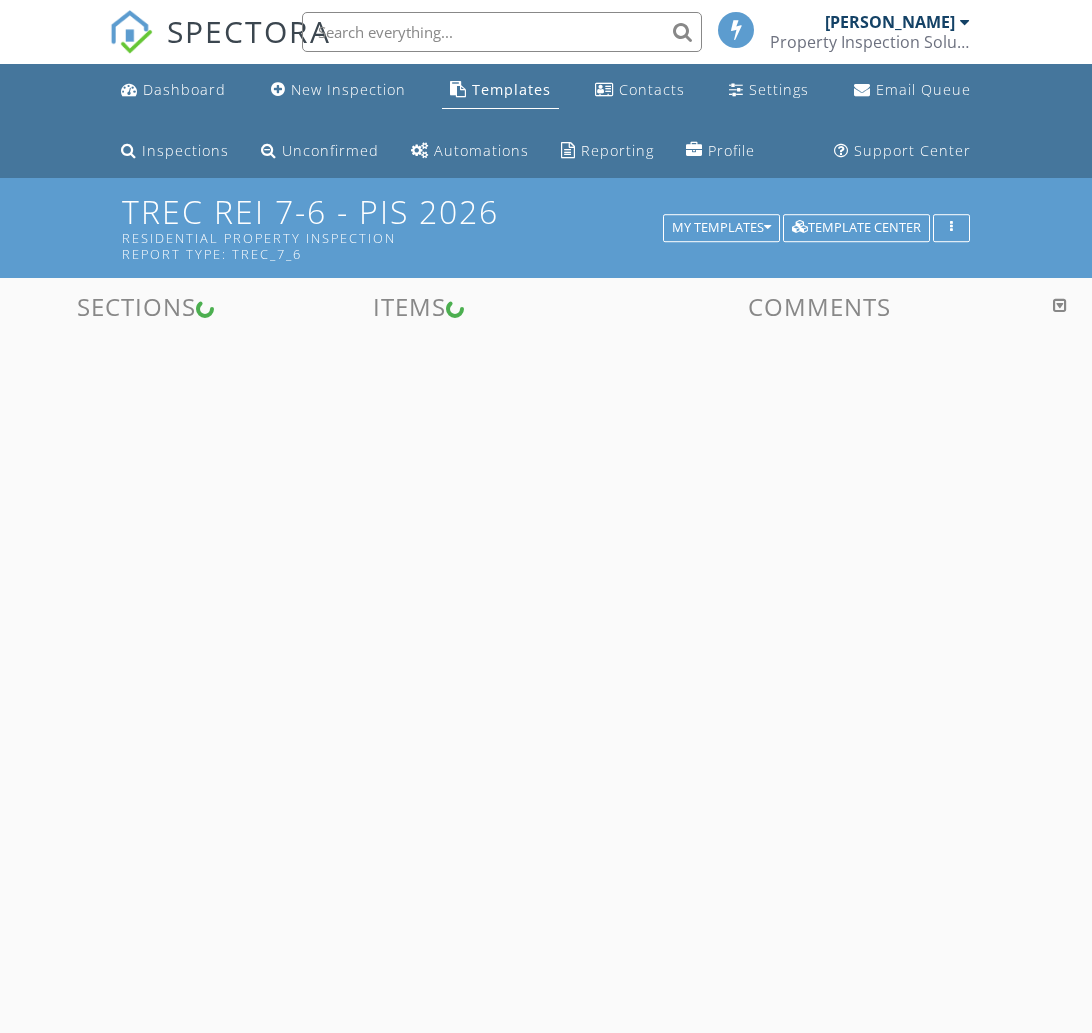 scroll, scrollTop: 0, scrollLeft: 0, axis: both 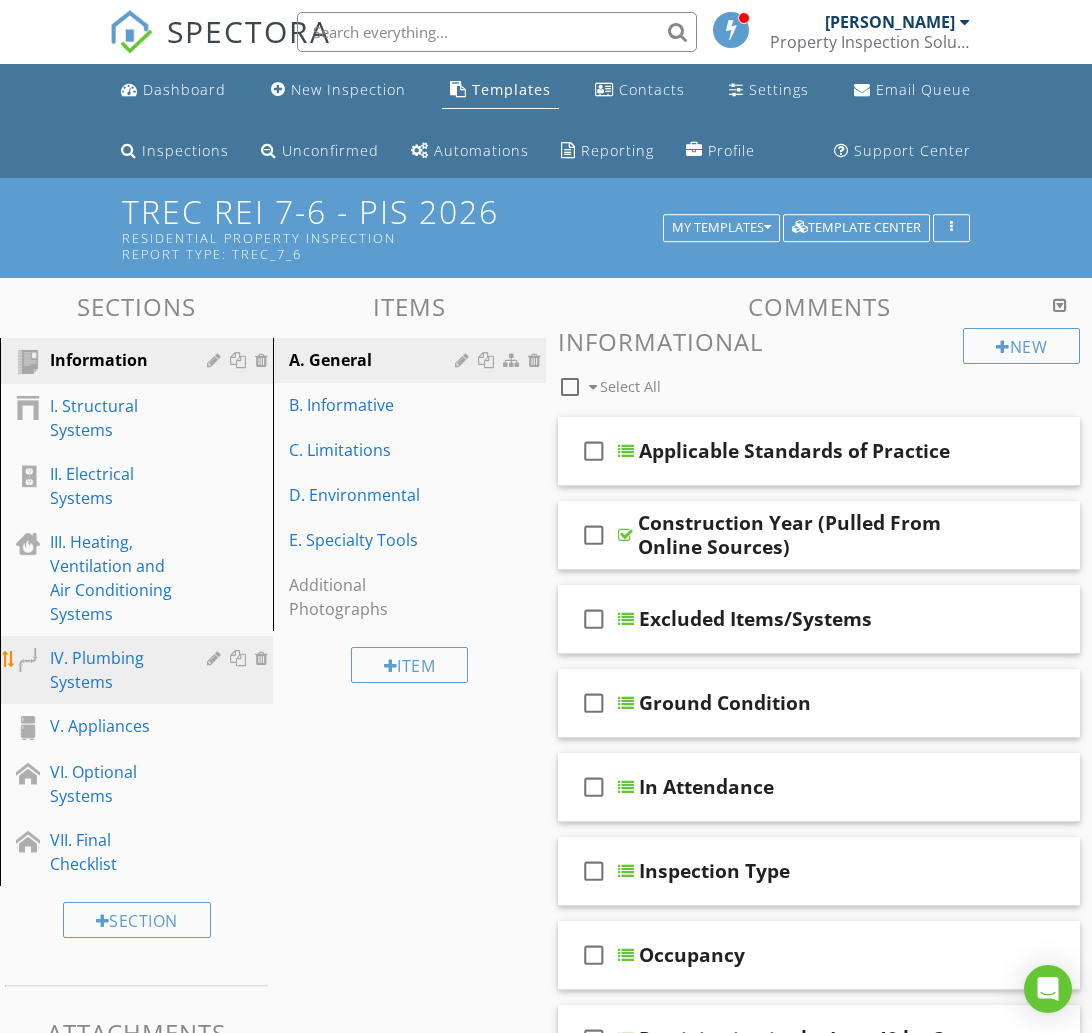 click on "IV. Plumbing Systems" at bounding box center [114, 670] 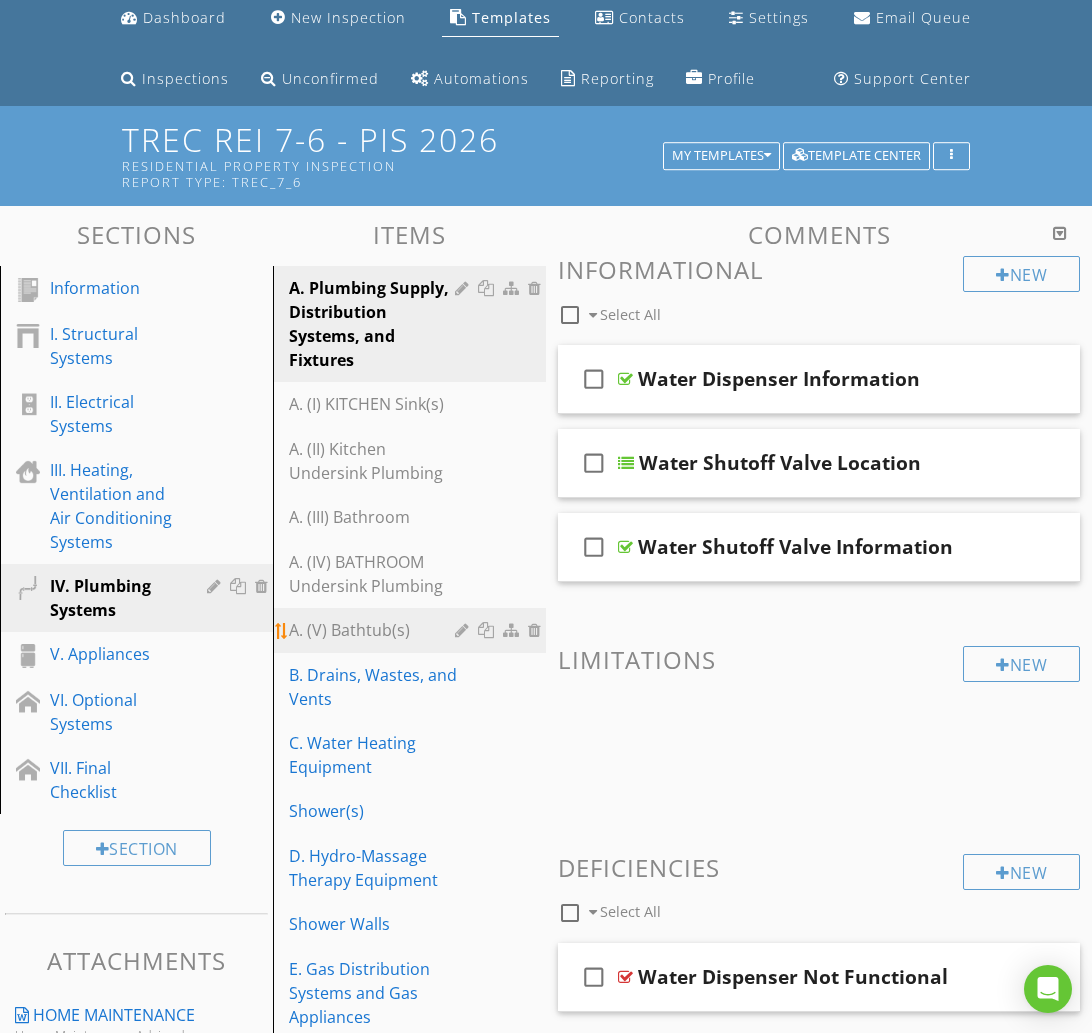 scroll, scrollTop: 116, scrollLeft: 0, axis: vertical 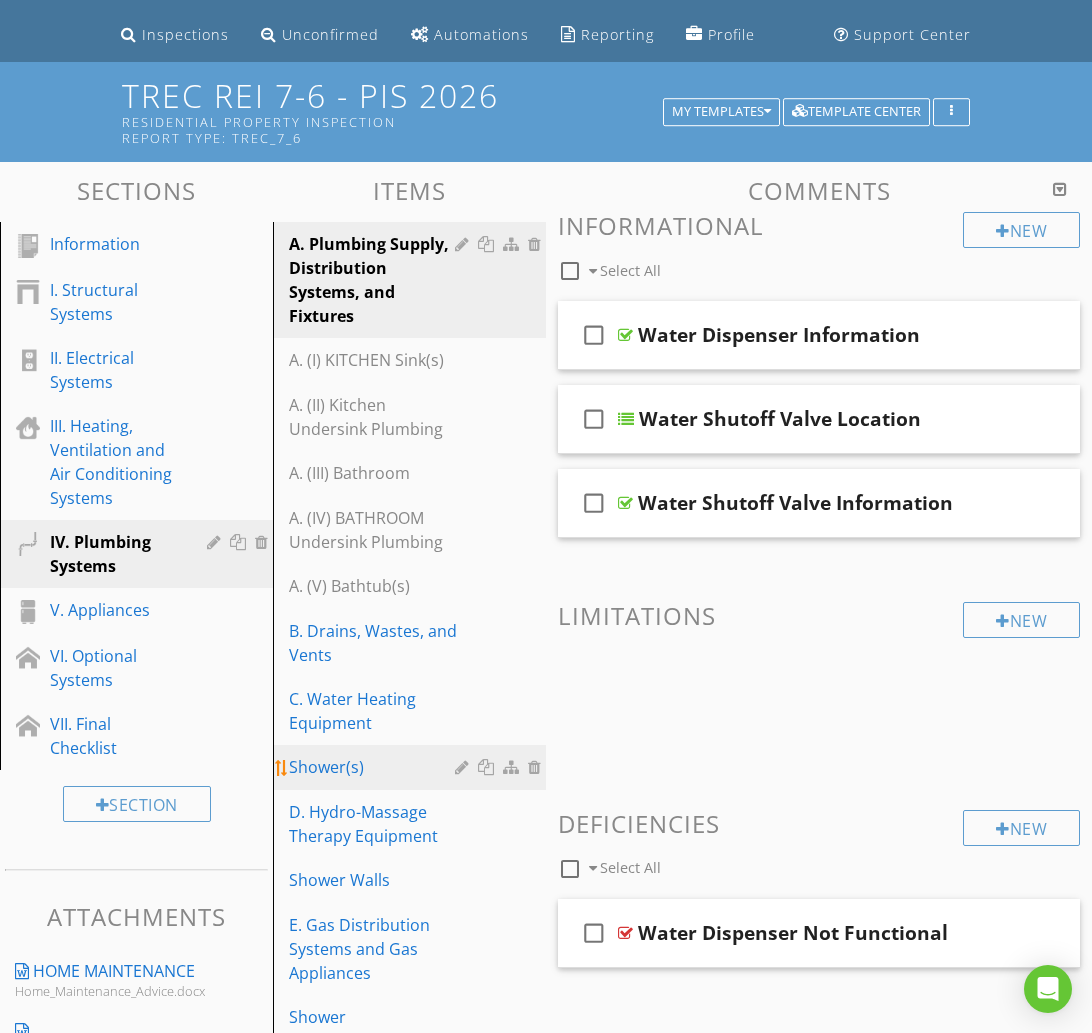 type 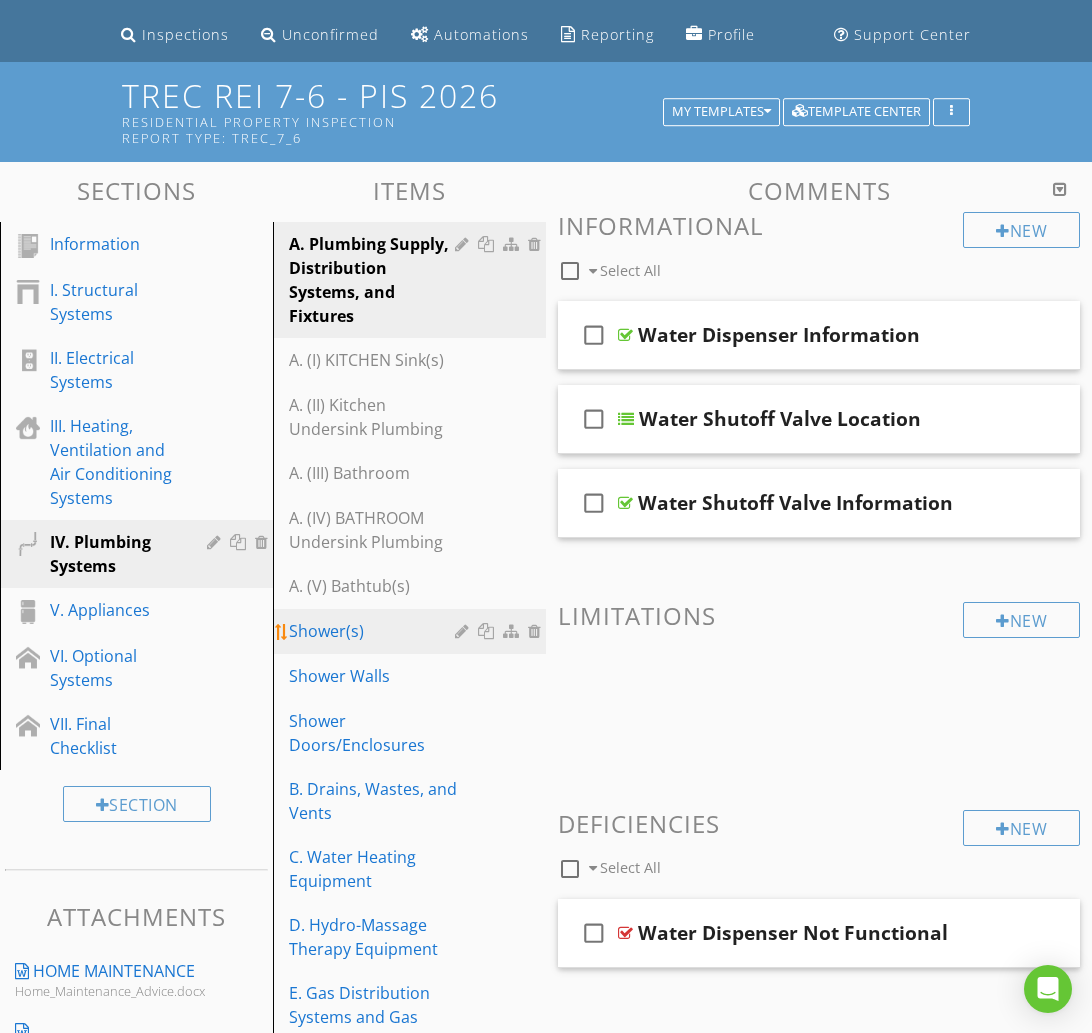 click at bounding box center [464, 631] 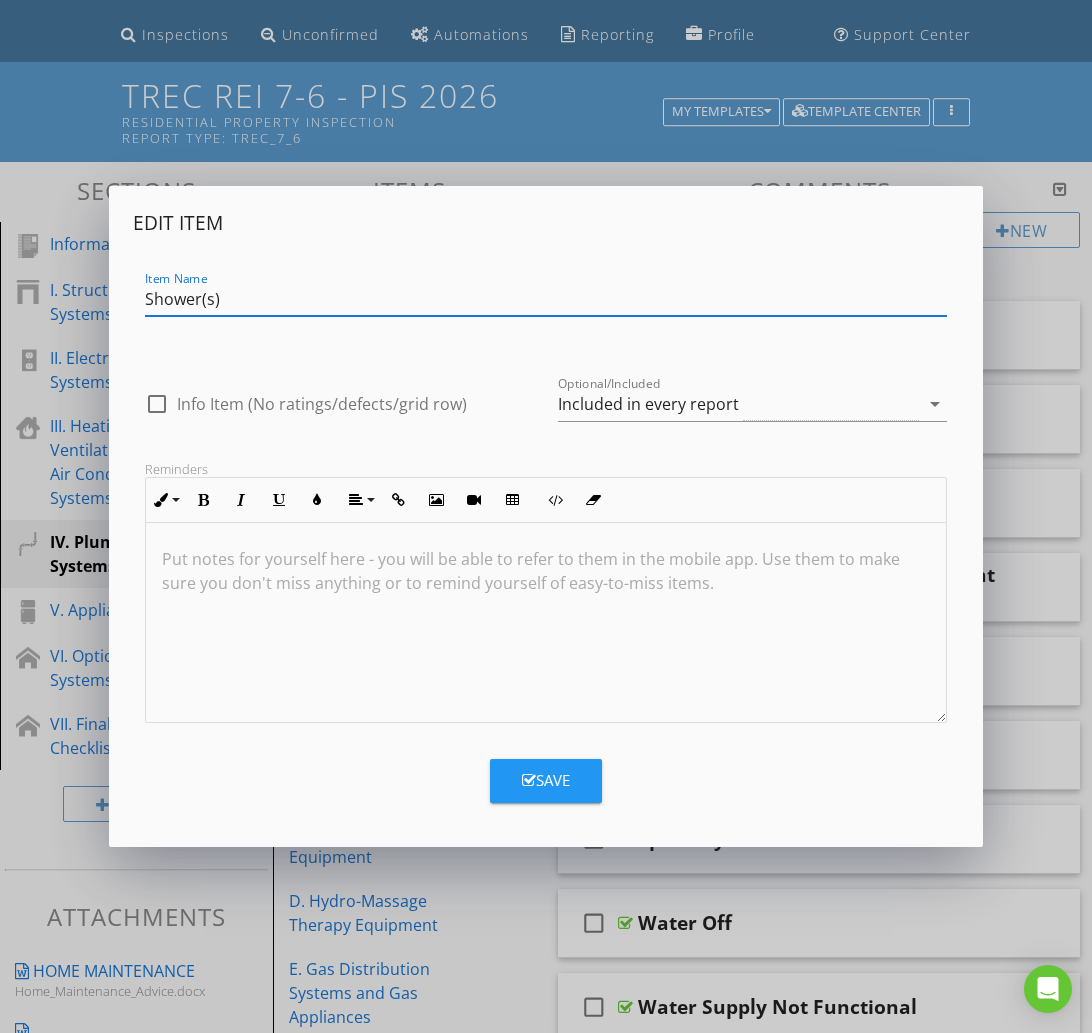 click on "Shower(s)" at bounding box center [546, 299] 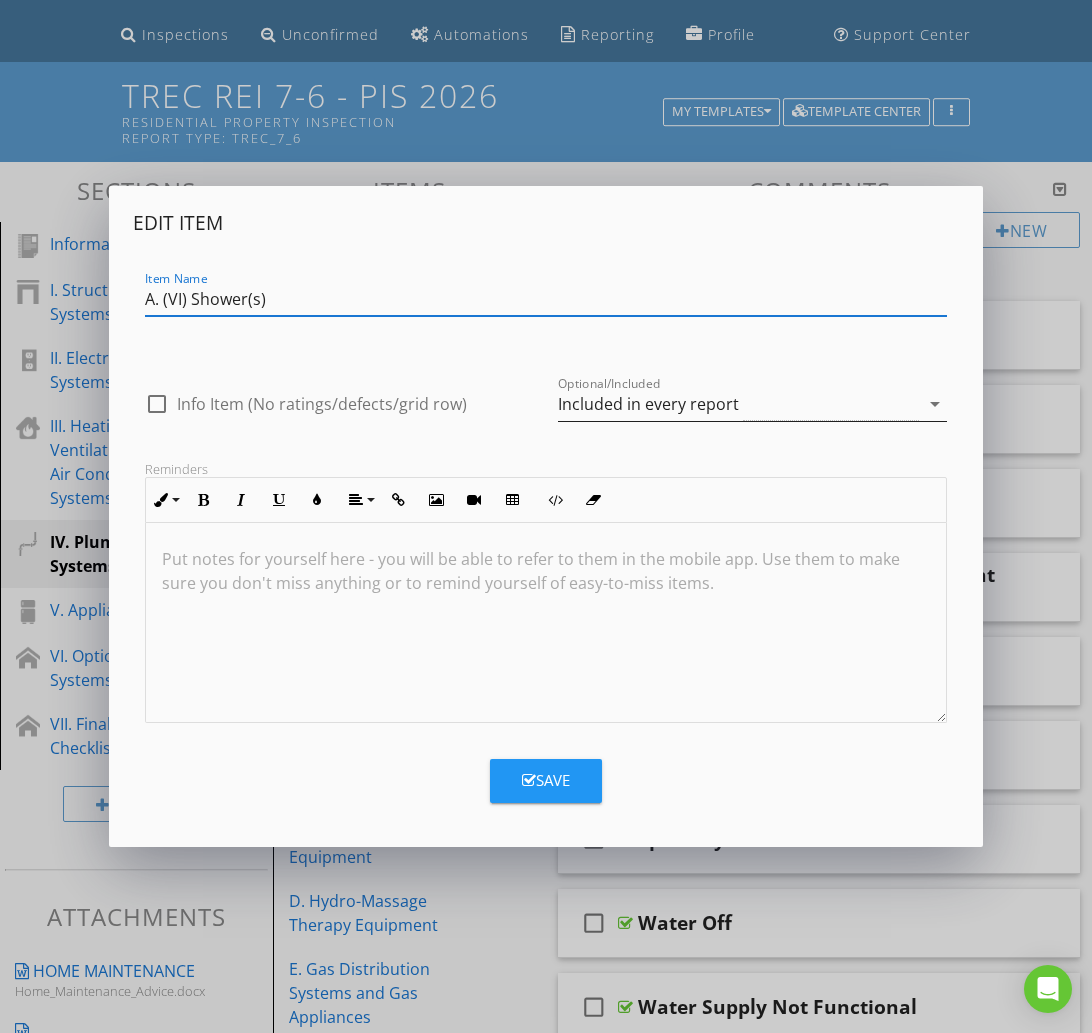 type on "A. (VI) Shower(s)" 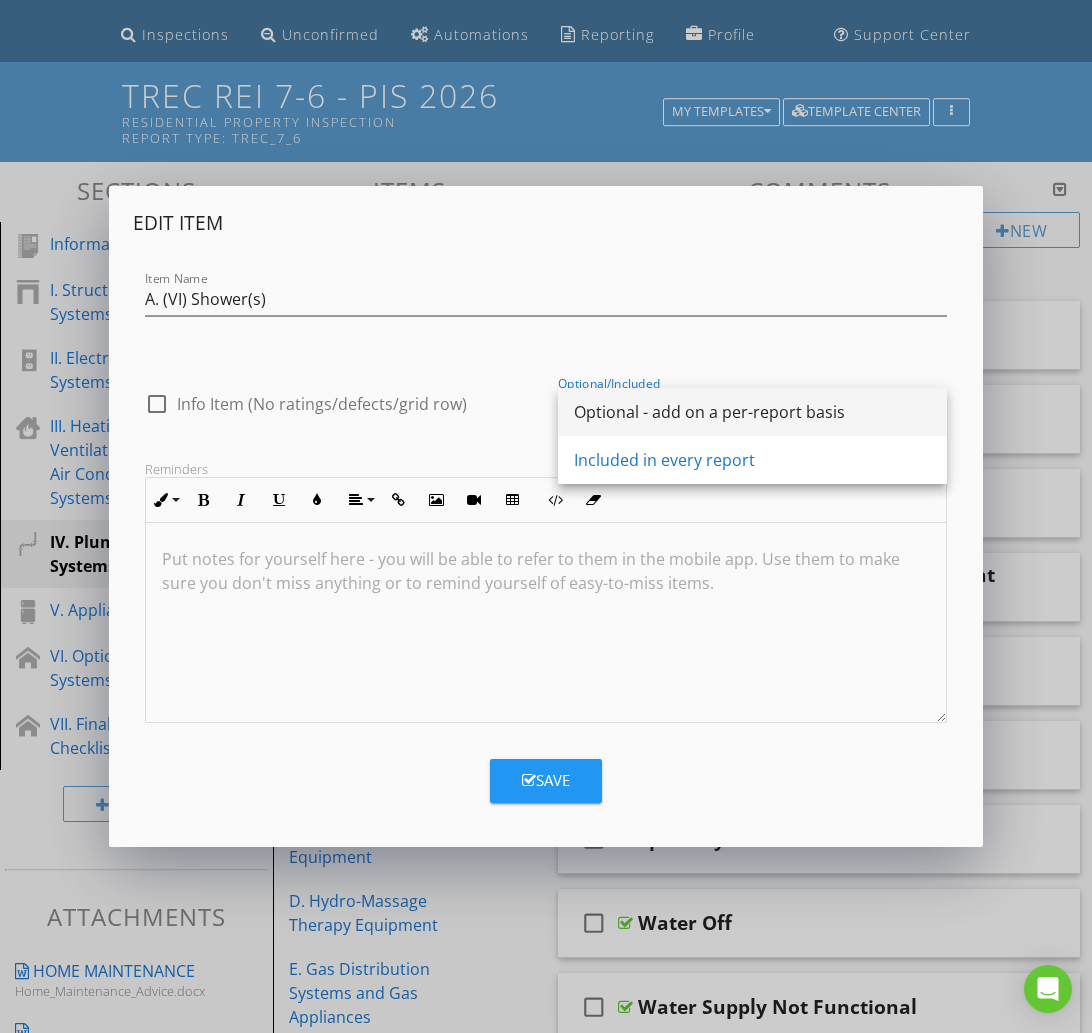 click on "Optional - add on a per-report basis" at bounding box center [752, 412] 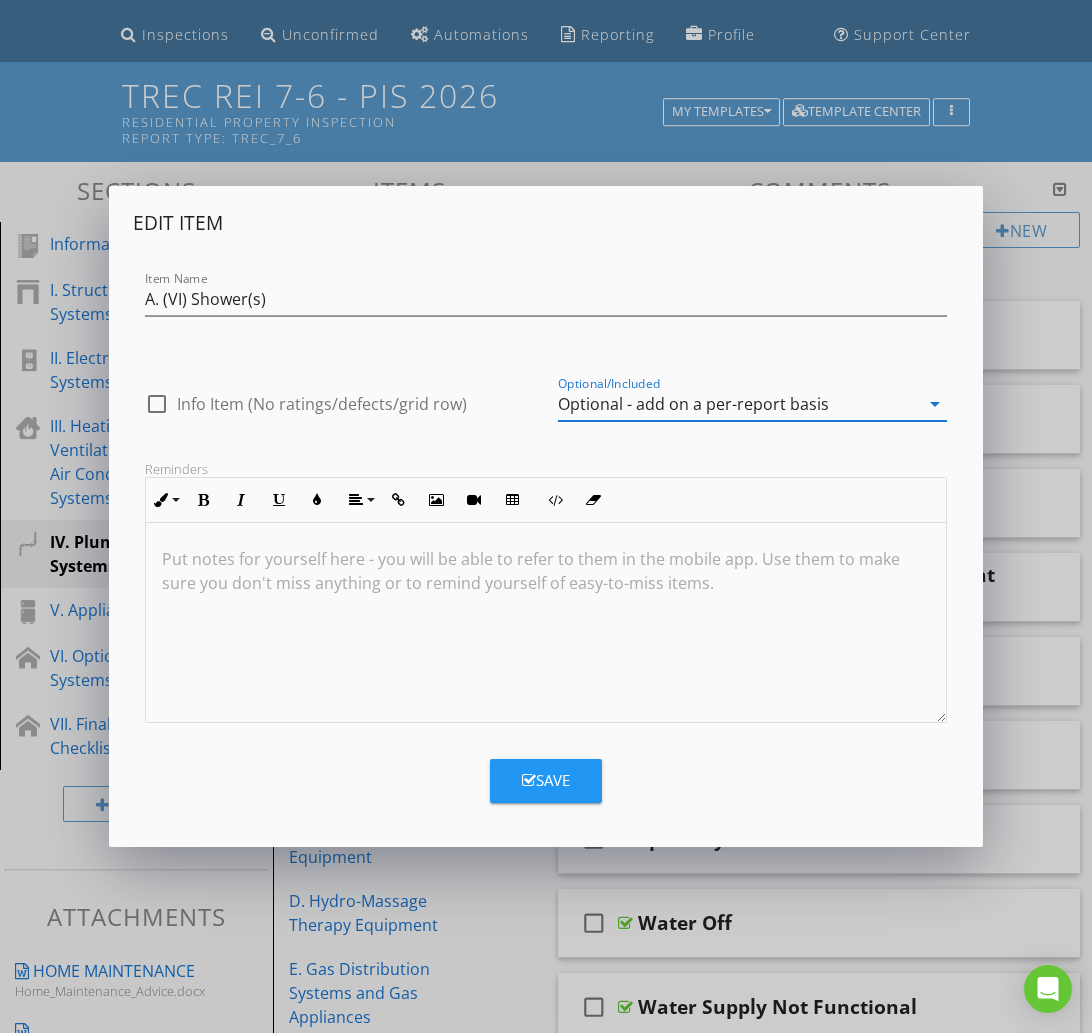 click on "Save" at bounding box center [546, 780] 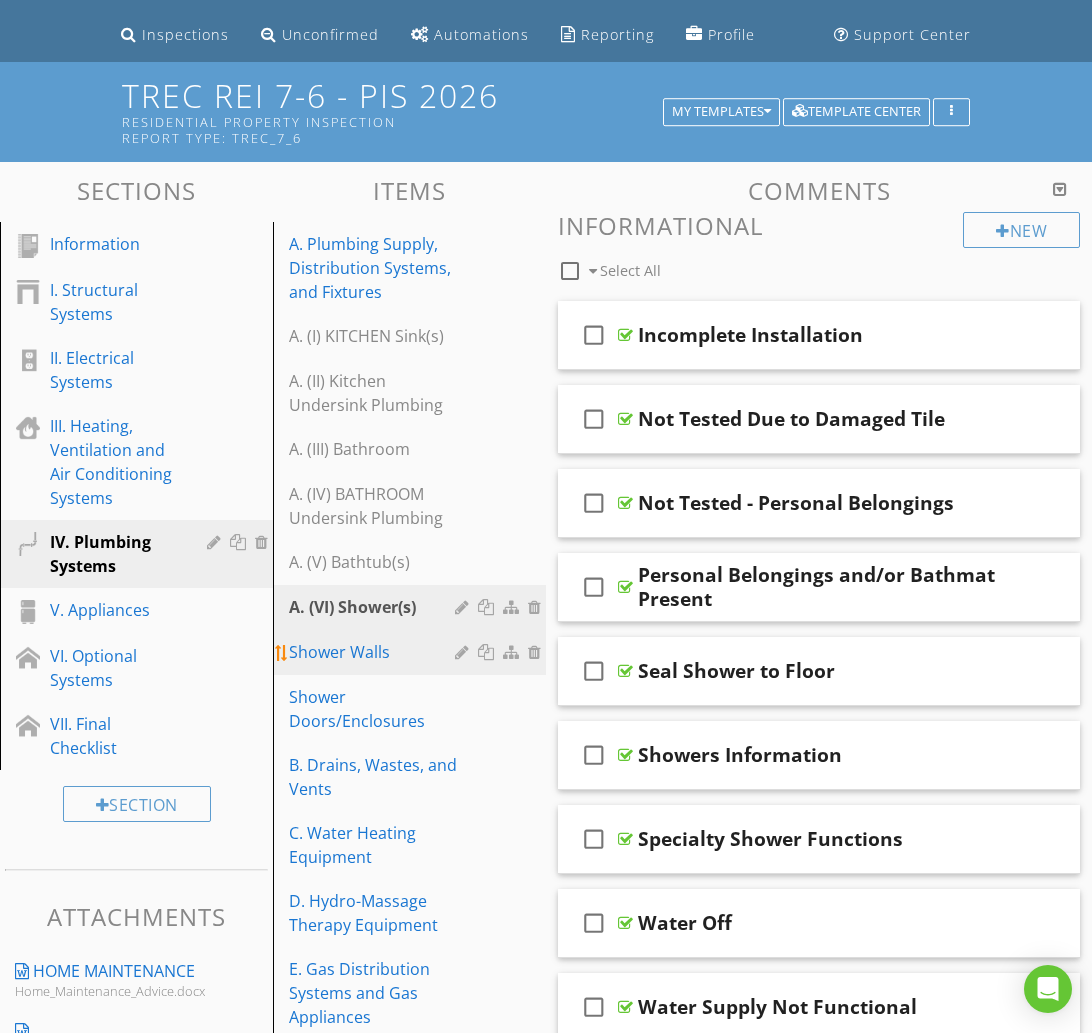 click on "Shower Walls" at bounding box center [375, 652] 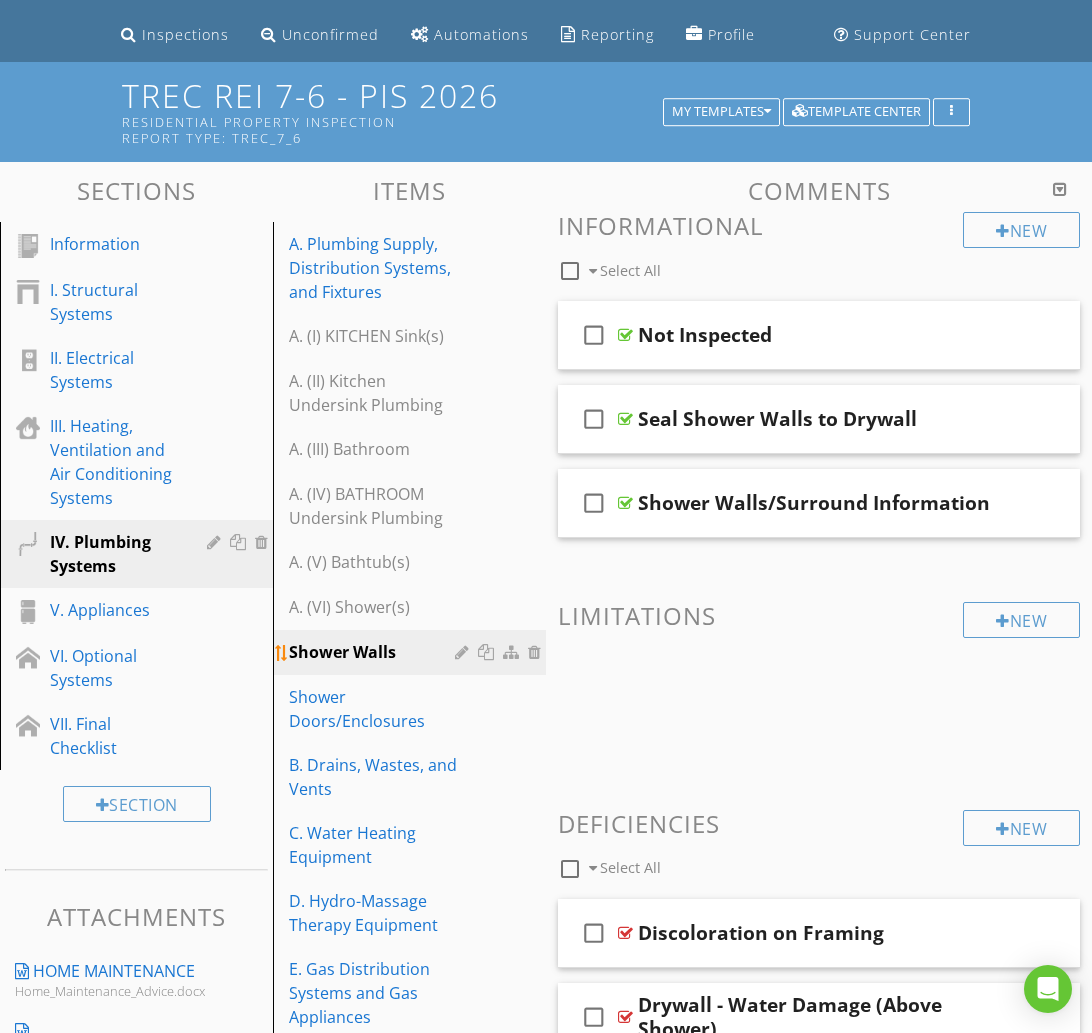 click at bounding box center [464, 652] 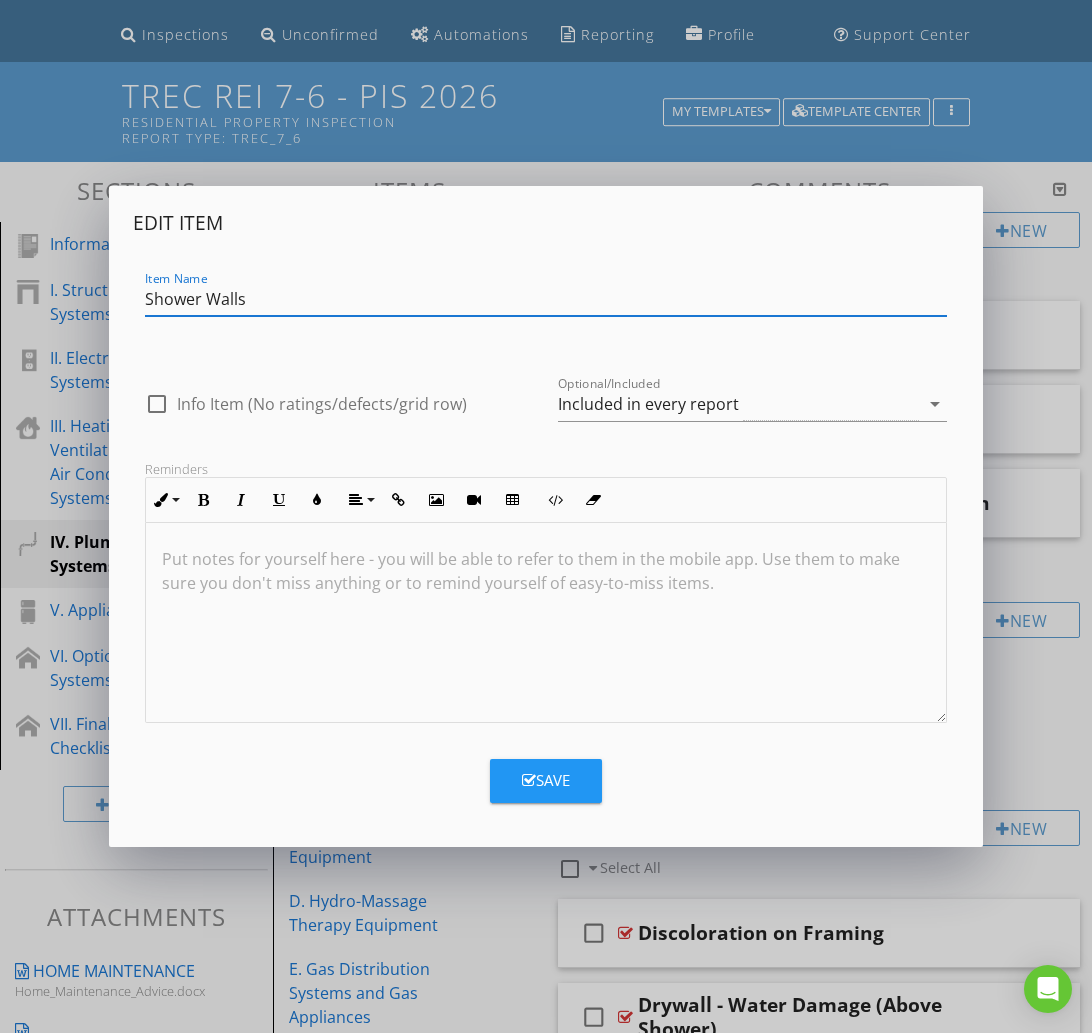 click on "Shower Walls" at bounding box center [546, 299] 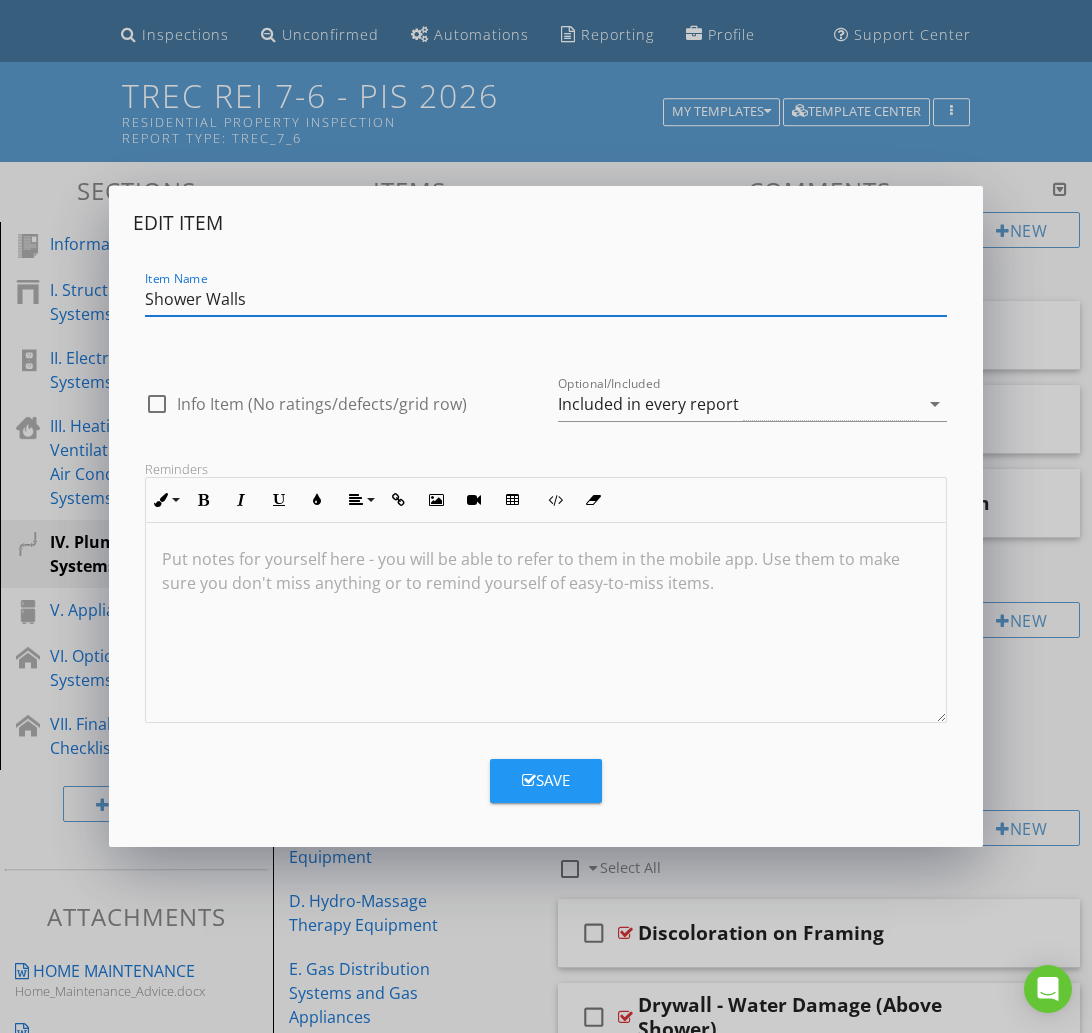 click on "Shower Walls" at bounding box center (546, 299) 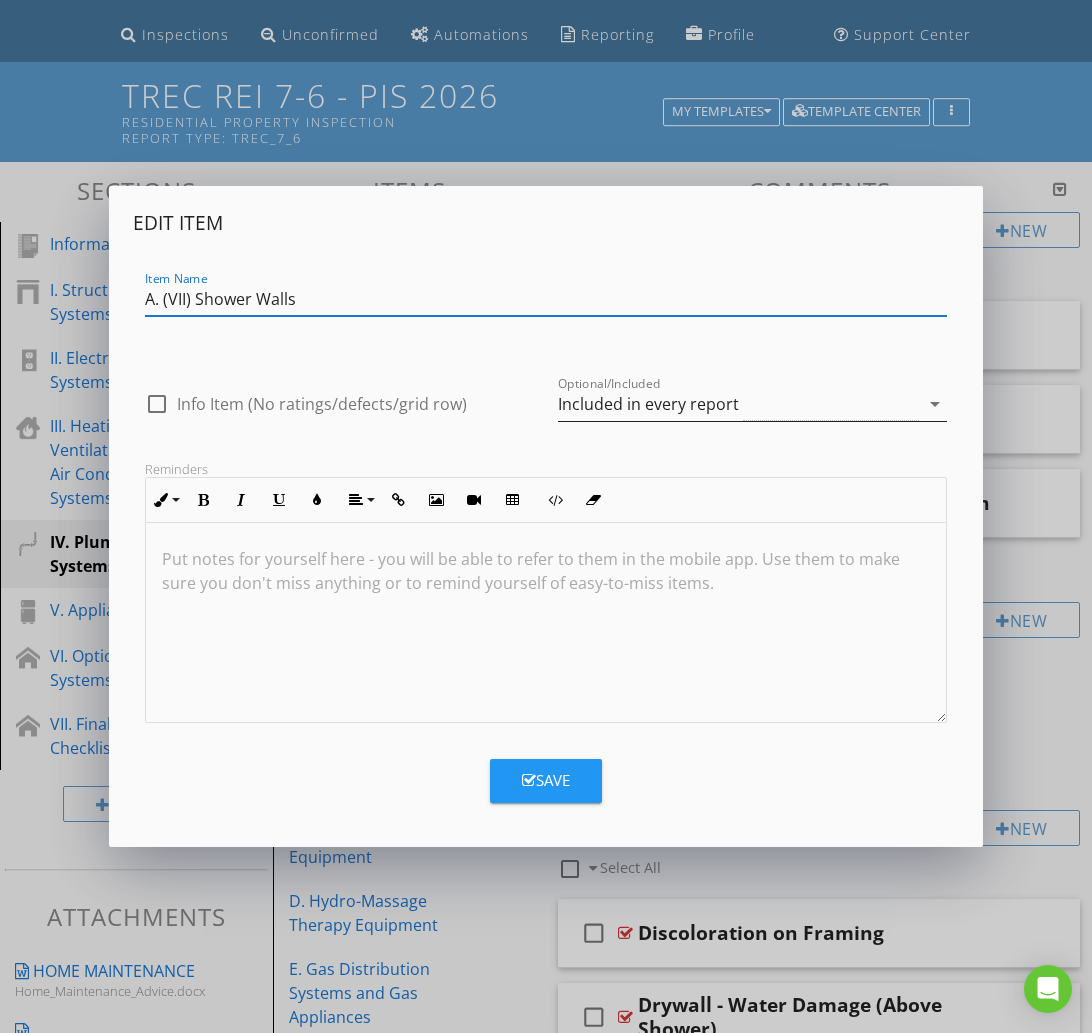 type on "A. (VII) Shower Walls" 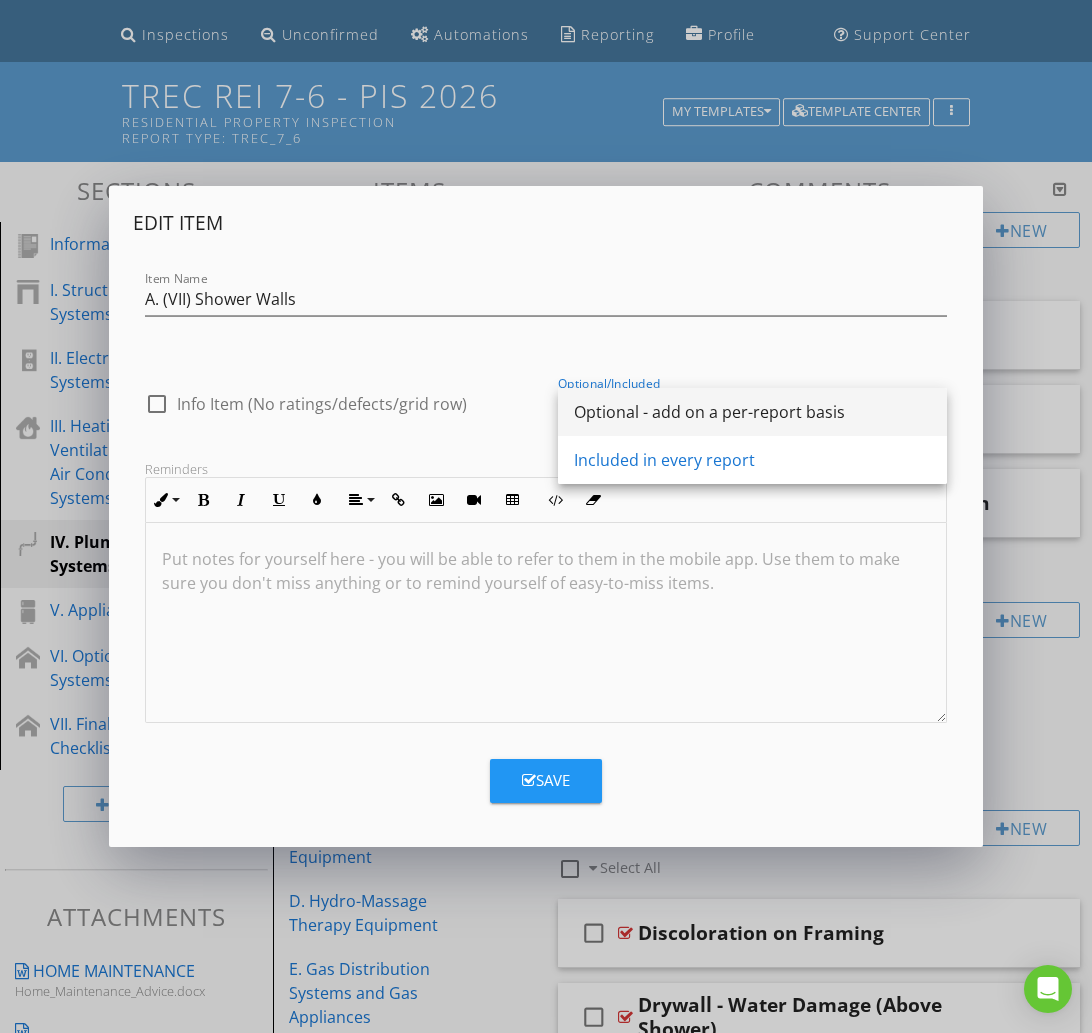 click on "Optional - add on a per-report basis" at bounding box center [752, 412] 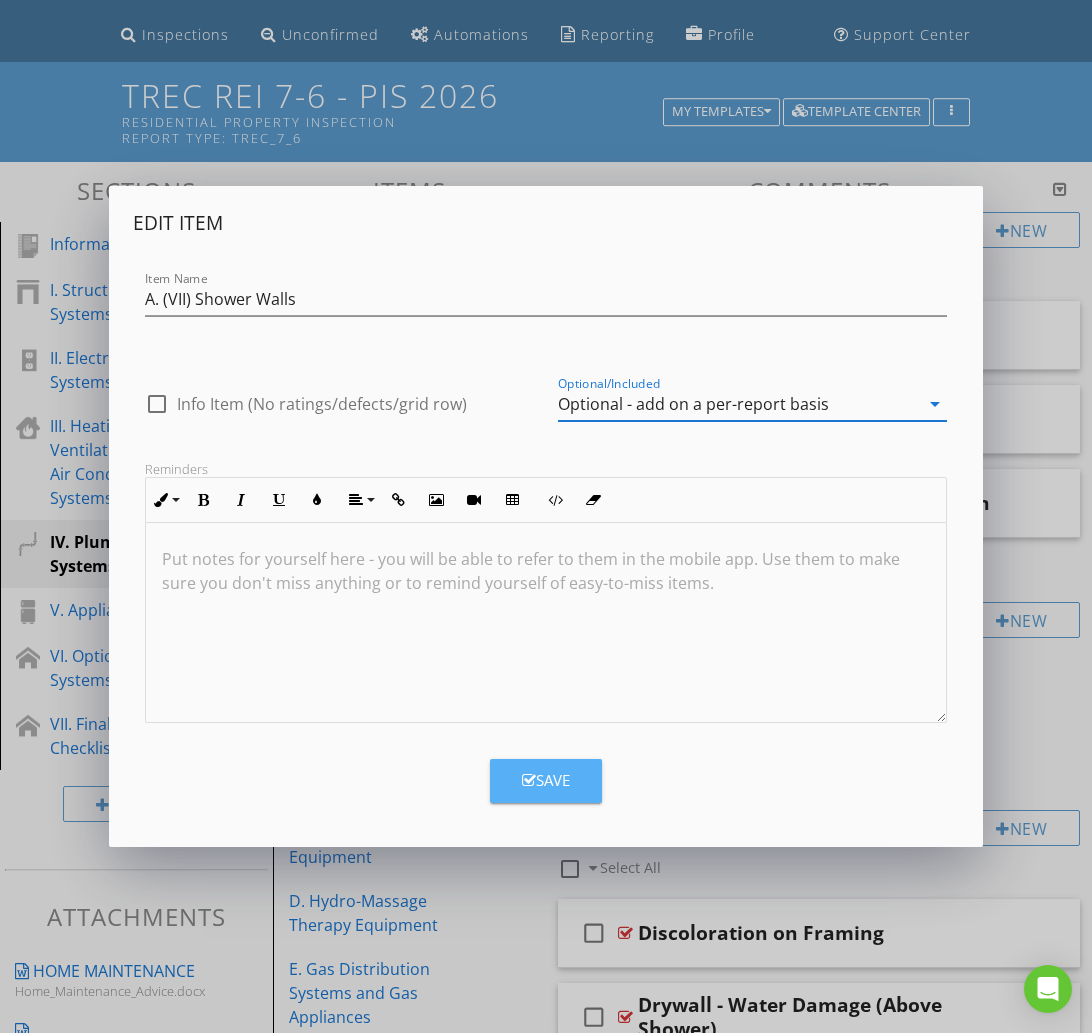 click on "Save" at bounding box center (546, 781) 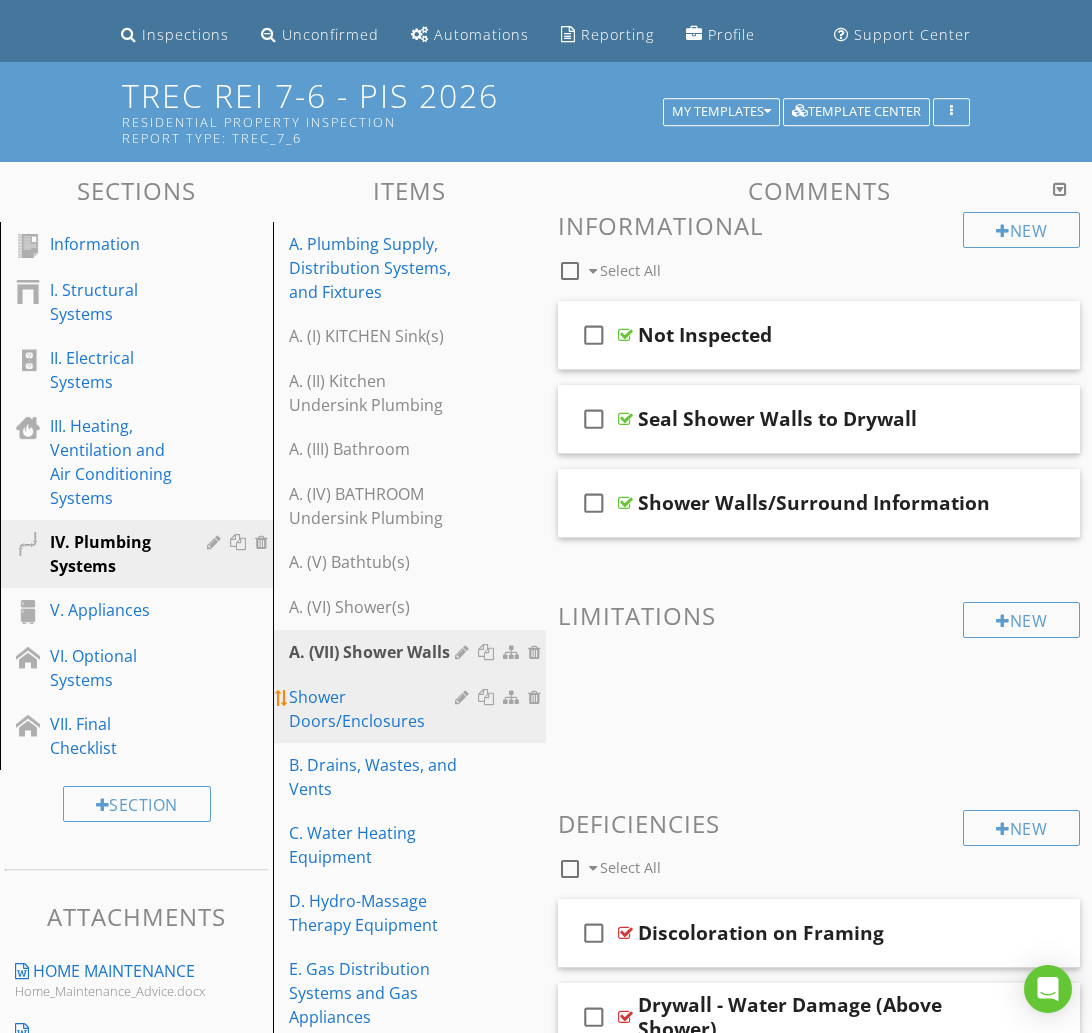 click on "Shower Doors/Enclosures" at bounding box center [375, 709] 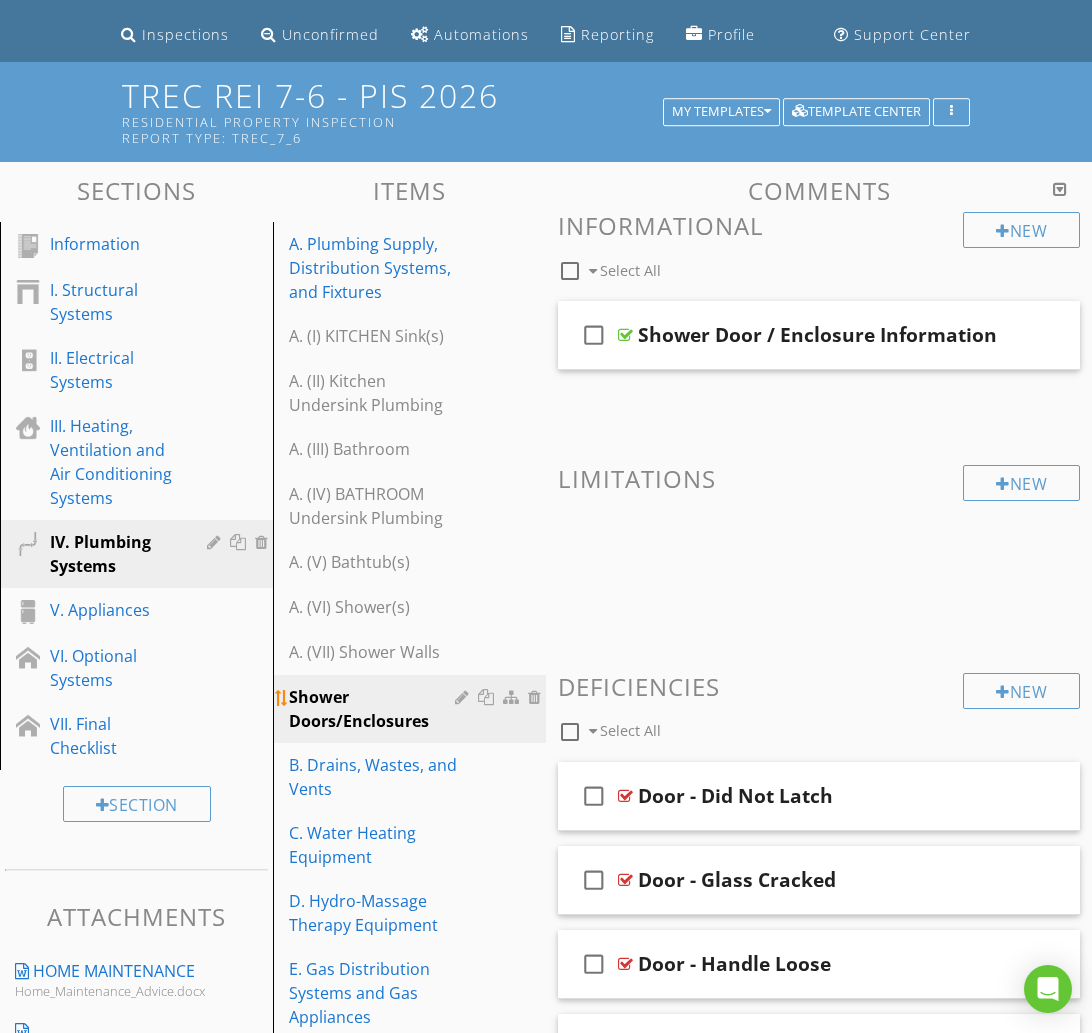 click at bounding box center (464, 697) 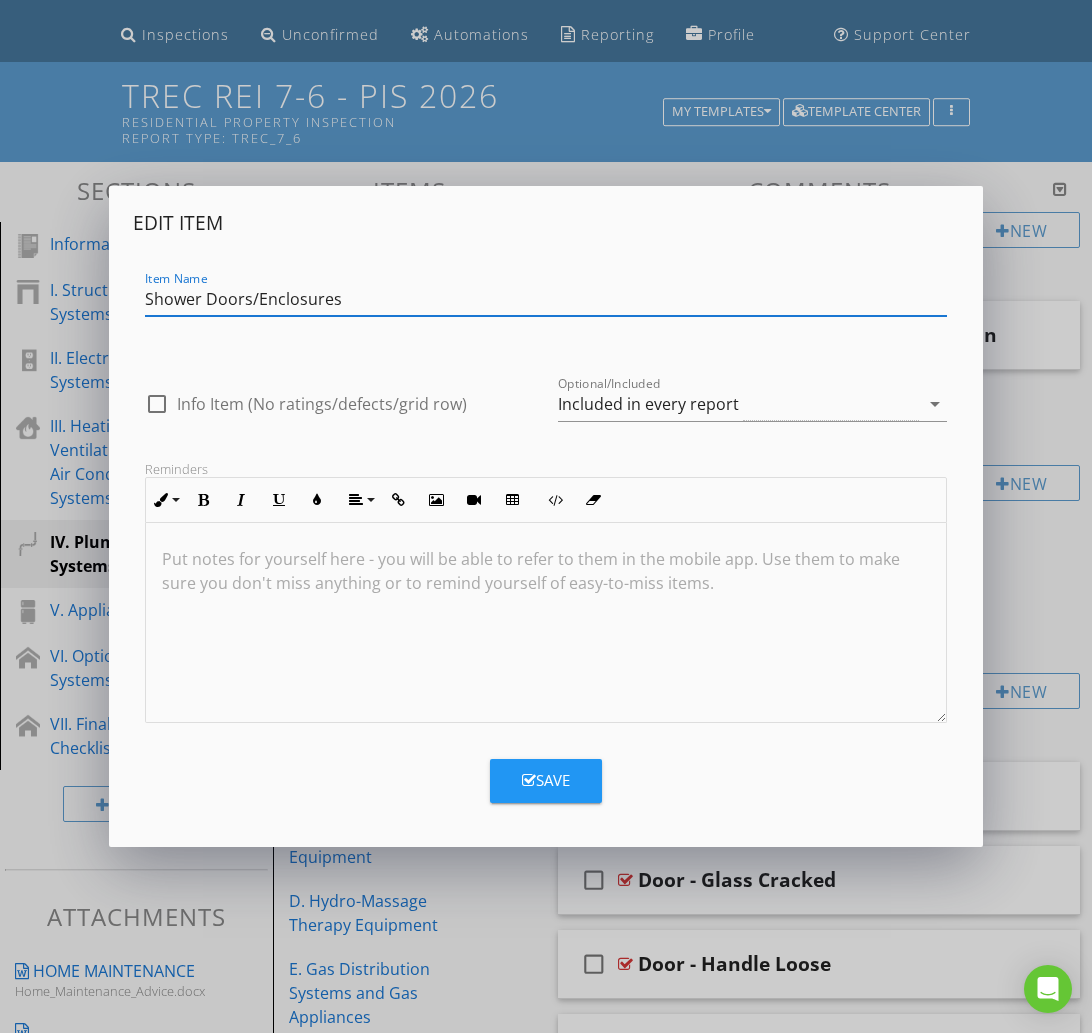 click on "Shower Doors/Enclosures" at bounding box center [546, 299] 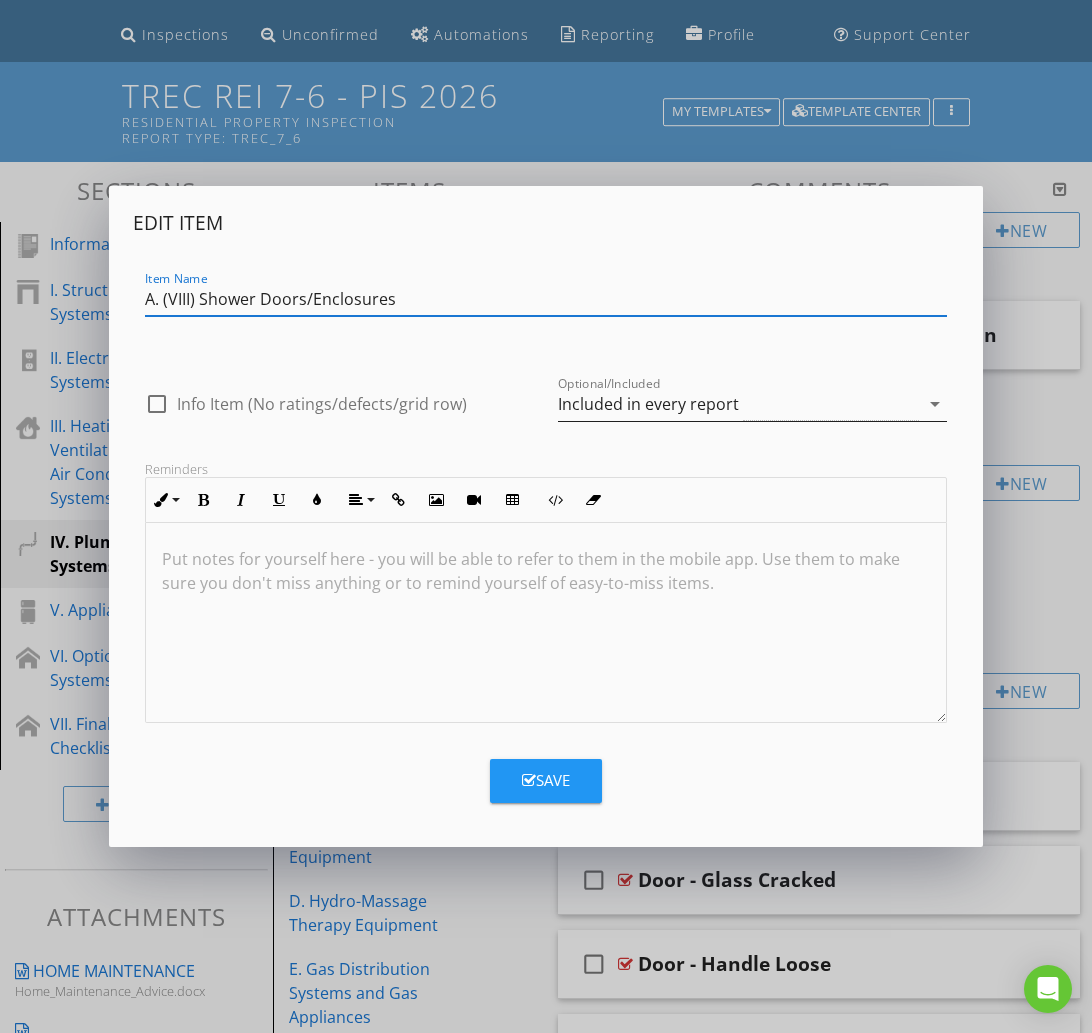 type on "A. (VIII) Shower Doors/Enclosures" 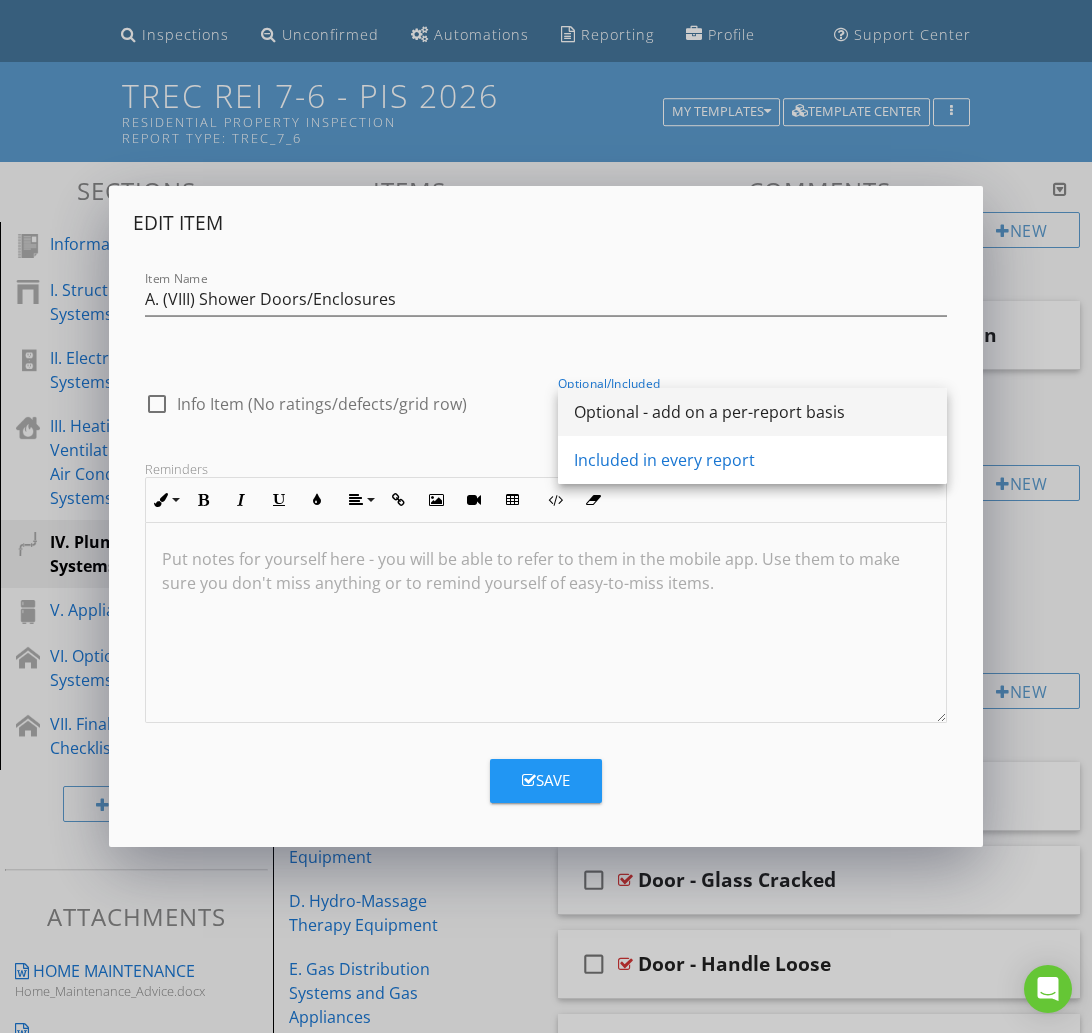 click on "Optional - add on a per-report basis" at bounding box center [752, 412] 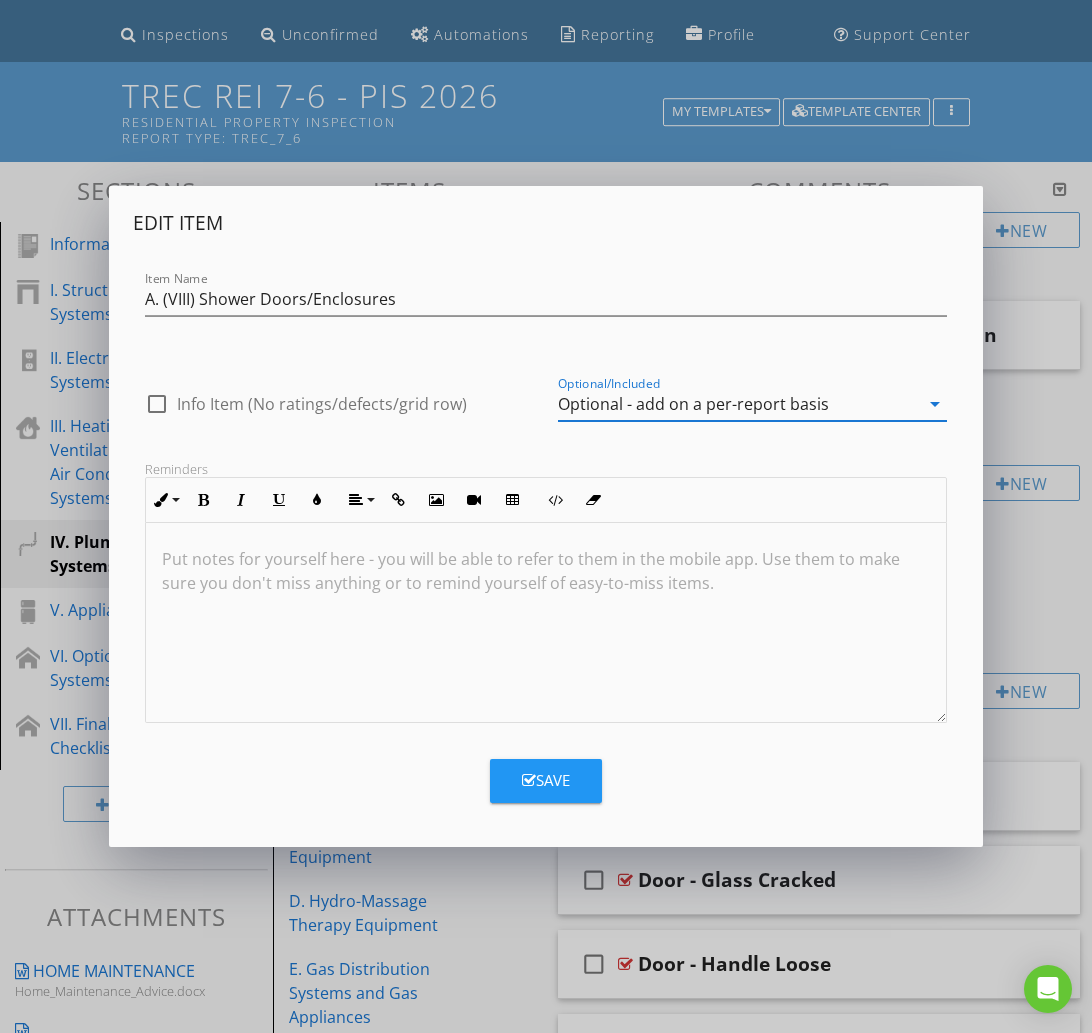click on "Save" at bounding box center (546, 781) 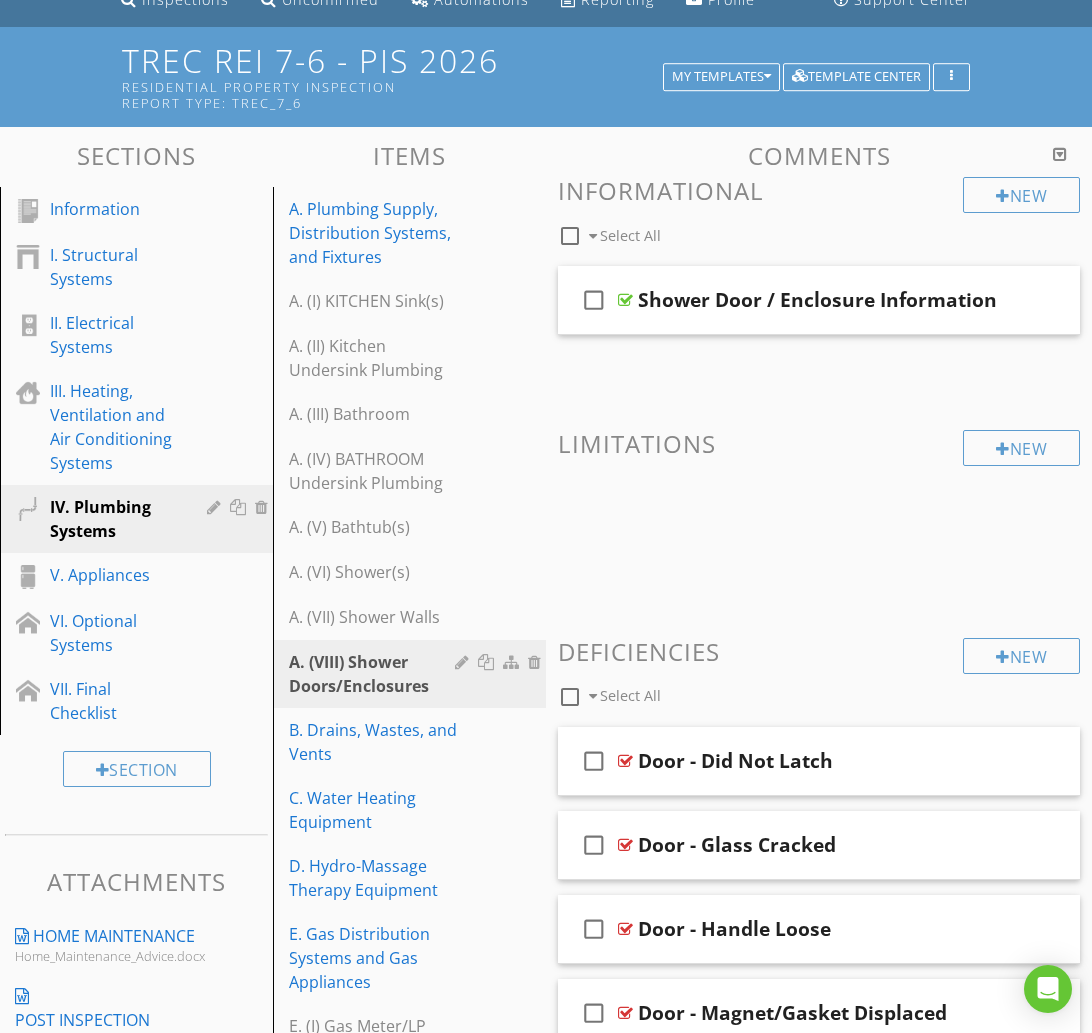 scroll, scrollTop: 149, scrollLeft: 0, axis: vertical 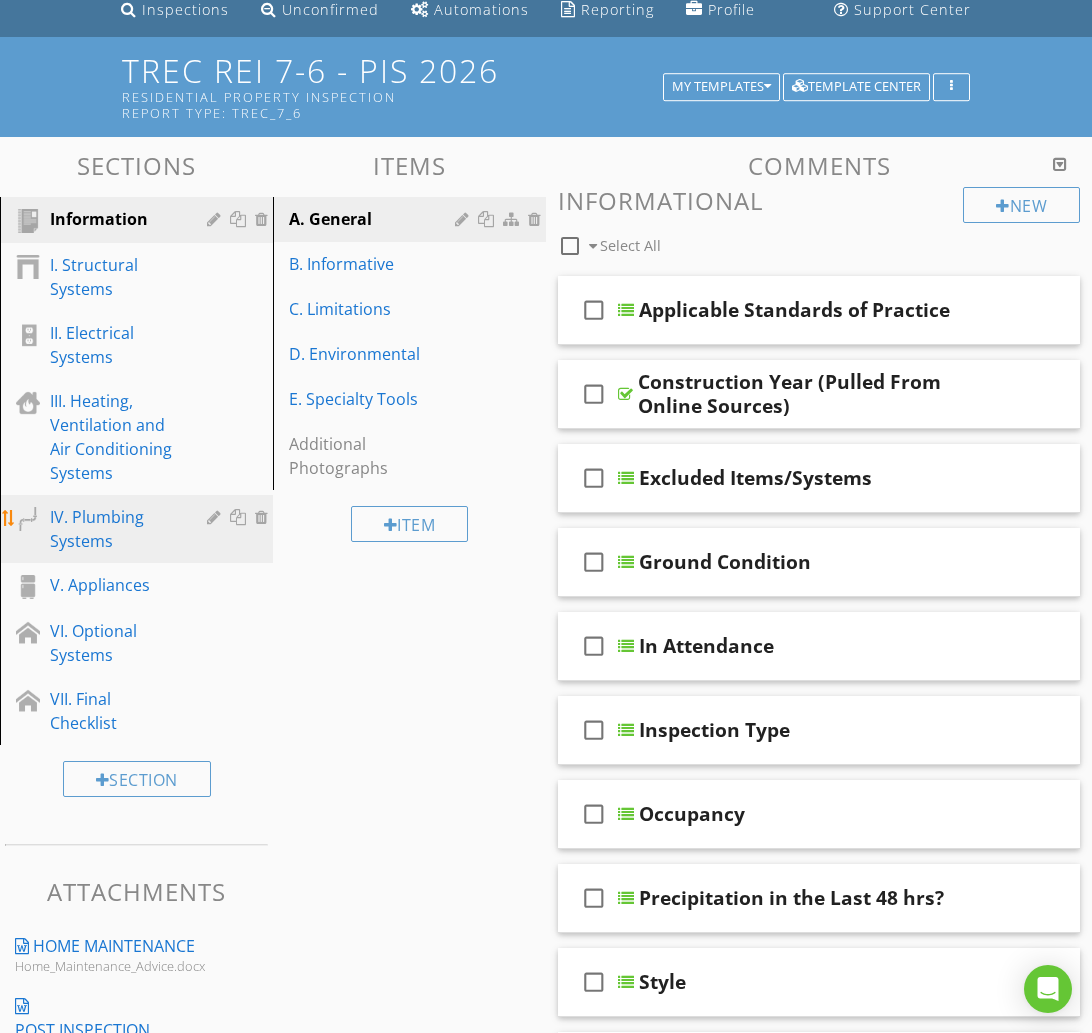 click on "IV. Plumbing Systems" at bounding box center [114, 529] 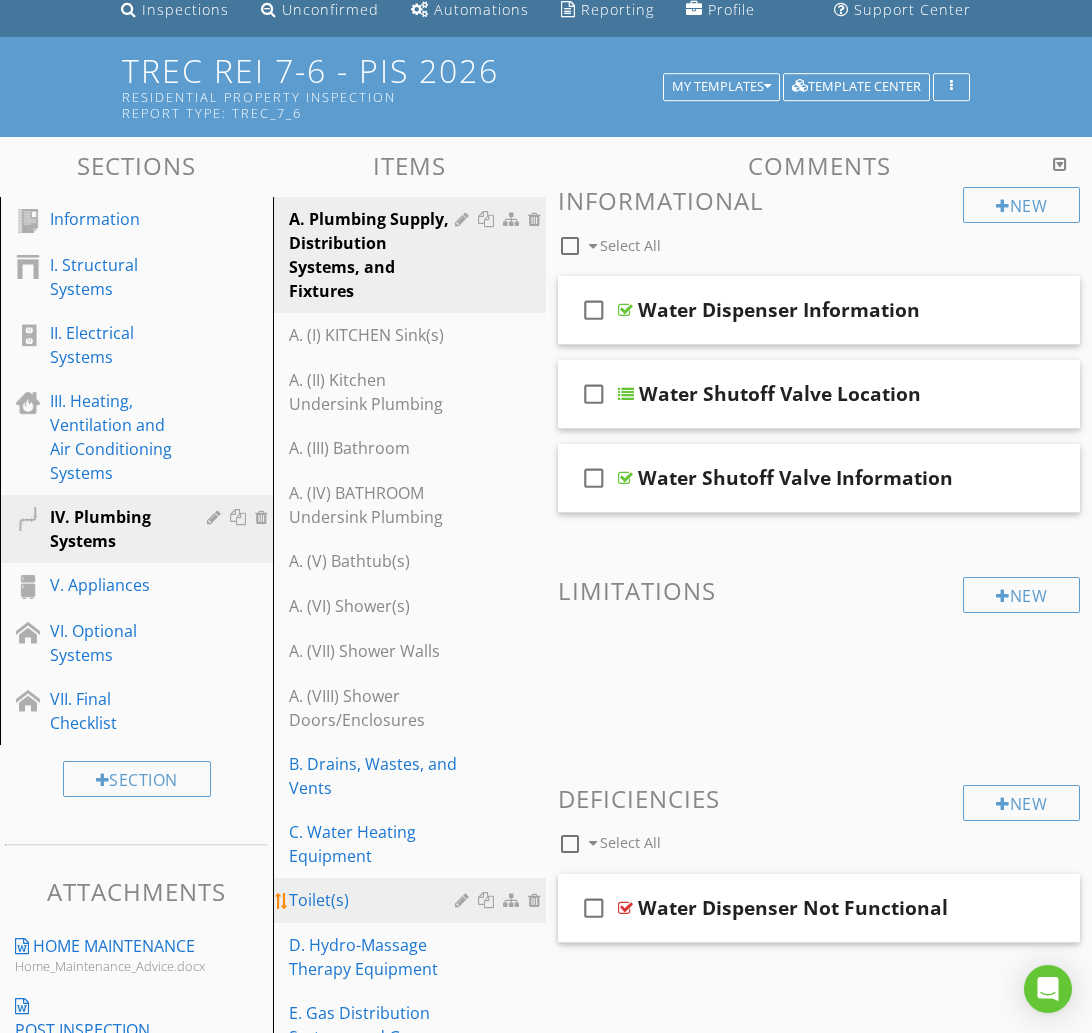 type 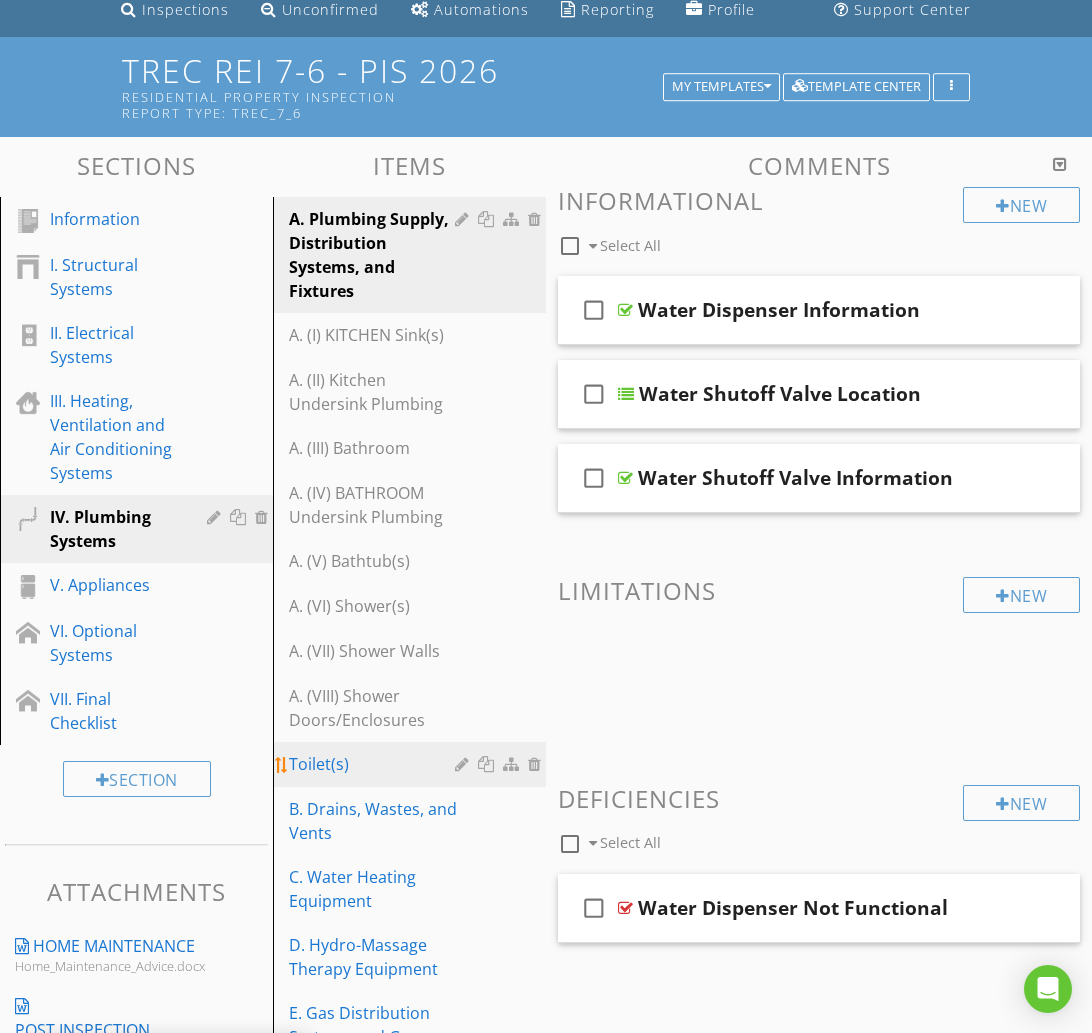 click at bounding box center [464, 764] 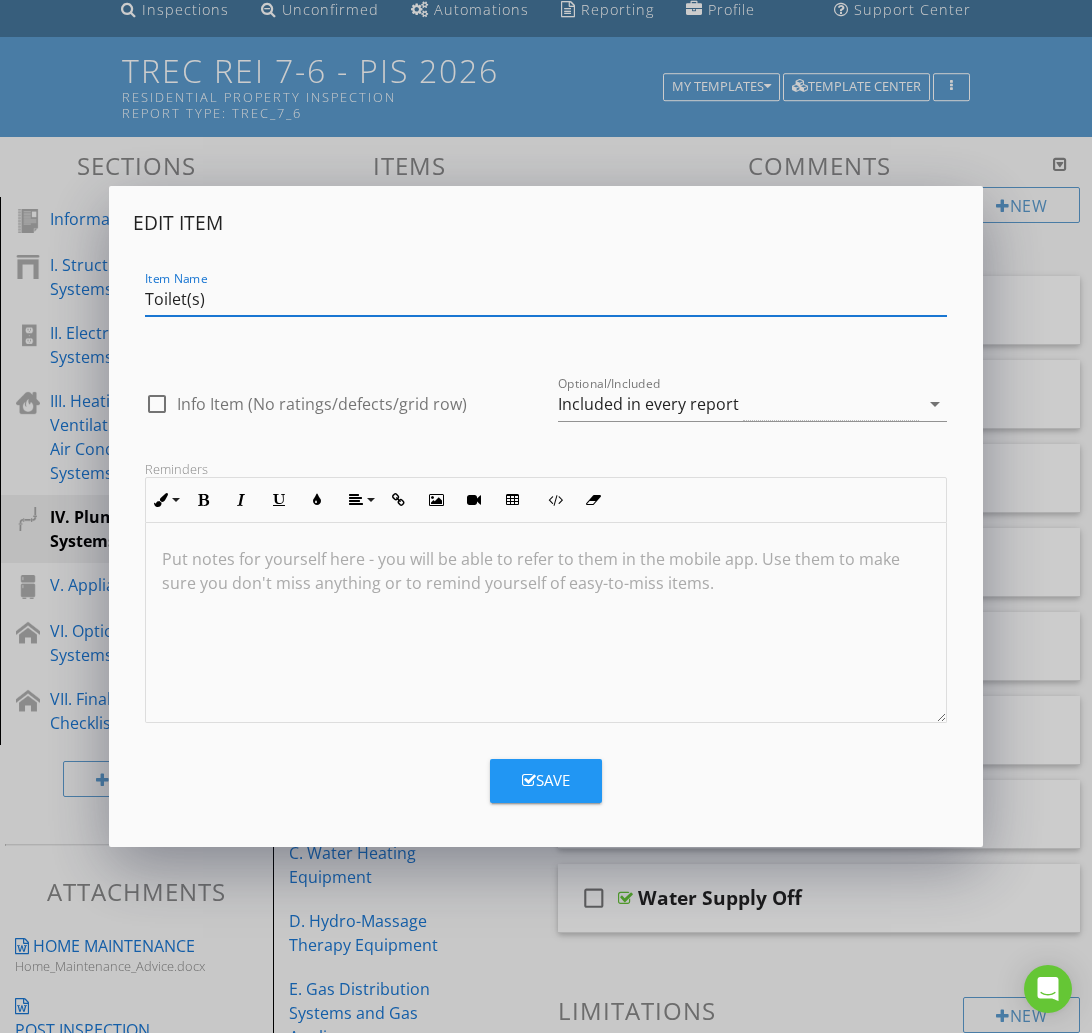 click on "Toilet(s)" at bounding box center [546, 299] 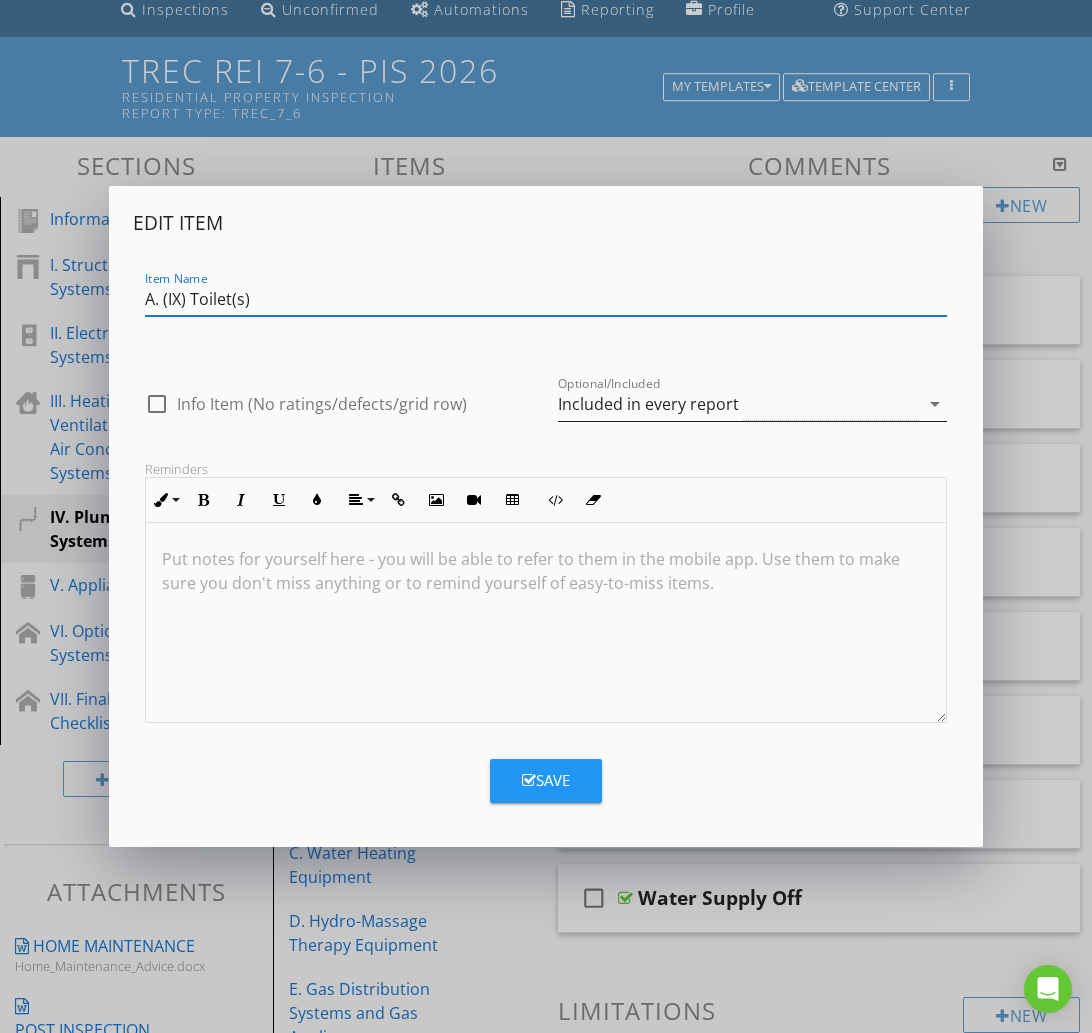 type on "A. (IX) Toilet(s)" 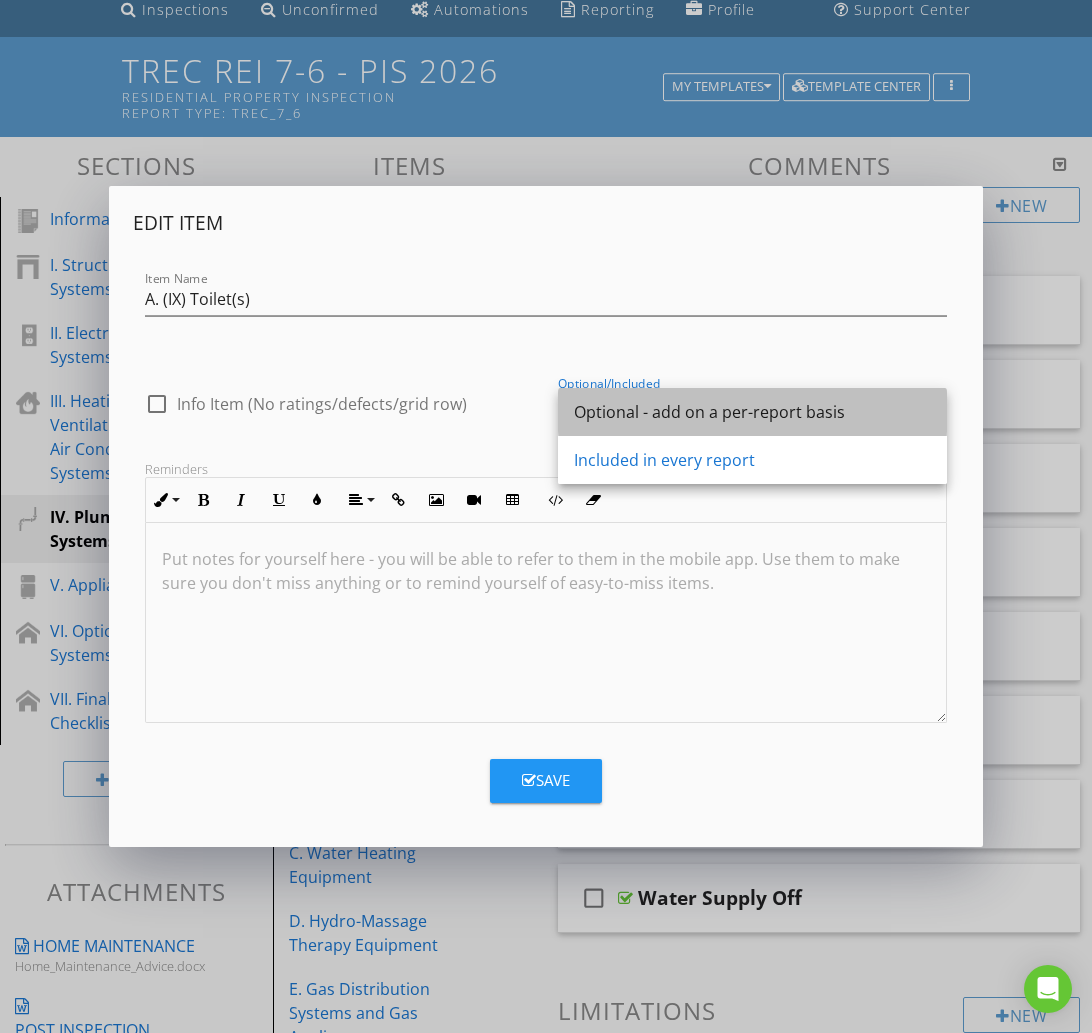 click on "Optional - add on a per-report basis" at bounding box center [752, 412] 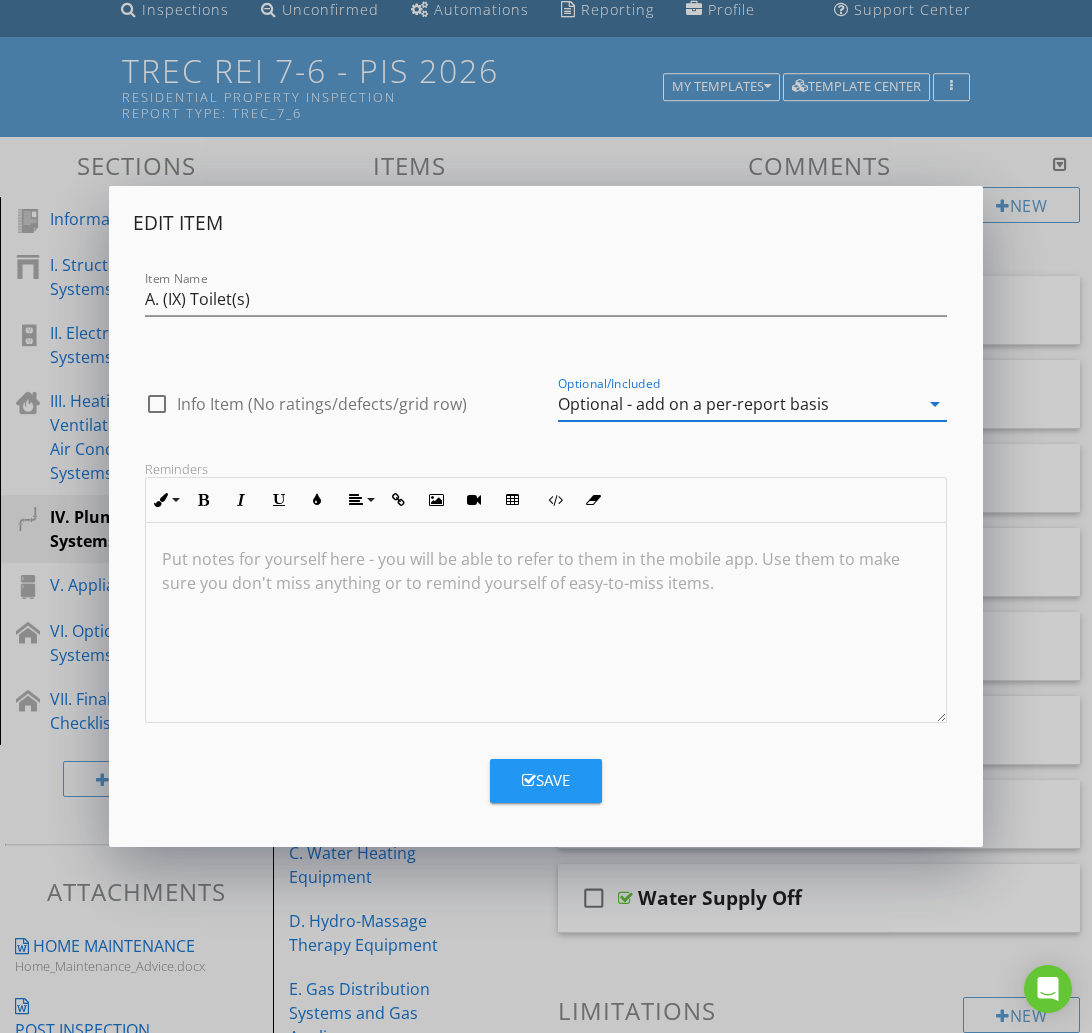 click on "Save" at bounding box center [546, 780] 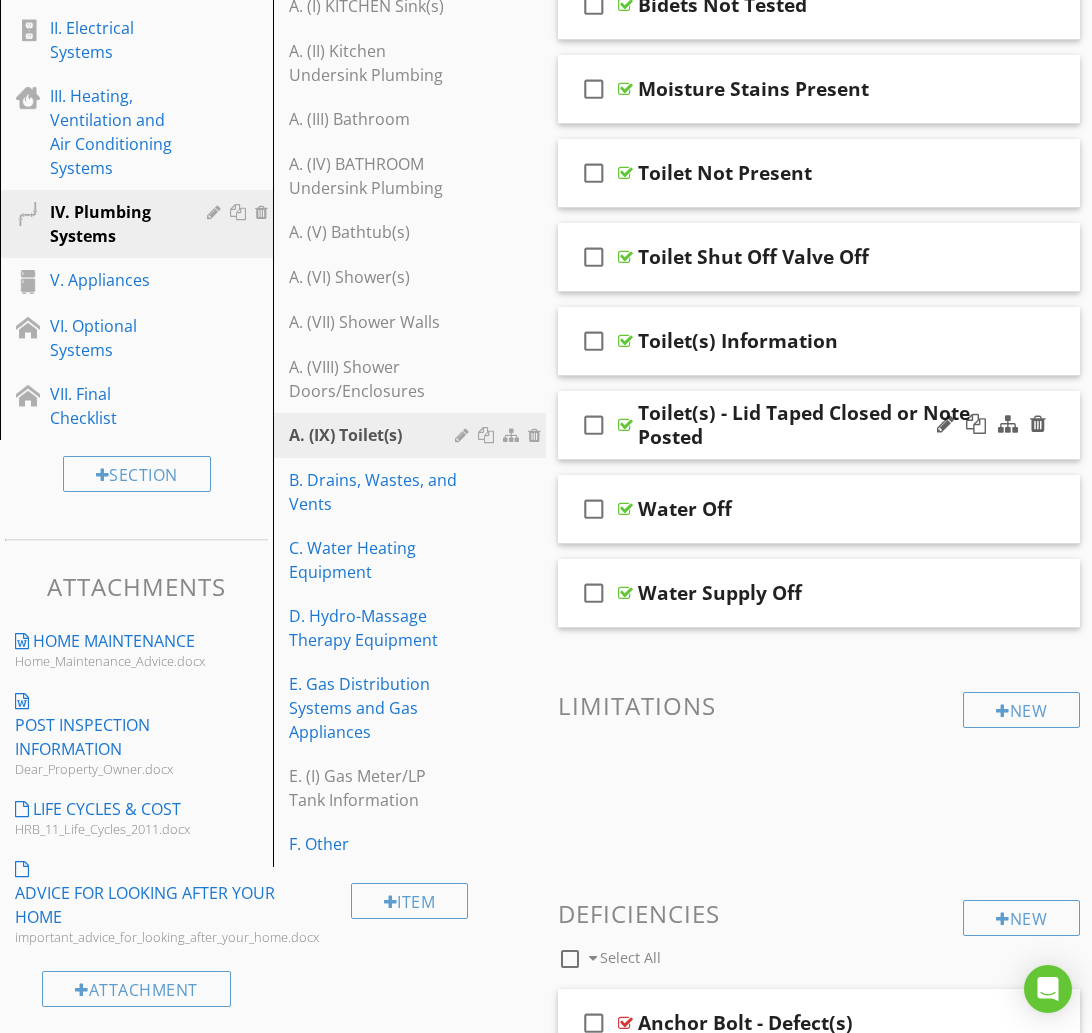 scroll, scrollTop: 450, scrollLeft: 0, axis: vertical 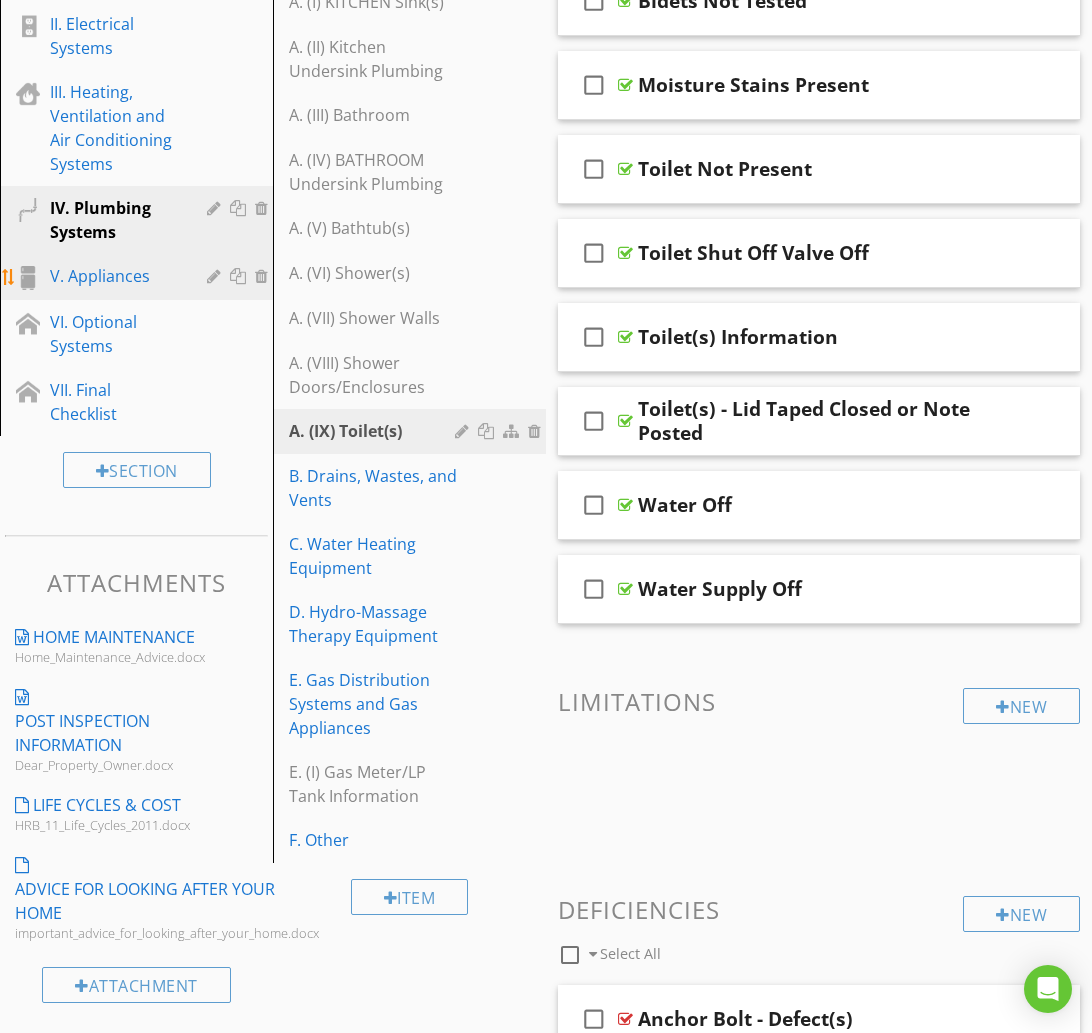 click on "V. Appliances" at bounding box center [114, 276] 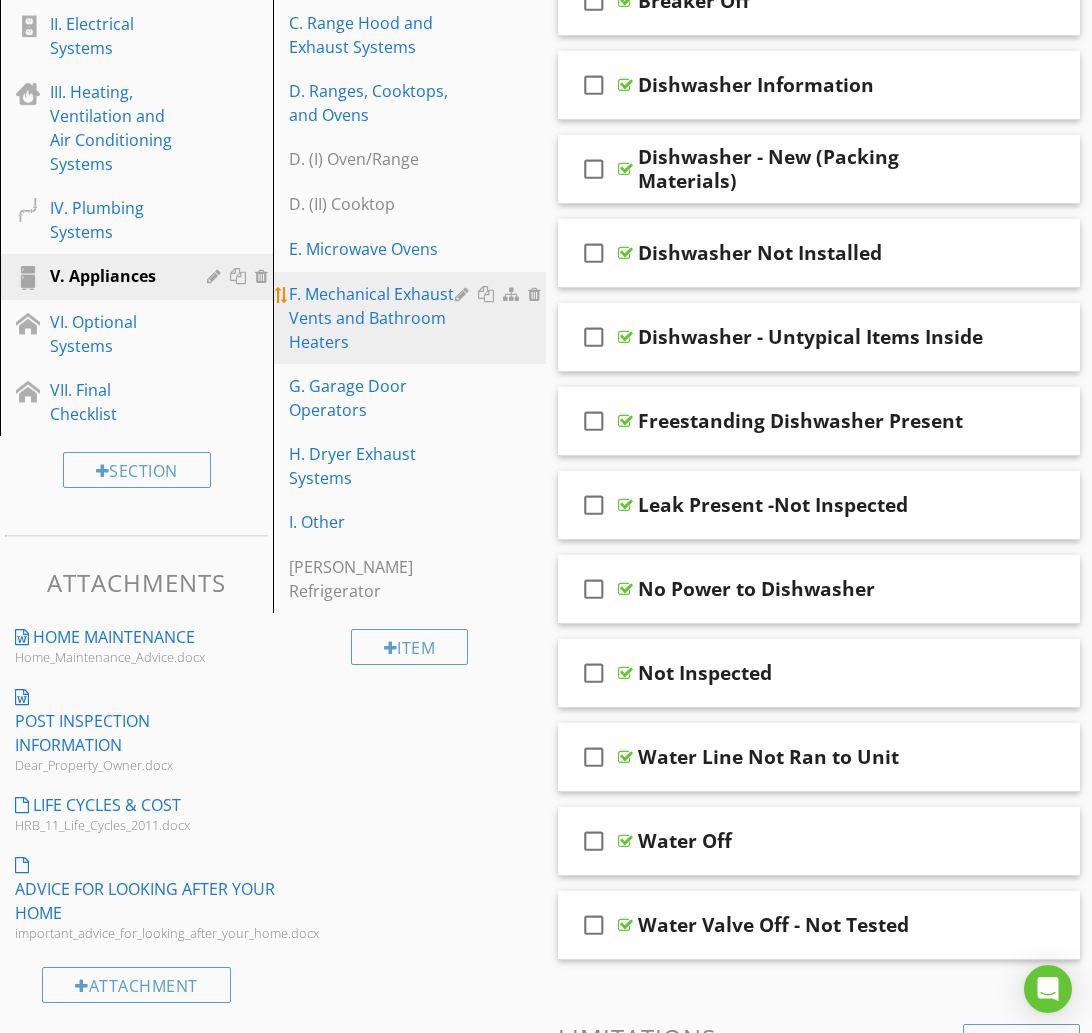 click on "F. Mechanical Exhaust Vents and Bathroom Heaters" at bounding box center (375, 318) 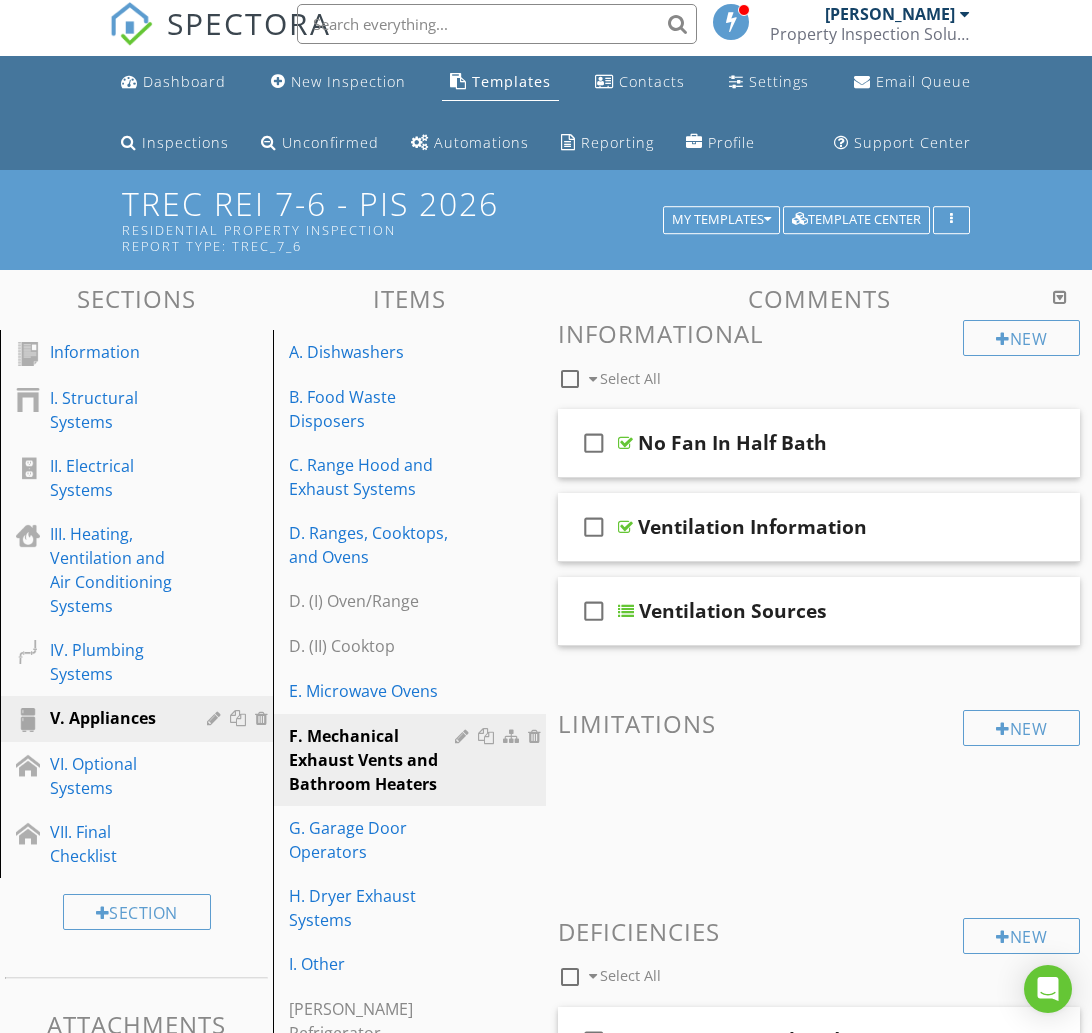 scroll, scrollTop: 0, scrollLeft: 0, axis: both 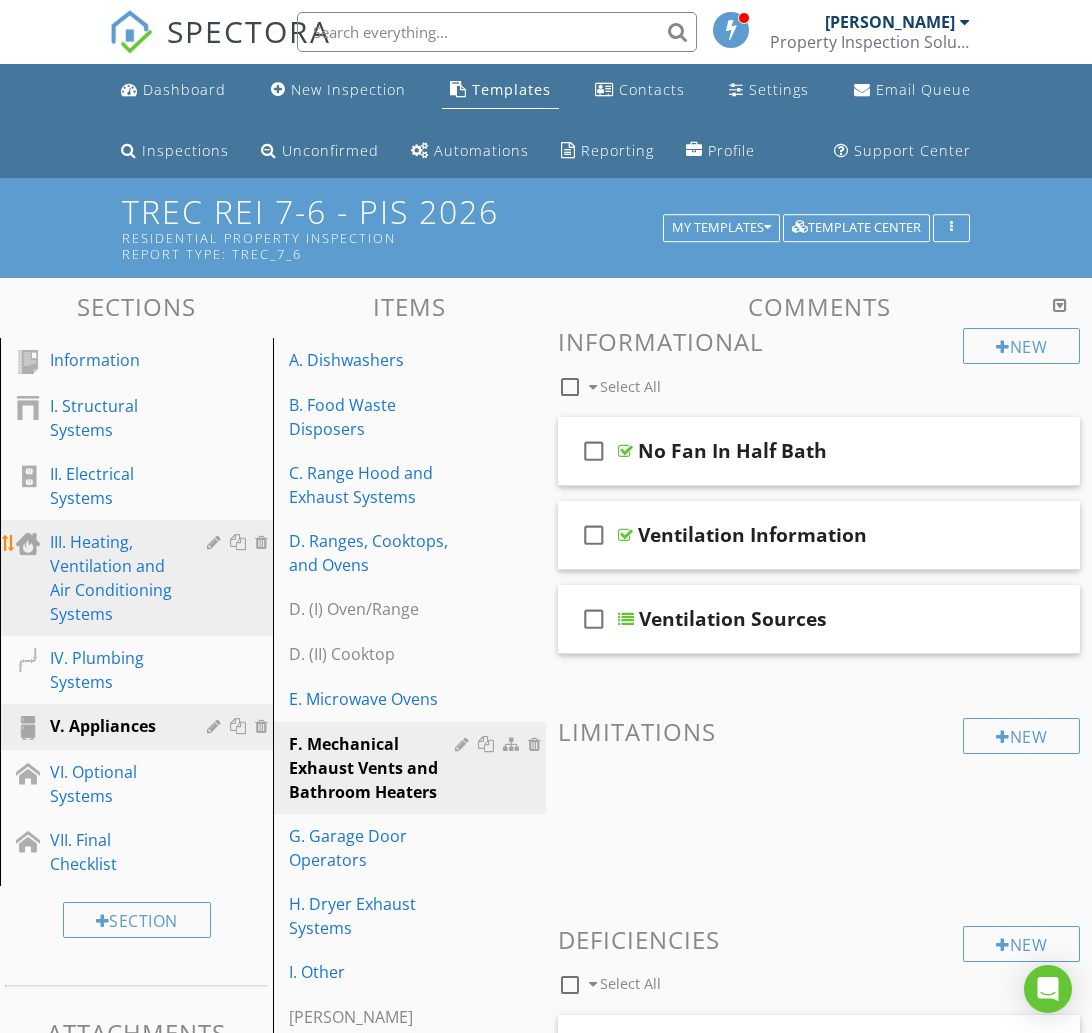click on "III. Heating, Ventilation and Air Conditioning Systems" at bounding box center (114, 578) 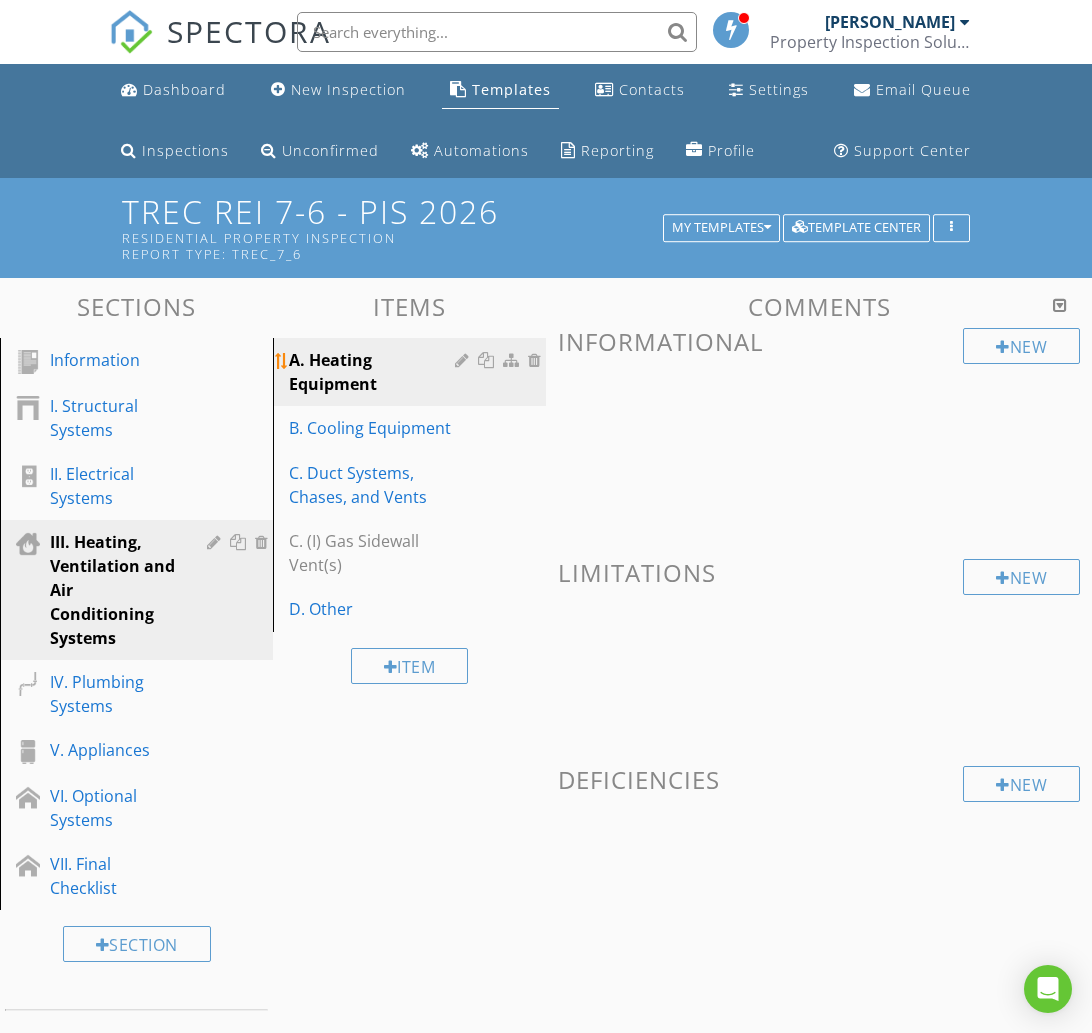 click on "A. Heating Equipment" at bounding box center [375, 372] 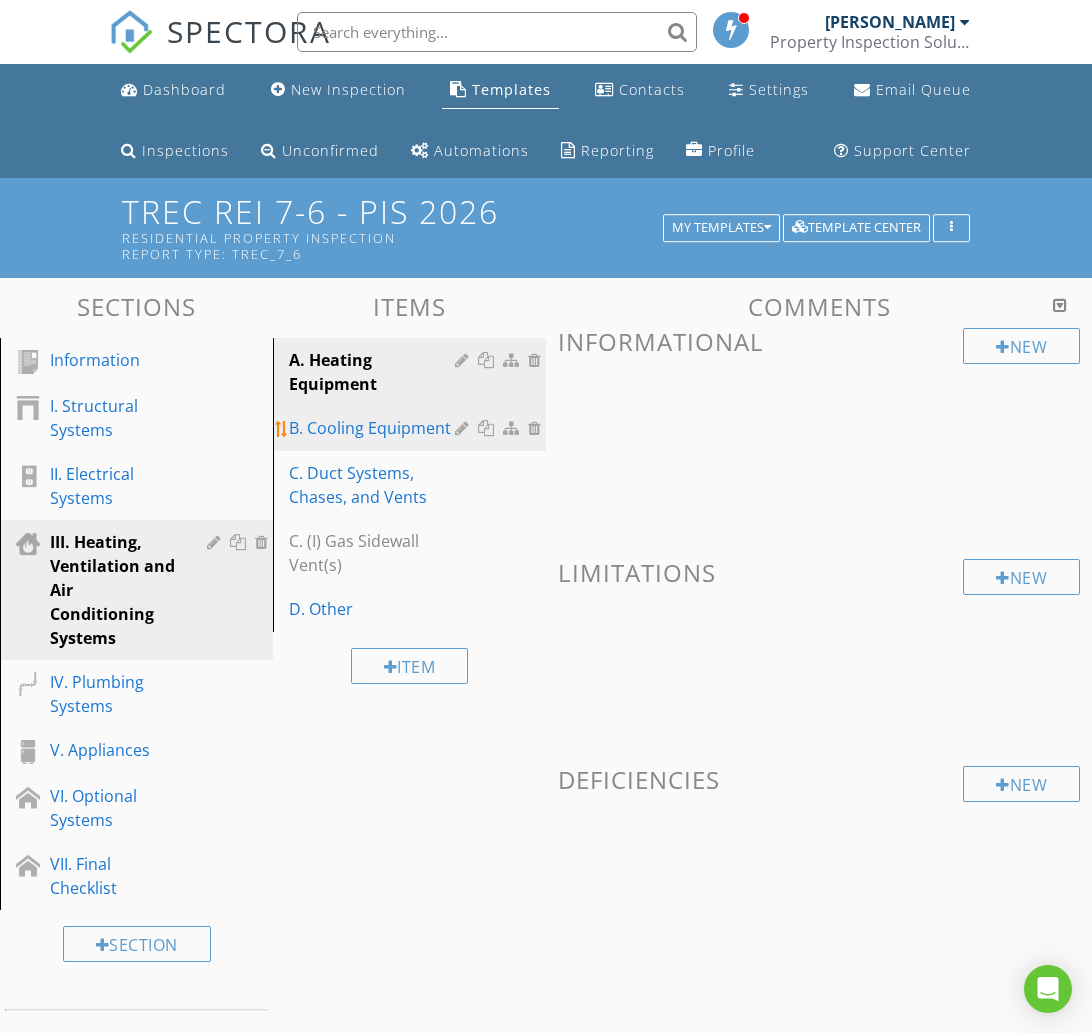 click on "B. Cooling Equipment" at bounding box center (412, 428) 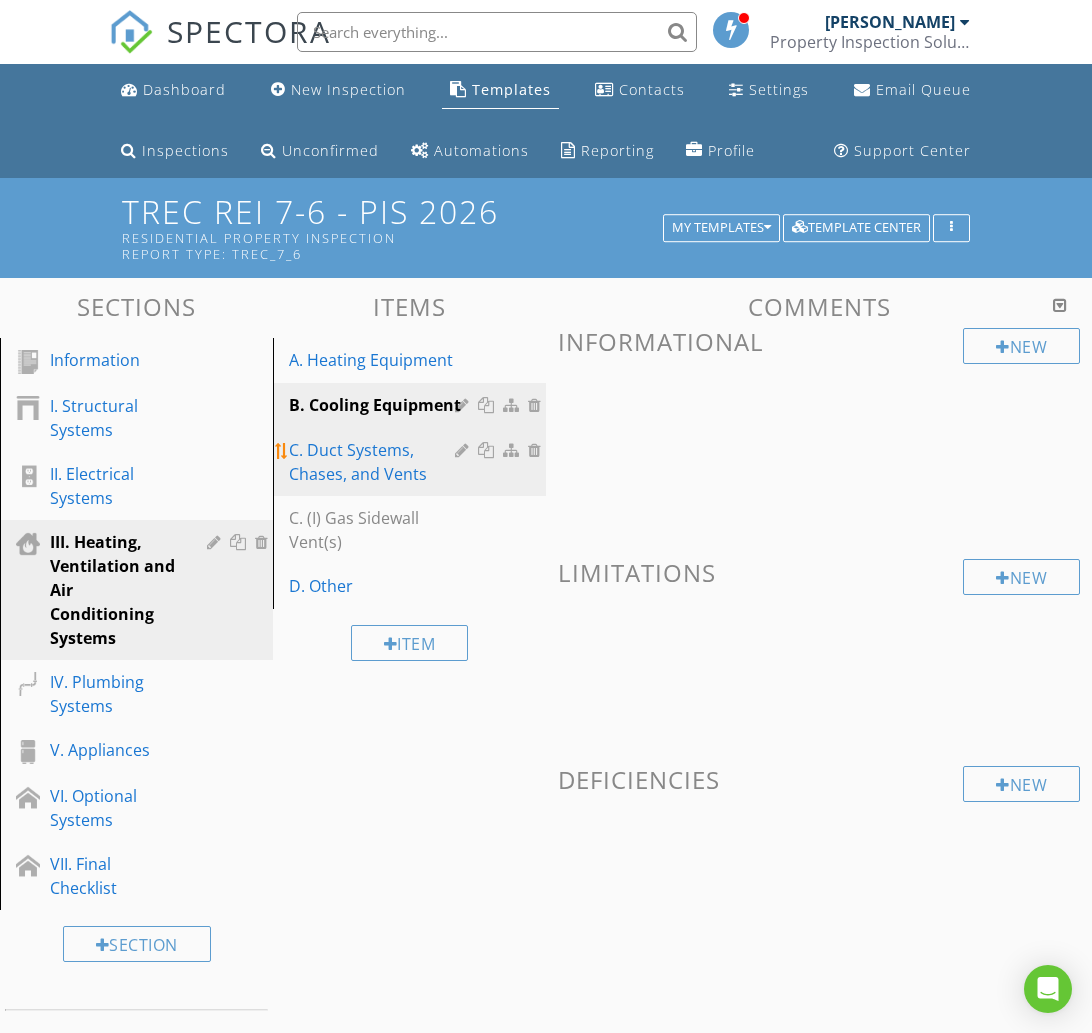 click on "C. Duct Systems, Chases, and Vents" at bounding box center [375, 462] 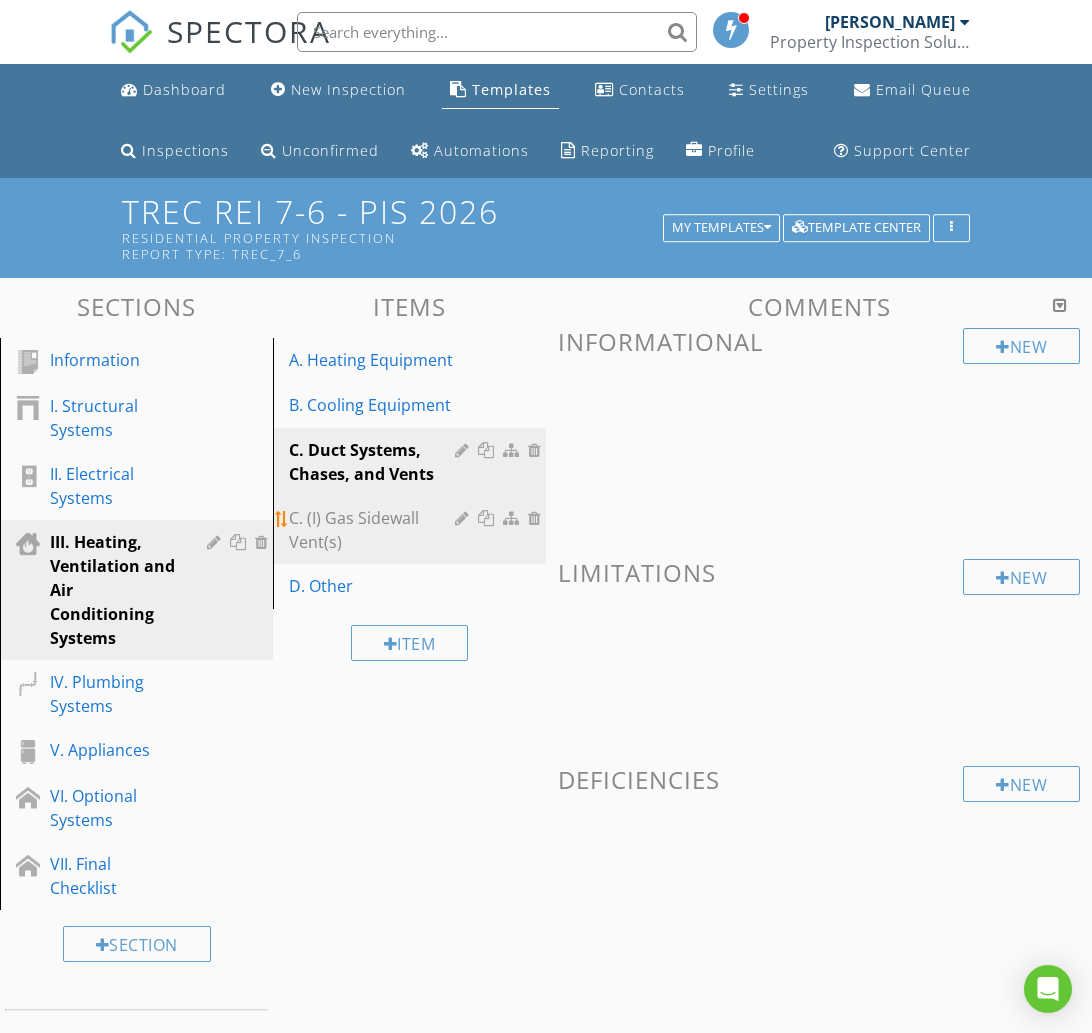 click on "C. (I) Gas Sidewall Vent(s)" at bounding box center (375, 530) 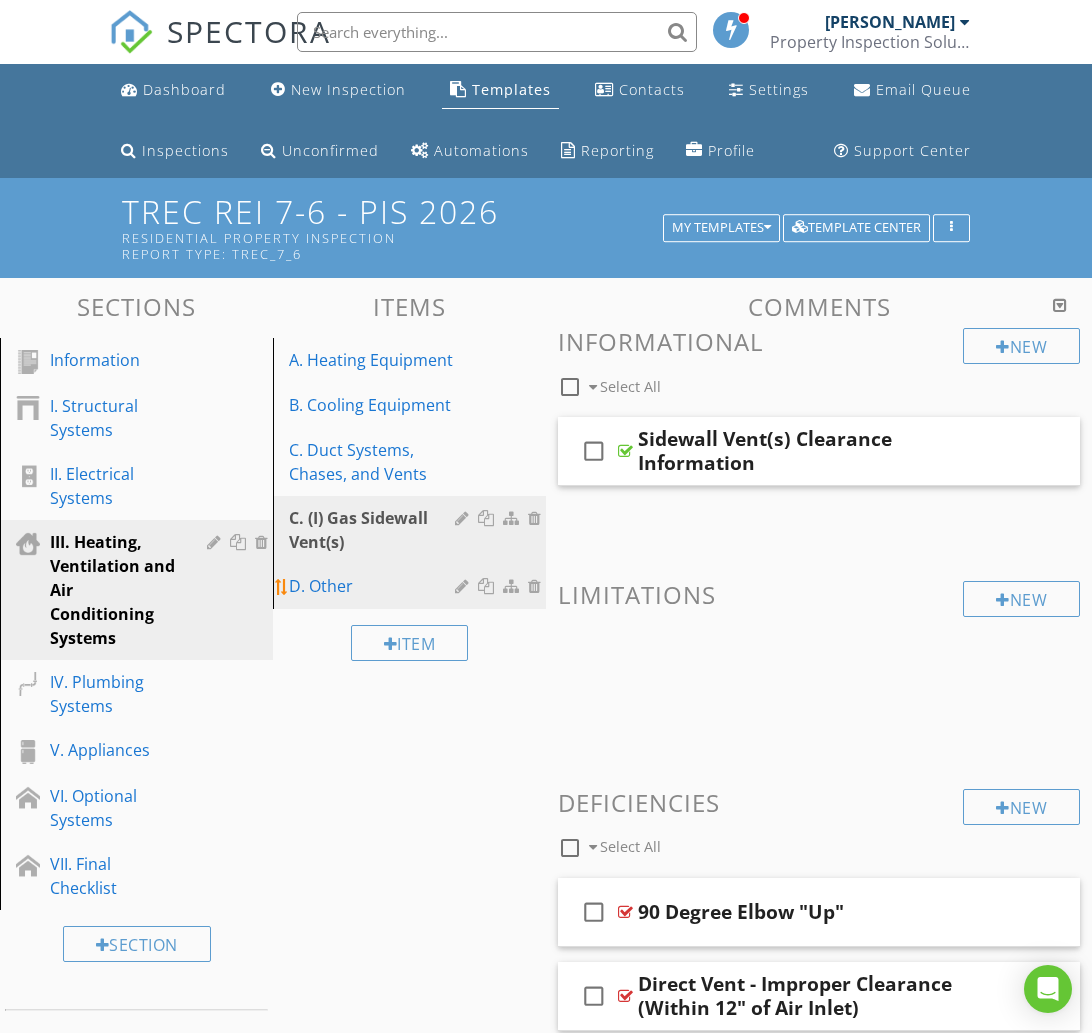 click on "D. Other" at bounding box center [375, 586] 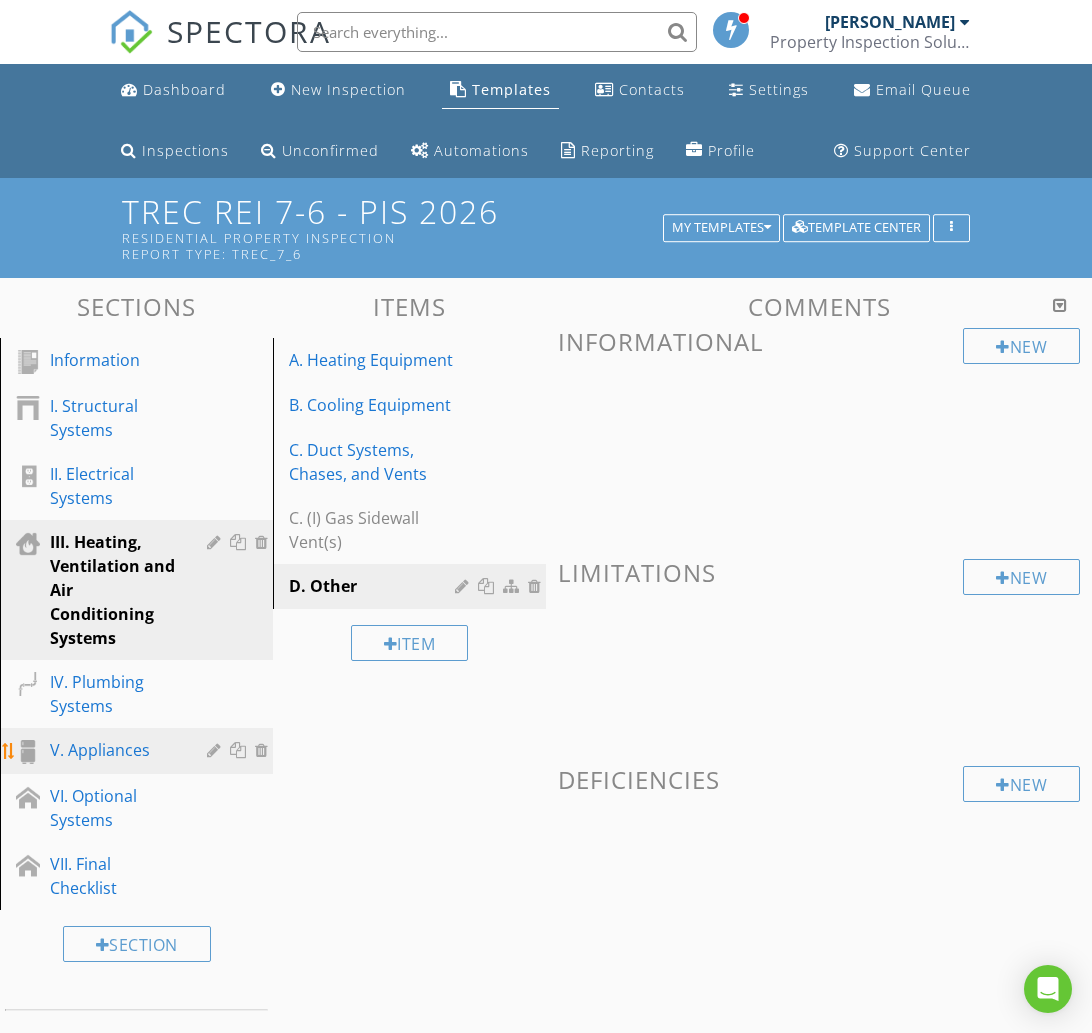 click on "V. Appliances" at bounding box center (114, 750) 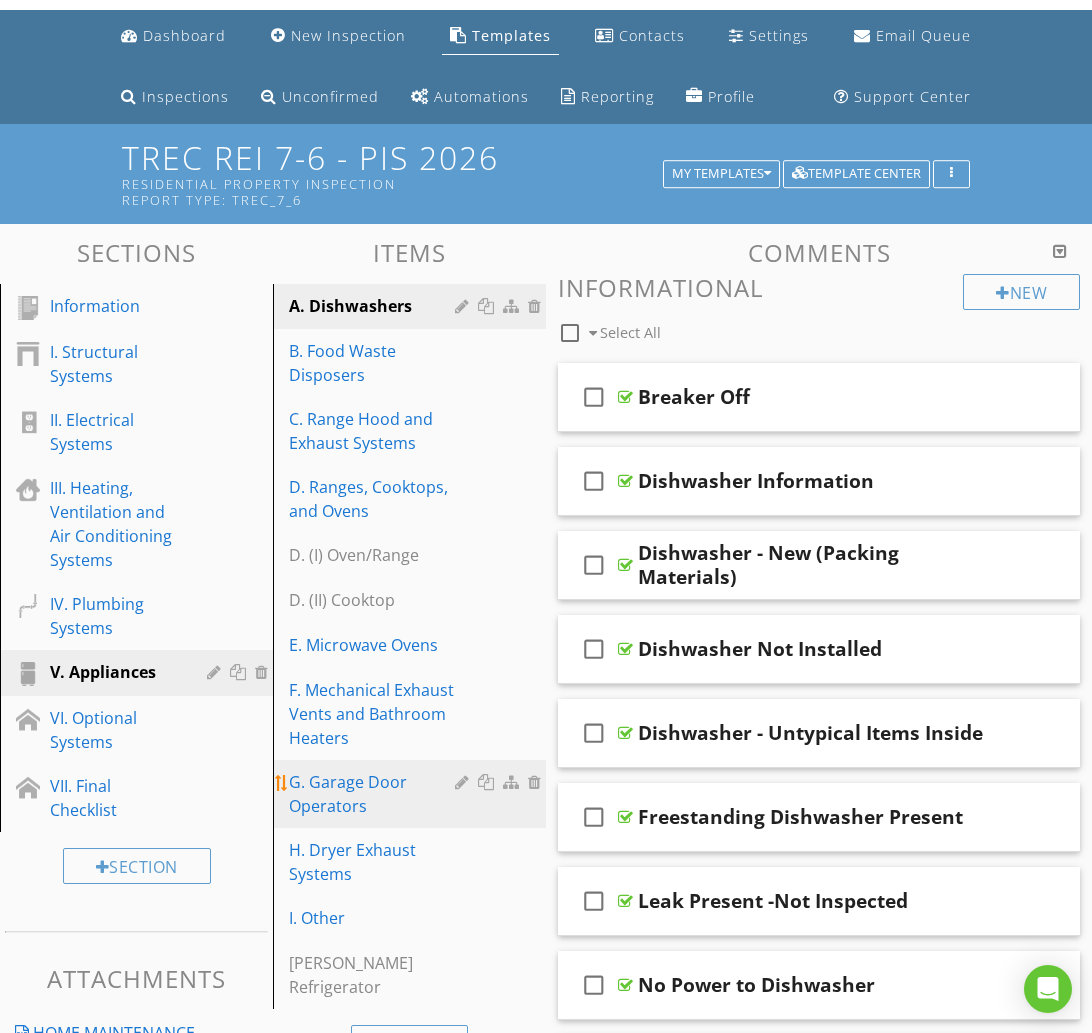 scroll, scrollTop: 39, scrollLeft: 0, axis: vertical 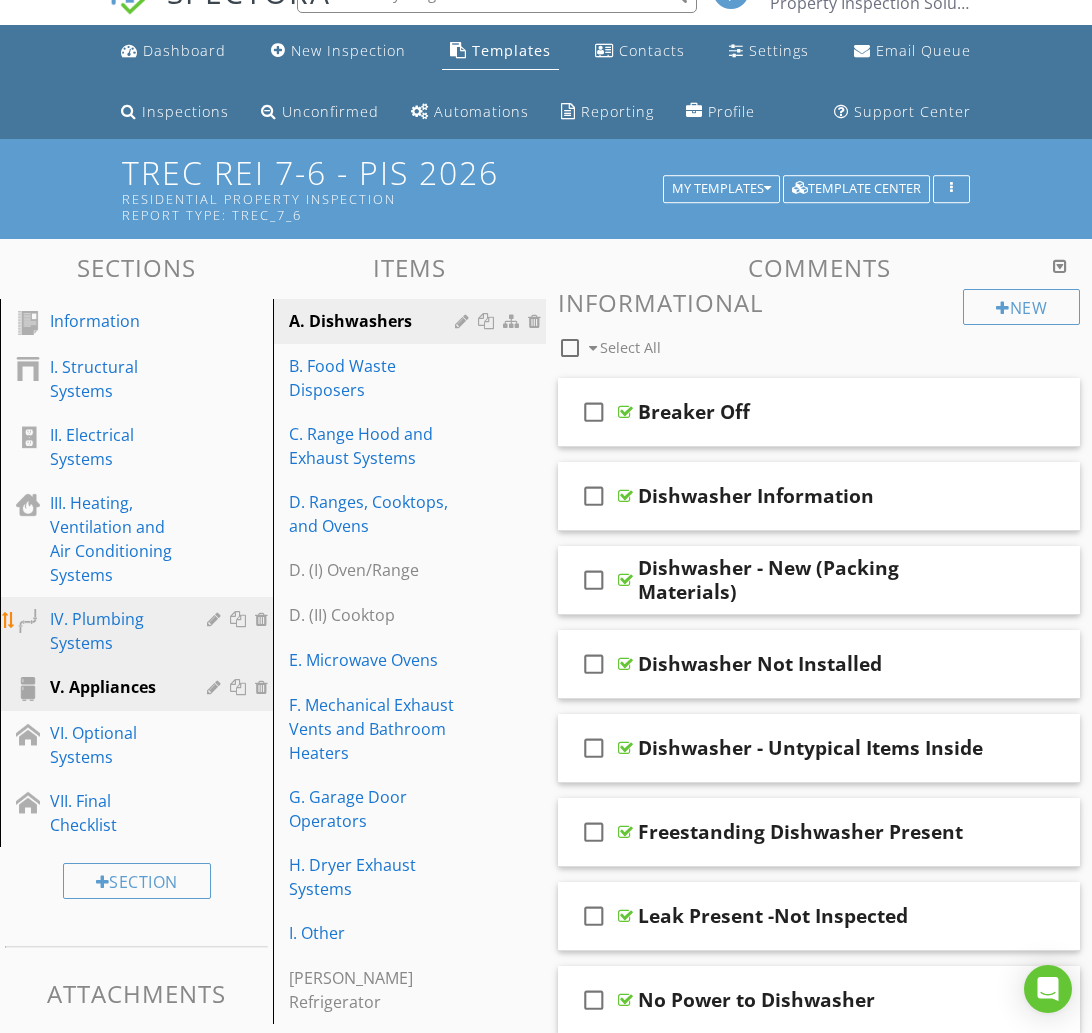 click on "IV. Plumbing Systems" at bounding box center (114, 631) 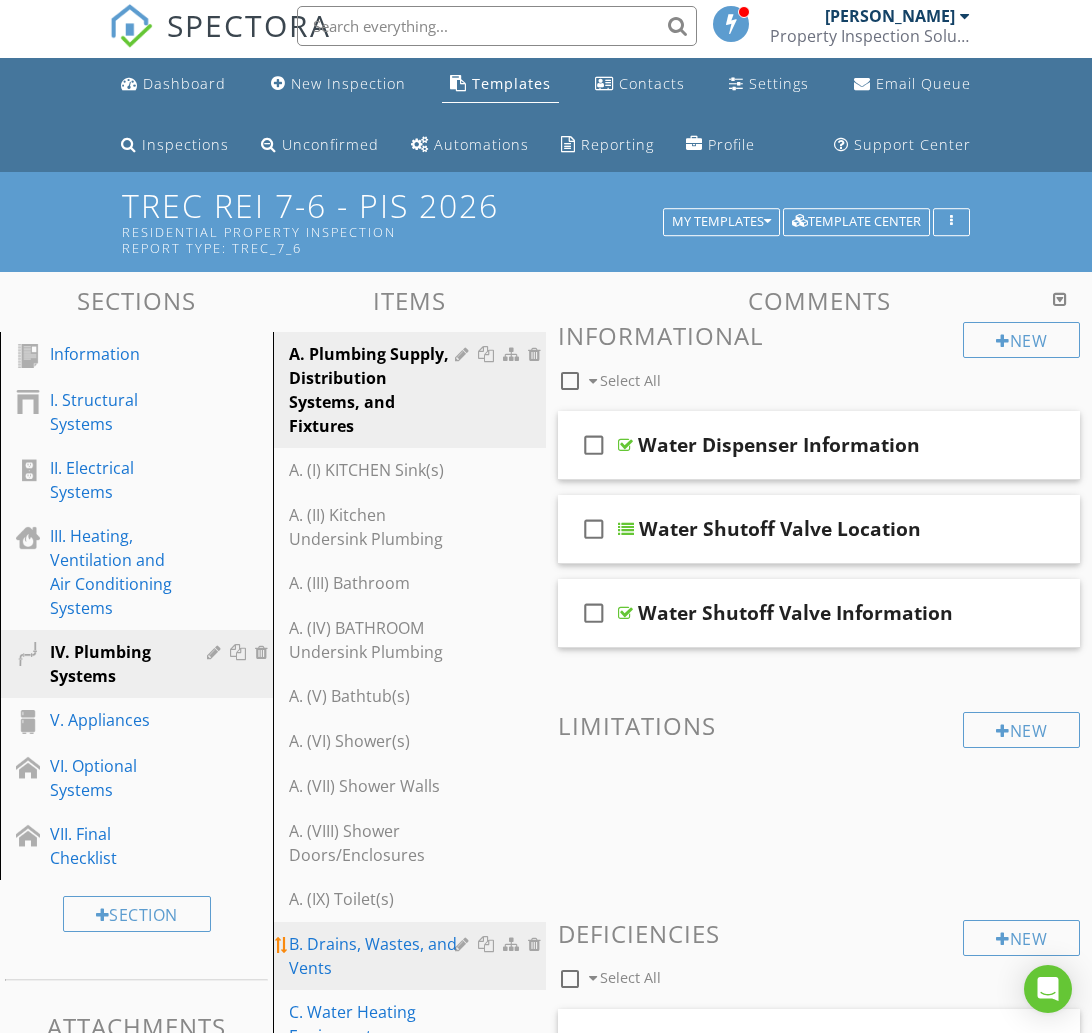 scroll, scrollTop: 0, scrollLeft: 0, axis: both 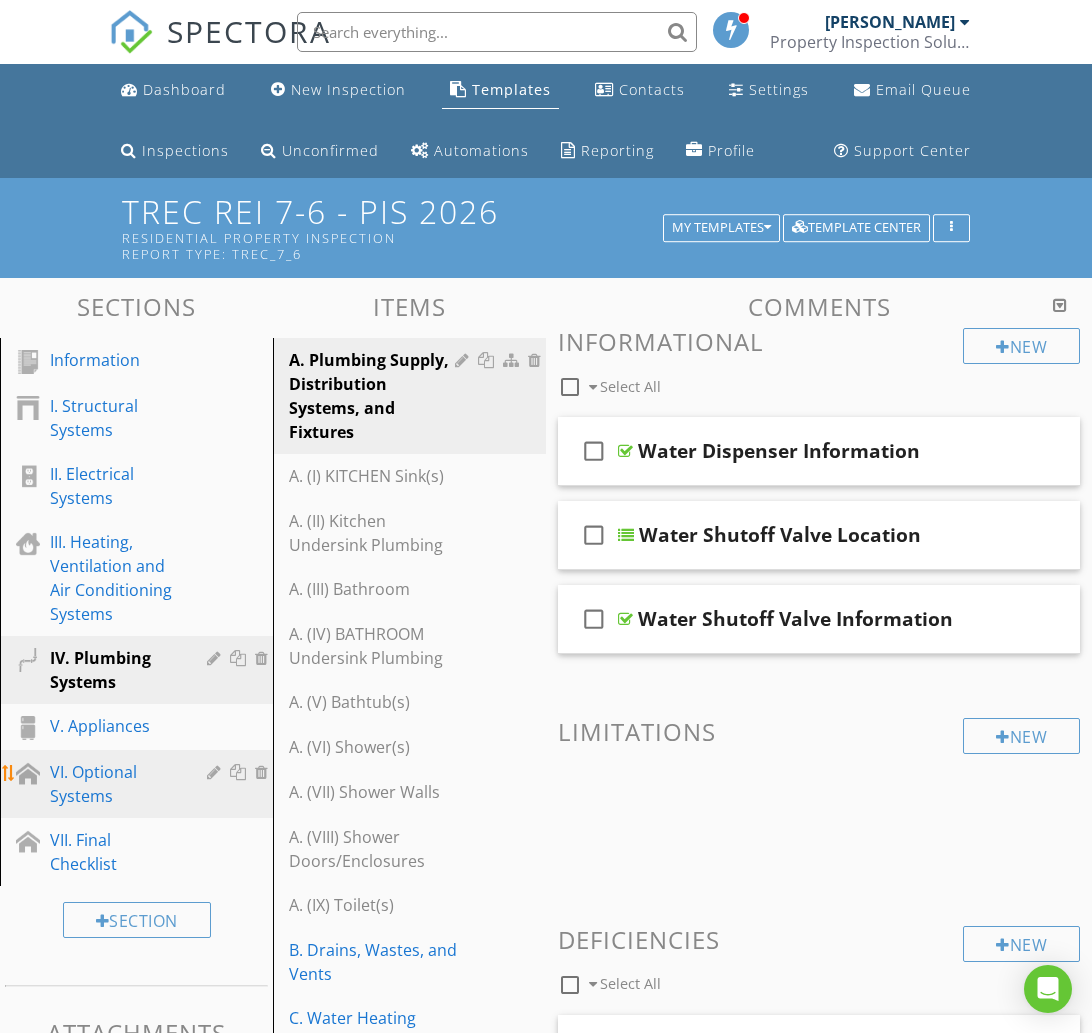 click on "VI. Optional Systems" at bounding box center [114, 784] 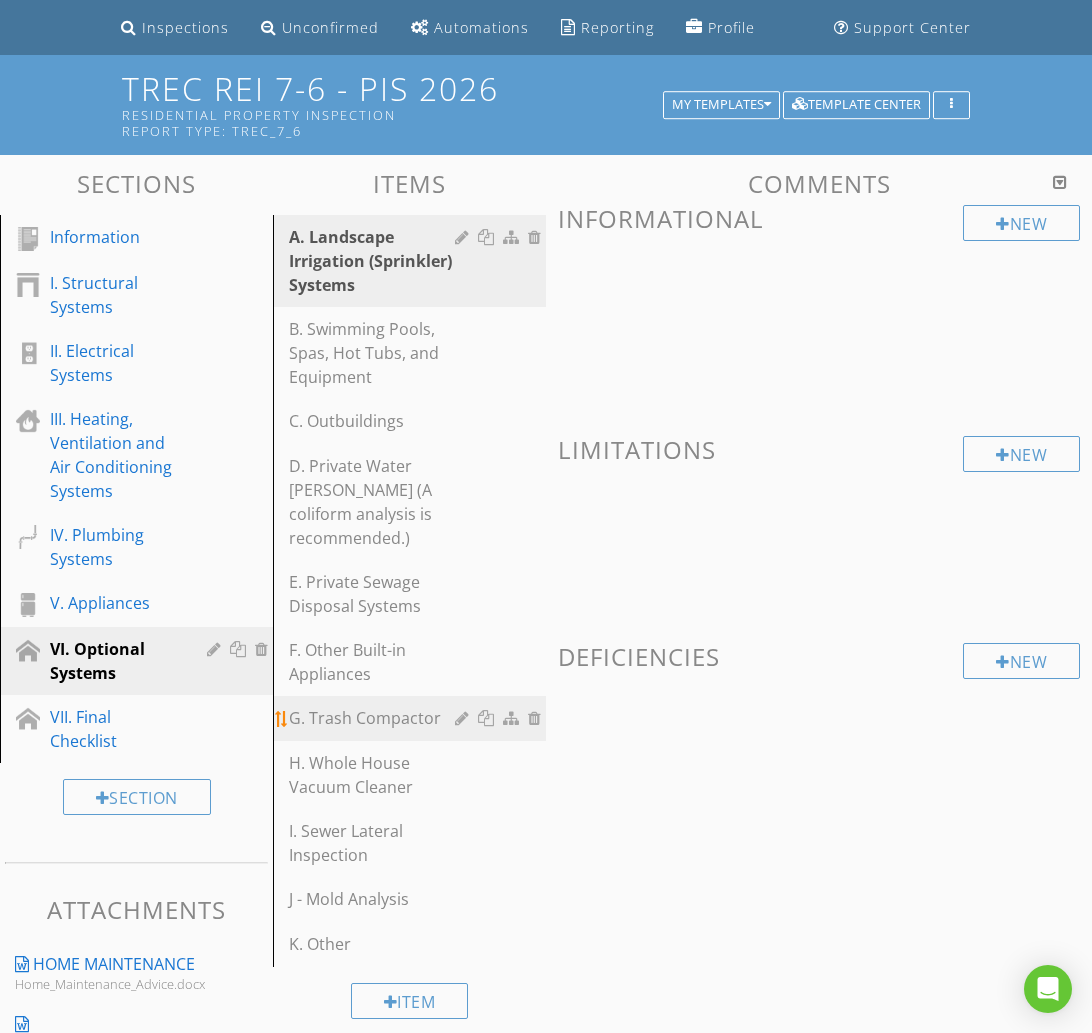 scroll, scrollTop: 0, scrollLeft: 0, axis: both 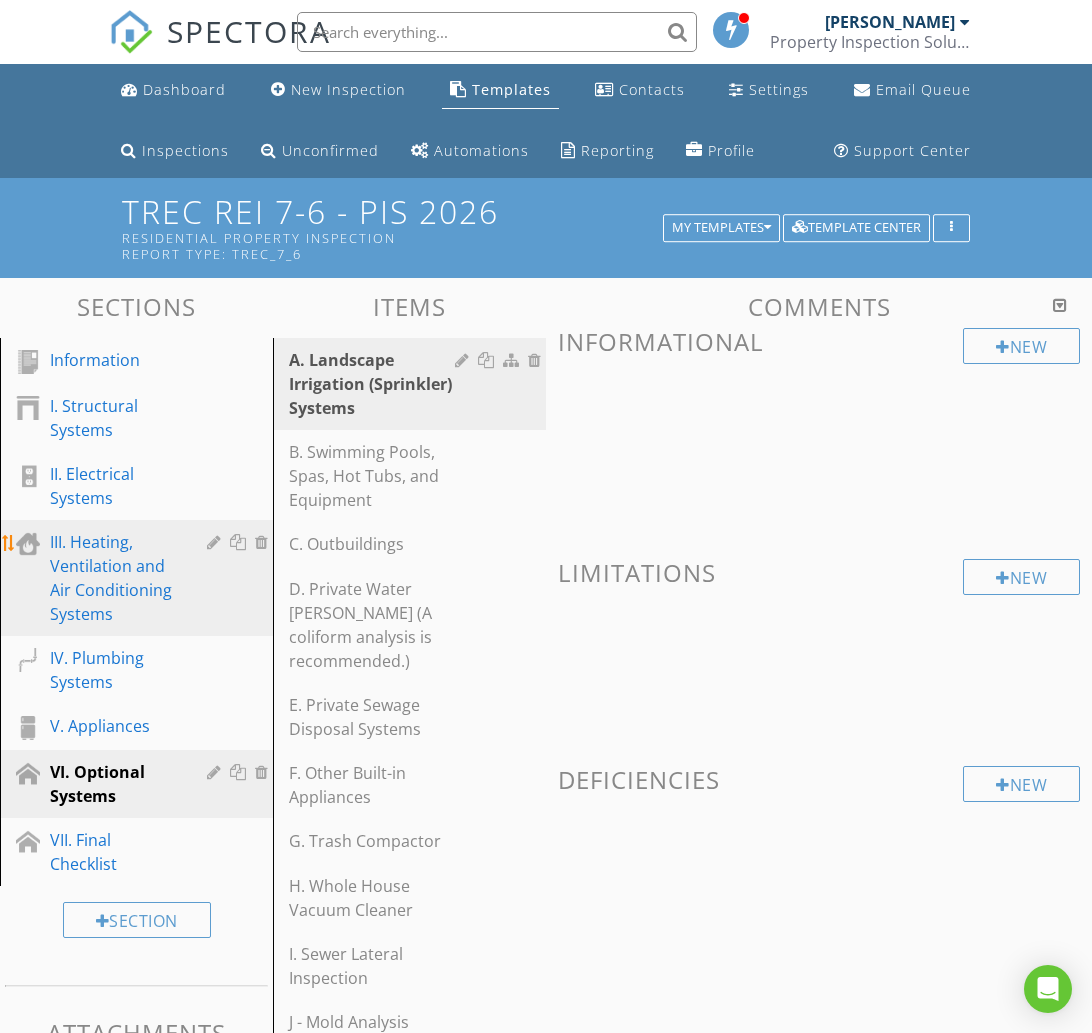 click on "III. Heating, Ventilation and Air Conditioning Systems" at bounding box center (114, 578) 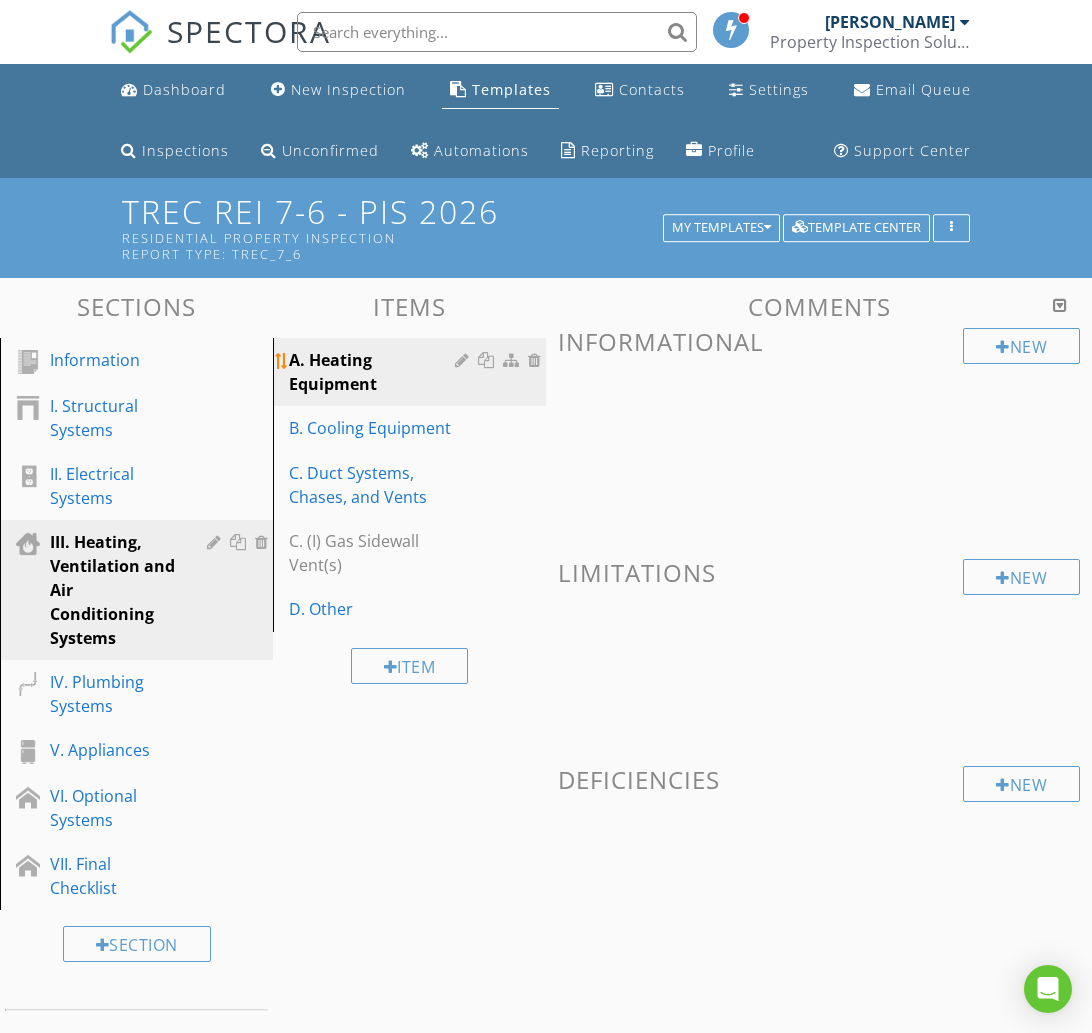 click on "A. Heating Equipment" at bounding box center (375, 372) 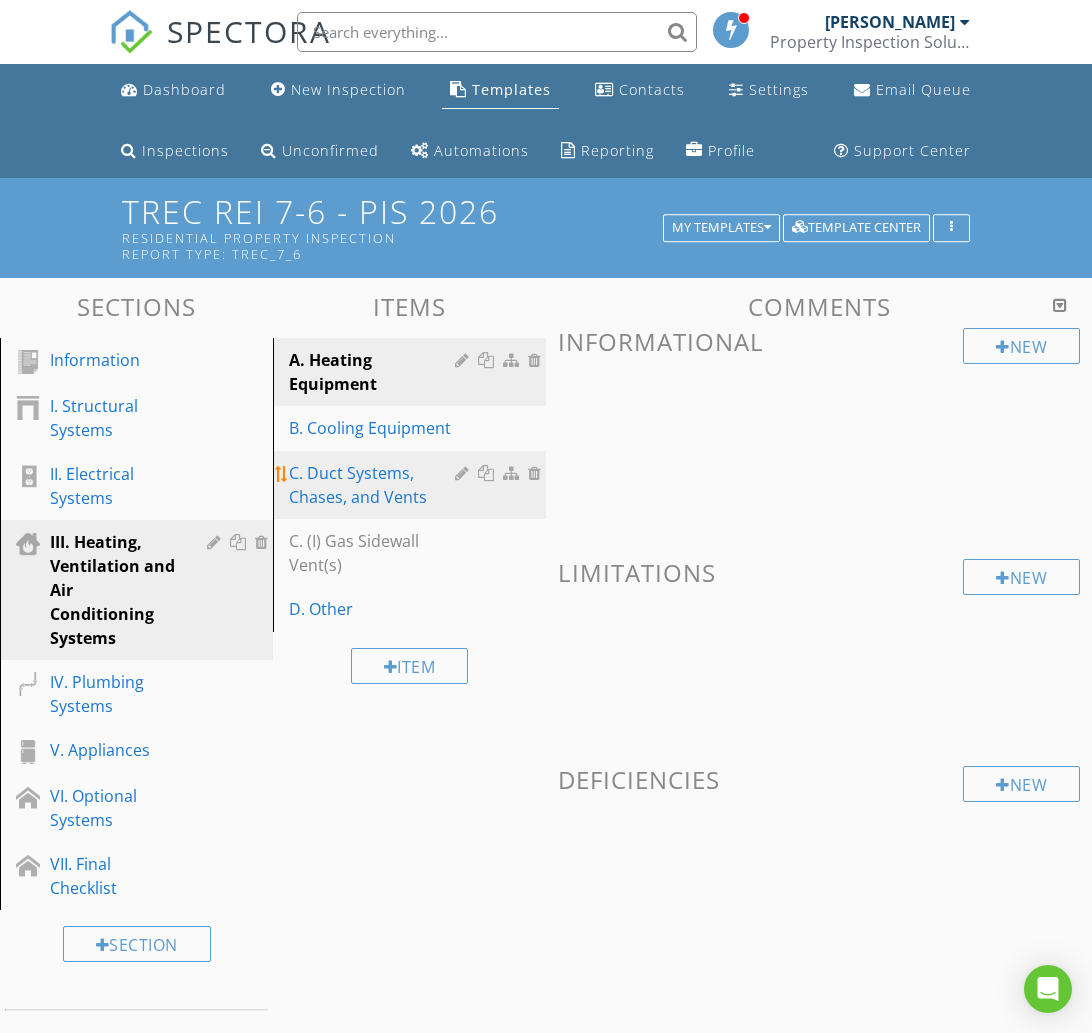 click on "C. Duct Systems, Chases, and Vents" at bounding box center [375, 485] 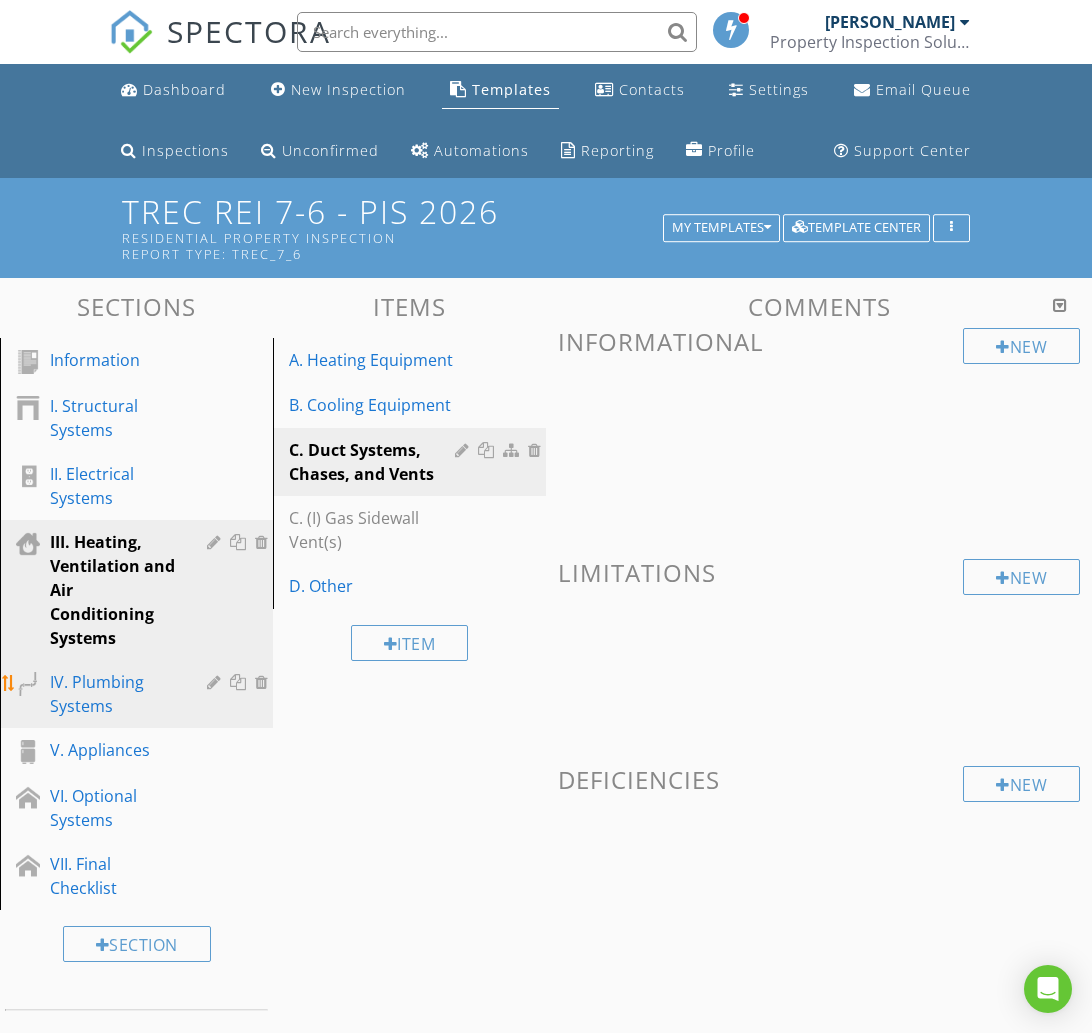 click on "IV. Plumbing Systems" at bounding box center [114, 694] 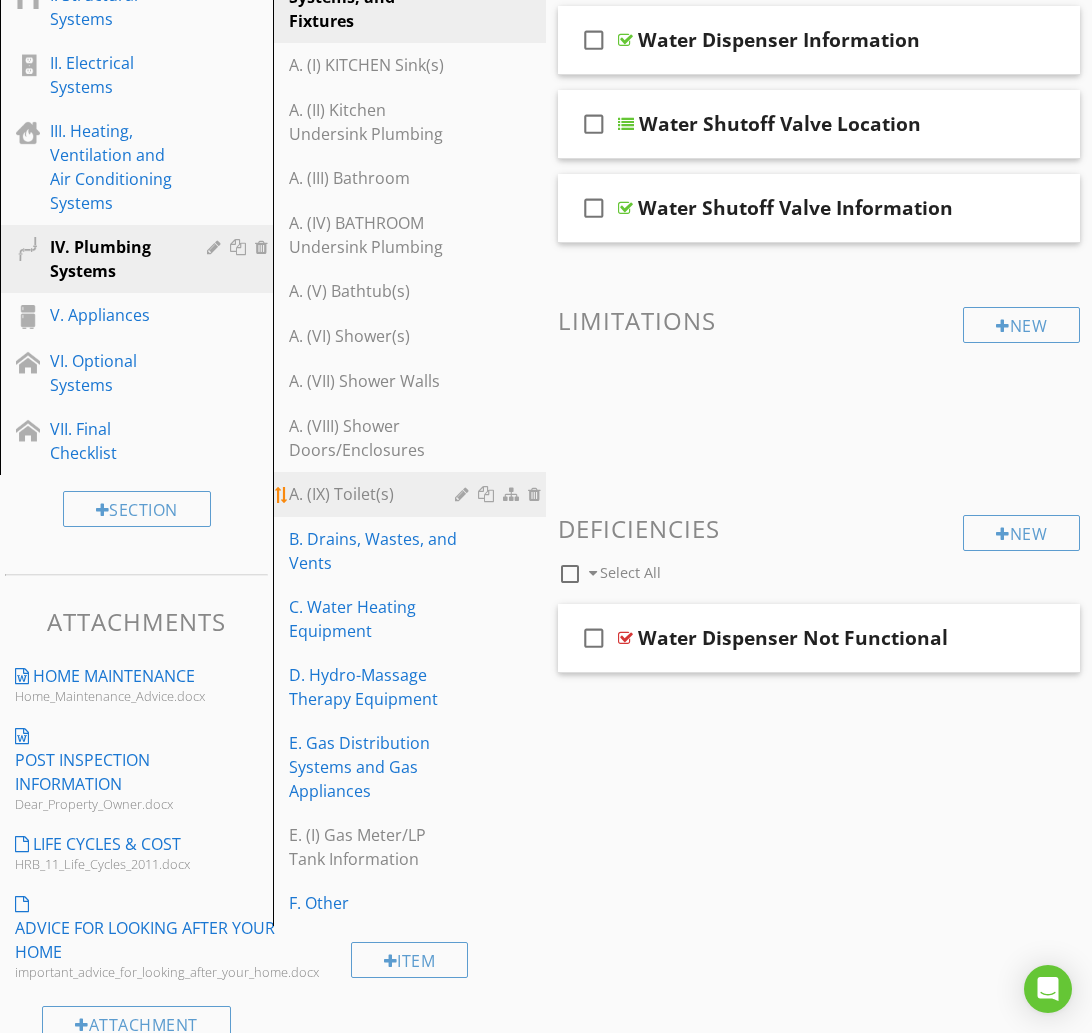 scroll, scrollTop: 415, scrollLeft: 0, axis: vertical 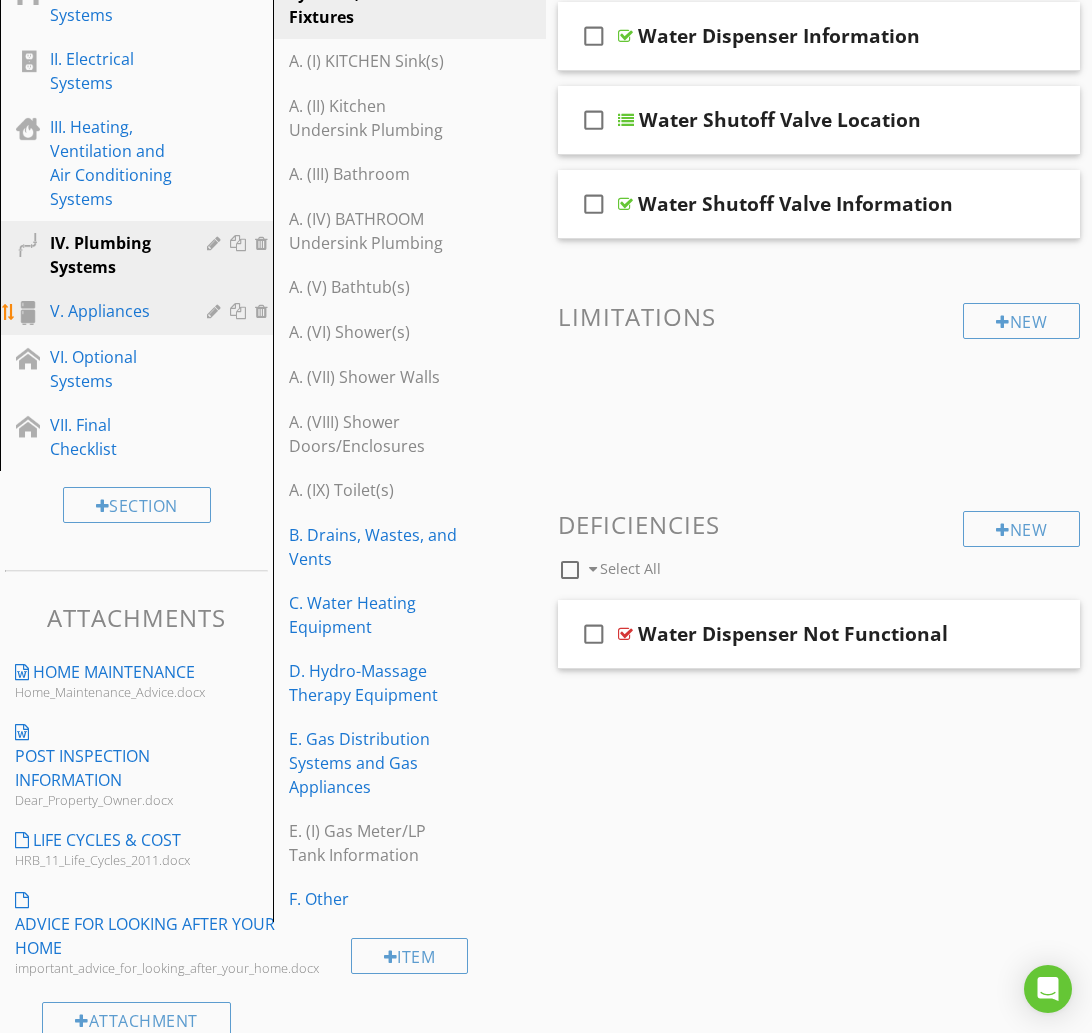 click on "V. Appliances" at bounding box center (114, 311) 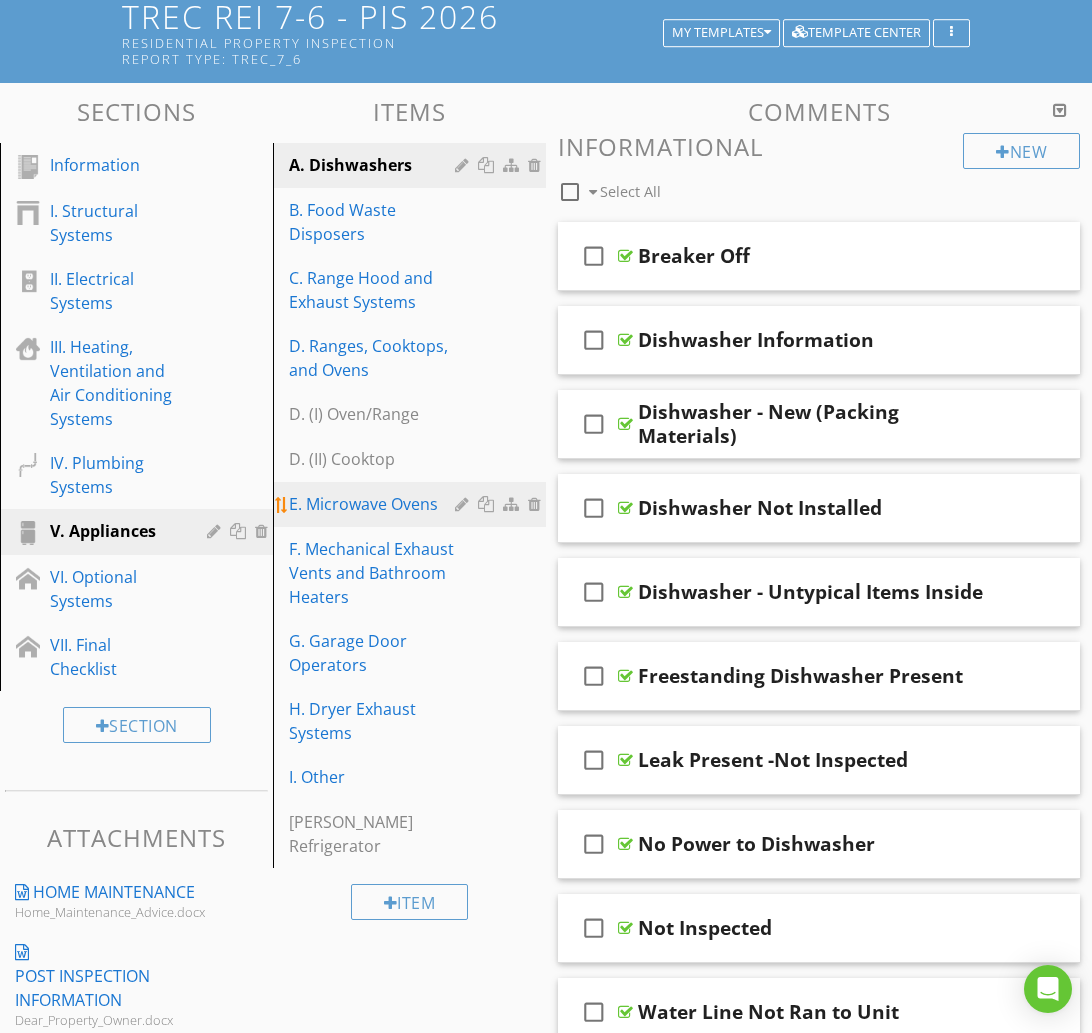 scroll, scrollTop: 201, scrollLeft: 0, axis: vertical 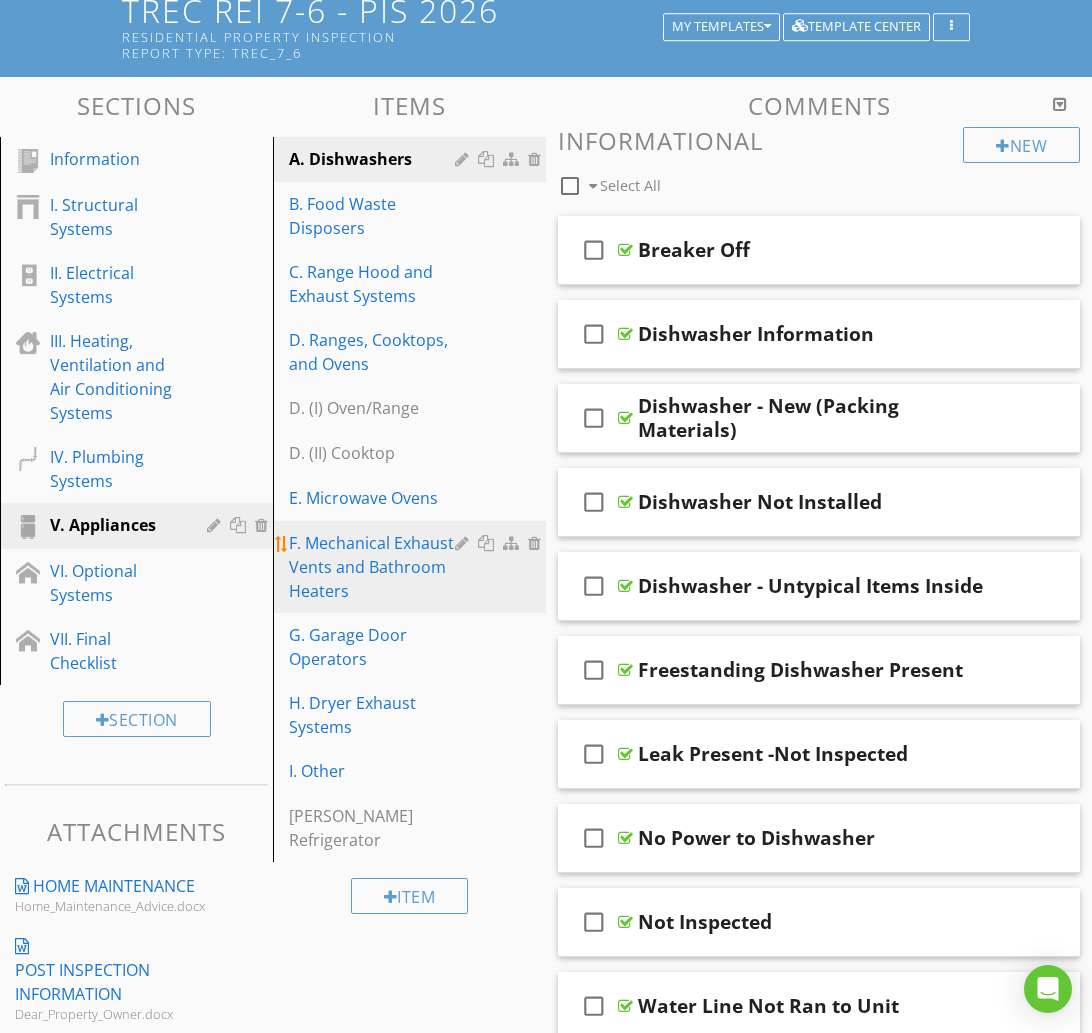 click on "F. Mechanical Exhaust Vents and Bathroom Heaters" at bounding box center (375, 567) 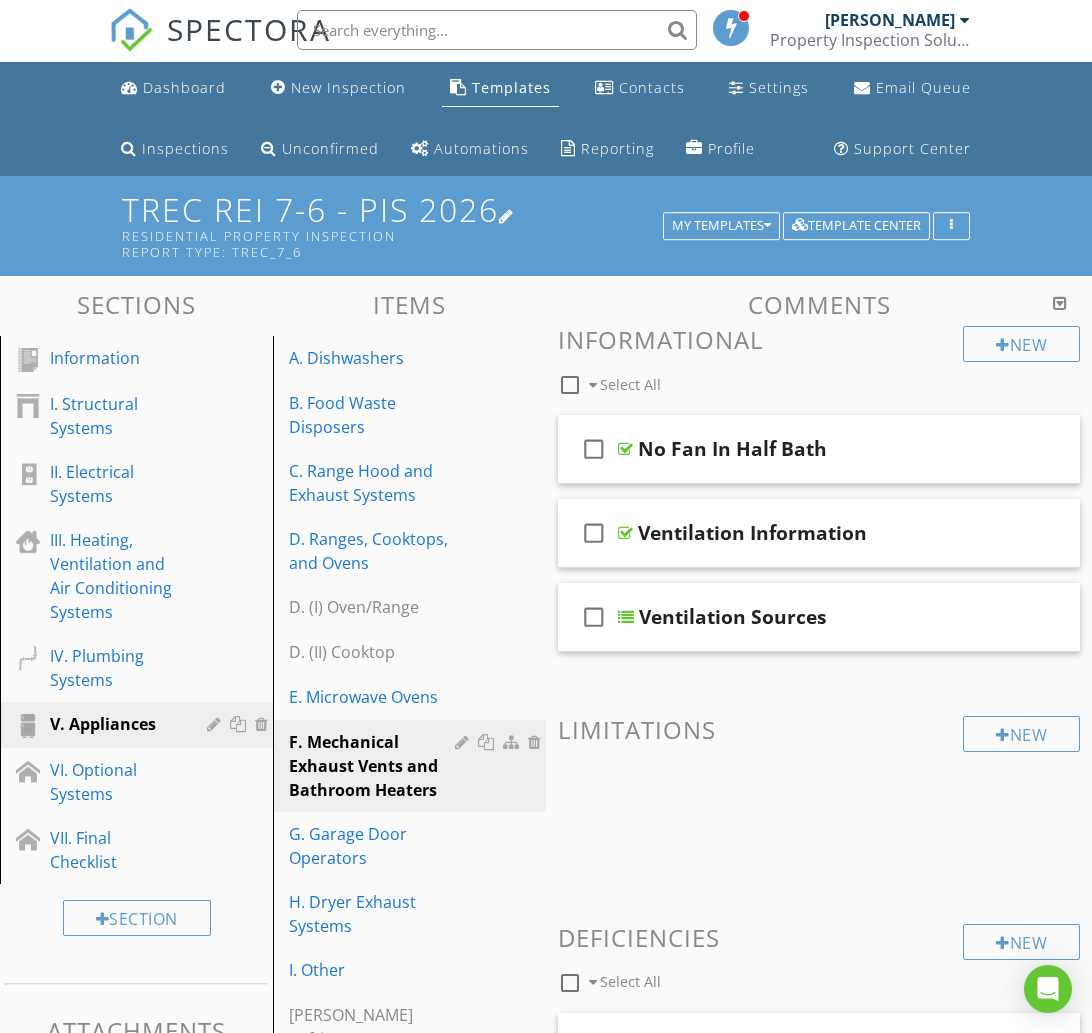 scroll, scrollTop: 0, scrollLeft: 0, axis: both 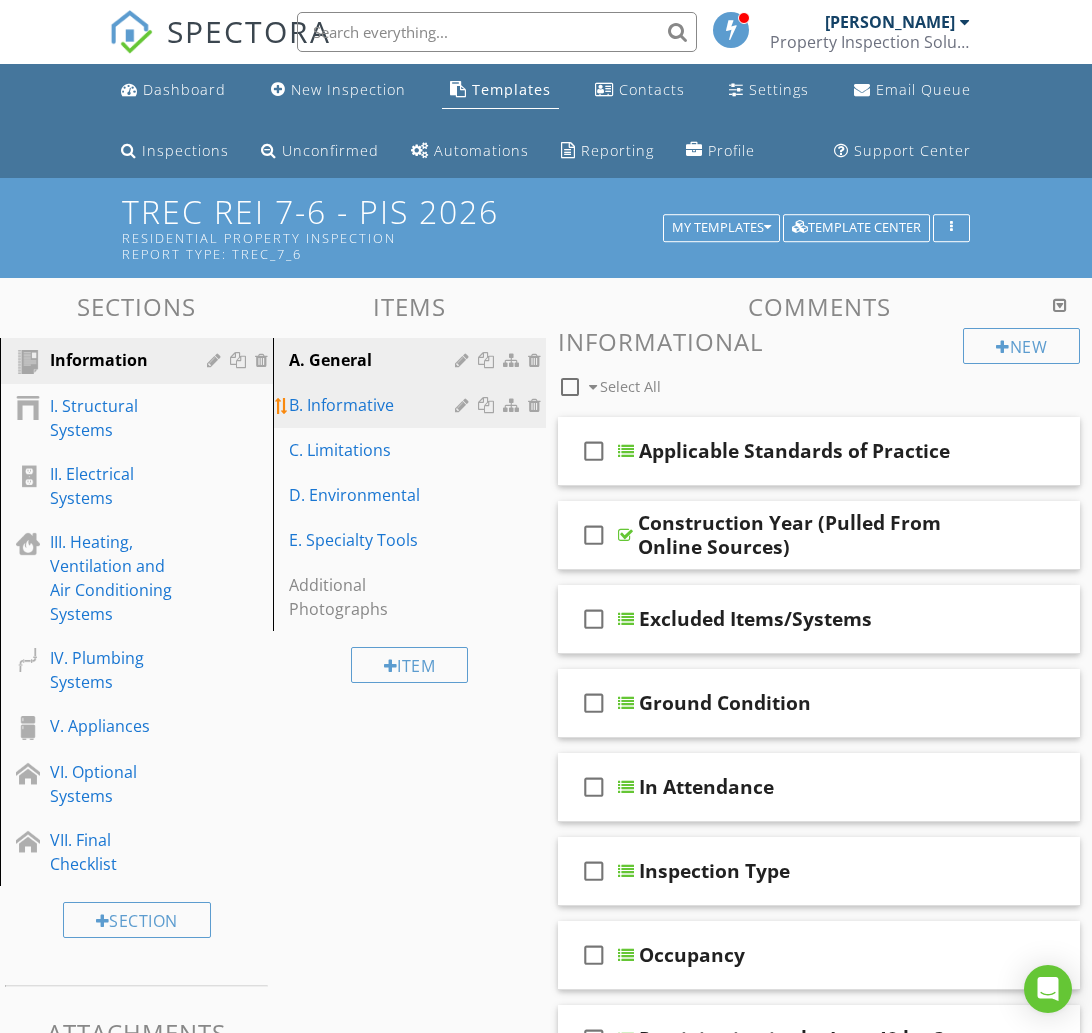 click on "B. Informative" at bounding box center (375, 405) 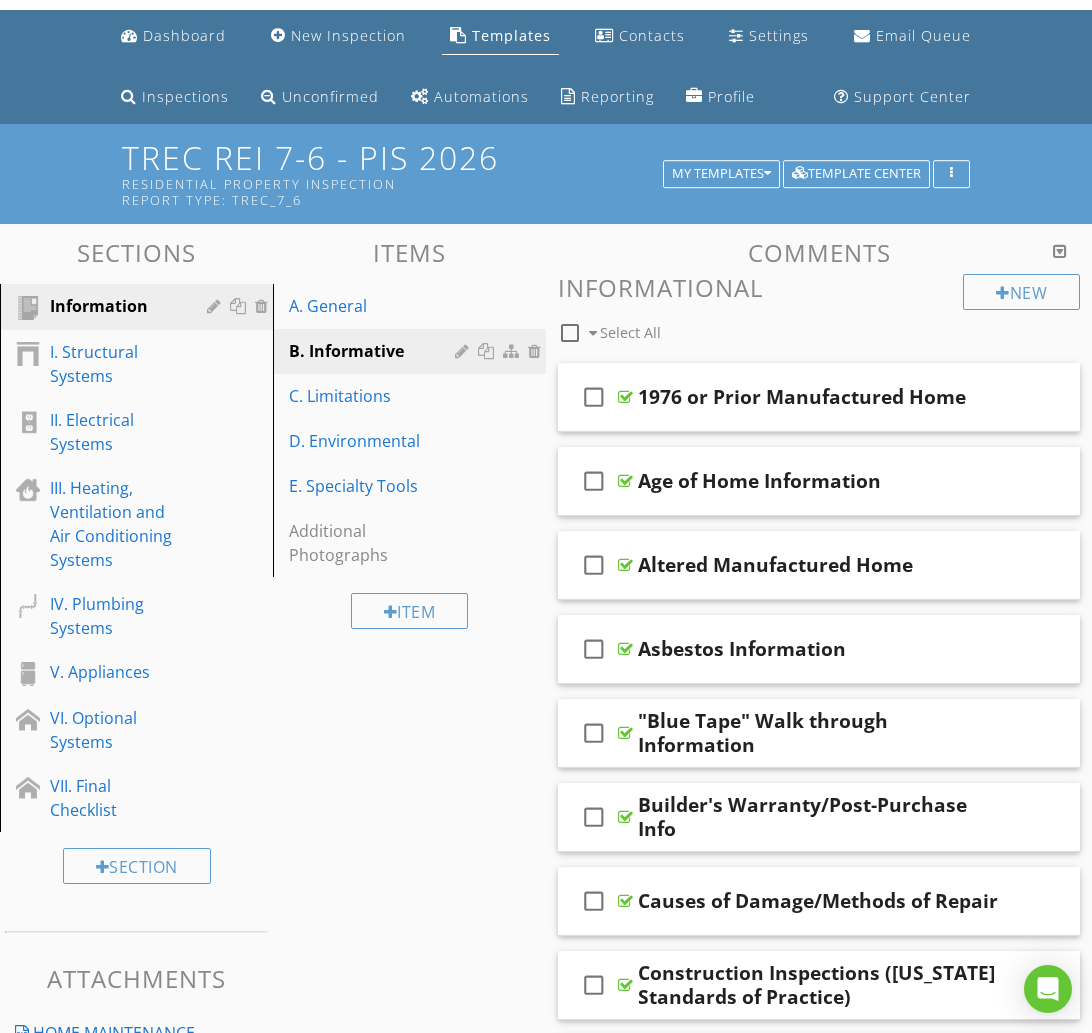 scroll, scrollTop: 0, scrollLeft: 0, axis: both 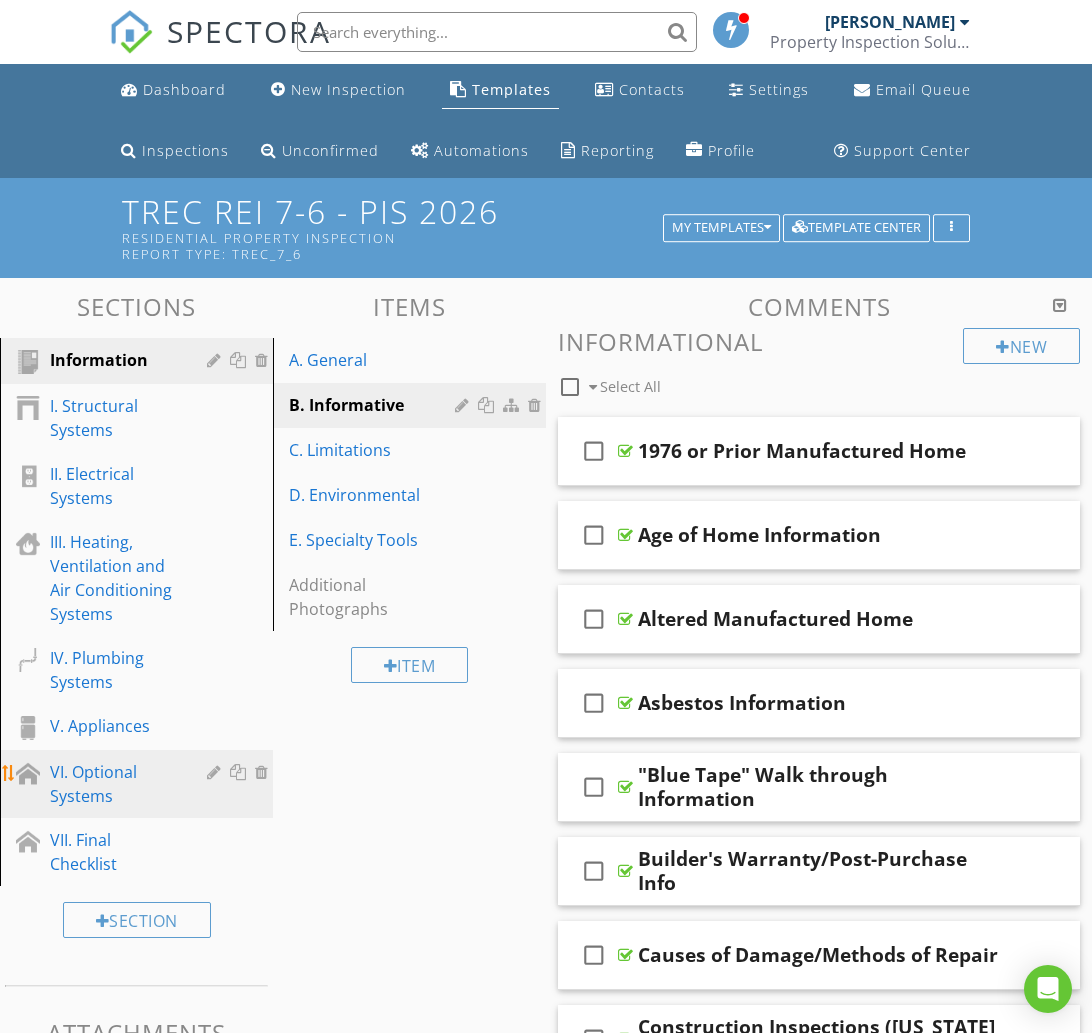 click on "VI. Optional Systems" at bounding box center [114, 784] 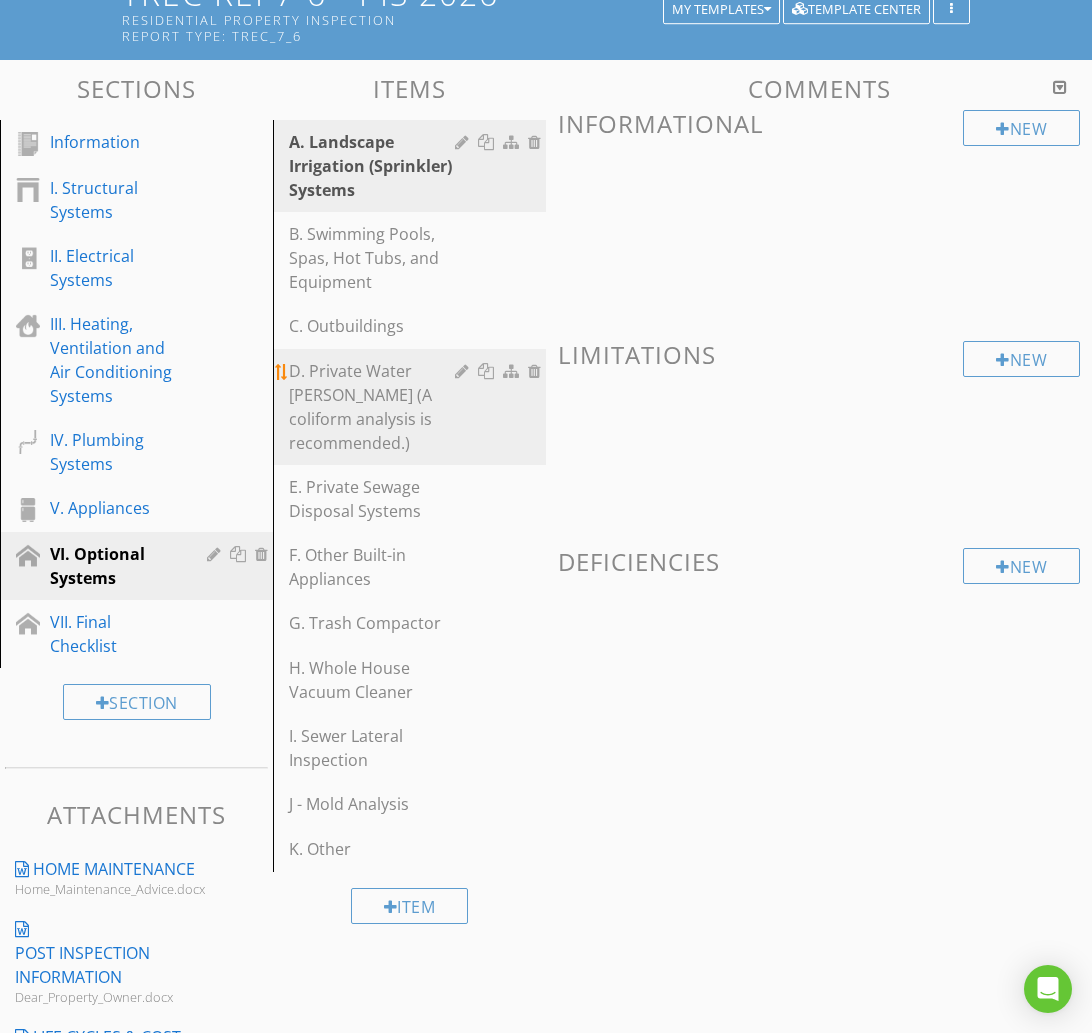 scroll, scrollTop: 221, scrollLeft: 0, axis: vertical 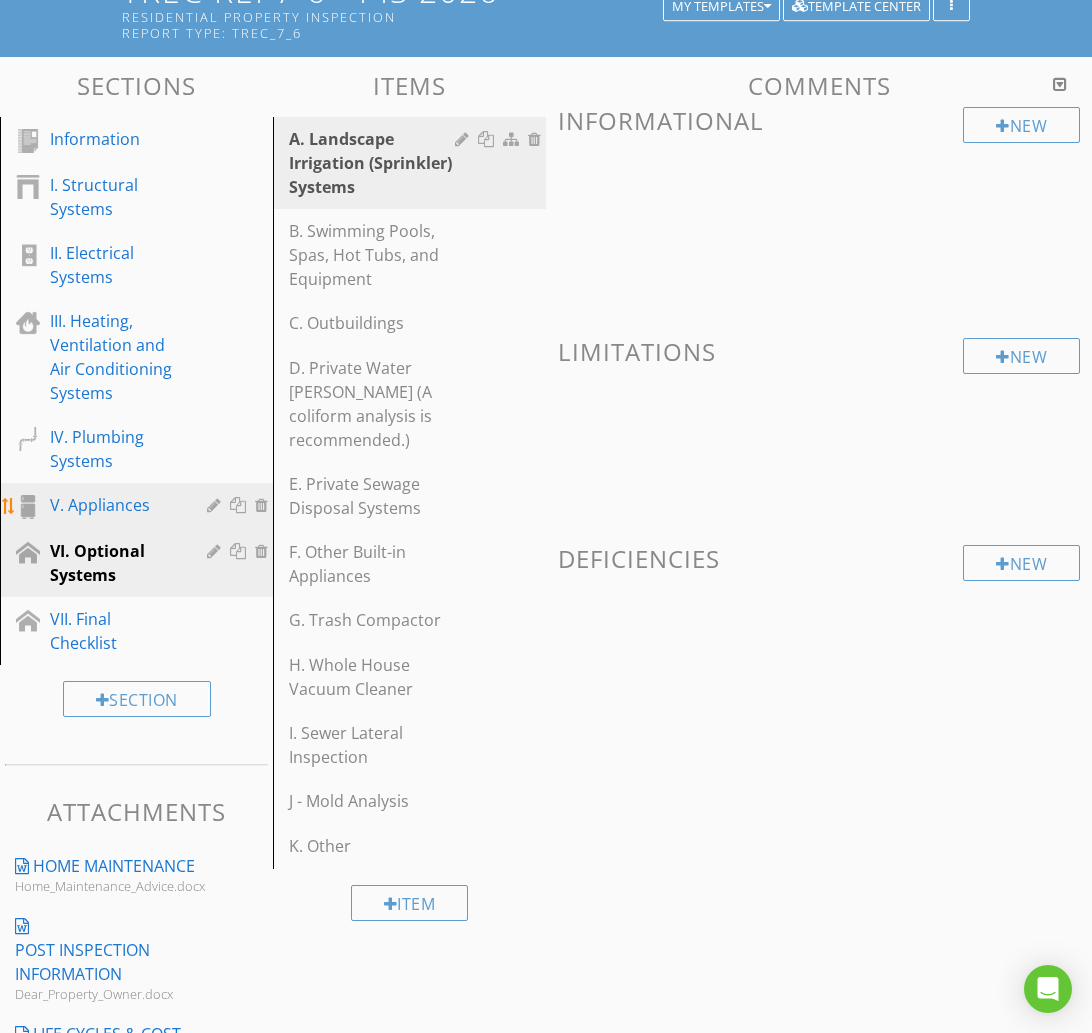 click on "V. Appliances" at bounding box center (114, 505) 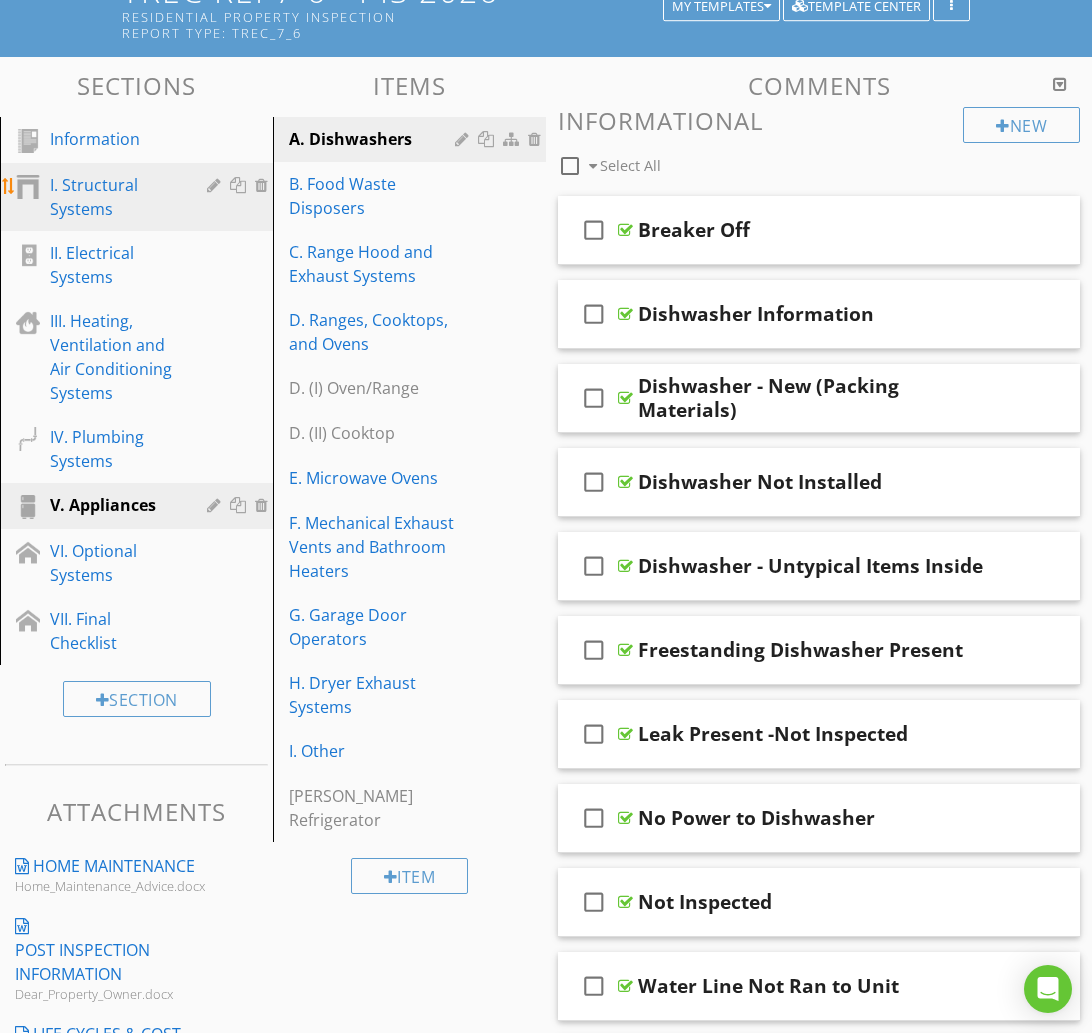click on "I. Structural Systems" at bounding box center (114, 197) 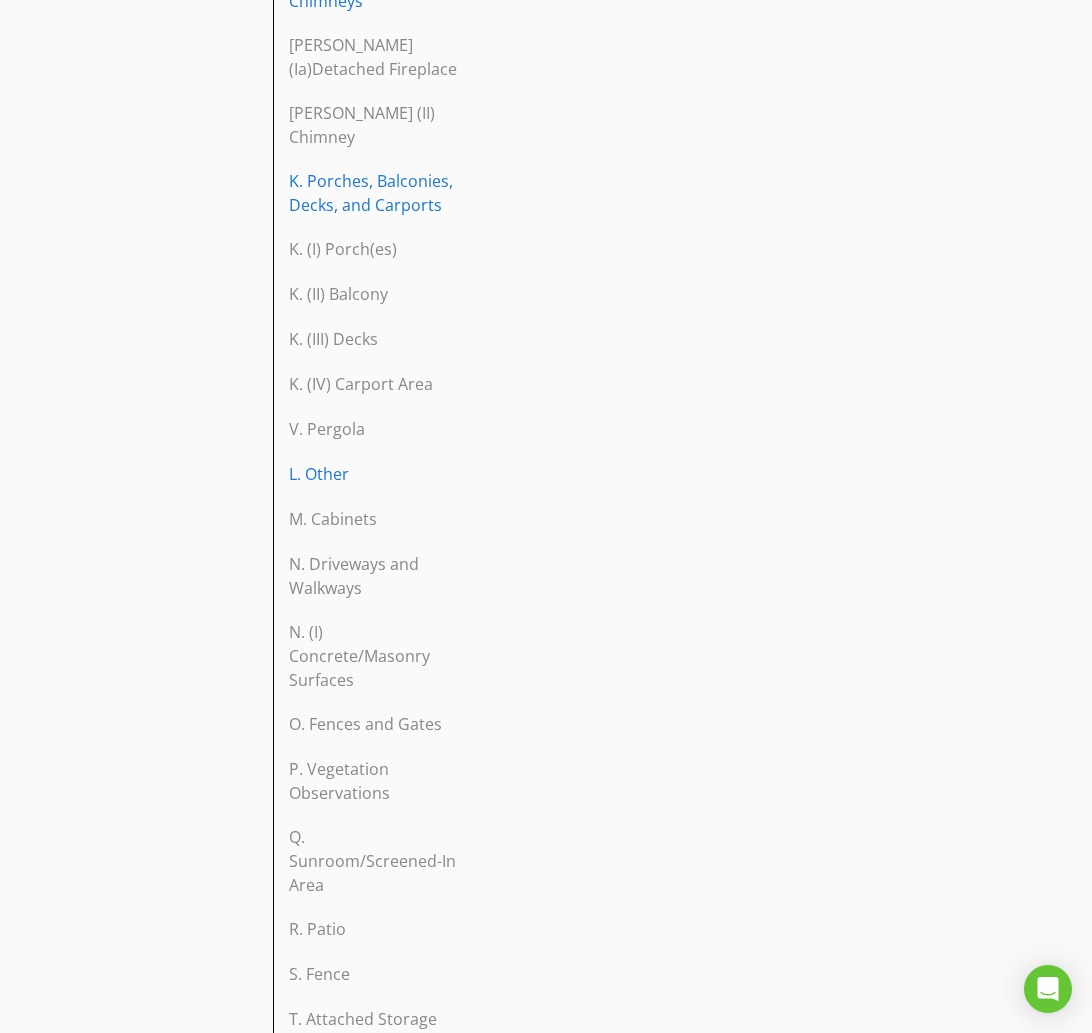 scroll, scrollTop: 2489, scrollLeft: 0, axis: vertical 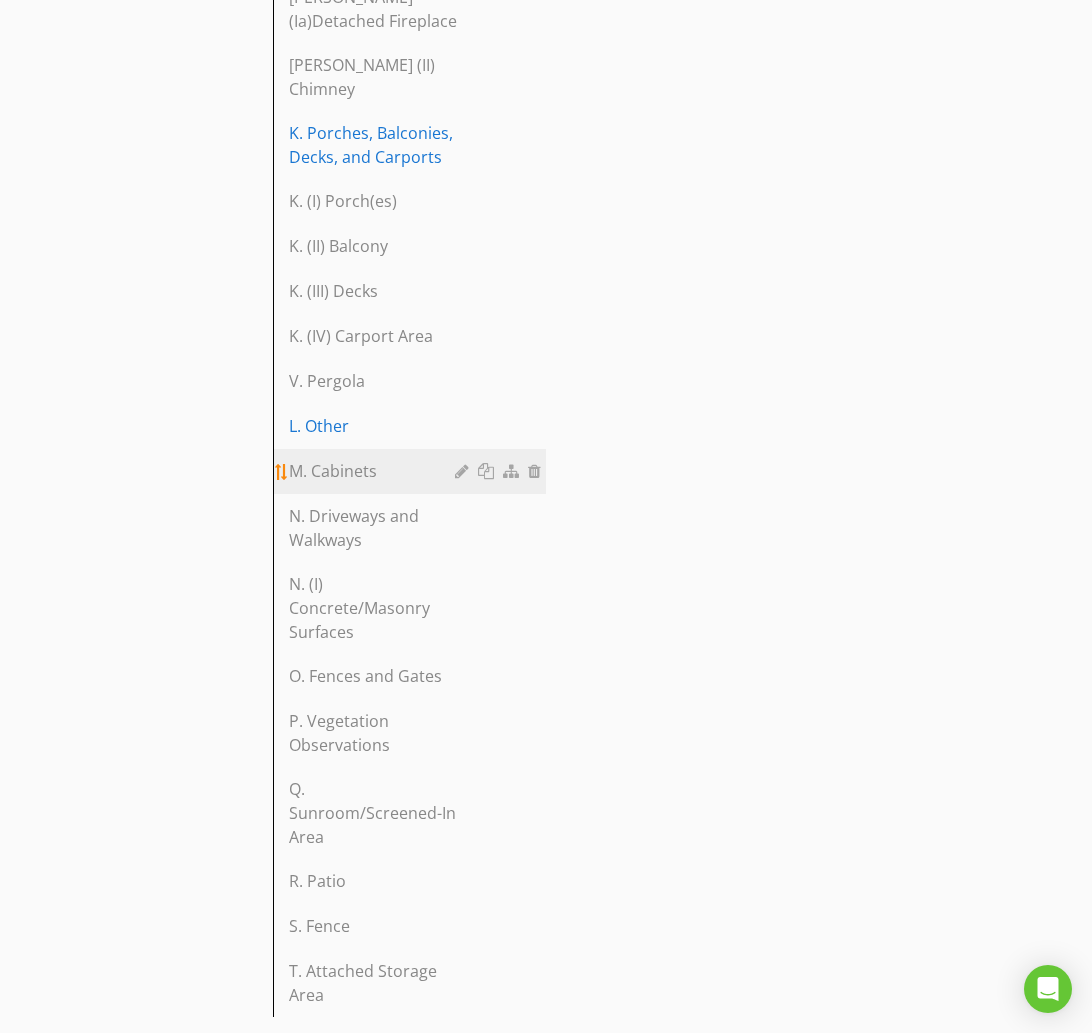 click on "M. Cabinets" at bounding box center (375, 471) 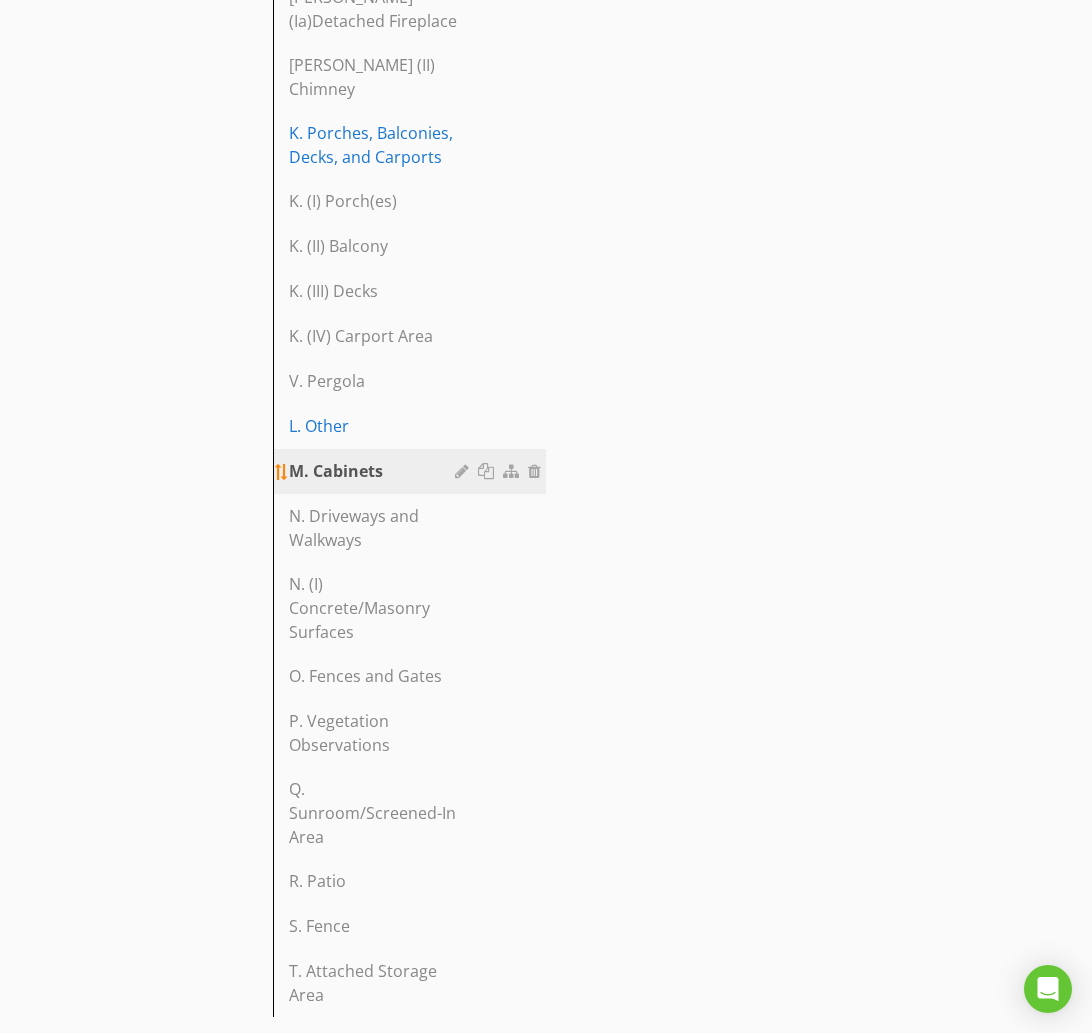 click on "M. Cabinets" at bounding box center [375, 471] 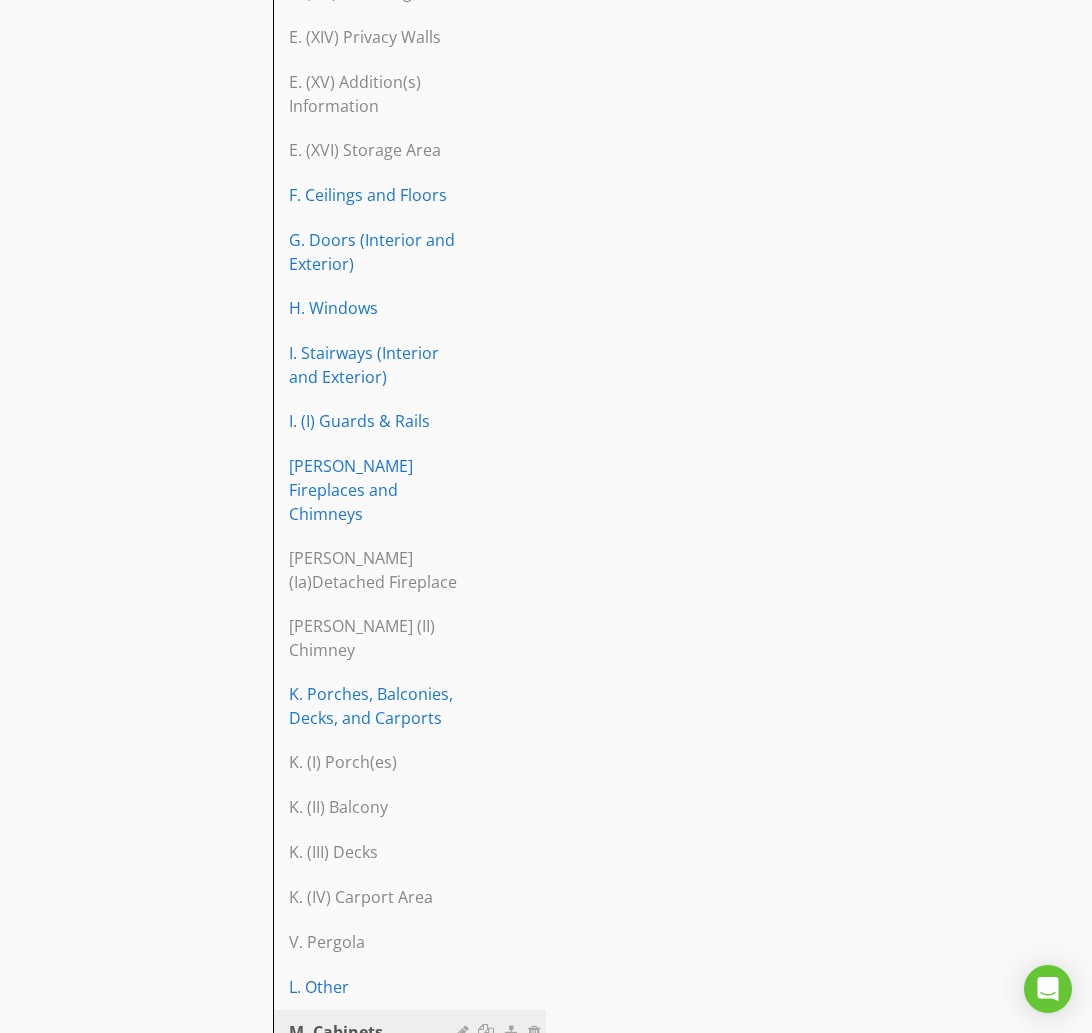 scroll, scrollTop: 1930, scrollLeft: 0, axis: vertical 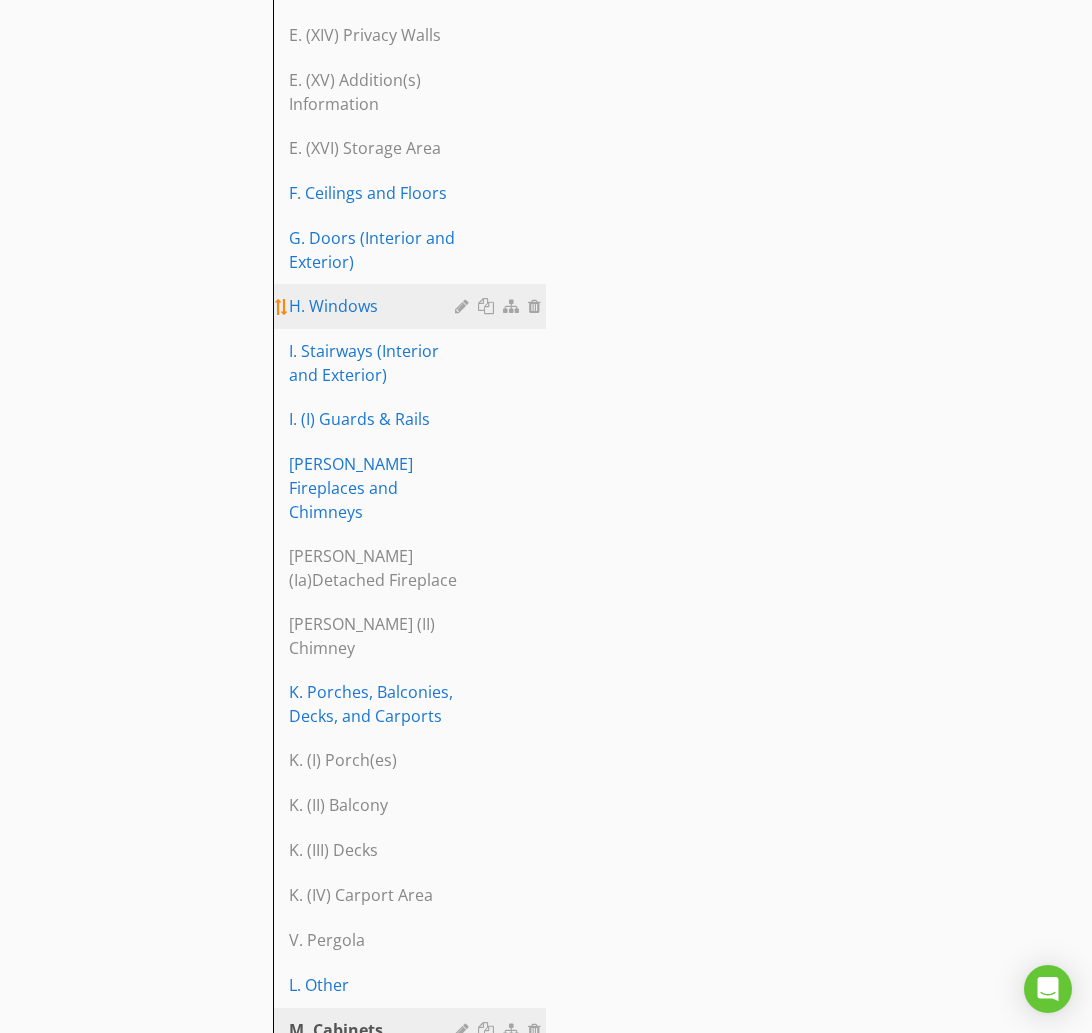 click on "H. Windows" at bounding box center (375, 306) 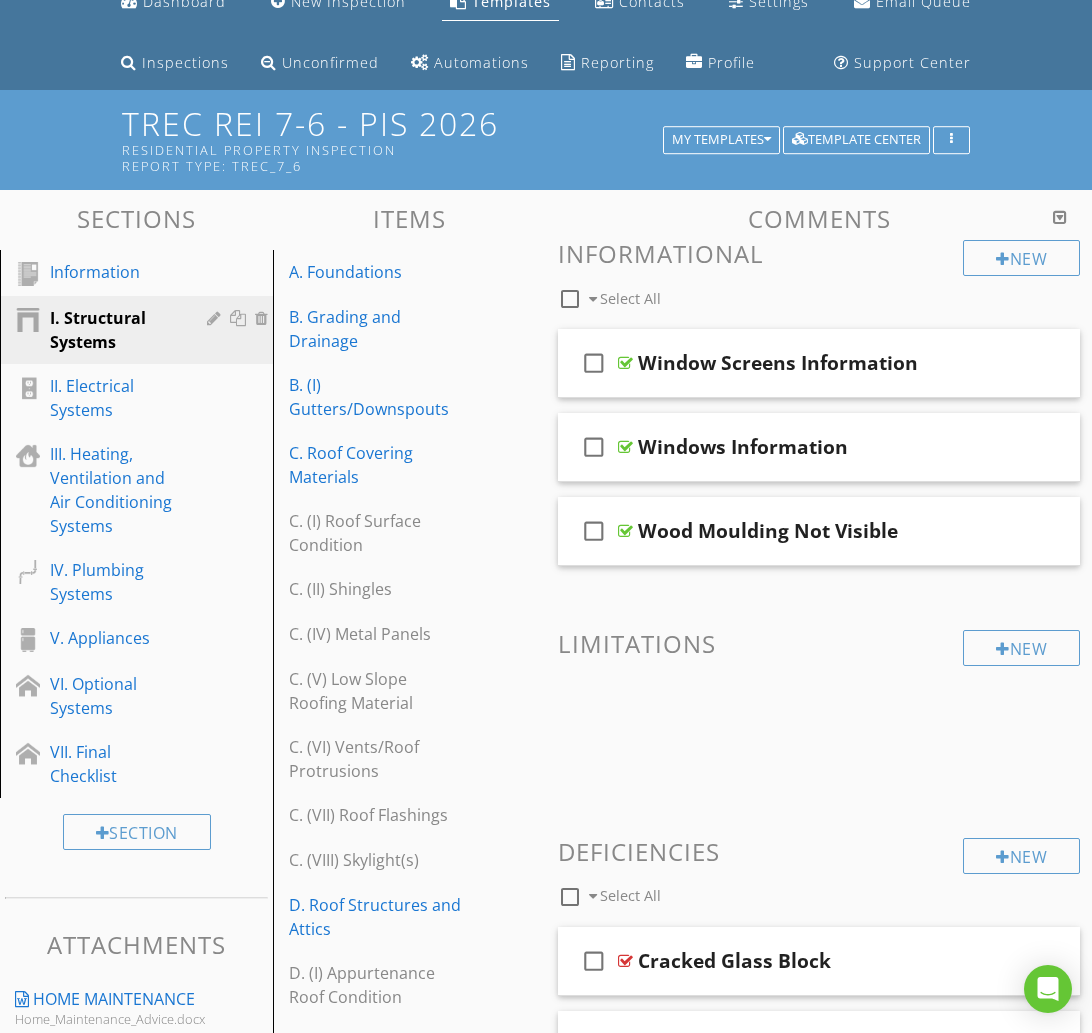 scroll, scrollTop: 0, scrollLeft: 0, axis: both 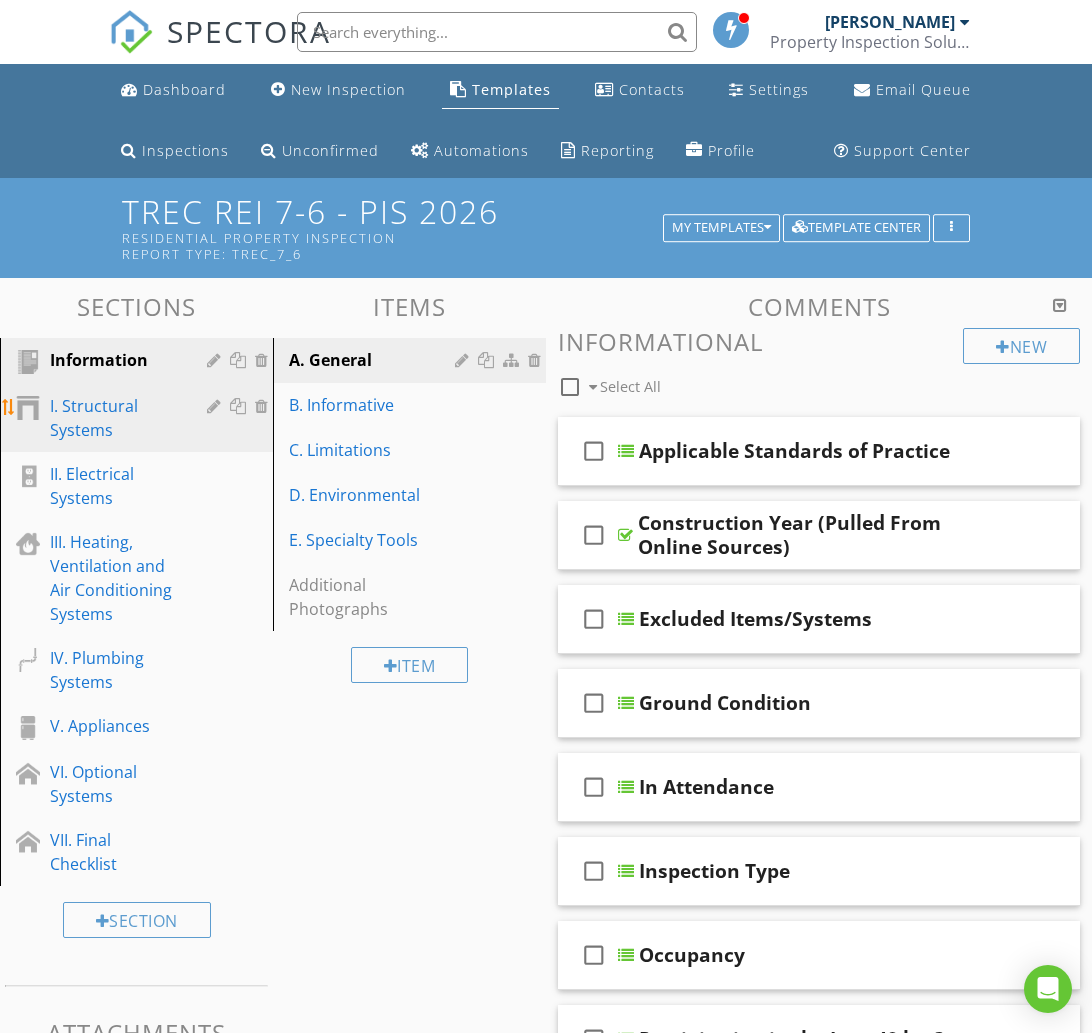 click on "I. Structural Systems" at bounding box center [114, 418] 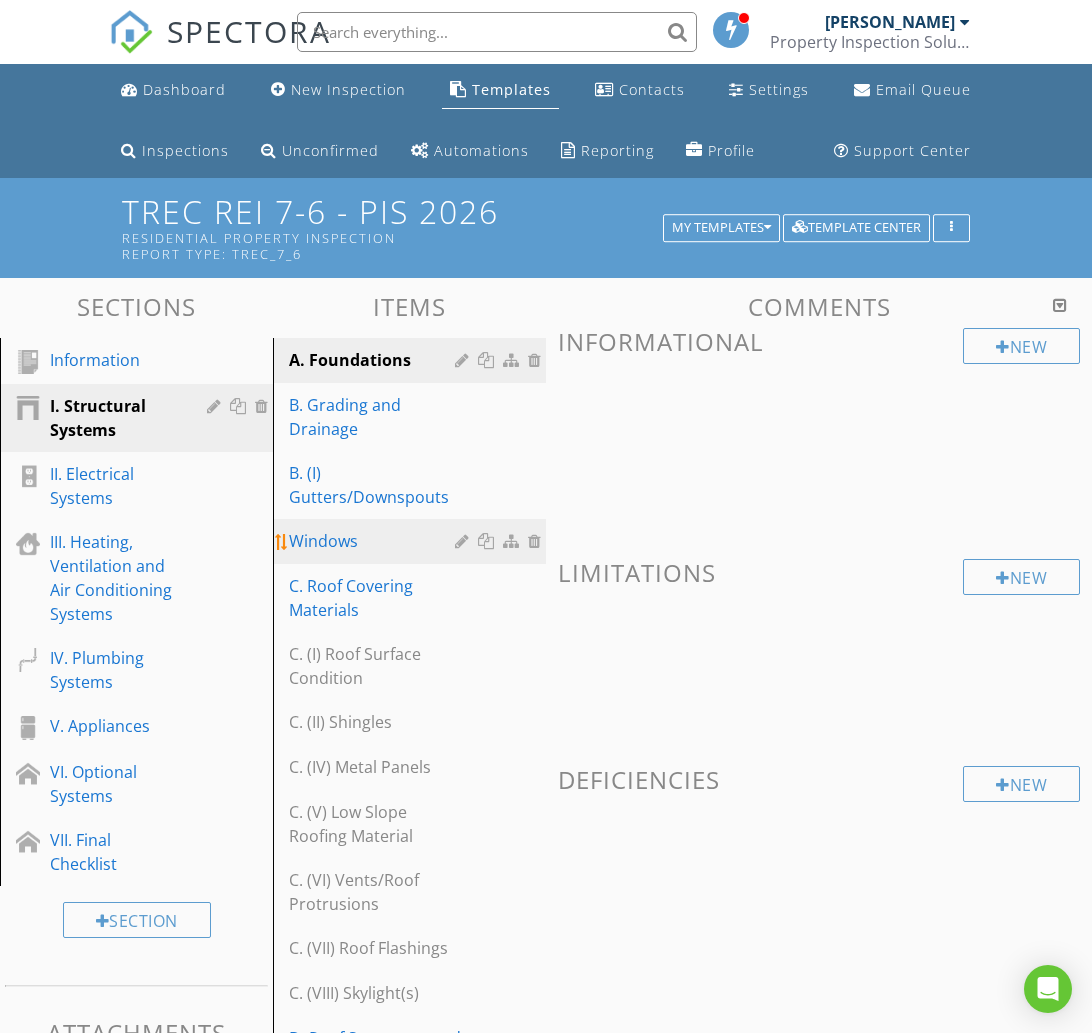 scroll, scrollTop: 6, scrollLeft: 0, axis: vertical 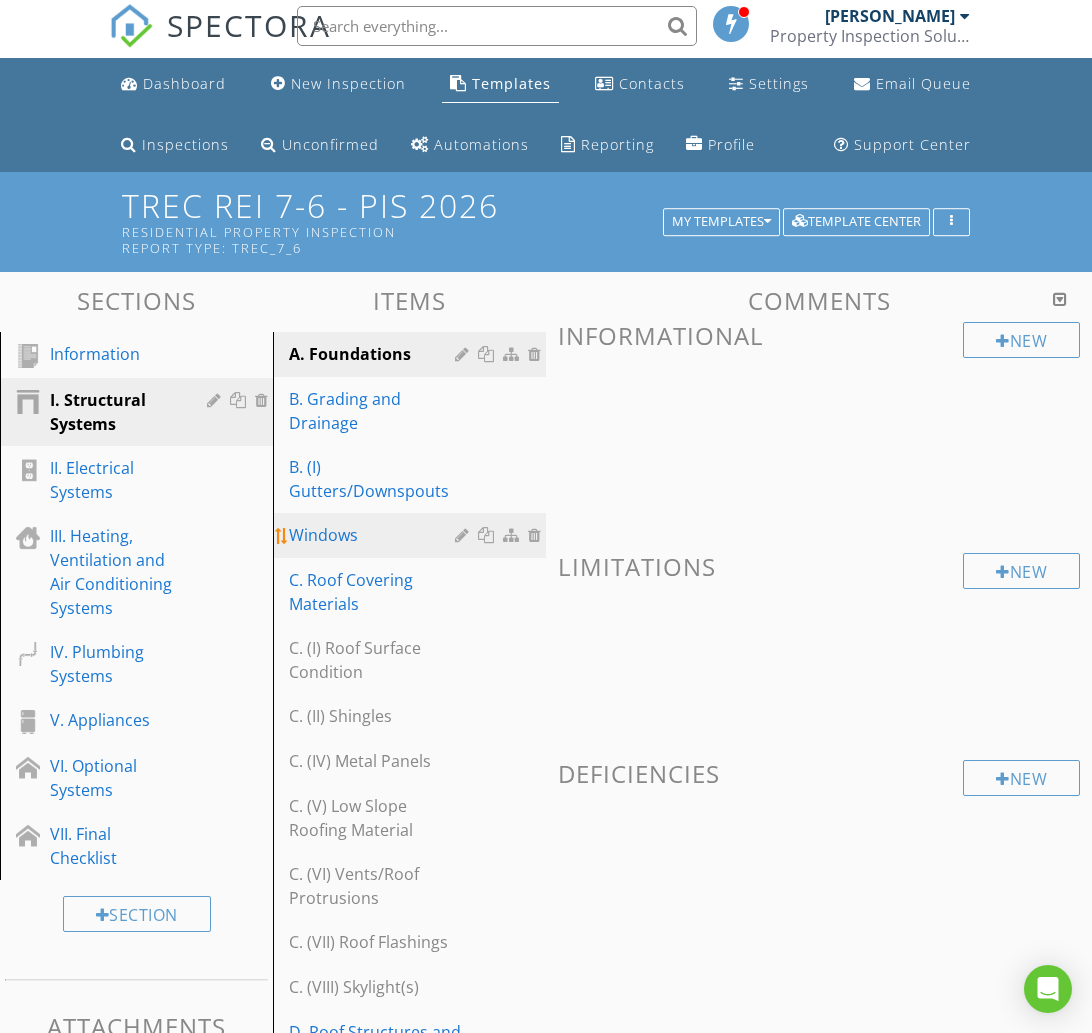 type 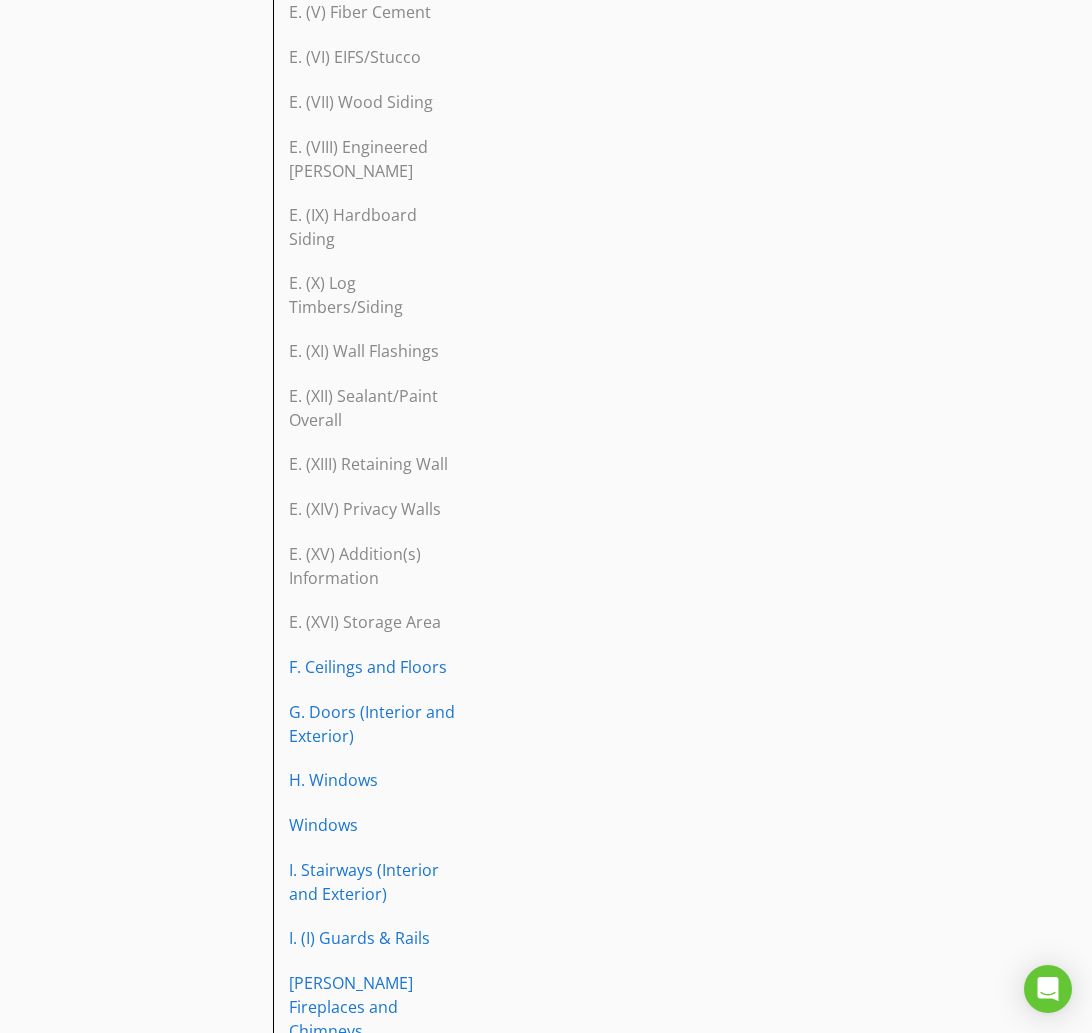 scroll, scrollTop: 1444, scrollLeft: 0, axis: vertical 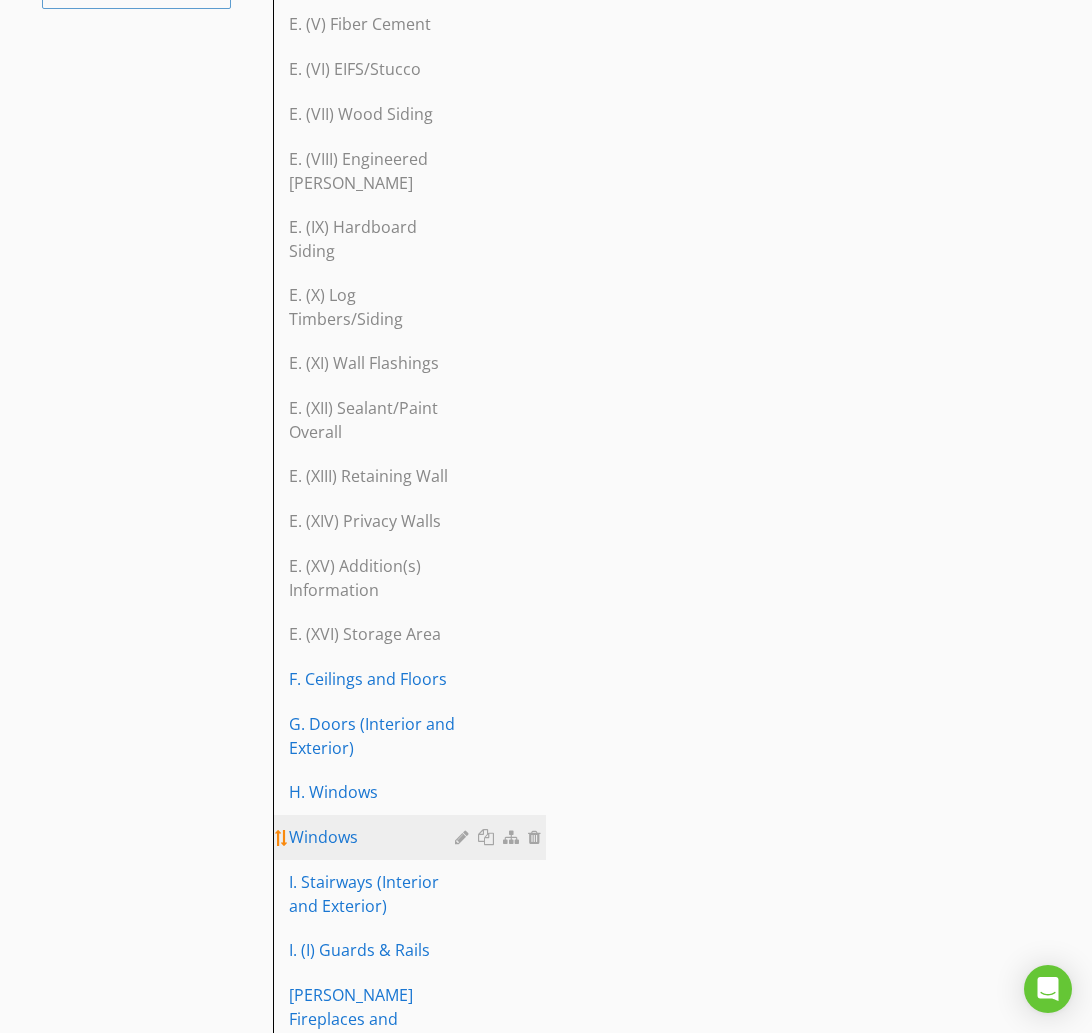 click at bounding box center [464, 837] 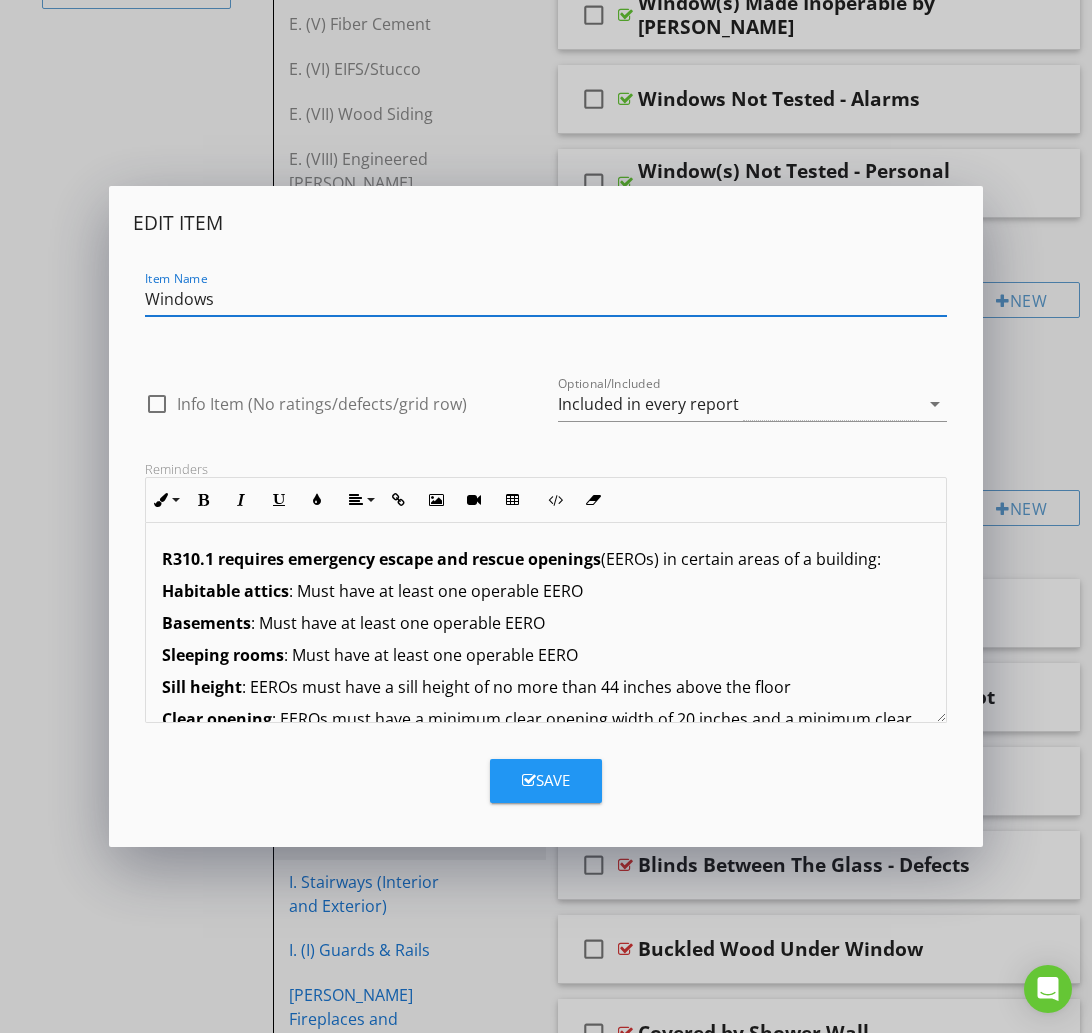 click on "Windows" at bounding box center [546, 299] 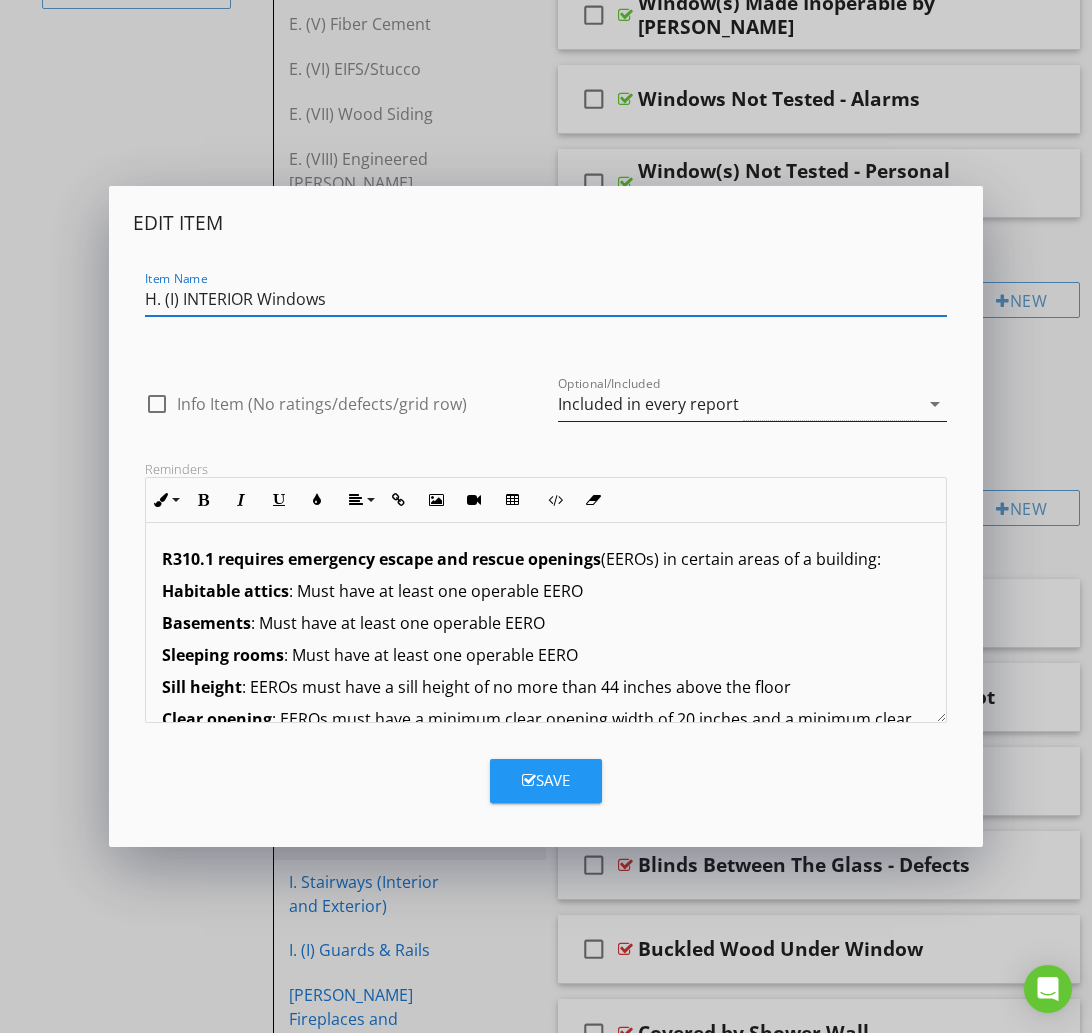 type on "H. (I) INTERIOR Windows" 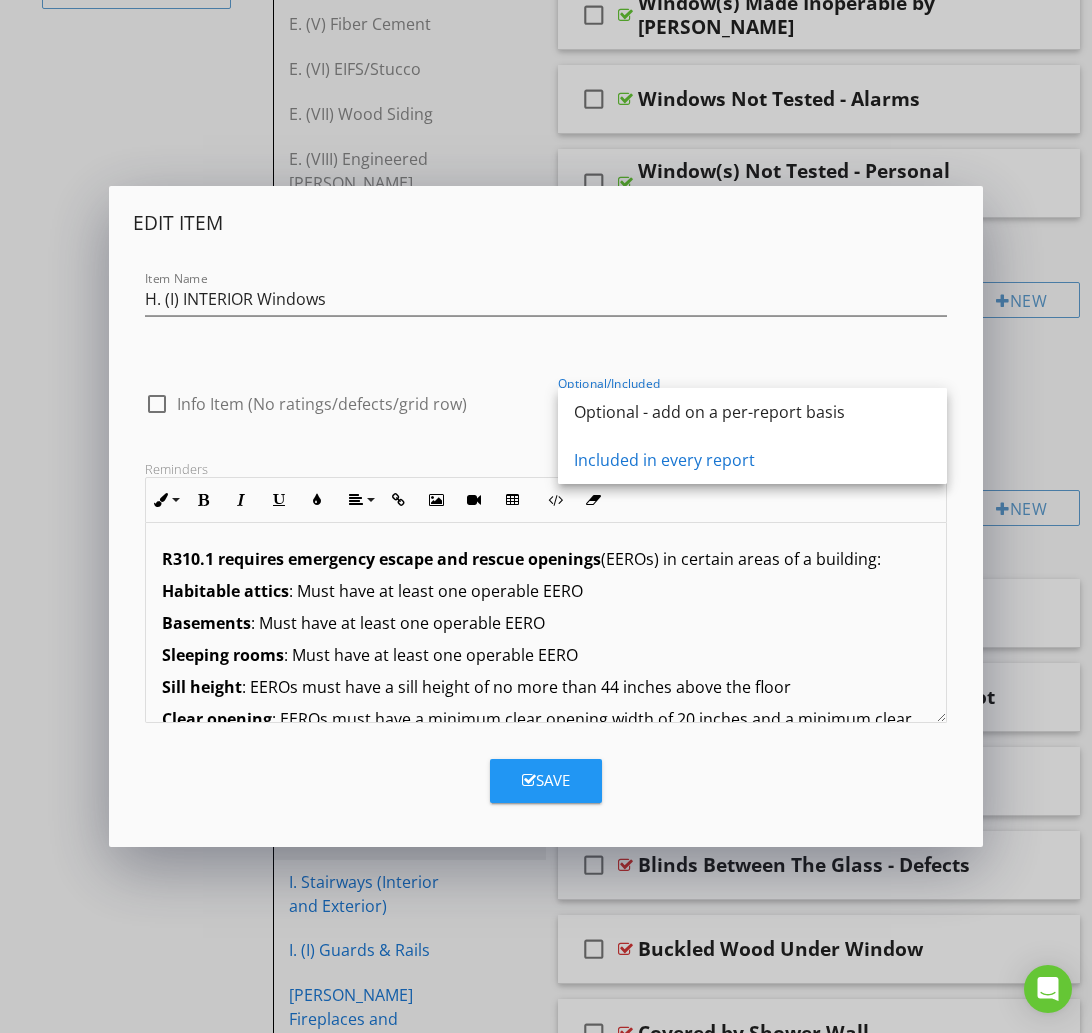 click on "Optional - add on a per-report basis" at bounding box center [752, 412] 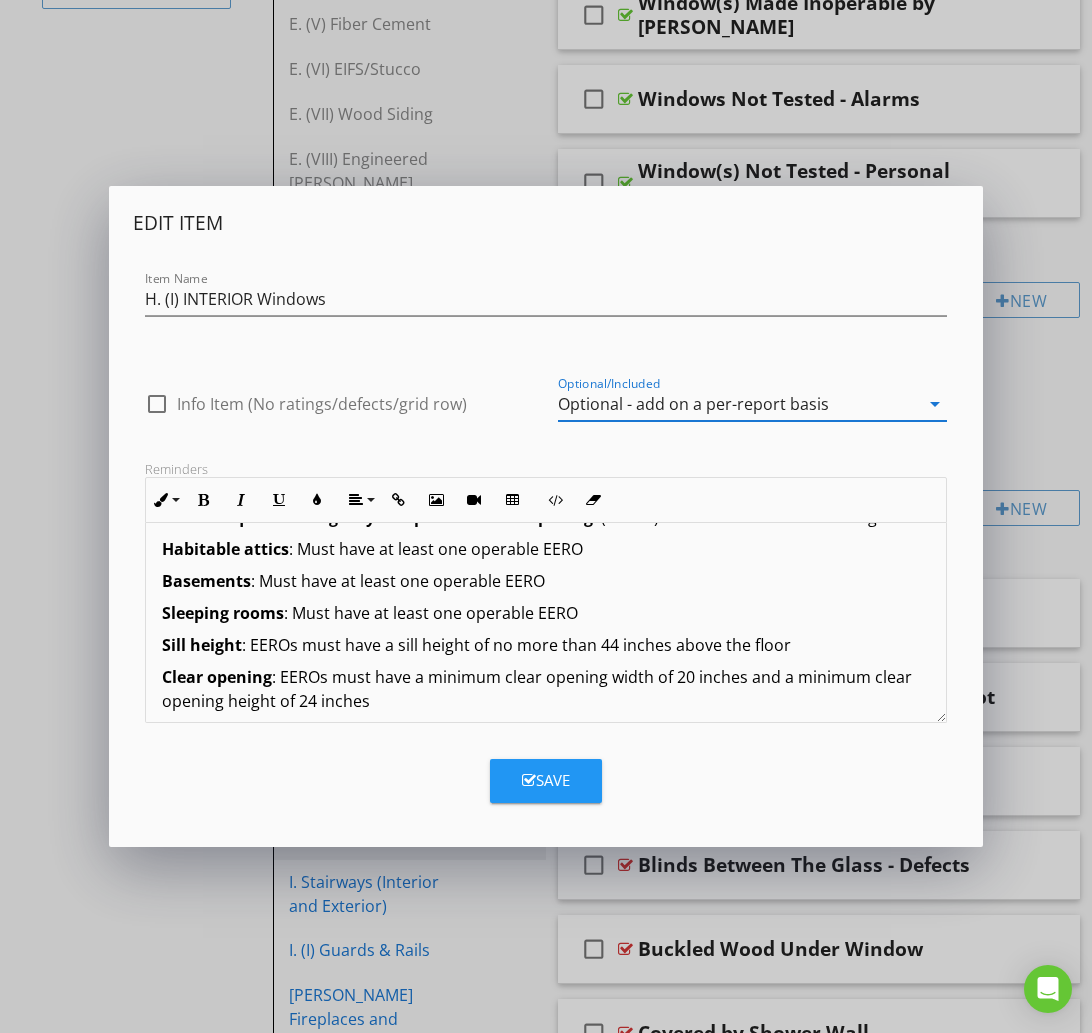 scroll, scrollTop: 89, scrollLeft: 0, axis: vertical 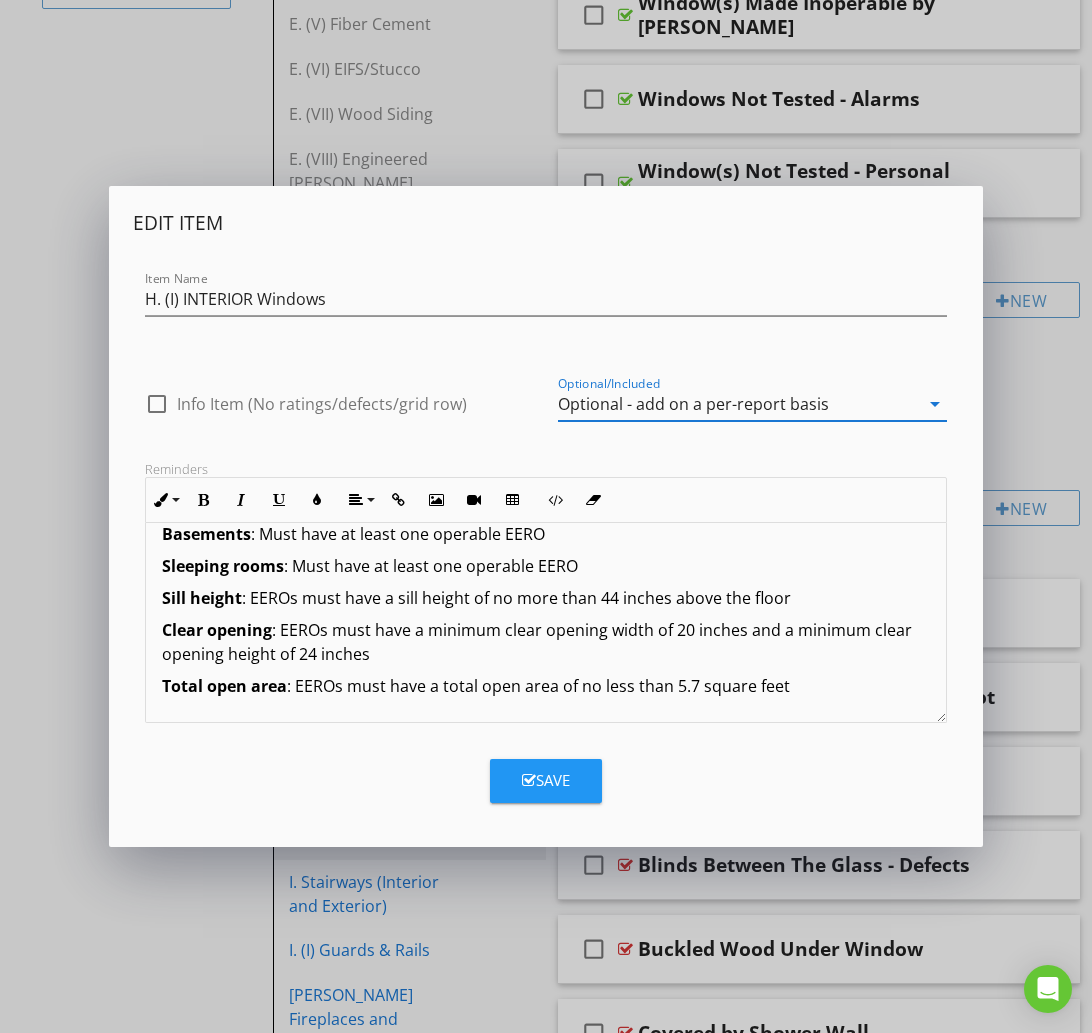 click on "Save" at bounding box center [546, 780] 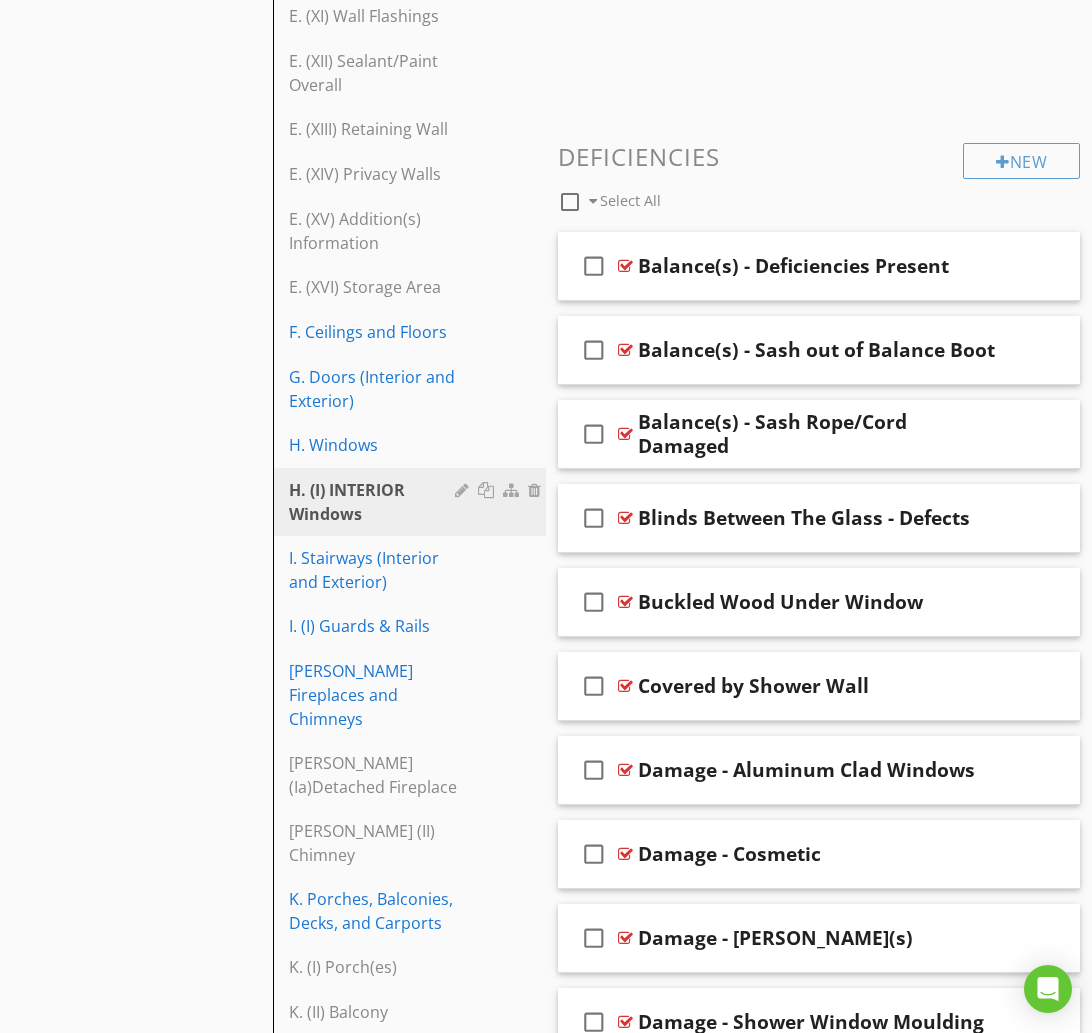 scroll, scrollTop: 1793, scrollLeft: 0, axis: vertical 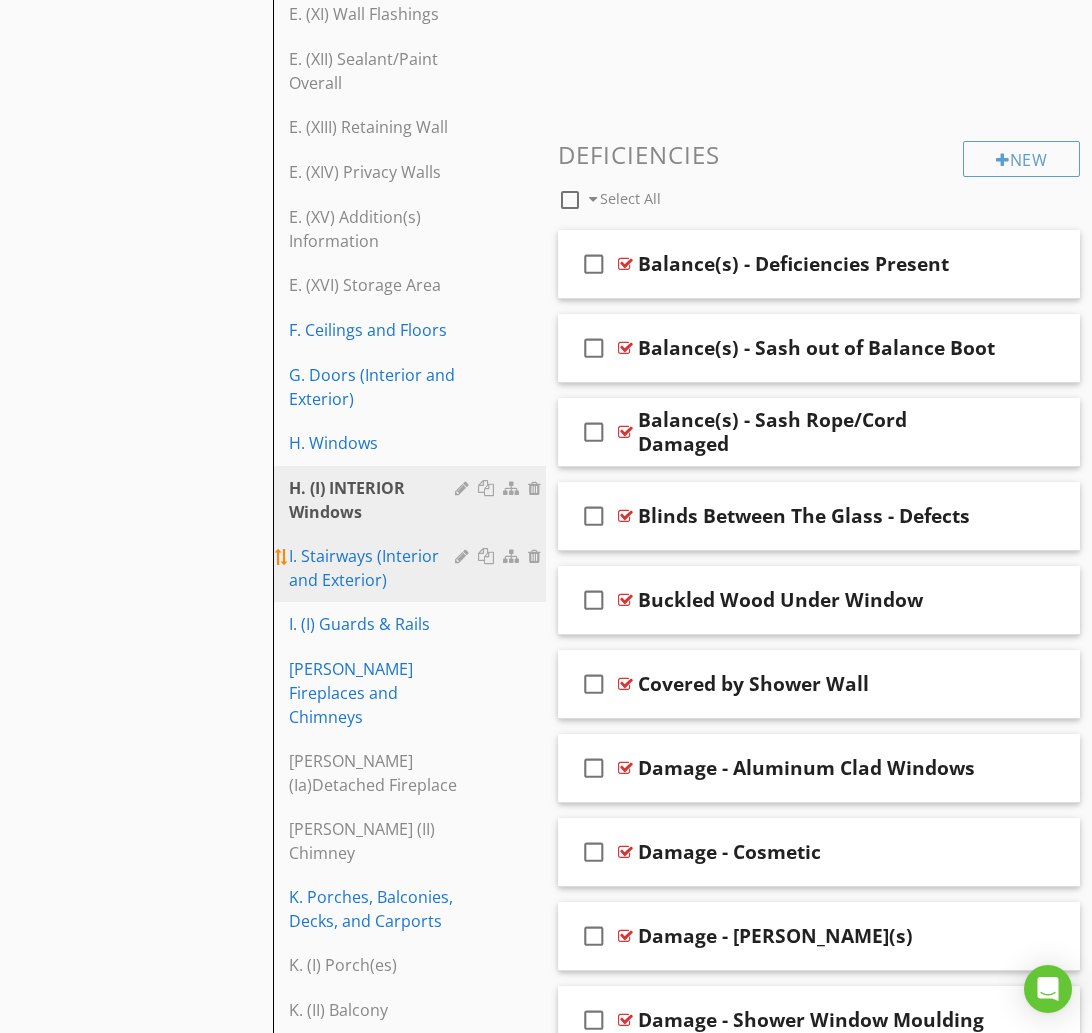 click at bounding box center [464, 556] 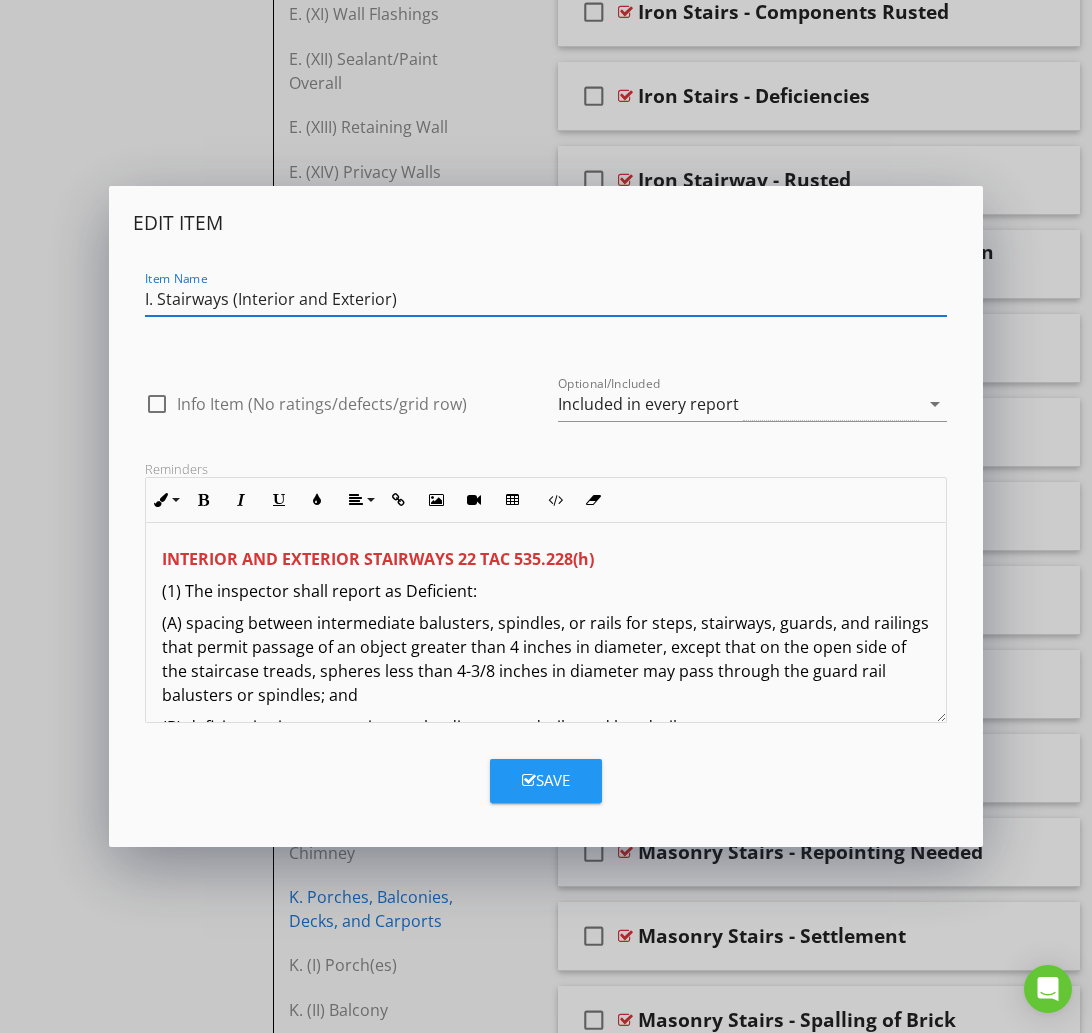 click on "Save" at bounding box center (546, 781) 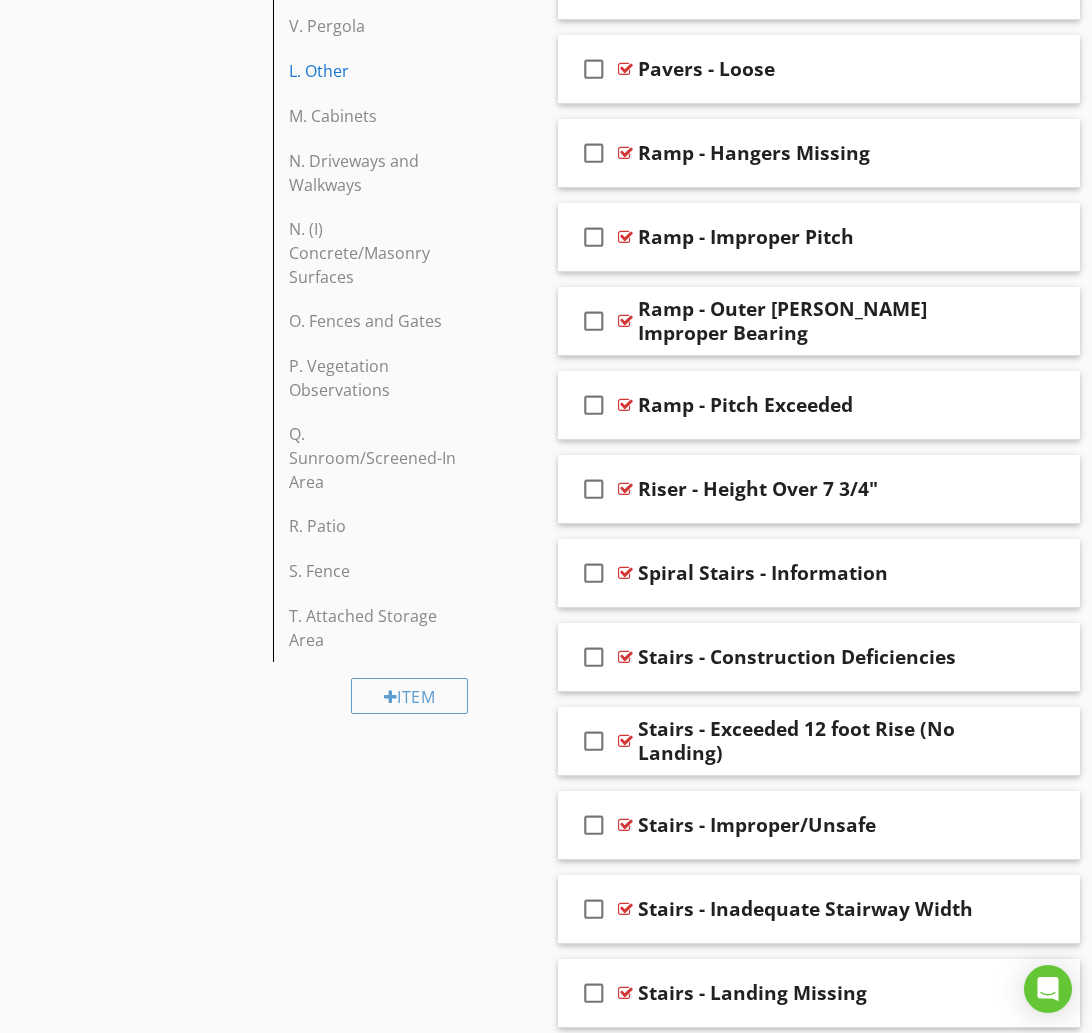 scroll, scrollTop: 2895, scrollLeft: 0, axis: vertical 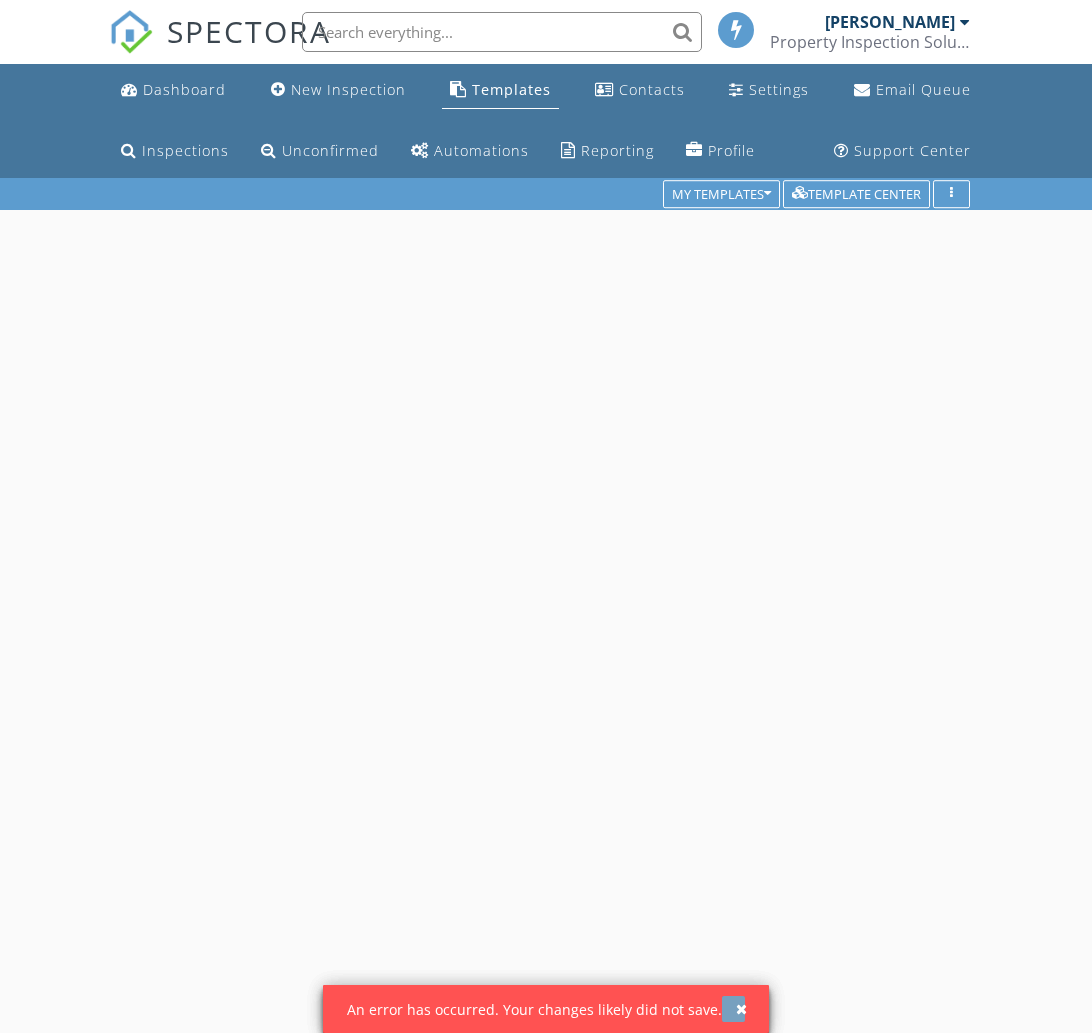 click at bounding box center (741, 1009) 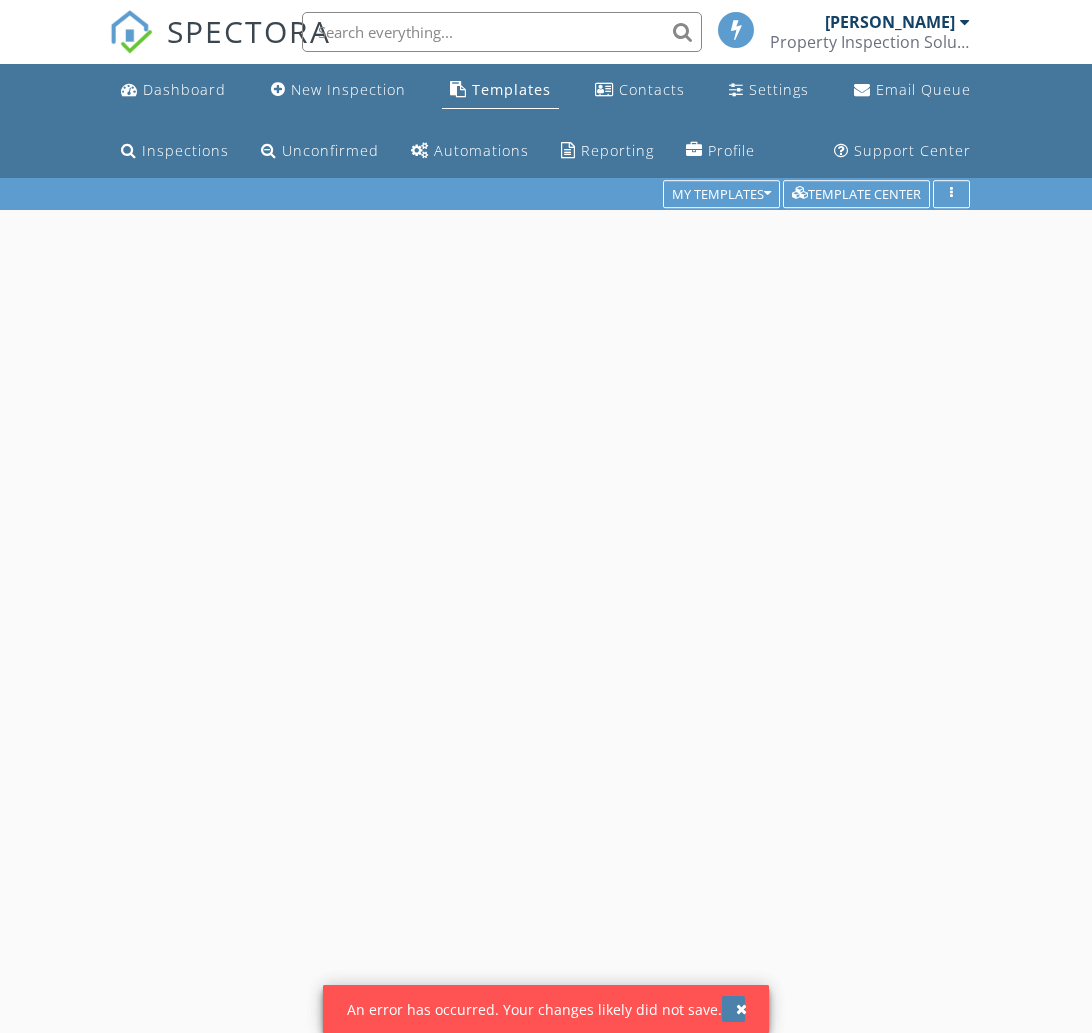 click at bounding box center (741, 1009) 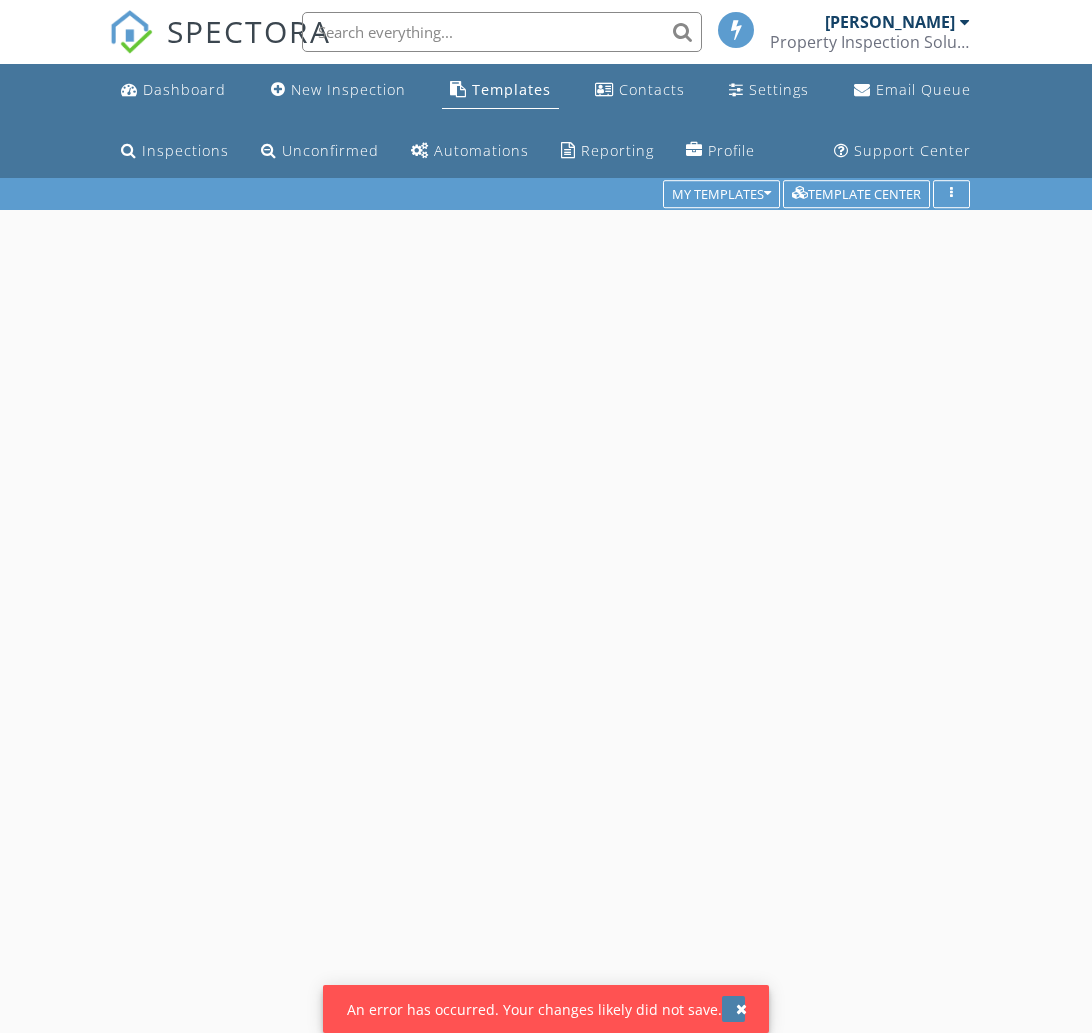 click at bounding box center [741, 1009] 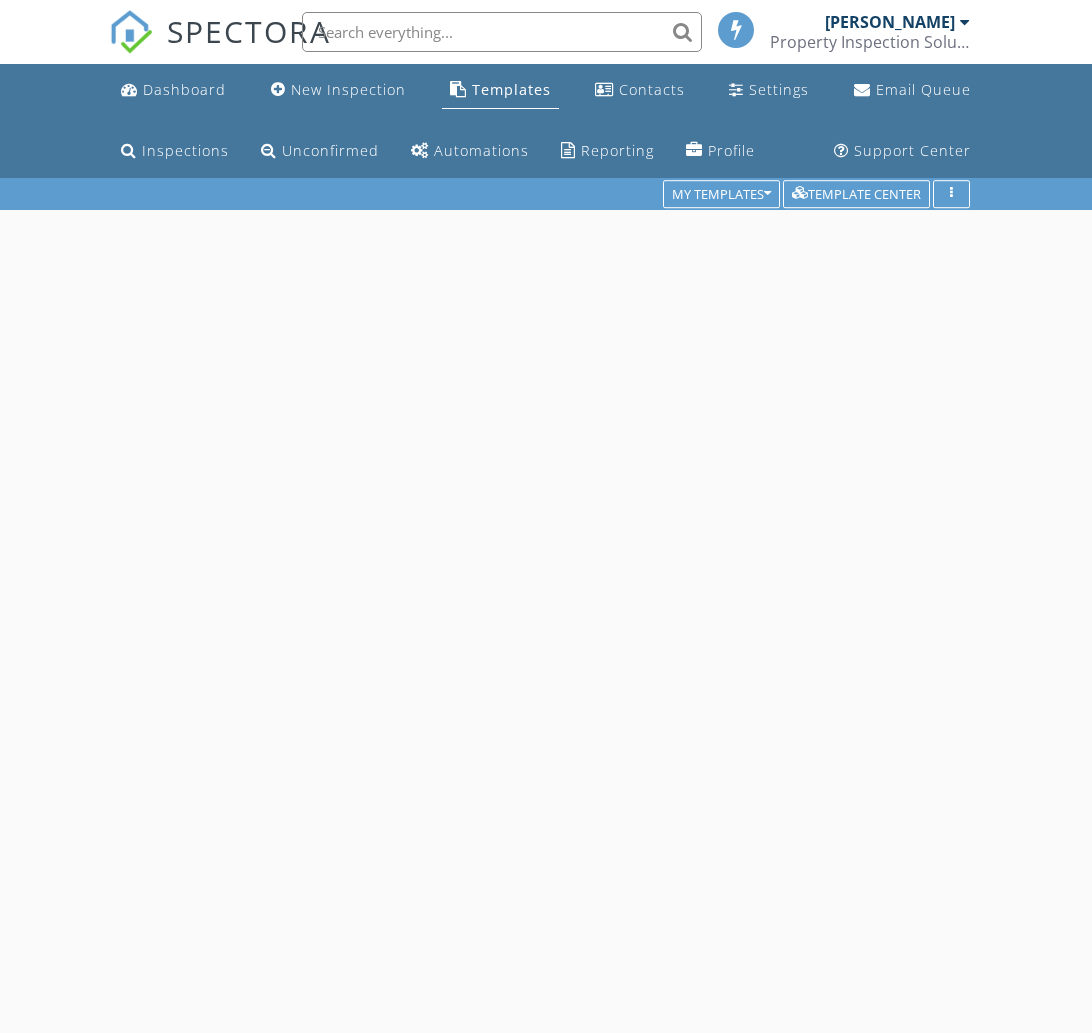 click on "Templates" at bounding box center (511, 89) 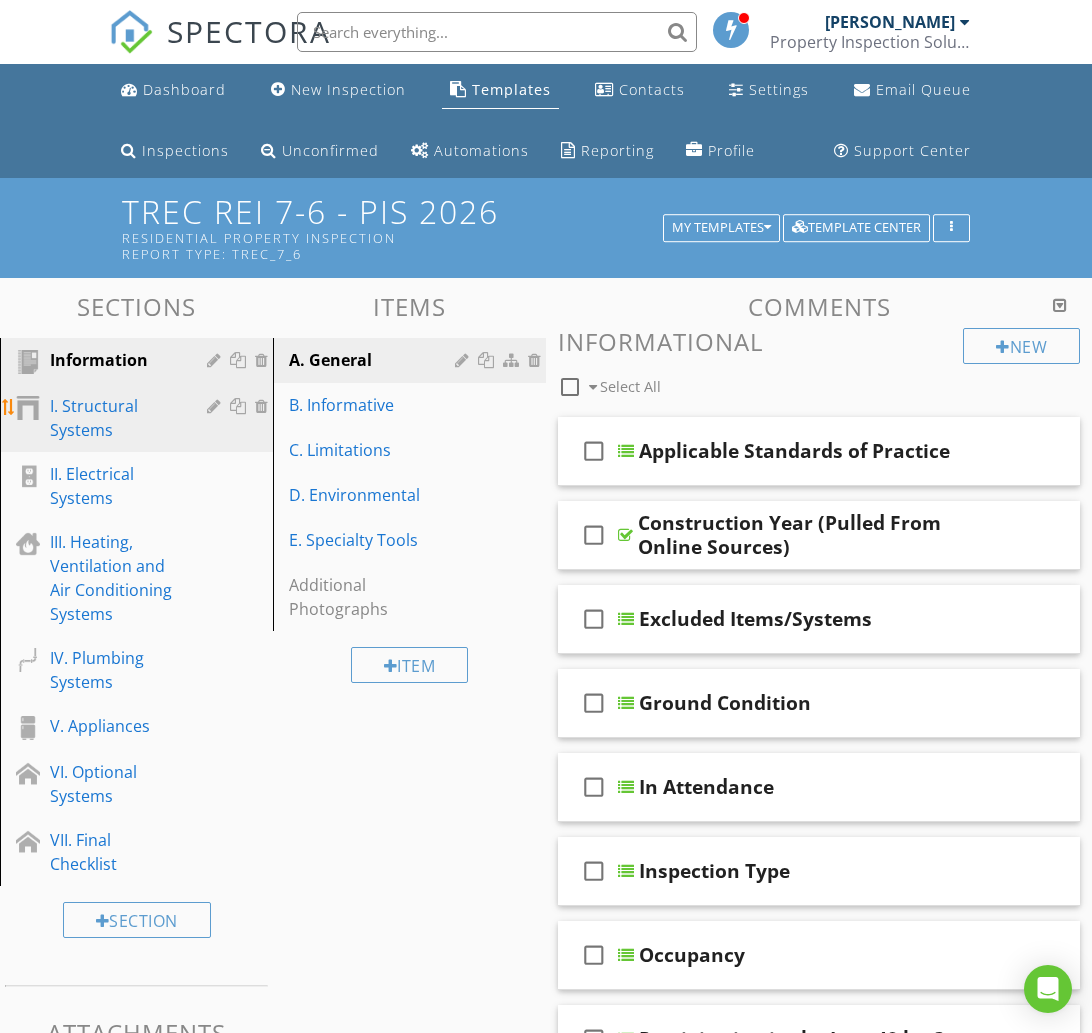 click on "I. Structural Systems" at bounding box center [114, 418] 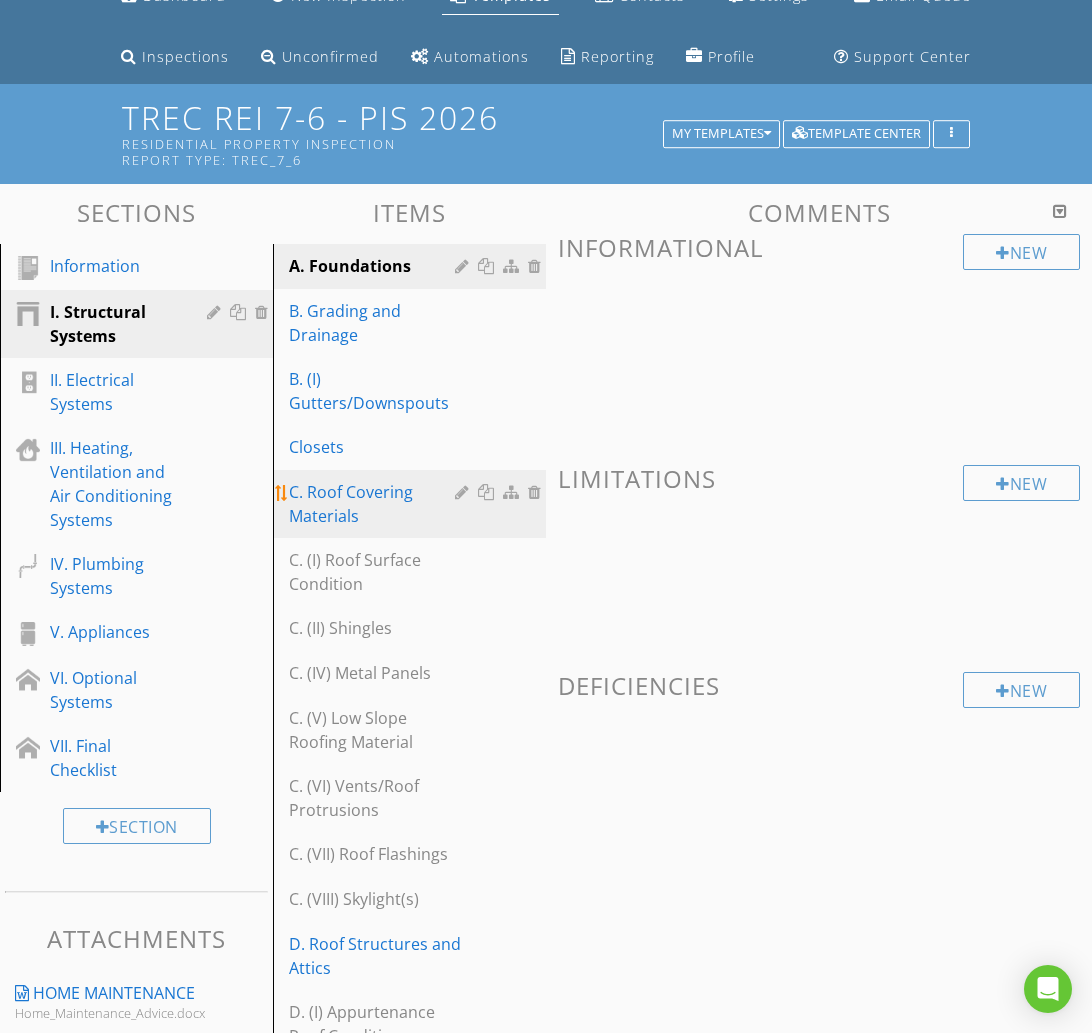 scroll, scrollTop: 91, scrollLeft: 0, axis: vertical 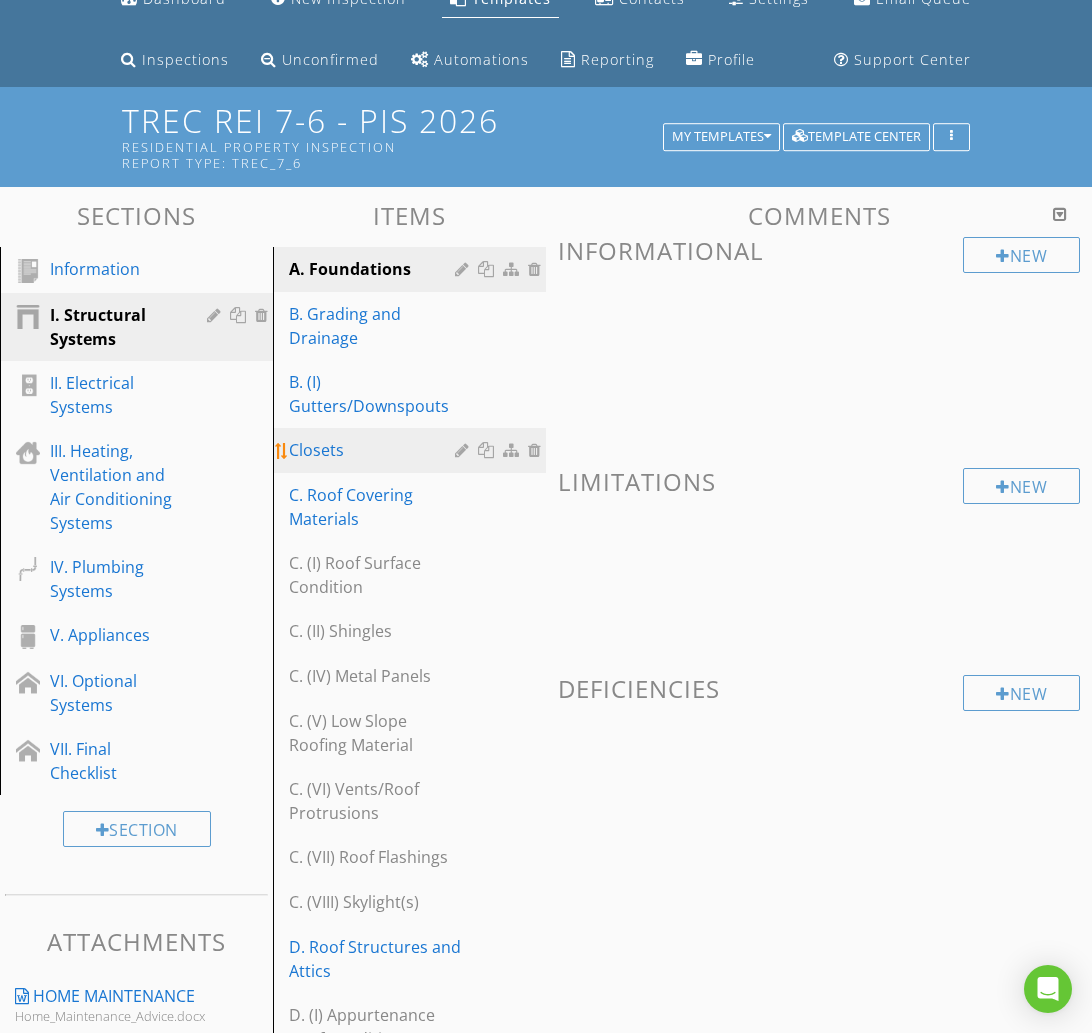 type 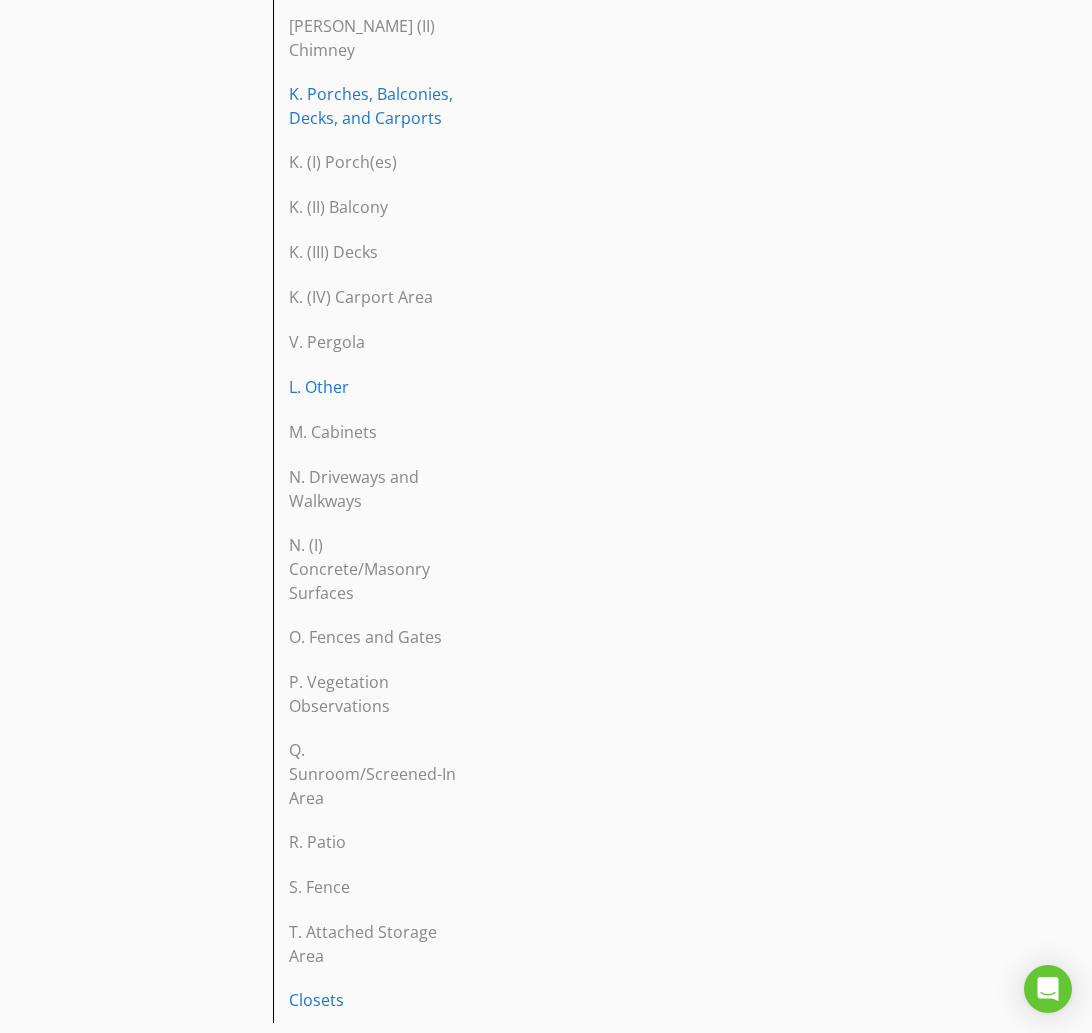 scroll, scrollTop: 2602, scrollLeft: 0, axis: vertical 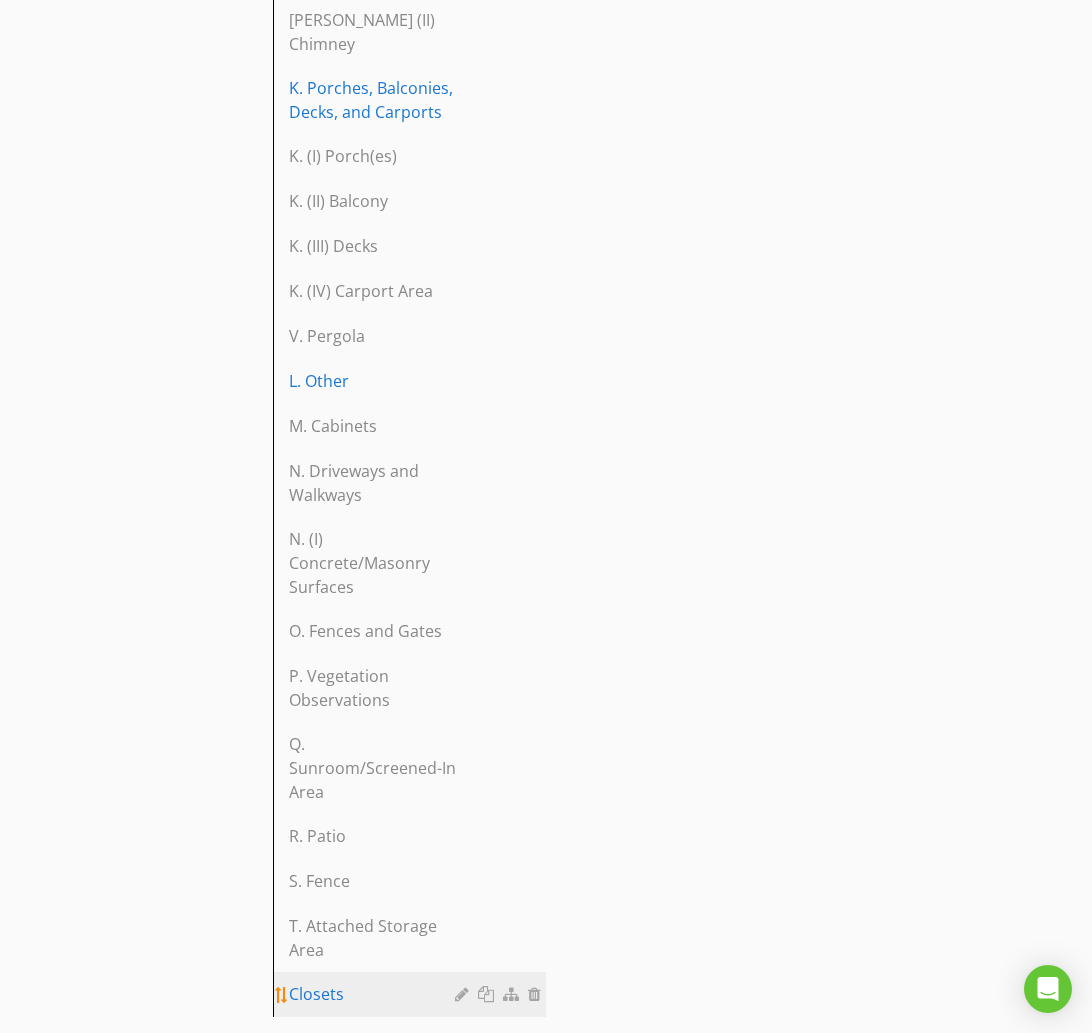 click at bounding box center [464, 994] 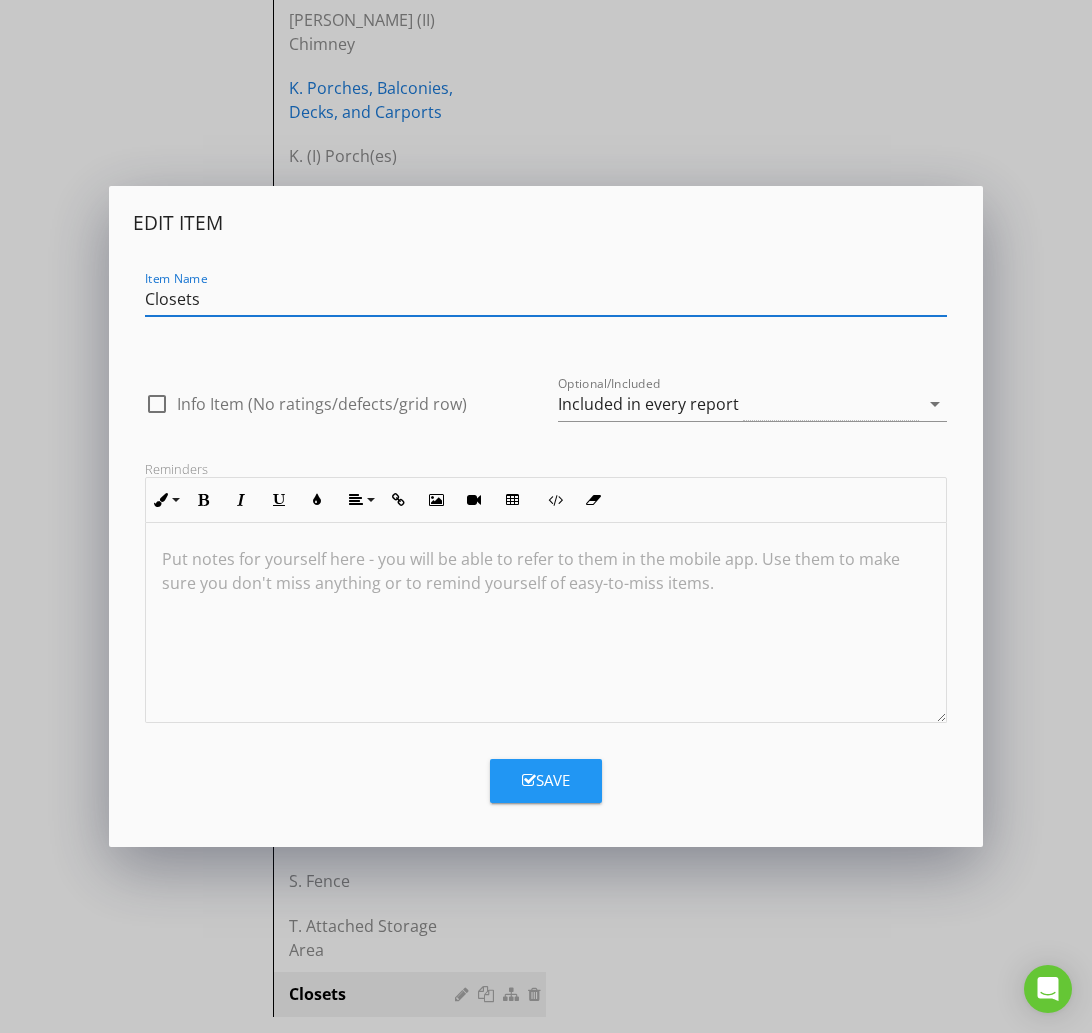 click on "Closets" at bounding box center [546, 299] 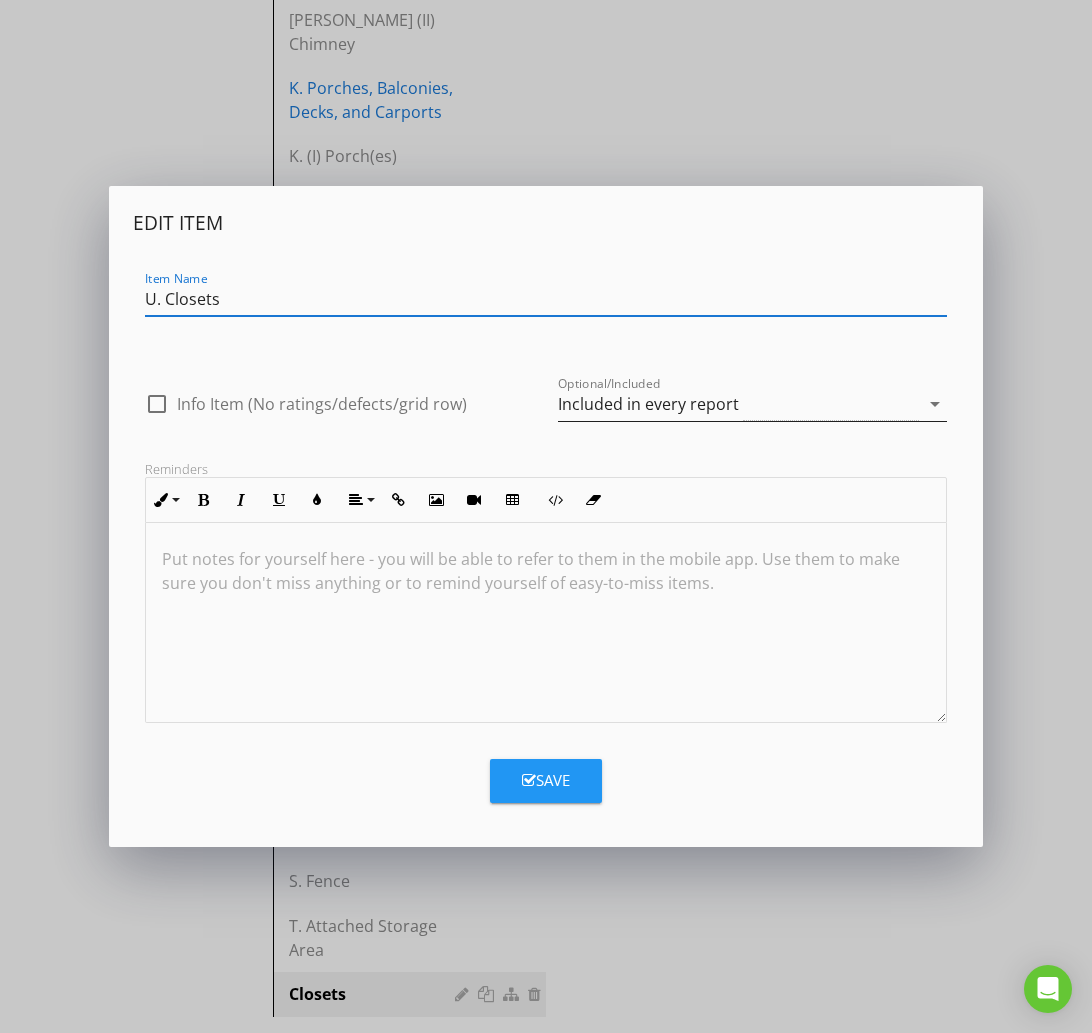 type on "U. Closets" 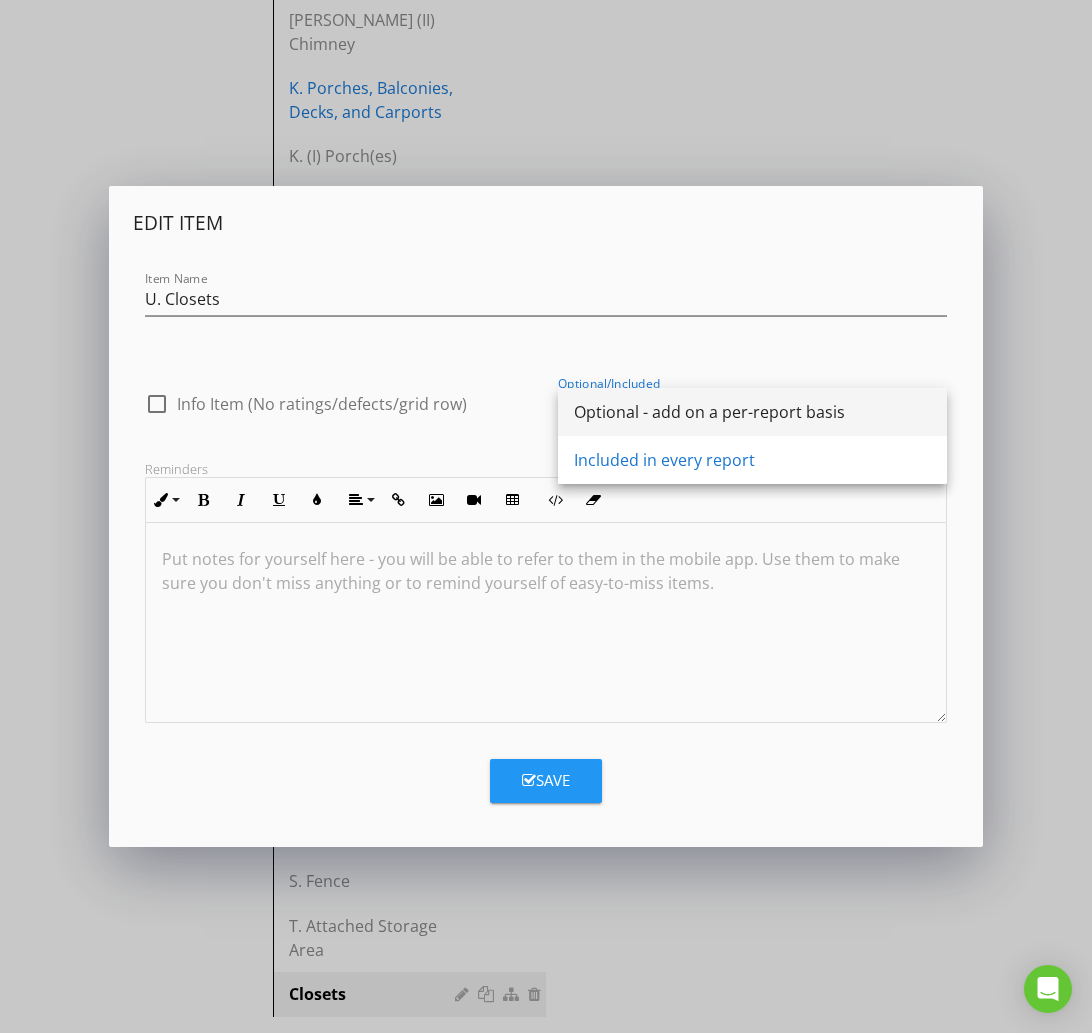 click on "Optional - add on a per-report basis" at bounding box center [752, 412] 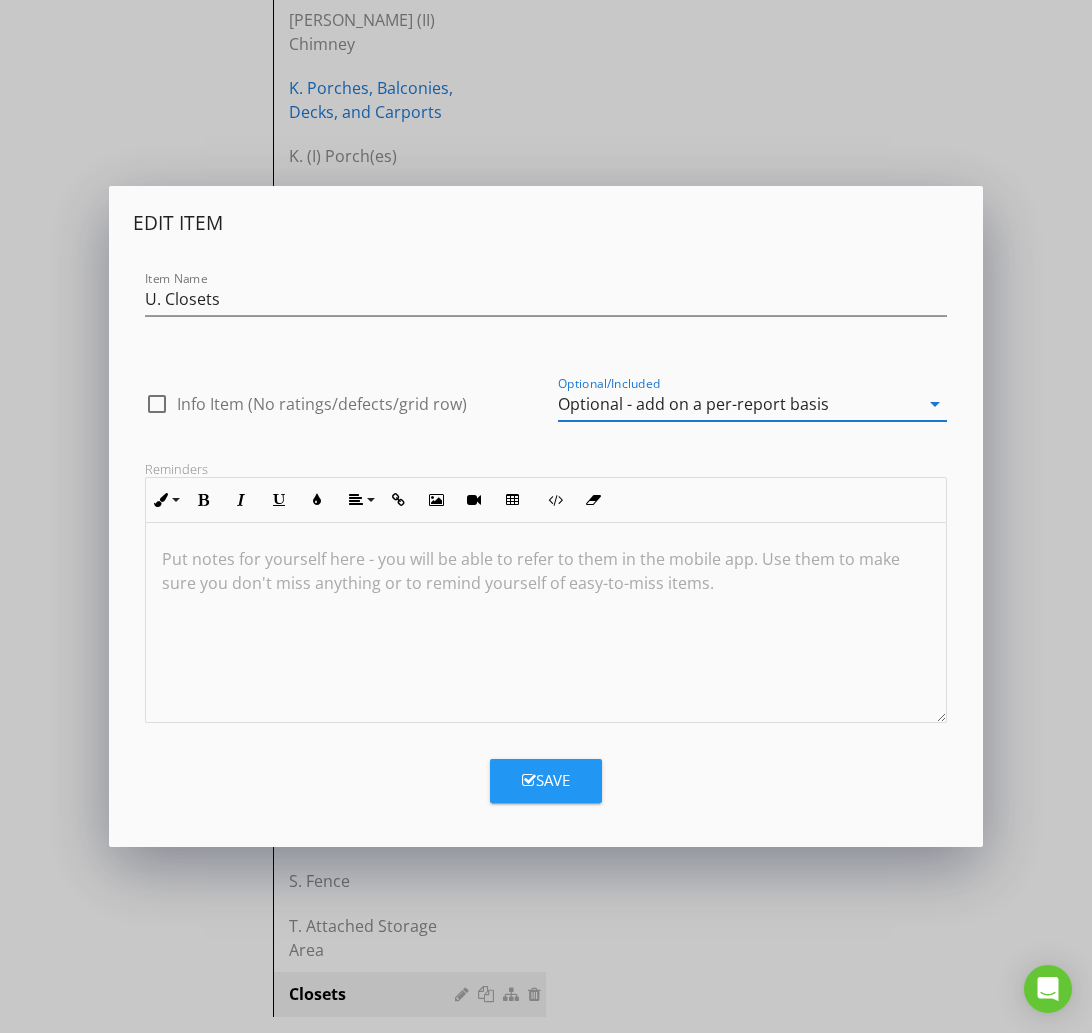 click on "Save" at bounding box center [546, 780] 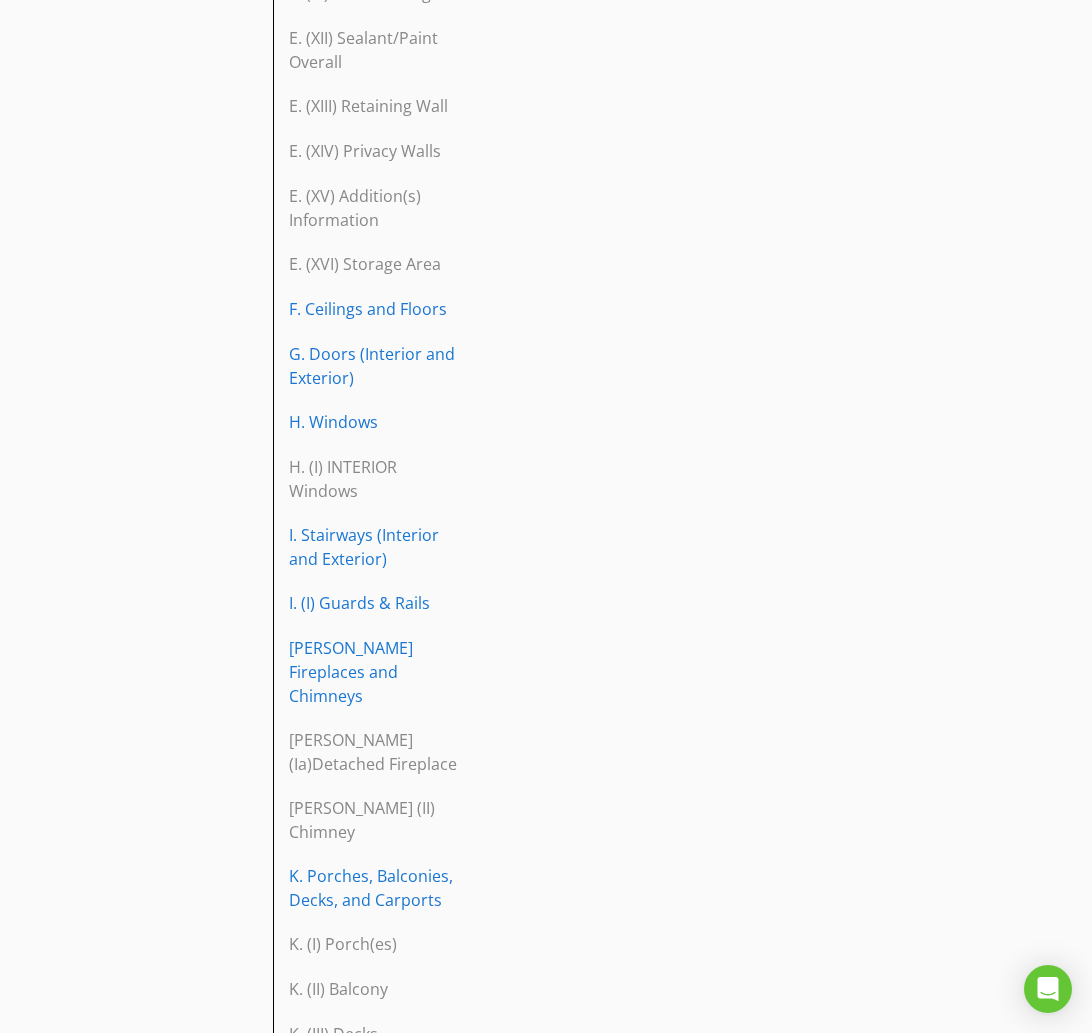 scroll, scrollTop: 1819, scrollLeft: 0, axis: vertical 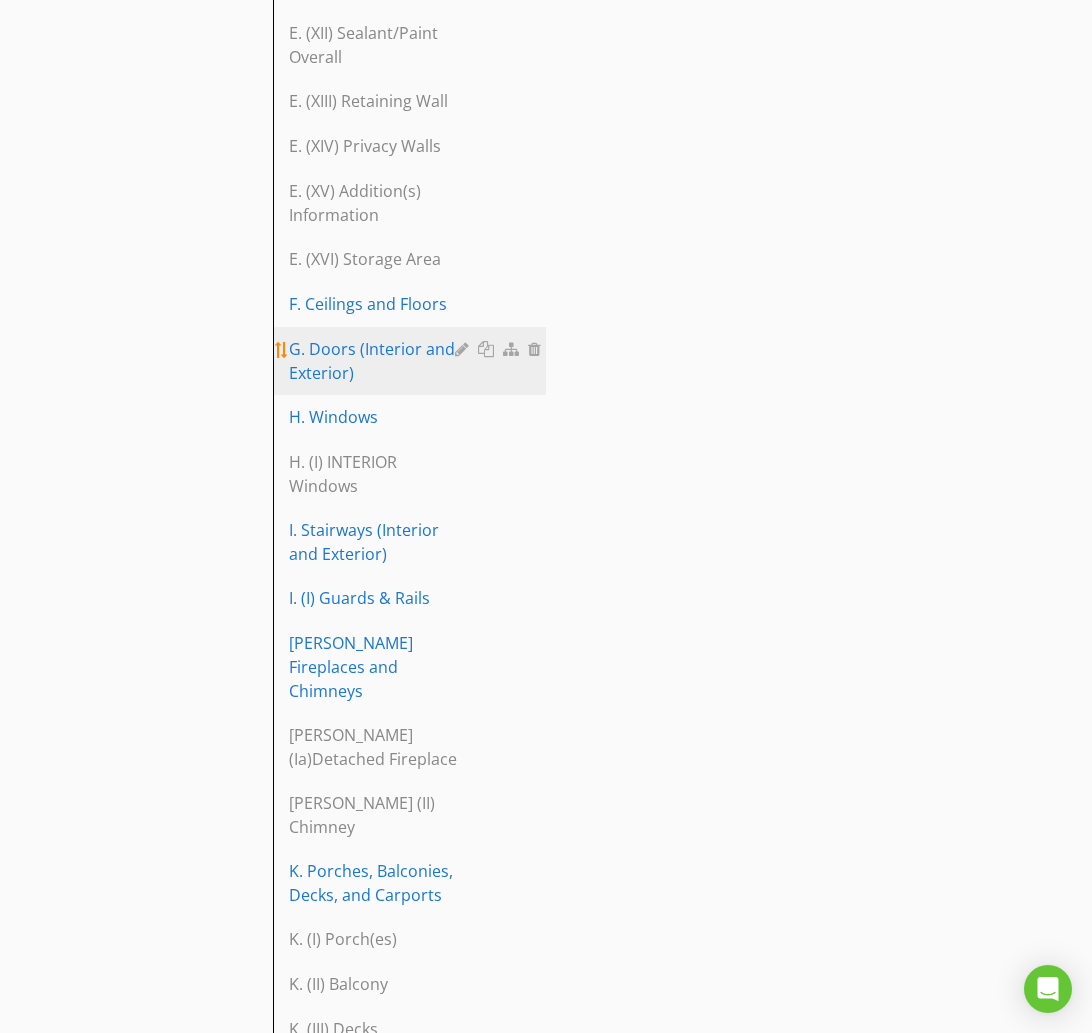 click on "G. Doors (Interior and Exterior)" at bounding box center (375, 361) 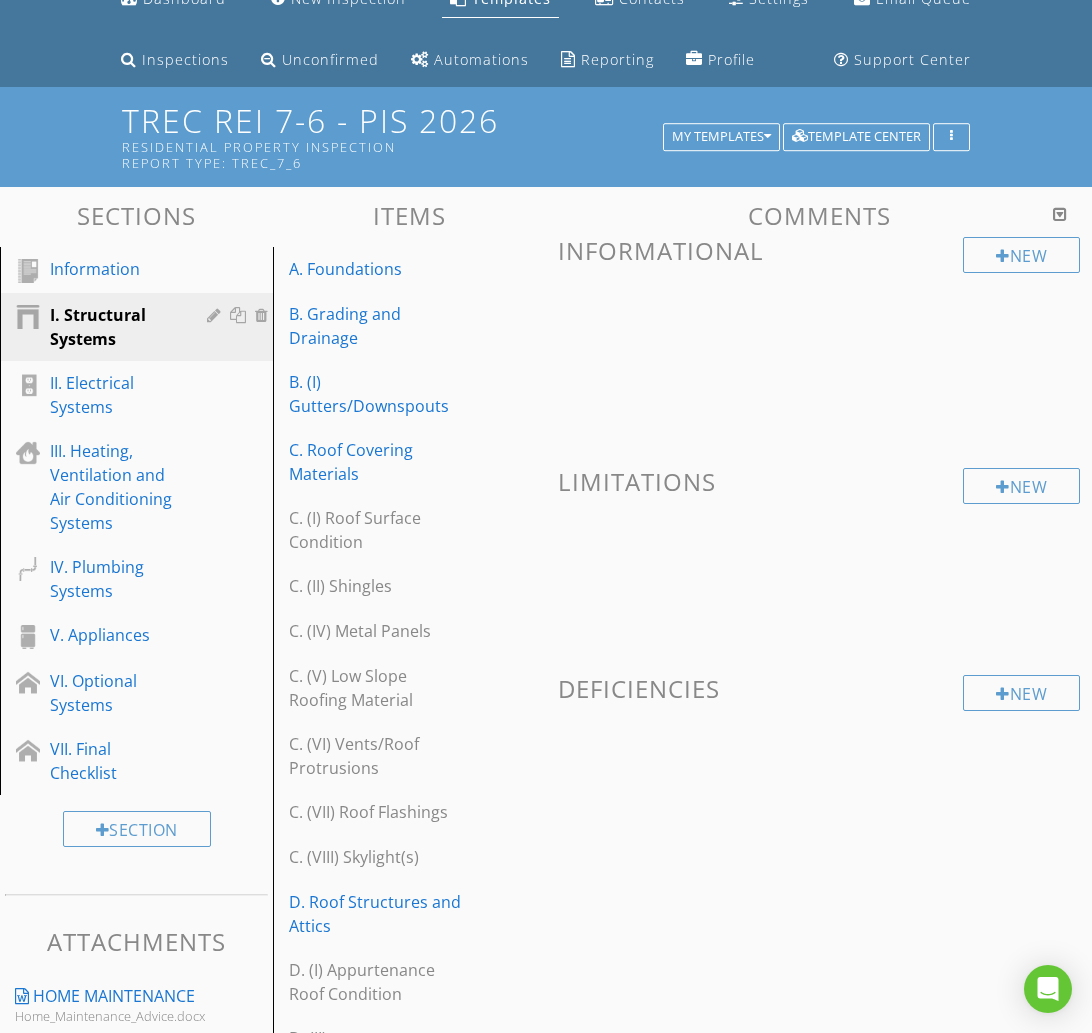 scroll, scrollTop: 0, scrollLeft: 0, axis: both 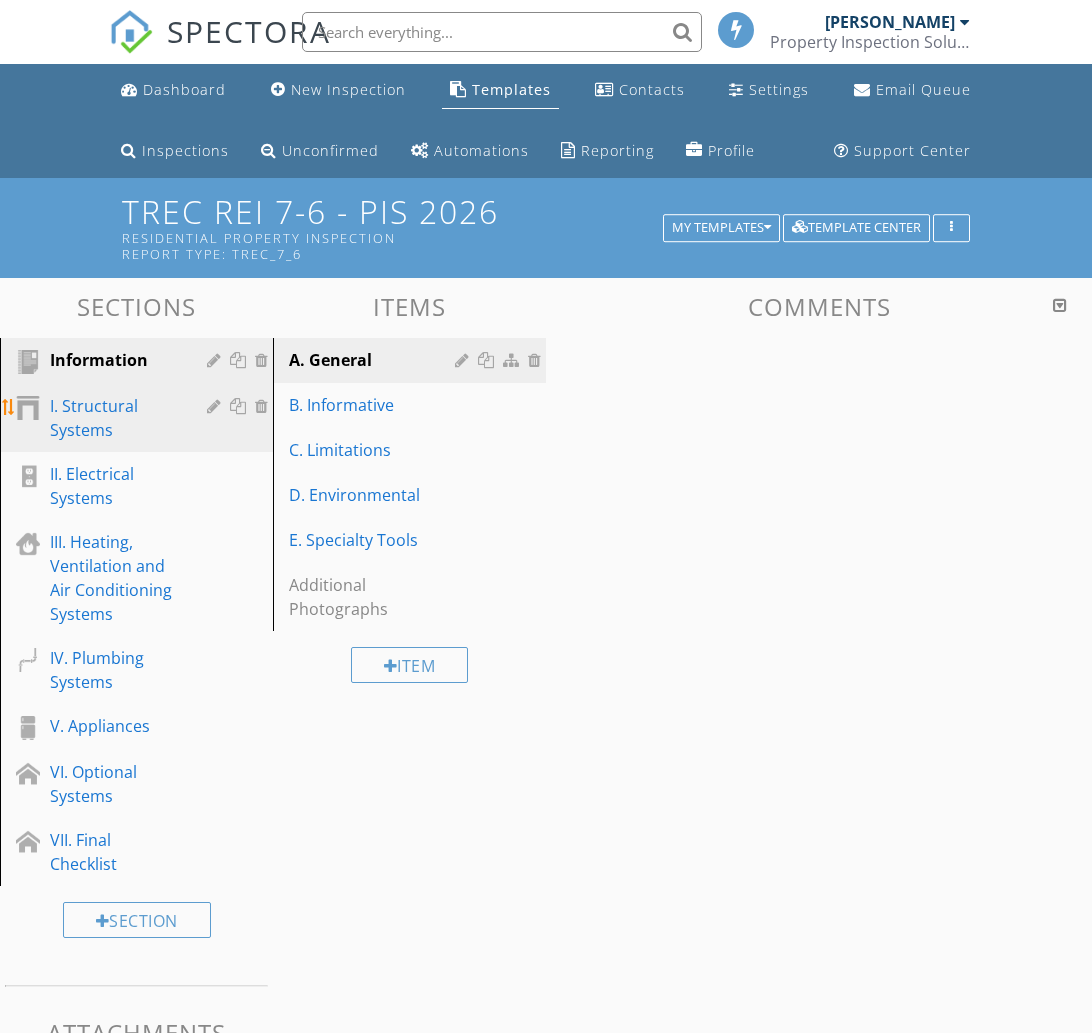 click on "I. Structural Systems" at bounding box center [114, 418] 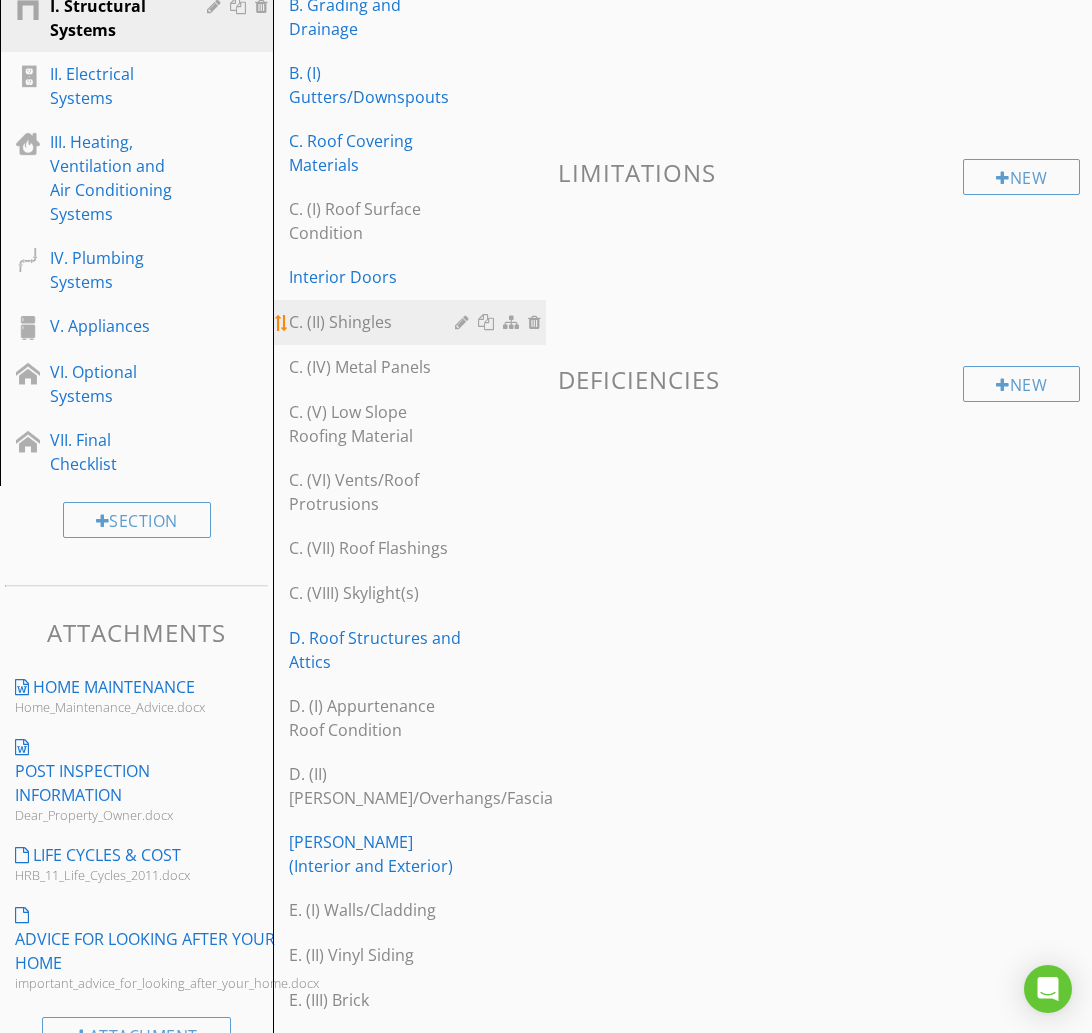 scroll, scrollTop: 396, scrollLeft: 0, axis: vertical 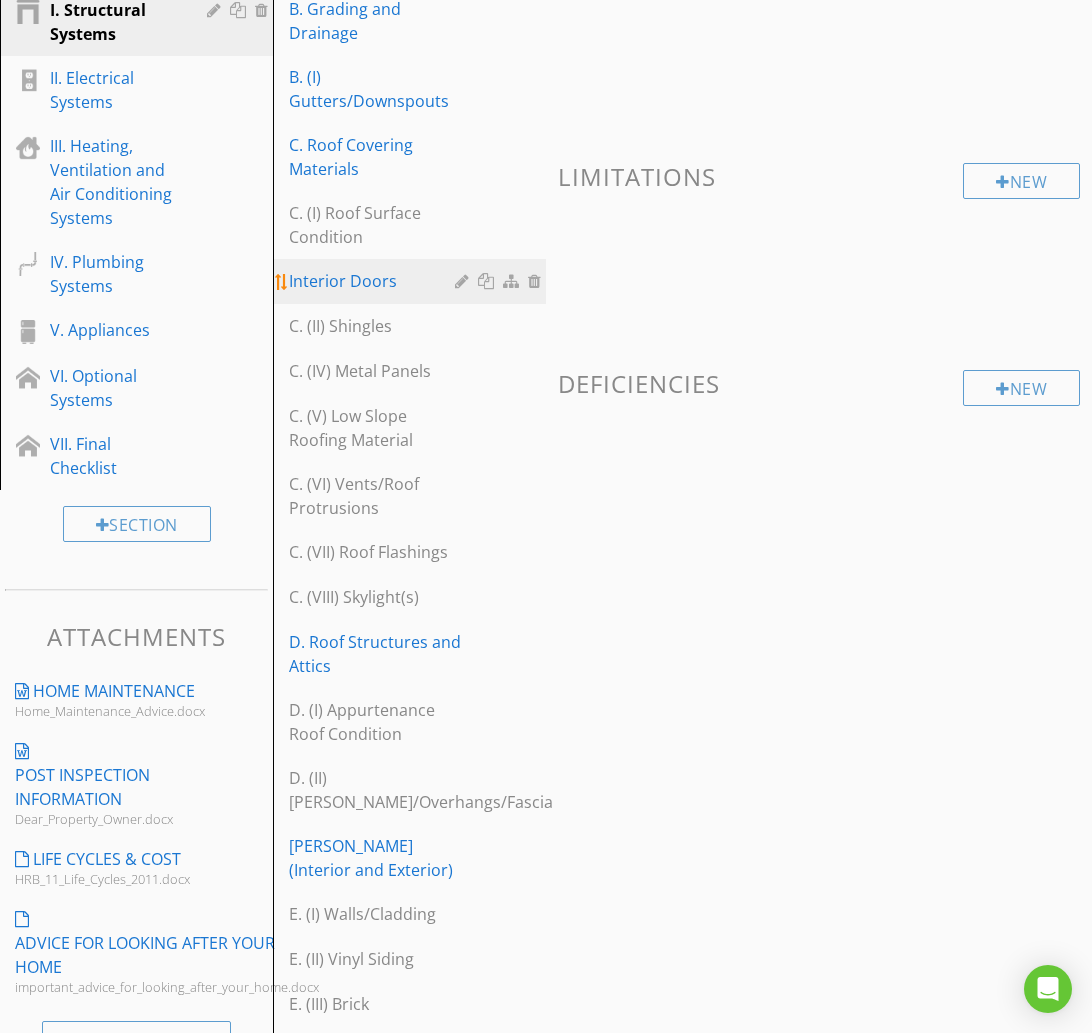 type 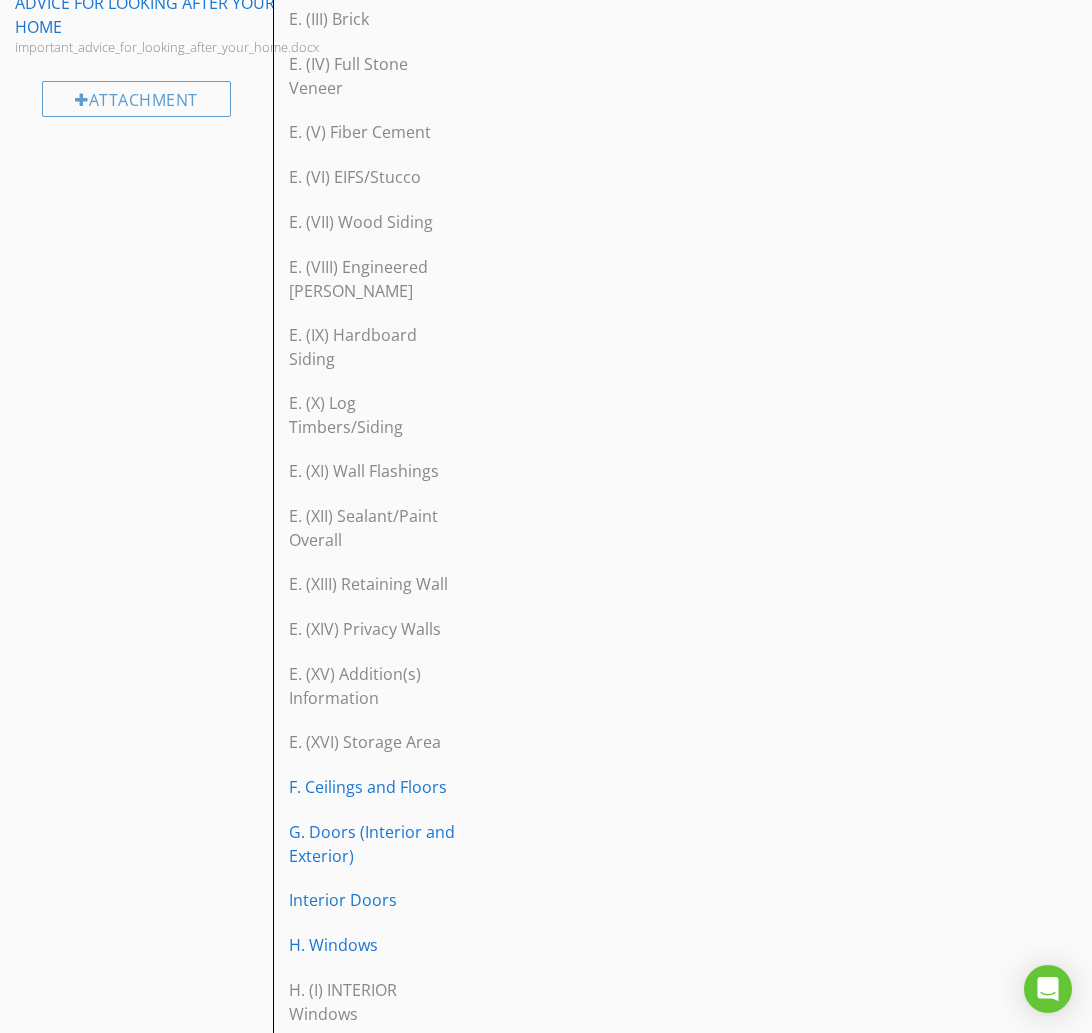 scroll, scrollTop: 1334, scrollLeft: 0, axis: vertical 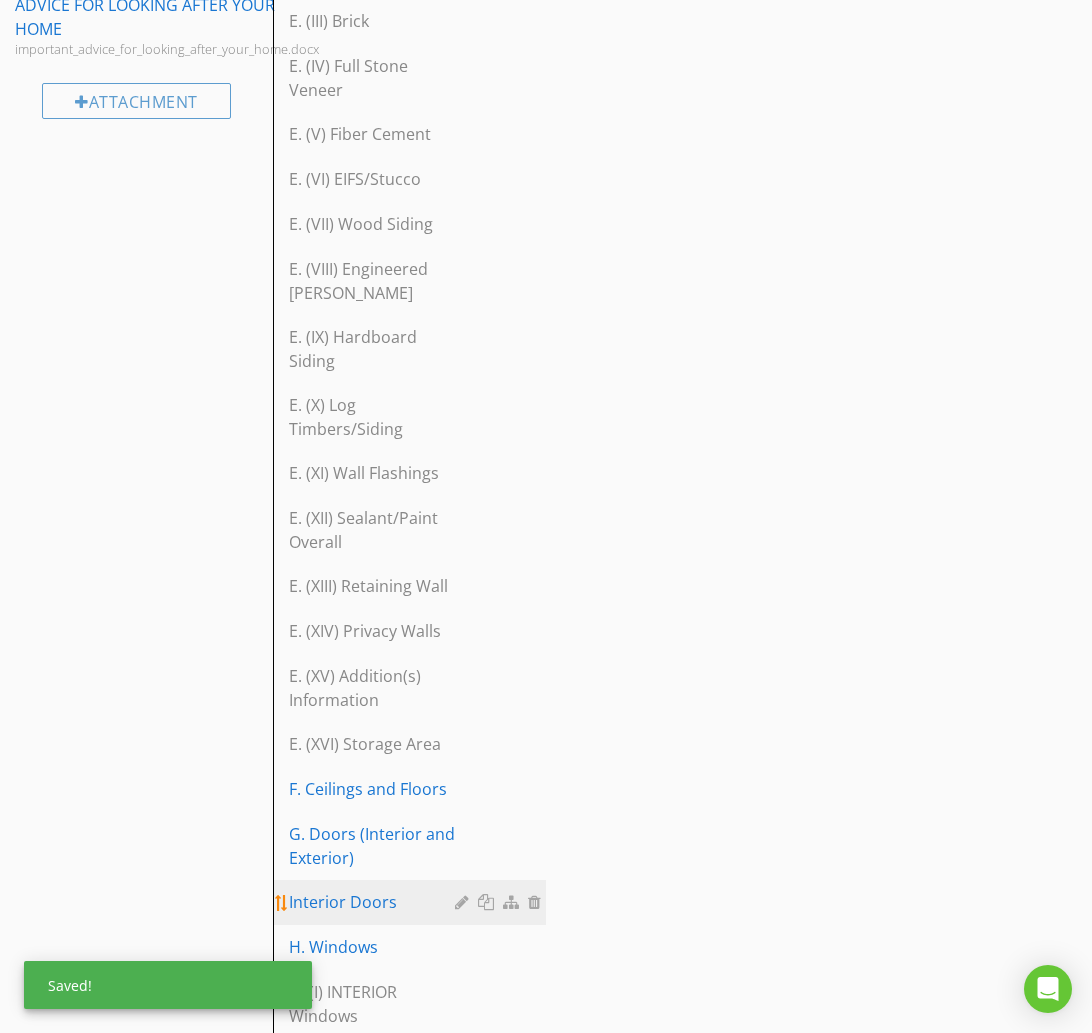 click at bounding box center [464, 902] 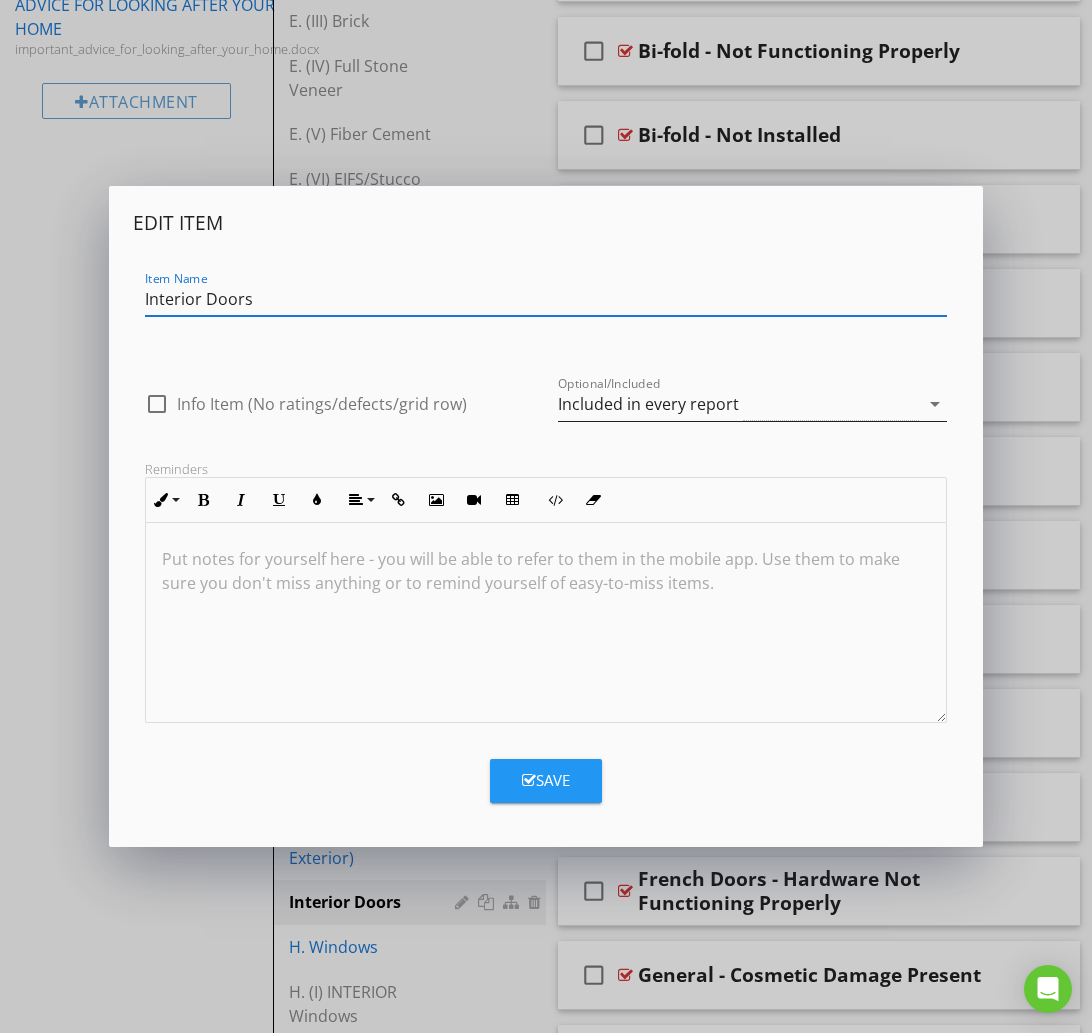 click on "Included in every report" at bounding box center (648, 404) 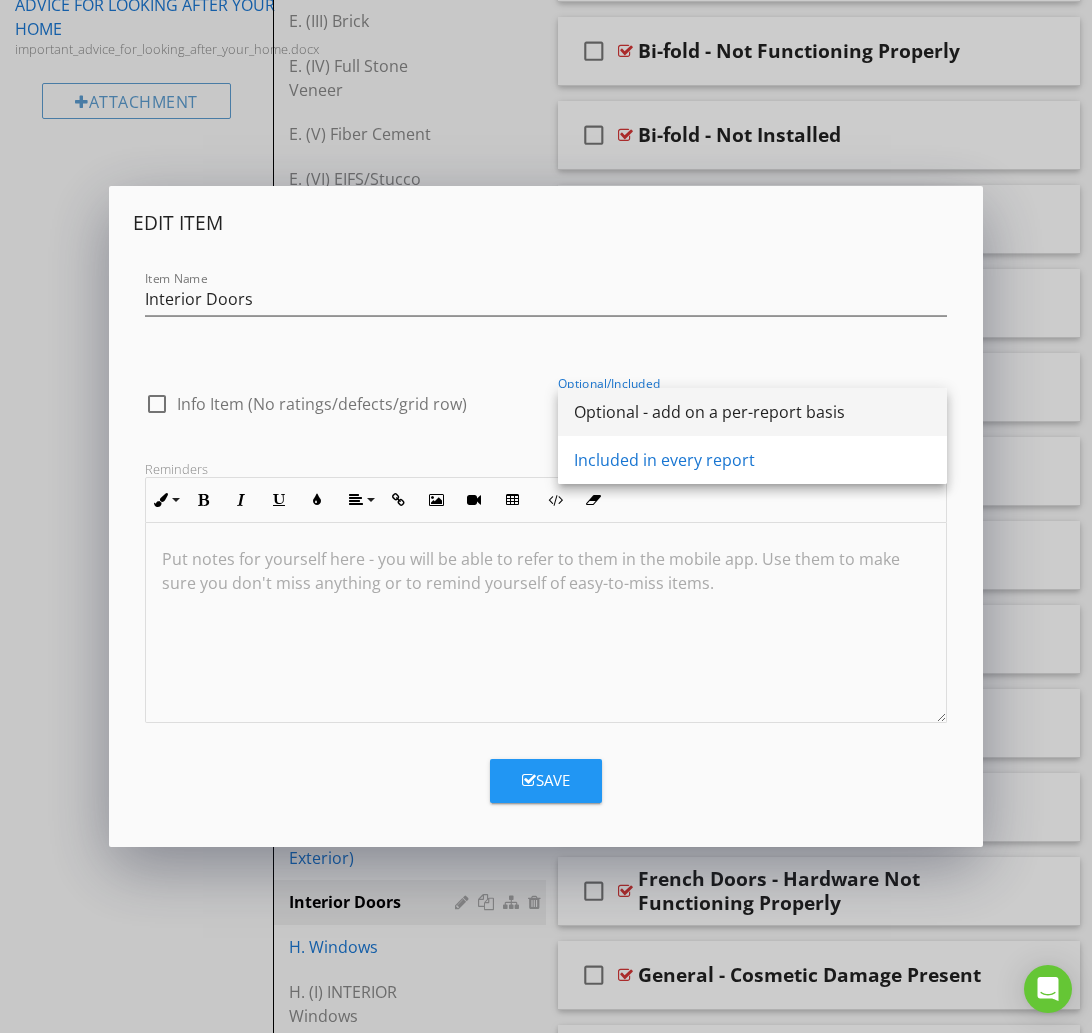click on "Optional - add on a per-report basis" at bounding box center (752, 412) 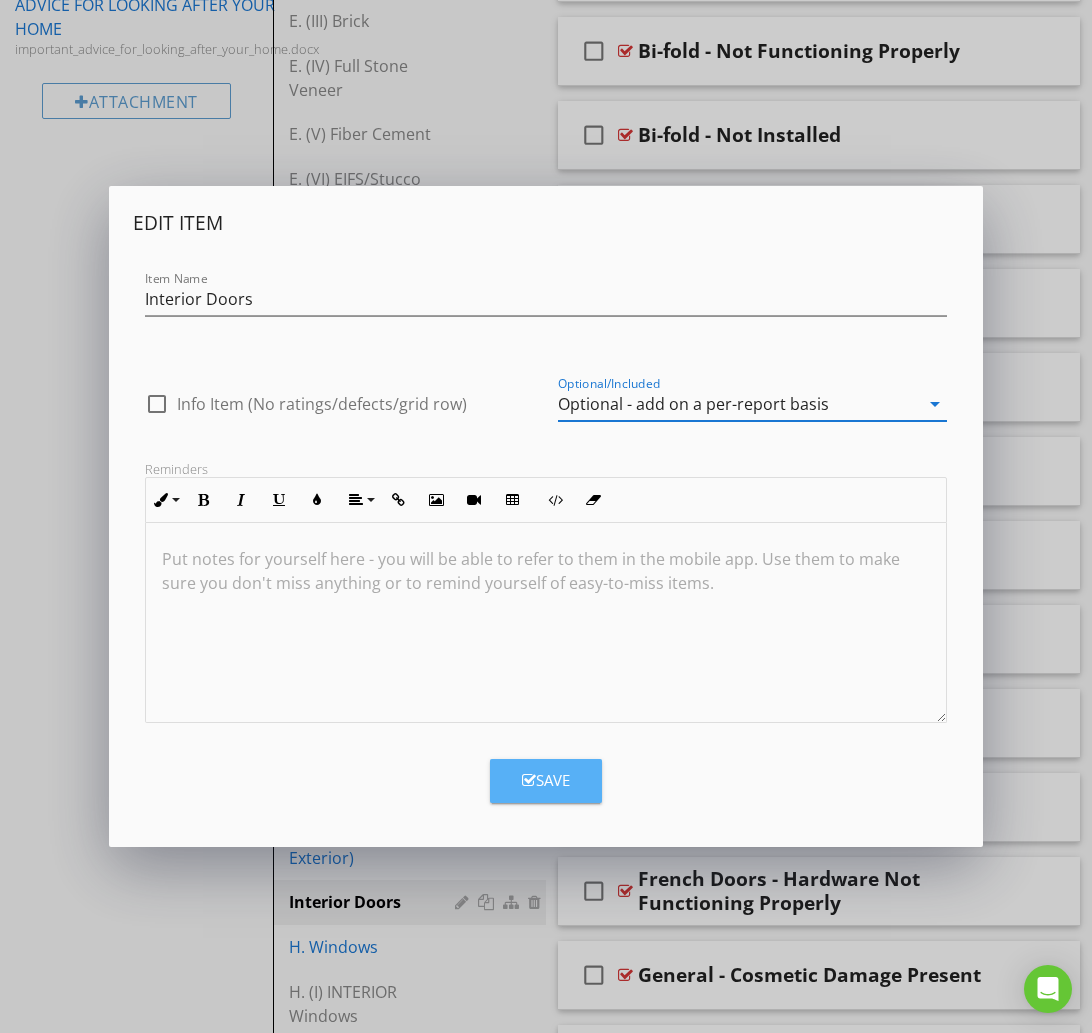 drag, startPoint x: 553, startPoint y: 781, endPoint x: 494, endPoint y: 778, distance: 59.07622 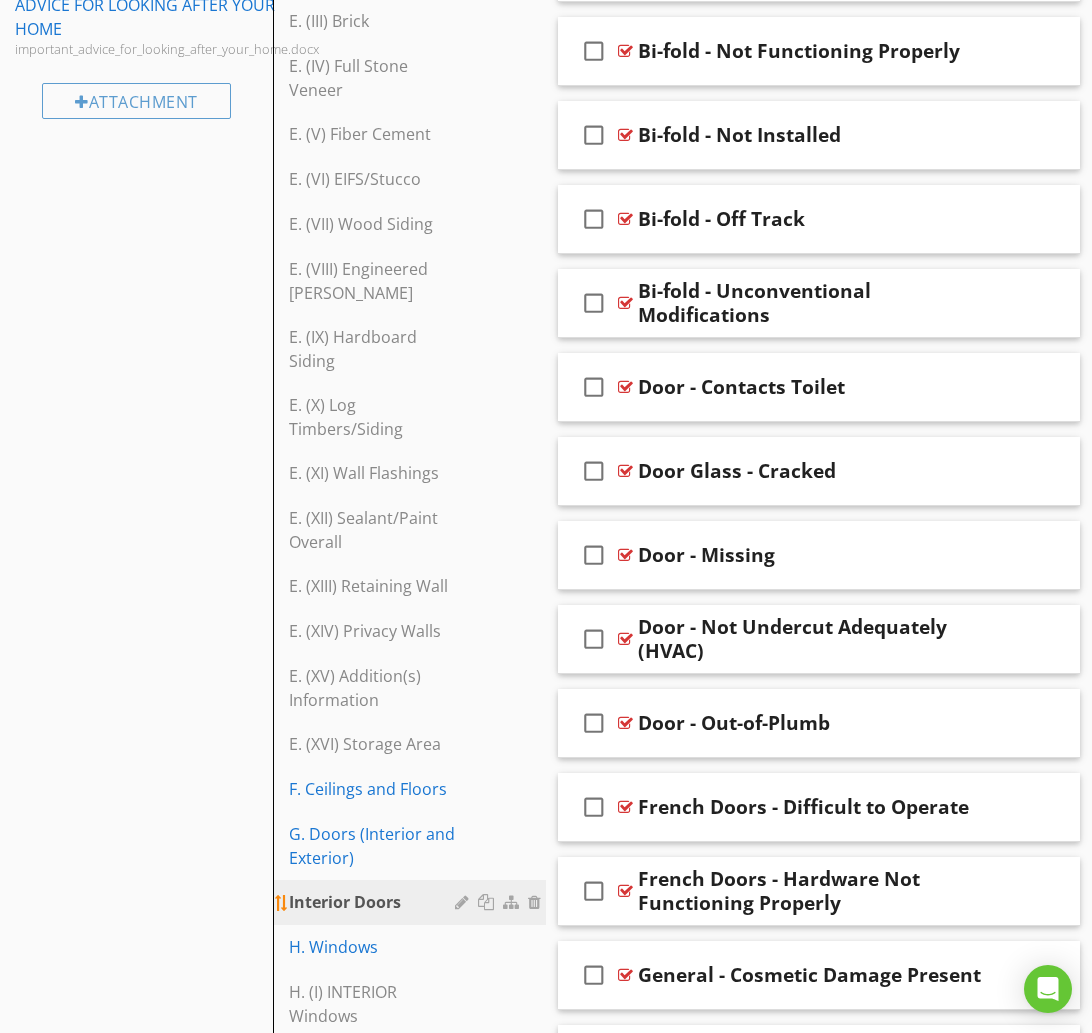 click at bounding box center [464, 902] 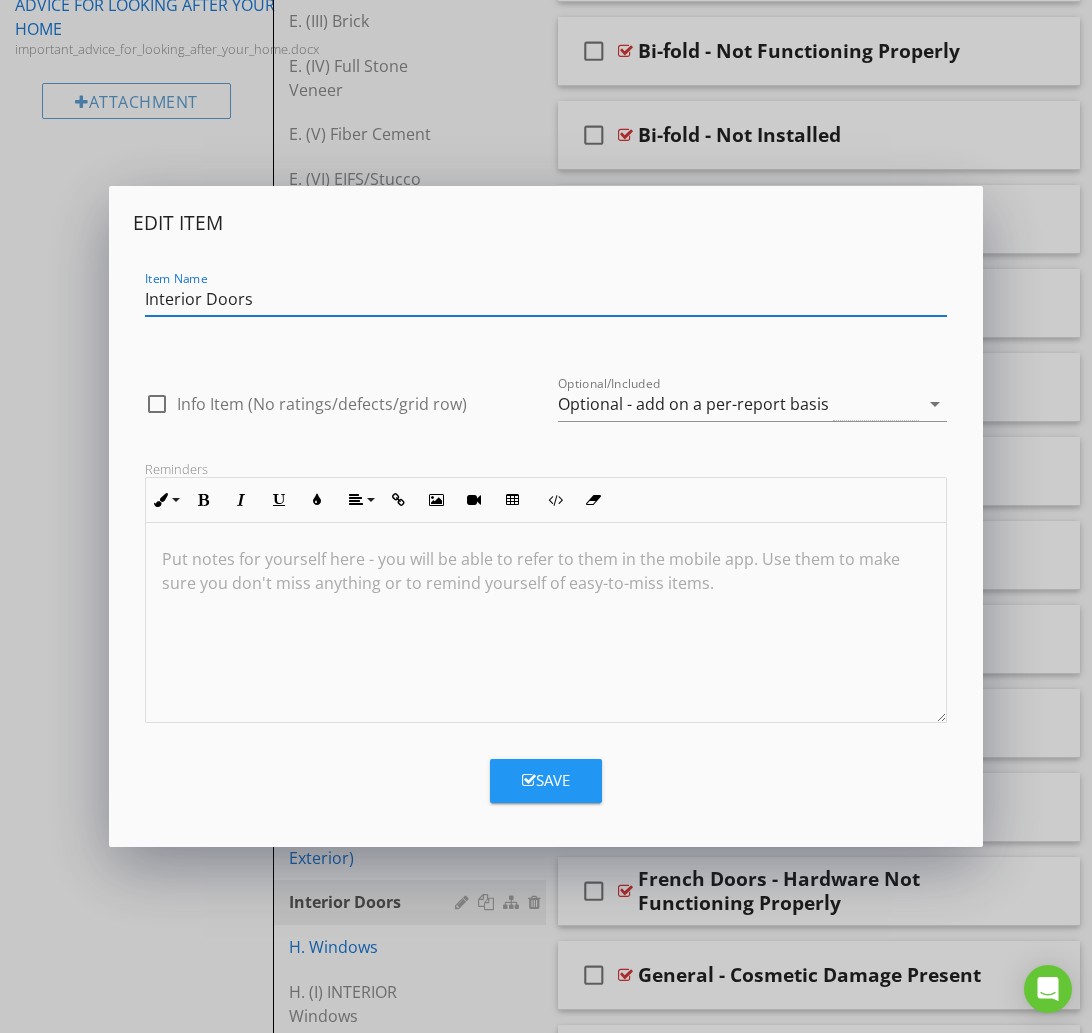 drag, startPoint x: 145, startPoint y: 300, endPoint x: 145, endPoint y: 321, distance: 21 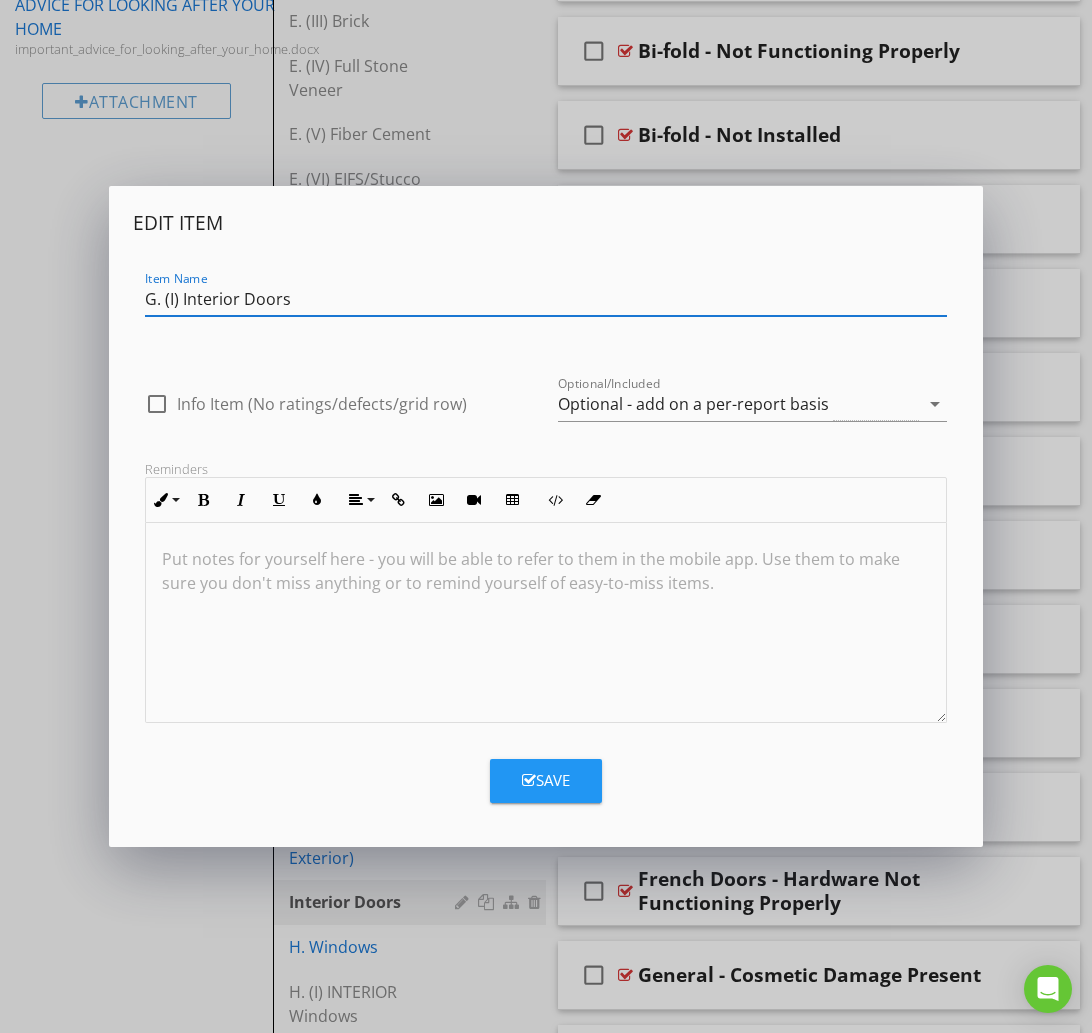type on "G. (I) Interior Doors" 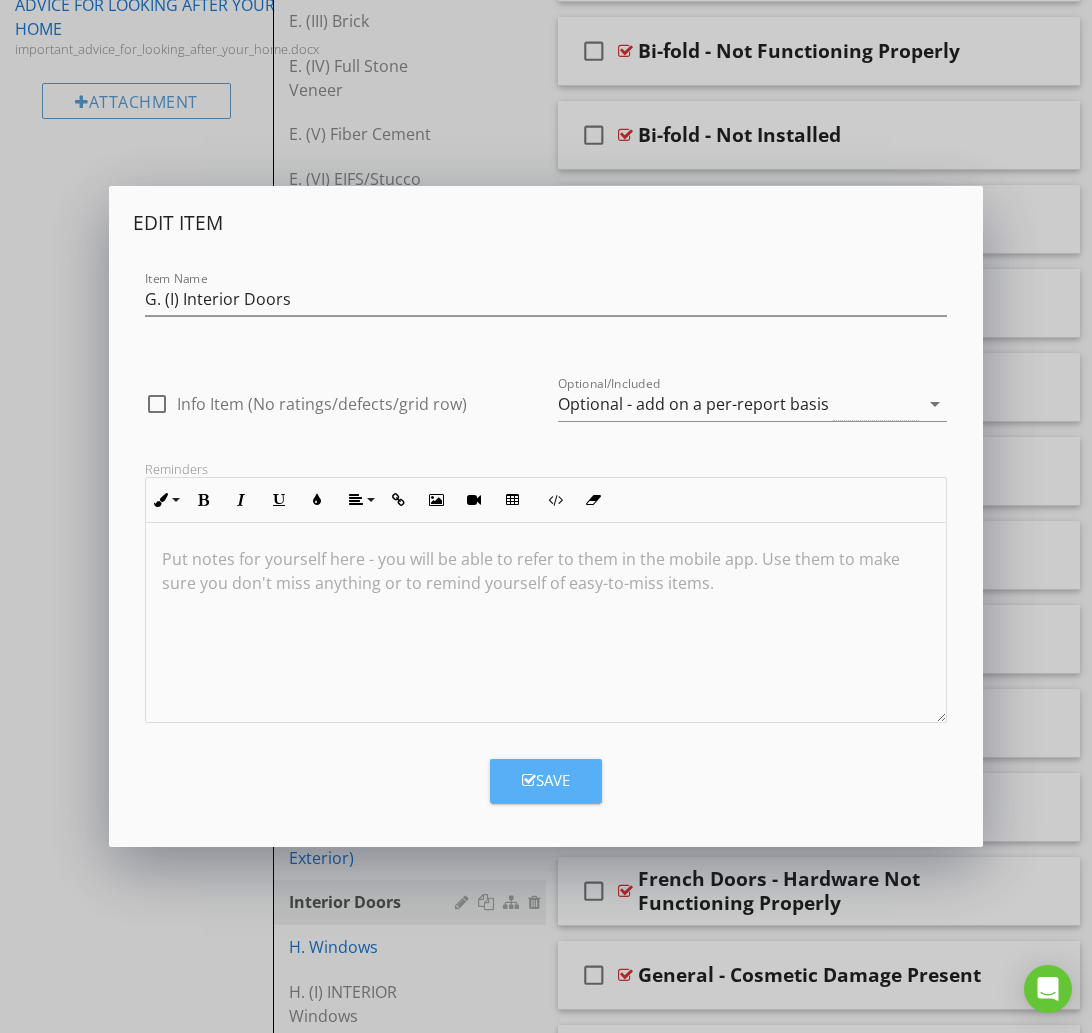 click on "Save" at bounding box center (546, 780) 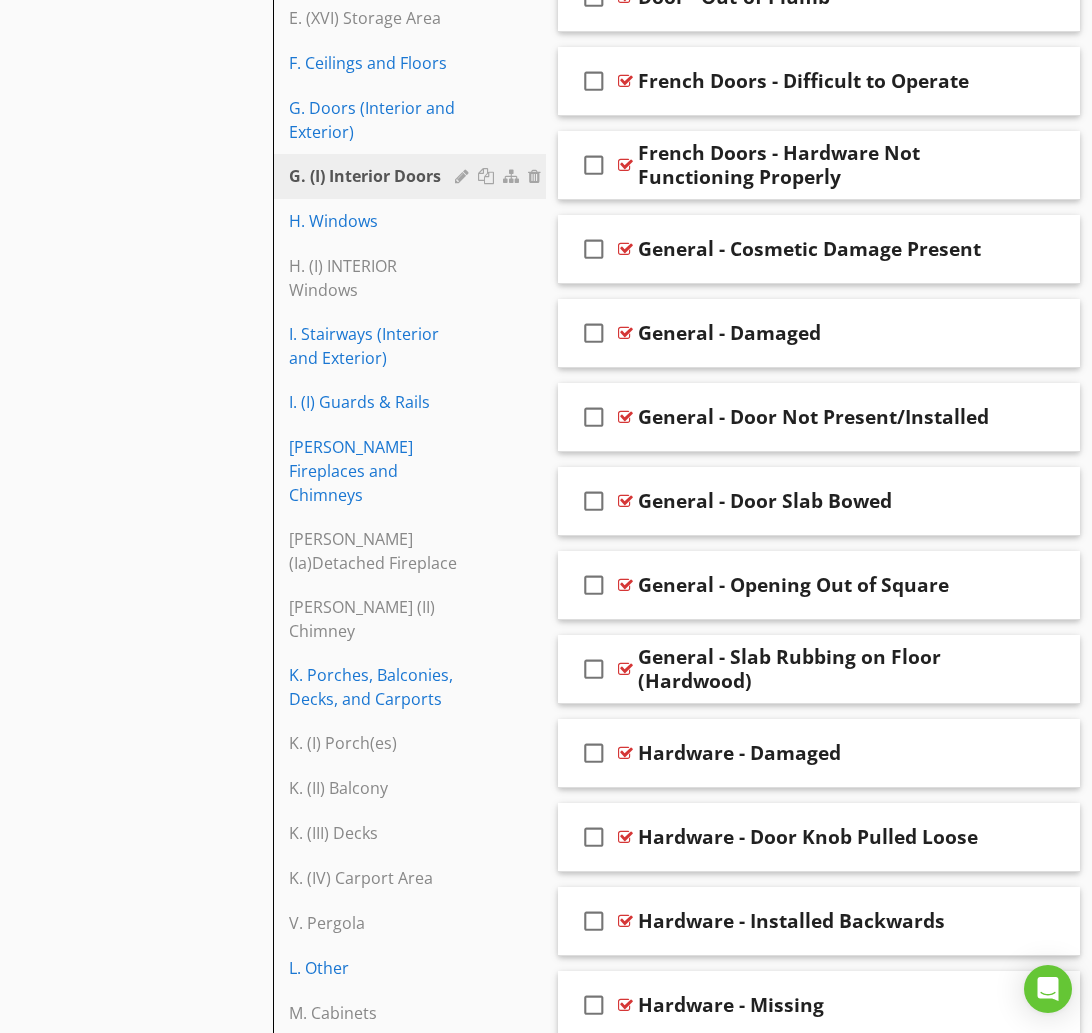 scroll, scrollTop: 2063, scrollLeft: 0, axis: vertical 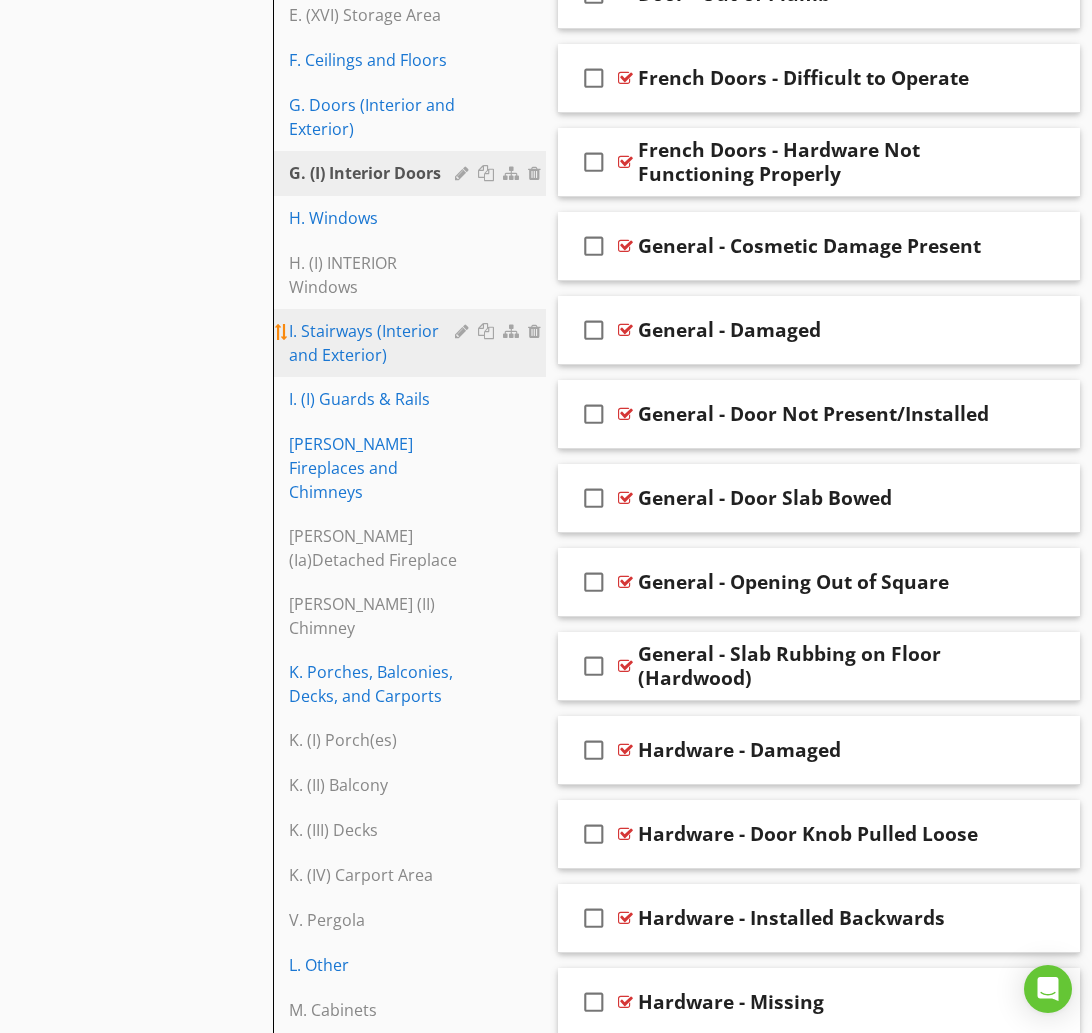 click on "I. Stairways (Interior and Exterior)" at bounding box center [375, 343] 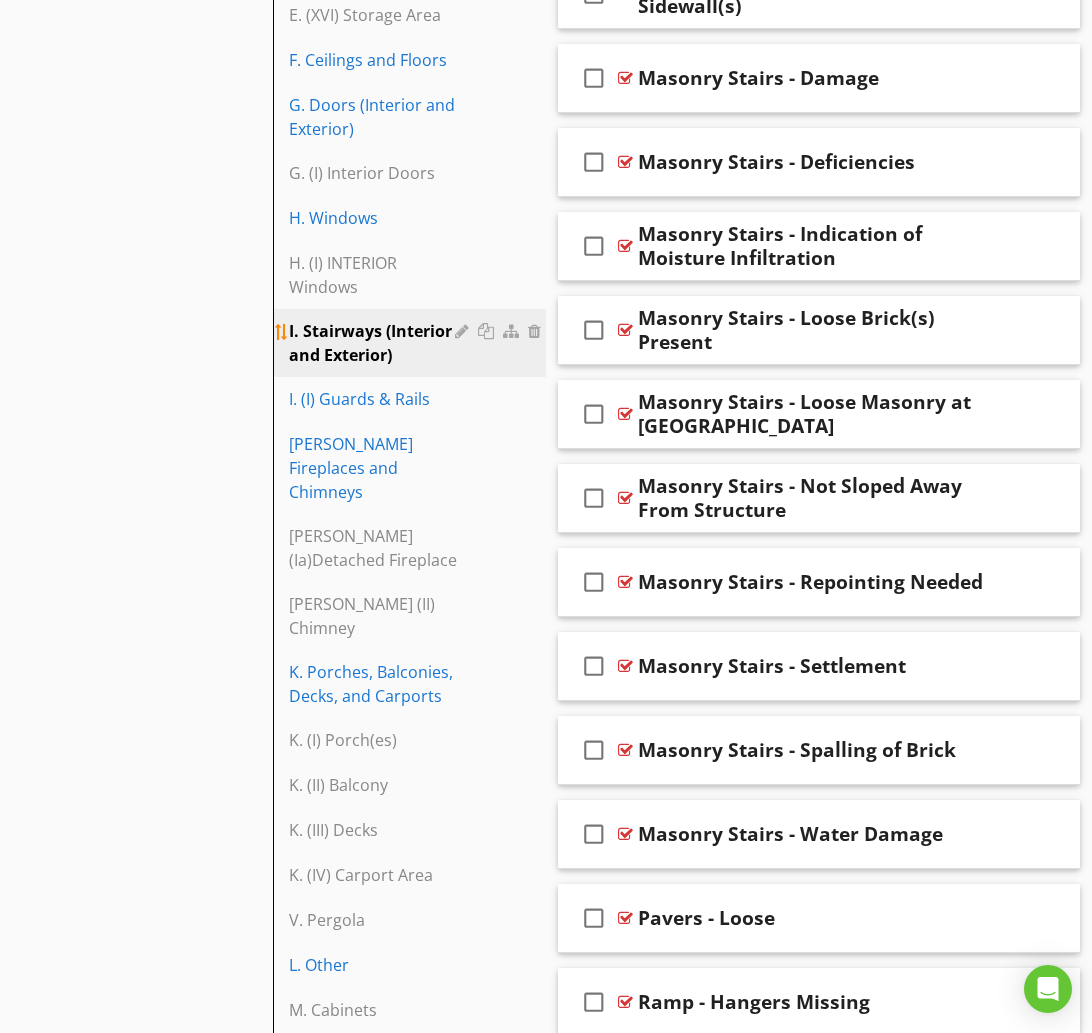 click on "I. Stairways (Interior and Exterior)" at bounding box center (375, 343) 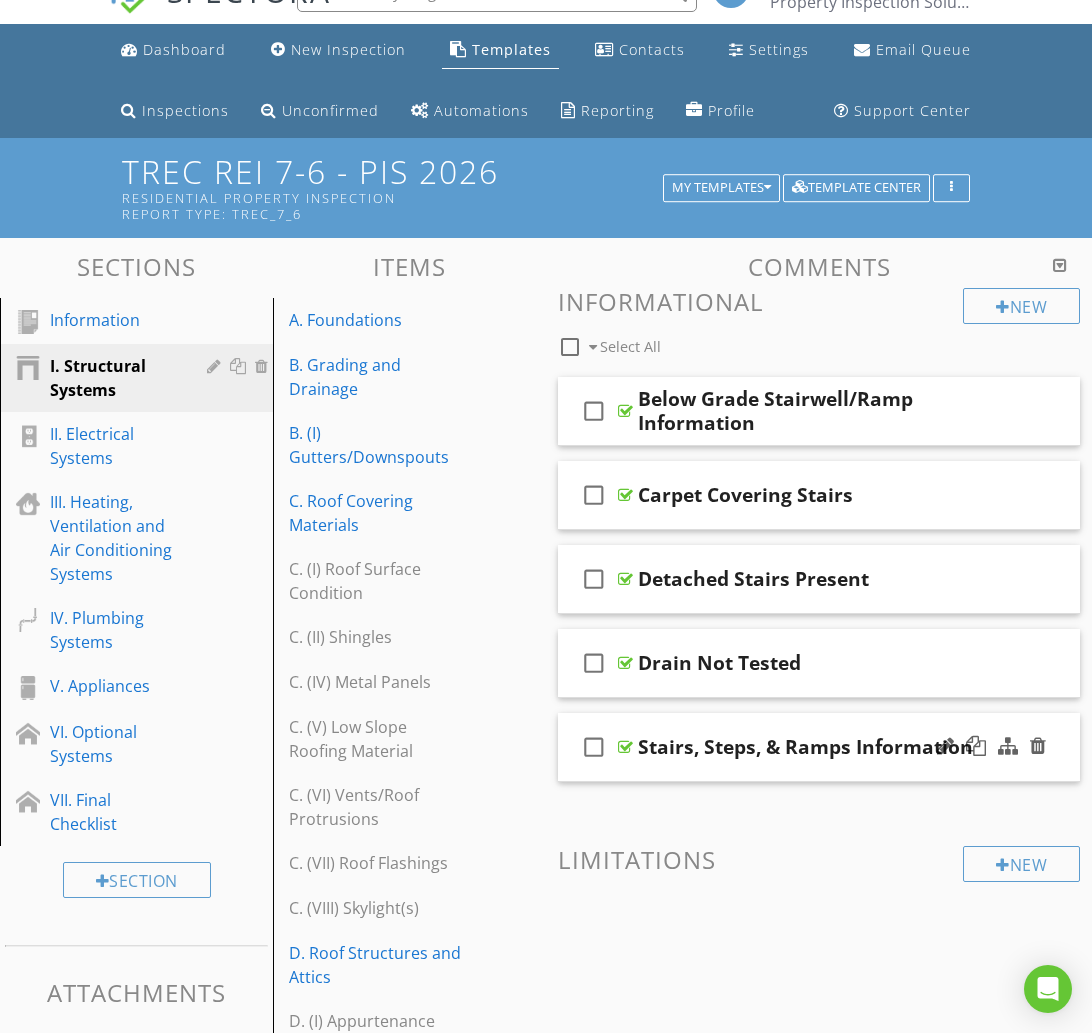 scroll, scrollTop: 48, scrollLeft: 0, axis: vertical 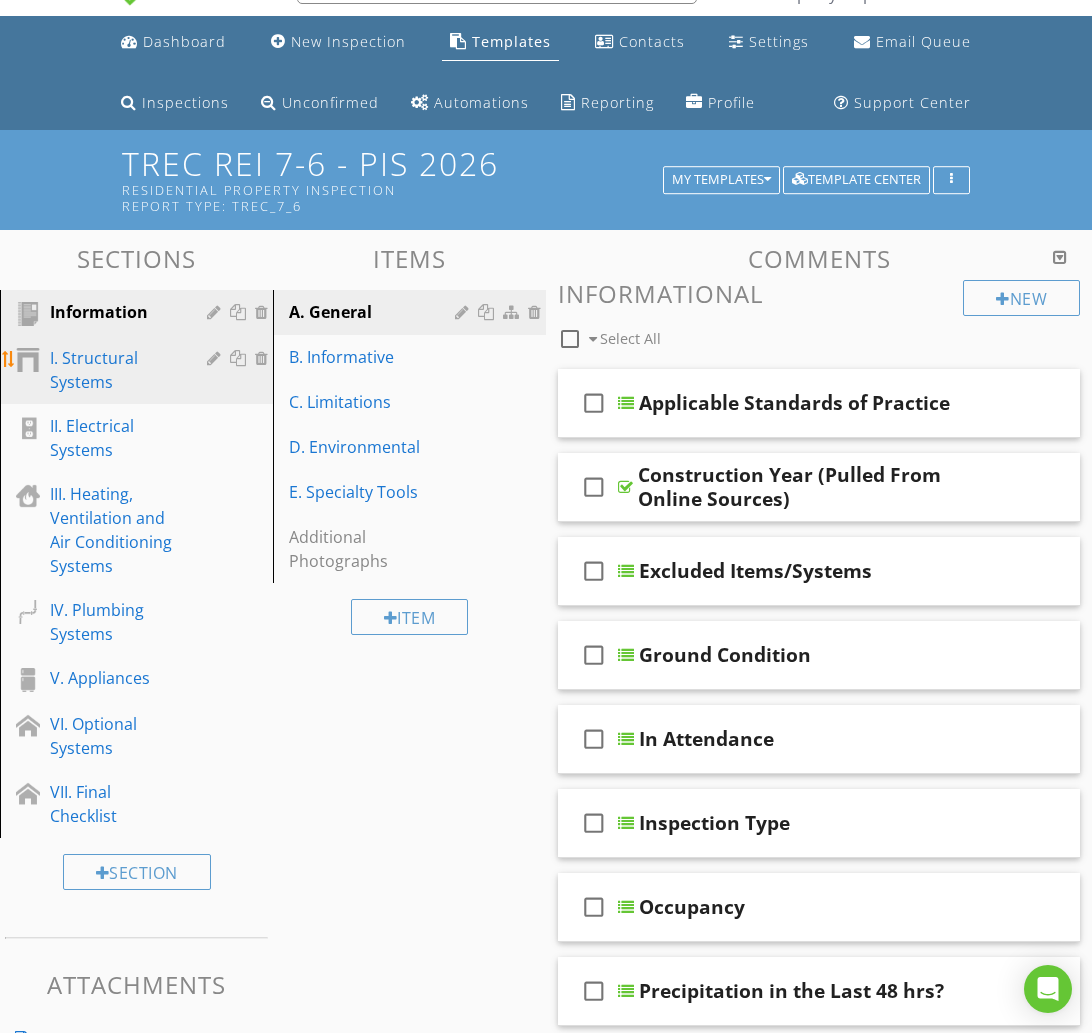 click on "I. Structural Systems" at bounding box center (114, 370) 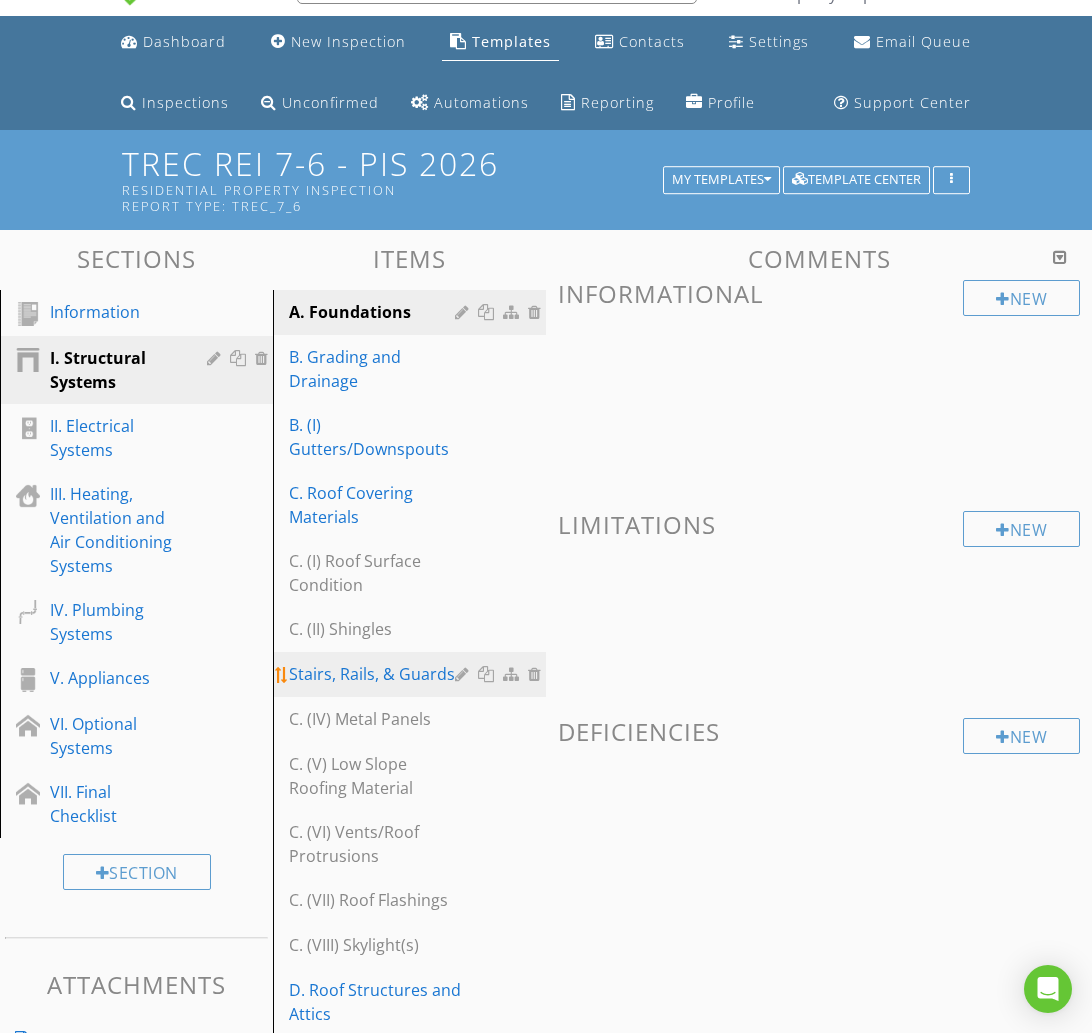 type 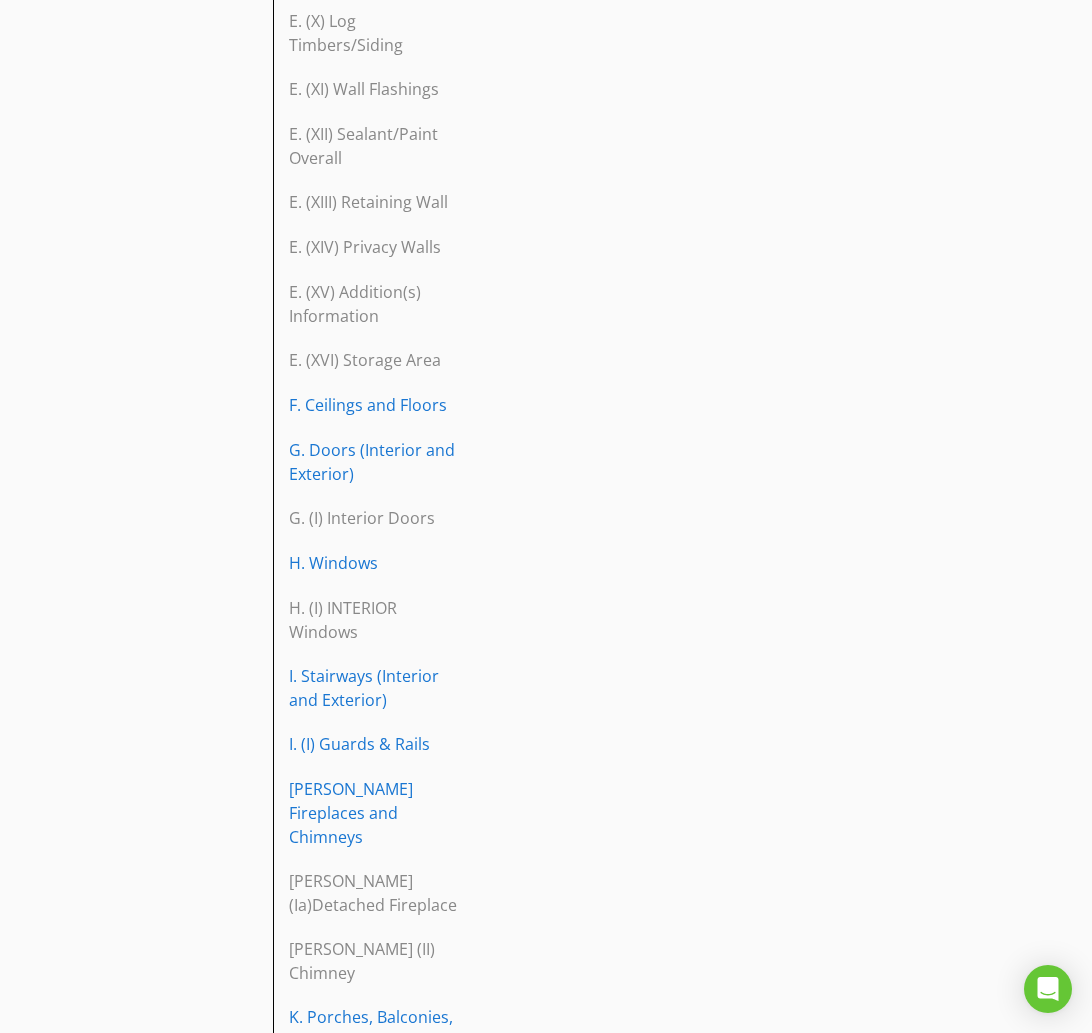 scroll, scrollTop: 1724, scrollLeft: 0, axis: vertical 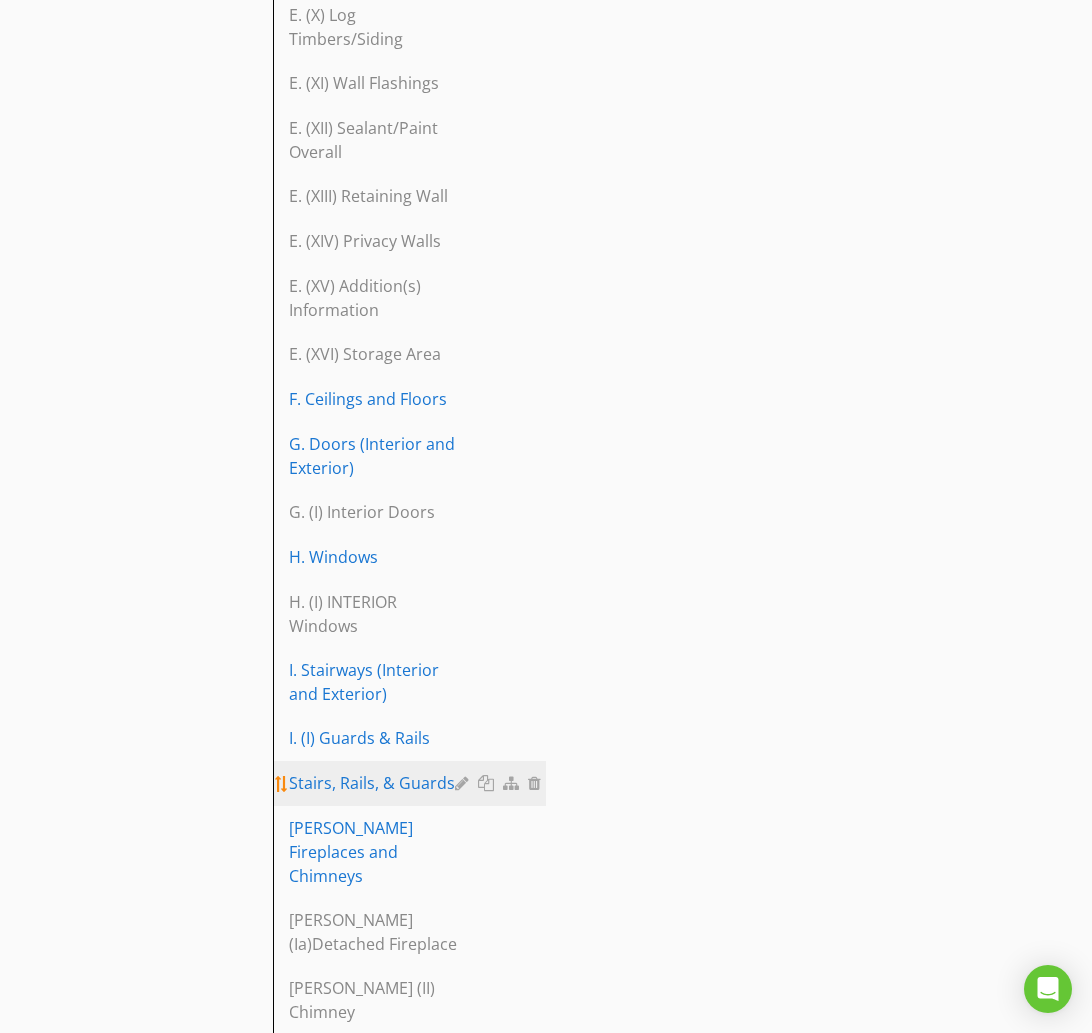 click at bounding box center [464, 783] 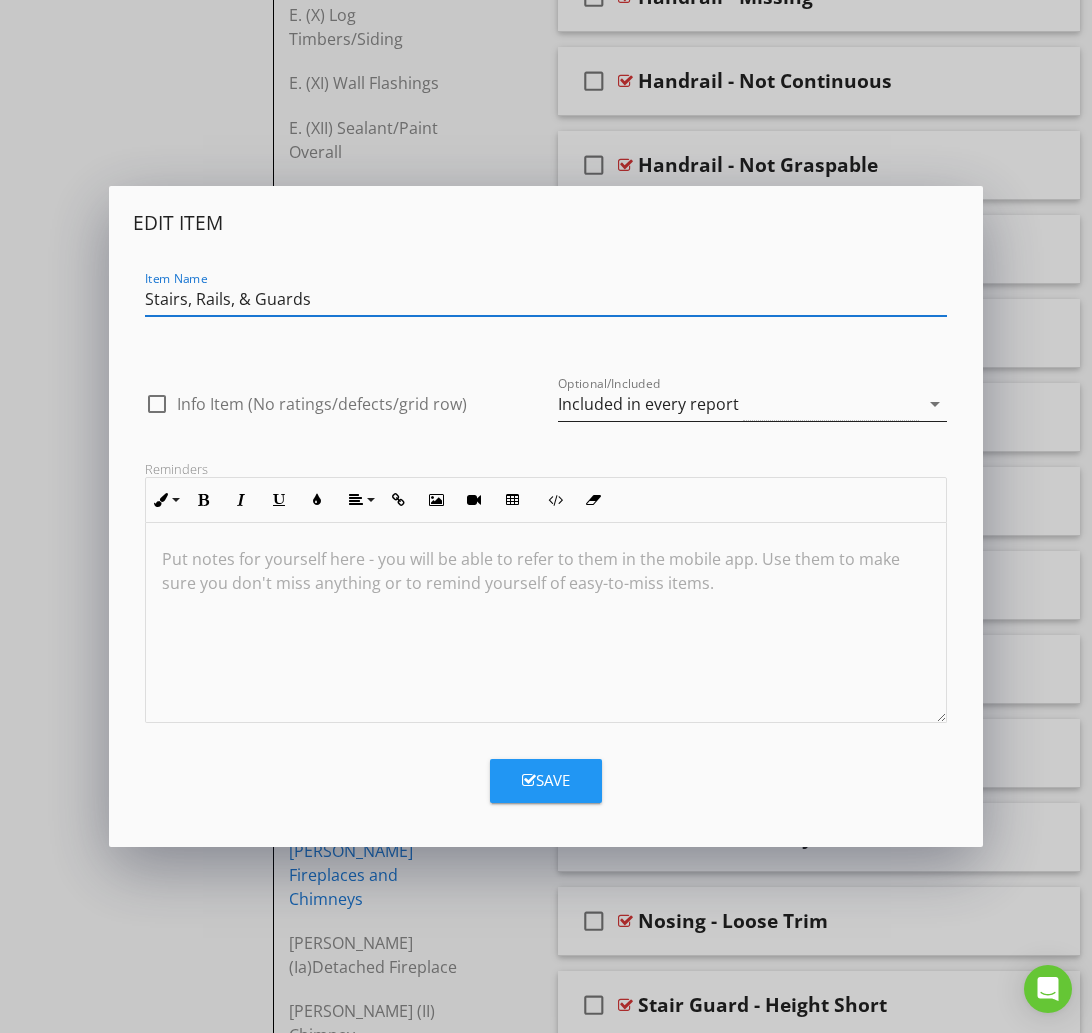 click on "Included in every report" at bounding box center [738, 404] 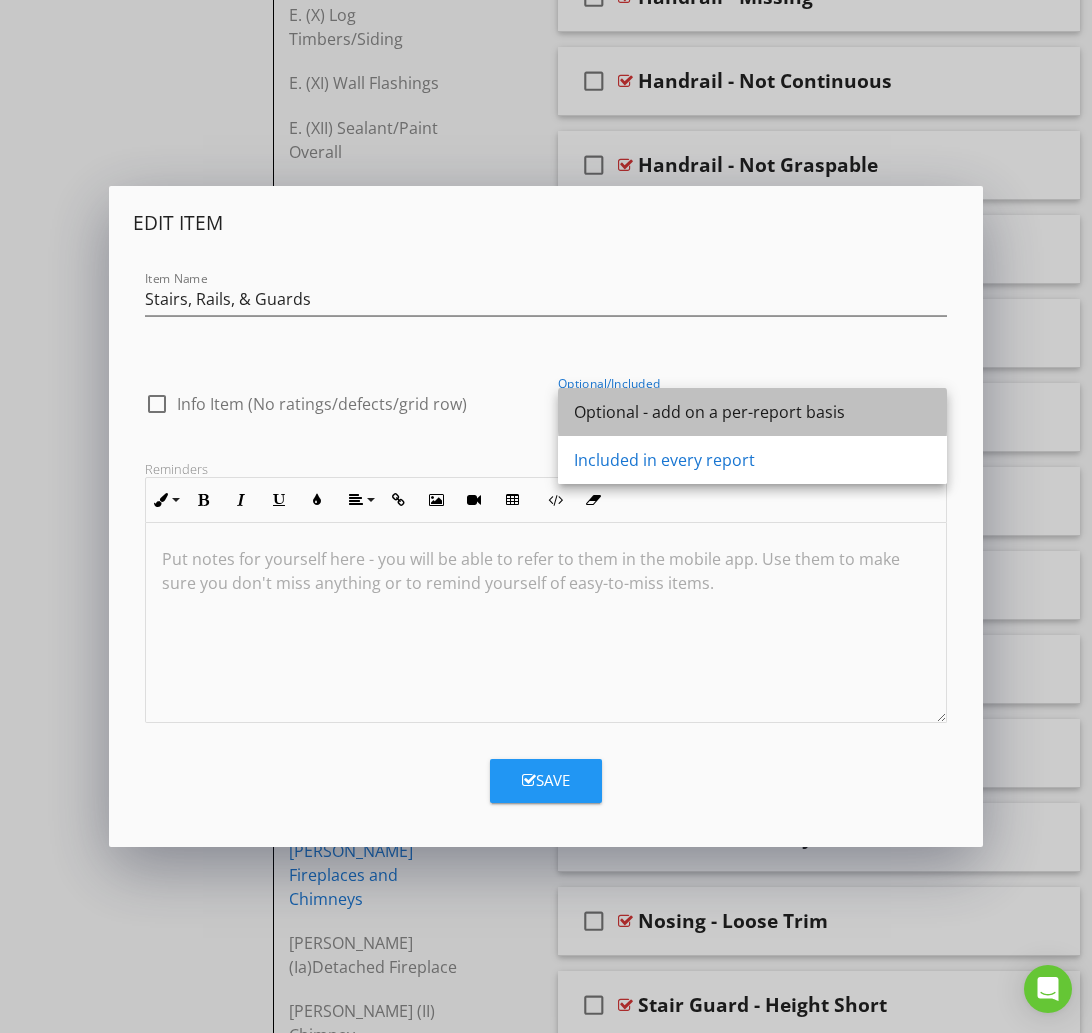 click on "Optional - add on a per-report basis" at bounding box center [752, 412] 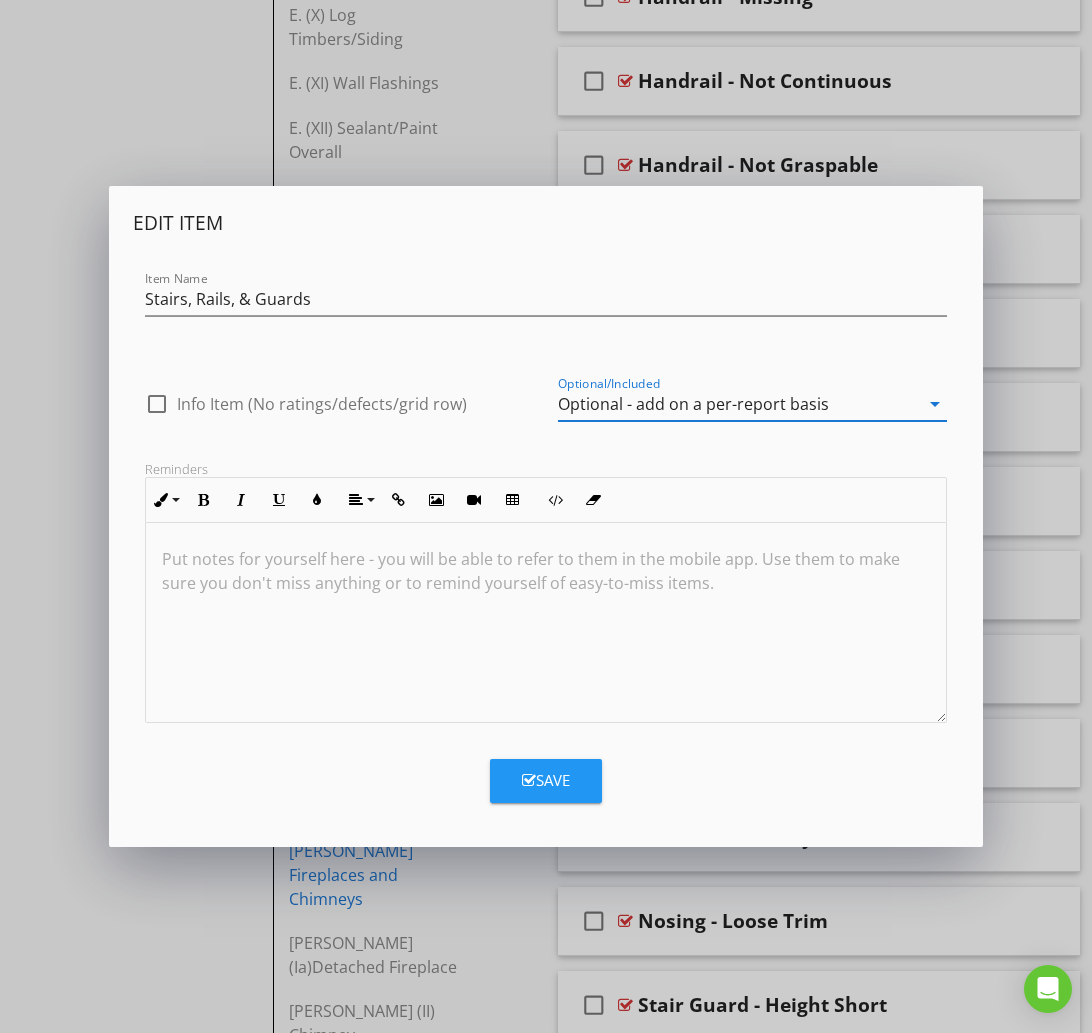 click on "Save" at bounding box center [546, 780] 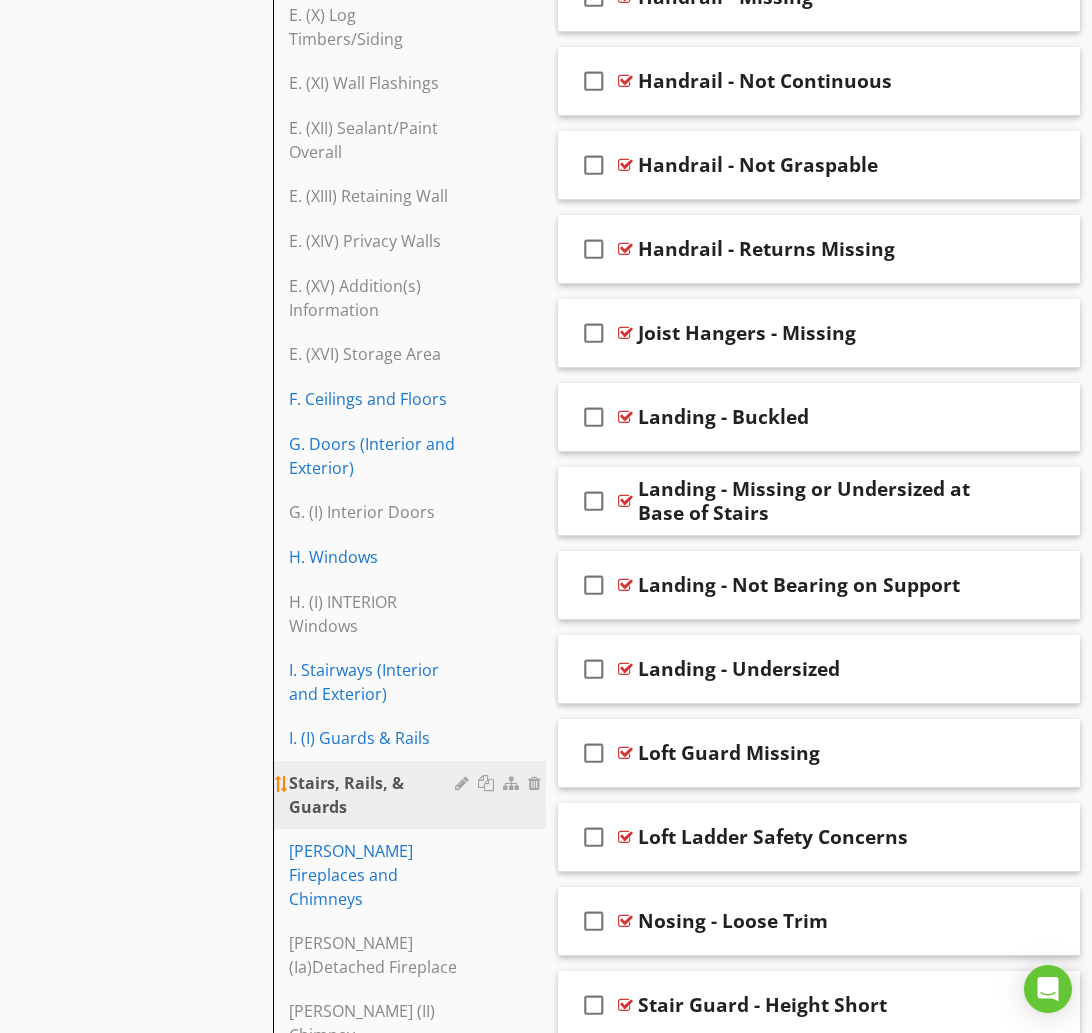 click at bounding box center (464, 783) 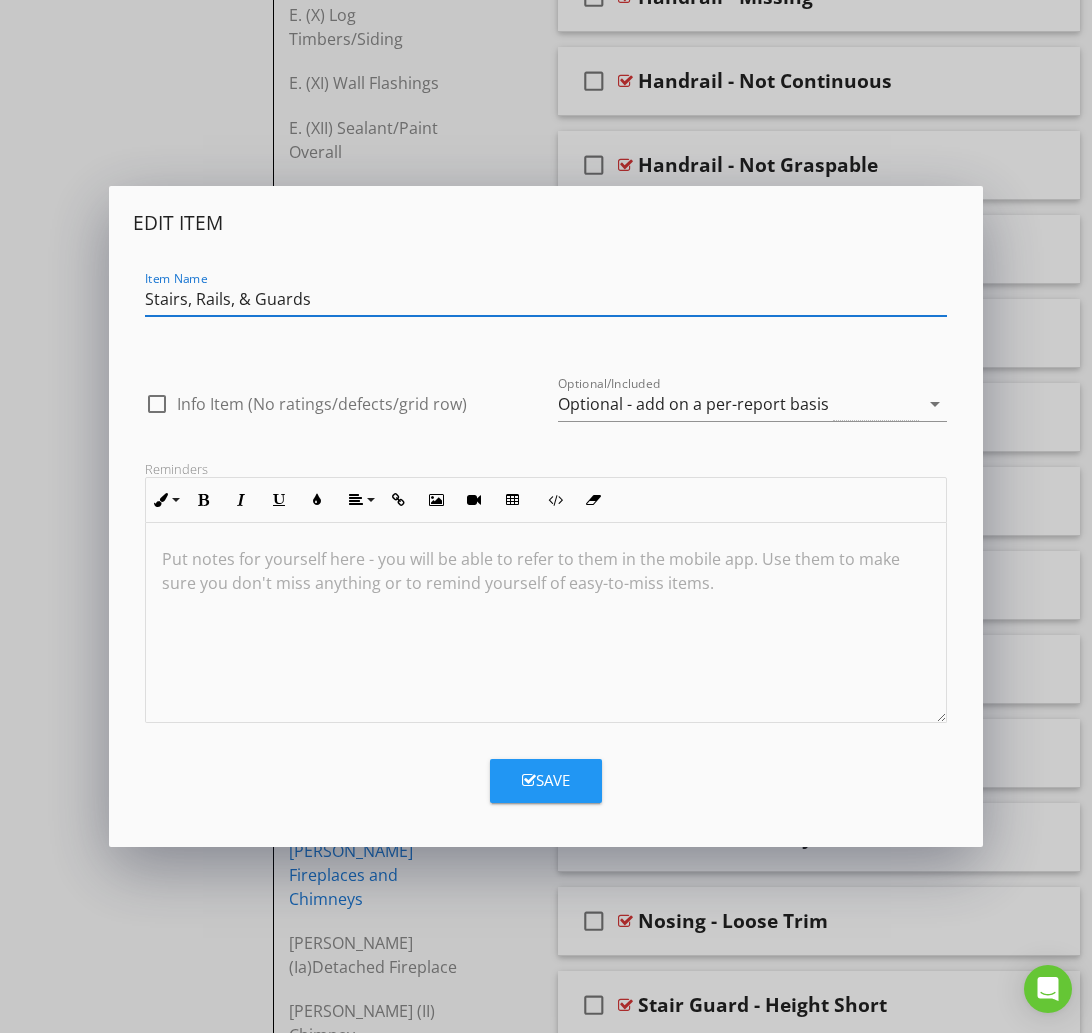 click on "Stairs, Rails, & Guards" at bounding box center (546, 299) 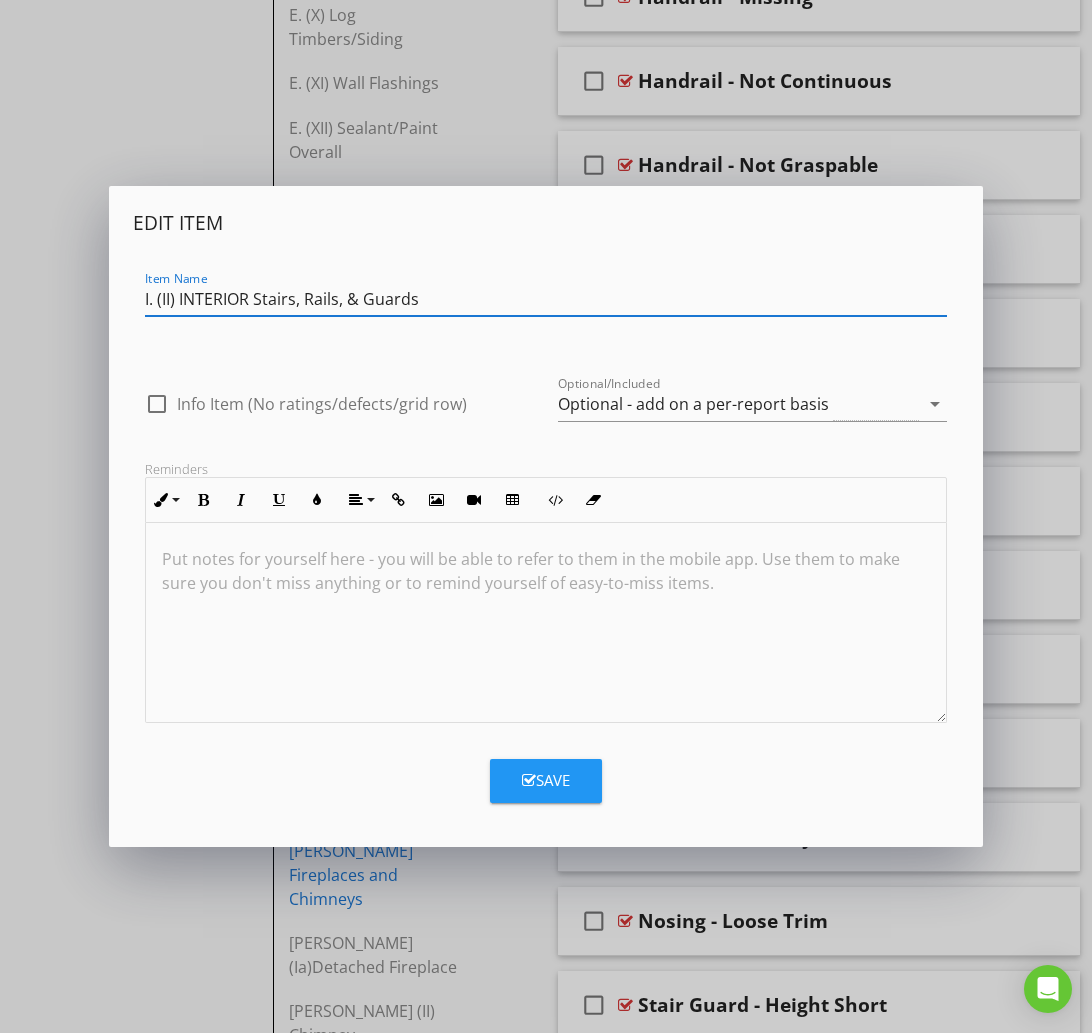 type on "I. (II) INTERIOR Stairs, Rails, & Guards" 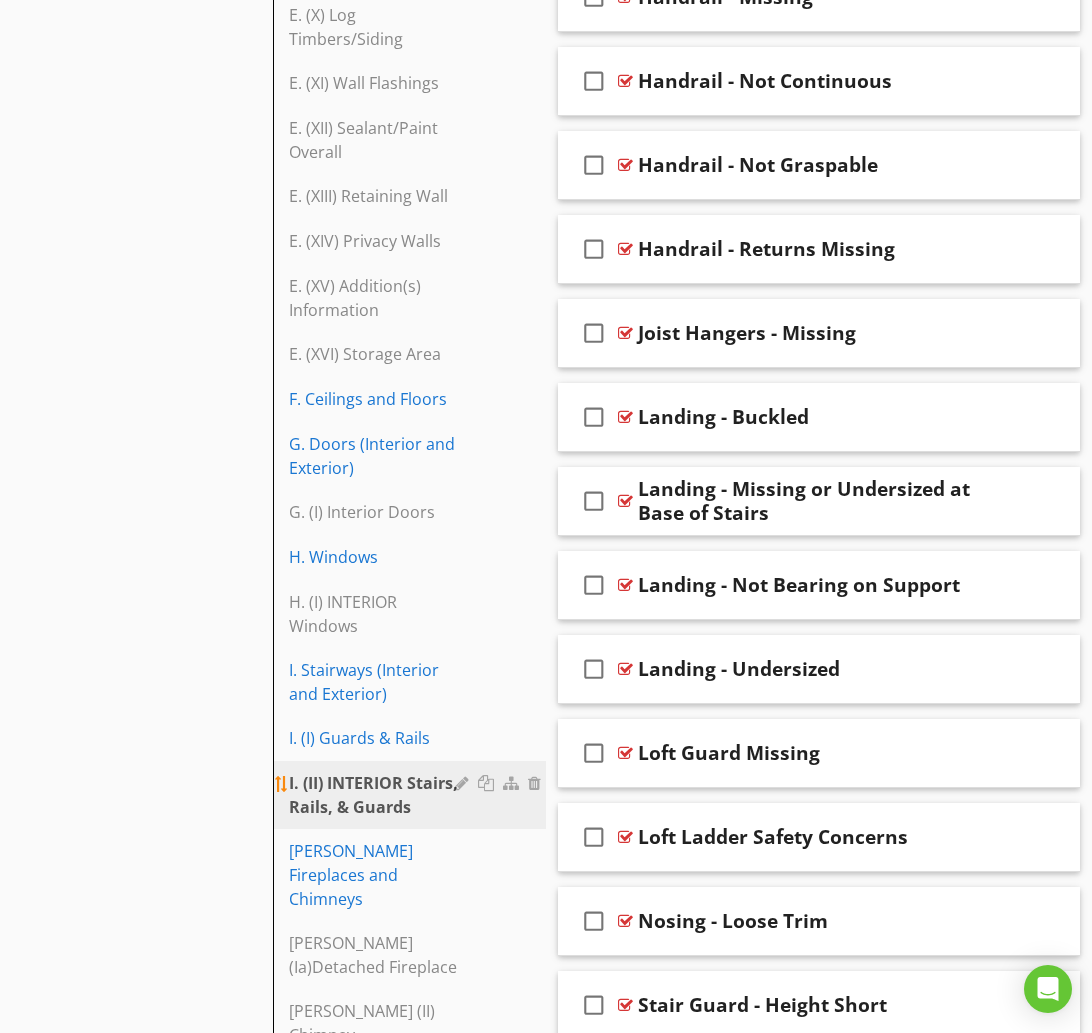 click on "I. (II) INTERIOR Stairs, Rails, & Guards" at bounding box center [375, 795] 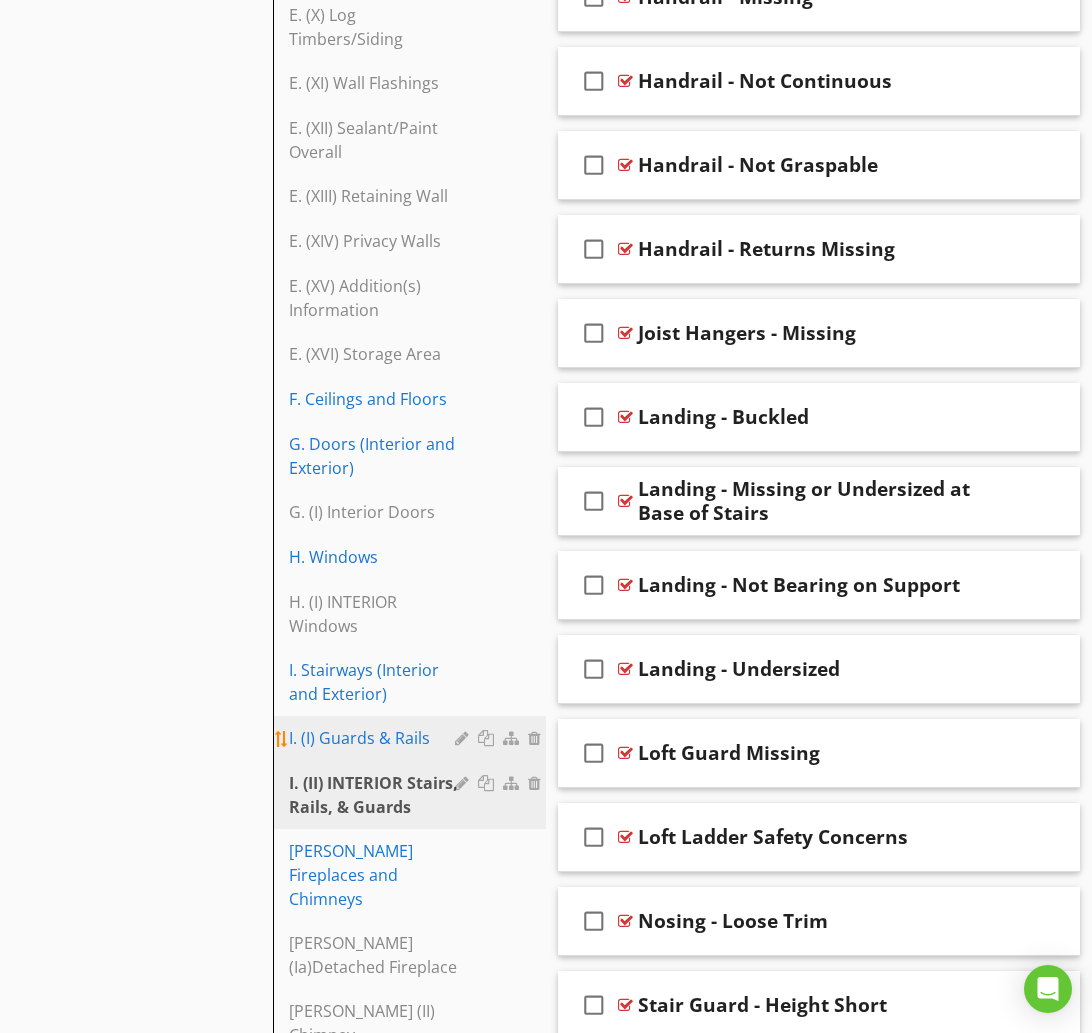 click on "I. (I) Guards & Rails" at bounding box center [375, 738] 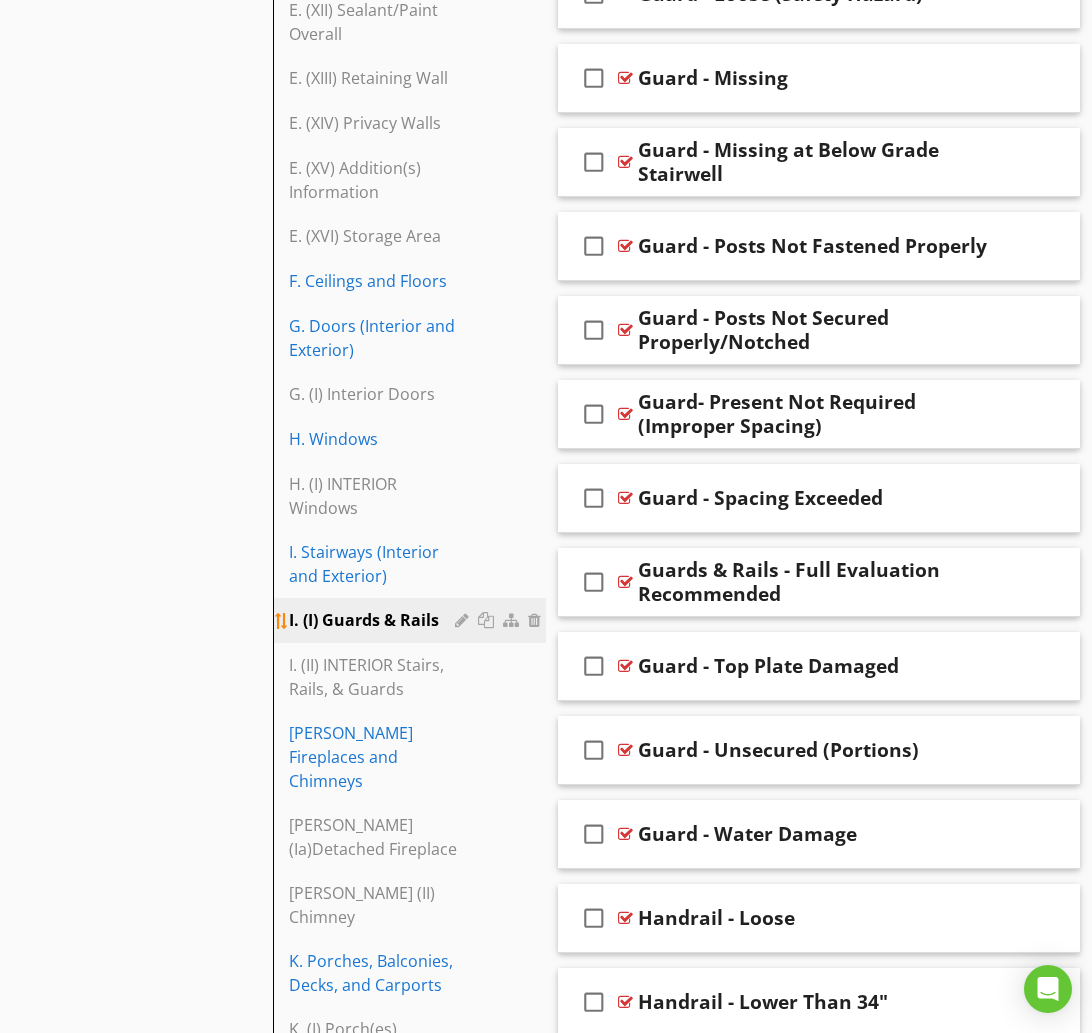 scroll, scrollTop: 1844, scrollLeft: 0, axis: vertical 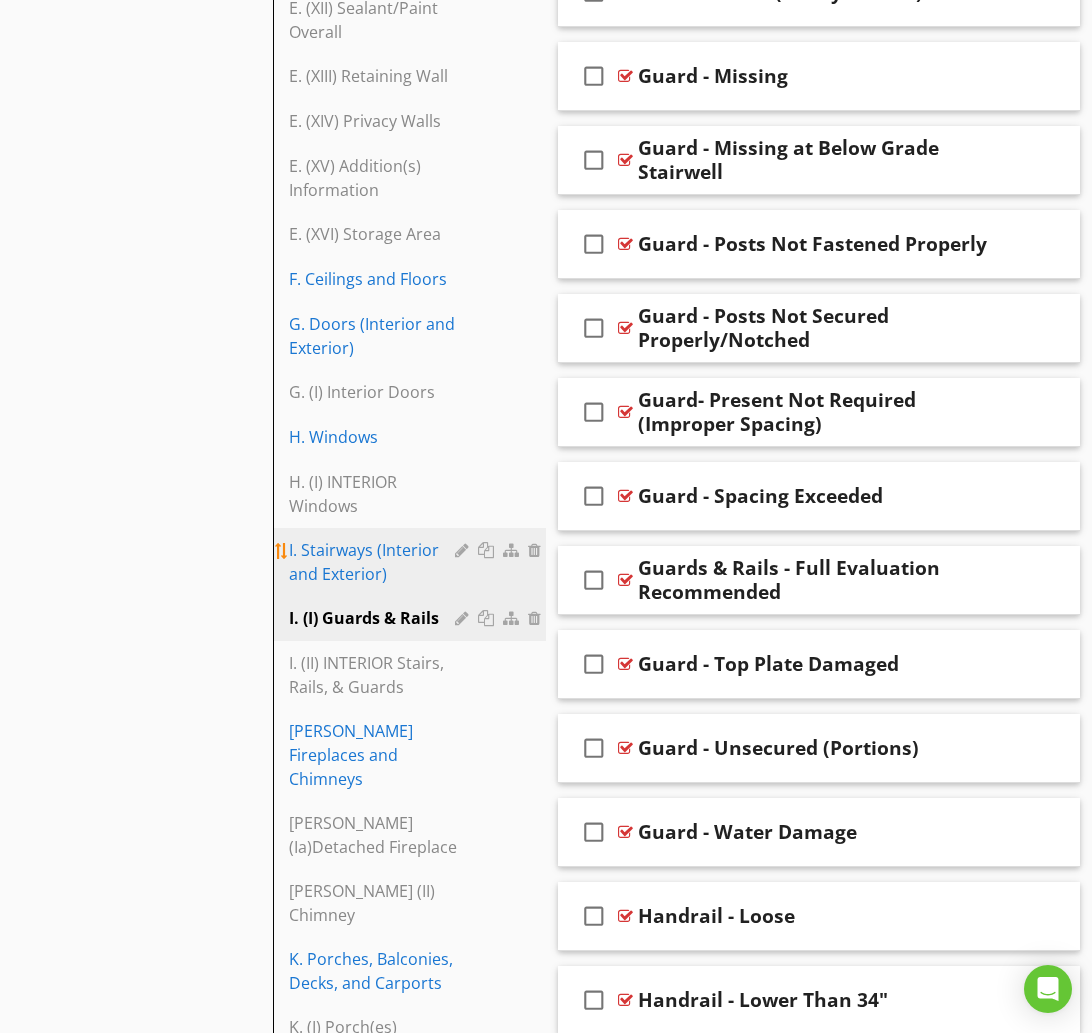 click on "I. Stairways (Interior and Exterior)" at bounding box center [375, 562] 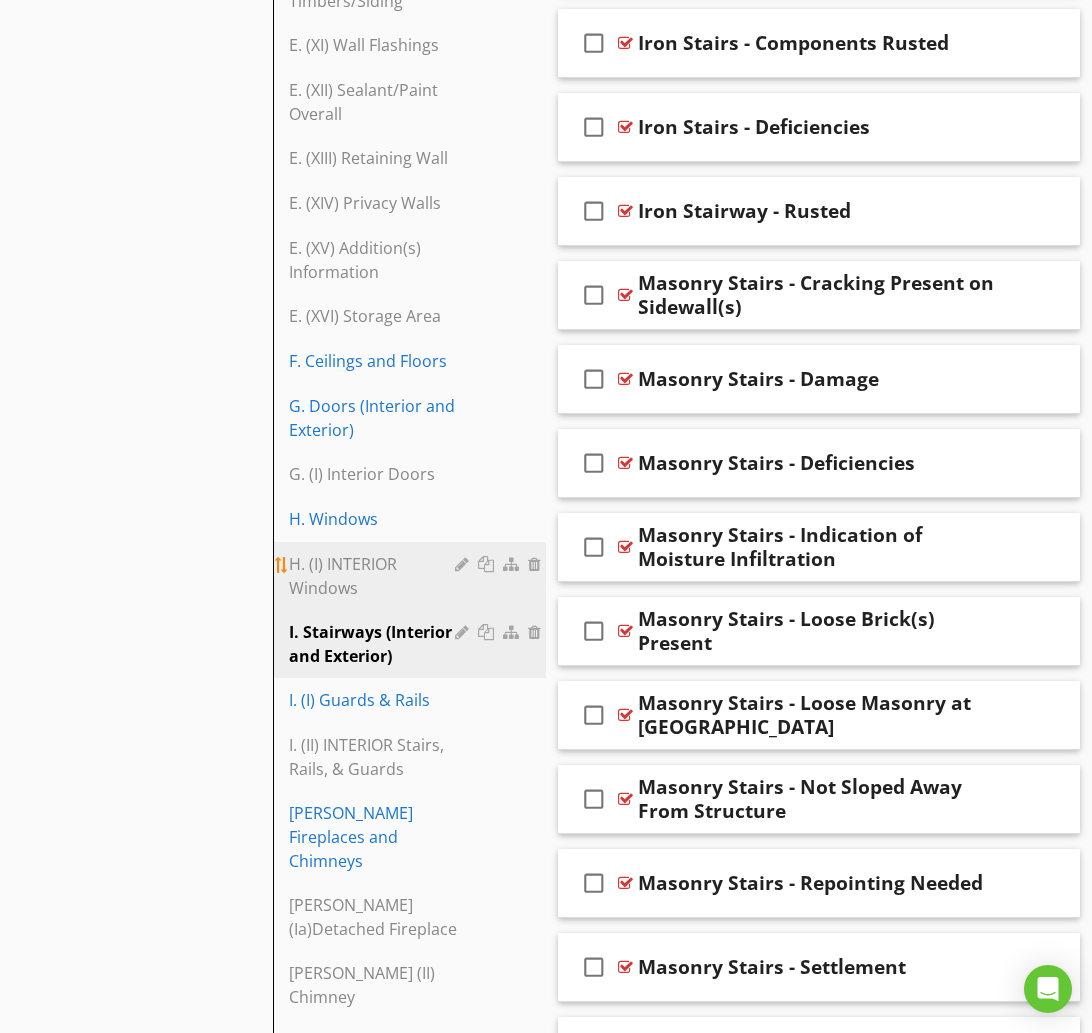scroll, scrollTop: 1765, scrollLeft: 0, axis: vertical 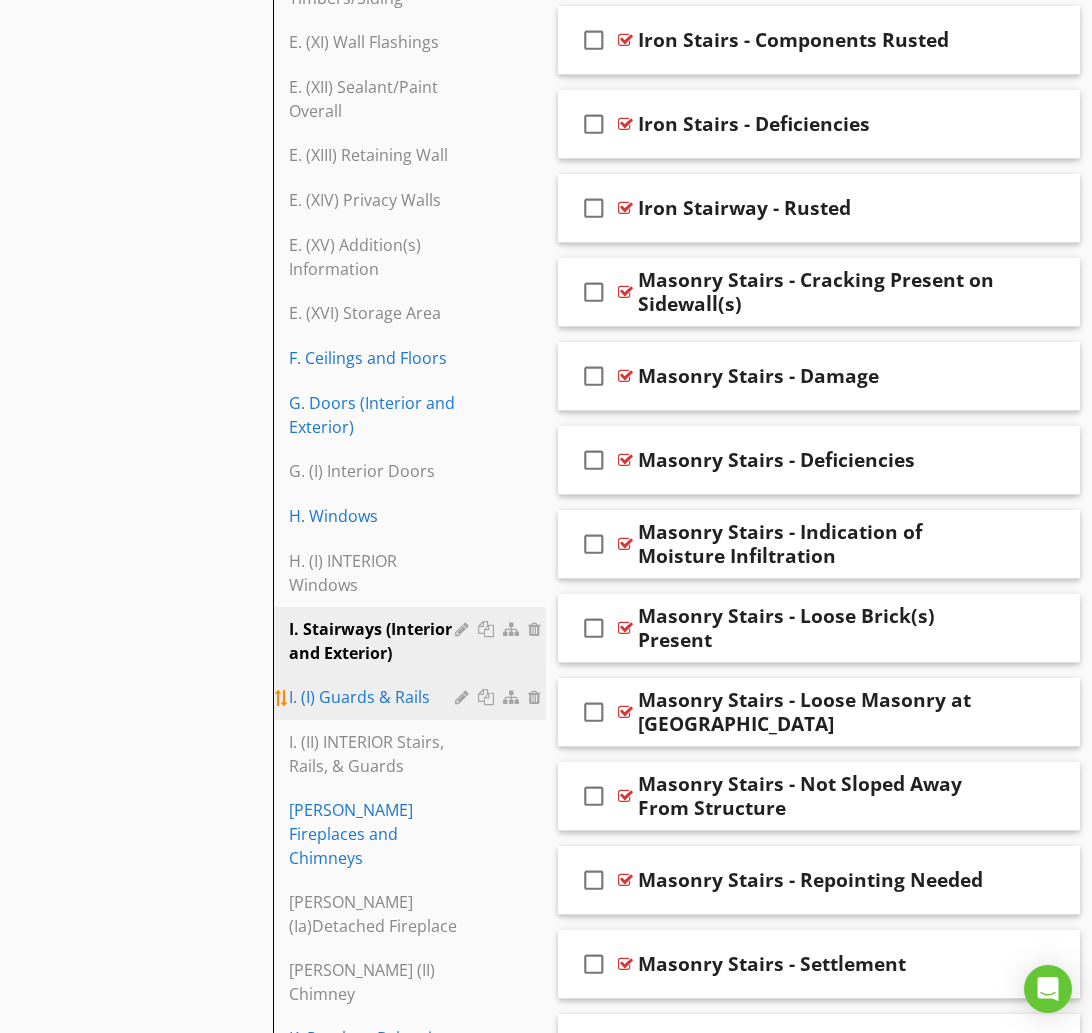 click on "I. (I) Guards & Rails" at bounding box center [375, 697] 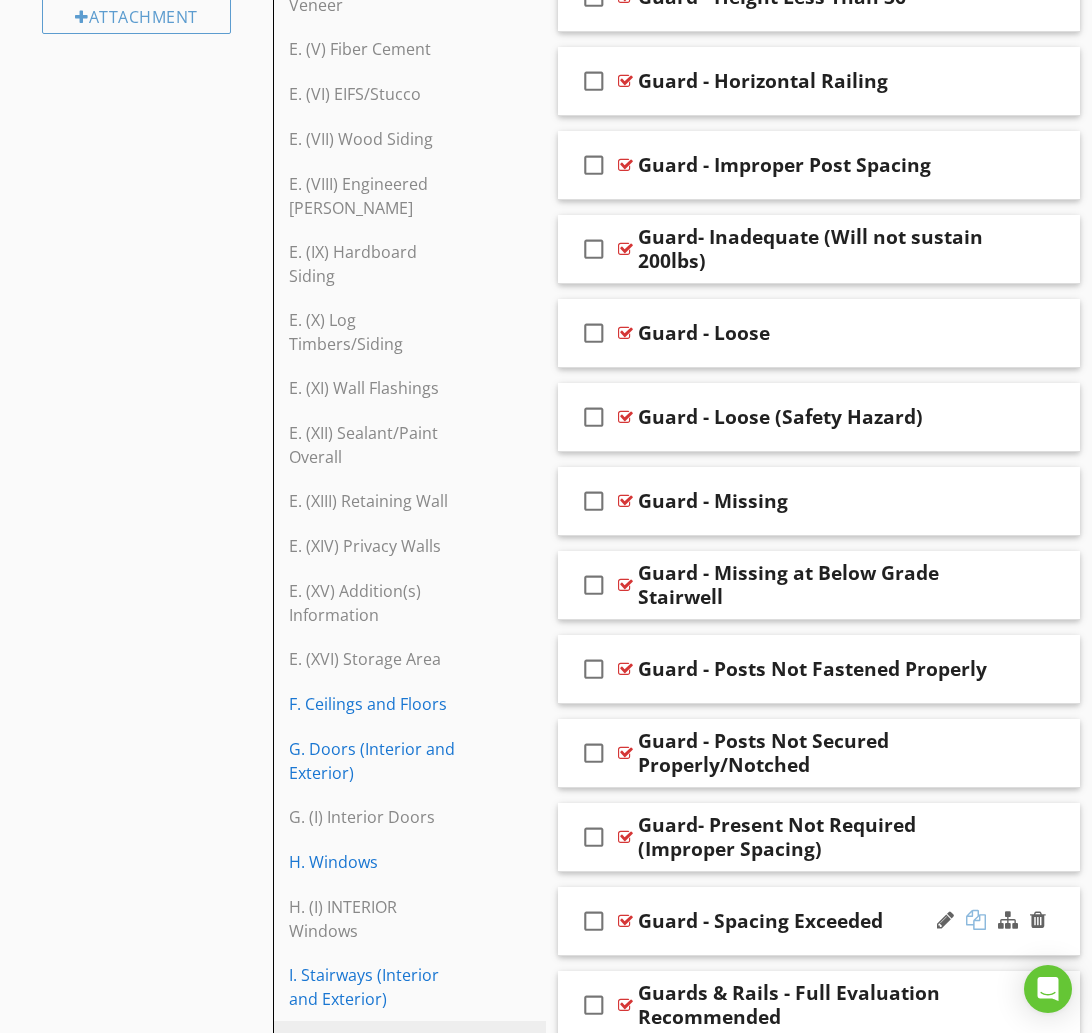 scroll, scrollTop: 1425, scrollLeft: 0, axis: vertical 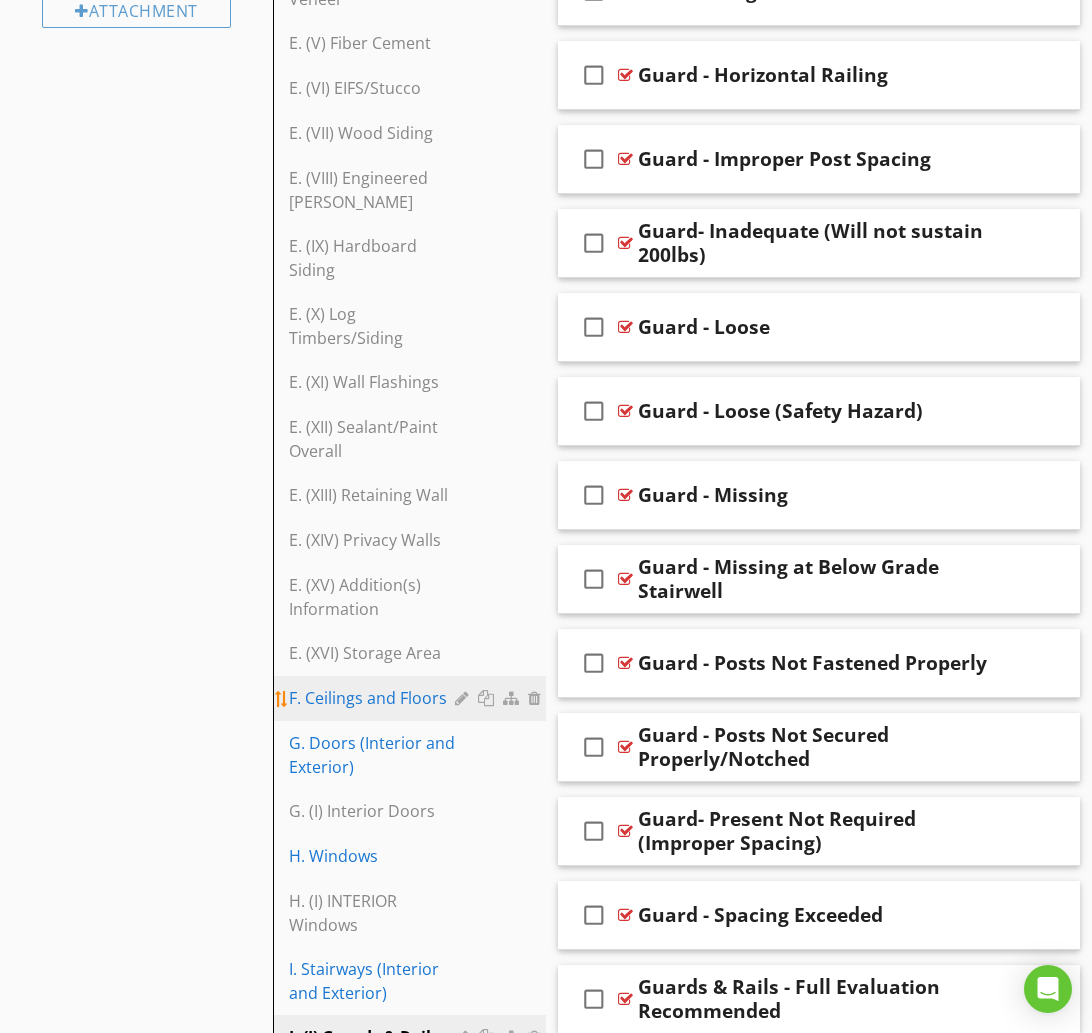 click on "F. Ceilings and Floors" at bounding box center (375, 698) 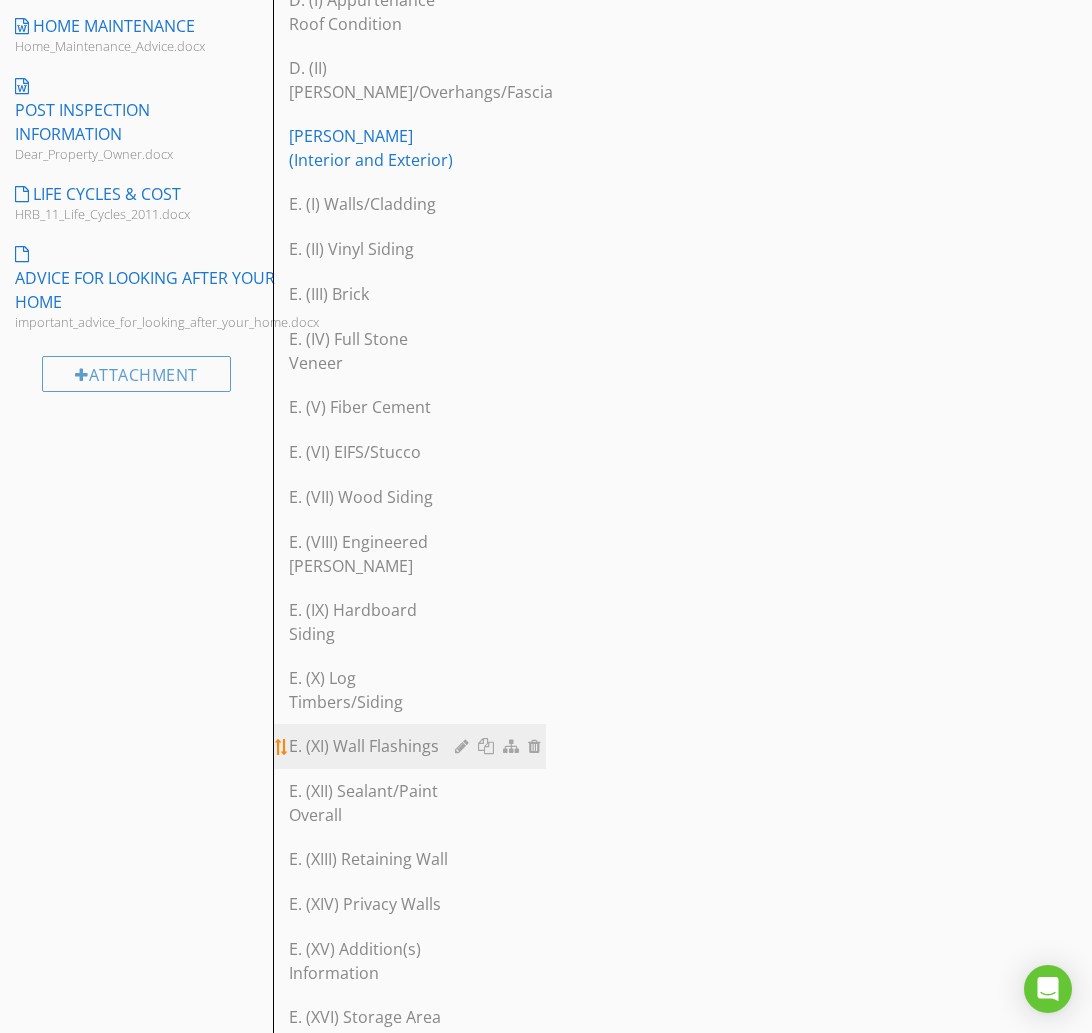 scroll, scrollTop: 1059, scrollLeft: 0, axis: vertical 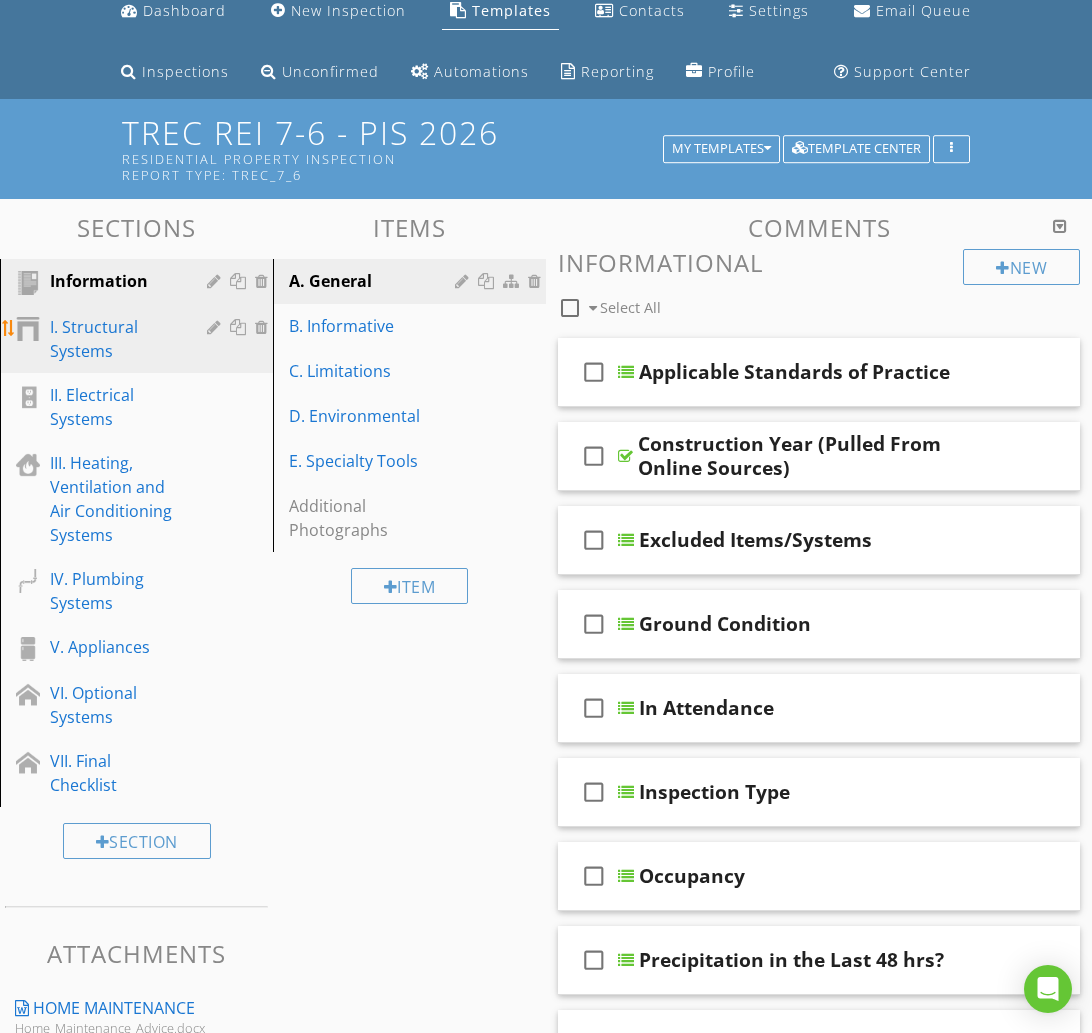 click on "I. Structural Systems" at bounding box center [114, 339] 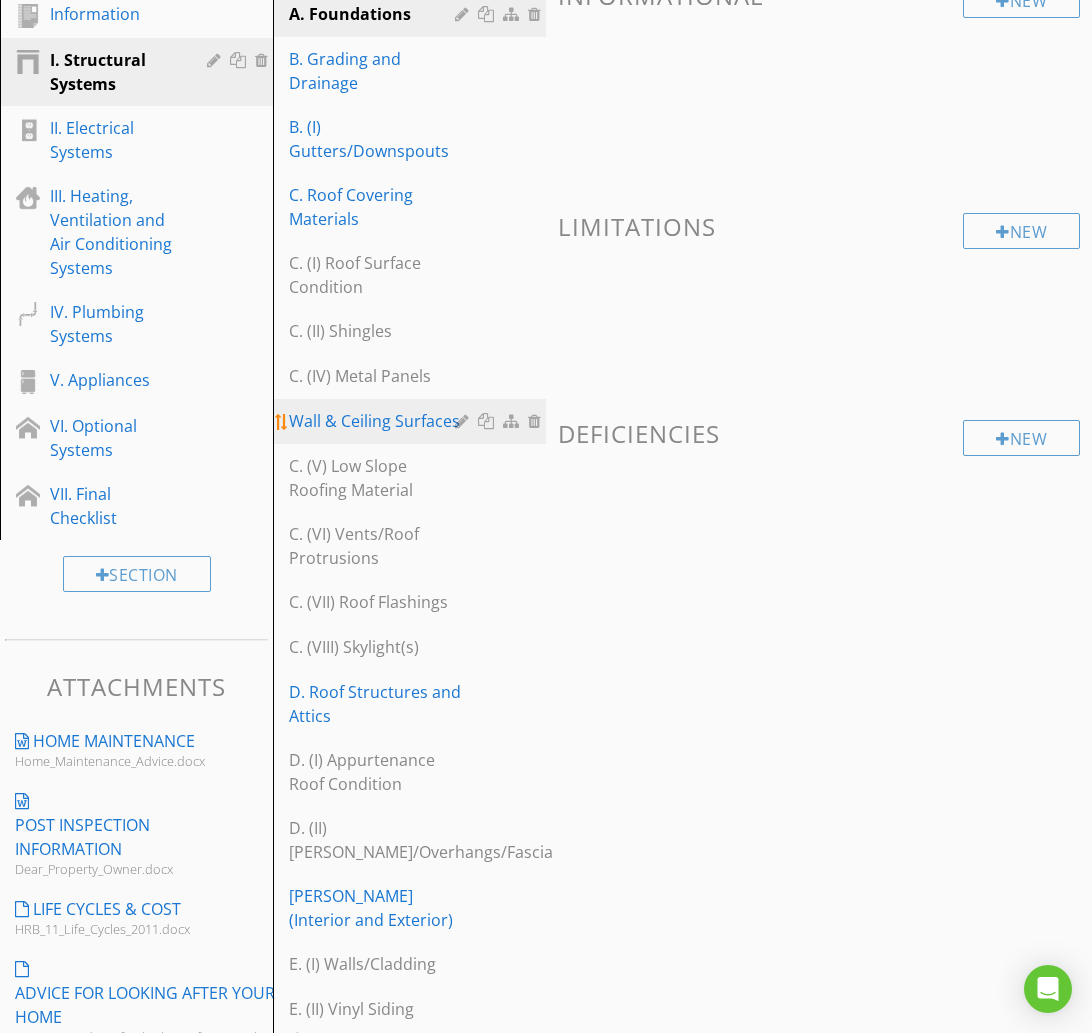 scroll, scrollTop: 355, scrollLeft: 0, axis: vertical 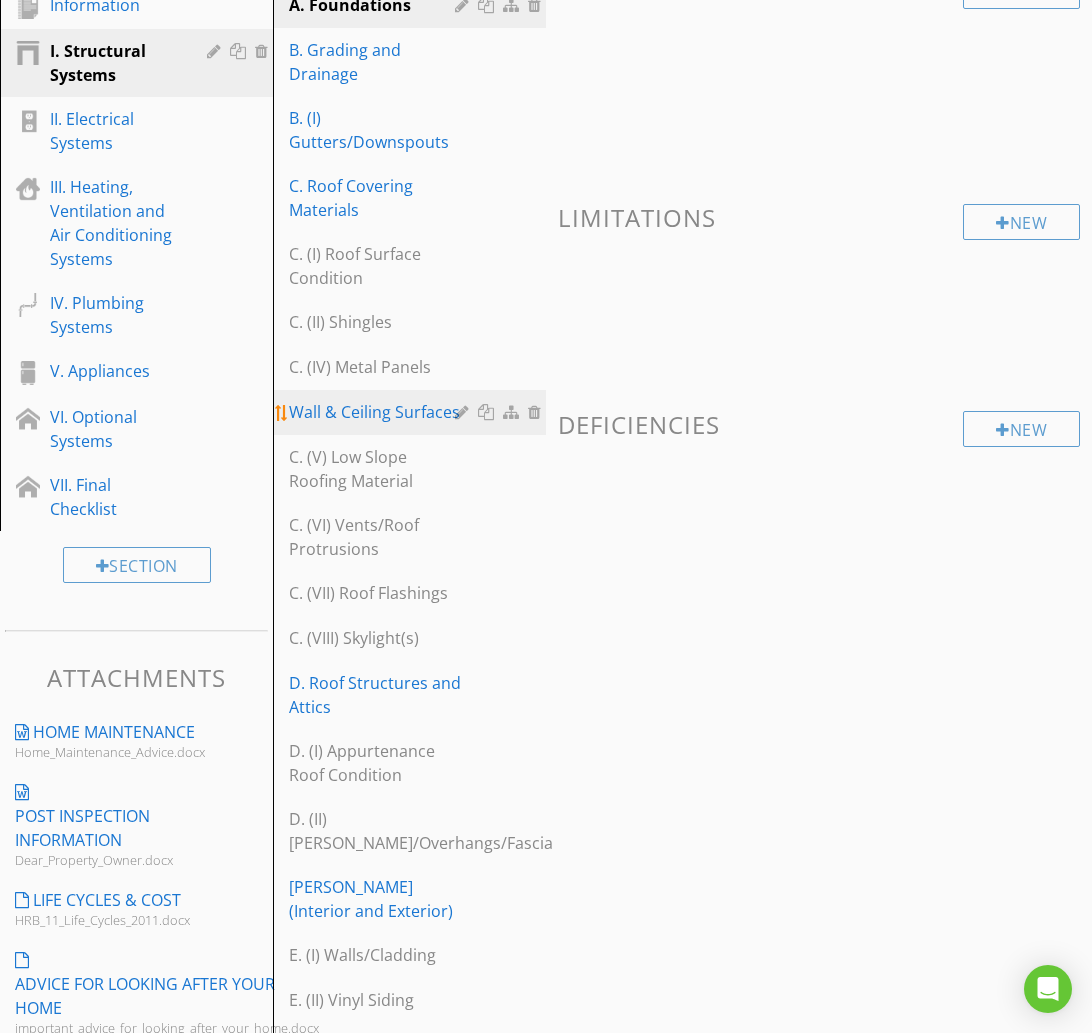 type 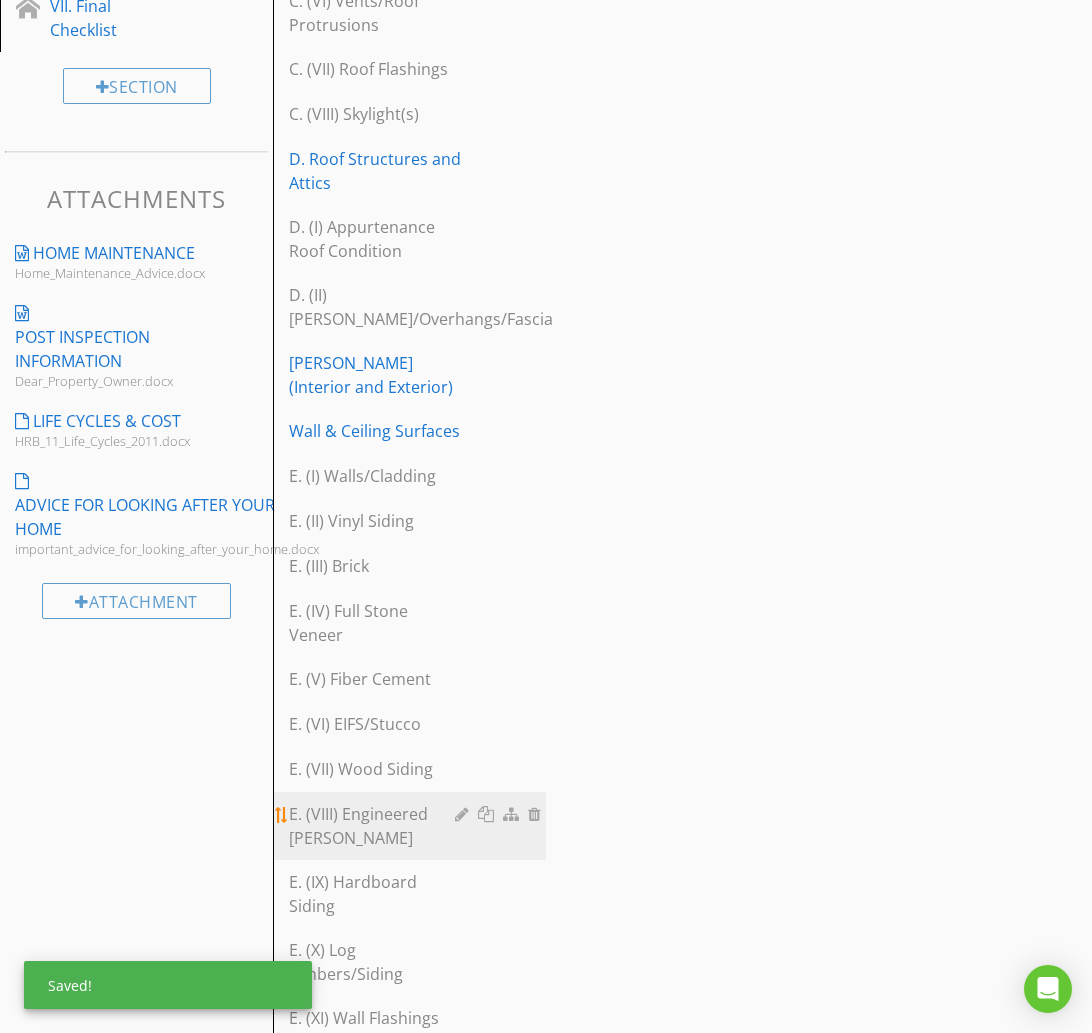 scroll, scrollTop: 857, scrollLeft: 0, axis: vertical 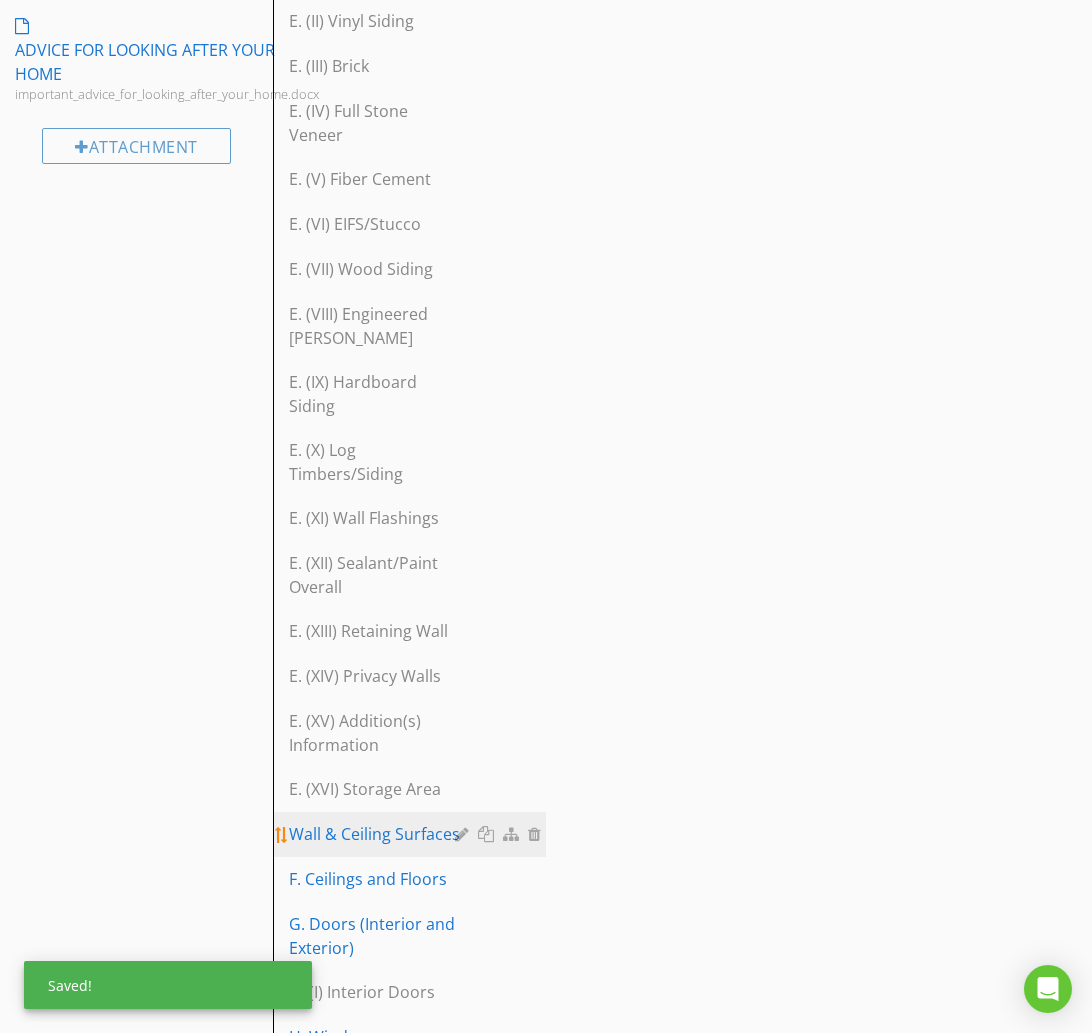 click at bounding box center [464, 834] 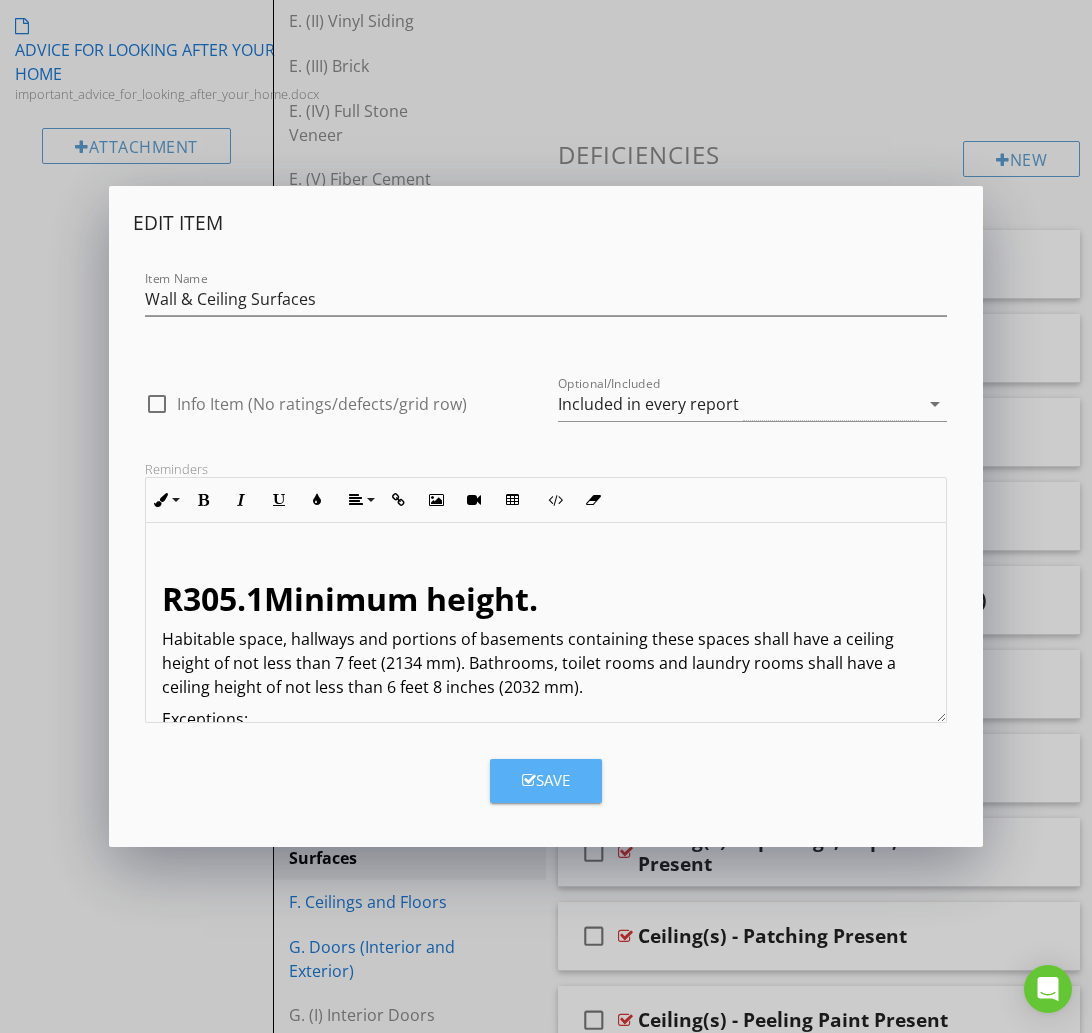 click on "Save" at bounding box center (546, 780) 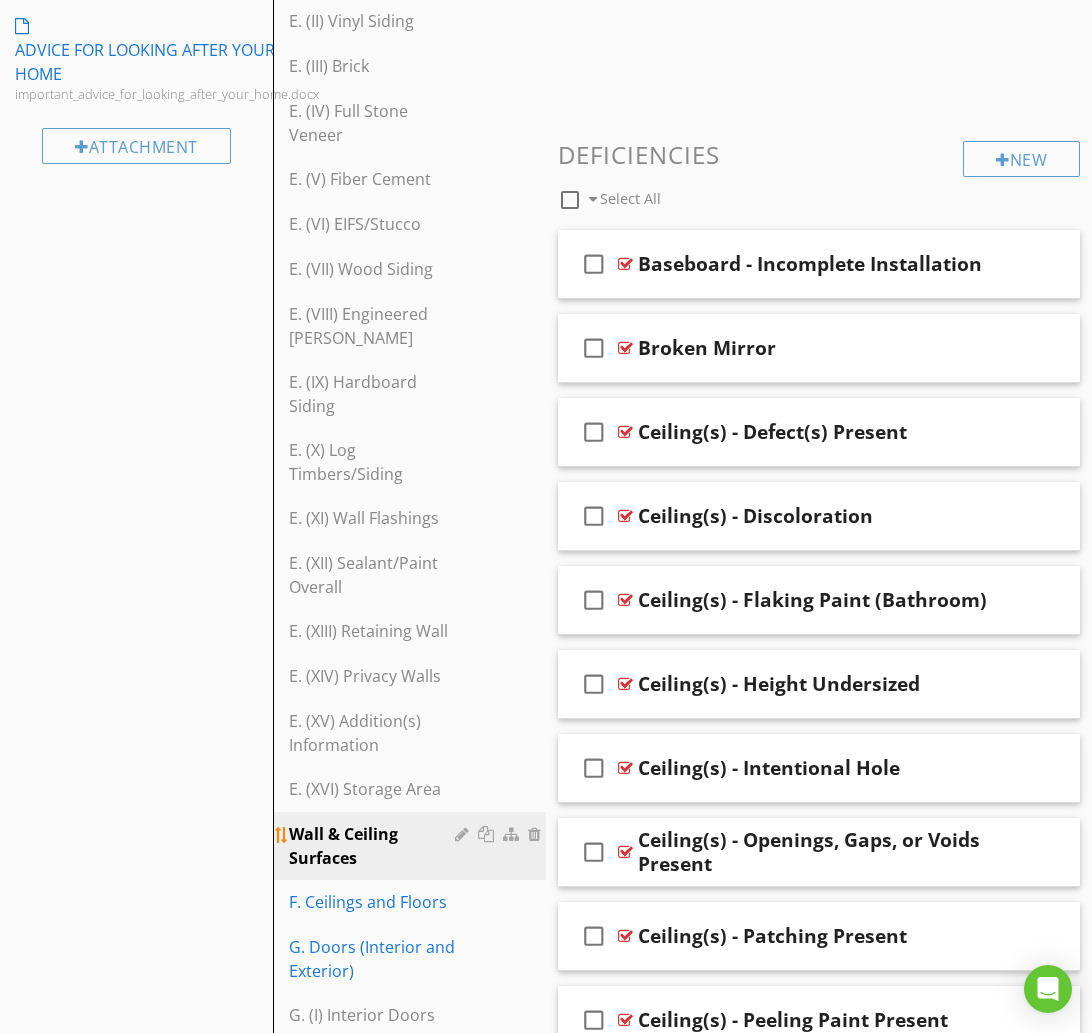 click at bounding box center (464, 834) 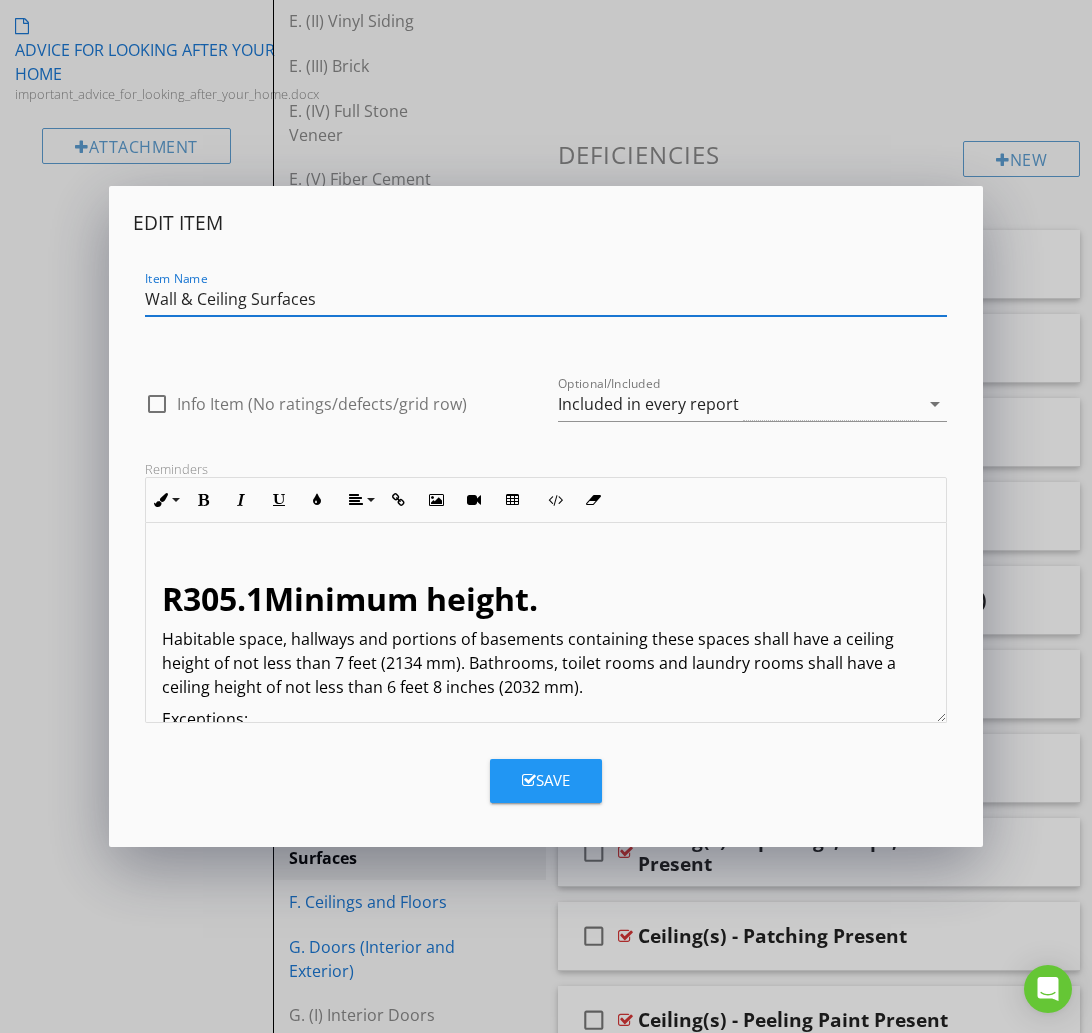 click on "Edit Item   Item Name Wall & Ceiling Surfaces     check_box_outline_blank Info Item (No ratings/defects/grid row)   Optional/Included Included in every report arrow_drop_down     Reminders   Inline Style XLarge Large Normal Small Light Small/Light Bold Italic Underline Colors Align Align Left Align Center Align Right Align Justify Insert Link Insert Image Insert Video Insert Table Code View Clear Formatting Ordered List Unordered List R305.1Minimum height. Habitable space, hallways and portions of basements containing these spaces shall have a ceiling height of not less than 7 feet (2134 mm). Bathrooms, toilet rooms and laundry rooms shall have a ceiling height of not less than 6 feet 8 inches (2032 mm). Exceptions: 1.For rooms with sloped ceilings, the required floor area of the room shall have a ceiling height of not less than 5 feet (1524 mm) and not less than 50 percent of the required floor area shall have a ceiling height of not less than 7 feet (2134 mm). R305.1.1Basements." at bounding box center (546, 516) 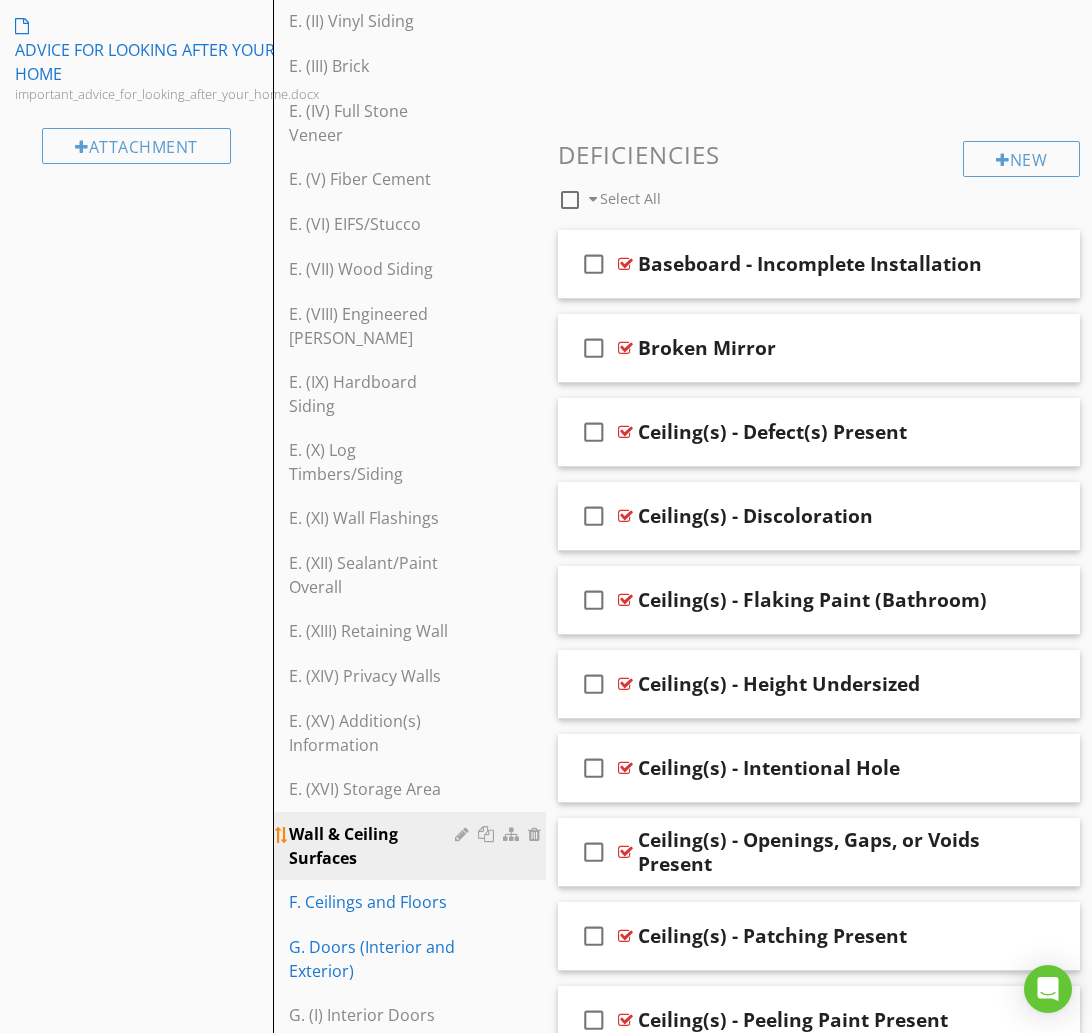 click at bounding box center [464, 834] 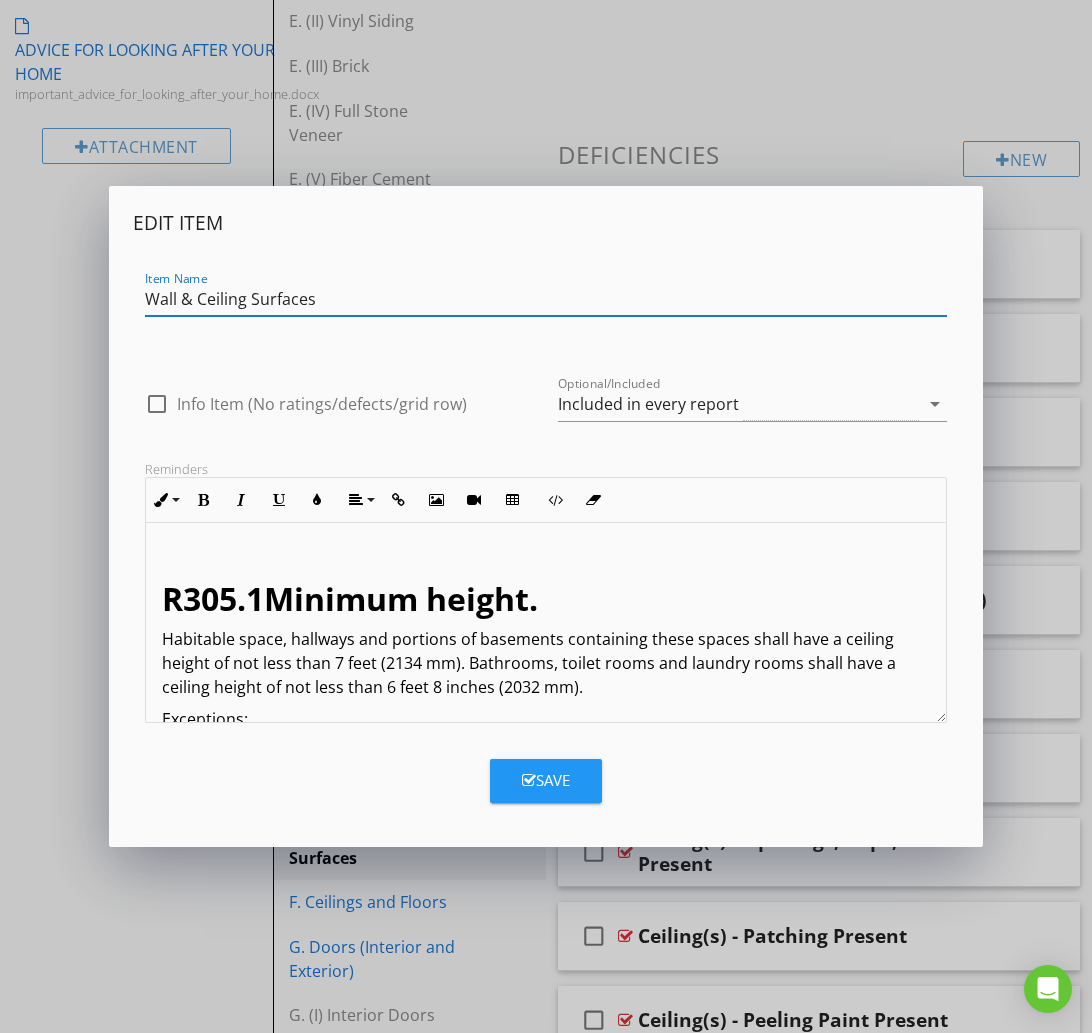 click on "Item Name [PERSON_NAME] & Ceiling Surfaces" at bounding box center [546, 301] 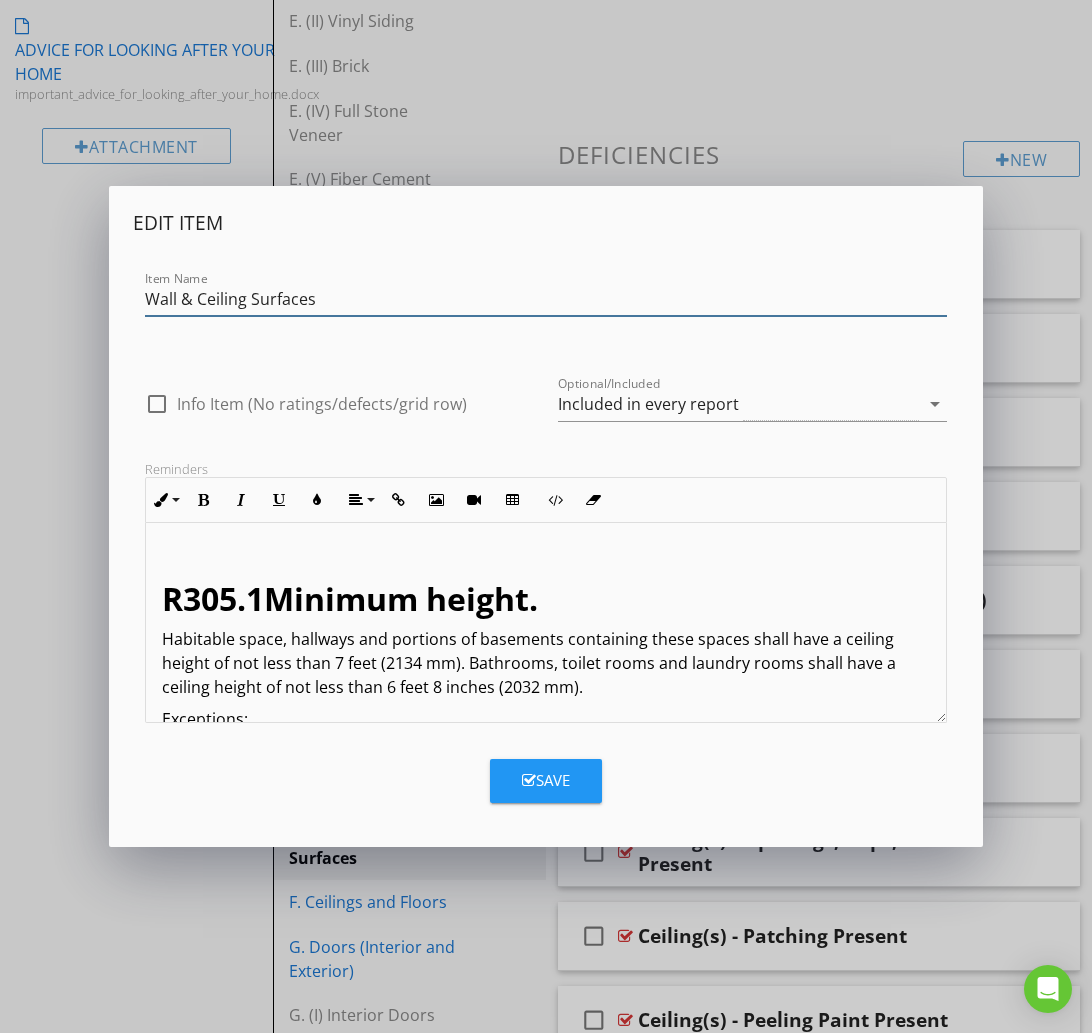 click on "Wall & Ceiling Surfaces" at bounding box center [546, 299] 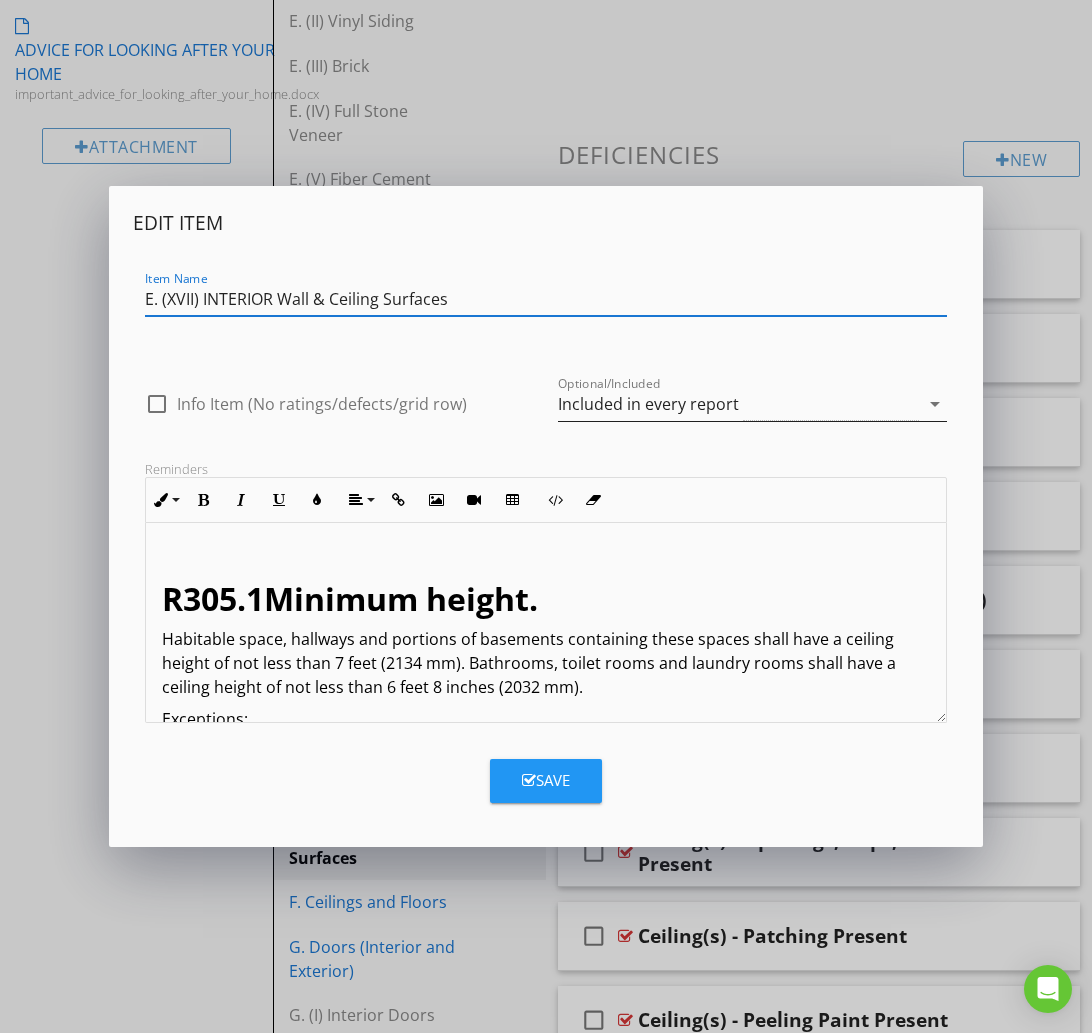 type on "E. (XVII) INTERIOR Wall & Ceiling Surfaces" 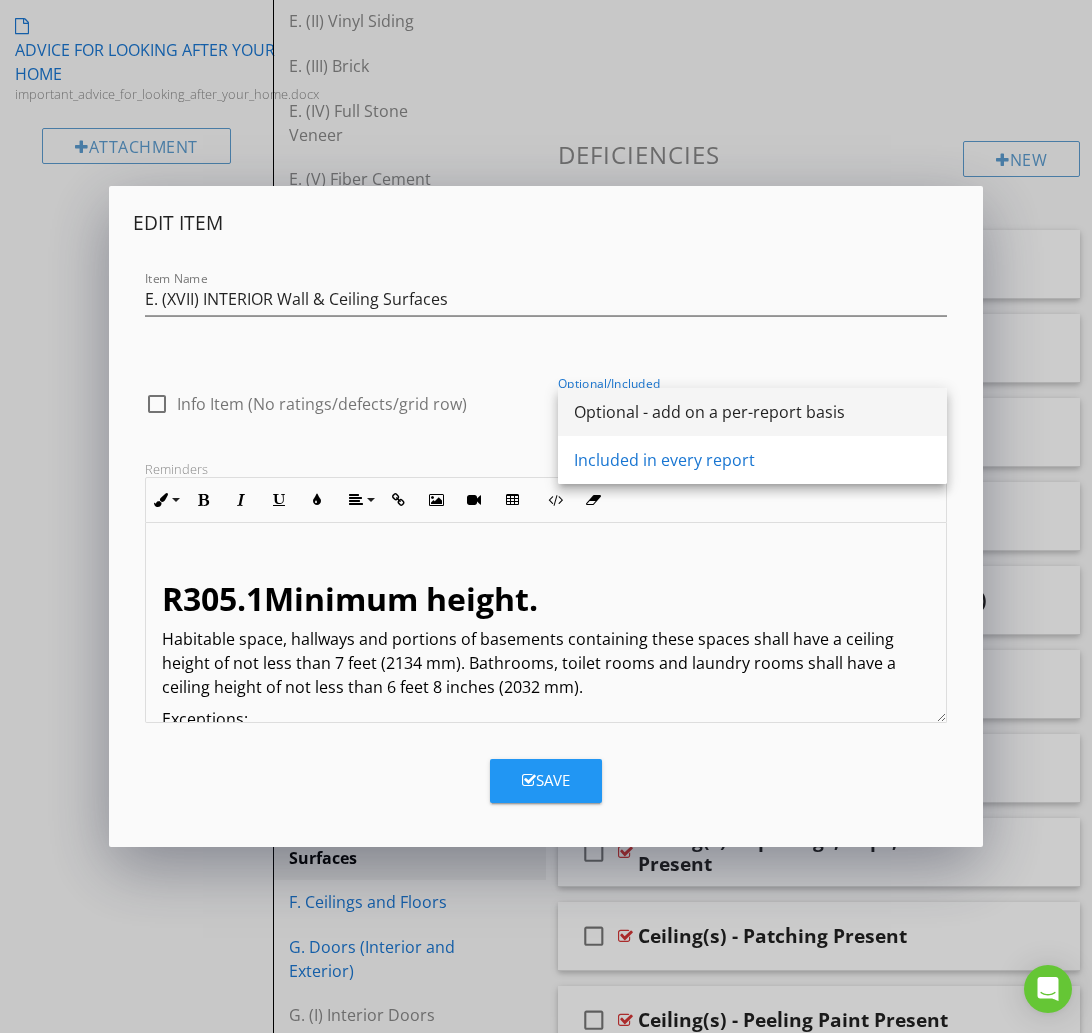 click on "Optional - add on a per-report basis" at bounding box center [752, 412] 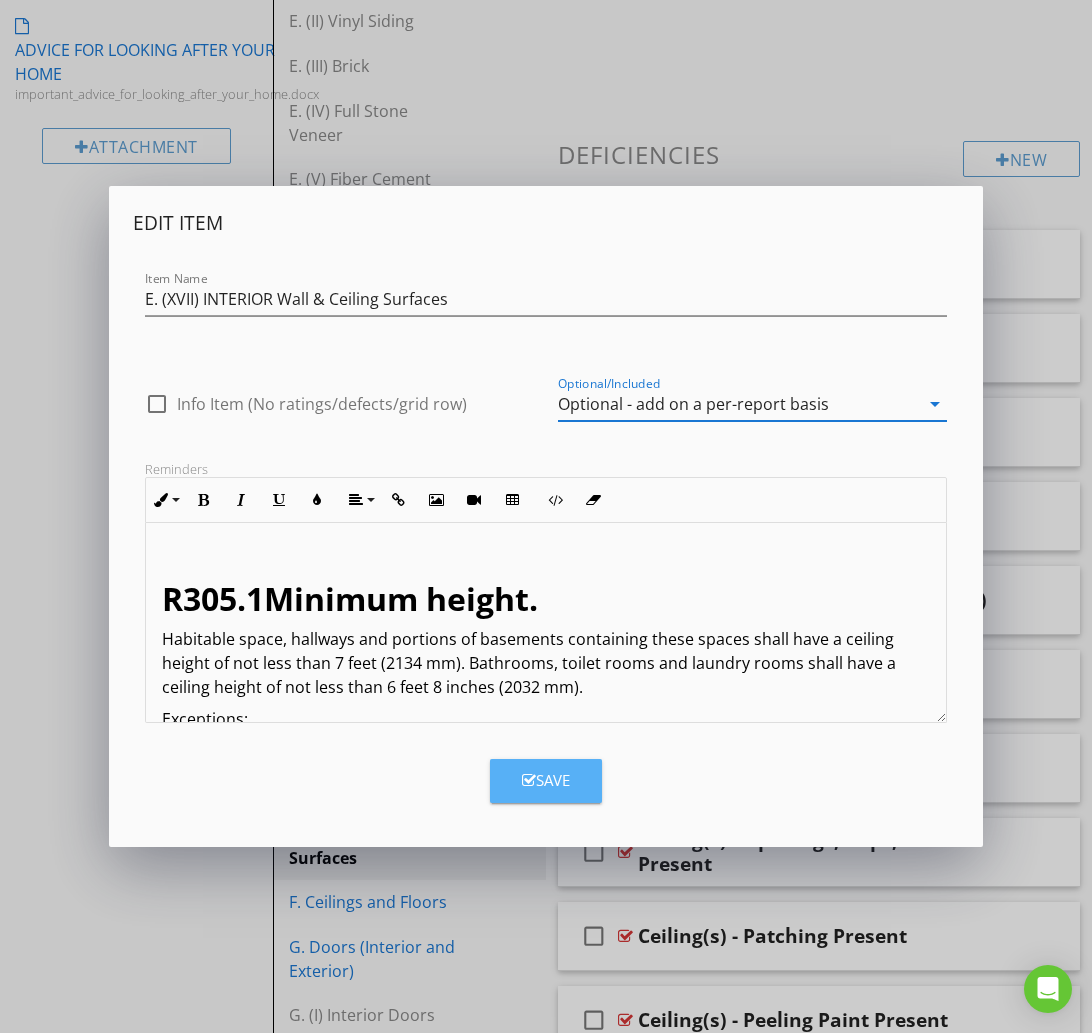 click on "Save" at bounding box center [546, 780] 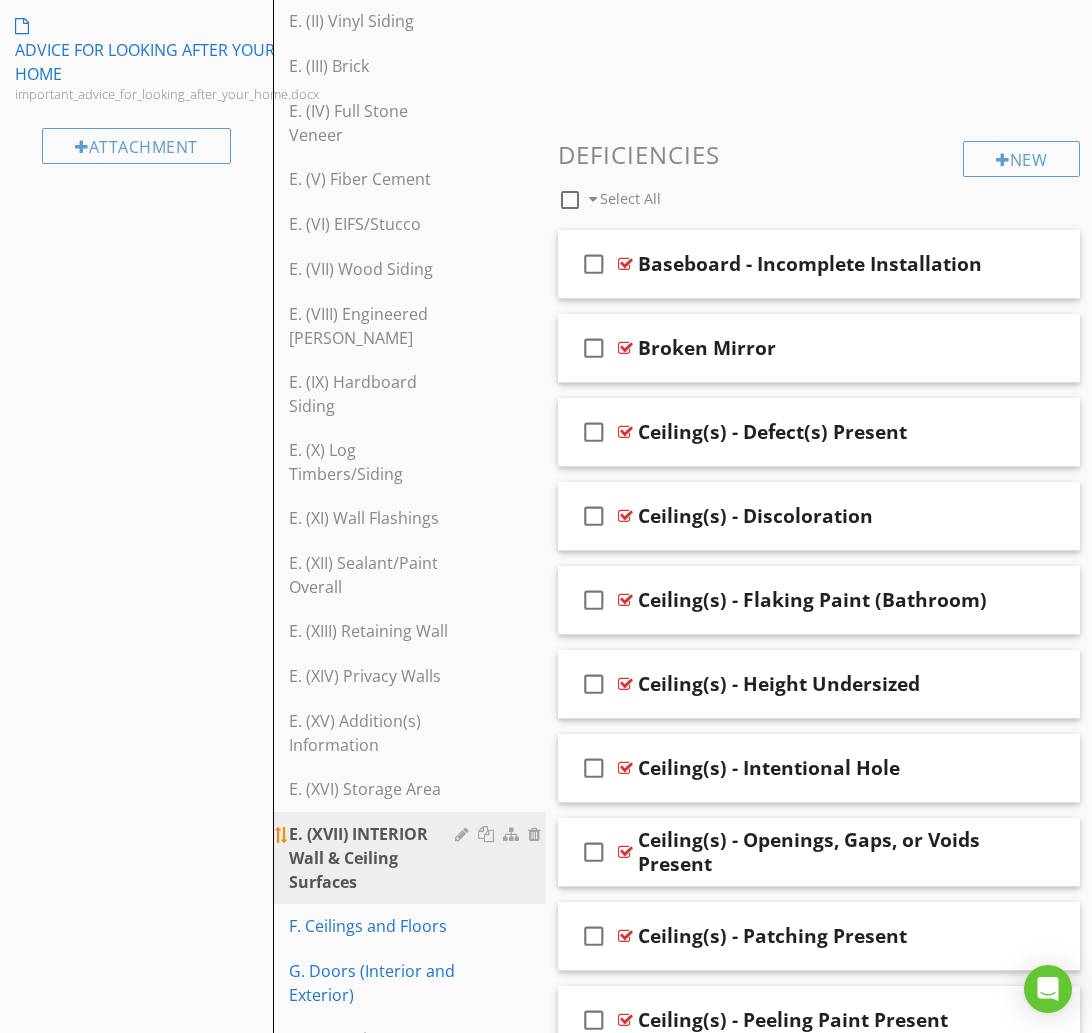 click on "E. (XVII) INTERIOR Wall & Ceiling Surfaces" at bounding box center [375, 858] 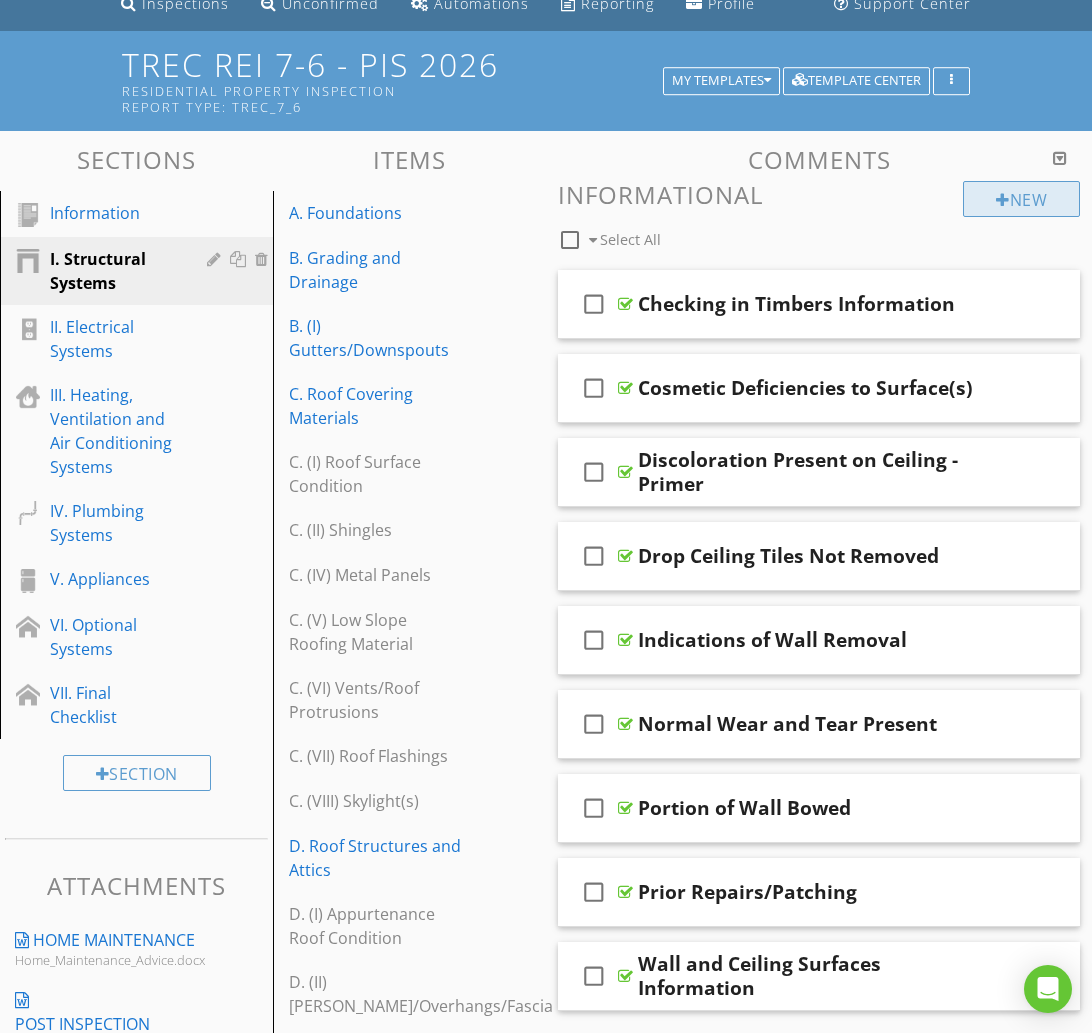 scroll, scrollTop: 153, scrollLeft: 0, axis: vertical 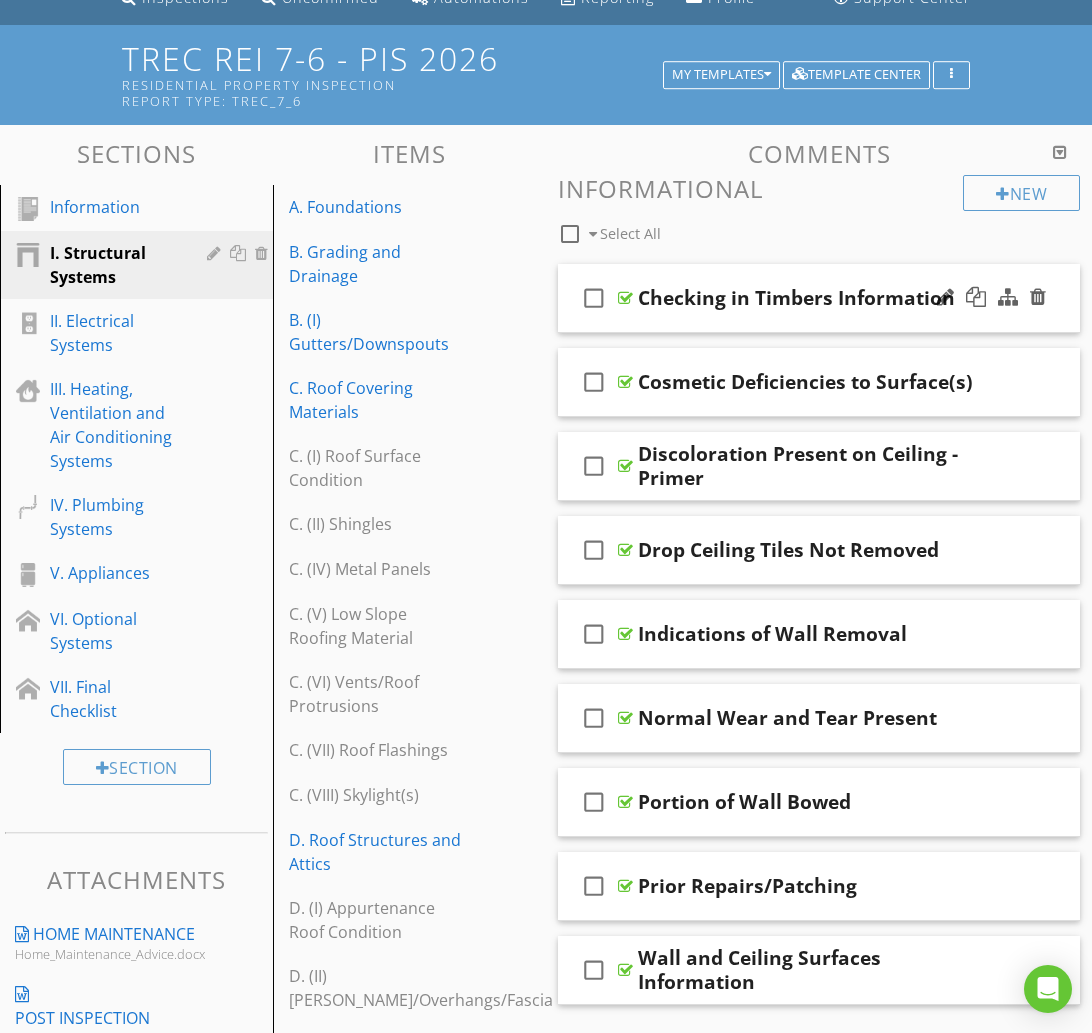 click on "check_box_outline_blank
Checking in Timbers Information" at bounding box center [819, 298] 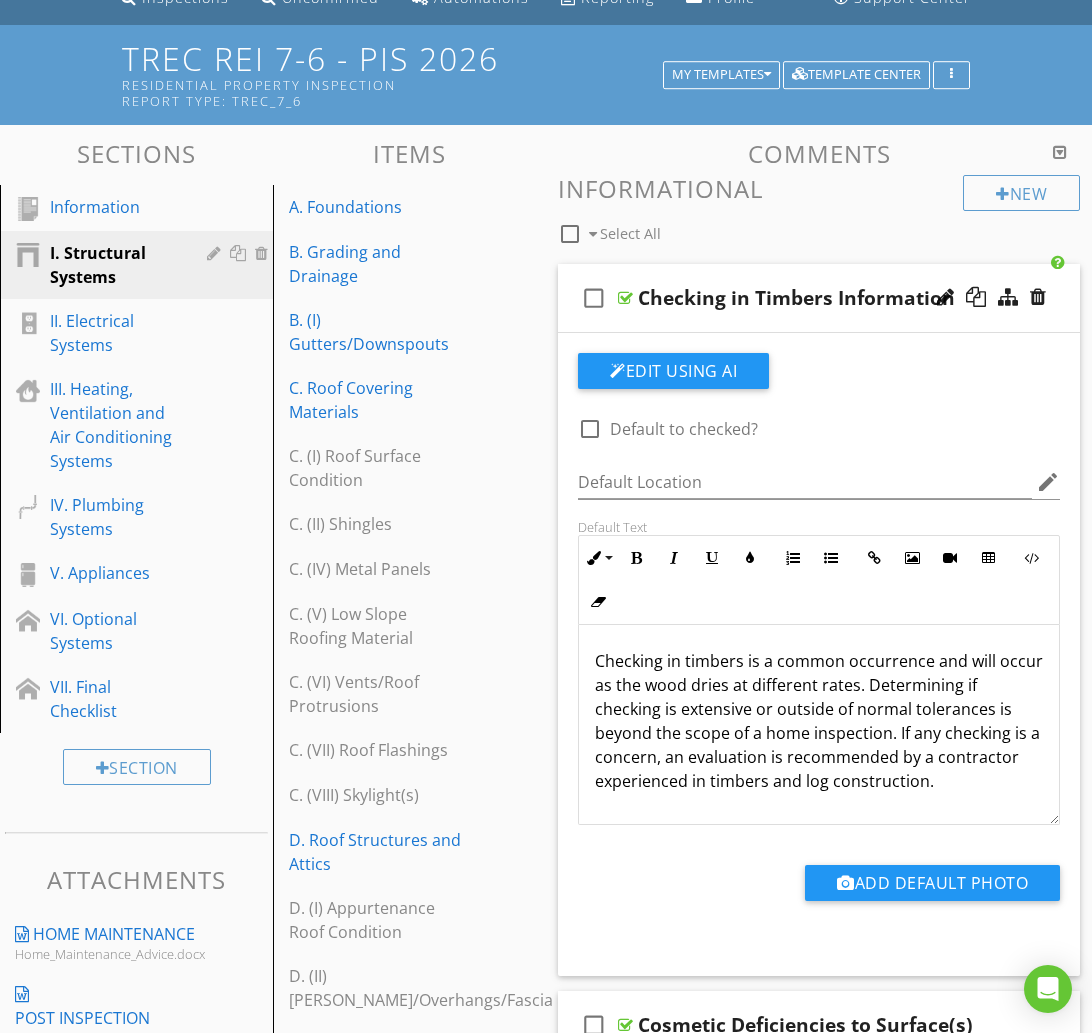 click on "check_box_outline_blank
Checking in Timbers Information" at bounding box center [819, 298] 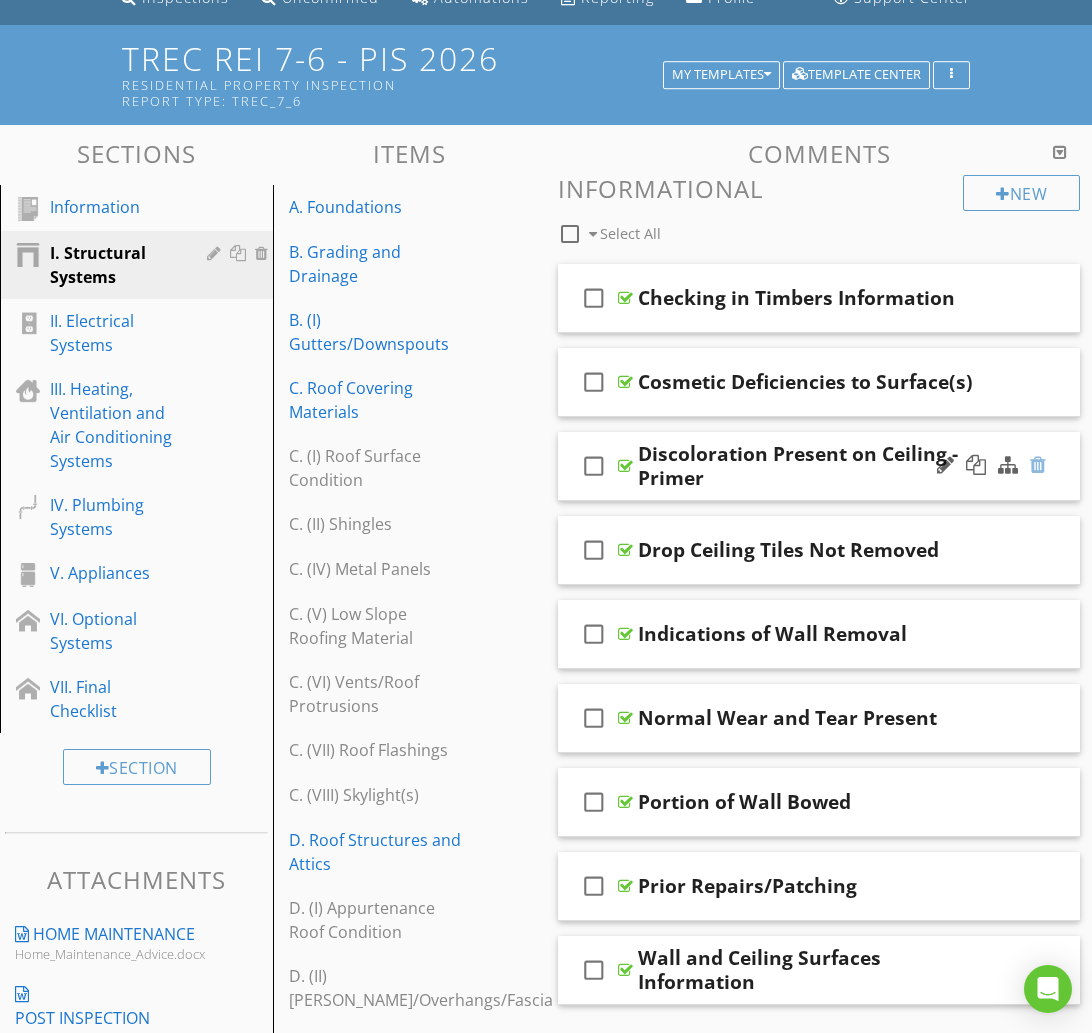 click at bounding box center (1038, 465) 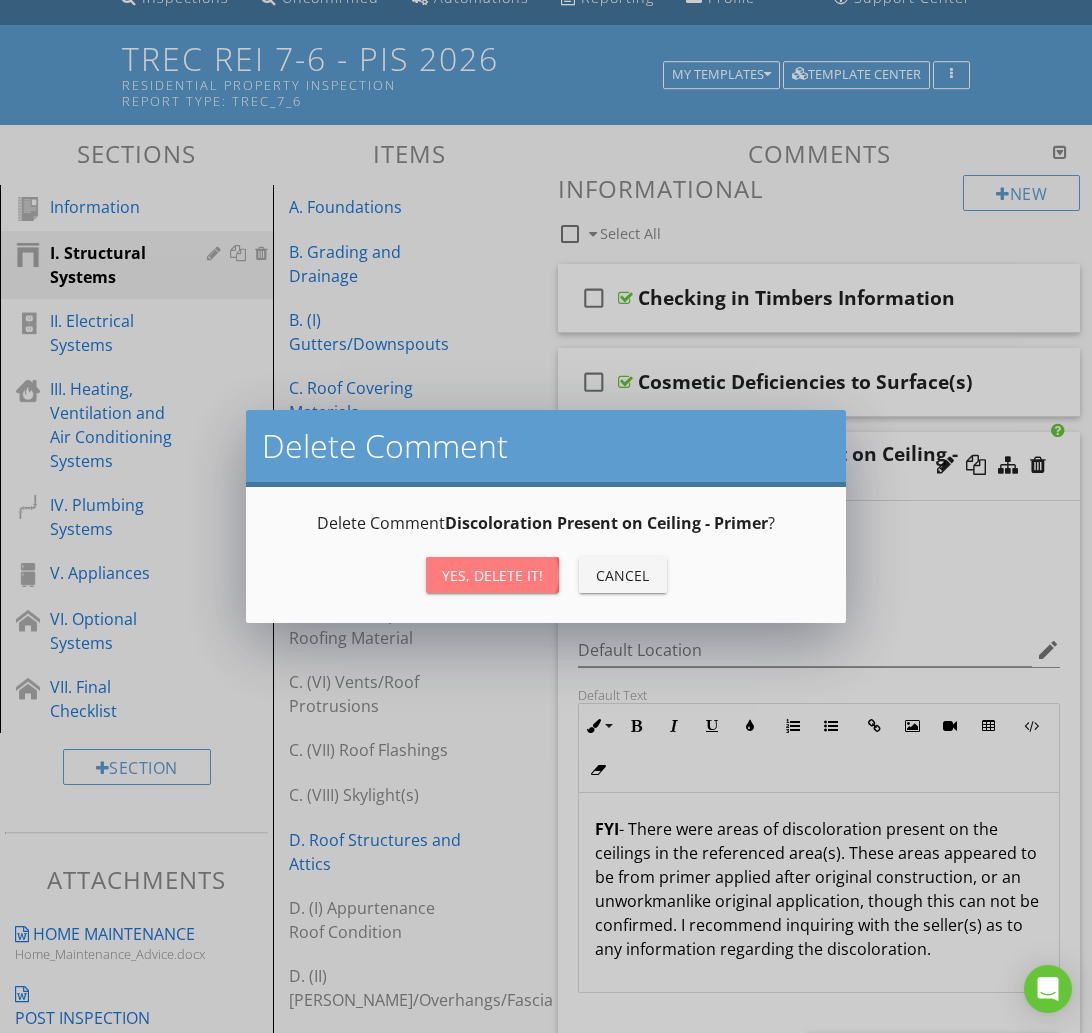 click on "Yes, Delete it!" at bounding box center (492, 575) 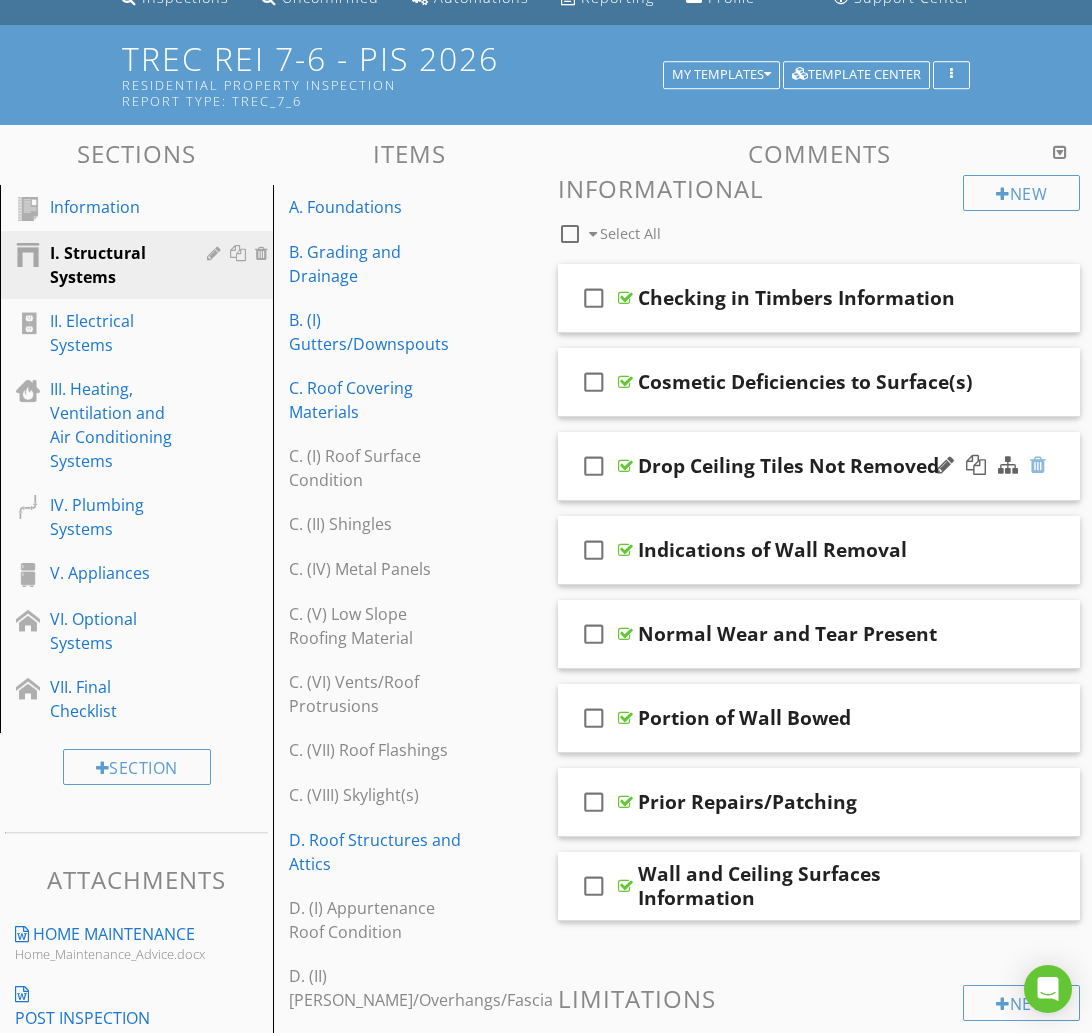 click at bounding box center [1038, 465] 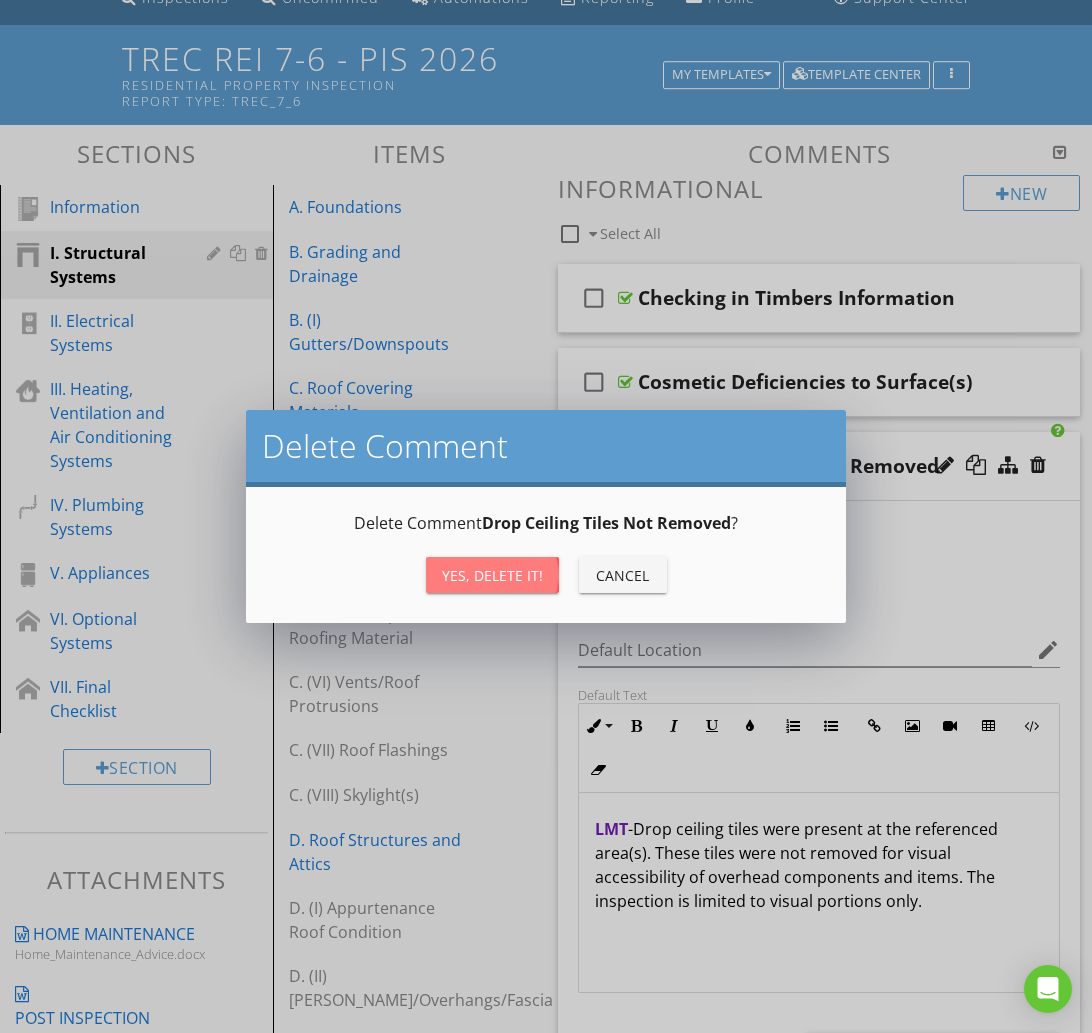 click on "Yes, Delete it!" at bounding box center (492, 575) 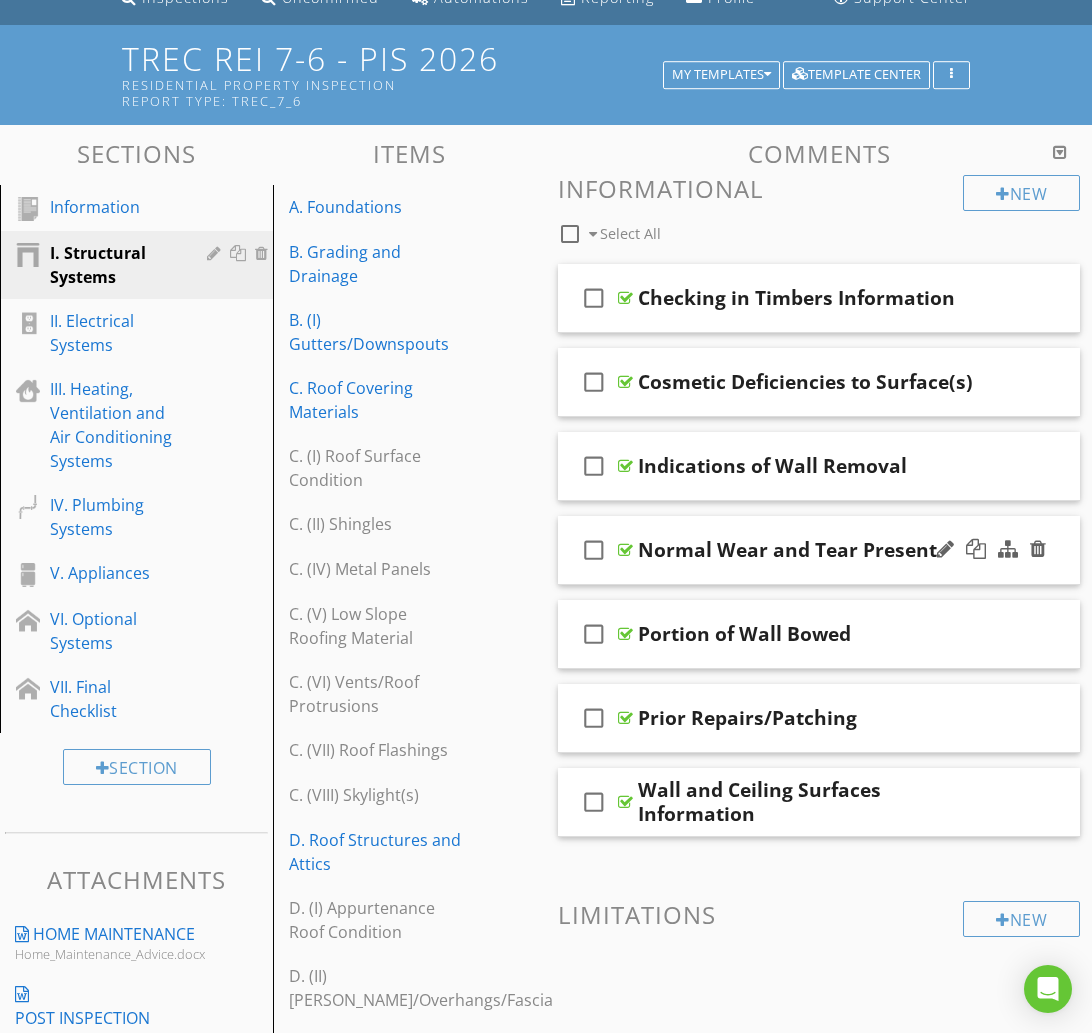 click on "check_box_outline_blank
Normal Wear and Tear Present" at bounding box center [819, 550] 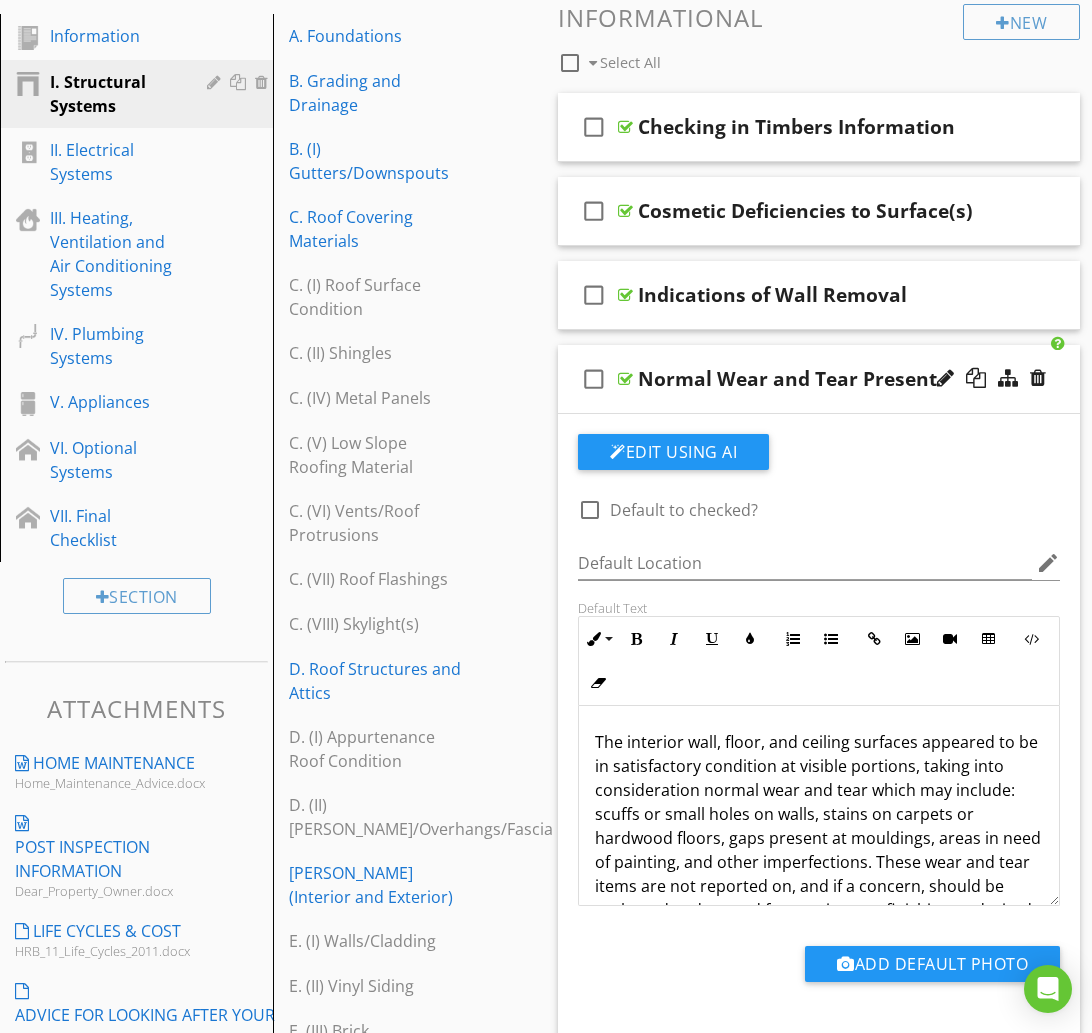 scroll, scrollTop: 325, scrollLeft: 0, axis: vertical 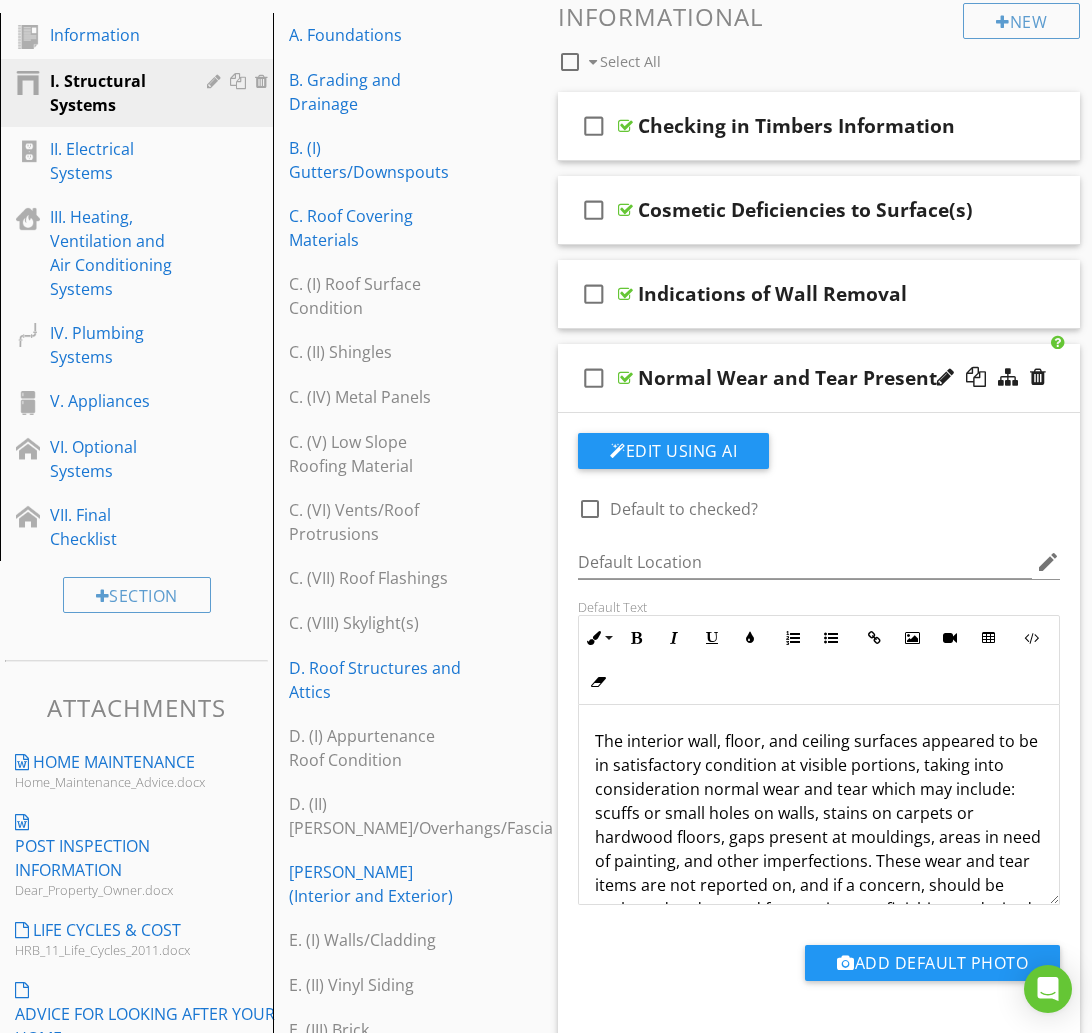 click at bounding box center (991, 378) 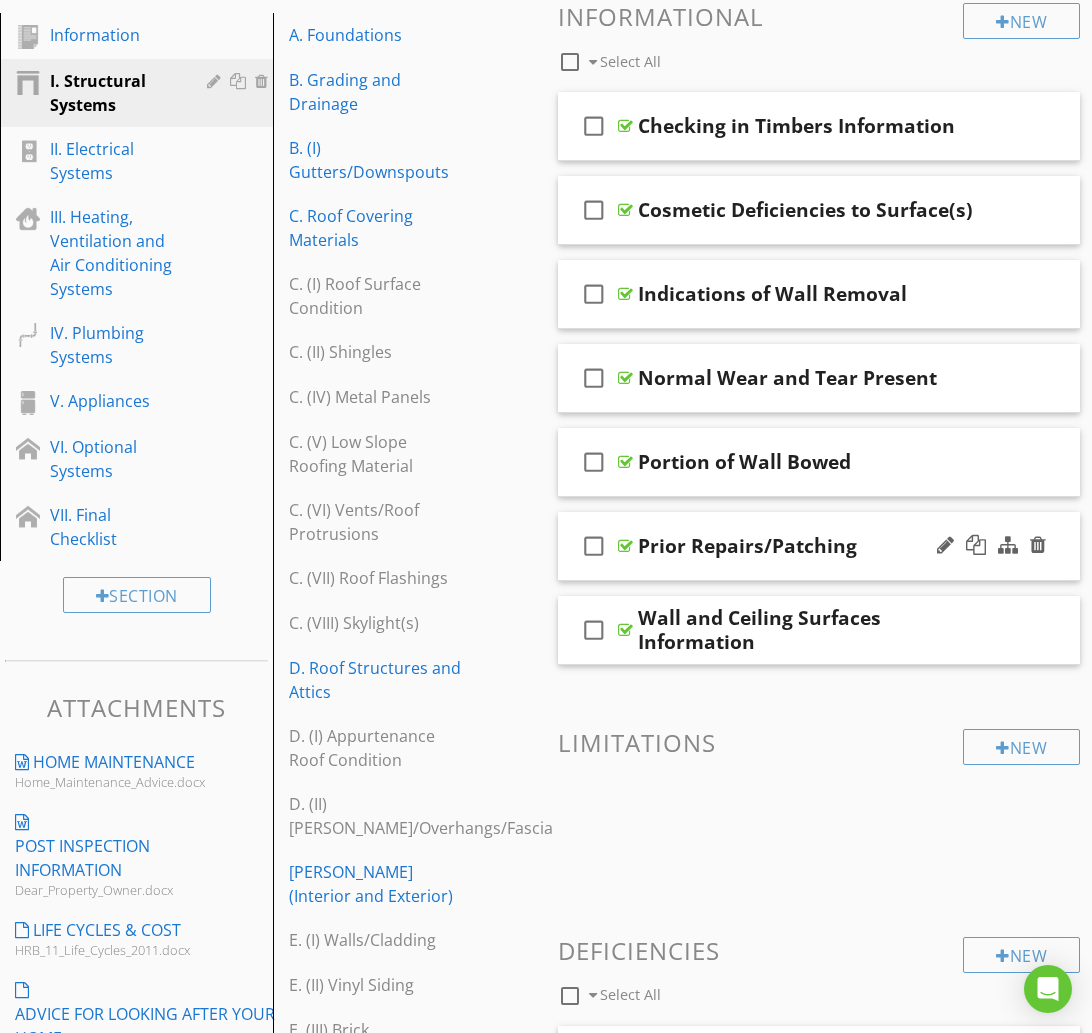 click on "check_box_outline_blank
Prior Repairs/Patching" at bounding box center (819, 546) 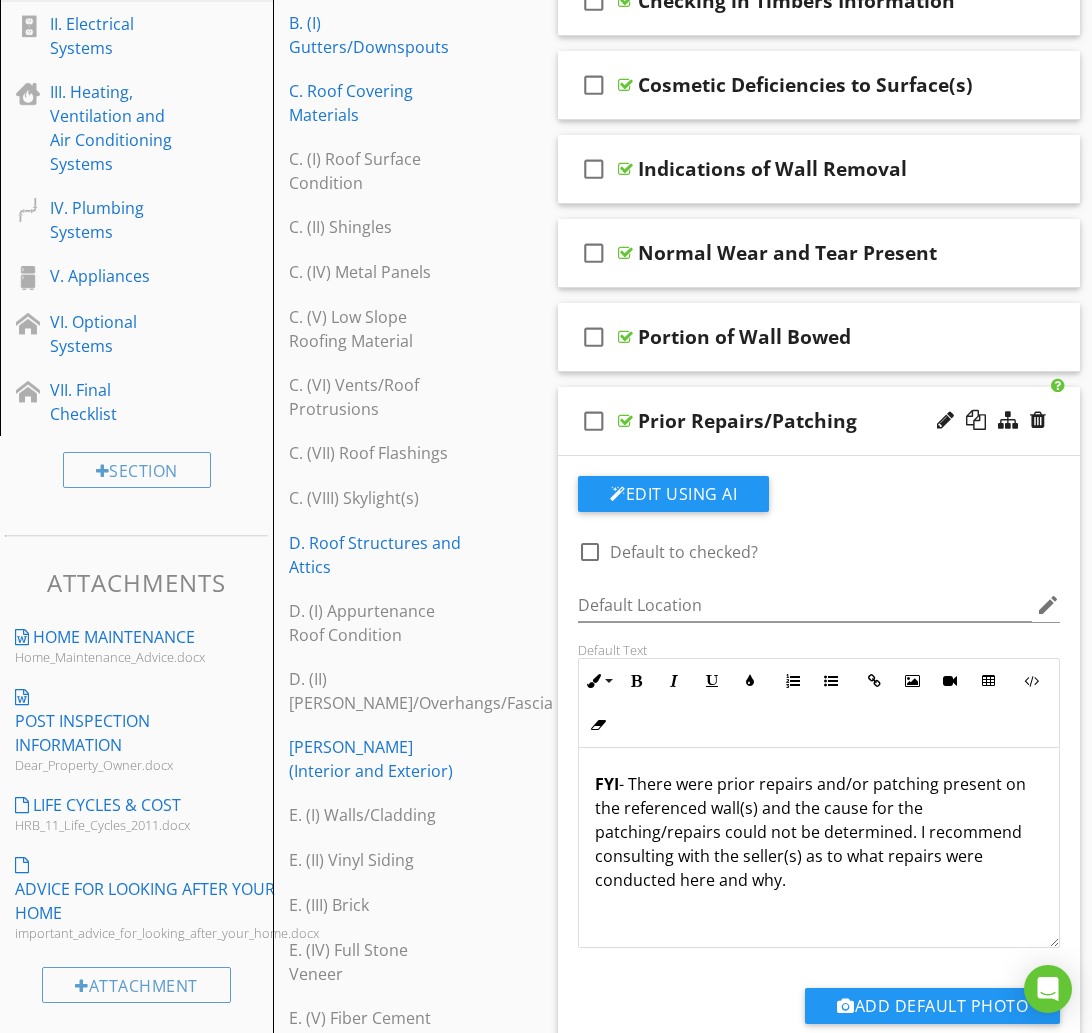 scroll, scrollTop: 452, scrollLeft: 0, axis: vertical 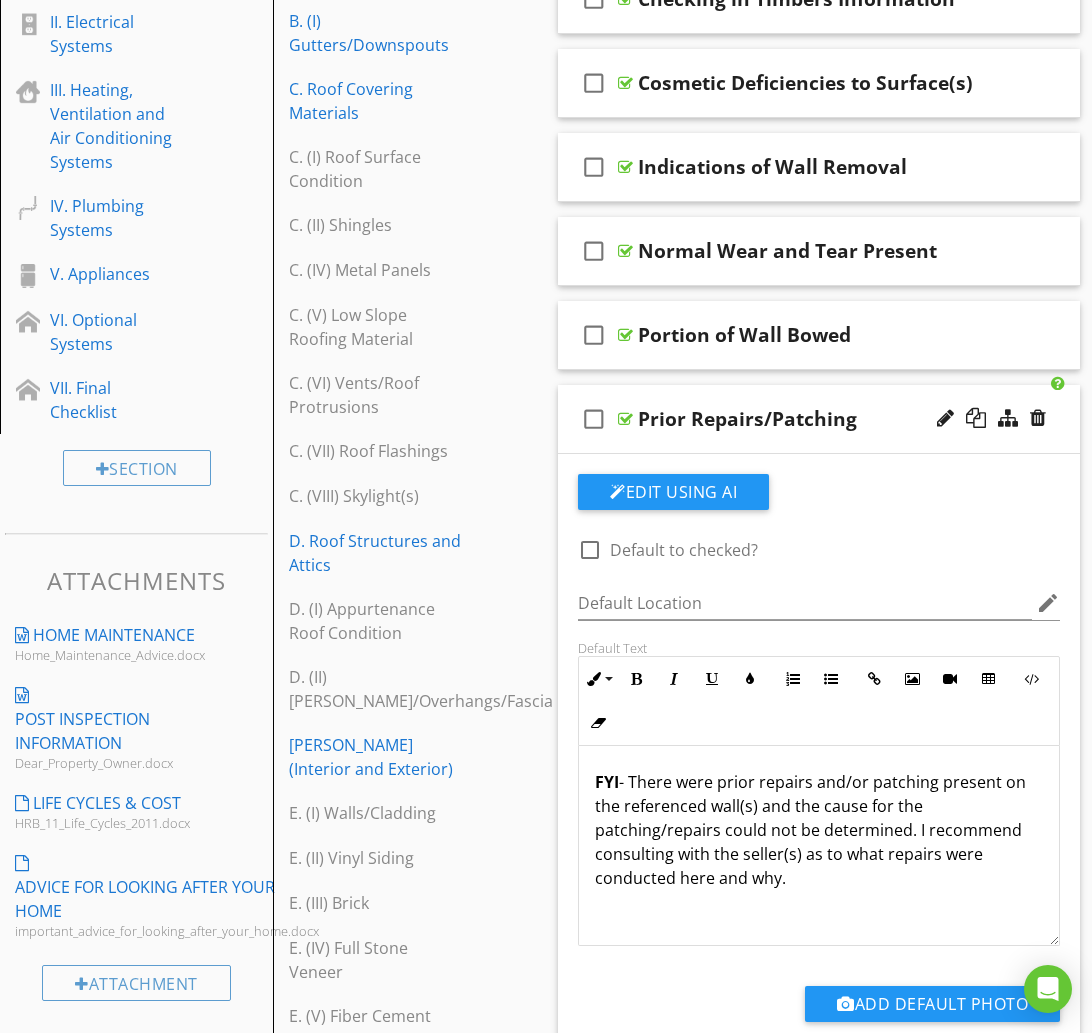 click on "Prior Repairs/Patching" at bounding box center [819, 419] 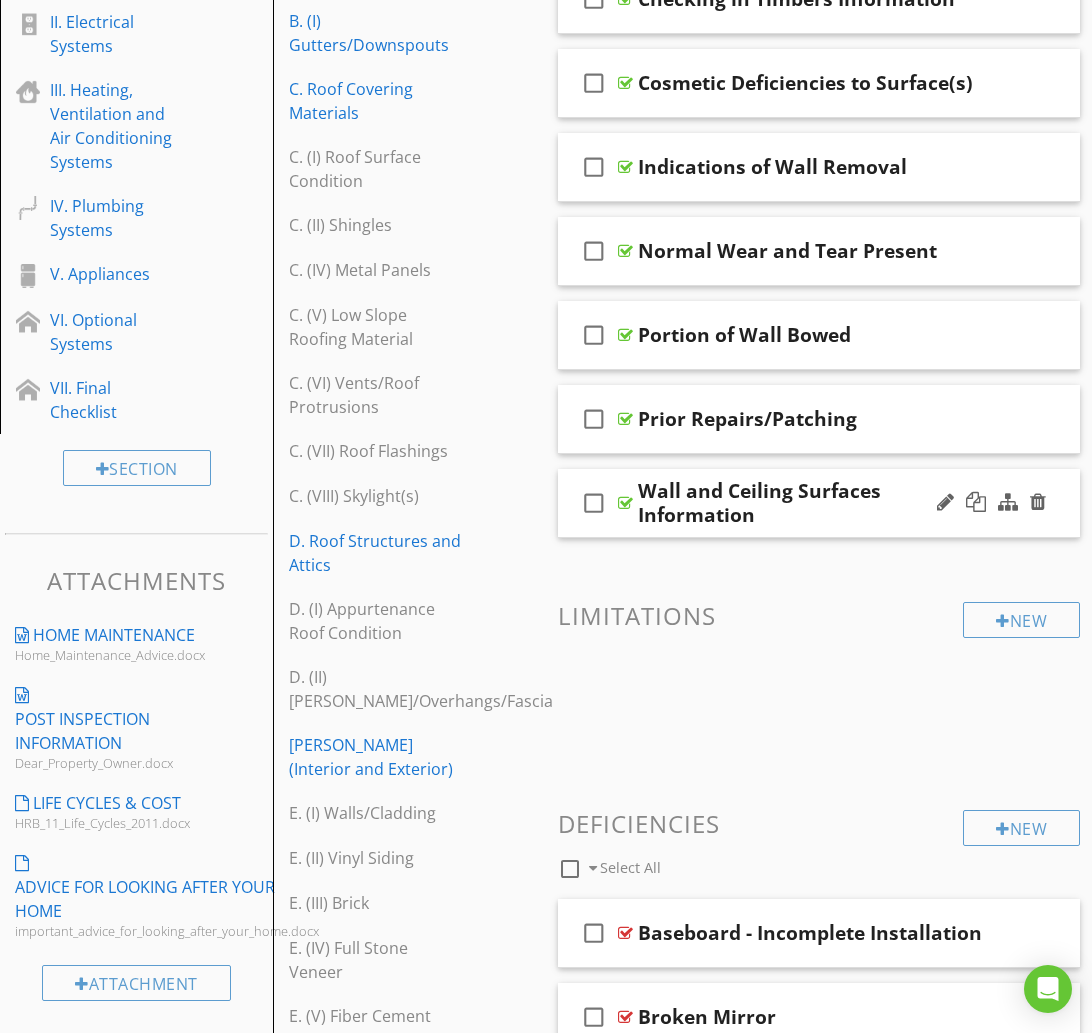 click on "check_box_outline_blank
Wall and Ceiling Surfaces Information" at bounding box center (819, 503) 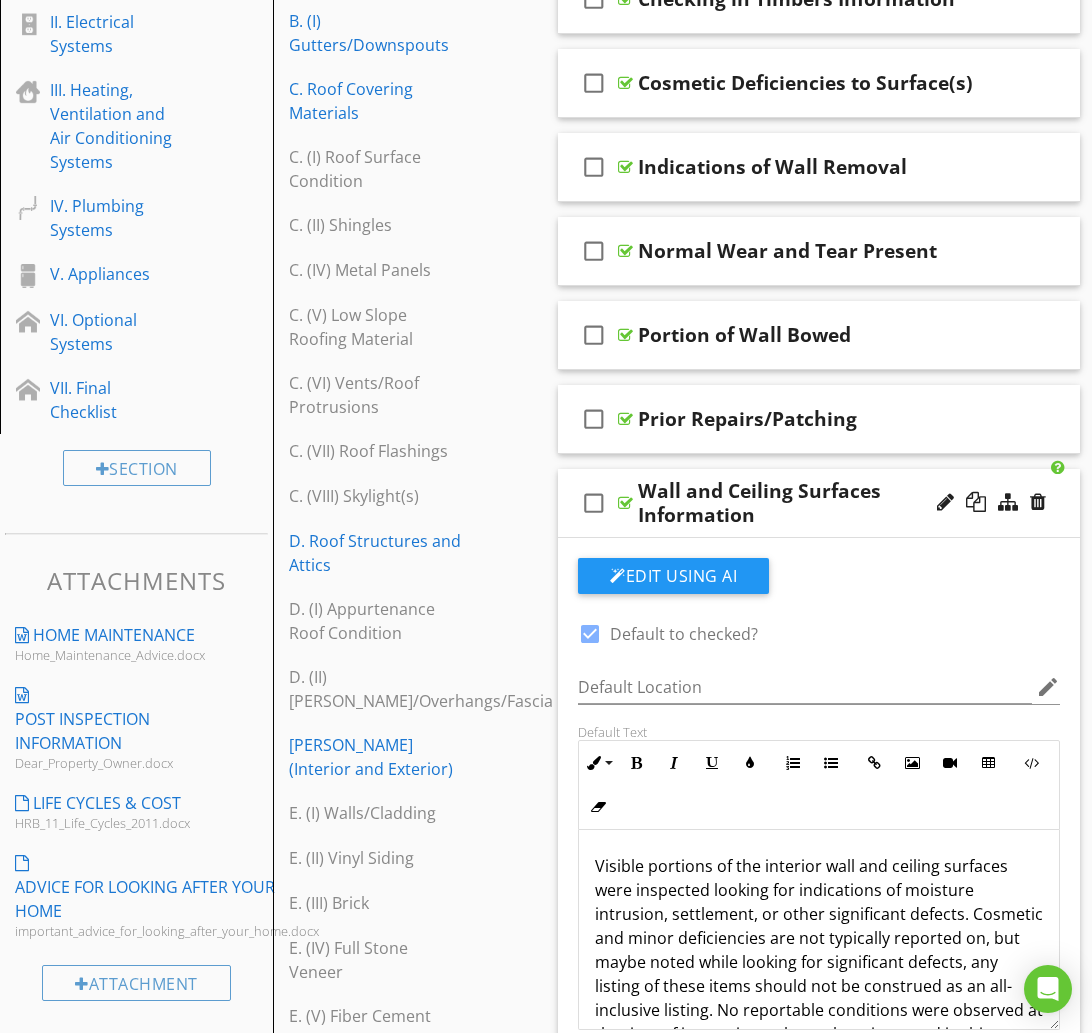 click on "check_box_outline_blank
Wall and Ceiling Surfaces Information" at bounding box center [819, 503] 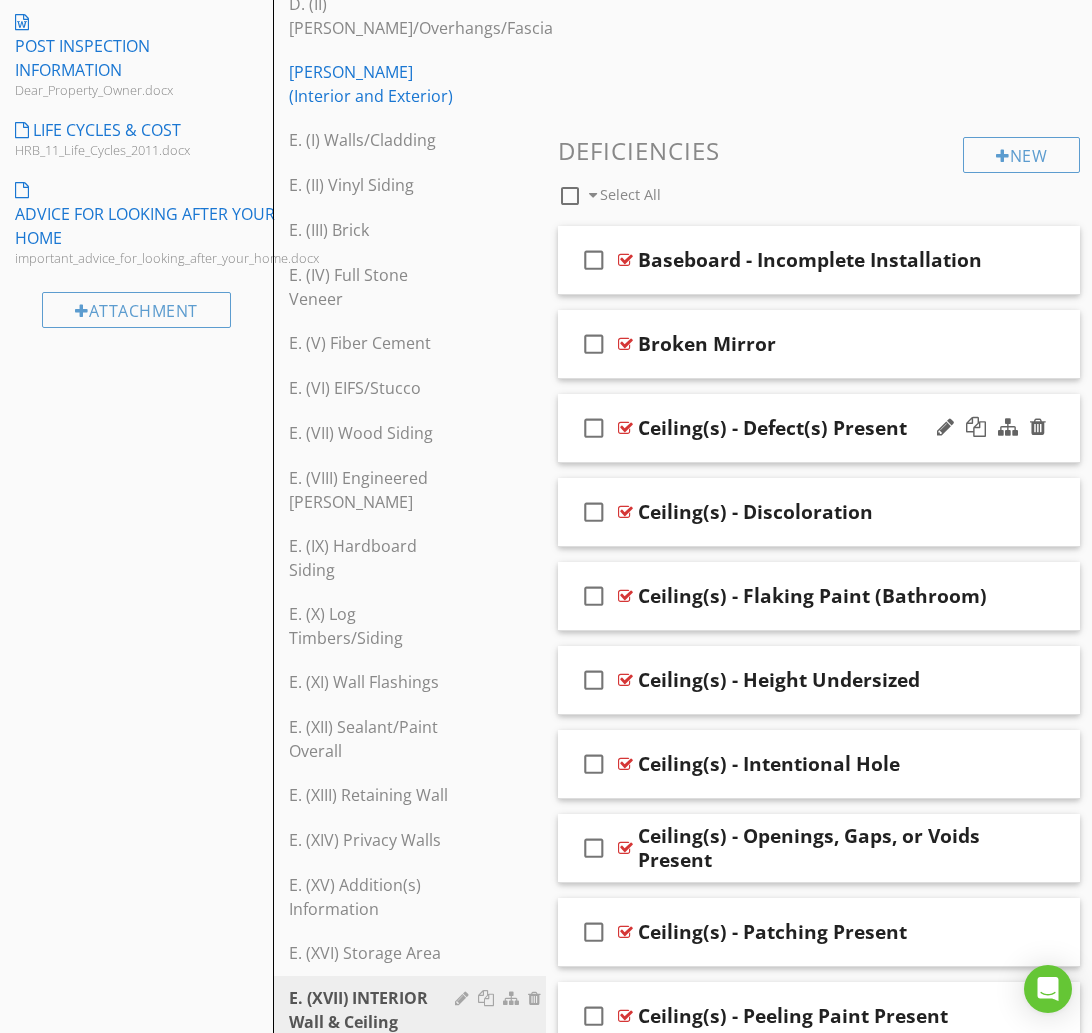 scroll, scrollTop: 1128, scrollLeft: 0, axis: vertical 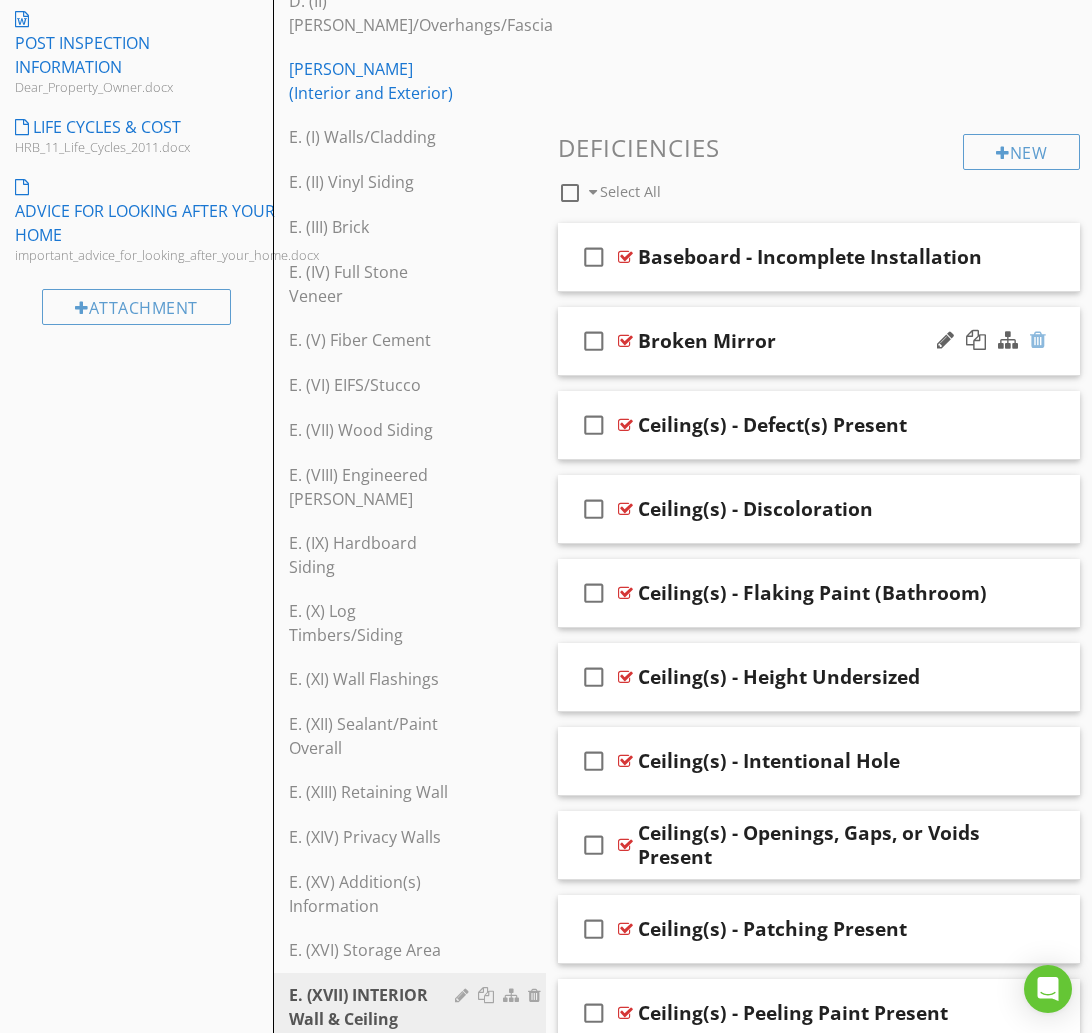 click at bounding box center [1038, 340] 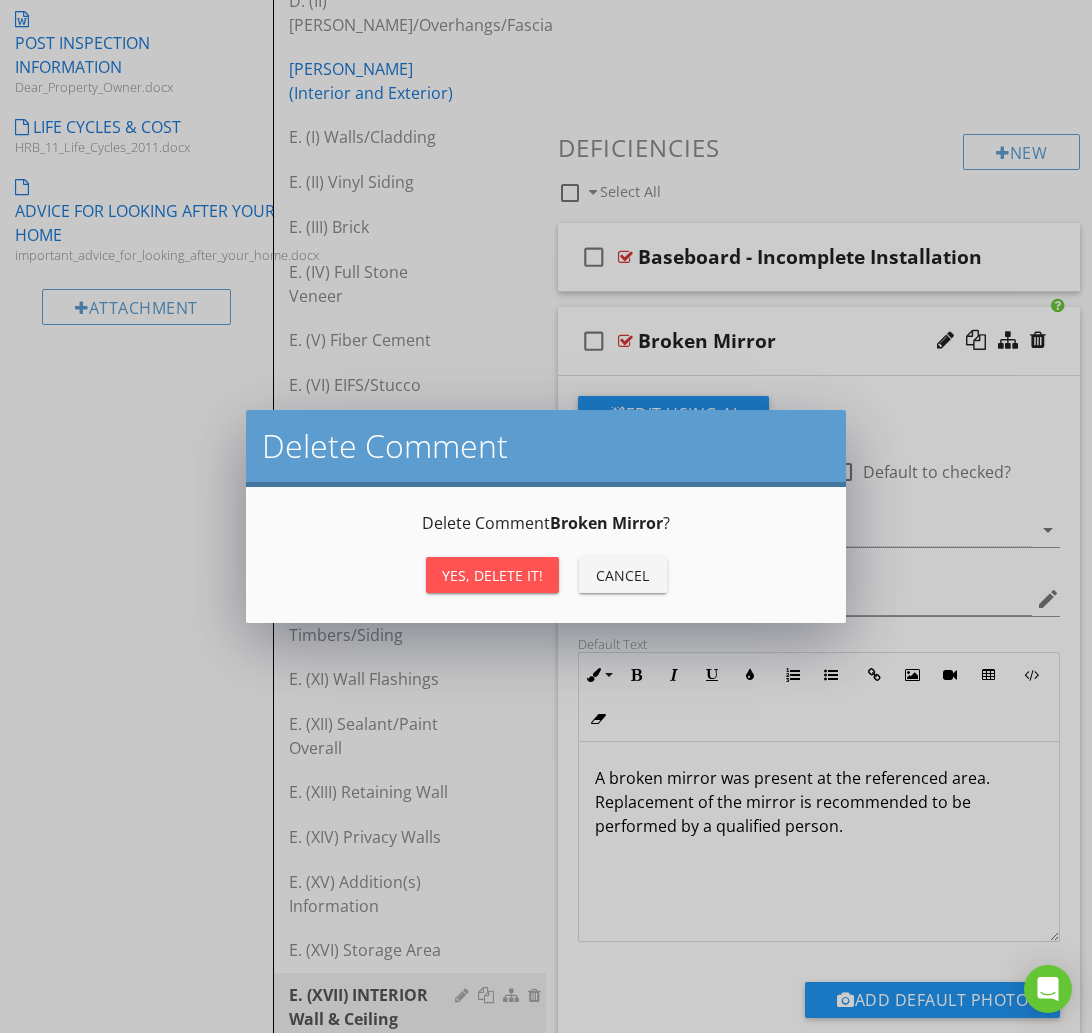 click on "Yes, Delete it!" at bounding box center [492, 575] 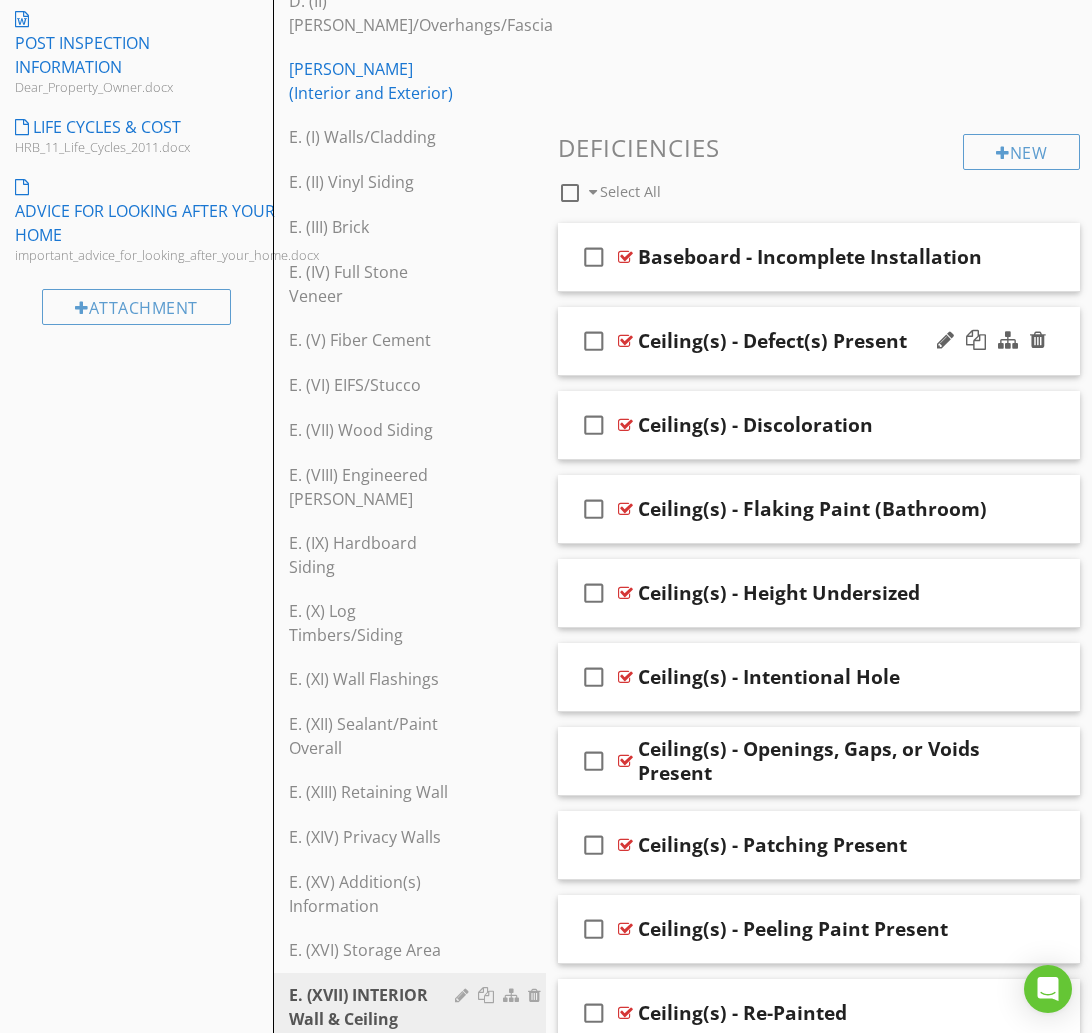 click on "check_box_outline_blank" at bounding box center (594, 341) 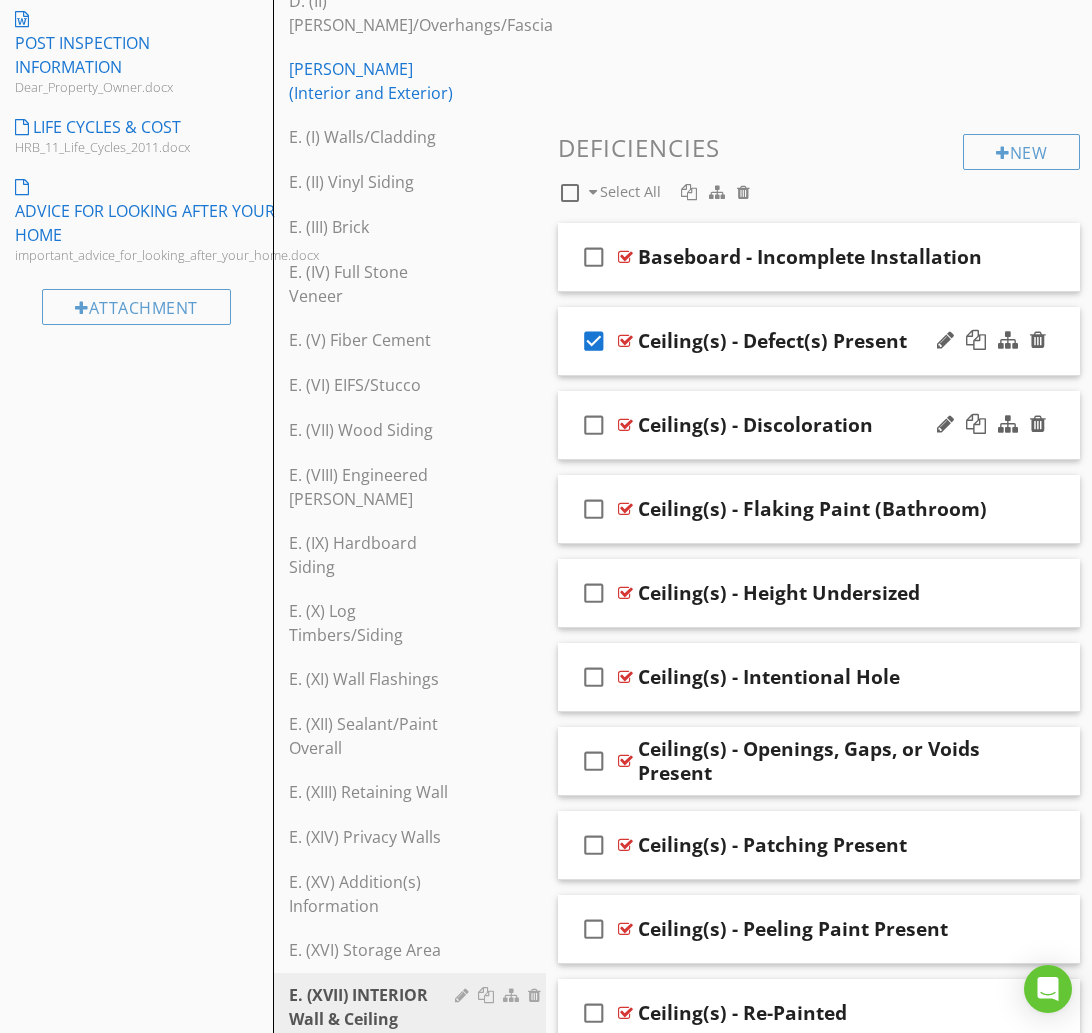 click on "check_box_outline_blank" at bounding box center (594, 425) 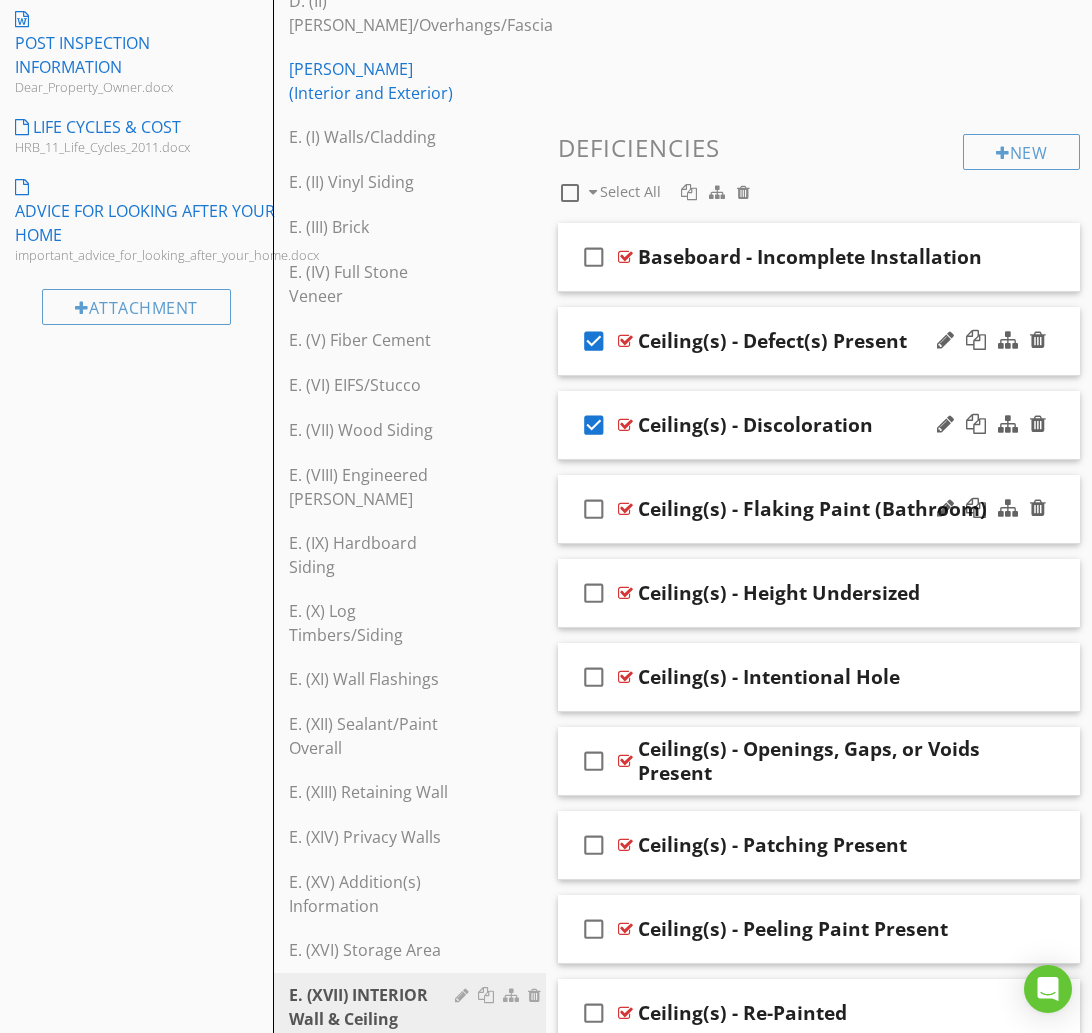 click on "check_box_outline_blank" at bounding box center (594, 509) 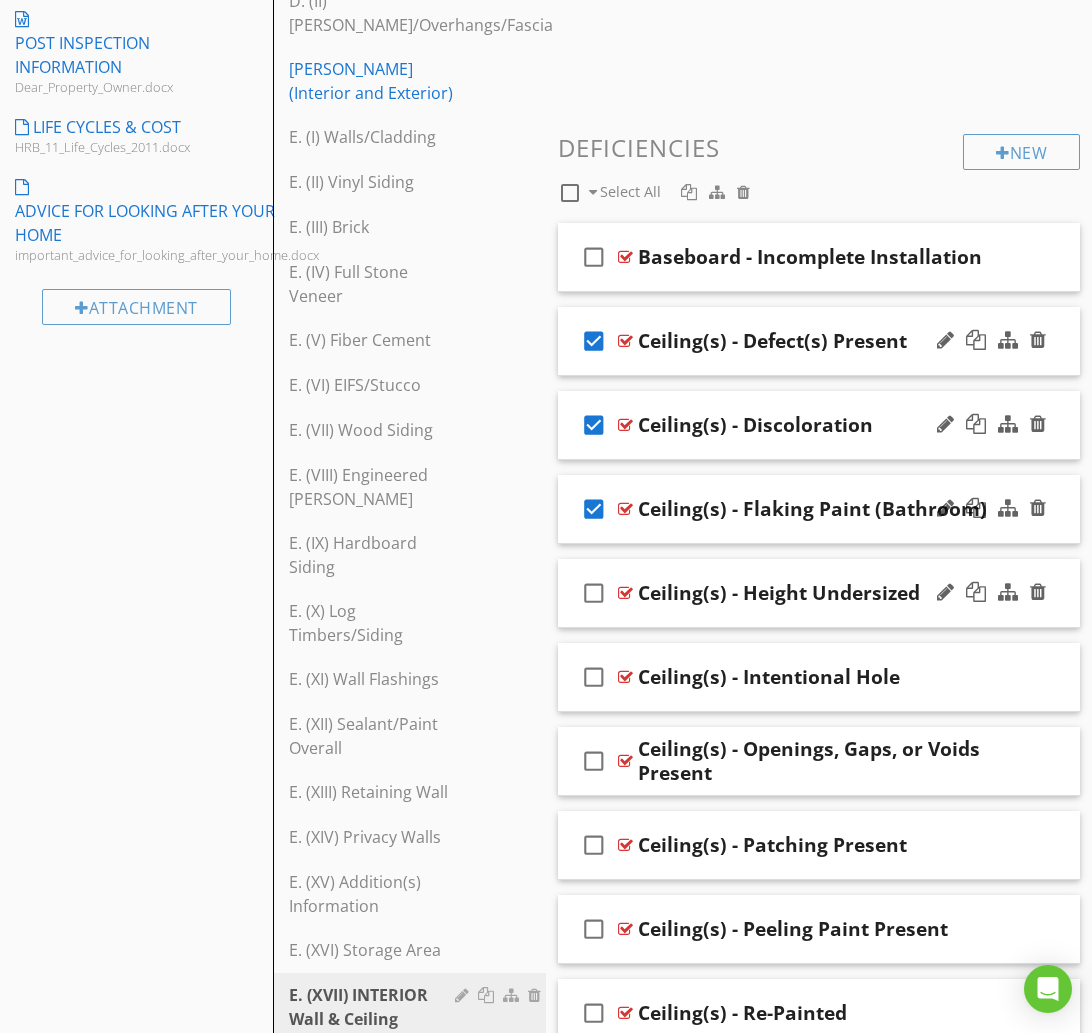 drag, startPoint x: 606, startPoint y: 595, endPoint x: 602, endPoint y: 616, distance: 21.377558 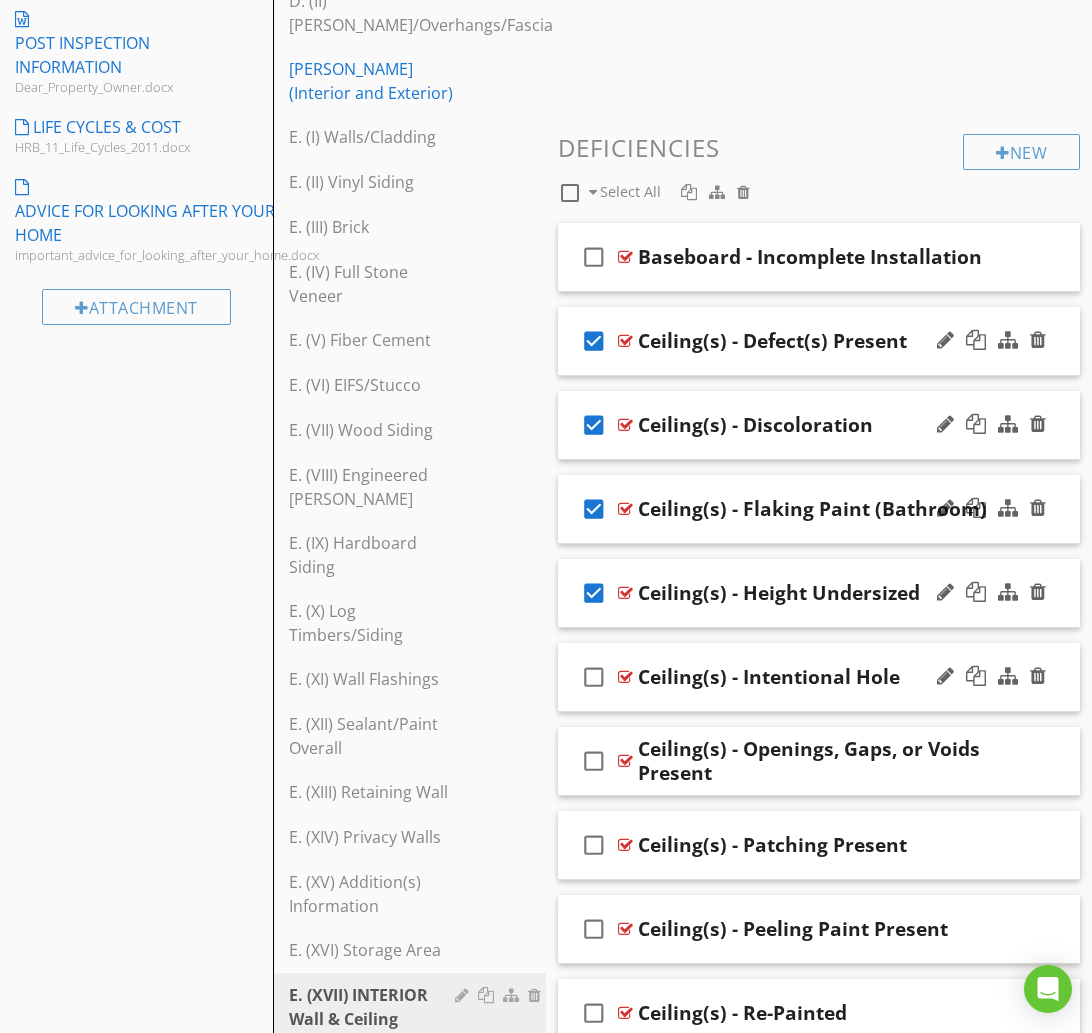 click on "check_box_outline_blank" at bounding box center (594, 677) 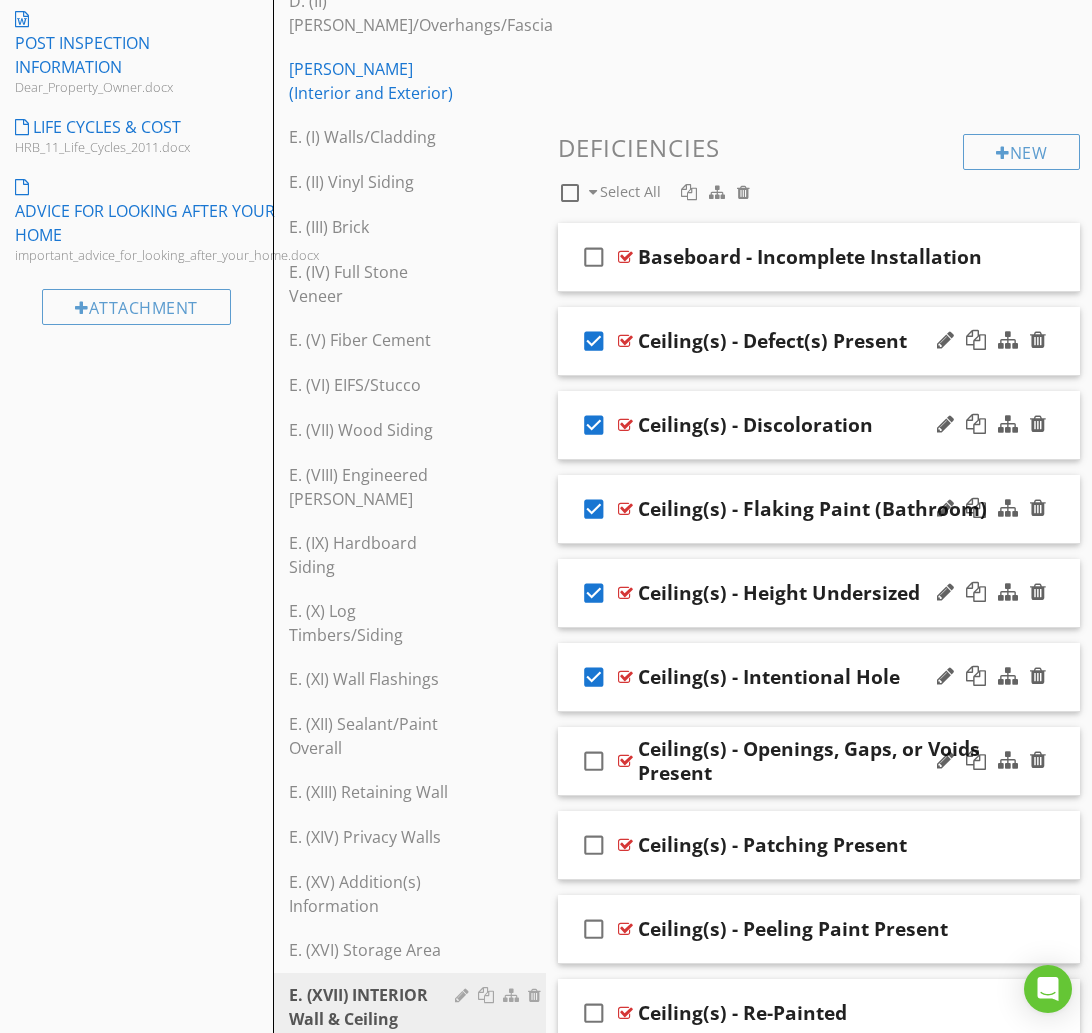 click on "check_box_outline_blank" at bounding box center (594, 761) 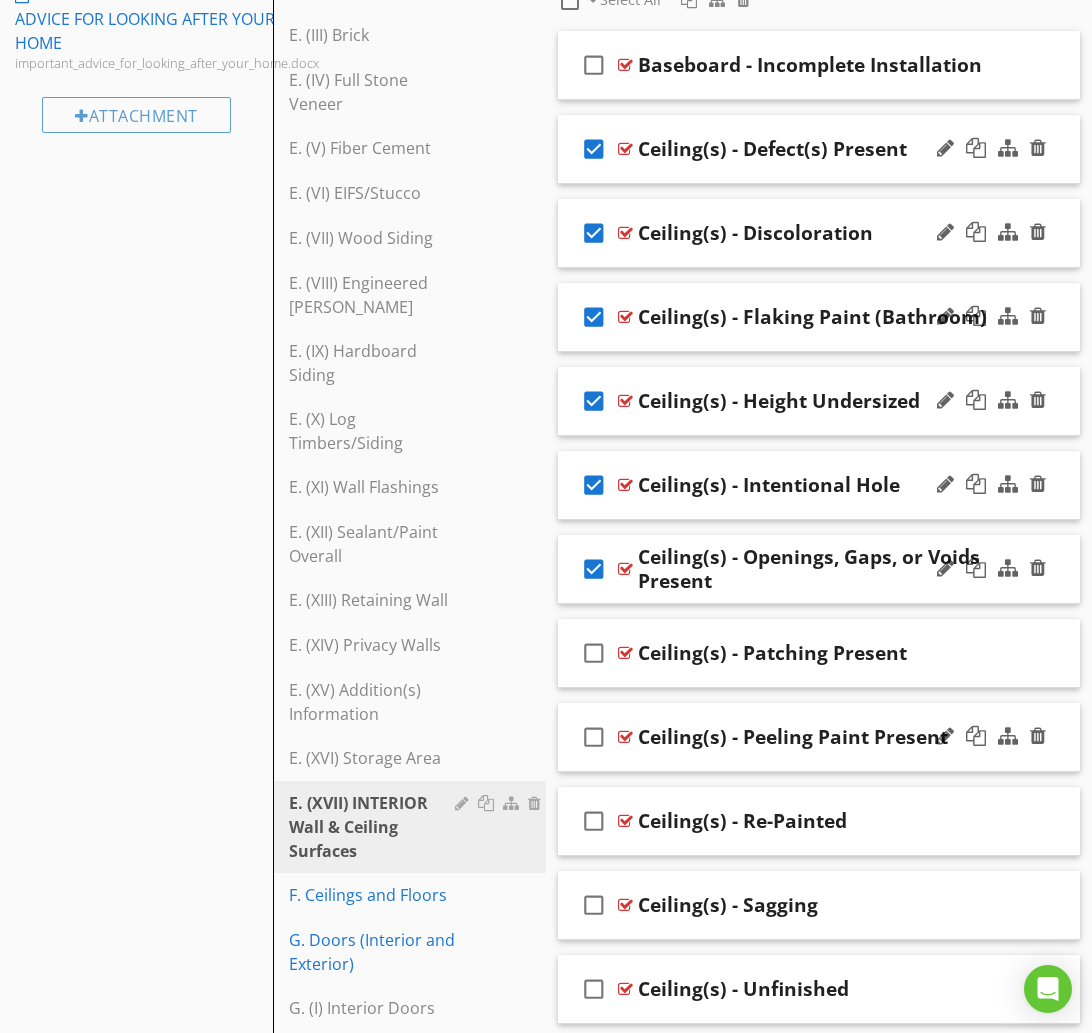 scroll, scrollTop: 1351, scrollLeft: 0, axis: vertical 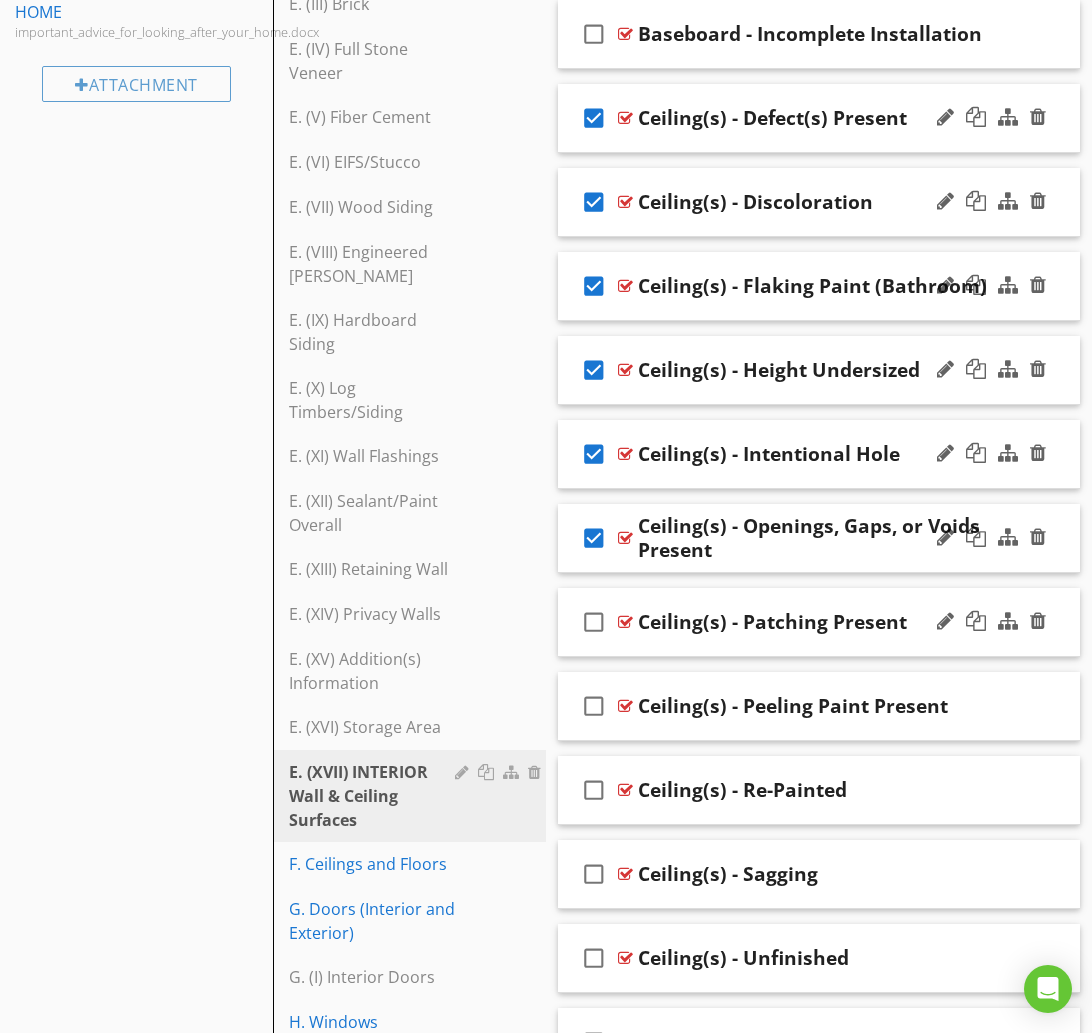 click on "check_box_outline_blank" at bounding box center (594, 622) 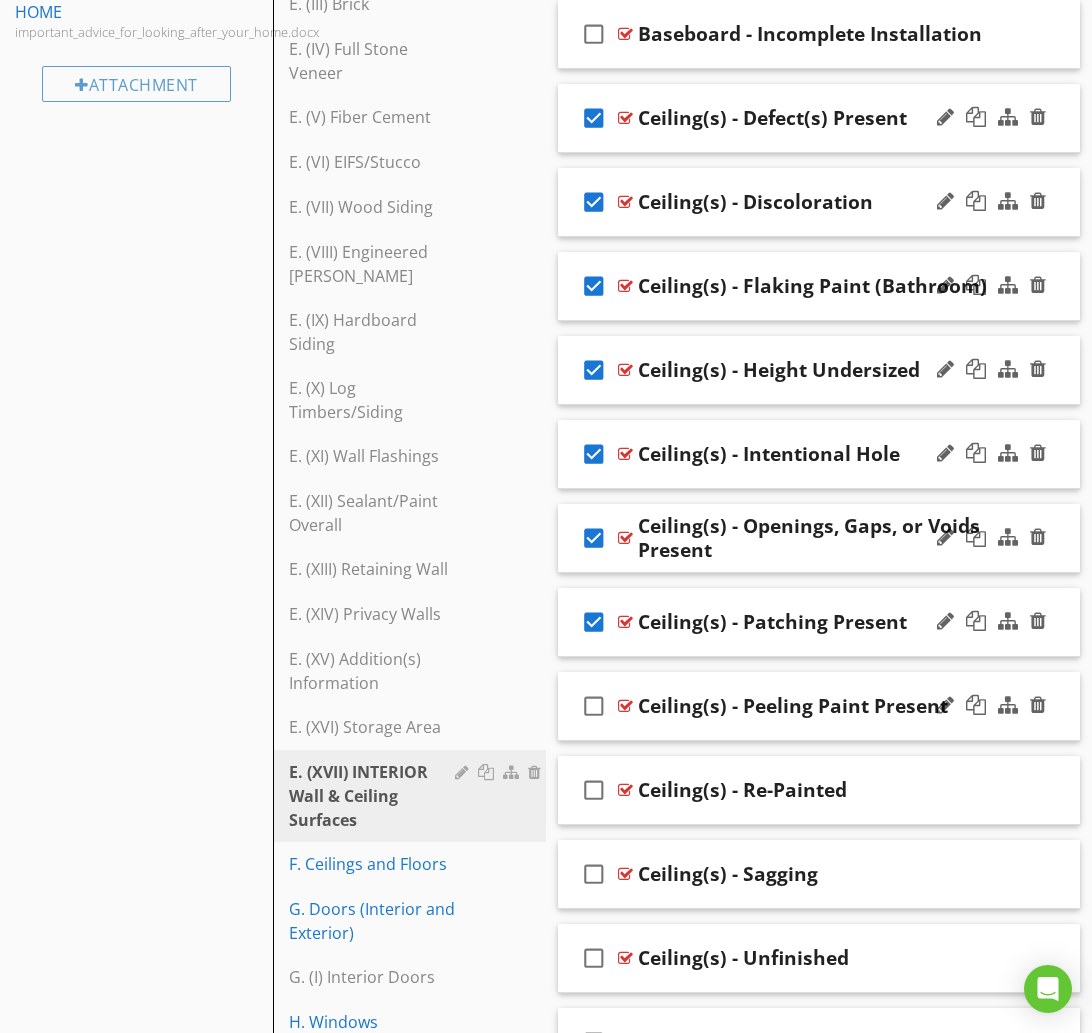 click on "check_box_outline_blank" at bounding box center [594, 706] 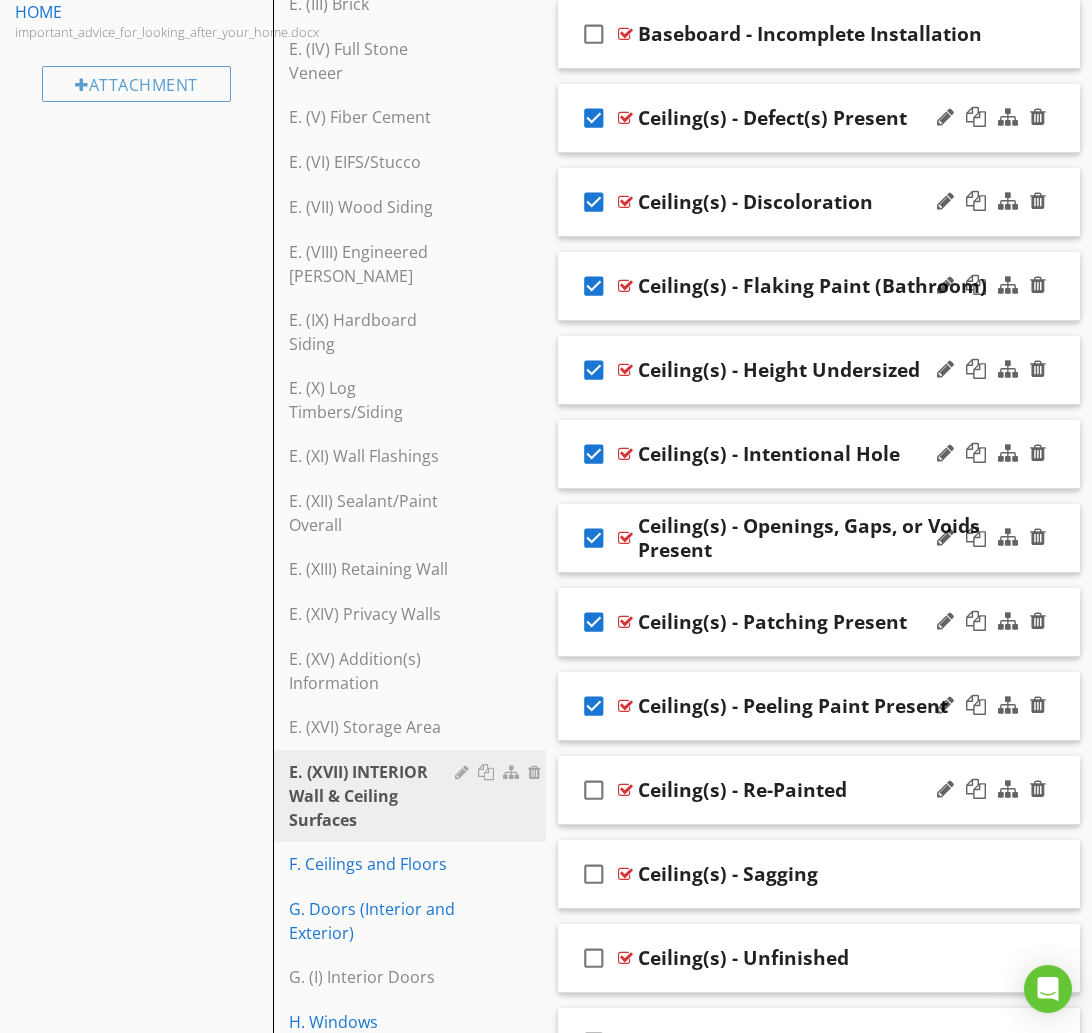 click on "check_box_outline_blank" at bounding box center (594, 790) 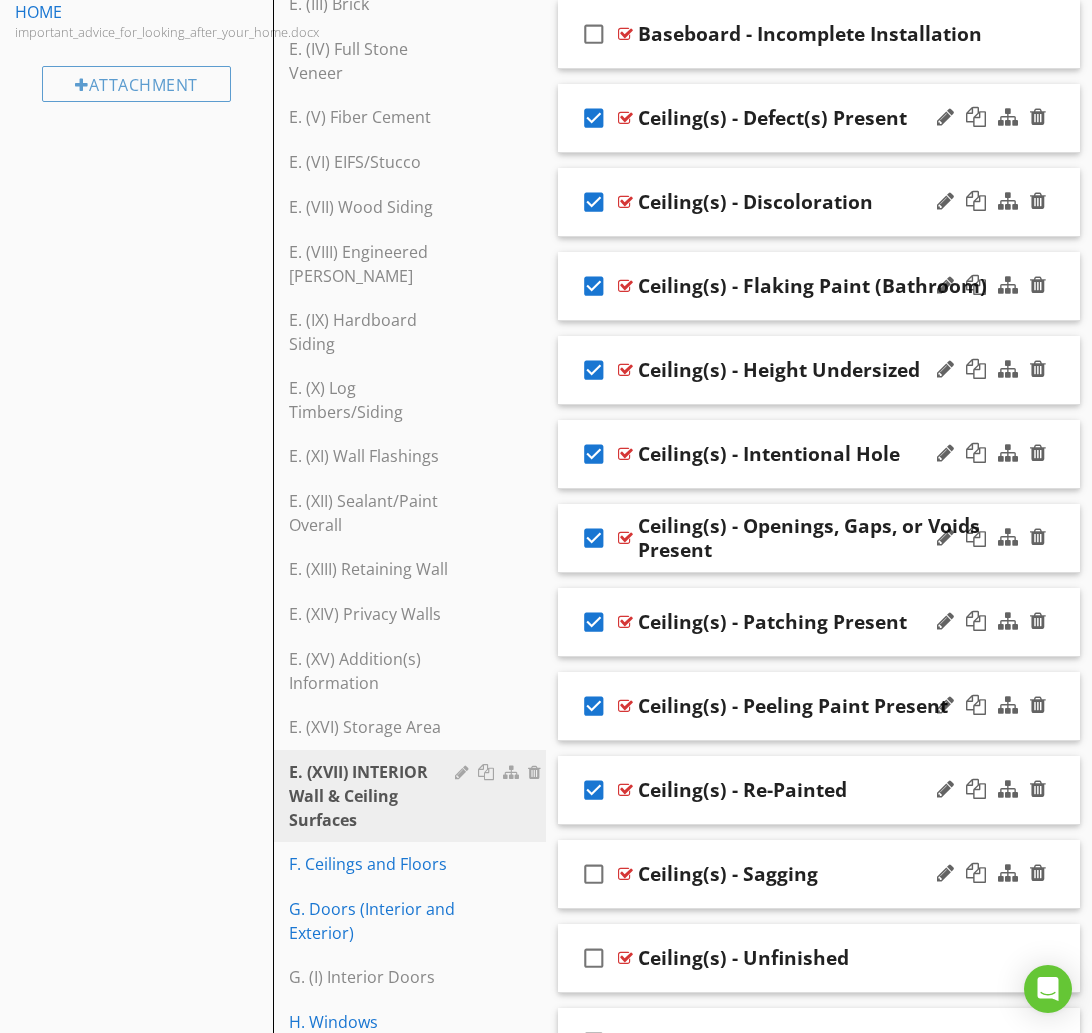 click on "check_box_outline_blank" at bounding box center (594, 874) 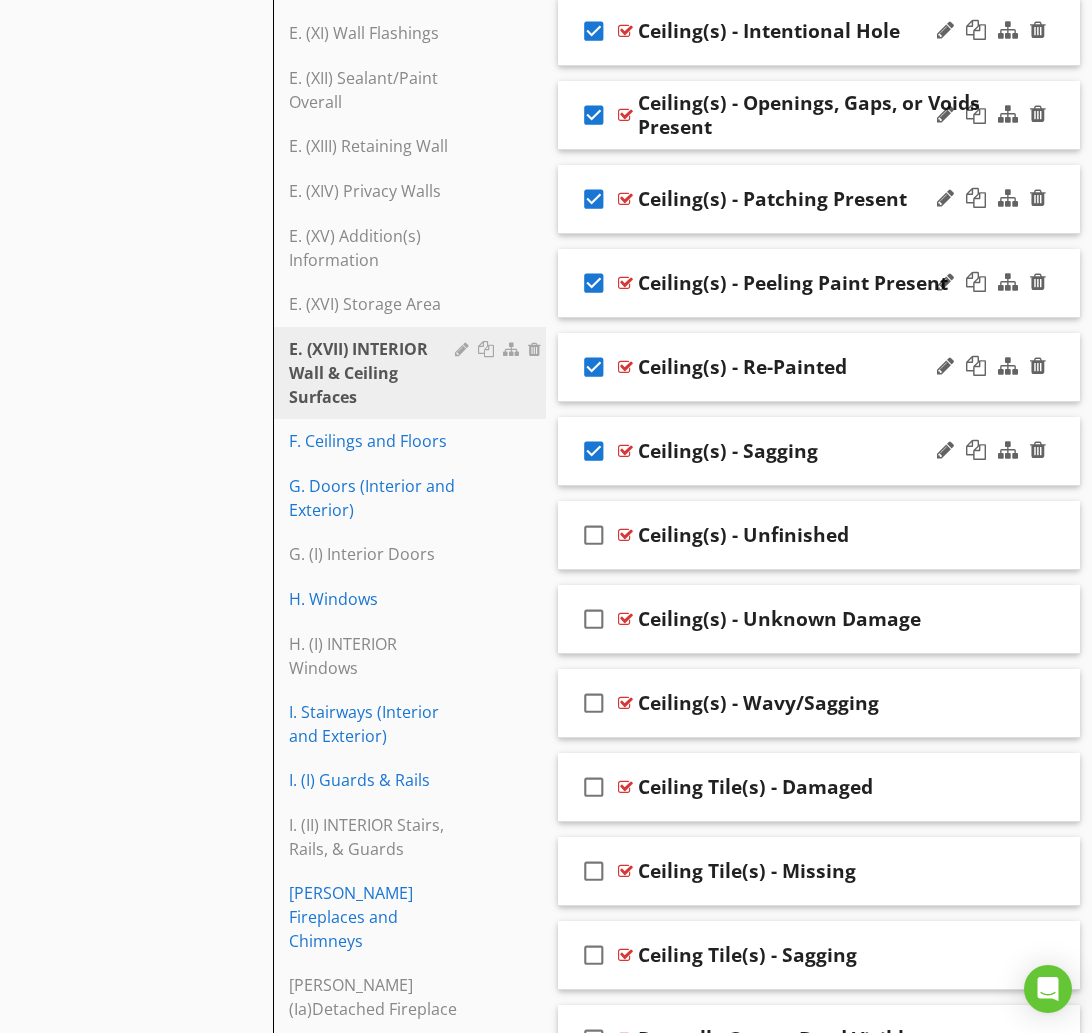 scroll, scrollTop: 1793, scrollLeft: 0, axis: vertical 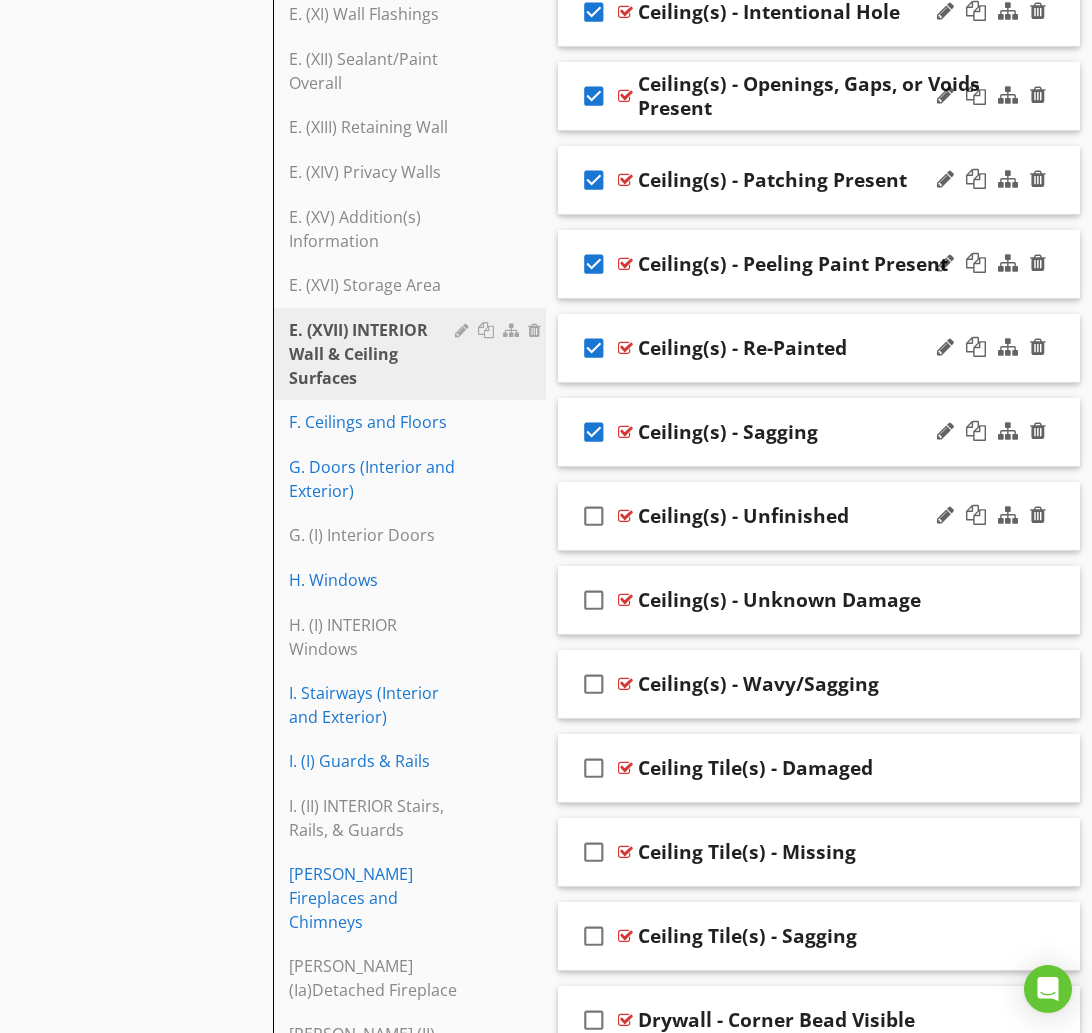 click on "check_box_outline_blank" at bounding box center (594, 516) 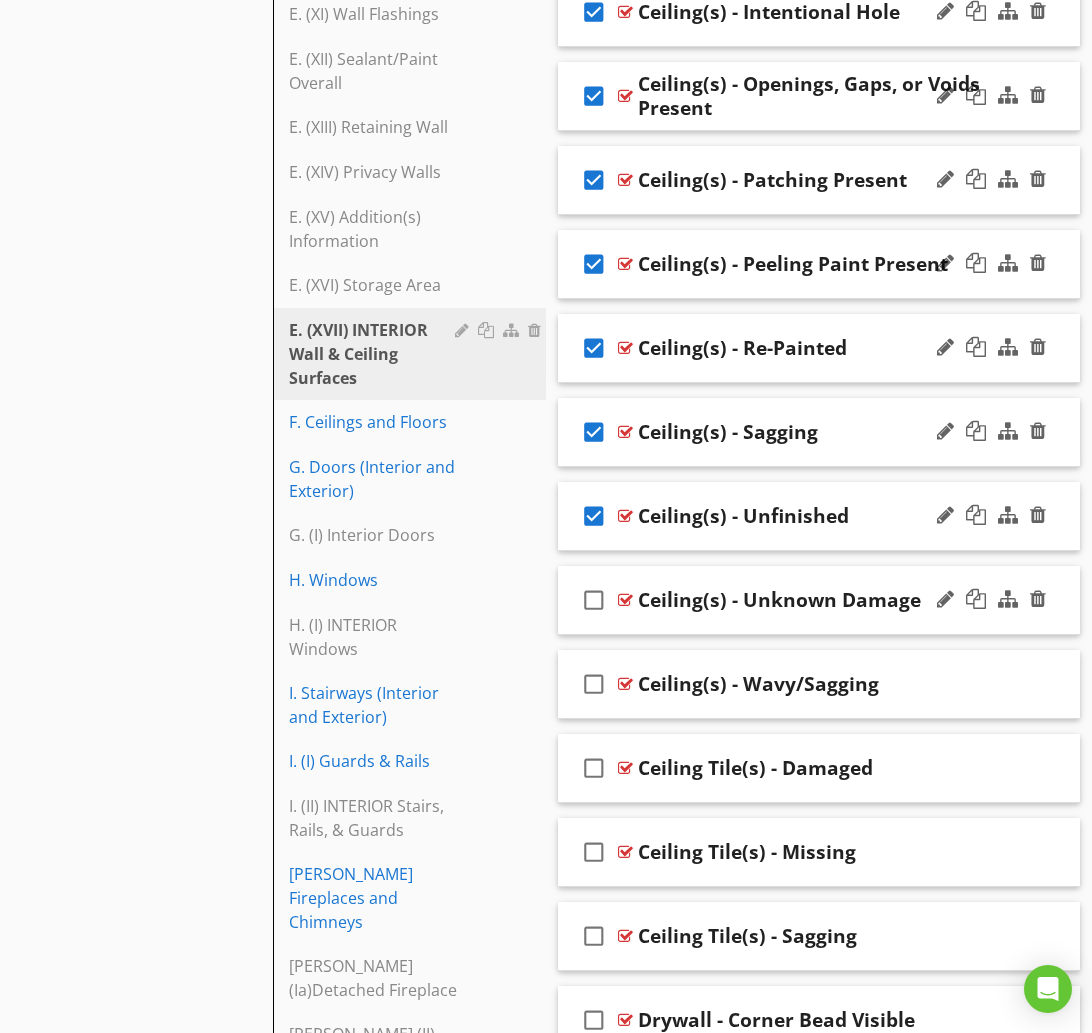 click on "check_box_outline_blank" at bounding box center [594, 600] 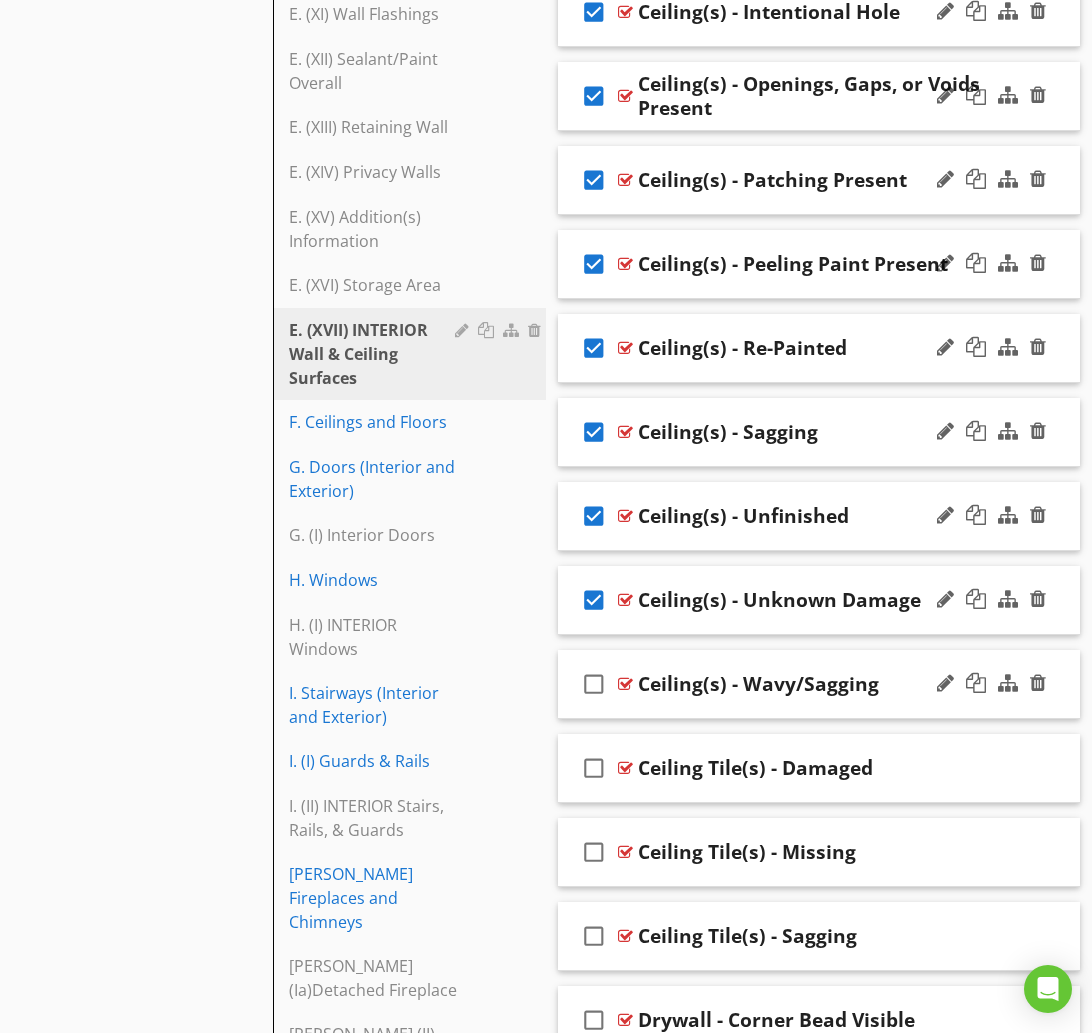 click on "check_box_outline_blank" at bounding box center [594, 684] 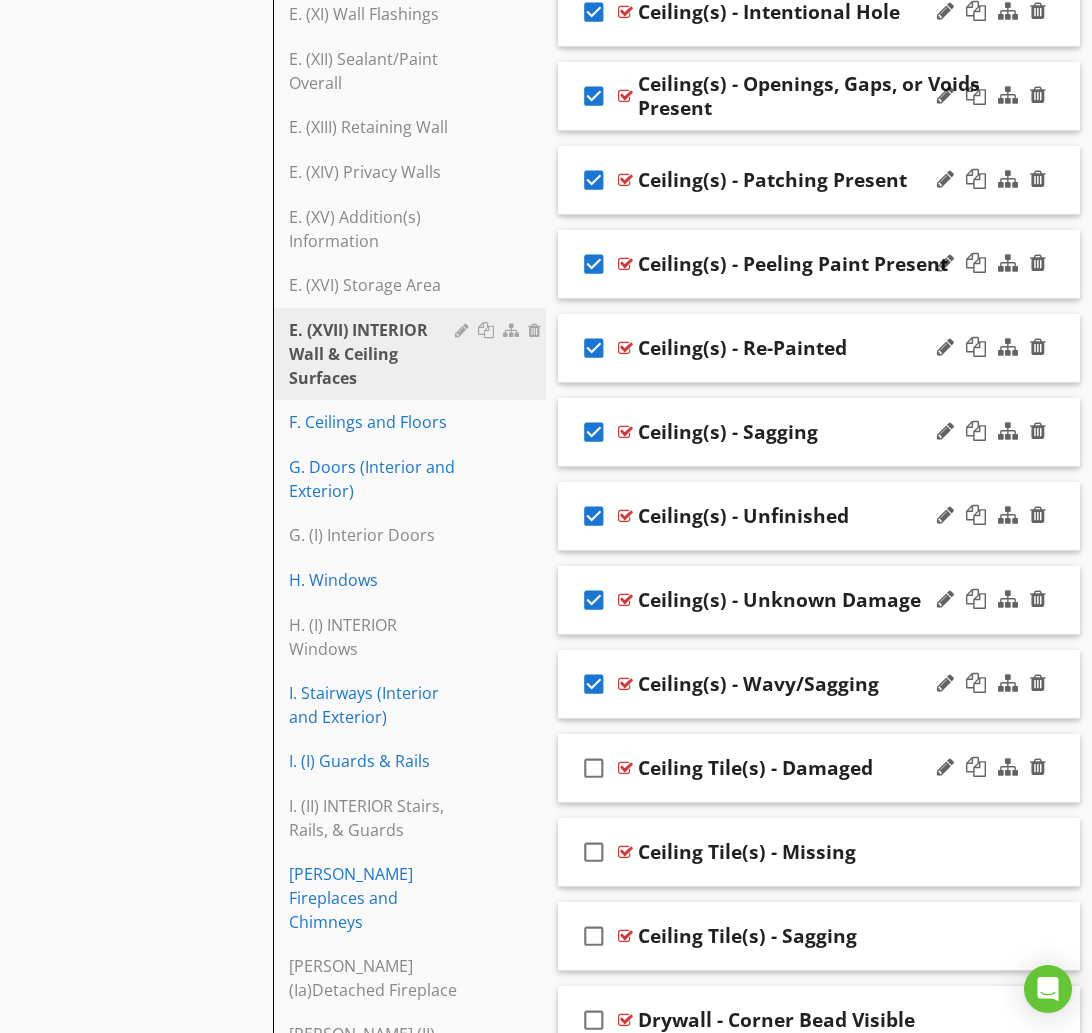 drag, startPoint x: 599, startPoint y: 770, endPoint x: 602, endPoint y: 788, distance: 18.248287 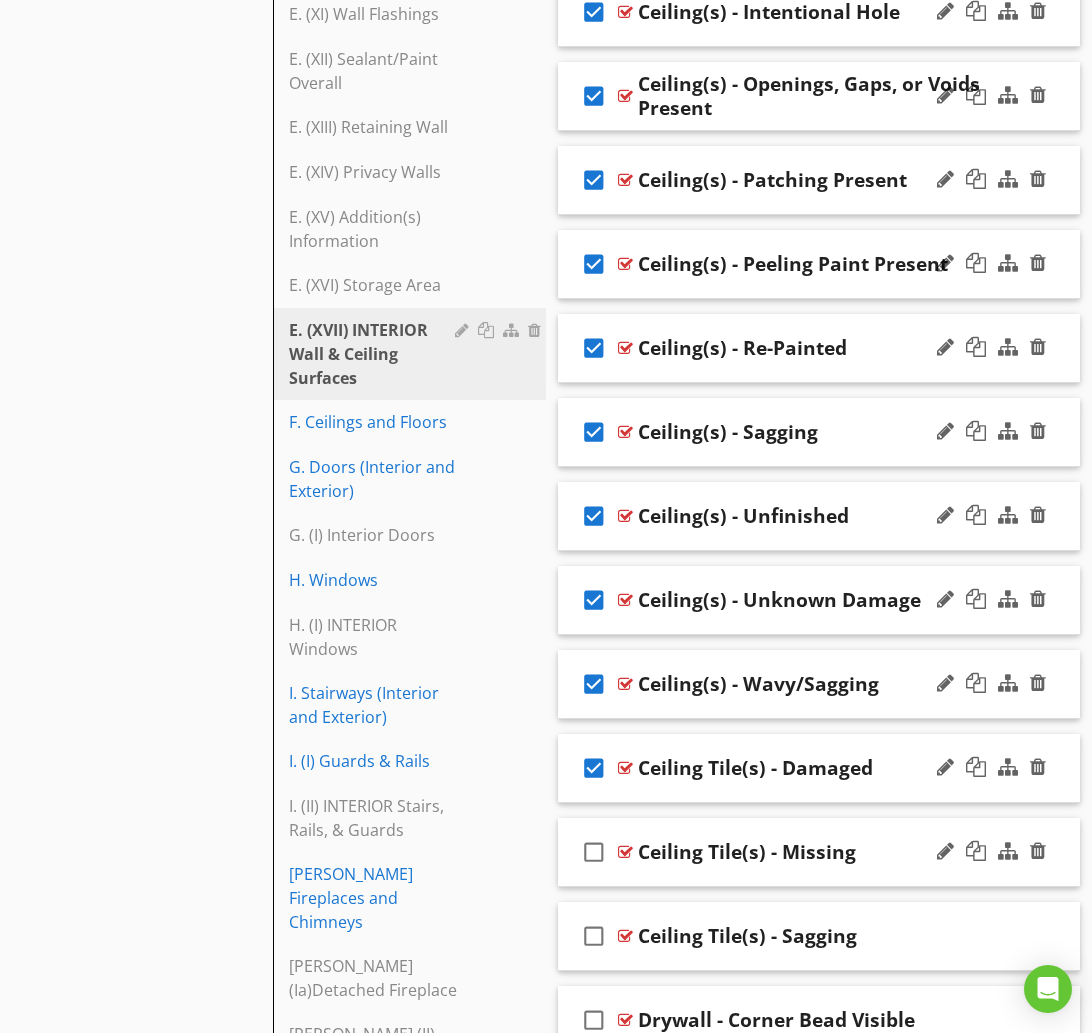 click on "check_box_outline_blank" at bounding box center [594, 852] 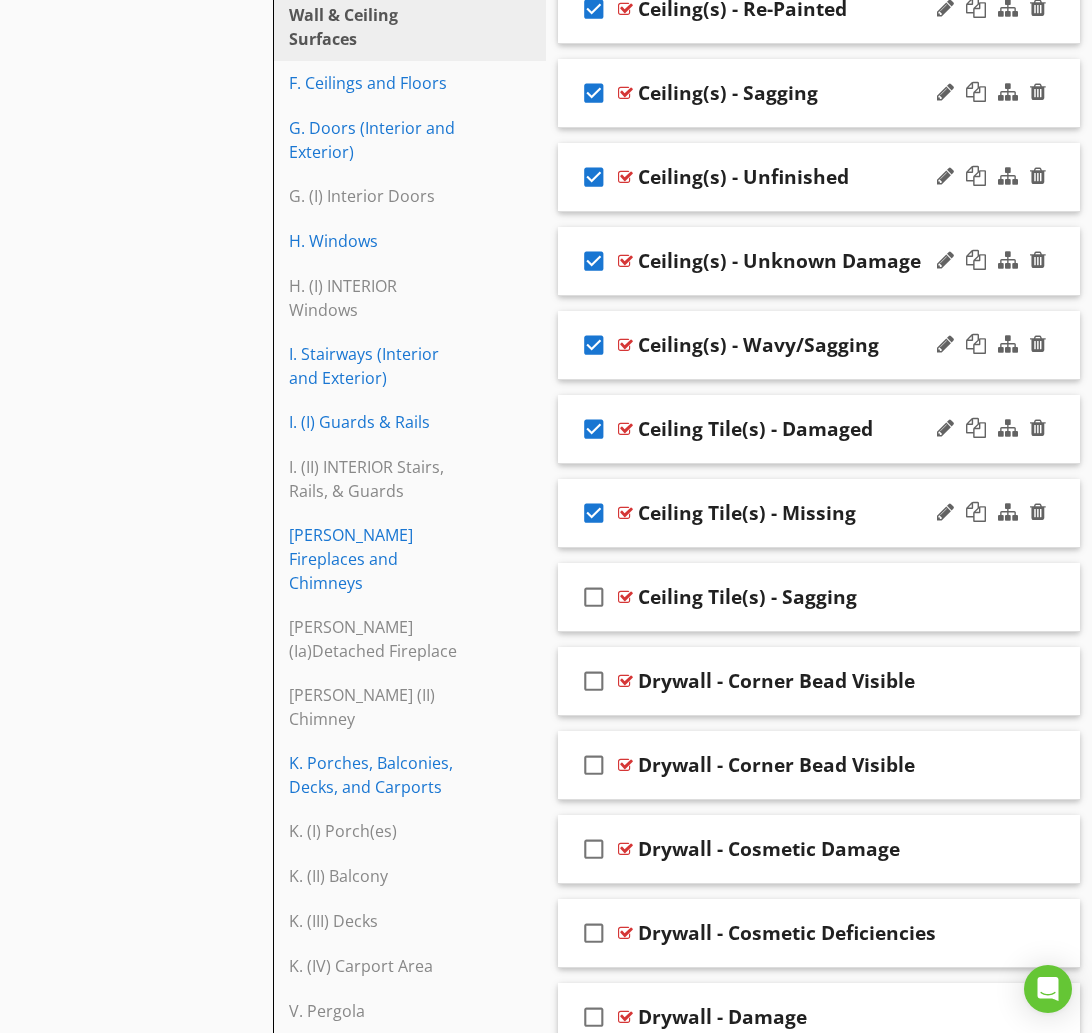 scroll, scrollTop: 2166, scrollLeft: 0, axis: vertical 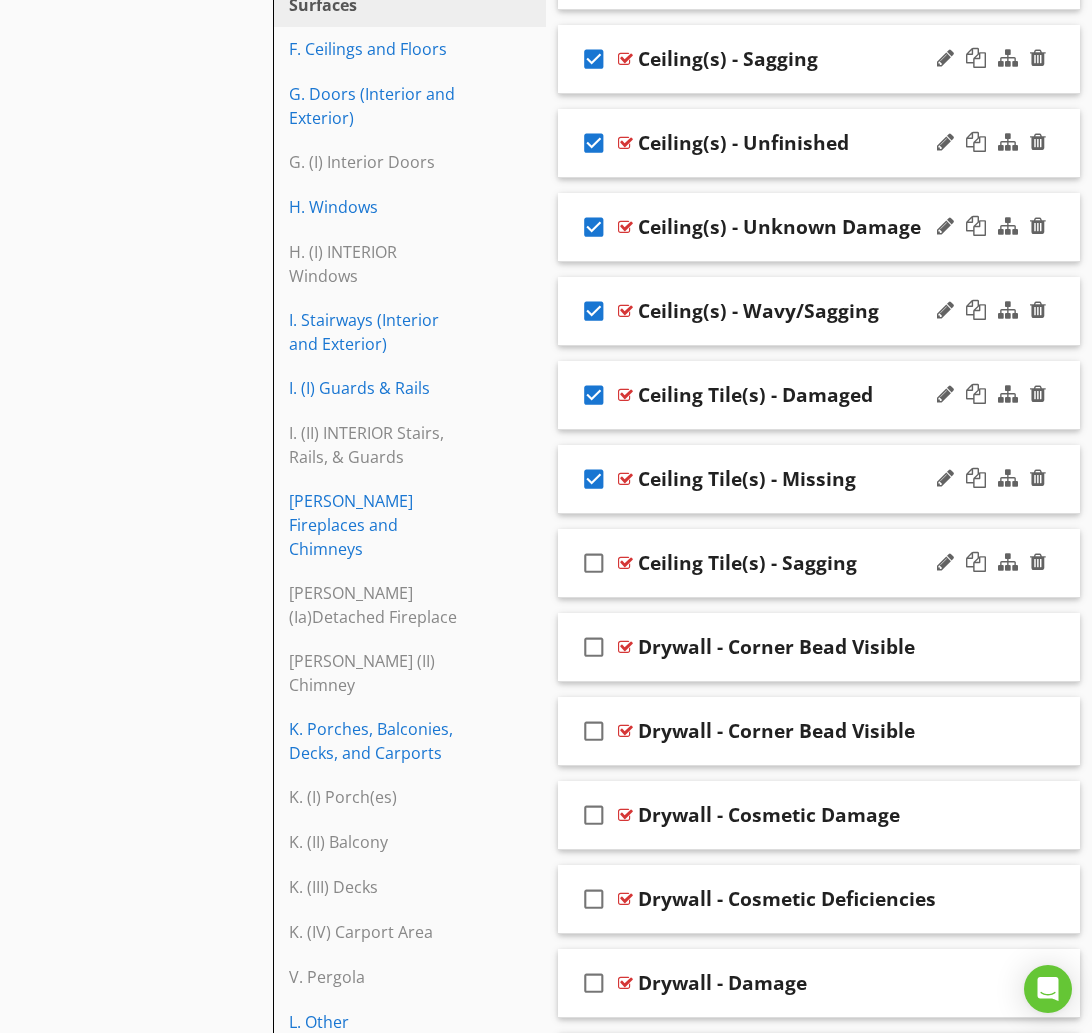 click on "check_box_outline_blank" at bounding box center [594, 563] 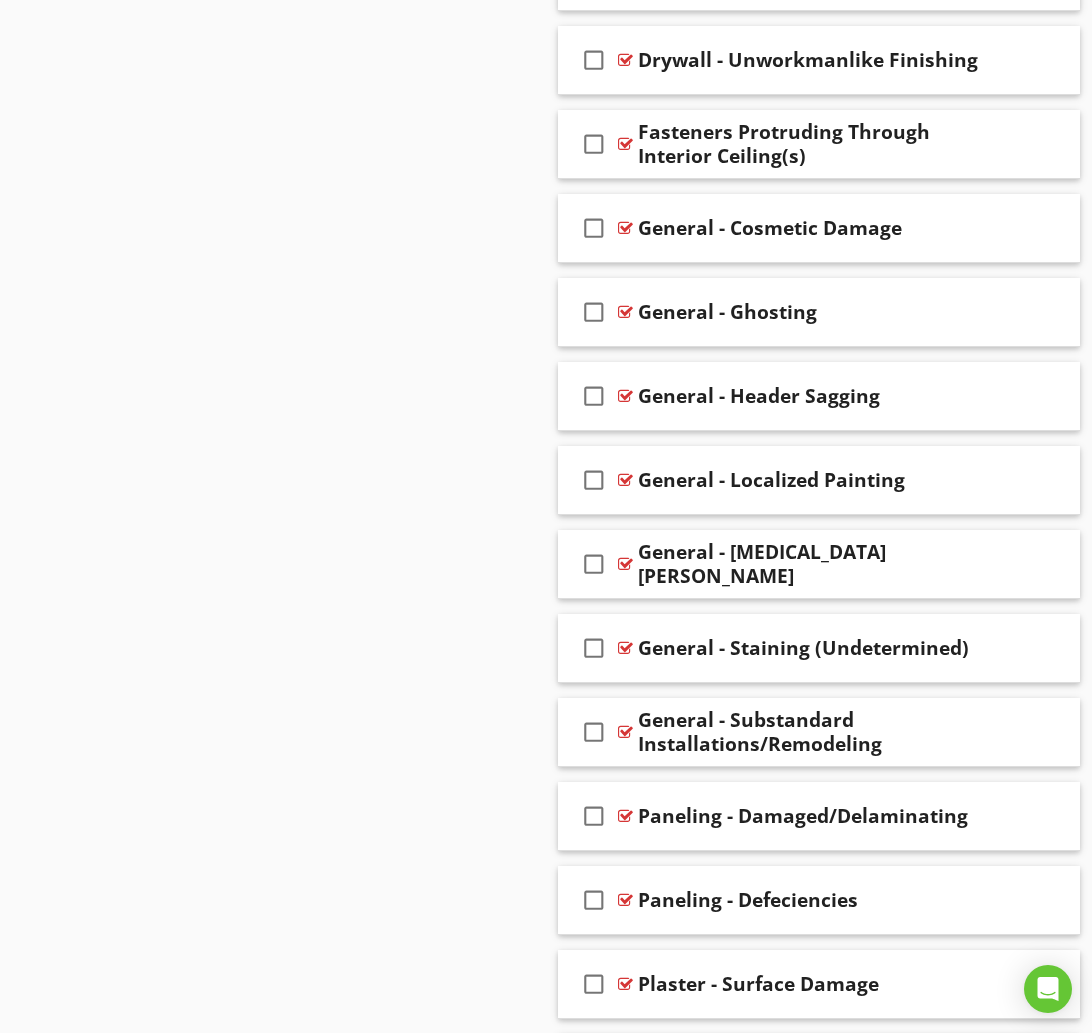 scroll, scrollTop: 4182, scrollLeft: 0, axis: vertical 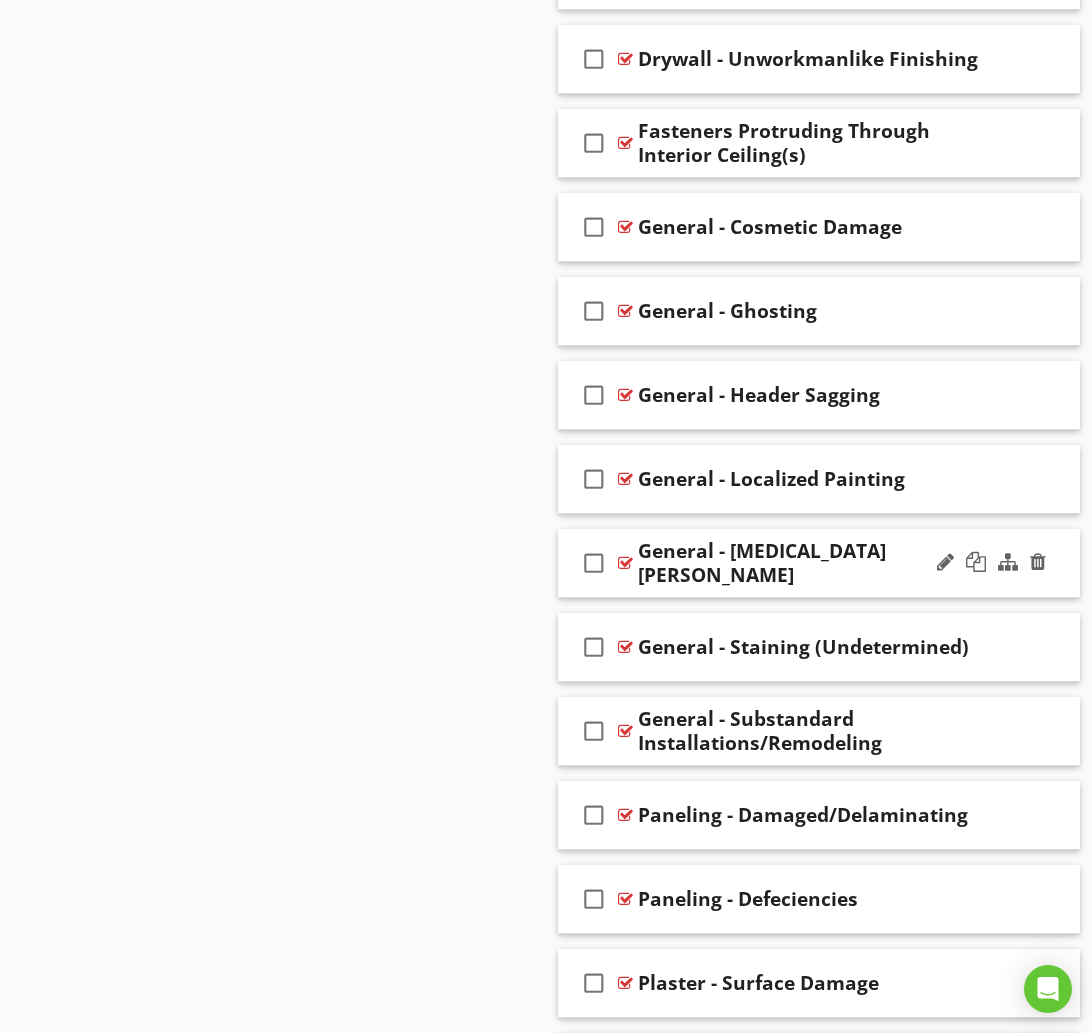 click on "check_box_outline_blank
General - Nicotine Staining" at bounding box center [819, 563] 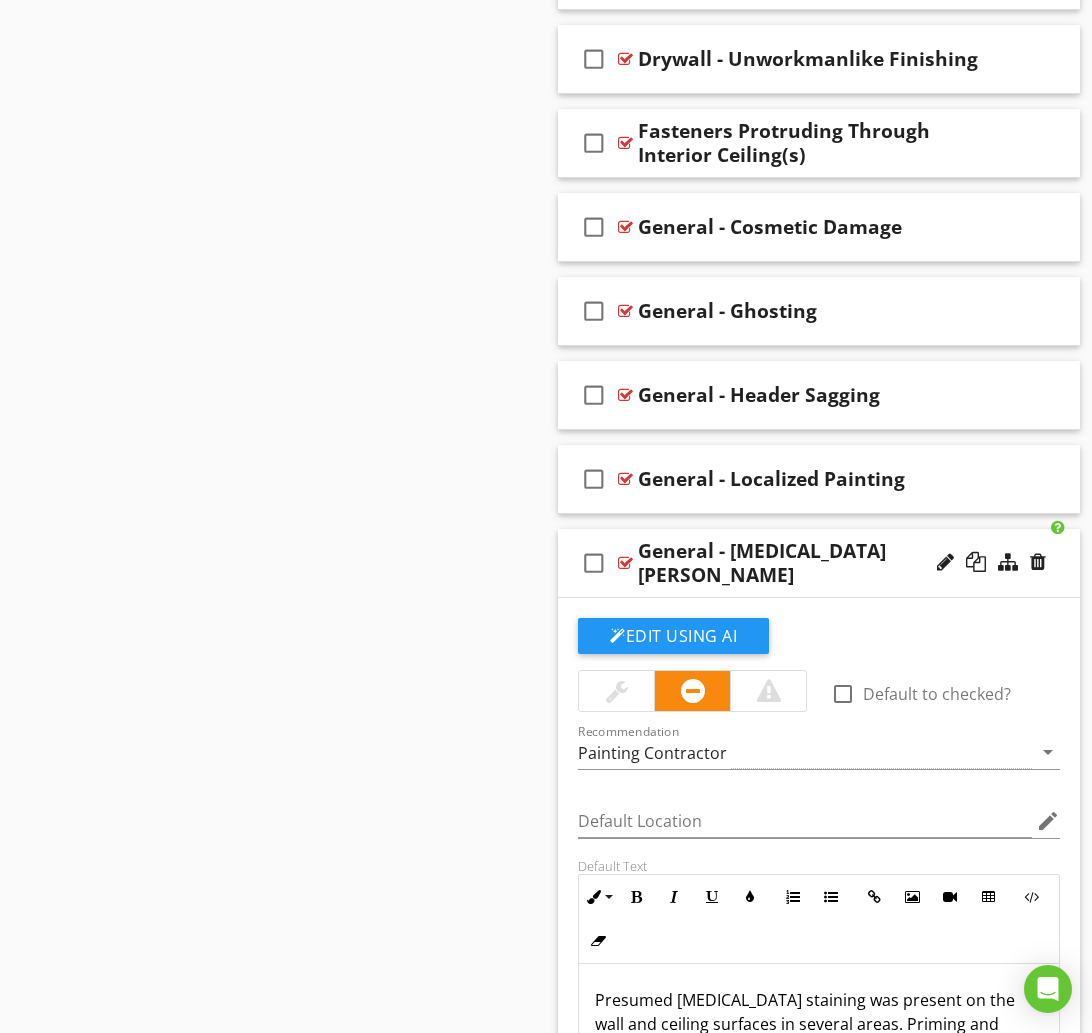 click on "check_box_outline_blank
General - Nicotine Staining" at bounding box center [819, 563] 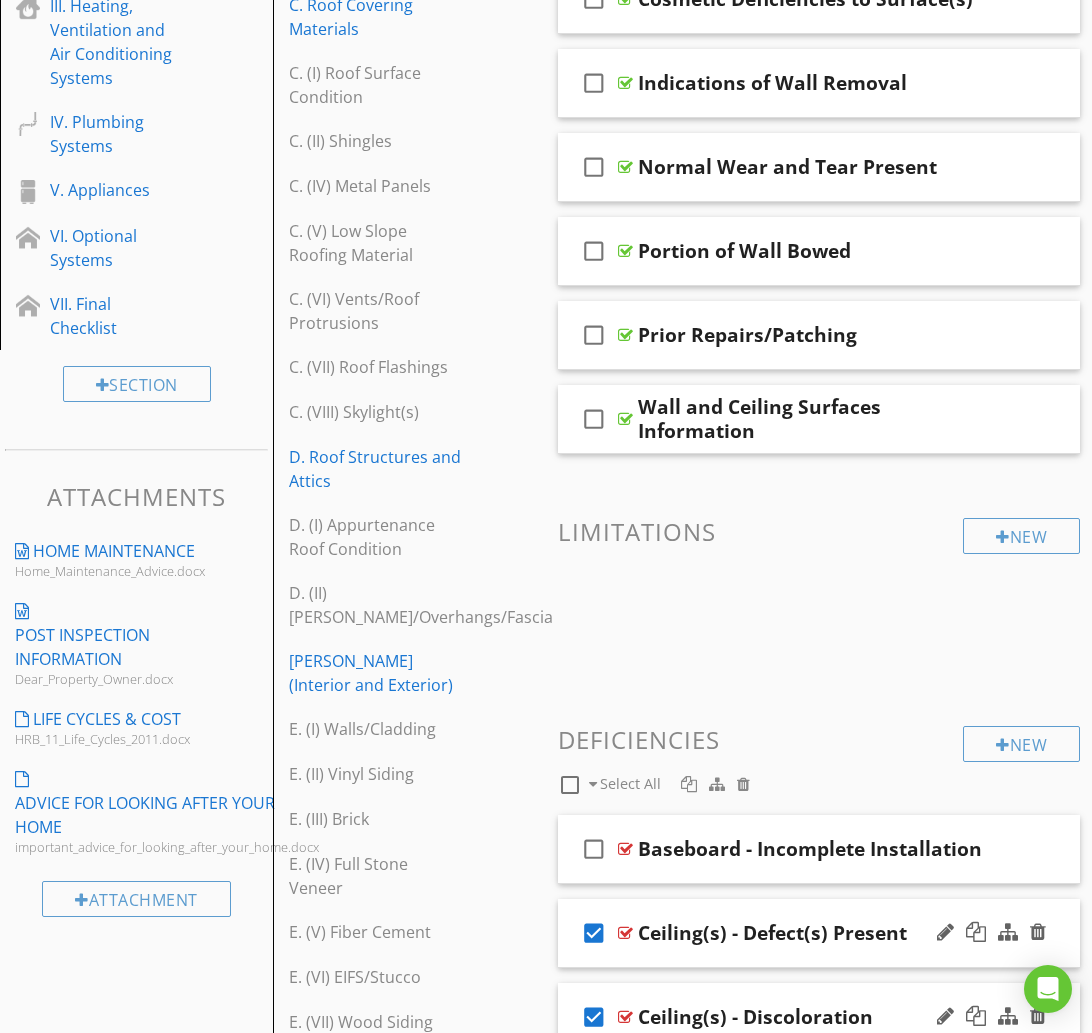 scroll, scrollTop: 529, scrollLeft: 0, axis: vertical 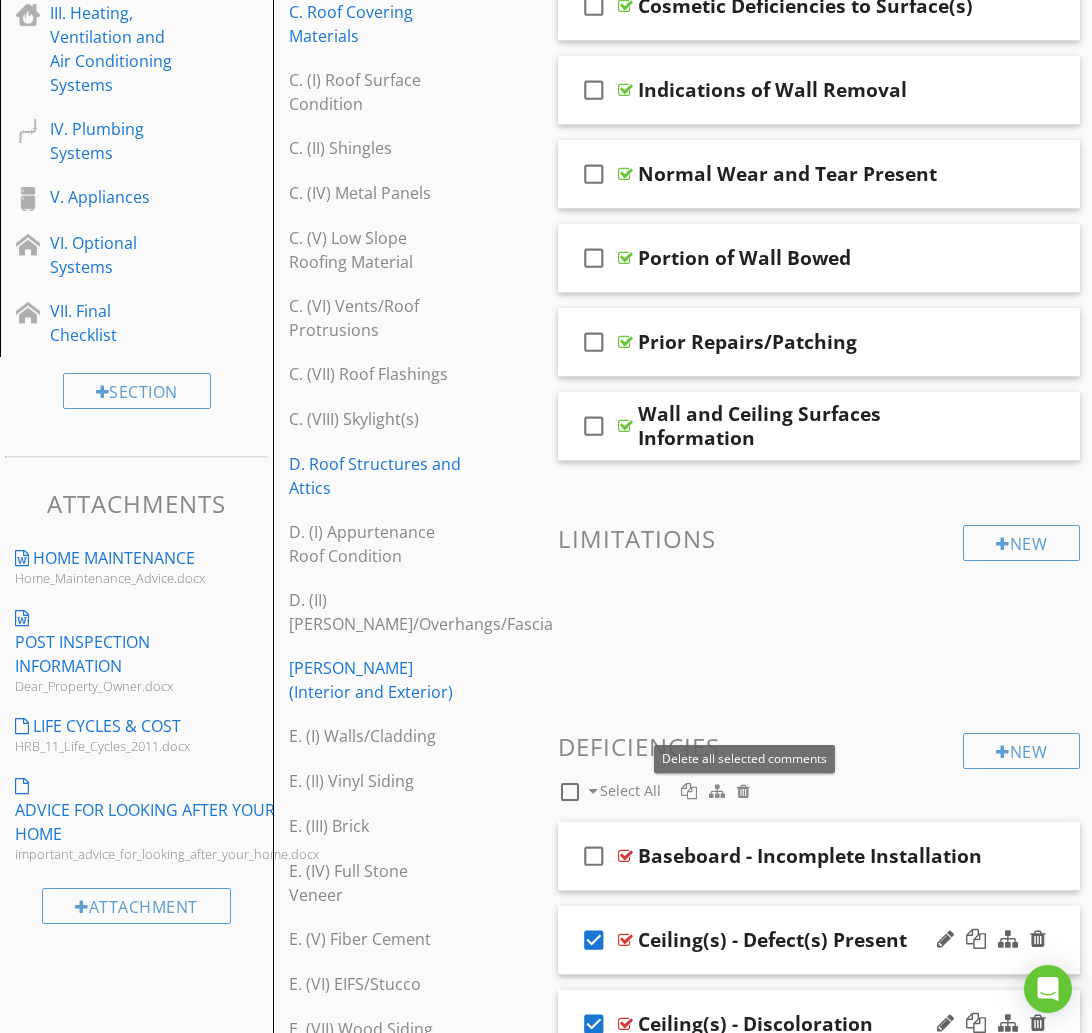click at bounding box center (743, 791) 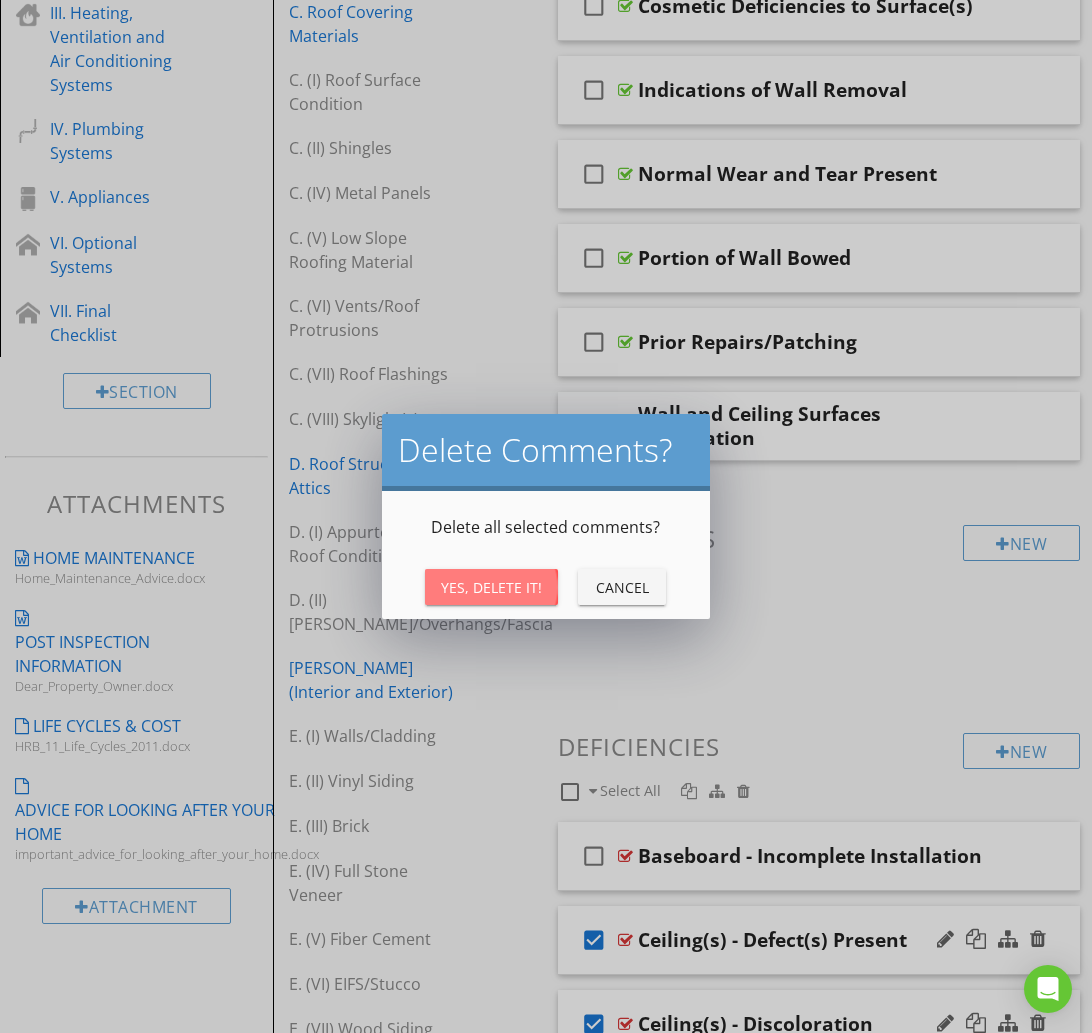 click on "Yes, Delete It!" at bounding box center (491, 587) 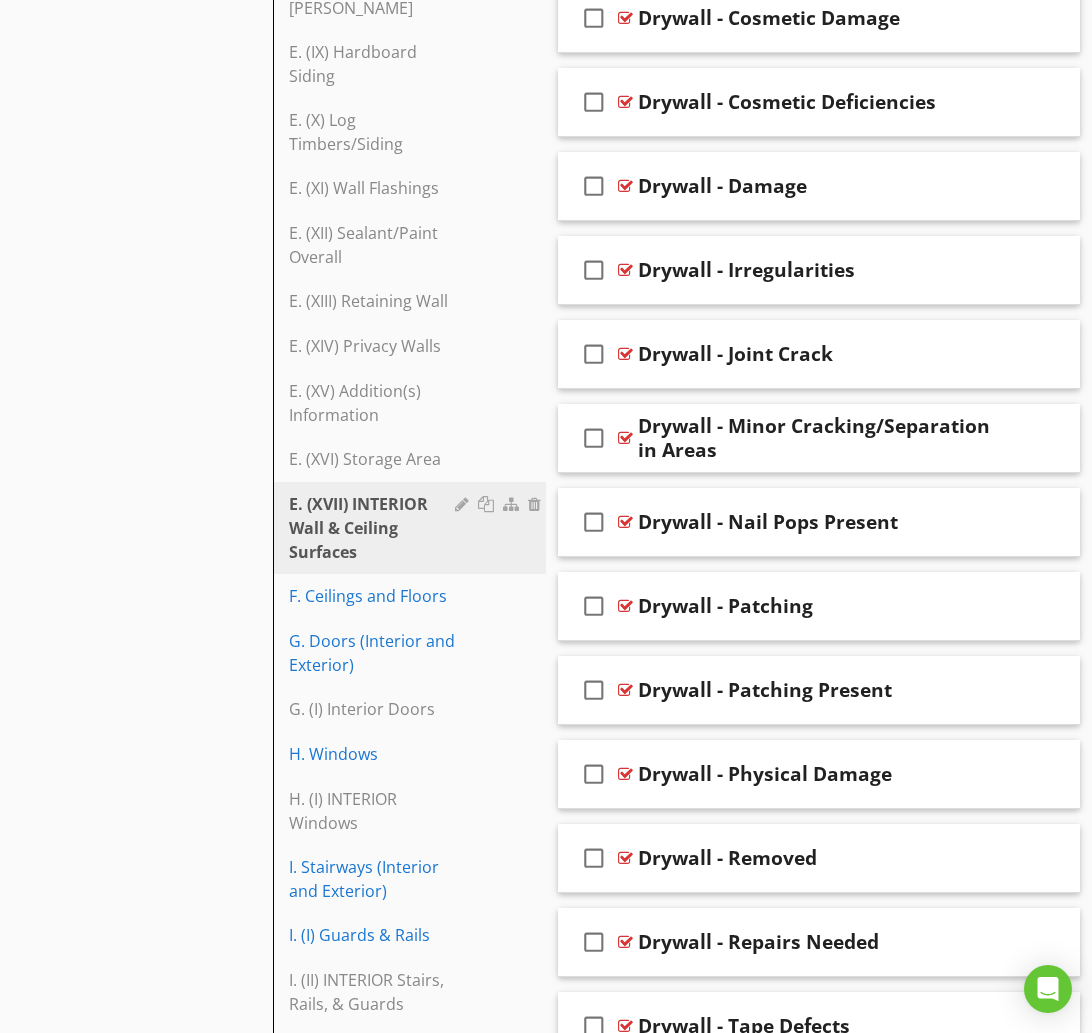 scroll, scrollTop: 1648, scrollLeft: 0, axis: vertical 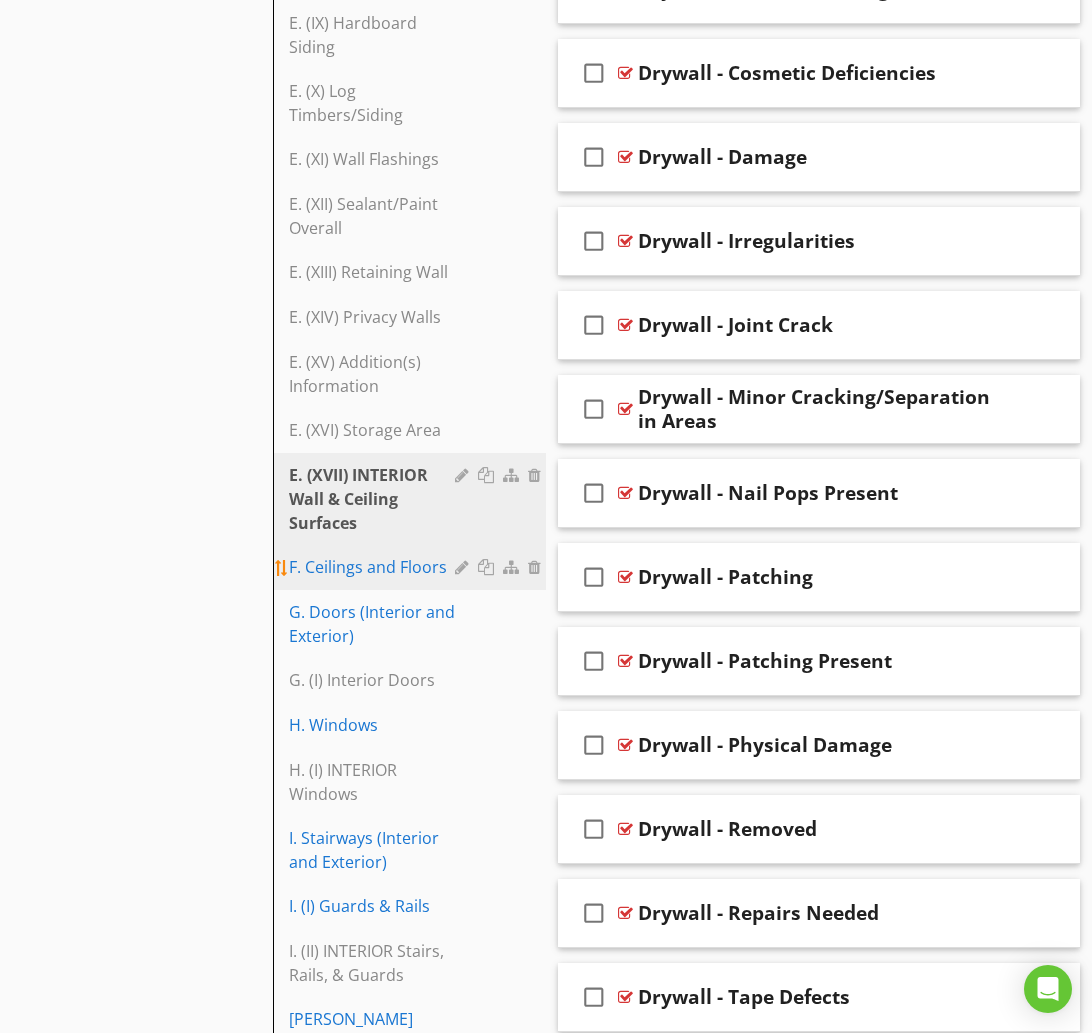 click on "F. Ceilings and Floors" at bounding box center (375, 567) 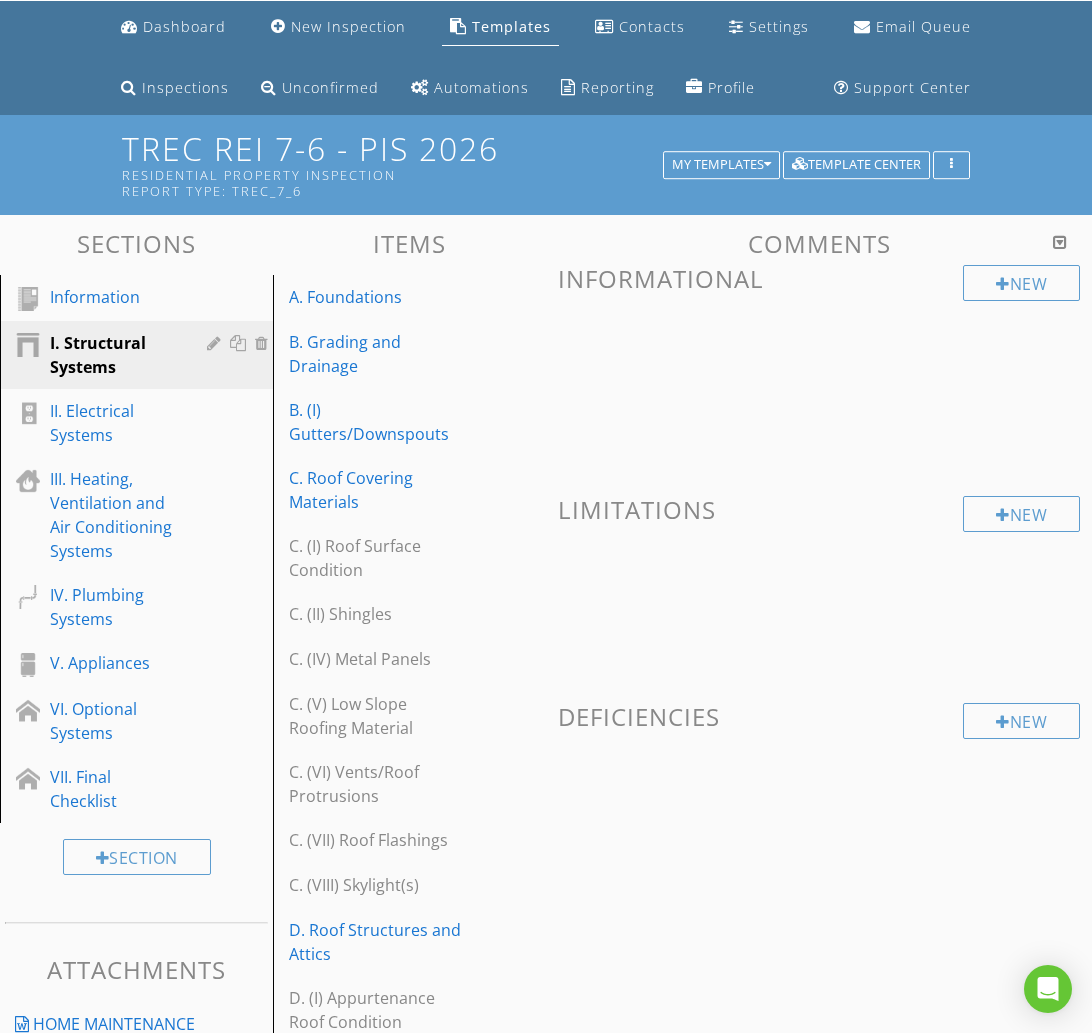 scroll, scrollTop: 0, scrollLeft: 0, axis: both 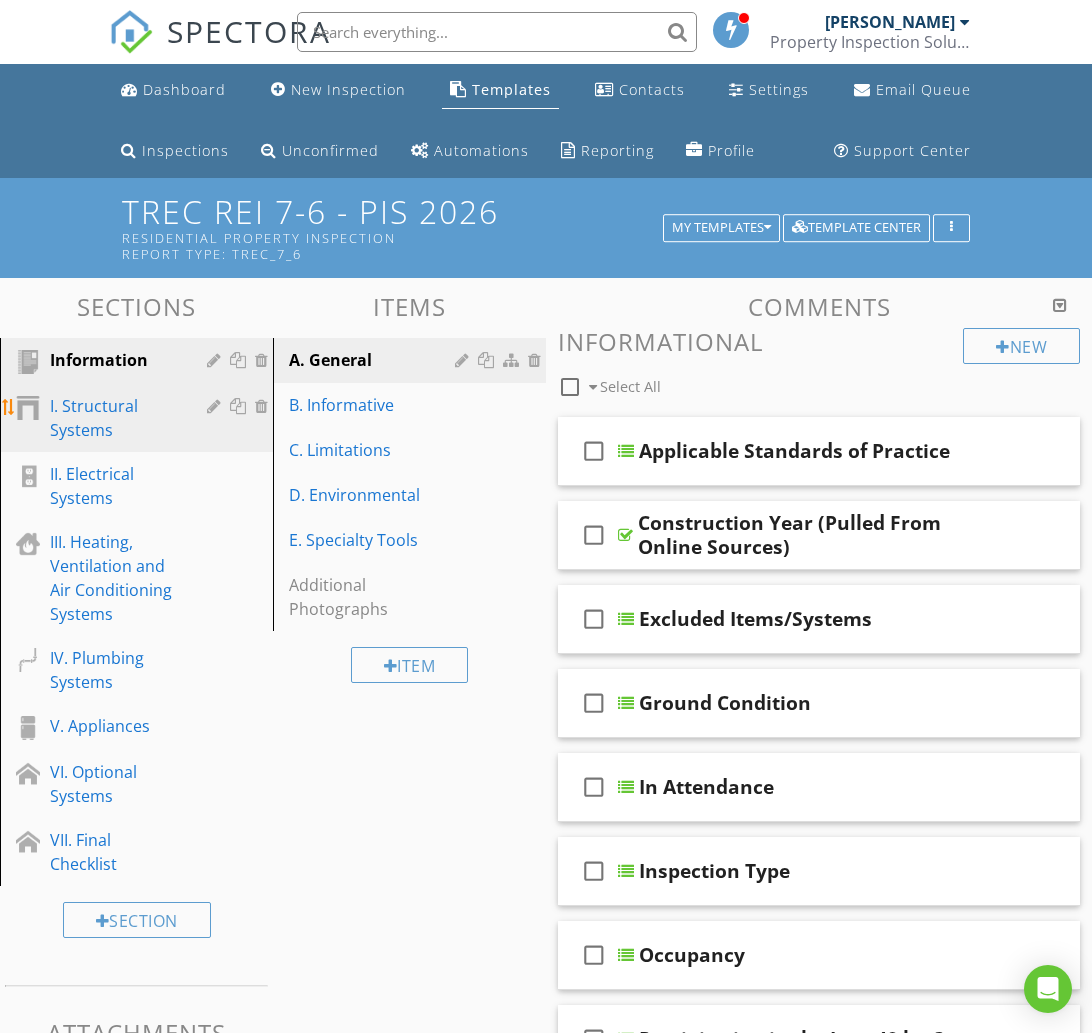click on "I. Structural Systems" at bounding box center (114, 418) 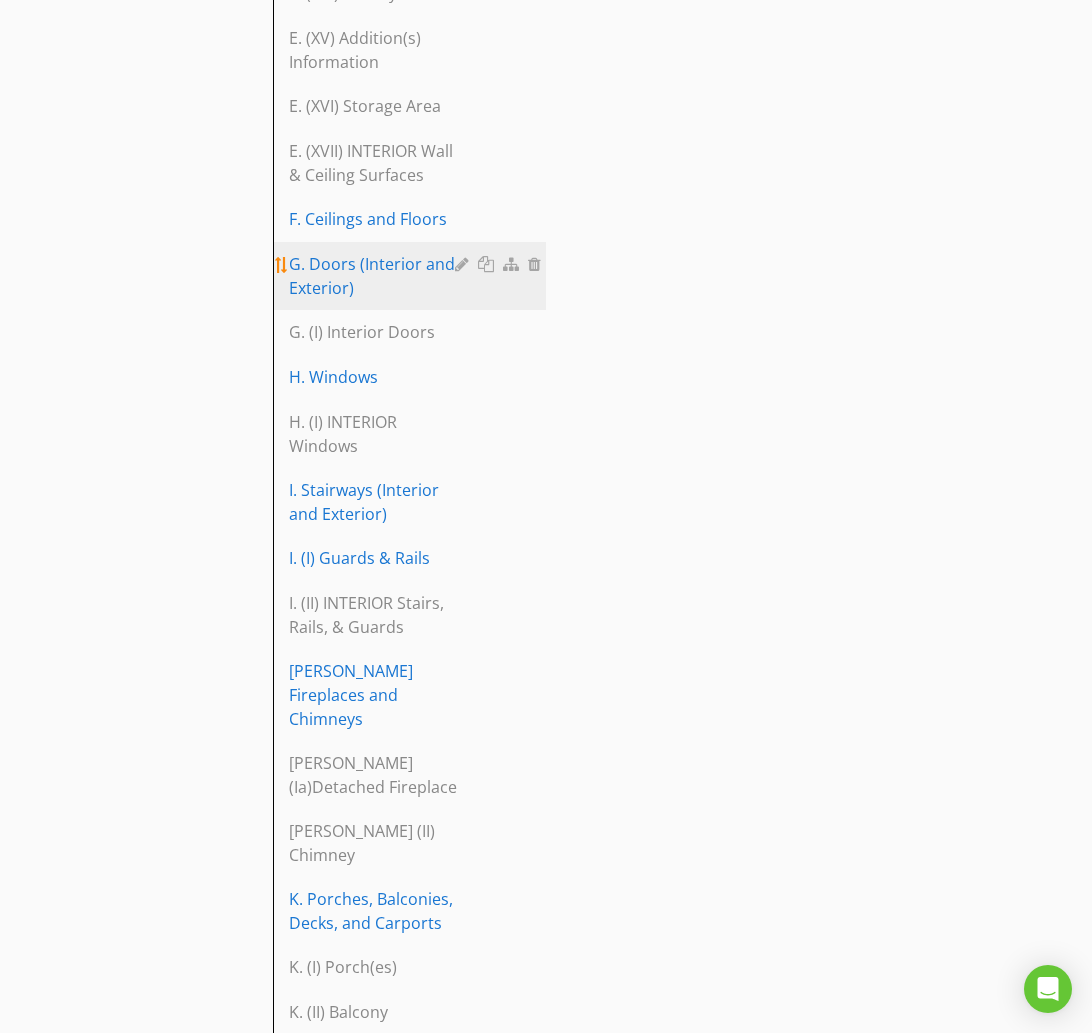 scroll, scrollTop: 1973, scrollLeft: 0, axis: vertical 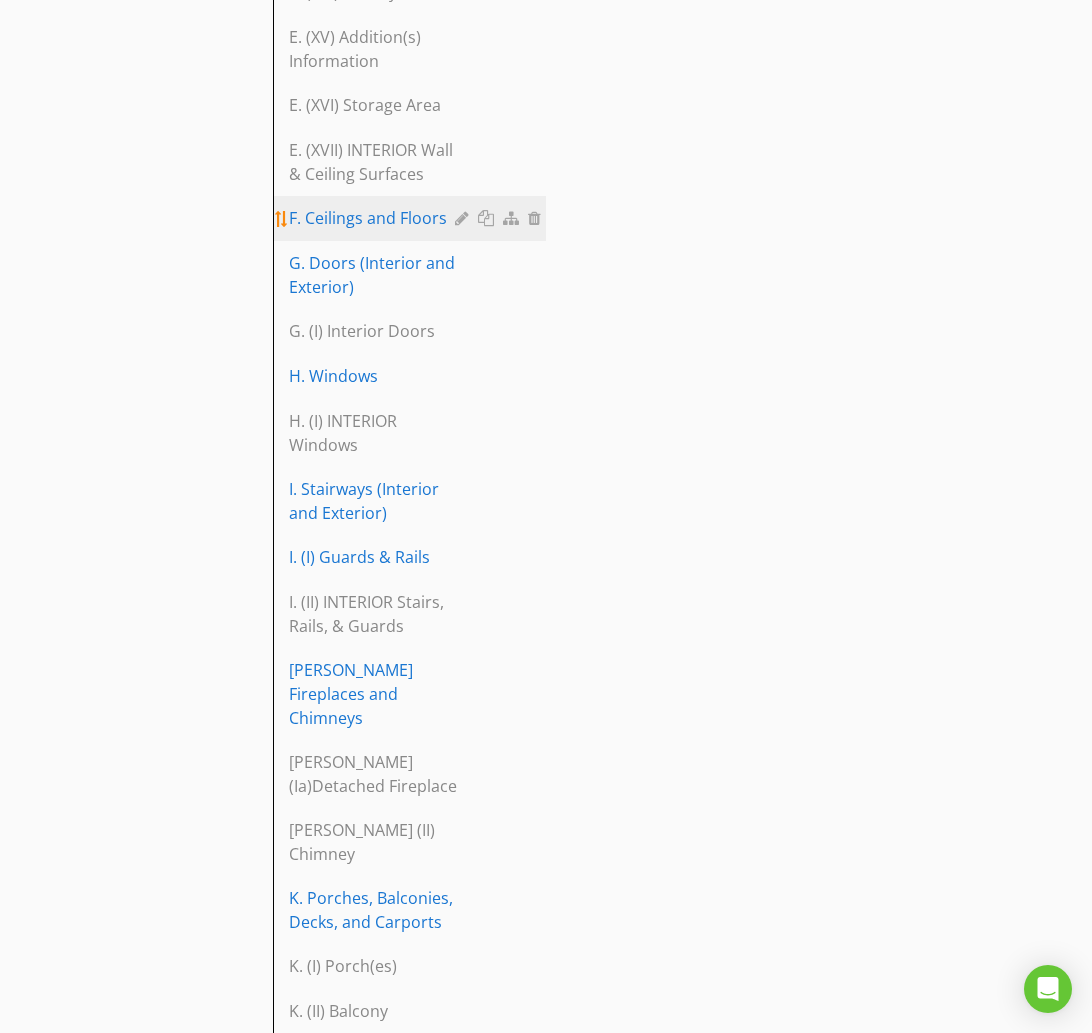 click on "F. Ceilings and Floors" at bounding box center [375, 218] 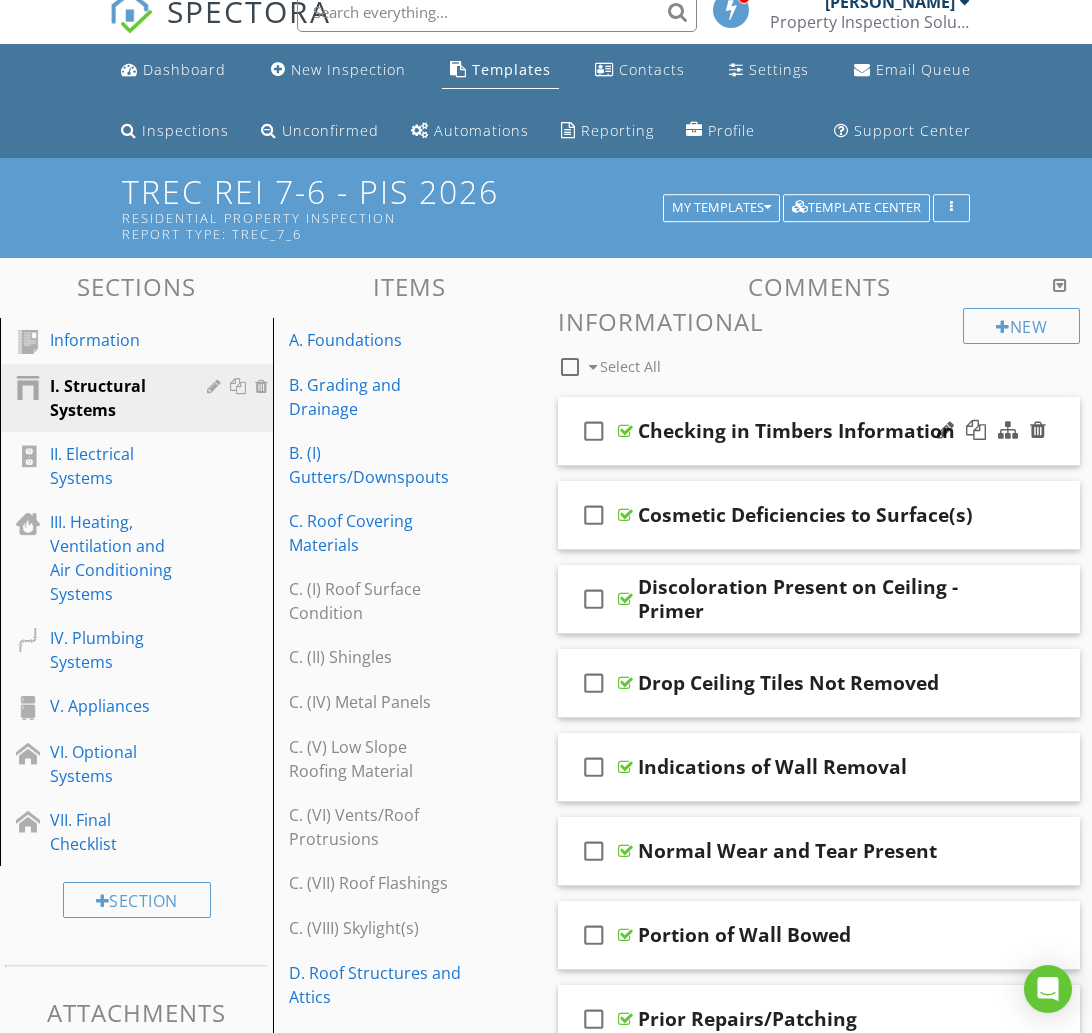 scroll, scrollTop: 17, scrollLeft: 0, axis: vertical 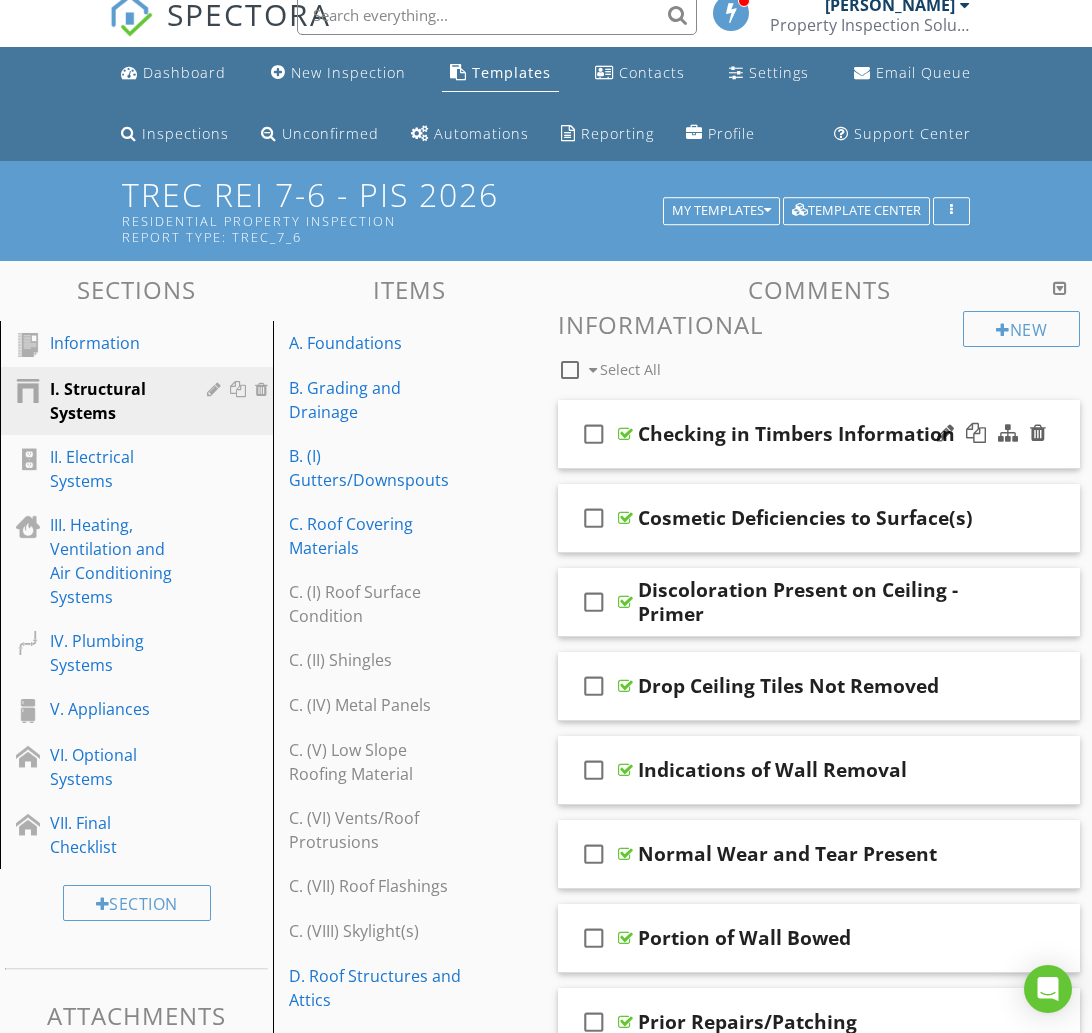 click on "check_box_outline_blank
Checking in Timbers Information" at bounding box center (819, 434) 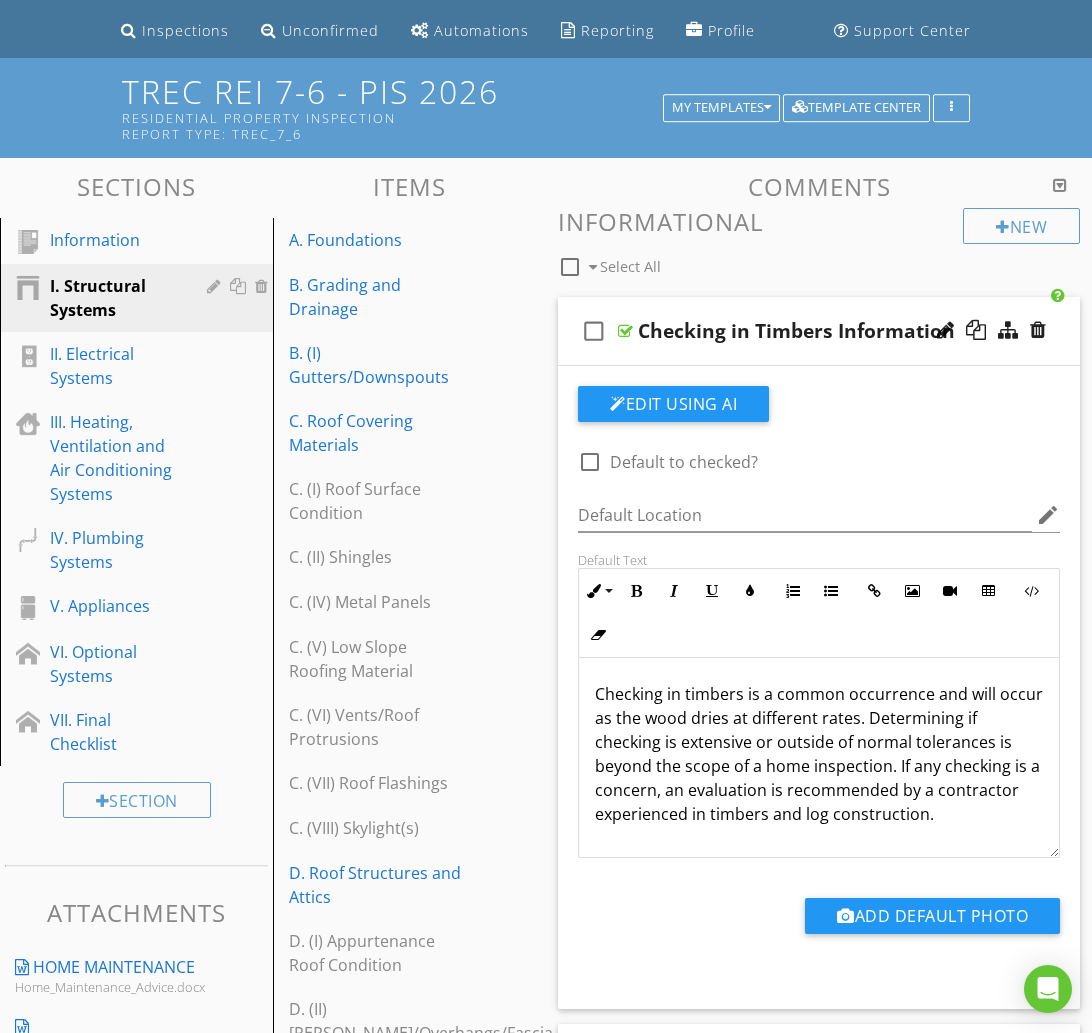 scroll, scrollTop: 122, scrollLeft: 0, axis: vertical 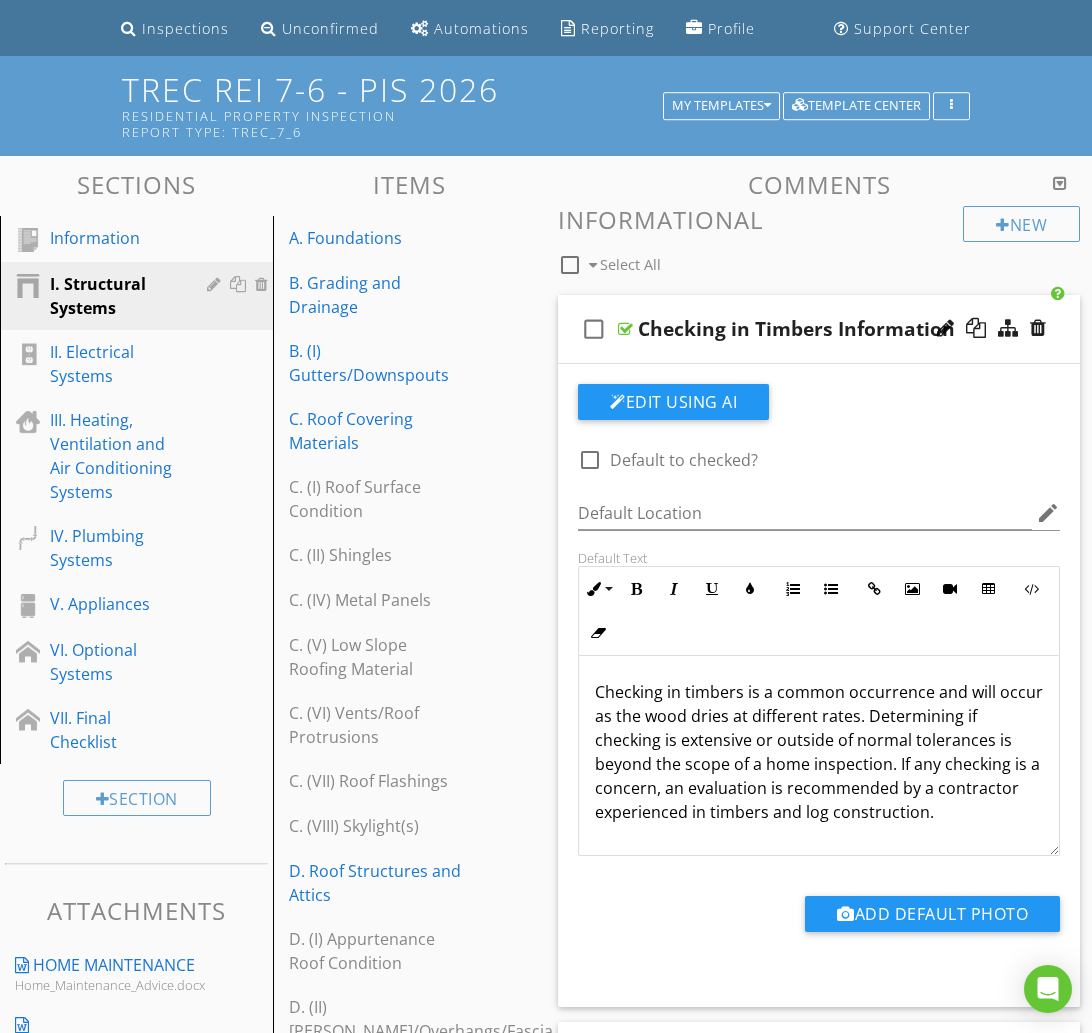 click on "check_box_outline_blank
Checking in Timbers Information" at bounding box center (819, 329) 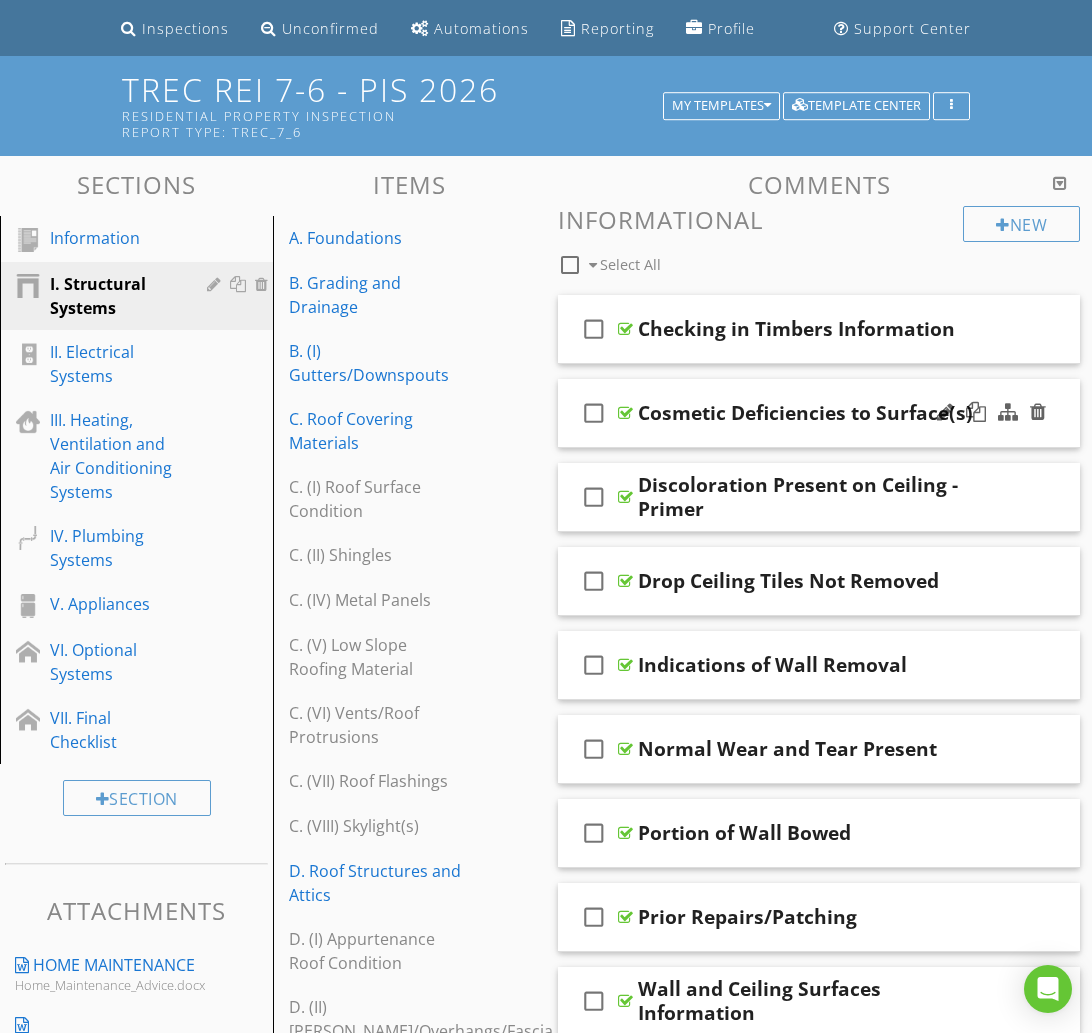 click on "check_box_outline_blank
Cosmetic Deficiencies to Surface(s)" at bounding box center (819, 413) 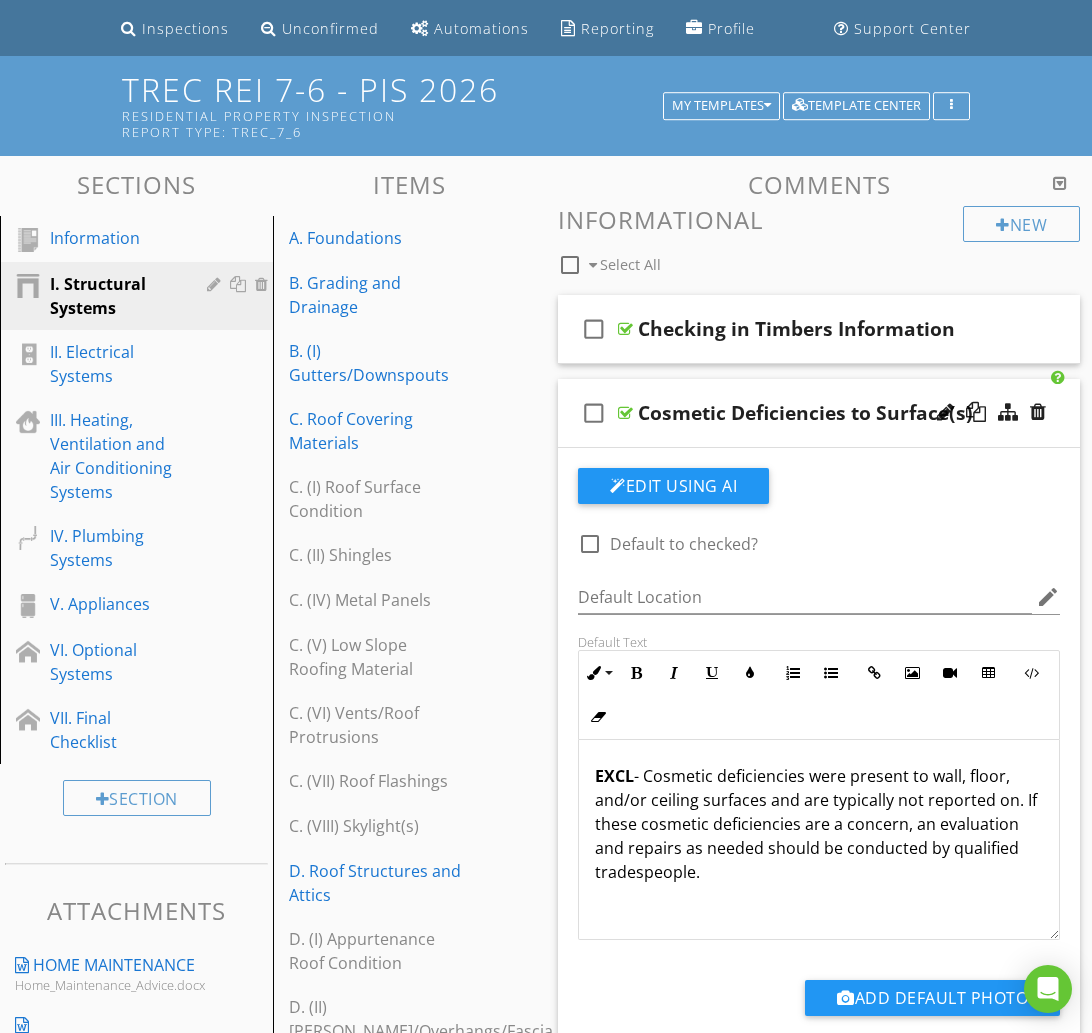 click on "check_box_outline_blank
Cosmetic Deficiencies to Surface(s)" at bounding box center (819, 413) 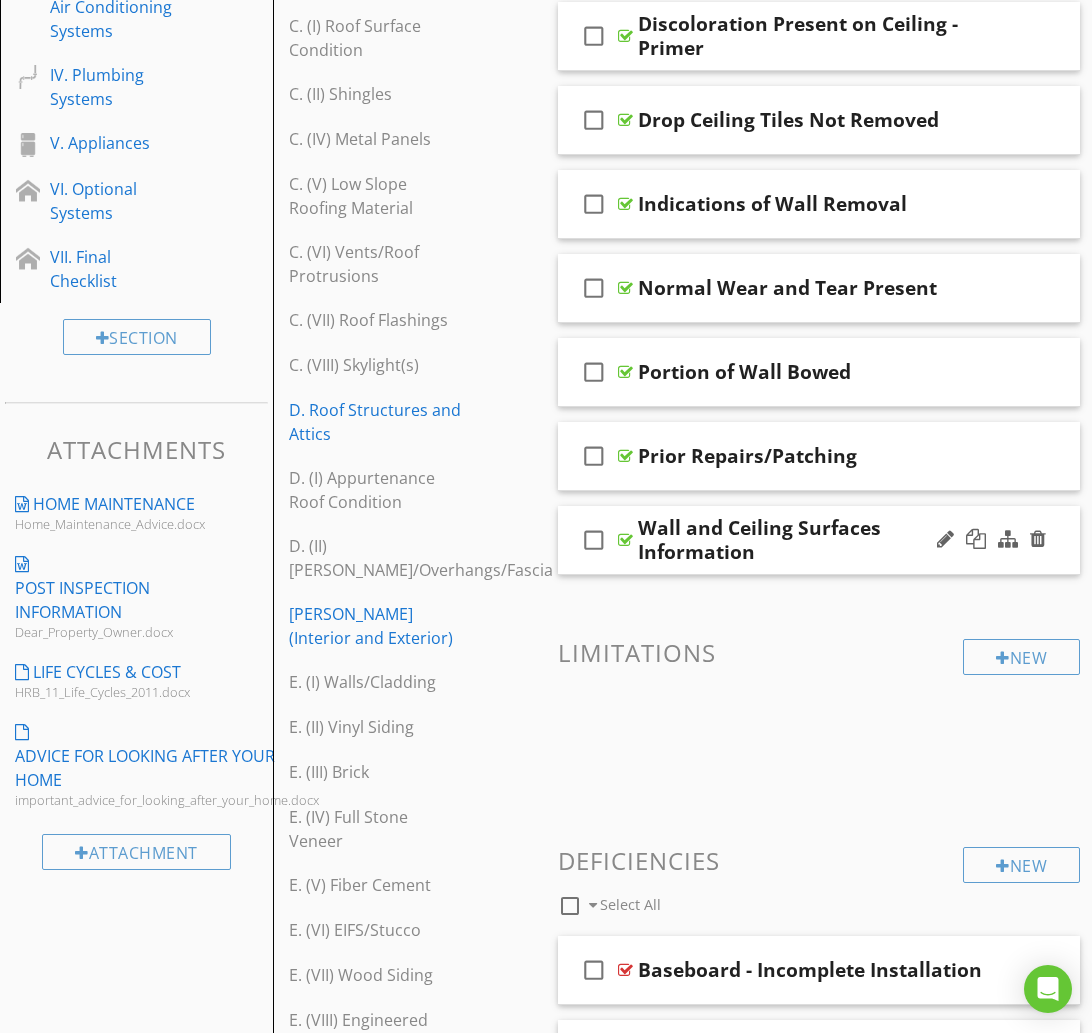 scroll, scrollTop: 577, scrollLeft: 0, axis: vertical 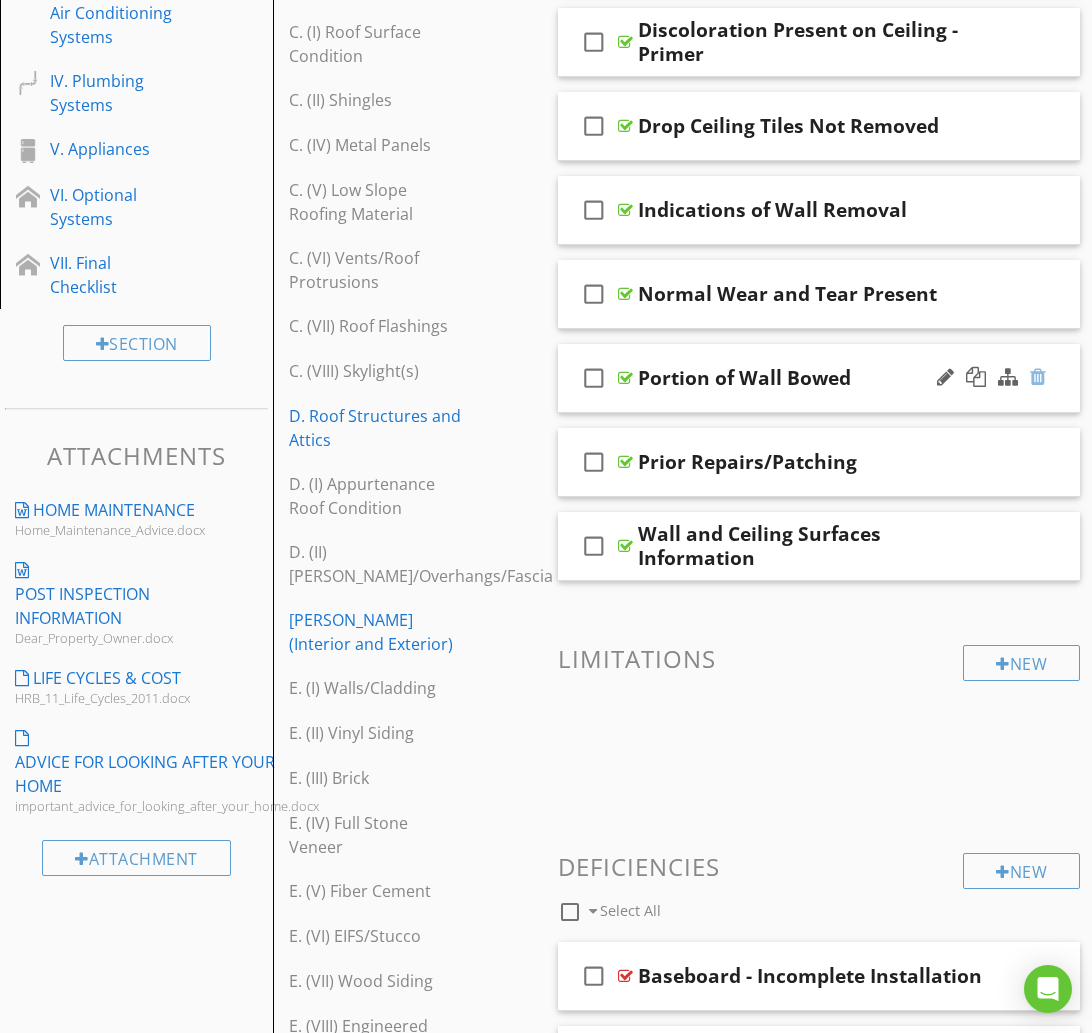 click at bounding box center (1038, 377) 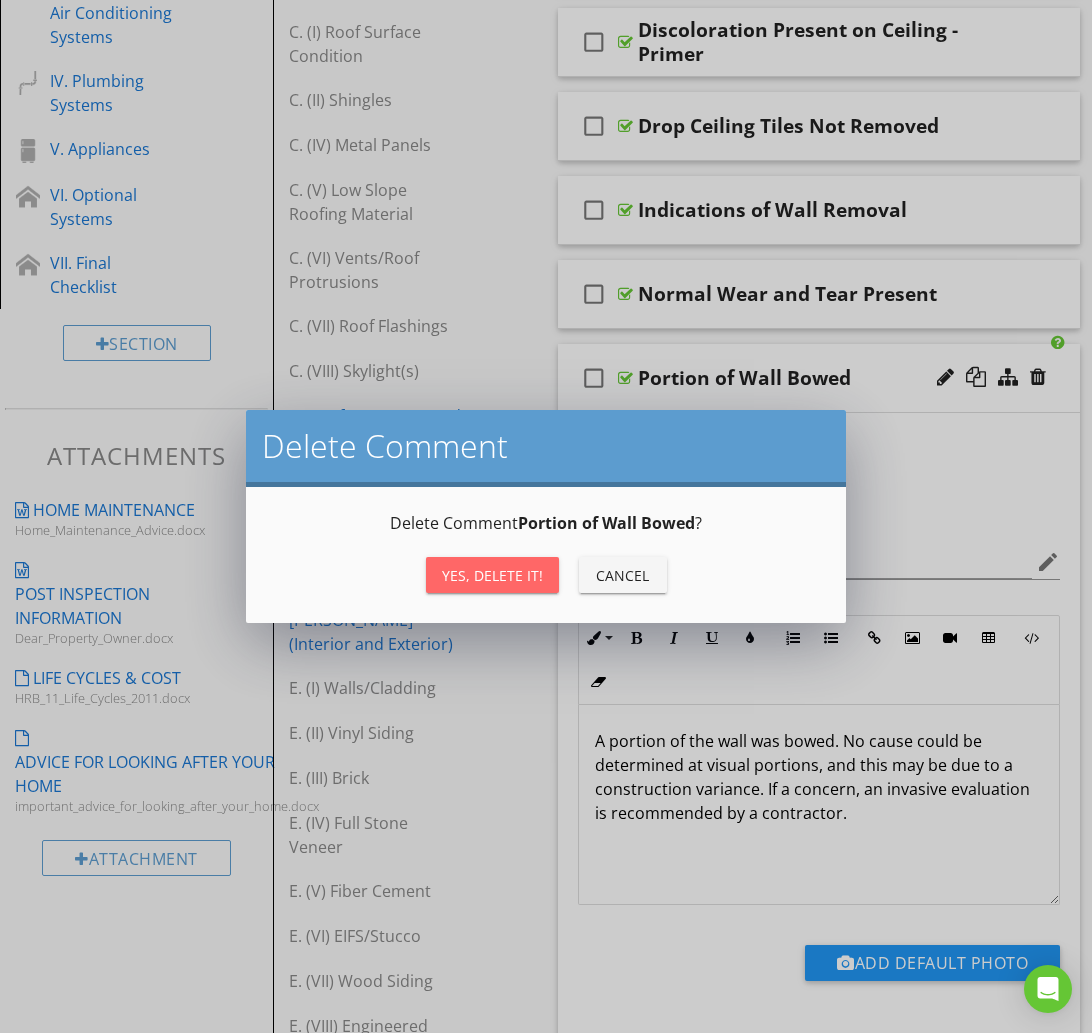 drag, startPoint x: 507, startPoint y: 574, endPoint x: 640, endPoint y: 485, distance: 160.03125 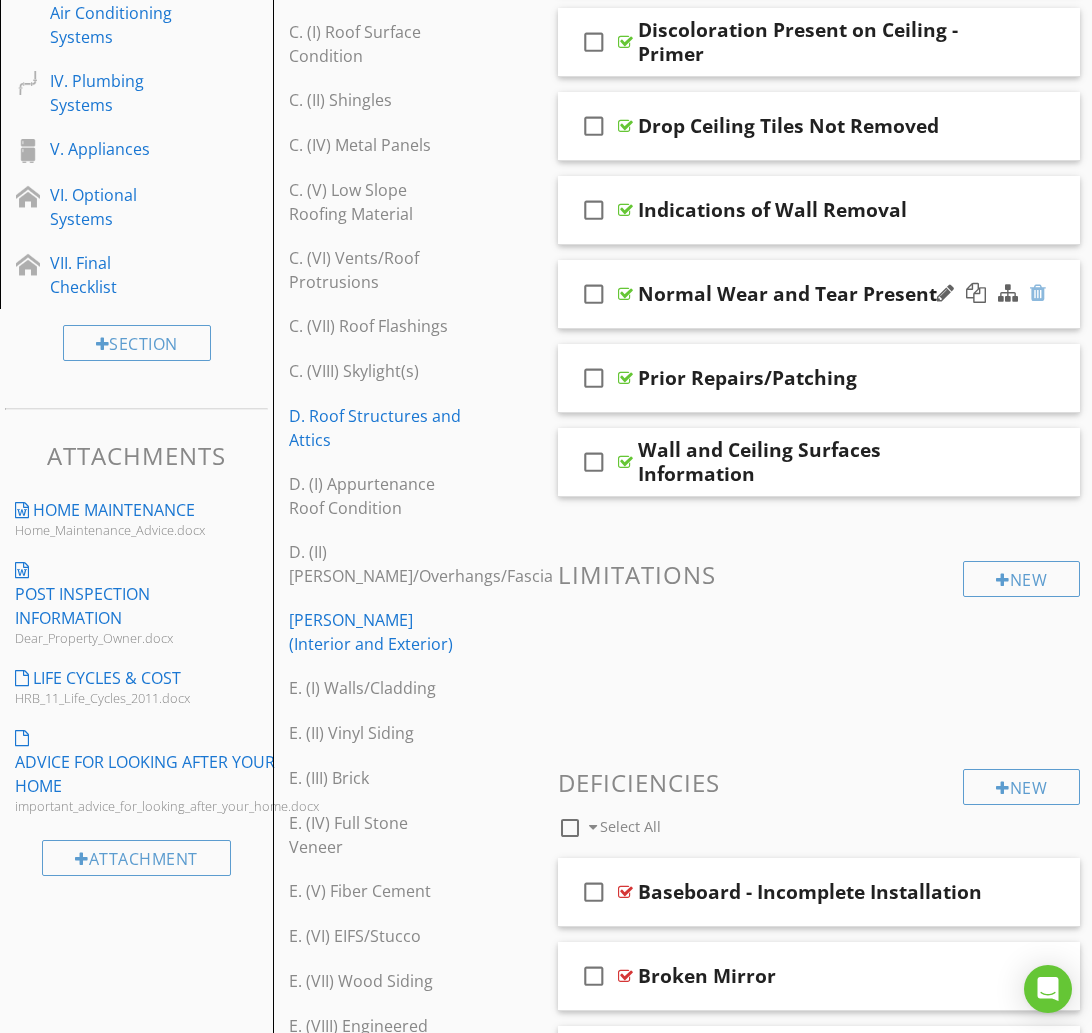 click at bounding box center [1038, 293] 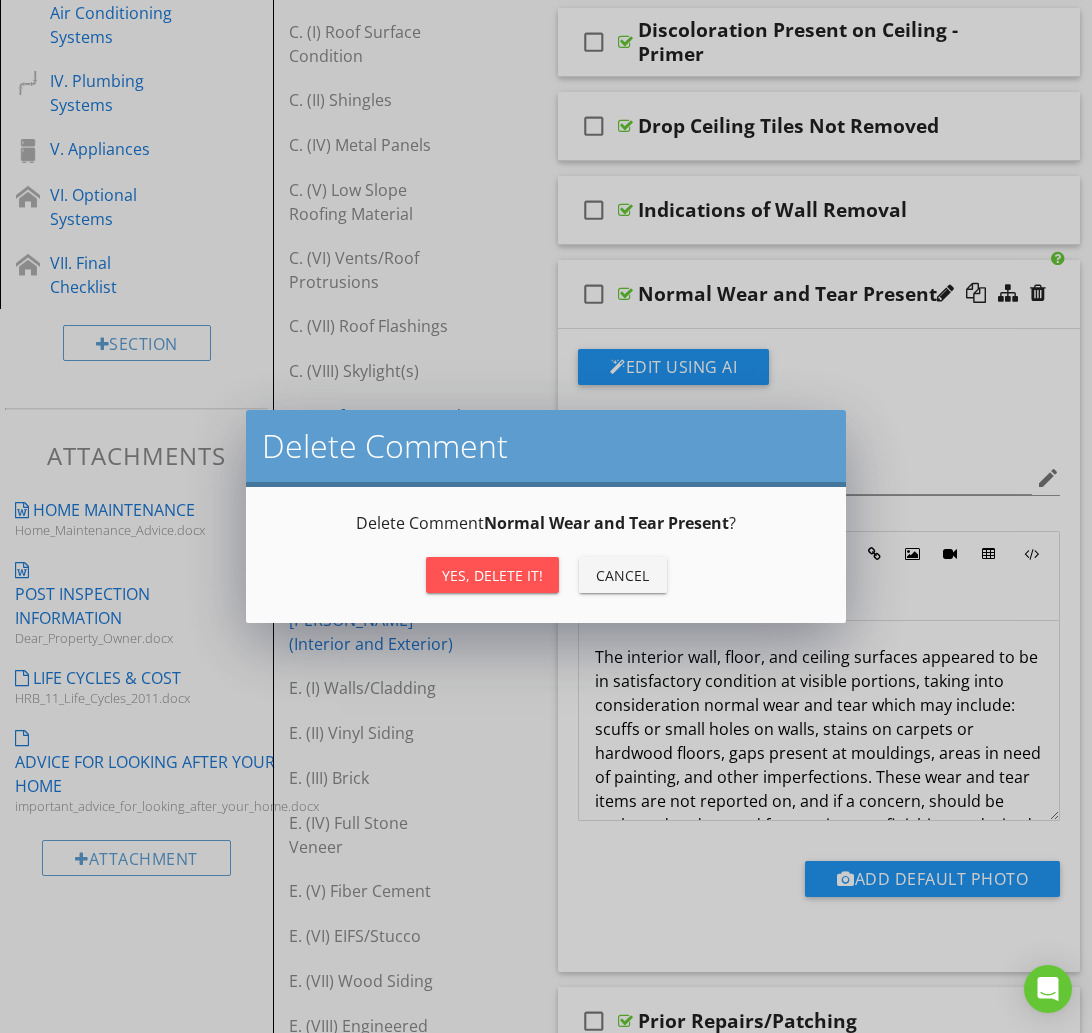 click on "Yes, Delete it!" at bounding box center [492, 575] 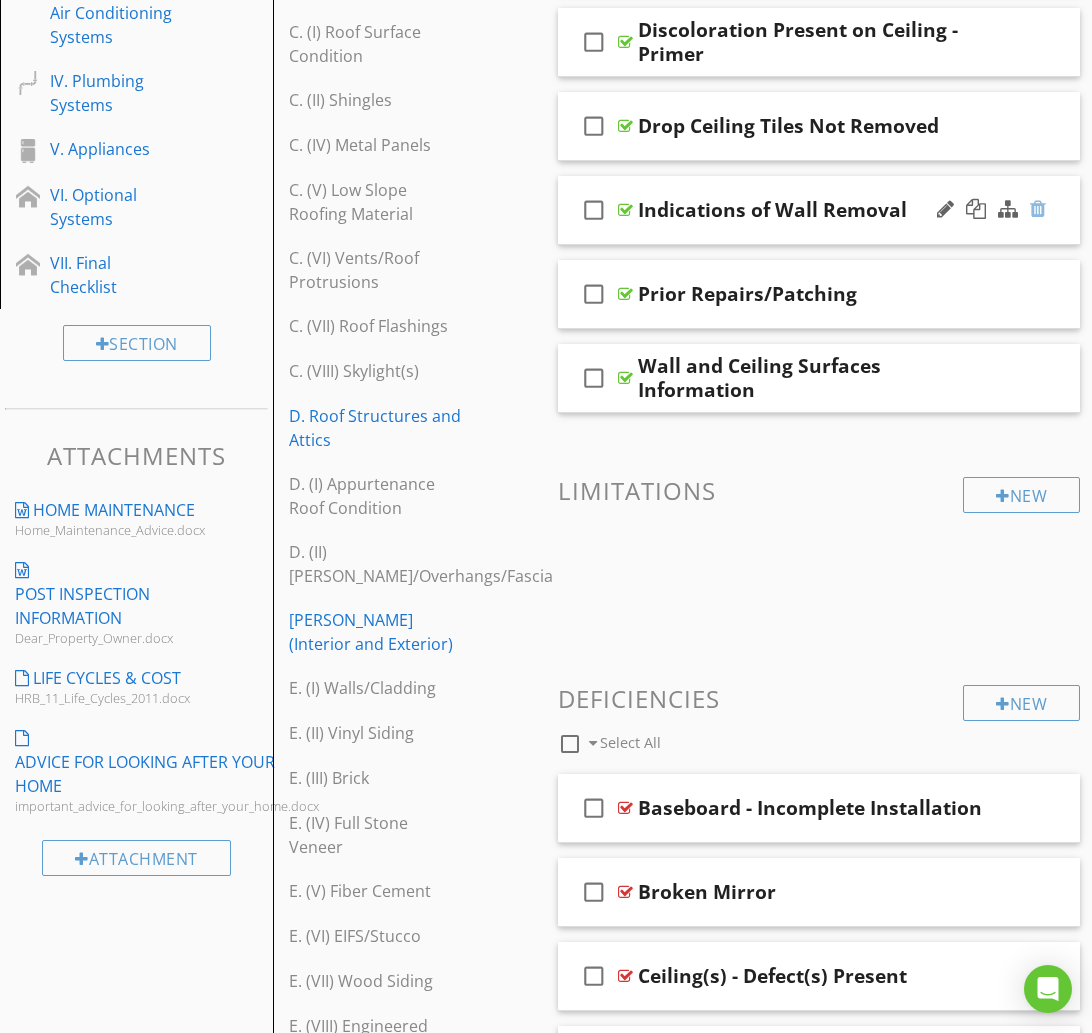 click at bounding box center [1038, 209] 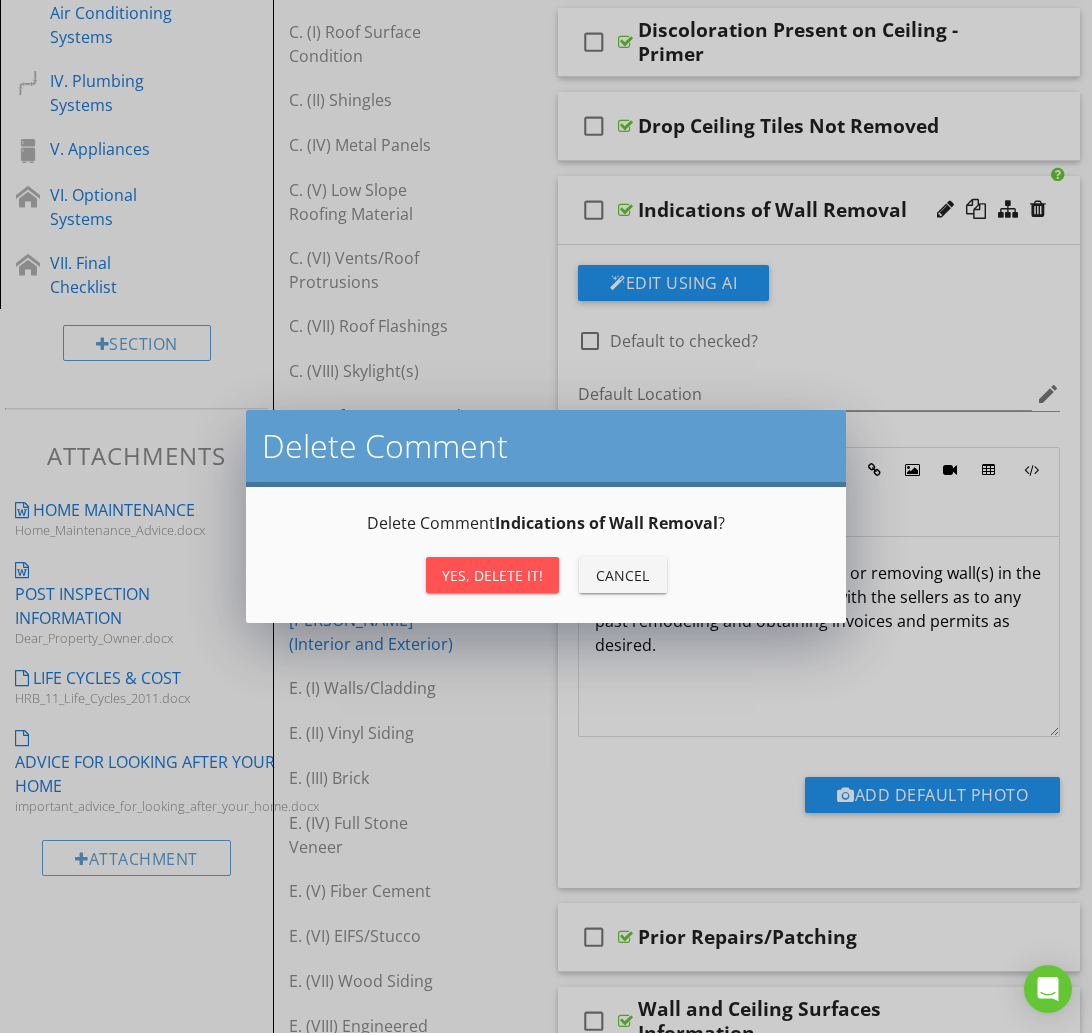 click on "Yes, Delete it!" at bounding box center [492, 575] 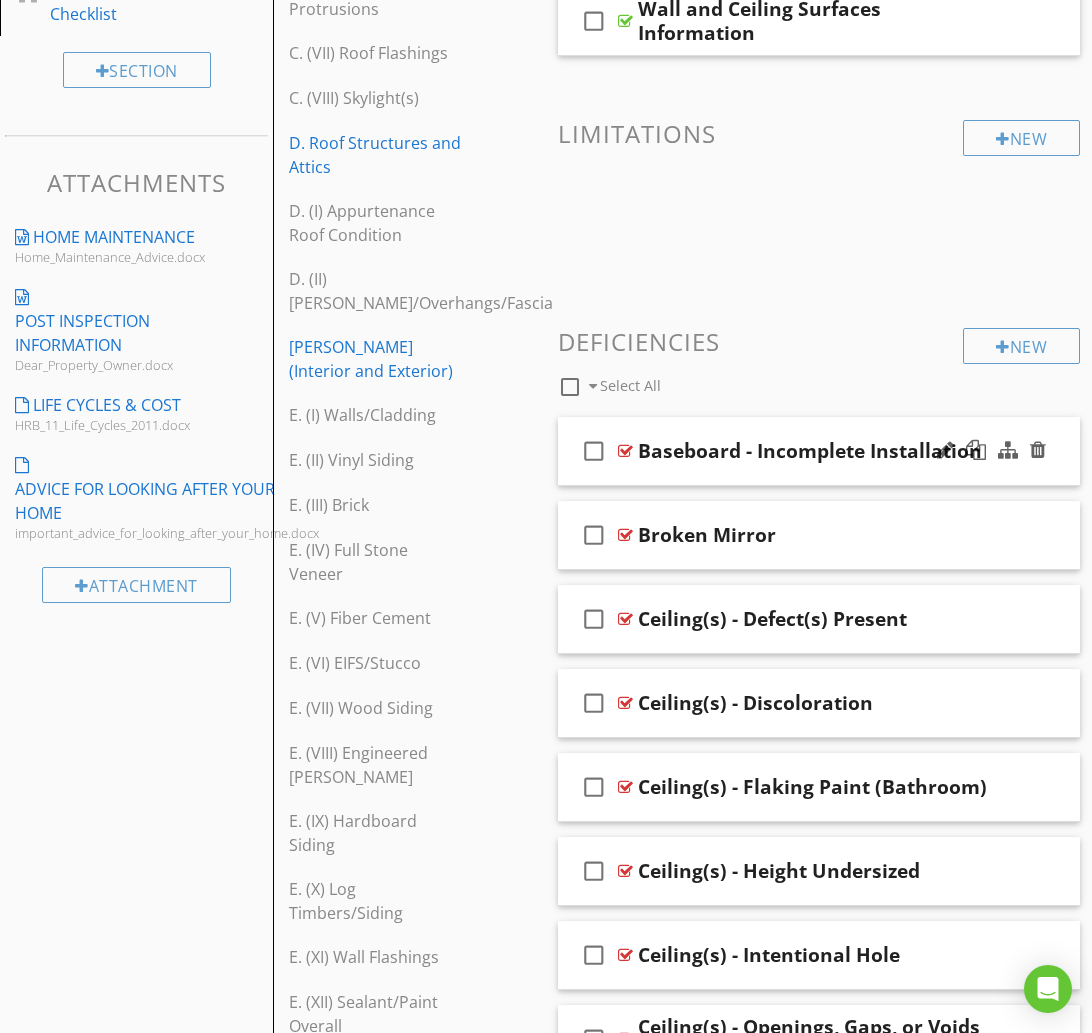 scroll, scrollTop: 857, scrollLeft: 0, axis: vertical 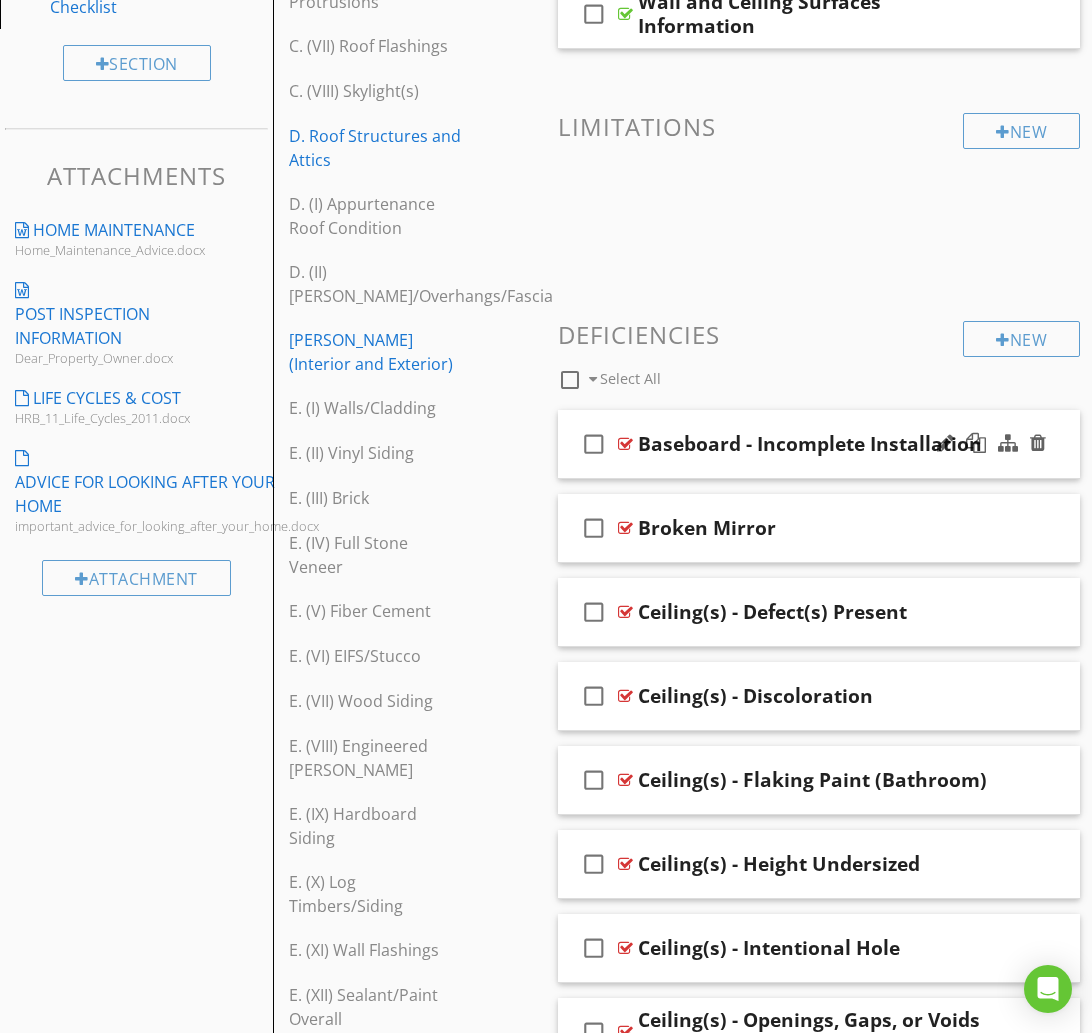 click on "check_box_outline_blank" at bounding box center [594, 444] 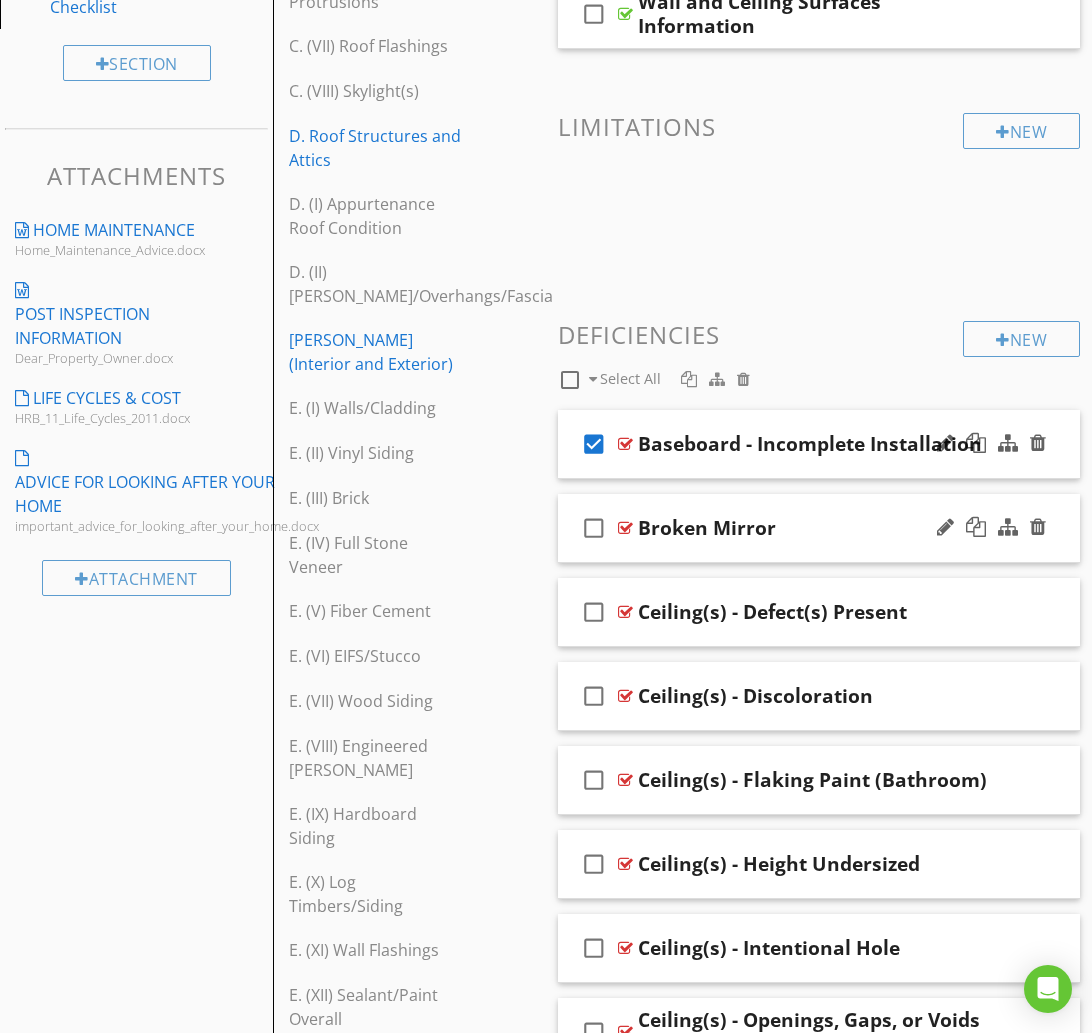 click on "check_box_outline_blank" at bounding box center (594, 528) 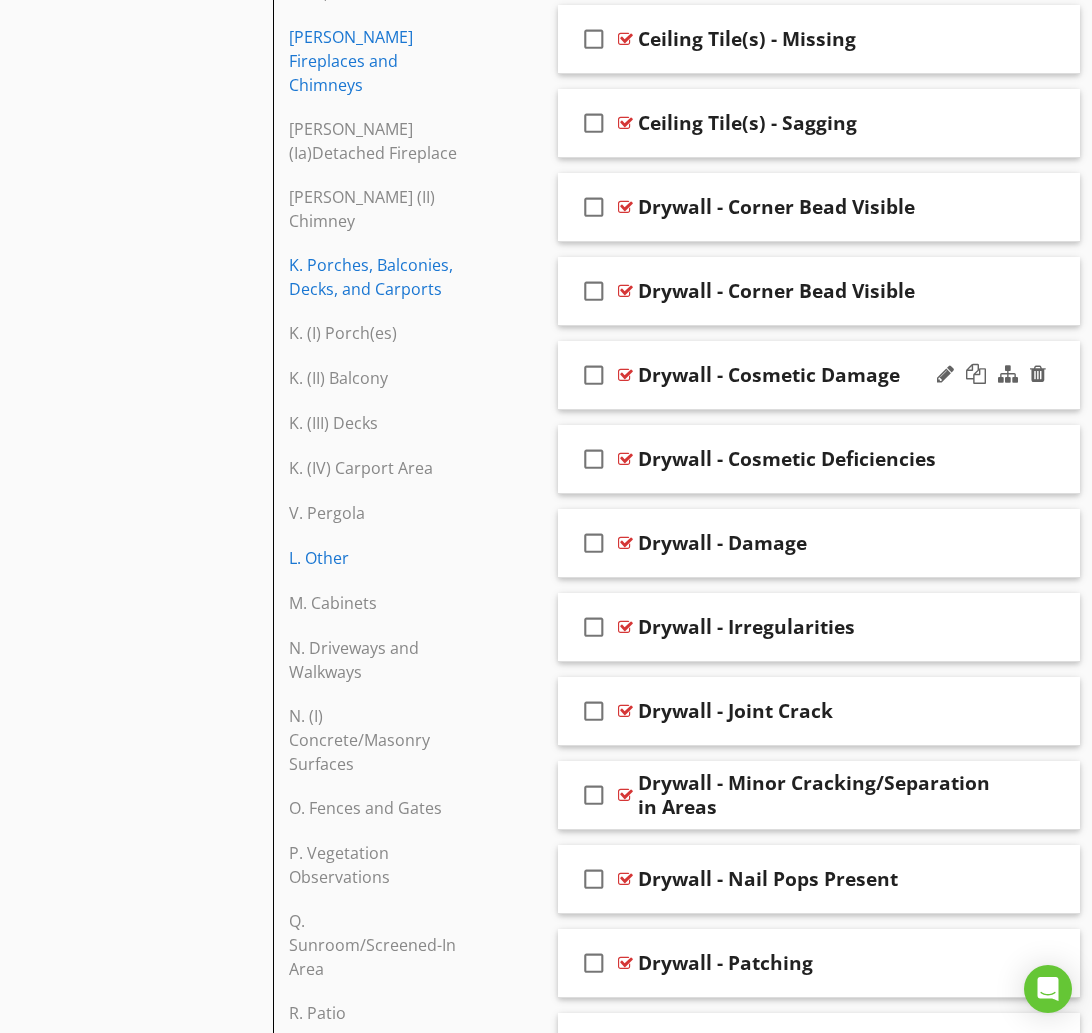 scroll, scrollTop: 2609, scrollLeft: 0, axis: vertical 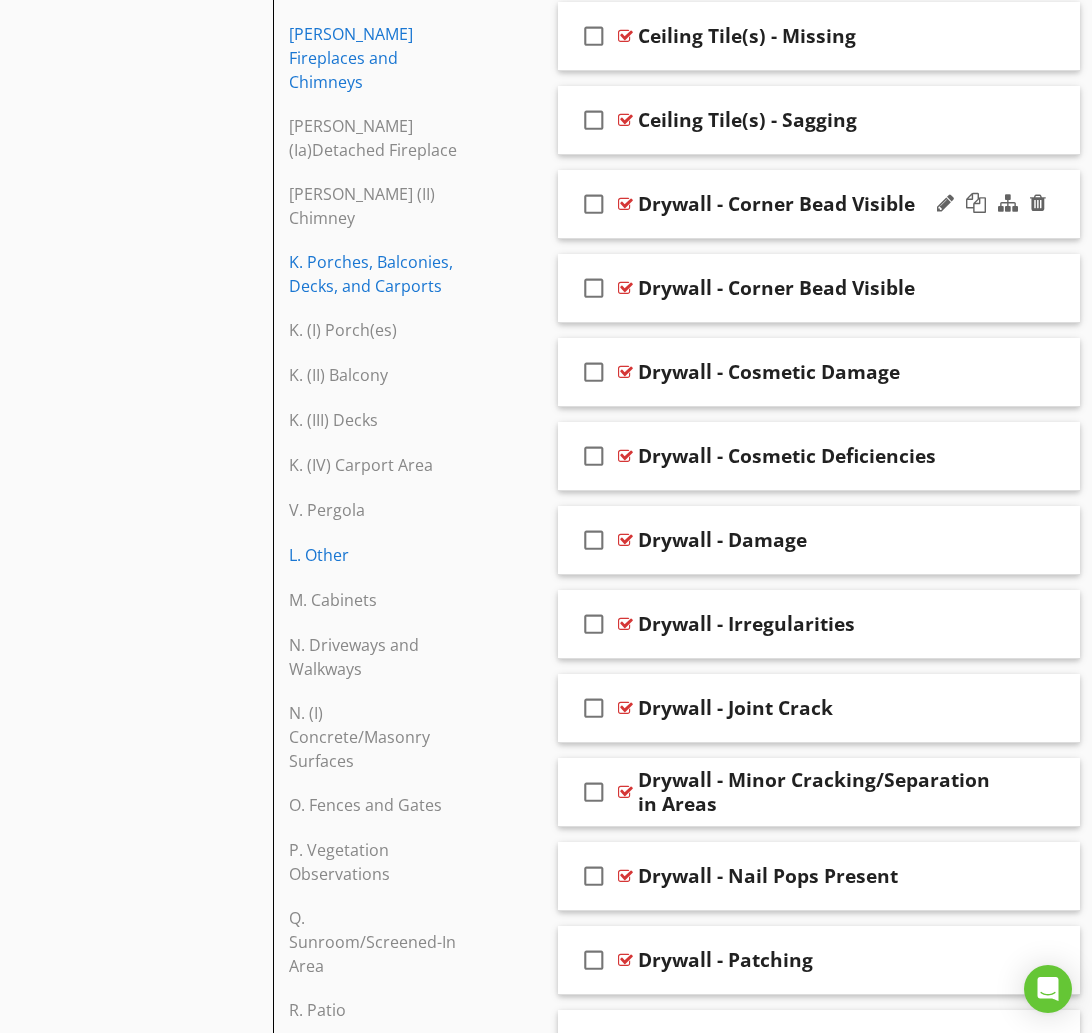 click on "check_box_outline_blank
Drywall - Corner Bead Visible" at bounding box center (819, 204) 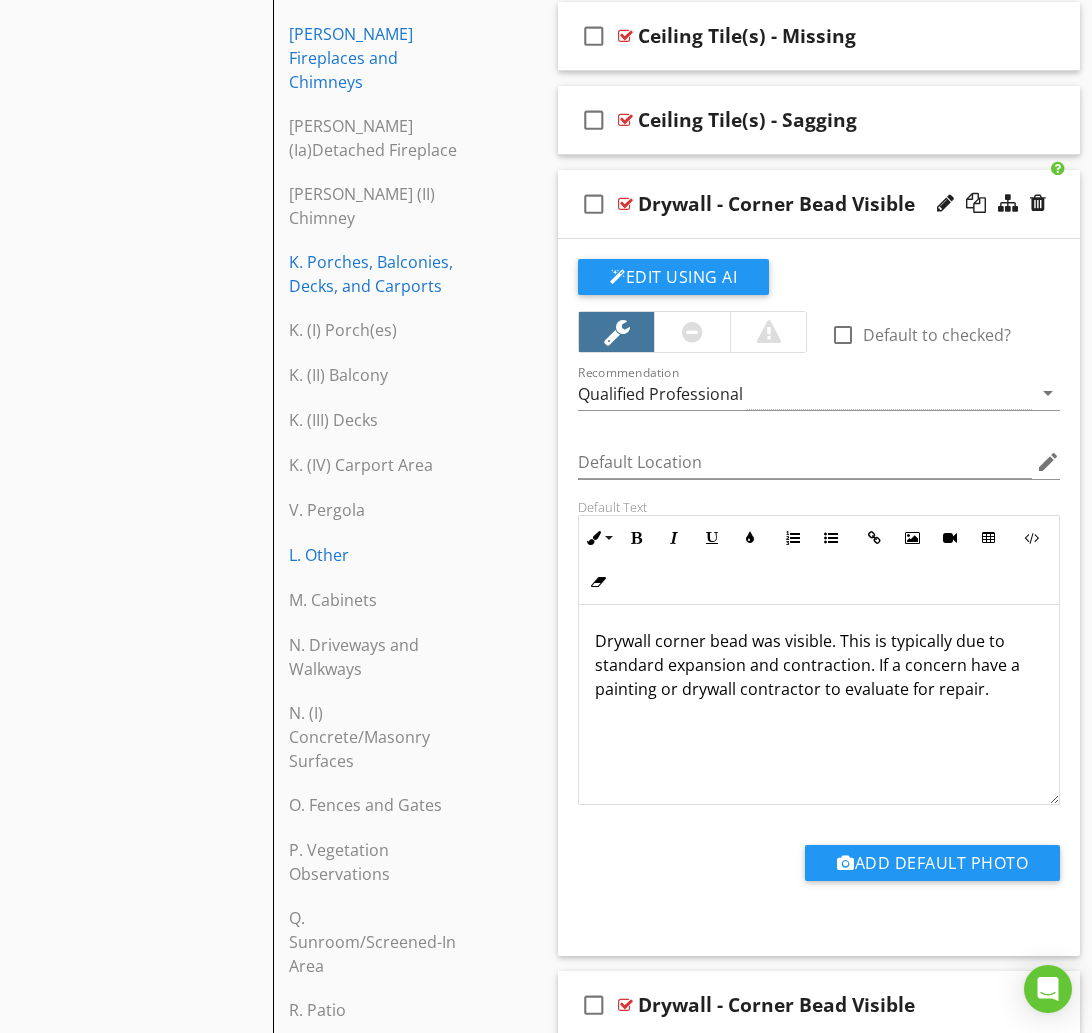 click on "check_box_outline_blank
Drywall - Corner Bead Visible" at bounding box center [819, 204] 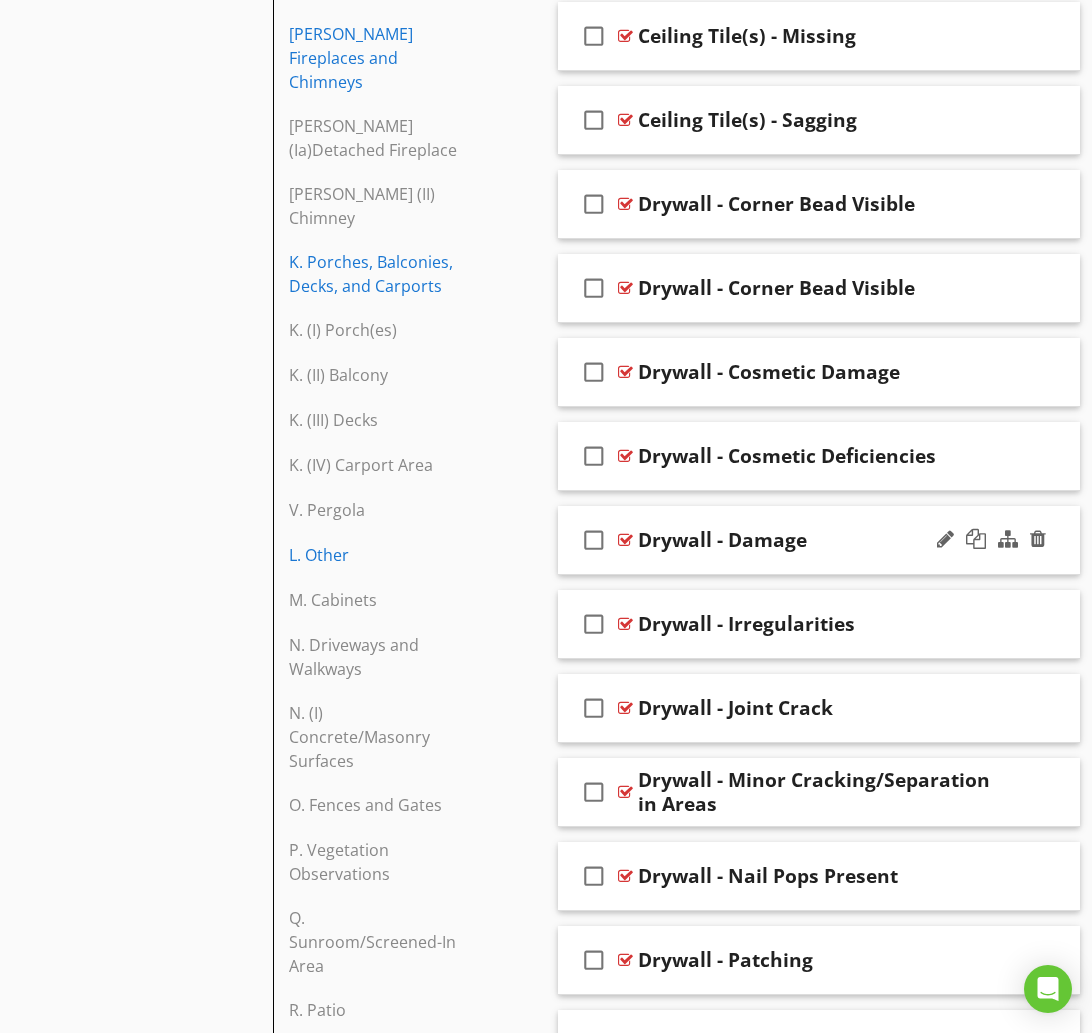 click on "check_box_outline_blank
Drywall - Damage" at bounding box center [819, 540] 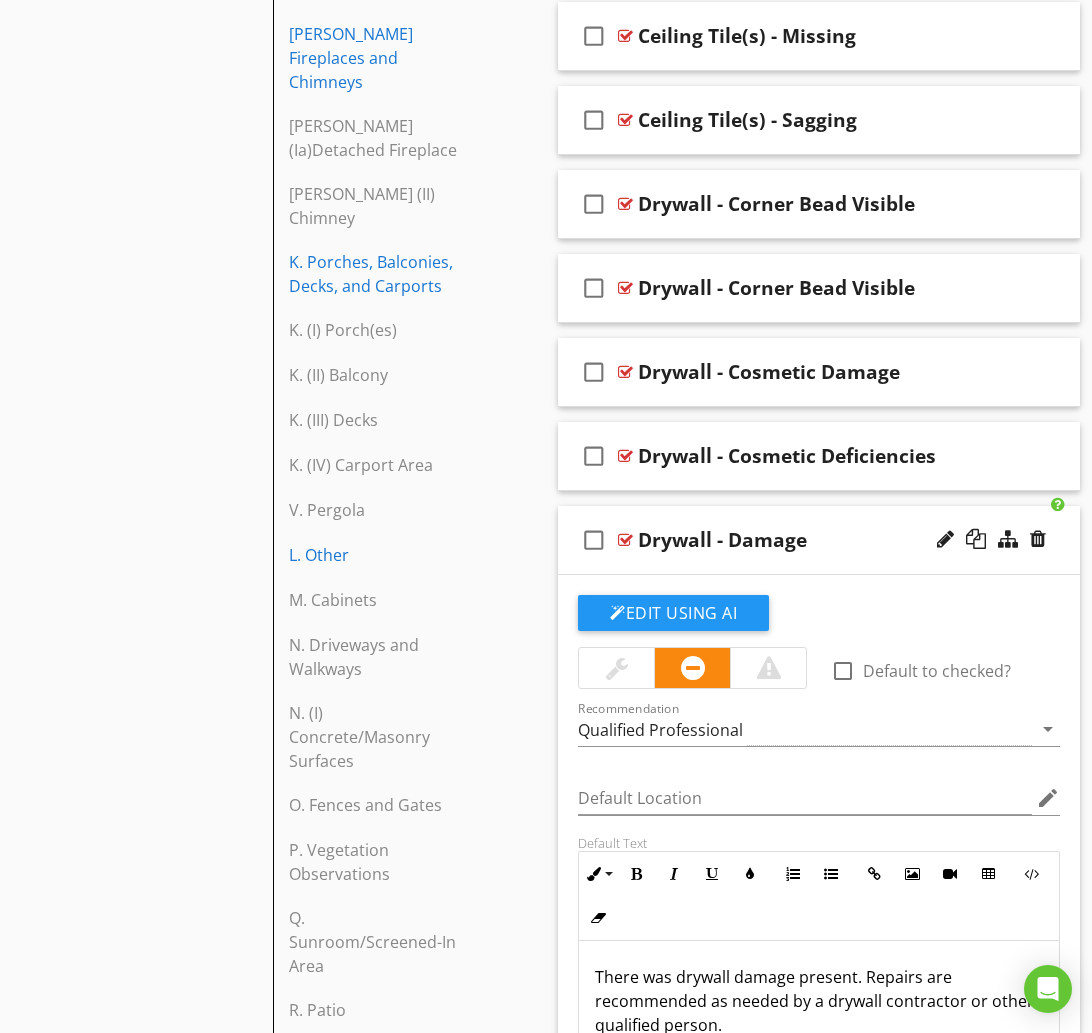 click on "check_box_outline_blank
Drywall - Damage" at bounding box center (819, 540) 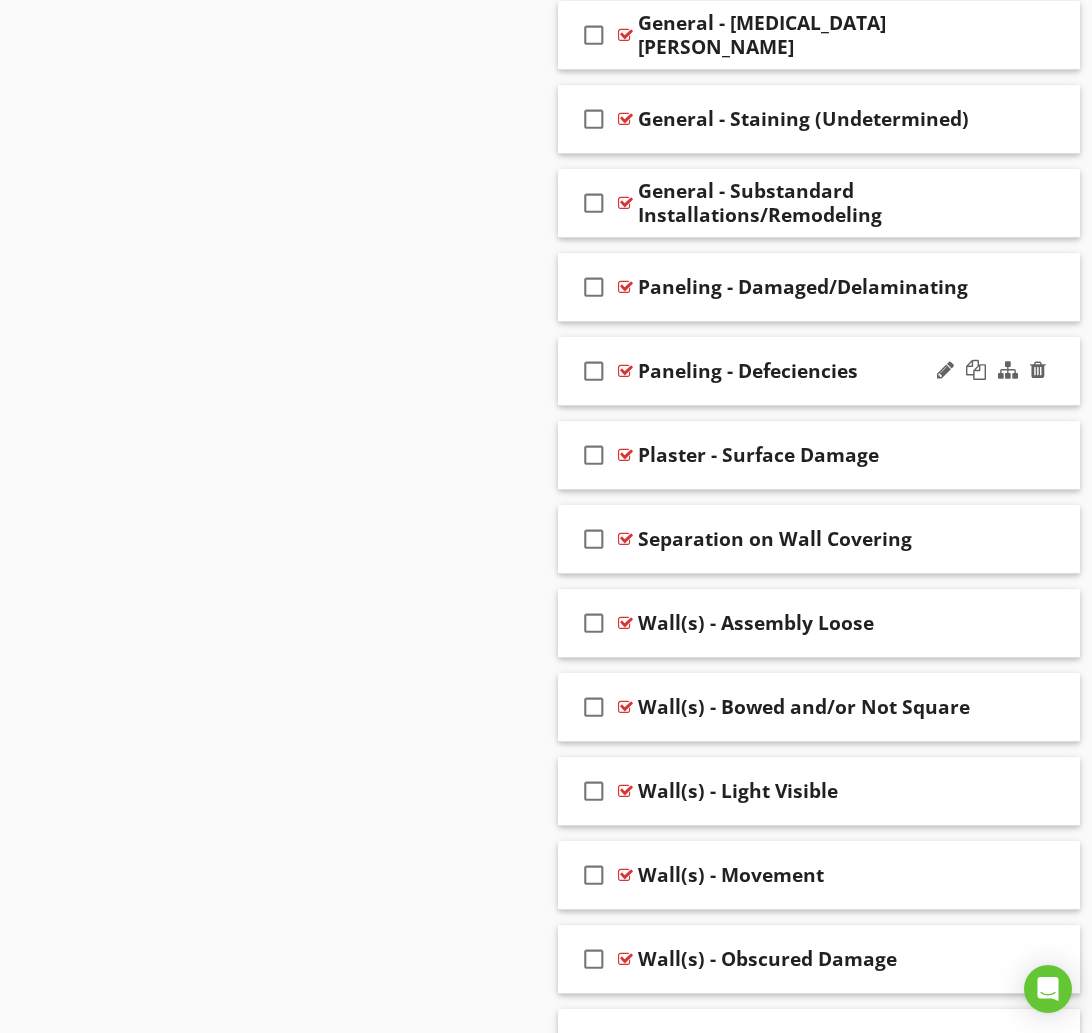 scroll, scrollTop: 4714, scrollLeft: 0, axis: vertical 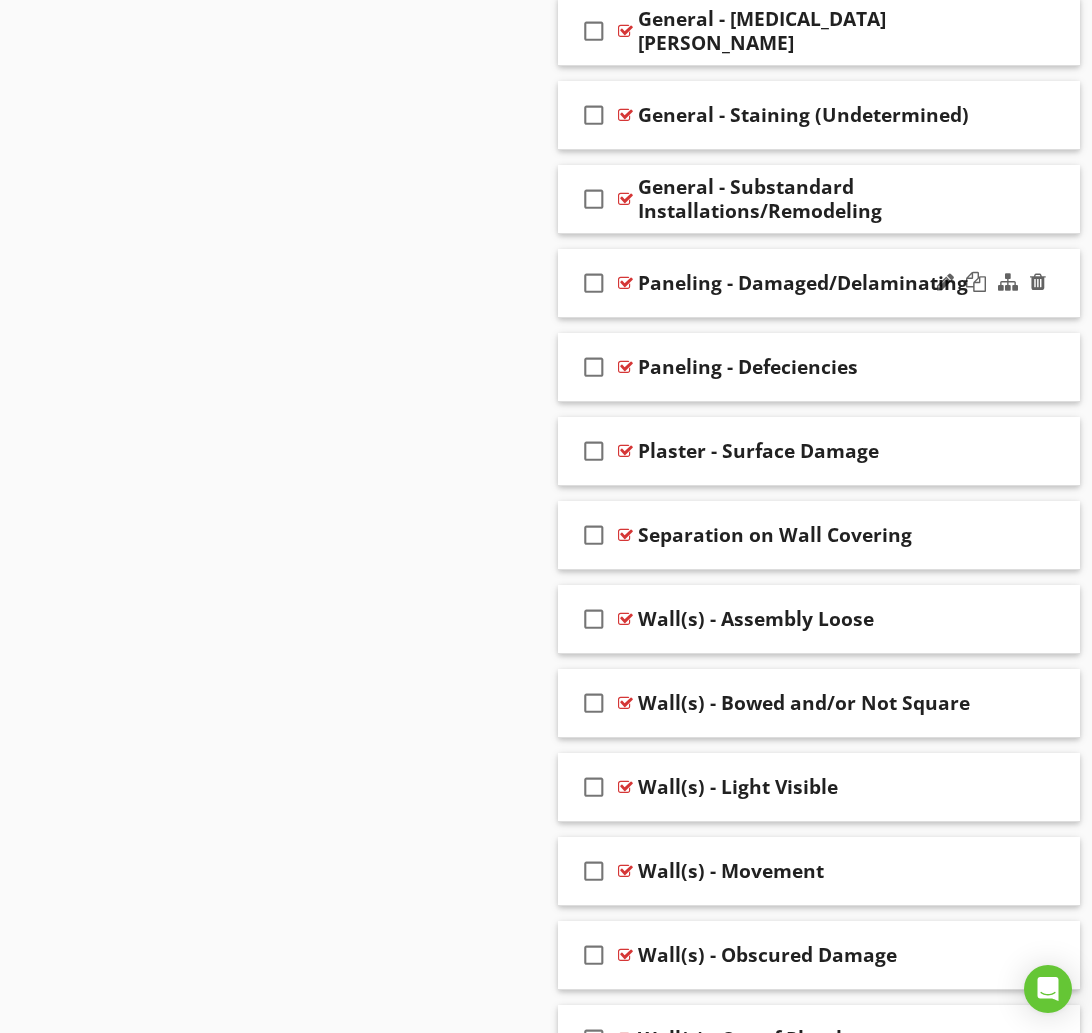 click on "check_box_outline_blank
Paneling - Damaged/Delaminating" at bounding box center [819, 283] 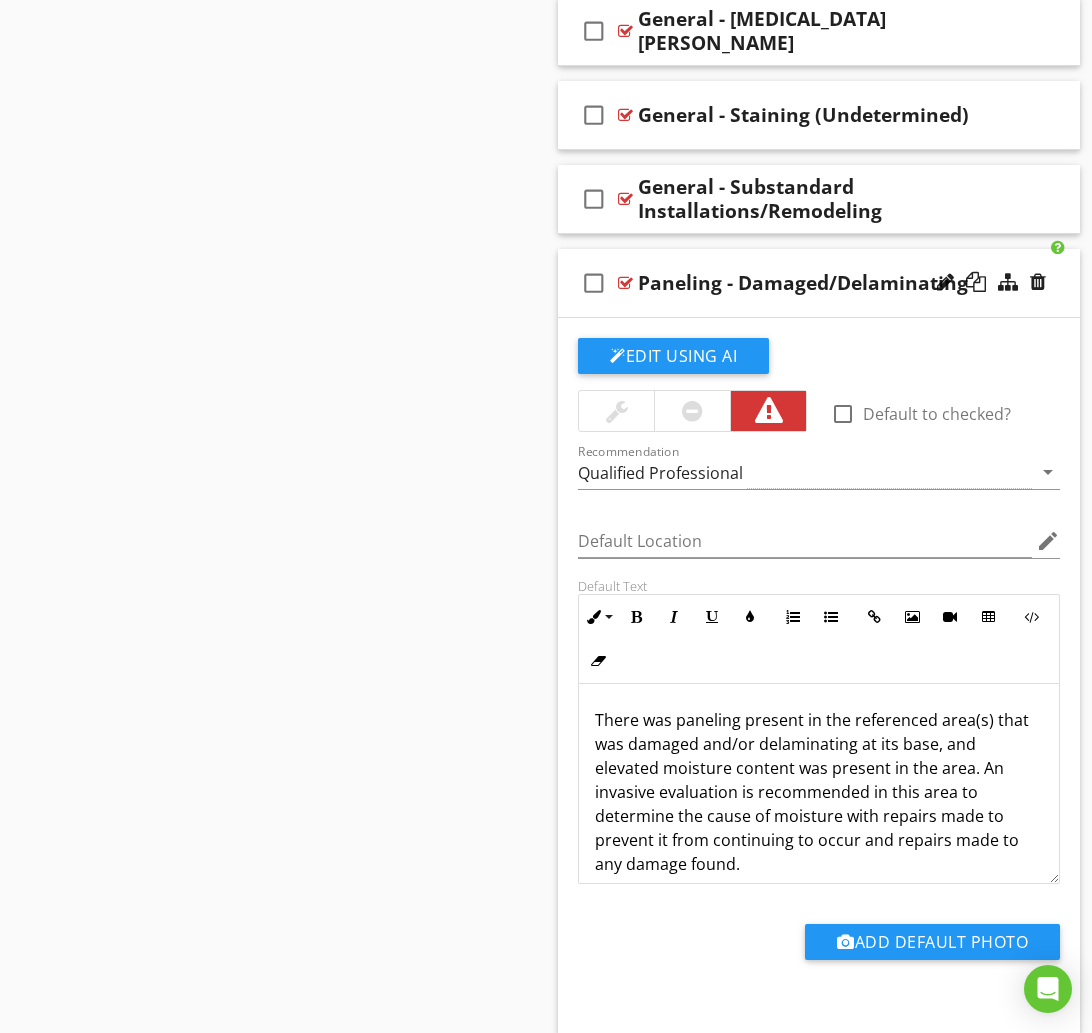 click on "check_box_outline_blank
Paneling - Damaged/Delaminating" at bounding box center (819, 283) 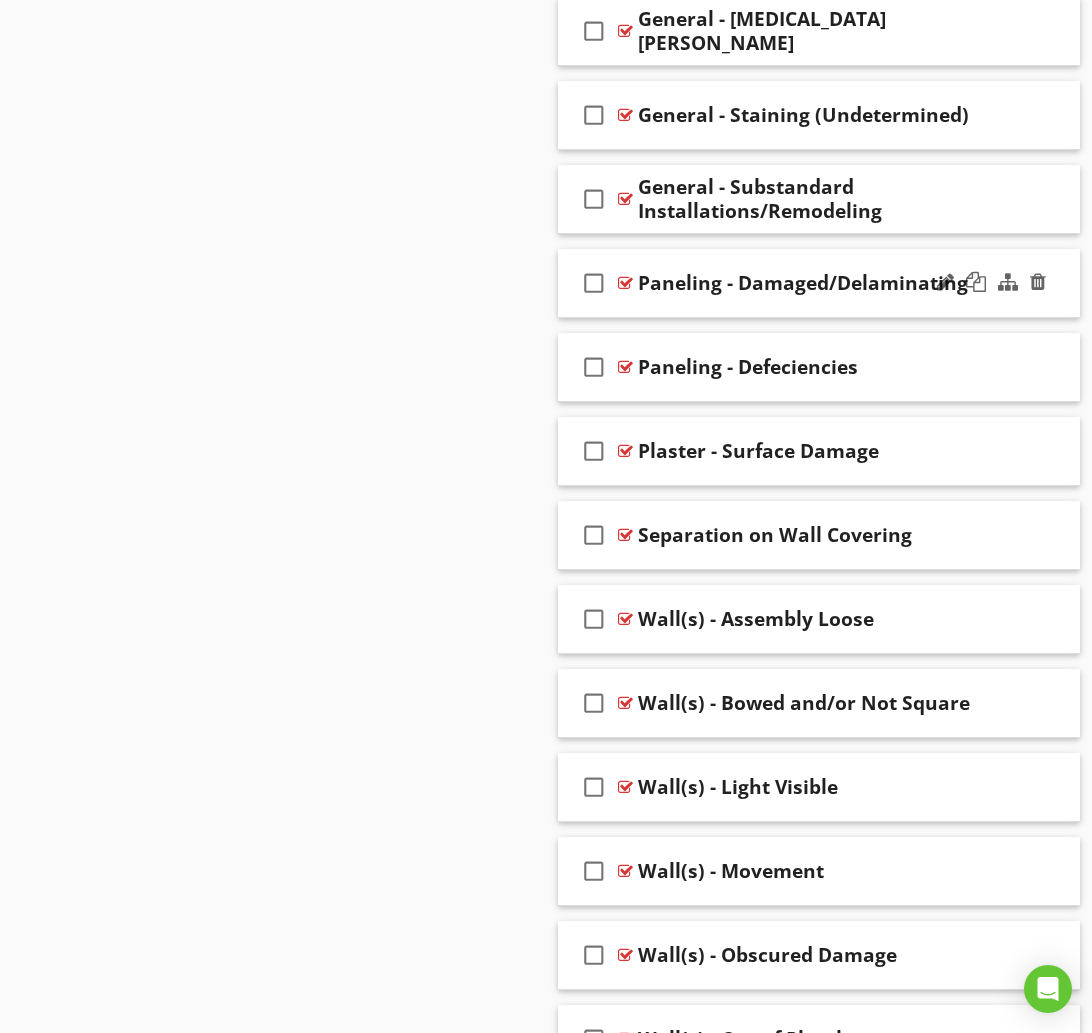click on "check_box_outline_blank" at bounding box center [594, 283] 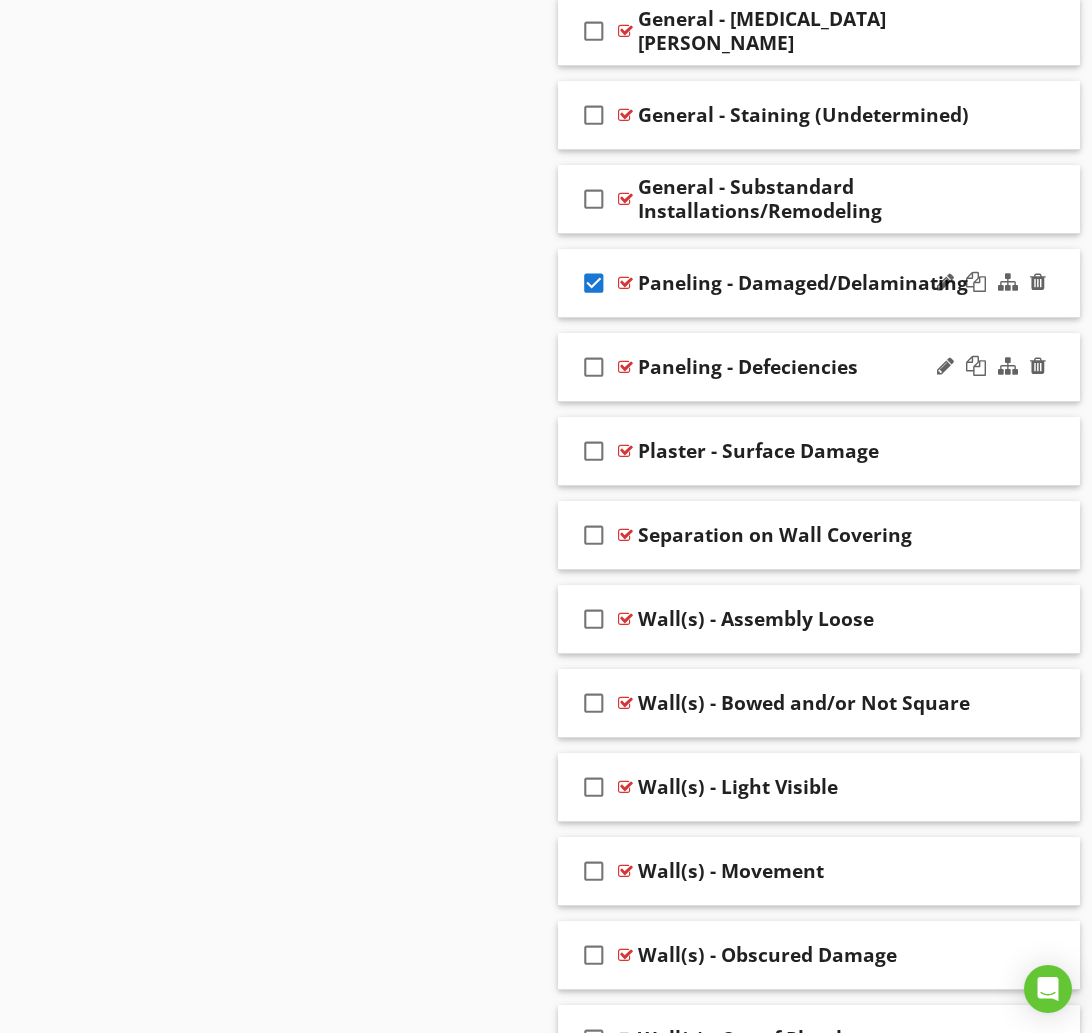 click on "check_box_outline_blank" at bounding box center (594, 367) 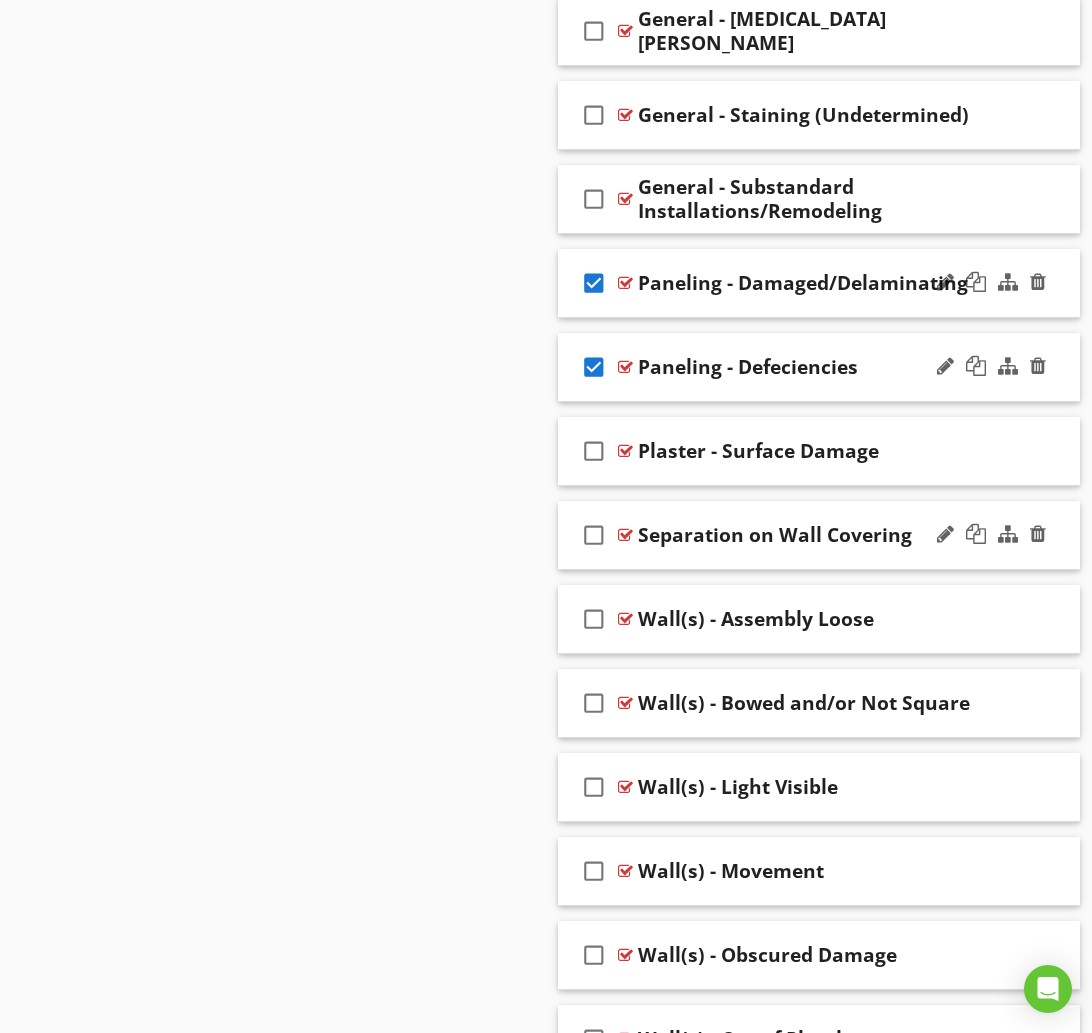 click on "check_box_outline_blank" at bounding box center [594, 535] 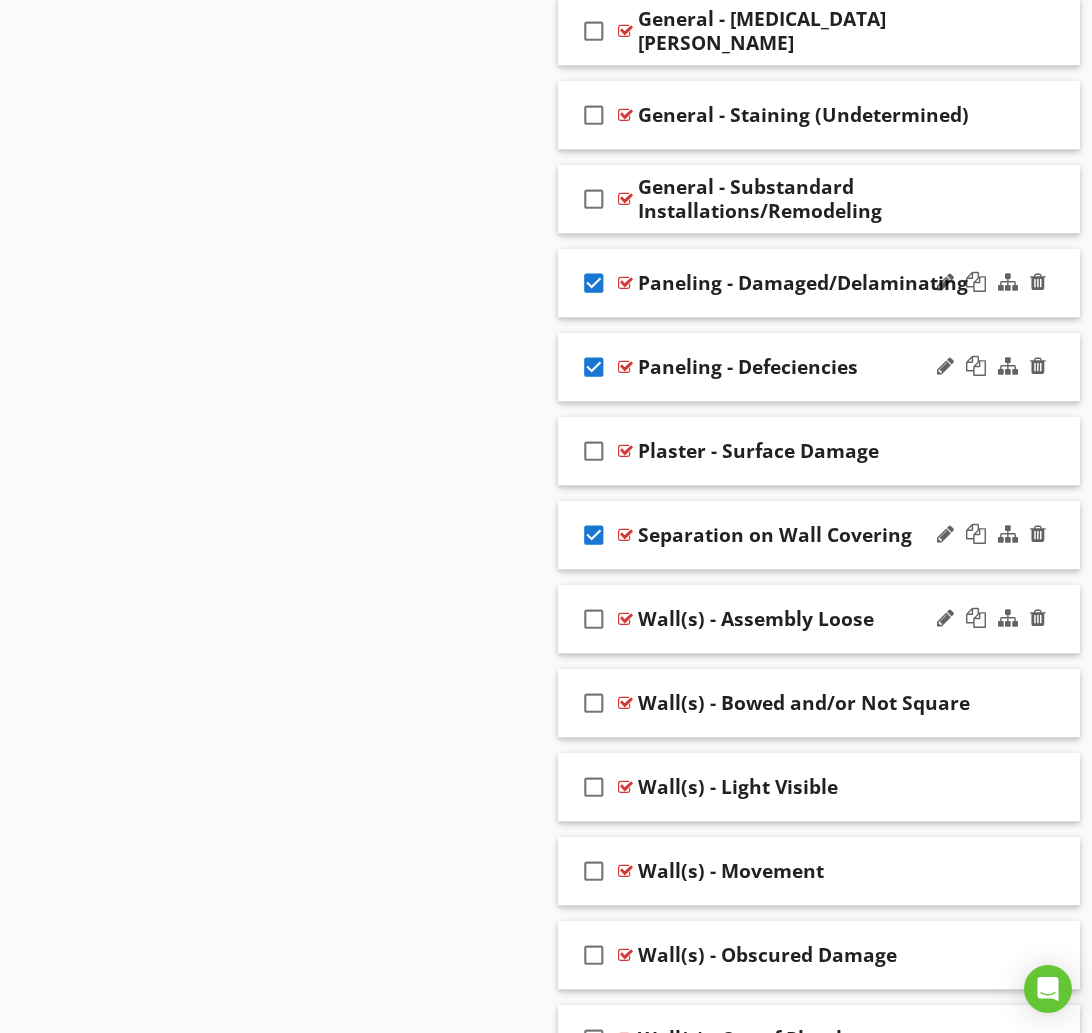 click on "check_box_outline_blank" at bounding box center [594, 619] 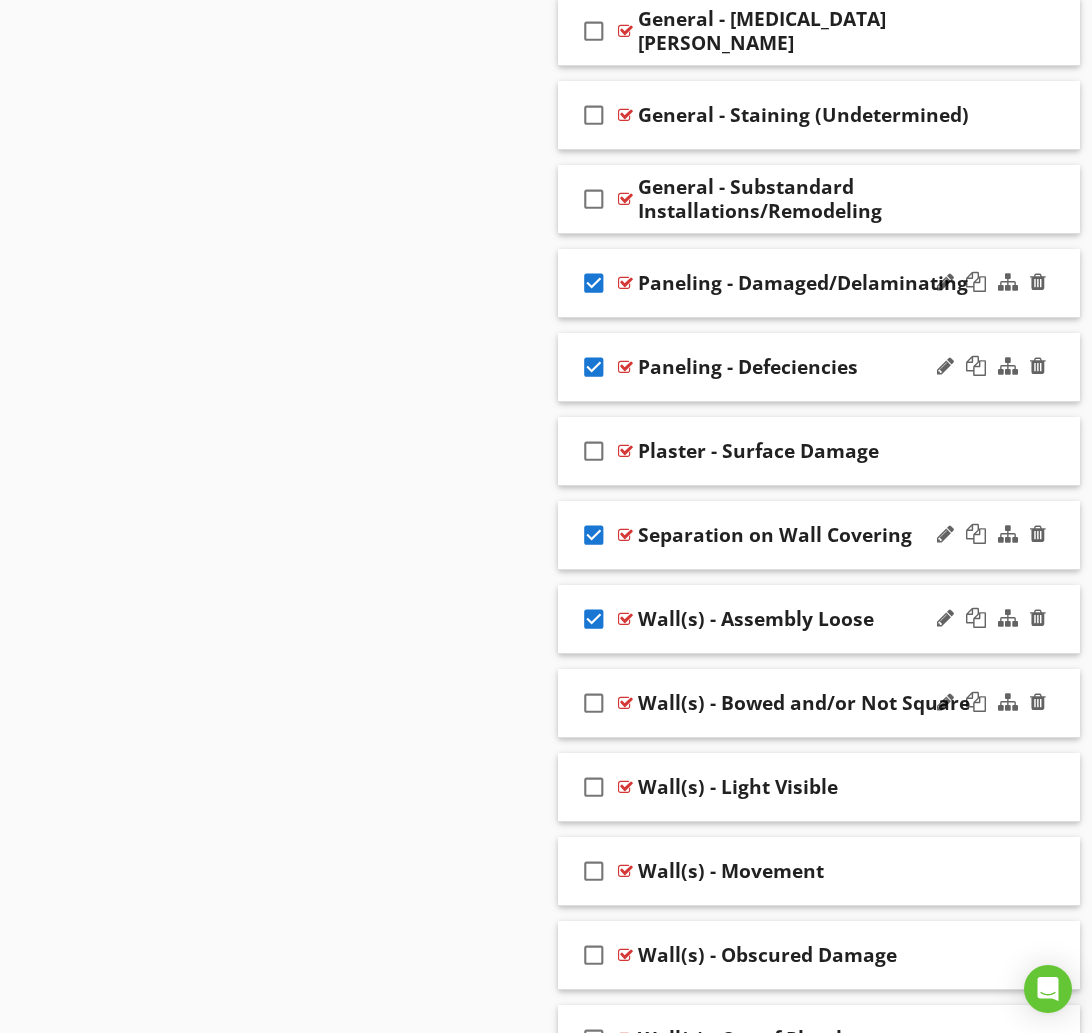 click on "check_box_outline_blank" at bounding box center (594, 703) 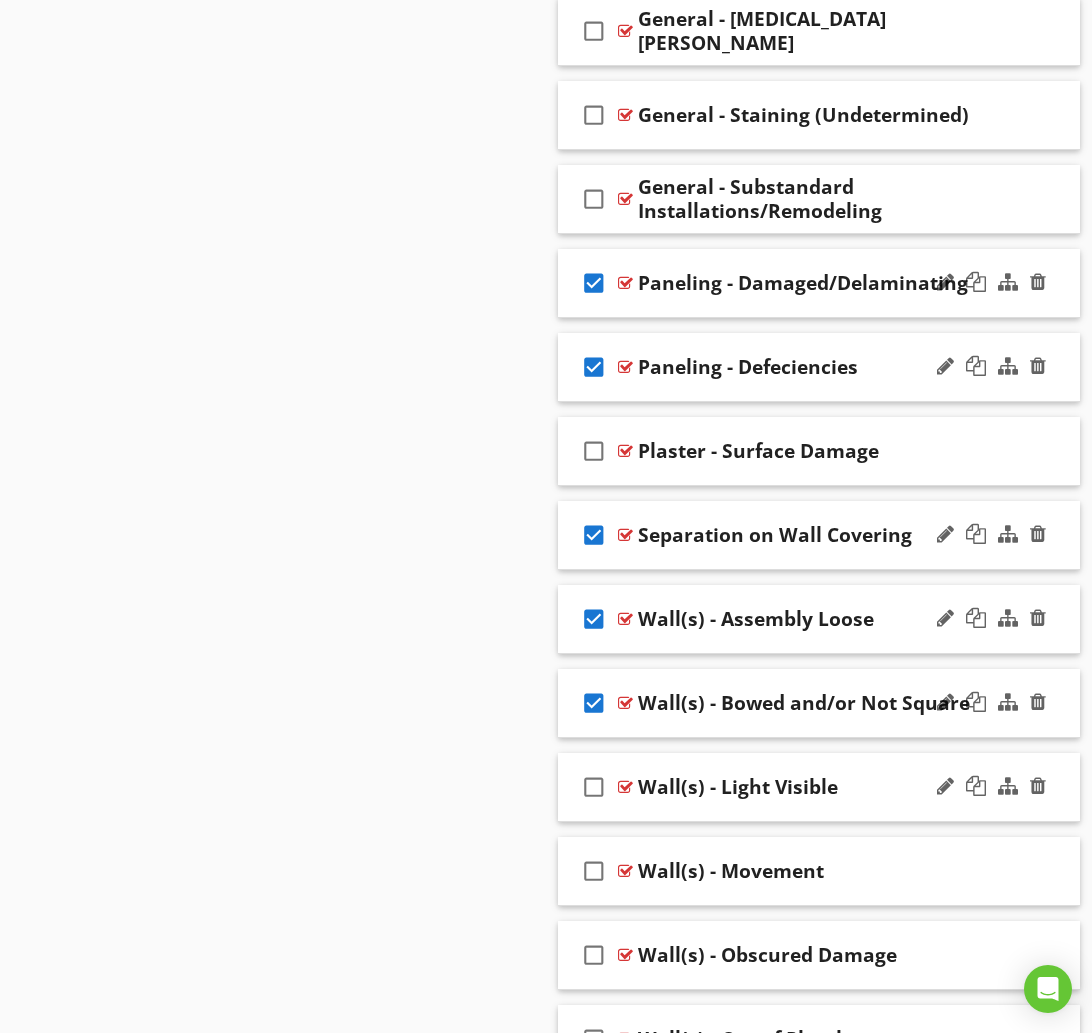 click on "check_box_outline_blank" at bounding box center [594, 787] 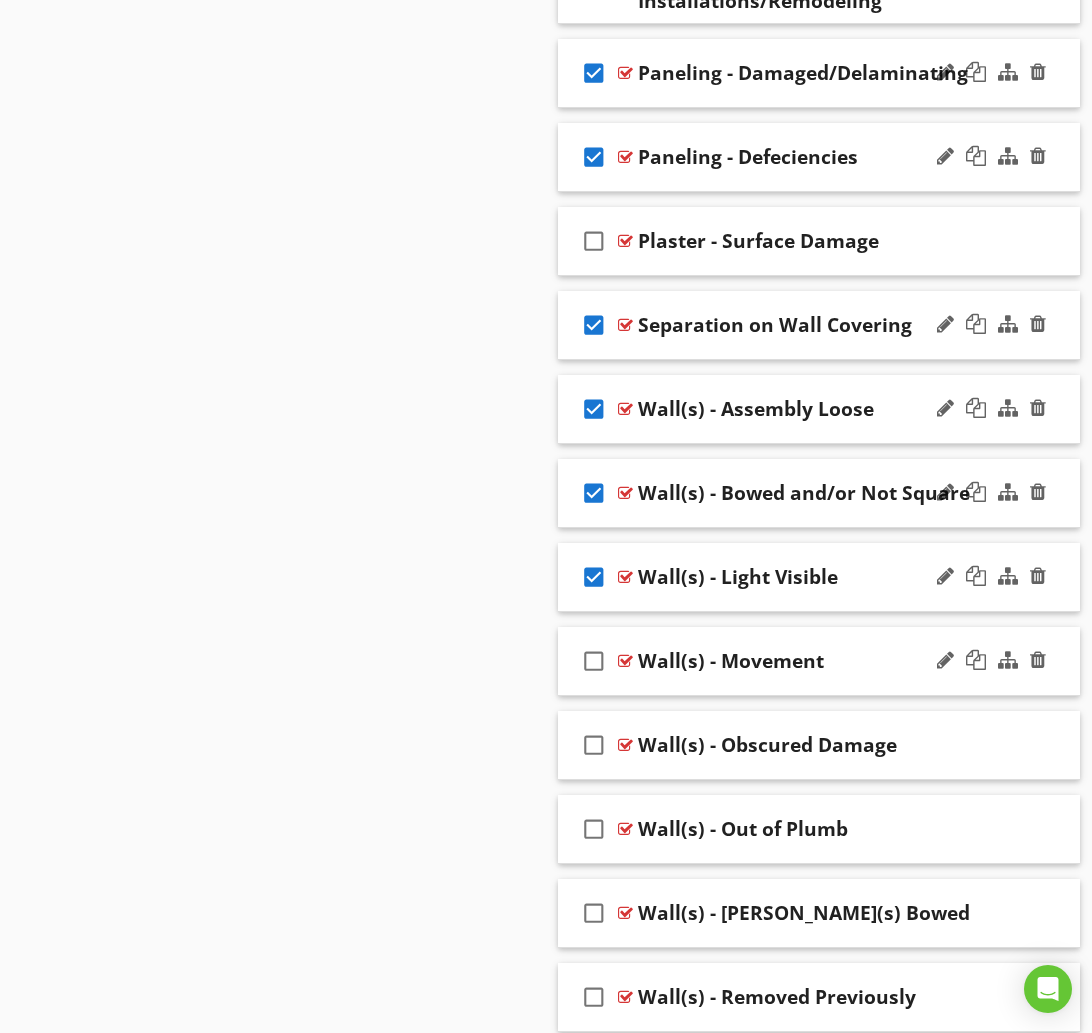 click on "check_box_outline_blank" at bounding box center [594, 661] 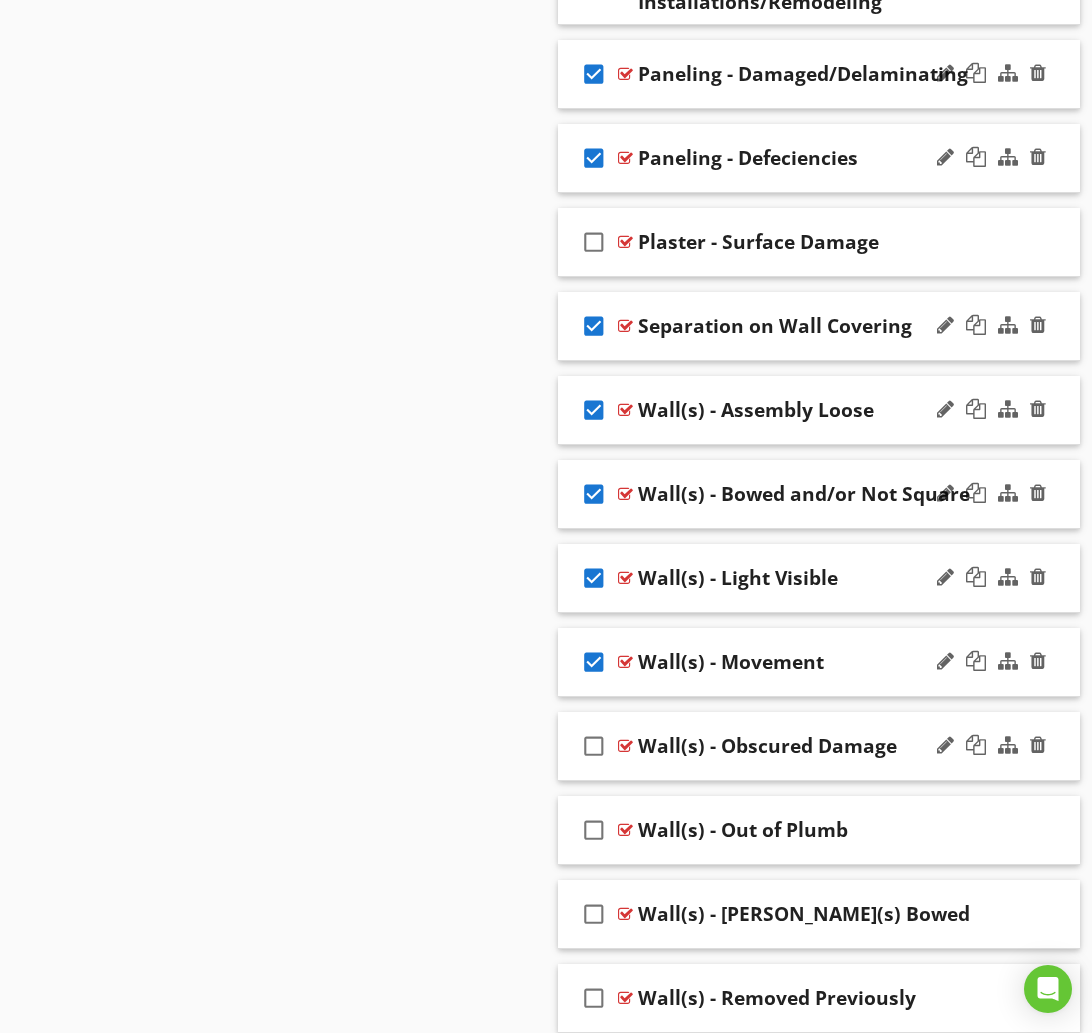 click on "check_box_outline_blank" at bounding box center [594, 746] 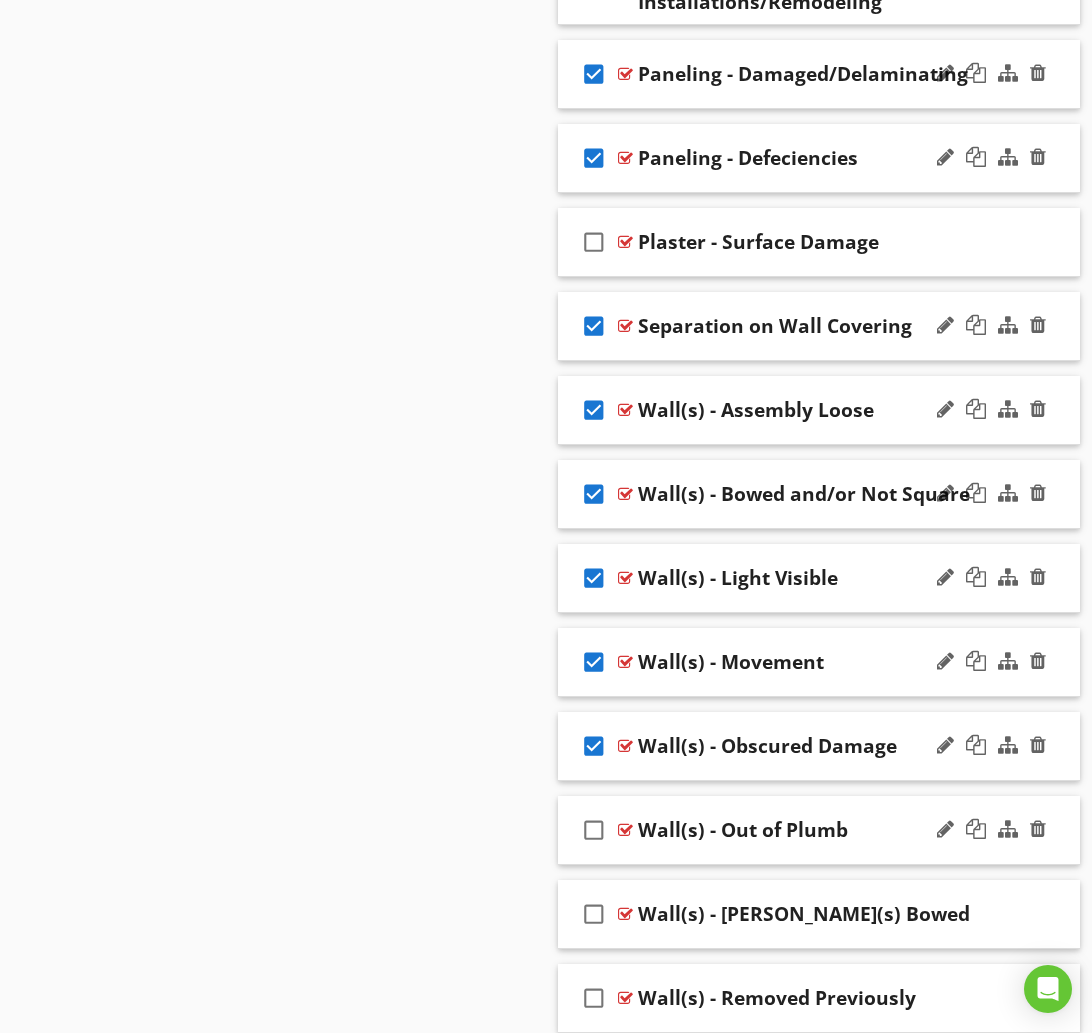 click on "check_box_outline_blank" at bounding box center (594, 830) 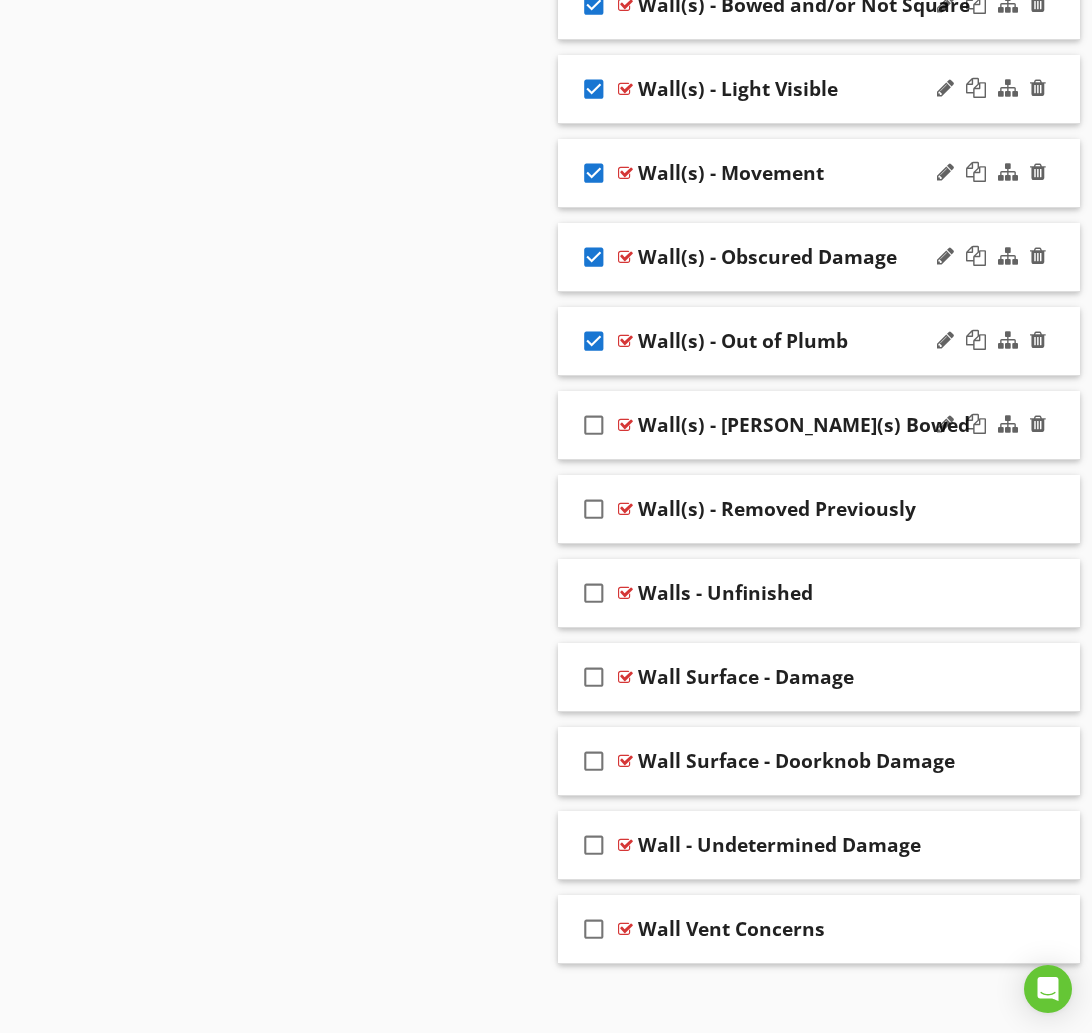 scroll, scrollTop: 5427, scrollLeft: 0, axis: vertical 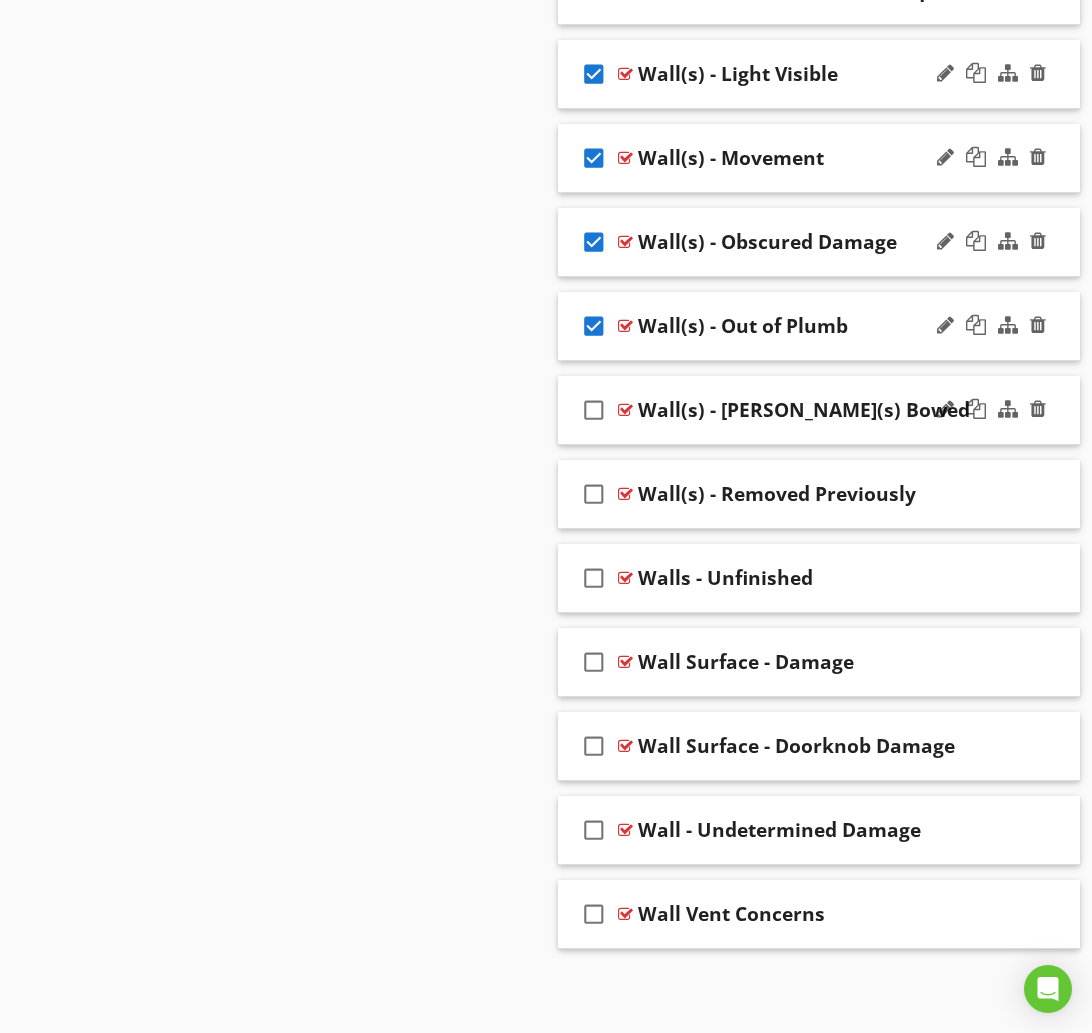 click on "check_box_outline_blank" at bounding box center [594, 410] 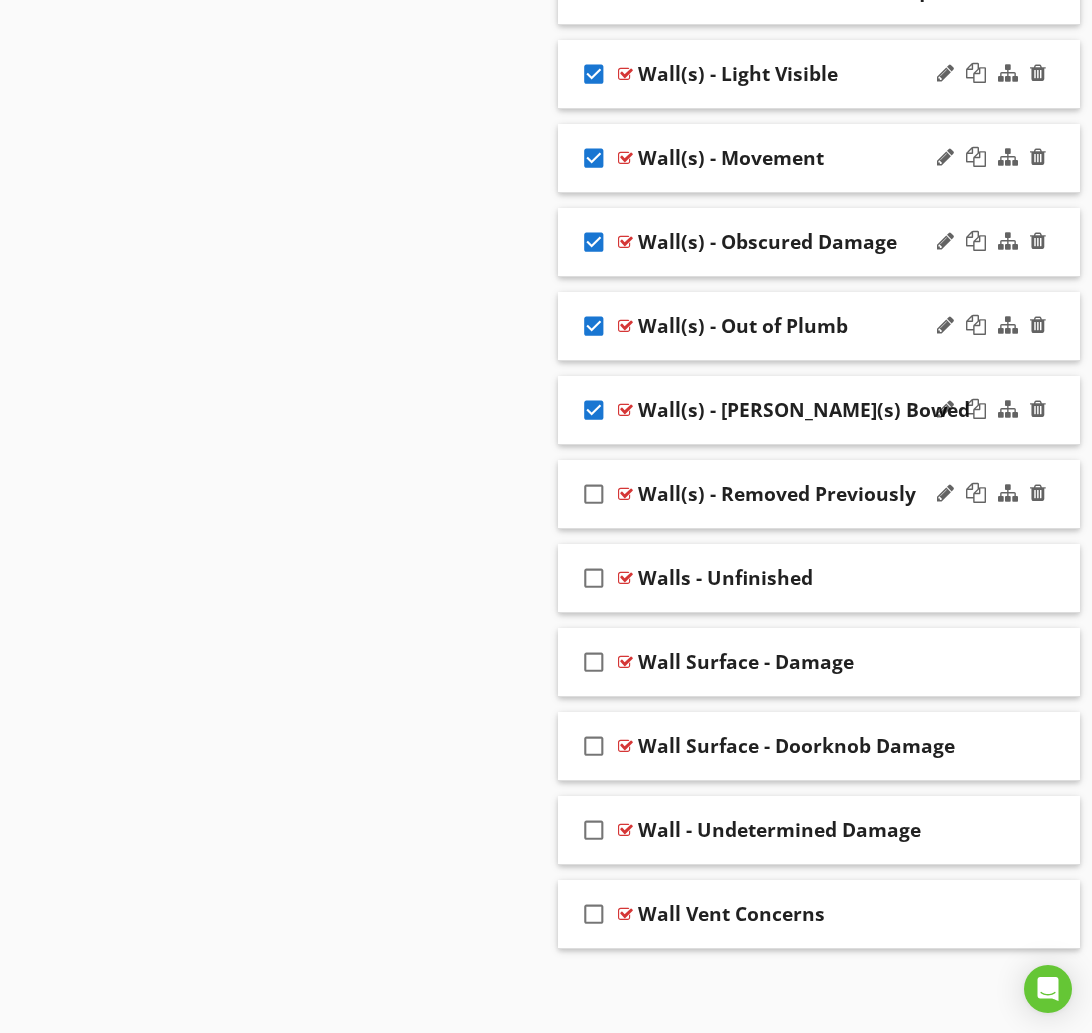 click on "check_box_outline_blank" at bounding box center [594, 494] 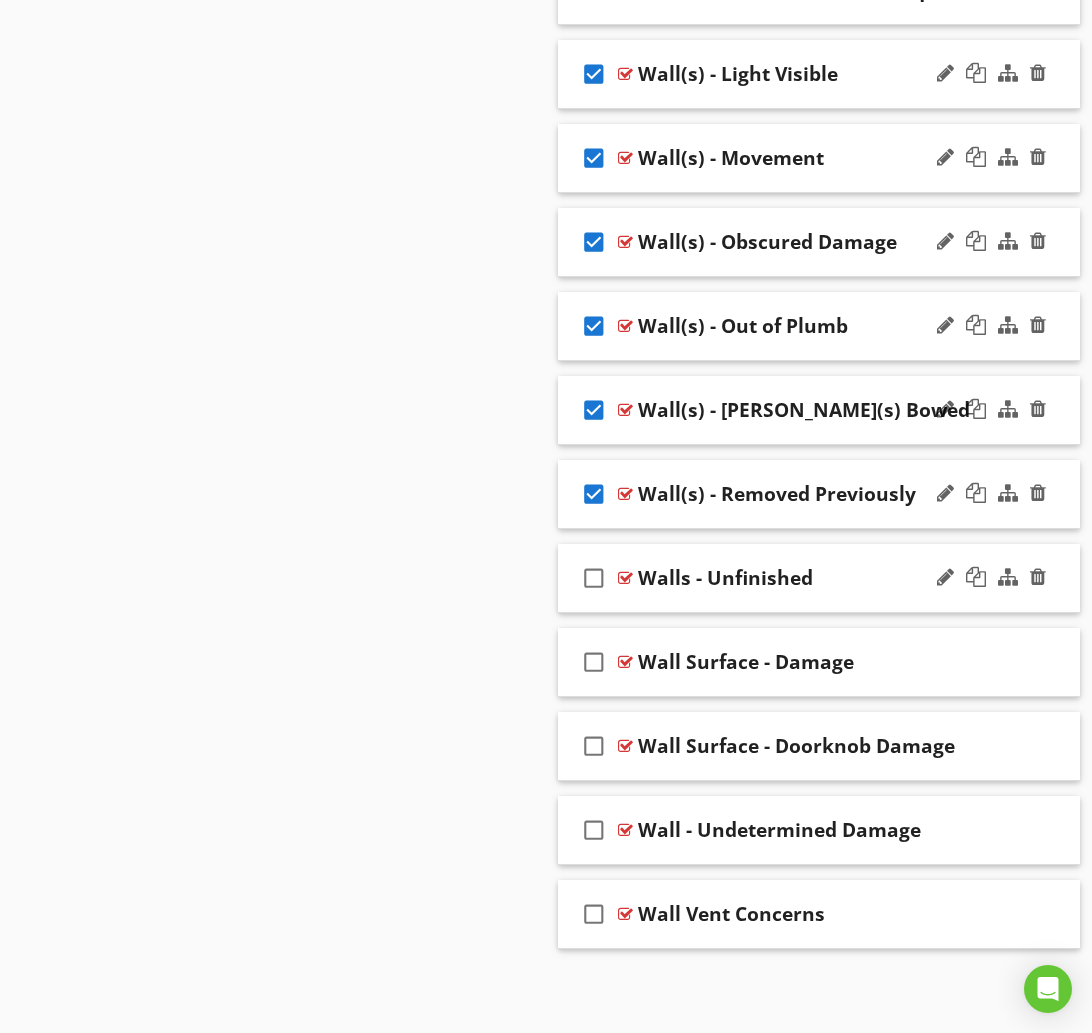 click on "check_box_outline_blank" at bounding box center [594, 578] 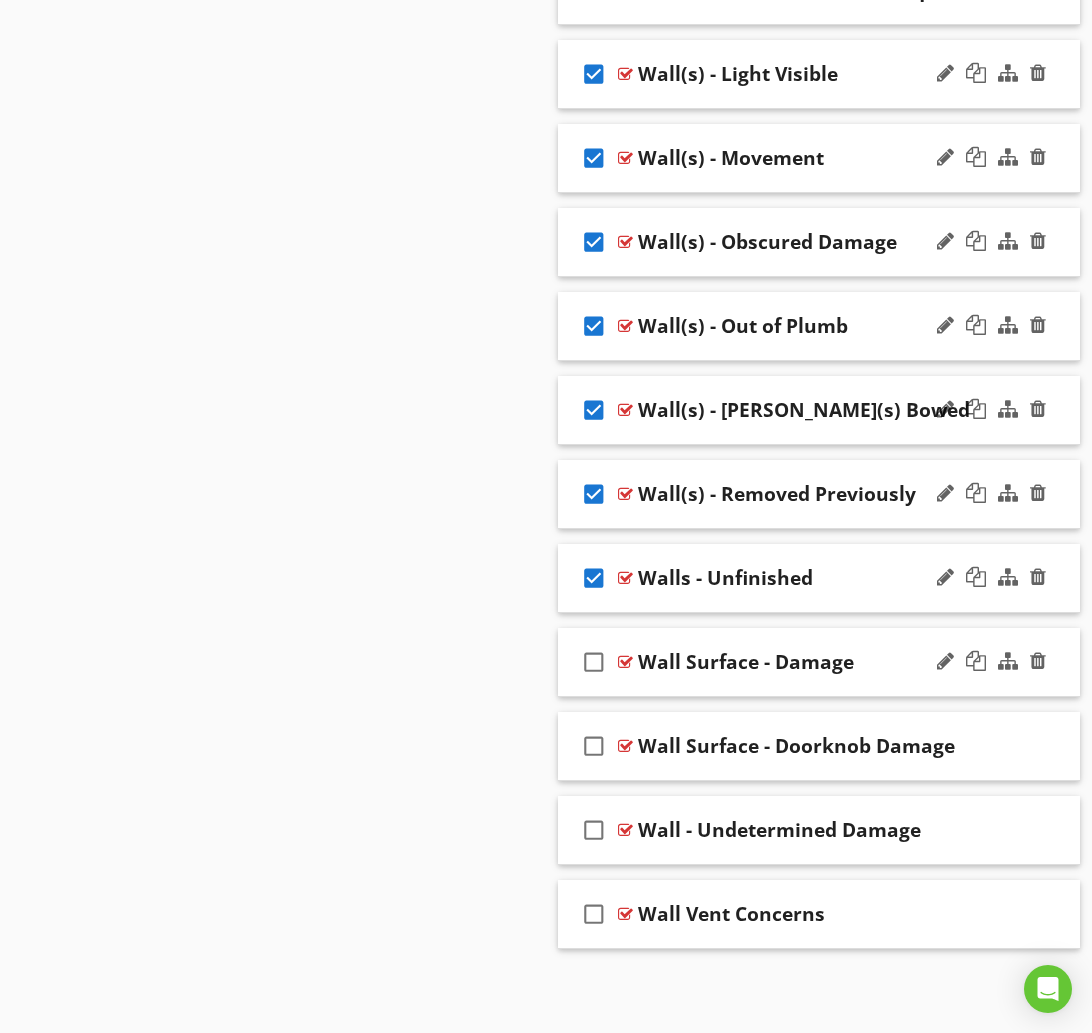 click on "check_box_outline_blank" at bounding box center (594, 662) 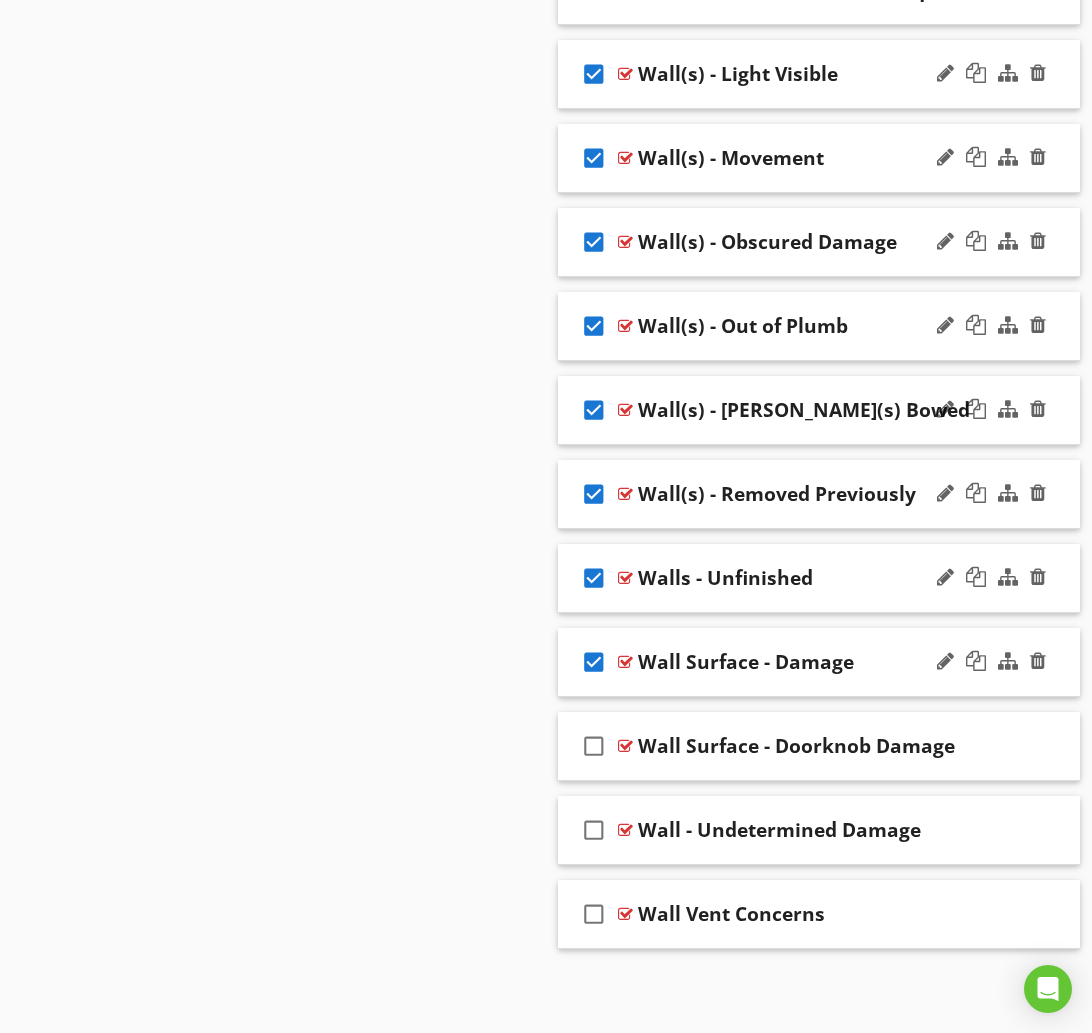 drag, startPoint x: 590, startPoint y: 746, endPoint x: 579, endPoint y: 789, distance: 44.38468 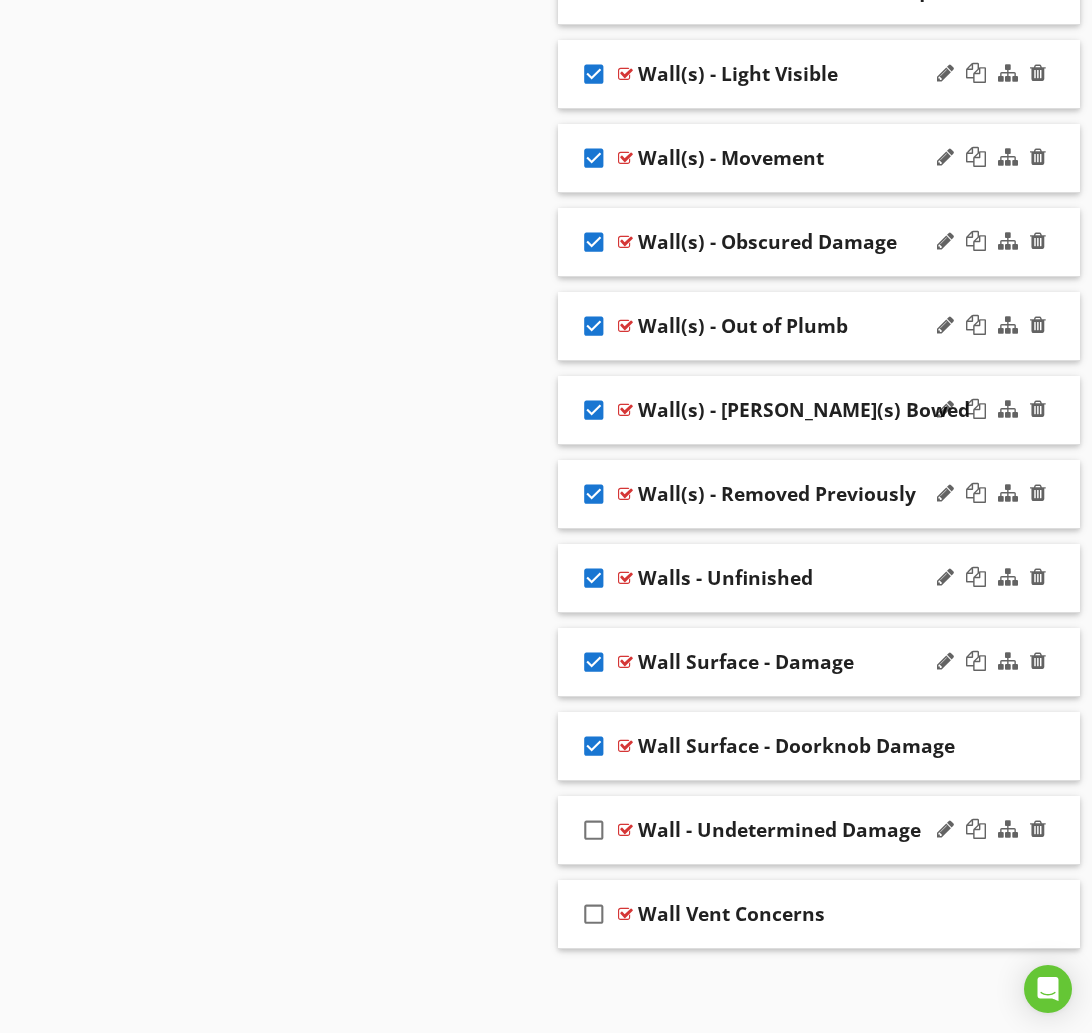 click on "check_box_outline_blank" at bounding box center (594, 830) 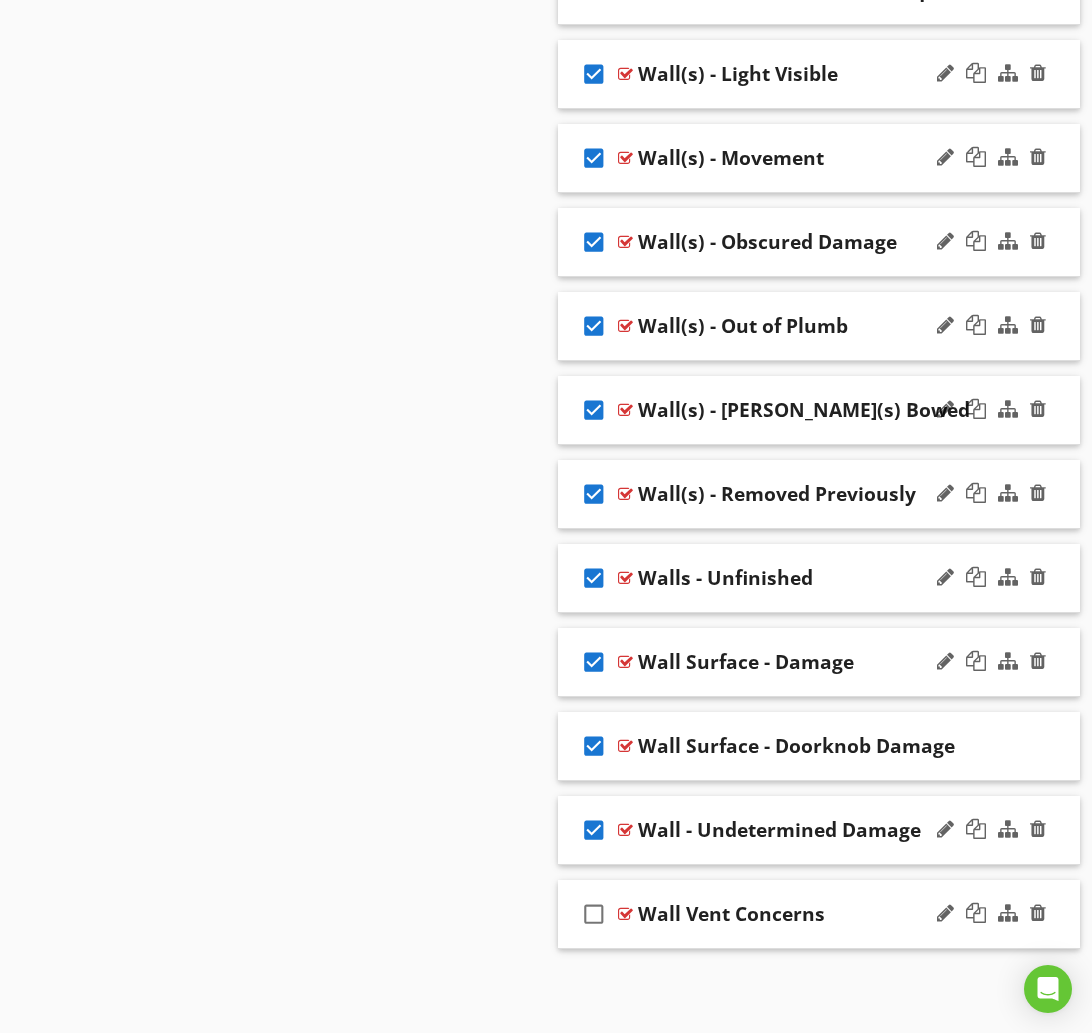 click on "check_box_outline_blank" at bounding box center (594, 914) 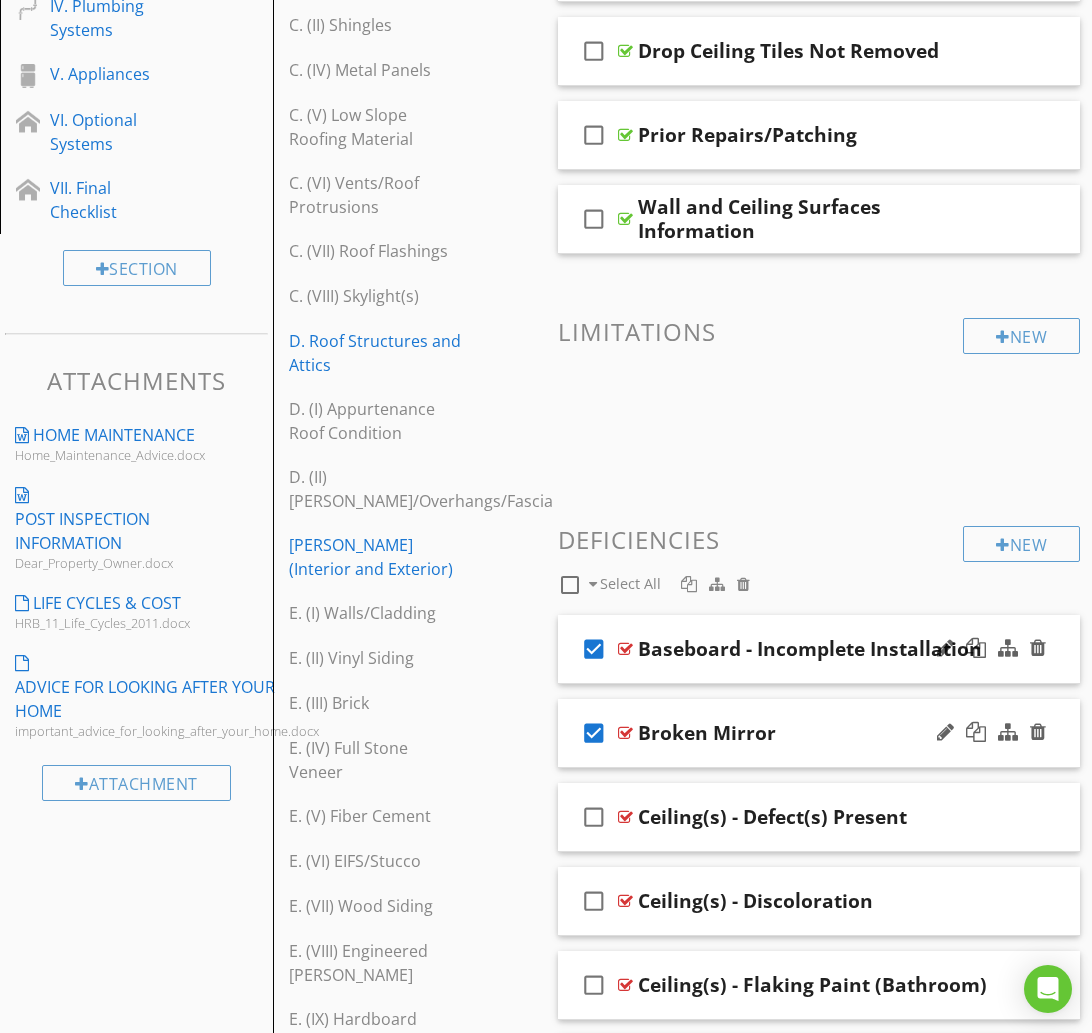scroll, scrollTop: 614, scrollLeft: 0, axis: vertical 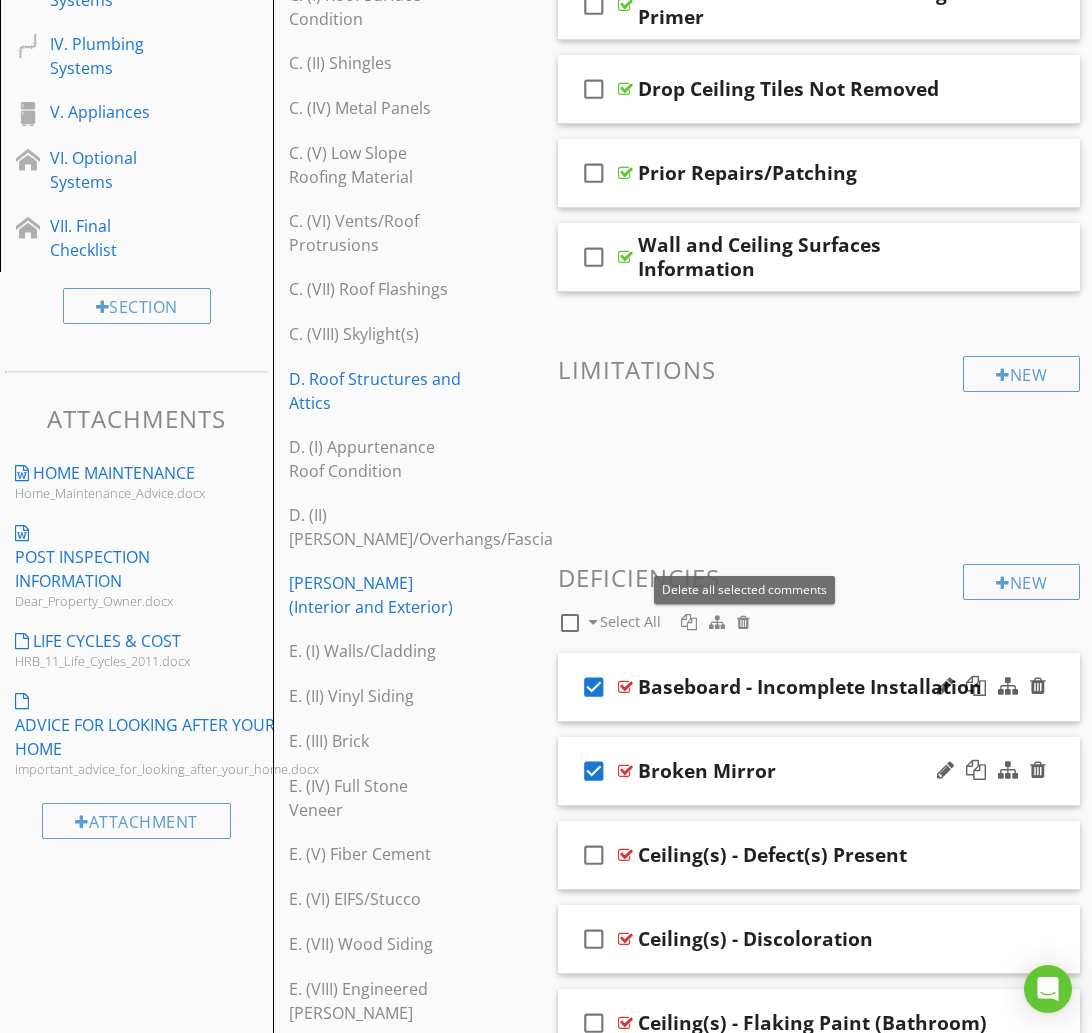 click at bounding box center (743, 622) 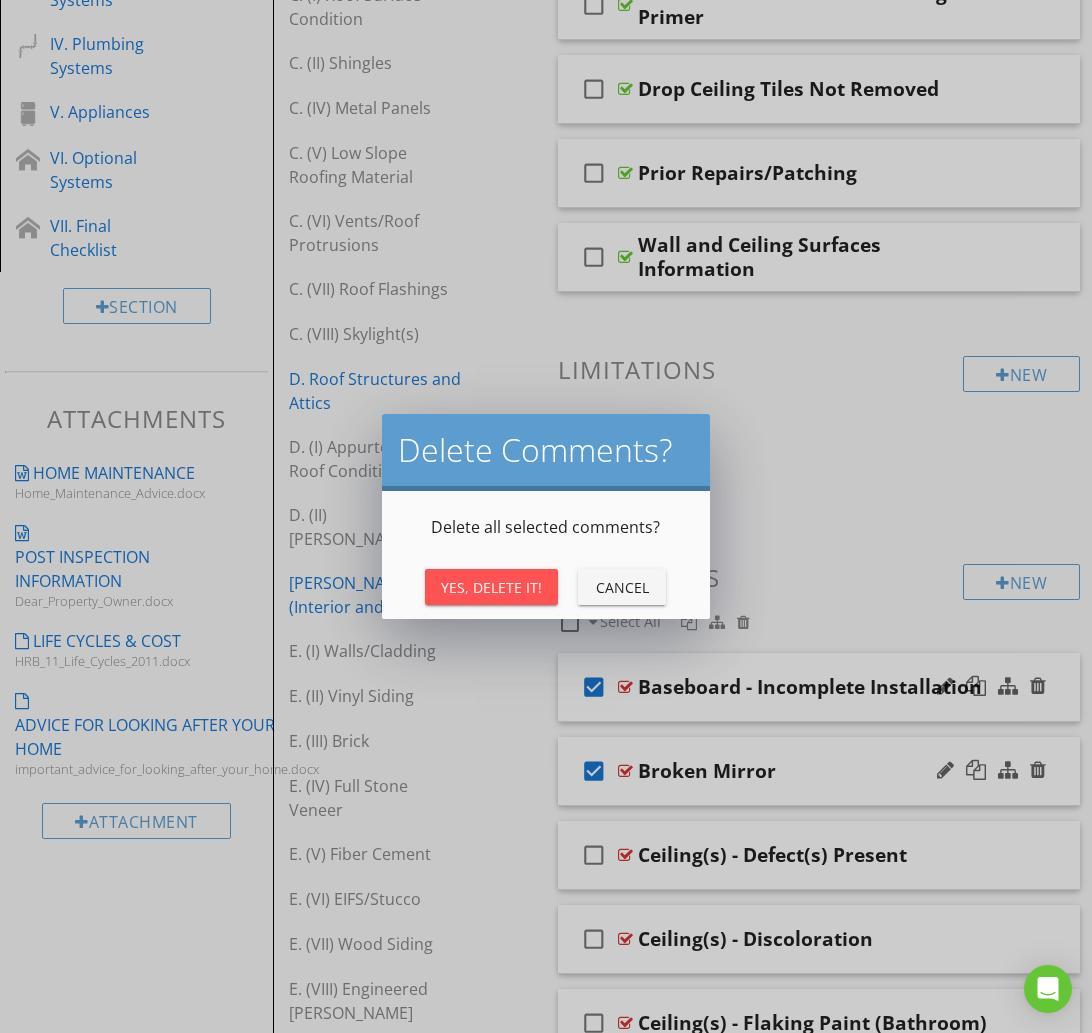 click on "Yes, Delete It!" at bounding box center (491, 587) 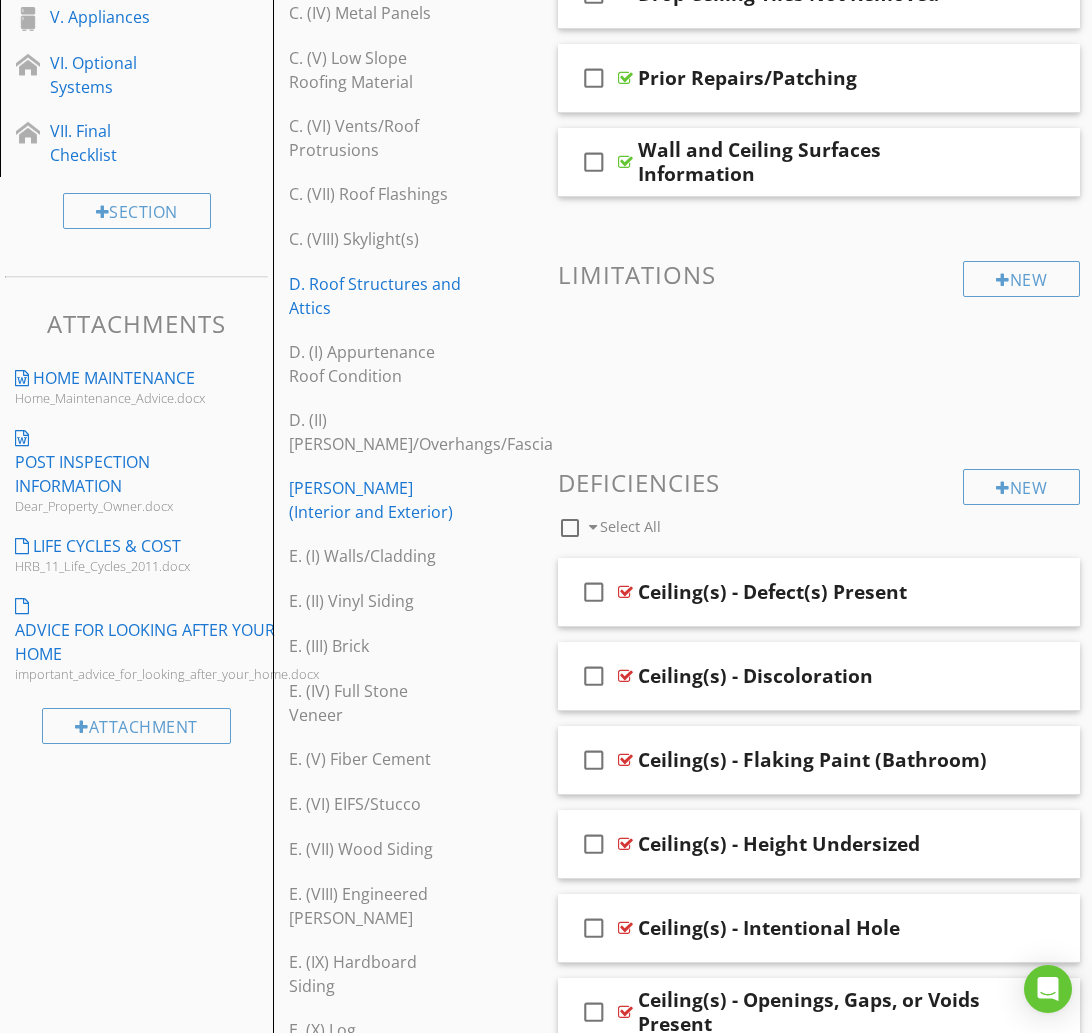 scroll, scrollTop: 704, scrollLeft: 0, axis: vertical 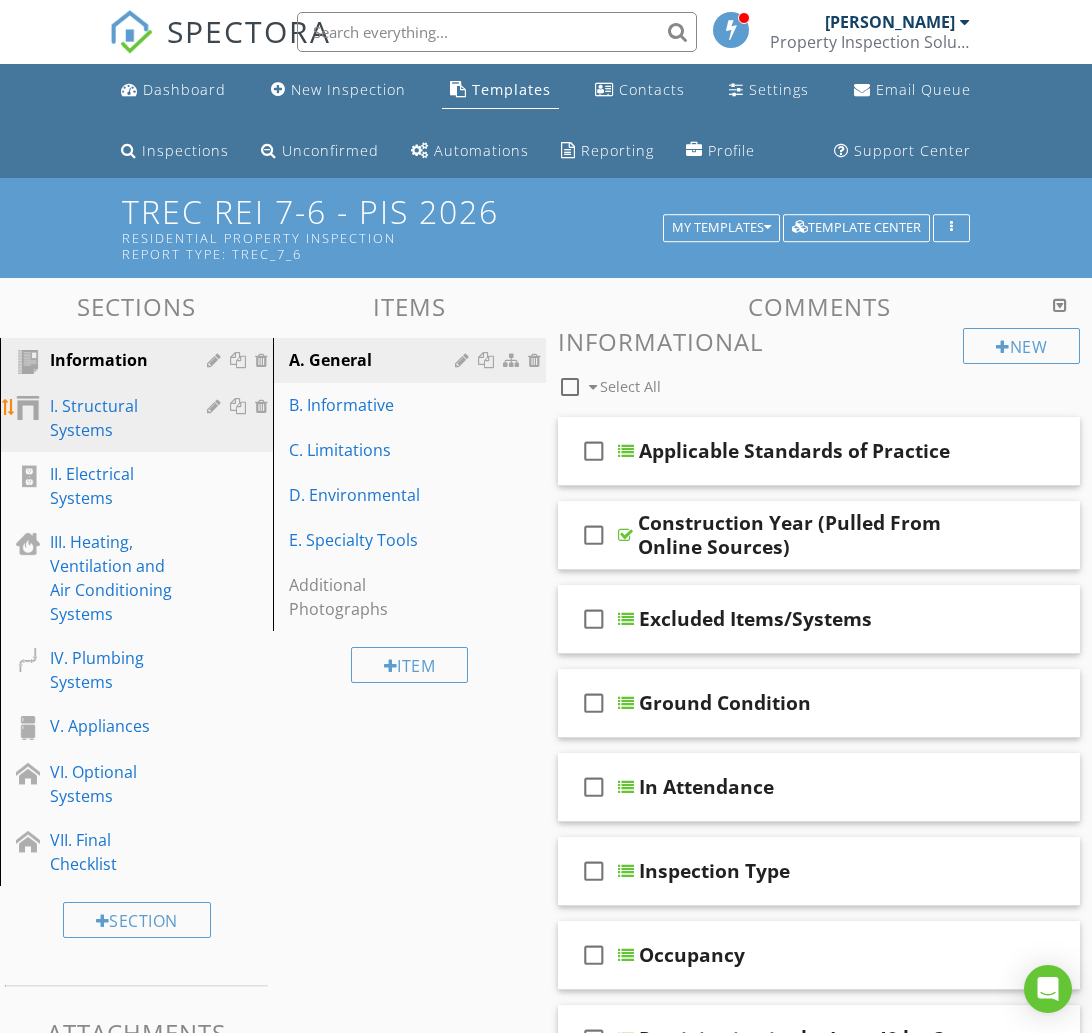 click on "I. Structural Systems" at bounding box center (114, 418) 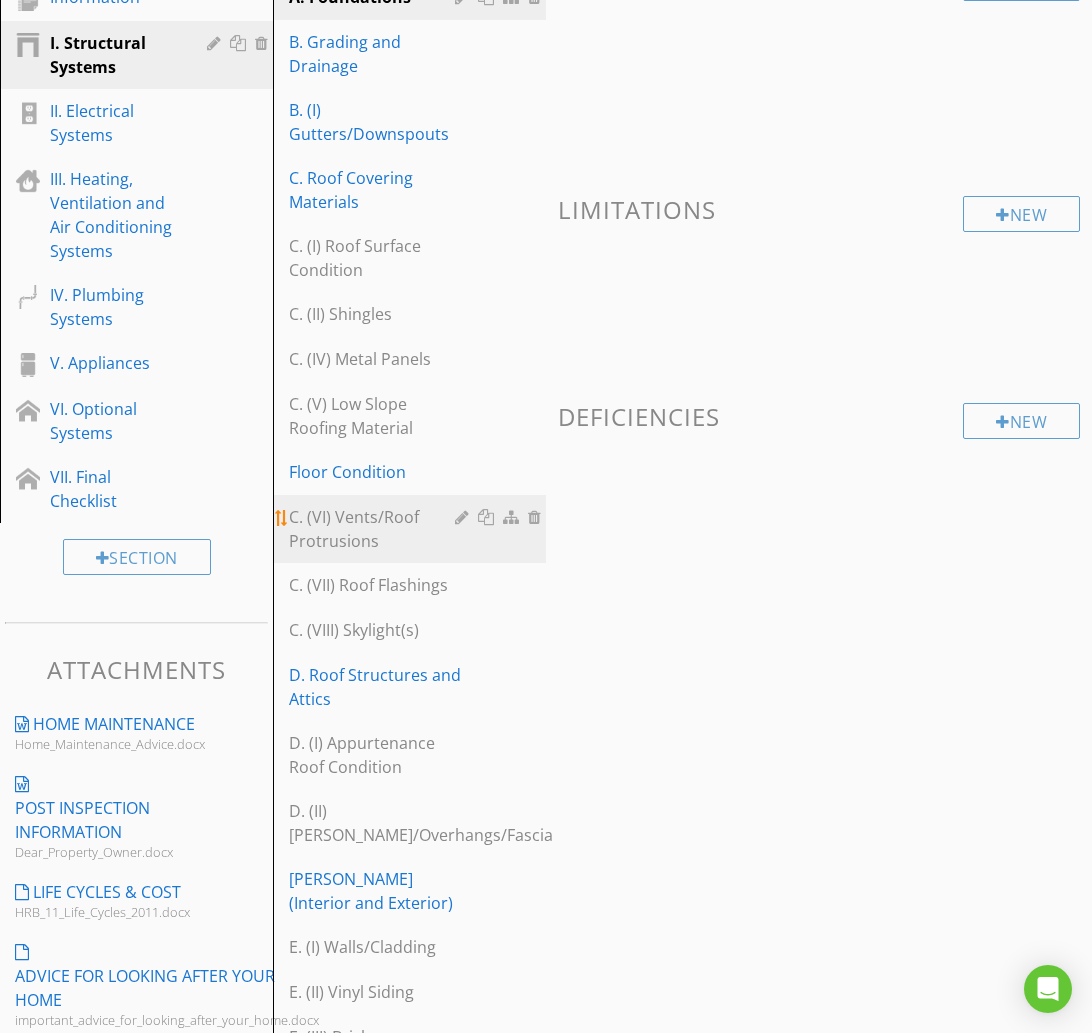 scroll, scrollTop: 385, scrollLeft: 0, axis: vertical 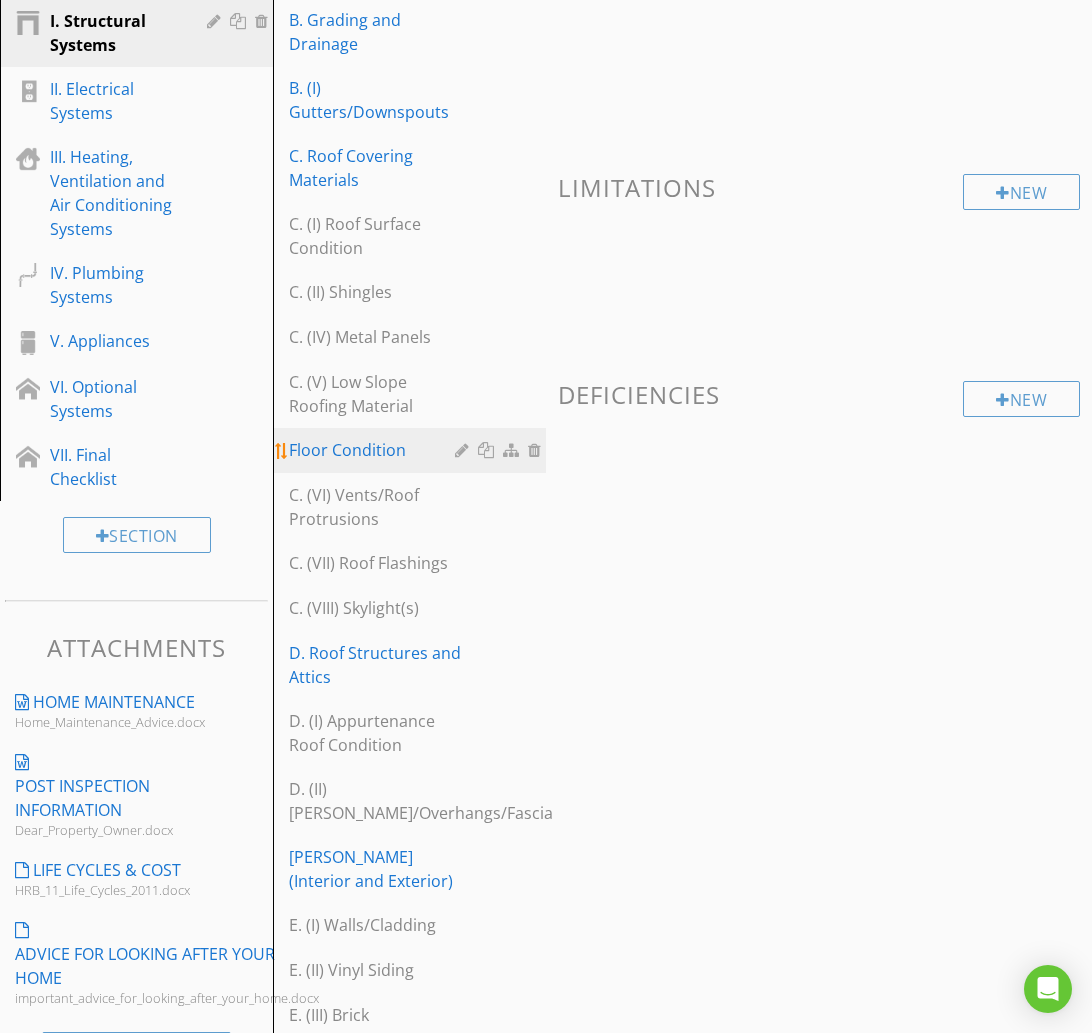 type 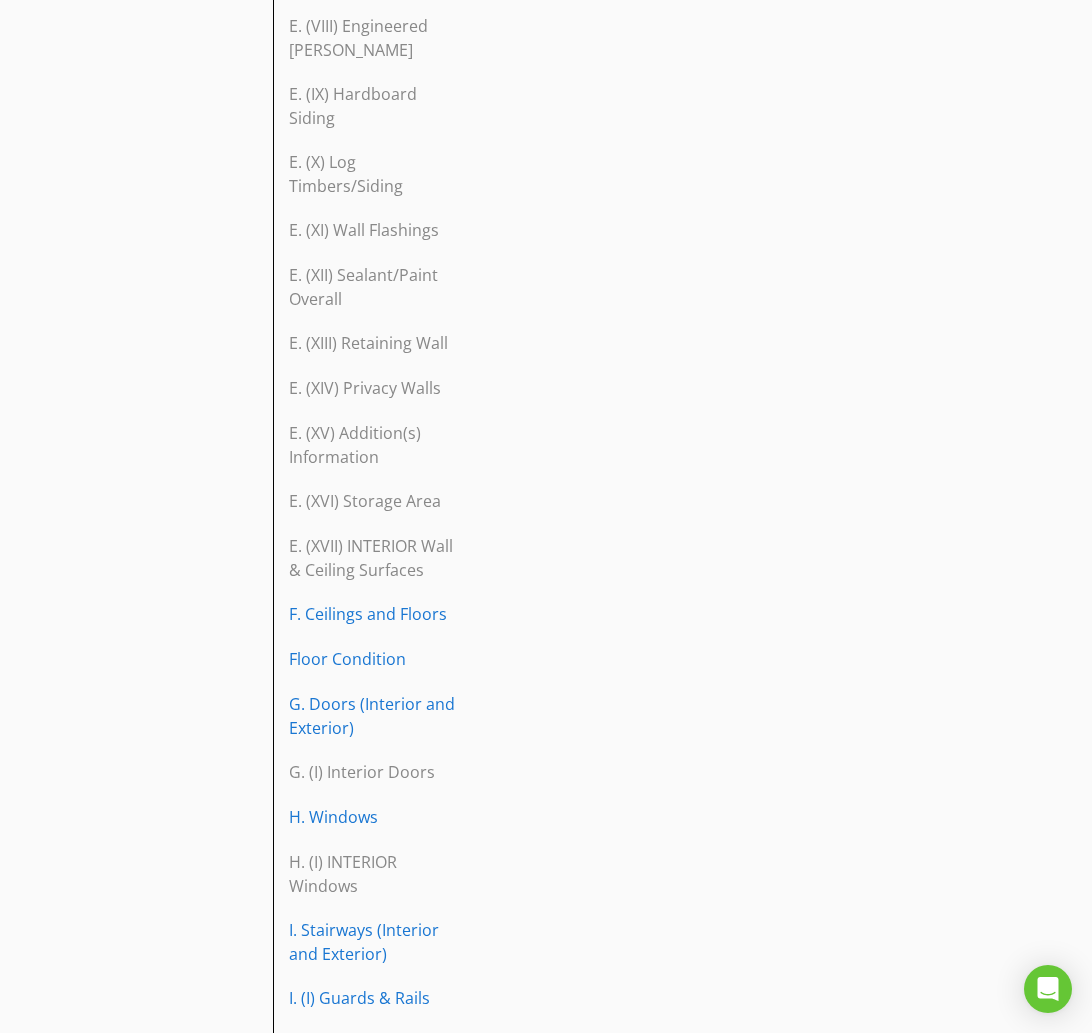 scroll, scrollTop: 1576, scrollLeft: 0, axis: vertical 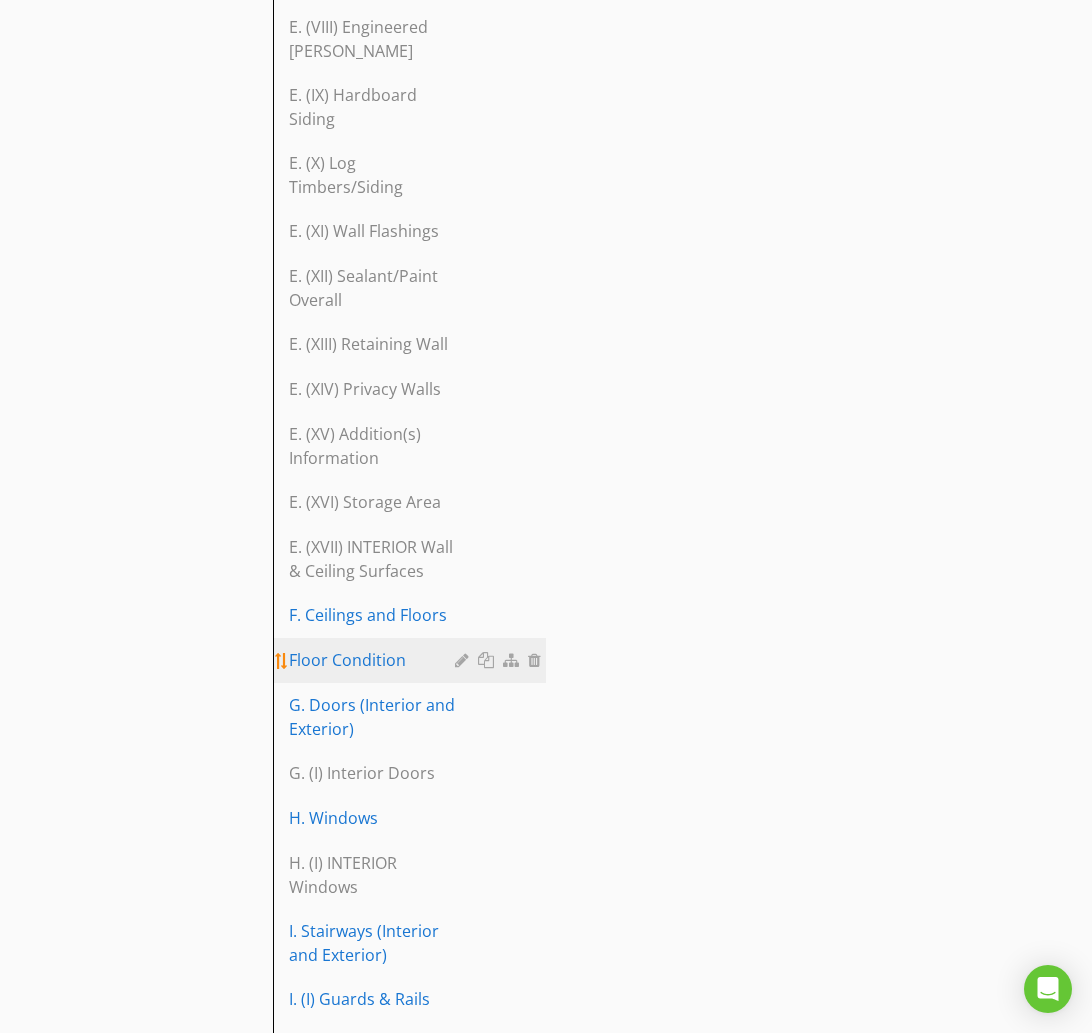 click on "Floor Condition" at bounding box center (375, 660) 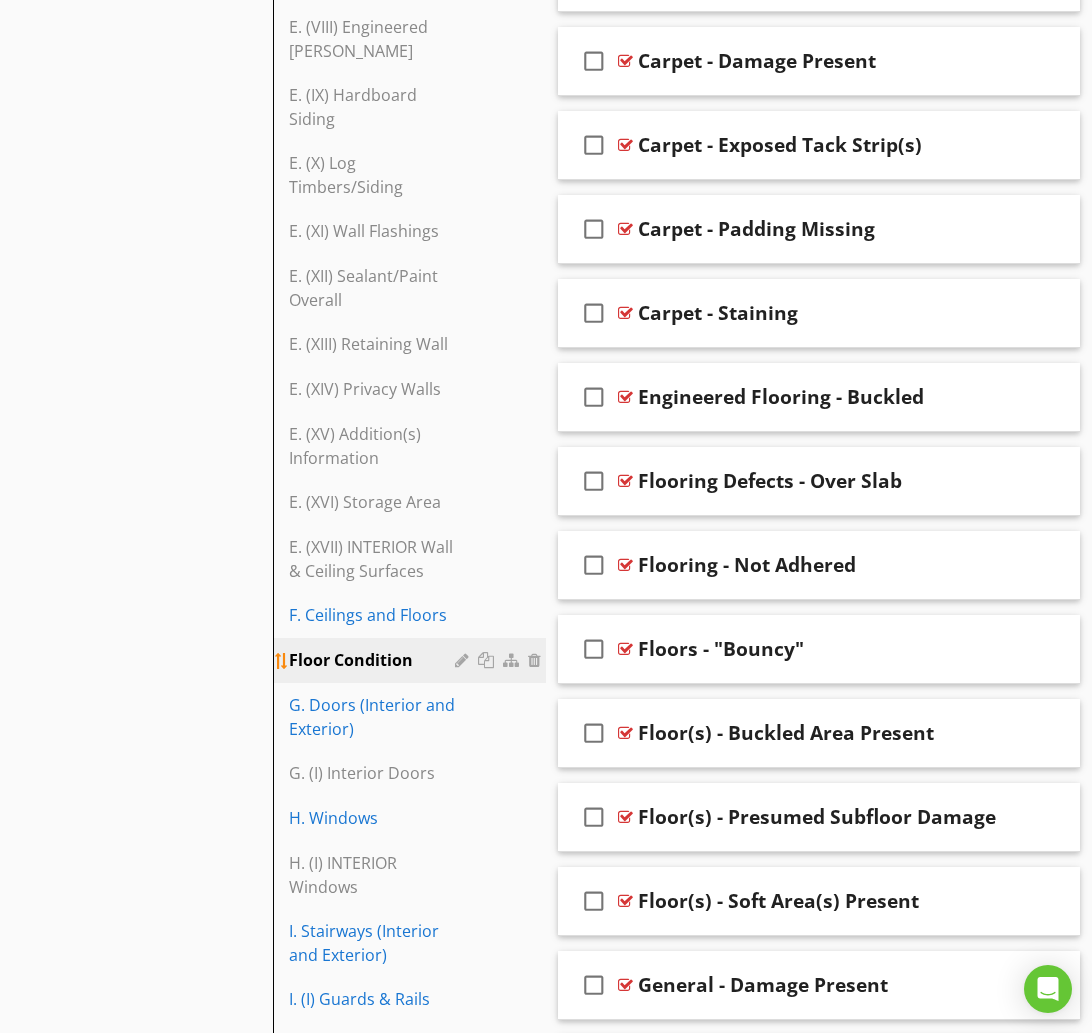 click at bounding box center [464, 660] 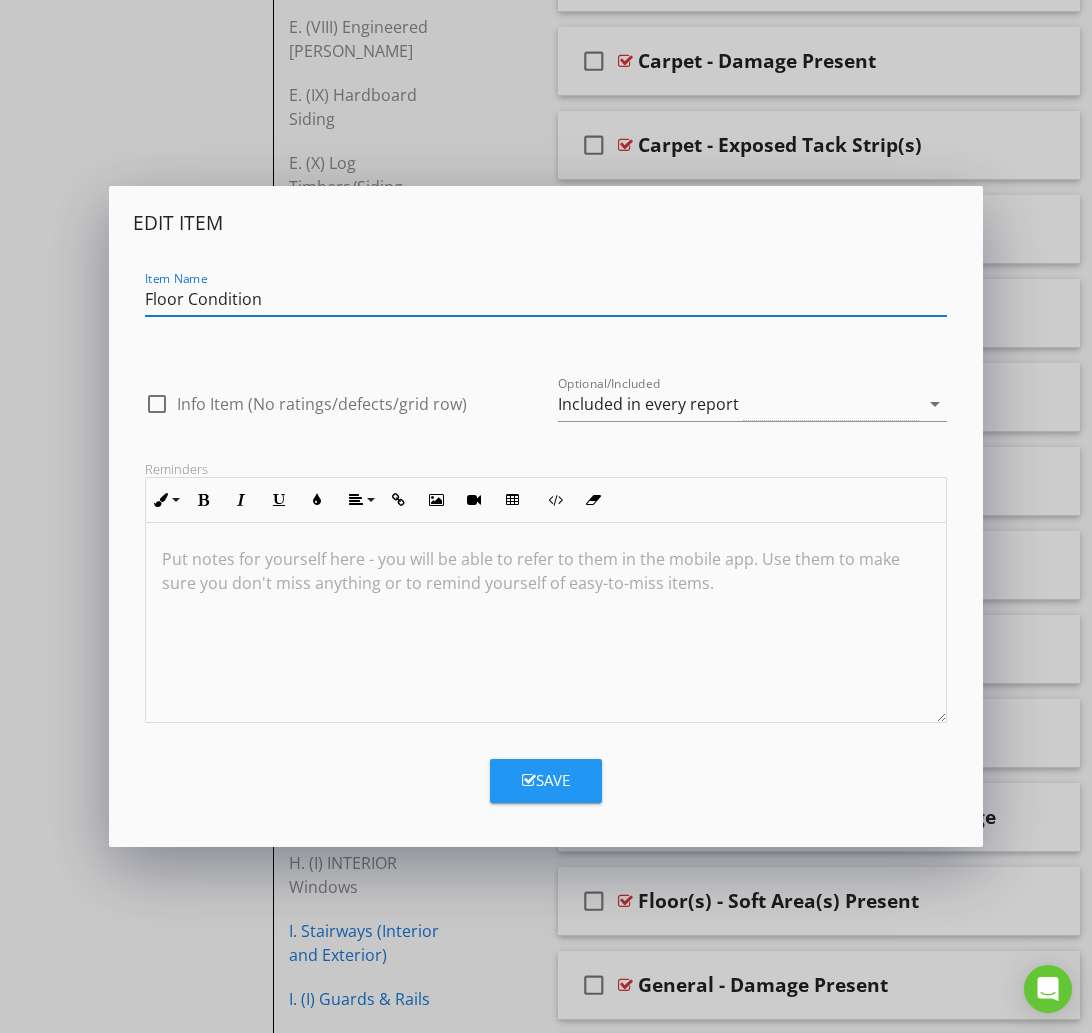 click on "Floor Condition" at bounding box center [546, 299] 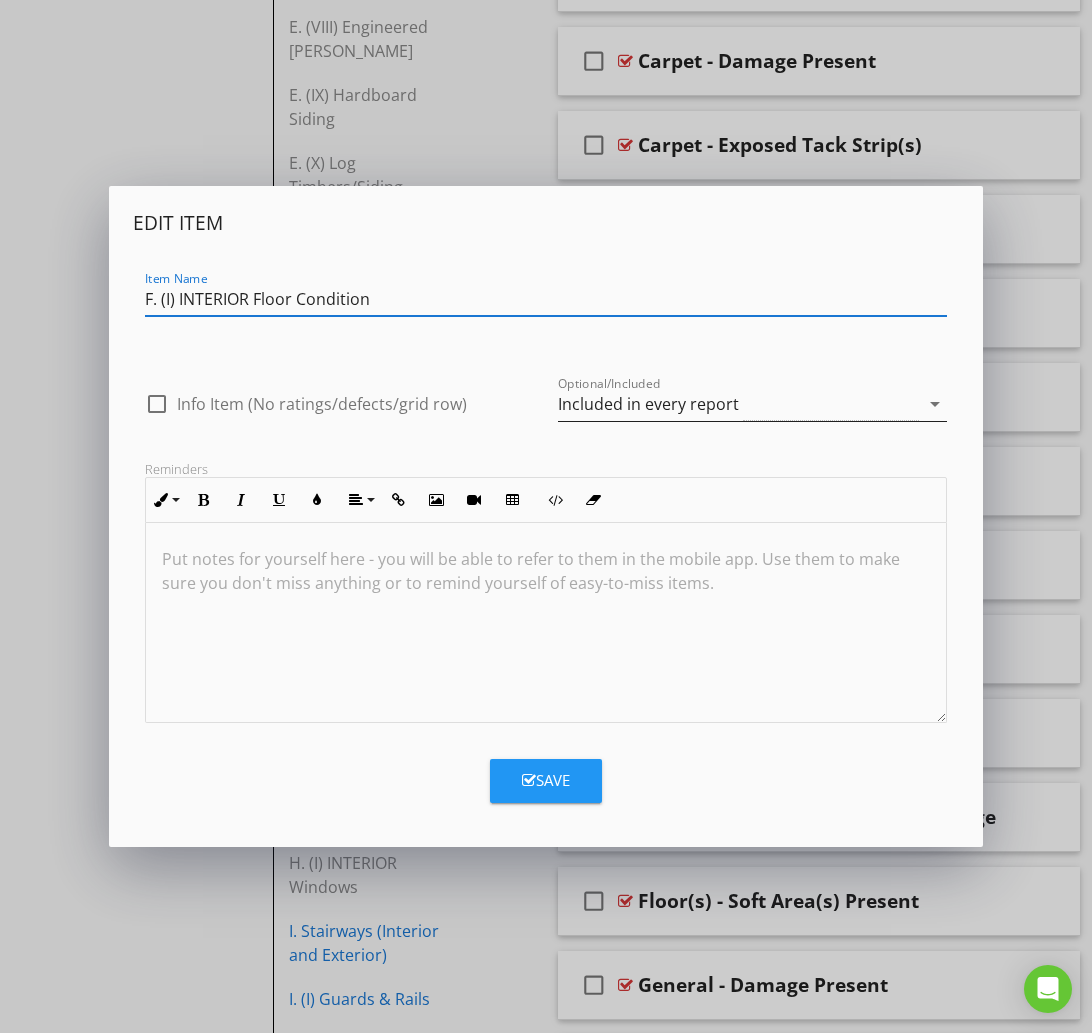 type on "F. (I) INTERIOR Floor Condition" 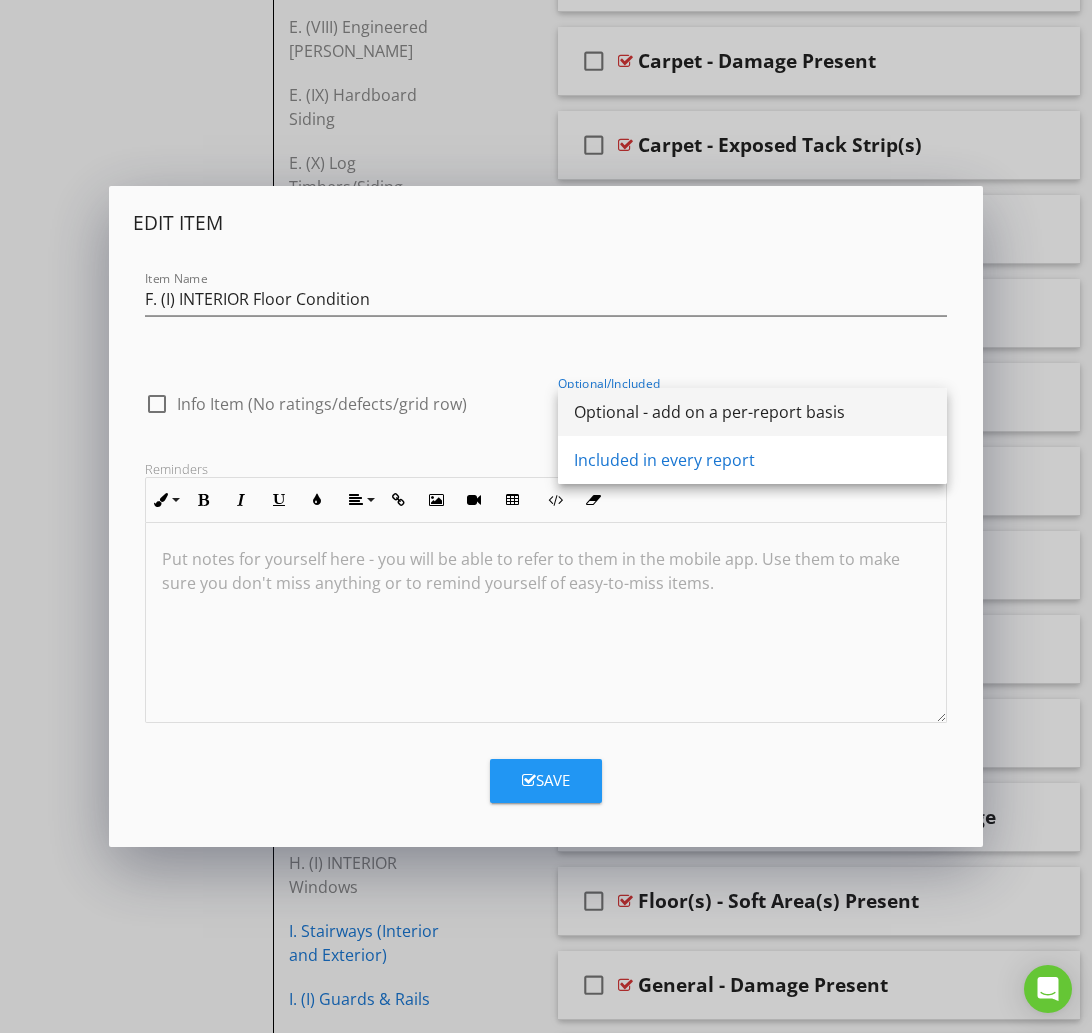 click on "Optional - add on a per-report basis" at bounding box center [752, 412] 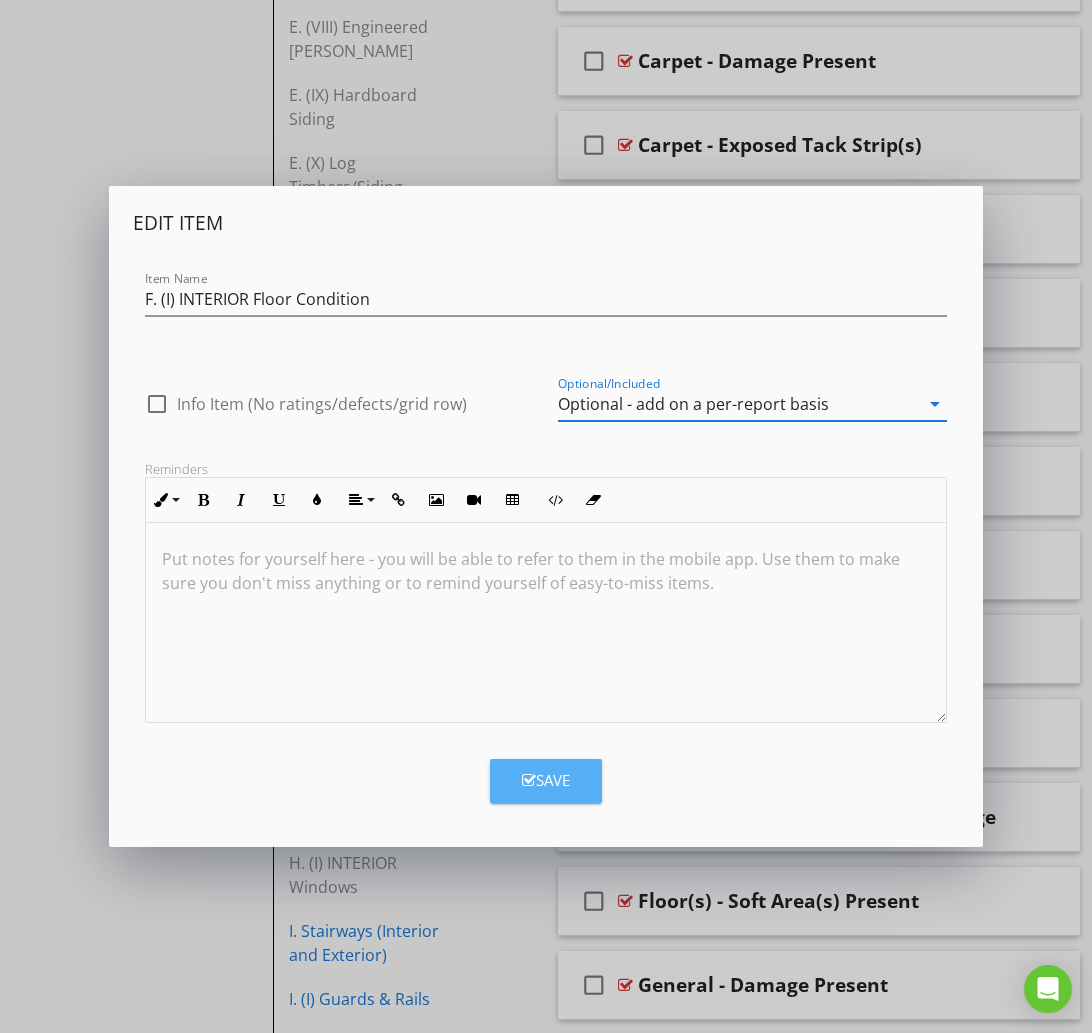 click at bounding box center [529, 780] 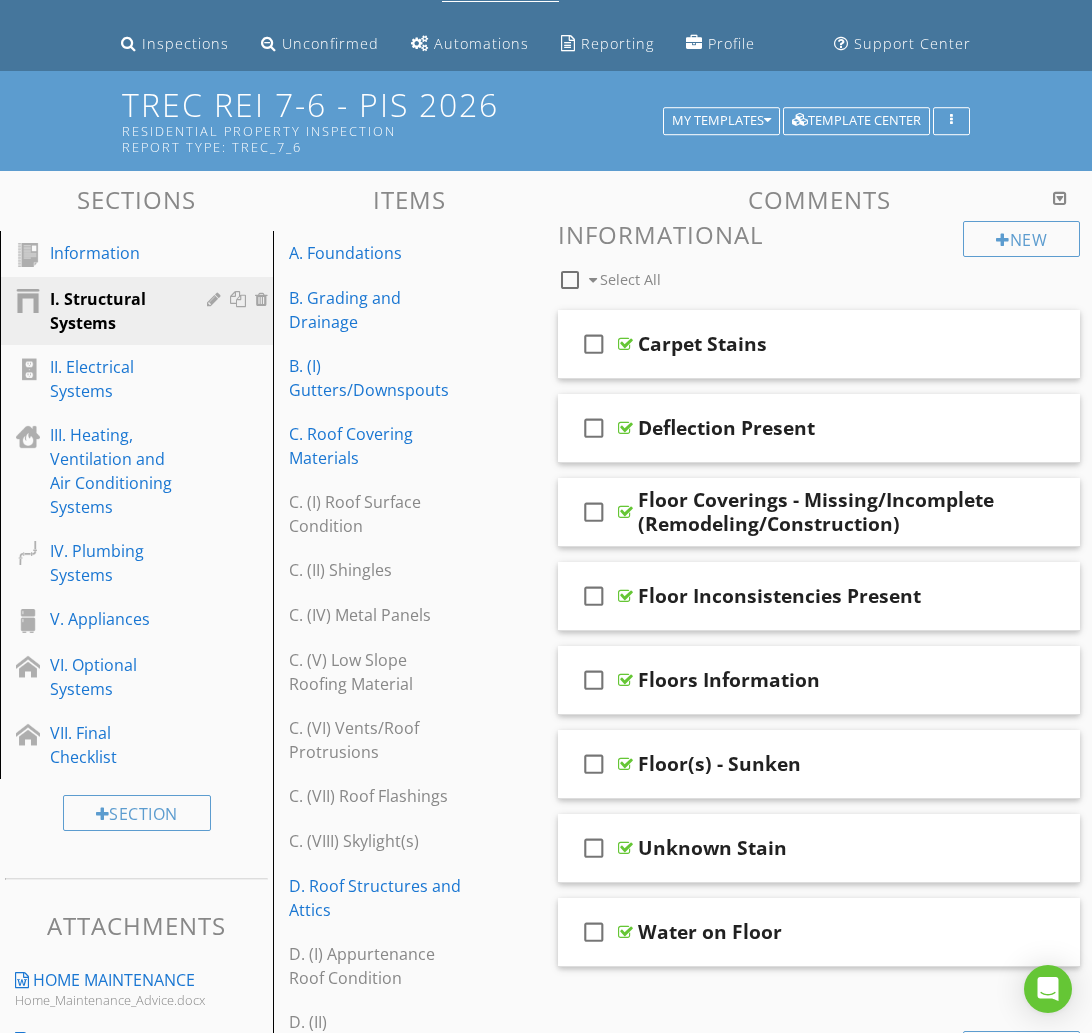 scroll, scrollTop: 0, scrollLeft: 0, axis: both 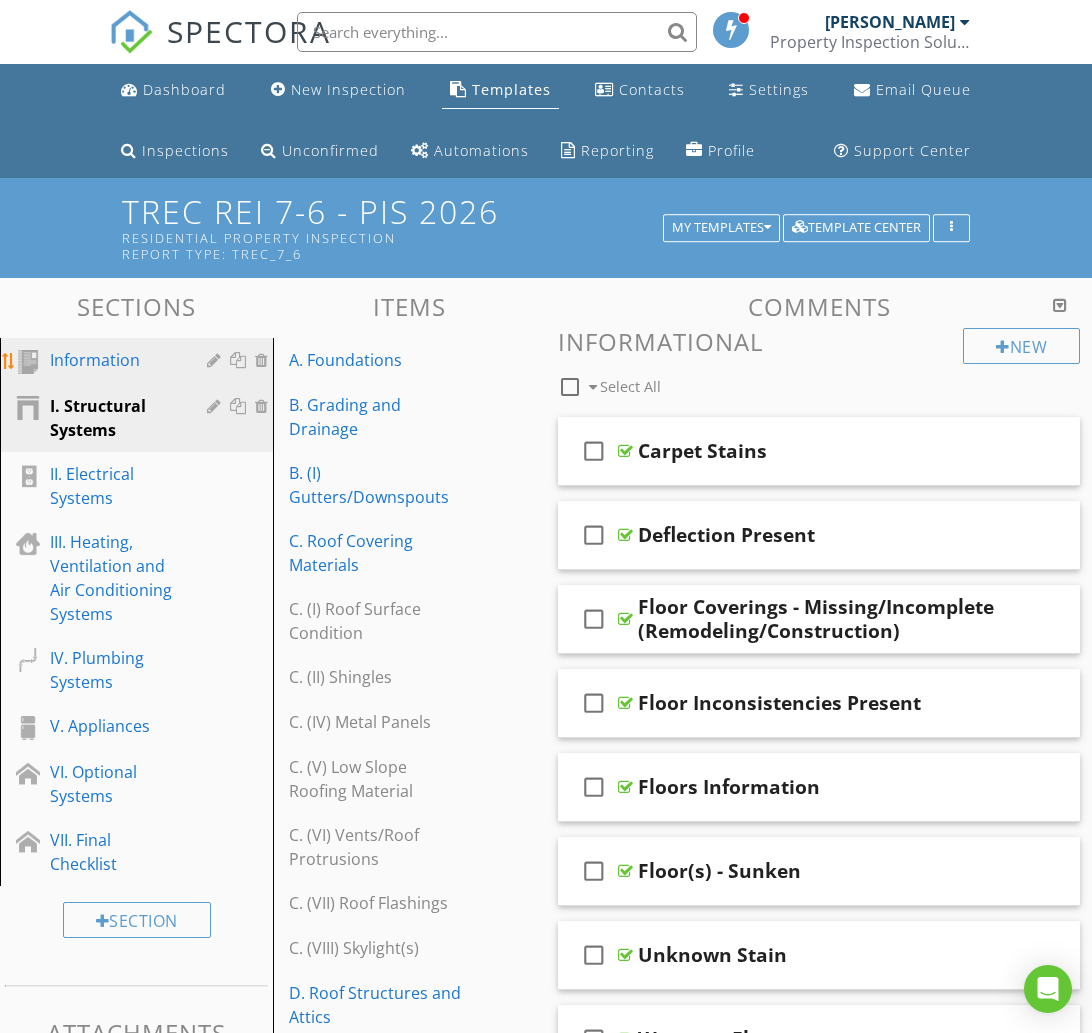 click on "Information" at bounding box center (114, 360) 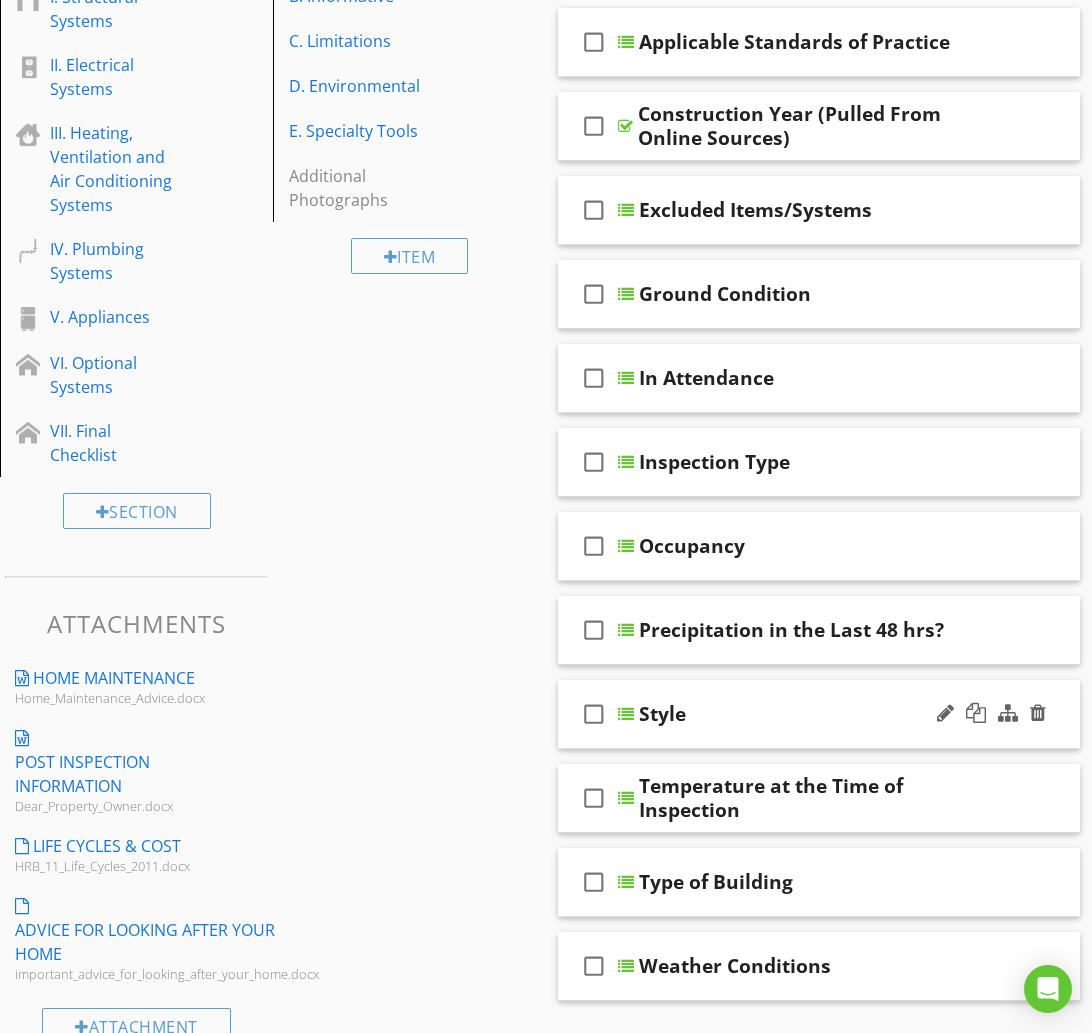 scroll, scrollTop: 0, scrollLeft: 0, axis: both 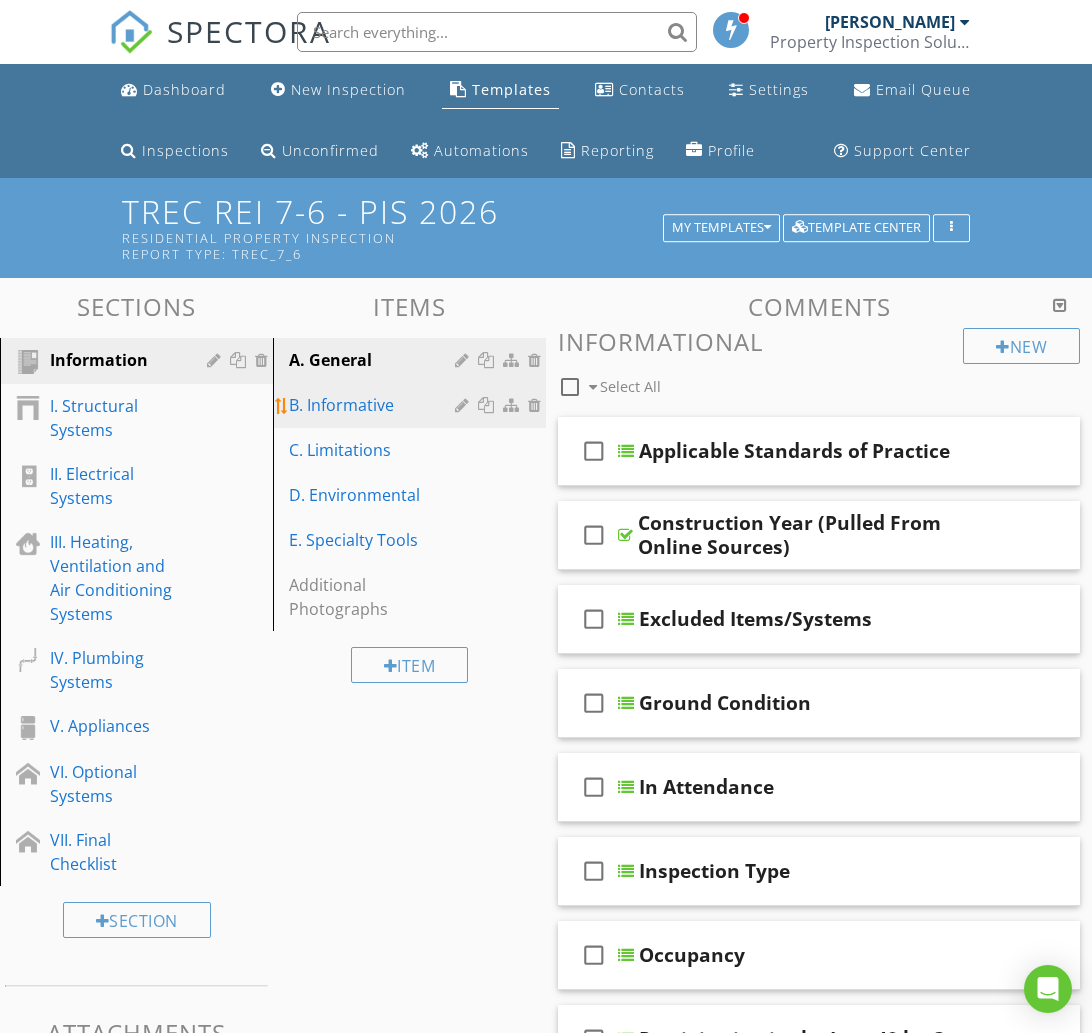 click on "B. Informative" at bounding box center (375, 405) 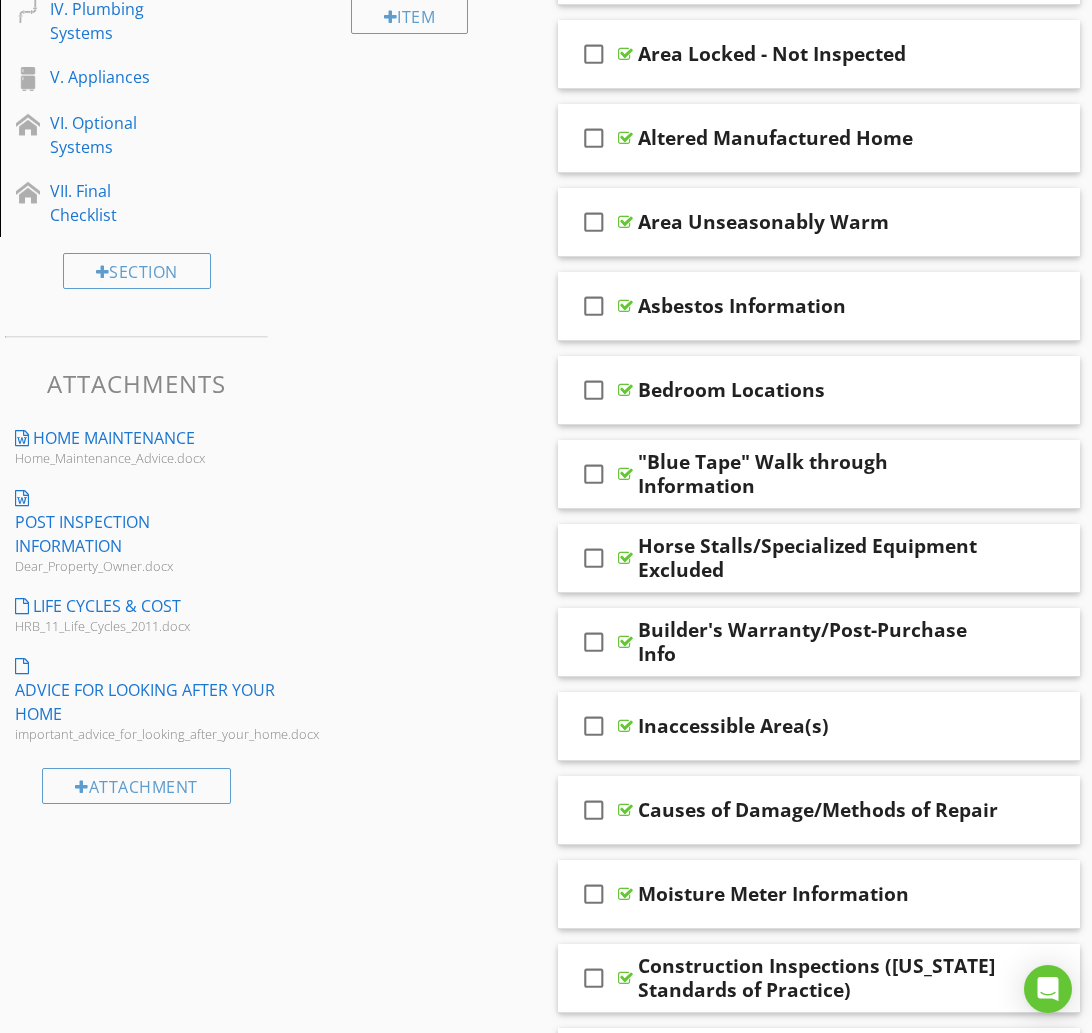 scroll, scrollTop: 0, scrollLeft: 0, axis: both 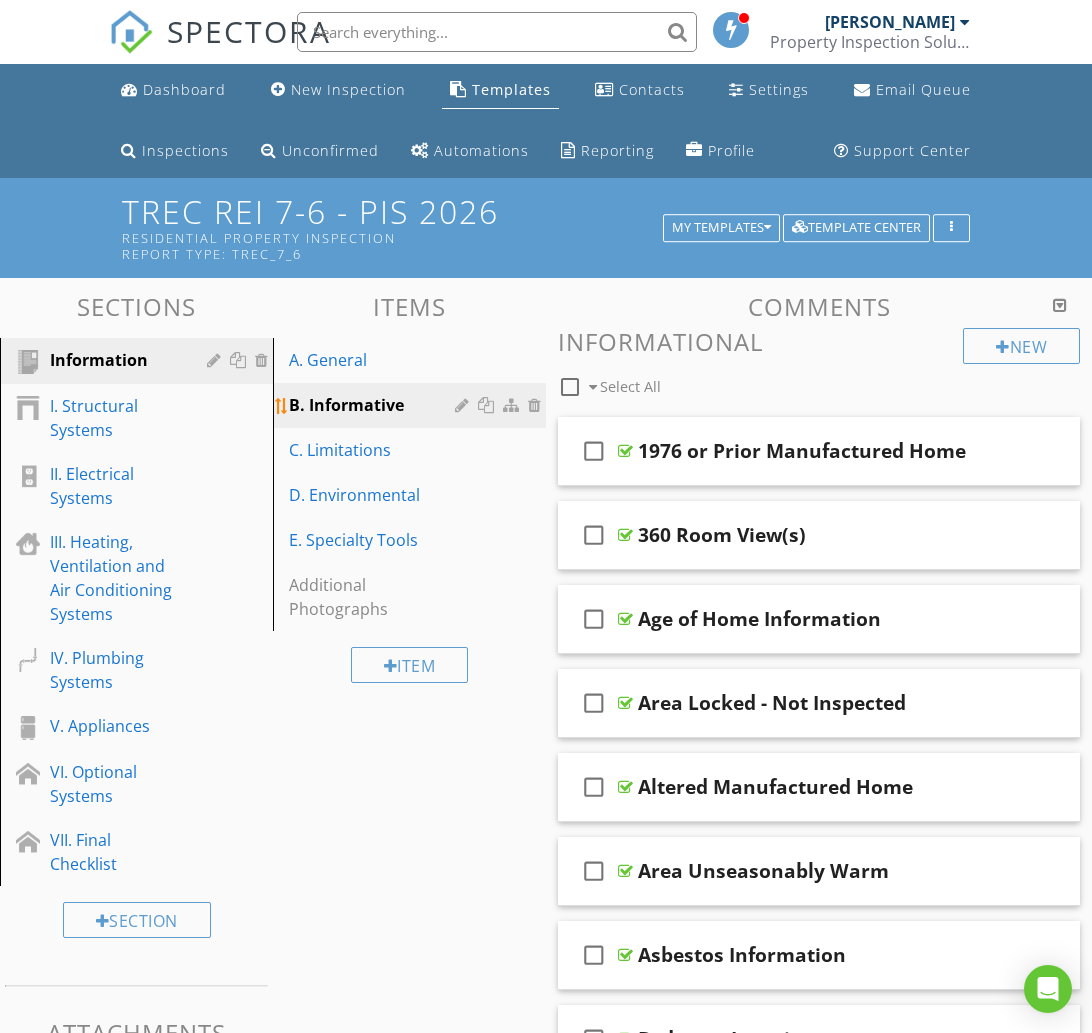click on "B. Informative" at bounding box center [375, 405] 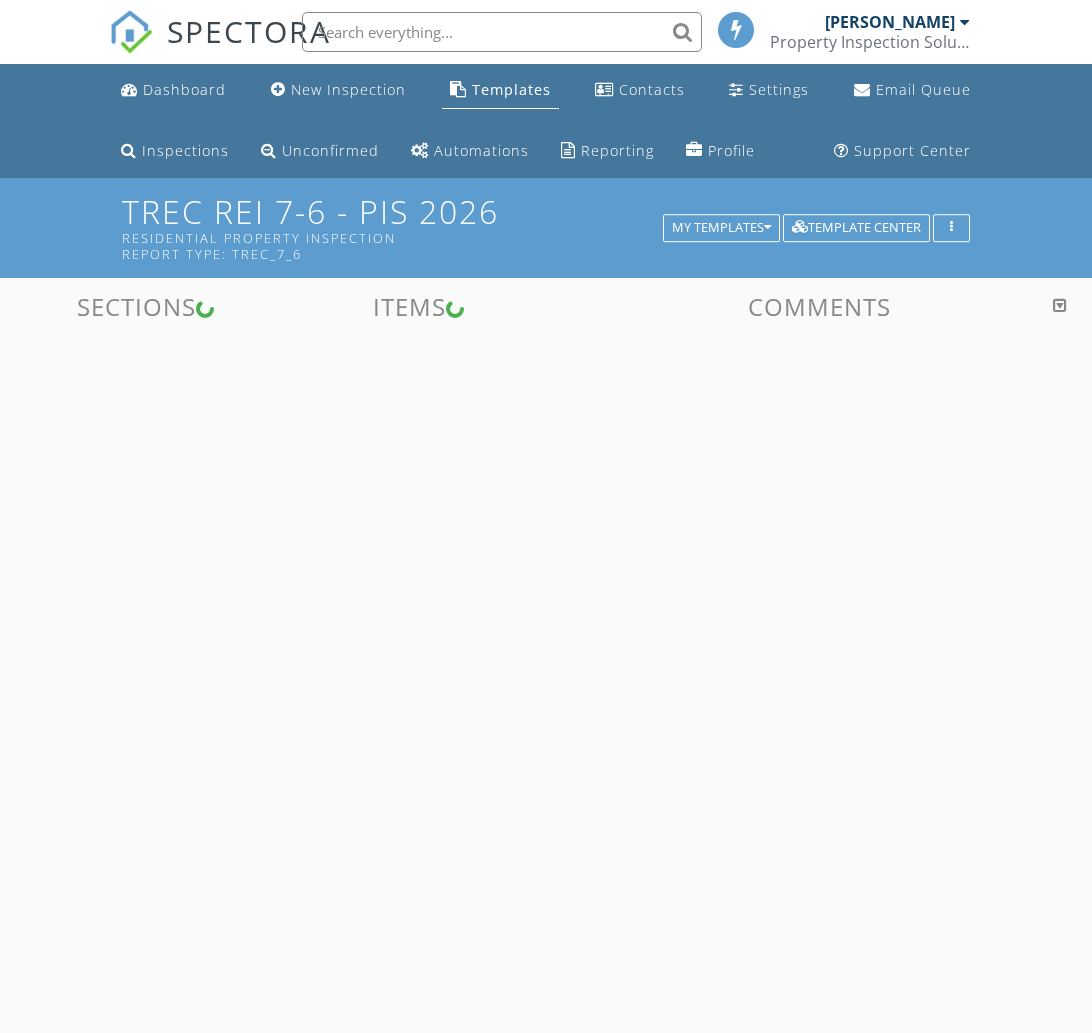 scroll, scrollTop: 0, scrollLeft: 0, axis: both 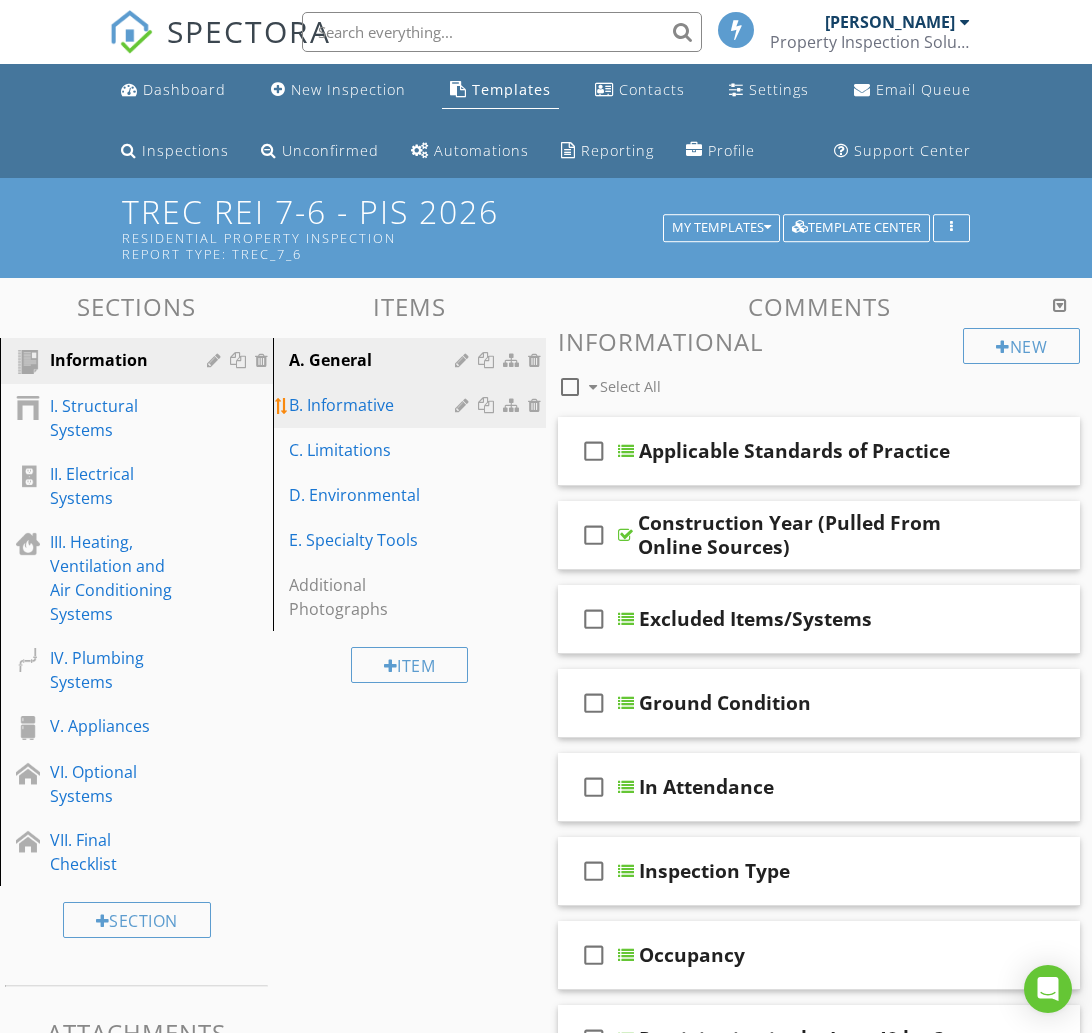 click on "B. Informative" at bounding box center [375, 405] 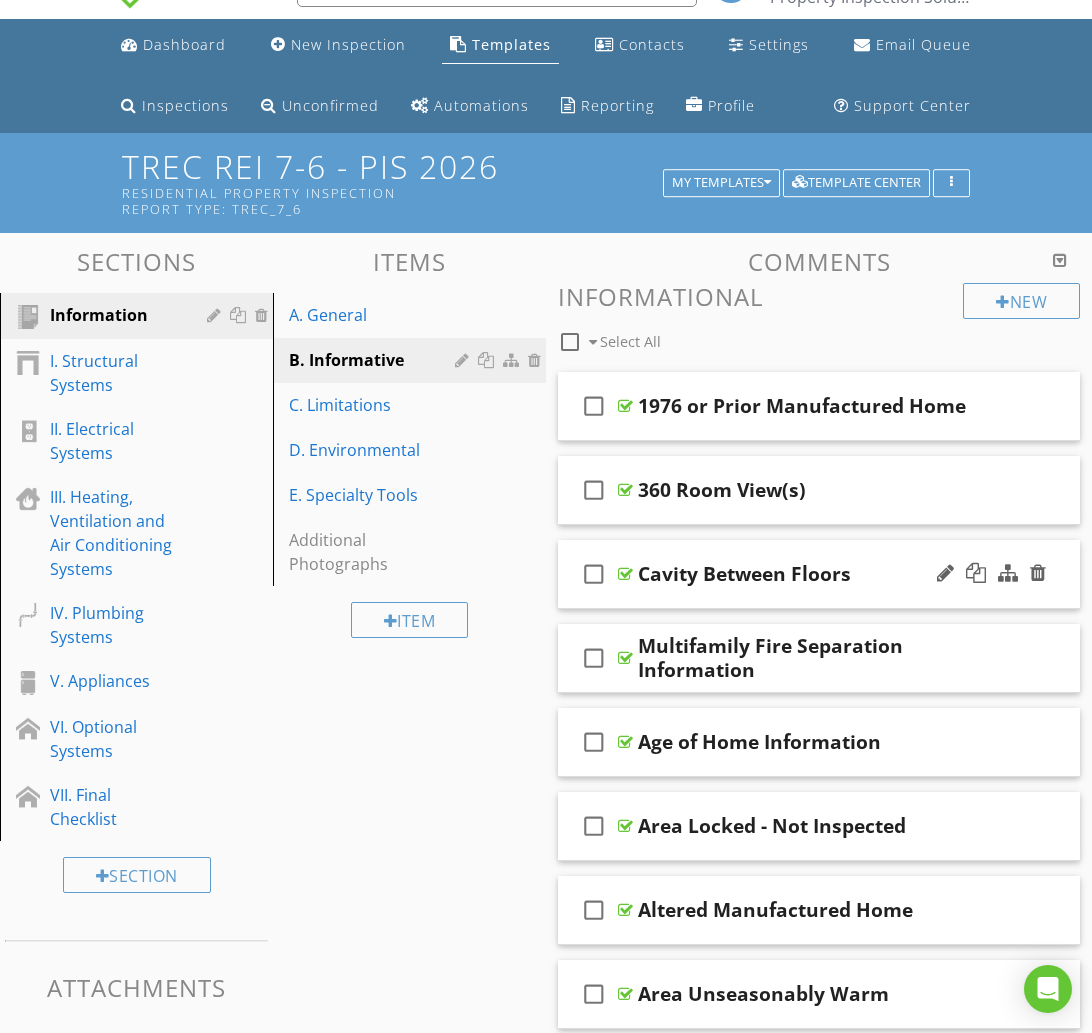 scroll, scrollTop: 53, scrollLeft: 0, axis: vertical 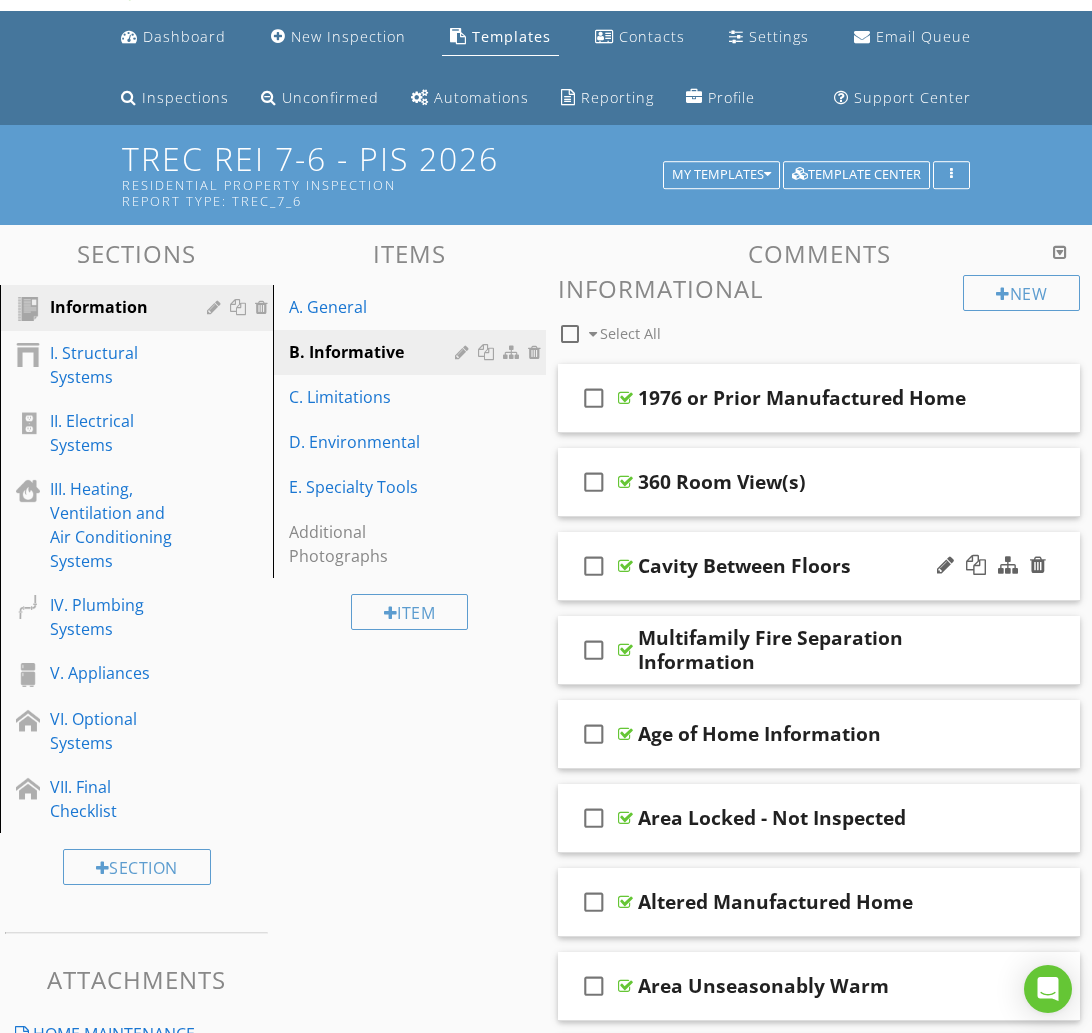 click on "check_box_outline_blank
Cavity Between Floors" at bounding box center (819, 566) 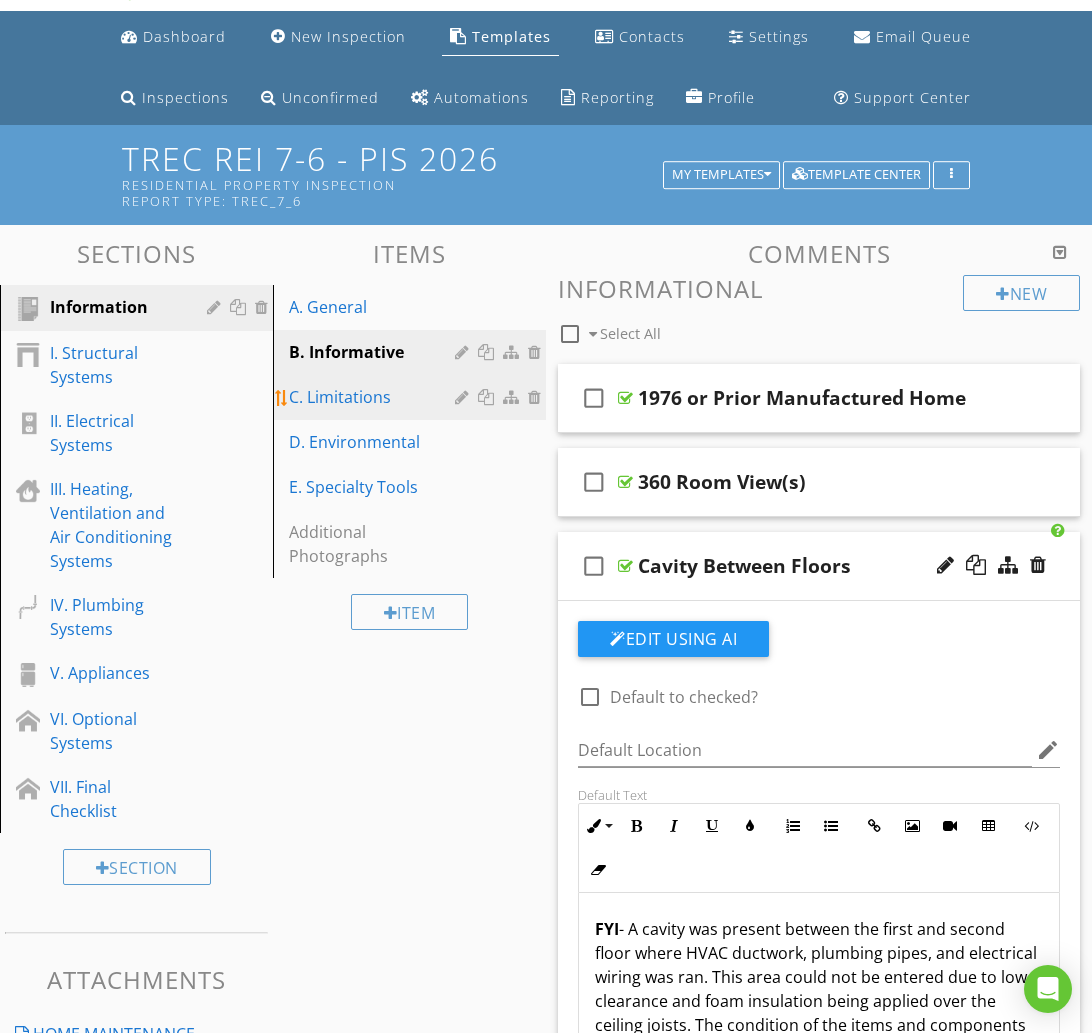 click on "C. Limitations" at bounding box center (375, 397) 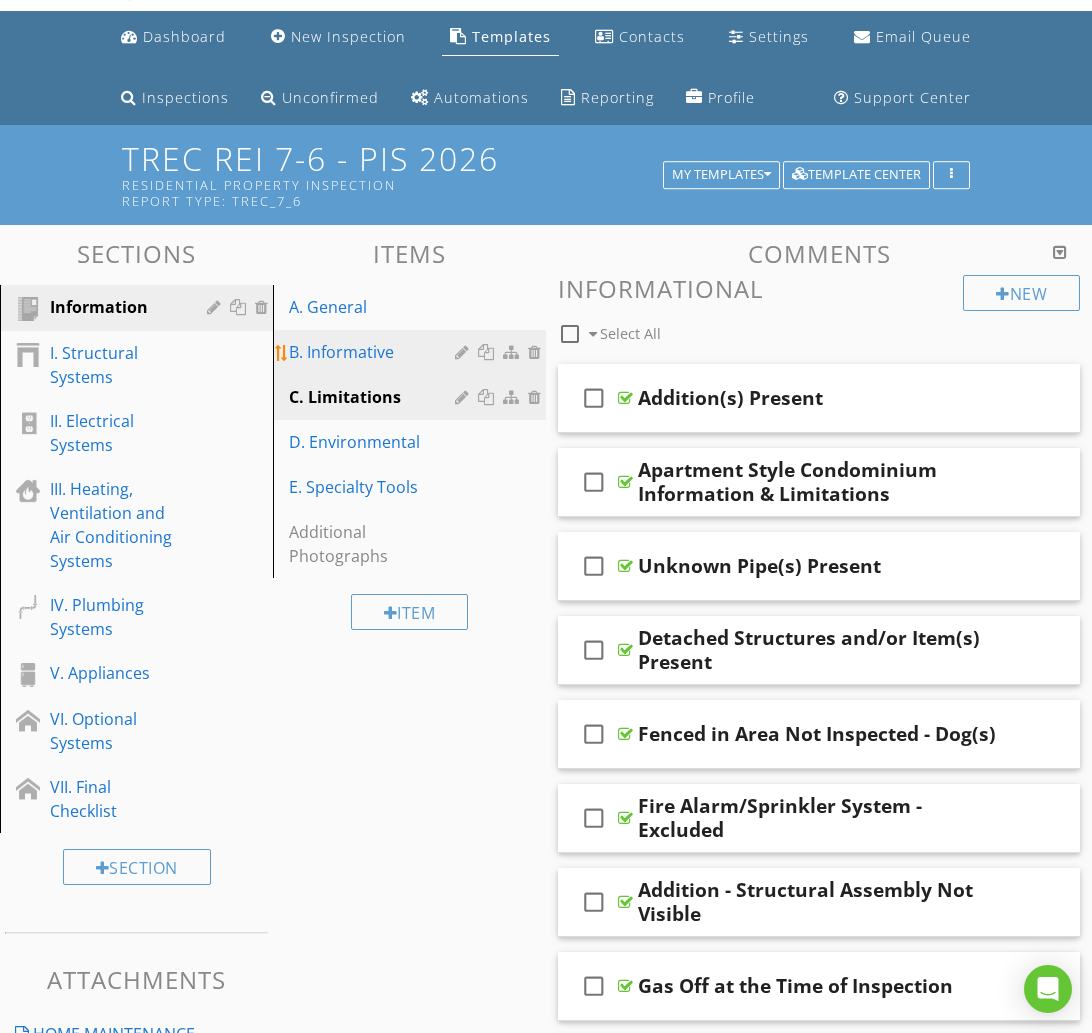 click on "B. Informative" at bounding box center (375, 352) 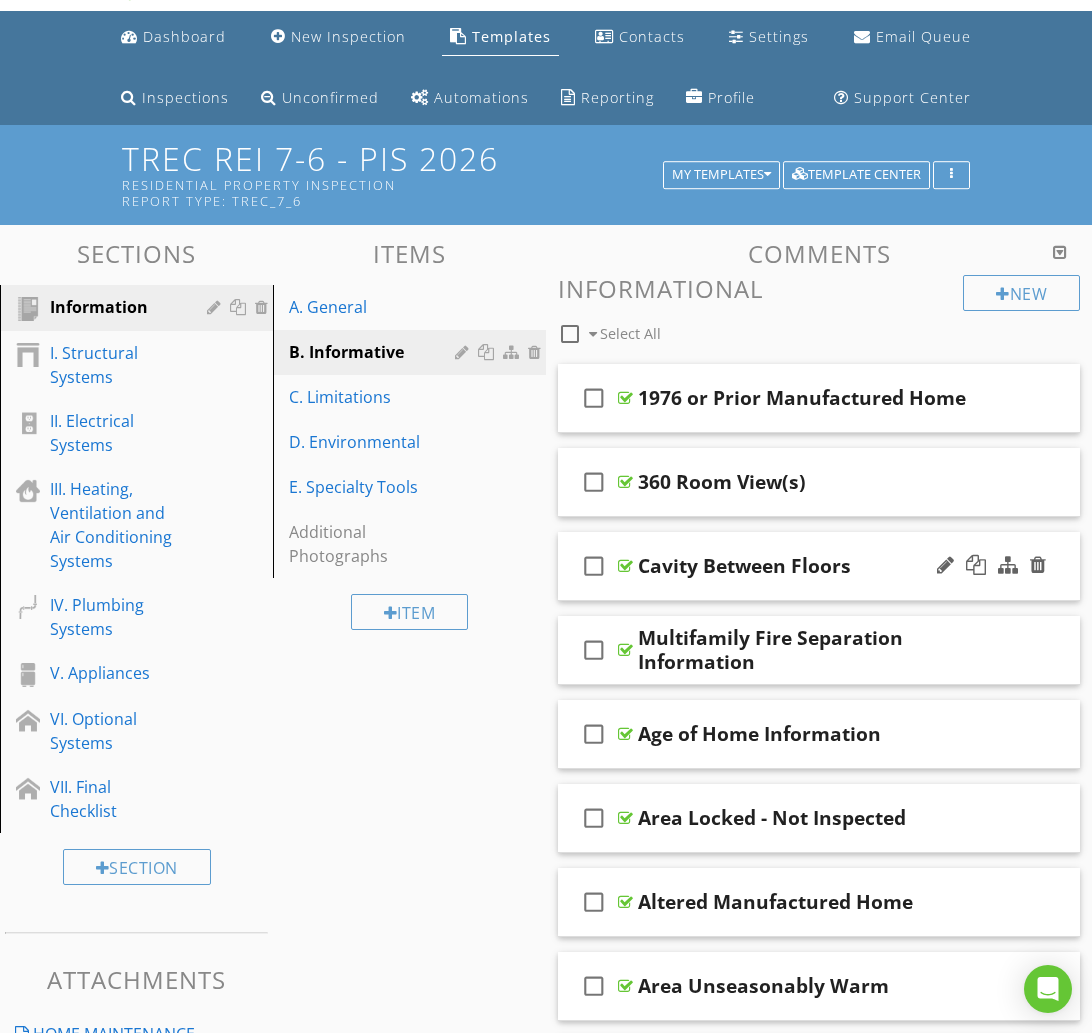 click on "check_box_outline_blank" at bounding box center [594, 566] 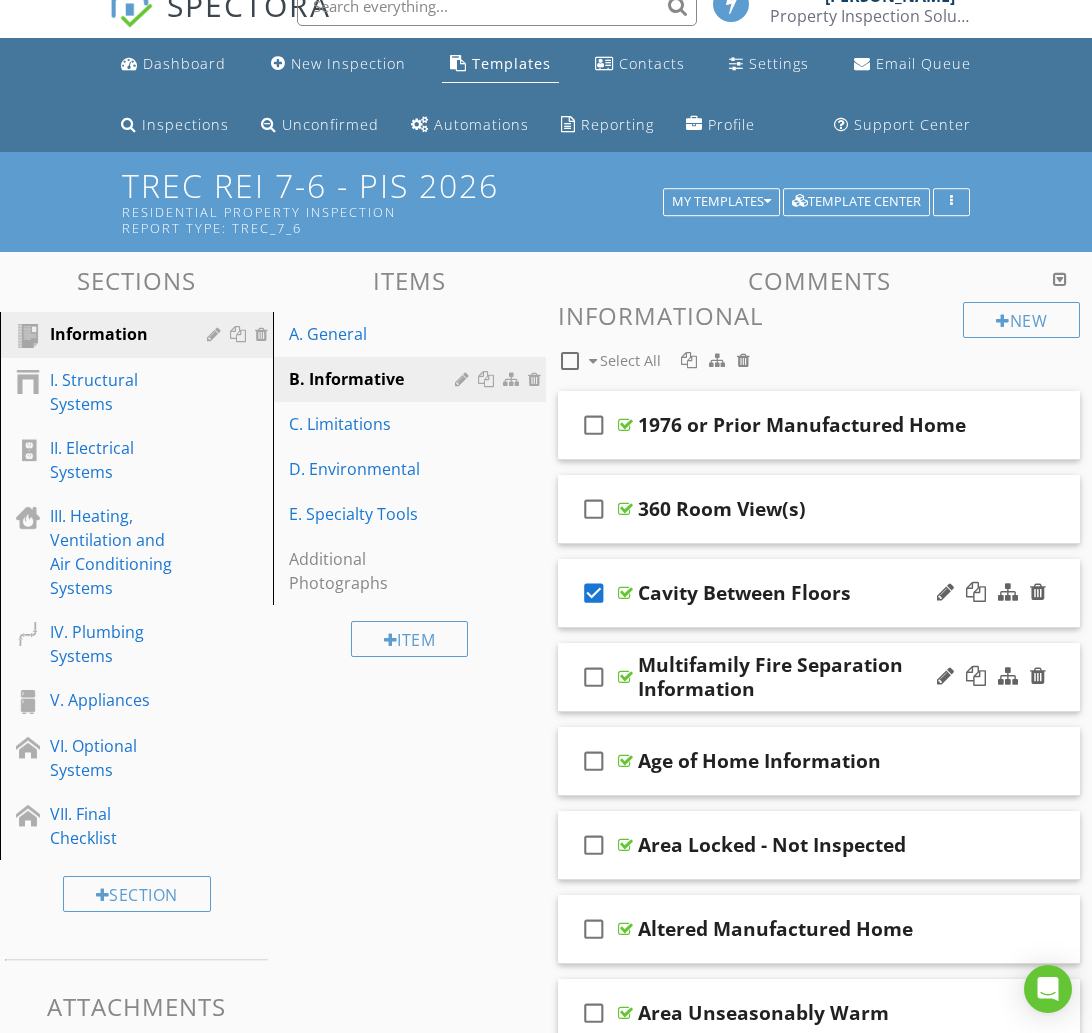 scroll, scrollTop: 0, scrollLeft: 0, axis: both 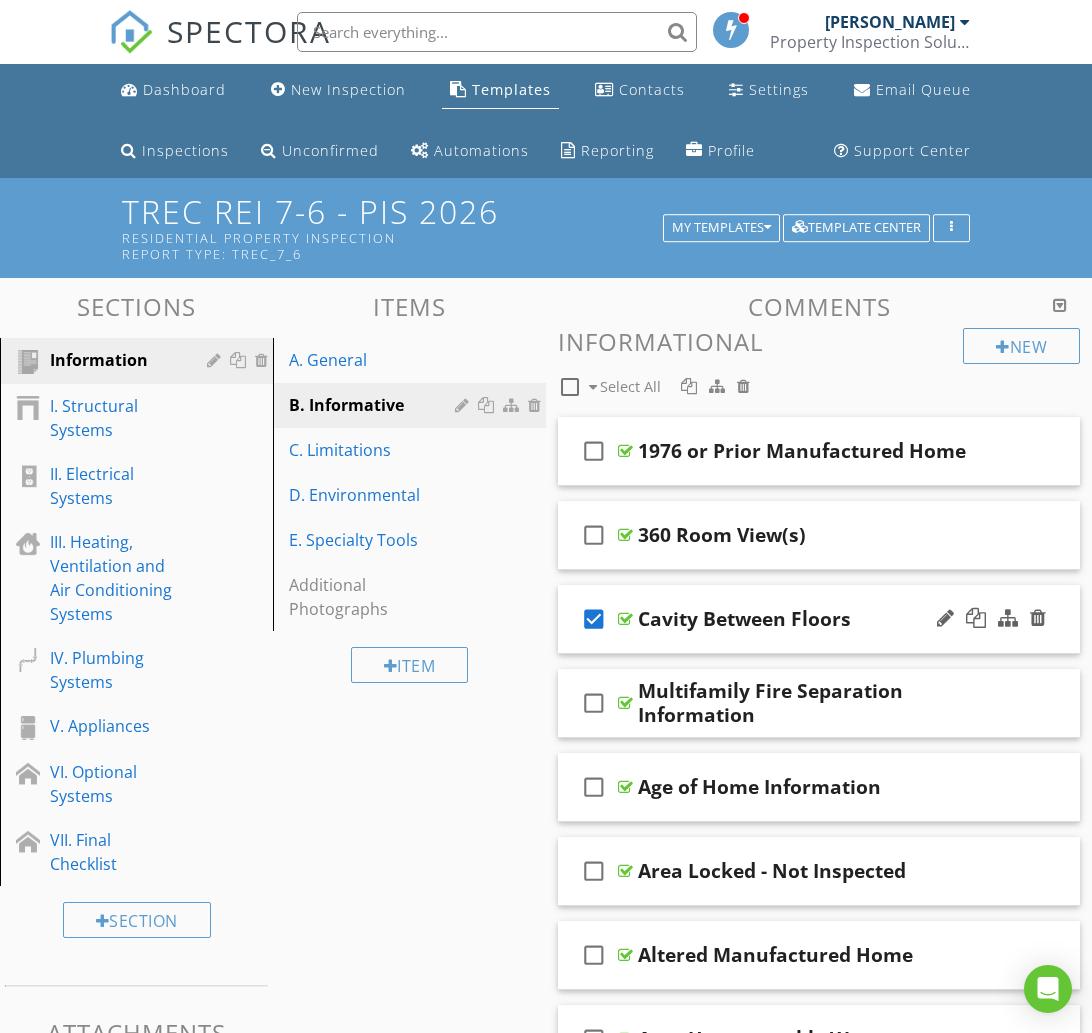 click at bounding box center (991, 619) 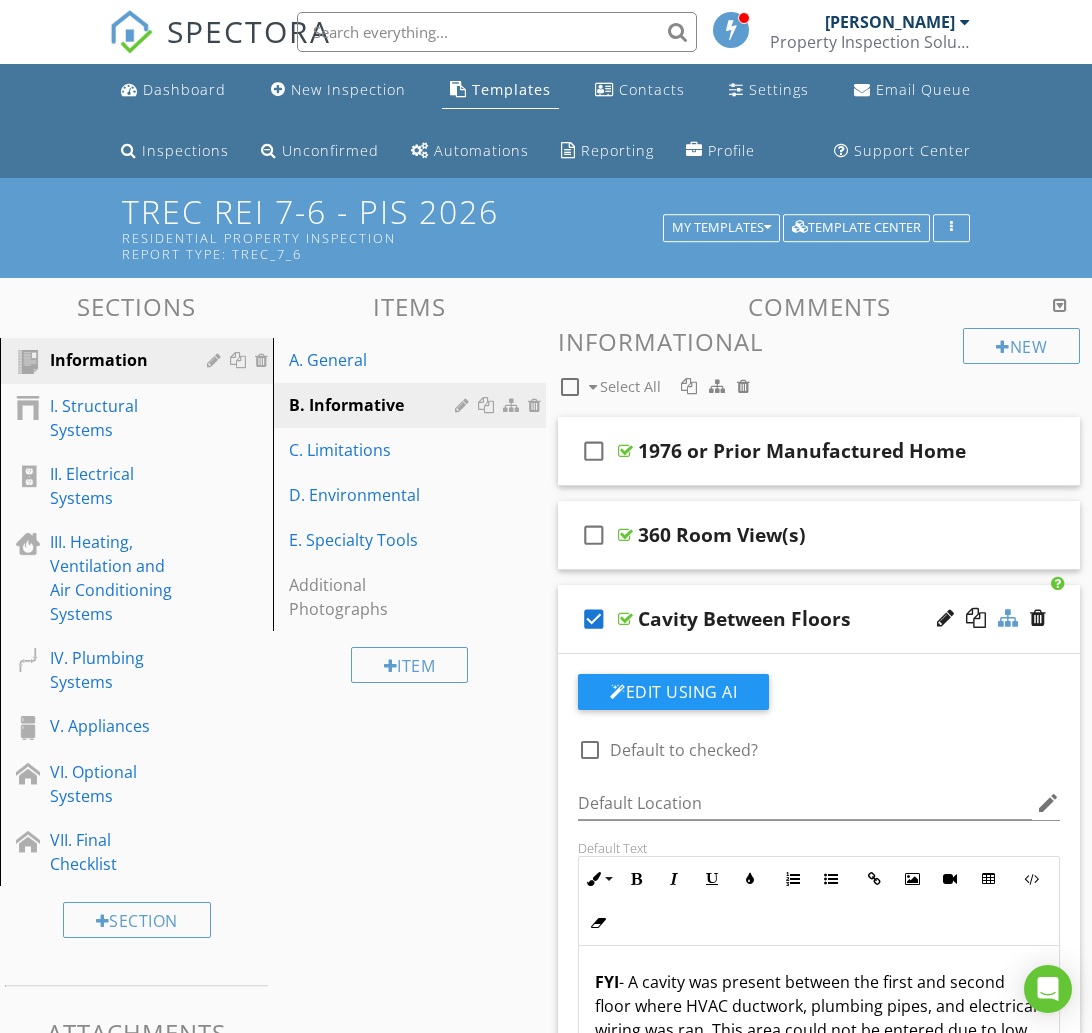 click at bounding box center [1008, 618] 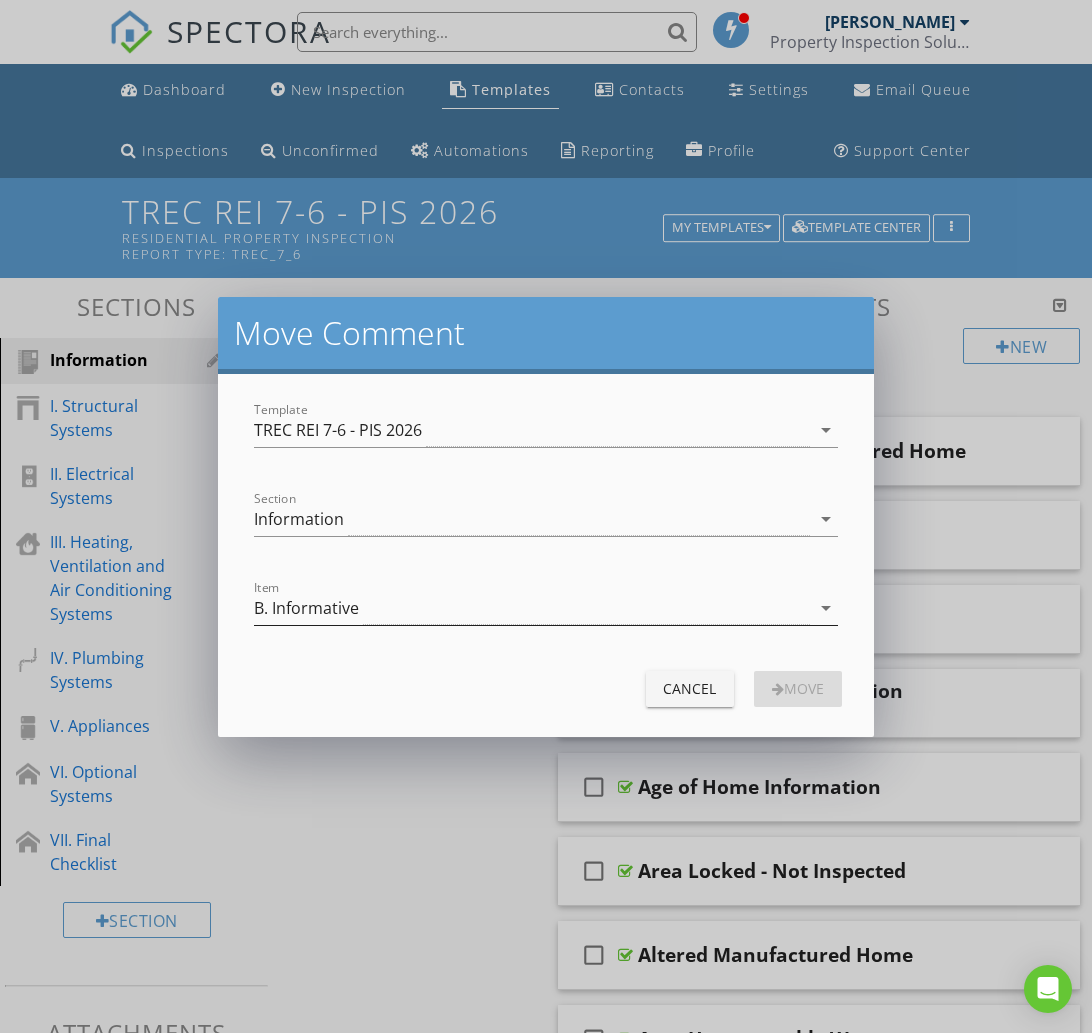 click on "B. Informative" at bounding box center (531, 608) 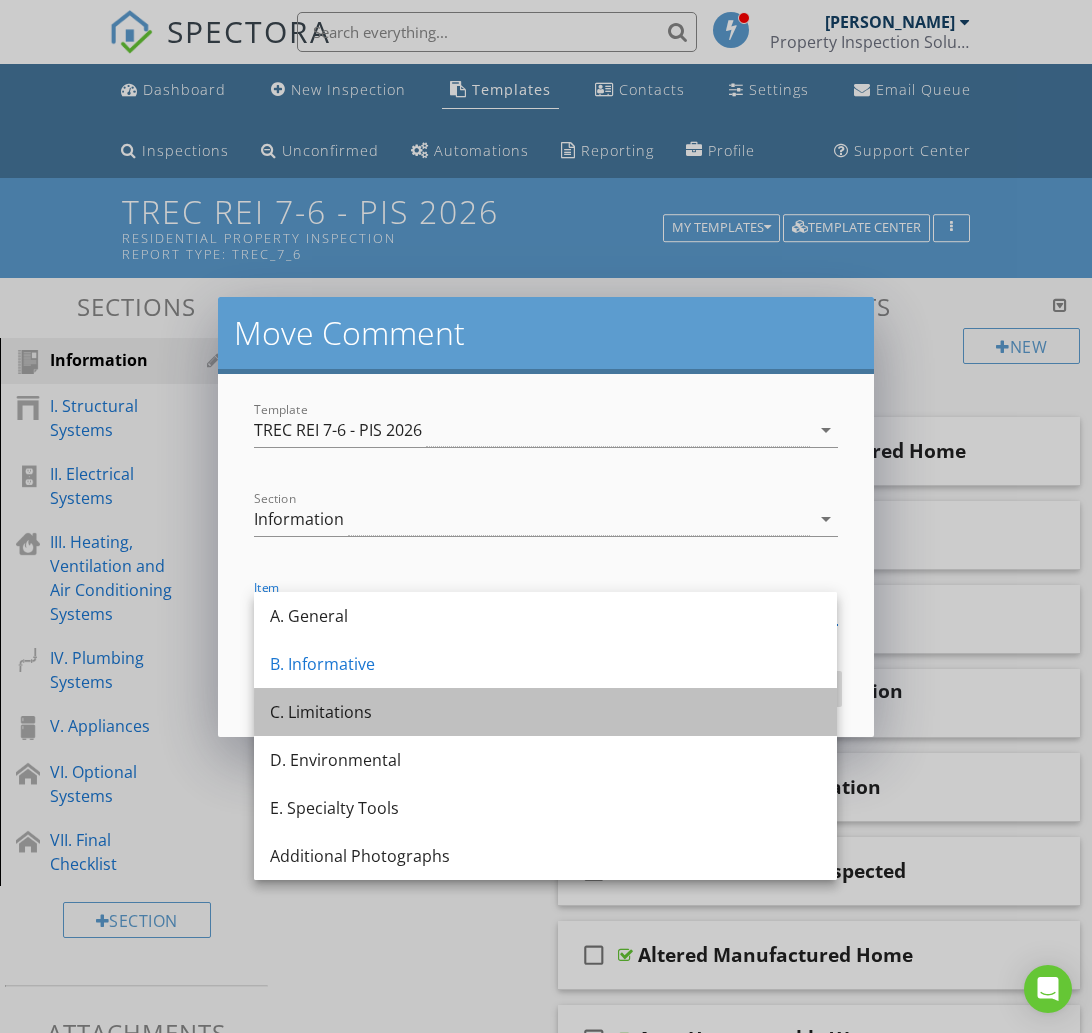 click on "C. Limitations" at bounding box center (545, 712) 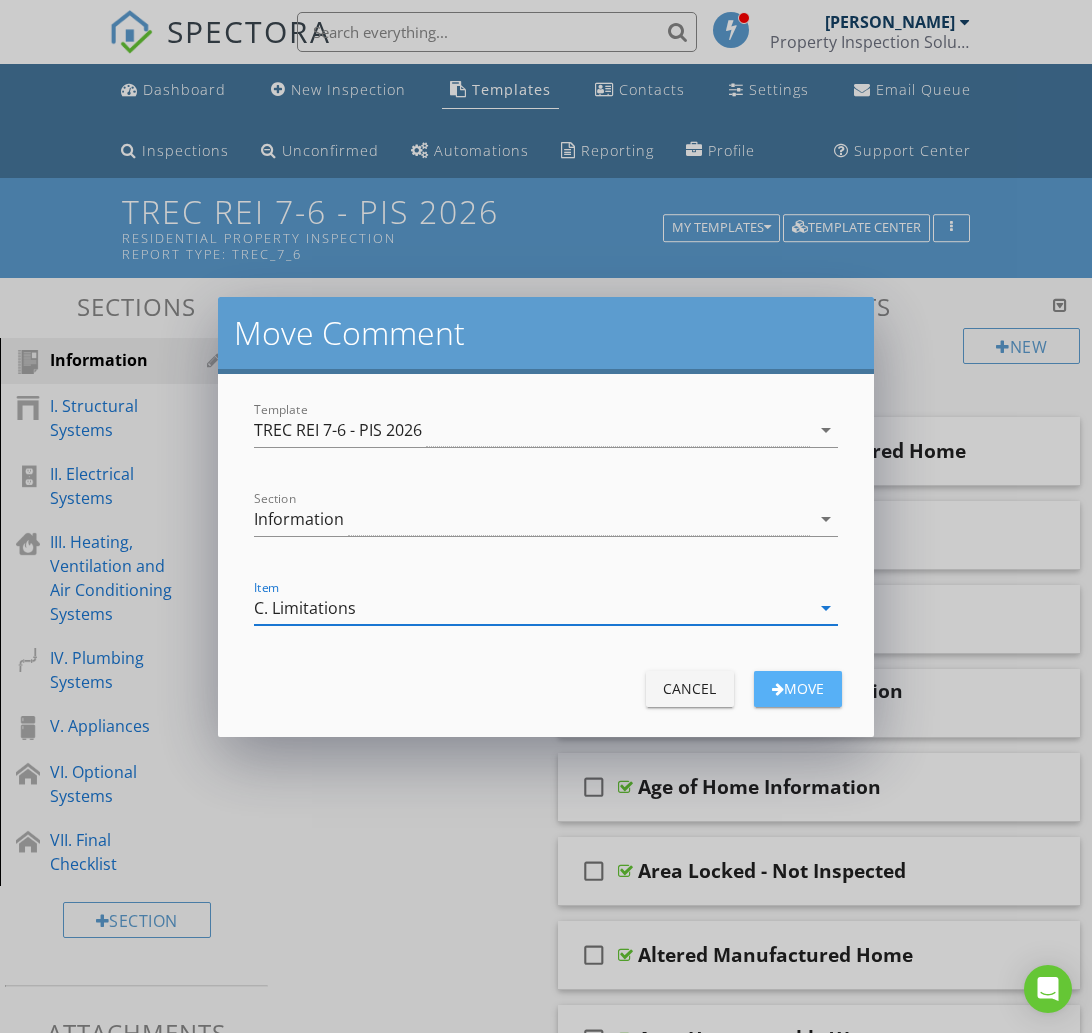 click on "Move" at bounding box center [798, 689] 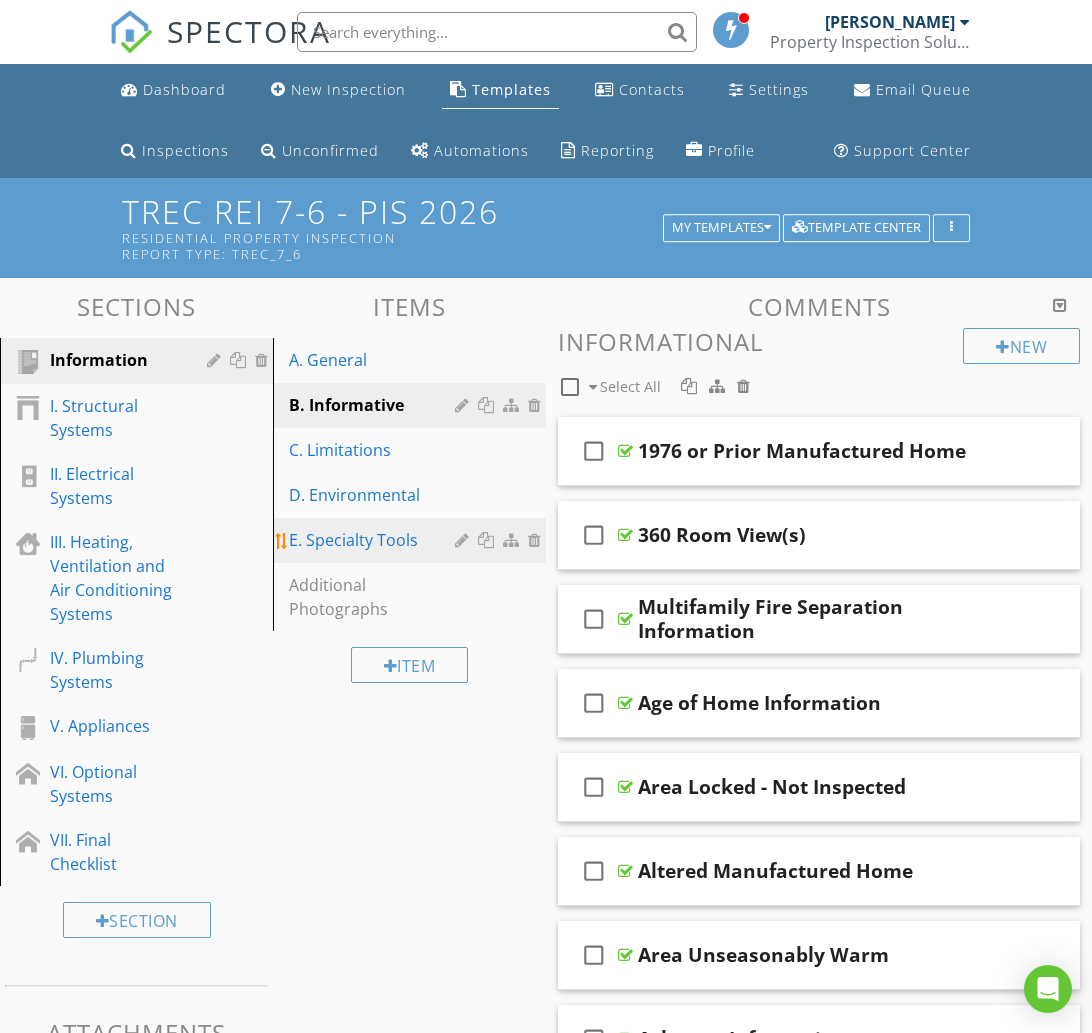 click on "E. Specialty Tools" at bounding box center [375, 540] 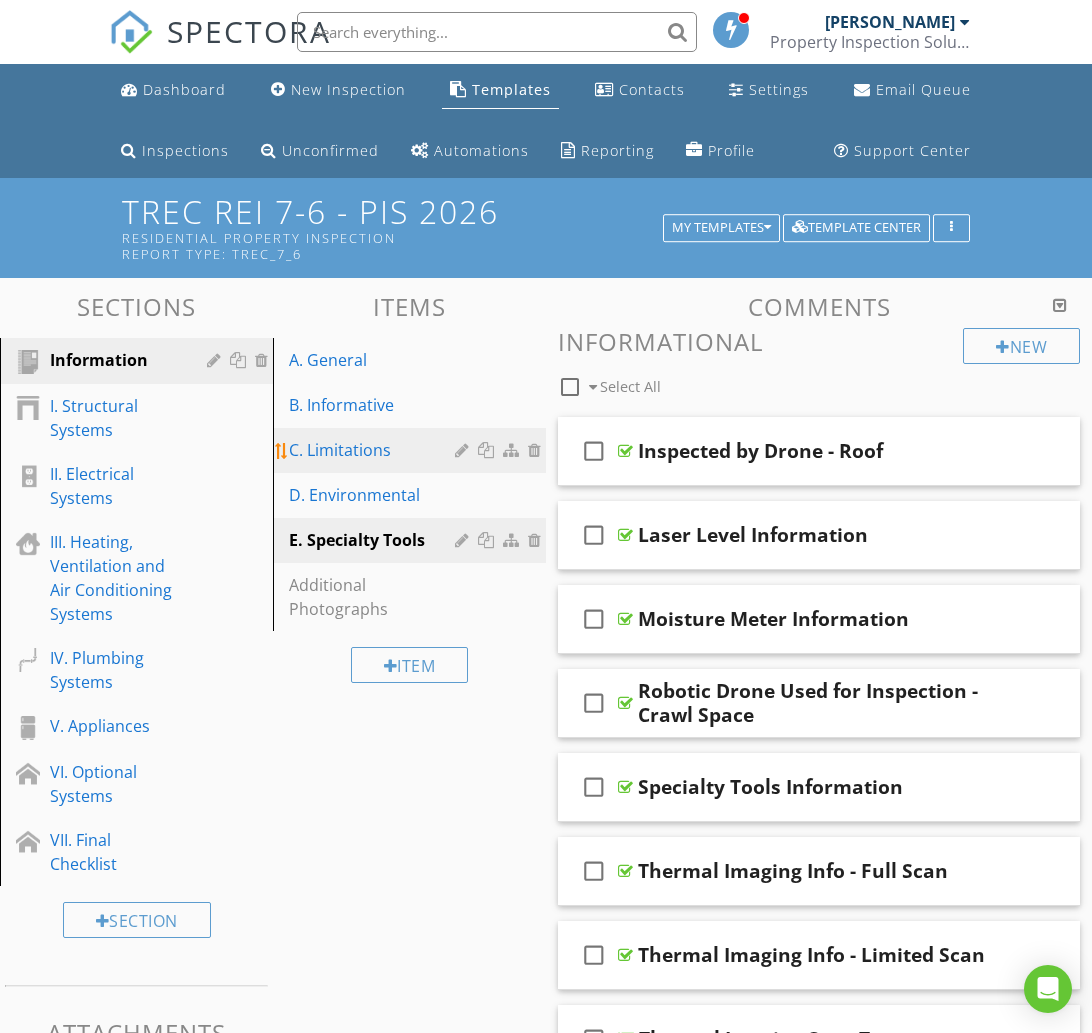 click on "C. Limitations" at bounding box center (375, 450) 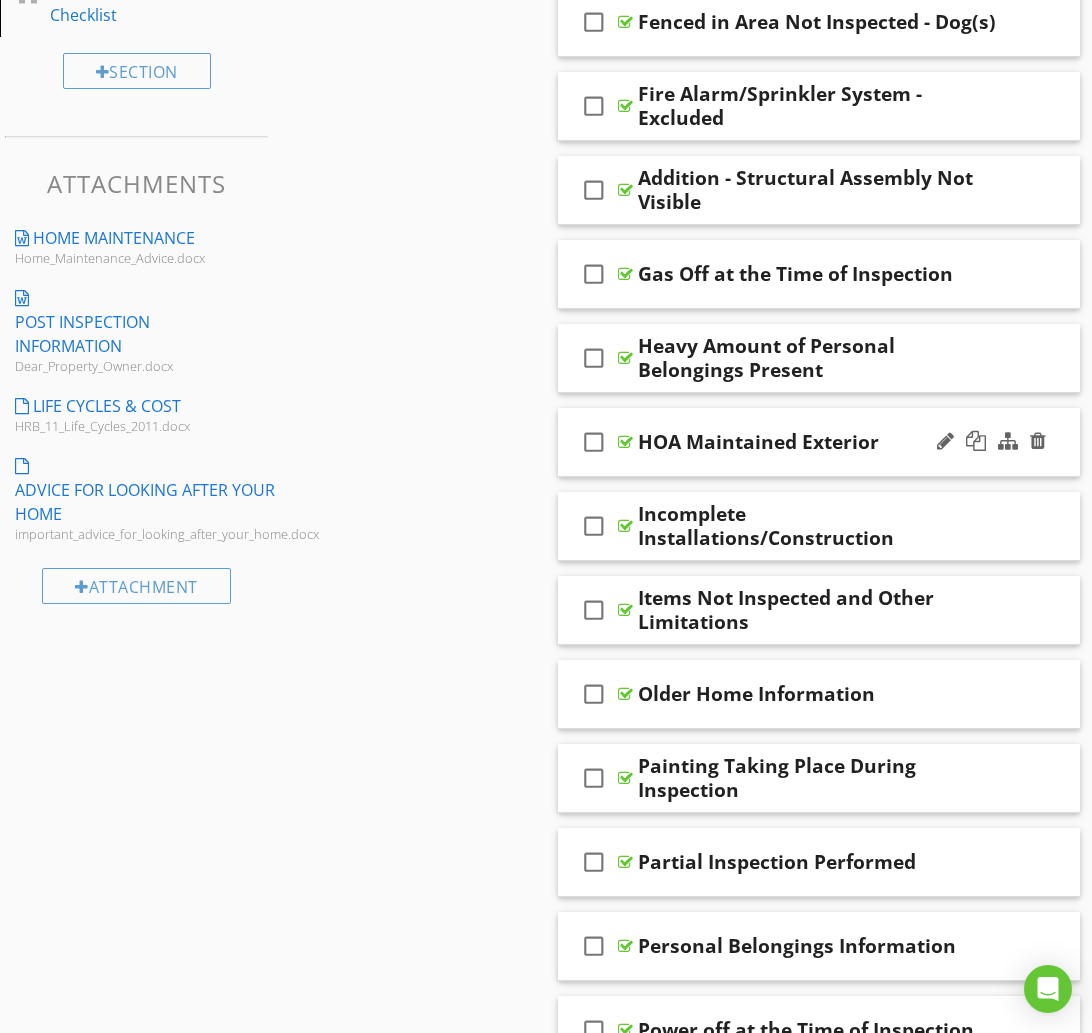 scroll, scrollTop: 0, scrollLeft: 0, axis: both 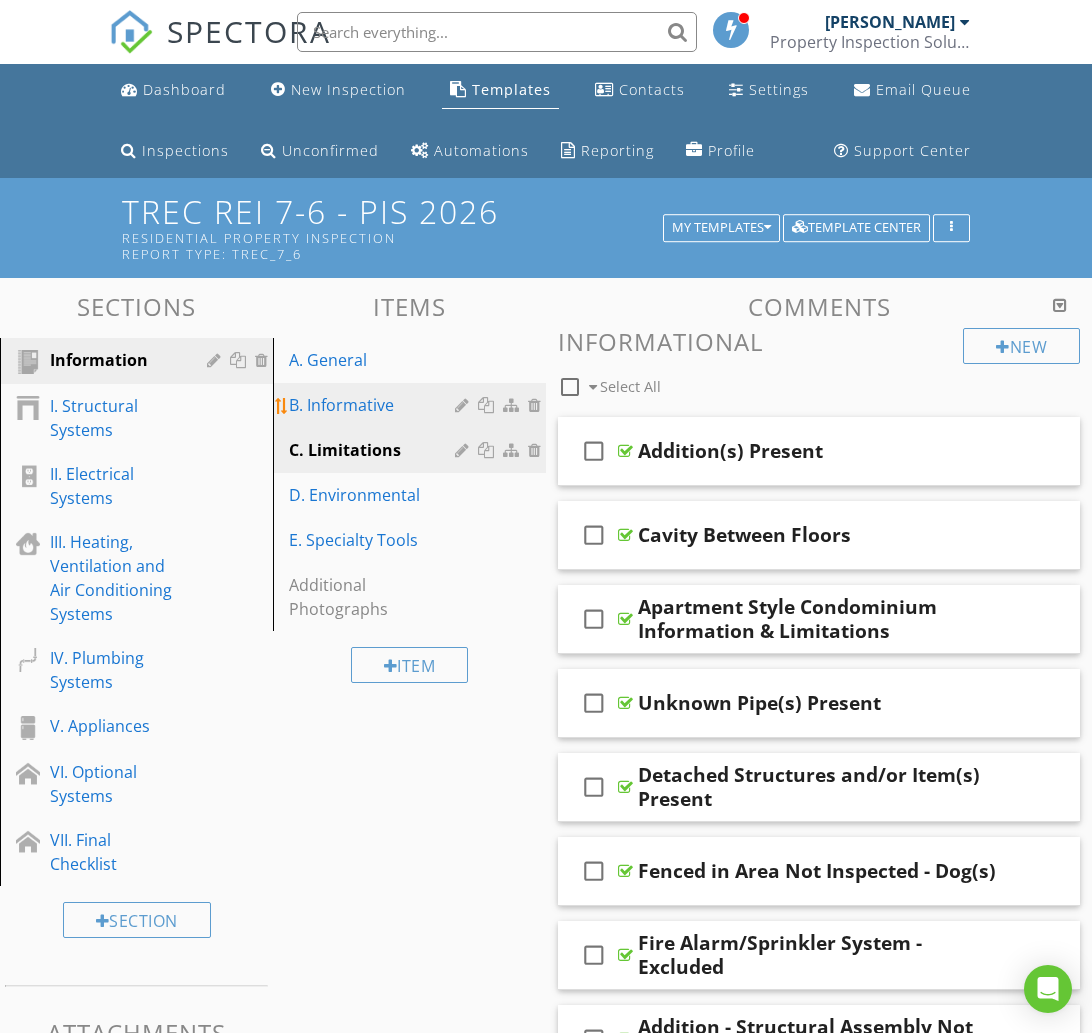 click on "B. Informative" at bounding box center (375, 405) 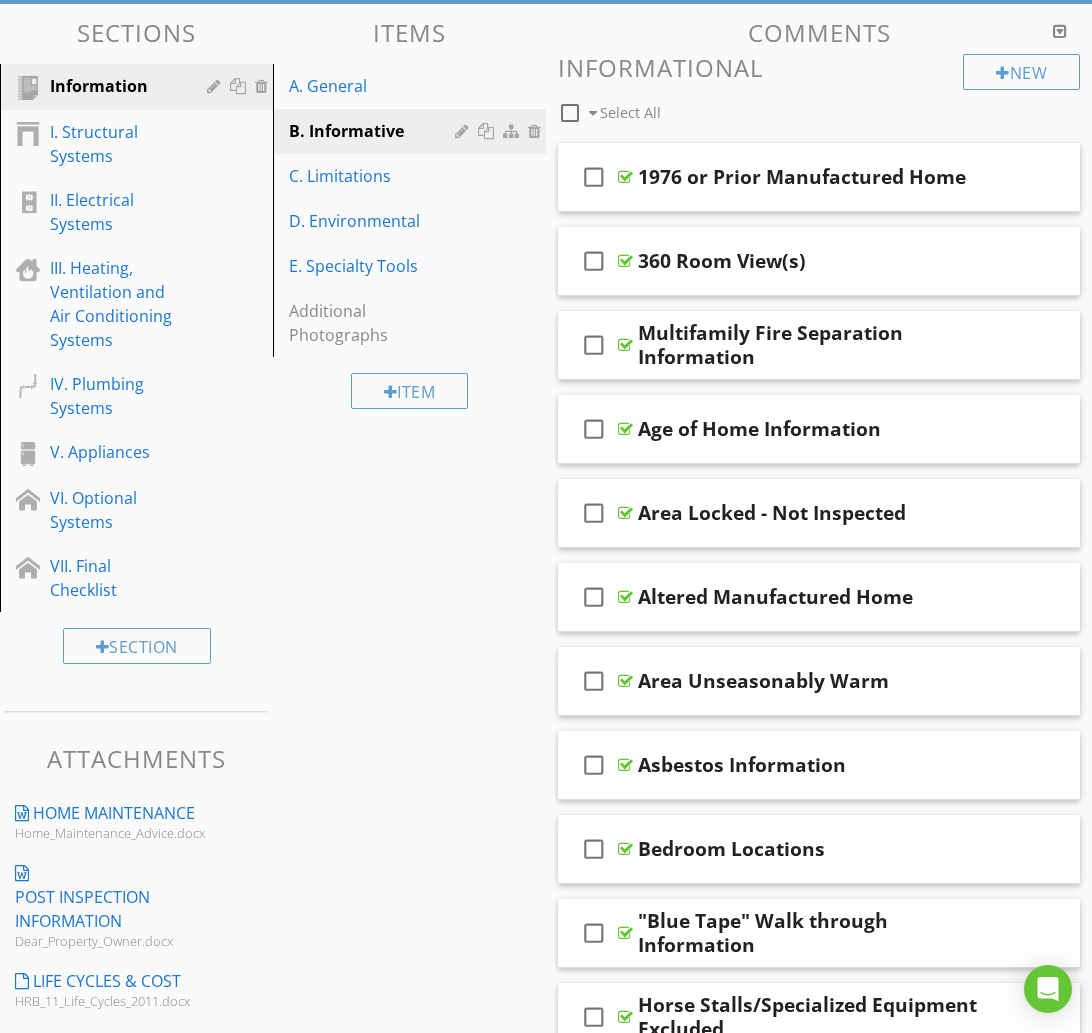 scroll, scrollTop: 267, scrollLeft: 0, axis: vertical 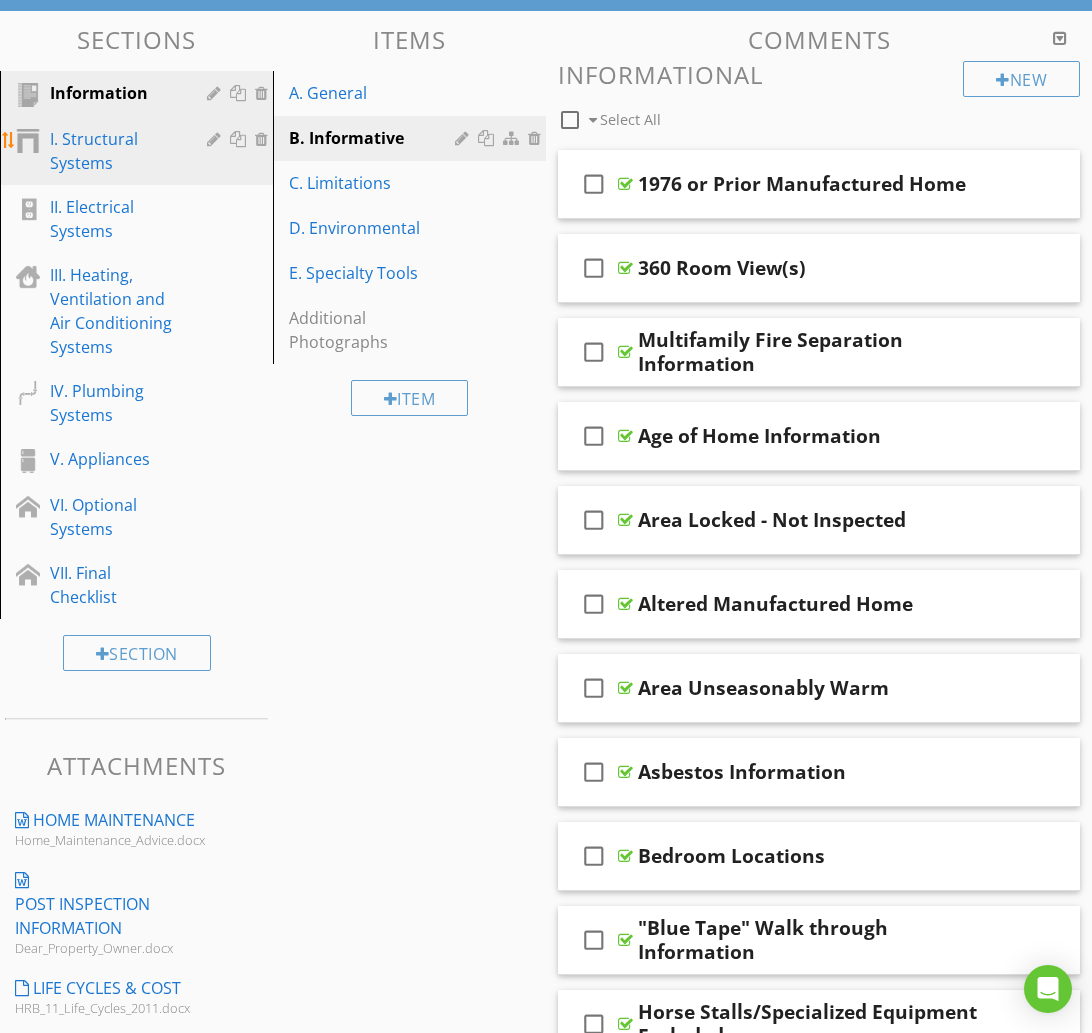 click on "I. Structural Systems" at bounding box center [114, 151] 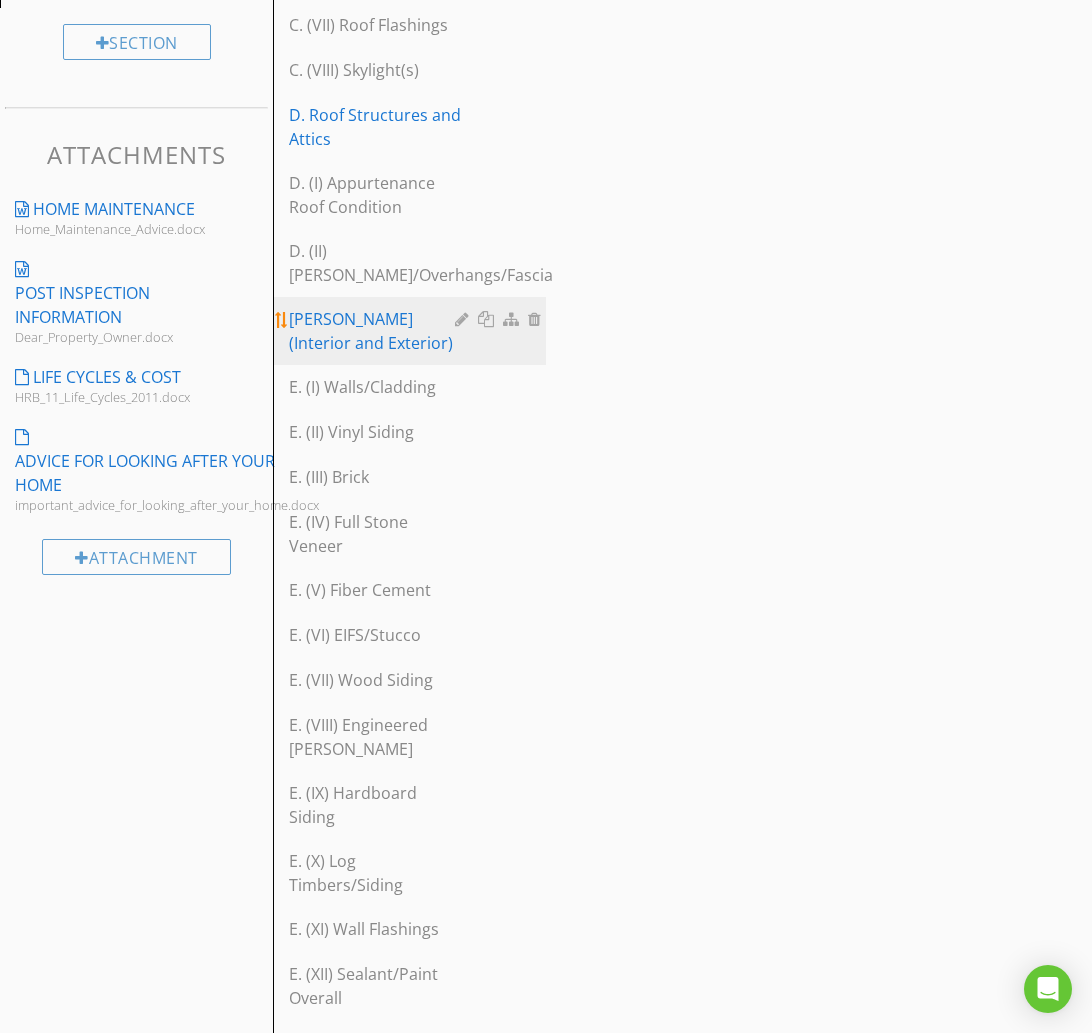 scroll, scrollTop: 881, scrollLeft: 0, axis: vertical 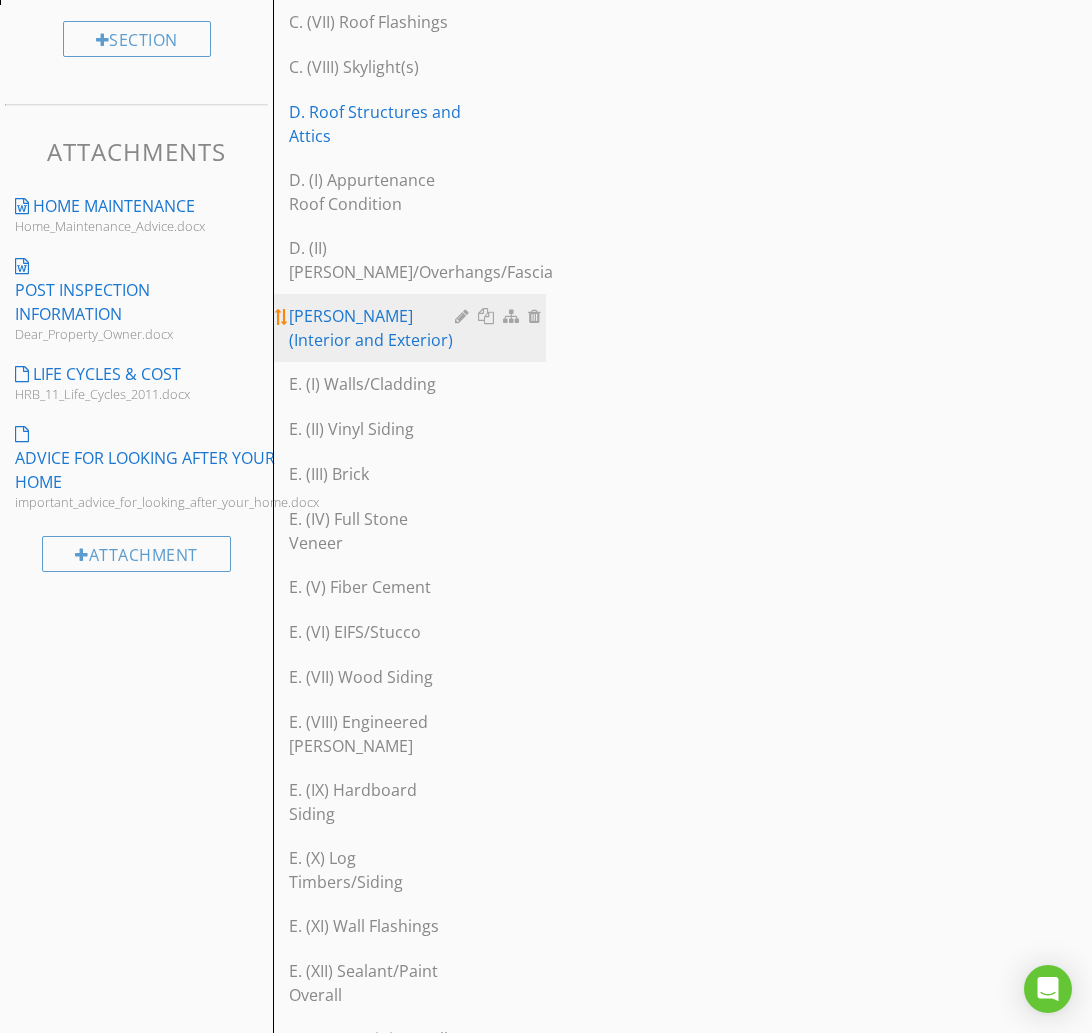 click on "[PERSON_NAME] (Interior and Exterior)" at bounding box center (375, 328) 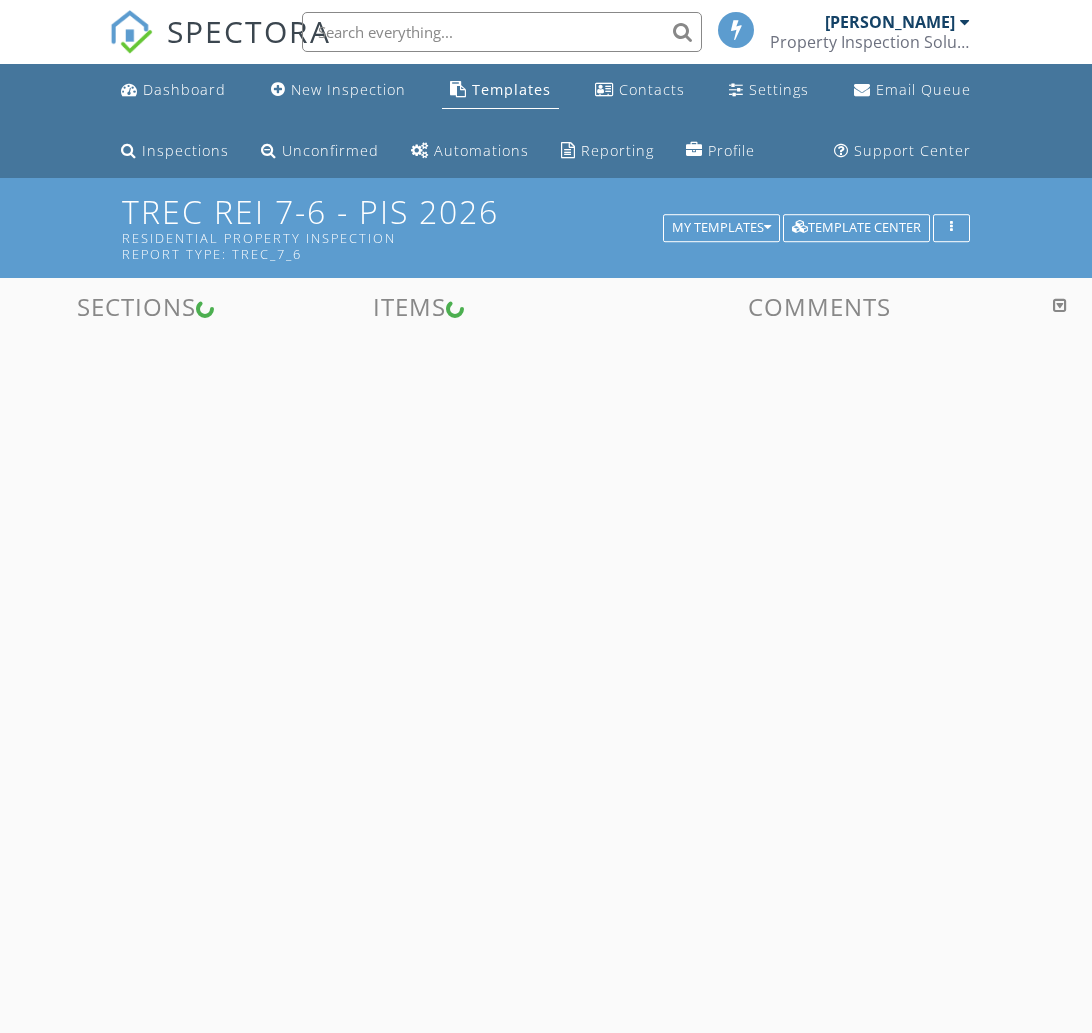 scroll, scrollTop: 0, scrollLeft: 0, axis: both 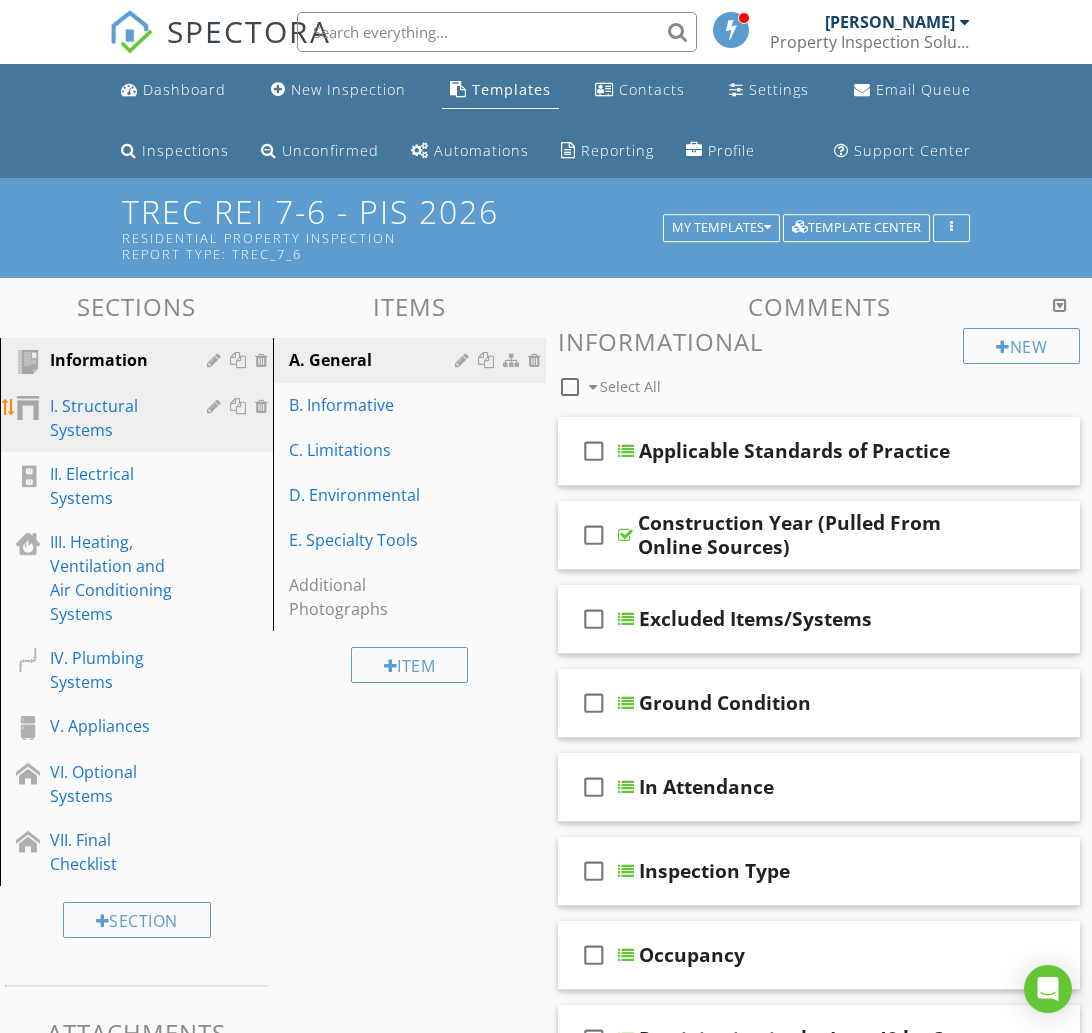 click on "I. Structural Systems" at bounding box center [114, 418] 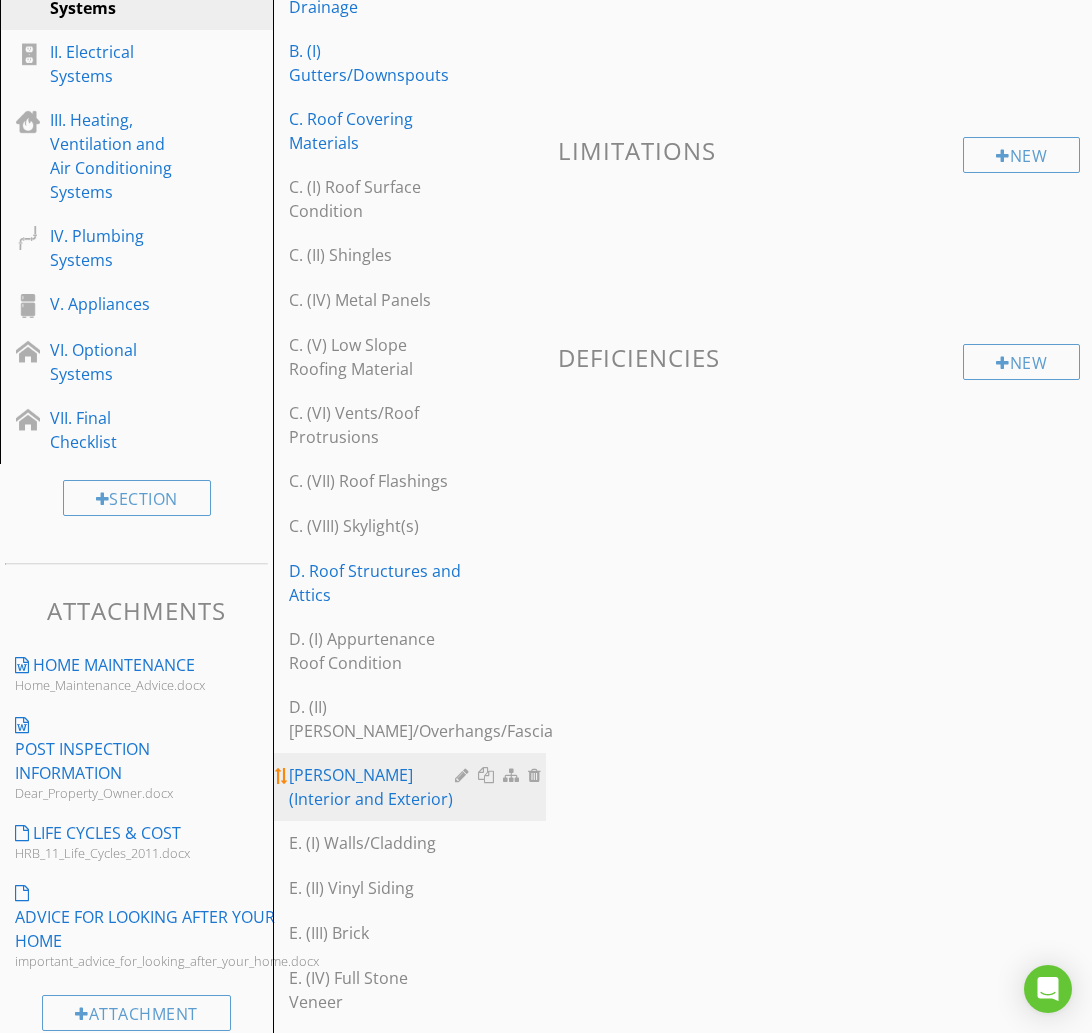 scroll, scrollTop: 427, scrollLeft: 0, axis: vertical 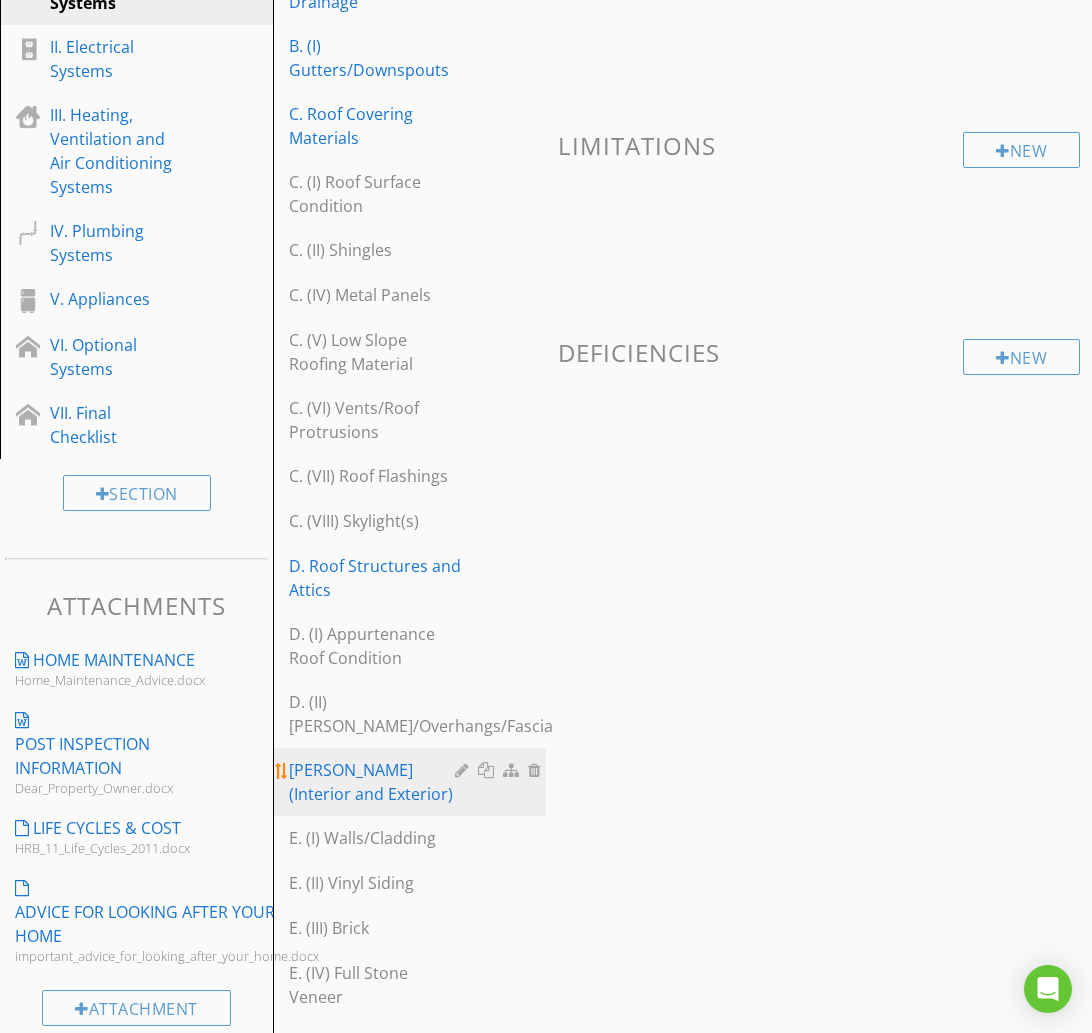 click on "[PERSON_NAME] (Interior and Exterior)" at bounding box center (375, 782) 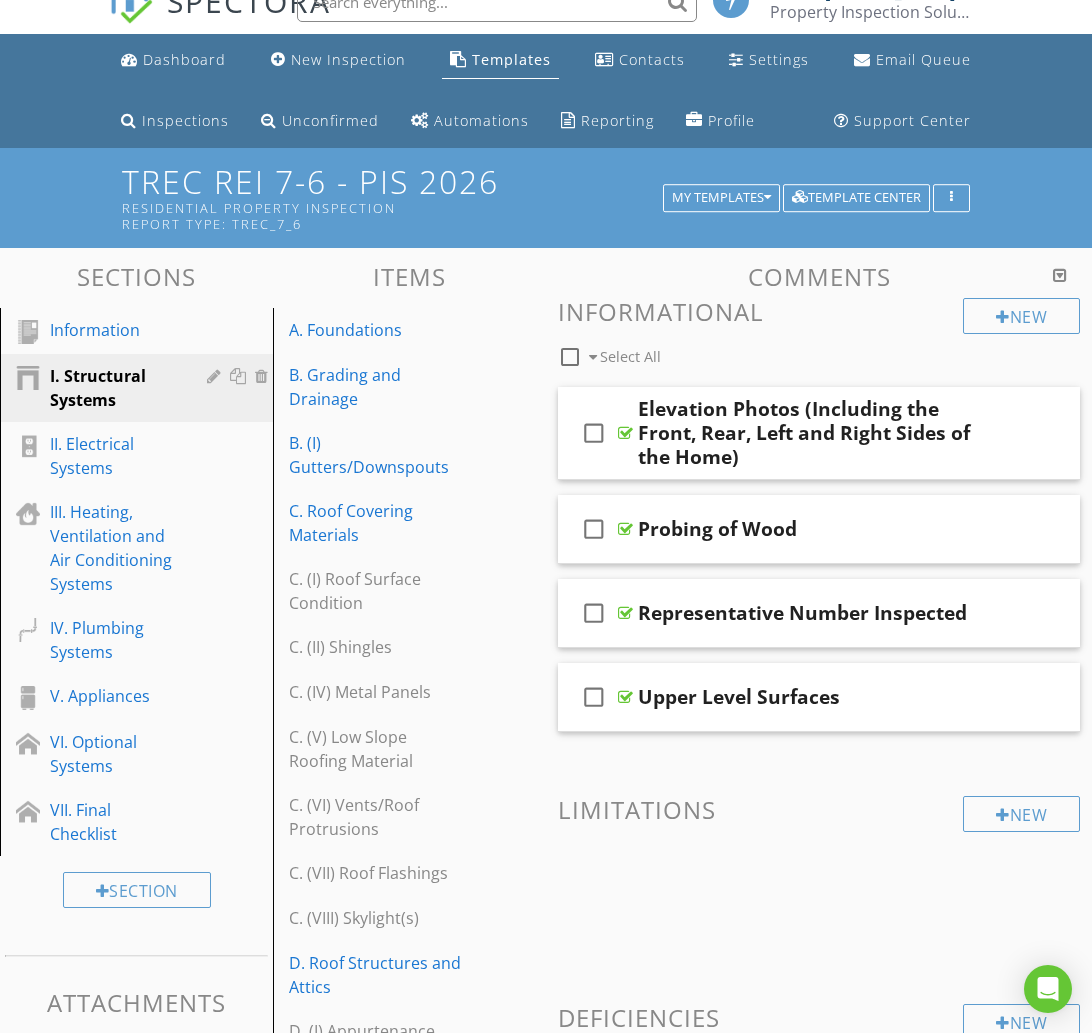 scroll, scrollTop: 0, scrollLeft: 0, axis: both 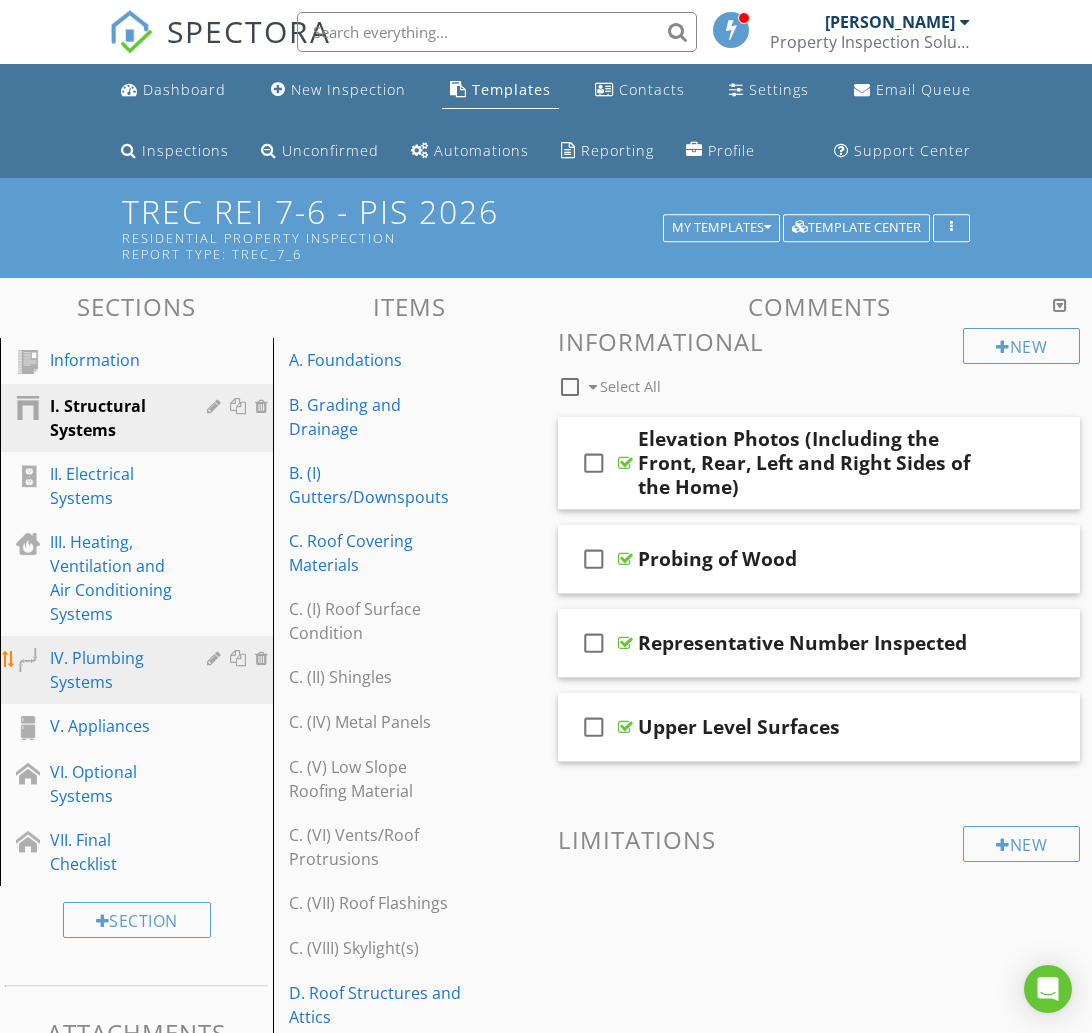 click on "IV. Plumbing Systems" at bounding box center (114, 670) 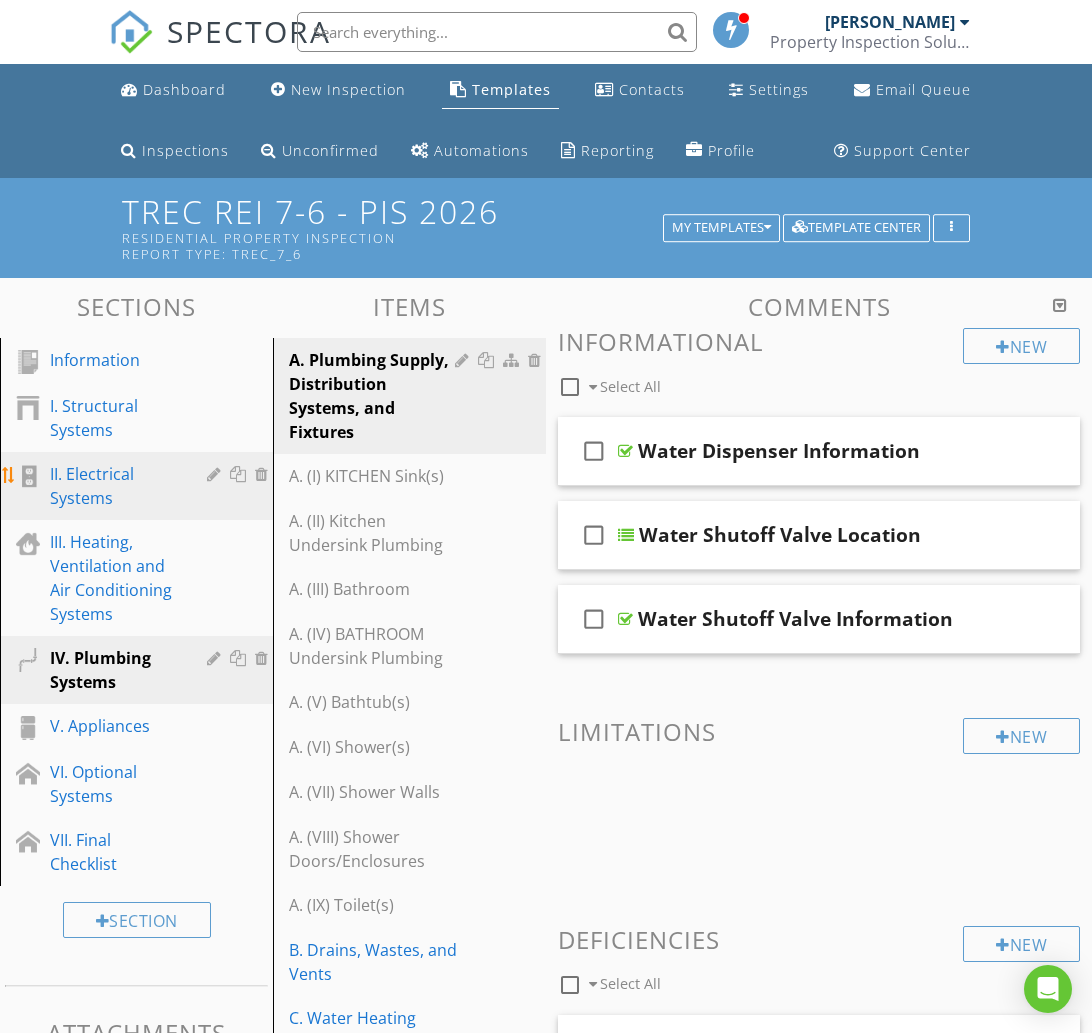 click on "II. Electrical Systems" at bounding box center [114, 486] 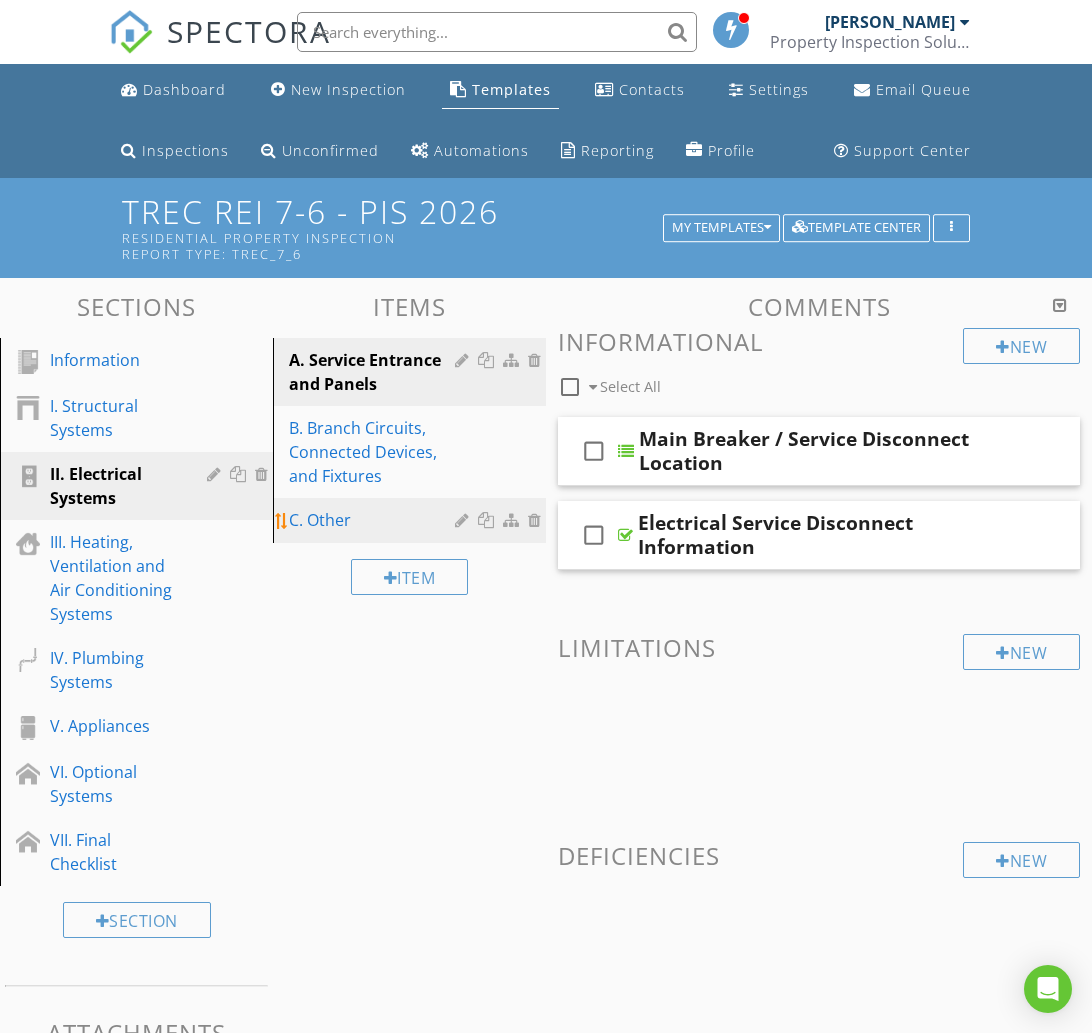 click on "C. Other" at bounding box center (375, 520) 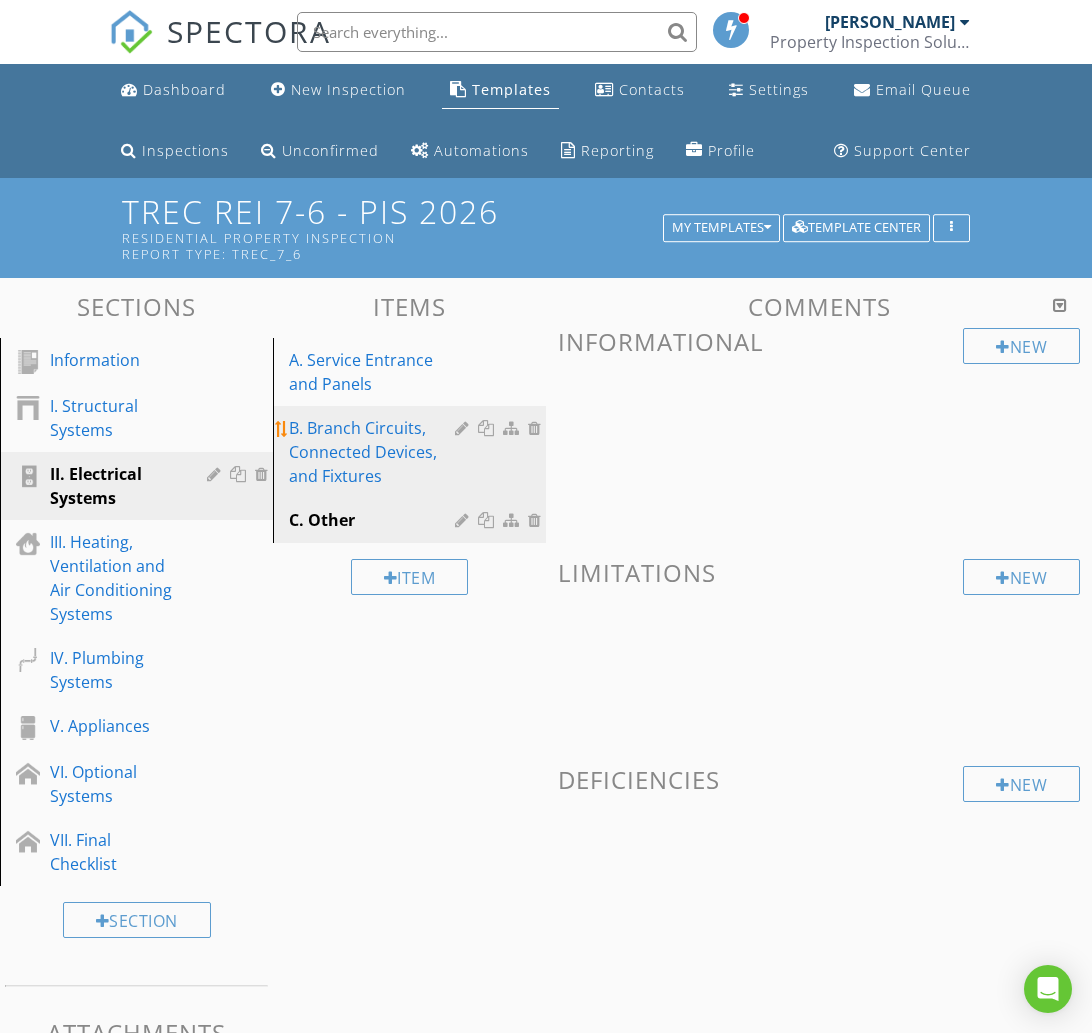 click on "B. Branch Circuits, Connected Devices, and Fixtures" at bounding box center (375, 452) 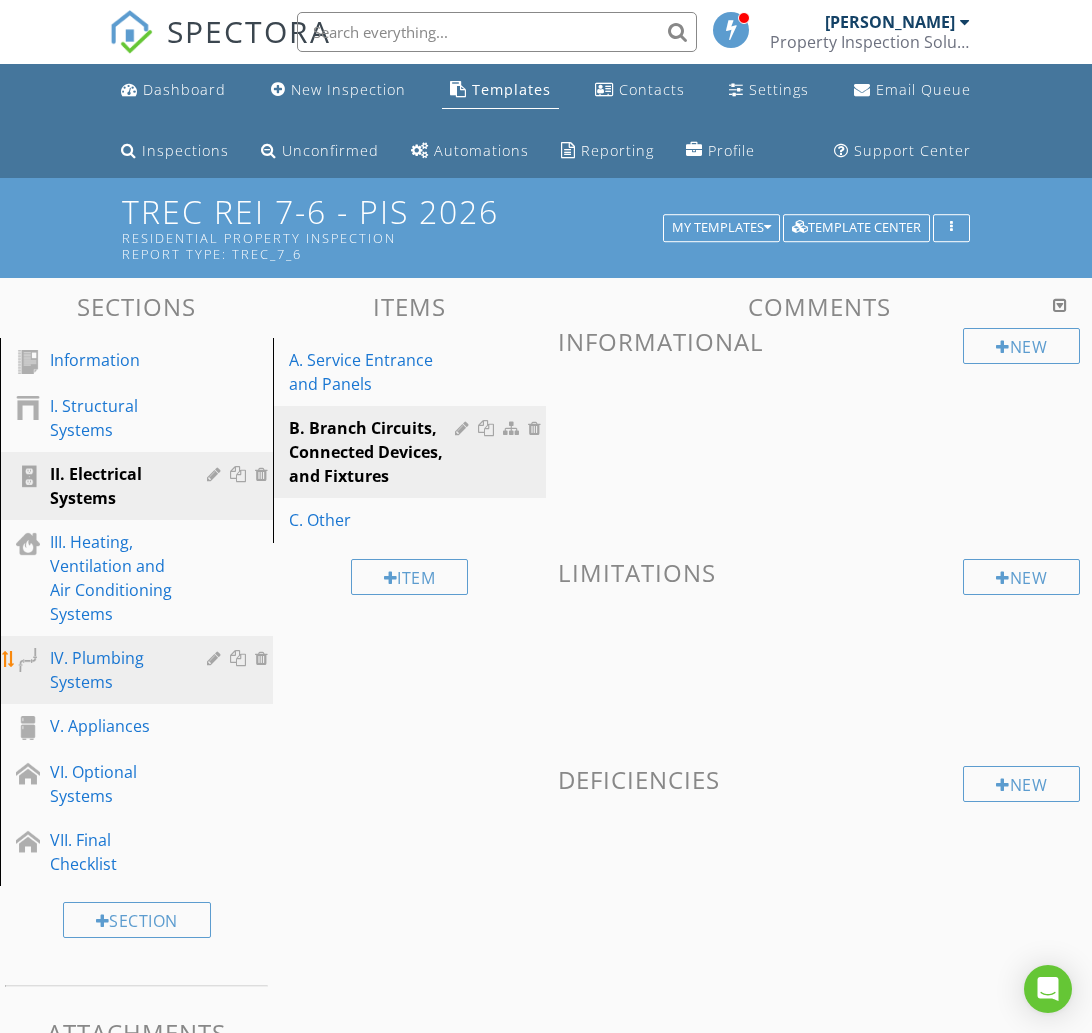 click on "IV. Plumbing Systems" at bounding box center (114, 670) 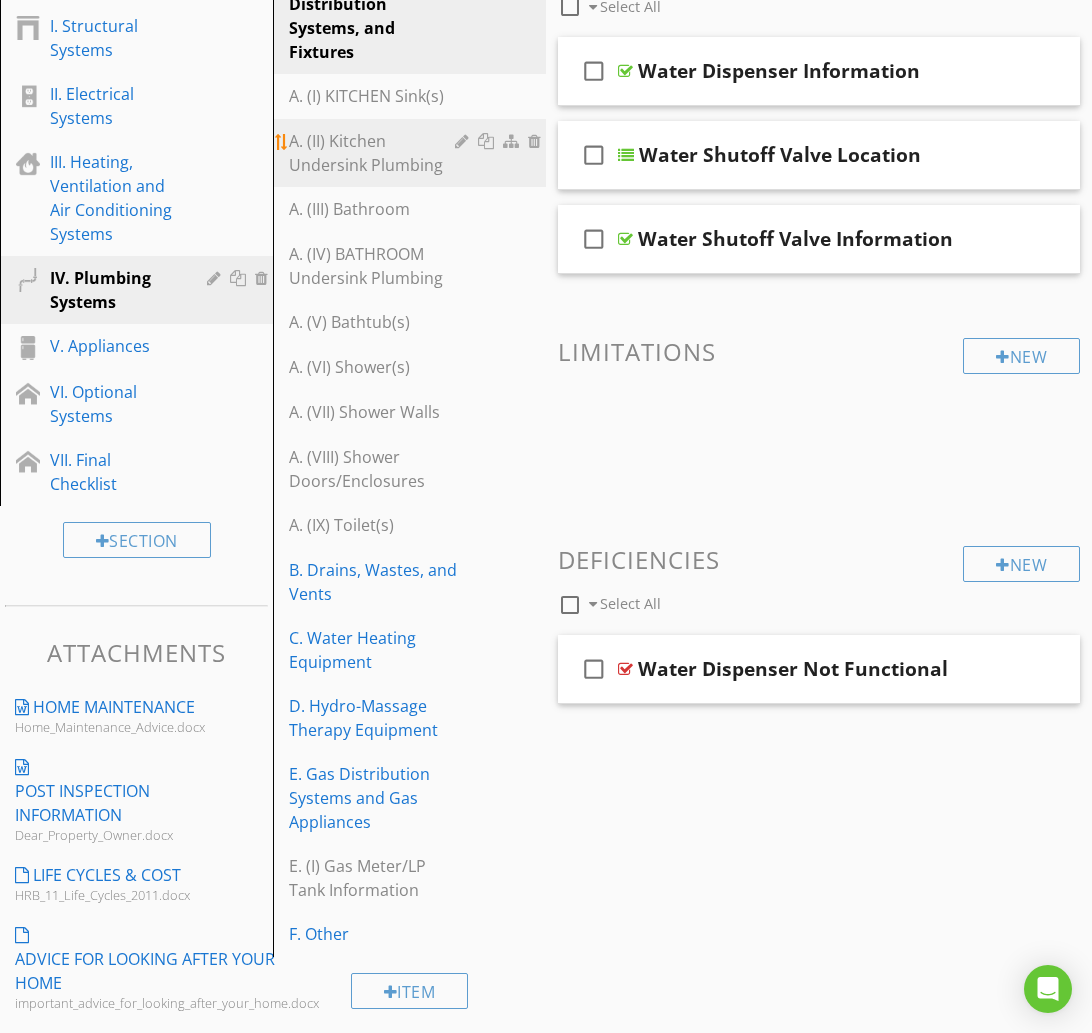 scroll, scrollTop: 385, scrollLeft: 0, axis: vertical 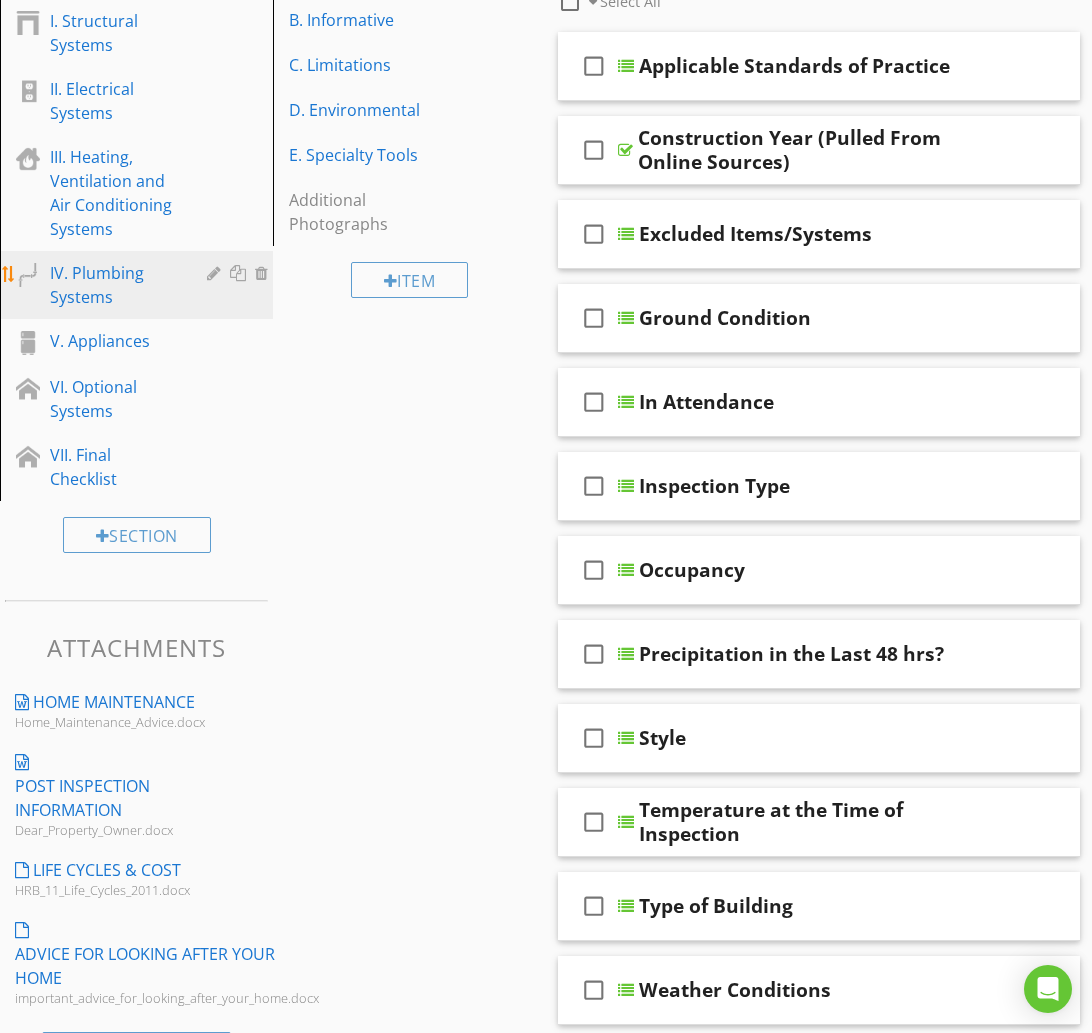 click on "IV. Plumbing Systems" at bounding box center [139, 285] 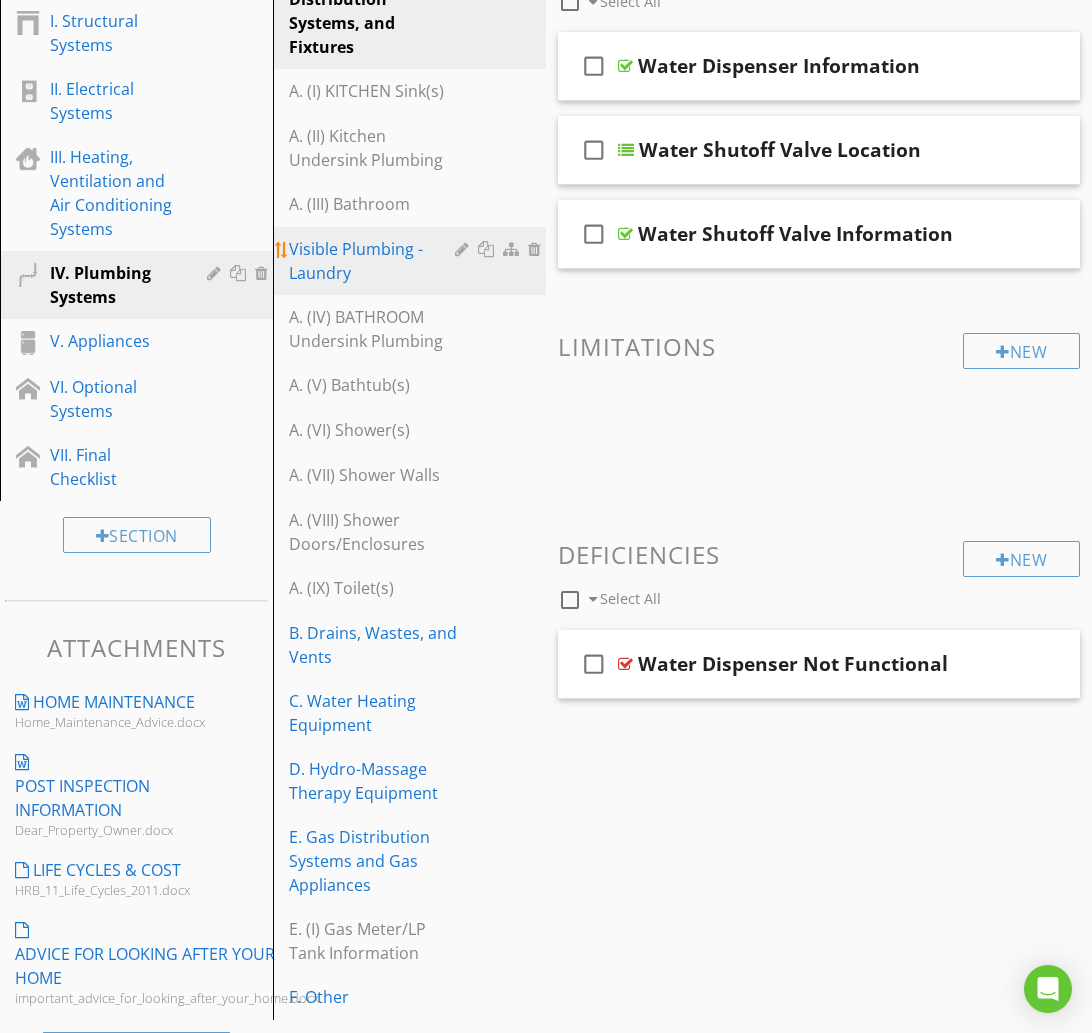 type 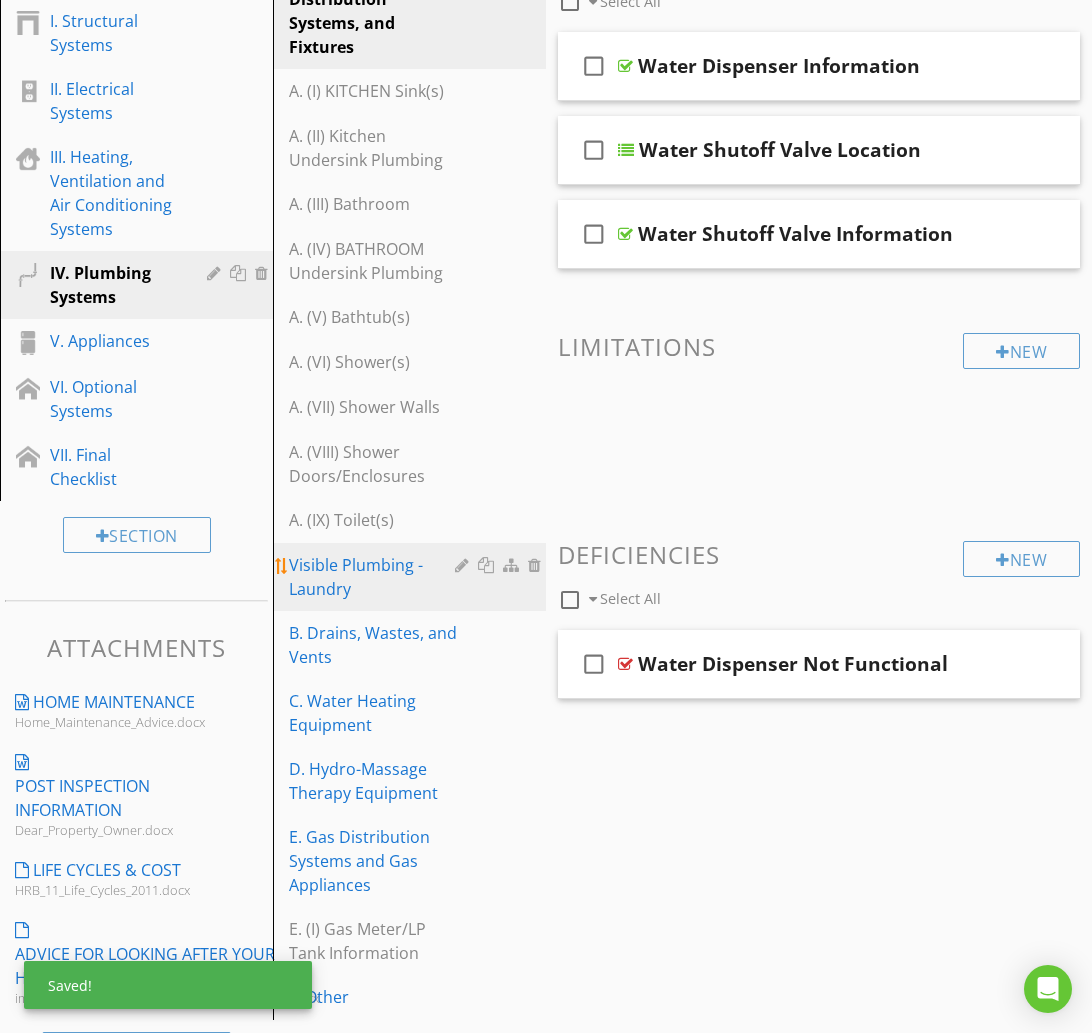 click on "Visible Plumbing - Laundry" at bounding box center [375, 577] 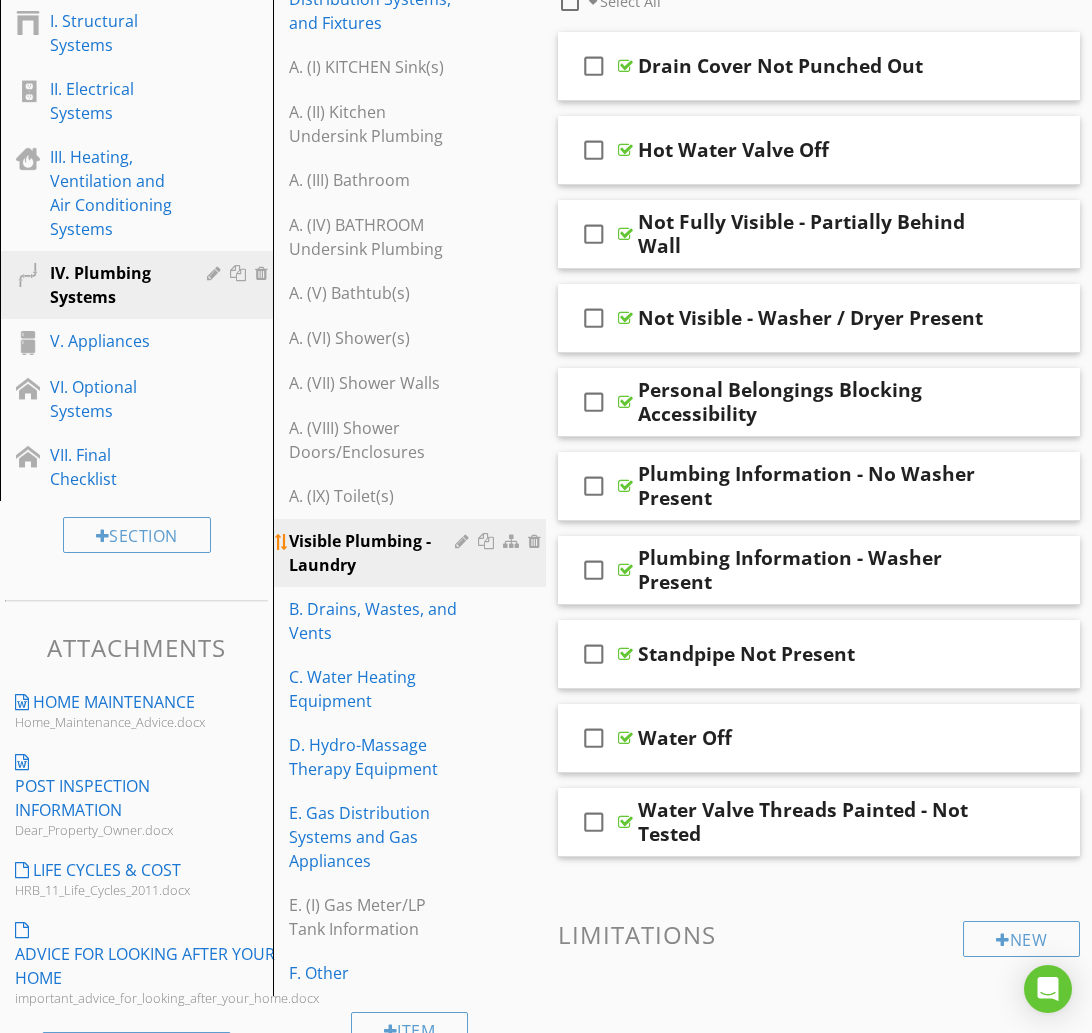 click at bounding box center (464, 541) 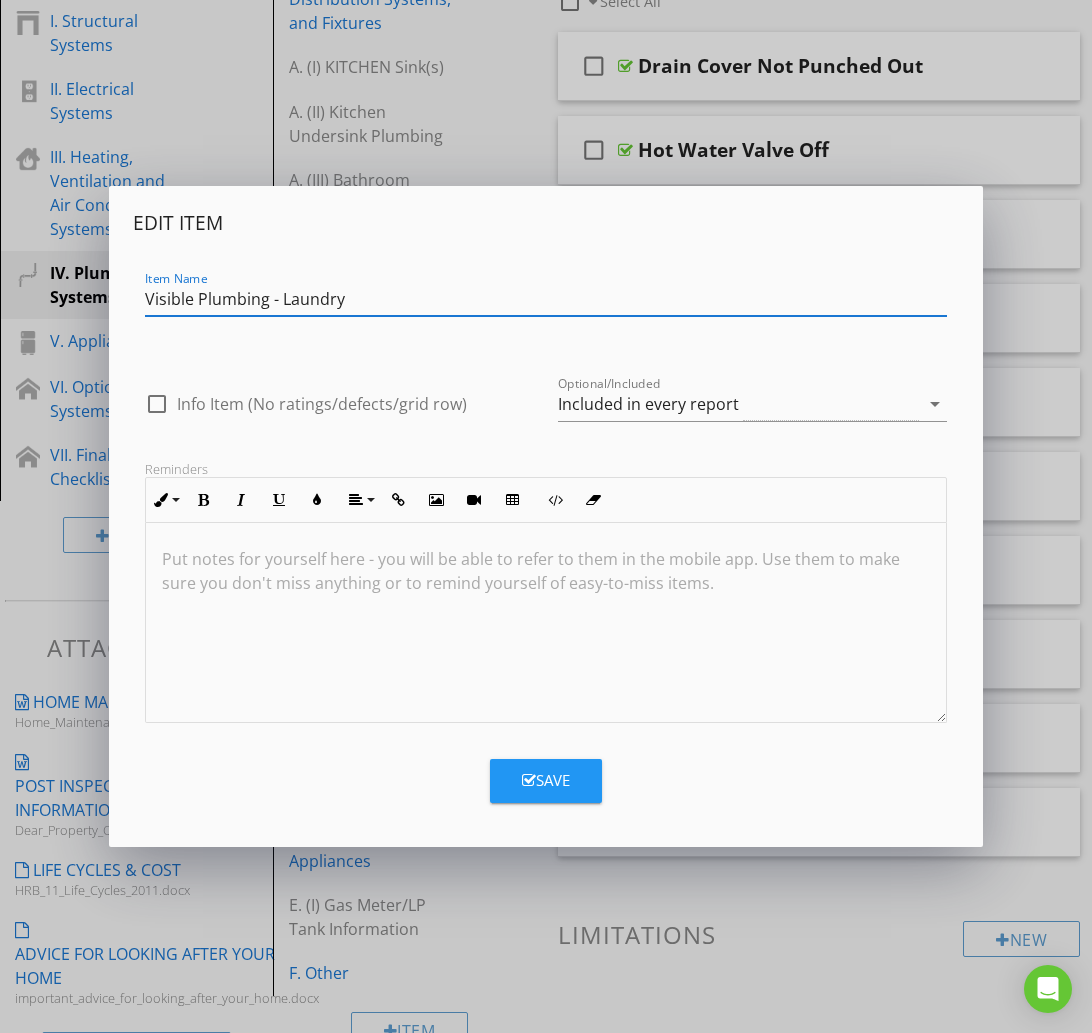 click on "Edit Item   Item Name Visible Plumbing - Laundry     check_box_outline_blank Info Item (No ratings/defects/grid row)   Optional/Included Included in every report arrow_drop_down     Reminders   Inline Style XLarge Large Normal Small Light Small/Light Bold Italic Underline Colors Align Align Left Align Center Align Right Align Justify Insert Link Insert Image Insert Video Insert Table Code View Clear Formatting Ordered List Unordered List Put notes for yourself here - you will be able to refer to them in the mobile app. Use them to make sure you don't miss anything or to remind yourself of easy-to-miss items.
Save" at bounding box center [546, 516] 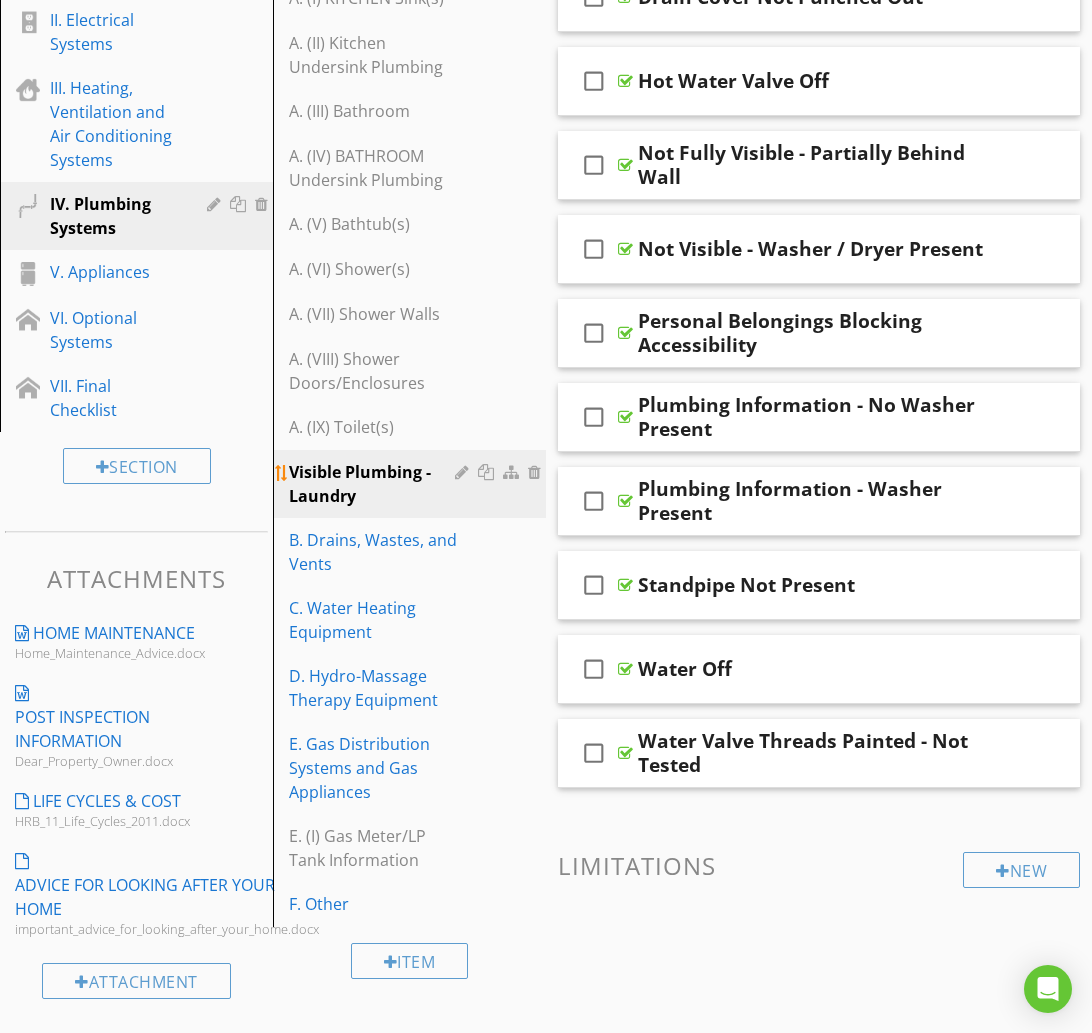 scroll, scrollTop: 450, scrollLeft: 0, axis: vertical 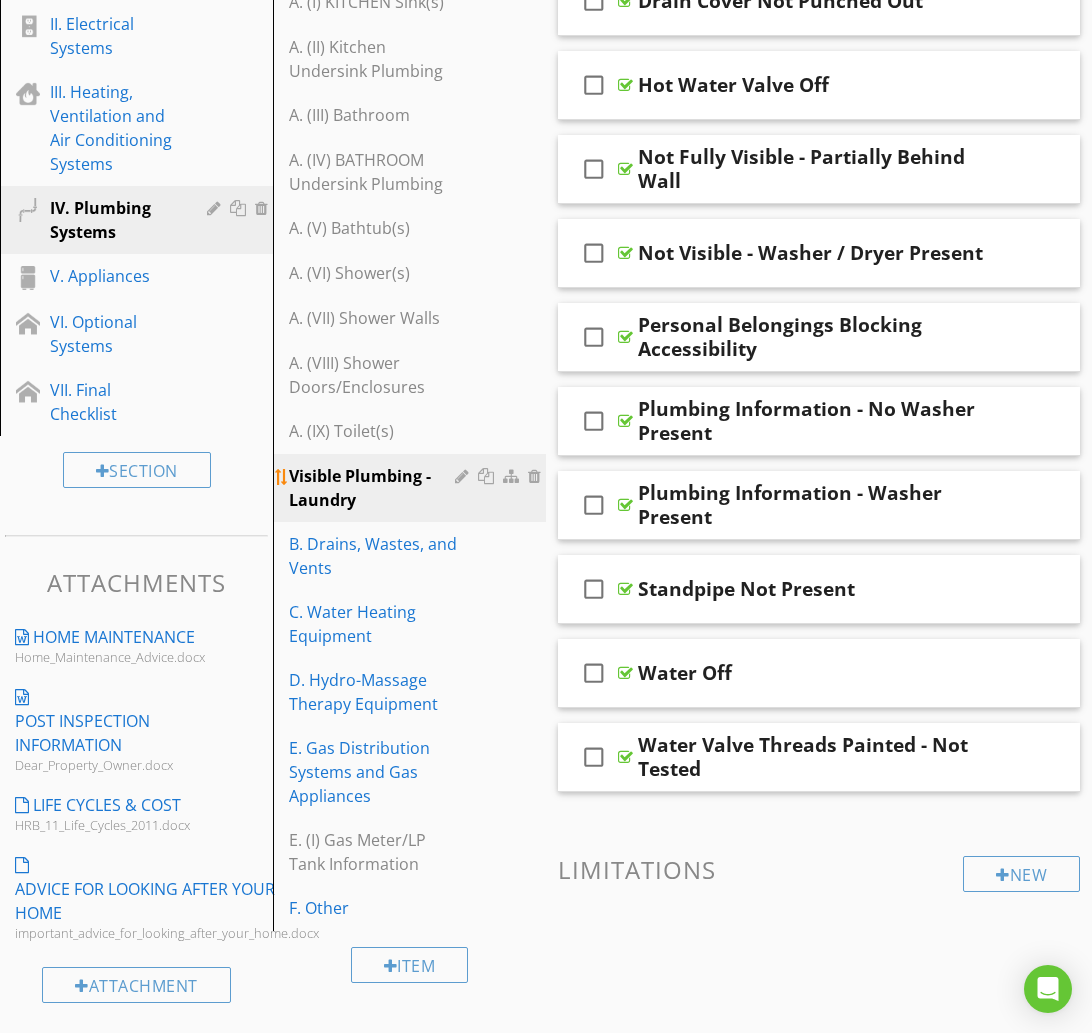 click at bounding box center (464, 476) 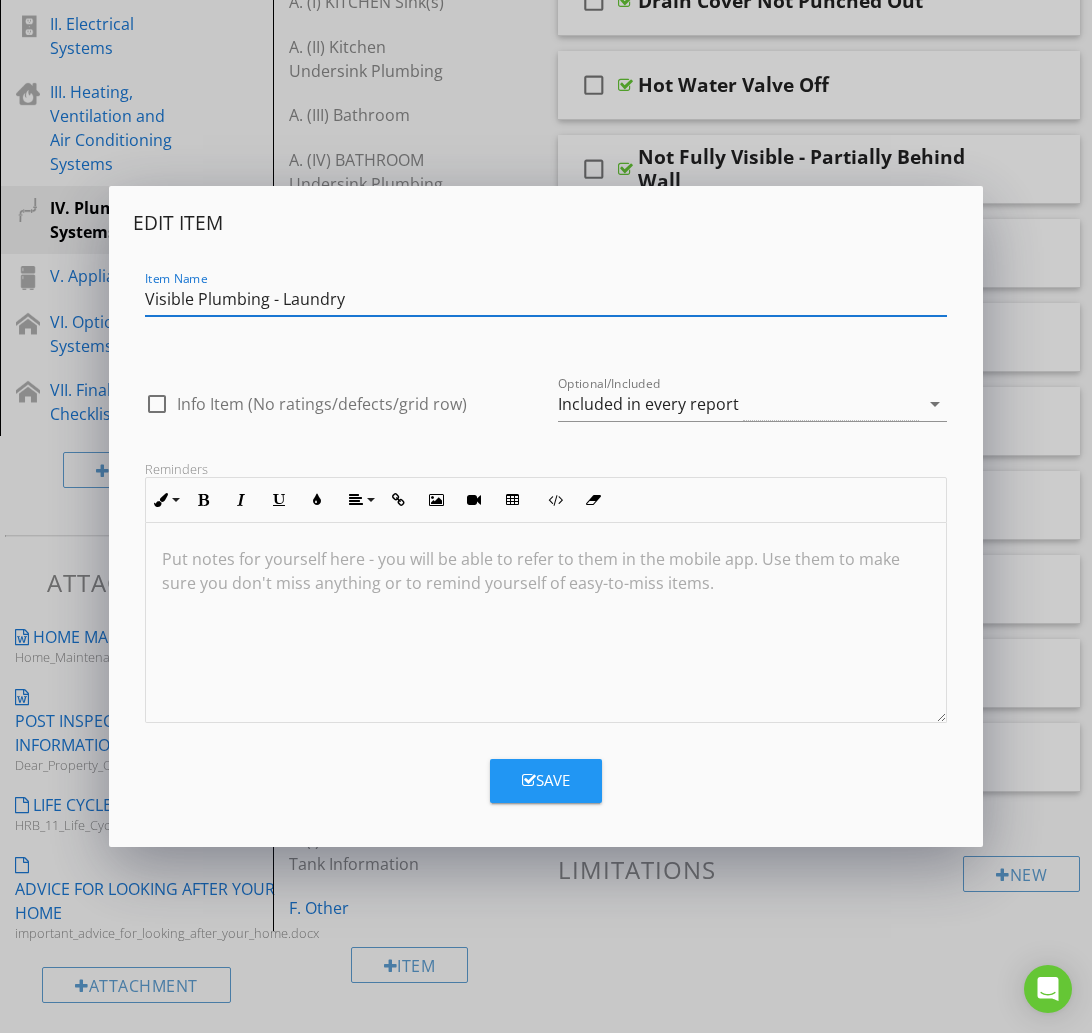 click on "Visible Plumbing - Laundry" at bounding box center (546, 299) 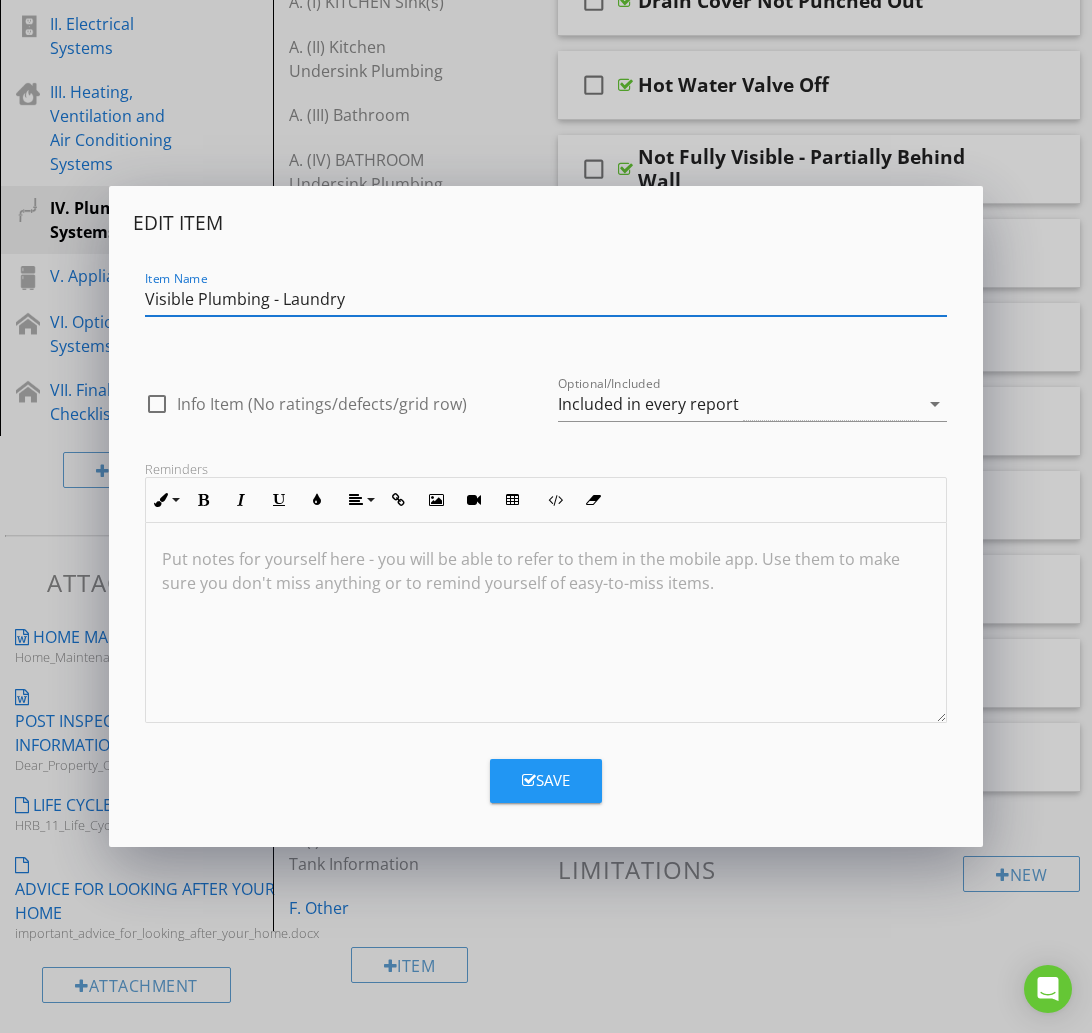 click on "Visible Plumbing - Laundry" at bounding box center [546, 299] 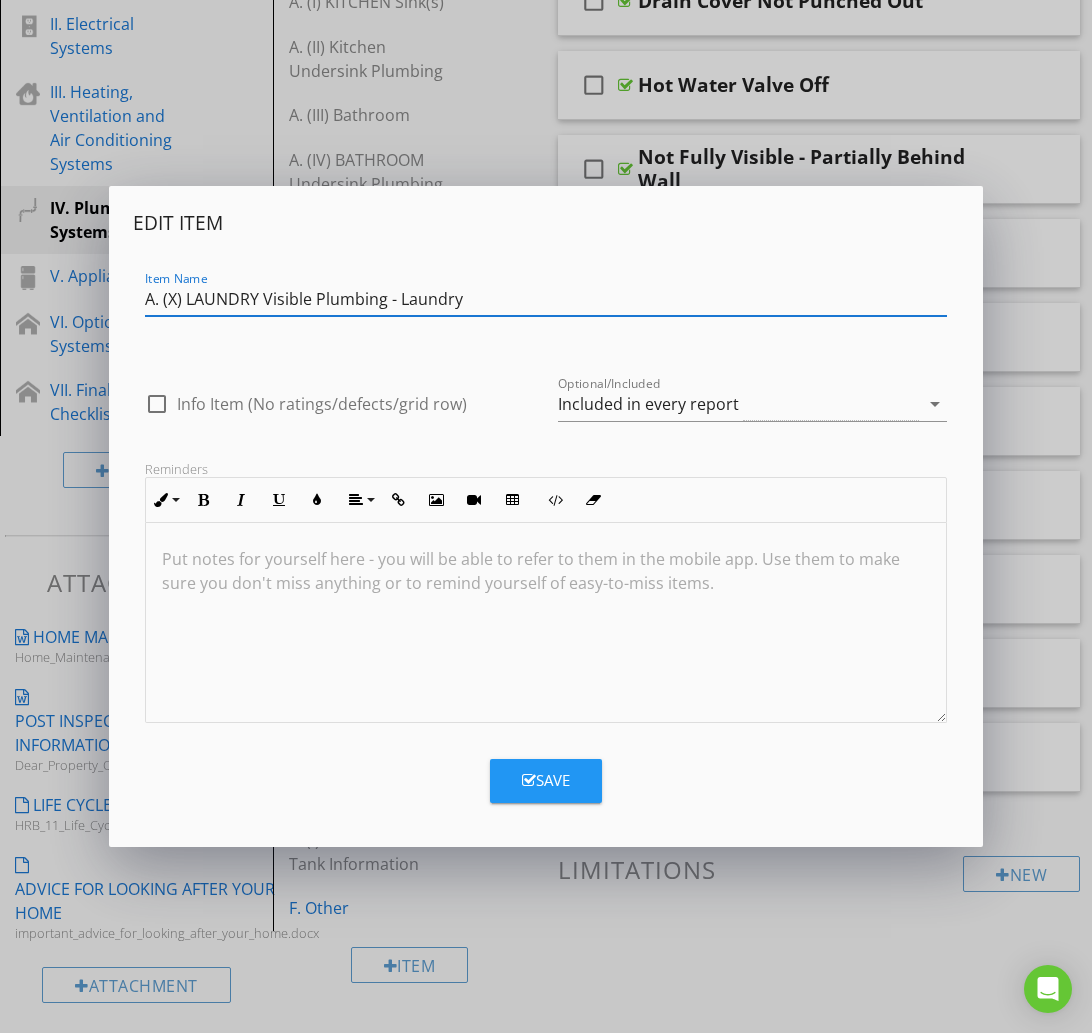 click on "A. (X) LAUNDRY Visible Plumbing - Laundry" at bounding box center (546, 299) 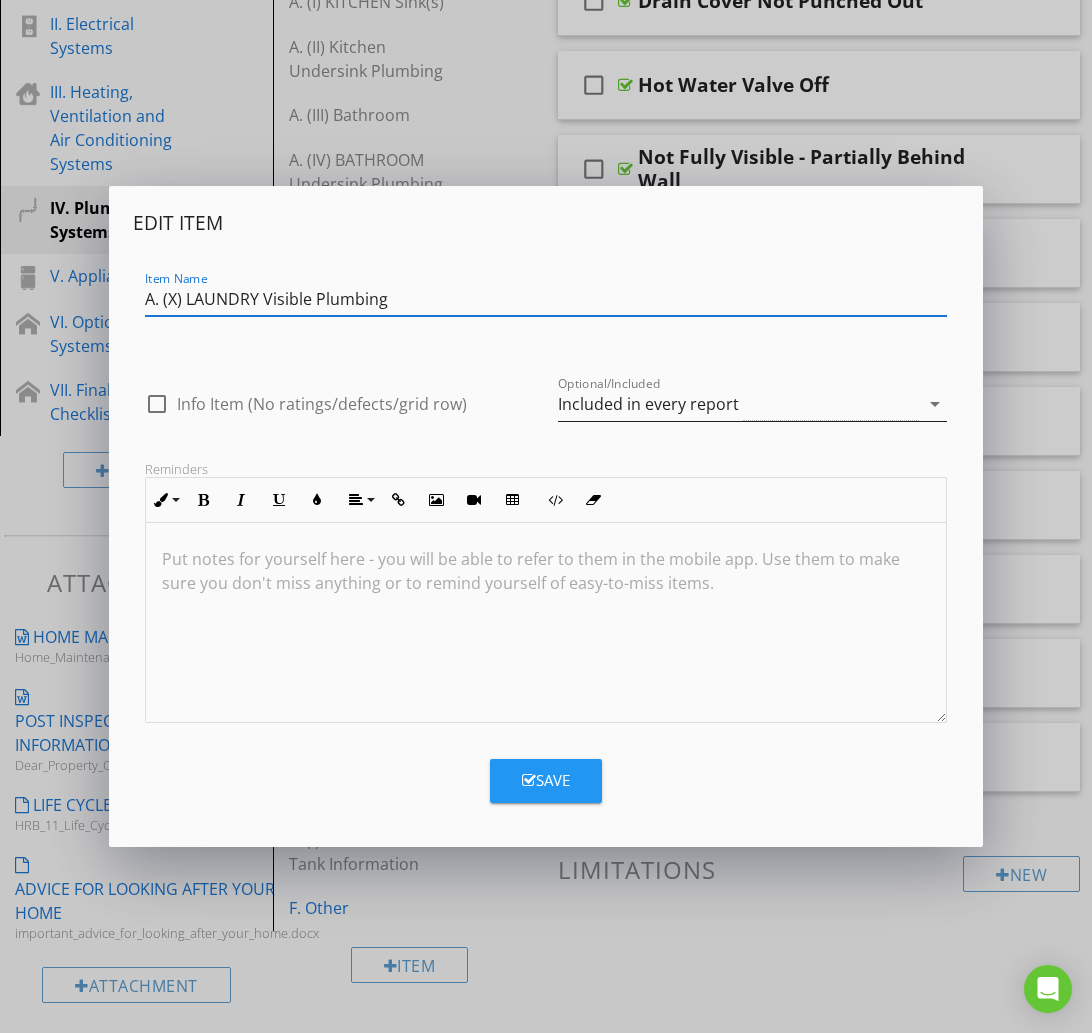 type on "A. (X) LAUNDRY Visible Plumbing" 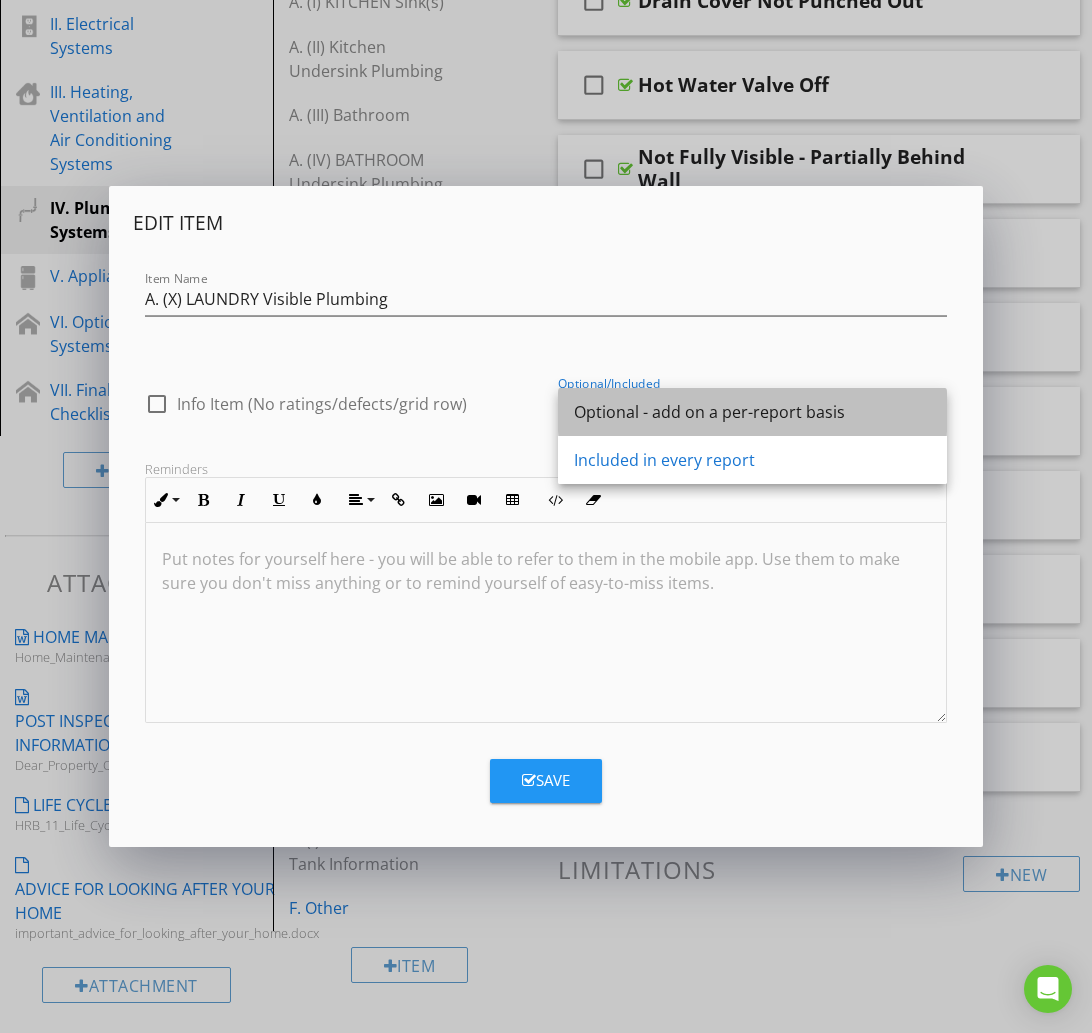 click on "Optional - add on a per-report basis" at bounding box center (752, 412) 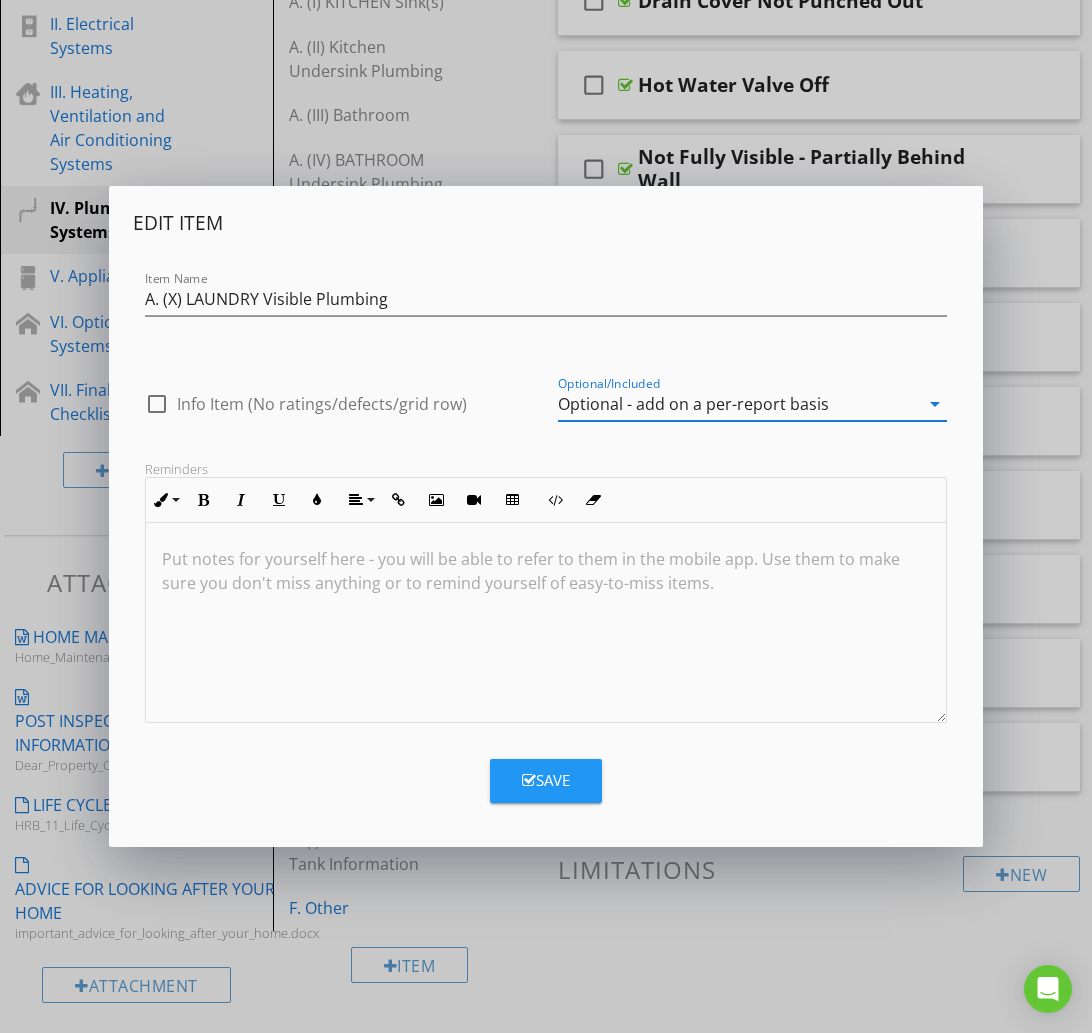 click on "Save" at bounding box center [546, 780] 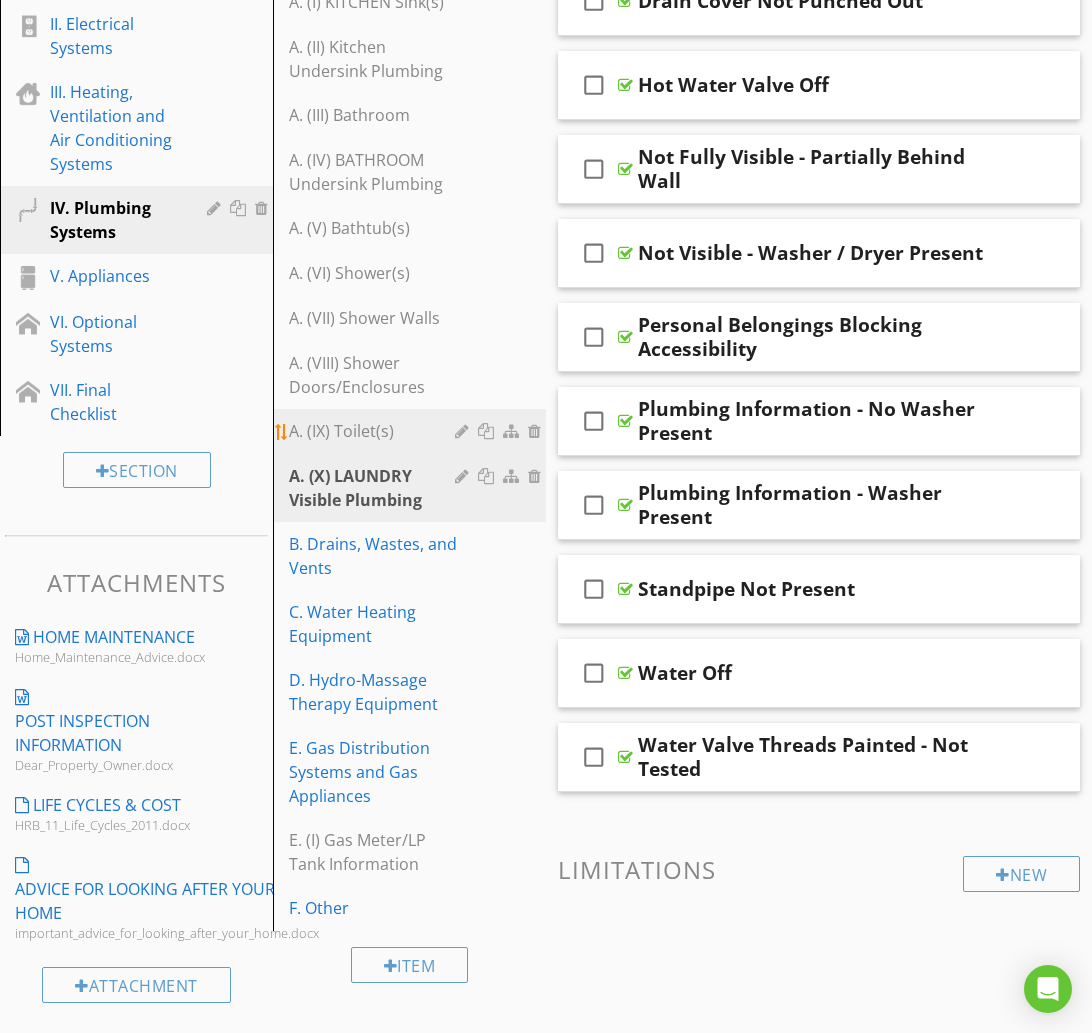 click on "A. (IX) Toilet(s)" at bounding box center [375, 431] 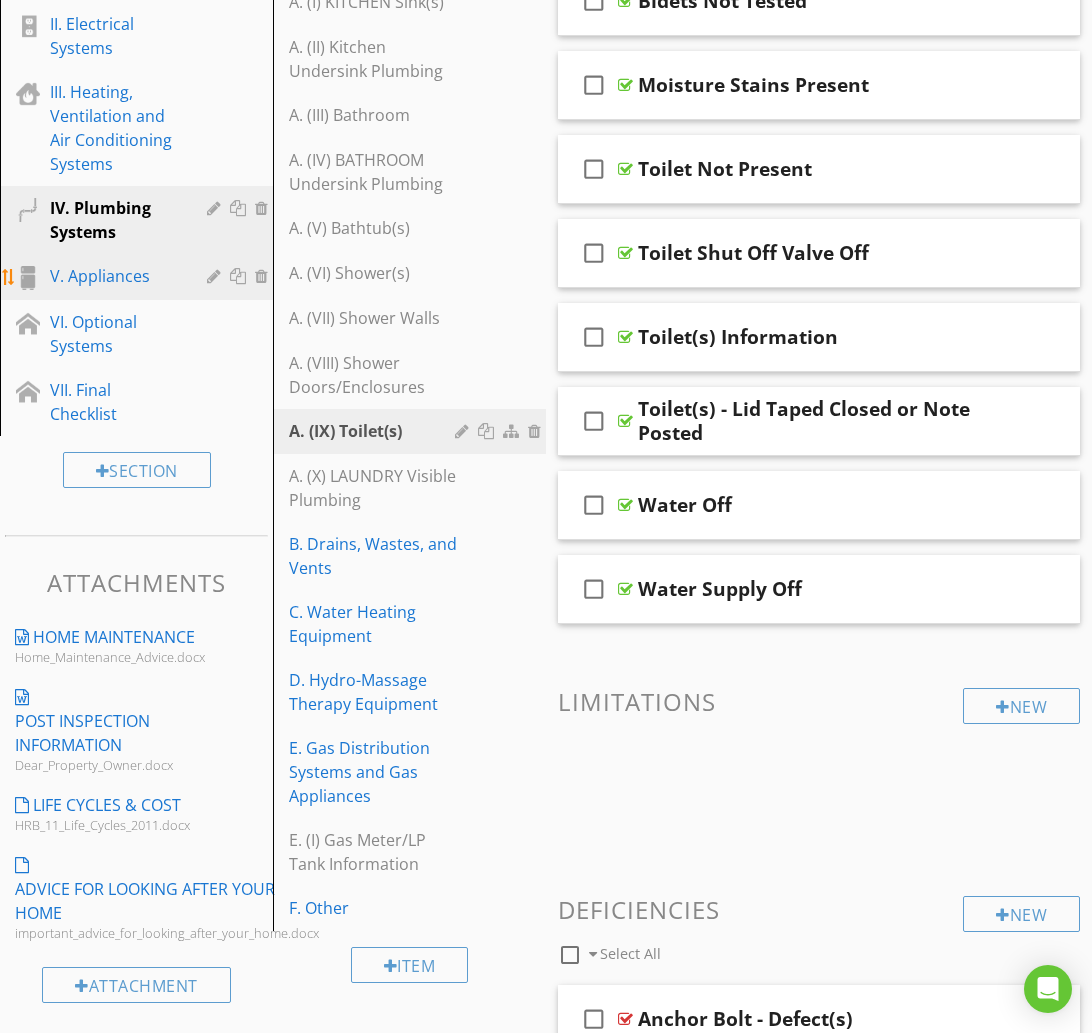 click on "V. Appliances" at bounding box center [114, 276] 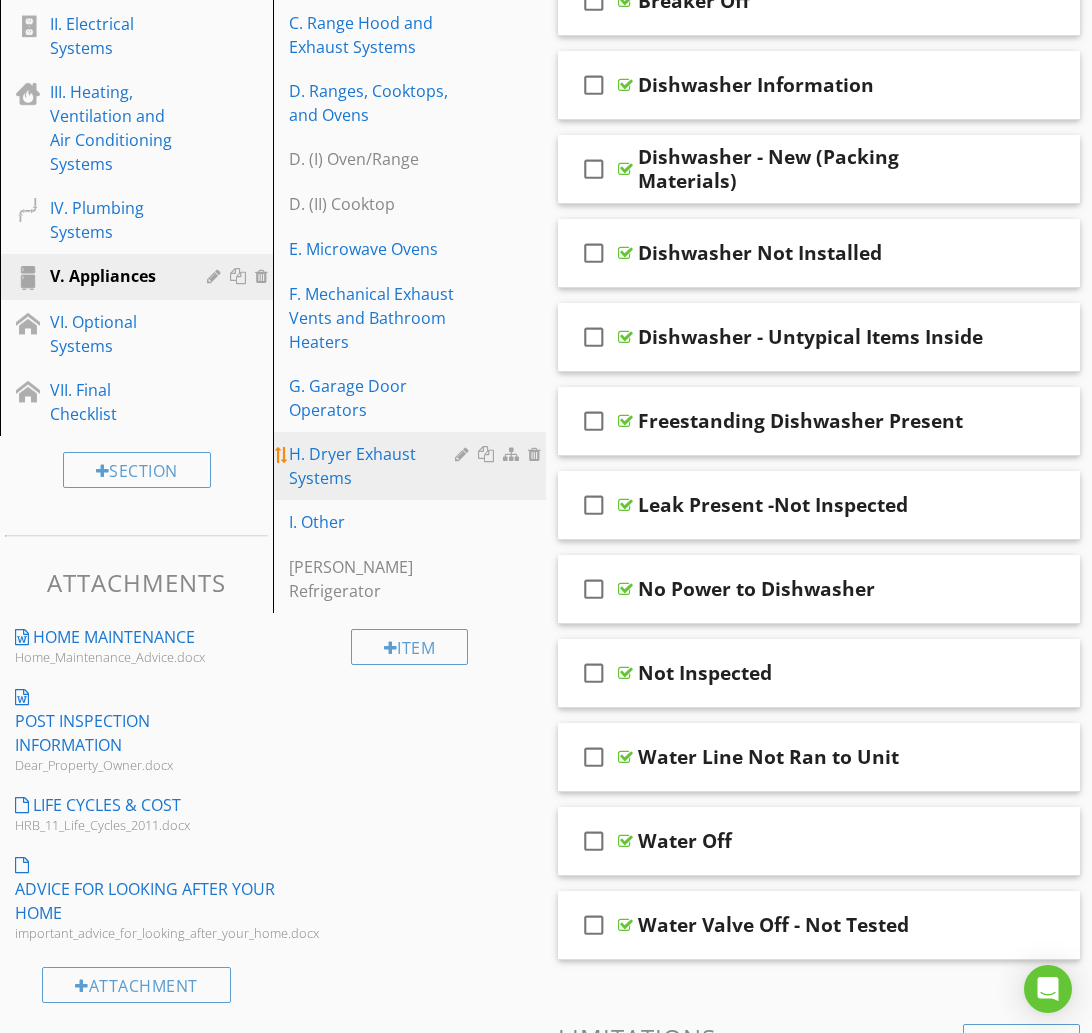click on "H. Dryer Exhaust Systems" at bounding box center (375, 466) 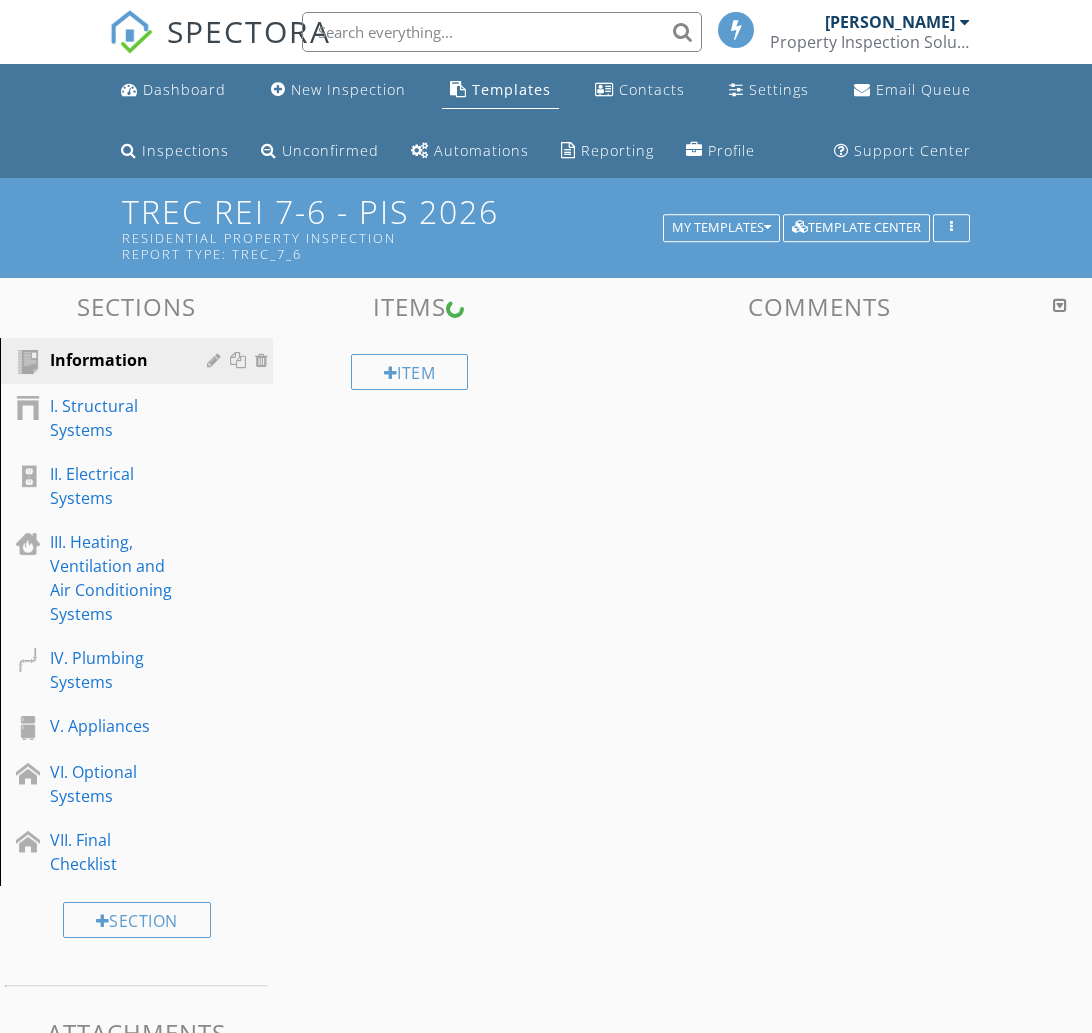 scroll, scrollTop: 0, scrollLeft: 0, axis: both 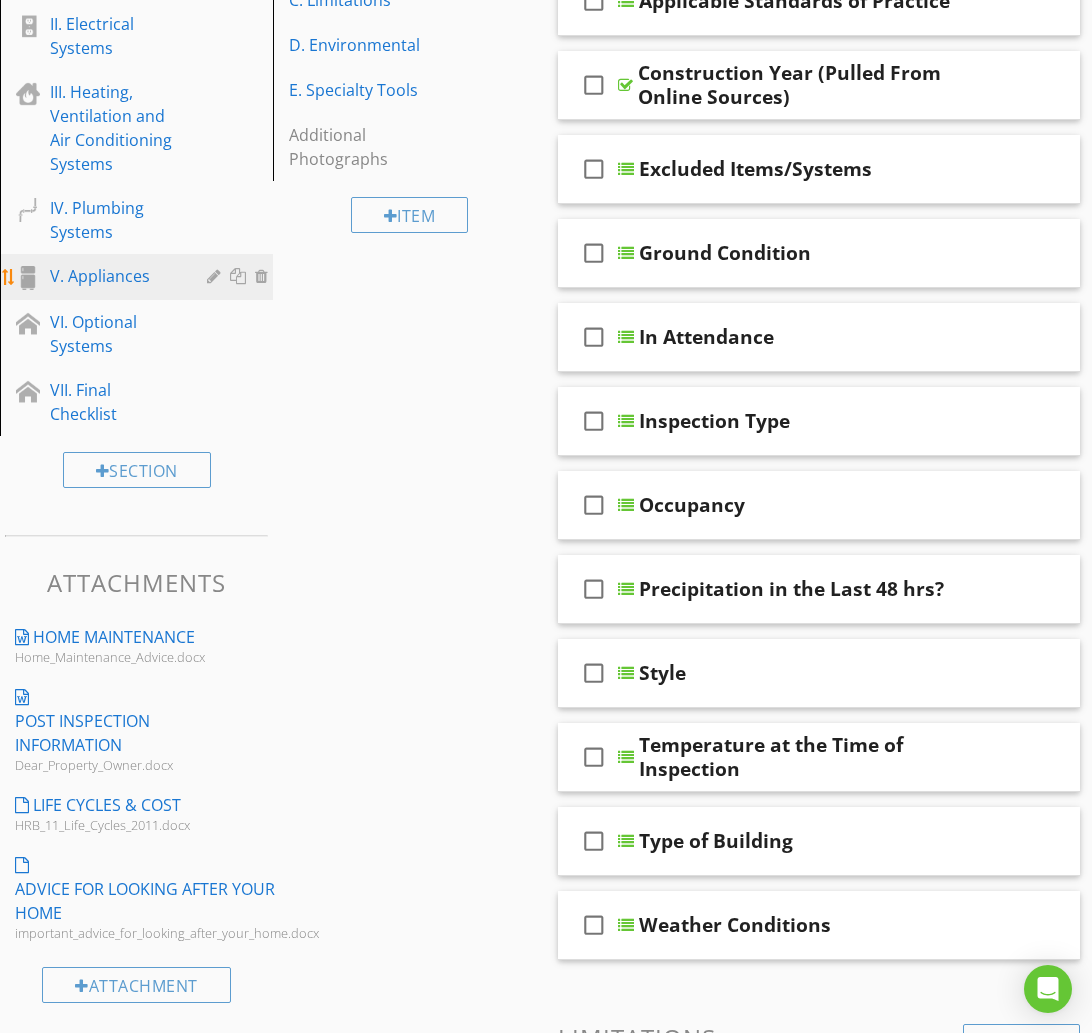 click on "V. Appliances" at bounding box center [139, 277] 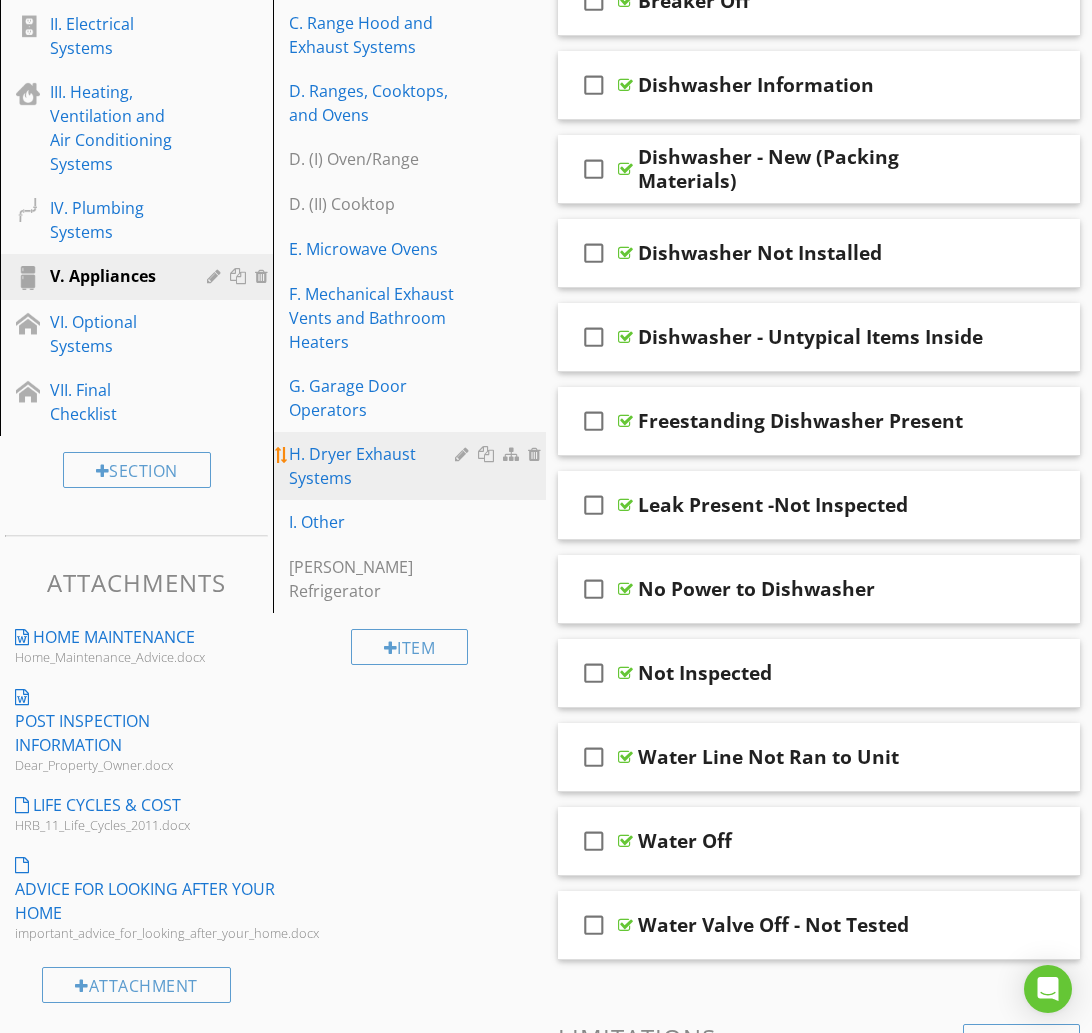 click on "H. Dryer Exhaust Systems" at bounding box center (375, 466) 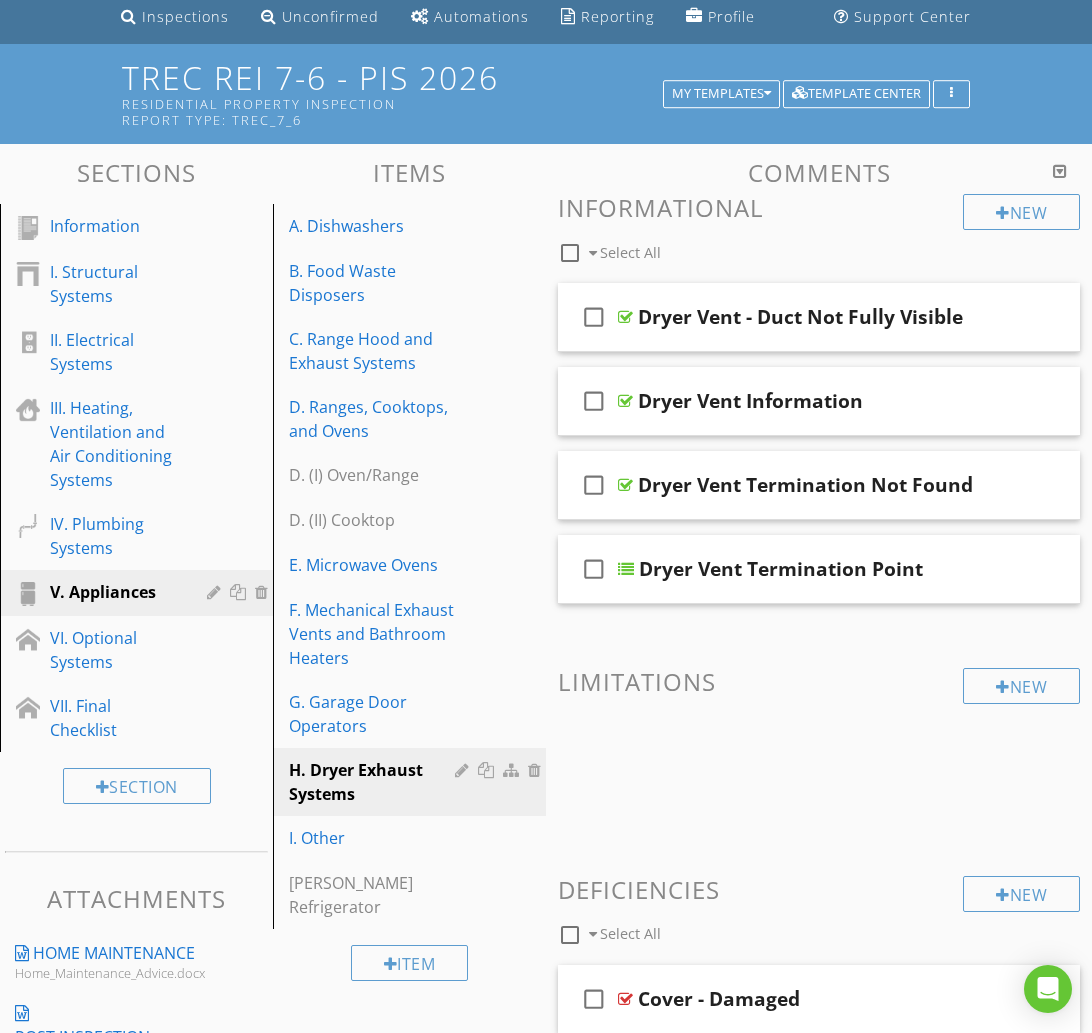 scroll, scrollTop: 123, scrollLeft: 0, axis: vertical 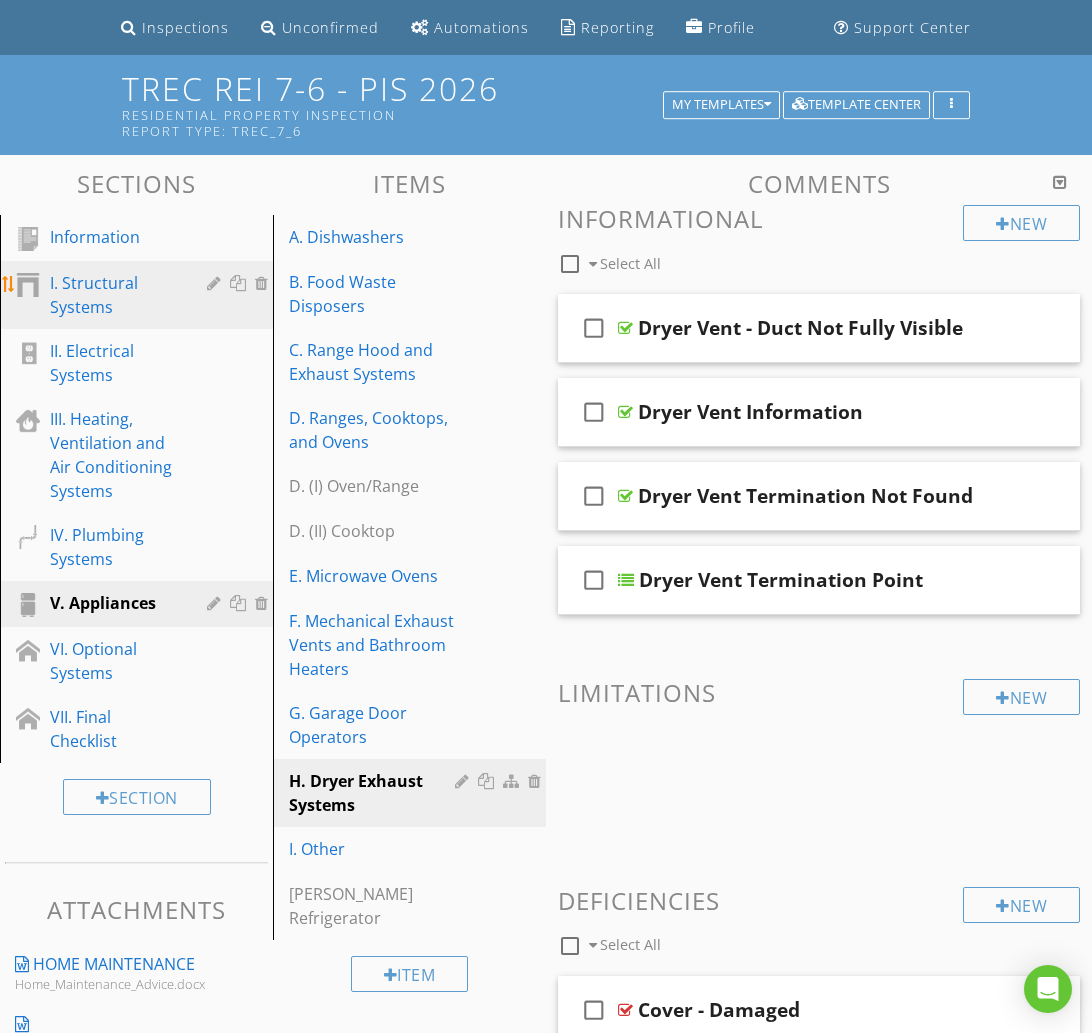 click on "I. Structural Systems" at bounding box center [114, 295] 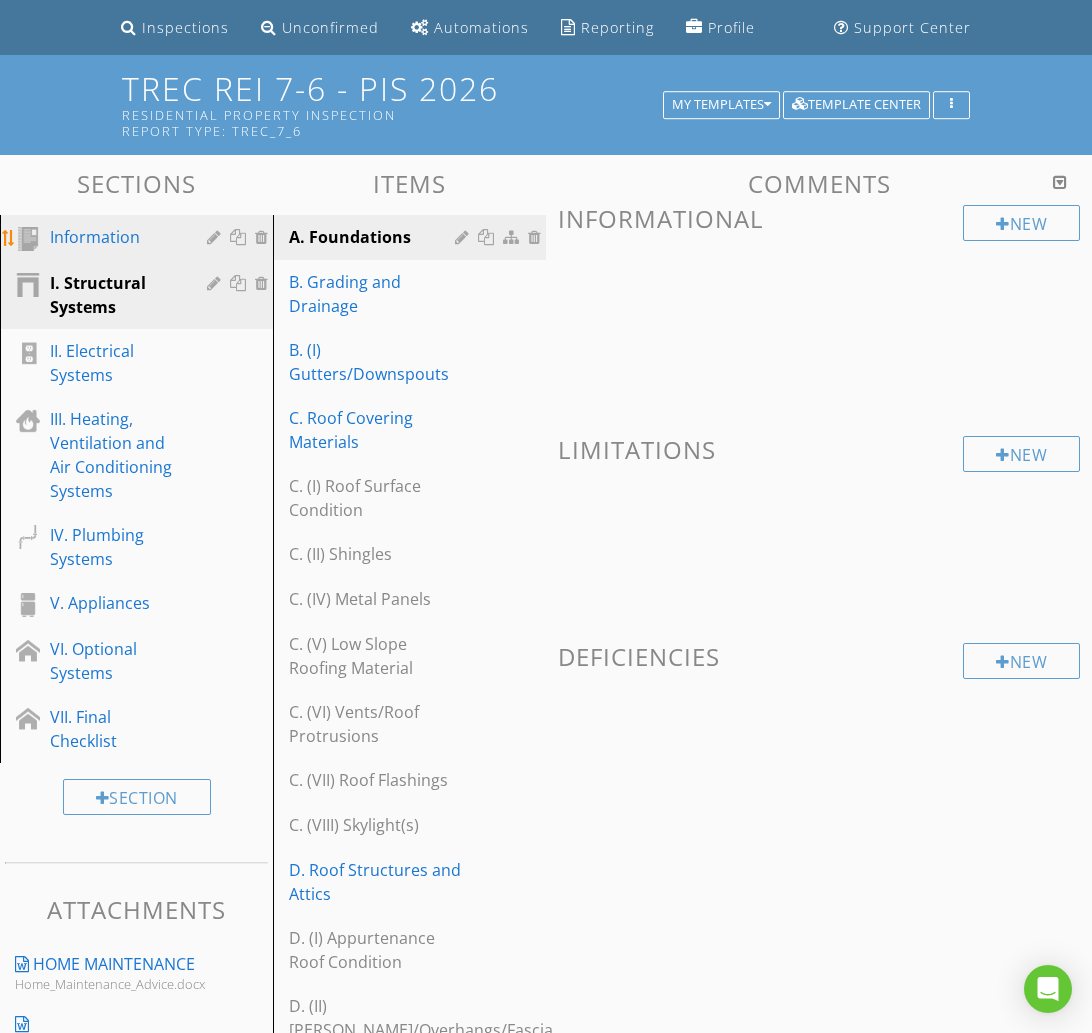 click on "Information" at bounding box center (114, 237) 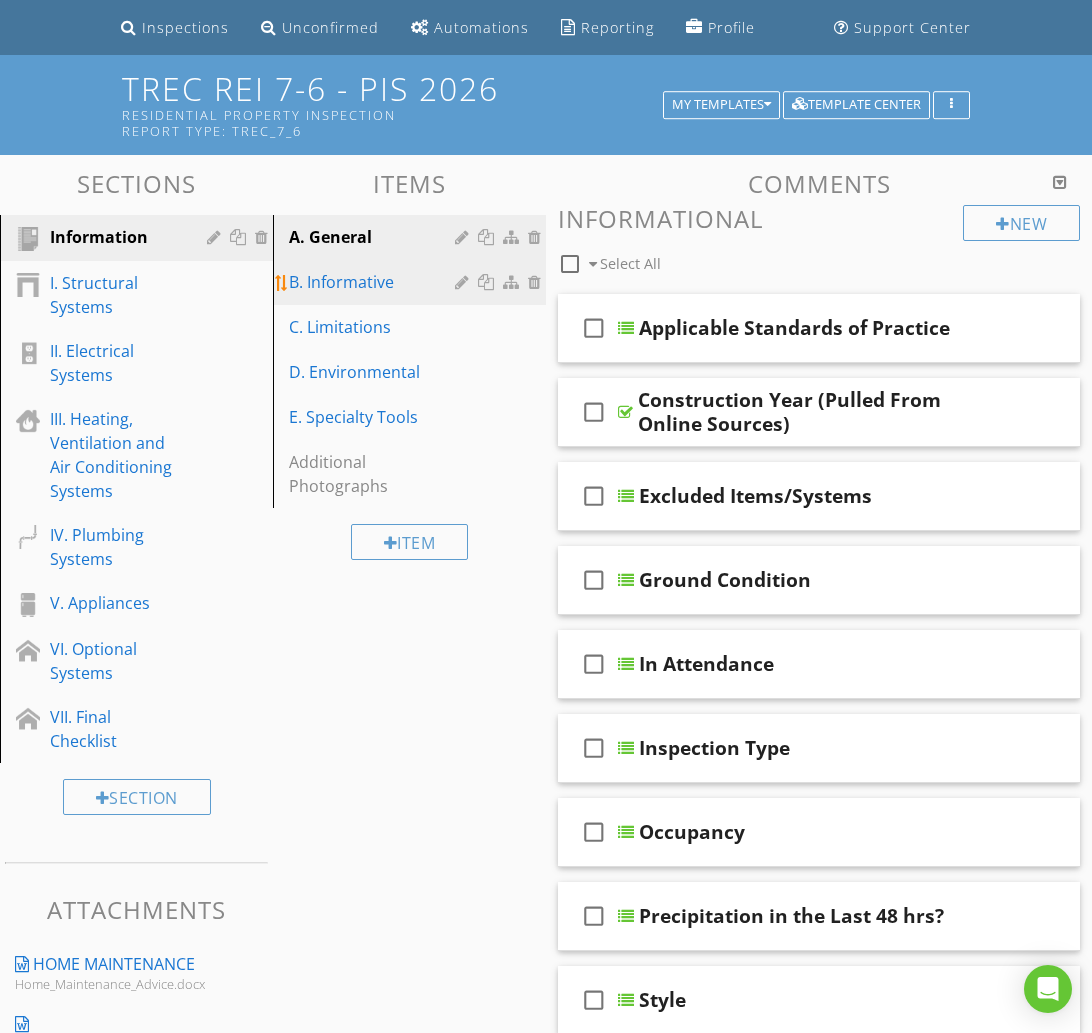 click on "B. Informative" at bounding box center [375, 282] 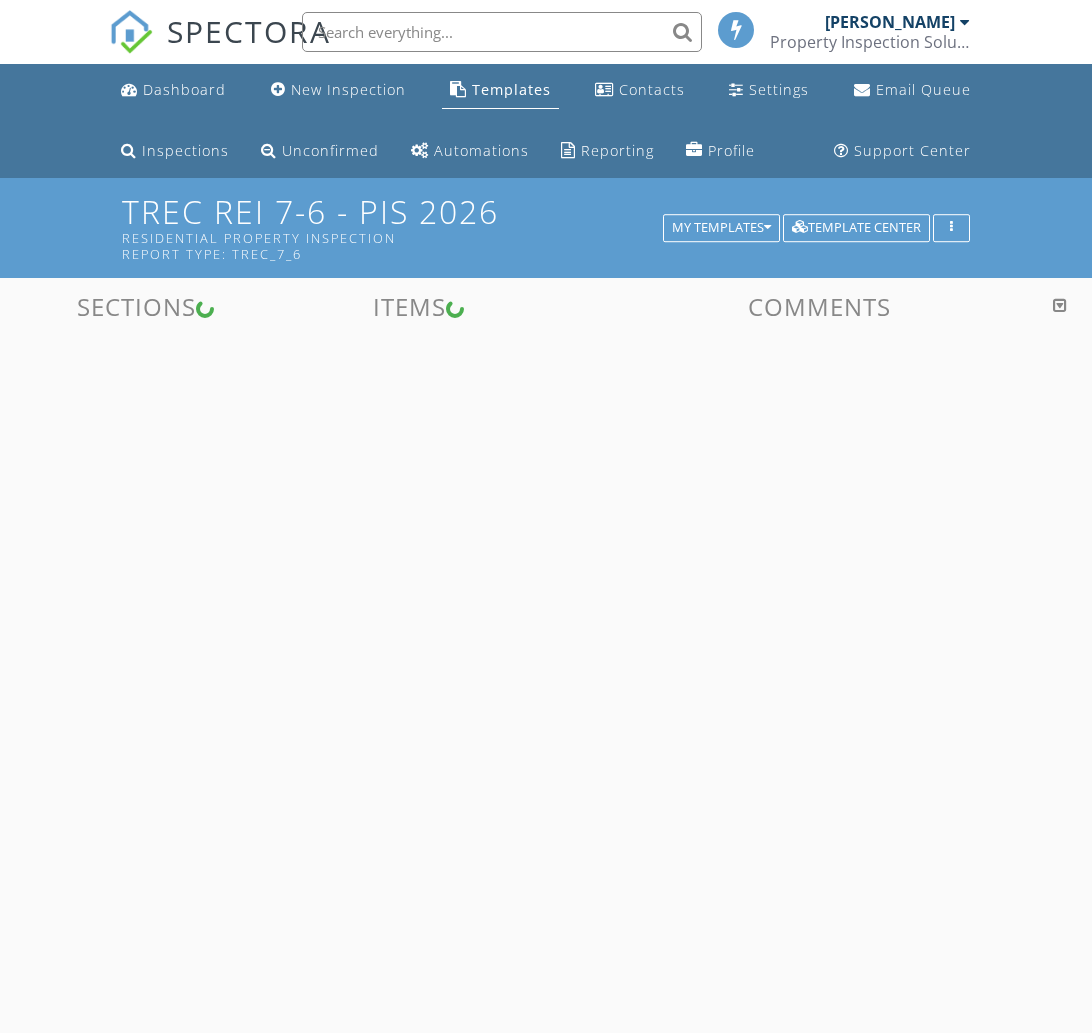 scroll, scrollTop: 123, scrollLeft: 0, axis: vertical 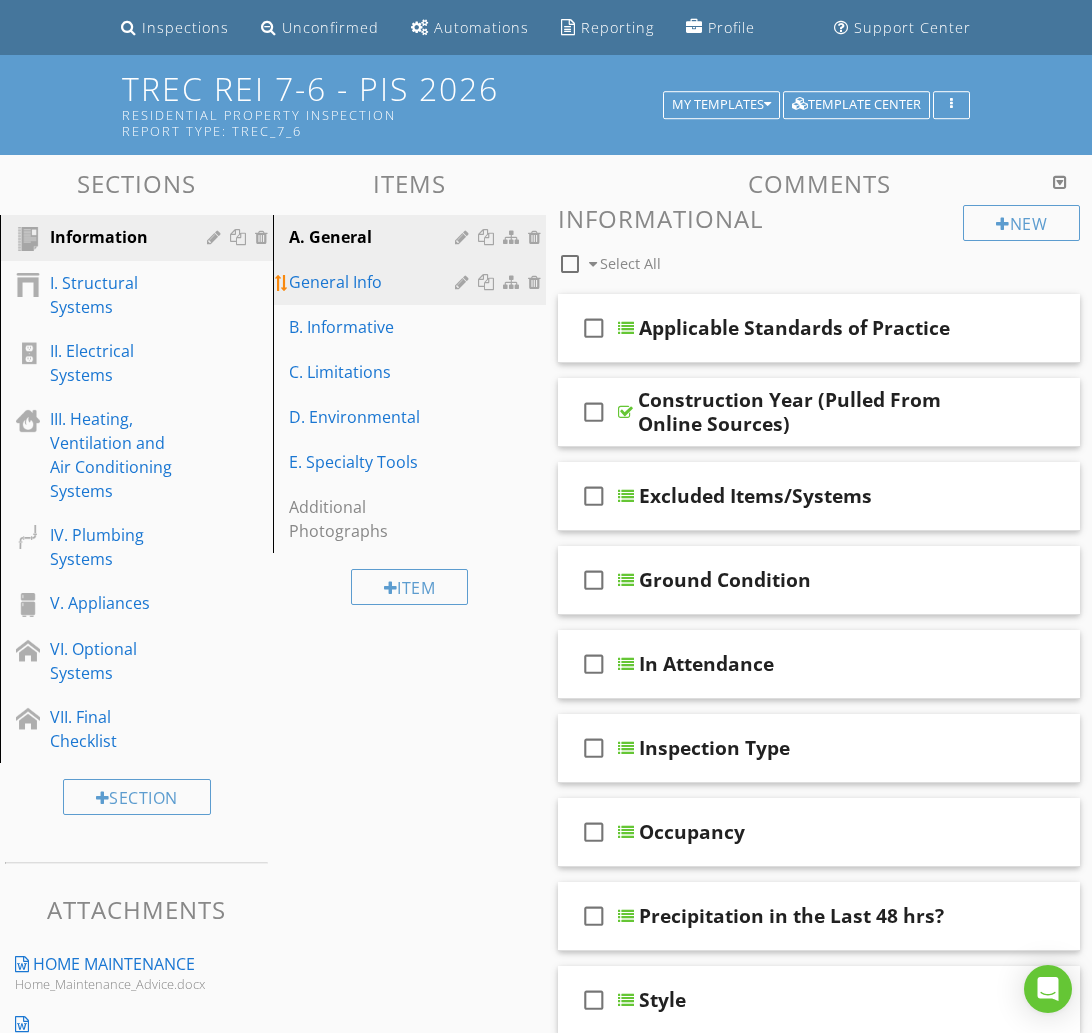 click on "General Info" at bounding box center (375, 282) 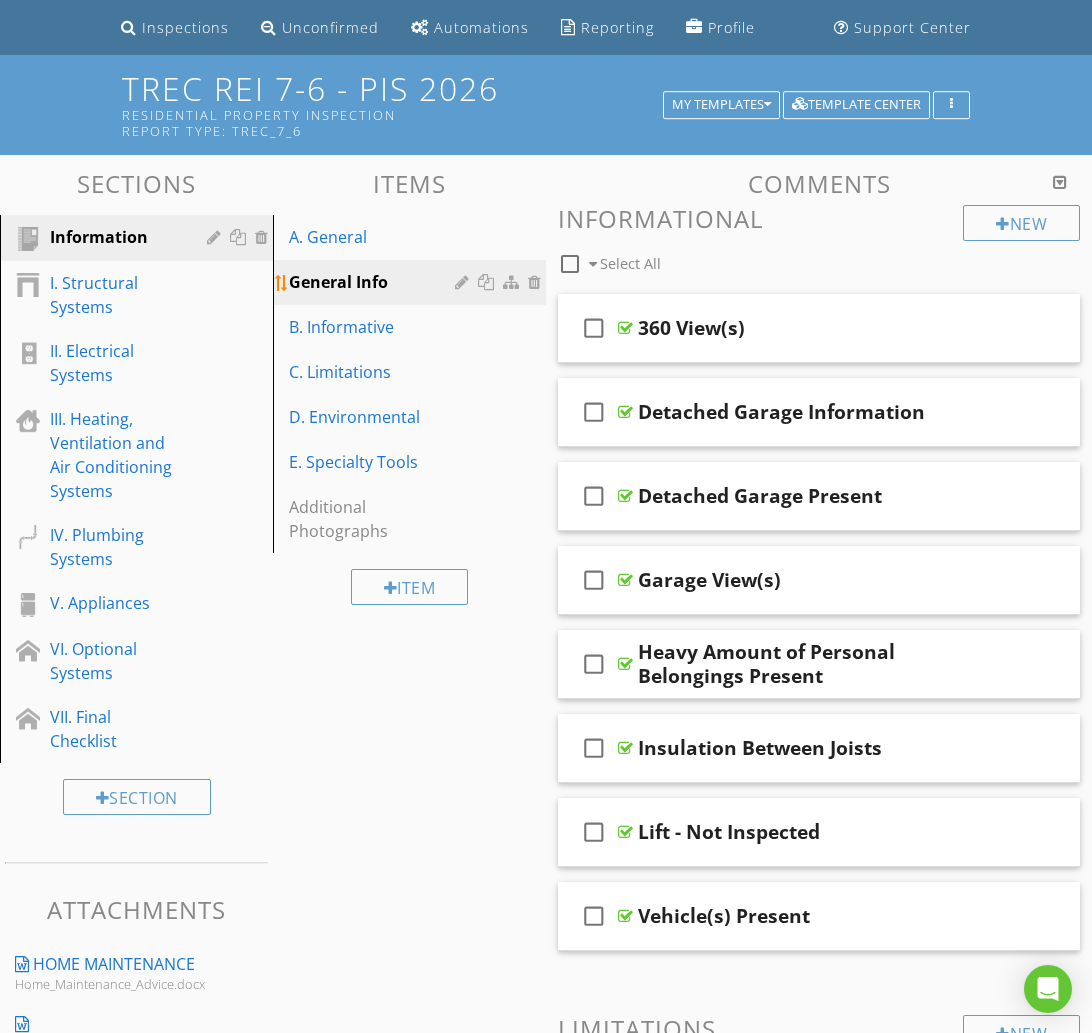 type 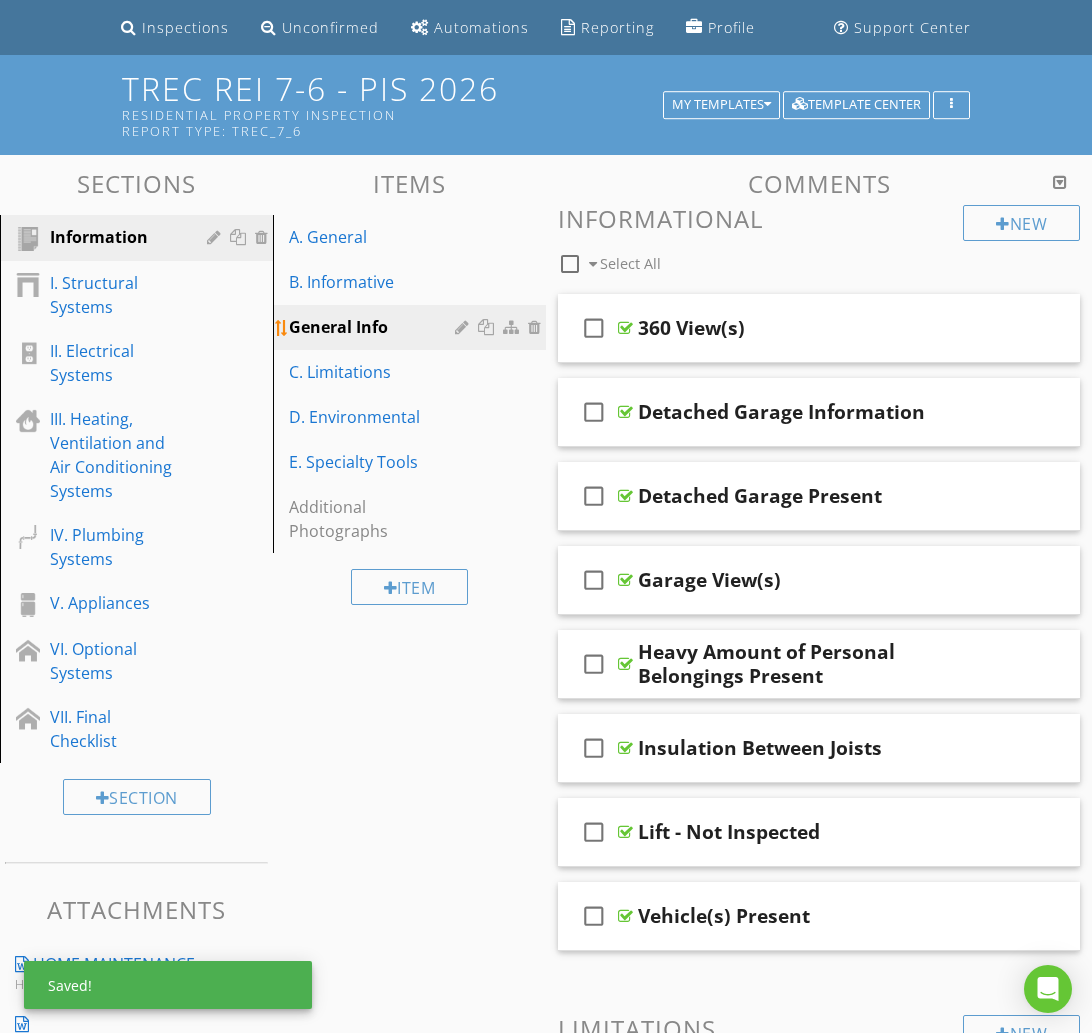 click at bounding box center [464, 327] 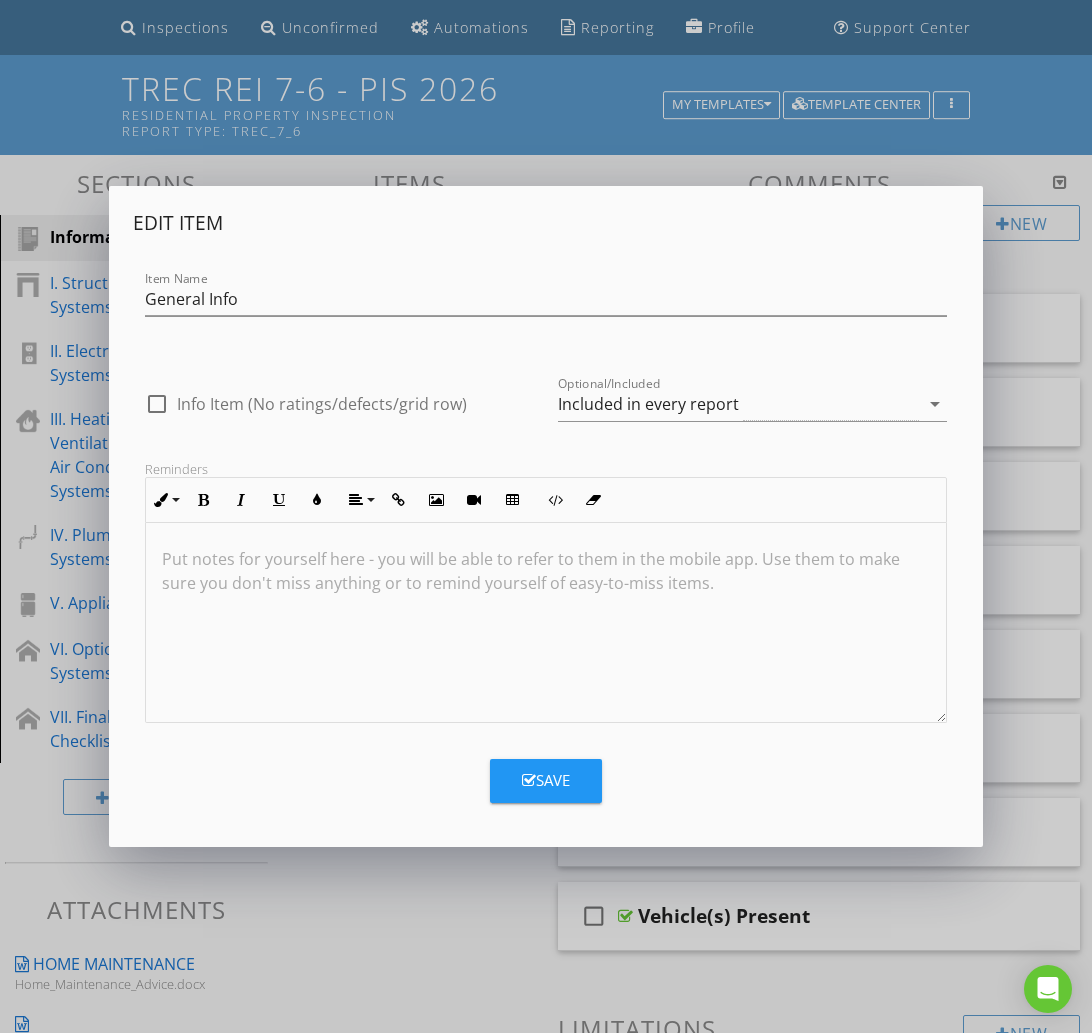 click on "Item Name General Info" at bounding box center (546, 301) 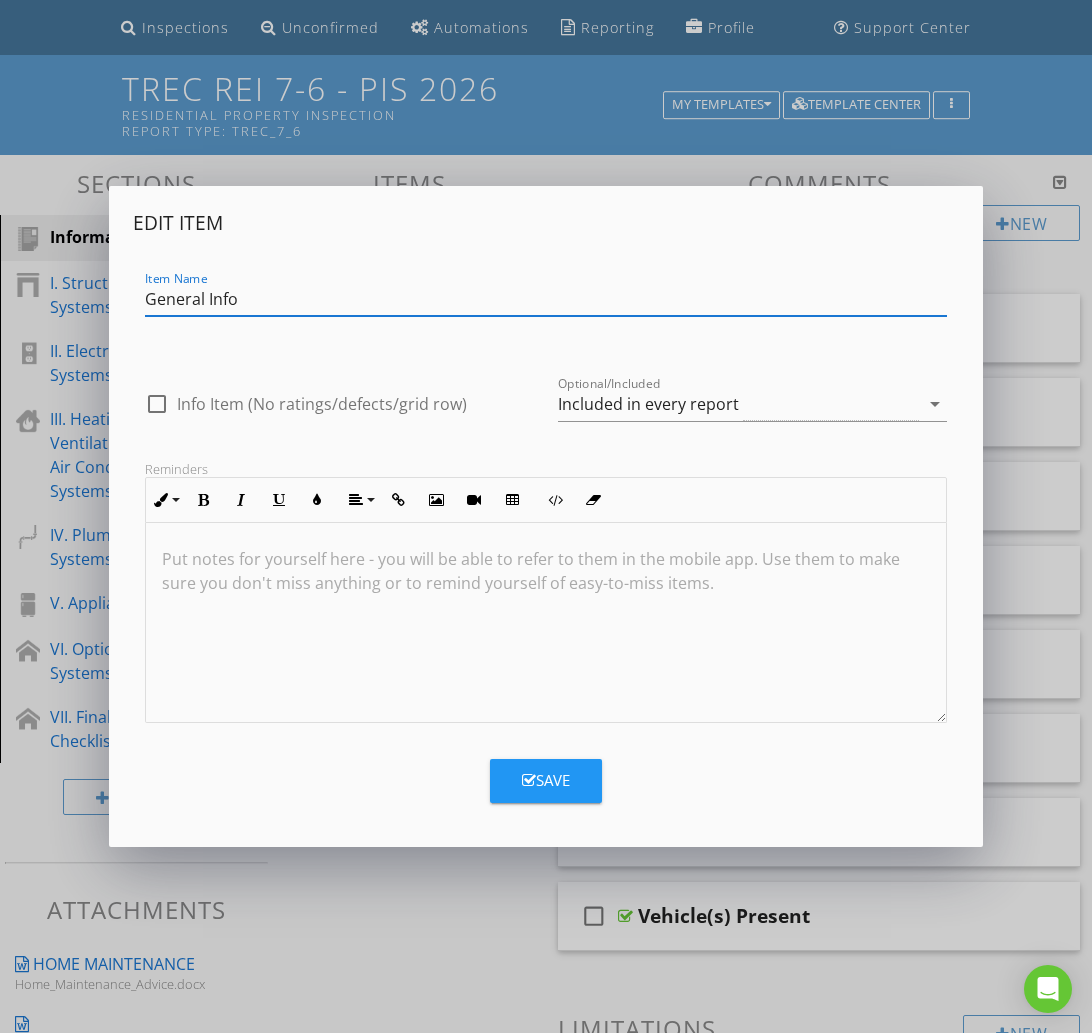 click on "General Info" at bounding box center (546, 299) 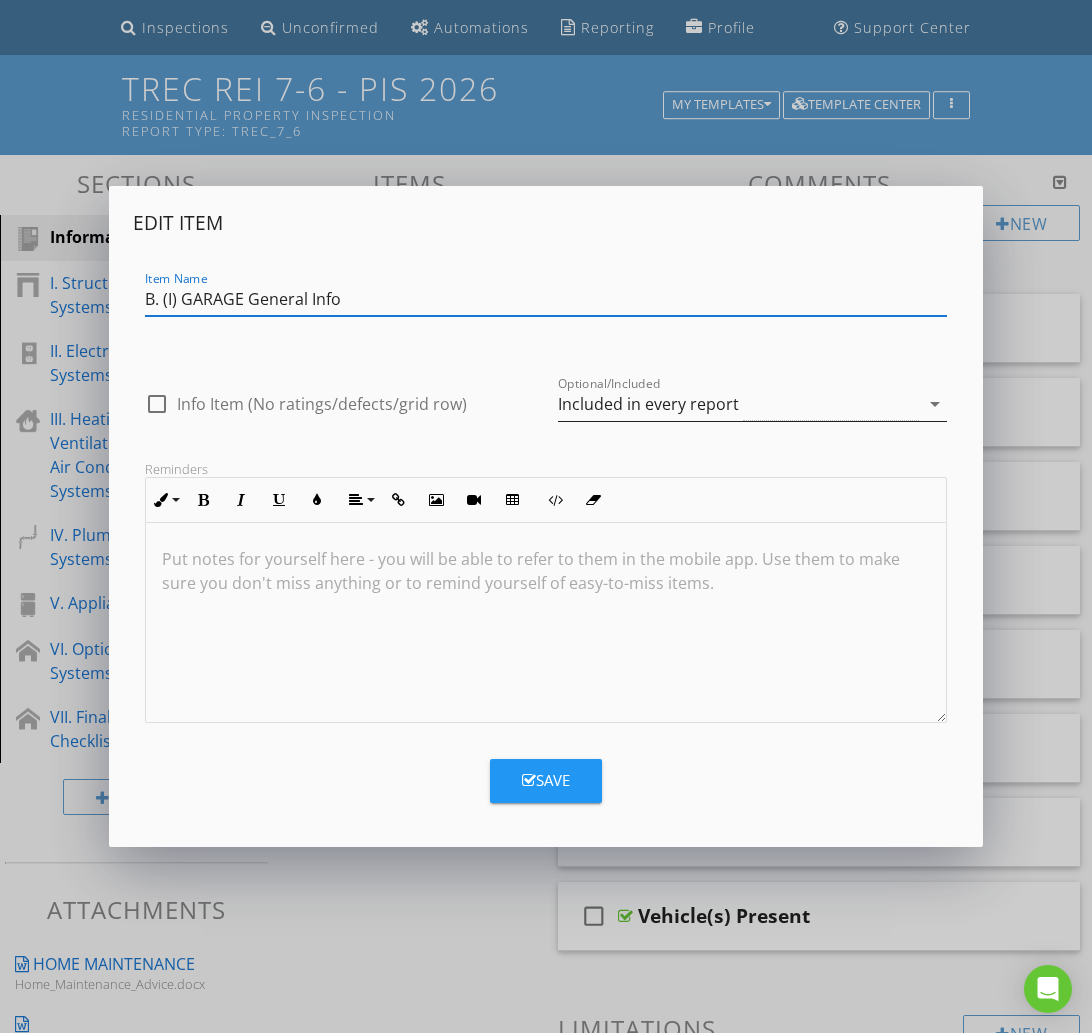 type on "B. (I) GARAGE General Info" 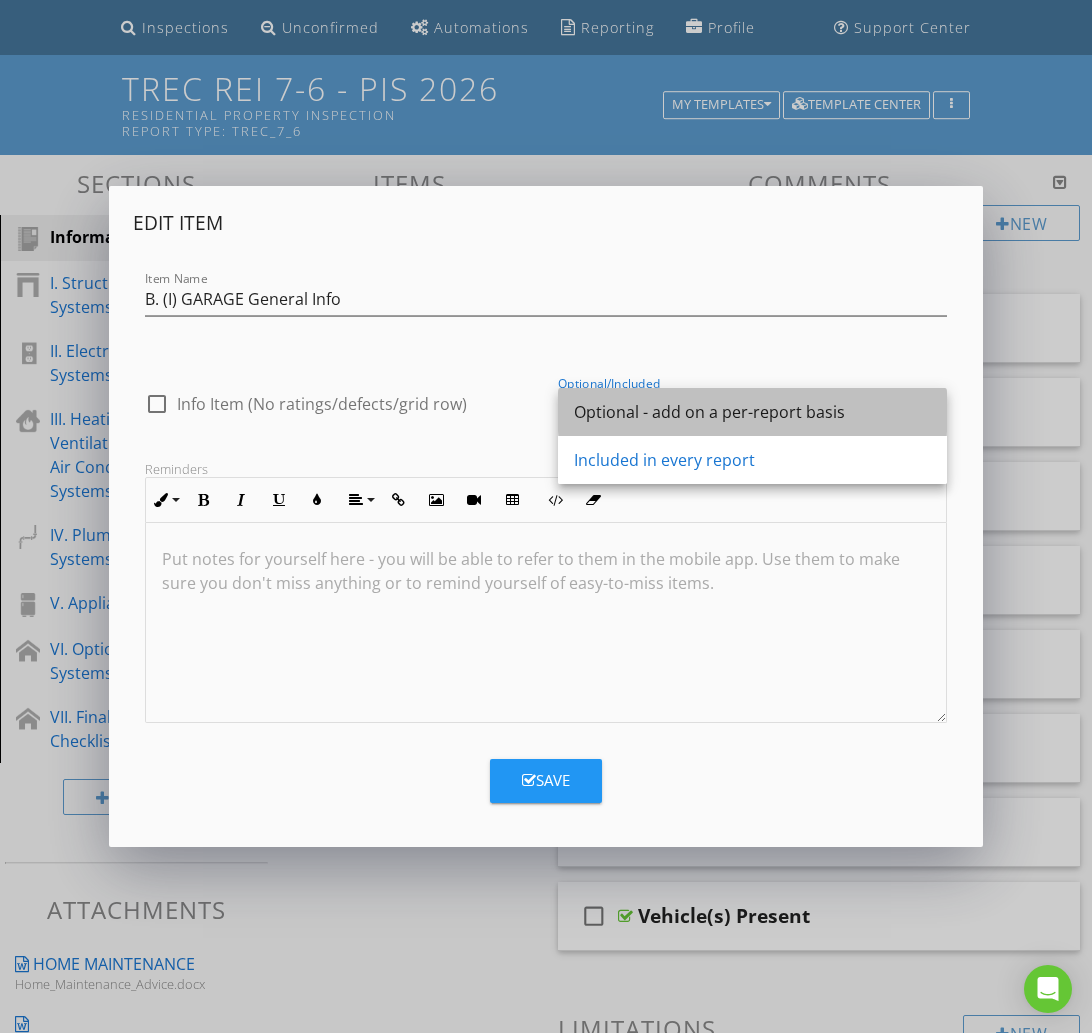 click on "Optional - add on a per-report basis" at bounding box center (752, 412) 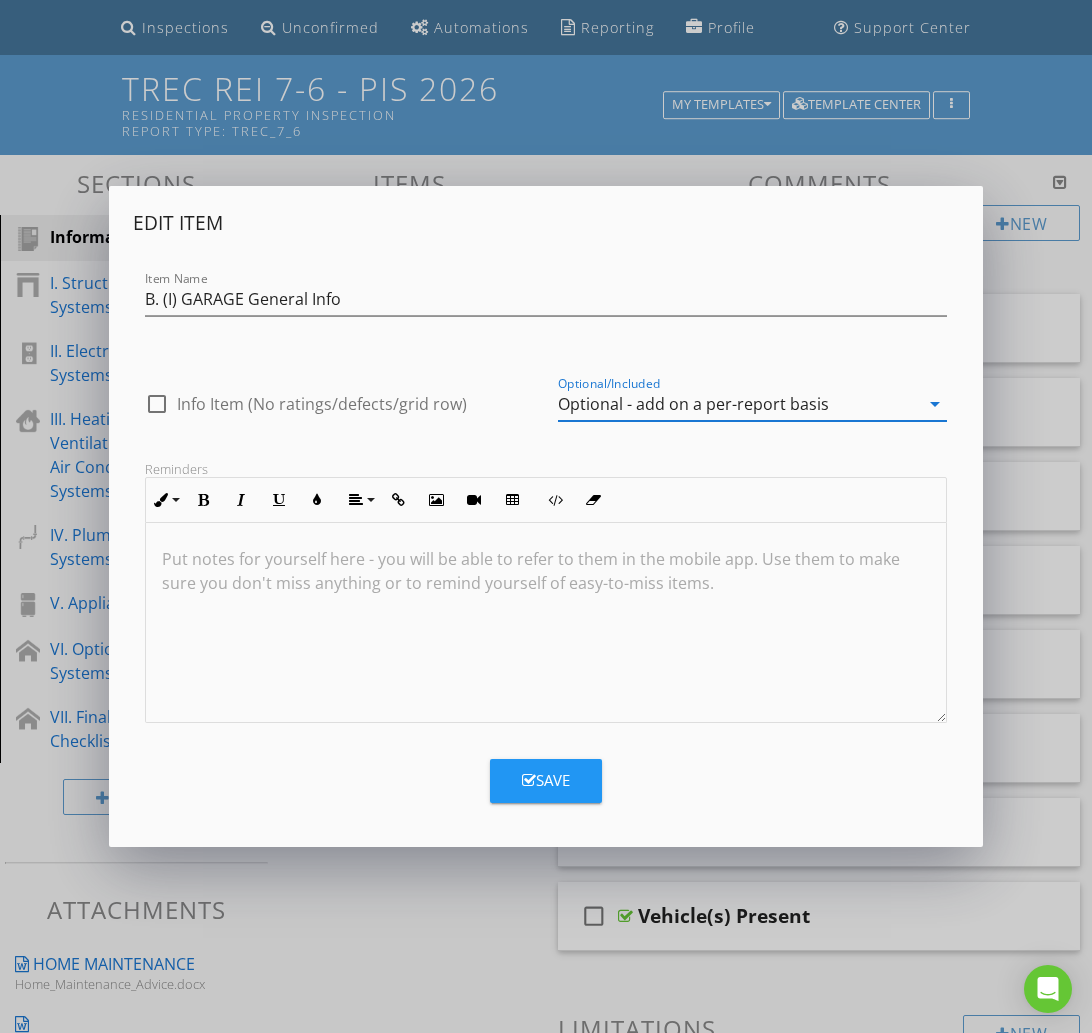 click on "Save" at bounding box center (546, 780) 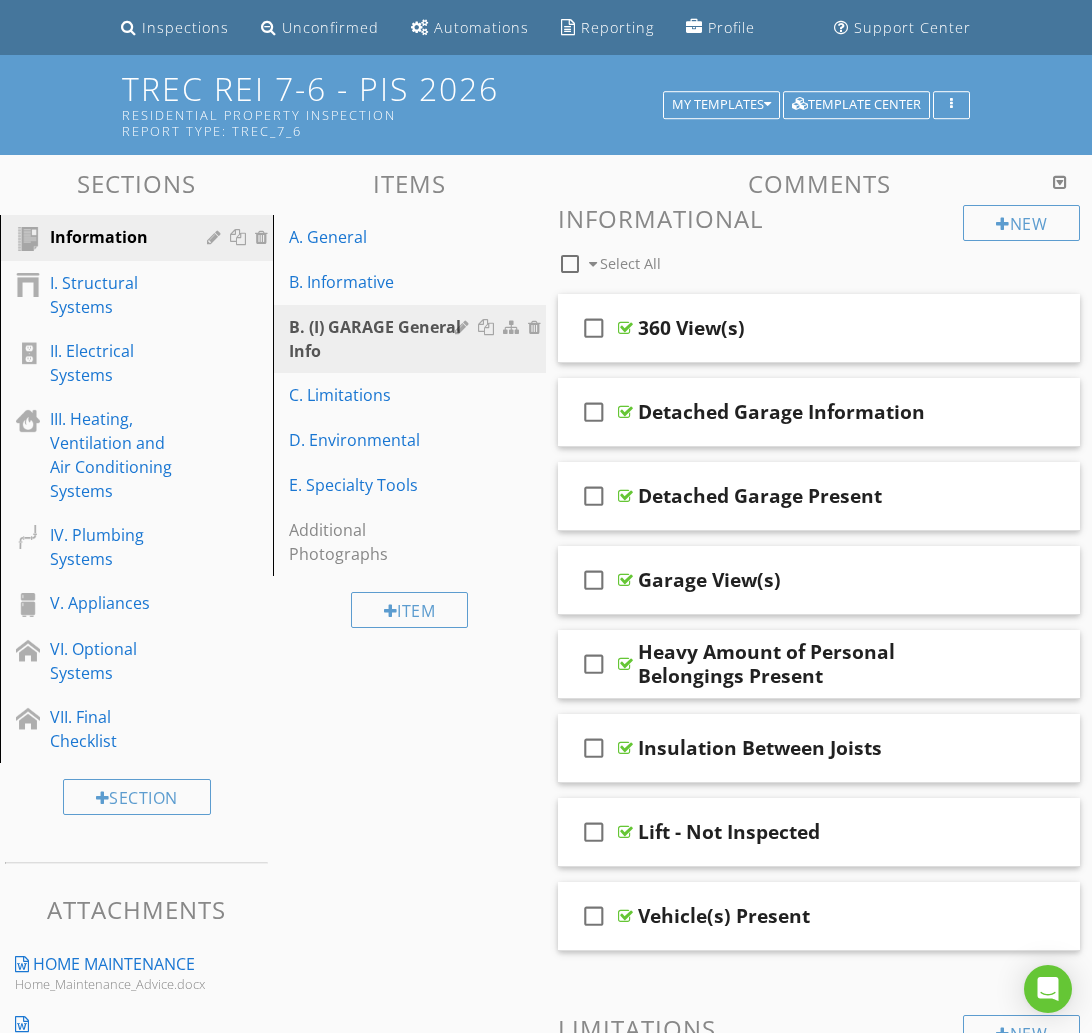 click on "Sections
Information           I. Structural Systems           II. Electrical Systems           III. Heating, Ventilation and Air Conditioning Systems           IV. Plumbing Systems           V. Appliances           VI. Optional Systems           VII. Final Checklist
Section
Attachments     Home Maintenance   Home_Maintenance_Advice.docx     Post Inspection Information   Dear_Property_Owner.docx     Life Cycles & Cost   HRB_11_Life_Cycles_2011.docx     Advice for Looking after your home   important_advice_for_looking_after_your_home.docx
Attachment
Items
A. General           B. Informative           B. (I) GARAGE General Info           C. Limitations           D. Environmental           E. Specialty Tools           Additional Photographs
Item
Comments
New
Informational       Select All" at bounding box center (546, 792) 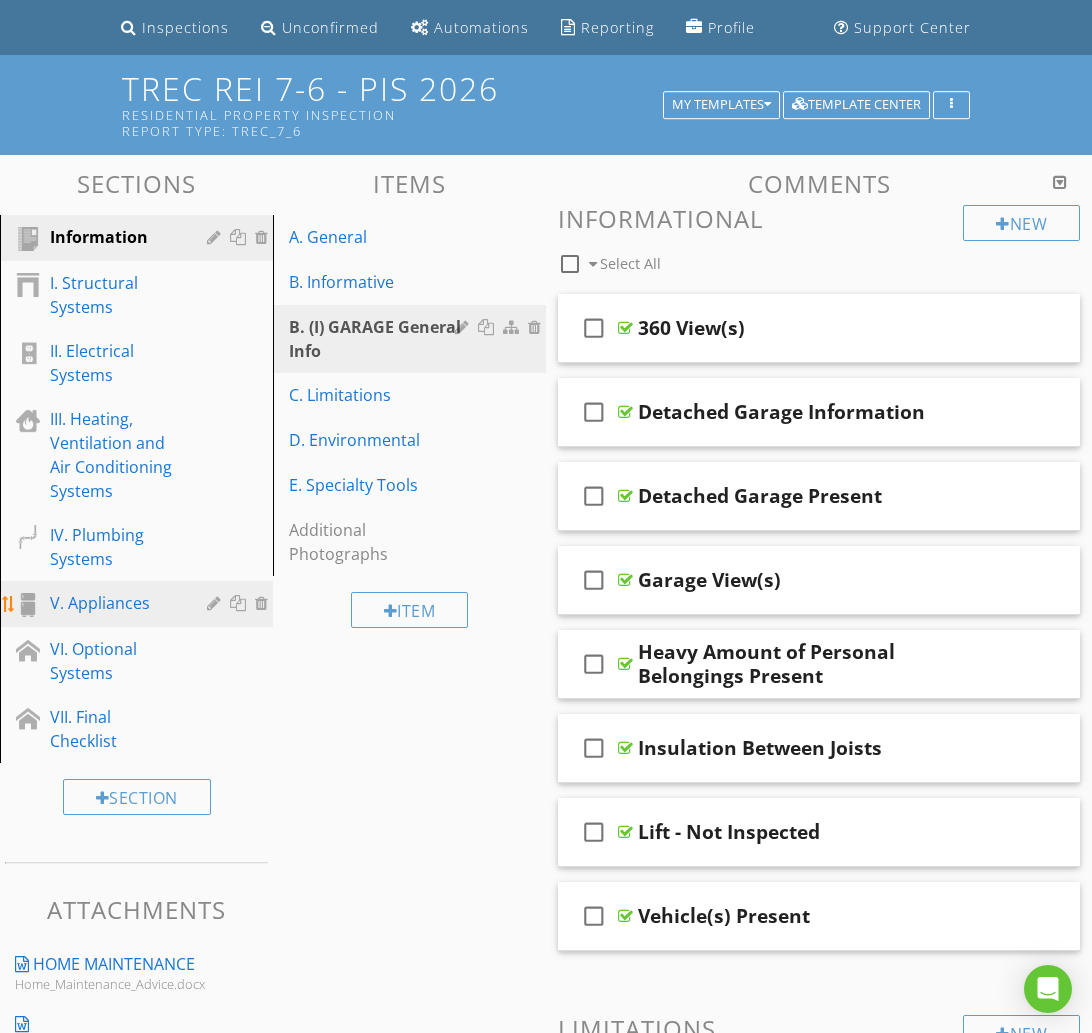 click on "V. Appliances" at bounding box center (114, 603) 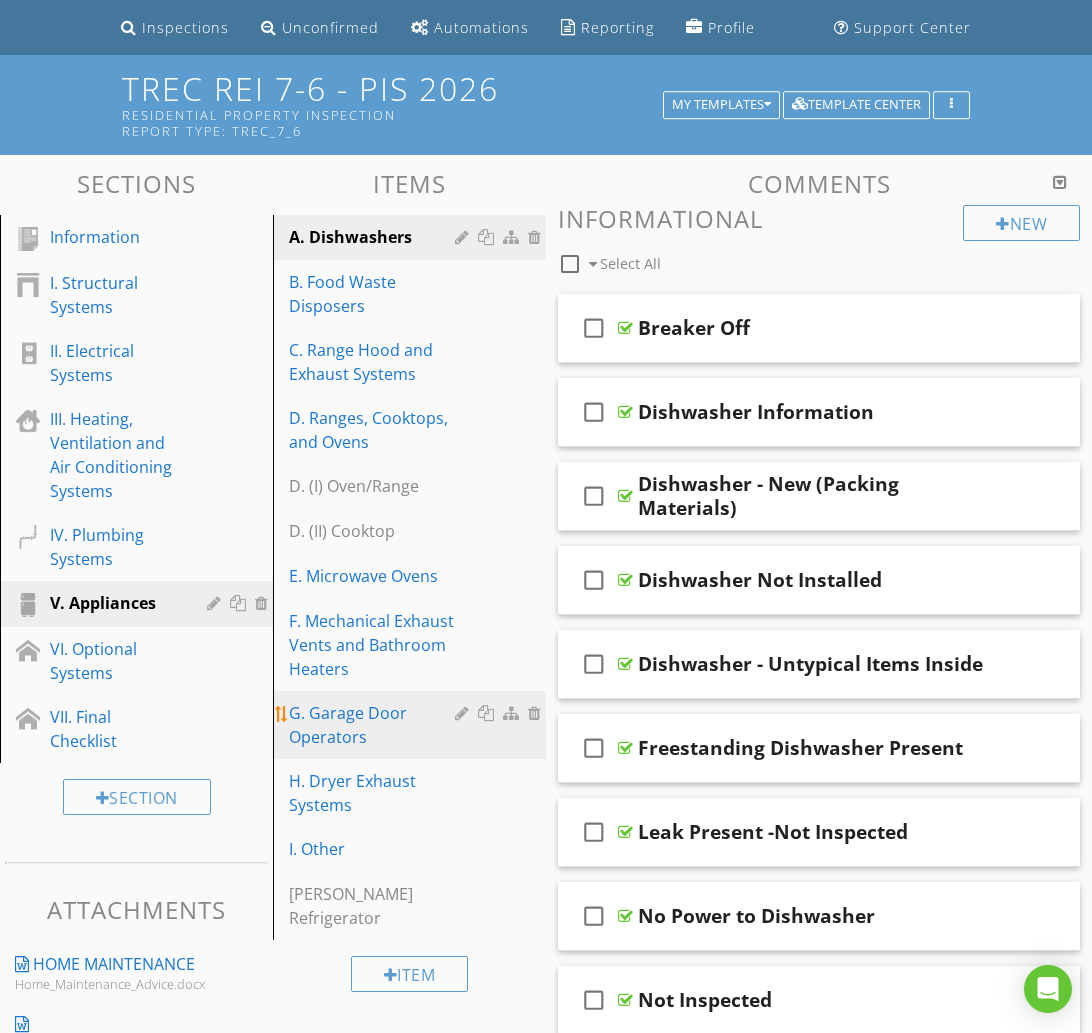 click on "G. Garage Door Operators" at bounding box center [375, 725] 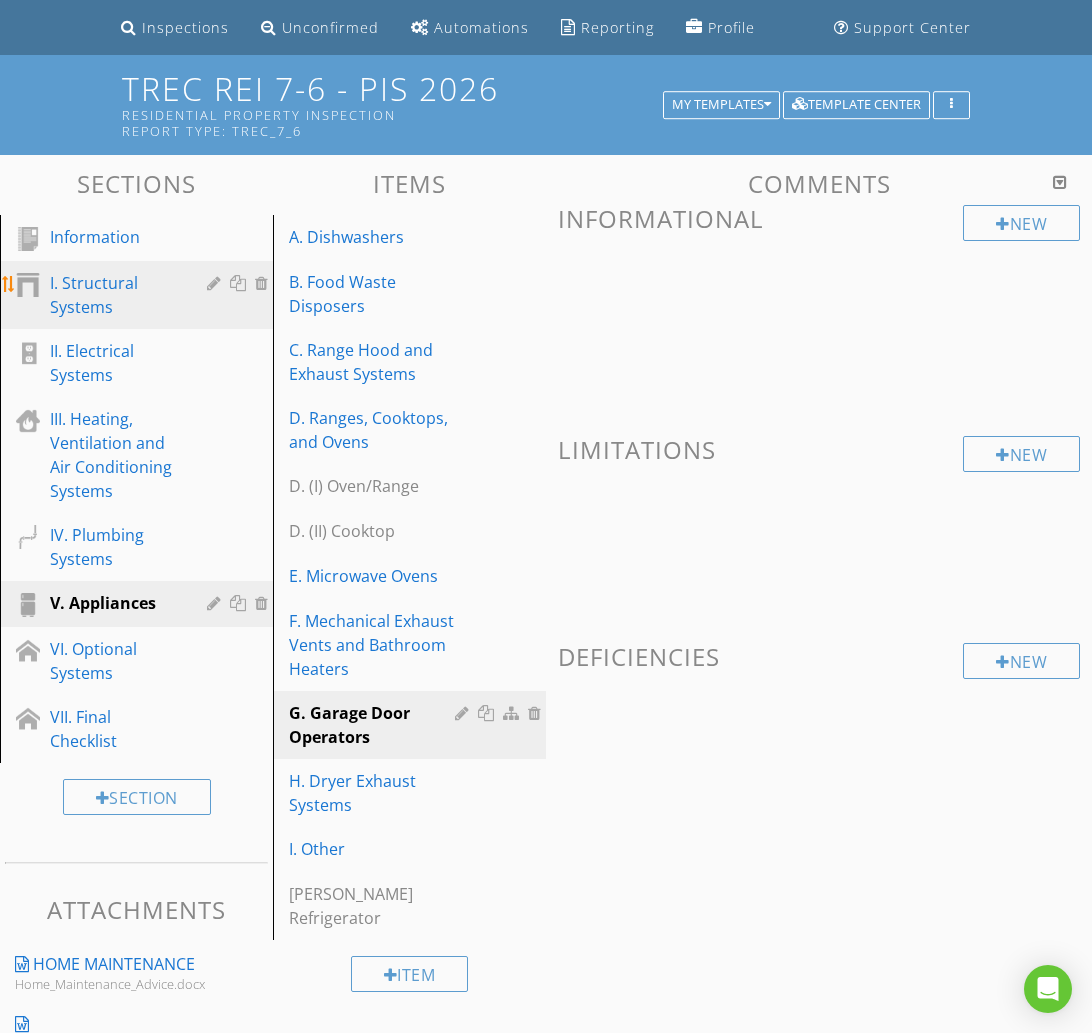 click on "I. Structural Systems" at bounding box center [114, 295] 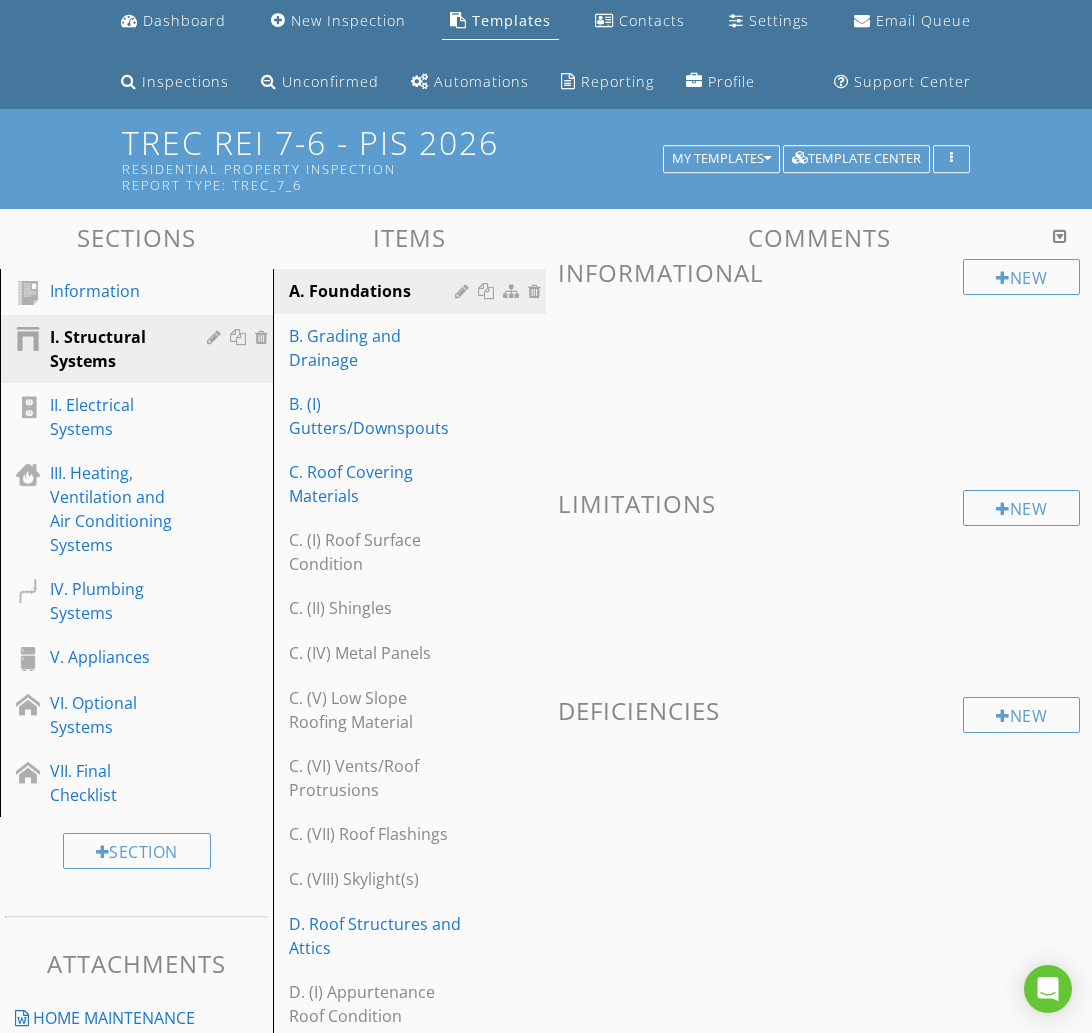 scroll, scrollTop: 0, scrollLeft: 0, axis: both 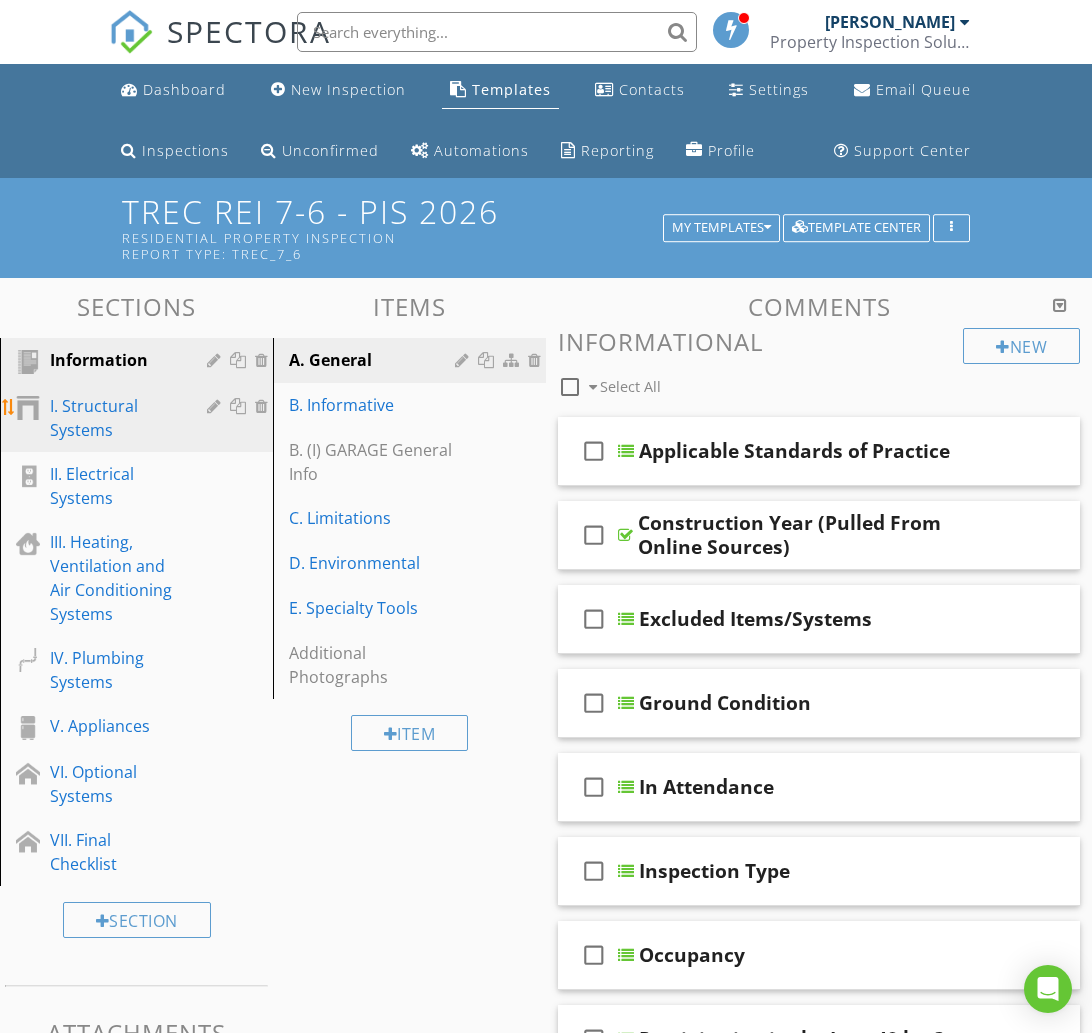 click on "I. Structural Systems" at bounding box center [114, 418] 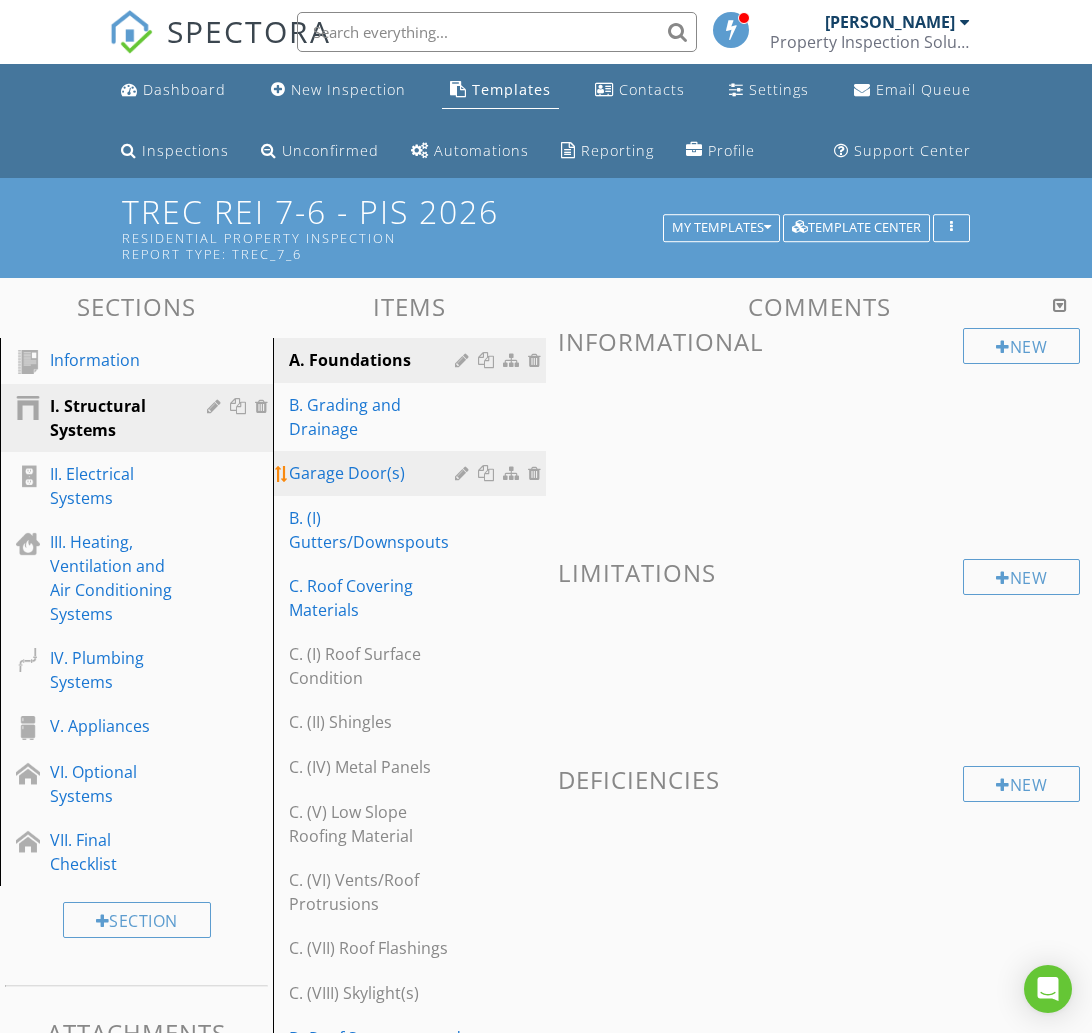 type 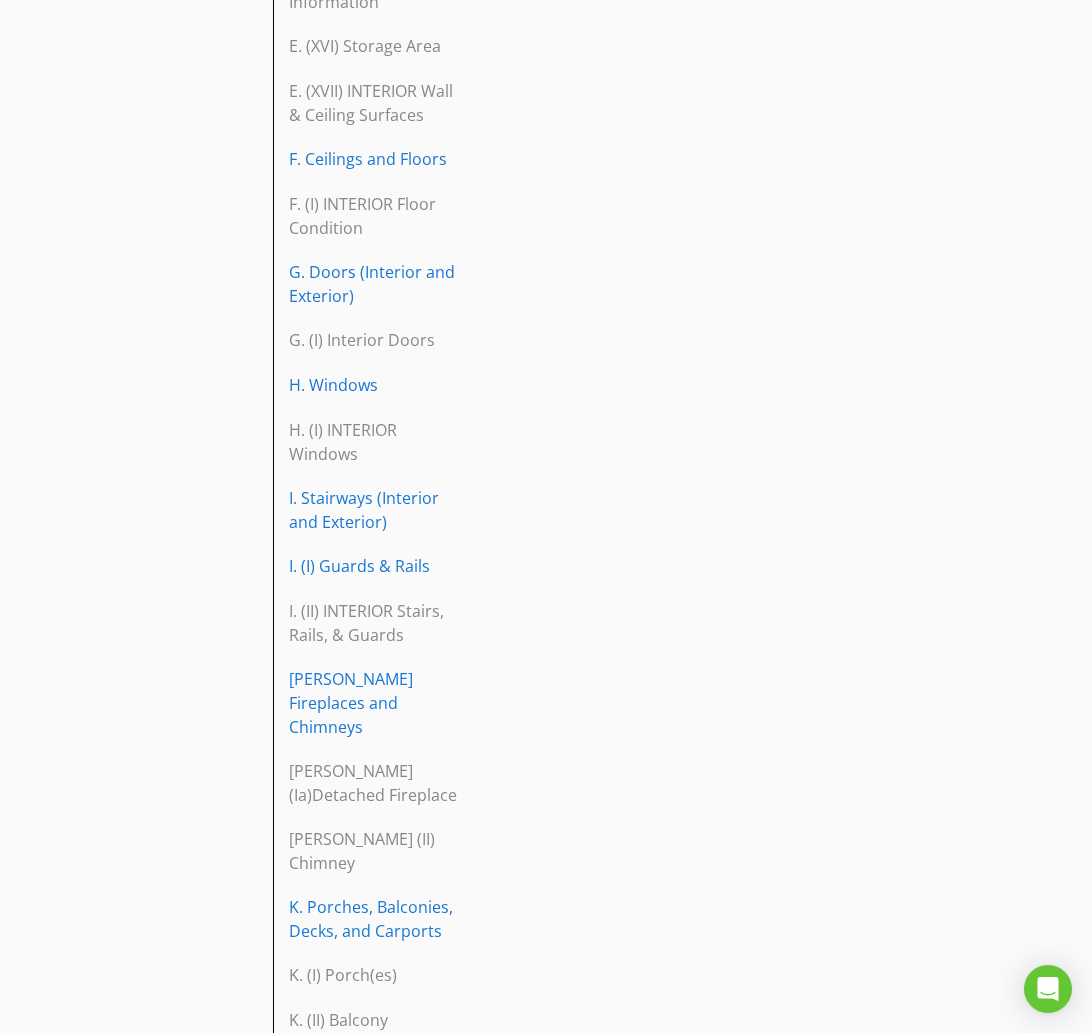scroll, scrollTop: 2081, scrollLeft: 0, axis: vertical 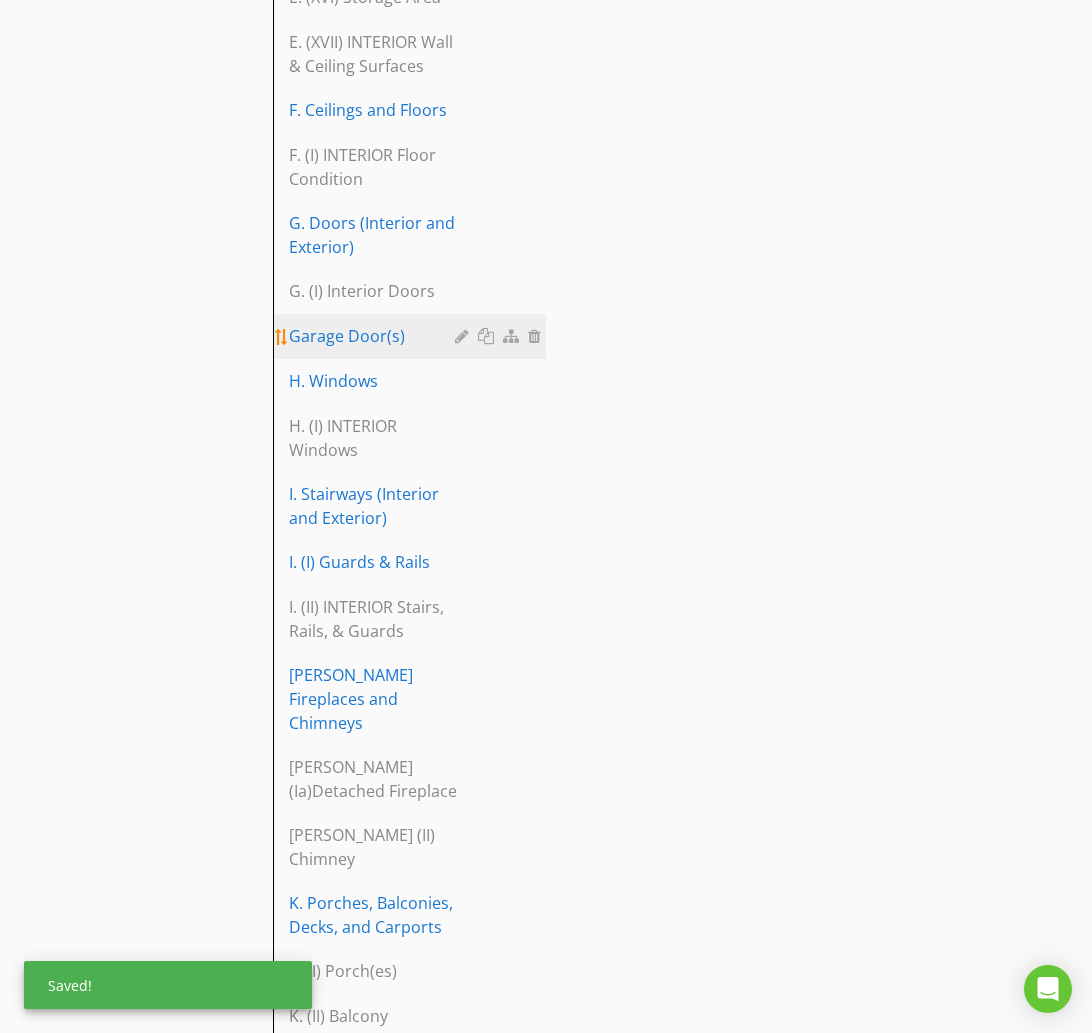click on "Garage Door(s)" at bounding box center [375, 336] 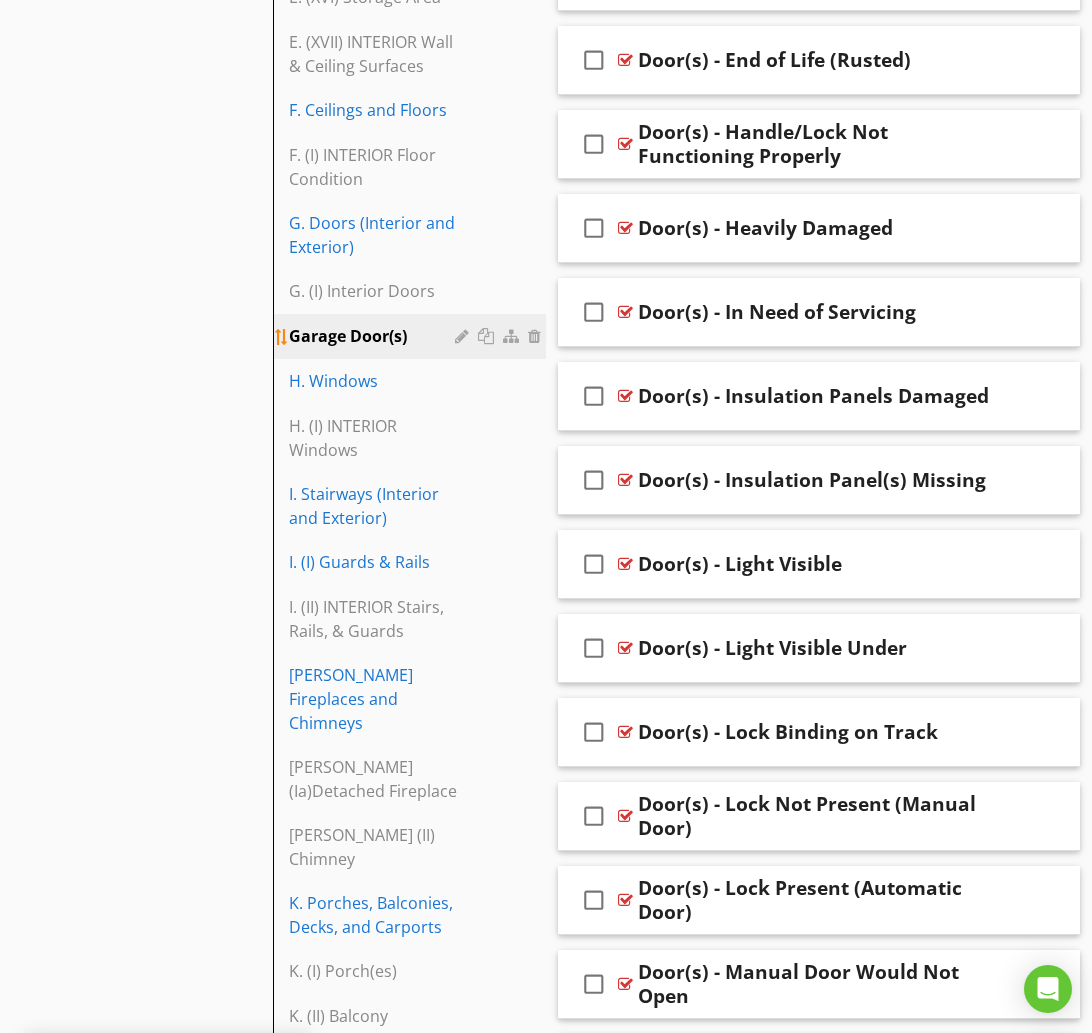 click at bounding box center (464, 336) 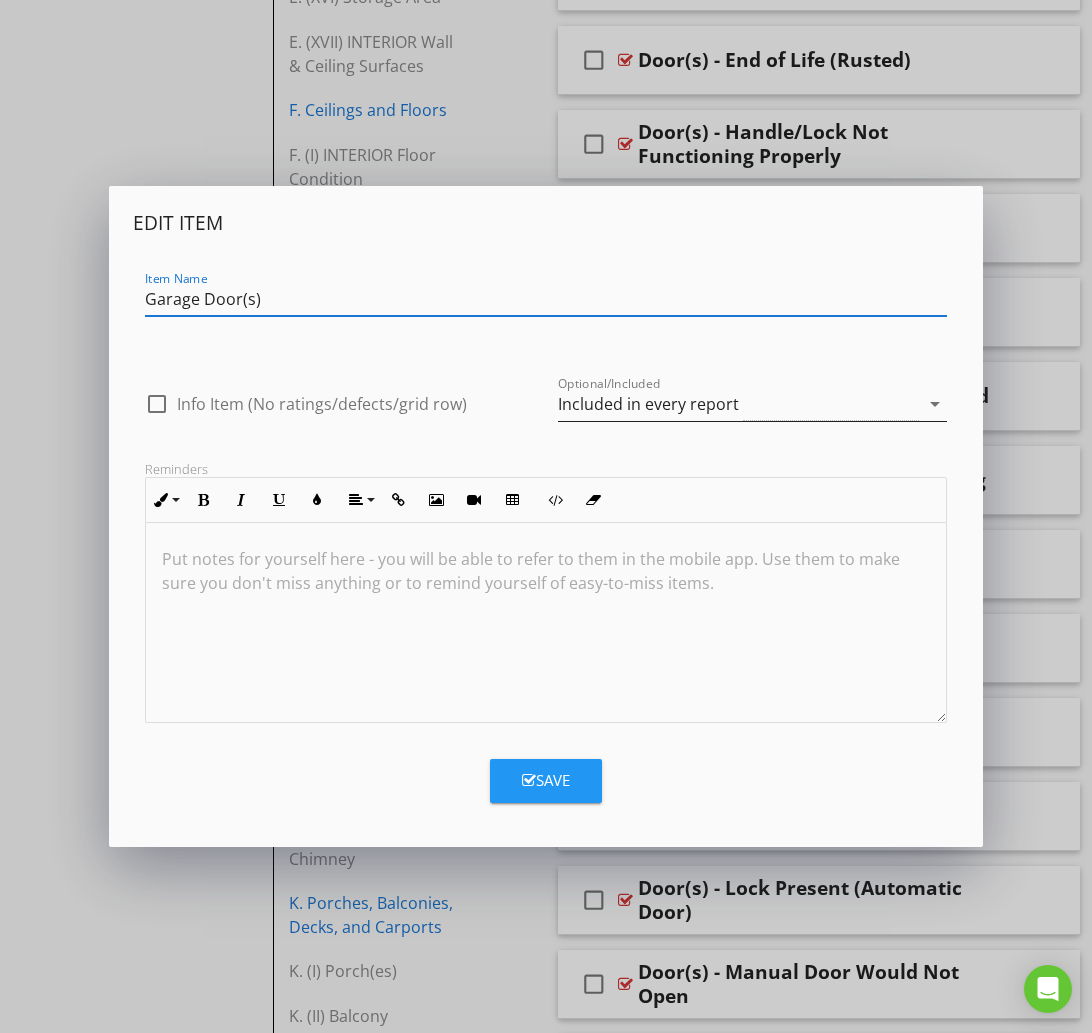 click on "Included in every report" at bounding box center [648, 404] 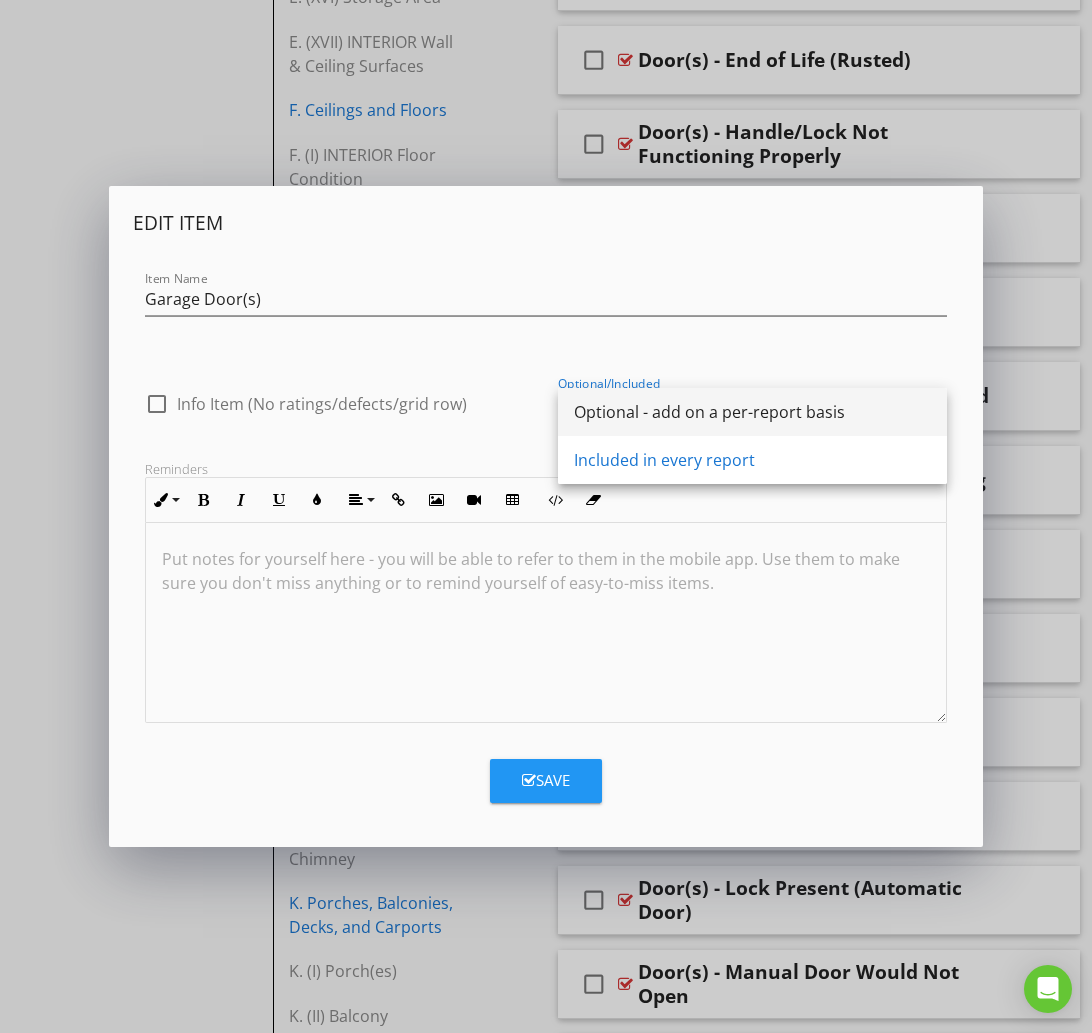 click on "Optional - add on a per-report basis" at bounding box center [752, 412] 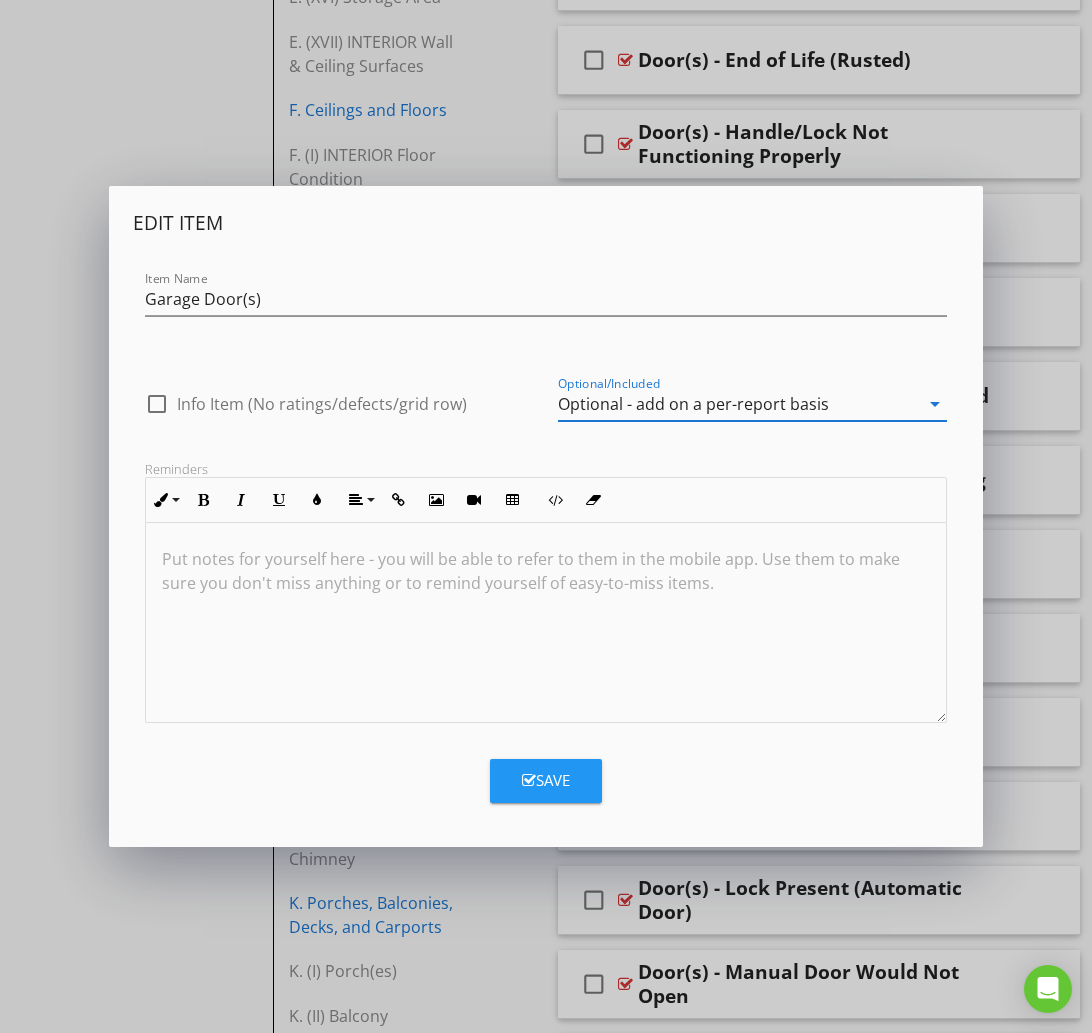 drag, startPoint x: 548, startPoint y: 789, endPoint x: 523, endPoint y: 785, distance: 25.317978 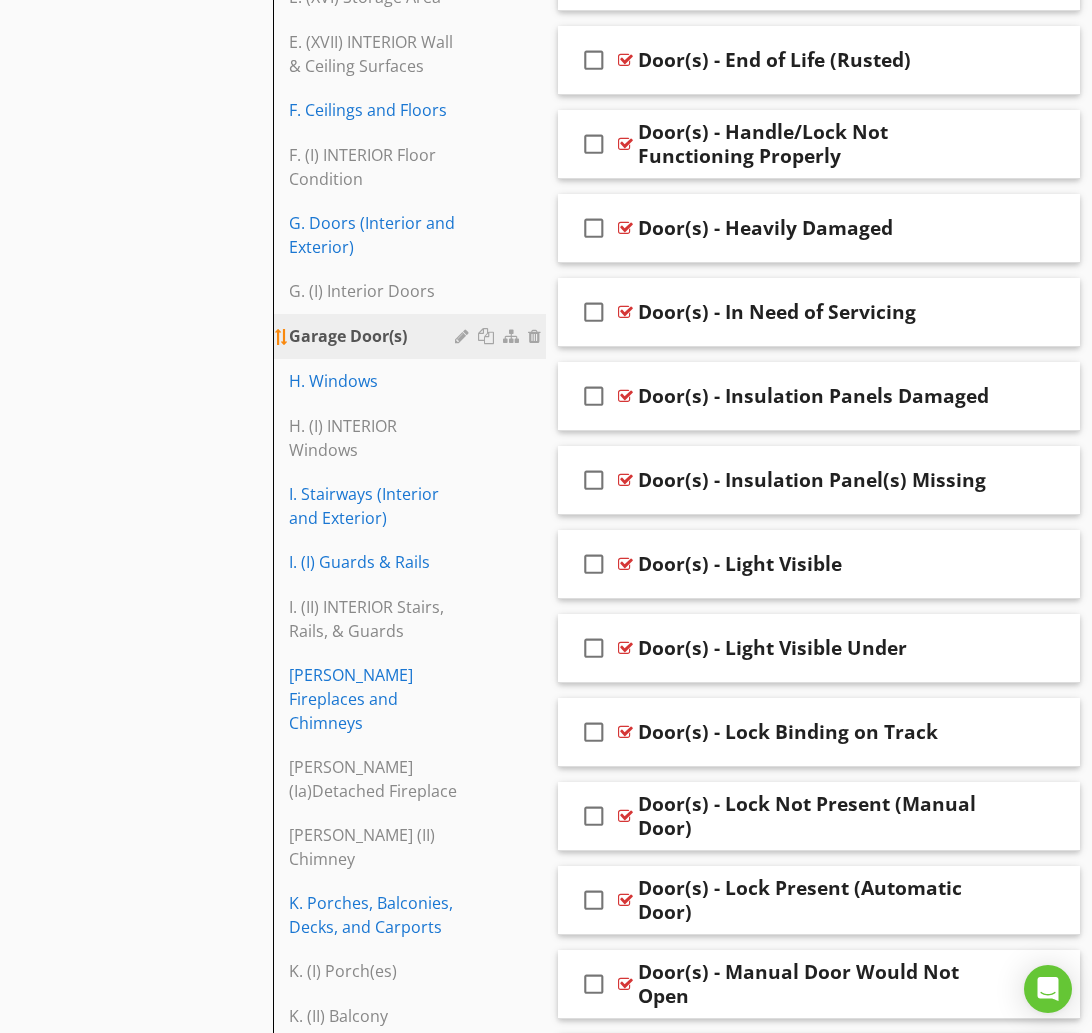 click at bounding box center (464, 336) 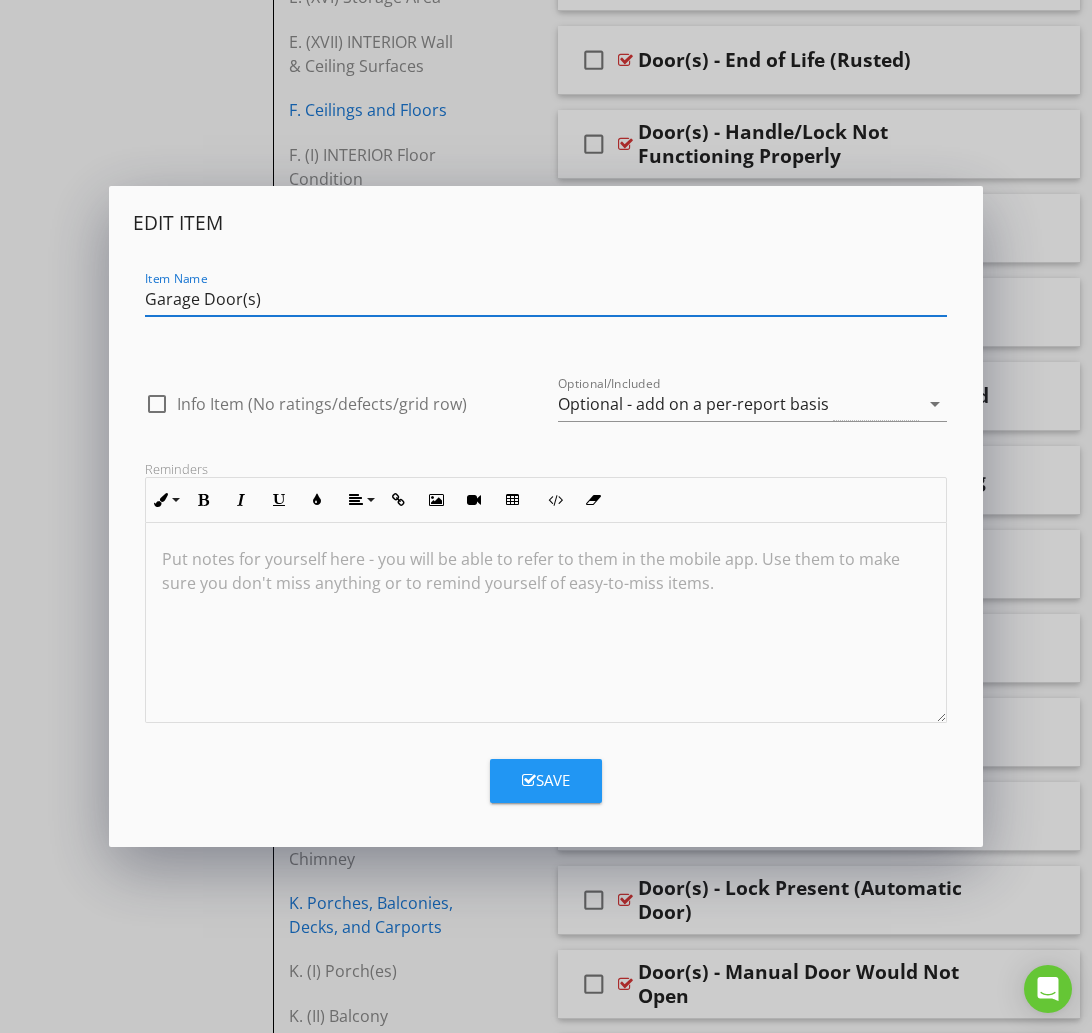 click on "Garage Door(s)" at bounding box center (546, 299) 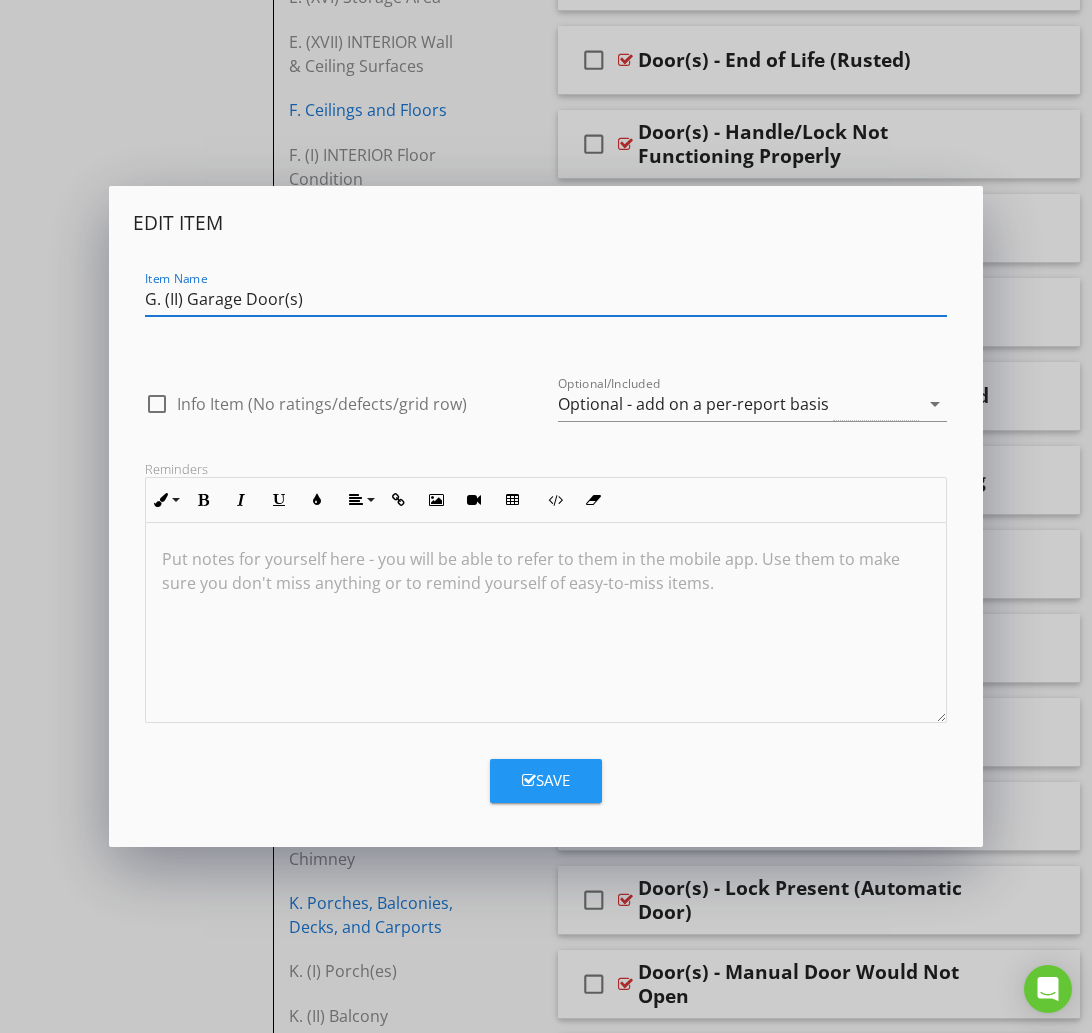 type on "G. (II) Garage Door(s)" 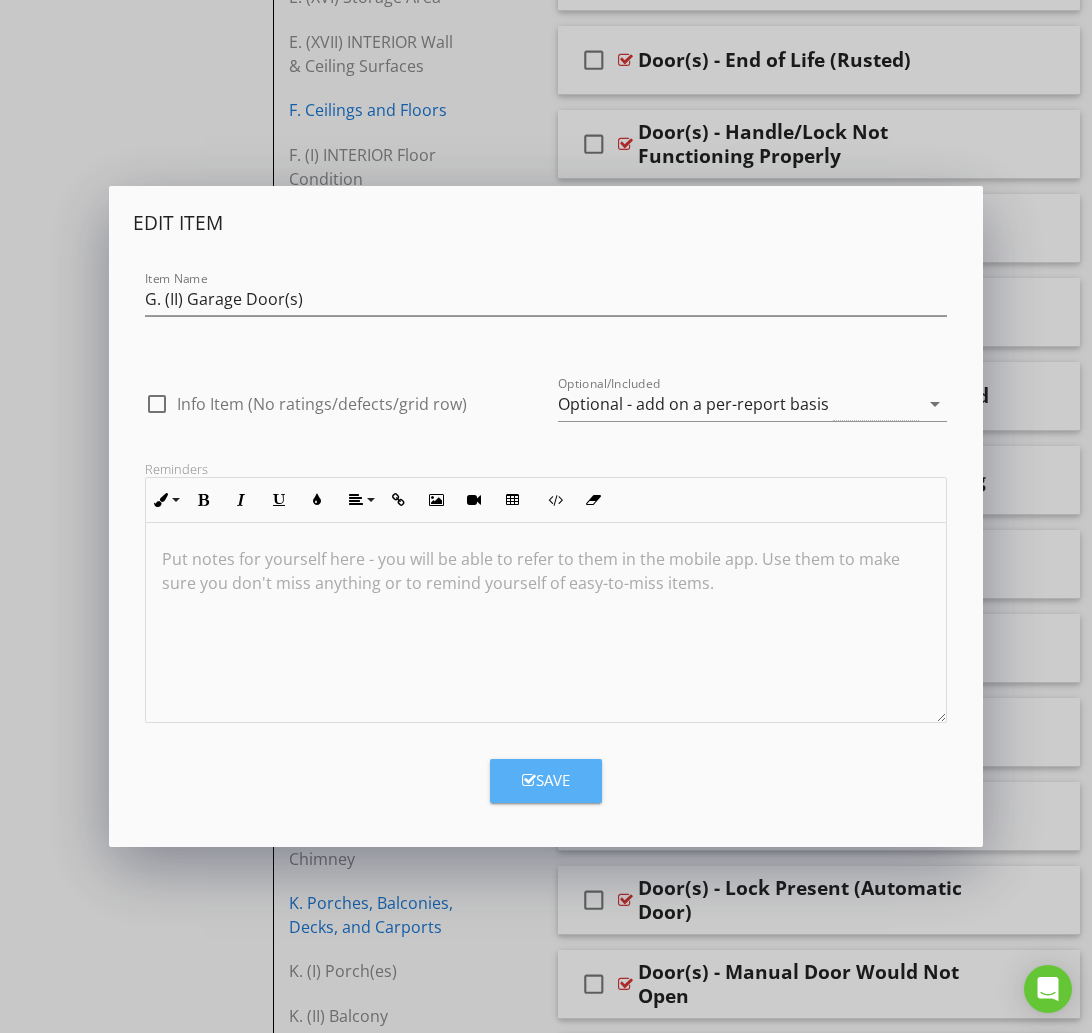 click on "Save" at bounding box center (546, 780) 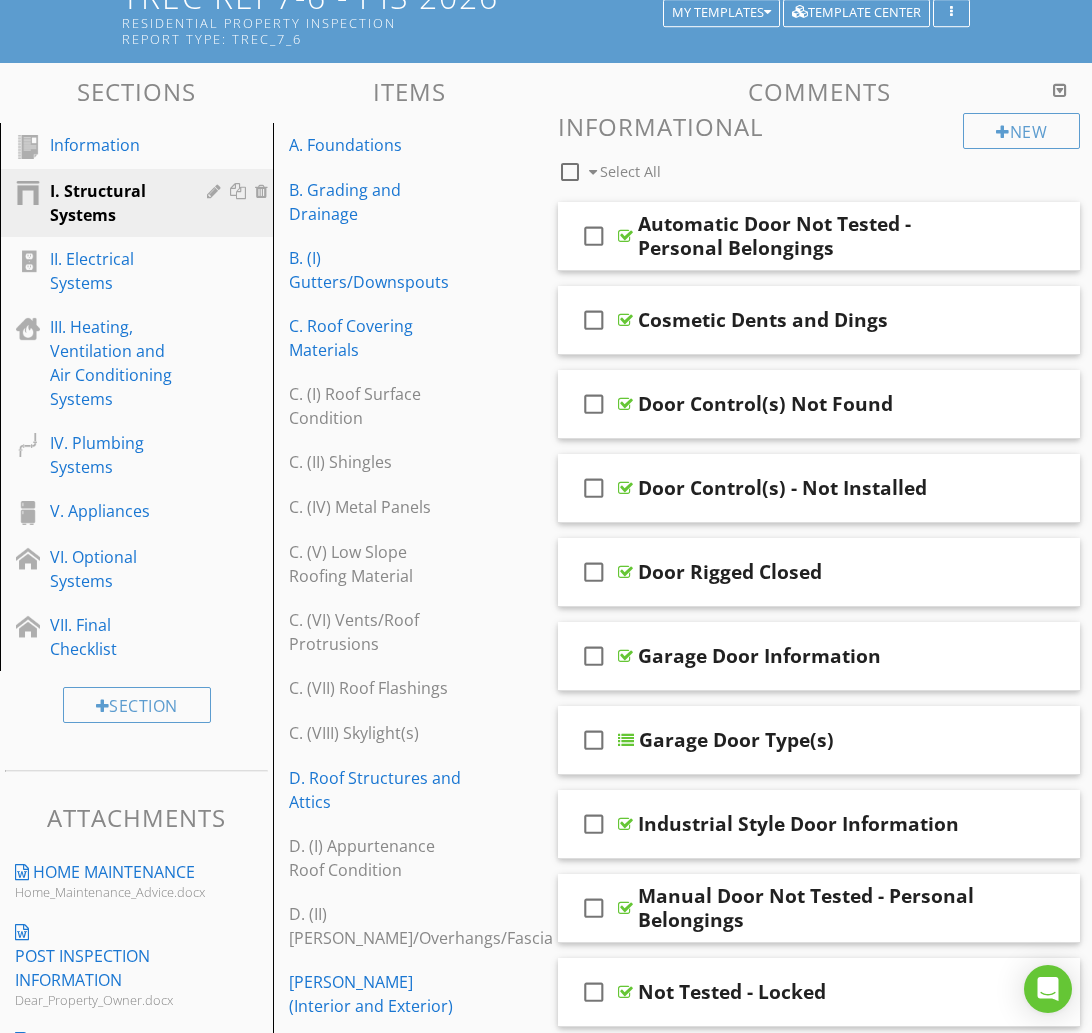 scroll, scrollTop: 212, scrollLeft: 0, axis: vertical 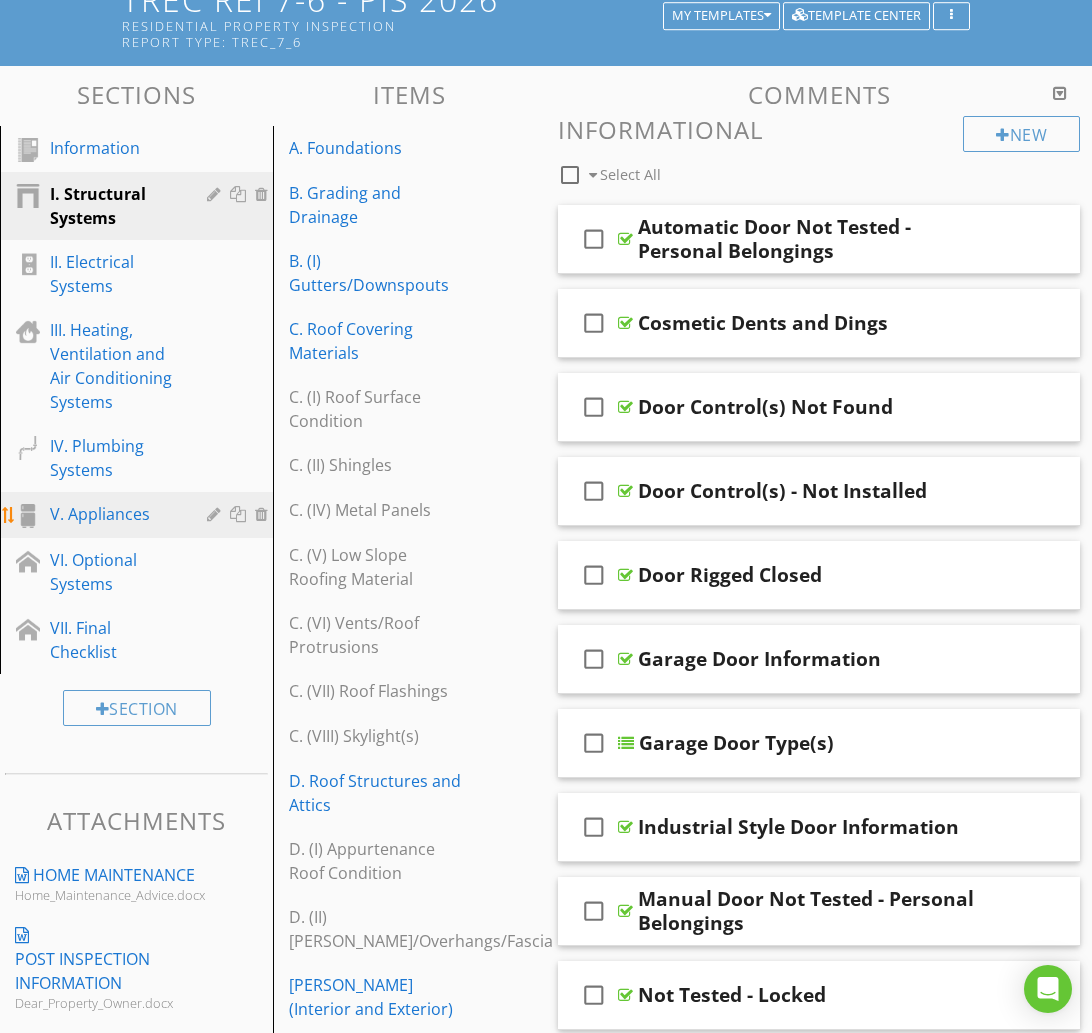 click on "V. Appliances" at bounding box center [114, 514] 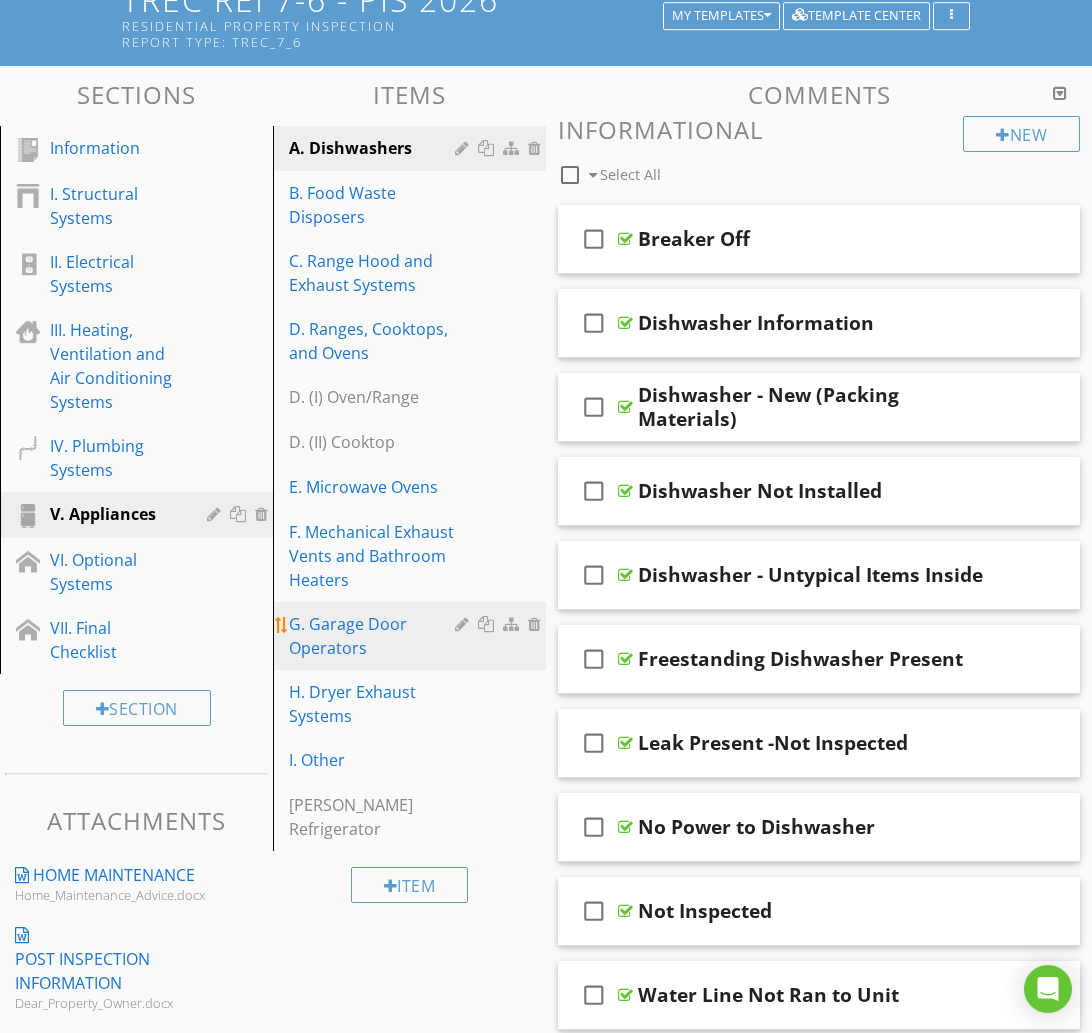 click on "G. Garage Door Operators" at bounding box center (375, 636) 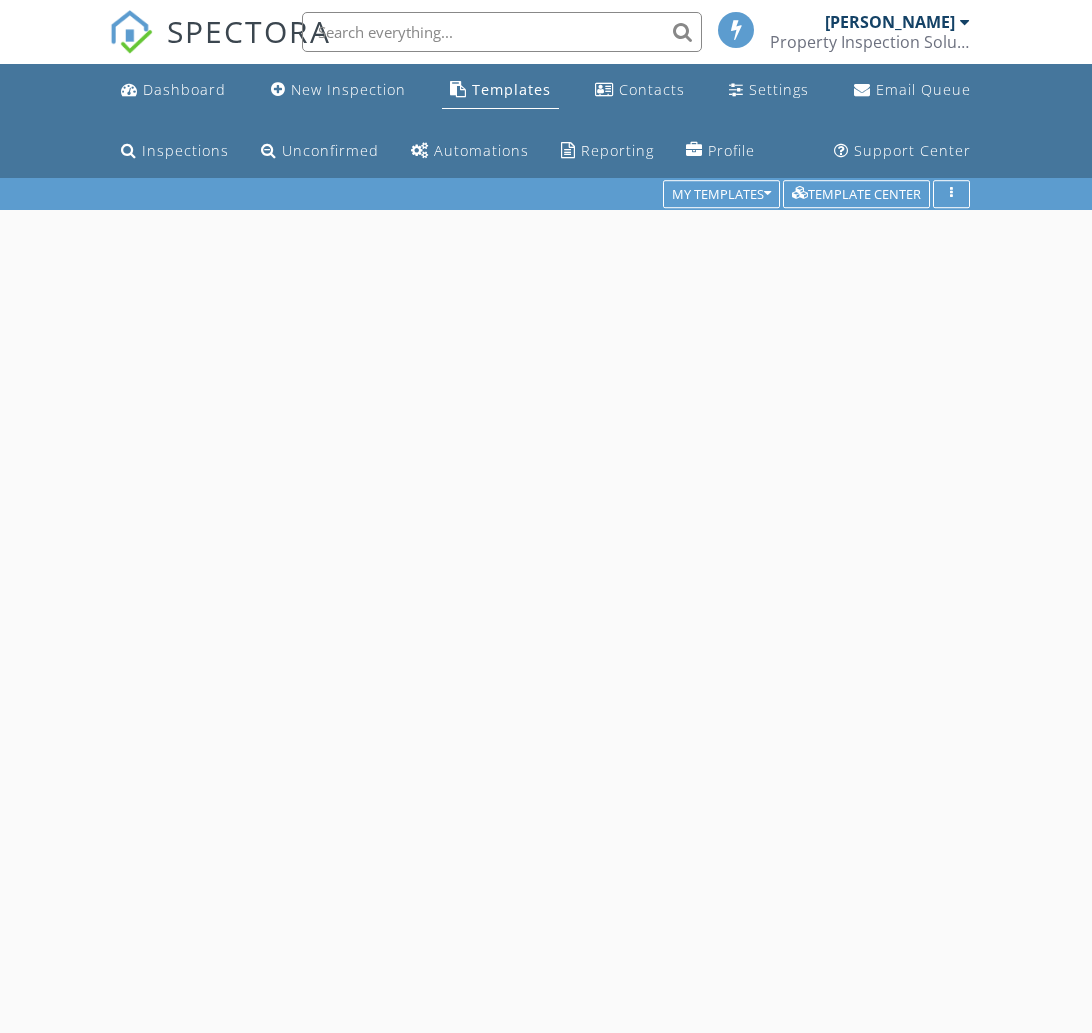 scroll, scrollTop: 178, scrollLeft: 0, axis: vertical 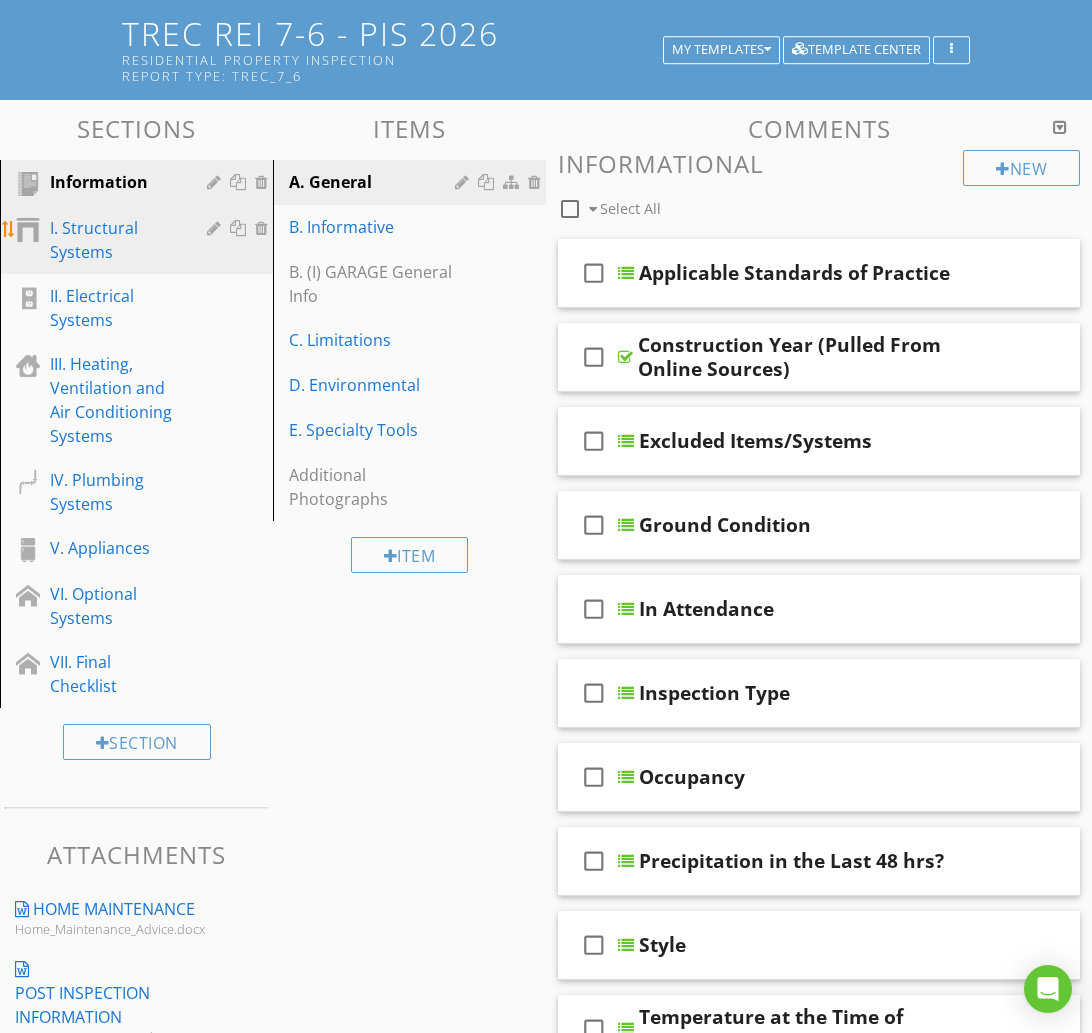 click on "I. Structural Systems" at bounding box center (114, 240) 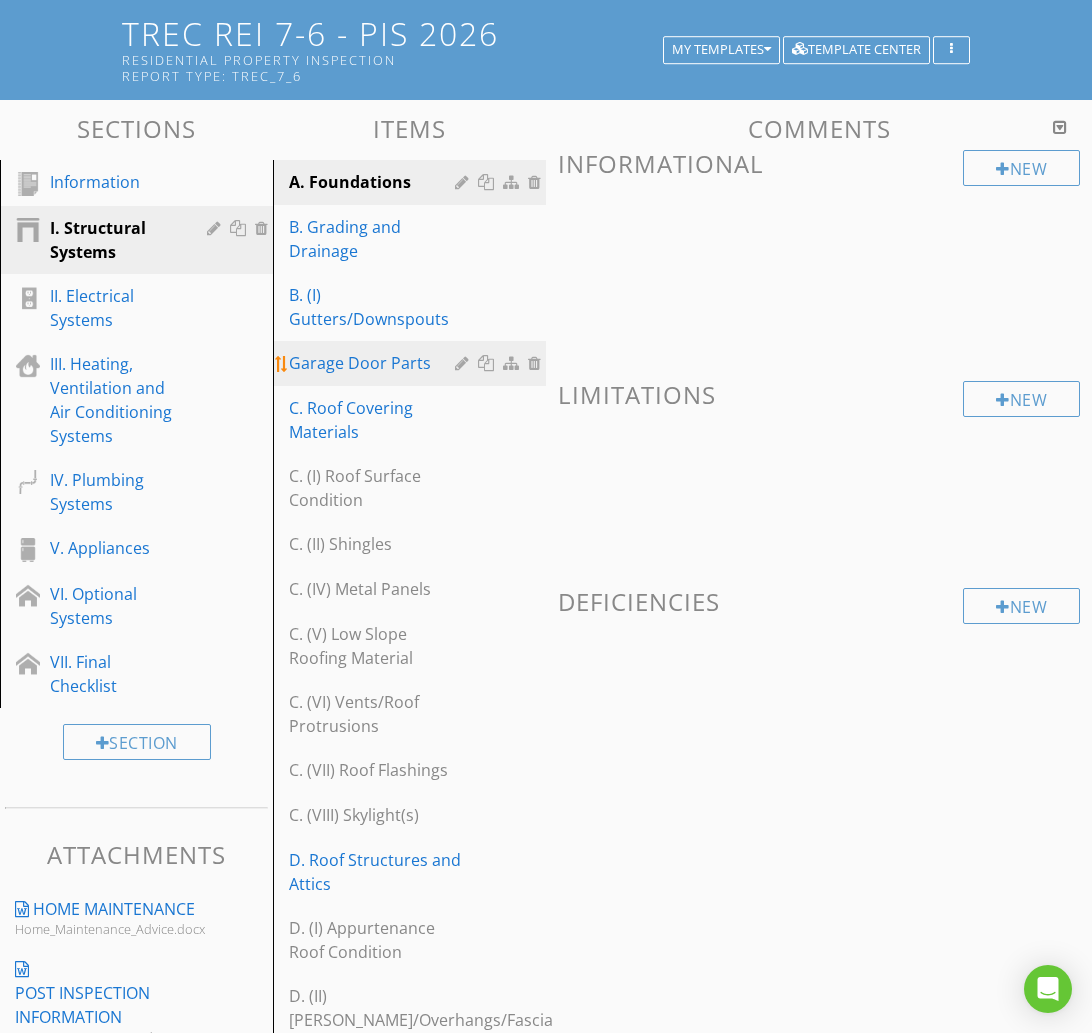 type 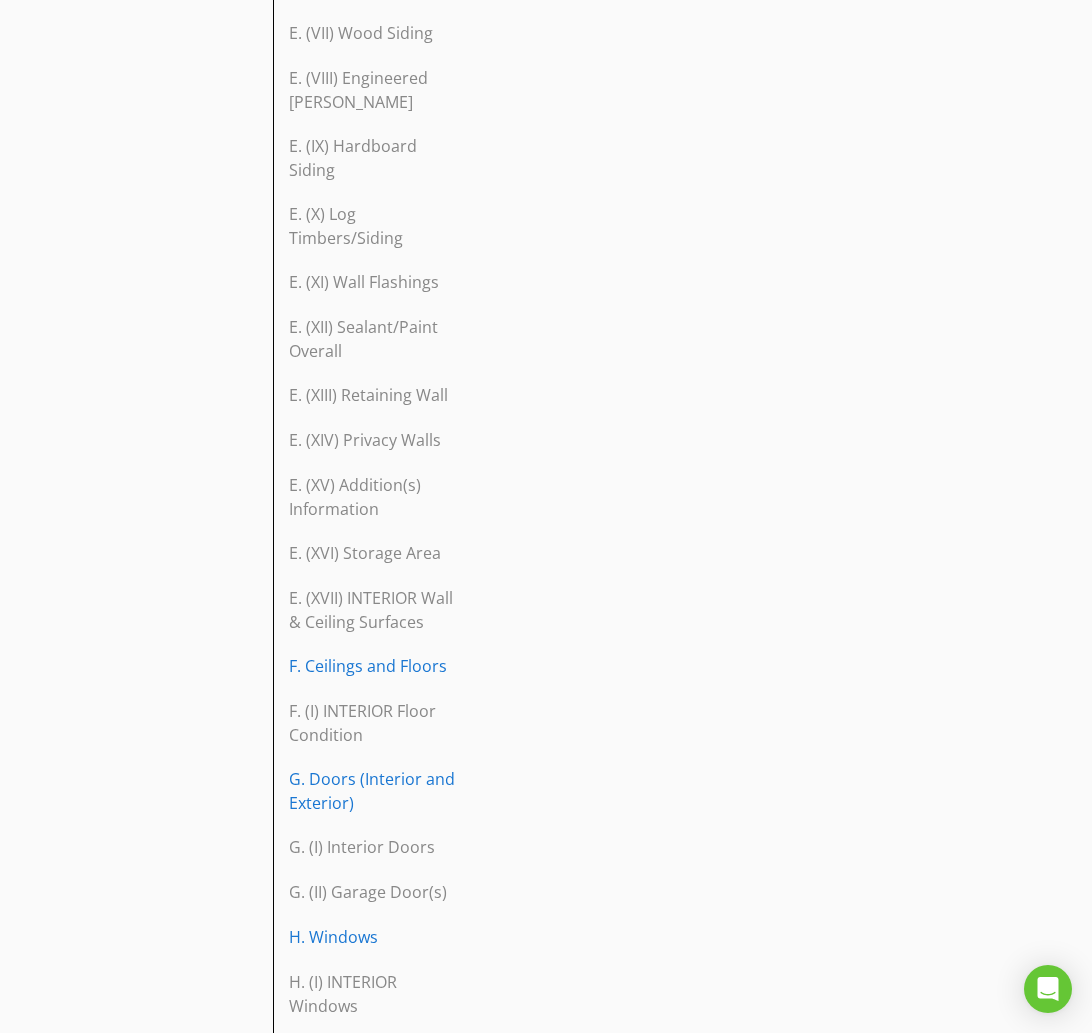 scroll, scrollTop: 1525, scrollLeft: 0, axis: vertical 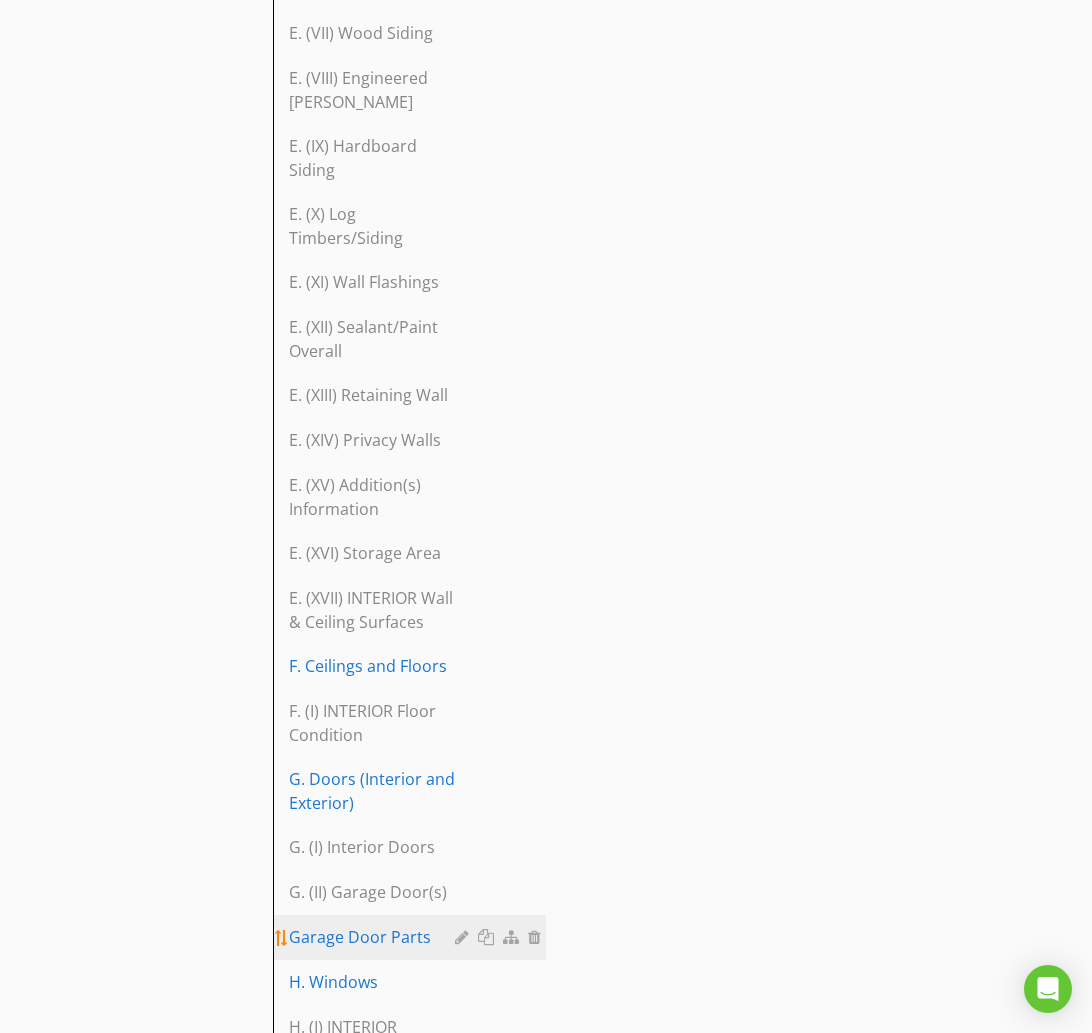 click at bounding box center (464, 937) 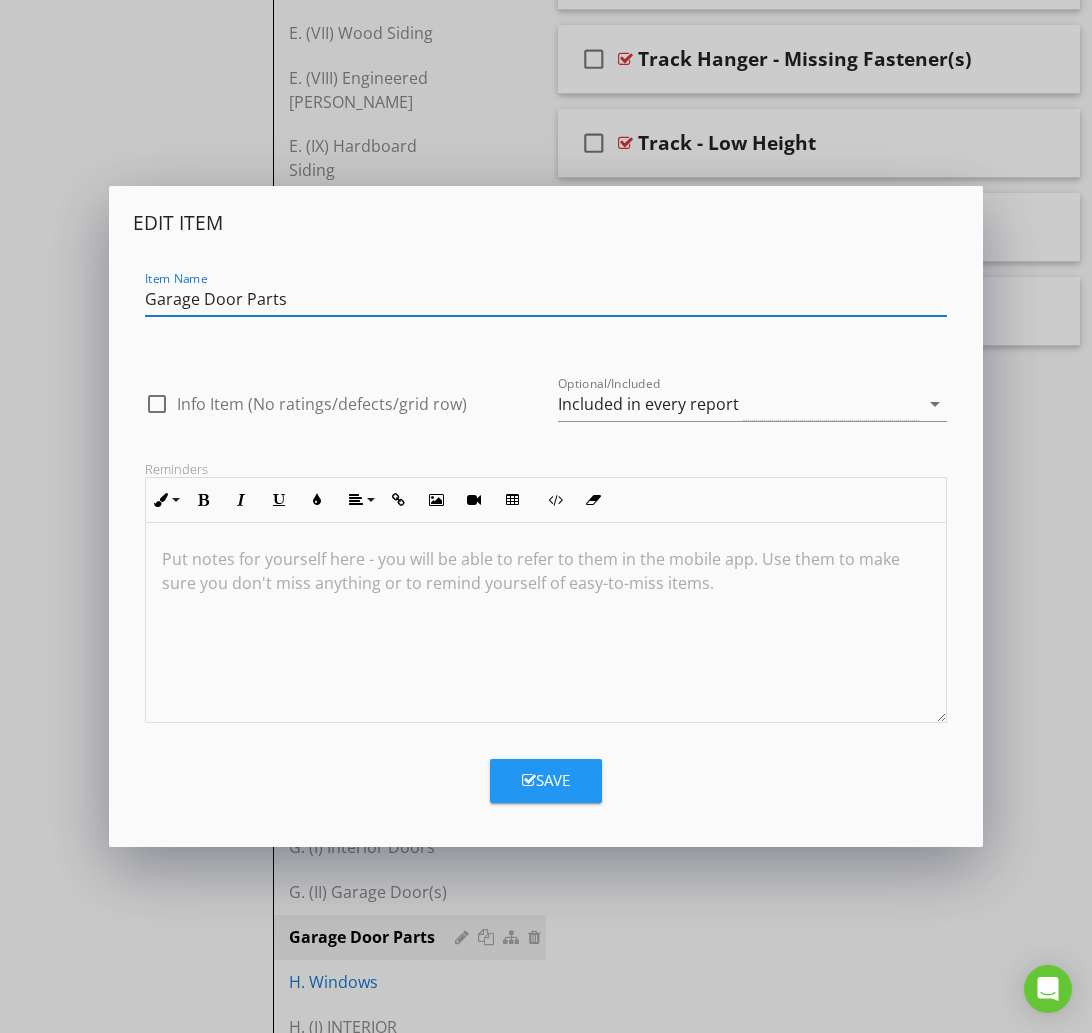 click on "Garage Door Parts" at bounding box center [546, 299] 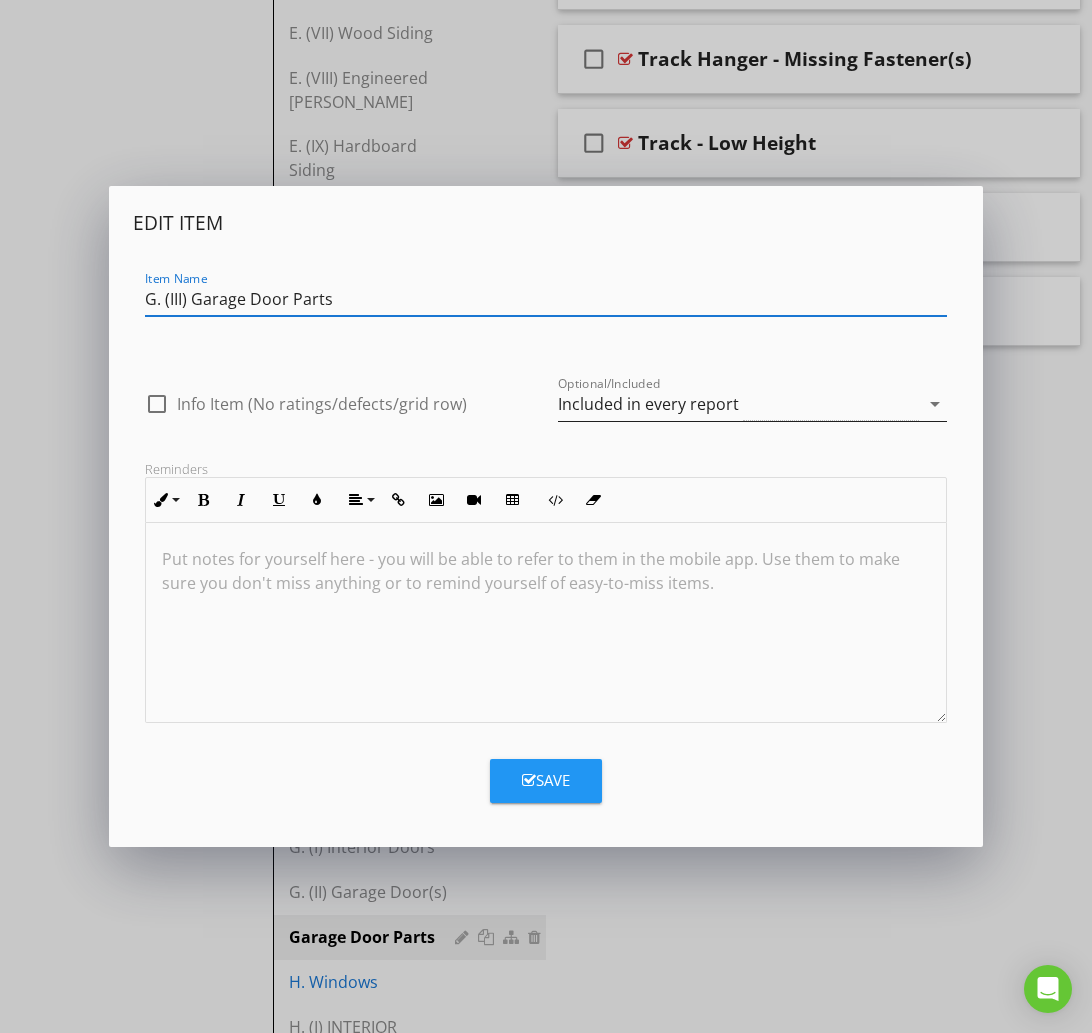 type on "G. (III) Garage Door Parts" 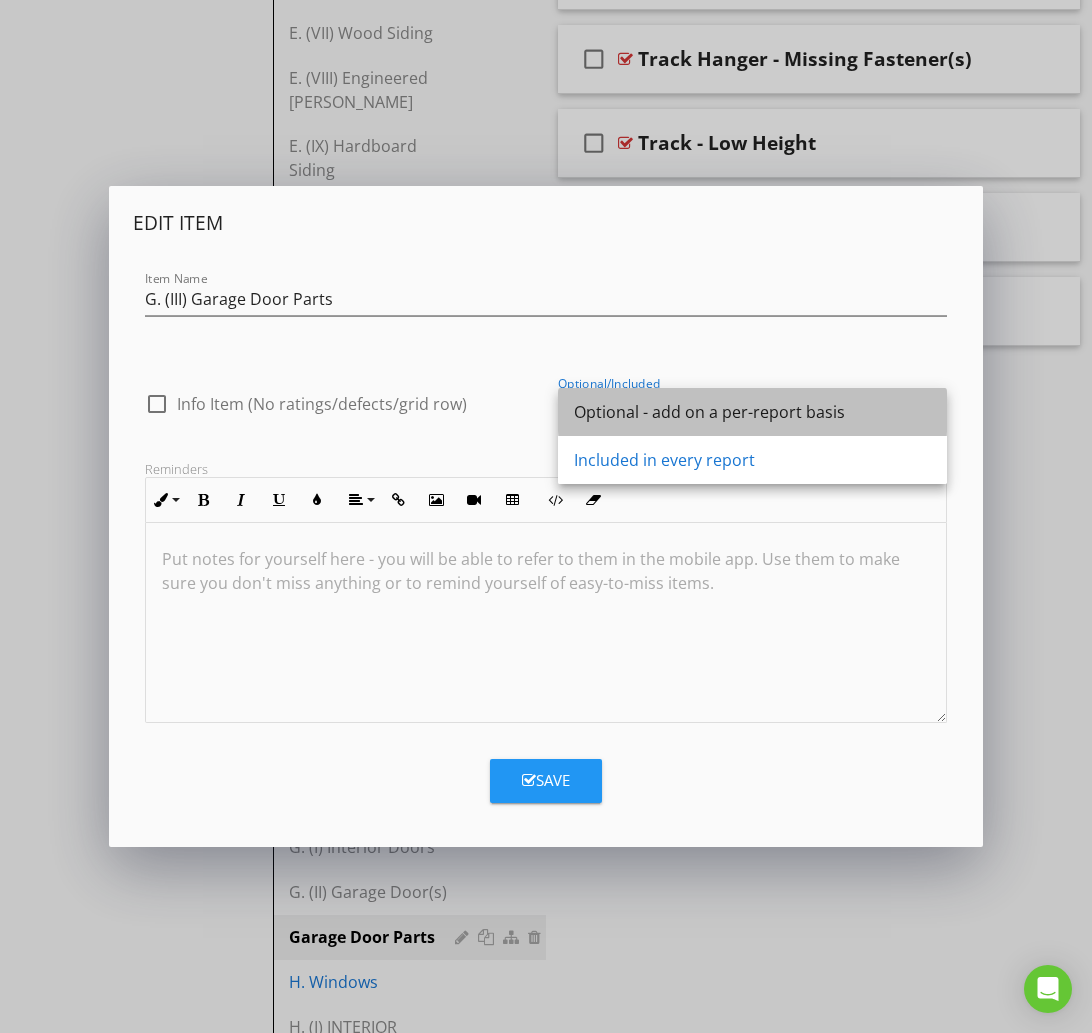 click on "Optional - add on a per-report basis" at bounding box center [752, 412] 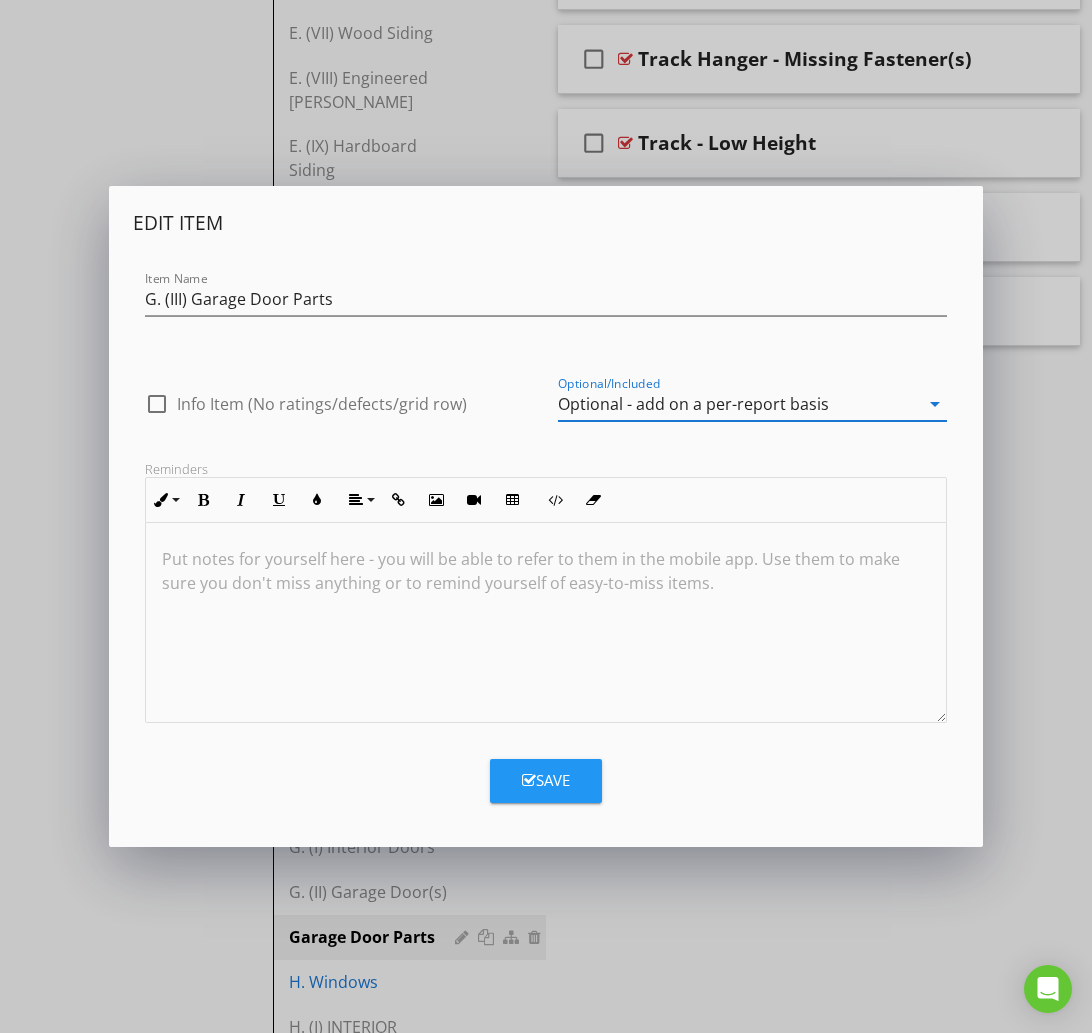 click on "Save" at bounding box center [546, 781] 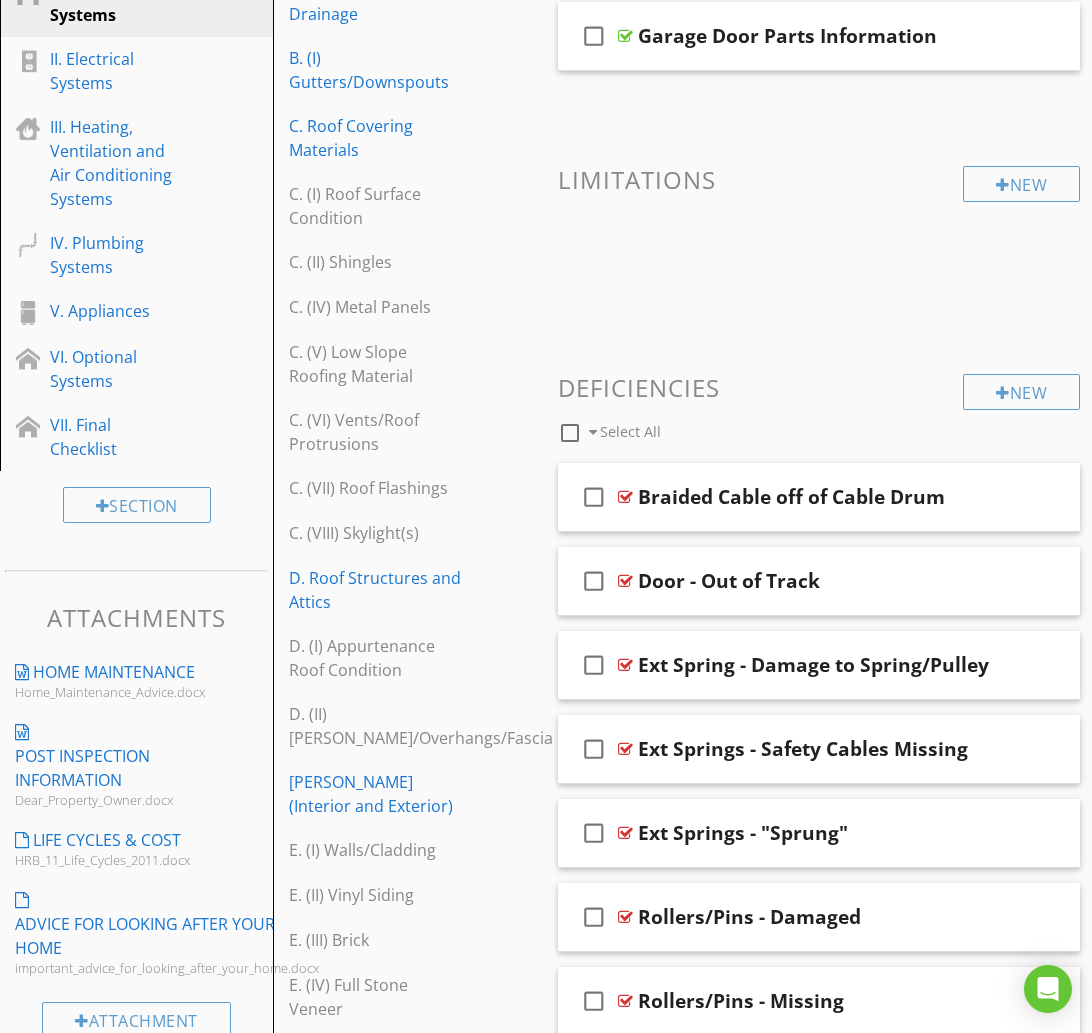 scroll, scrollTop: 412, scrollLeft: 0, axis: vertical 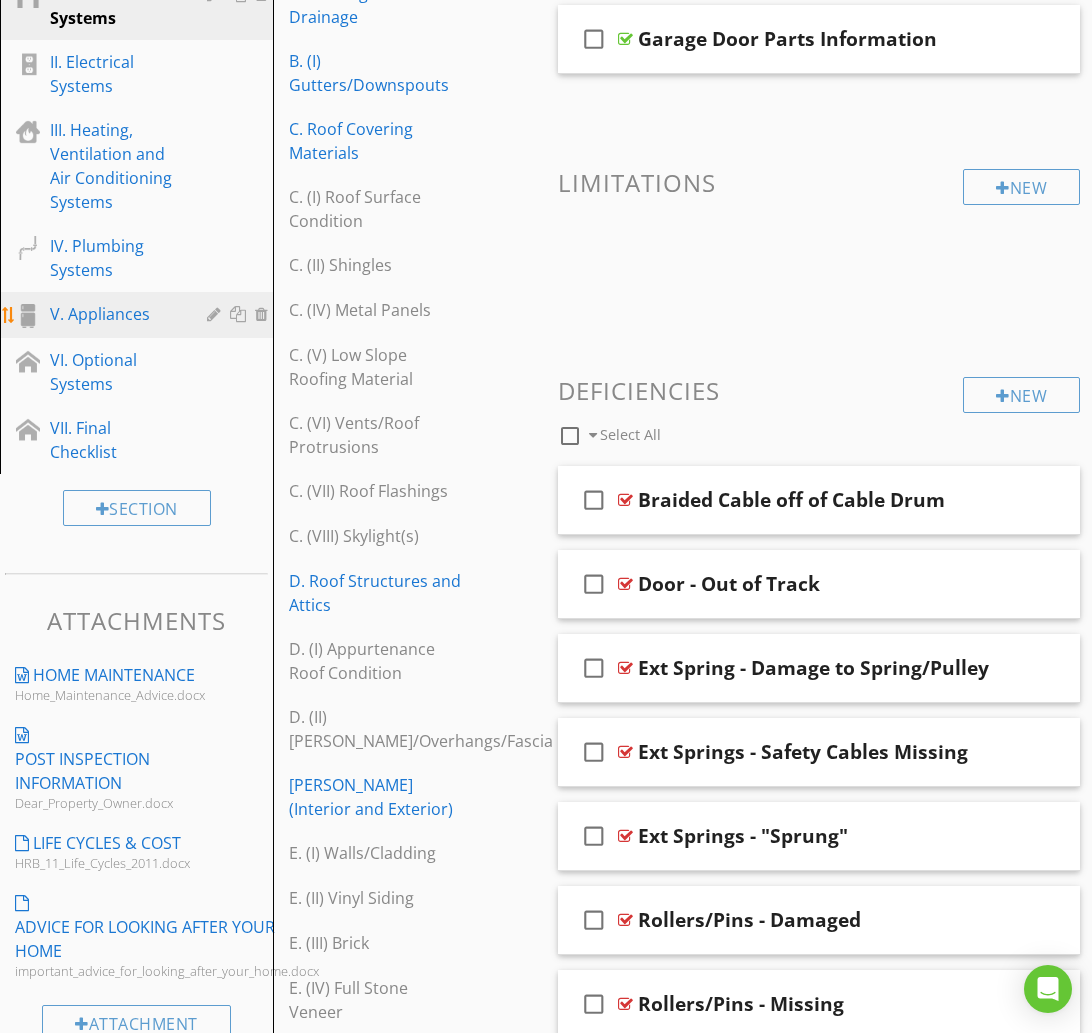 click on "V. Appliances" at bounding box center (114, 314) 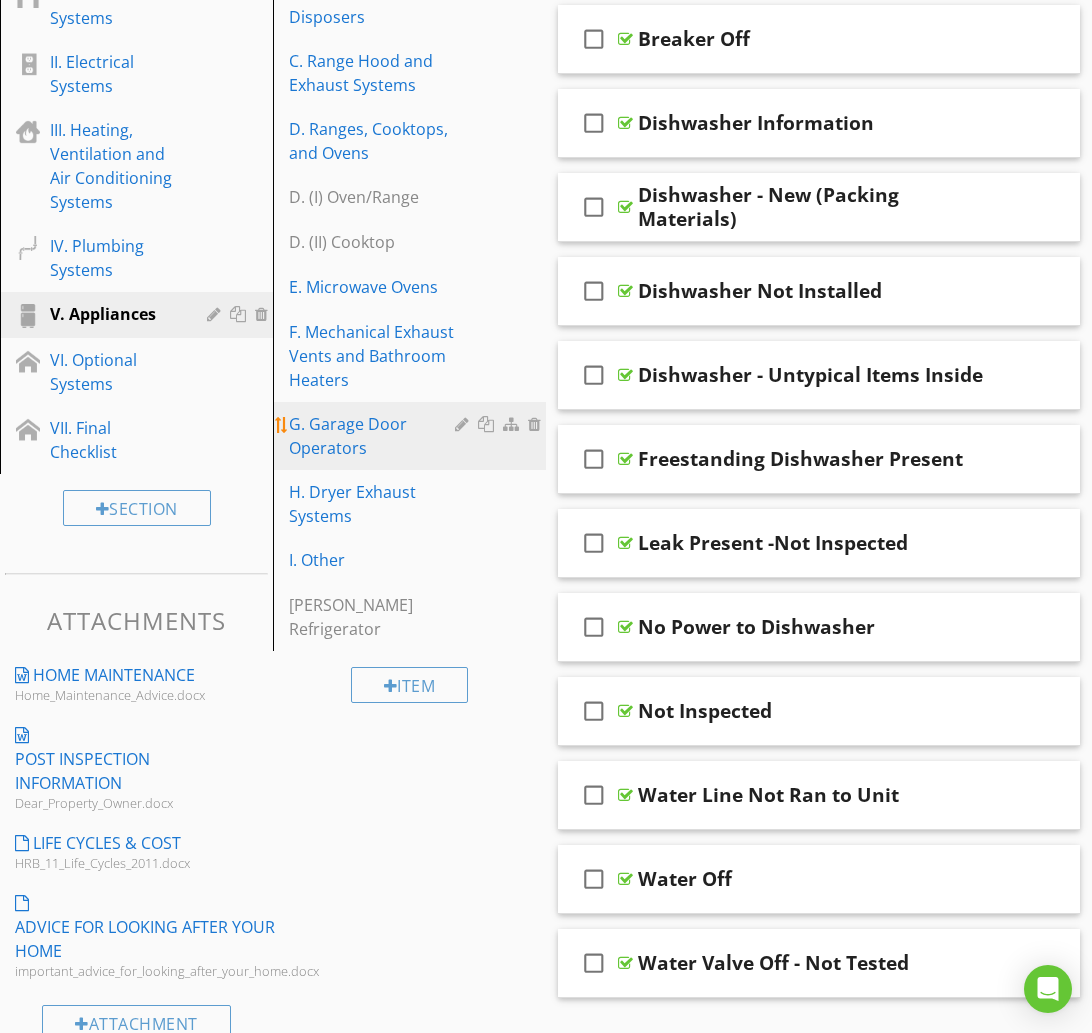 click on "G. Garage Door Operators" at bounding box center [375, 436] 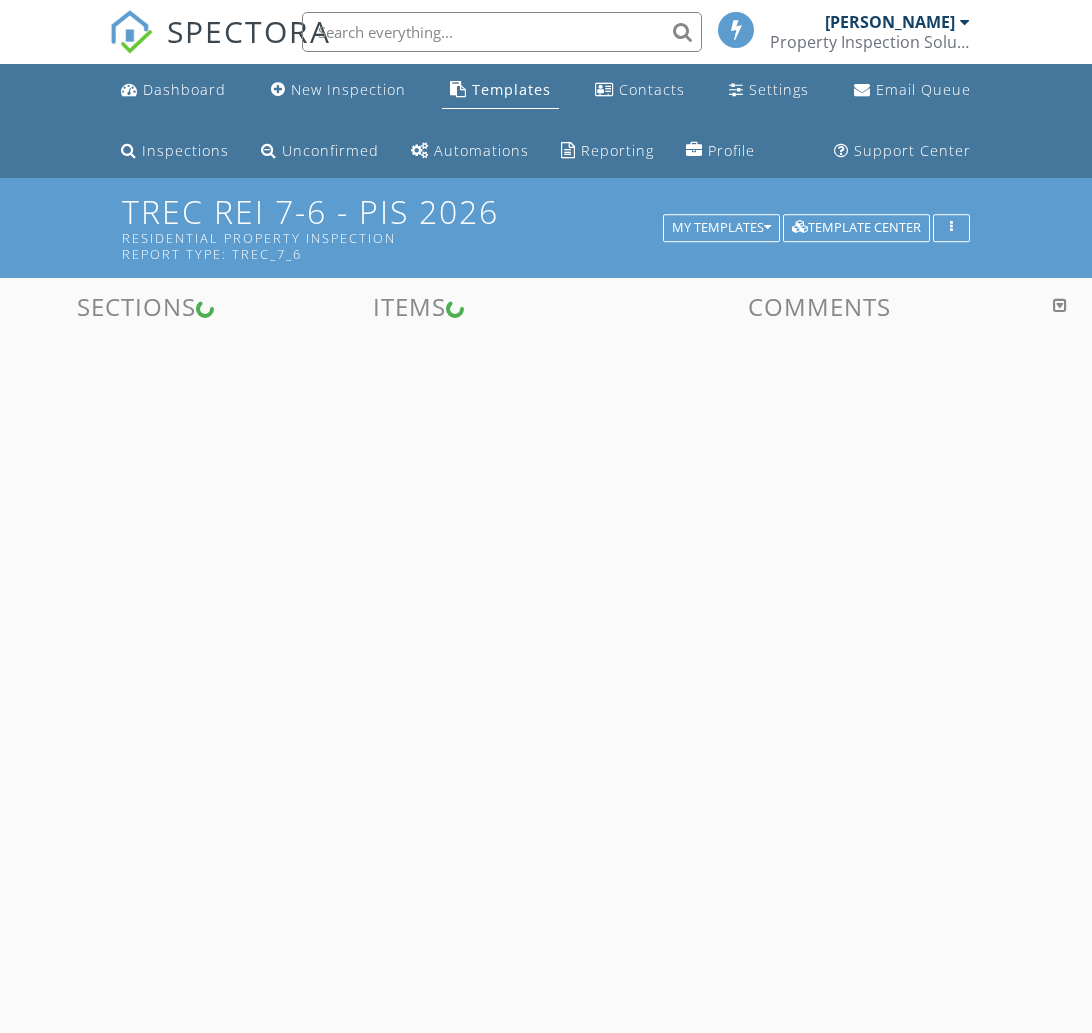 scroll, scrollTop: 0, scrollLeft: 0, axis: both 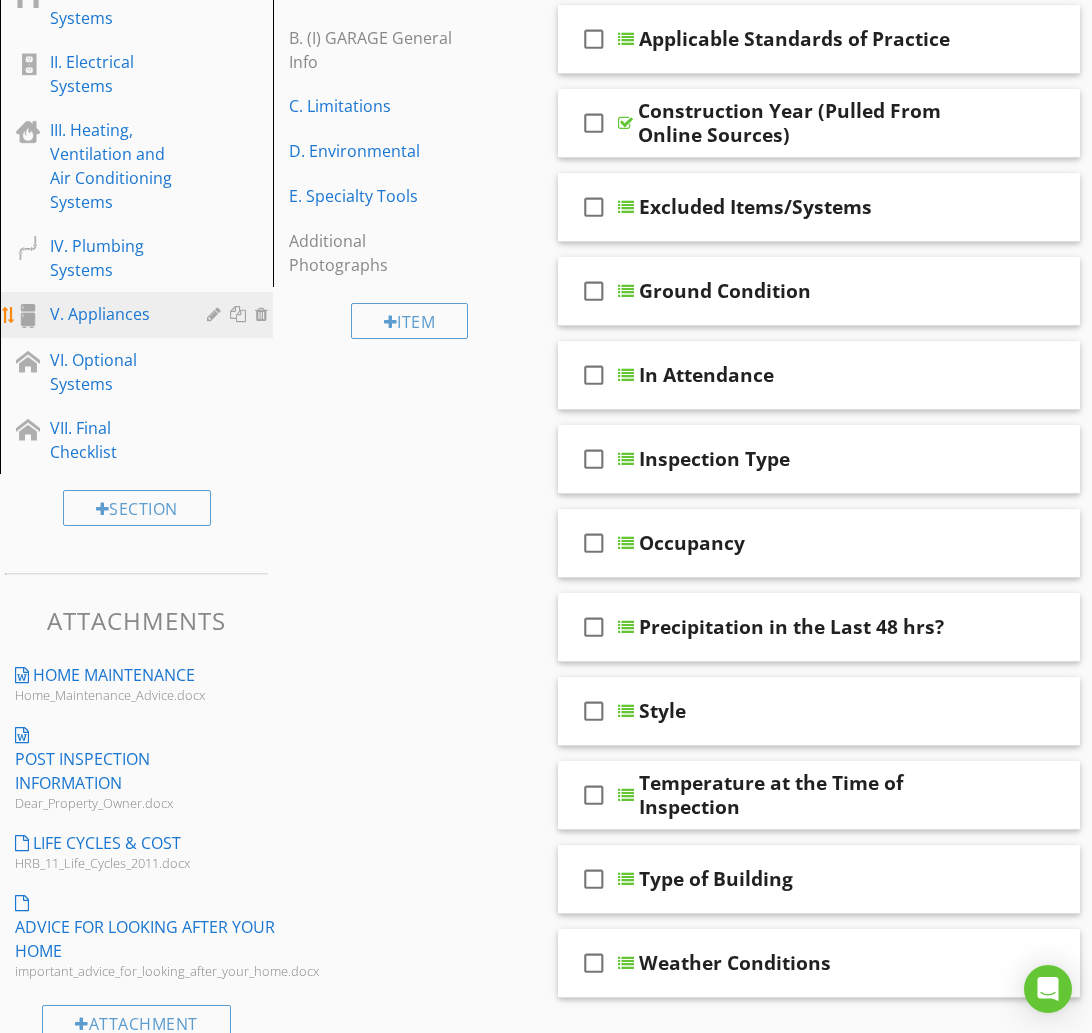 click on "V. Appliances" at bounding box center (114, 314) 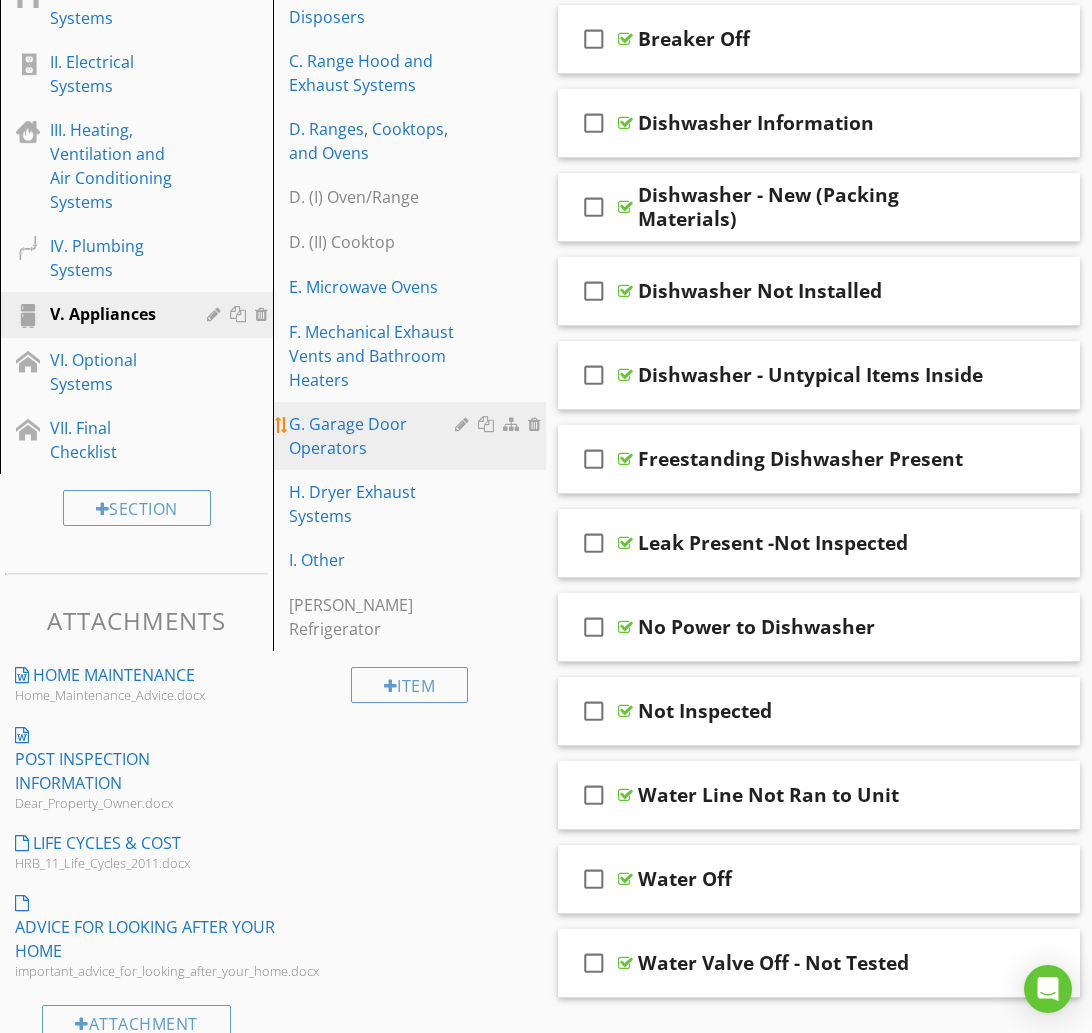 click on "G. Garage Door Operators" at bounding box center [375, 436] 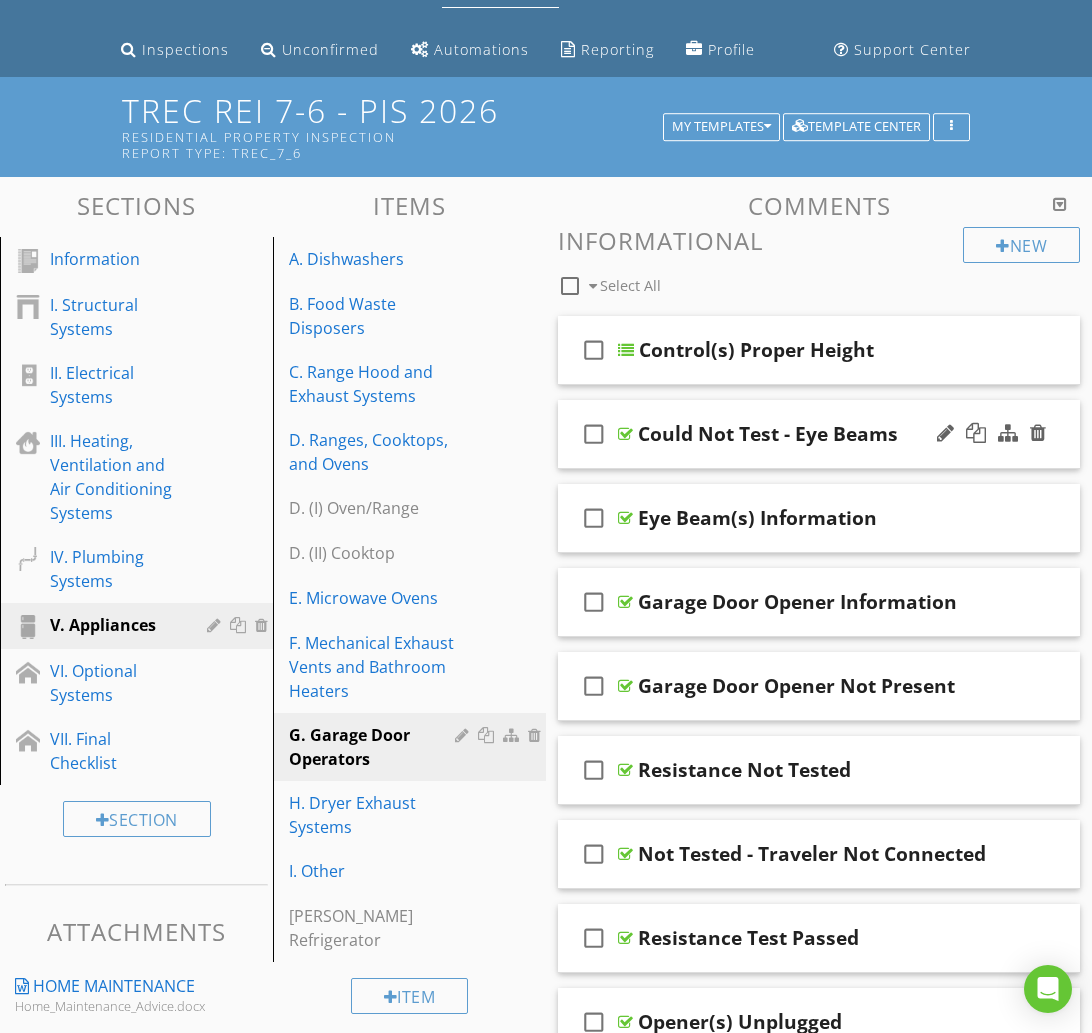 scroll, scrollTop: 0, scrollLeft: 0, axis: both 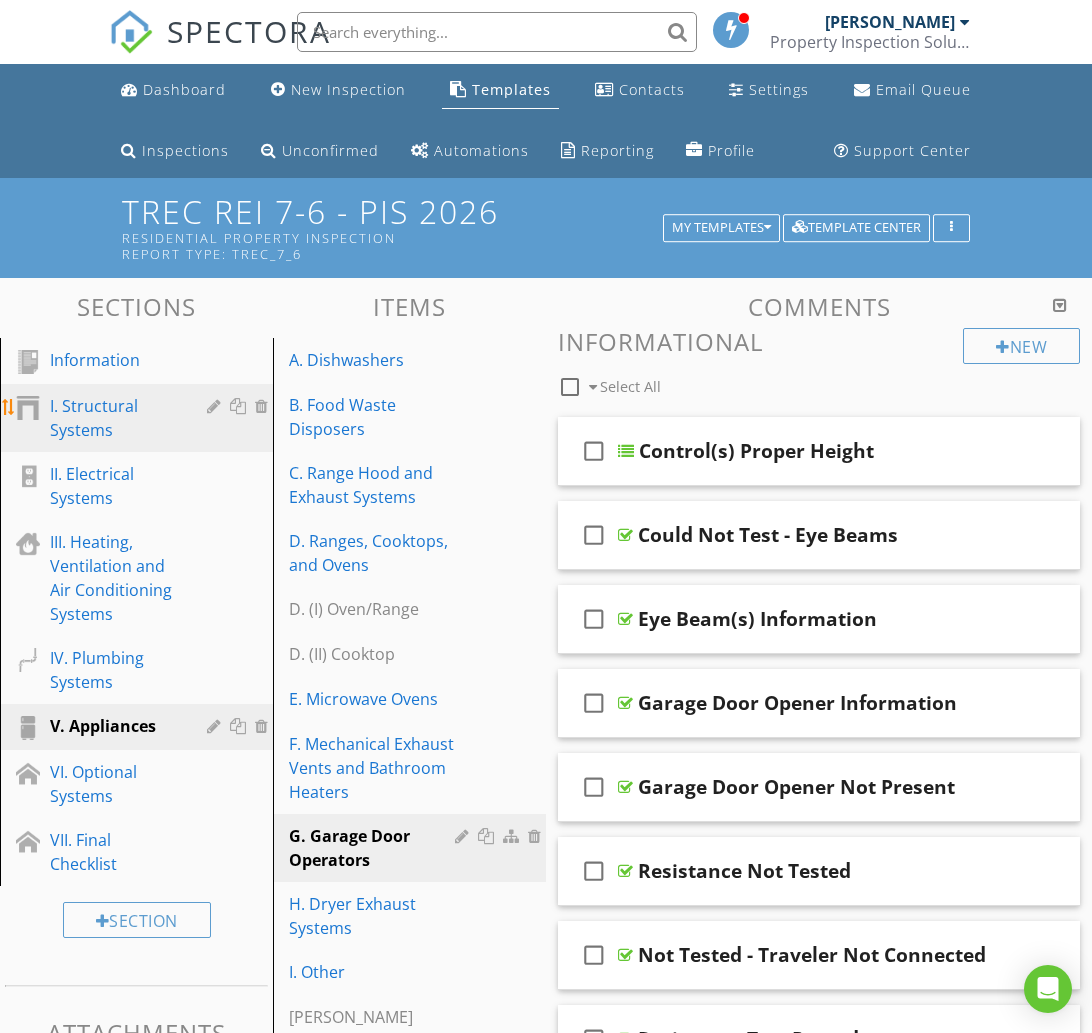 click on "I. Structural Systems" at bounding box center (114, 418) 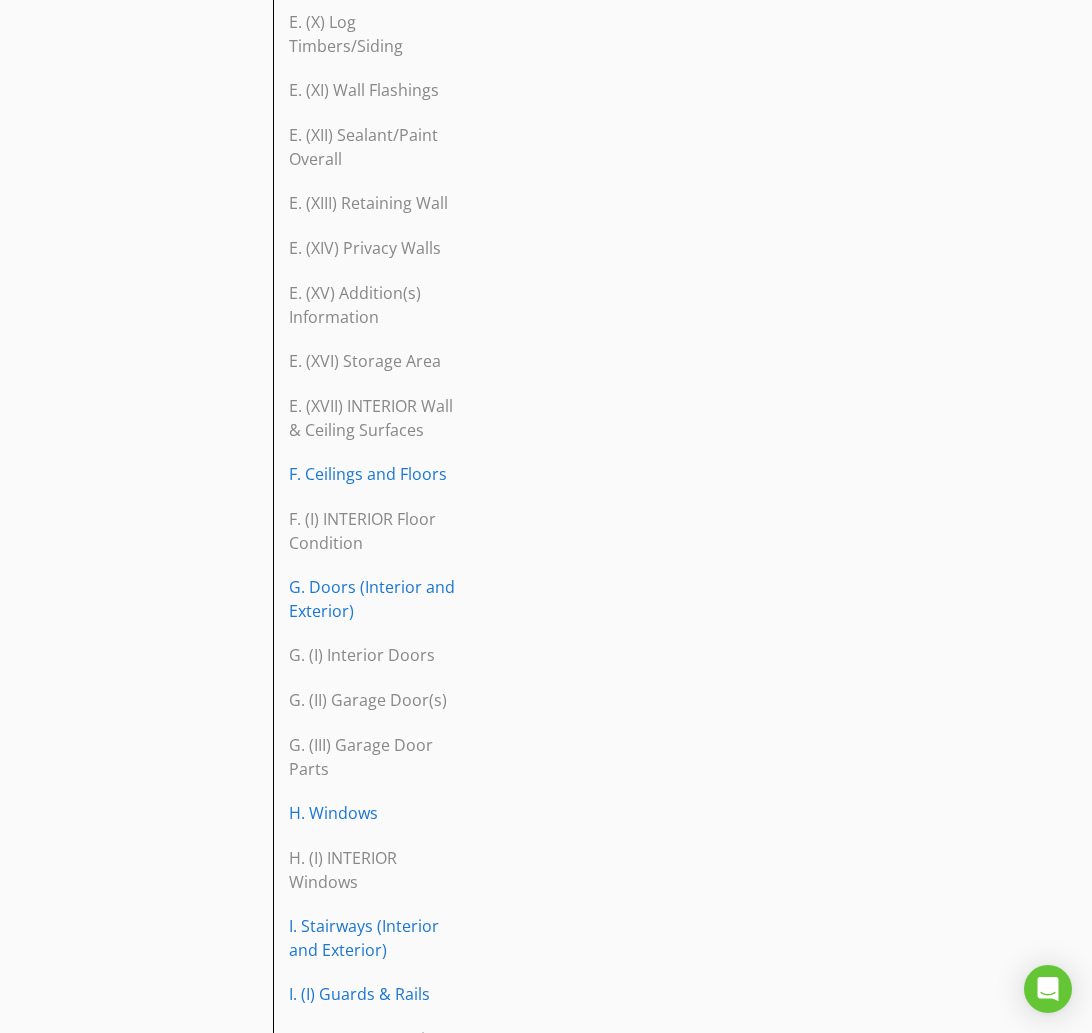 scroll, scrollTop: 1718, scrollLeft: 0, axis: vertical 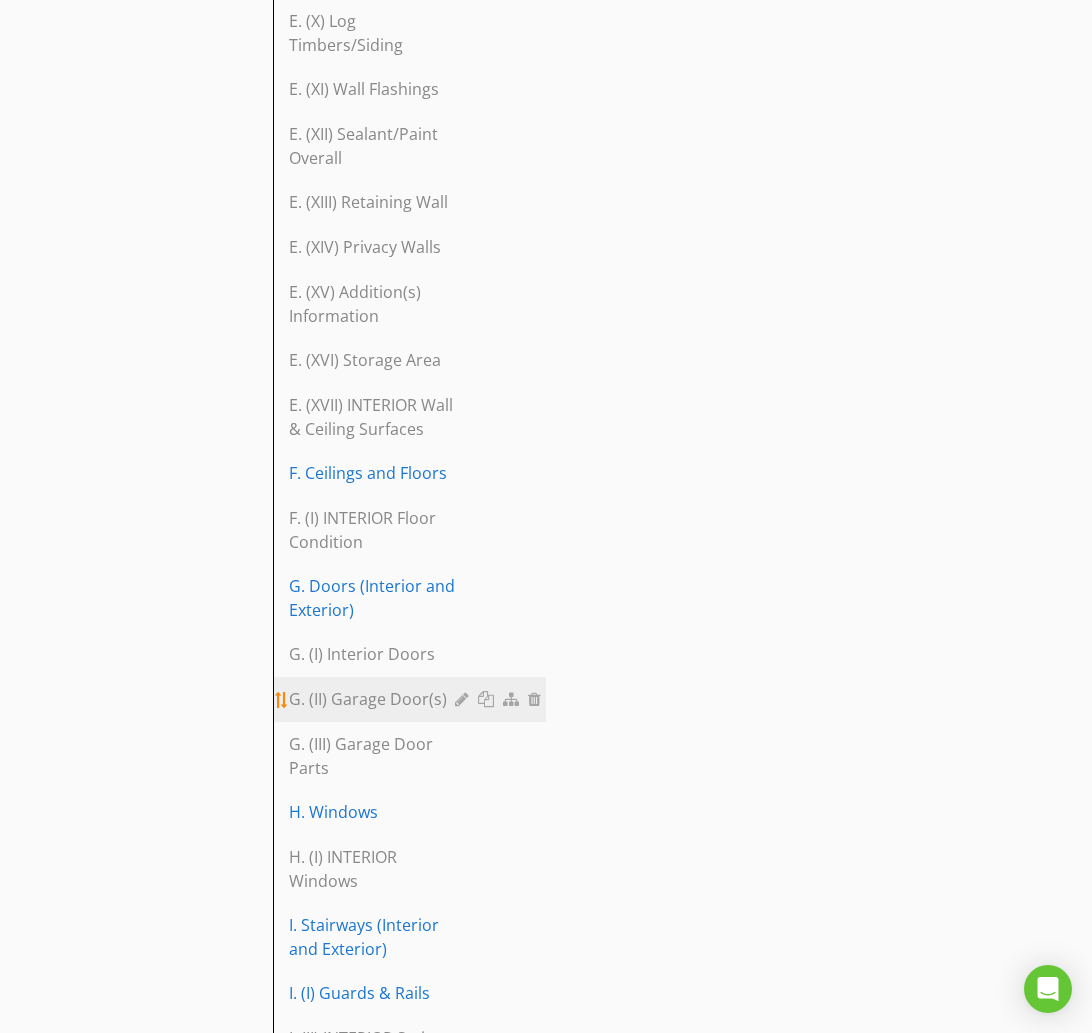 click on "G. (II) Garage Door(s)" at bounding box center [375, 699] 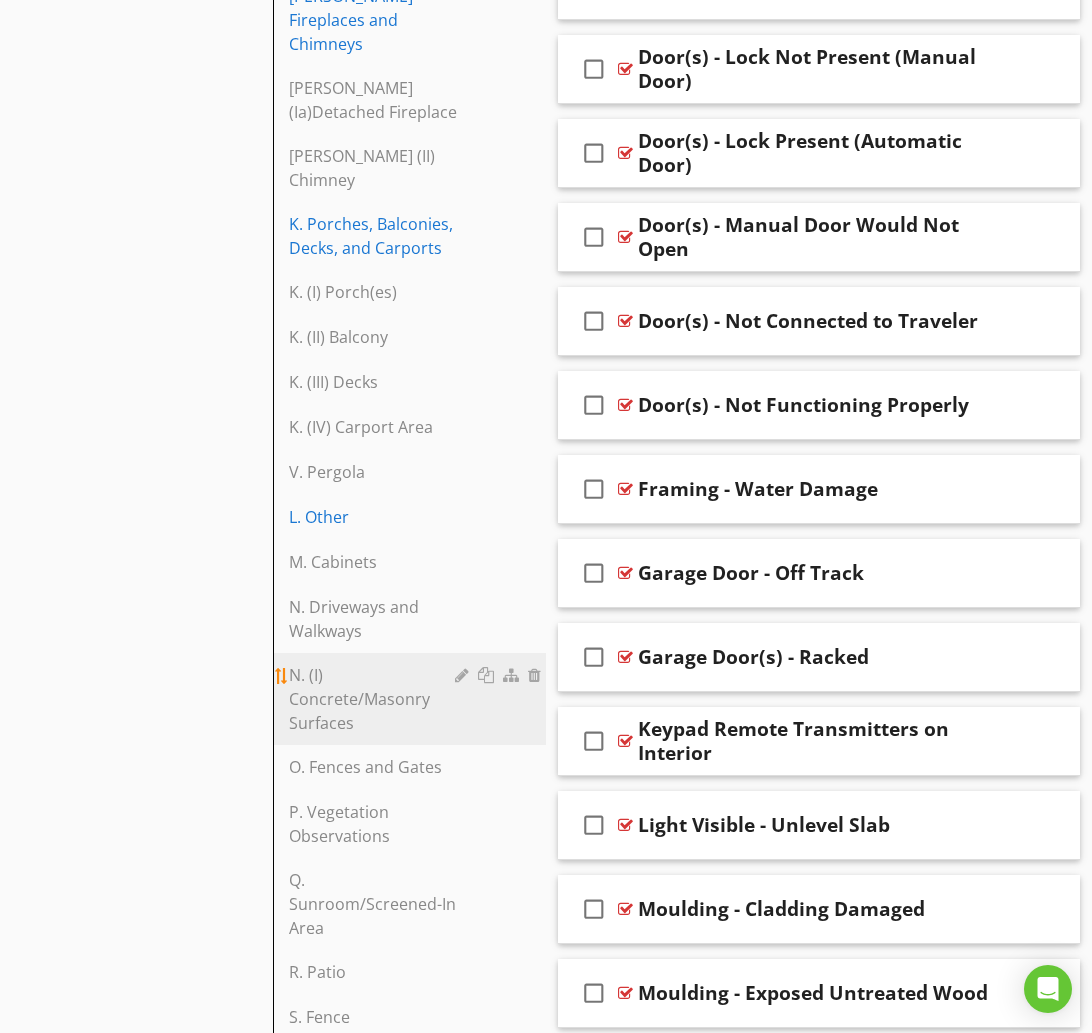 scroll, scrollTop: 2829, scrollLeft: 0, axis: vertical 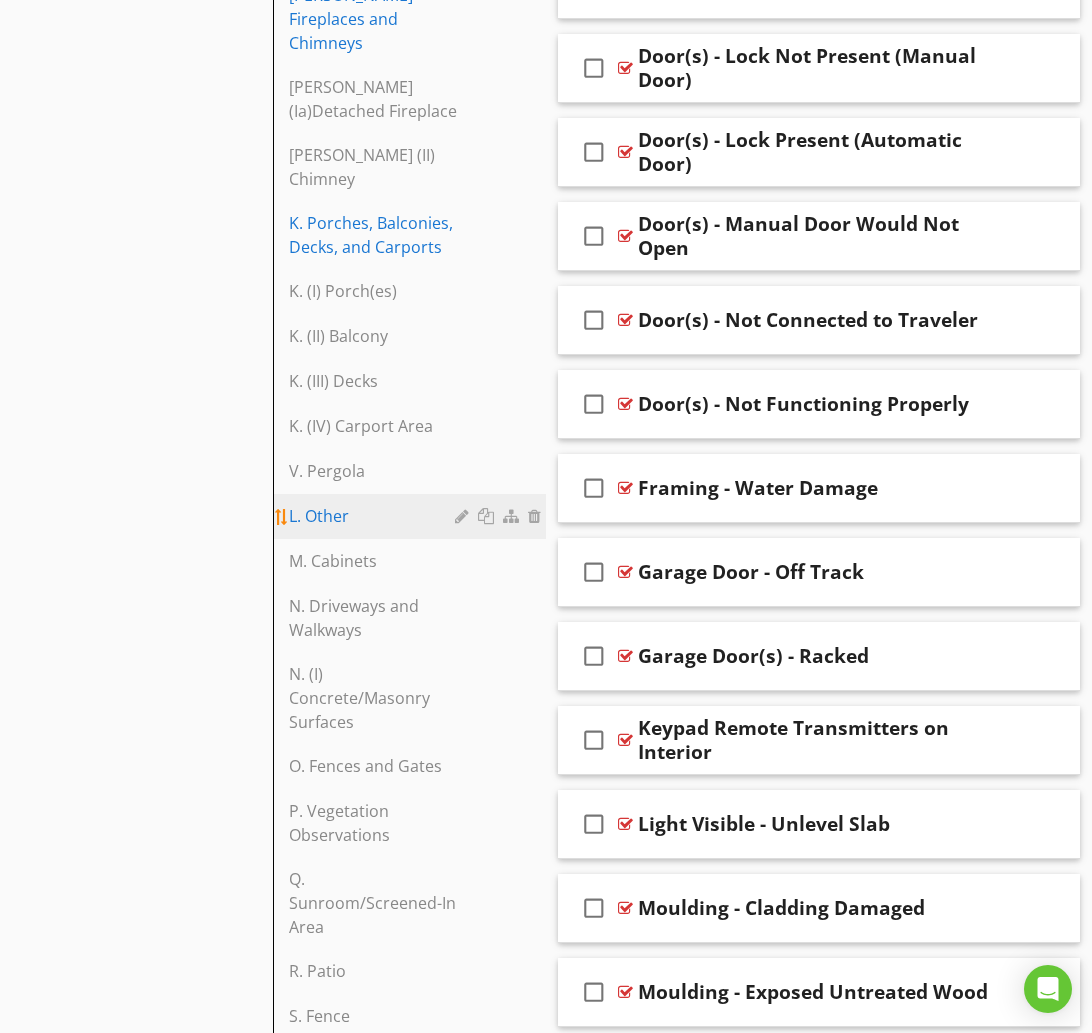 click on "L. Other" at bounding box center [375, 516] 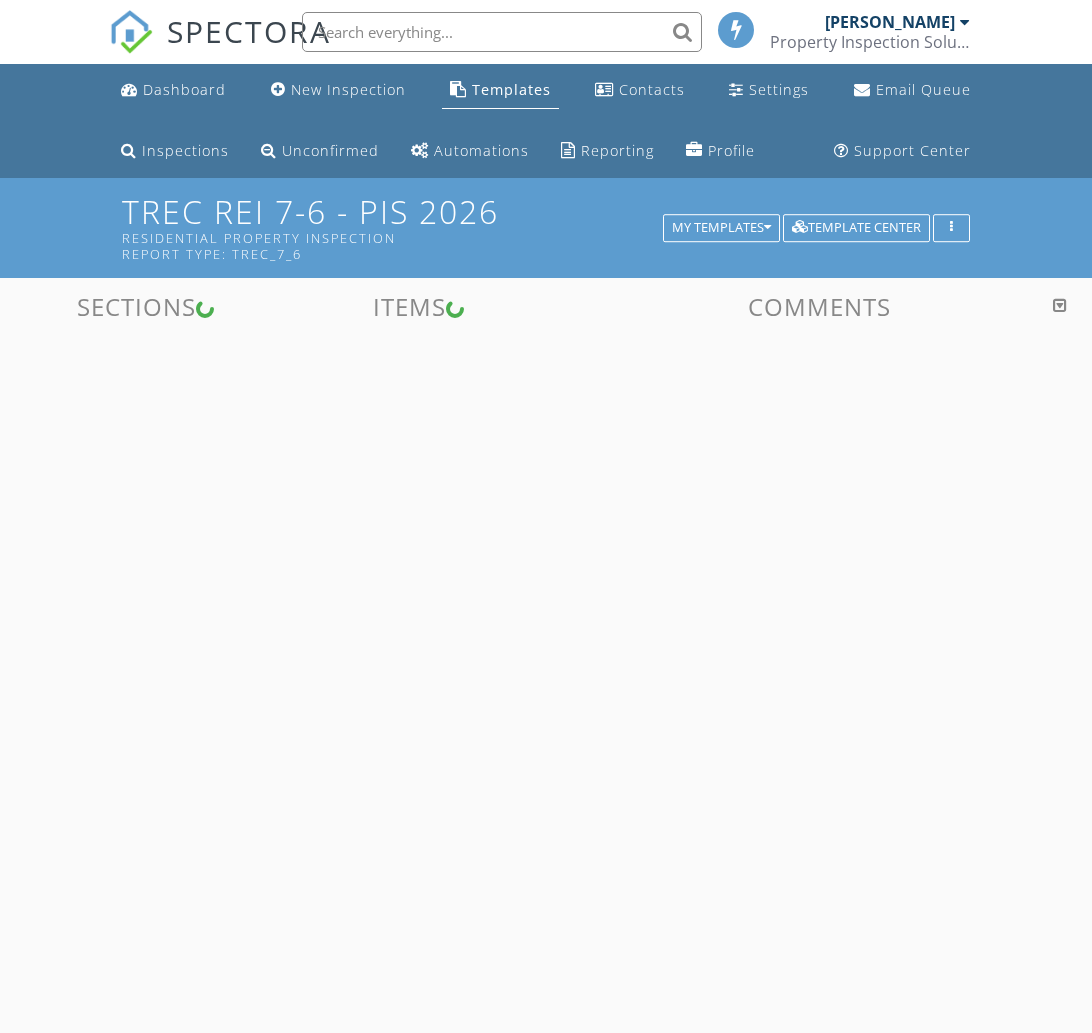scroll, scrollTop: 0, scrollLeft: 0, axis: both 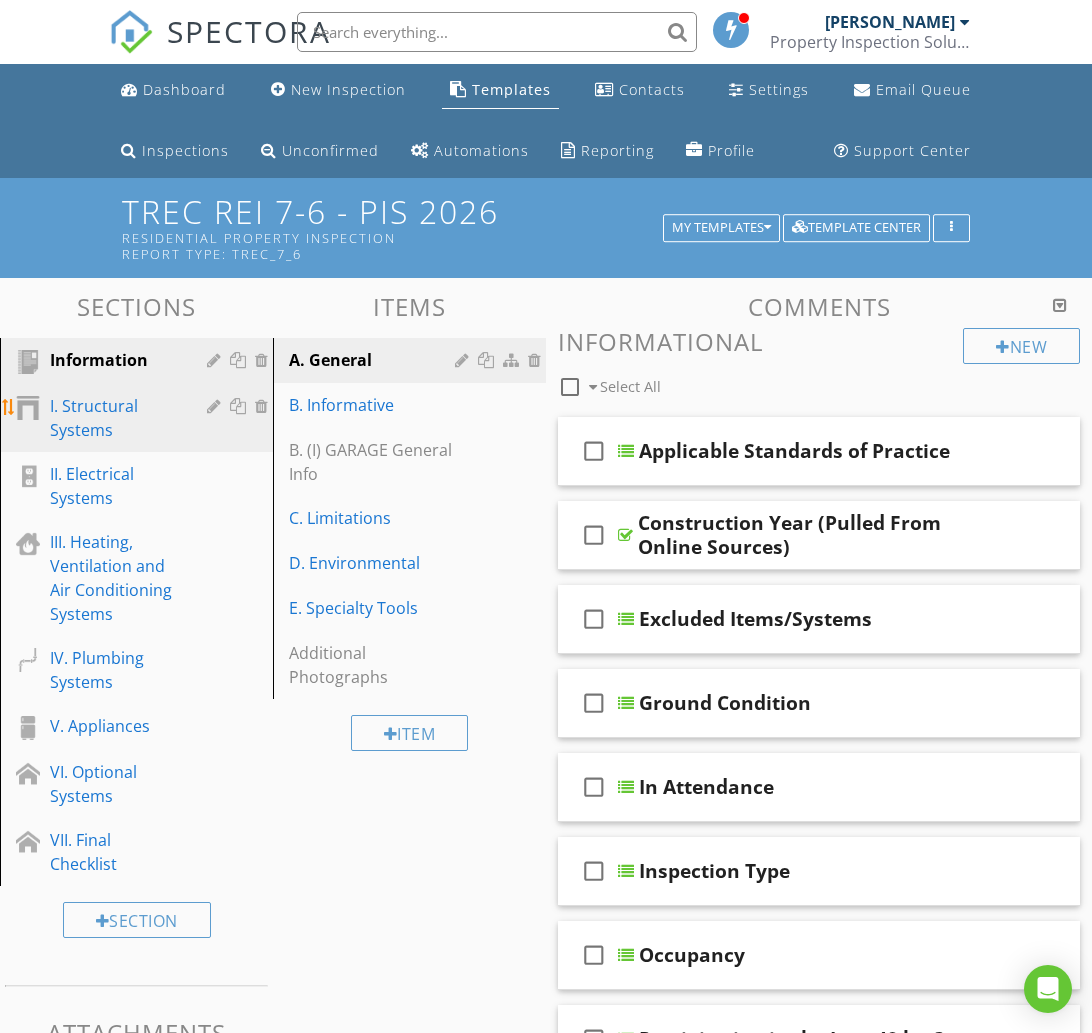 click on "I. Structural Systems" at bounding box center (114, 418) 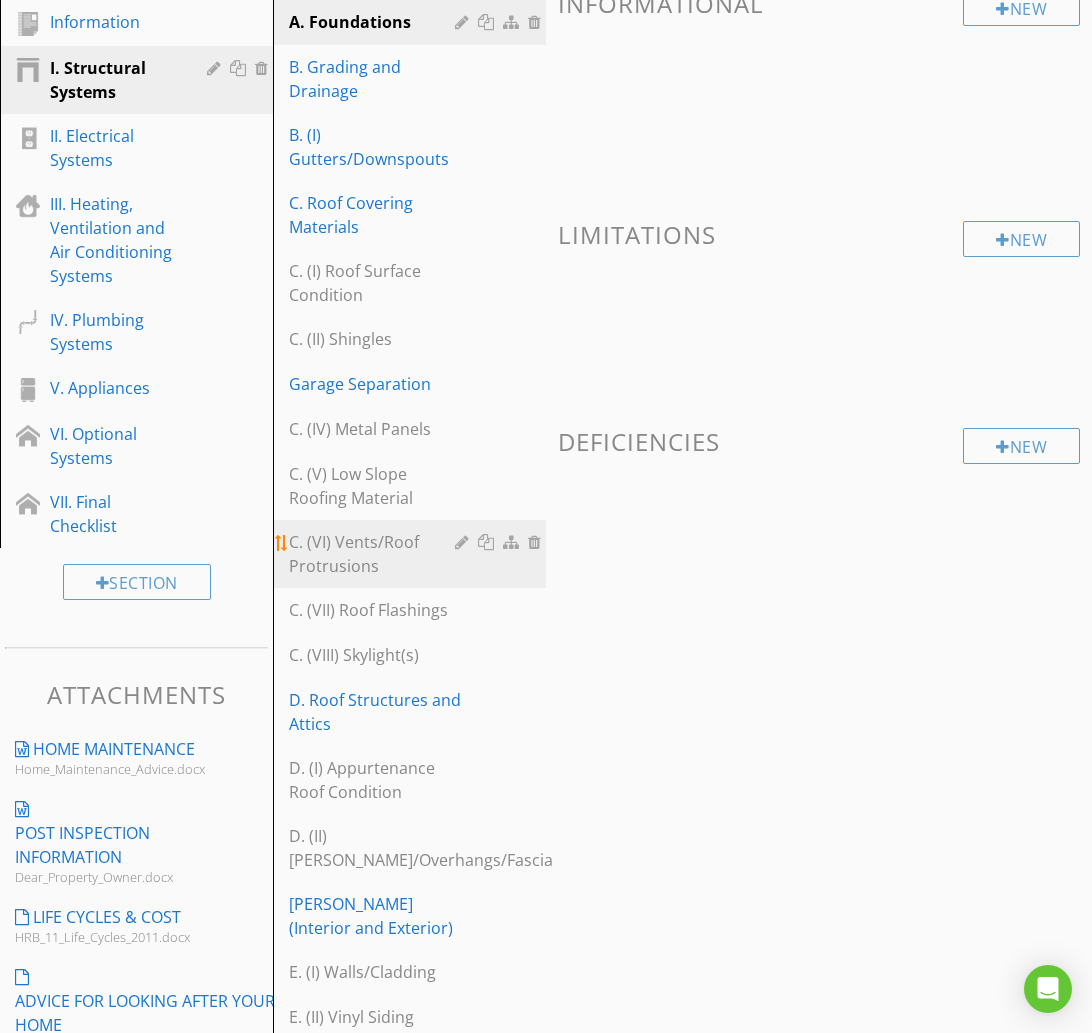 scroll, scrollTop: 340, scrollLeft: 0, axis: vertical 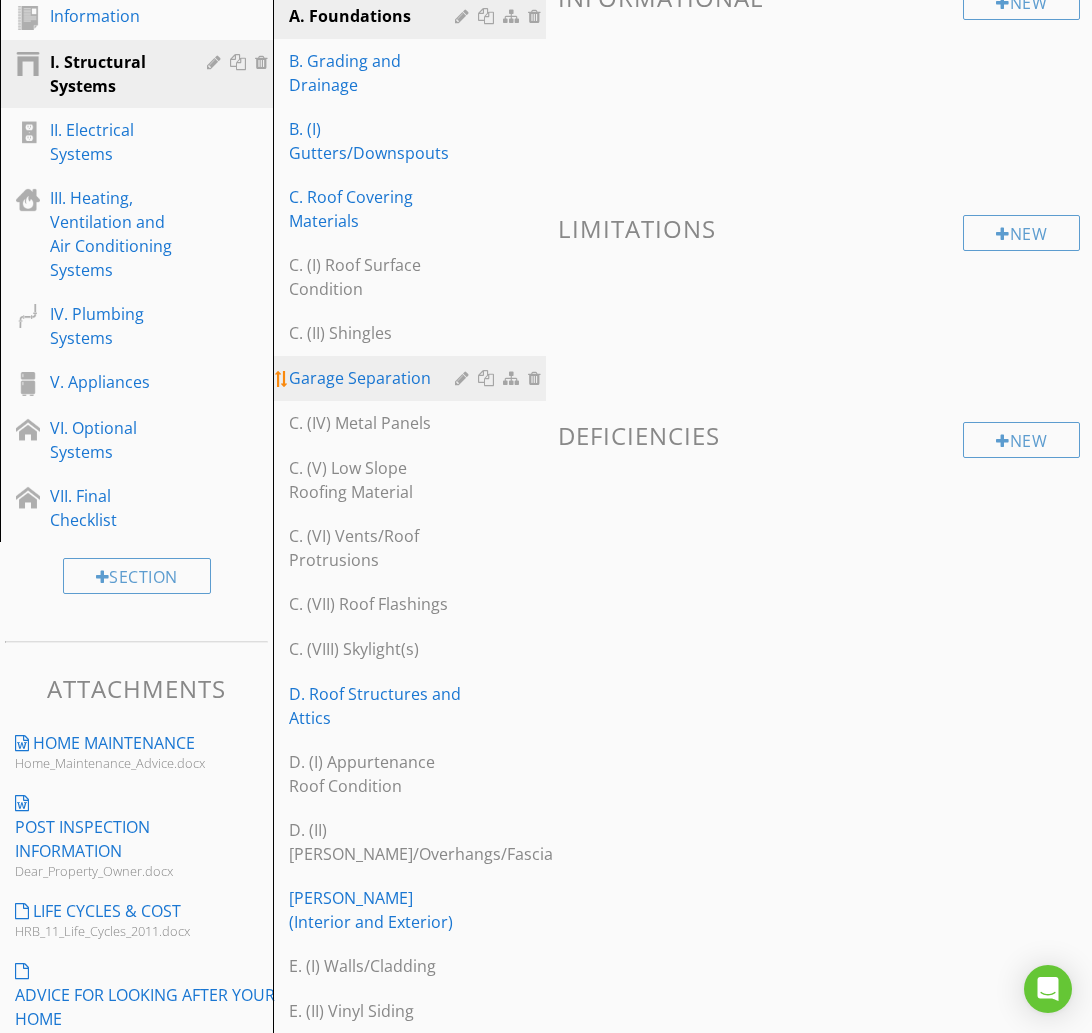 type 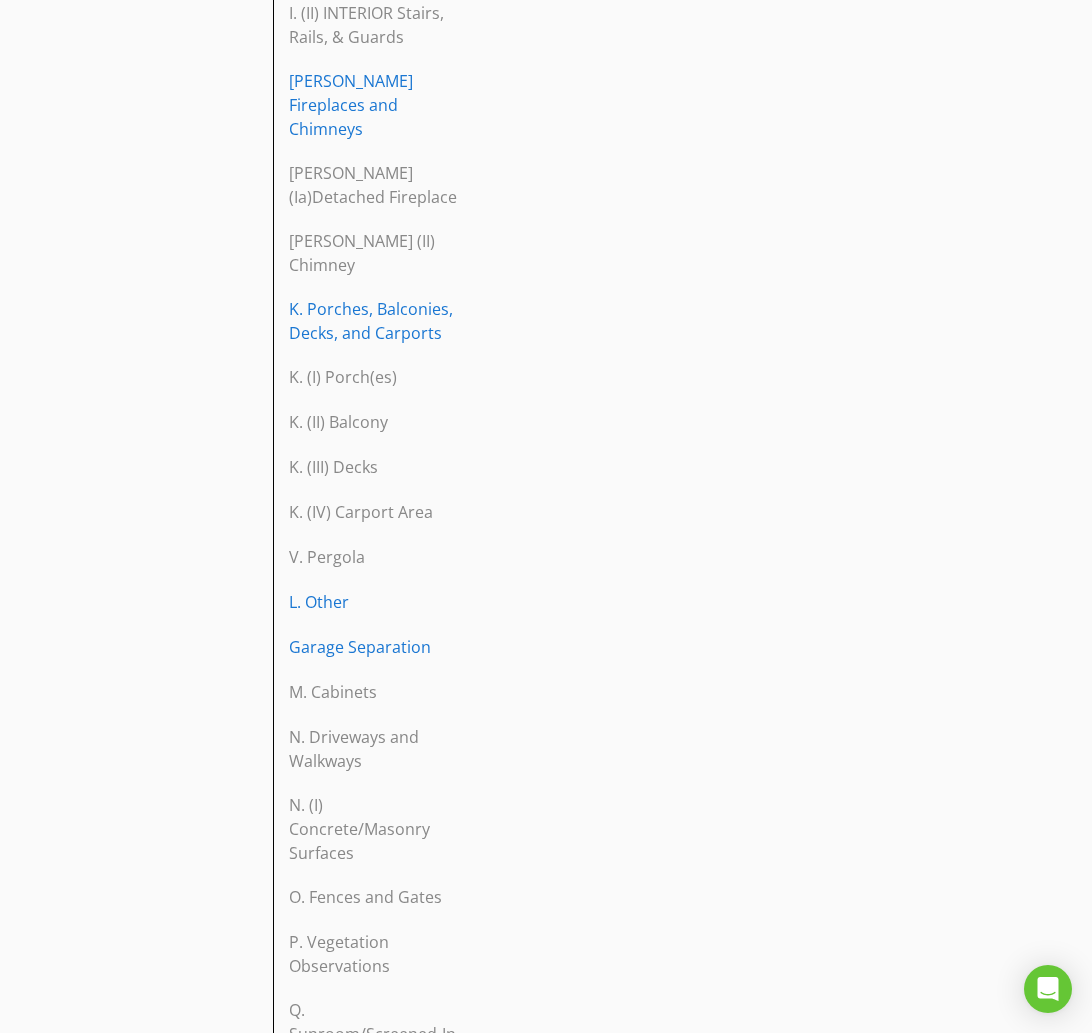 scroll, scrollTop: 2737, scrollLeft: 0, axis: vertical 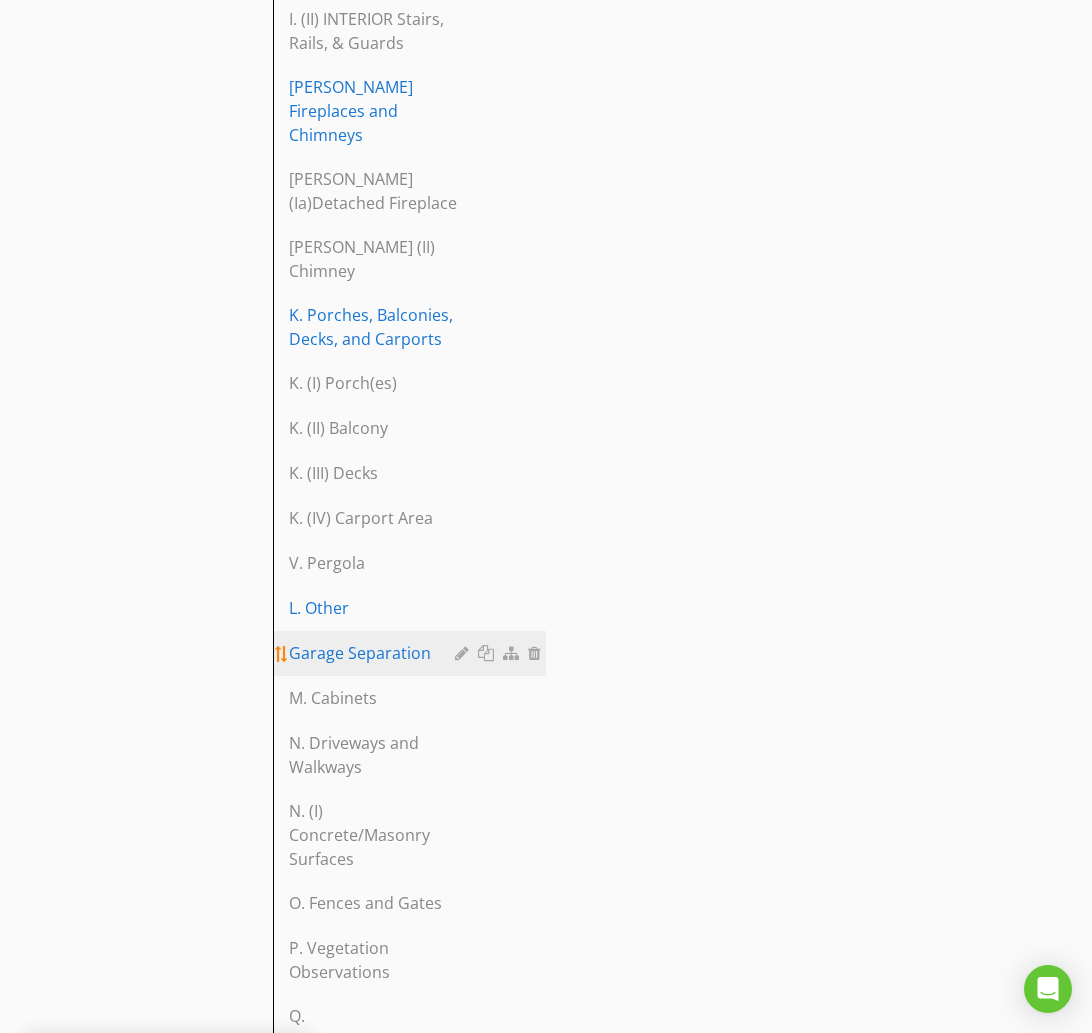 click at bounding box center [464, 653] 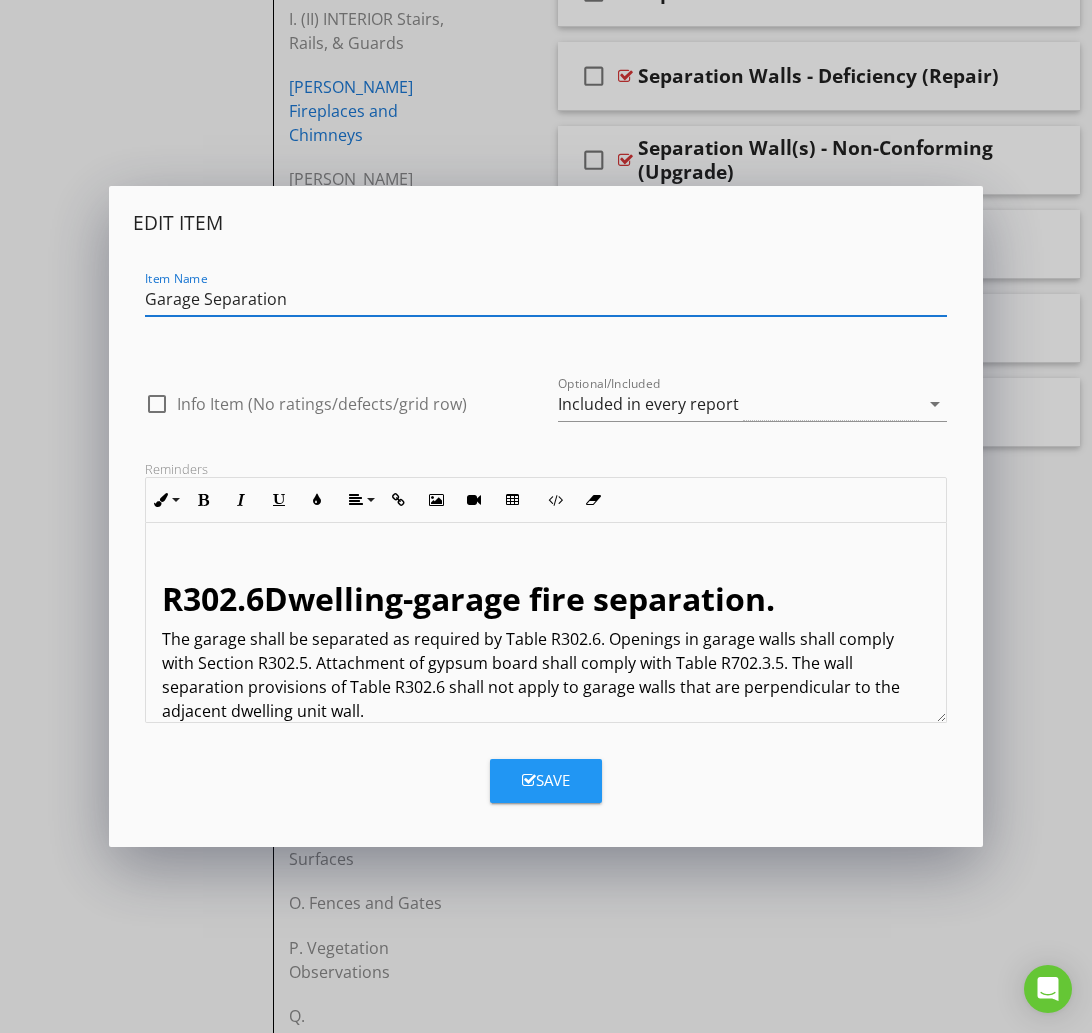 click on "Item Name Garage Separation" at bounding box center [546, 301] 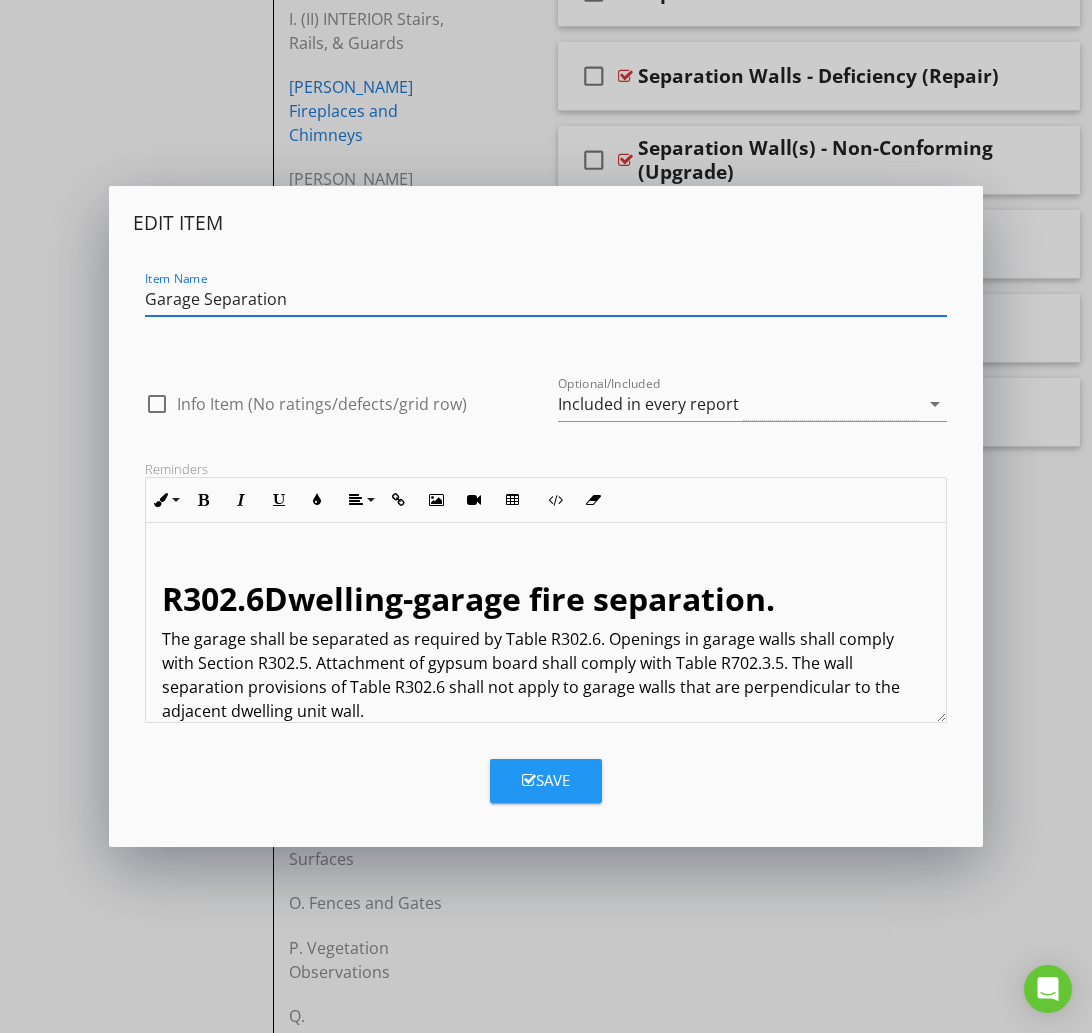 click on "Garage Separation" at bounding box center (546, 299) 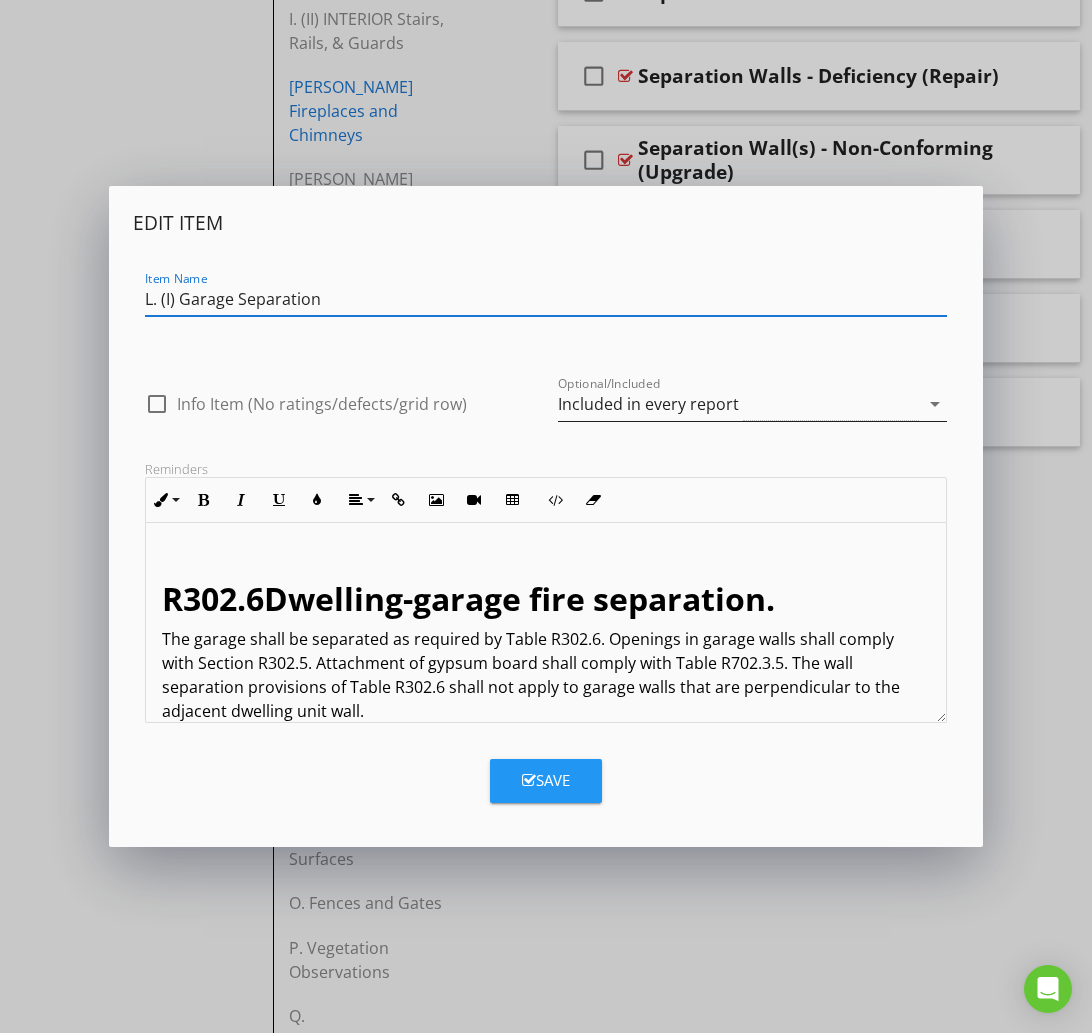 type on "L. (I) Garage Separation" 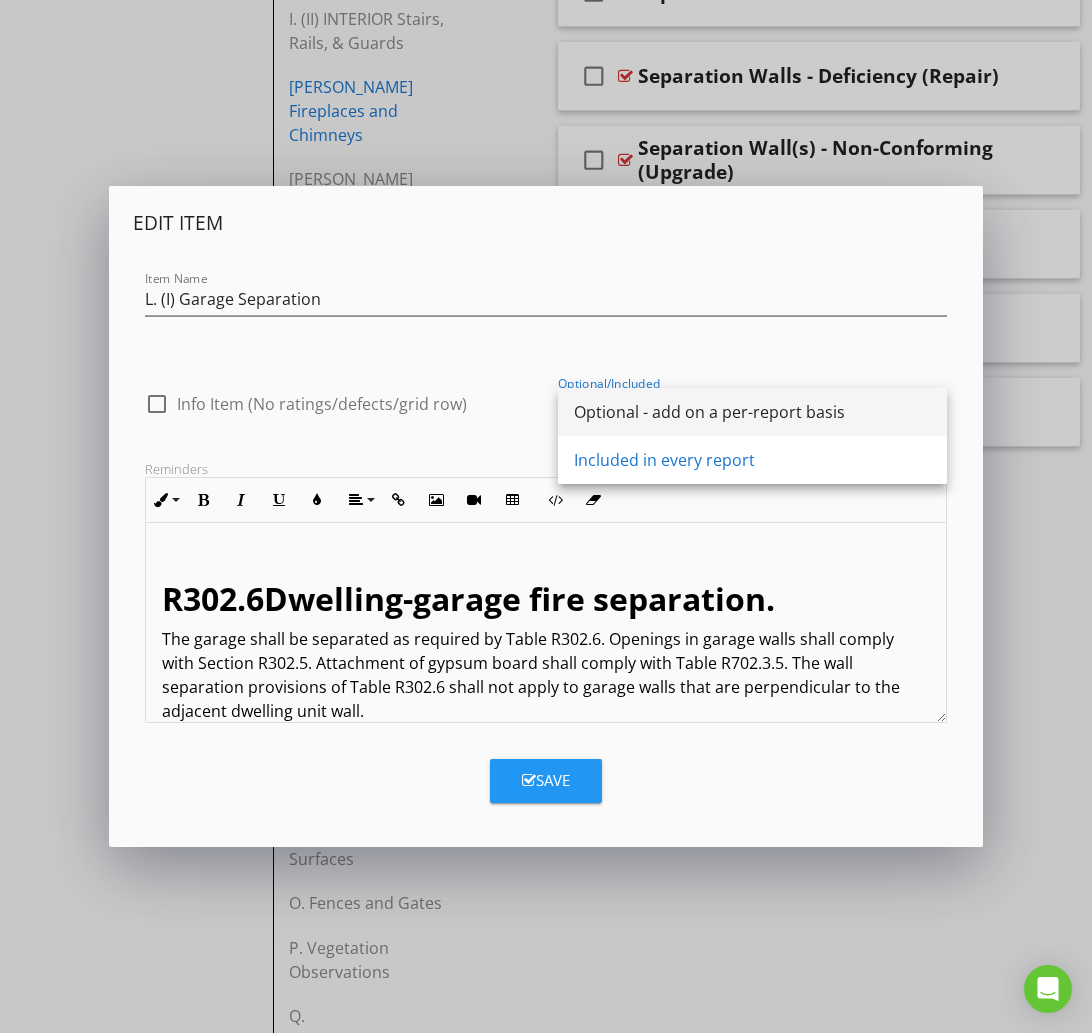 click on "Optional - add on a per-report basis" at bounding box center [752, 412] 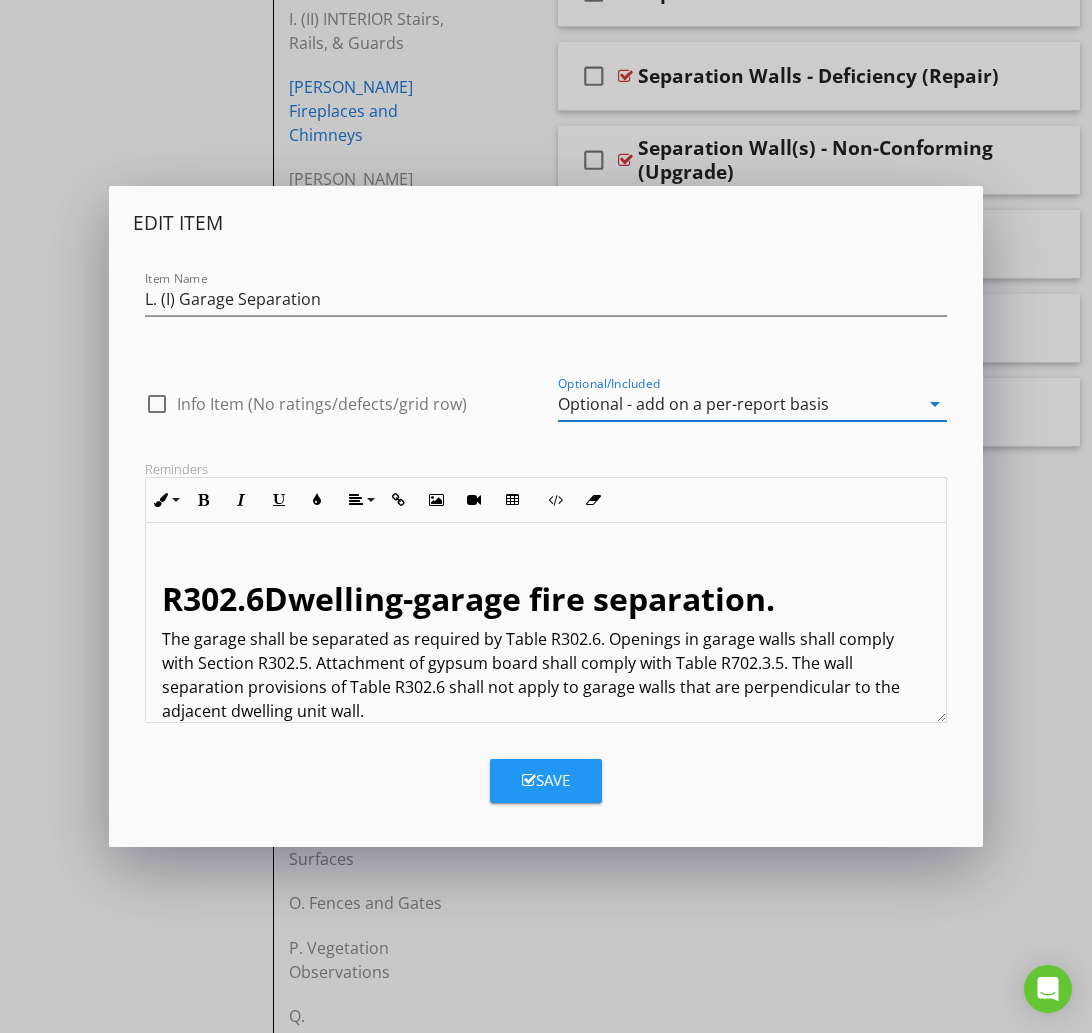 click on "Save" at bounding box center (546, 780) 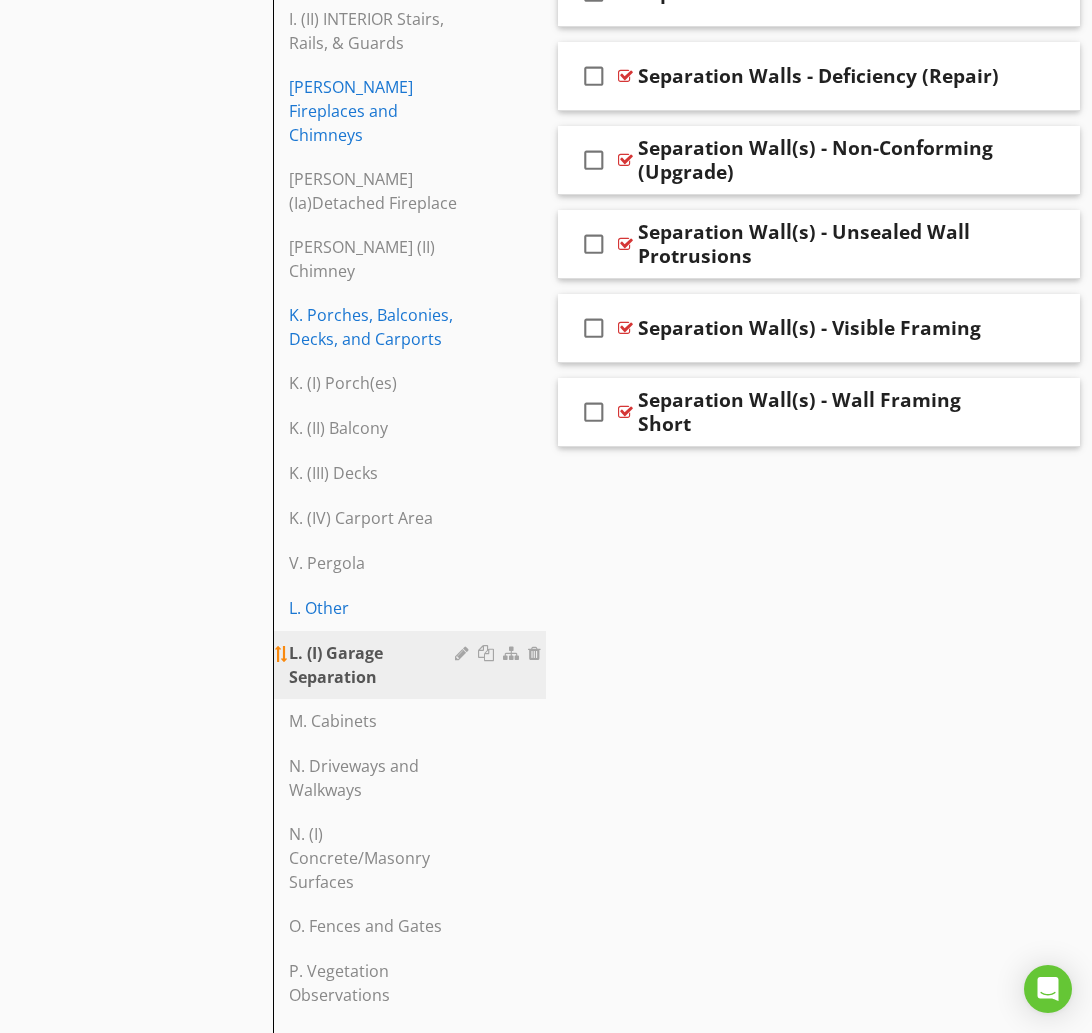 click on "L. (I) Garage Separation" at bounding box center [375, 665] 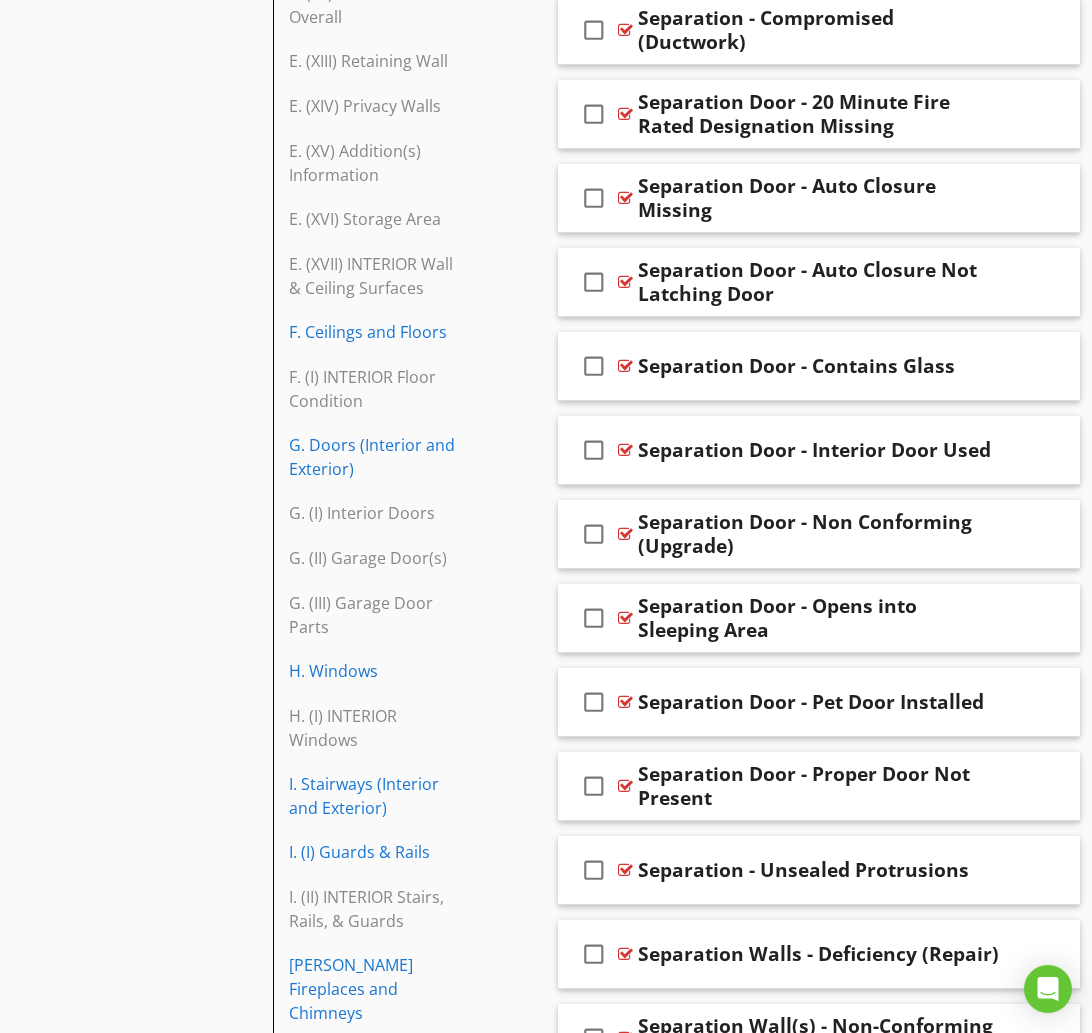 scroll, scrollTop: 1854, scrollLeft: 0, axis: vertical 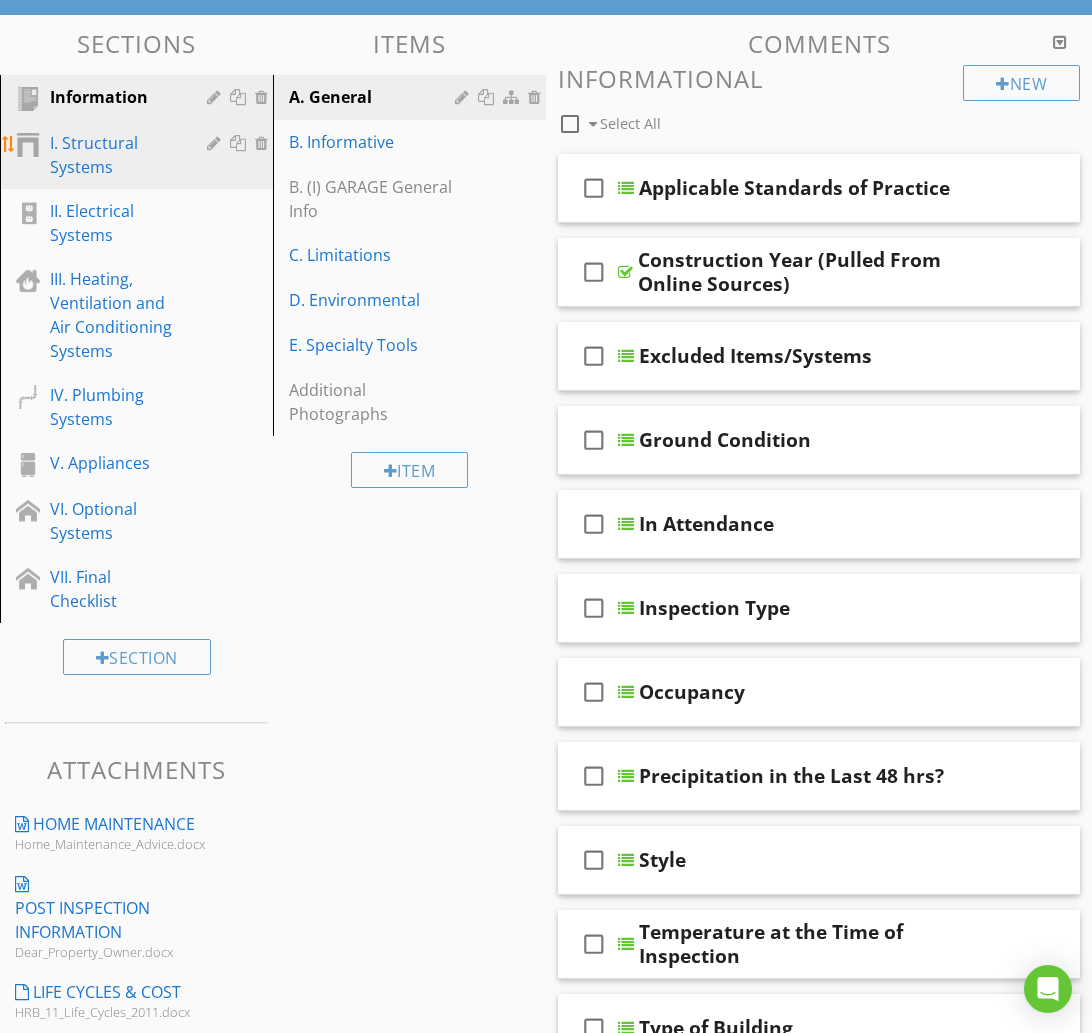 click on "I. Structural Systems" at bounding box center (114, 155) 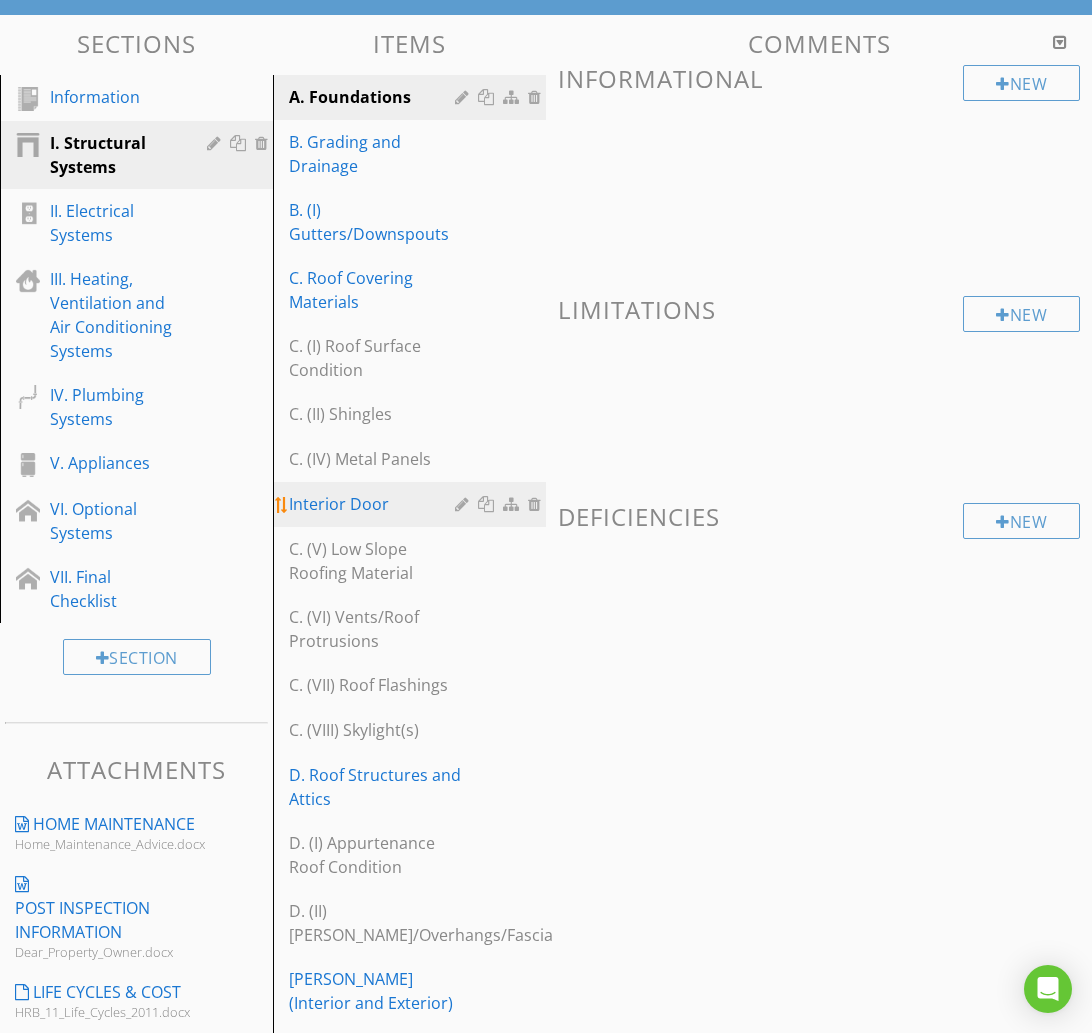 type 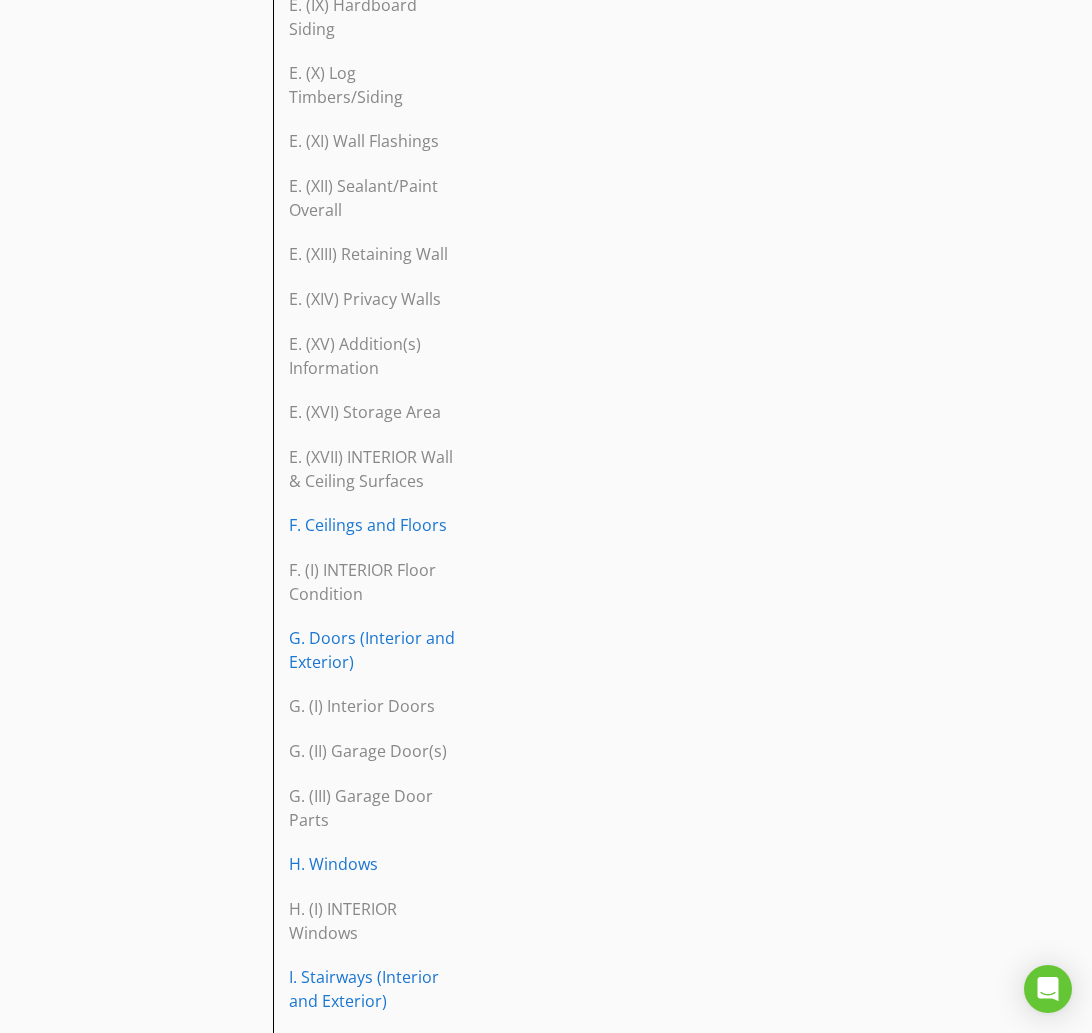 scroll, scrollTop: 1681, scrollLeft: 0, axis: vertical 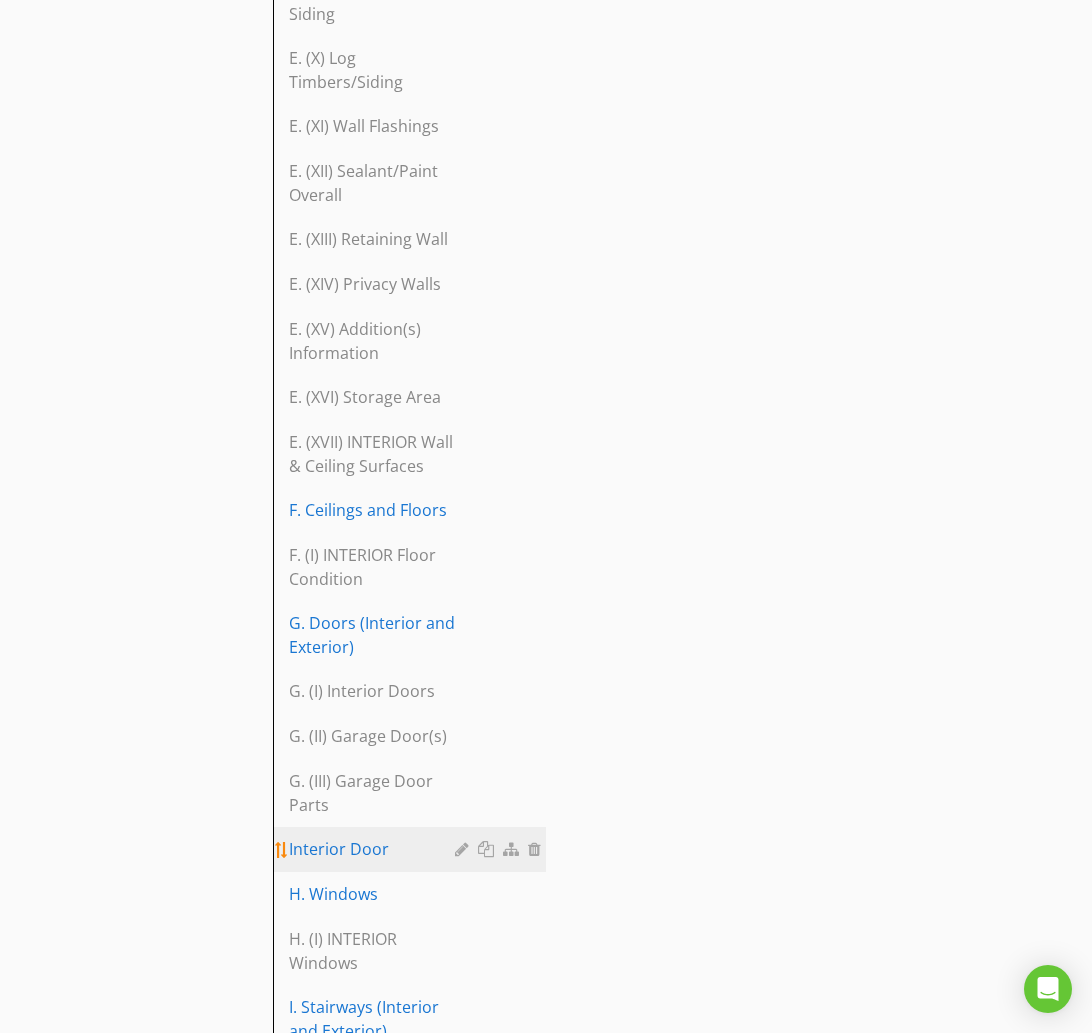 click at bounding box center [464, 849] 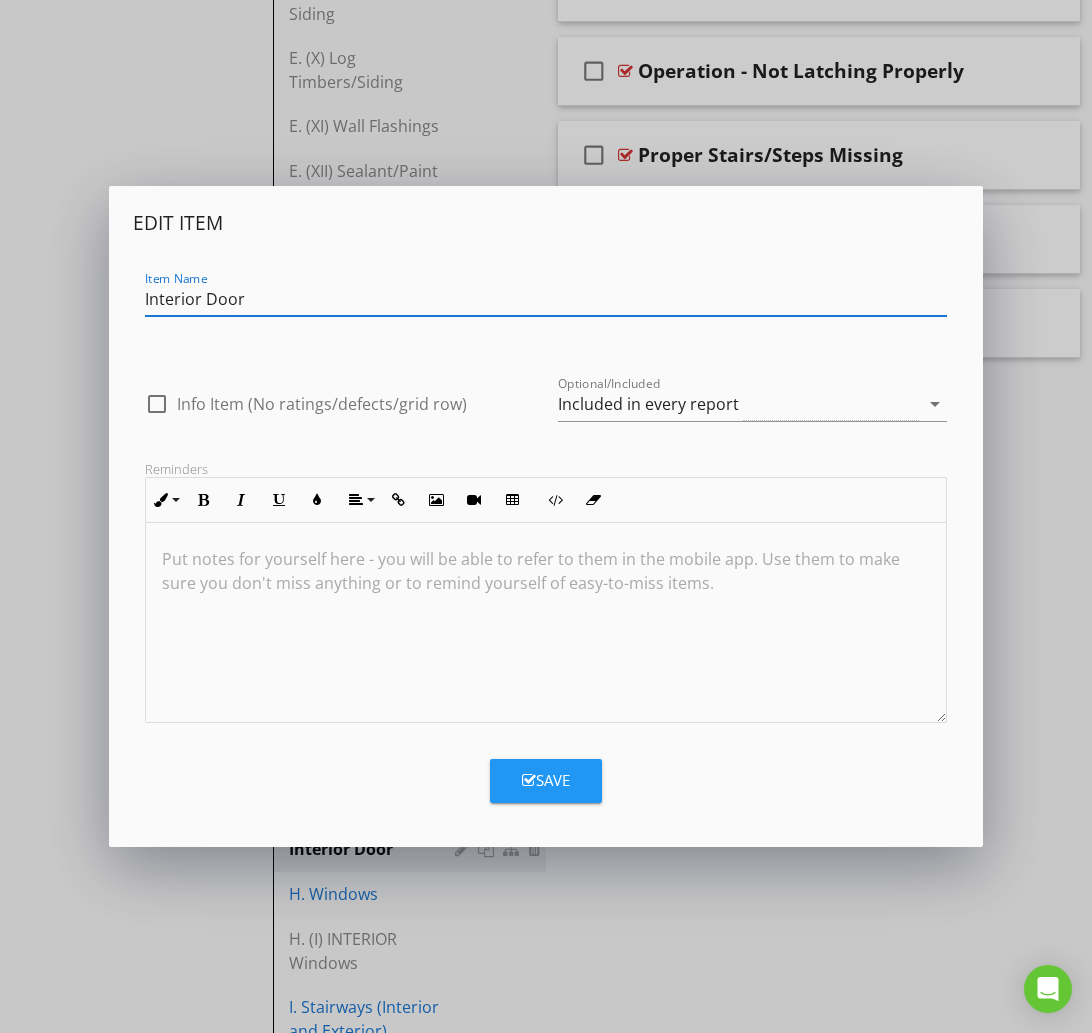 click on "Interior Door" at bounding box center (546, 299) 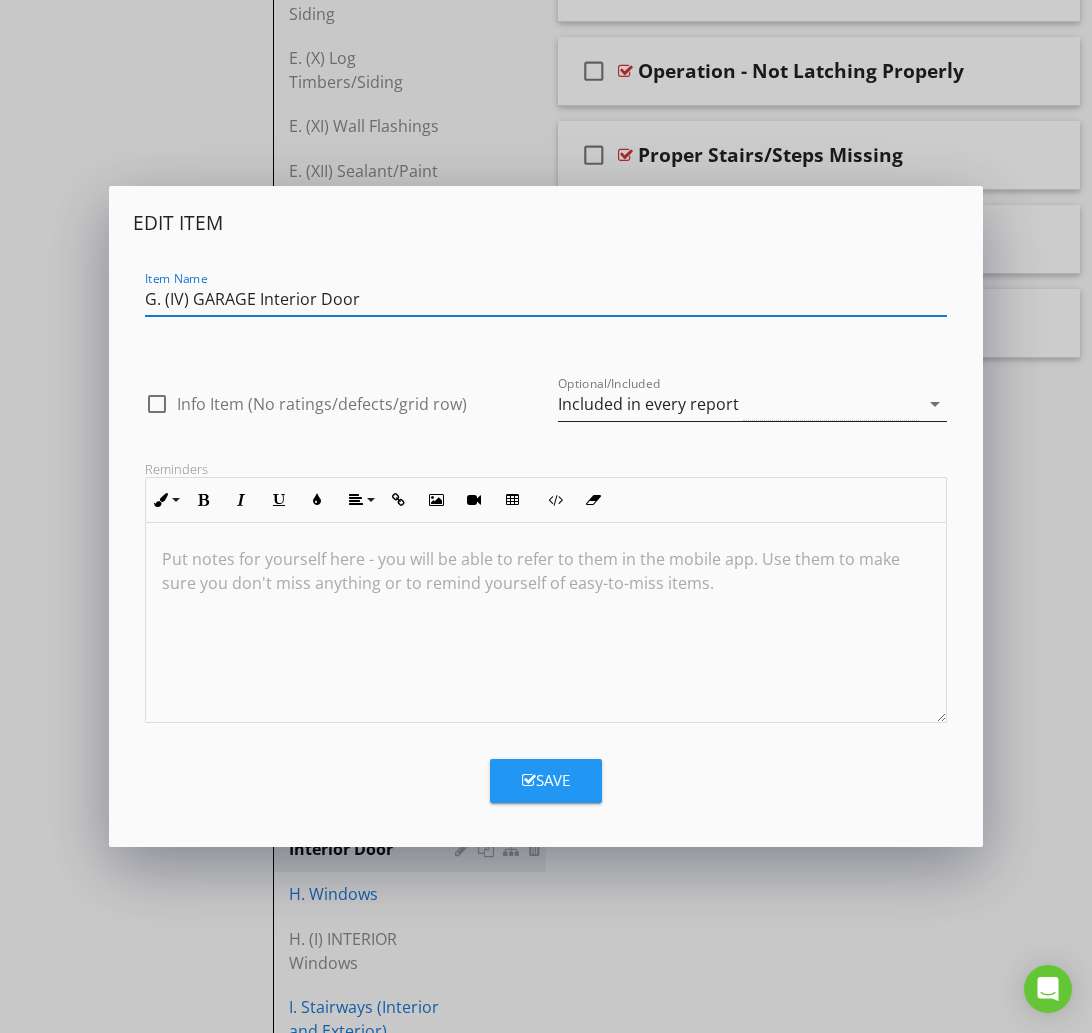 type on "G. (IV) GARAGE Interior Door" 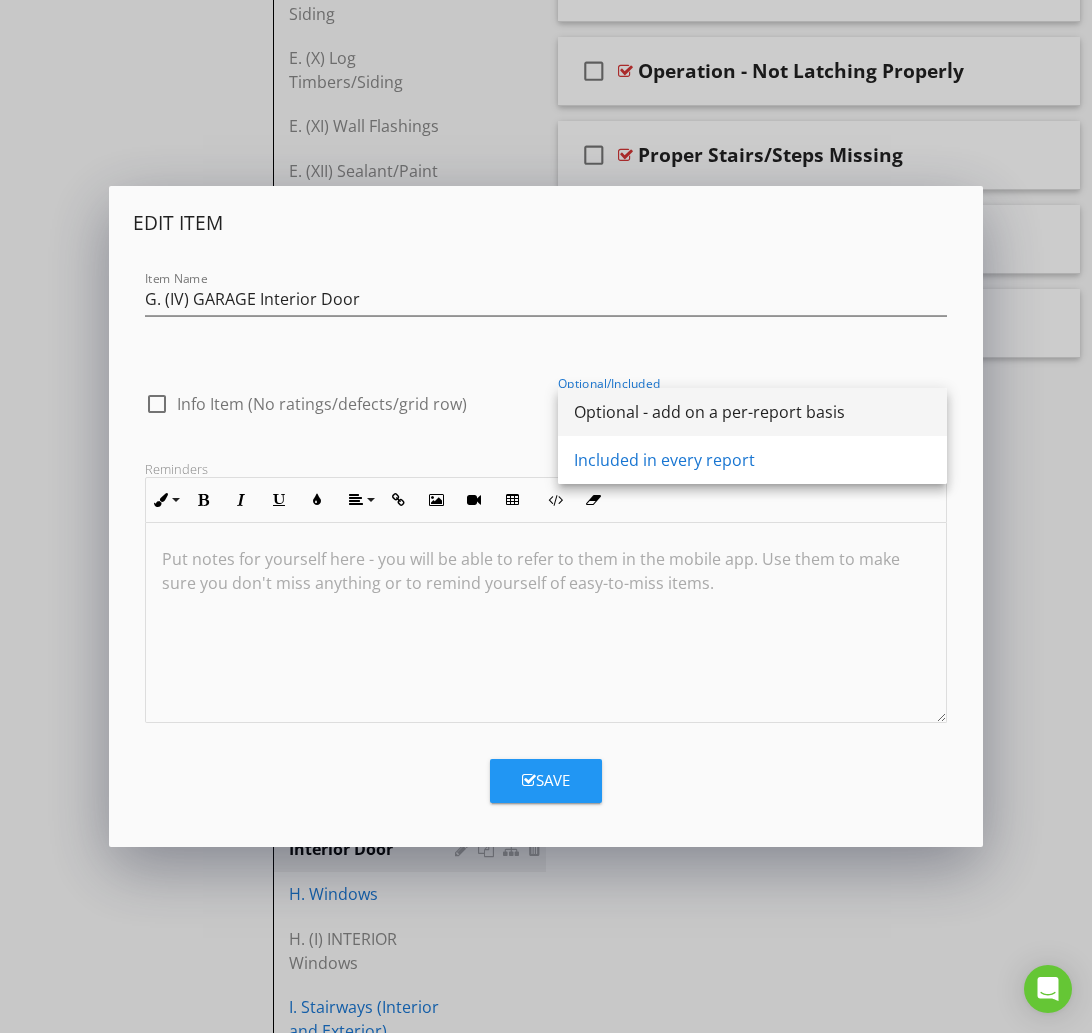 click on "Optional - add on a per-report basis" at bounding box center (752, 412) 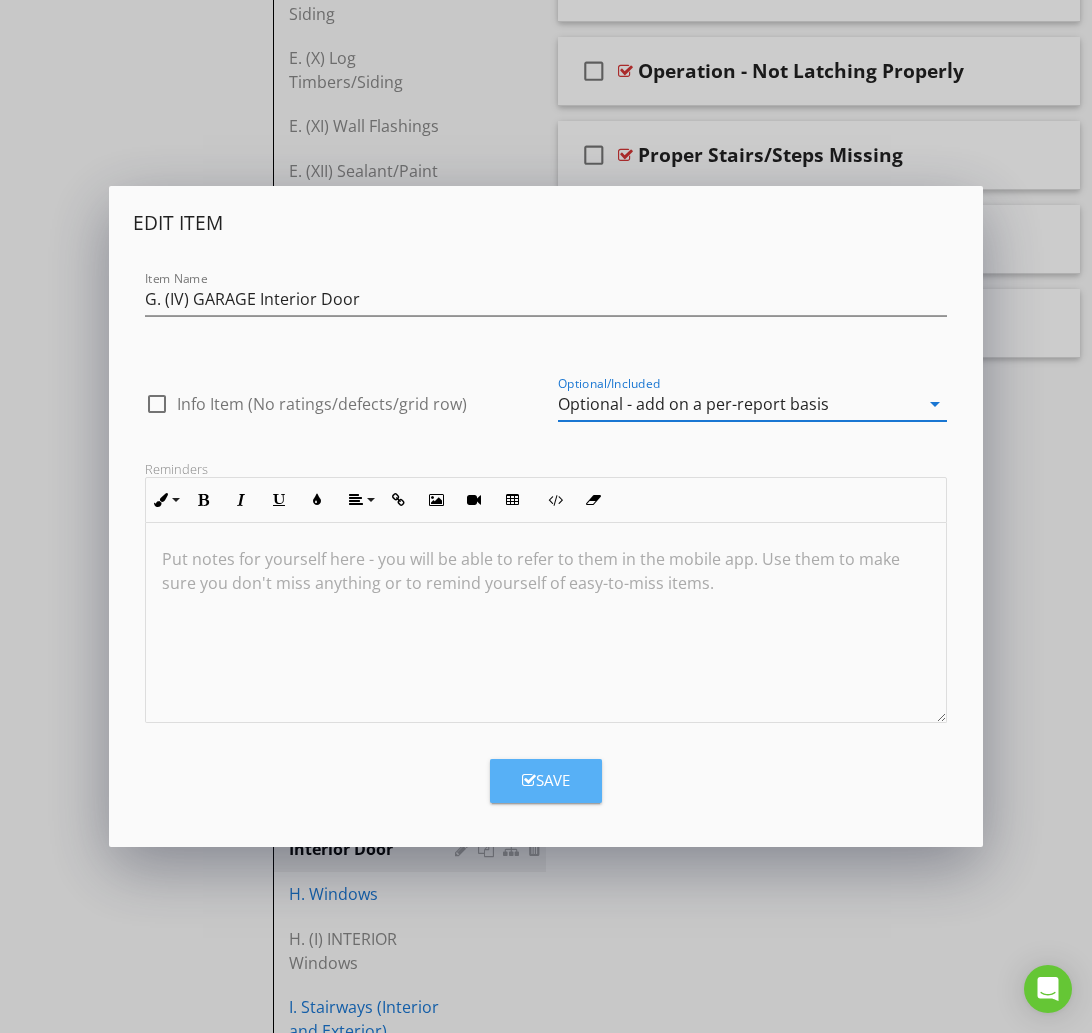 click on "Save" at bounding box center (546, 780) 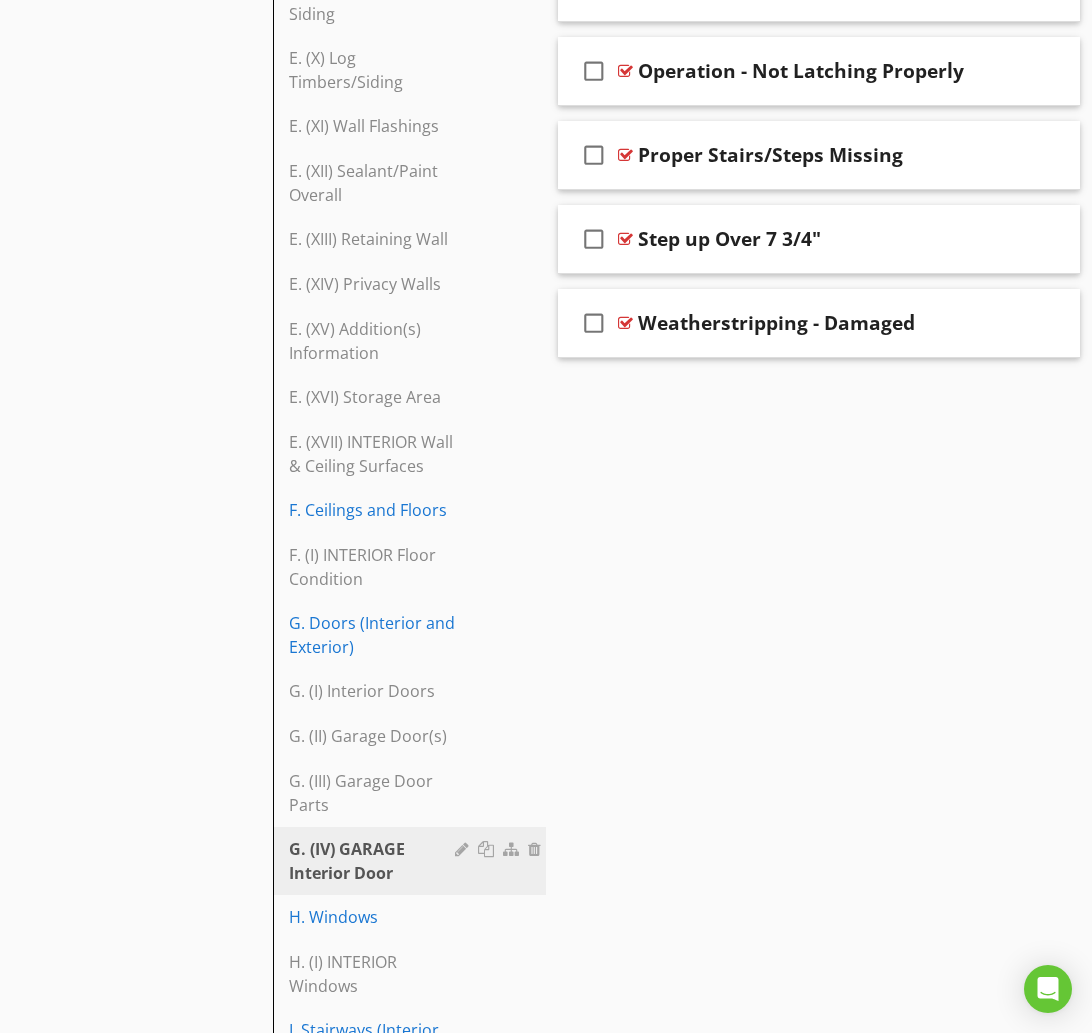 click on "Sections
Information           I. Structural Systems           II. Electrical Systems           III. Heating, Ventilation and Air Conditioning Systems           IV. Plumbing Systems           V. Appliances           VI. Optional Systems           VII. Final Checklist
Section
Attachments     Home Maintenance   Home_Maintenance_Advice.docx     Post Inspection Information   Dear_Property_Owner.docx     Life Cycles & Cost   HRB_11_Life_Cycles_2011.docx     Advice for Looking after your home   important_advice_for_looking_after_your_home.docx
Attachment
Items
A. Foundations           B. Grading and Drainage           B. (I) Gutters/Downspouts           C. Roof Covering Materials           C. (I) Roof Surface Condition           C. (II) Shingles           C. (IV) Metal Panels           C. (V) Low Slope Roofing Material           C. (VI) Vents/Roof Protrusions" at bounding box center [546, 550] 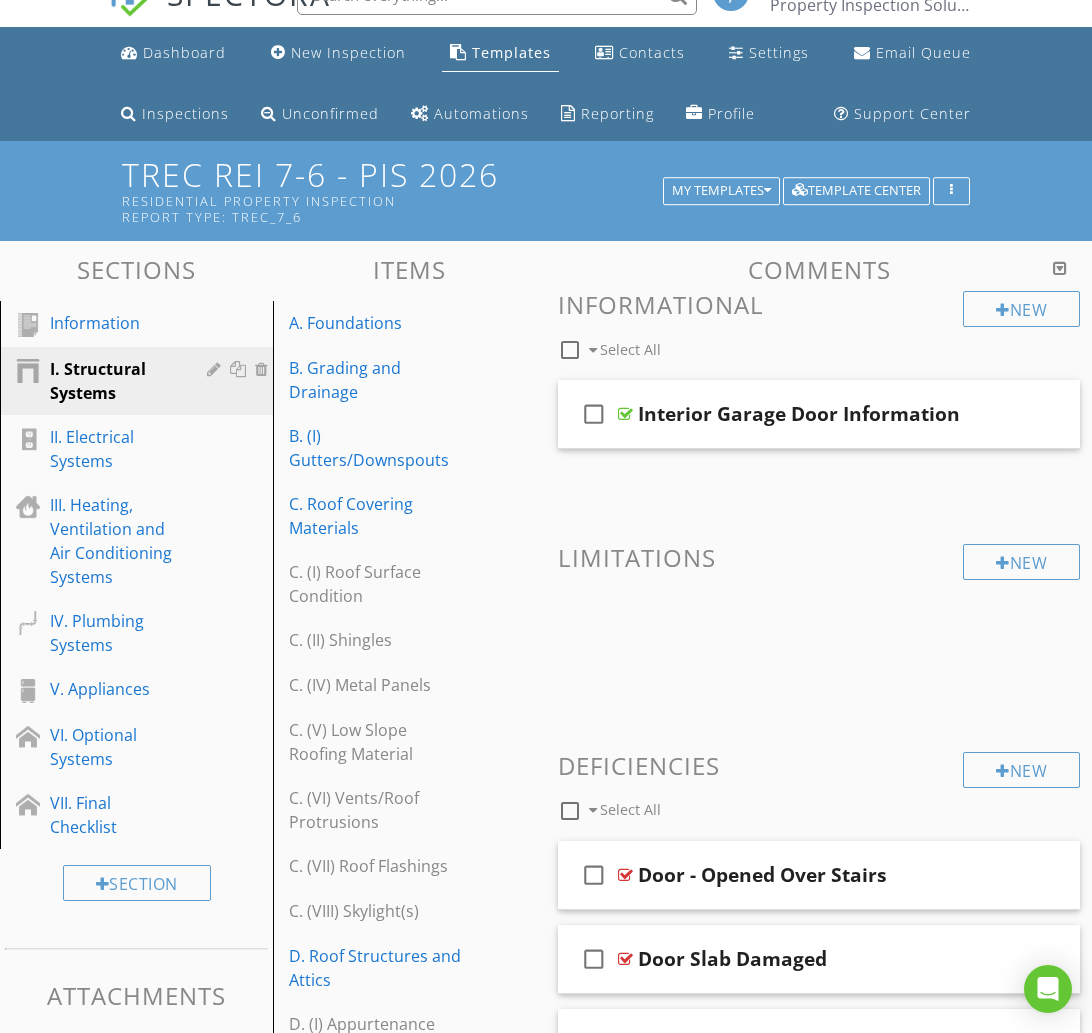 scroll, scrollTop: 0, scrollLeft: 0, axis: both 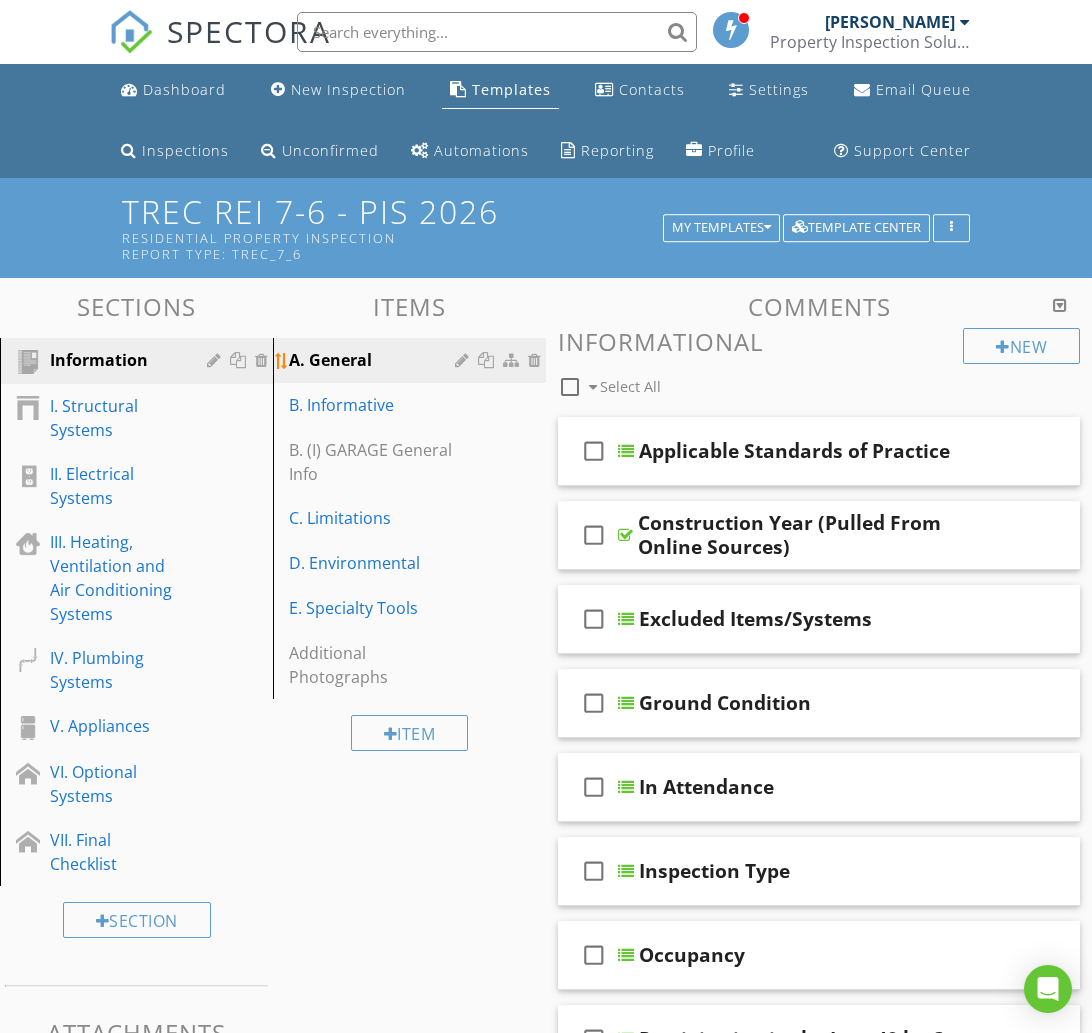click on "A. General" at bounding box center [375, 360] 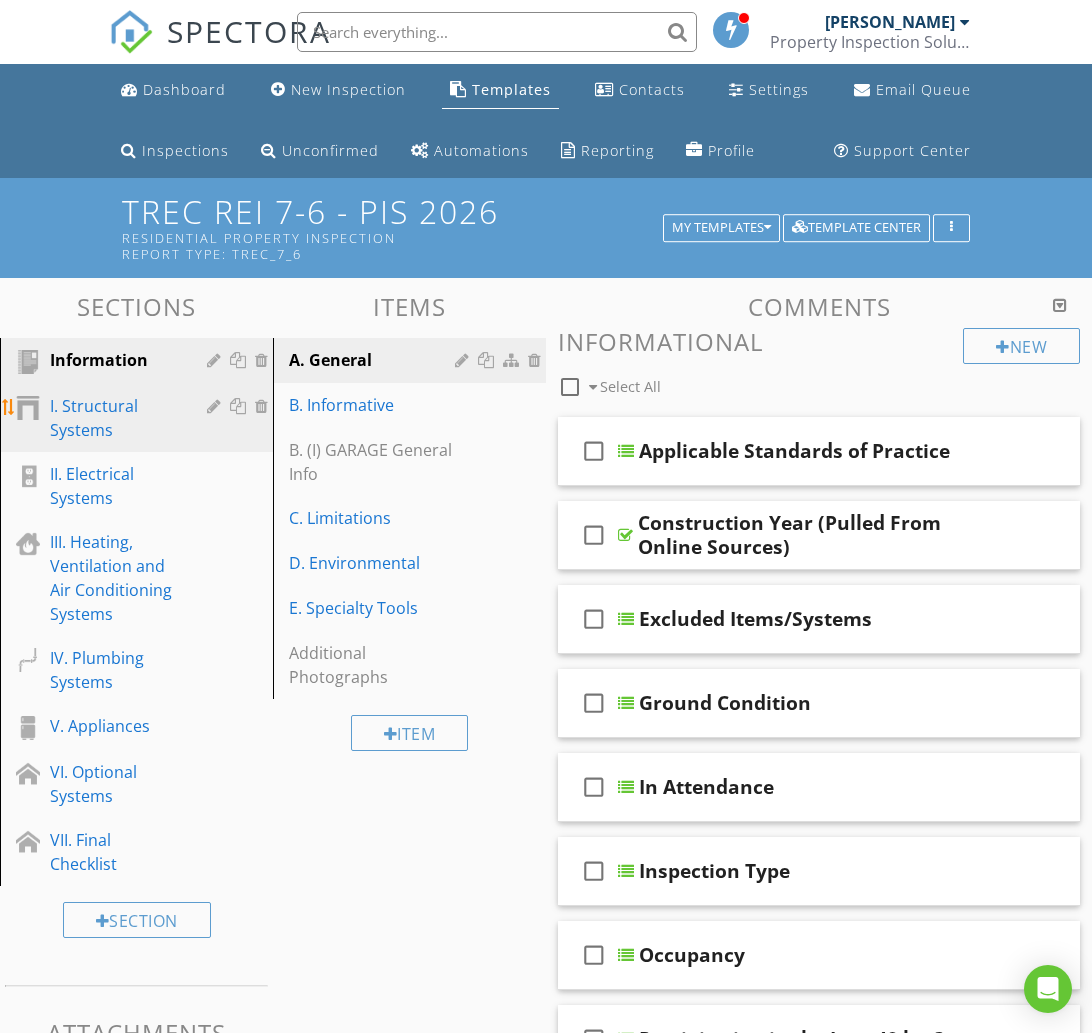 click on "I. Structural Systems" at bounding box center (114, 418) 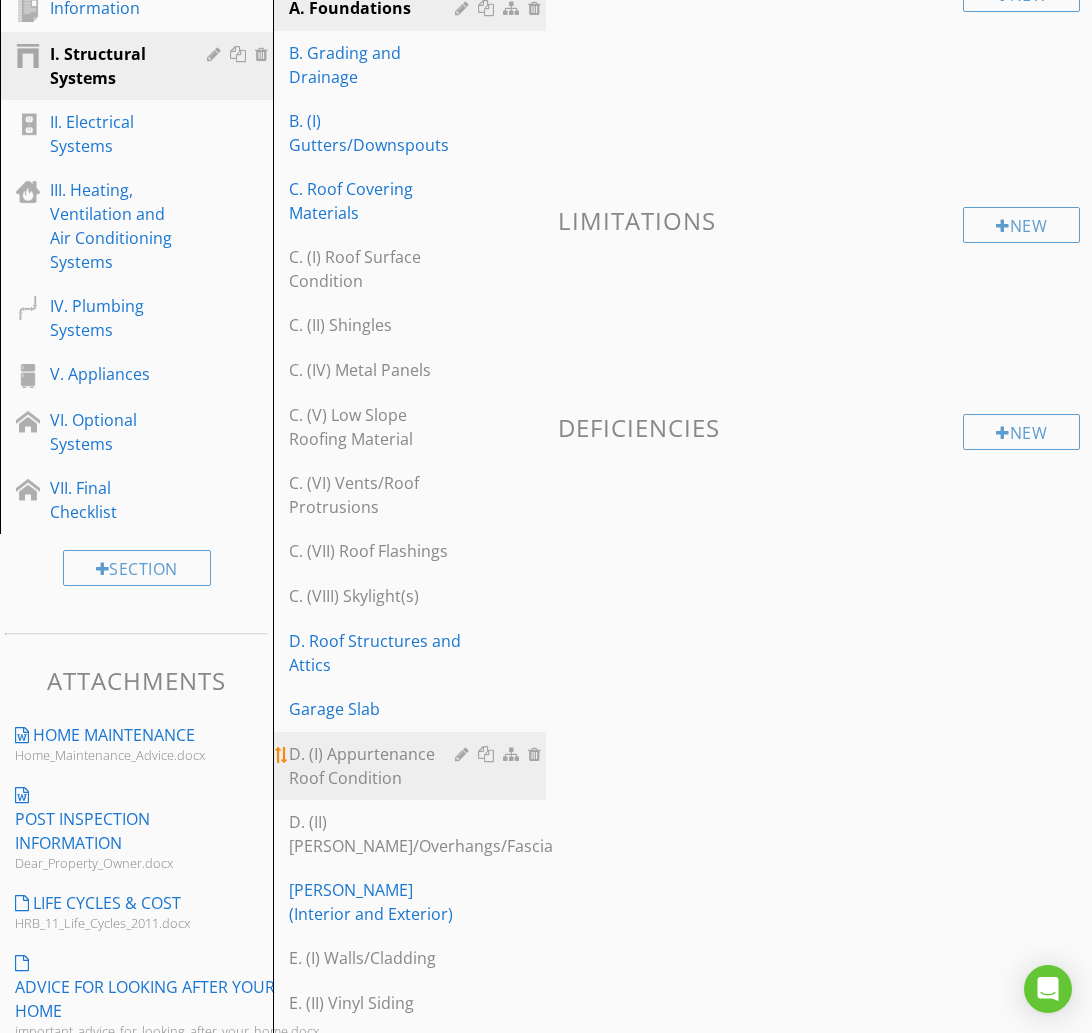 scroll, scrollTop: 359, scrollLeft: 0, axis: vertical 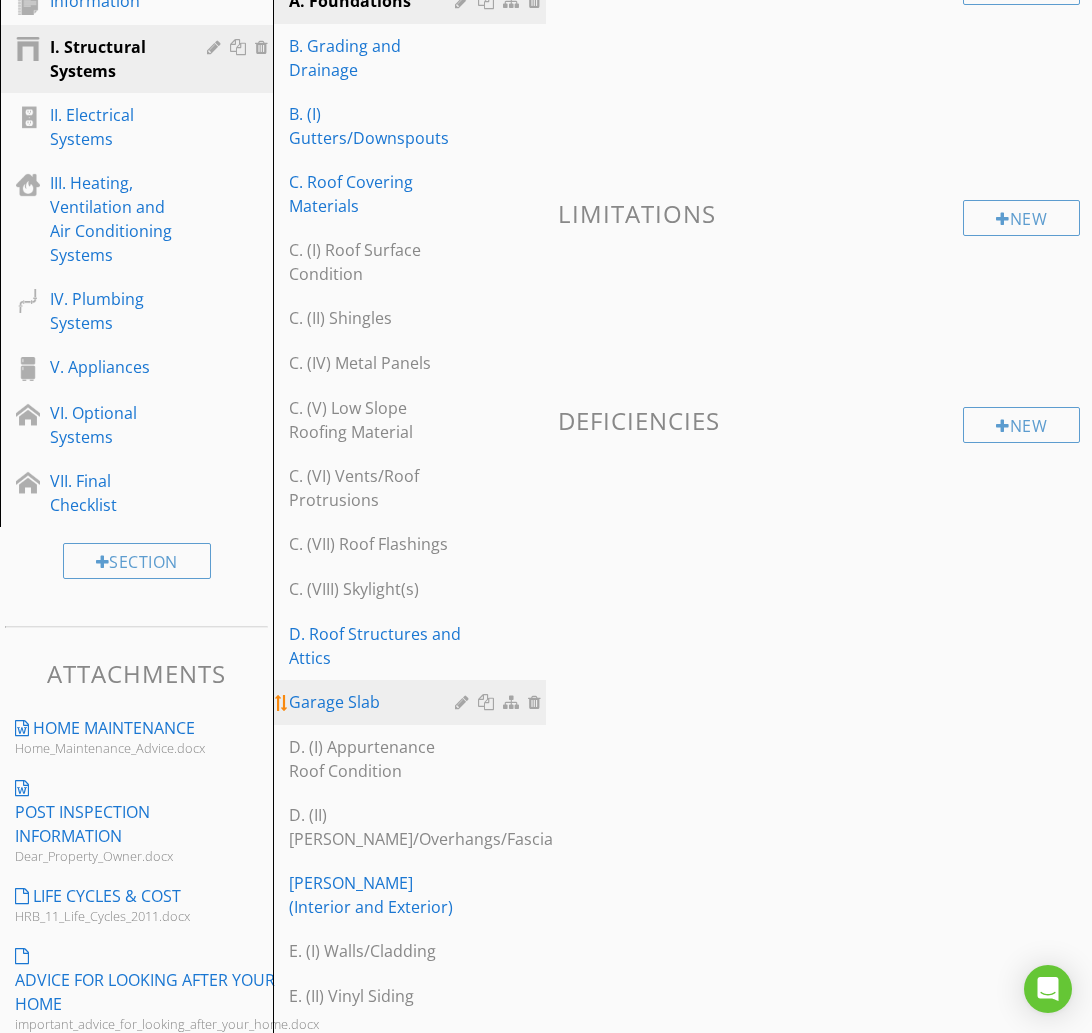type 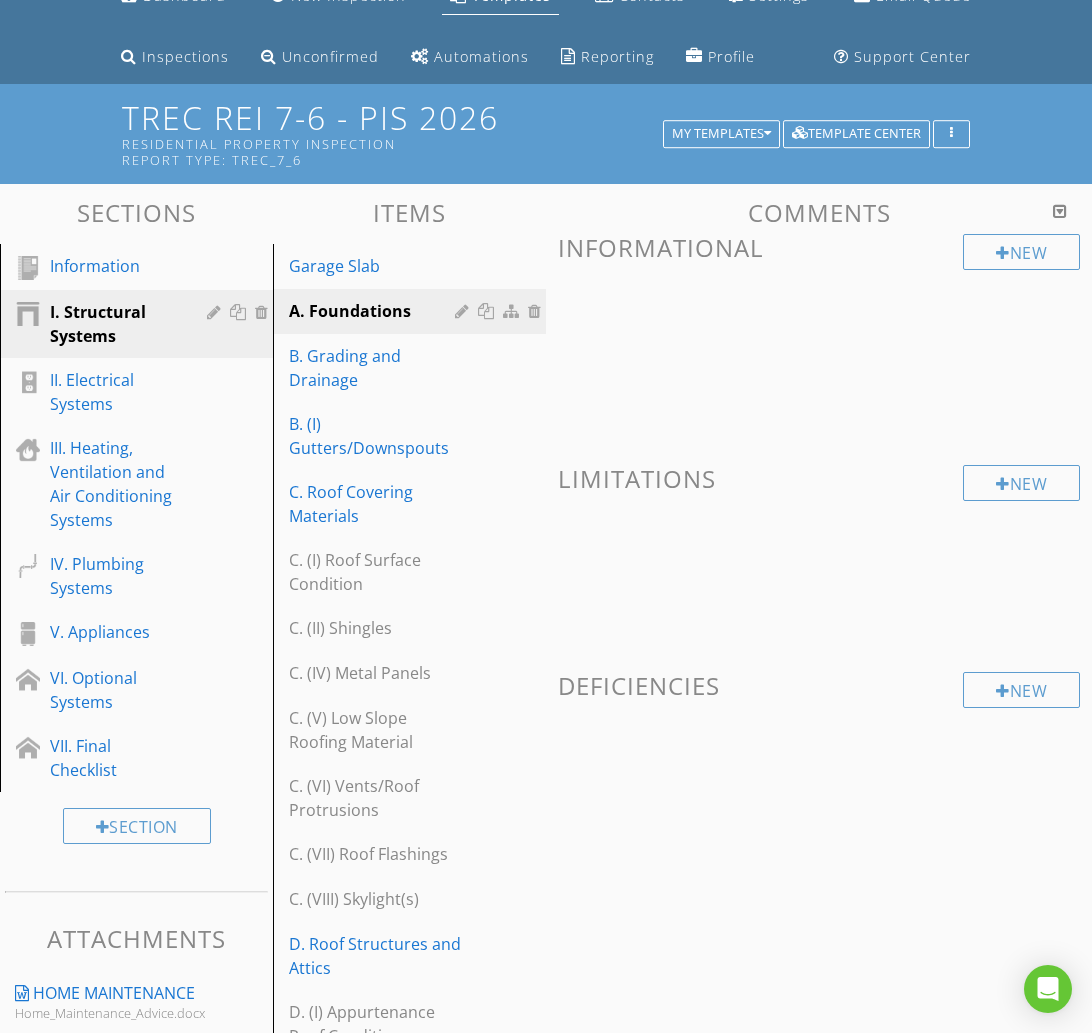 scroll, scrollTop: 38, scrollLeft: 0, axis: vertical 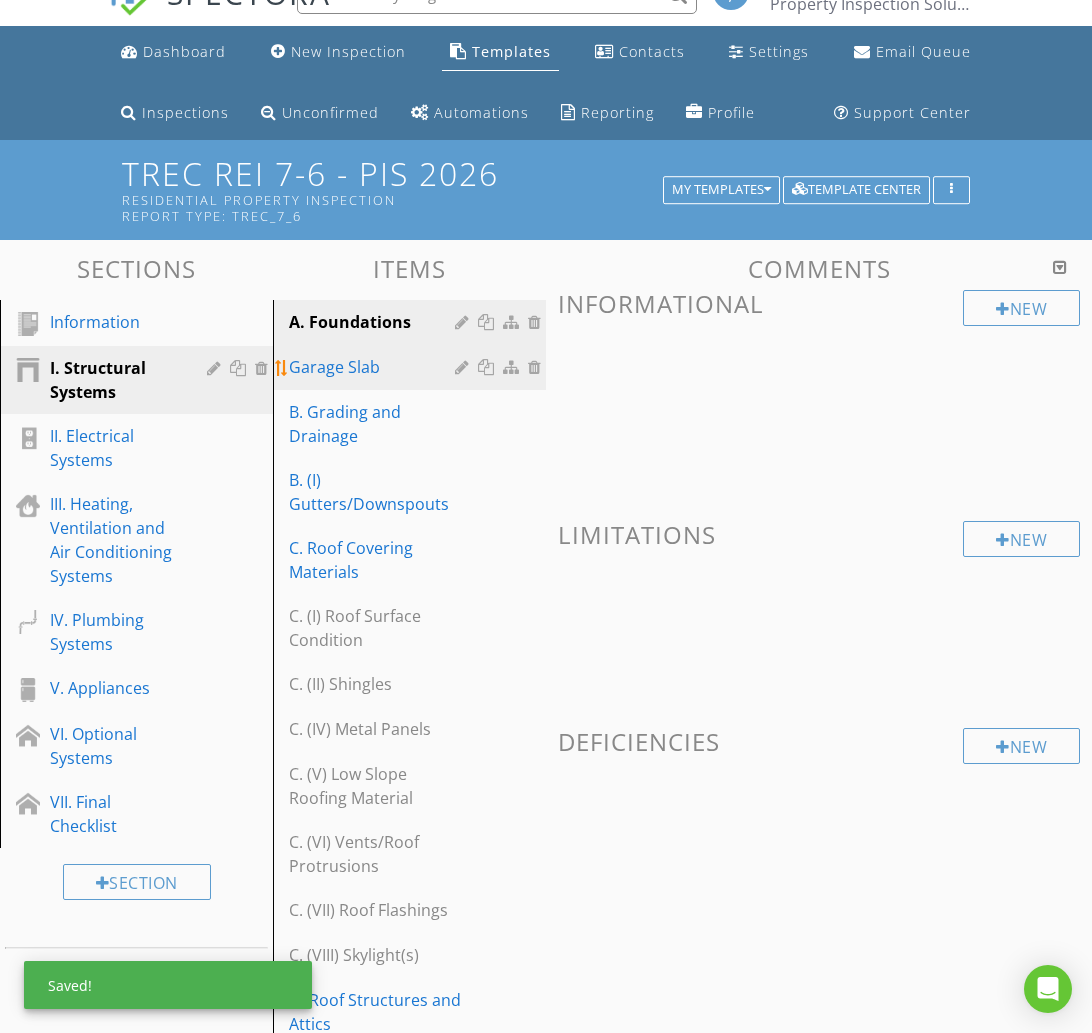 click on "Garage Slab" at bounding box center [375, 367] 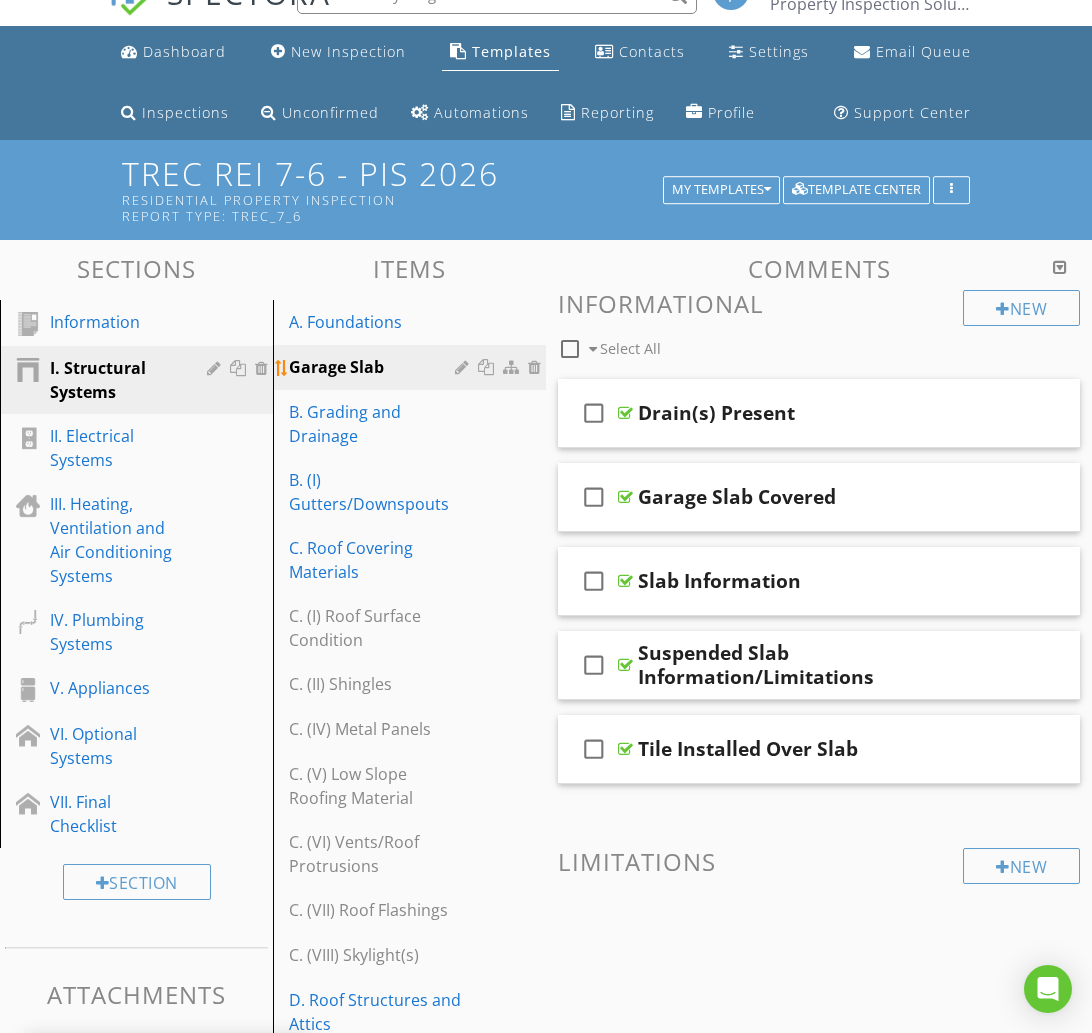 click at bounding box center [464, 367] 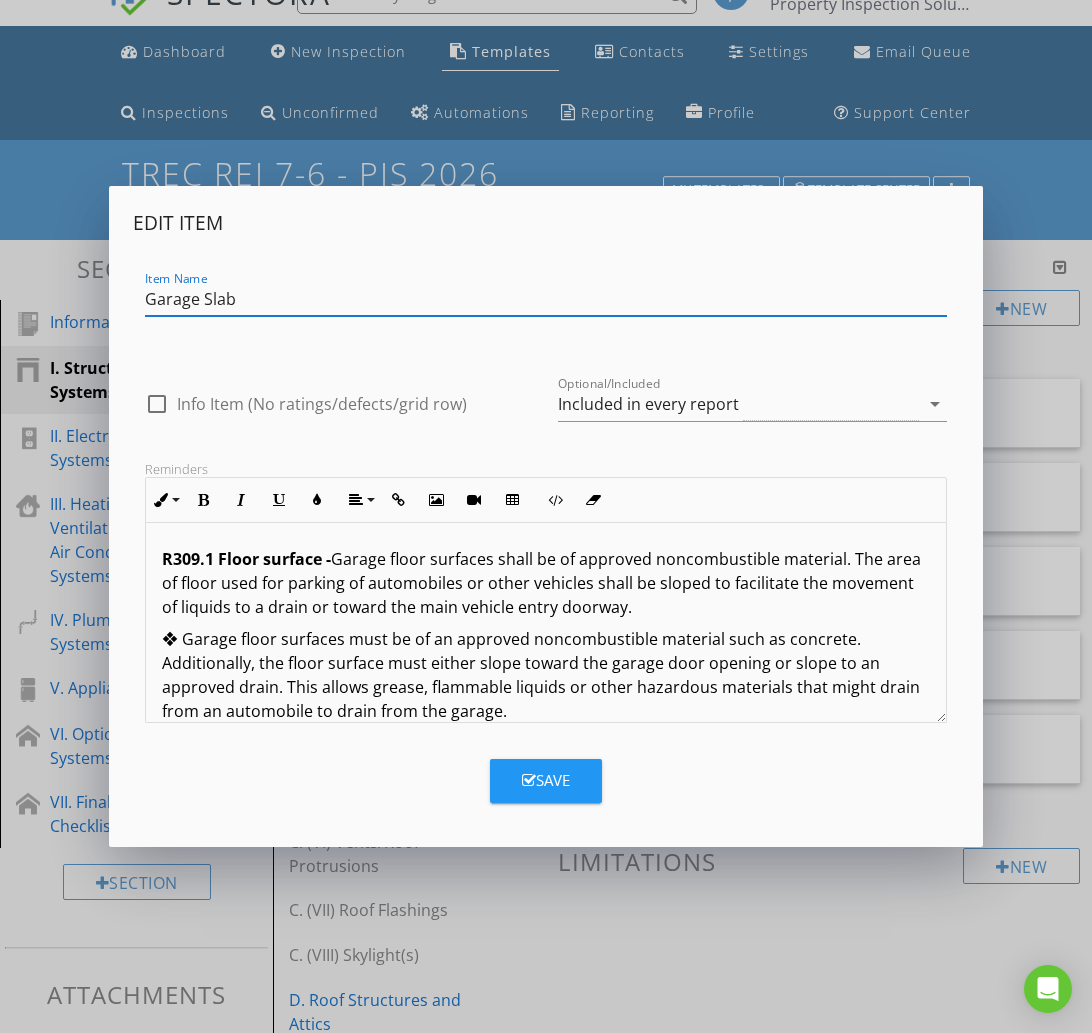 click on "Garage Slab" at bounding box center [546, 299] 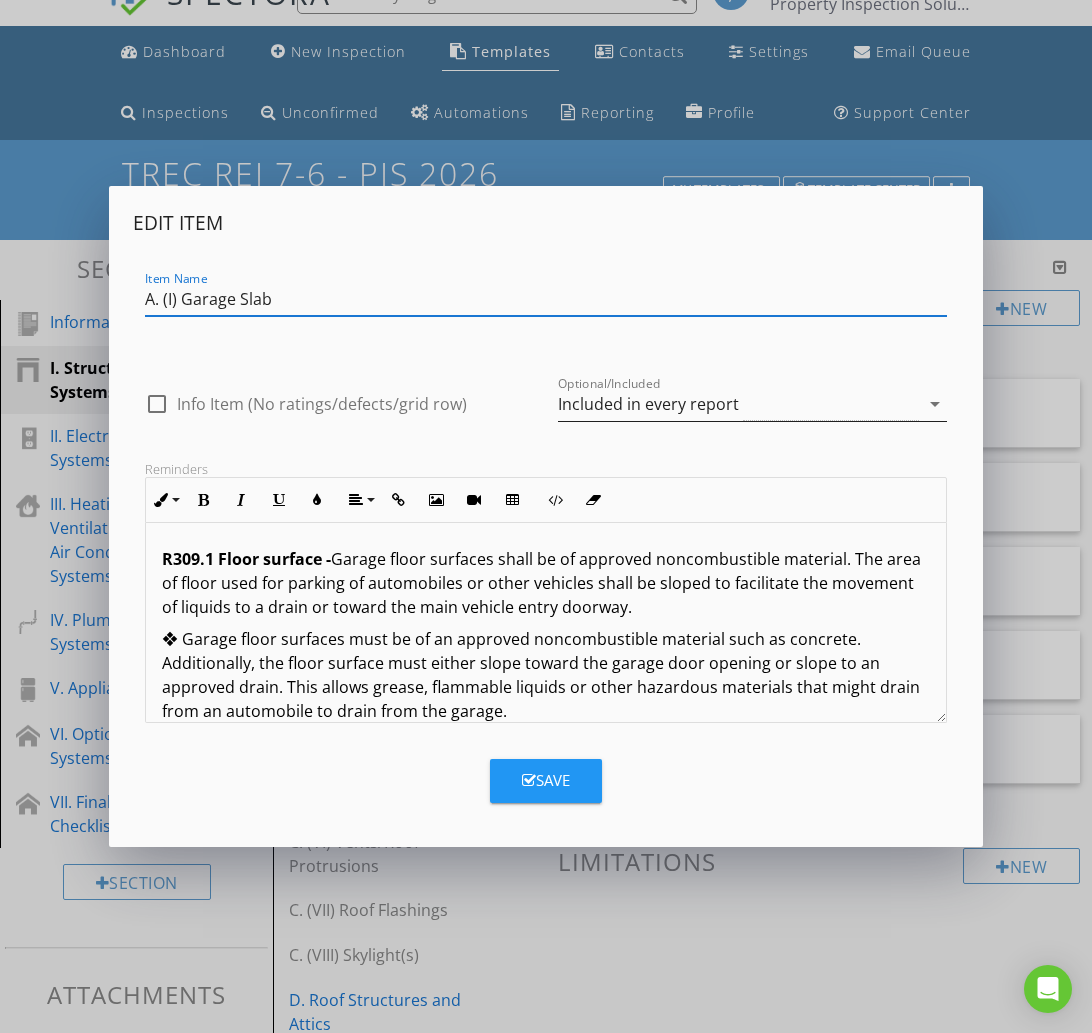 type on "A. (I) Garage Slab" 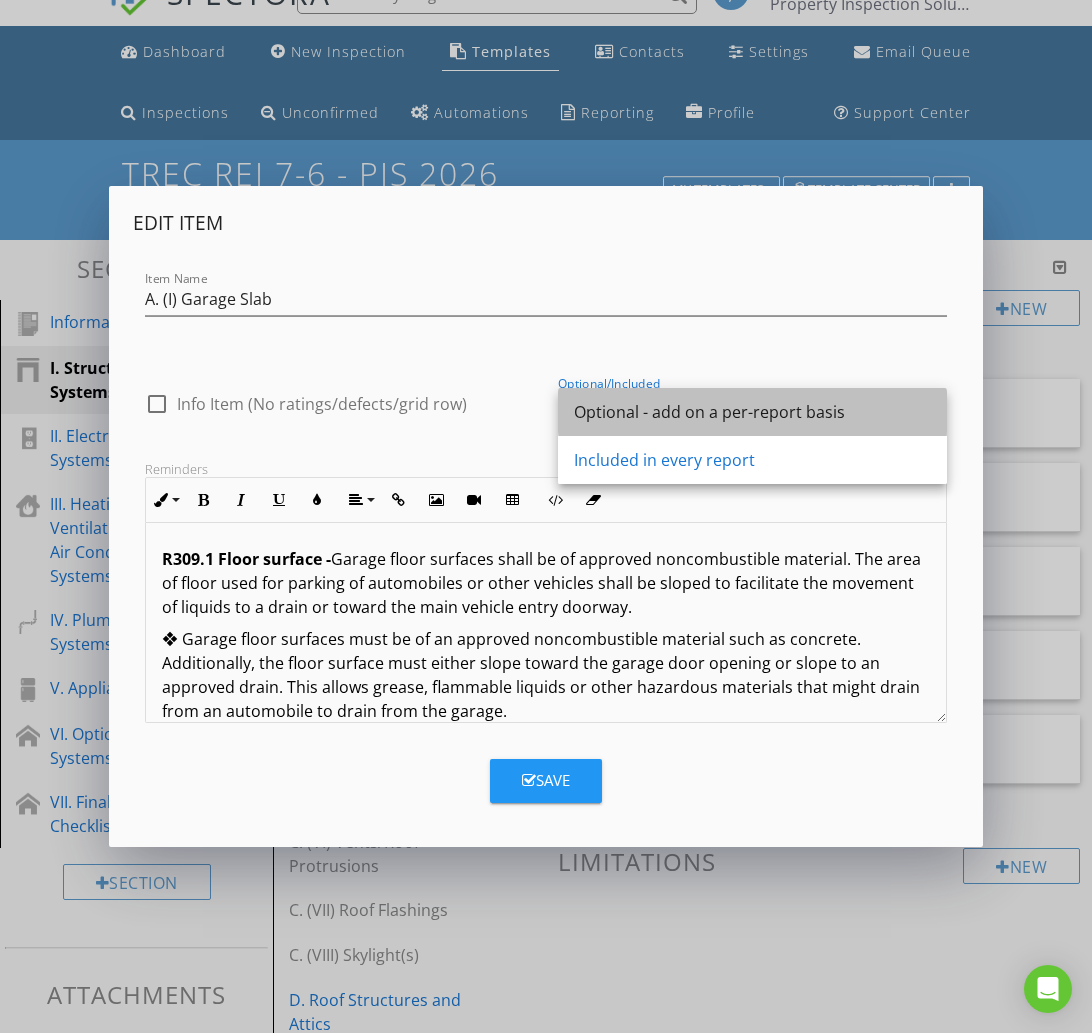 click on "Optional - add on a per-report basis" at bounding box center [752, 412] 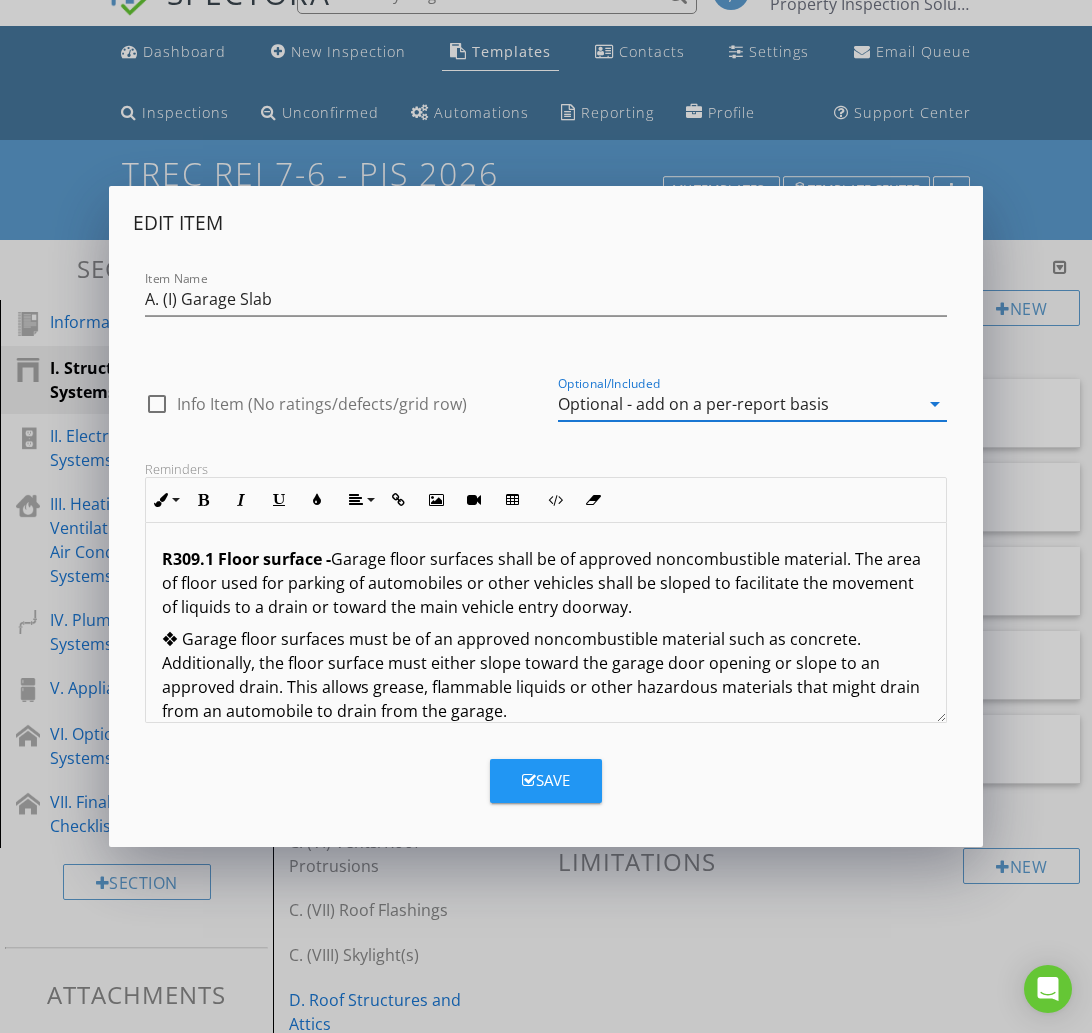 click on "Save" at bounding box center (546, 781) 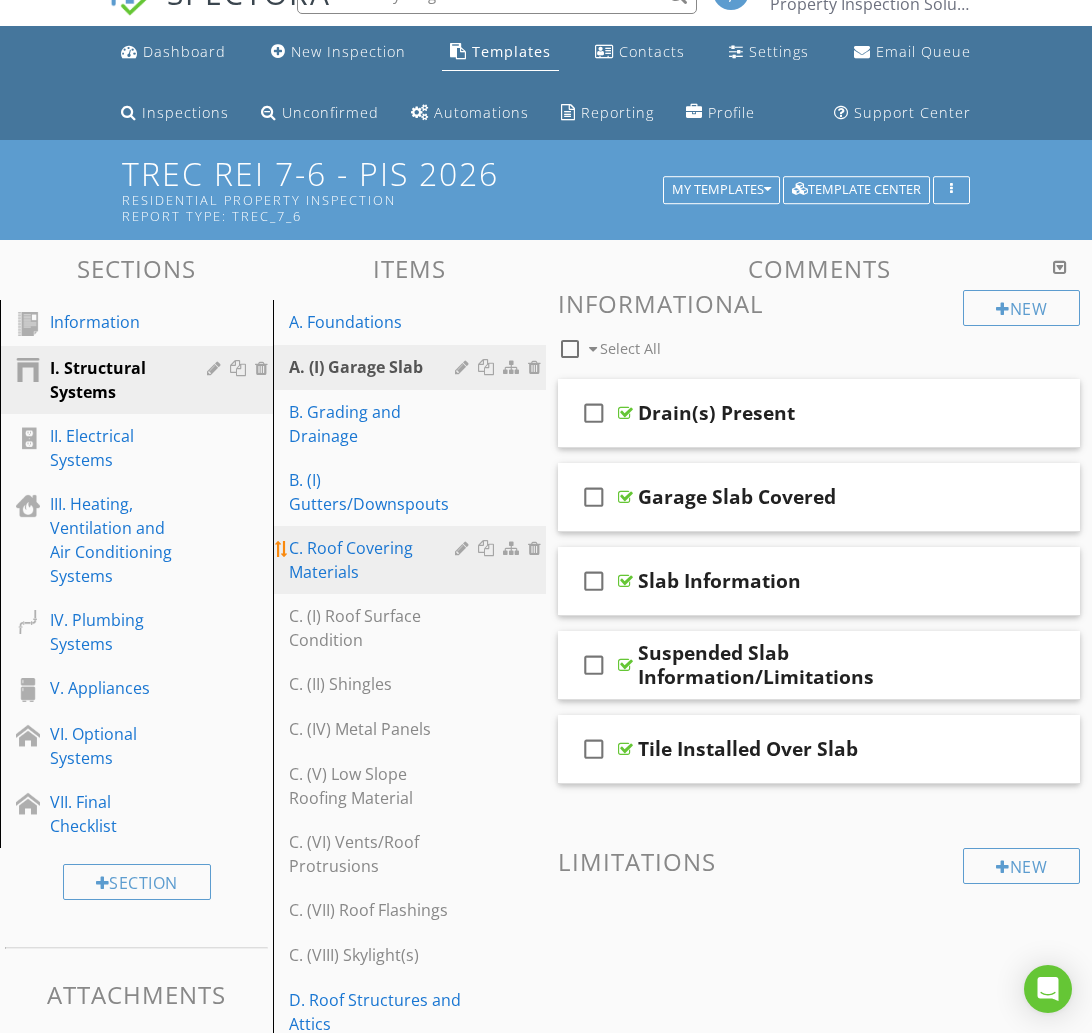 click on "C. Roof Covering Materials" at bounding box center (412, 560) 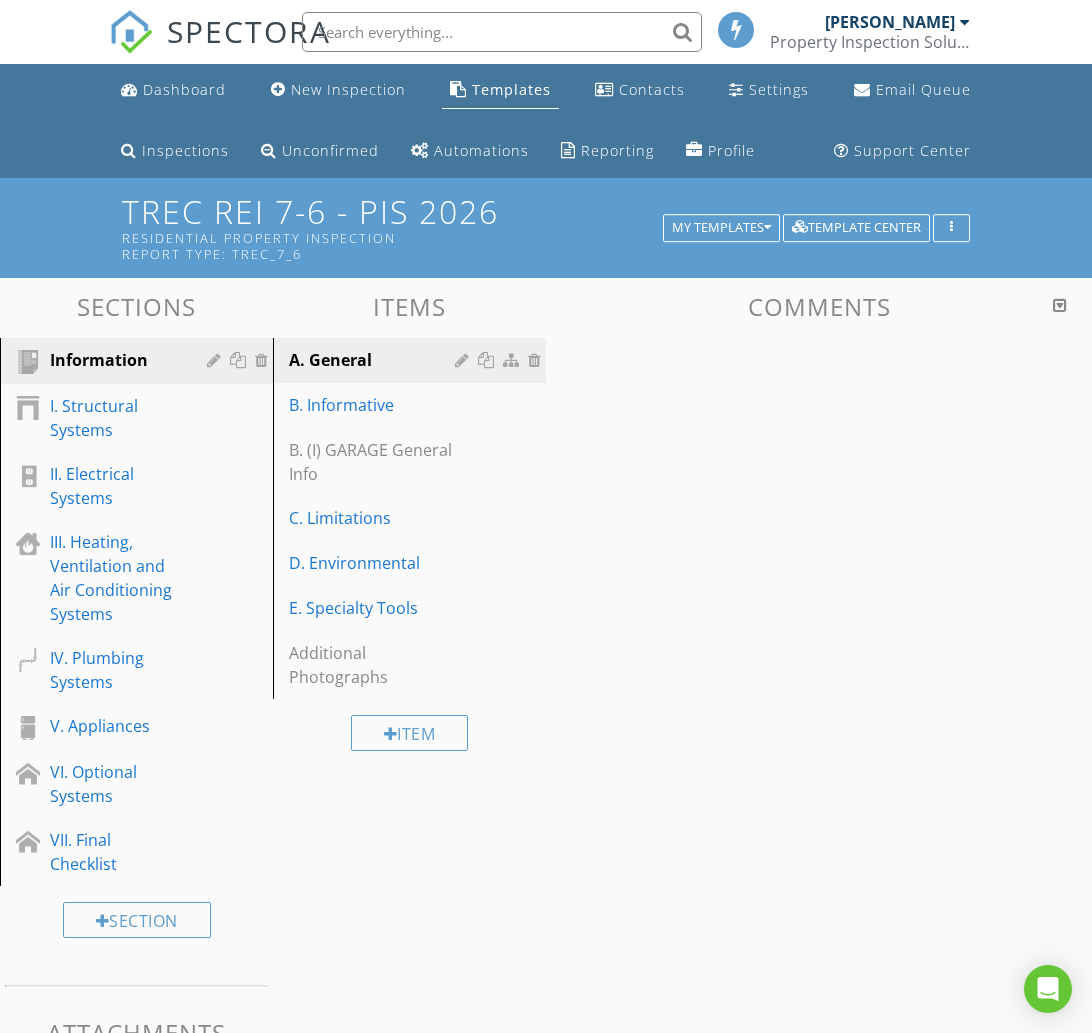 scroll, scrollTop: 38, scrollLeft: 0, axis: vertical 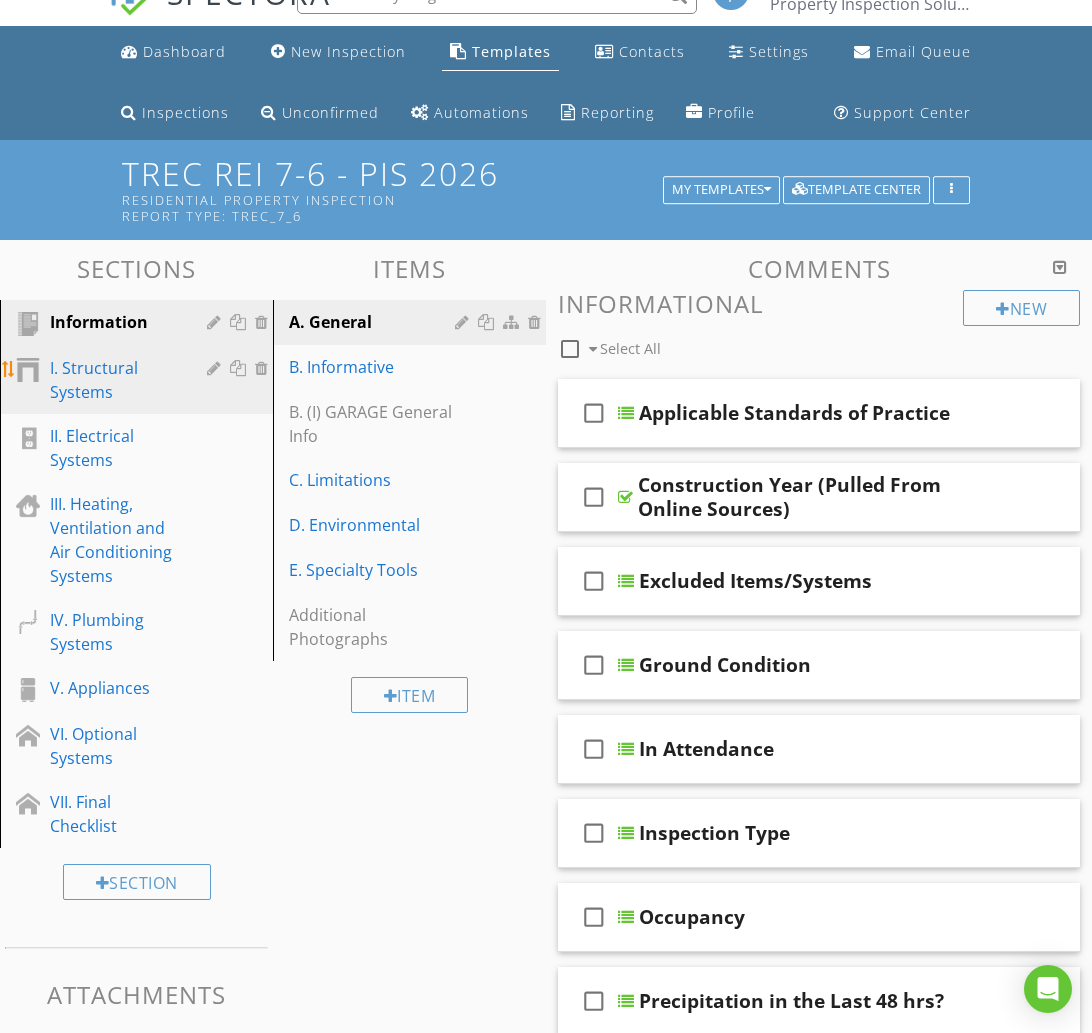 click on "I. Structural Systems" at bounding box center [114, 380] 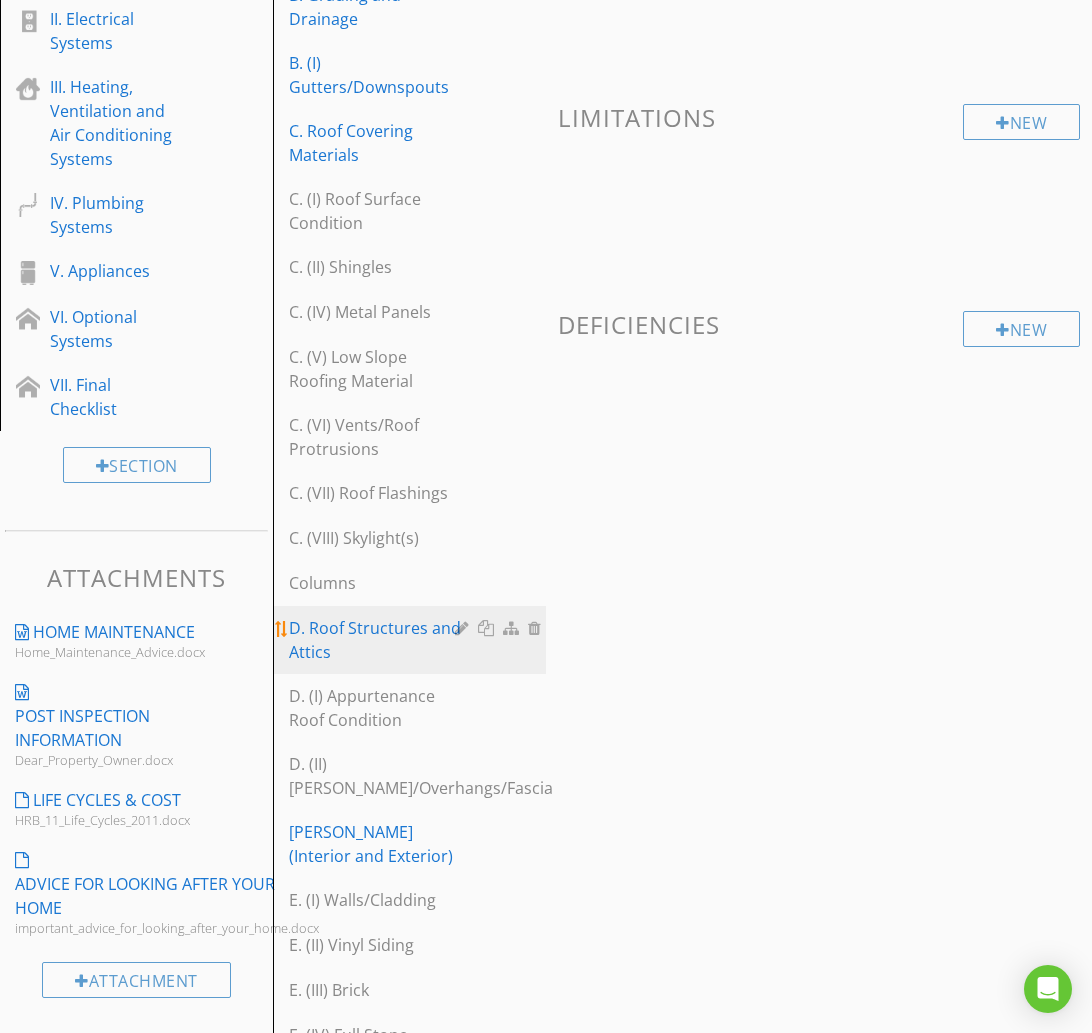 scroll, scrollTop: 459, scrollLeft: 0, axis: vertical 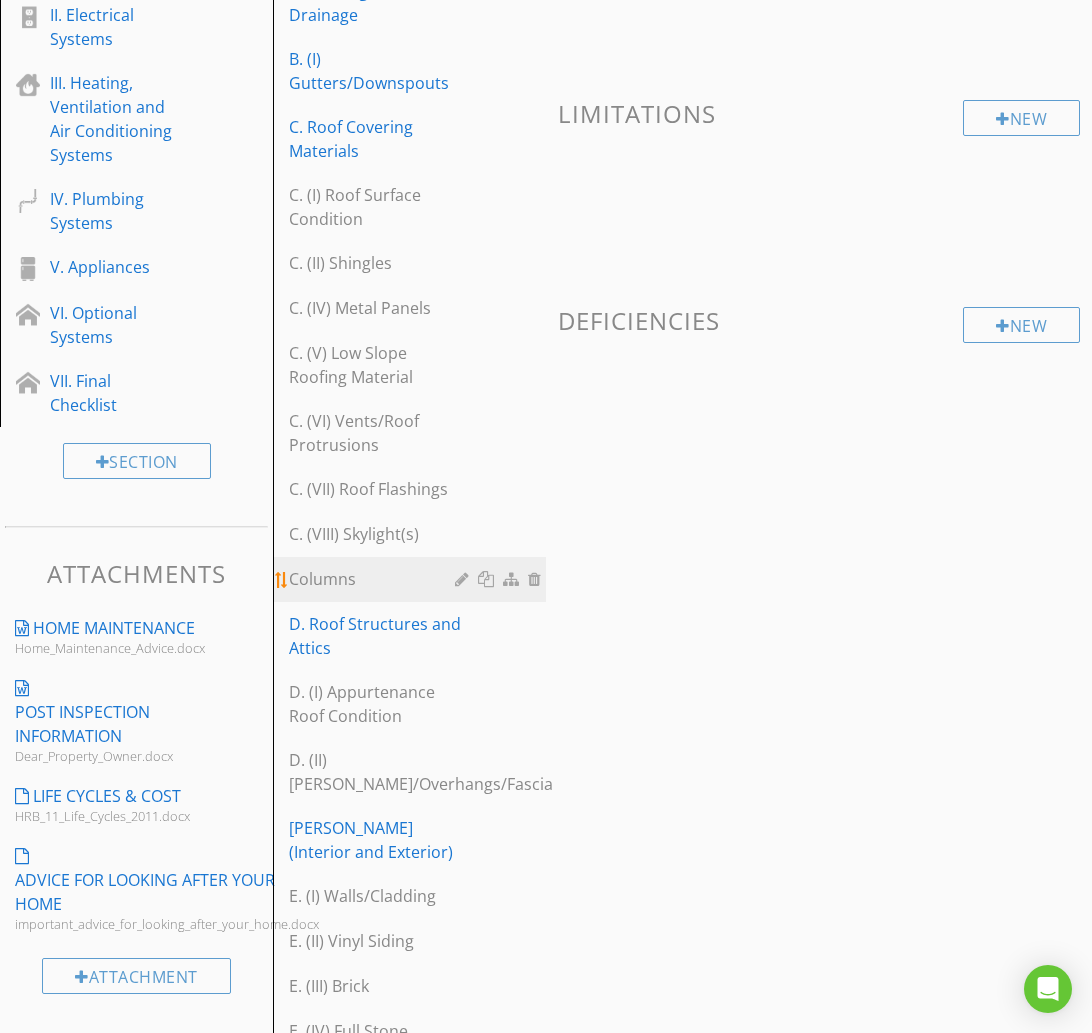 type 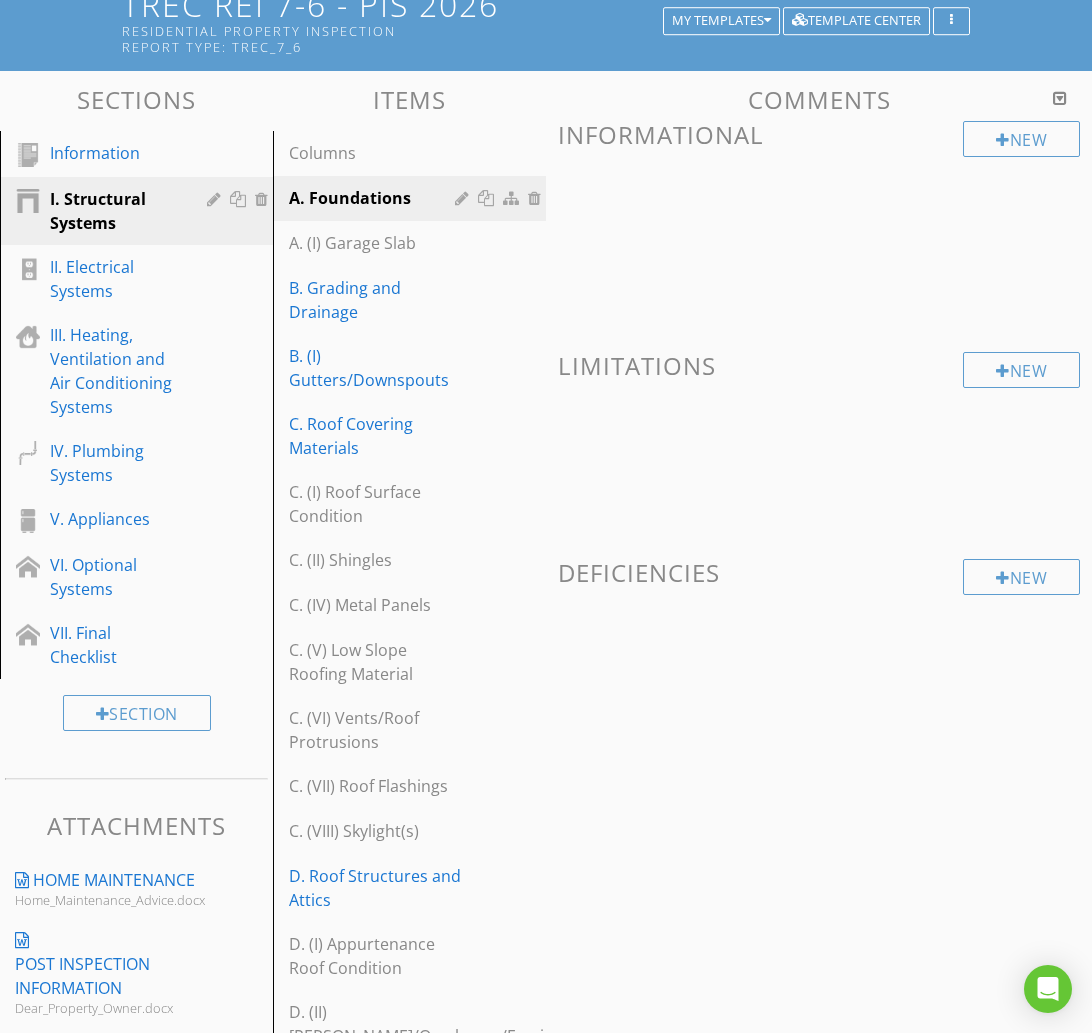 scroll, scrollTop: 190, scrollLeft: 0, axis: vertical 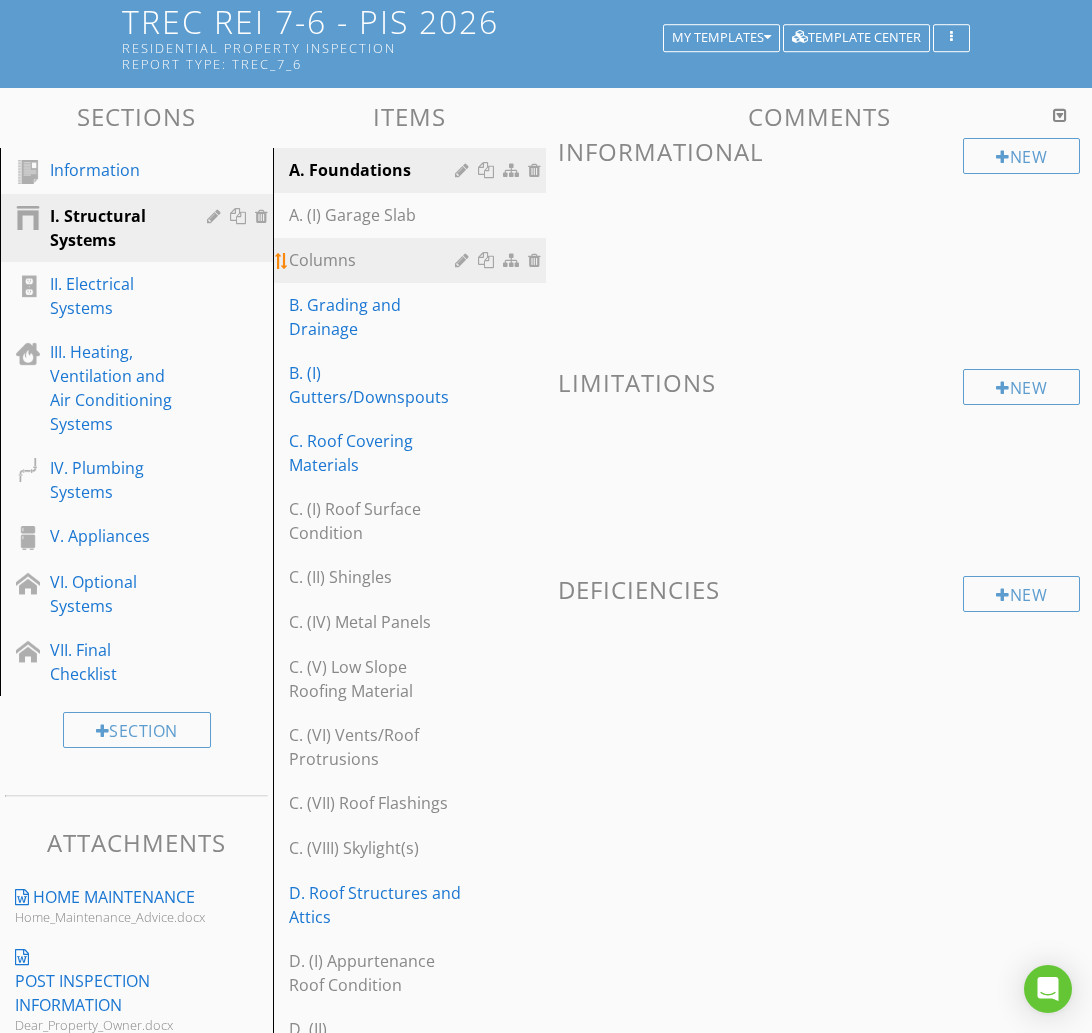 click at bounding box center (464, 260) 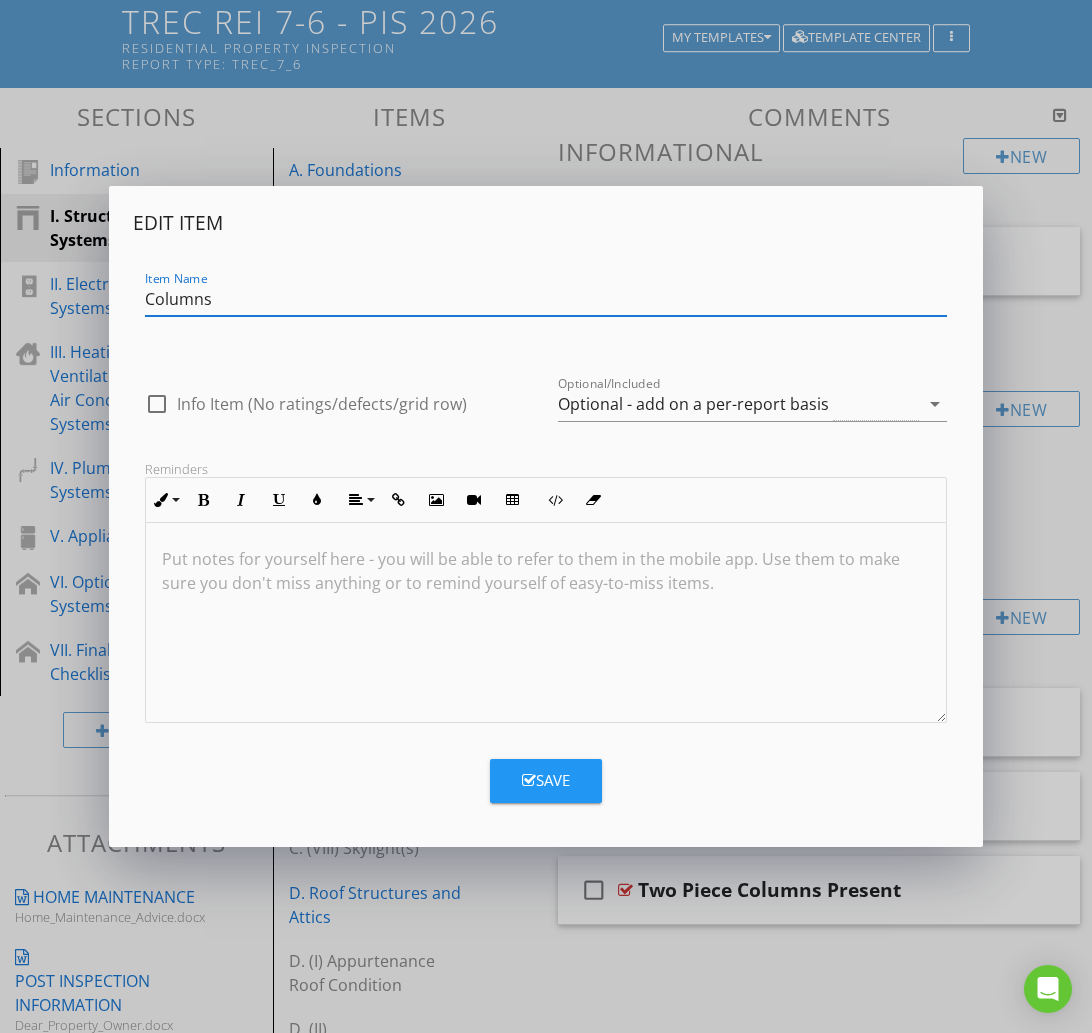 click on "Columns" at bounding box center (546, 299) 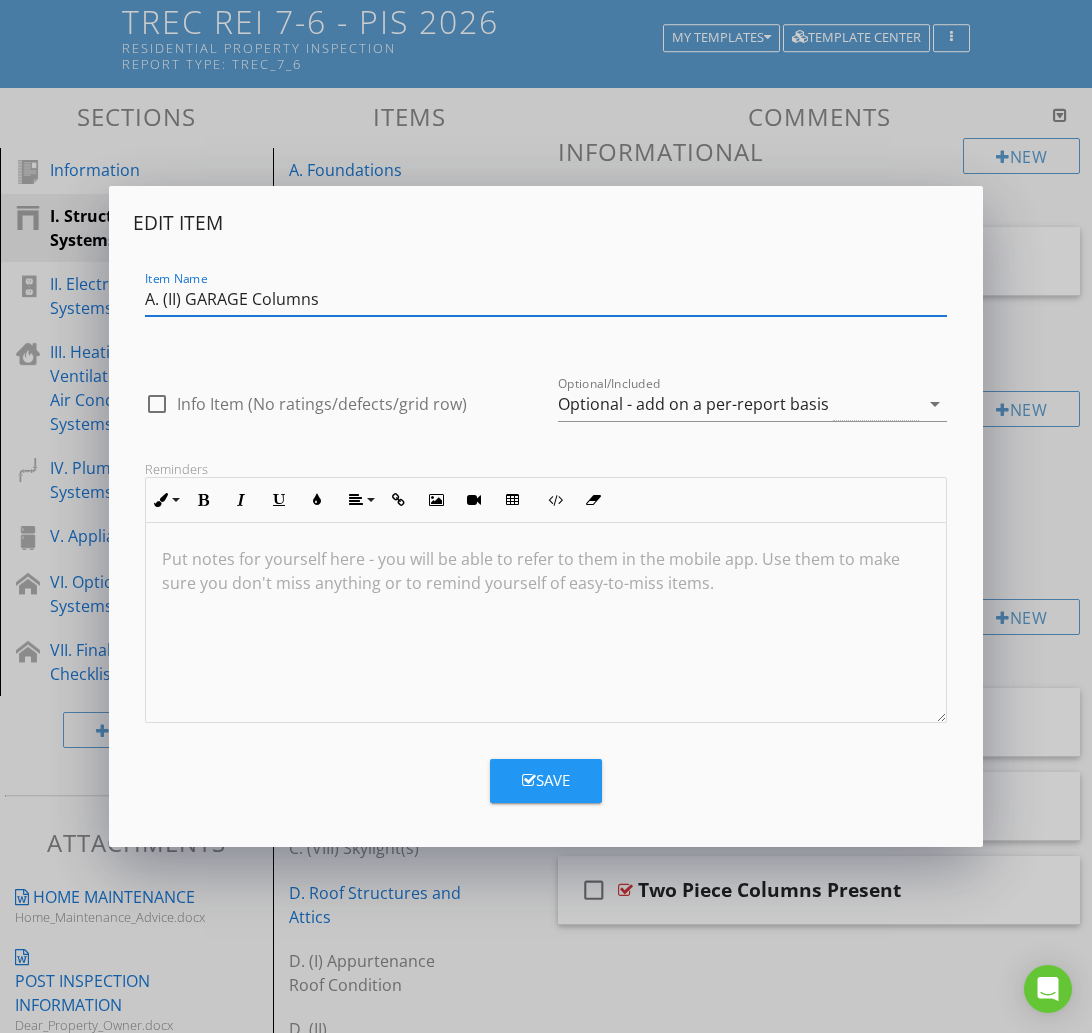 type on "A. (II) GARAGE Columns" 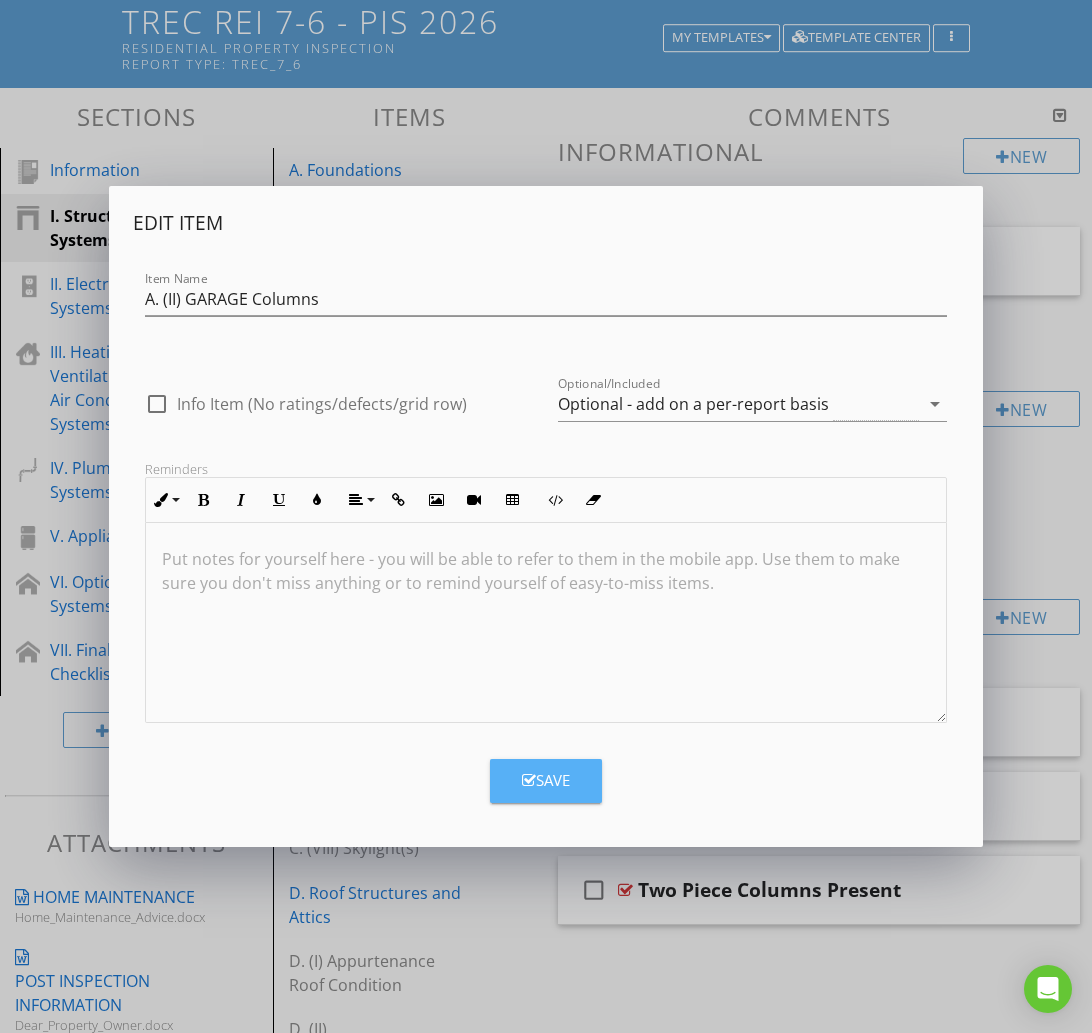 click on "Save" at bounding box center (546, 780) 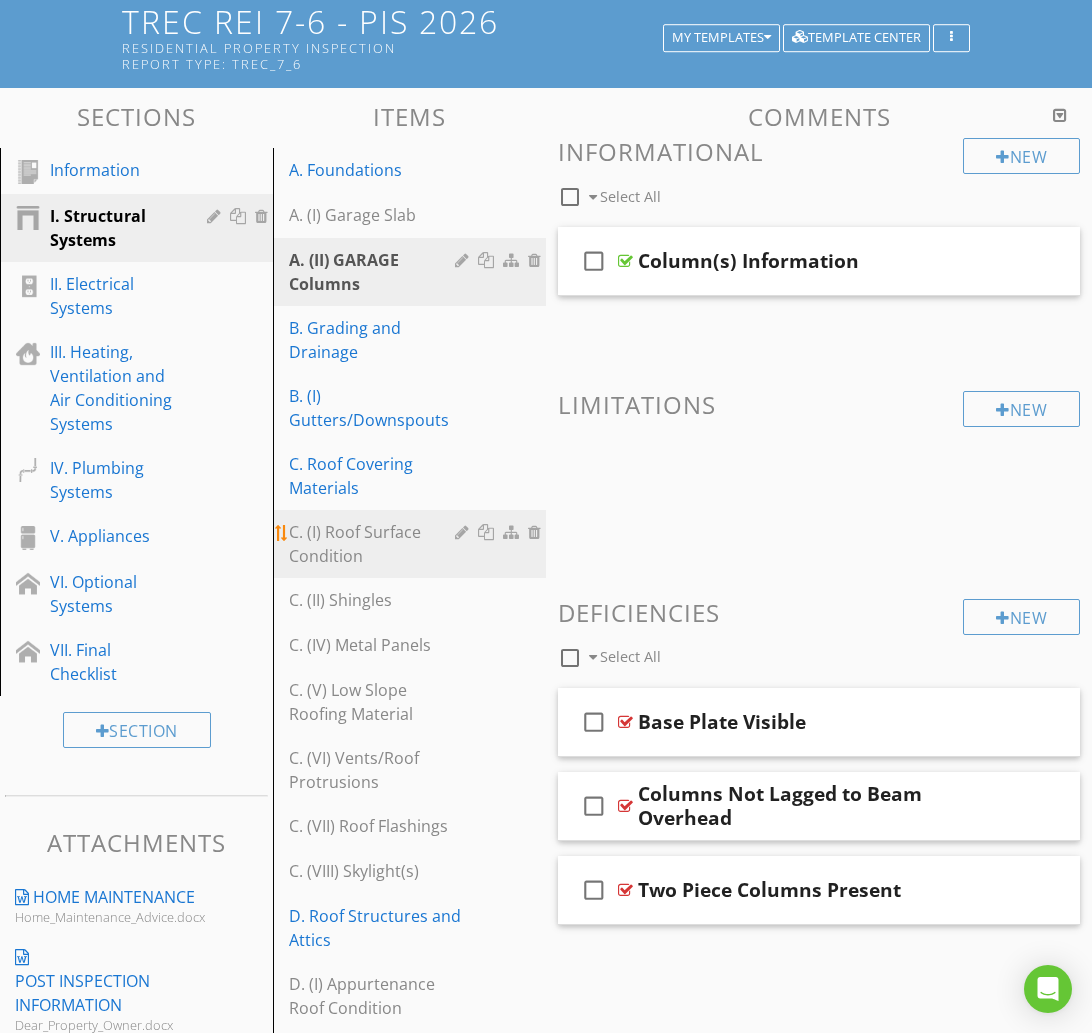 click on "C. (I) Roof Surface Condition" at bounding box center (412, 544) 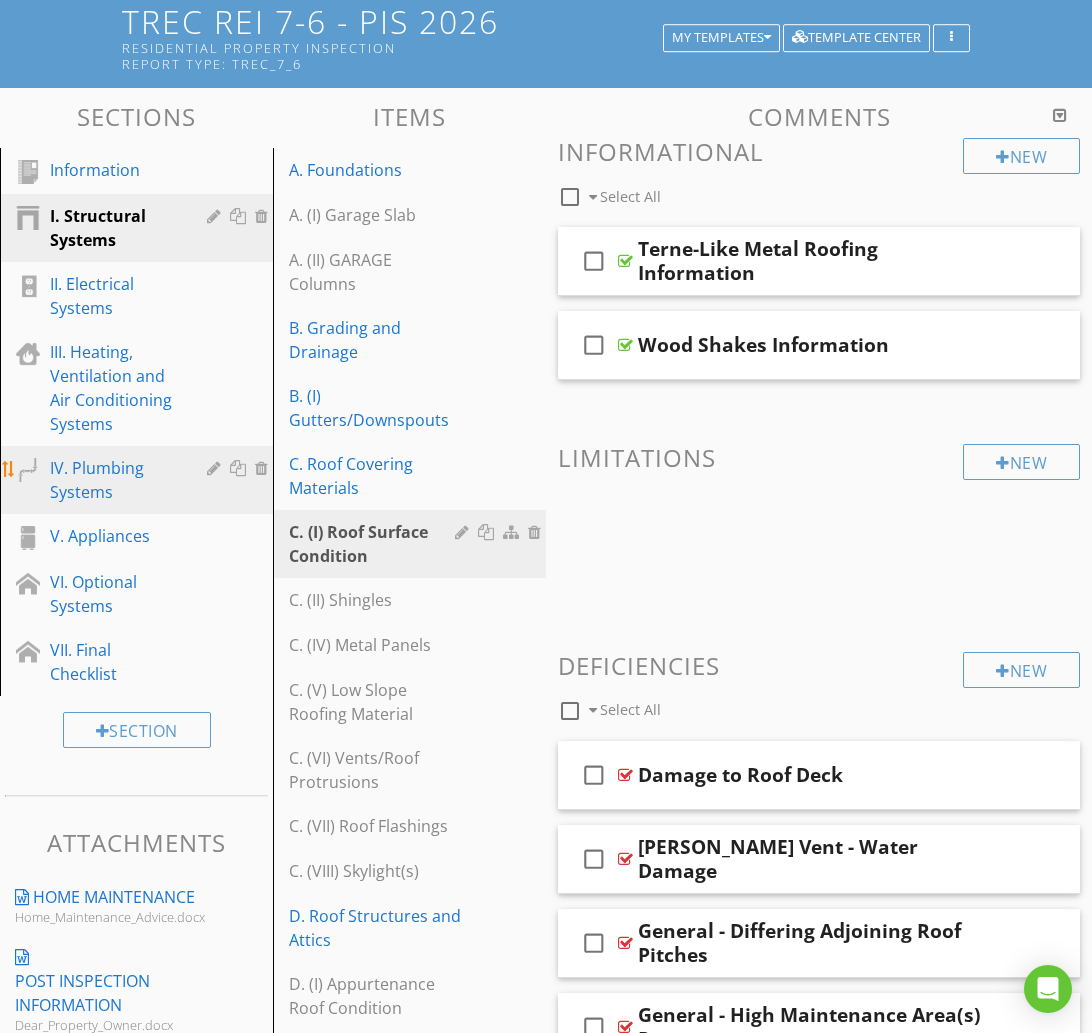 click on "IV. Plumbing Systems" at bounding box center (114, 480) 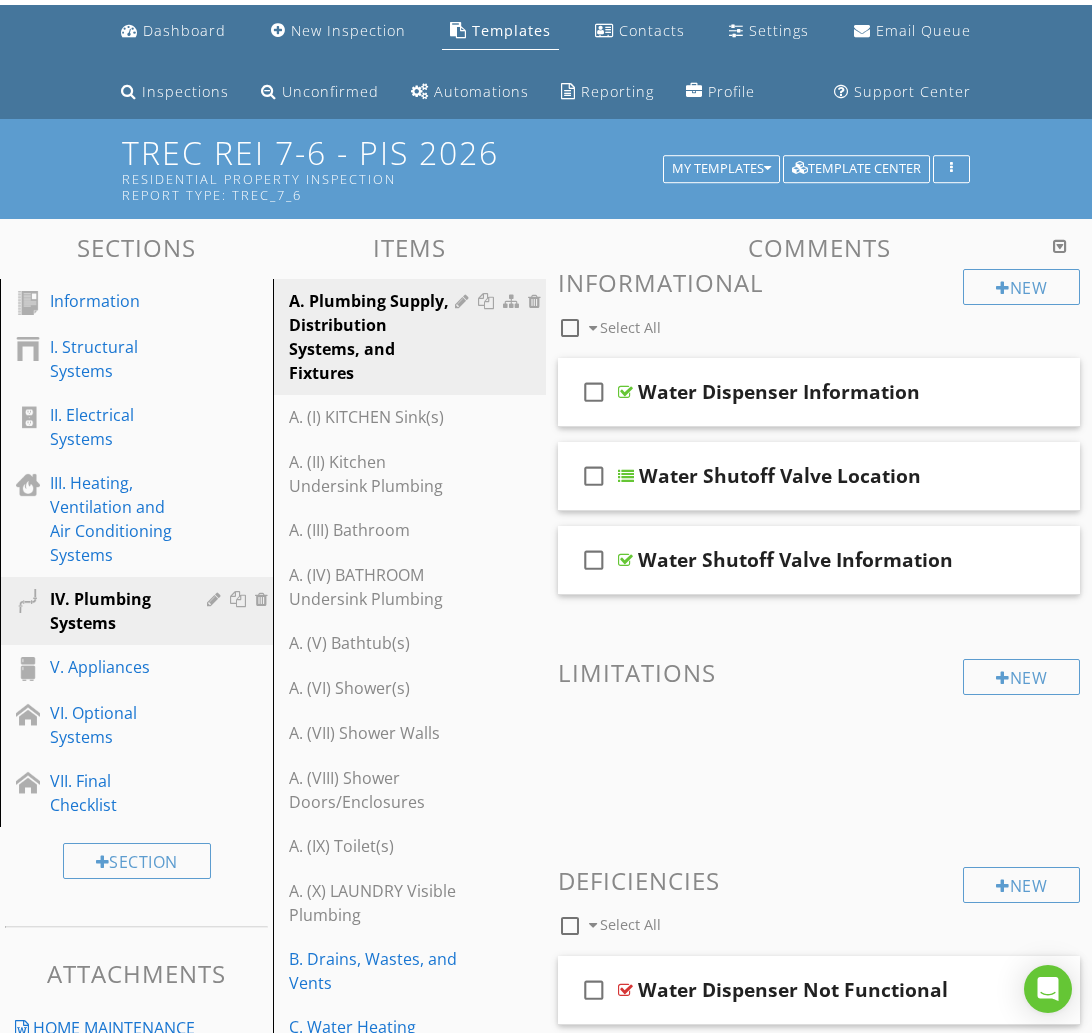 scroll, scrollTop: 0, scrollLeft: 0, axis: both 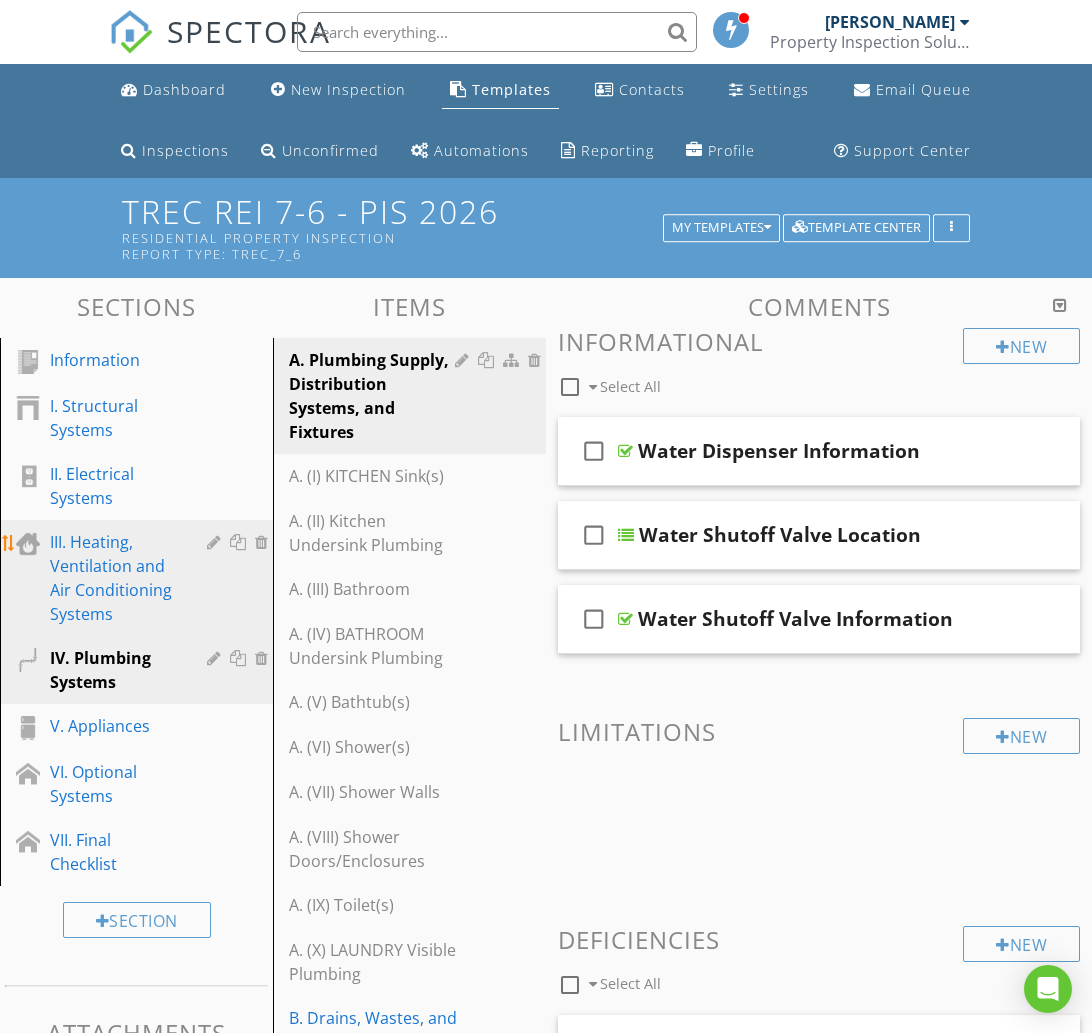 click on "III. Heating, Ventilation and Air Conditioning Systems" at bounding box center (114, 578) 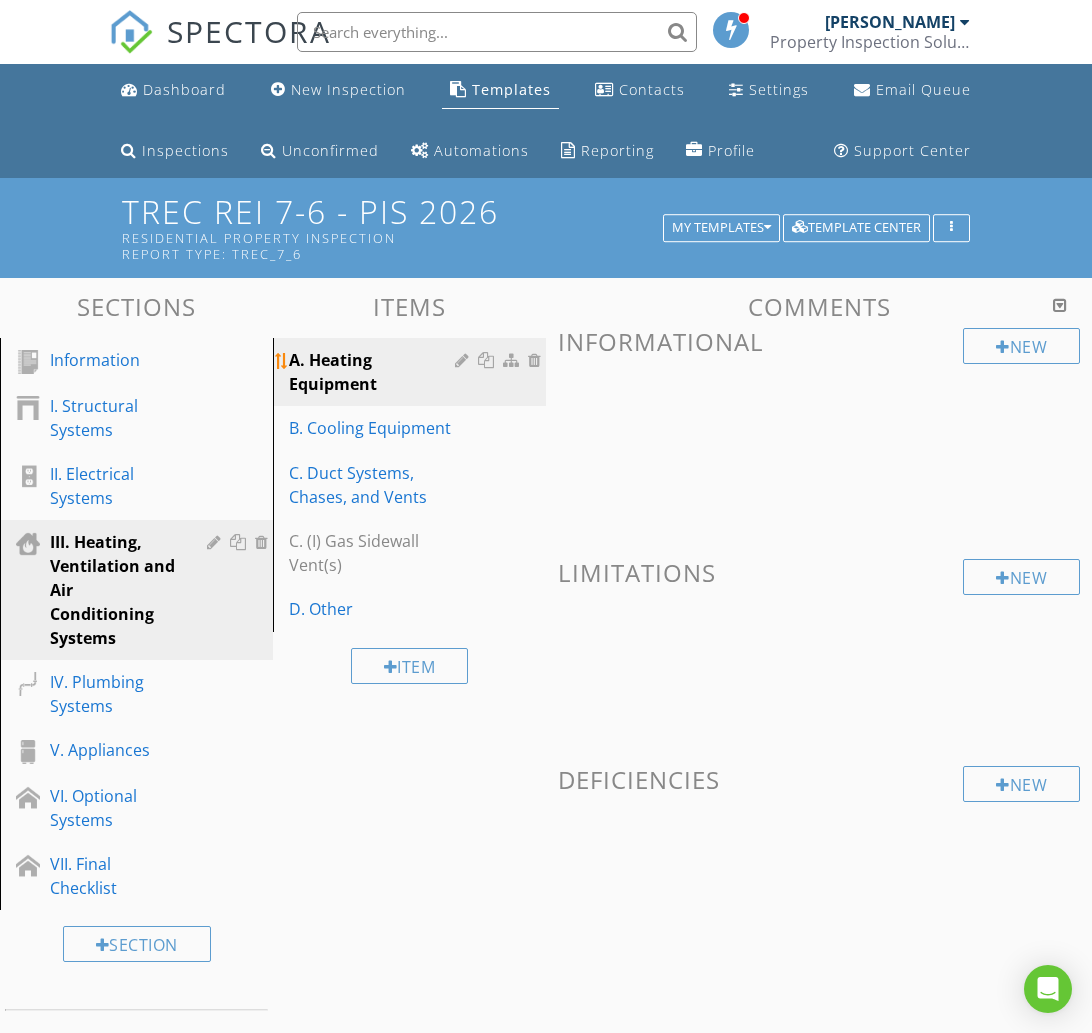 click on "A. Heating Equipment" at bounding box center [375, 372] 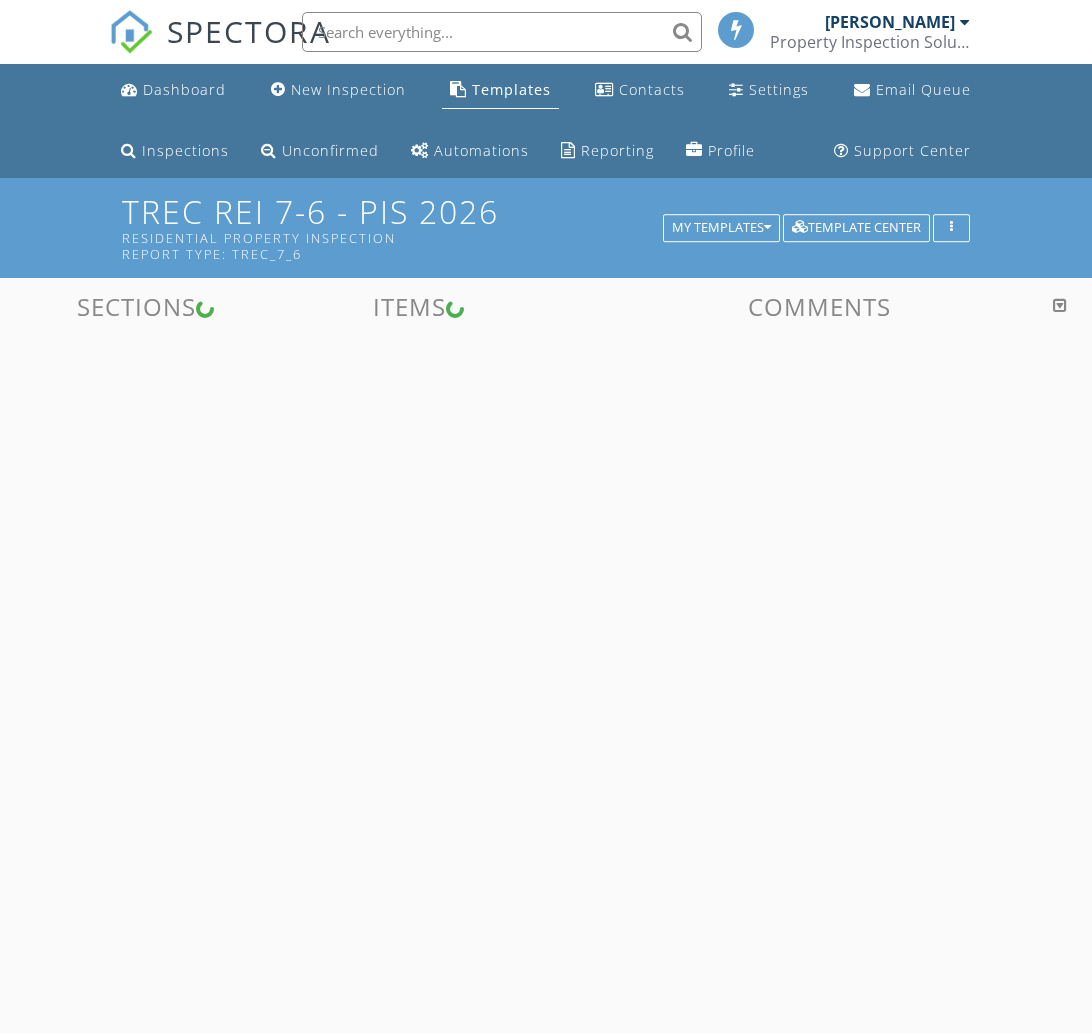 scroll, scrollTop: 0, scrollLeft: 0, axis: both 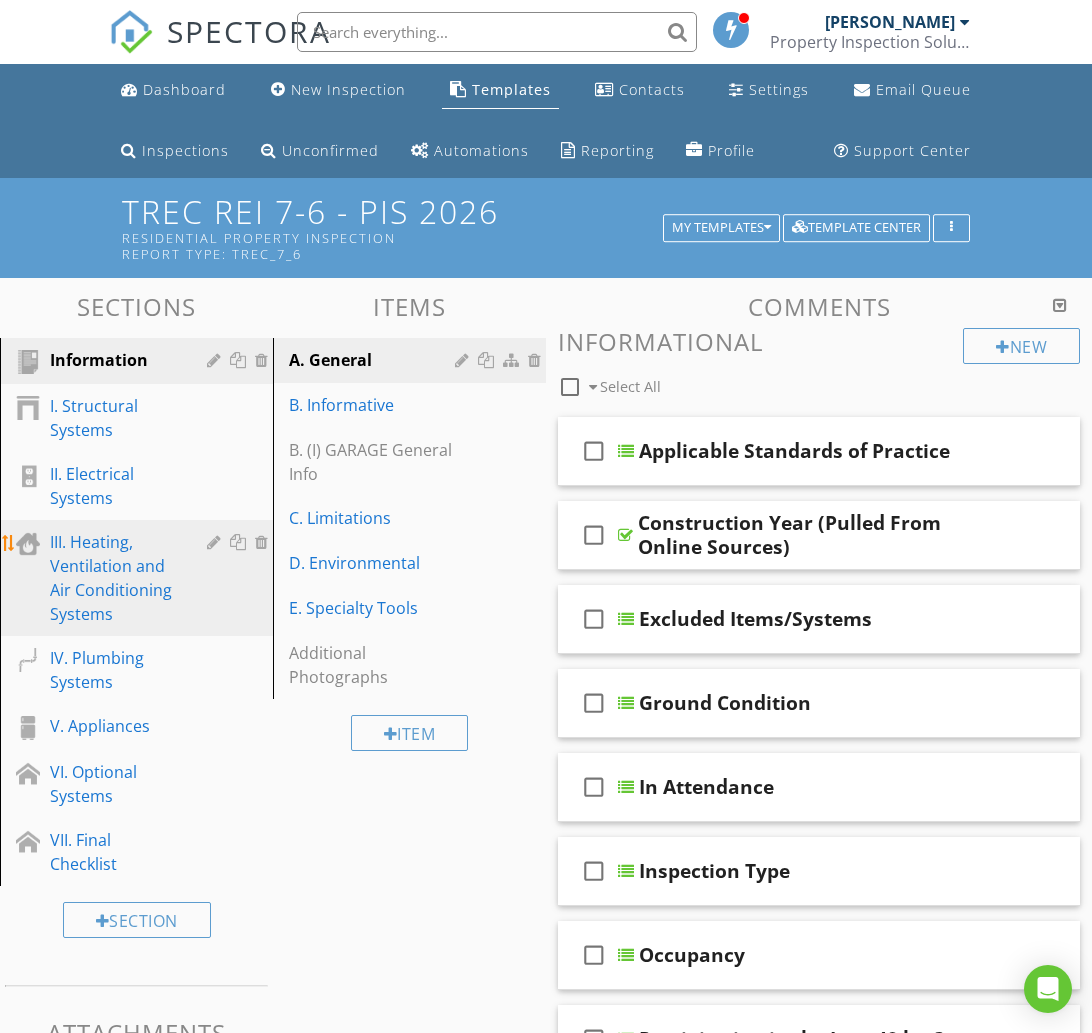 click on "III. Heating, Ventilation and Air Conditioning Systems" at bounding box center [114, 578] 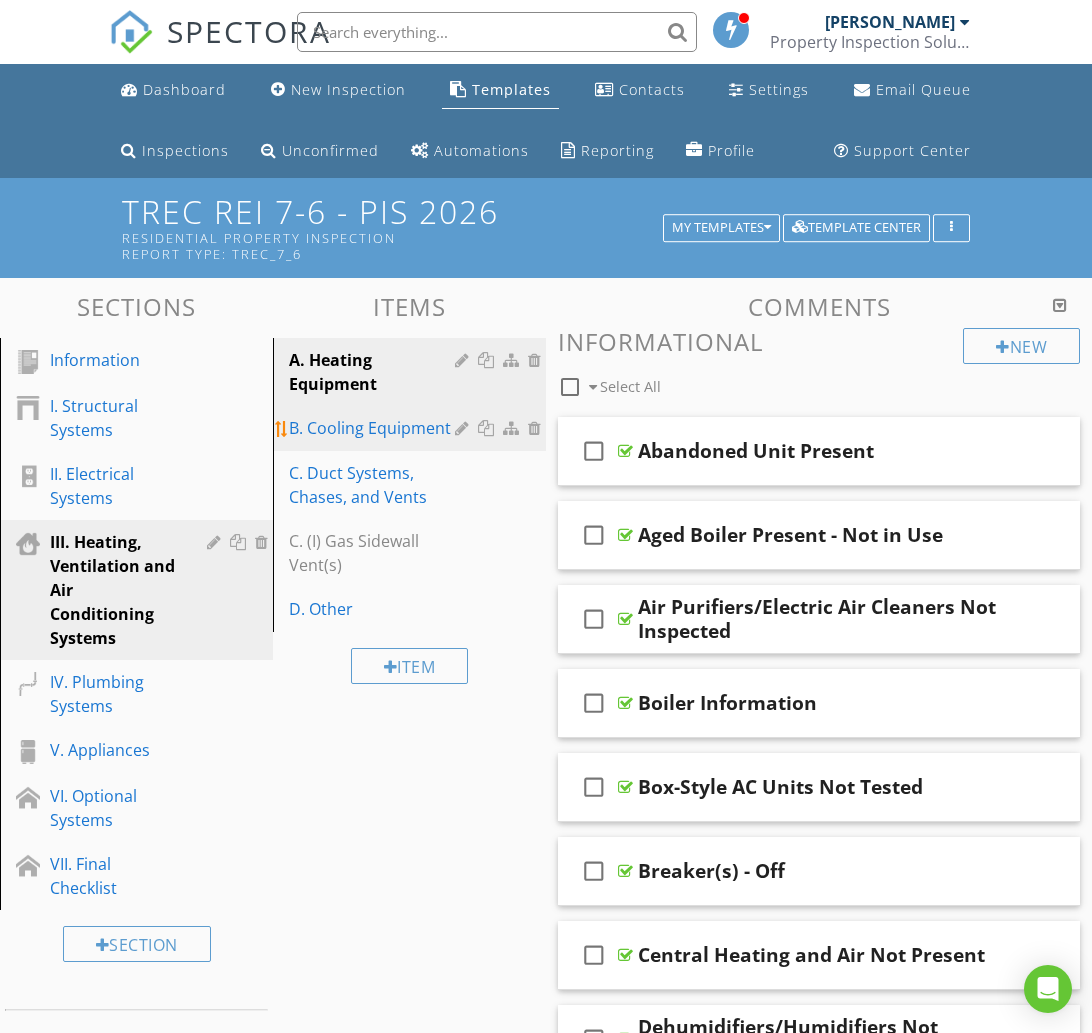 click on "B. Cooling Equipment" at bounding box center (375, 428) 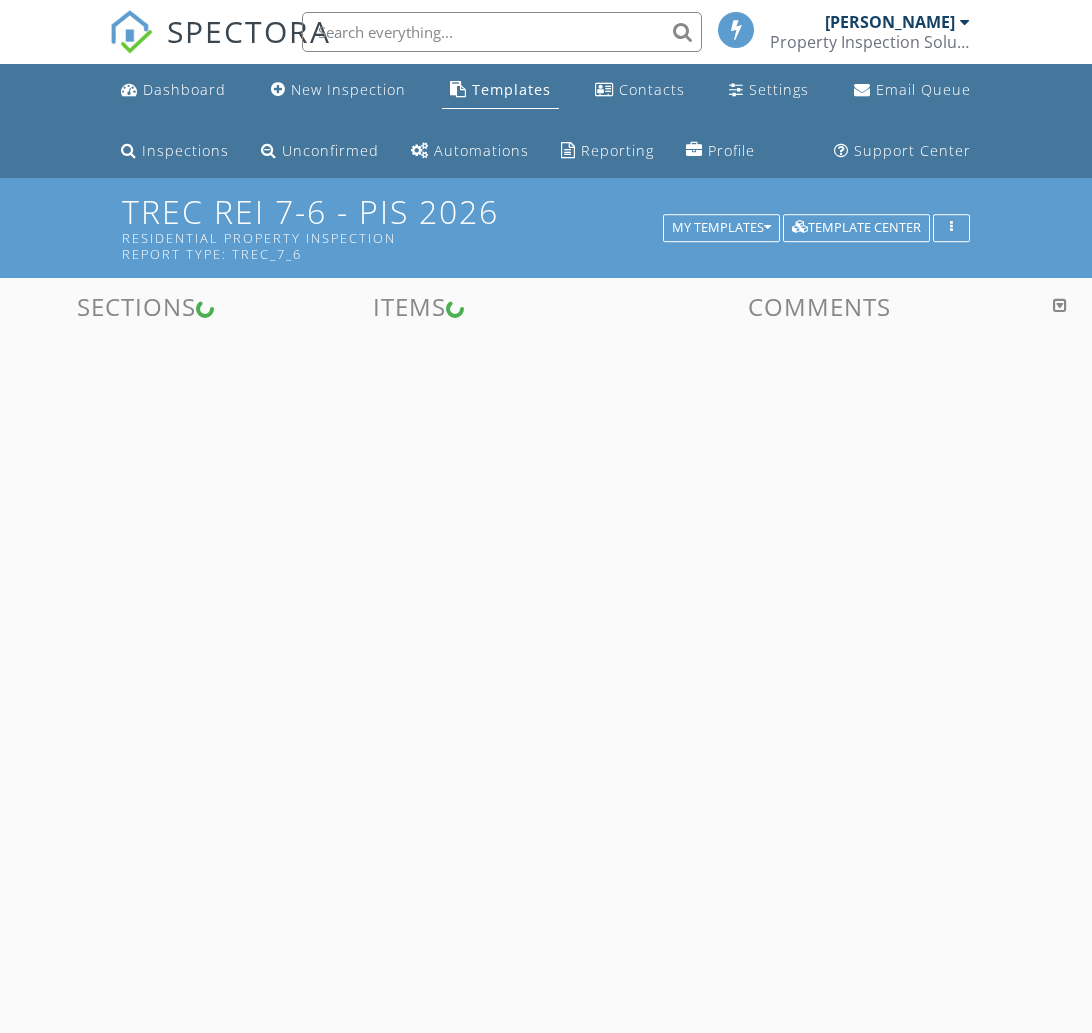 scroll, scrollTop: 0, scrollLeft: 0, axis: both 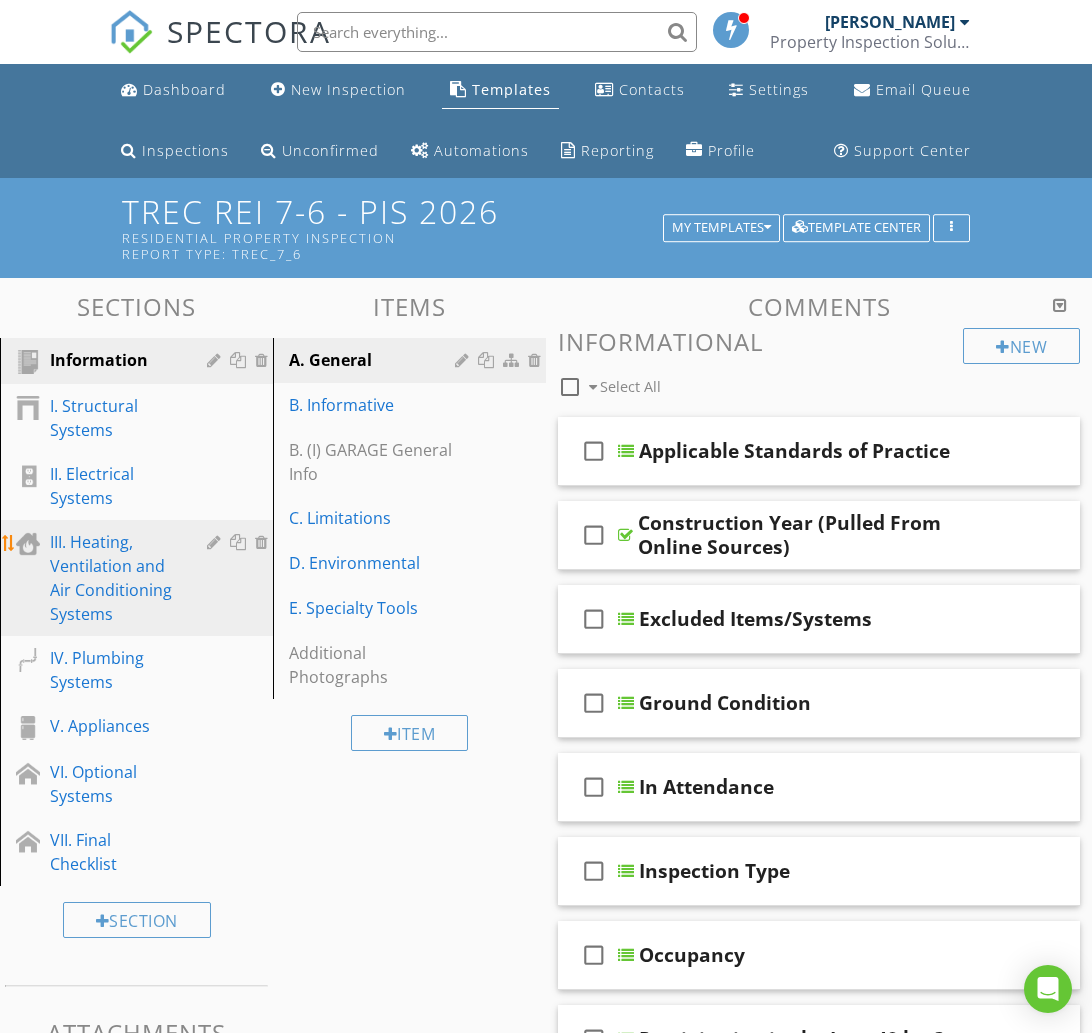 click on "III. Heating, Ventilation and Air Conditioning Systems" at bounding box center (114, 578) 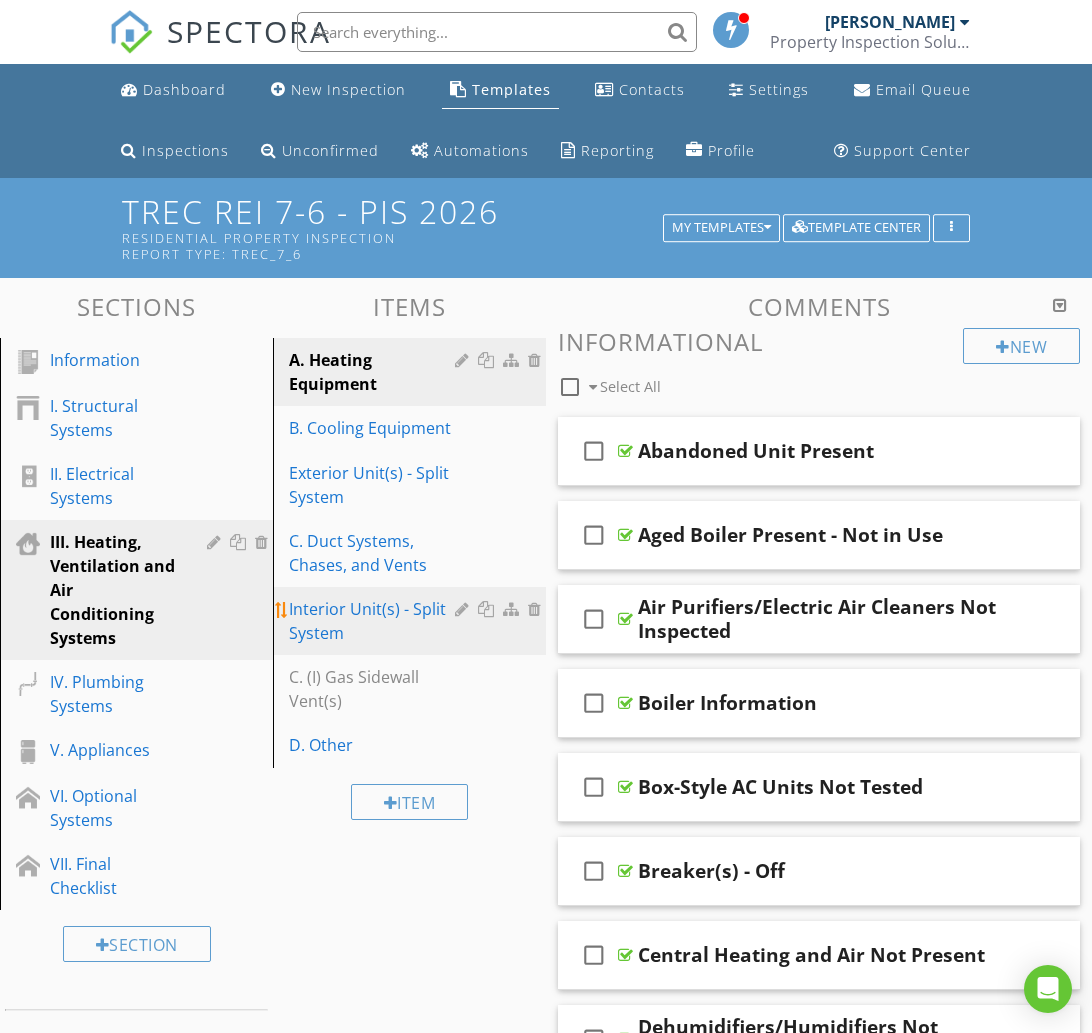 type 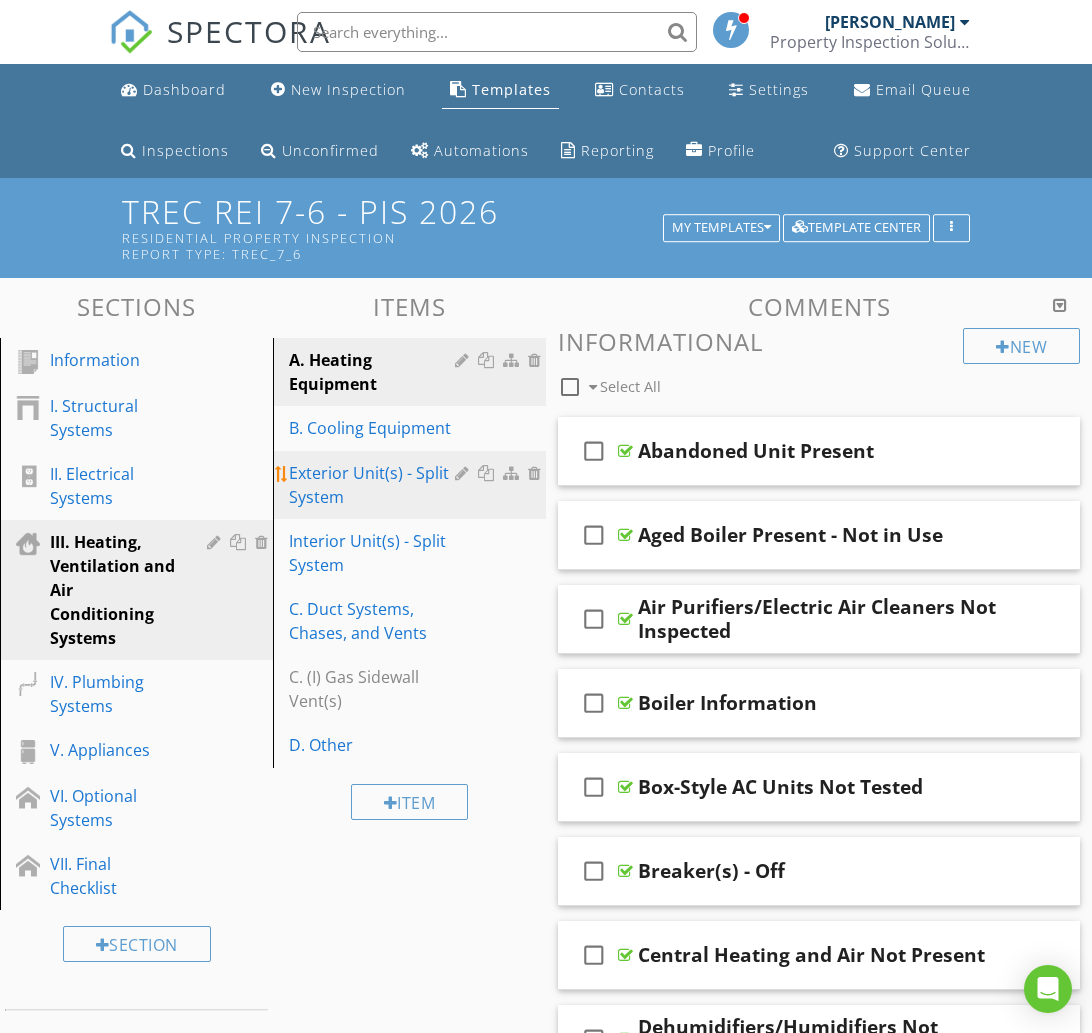 click at bounding box center [464, 473] 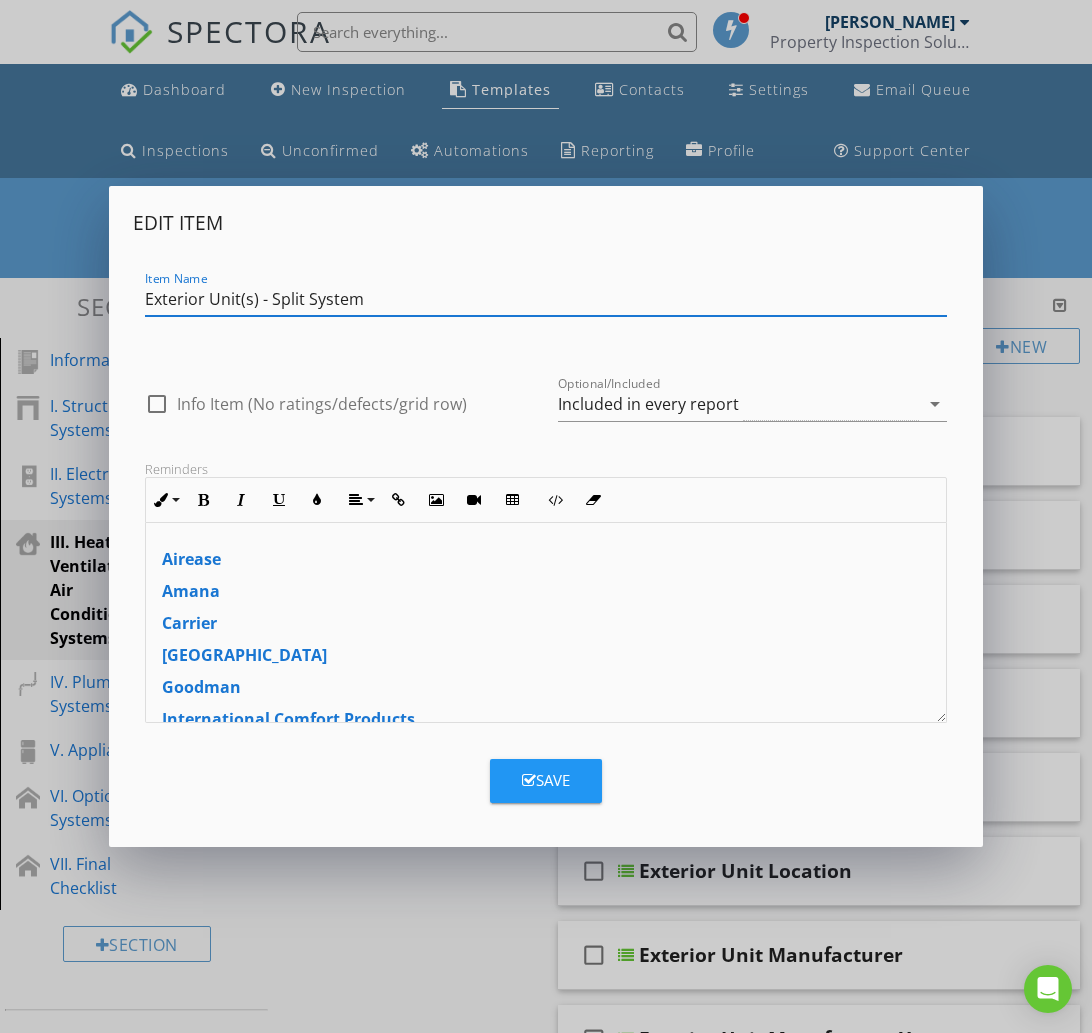 drag, startPoint x: 148, startPoint y: 297, endPoint x: 153, endPoint y: 311, distance: 14.866069 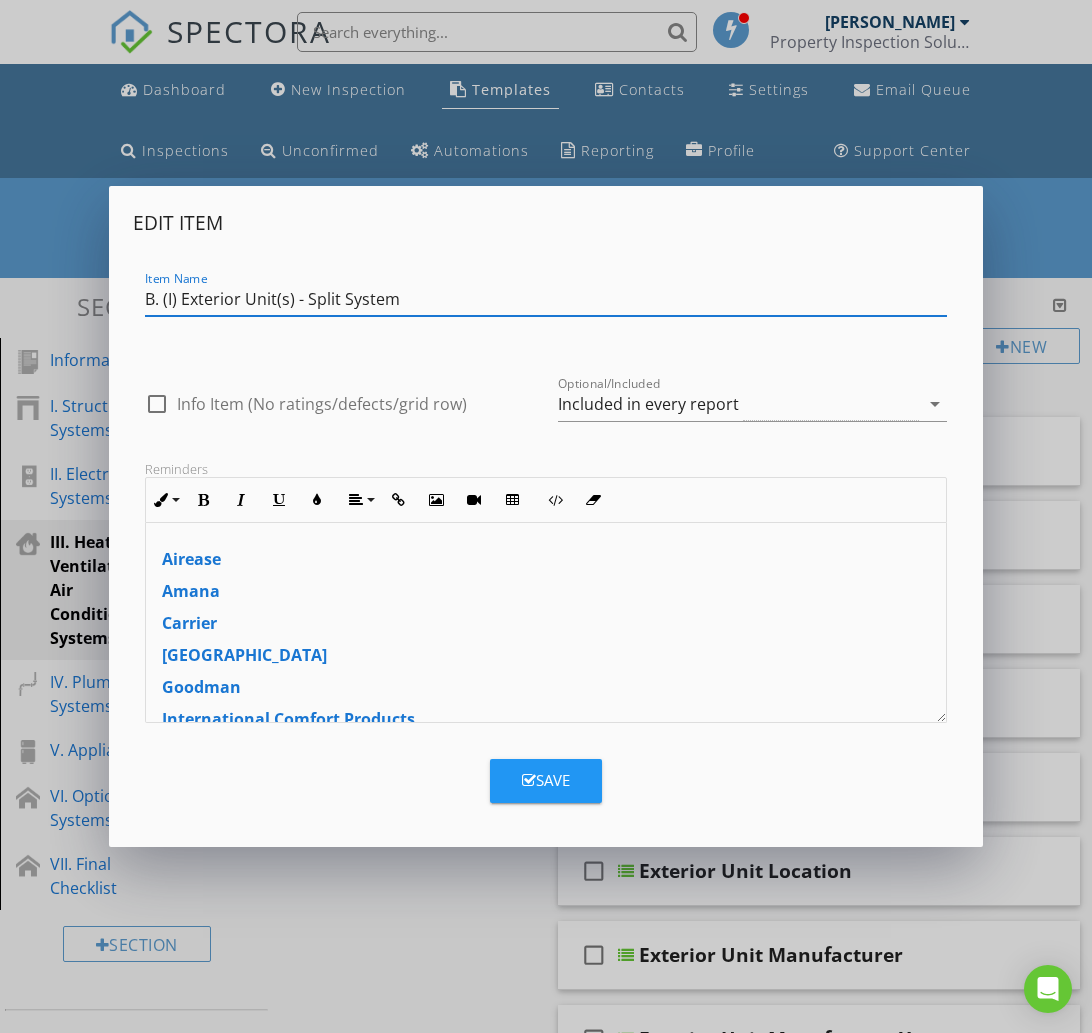 type on "B. (I) Exterior Unit(s) - Split System" 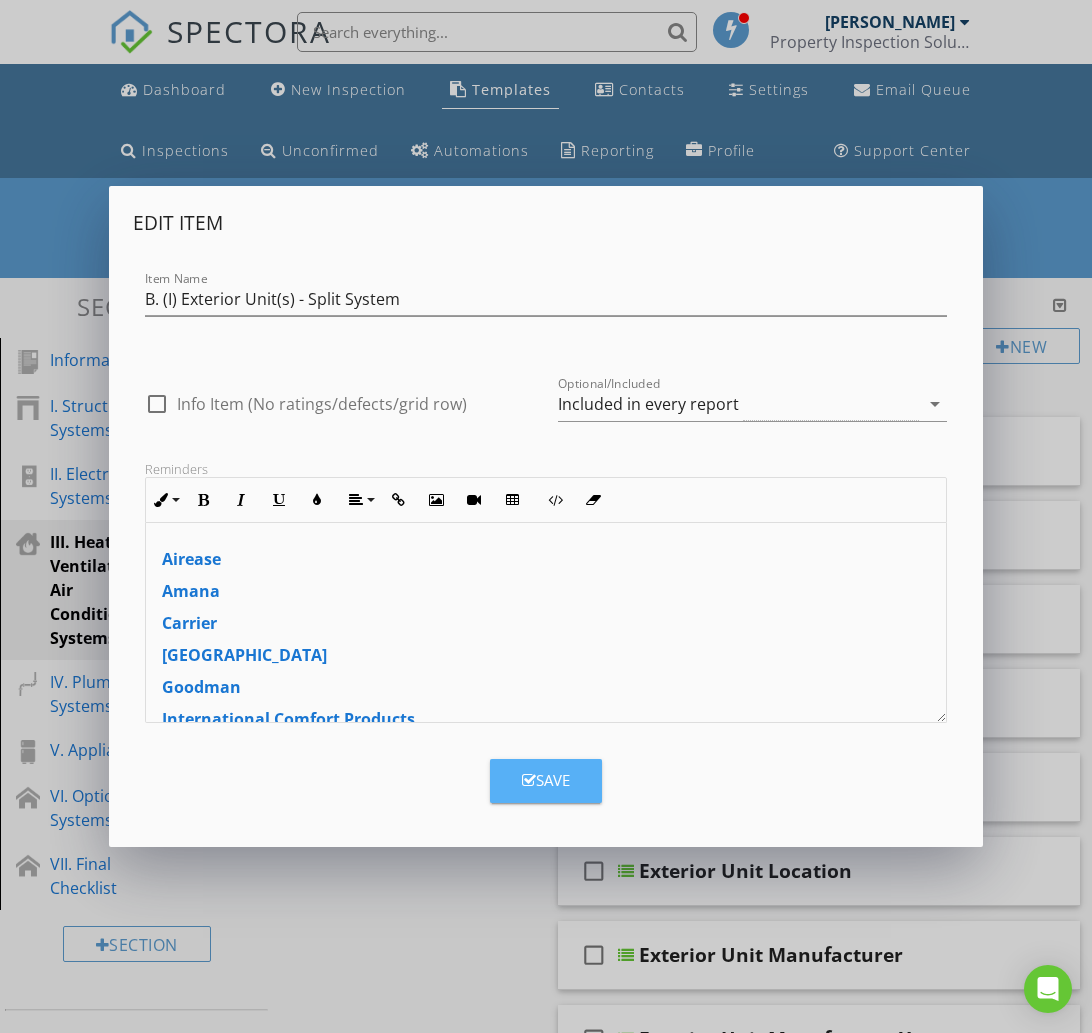 click on "Save" at bounding box center [546, 780] 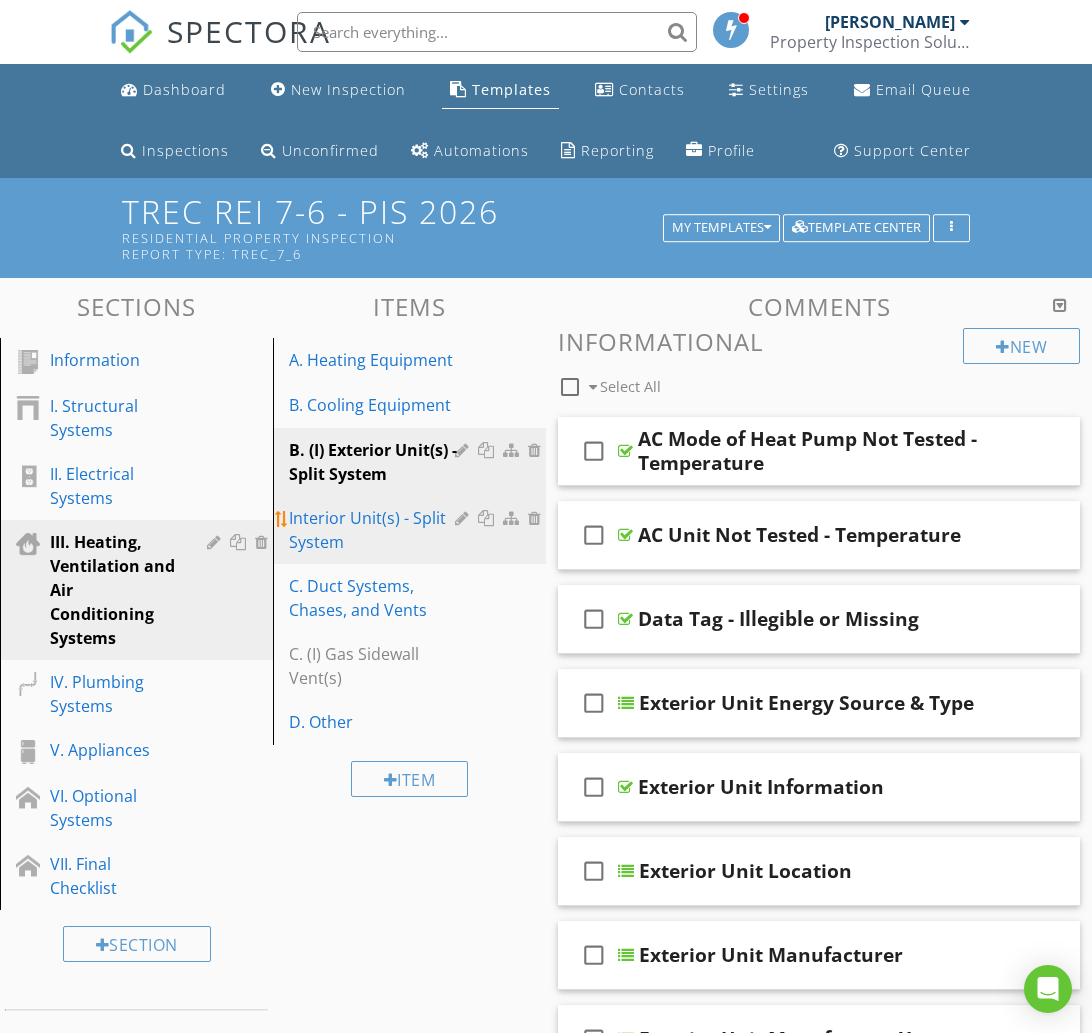click on "Interior Unit(s) - Split System" at bounding box center [375, 530] 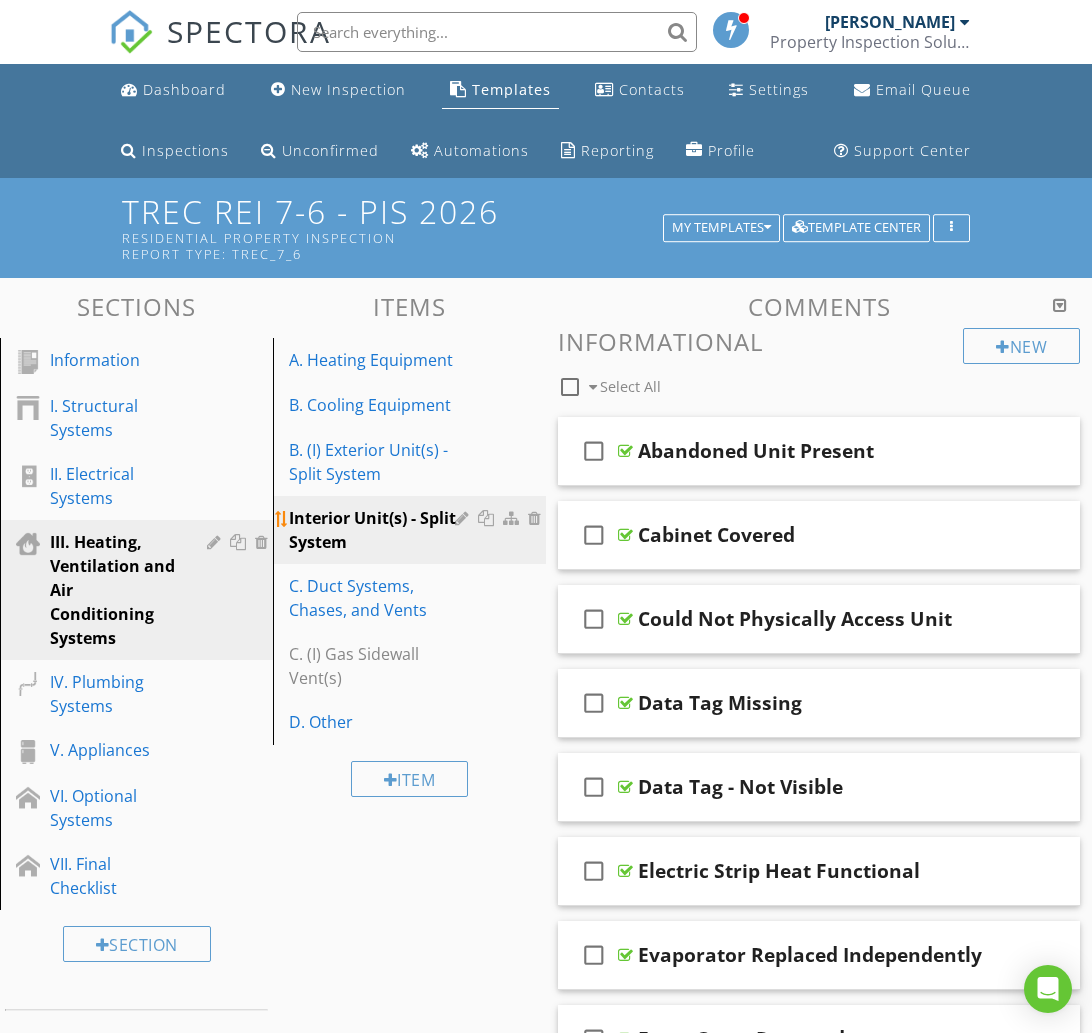 click at bounding box center [464, 518] 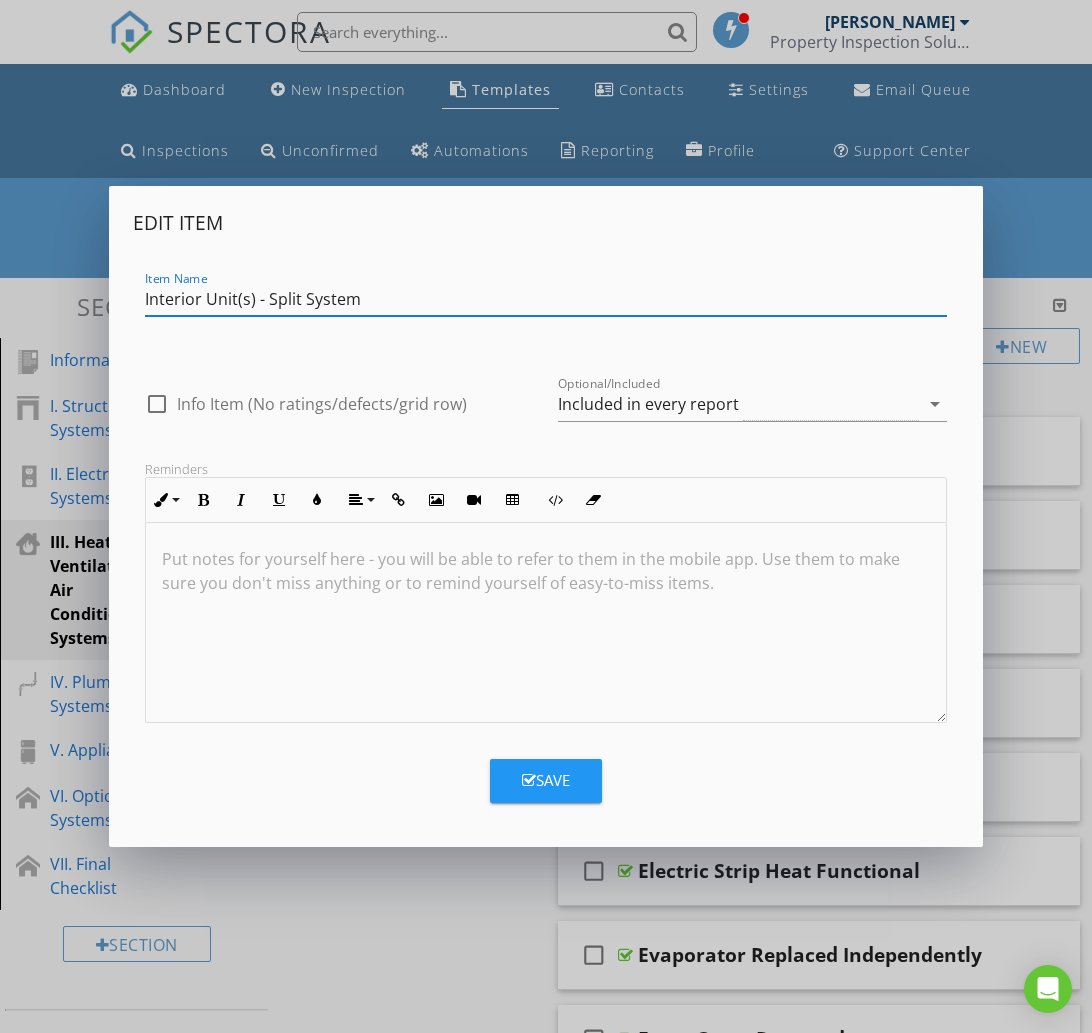 click on "Interior Unit(s) - Split System" at bounding box center [546, 299] 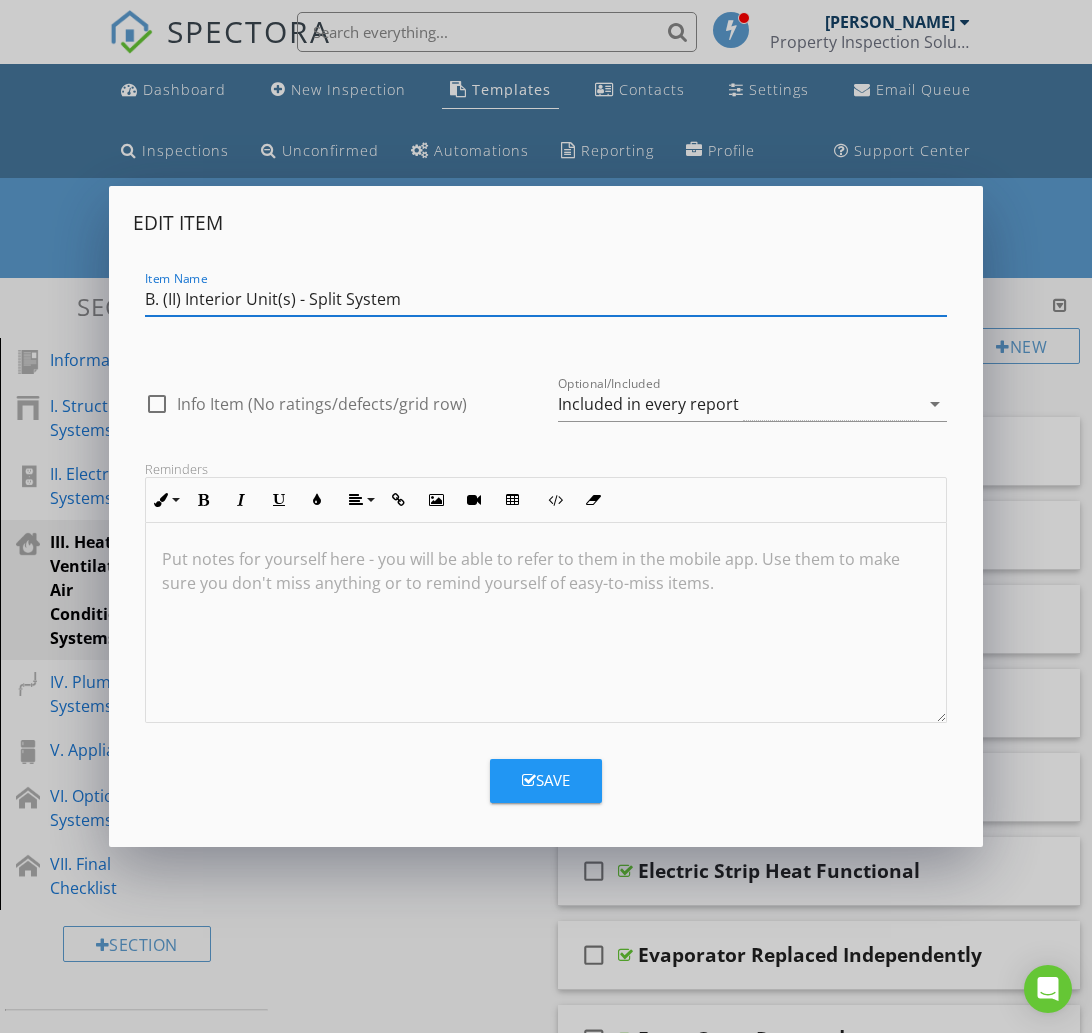 type on "B. (II) Interior Unit(s) - Split System" 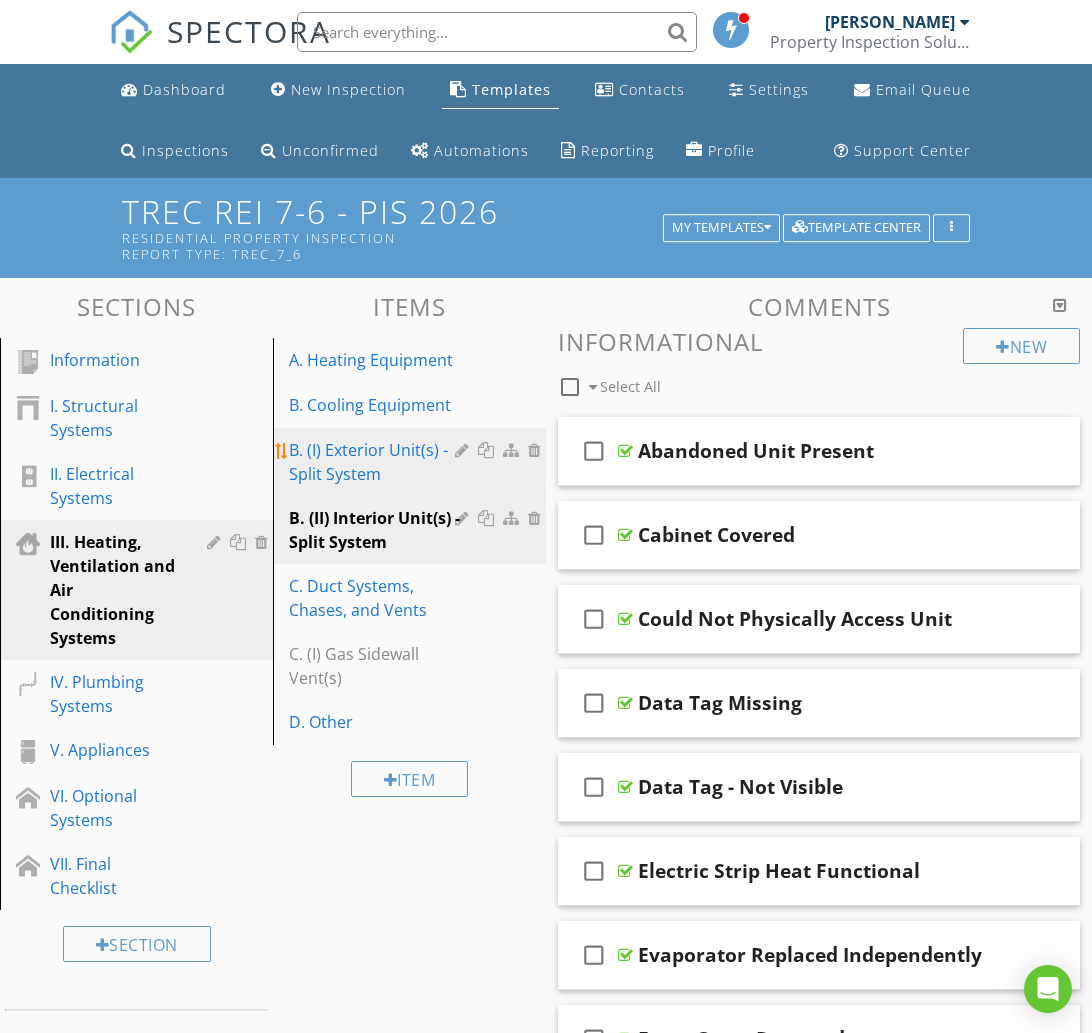 click on "B. (I) Exterior Unit(s) - Split System" at bounding box center [375, 462] 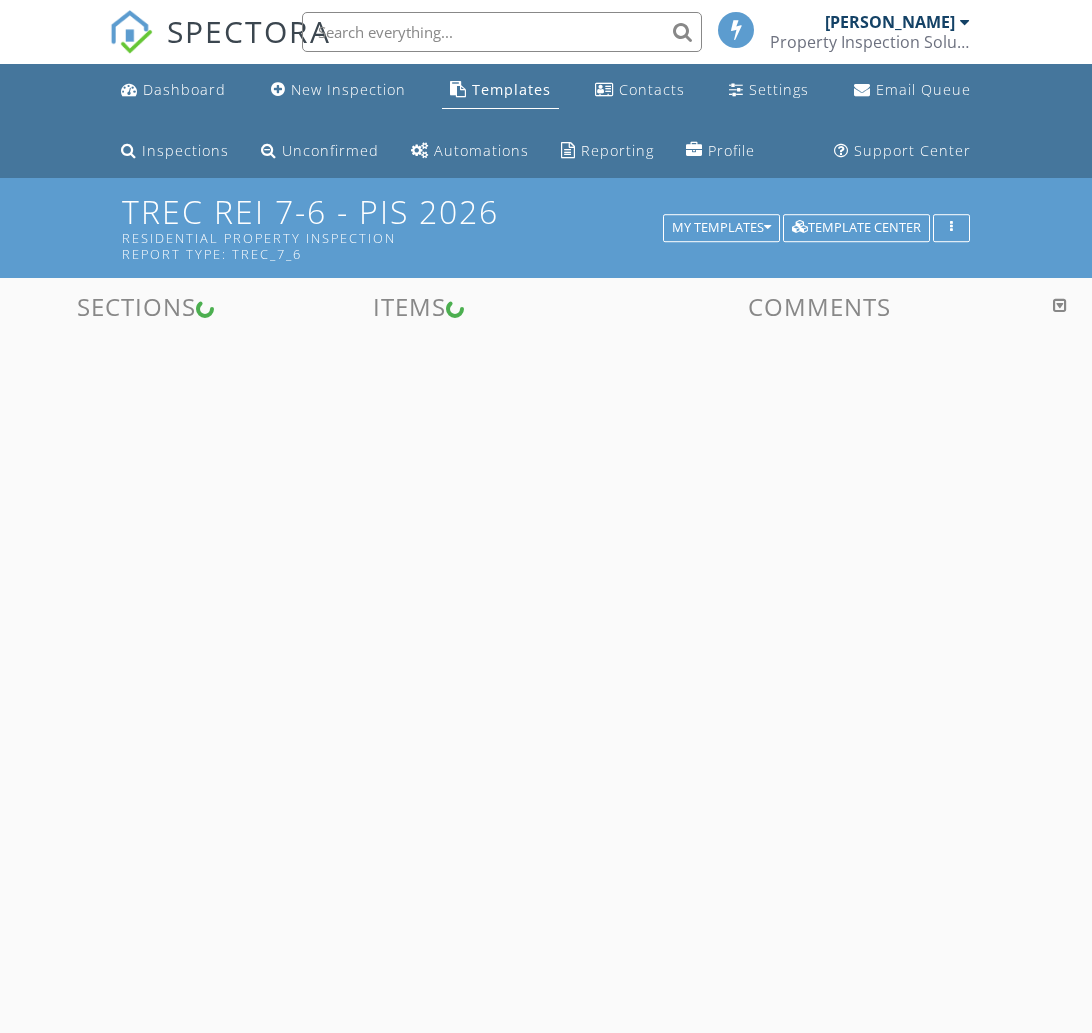 scroll, scrollTop: 0, scrollLeft: 0, axis: both 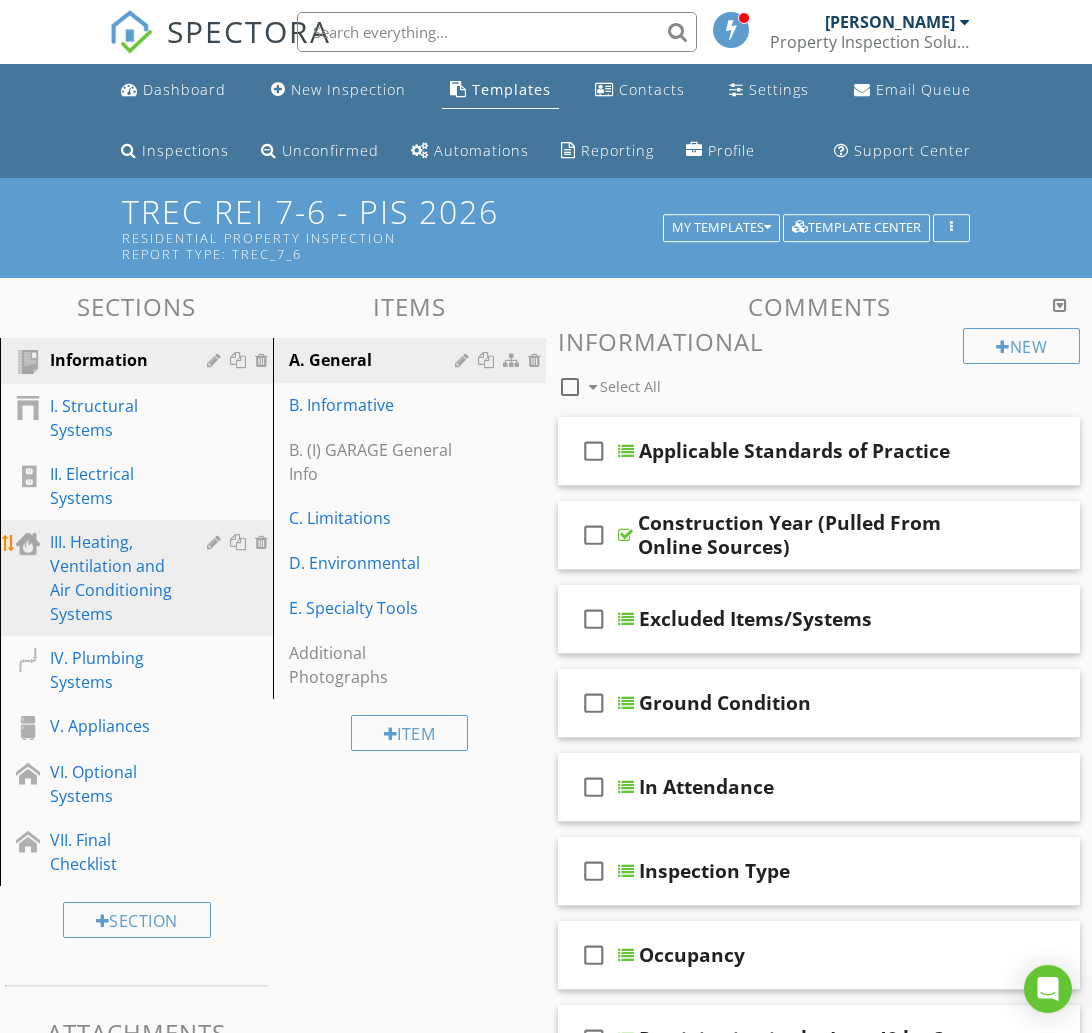 click on "III. Heating, Ventilation and Air Conditioning Systems" at bounding box center (114, 578) 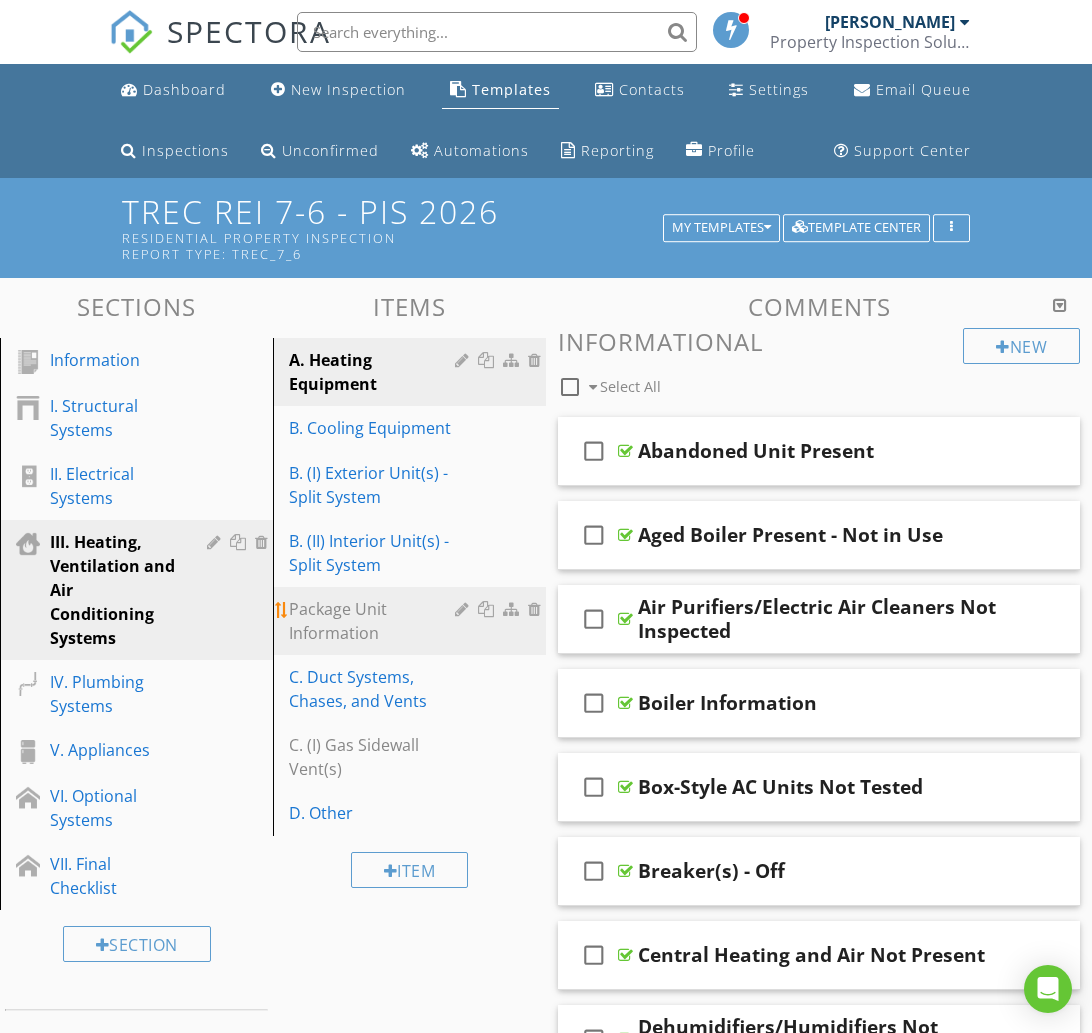 type 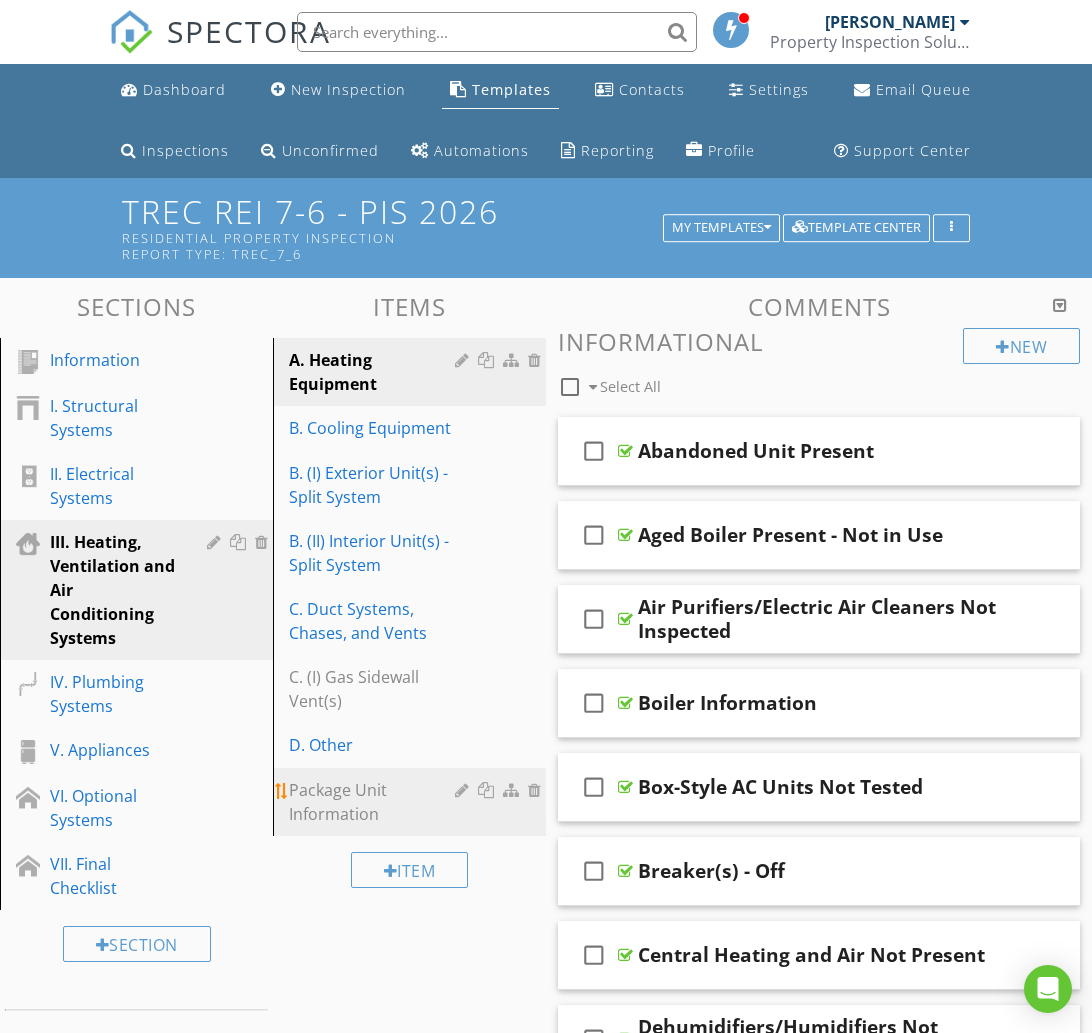 click at bounding box center [464, 790] 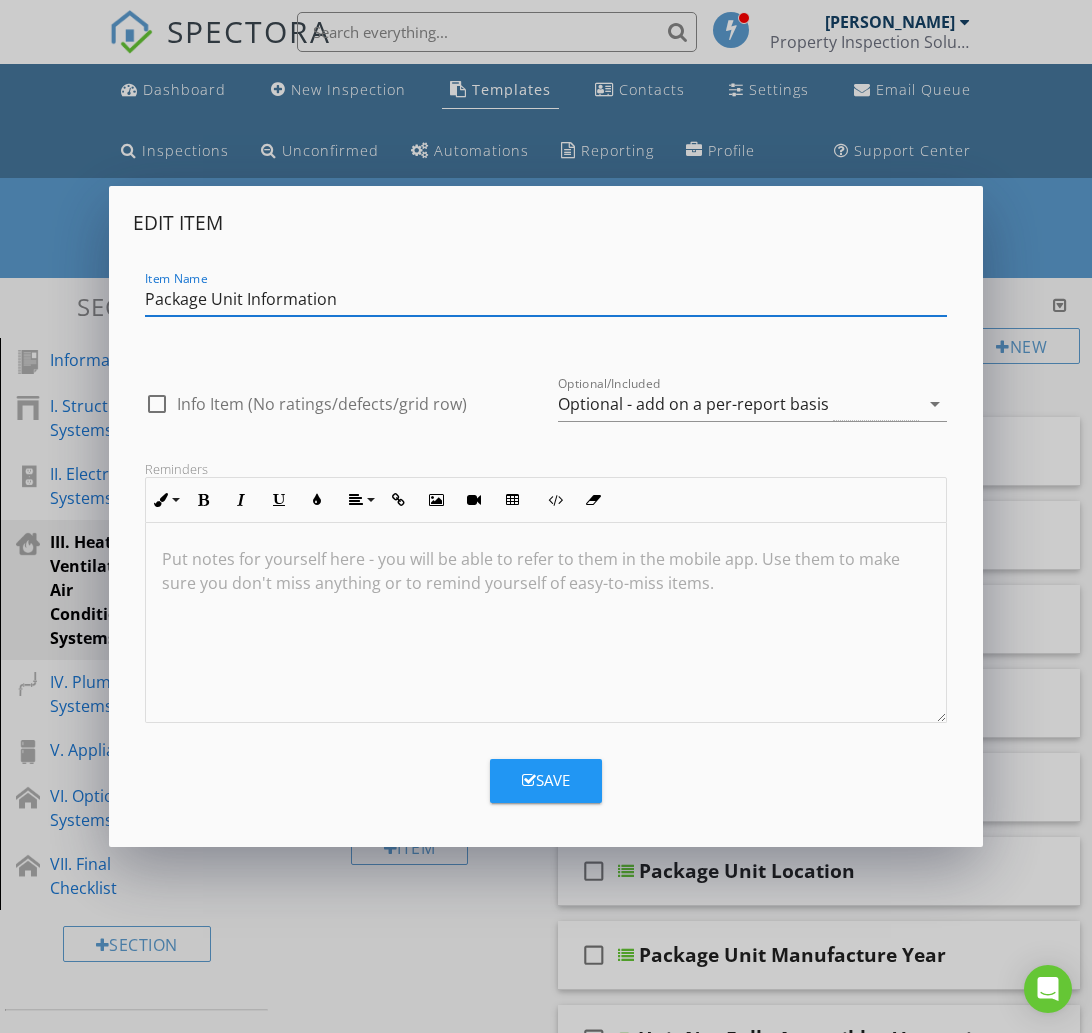 click on "Package Unit Information" at bounding box center (546, 299) 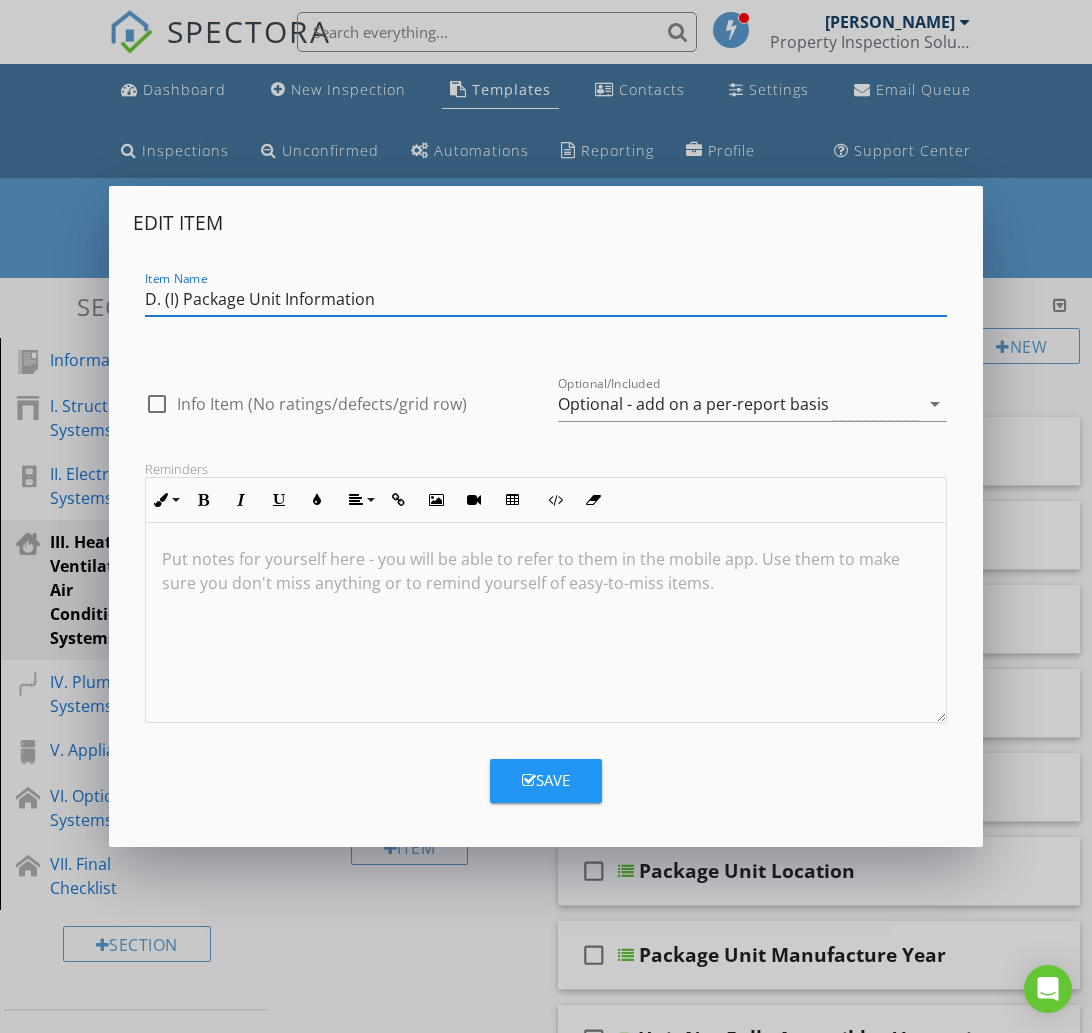 type on "D. (I) Package Unit Information" 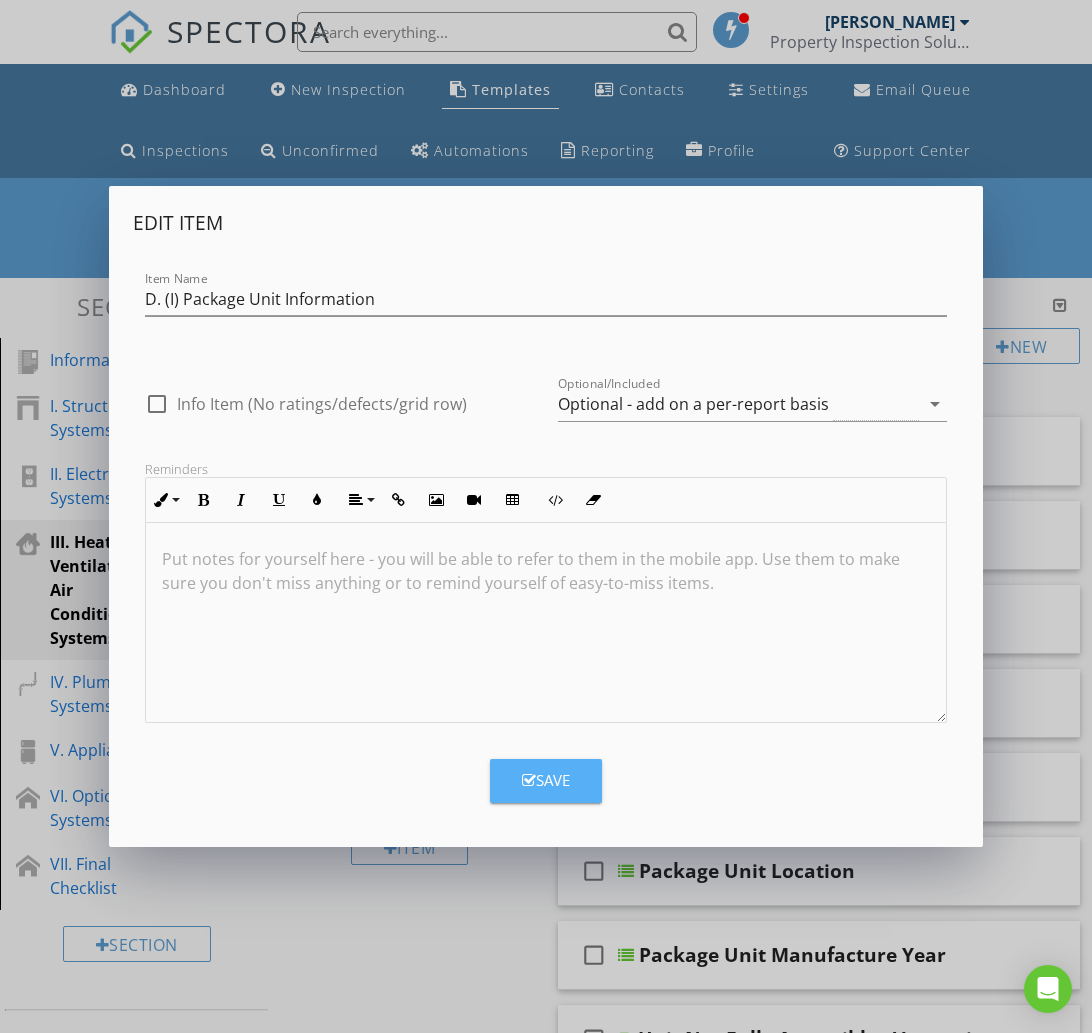click on "Save" at bounding box center [546, 780] 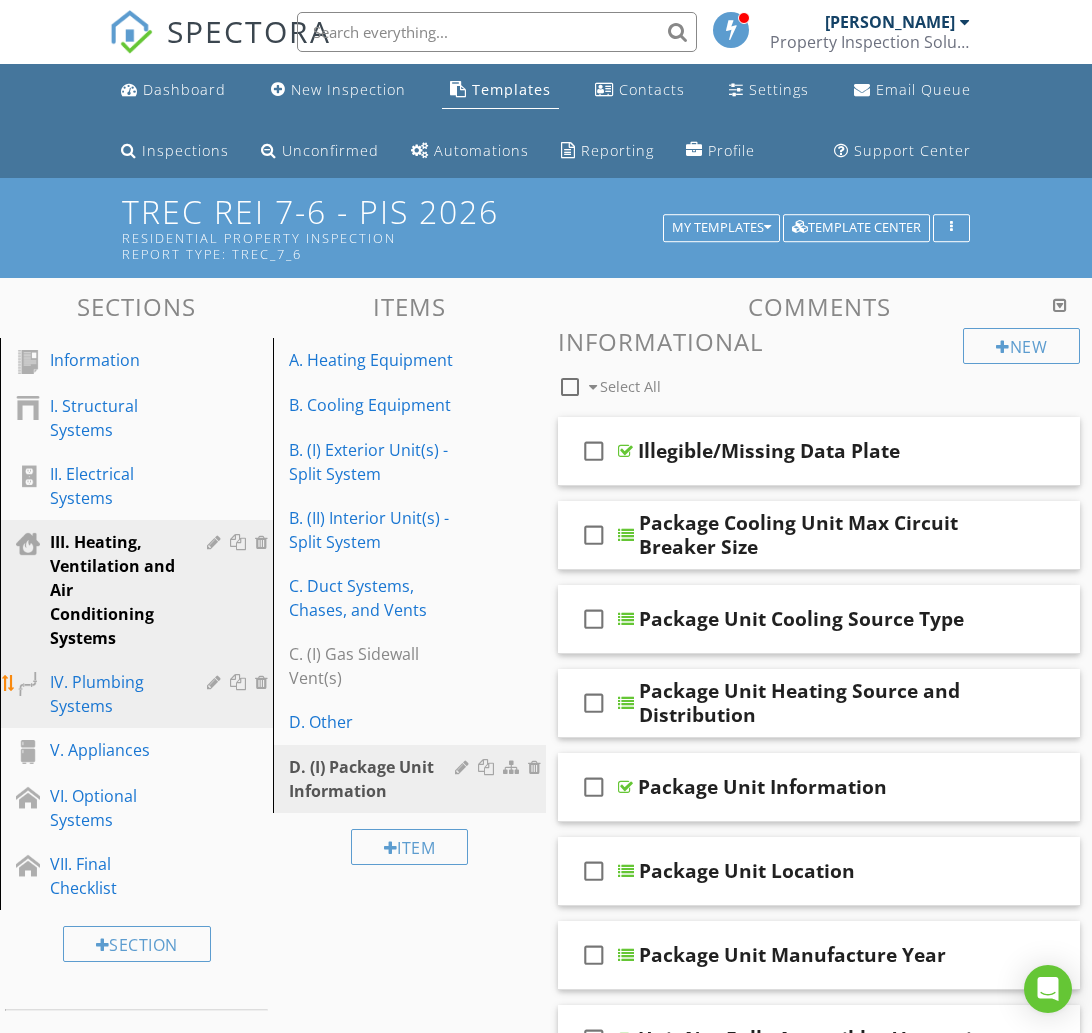 click on "IV. Plumbing Systems" at bounding box center [114, 694] 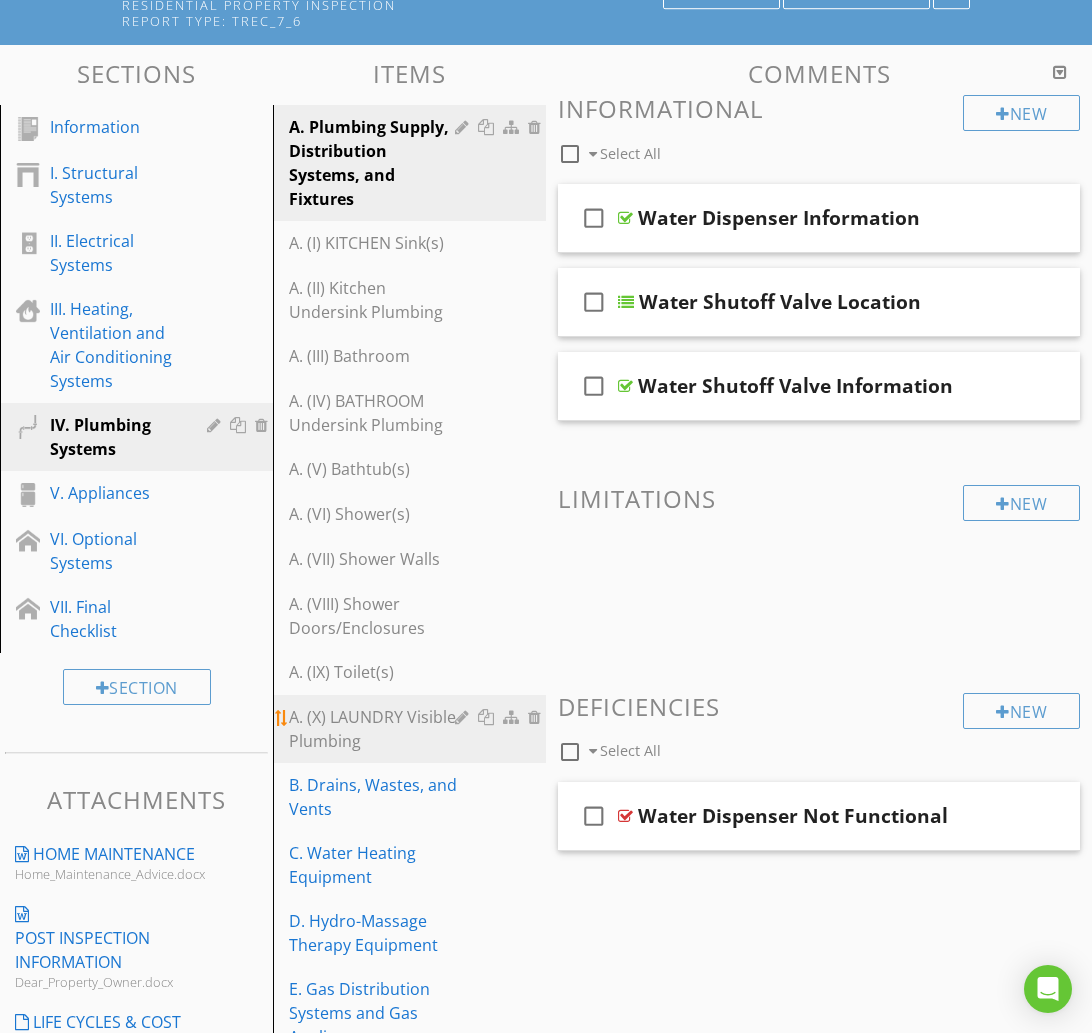 scroll, scrollTop: 327, scrollLeft: 0, axis: vertical 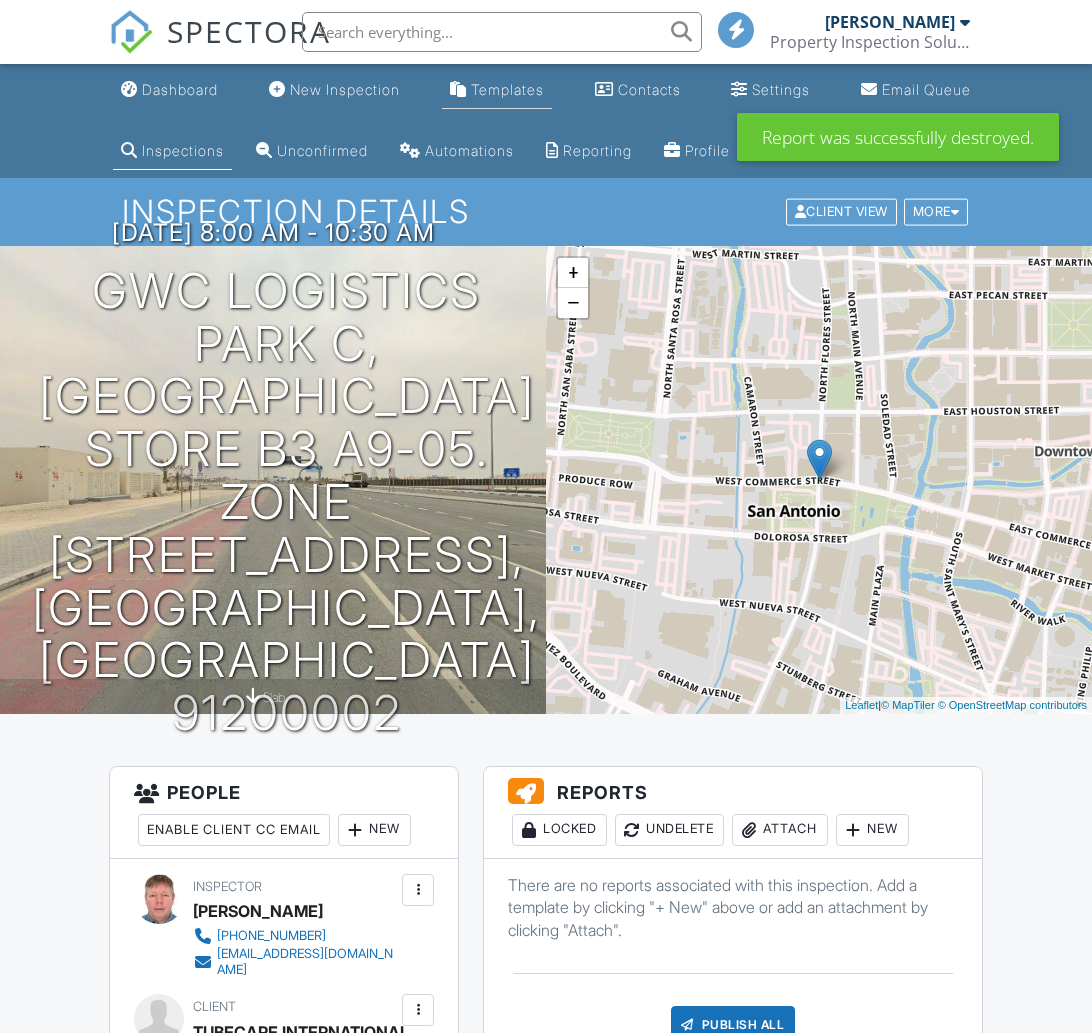 click on "Templates" at bounding box center [507, 89] 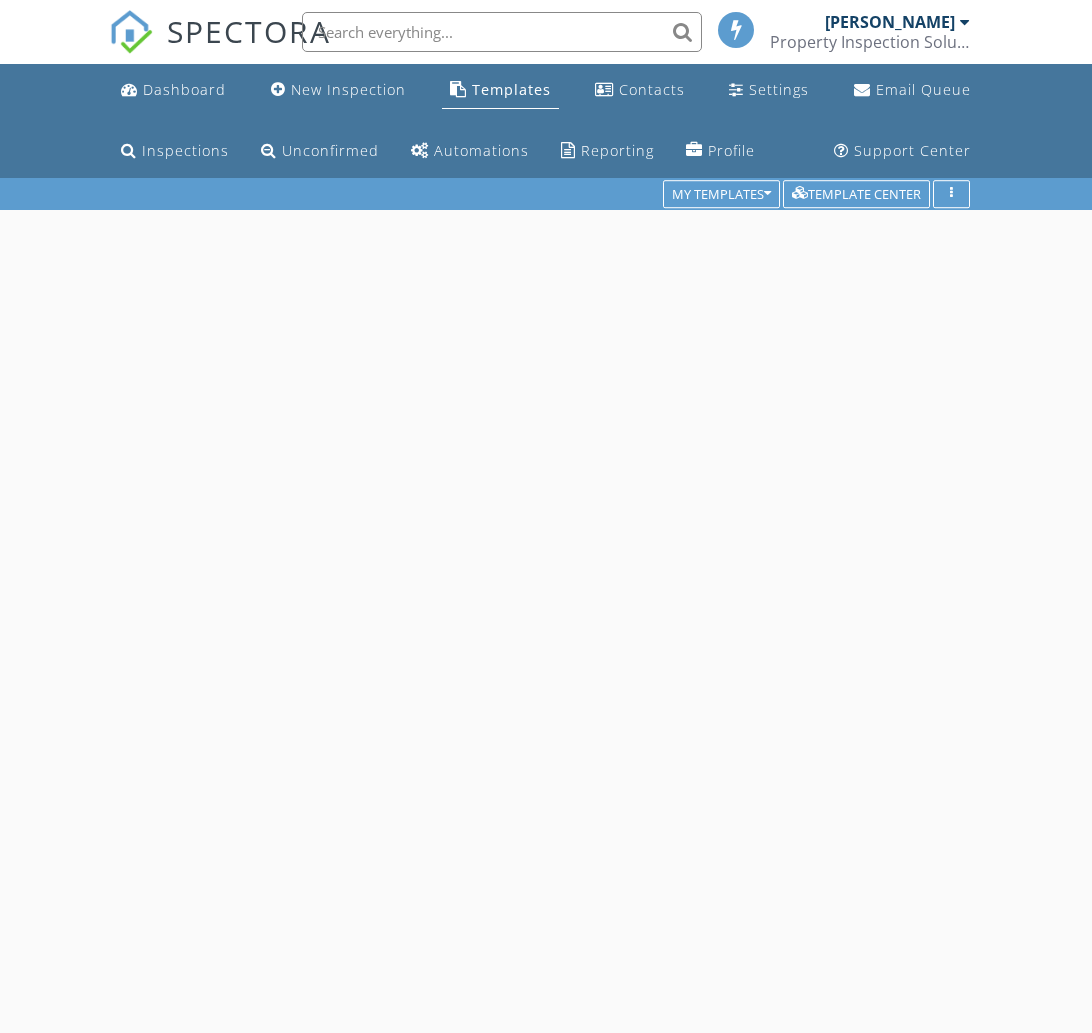 scroll, scrollTop: 0, scrollLeft: 0, axis: both 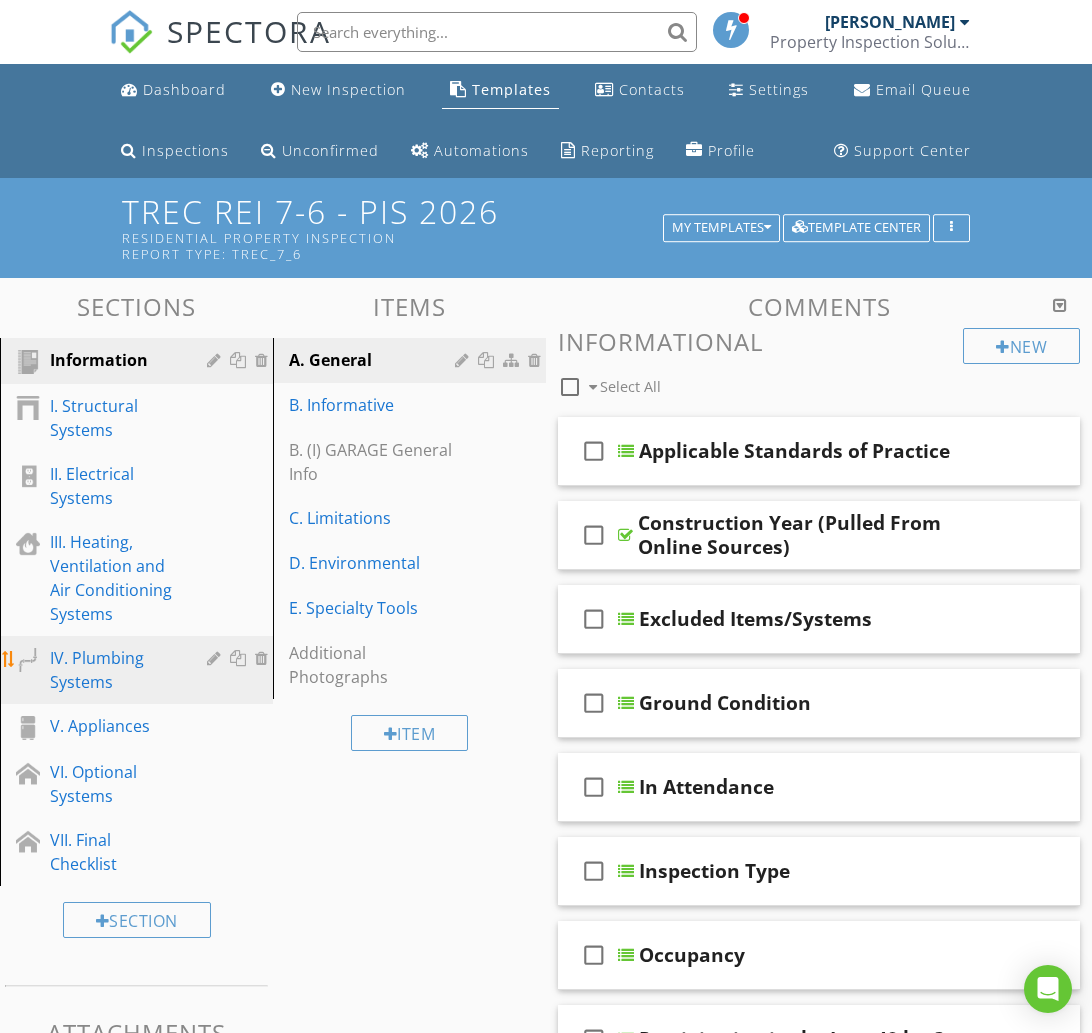 click on "IV. Plumbing Systems" at bounding box center (114, 670) 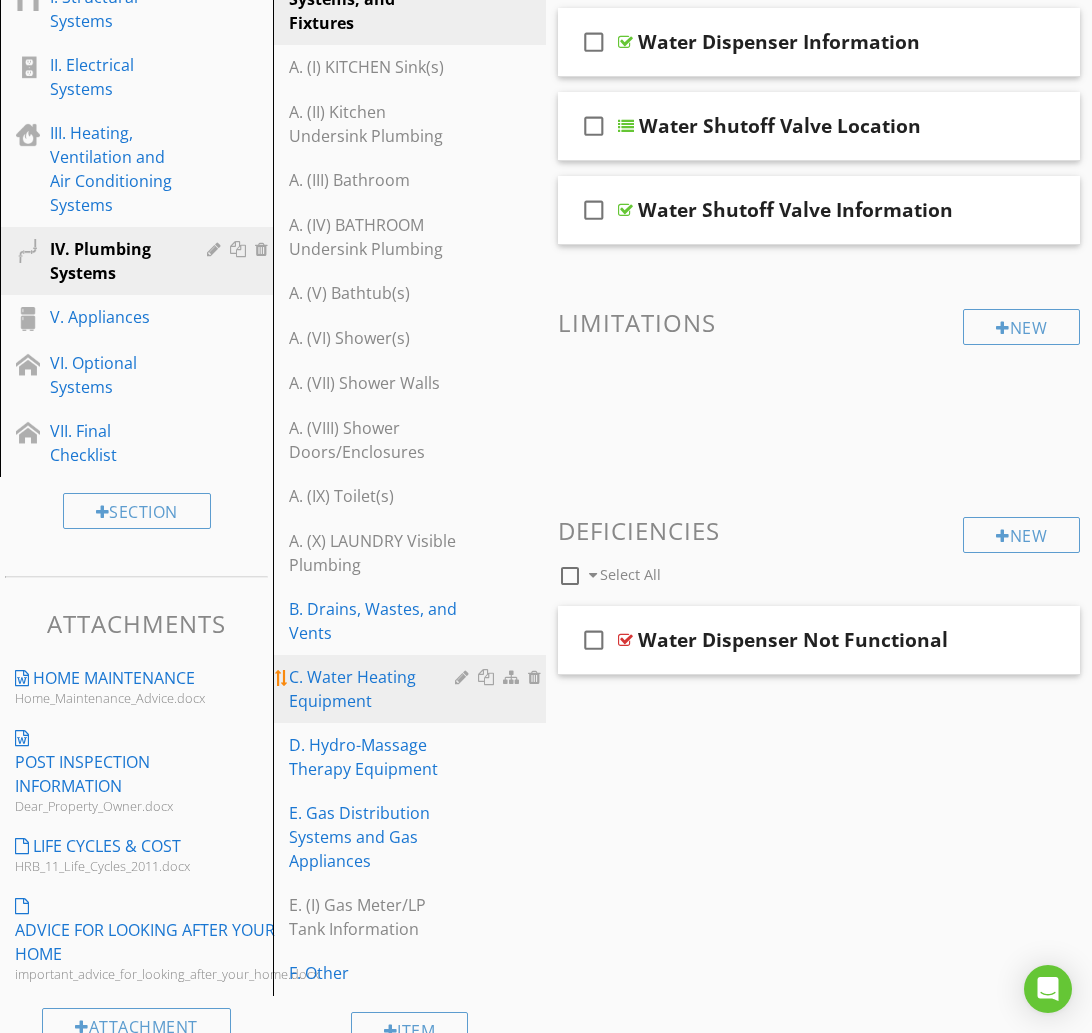 scroll, scrollTop: 411, scrollLeft: 0, axis: vertical 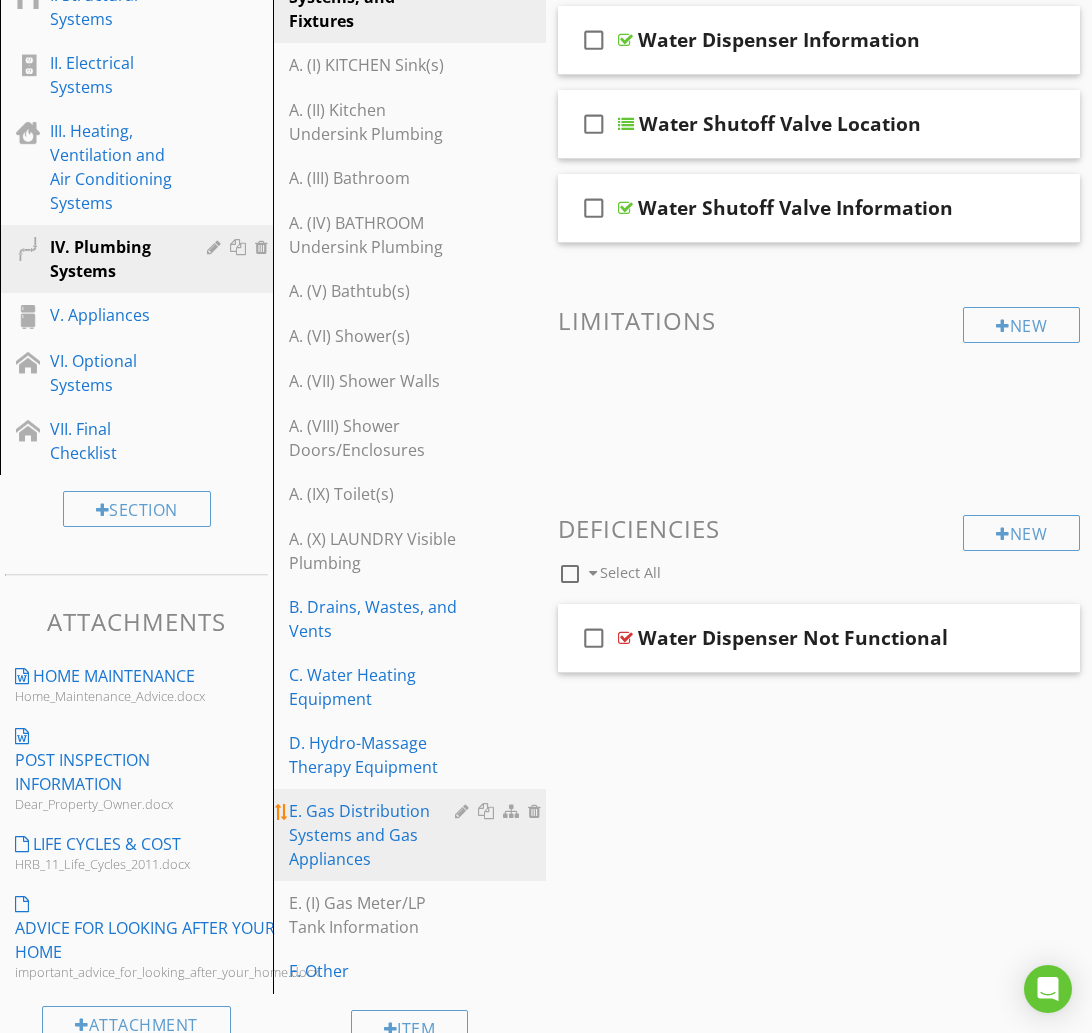 click on "E. Gas Distribution Systems and Gas Appliances" at bounding box center [375, 835] 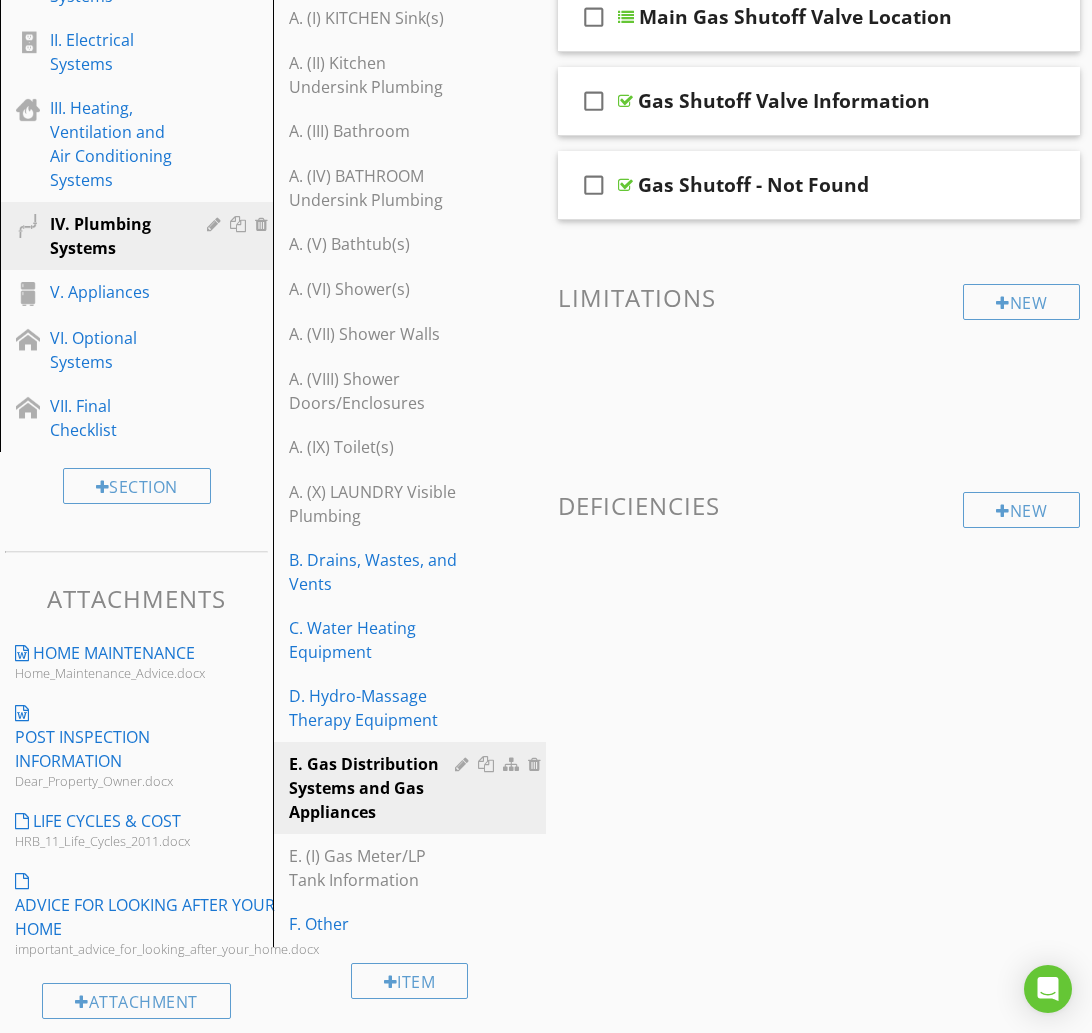 scroll, scrollTop: 454, scrollLeft: 0, axis: vertical 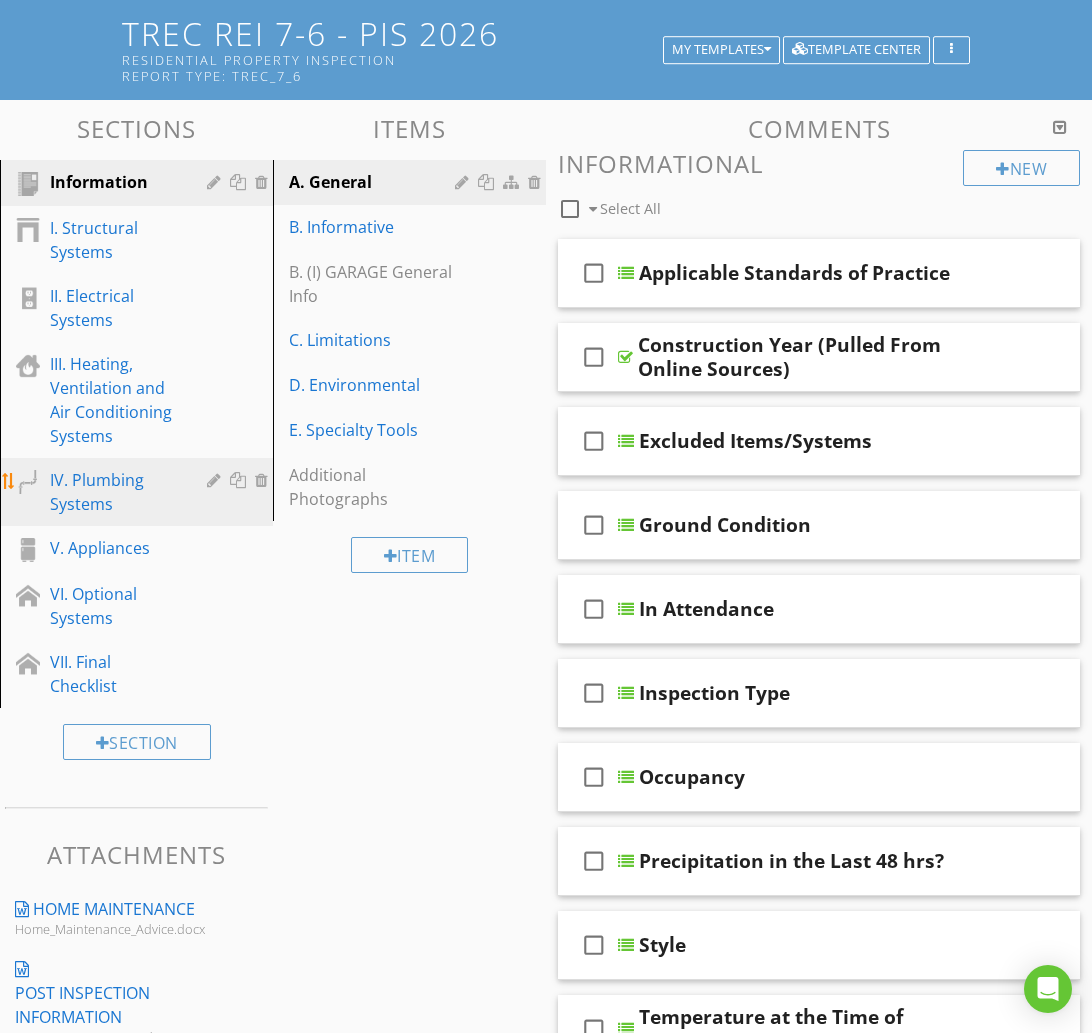 click on "IV. Plumbing Systems" at bounding box center [114, 492] 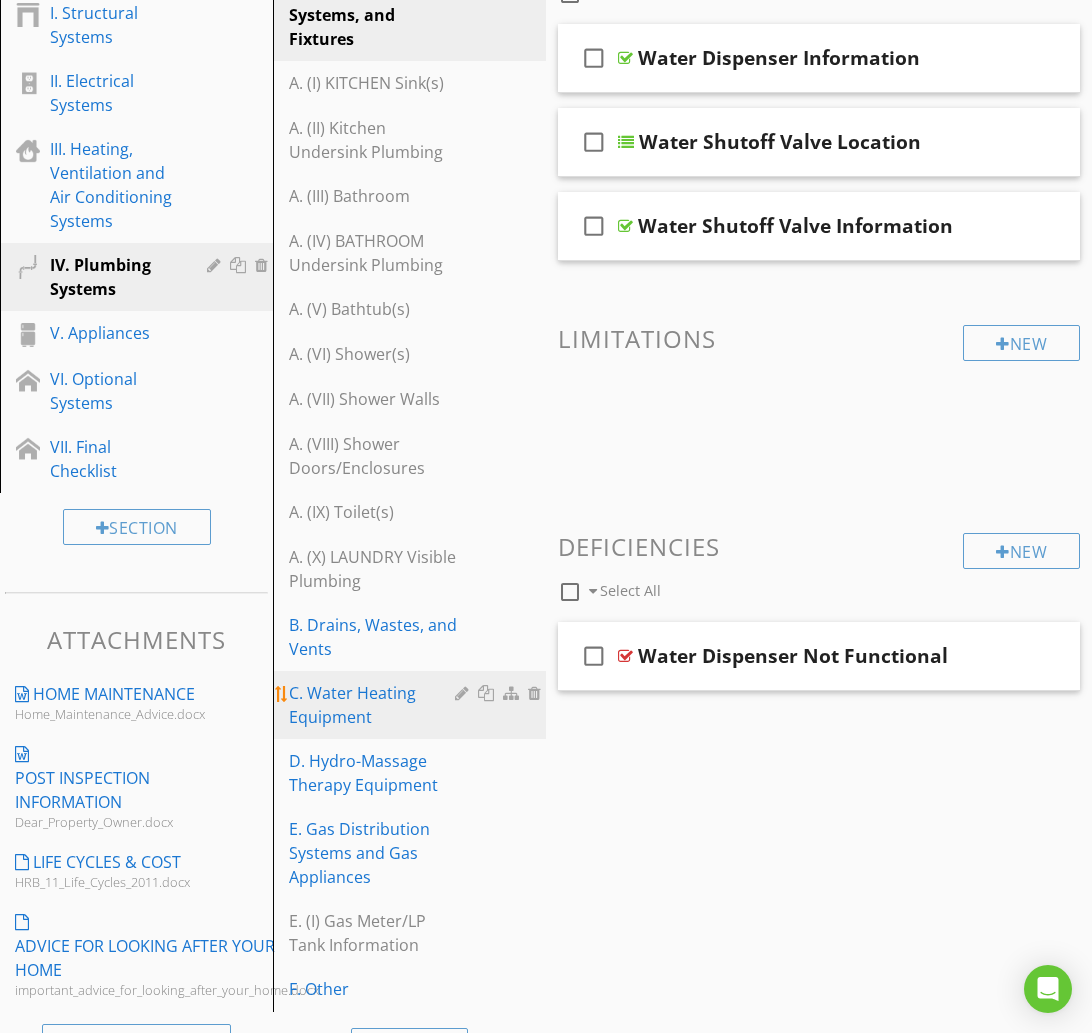 scroll, scrollTop: 454, scrollLeft: 0, axis: vertical 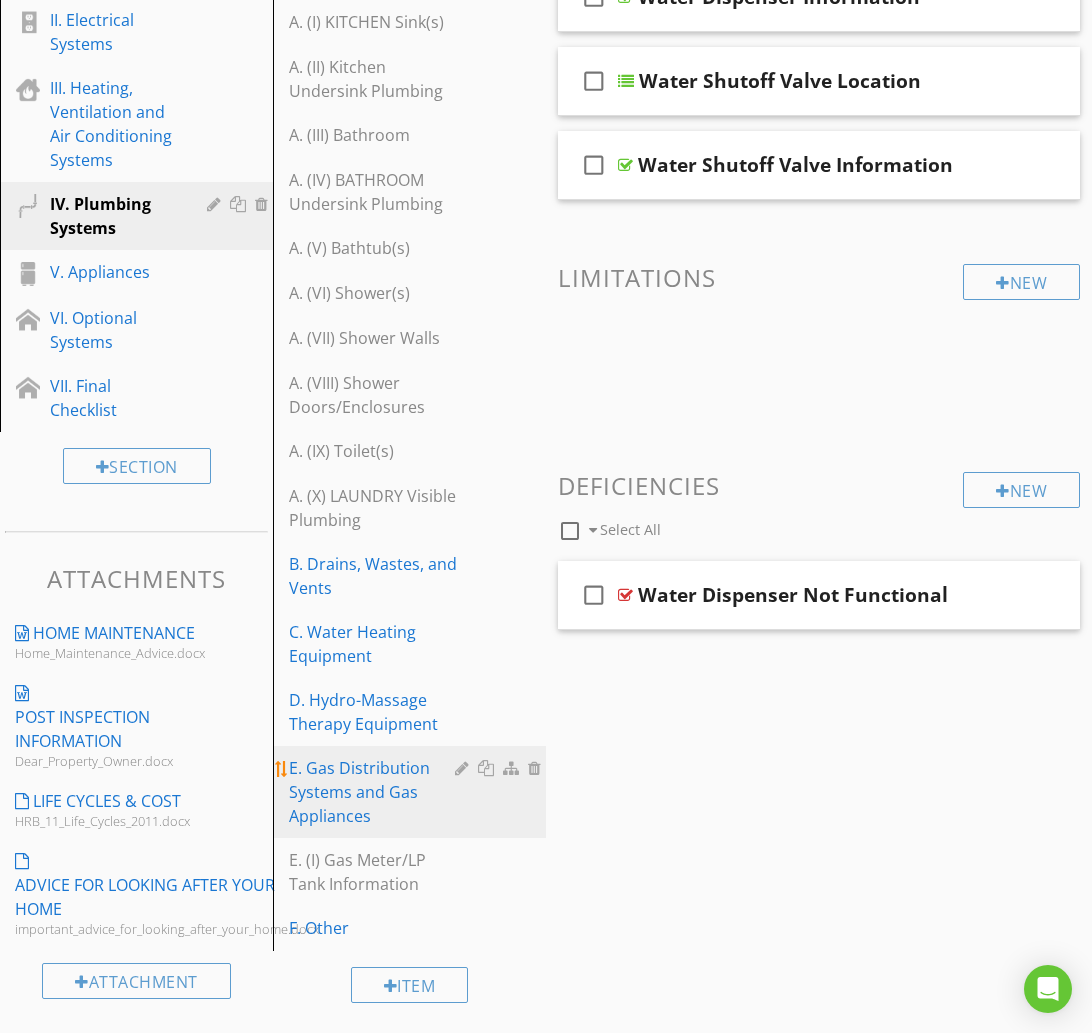 click on "E. Gas Distribution Systems and Gas Appliances" at bounding box center (375, 792) 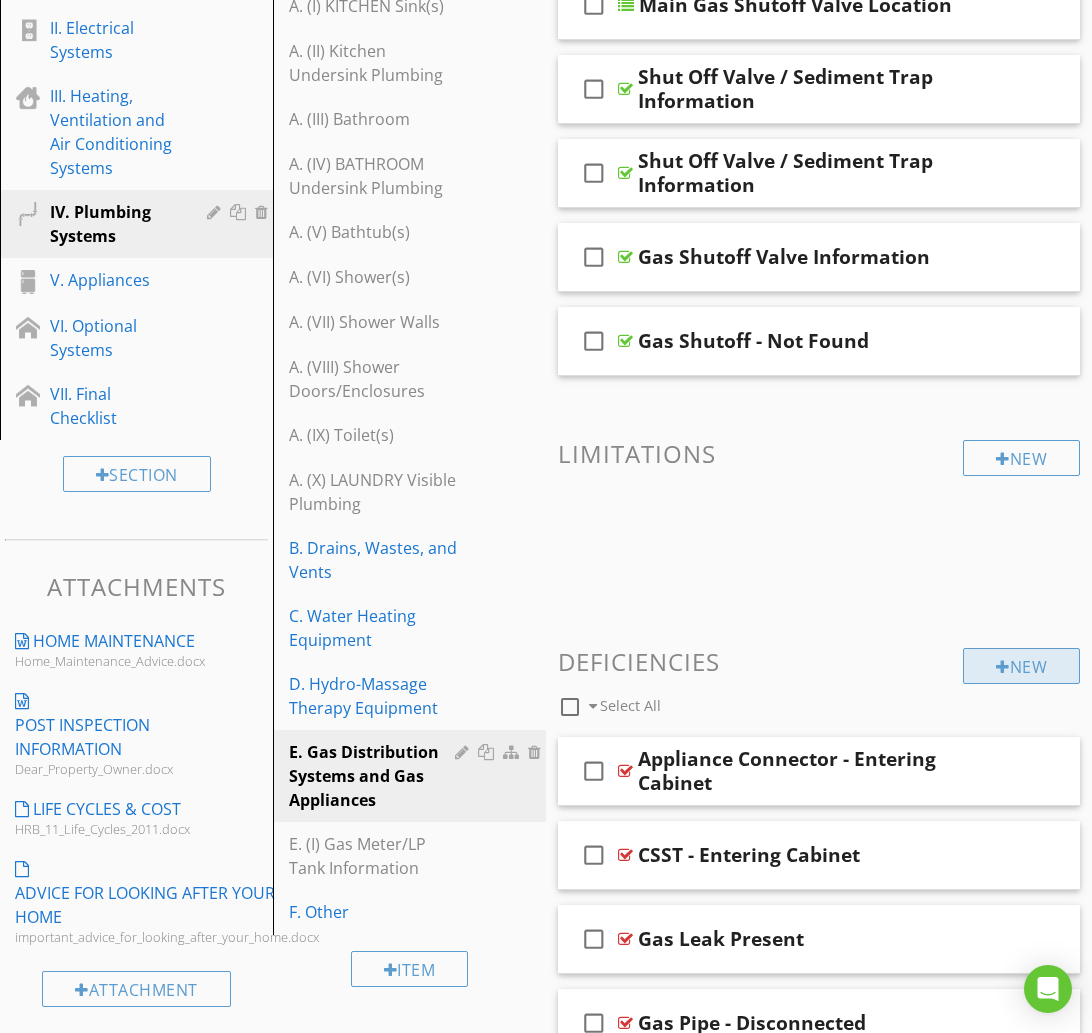 scroll, scrollTop: 442, scrollLeft: 0, axis: vertical 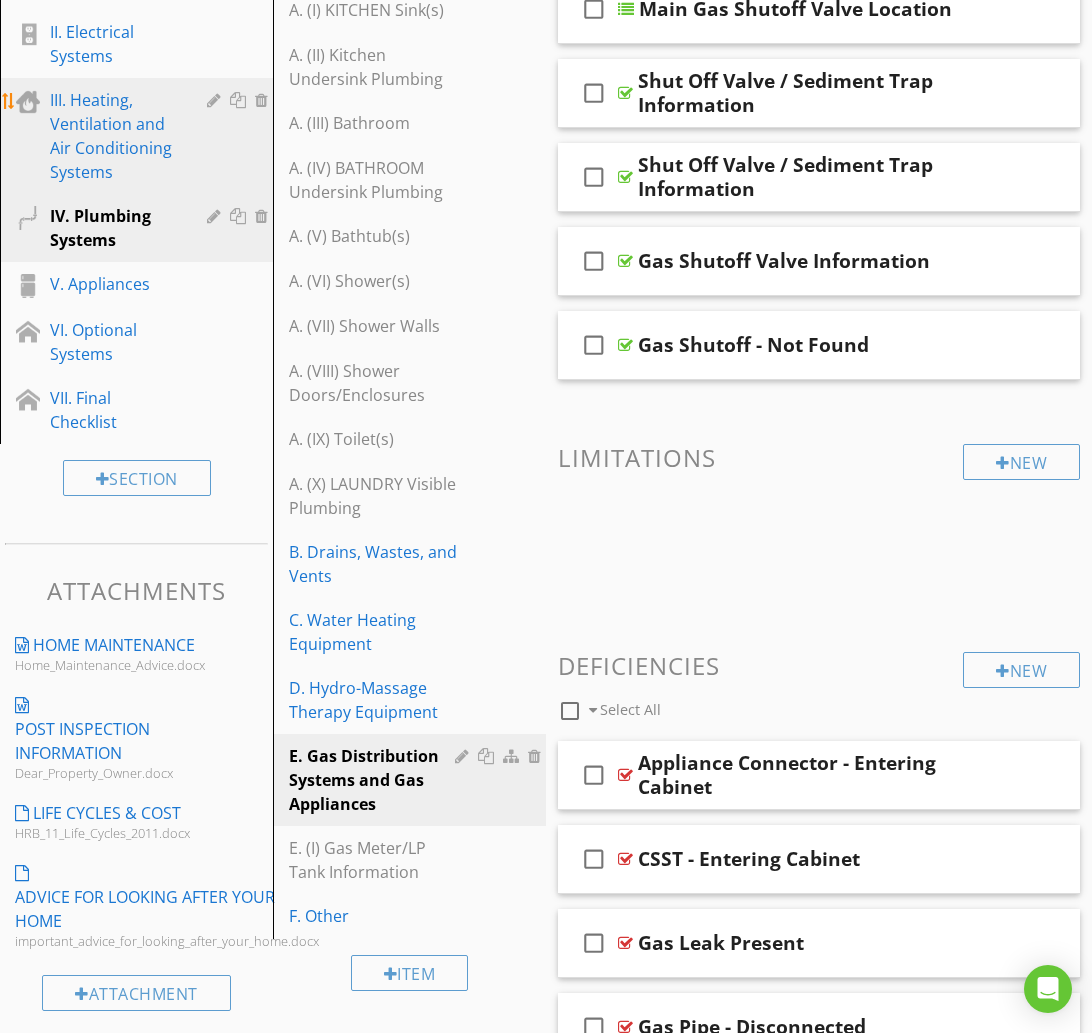 click on "III. Heating, Ventilation and Air Conditioning Systems" at bounding box center (114, 136) 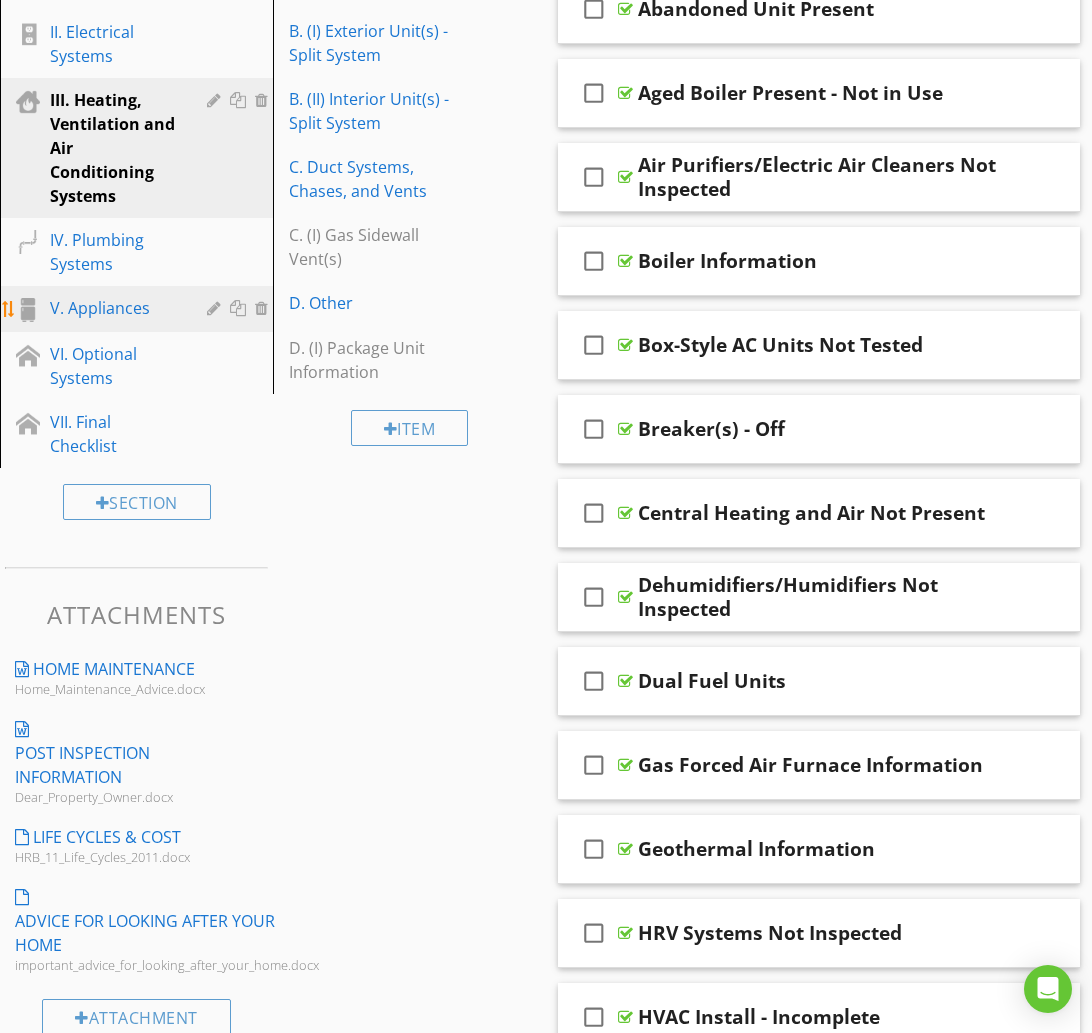 click on "V. Appliances" at bounding box center [114, 308] 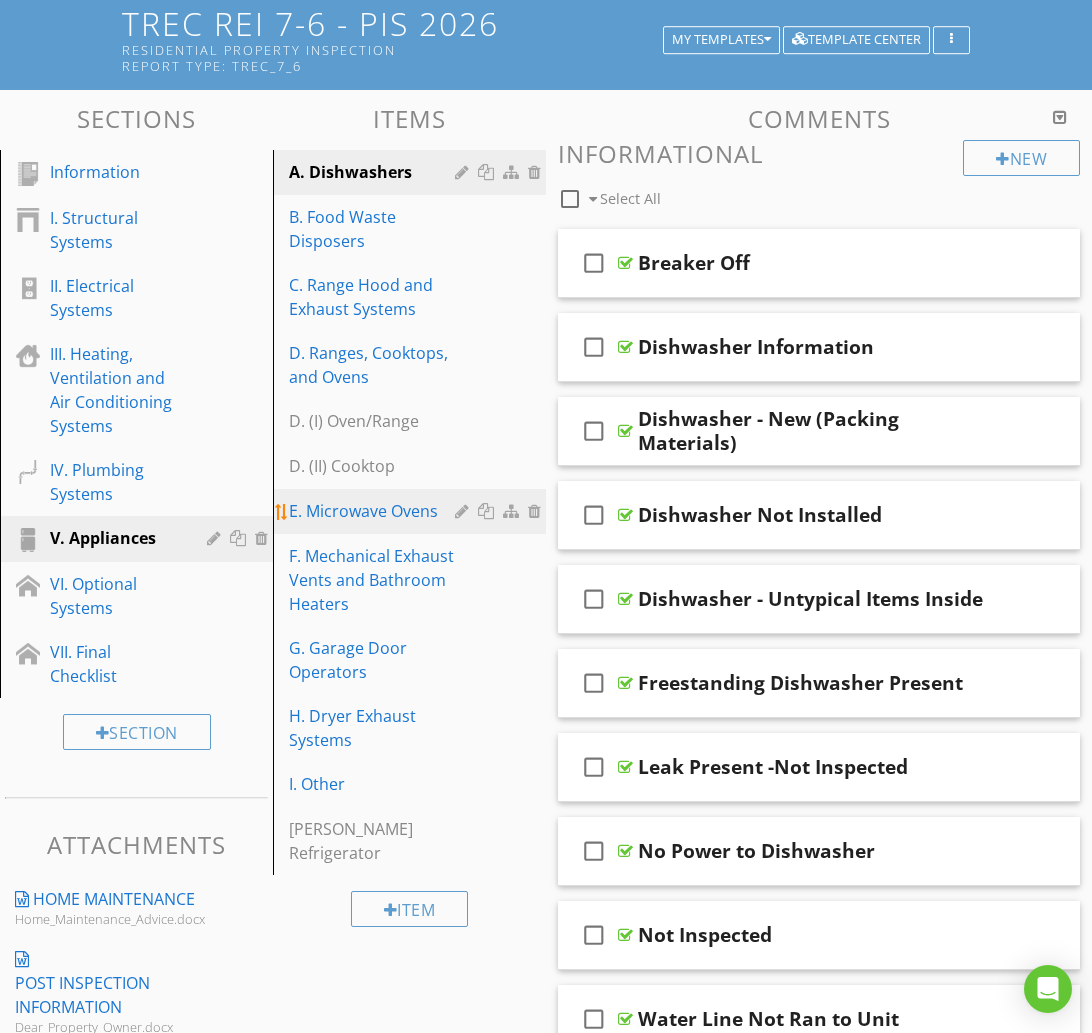 scroll, scrollTop: 187, scrollLeft: 0, axis: vertical 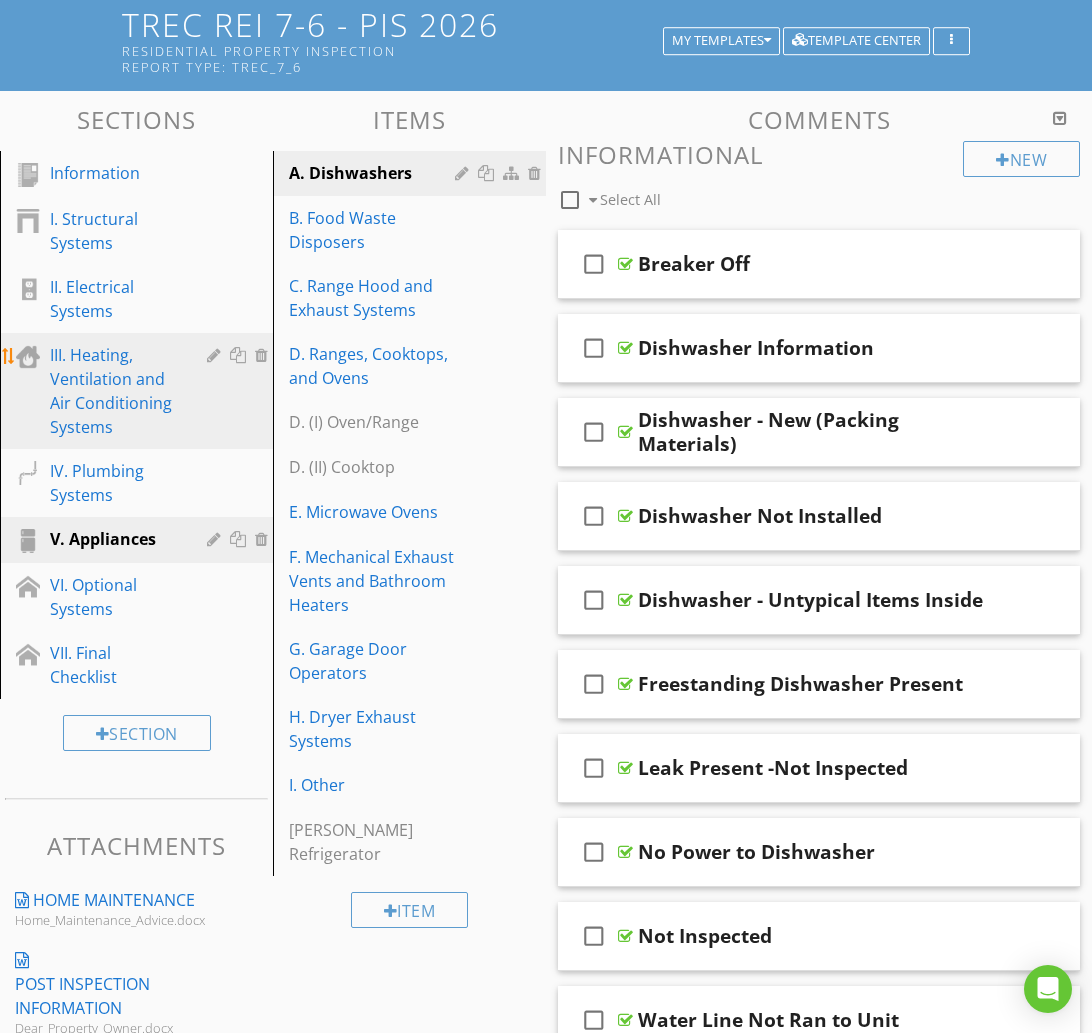 click on "III. Heating, Ventilation and Air Conditioning Systems" at bounding box center [114, 391] 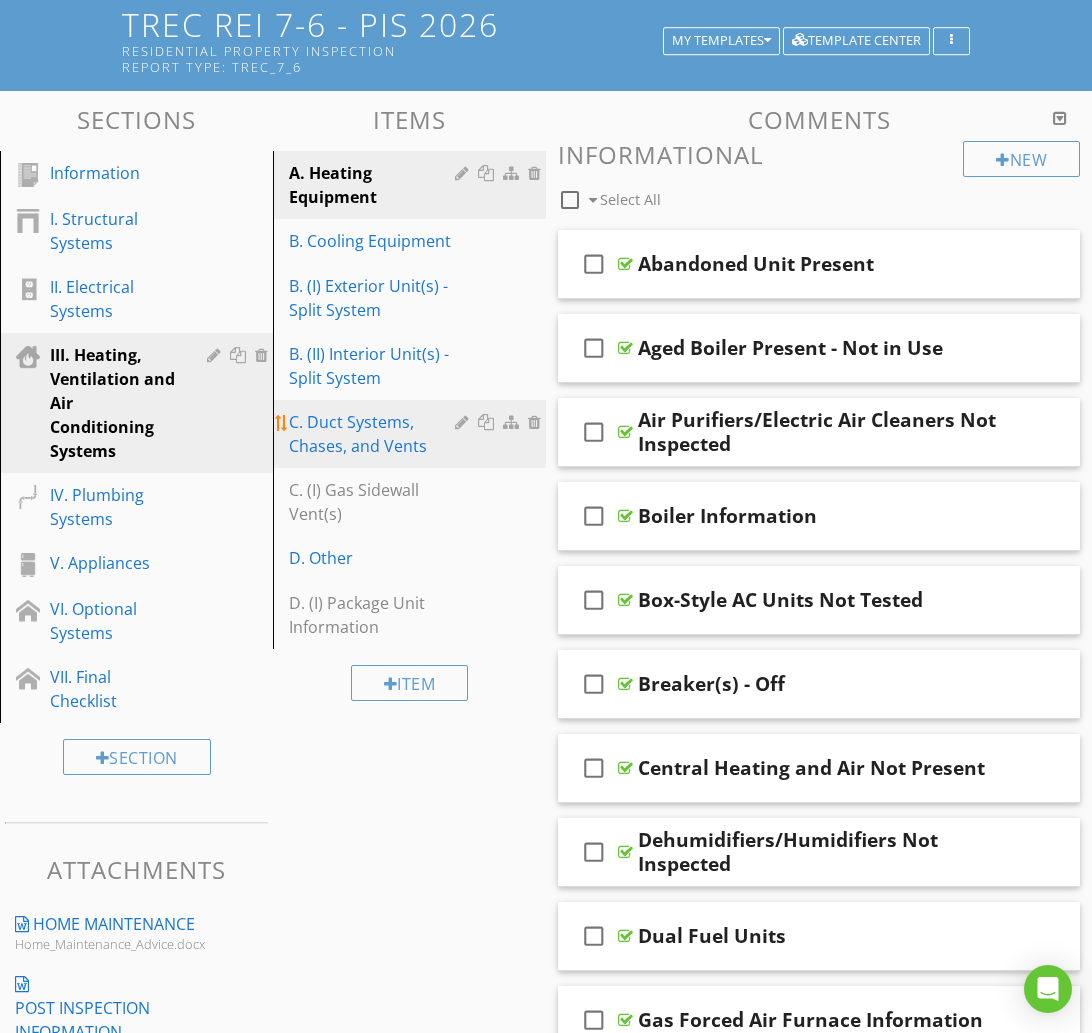 click on "C. Duct Systems, Chases, and Vents" at bounding box center [375, 434] 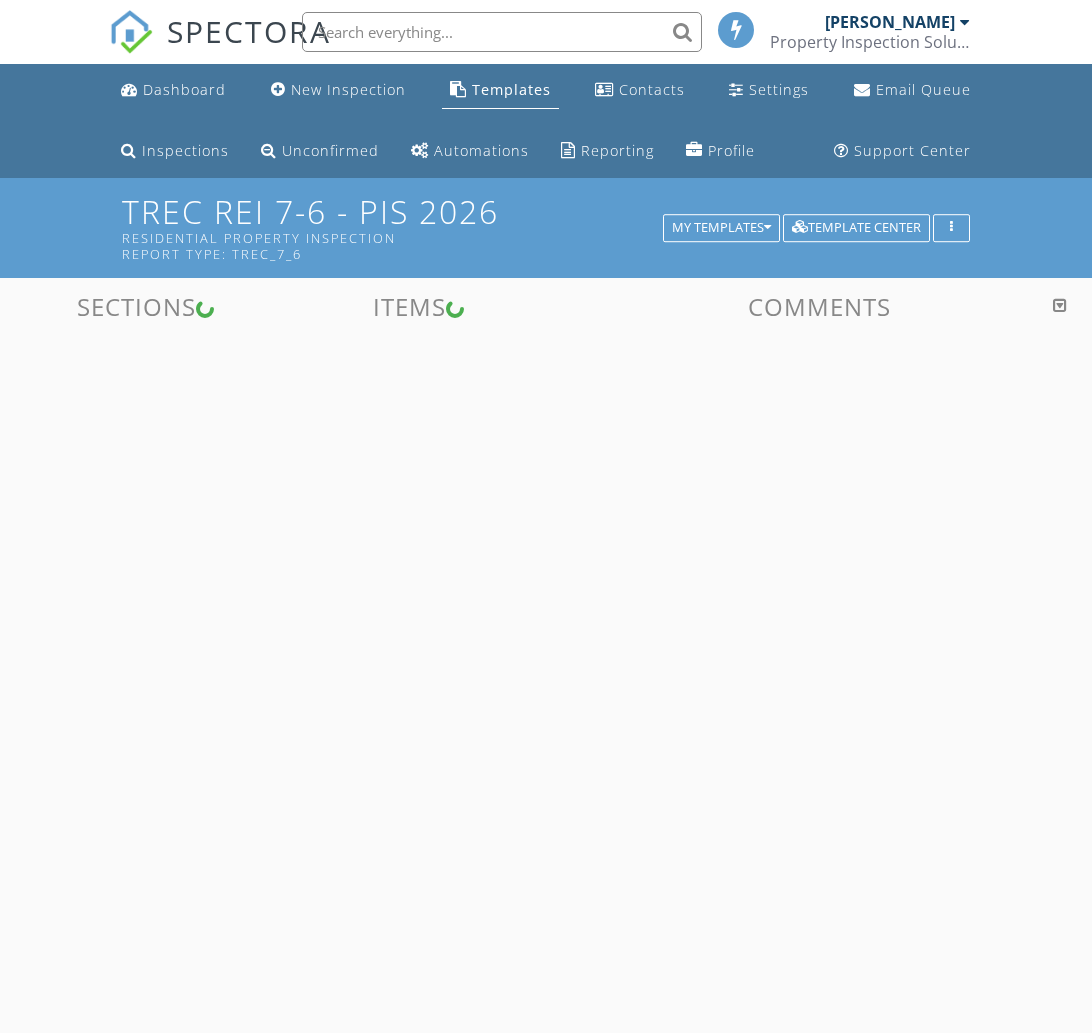 scroll, scrollTop: 178, scrollLeft: 0, axis: vertical 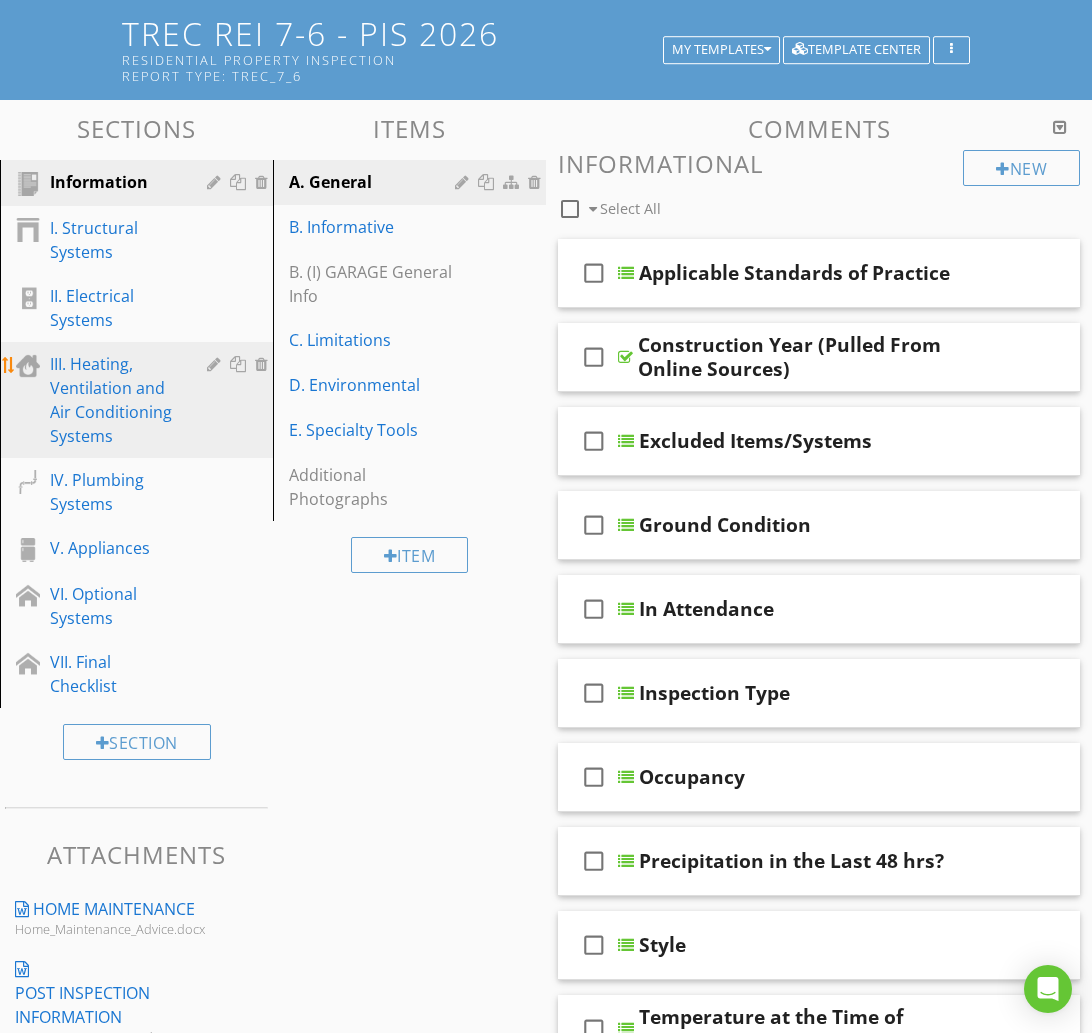 click on "III. Heating, Ventilation and Air Conditioning Systems" at bounding box center [114, 400] 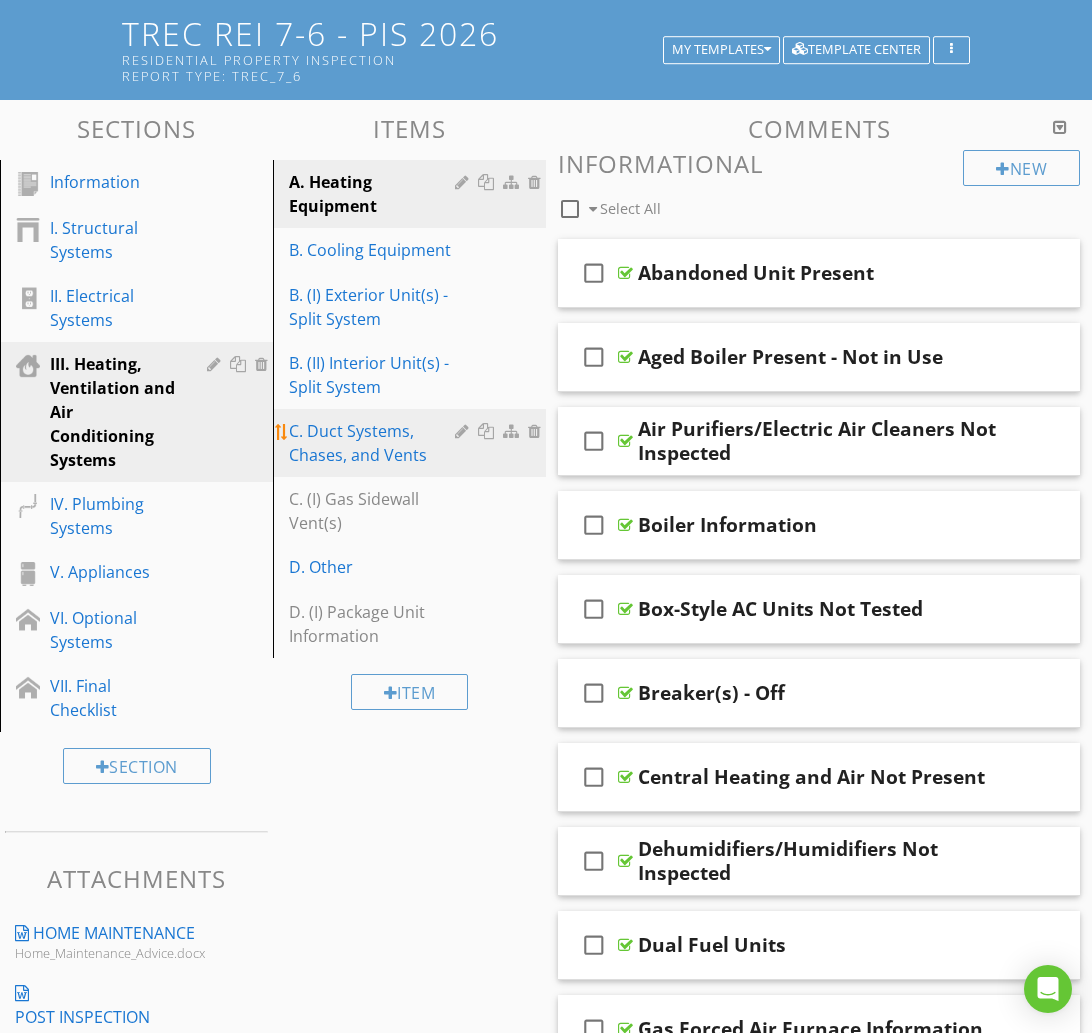 click on "C. Duct Systems, Chases, and Vents" at bounding box center [375, 443] 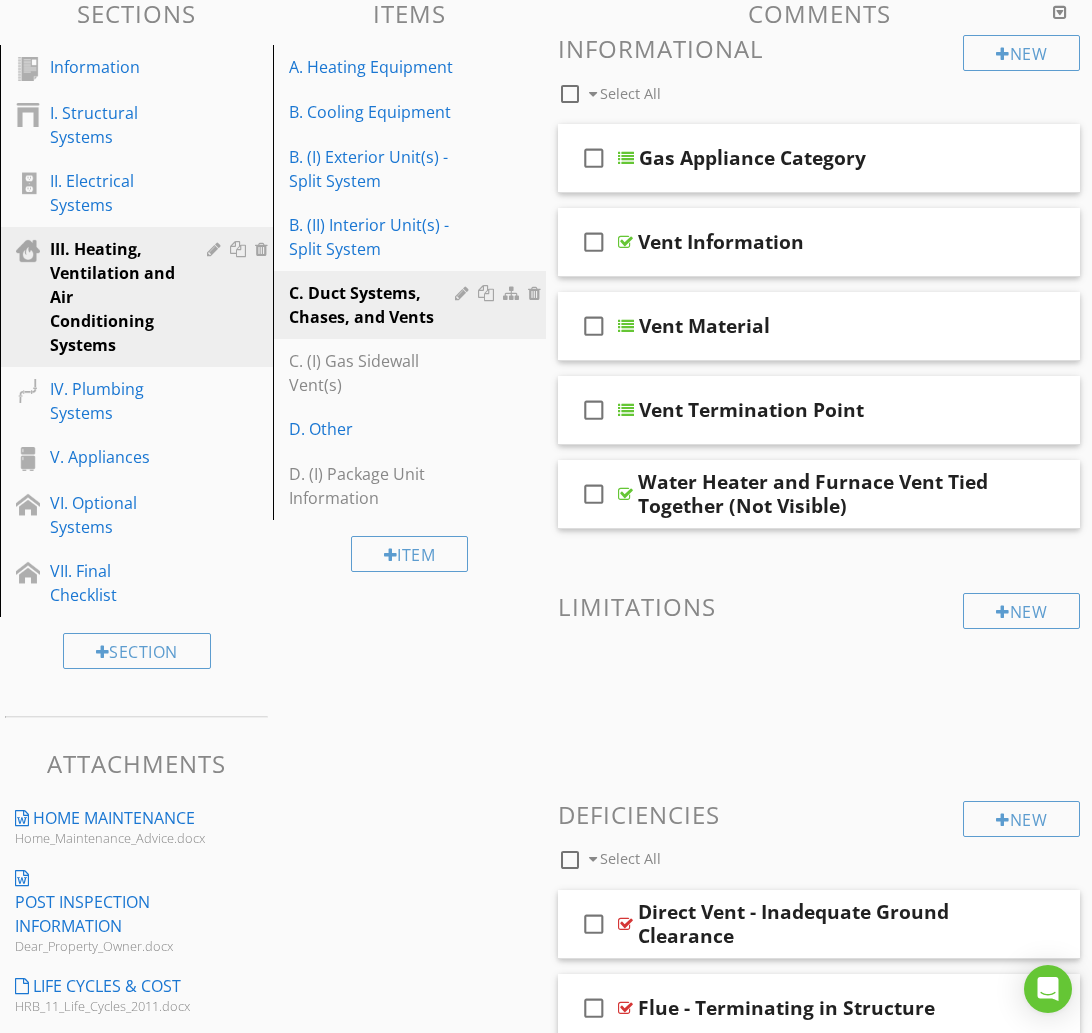 scroll, scrollTop: 292, scrollLeft: 0, axis: vertical 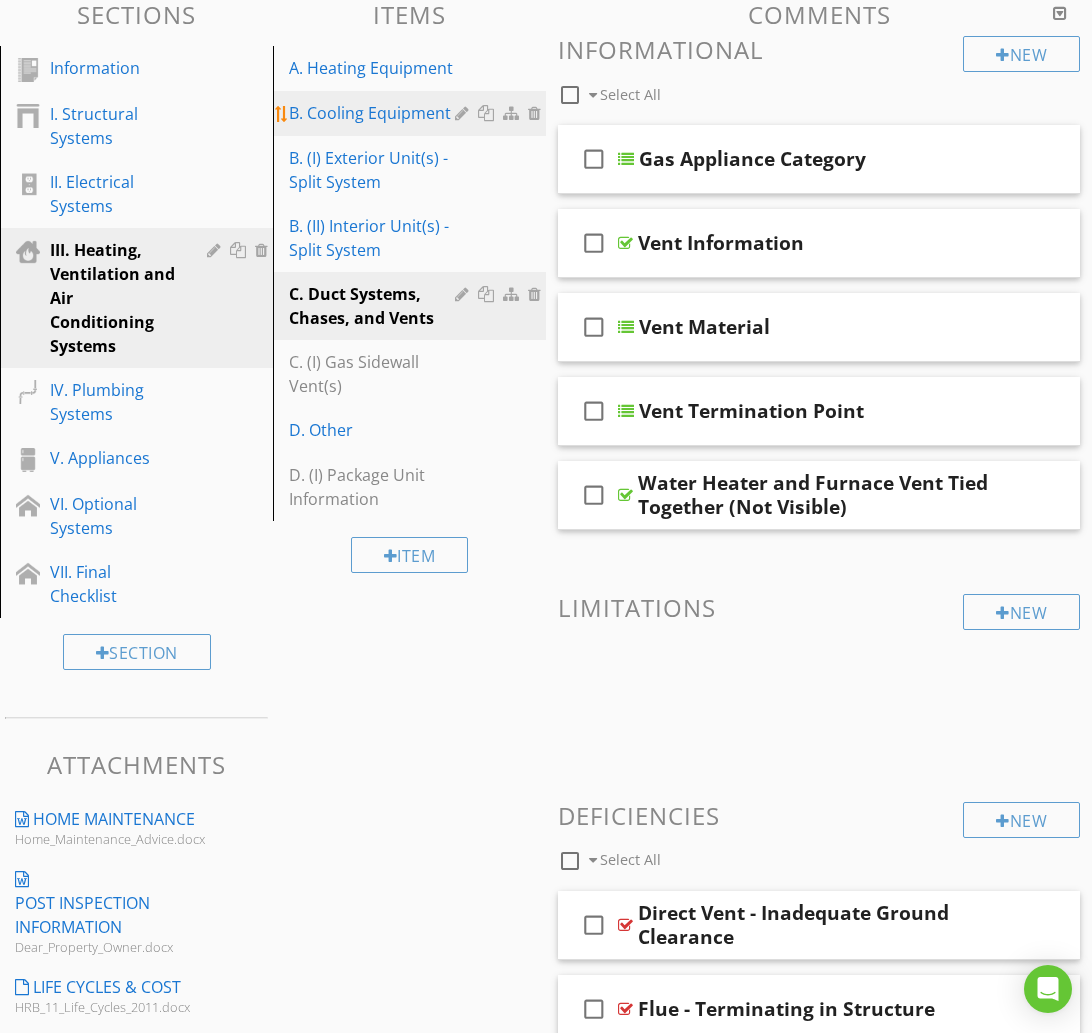 click on "B. Cooling Equipment" at bounding box center [375, 113] 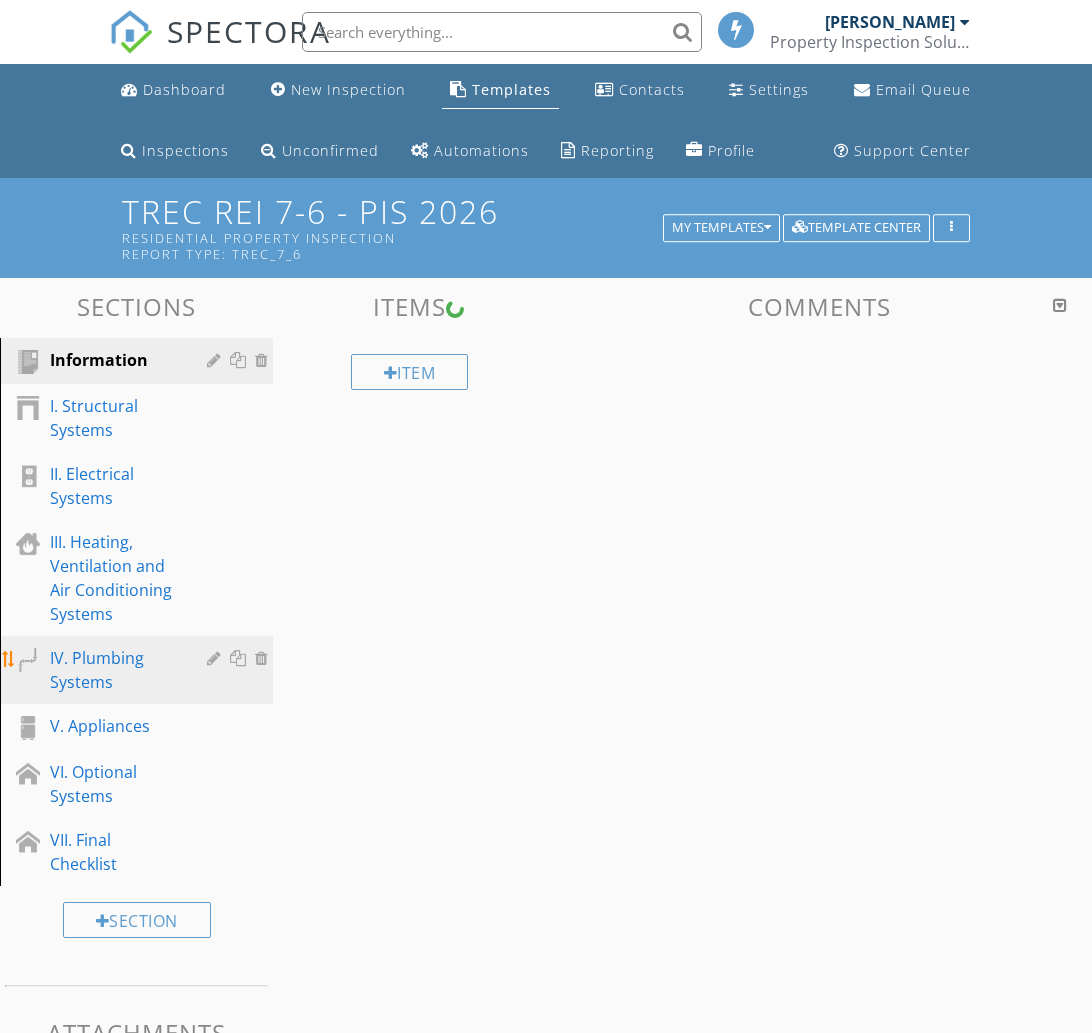 scroll, scrollTop: 292, scrollLeft: 0, axis: vertical 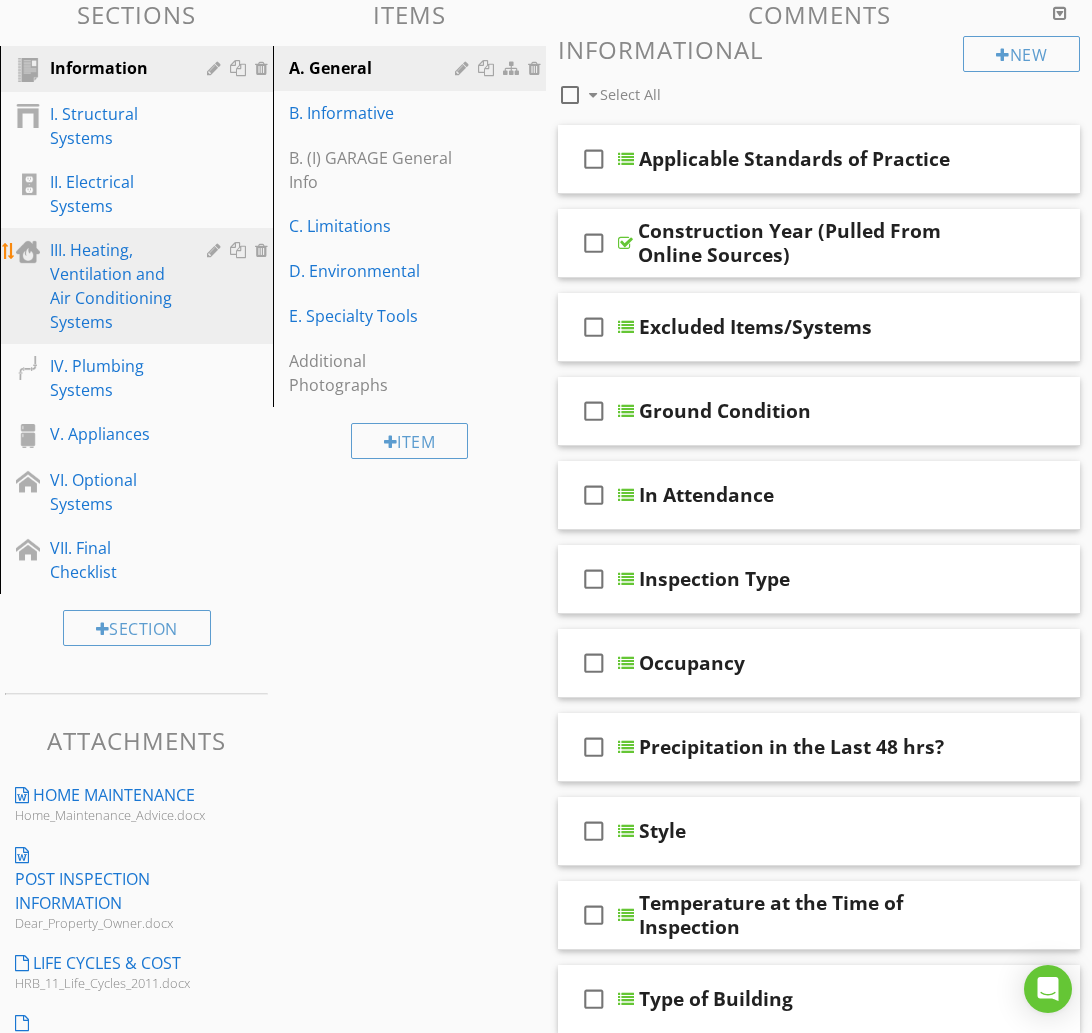 click on "III. Heating, Ventilation and Air Conditioning Systems" at bounding box center (114, 286) 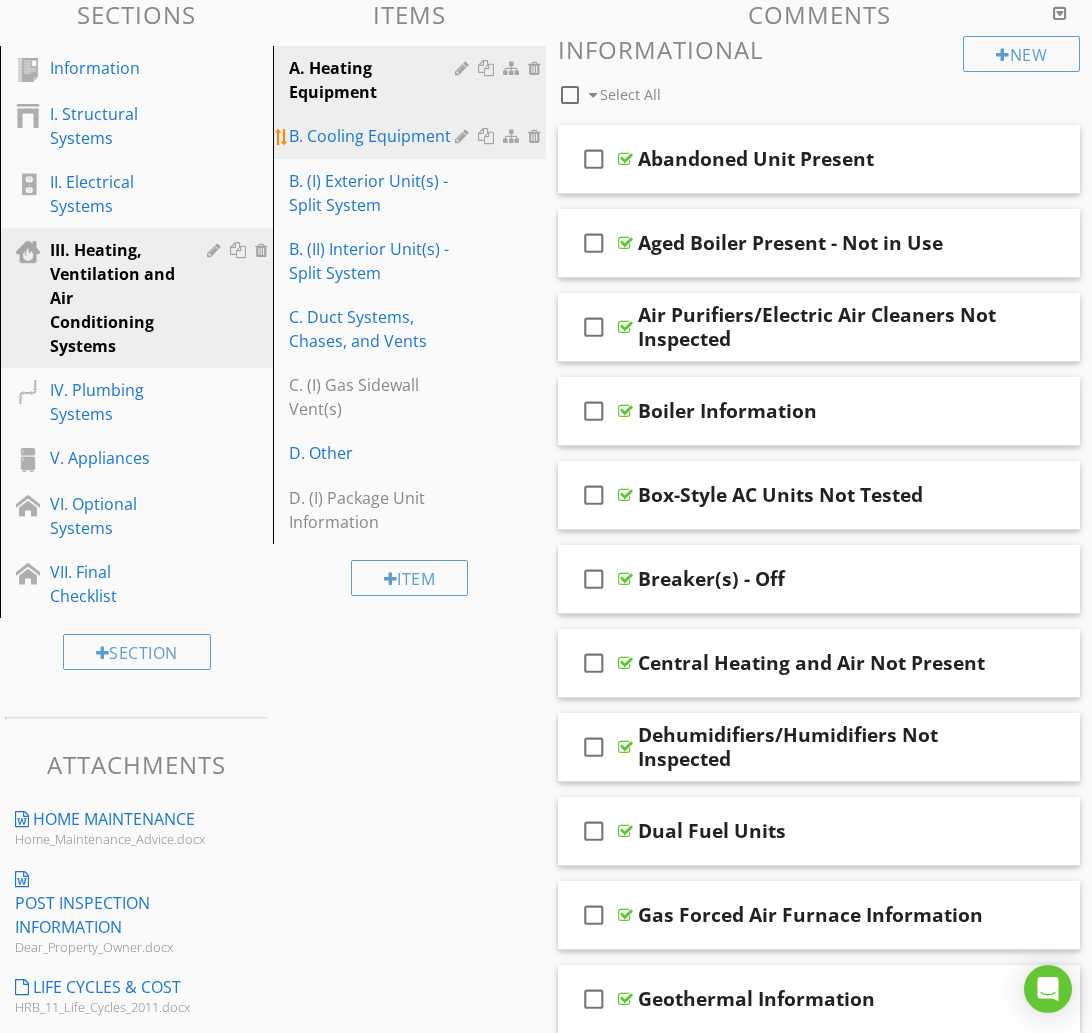 click on "B. Cooling Equipment" at bounding box center [412, 136] 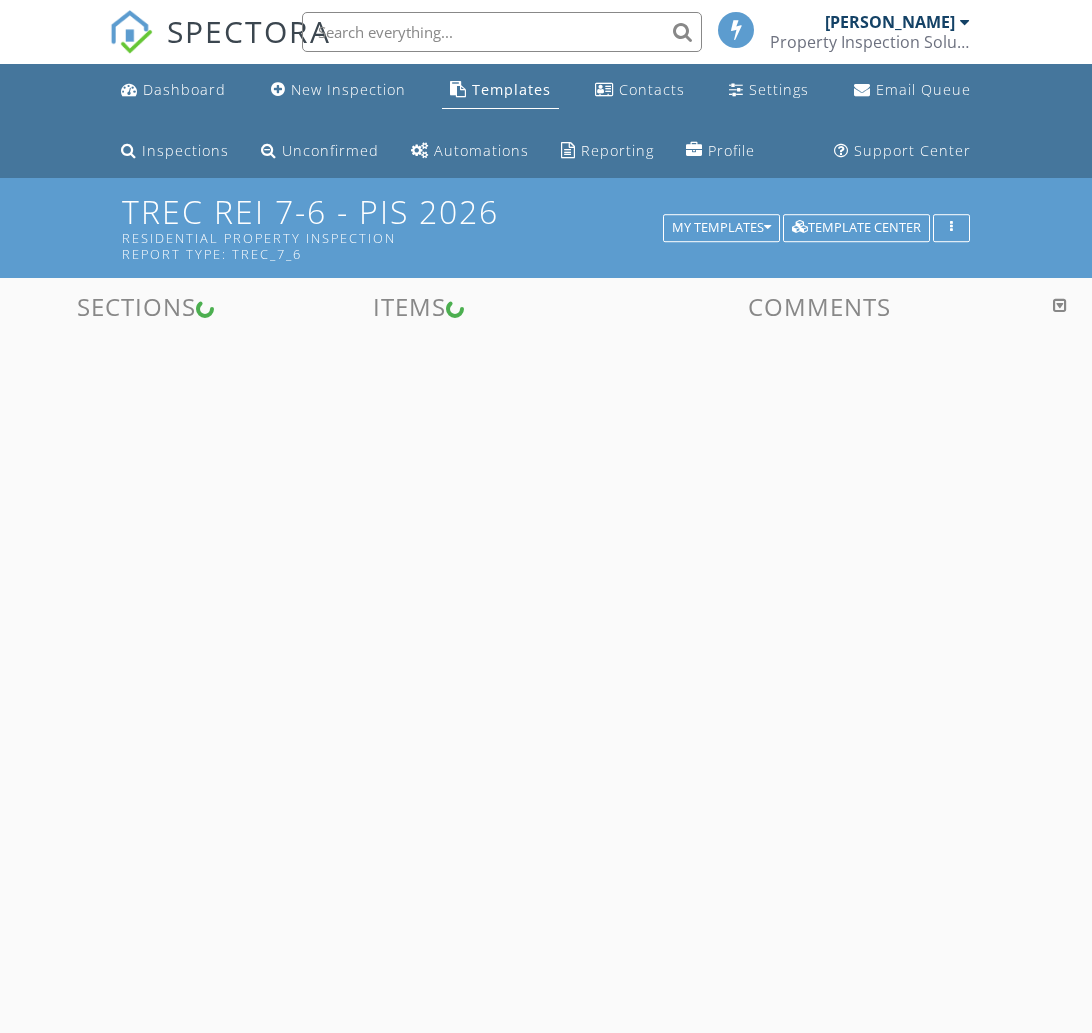 scroll, scrollTop: 0, scrollLeft: 0, axis: both 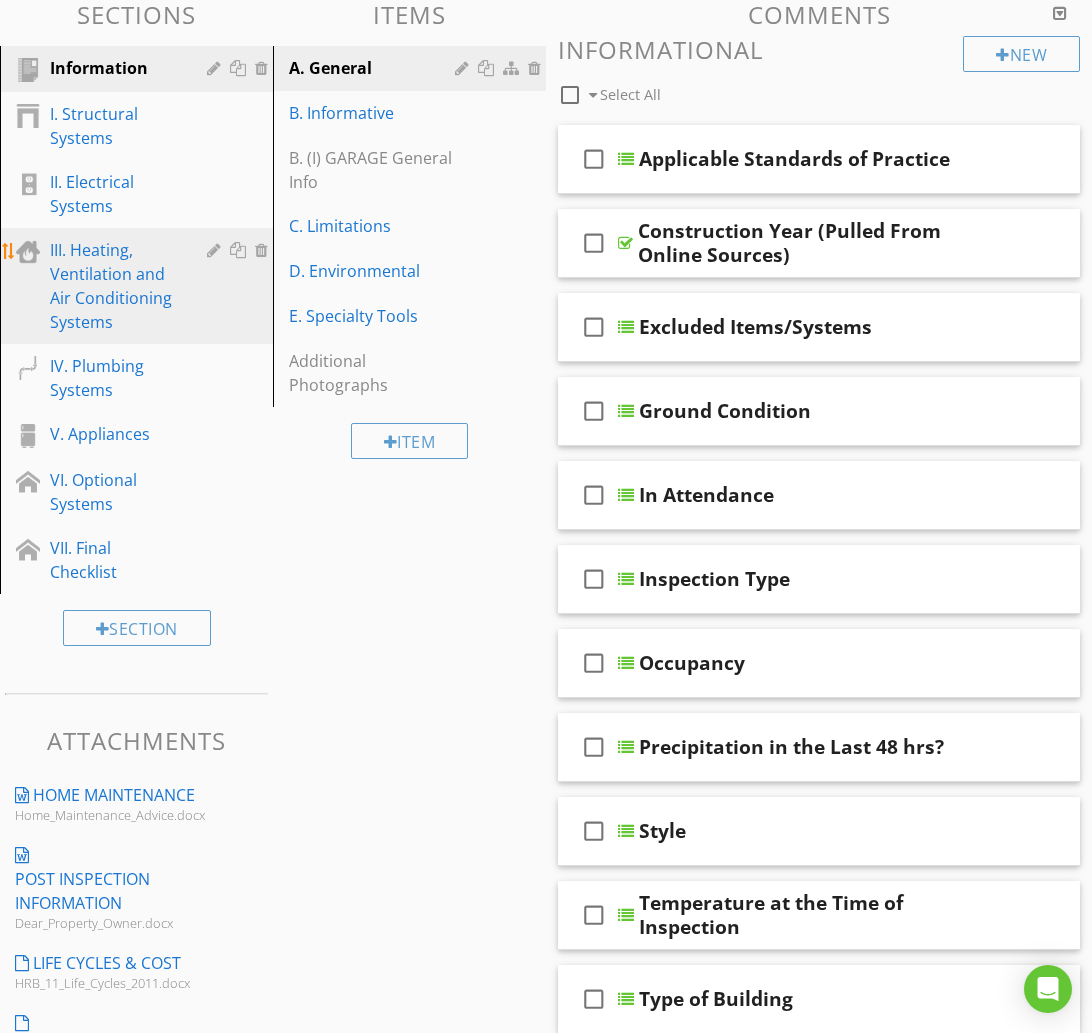 click on "III. Heating, Ventilation and Air Conditioning Systems" at bounding box center [114, 286] 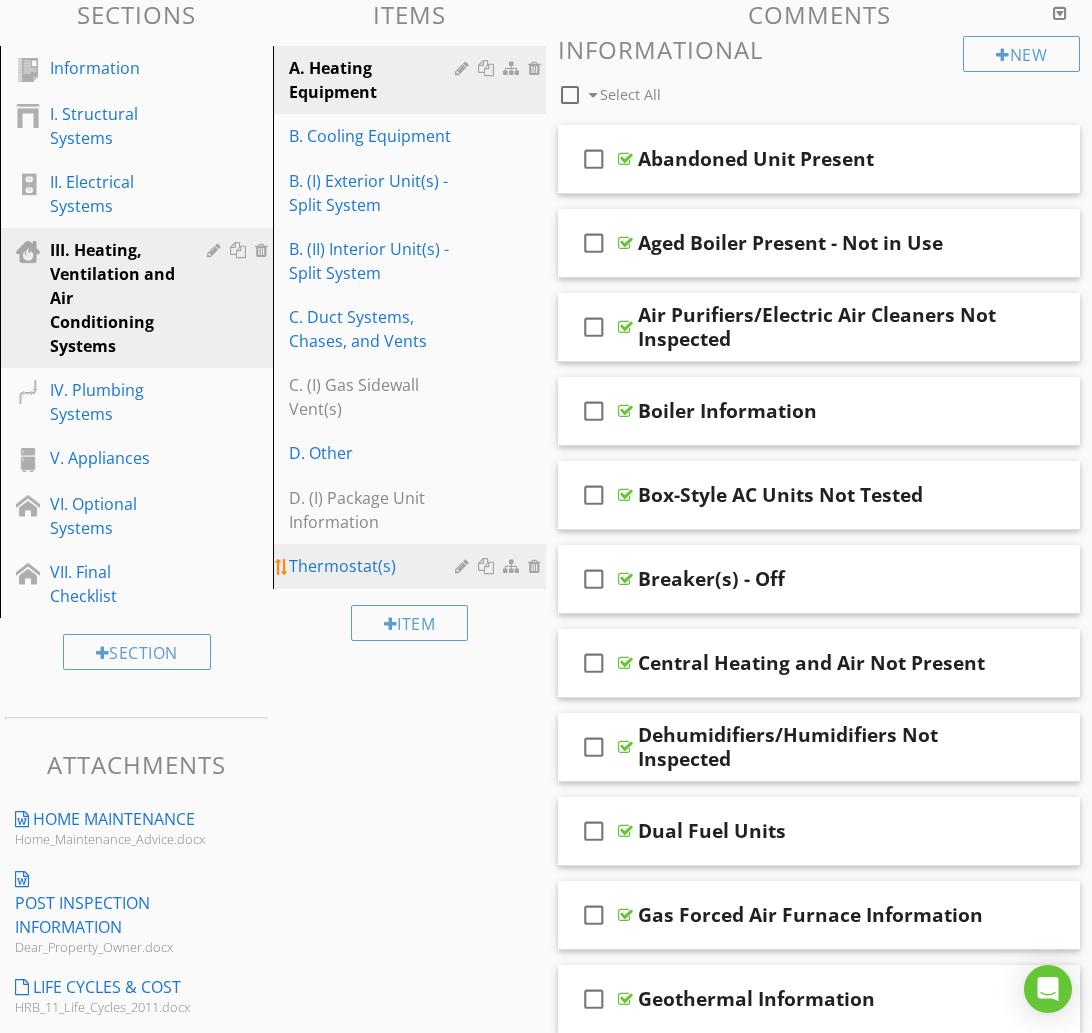 click at bounding box center [464, 566] 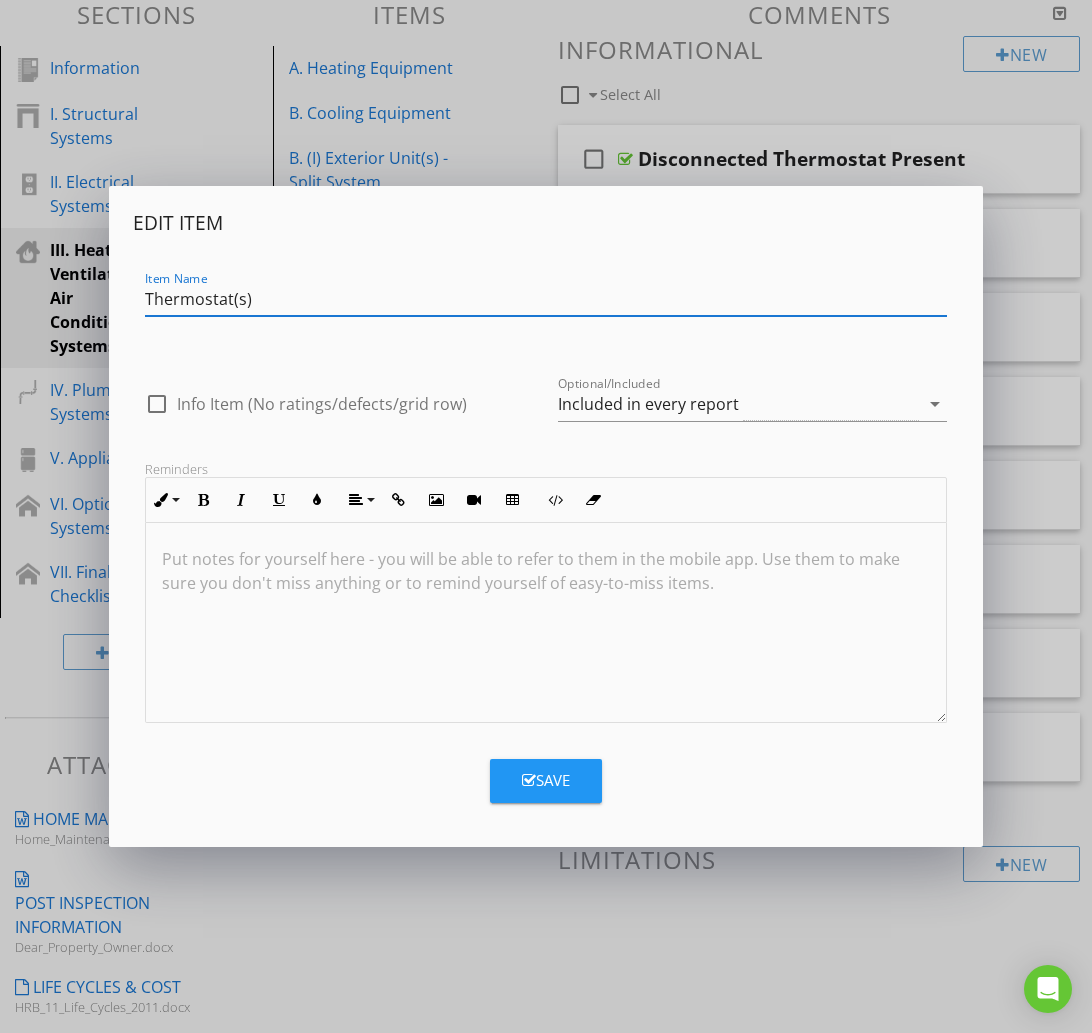 click on "Thermostat(s)" at bounding box center (546, 299) 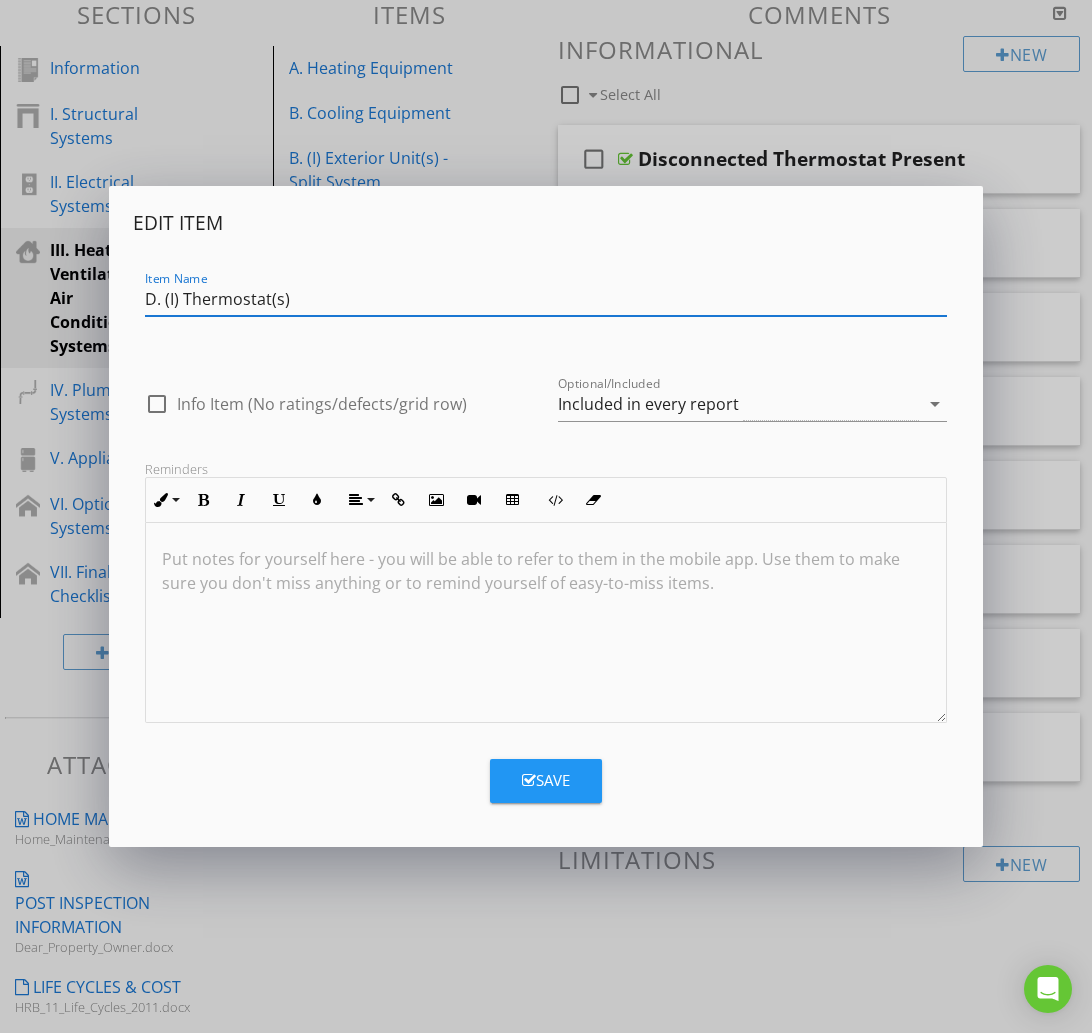 type on "D. (I) Thermostat(s)" 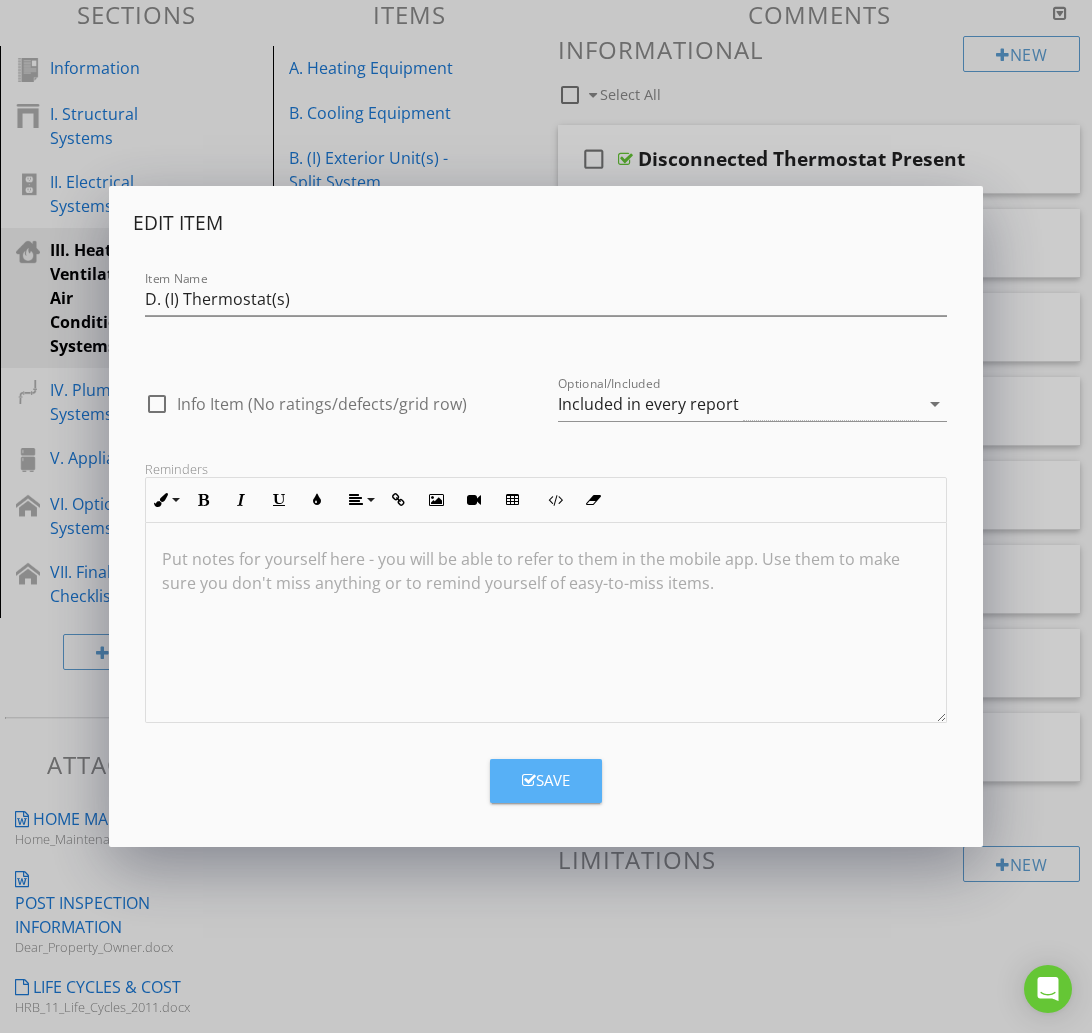 click at bounding box center (529, 780) 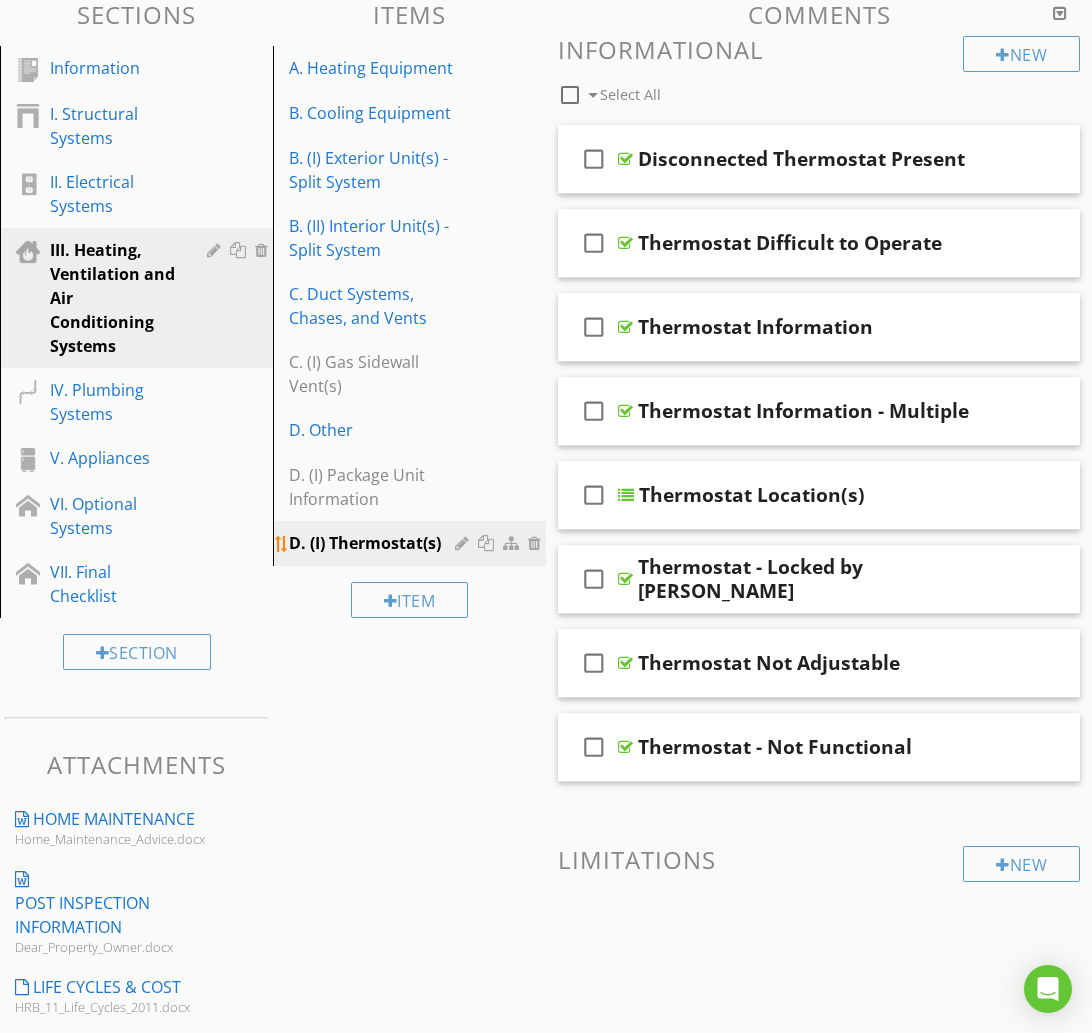 type 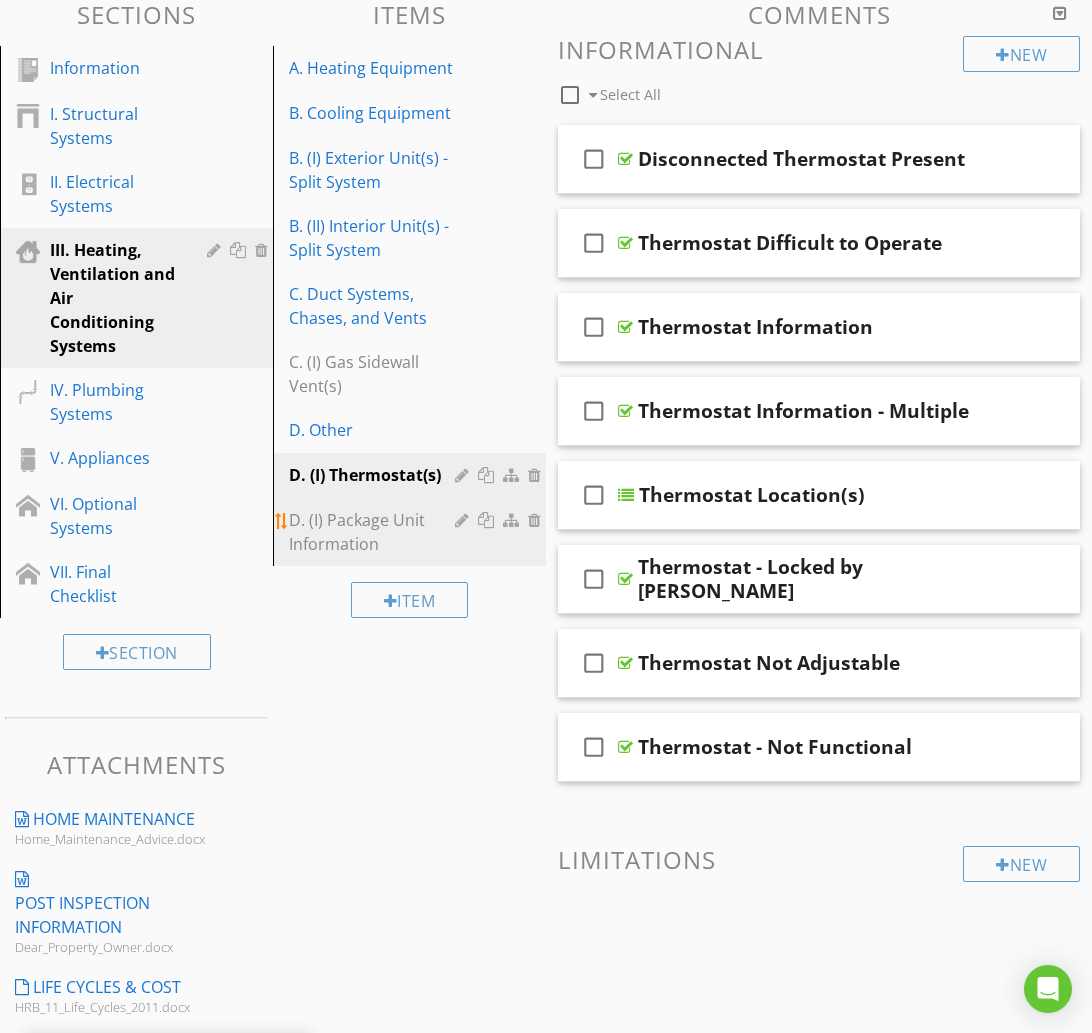 click on "D. (I) Package Unit Information" at bounding box center [375, 532] 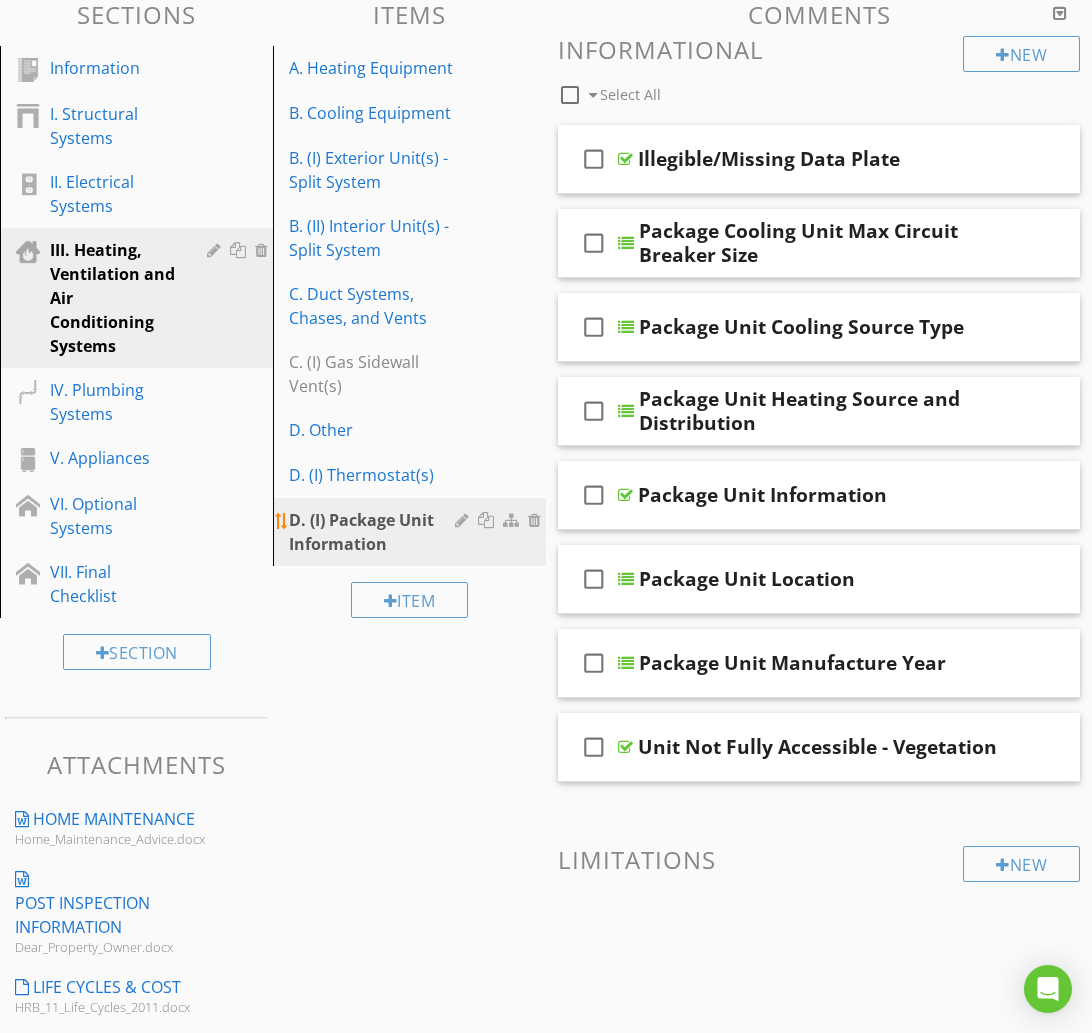click at bounding box center (464, 520) 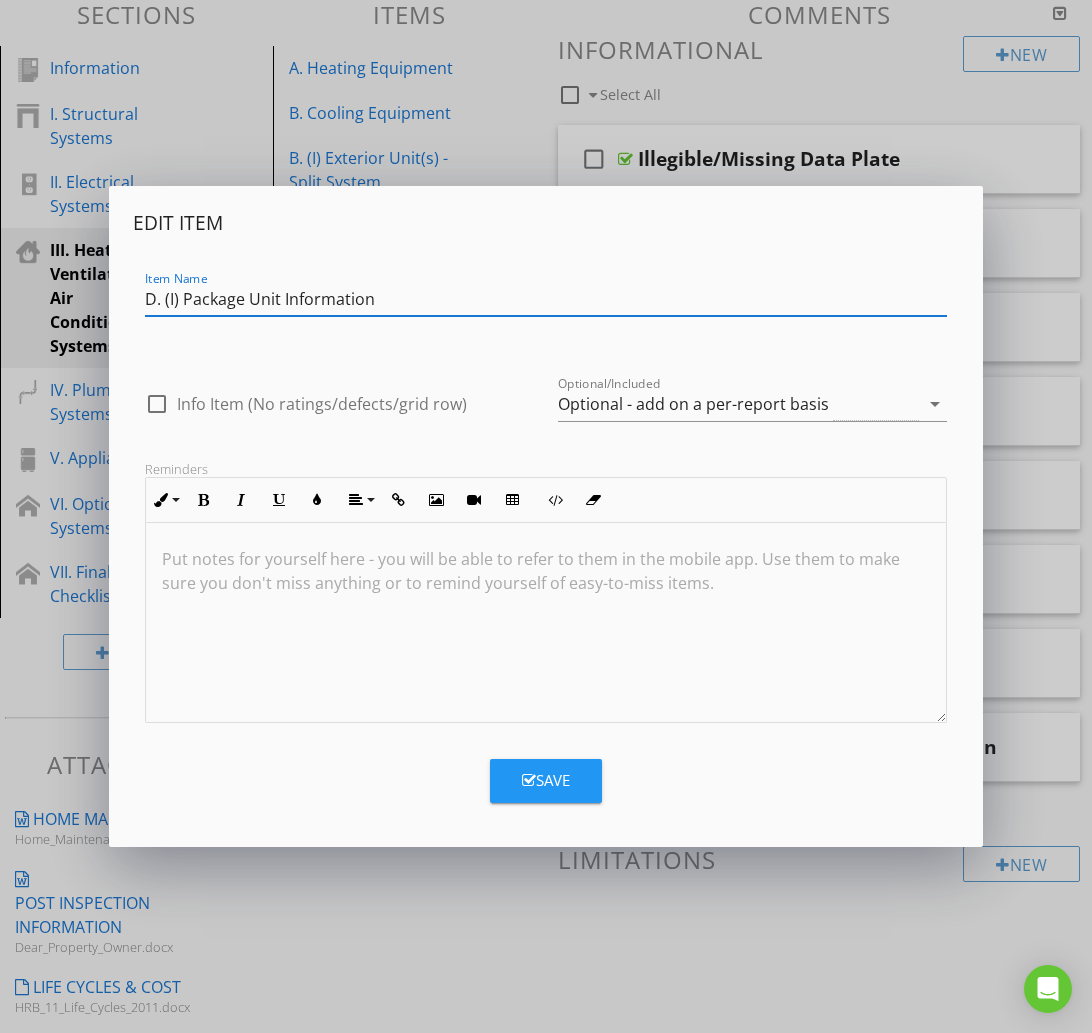 click on "D. (I) Package Unit Information" at bounding box center (546, 299) 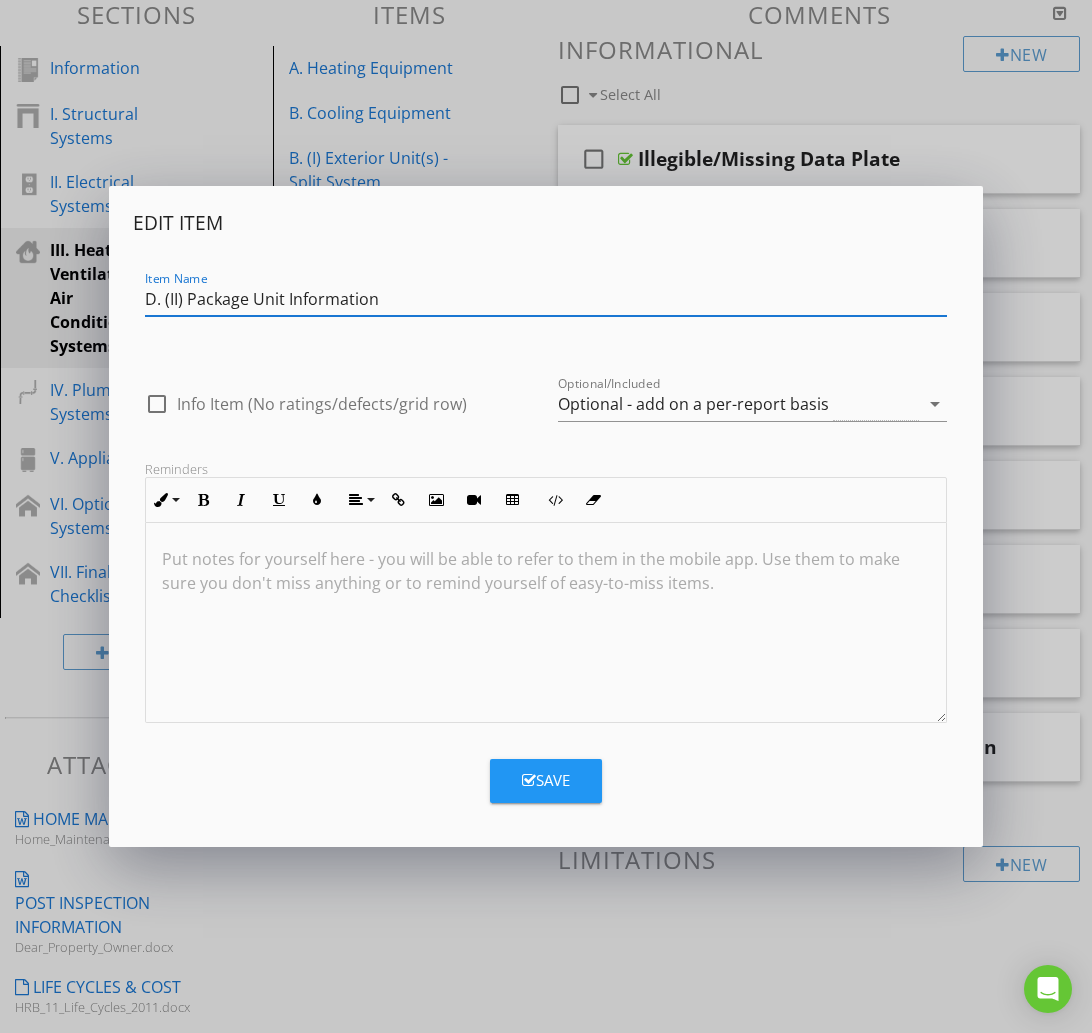 type on "D. (II) Package Unit Information" 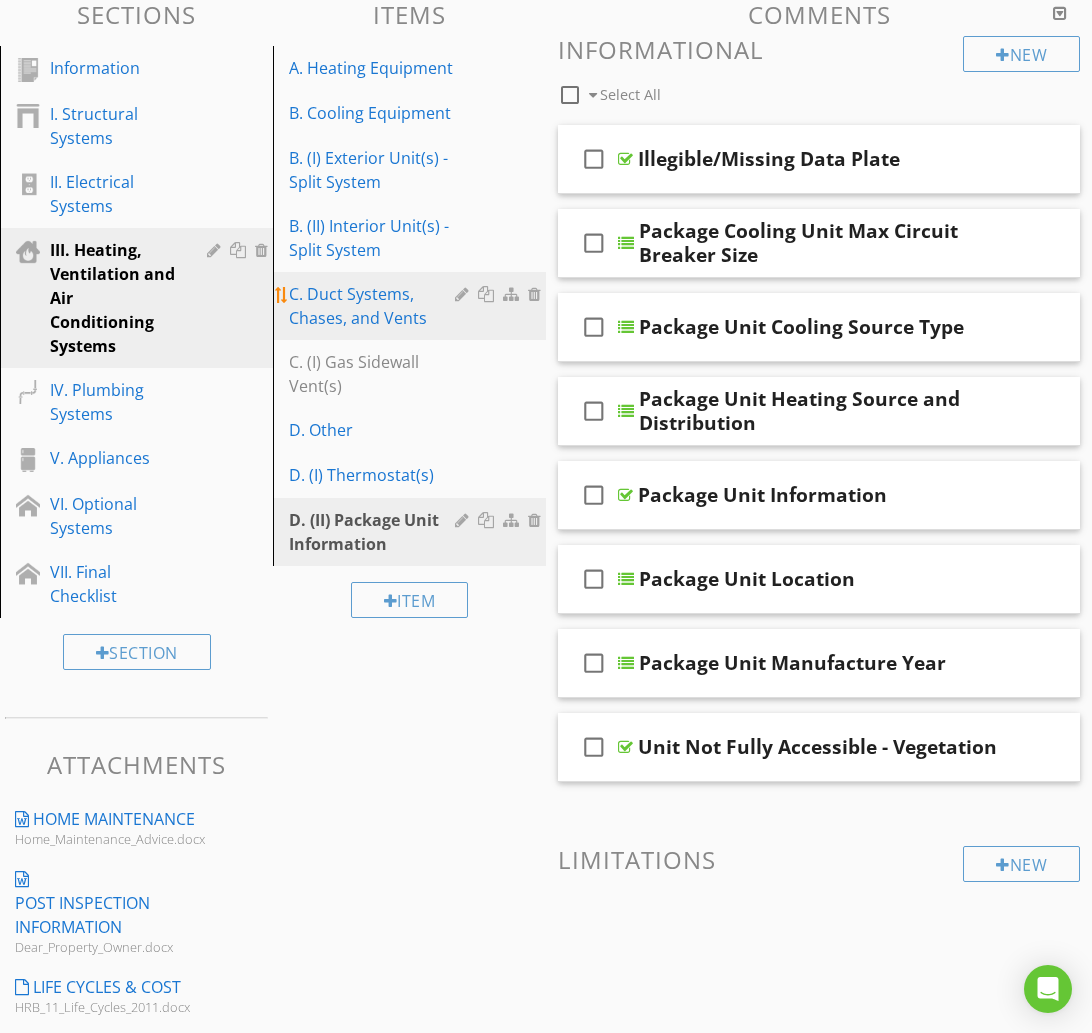 click on "C. Duct Systems, Chases, and Vents" at bounding box center (375, 306) 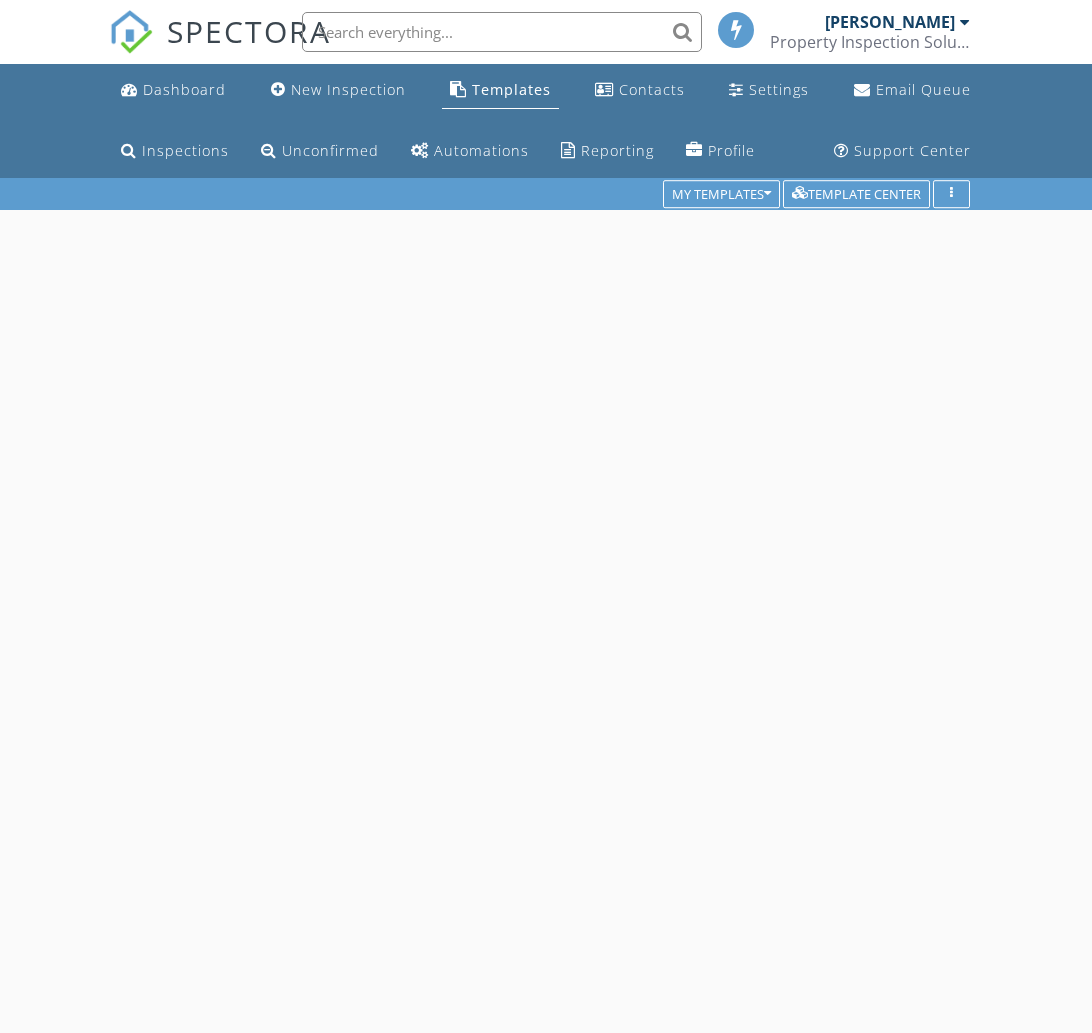 scroll, scrollTop: 0, scrollLeft: 0, axis: both 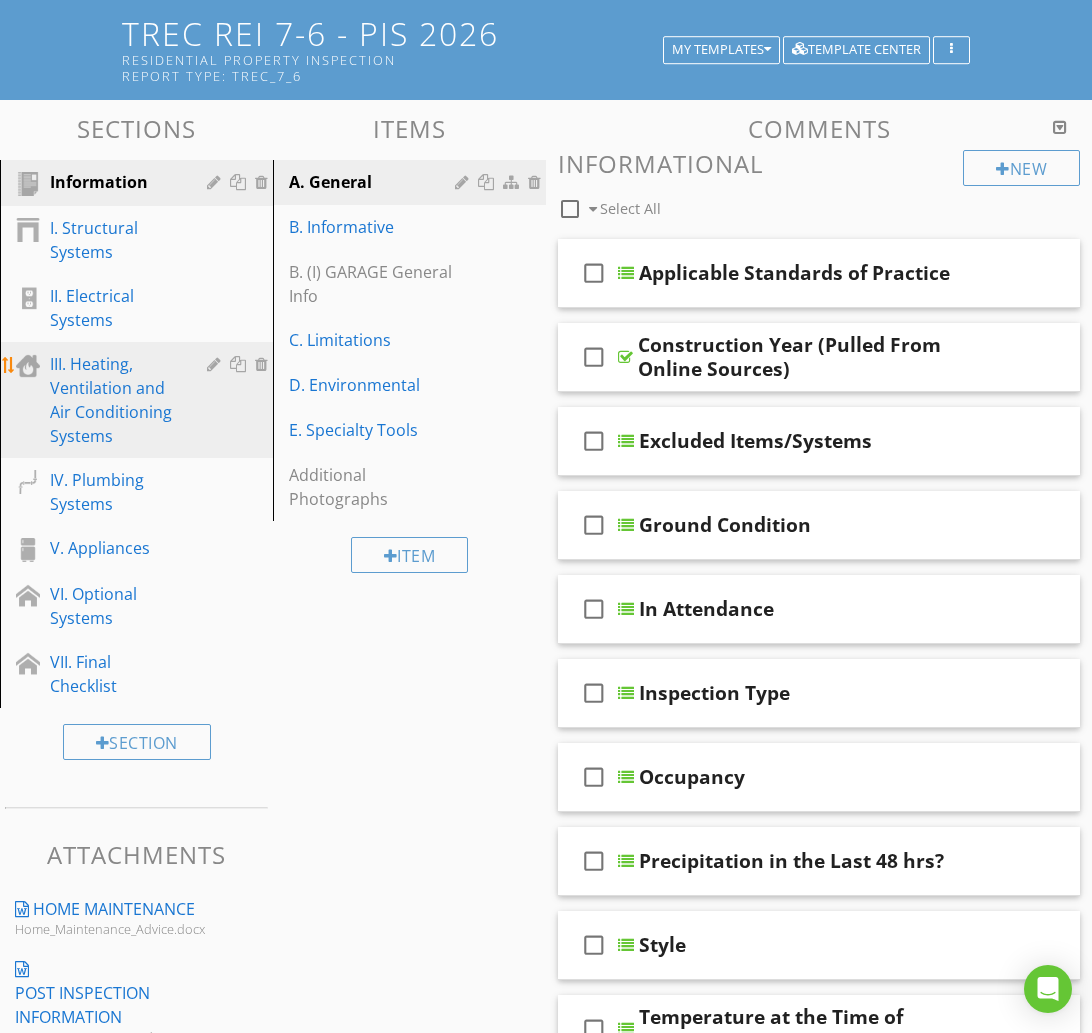 click on "III. Heating, Ventilation and Air Conditioning Systems" at bounding box center [114, 400] 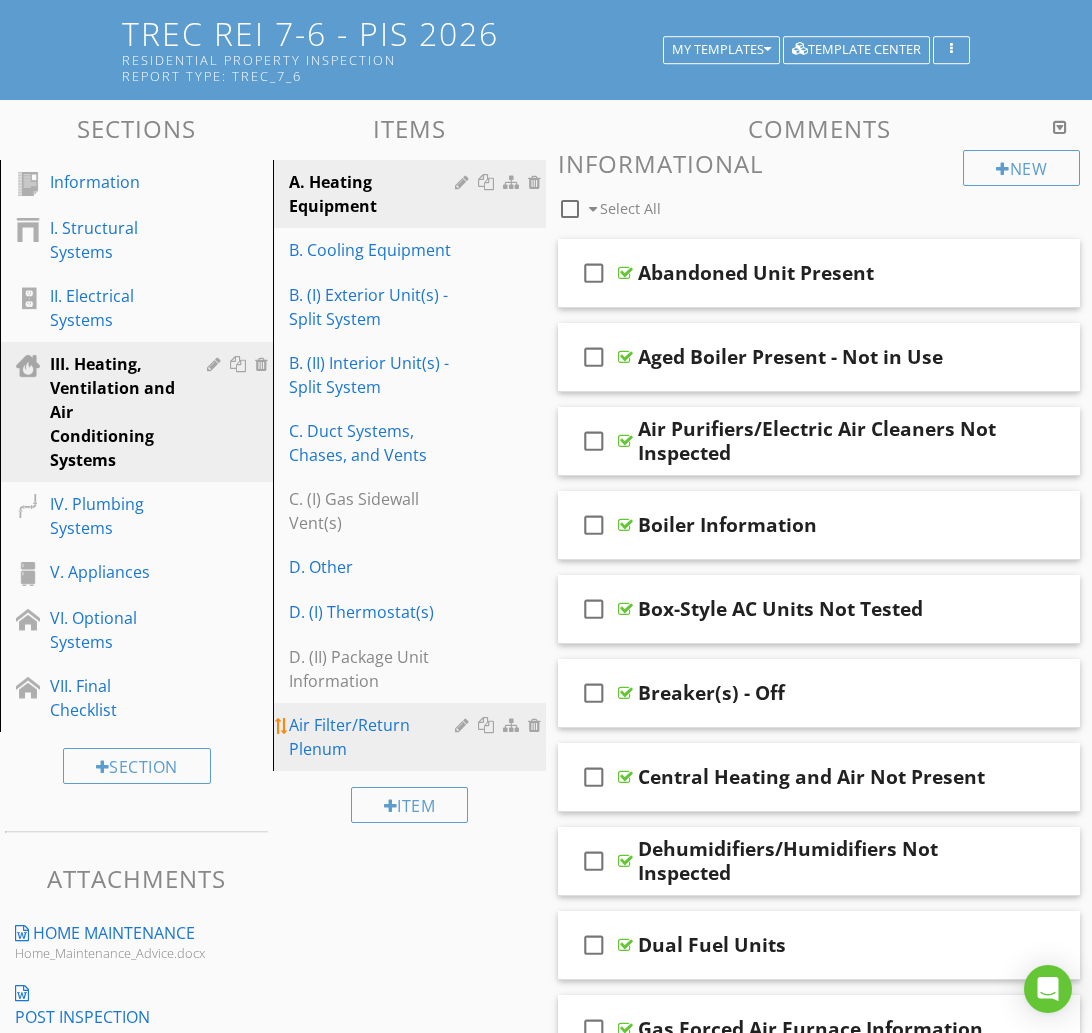 type 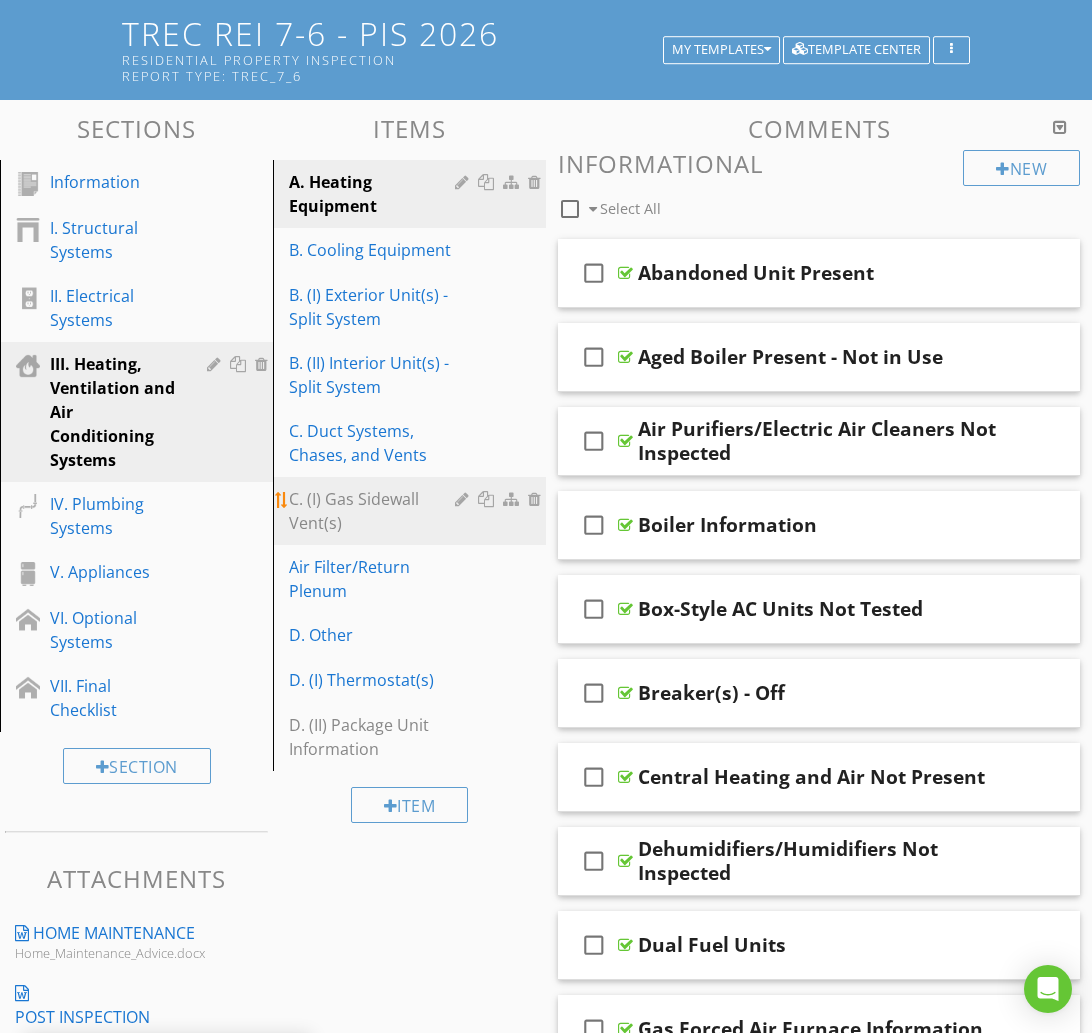 click on "C. (I) Gas Sidewall Vent(s)" at bounding box center [375, 511] 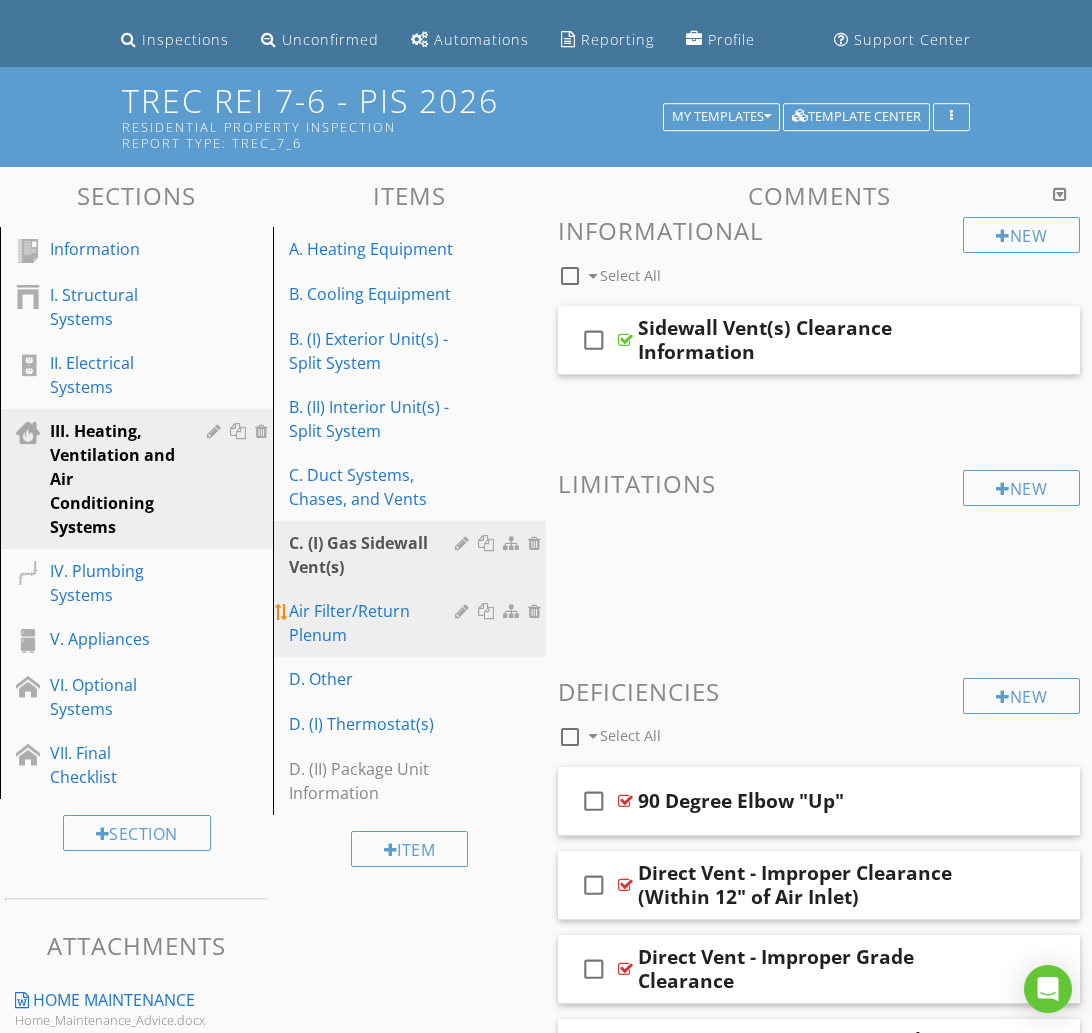 scroll, scrollTop: 109, scrollLeft: 0, axis: vertical 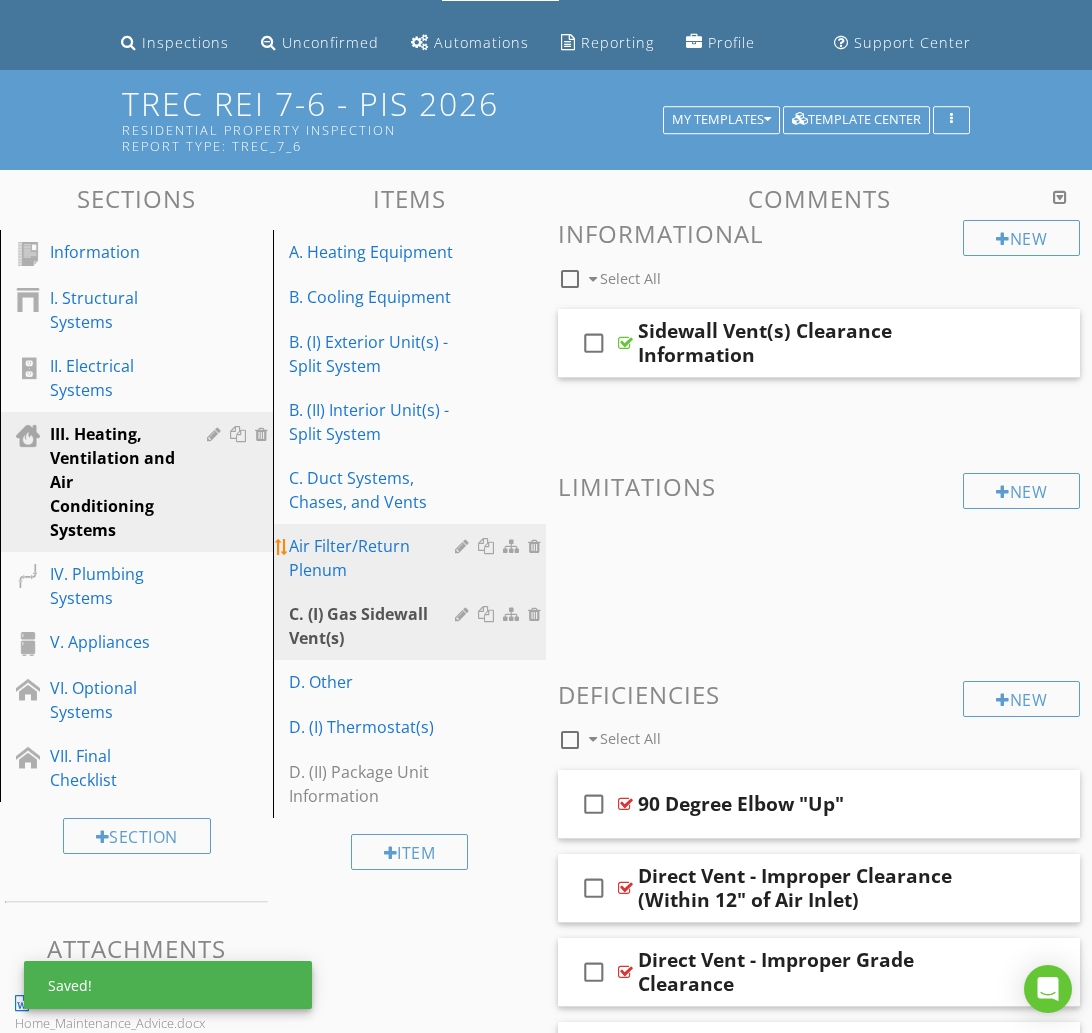 click on "Air Filter/Return Plenum" at bounding box center (375, 558) 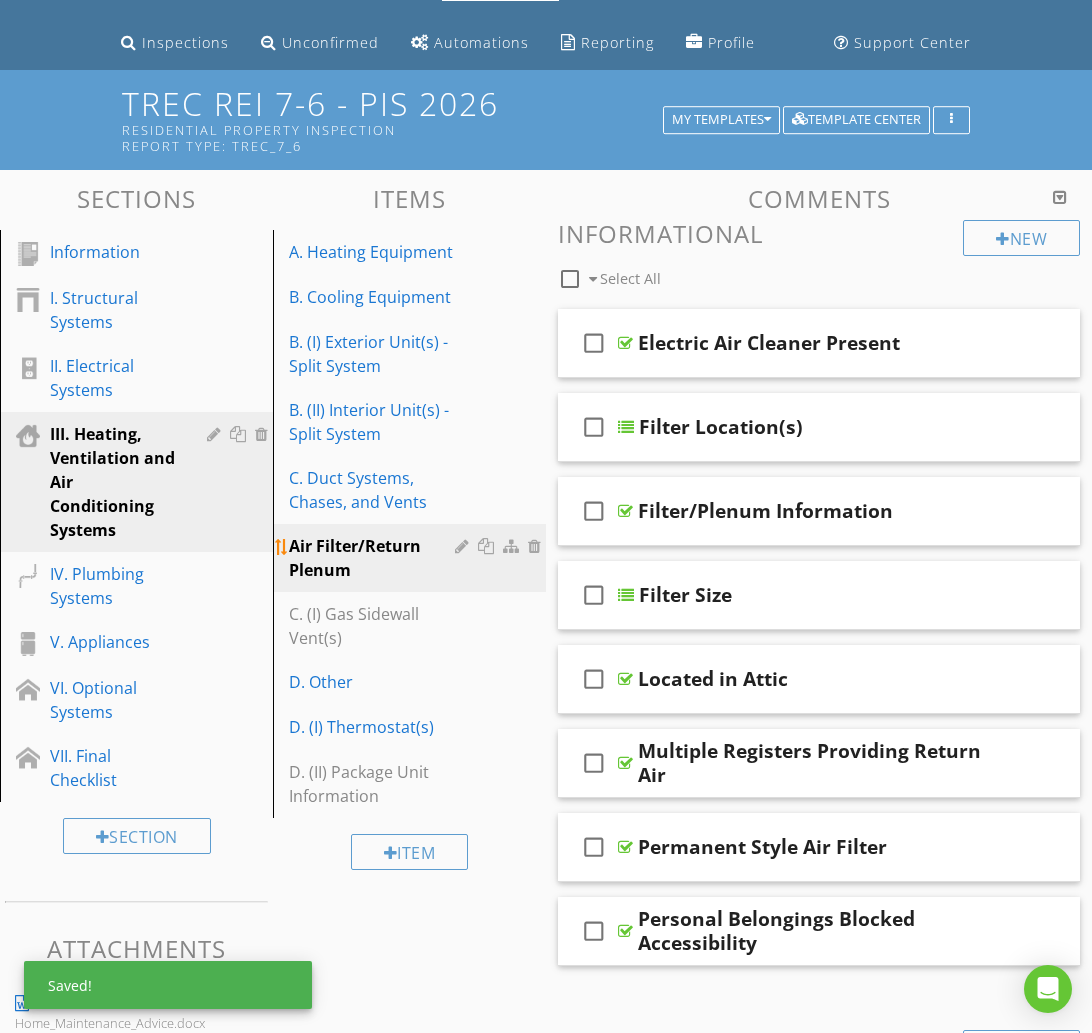 click at bounding box center (464, 546) 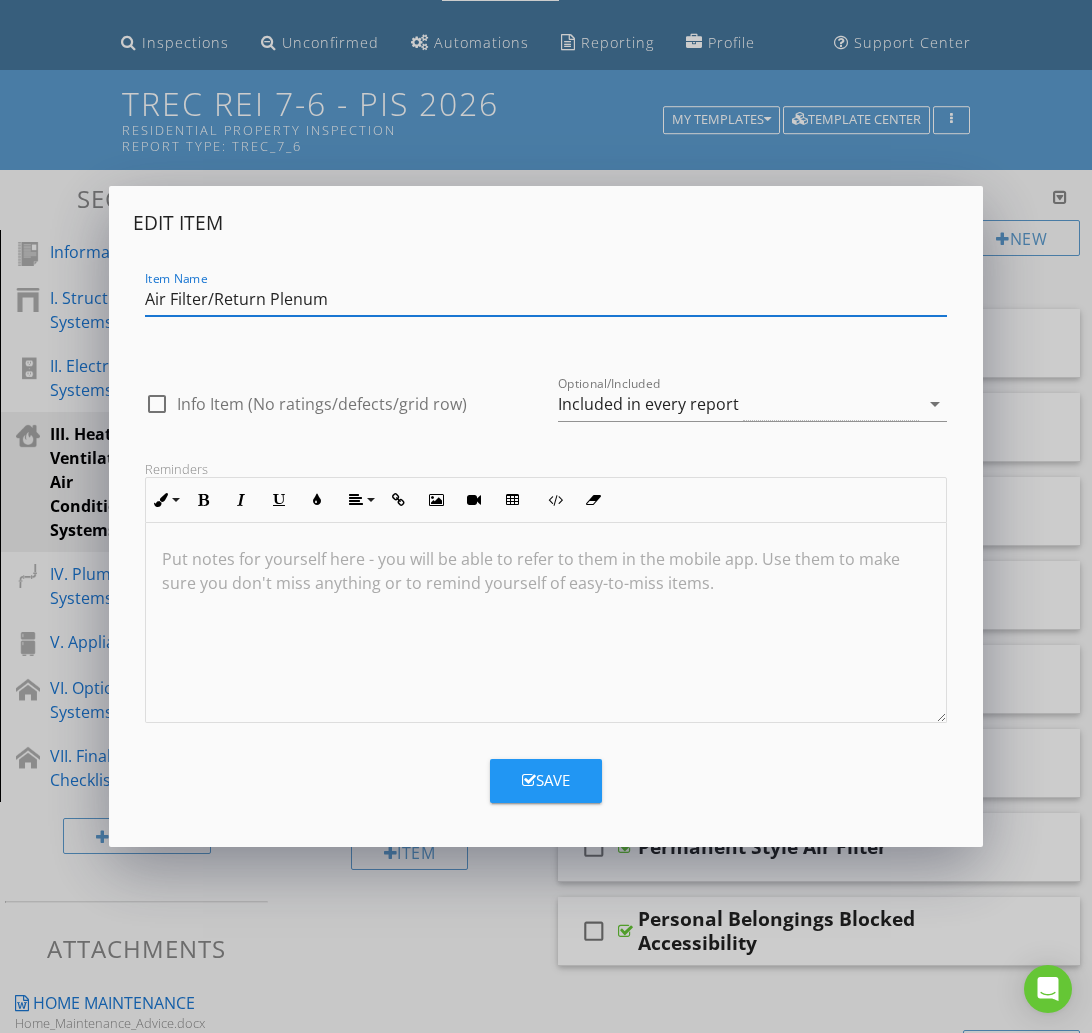 click on "Air Filter/Return Plenum" at bounding box center [546, 299] 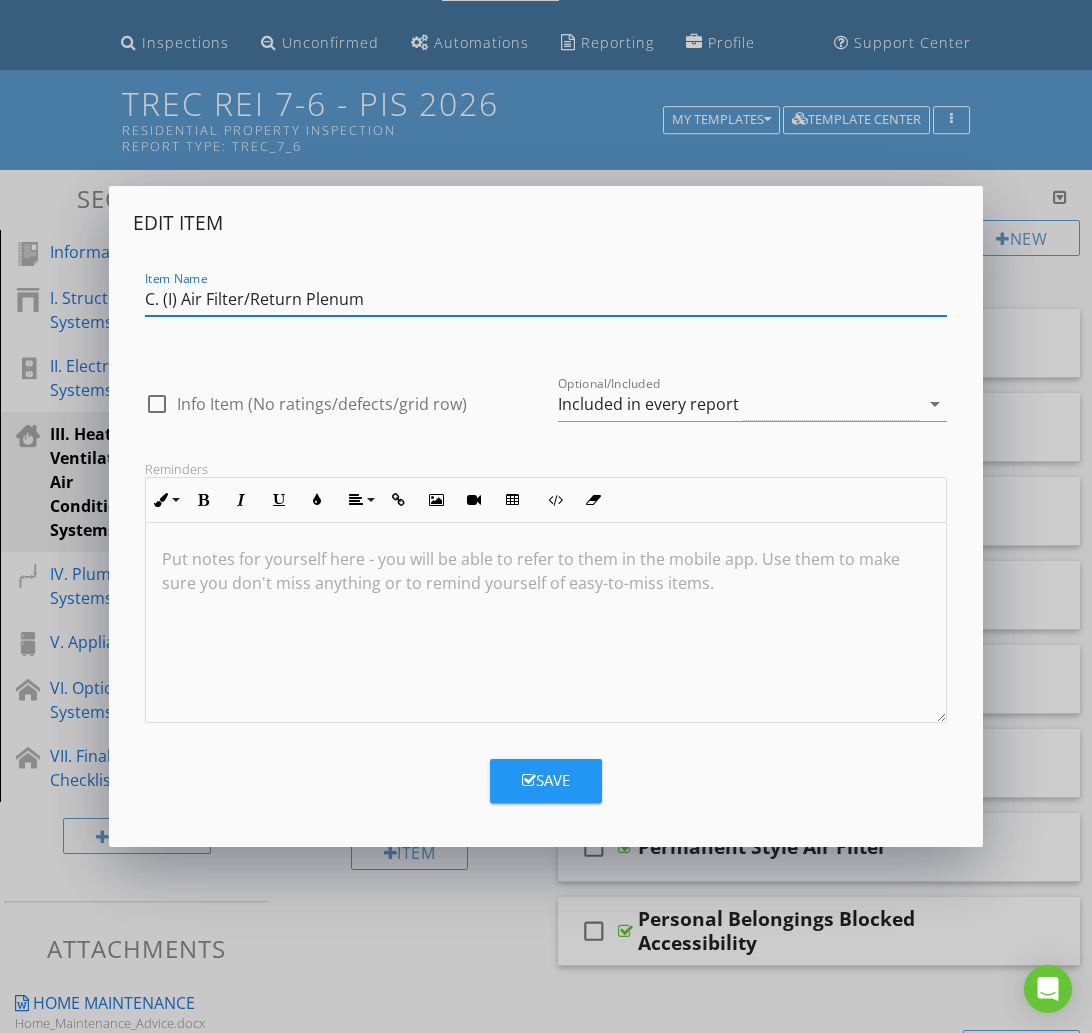 type on "C. (I) Air Filter/Return Plenum" 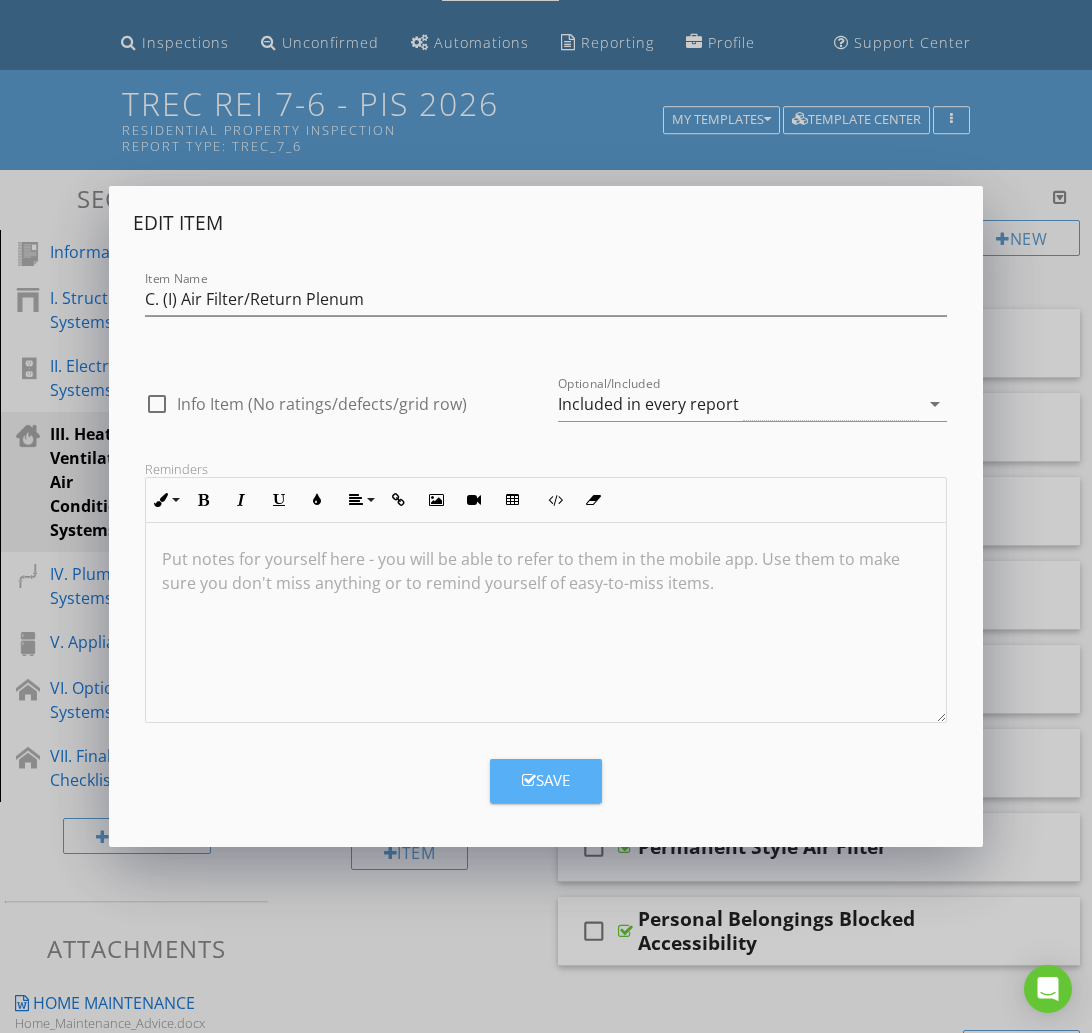 click on "Save" at bounding box center (546, 780) 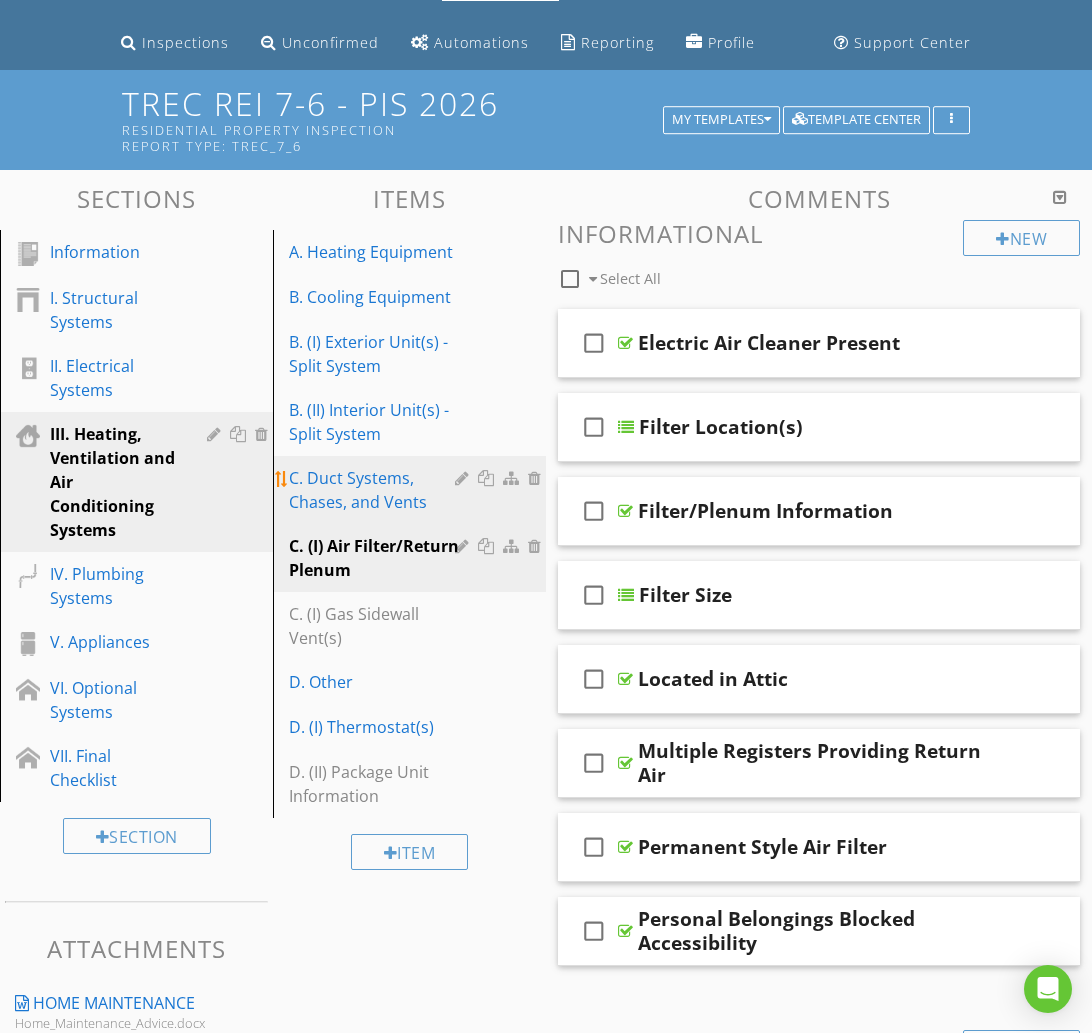click on "C. Duct Systems, Chases, and Vents" at bounding box center [375, 490] 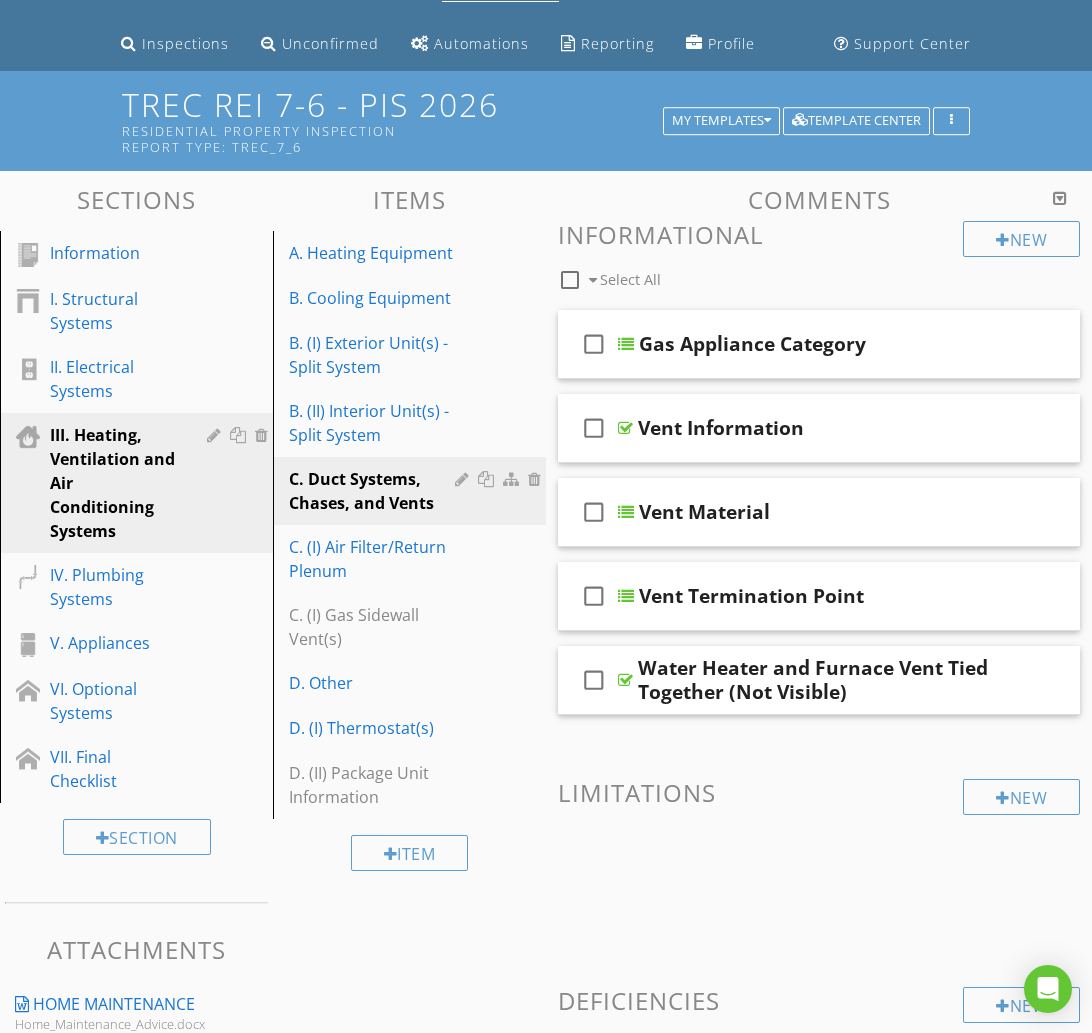 scroll, scrollTop: 97, scrollLeft: 0, axis: vertical 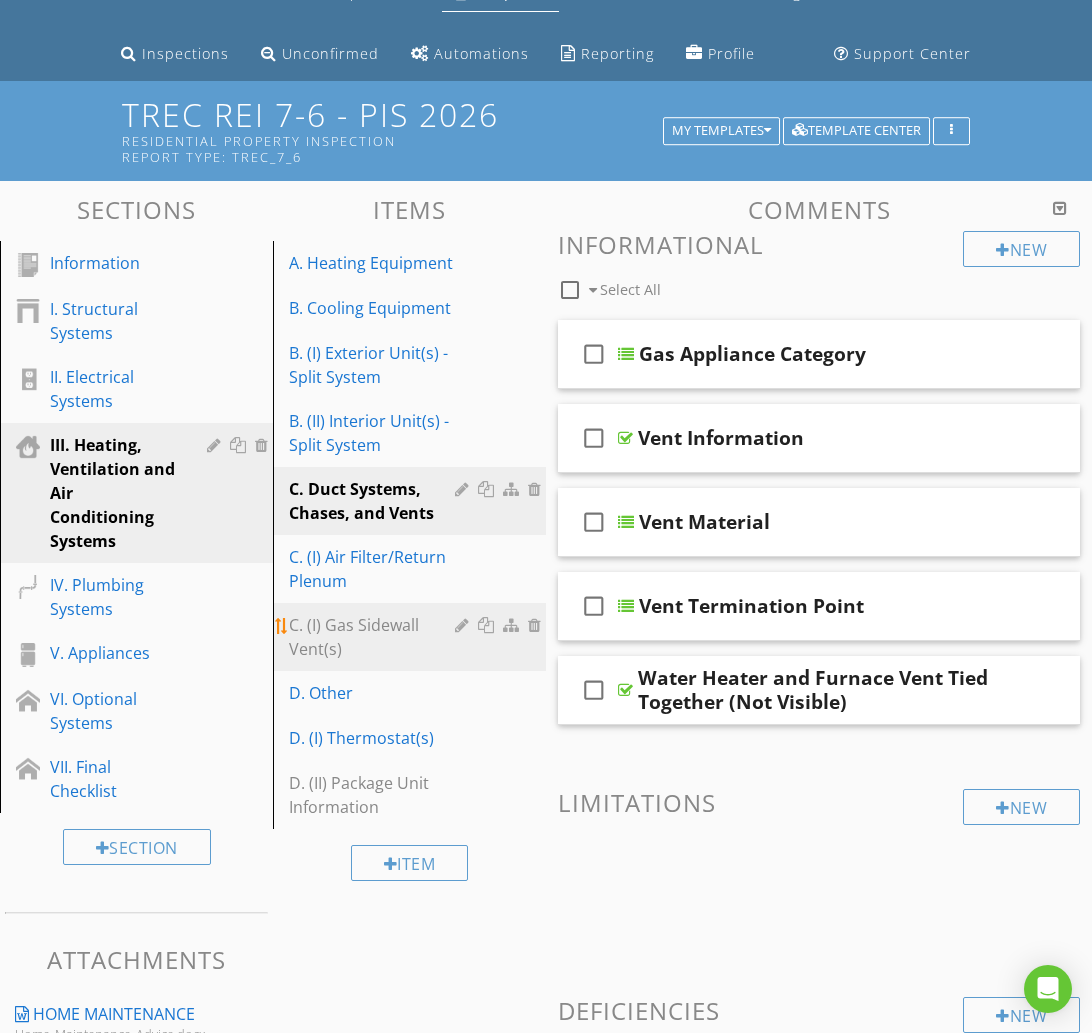 click on "C. (I) Gas Sidewall Vent(s)" at bounding box center (375, 637) 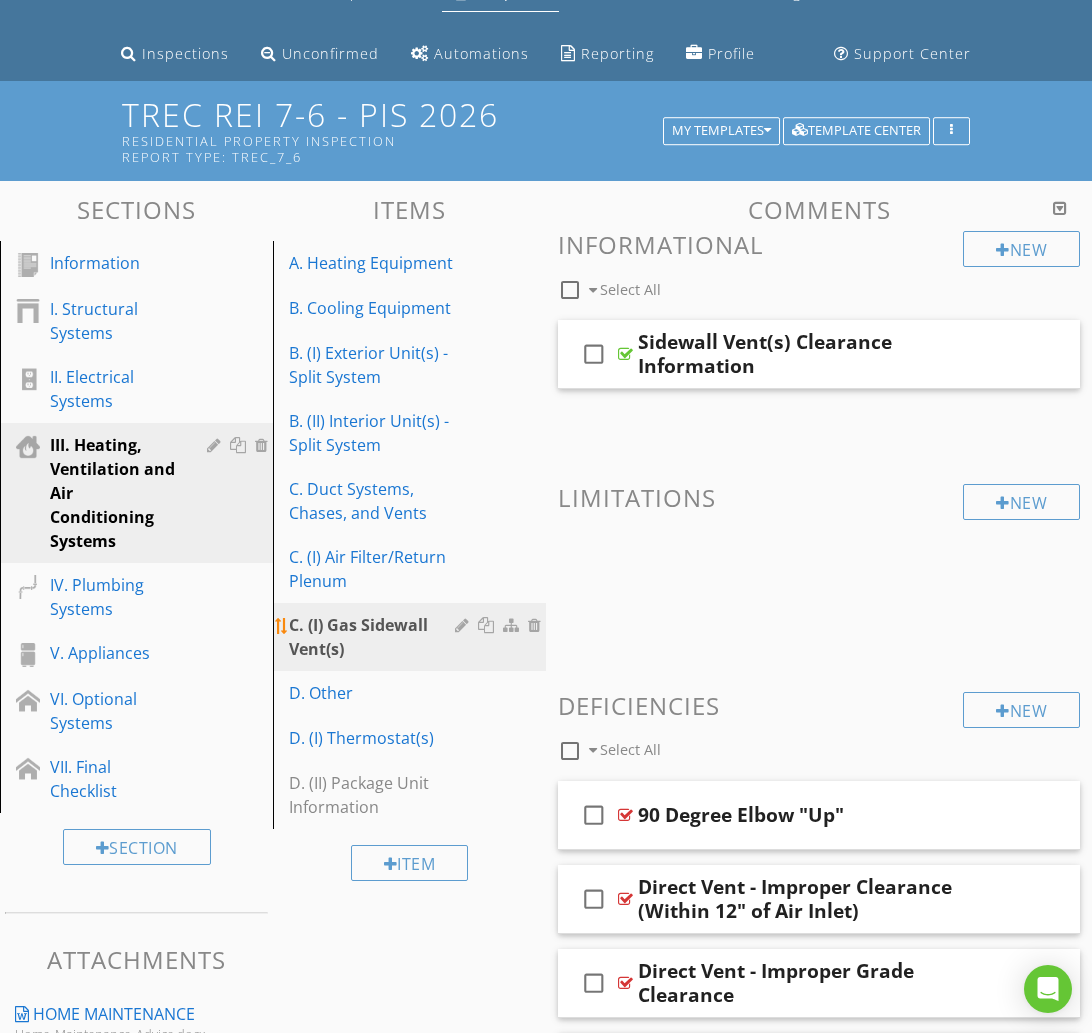 click at bounding box center [464, 625] 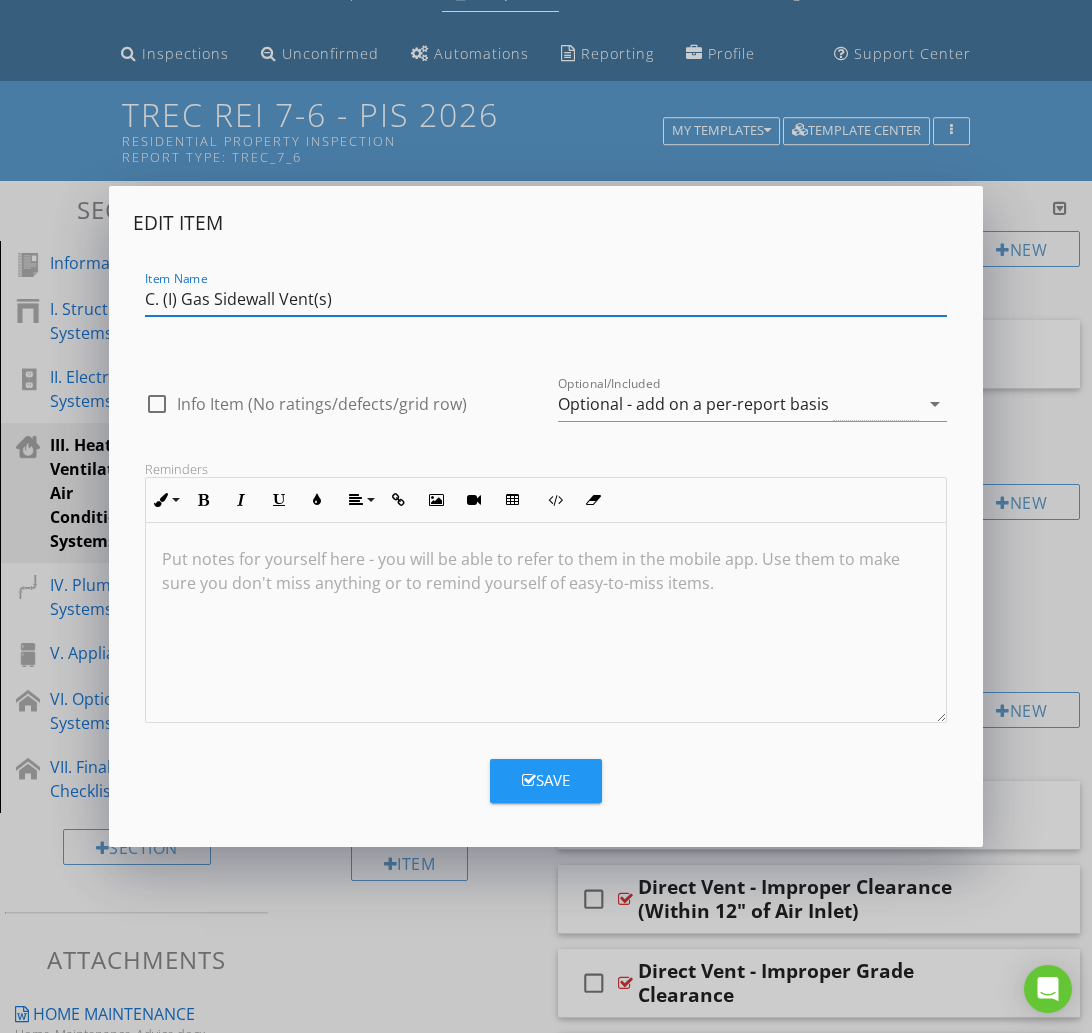 click on "C. (I) Gas Sidewall Vent(s)" at bounding box center (546, 299) 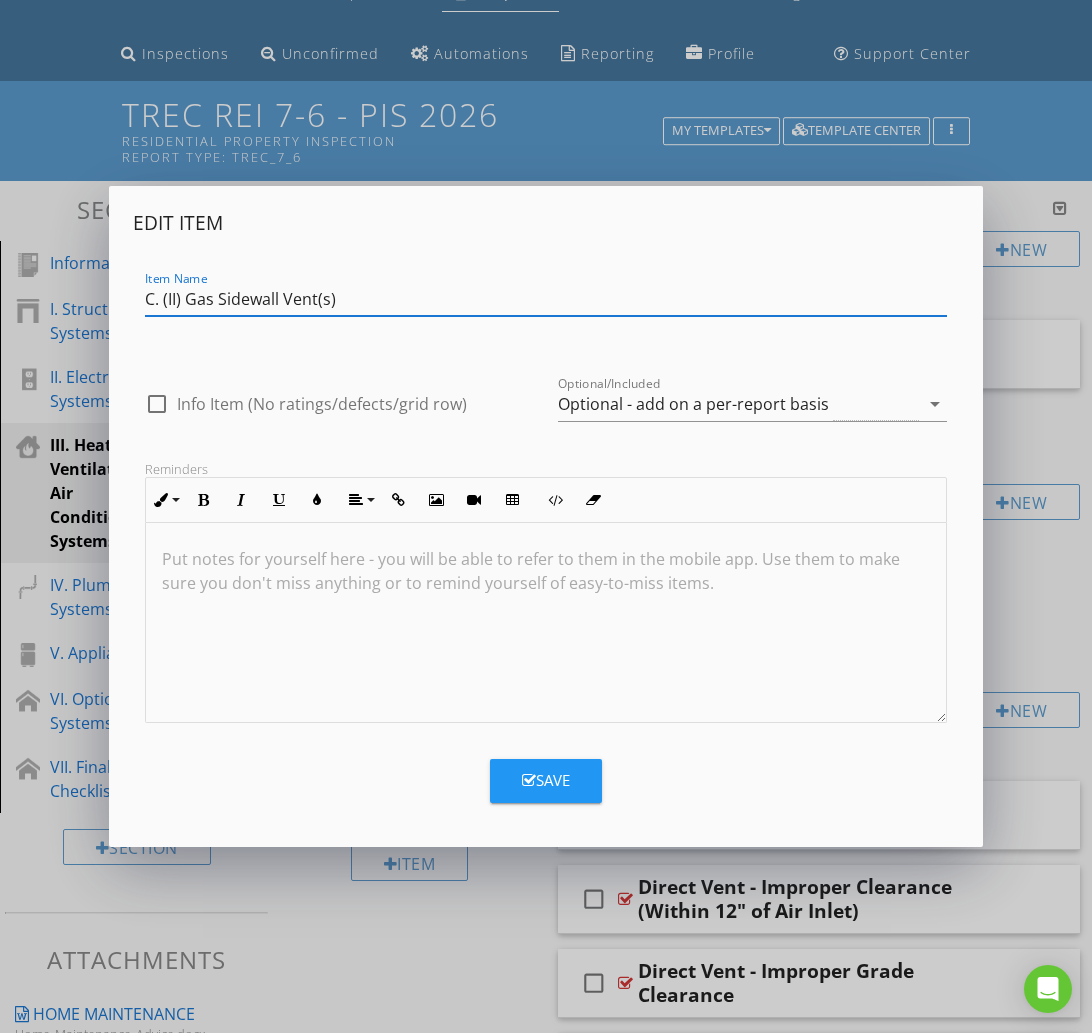 type on "C. (II) Gas Sidewall Vent(s)" 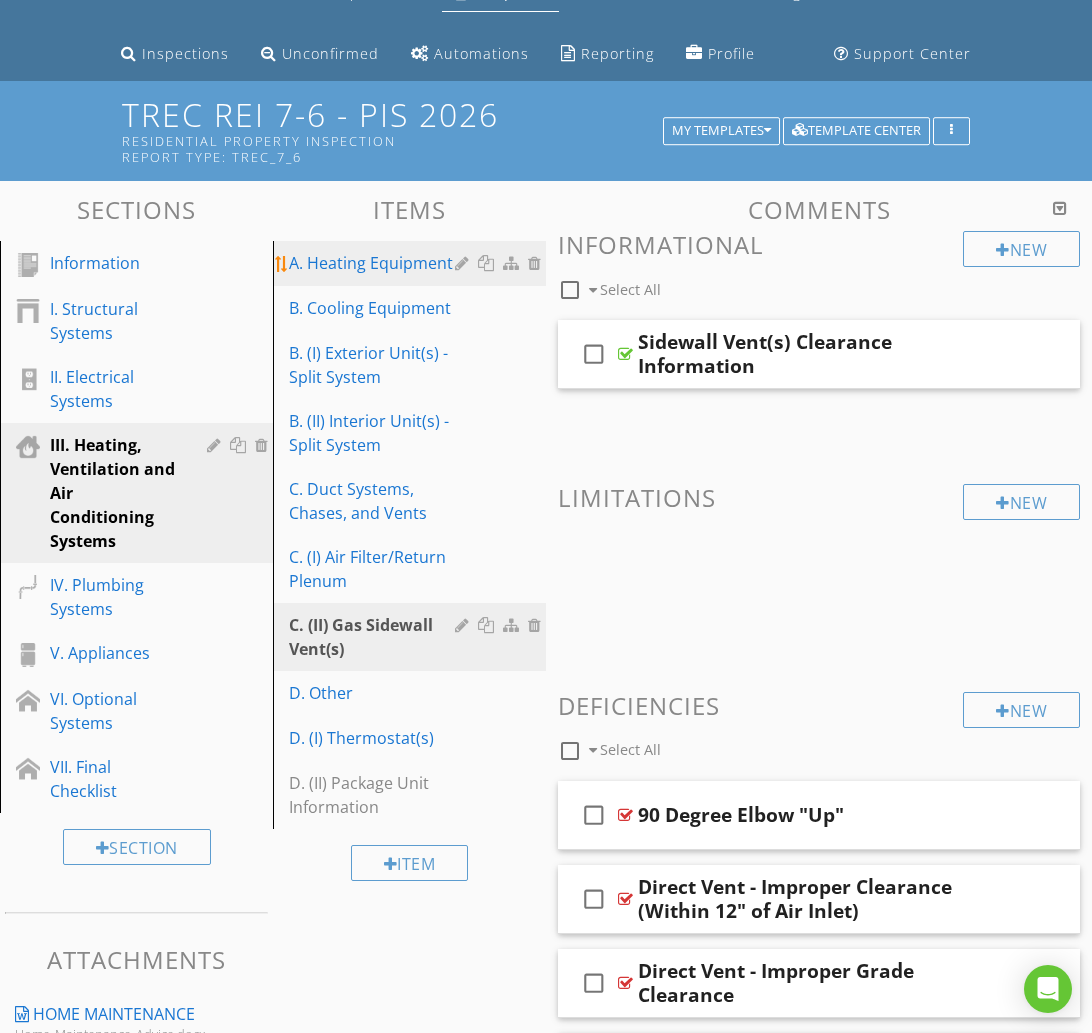 click on "A. Heating Equipment" at bounding box center [375, 263] 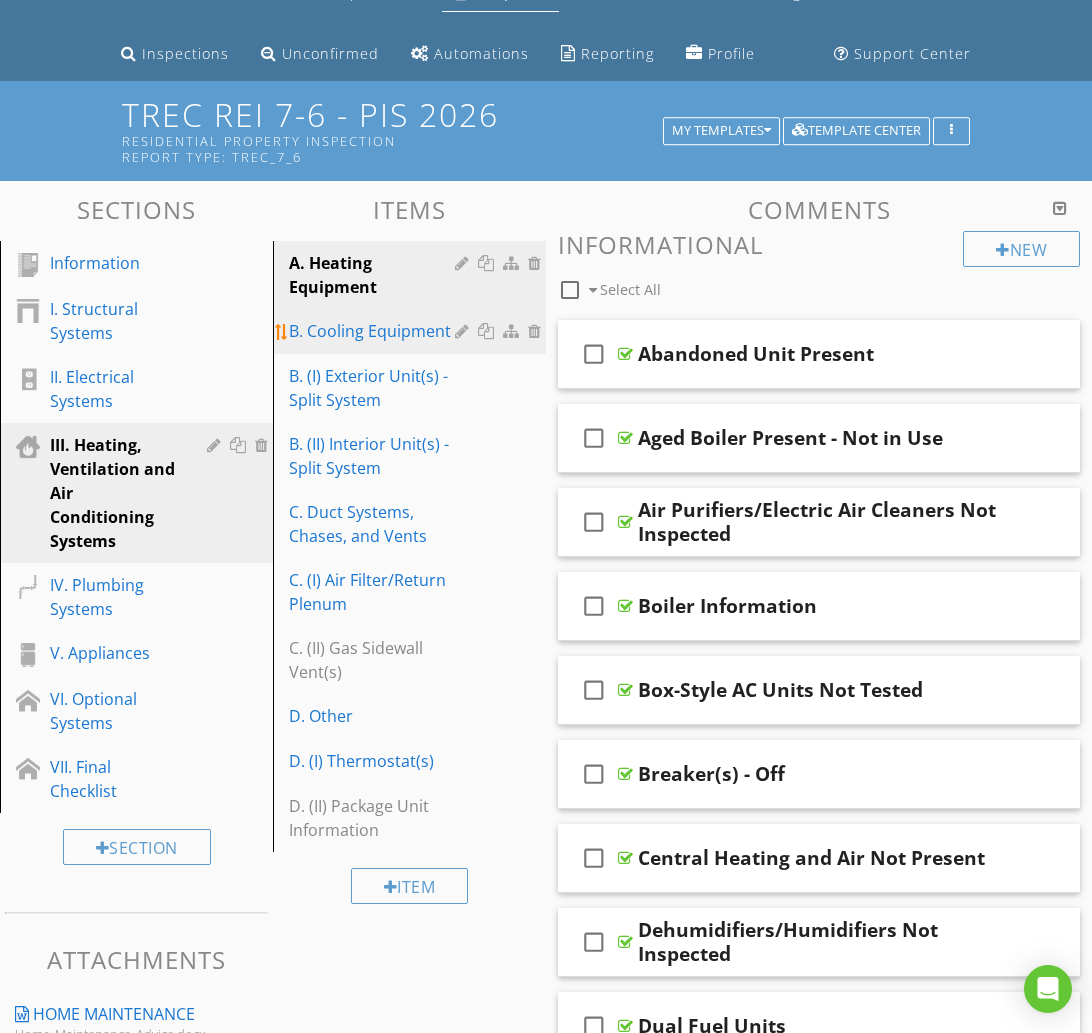 click on "B. Cooling Equipment" at bounding box center (375, 331) 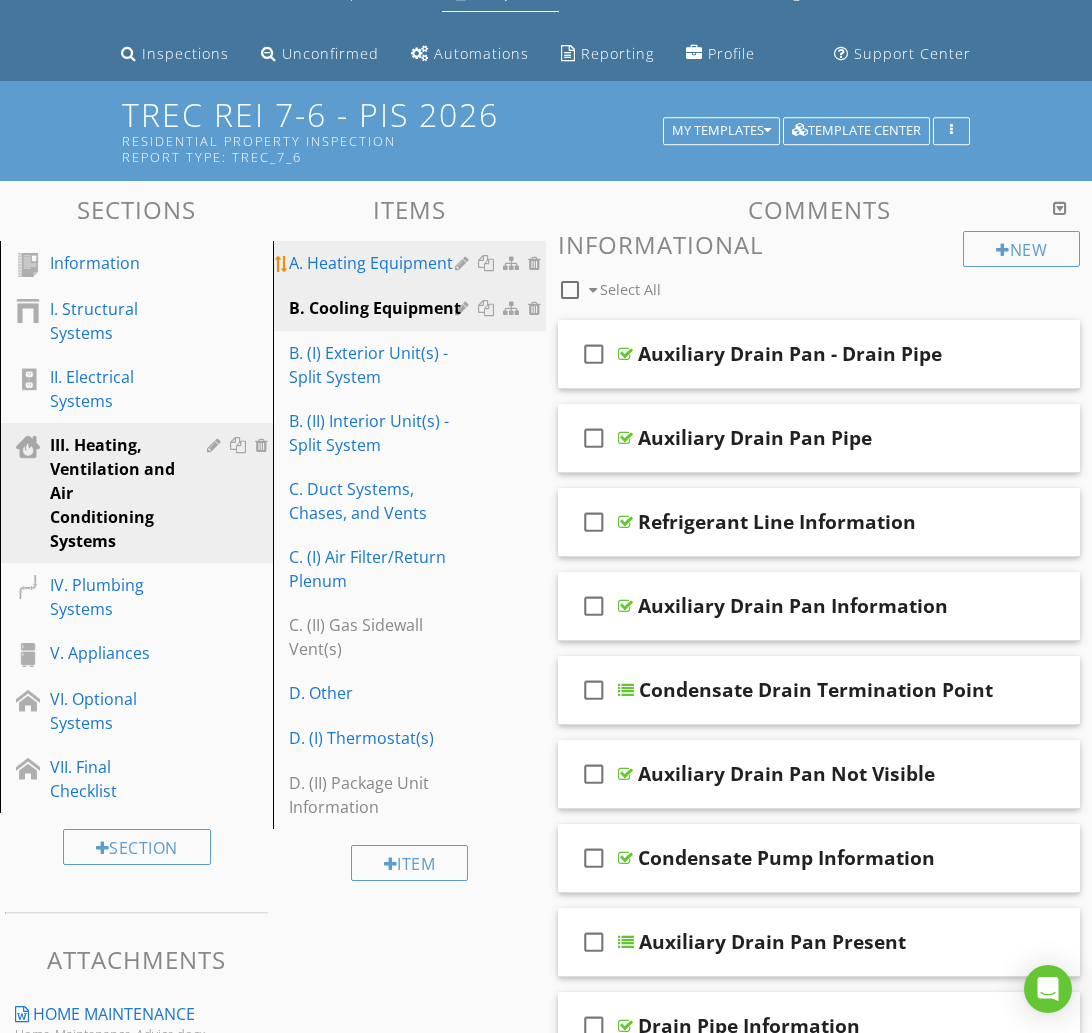 click on "A. Heating Equipment" at bounding box center (375, 263) 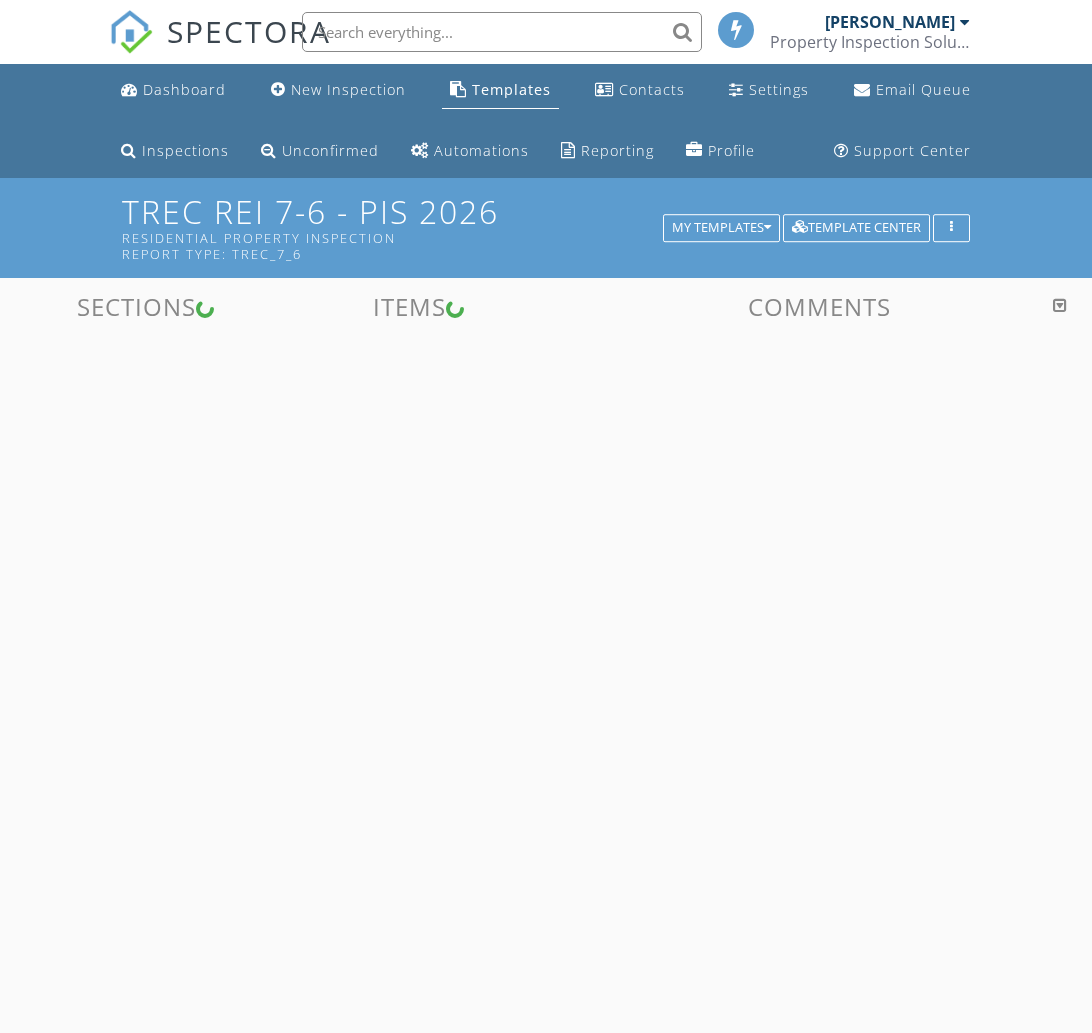 scroll, scrollTop: 89, scrollLeft: 0, axis: vertical 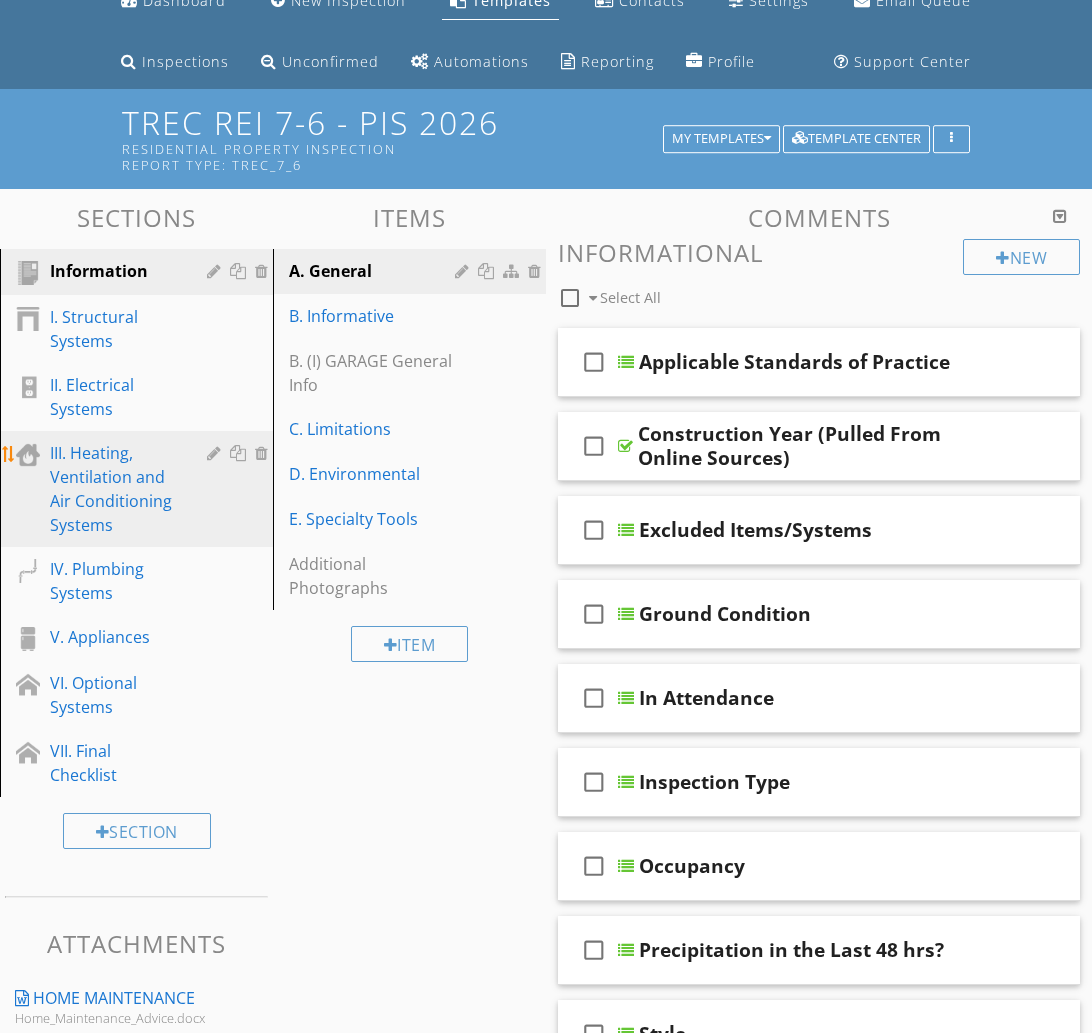 click on "III. Heating, Ventilation and Air Conditioning Systems" at bounding box center [114, 489] 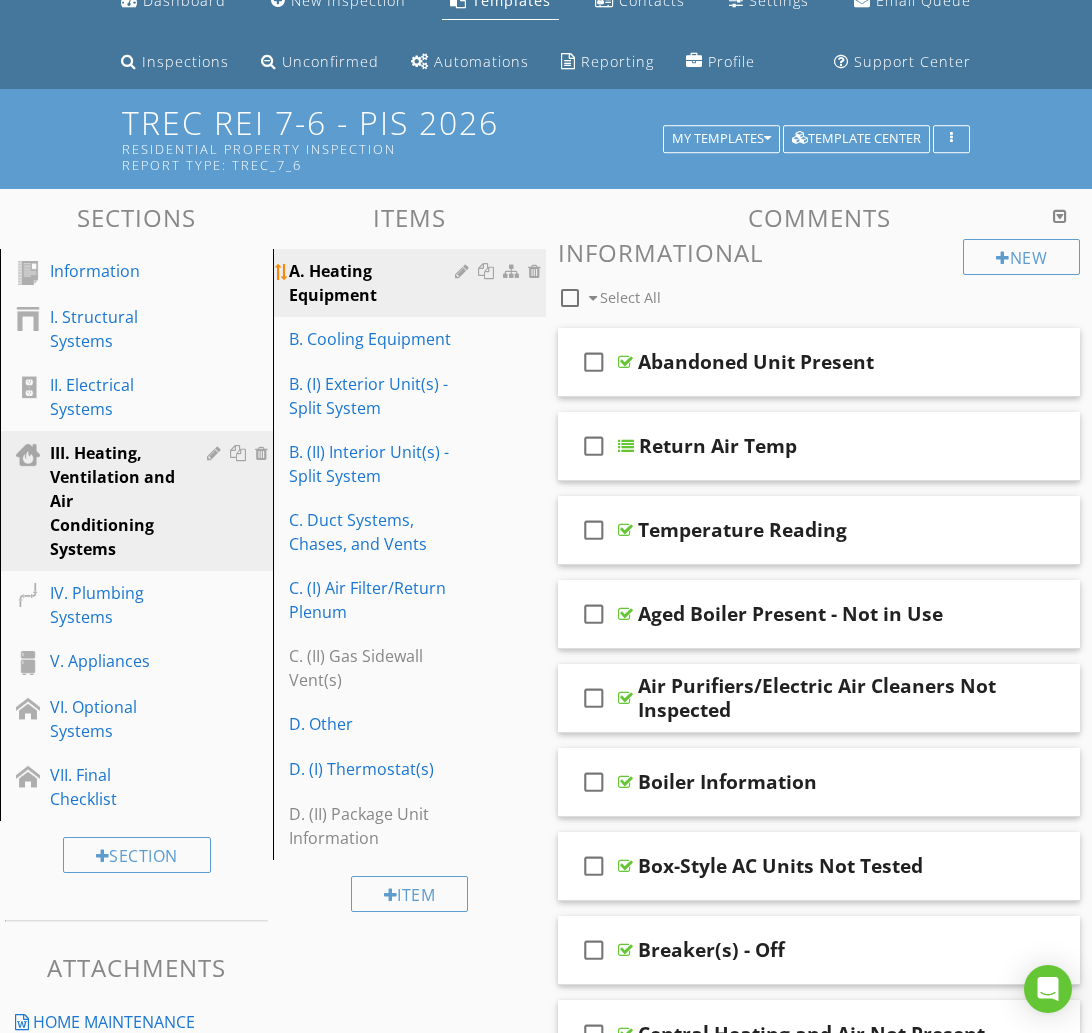 click on "A. Heating Equipment" at bounding box center (375, 283) 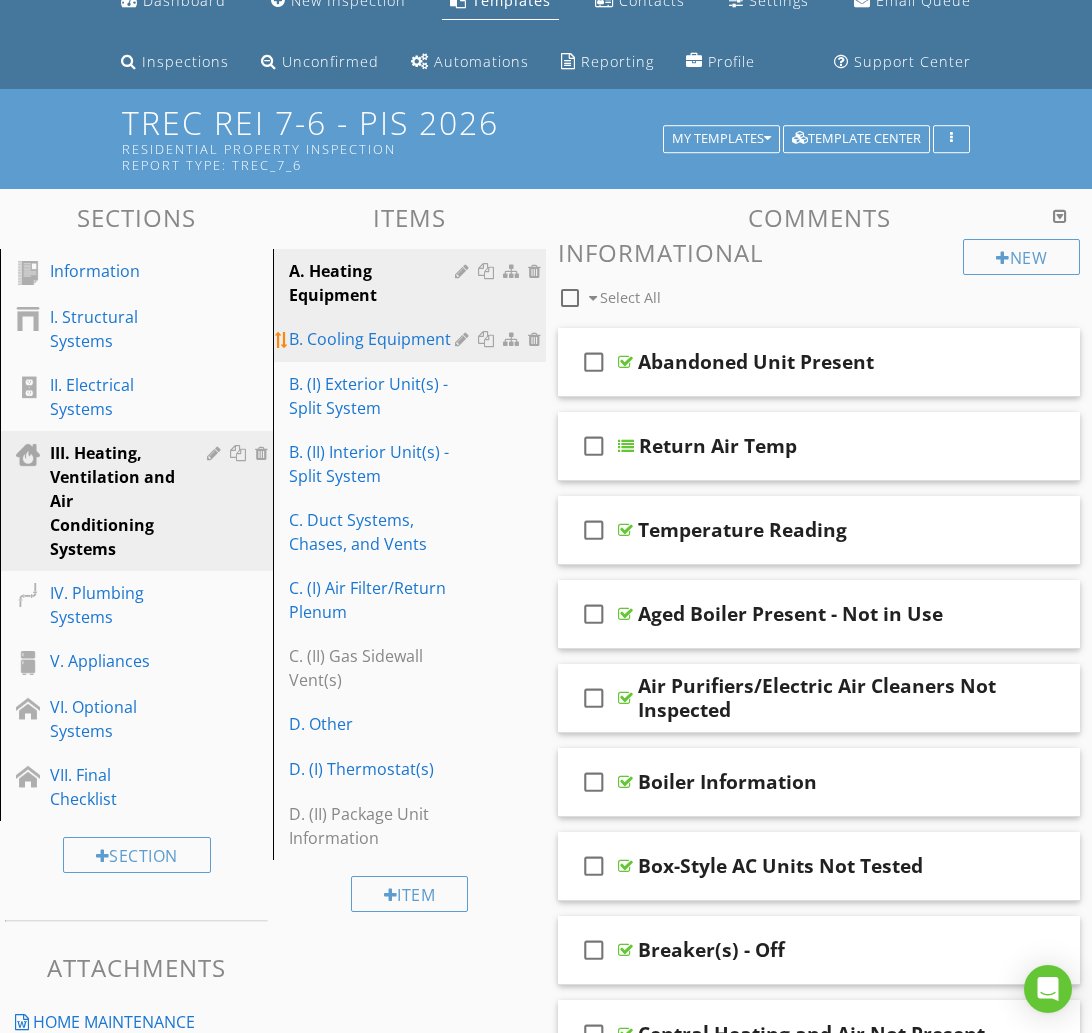 click on "B. Cooling Equipment" at bounding box center (375, 339) 